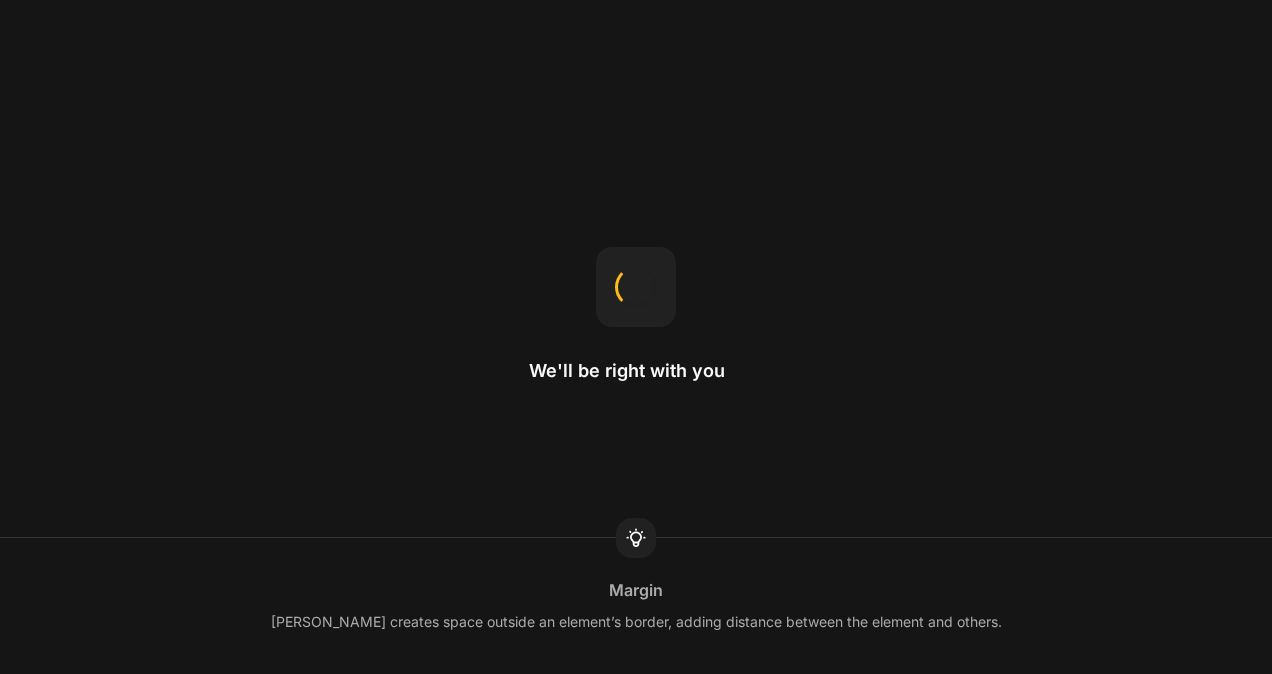 scroll, scrollTop: 0, scrollLeft: 0, axis: both 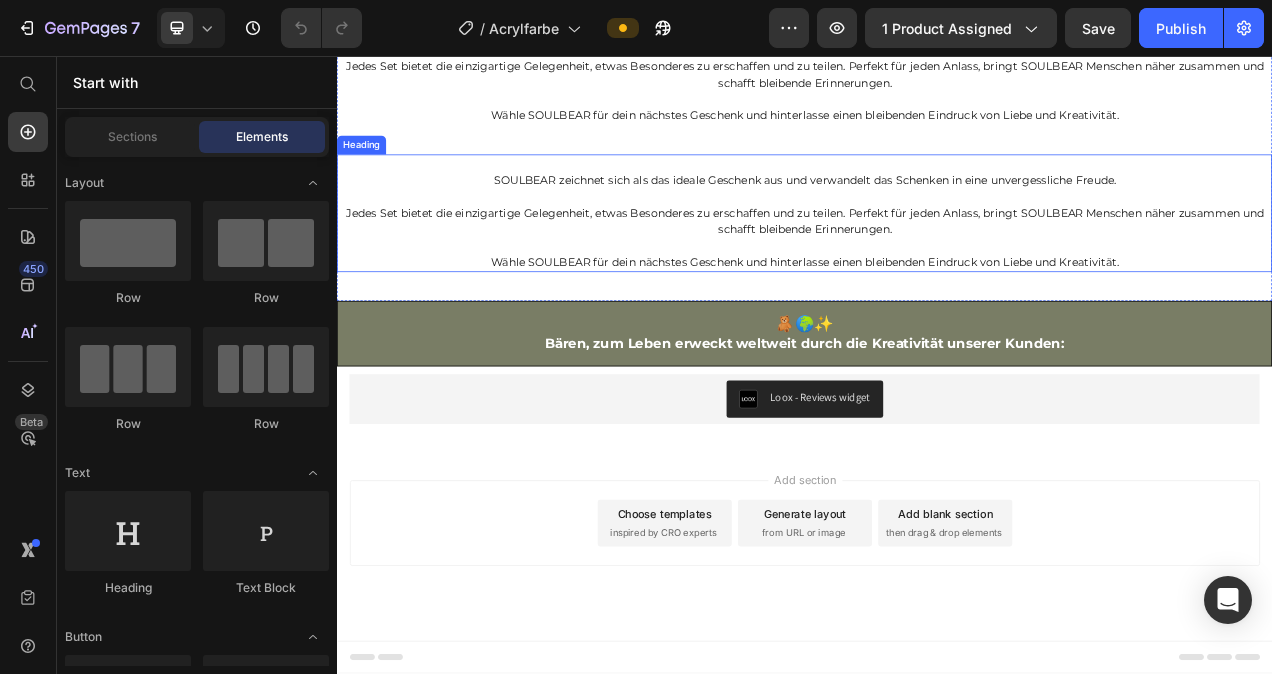 click on "SOULBEAR zeichnet sich als das ideale Geschenk aus und verwandelt das Schenken in eine unvergessliche Freude." at bounding box center [937, 206] 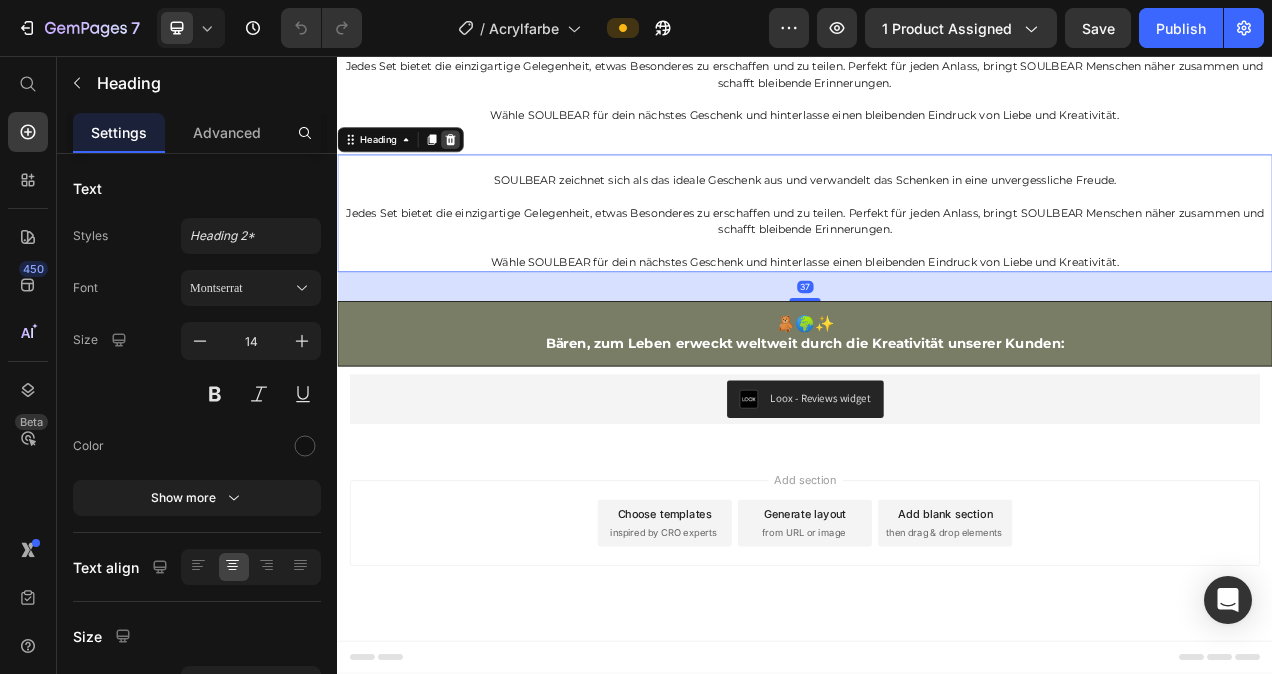 click 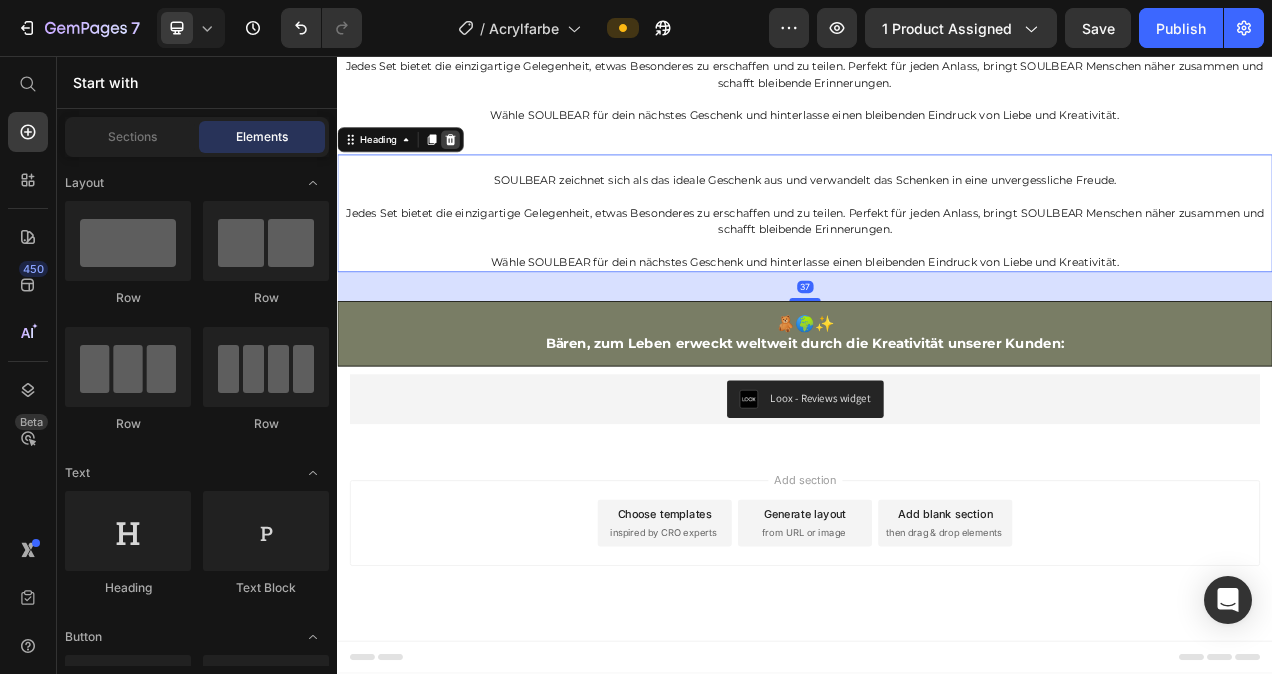 scroll, scrollTop: 6007, scrollLeft: 0, axis: vertical 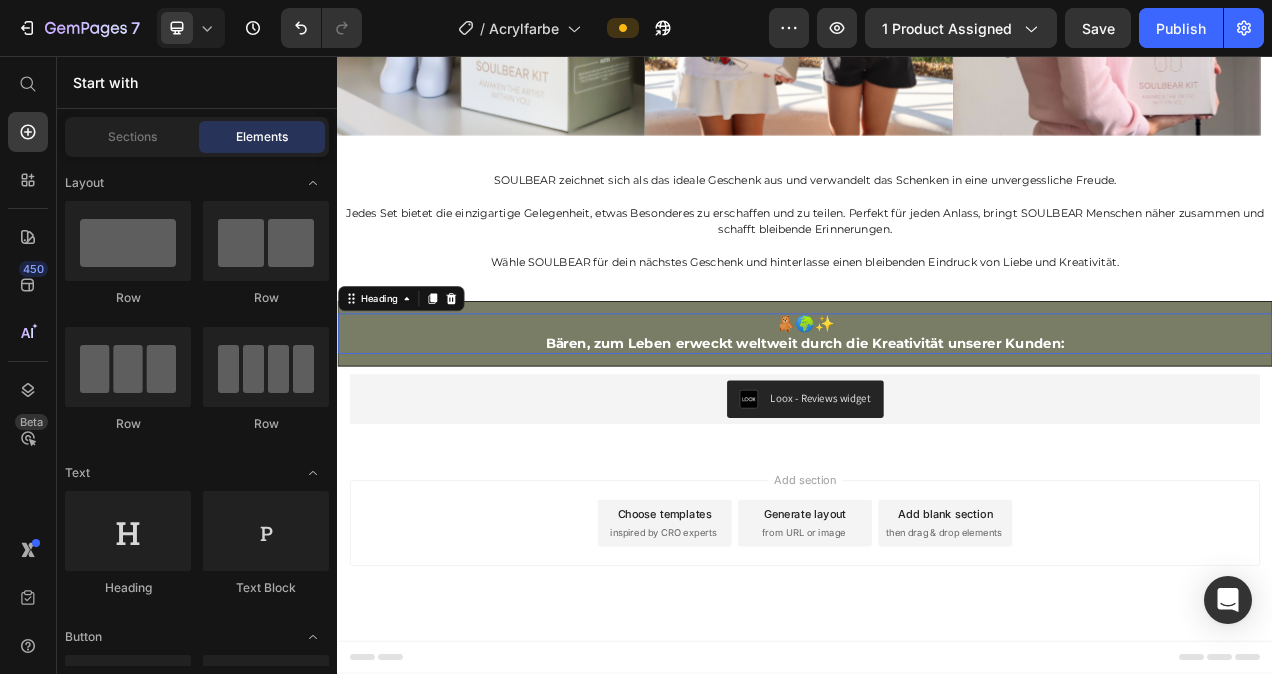click on "🧸🌍✨ Bären, zum Leben erweckt weltweit durch die Kreativität unserer Kunden:" at bounding box center [937, 413] 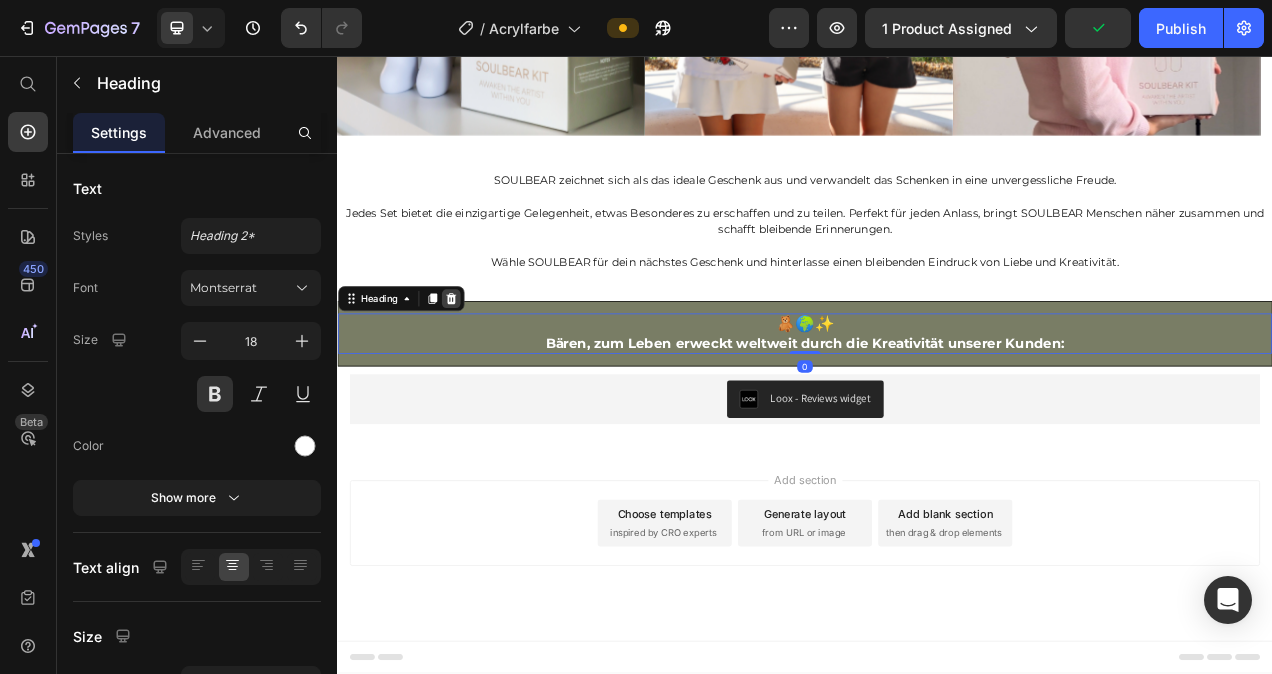 click 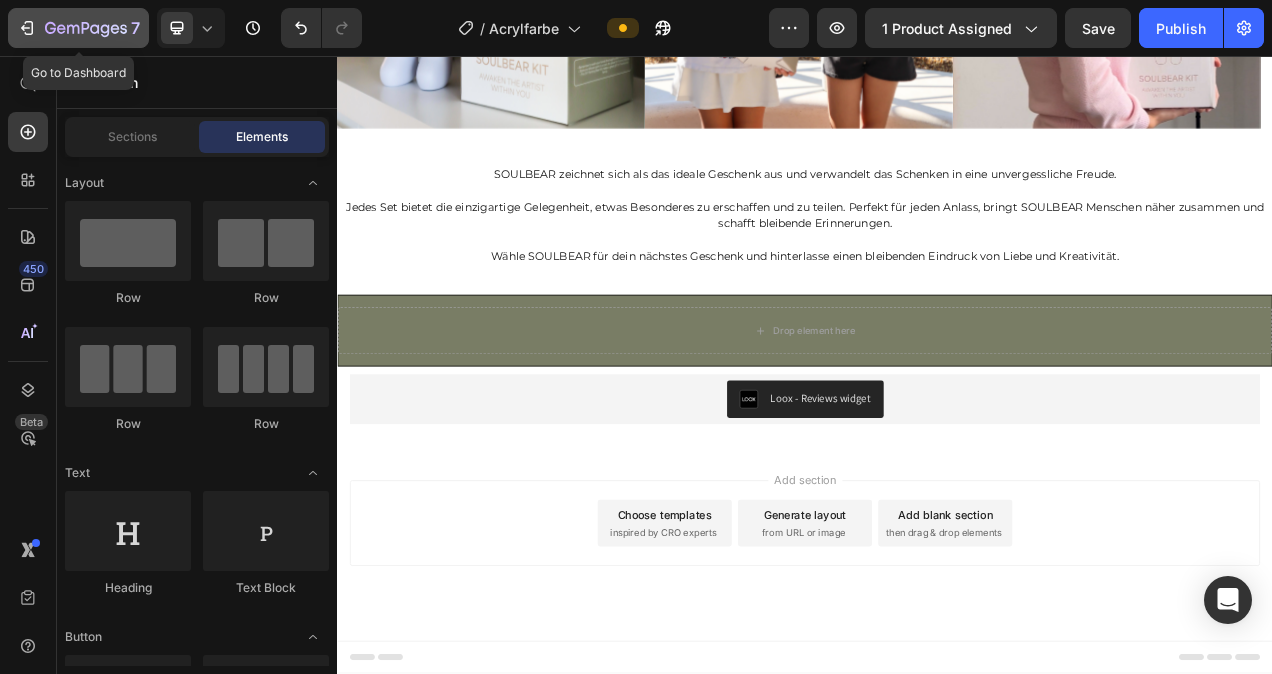 click on "7" at bounding box center [78, 28] 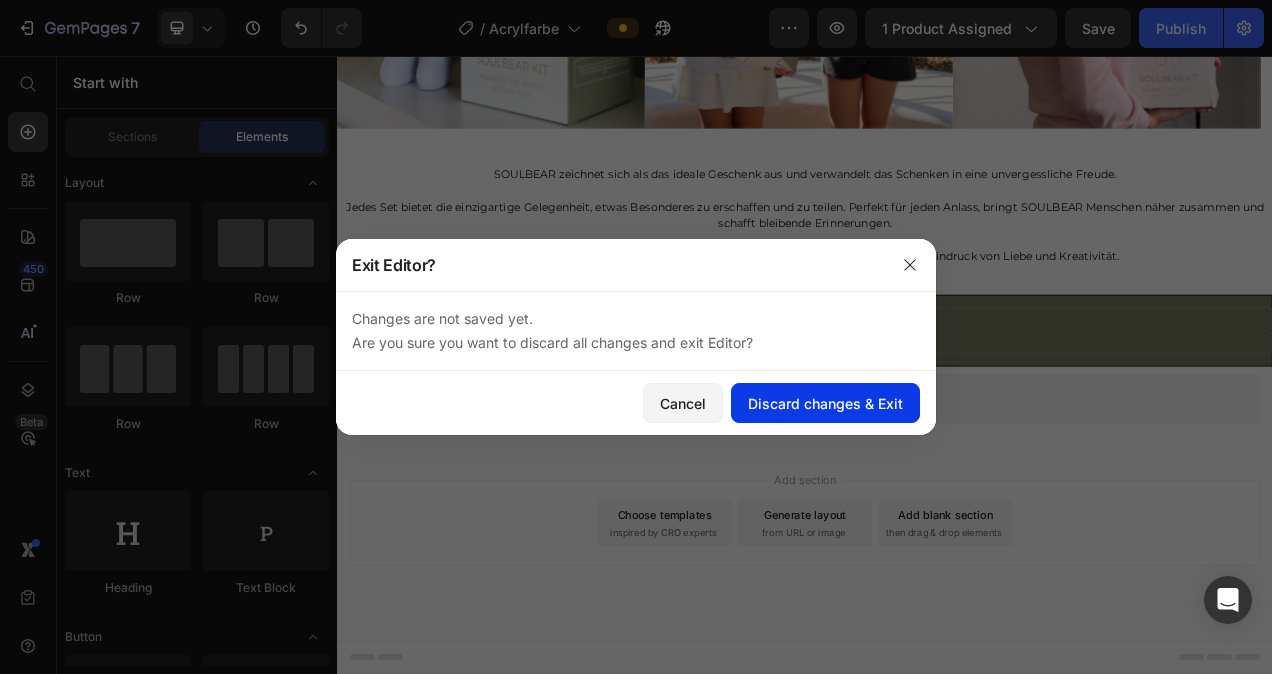click on "Discard changes & Exit" at bounding box center [825, 403] 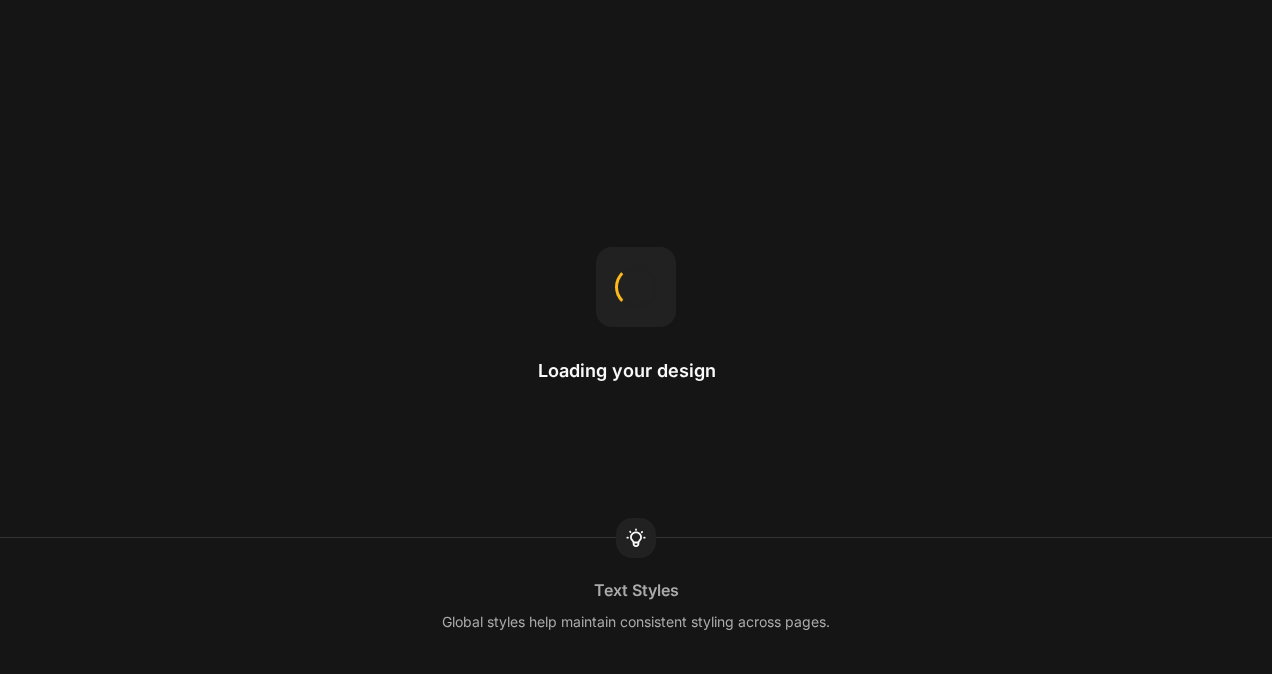 scroll, scrollTop: 0, scrollLeft: 0, axis: both 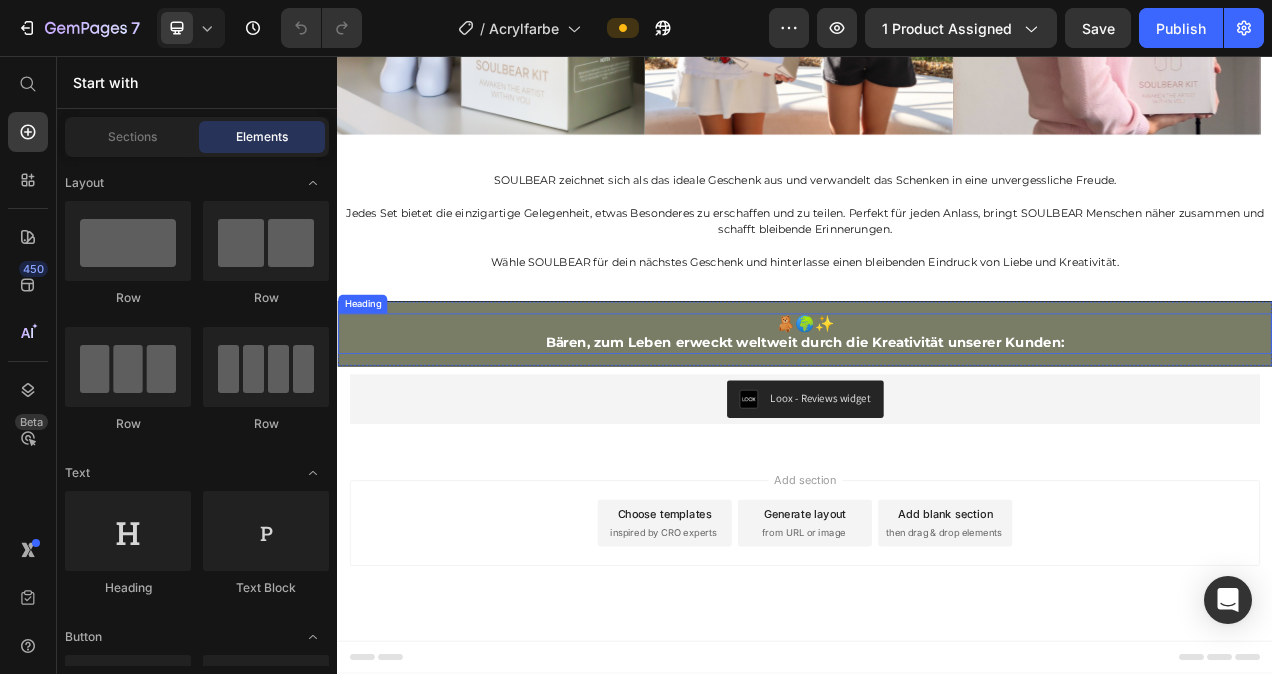 click on "🧸🌍✨ Bären, zum Leben erweckt weltweit durch die Kreativität unserer Kunden:" at bounding box center (937, 413) 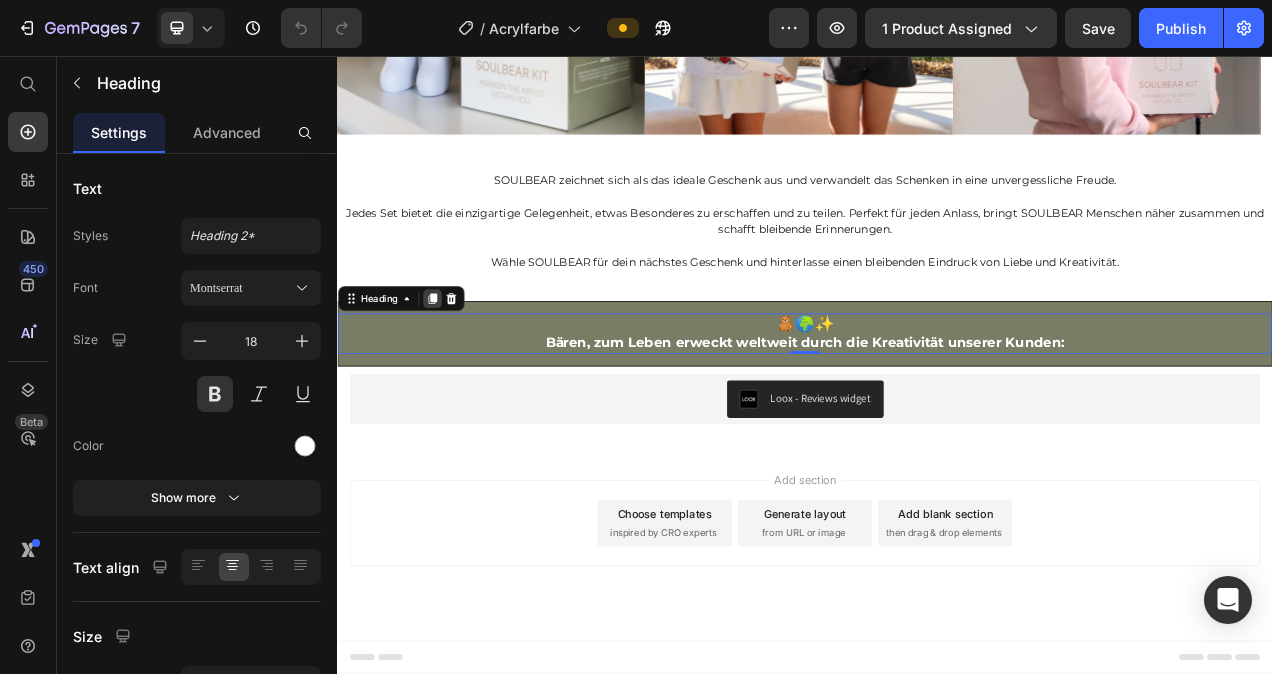 click 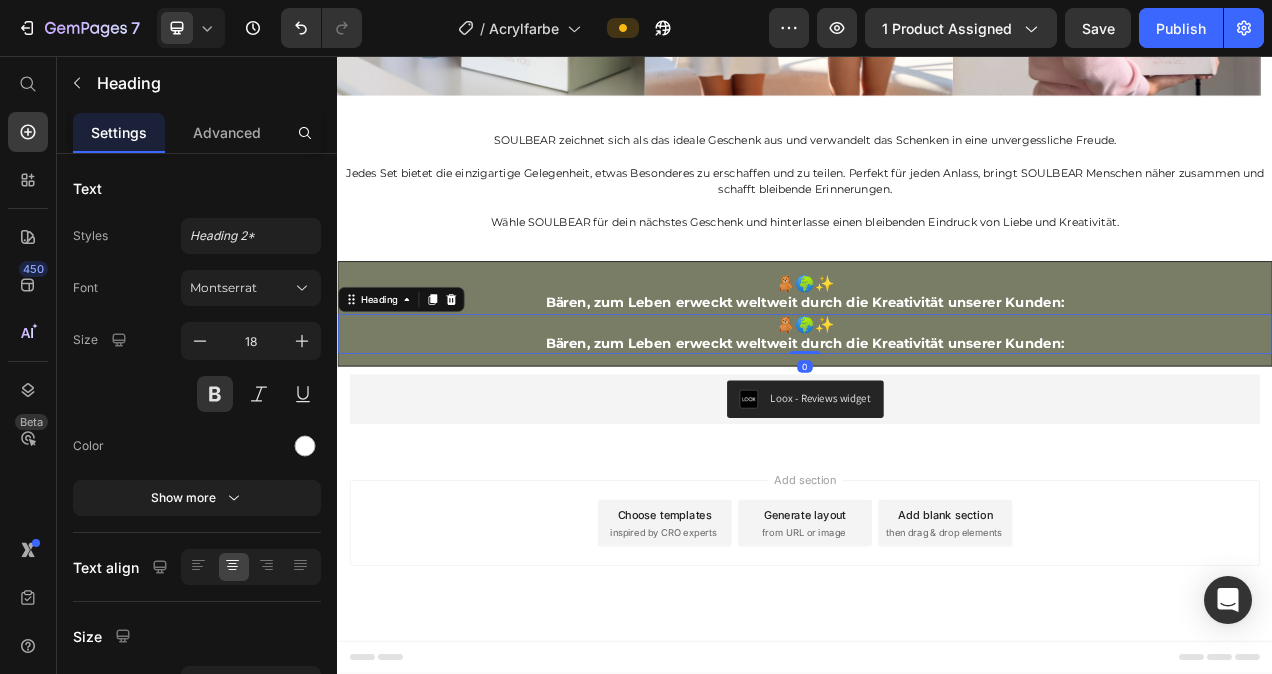 click on "Bären, zum Leben erweckt weltweit durch die Kreativität unserer Kunden:" at bounding box center (937, 425) 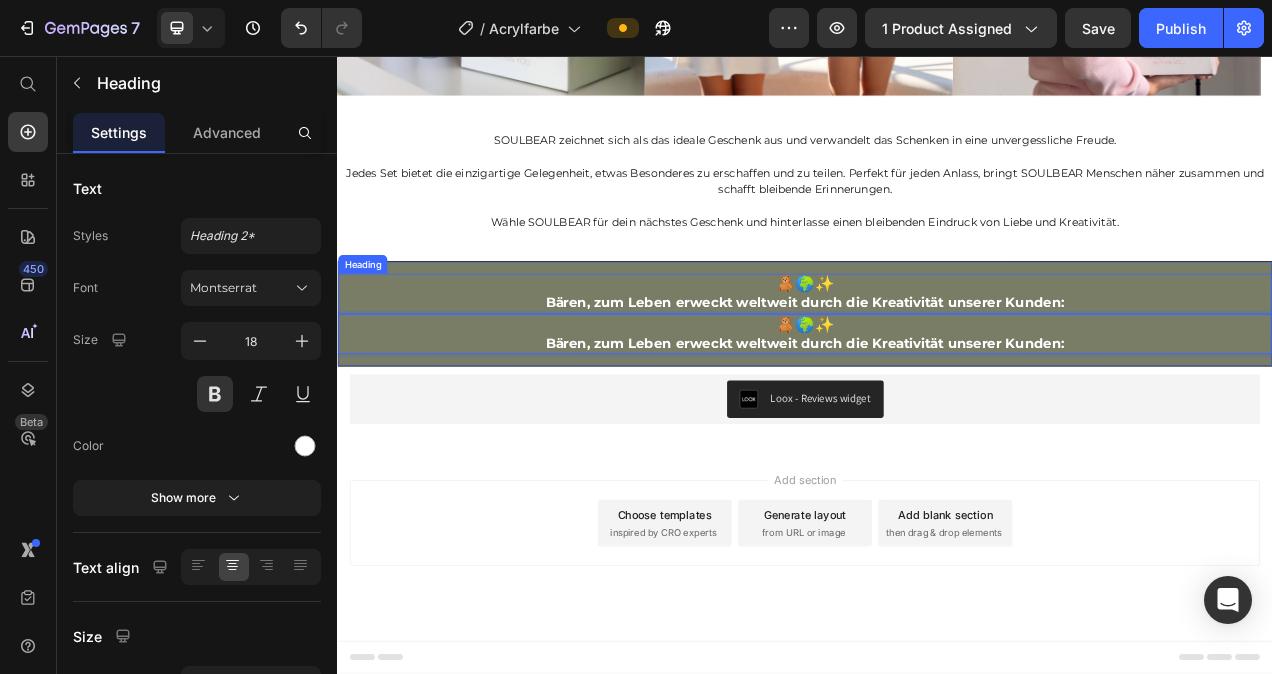 click on "🧸🌍✨ Bären, zum Leben erweckt weltweit durch die Kreativität unserer Kunden:" at bounding box center [937, 362] 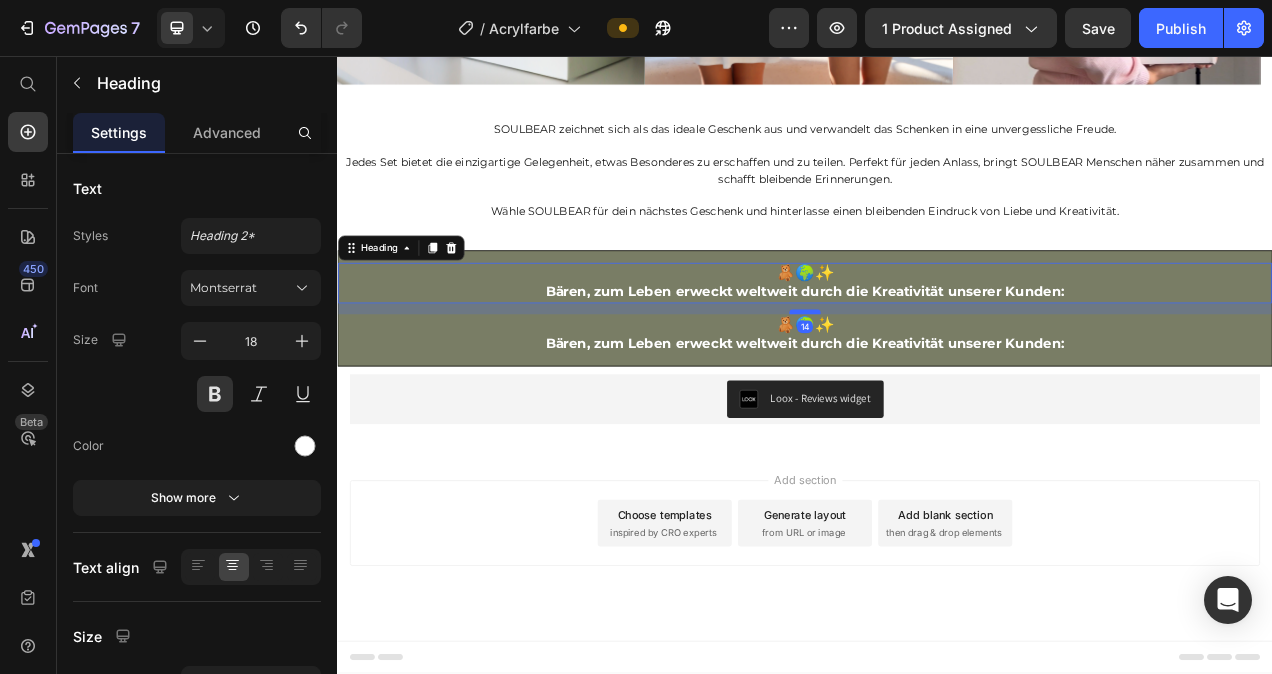 drag, startPoint x: 929, startPoint y: 436, endPoint x: 931, endPoint y: 450, distance: 14.142136 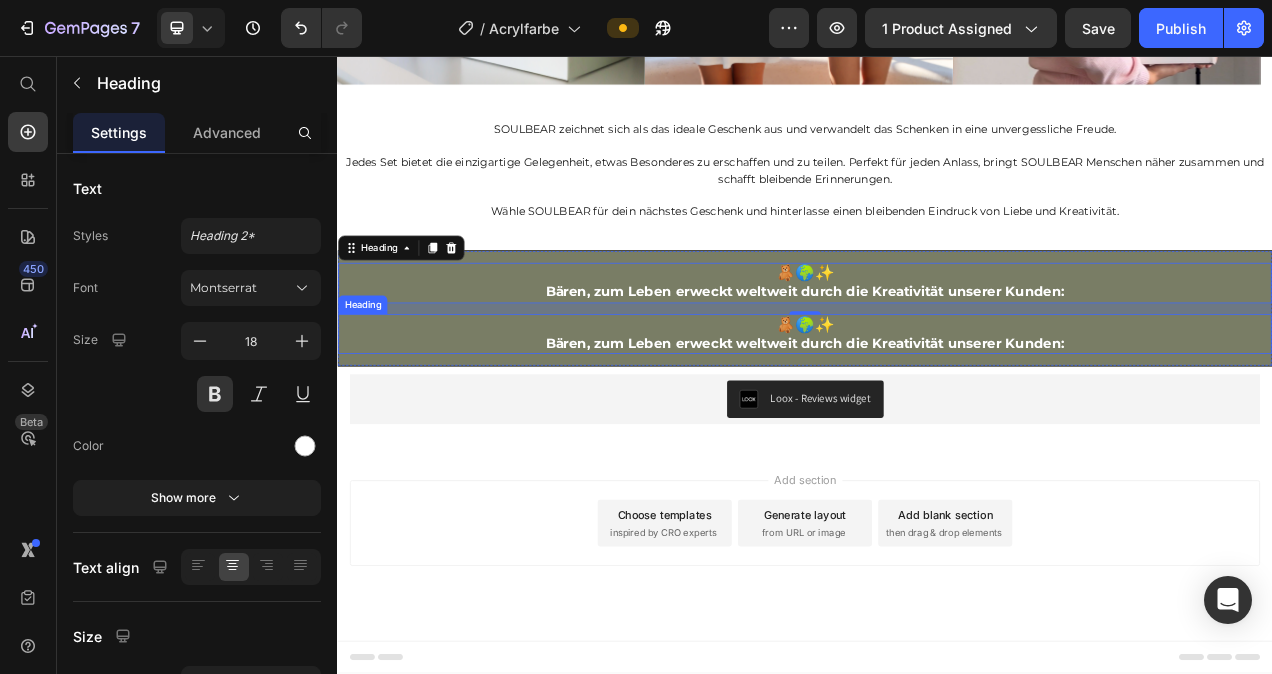 click on "⁠⁠⁠⁠⁠⁠⁠ 🧸🌍✨ Bären, zum Leben erweckt weltweit durch die Kreativität unserer Kunden:" at bounding box center [937, 414] 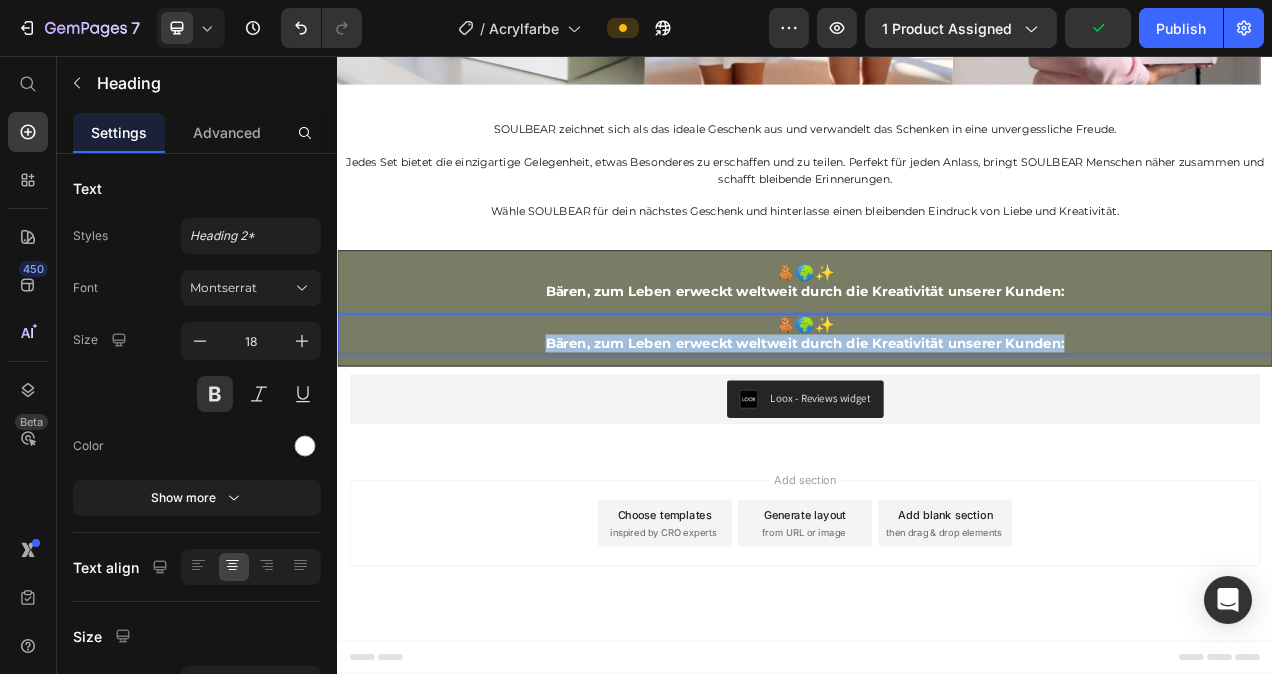 drag, startPoint x: 1273, startPoint y: 489, endPoint x: 602, endPoint y: 494, distance: 671.0186 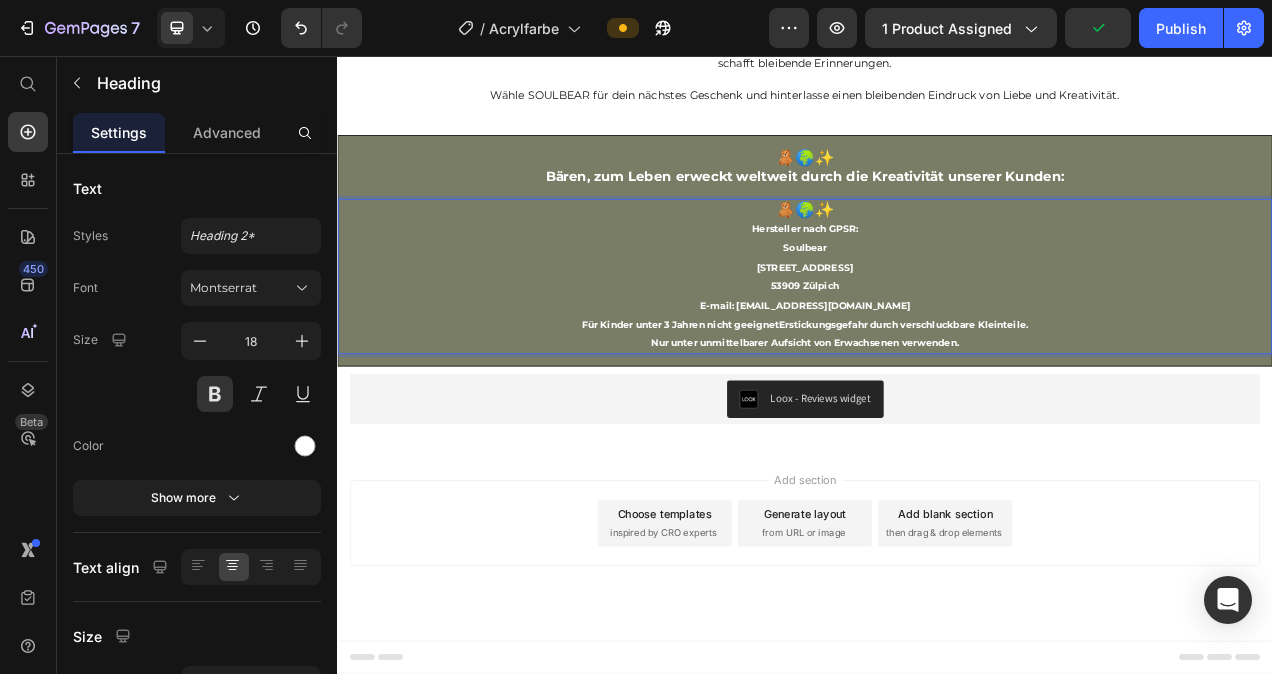 click on "🧸🌍✨ Hersteller nach GPSR: Soulbear Virnicher Straße 2 53909 Zülpich E-mail: info@soulbear.de Für Kinder unter 3 Jahren nicht geeignet  Erstickungsgefahr durch verschluckbare Kleinteile." at bounding box center [937, 327] 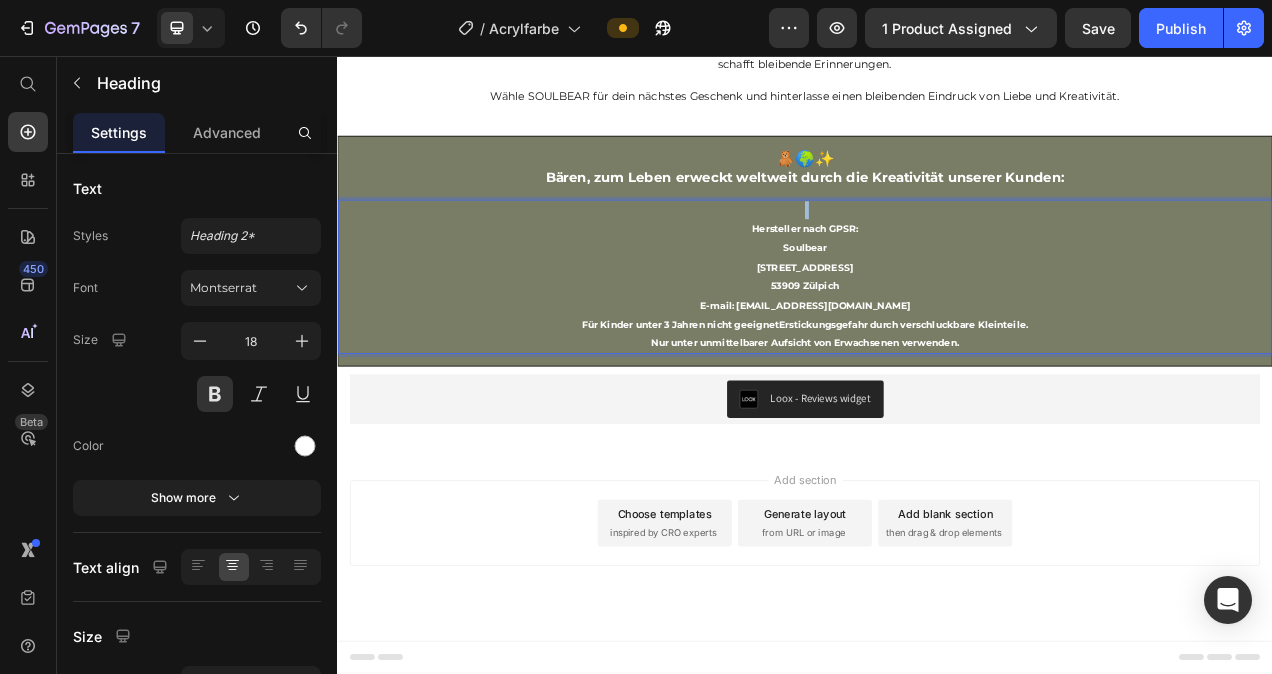 click on "⁠⁠⁠⁠⁠⁠⁠ Hersteller nach GPSR: Soulbear Virnicher Straße 2 53909 Zülpich E-mail: info@soulbear.de Für Kinder unter 3 Jahren nicht geeignet  Erstickungsgefahr durch verschluckbare Kleinteile." at bounding box center (937, 328) 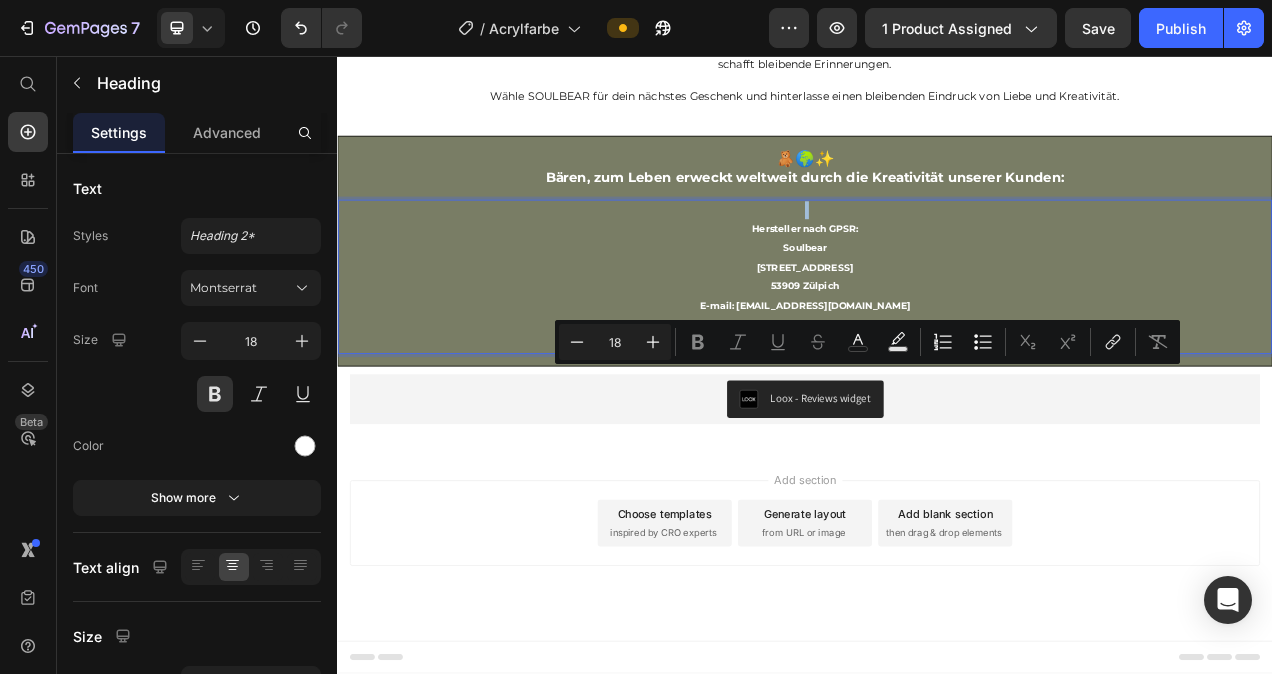 click on "Hersteller nach GPSR: Soulbear [STREET_ADDRESS] E-mail: [EMAIL_ADDRESS][DOMAIN_NAME] Für Kinder unter 3 Jahren nicht geeignet  Erstickungsgefahr durch verschluckbare Kleinteile." at bounding box center [937, 328] 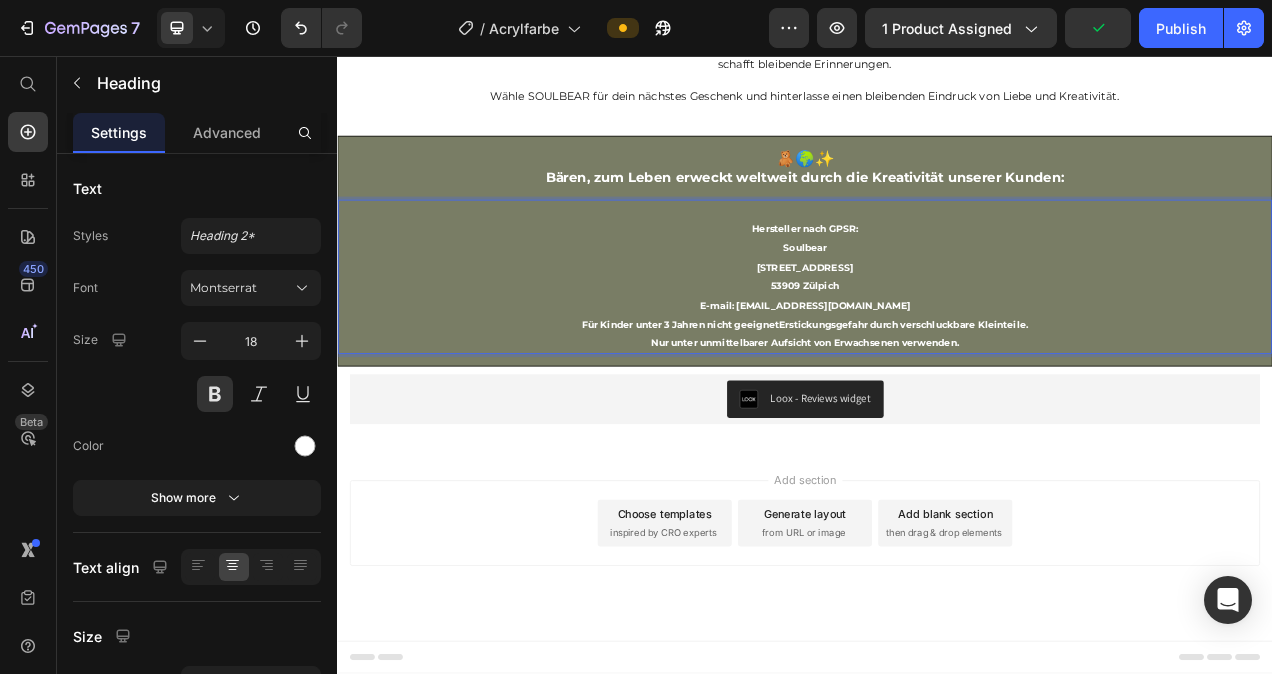 click on "Nur unter unmittelbarer Aufsicht von Erwachsenen verwenden ." at bounding box center [937, 424] 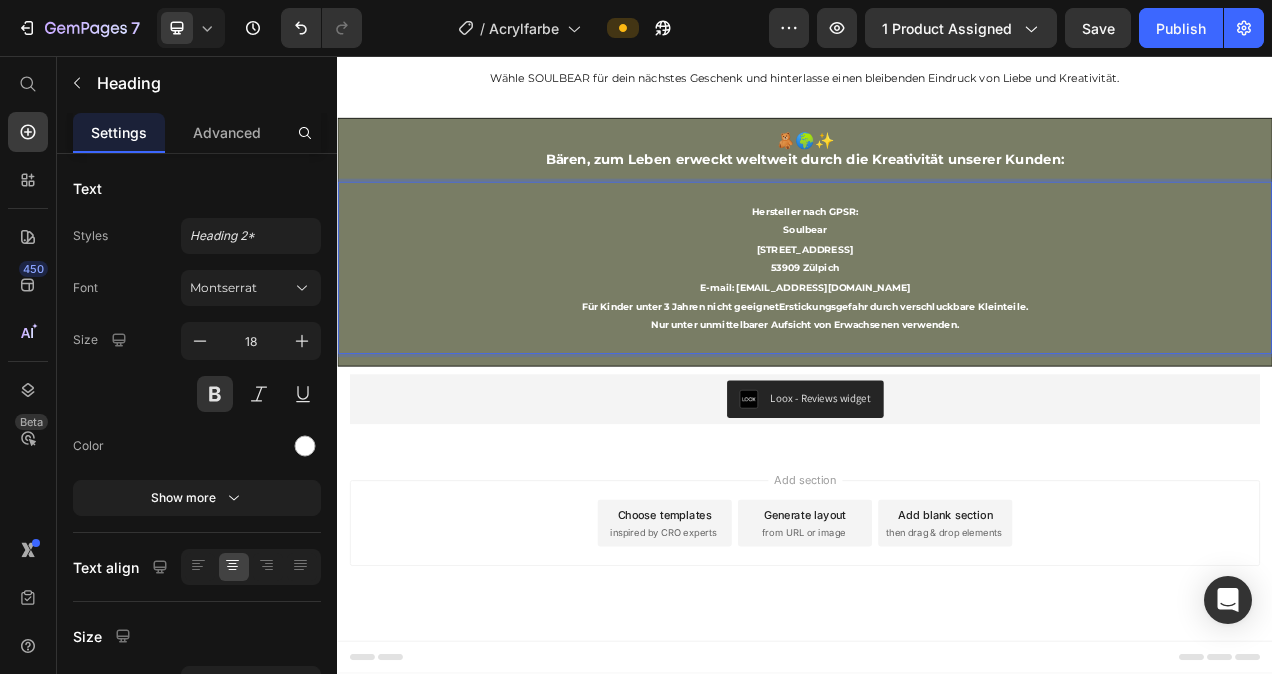 click on "Hersteller nach GPSR: Soulbear [STREET_ADDRESS] E-mail: [EMAIL_ADDRESS][DOMAIN_NAME] Für Kinder unter 3 Jahren nicht geeignet  Erstickungsgefahr durch verschluckbare Kleinteile." at bounding box center (937, 305) 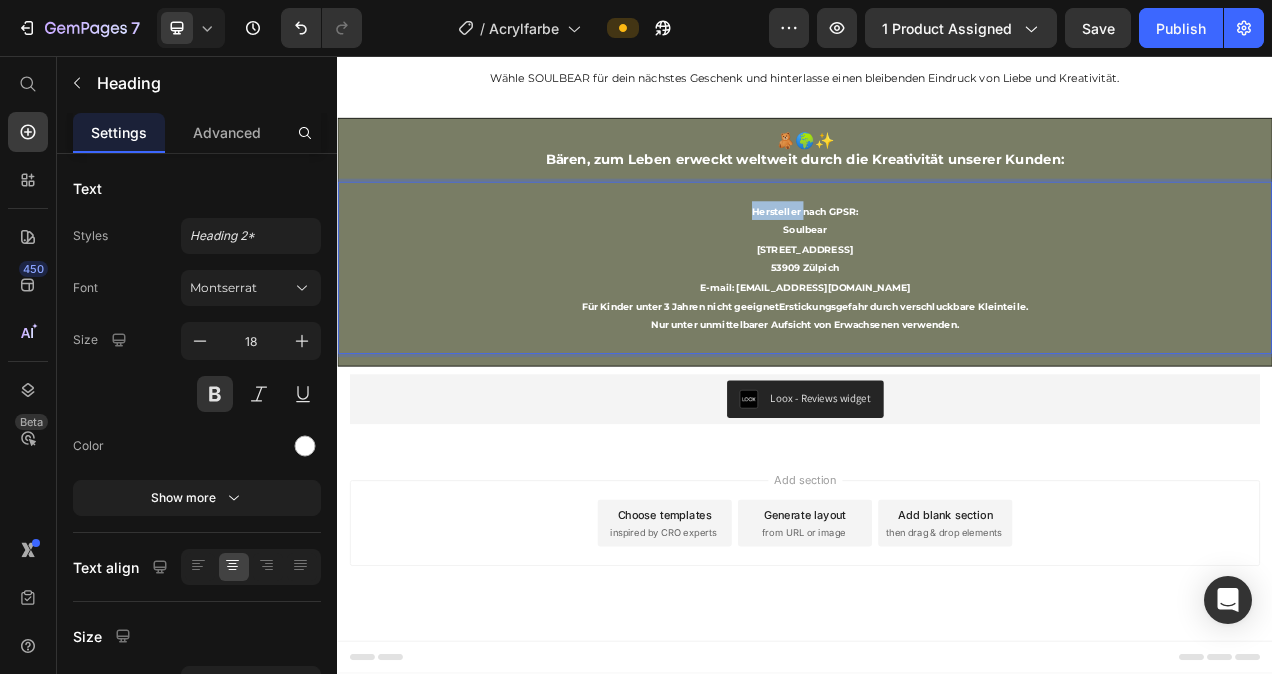 click on "Hersteller nach GPSR: Soulbear [STREET_ADDRESS] E-mail: [EMAIL_ADDRESS][DOMAIN_NAME] Für Kinder unter 3 Jahren nicht geeignet  Erstickungsgefahr durch verschluckbare Kleinteile." at bounding box center (937, 305) 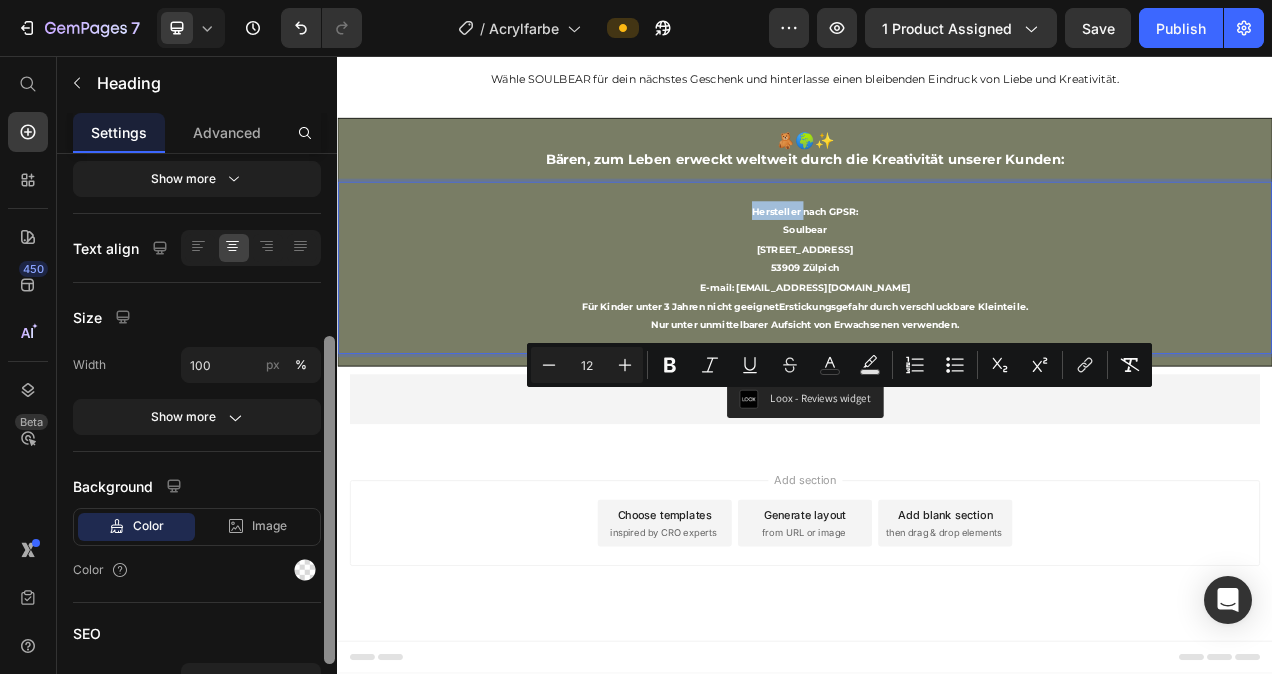 drag, startPoint x: 666, startPoint y: 335, endPoint x: 340, endPoint y: 621, distance: 433.6727 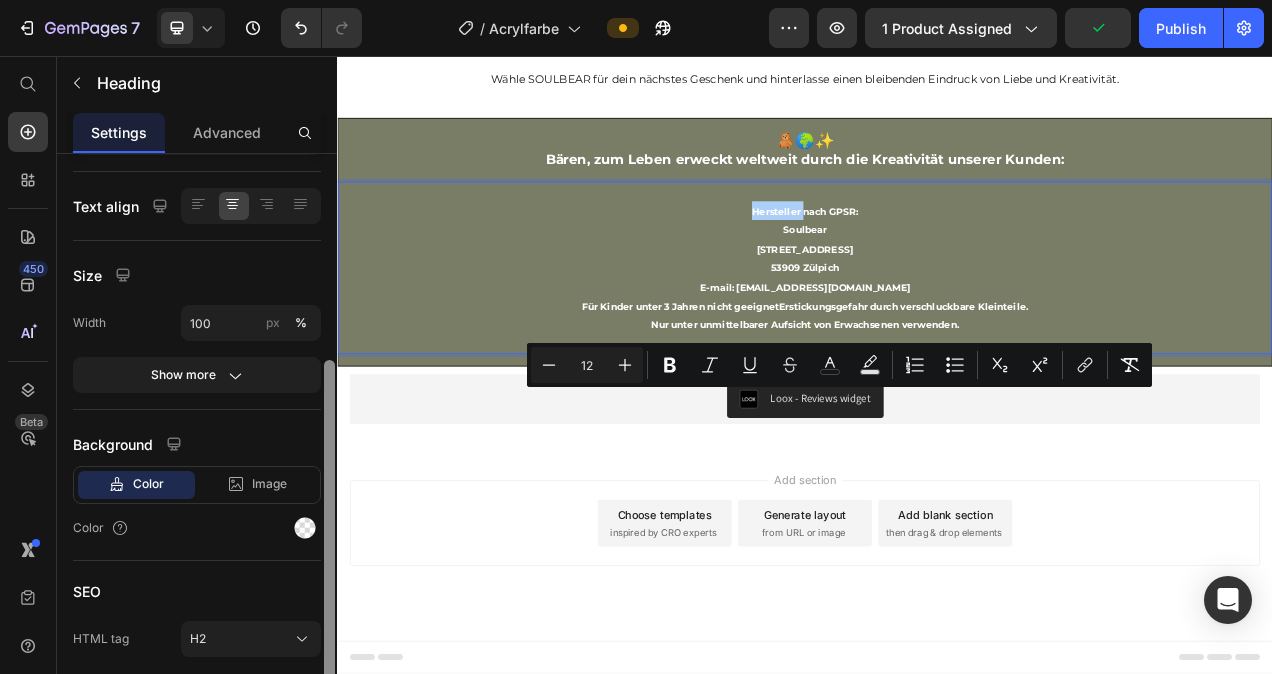 scroll, scrollTop: 360, scrollLeft: 0, axis: vertical 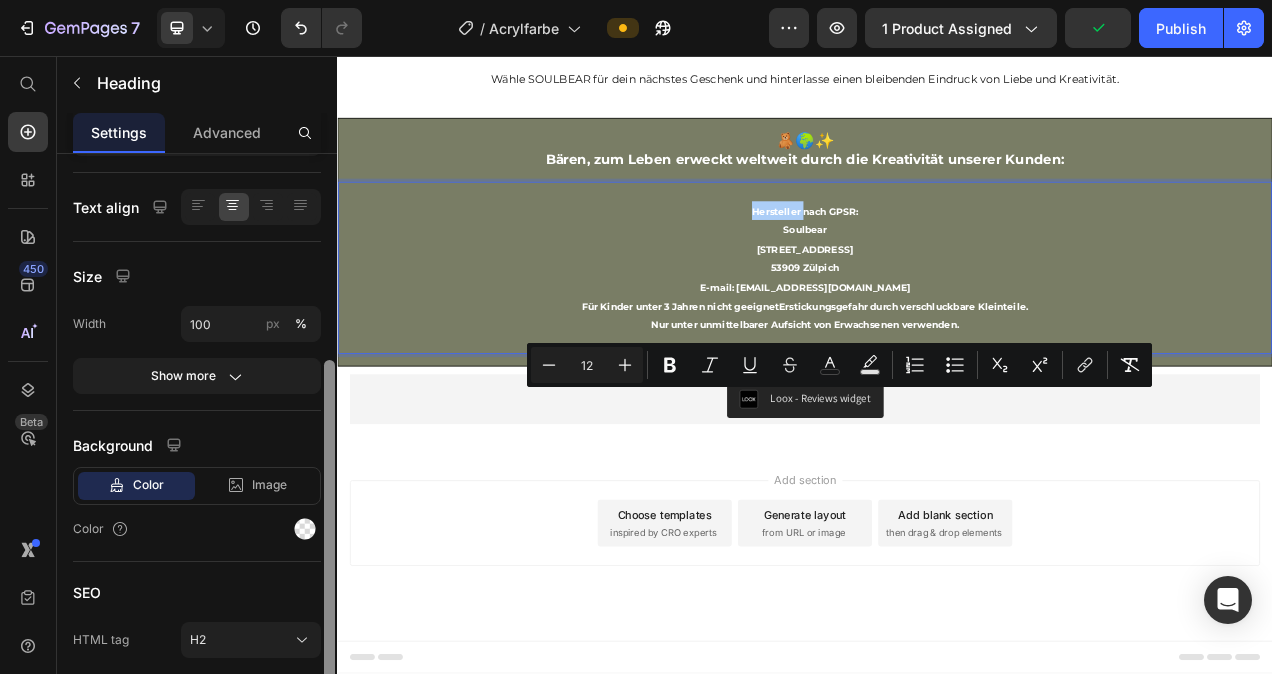 click on "Color" at bounding box center [148, 485] 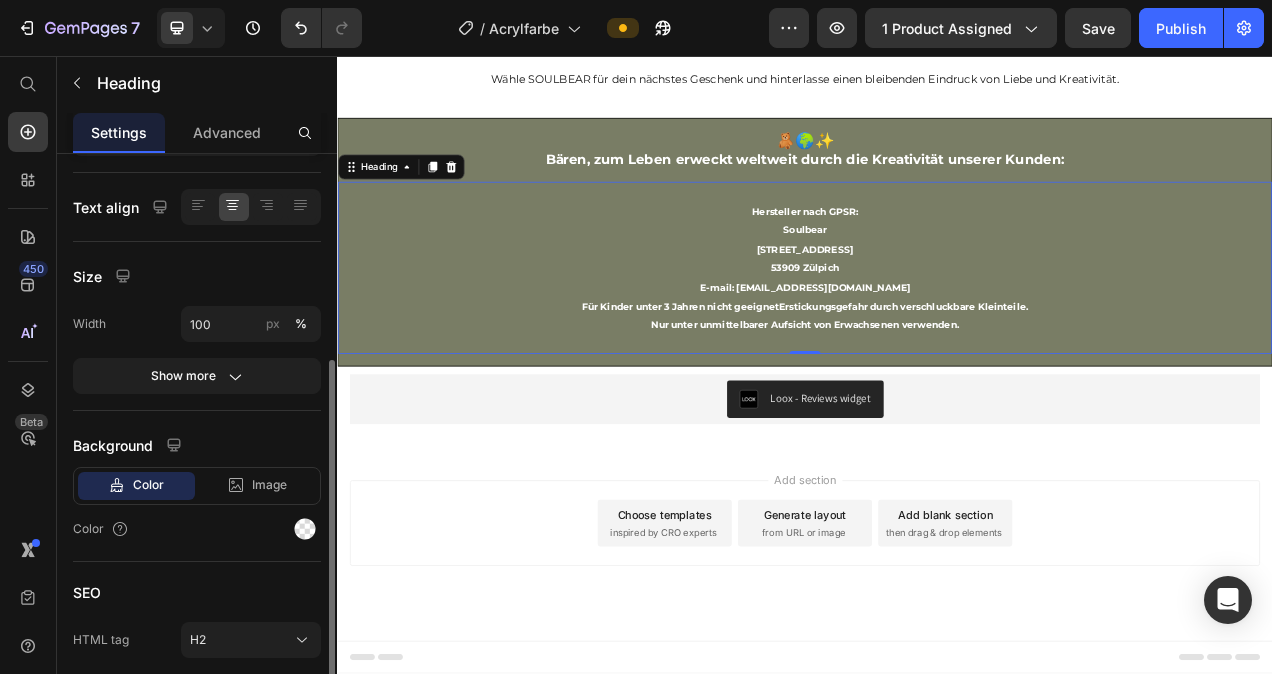 click on "Color" at bounding box center [148, 485] 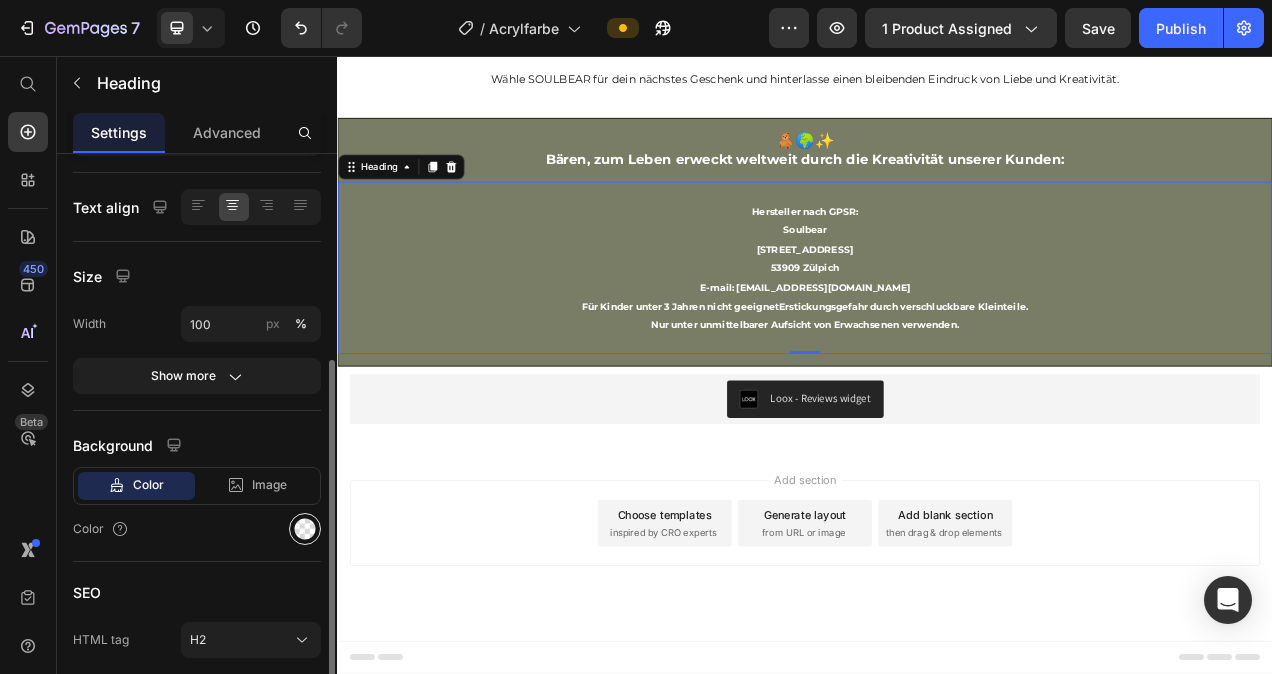click at bounding box center [305, 529] 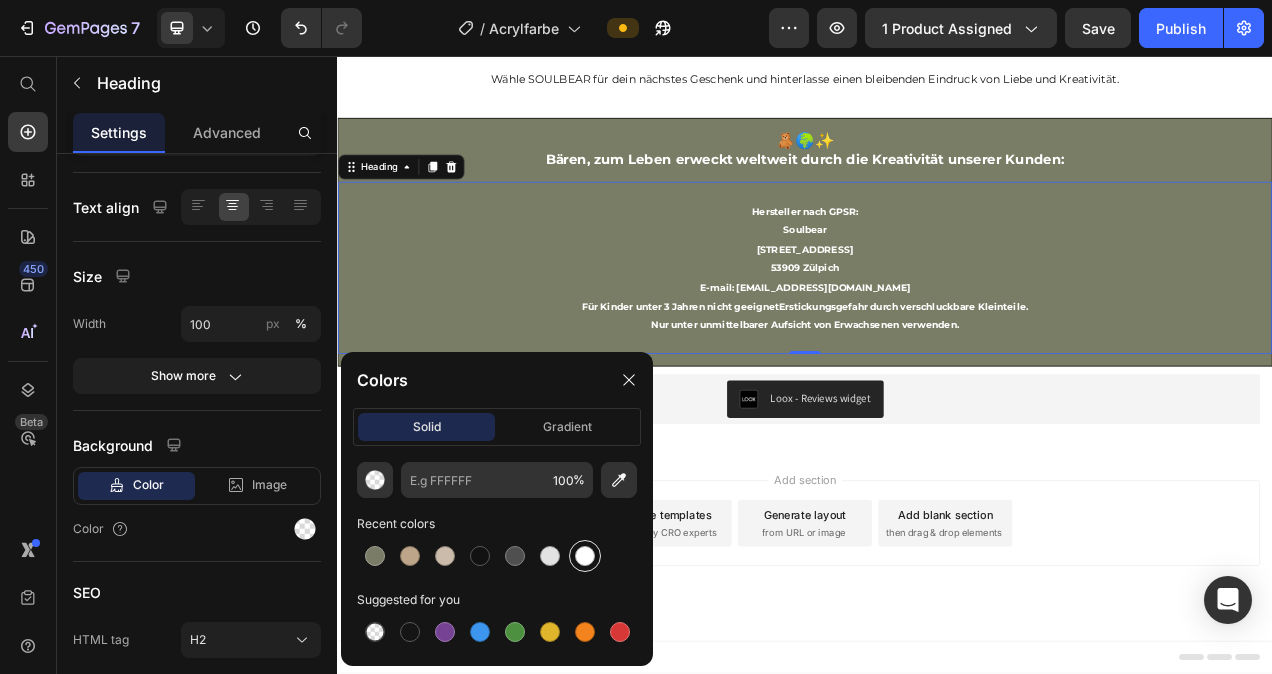 click at bounding box center (585, 556) 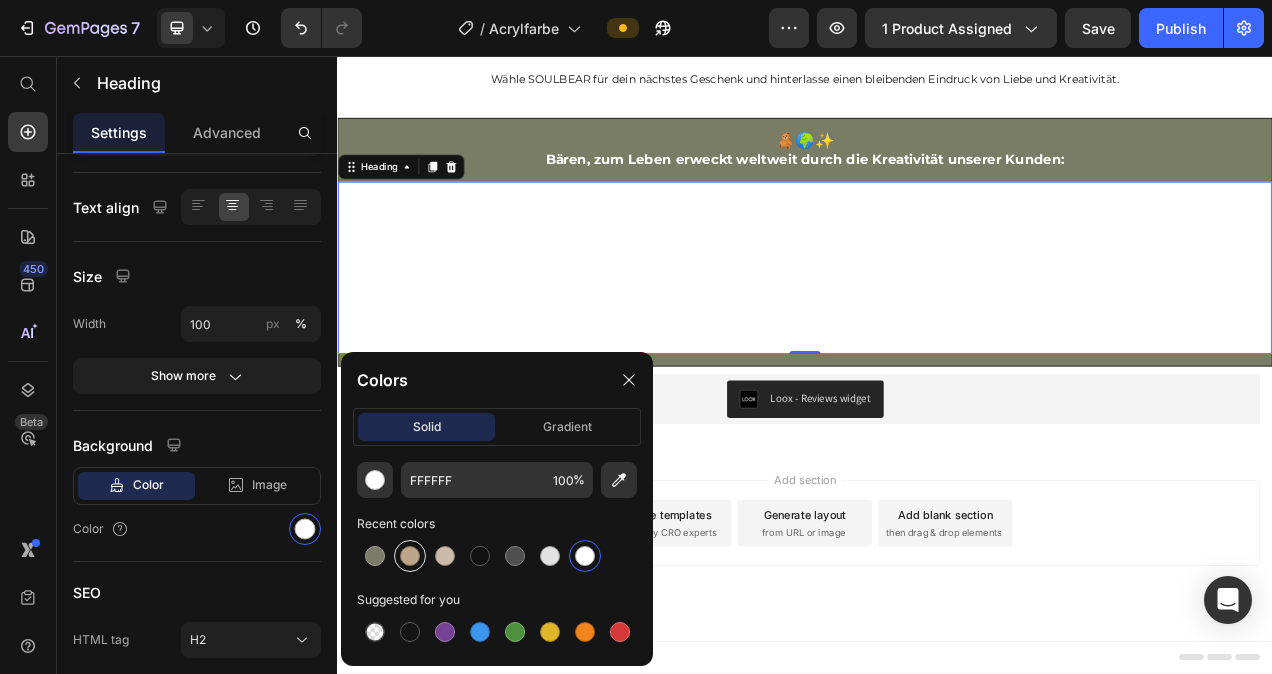 click at bounding box center (410, 556) 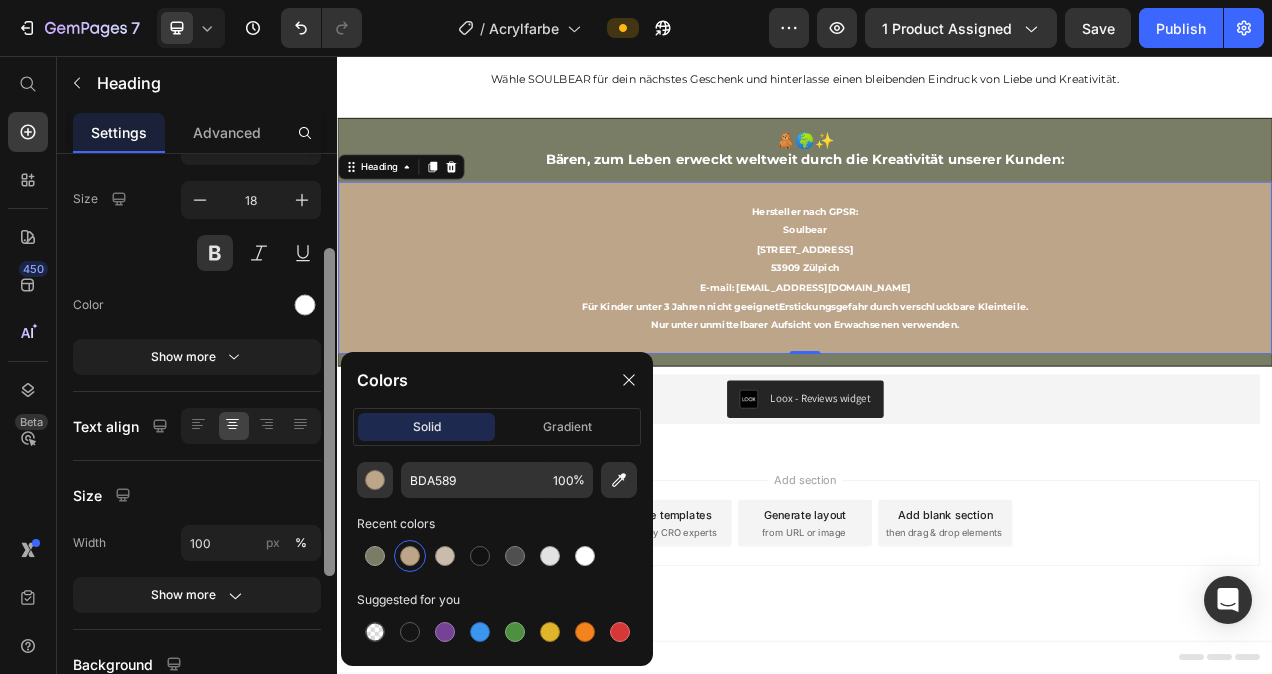 scroll, scrollTop: 134, scrollLeft: 0, axis: vertical 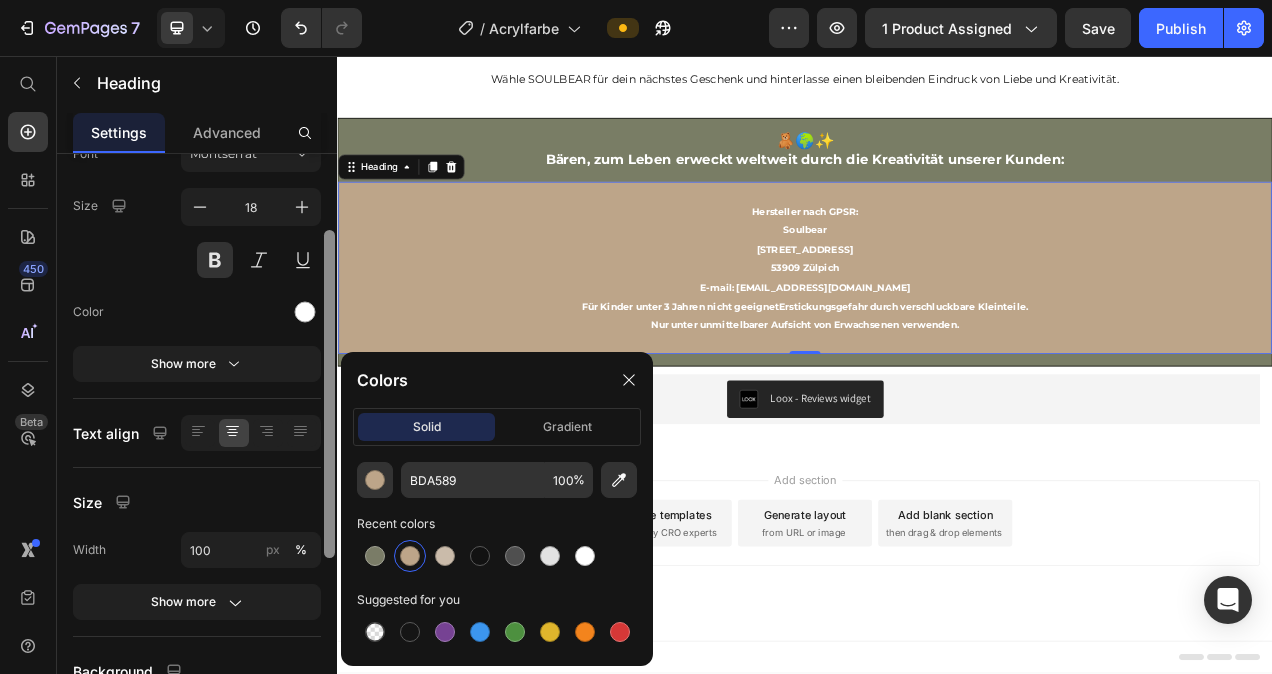 drag, startPoint x: 328, startPoint y: 469, endPoint x: 326, endPoint y: 340, distance: 129.0155 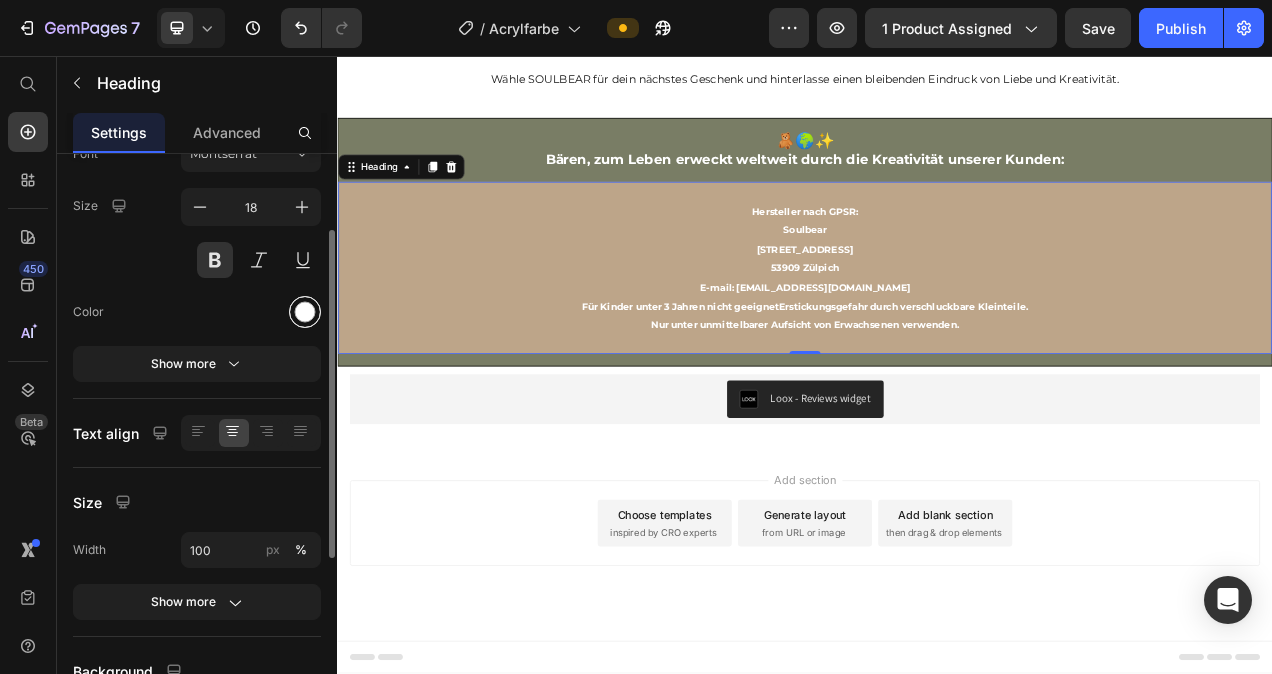 click at bounding box center [305, 312] 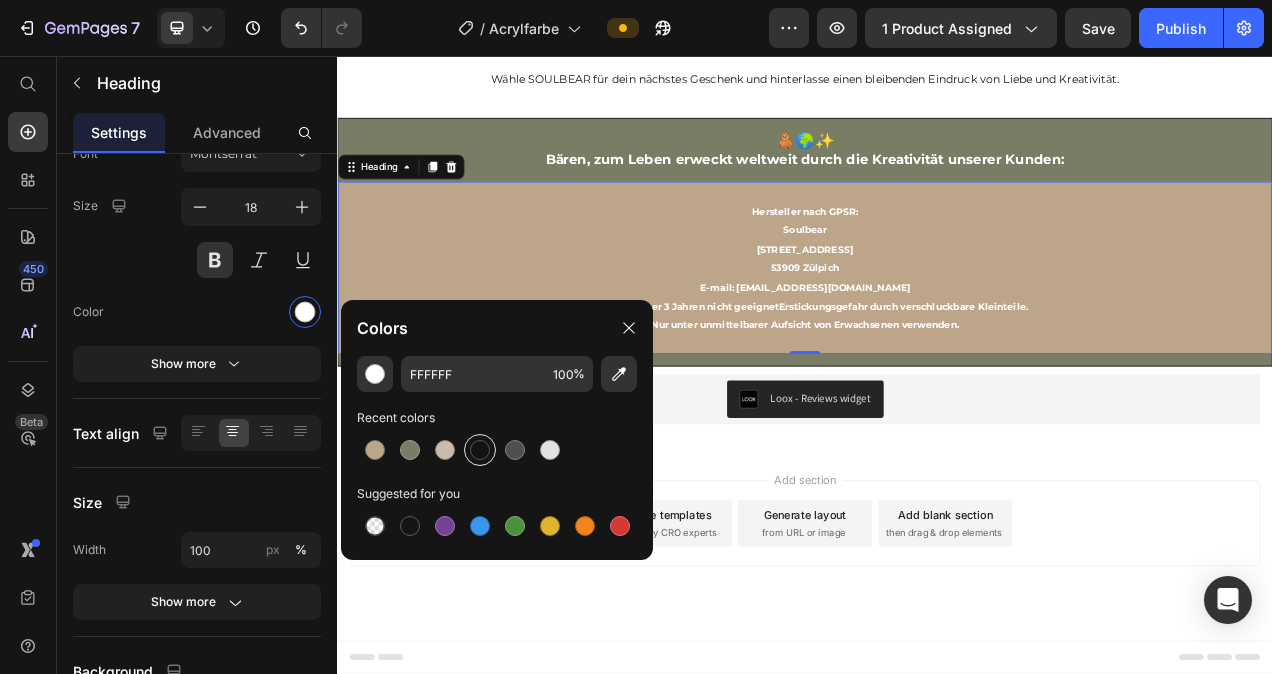 click at bounding box center [480, 450] 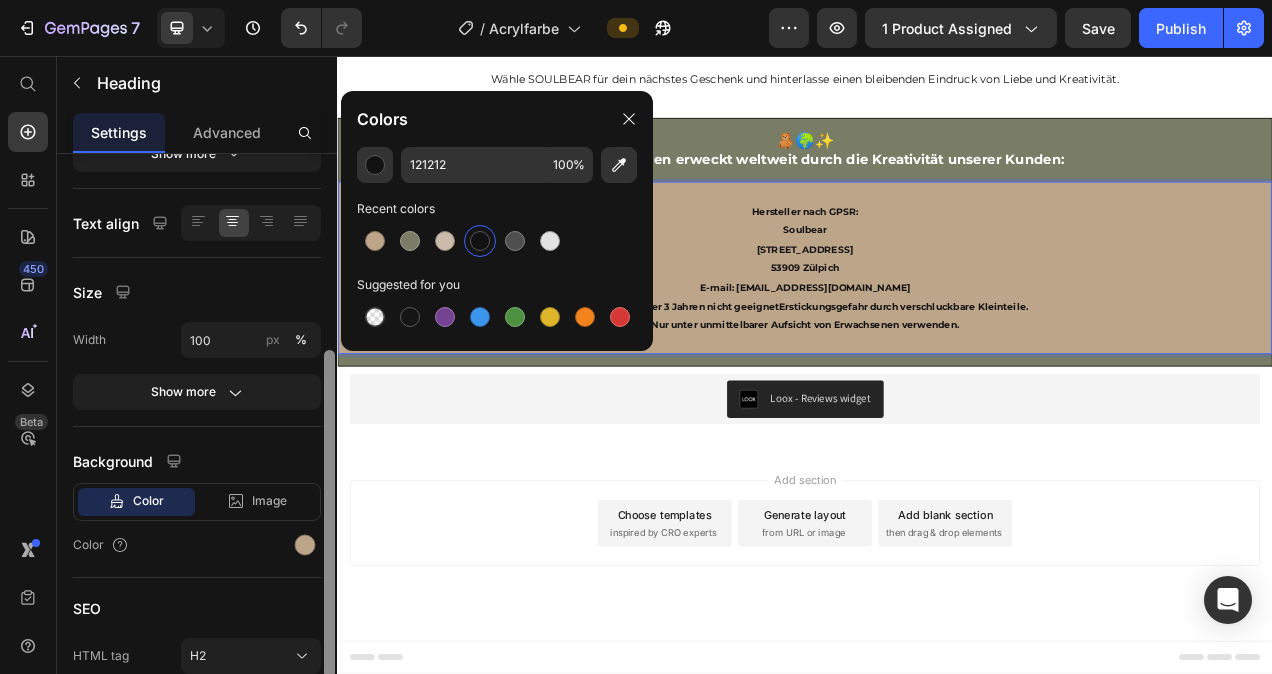 drag, startPoint x: 664, startPoint y: 359, endPoint x: 342, endPoint y: 565, distance: 382.25647 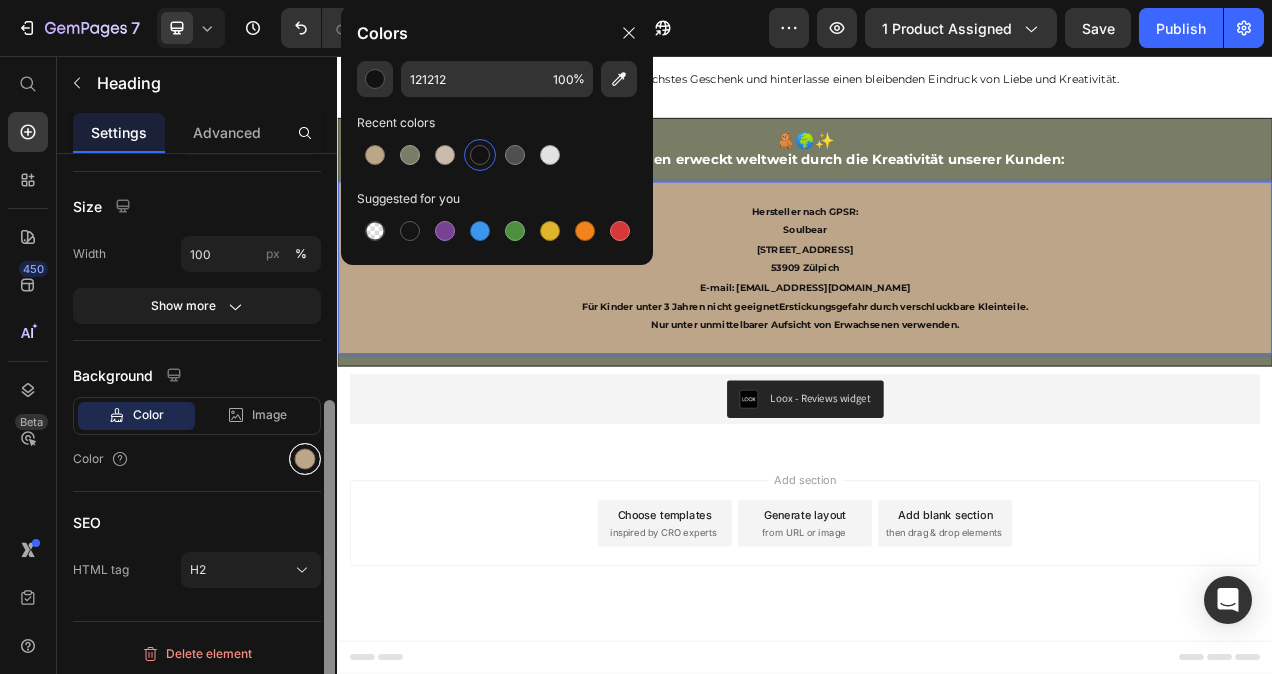 scroll, scrollTop: 419, scrollLeft: 0, axis: vertical 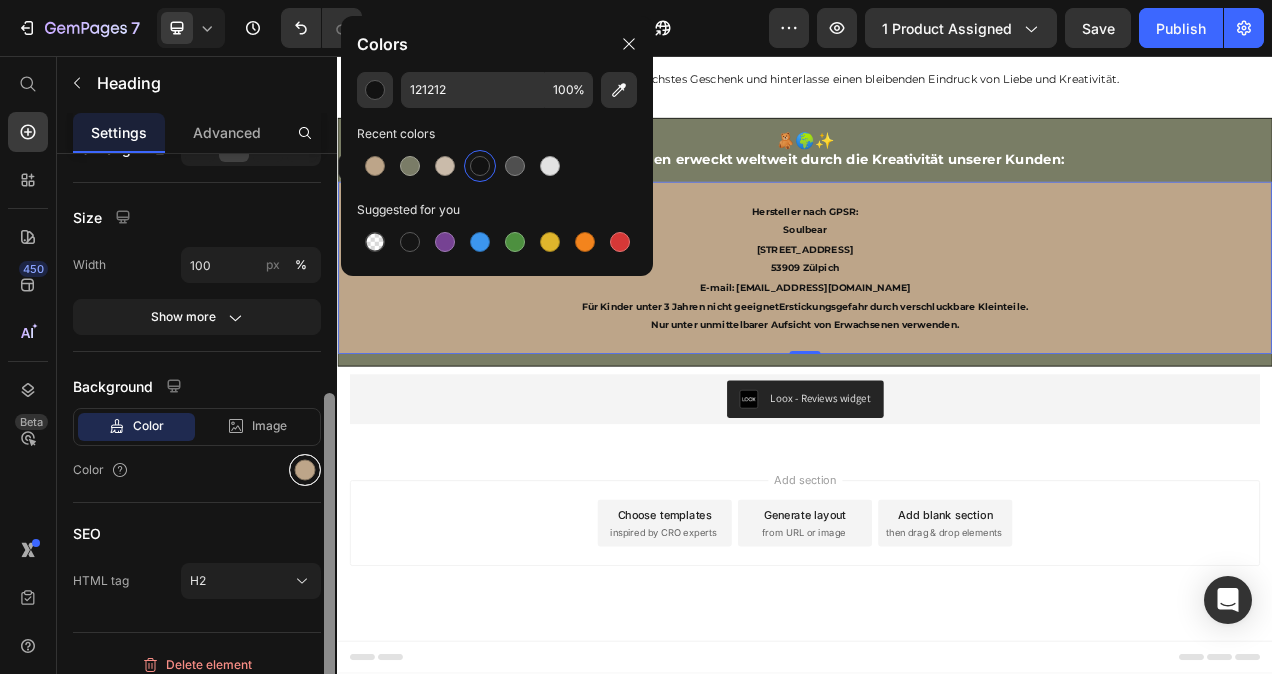 click at bounding box center (305, 470) 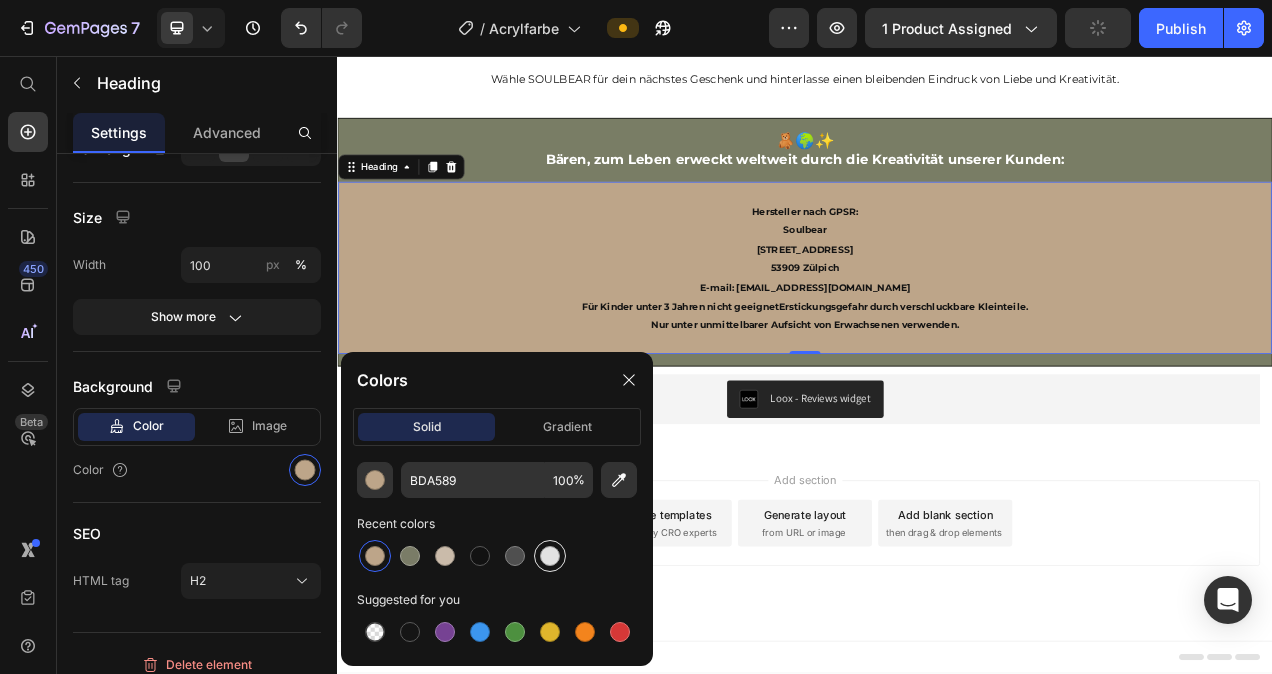 click at bounding box center [550, 556] 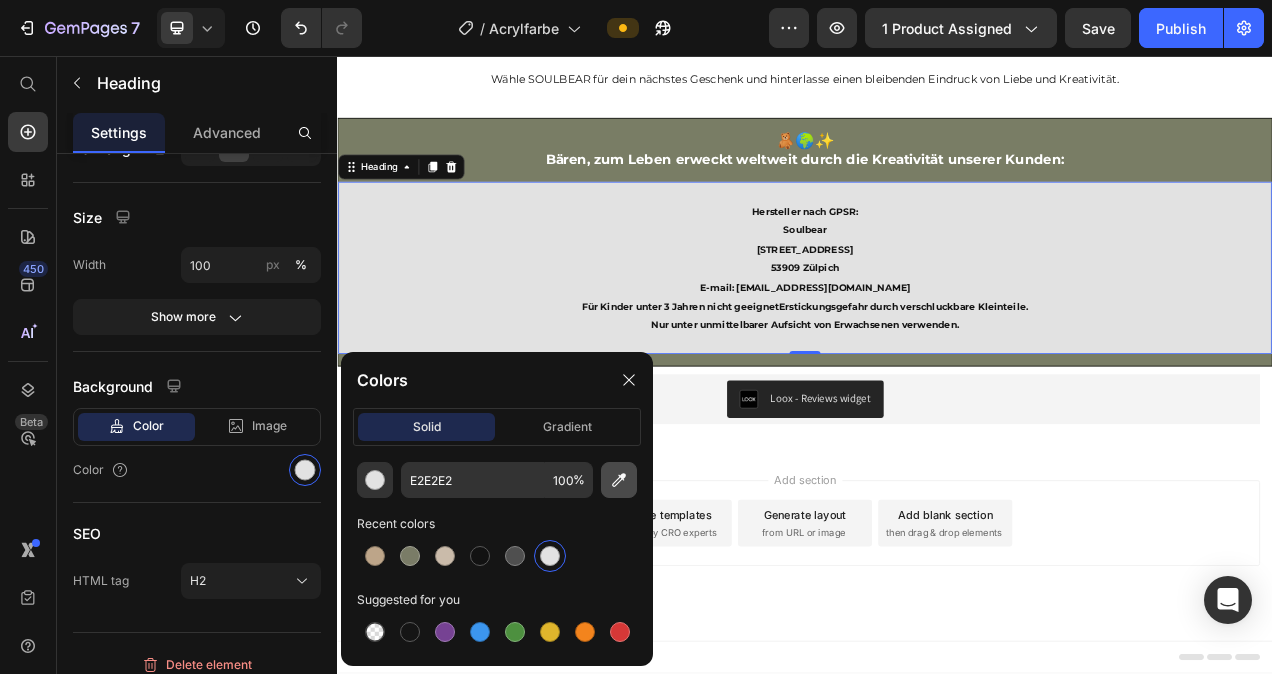 click 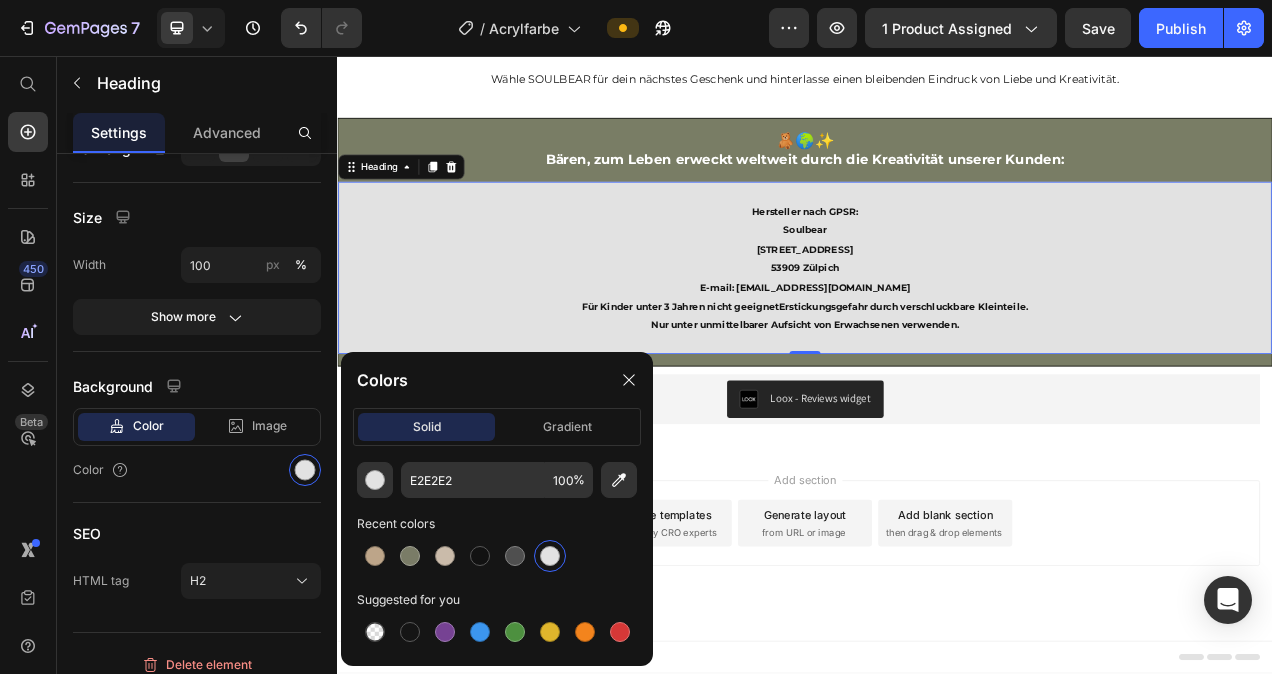 type on "FFFFFF" 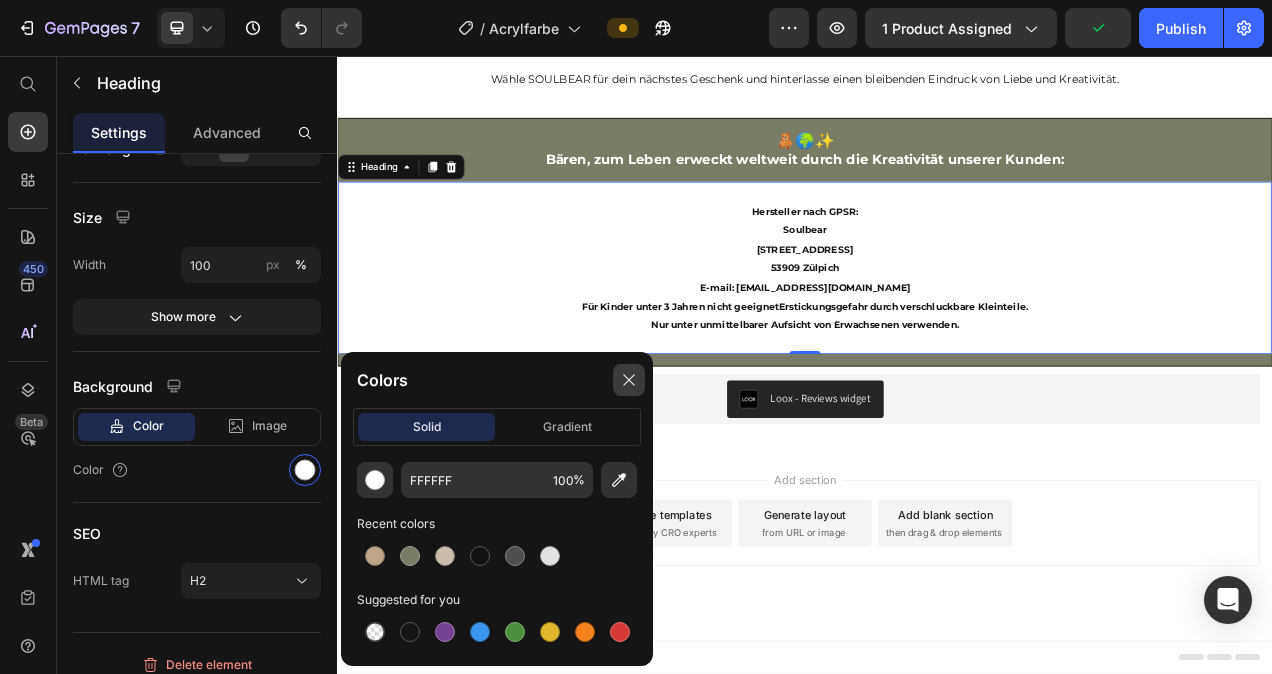 click at bounding box center [629, 380] 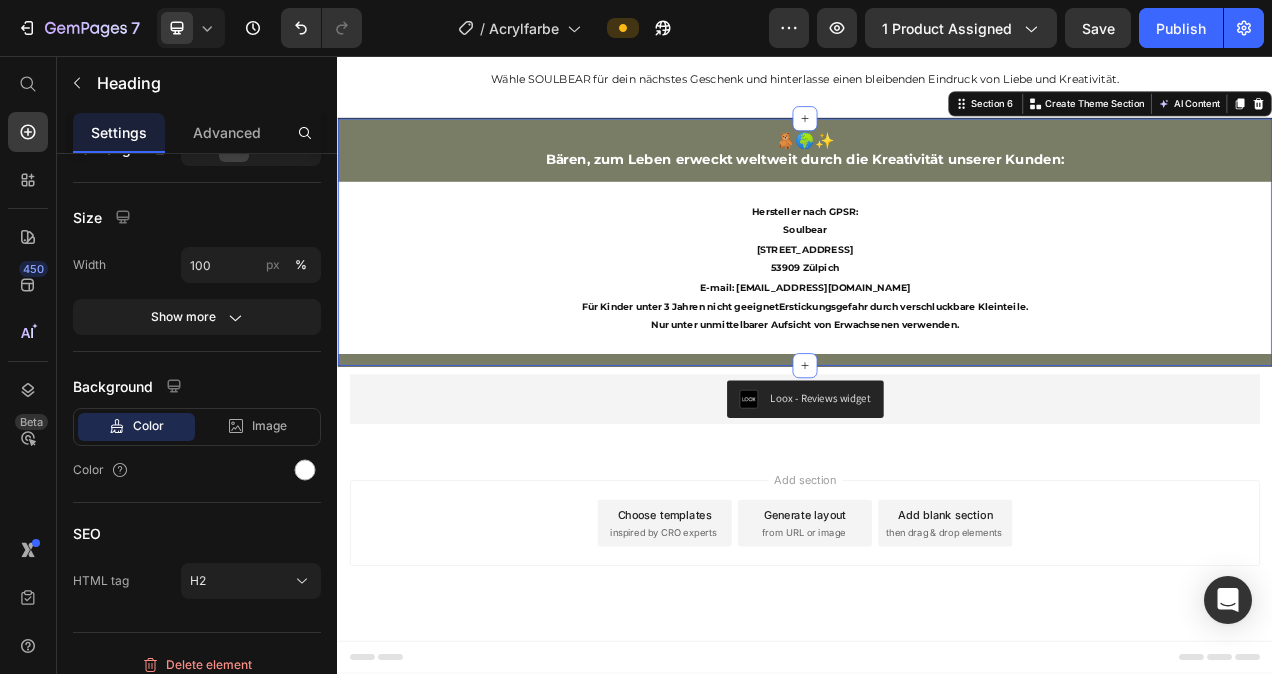 click on "🧸🌍✨ Bären, zum Leben erweckt weltweit durch die Kreativität unserer Kunden: Heading ⁠⁠⁠⁠⁠⁠⁠ Hersteller nach GPSR: Soulbear Virnicher Straße 2 53909 Zülpich E-mail: info@soulbear.de Für Kinder unter 3 Jahren nicht geeignet  Erstickungsgefahr durch verschluckbare Kleinteile. Nur unter unmittelbarer Aufsicht von Erwachsenen verwenden .   Heading" at bounding box center (937, 295) 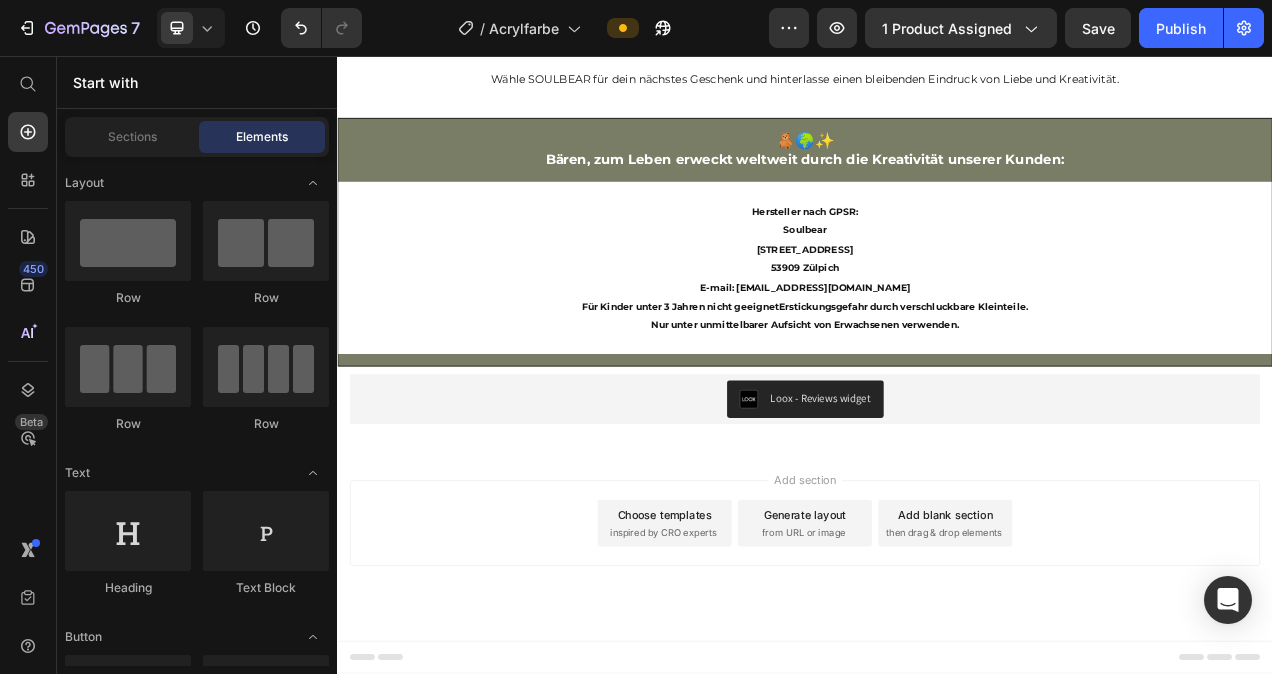 scroll, scrollTop: 5998, scrollLeft: 0, axis: vertical 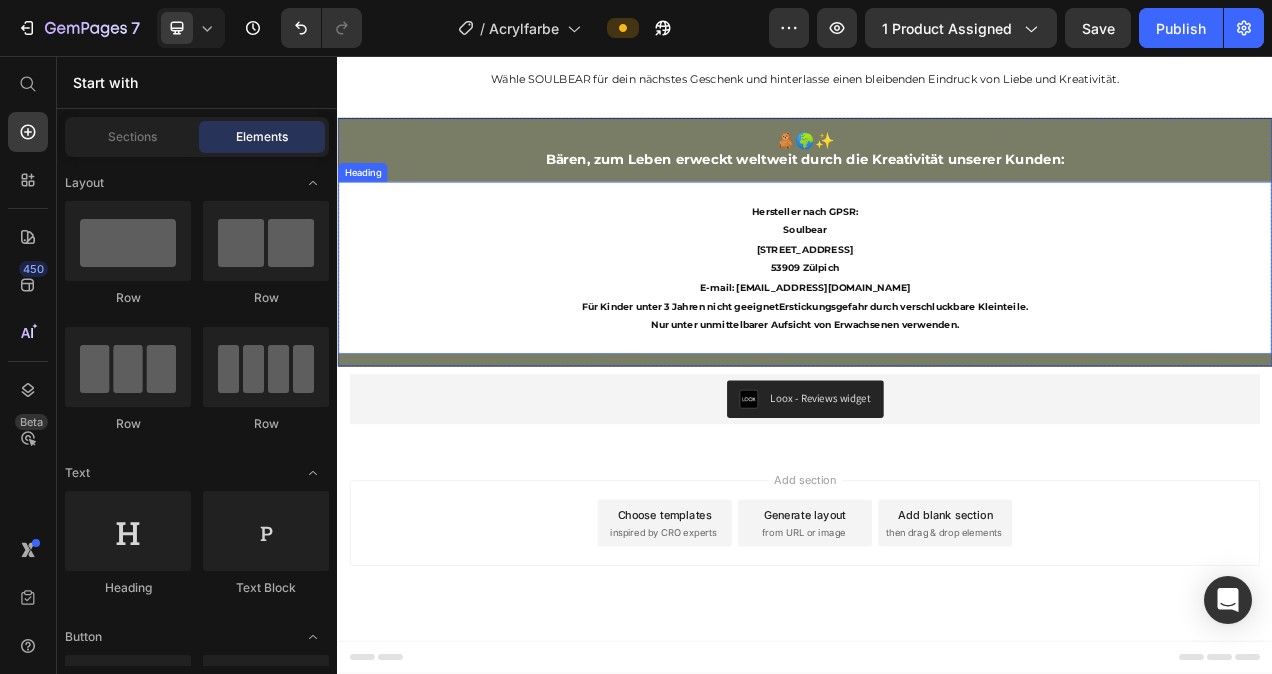 click on "Hersteller nach GPSR: Soulbear Virnicher Straße 2 53909 Zülpich E-mail: info@soulbear.de Für Kinder unter 3 Jahren nicht geeignet  Erstickungsgefahr durch verschluckbare Kleinteile. Nur unter unmittelbarer Aufsicht von Erwachsenen verwenden ." at bounding box center [937, 329] 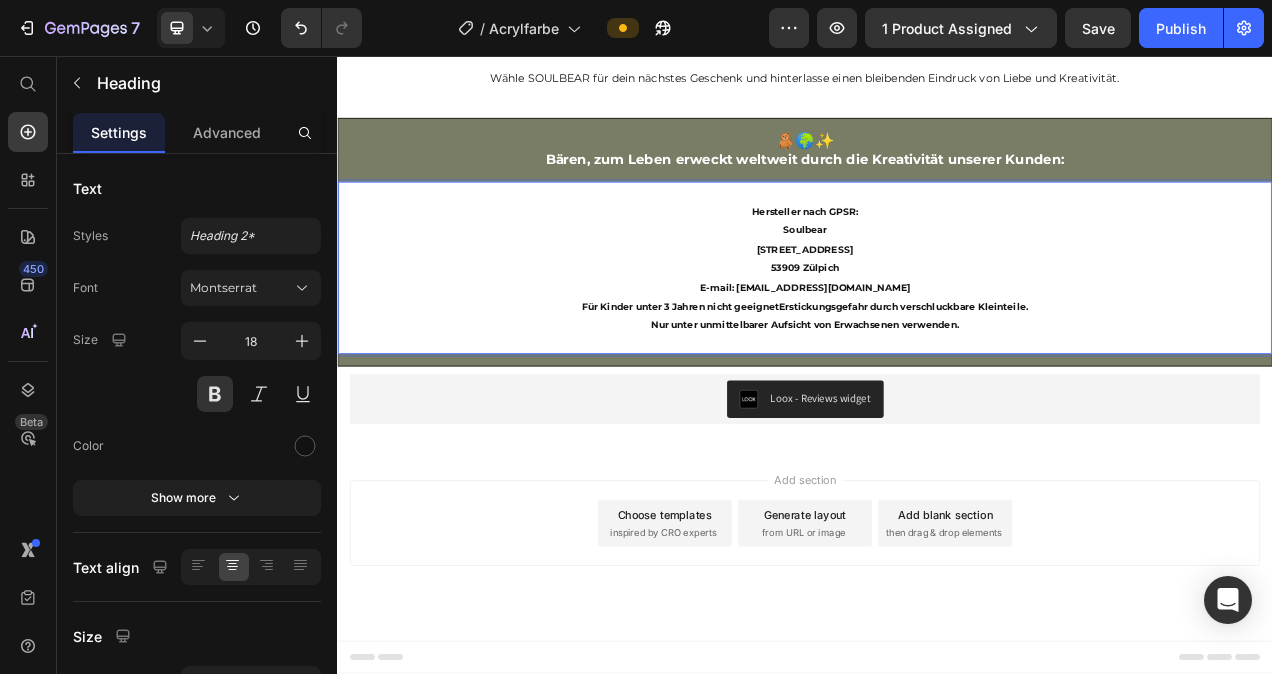 click on "⁠⁠⁠⁠⁠⁠⁠ Hersteller nach GPSR: Soulbear Virnicher Straße 2 53909 Zülpich E-mail: info@soulbear.de Für Kinder unter 3 Jahren nicht geeignet  Erstickungsgefahr durch verschluckbare Kleinteile. Nur unter unmittelbarer Aufsicht von Erwachsenen verwenden ." at bounding box center (937, 329) 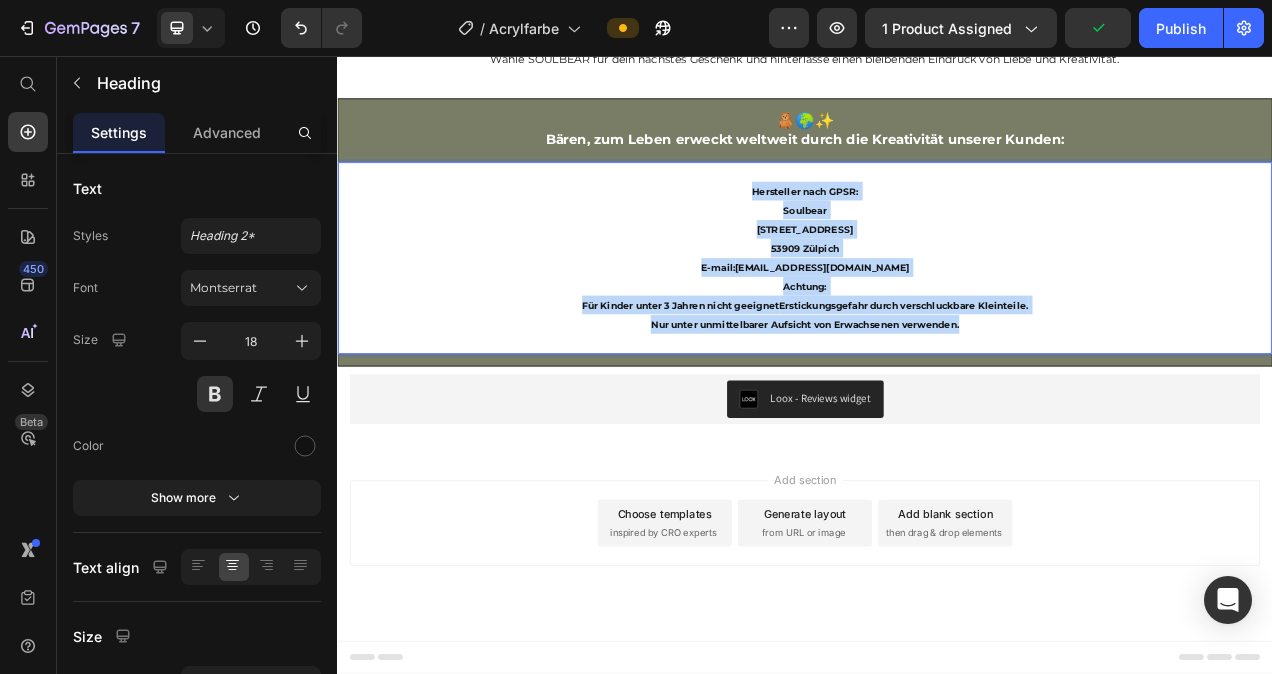 drag, startPoint x: 1149, startPoint y: 675, endPoint x: 862, endPoint y: 501, distance: 335.62628 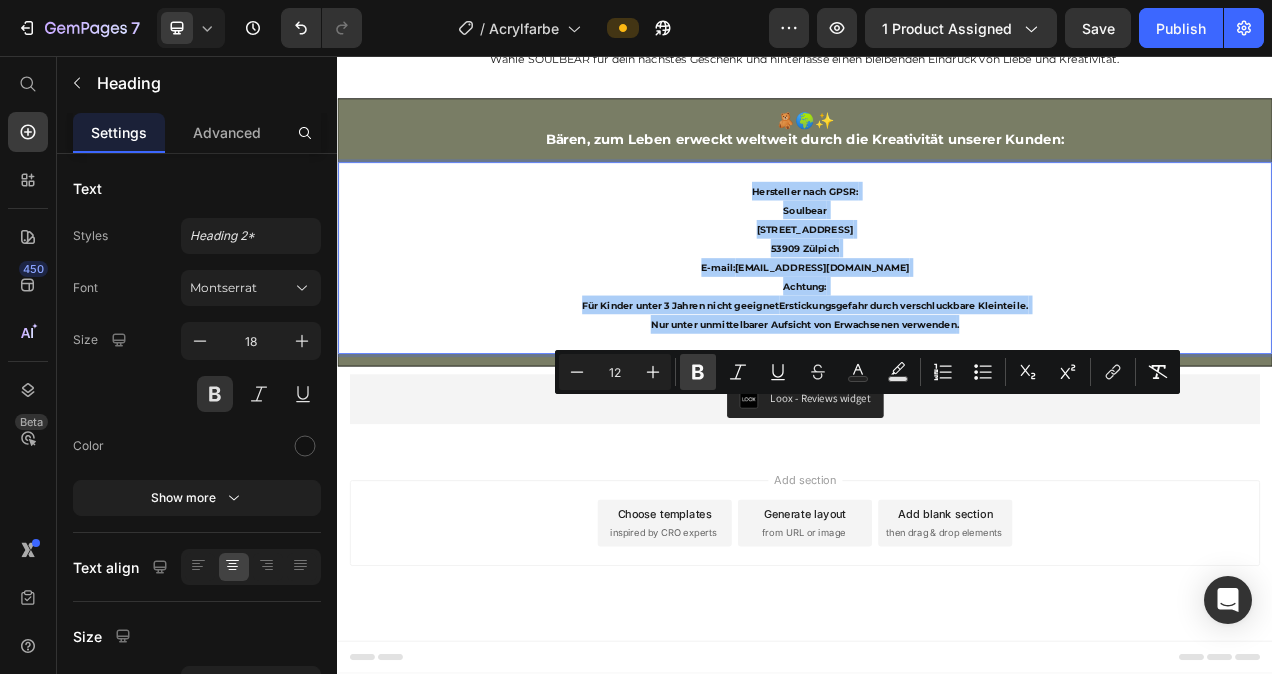 click 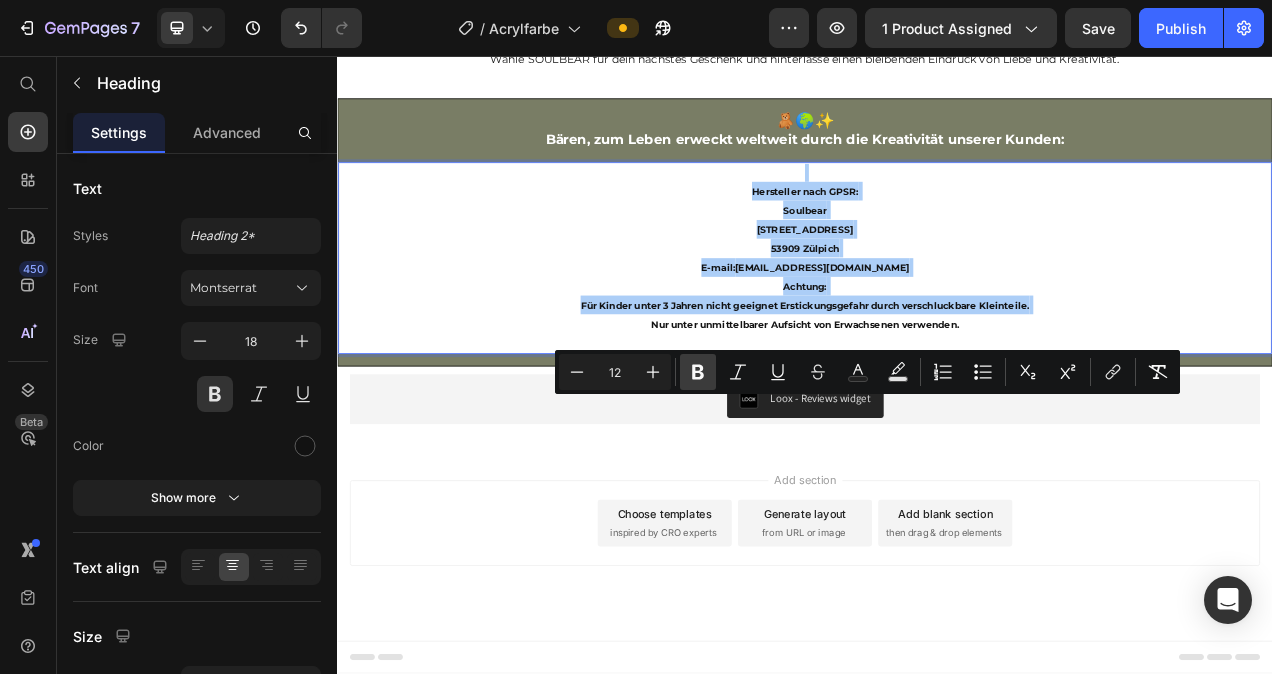 click 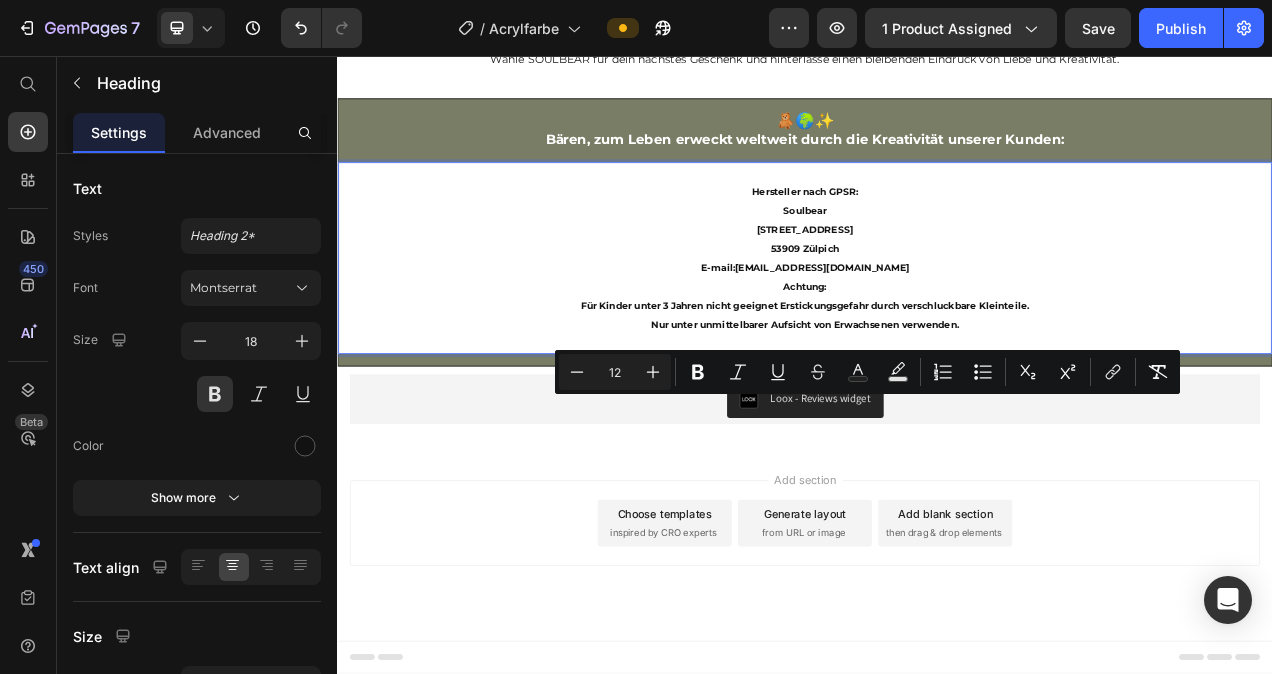 click on "Hersteller nach GPSR: Soulbear Virnicher Straße 2 53909 Zülpich E-mail:  info@soulbear.de Achtung: Für Kinder unter 3 Jahren nicht geeignet Erstickungsgefahr durch verschluckbare Kleinteile. Nur unter unmittelbarer Aufsicht von Erwachsenen verwenden." at bounding box center (937, 316) 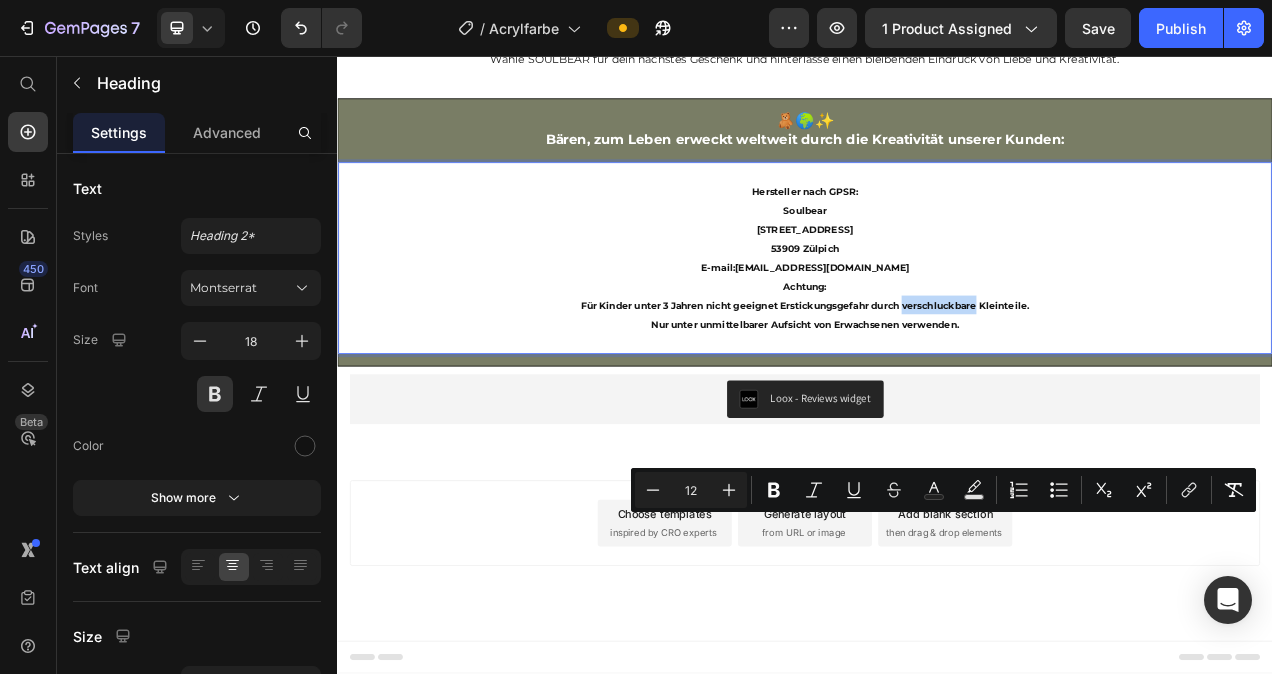 drag, startPoint x: 1156, startPoint y: 649, endPoint x: 1059, endPoint y: 648, distance: 97.00516 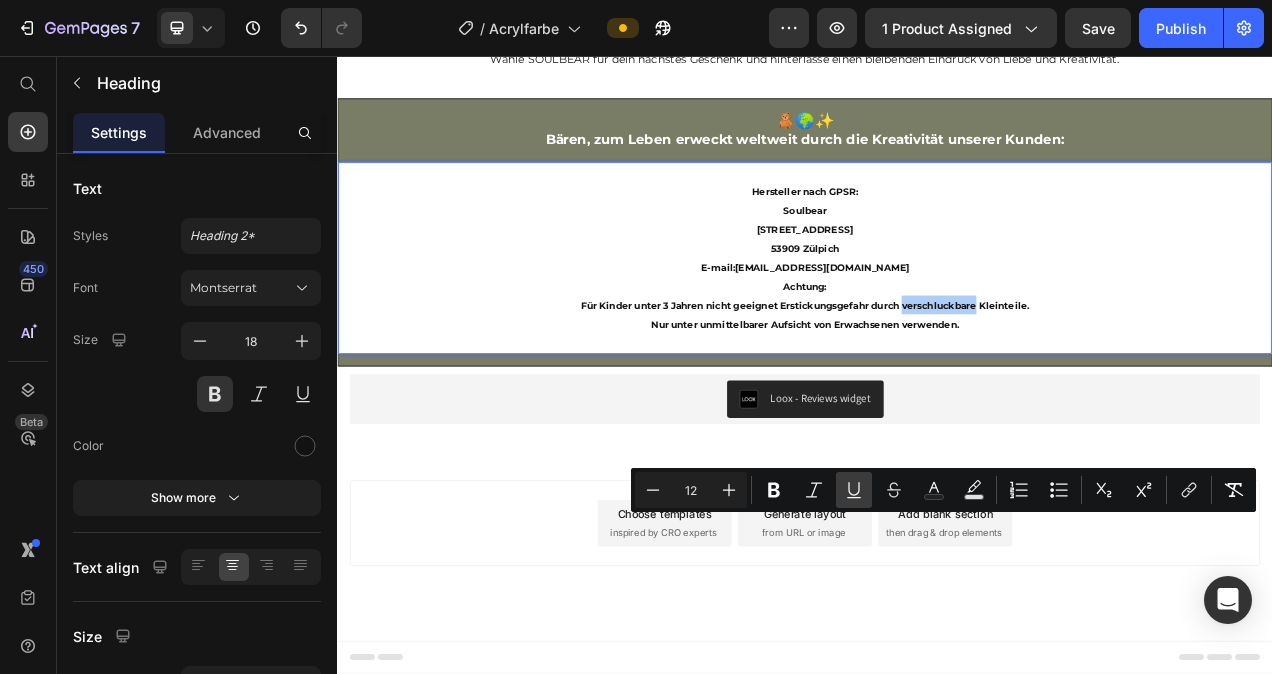click 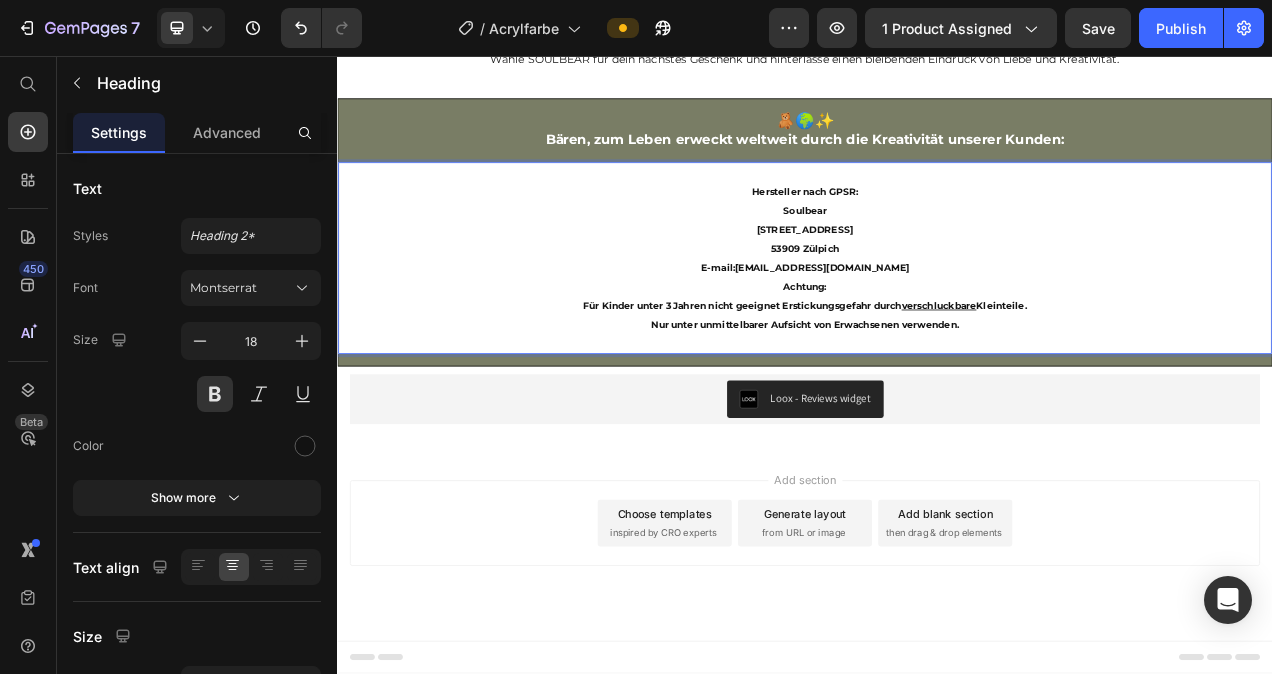 click on "Hersteller nach GPSR: Soulbear Virnicher Straße 2 53909 Zülpich E-mail:  info@soulbear.de Achtung: Für Kinder unter 3 Jahren nicht geeignet Erstickungsgefahr durch  verschluckbare  Kleinteile. Nur unter unmittelbarer Aufsicht von Erwachsenen verwenden." at bounding box center (937, 316) 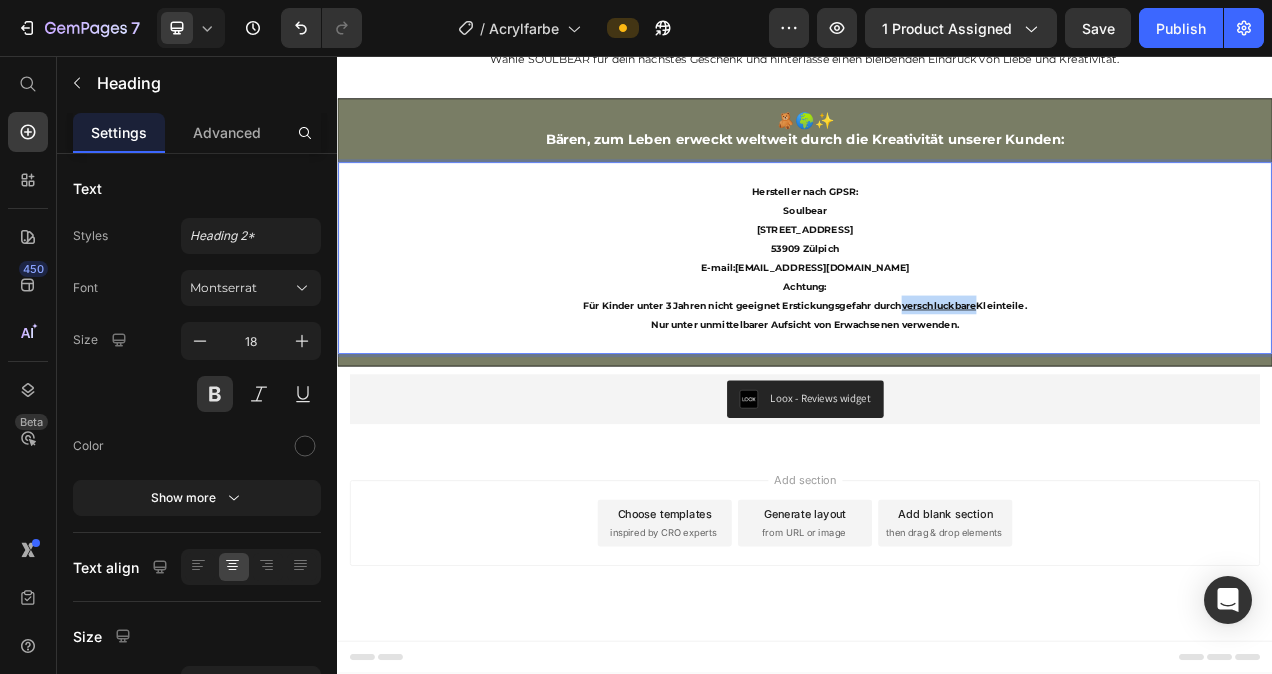 drag, startPoint x: 1154, startPoint y: 652, endPoint x: 1059, endPoint y: 655, distance: 95.047356 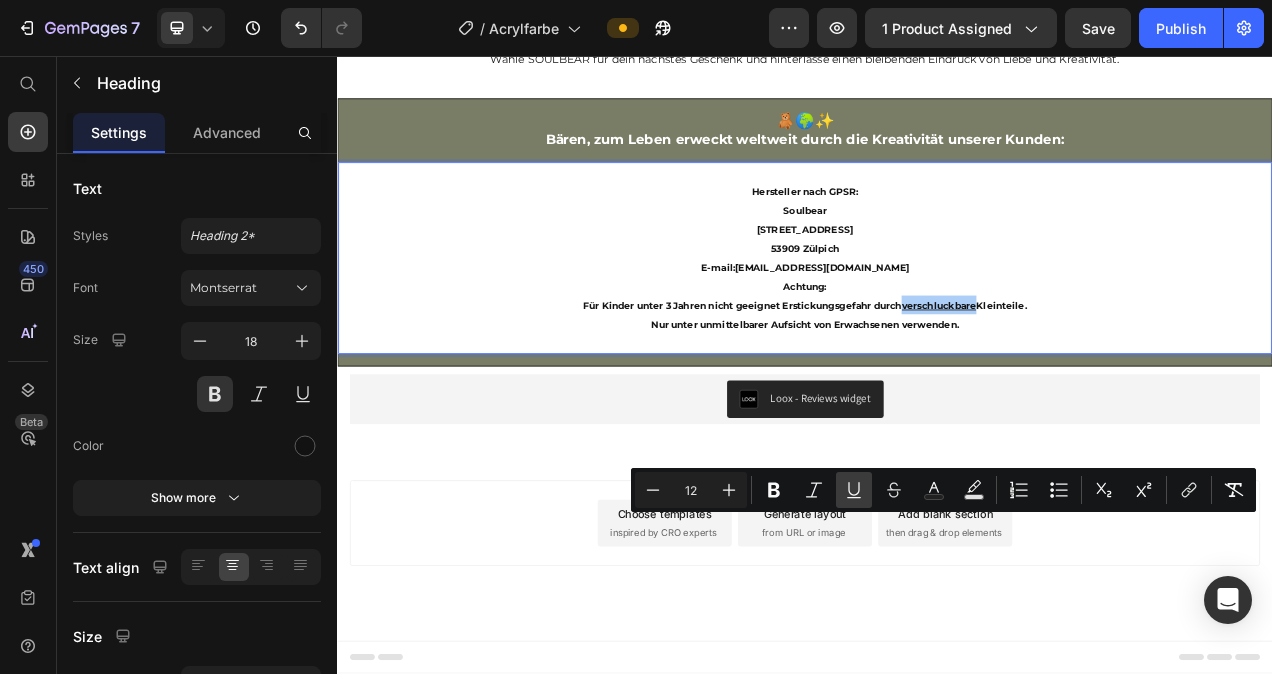 click 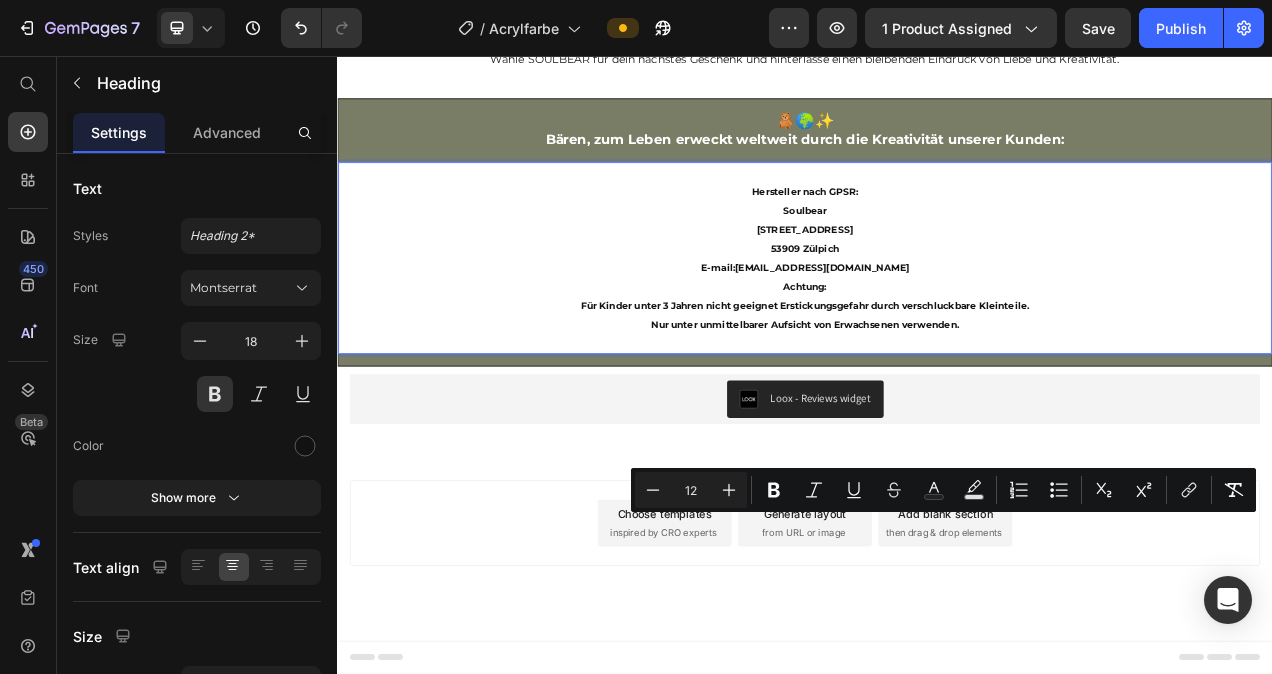 click on "Hersteller nach GPSR: Soulbear Virnicher Straße 2 53909 Zülpich E-mail:  info@soulbear.de Achtung: Für Kinder unter 3 Jahren nicht geeignet Erstickungsgefahr durch verschluckbare Kleinteile. Nur unter unmittelbarer Aufsicht von Erwachsenen verwenden." at bounding box center (937, 316) 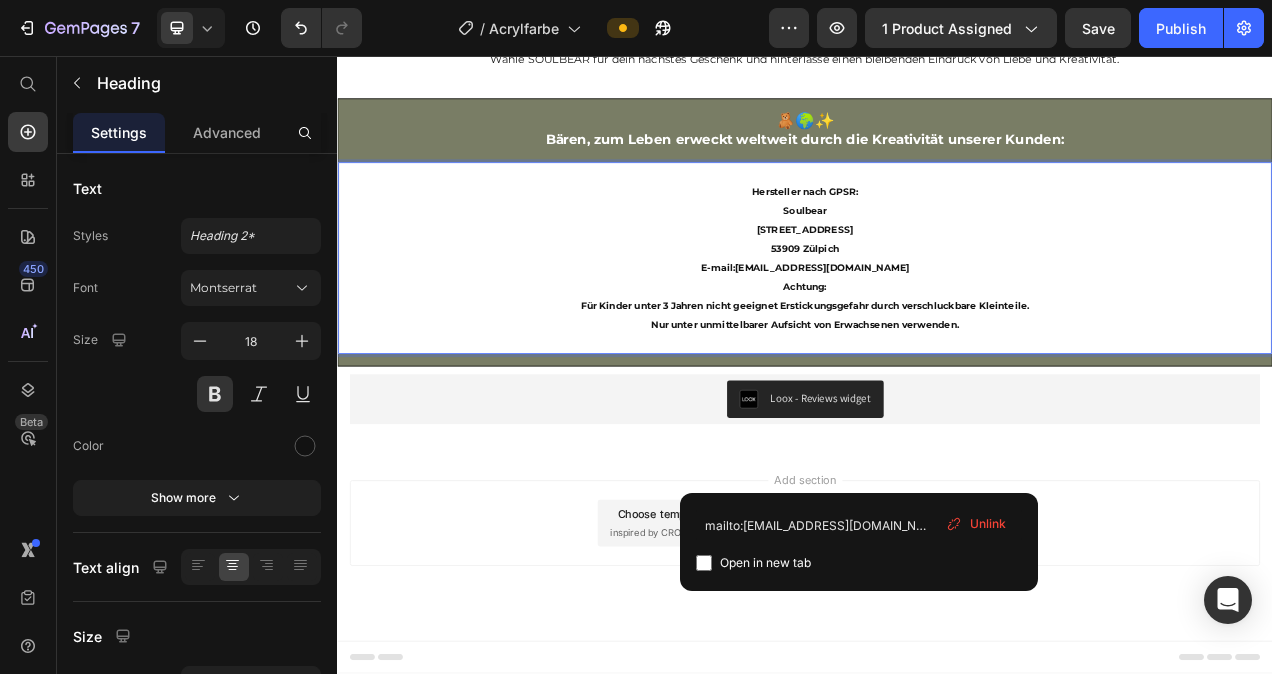 click on "Hersteller nach GPSR: Soulbear Virnicher Straße 2 53909 Zülpich E-mail:  info@soulbear.de Achtung: Für Kinder unter 3 Jahren nicht geeignet Erstickungsgefahr durch verschluckbare Kleinteile. Nur unter unmittelbarer Aufsicht von Erwachsenen verwenden." at bounding box center (937, 316) 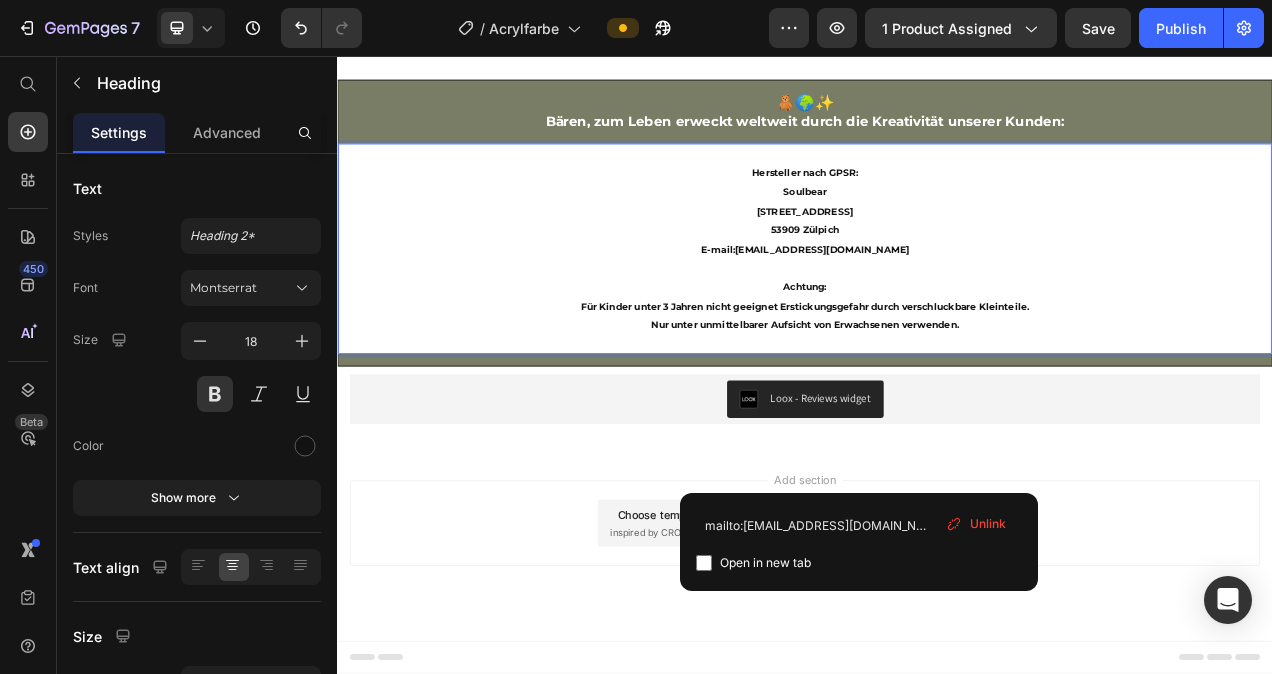 click on "Hersteller nach GPSR: Soulbear Virnicher Straße 2 53909 Zülpich E-mail:  info@soulbear.de ⁠⁠⁠⁠⁠⁠⁠ Achtung: Für Kinder unter 3 Jahren nicht geeignet Erstickungsgefahr durch verschluckbare Kleinteile. Nur unter unmittelbarer Aufsicht von Erwachsenen verwenden." at bounding box center (937, 304) 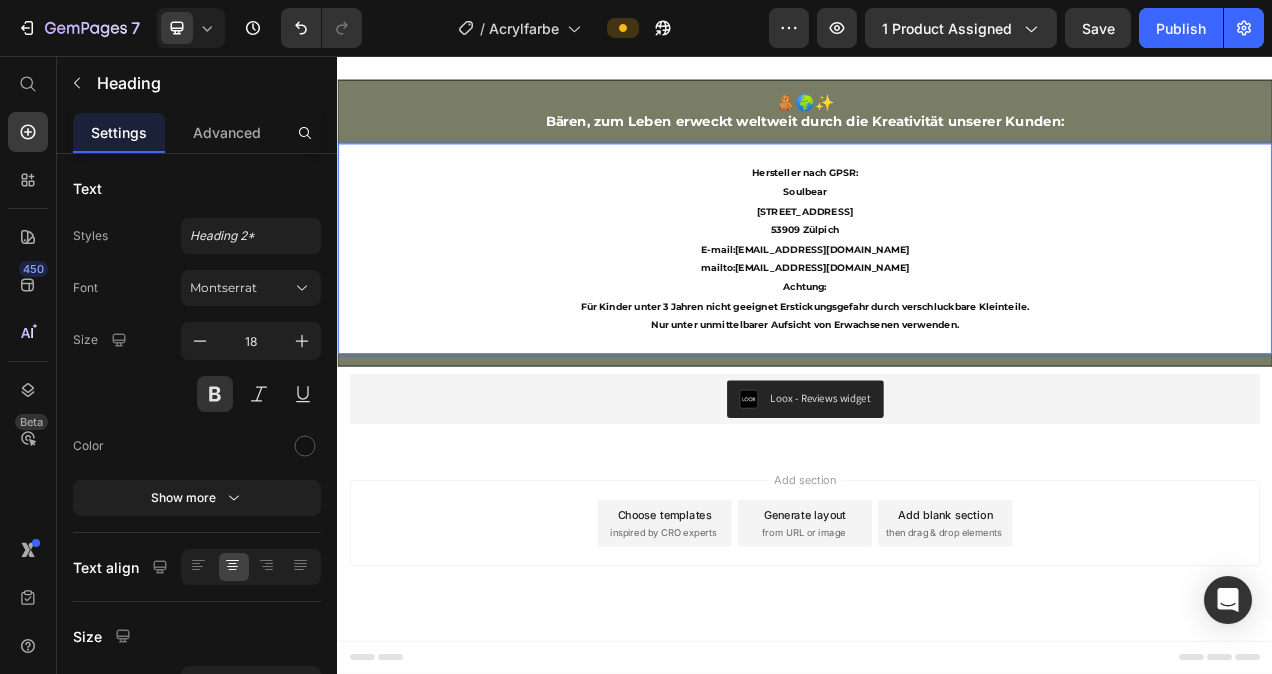 click on "Hersteller nach GPSR: Soulbear Virnicher Straße 2 53909 Zülpich E-mail:  info@soulbear.de mailto:info@soulbear.de Achtung: Für Kinder unter 3 Jahren nicht geeignet Erstickungsgefahr durch verschluckbare Kleinteile. Nur unter unmittelbarer Aufsicht von Erwachsenen verwenden." at bounding box center (937, 304) 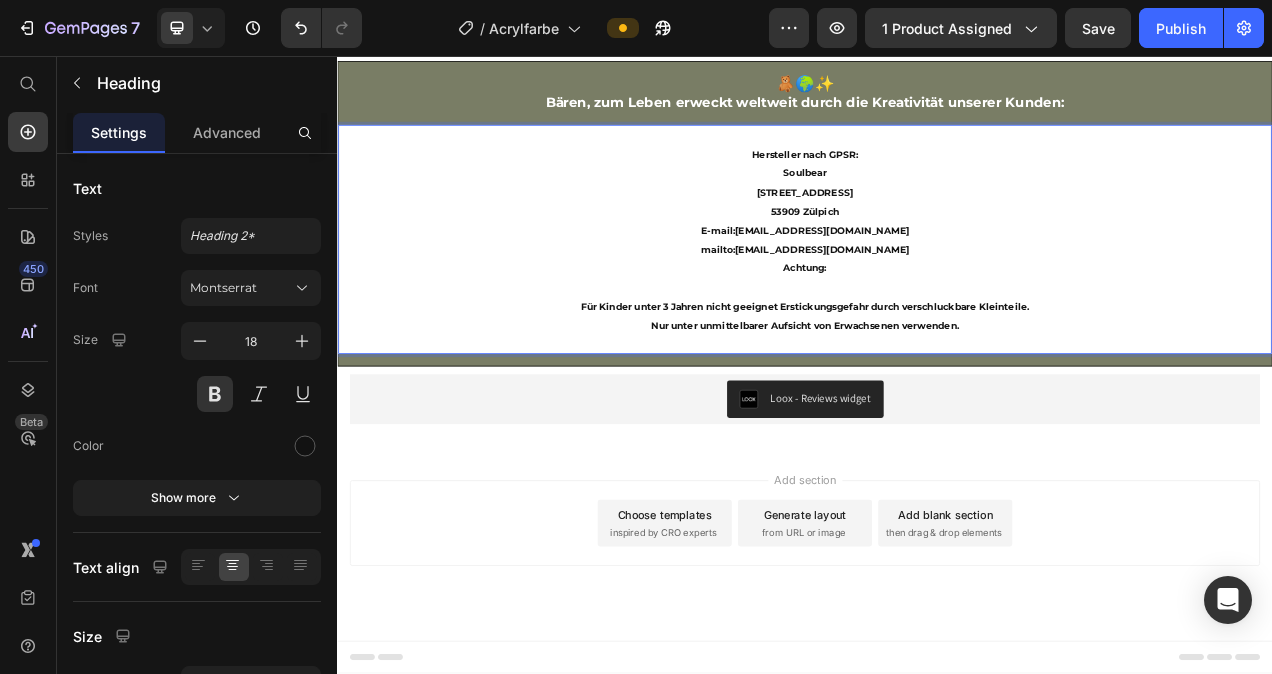 scroll, scrollTop: 7, scrollLeft: 0, axis: vertical 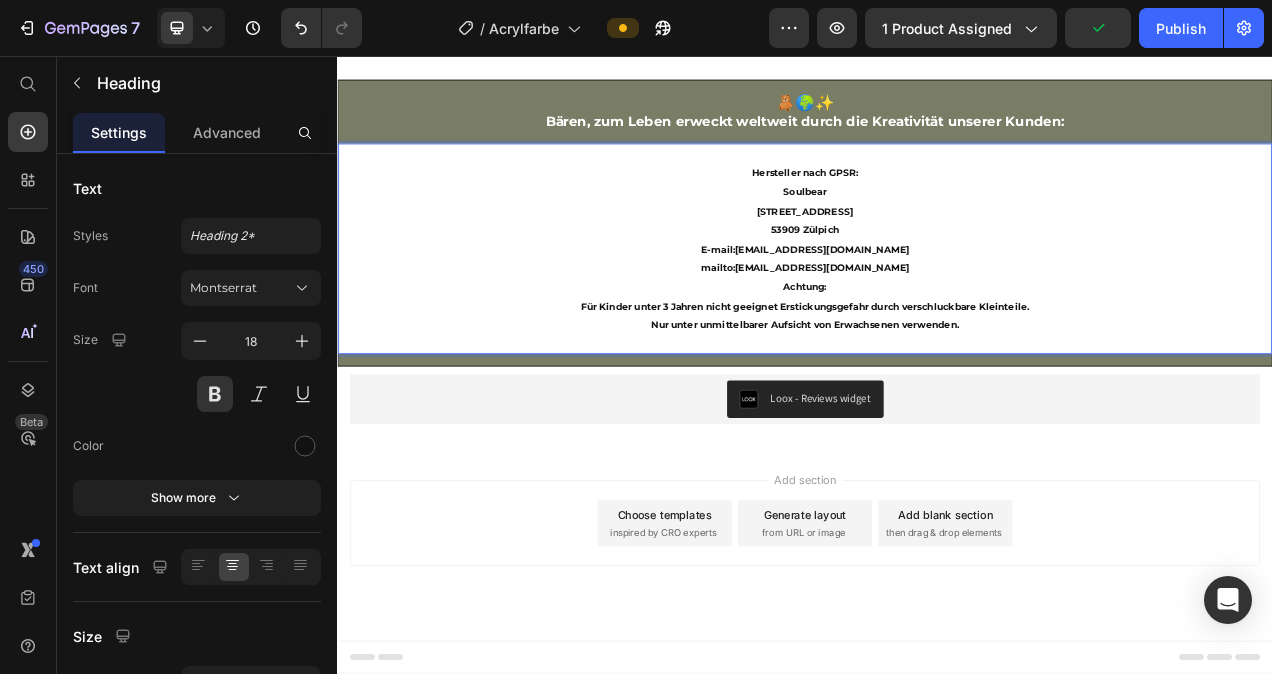 click on "Hersteller nach GPSR: Soulbear Virnicher Straße 2 53909 Zülpich E-mail:  info@soulbear.de mailto:info@soulbear.de Achtung: Für Kinder unter 3 Jahren nicht geeignet Erstickungsgefahr durch verschluckbare Kleinteile. Nur unter unmittelbarer Aufsicht von Erwachsenen verwenden." at bounding box center [937, 304] 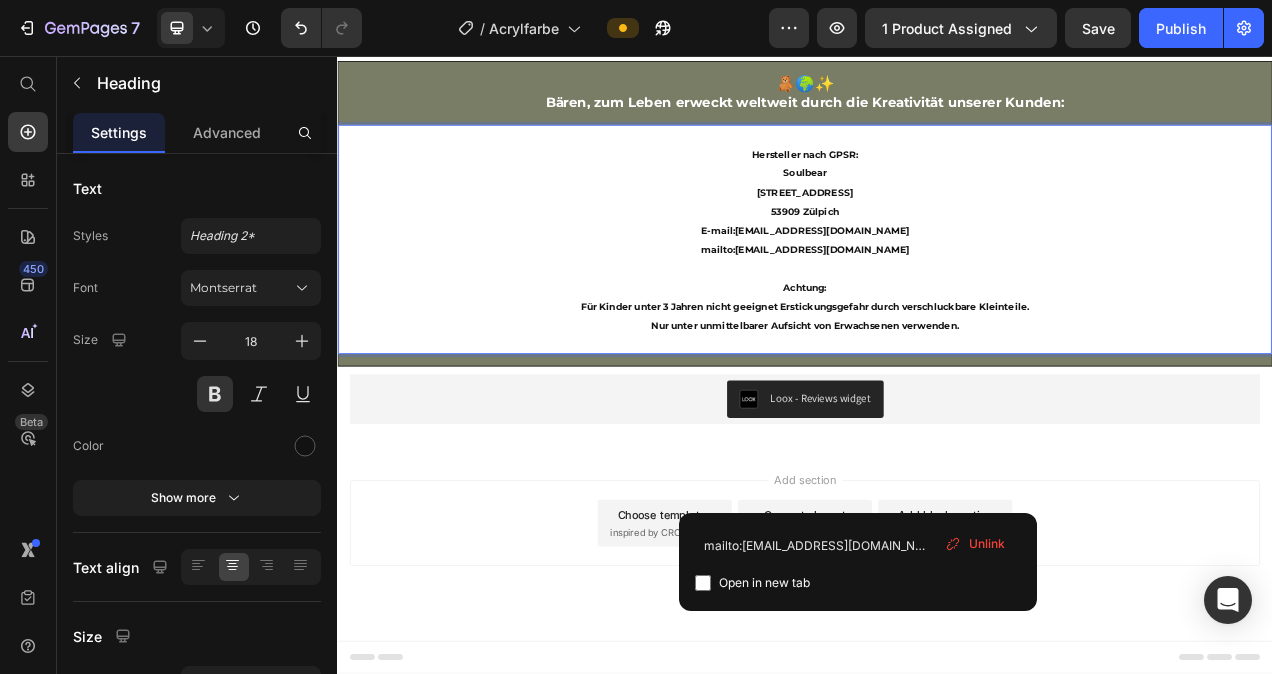 click on "Hersteller nach GPSR: Soulbear Virnicher Straße 2 53909 Zülpich E-mail:  info@soulbear.de mailto:info@soulbear.de ⁠⁠⁠⁠⁠⁠⁠ Achtung: Für Kinder unter 3 Jahren nicht geeignet Erstickungsgefahr durch verschluckbare Kleinteile. Nur unter unmittelbarer Aufsicht von Erwachsenen verwenden." at bounding box center [937, 292] 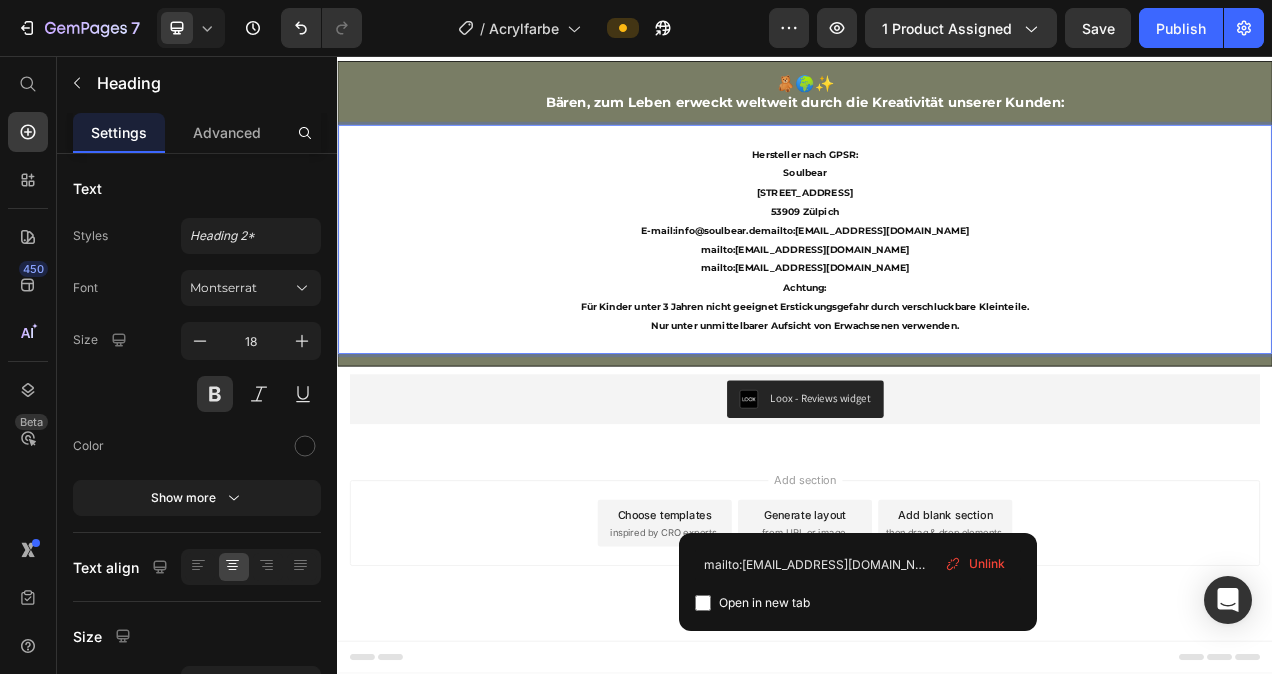 click on "Hersteller nach GPSR: Soulbear Virnicher Straße 2 53909 Zülpich E-mail:  info@soulbear.demailto:info@soulbear.de ⁠⁠⁠⁠⁠⁠⁠ mailto:info@soulbear.de mailto:info@soulbear.de Achtung: Für Kinder unter 3 Jahren nicht geeignet Erstickungsgefahr durch verschluckbare Kleinteile. Nur unter unmittelbarer Aufsicht von Erwachsenen verwenden." at bounding box center (937, 292) 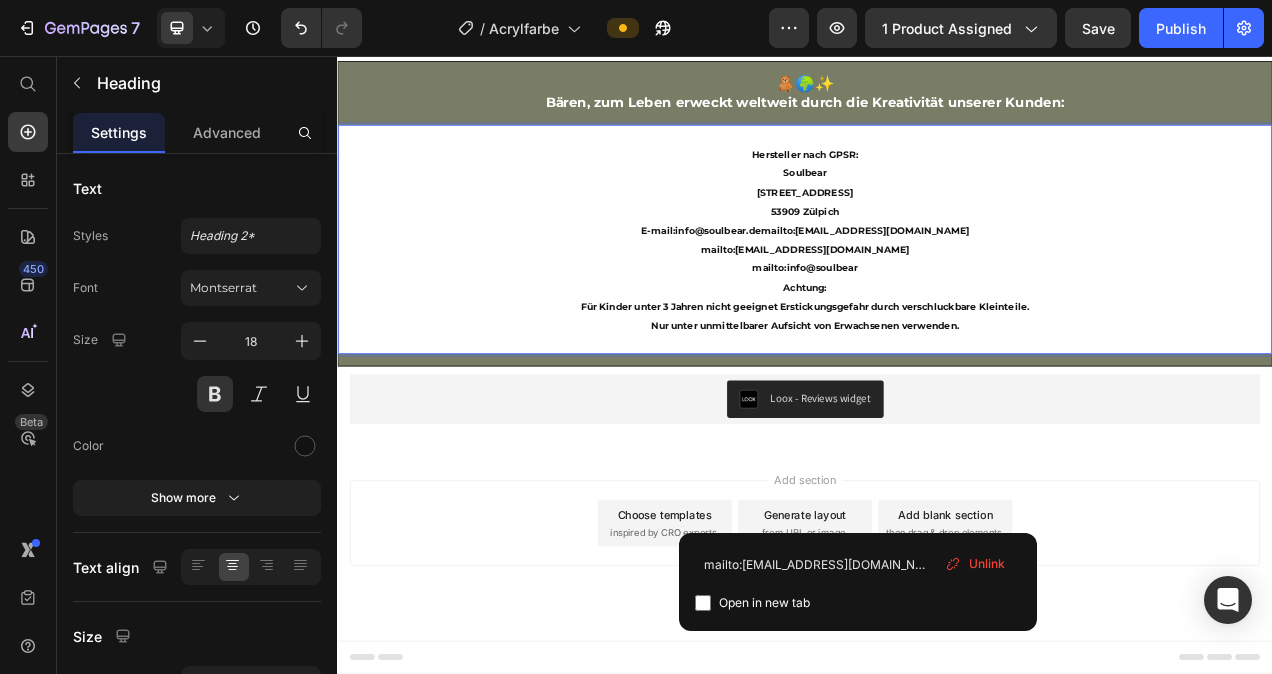 scroll, scrollTop: 36, scrollLeft: 0, axis: vertical 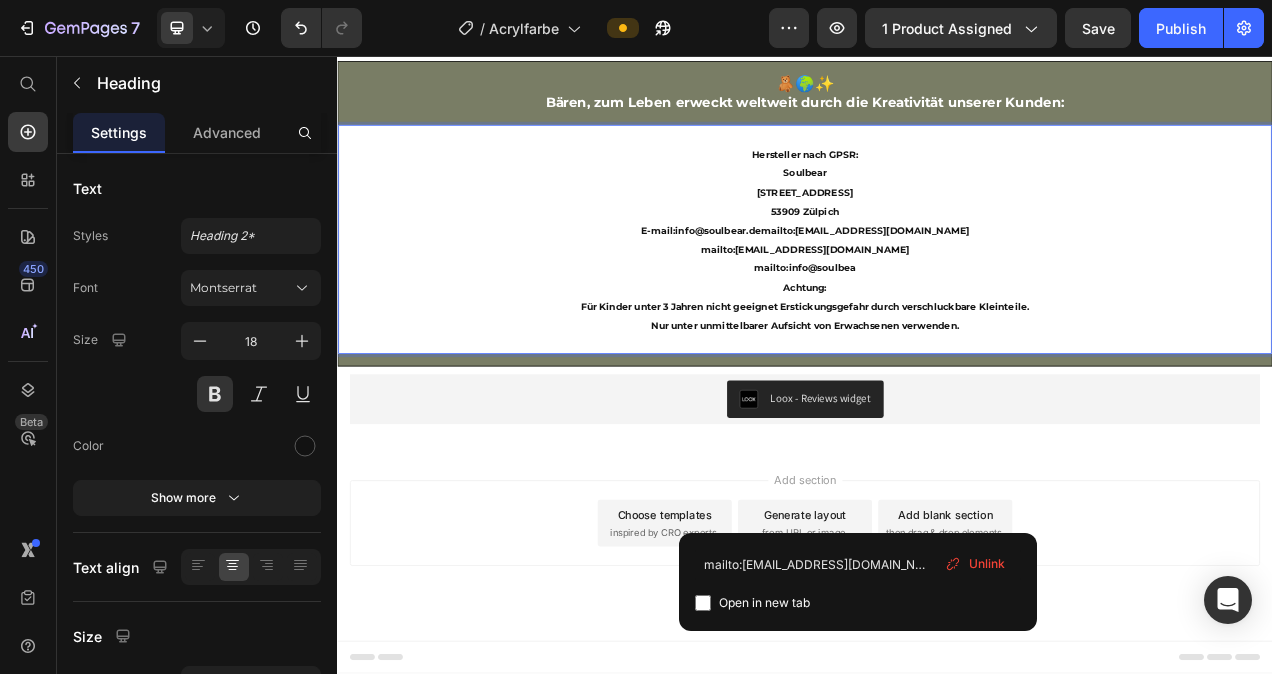 click on "Hersteller nach GPSR: Soulbear Virnicher Straße 2 53909 Zülpich E-mail:  info@soulbear.demailto:info@soulbear.de mailto:info@soulbear.de mailto:info@soulbea ⁠⁠⁠⁠⁠⁠⁠ Achtung: Für Kinder unter 3 Jahren nicht geeignet Erstickungsgefahr durch verschluckbare Kleinteile. Nur unter unmittelbarer Aufsicht von Erwachsenen verwenden." at bounding box center [937, 292] 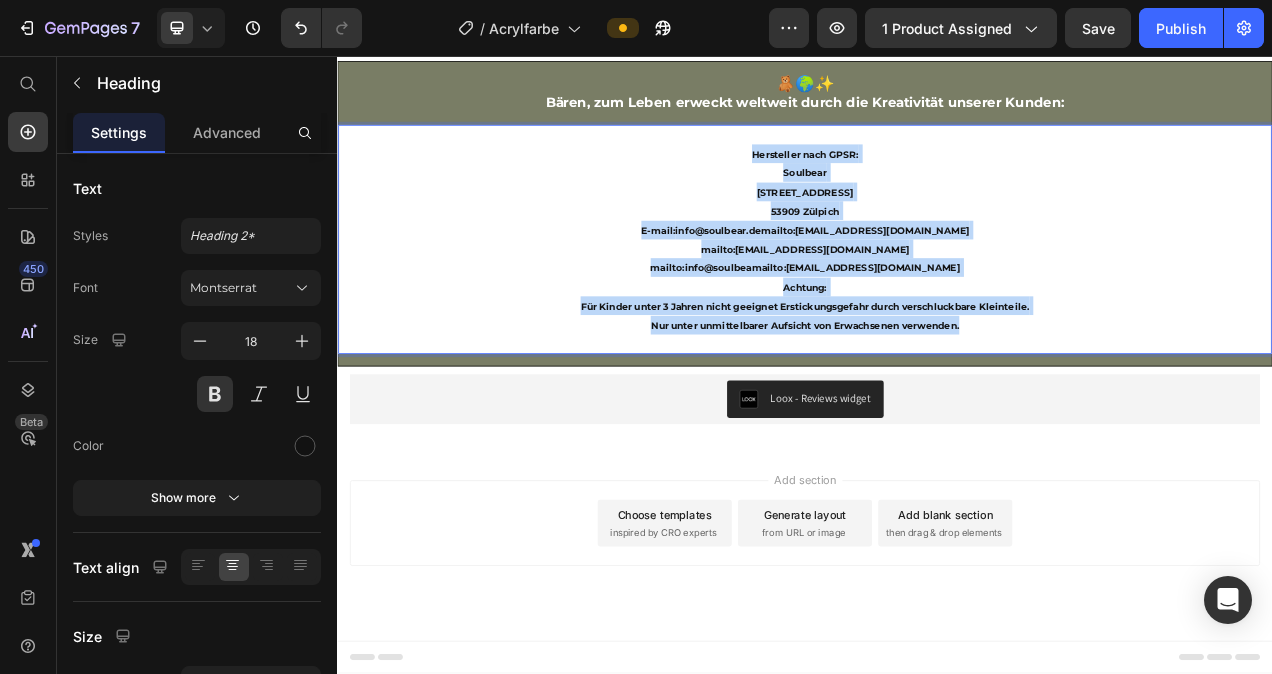 drag, startPoint x: 857, startPoint y: 497, endPoint x: 1139, endPoint y: 732, distance: 367.08173 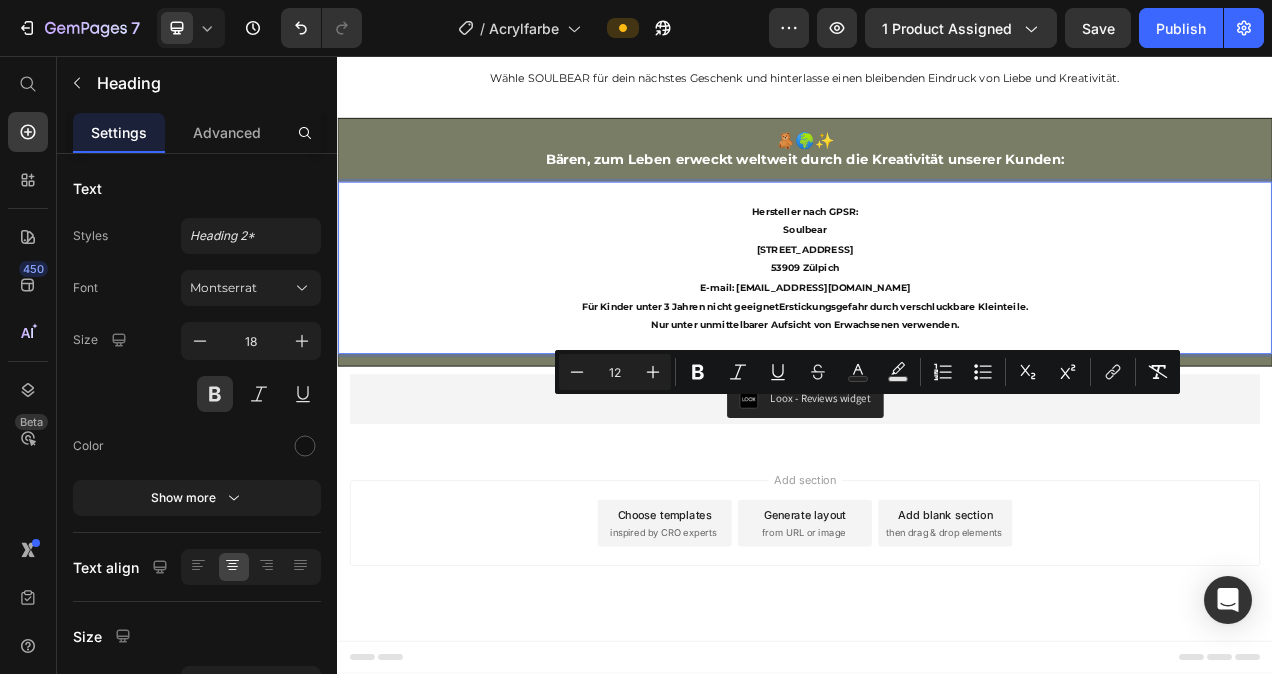 scroll, scrollTop: 44, scrollLeft: 0, axis: vertical 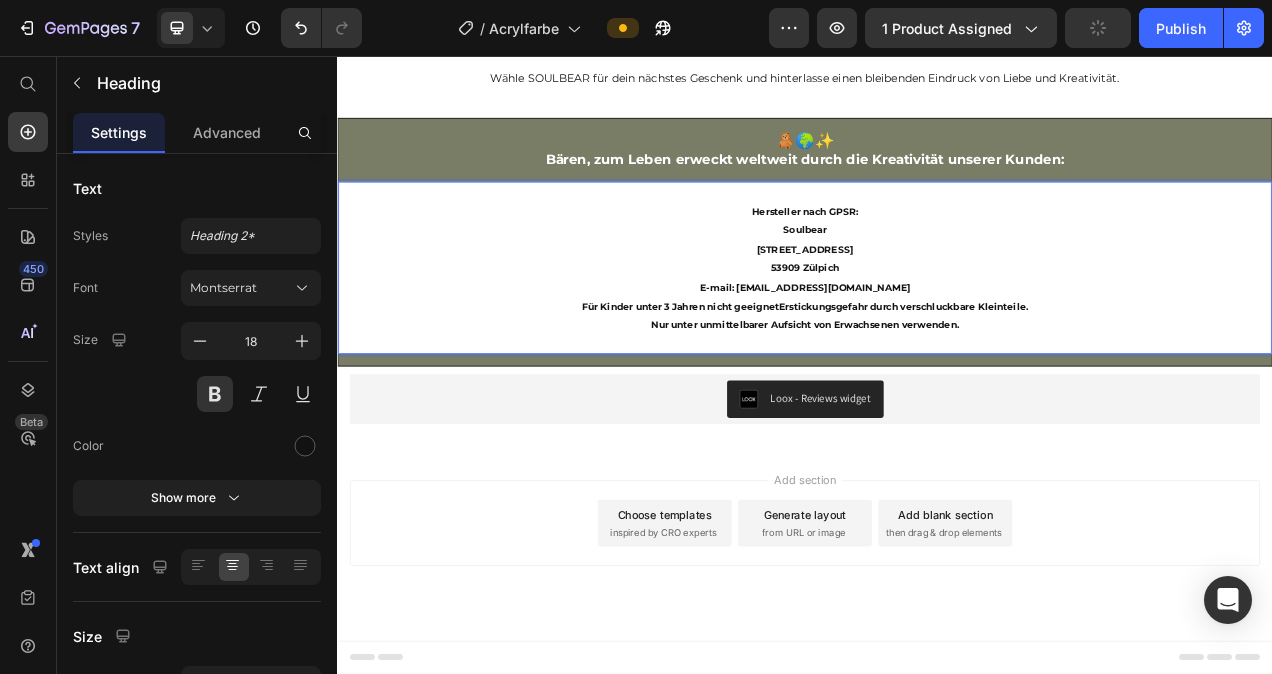 click on "Hersteller nach GPSR: Soulbear Virnicher Straße 2 53909 Zülpich E-mail: info@soulbear.de Für Kinder unter 3 Jahren nicht geeignet  Erstickungsgefahr durch verschluckbare Kleinteile." at bounding box center (937, 305) 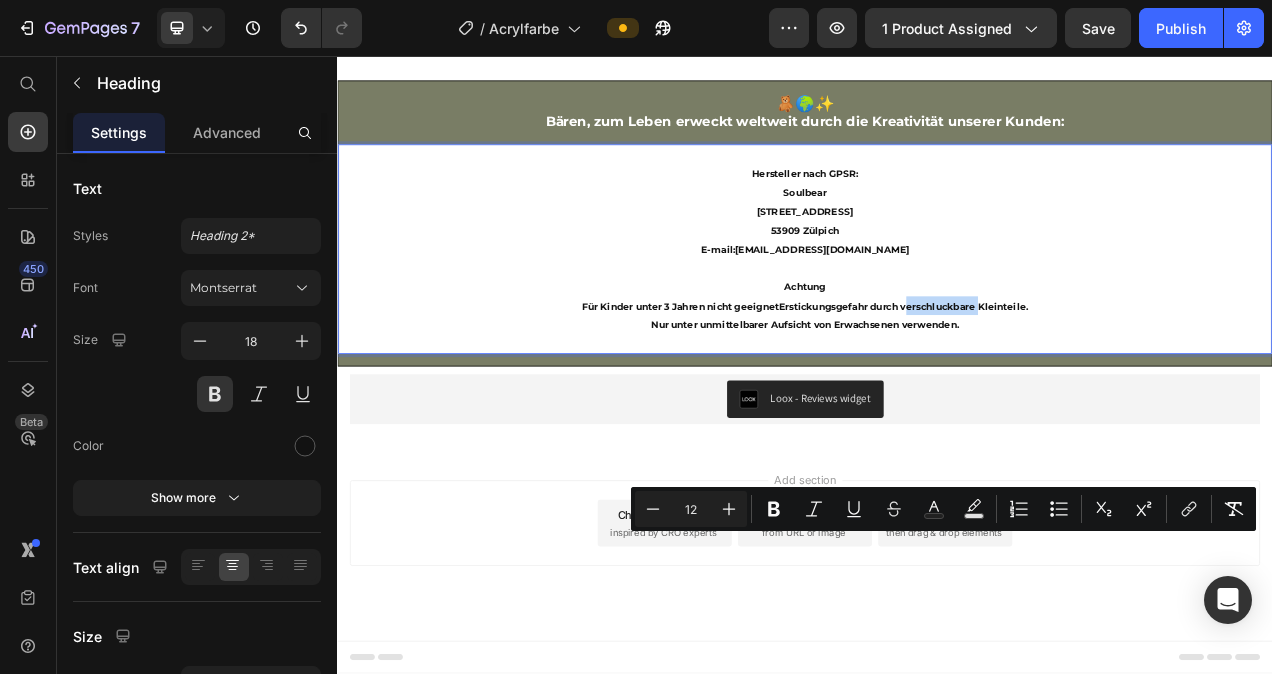 drag, startPoint x: 1153, startPoint y: 679, endPoint x: 1059, endPoint y: 680, distance: 94.00532 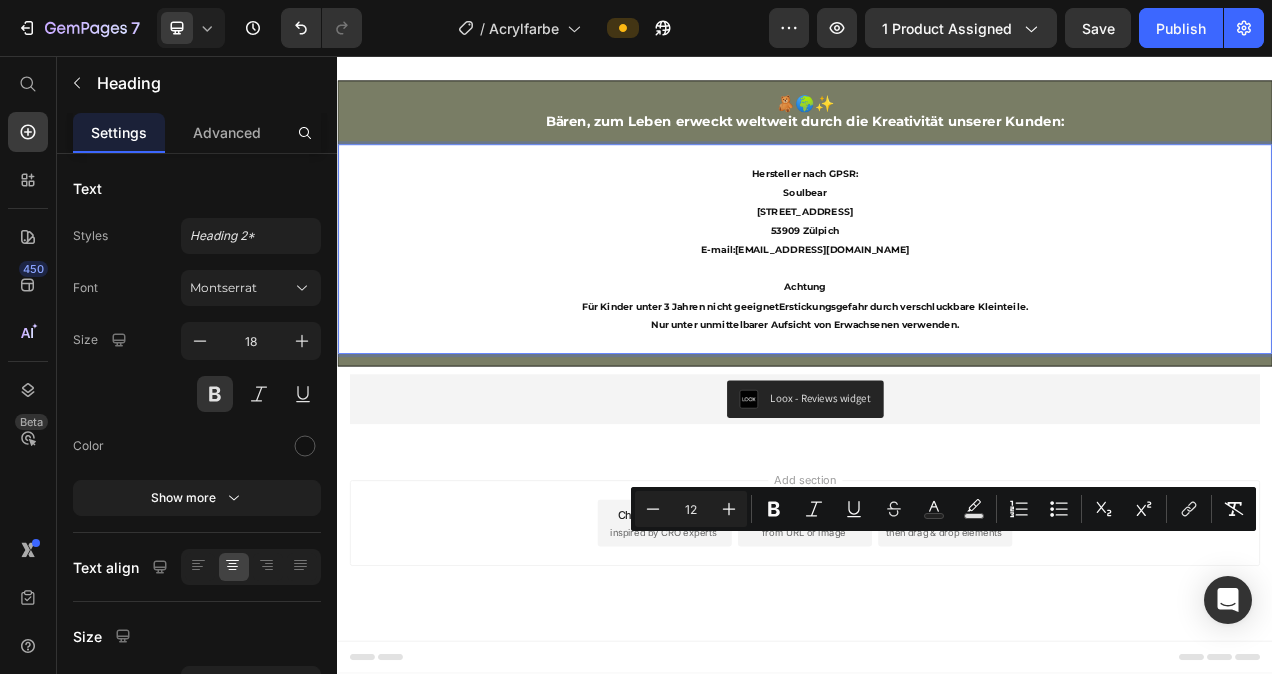 drag, startPoint x: 1058, startPoint y: 681, endPoint x: 1167, endPoint y: 688, distance: 109.22454 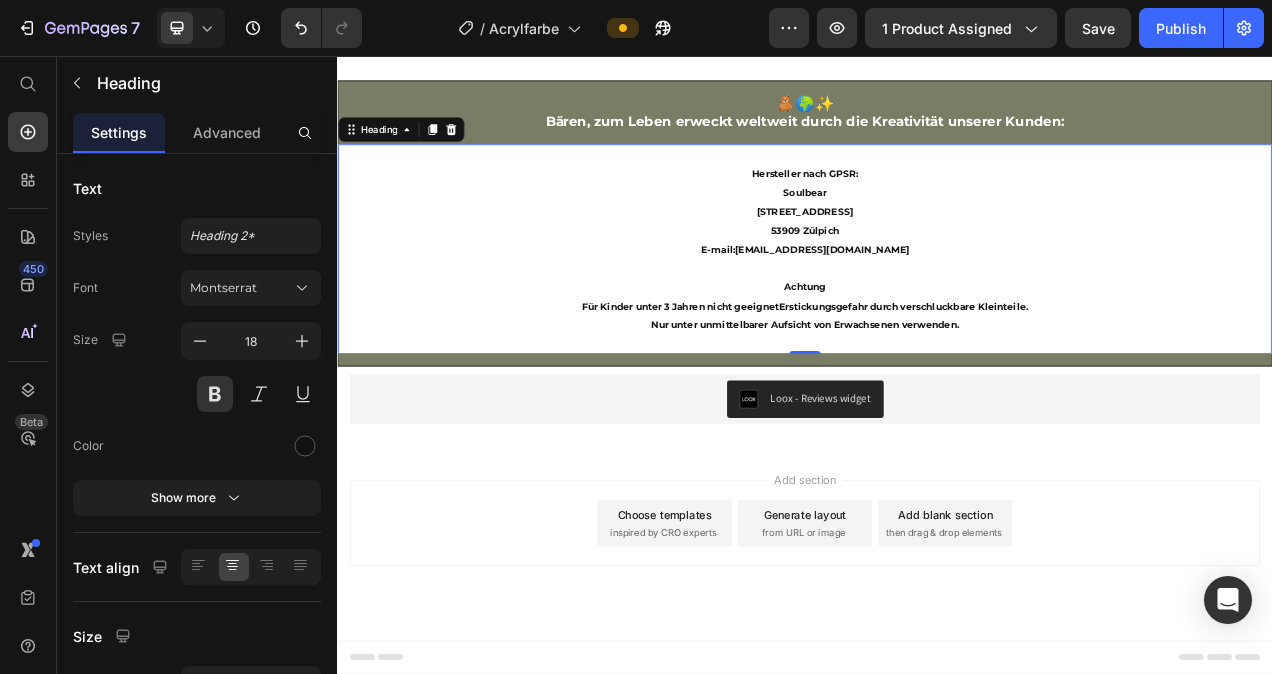 click on "Hersteller nach GPSR: Soulbear Virnicher Straße 2 53909 Zülpich E-mail:  info@soulbear.de Achtung Für Kinder unter 3 Jahren nicht geeignet  Erstickungsgefahr durch verschluckbare Kleinteile." at bounding box center (937, 281) 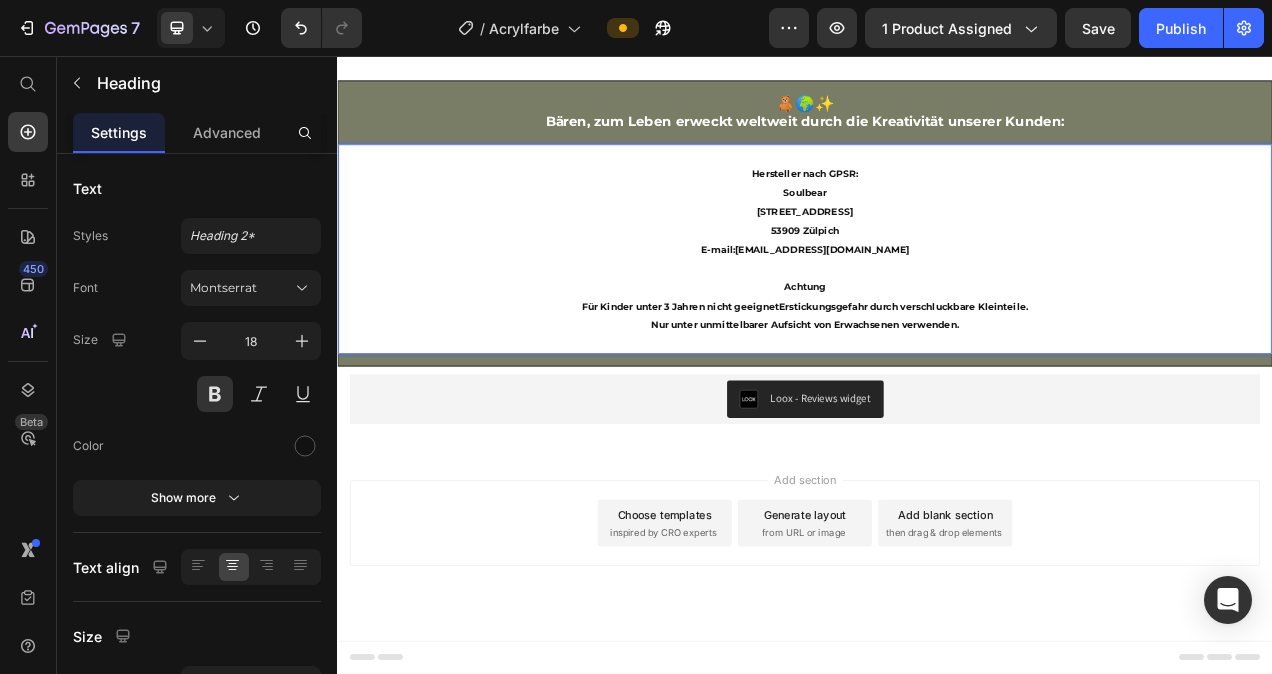 click on "Hersteller nach GPSR: Soulbear Virnicher Straße 2 53909 Zülpich E-mail:  info@soulbear.de Achtung Für Kinder unter 3 Jahren nicht geeignet  Erstickungsgefahr durch verschluckbare Kleinteile." at bounding box center (937, 281) 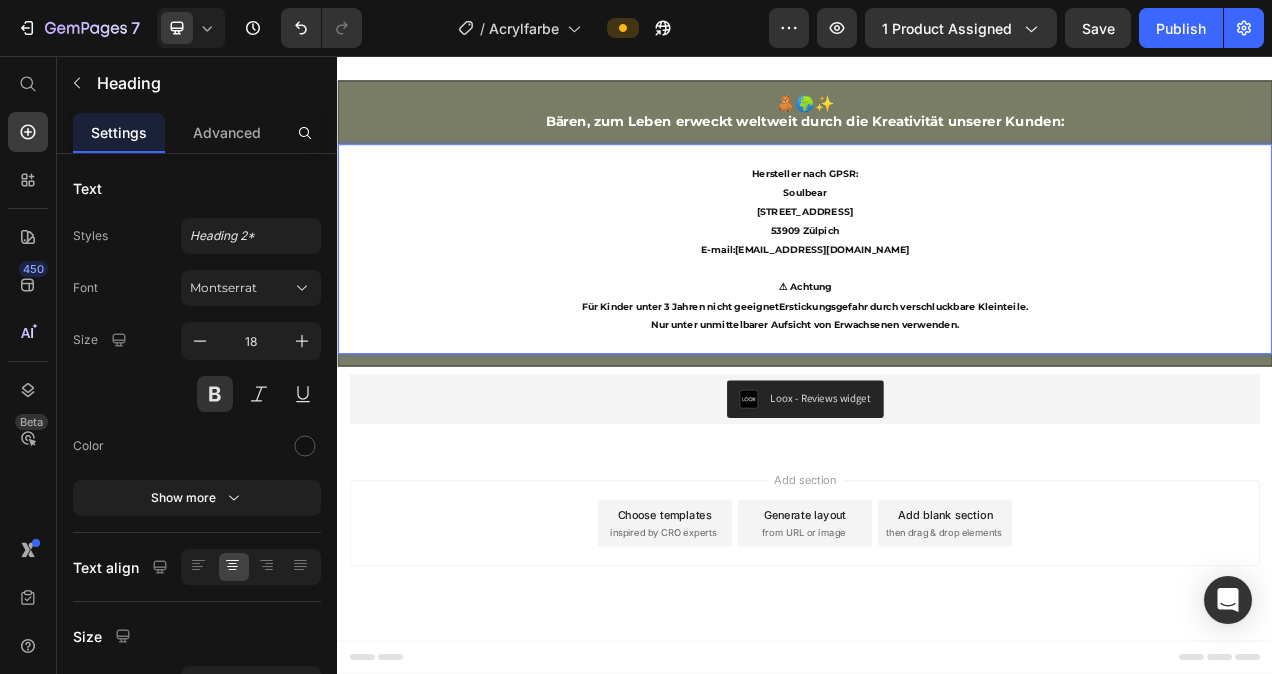 click on "Hersteller nach GPSR: Soulbear Virnicher Straße 2 53909 Zülpich E-mail:  info@soulbear.de ⚠ Achtung Für Kinder unter 3 Jahren nicht geeignet  Erstickungsgefahr durch verschluckbare Kleinteile." at bounding box center (937, 281) 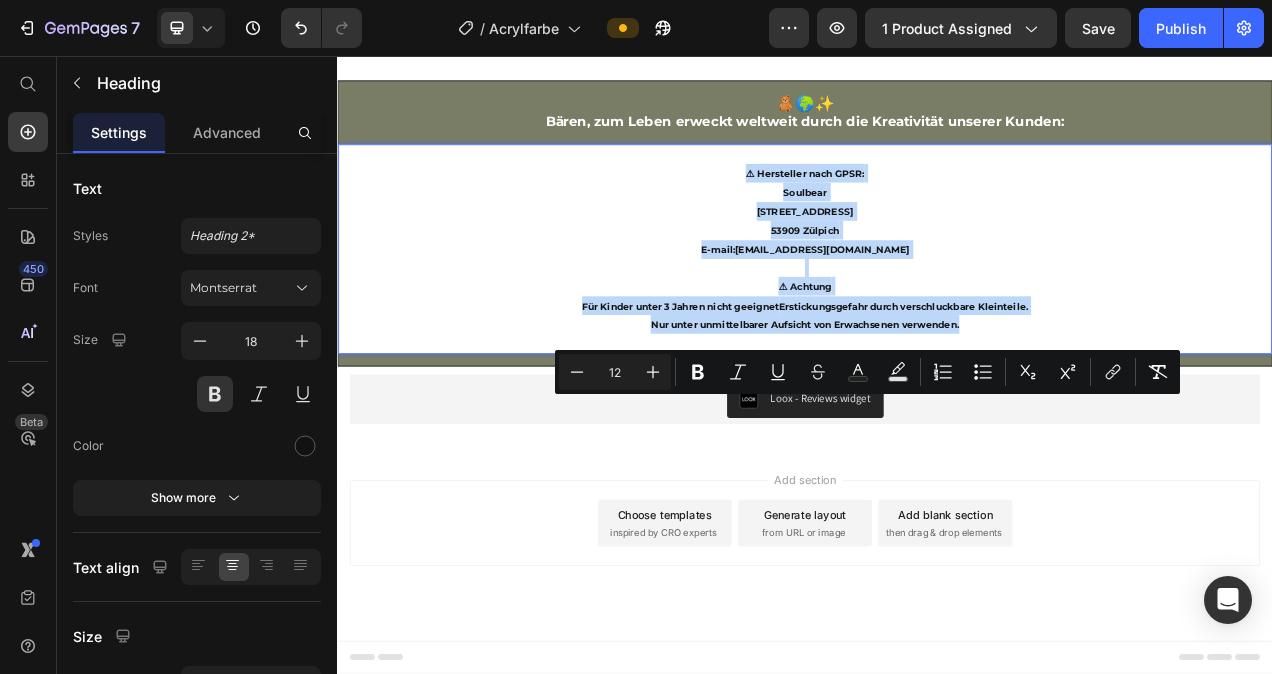 drag, startPoint x: 1139, startPoint y: 700, endPoint x: 856, endPoint y: 501, distance: 345.96243 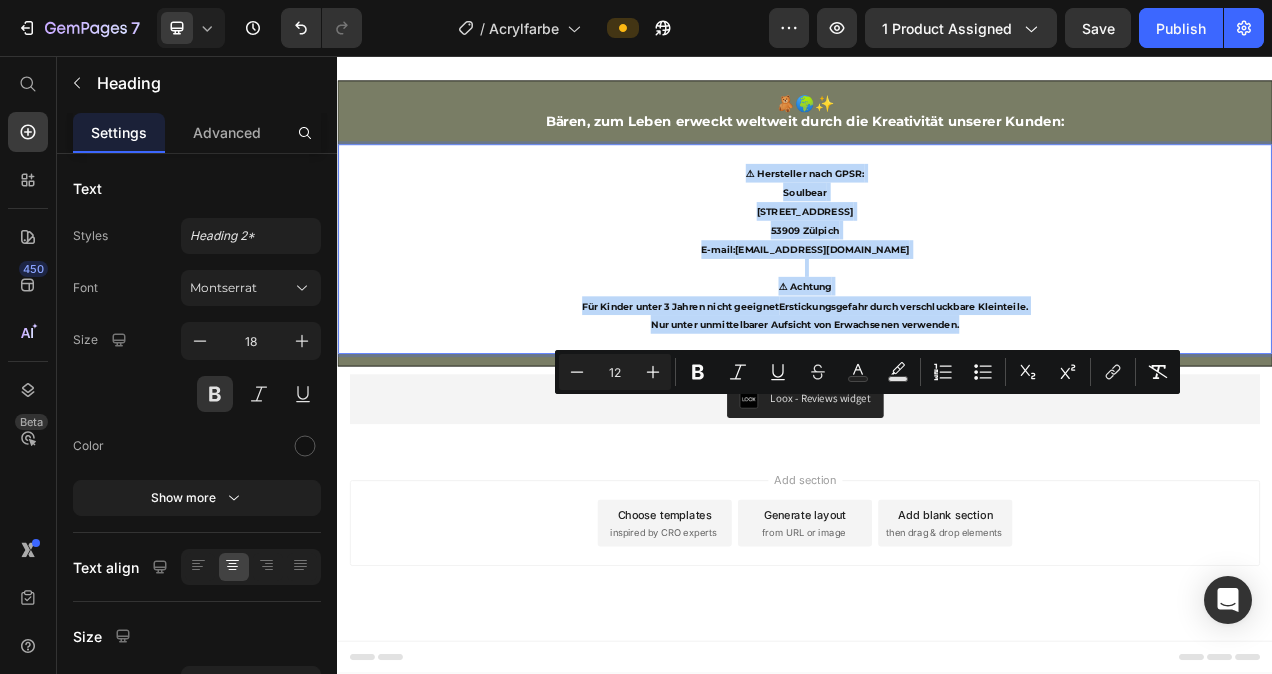 click on "⚠ Hersteller nach GPSR:" at bounding box center (937, 207) 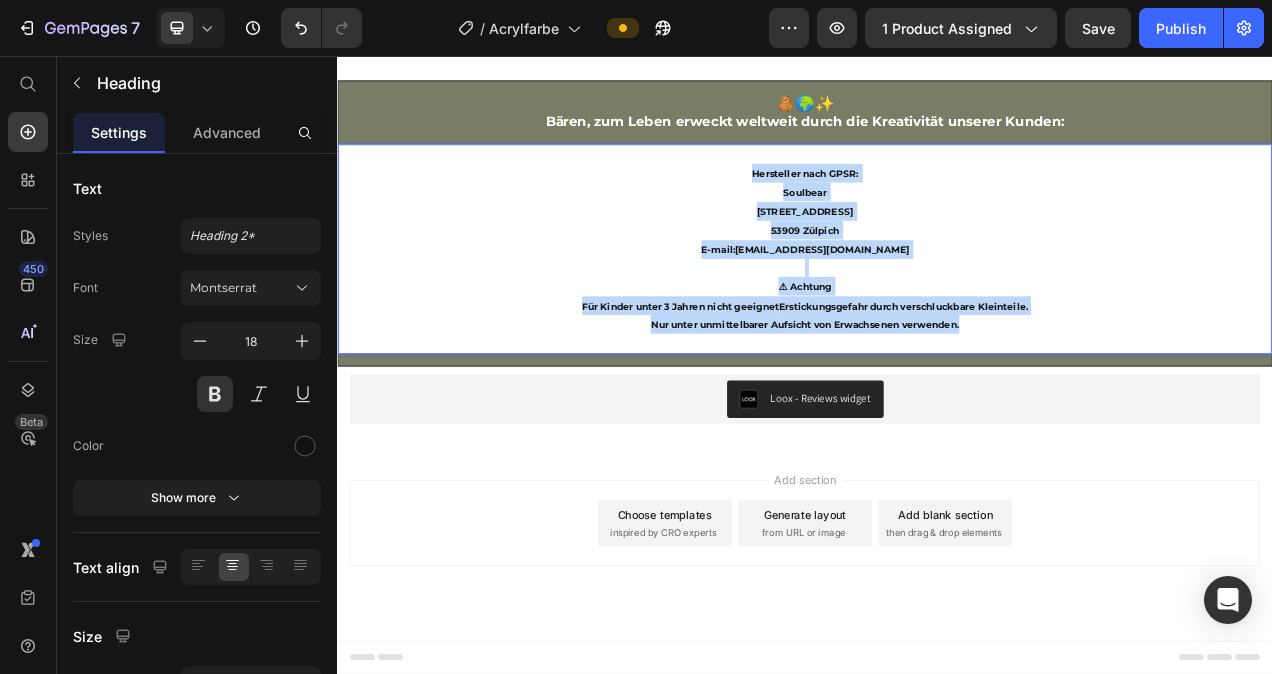 drag, startPoint x: 1136, startPoint y: 702, endPoint x: 859, endPoint y: 499, distance: 343.42102 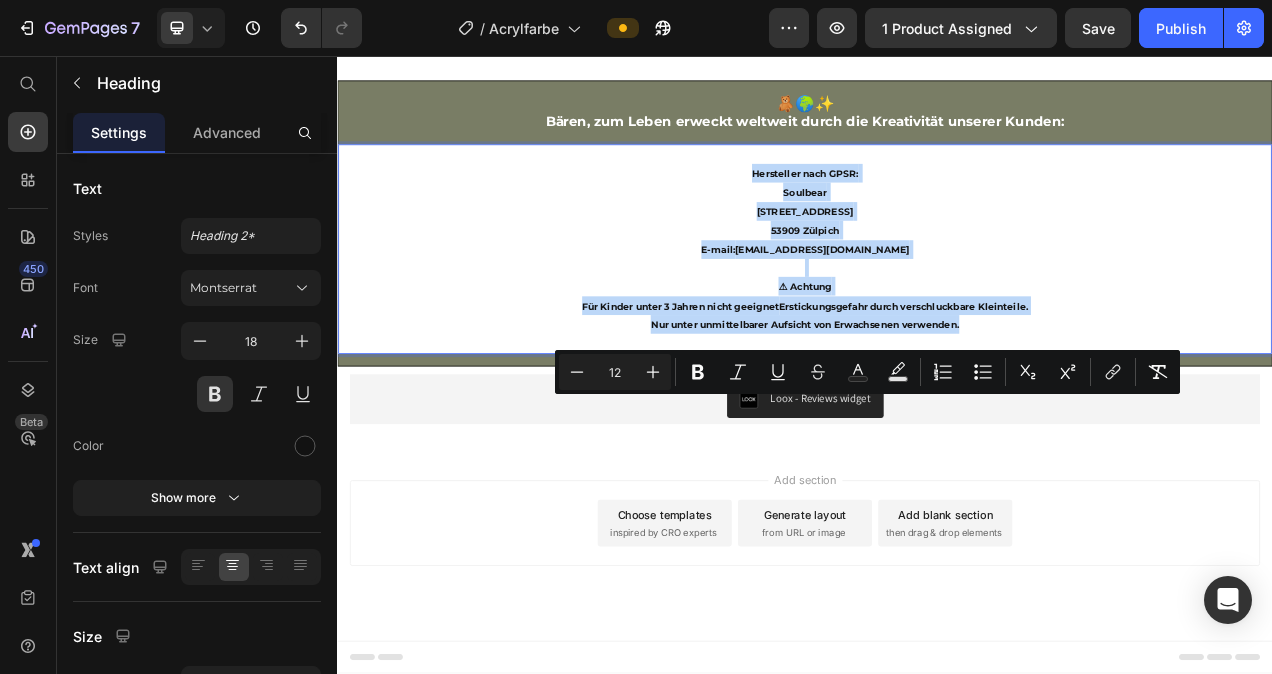 copy on "Hersteller nach GPSR: Soulbear Virnicher Straße 2 53909 Zülpich E-mail:  info@soulbear.de ⚠ Achtung Für Kinder unter 3 Jahren nicht geeignet  Erstickungsgefahr durch verschluckbare Kleinteile. Nur unter unmittelbarer Aufsicht von Erwachsenen verwenden ." 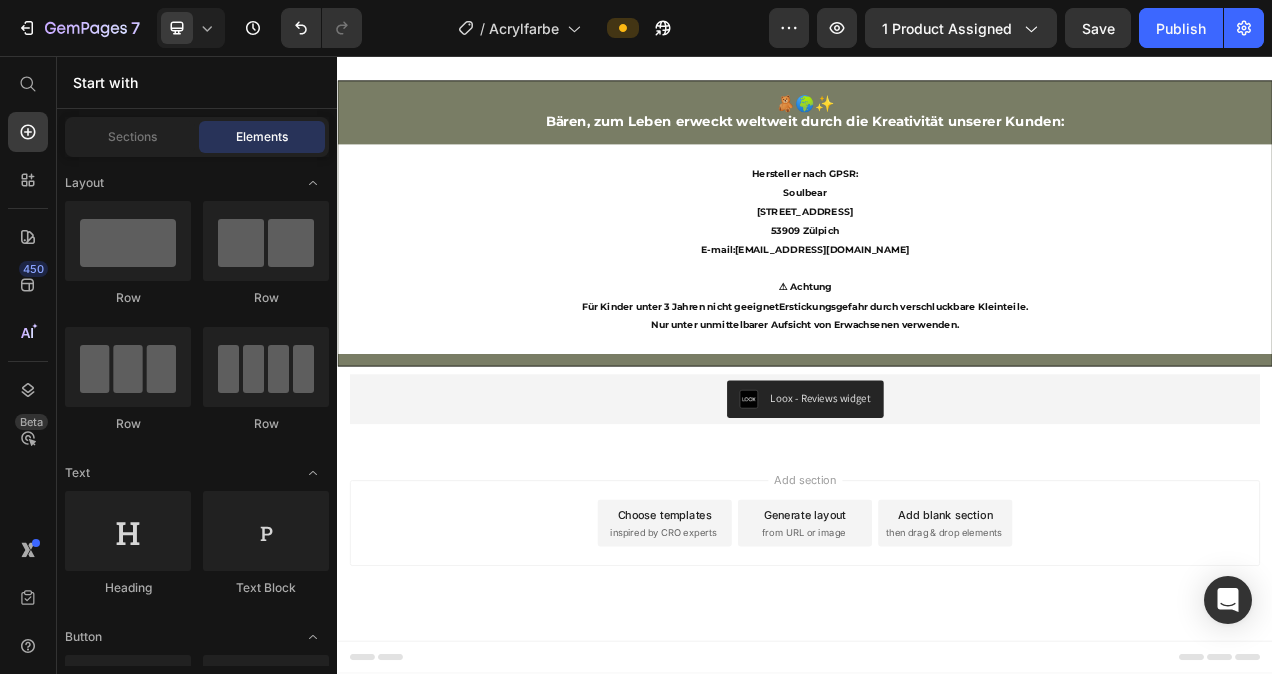 scroll, scrollTop: 6070, scrollLeft: 0, axis: vertical 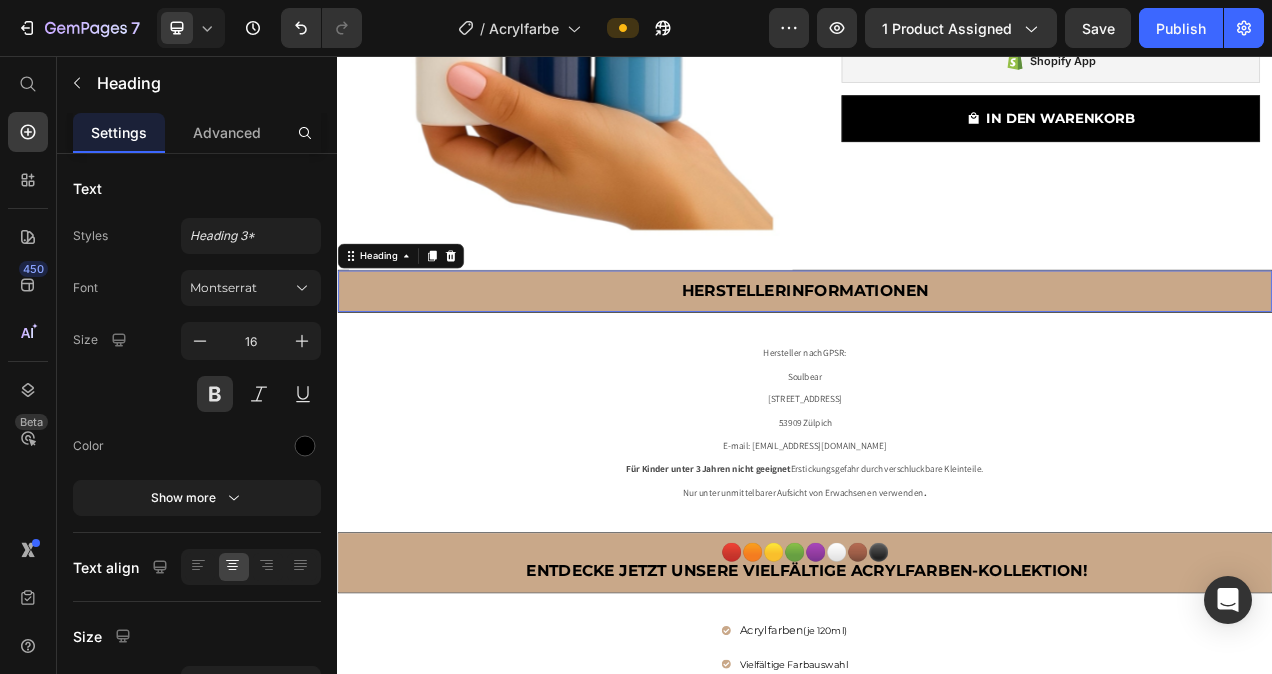 click on "Herstellerinformationen" at bounding box center (937, 358) 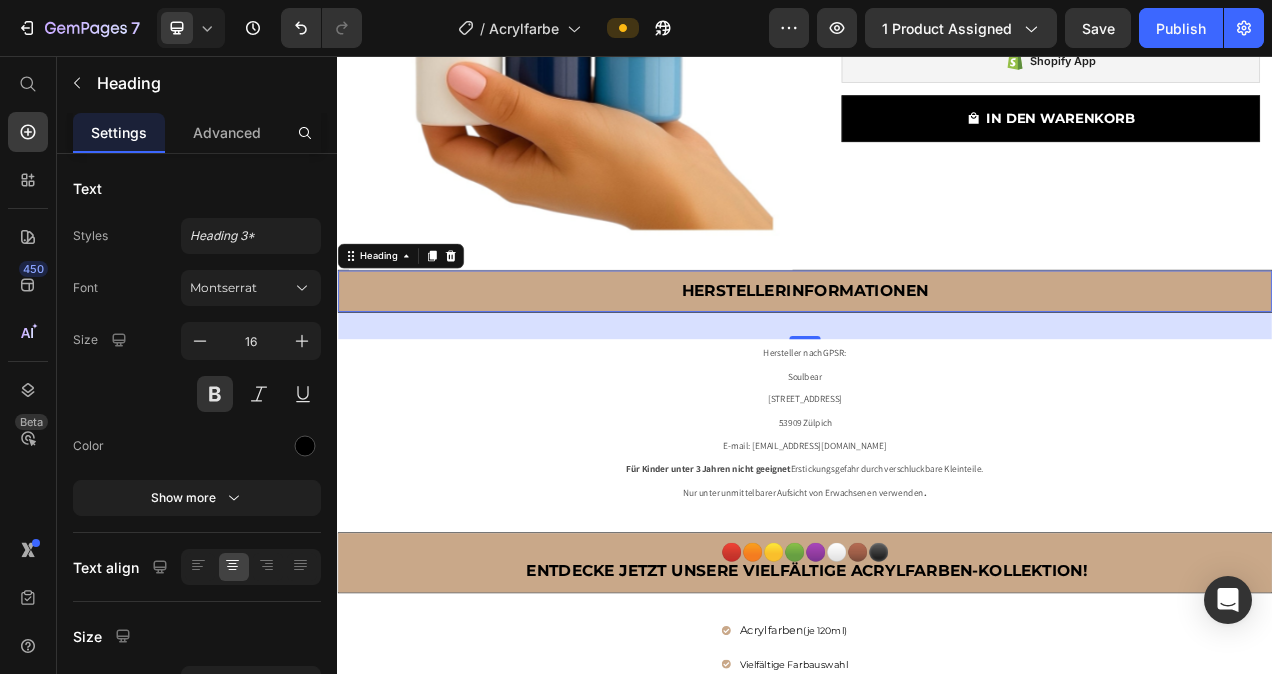 click on "35" at bounding box center [937, 402] 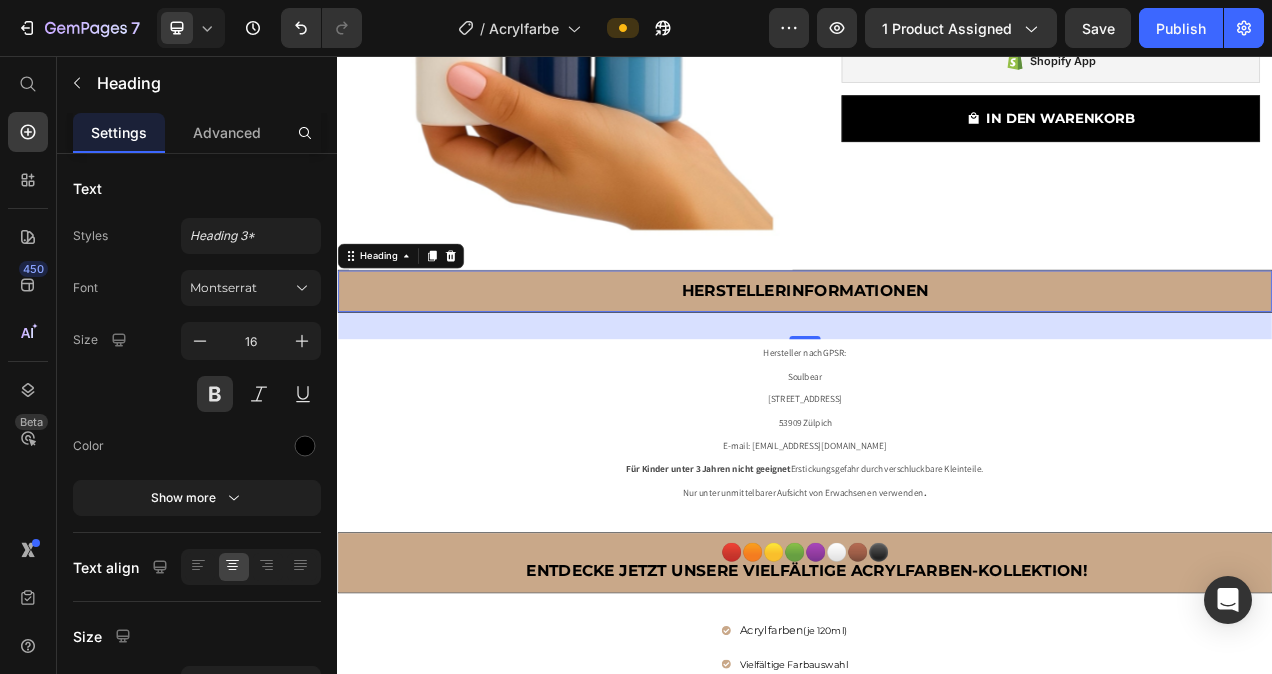 click on "Herstellerinformationen" at bounding box center [937, 358] 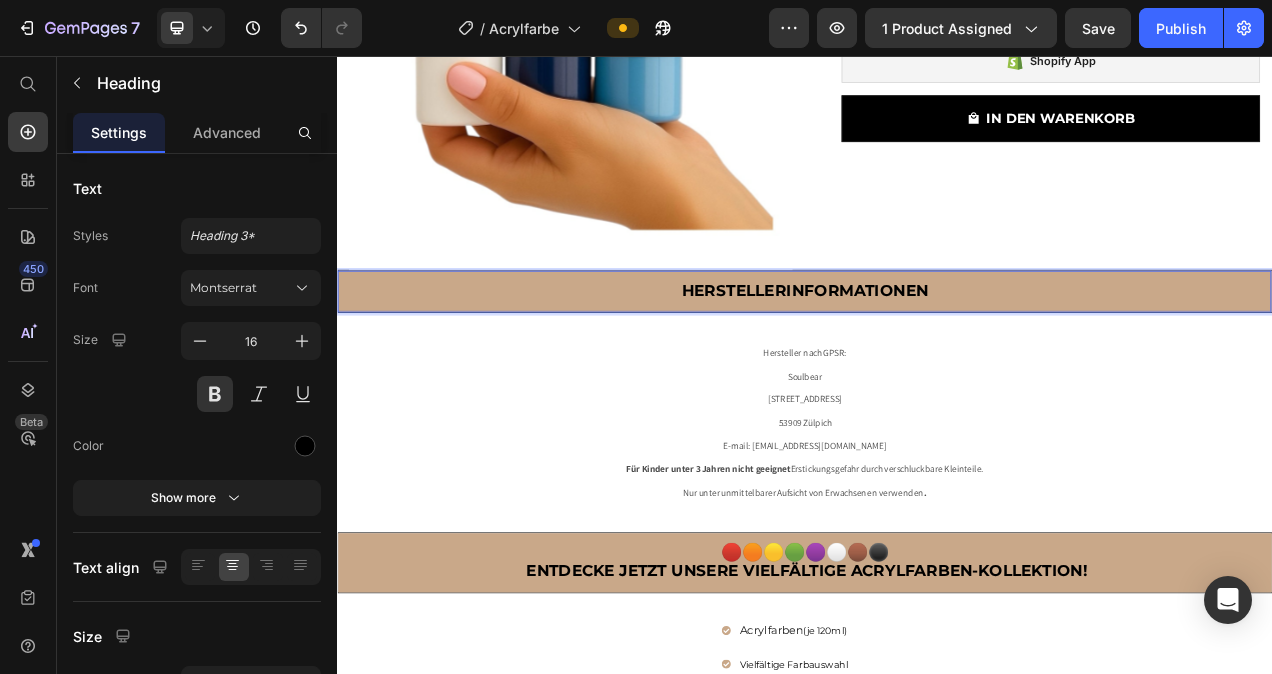 click on "Herstellerinformationen" at bounding box center [937, 358] 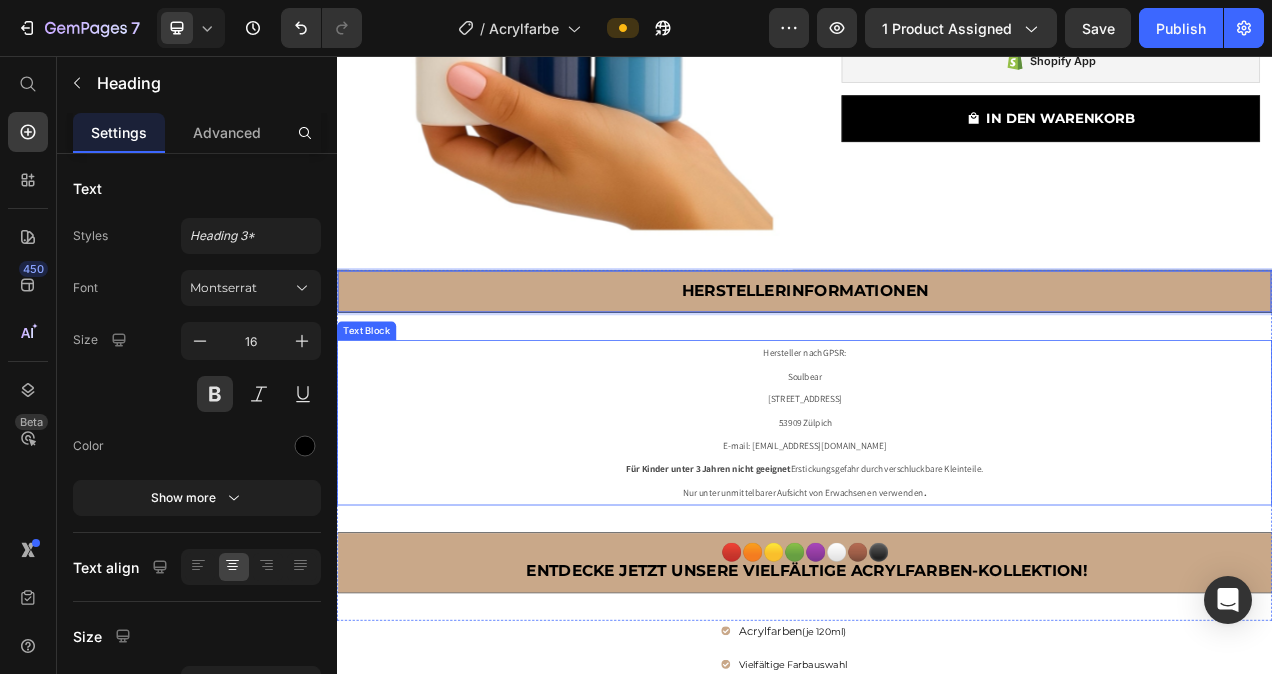 click on "Hersteller nach GPSR: Soulbear Virnicher Straße 2 53909 Zülpich E-mail: info@soulbear.de Für Kinder unter 3 Jahren nicht geeignet  Erstickungsgefahr durch verschluckbare Kleinteile." at bounding box center (937, 512) 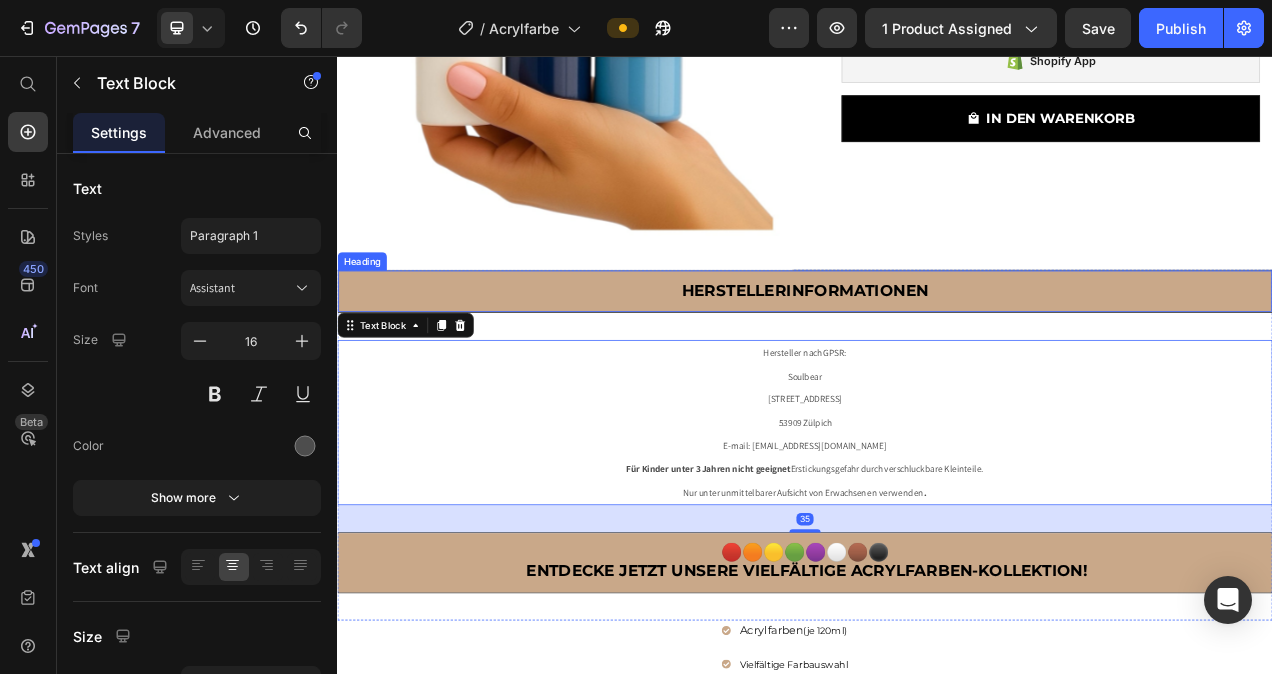 click on "⁠⁠⁠⁠⁠⁠⁠ Herstellerinformationen" at bounding box center (937, 358) 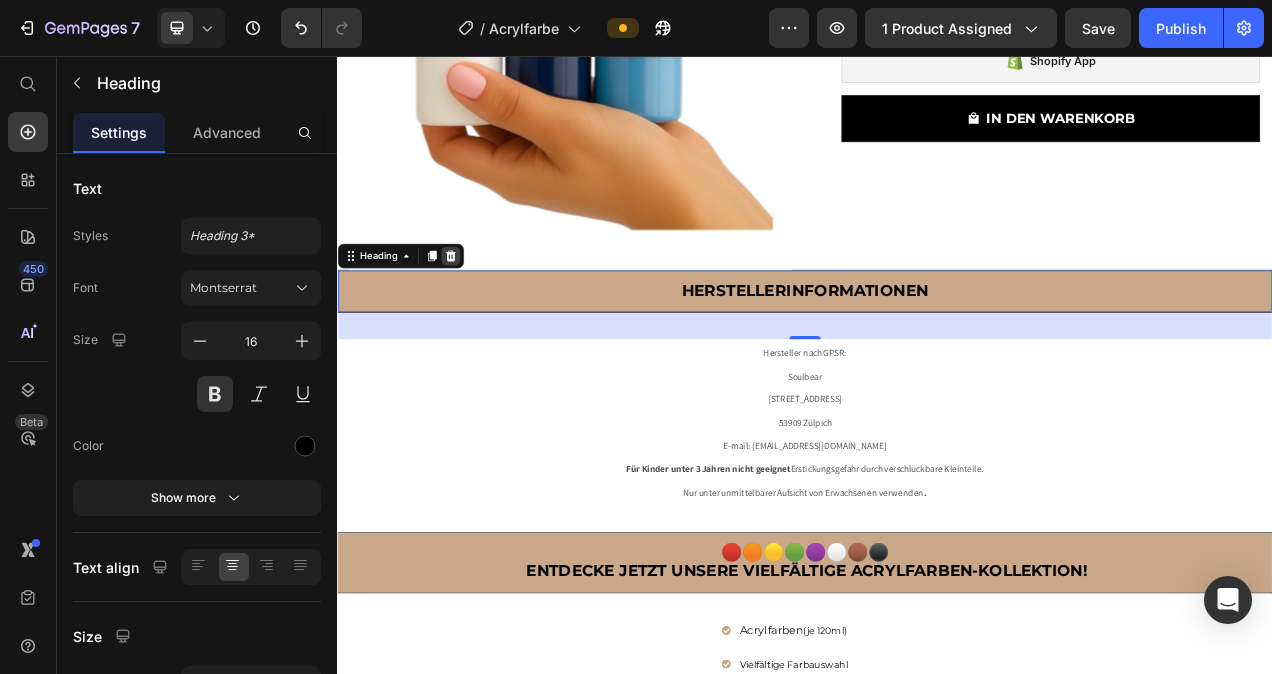 click 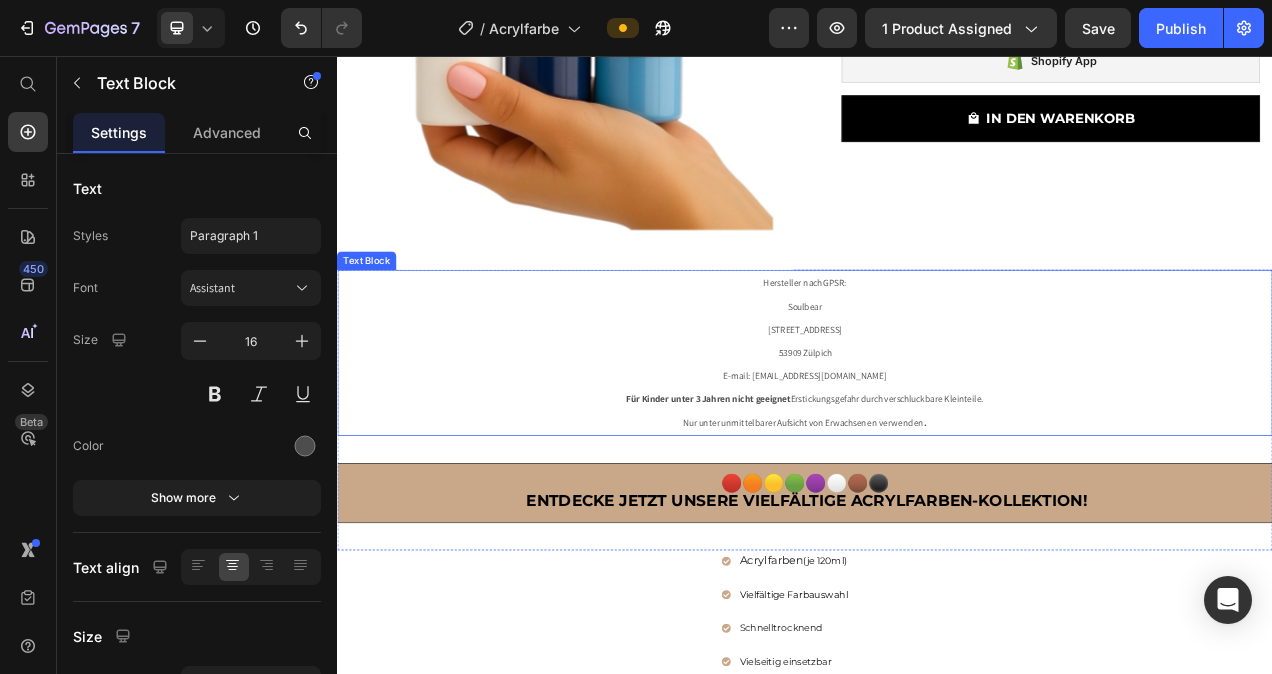 click on "Hersteller nach GPSR: Soulbear Virnicher Straße 2 53909 Zülpich E-mail: info@soulbear.de Für Kinder unter 3 Jahren nicht geeignet  Erstickungsgefahr durch verschluckbare Kleinteile." at bounding box center [937, 422] 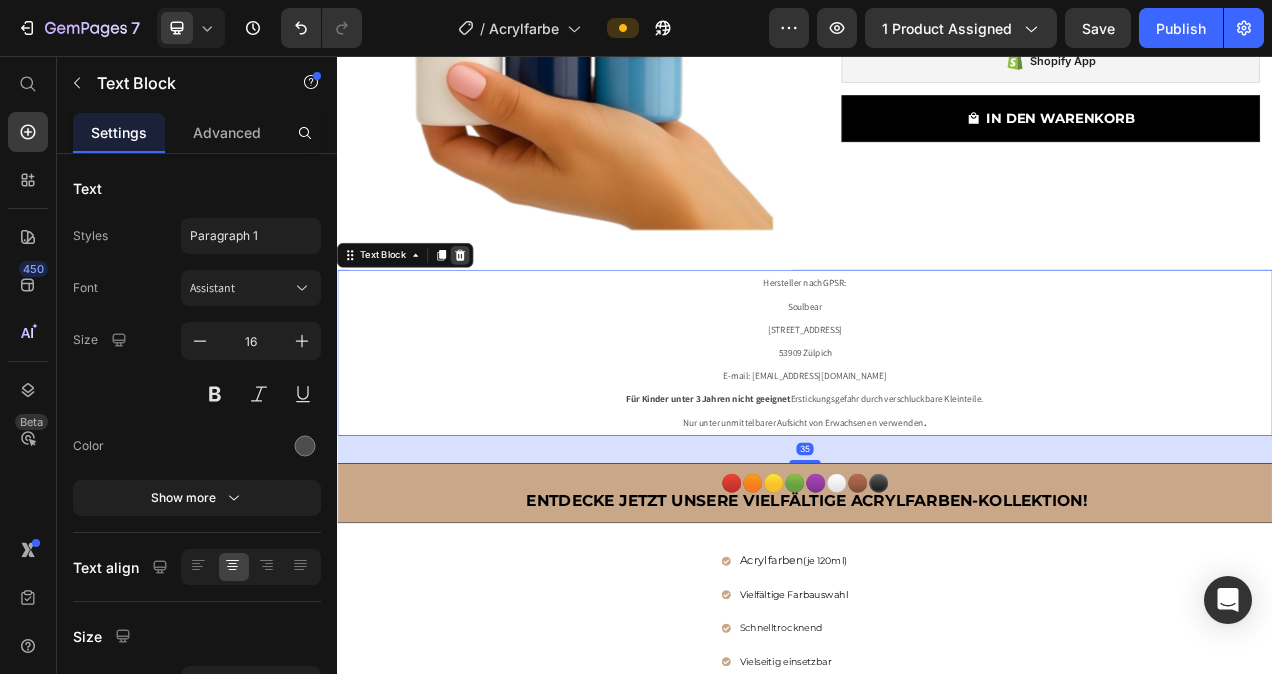 click 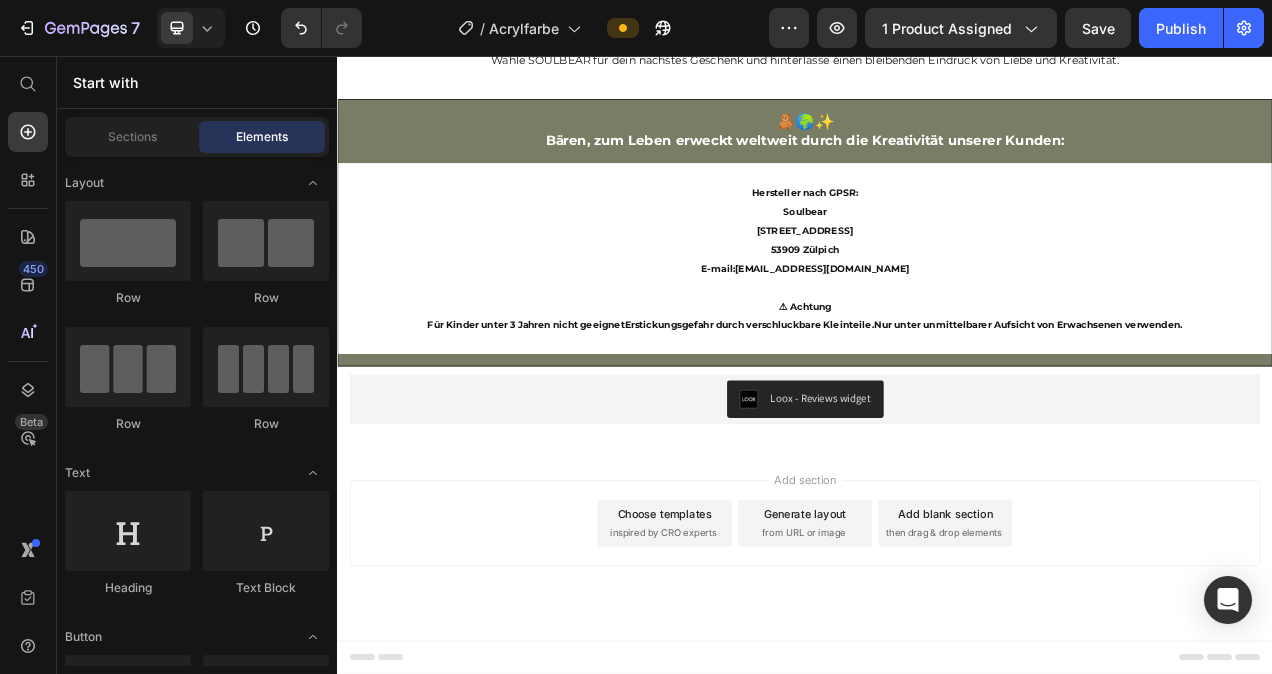 scroll, scrollTop: 5724, scrollLeft: 0, axis: vertical 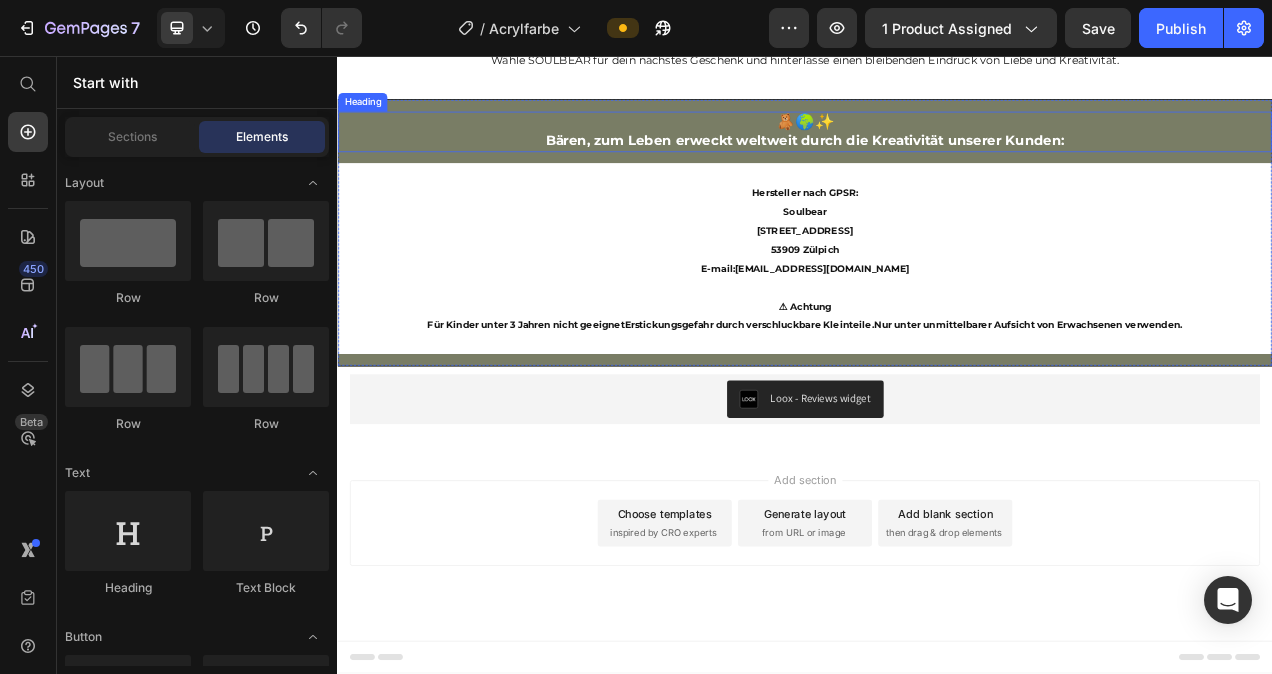 click on "🧸🌍✨ Bären, zum Leben erweckt weltweit durch die Kreativität unserer Kunden:" at bounding box center [937, 154] 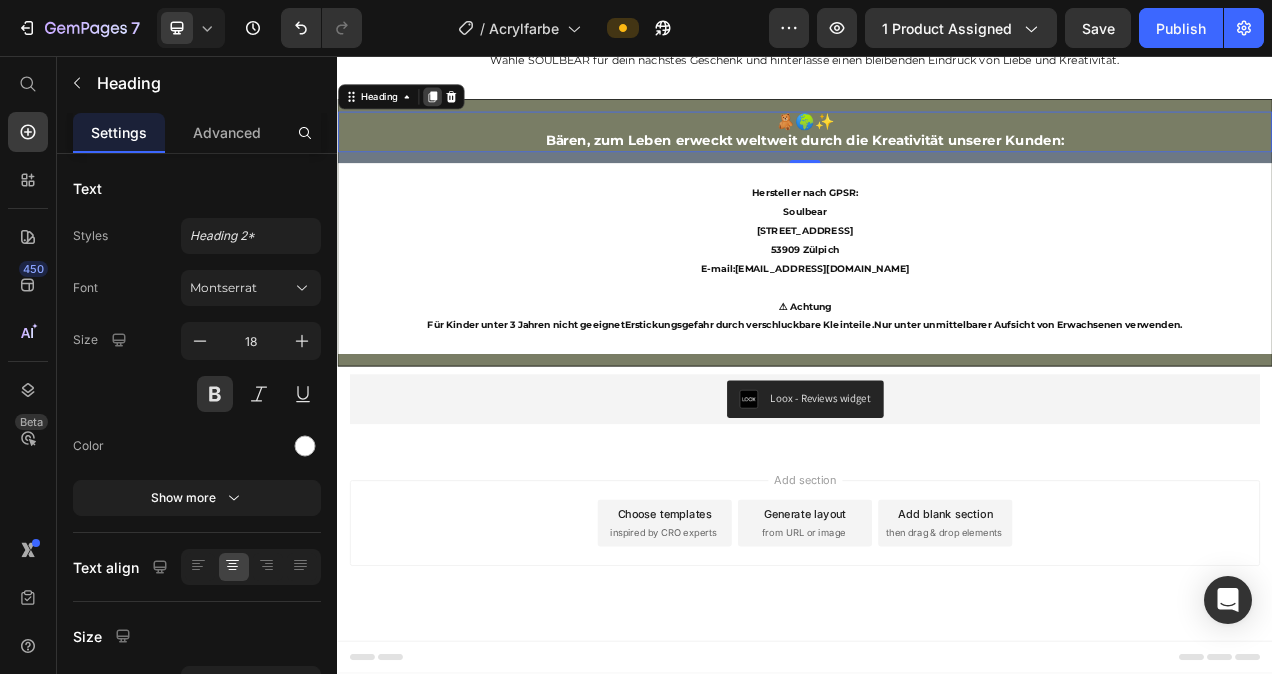 click 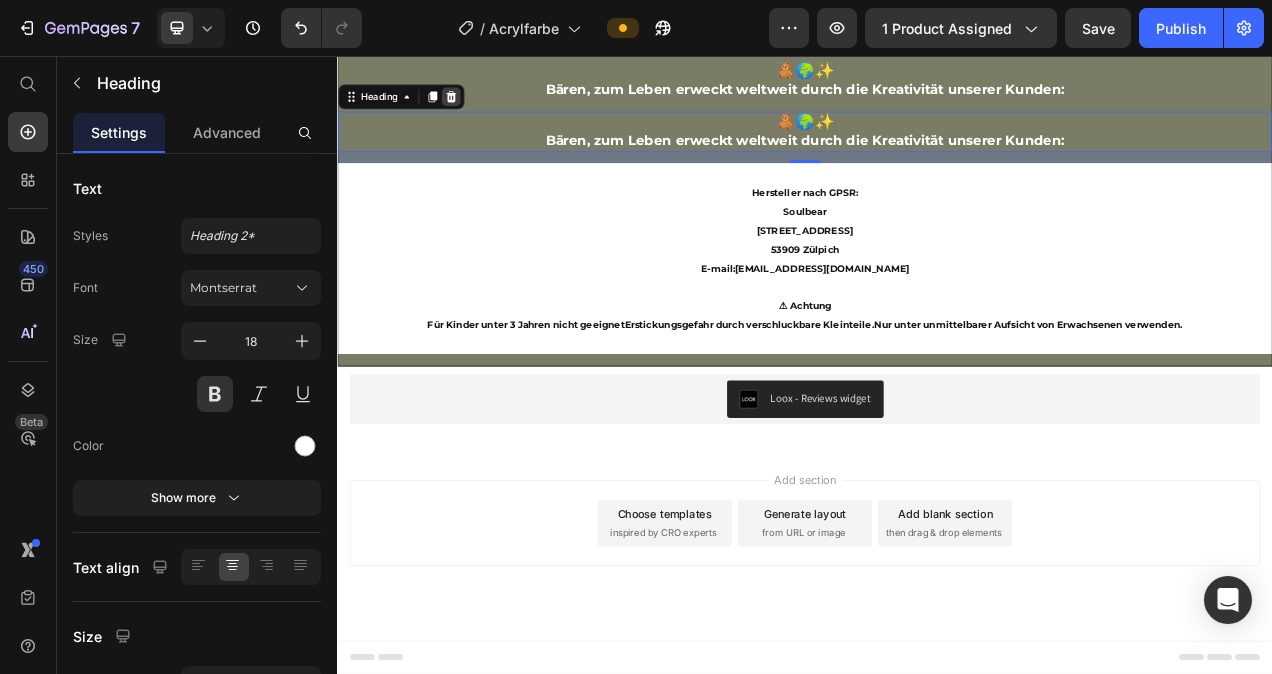 click 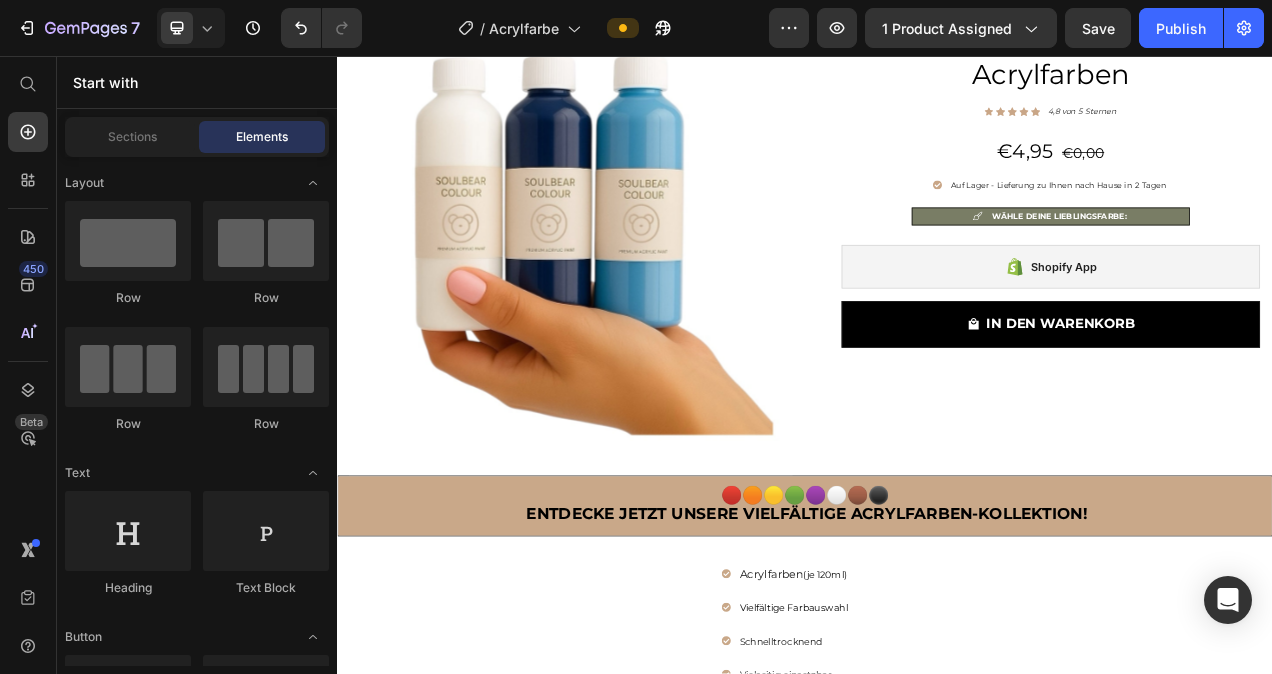 scroll, scrollTop: 0, scrollLeft: 0, axis: both 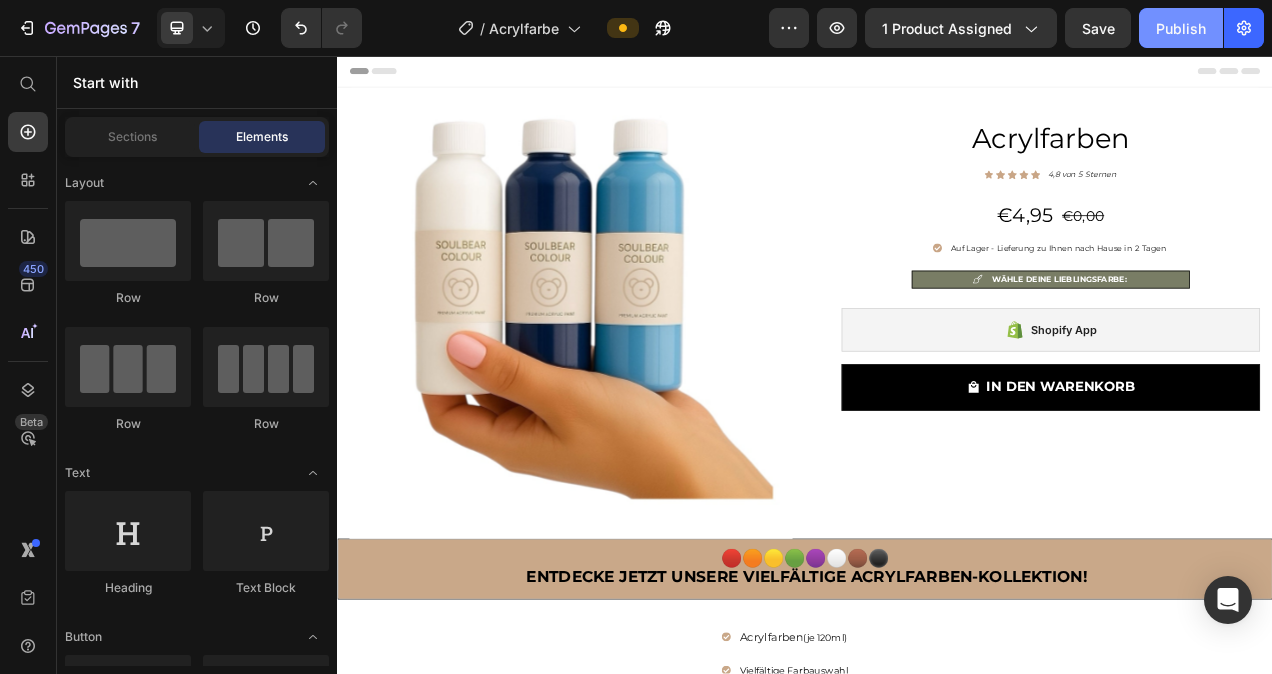 click on "Publish" at bounding box center [1181, 28] 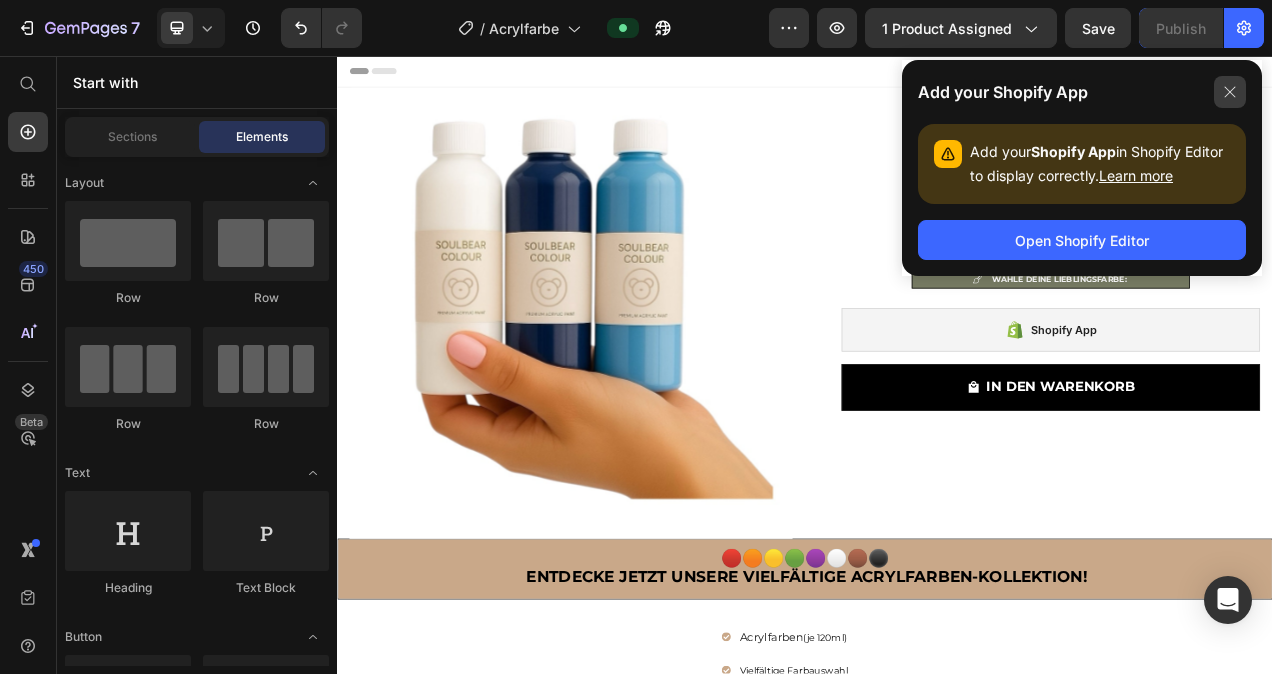 click 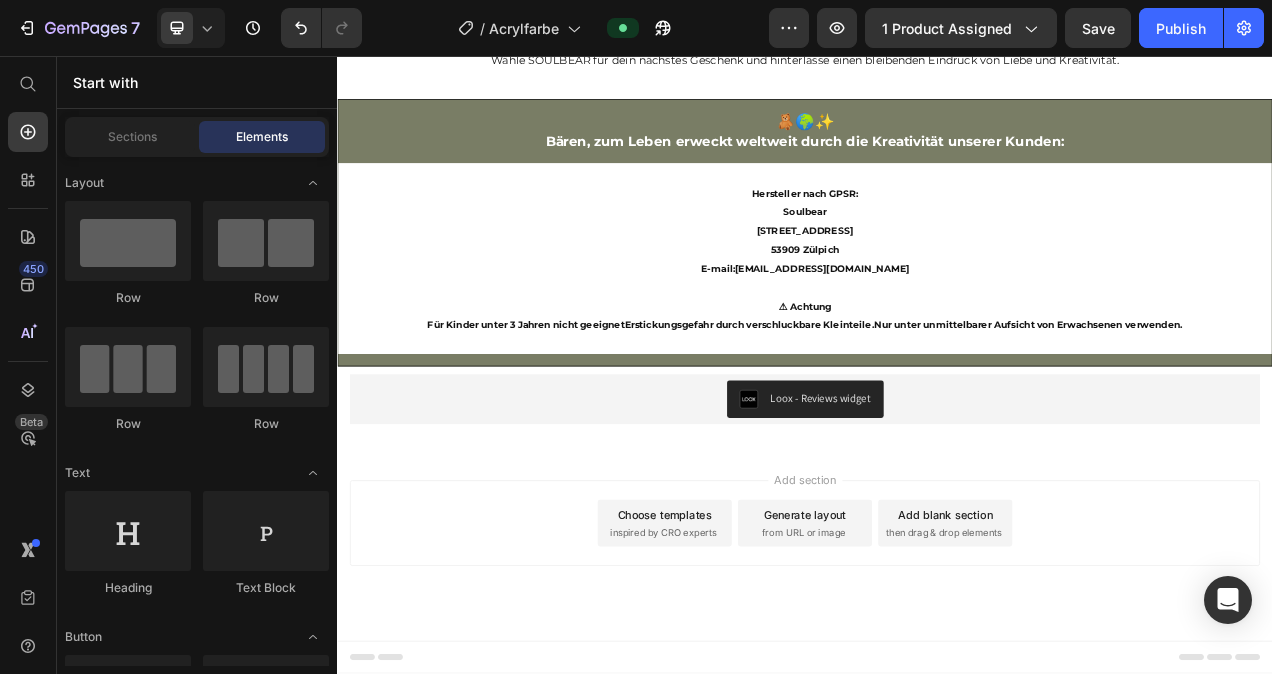 scroll, scrollTop: 5708, scrollLeft: 0, axis: vertical 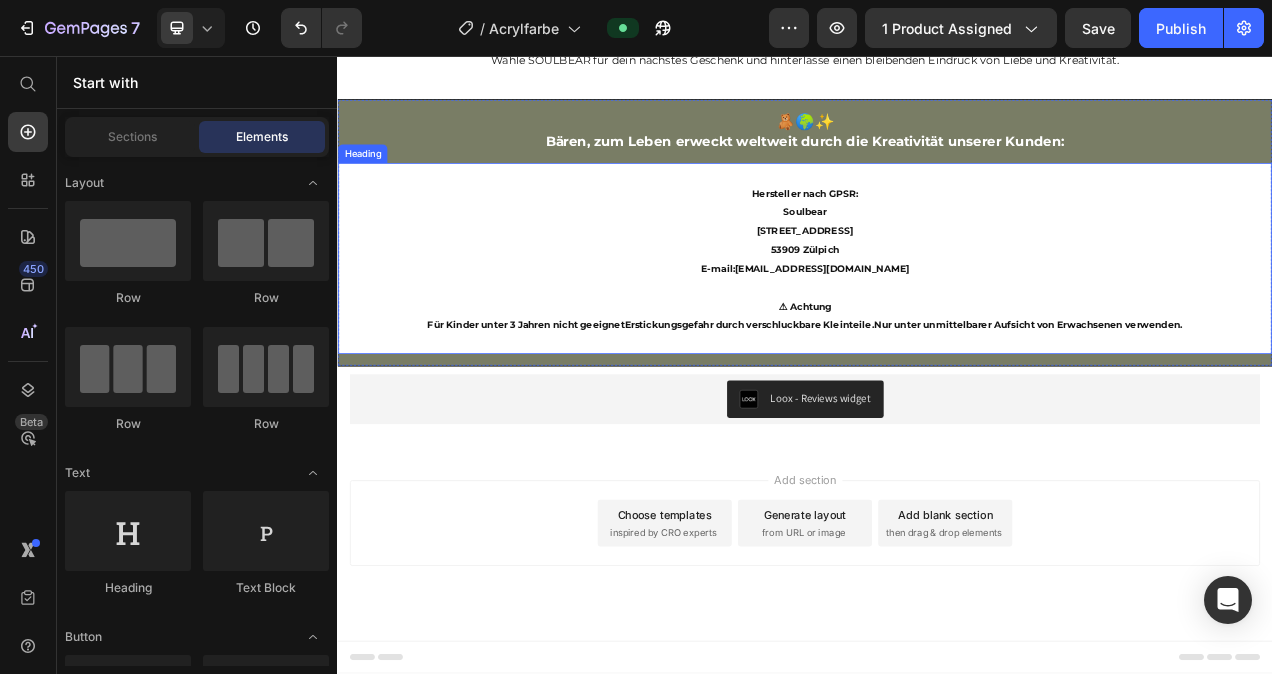 click on "Nur unter unmittelbarer Aufsicht von Erwachsenen verwenden ." at bounding box center (1224, 401) 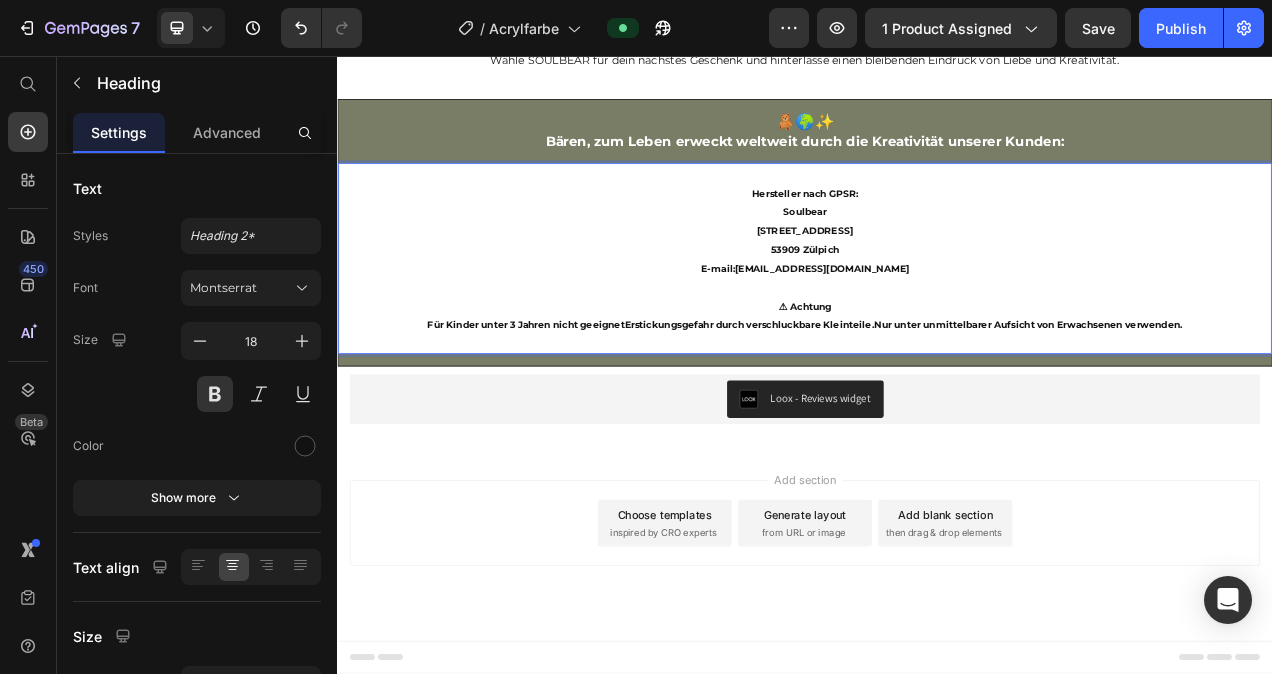 click on "Für Kinder unter 3 Jahren nicht geeignet  Erstickungsgefahr durch verschluckbare Kleinteile.Nur unter unmittelbarer Aufsicht von Erwachsenen verwenden ." at bounding box center [937, 401] 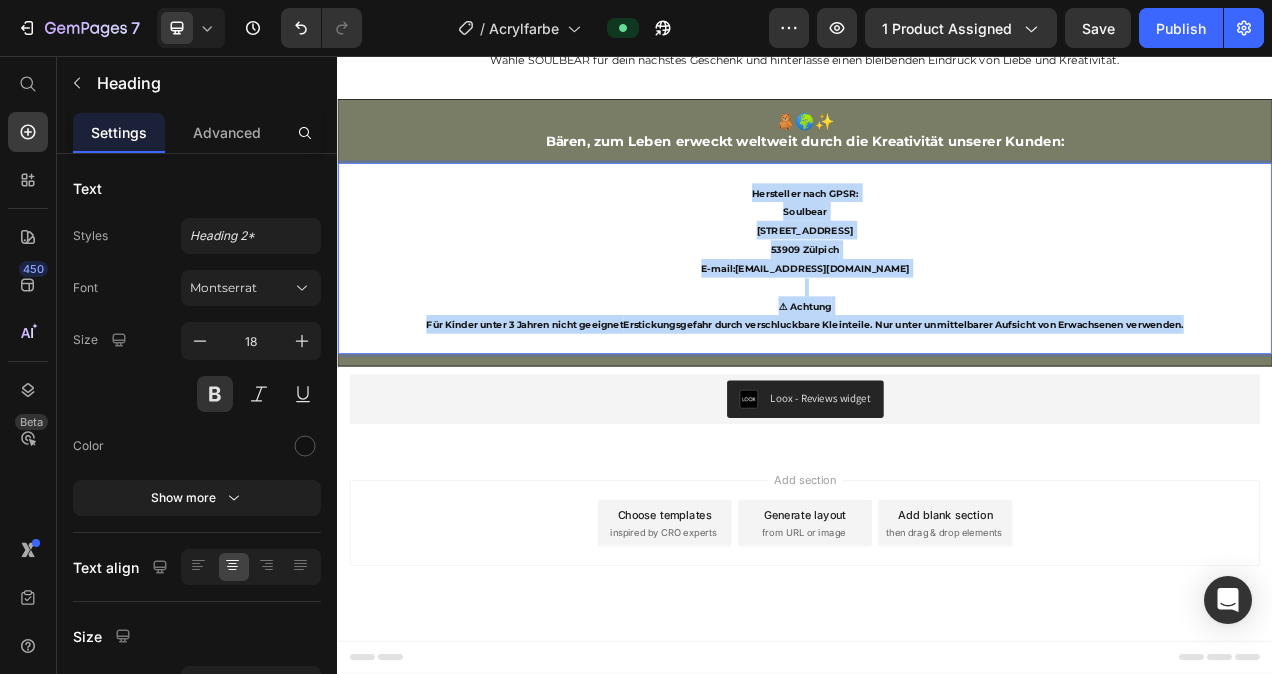 drag, startPoint x: 1433, startPoint y: 628, endPoint x: 858, endPoint y: 455, distance: 600.4615 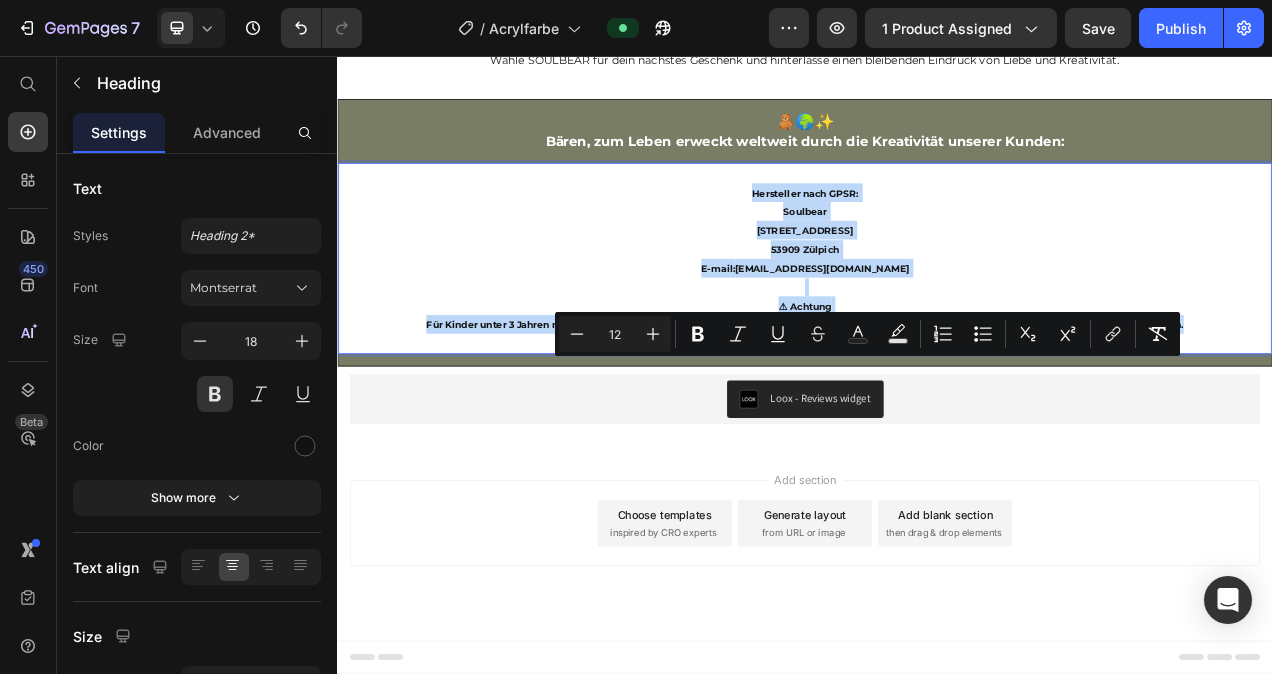 copy on "Hersteller nach GPSR: Soulbear Virnicher Straße 2 53909 Zülpich E-mail:  info@soulbear.de ⚠ Achtung Für Kinder unter 3 Jahren nicht geeignet  Erstickungsgefahr durch verschluckbare Kleinteile. Nur unter unmittelbarer Aufsicht von Erwachsenen verwenden ." 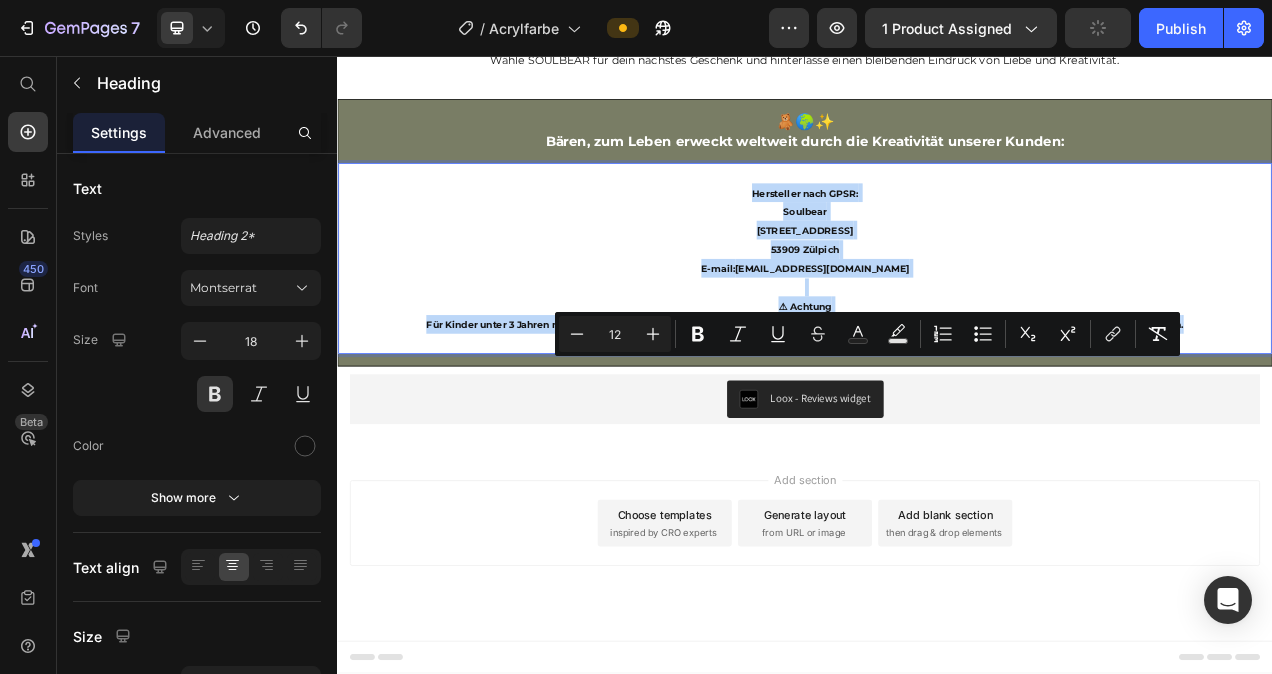click on "Hersteller nach GPSR: Soulbear Virnicher Straße 2 53909 Zülpich E-mail:  info@soulbear.de ⚠ Achtung Für Kinder unter 3 Jahren nicht geeignet  Erstickungsgefahr durch verschluckbare Kleinteile. Nur unter unmittelbarer Aufsicht von Erwachsenen verwenden ." at bounding box center (937, 316) 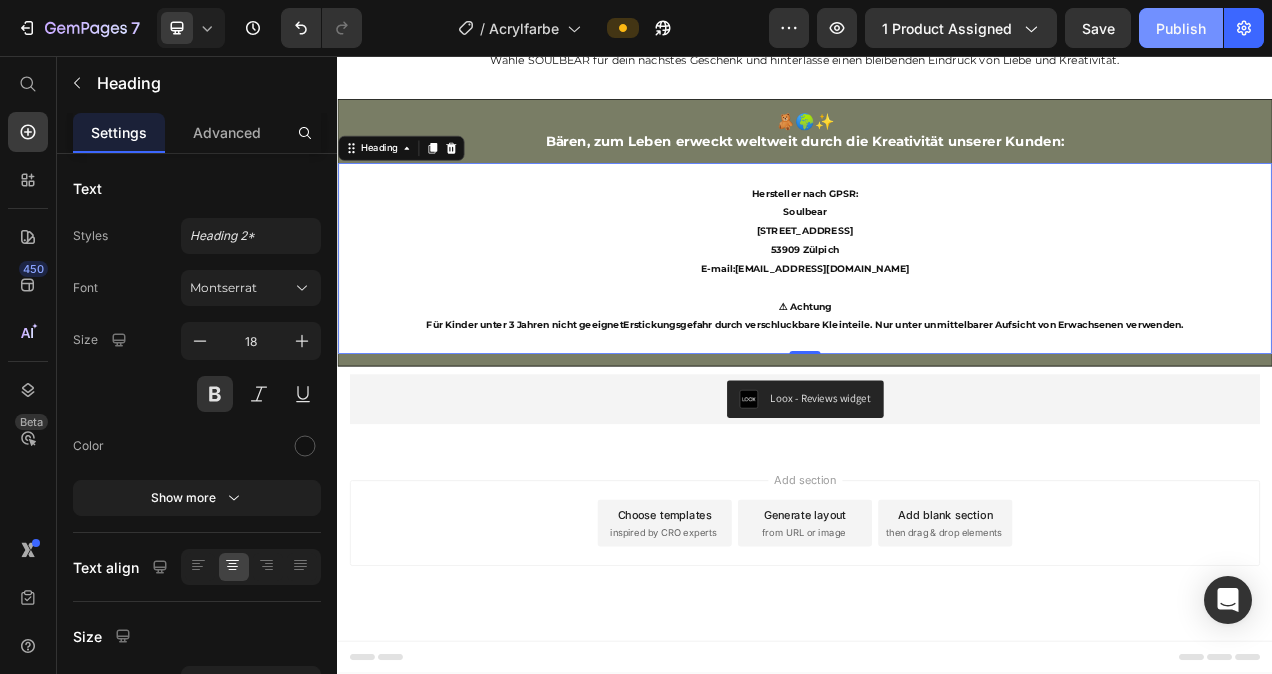 click on "Publish" at bounding box center (1181, 28) 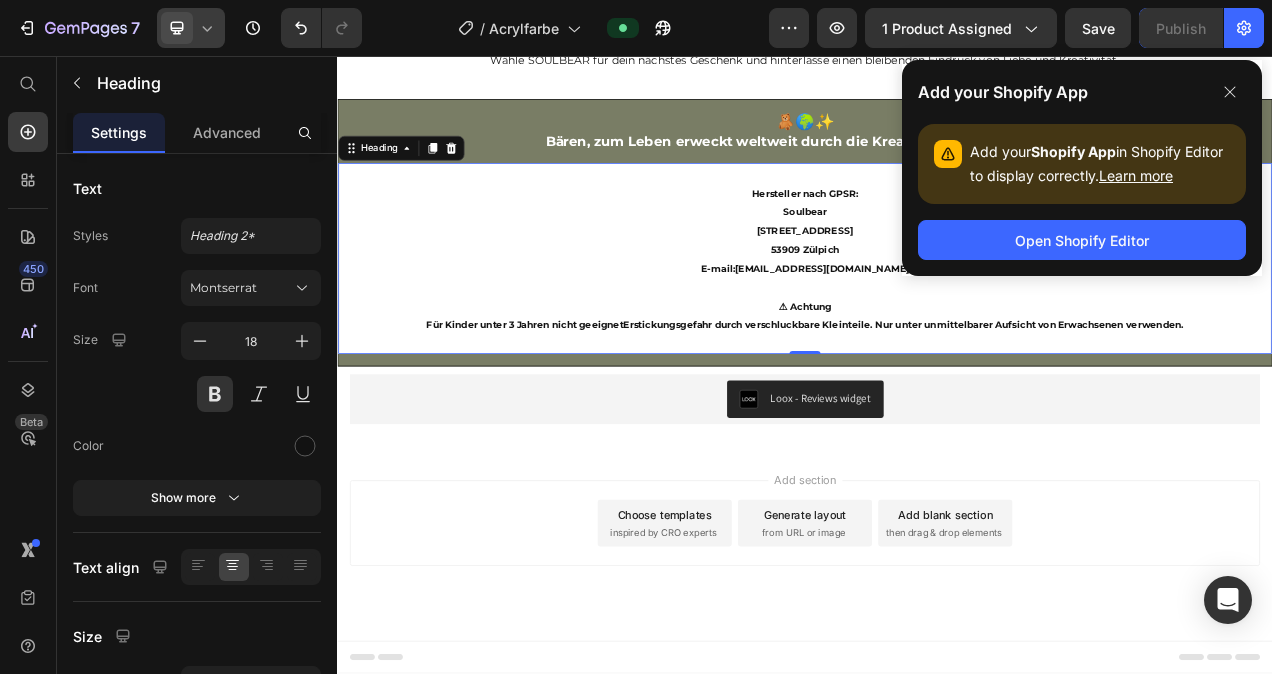 click 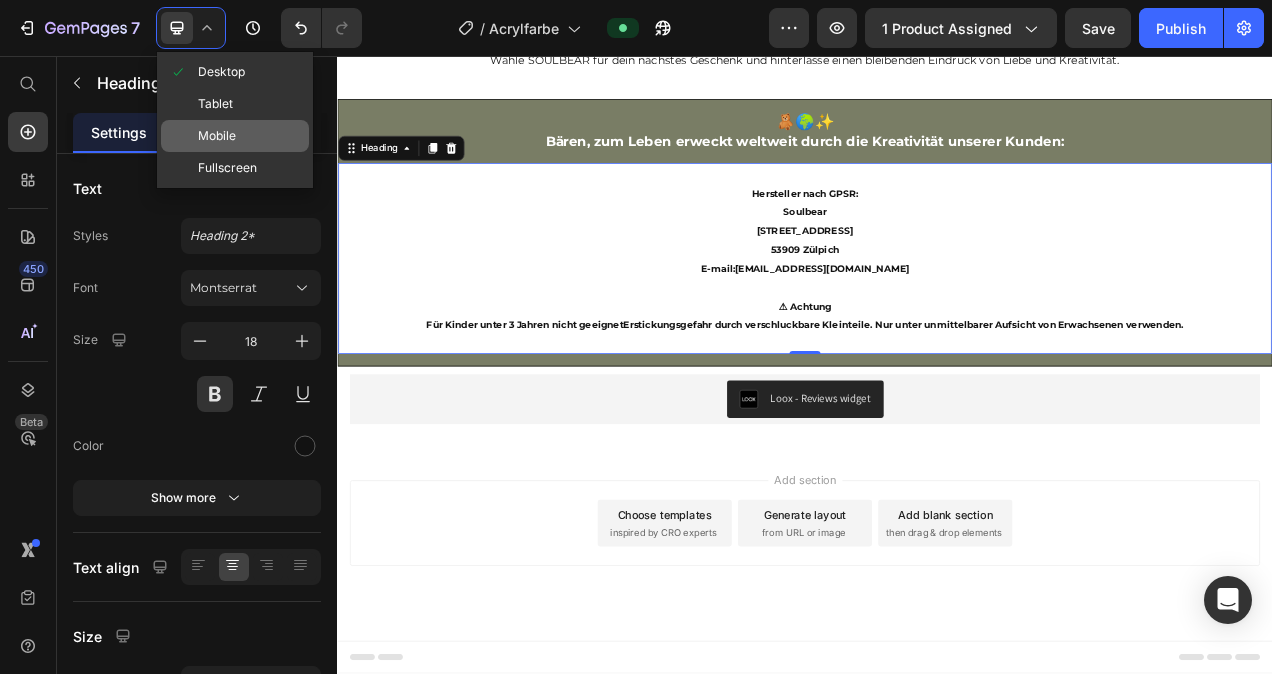 click on "Mobile" 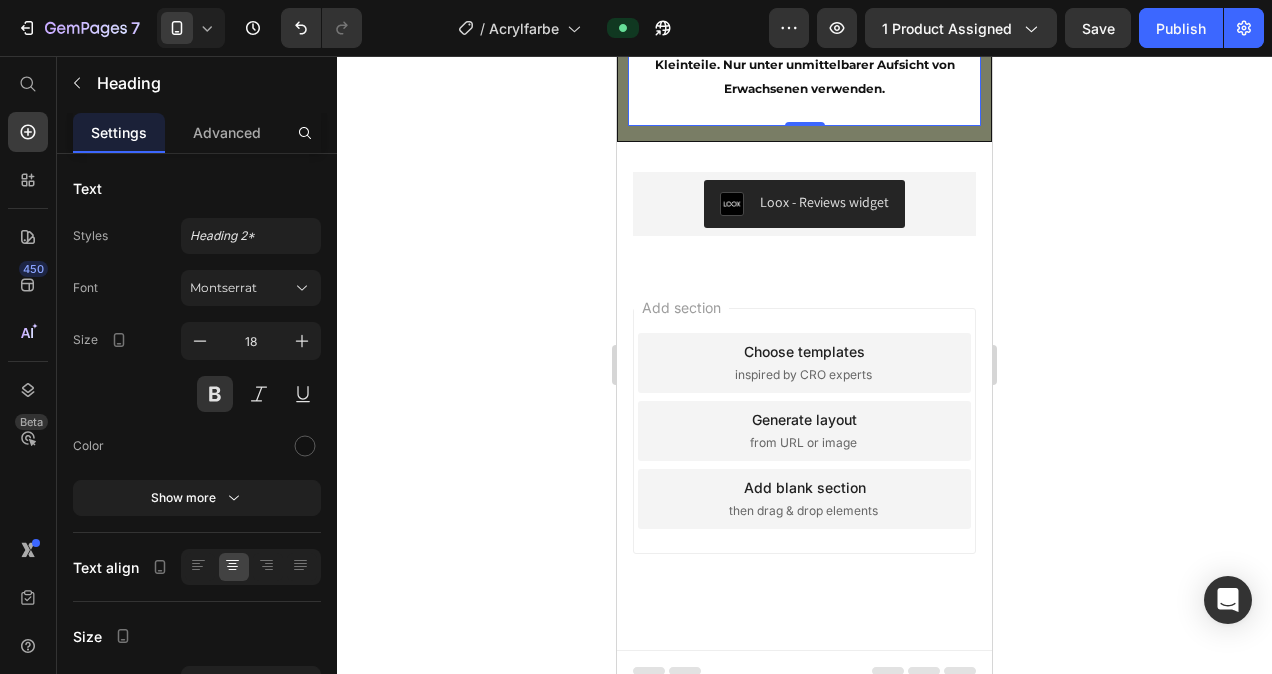 scroll, scrollTop: 6913, scrollLeft: 0, axis: vertical 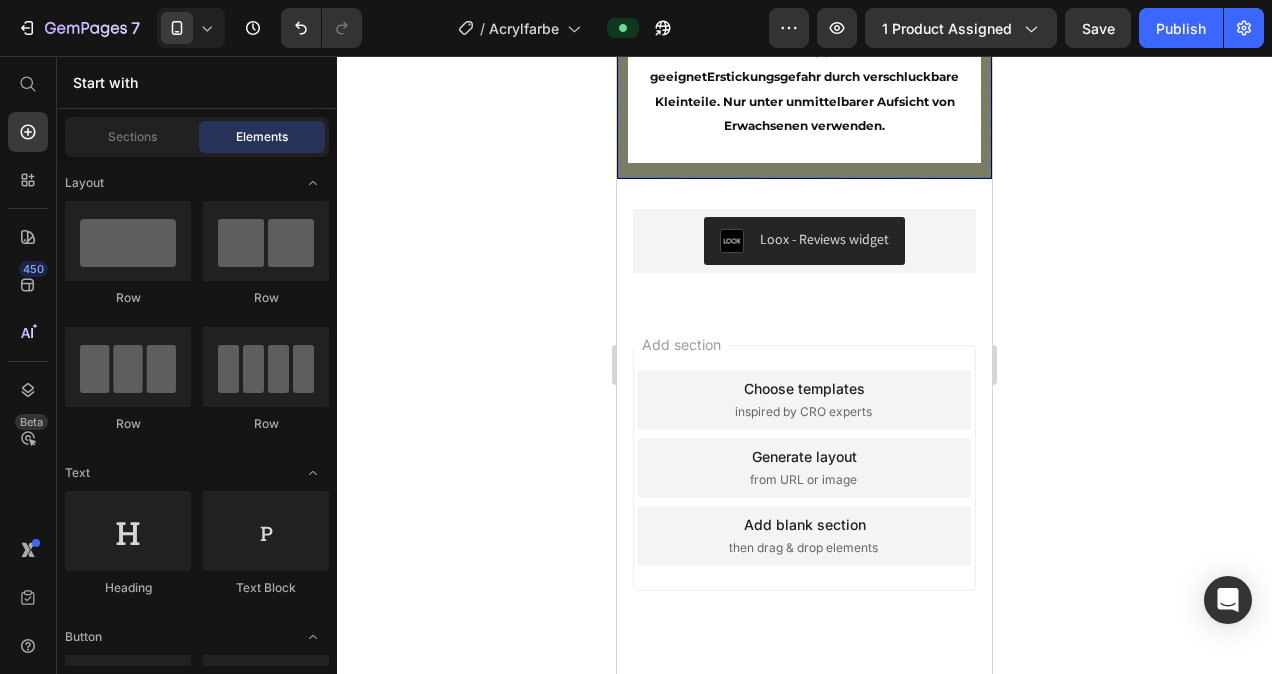 click on "🧸🌍✨ Bären, zum Leben erweckt weltweit durch die Kreativität unserer Kunden:" at bounding box center [804, -194] 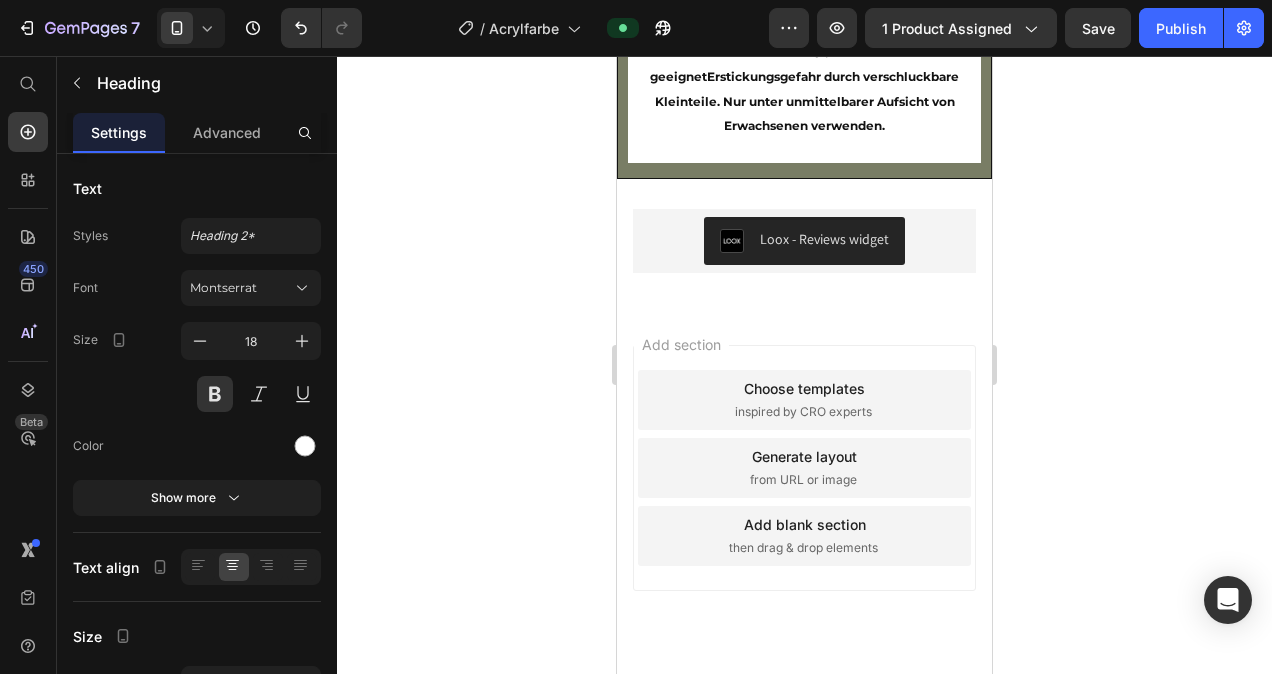 click on "🧸🌍✨ Bären, zum Leben erweckt weltweit durch die Kreativität unserer Kunden:" at bounding box center (804, -194) 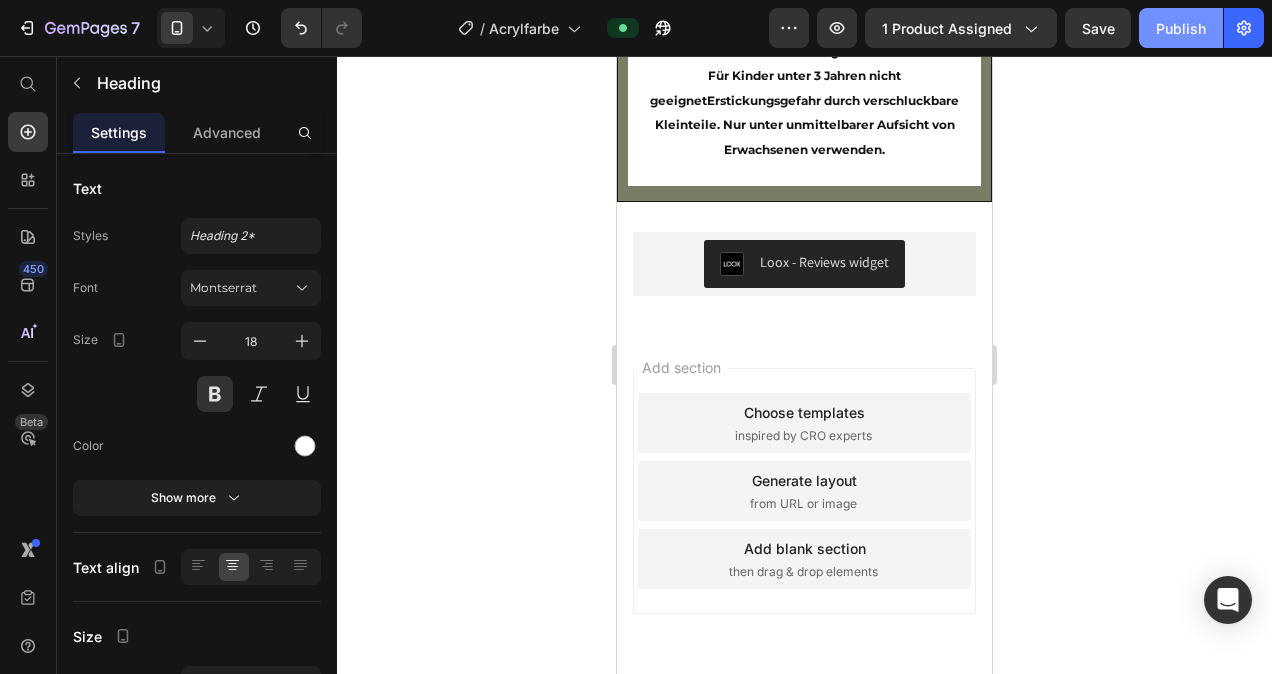 click on "Publish" at bounding box center [1181, 28] 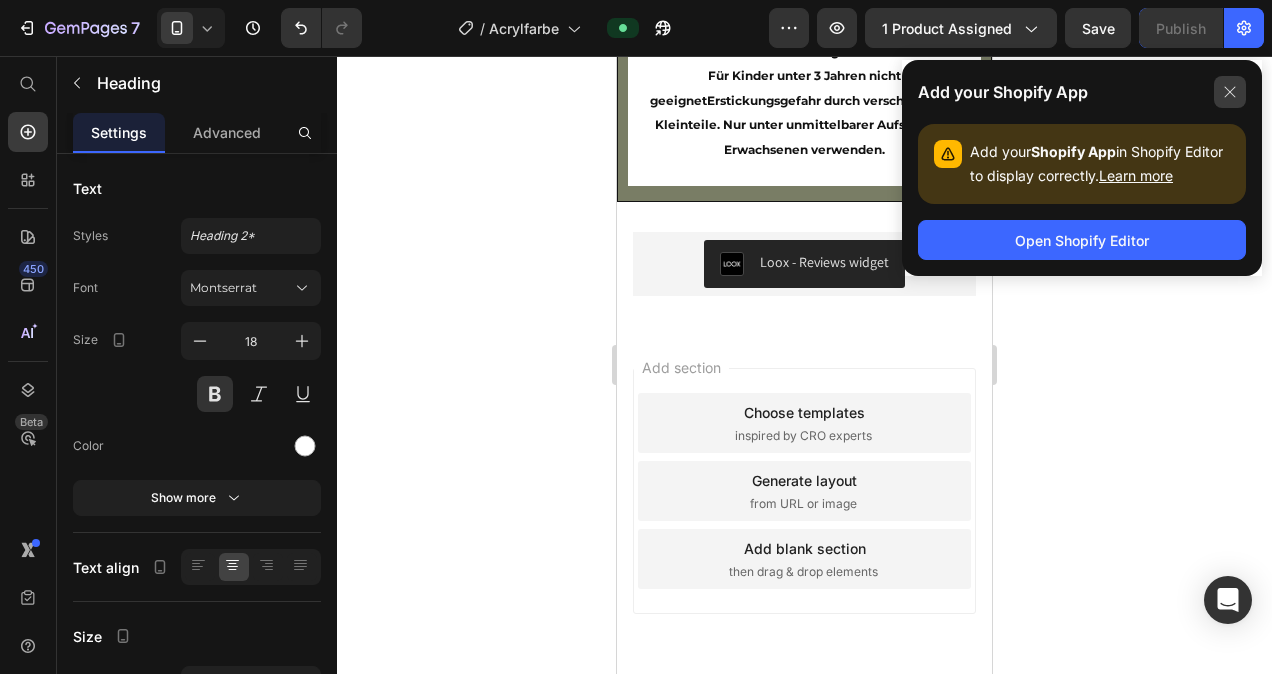 click 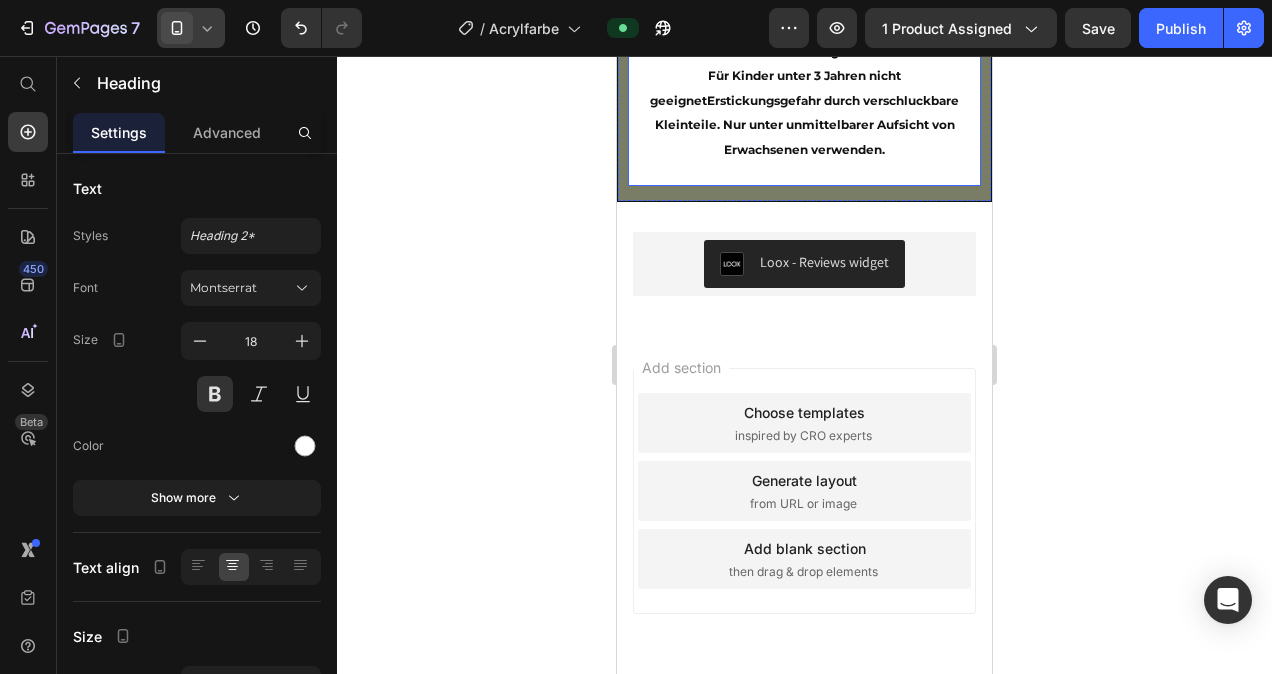 click 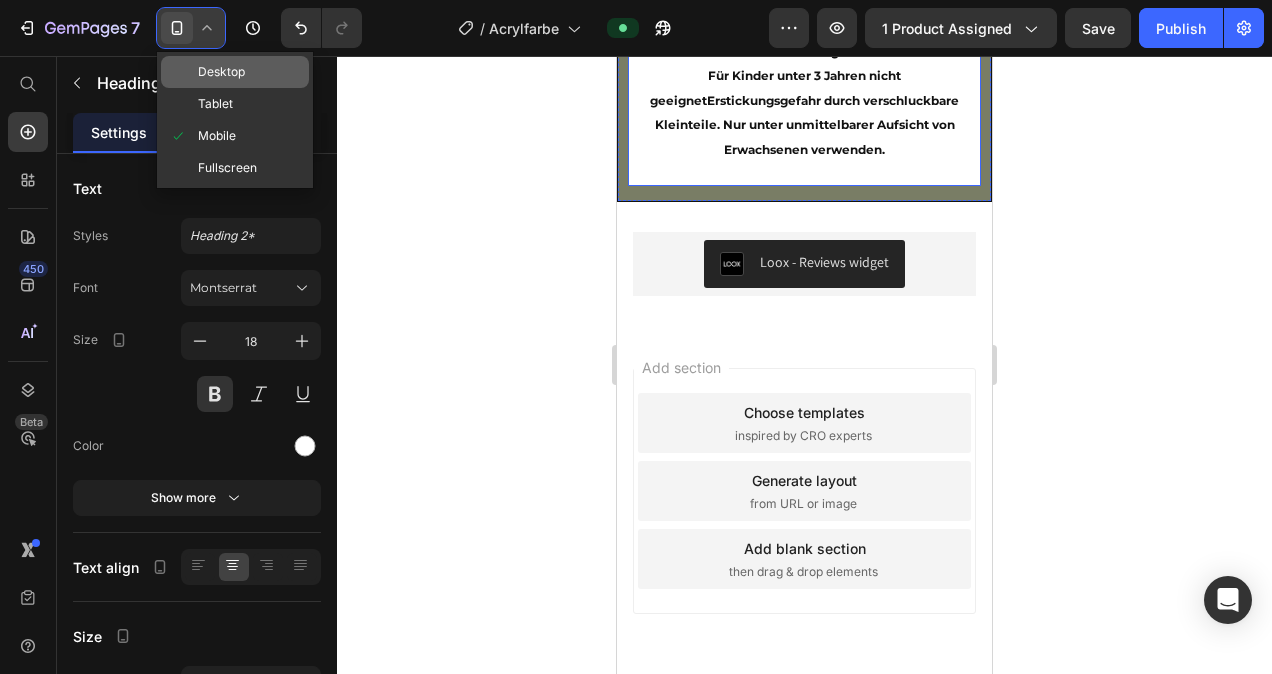 click on "Desktop" 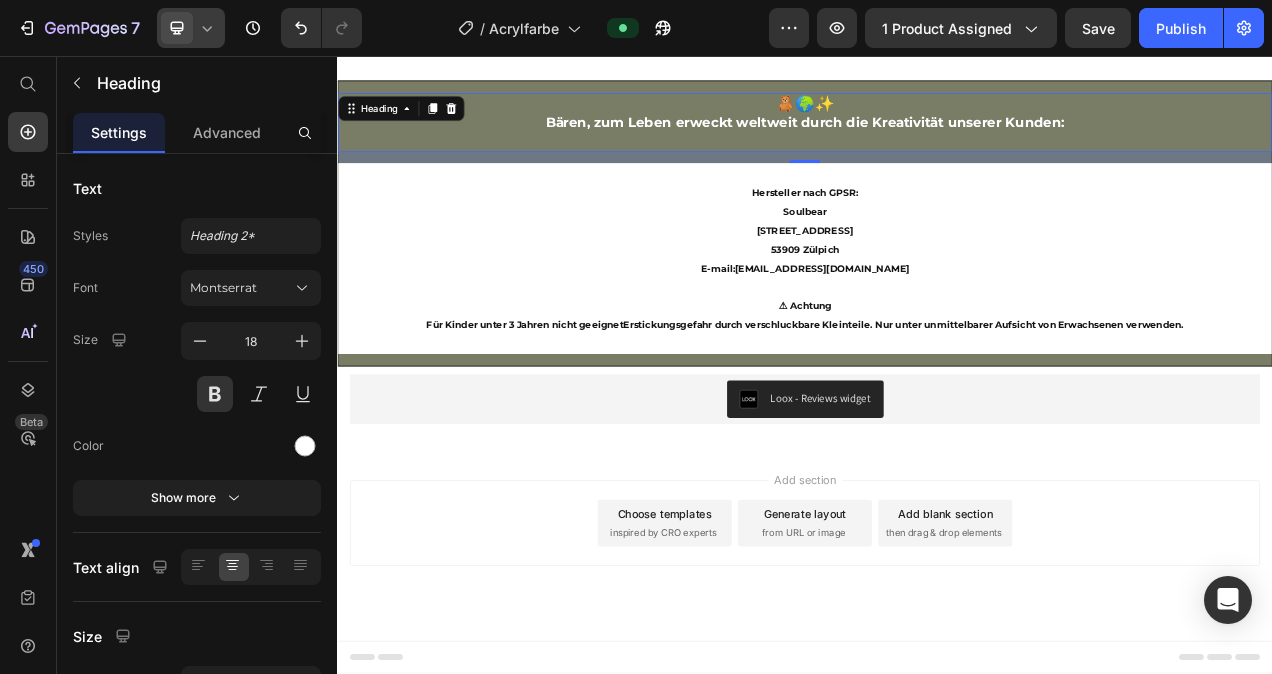 scroll, scrollTop: 5931, scrollLeft: 0, axis: vertical 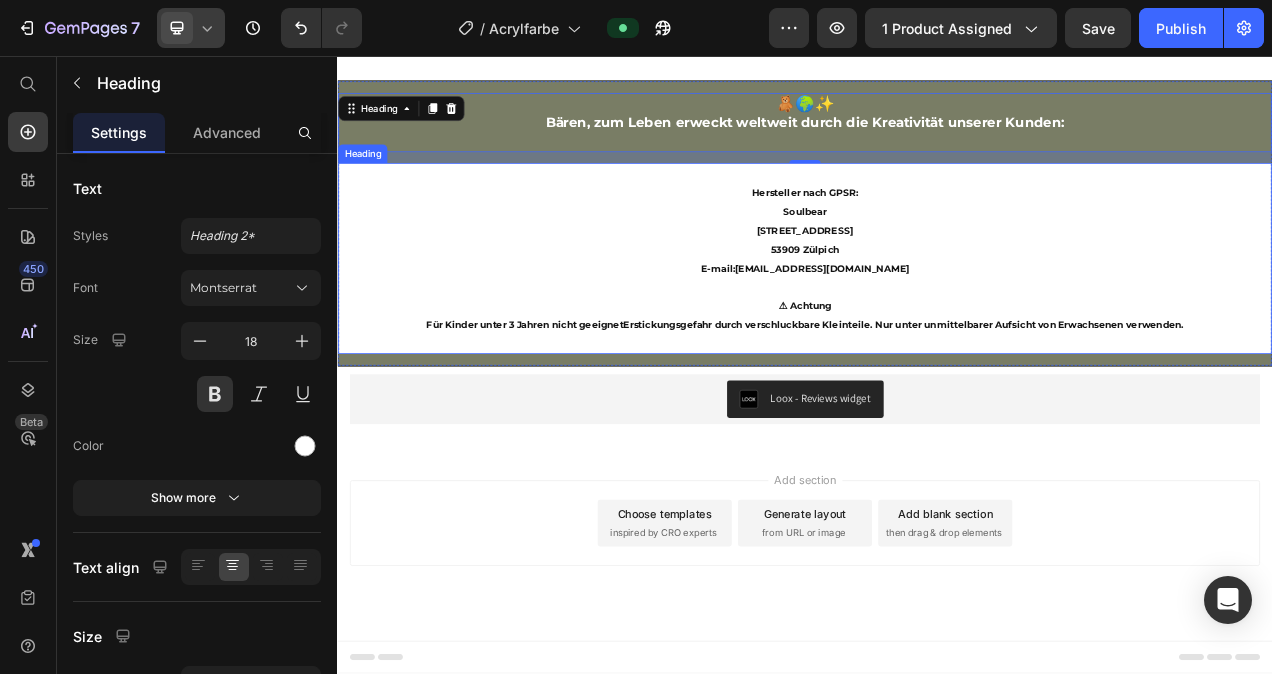 click on "⁠⁠⁠⁠⁠⁠⁠ Hersteller nach GPSR: Soulbear Virnicher Straße 2 53909 Zülpich E-mail:  info@soulbear.de ⚠ Achtung Für Kinder unter 3 Jahren nicht geeignet  Erstickungsgefahr durch verschluckbare Kleinteile. Nur unter unmittelbarer Aufsicht von Erwachsenen verwenden ." at bounding box center [937, 316] 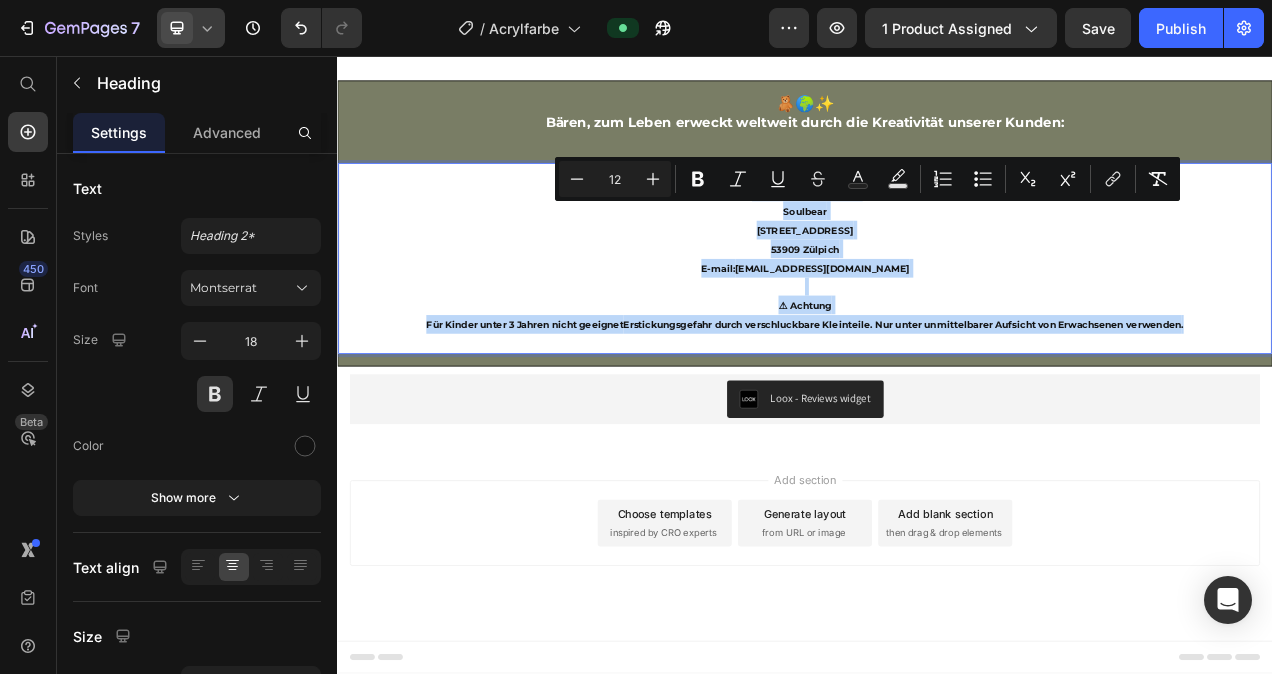 drag, startPoint x: 849, startPoint y: 252, endPoint x: 1423, endPoint y: 428, distance: 600.3765 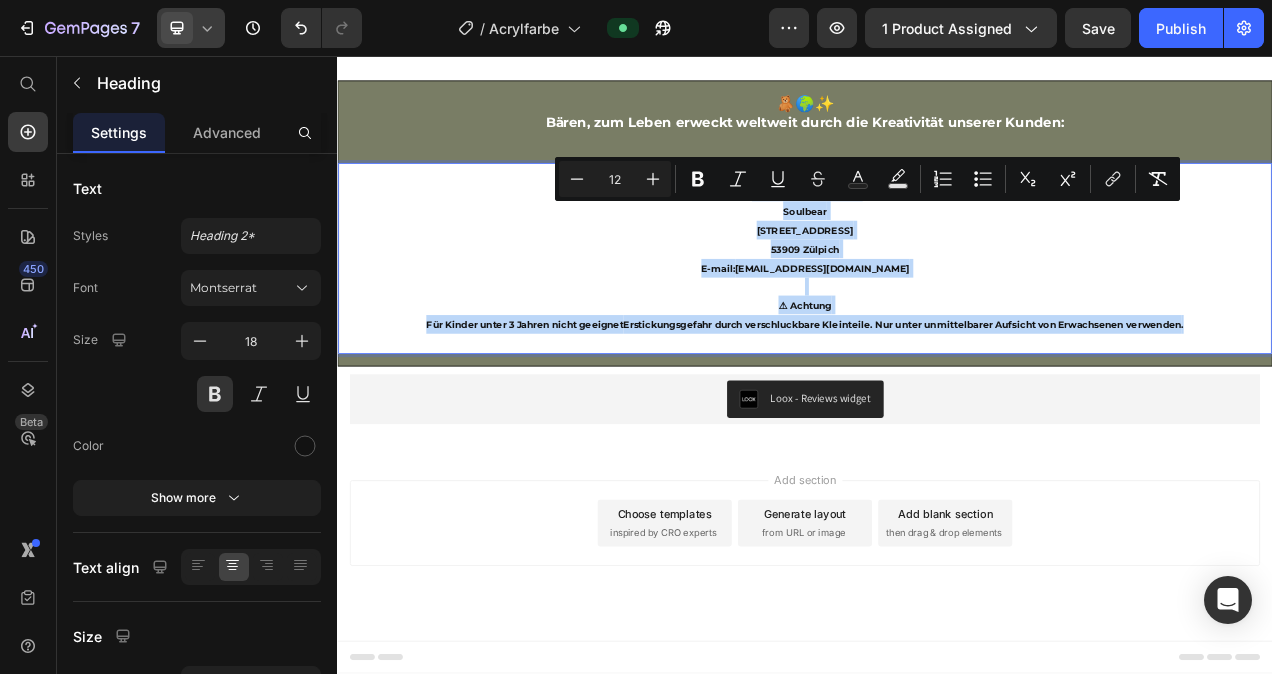 copy on "Hersteller nach GPSR: Soulbear Virnicher Straße 2 53909 Zülpich E-mail:  info@soulbear.de ⚠ Achtung Für Kinder unter 3 Jahren nicht geeignet  Erstickungsgefahr durch verschluckbare Kleinteile. Nur unter unmittelbarer Aufsicht von Erwachsenen verwenden ." 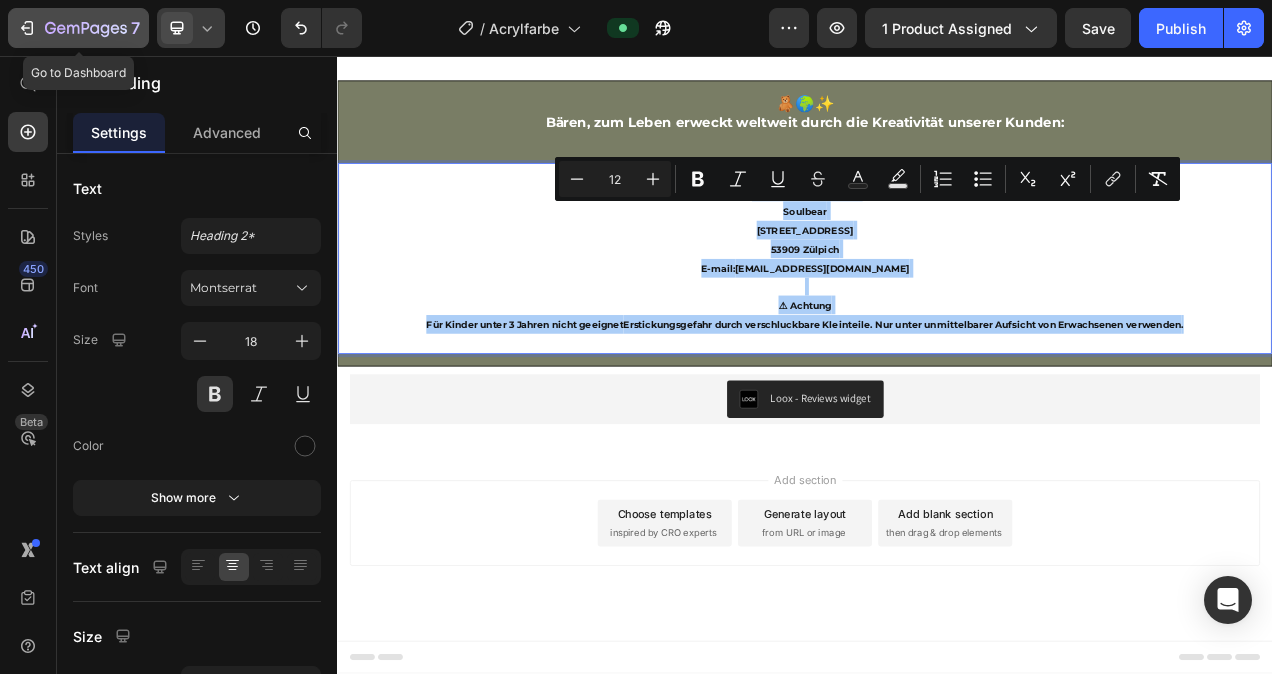 click 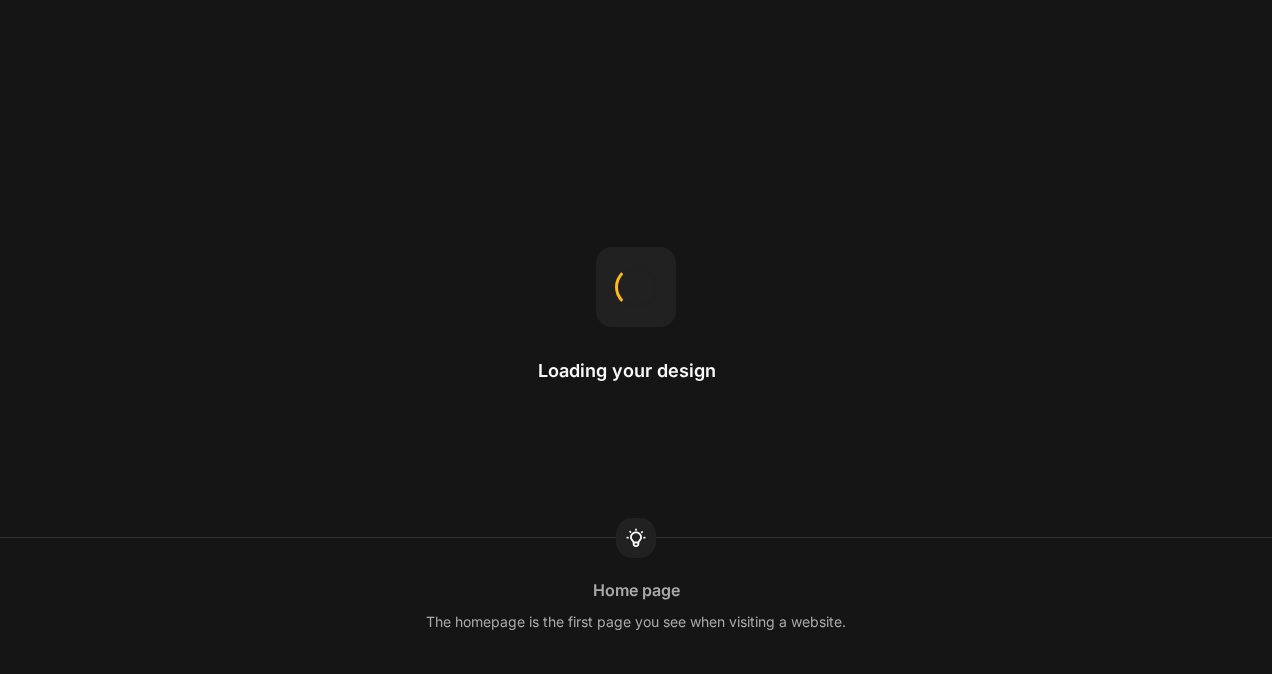 scroll, scrollTop: 0, scrollLeft: 0, axis: both 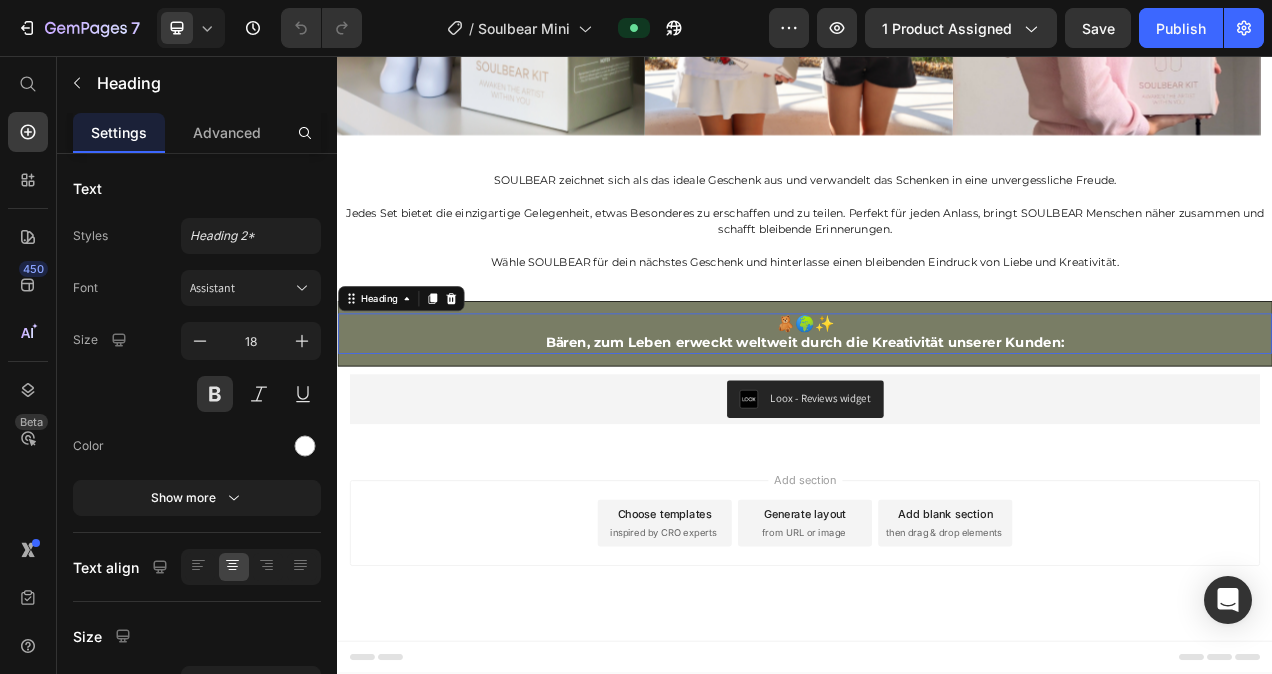 click on "🧸🌍✨ Bären, zum Leben erweckt weltweit durch die Kreativität unserer Kunden:" at bounding box center (937, 413) 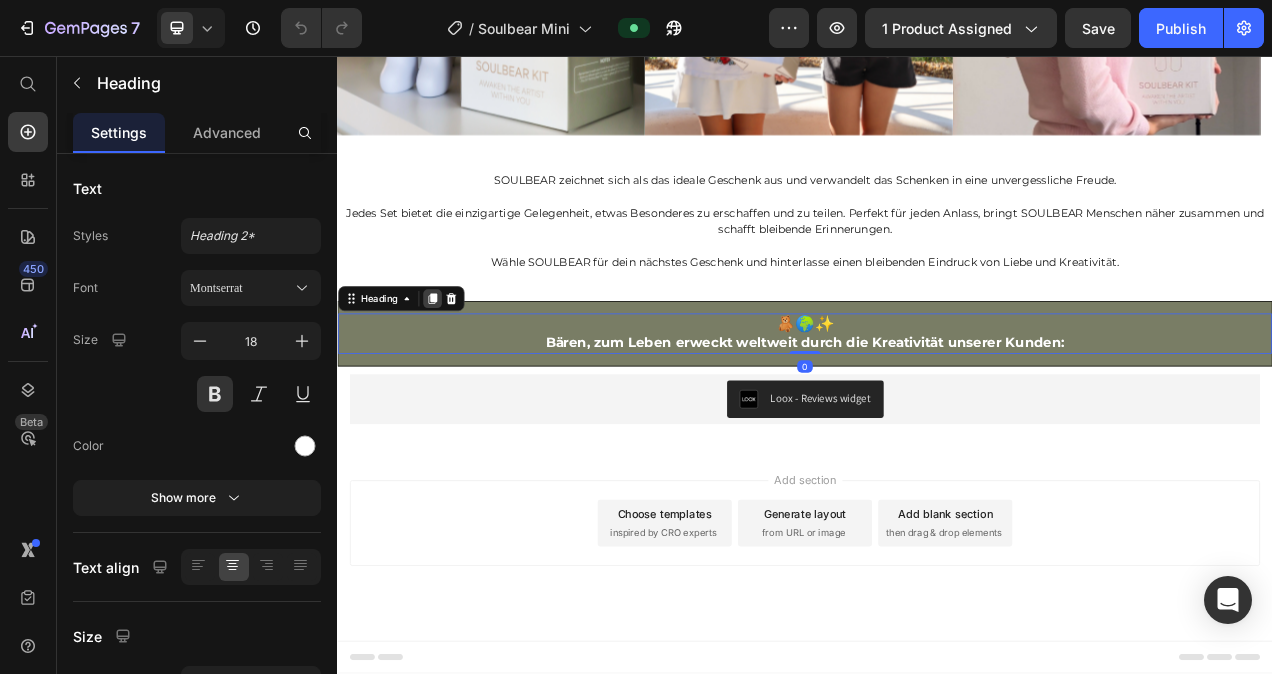 click 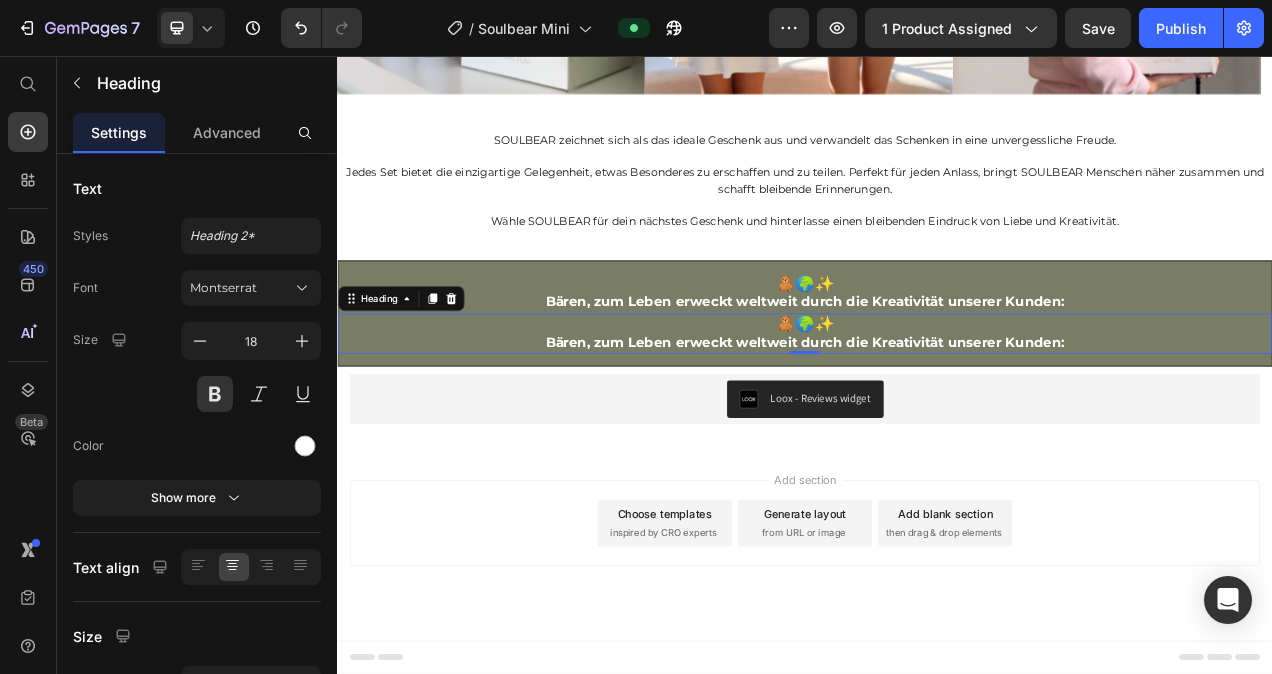click on "🧸🌍✨ Bären, zum Leben erweckt weltweit durch die Kreativität unserer Kunden:" at bounding box center (937, 413) 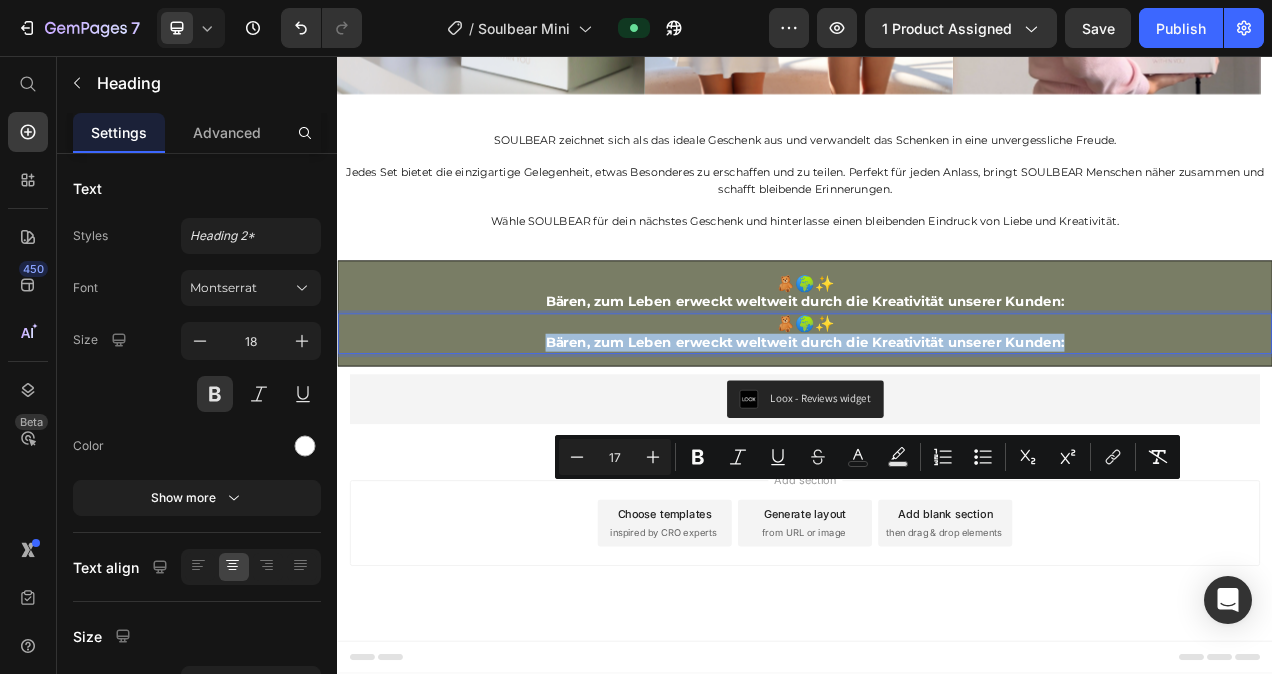 drag, startPoint x: 1272, startPoint y: 611, endPoint x: 597, endPoint y: 610, distance: 675.00073 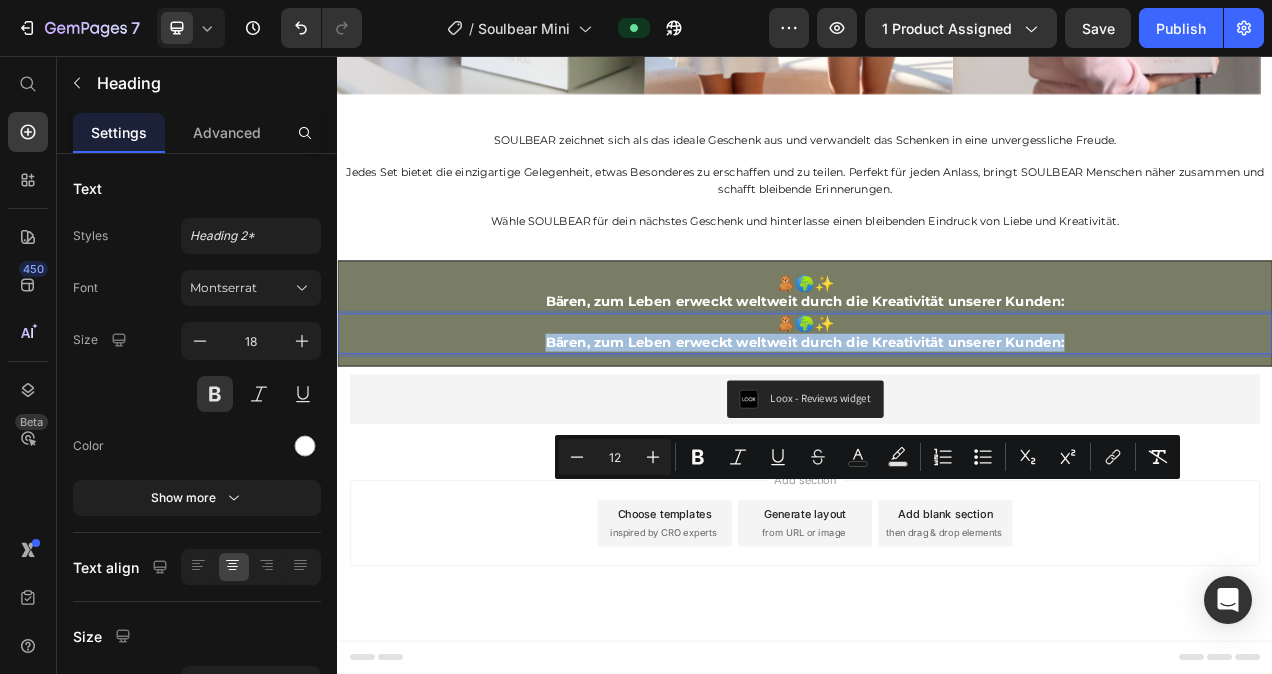 scroll, scrollTop: 104, scrollLeft: 0, axis: vertical 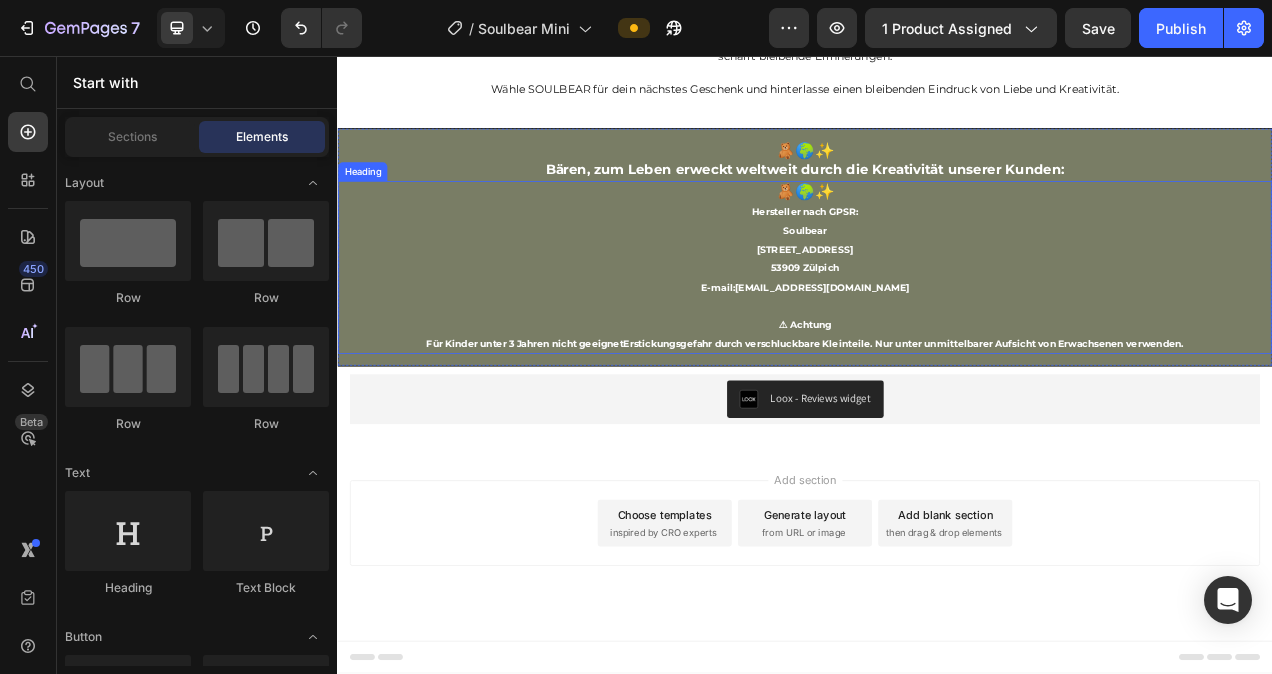 click on "⁠⁠⁠⁠⁠⁠⁠ 🧸🌍✨ Hersteller nach GPSR: Soulbear Virnicher Straße 2 53909 Zülpich E-mail:  info@soulbear.de ⚠ Achtung Für Kinder unter 3 Jahren nicht geeignet  Erstickungsgefahr durch verschluckbare Kleinteile. Nur unter unmittelbarer Aufsicht von Erwachsenen verwenden ." at bounding box center [937, 328] 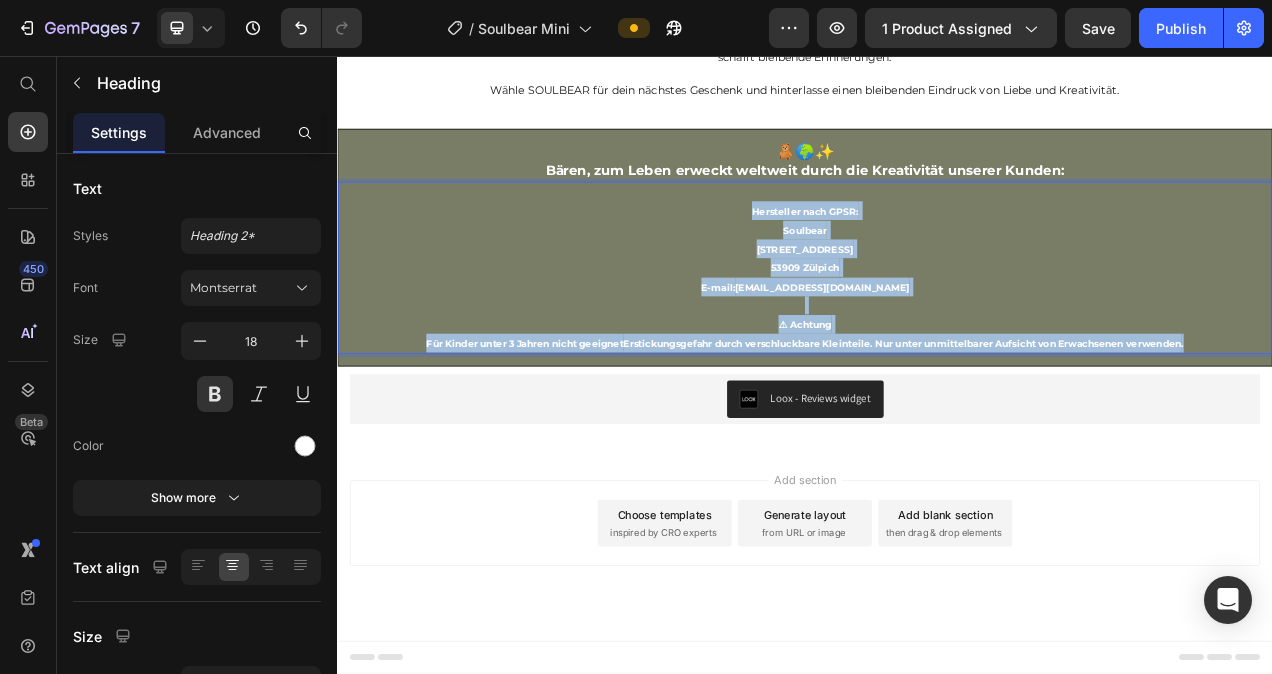 drag, startPoint x: 1429, startPoint y: 694, endPoint x: 849, endPoint y: 526, distance: 603.84106 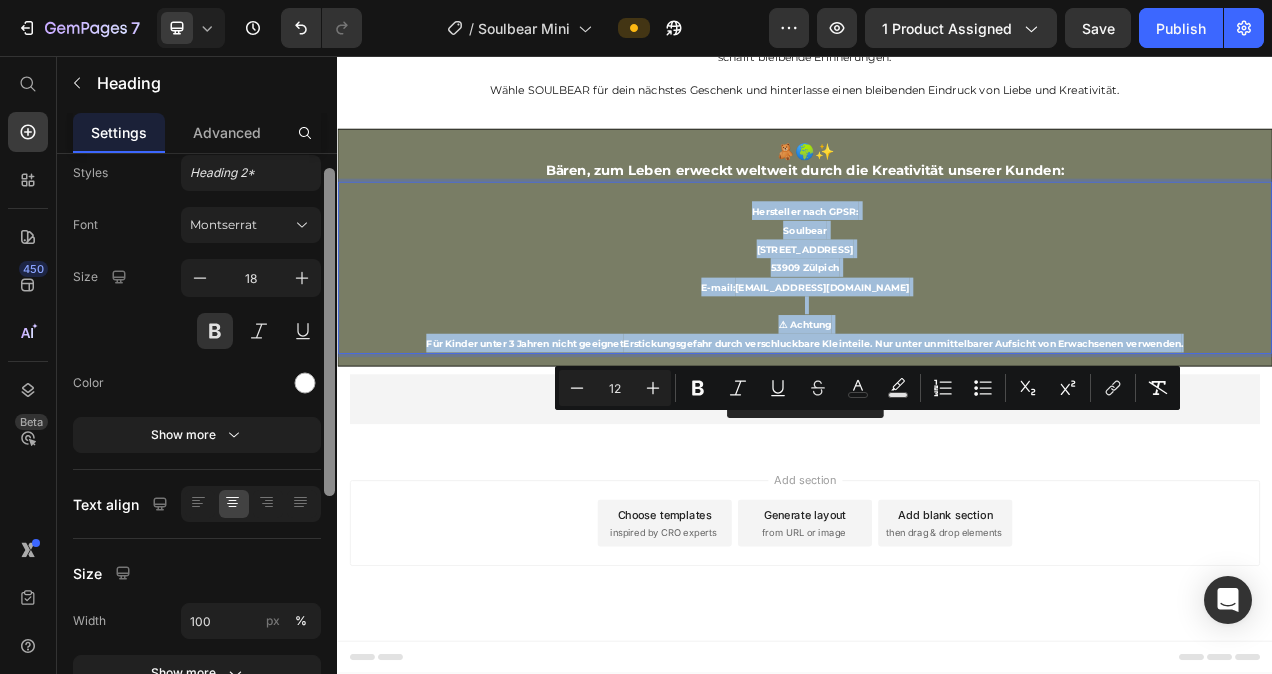 scroll, scrollTop: 68, scrollLeft: 0, axis: vertical 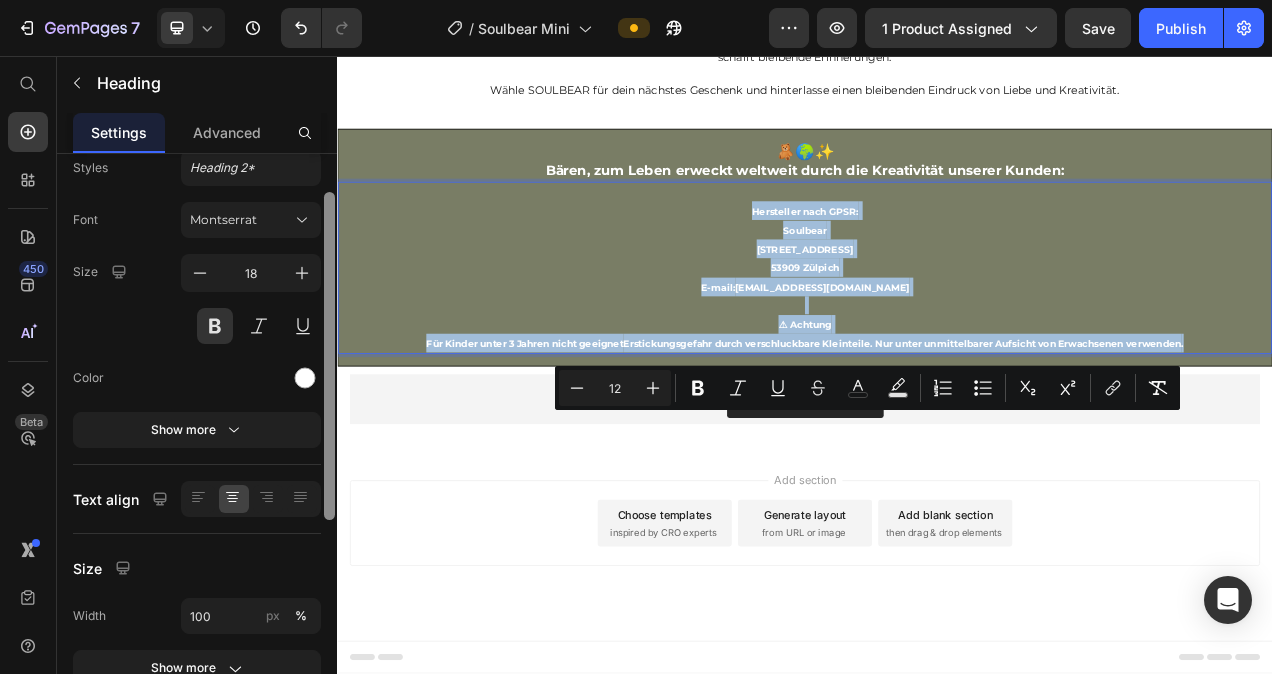 drag, startPoint x: 329, startPoint y: 241, endPoint x: 325, endPoint y: 280, distance: 39.20459 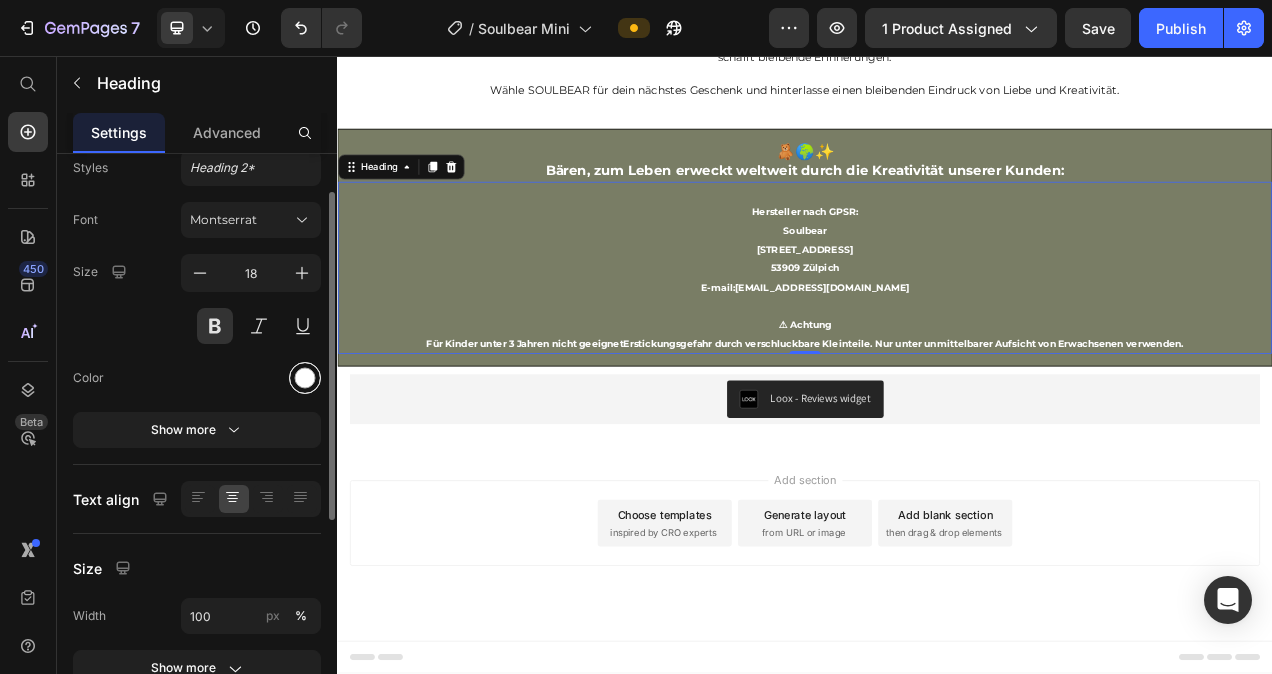 click at bounding box center (305, 378) 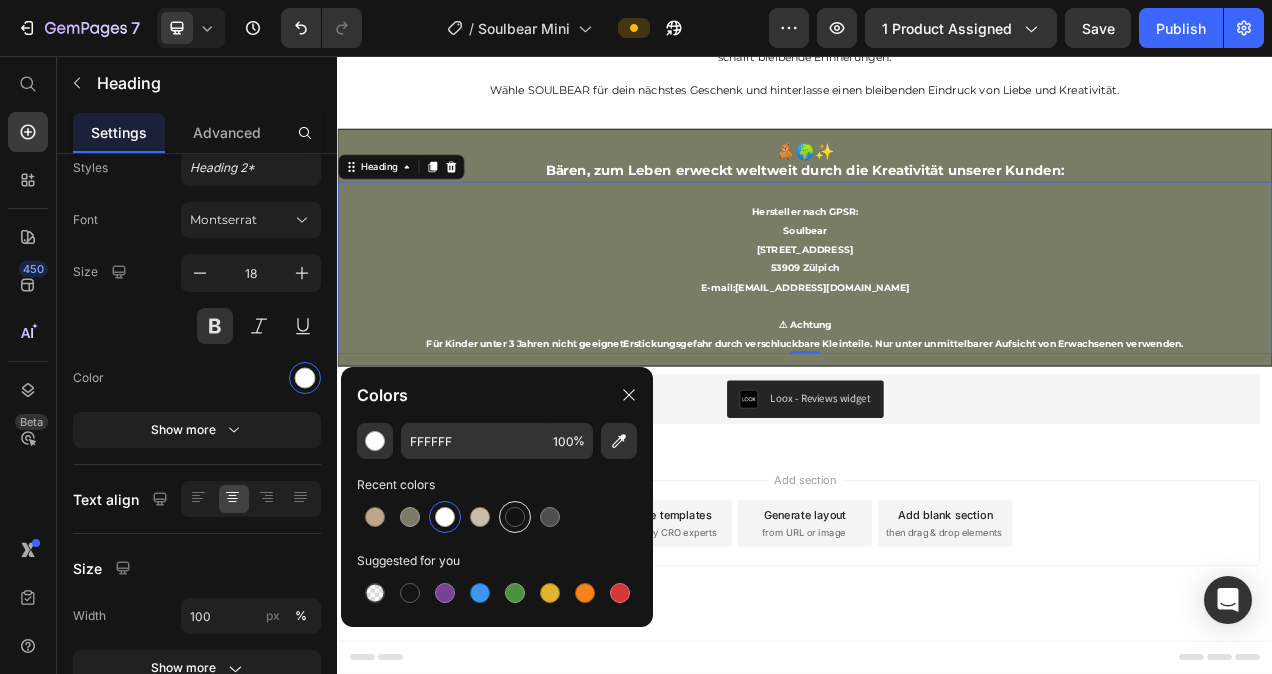 click at bounding box center (515, 517) 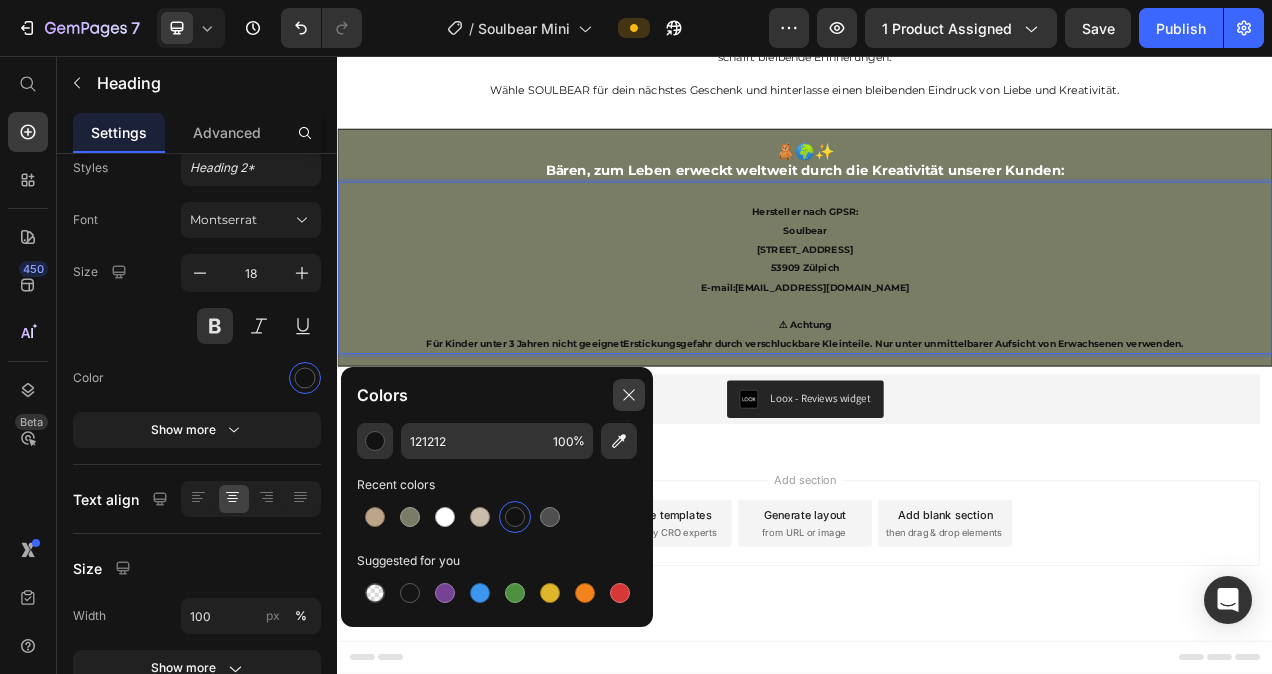 click 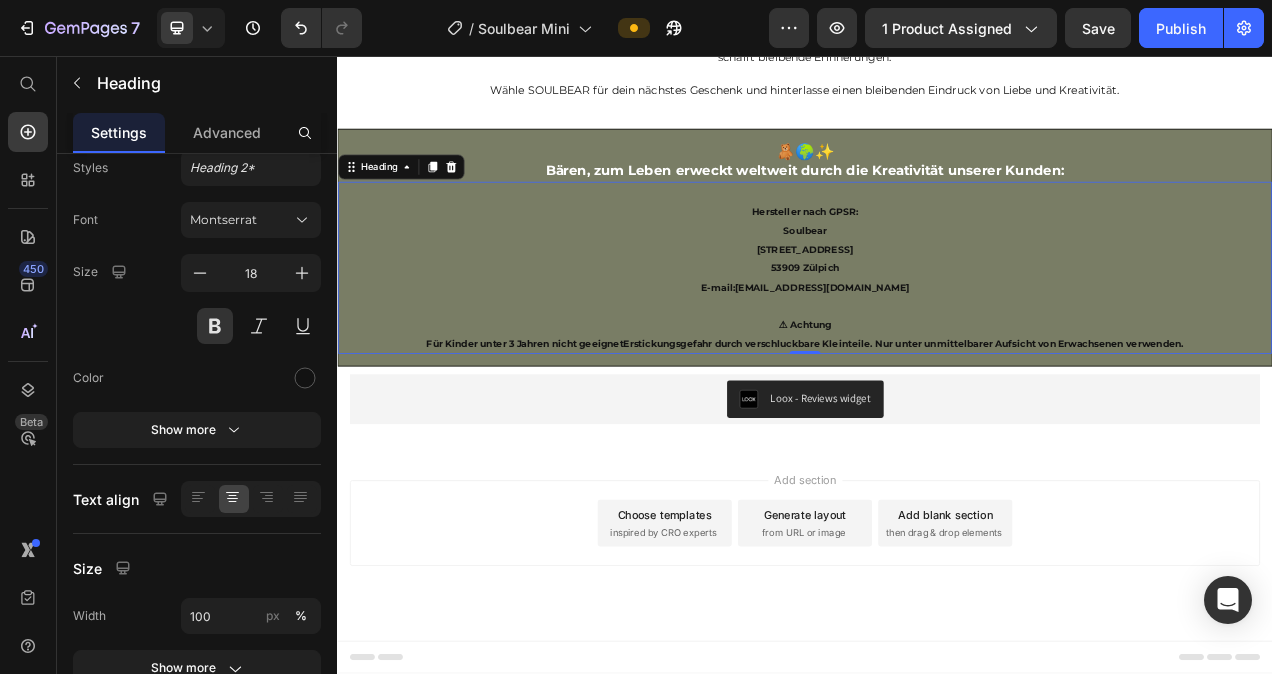 click on "Hersteller nach GPSR: Soulbear [STREET_ADDRESS] E-mail:  [EMAIL_ADDRESS][DOMAIN_NAME] ⚠ Achtung Für Kinder unter 3 Jahren nicht geeignet  Erstickungsgefahr durch verschluckbare Kleinteile. Nur unter unmittelbarer Aufsicht von Erwachsenen verwenden ." at bounding box center (937, 329) 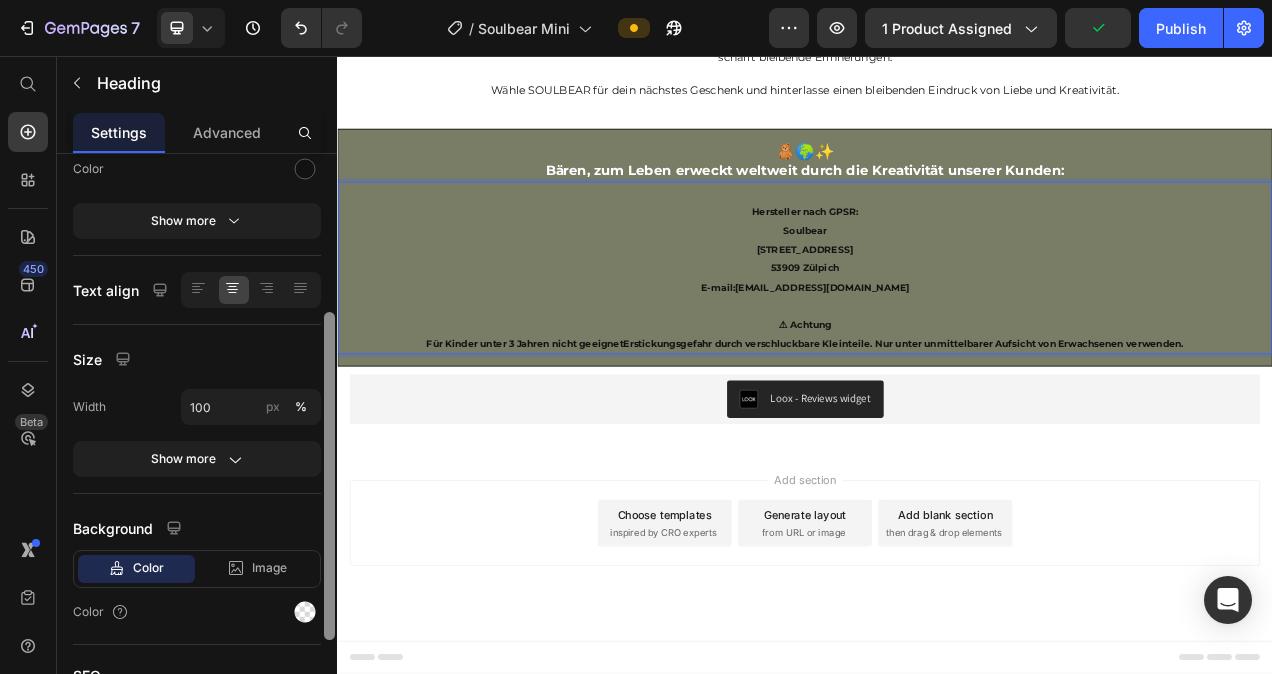 drag, startPoint x: 667, startPoint y: 389, endPoint x: 338, endPoint y: 572, distance: 376.47046 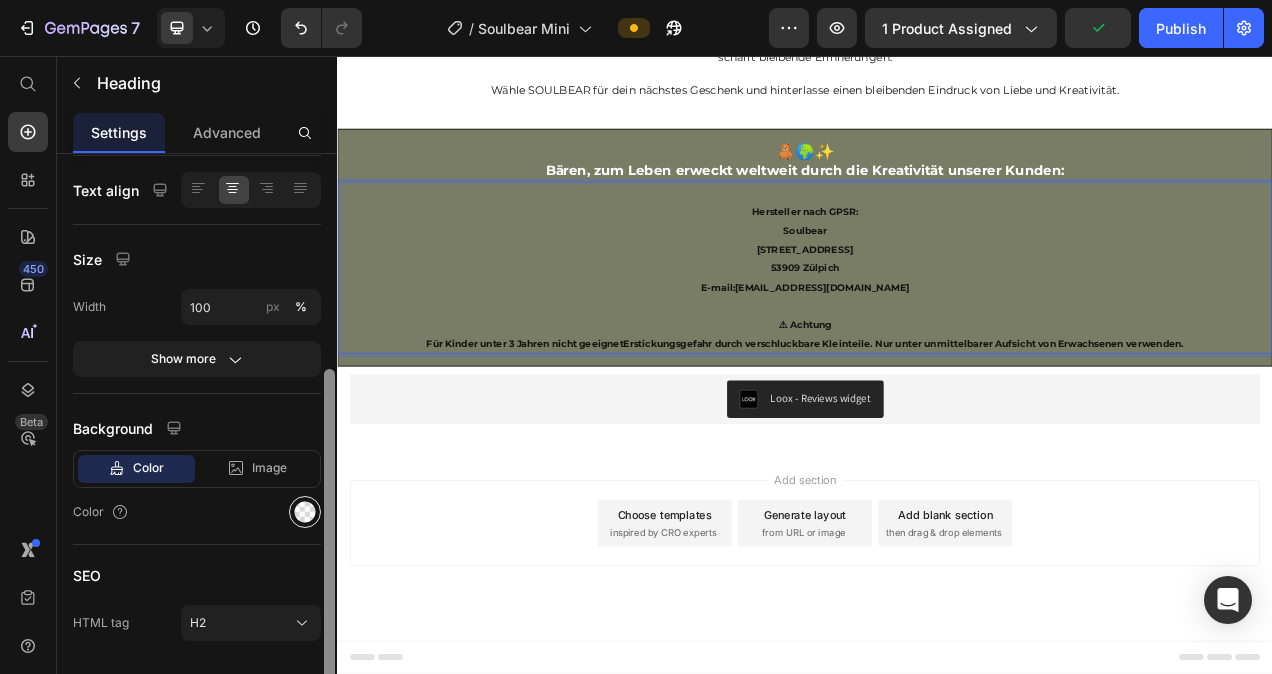 scroll, scrollTop: 379, scrollLeft: 0, axis: vertical 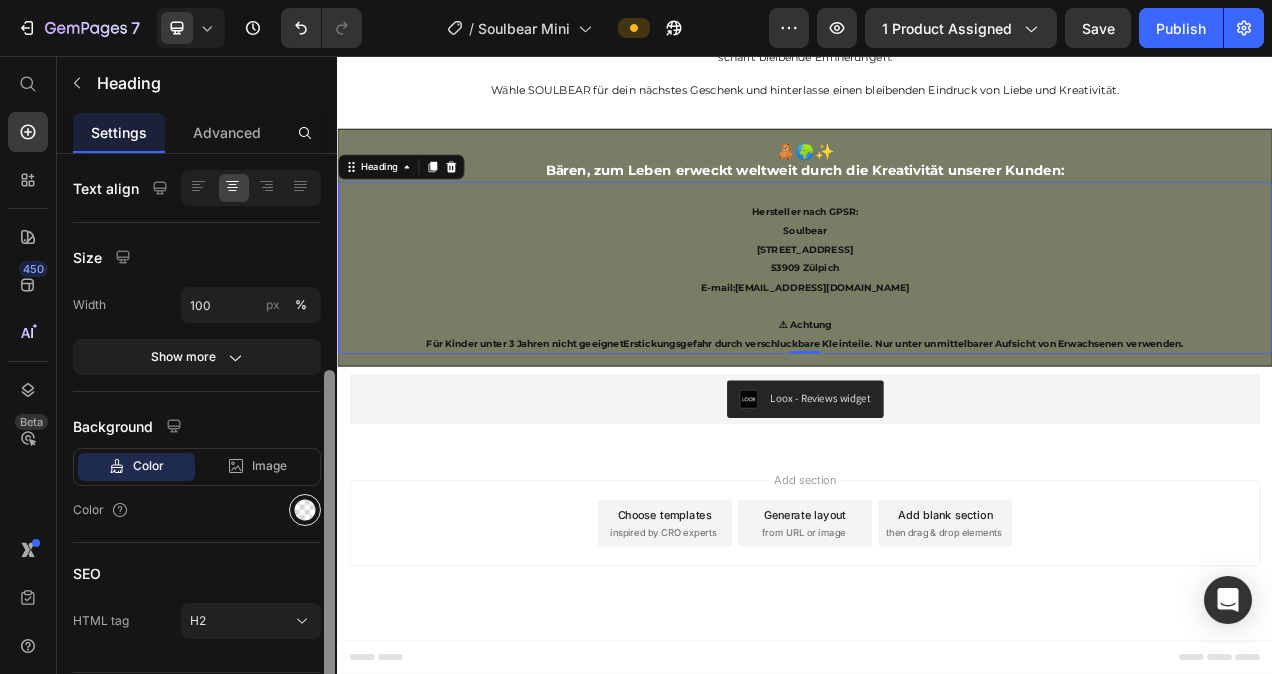 click at bounding box center (305, 510) 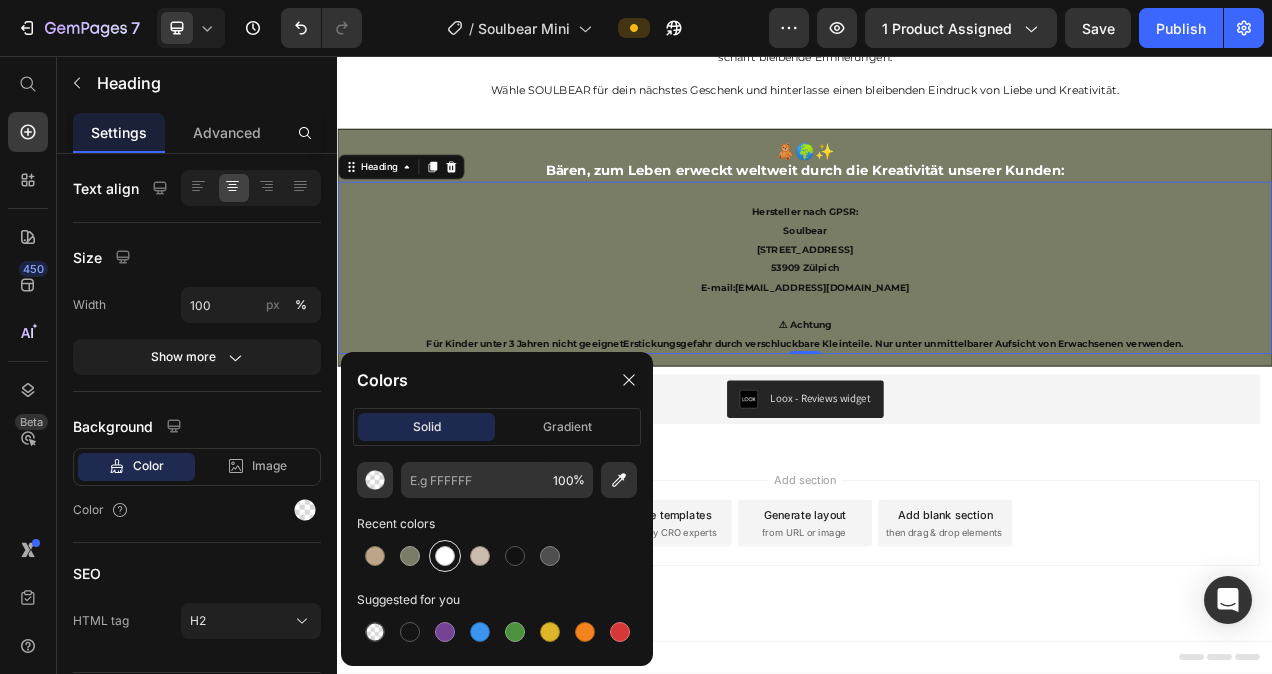 click at bounding box center [445, 556] 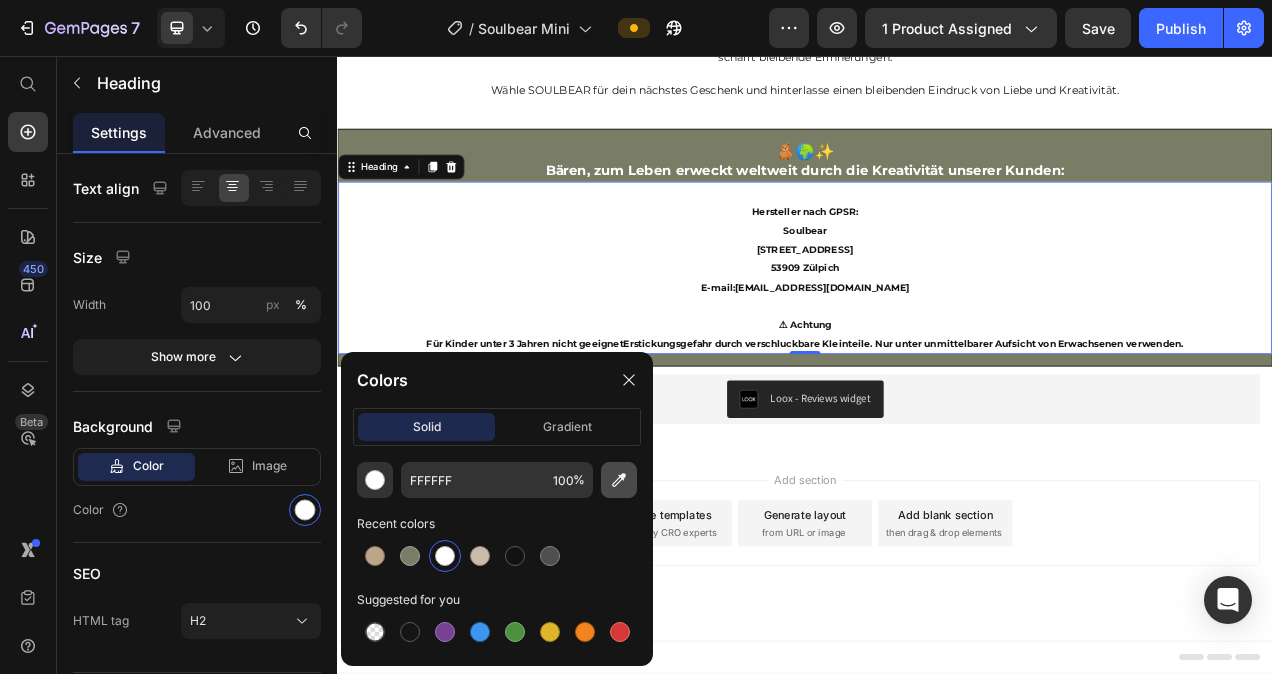 click 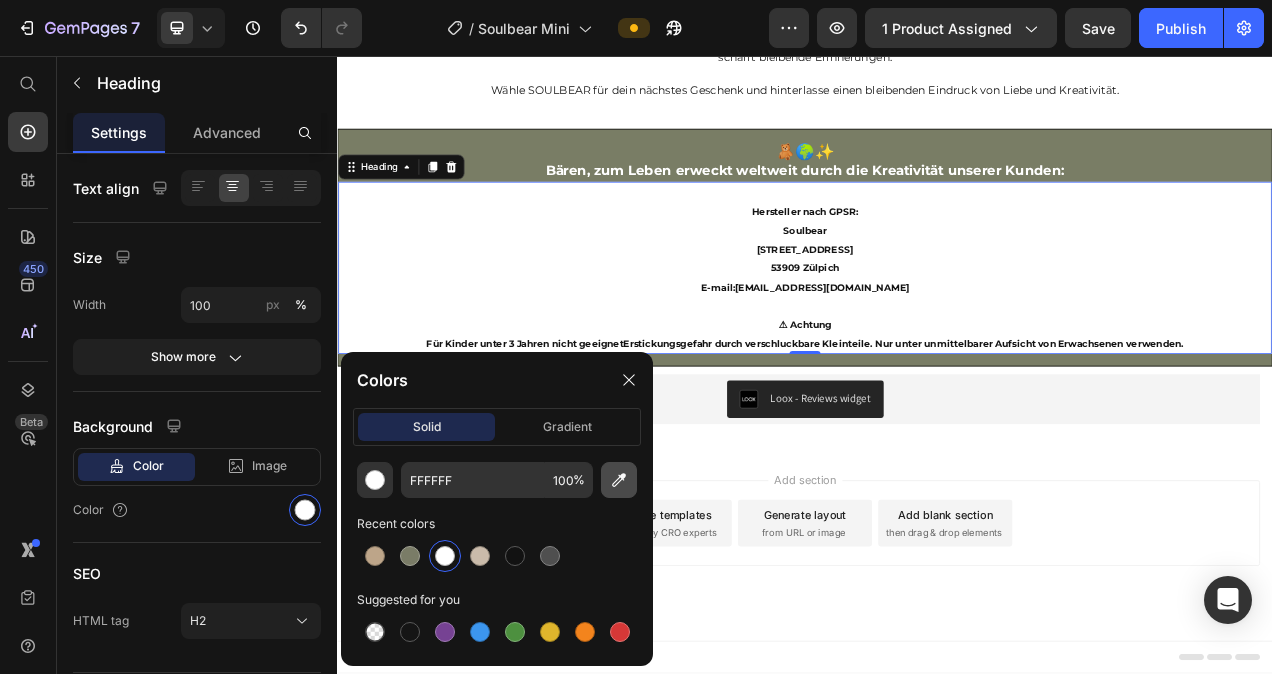 click 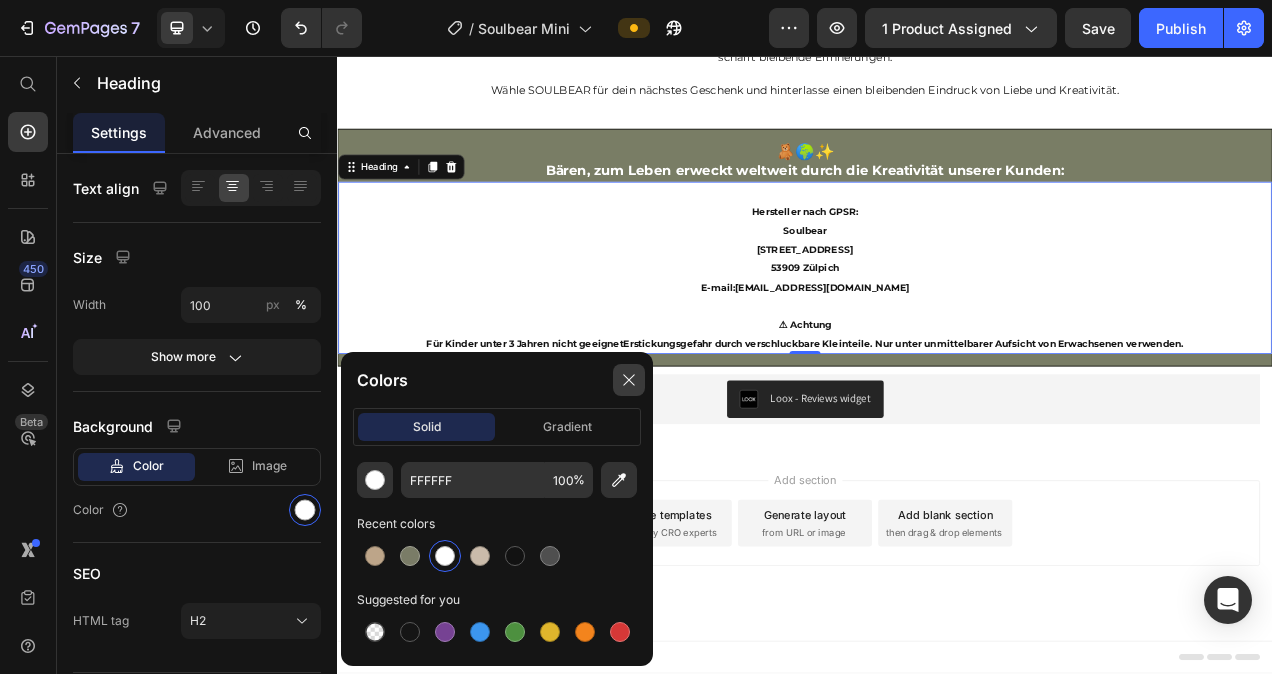 click 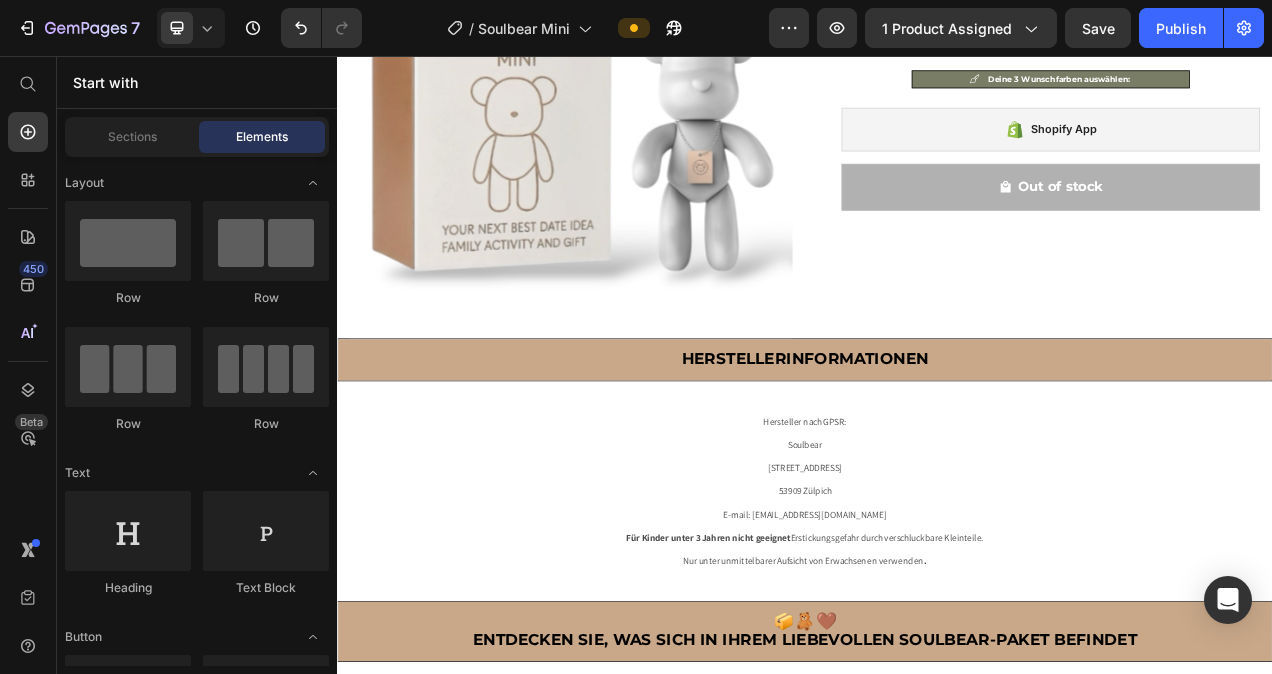 scroll, scrollTop: 247, scrollLeft: 0, axis: vertical 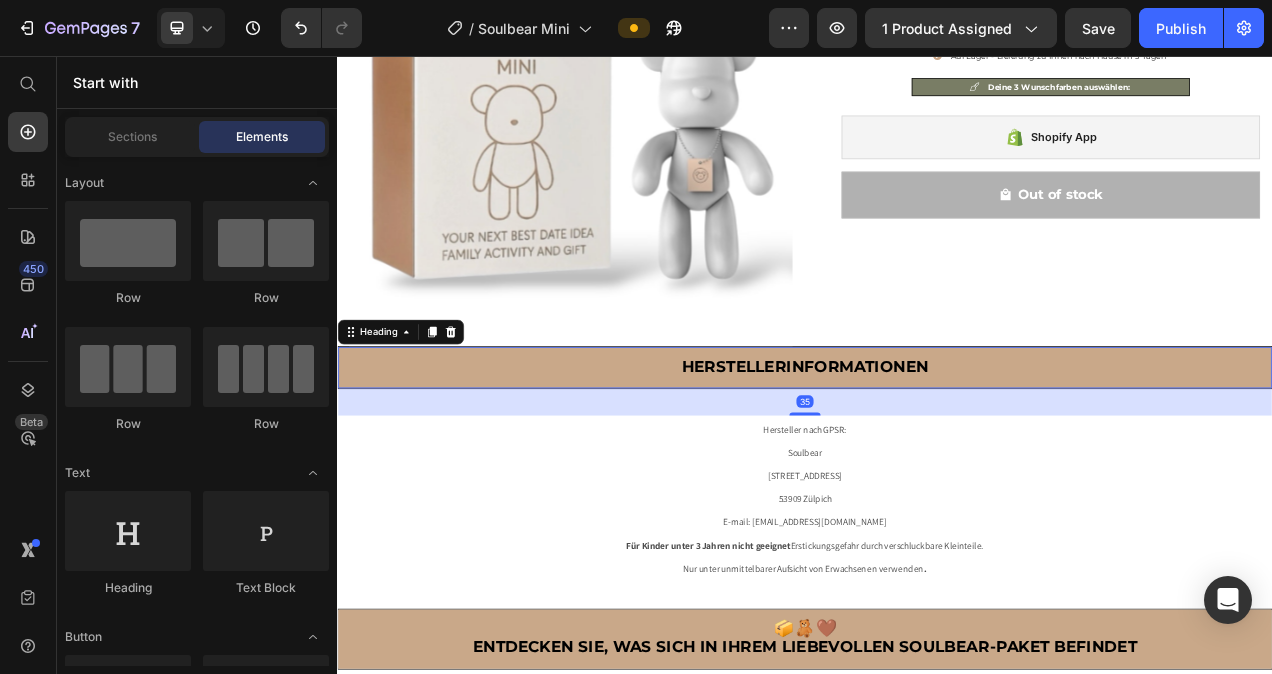 click on "Herstellerinformationen" at bounding box center [937, 456] 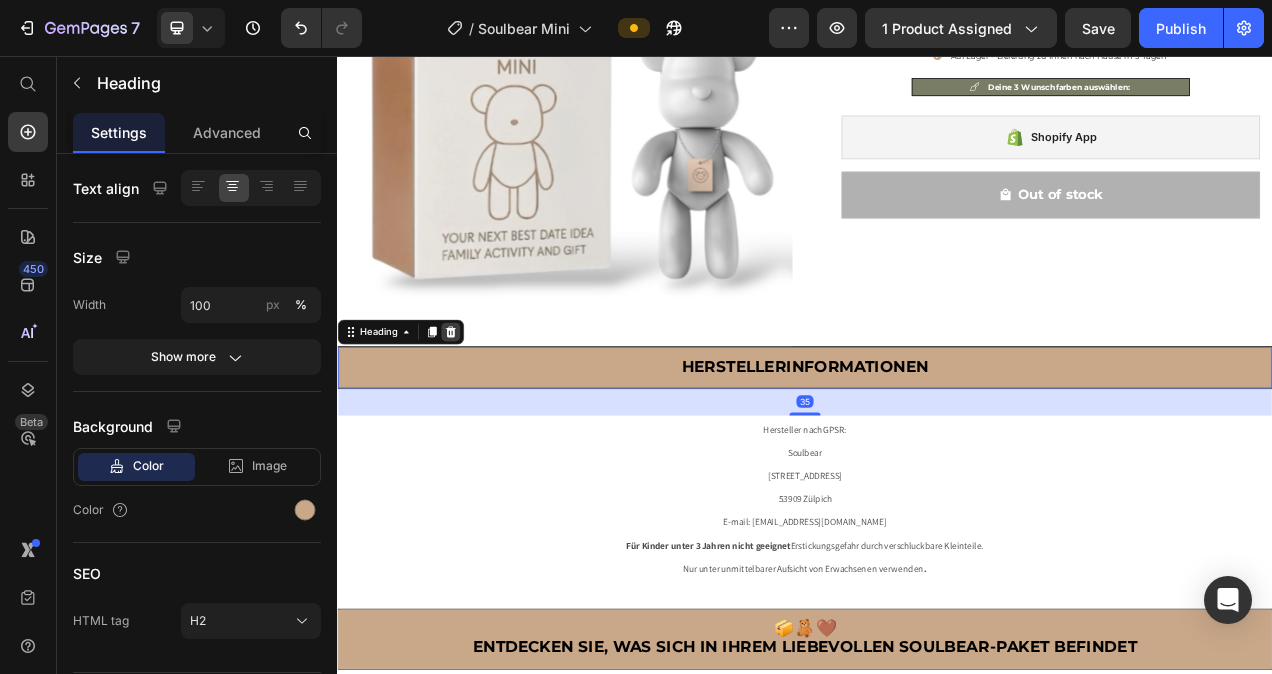 click 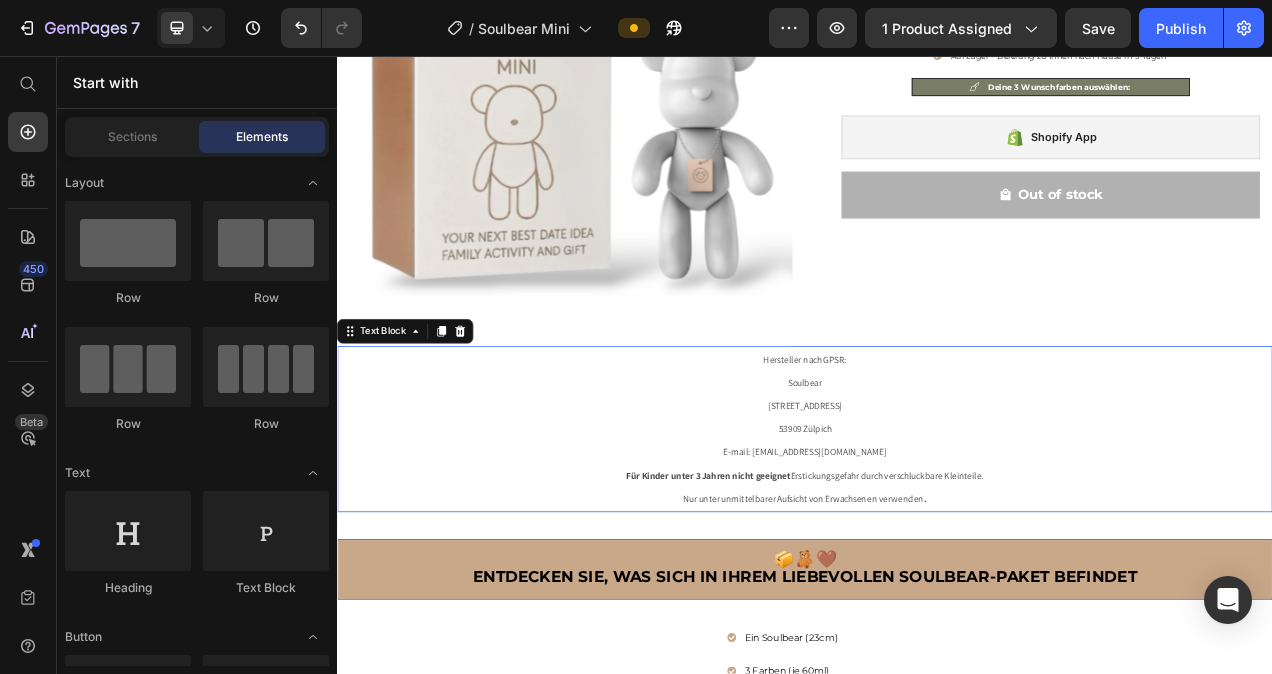 click on "Hersteller nach GPSR: Soulbear [STREET_ADDRESS] E-mail: [EMAIL_ADDRESS][DOMAIN_NAME] Für Kinder unter 3 Jahren nicht geeignet  Erstickungsgefahr durch verschluckbare Kleinteile." at bounding box center (937, 520) 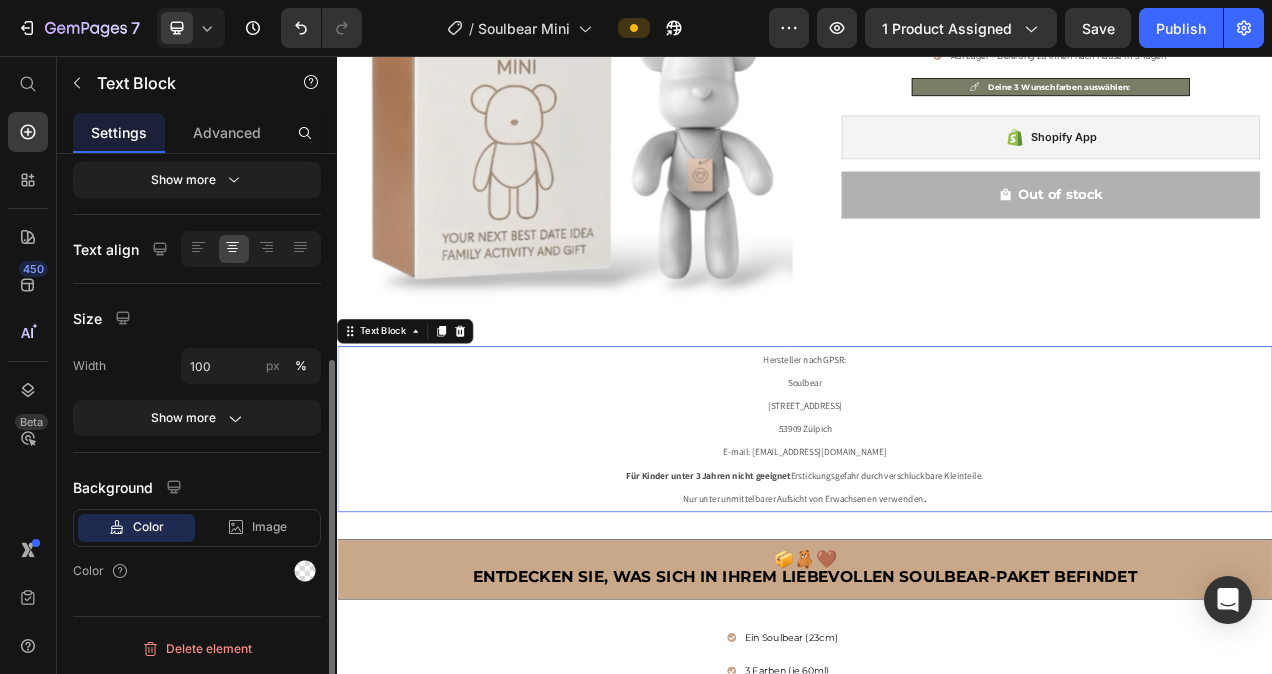 scroll, scrollTop: 0, scrollLeft: 0, axis: both 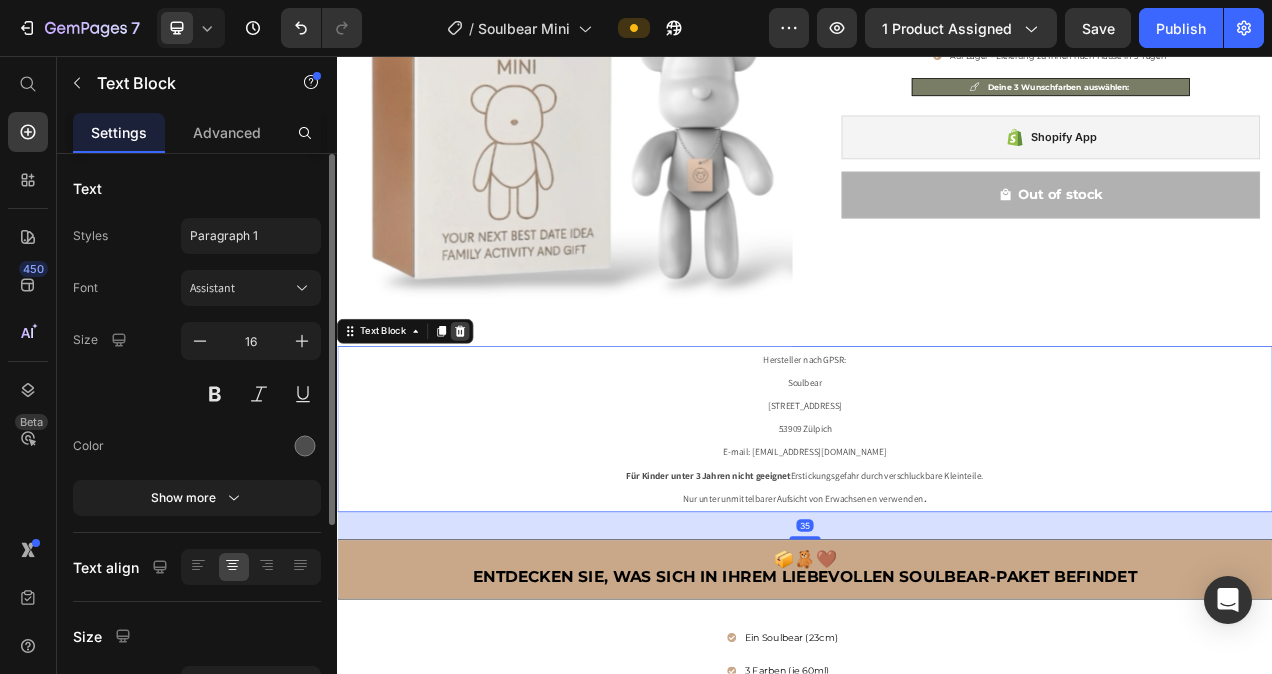 click 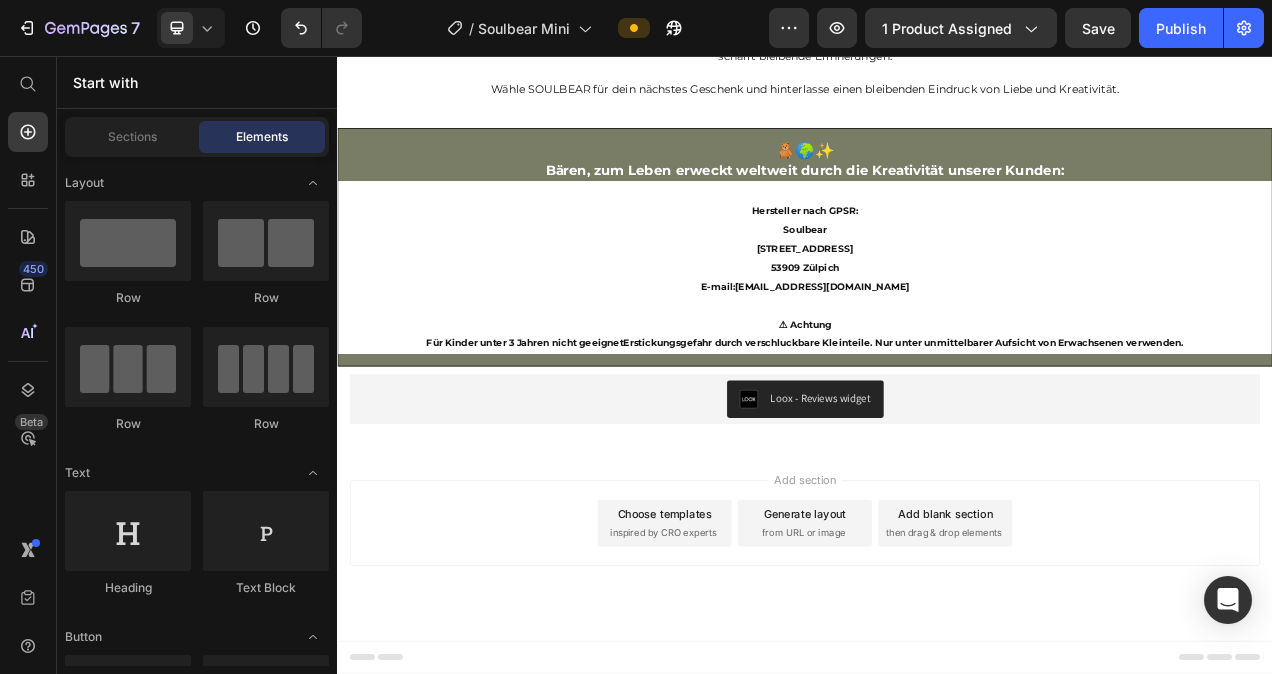 scroll, scrollTop: 5745, scrollLeft: 0, axis: vertical 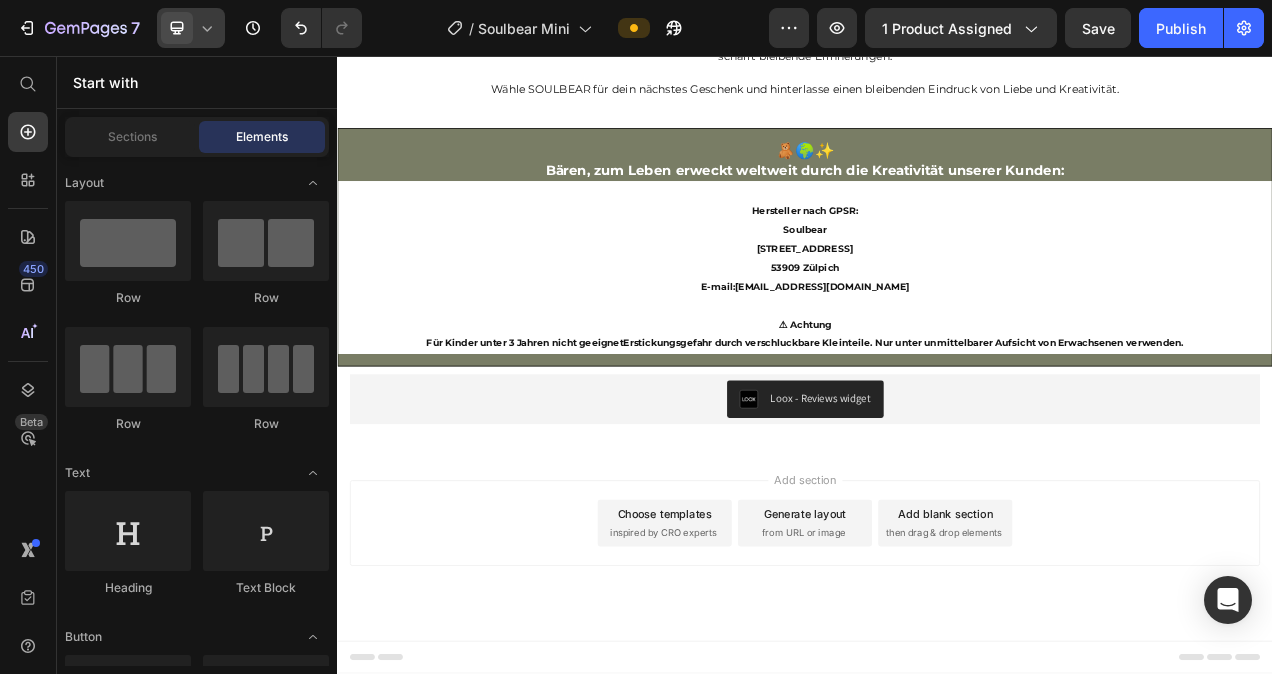 click 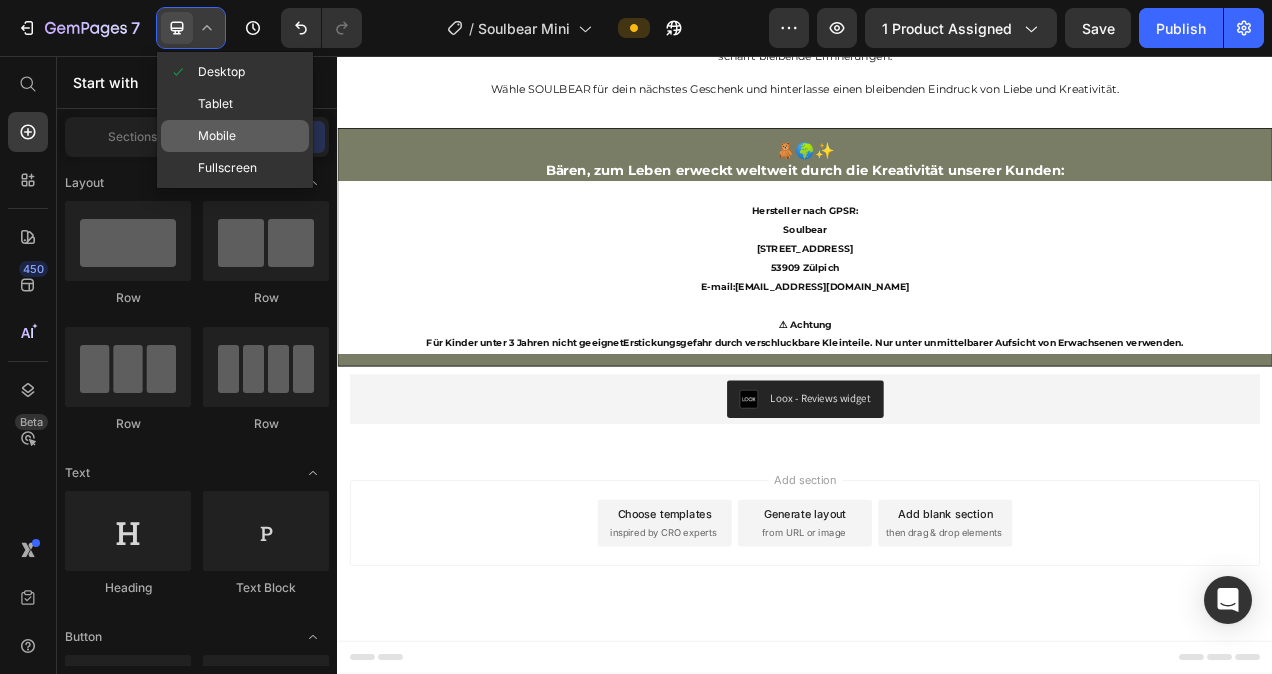 click on "Mobile" at bounding box center (217, 136) 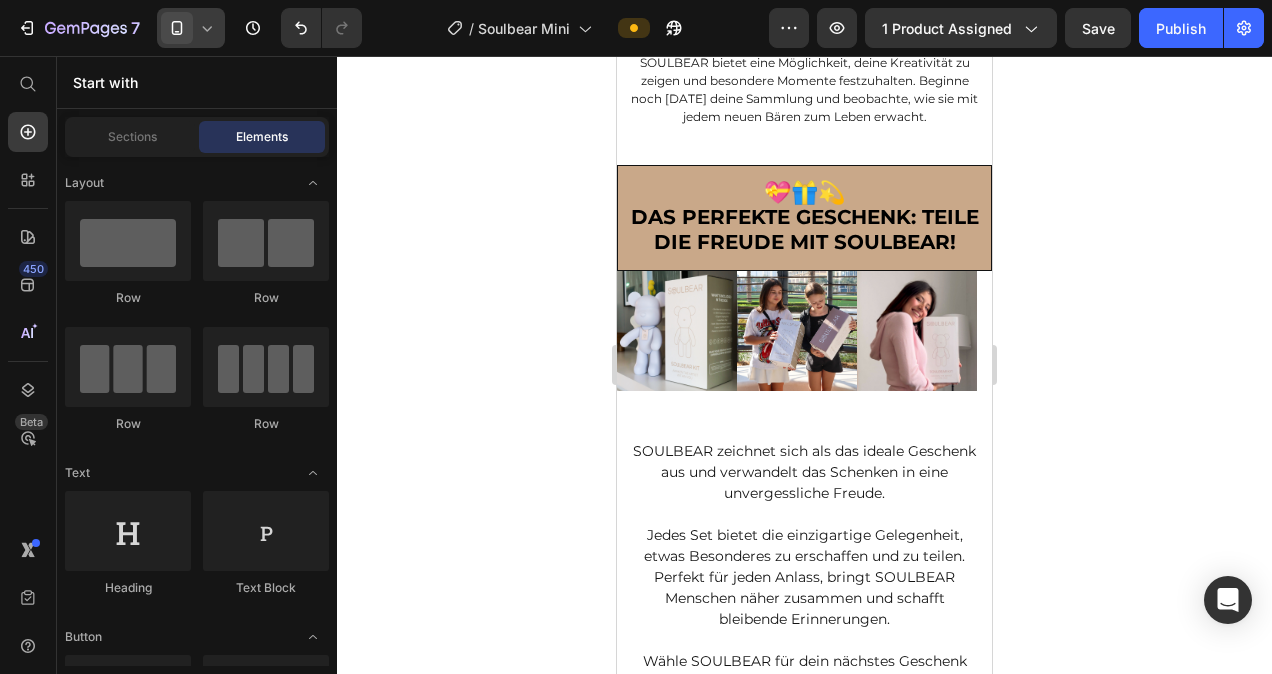 scroll, scrollTop: 6133, scrollLeft: 0, axis: vertical 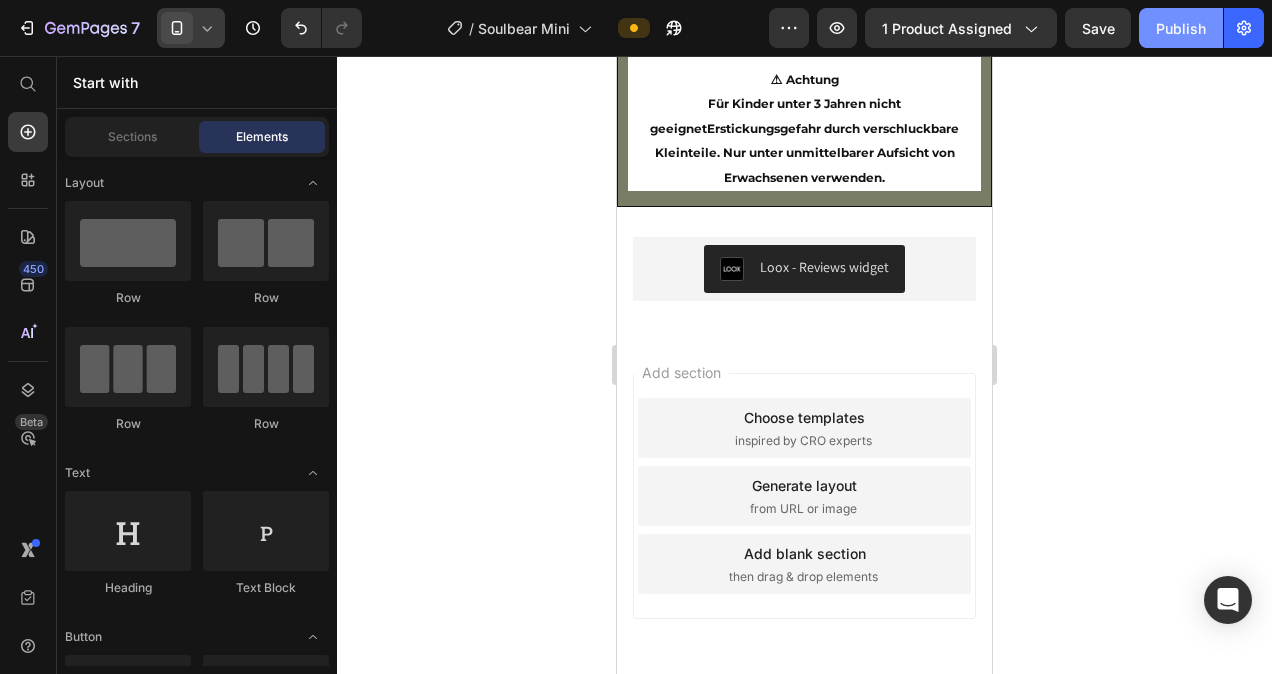 click on "Publish" at bounding box center [1181, 28] 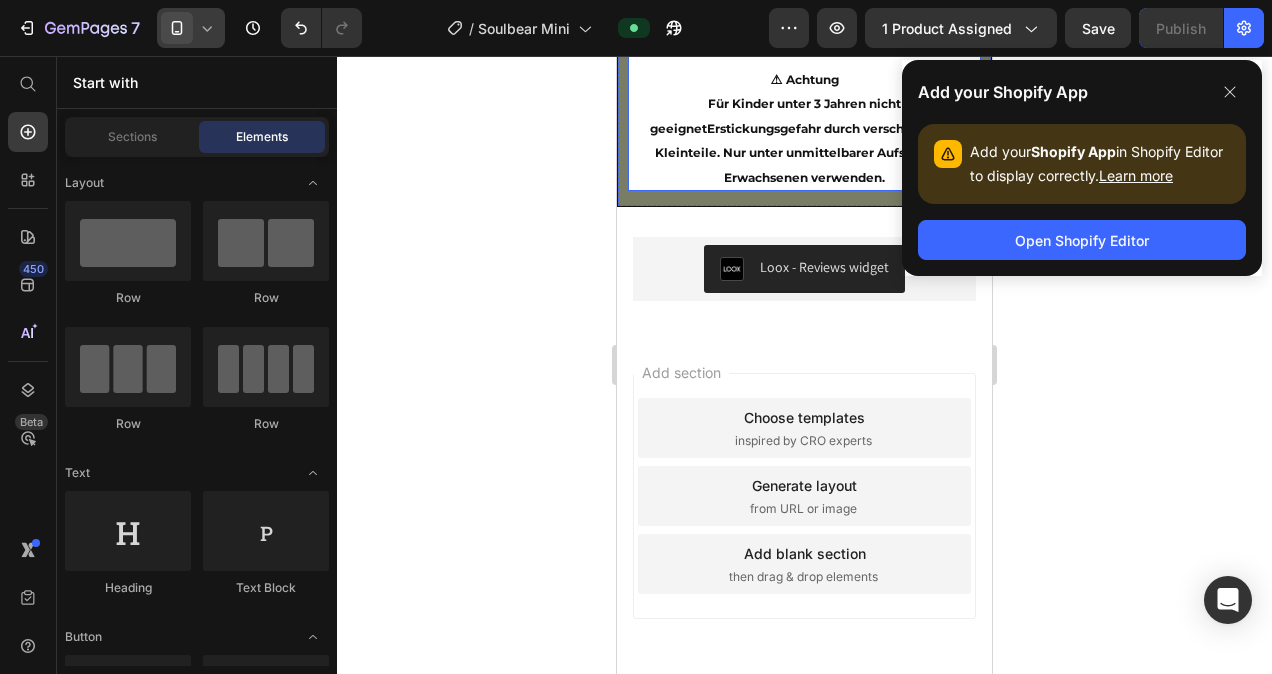 click on "Hersteller nach GPSR: Soulbear [STREET_ADDRESS] E-mail:  [EMAIL_ADDRESS][DOMAIN_NAME] ⚠ Achtung Für Kinder unter 3 Jahren nicht geeignet  Erstickungsgefahr durch verschluckbare Kleinteile. Nur unter unmittelbarer Aufsicht von Erwachsenen verwenden ." at bounding box center (804, 43) 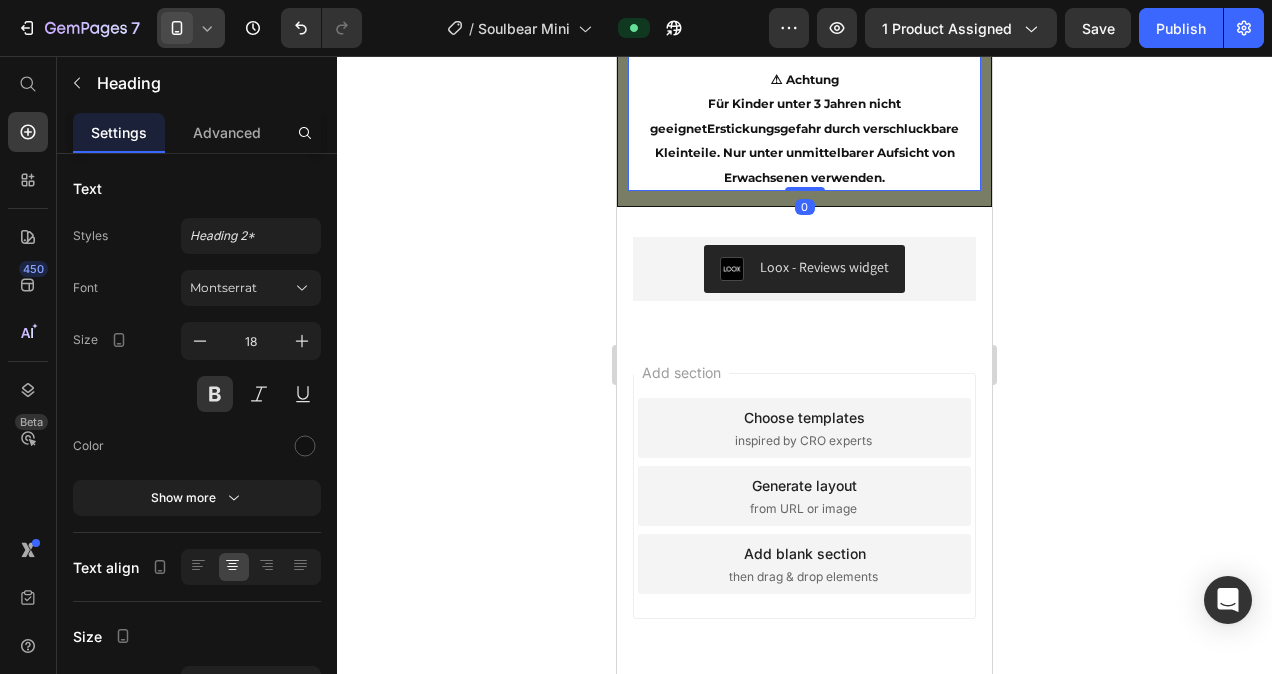click on "Hersteller nach GPSR: Soulbear [STREET_ADDRESS] E-mail:  [EMAIL_ADDRESS][DOMAIN_NAME] ⚠ Achtung Für Kinder unter 3 Jahren nicht geeignet  Erstickungsgefahr durch verschluckbare Kleinteile. Nur unter unmittelbarer Aufsicht von Erwachsenen verwenden ." at bounding box center [804, 43] 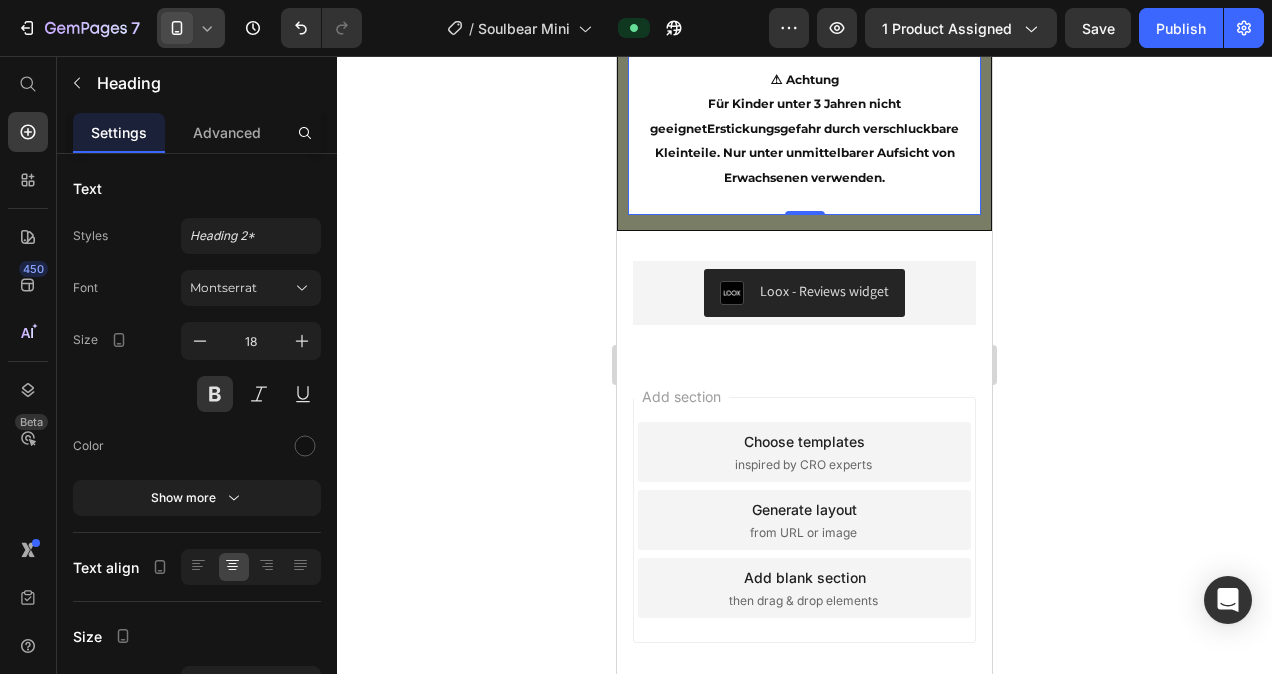 click 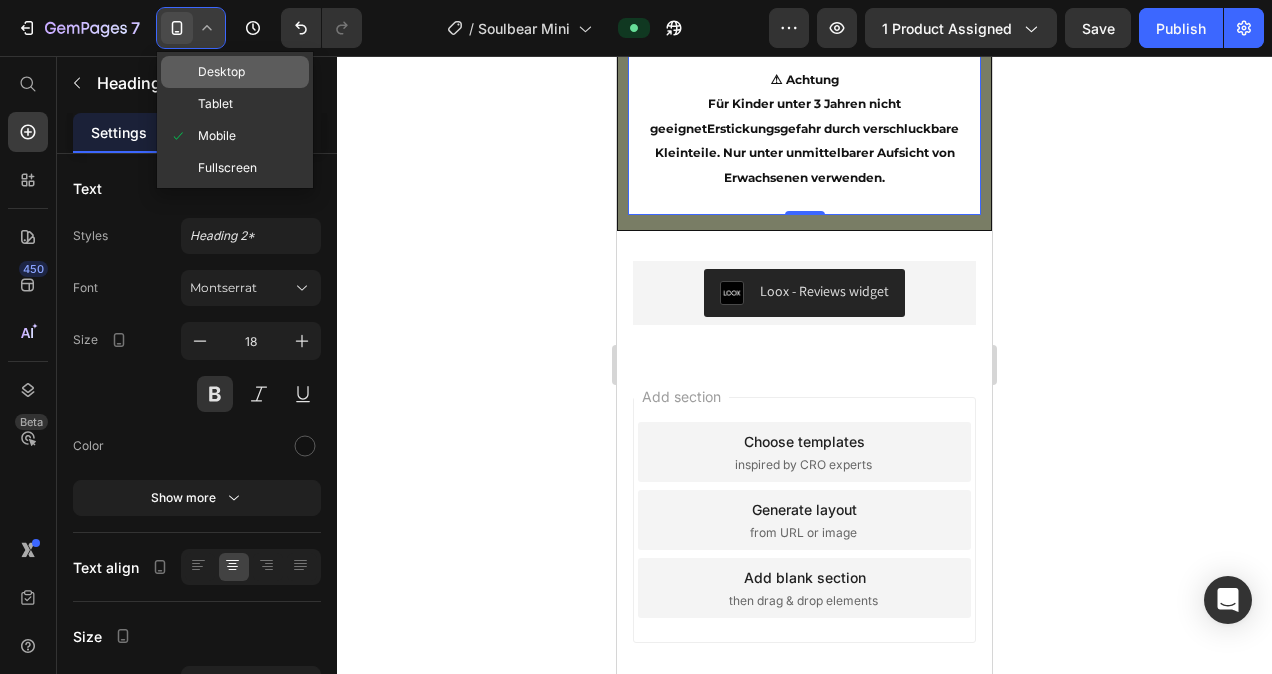 click on "Desktop" at bounding box center [221, 72] 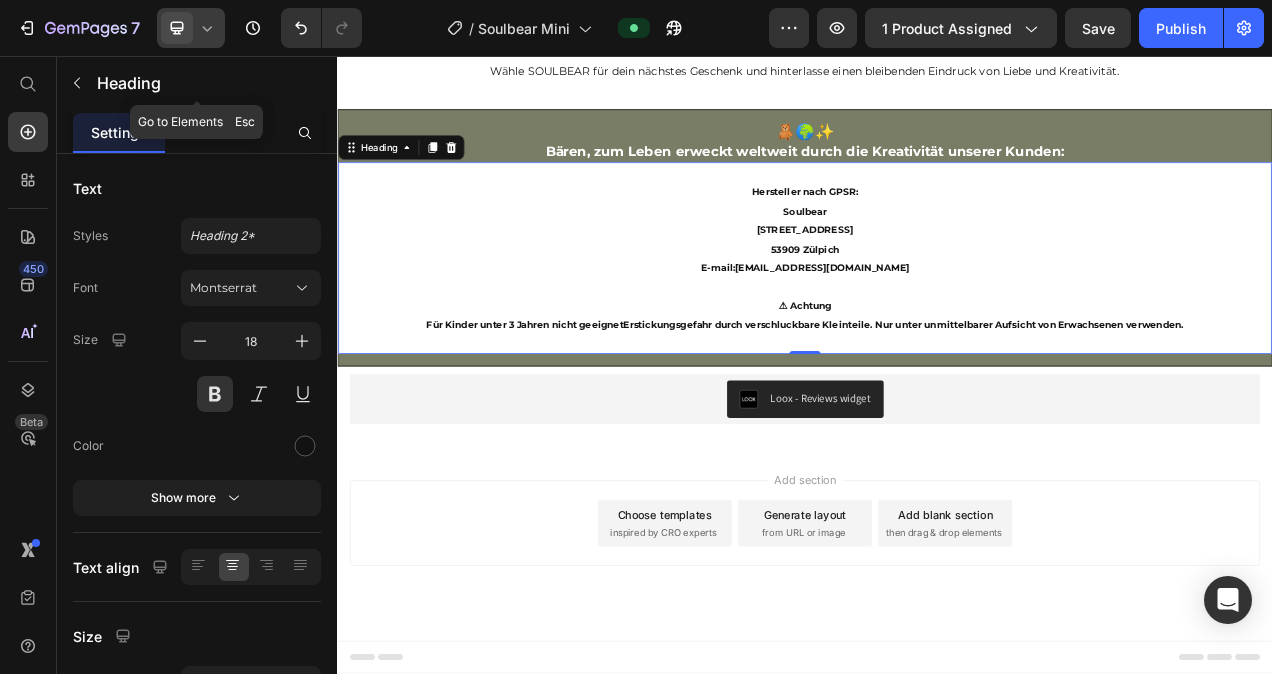 scroll, scrollTop: 5923, scrollLeft: 0, axis: vertical 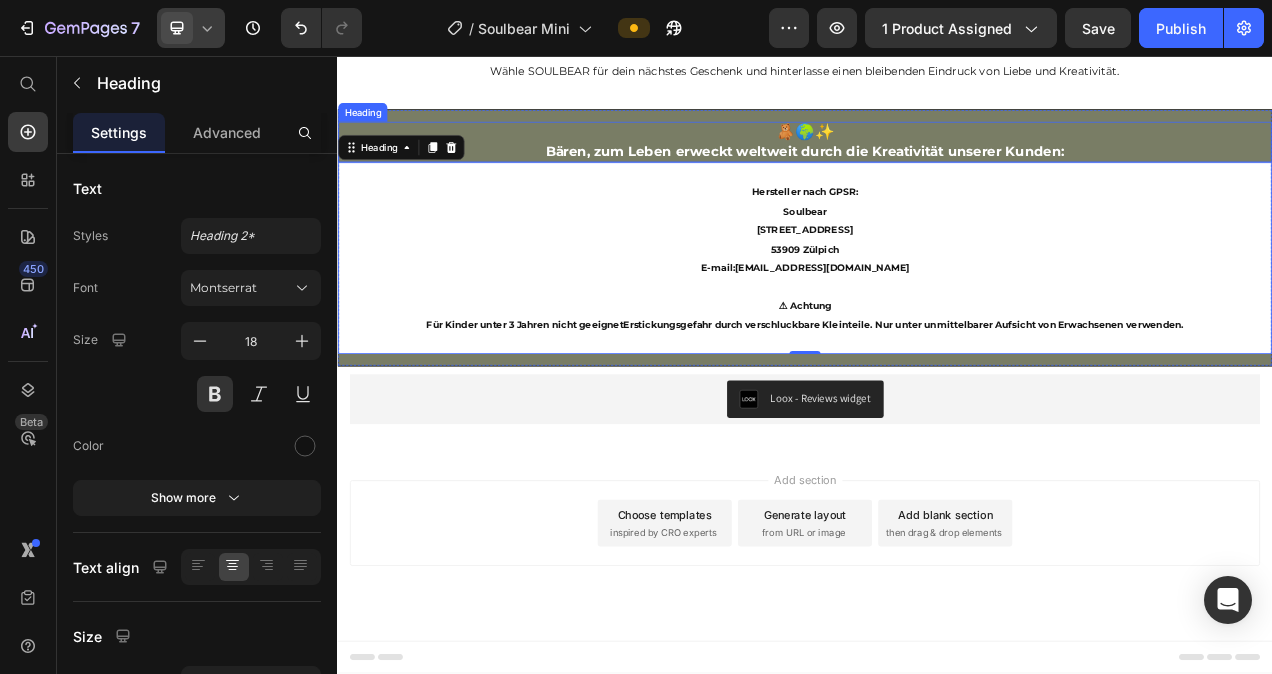 click on "🧸🌍✨ Bären, zum Leben erweckt weltweit durch die Kreativität unserer Kunden:" at bounding box center [937, 167] 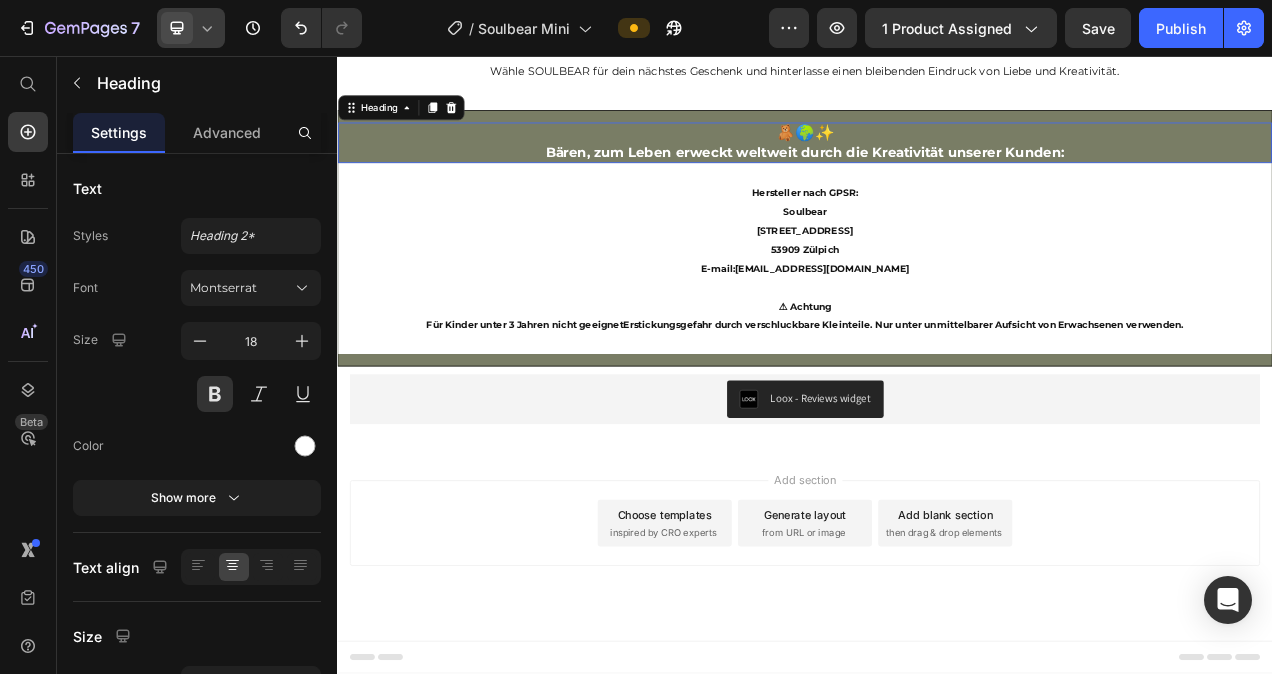 scroll, scrollTop: 5921, scrollLeft: 0, axis: vertical 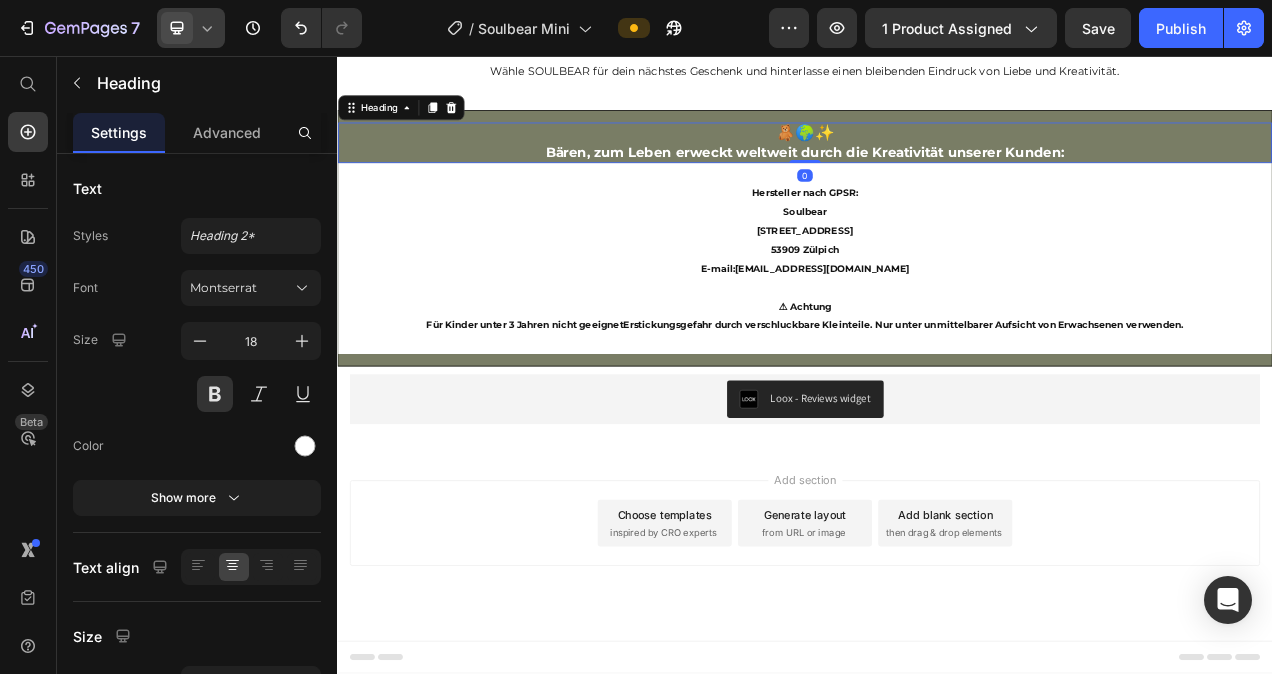 click on "🧸🌍✨ Bären, zum Leben erweckt weltweit durch die Kreativität unserer Kunden:" at bounding box center [937, 168] 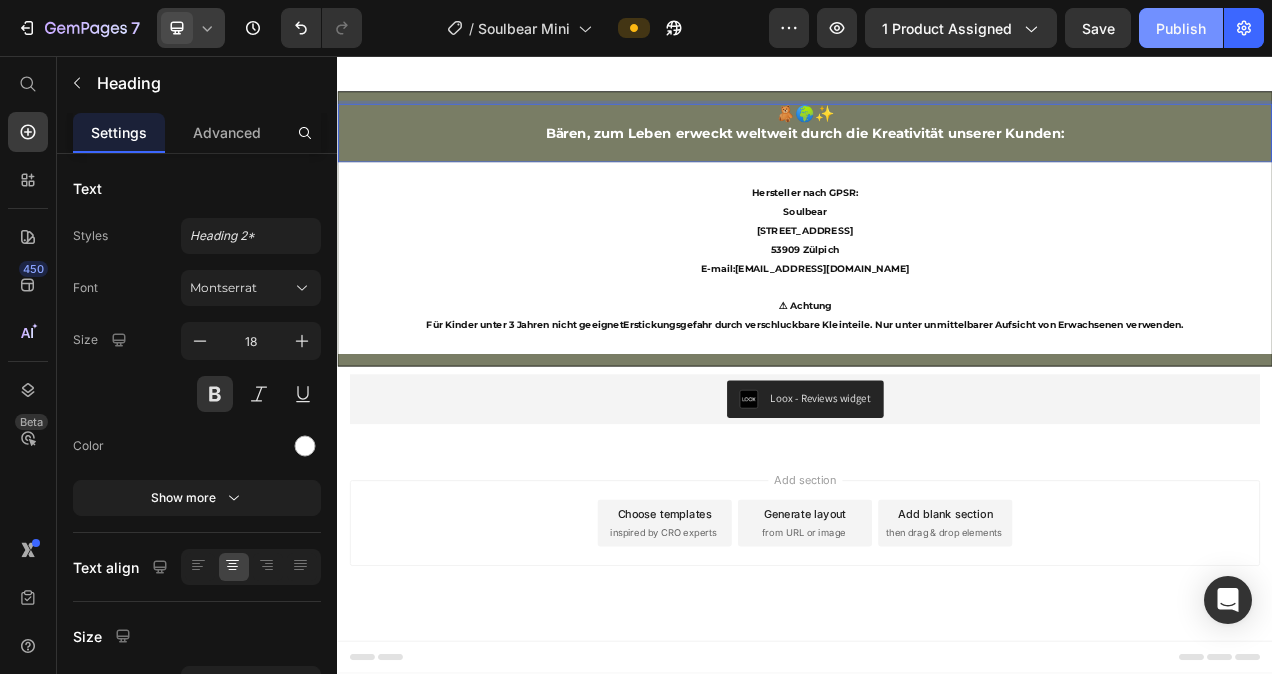 click on "Publish" at bounding box center (1181, 28) 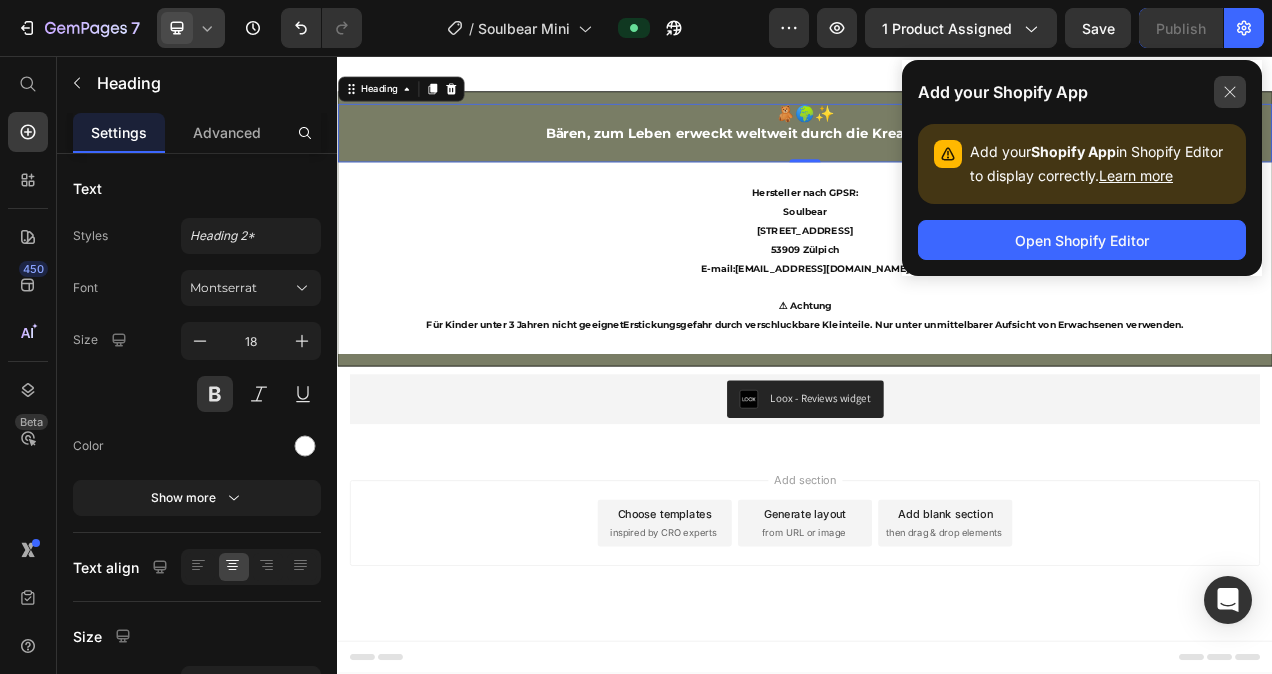 click 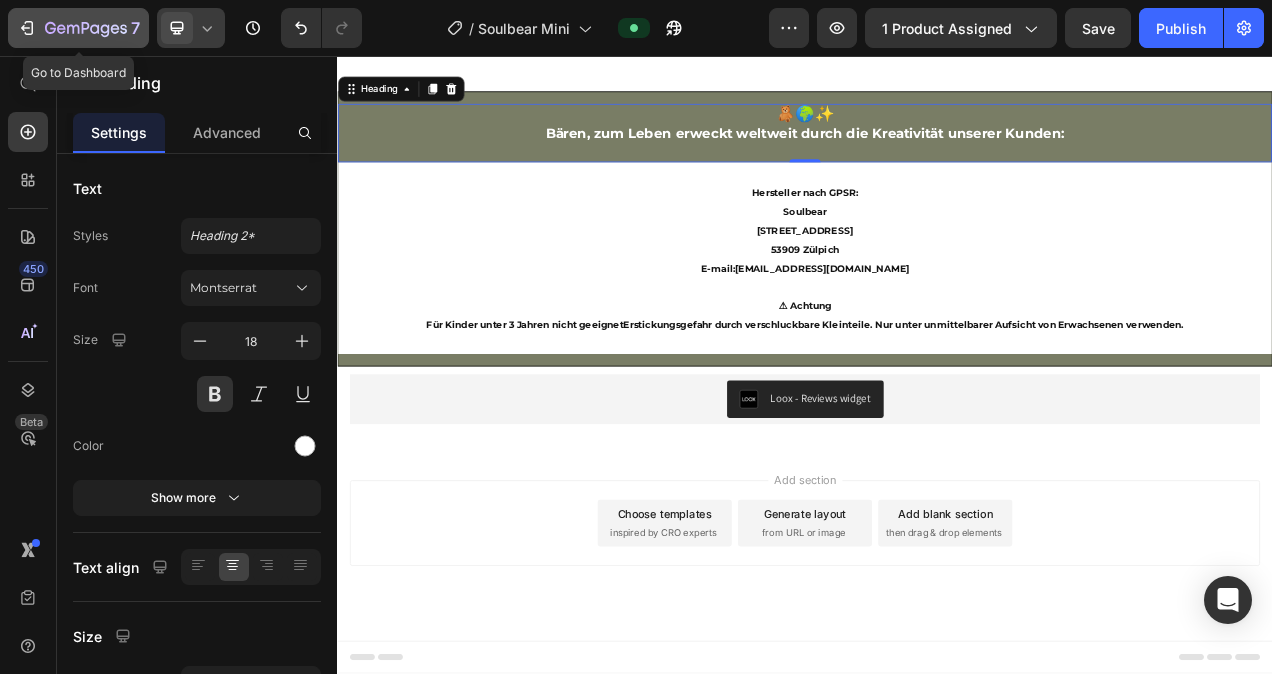 click 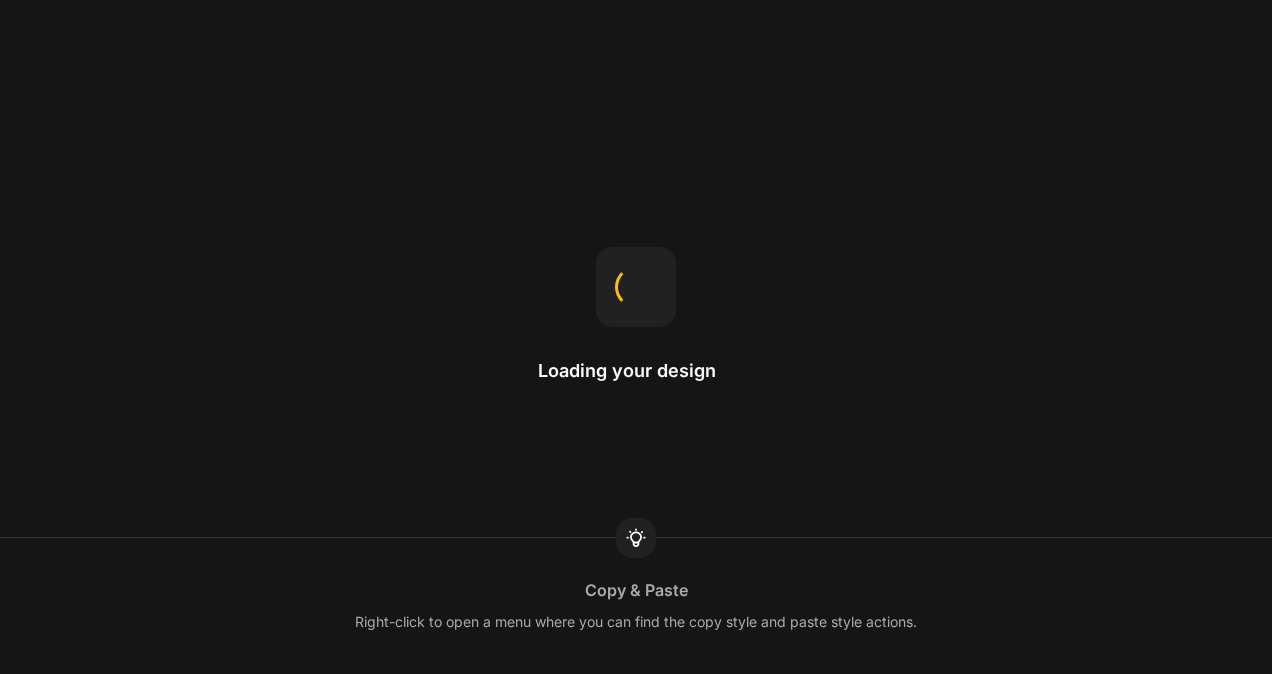 scroll, scrollTop: 0, scrollLeft: 0, axis: both 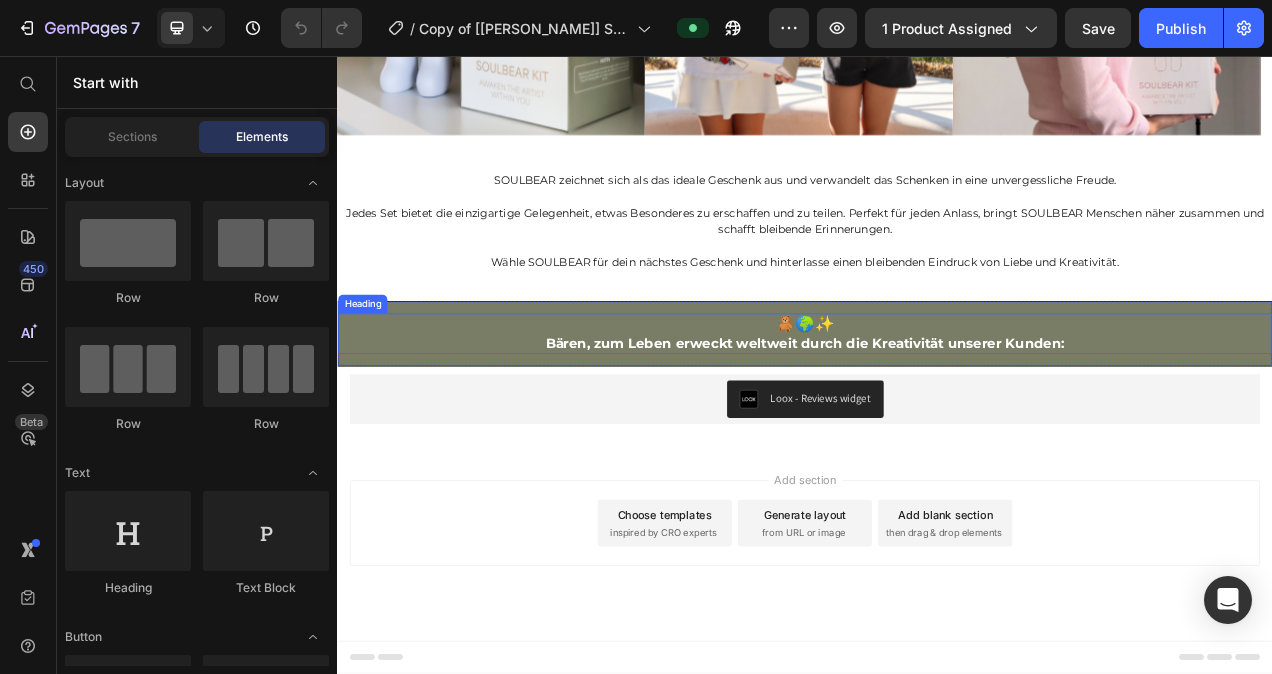 click on "🧸🌍✨ Bären, zum Leben erweckt weltweit durch die Kreativität unserer Kunden:" at bounding box center (937, 413) 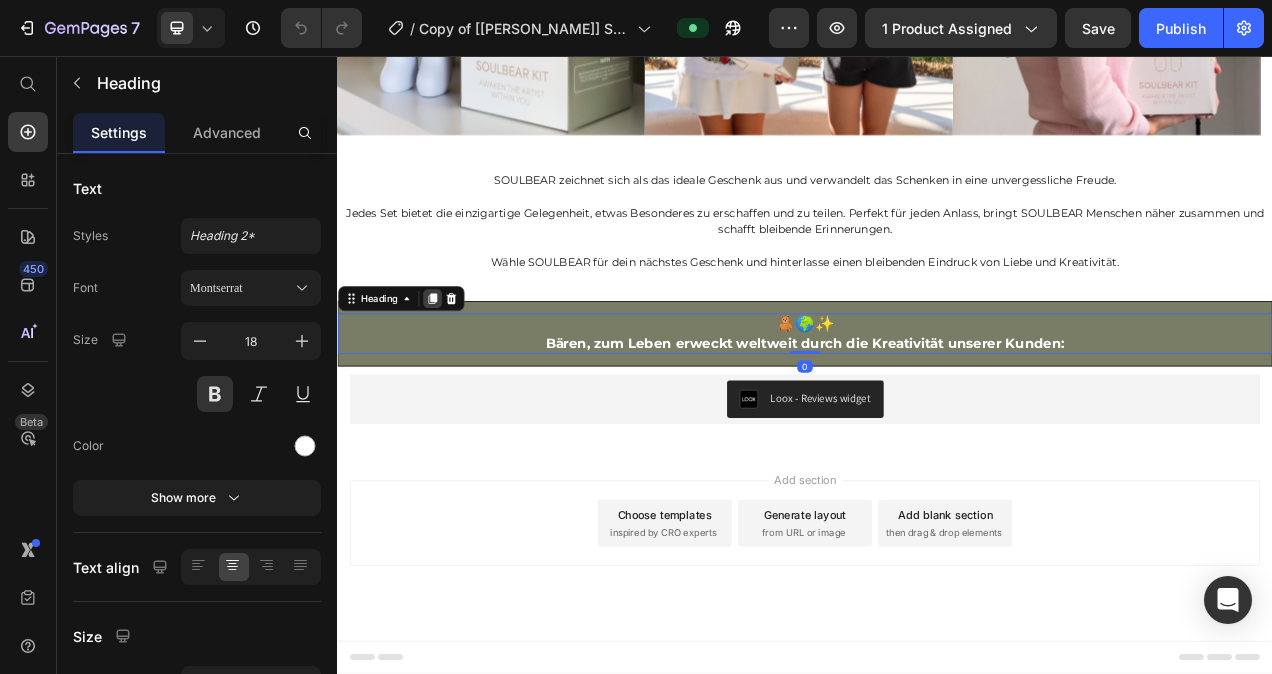 click 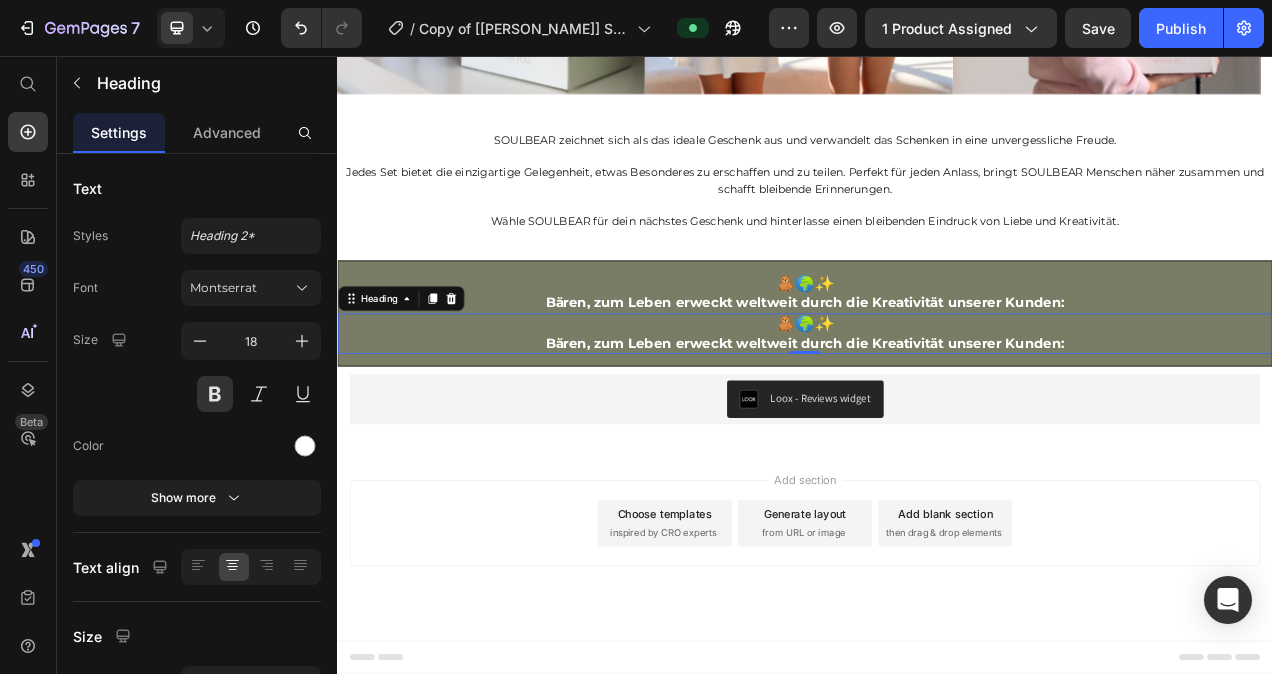 click on "🧸🌍✨ Bären, zum Leben erweckt weltweit durch die Kreativität unserer Kunden:" at bounding box center (937, 413) 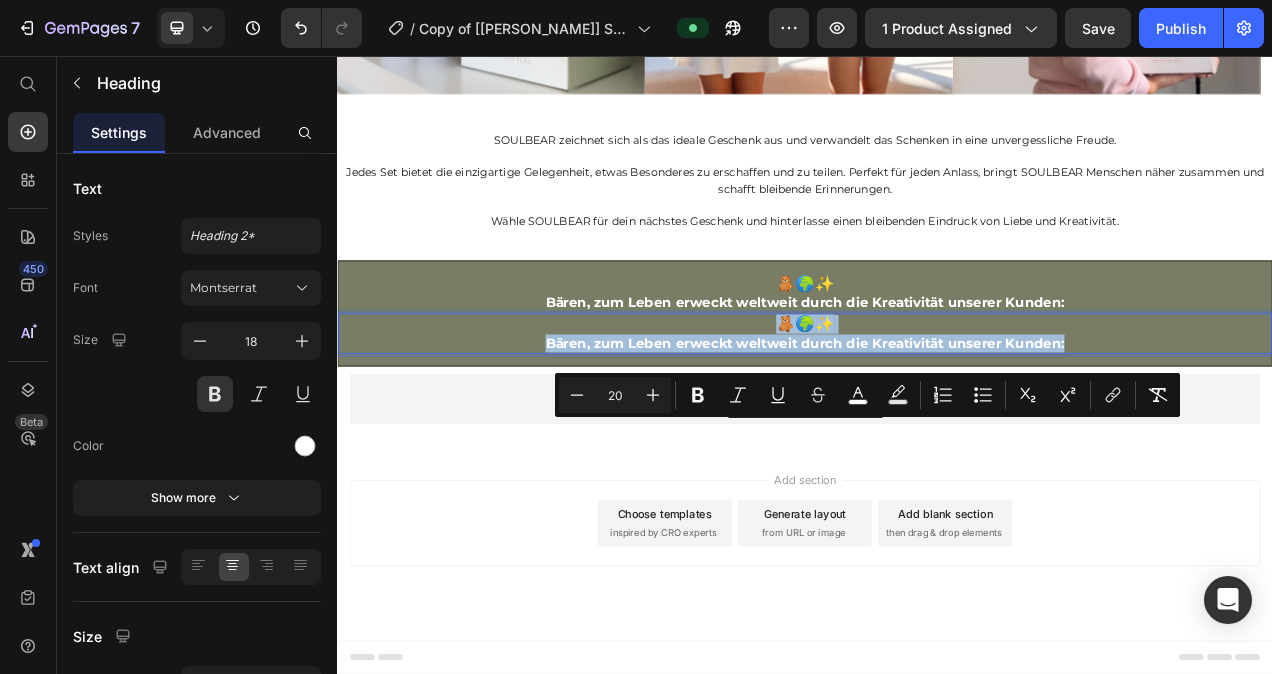 drag, startPoint x: 1272, startPoint y: 558, endPoint x: 892, endPoint y: 532, distance: 380.88843 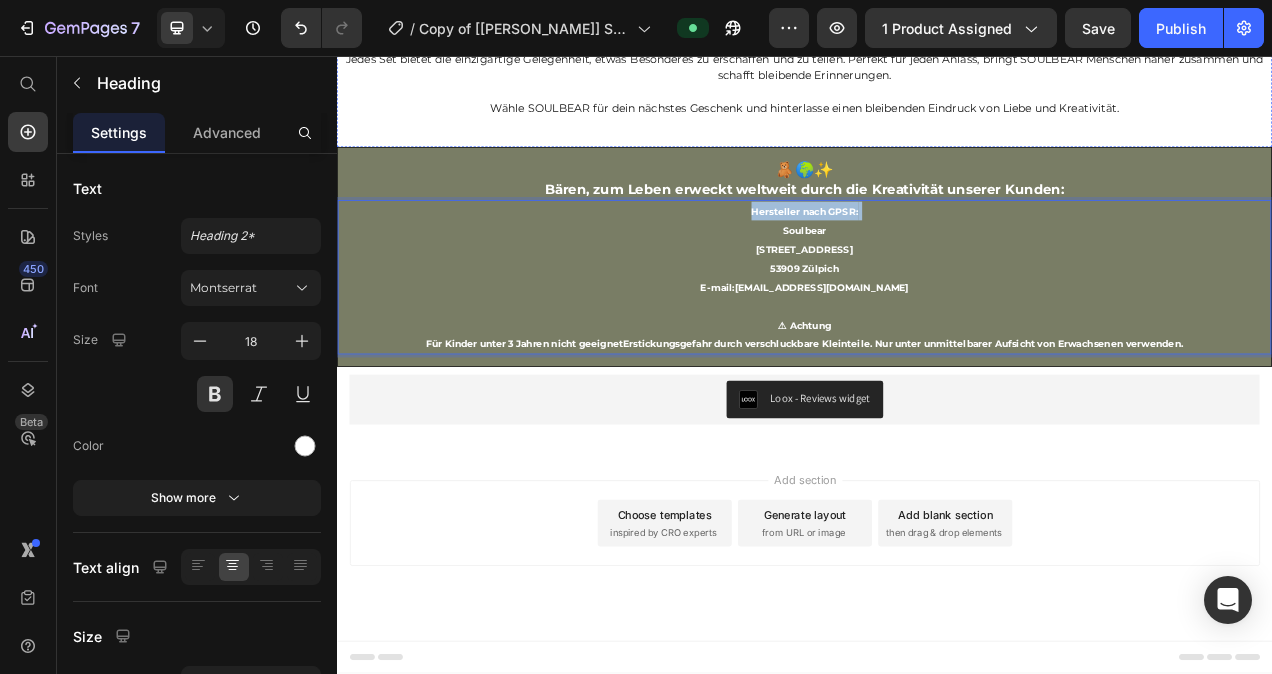 scroll, scrollTop: 67, scrollLeft: 0, axis: vertical 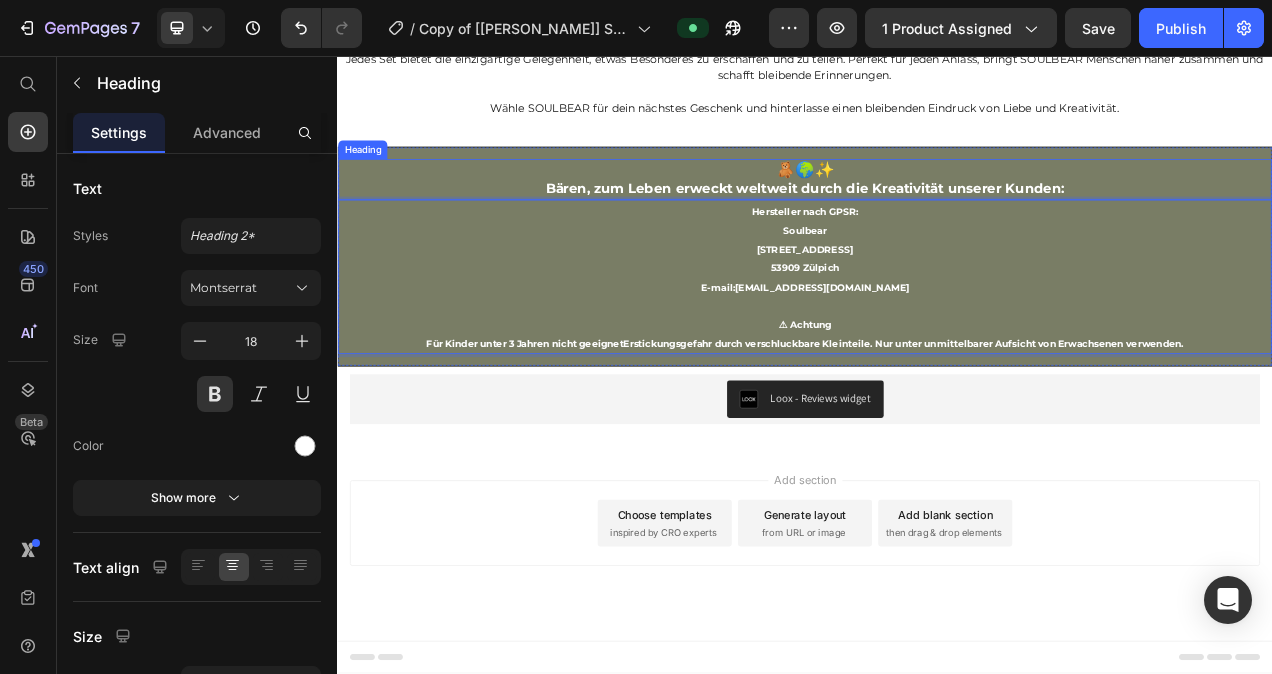 click on "🧸🌍✨ Bären, zum Leben erweckt weltweit durch die Kreativität unserer Kunden:" at bounding box center (937, 215) 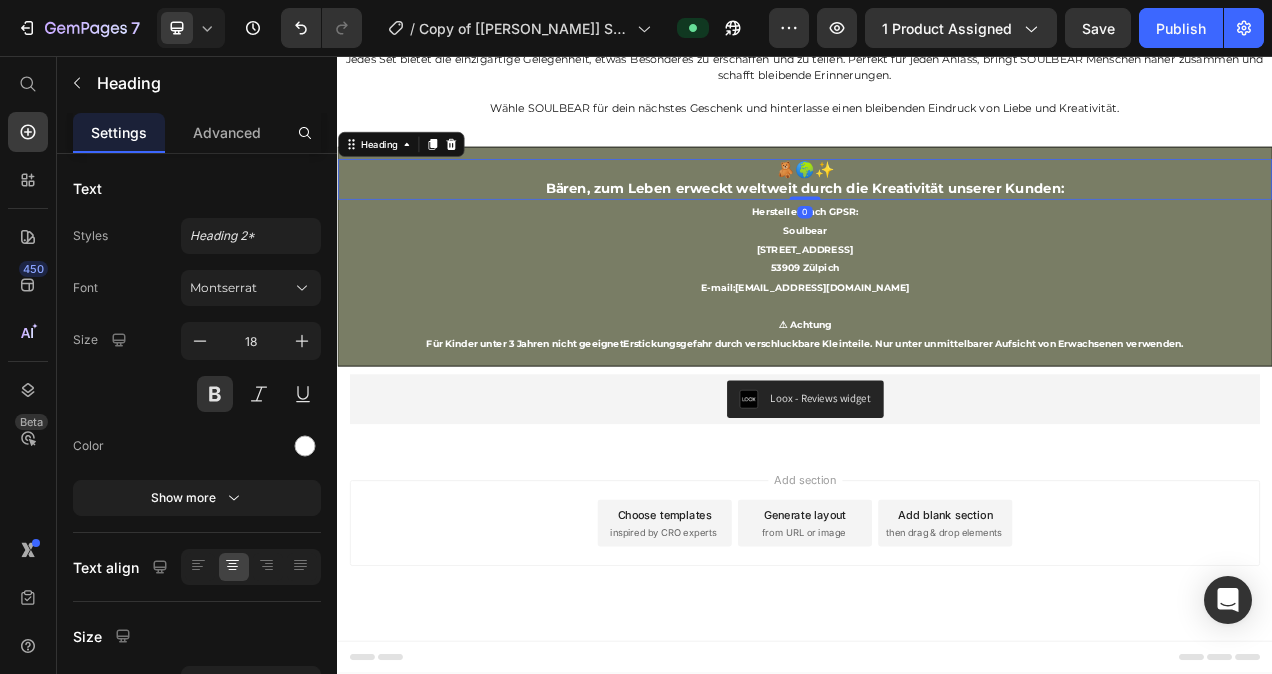 click on "🧸🌍✨ Bären, zum Leben erweckt weltweit durch die Kreativität unserer Kunden:" at bounding box center (937, 215) 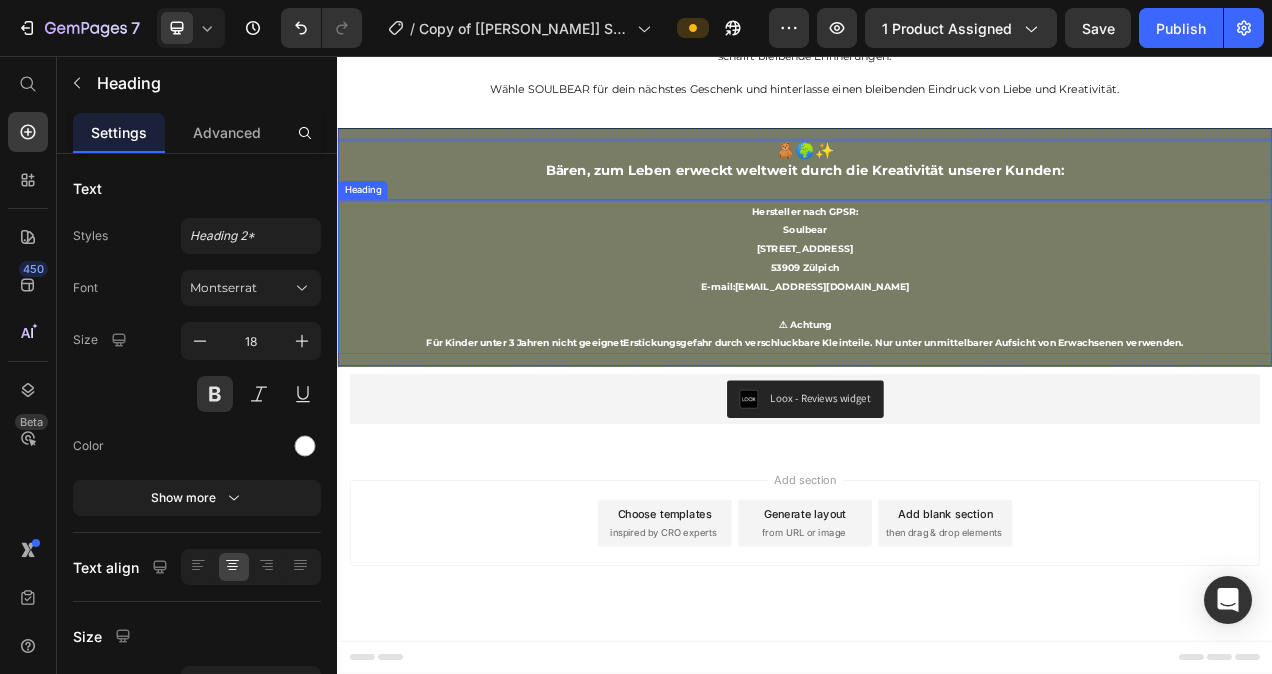 click on "⁠⁠⁠⁠⁠⁠⁠ Hersteller nach GPSR: Soulbear [STREET_ADDRESS] E-mail:  [EMAIL_ADDRESS][DOMAIN_NAME] ⚠ Achtung Für Kinder unter 3 Jahren nicht geeignet  Erstickungsgefahr durch verschluckbare Kleinteile. Nur unter unmittelbarer Aufsicht von Erwachsenen verwenden ." at bounding box center [937, 340] 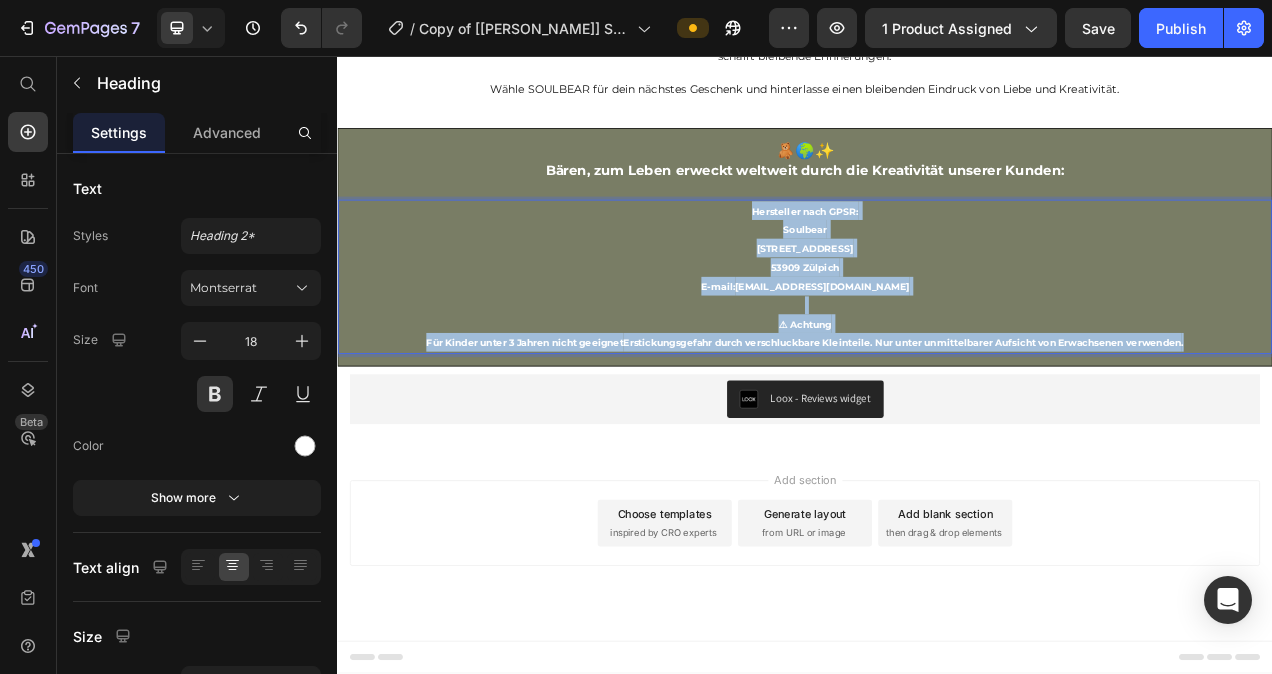 drag, startPoint x: 1434, startPoint y: 737, endPoint x: 858, endPoint y: 564, distance: 601.4191 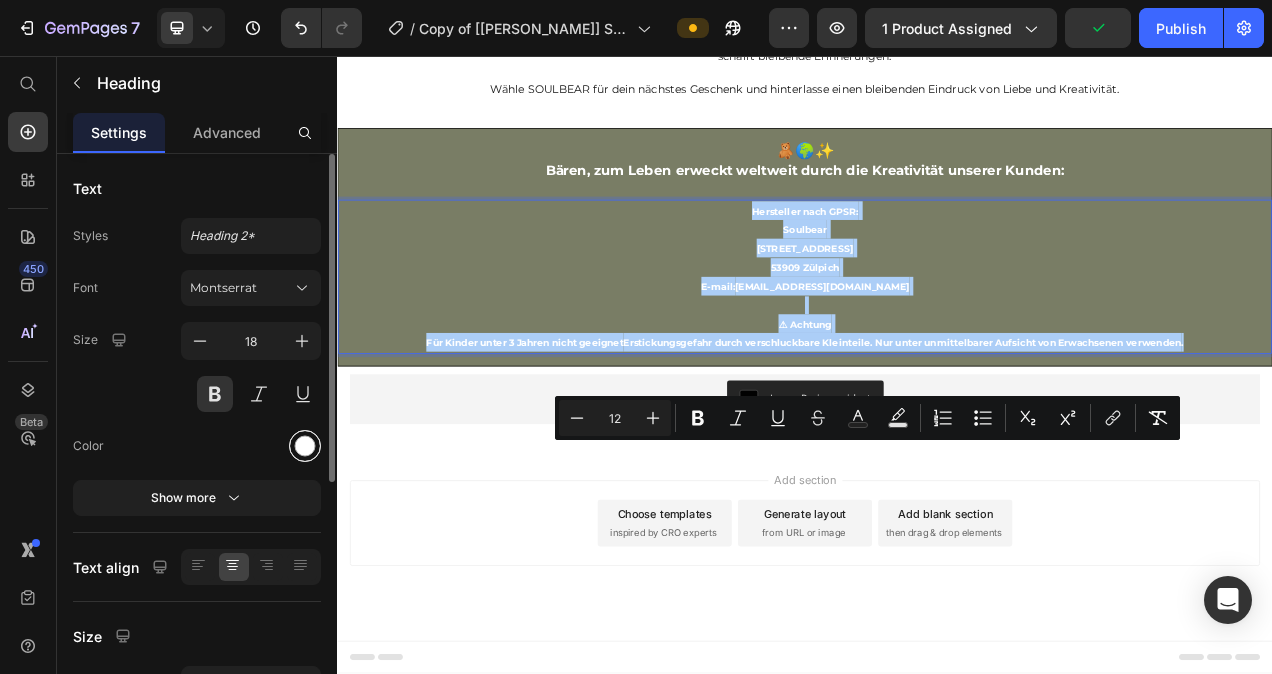 click at bounding box center (305, 446) 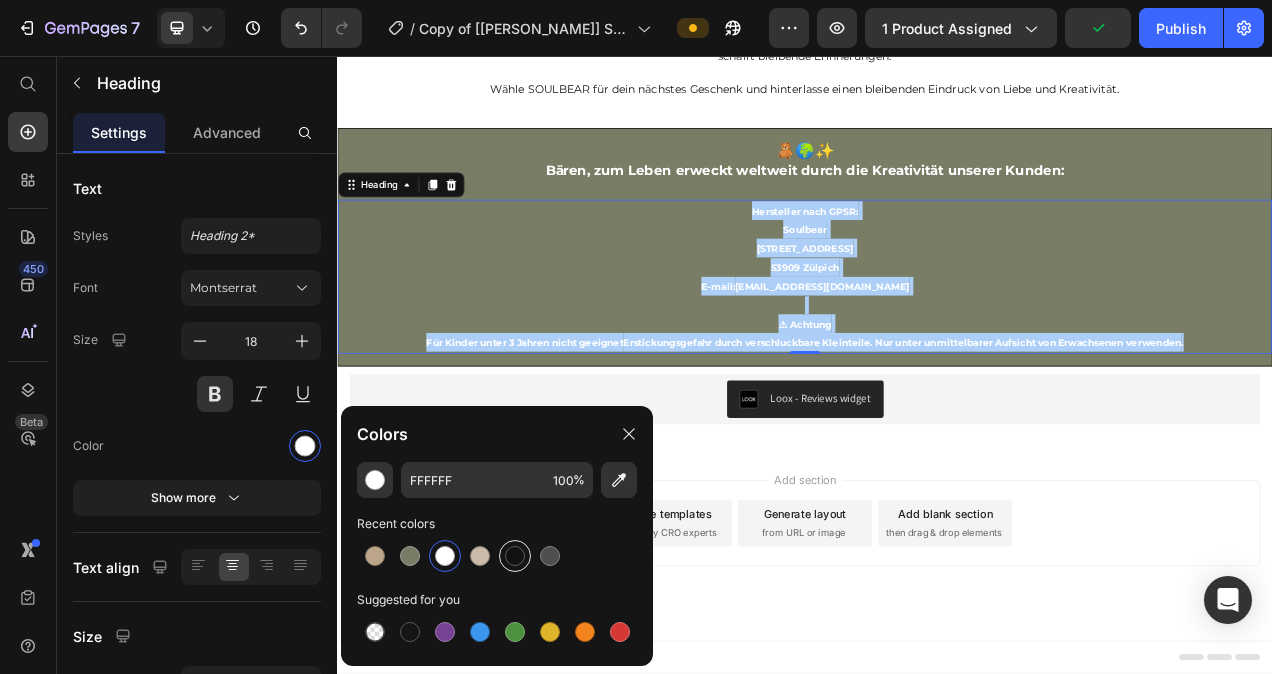 click at bounding box center (515, 556) 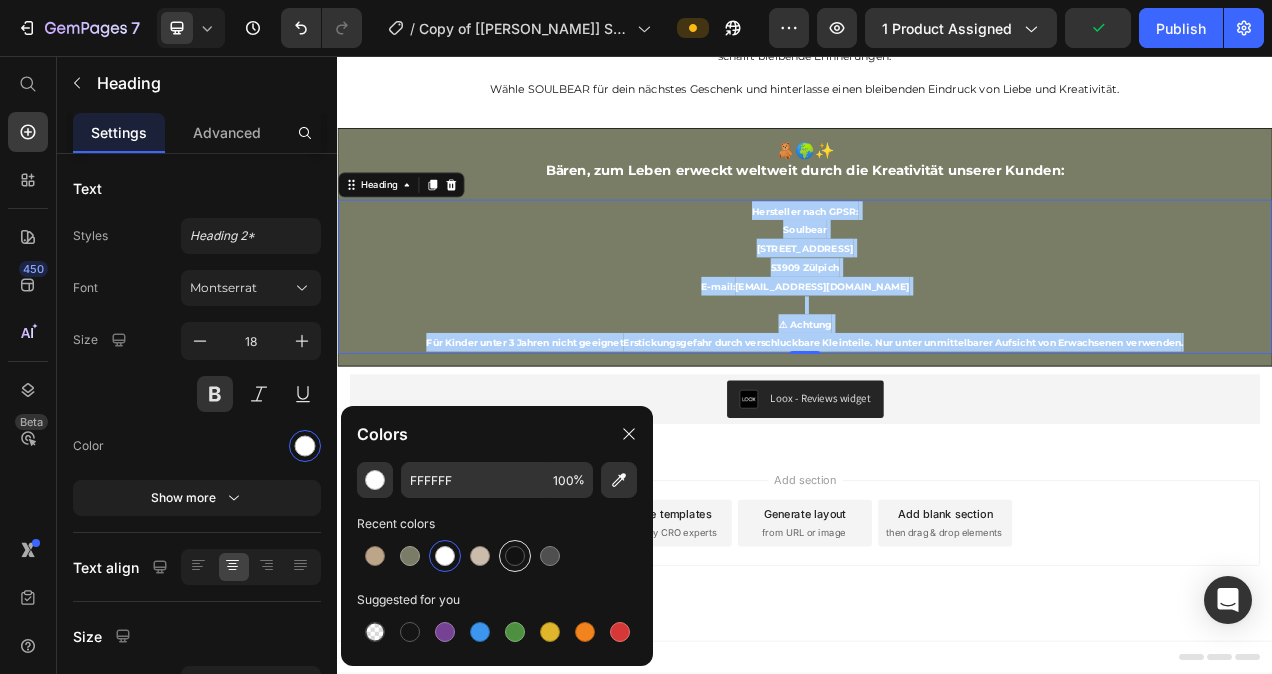 type on "121212" 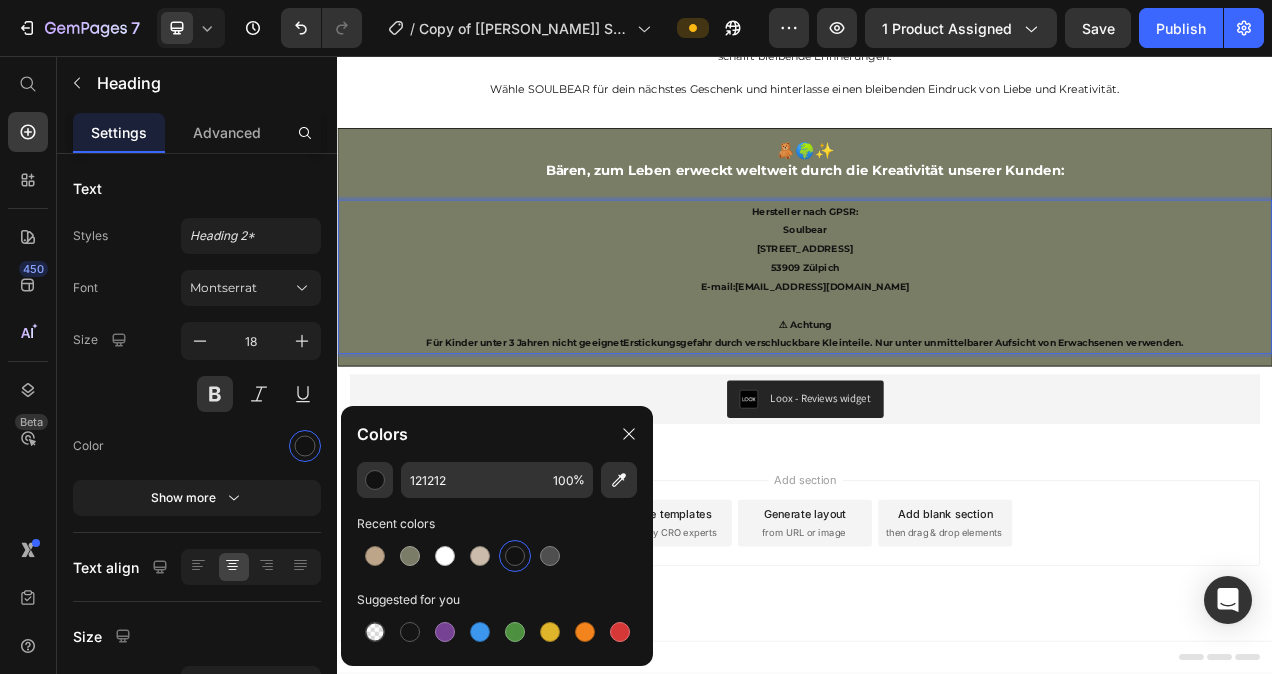 click on "Hersteller nach GPSR: Soulbear [STREET_ADDRESS] E-mail:  [EMAIL_ADDRESS][DOMAIN_NAME] ⚠ Achtung Für Kinder unter 3 Jahren nicht geeignet  Erstickungsgefahr durch verschluckbare Kleinteile. Nur unter unmittelbarer Aufsicht von Erwachsenen verwenden ." at bounding box center [937, 340] 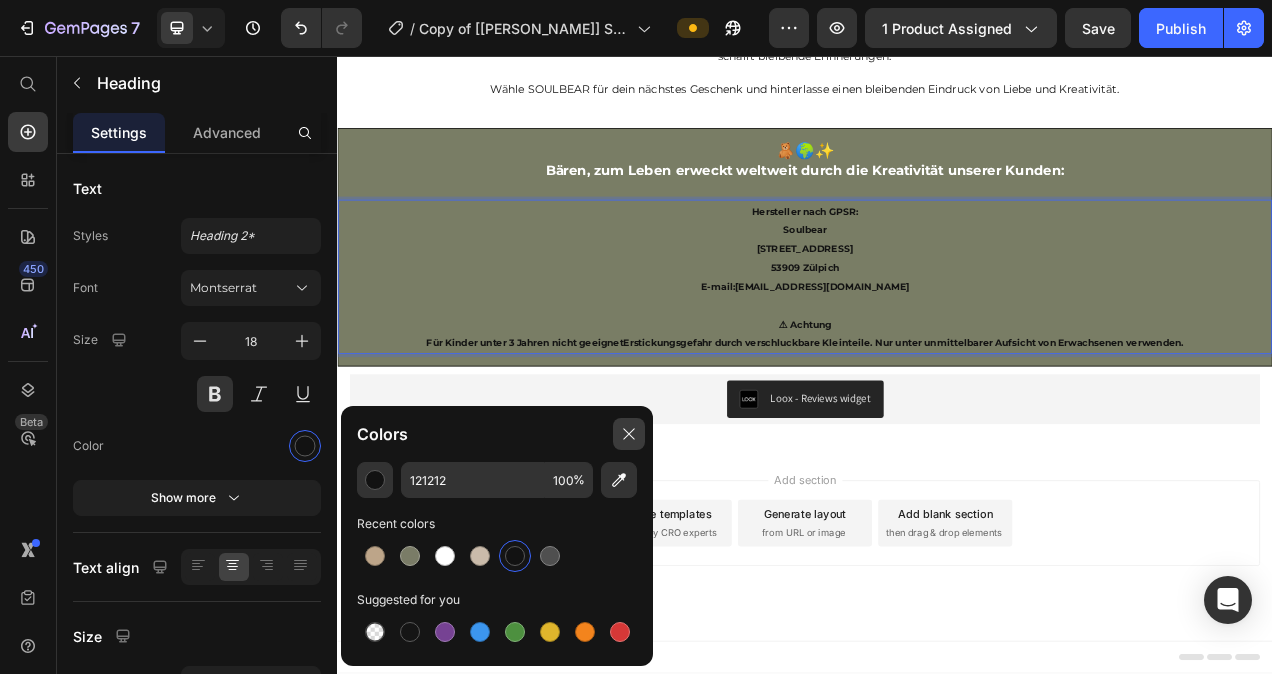 click 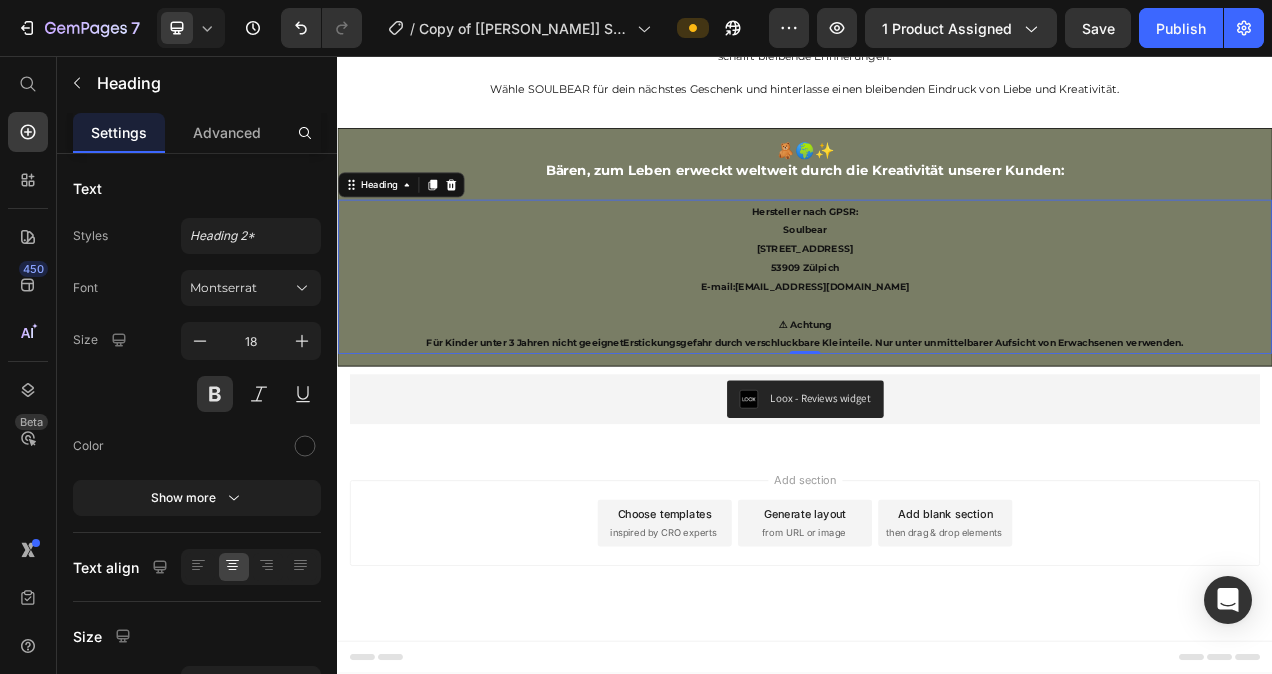 click on "Hersteller nach GPSR: Soulbear [STREET_ADDRESS] E-mail:  [EMAIL_ADDRESS][DOMAIN_NAME] ⚠ Achtung Für Kinder unter 3 Jahren nicht geeignet  Erstickungsgefahr durch verschluckbare Kleinteile. Nur unter unmittelbarer Aufsicht von Erwachsenen verwenden ." at bounding box center (937, 340) 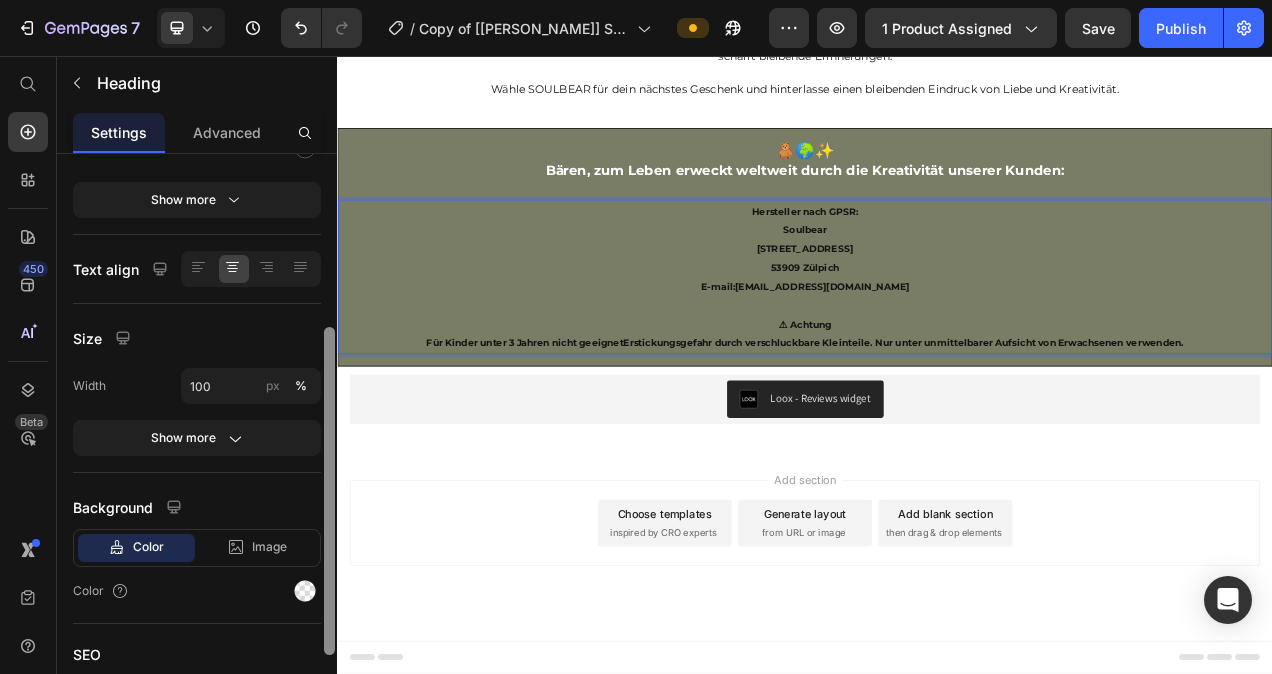 scroll, scrollTop: 300, scrollLeft: 0, axis: vertical 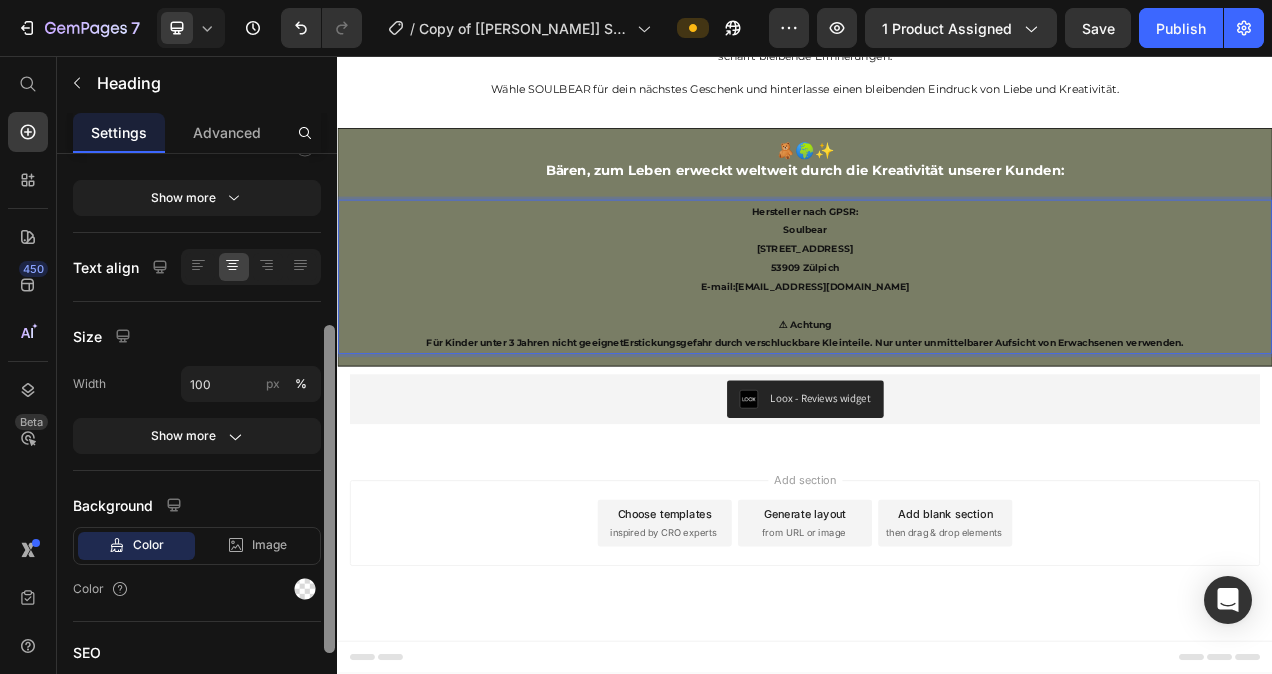 drag, startPoint x: 331, startPoint y: 380, endPoint x: 335, endPoint y: 552, distance: 172.04651 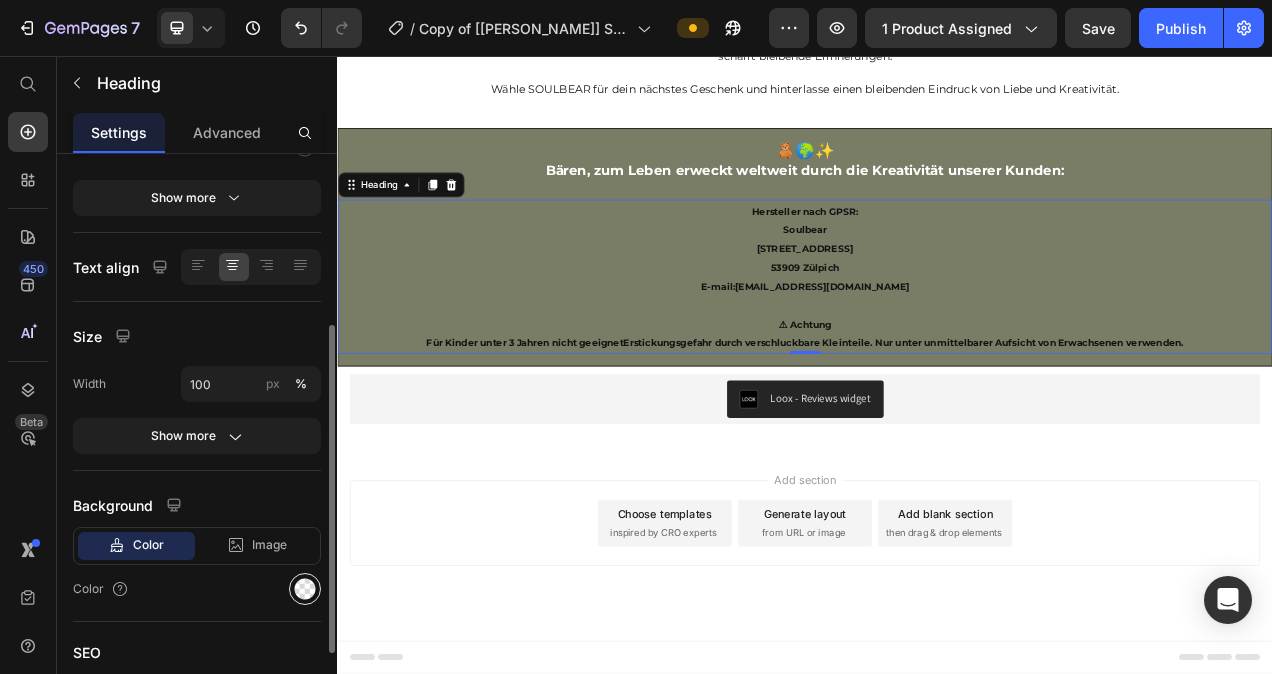 click at bounding box center [305, 589] 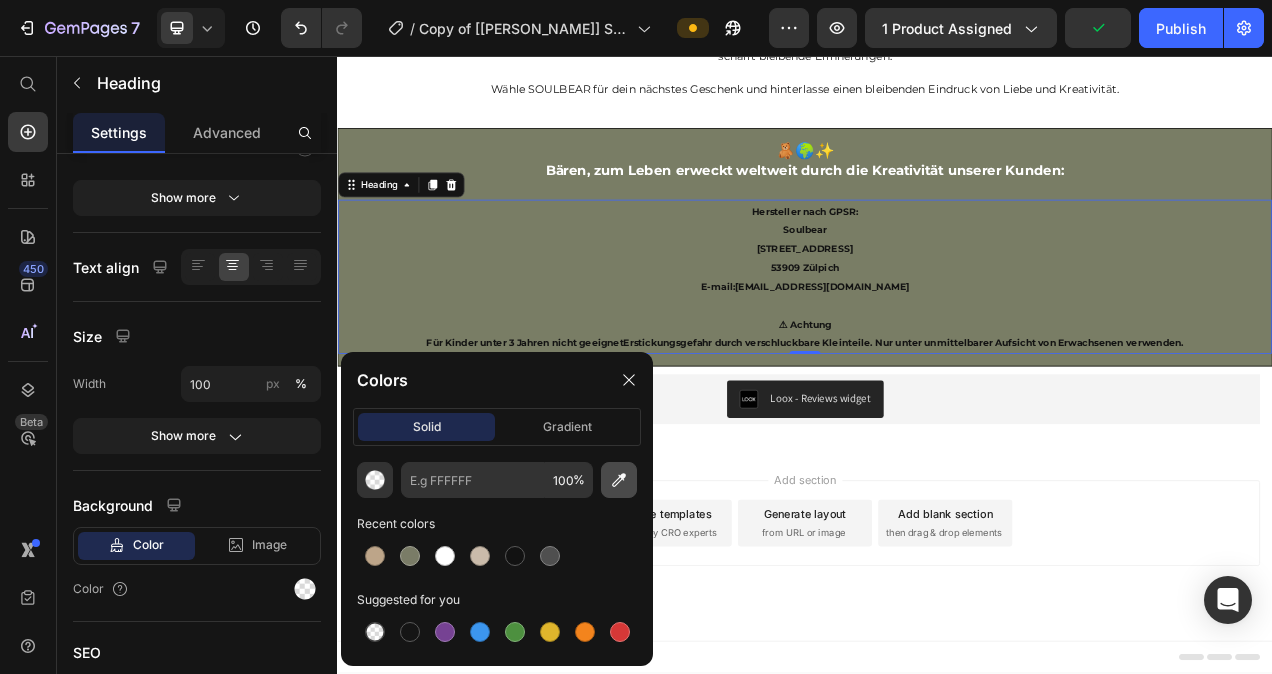 click 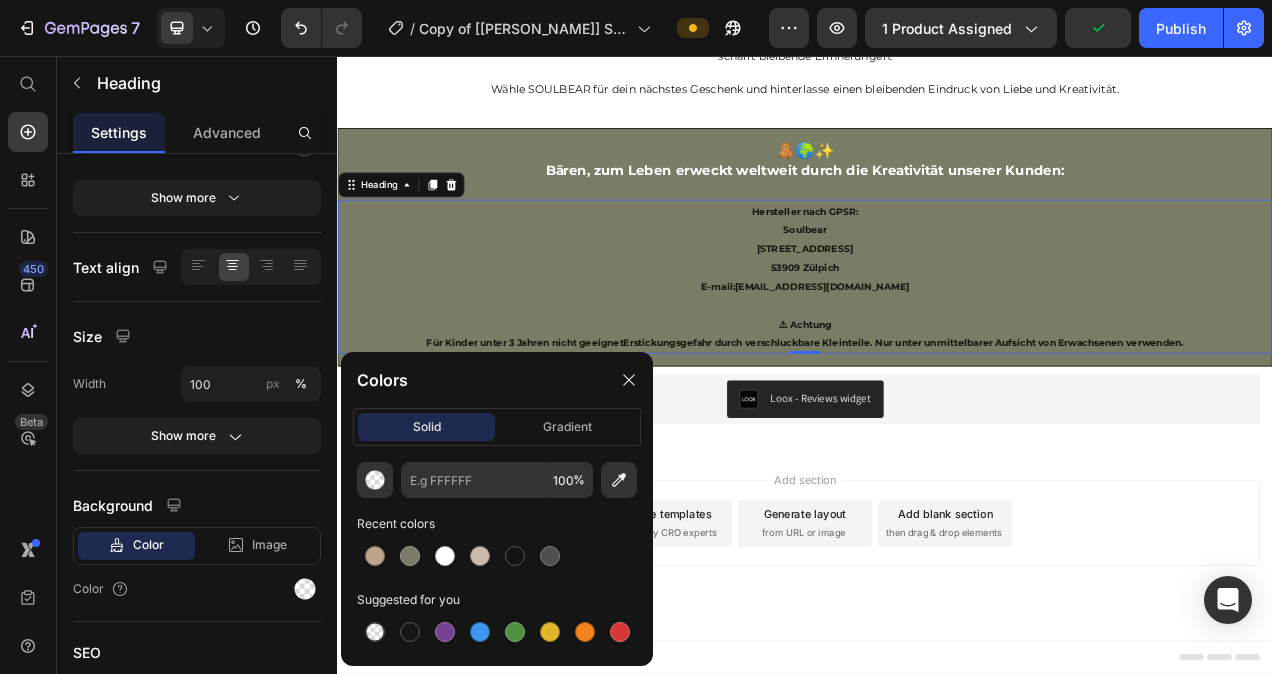 type on "FFFFFF" 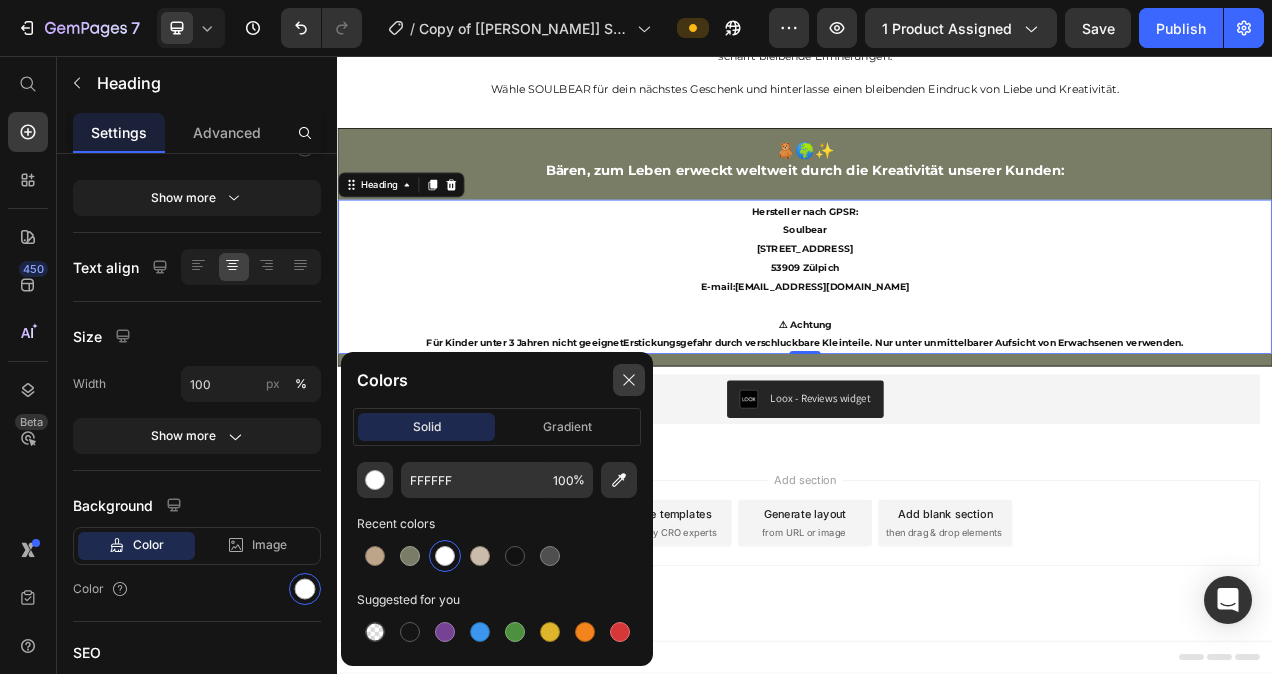 click 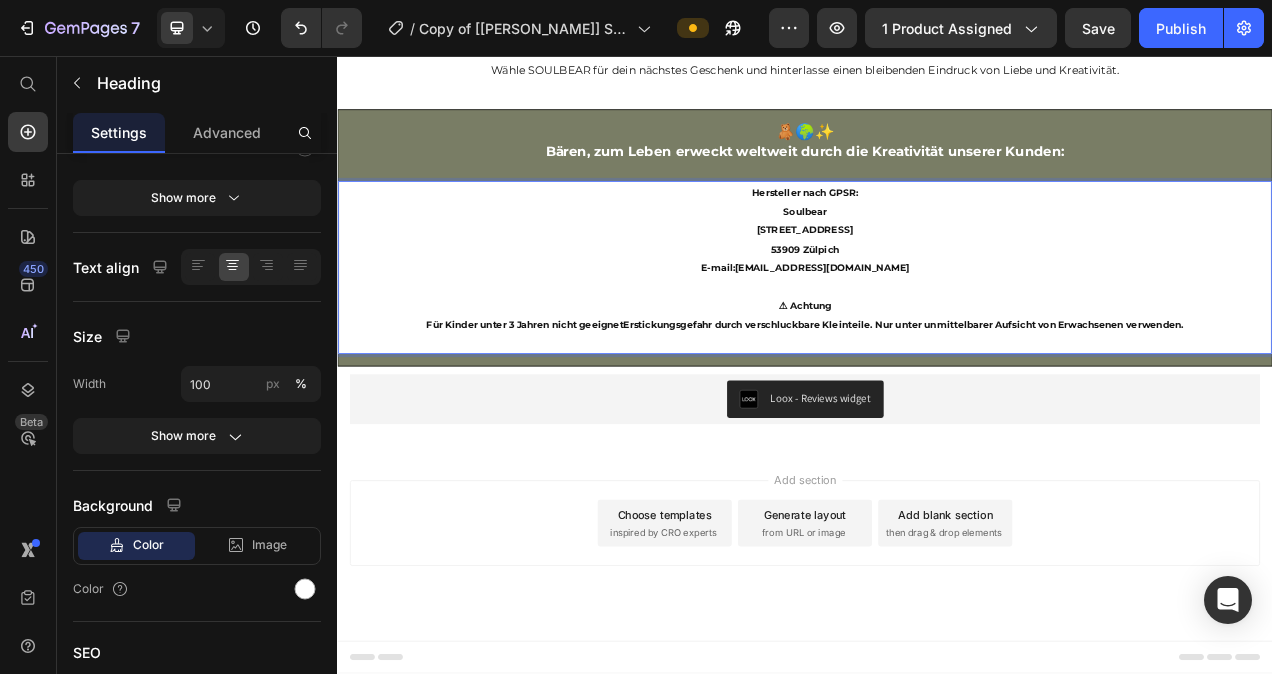click on "Hersteller nach GPSR: Soulbear Virnicher Straße 2 53909 Zülpich E-mail:  info@soulbear.de ⚠ Achtung Für Kinder unter 3 Jahren nicht geeignet  Erstickungsgefahr durch verschluckbare Kleinteile. Nur unter unmittelbarer Aufsicht von Erwachsenen verwenden . ⁠⁠⁠⁠⁠⁠⁠" at bounding box center (937, 328) 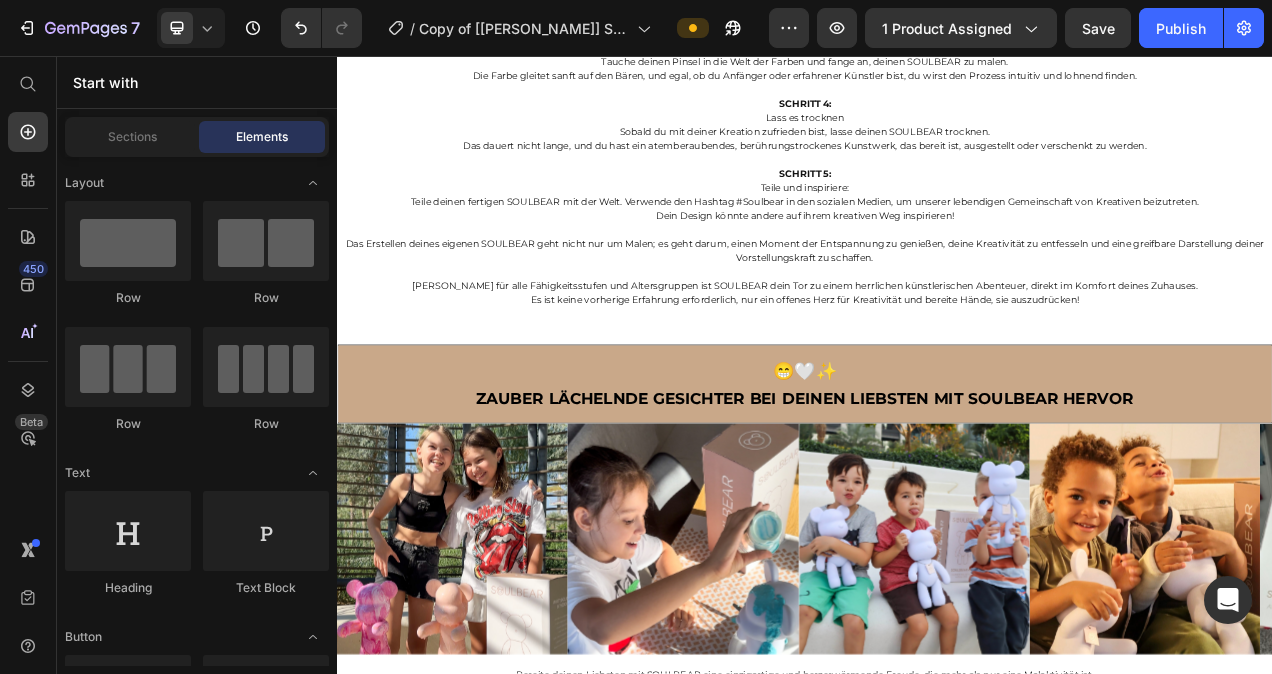 scroll, scrollTop: 3371, scrollLeft: 0, axis: vertical 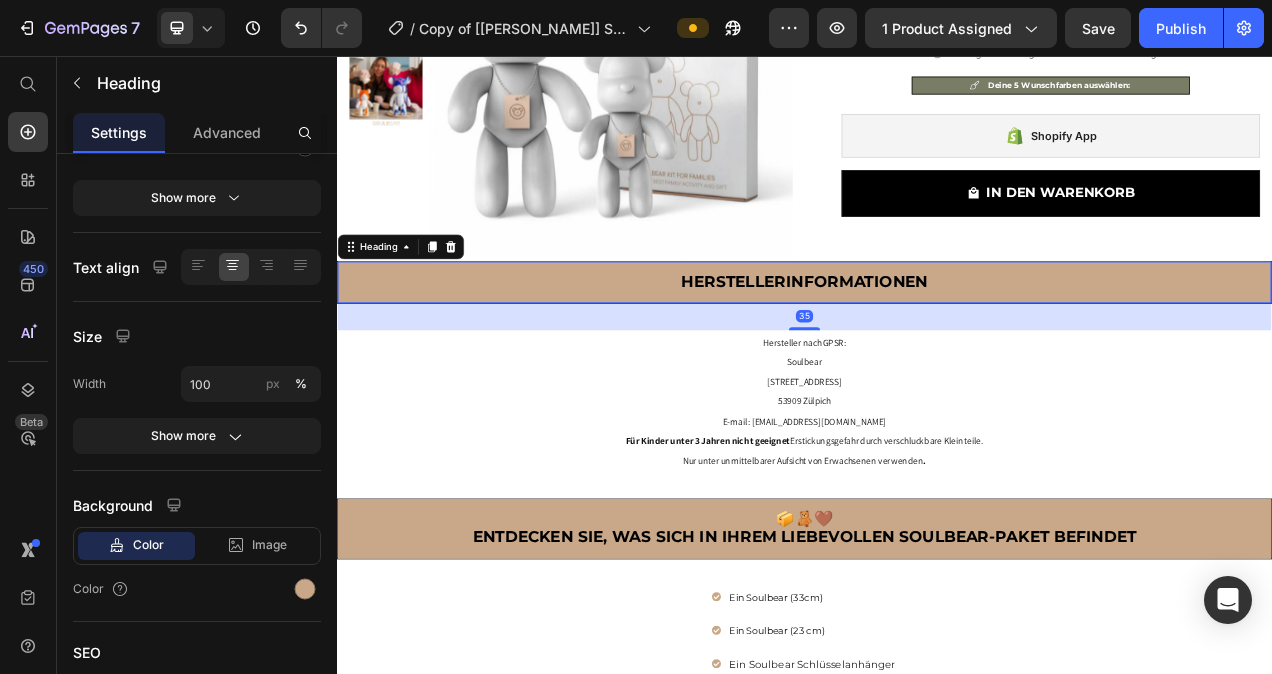 click on "Herstellerinformationen" at bounding box center [937, 346] 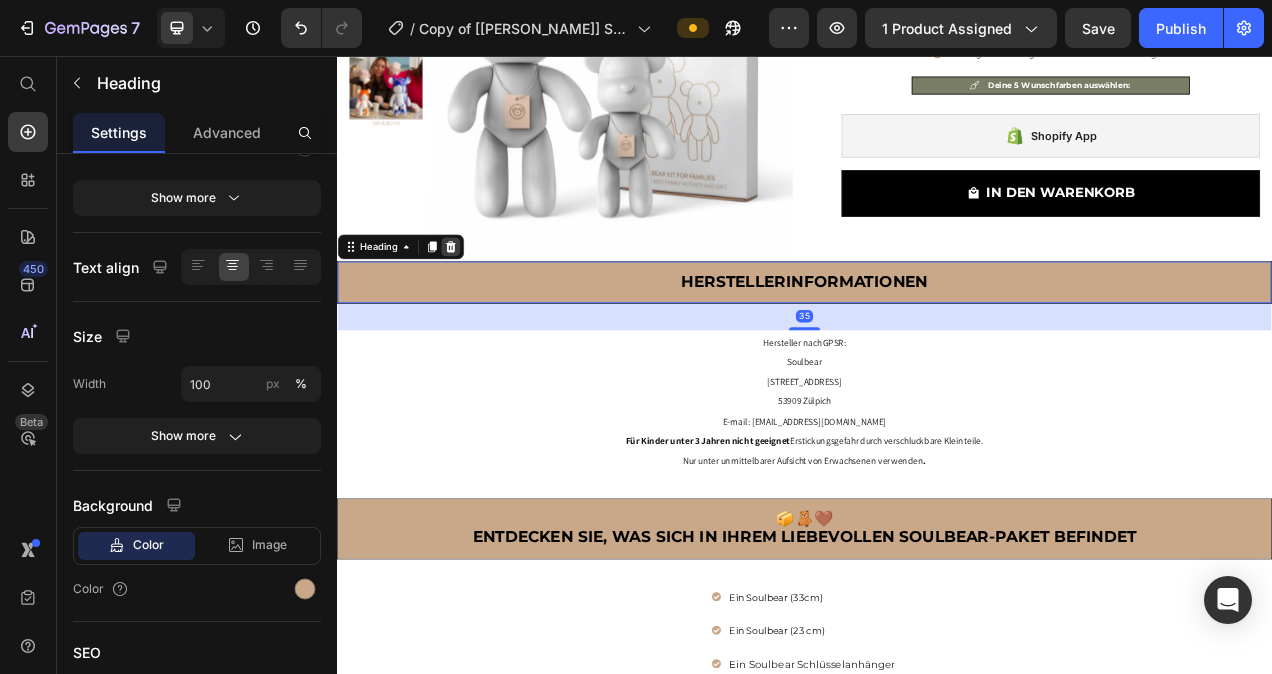 click 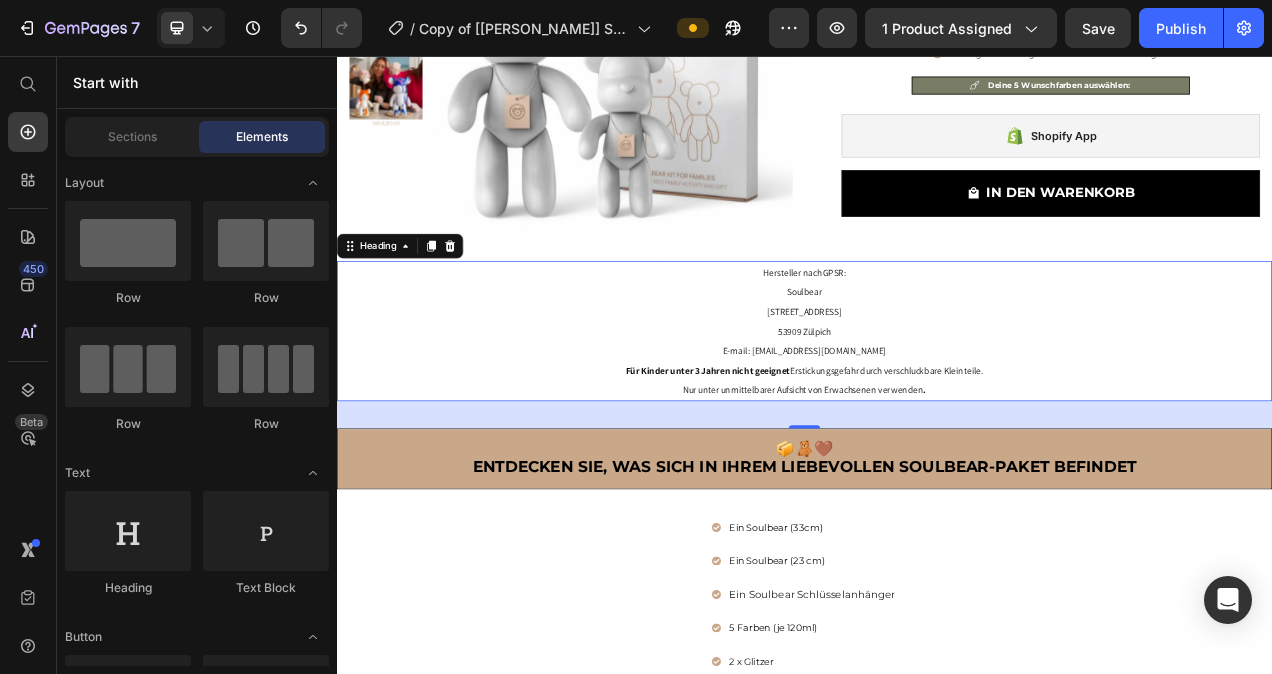 click on "Hersteller nach GPSR: Soulbear Virnicher Straße 2 53909 Zülpich E-mail: info@soulbear.de Für Kinder unter 3 Jahren nicht geeignet  Erstickungsgefahr durch verschluckbare Kleinteile. Nur unter unmittelbarer Aufsicht von Erwachsenen verwenden ." at bounding box center (937, 409) 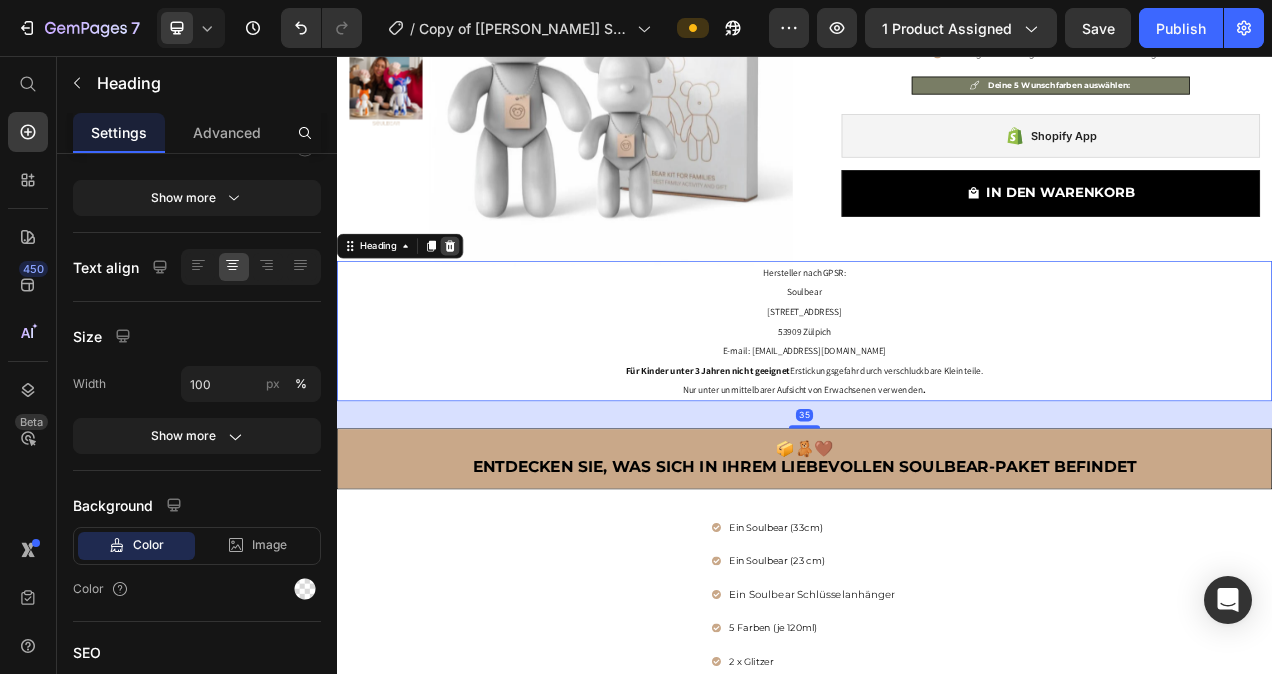 click 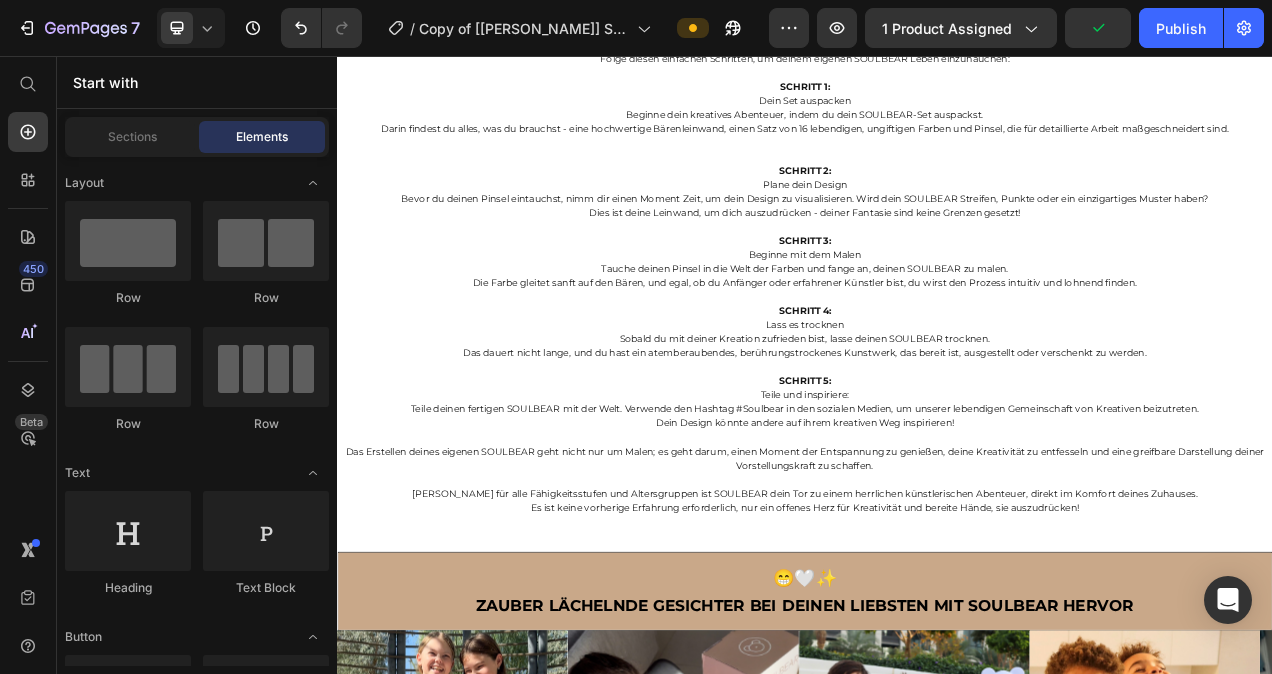 scroll, scrollTop: 3729, scrollLeft: 0, axis: vertical 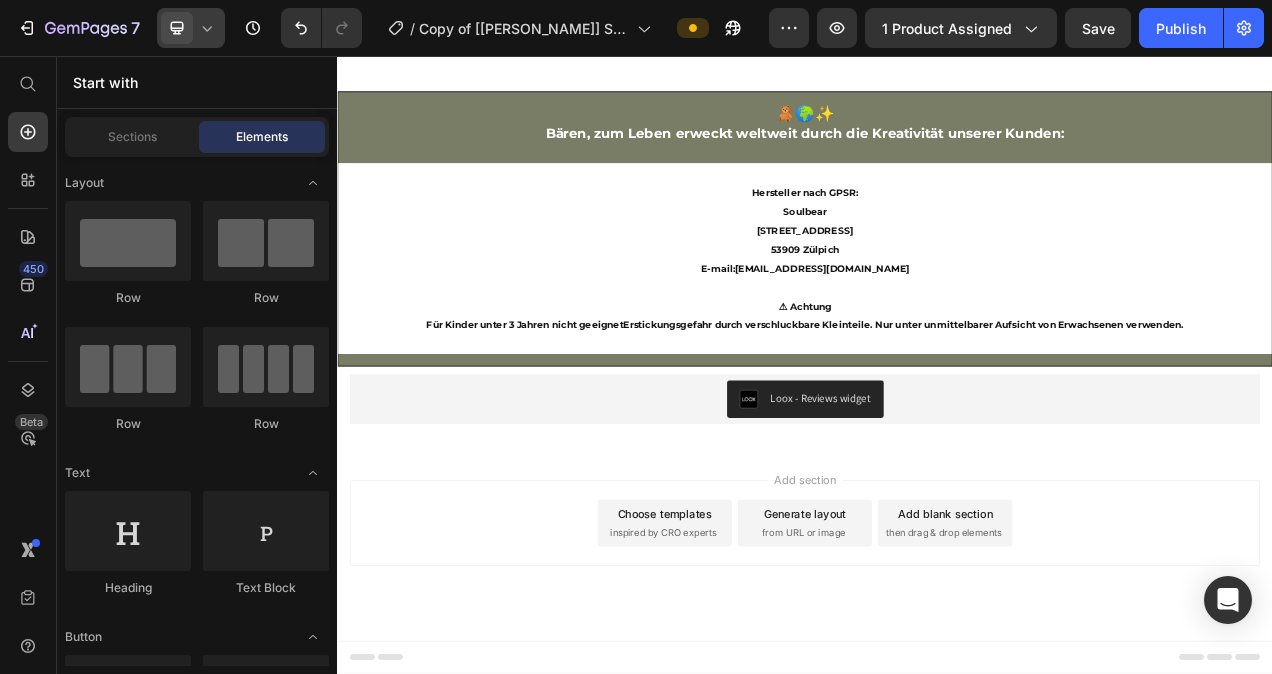 click 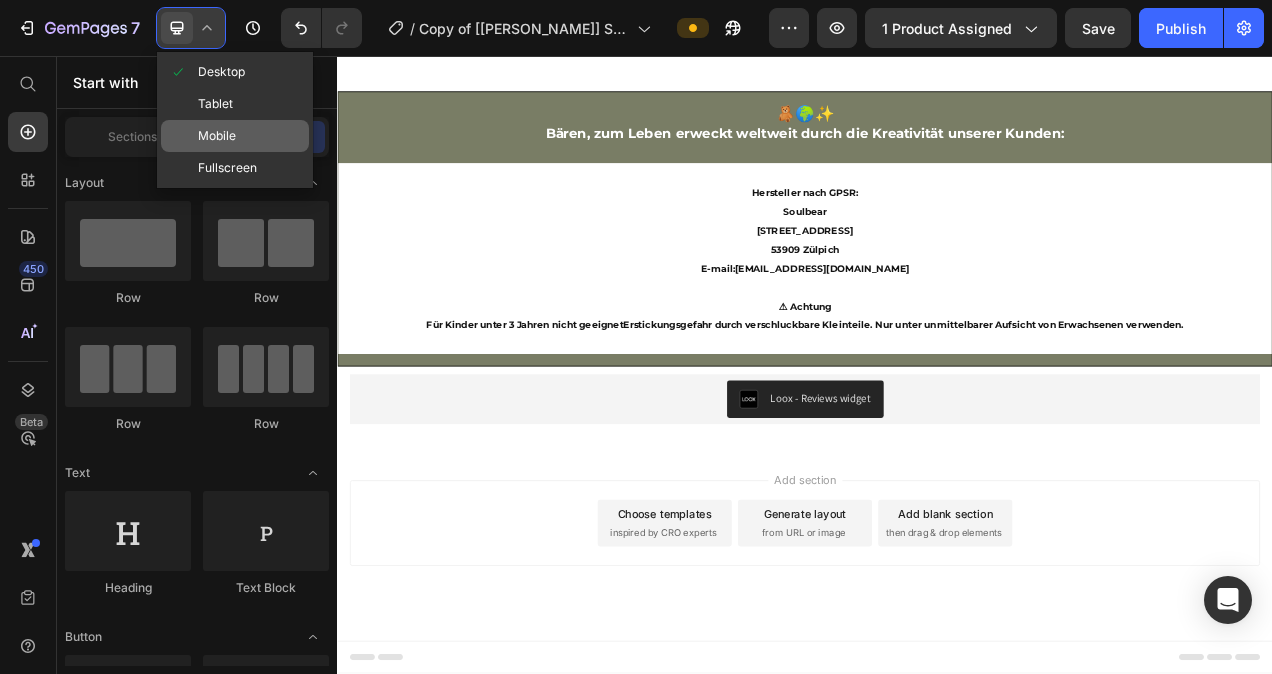 click on "Mobile" at bounding box center [217, 136] 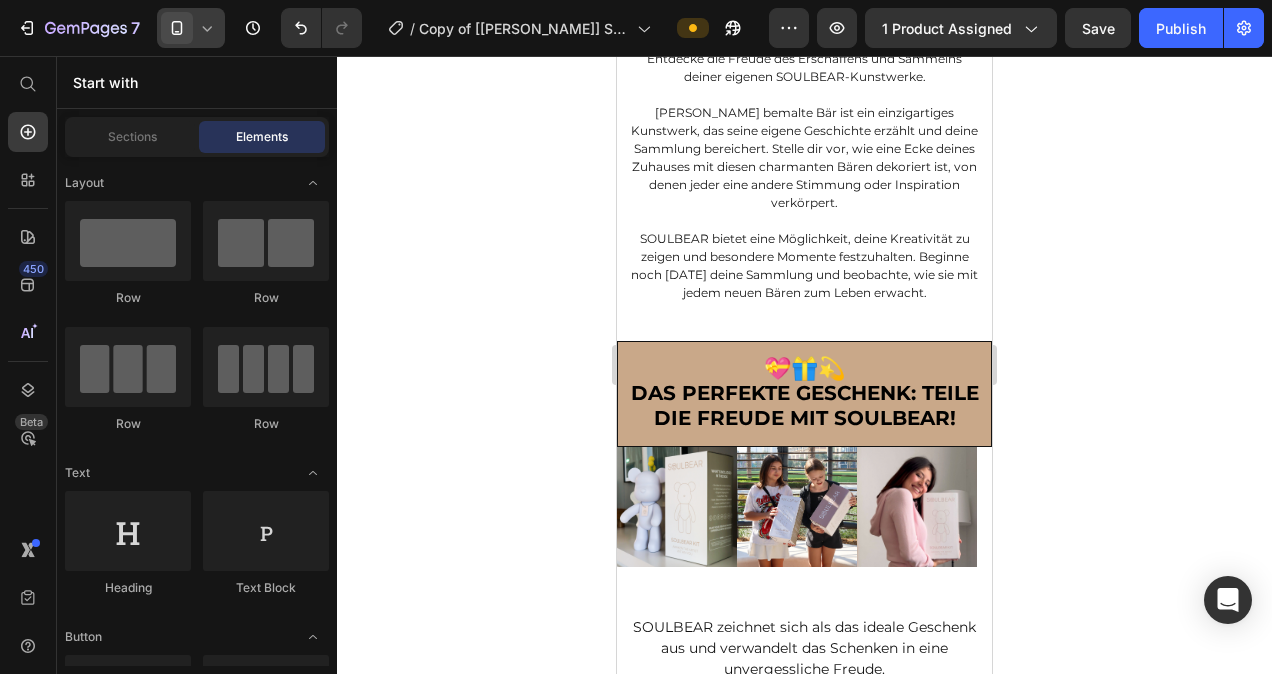 scroll, scrollTop: 5672, scrollLeft: 0, axis: vertical 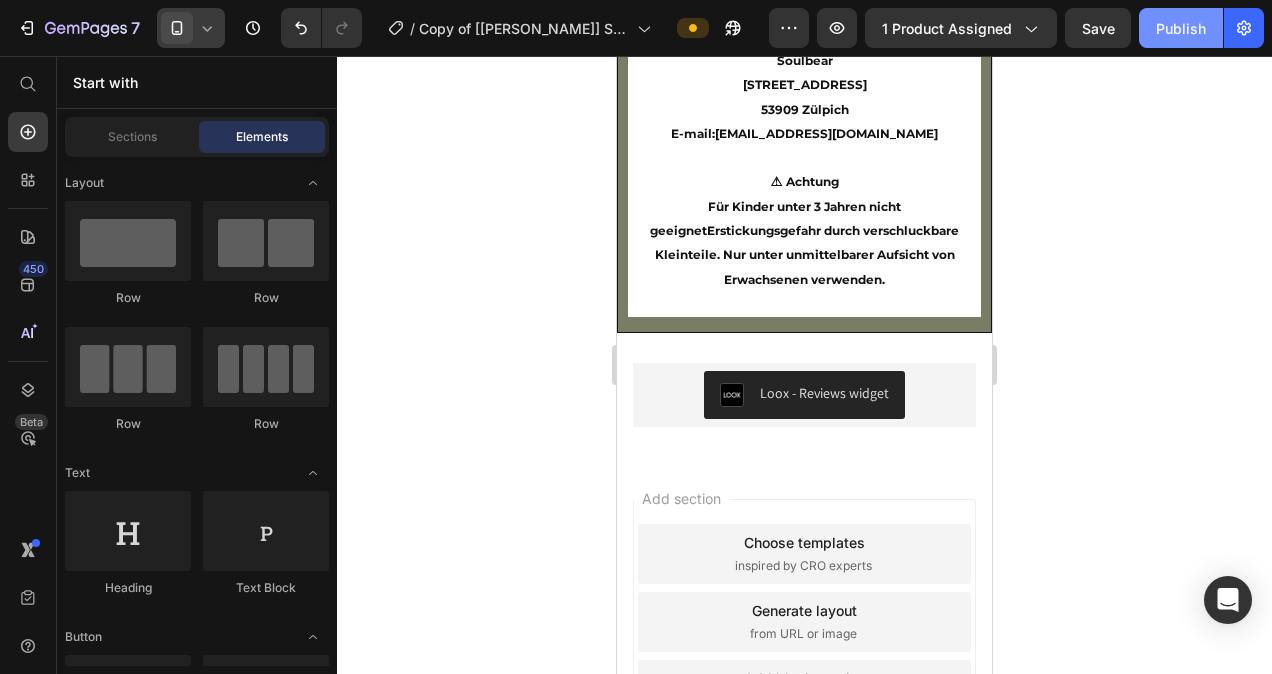 click on "Publish" at bounding box center (1181, 28) 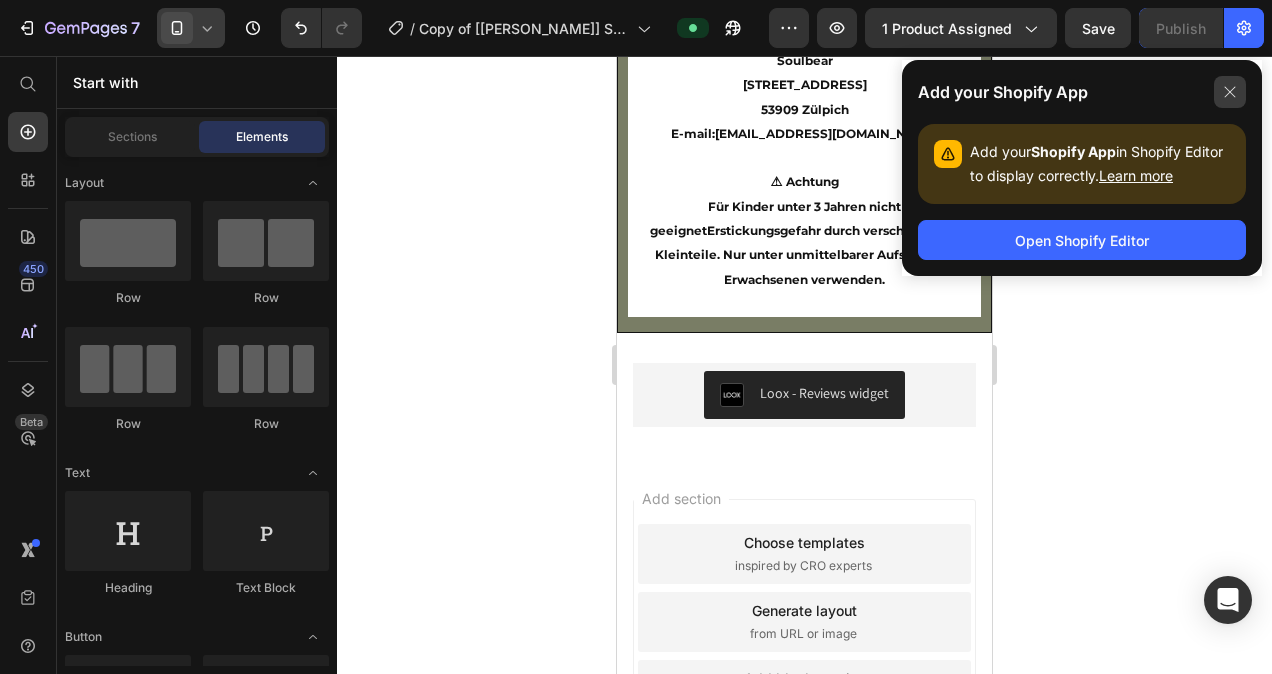 click 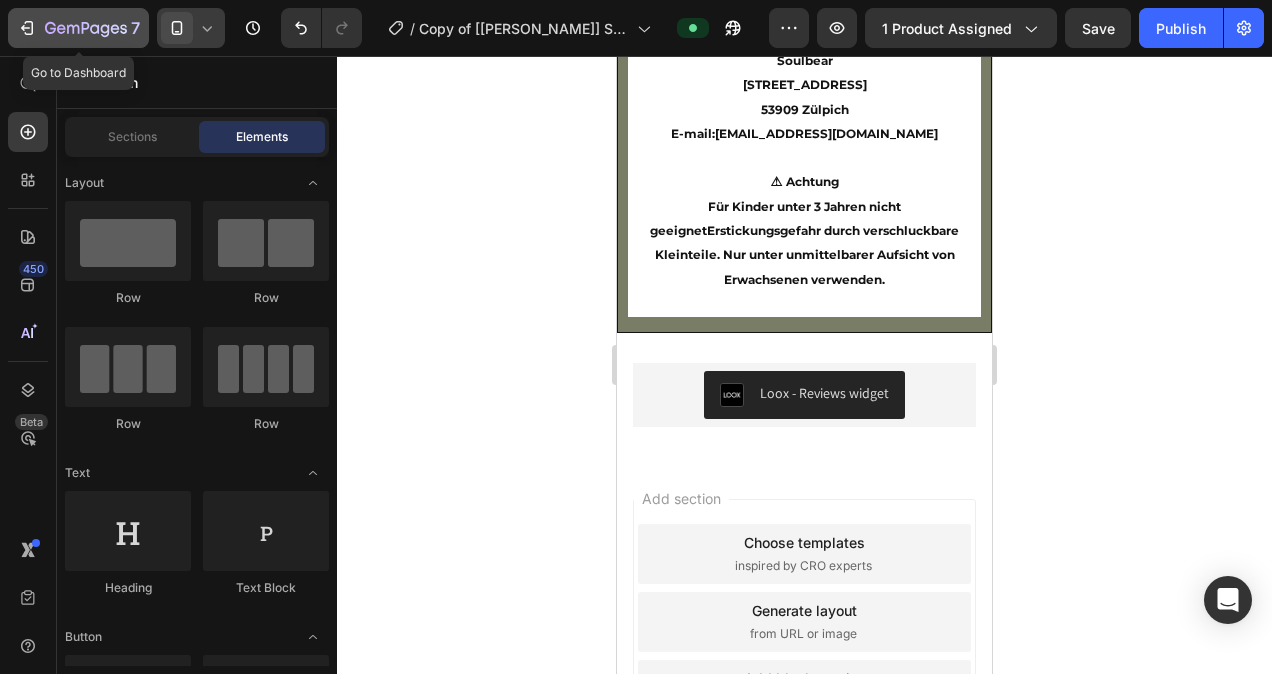 click 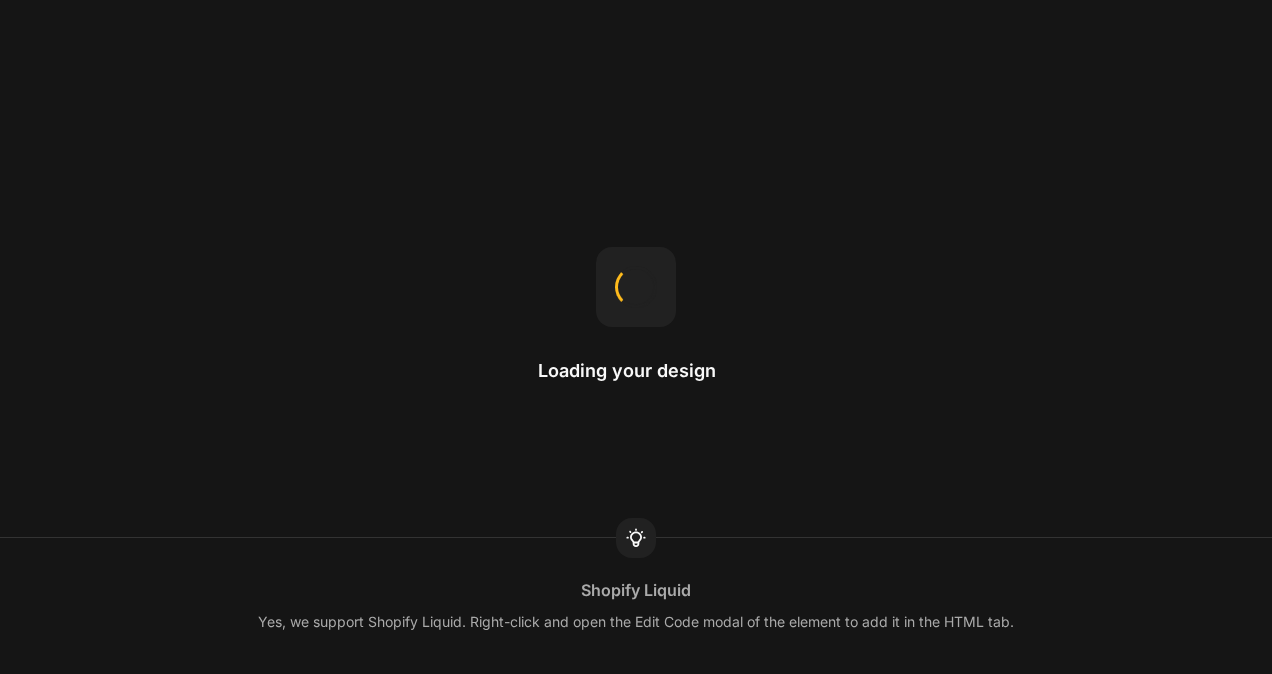 scroll, scrollTop: 0, scrollLeft: 0, axis: both 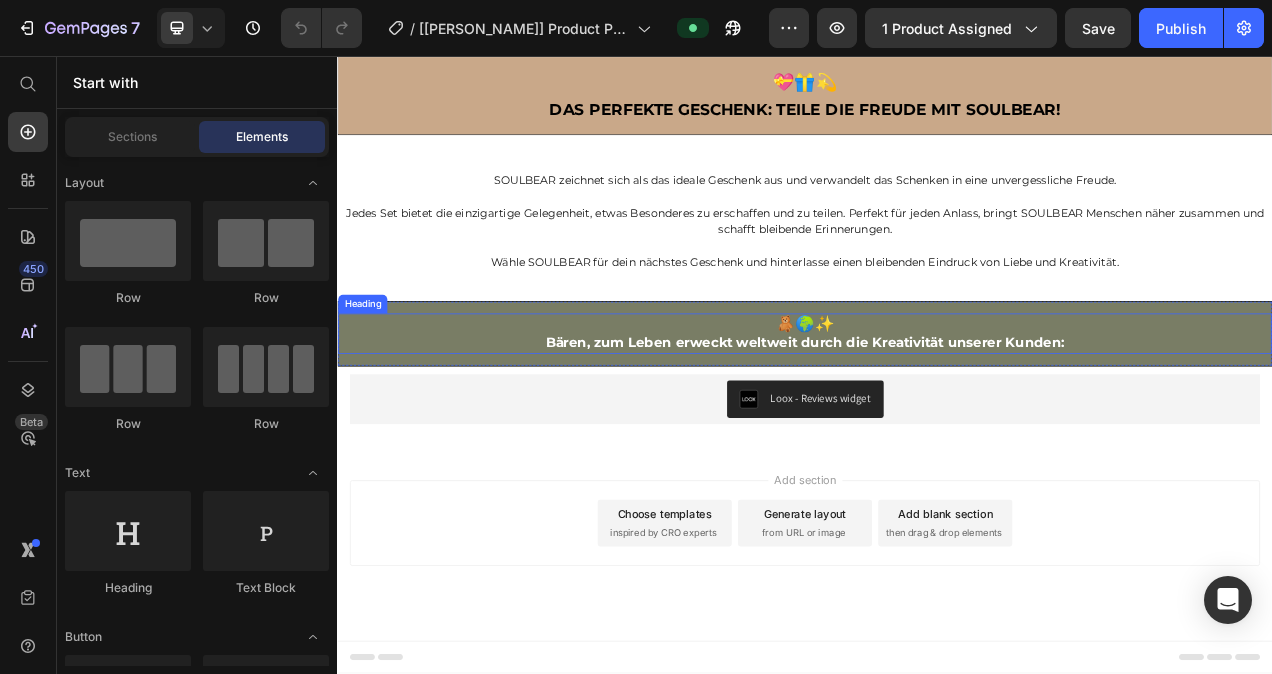 click on "🧸🌍✨ Bären, zum Leben erweckt weltweit durch die Kreativität unserer Kunden:" at bounding box center (937, 413) 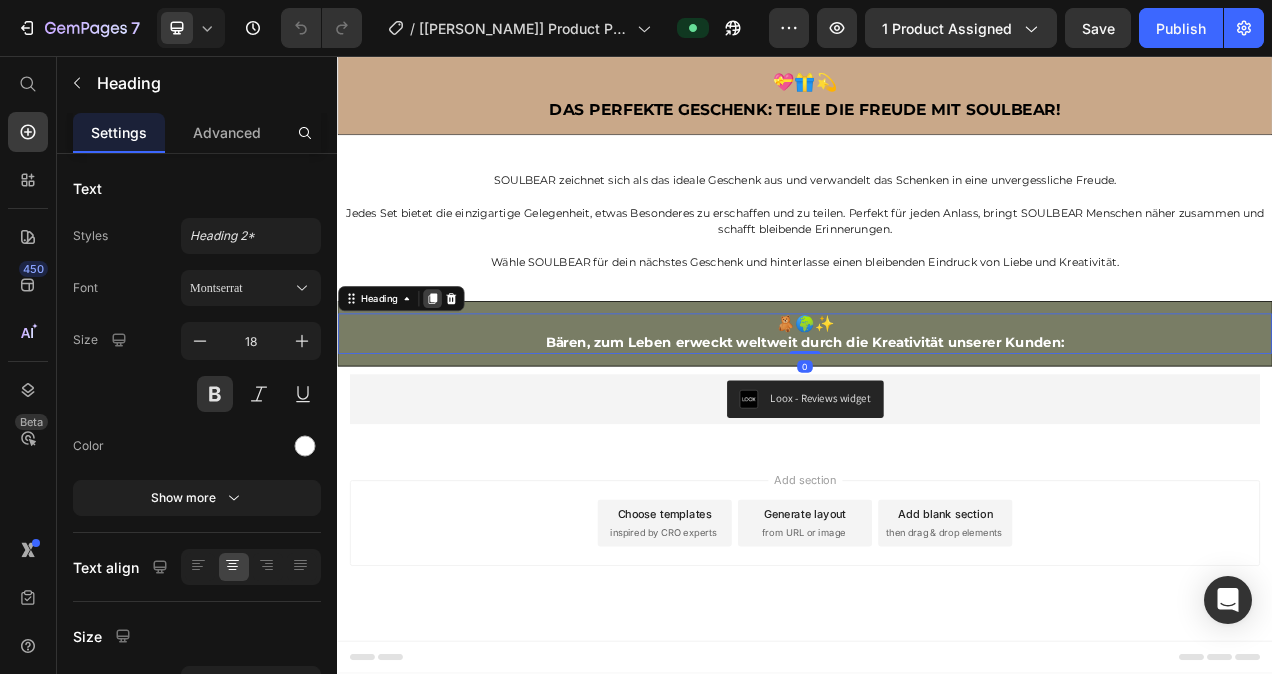 click 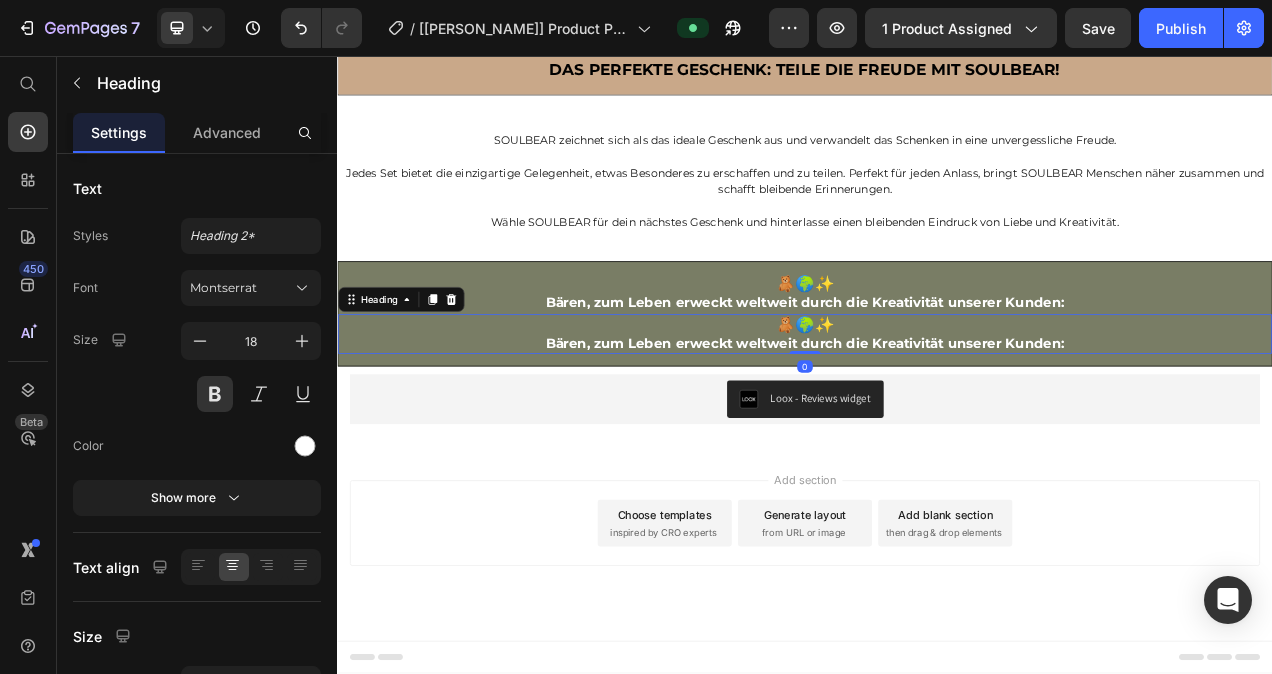 click on "🧸🌍✨ Bären, zum Leben erweckt weltweit durch die Kreativität unserer Kunden:" at bounding box center (937, 414) 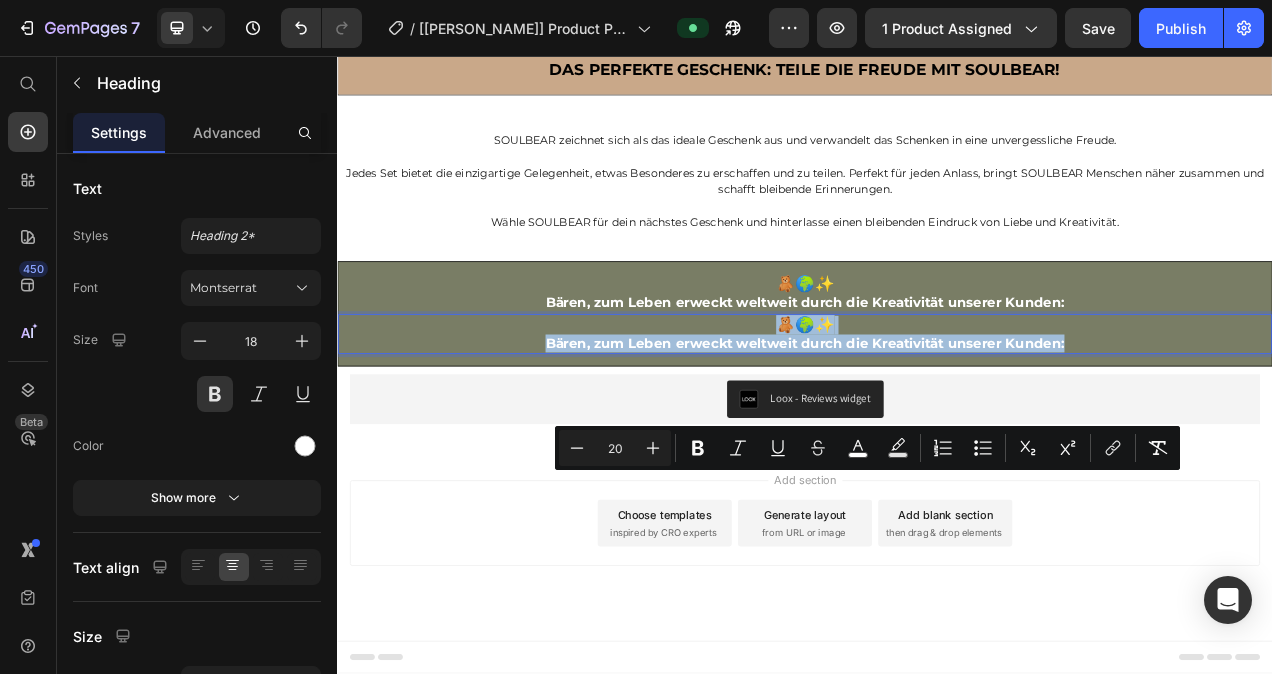 drag, startPoint x: 1282, startPoint y: 627, endPoint x: 888, endPoint y: 604, distance: 394.67075 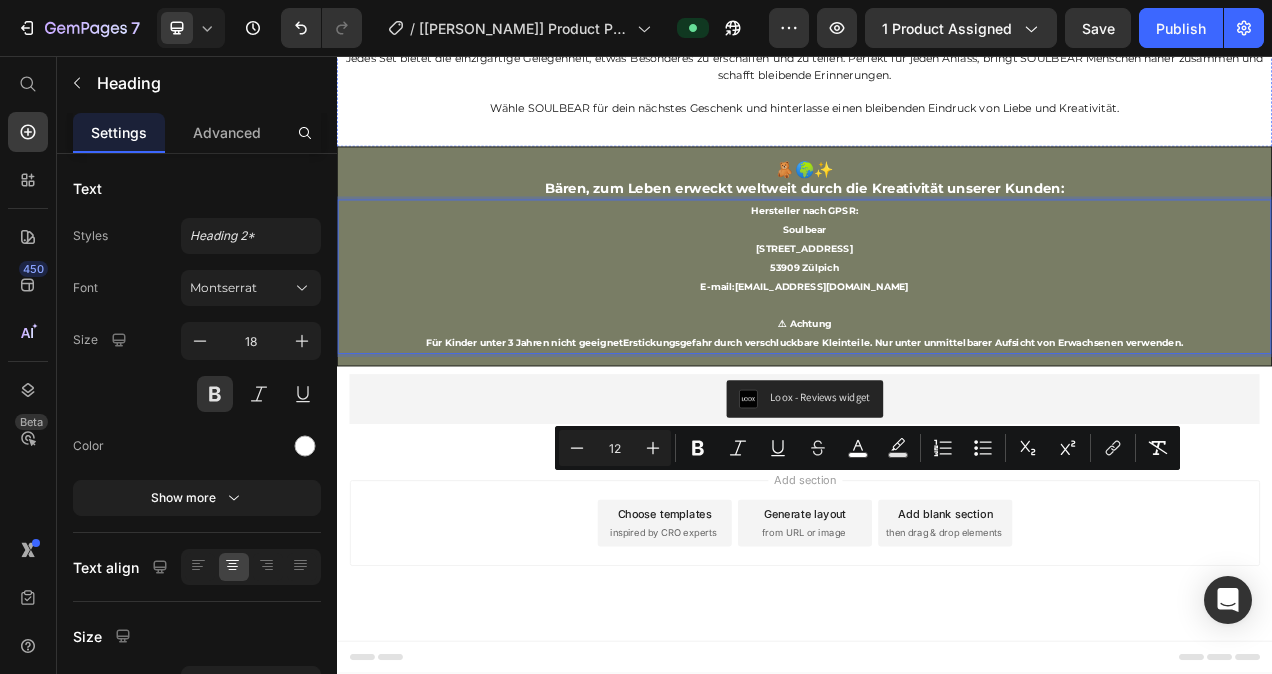 scroll, scrollTop: 104, scrollLeft: 0, axis: vertical 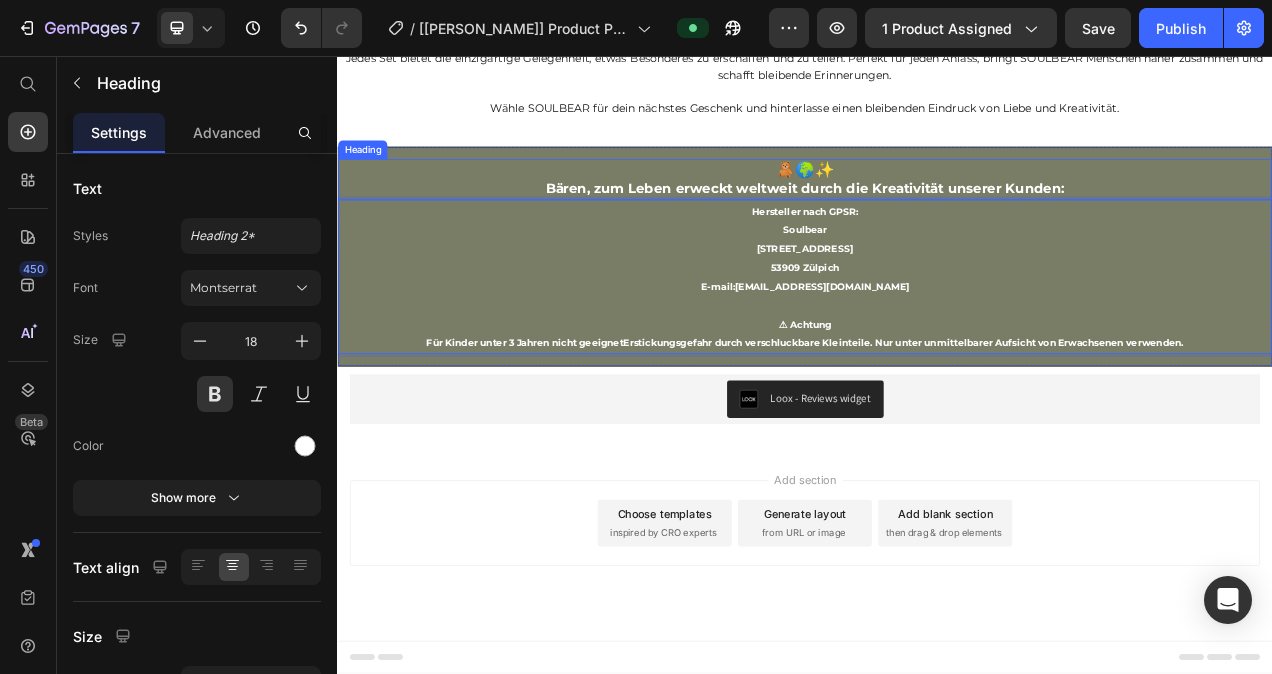 click on "🧸🌍✨ Bären, zum Leben erweckt weltweit durch die Kreativität unserer Kunden:" at bounding box center [937, 215] 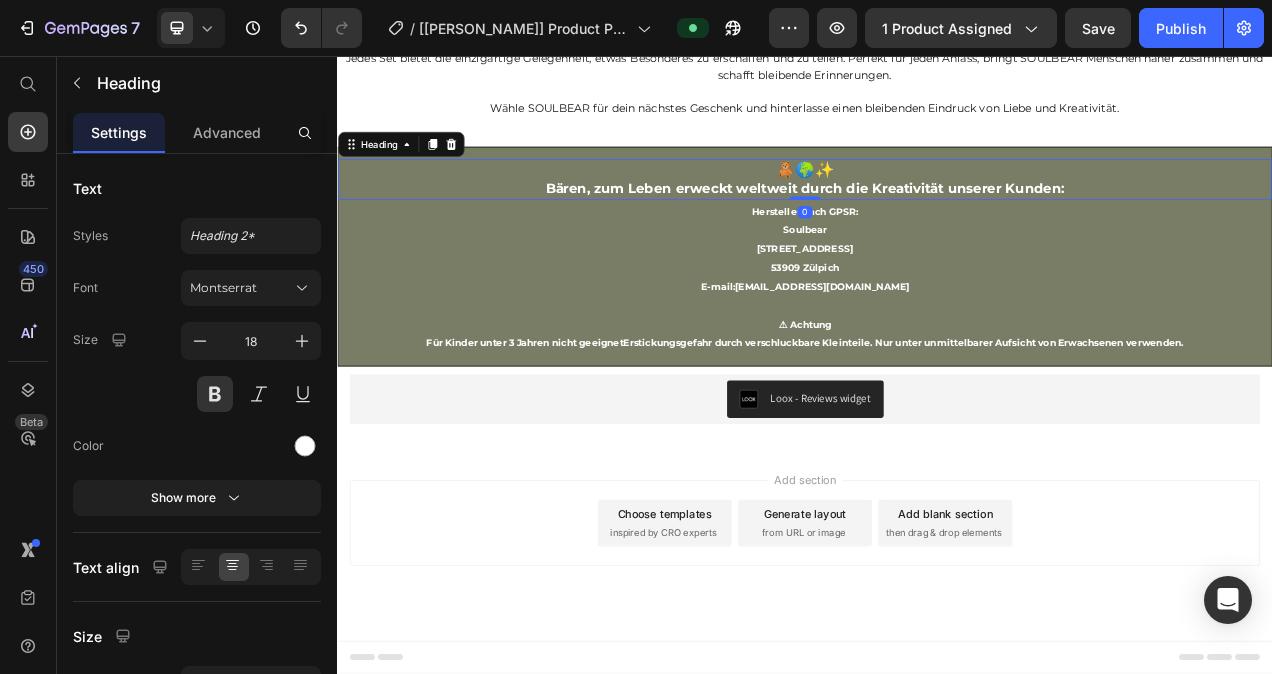 scroll, scrollTop: 0, scrollLeft: 0, axis: both 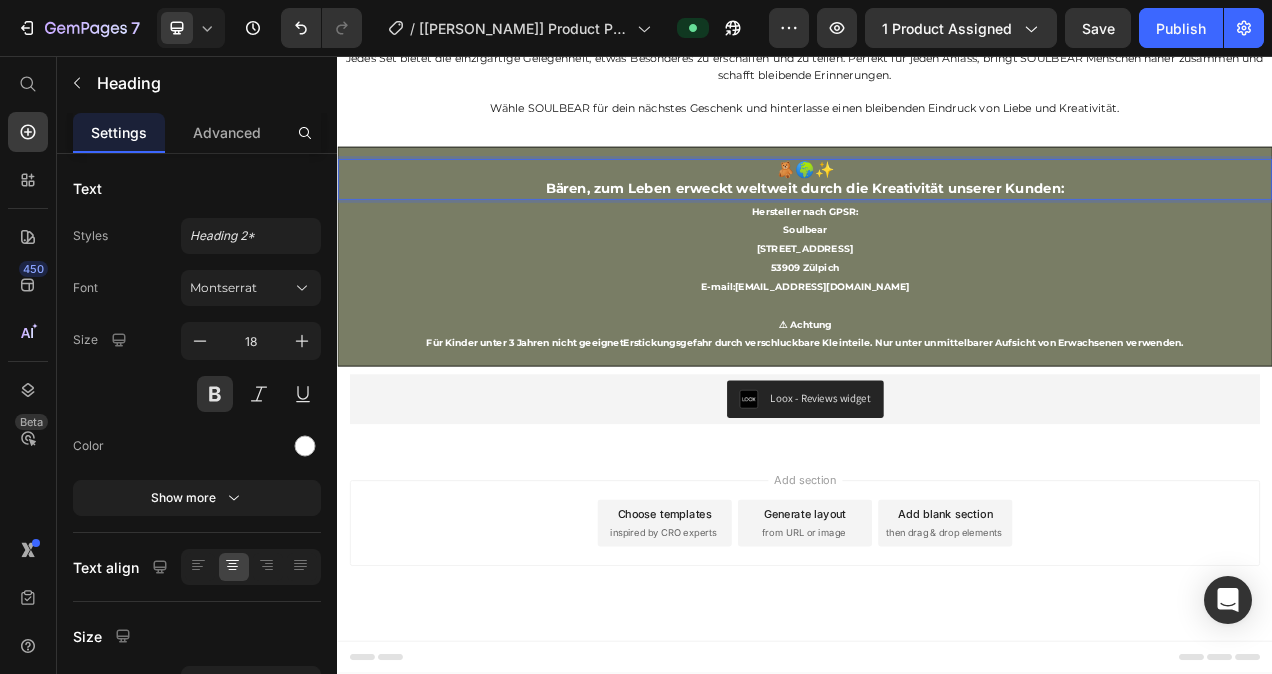 click on "🧸🌍✨ Bären, zum Leben erweckt weltweit durch die Kreativität unserer Kunden:" at bounding box center [937, 215] 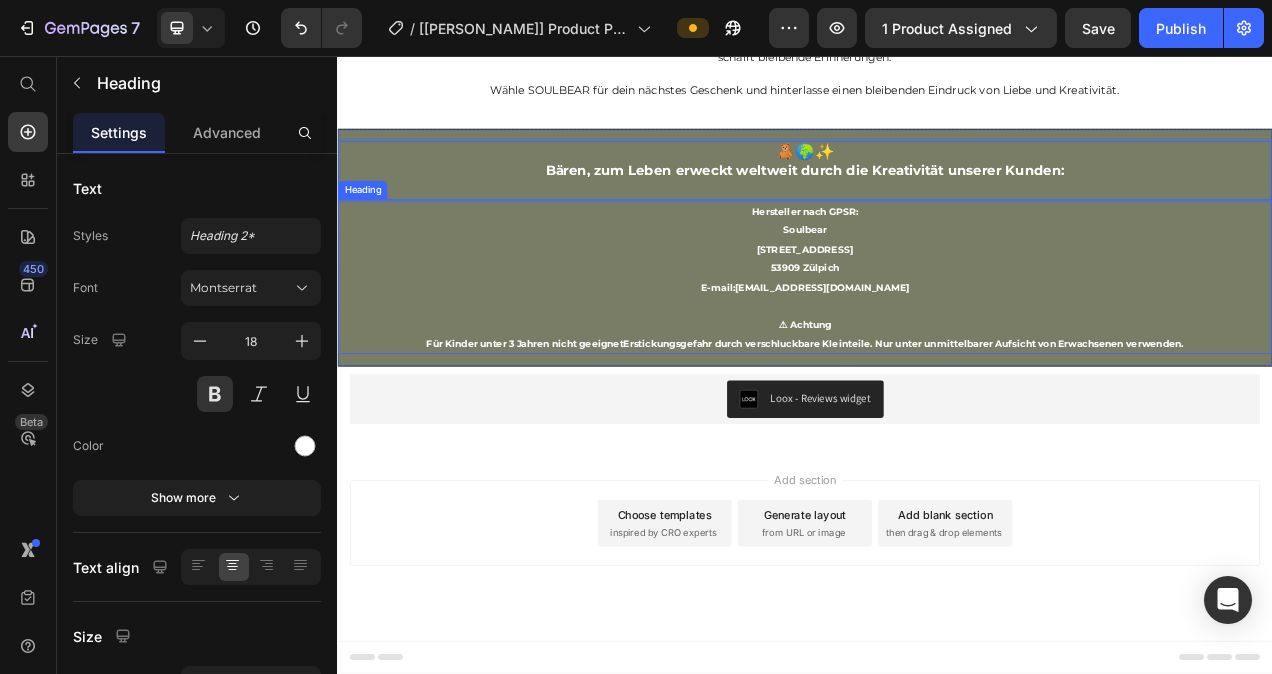 click on "⁠⁠⁠⁠⁠⁠⁠ Hersteller nach GPSR: Soulbear [STREET_ADDRESS] E-mail:  [EMAIL_ADDRESS][DOMAIN_NAME] ⚠ Achtung Für Kinder unter 3 Jahren nicht geeignet  Erstickungsgefahr durch verschluckbare Kleinteile. Nur unter unmittelbarer Aufsicht von Erwachsenen verwenden ." at bounding box center [937, 340] 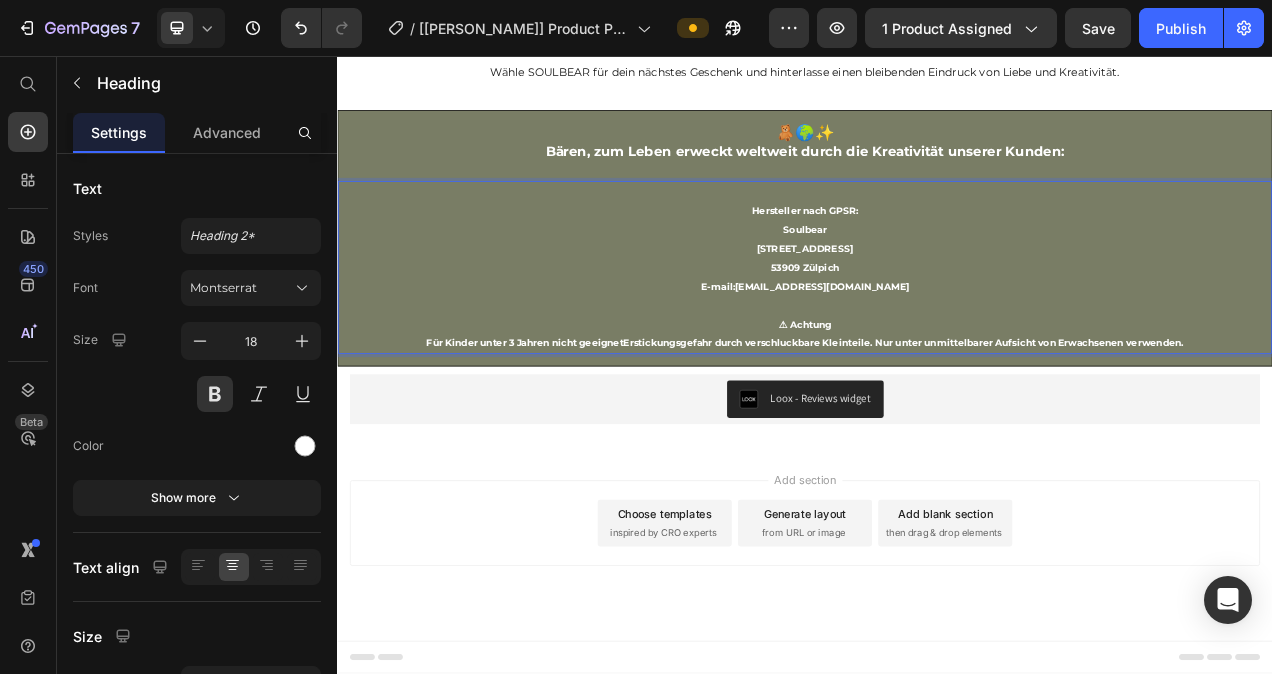 click on "Hersteller nach GPSR: Soulbear [STREET_ADDRESS] E-mail:  [EMAIL_ADDRESS][DOMAIN_NAME] ⚠ Achtung Für Kinder unter 3 Jahren nicht geeignet  Erstickungsgefahr durch verschluckbare Kleinteile. Nur unter unmittelbarer Aufsicht von Erwachsenen verwenden ." at bounding box center [937, 328] 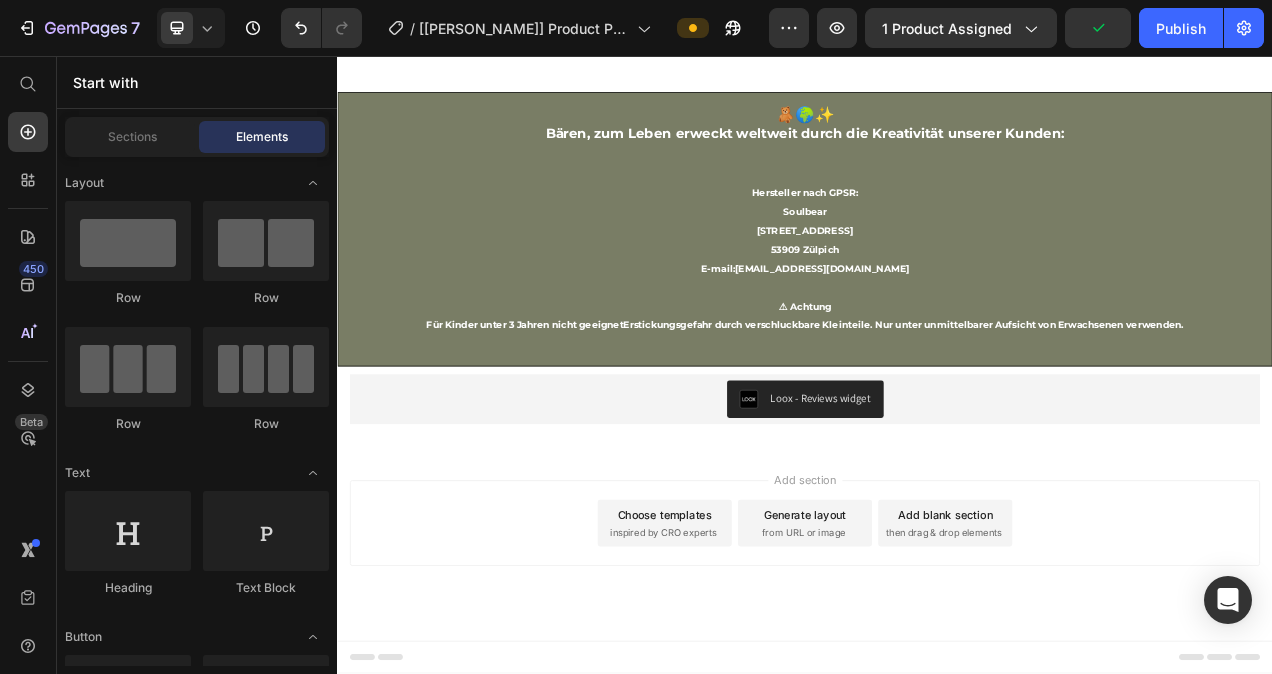 scroll, scrollTop: 5961, scrollLeft: 0, axis: vertical 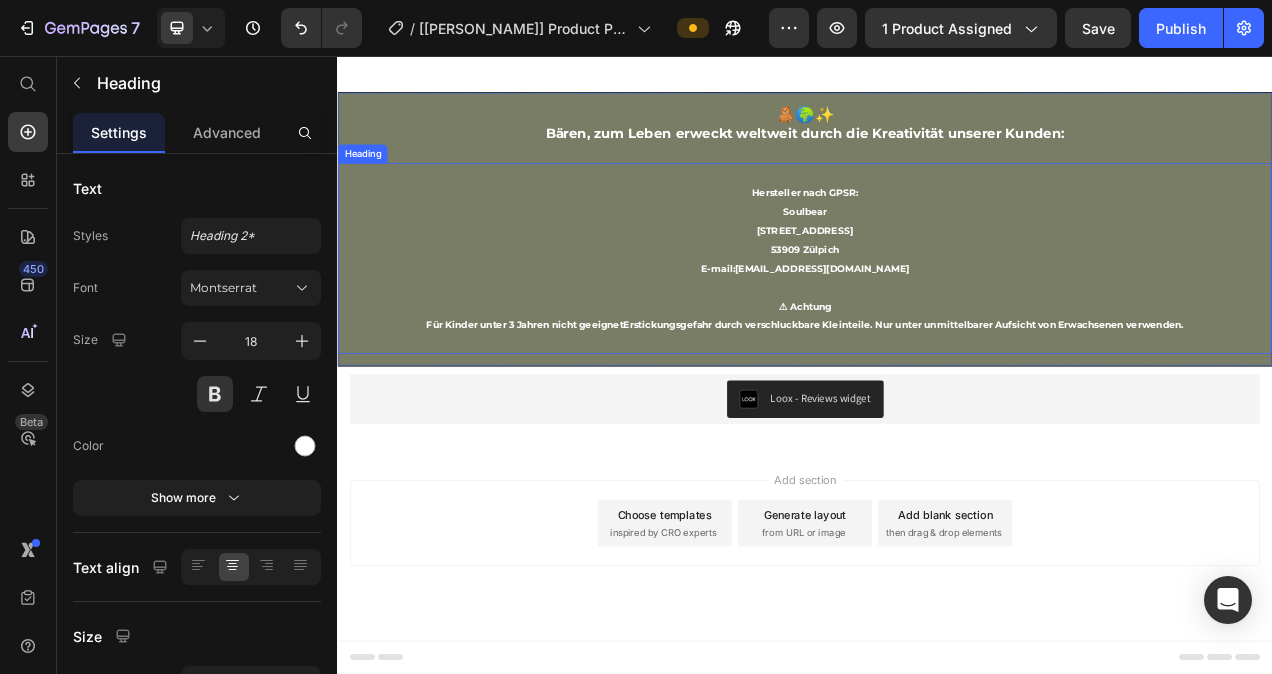 click on "⁠⁠⁠⁠⁠⁠⁠ Hersteller nach GPSR: Soulbear [STREET_ADDRESS] E-mail:  [EMAIL_ADDRESS][DOMAIN_NAME] ⚠ Achtung Für Kinder unter 3 Jahren nicht geeignet  Erstickungsgefahr durch verschluckbare Kleinteile. Nur unter unmittelbarer Aufsicht von Erwachsenen verwenden ." at bounding box center (937, 316) 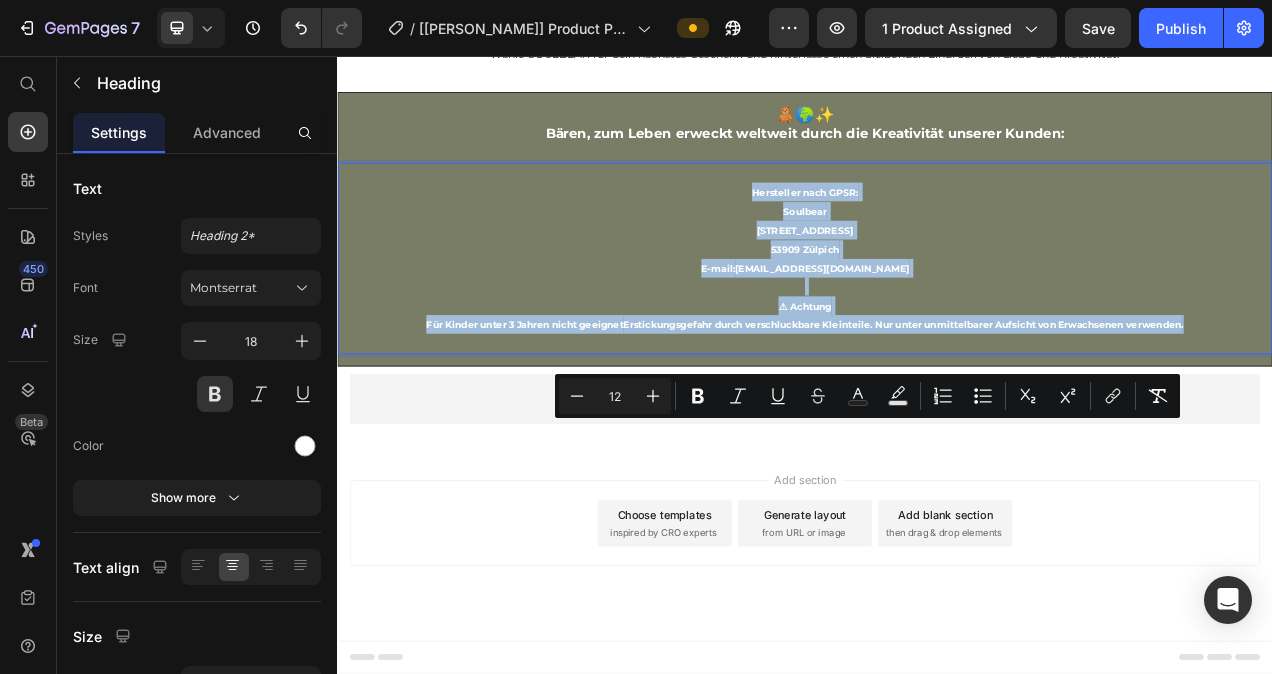 drag, startPoint x: 1430, startPoint y: 706, endPoint x: 863, endPoint y: 539, distance: 591.08203 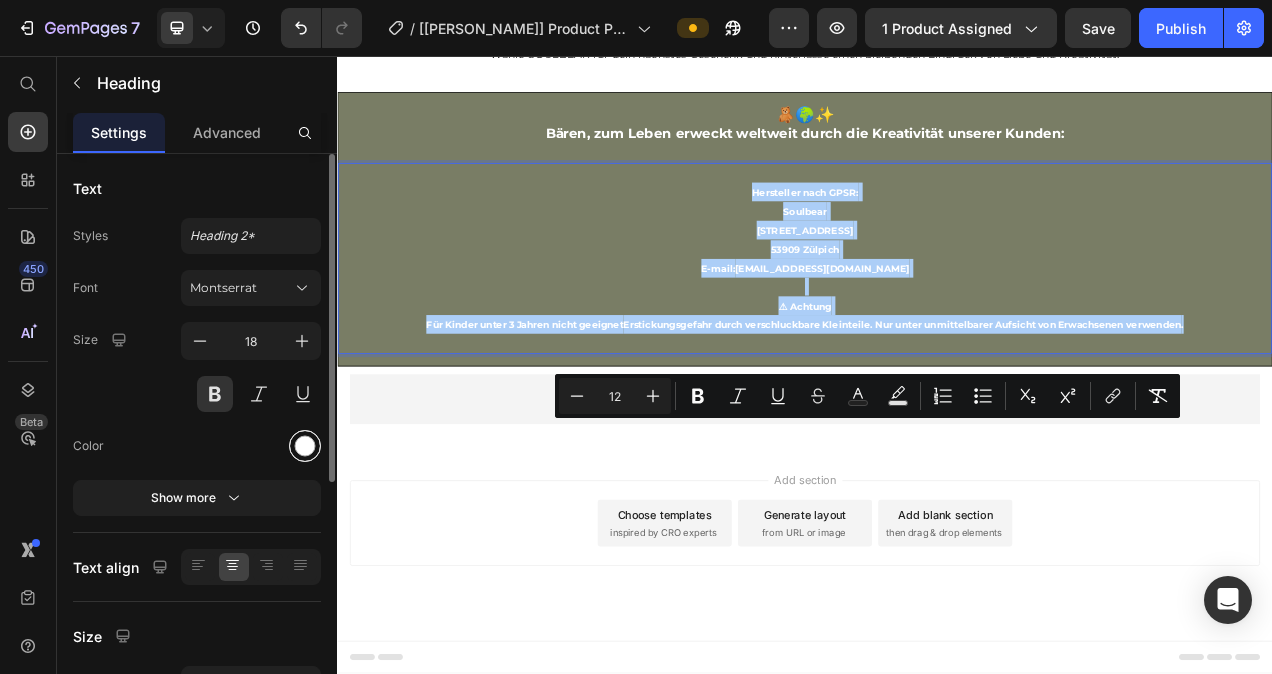 click at bounding box center (305, 446) 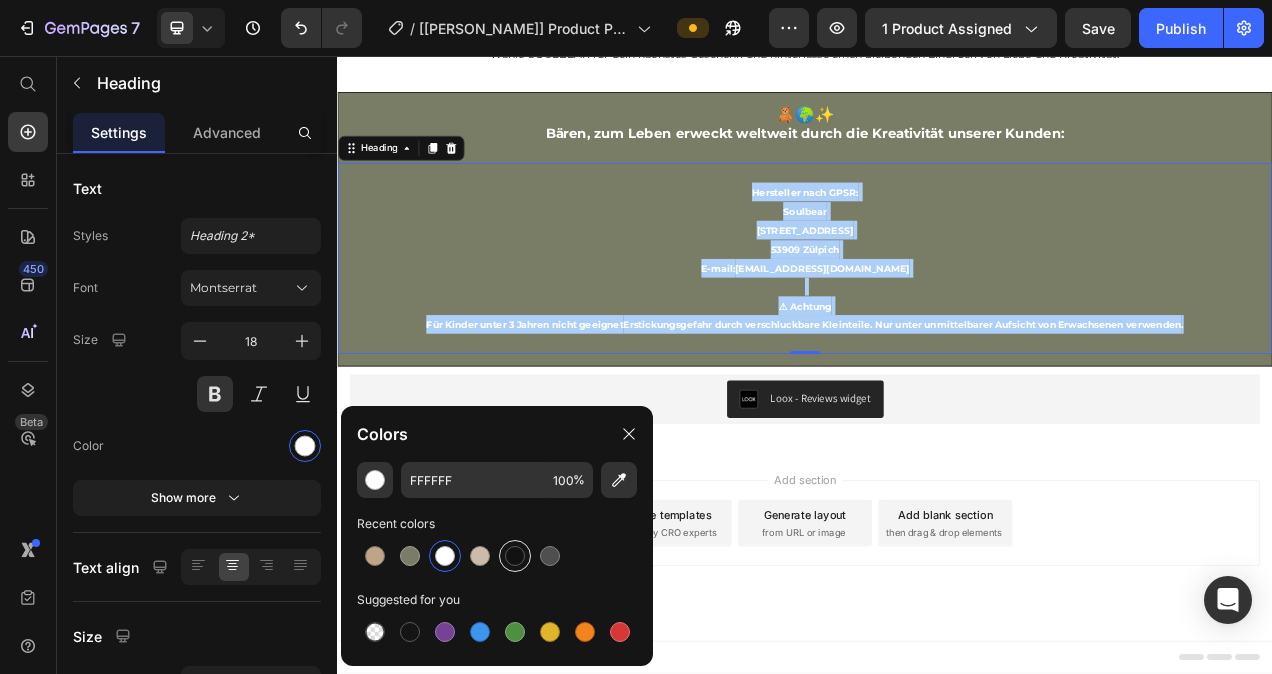 click at bounding box center (515, 556) 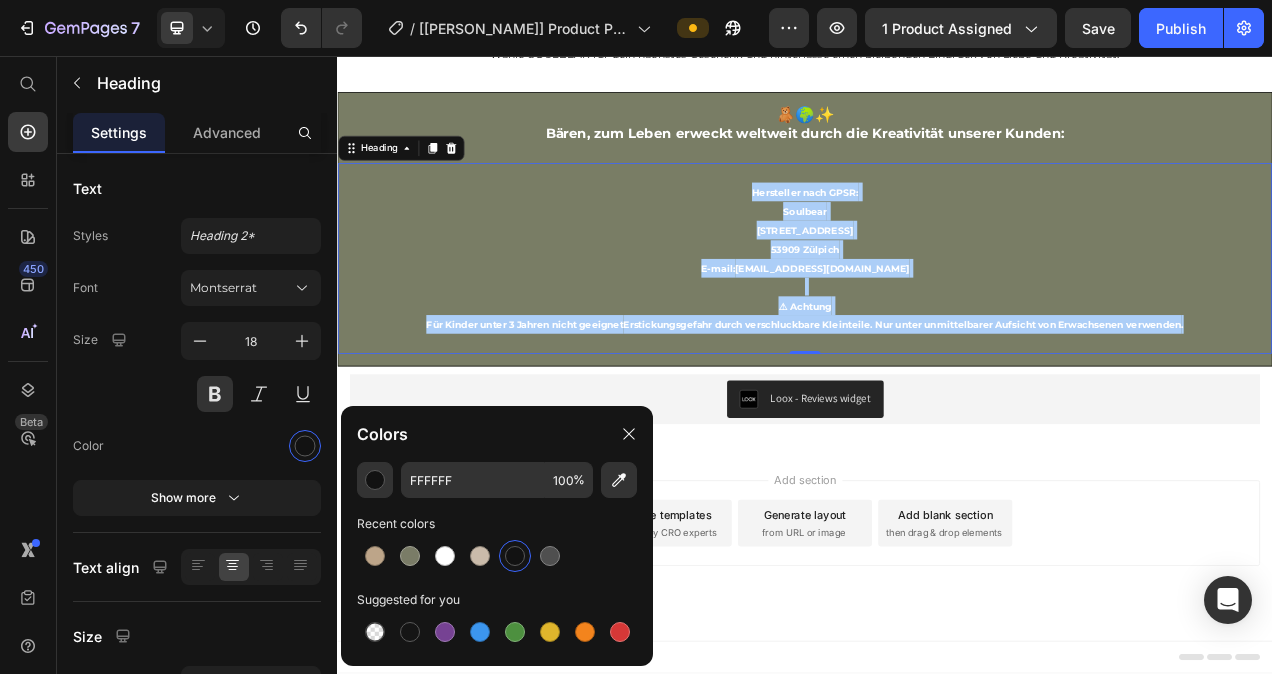 type on "121212" 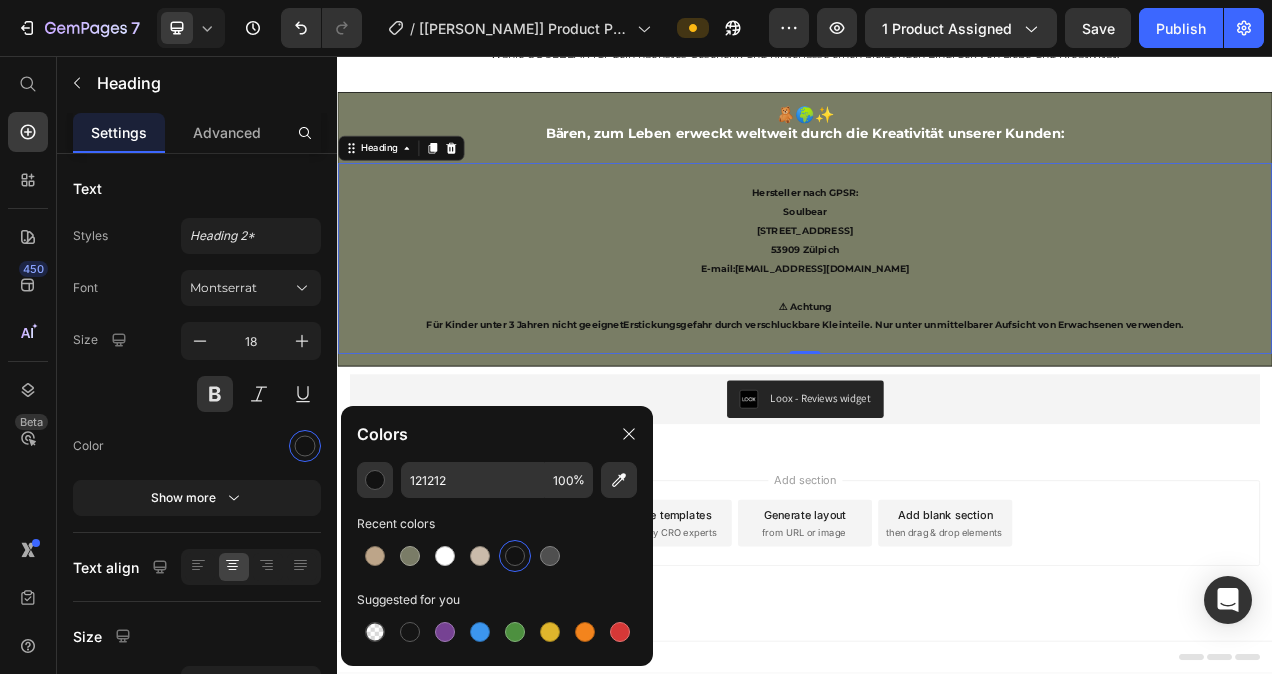 click on "⁠⁠⁠⁠⁠⁠⁠ Hersteller nach GPSR: Soulbear [STREET_ADDRESS] E-mail:  [EMAIL_ADDRESS][DOMAIN_NAME] ⚠ Achtung Für Kinder unter 3 Jahren nicht geeignet  Erstickungsgefahr durch verschluckbare Kleinteile. Nur unter unmittelbarer Aufsicht von Erwachsenen verwenden ." at bounding box center (937, 316) 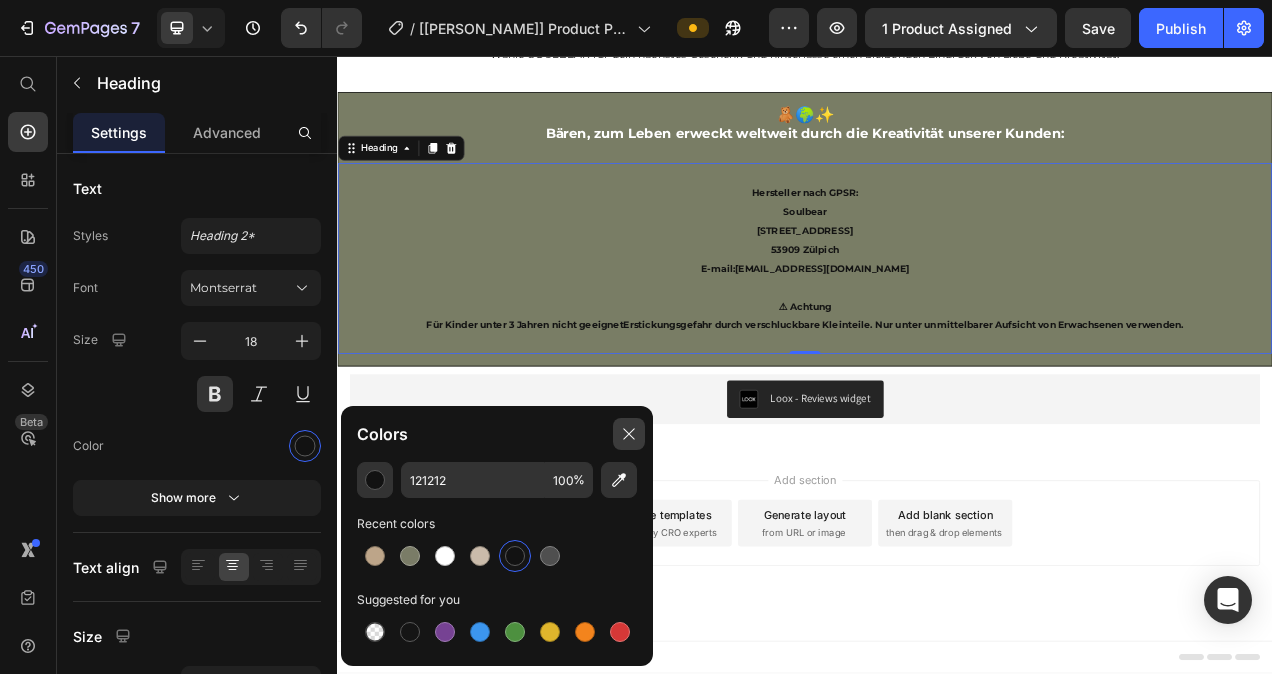click 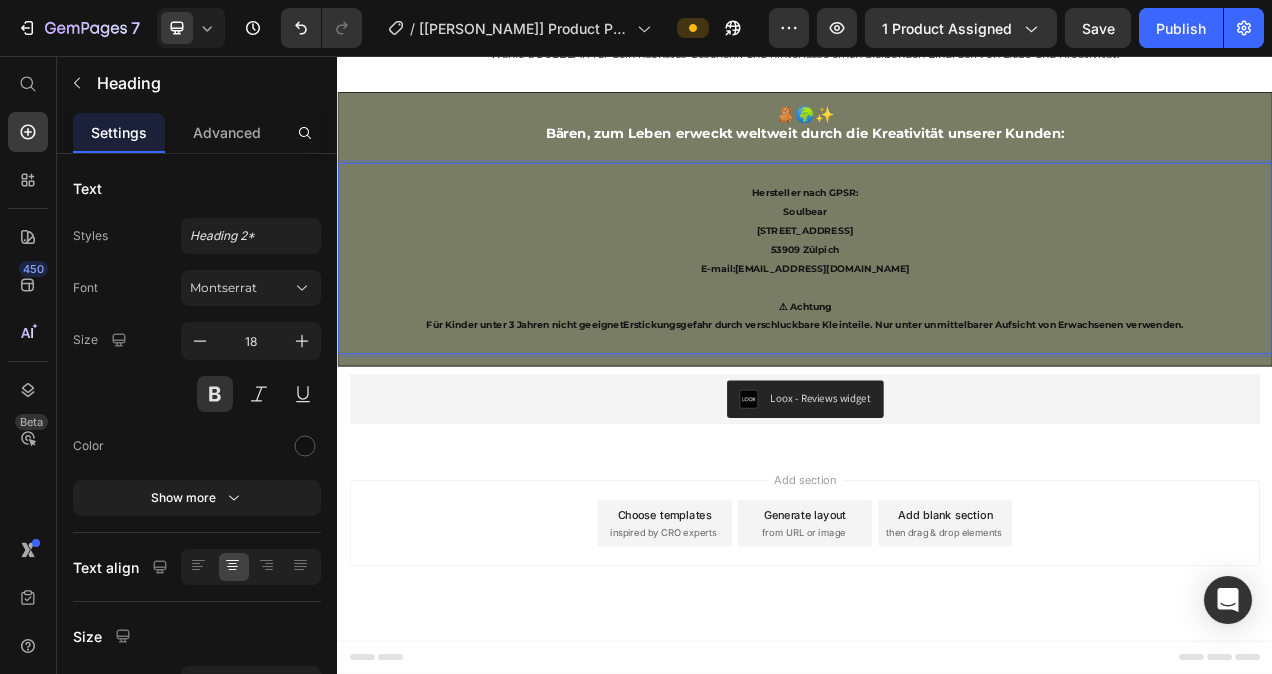 click on "Hersteller nach GPSR: Soulbear [STREET_ADDRESS] E-mail:  [EMAIL_ADDRESS][DOMAIN_NAME] ⚠ Achtung Für Kinder unter 3 Jahren nicht geeignet  Erstickungsgefahr durch verschluckbare Kleinteile. Nur unter unmittelbarer Aufsicht von Erwachsenen verwenden ." at bounding box center [937, 316] 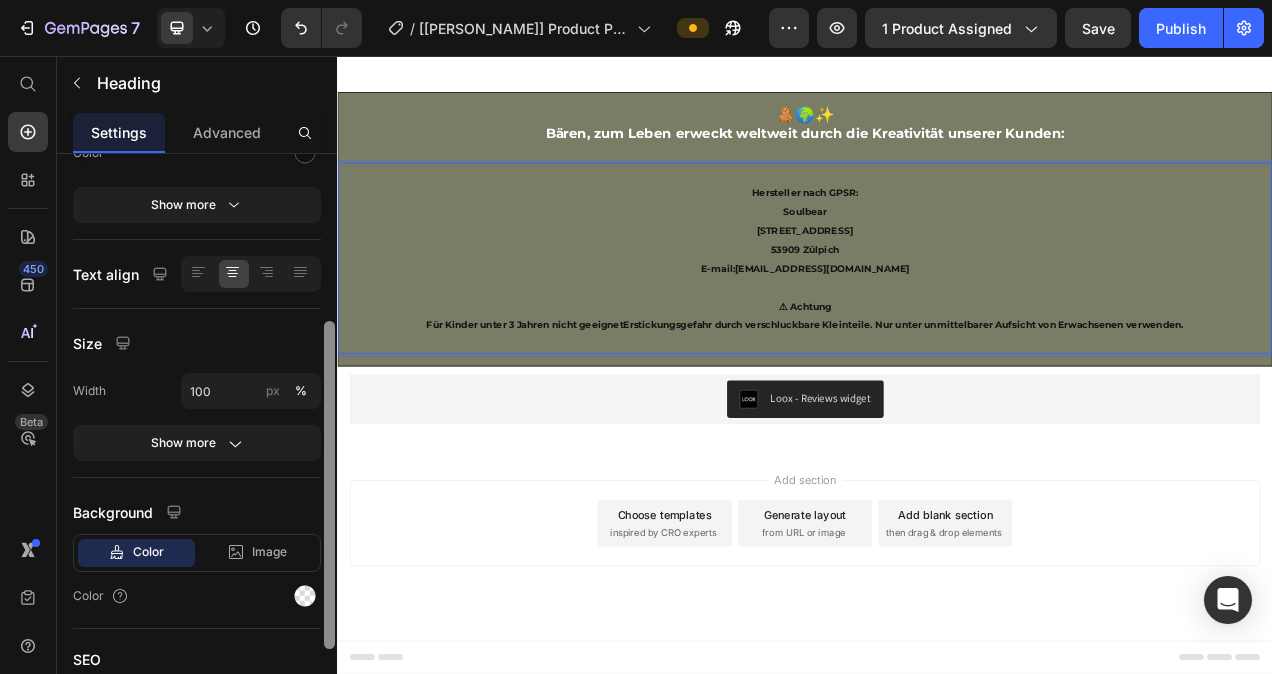 scroll, scrollTop: 300, scrollLeft: 0, axis: vertical 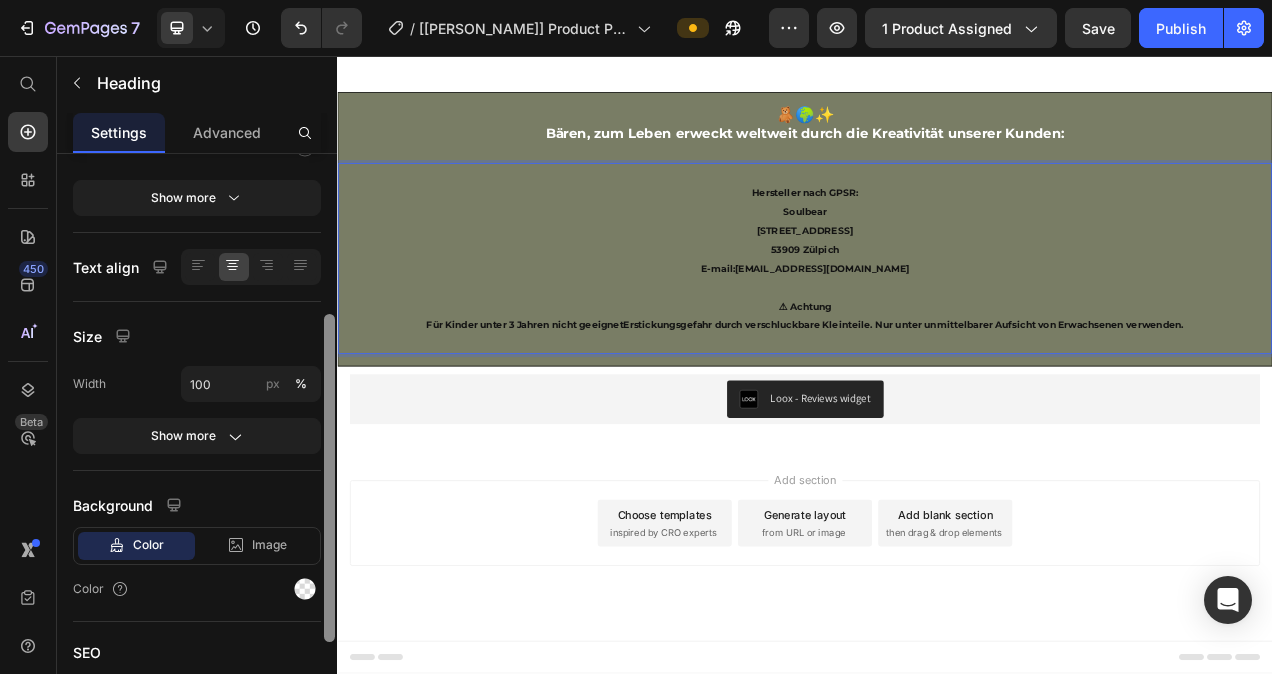 drag, startPoint x: 327, startPoint y: 347, endPoint x: 327, endPoint y: 512, distance: 165 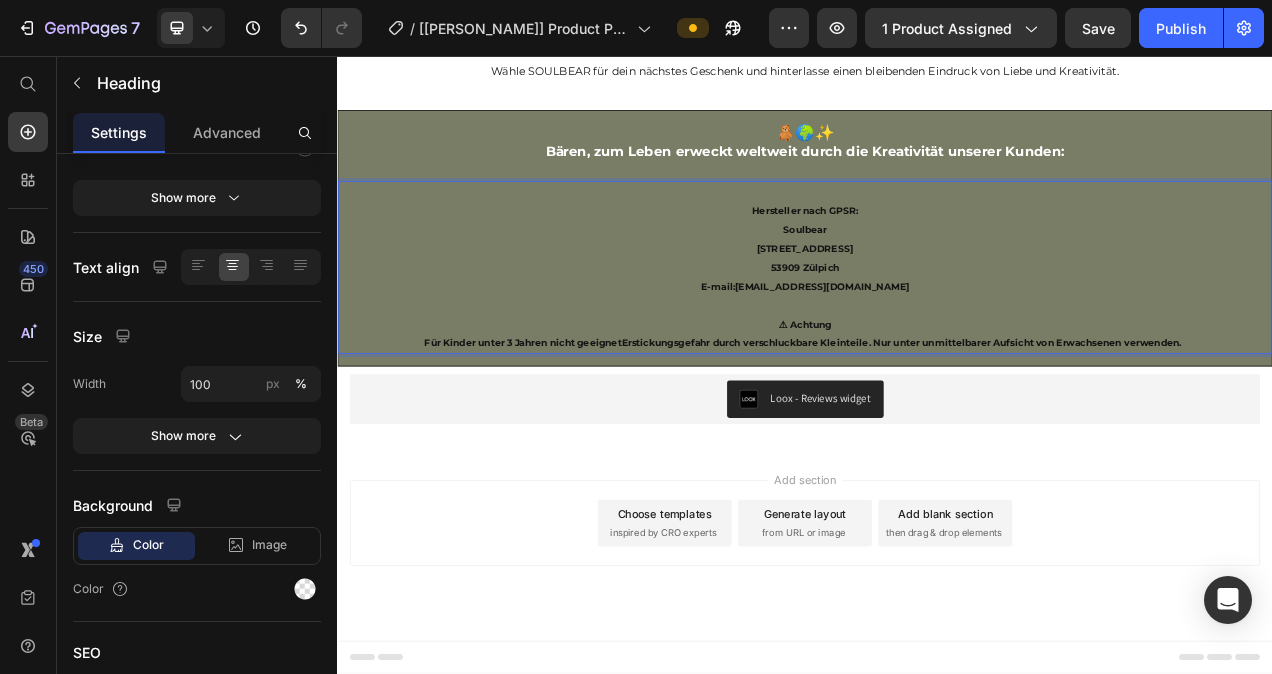 click on "Hersteller nach GPSR: Soulbear [STREET_ADDRESS] E-mail:  [EMAIL_ADDRESS][DOMAIN_NAME] ⚠ Achtung Für Kinder unter 3 Jahren nicht geeignet  Erstickungsgefahr durch verschluckbare Kleinteile. Nur unter unmittelbarer Aufsicht von Erwachsenen verwenden ." at bounding box center (937, 328) 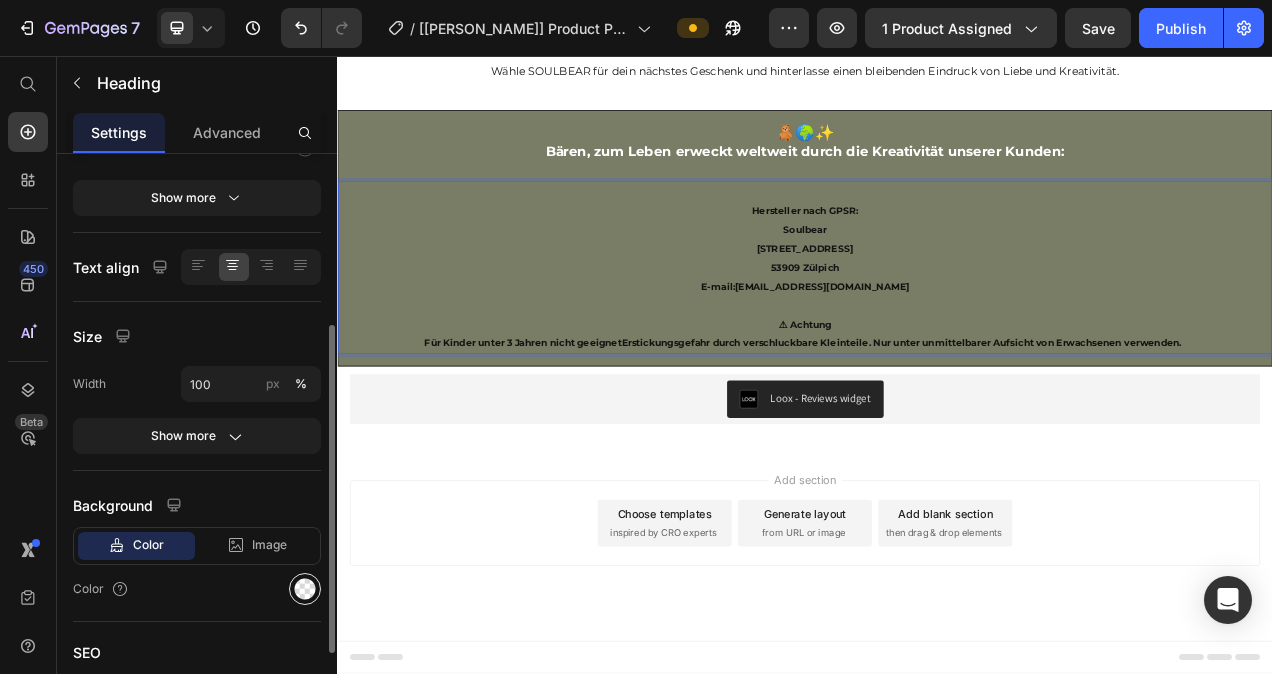 click at bounding box center [305, 589] 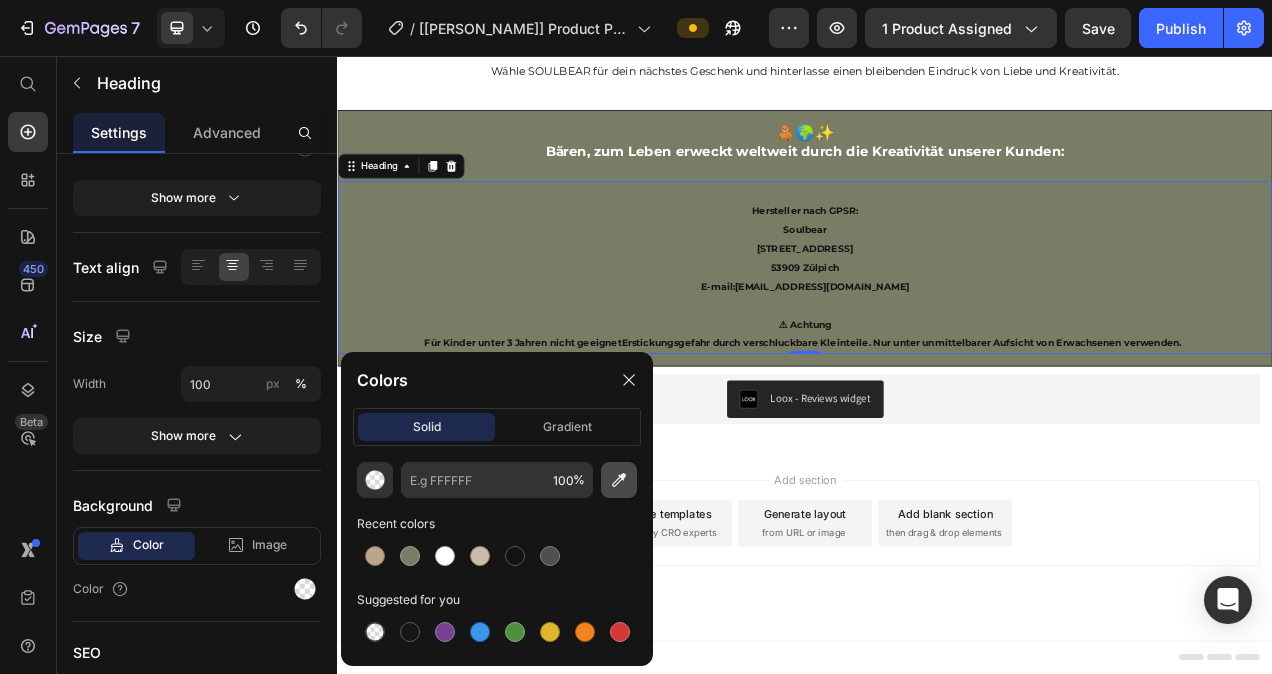 click 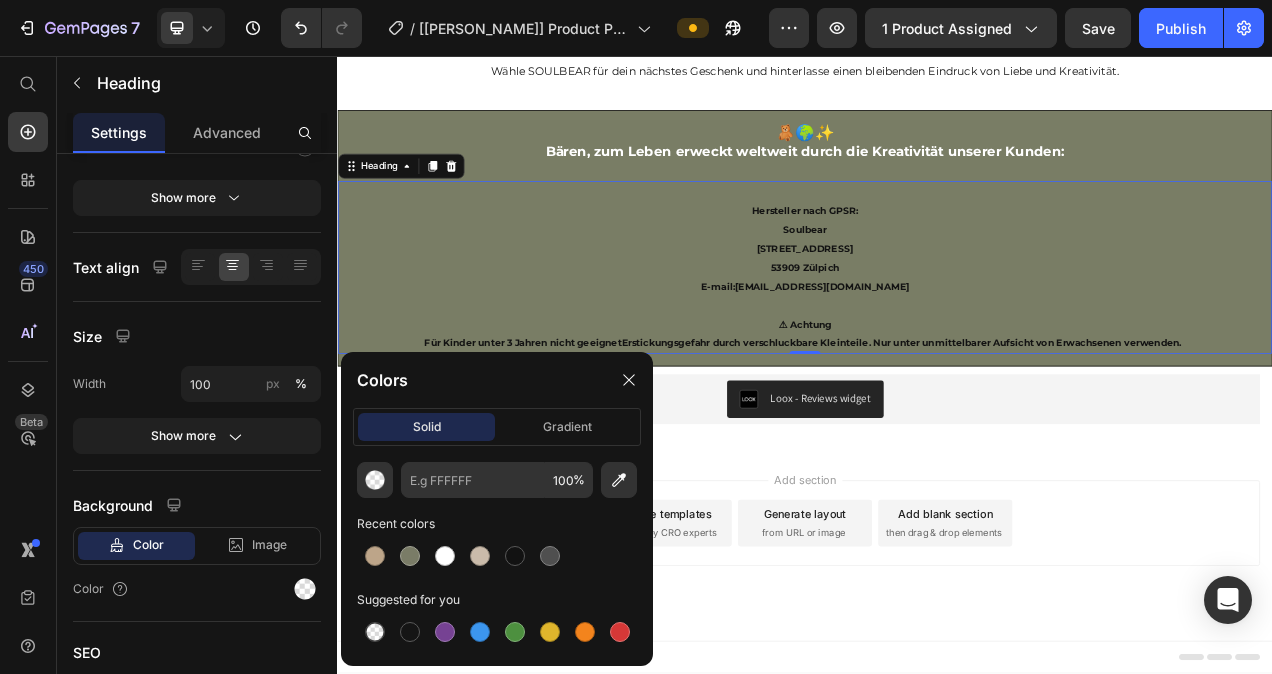 type on "FFFFFF" 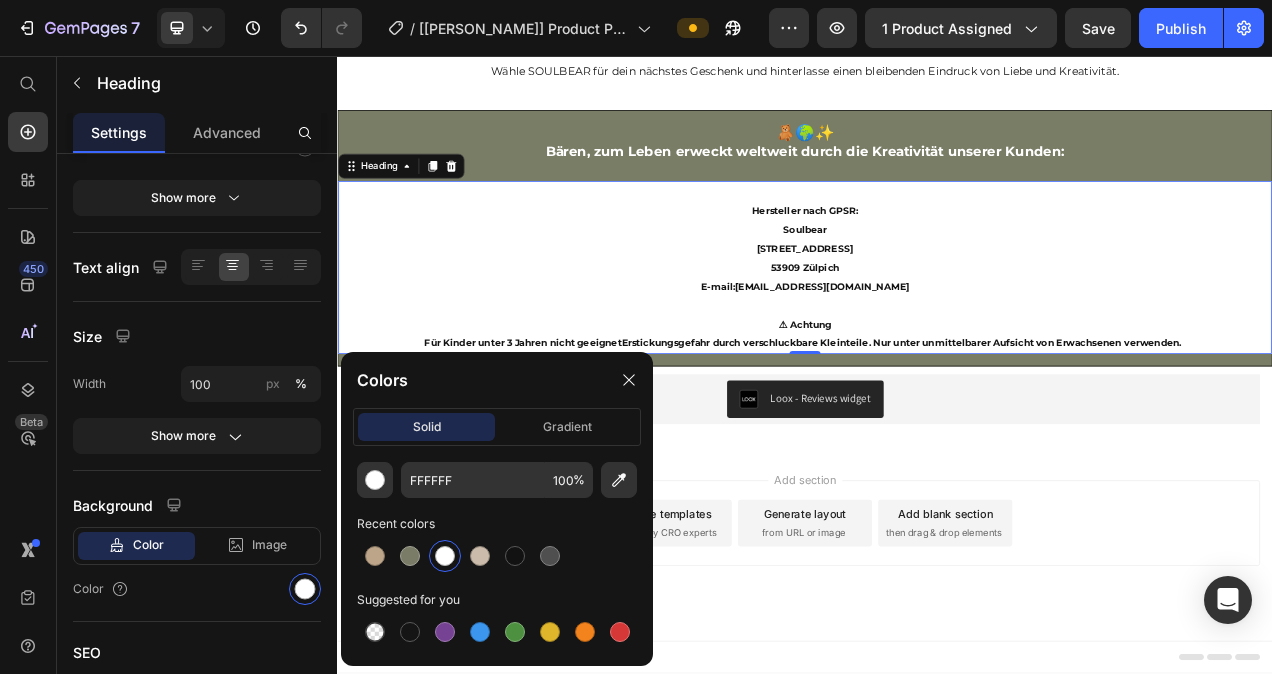 click on "⁠⁠⁠⁠⁠⁠⁠ Hersteller nach GPSR: Soulbear [STREET_ADDRESS] E-mail:  [EMAIL_ADDRESS][DOMAIN_NAME] ⚠ Achtung Für Kinder unter 3 Jahren nicht geeignet  Erstickungsgefahr durch verschluckbare Kleinteile. Nur unter unmittelbarer Aufsicht von Erwachsenen verwenden ." at bounding box center (937, 328) 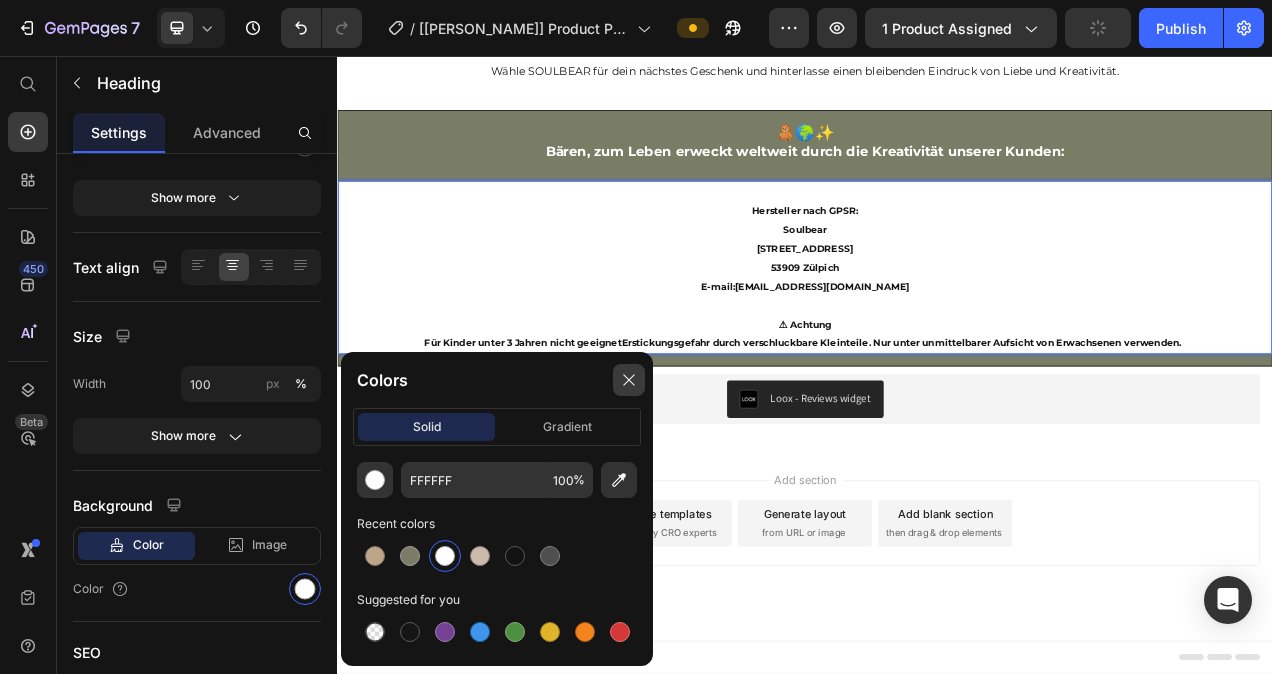 click 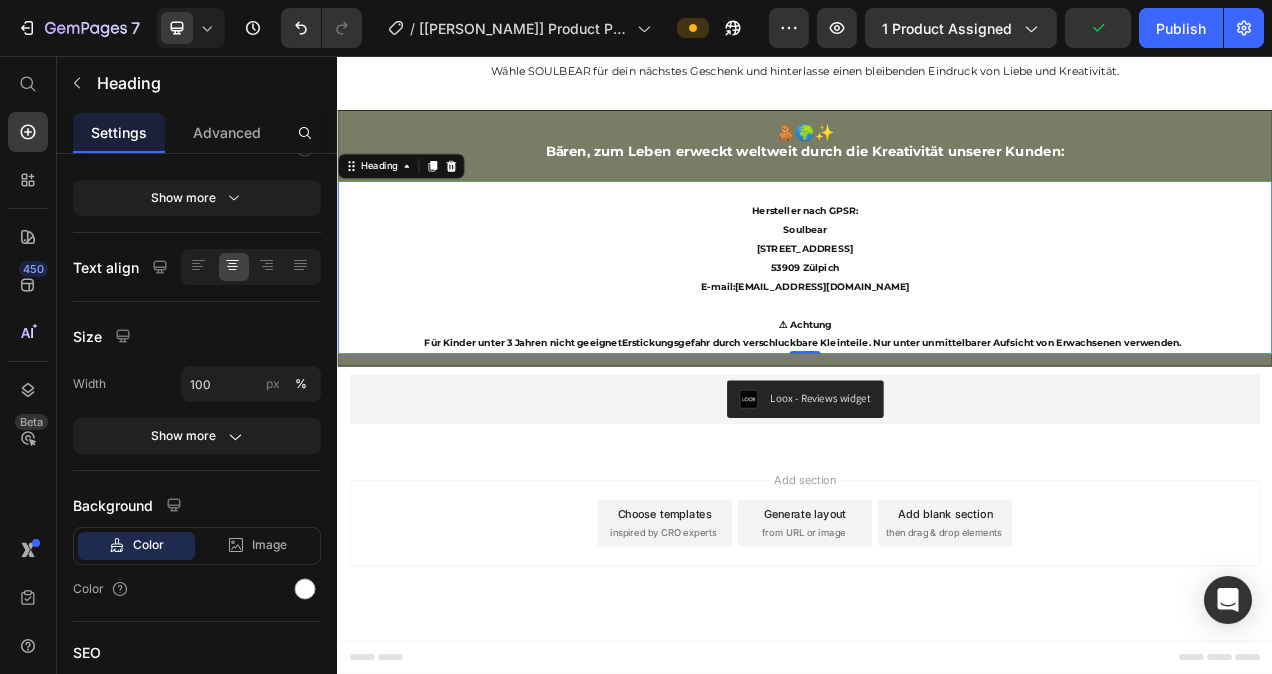click on "Hersteller nach GPSR: Soulbear [STREET_ADDRESS] E-mail:  [EMAIL_ADDRESS][DOMAIN_NAME] ⚠ Achtung Für Kinder unter 3 Jahren nicht geeignet  Erstickungsgefahr durch verschluckbare Kleinteile. Nur unter unmittelbarer Aufsicht von Erwachsenen verwenden ." at bounding box center (937, 328) 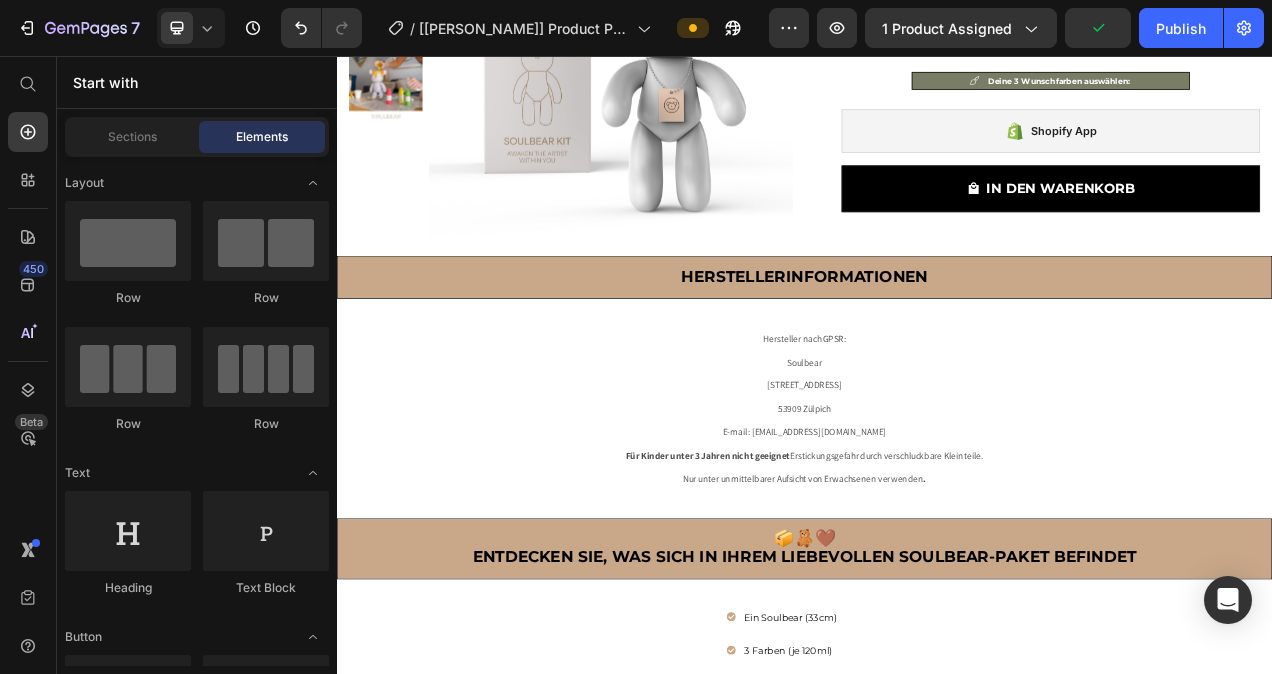 scroll, scrollTop: 265, scrollLeft: 0, axis: vertical 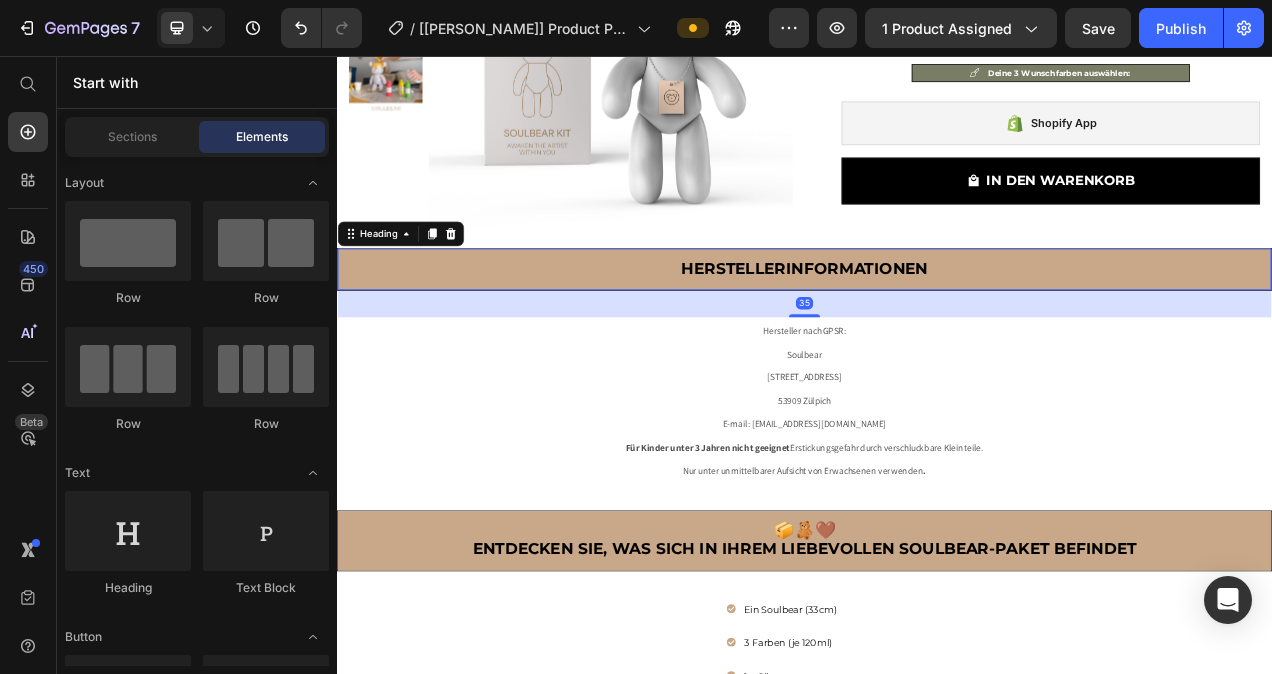 click on "Herstellerinformationen" at bounding box center [937, 330] 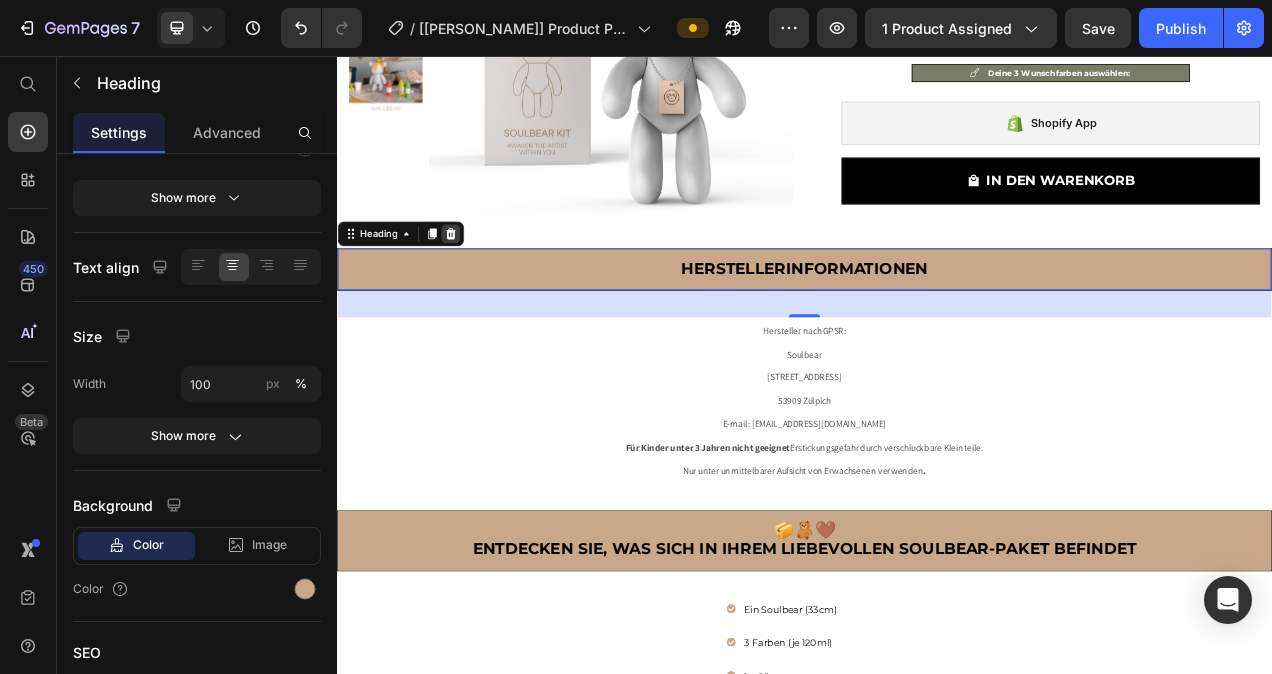 click 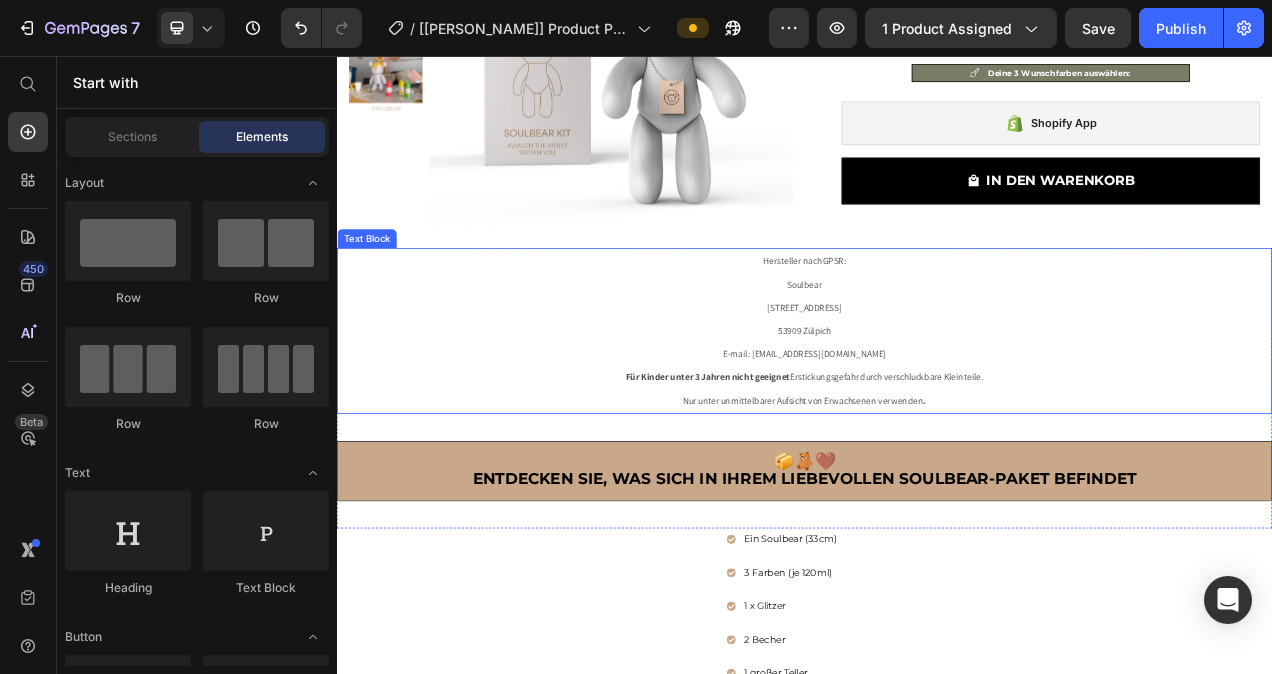 click on "Hersteller nach GPSR: Soulbear [STREET_ADDRESS] E-mail: [EMAIL_ADDRESS][DOMAIN_NAME] Für Kinder unter 3 Jahren nicht geeignet  Erstickungsgefahr durch verschluckbare Kleinteile." at bounding box center (937, 394) 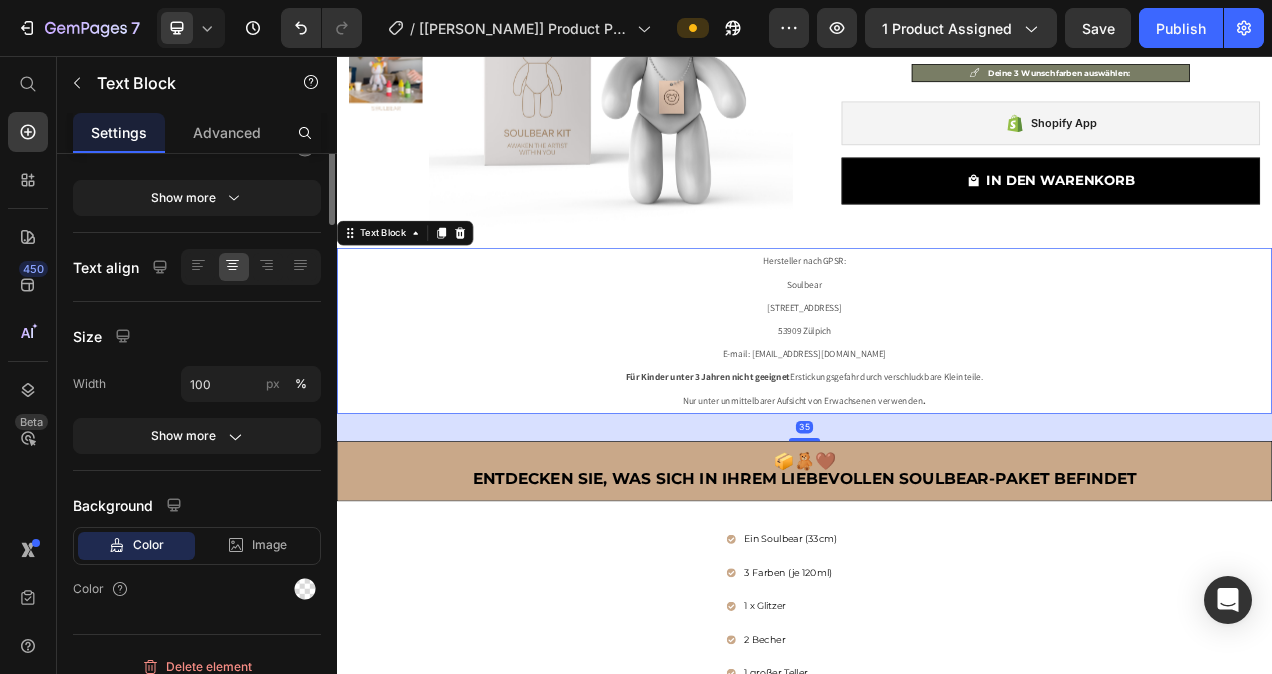scroll, scrollTop: 0, scrollLeft: 0, axis: both 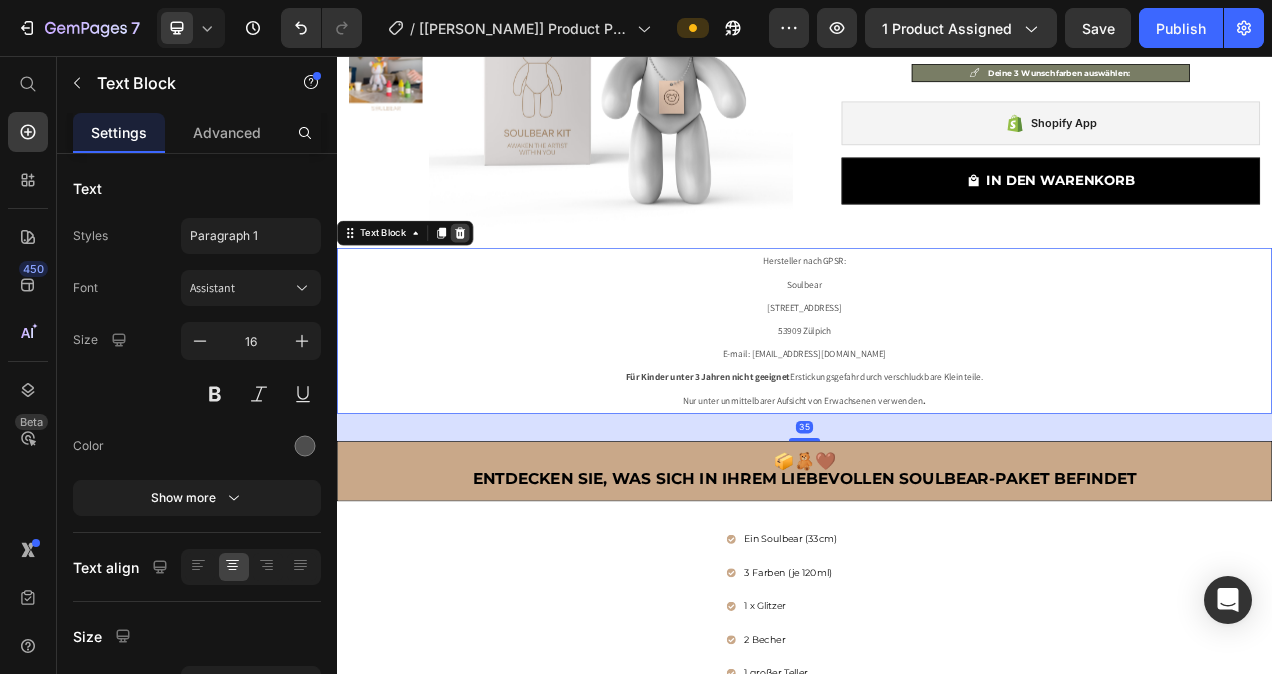 click 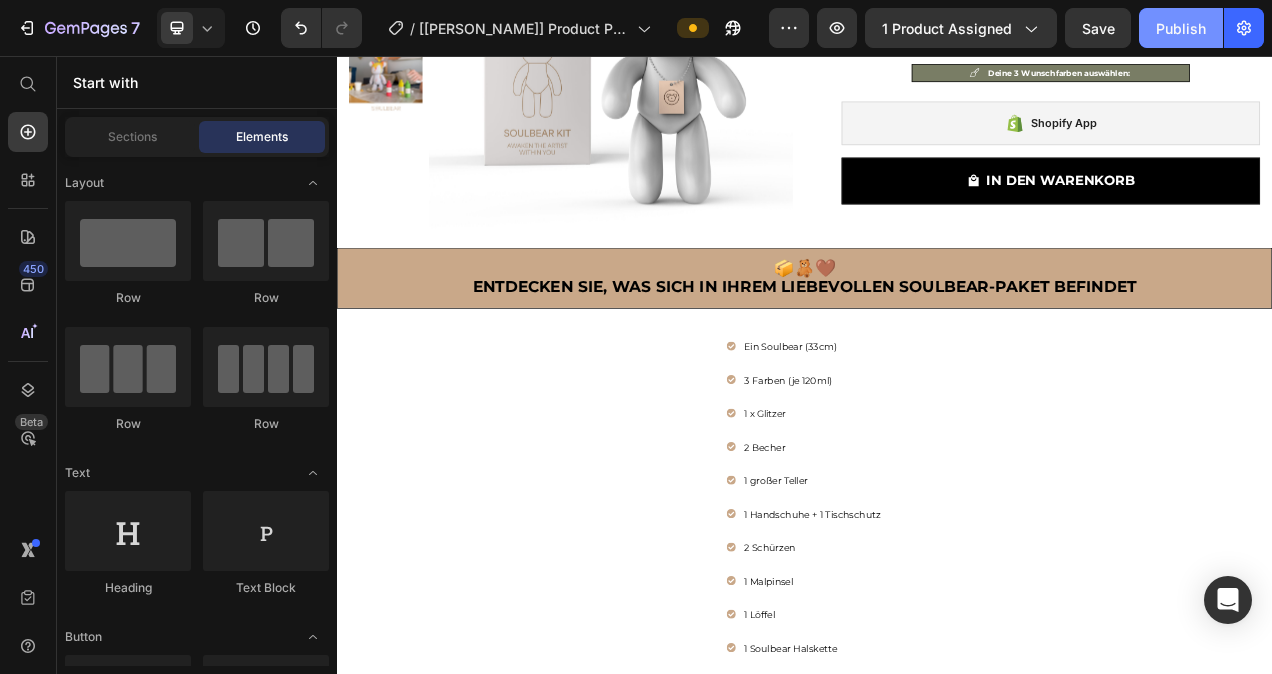 click on "Publish" at bounding box center [1181, 28] 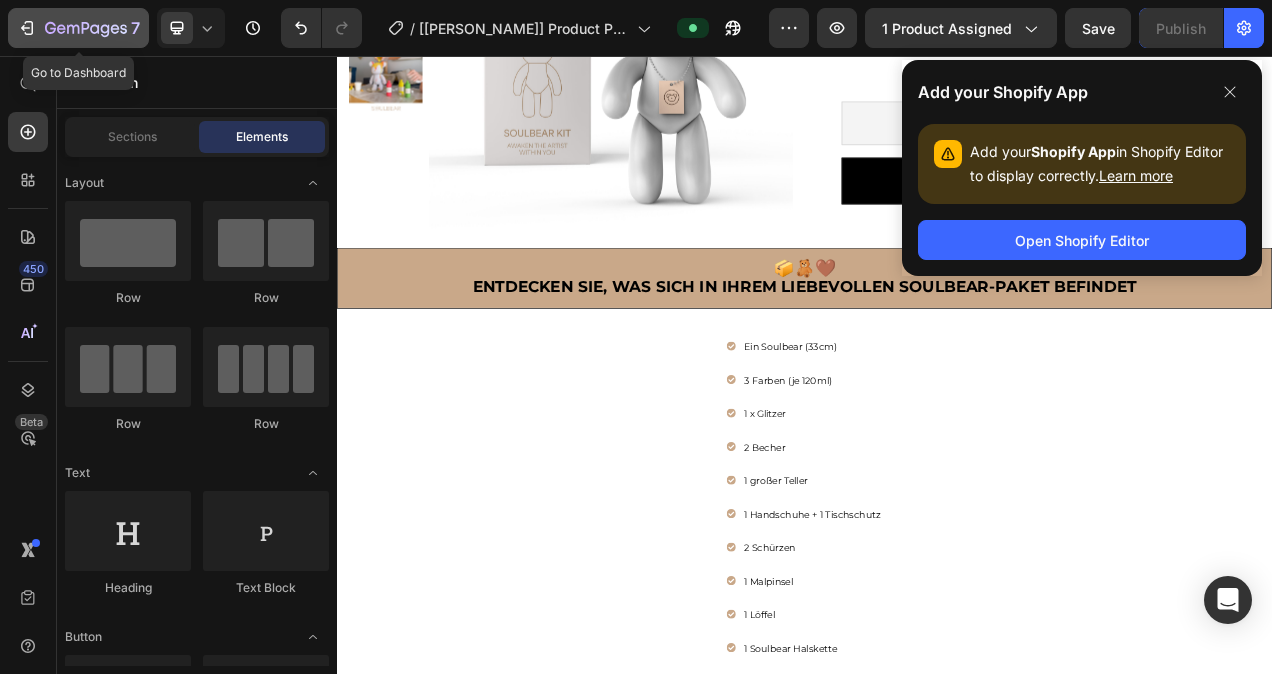 click 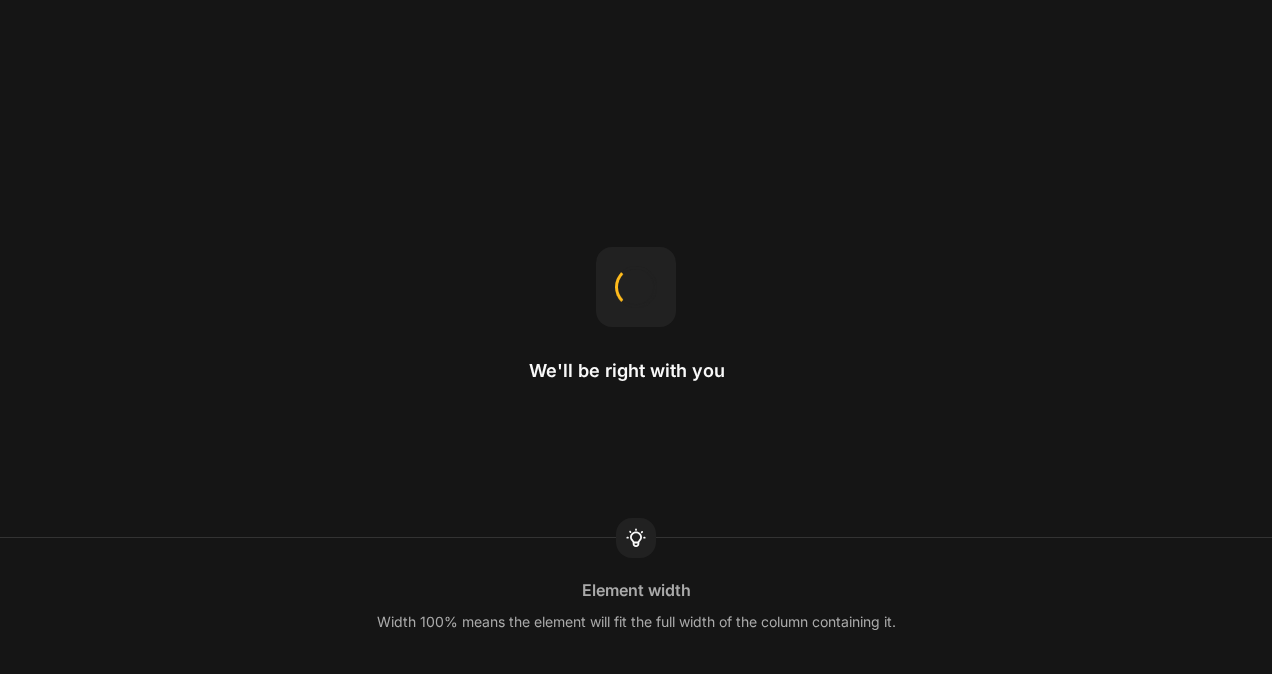 scroll, scrollTop: 0, scrollLeft: 0, axis: both 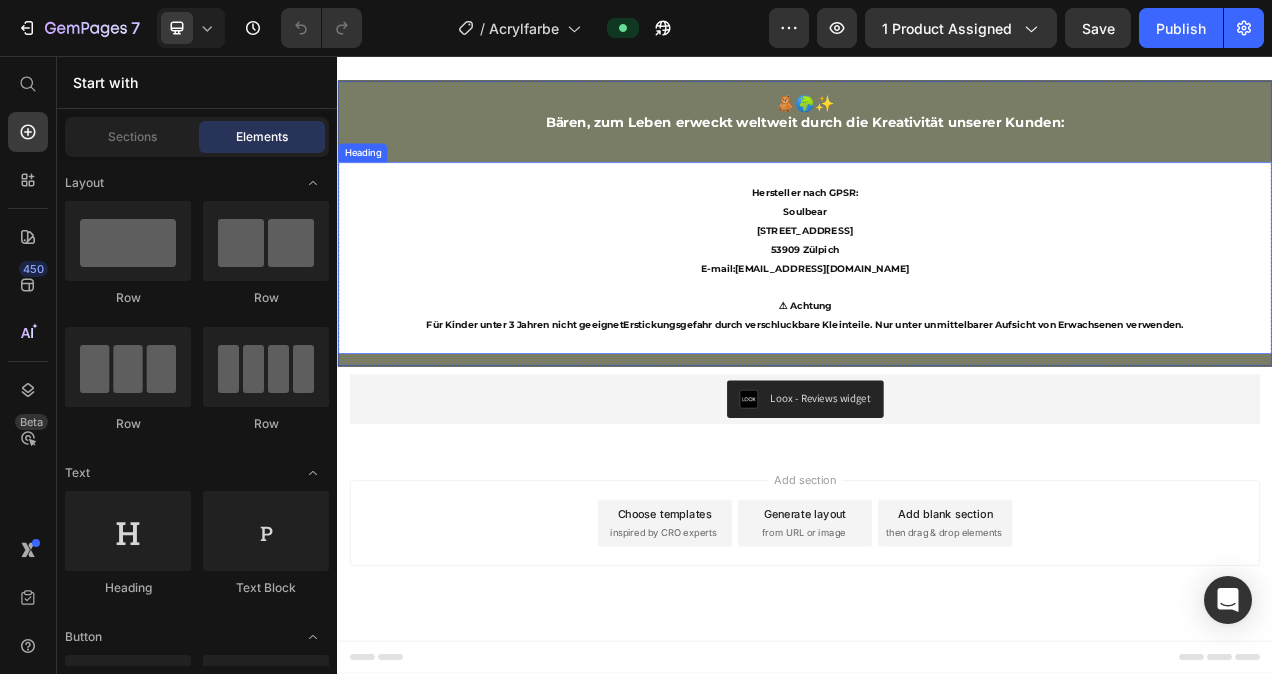 click on "Hersteller nach GPSR: Soulbear [STREET_ADDRESS] E-mail:  [EMAIL_ADDRESS][DOMAIN_NAME] ⚠ Achtung Für Kinder unter 3 Jahren nicht geeignet  Erstickungsgefahr durch verschluckbare Kleinteile. Nur unter unmittelbarer Aufsicht von Erwachsenen verwenden ." at bounding box center [937, 315] 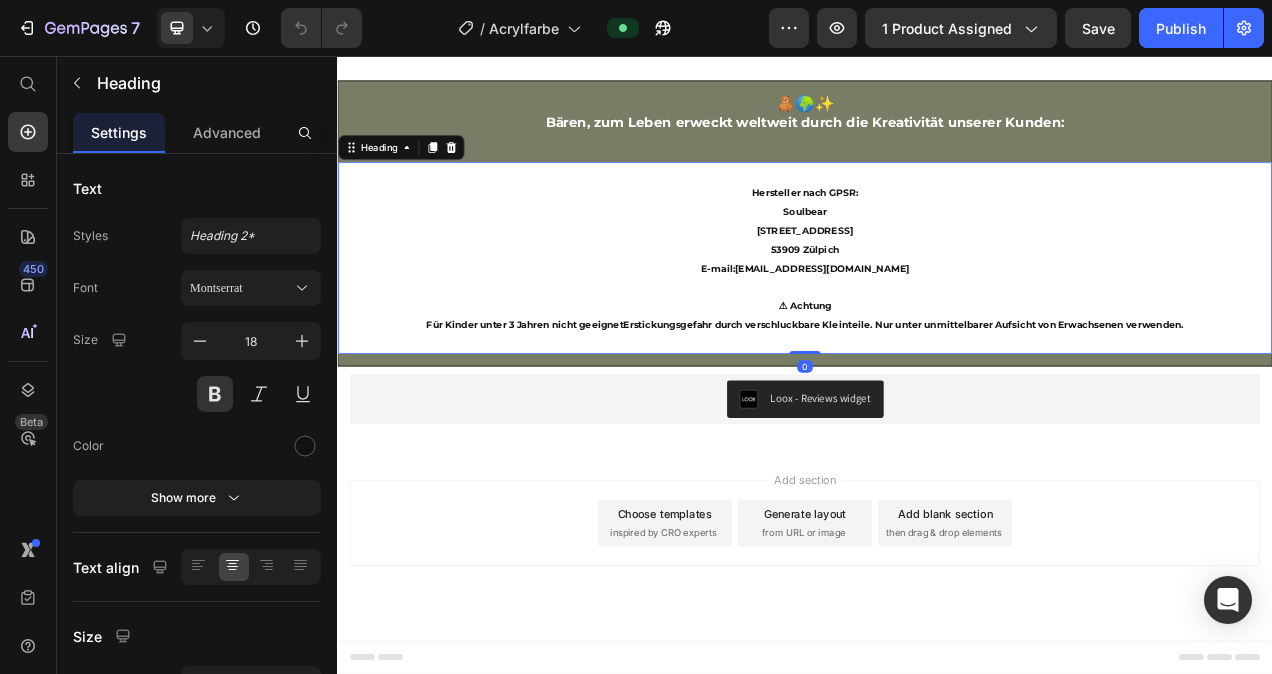 click on "Hersteller nach GPSR: Soulbear [STREET_ADDRESS] E-mail:  [EMAIL_ADDRESS][DOMAIN_NAME] ⚠ Achtung Für Kinder unter 3 Jahren nicht geeignet  Erstickungsgefahr durch verschluckbare Kleinteile. Nur unter unmittelbarer Aufsicht von Erwachsenen verwenden ." at bounding box center (937, 315) 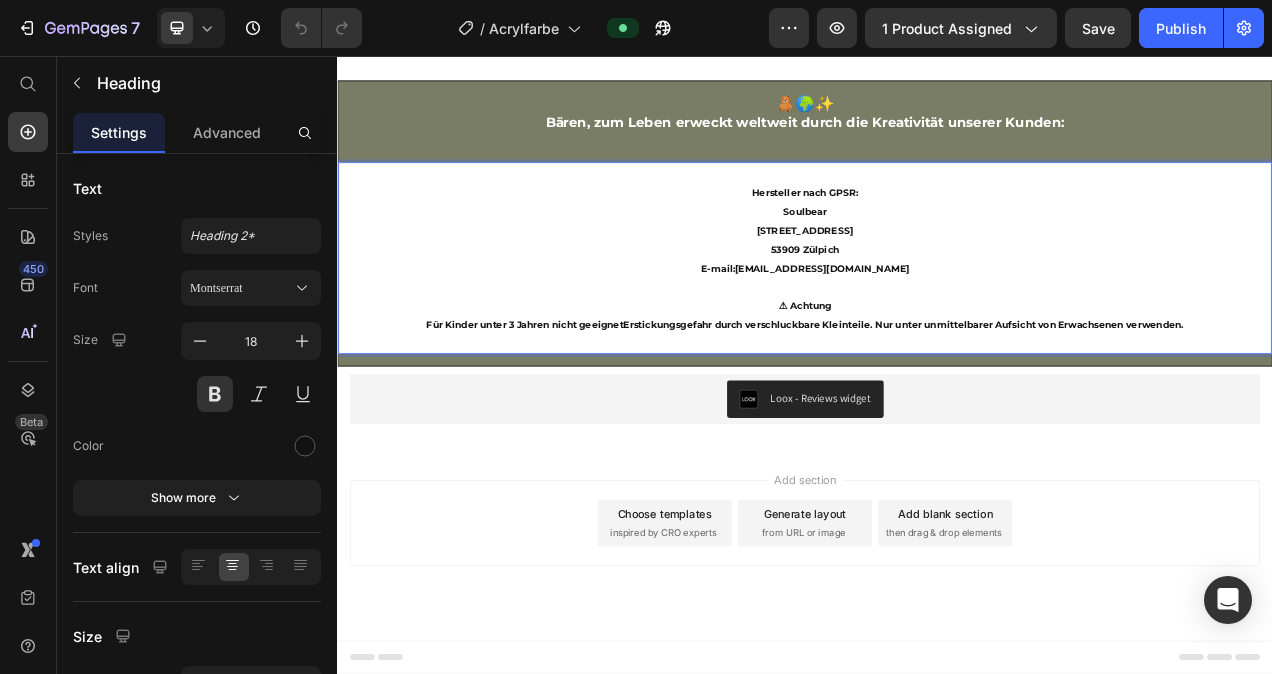 click on "Hersteller nach GPSR: Soulbear [STREET_ADDRESS] E-mail:  [EMAIL_ADDRESS][DOMAIN_NAME] ⚠ Achtung Für Kinder unter 3 Jahren nicht geeignet  Erstickungsgefahr durch verschluckbare Kleinteile. Nur unter unmittelbarer Aufsicht von Erwachsenen verwenden ." at bounding box center (937, 315) 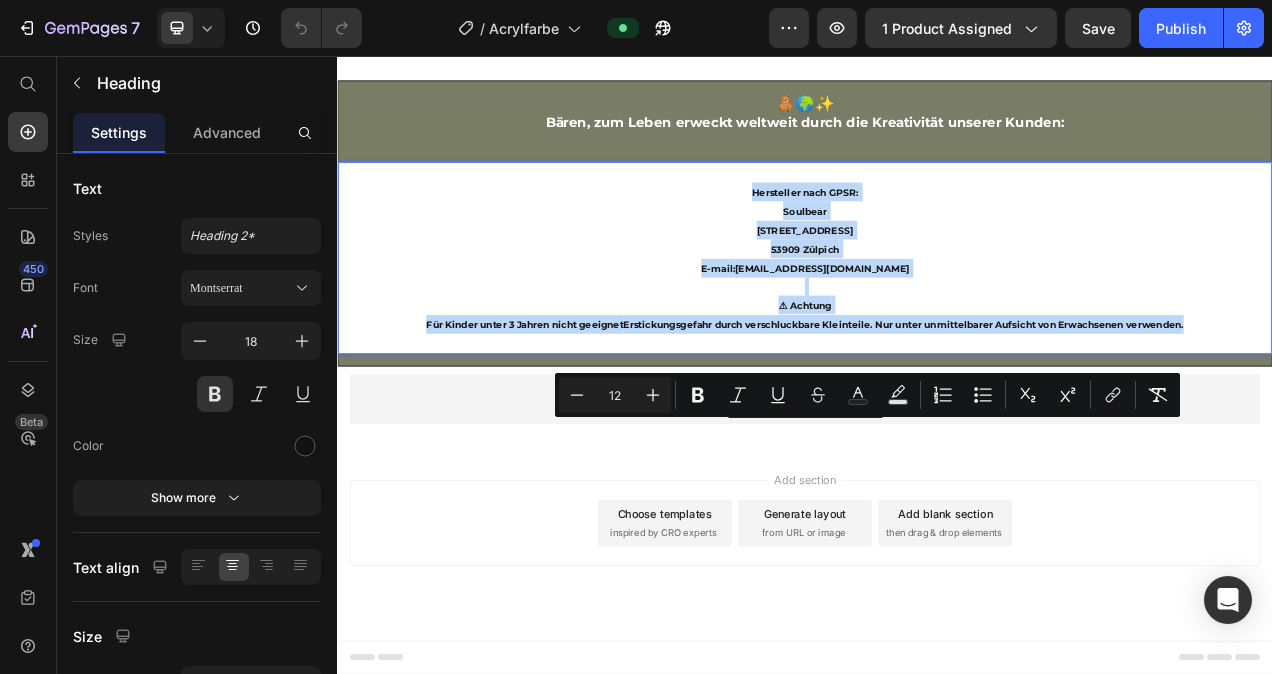 drag, startPoint x: 1431, startPoint y: 707, endPoint x: 863, endPoint y: 534, distance: 593.7617 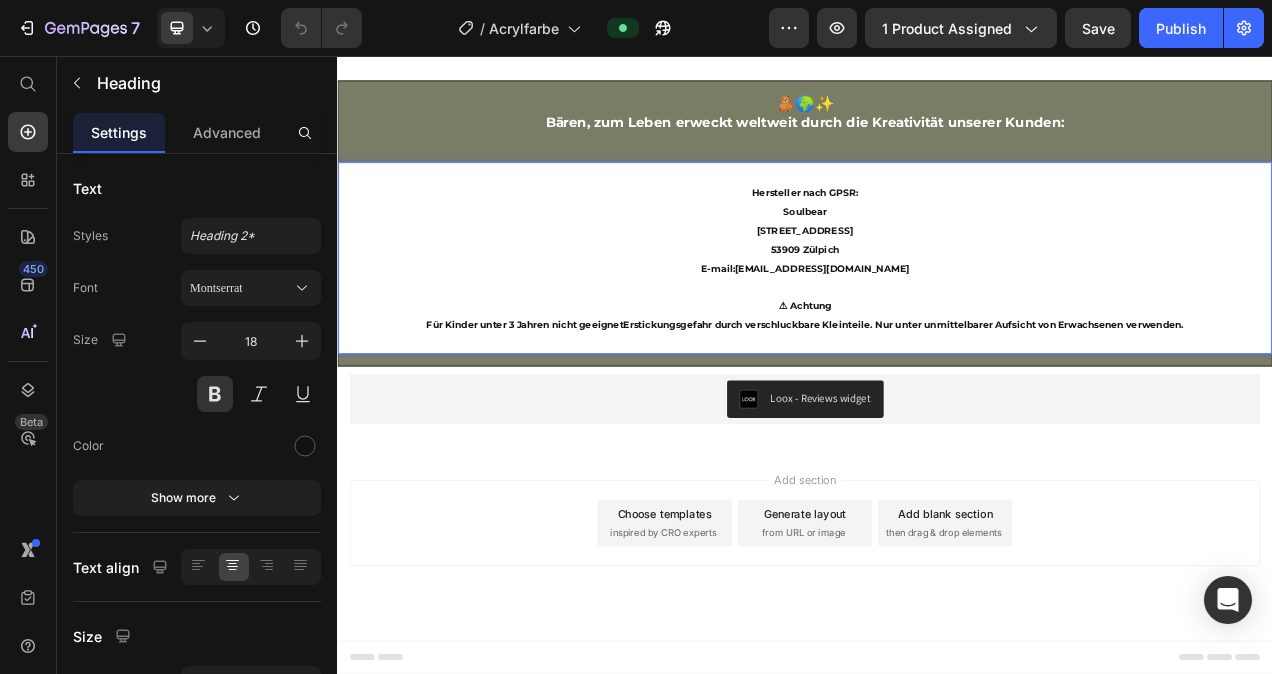 click on "Hersteller nach GPSR: Soulbear [STREET_ADDRESS] E-mail:  [EMAIL_ADDRESS][DOMAIN_NAME] ⚠ Achtung Für Kinder unter 3 Jahren nicht geeignet  Erstickungsgefahr durch verschluckbare Kleinteile. Nur unter unmittelbarer Aufsicht von Erwachsenen verwenden ." at bounding box center [937, 315] 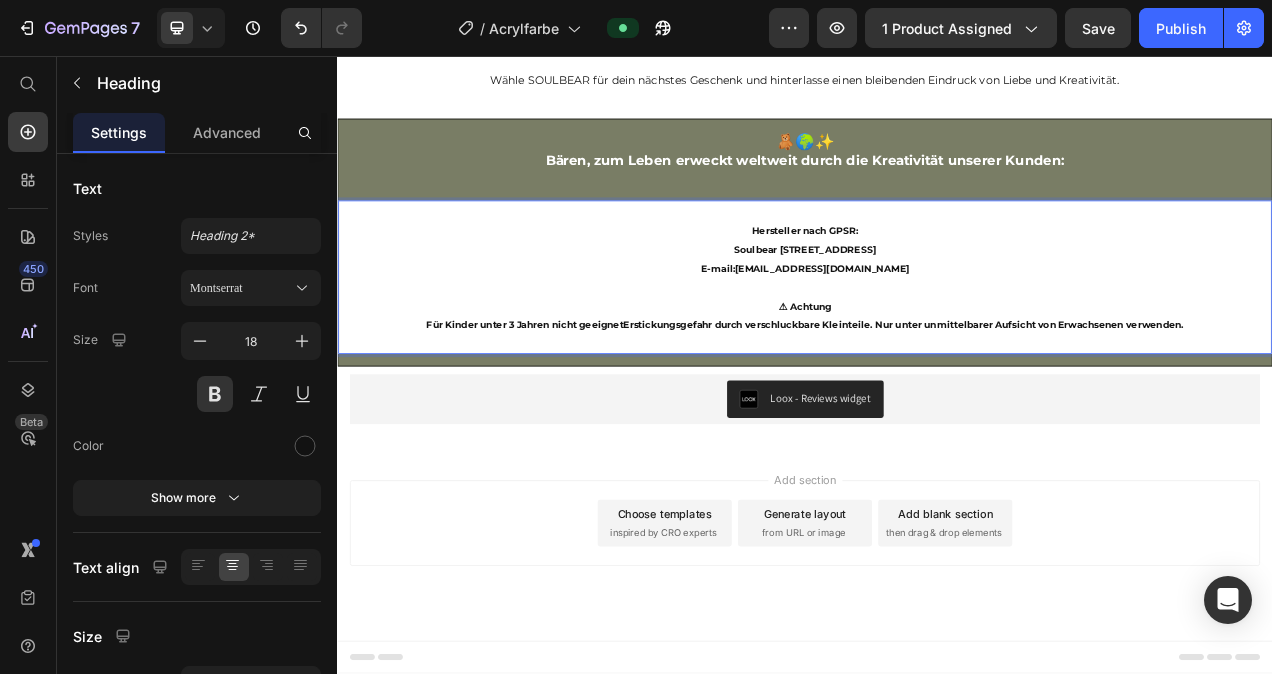 click on "Hersteller nach GPSR: Soulbear [STREET_ADDRESS] E-mail:  [EMAIL_ADDRESS][DOMAIN_NAME] ⚠ Achtung Für Kinder unter 3 Jahren nicht geeignet  Erstickungsgefahr durch verschluckbare Kleinteile. Nur unter unmittelbarer Aufsicht von Erwachsenen verwenden ." at bounding box center (937, 340) 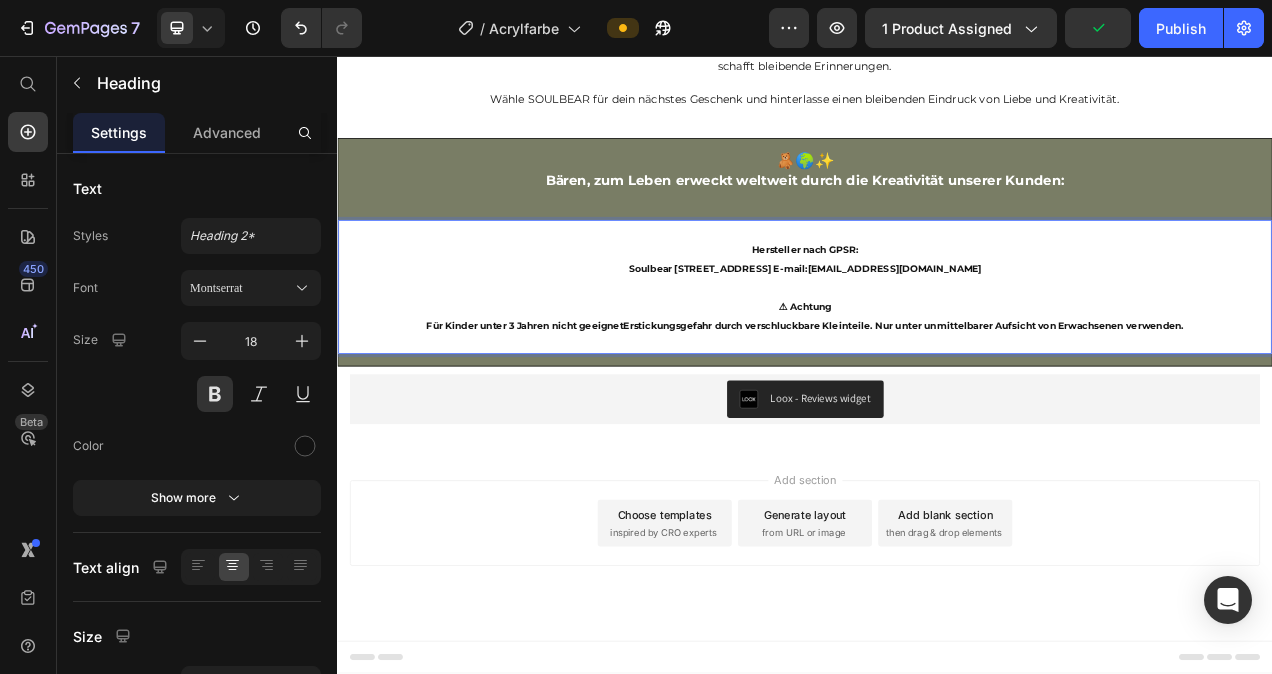click on "Hersteller nach GPSR: Soulbear [STREET_ADDRESS] E-mail:  [EMAIL_ADDRESS][DOMAIN_NAME] ⚠ Achtung Für Kinder unter 3 Jahren nicht geeignet  Erstickungsgefahr durch verschluckbare Kleinteile. Nur unter unmittelbarer Aufsicht von Erwachsenen verwenden ." at bounding box center [937, 353] 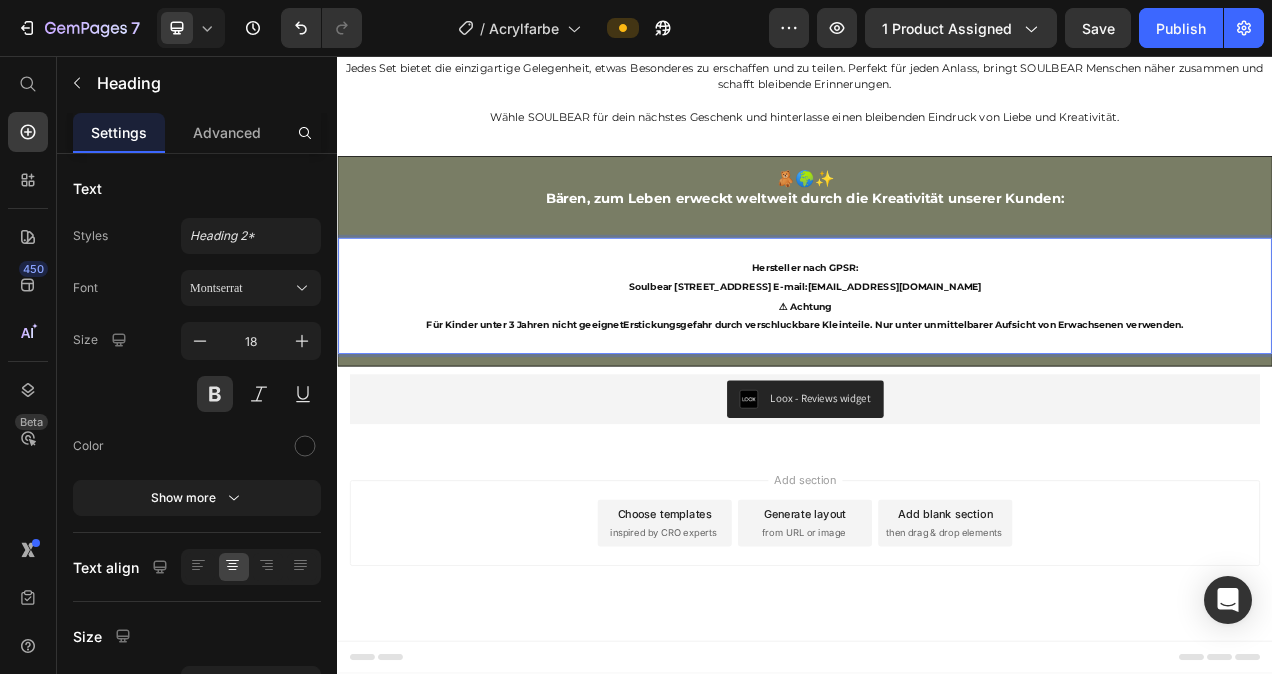 click on "Hersteller nach GPSR: Soulbear [STREET_ADDRESS] E-mail:  [EMAIL_ADDRESS][DOMAIN_NAME] ⚠ Achtung Für Kinder unter 3 Jahren nicht geeignet  Erstickungsgefahr durch verschluckbare Kleinteile. Nur unter unmittelbarer Aufsicht von Erwachsenen verwenden ." at bounding box center [937, 364] 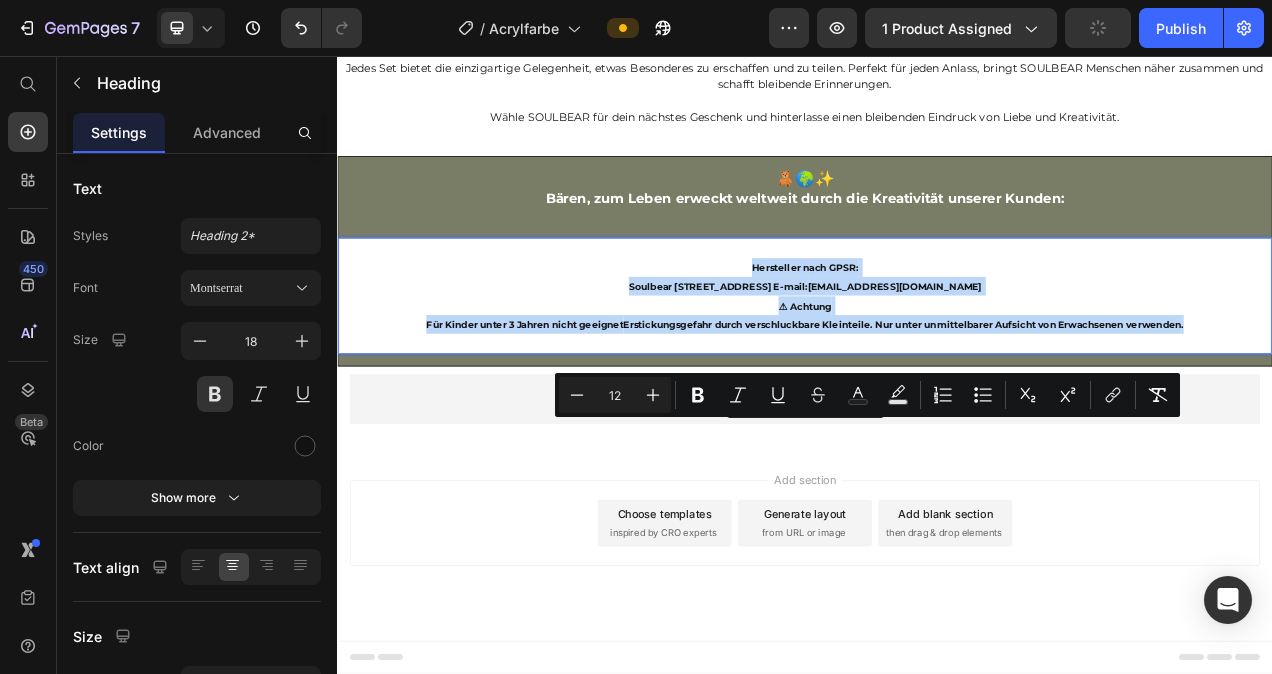 drag, startPoint x: 1431, startPoint y: 608, endPoint x: 864, endPoint y: 528, distance: 572.6159 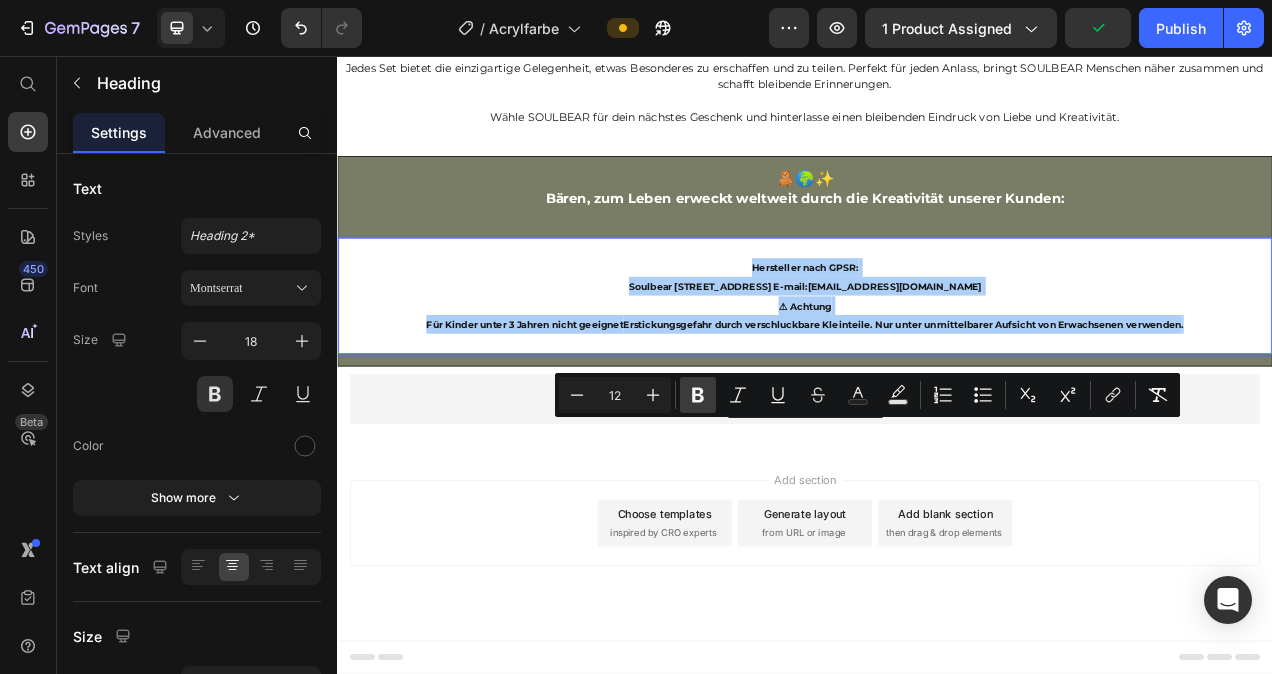 click 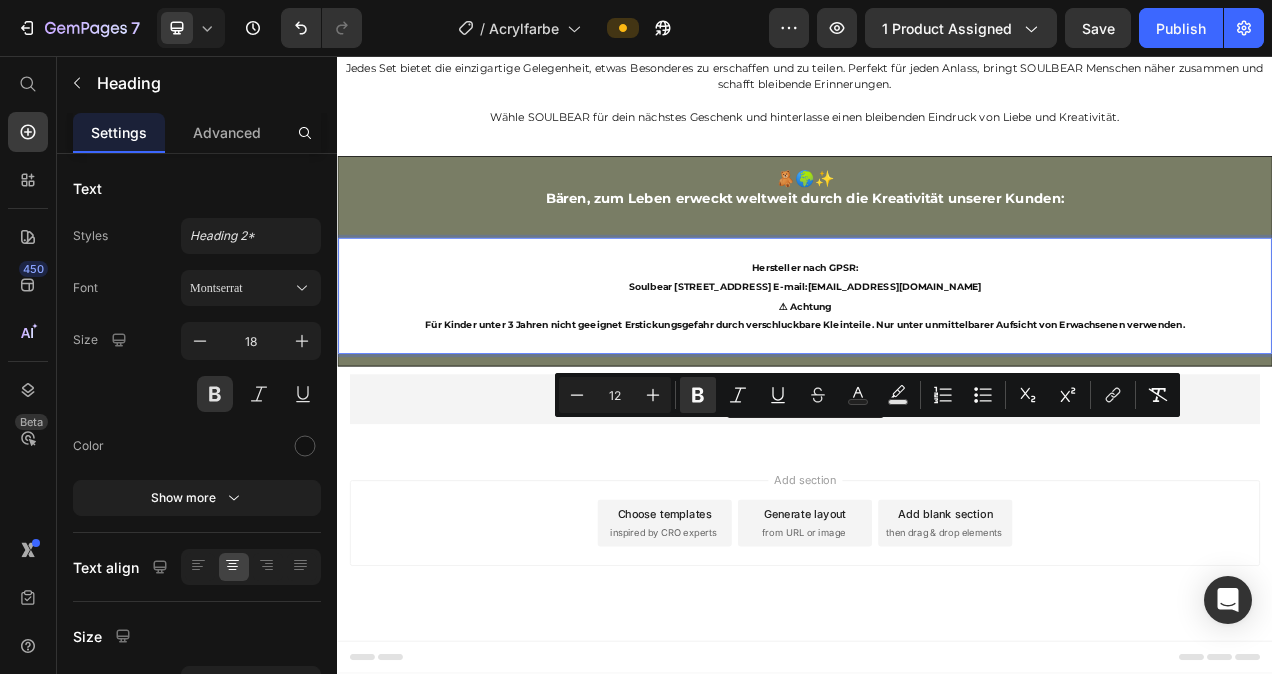 click on "Hersteller nach GPSR:" at bounding box center [937, 328] 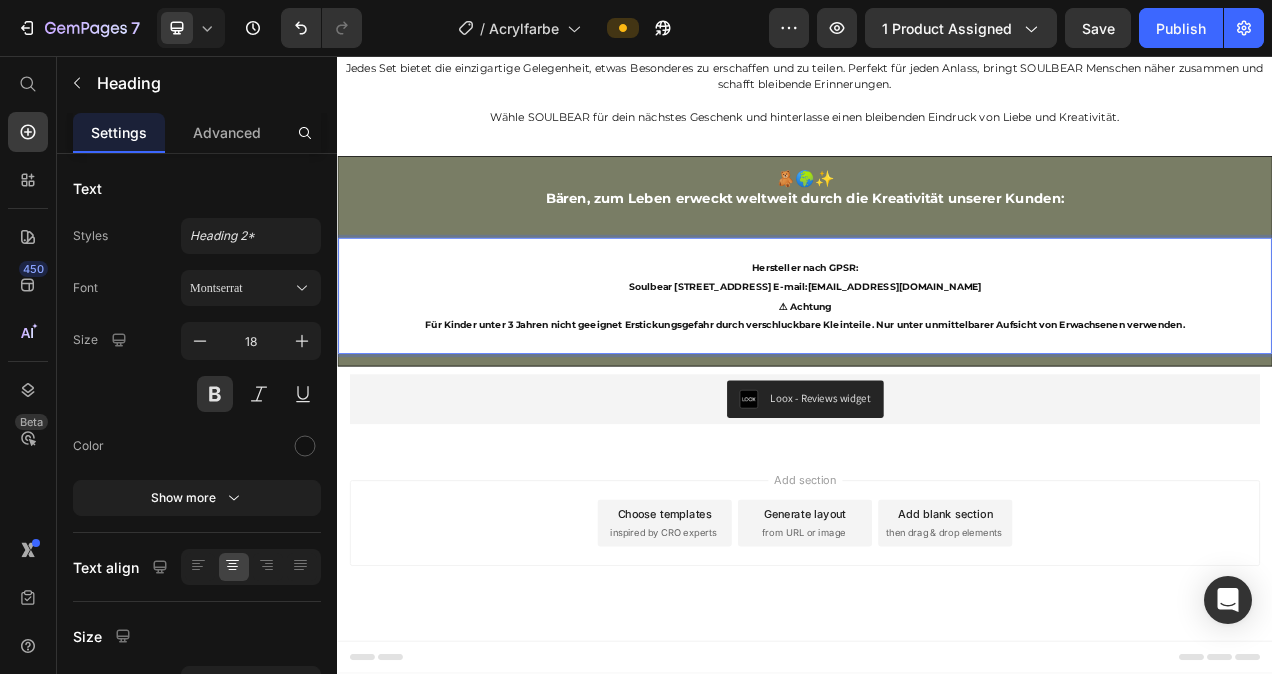 click on "Hersteller nach GPSR:" at bounding box center (937, 328) 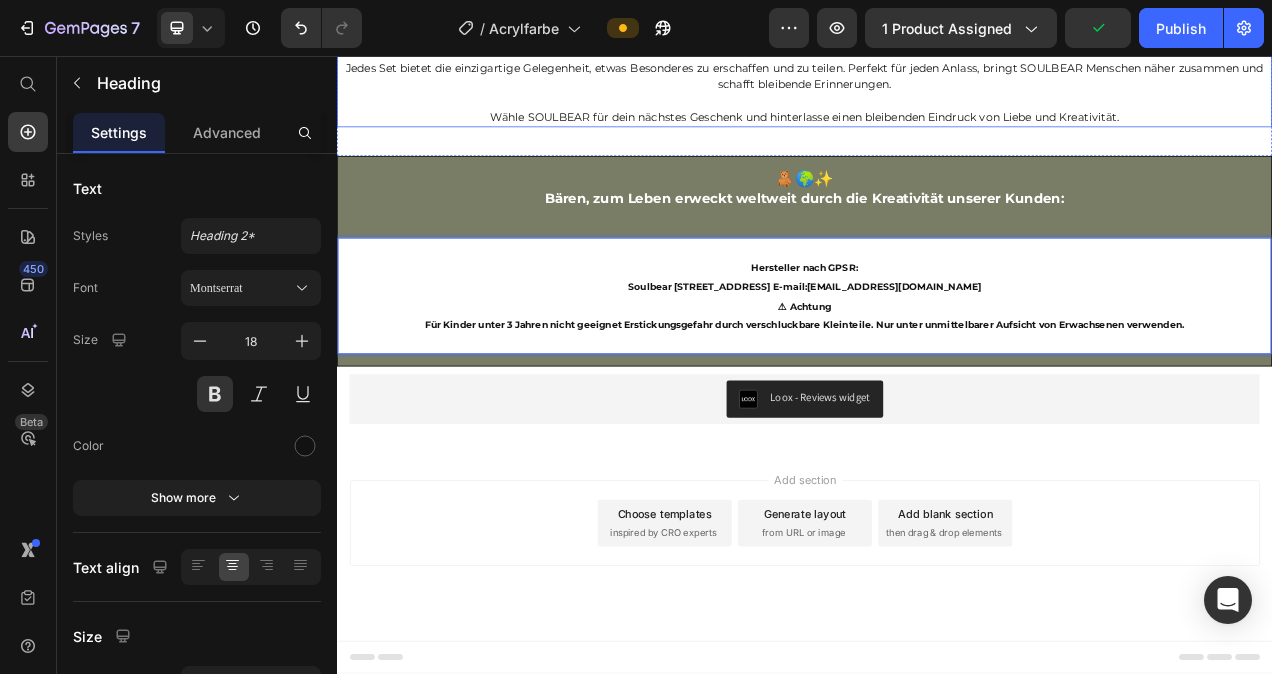 click on "Wähle SOULBEAR für dein nächstes Geschenk und hinterlasse einen bleibenden Eindruck von Liebe und Kreativität." at bounding box center (937, 135) 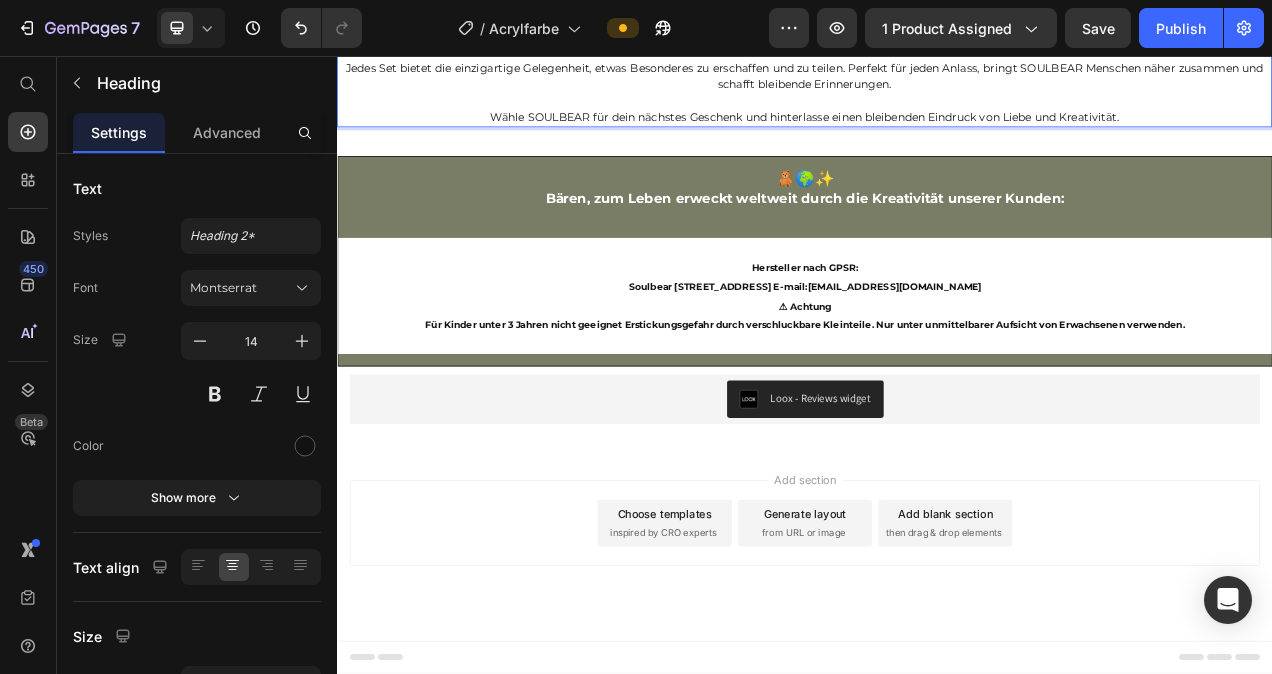 click on "Wähle SOULBEAR für dein nächstes Geschenk und hinterlasse einen bleibenden Eindruck von Liebe und Kreativität." at bounding box center (937, 135) 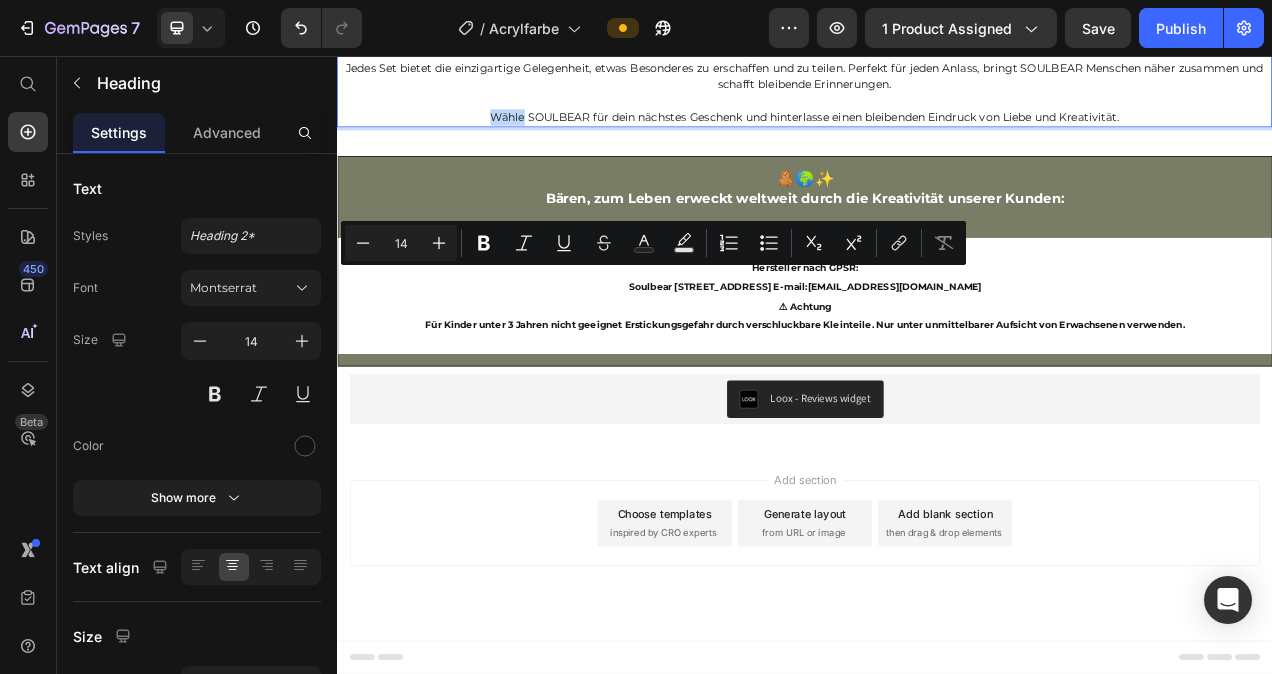drag, startPoint x: 565, startPoint y: 336, endPoint x: 528, endPoint y: 336, distance: 37 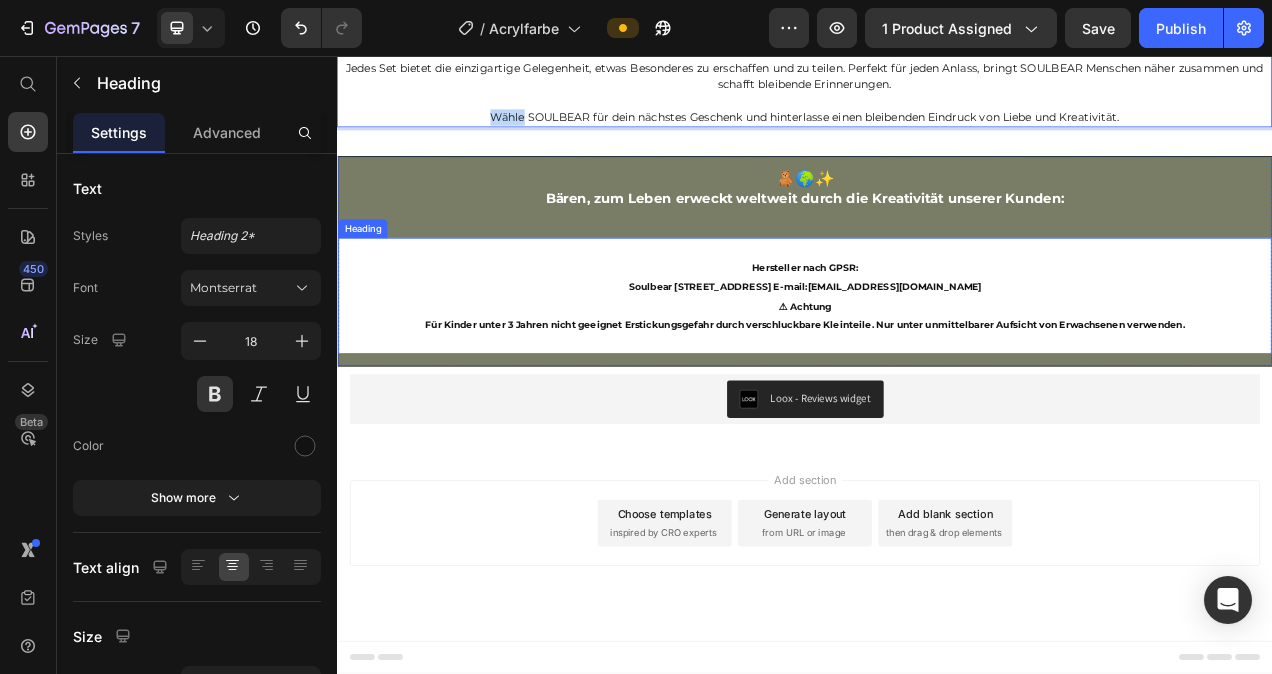 click on "Hersteller nach GPSR:" at bounding box center [937, 328] 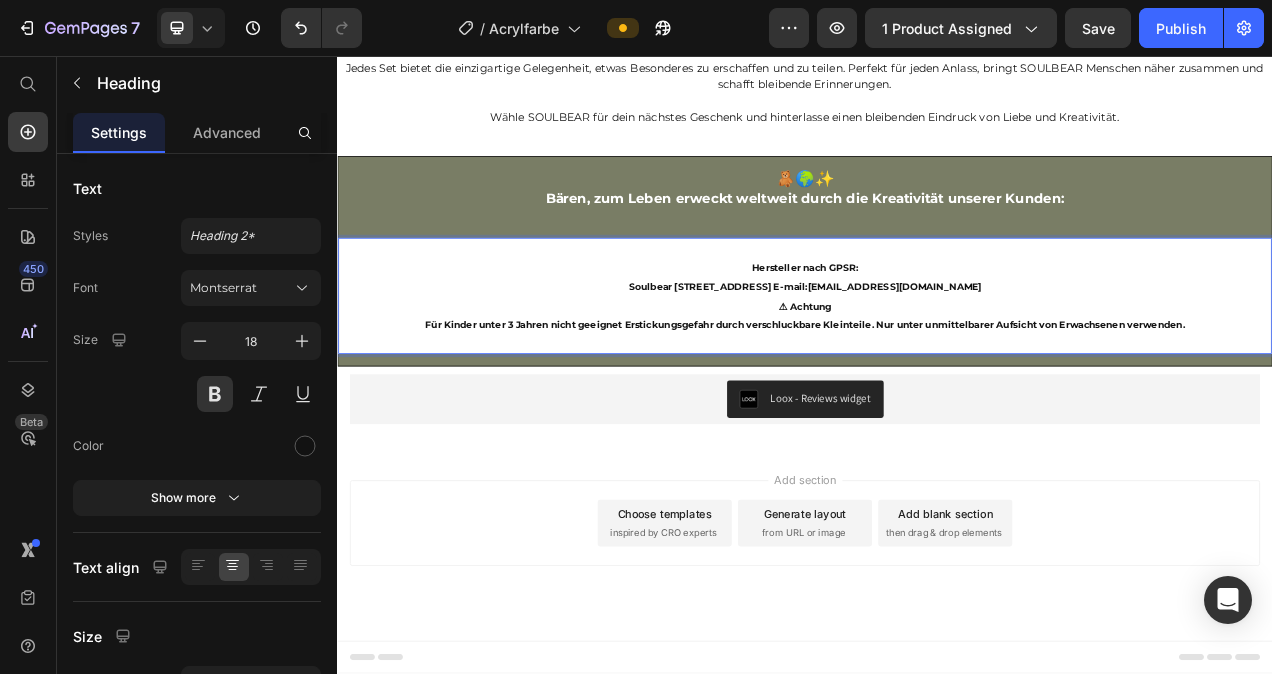 click on "Hersteller nach GPSR:" at bounding box center (937, 328) 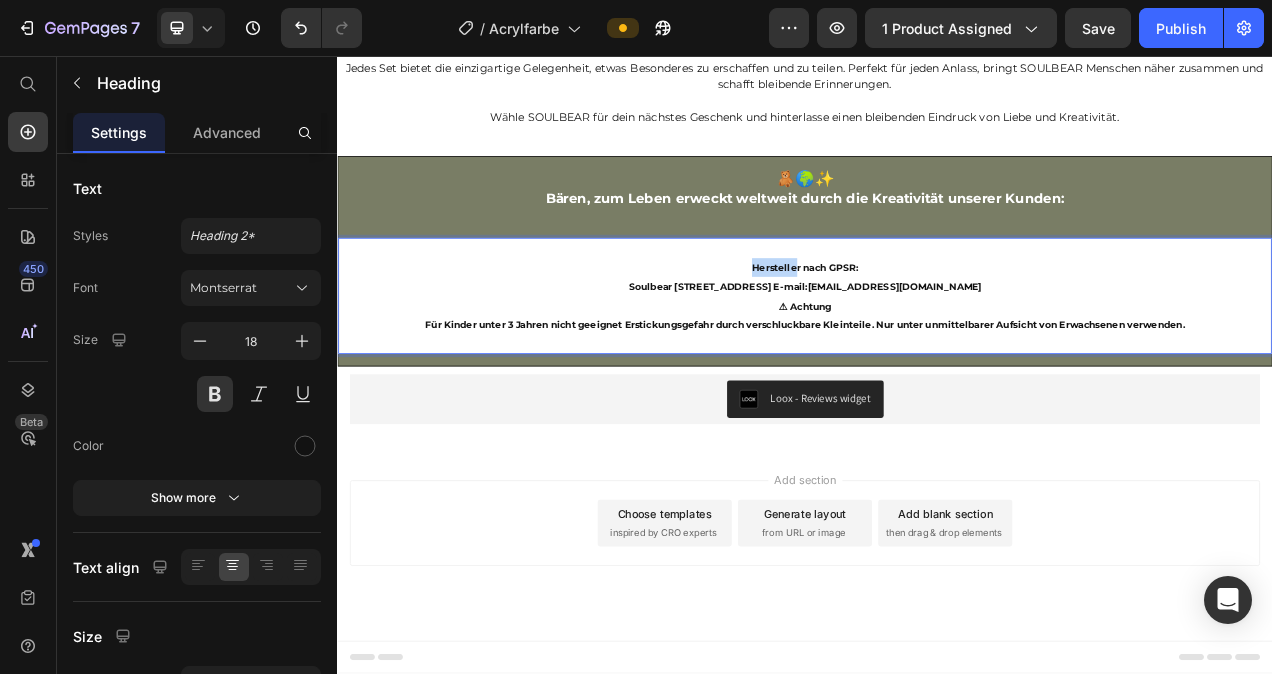 drag, startPoint x: 918, startPoint y: 527, endPoint x: 864, endPoint y: 529, distance: 54.037025 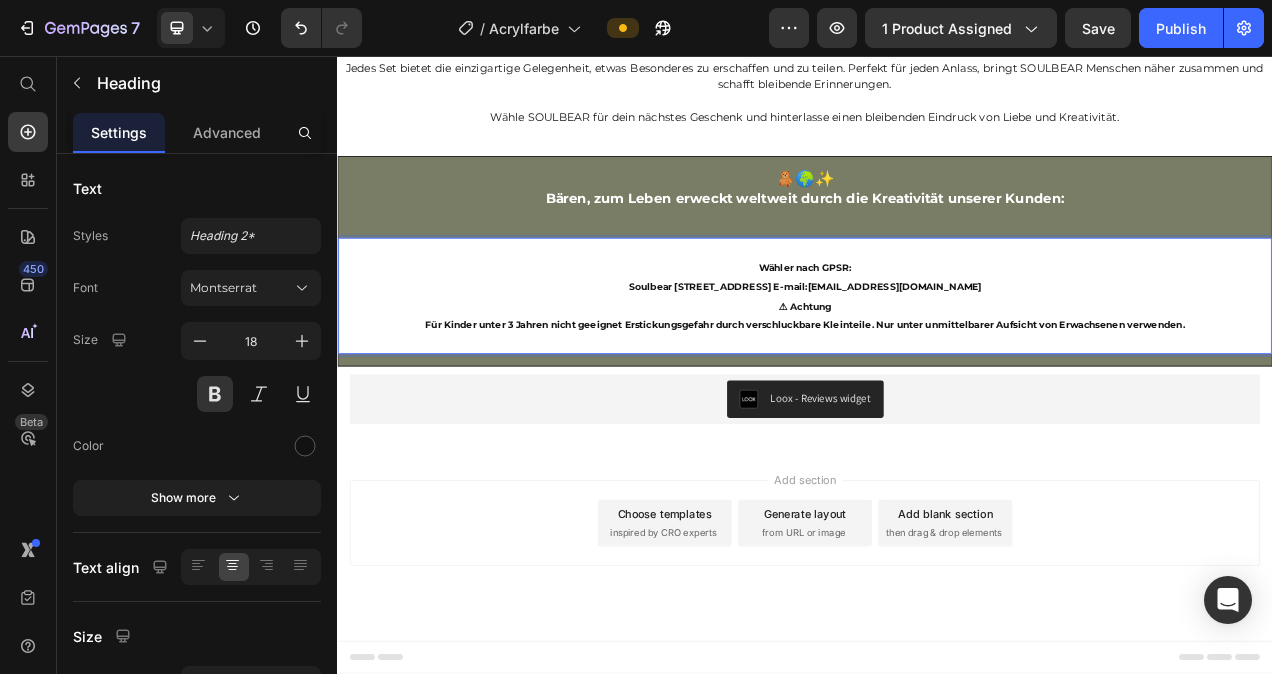 click on "Wähler nach GPSR:" at bounding box center [937, 328] 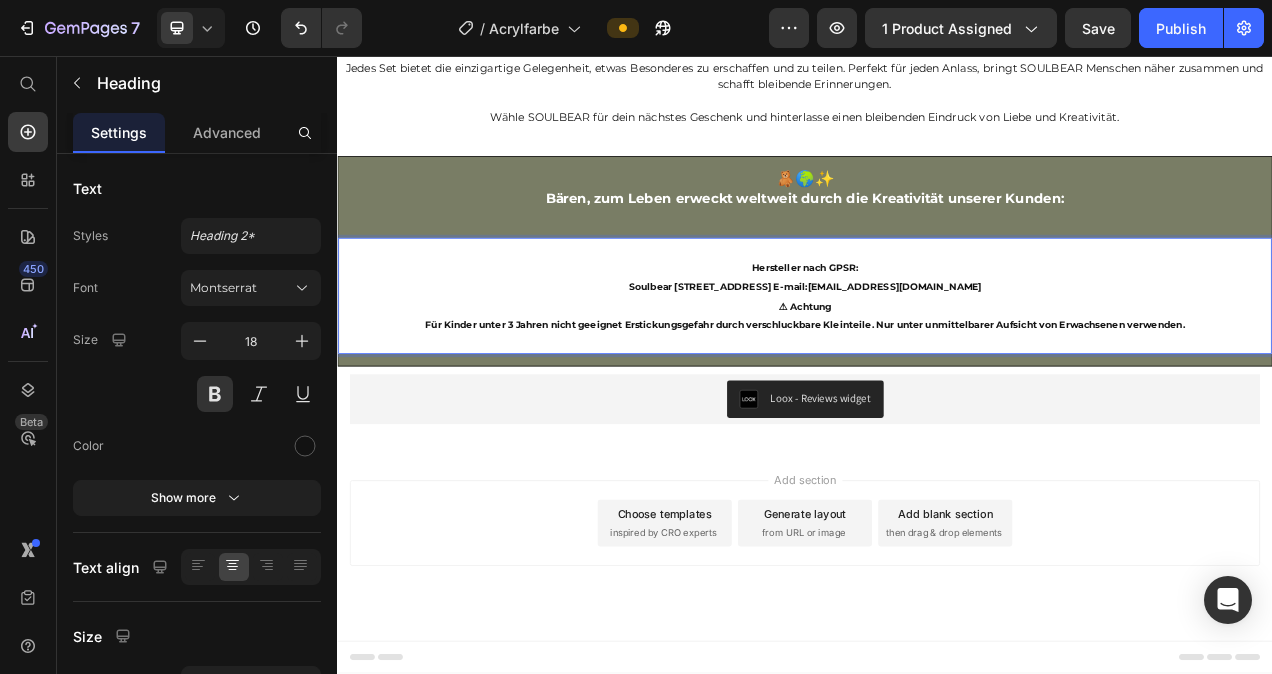 click on "Hersteller nach GPSR: Soulbear Virnicher Straße 2 53909 Zülpich E-mail:  info@soulbear.de ⚠ Achtung Für Kinder unter 3 Jahren nicht geeignet Erstickungsgefahr durch verschluckbare Kleinteile. Nur unter unmittelbarer Aufsicht von Erwachsenen verwenden." at bounding box center (937, 364) 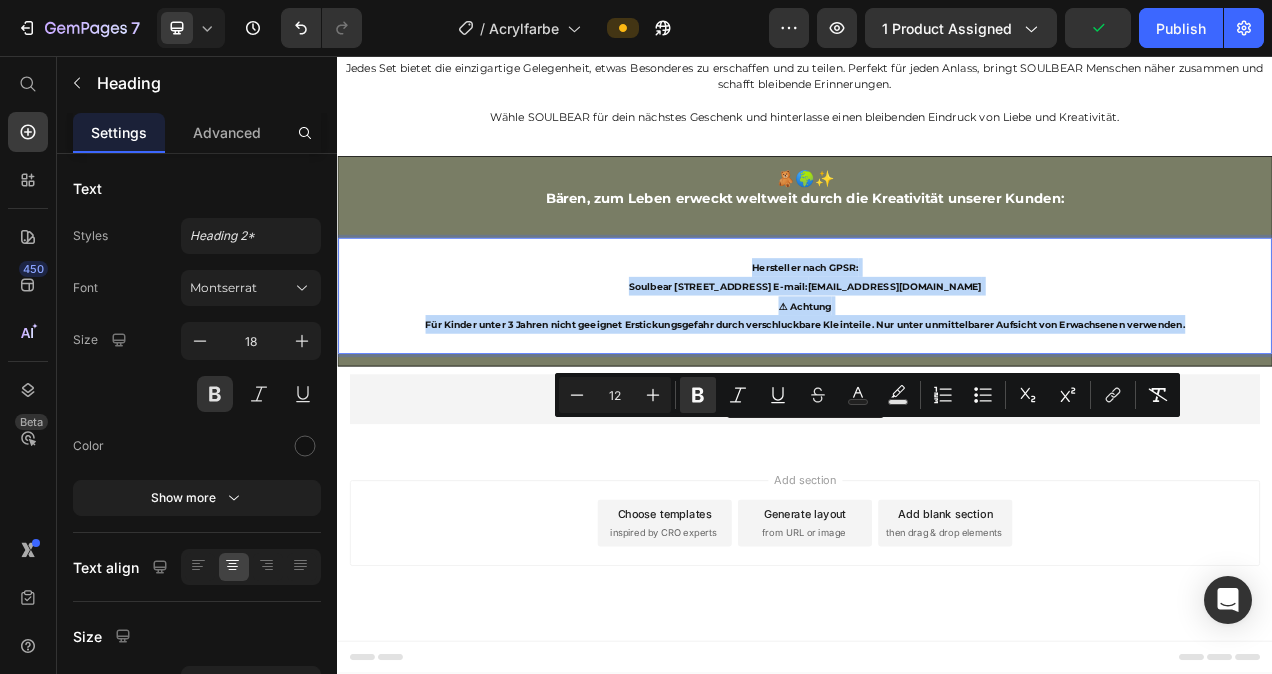 drag, startPoint x: 1425, startPoint y: 603, endPoint x: 863, endPoint y: 531, distance: 566.5933 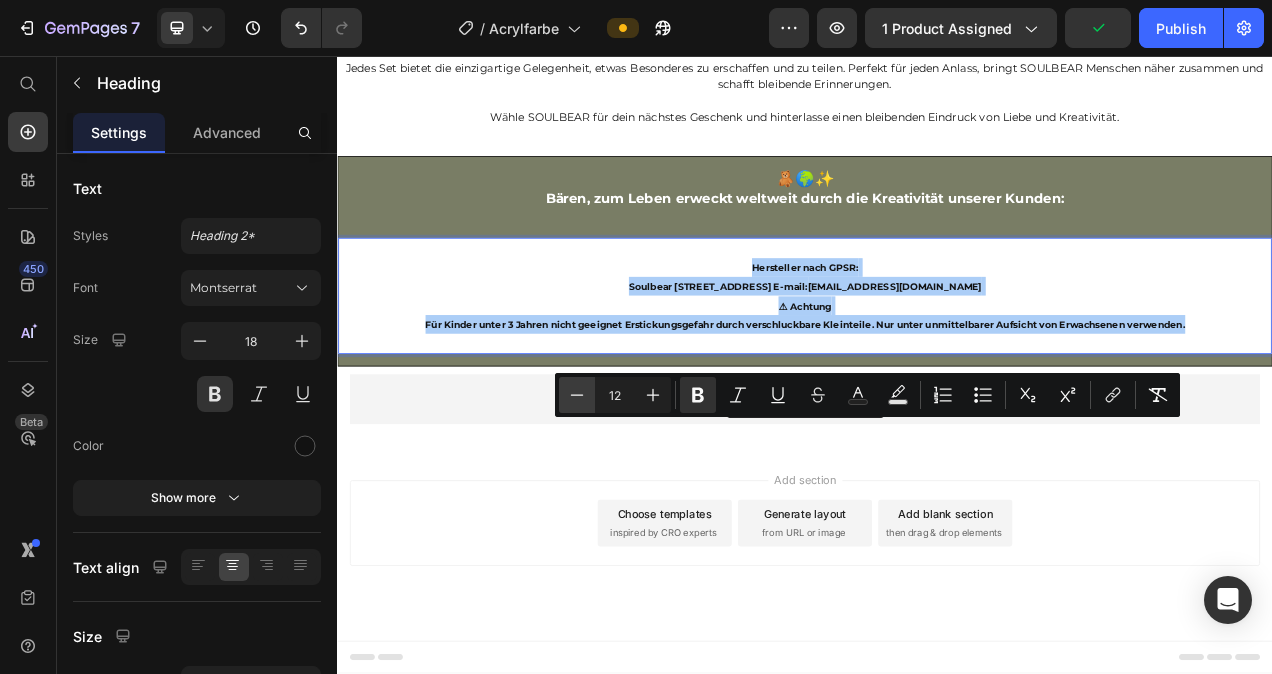 click 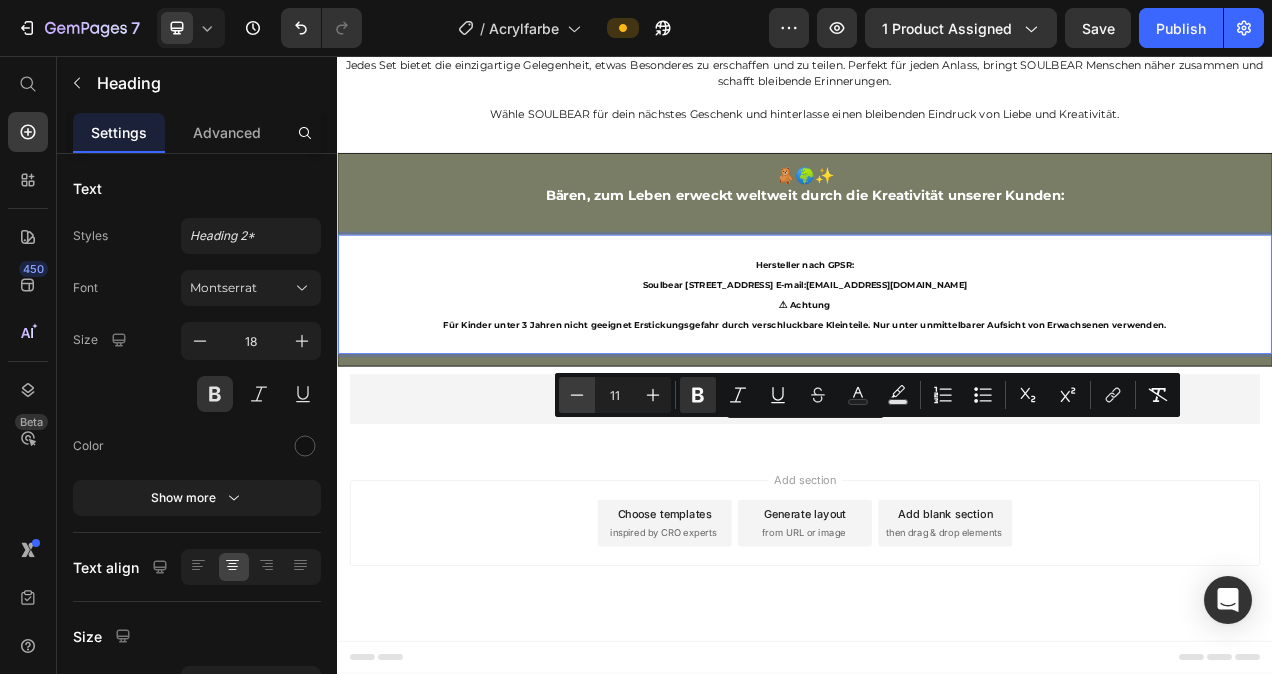 click 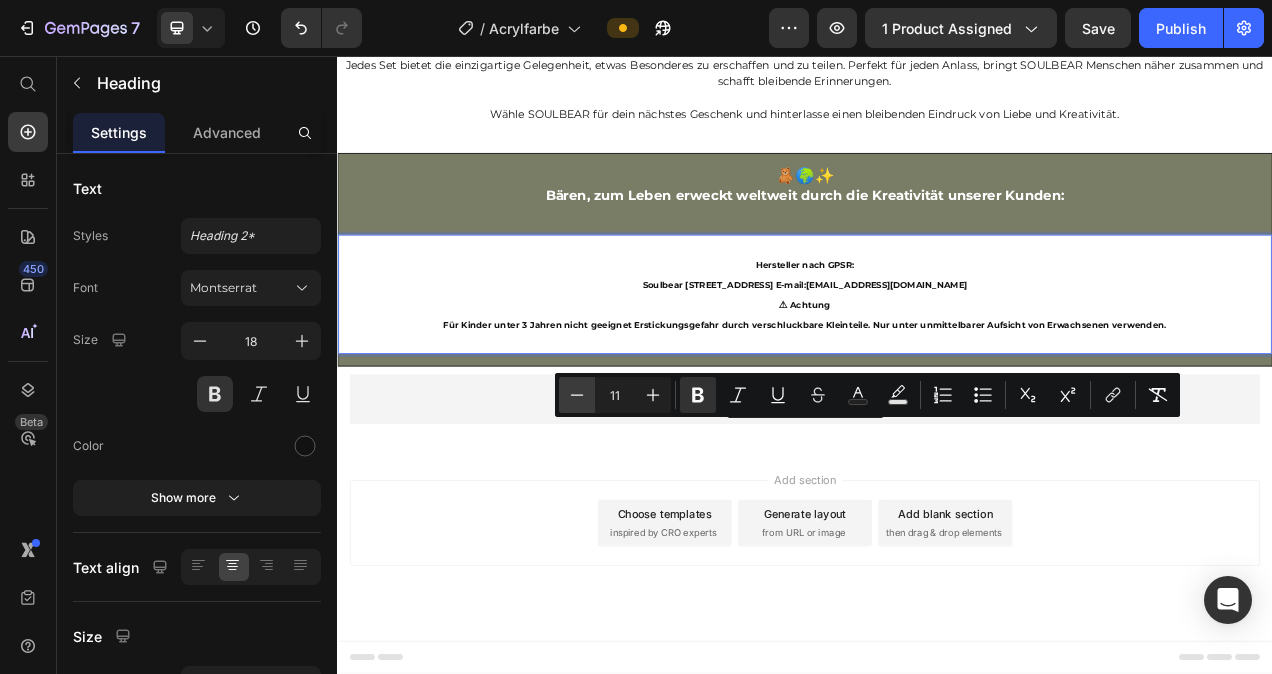 type on "10" 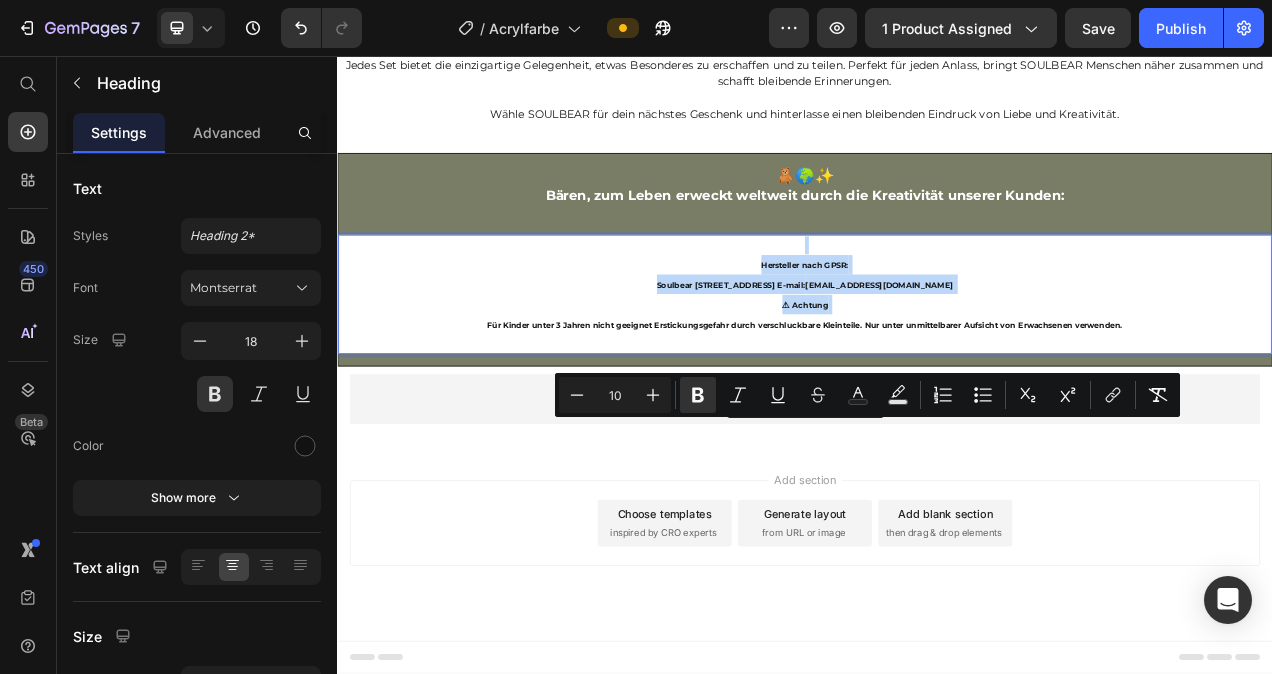 click on "Hersteller nach GPSR: Soulbear Virnicher Straße 2 53909 Zülpich E-mail:  info@soulbear.de ⚠ Achtung Für Kinder unter 3 Jahren nicht geeignet Erstickungsgefahr durch verschluckbare Kleinteile. Nur unter unmittelbarer Aufsicht von Erwachsenen verwenden." at bounding box center (937, 362) 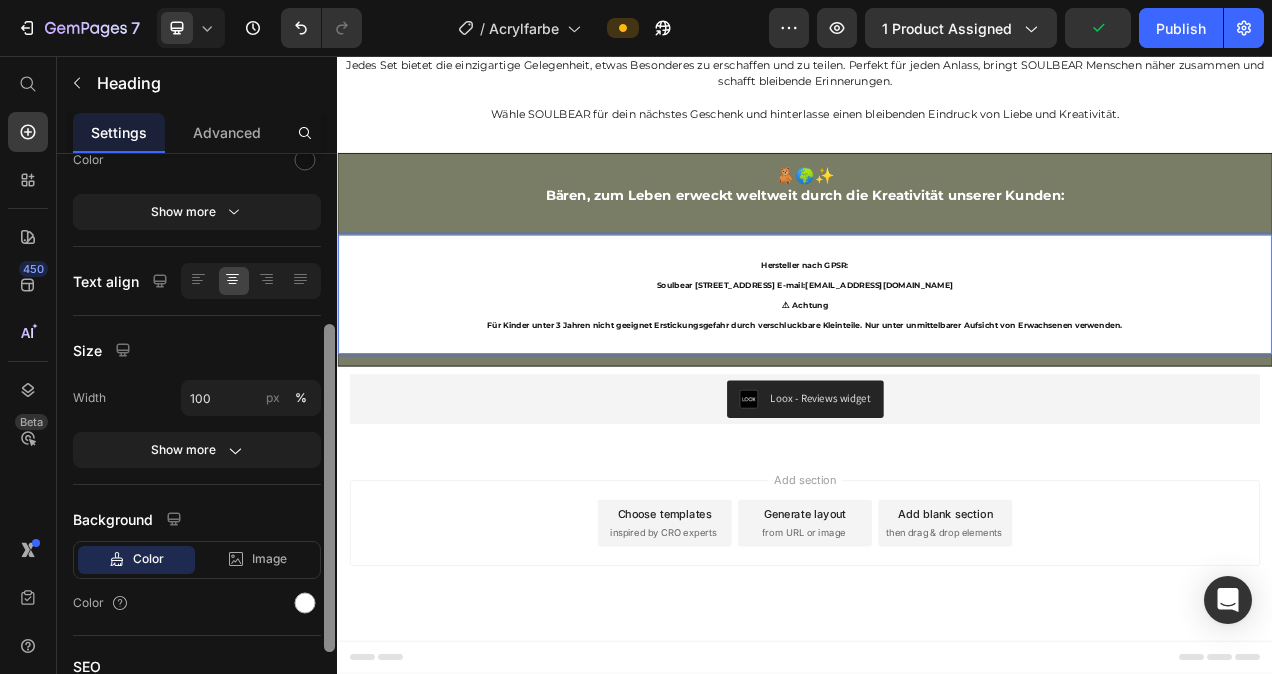 scroll, scrollTop: 290, scrollLeft: 0, axis: vertical 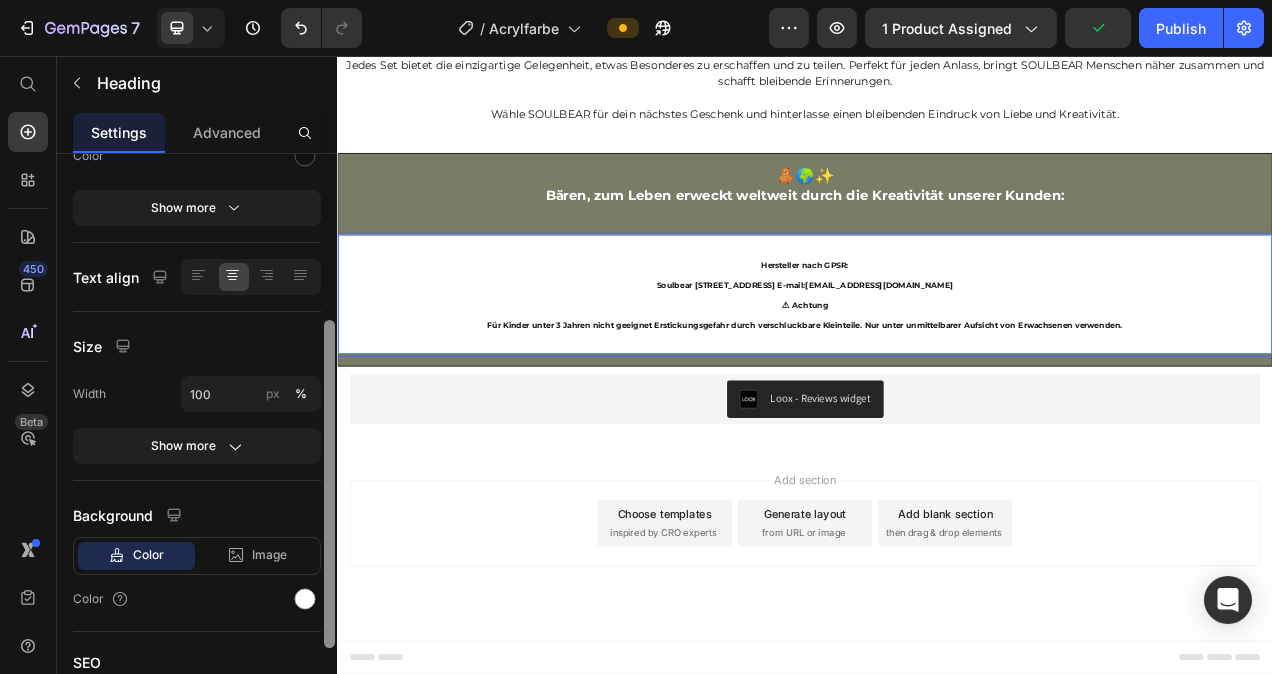 drag, startPoint x: 330, startPoint y: 365, endPoint x: 321, endPoint y: 535, distance: 170.23807 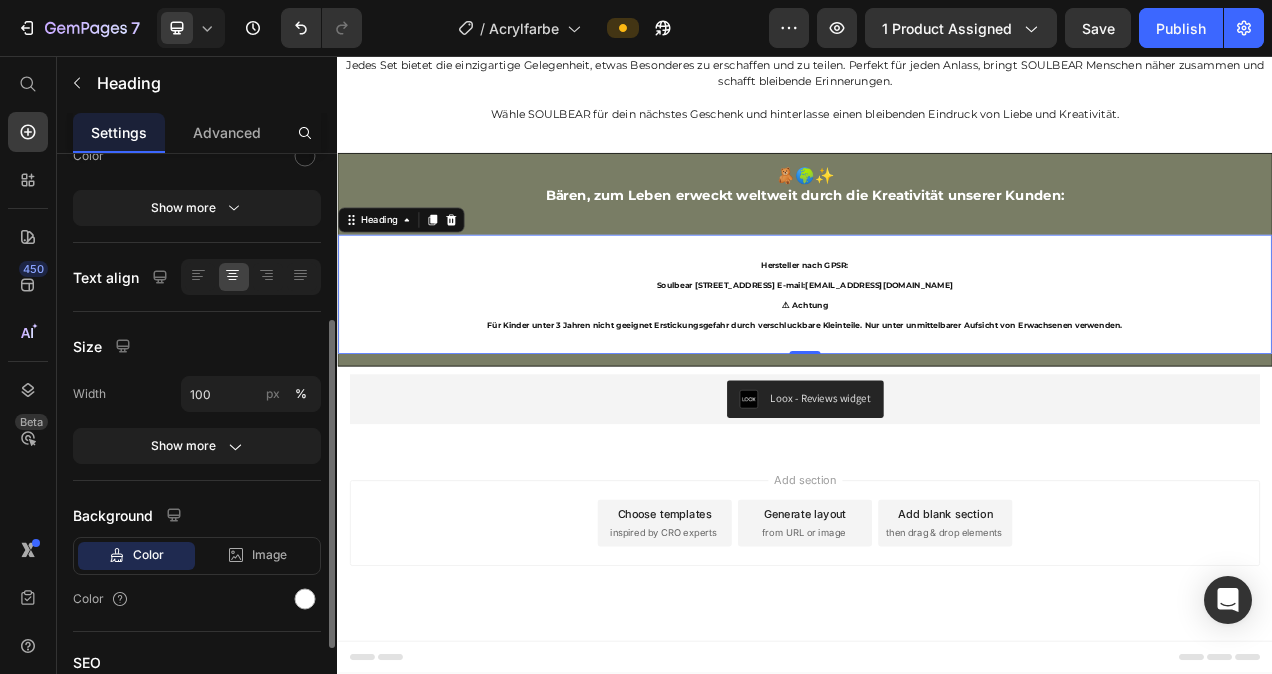 click on "Color" at bounding box center [197, 599] 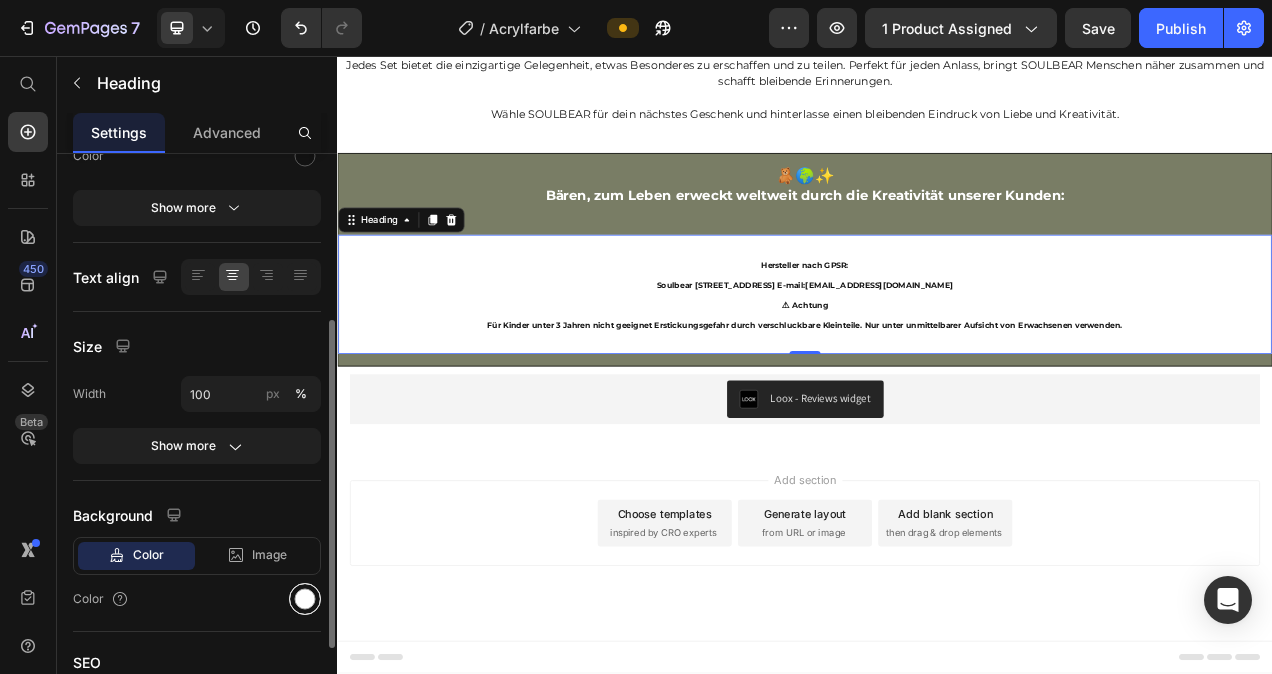 click at bounding box center [305, 599] 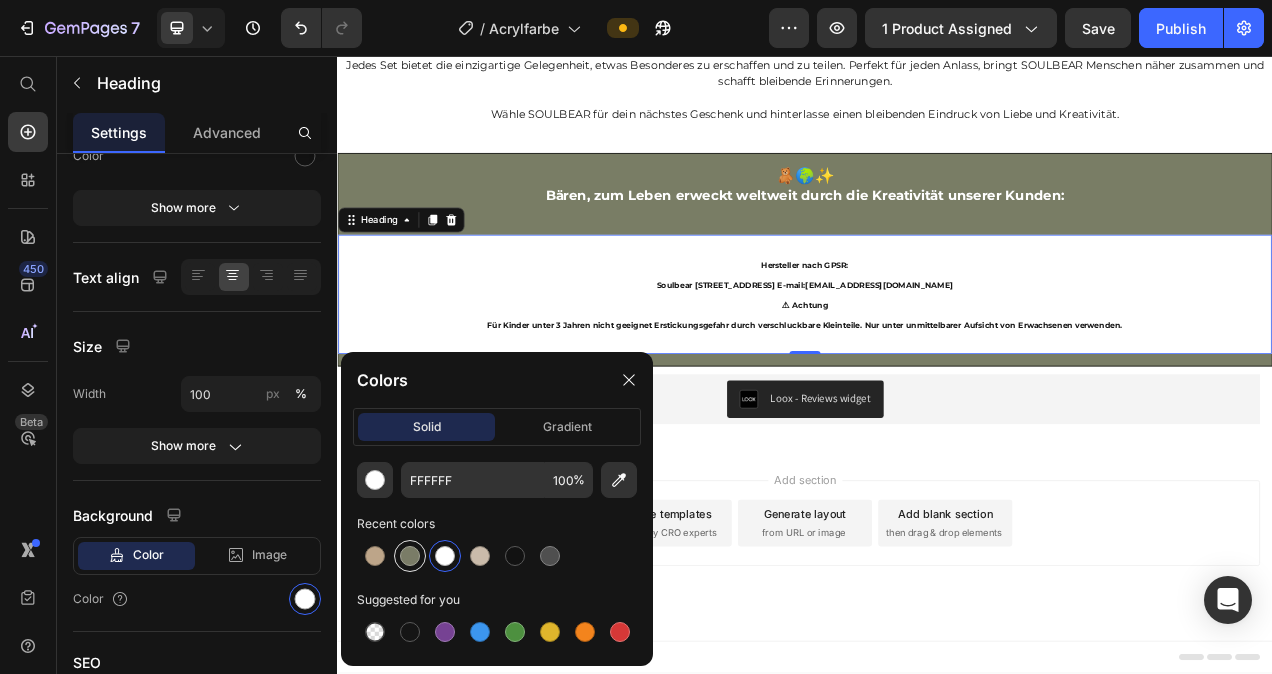 click at bounding box center [410, 556] 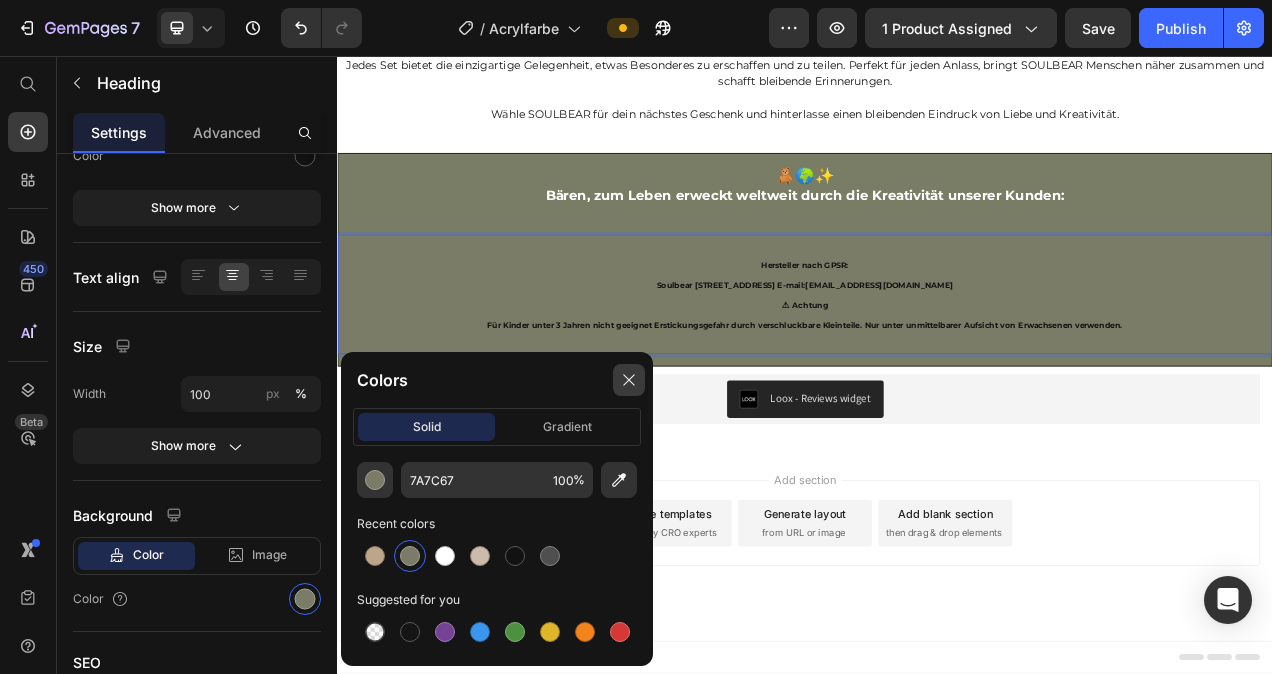 click 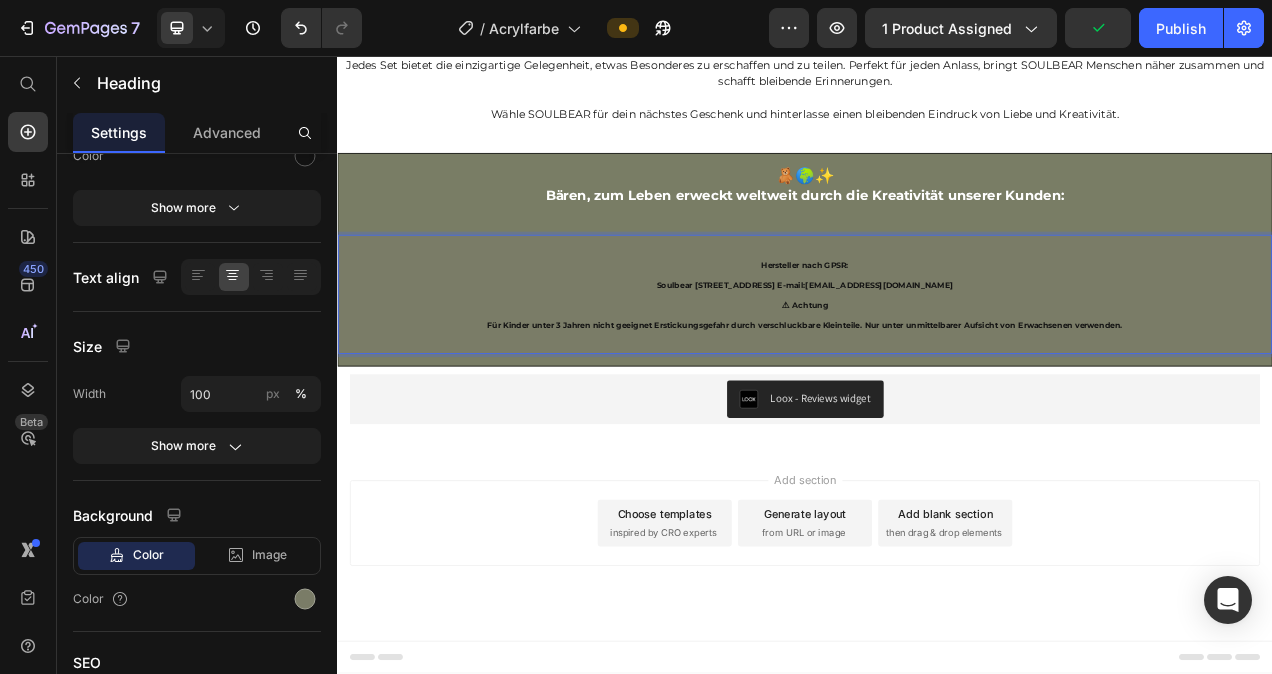 click on "Hersteller nach GPSR: Soulbear Virnicher Straße 2 53909 Zülpich E-mail:  info@soulbear.de ⚠ Achtung Für Kinder unter 3 Jahren nicht geeignet Erstickungsgefahr durch verschluckbare Kleinteile. Nur unter unmittelbarer Aufsicht von Erwachsenen verwenden." at bounding box center (937, 362) 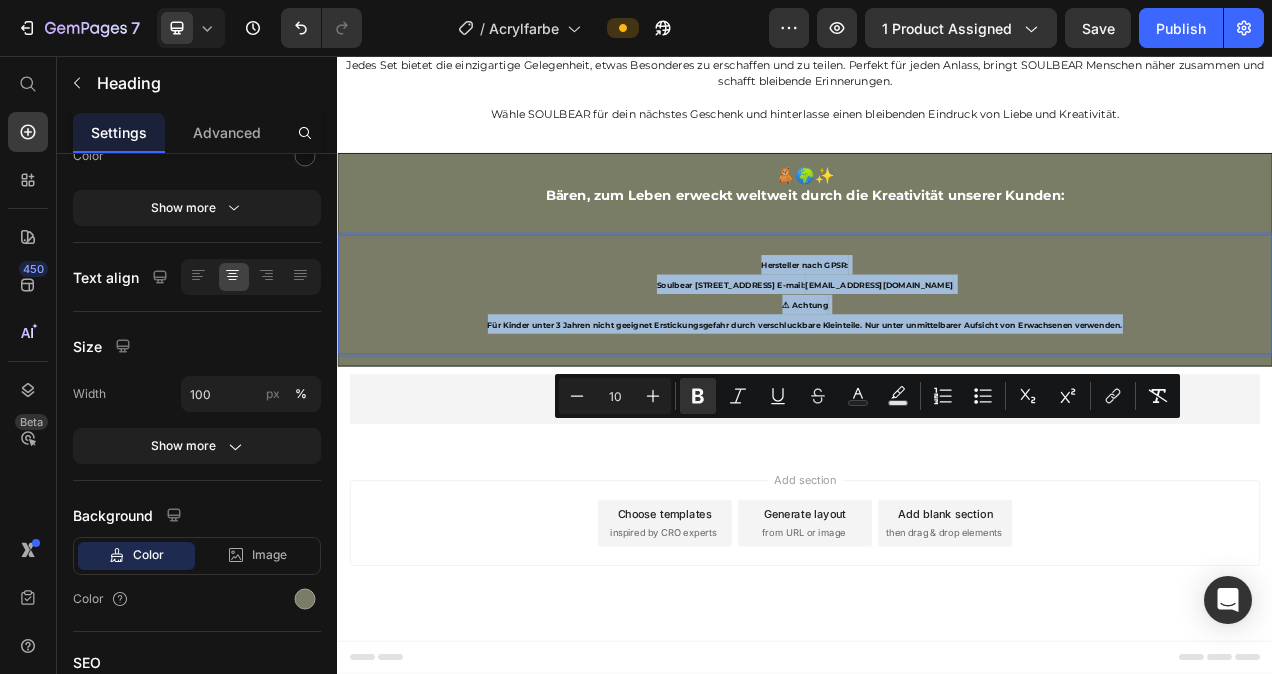 drag, startPoint x: 1347, startPoint y: 611, endPoint x: 872, endPoint y: 538, distance: 480.57675 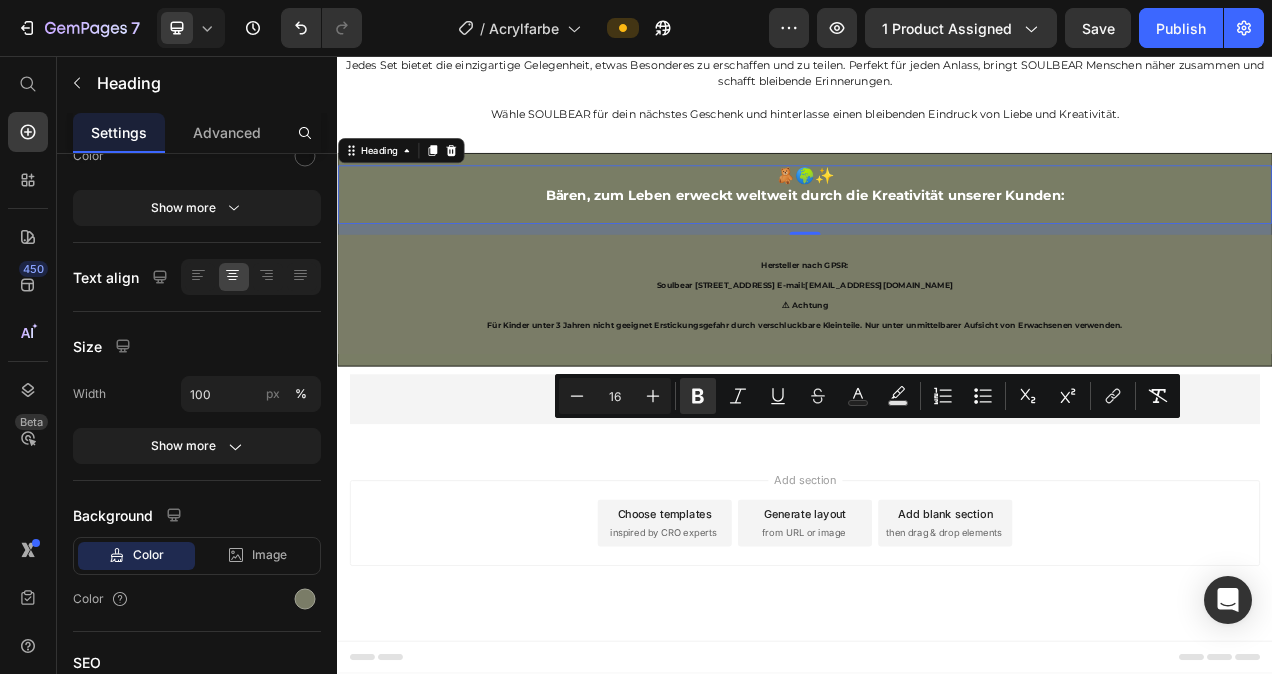click on "🧸🌍✨ Bären, zum Leben erweckt weltweit durch die Kreativität unserer Kunden:" at bounding box center [937, 234] 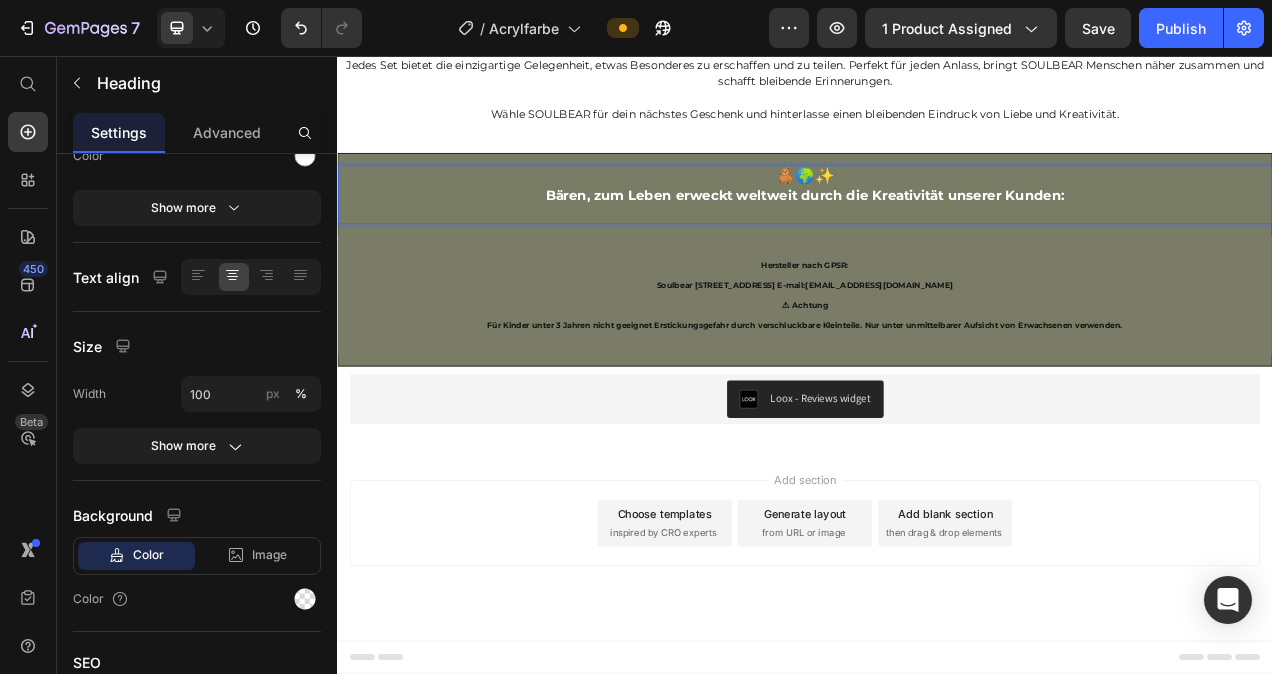 click on "🧸🌍✨ Bären, zum Leben erweckt weltweit durch die Kreativität unserer Kunden:" at bounding box center (937, 234) 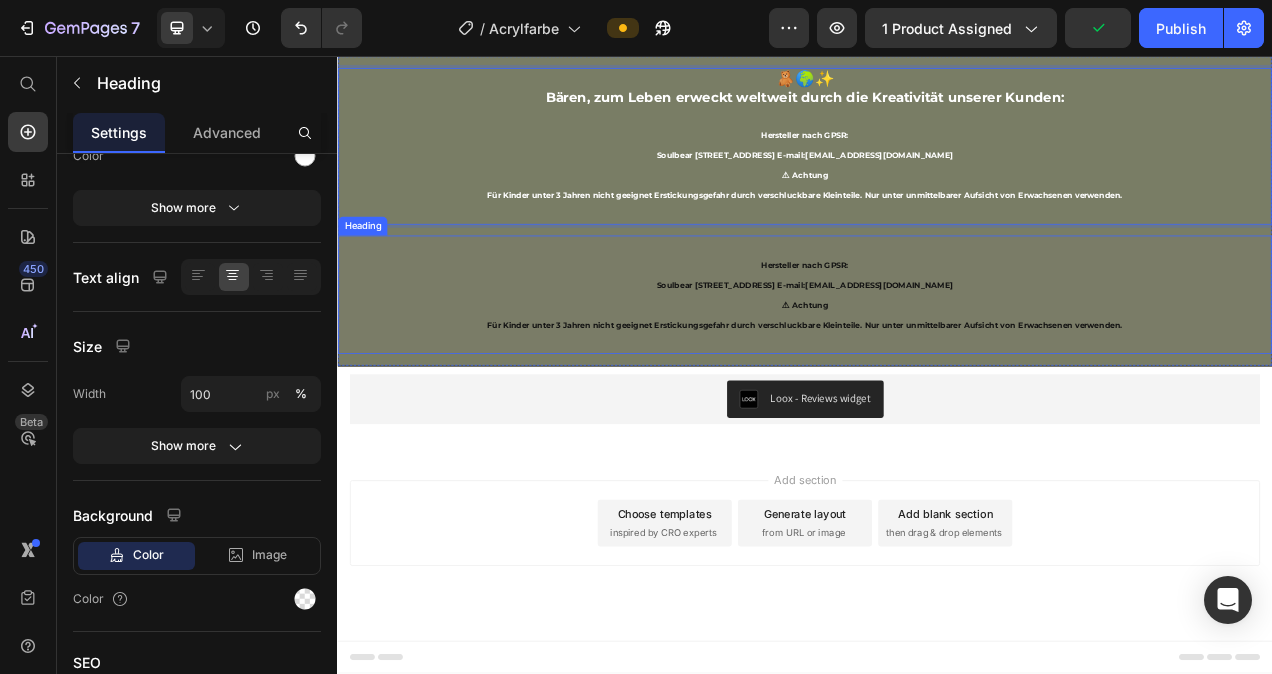 click on "⁠⁠⁠⁠⁠⁠⁠ Hersteller nach GPSR: Soulbear Virnicher Straße 2 53909 Zülpich E-mail:  info@soulbear.de ⚠ Achtung Für Kinder unter 3 Jahren nicht geeignet Erstickungsgefahr durch verschluckbare Kleinteile. Nur unter unmittelbarer Aufsicht von Erwachsenen verwenden." at bounding box center [937, 363] 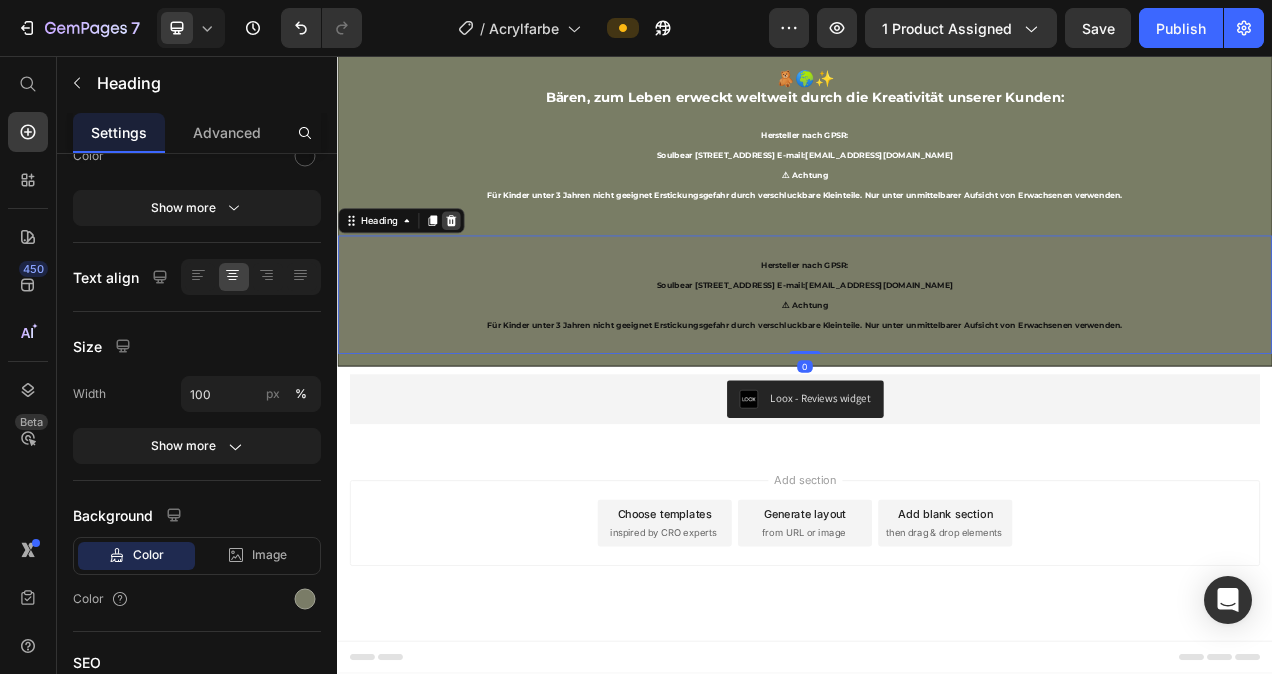 click 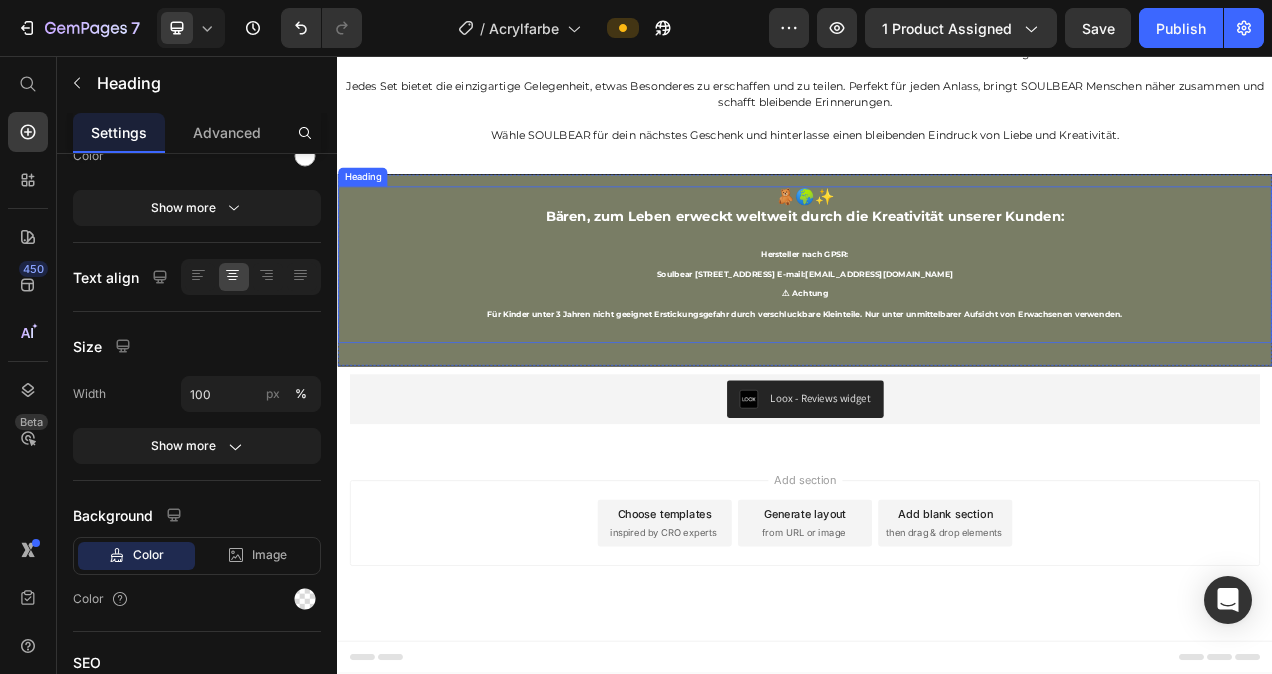 click on "⁠⁠⁠⁠⁠⁠⁠ 🧸🌍✨ Bären, zum Leben erweckt weltweit durch die Kreativität unserer Kunden: Hersteller nach GPSR: Soulbear [STREET_ADDRESS] E-mail:  [EMAIL_ADDRESS][DOMAIN_NAME] ⚠ Achtung Für Kinder unter 3 Jahren nicht geeignet Erstickungsgefahr durch verschluckbare Kleinteile. Nur unter unmittelbarer Aufsicht von Erwachsenen verwenden." at bounding box center [937, 324] 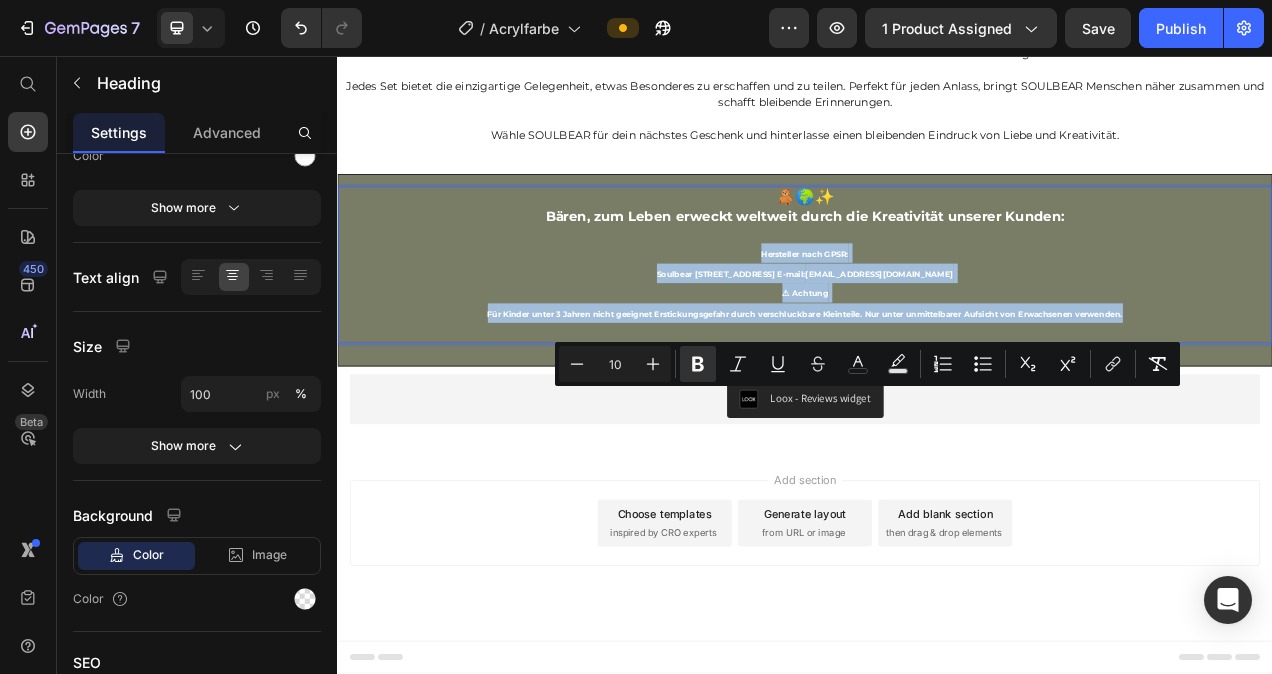 drag, startPoint x: 1348, startPoint y: 568, endPoint x: 871, endPoint y: 497, distance: 482.25513 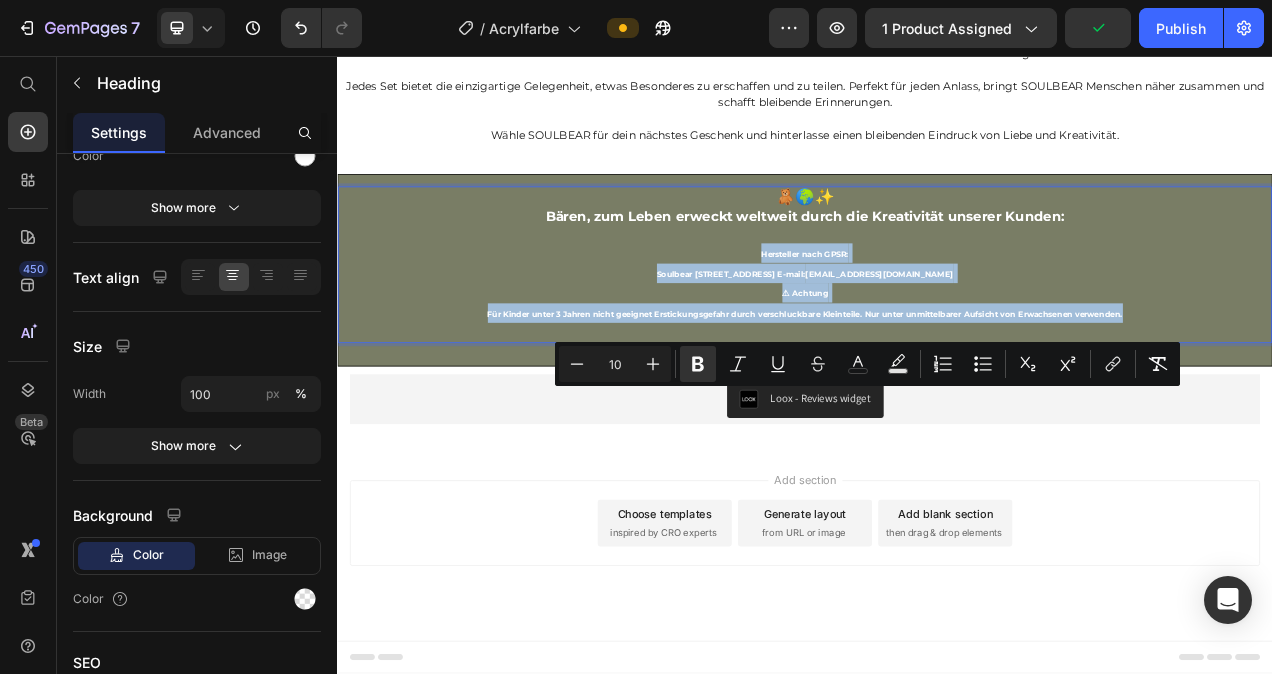 click on "🧸🌍✨ Bären, zum Leben erweckt weltweit durch die Kreativität unserer Kunden: Hersteller nach GPSR: Soulbear [STREET_ADDRESS] E-mail:  [EMAIL_ADDRESS][DOMAIN_NAME] ⚠ Achtung Für Kinder unter 3 Jahren nicht geeignet Erstickungsgefahr durch verschluckbare Kleinteile. Nur unter unmittelbarer Aufsicht von Erwachsenen verwenden." at bounding box center [937, 324] 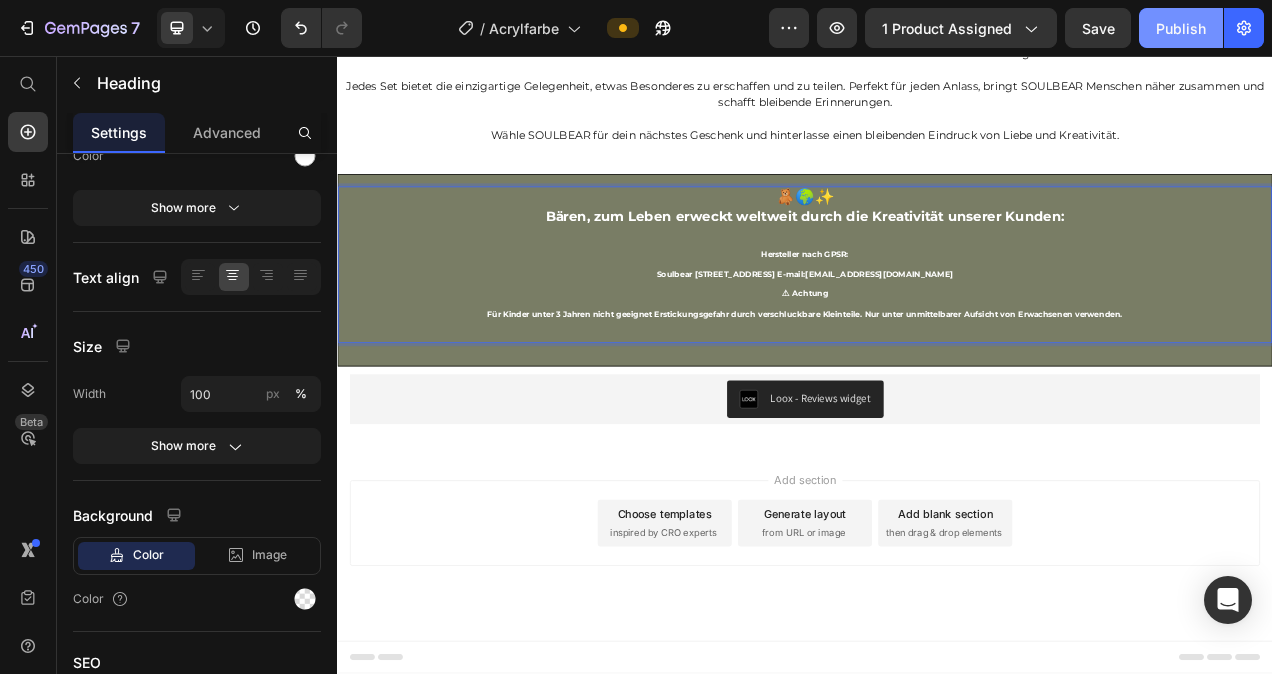 click on "Publish" at bounding box center (1181, 28) 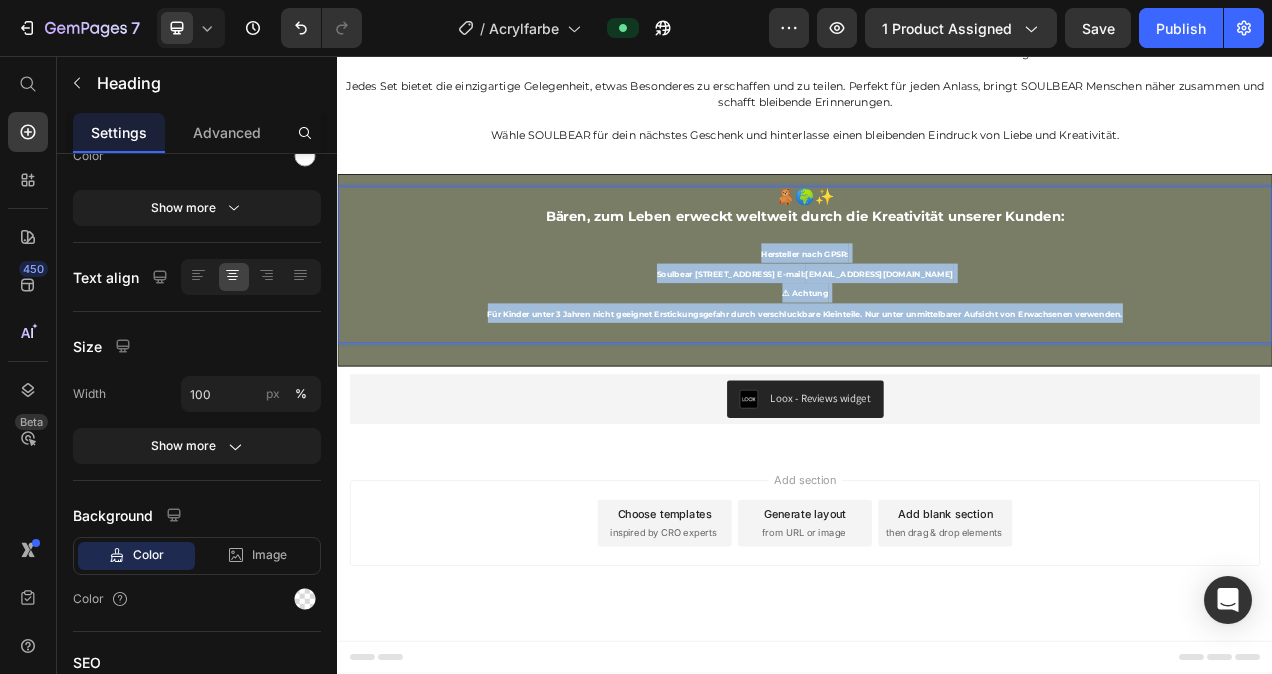 drag, startPoint x: 1348, startPoint y: 571, endPoint x: 870, endPoint y: 492, distance: 484.48425 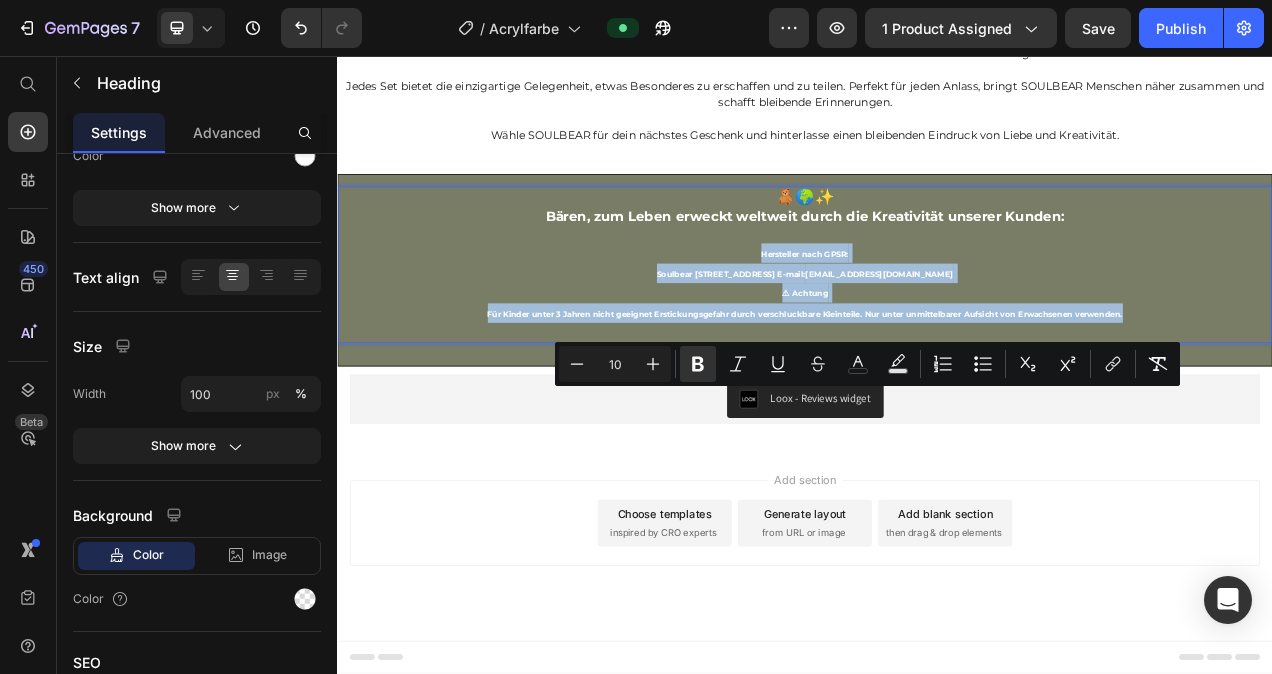 copy on "Hersteller nach GPSR: Soulbear Virnicher Straße 2 53909 Zülpich E-mail:  info@soulbear.de ⚠ Achtung Für Kinder unter 3 Jahren nicht geeignet Erstickungsgefahr durch verschluckbare Kleinteile. Nur unter unmittelbarer Aufsicht von Erwachsenen verwenden." 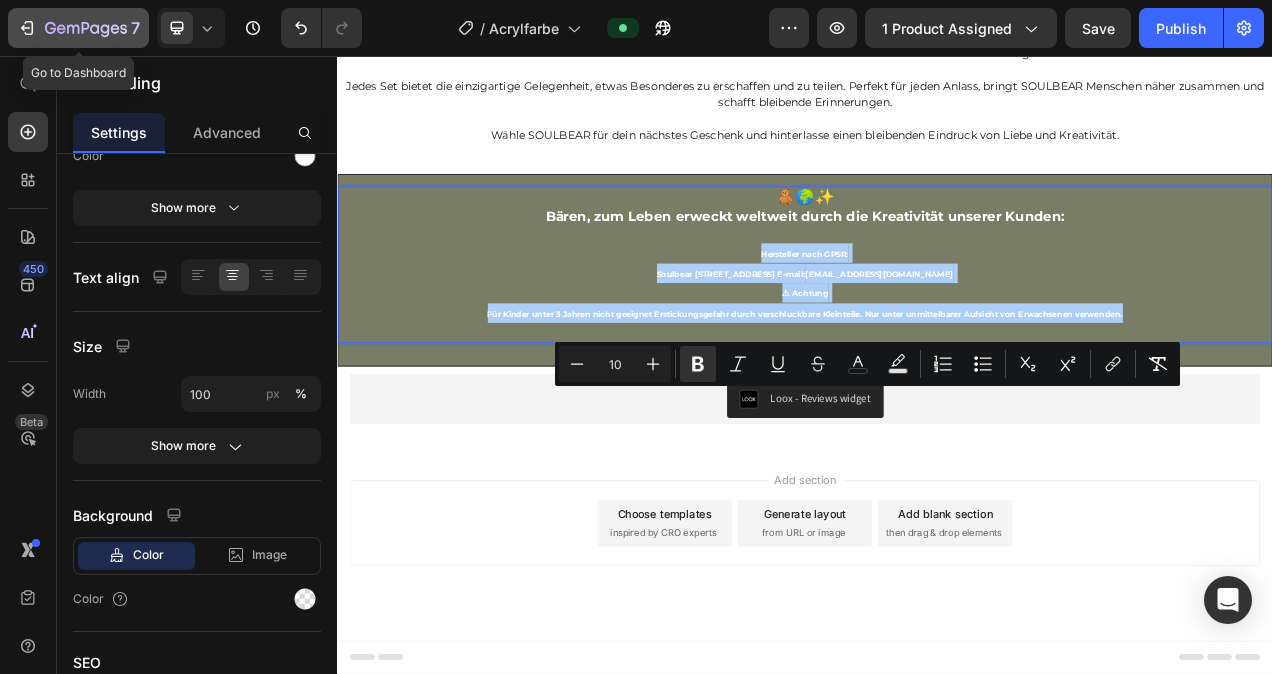 click 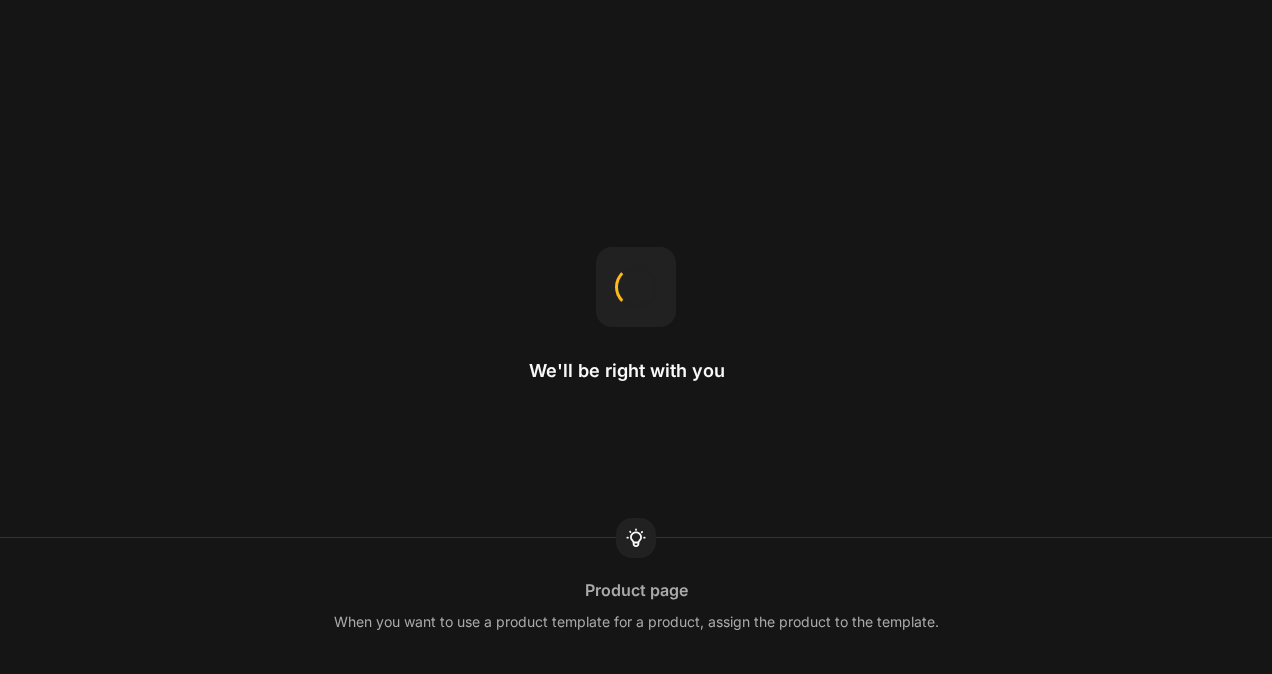 scroll, scrollTop: 0, scrollLeft: 0, axis: both 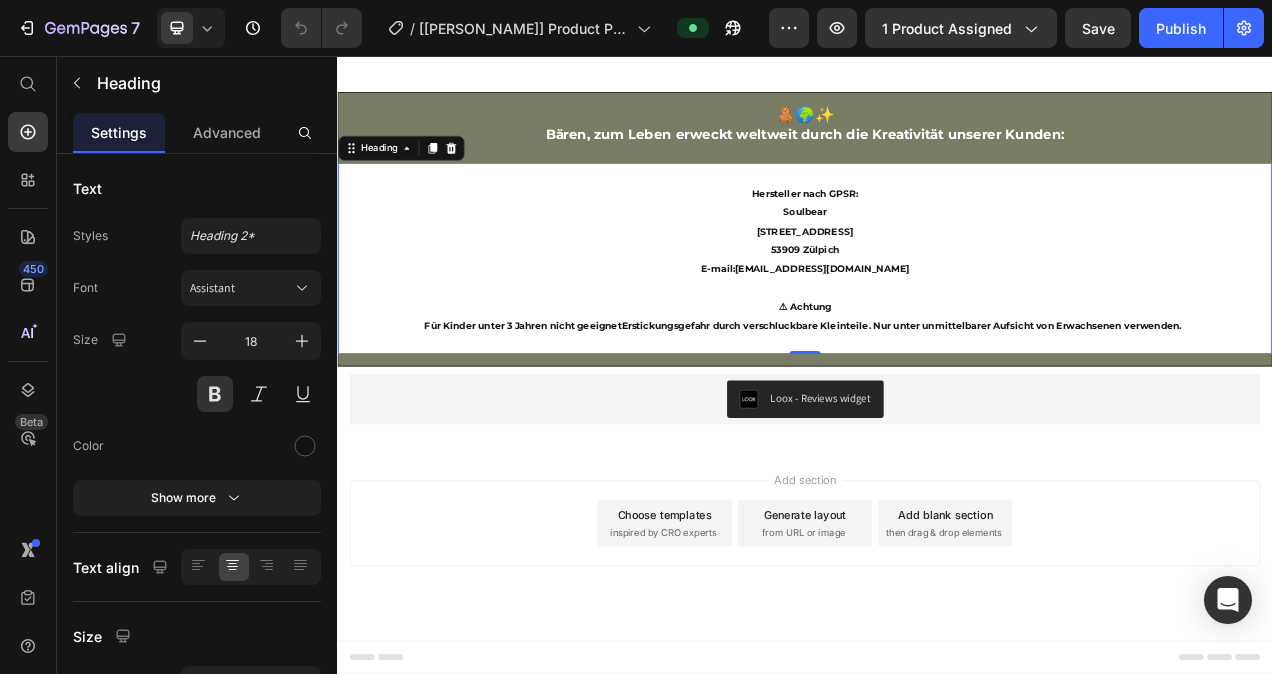 click on "Hersteller nach GPSR: Soulbear [STREET_ADDRESS] E-mail:  [EMAIL_ADDRESS][DOMAIN_NAME] ⚠ Achtung Für Kinder unter 3 Jahren nicht geeignet  Erstickungsgefahr durch verschluckbare Kleinteile. Nur unter unmittelbarer Aufsicht von Erwachsenen verwenden ." at bounding box center [937, 316] 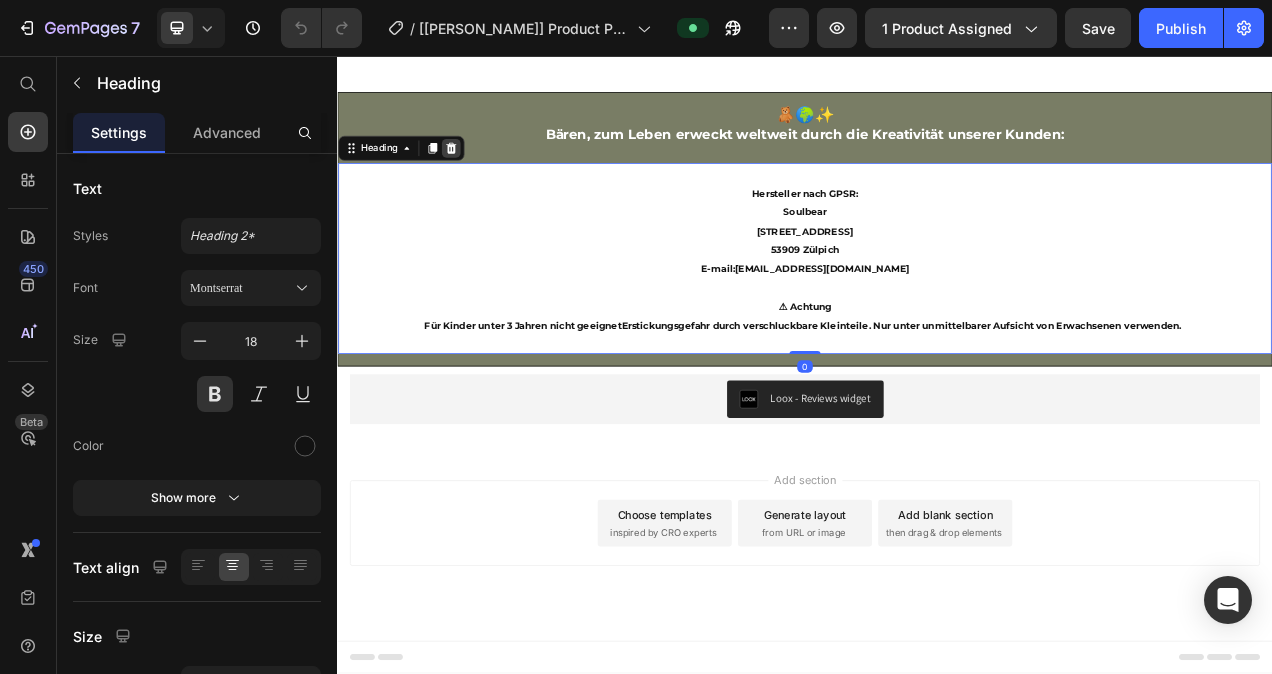 click 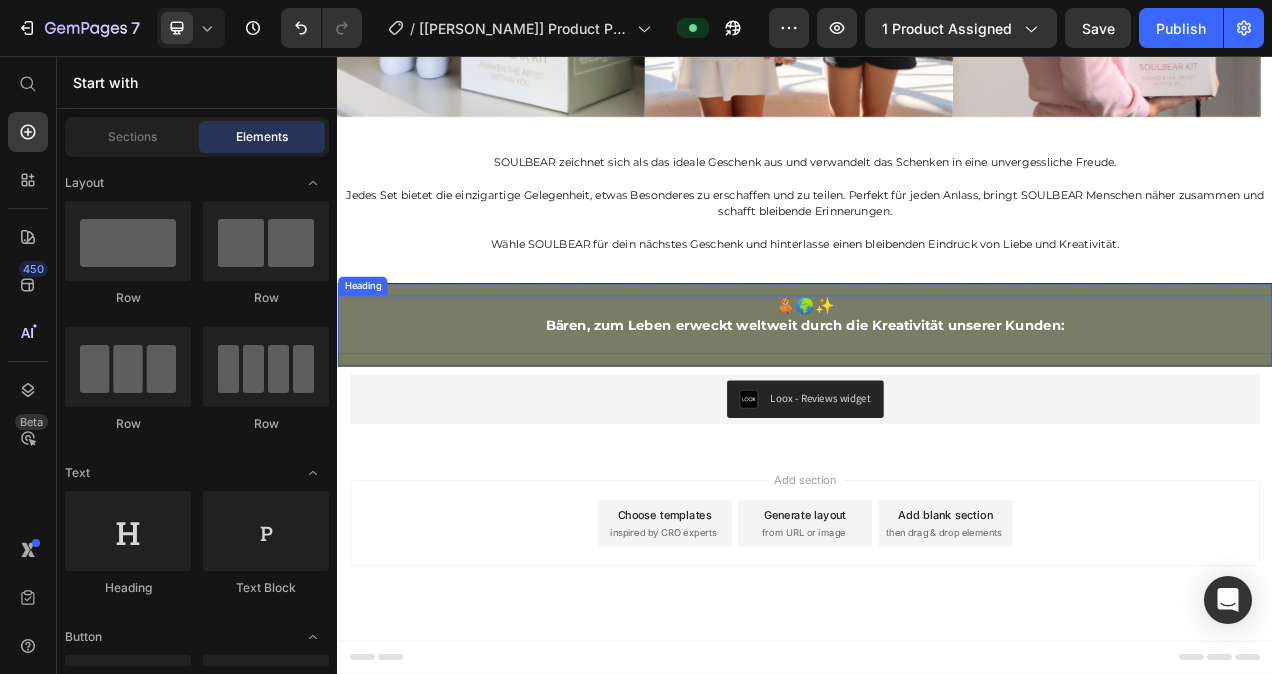 click on "🧸🌍✨ Bären, zum Leben erweckt weltweit durch die Kreativität unserer Kunden:" at bounding box center (937, 401) 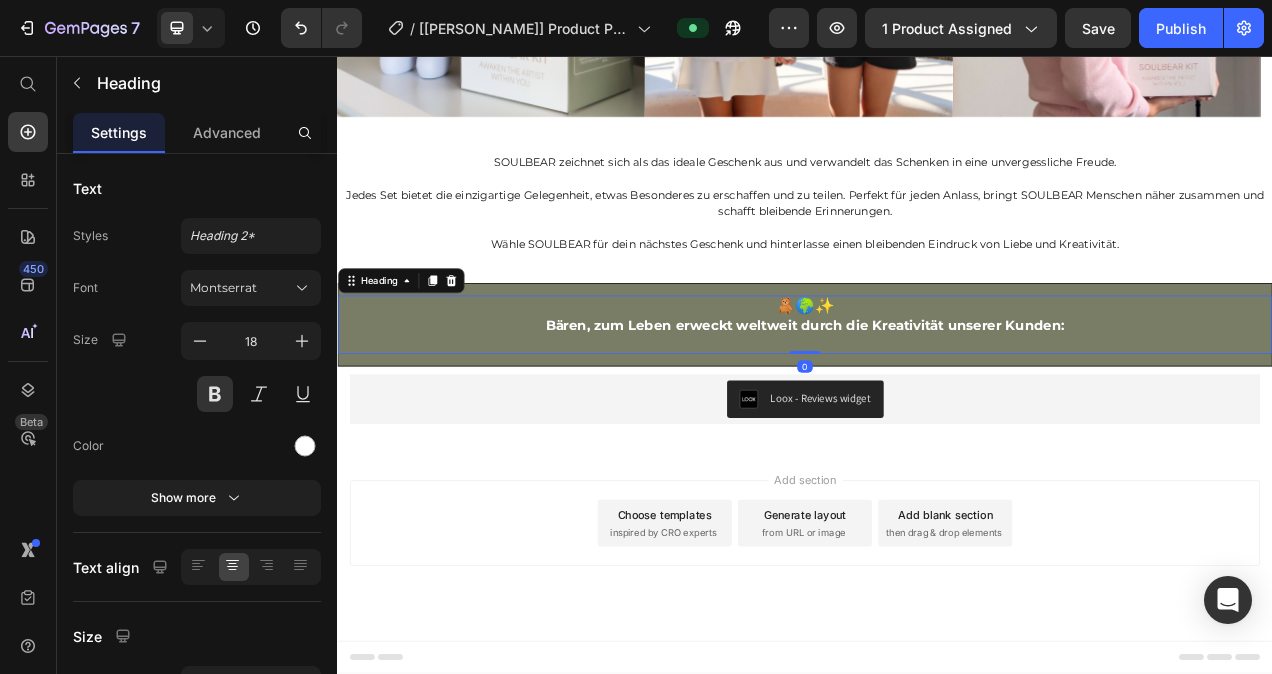 click on "🧸🌍✨ Bären, zum Leben erweckt weltweit durch die Kreativität unserer Kunden:" at bounding box center (937, 401) 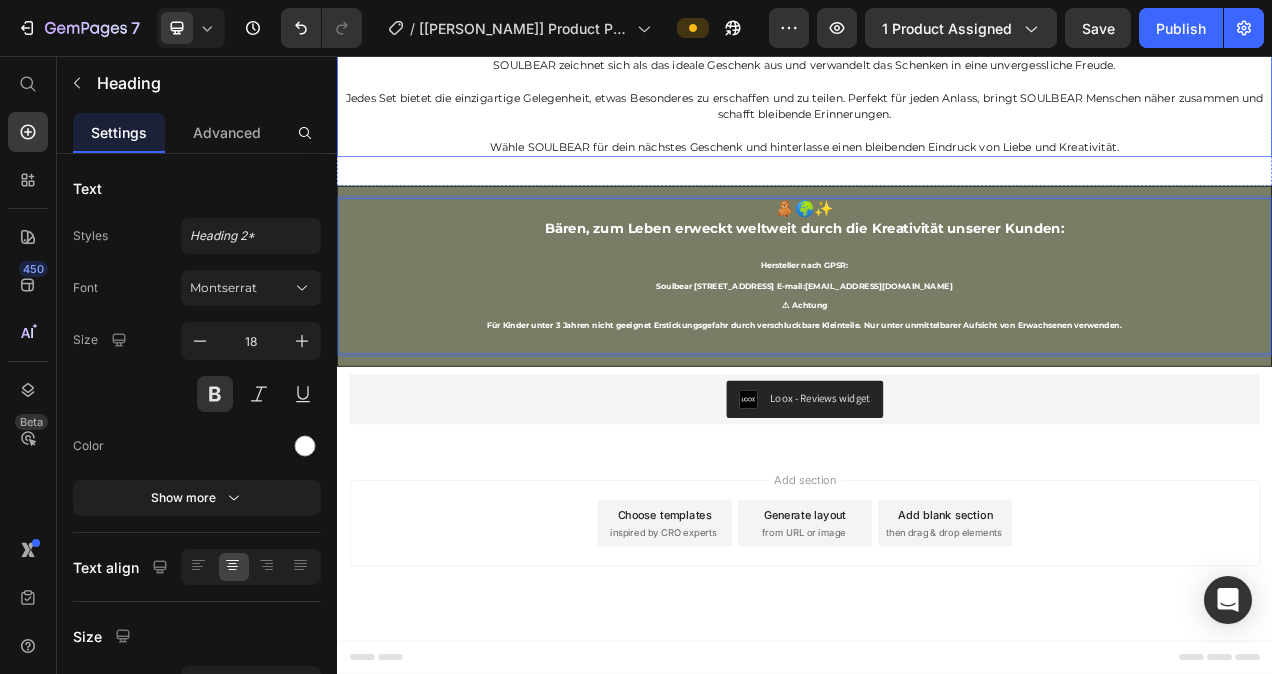 click on "Wähle SOULBEAR für dein nächstes Geschenk und hinterlasse einen bleibenden Eindruck von Liebe und Kreativität." at bounding box center [937, 173] 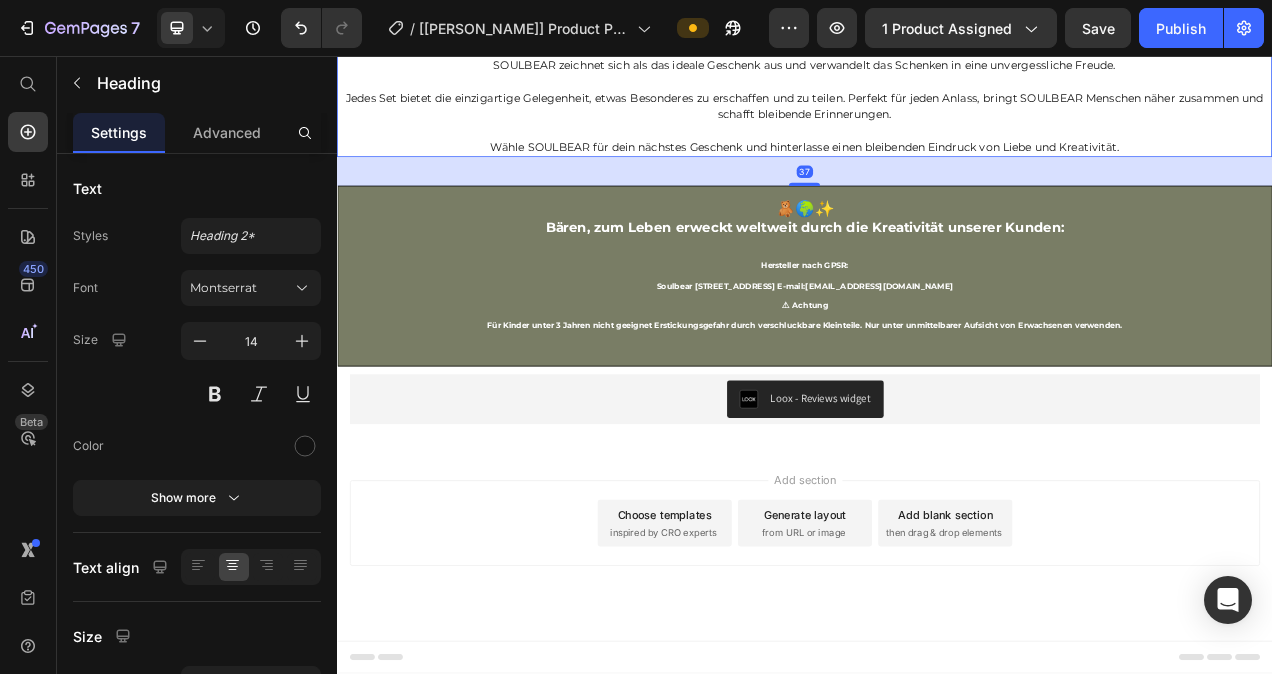 click on "Wähle SOULBEAR für dein nächstes Geschenk und hinterlasse einen bleibenden Eindruck von Liebe und Kreativität." at bounding box center (937, 173) 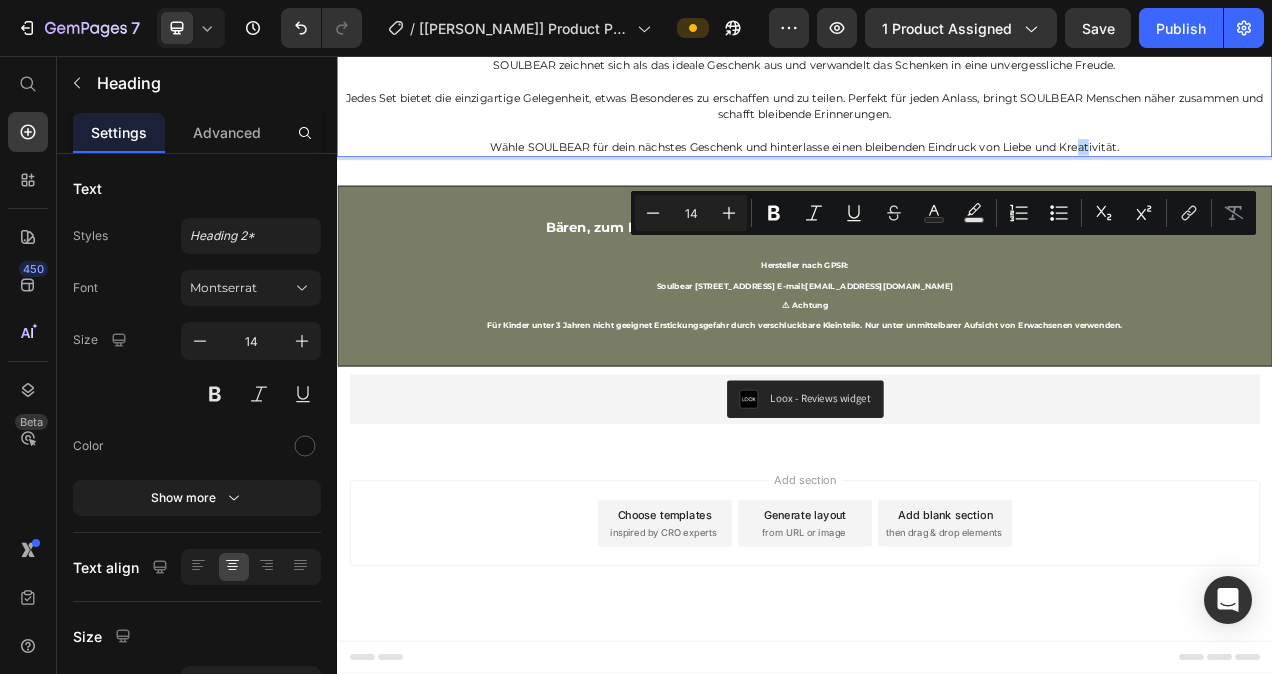 drag, startPoint x: 1297, startPoint y: 293, endPoint x: 1284, endPoint y: 295, distance: 13.152946 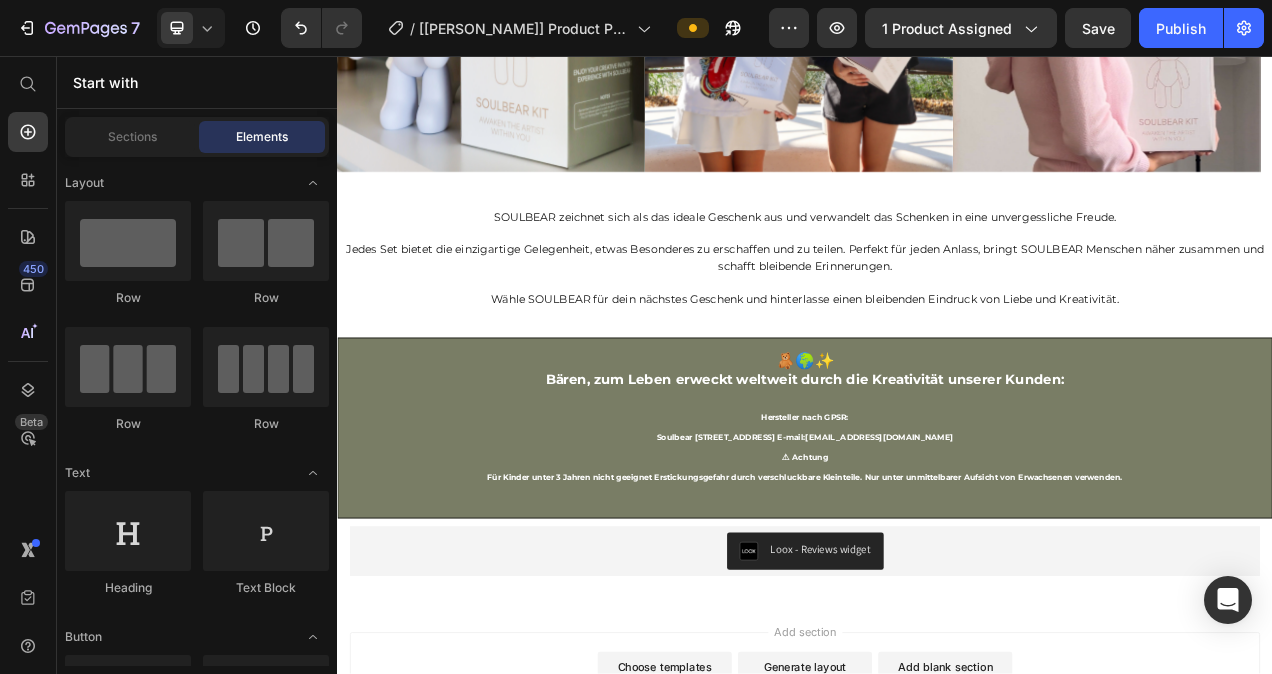 scroll, scrollTop: 4911, scrollLeft: 0, axis: vertical 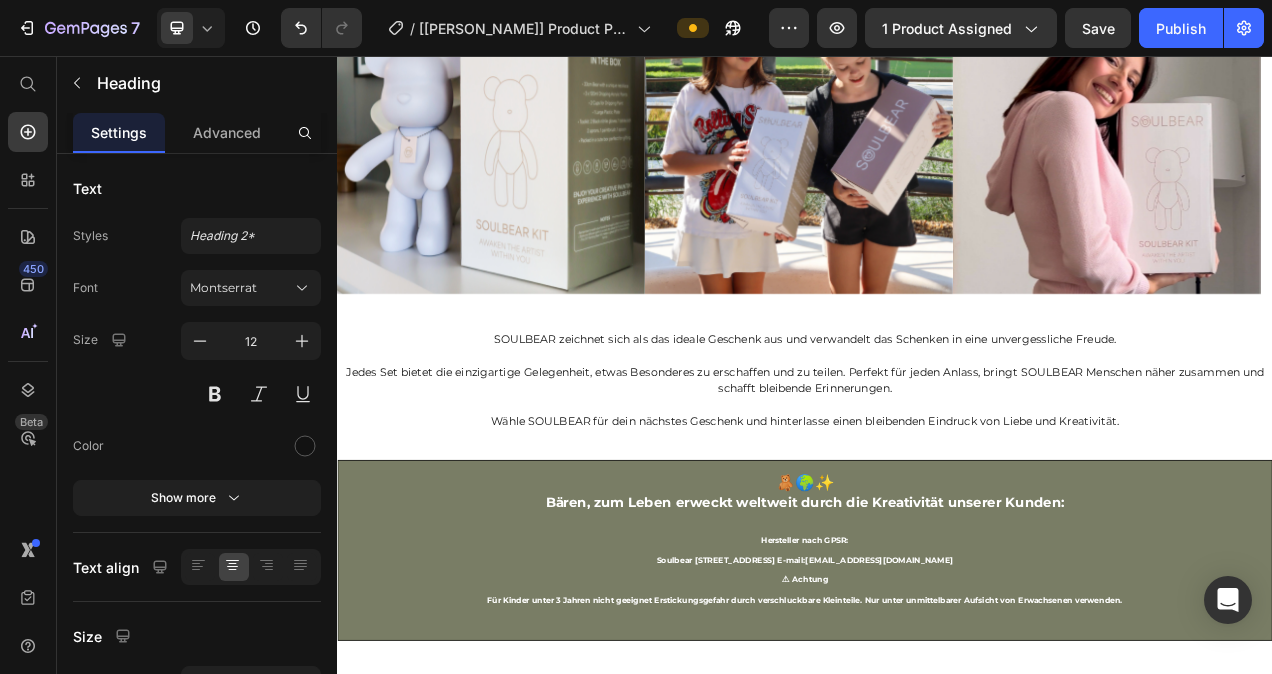 click on "SOULBEAR bietet eine Möglichkeit, deine Kreativität zu zeigen und besondere Momente festzuhalten. Beginne noch [DATE] deine Sammlung und beobachte, wie sie mit jedem neuen Bären zum Leben erwacht." at bounding box center (937, -189) 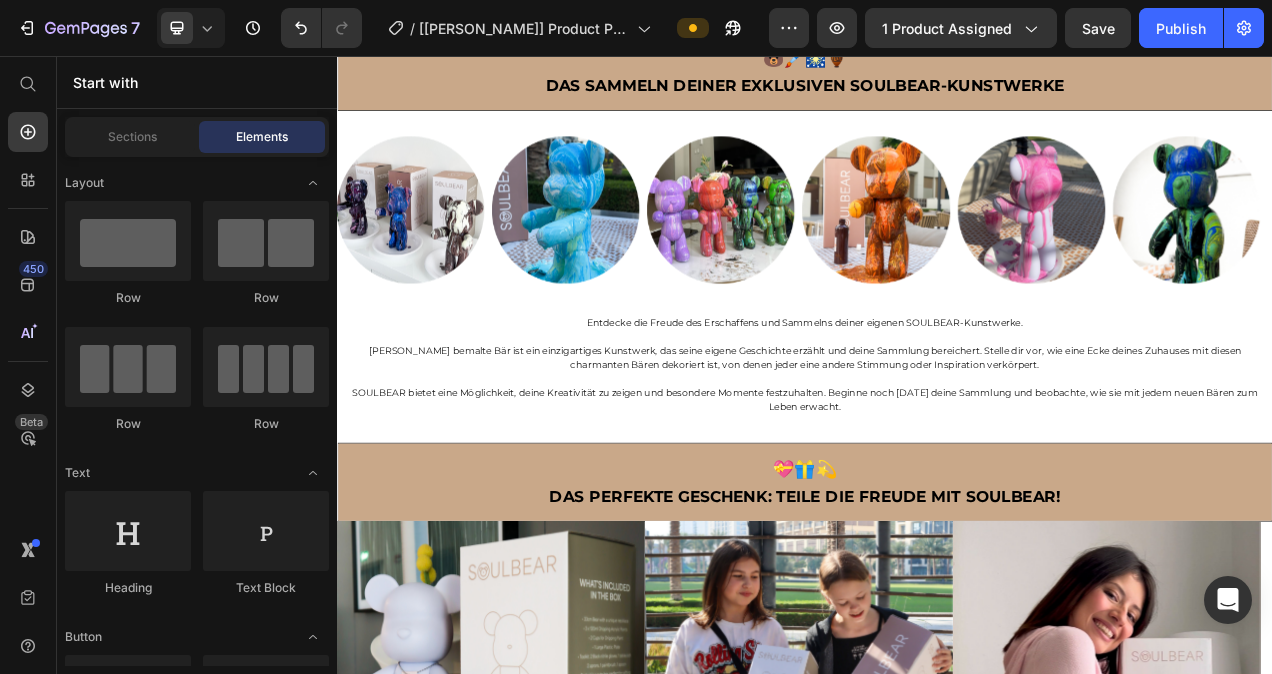 scroll, scrollTop: 4182, scrollLeft: 0, axis: vertical 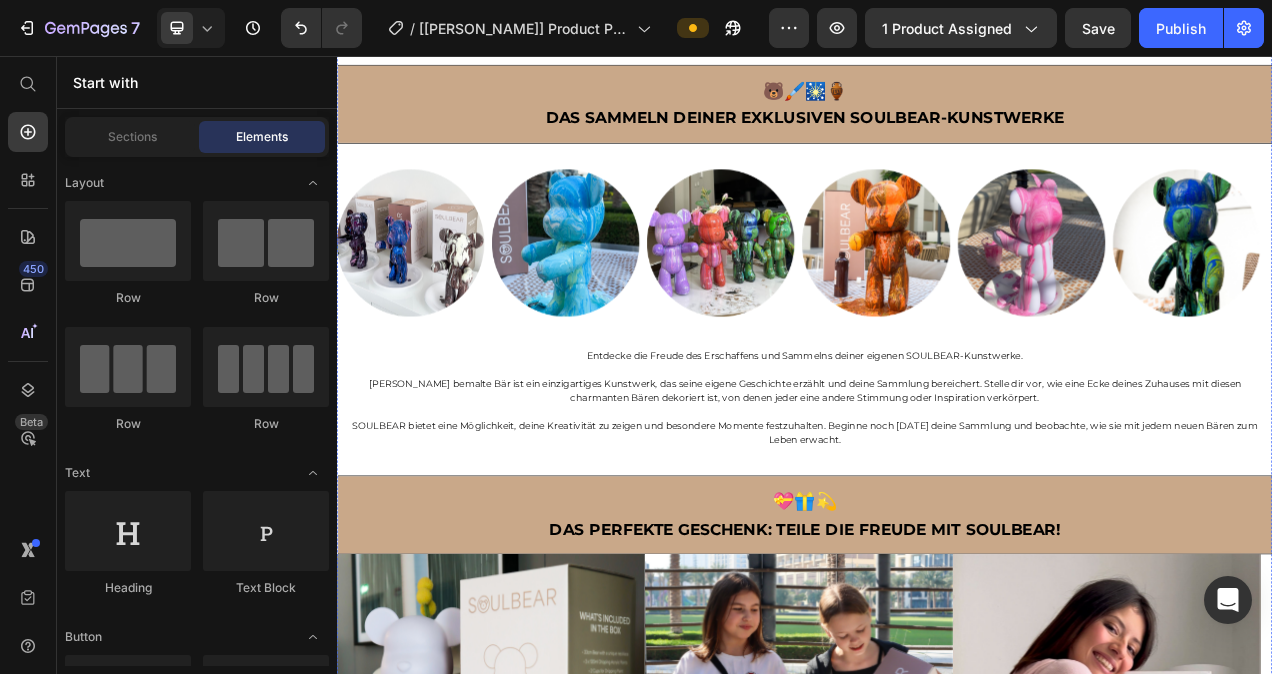 click on "SOULBEAR schafft gemeinsame Erlebnisse, inspiriert und verbreitet Glück. Jedes SOULBEAR-Set verspricht lachende Gesichter, kreative Entfaltung und unvergessliche Momente." at bounding box center (937, -50) 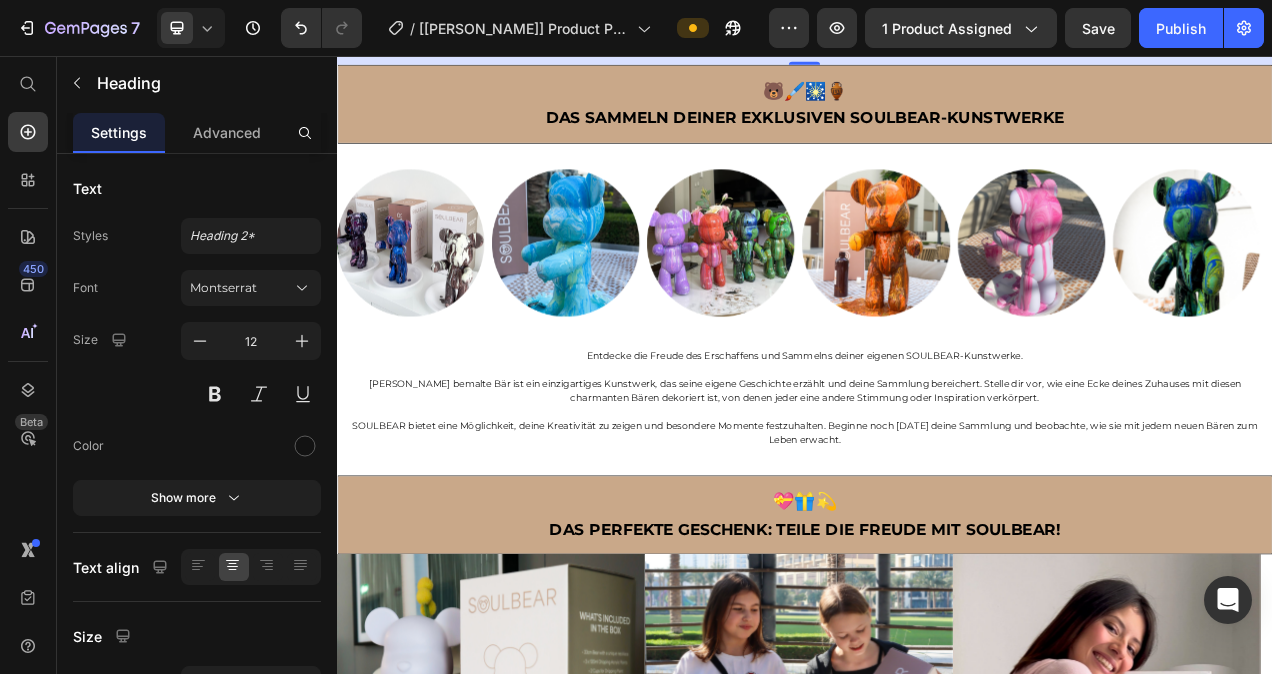 click on "SOULBEAR schafft gemeinsame Erlebnisse, inspiriert und verbreitet Glück. Jedes SOULBEAR-Set verspricht lachende Gesichter, kreative Entfaltung und unvergessliche Momente." at bounding box center [937, -50] 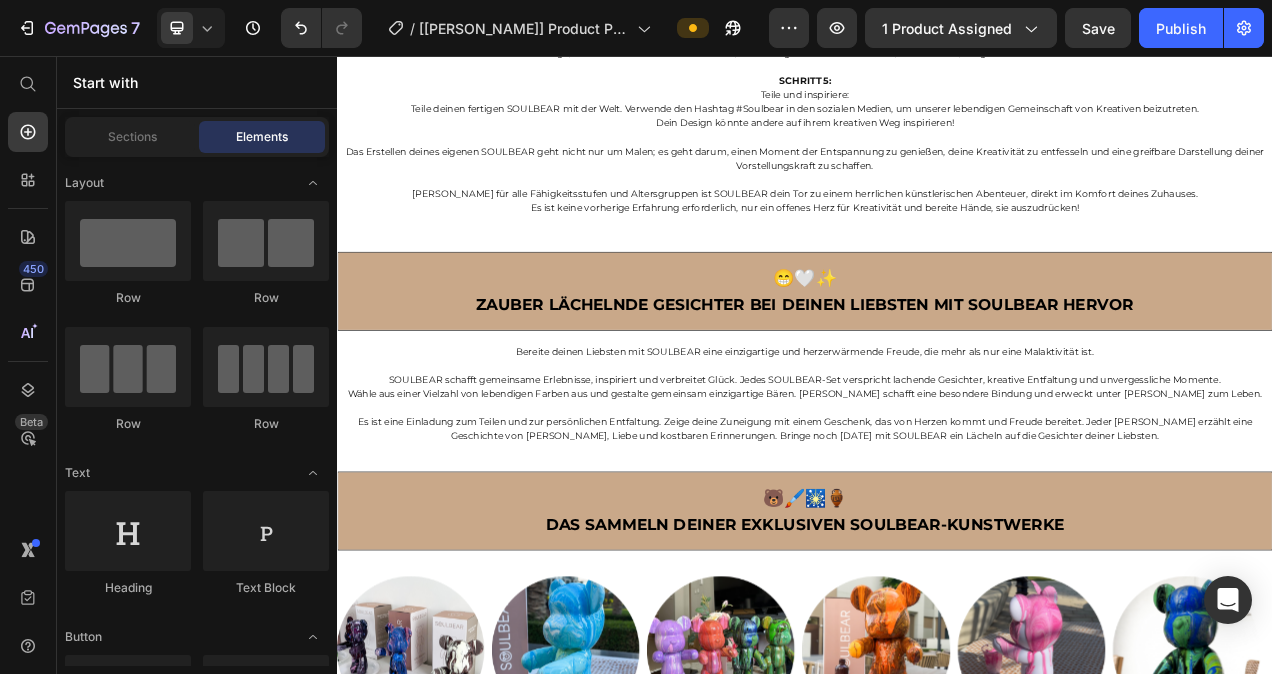 scroll, scrollTop: 3649, scrollLeft: 0, axis: vertical 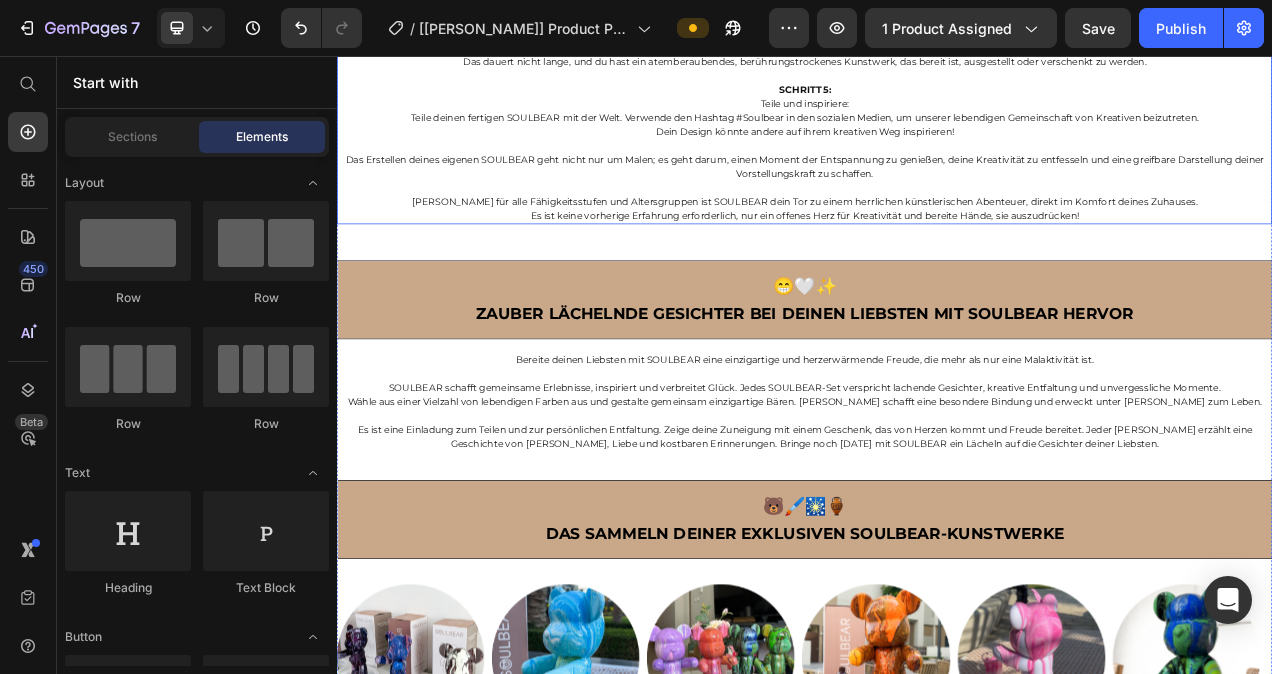 click on "Das Erstellen deines eigenen SOULBEAR geht nicht nur um Malen; es geht darum, einen Moment der Entspannung zu genießen, deine Kreativität zu entfesseln und eine greifbare Darstellung deiner Vorstellungskraft zu schaffen." at bounding box center [937, 199] 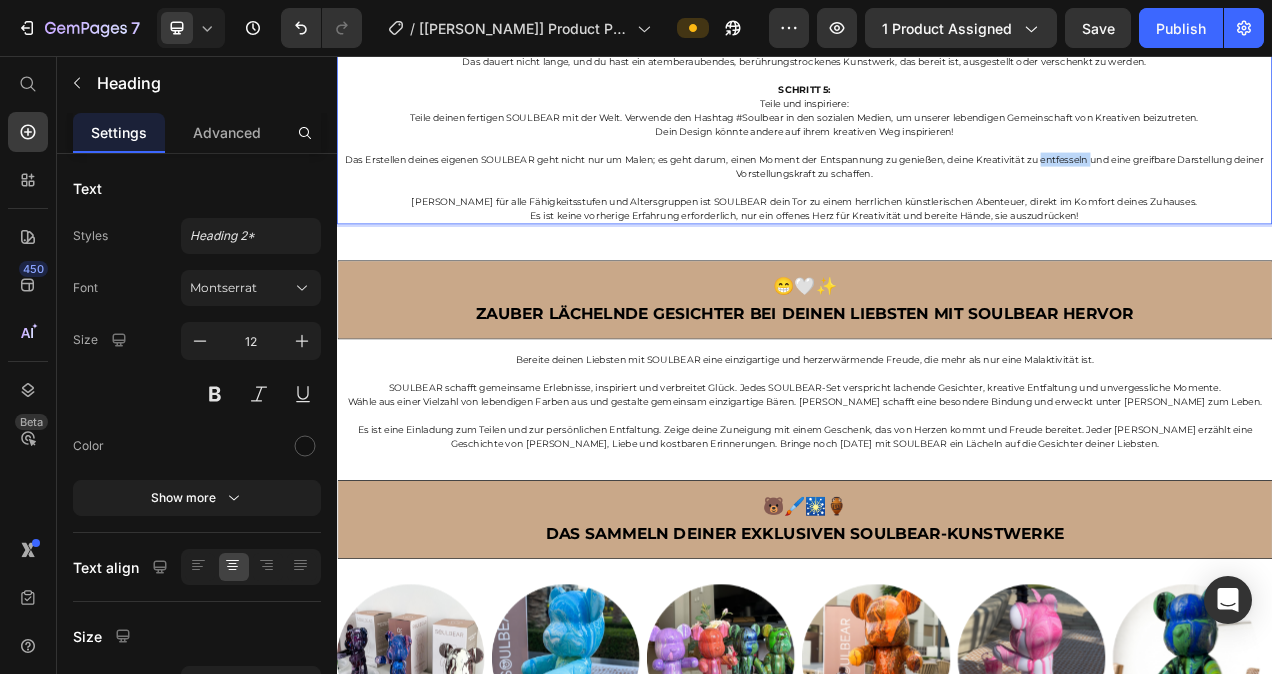 click on "Das Erstellen deines eigenen SOULBEAR geht nicht nur um Malen; es geht darum, einen Moment der Entspannung zu genießen, deine Kreativität zu entfesseln und eine greifbare Darstellung deiner Vorstellungskraft zu schaffen." at bounding box center (937, 199) 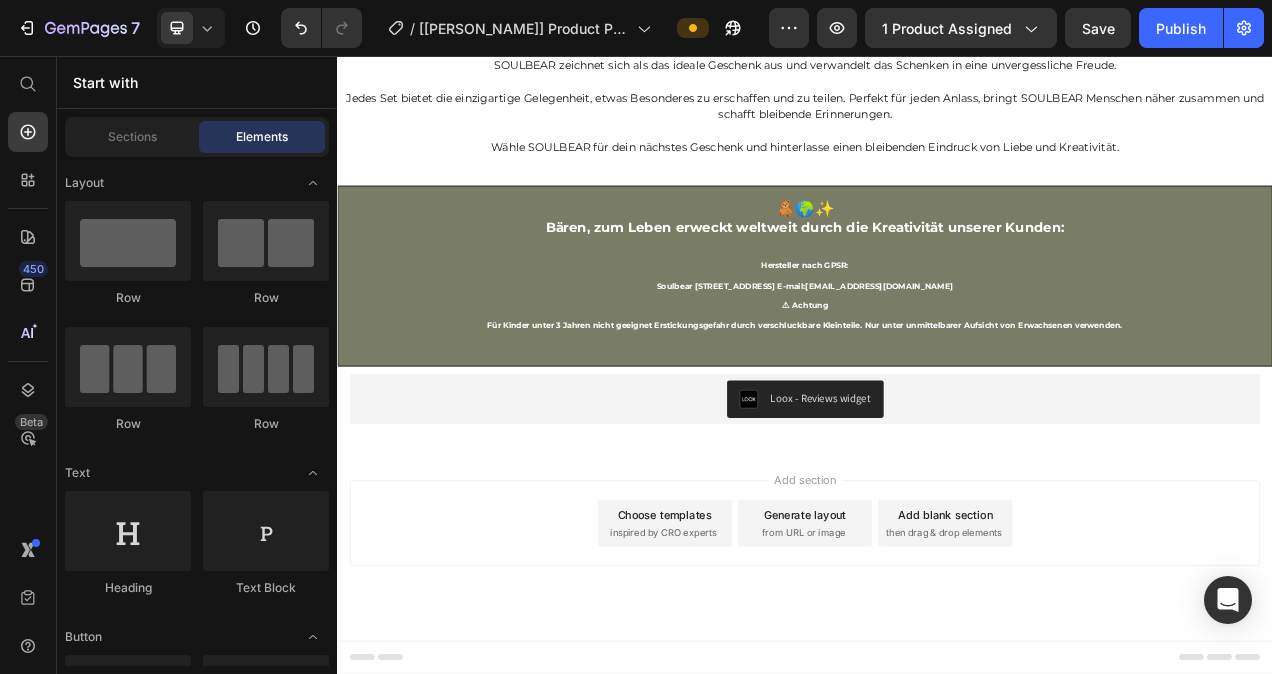 scroll, scrollTop: 5593, scrollLeft: 0, axis: vertical 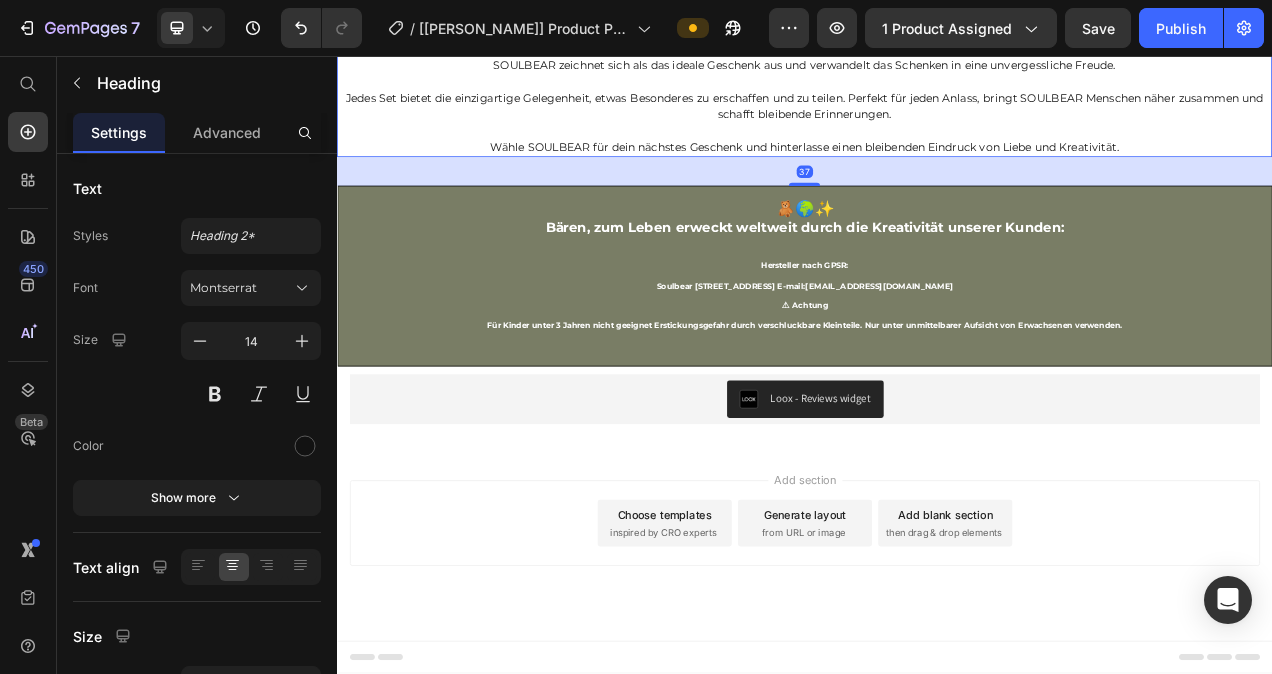click on "⁠⁠⁠⁠⁠⁠⁠ SOULBEAR zeichnet sich als das ideale Geschenk aus und verwandelt das Schenken in eine unvergessliche Freude.    Jedes Set bietet die einzigartige Gelegenheit, etwas Besonderes zu erschaffen und zu teilen. Perfekt für jeden Anlass, bringt SOULBEAR Menschen näher zusammen und schafft bleibende Erinnerungen.    Wähle SOULBEAR für dein nächstes Geschenk und hinterlasse einen bleibenden Eindruck von Liebe und Kreativität." at bounding box center (937, 110) 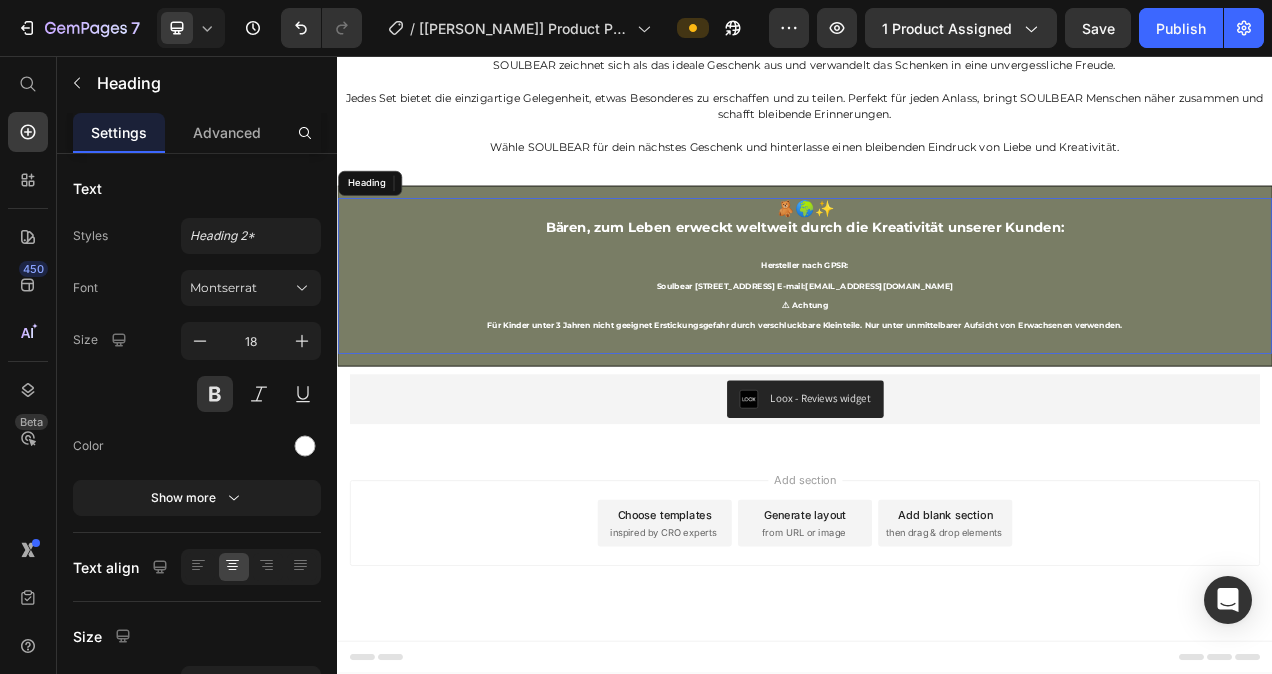 click on "Bären, zum Leben erweckt weltweit durch die Kreativität unserer Kunden:" at bounding box center (937, 277) 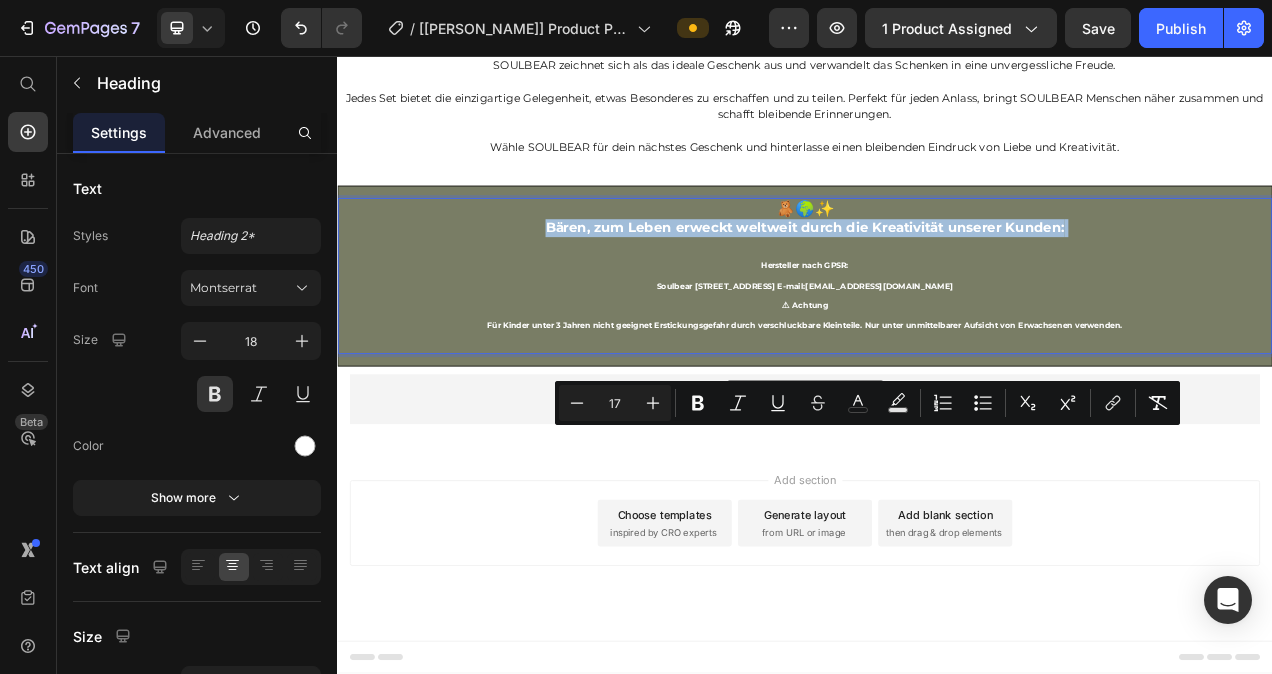 click on "Bären, zum Leben erweckt weltweit durch die Kreativität unserer Kunden:" at bounding box center [937, 277] 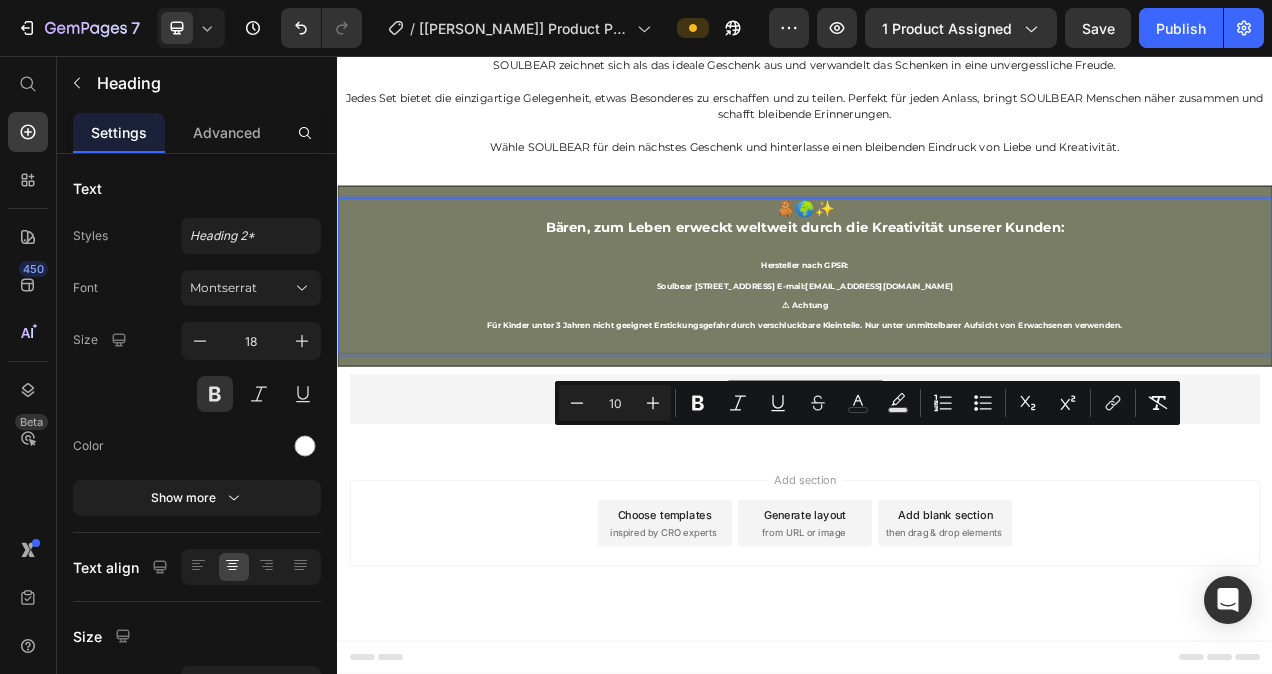 click on "🧸🌍✨ Bären, zum Leben erweckt weltweit durch die Kreativität unserer Kunden: Hersteller nach GPSR: Soulbear [STREET_ADDRESS] E-mail:  [EMAIL_ADDRESS][DOMAIN_NAME] ⚠ Achtung Für Kinder unter 3 Jahren nicht geeignet Erstickungsgefahr durch verschluckbare Kleinteile. Nur unter unmittelbarer Aufsicht von Erwachsenen verwenden." at bounding box center (937, 339) 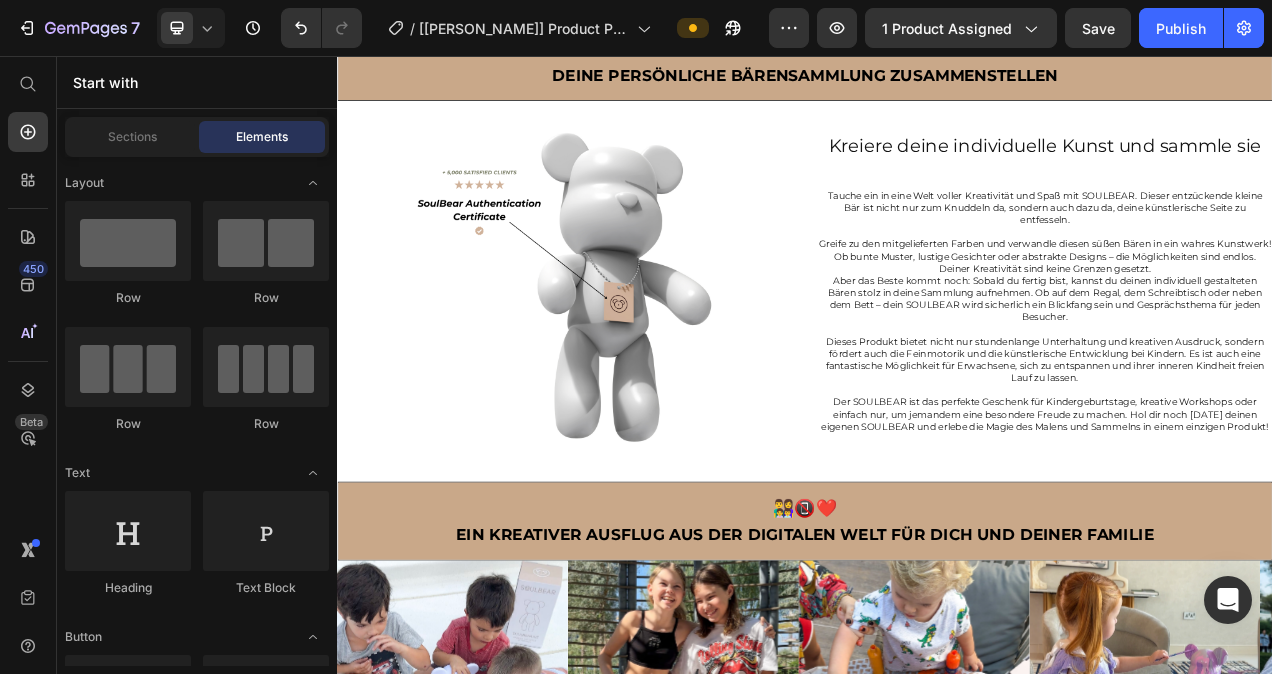 scroll, scrollTop: 1245, scrollLeft: 0, axis: vertical 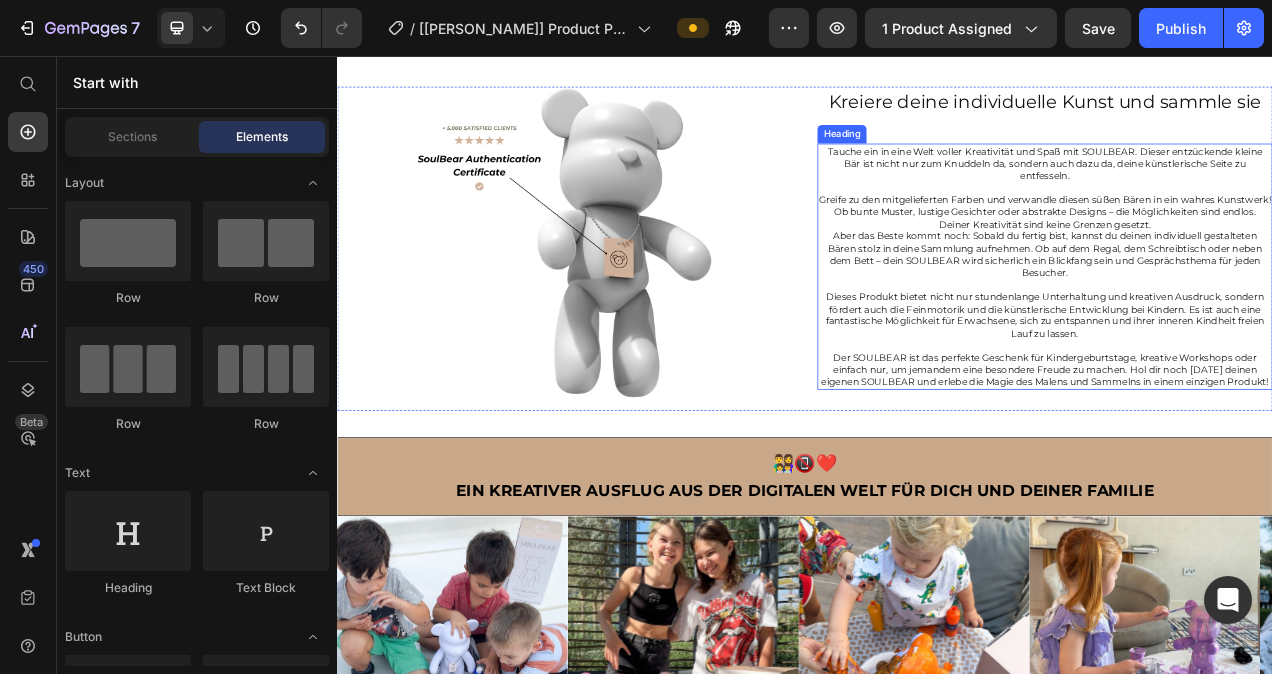 click on "Aber das Beste kommt noch: Sobald du fertig bist, kannst du deinen individuell gestalteten Bären stolz in deine Sammlung aufnehmen. Ob auf dem Regal, dem Schreibtisch oder neben dem Bett – dein SOULBEAR wird sicherlich ein Blickfang sein und Gesprächsthema für jeden Besucher." at bounding box center (1245, 311) 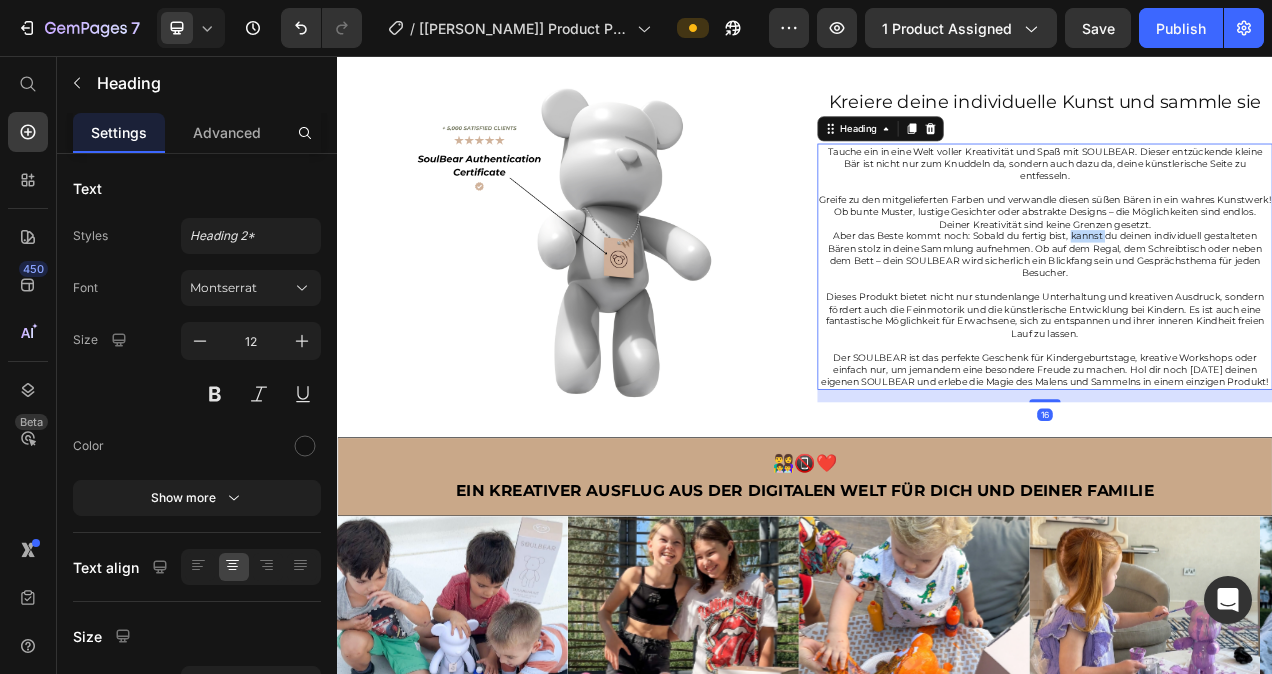 click on "Aber das Beste kommt noch: Sobald du fertig bist, kannst du deinen individuell gestalteten Bären stolz in deine Sammlung aufnehmen. Ob auf dem Regal, dem Schreibtisch oder neben dem Bett – dein SOULBEAR wird sicherlich ein Blickfang sein und Gesprächsthema für jeden Besucher." at bounding box center [1245, 311] 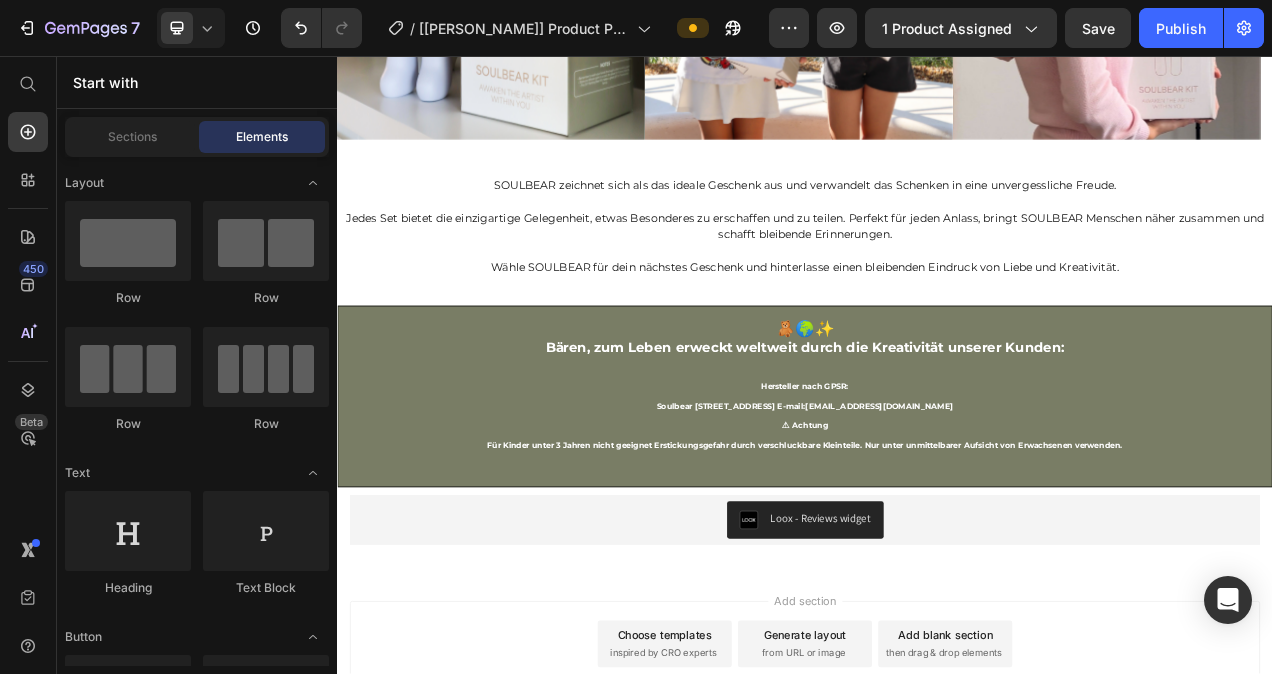 scroll, scrollTop: 5416, scrollLeft: 0, axis: vertical 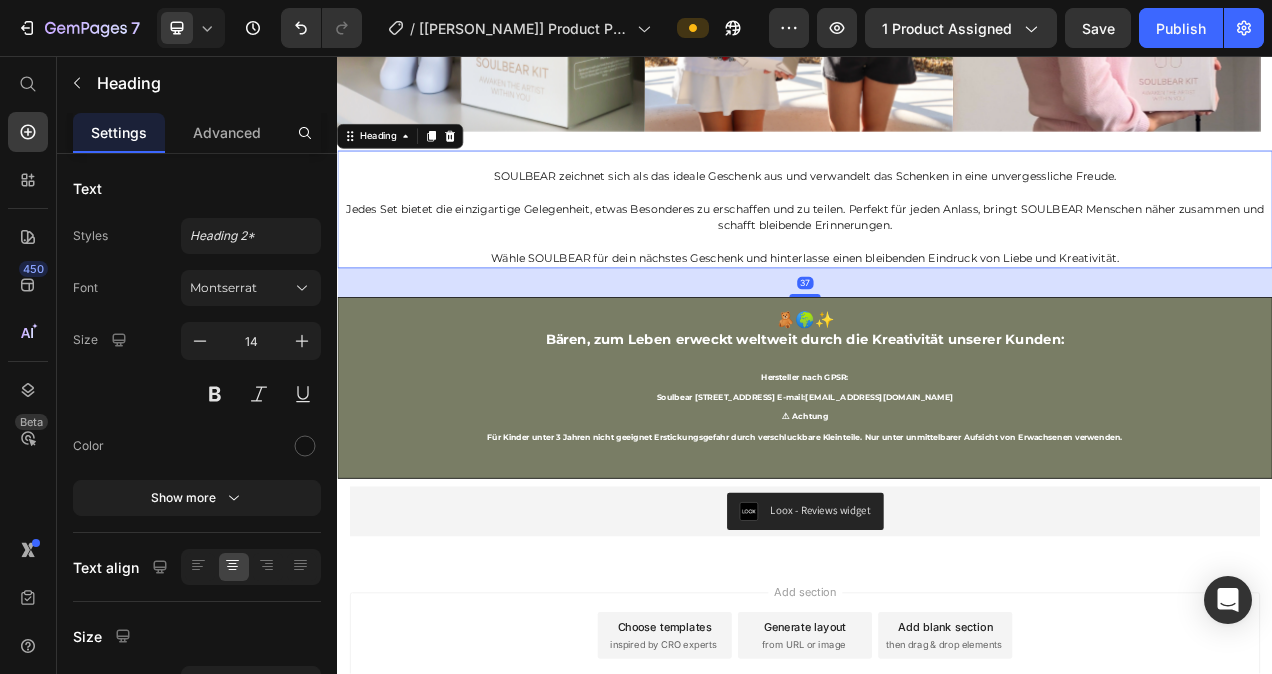 click on "Wähle SOULBEAR für dein nächstes Geschenk und hinterlasse einen bleibenden Eindruck von Liebe und Kreativität." at bounding box center [937, 316] 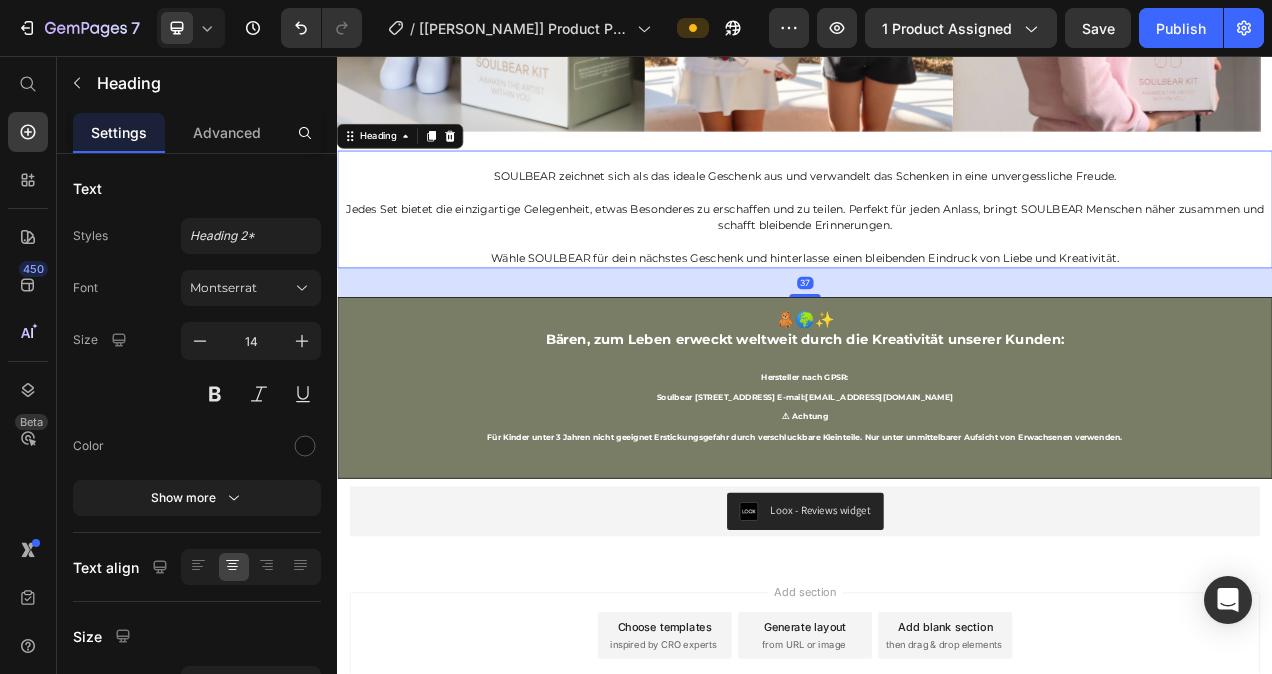 click on "Wähle SOULBEAR für dein nächstes Geschenk und hinterlasse einen bleibenden Eindruck von Liebe und Kreativität." at bounding box center (937, 316) 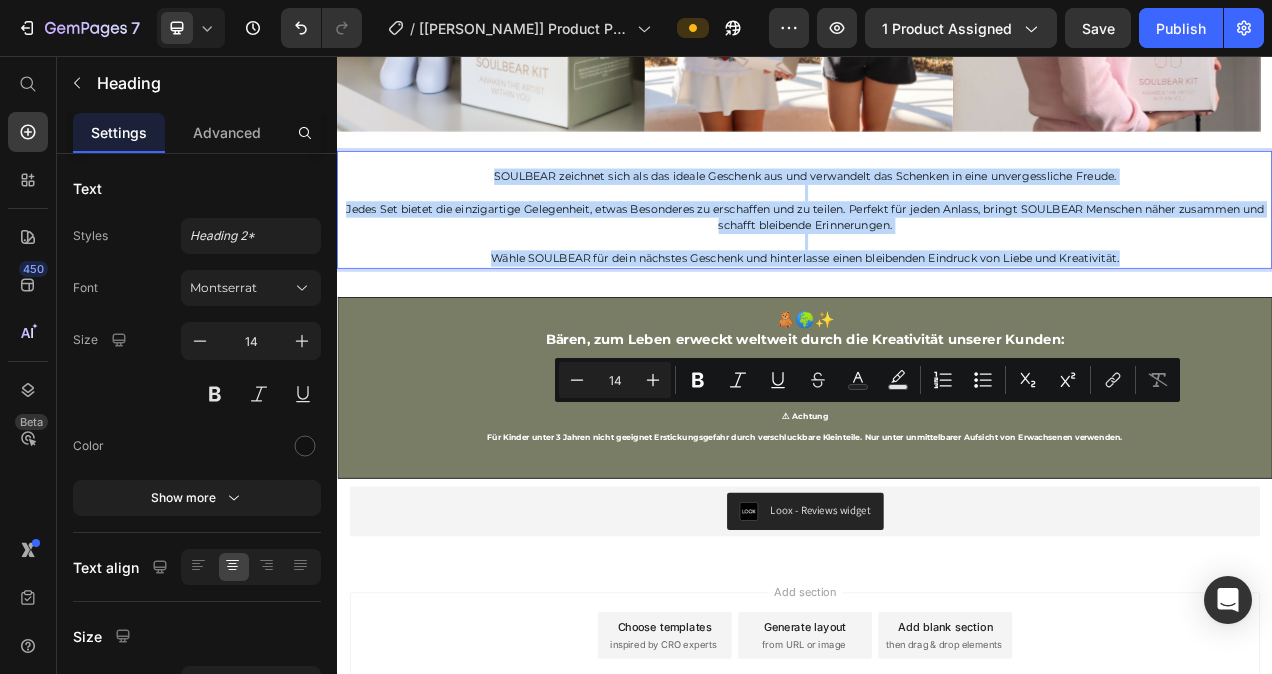 drag, startPoint x: 1338, startPoint y: 612, endPoint x: 527, endPoint y: 518, distance: 816.42944 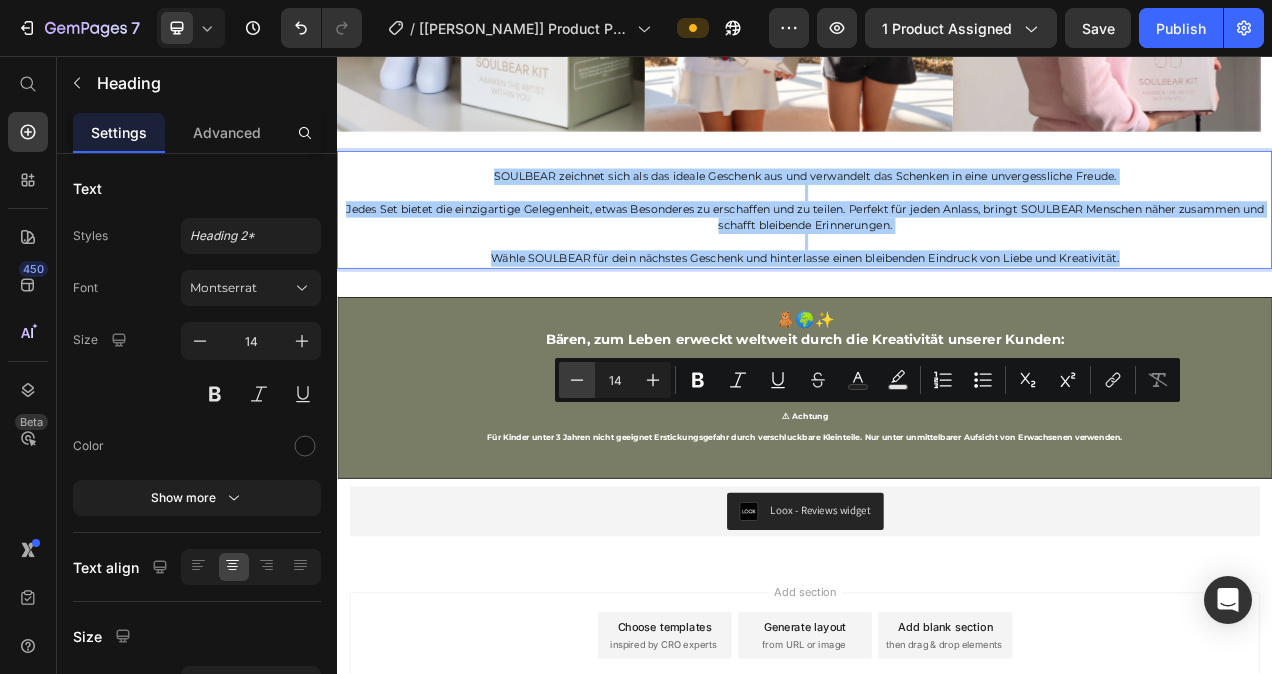 click 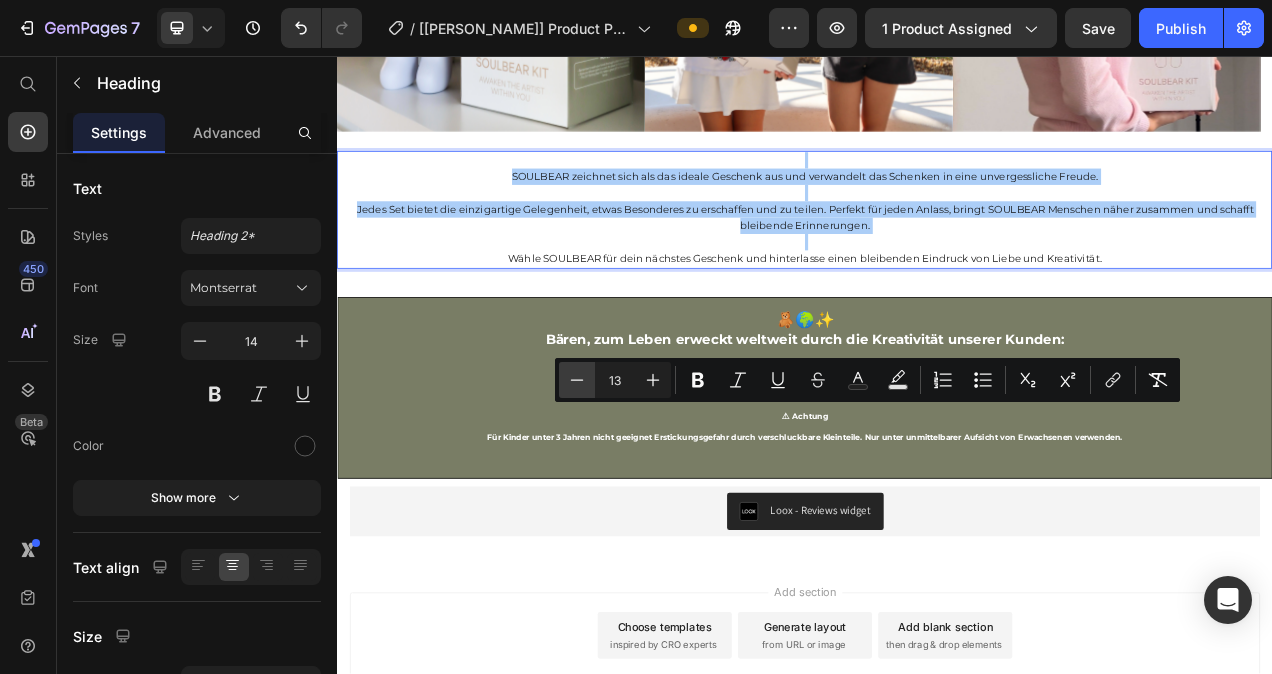click 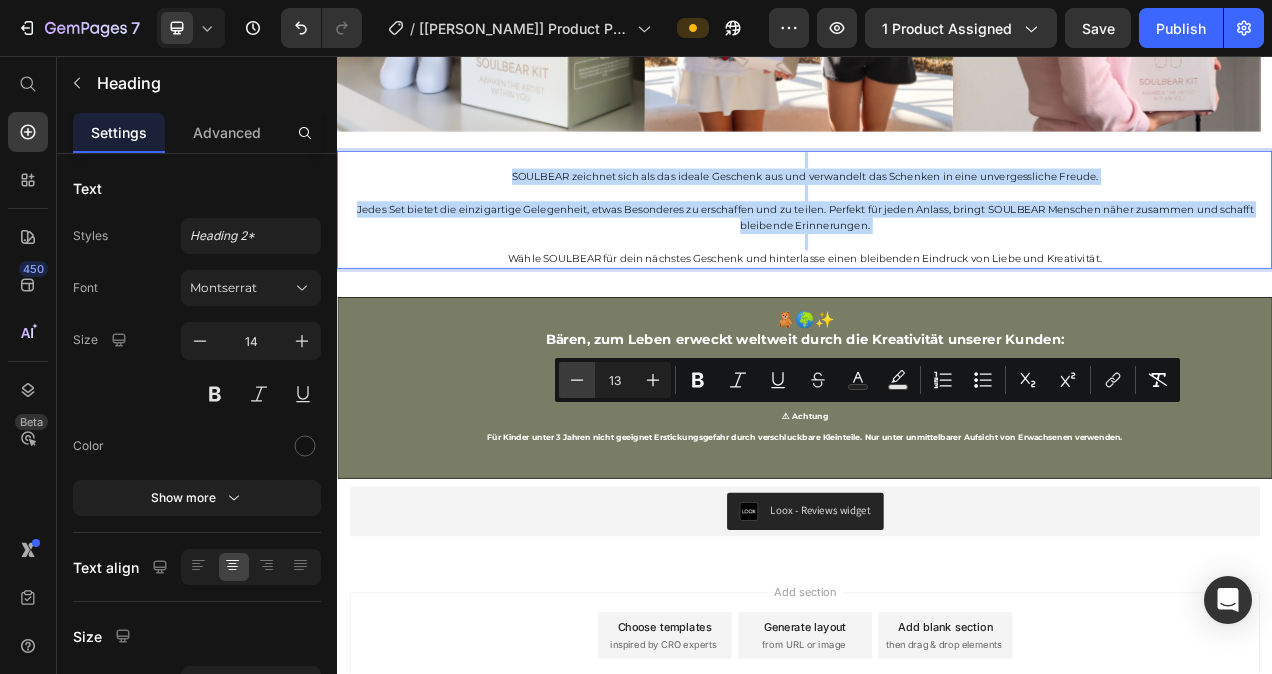 type on "12" 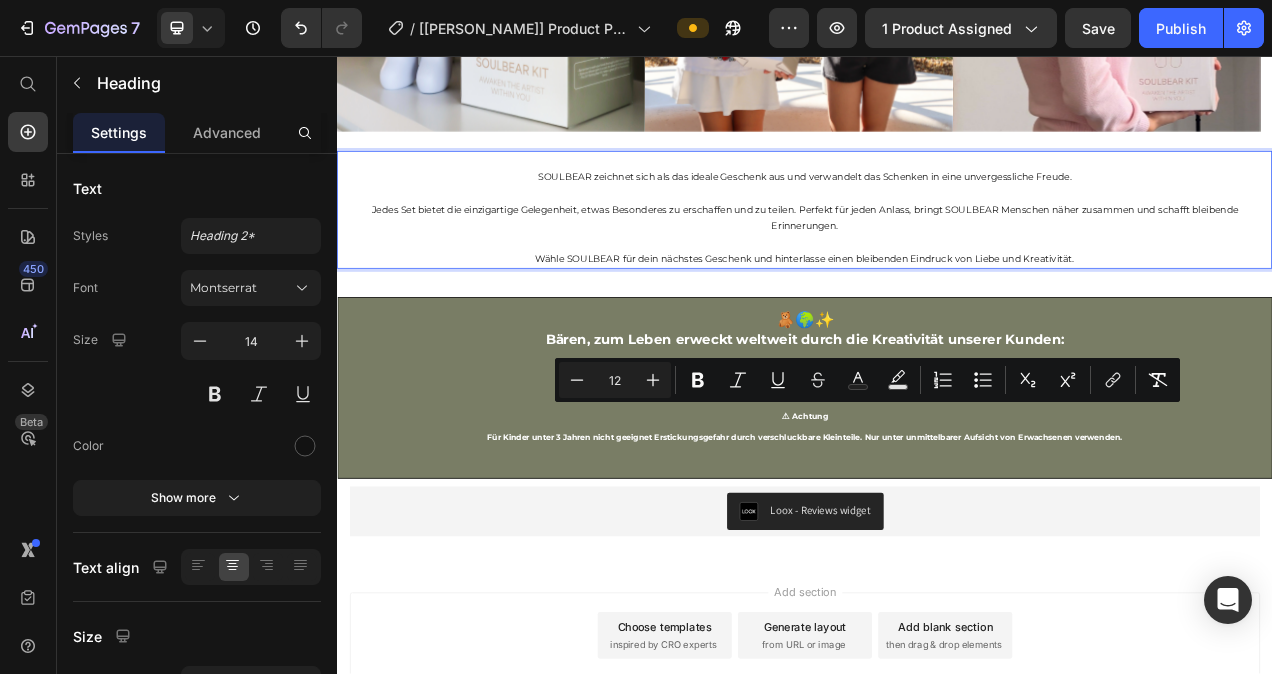click at bounding box center (937, 295) 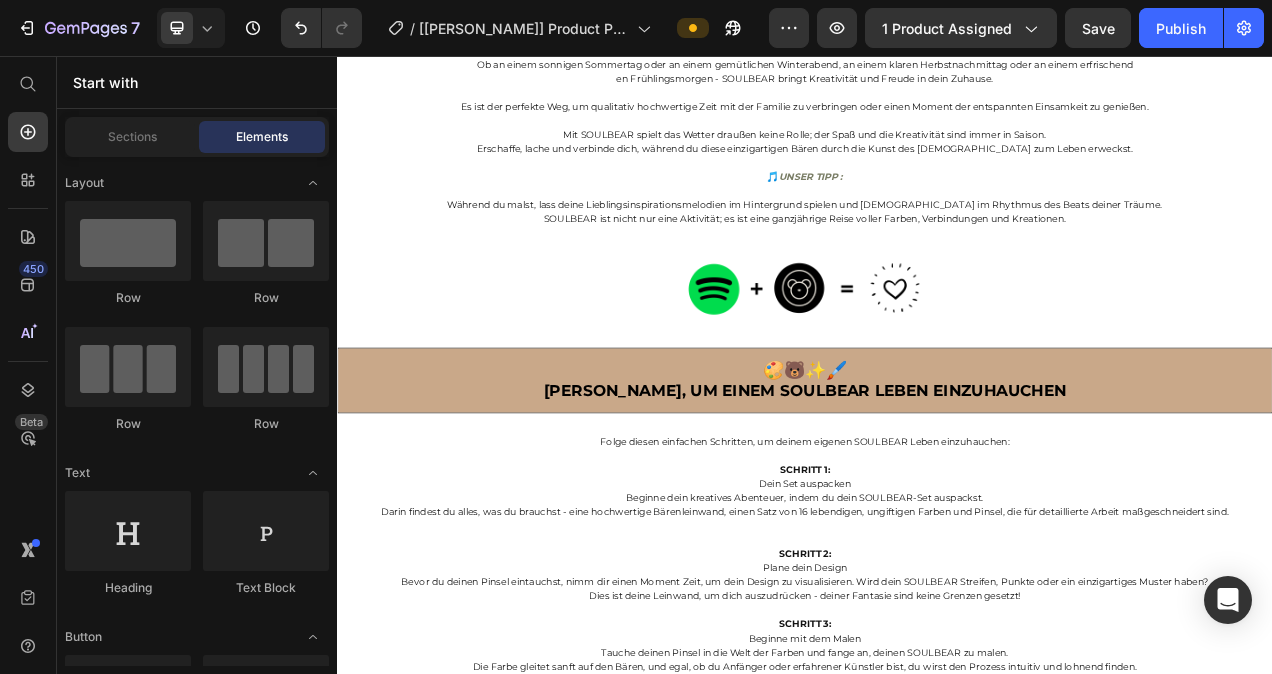 scroll, scrollTop: 3070, scrollLeft: 0, axis: vertical 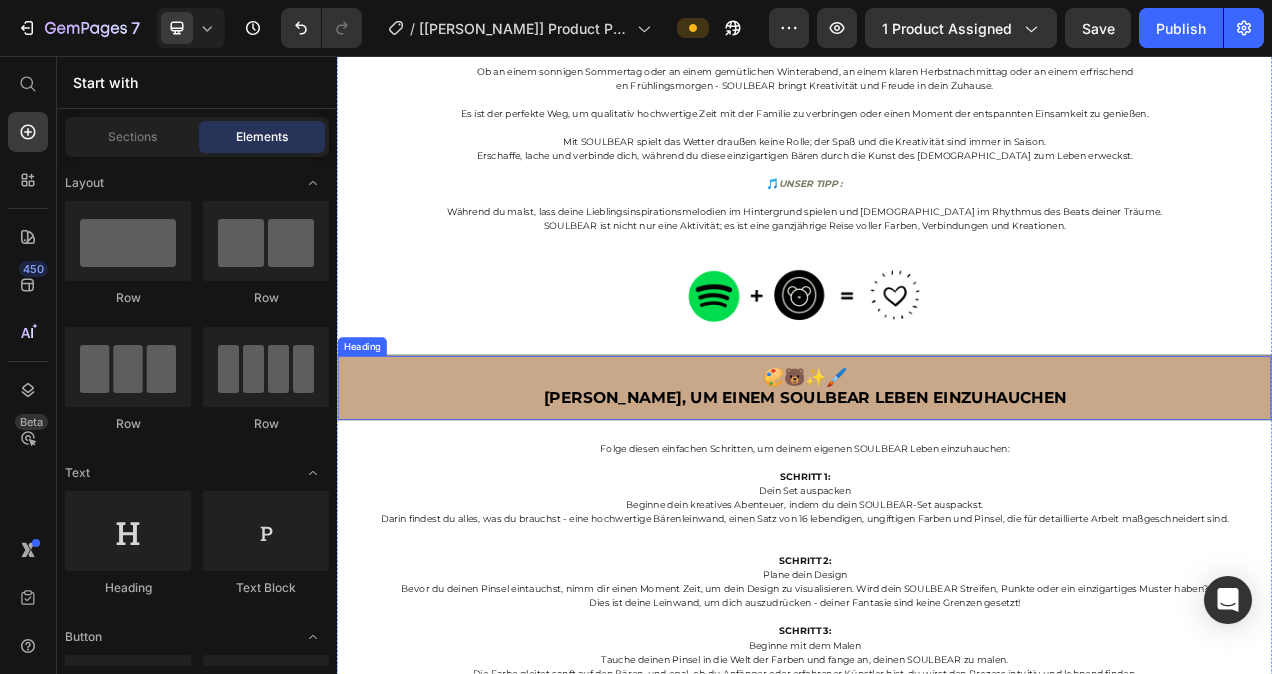 click on "[PERSON_NAME], um einem SOULBEAR Leben einzuhauchen" at bounding box center (937, 495) 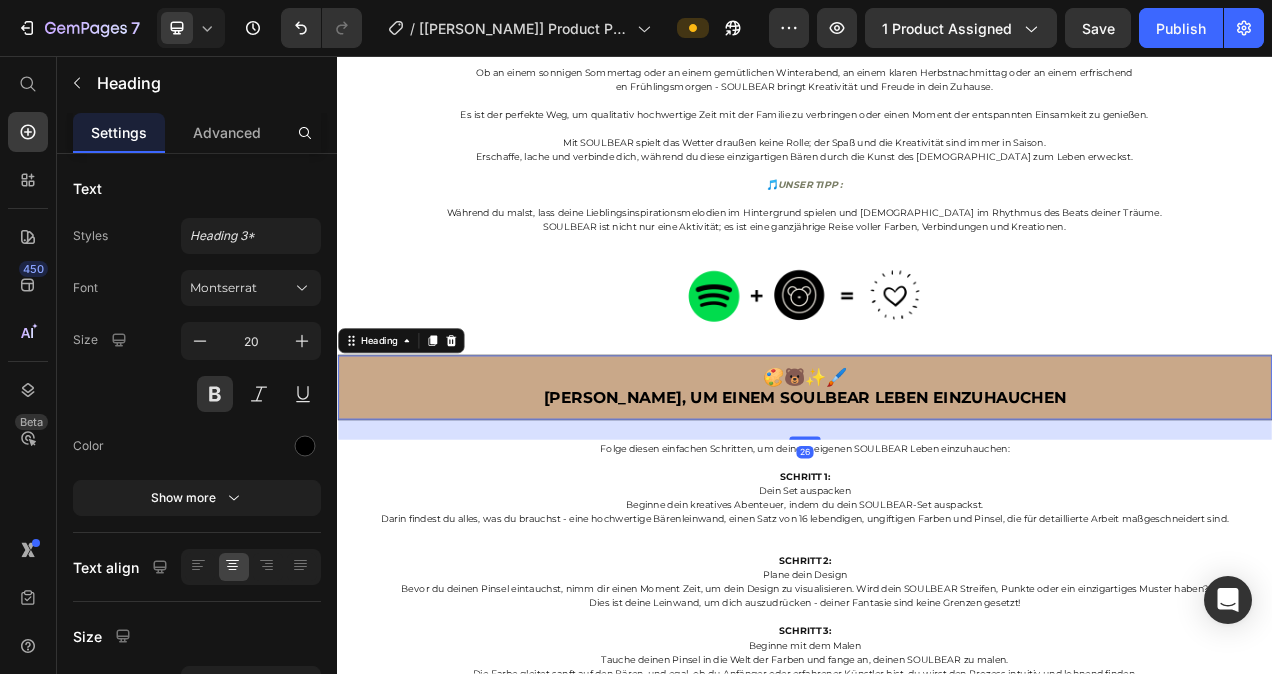 click on "[PERSON_NAME], um einem SOULBEAR Leben einzuhauchen" at bounding box center [937, 495] 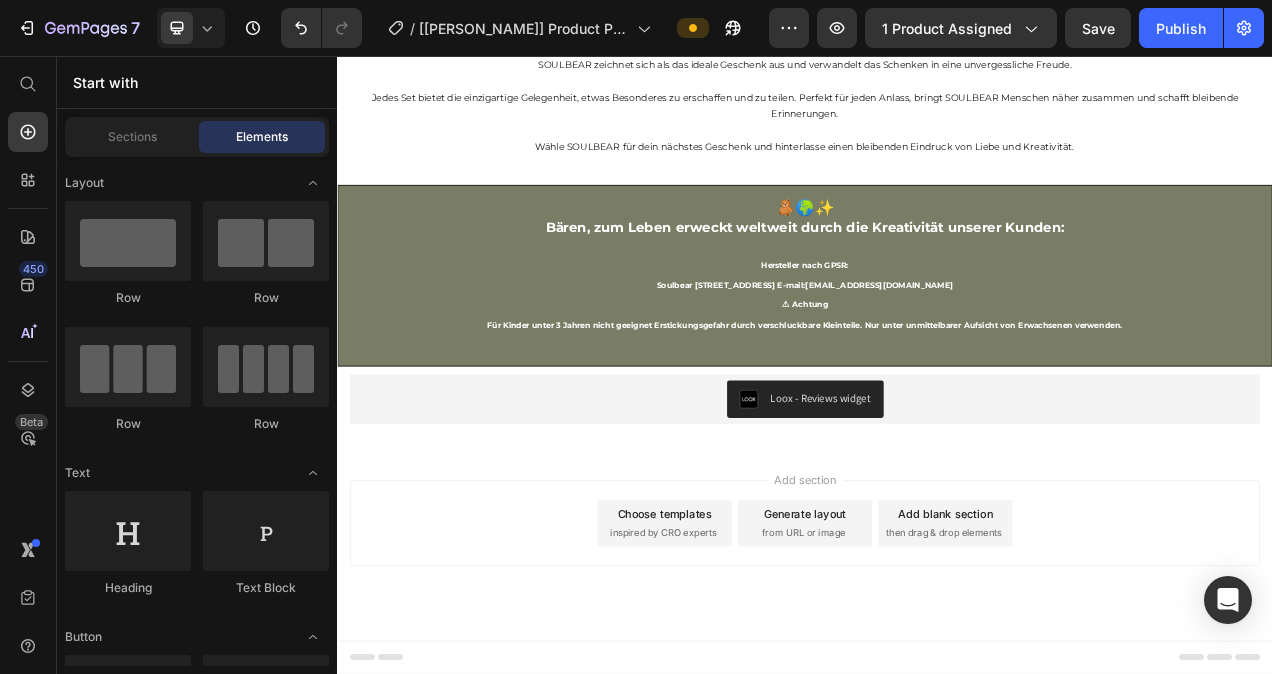 scroll, scrollTop: 5626, scrollLeft: 0, axis: vertical 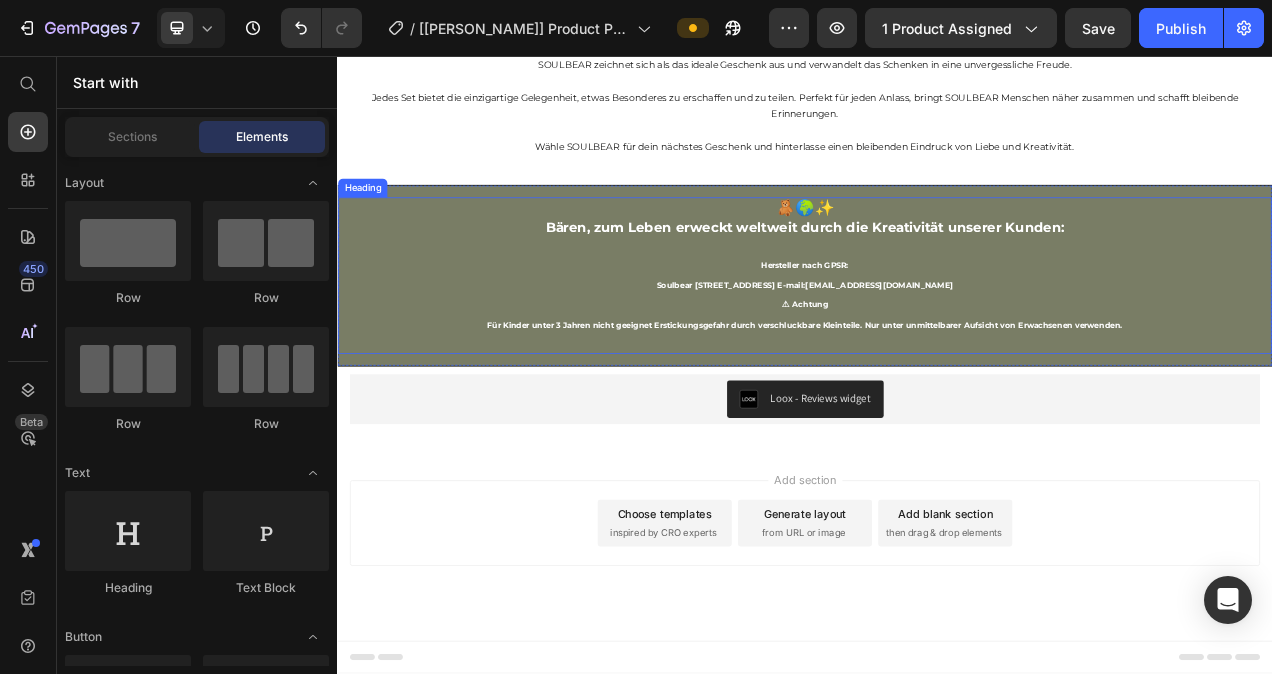 click on "Bären, zum Leben erweckt weltweit durch die Kreativität unserer Kunden:" at bounding box center (937, 276) 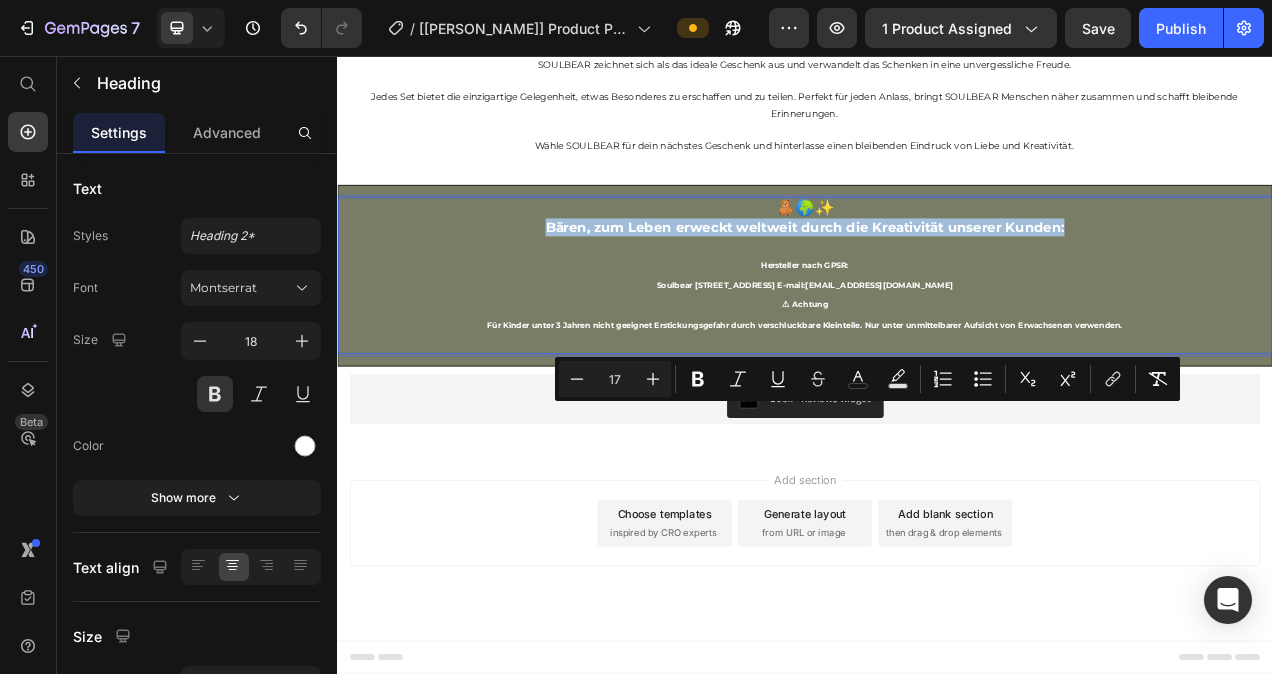 drag, startPoint x: 1276, startPoint y: 511, endPoint x: 602, endPoint y: 519, distance: 674.0475 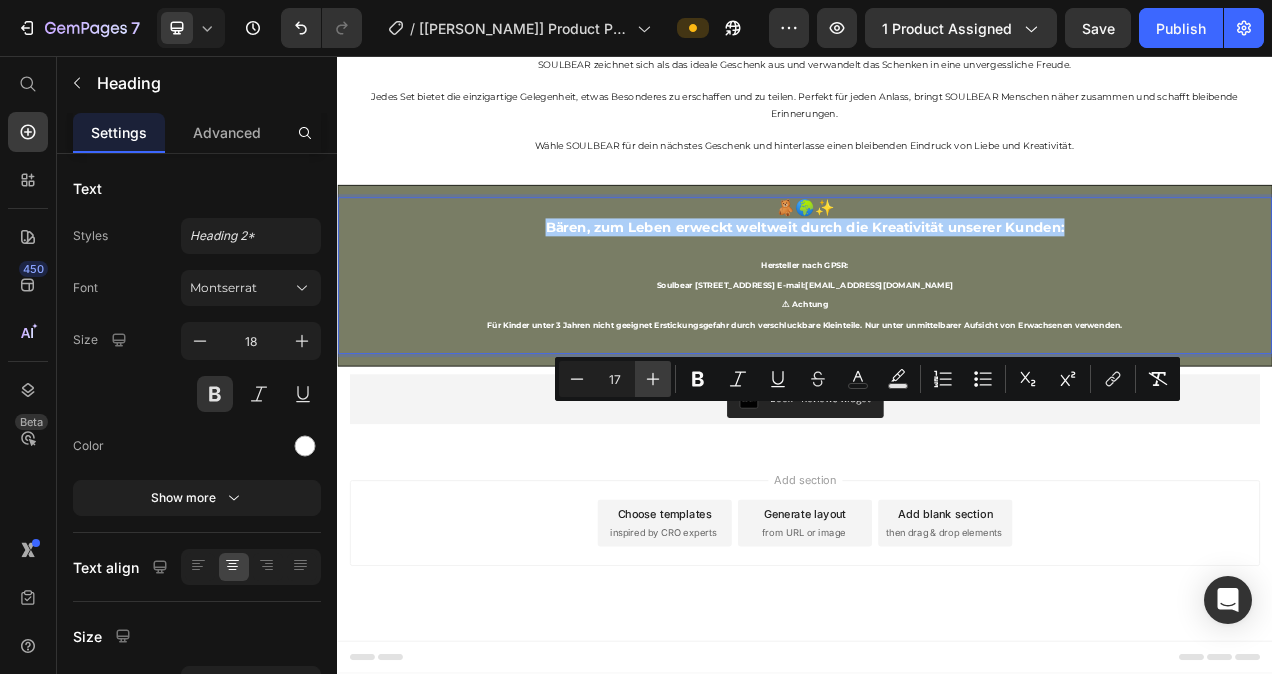 click 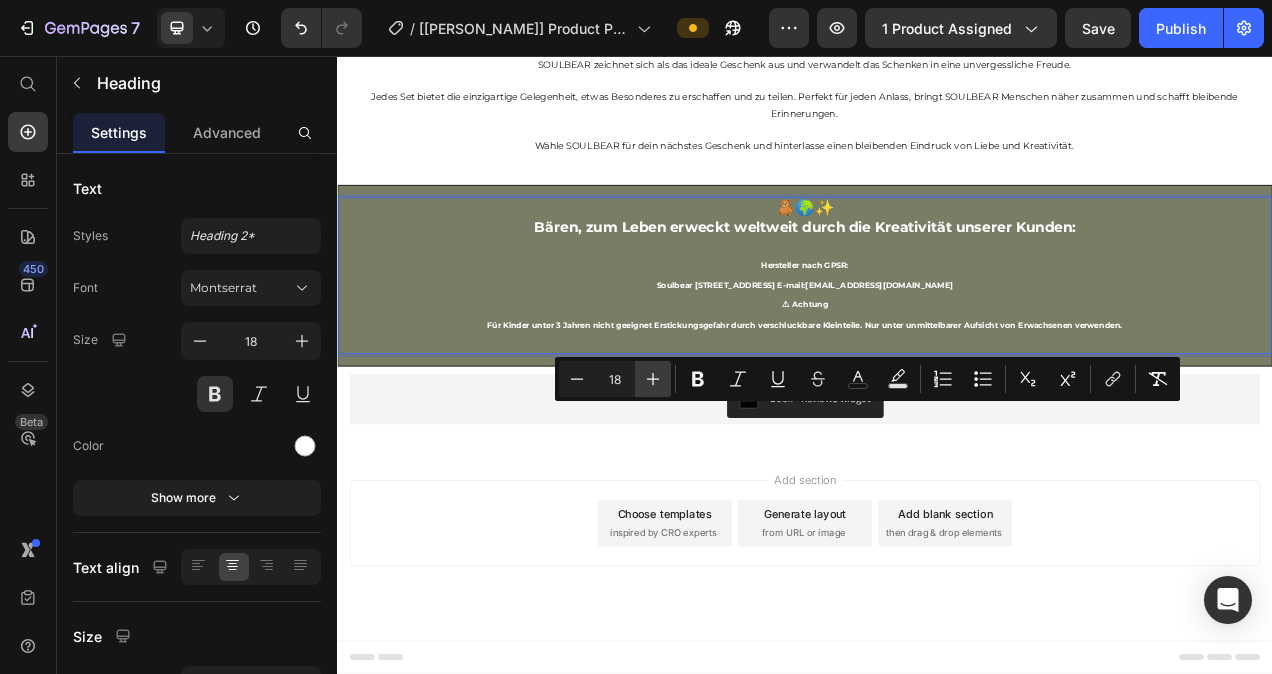 click 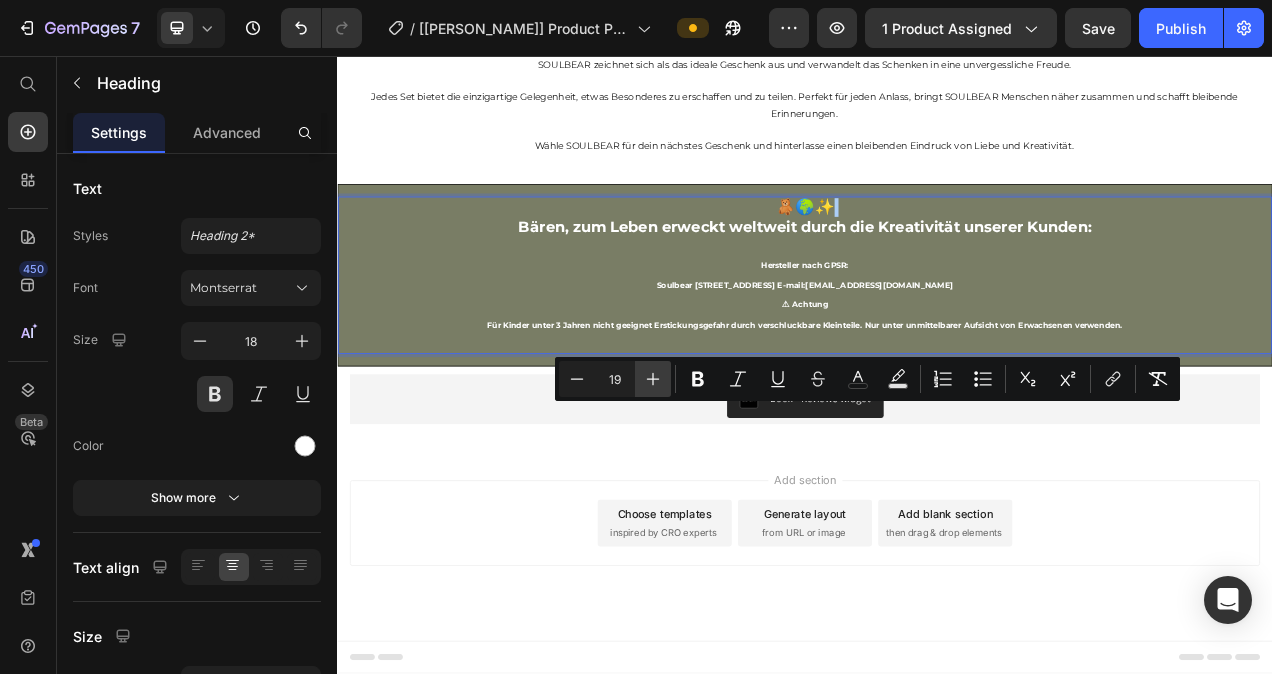 click 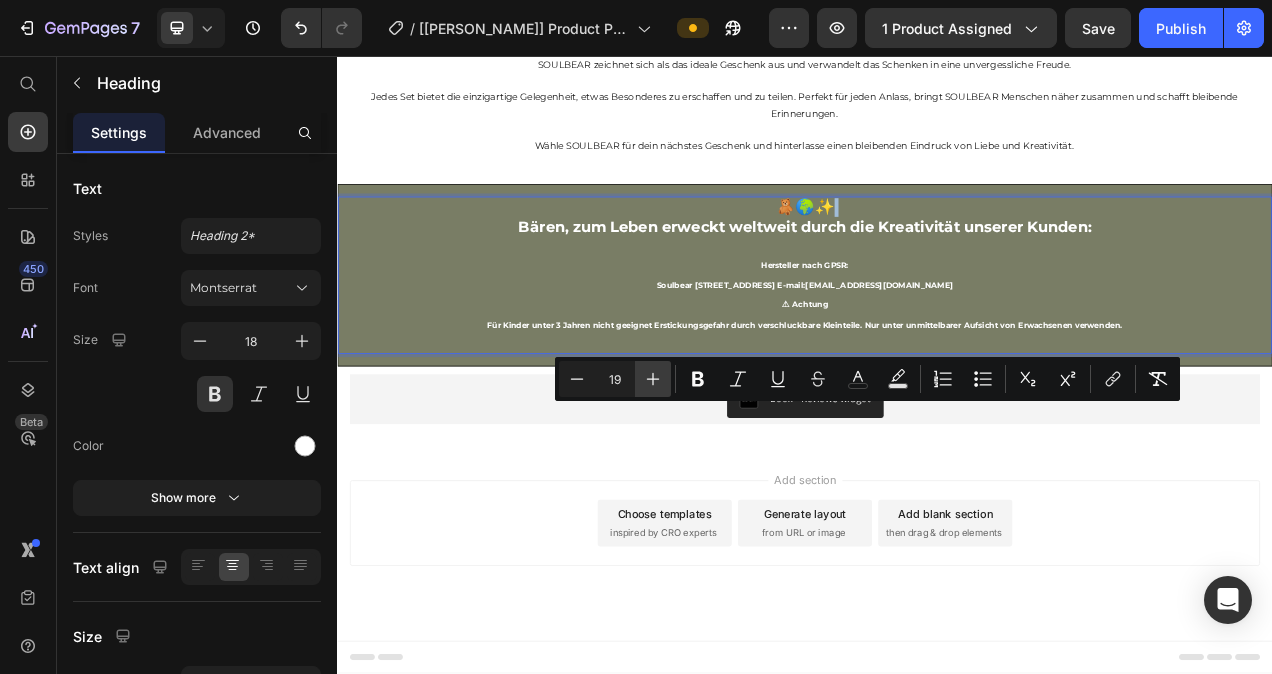 type on "20" 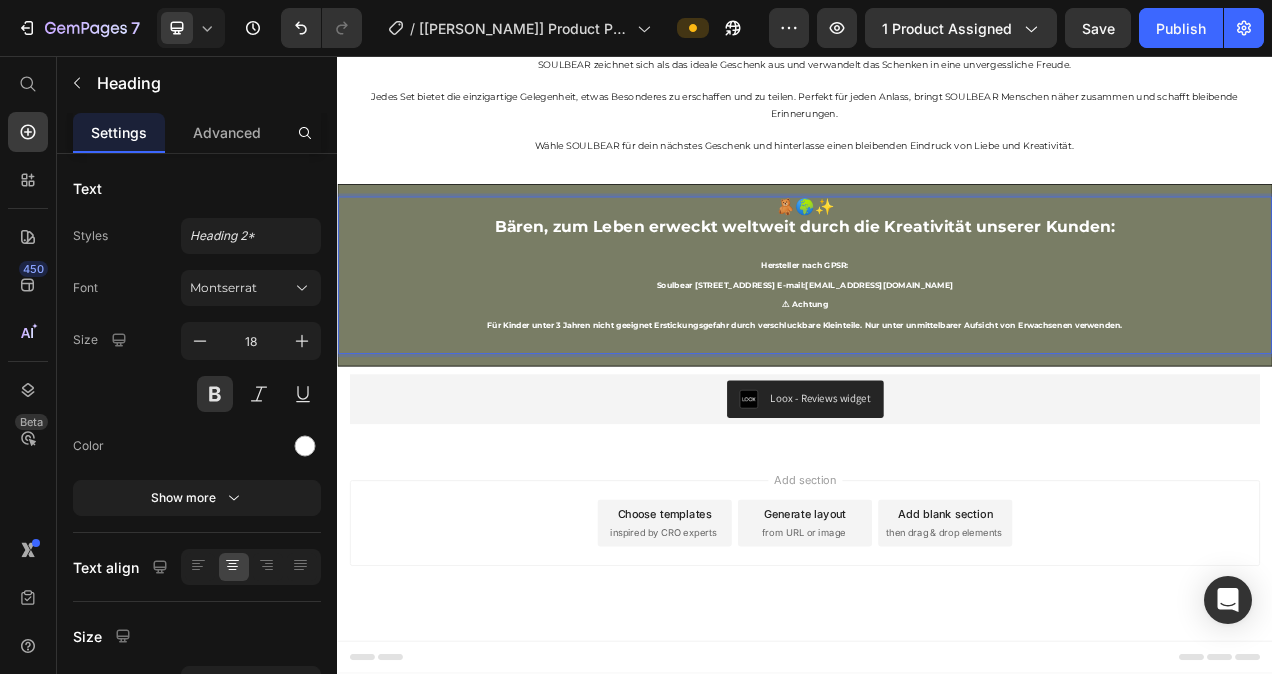 click on "🧸🌍✨ Bären, zum Leben erweckt weltweit durch die Kreativität unserer Kunden: Hersteller nach GPSR: Soulbear [STREET_ADDRESS] E-mail:  [EMAIL_ADDRESS][DOMAIN_NAME] ⚠ Achtung Für Kinder unter 3 Jahren nicht geeignet Erstickungsgefahr durch verschluckbare Kleinteile. Nur unter unmittelbarer Aufsicht von Erwachsenen verwenden." at bounding box center [937, 337] 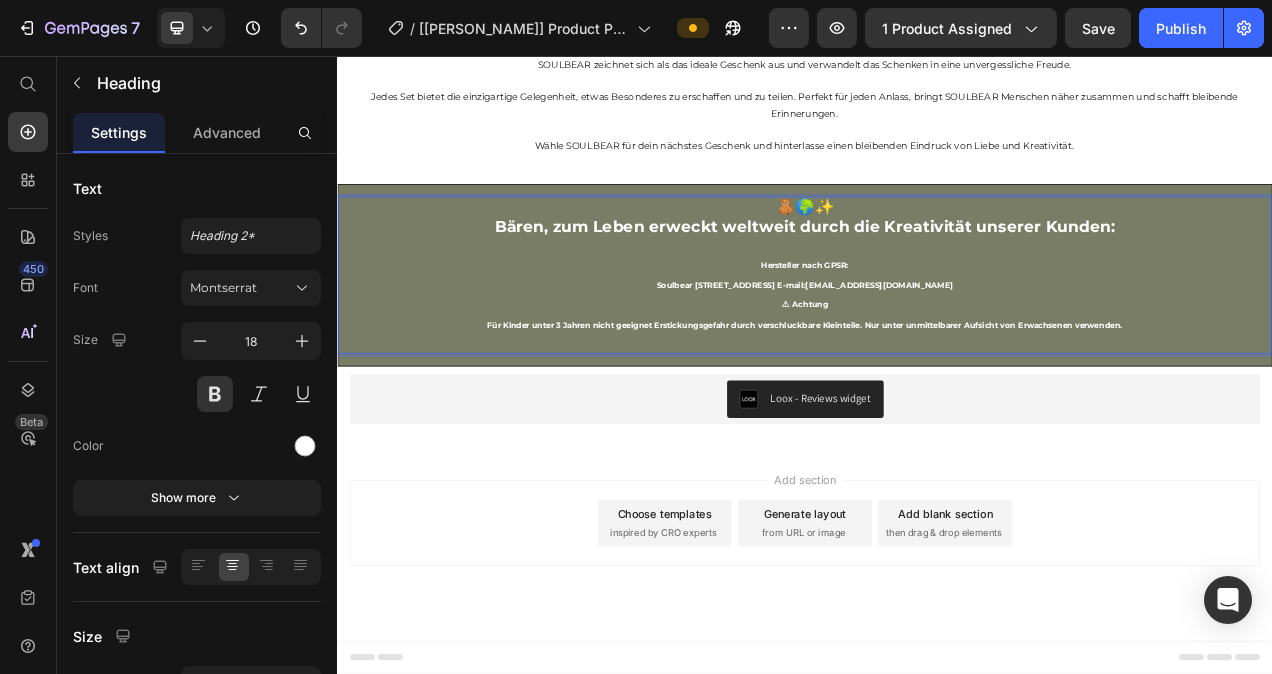 click on "🧸🌍✨ Bären, zum Leben erweckt weltweit durch die Kreativität unserer Kunden: Hersteller nach GPSR: Soulbear [STREET_ADDRESS] E-mail:  [EMAIL_ADDRESS][DOMAIN_NAME] ⚠ Achtung Für Kinder unter 3 Jahren nicht geeignet Erstickungsgefahr durch verschluckbare Kleinteile. Nur unter unmittelbarer Aufsicht von Erwachsenen verwenden." at bounding box center (937, 337) 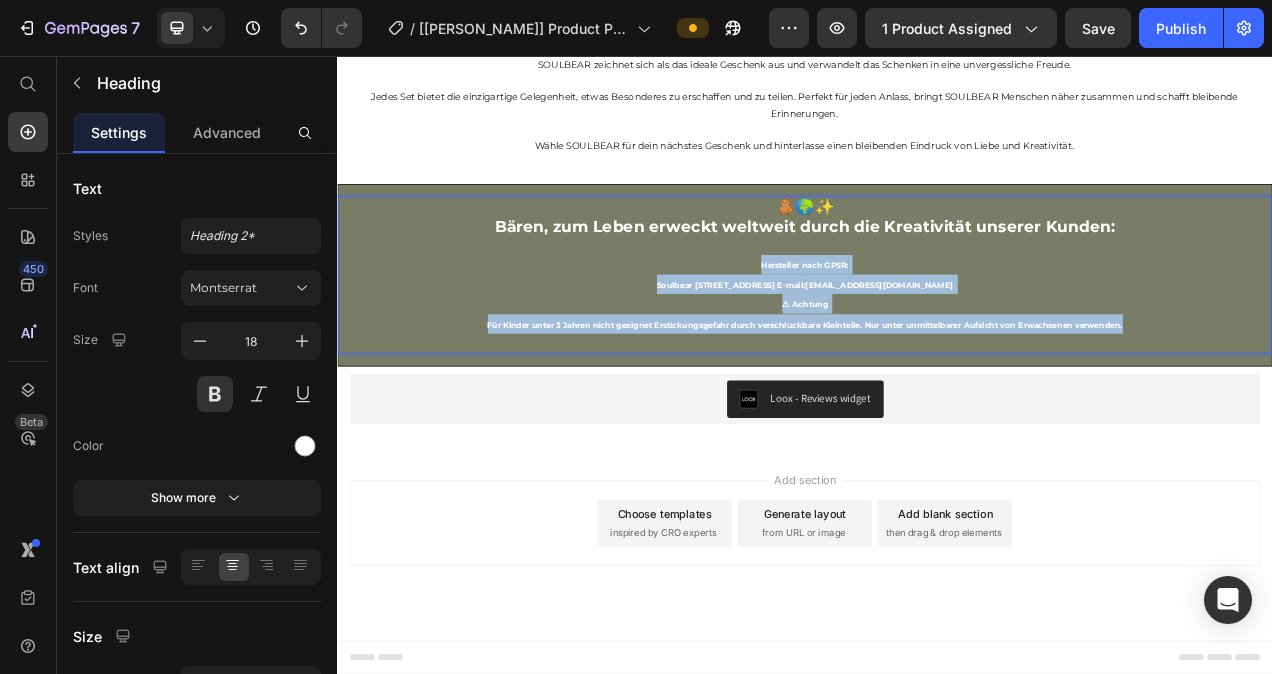 drag, startPoint x: 1354, startPoint y: 642, endPoint x: 871, endPoint y: 565, distance: 489.09918 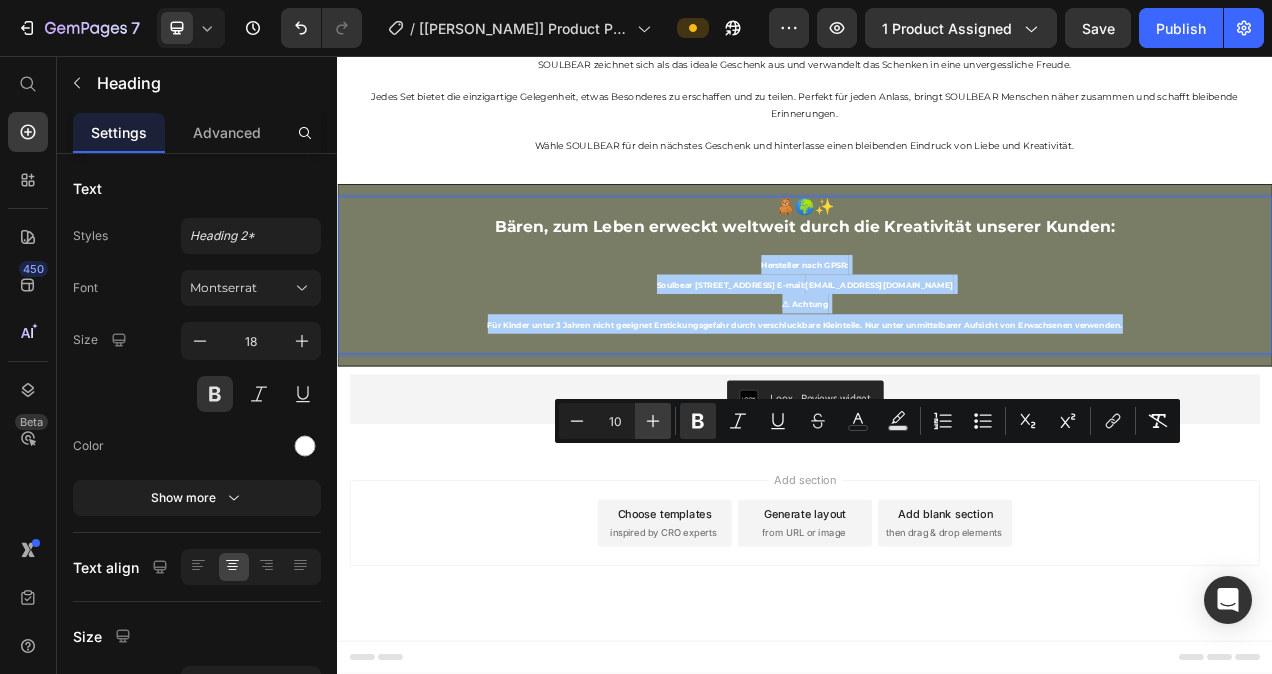 click 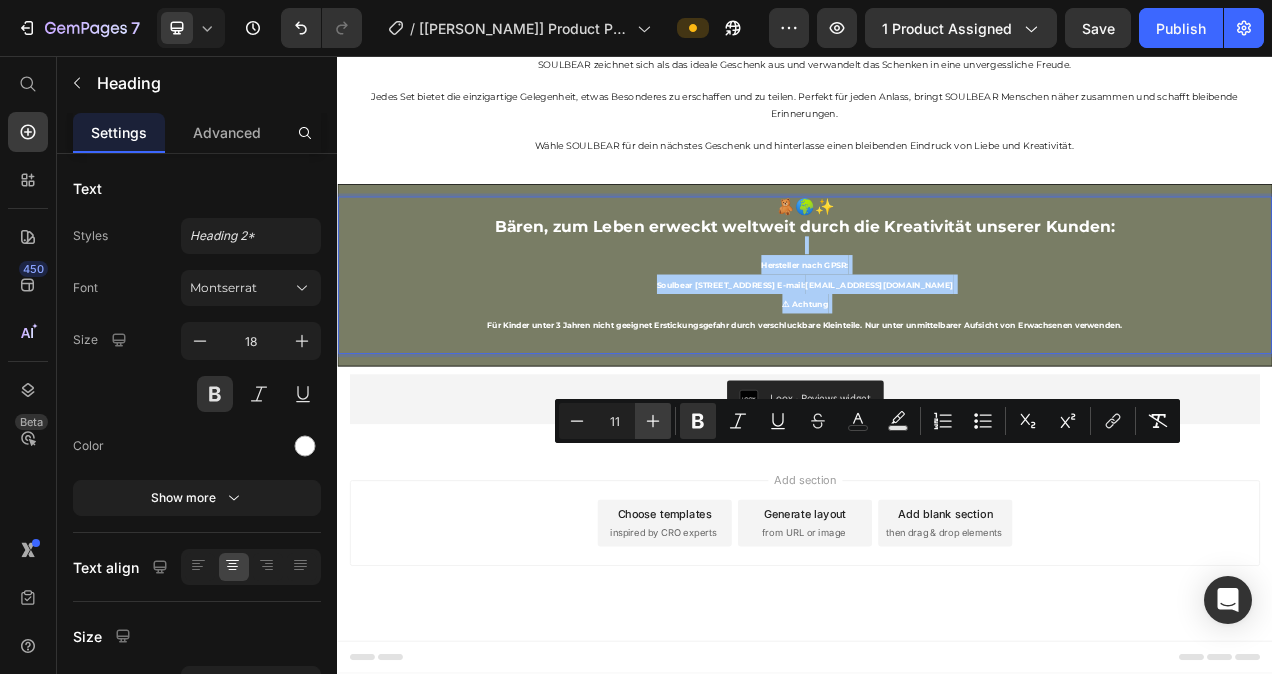 click 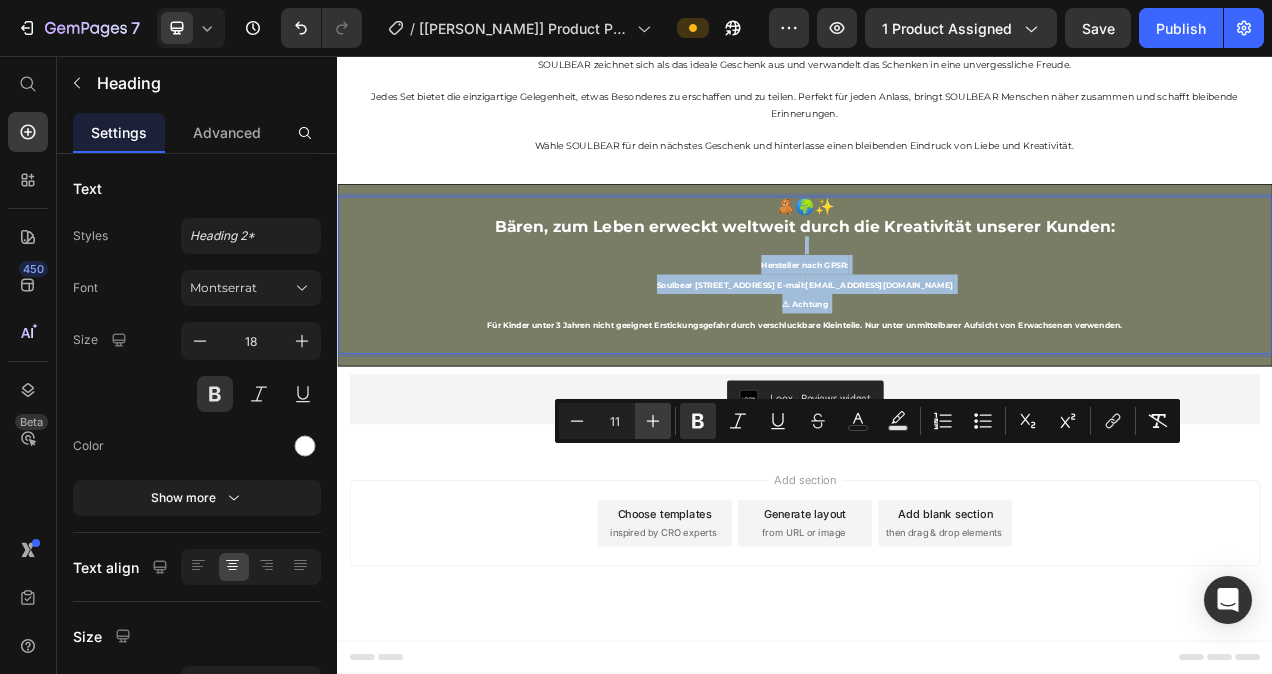 type on "12" 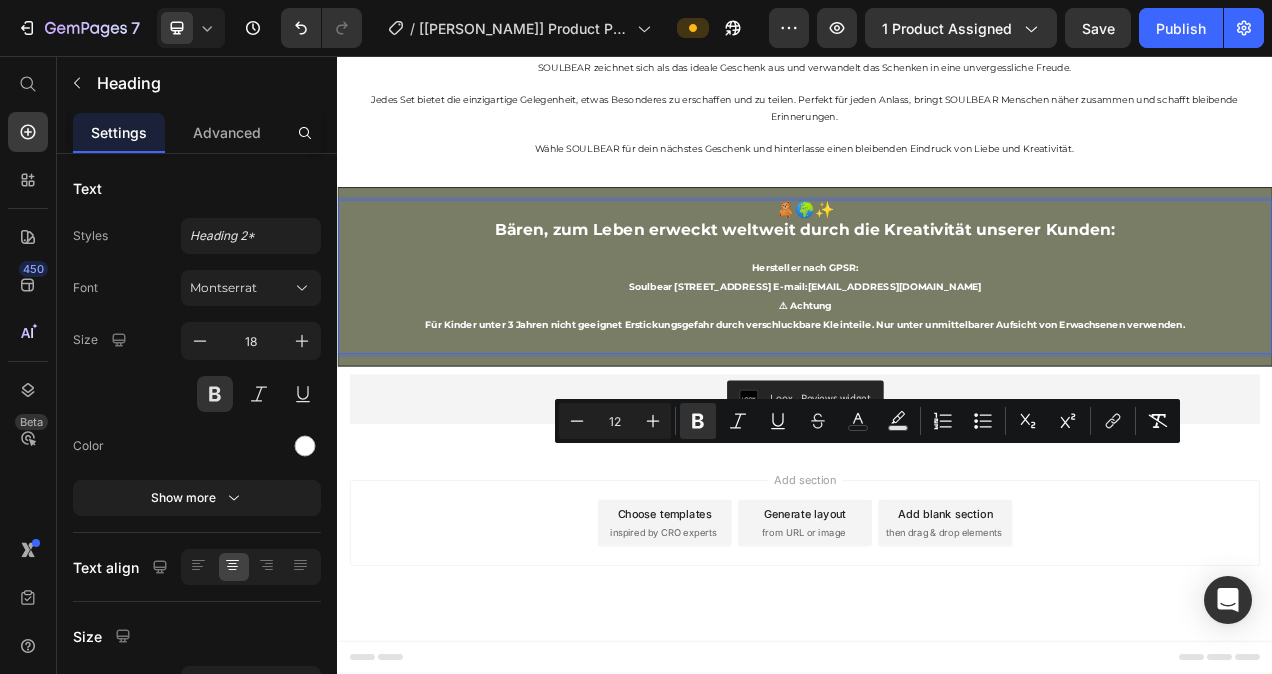 click on "🧸🌍✨ Bären, zum Leben erweckt weltweit durch die Kreativität unserer Kunden: Hersteller nach GPSR: Soulbear [STREET_ADDRESS] E-mail:  [EMAIL_ADDRESS][DOMAIN_NAME] ⚠ Achtung Für Kinder unter 3 Jahren nicht geeignet Erstickungsgefahr durch verschluckbare Kleinteile. Nur unter unmittelbarer Aufsicht von Erwachsenen verwenden." at bounding box center [937, 339] 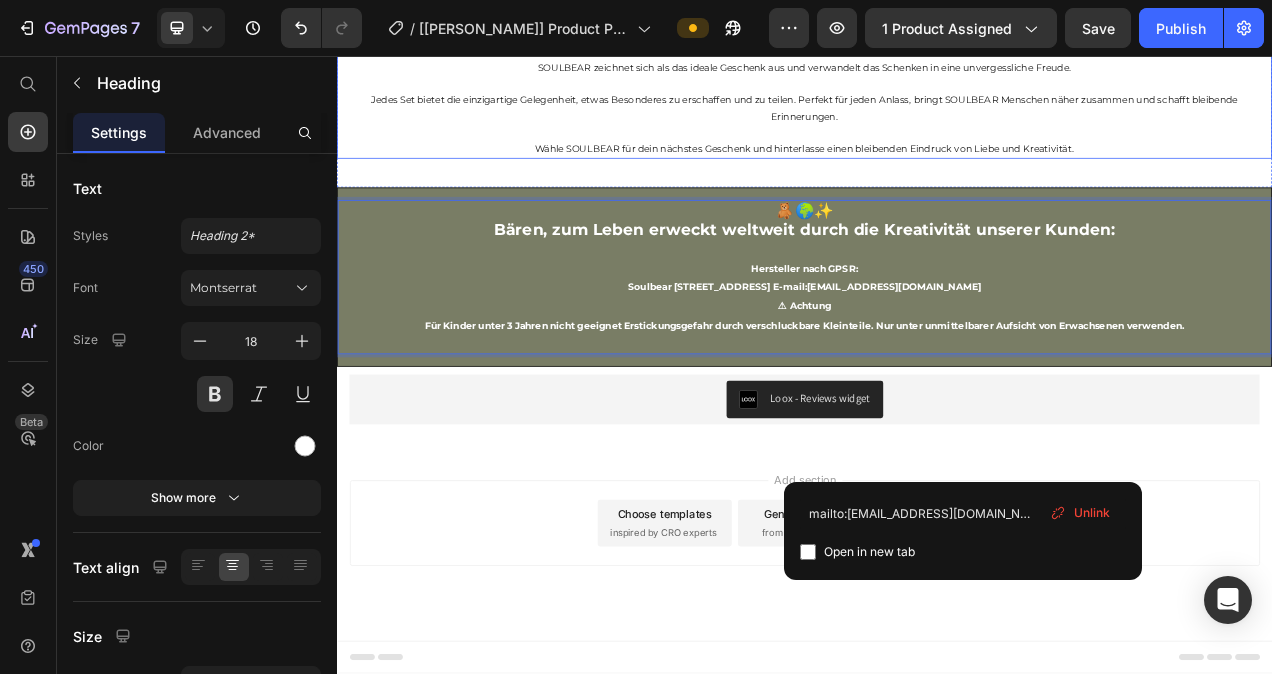 click on "⁠⁠⁠⁠⁠⁠⁠ SOULBEAR zeichnet sich als das ideale Geschenk aus und verwandelt das Schenken in eine unvergessliche Freude.    Jedes Set bietet die einzigartige Gelegenheit, etwas Besonderes zu erschaffen und zu teilen. Perfekt für jeden Anlass, bringt SOULBEAR Menschen näher zusammen und schafft bleibende Erinnerungen.    Wähle SOULBEAR für dein nächstes Geschenk und hinterlasse einen bleibenden Eindruck von Liebe und Kreativität." at bounding box center (937, 112) 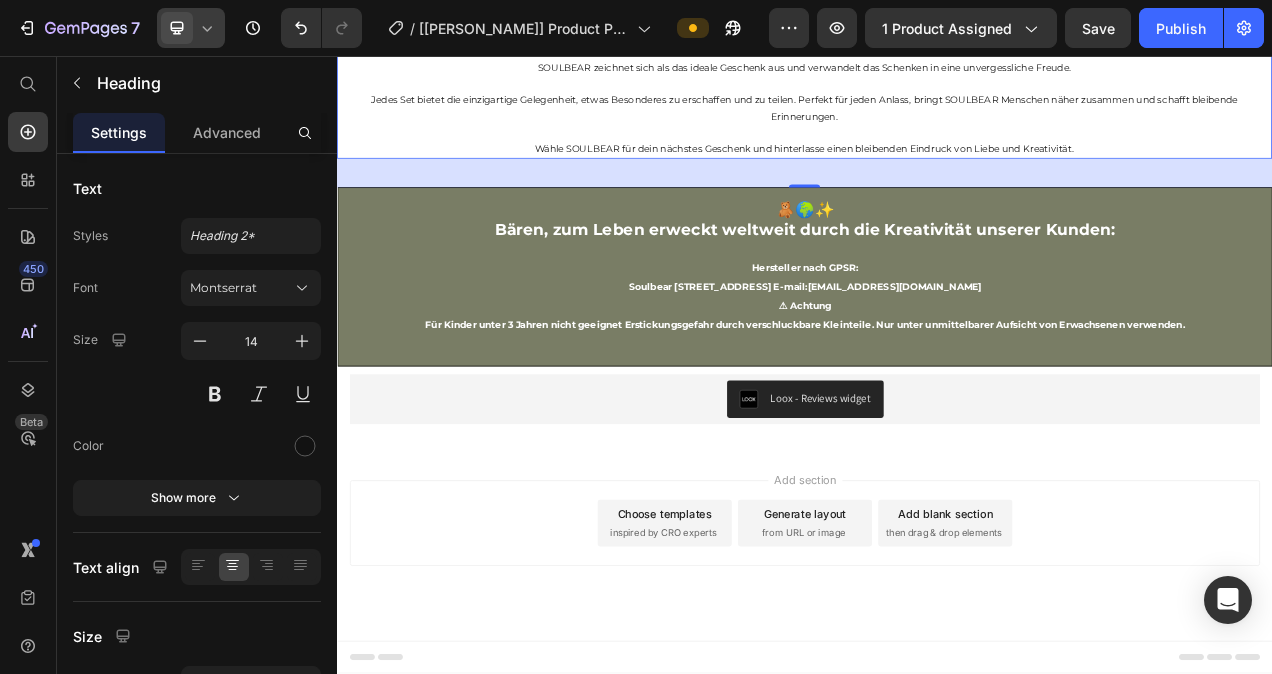click 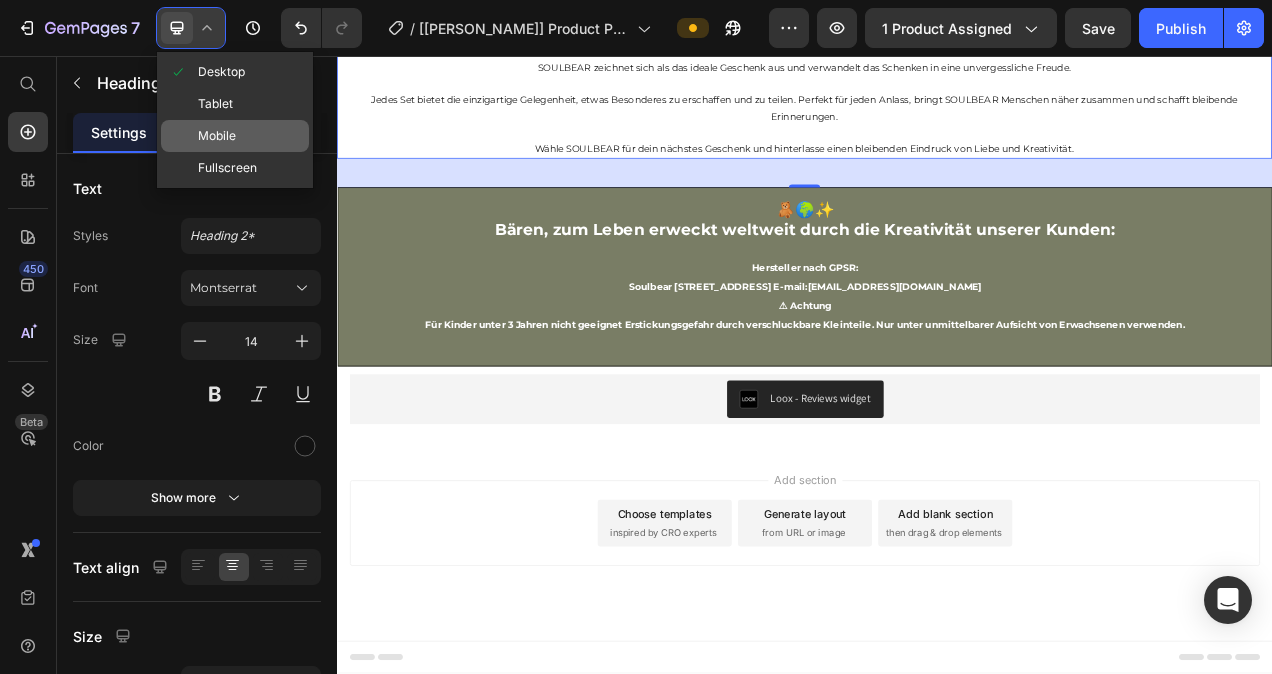 click on "Mobile" at bounding box center [217, 136] 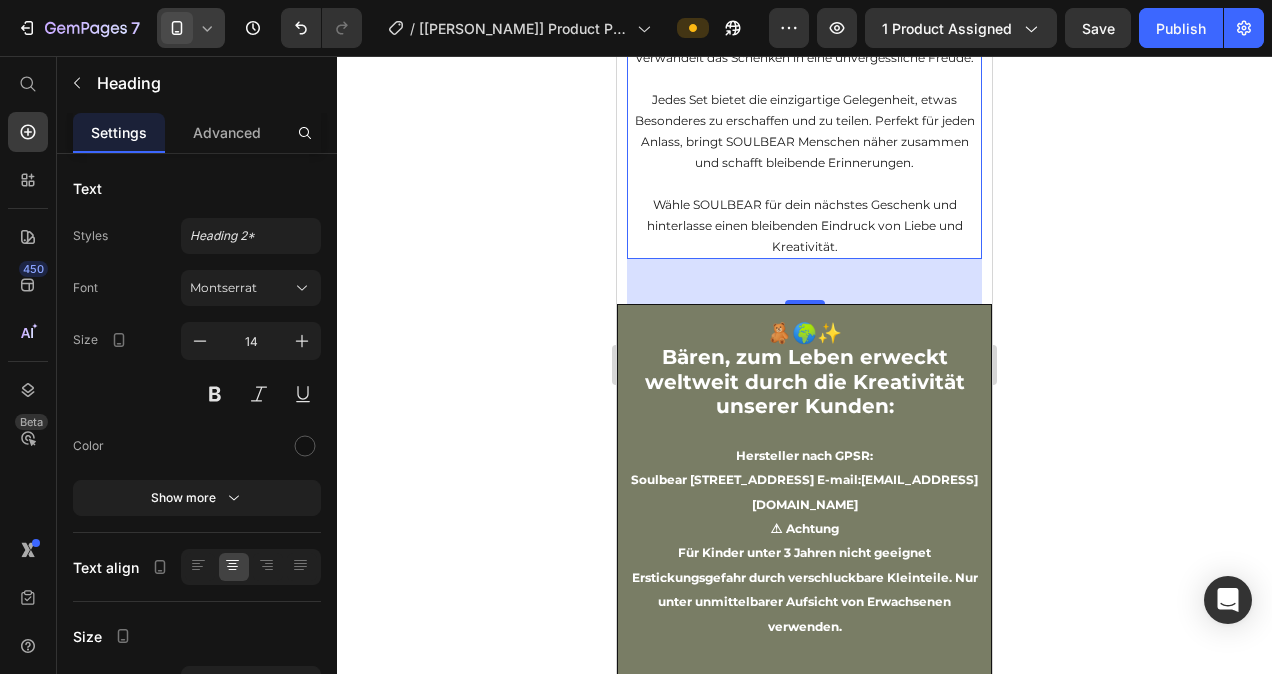 scroll, scrollTop: 6498, scrollLeft: 0, axis: vertical 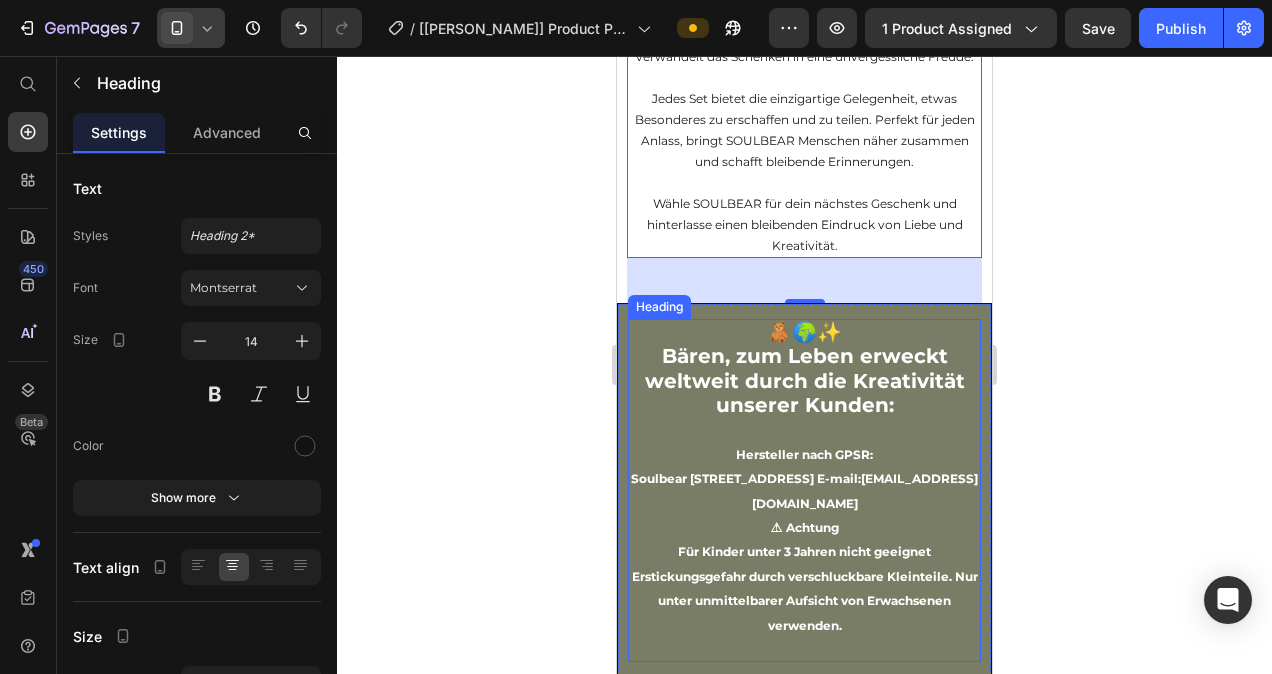 click on "Bären, zum Leben erweckt weltweit durch die Kreativität unserer Kunden:" at bounding box center [805, 380] 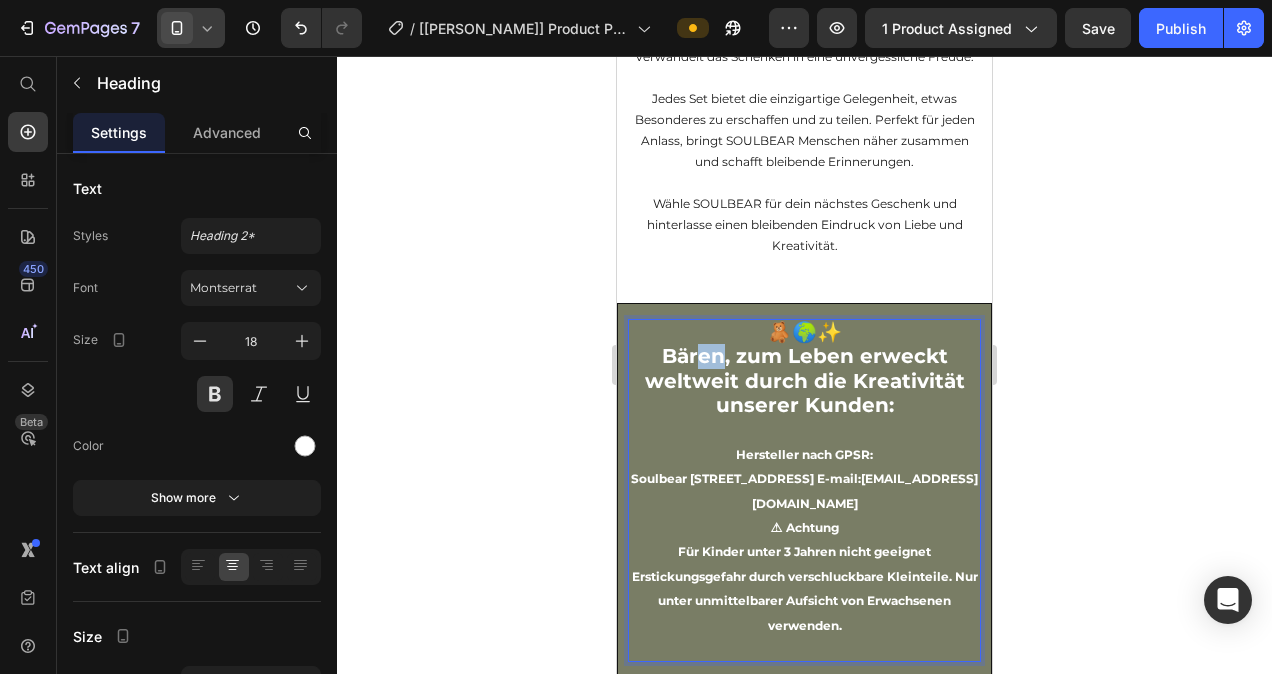 drag, startPoint x: 717, startPoint y: 507, endPoint x: 698, endPoint y: 507, distance: 19 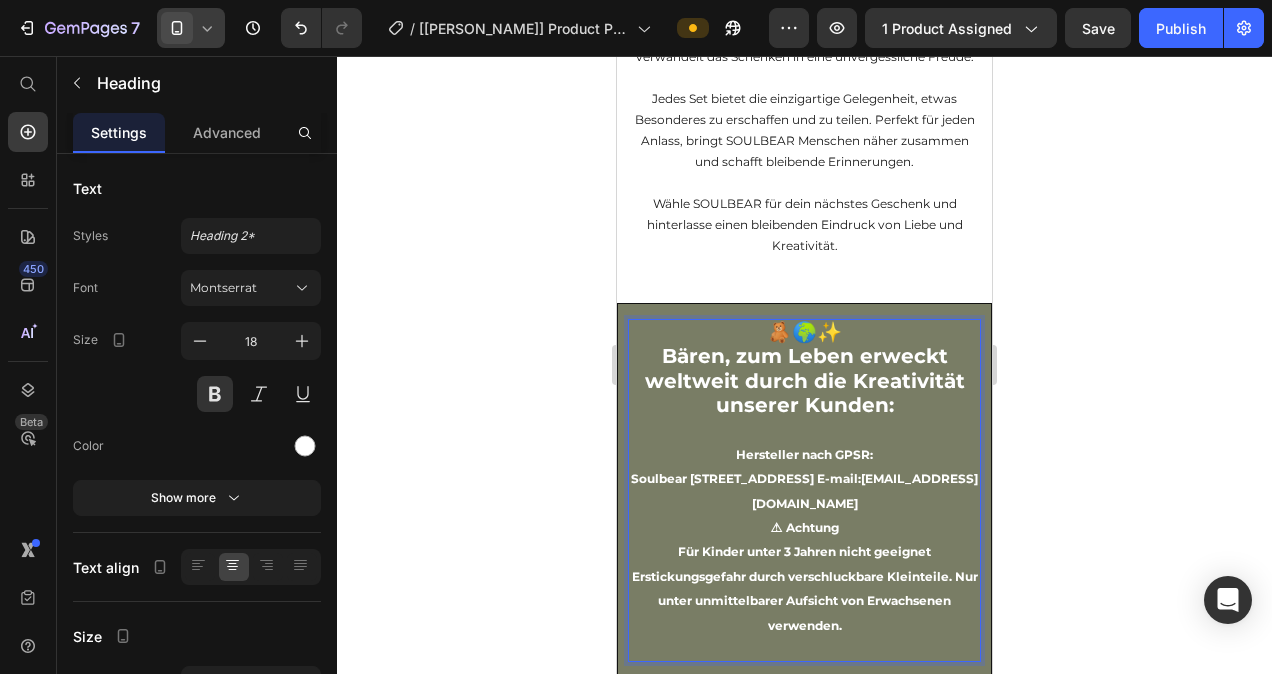 click on "Hersteller nach GPSR:" at bounding box center (804, 454) 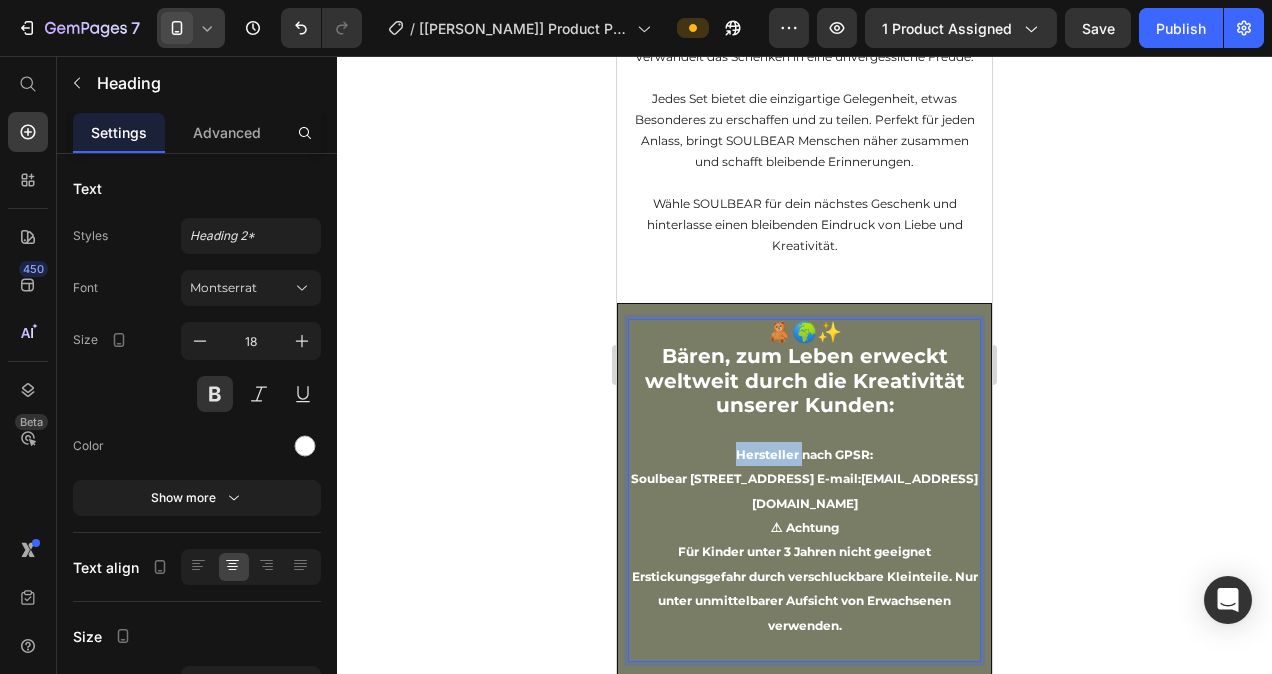 click on "Hersteller nach GPSR:" at bounding box center [804, 454] 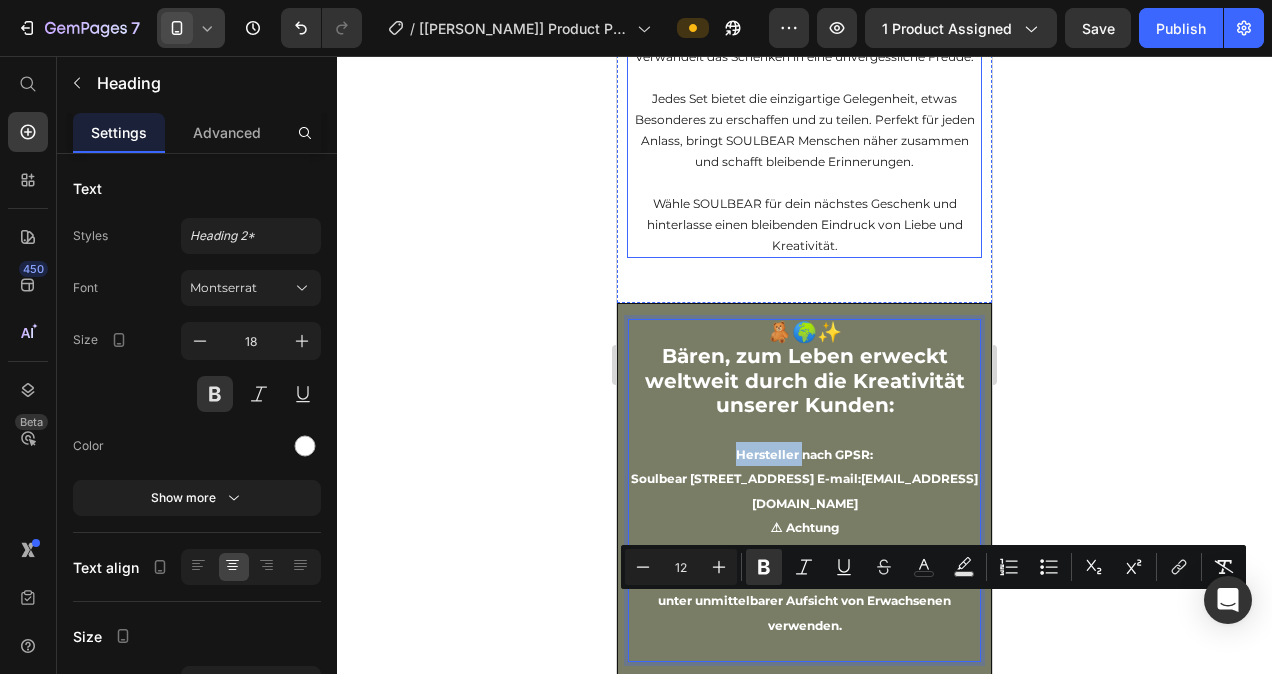 click on "Wähle SOULBEAR für dein nächstes Geschenk und hinterlasse einen bleibenden Eindruck von Liebe und Kreativität." at bounding box center [805, 224] 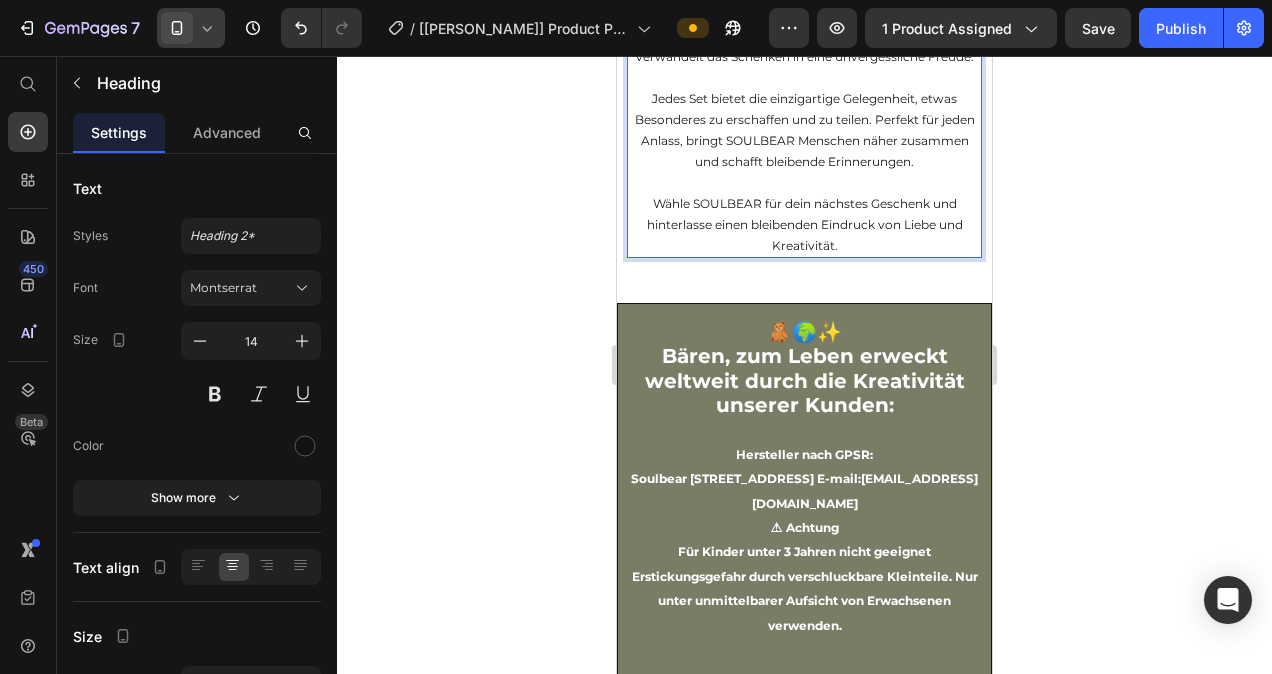 click on "Wähle SOULBEAR für dein nächstes Geschenk und hinterlasse einen bleibenden Eindruck von Liebe und Kreativität." at bounding box center (805, 224) 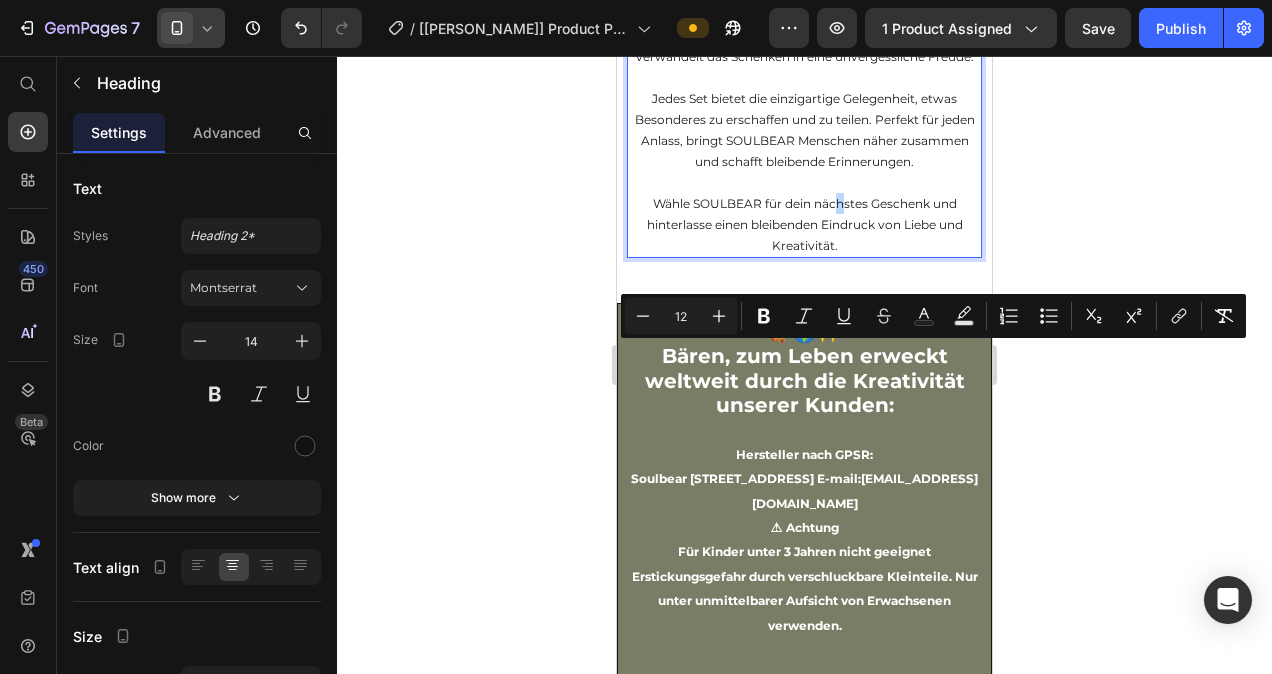 click on "Wähle SOULBEAR für dein nächstes Geschenk und hinterlasse einen bleibenden Eindruck von Liebe und Kreativität." at bounding box center [805, 224] 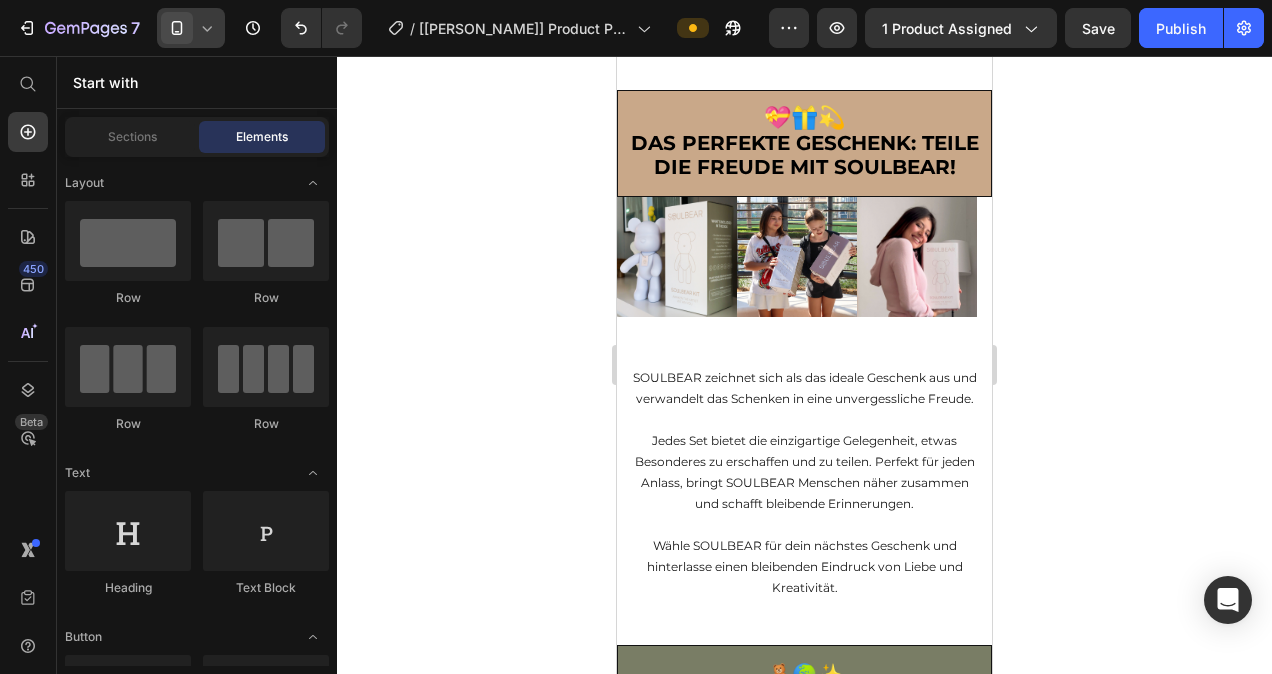 scroll, scrollTop: 6119, scrollLeft: 0, axis: vertical 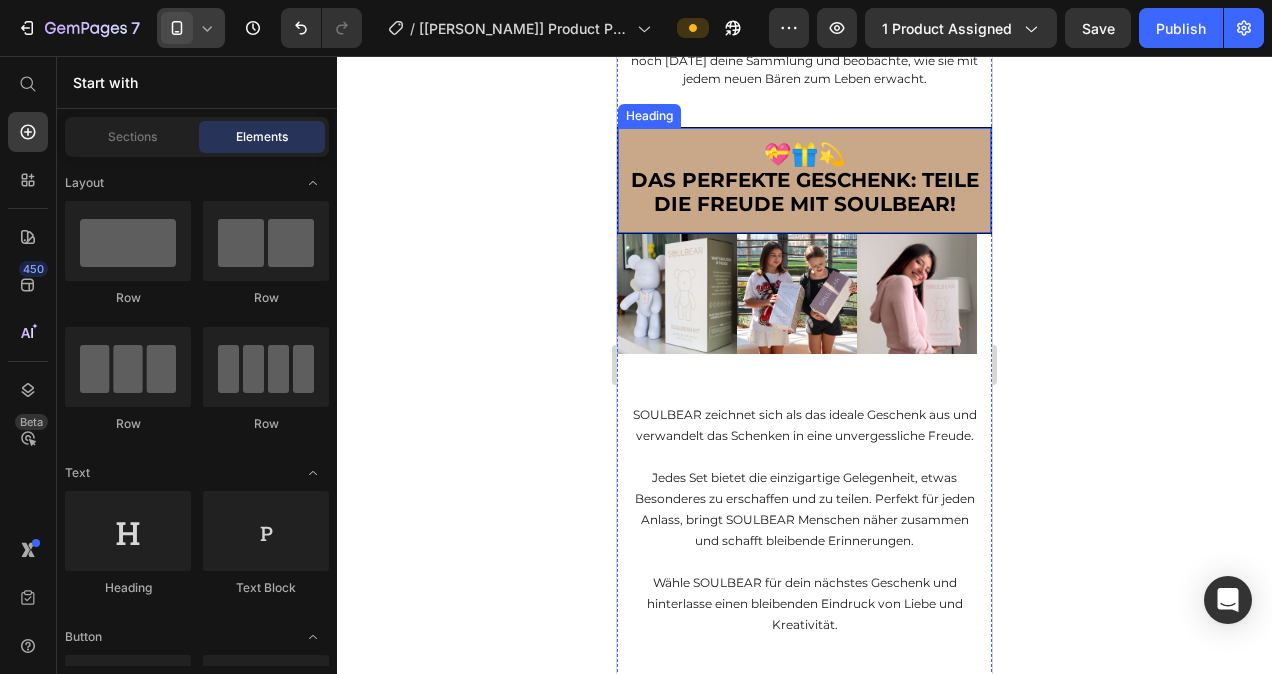 click on "Das perfekte Geschenk: Teile die Freude mit SOULBEAR!" at bounding box center (805, 192) 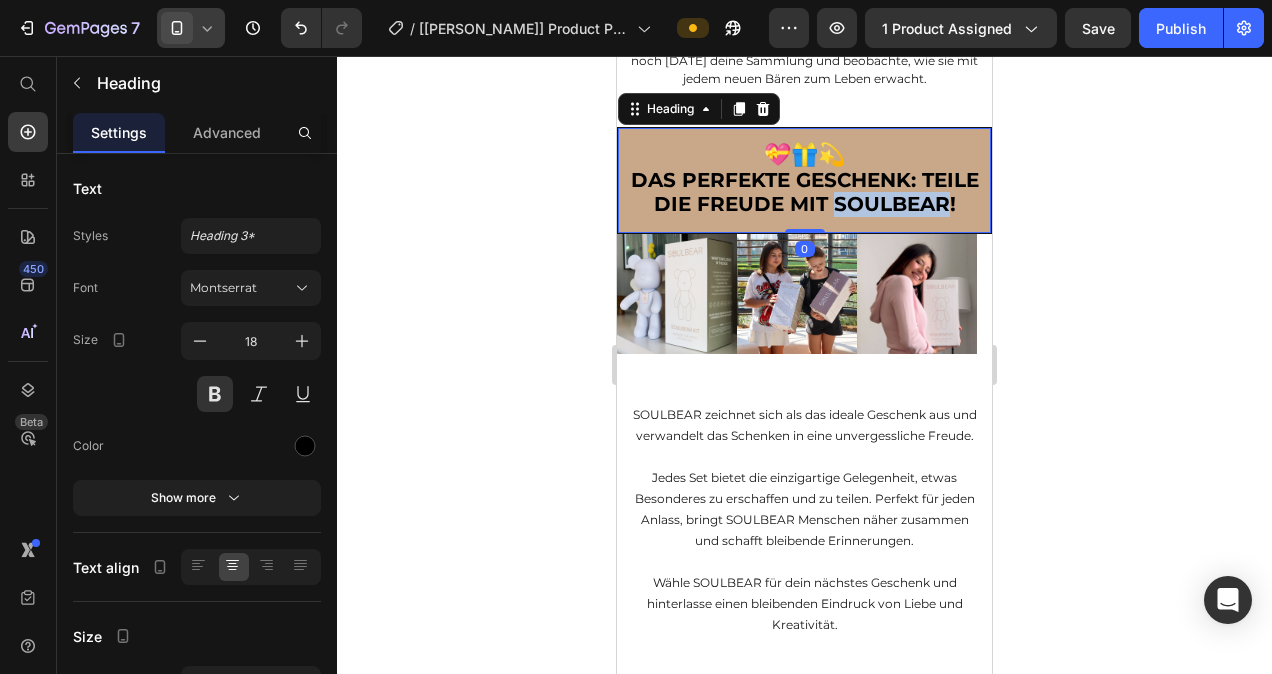 click on "Das perfekte Geschenk: Teile die Freude mit SOULBEAR!" at bounding box center (805, 192) 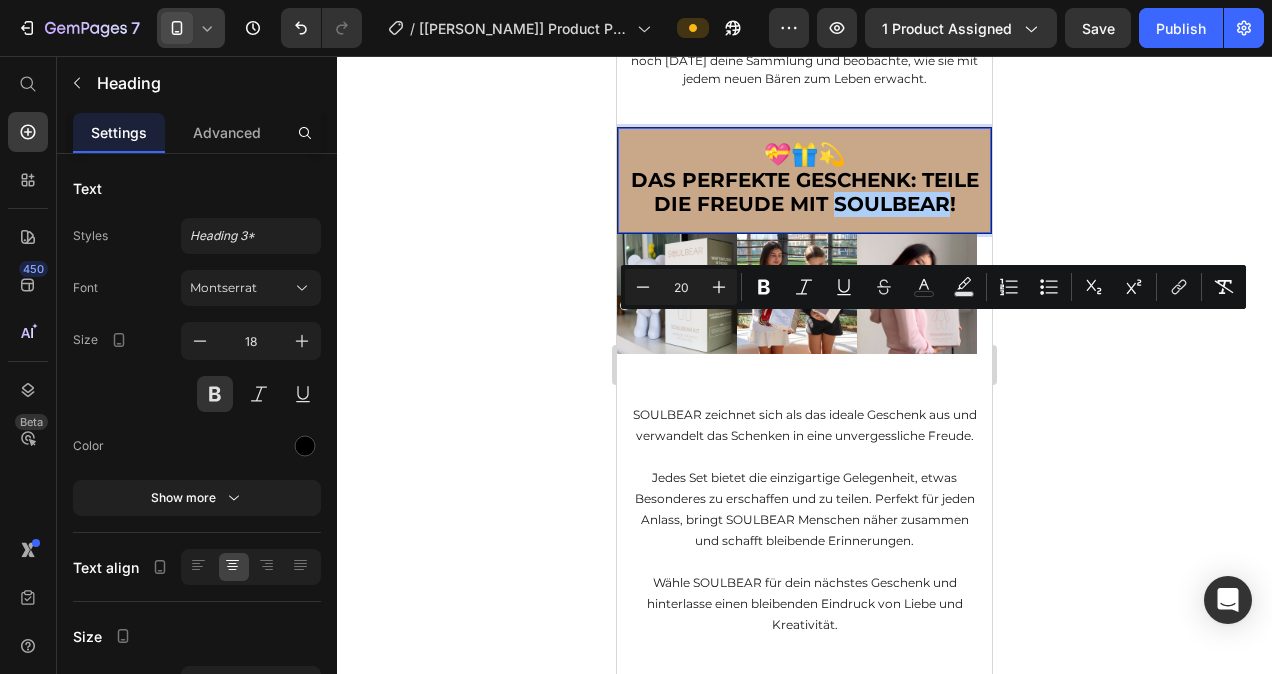 click 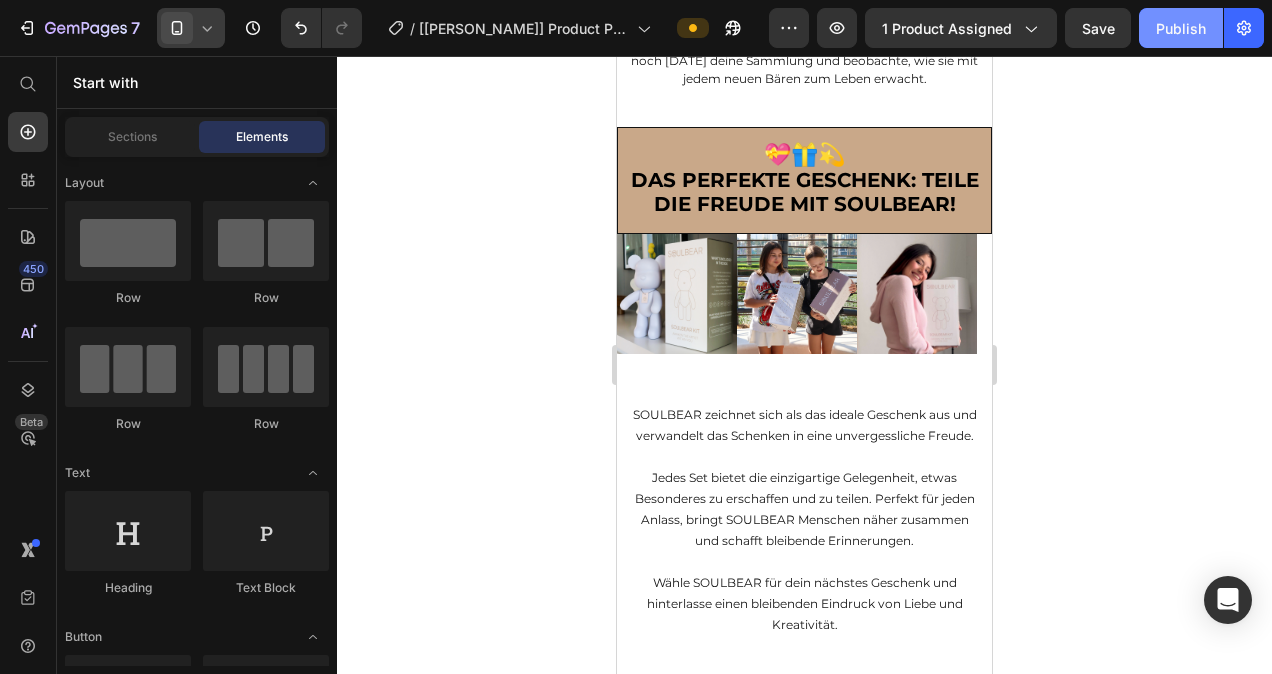 click on "Publish" at bounding box center (1181, 28) 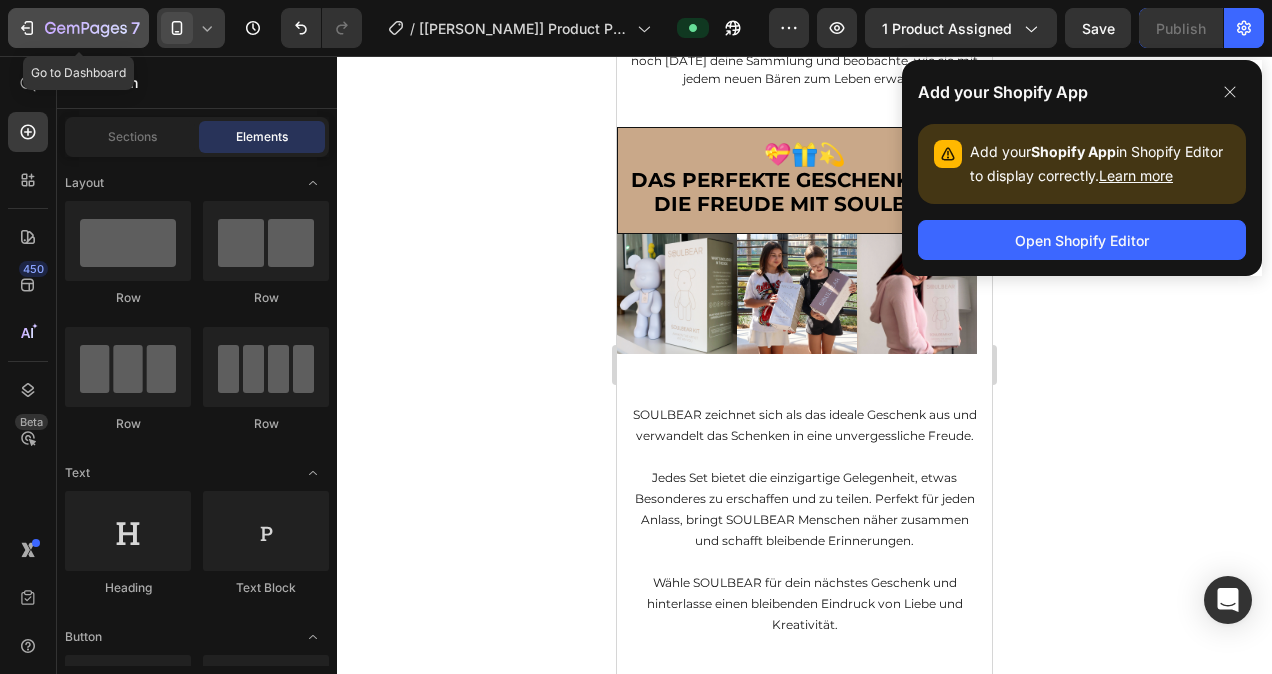 click 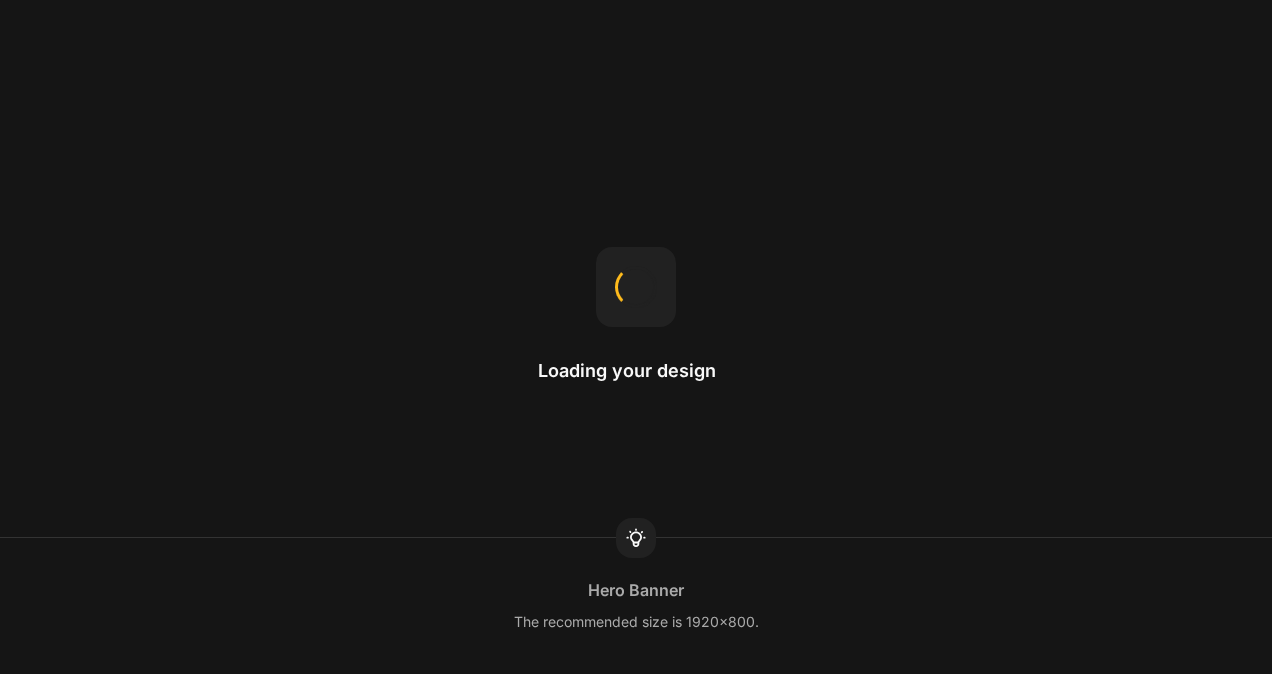 scroll, scrollTop: 0, scrollLeft: 0, axis: both 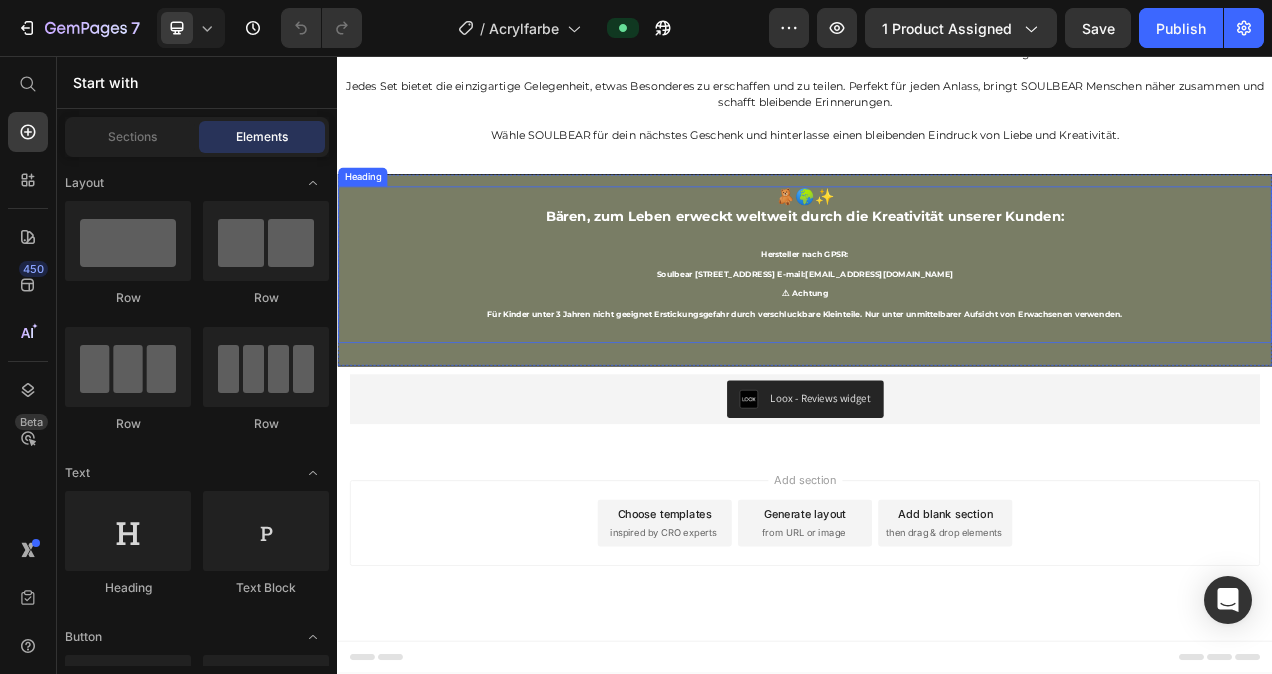 click on "🧸🌍✨ Bären, zum Leben erweckt weltweit durch die Kreativität unserer Kunden: Hersteller nach GPSR: Soulbear [STREET_ADDRESS] E-mail:  [EMAIL_ADDRESS][DOMAIN_NAME] ⚠ Achtung Für Kinder unter 3 Jahren nicht geeignet Erstickungsgefahr durch verschluckbare Kleinteile. Nur unter unmittelbarer Aufsicht von Erwachsenen verwenden." at bounding box center (937, 324) 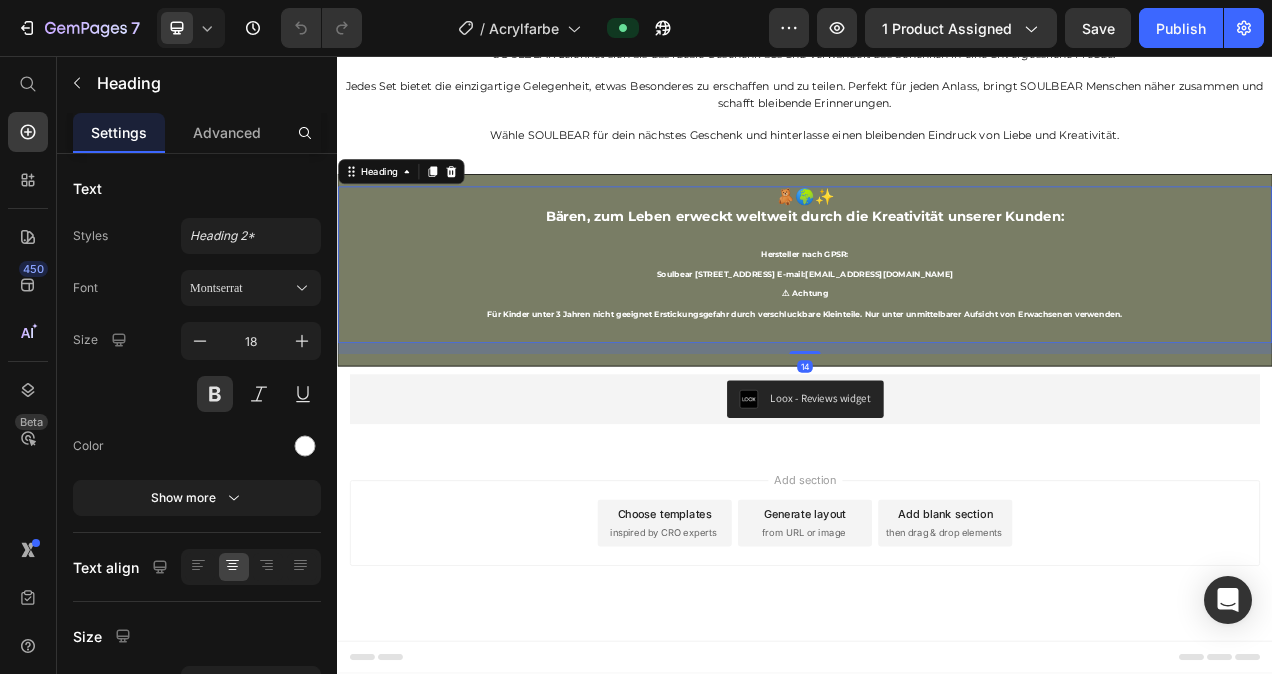 click on "🧸🌍✨ Bären, zum Leben erweckt weltweit durch die Kreativität unserer Kunden: Hersteller nach GPSR: Soulbear [STREET_ADDRESS] E-mail:  [EMAIL_ADDRESS][DOMAIN_NAME] ⚠ Achtung Für Kinder unter 3 Jahren nicht geeignet Erstickungsgefahr durch verschluckbare Kleinteile. Nur unter unmittelbarer Aufsicht von Erwachsenen verwenden." at bounding box center [937, 324] 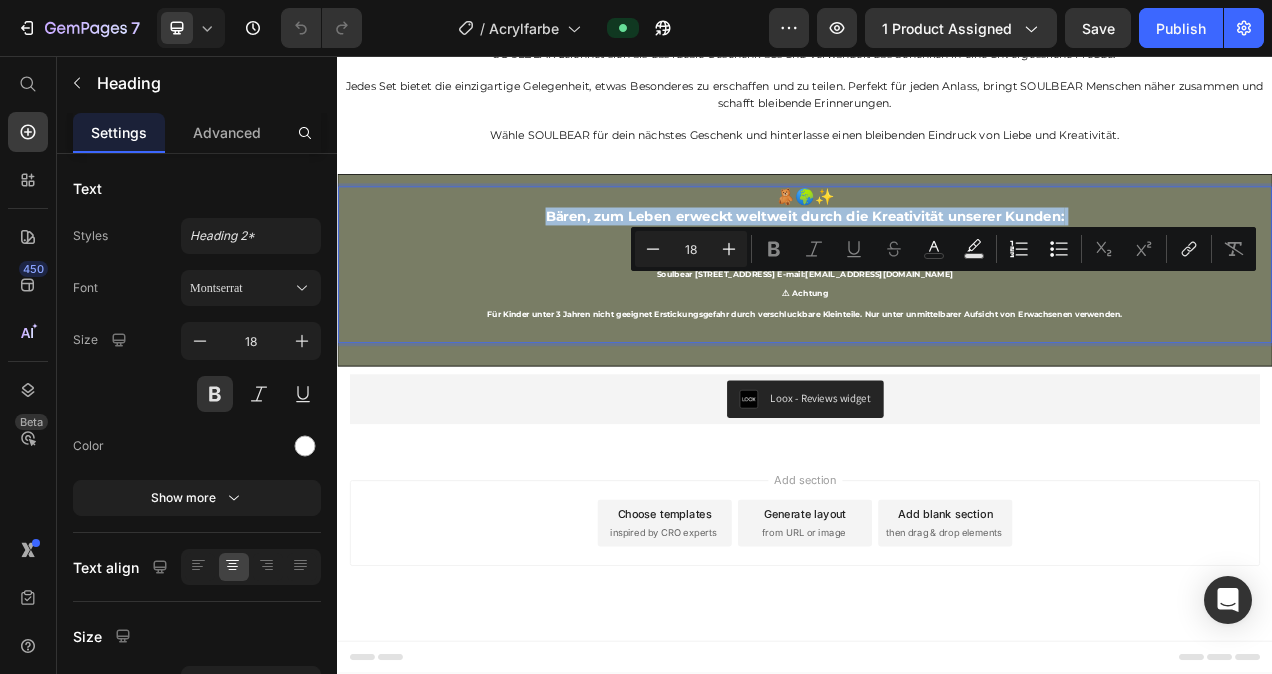 click on "🧸🌍✨ Bären, zum Leben erweckt weltweit durch die Kreativität unserer Kunden: Hersteller nach GPSR: Soulbear [STREET_ADDRESS] E-mail:  [EMAIL_ADDRESS][DOMAIN_NAME] ⚠ Achtung Für Kinder unter 3 Jahren nicht geeignet Erstickungsgefahr durch verschluckbare Kleinteile. Nur unter unmittelbarer Aufsicht von Erwachsenen verwenden." at bounding box center (937, 324) 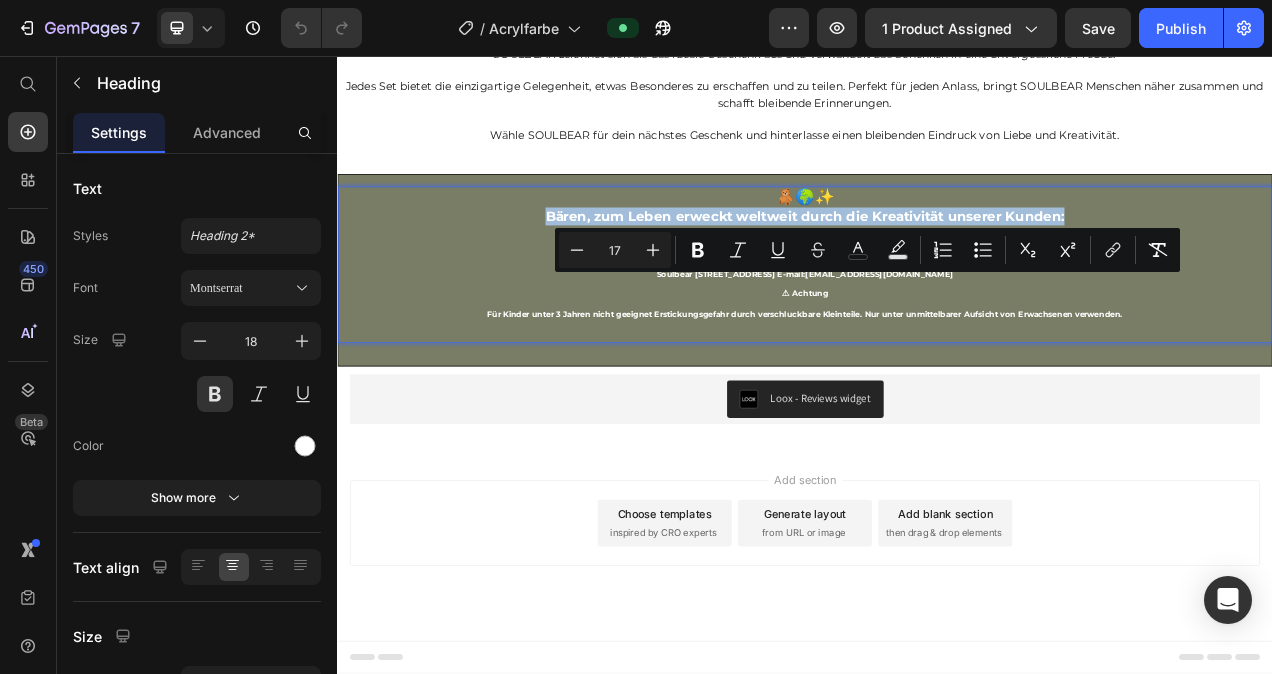 drag, startPoint x: 1265, startPoint y: 345, endPoint x: 603, endPoint y: 353, distance: 662.04834 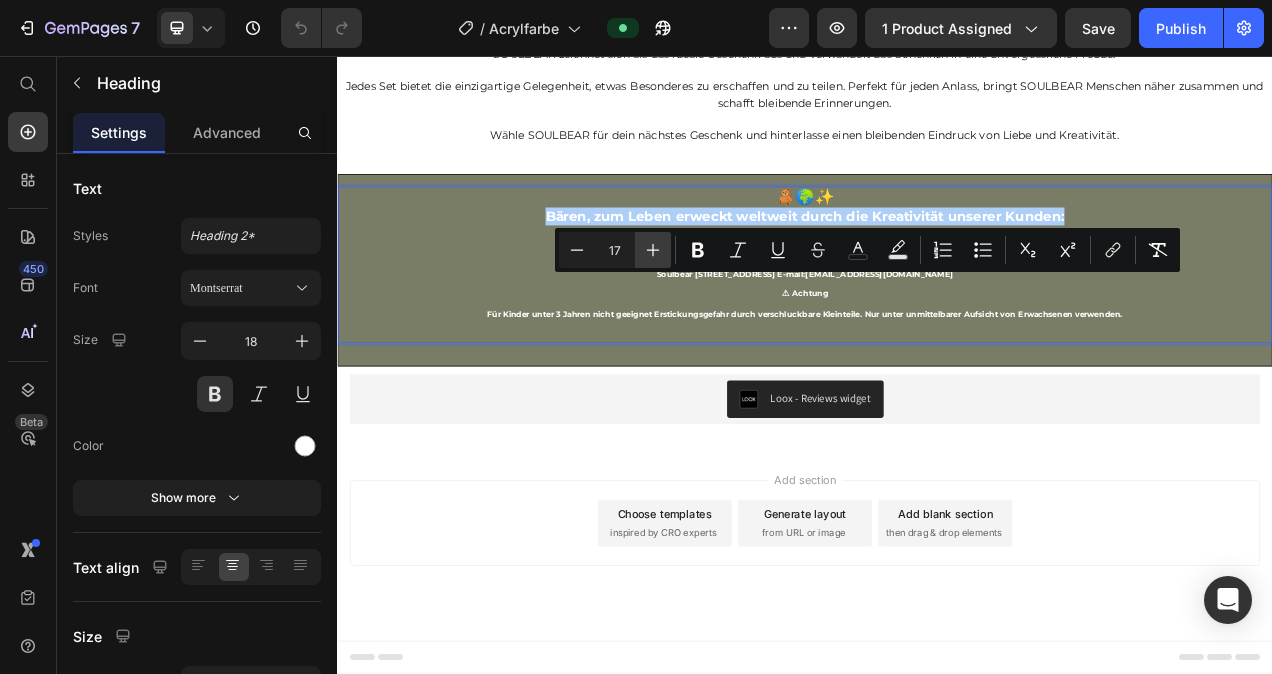 click 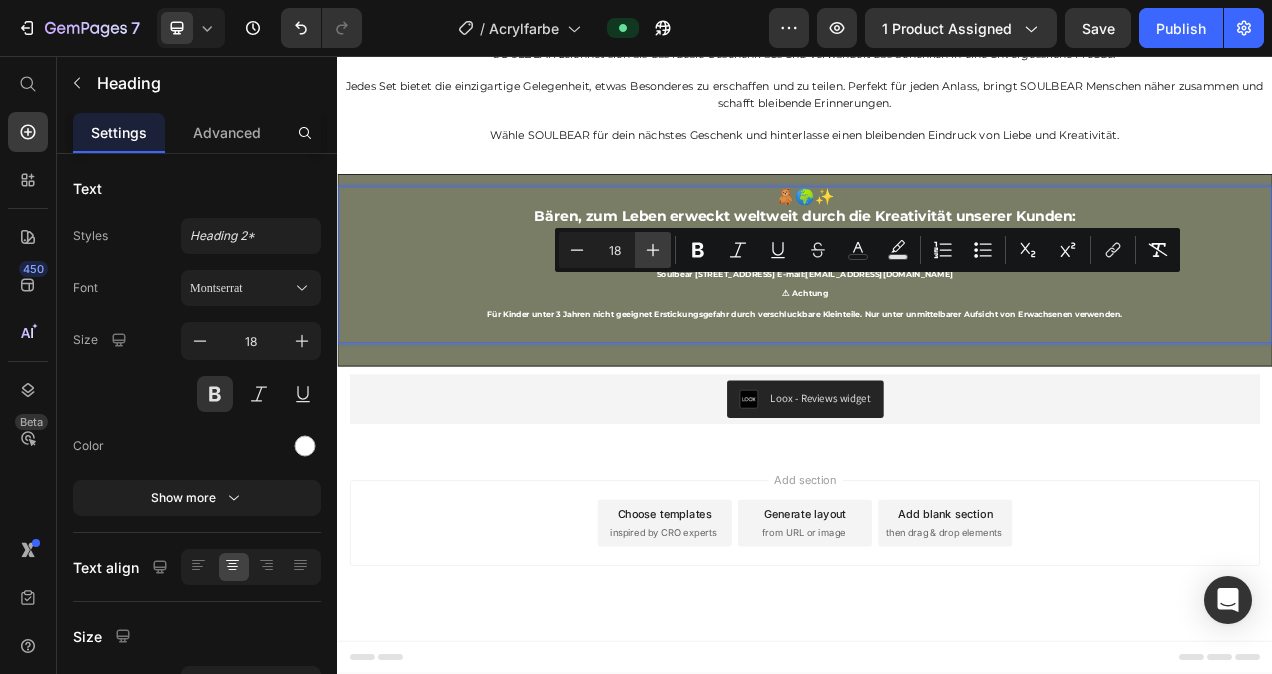 click 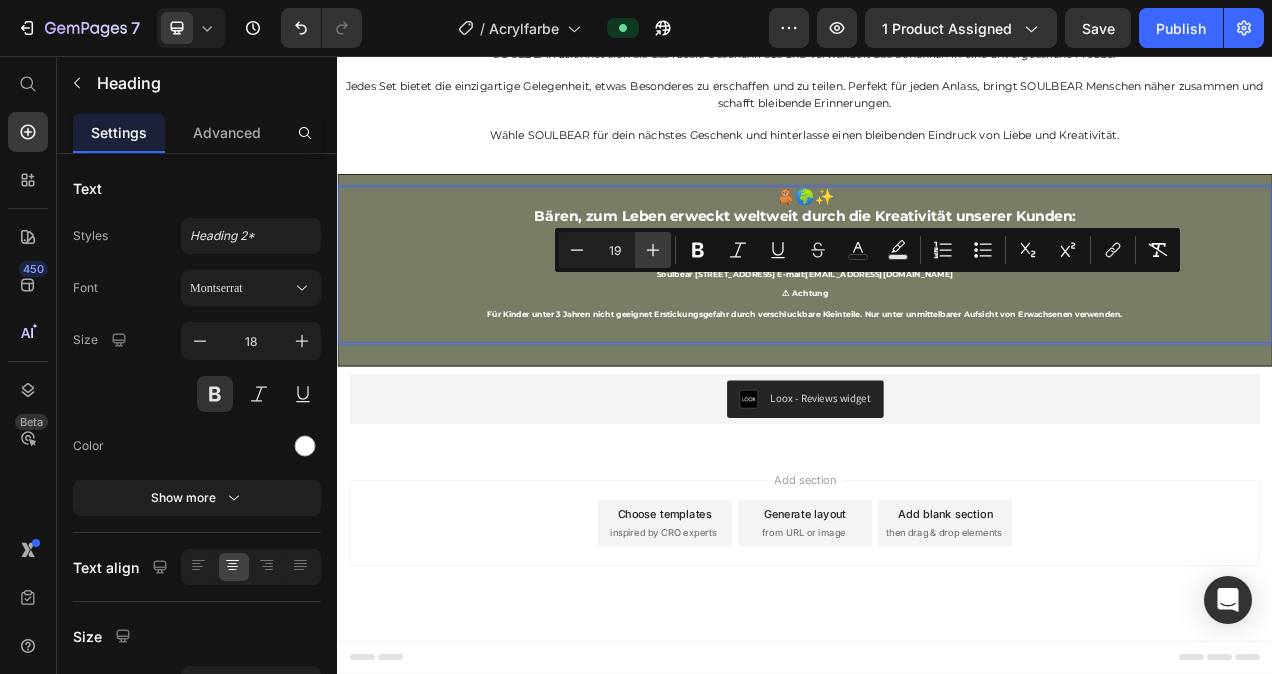 click 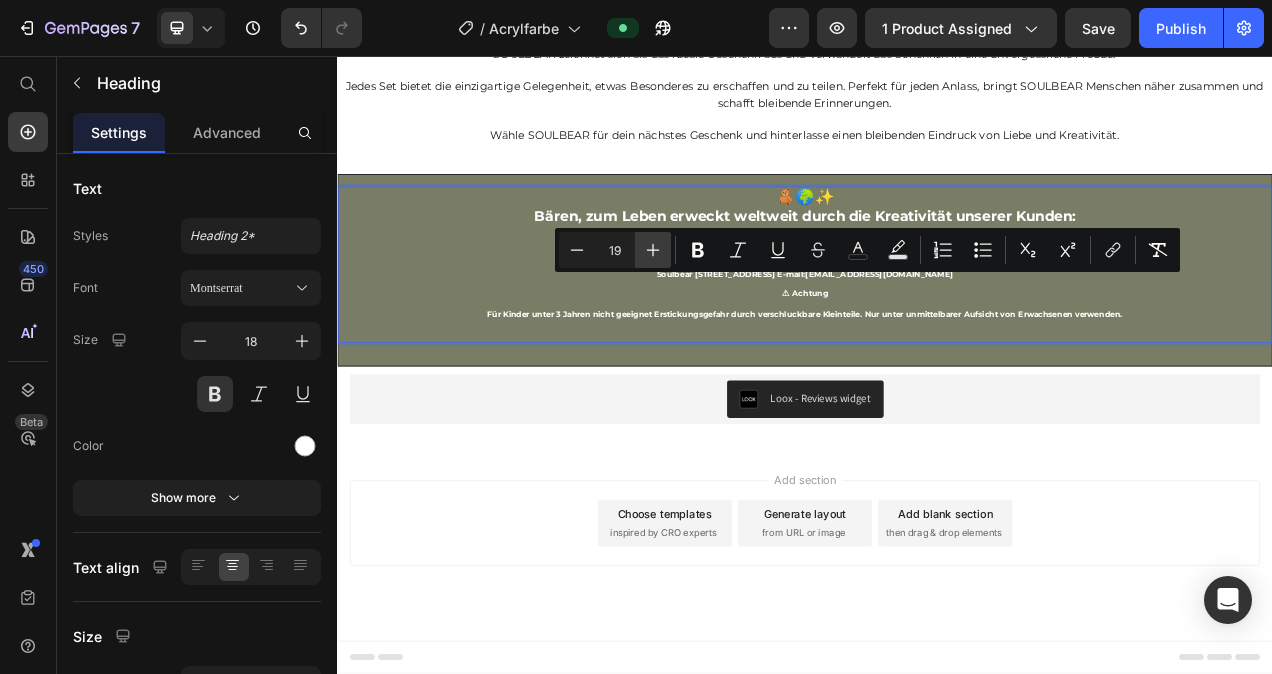 type on "20" 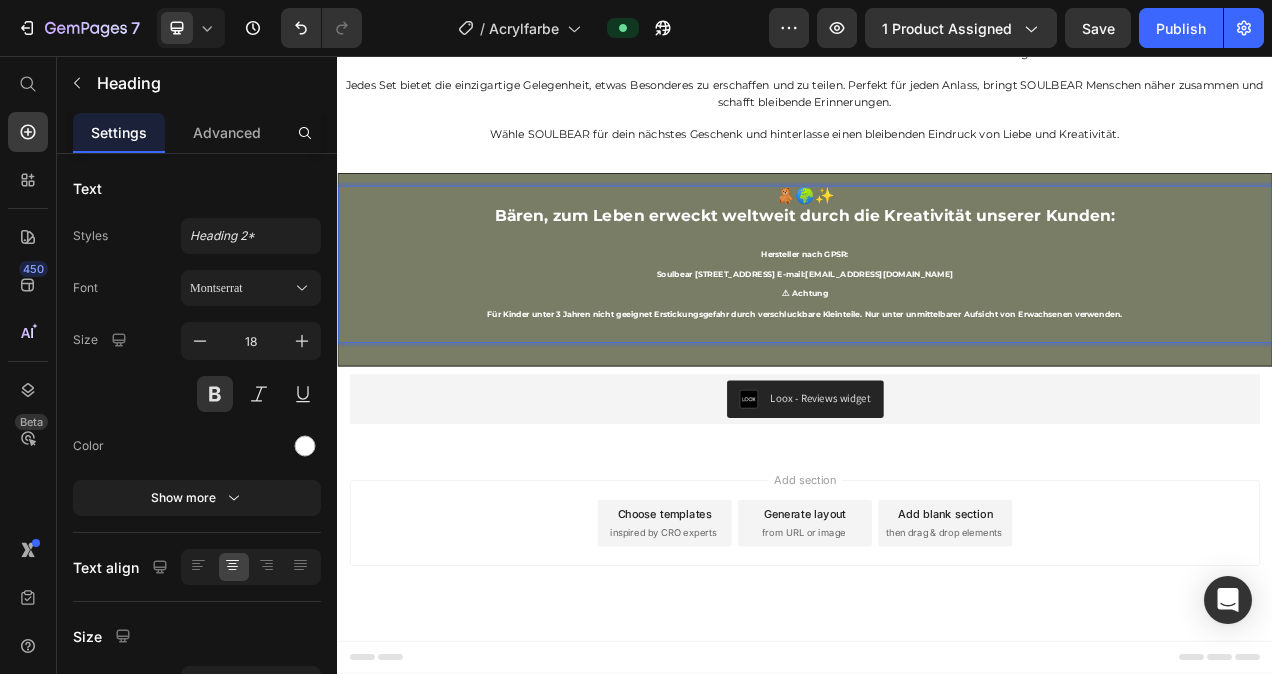 click on "🧸🌍✨ Bären, zum Leben erweckt weltweit durch die Kreativität unserer Kunden: Hersteller nach GPSR: Soulbear [STREET_ADDRESS] E-mail:  [EMAIL_ADDRESS][DOMAIN_NAME] ⚠ Achtung Für Kinder unter 3 Jahren nicht geeignet Erstickungsgefahr durch verschluckbare Kleinteile. Nur unter unmittelbarer Aufsicht von Erwachsenen verwenden." at bounding box center [937, 323] 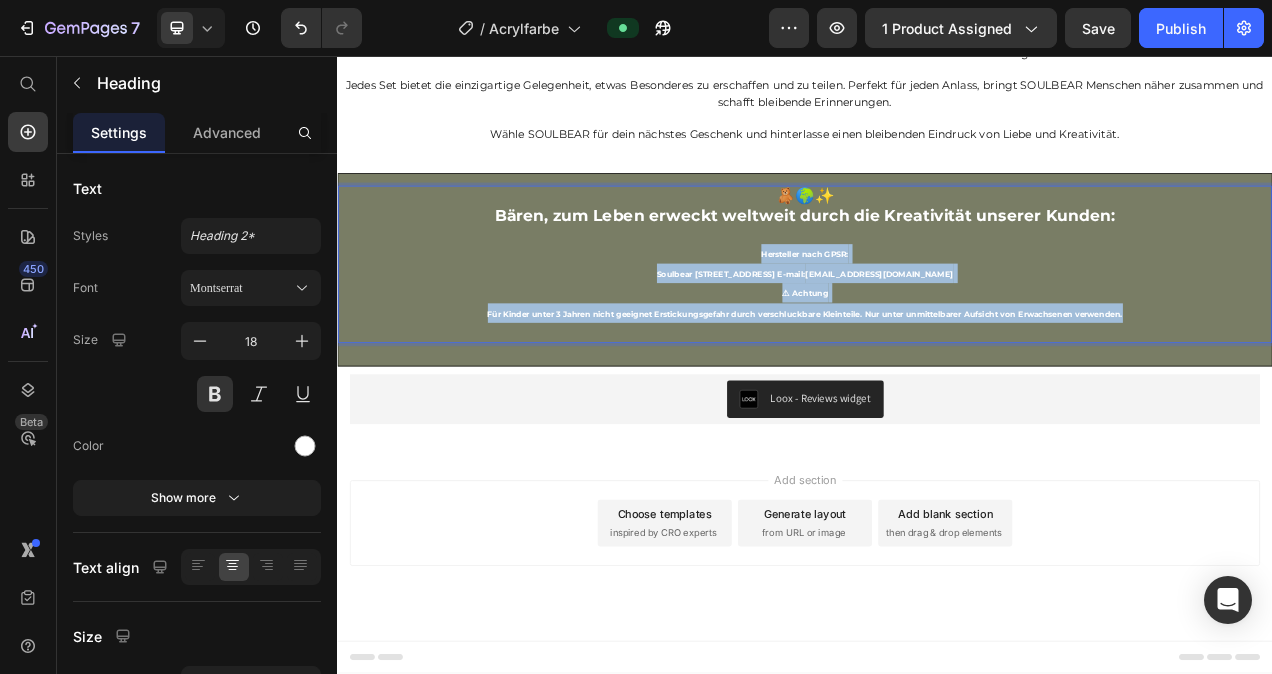 drag, startPoint x: 1350, startPoint y: 469, endPoint x: 873, endPoint y: 396, distance: 482.55362 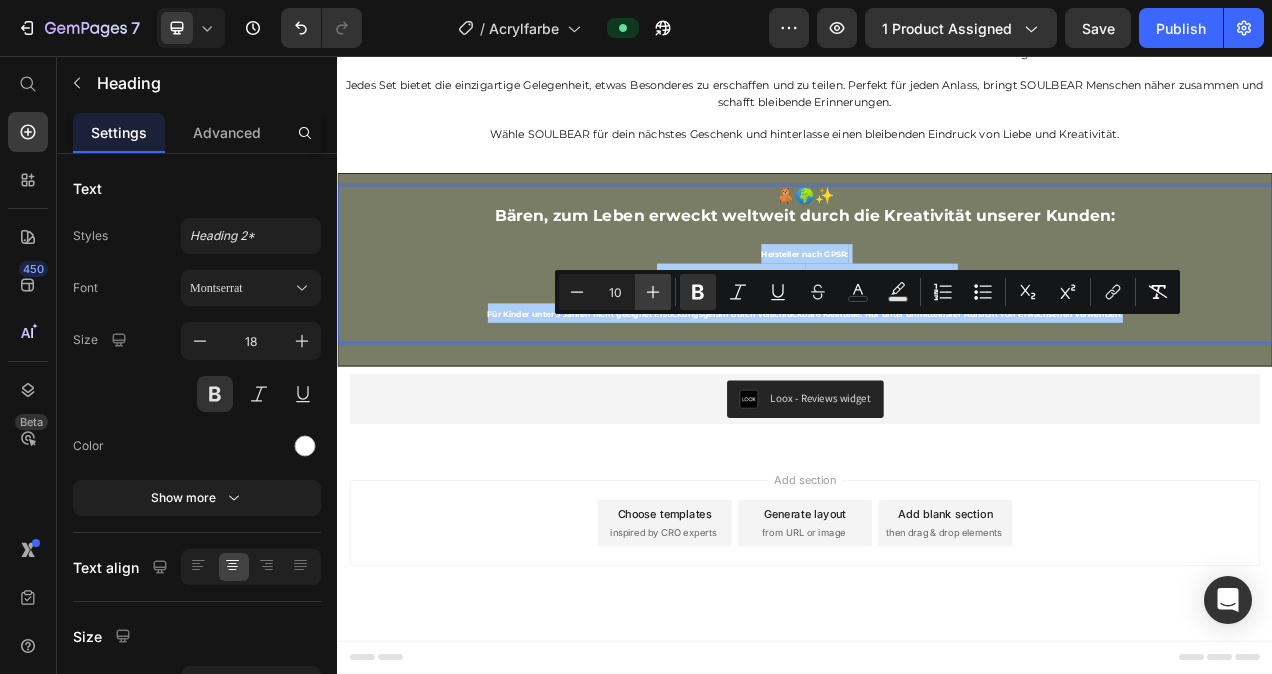 click 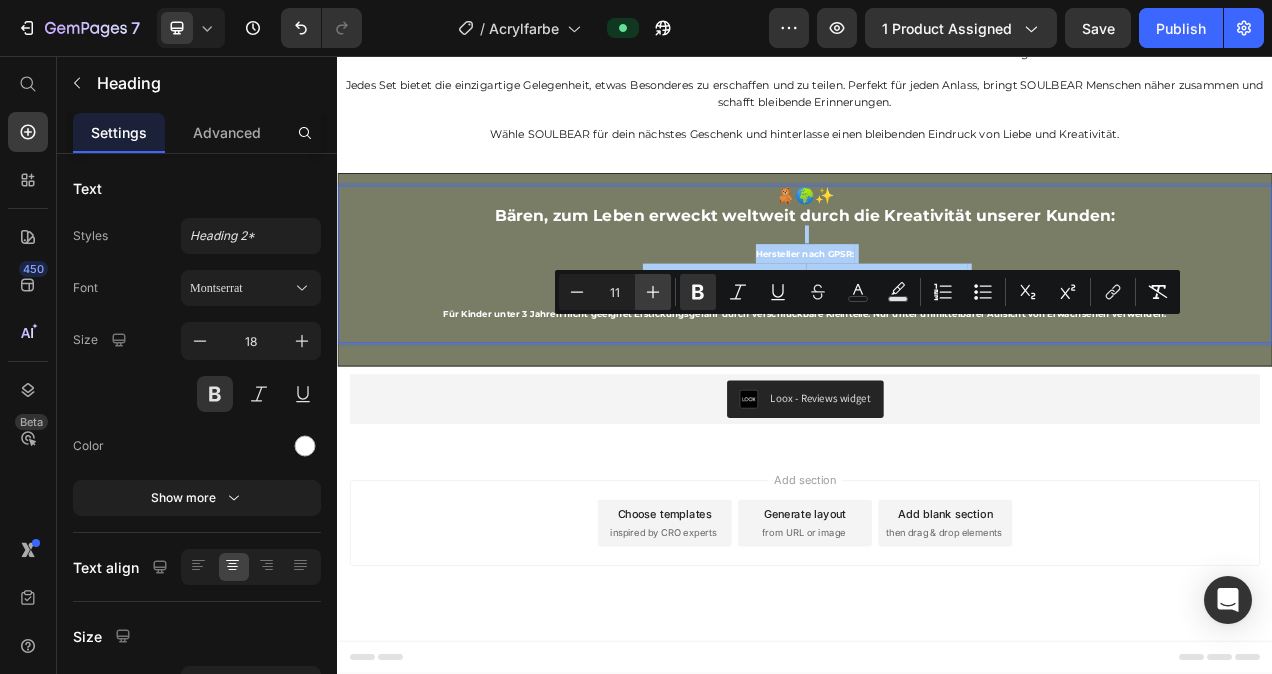 click 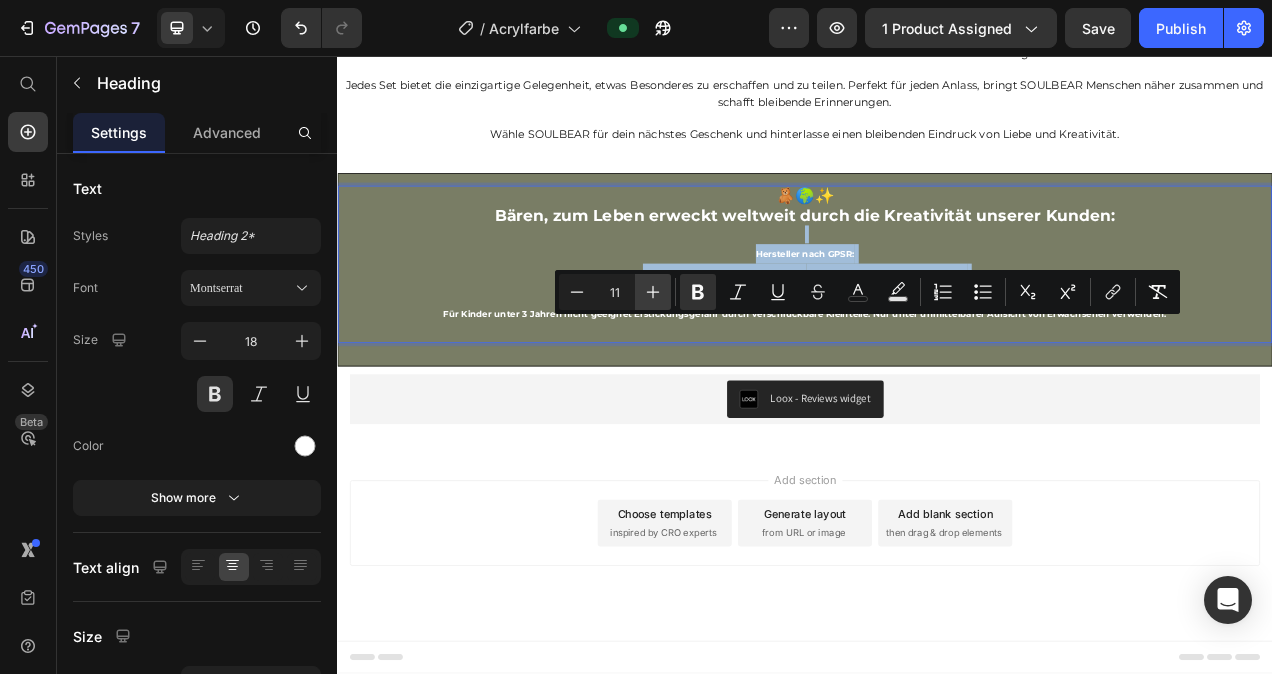 type on "12" 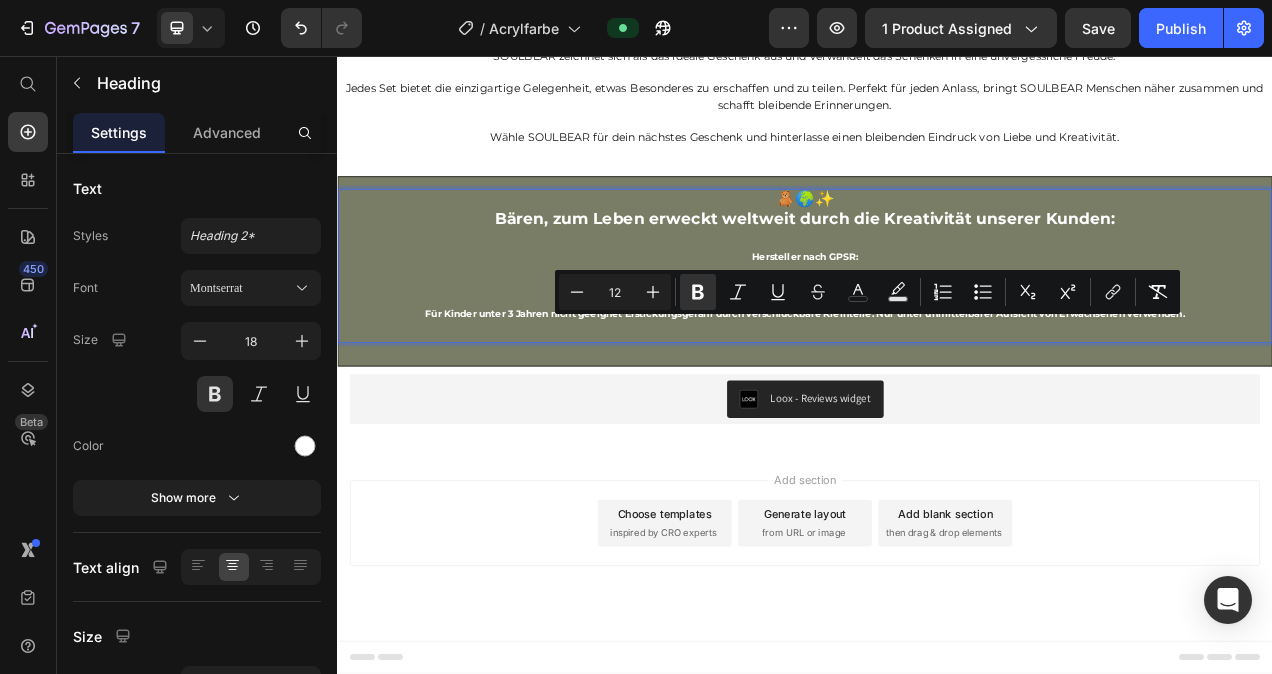 click on "🧸🌍✨ Bären, zum Leben erweckt weltweit durch die Kreativität unserer Kunden: Hersteller nach GPSR: Soulbear [STREET_ADDRESS] E-mail:  [EMAIL_ADDRESS][DOMAIN_NAME] ⚠ Achtung Für Kinder unter 3 Jahren nicht geeignet Erstickungsgefahr durch verschluckbare Kleinteile. Nur unter unmittelbarer Aufsicht von Erwachsenen verwenden." at bounding box center (937, 325) 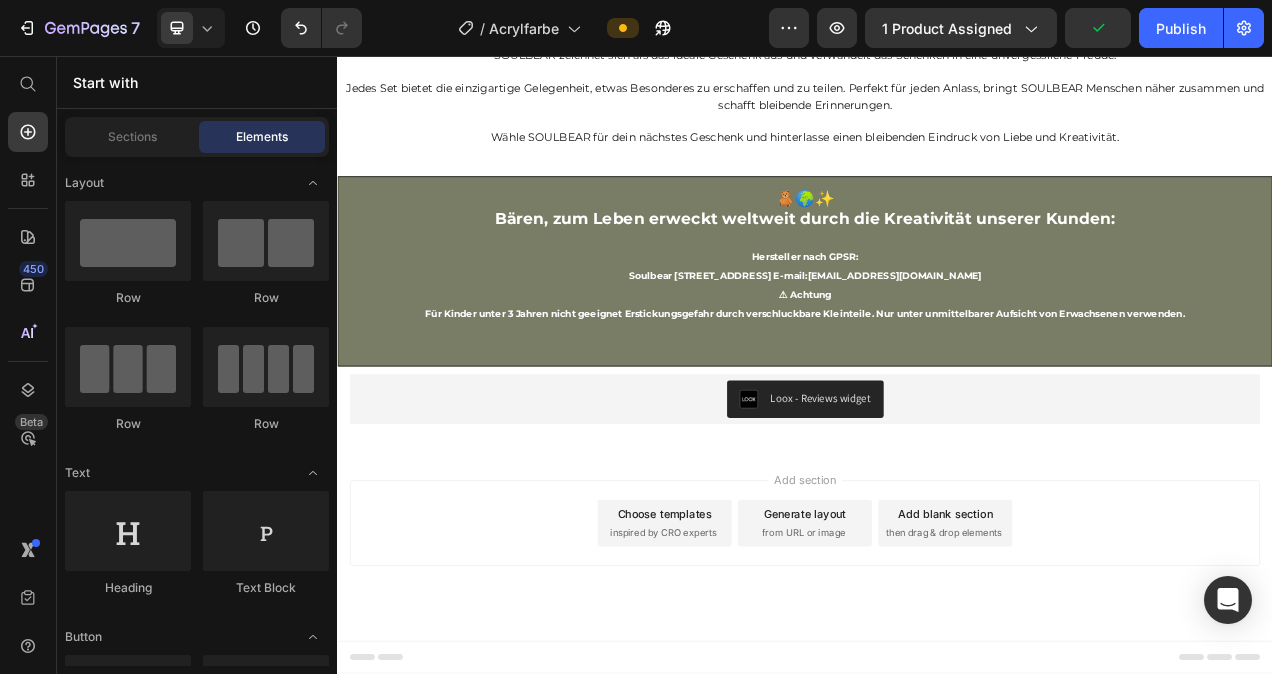 scroll, scrollTop: 5607, scrollLeft: 0, axis: vertical 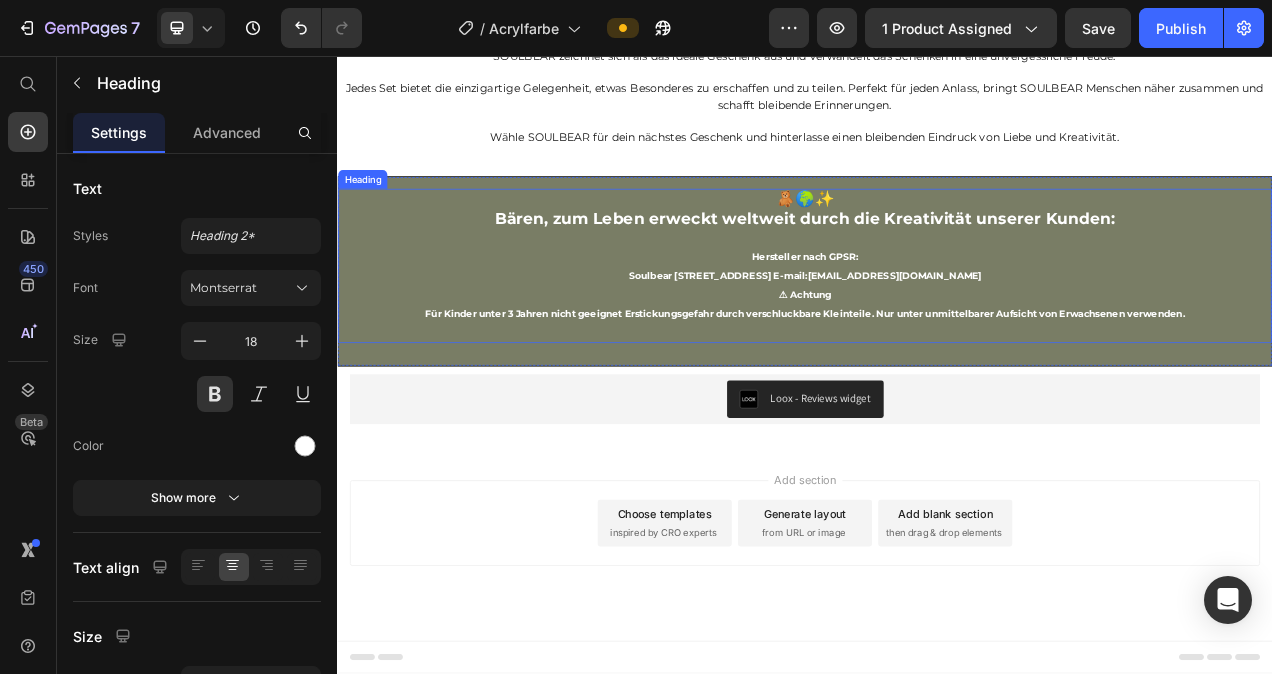 click on "⁠⁠⁠⁠⁠⁠⁠ 🧸🌍✨ Bären, zum Leben erweckt weltweit durch die Kreativität unserer Kunden: Hersteller nach GPSR: Soulbear Virnicher Straße 2 53909 Zülpich E-mail:  info@soulbear.de ⚠ Achtung Für Kinder unter 3 Jahren nicht geeignet Erstickungsgefahr durch verschluckbare Kleinteile. Nur unter unmittelbarer Aufsicht von Erwachsenen verwenden." at bounding box center (937, 325) 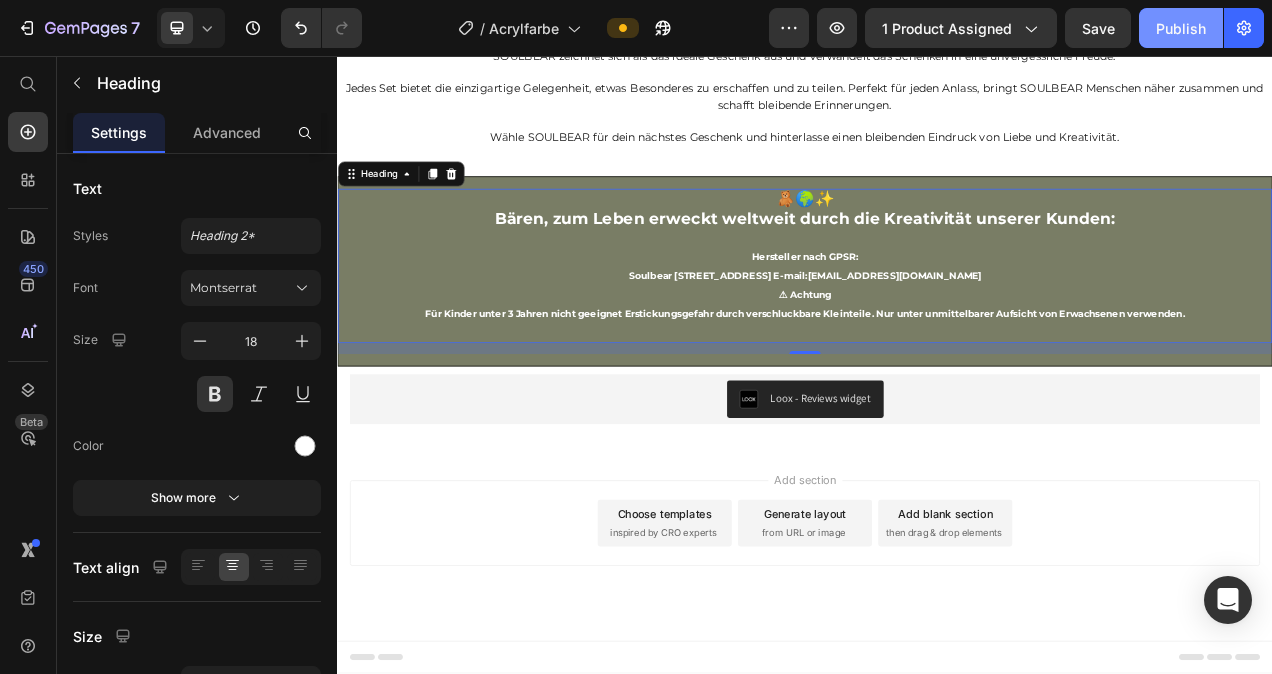 click on "Publish" at bounding box center [1181, 28] 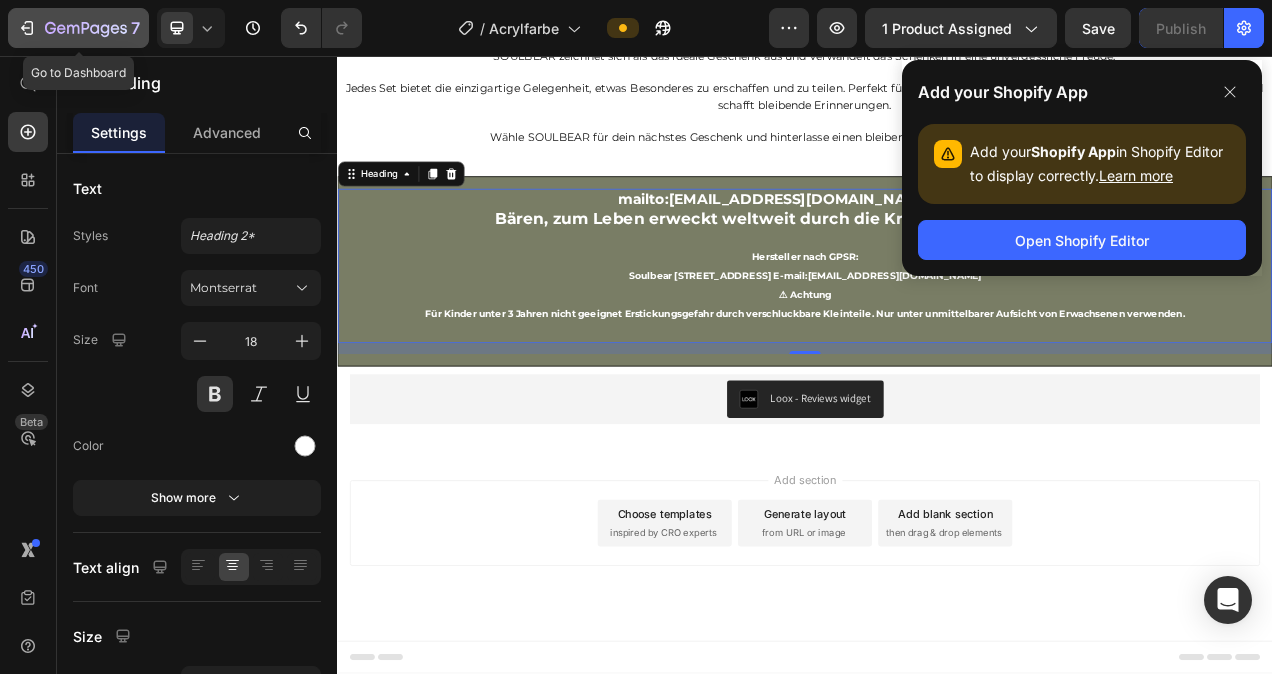 click 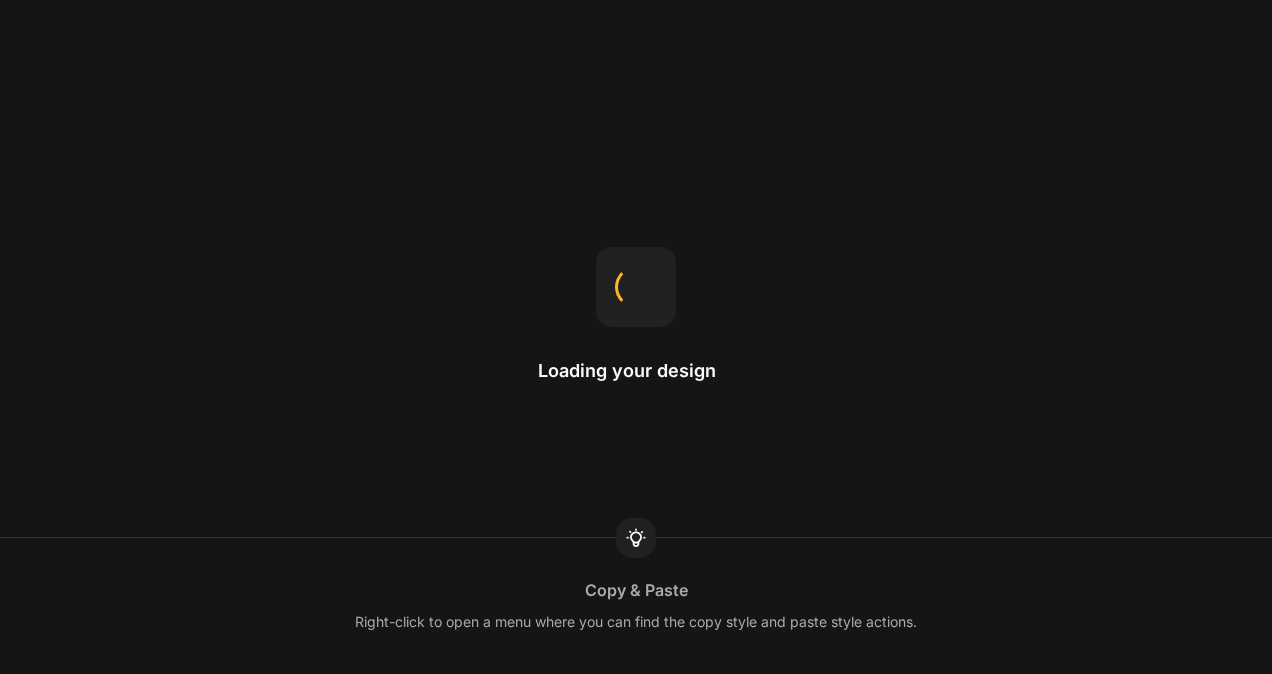 scroll, scrollTop: 0, scrollLeft: 0, axis: both 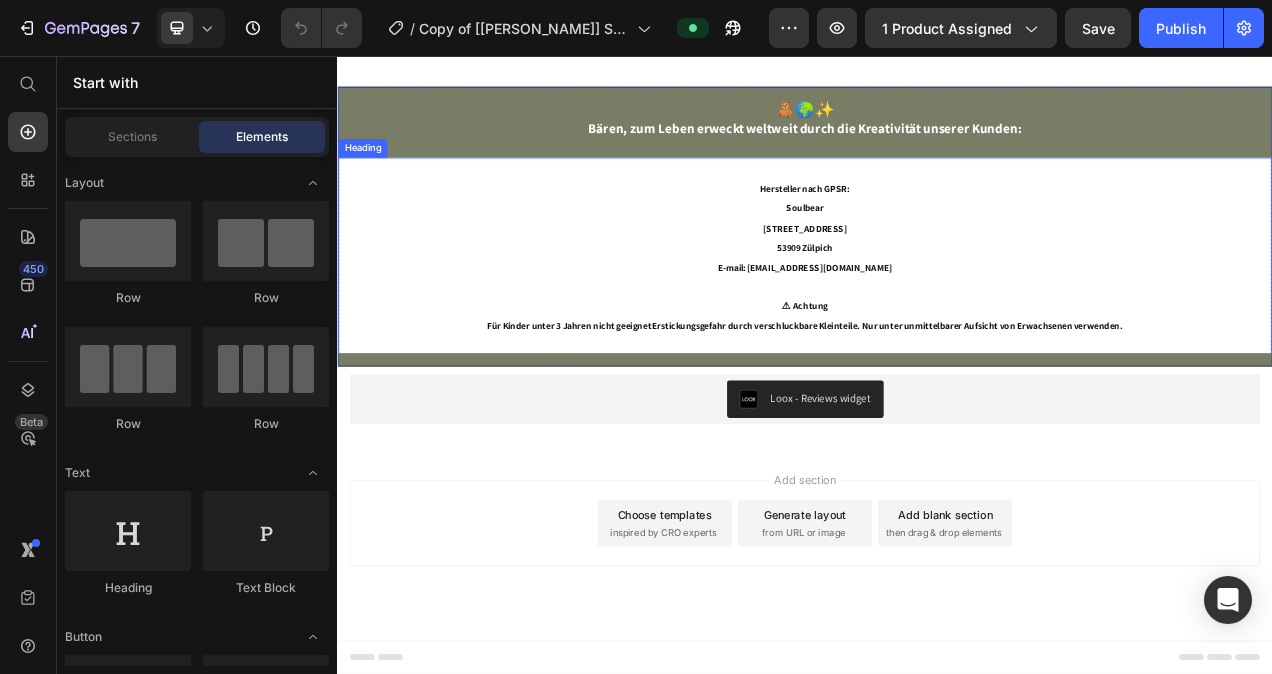 click on "Hersteller nach GPSR: Soulbear [STREET_ADDRESS] E-mail:  [EMAIL_ADDRESS][DOMAIN_NAME] ⚠ Achtung Für Kinder unter 3 Jahren nicht geeignet  Erstickungsgefahr durch verschluckbare Kleinteile. Nur unter unmittelbarer Aufsicht von Erwachsenen verwenden ." at bounding box center (937, 313) 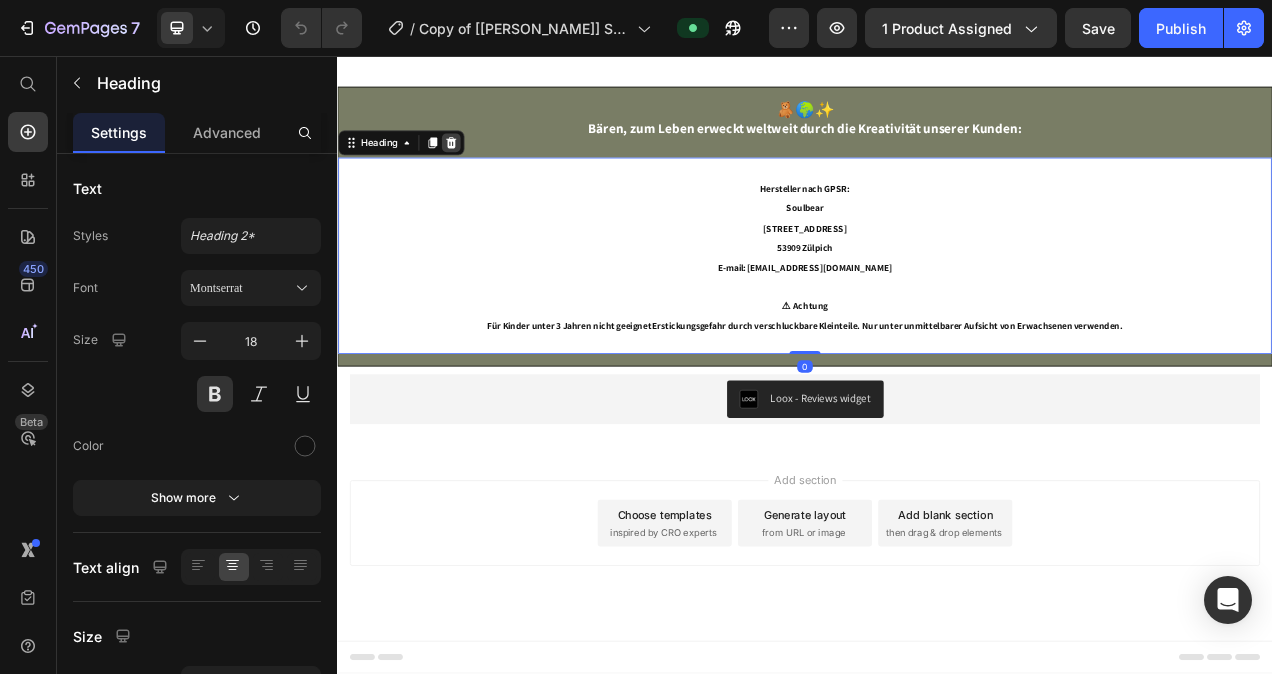 click 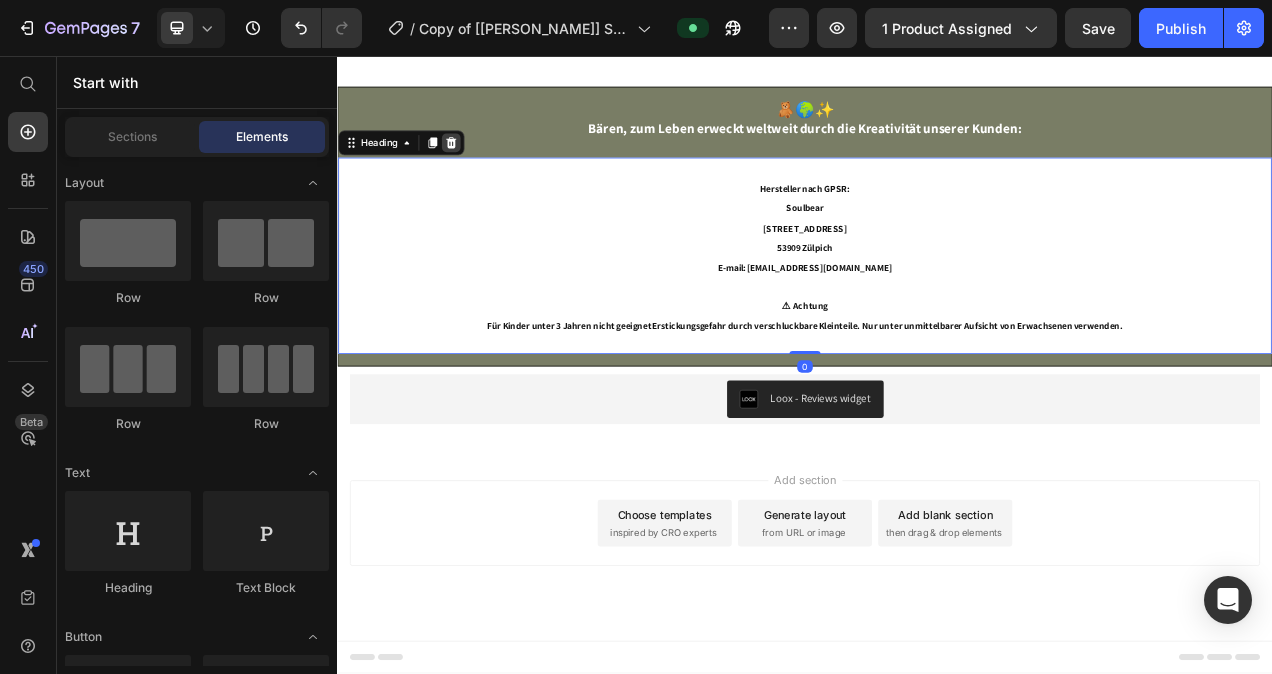 scroll, scrollTop: 5812, scrollLeft: 0, axis: vertical 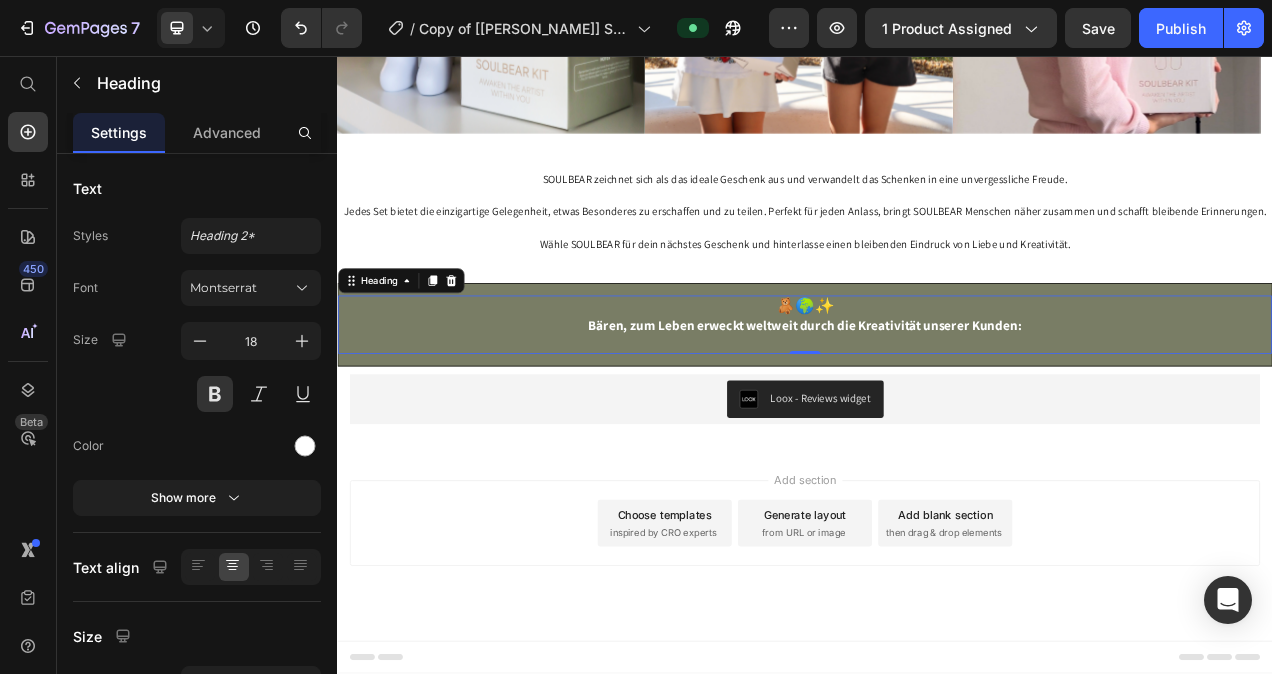 click on "🧸🌍✨ Bären, zum Leben erweckt weltweit durch die Kreativität unserer Kunden:" at bounding box center [937, 401] 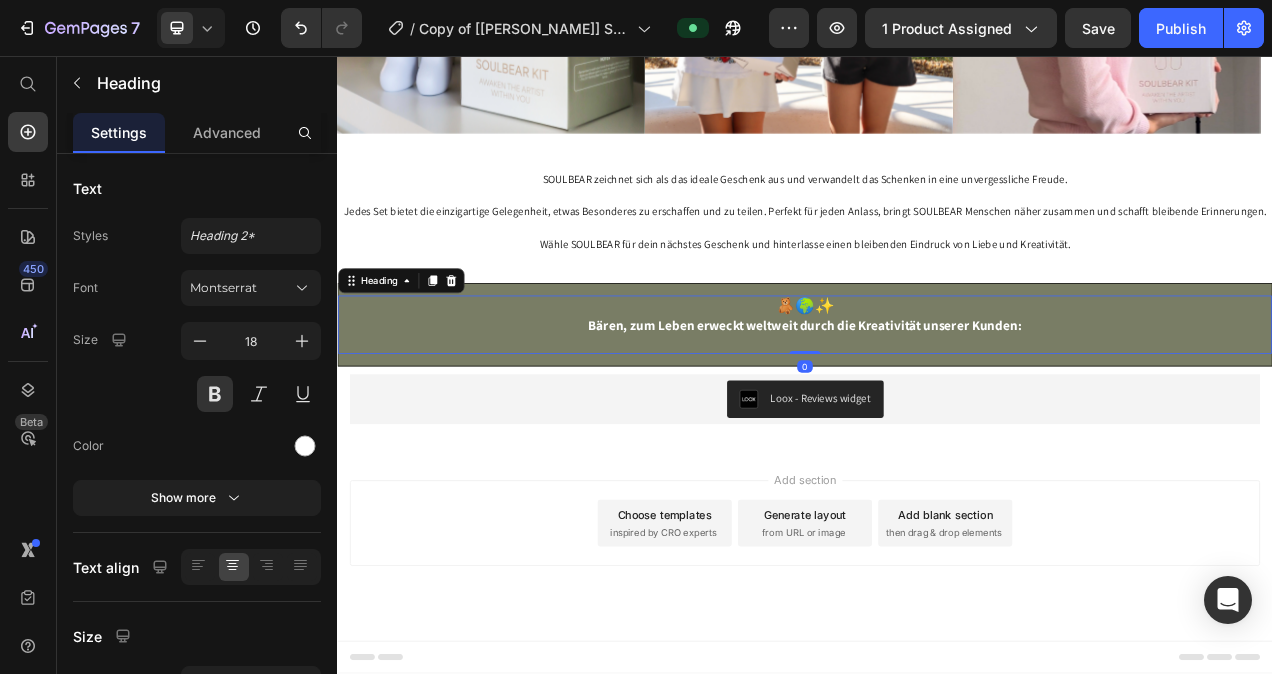 click on "🧸🌍✨ Bären, zum Leben erweckt weltweit durch die Kreativität unserer Kunden:" at bounding box center [937, 401] 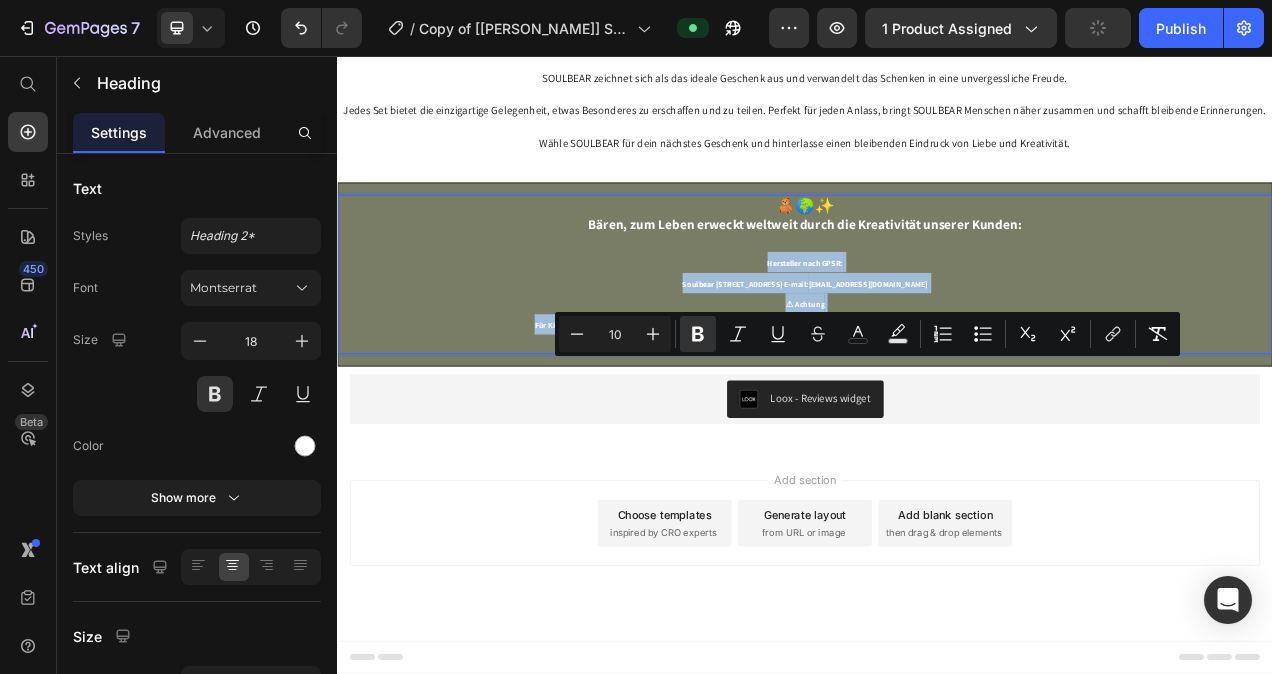 drag, startPoint x: 1350, startPoint y: 530, endPoint x: 874, endPoint y: 450, distance: 482.67587 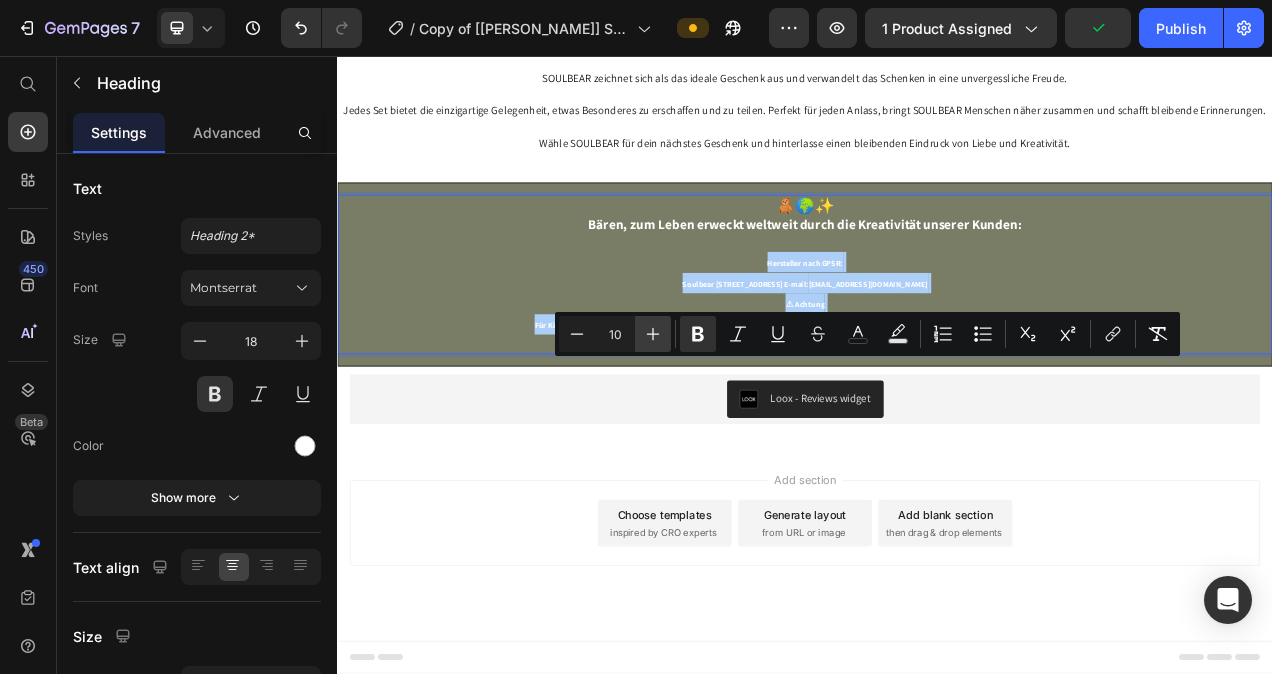 click 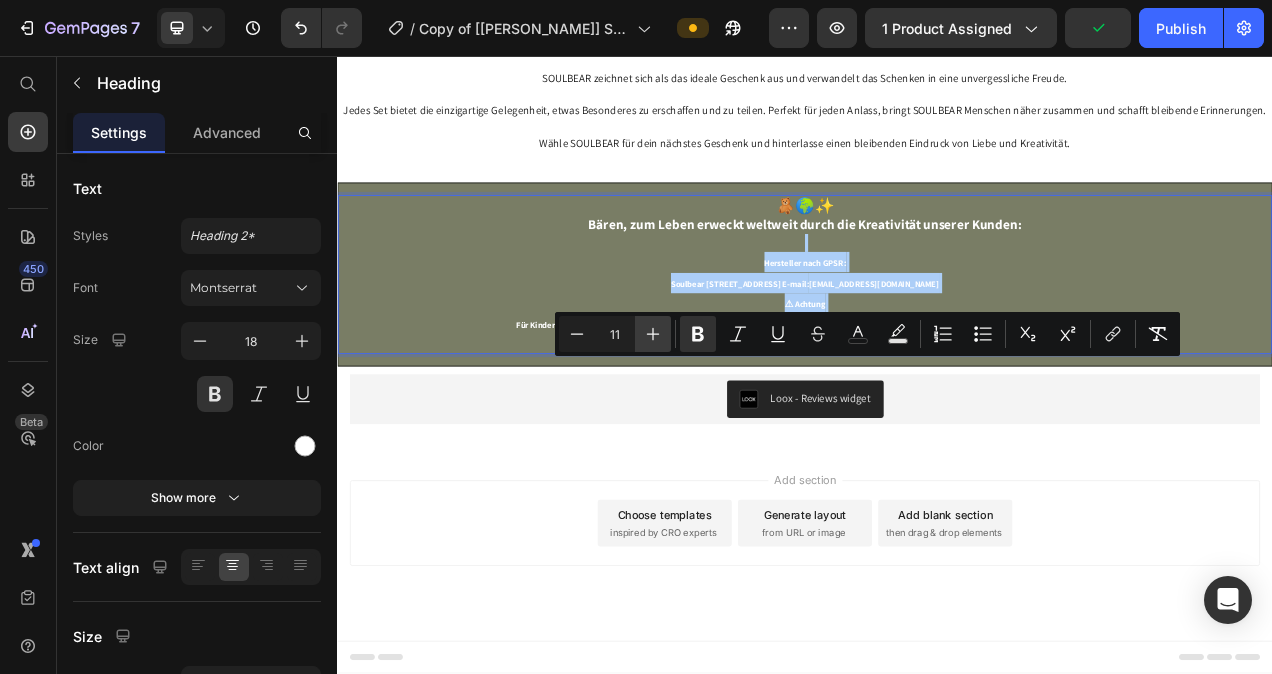 click 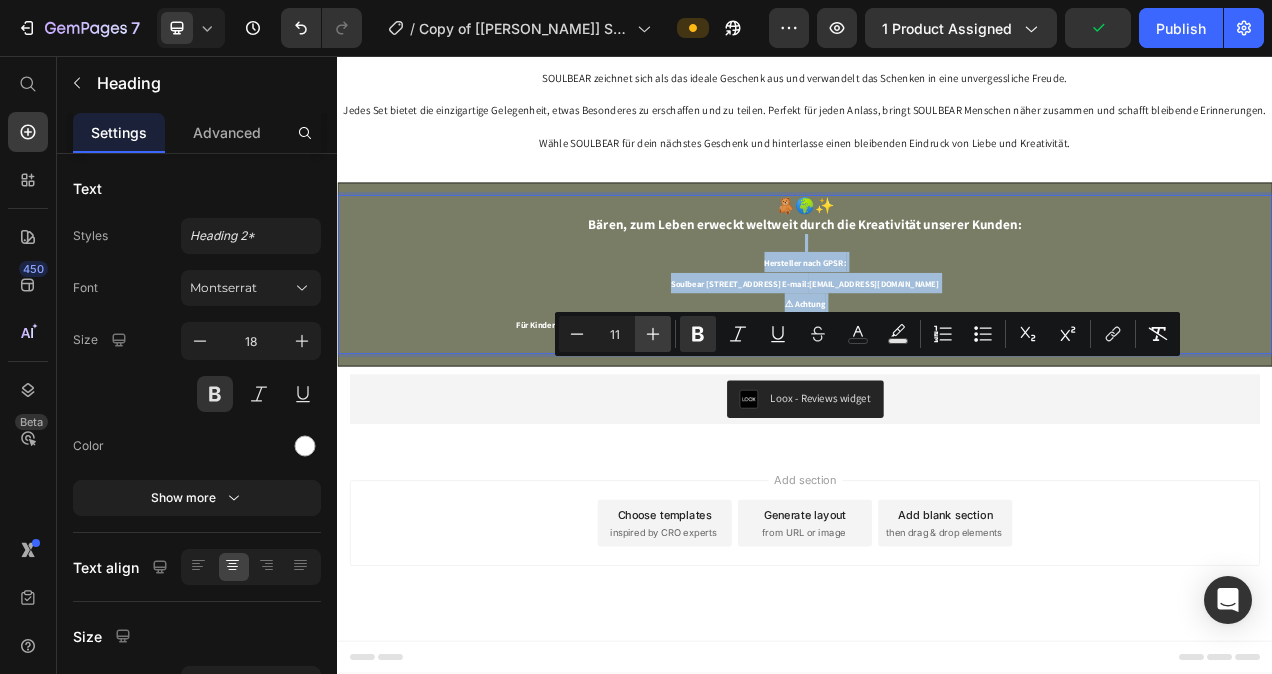 type on "12" 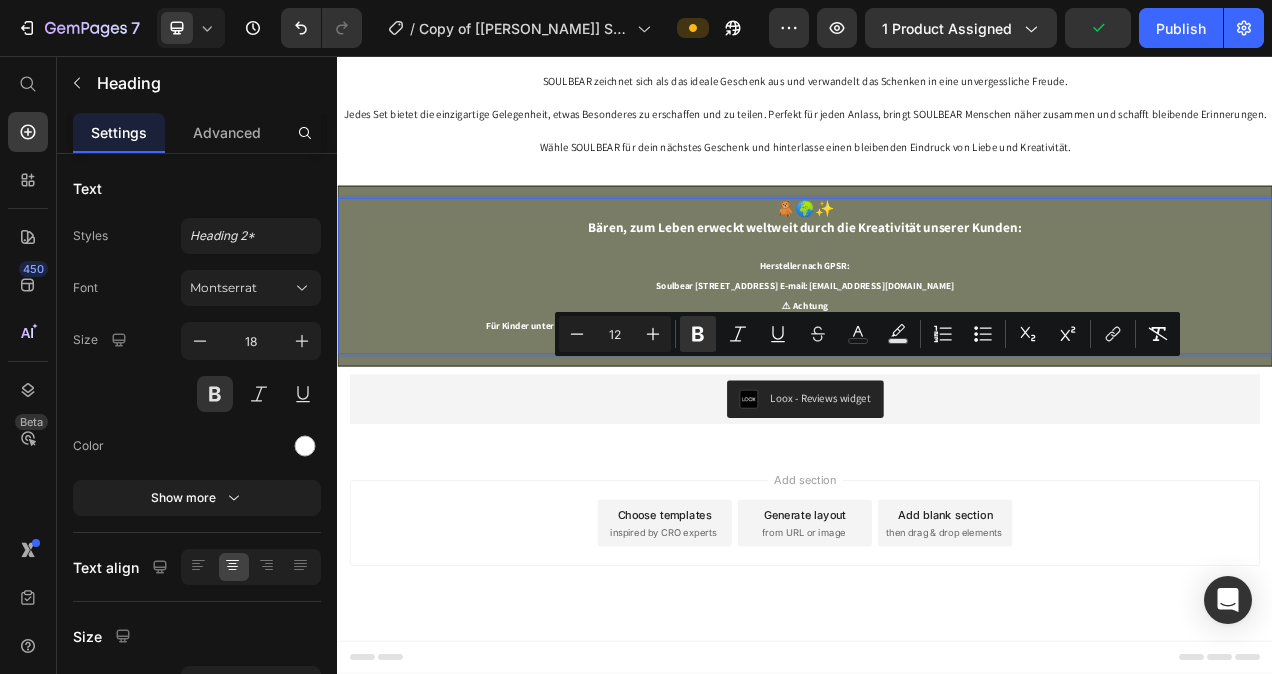 click on "🧸🌍✨ Bären, zum Leben erweckt weltweit durch die Kreativität unserer Kunden: Hersteller nach GPSR: Soulbear [STREET_ADDRESS] E-mail:  [EMAIL_ADDRESS][DOMAIN_NAME] ⚠ Achtung Für Kinder unter 3 Jahren nicht geeignet Erstickungsgefahr durch verschluckbare Kleinteile. Nur unter unmittelbarer Aufsicht von Erwachsenen verwenden." at bounding box center [937, 339] 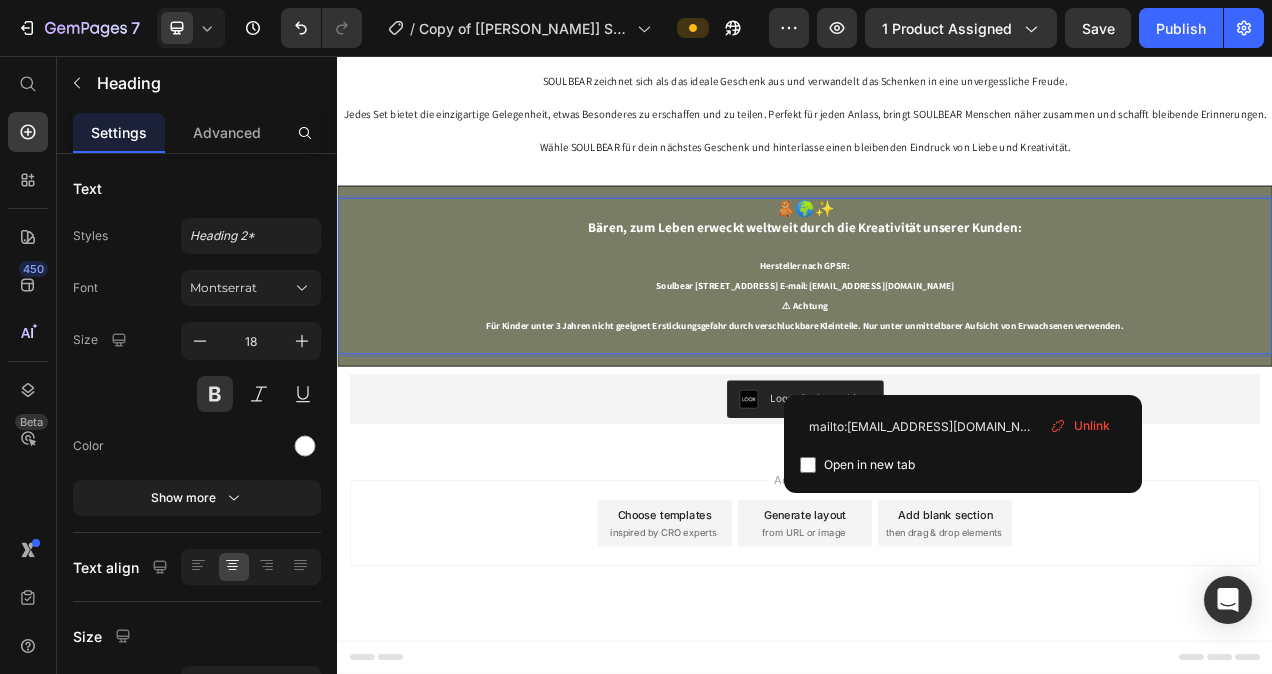 click on "🧸🌍✨ Bären, zum Leben erweckt weltweit durch die Kreativität unserer Kunden: Hersteller nach GPSR: Soulbear [STREET_ADDRESS] E-mail:  [EMAIL_ADDRESS][DOMAIN_NAME] ⁠⁠⁠⁠⁠⁠⁠ ⚠ Achtung Für Kinder unter 3 Jahren nicht geeignet Erstickungsgefahr durch verschluckbare Kleinteile. Nur unter unmittelbarer Aufsicht von Erwachsenen verwenden." at bounding box center (937, 339) 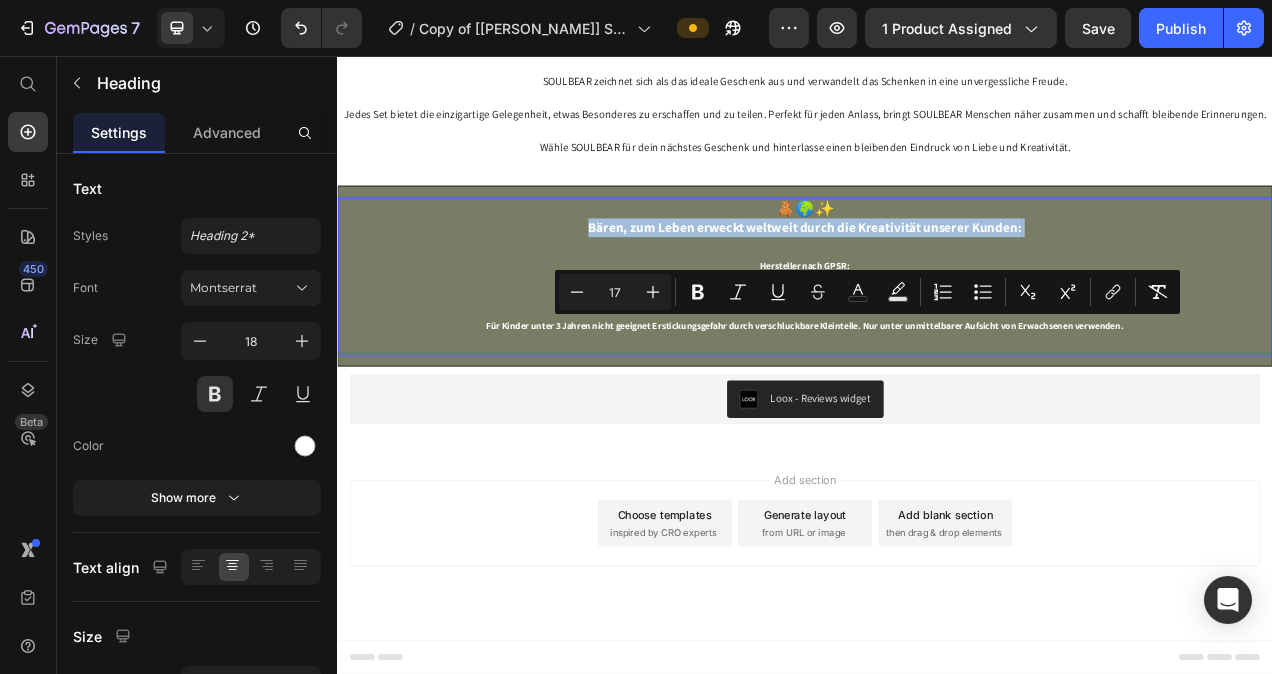 drag, startPoint x: 1275, startPoint y: 399, endPoint x: 605, endPoint y: 397, distance: 670.003 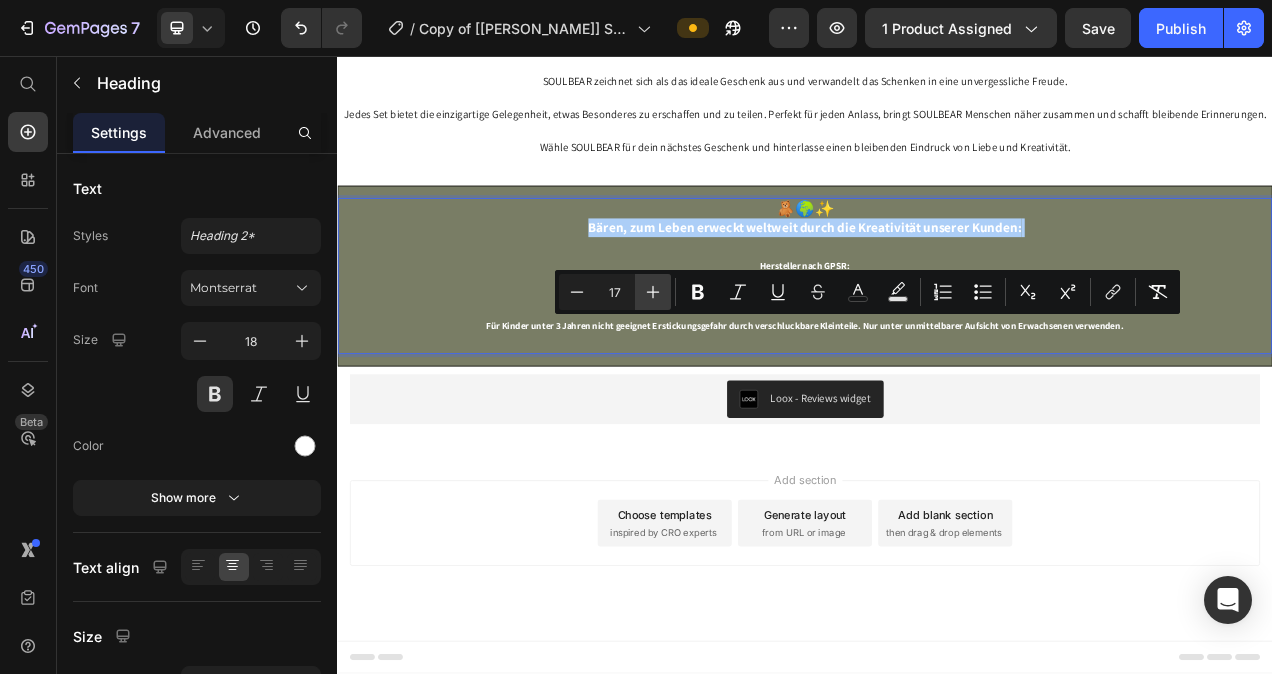 click 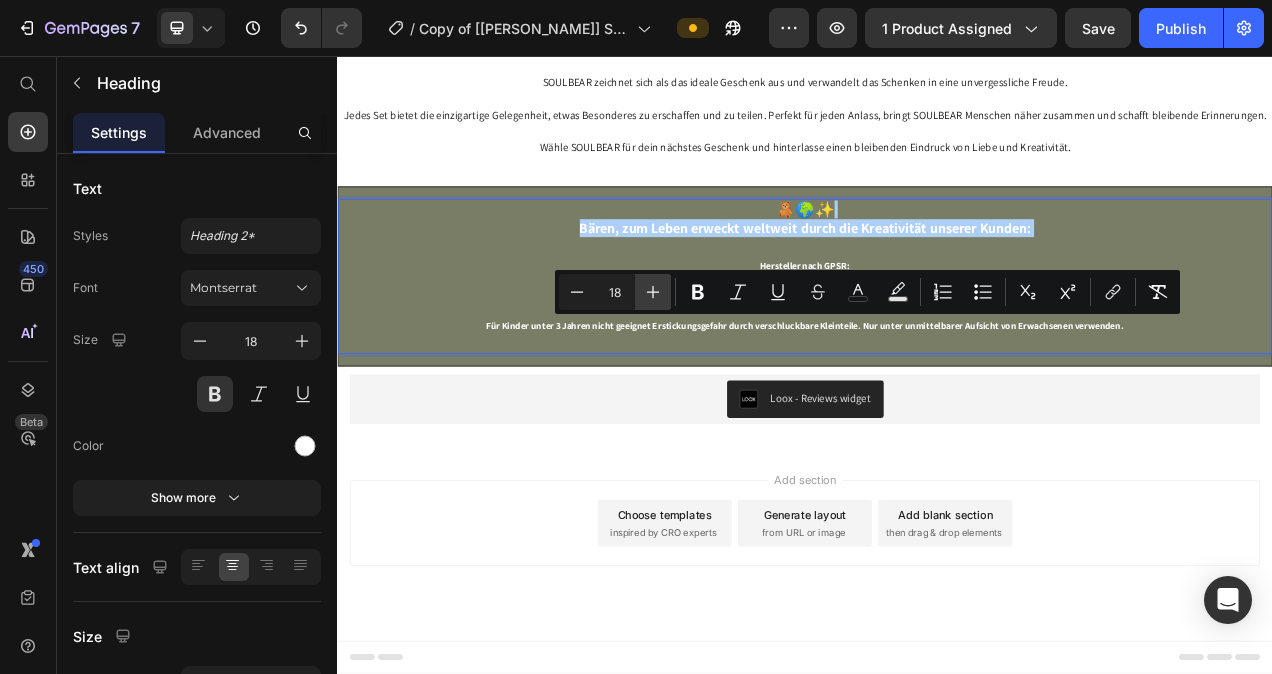 click 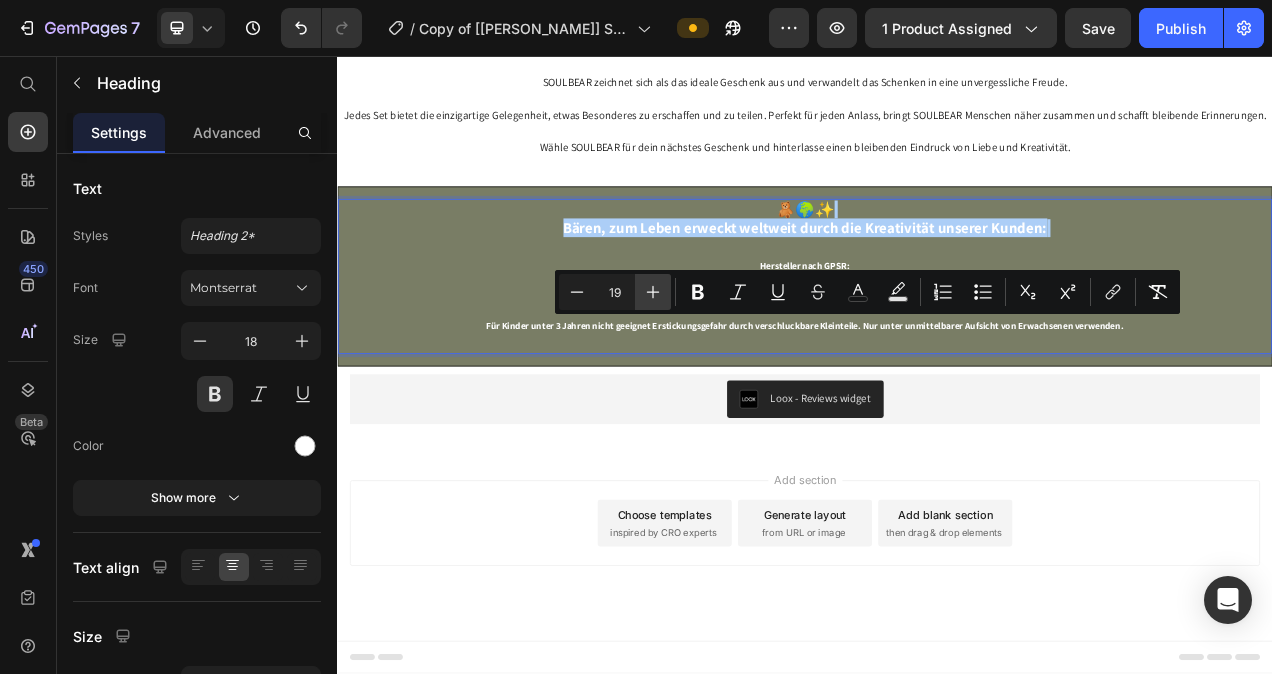 click 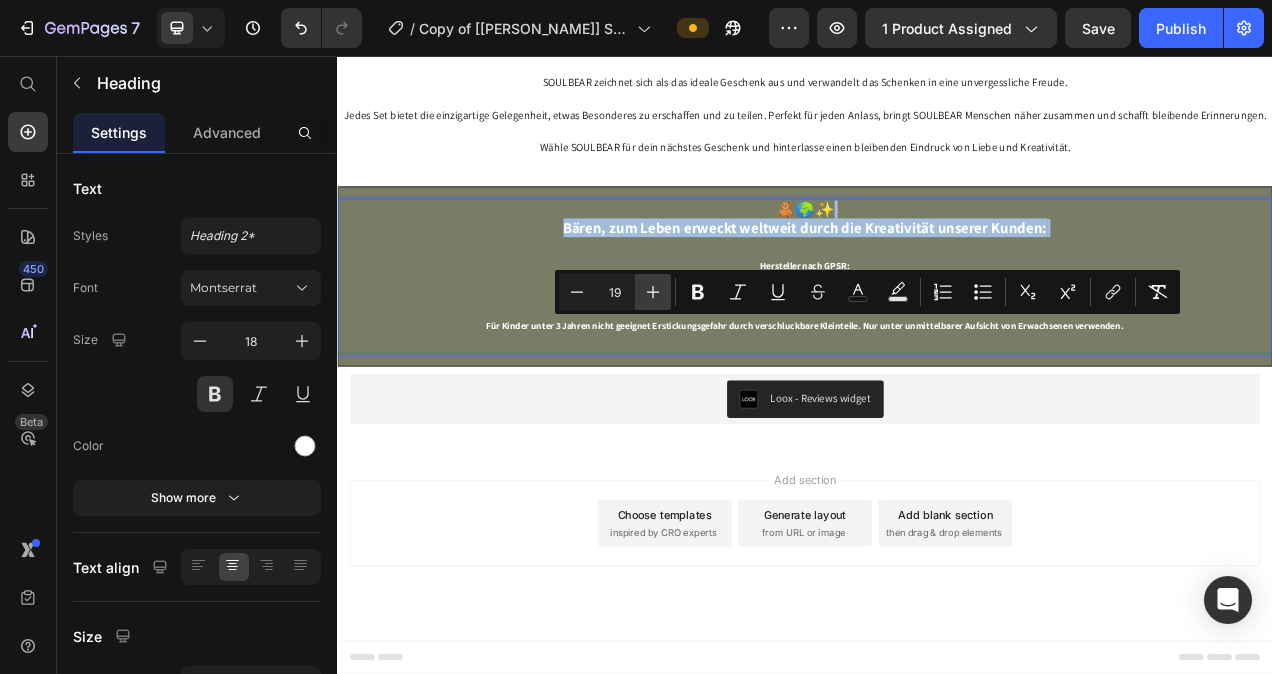type on "20" 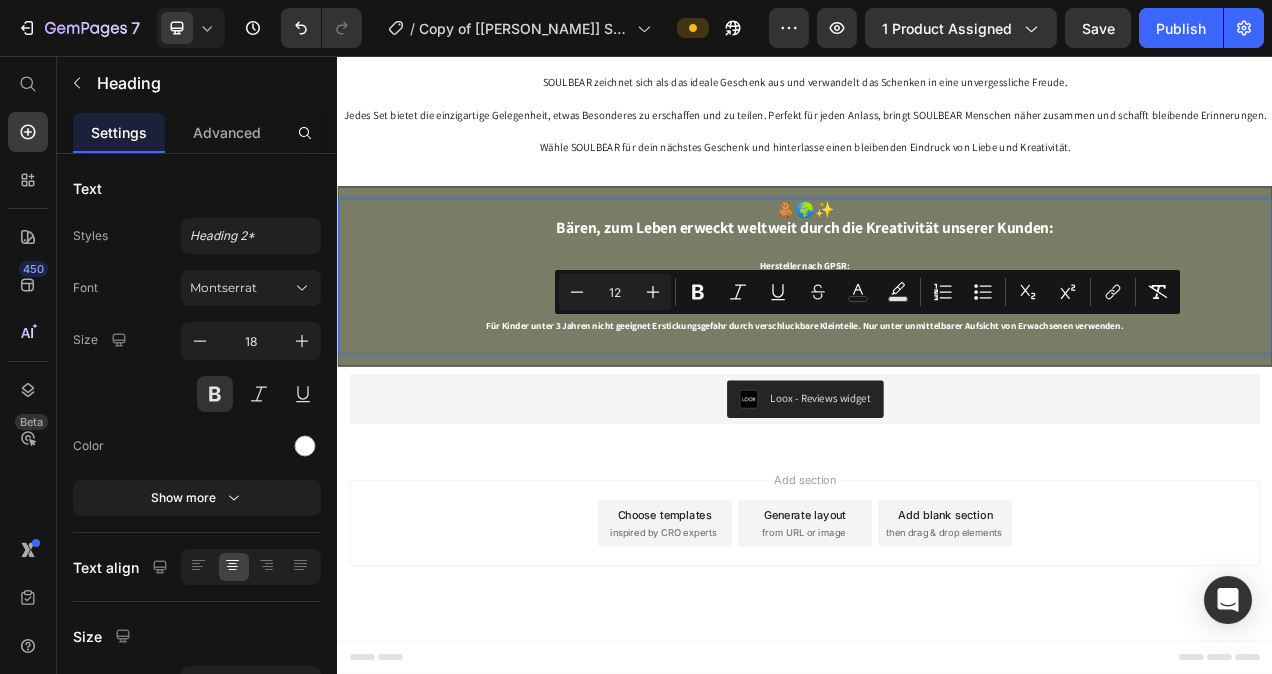 click on "🧸🌍✨ Bären, zum Leben erweckt weltweit durch die Kreativität unserer Kunden: Hersteller nach GPSR: Soulbear Virnicher Straße 2 53909 Zülpich E-mail:  info@soulbear.demailto:info@soulbear.de ⚠ Achtung Für Kinder unter 3 Jahren nicht geeignet Erstickungsgefahr durch verschluckbare Kleinteile. Nur unter unmittelbarer Aufsicht von Erwachsenen verwenden." at bounding box center [937, 339] 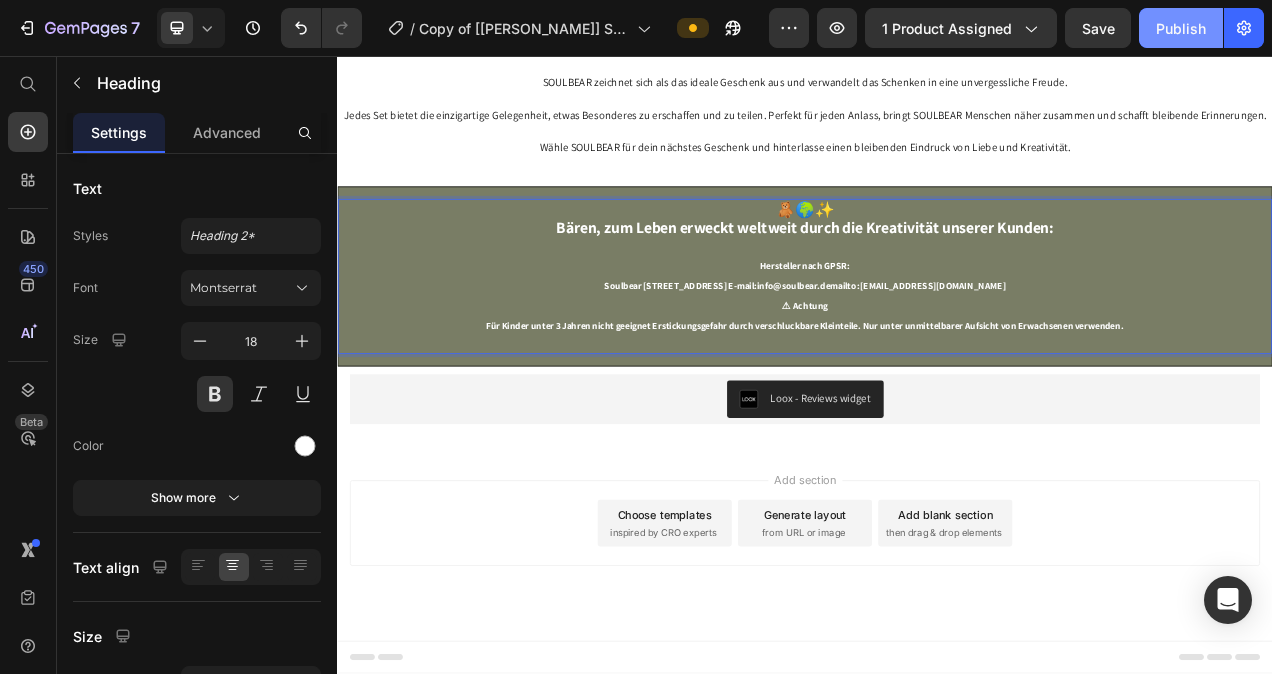 click on "Publish" at bounding box center (1181, 28) 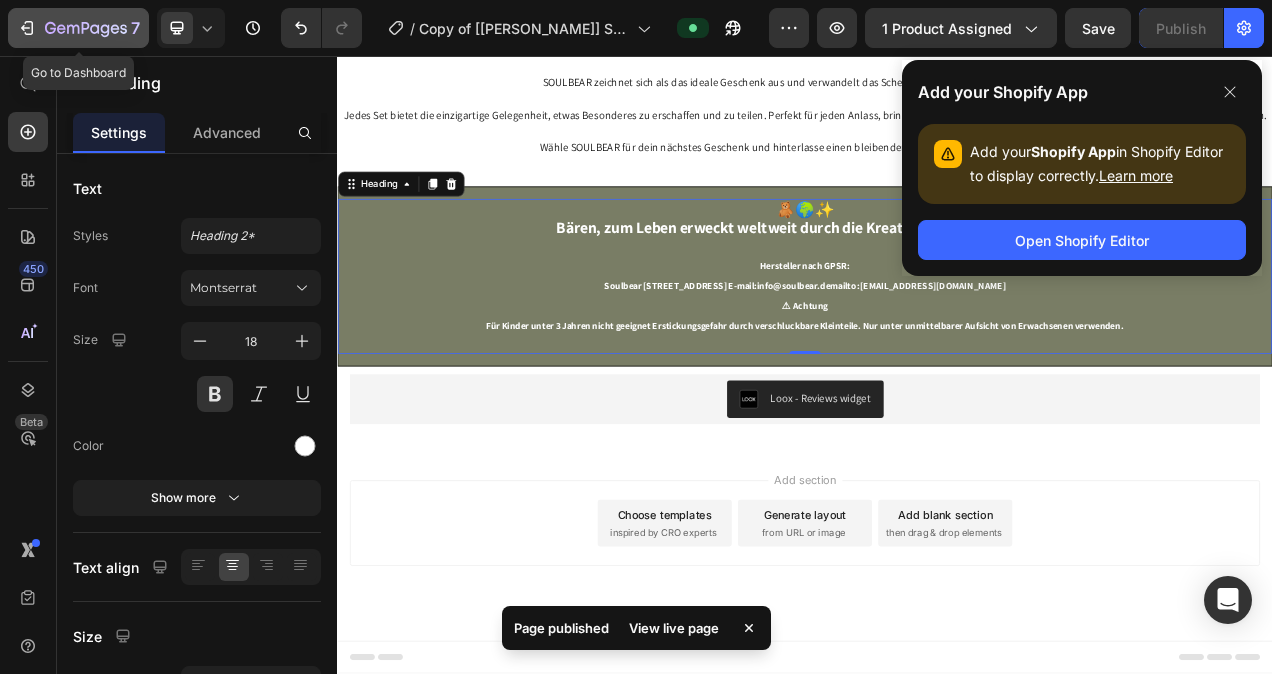 click 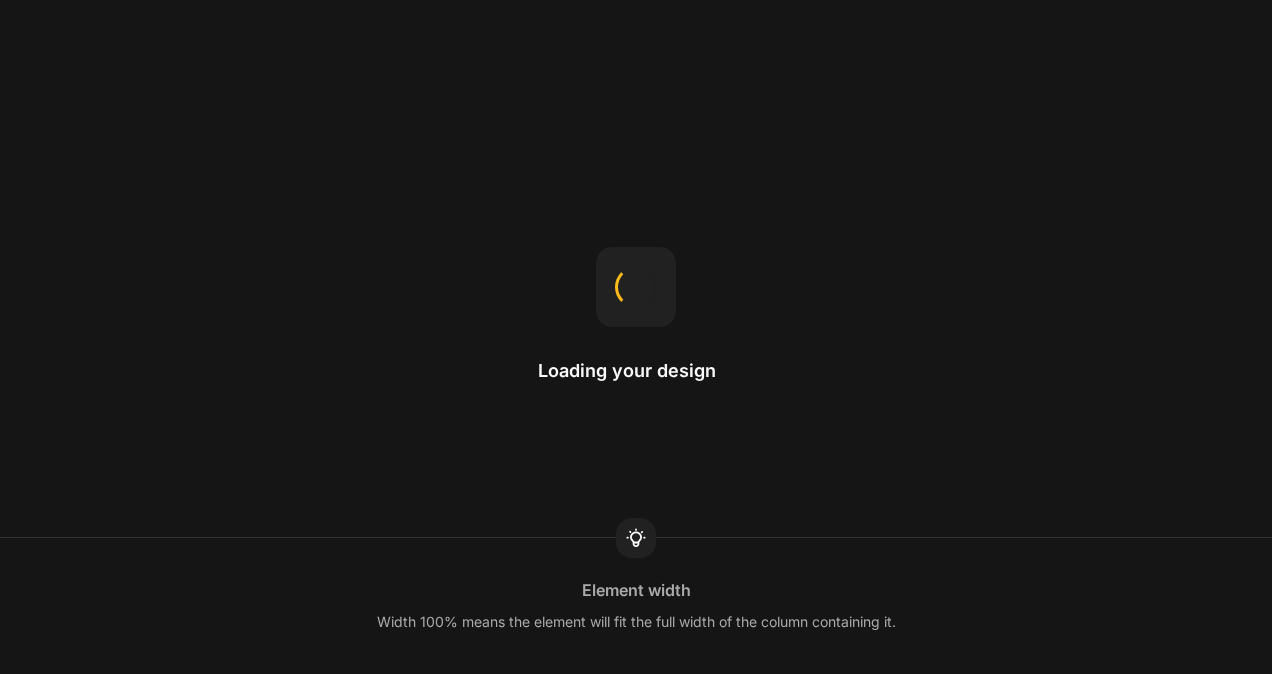 scroll, scrollTop: 0, scrollLeft: 0, axis: both 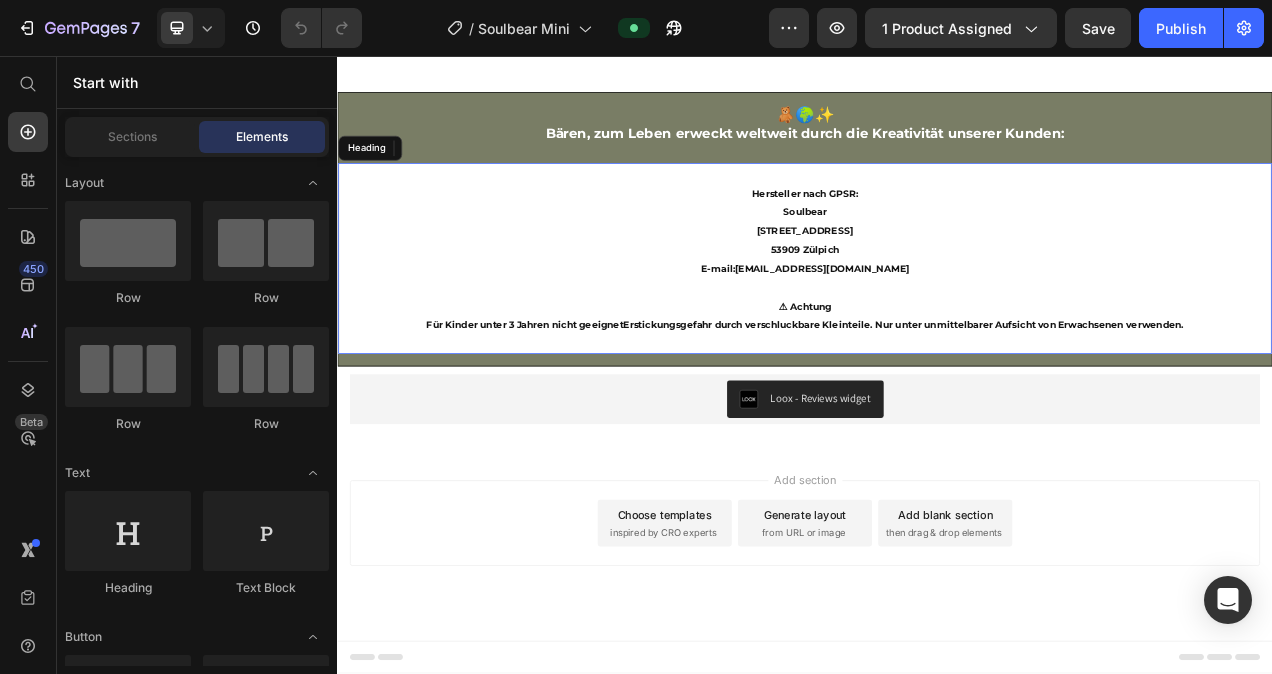 click on "Hersteller nach GPSR: Soulbear [STREET_ADDRESS] E-mail:  [EMAIL_ADDRESS][DOMAIN_NAME] ⚠ Achtung Für Kinder unter 3 Jahren nicht geeignet  Erstickungsgefahr durch verschluckbare Kleinteile. Nur unter unmittelbarer Aufsicht von Erwachsenen verwenden ." at bounding box center (937, 316) 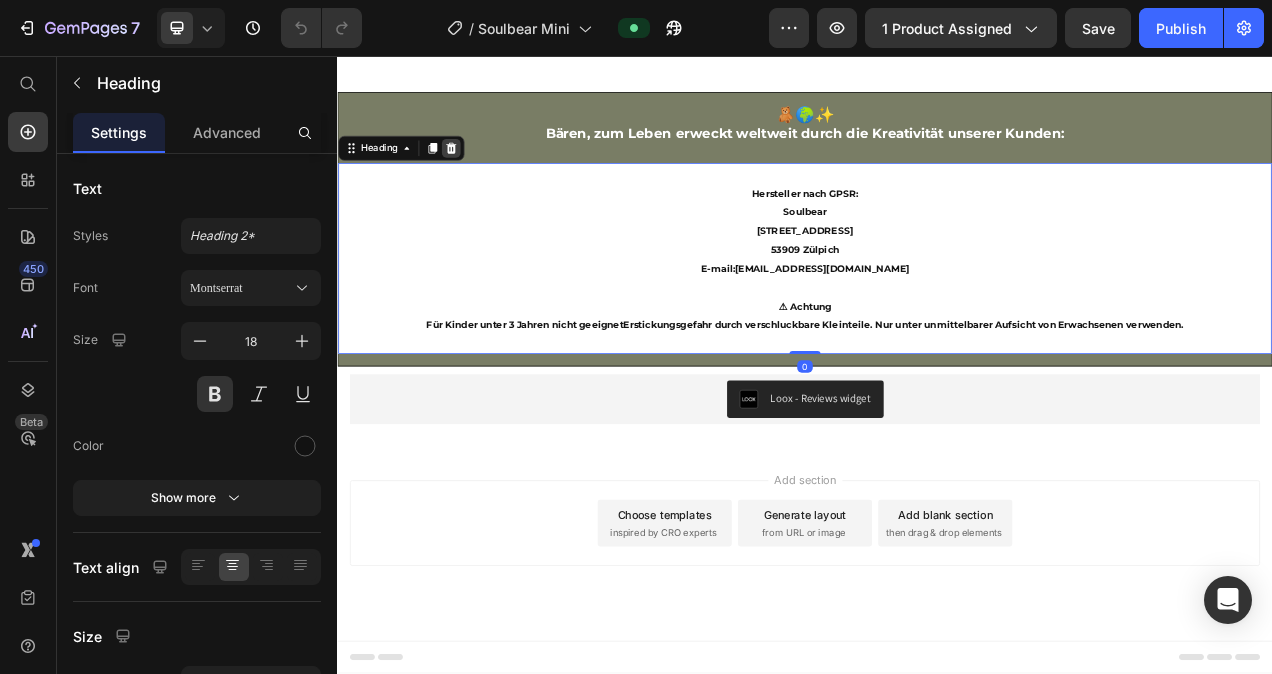 click 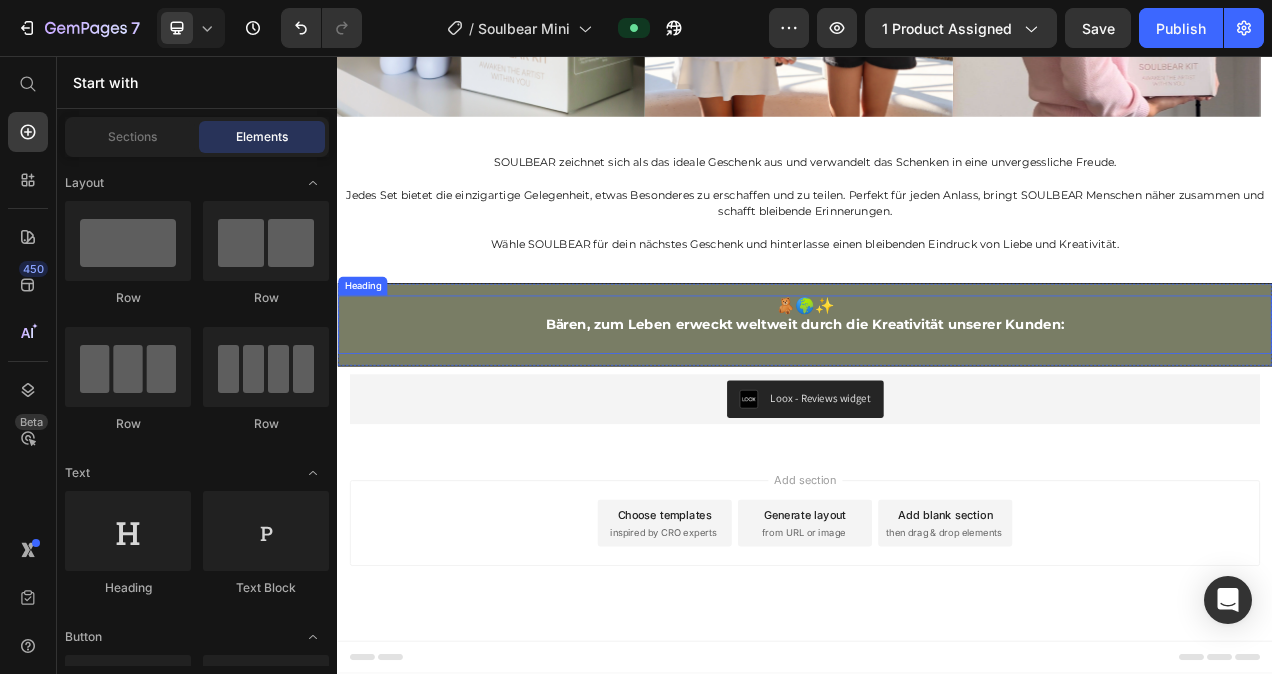 click on "🧸🌍✨ Bären, zum Leben erweckt weltweit durch die Kreativität unserer Kunden:" at bounding box center [937, 401] 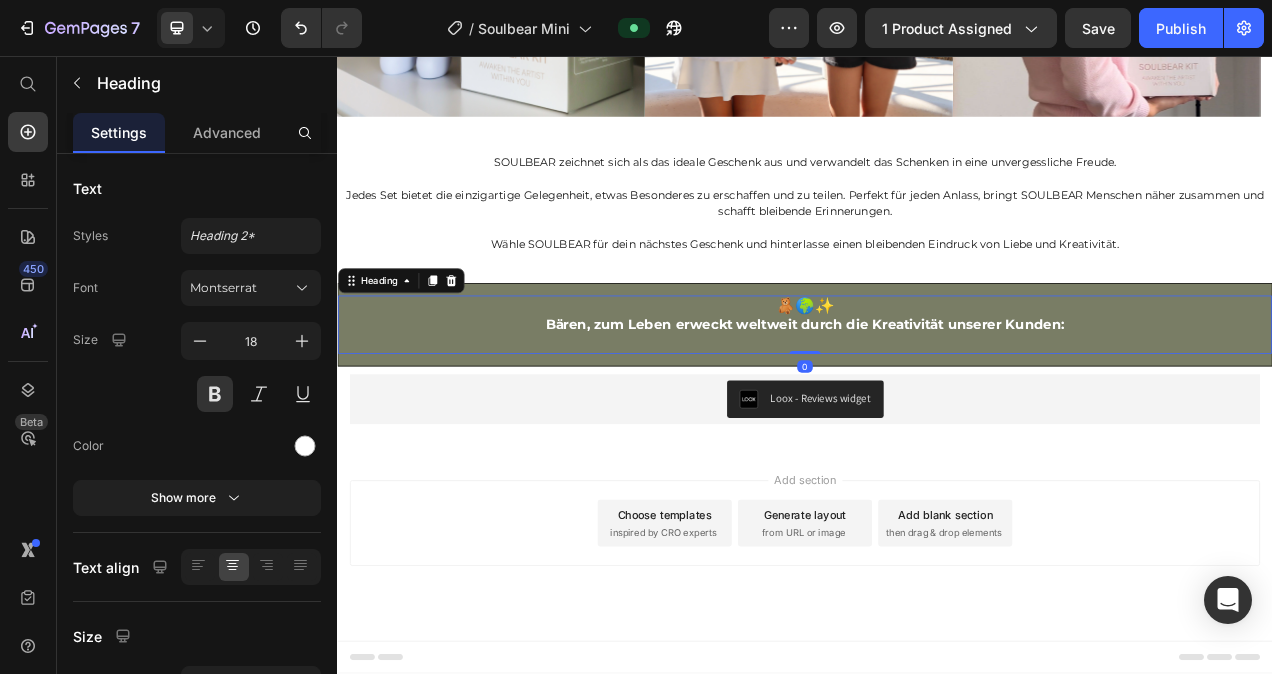 click on "🧸🌍✨ Bären, zum Leben erweckt weltweit durch die Kreativität unserer Kunden:" at bounding box center [937, 401] 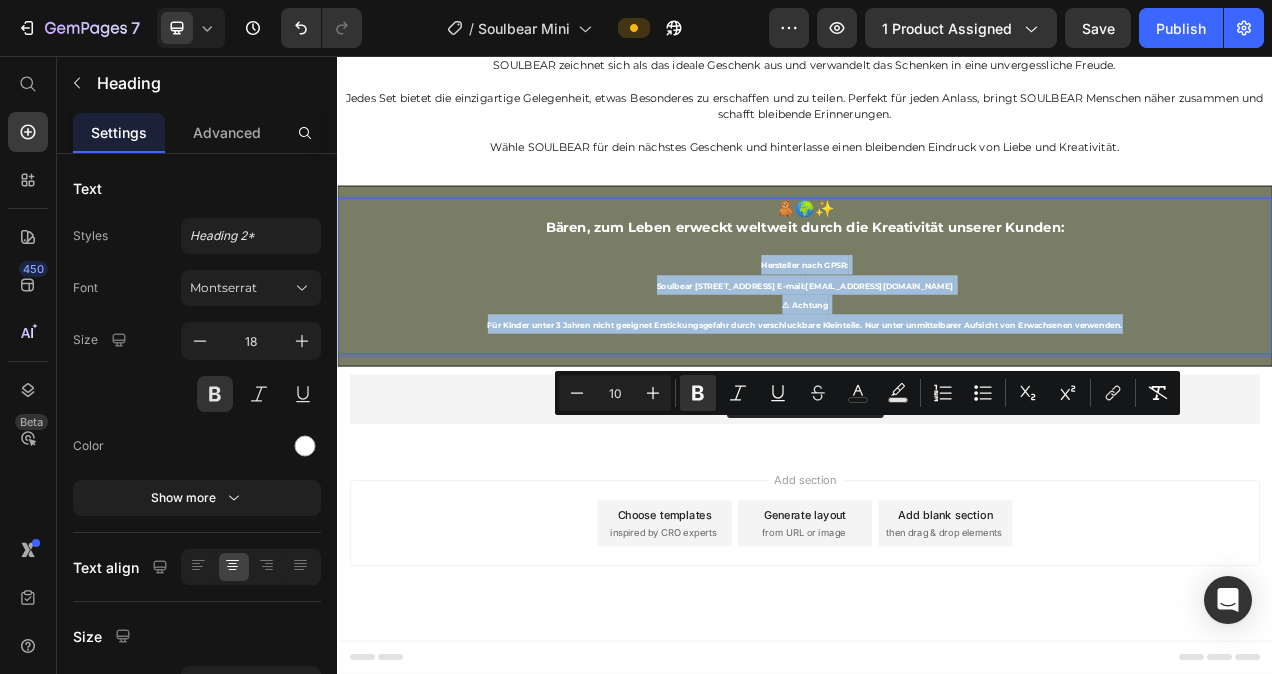 drag, startPoint x: 1347, startPoint y: 606, endPoint x: 873, endPoint y: 532, distance: 479.7416 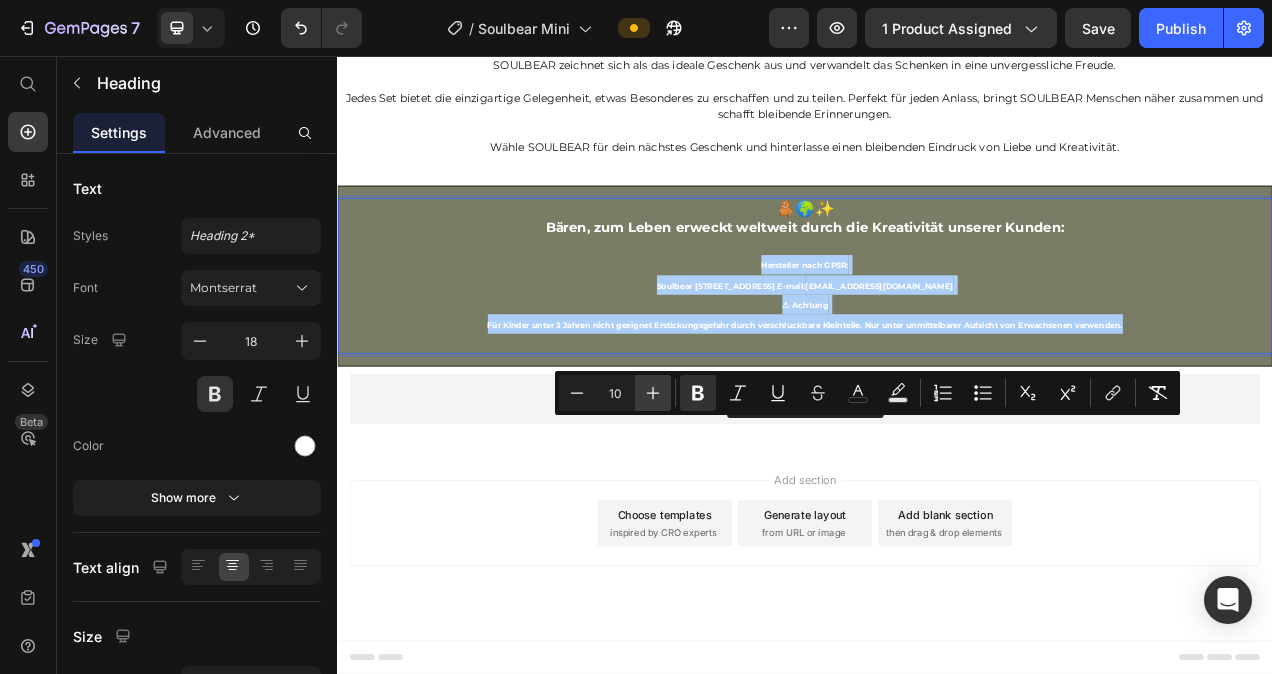 click 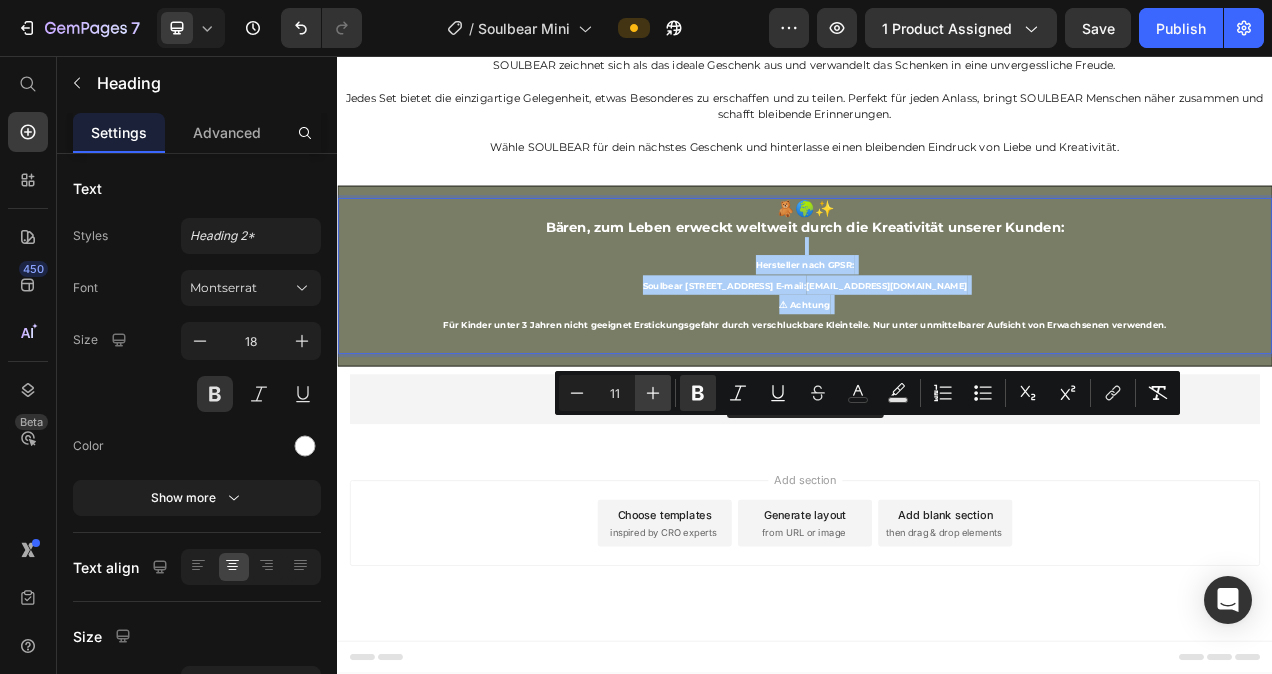 click 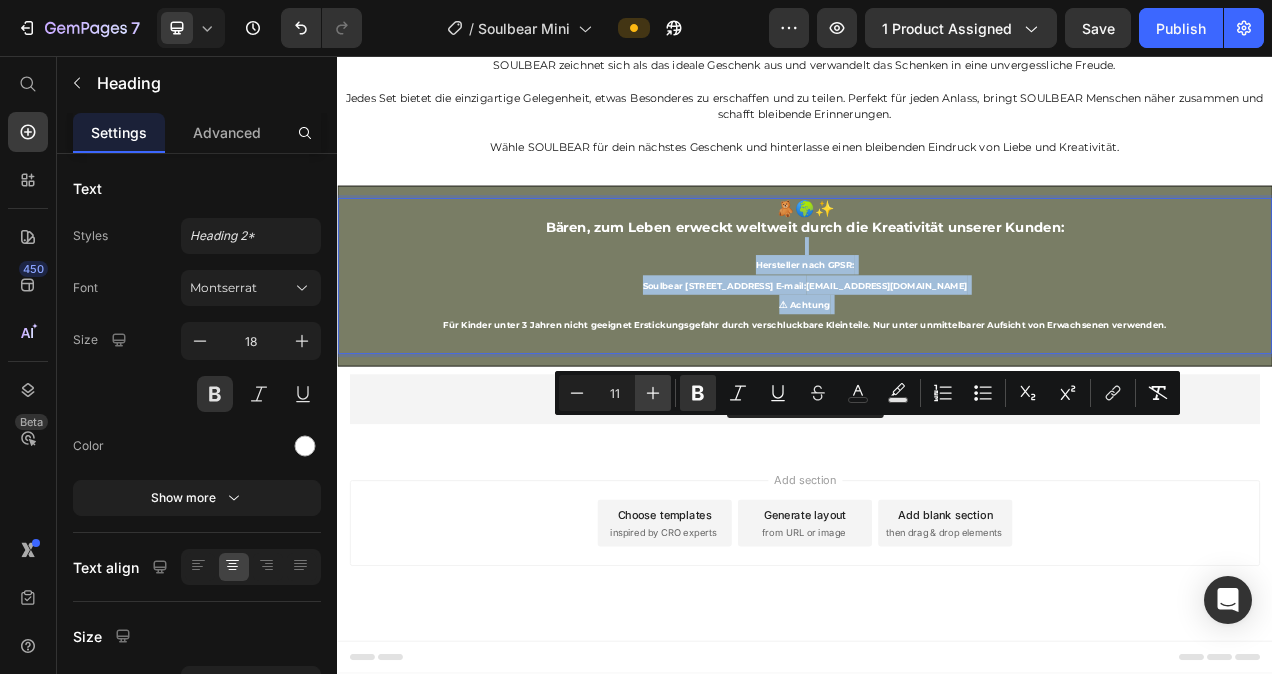 type on "12" 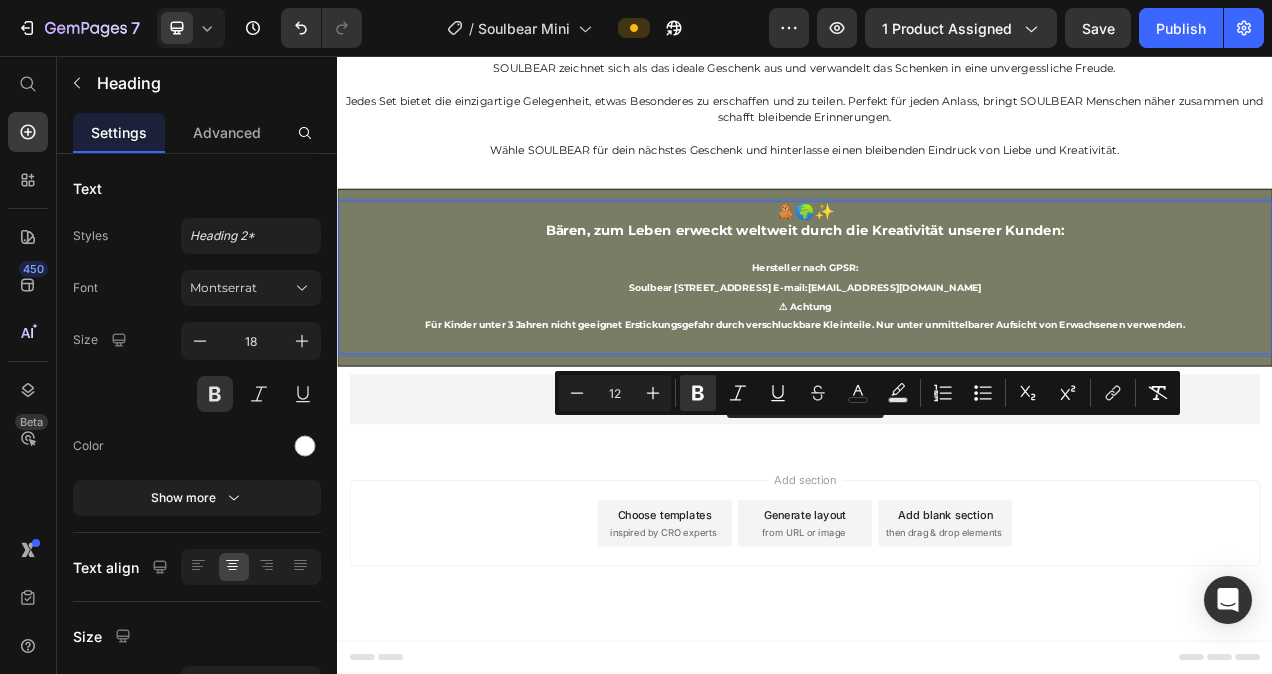 click on "🧸🌍✨ Bären, zum Leben erweckt weltweit durch die Kreativität unserer Kunden: Hersteller nach GPSR: Soulbear Virnicher Straße 2 53909 Zülpich E-mail:  info@soulbear.de ⚠ Achtung Für Kinder unter 3 Jahren nicht geeignet Erstickungsgefahr durch verschluckbare Kleinteile. Nur unter unmittelbarer Aufsicht von Erwachsenen verwenden." at bounding box center (937, 341) 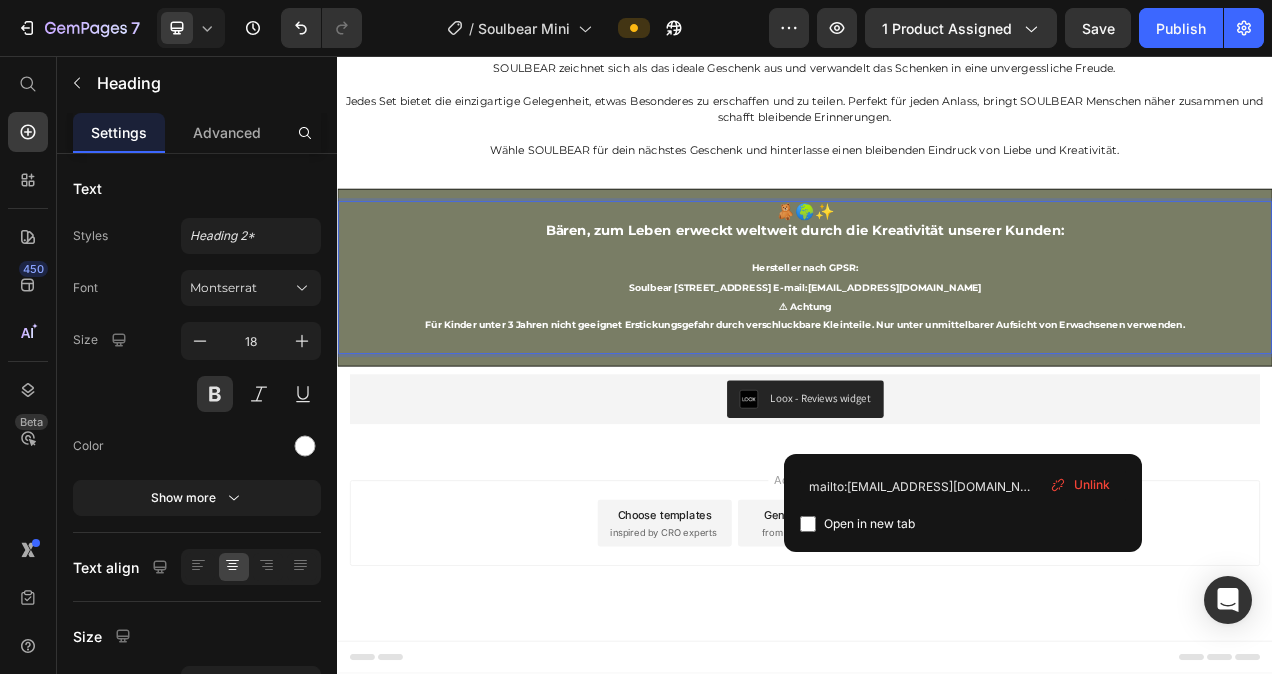 click on "🧸🌍✨ Bären, zum Leben erweckt weltweit durch die Kreativität unserer Kunden: Hersteller nach GPSR: Soulbear Virnicher Straße 2 53909 Zülpich E-mail:  info@soulbear.de ⁠⁠⁠⁠⁠⁠⁠ ⚠ Achtung Für Kinder unter 3 Jahren nicht geeignet Erstickungsgefahr durch verschluckbare Kleinteile. Nur unter unmittelbarer Aufsicht von Erwachsenen verwenden." at bounding box center [937, 341] 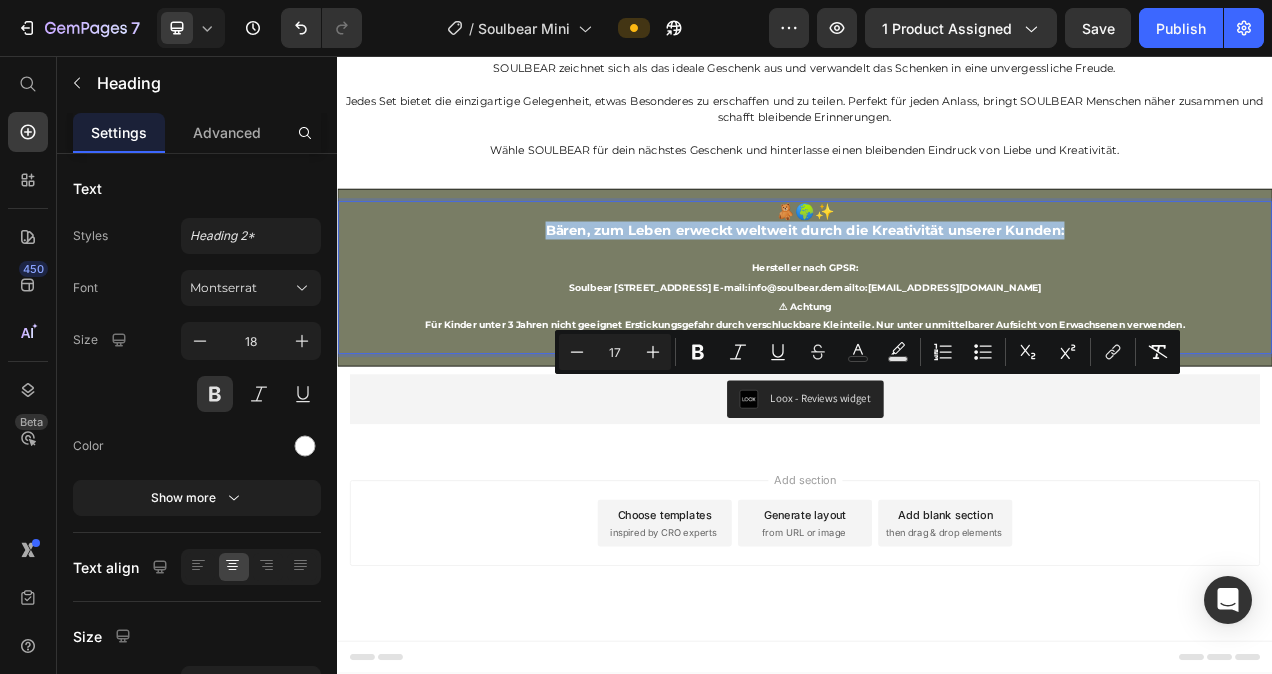 drag, startPoint x: 1285, startPoint y: 477, endPoint x: 597, endPoint y: 488, distance: 688.08795 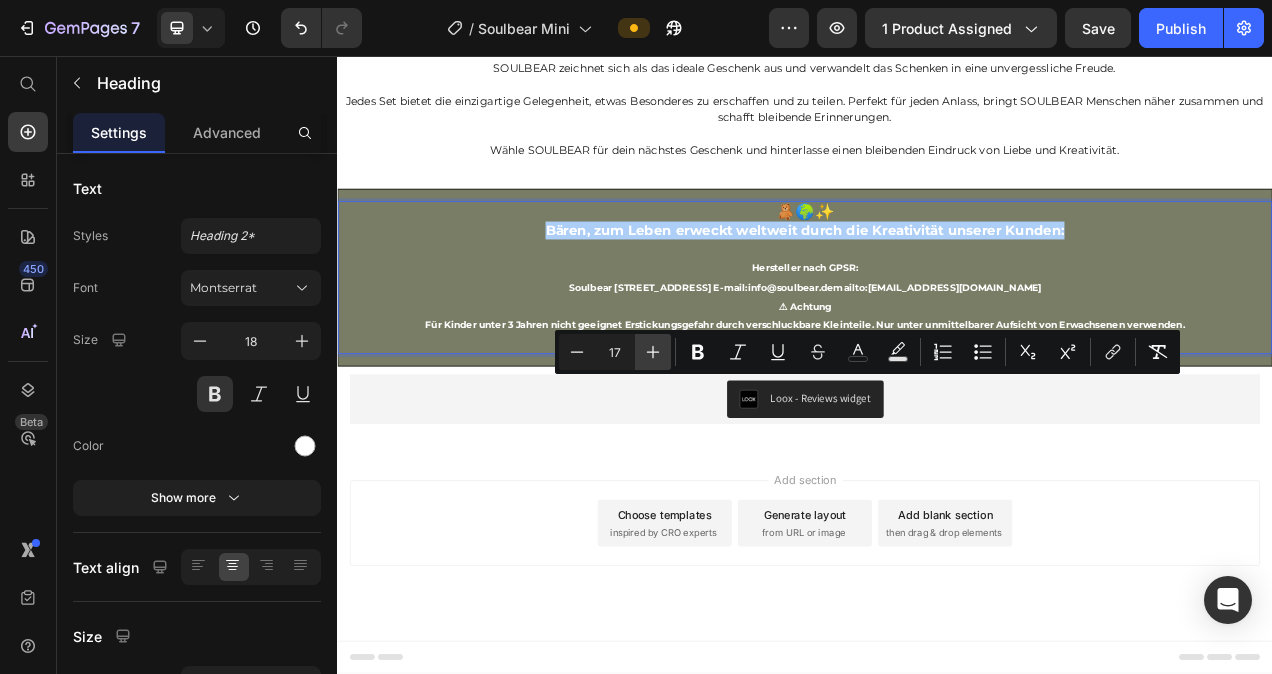 click 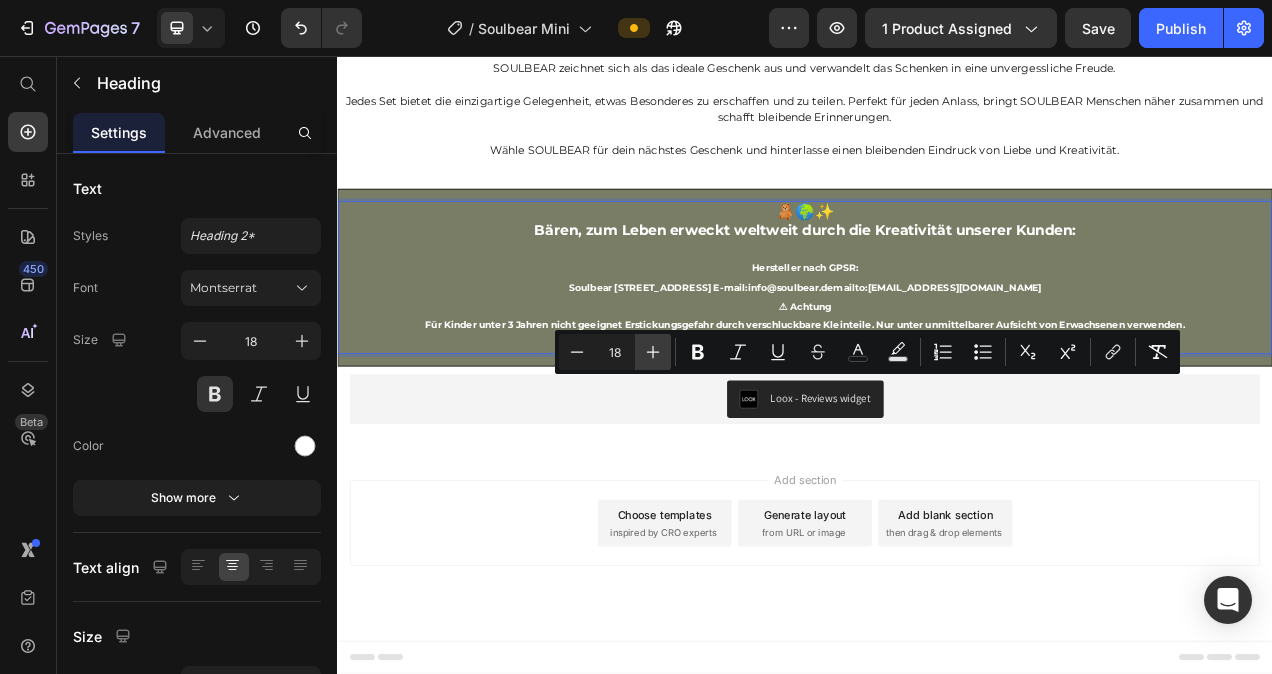 click 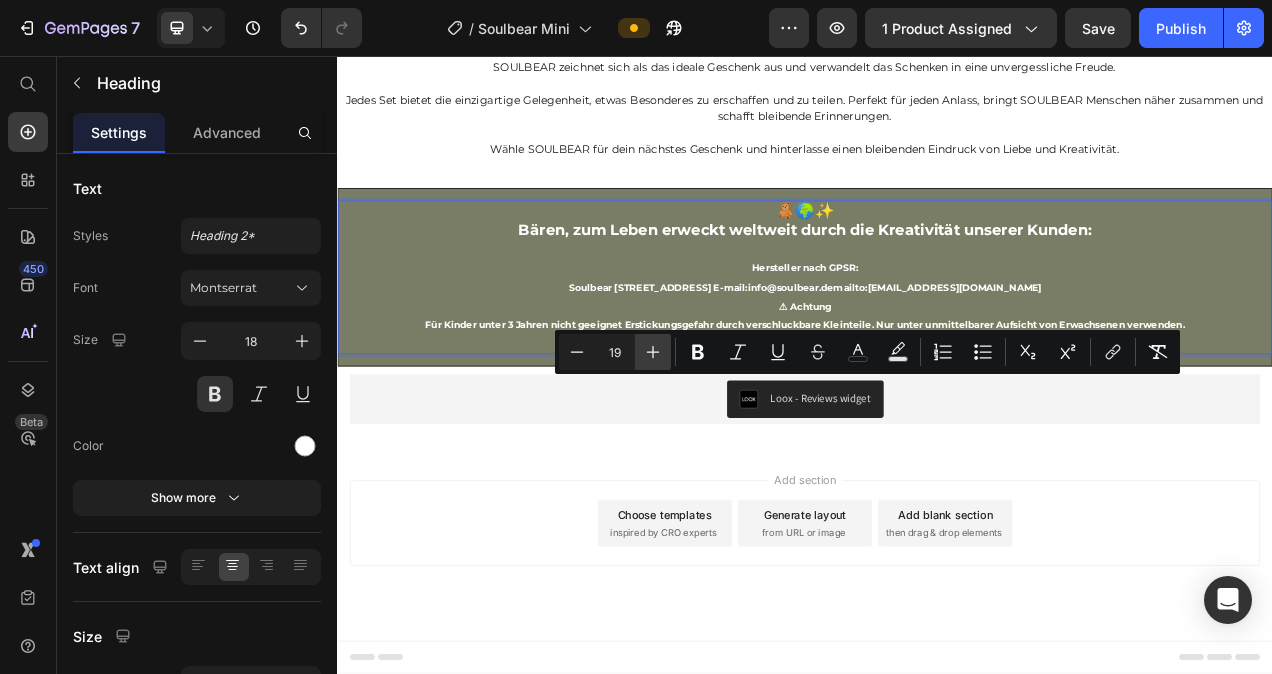 click 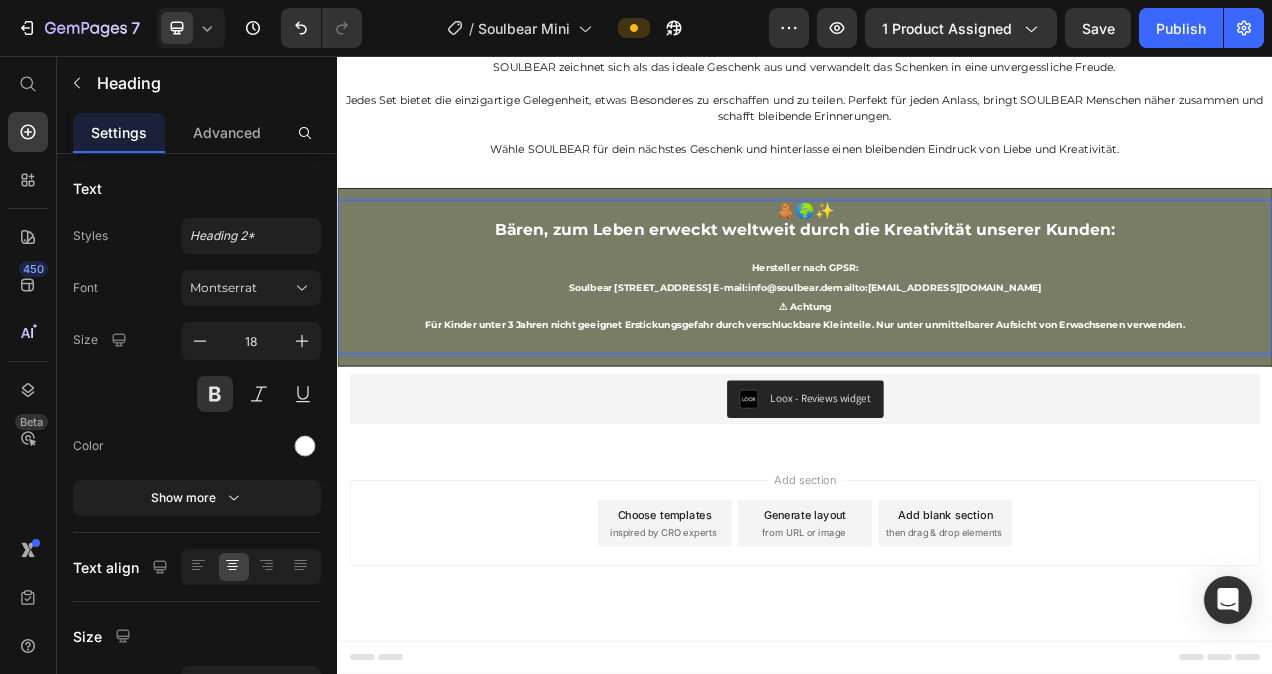 click on "🧸🌍✨ Bären, zum Leben erweckt weltweit durch die Kreativität unserer Kunden: Hersteller nach GPSR: Soulbear [STREET_ADDRESS] E-mail:  [EMAIL_ADDRESS]:[EMAIL_ADDRESS][DOMAIN_NAME] ⚠ Achtung Für Kinder unter 3 Jahren nicht geeignet Erstickungsgefahr durch verschluckbare Kleinteile. Nur unter unmittelbarer Aufsicht von Erwachsenen verwenden." at bounding box center [937, 340] 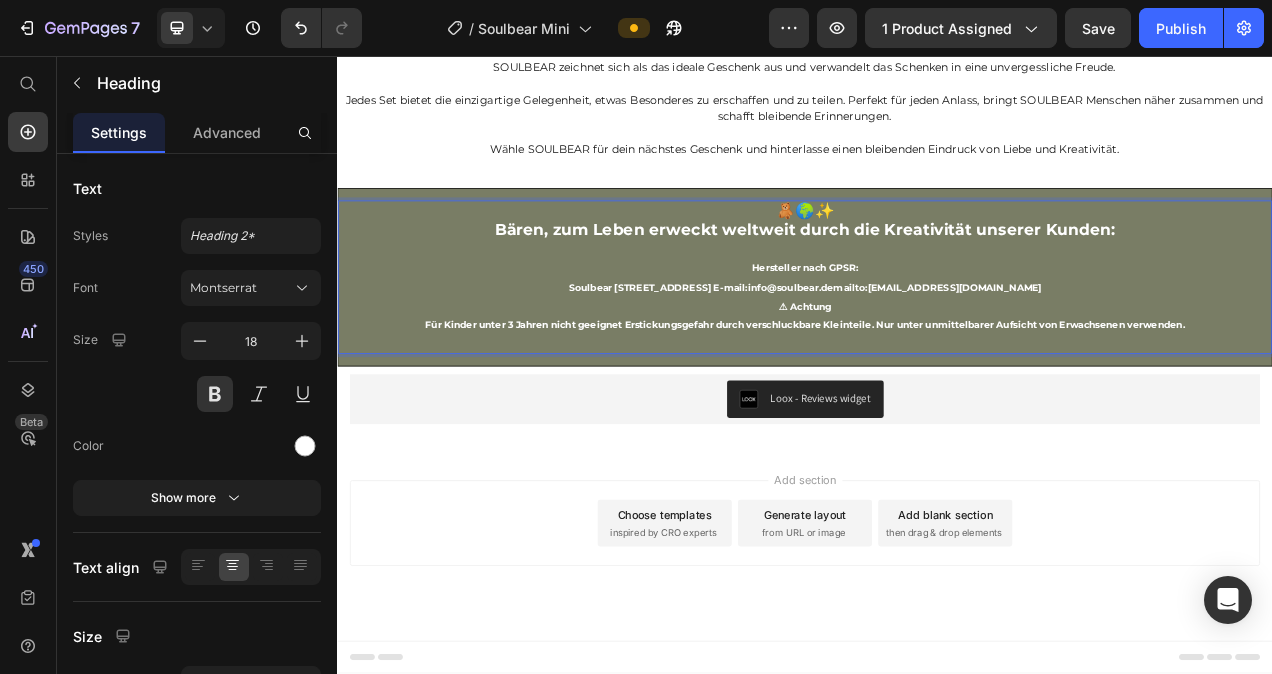 click on "🧸🌍✨ Bären, zum Leben erweckt weltweit durch die Kreativität unserer Kunden: Hersteller nach GPSR: Soulbear [STREET_ADDRESS] E-mail:  [EMAIL_ADDRESS]:[EMAIL_ADDRESS][DOMAIN_NAME] ⚠ Achtung Für Kinder unter 3 Jahren nicht geeignet Erstickungsgefahr durch verschluckbare Kleinteile. Nur unter unmittelbarer Aufsicht von Erwachsenen verwenden." at bounding box center [937, 340] 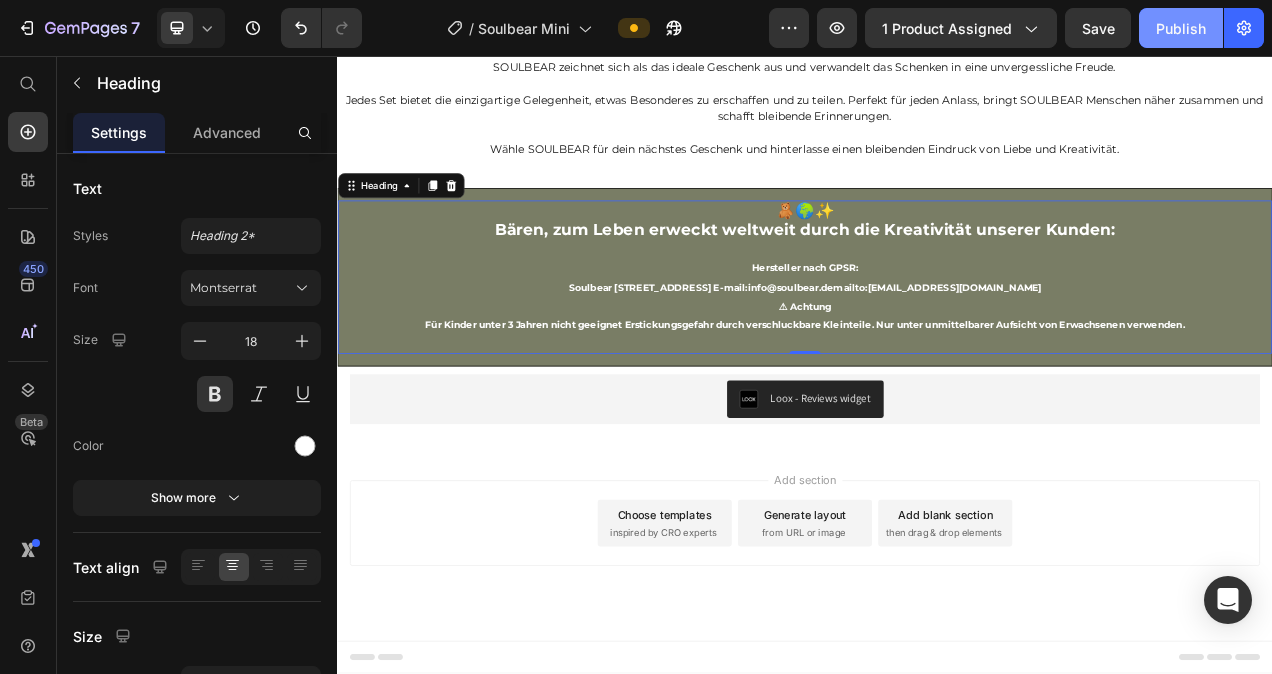 click on "Publish" at bounding box center [1181, 28] 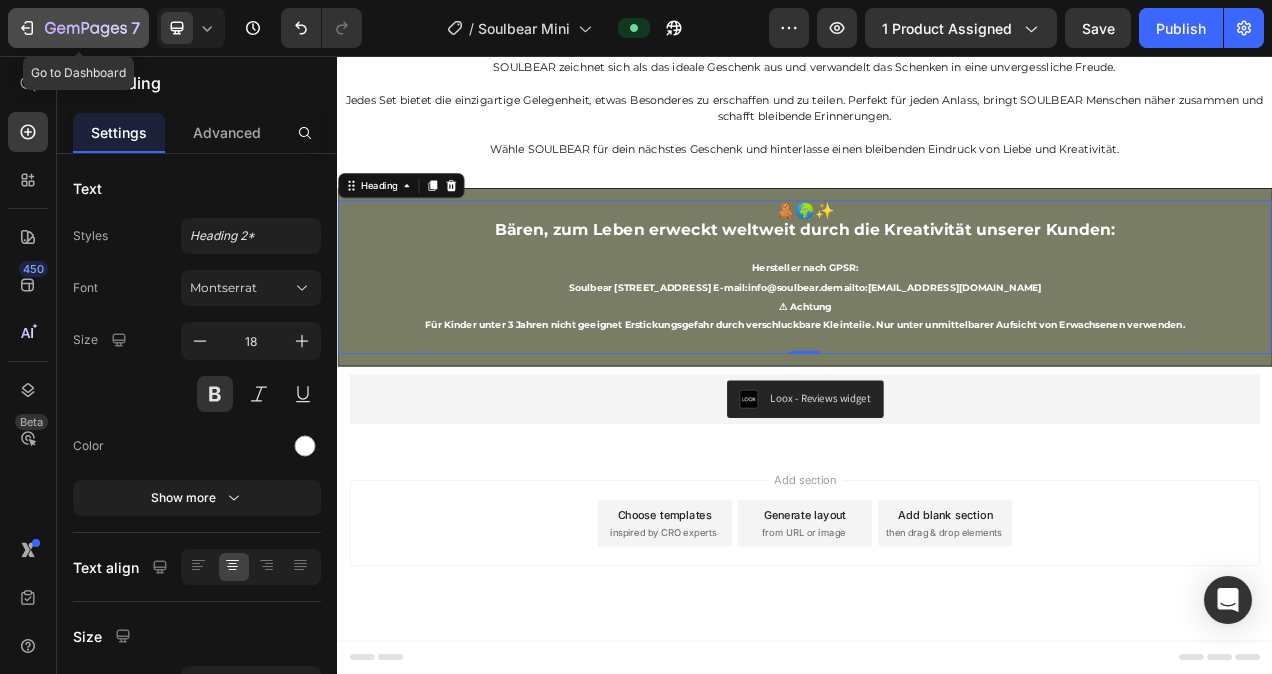 click 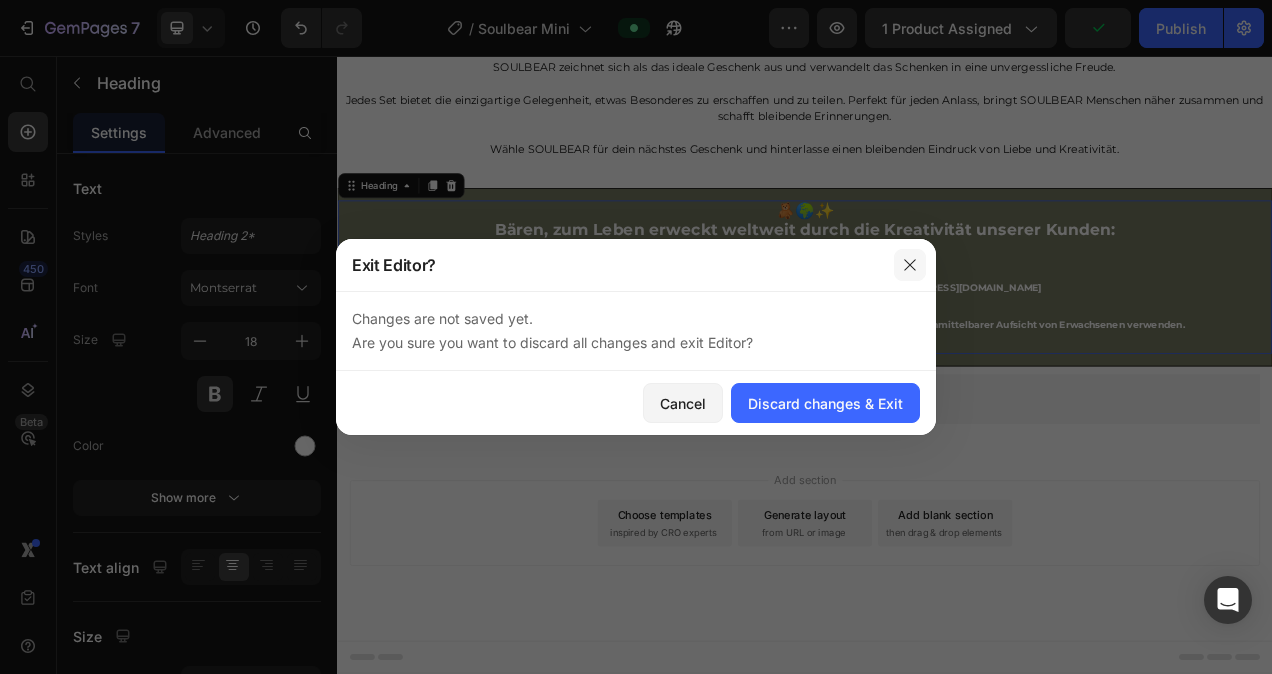 click 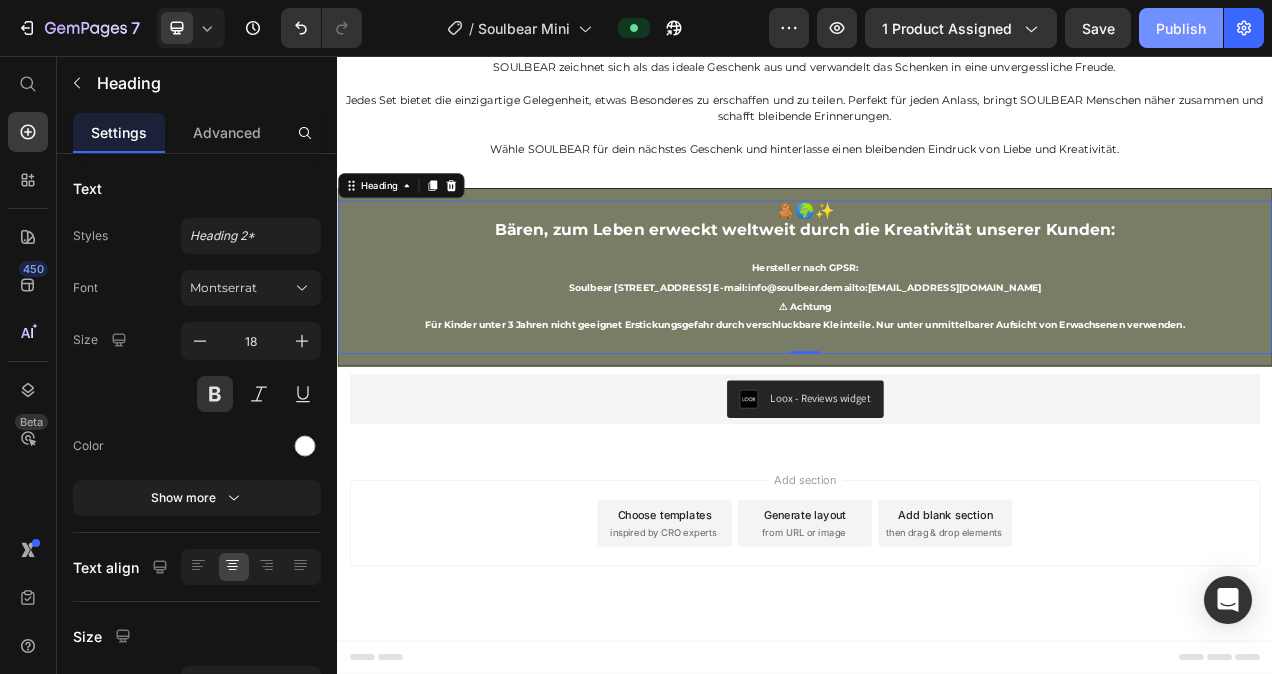 click on "Publish" at bounding box center (1181, 28) 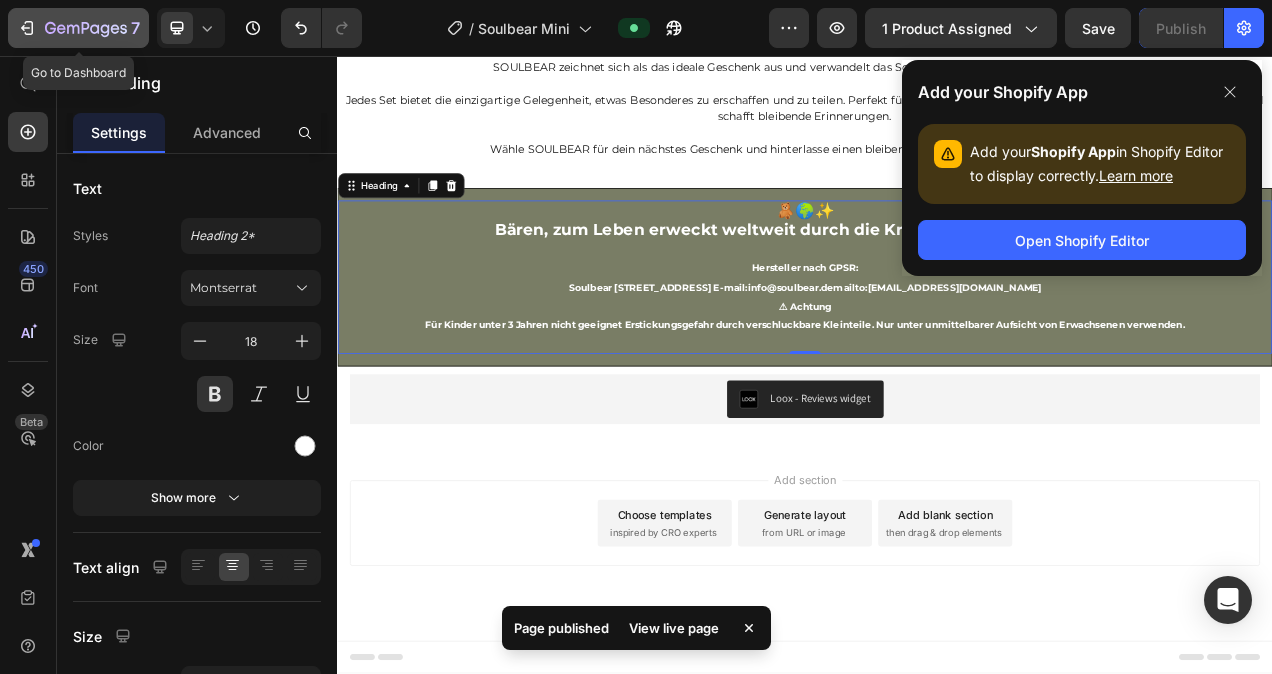 click 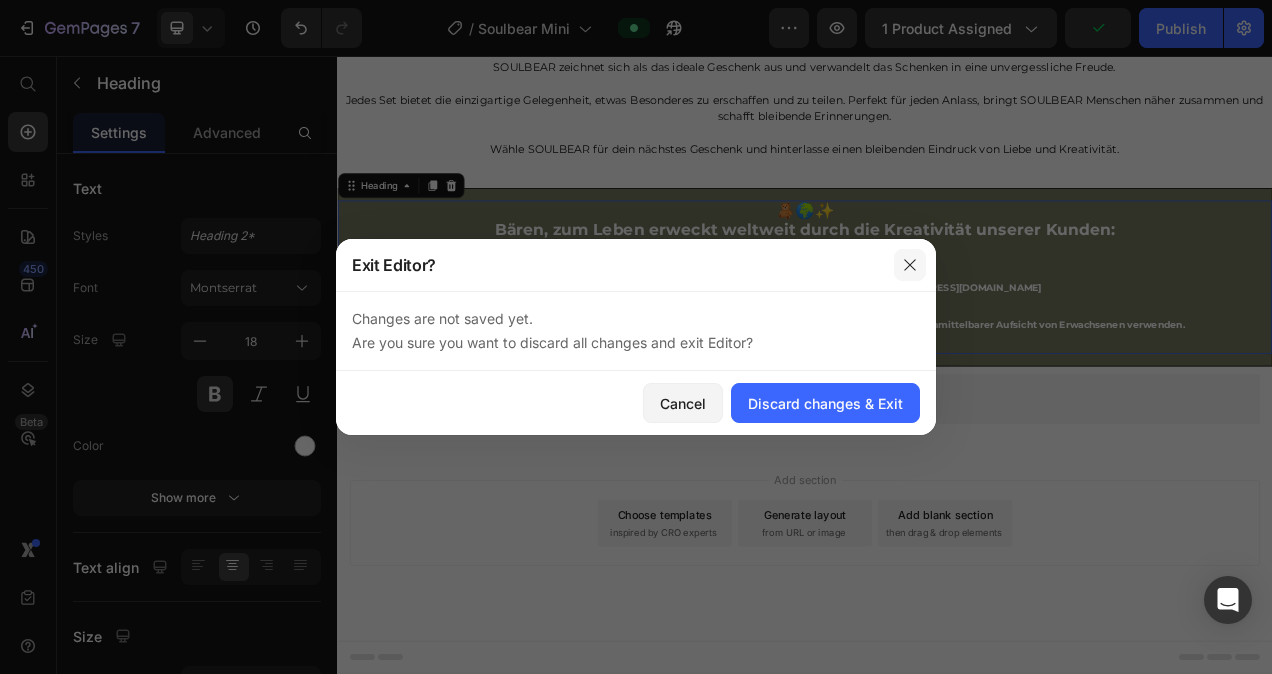 click 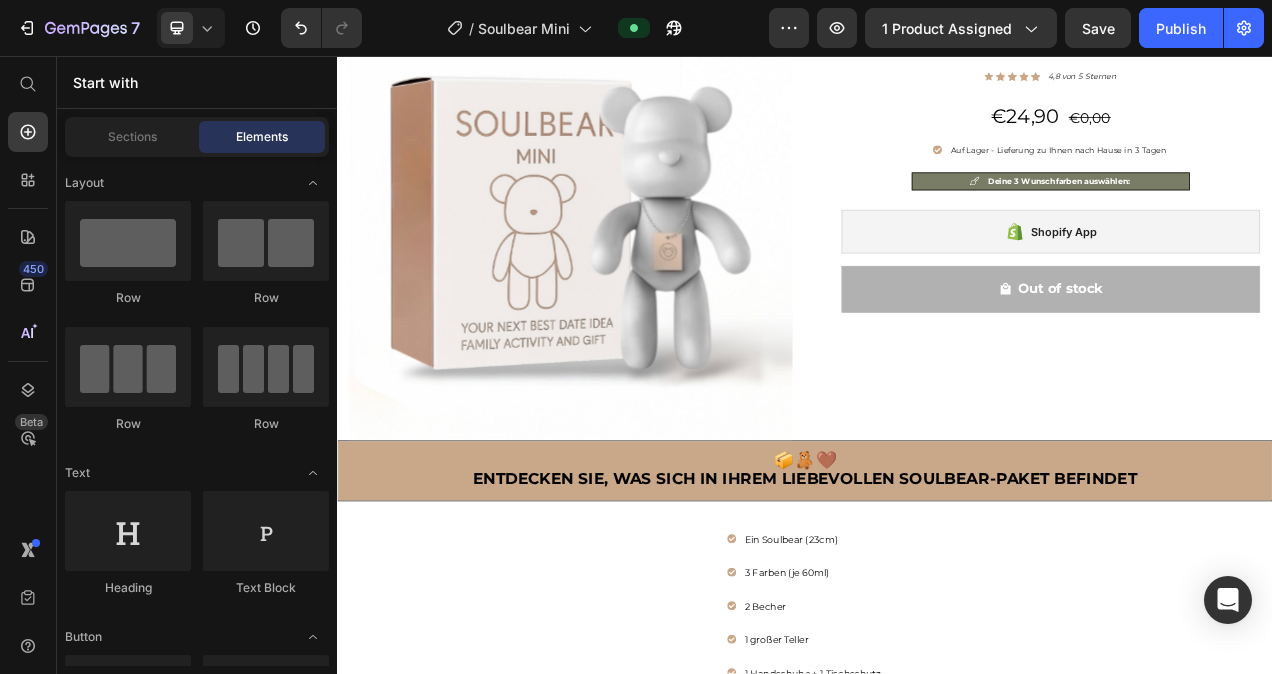 scroll, scrollTop: 0, scrollLeft: 0, axis: both 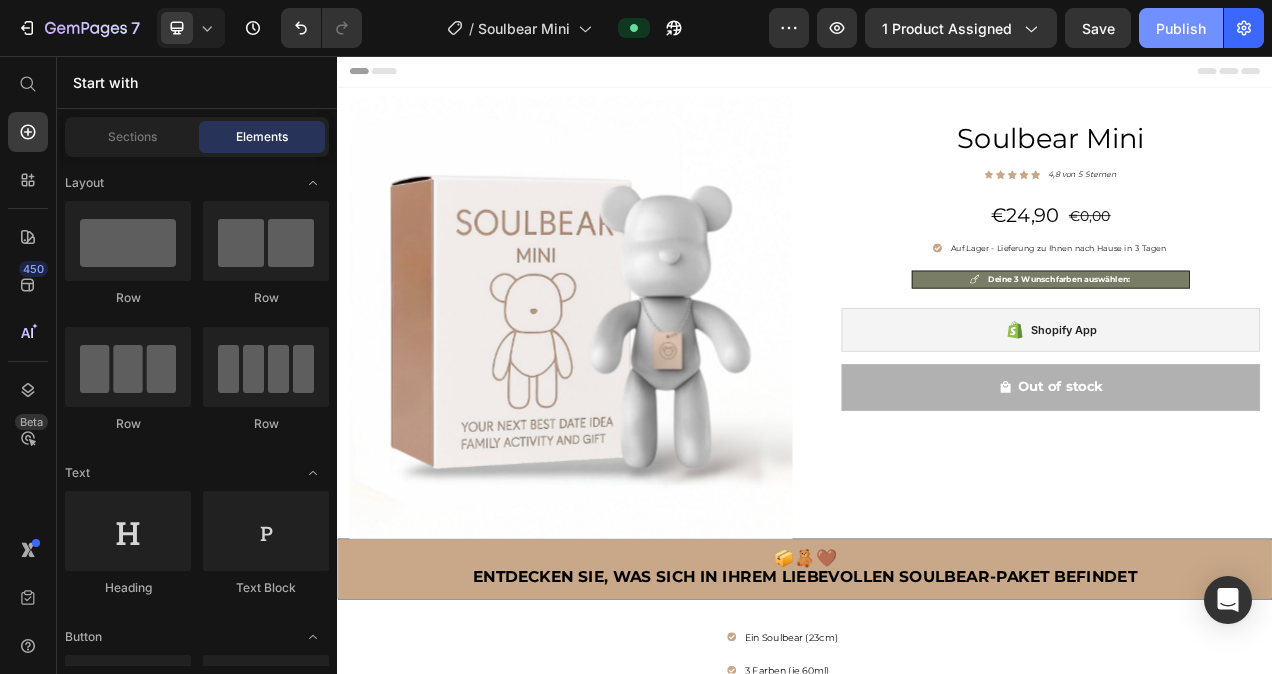 click on "Publish" at bounding box center (1181, 28) 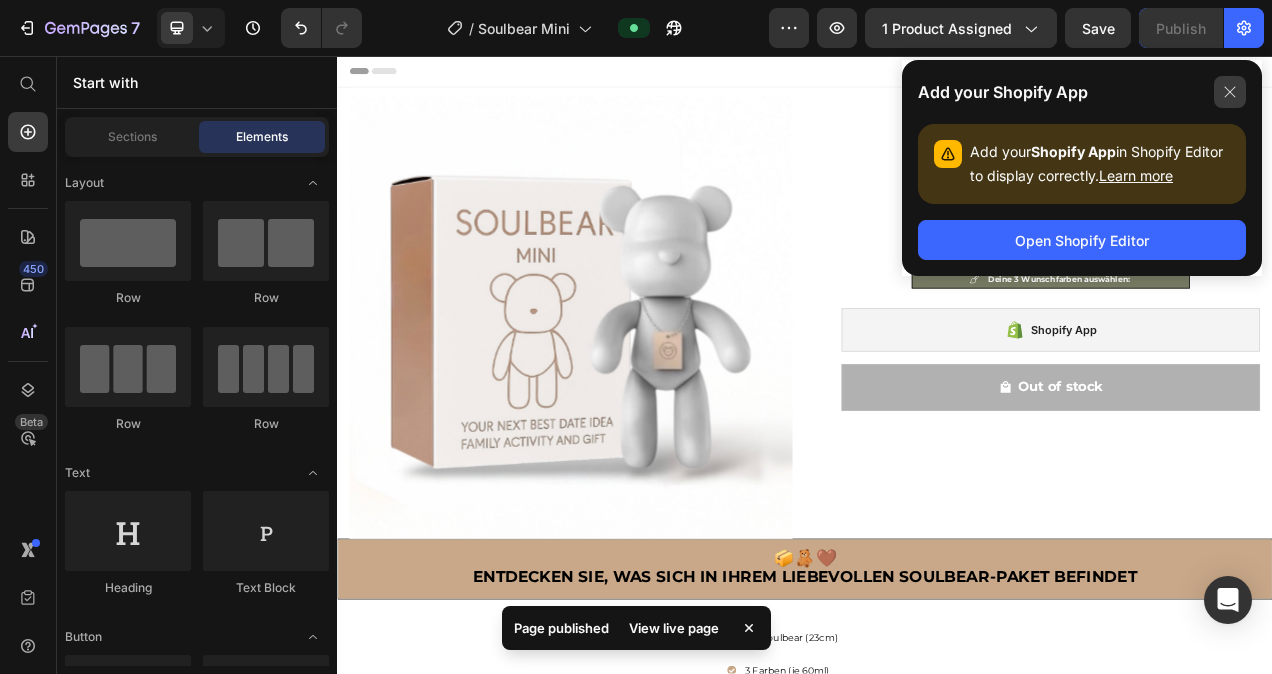 click 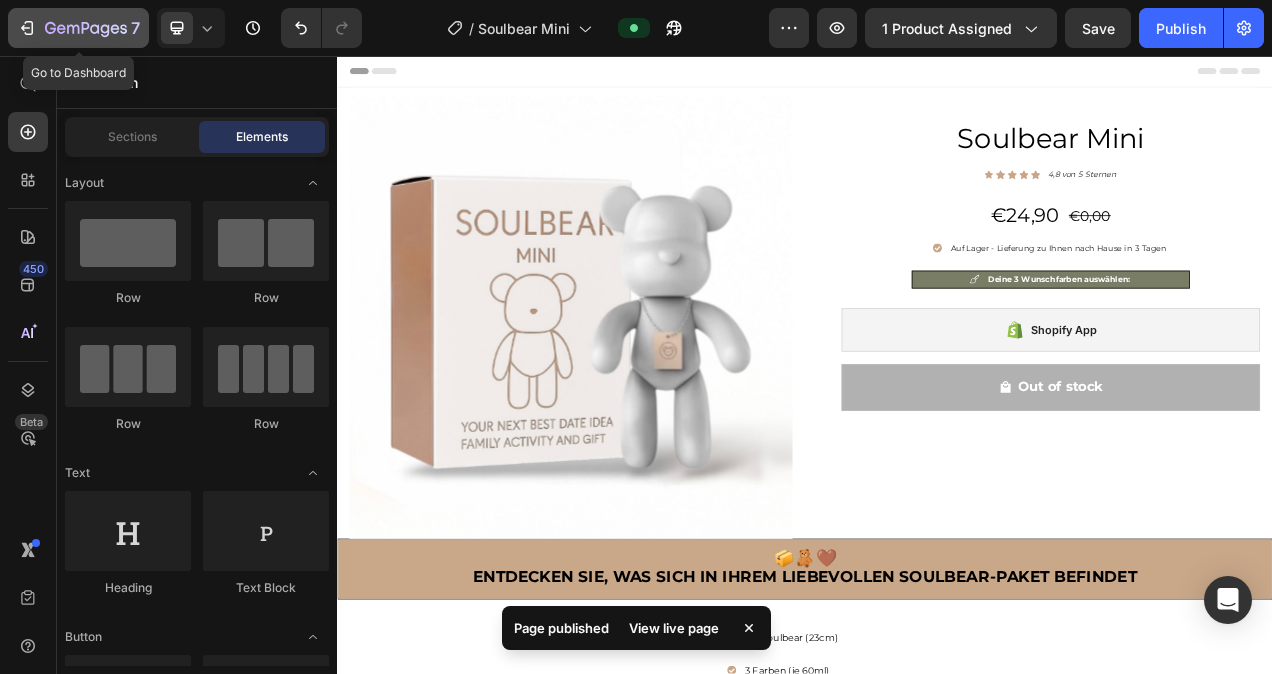 click 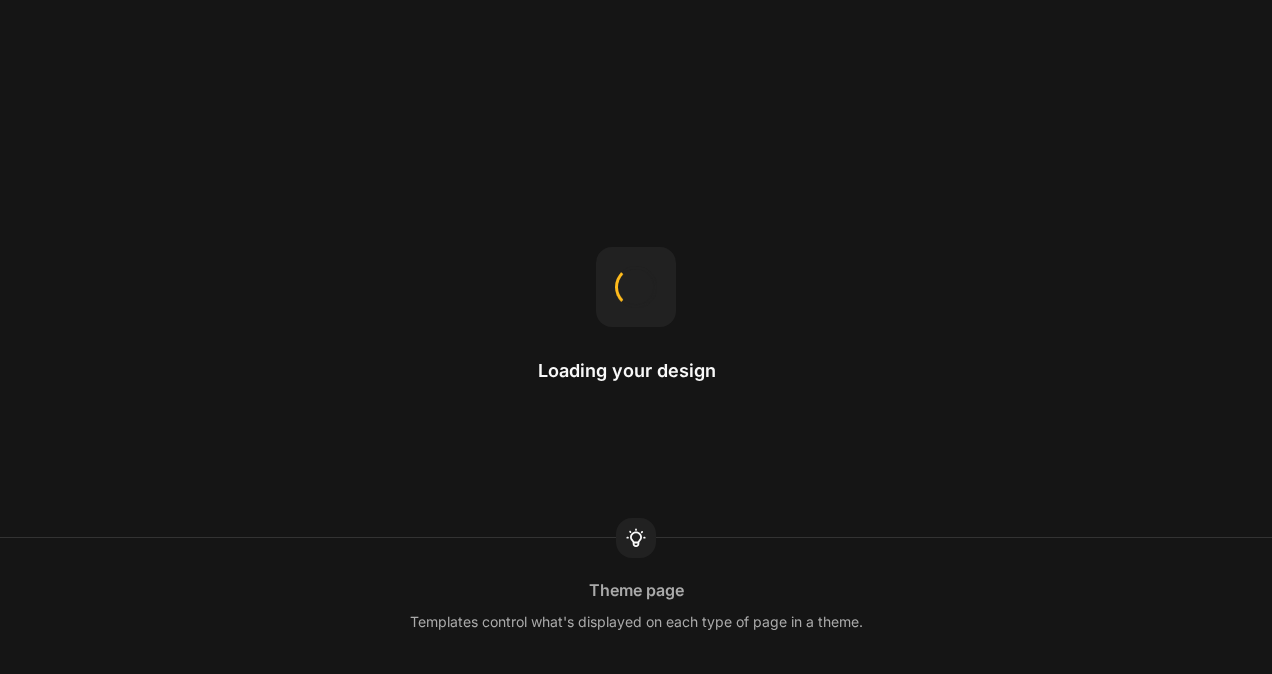 scroll, scrollTop: 0, scrollLeft: 0, axis: both 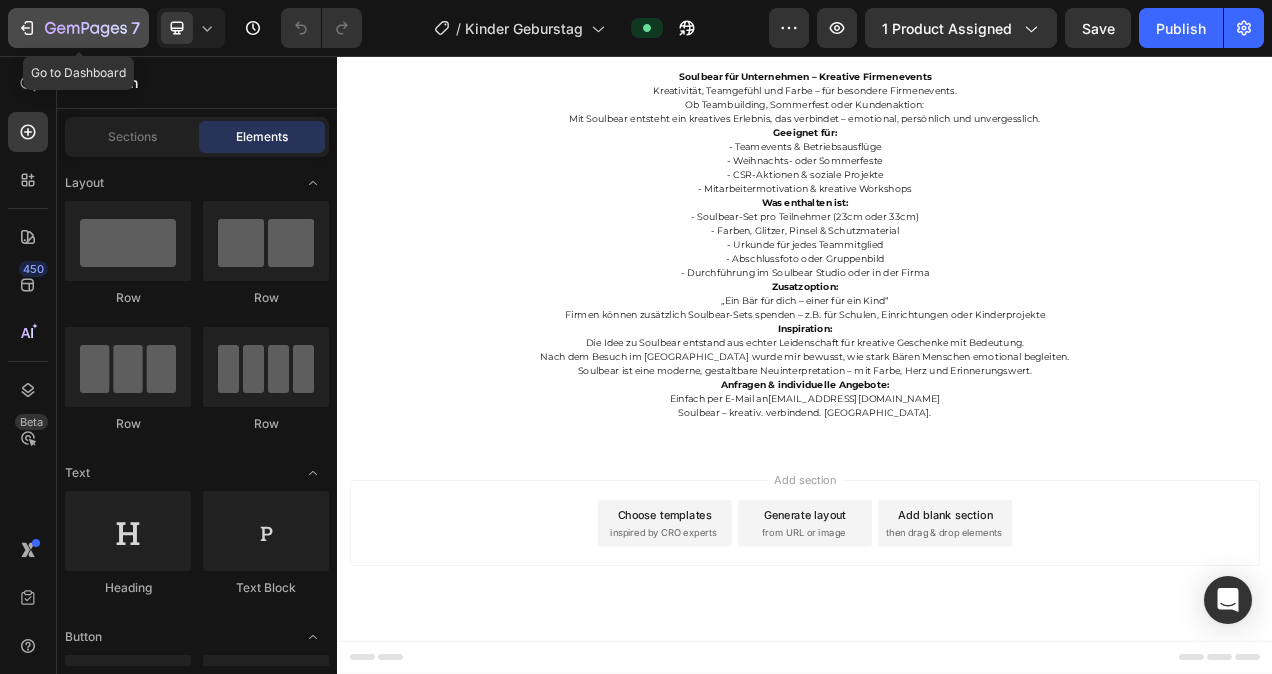 click 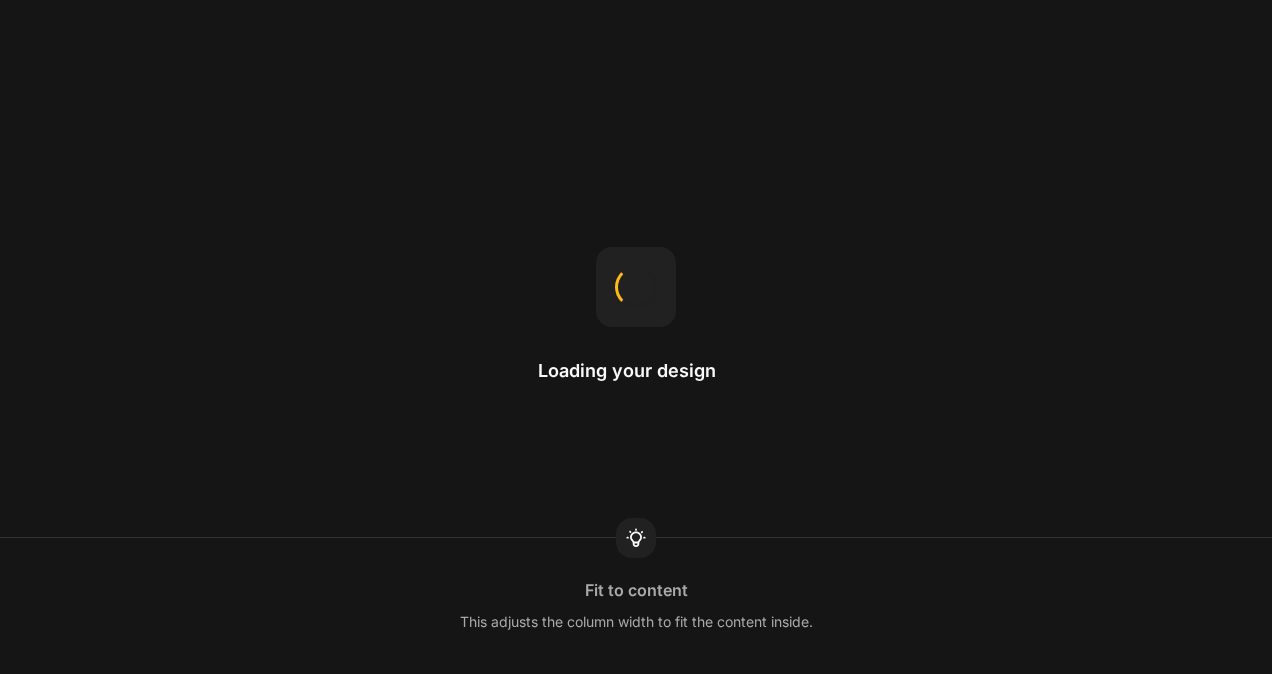 scroll, scrollTop: 0, scrollLeft: 0, axis: both 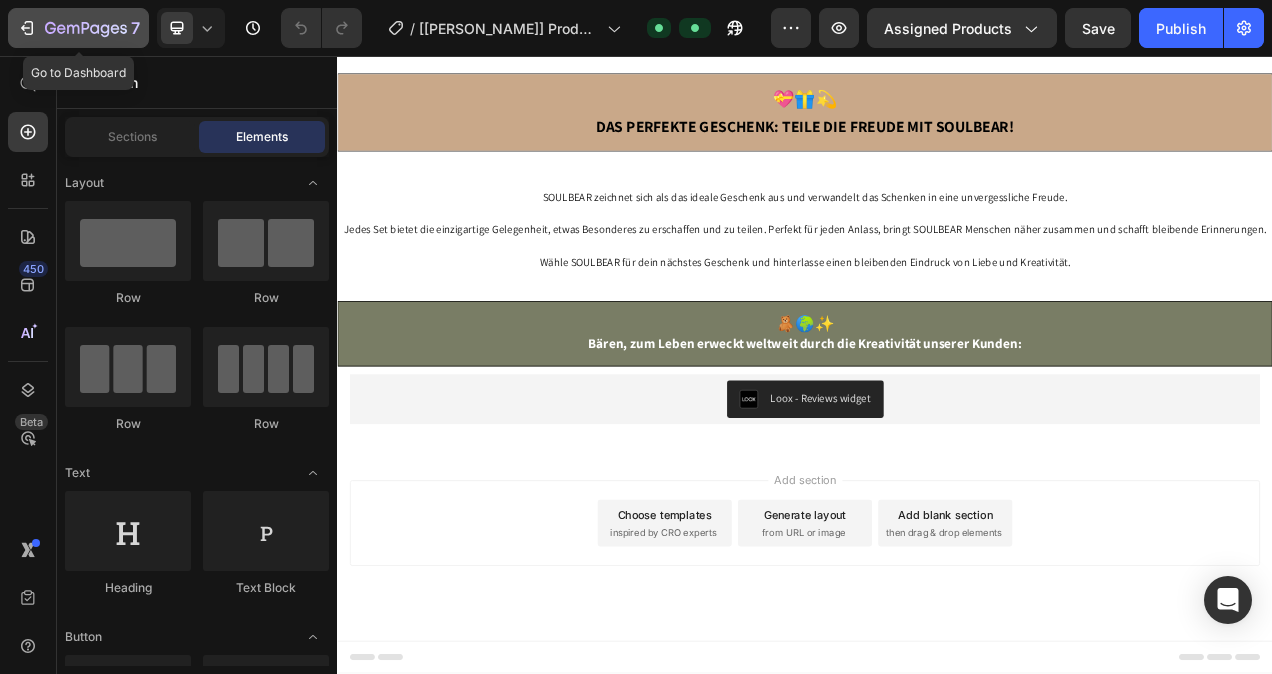 click 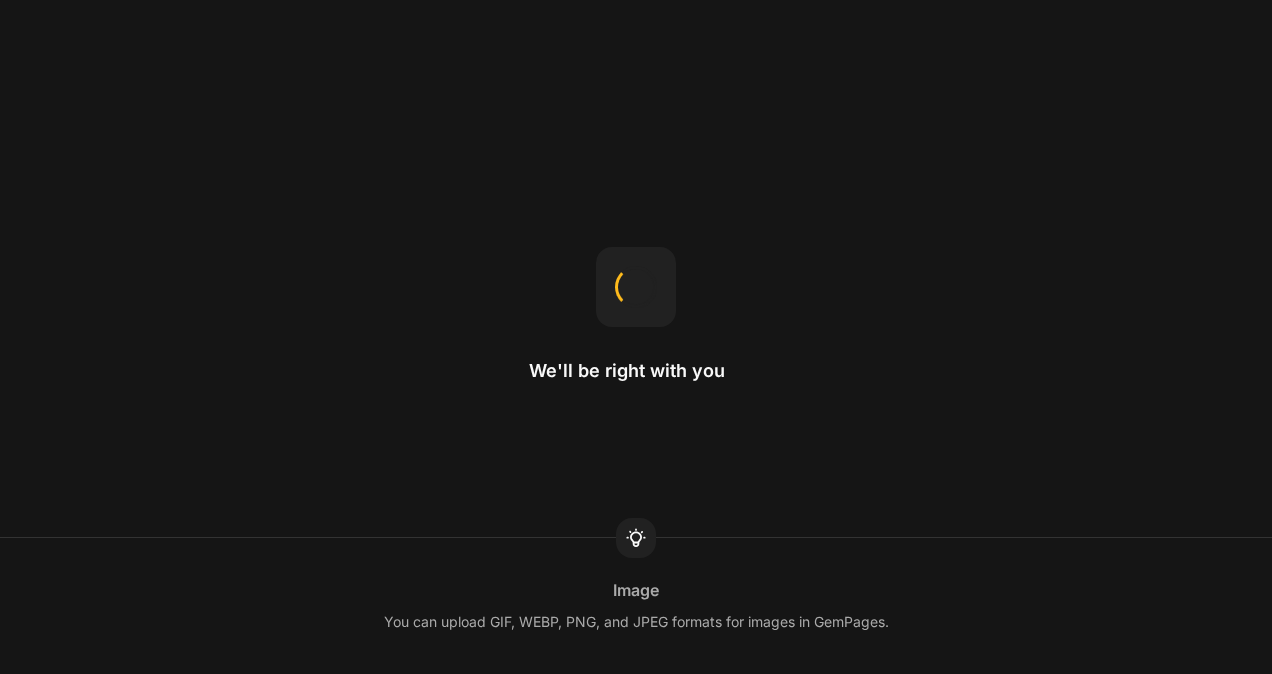 scroll, scrollTop: 0, scrollLeft: 0, axis: both 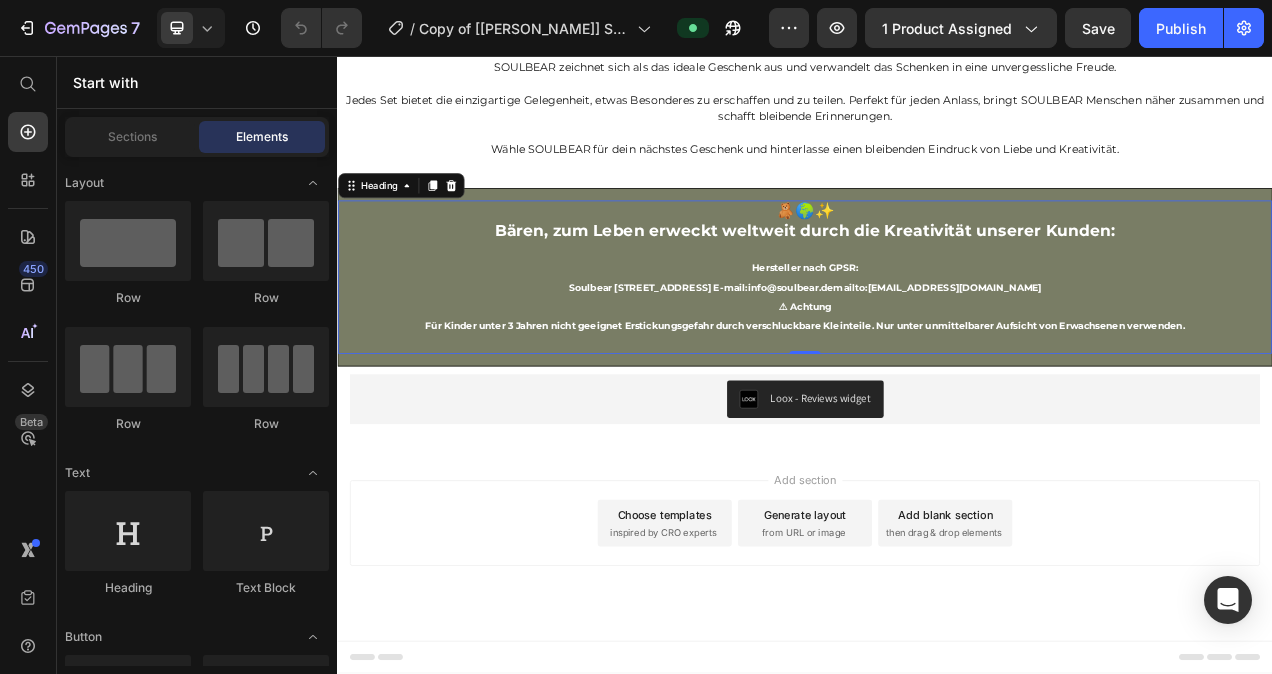 click on "🧸🌍✨ Bären, zum Leben erweckt weltweit durch die Kreativität unserer Kunden: Hersteller nach GPSR: Soulbear [STREET_ADDRESS] E-mail:  [EMAIL_ADDRESS]:[EMAIL_ADDRESS][DOMAIN_NAME] ⚠ Achtung Für Kinder unter 3 Jahren nicht geeignet Erstickungsgefahr durch verschluckbare Kleinteile. Nur unter unmittelbarer Aufsicht von Erwachsenen verwenden." at bounding box center (937, 340) 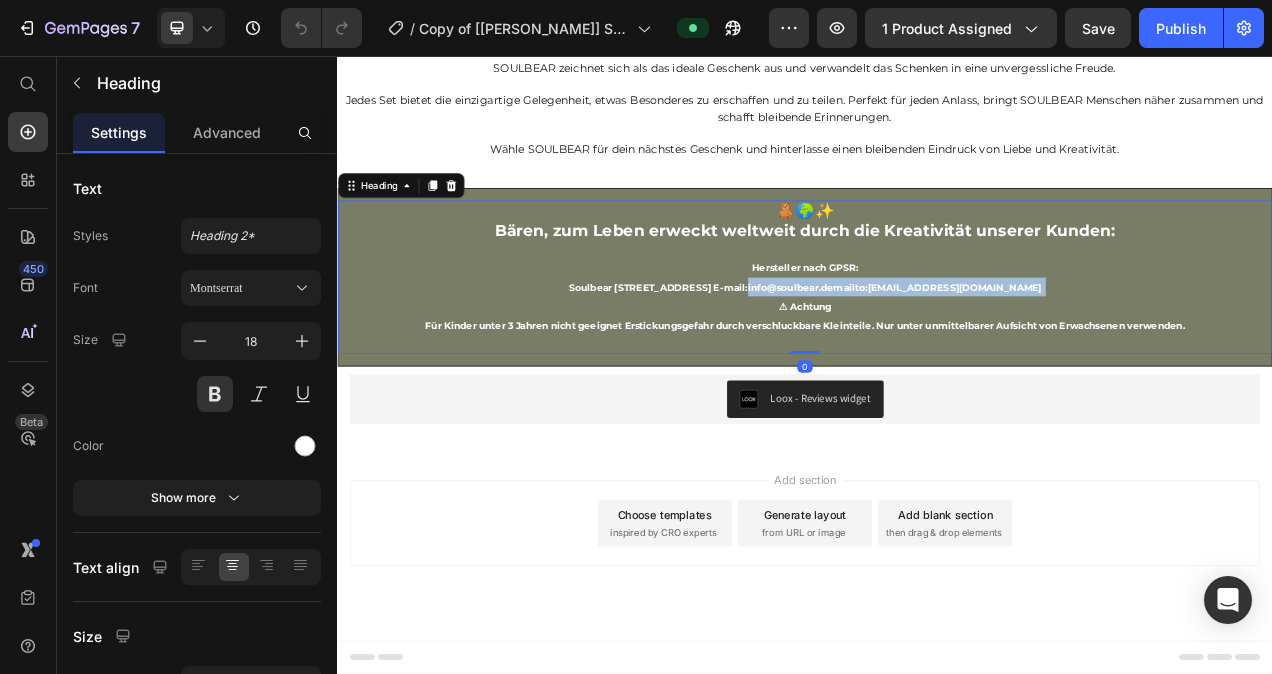 click on "🧸🌍✨ Bären, zum Leben erweckt weltweit durch die Kreativität unserer Kunden: Hersteller nach GPSR: Soulbear [STREET_ADDRESS] E-mail:  [EMAIL_ADDRESS]:[EMAIL_ADDRESS][DOMAIN_NAME] ⚠ Achtung Für Kinder unter 3 Jahren nicht geeignet Erstickungsgefahr durch verschluckbare Kleinteile. Nur unter unmittelbarer Aufsicht von Erwachsenen verwenden." at bounding box center (937, 340) 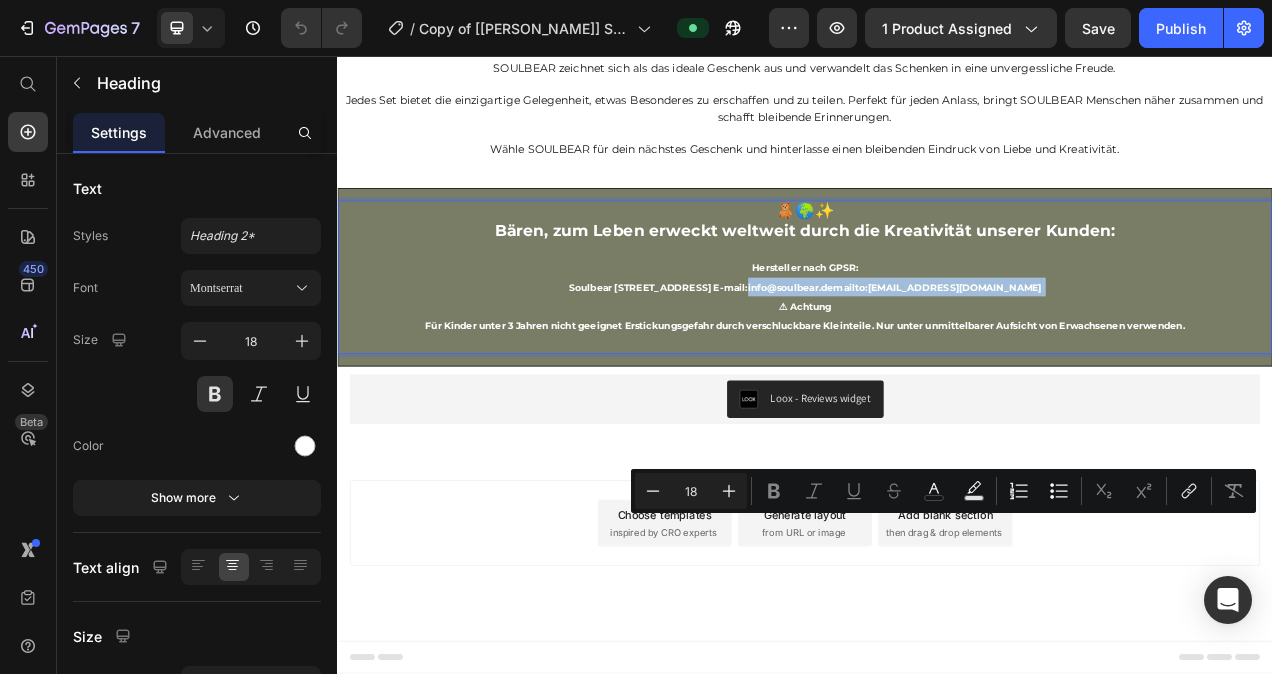 click on "🧸🌍✨ Bären, zum Leben erweckt weltweit durch die Kreativität unserer Kunden: Hersteller nach GPSR: Soulbear [STREET_ADDRESS] E-mail:  [EMAIL_ADDRESS]:[EMAIL_ADDRESS][DOMAIN_NAME] ⚠ Achtung Für Kinder unter 3 Jahren nicht geeignet Erstickungsgefahr durch verschluckbare Kleinteile. Nur unter unmittelbarer Aufsicht von Erwachsenen verwenden." at bounding box center (937, 340) 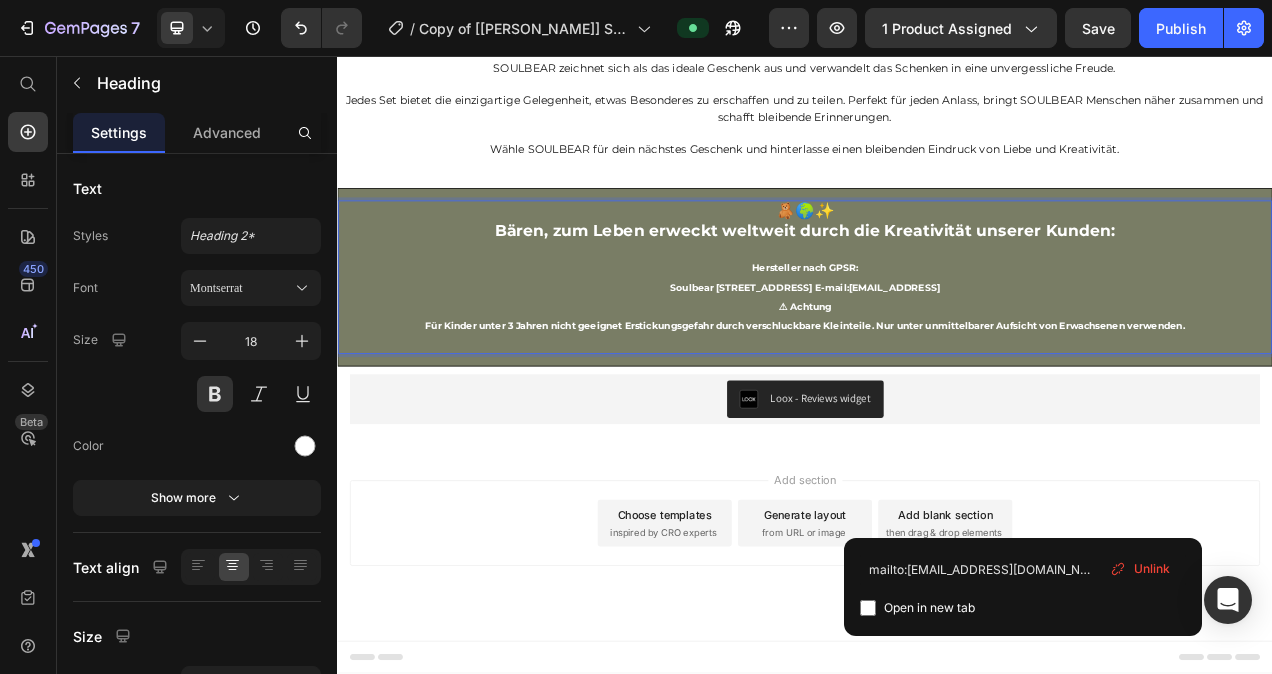 scroll, scrollTop: 314, scrollLeft: 0, axis: vertical 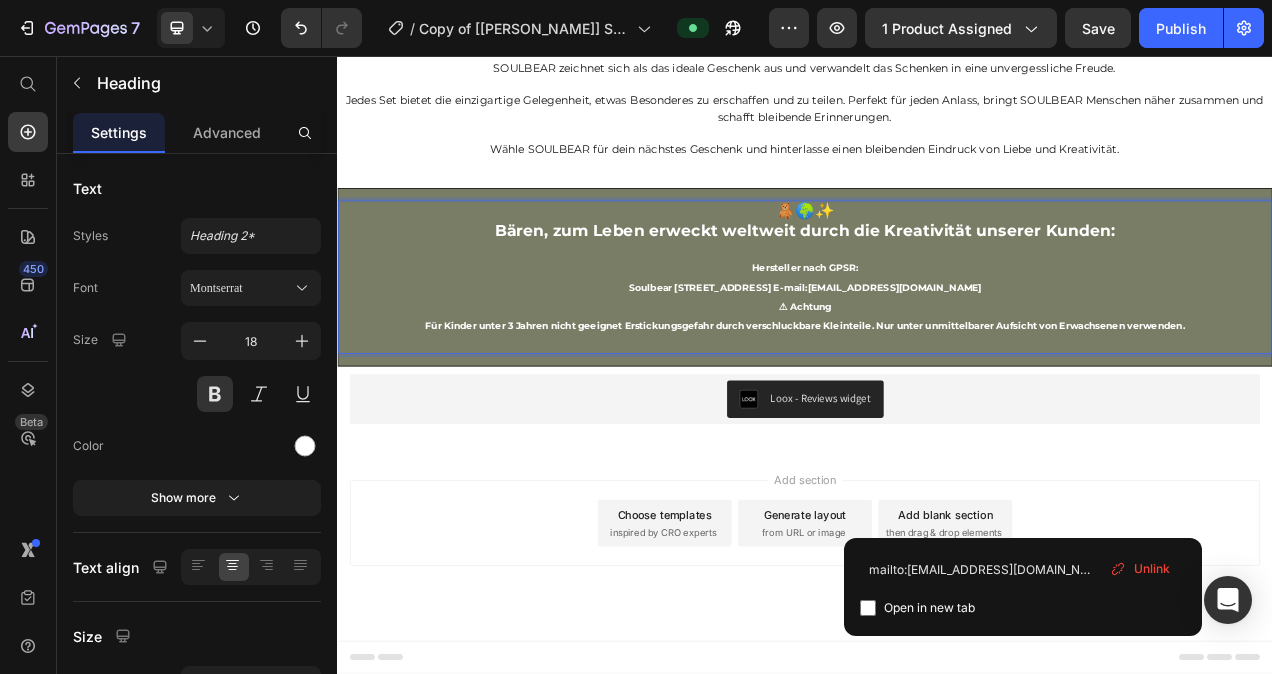 click on "🧸🌍✨ Bären, zum Leben erweckt weltweit durch die Kreativität unserer Kunden: Hersteller nach GPSR: Soulbear Virnicher Straße 2 53909 Zülpich E-mail:  info@soulbear.de ⁠⁠⁠⁠⁠⁠⁠ ⚠ Achtung Für Kinder unter 3 Jahren nicht geeignet Erstickungsgefahr durch verschluckbare Kleinteile. Nur unter unmittelbarer Aufsicht von Erwachsenen verwenden." at bounding box center [937, 340] 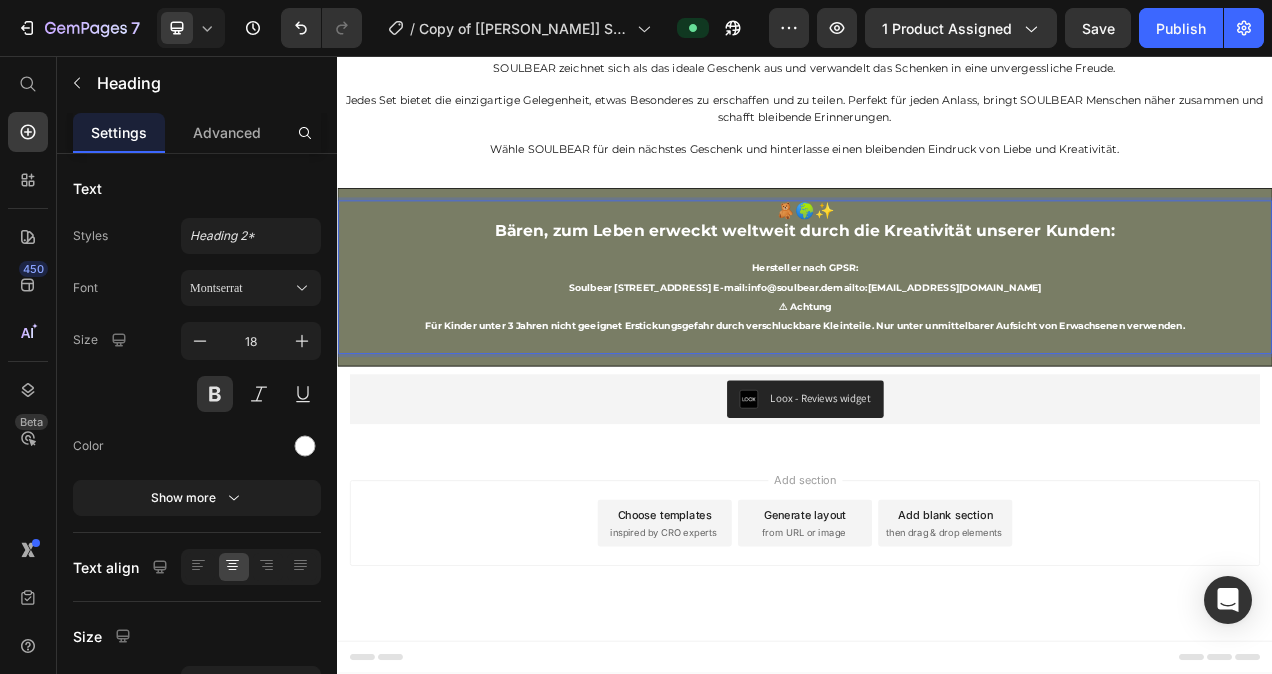 click on "🧸🌍✨ Bären, zum Leben erweckt weltweit durch die Kreativität unserer Kunden: Hersteller nach GPSR: Soulbear [STREET_ADDRESS] E-mail:  [EMAIL_ADDRESS]:[EMAIL_ADDRESS][DOMAIN_NAME] ⚠ Achtung Für Kinder unter 3 Jahren nicht geeignet Erstickungsgefahr durch verschluckbare Kleinteile. Nur unter unmittelbarer Aufsicht von Erwachsenen verwenden." at bounding box center [937, 340] 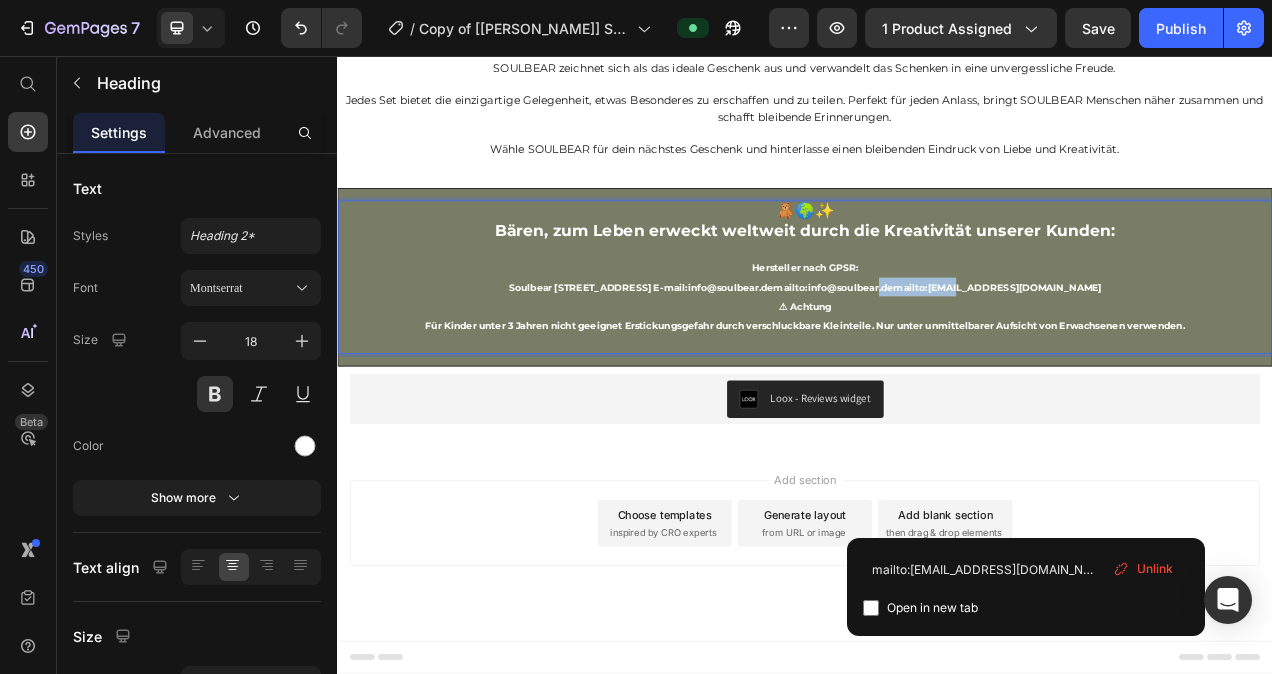 drag, startPoint x: 1219, startPoint y: 660, endPoint x: 1122, endPoint y: 668, distance: 97.32934 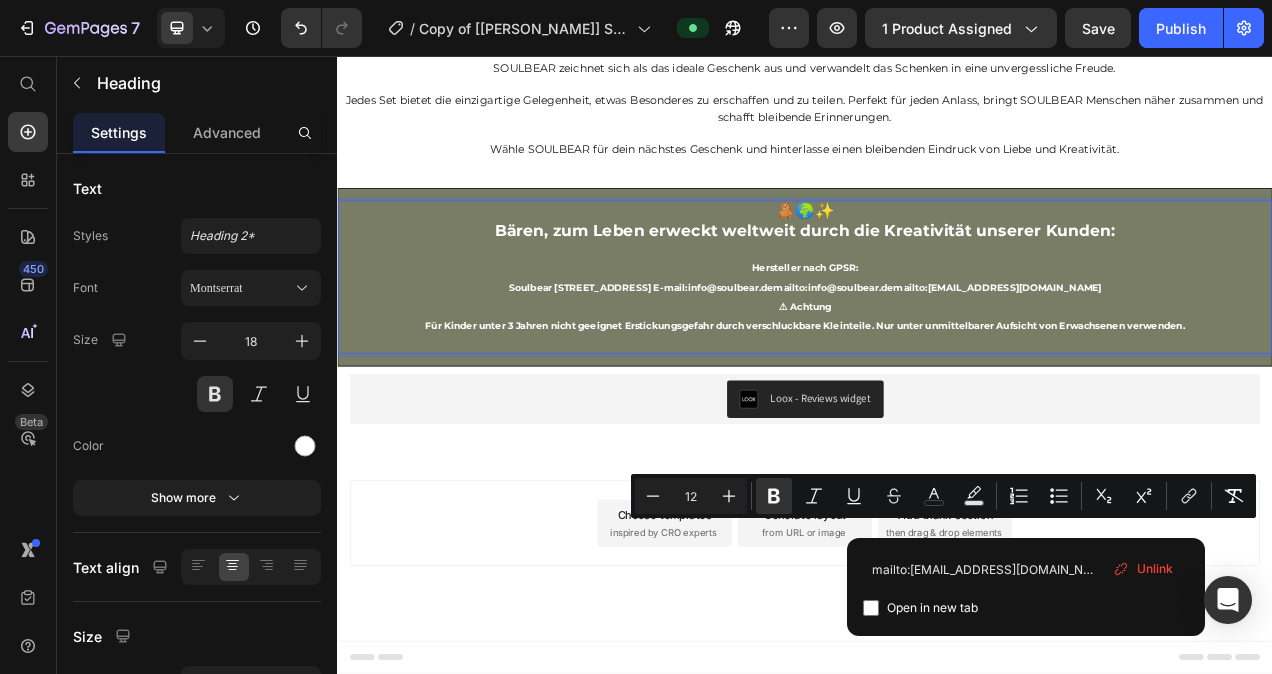 click on "🧸🌍✨ Bären, zum Leben erweckt weltweit durch die Kreativität unserer Kunden: Hersteller nach GPSR: Soulbear Virnicher Straße 2 53909 Zülpich E-mail:  info@soulbear.demailto:info@soulbear.demailto:info@soulbear.de ⚠ Achtung Für Kinder unter 3 Jahren nicht geeignet Erstickungsgefahr durch verschluckbare Kleinteile. Nur unter unmittelbarer Aufsicht von Erwachsenen verwenden." at bounding box center (937, 340) 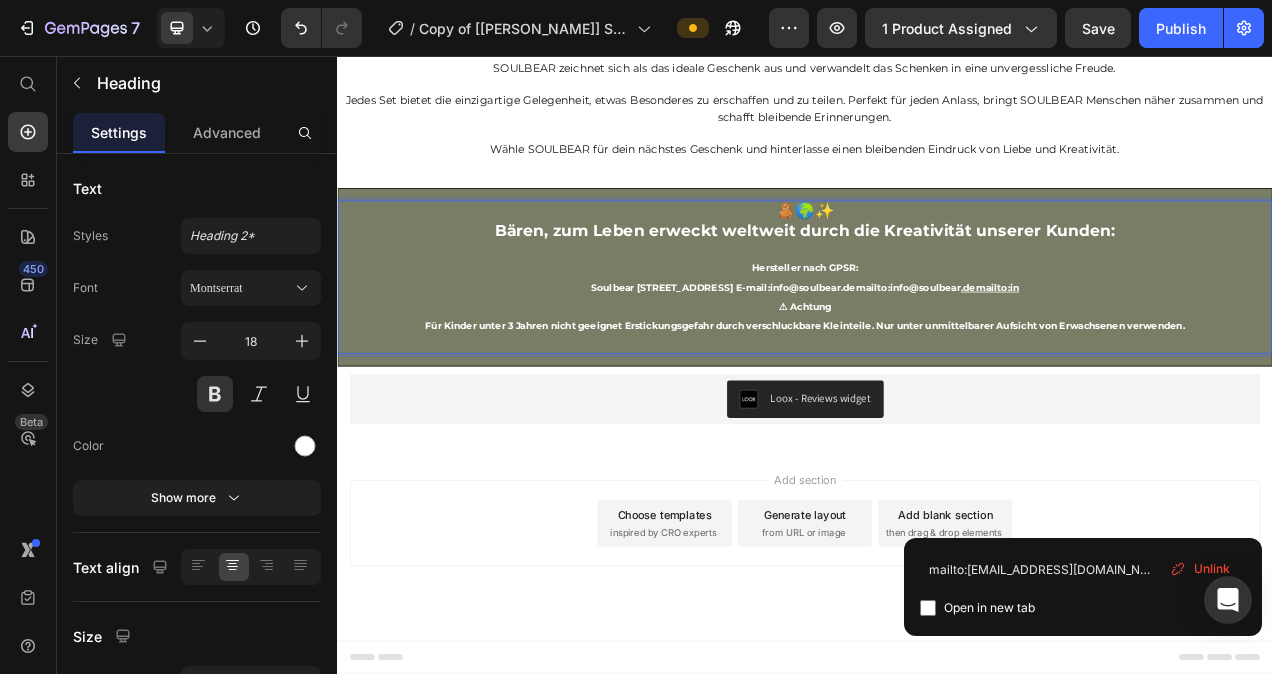 scroll, scrollTop: 533, scrollLeft: 0, axis: vertical 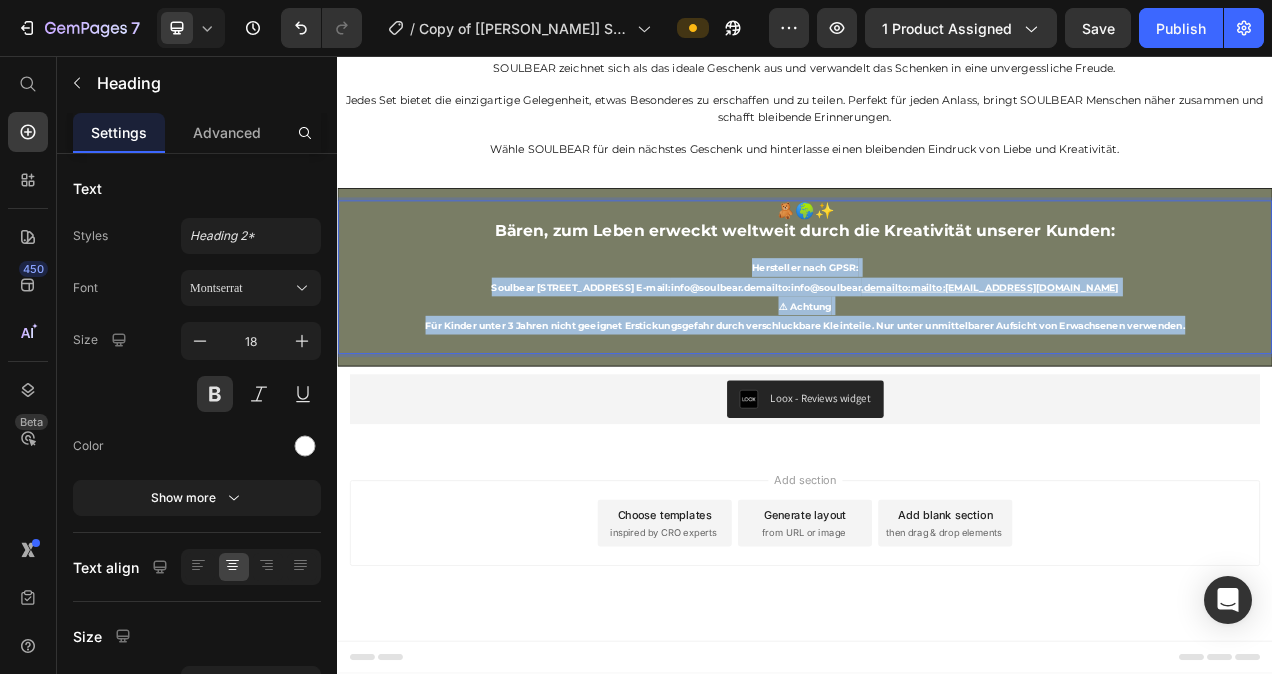 drag, startPoint x: 1431, startPoint y: 705, endPoint x: 865, endPoint y: 636, distance: 570.1903 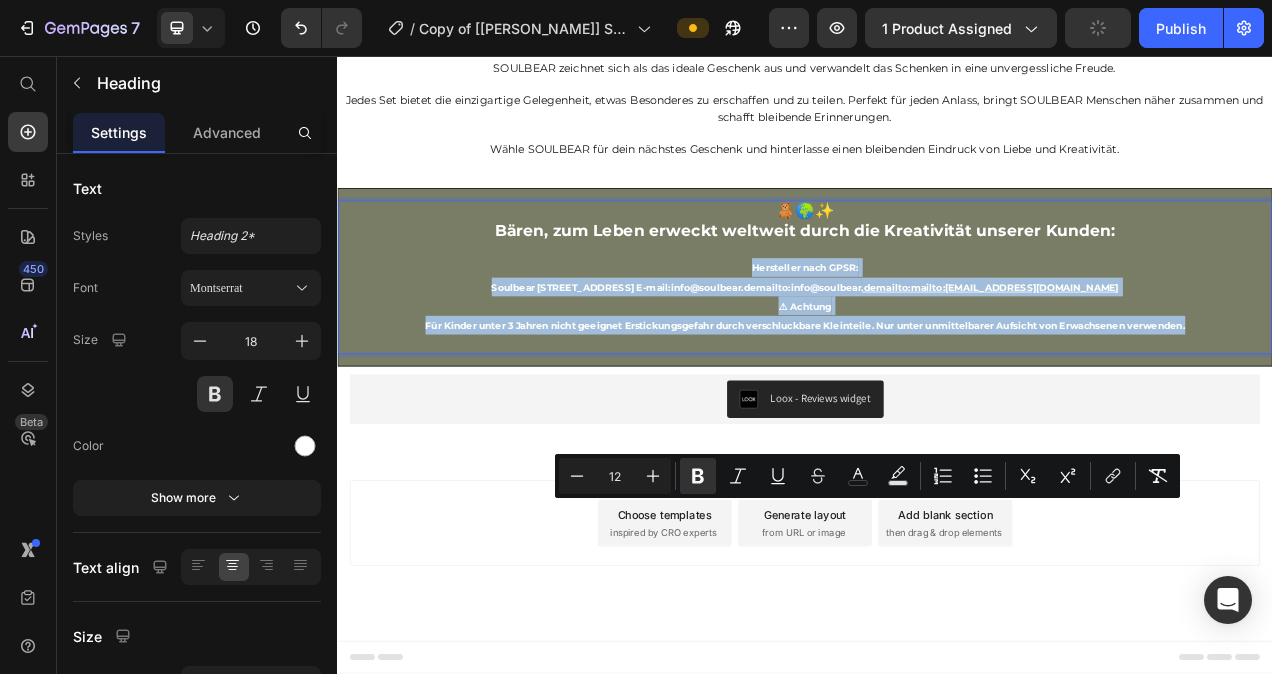type on "10" 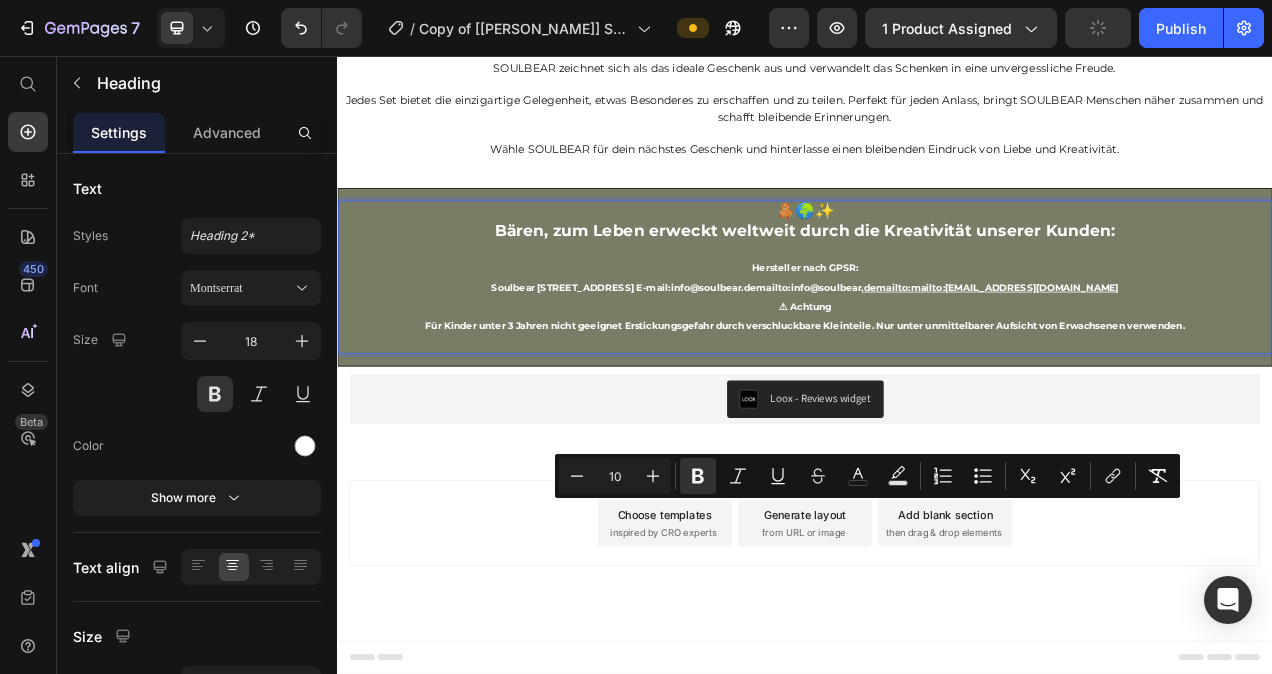 scroll, scrollTop: 600, scrollLeft: 0, axis: vertical 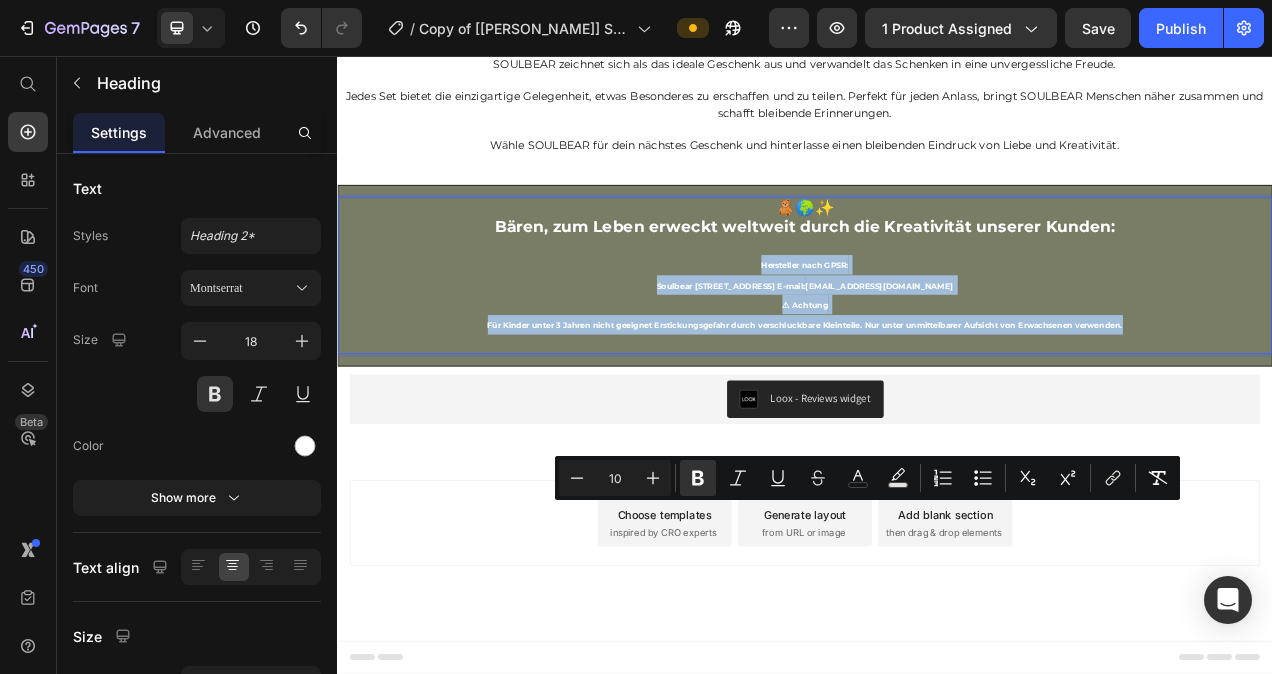 drag, startPoint x: 1355, startPoint y: 715, endPoint x: 873, endPoint y: 633, distance: 488.92535 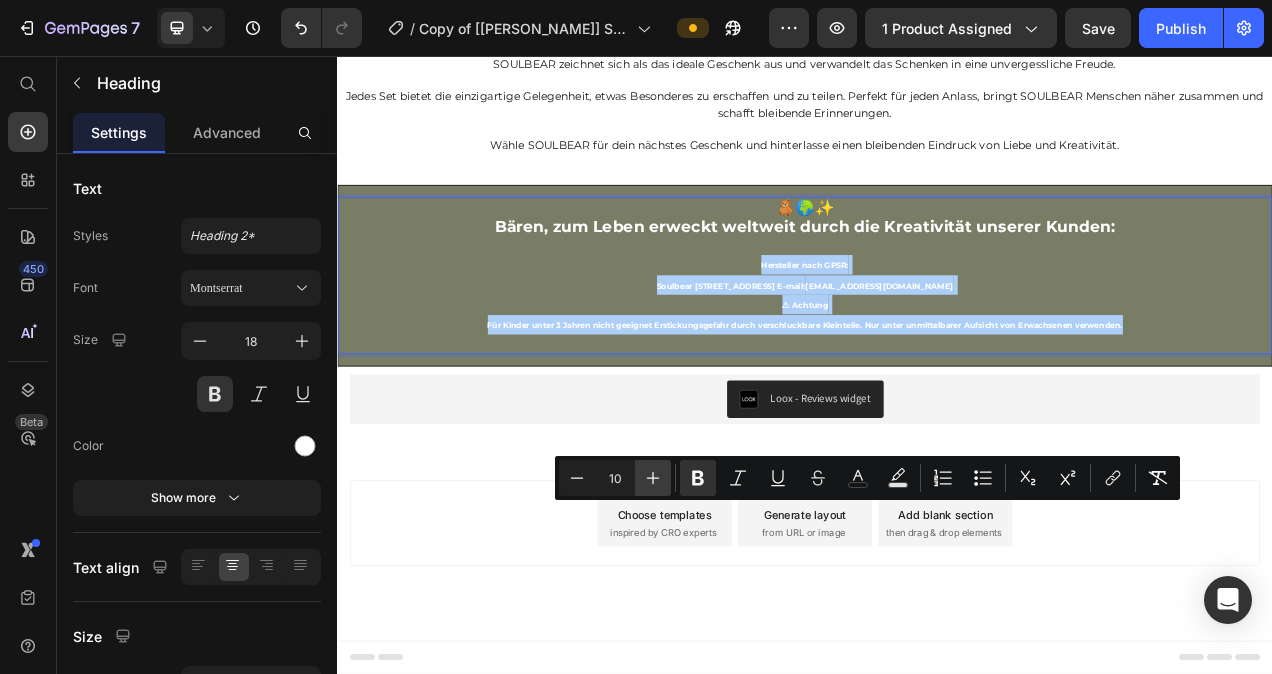 click 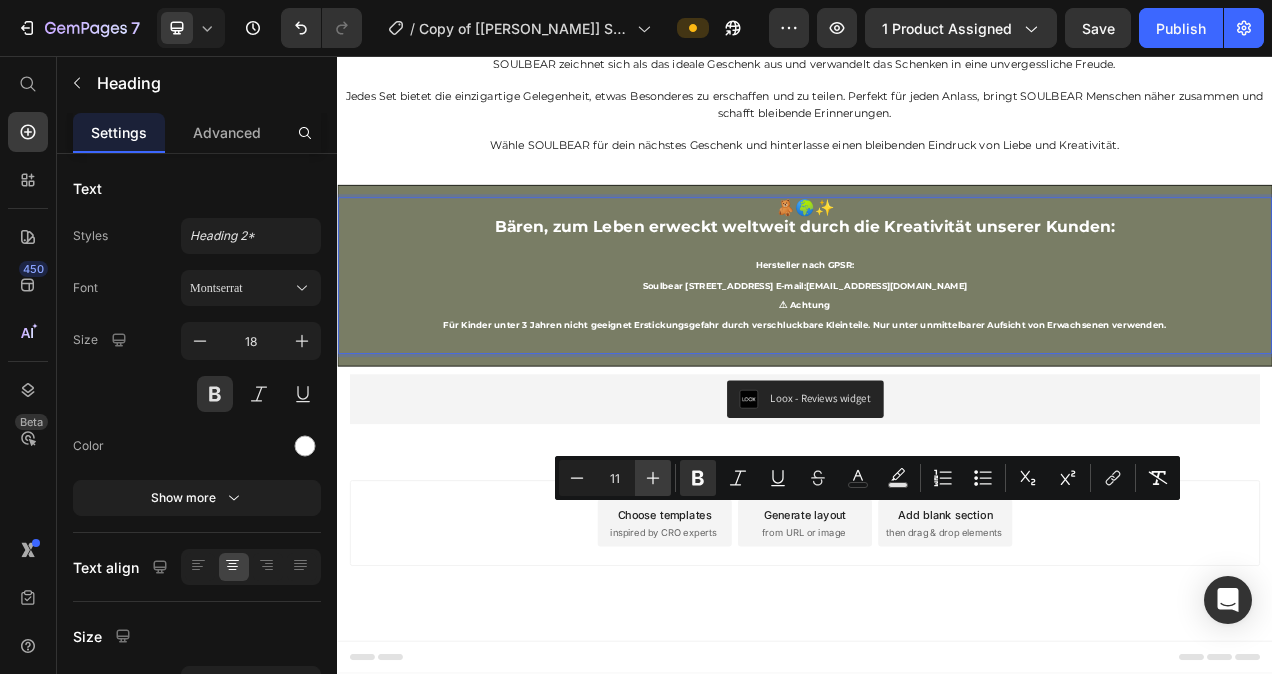 click 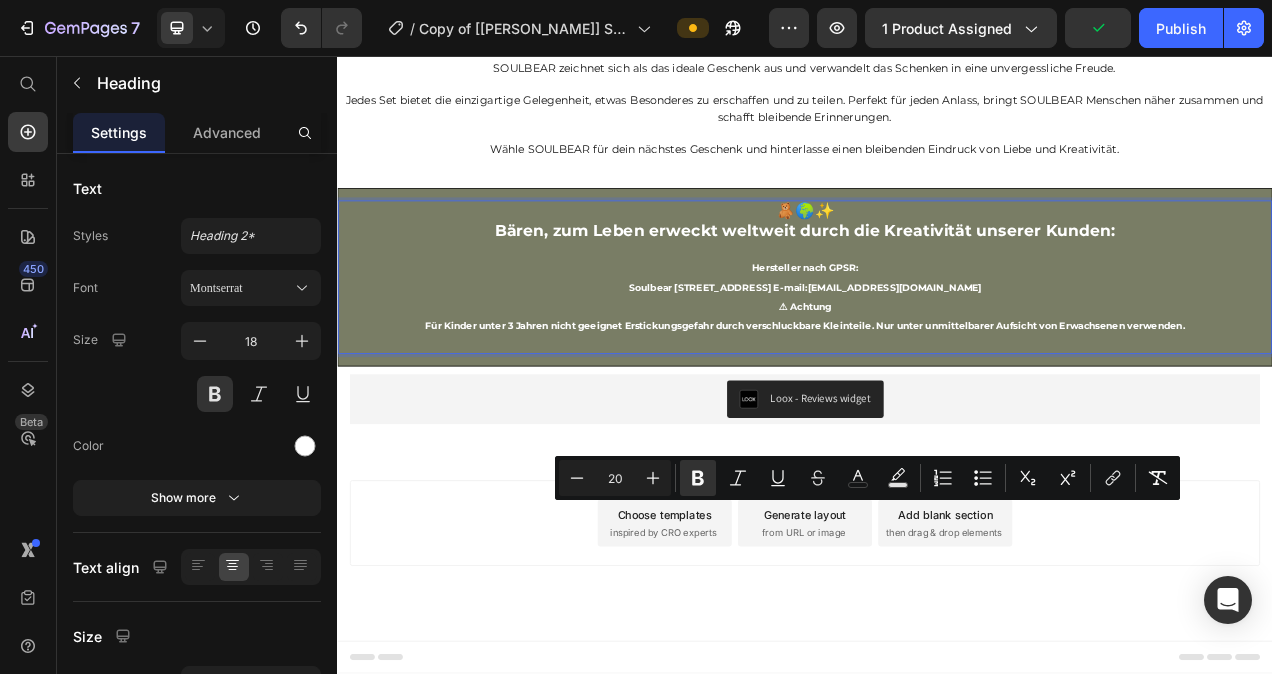click on "🧸🌍✨ Bären, zum Leben erweckt weltweit durch die Kreativität unserer Kunden: Hersteller nach GPSR: Soulbear Virnicher Straße 2 53909 Zülpich E-mail:  info@soulbear.de ⚠ Achtung Für Kinder unter 3 Jahren nicht geeignet Erstickungsgefahr durch verschluckbare Kleinteile. Nur unter unmittelbarer Aufsicht von Erwachsenen verwenden." at bounding box center [937, 340] 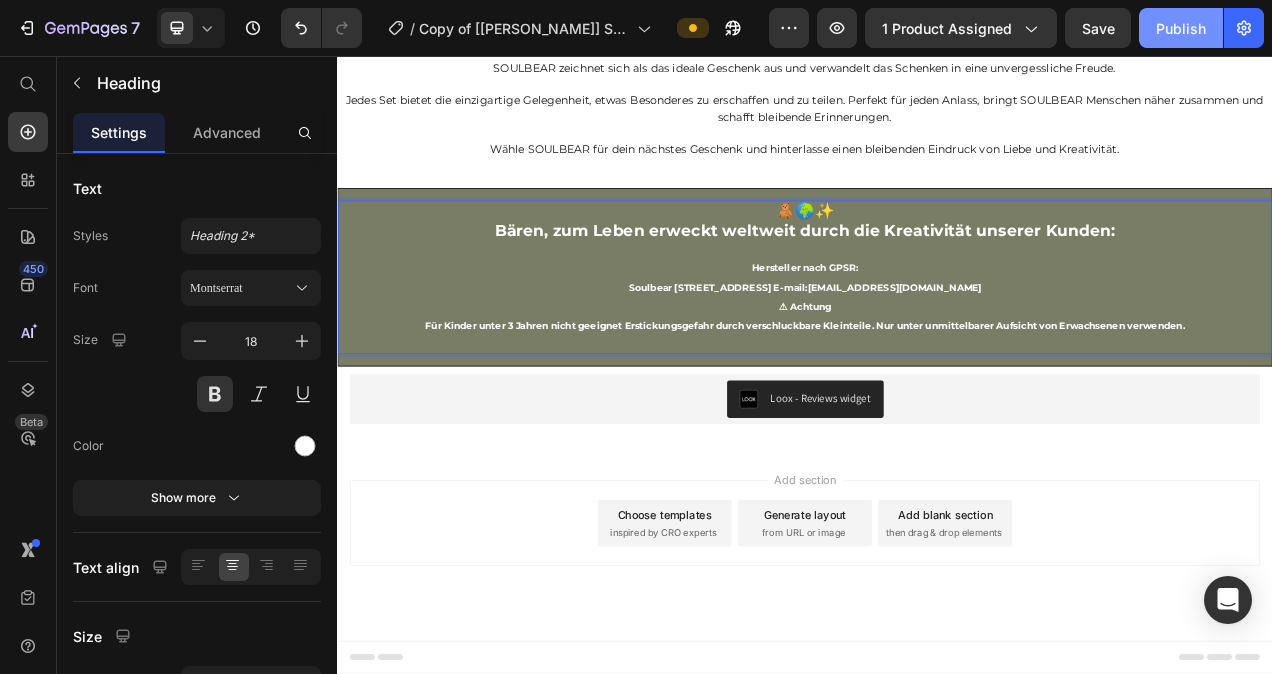 click on "Publish" at bounding box center (1181, 28) 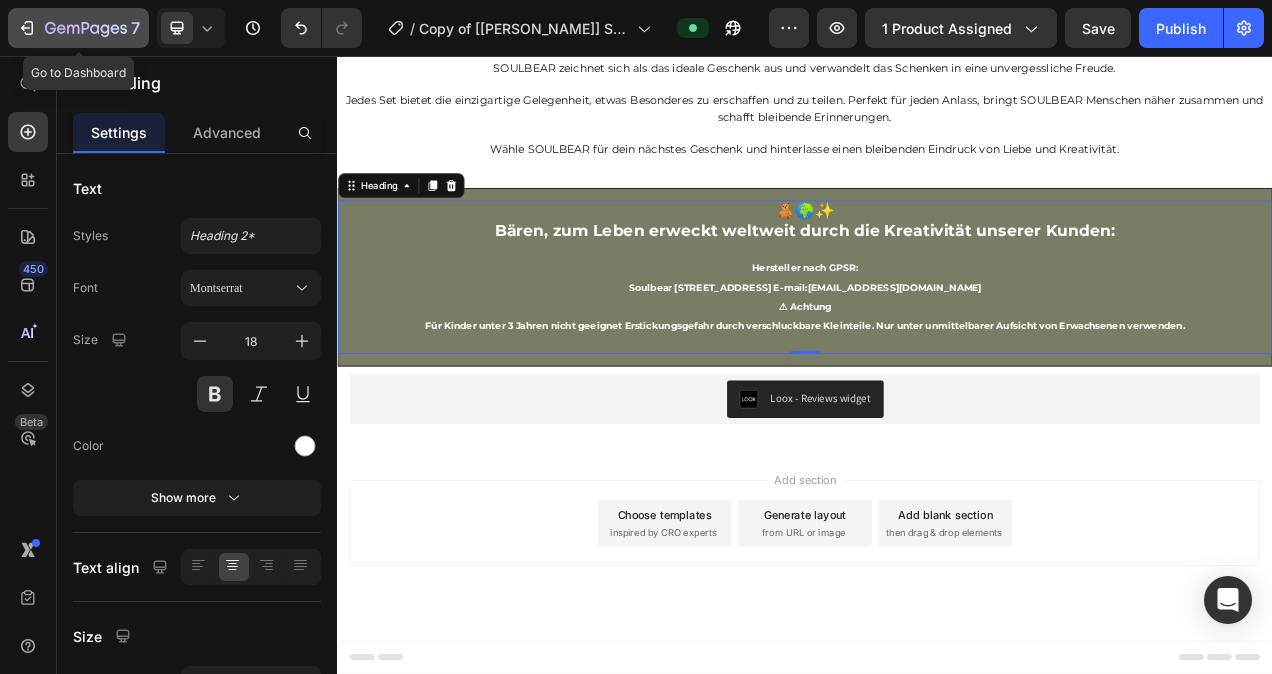 click 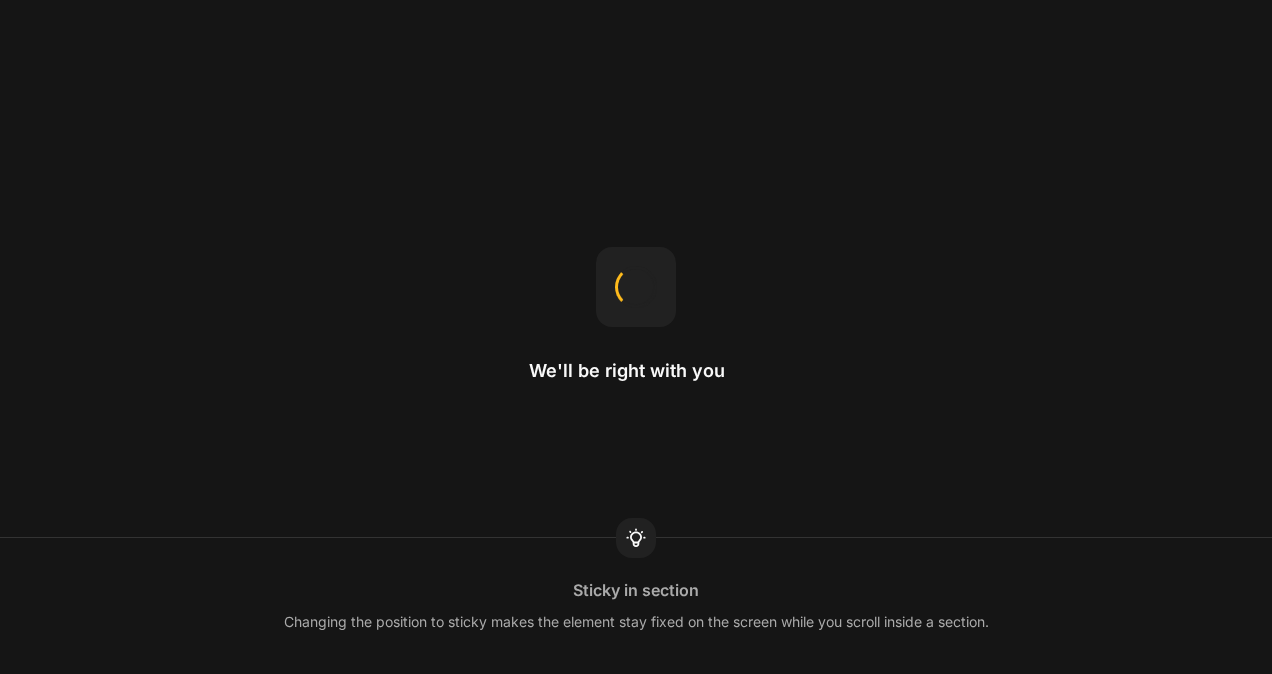 scroll, scrollTop: 0, scrollLeft: 0, axis: both 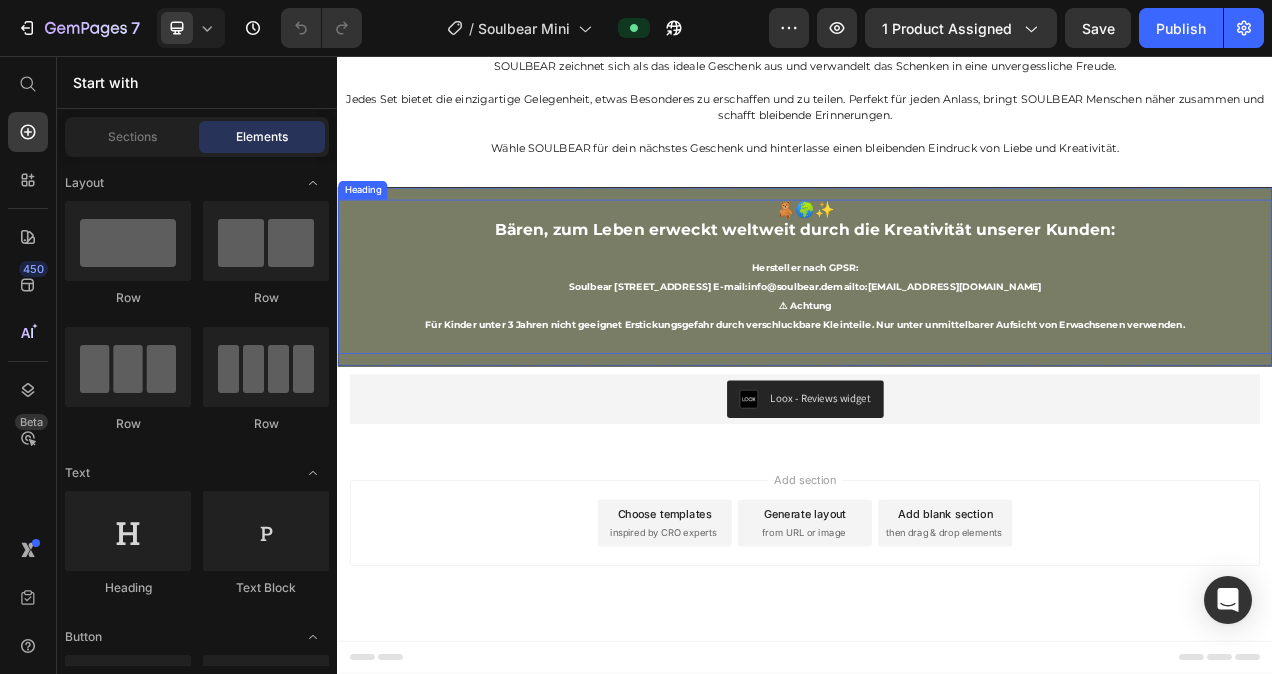 click on "🧸🌍✨ Bären, zum Leben erweckt weltweit durch die Kreativität unserer Kunden: Hersteller nach GPSR: Soulbear [STREET_ADDRESS] E-mail:  [EMAIL_ADDRESS]:[EMAIL_ADDRESS][DOMAIN_NAME] ⚠ Achtung Für Kinder unter 3 Jahren nicht geeignet Erstickungsgefahr durch verschluckbare Kleinteile. Nur unter unmittelbarer Aufsicht von Erwachsenen verwenden." at bounding box center (937, 339) 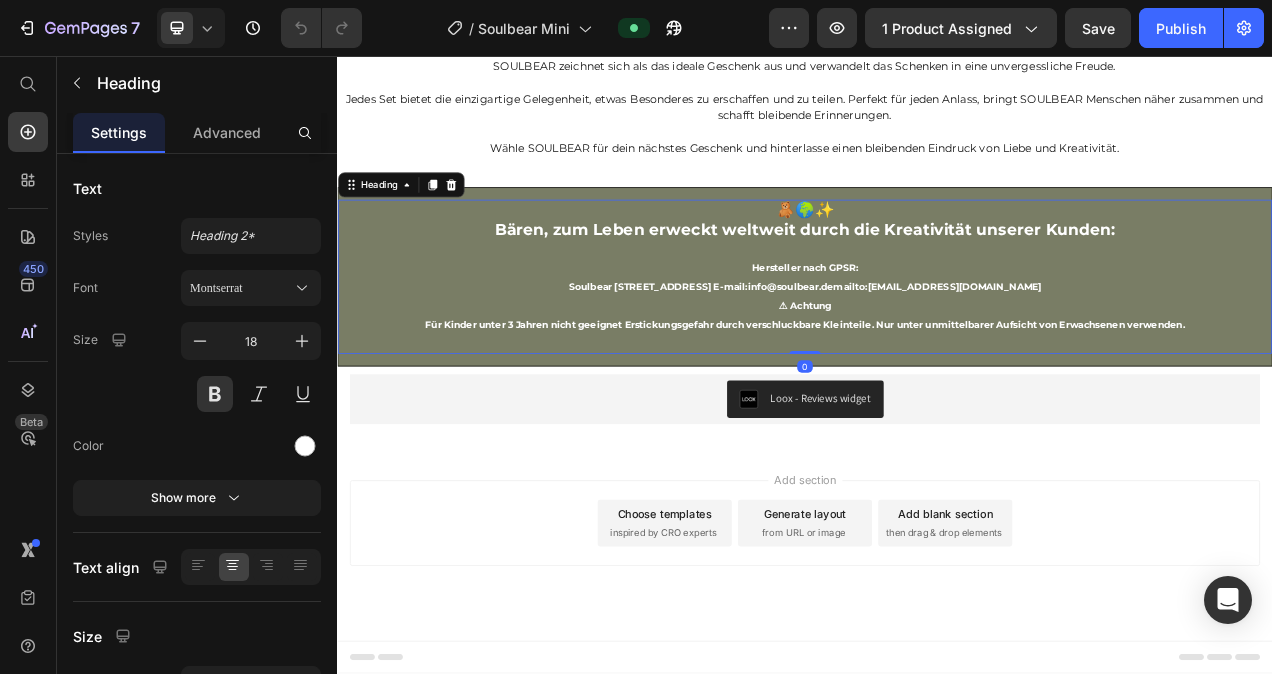 click on "🧸🌍✨ Bären, zum Leben erweckt weltweit durch die Kreativität unserer Kunden: Hersteller nach GPSR: Soulbear [STREET_ADDRESS] E-mail:  [EMAIL_ADDRESS]:[EMAIL_ADDRESS][DOMAIN_NAME] ⚠ Achtung Für Kinder unter 3 Jahren nicht geeignet Erstickungsgefahr durch verschluckbare Kleinteile. Nur unter unmittelbarer Aufsicht von Erwachsenen verwenden." at bounding box center [937, 339] 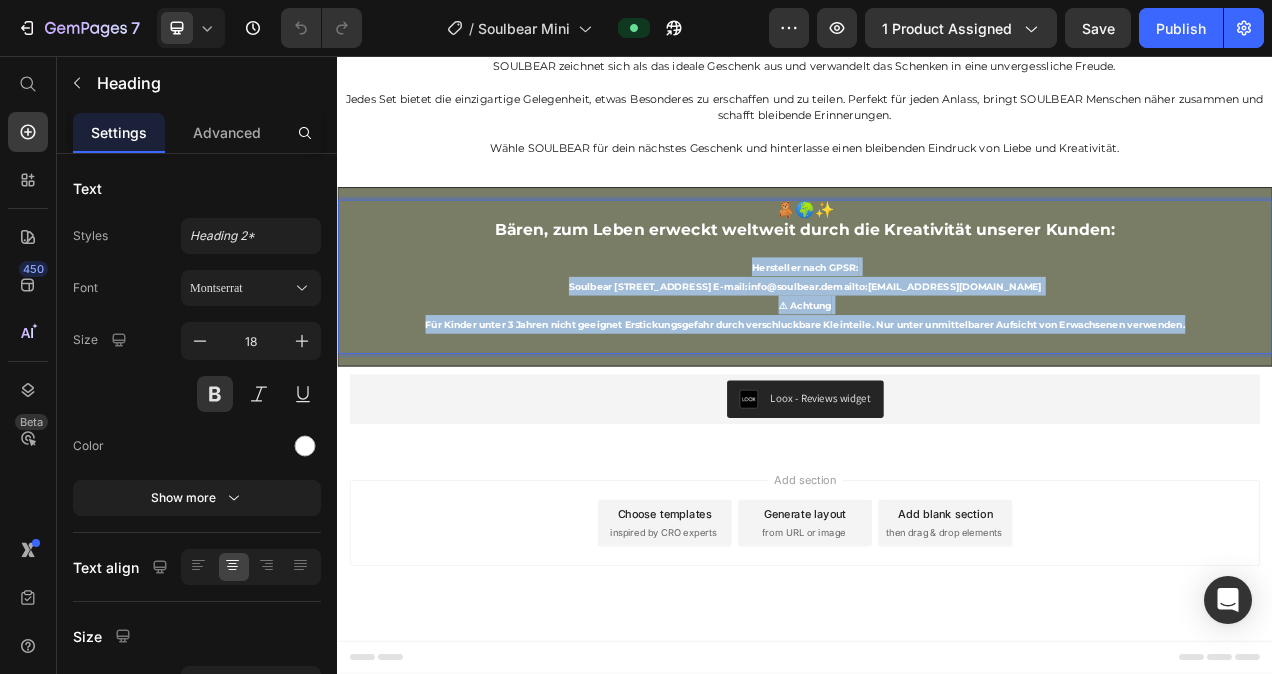 drag, startPoint x: 1429, startPoint y: 715, endPoint x: 863, endPoint y: 635, distance: 571.62573 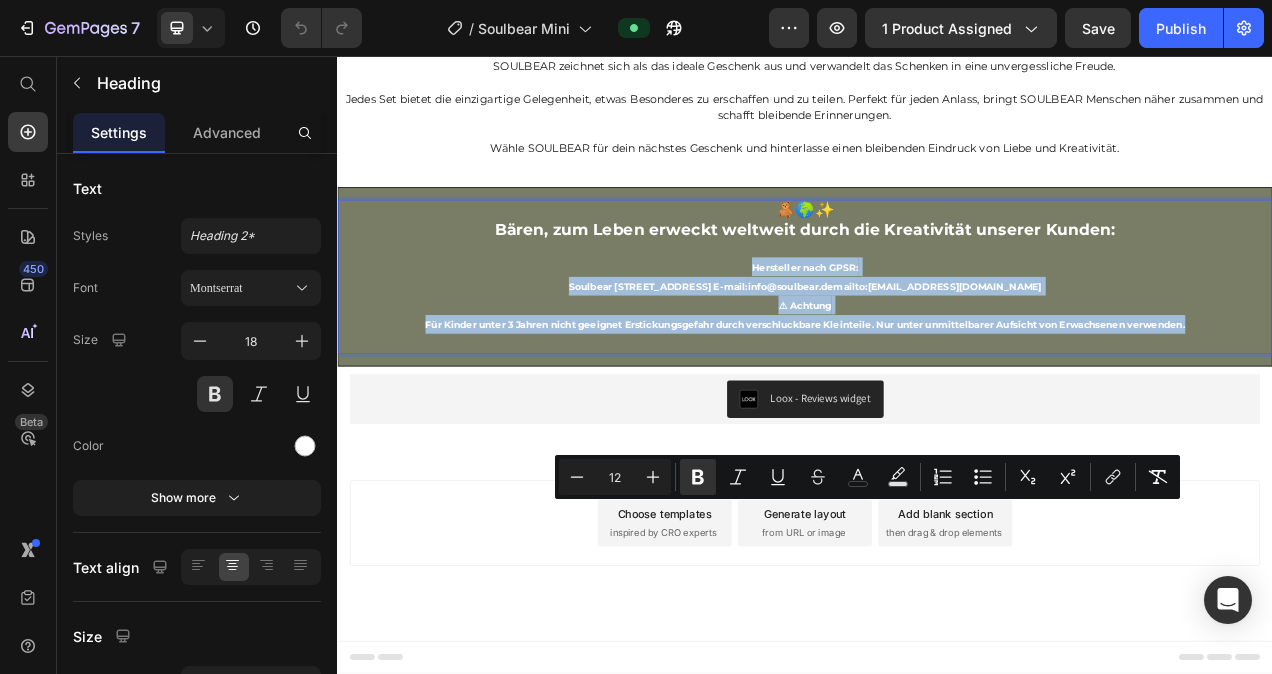 type on "10" 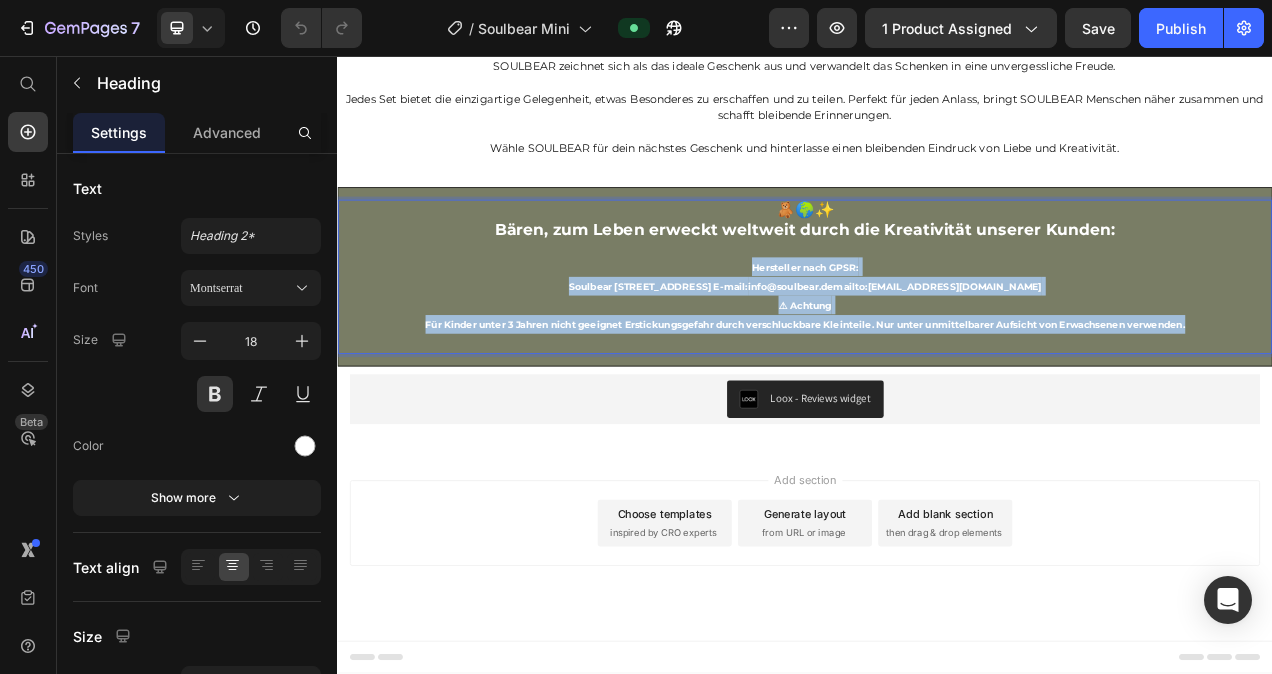 scroll, scrollTop: 68, scrollLeft: 0, axis: vertical 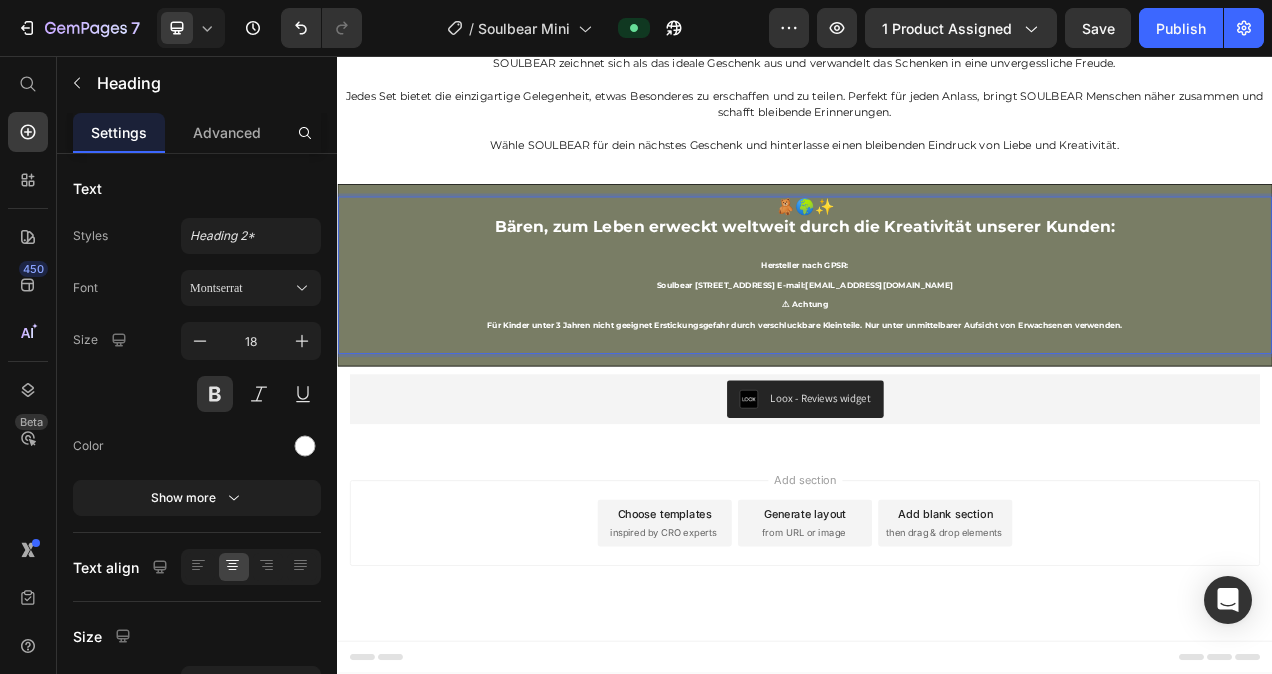 click on "🧸🌍✨ Bären, zum Leben erweckt weltweit durch die Kreativität unserer Kunden: Hersteller nach GPSR: Soulbear [STREET_ADDRESS] E-mail:  [EMAIL_ADDRESS][DOMAIN_NAME] ⚠ Achtung Für Kinder unter 3 Jahren nicht geeignet Erstickungsgefahr durch verschluckbare Kleinteile. Nur unter unmittelbarer Aufsicht von Erwachsenen verwenden." at bounding box center (937, 337) 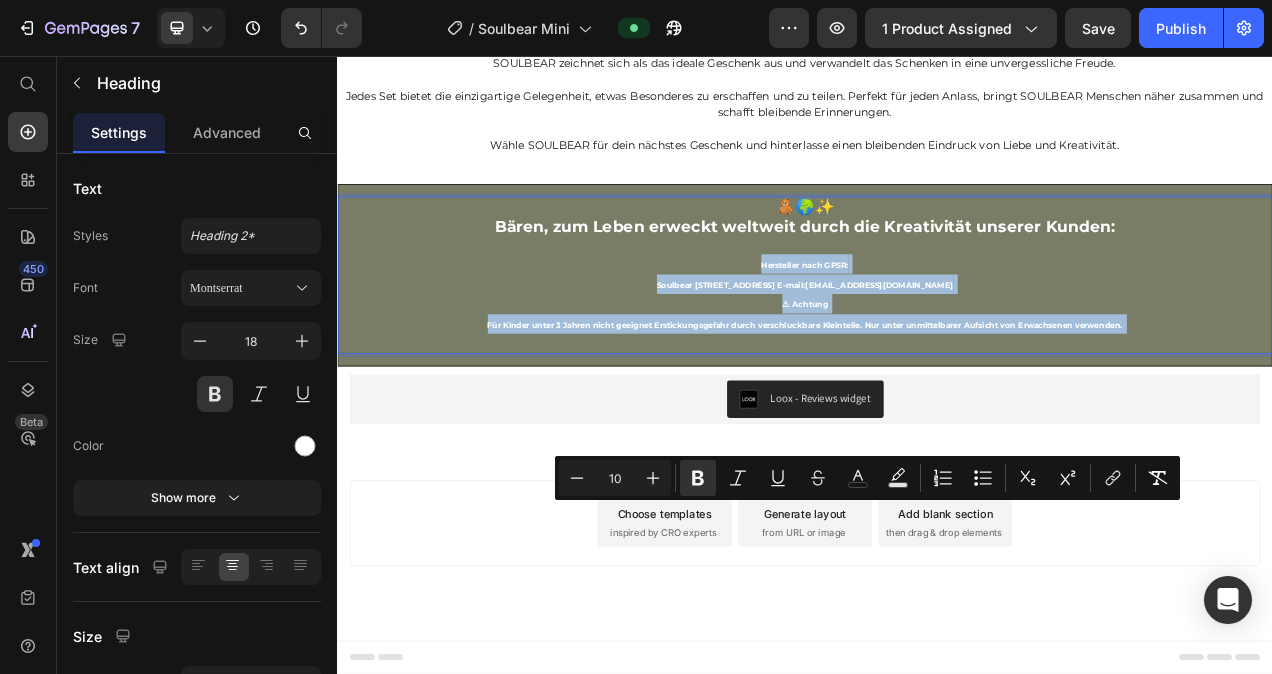 drag, startPoint x: 1349, startPoint y: 712, endPoint x: 885, endPoint y: 637, distance: 470.02234 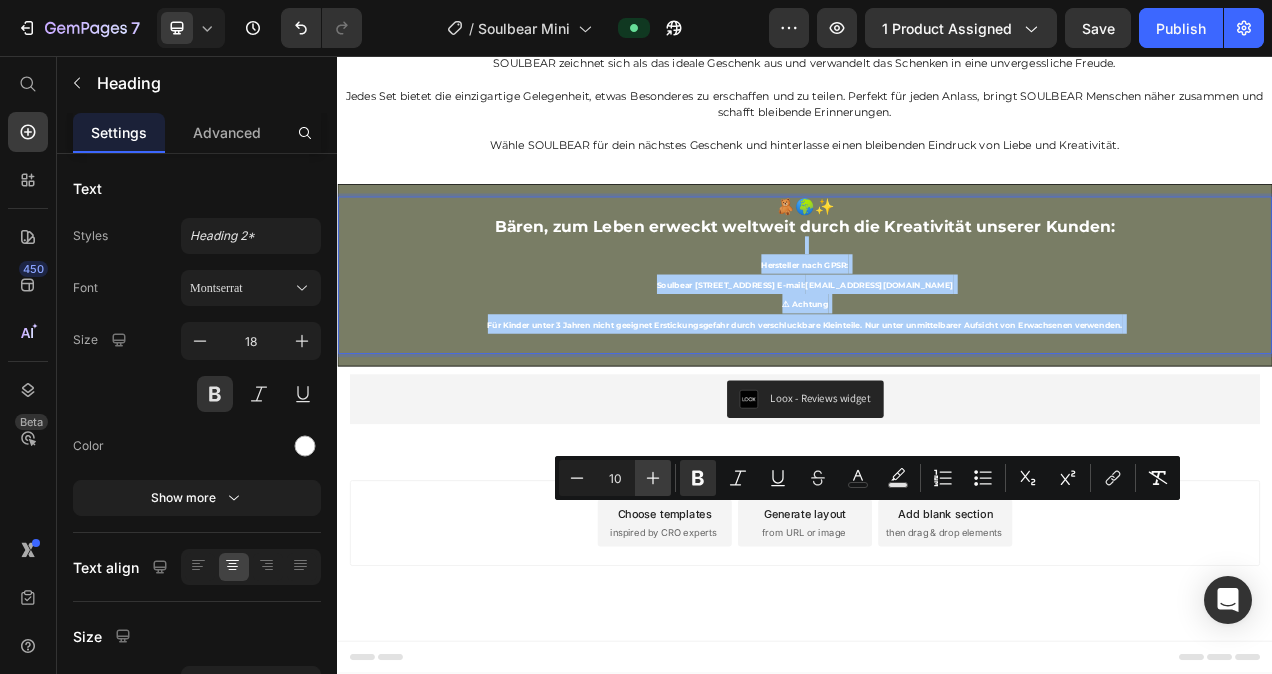click 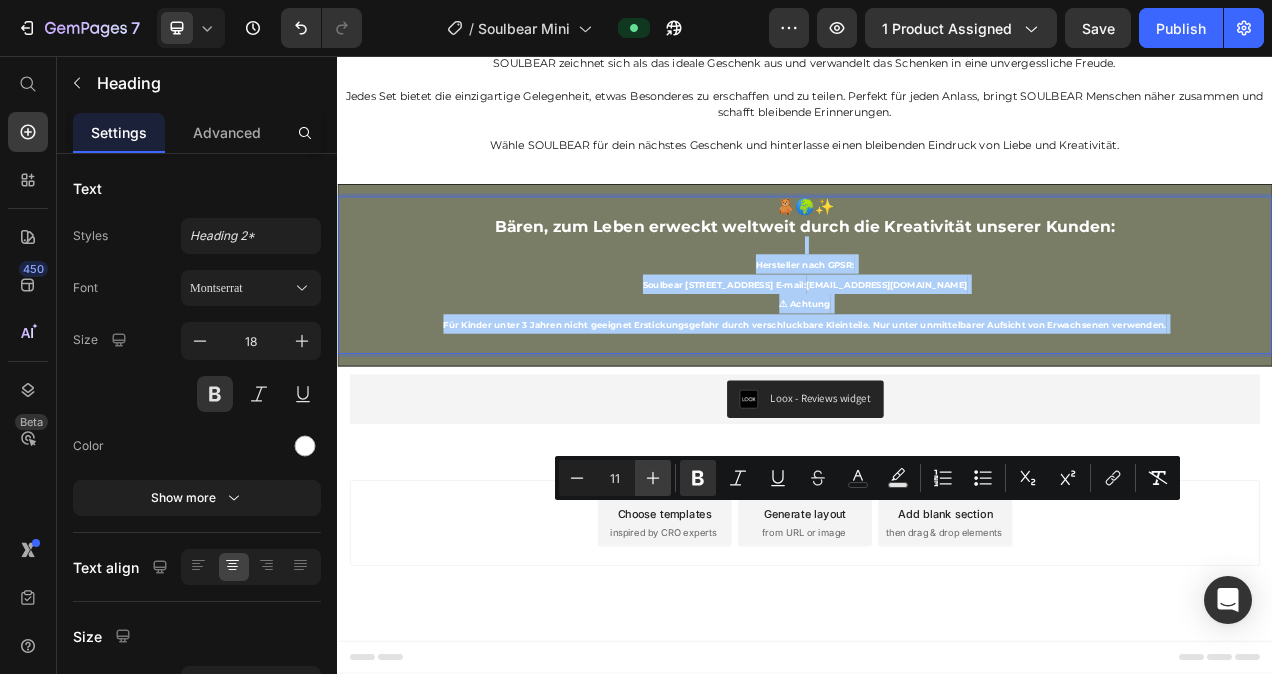 click 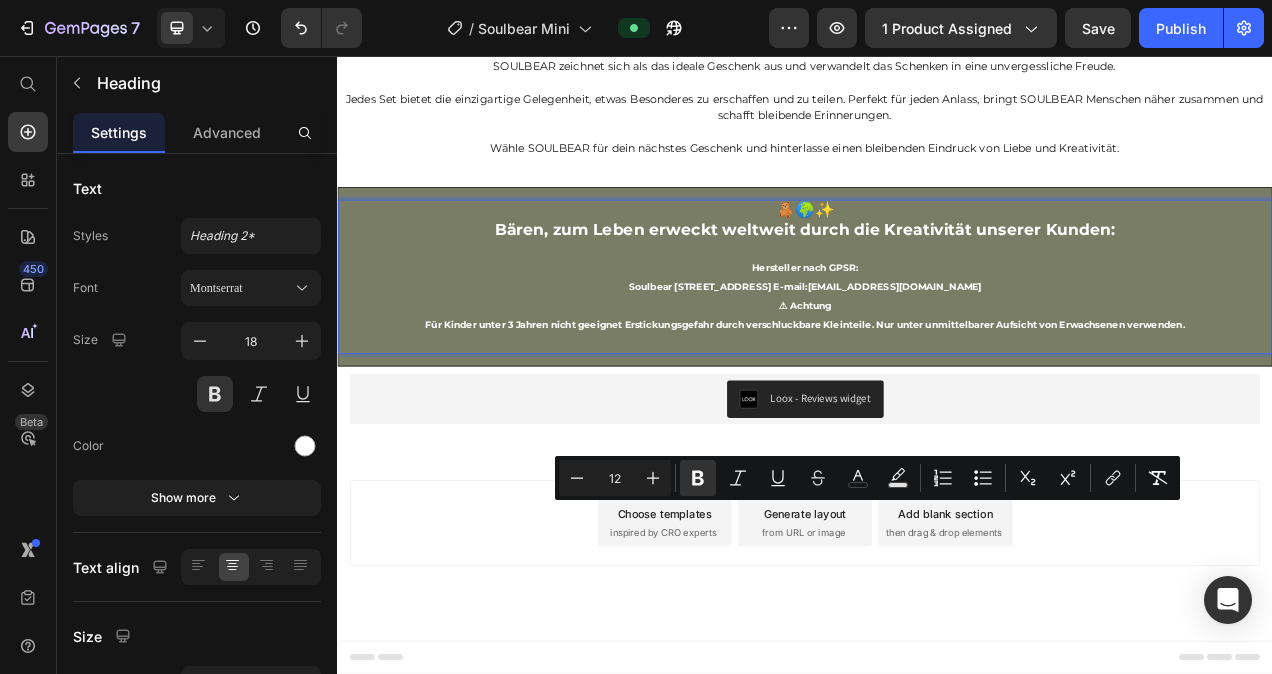 type on "20" 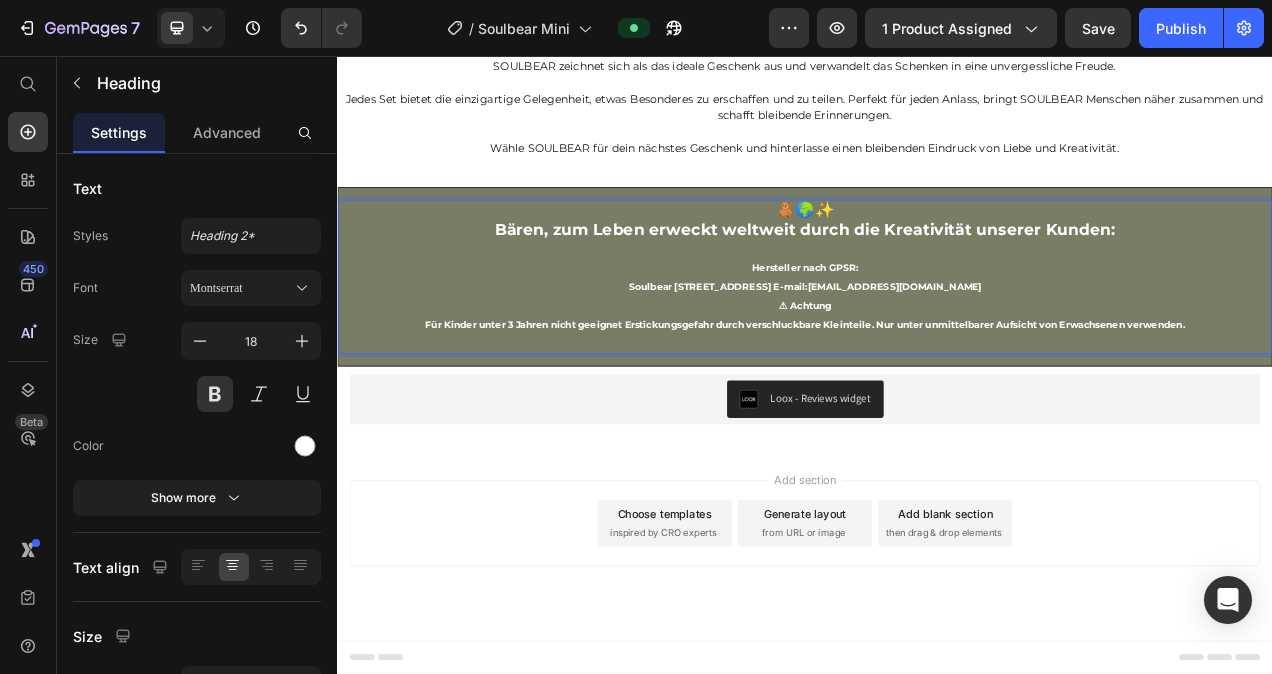 click on "🧸🌍✨ Bären, zum Leben erweckt weltweit durch die Kreativität unserer Kunden: Hersteller nach GPSR: Soulbear Virnicher Straße 2 53909 Zülpich E-mail:  info@soulbear.de ⚠ Achtung Für Kinder unter 3 Jahren nicht geeignet Erstickungsgefahr durch verschluckbare Kleinteile. Nur unter unmittelbarer Aufsicht von Erwachsenen verwenden." at bounding box center [937, 339] 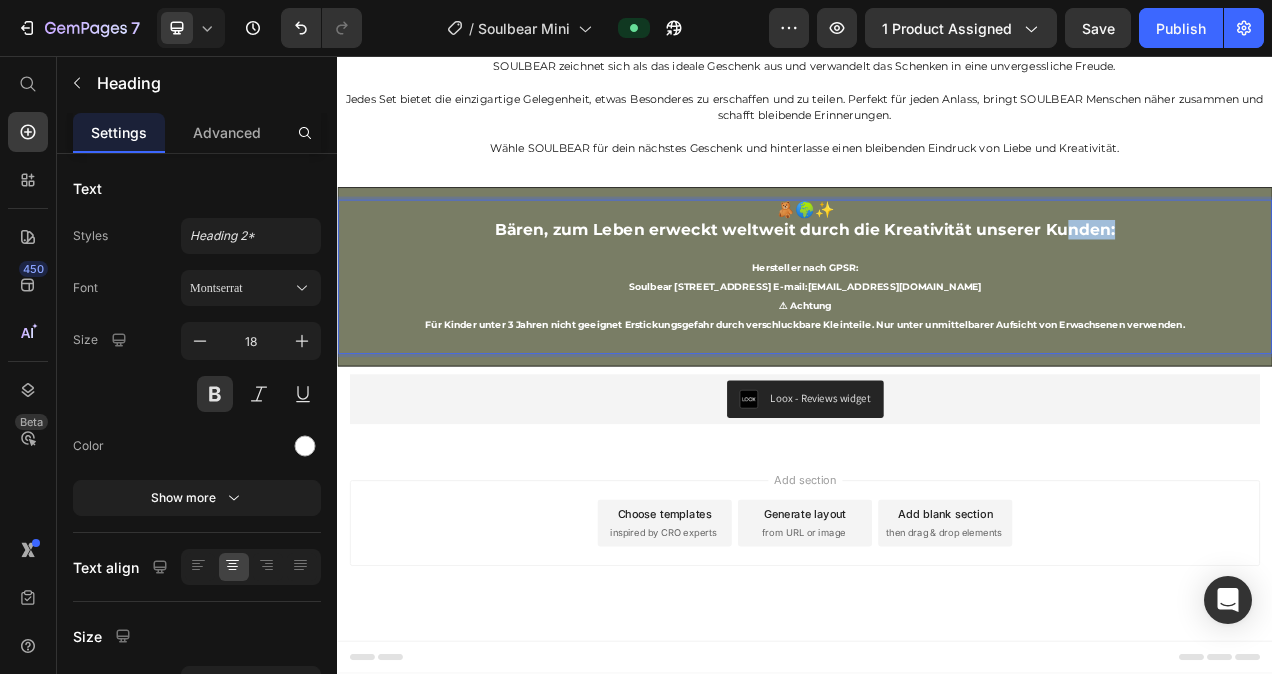 drag, startPoint x: 1343, startPoint y: 577, endPoint x: 1265, endPoint y: 585, distance: 78.40918 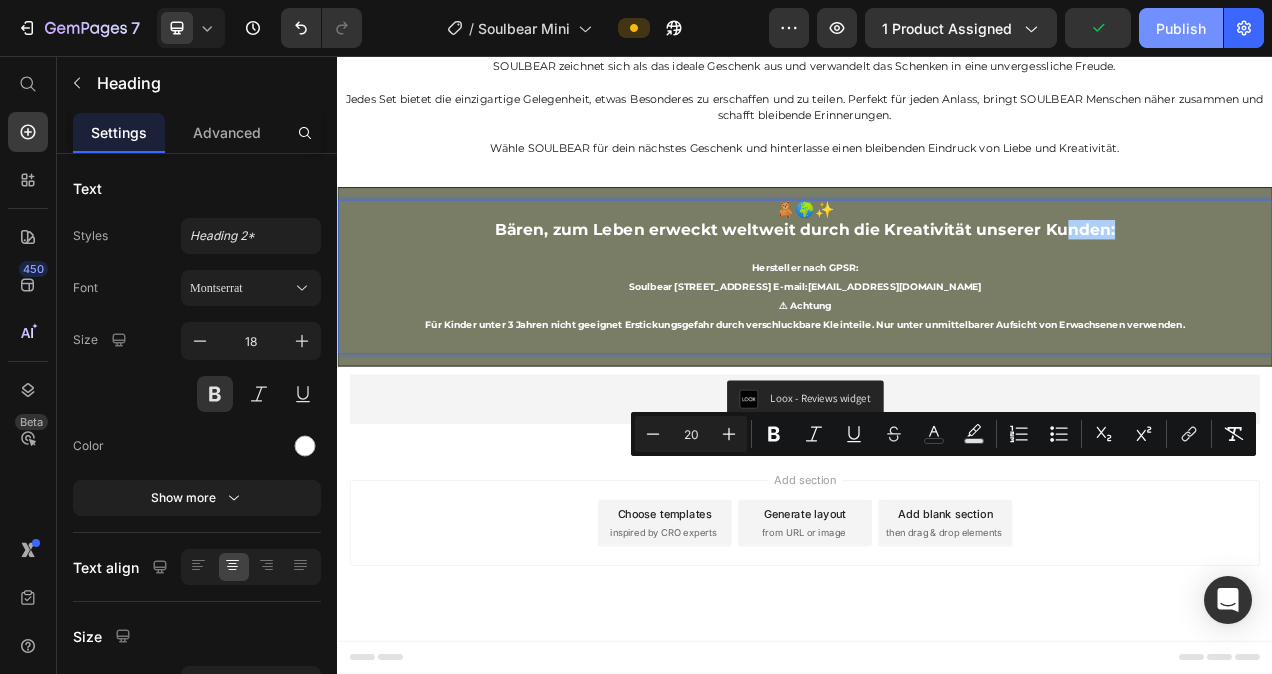 click on "Publish" at bounding box center [1181, 28] 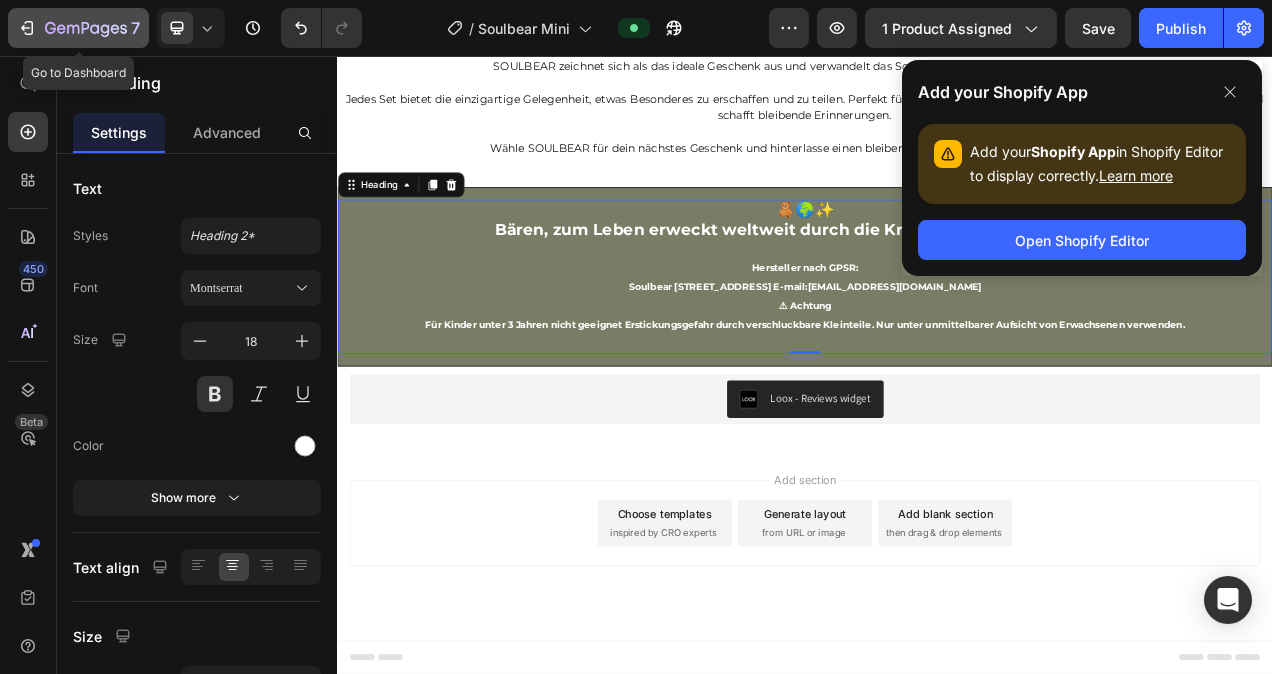 click on "7" at bounding box center [78, 28] 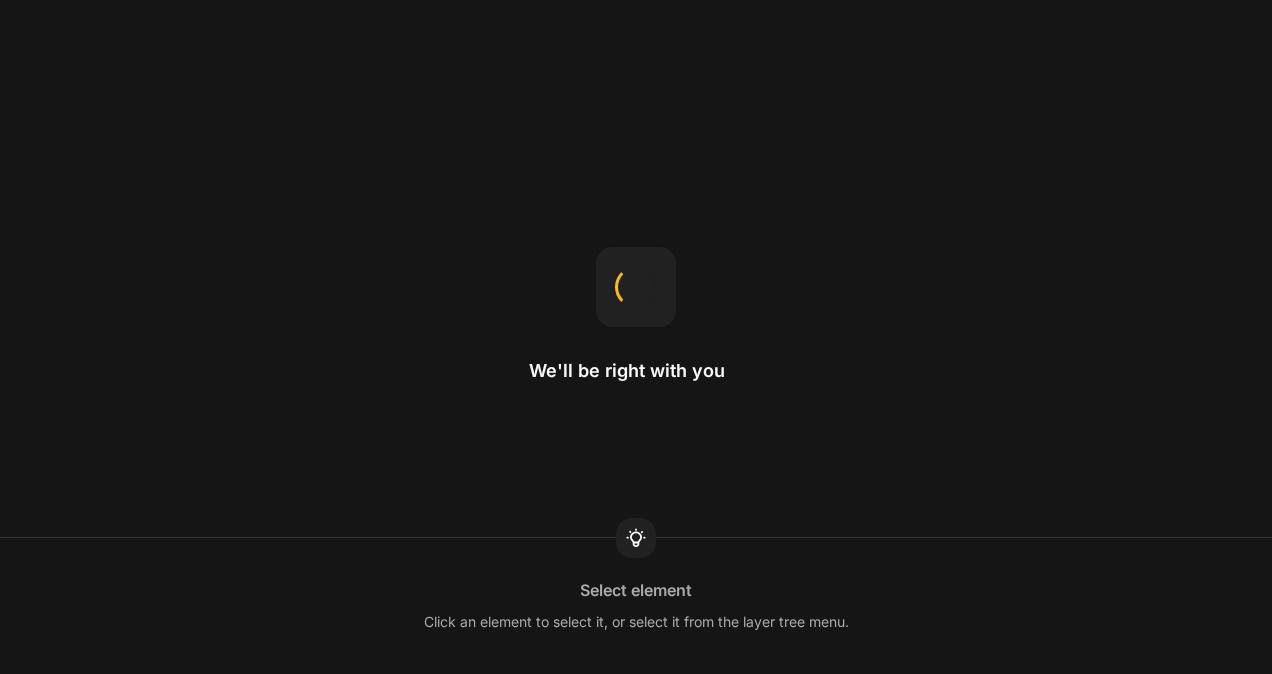 scroll, scrollTop: 0, scrollLeft: 0, axis: both 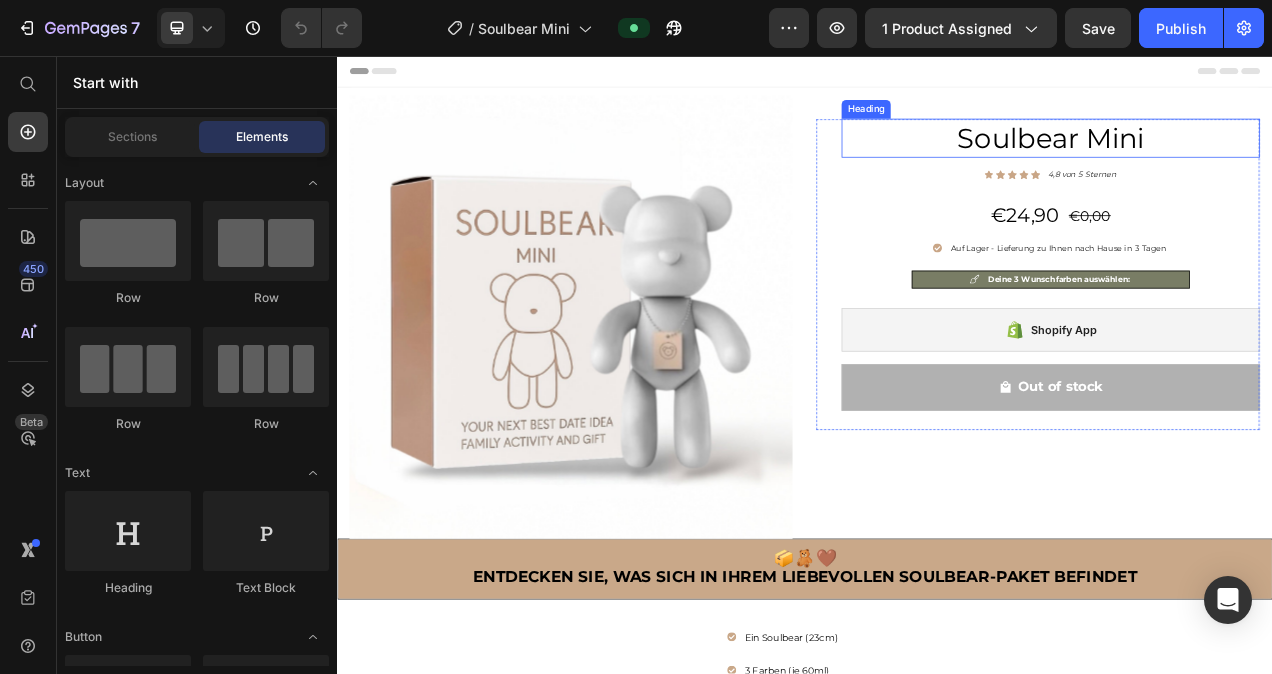 click on "Soulbear Mini" at bounding box center (1252, 162) 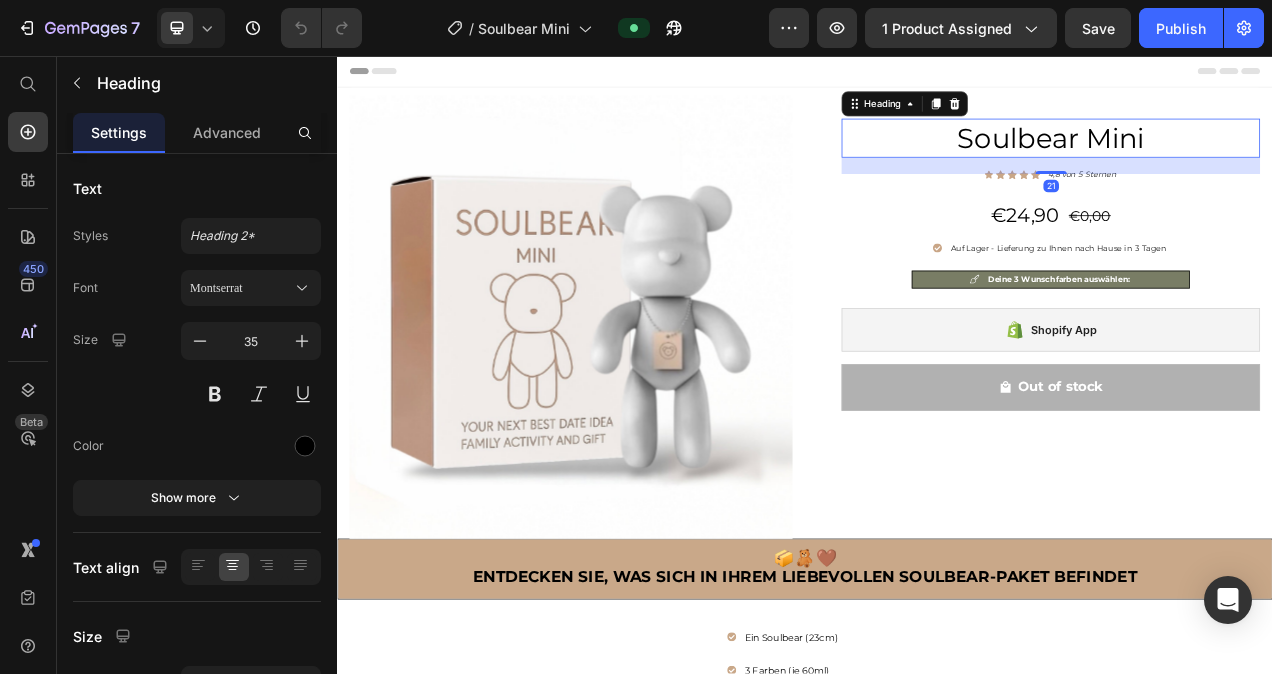 click on "Soulbear Mini" at bounding box center [1252, 162] 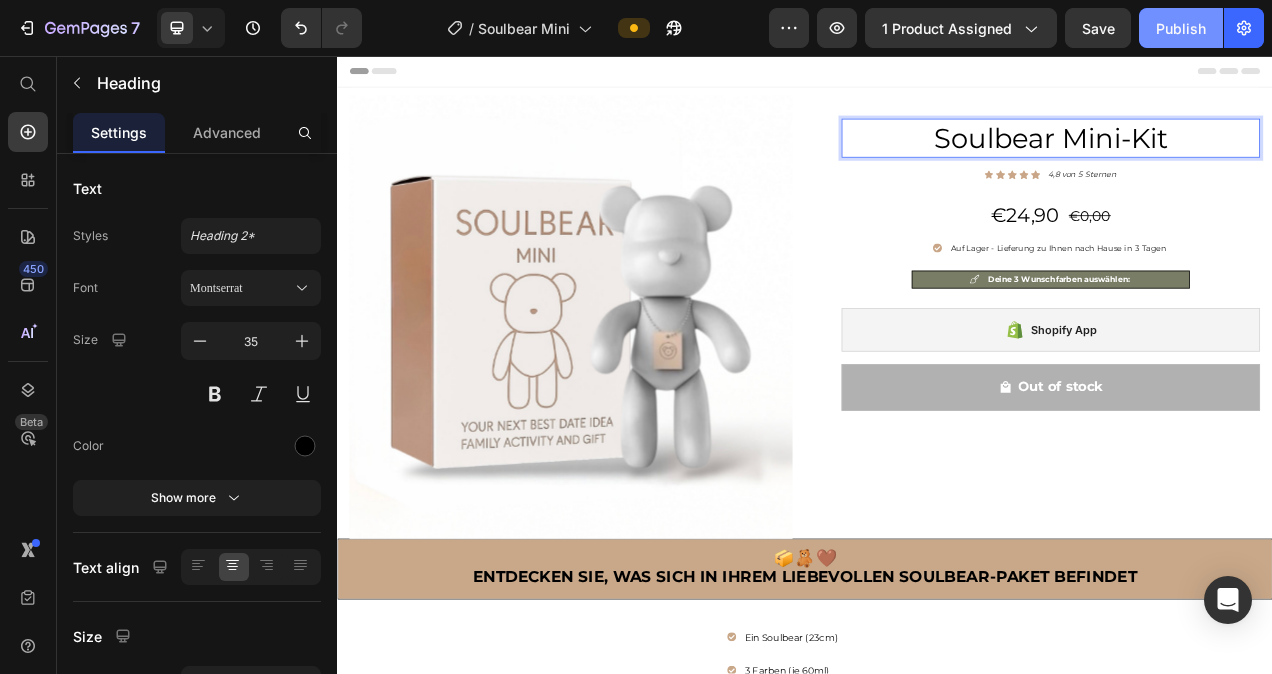 click on "Publish" at bounding box center [1181, 28] 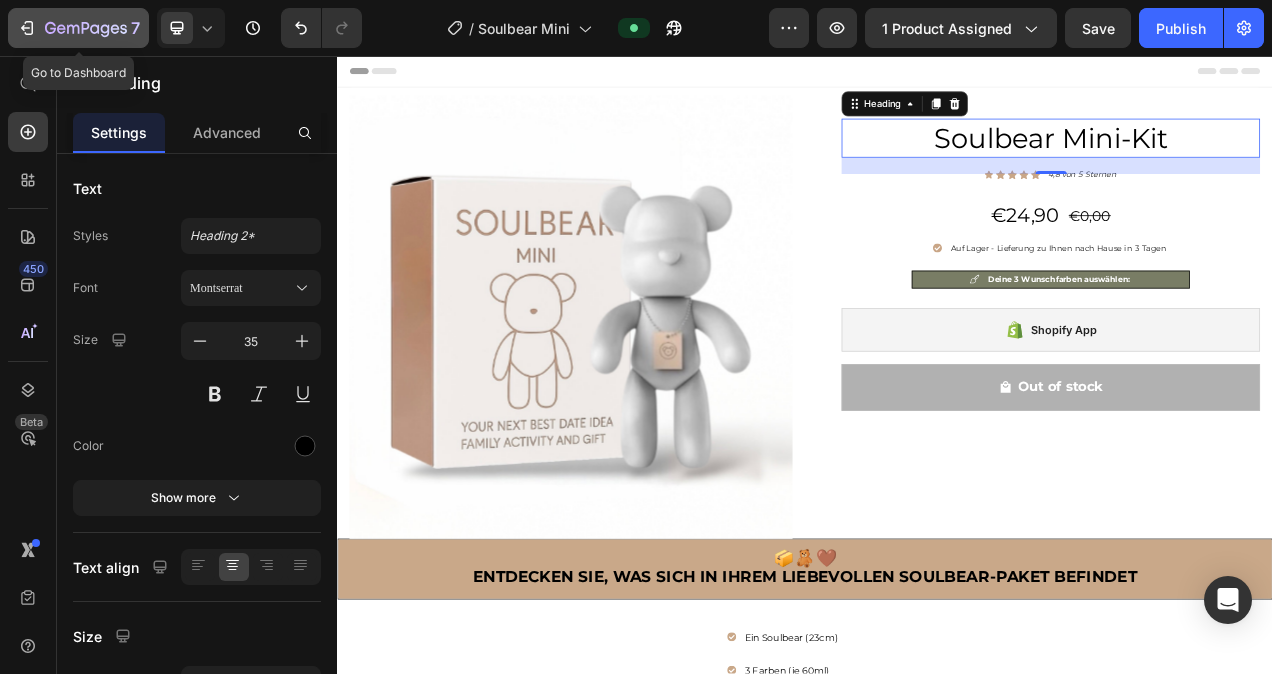 click on "7" at bounding box center (78, 28) 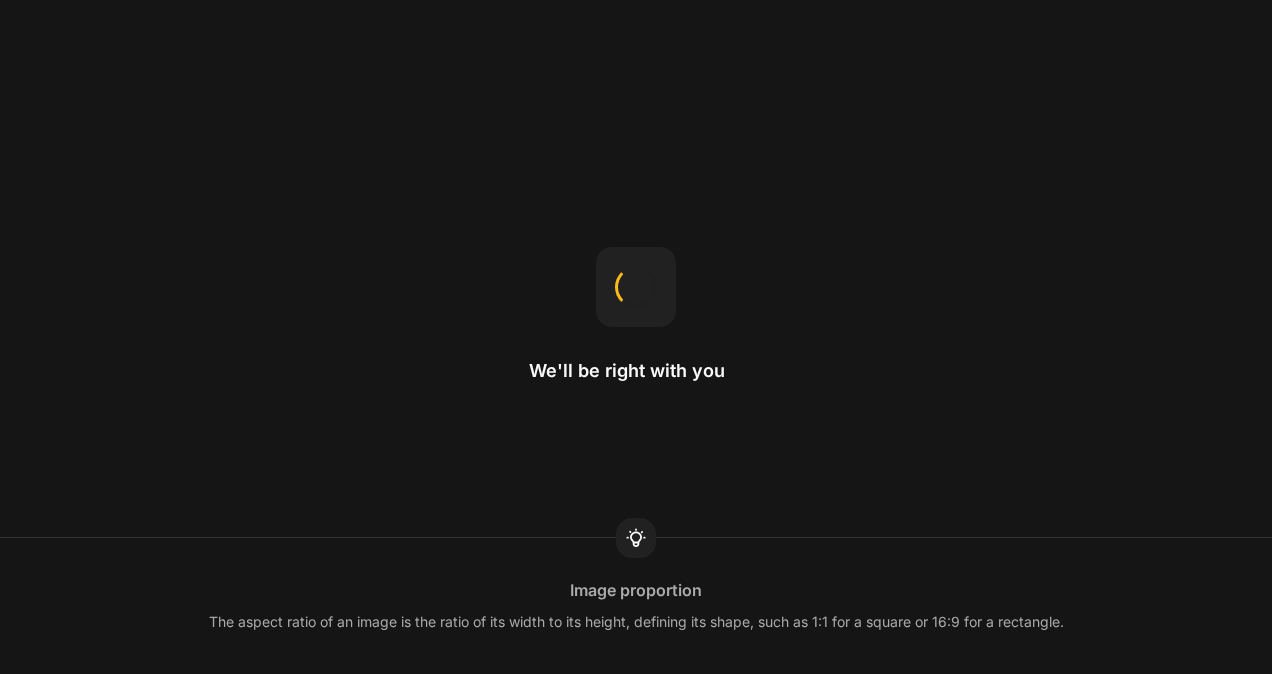 scroll, scrollTop: 0, scrollLeft: 0, axis: both 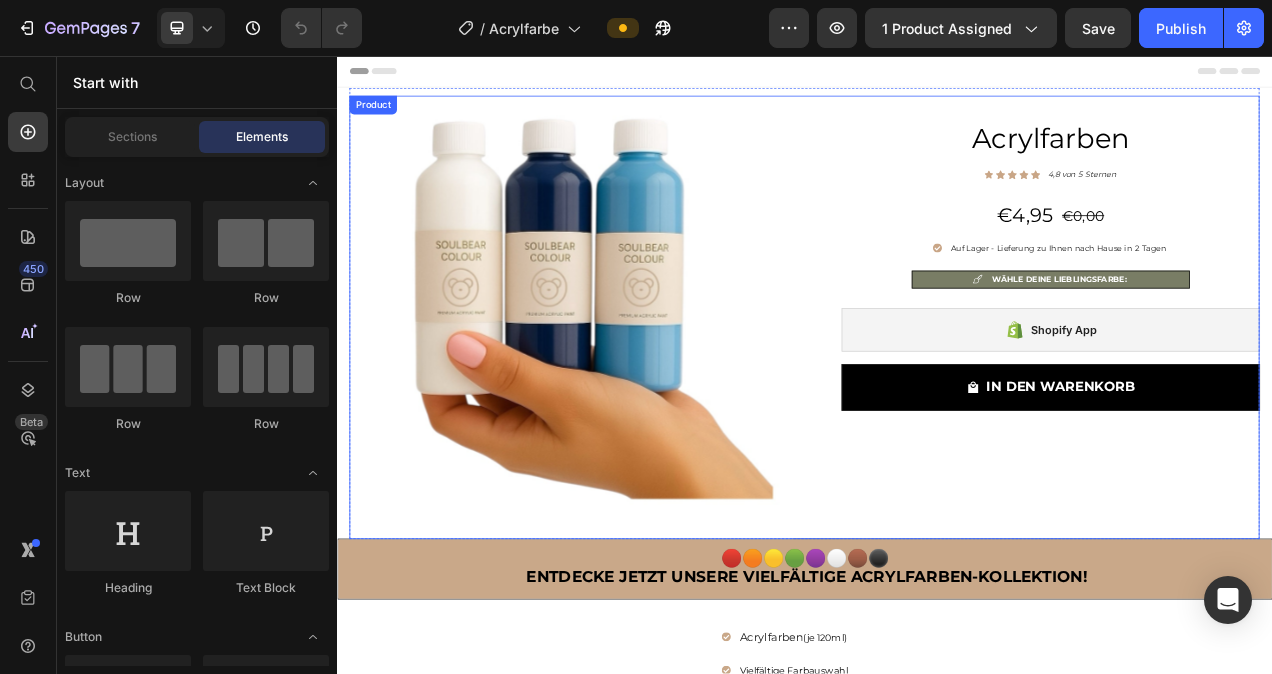 click on "Acrylfarben Heading
Icon
Icon
Icon
Icon
Icon Icon List Hoz 4,8 von 5 Sternen Text block Row €4,95 (P) Price €0,00 Price Row Auf Lager - Lieferung zu Ihnen nach Hause in 2 Tagen Item list
WÄHLE DEINE LIEBLINGSFARBE: Item list Shopify App Shopify App
IN DEN WARENKORB (P) Cart Button Row Image Image Image Image Image Carousel" at bounding box center [1236, 391] 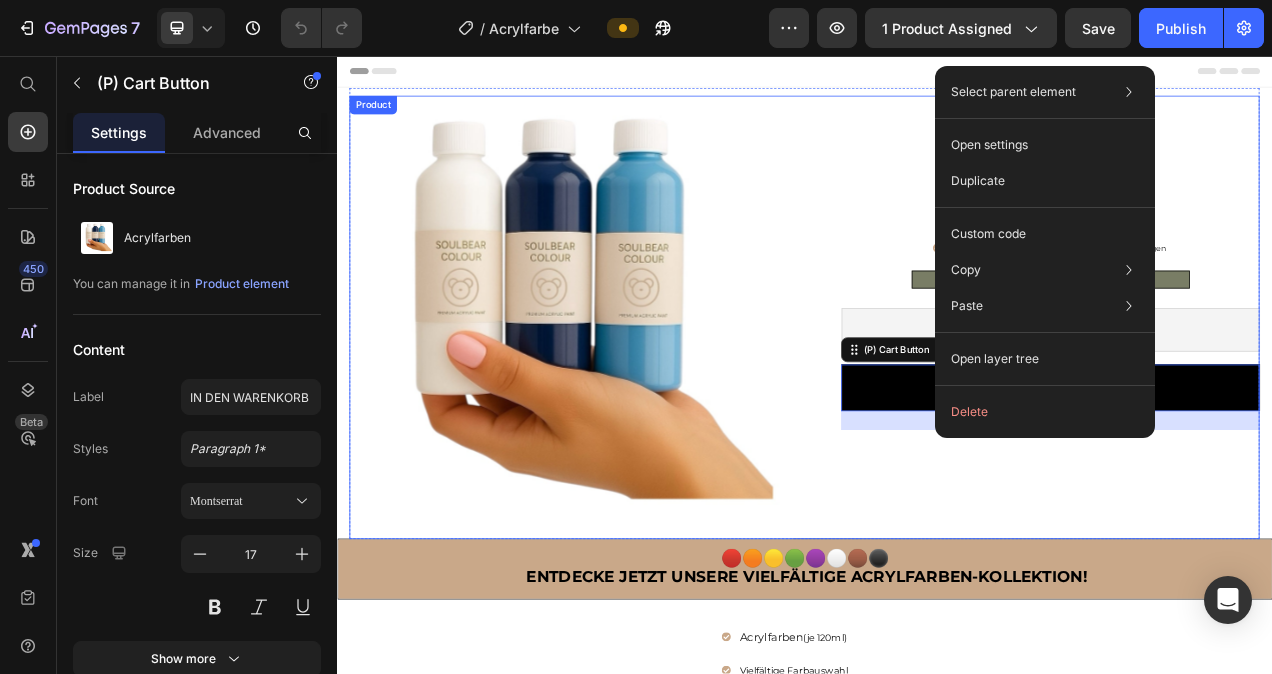 click on "Acrylfarben Heading
Icon
Icon
Icon
Icon
Icon Icon List Hoz 4,8 von 5 Sternen Text block Row €4,95 (P) Price €0,00 Price Row Auf Lager - Lieferung zu Ihnen nach Hause in 2 Tagen Item list
WÄHLE DEINE LIEBLINGSFARBE: Item list Shopify App Shopify App
IN DEN WARENKORB (P) Cart Button   24 Row Image Image Image Image Image Carousel" at bounding box center [1236, 391] 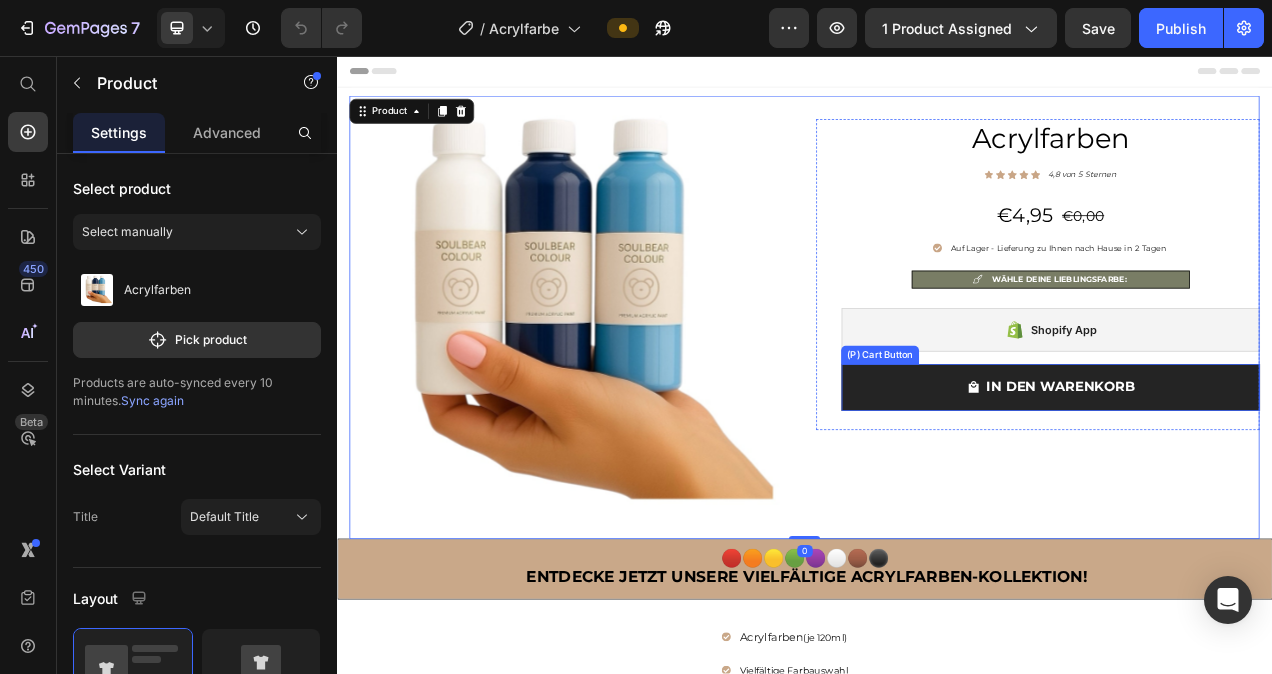 click on "IN DEN WARENKORB" at bounding box center [1252, 482] 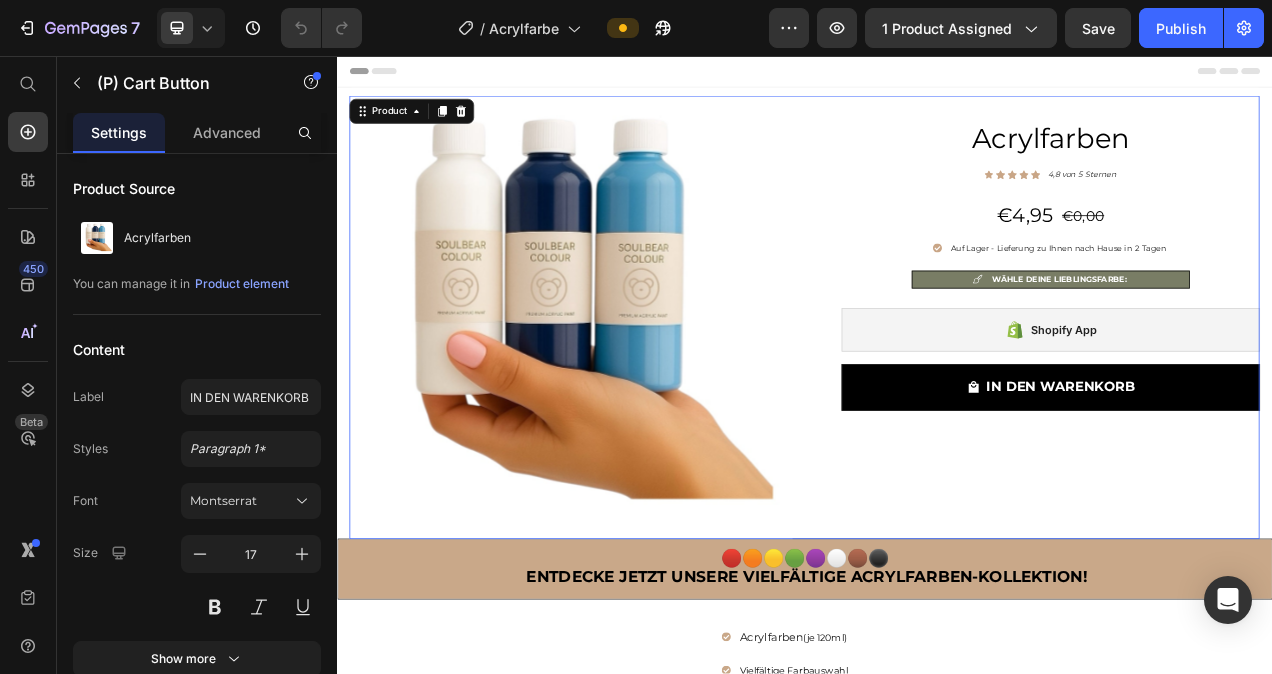 click on "Acrylfarben Heading
Icon
Icon
Icon
Icon
Icon Icon List Hoz 4,8 von 5 Sternen Text block Row €4,95 (P) Price €0,00 Price Row Auf Lager - Lieferung zu Ihnen nach Hause in 2 Tagen Item list
WÄHLE DEINE LIEBLINGSFARBE: Item list Shopify App Shopify App
IN DEN WARENKORB (P) Cart Button Row Image Image Image Image Image Carousel" at bounding box center (1236, 391) 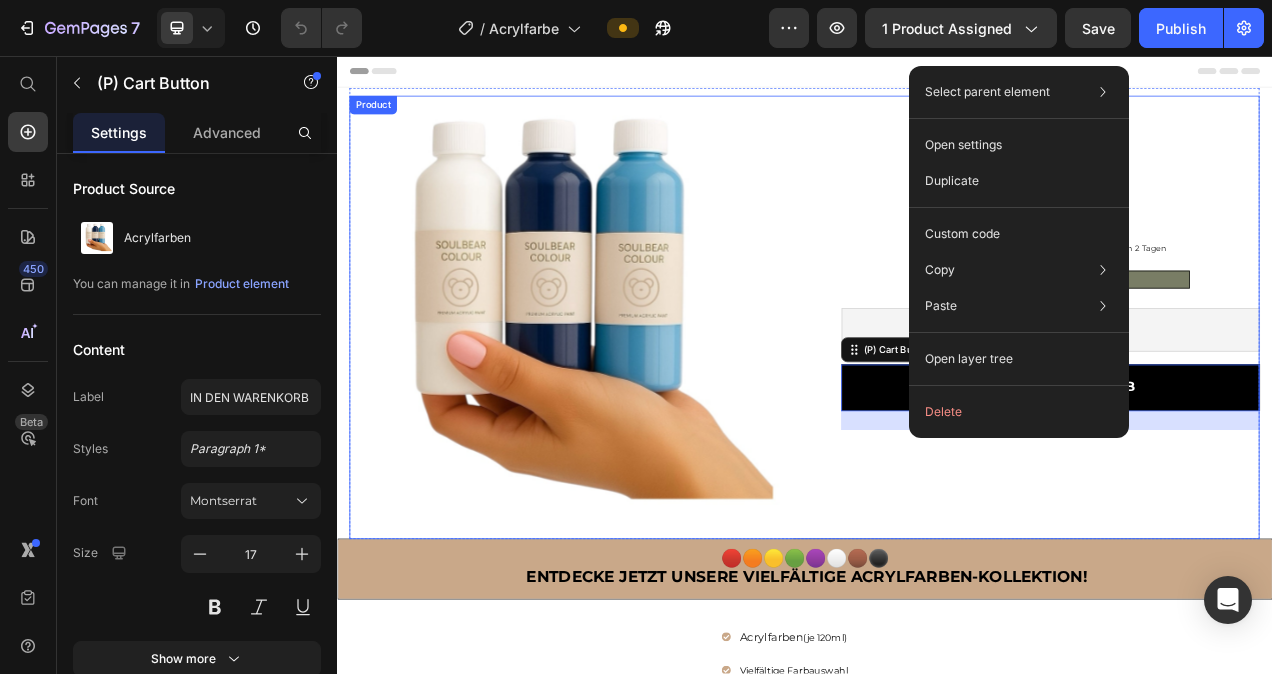 click on "Acrylfarben Heading
Icon
Icon
Icon
Icon
Icon Icon List Hoz 4,8 von 5 Sternen Text block Row €4,95 (P) Price €0,00 Price Row Auf Lager - Lieferung zu Ihnen nach Hause in 2 Tagen Item list
WÄHLE DEINE LIEBLINGSFARBE: Item list Shopify App Shopify App
IN DEN WARENKORB (P) Cart Button   24 Row Image Image Image Image Image Carousel" at bounding box center [1236, 391] 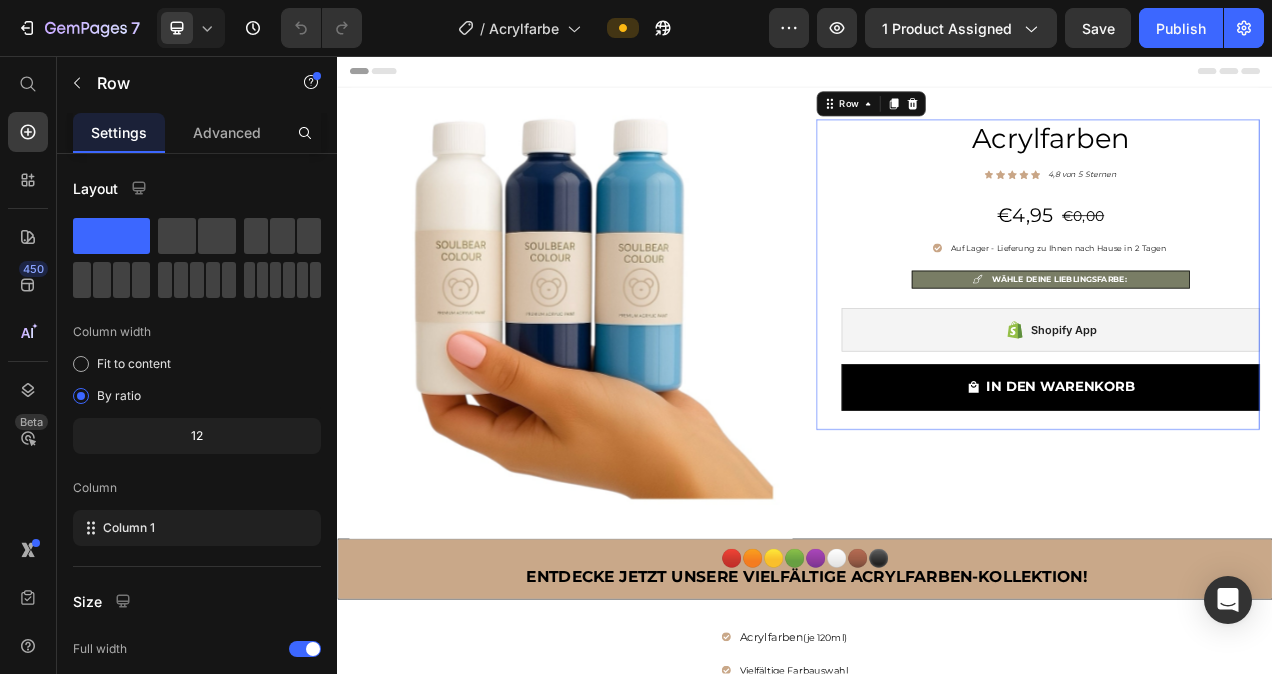 click on "Acrylfarben Heading
Icon
Icon
Icon
Icon
Icon Icon List Hoz 4,8 von 5 Sternen Text block Row €4,95 (P) Price €0,00 Price Row Auf Lager - Lieferung zu Ihnen nach Hause in 2 Tagen Item list
WÄHLE DEINE LIEBLINGSFARBE: Item list Shopify App Shopify App
IN DEN WARENKORB (P) Cart Button" at bounding box center [1252, 336] 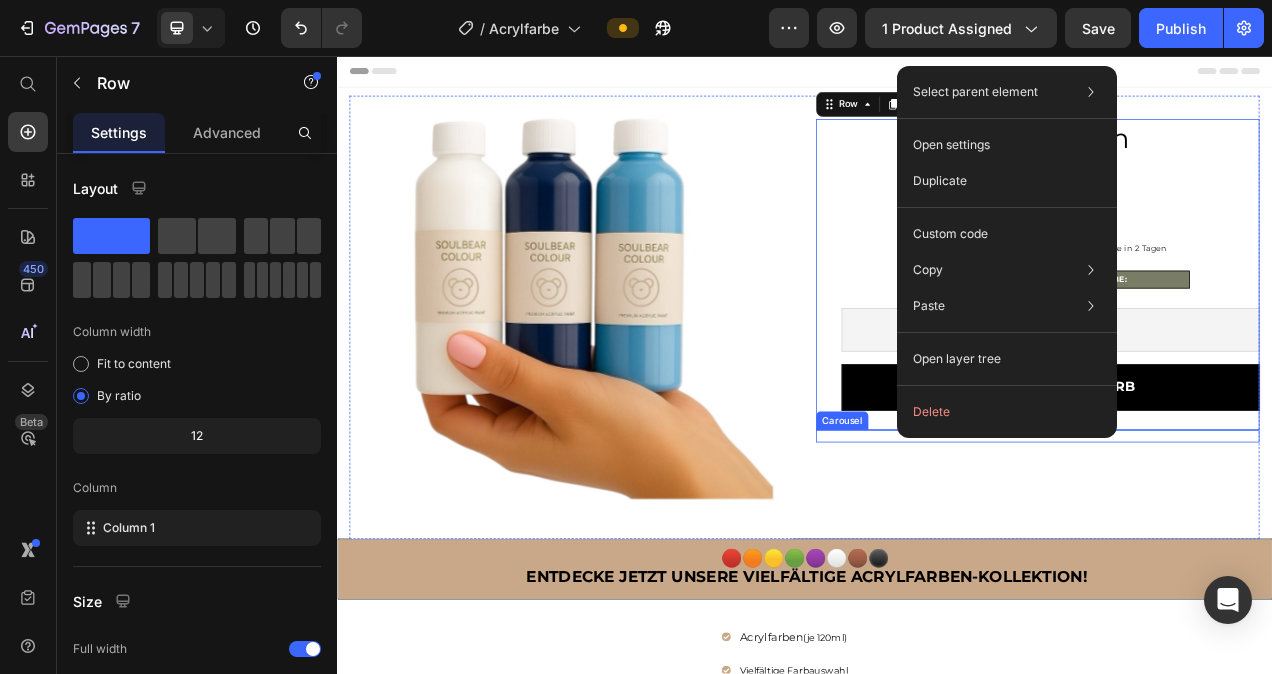 click on "Image Image Image Image Image Carousel" at bounding box center (1236, 544) 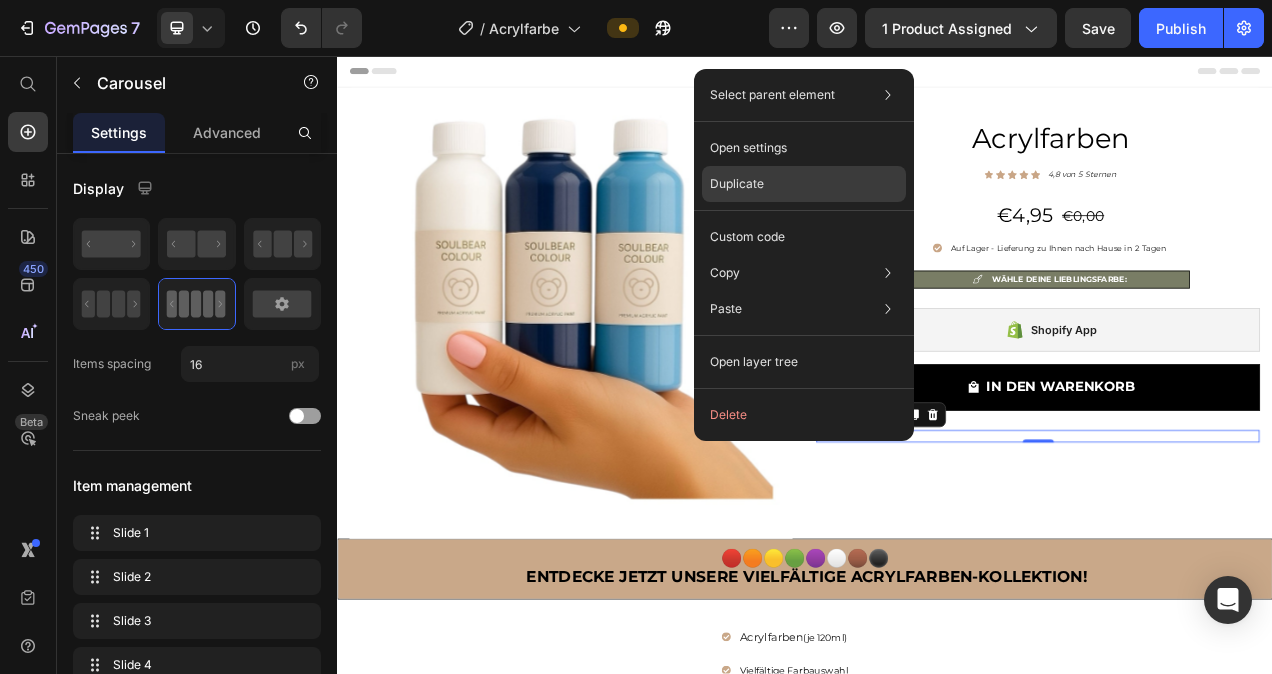 click on "Duplicate" 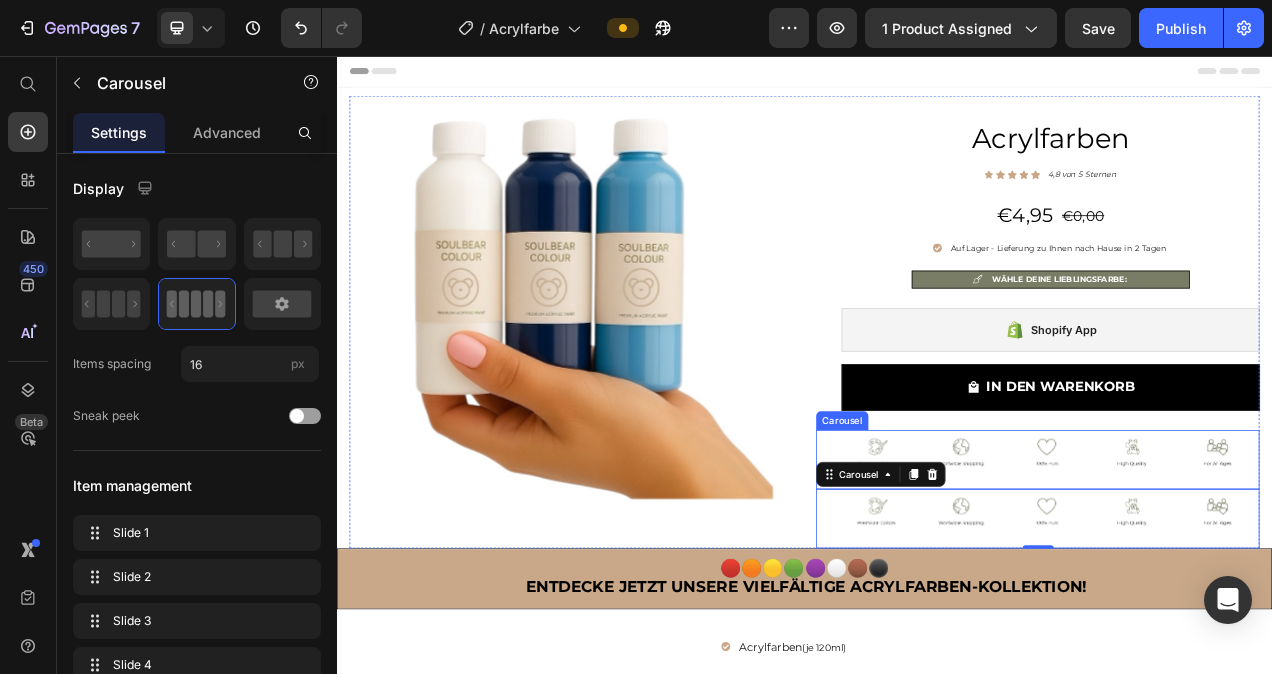 click on "Image Image Image Image Image Carousel" at bounding box center [1236, 574] 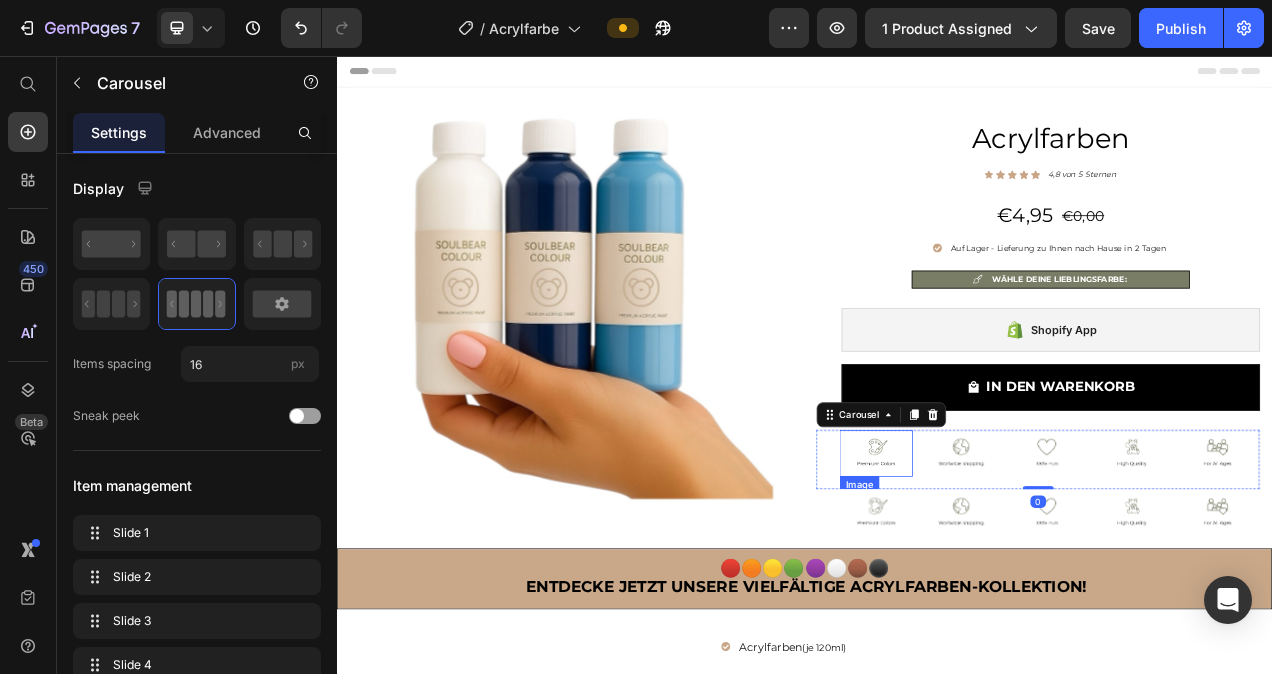 click at bounding box center [1029, 566] 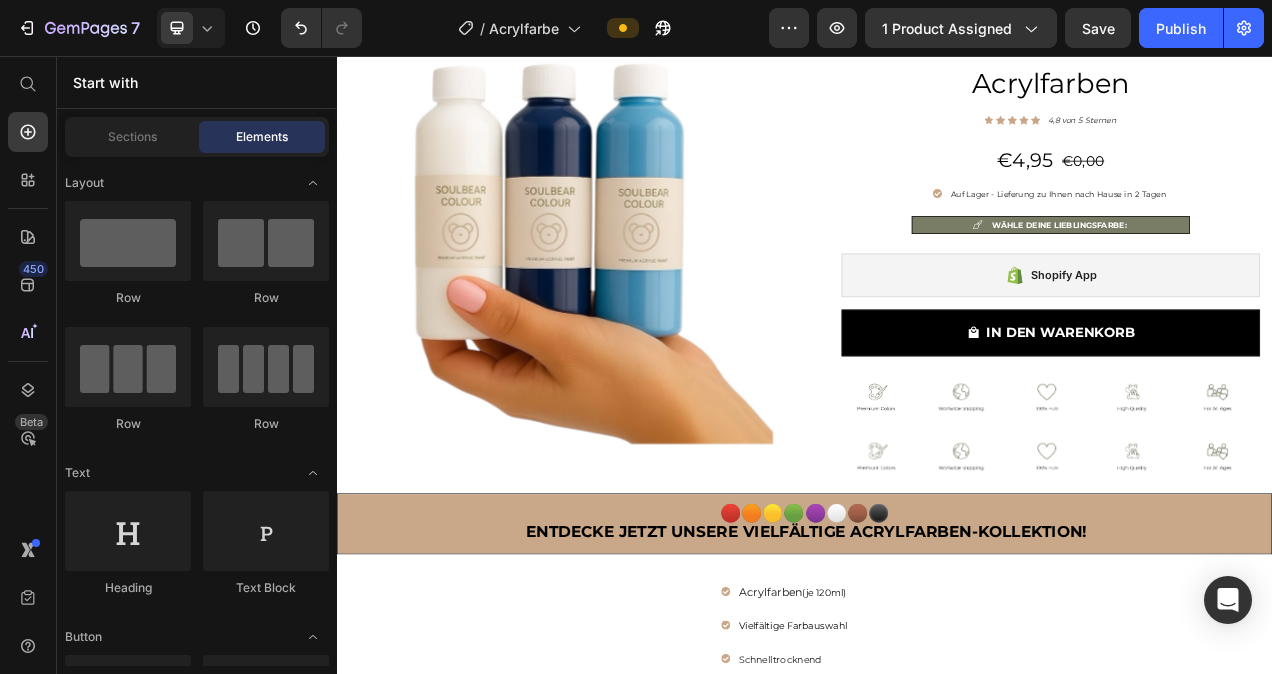 scroll, scrollTop: 60, scrollLeft: 0, axis: vertical 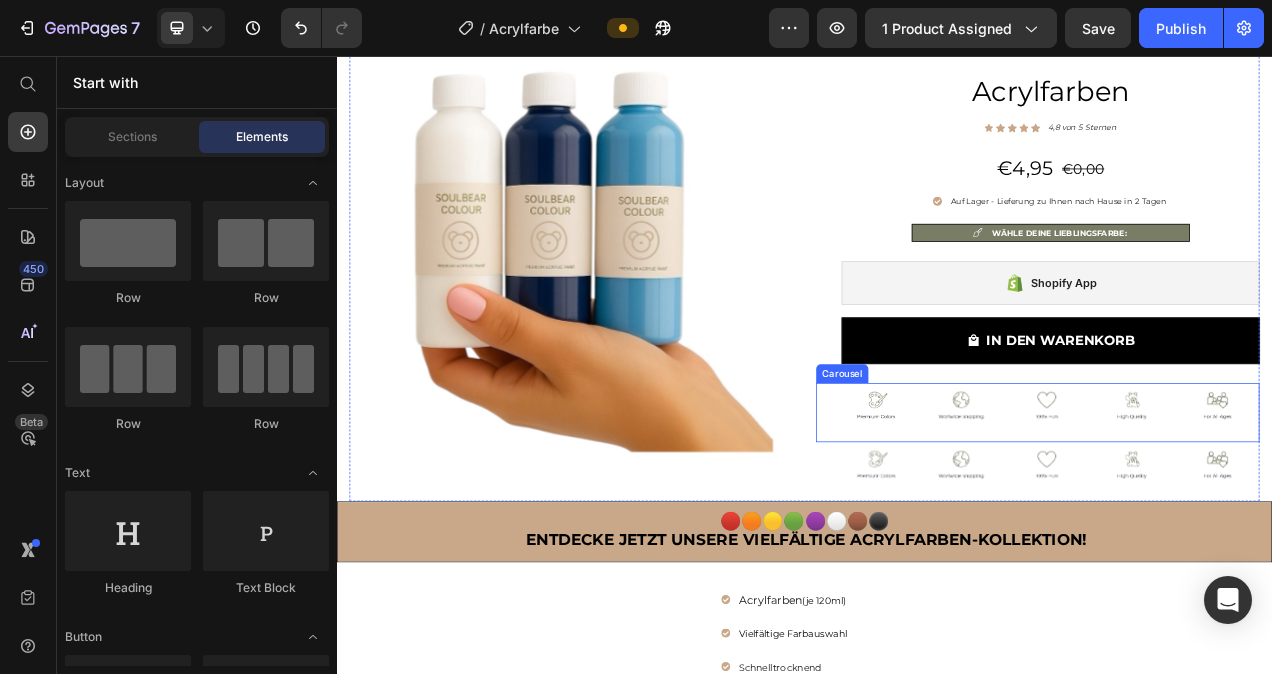 click on "Image Image Image Image Image Carousel" at bounding box center (1236, 514) 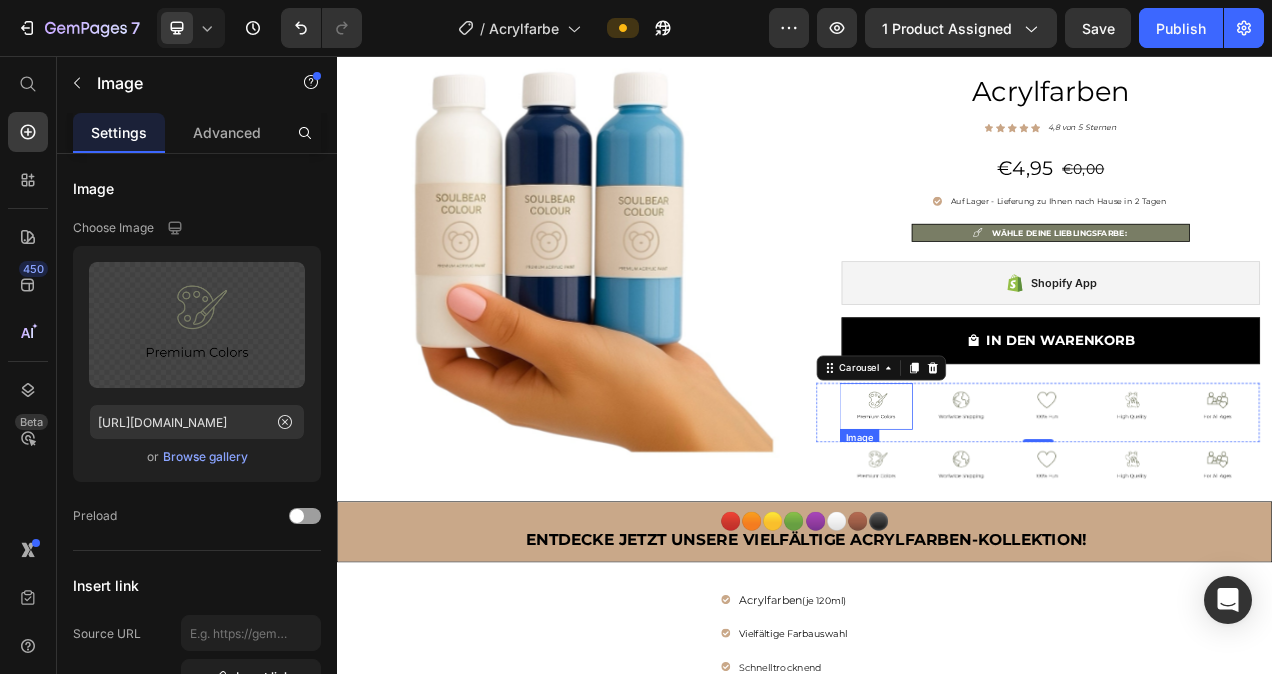 click at bounding box center [1029, 506] 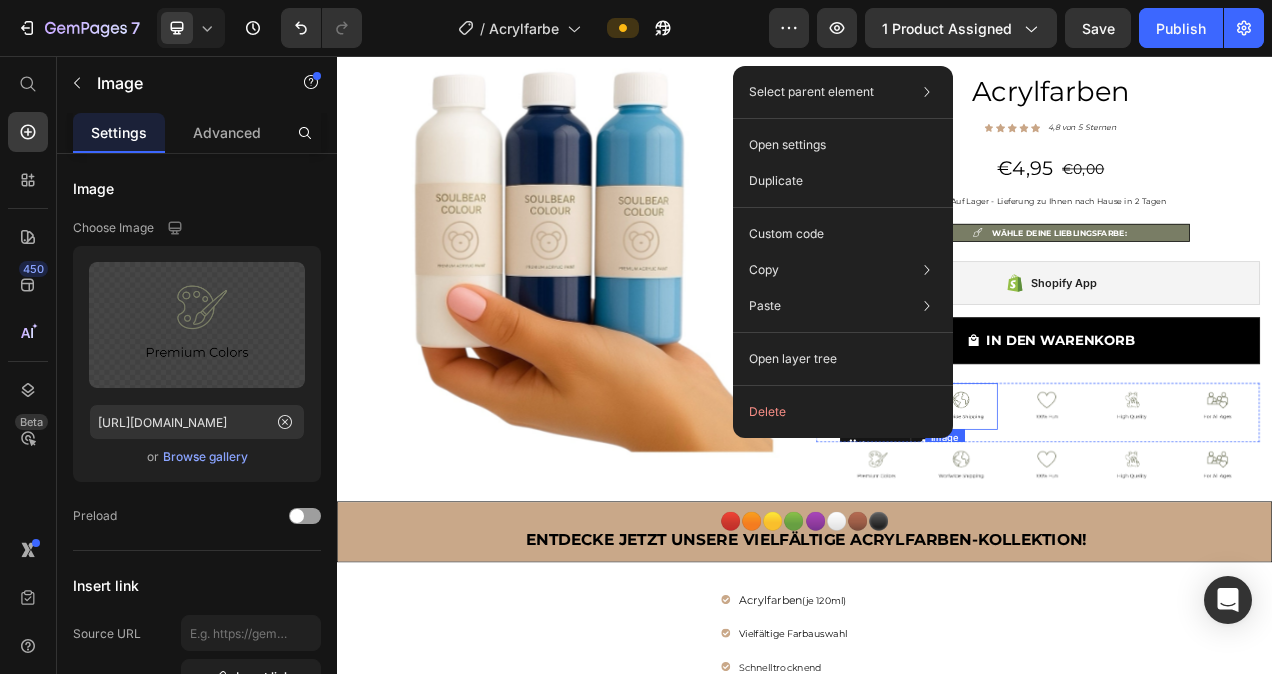 click at bounding box center (1139, 506) 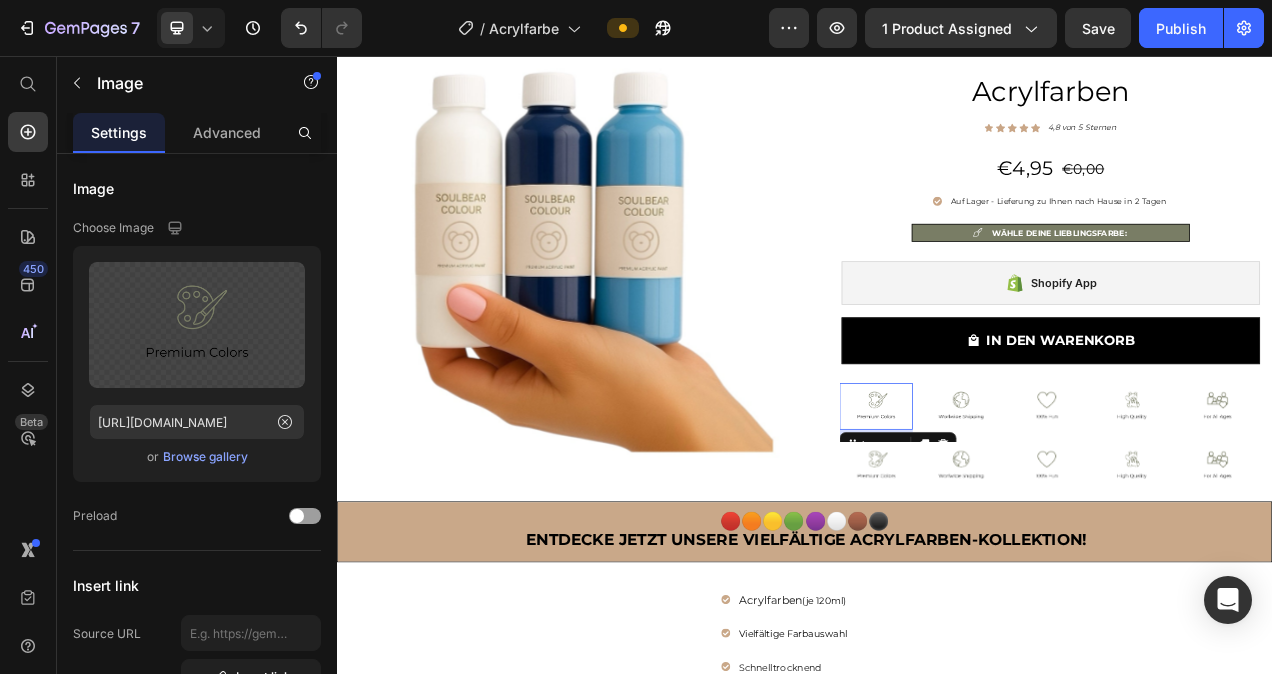 click at bounding box center (1029, 506) 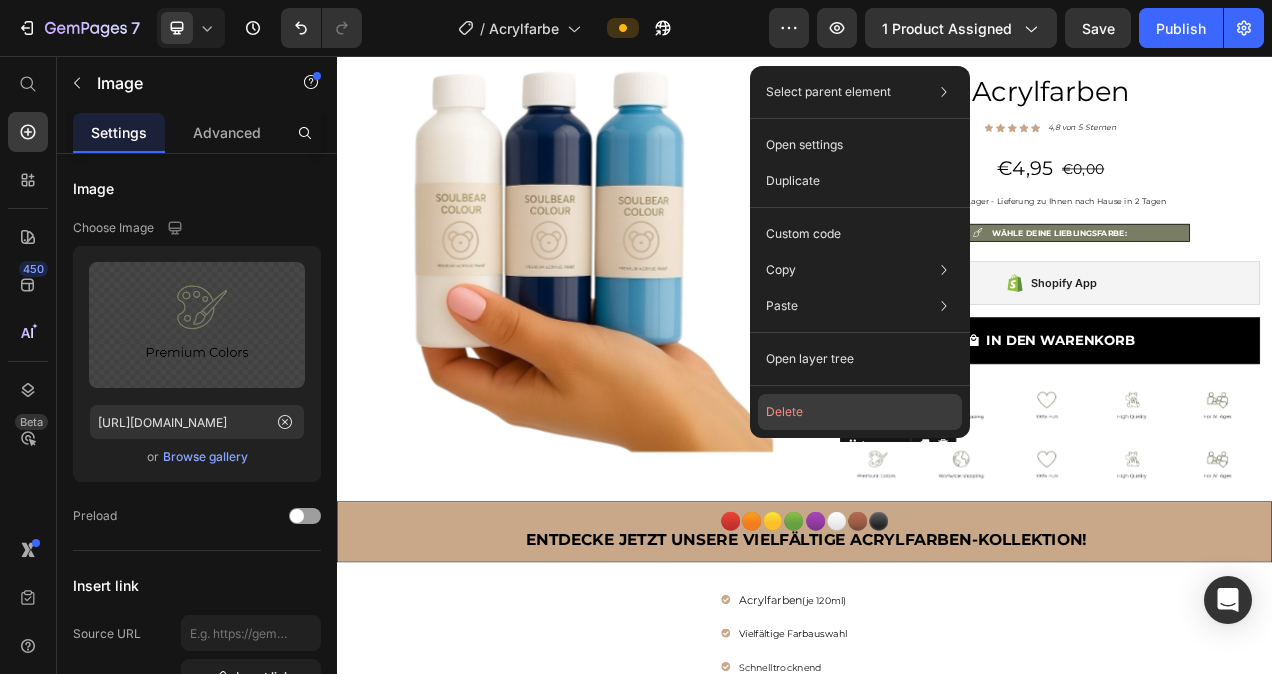 click on "Delete" 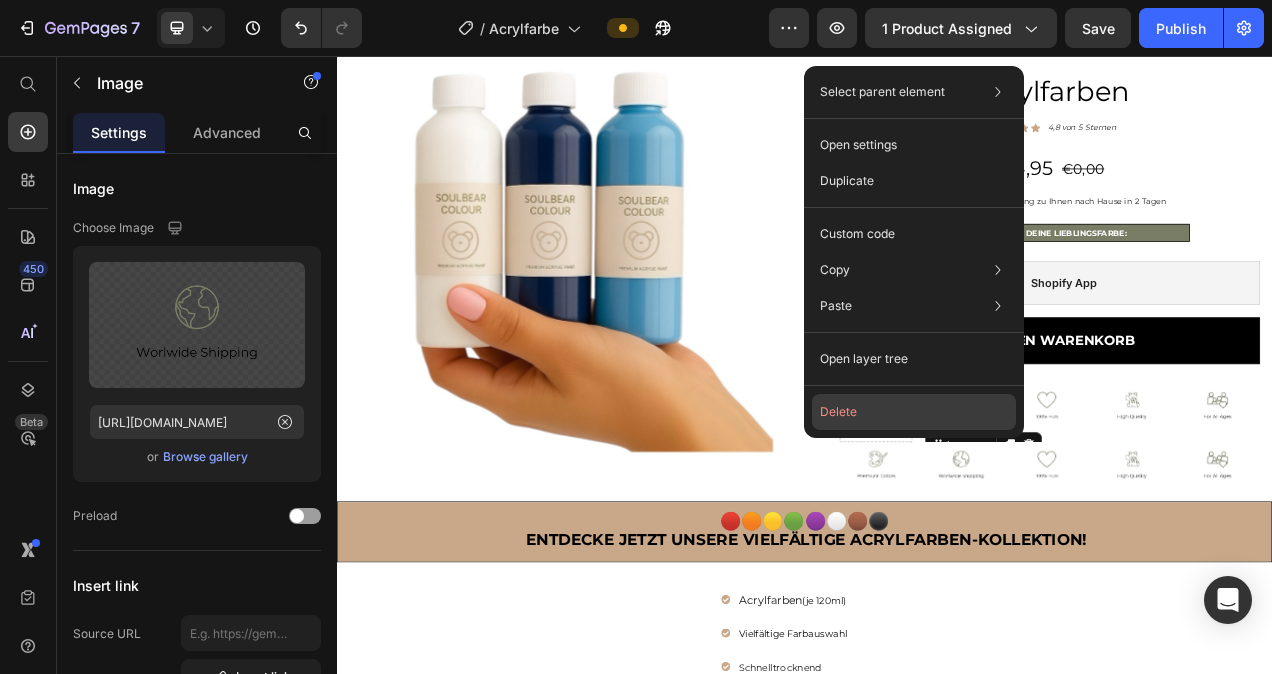 click on "Delete" 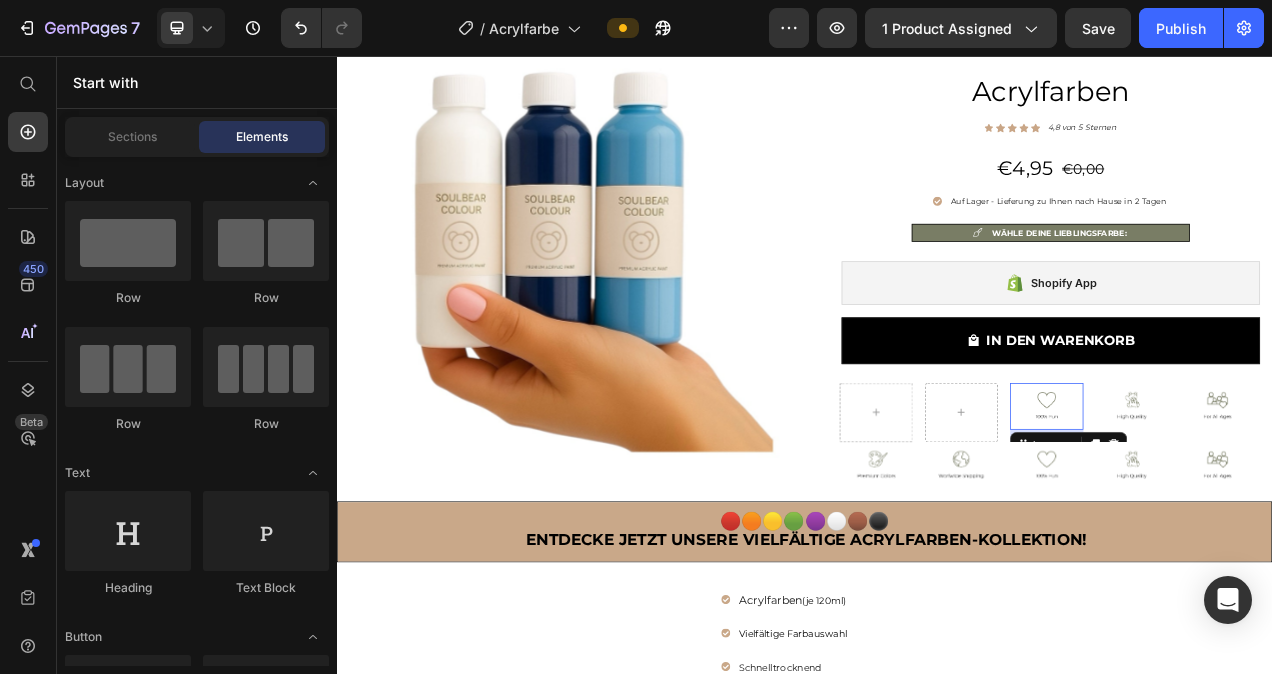 click at bounding box center [1248, 506] 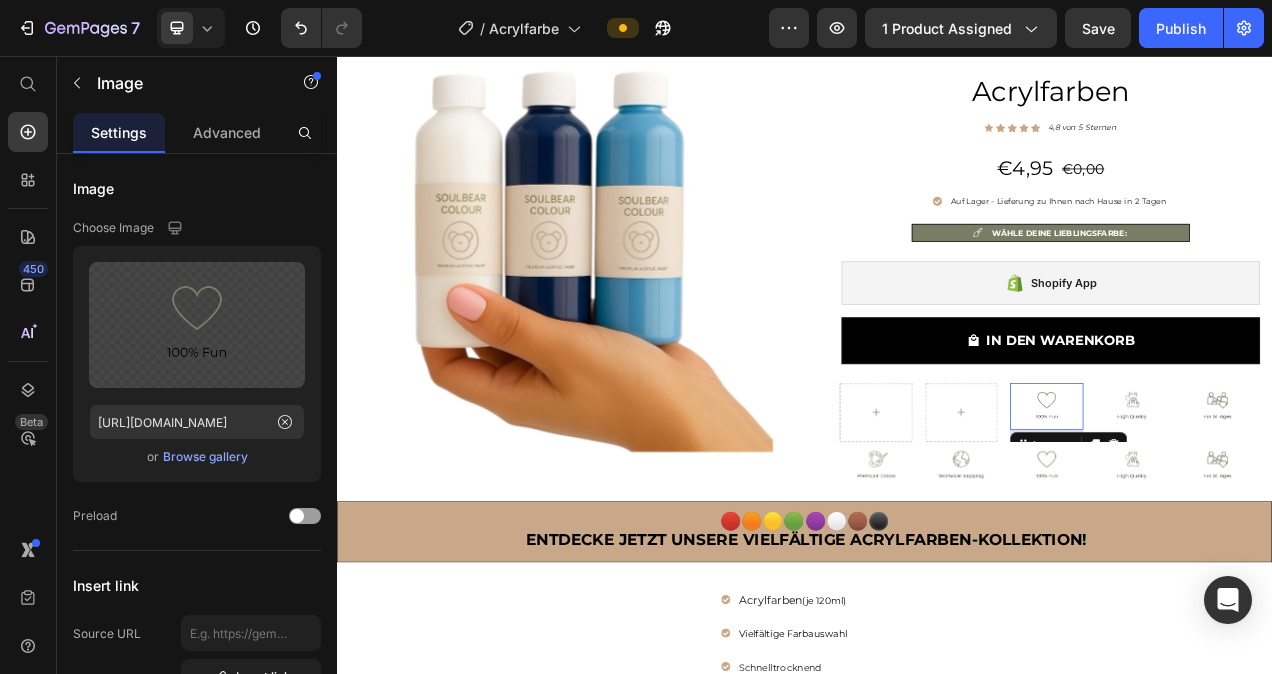 click at bounding box center (1248, 506) 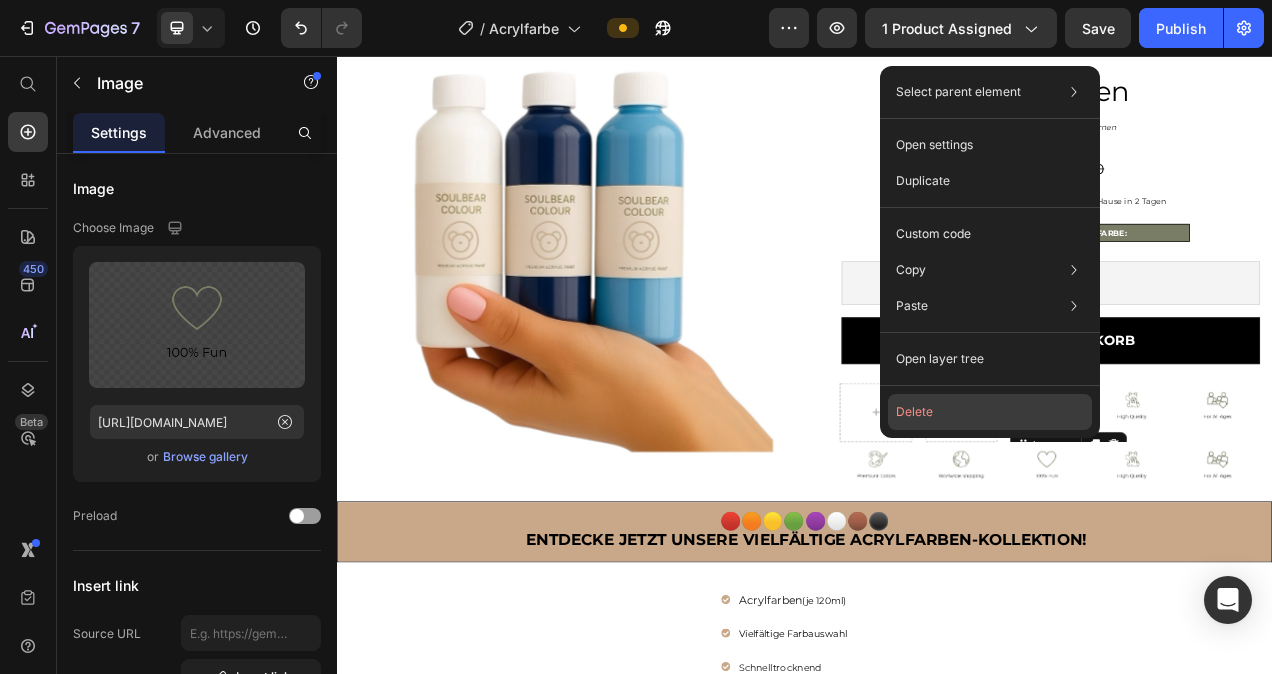 click on "Delete" 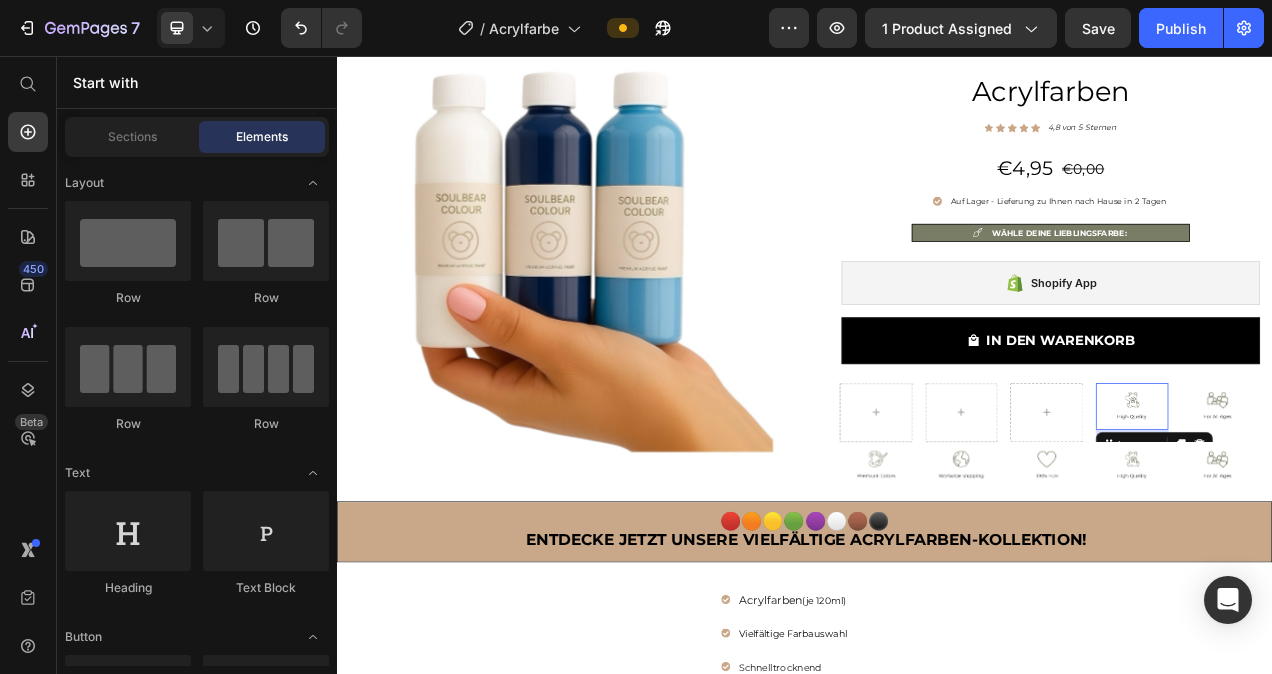 click at bounding box center (1358, 506) 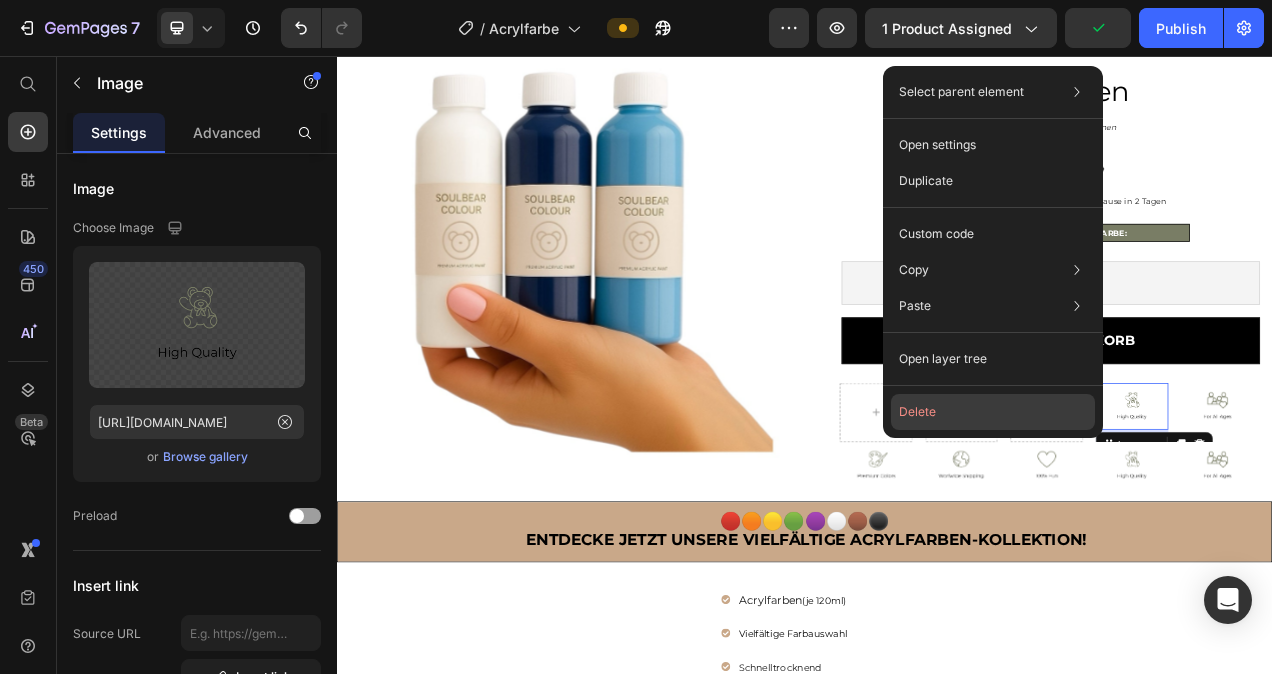 click on "Delete" 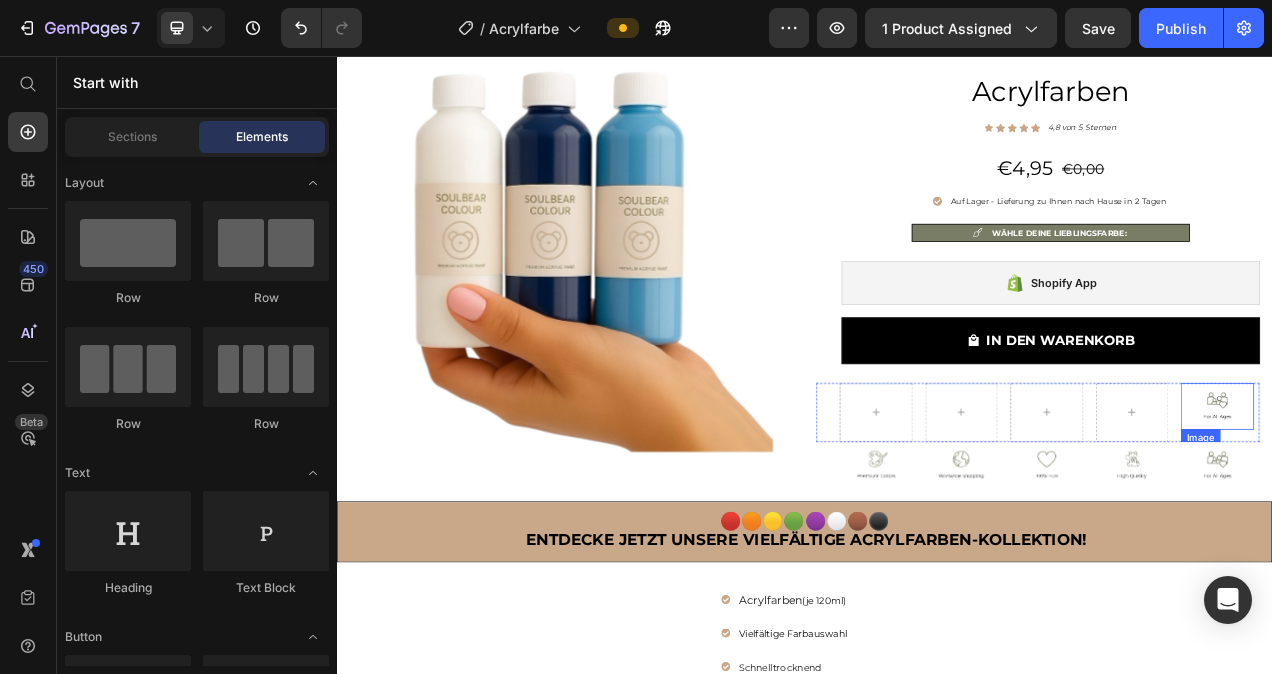 click at bounding box center [1467, 506] 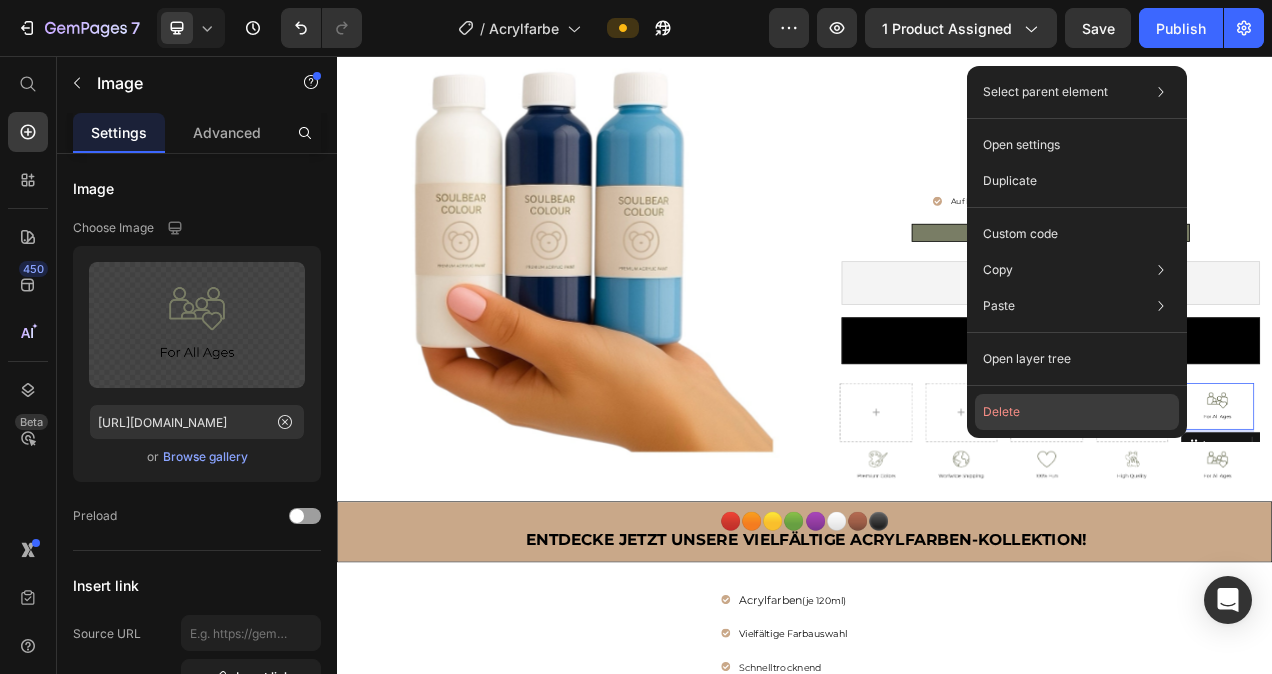 click on "Delete" 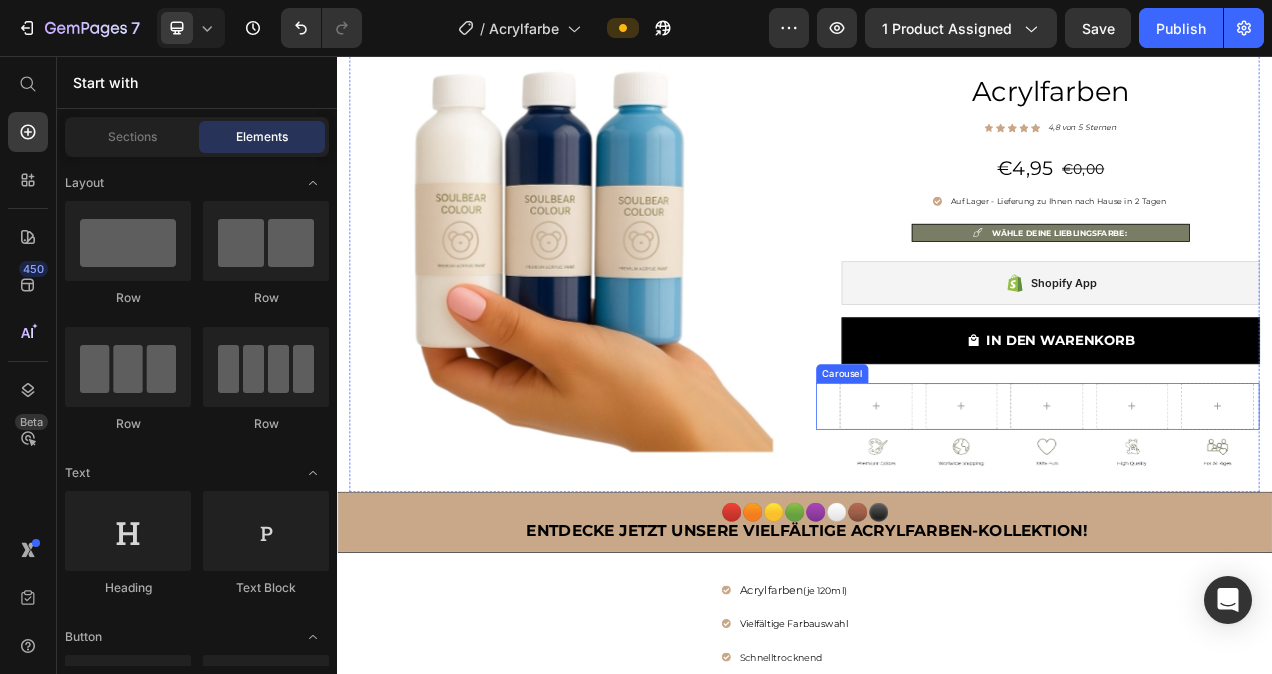 click on "Carousel" at bounding box center [1236, 506] 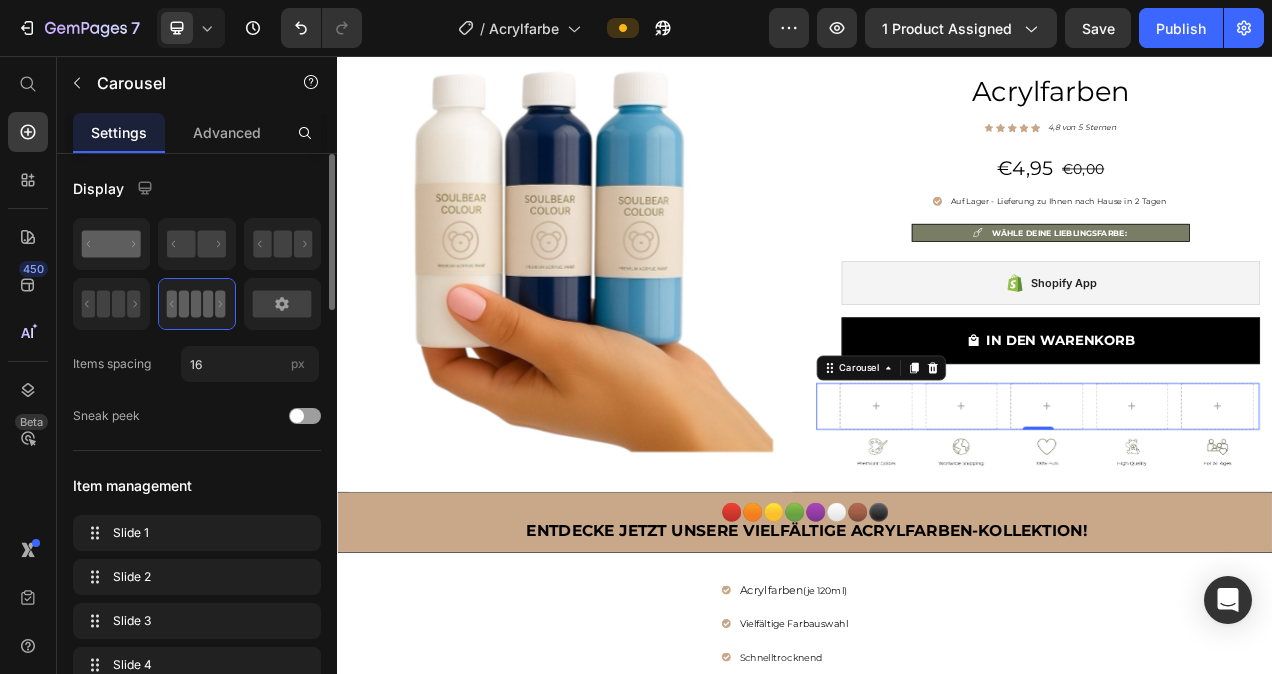 click 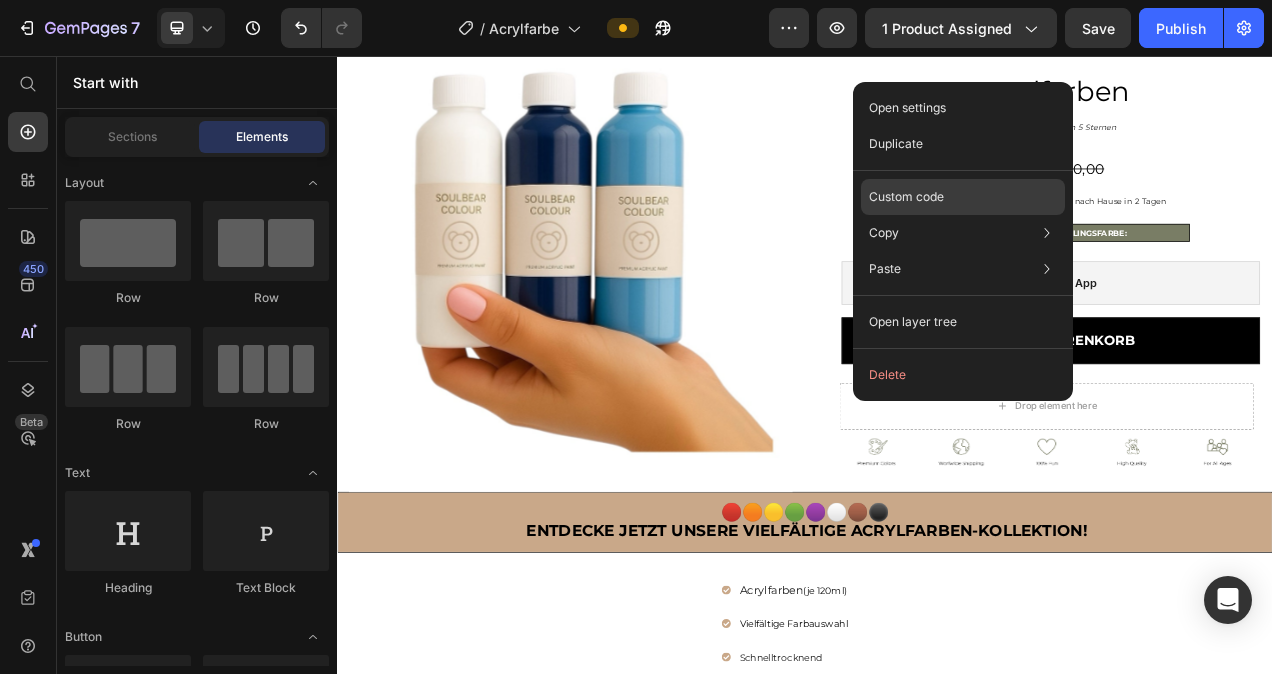 click on "Custom code" at bounding box center [906, 197] 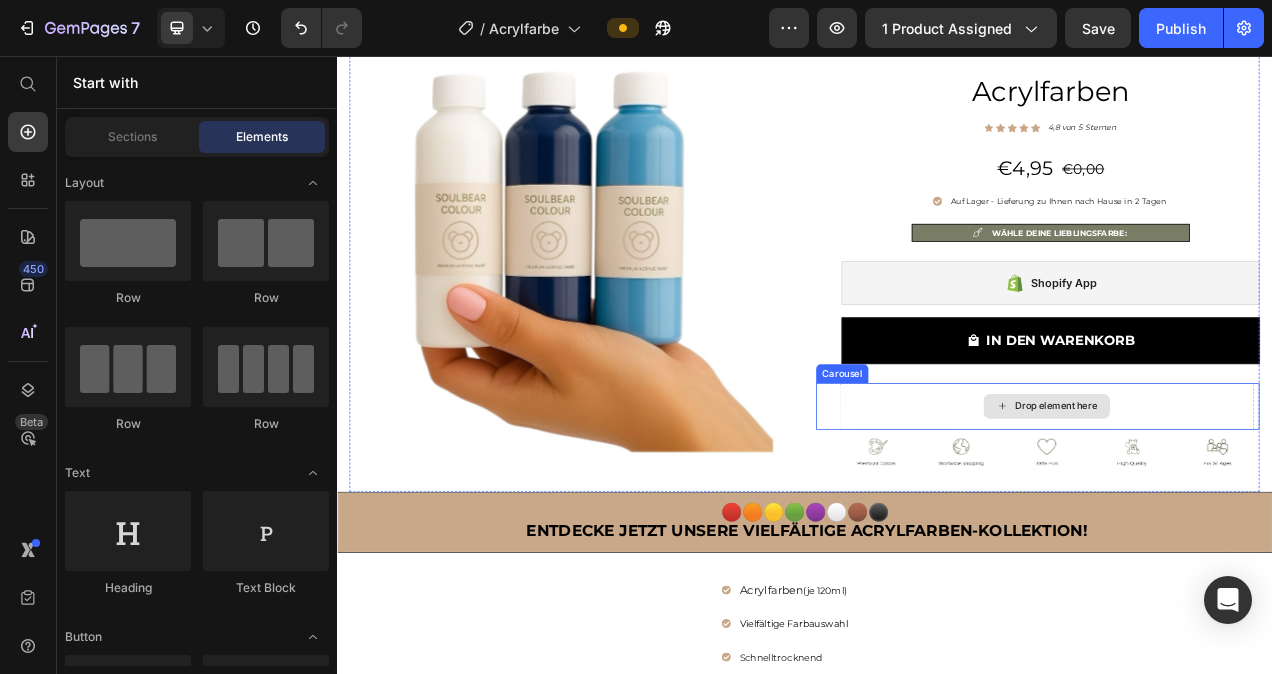 click on "Drop element here" at bounding box center [1248, 506] 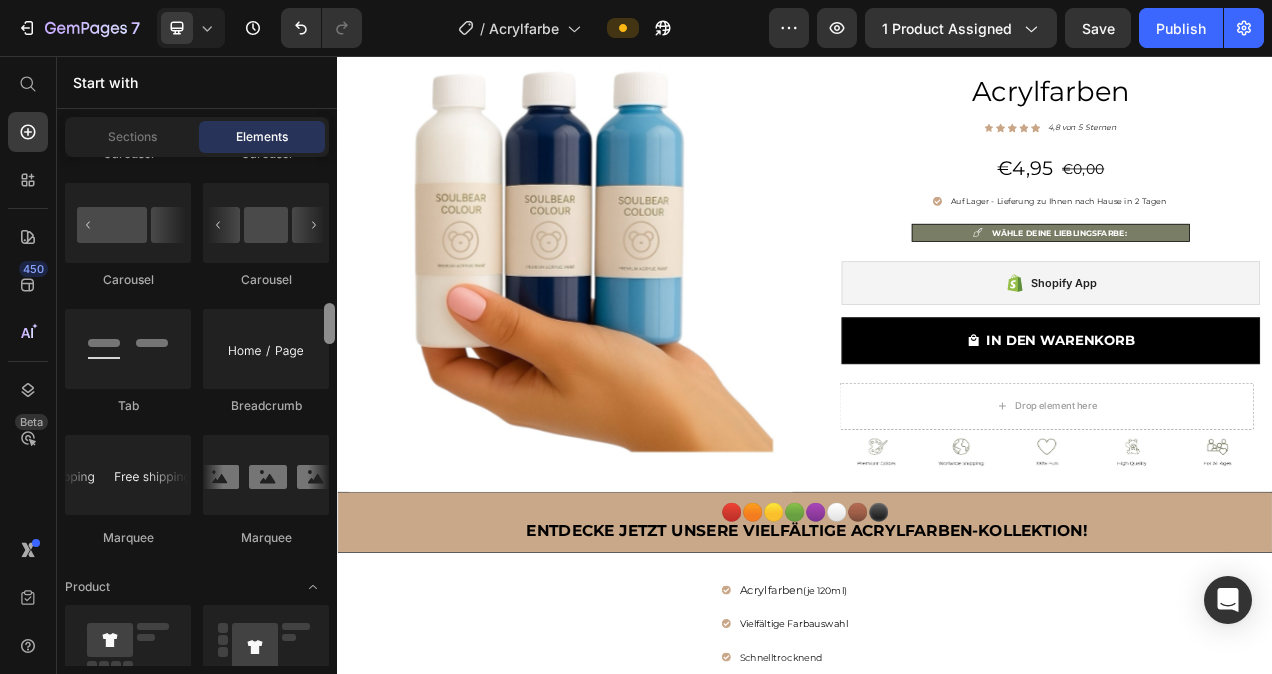 scroll, scrollTop: 2280, scrollLeft: 0, axis: vertical 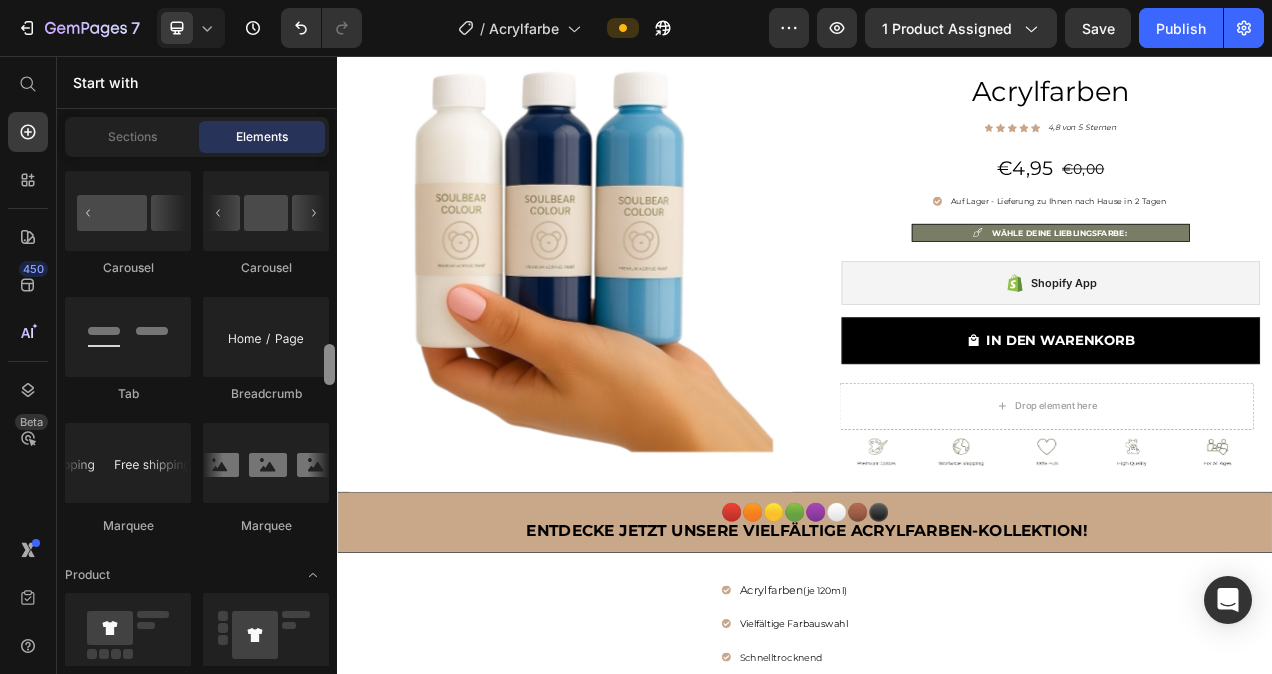 drag, startPoint x: 331, startPoint y: 186, endPoint x: 328, endPoint y: 374, distance: 188.02394 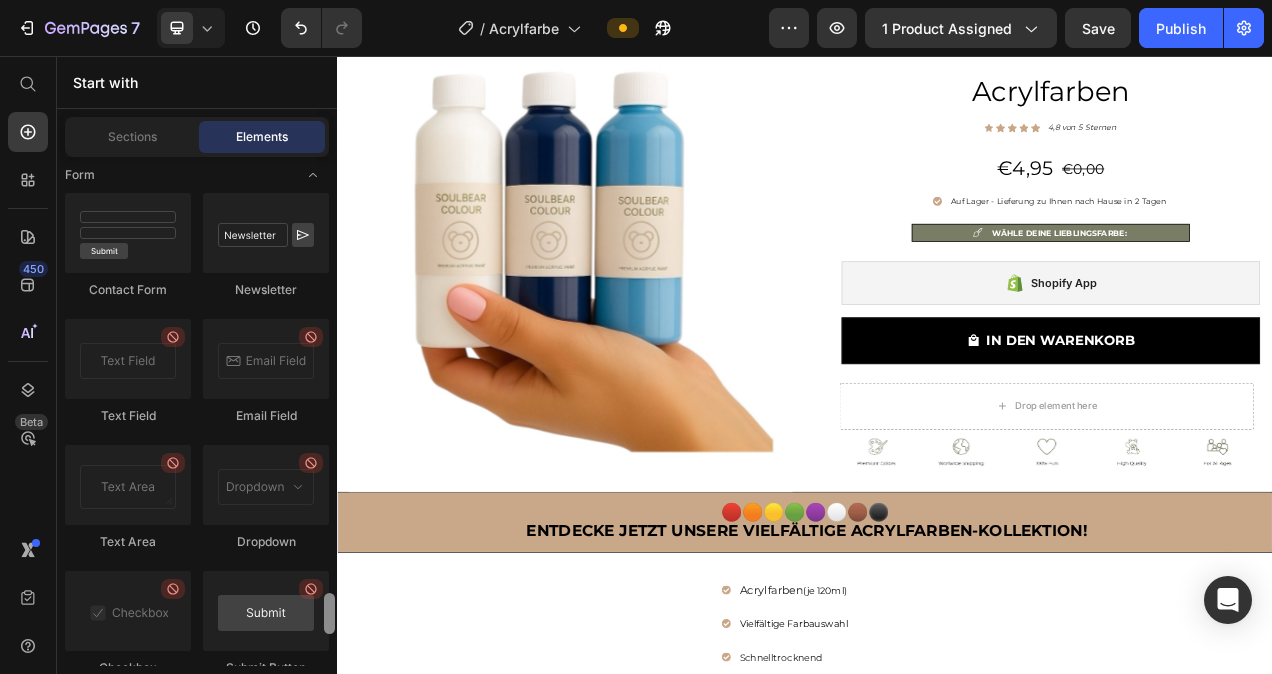 scroll, scrollTop: 4851, scrollLeft: 0, axis: vertical 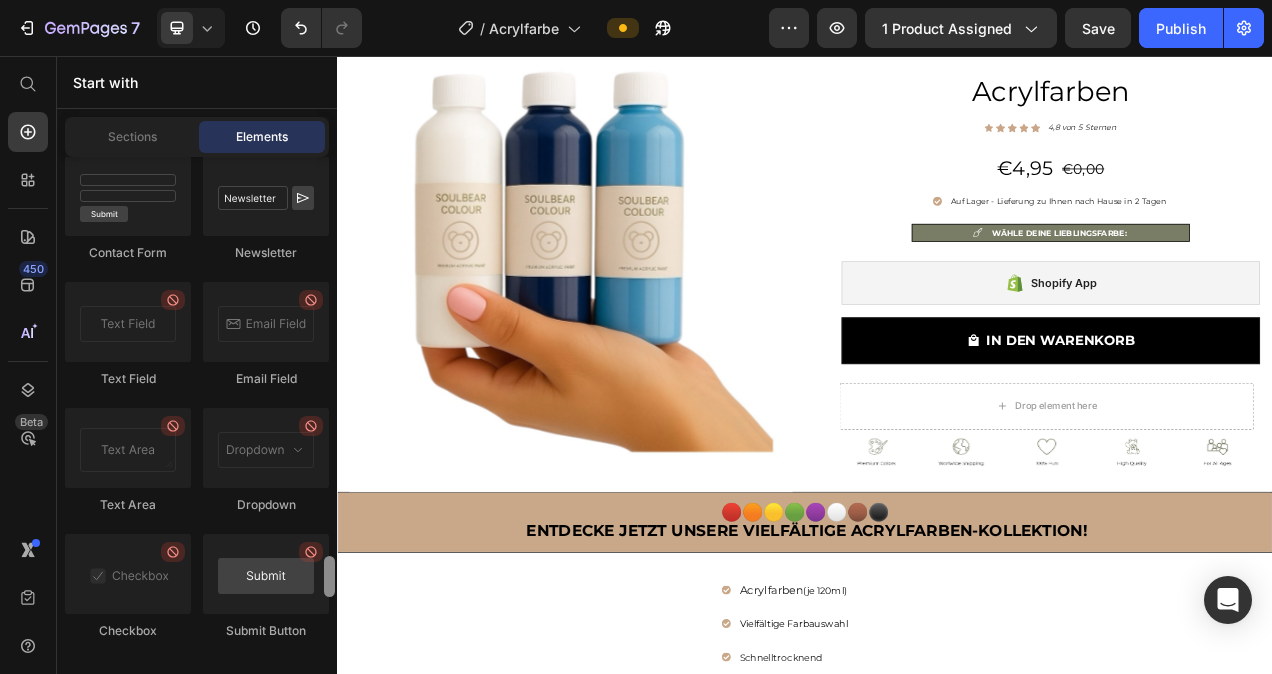 drag, startPoint x: 325, startPoint y: 367, endPoint x: 318, endPoint y: 579, distance: 212.11554 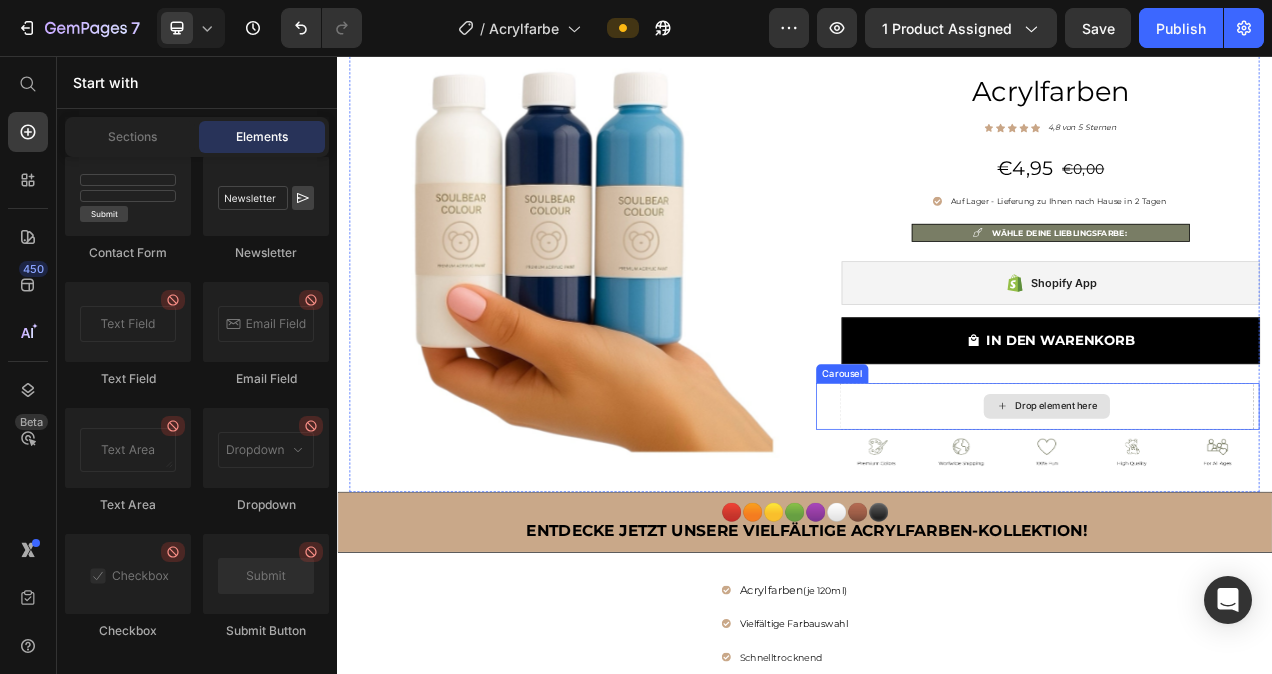 click 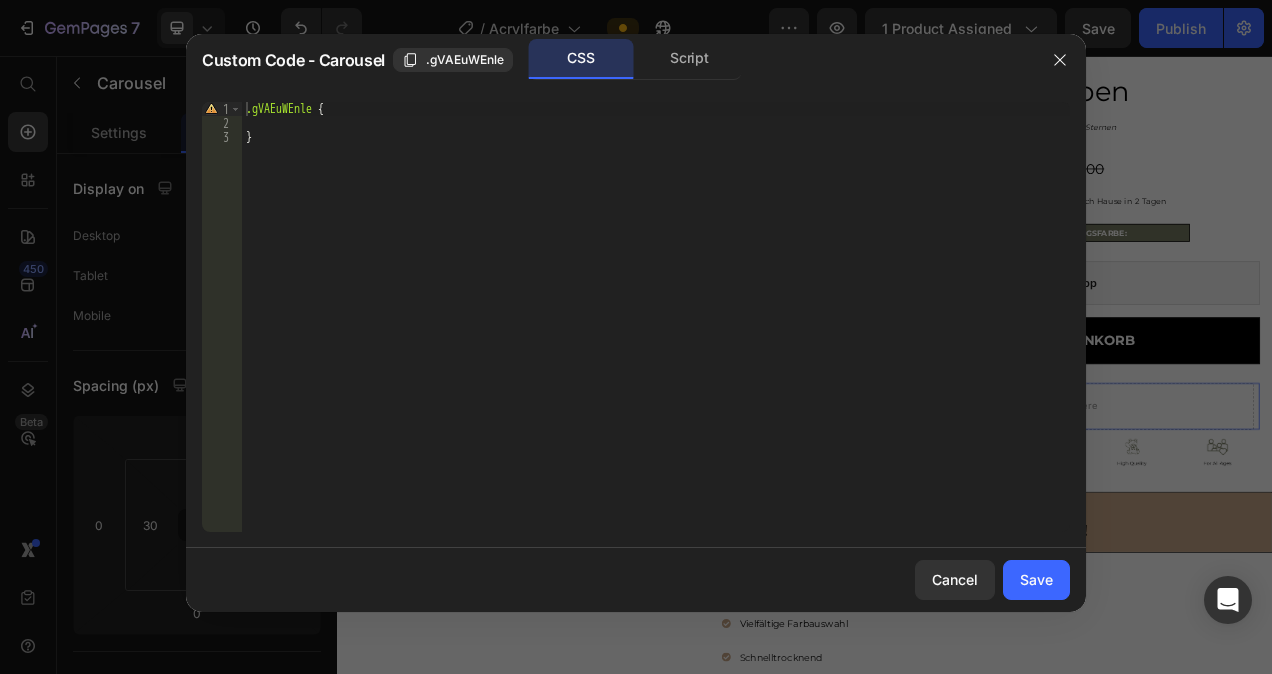 type on "}" 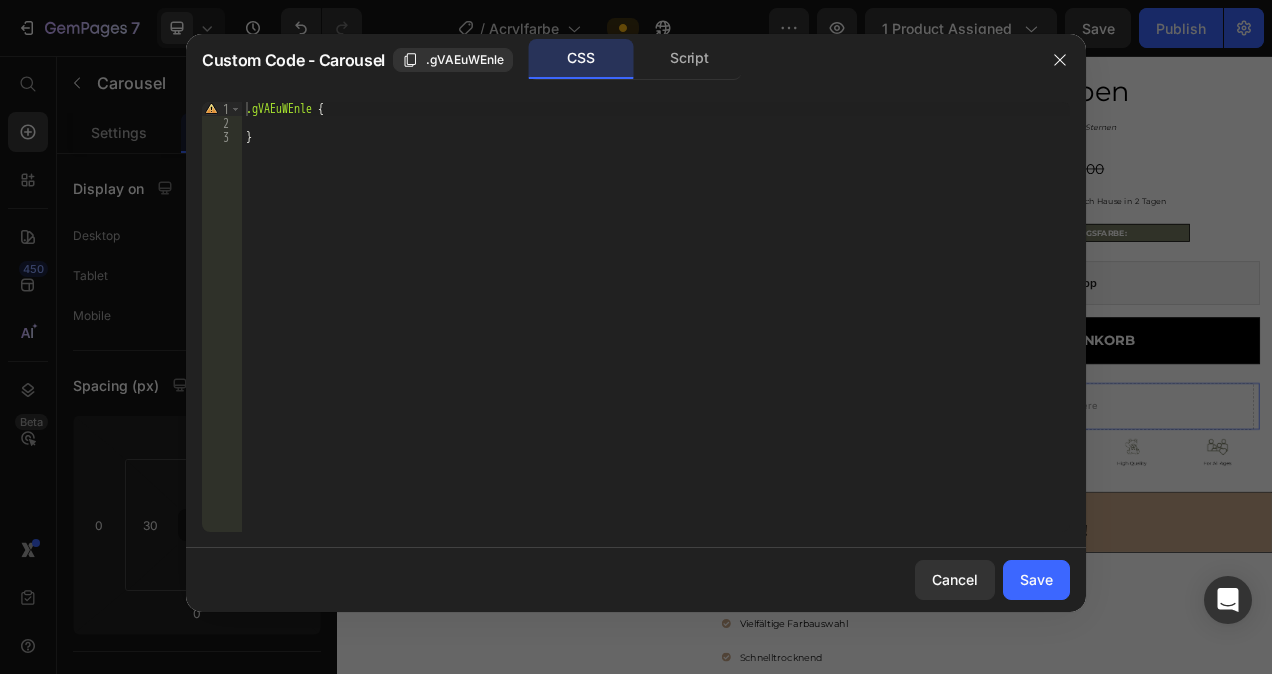 drag, startPoint x: 773, startPoint y: 435, endPoint x: 621, endPoint y: 135, distance: 336.3094 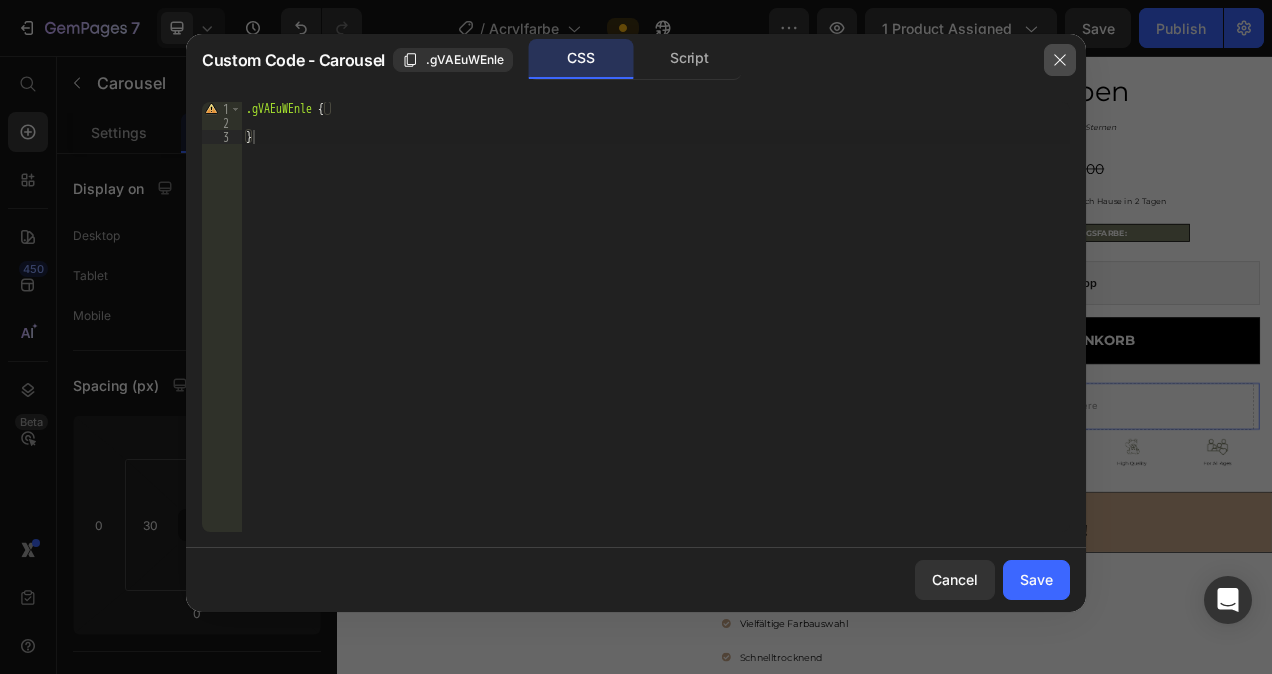 click at bounding box center (1060, 60) 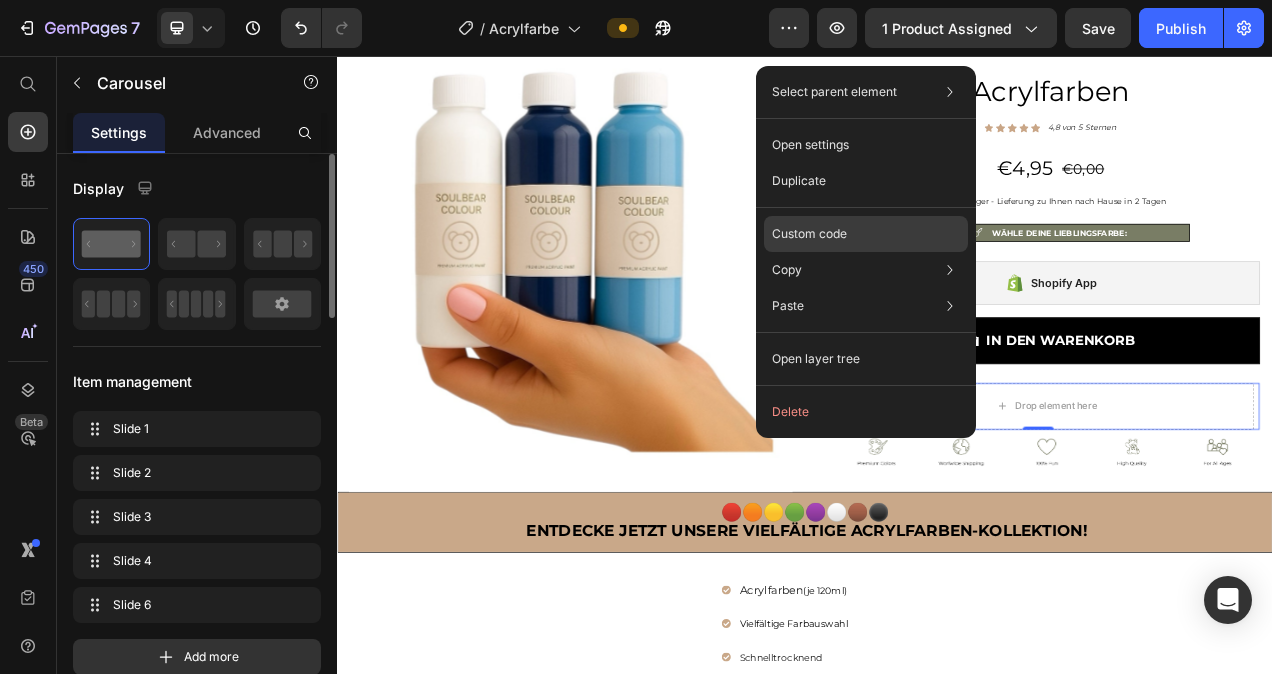 click on "Custom code" 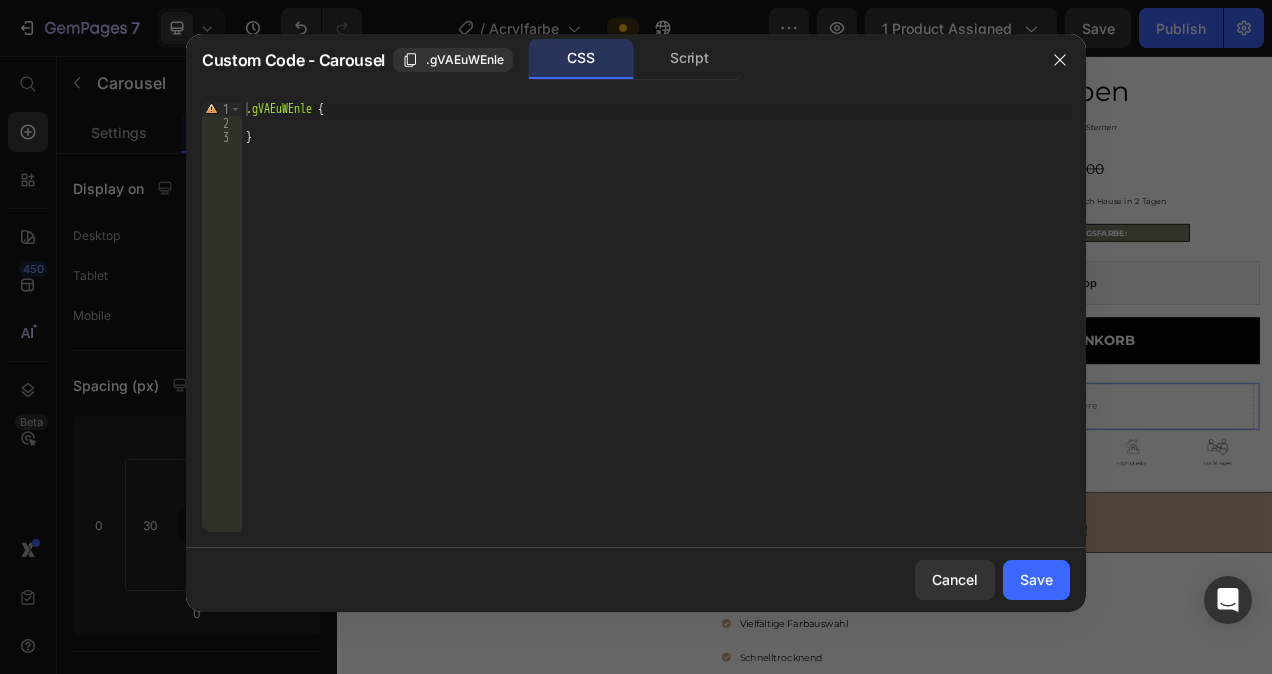 click on ".gVAEuWEnle   { }" at bounding box center [656, 331] 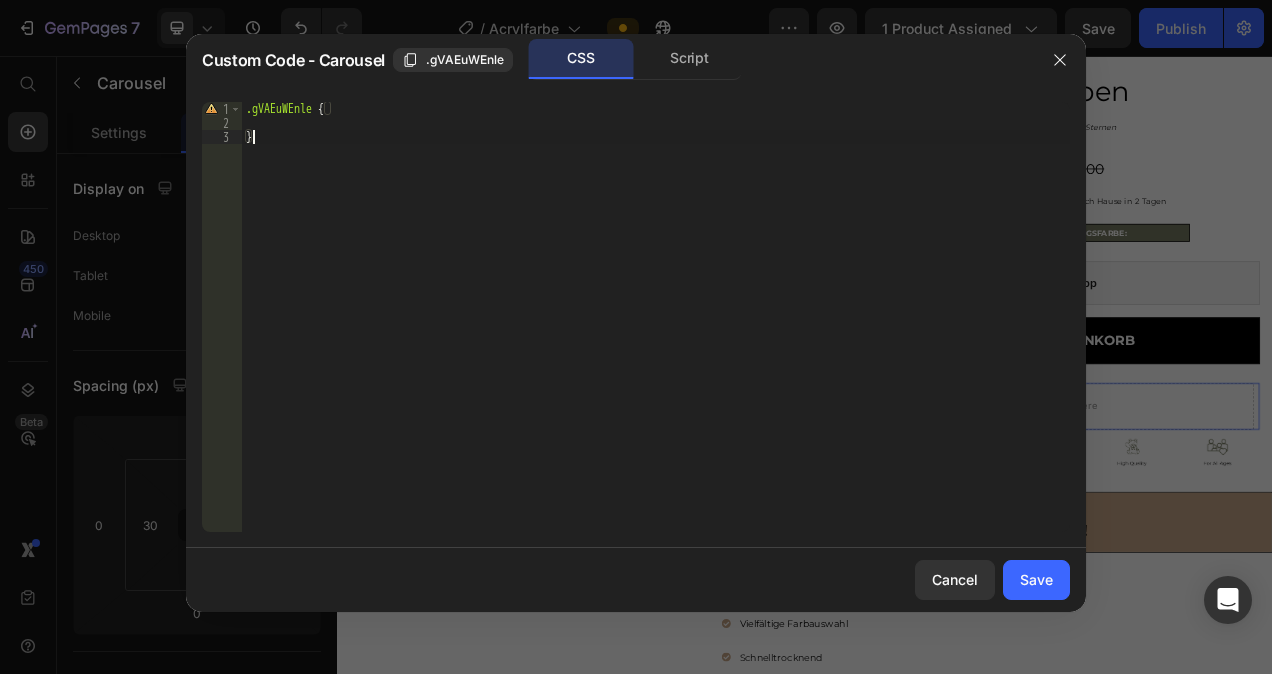 click on ".gVAEuWEnle   { }" at bounding box center [656, 331] 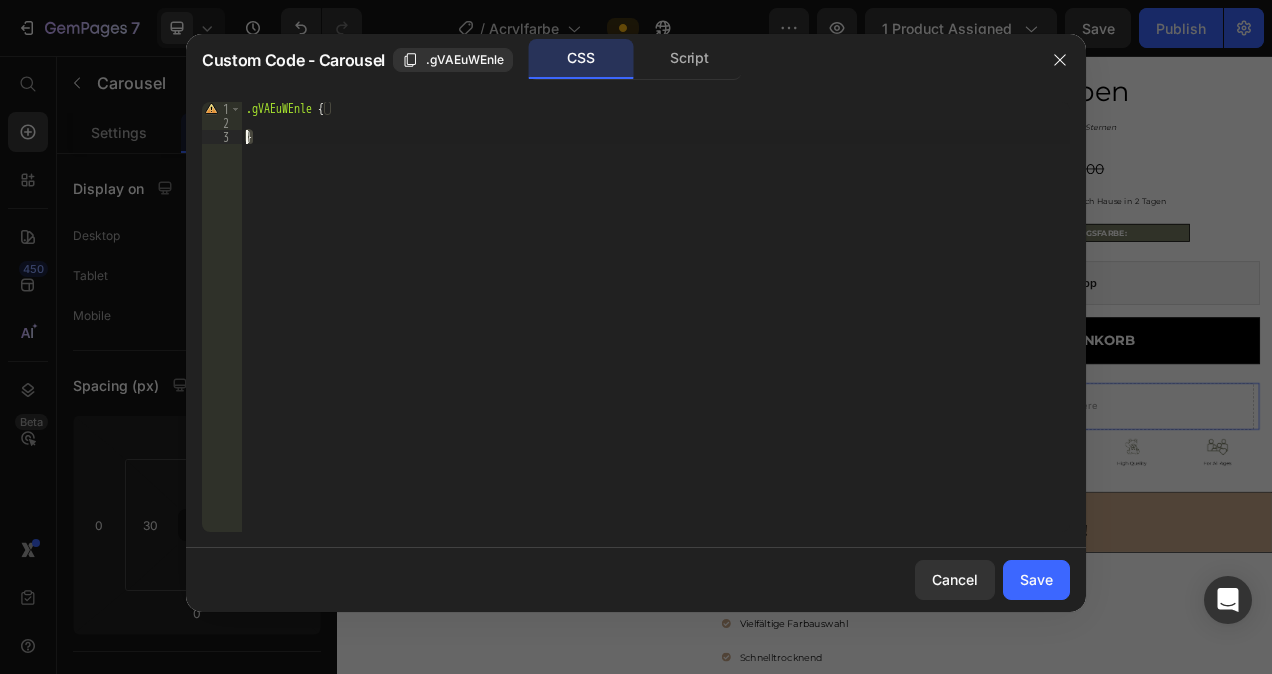 drag, startPoint x: 321, startPoint y: 139, endPoint x: 230, endPoint y: 138, distance: 91.00549 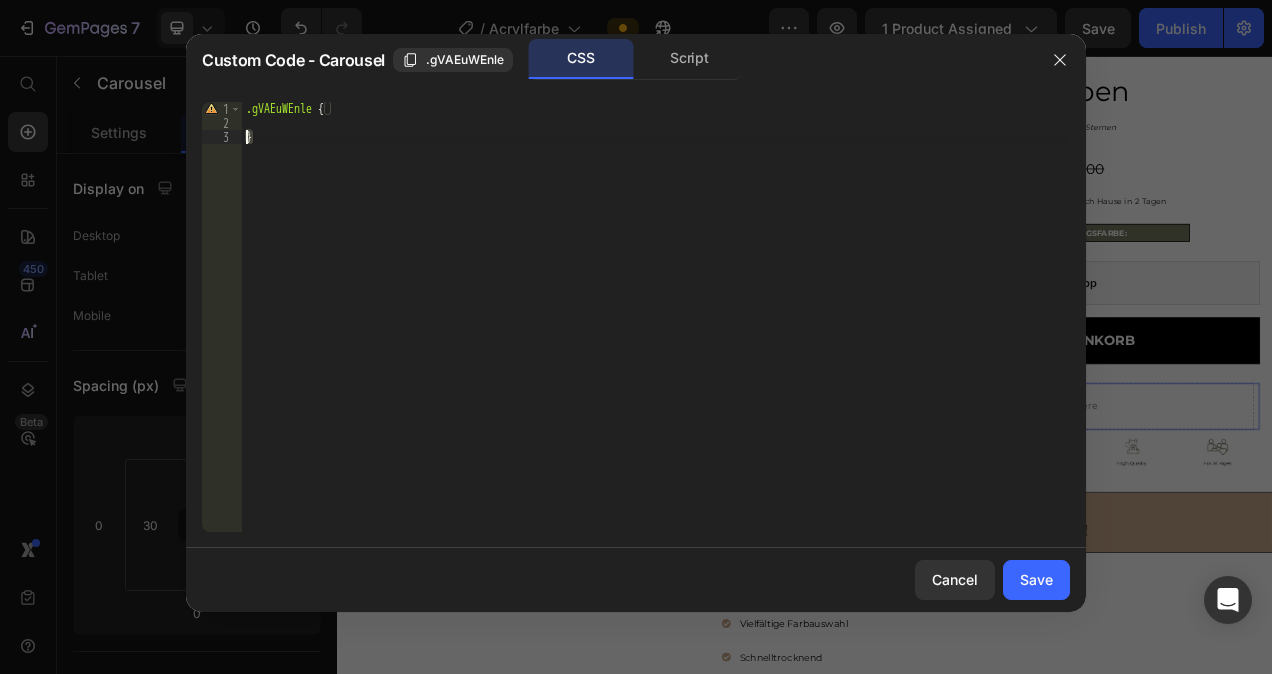 paste on "</div>" 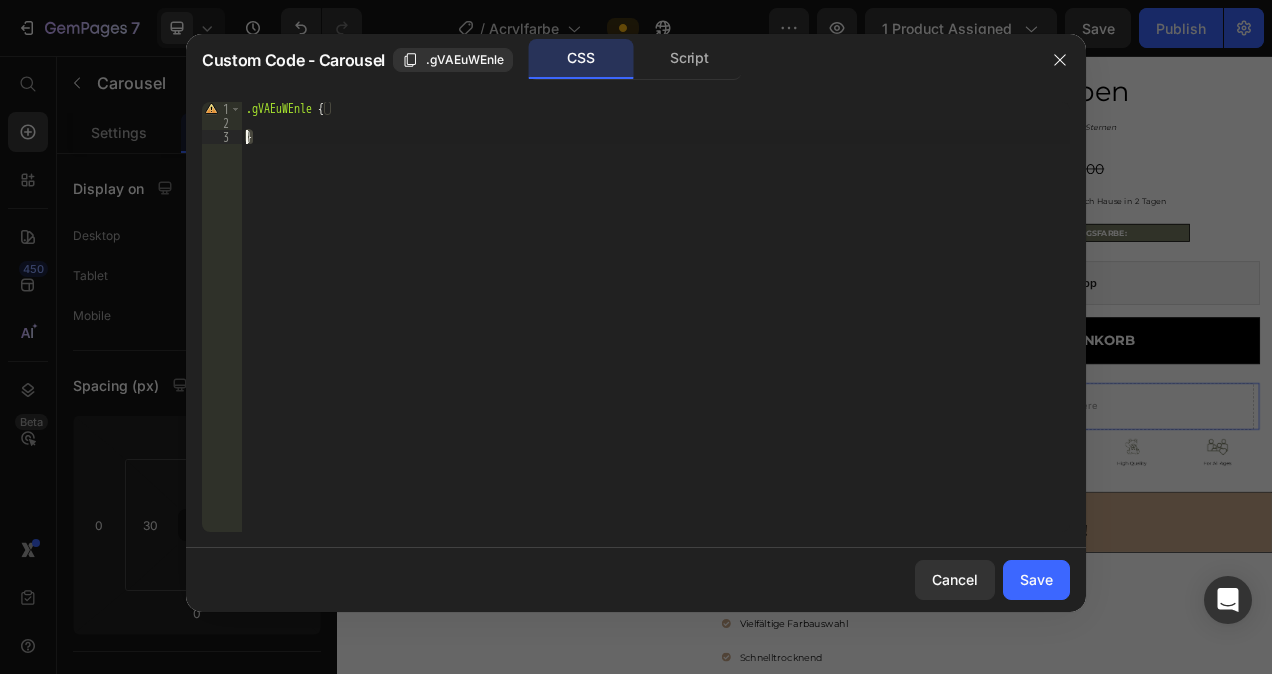 type on "</div>" 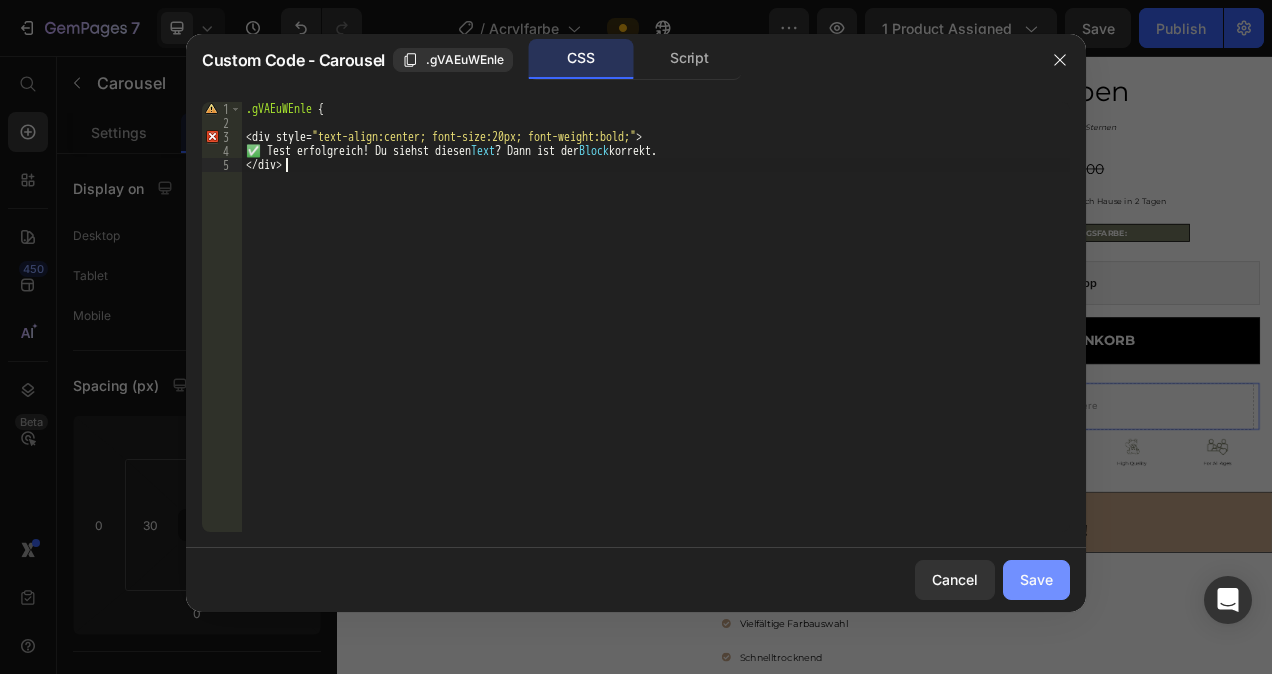 click on "Save" at bounding box center (1036, 579) 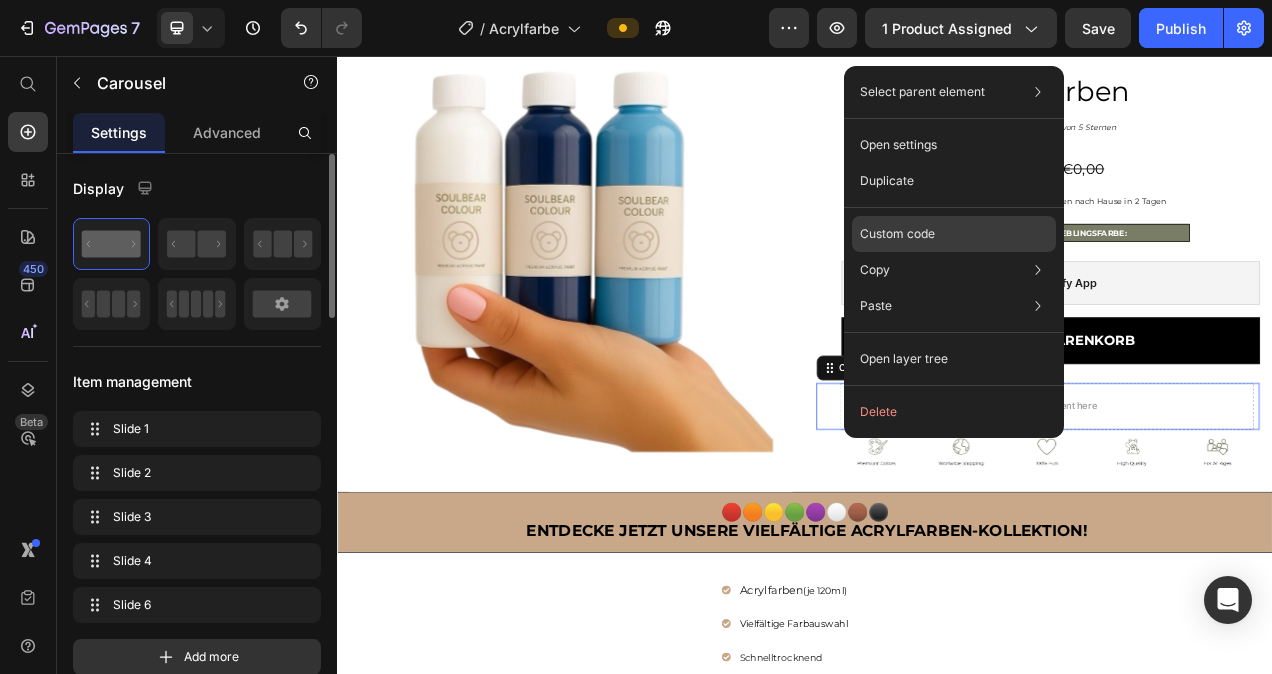 click on "Custom code" at bounding box center [897, 234] 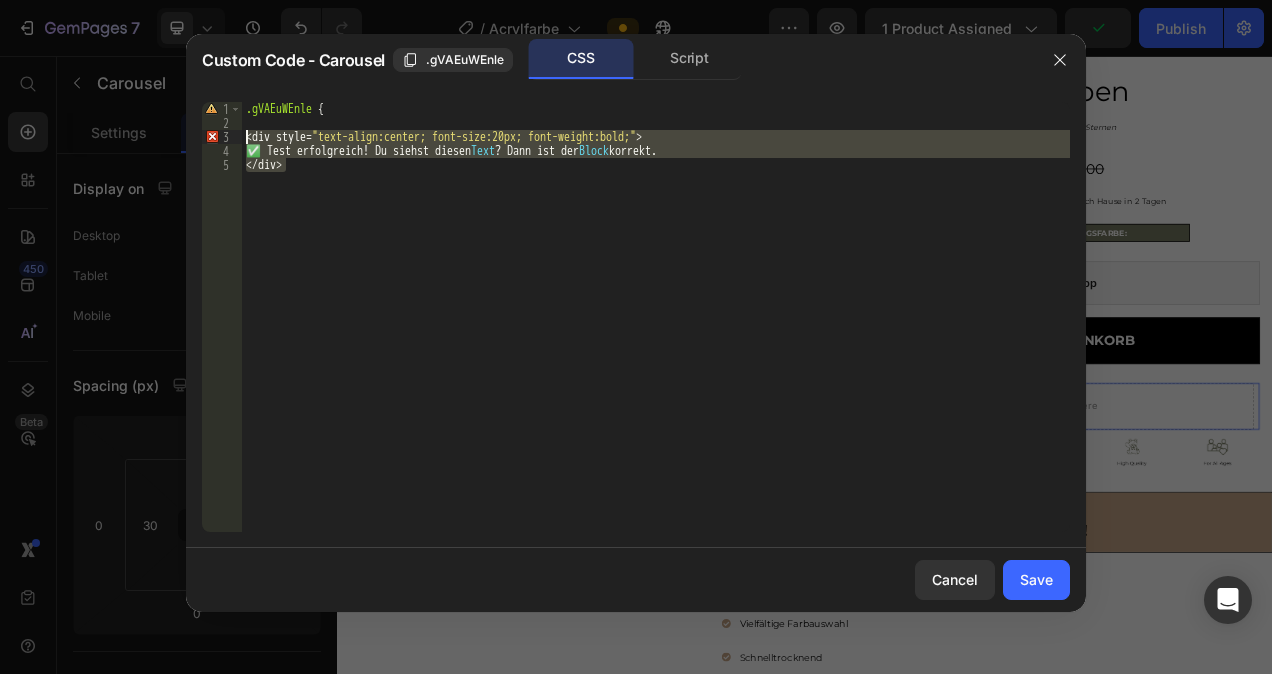 drag, startPoint x: 315, startPoint y: 171, endPoint x: 245, endPoint y: 141, distance: 76.15773 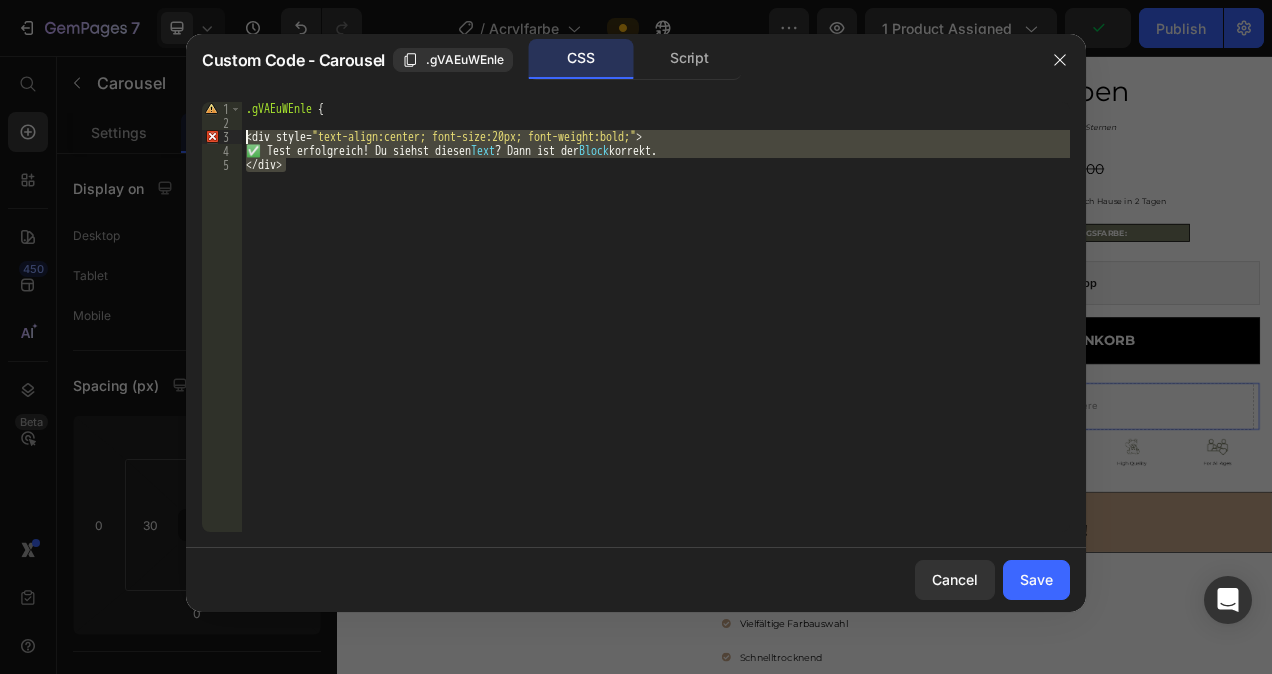 click on ".gVAEuWEnle   { <div style= " text-align:center; font-size:20px; font-weight:bold; " >   ✅ Test erfolgreich! Du siehst diesen  Text ? Dann ist der  Block  korrekt. </div>" at bounding box center (656, 331) 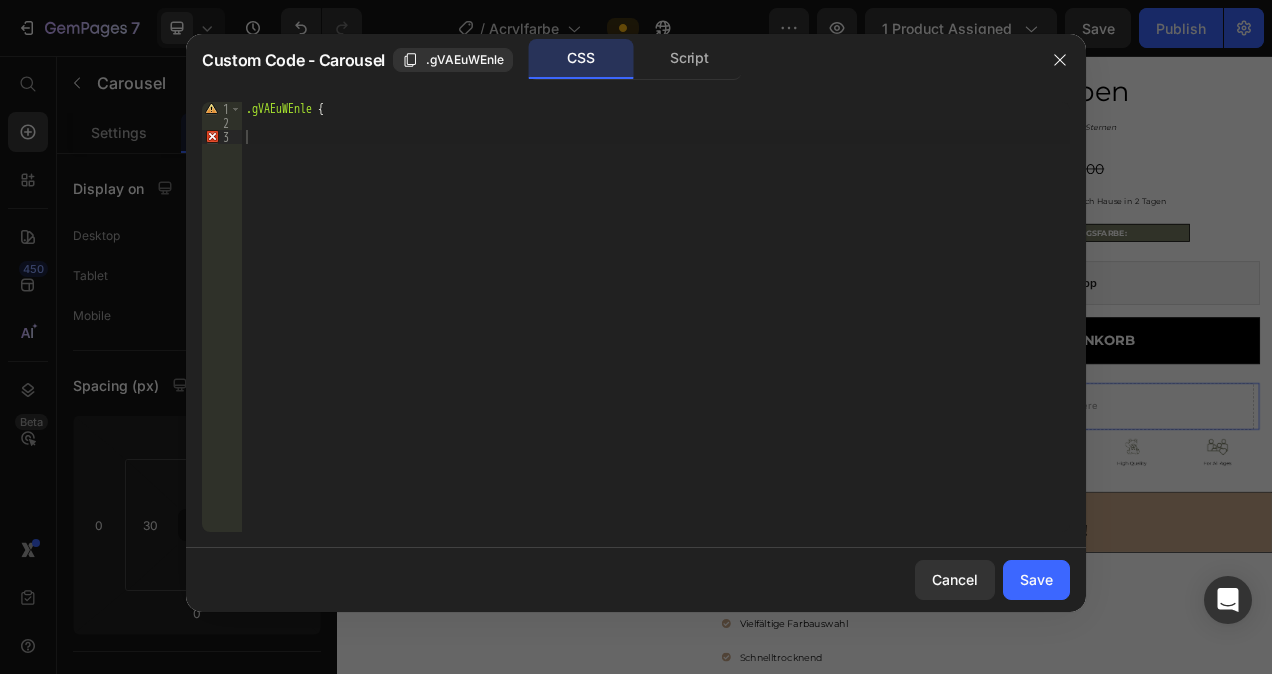 click on ".gVAEuWEnle   {" at bounding box center [656, 331] 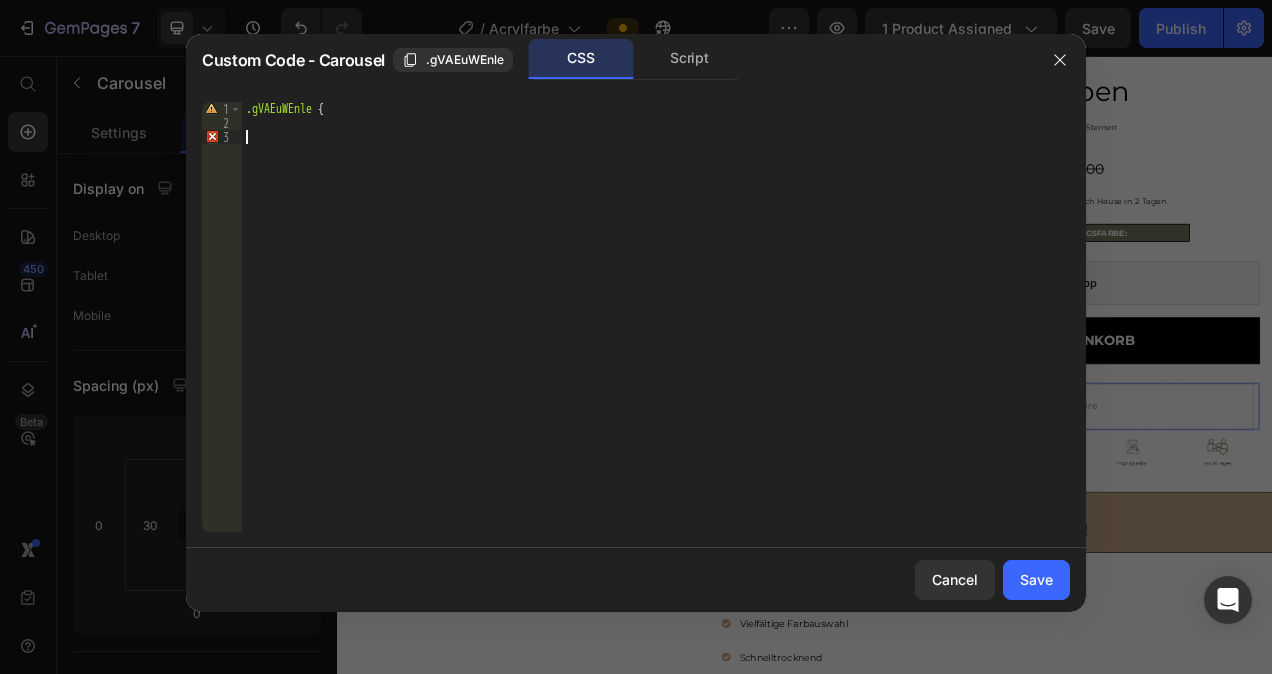 paste on "<img src="https://cdn.shopify.com/s/" 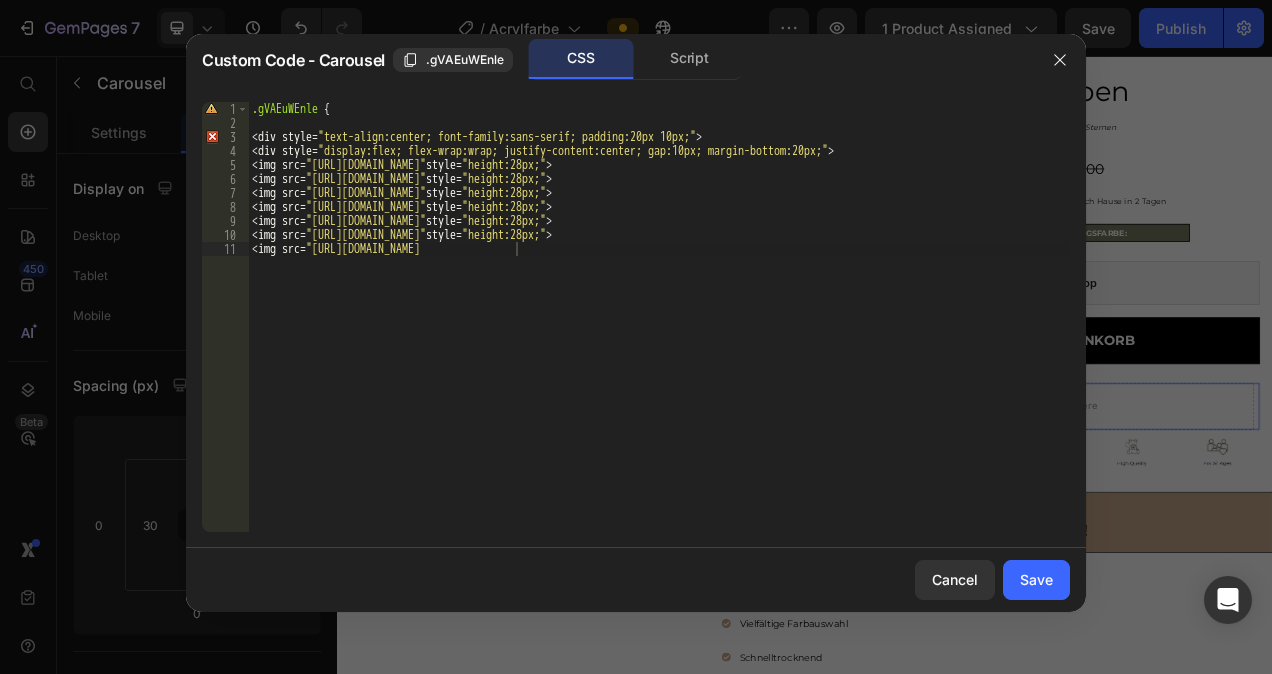 click on "Custom Code - Carousel .gVAEuWEnle CSS Script <img src="https://cdn.shopify.com/s/ 1 2 3 4 5 6 7 8 9 10 11 .gVAEuWEnle   { <div style= " text-align:center; font-family:sans-serif; padding:20px 10px; " >   <div style= " display:flex; flex-wrap:wrap; justify-content:center; gap:10px; margin-bottom:20px; " >     <img src= " https://upload.wikimedia.org/wikipedia/commons/3/30/Amex_Logo.svg "  style= " height:28px; " >     <img src= " https://upload.wikimedia.org/wikipedia/commons/f/fa/Apple_logo_black.svg "  style= " height:28px; " >     <img src= " https://upload.wikimedia.org/wikipedia/commons/5/5b/Google_Pay_Logo.svg "  style= " height:28px; " >     <img src= " https://upload.wikimedia.org/wikipedia/commons/0/04/Klarna_Payment_Logo.svg "  style= " height:28px; " >     <img src= " https://upload.wikimedia.org/wikipedia/commons/0/04/Mastercard-logo.png "  style= " height:28px; " >     <img src= " https://upload.wikimedia.org/wikipedia/commons/b/b5/PayPal.svg "  style= " height:28px; " >     <img src= "" at bounding box center [636, 337] 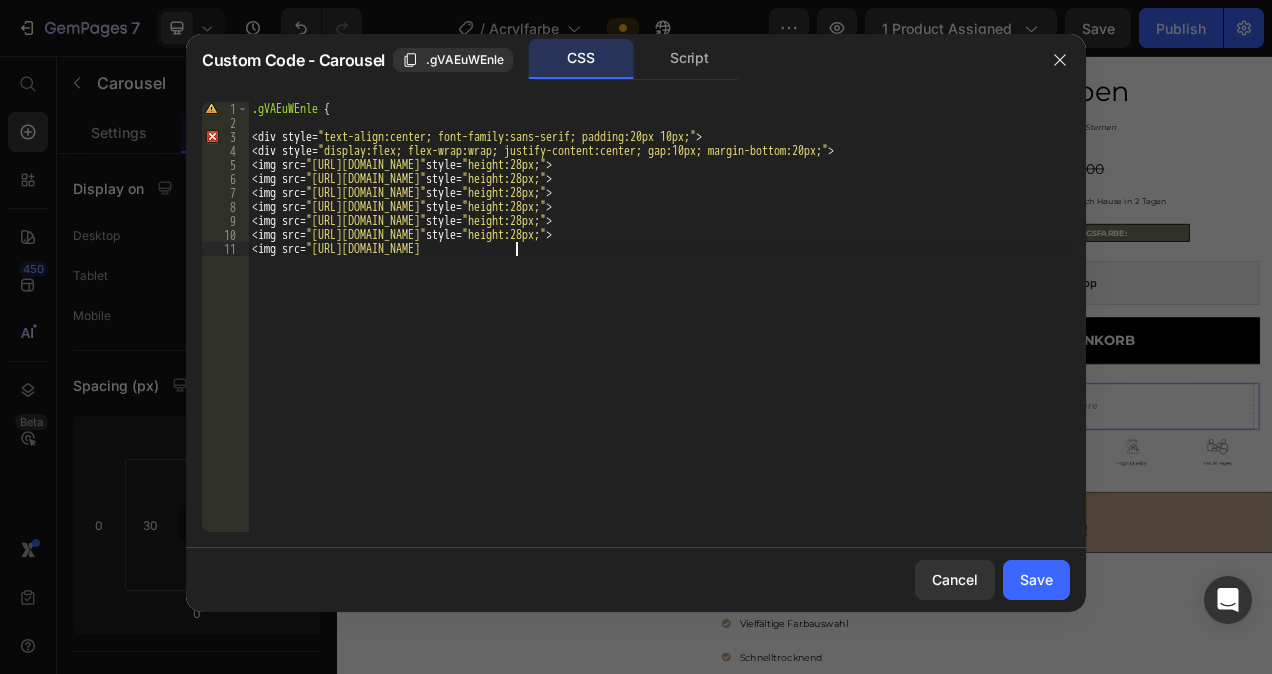 click on ".gVAEuWEnle   { <div style= " text-align:center; font-family:sans-serif; padding:20px 10px; " >   <div style= " display:flex; flex-wrap:wrap; justify-content:center; gap:10px; margin-bottom:20px; " >     <img src= " https://upload.wikimedia.org/wikipedia/commons/3/30/Amex_Logo.svg "  style= " height:28px; " >     <img src= " https://upload.wikimedia.org/wikipedia/commons/f/fa/Apple_logo_black.svg "  style= " height:28px; " >     <img src= " https://upload.wikimedia.org/wikipedia/commons/5/5b/Google_Pay_Logo.svg "  style= " height:28px; " >     <img src= " https://upload.wikimedia.org/wikipedia/commons/0/04/Klarna_Payment_Logo.svg "  style= " height:28px; " >     <img src= " https://upload.wikimedia.org/wikipedia/commons/0/04/Mastercard-logo.png "  style= " height:28px; " >     <img src= " https://upload.wikimedia.org/wikipedia/commons/b/b5/PayPal.svg "  style= " height:28px; " >     <img src= " https://cdn.shopify.com/s/" at bounding box center [659, 331] 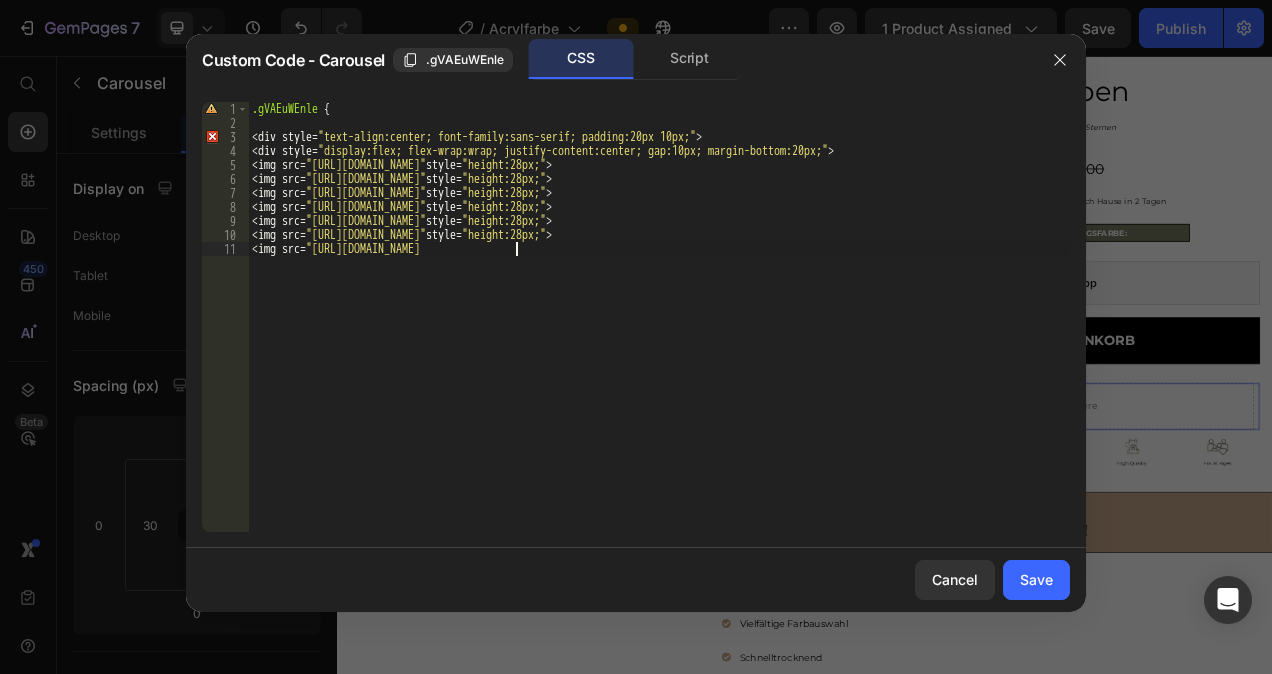 paste on "</div>" 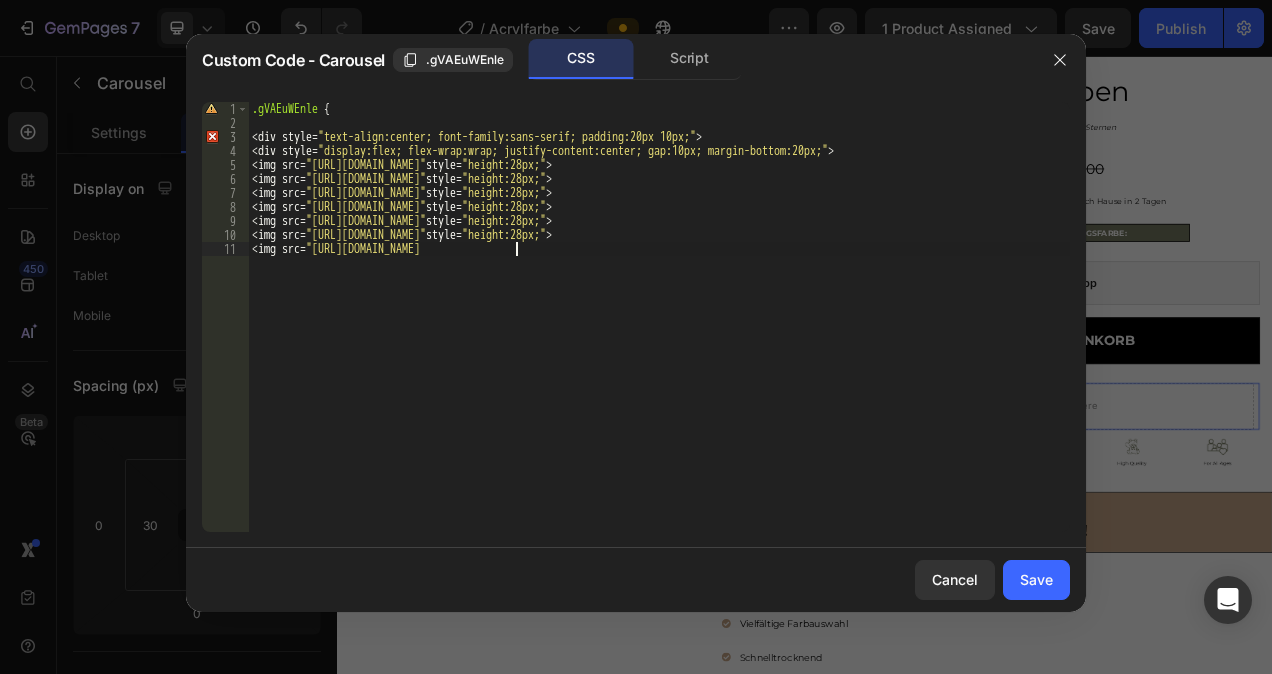 type on "</div>" 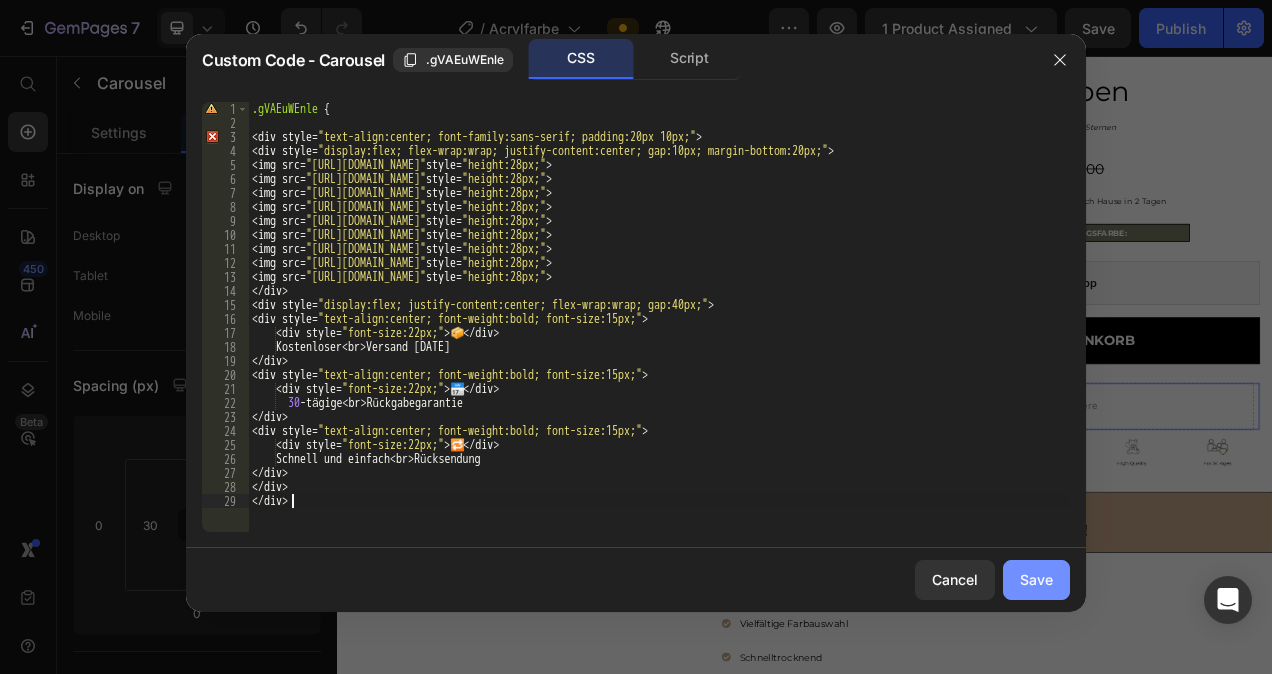 drag, startPoint x: 1047, startPoint y: 581, endPoint x: 769, endPoint y: 558, distance: 278.94983 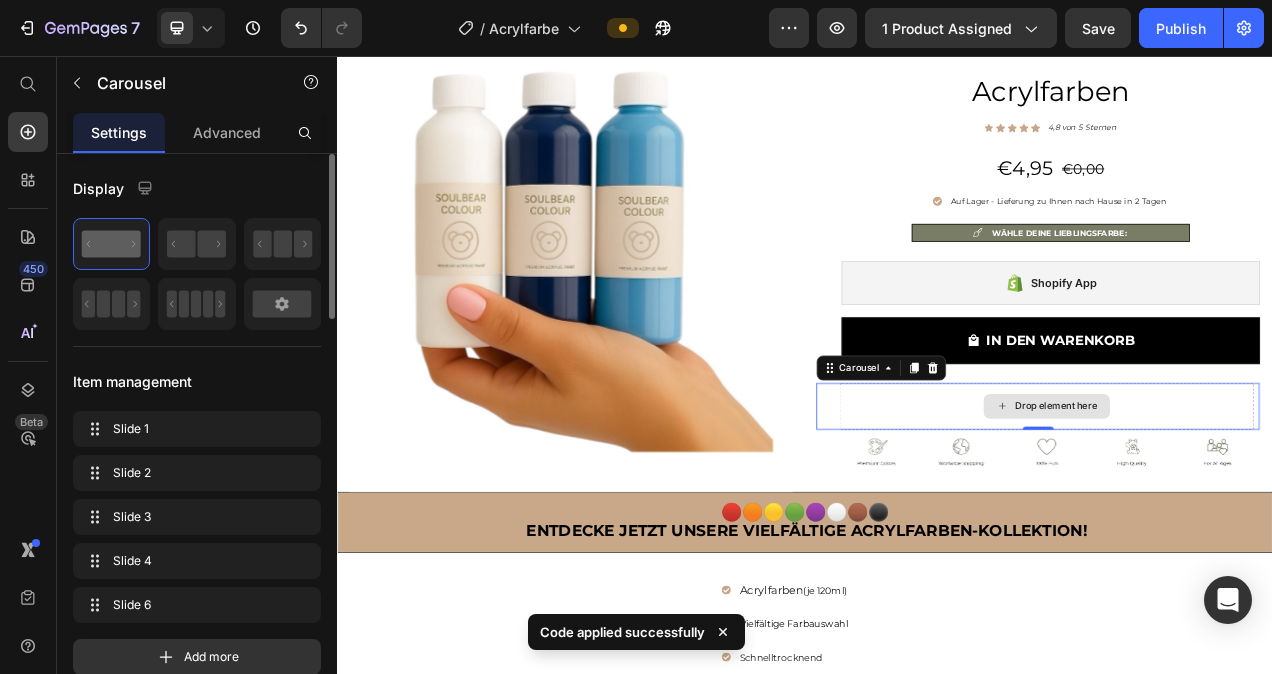 click on "Drop element here" at bounding box center [1248, 506] 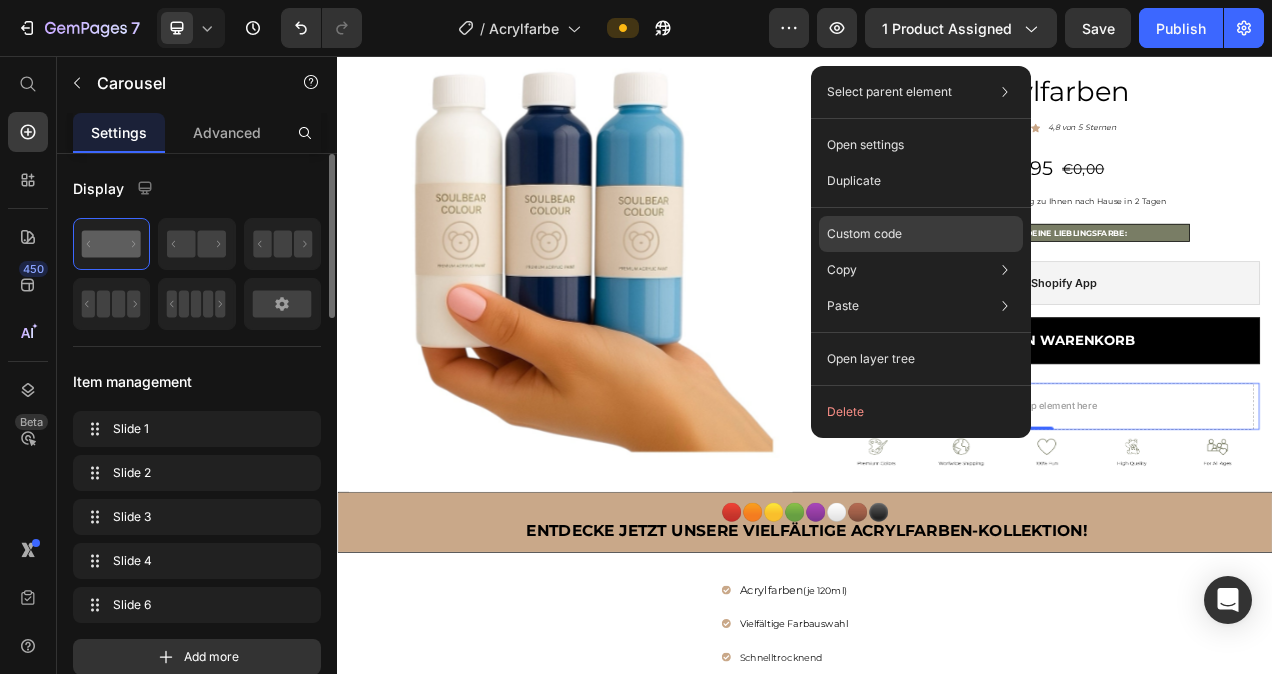 click on "Custom code" 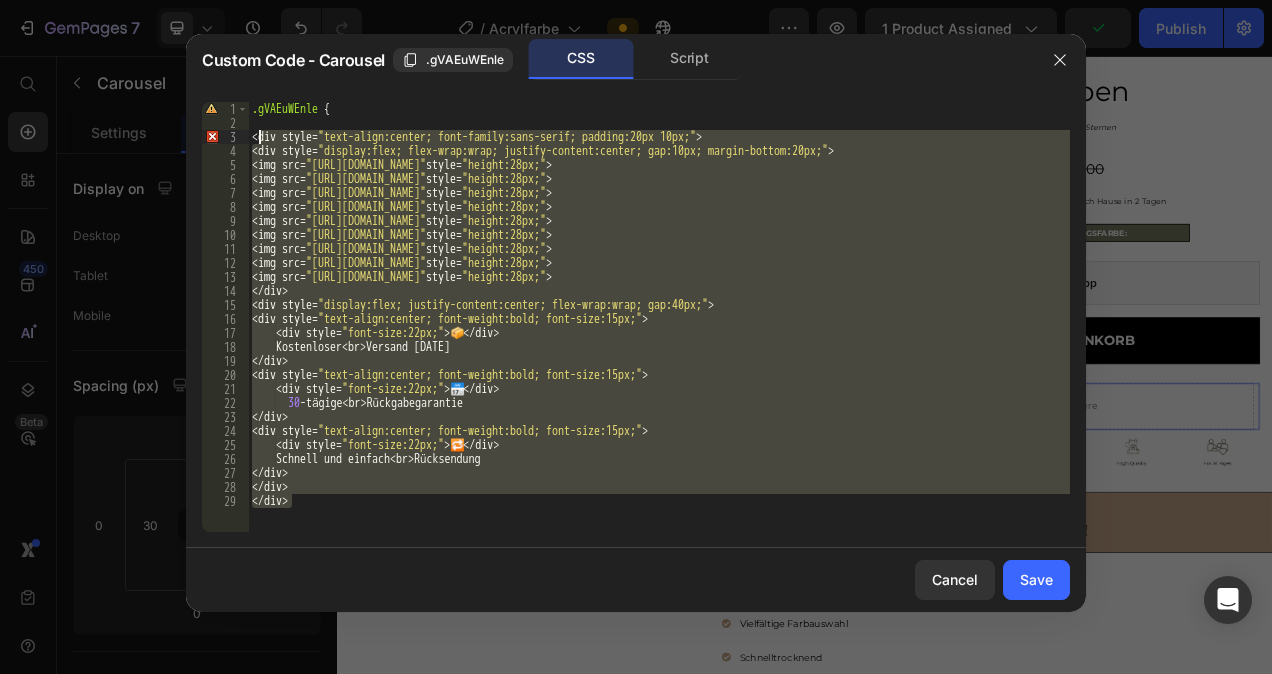 drag, startPoint x: 331, startPoint y: 501, endPoint x: 258, endPoint y: 129, distance: 379.09497 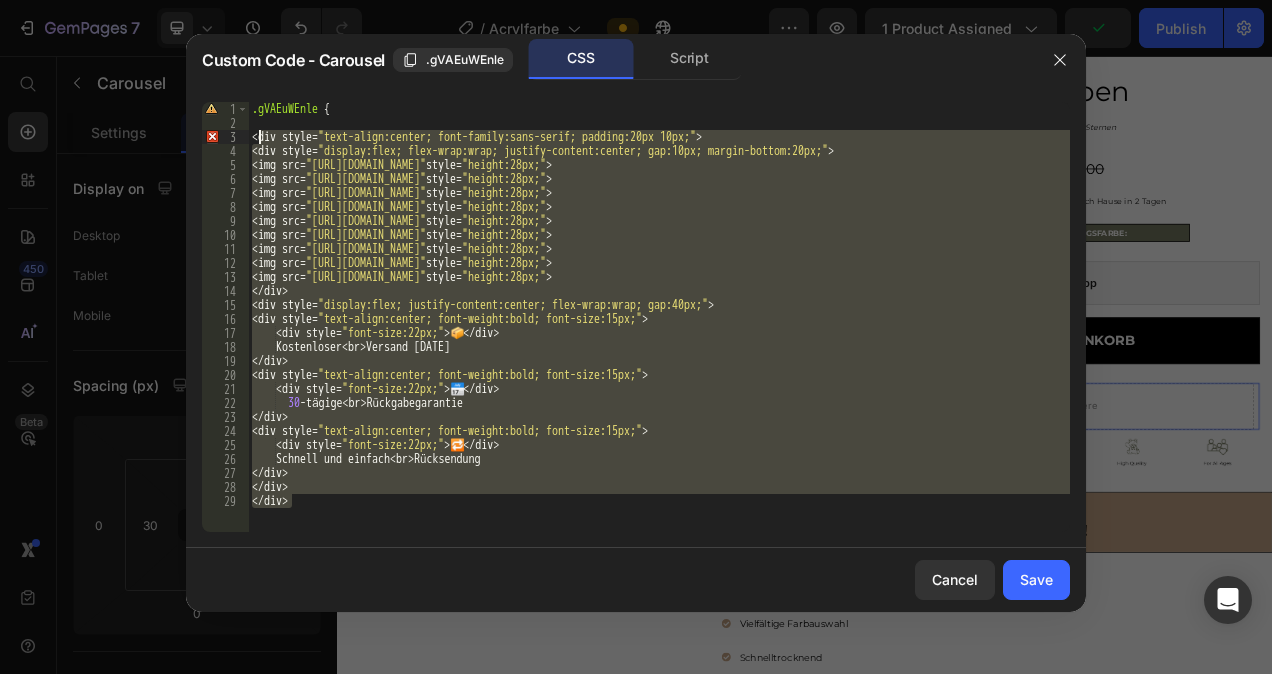 click on ".gVAEuWEnle   { <div style= " text-align:center; font-family:sans-serif; padding:20px 10px; " >   <div style= " display:flex; flex-wrap:wrap; justify-content:center; gap:10px; margin-bottom:20px; " >     <img src= " https://upload.wikimedia.org/wikipedia/commons/3/30/Amex_Logo.svg "  style= " height:28px; " >     <img src= " https://upload.wikimedia.org/wikipedia/commons/f/fa/Apple_logo_black.svg "  style= " height:28px; " >     <img src= " https://upload.wikimedia.org/wikipedia/commons/5/5b/Google_Pay_Logo.svg "  style= " height:28px; " >     <img src= " https://upload.wikimedia.org/wikipedia/commons/0/04/Klarna_Payment_Logo.svg "  style= " height:28px; " >     <img src= " https://upload.wikimedia.org/wikipedia/commons/0/04/Mastercard-logo.png "  style= " height:28px; " >     <img src= " https://upload.wikimedia.org/wikipedia/commons/b/b5/PayPal.svg "  style= " height:28px; " >     <img src= " https://cdn.shopify.com/s/files/1/0617/1060/4146/files/shop-pay.png "  style= " height:28px; " >     <img src= " " "" at bounding box center (659, 331) 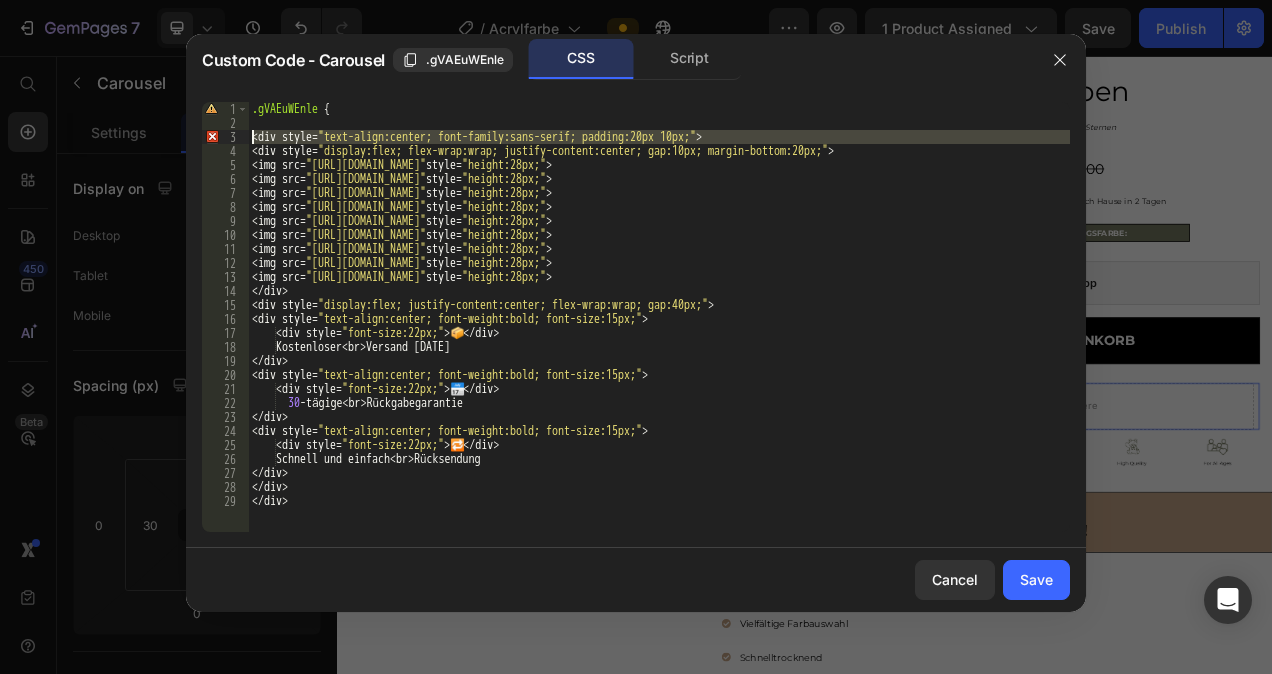 click on "3" at bounding box center [225, 137] 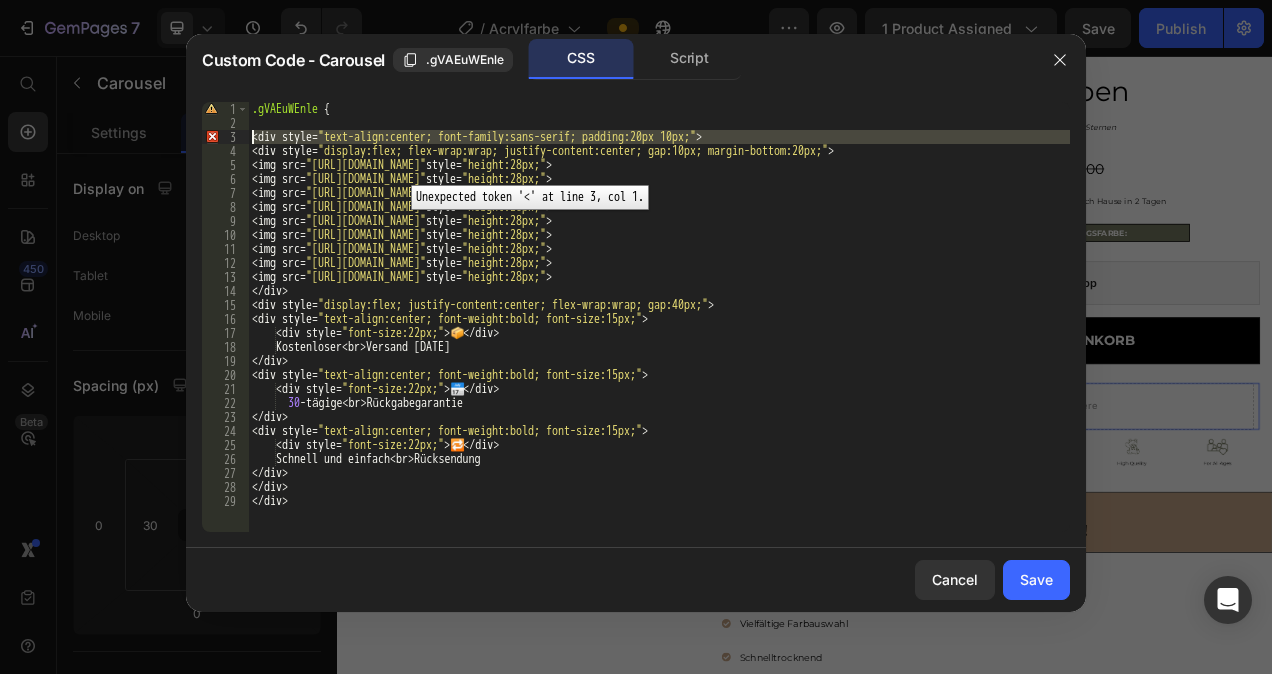 click on "3" at bounding box center (225, 137) 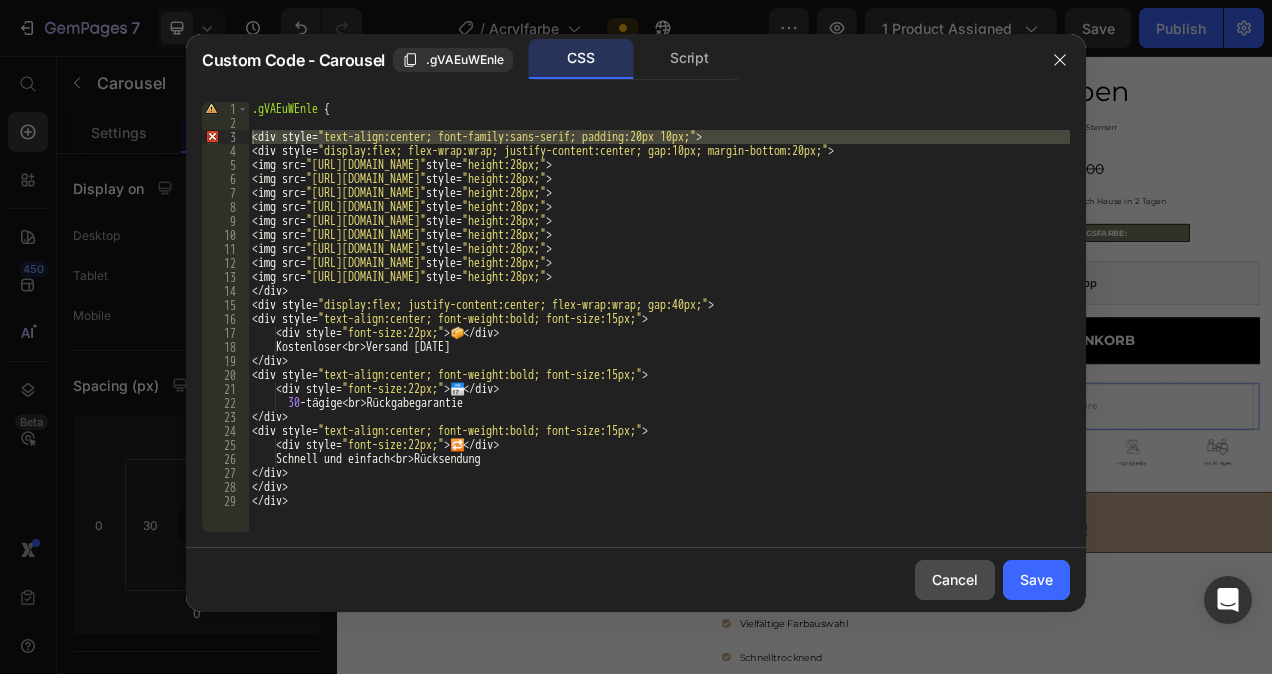 click on "Cancel" at bounding box center (955, 579) 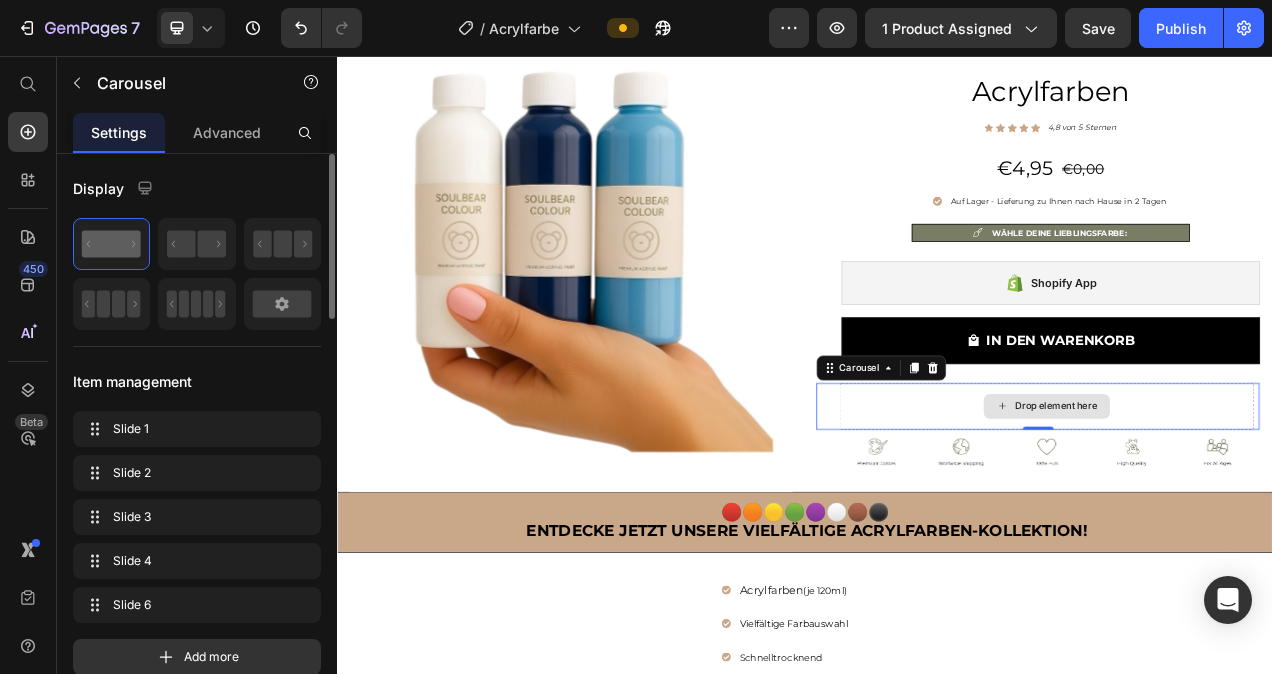 click 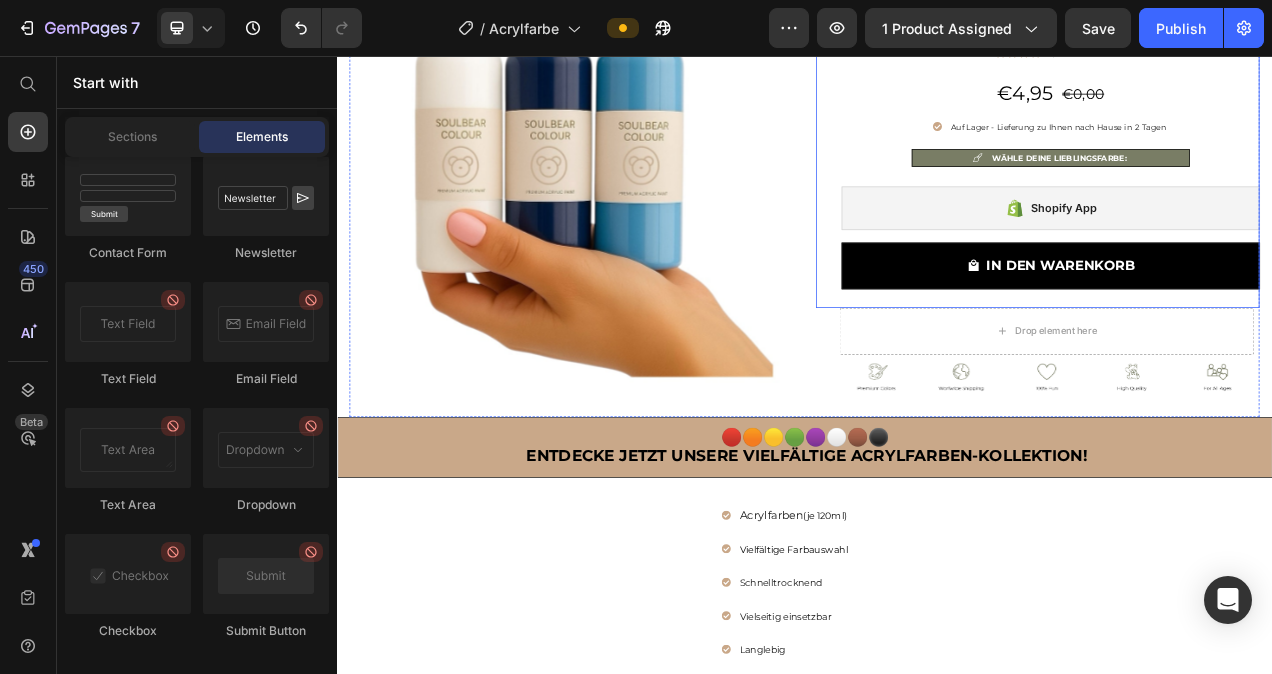 scroll, scrollTop: 160, scrollLeft: 0, axis: vertical 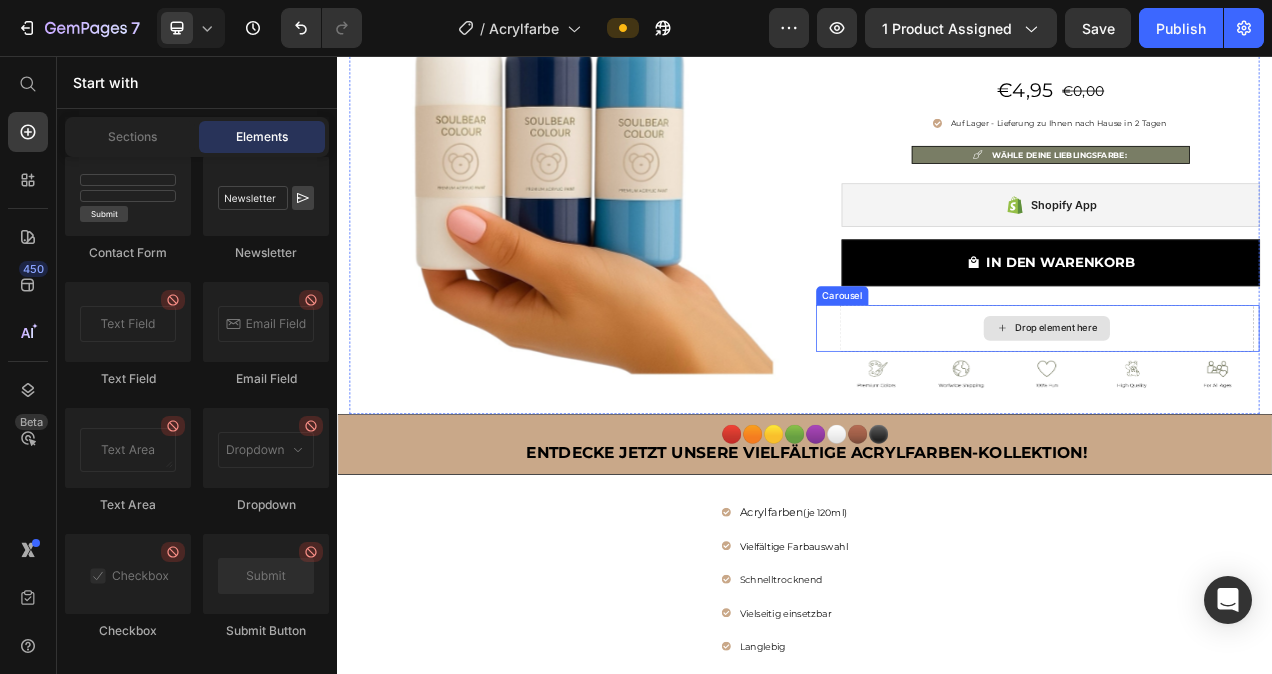 click 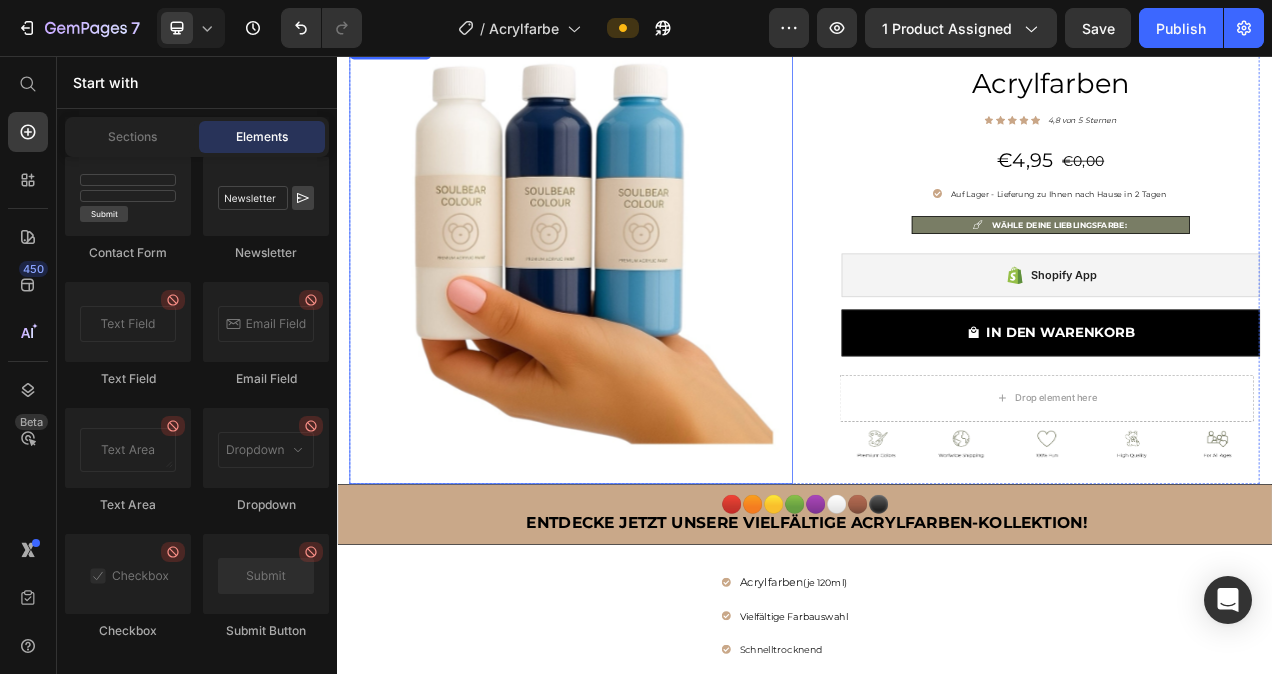 scroll, scrollTop: 60, scrollLeft: 0, axis: vertical 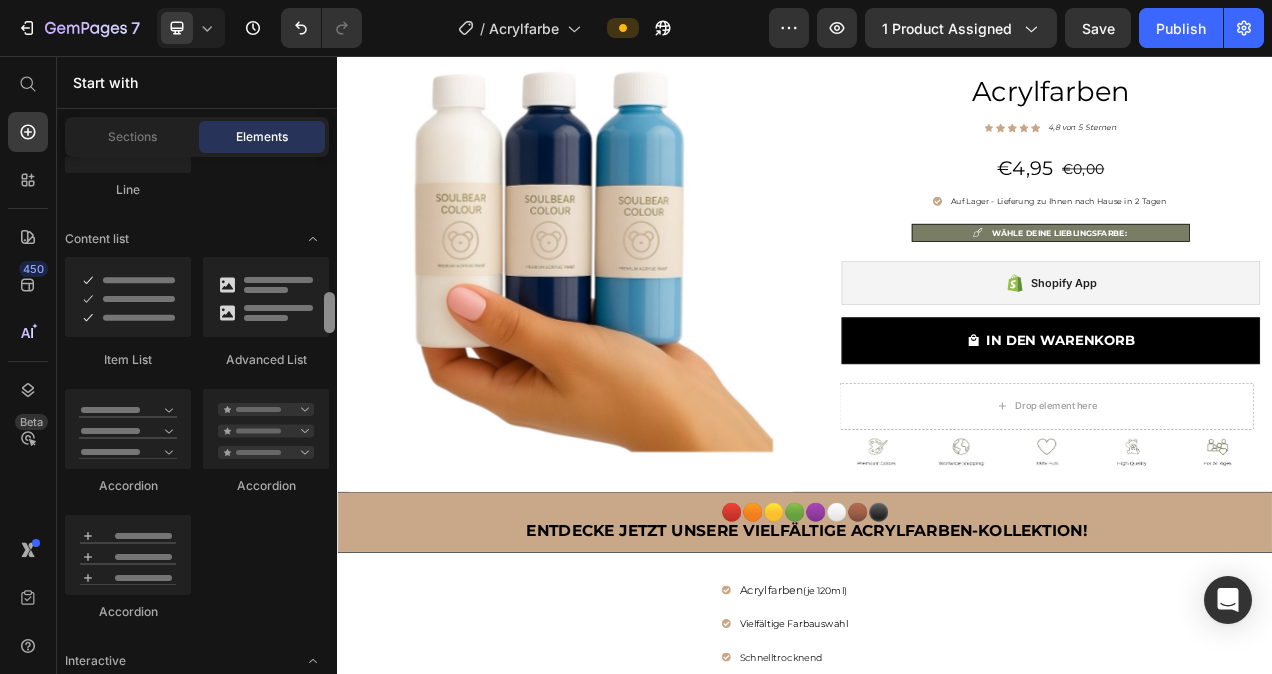 drag, startPoint x: 327, startPoint y: 575, endPoint x: 327, endPoint y: 319, distance: 256 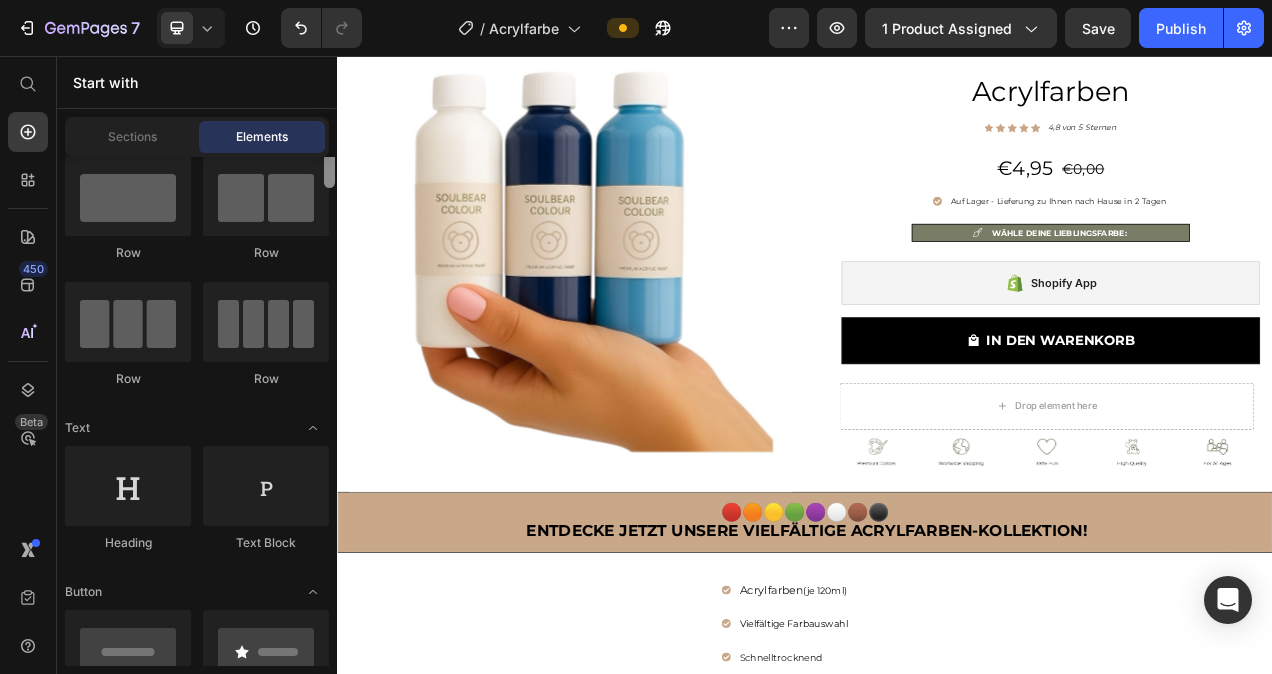 scroll, scrollTop: 0, scrollLeft: 0, axis: both 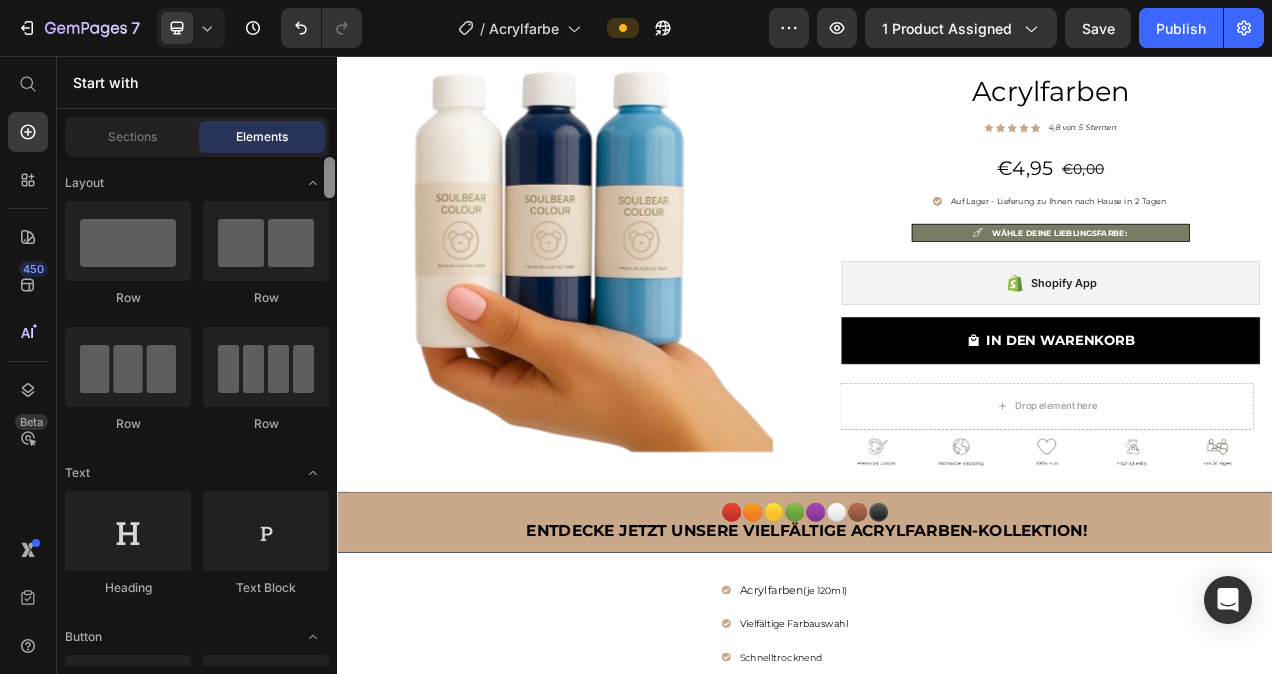 drag, startPoint x: 327, startPoint y: 311, endPoint x: 318, endPoint y: 168, distance: 143.28294 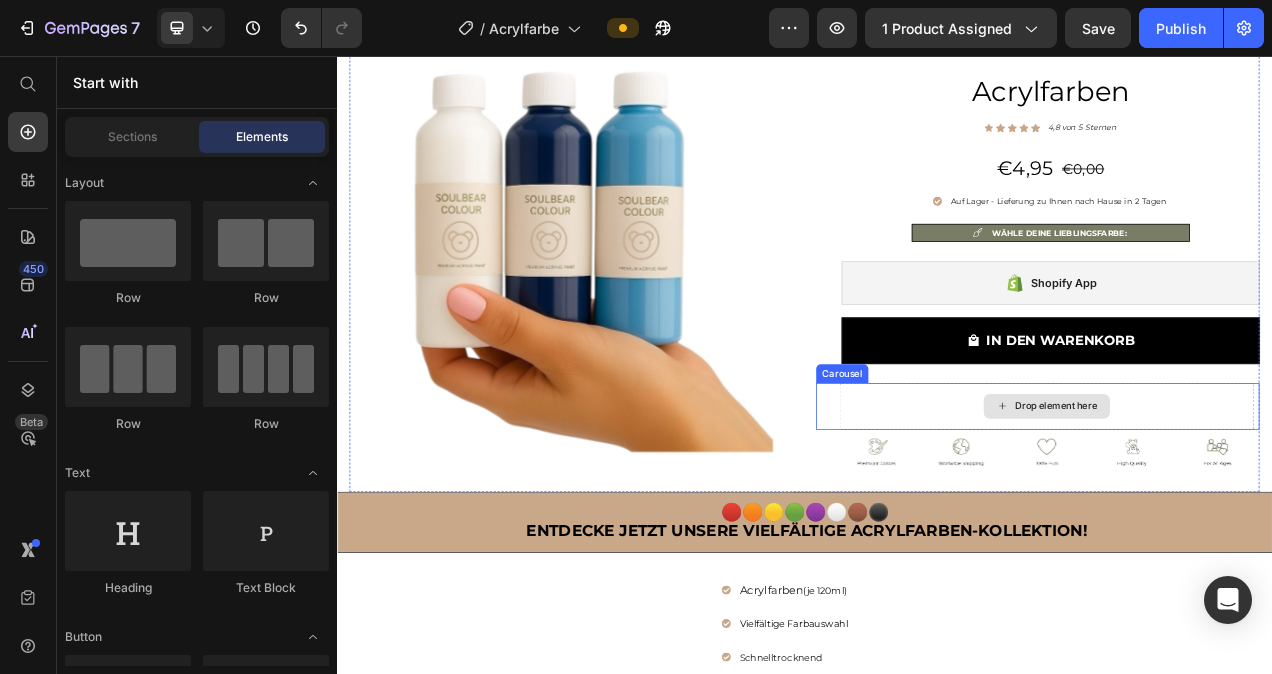 click on "Drop element here" at bounding box center (1248, 506) 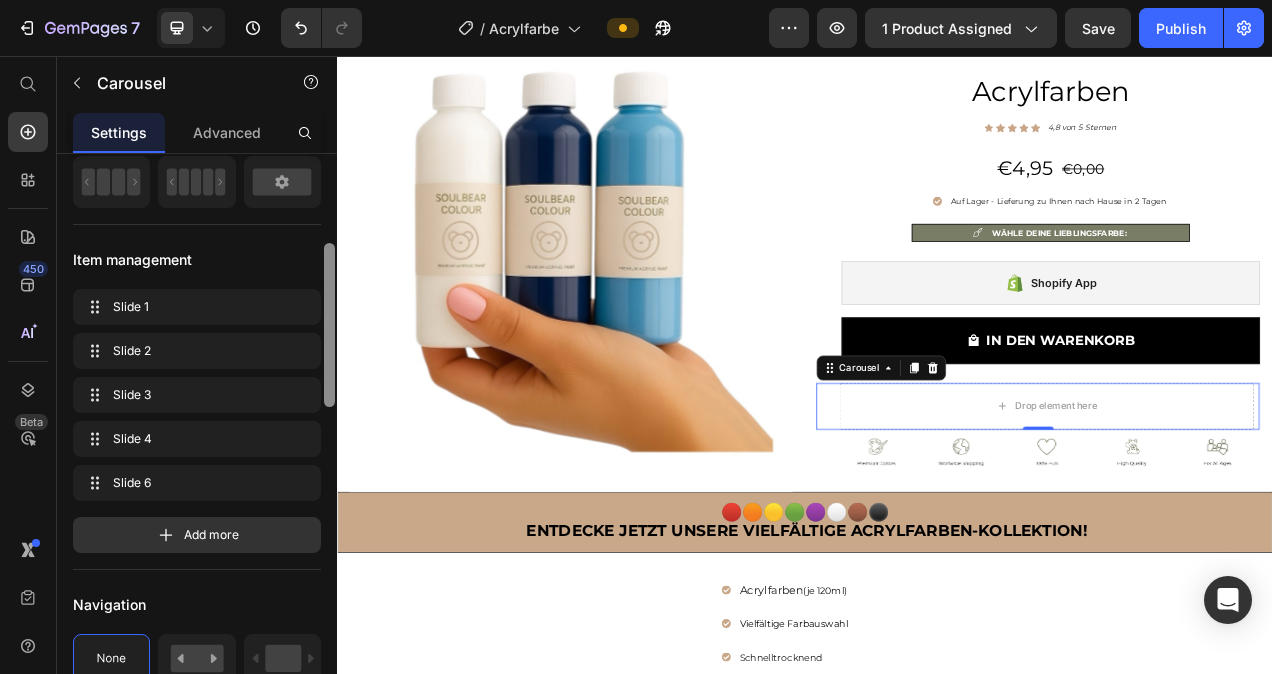 scroll, scrollTop: 0, scrollLeft: 0, axis: both 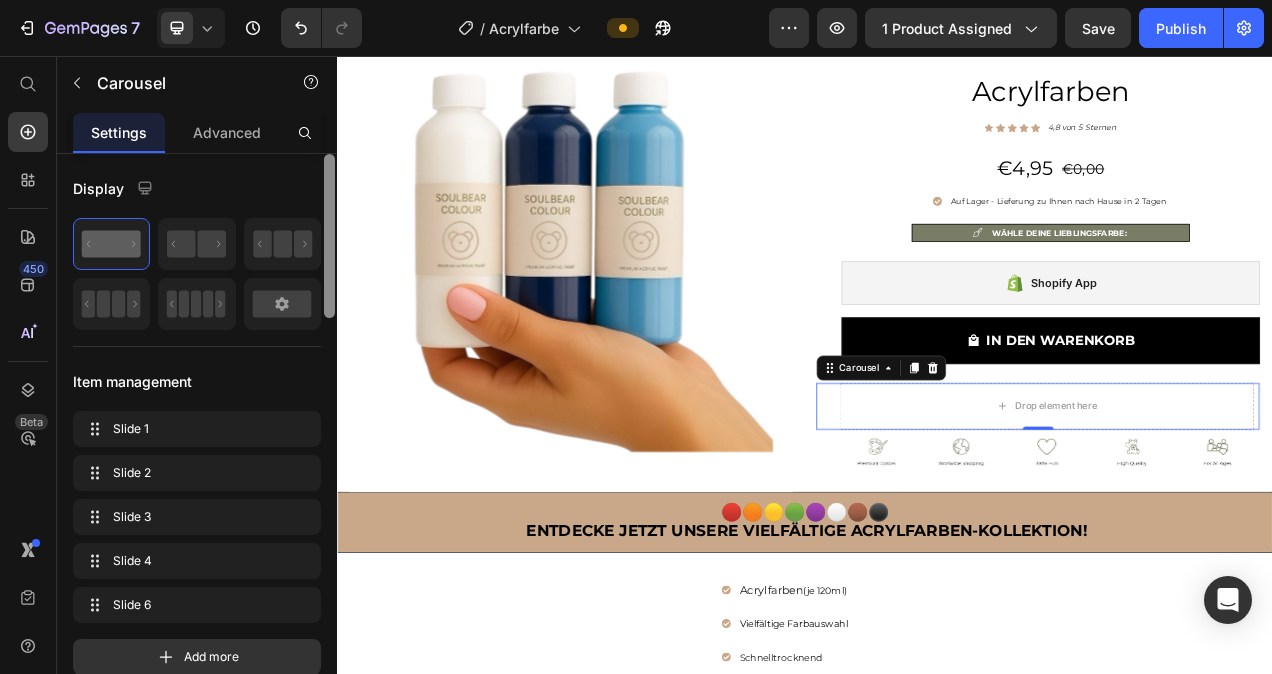 drag, startPoint x: 330, startPoint y: 197, endPoint x: 324, endPoint y: 184, distance: 14.3178215 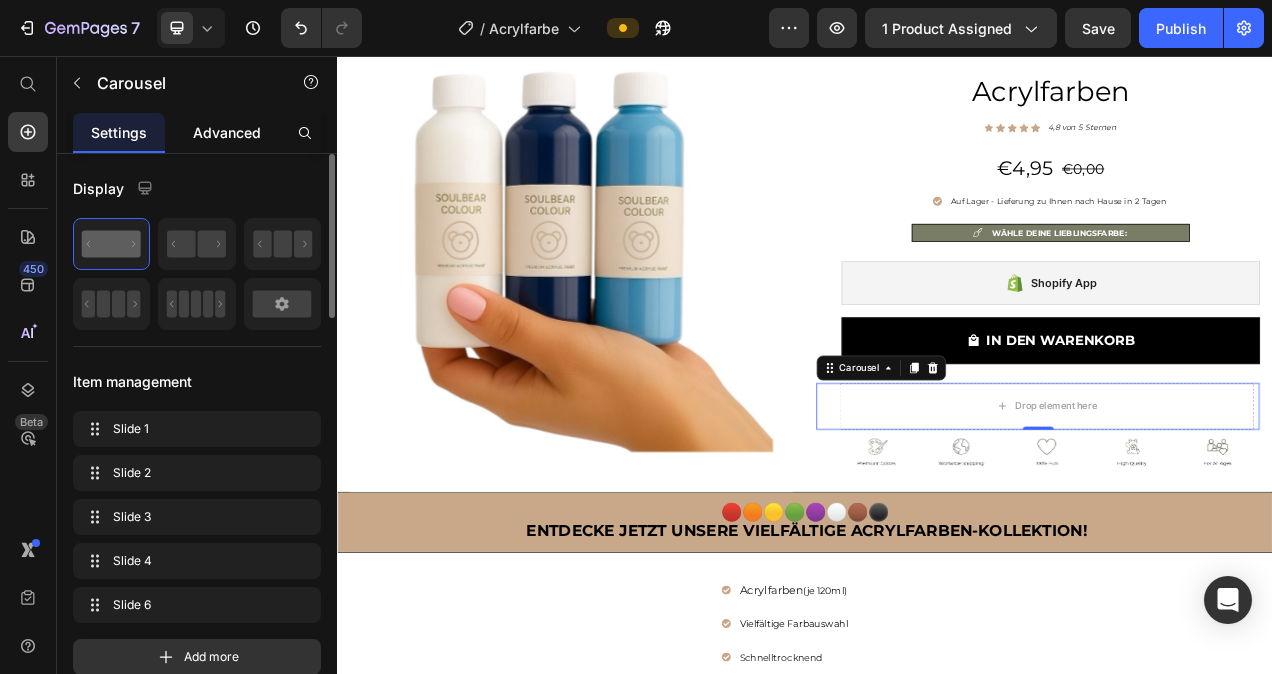 click on "Advanced" 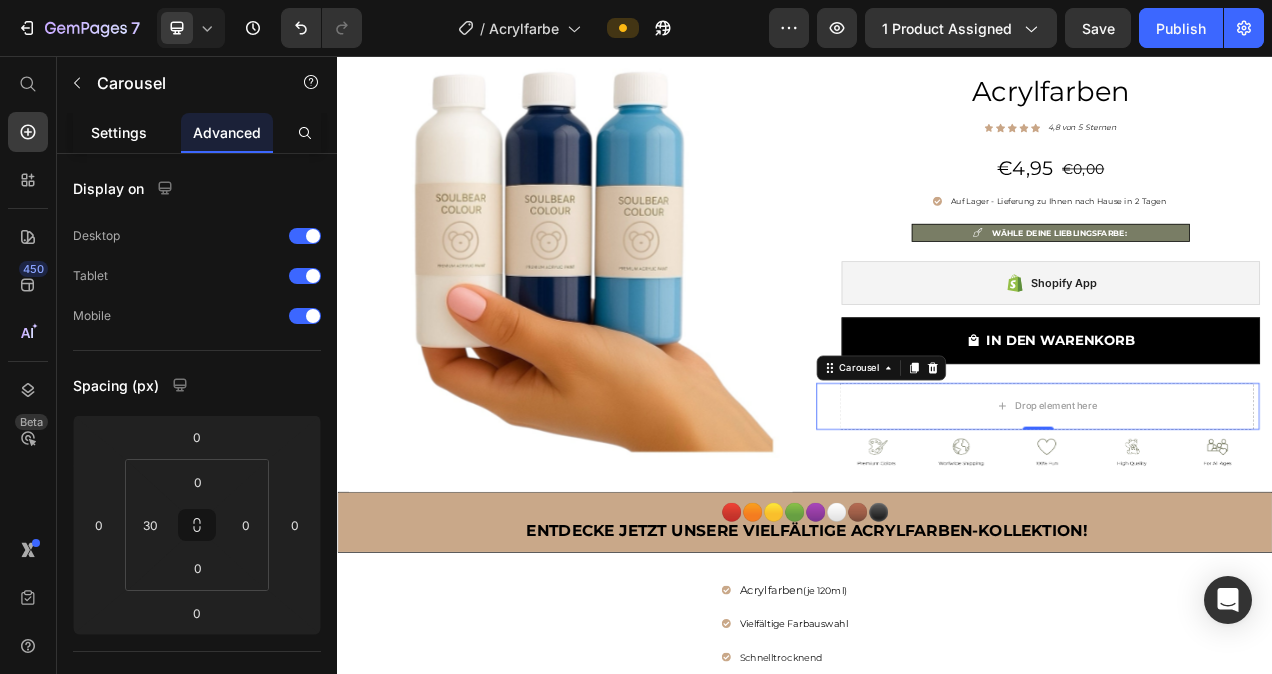 click on "Settings" at bounding box center (119, 132) 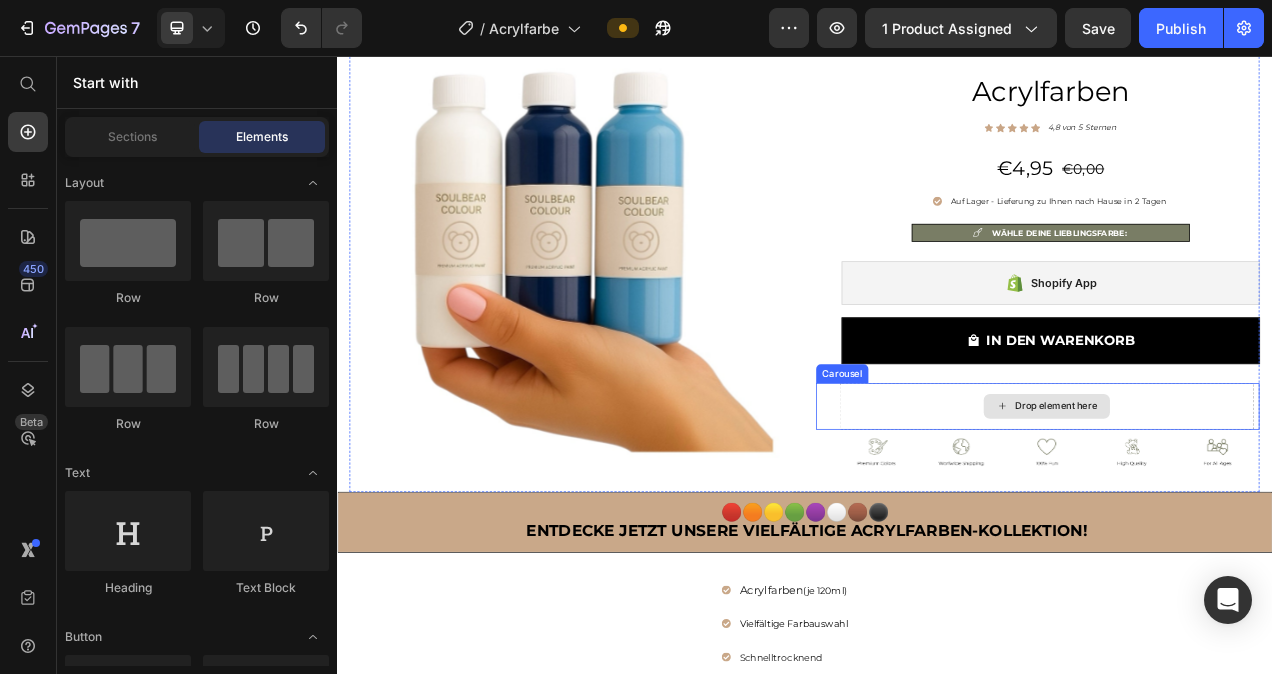 click on "Drop element here" at bounding box center (1248, 506) 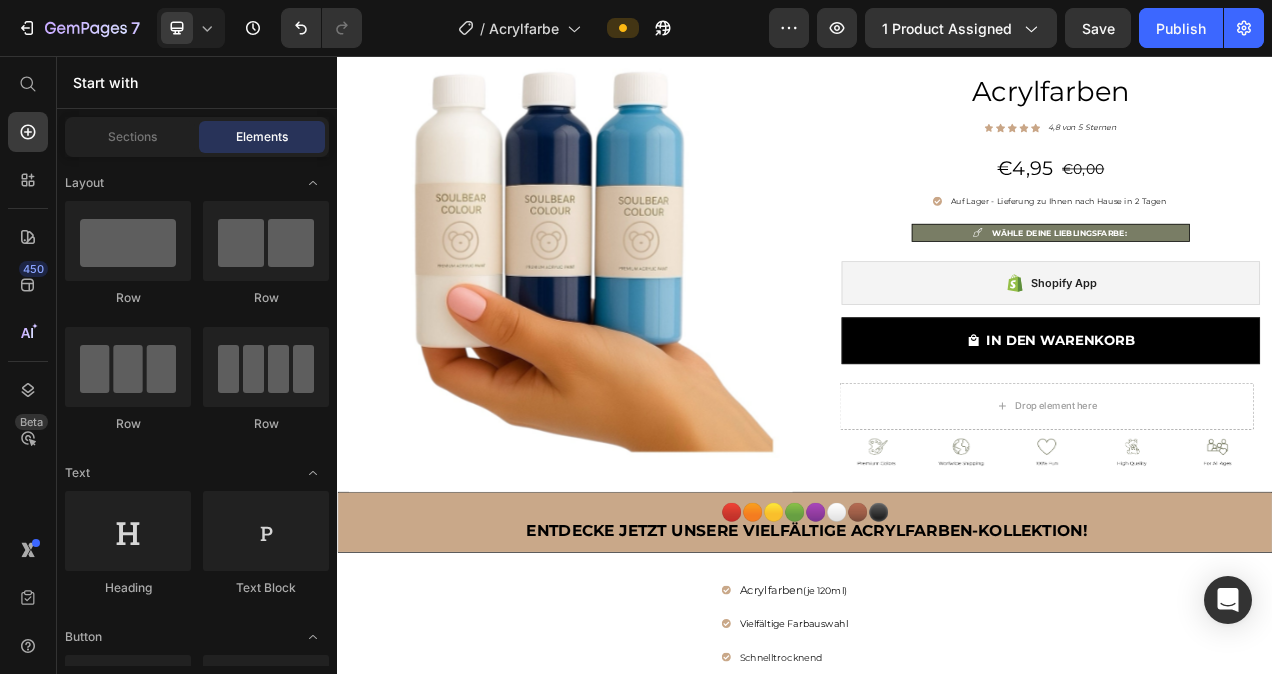 click on "Elements" at bounding box center (262, 137) 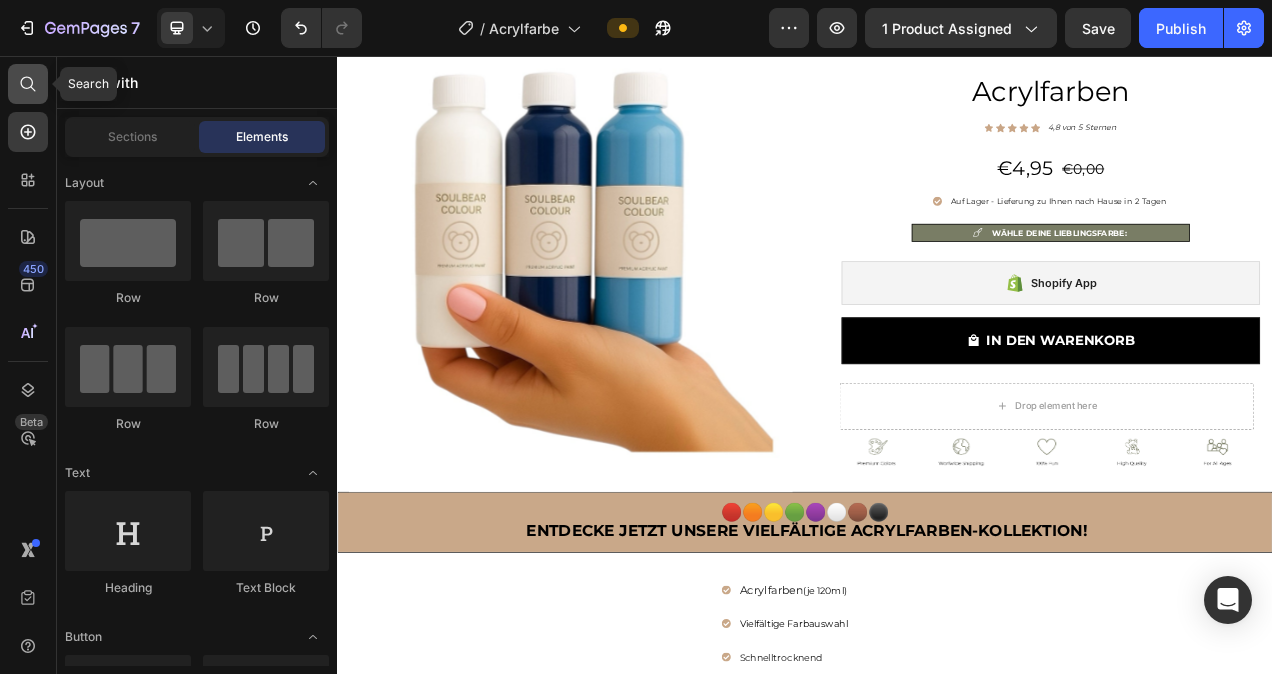 click 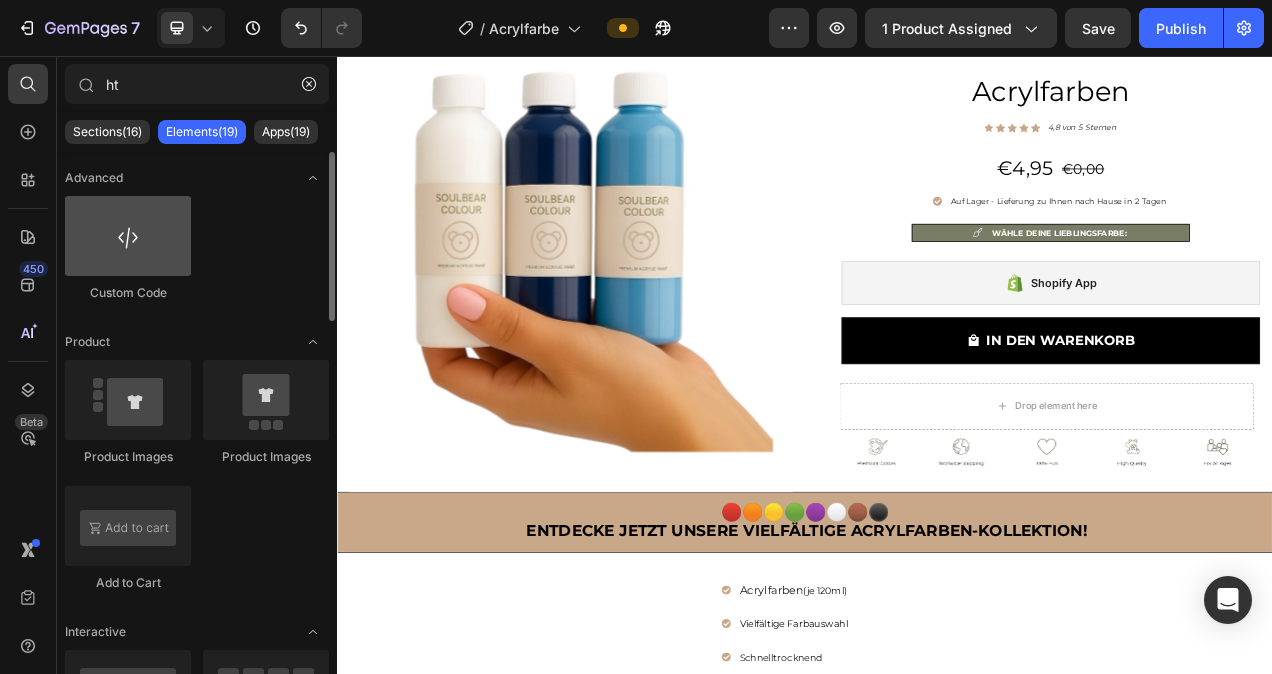 type on "ht" 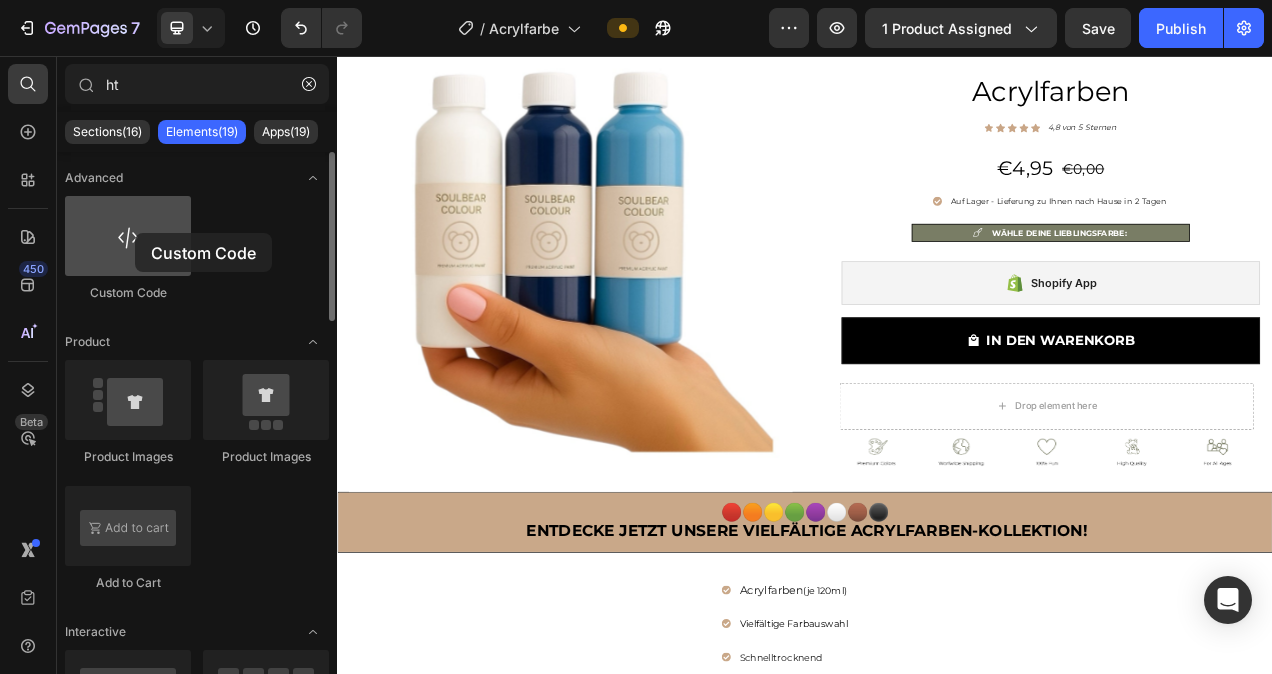 click at bounding box center [128, 236] 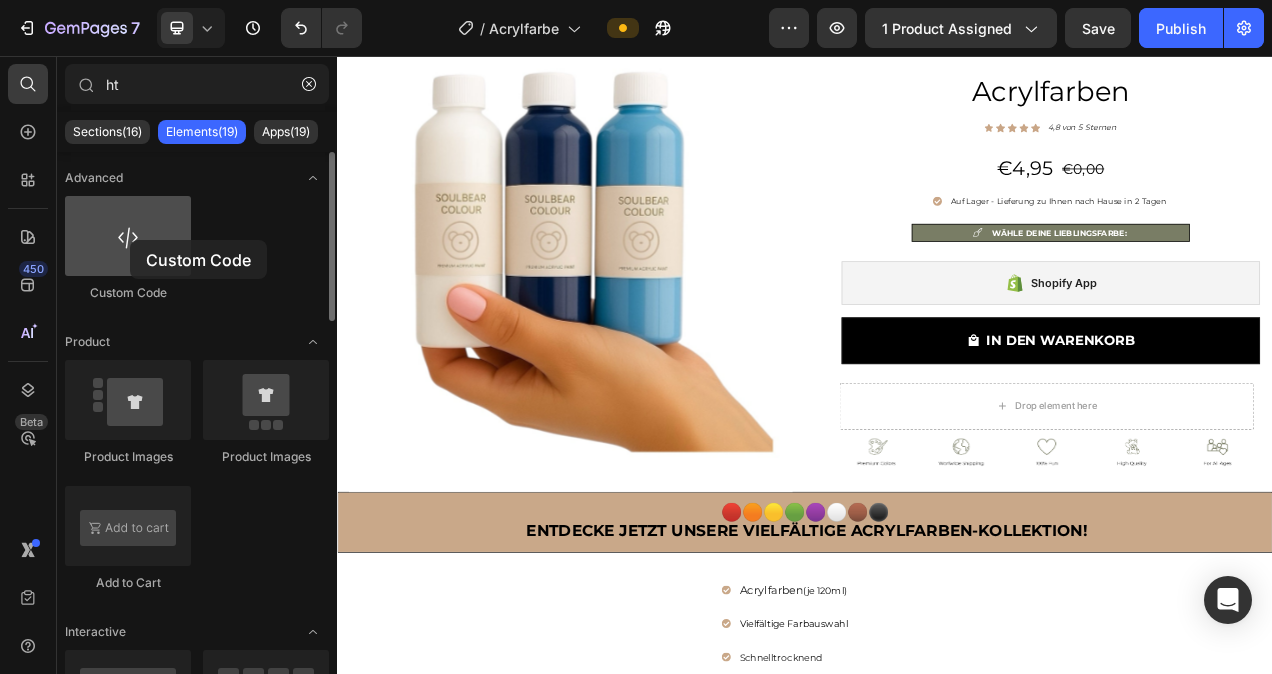 click at bounding box center [128, 236] 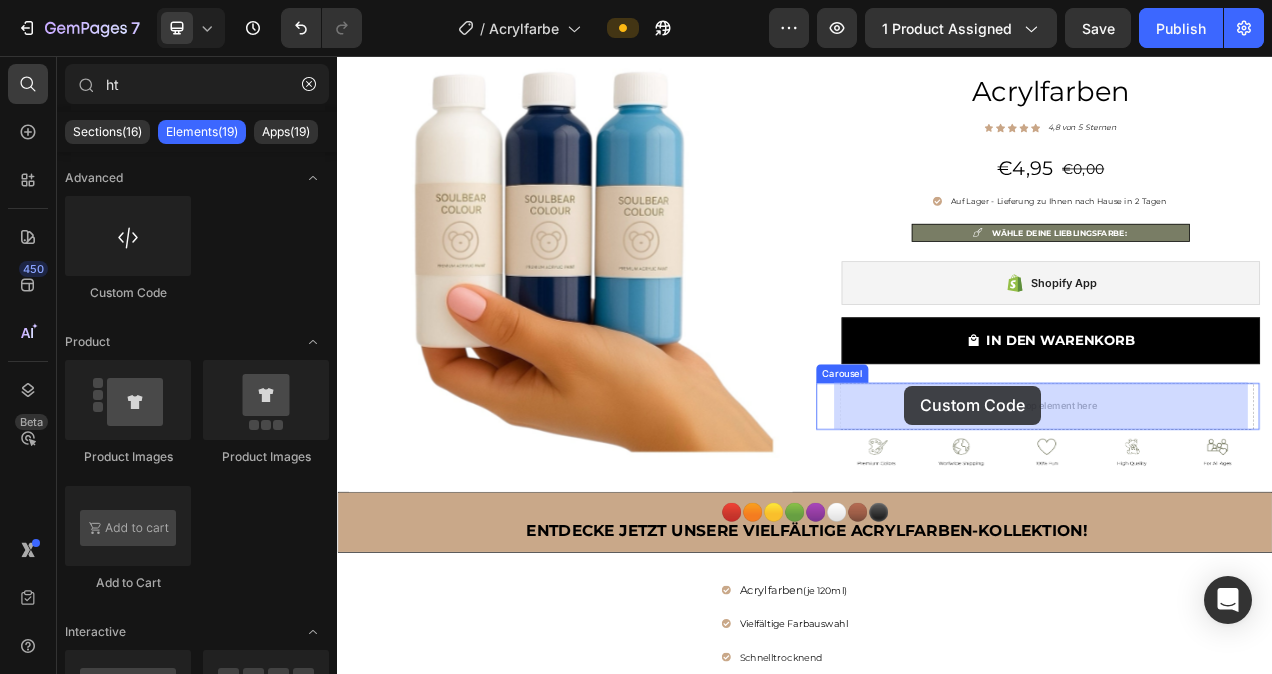 drag, startPoint x: 467, startPoint y: 296, endPoint x: 1065, endPoint y: 479, distance: 625.37427 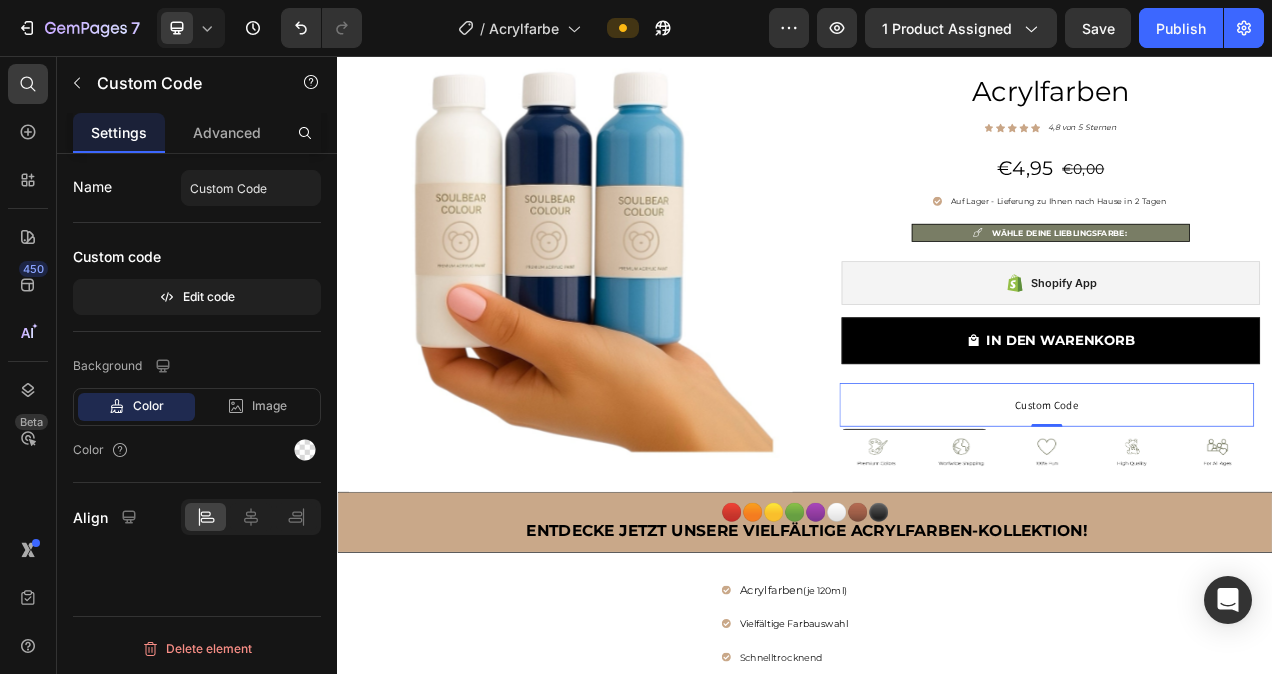 click on "Custom Code" at bounding box center (1248, 504) 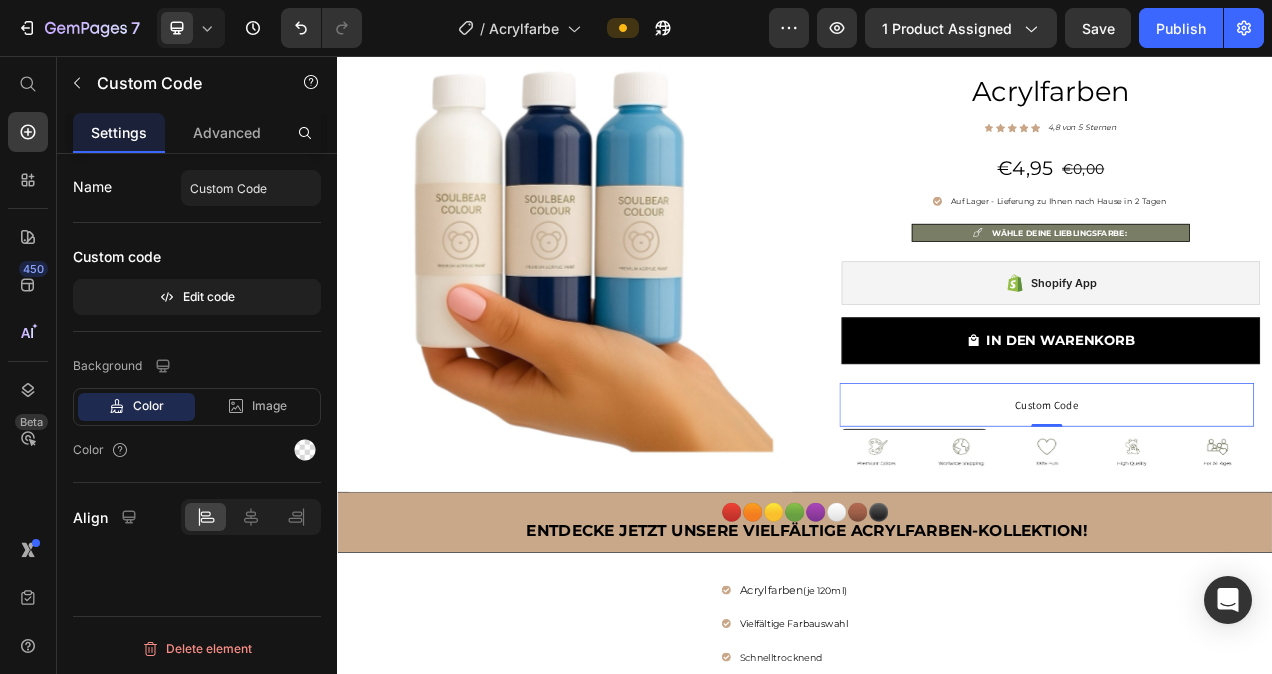 click on "Custom Code" at bounding box center (1248, 504) 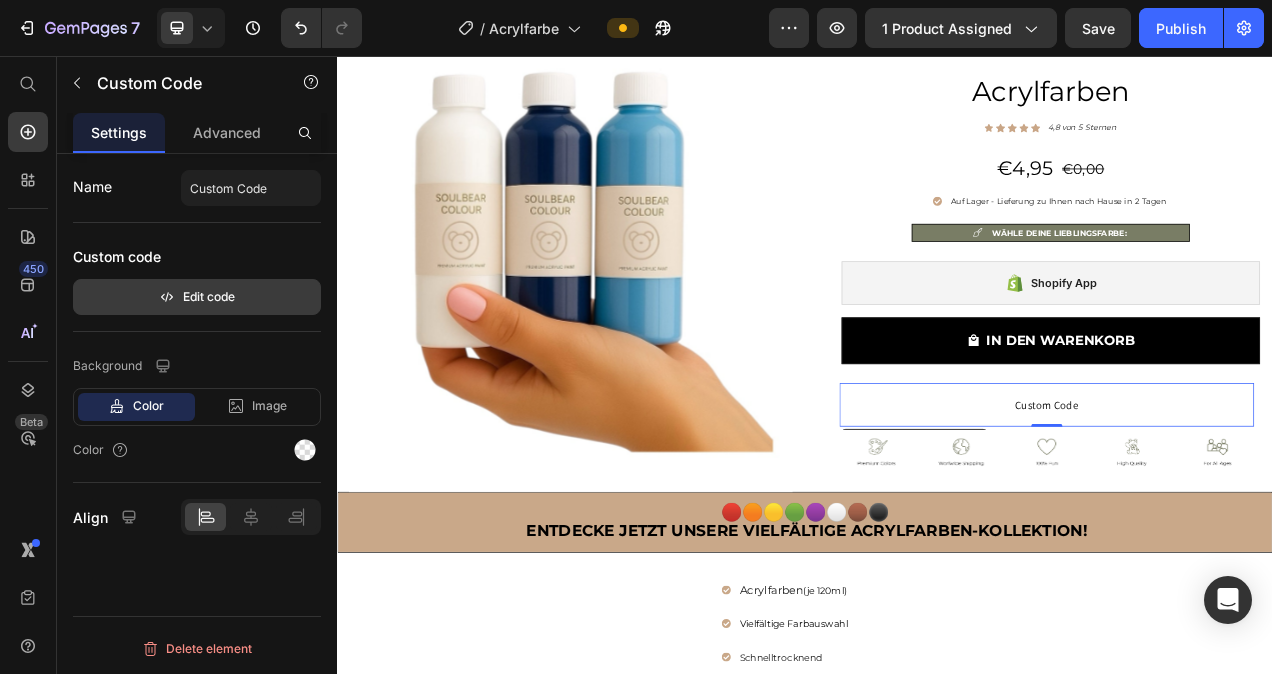 click on "Edit code" at bounding box center (197, 297) 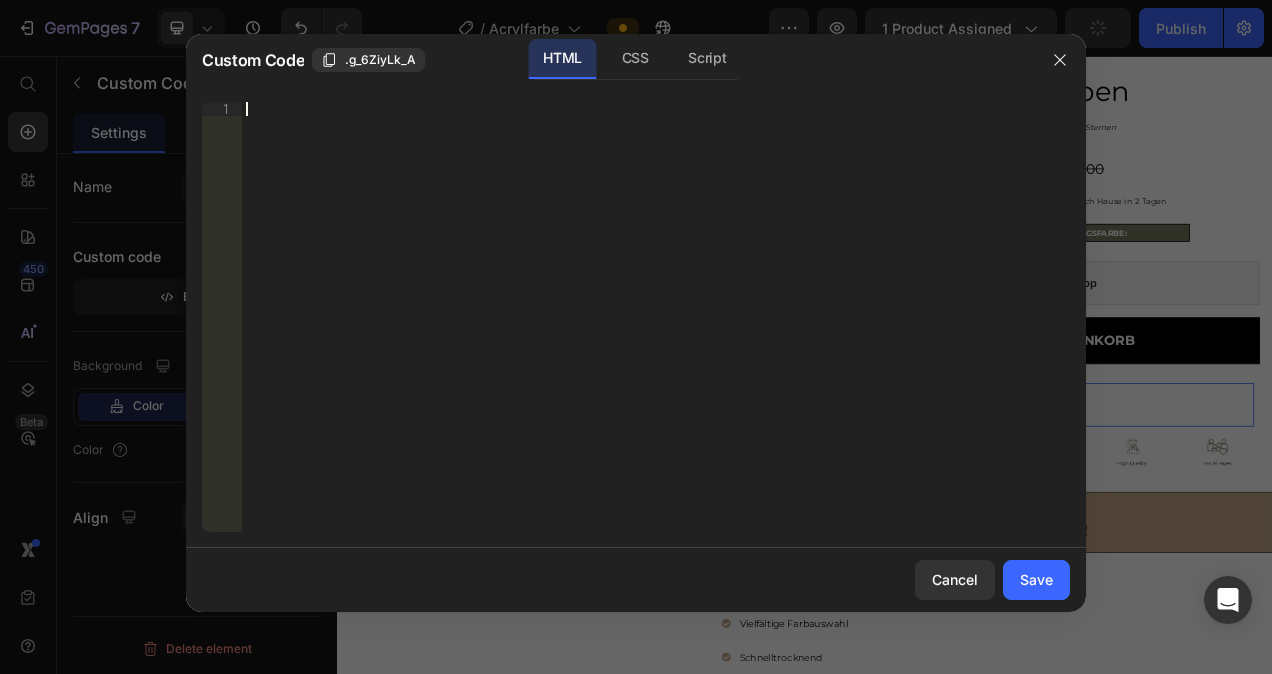 click on "Insert the 3rd-party installation code, HTML code, or Liquid code to display custom content." at bounding box center [656, 331] 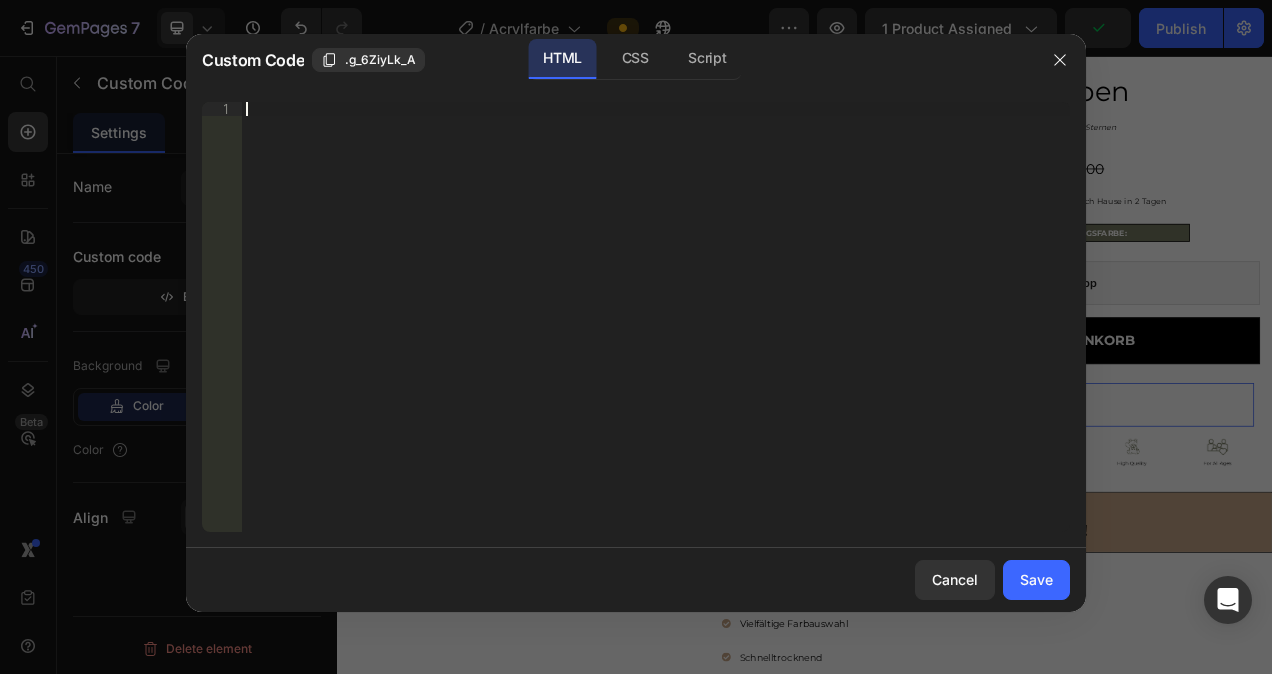 paste on "</div>" 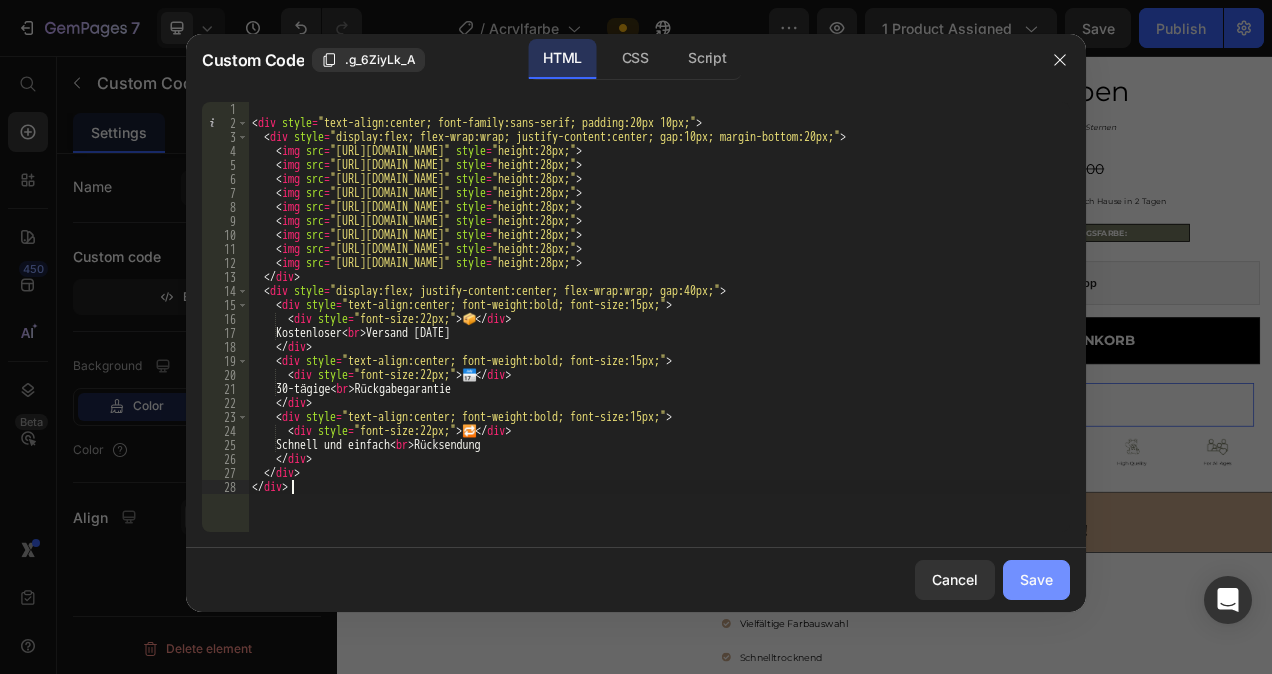 click on "Save" at bounding box center [1036, 579] 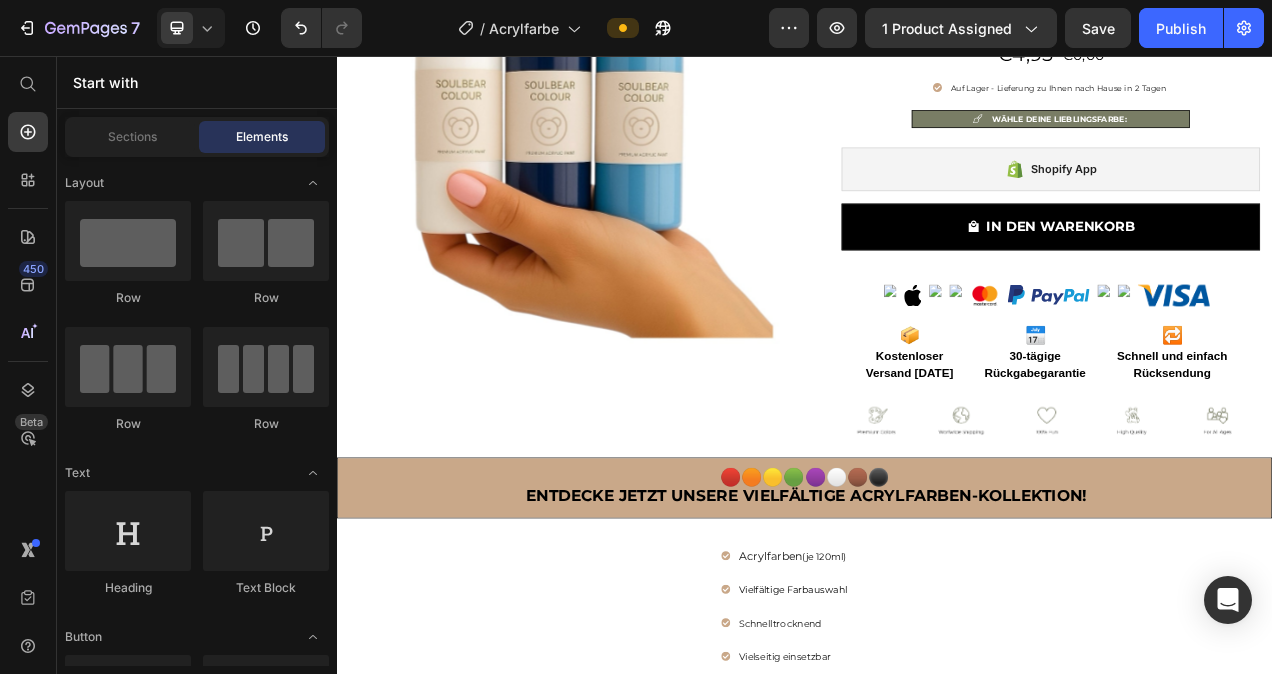 scroll, scrollTop: 356, scrollLeft: 0, axis: vertical 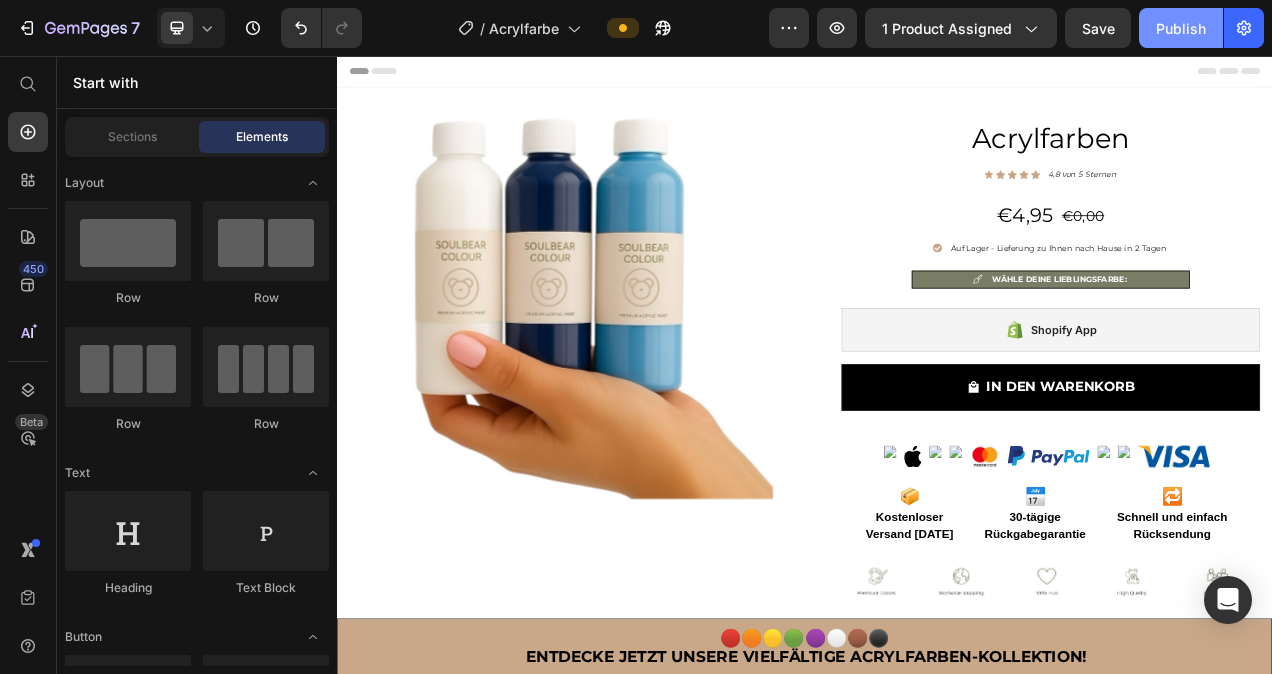 click on "Publish" at bounding box center [1181, 28] 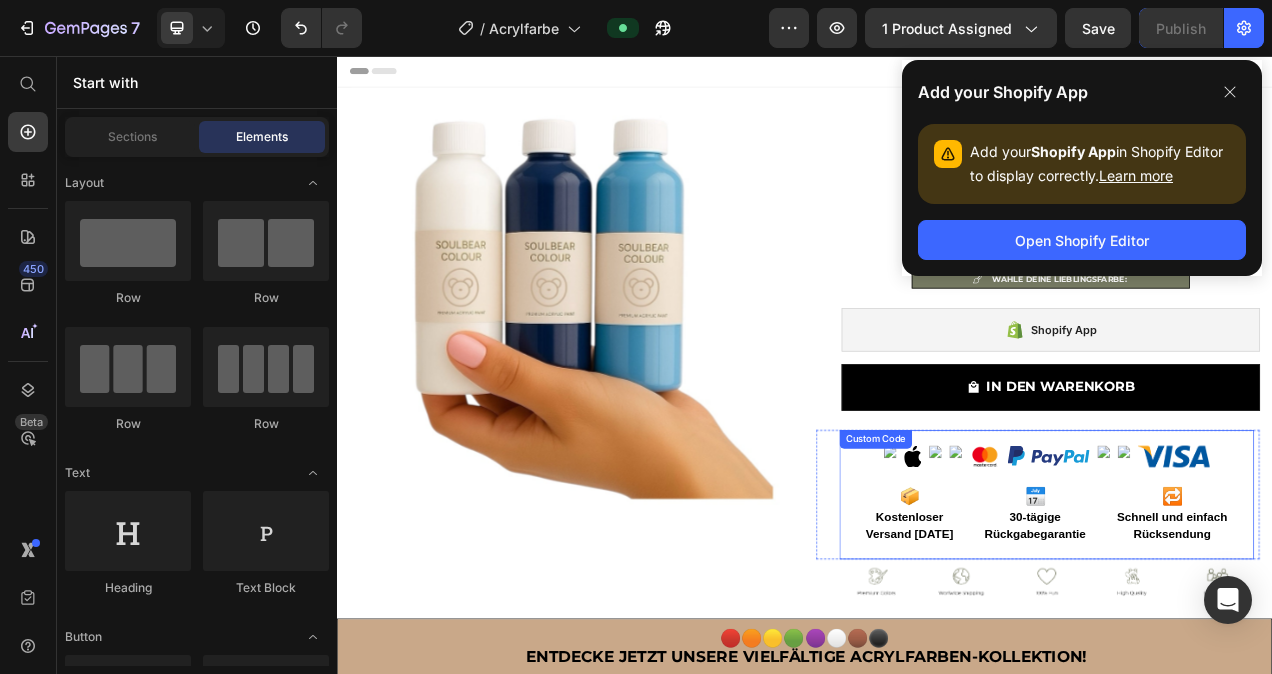 click on "📦
Kostenloser Versand heute
📅
30-tägige Rückgabegarantie
🔁
Schnell und einfach Rücksendung" at bounding box center (1248, 619) 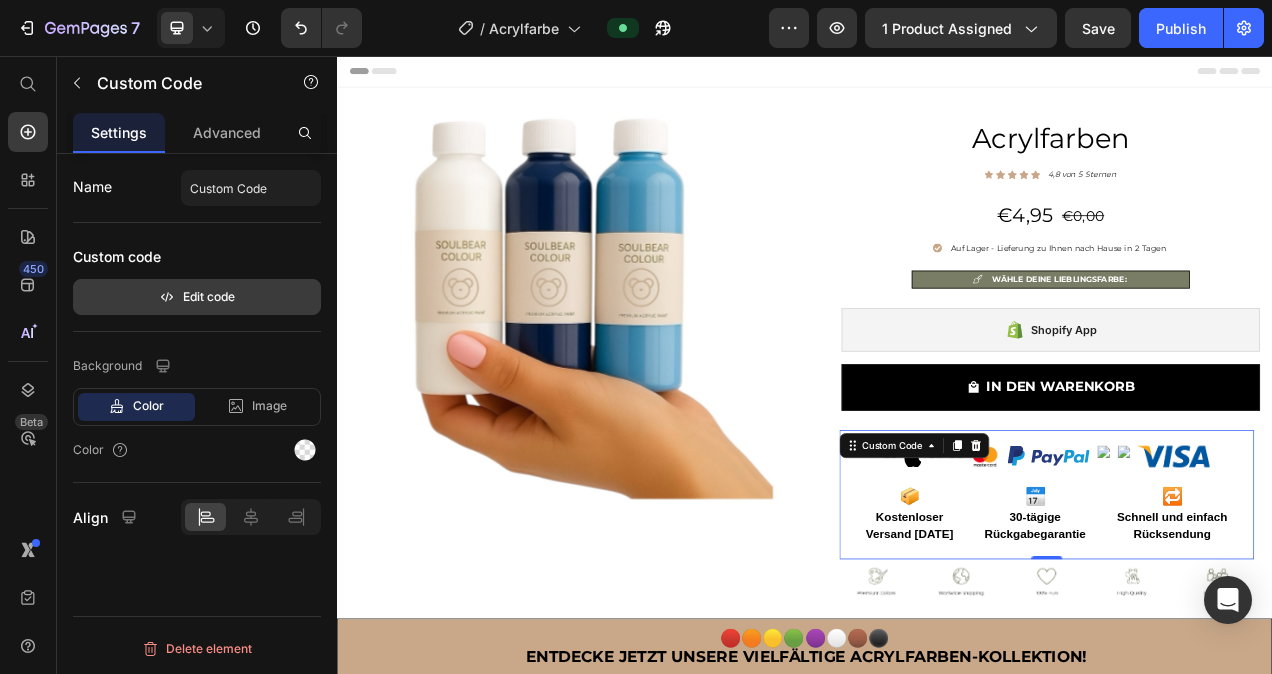 click on "Edit code" at bounding box center (197, 297) 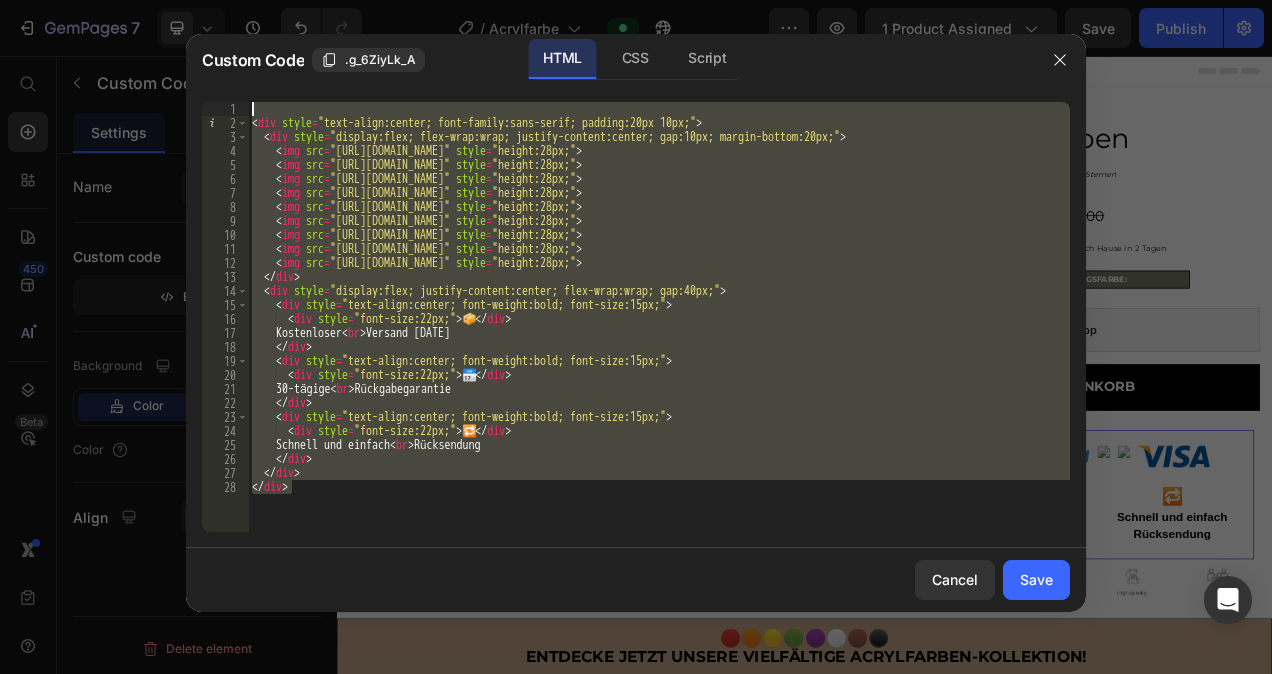 drag, startPoint x: 349, startPoint y: 489, endPoint x: 285, endPoint y: 105, distance: 389.2968 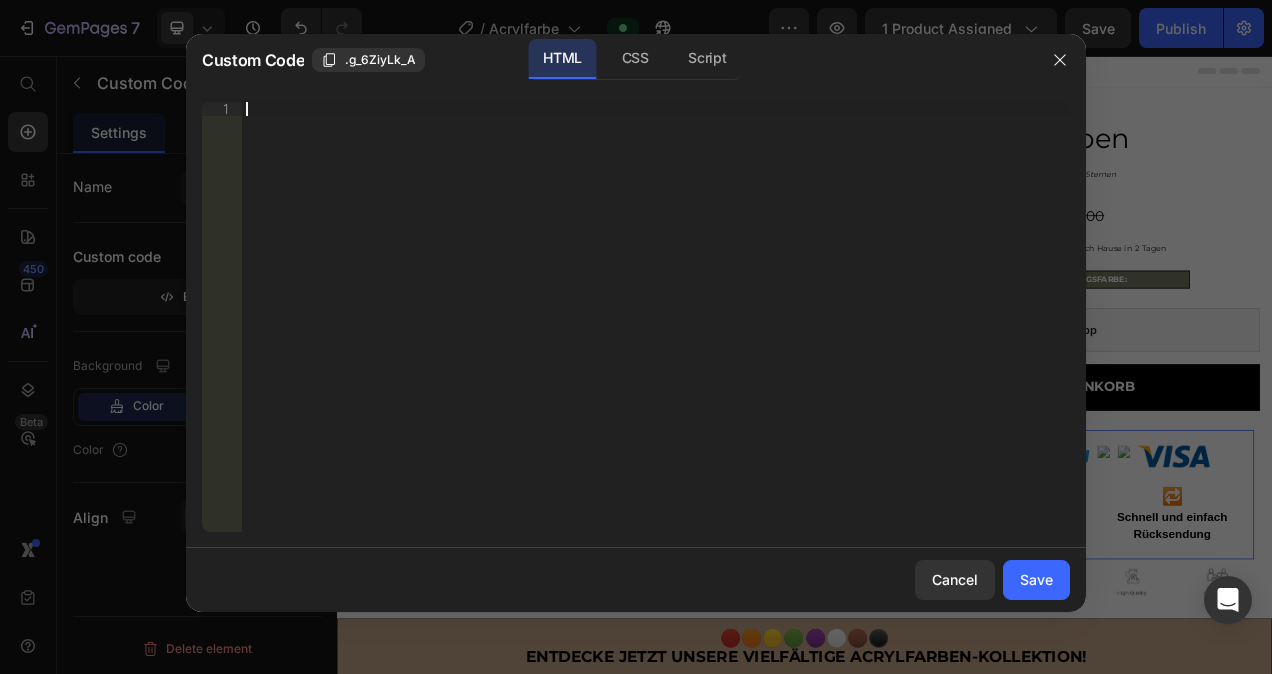 paste on "</div>" 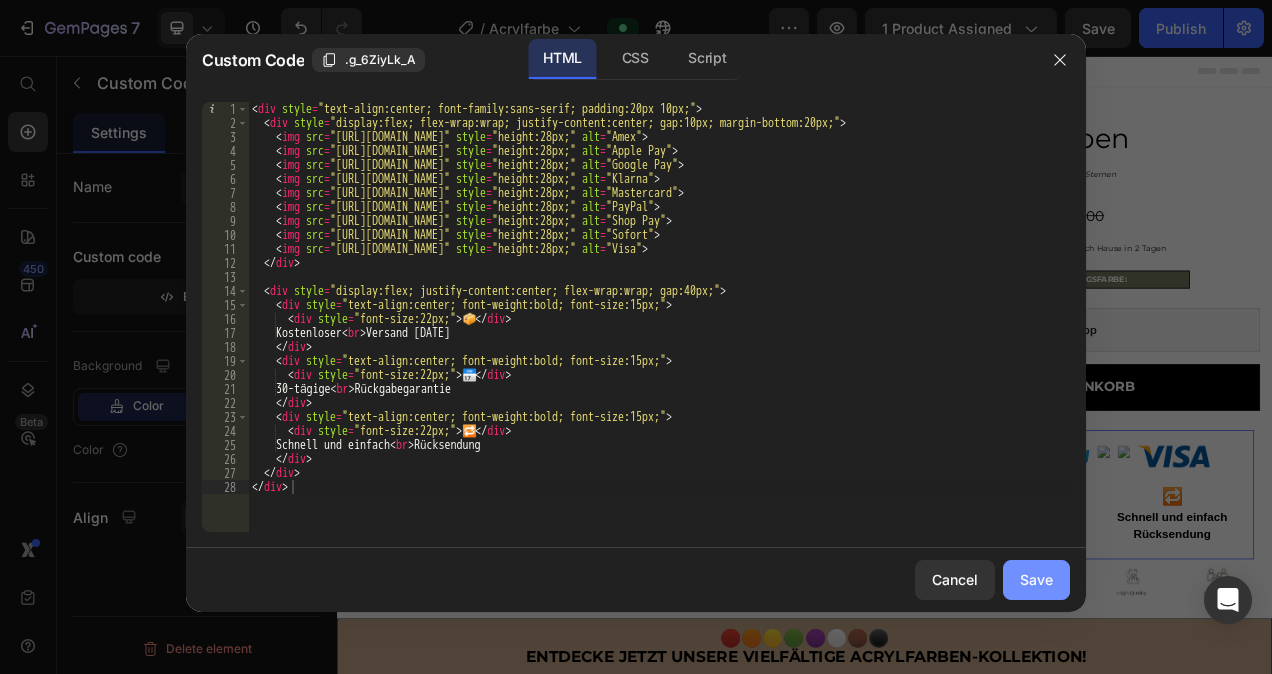 drag, startPoint x: 1042, startPoint y: 575, endPoint x: 896, endPoint y: 664, distance: 170.9883 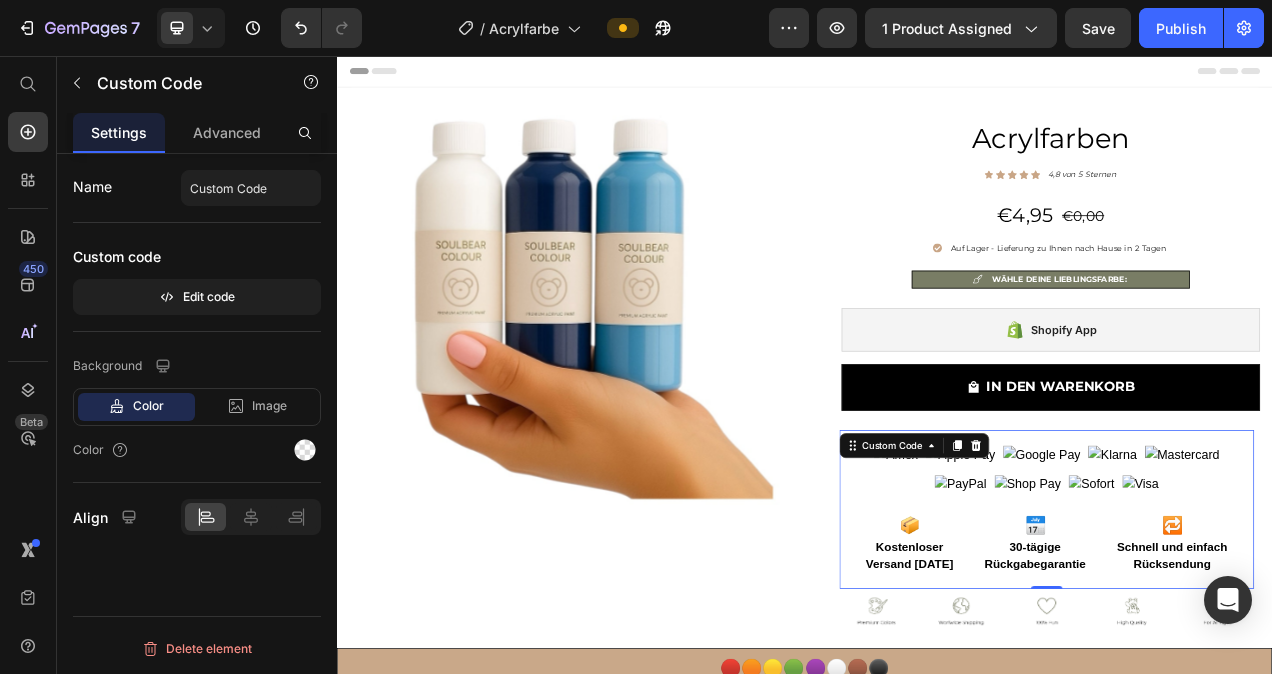 click at bounding box center [1248, 589] 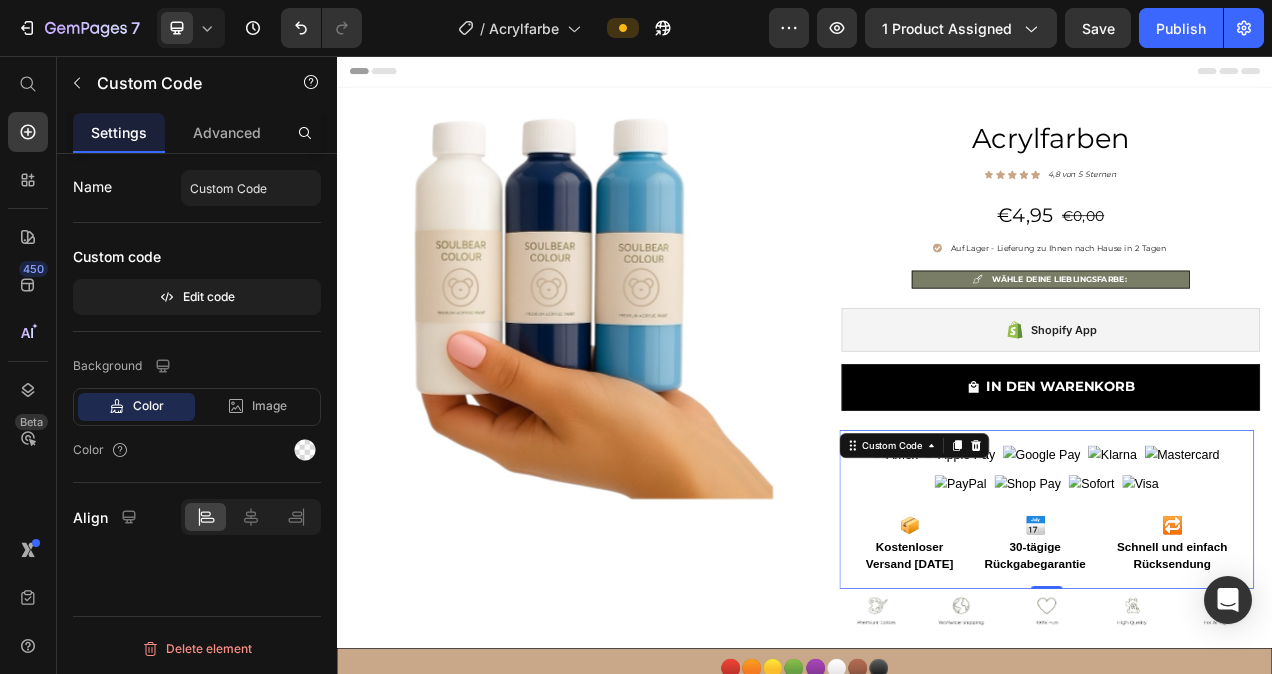 click at bounding box center [1248, 589] 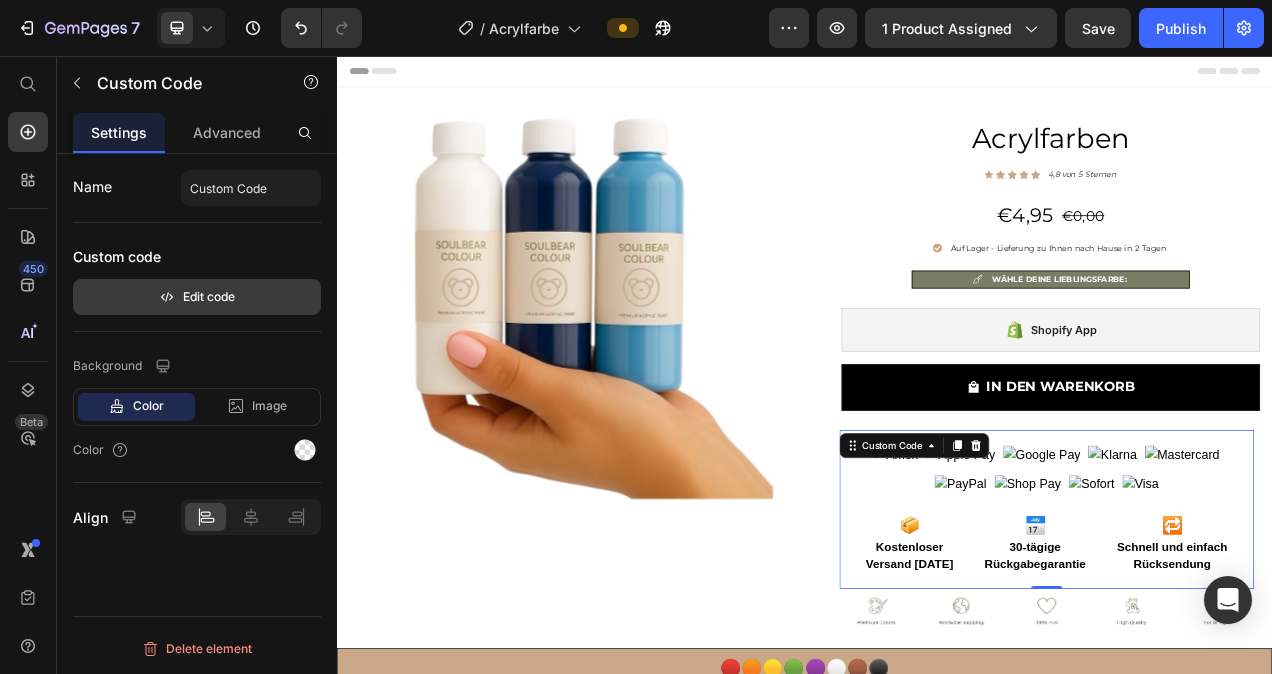 click on "Edit code" at bounding box center (197, 297) 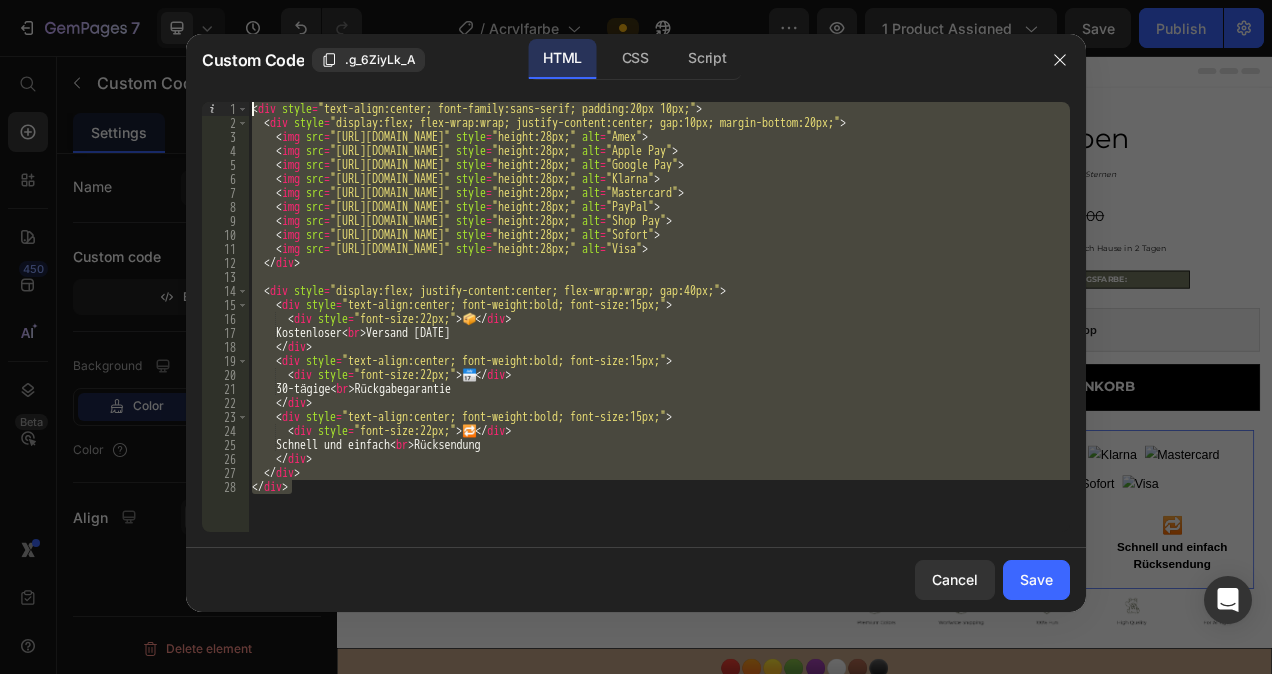 drag, startPoint x: 318, startPoint y: 492, endPoint x: 242, endPoint y: 91, distance: 408.13846 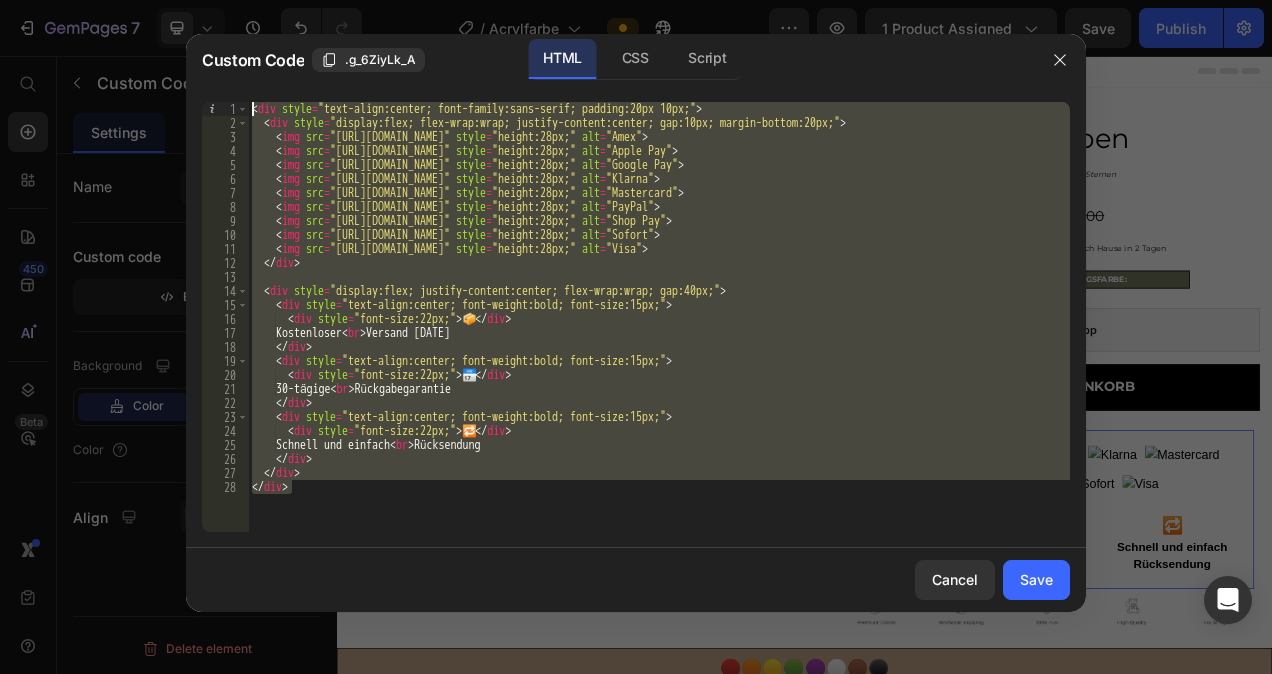 drag, startPoint x: 338, startPoint y: 139, endPoint x: 295, endPoint y: 421, distance: 285.25952 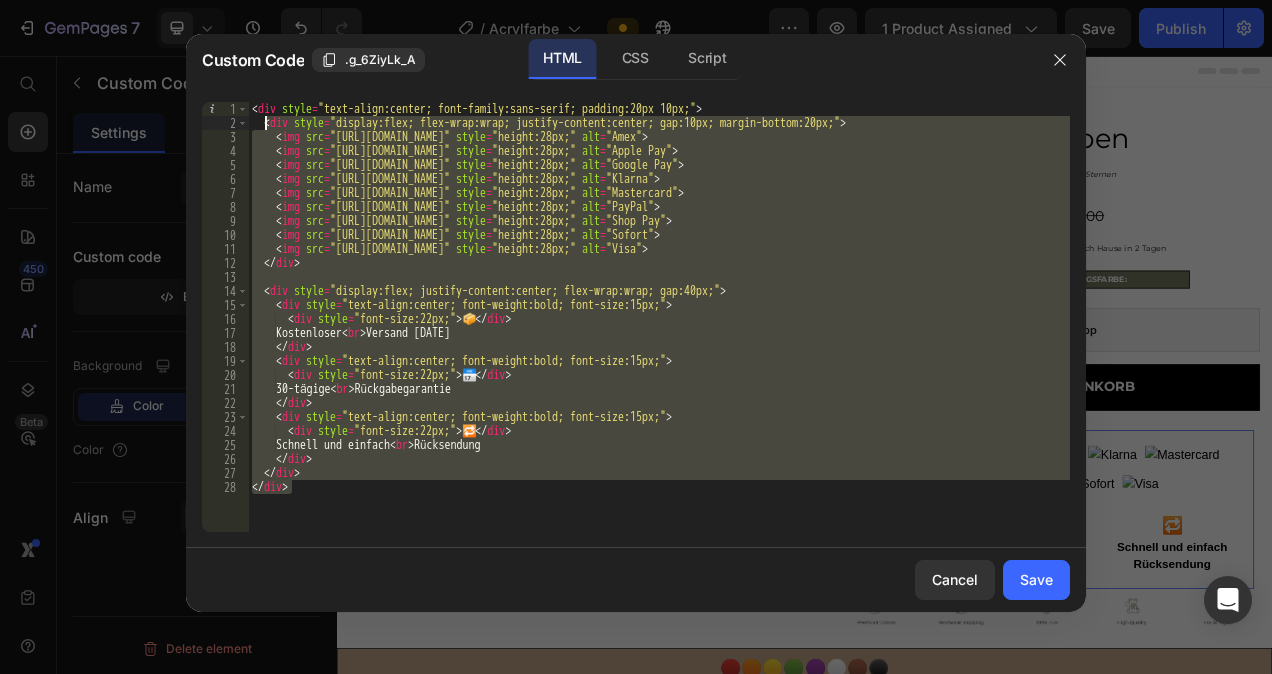 drag, startPoint x: 336, startPoint y: 496, endPoint x: 261, endPoint y: 119, distance: 384.38782 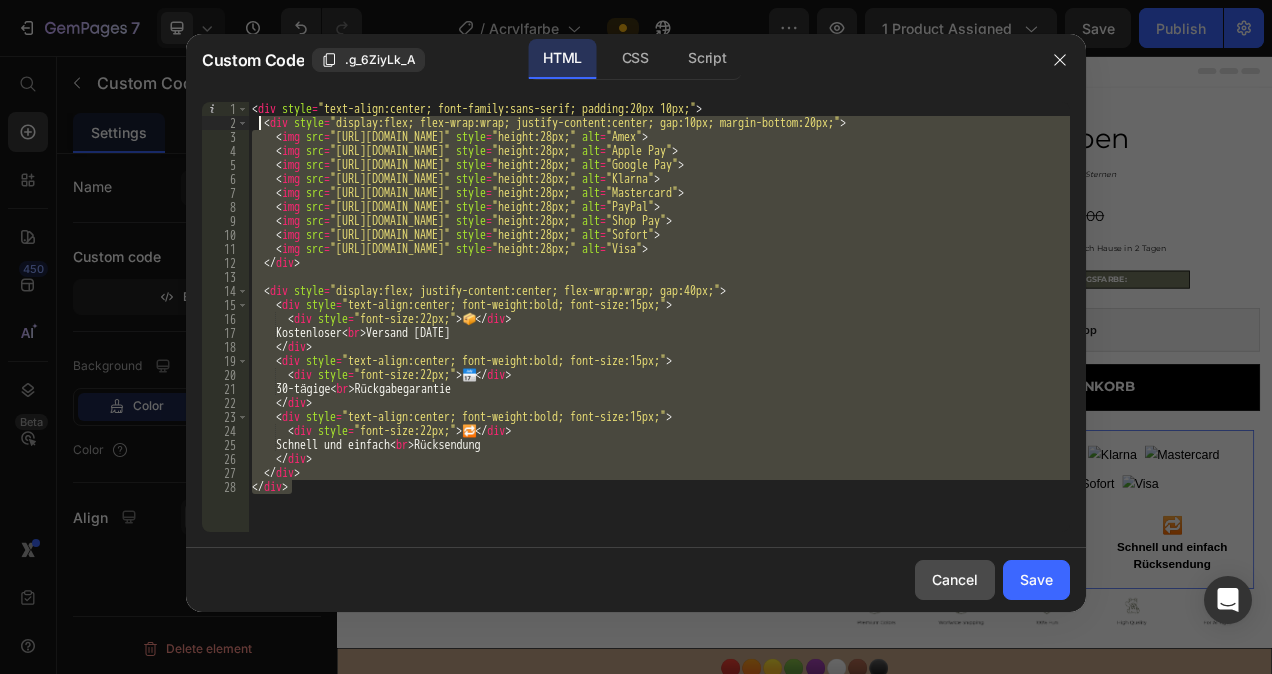 click on "Cancel" at bounding box center (955, 579) 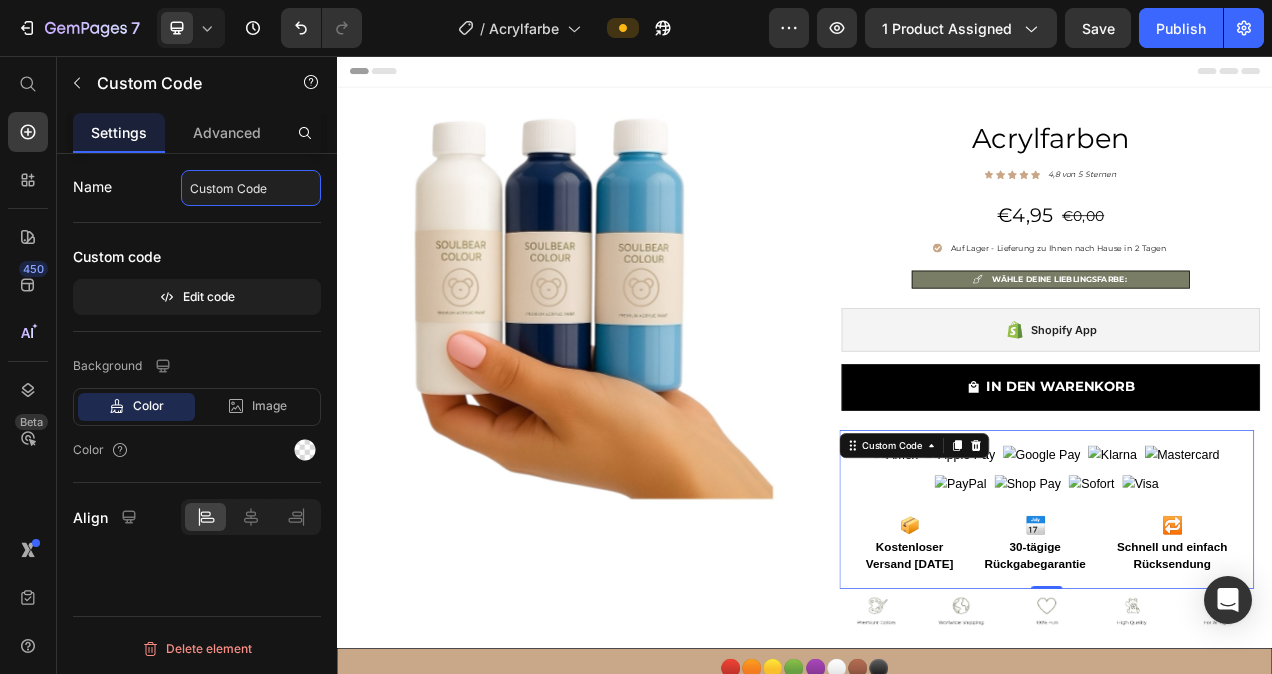 click on "Custom Code" 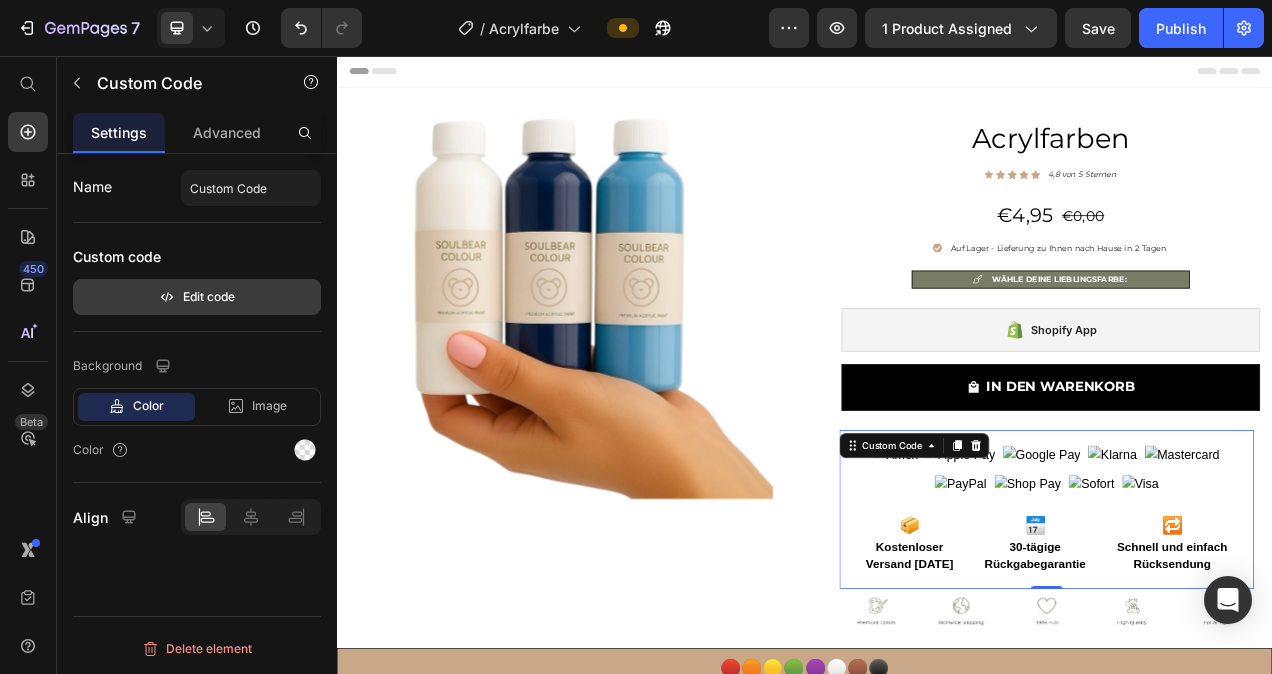 click on "Edit code" at bounding box center [197, 297] 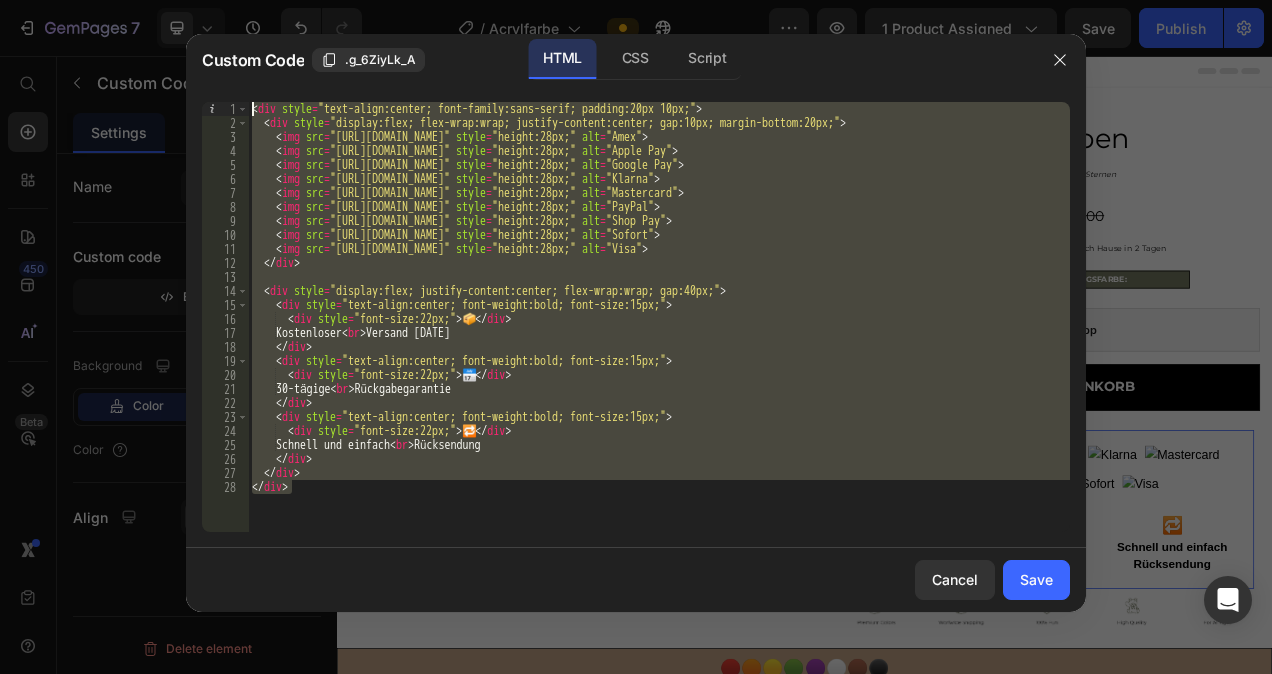 drag, startPoint x: 349, startPoint y: 498, endPoint x: 249, endPoint y: 106, distance: 404.55408 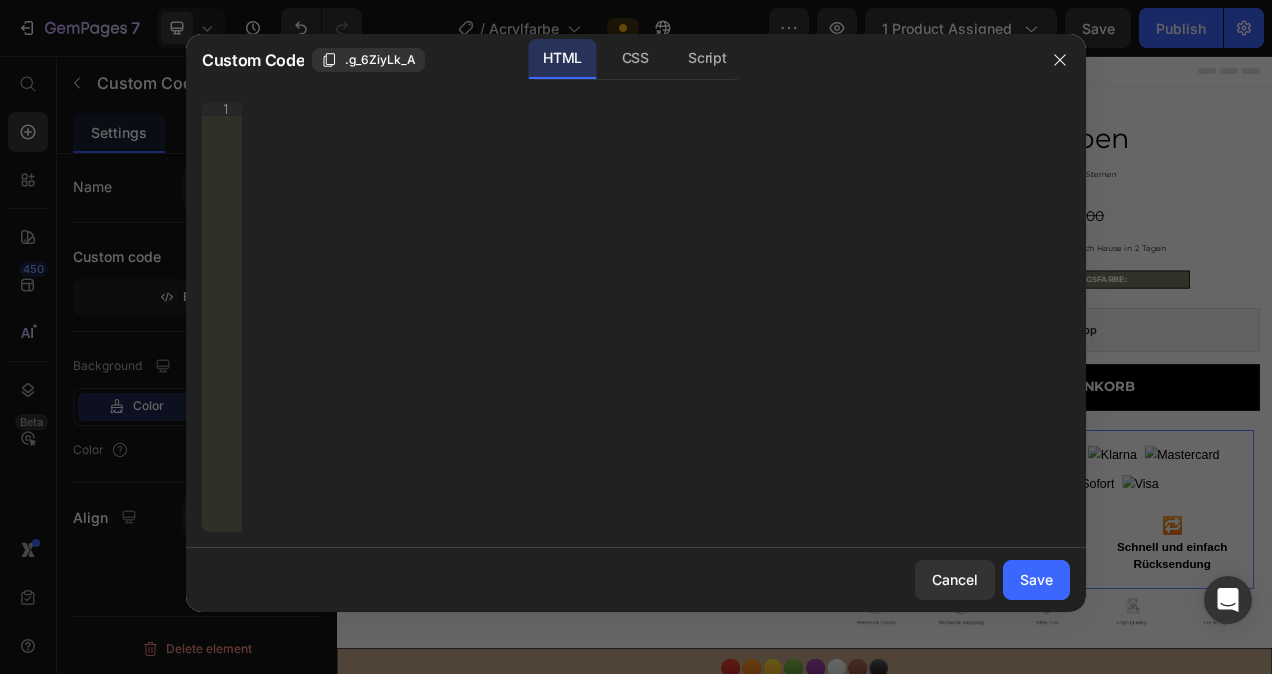 click on "Insert the 3rd-party installation code, HTML code, or Liquid code to display custom content." at bounding box center (656, 331) 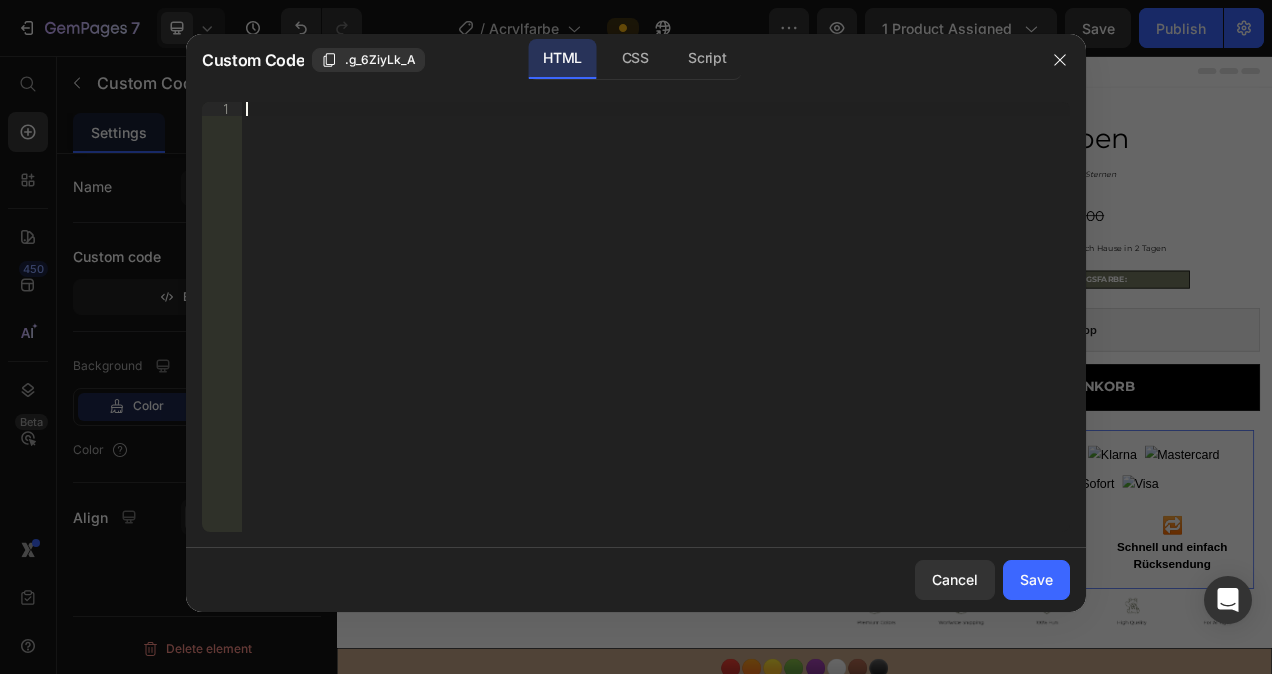 paste on "</div>" 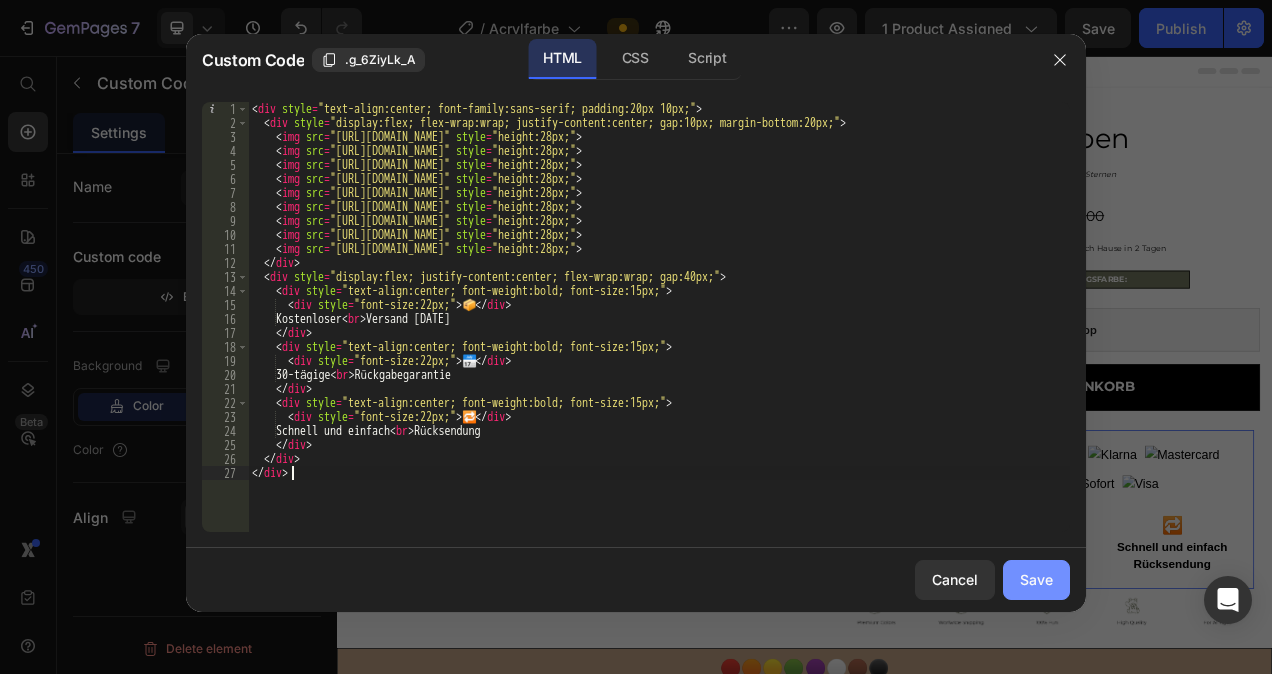 click on "Save" at bounding box center (1036, 579) 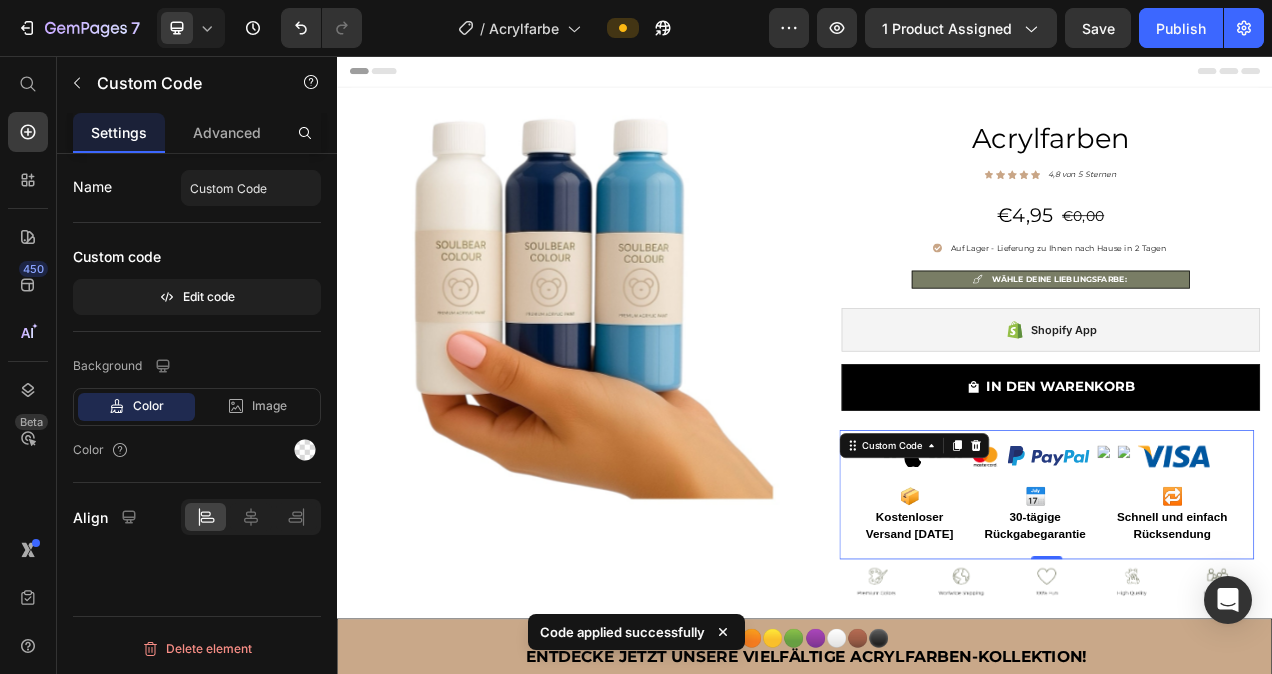 click at bounding box center (1321, 570) 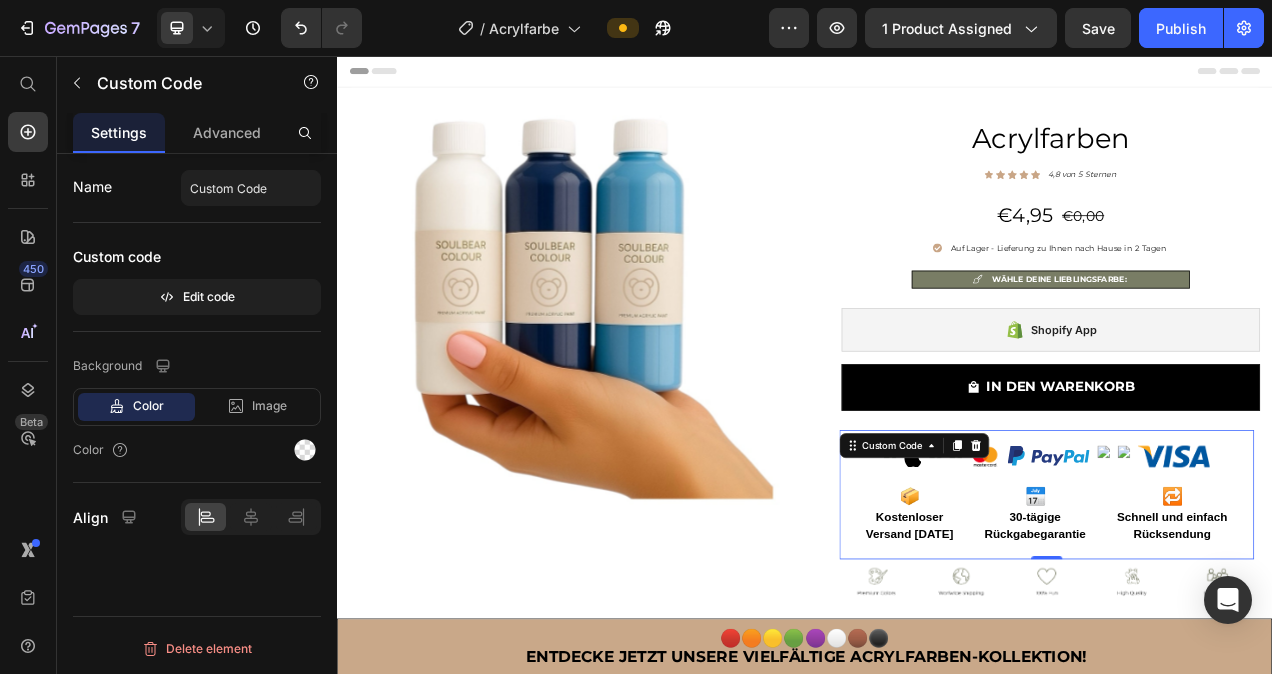 click on "📦
Kostenloser Versand heute
📅
30-tägige Rückgabegarantie
🔁
Schnell und einfach Rücksendung" at bounding box center [1248, 643] 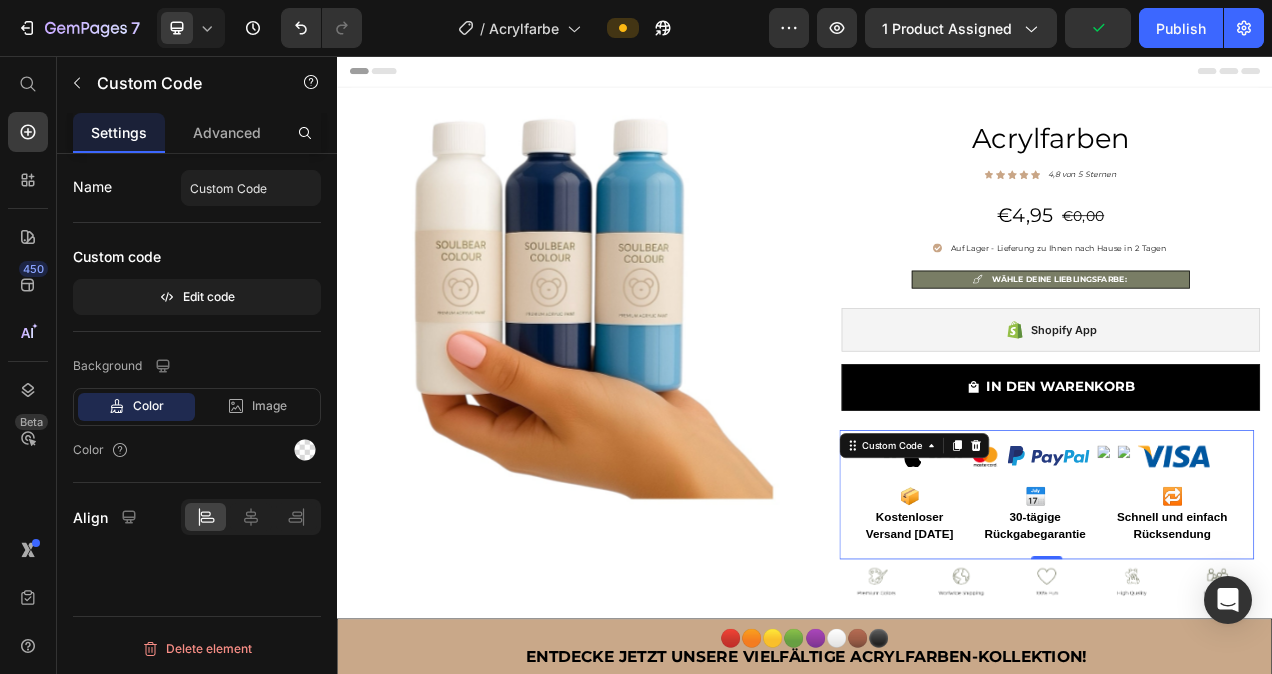 click on "📦
Kostenloser Versand heute
📅
30-tägige Rückgabegarantie
🔁
Schnell und einfach Rücksendung" at bounding box center (1248, 643) 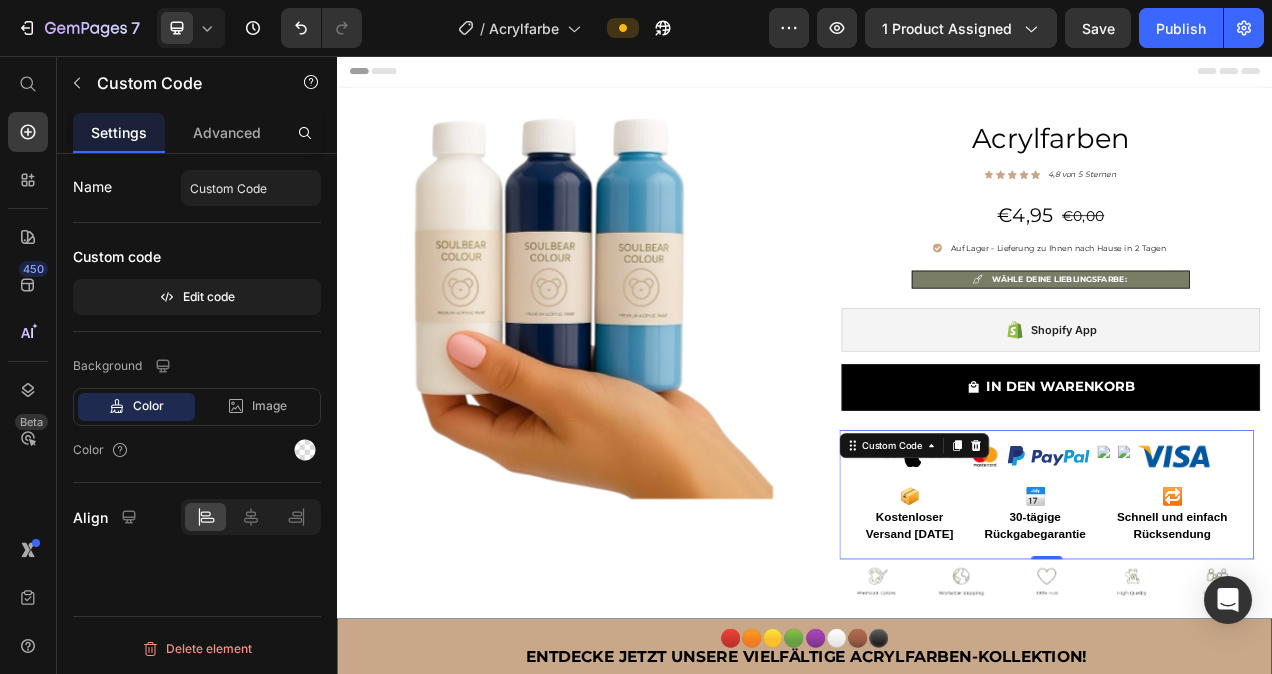 click at bounding box center [1248, 570] 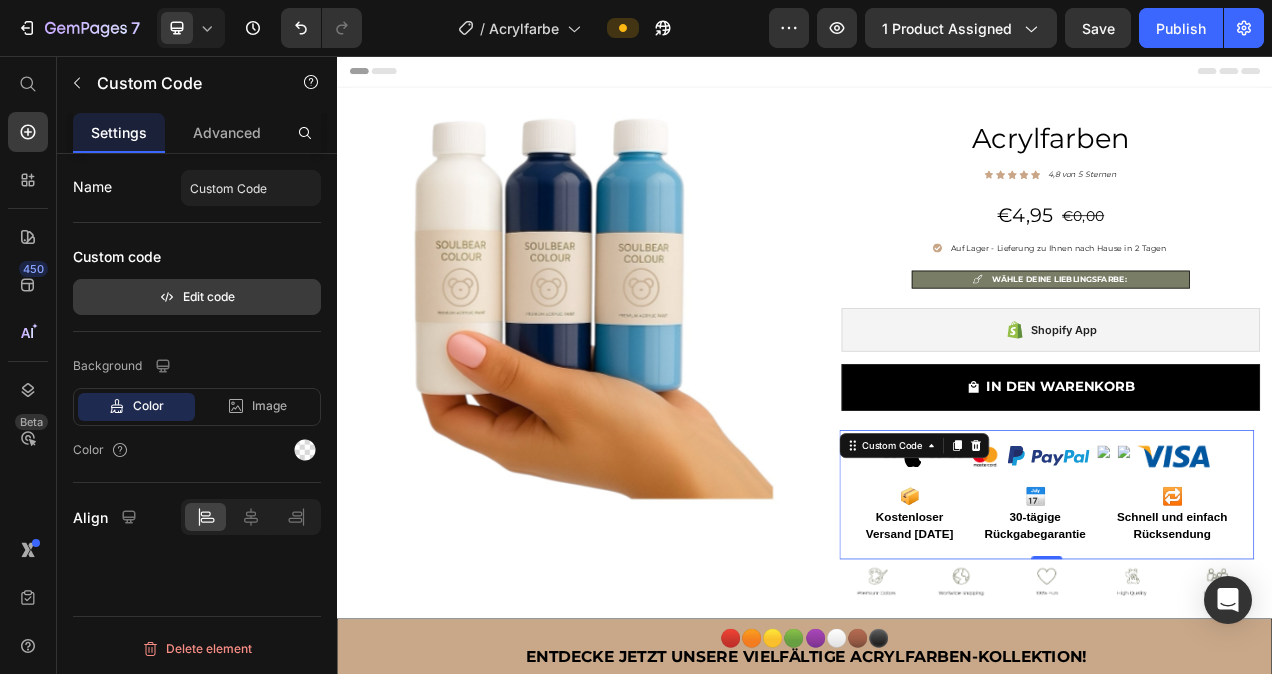 click on "Edit code" at bounding box center [197, 297] 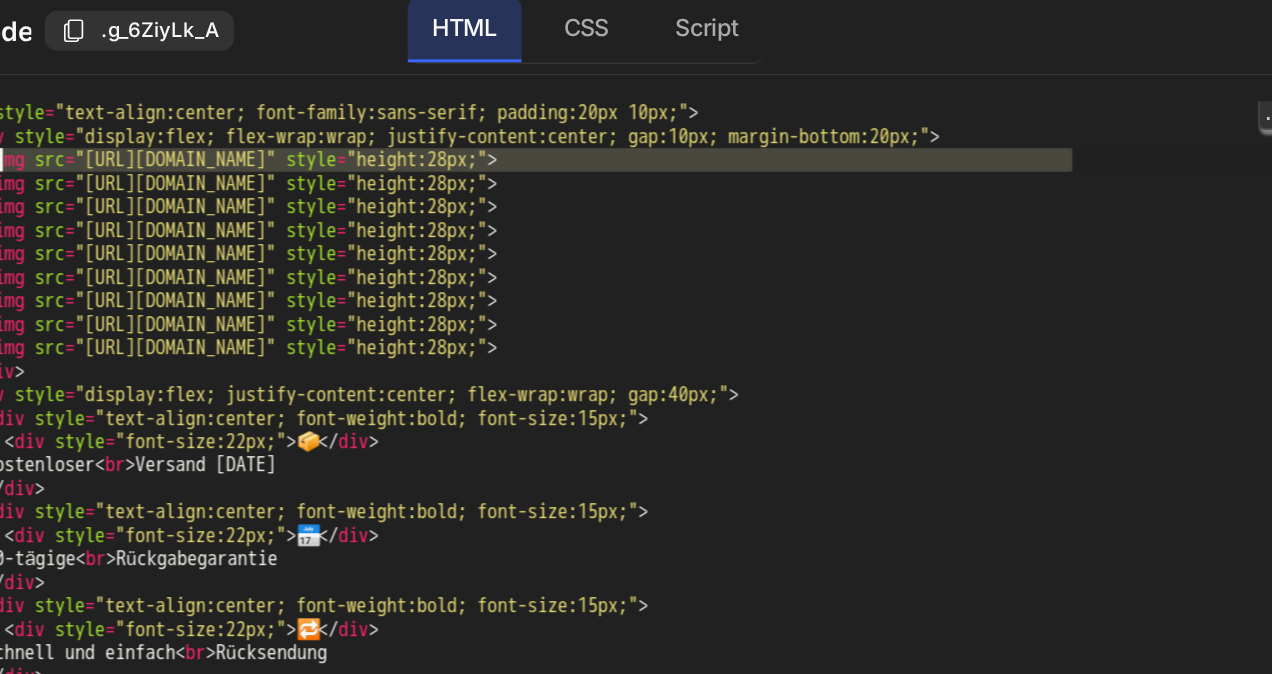 drag, startPoint x: 928, startPoint y: 135, endPoint x: 282, endPoint y: 141, distance: 646.0279 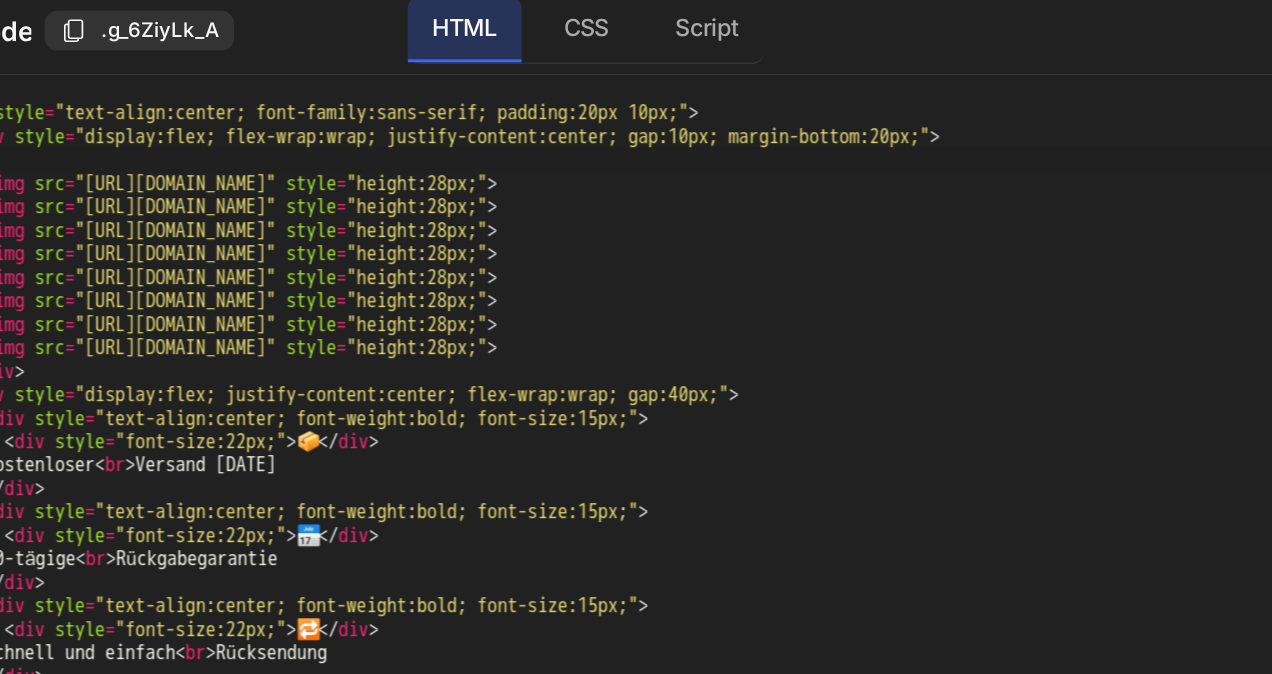 click on "< div   style = "text-align:center; font-family:sans-serif; padding:20px 10px;" >    < div   style = "display:flex; flex-wrap:wrap; justify-content:center; gap:10px; margin-bottom:20px;" >           < img   src = "https://upload.wikimedia.org/wikipedia/commons/f/fa/Apple_logo_black.svg"   style = "height:28px;" >      < img   src = "https://upload.wikimedia.org/wikipedia/commons/5/5b/Google_Pay_Logo.svg"   style = "height:28px;" >      < img   src = "https://upload.wikimedia.org/wikipedia/commons/0/04/Klarna_Payment_Logo.svg"   style = "height:28px;" >      < img   src = "https://upload.wikimedia.org/wikipedia/commons/0/04/Mastercard-logo.png"   style = "height:28px;" >      < img   src = "https://upload.wikimedia.org/wikipedia/commons/b/b5/PayPal.svg"   style = "height:28px;" >      < img   src = "https://cdn.shopify.com/s/files/1/0617/1060/4146/files/shop-pay.png"   style = "height:28px;" >      < img   src = "https://upload.wikimedia.org/wikipedia/commons/b/b7/Sofort_Logo.svg"   style = "height:28px;" > <" at bounding box center [659, 331] 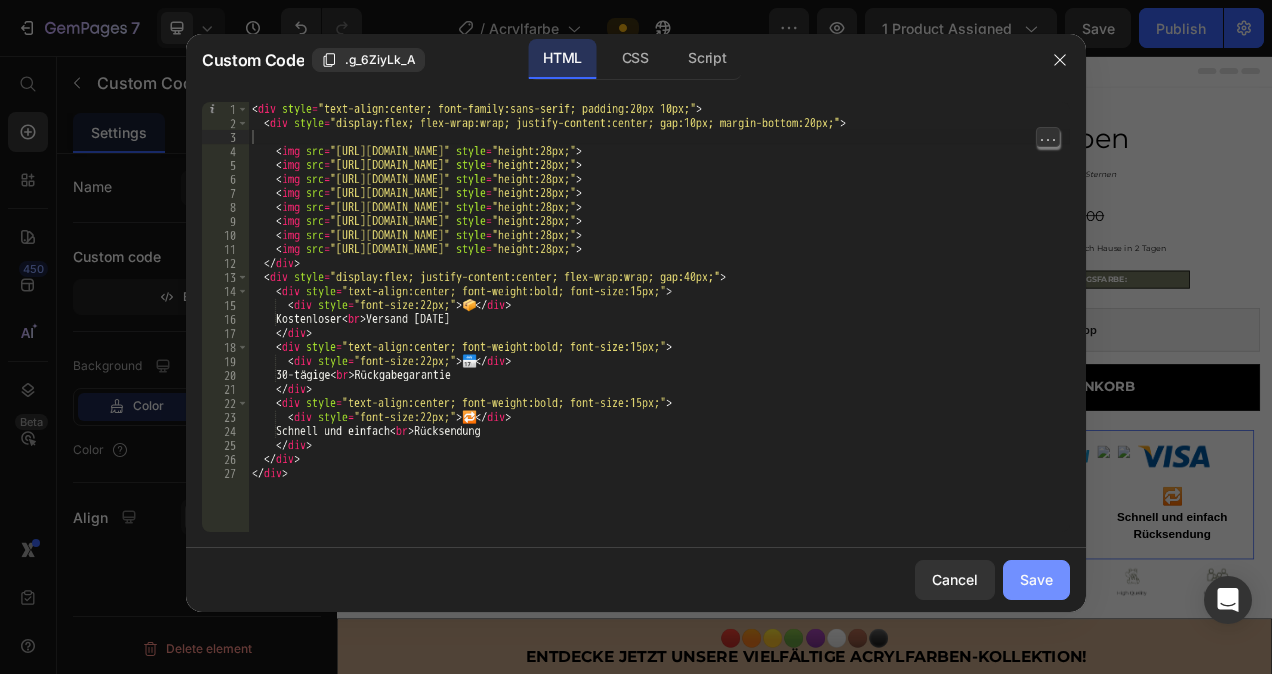 drag, startPoint x: 1040, startPoint y: 580, endPoint x: 880, endPoint y: 647, distance: 173.4618 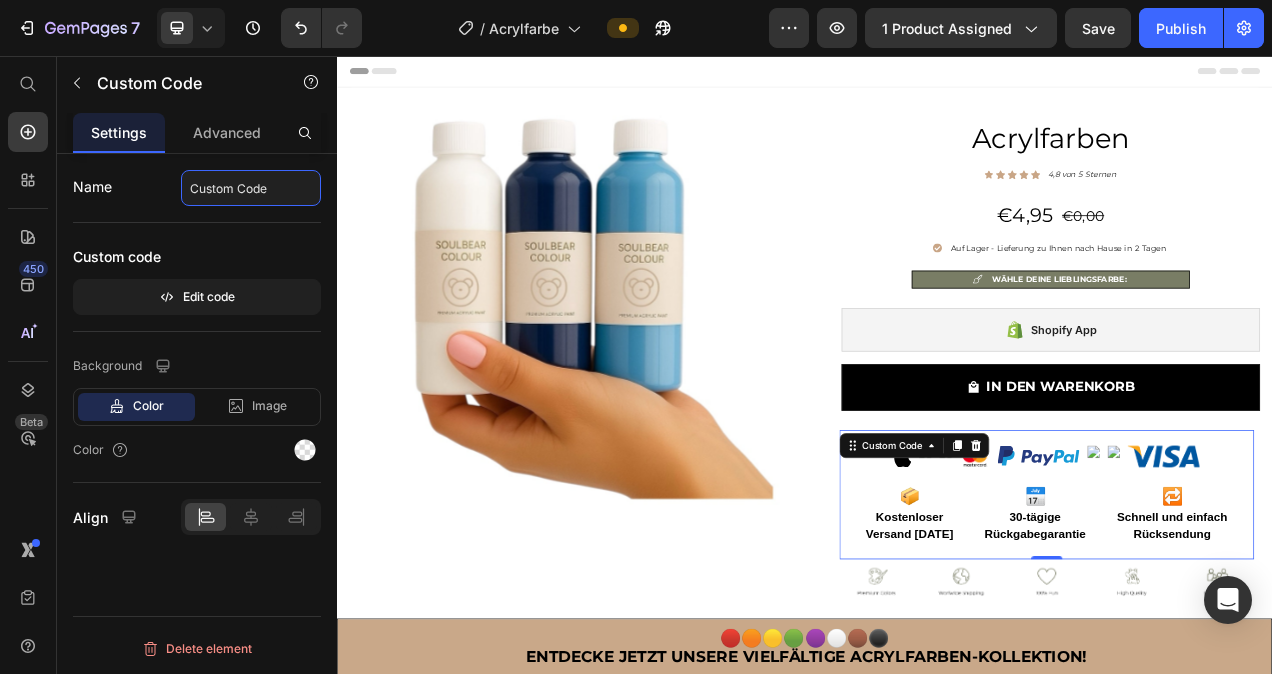 click on "Custom Code" 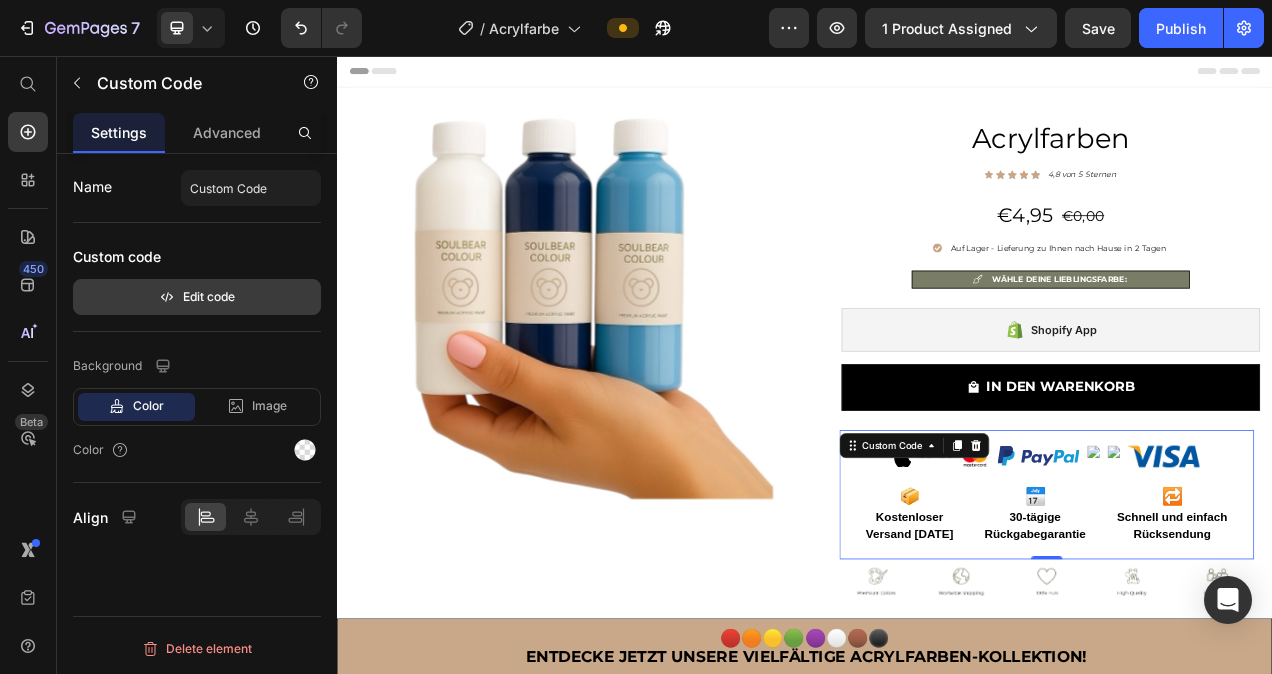 click on "Edit code" at bounding box center (197, 297) 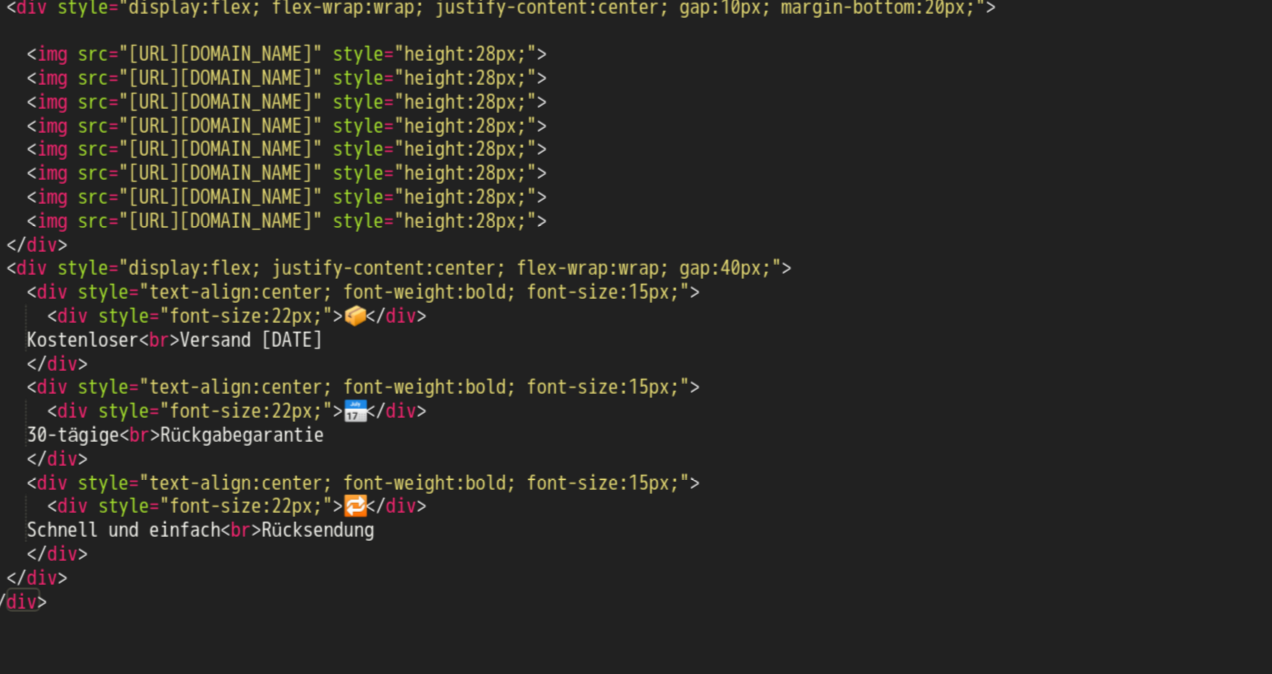 type on "<img src="https://cdn.shopify.com/s/files/1/0617/1060/4146/files/shop-pay.png" style="height:28px;">" 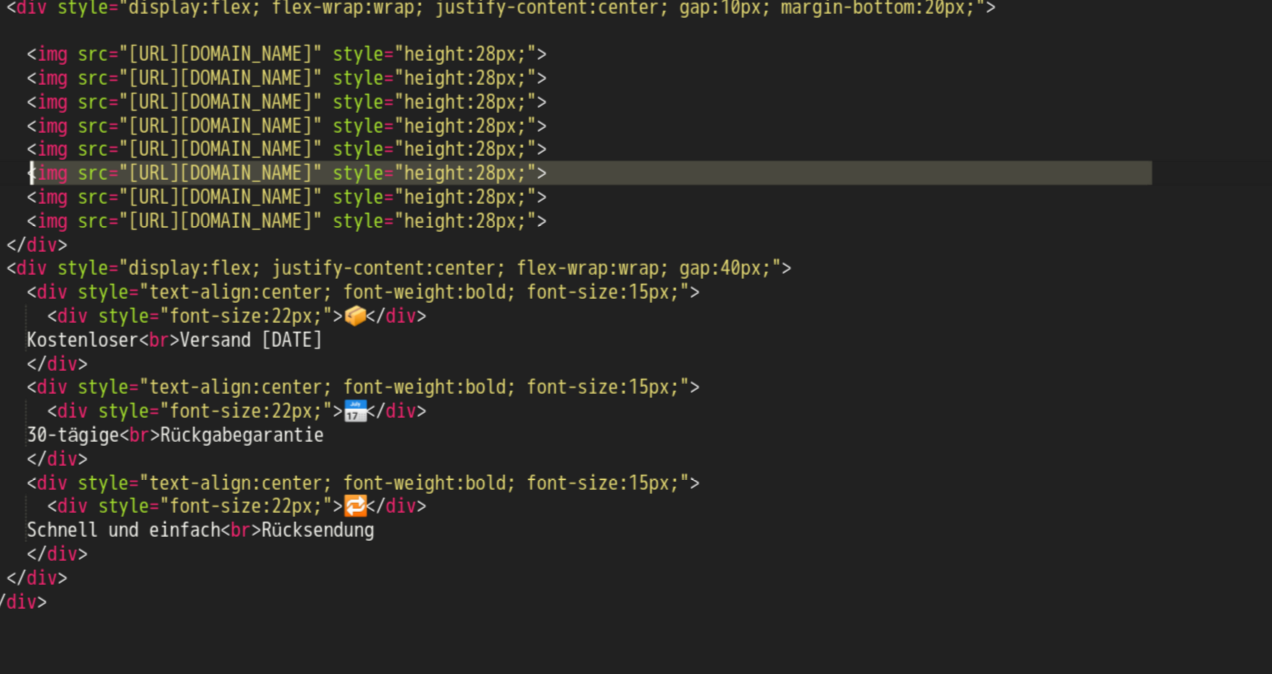 drag, startPoint x: 943, startPoint y: 221, endPoint x: 273, endPoint y: 224, distance: 670.0067 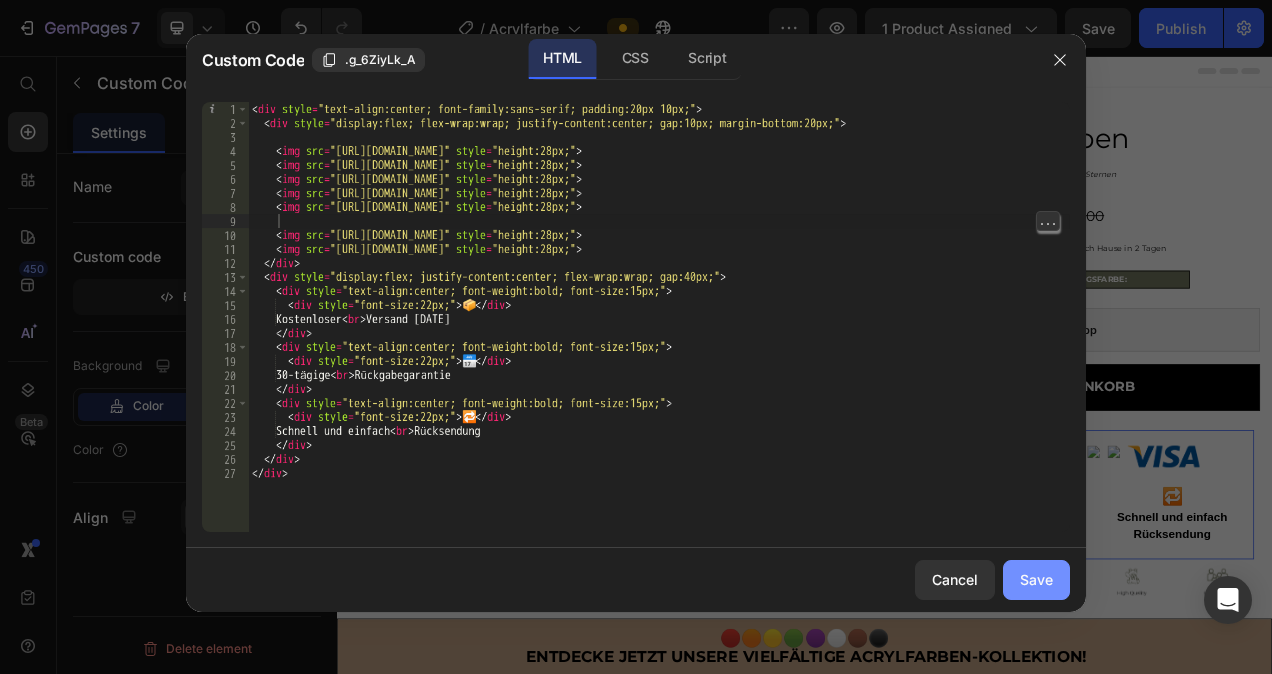 click on "Save" 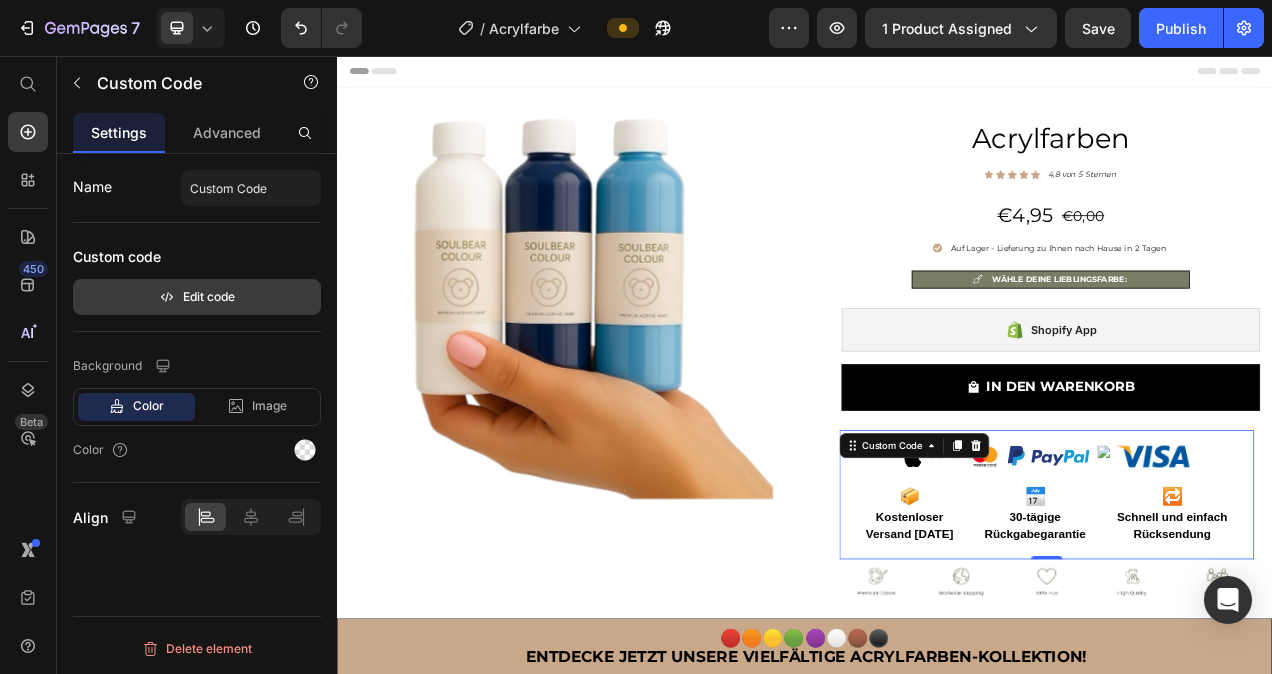 click on "Edit code" at bounding box center [197, 297] 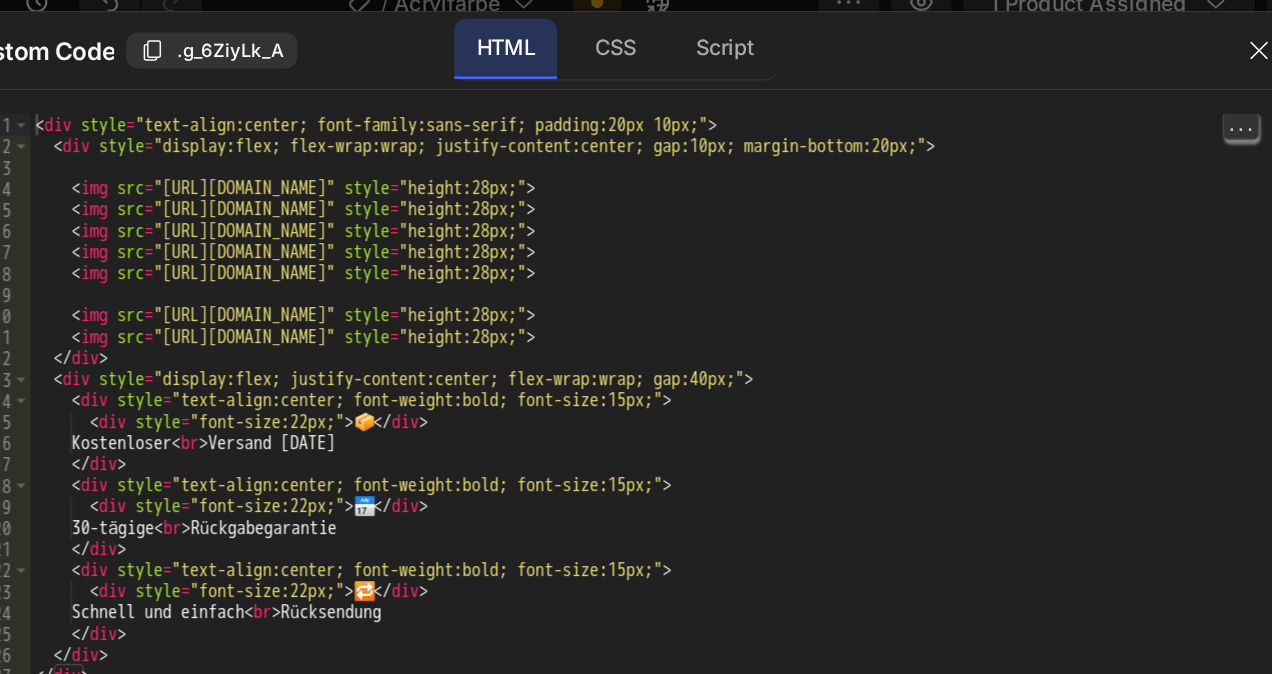 type on "<img src="https://upload.wikimedia.org/wikipedia/commons/b/b7/Sofort_Logo.svg" style="height:28px;">" 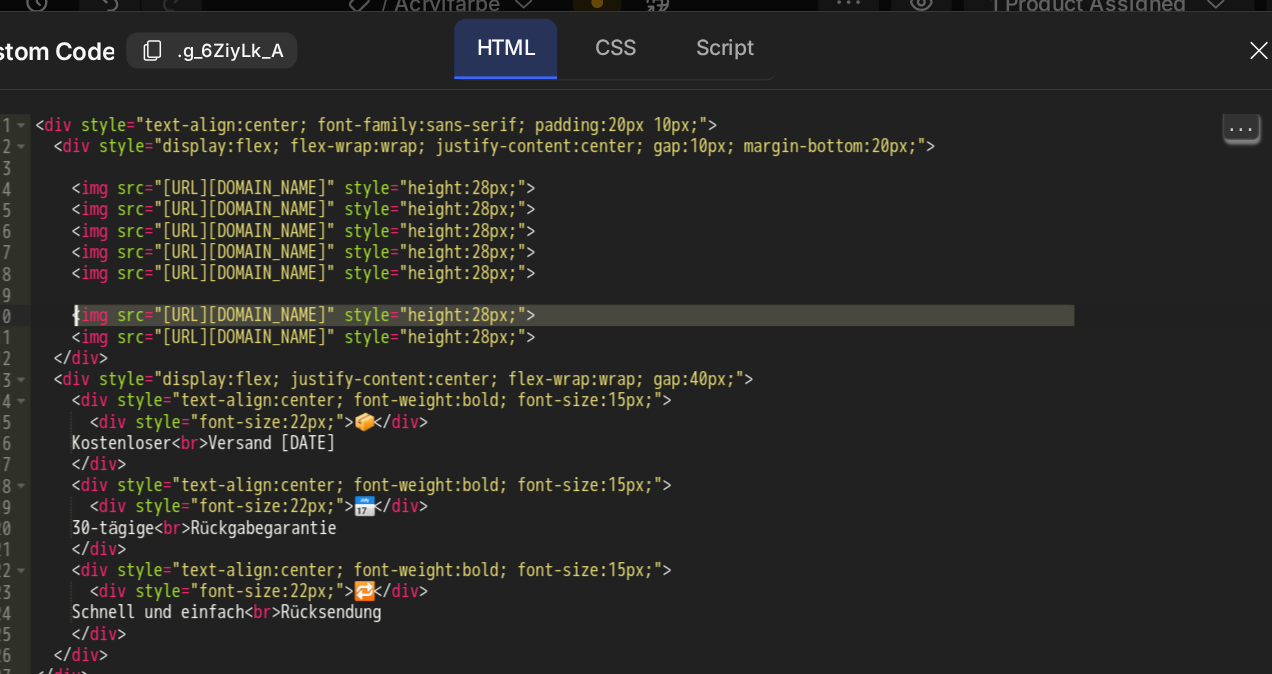 drag, startPoint x: 944, startPoint y: 234, endPoint x: 278, endPoint y: 239, distance: 666.0188 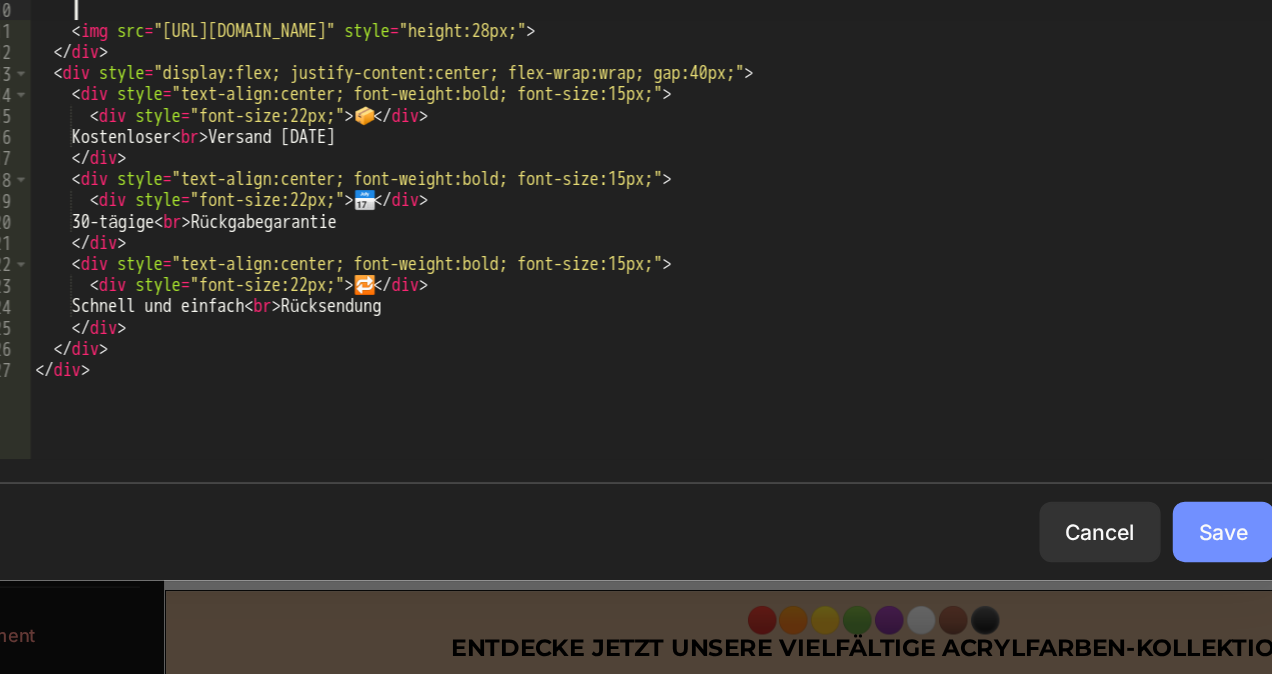 click on "Save" at bounding box center [1036, 579] 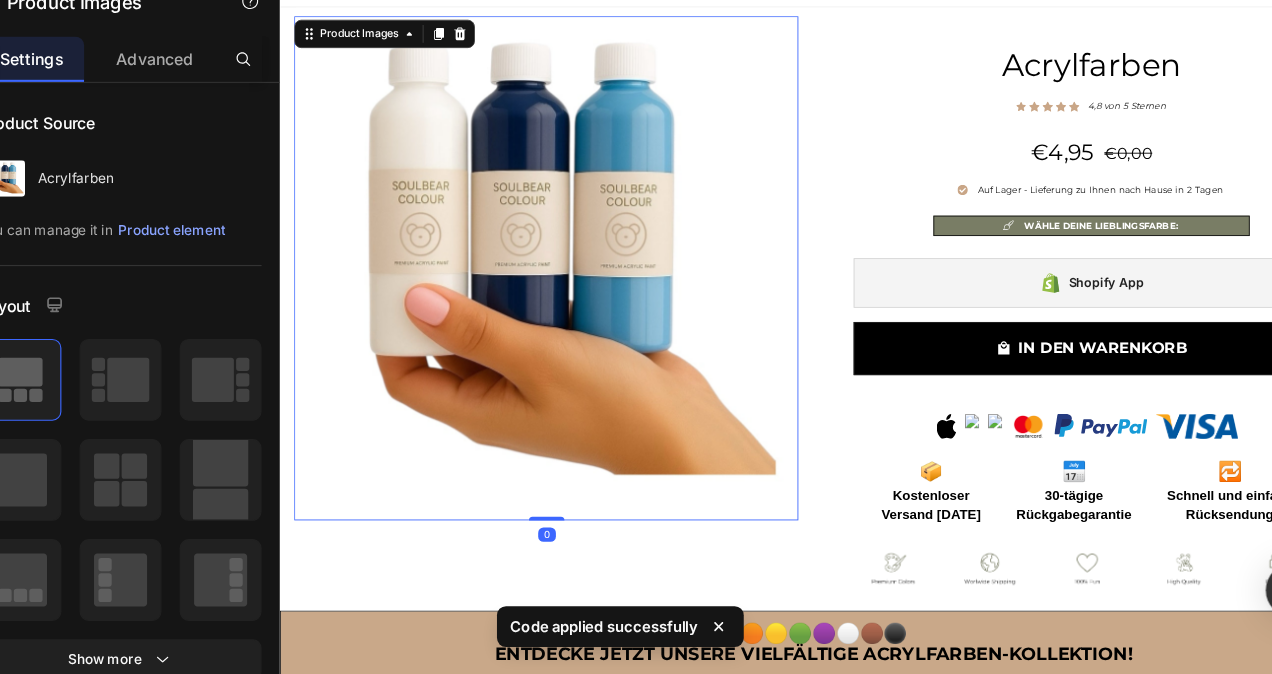 scroll, scrollTop: 0, scrollLeft: 0, axis: both 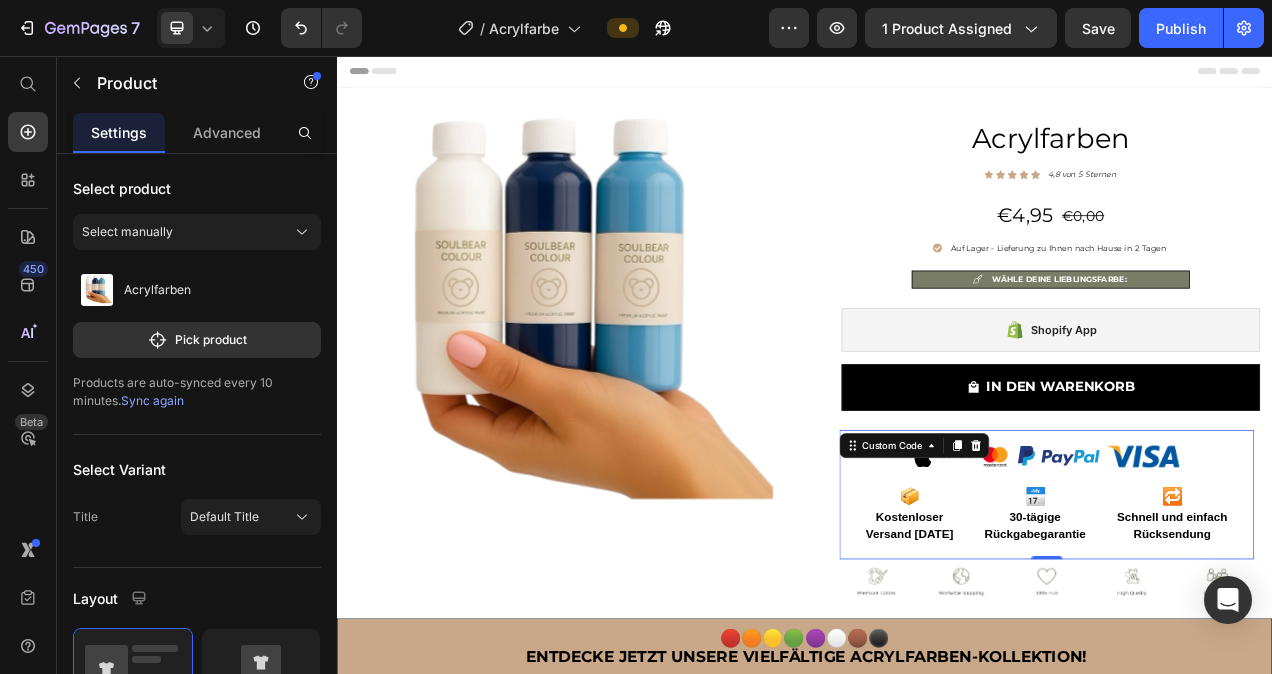 click at bounding box center [1248, 570] 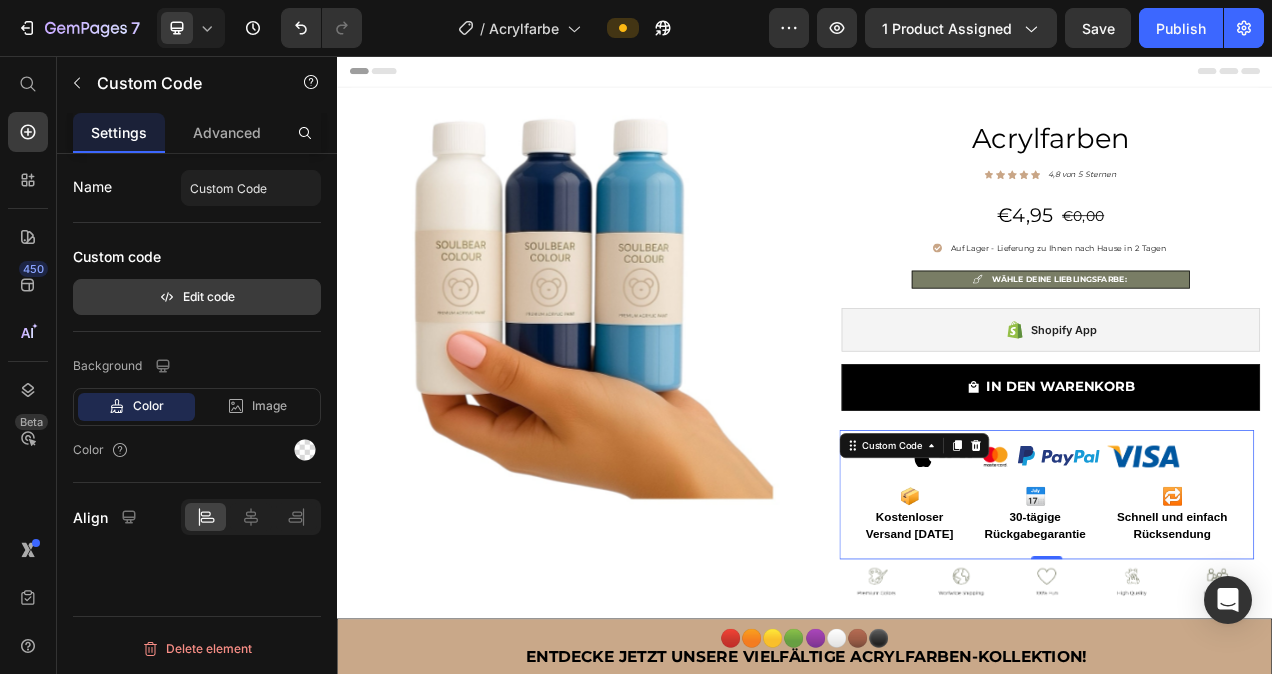click on "Edit code" at bounding box center [197, 297] 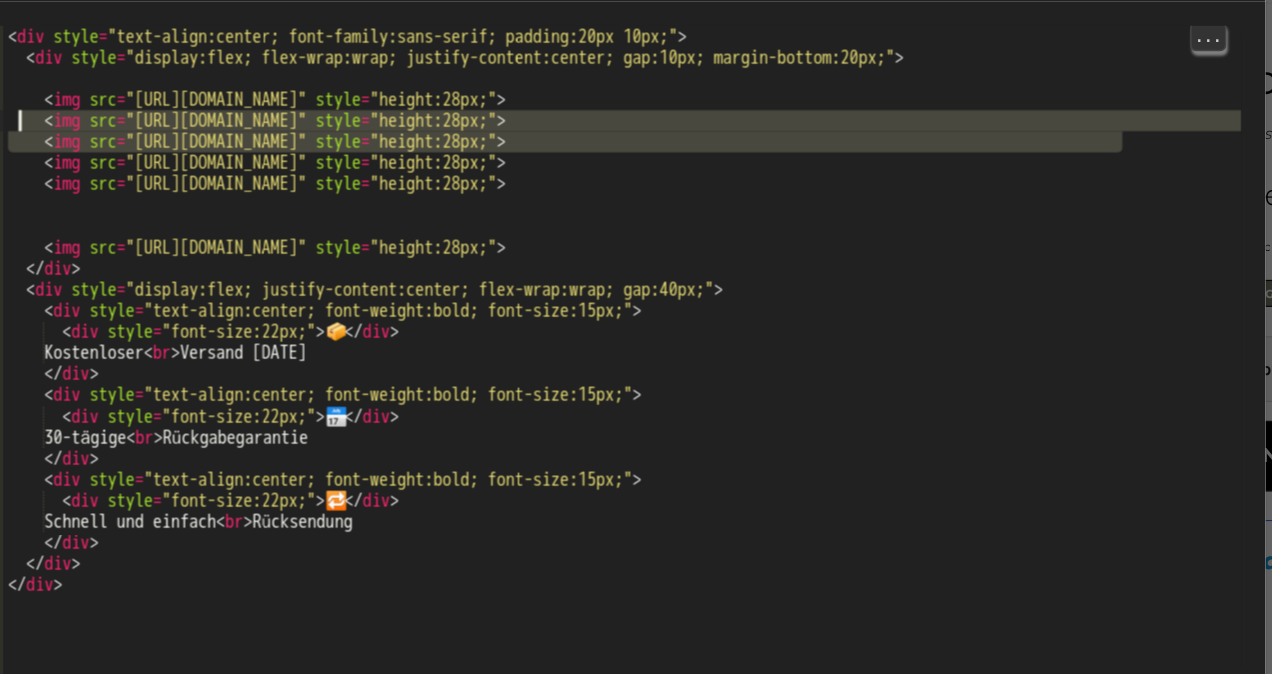 drag, startPoint x: 1000, startPoint y: 178, endPoint x: 261, endPoint y: 168, distance: 739.0676 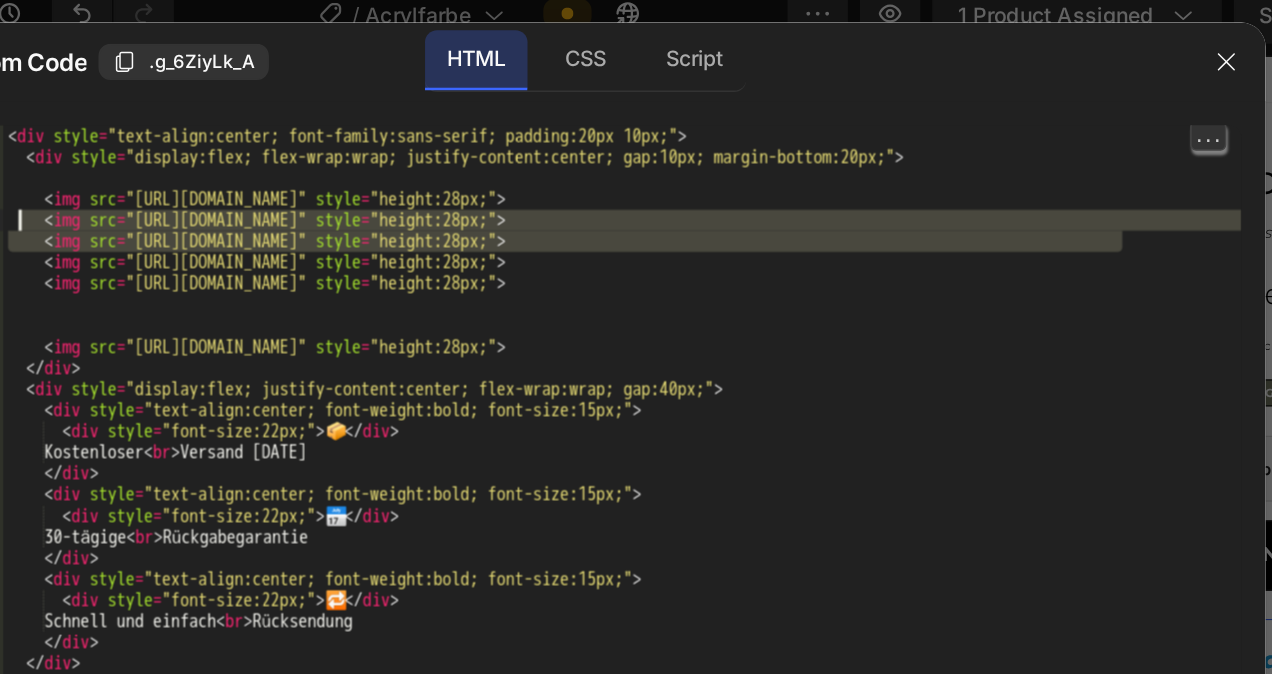 type 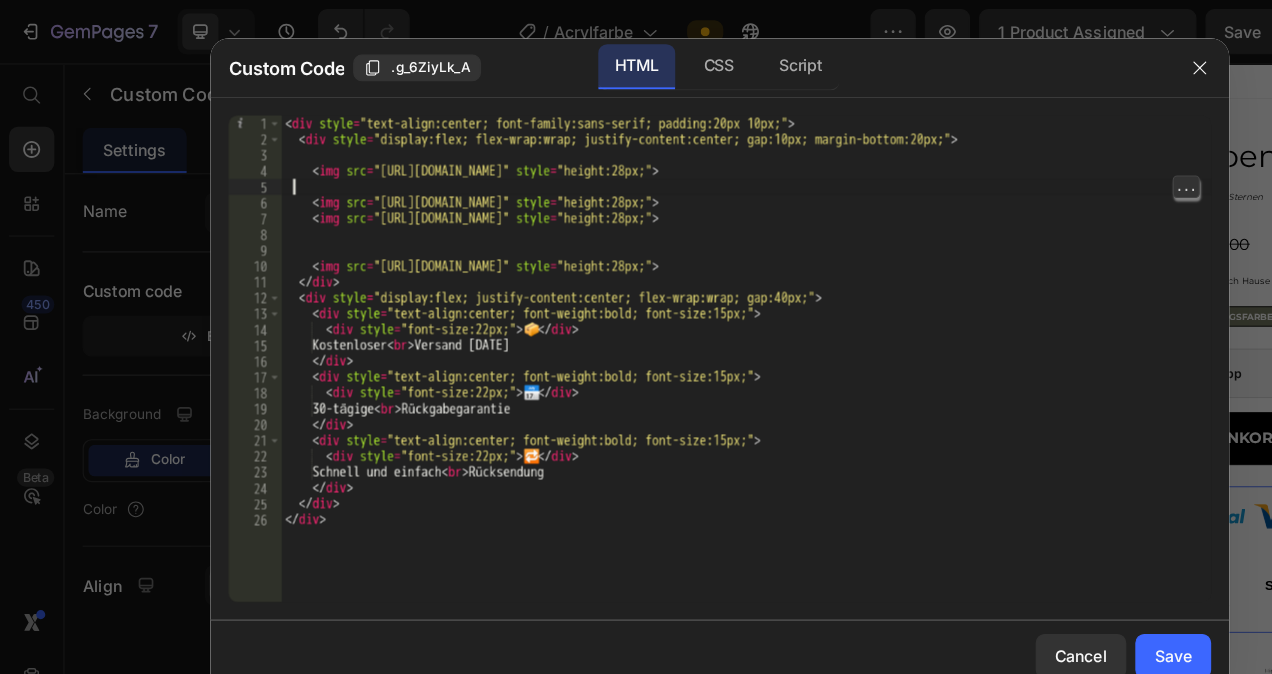 scroll, scrollTop: 0, scrollLeft: 0, axis: both 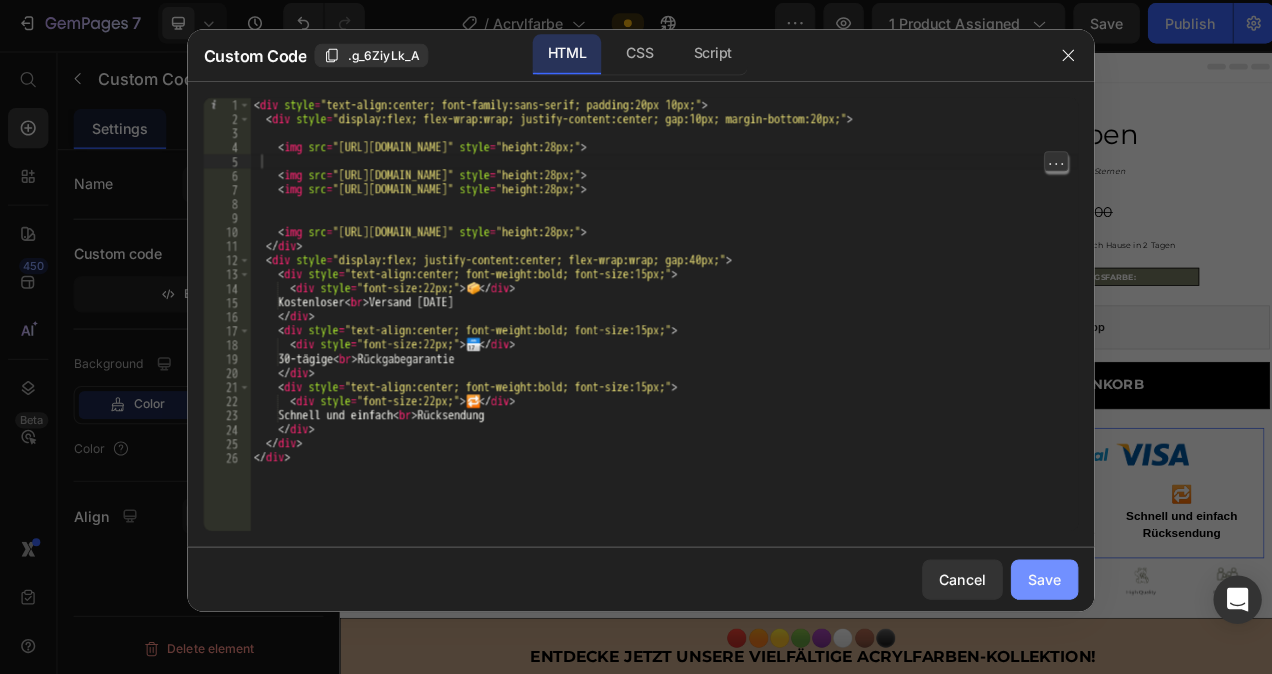 drag, startPoint x: 1049, startPoint y: 571, endPoint x: 912, endPoint y: 661, distance: 163.91766 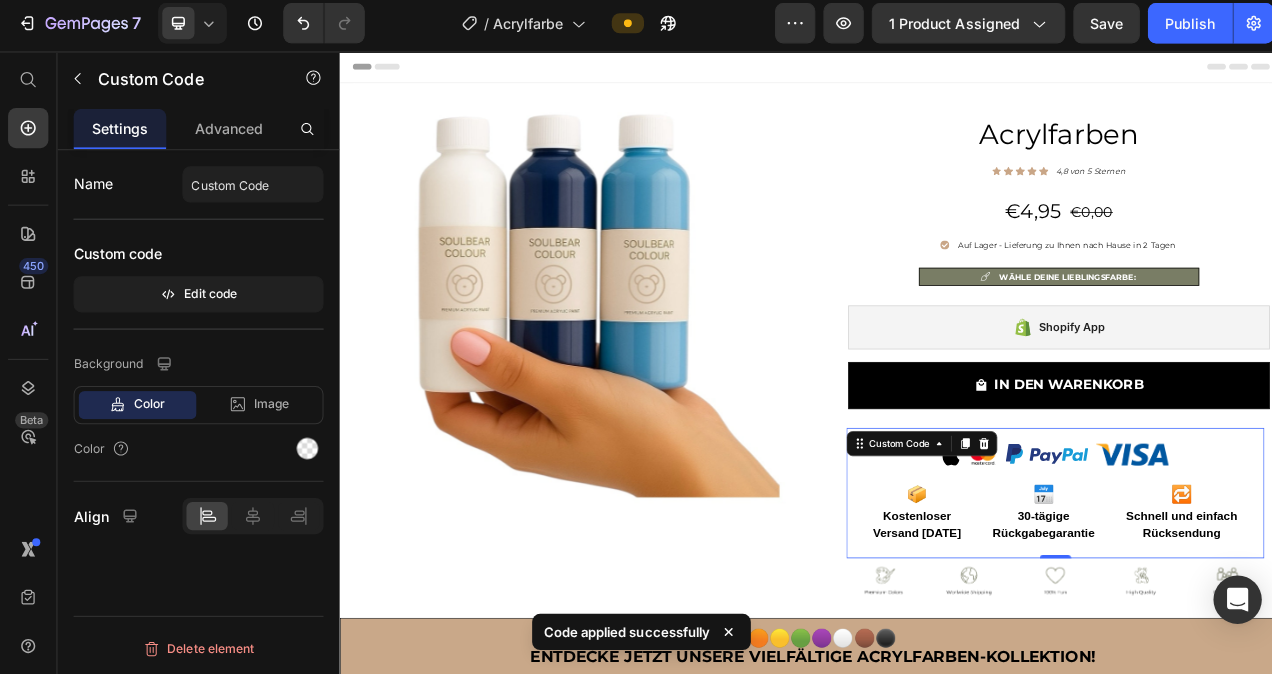 scroll, scrollTop: 0, scrollLeft: 0, axis: both 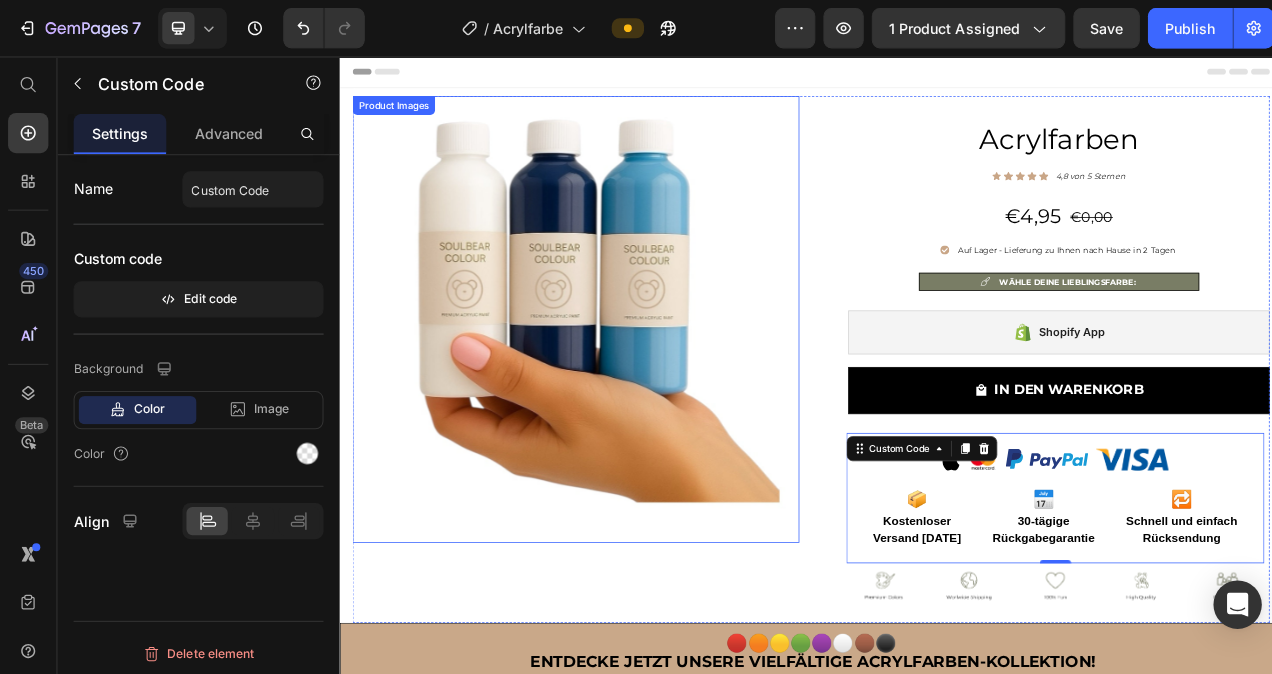 click at bounding box center [639, 391] 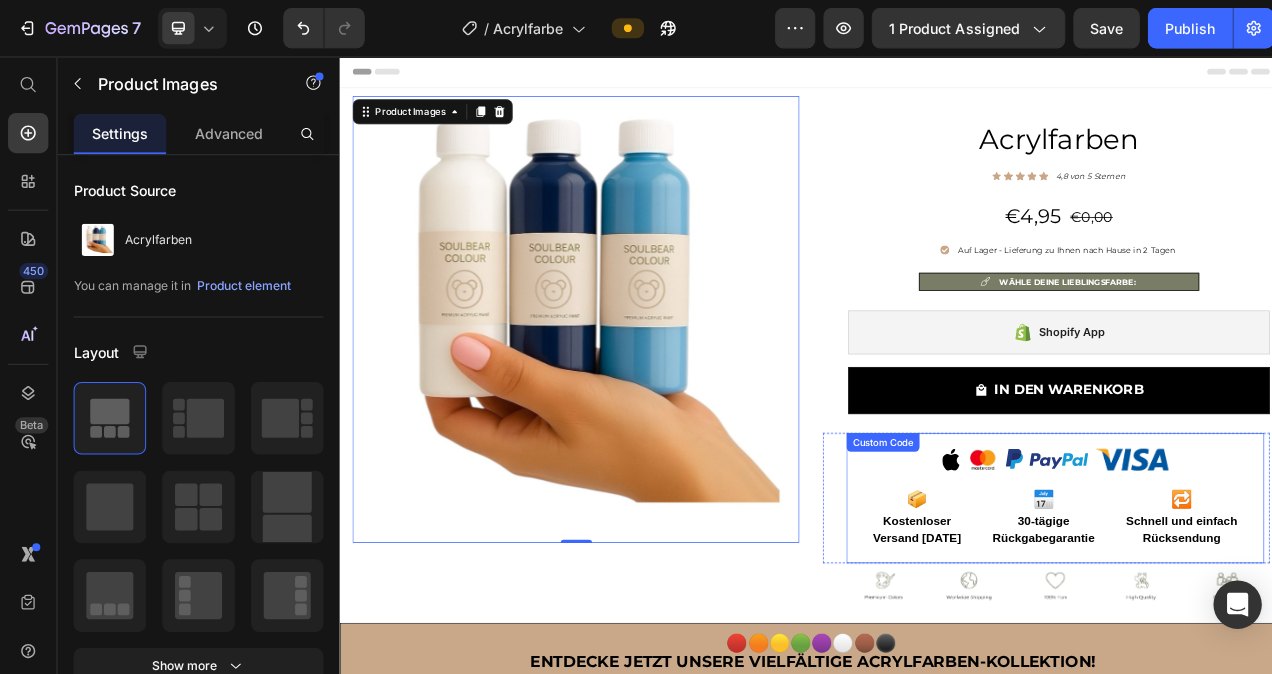 click on "📦
Kostenloser Versand heute
📅
30-tägige Rückgabegarantie
🔁
Schnell und einfach Rücksendung" at bounding box center [1250, 643] 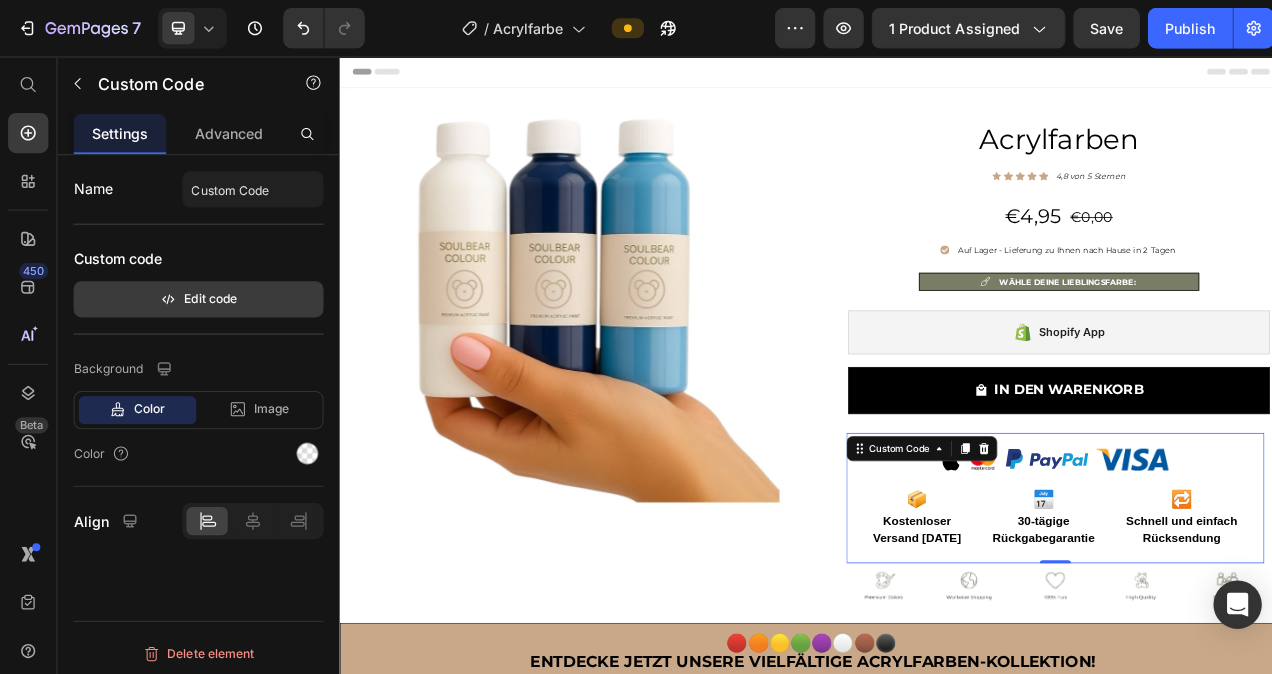 click on "Edit code" at bounding box center [197, 297] 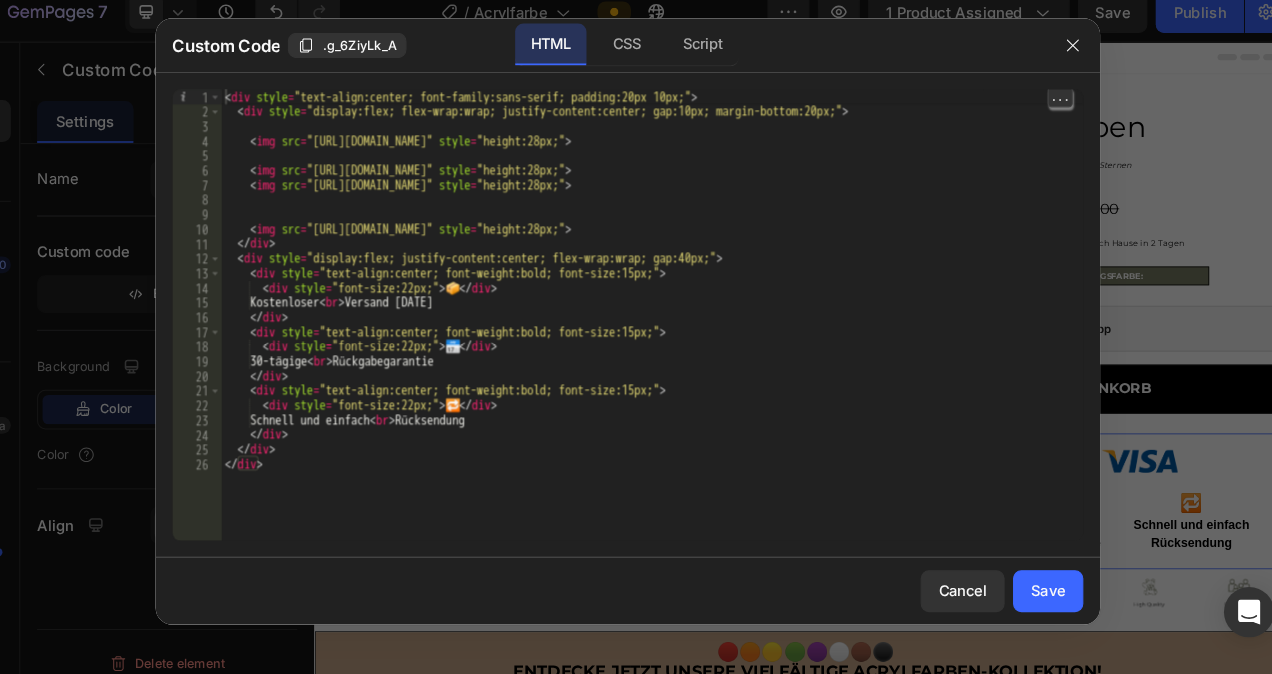 click on "< div   style = "text-align:center; font-family:sans-serif; padding:20px 10px;" >    < div   style = "display:flex; flex-wrap:wrap; justify-content:center; gap:10px; margin-bottom:20px;" >      < img   src = "https://upload.wikimedia.org/wikipedia/commons/f/fa/Apple_logo_black.svg"   style = "height:28px;" >        < img   src = "https://upload.wikimedia.org/wikipedia/commons/0/04/Mastercard-logo.png"   style = "height:28px;" >      < img   src = "https://upload.wikimedia.org/wikipedia/commons/b/b5/PayPal.svg"   style = "height:28px;" >                < img   src = "https://upload.wikimedia.org/wikipedia/commons/4/41/Visa_Logo.png"   style = "height:28px;" >    </ div >    < div   style = "display:flex; justify-content:center; flex-wrap:wrap; gap:40px;" >      < div   style = "text-align:center; font-weight:bold; font-size:15px;" >         < div   style = "font-size:22px;" > 📦 </ div >        Kostenloser < br > Versand heute      </ div >      < div   style = >         < div   style = "font-size:22px;" > >" at bounding box center (659, 331) 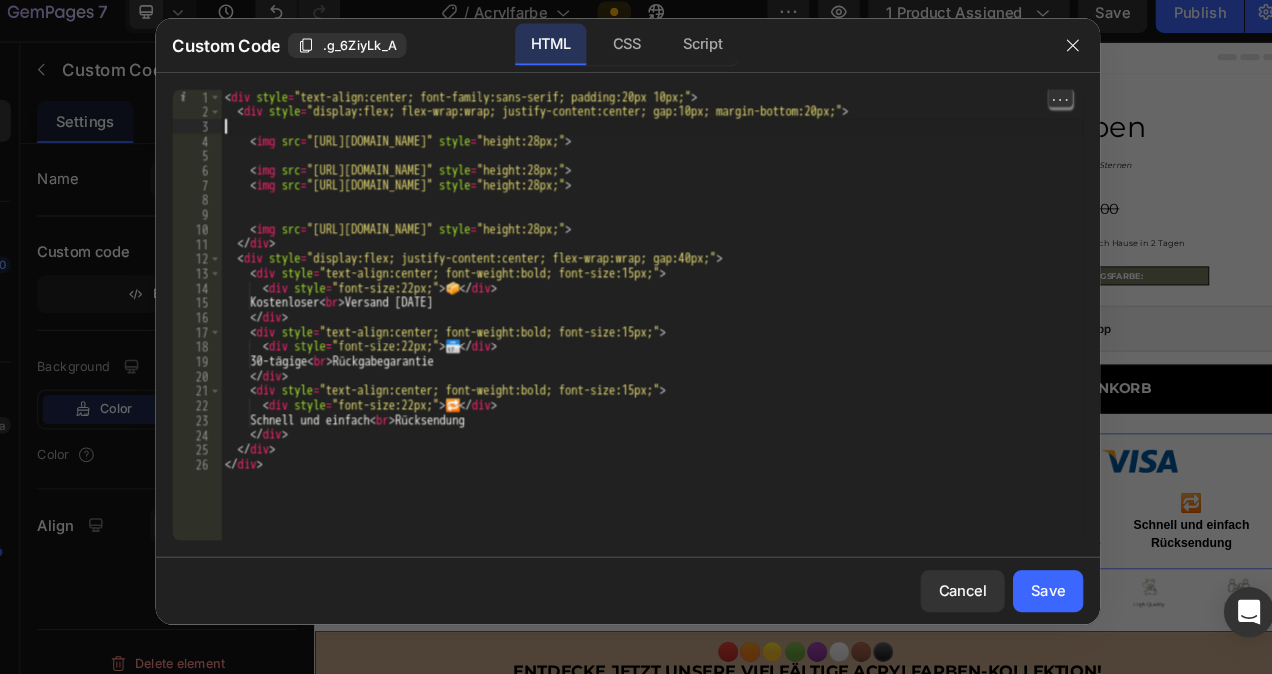 paste on "<img src="https://cdn.shopify.com/s/files/1/0680/4150/7113/files/klarna.png" alt="Klarna" style="height:28px;">" 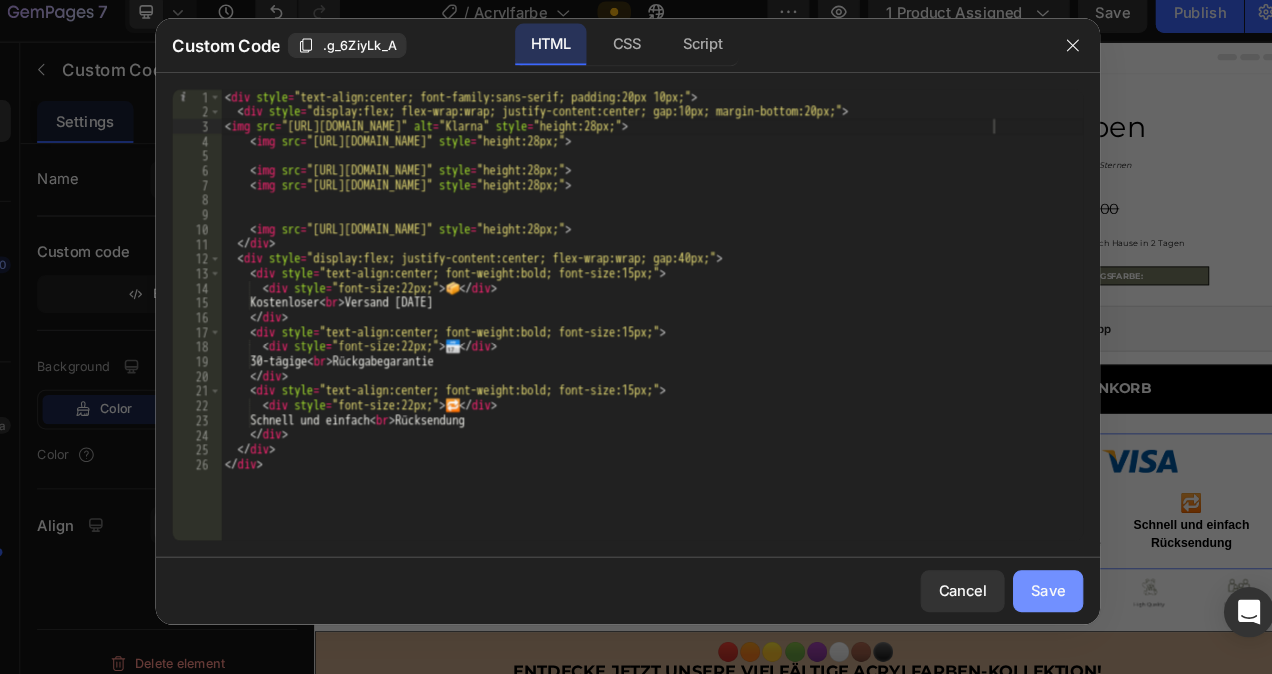 drag, startPoint x: 1021, startPoint y: 580, endPoint x: 773, endPoint y: 609, distance: 249.6898 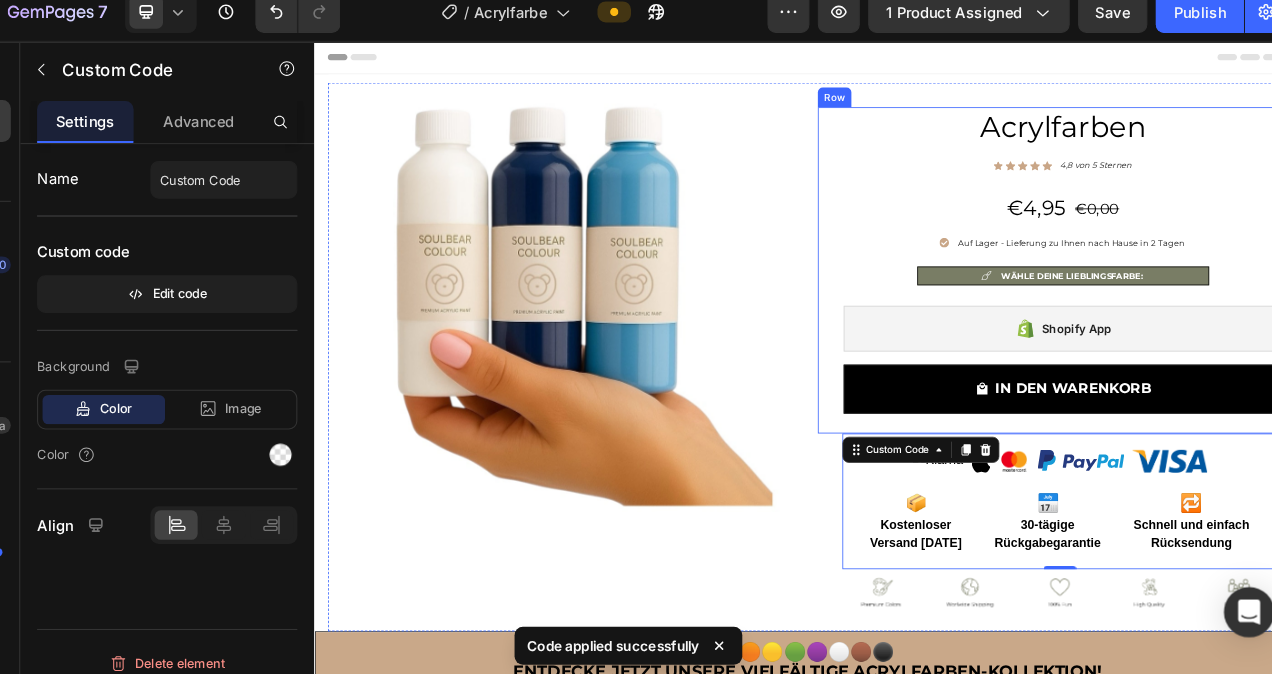 click on "Acrylfarben Heading
Icon
Icon
Icon
Icon
Icon Icon List Hoz 4,8 von 5 Sternen Text block Row €4,95 (P) Price €0,00 Price Row Auf Lager - Lieferung zu Ihnen nach Hause in 2 Tagen Item list
WÄHLE DEINE LIEBLINGSFARBE: Item list Shopify App Shopify App
IN DEN WARENKORB (P) Cart Button Row" at bounding box center [1213, 321] 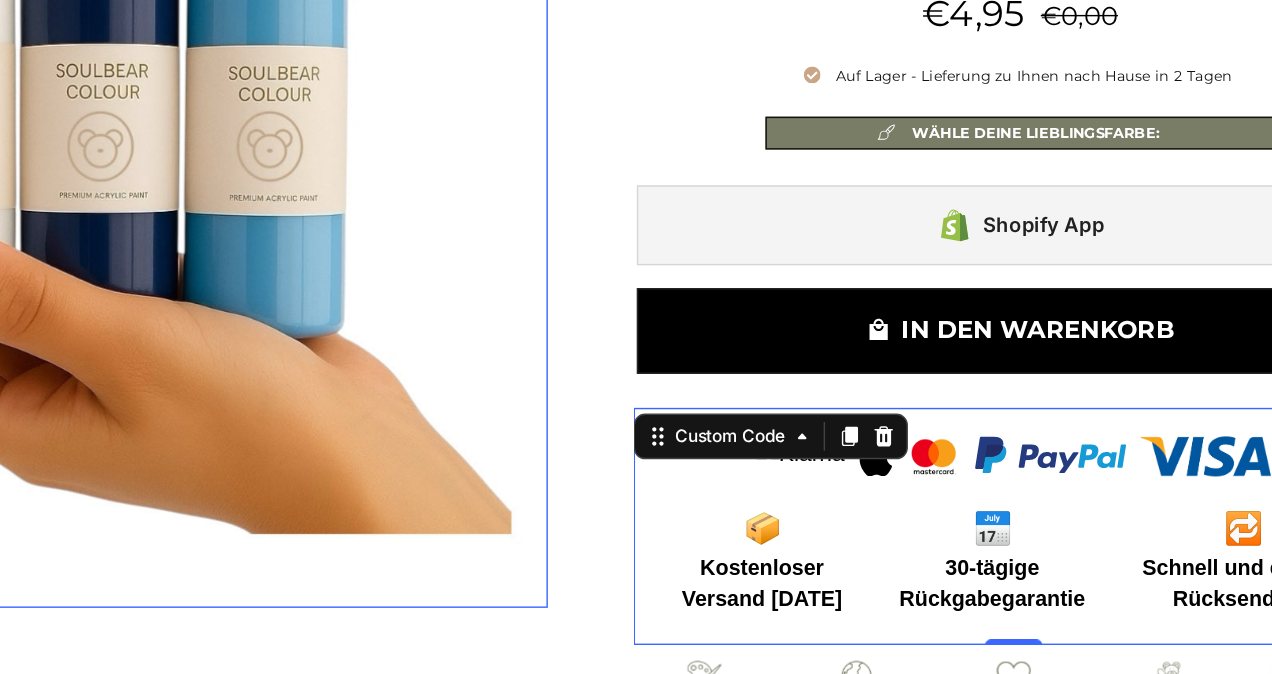 click at bounding box center (12, 59) 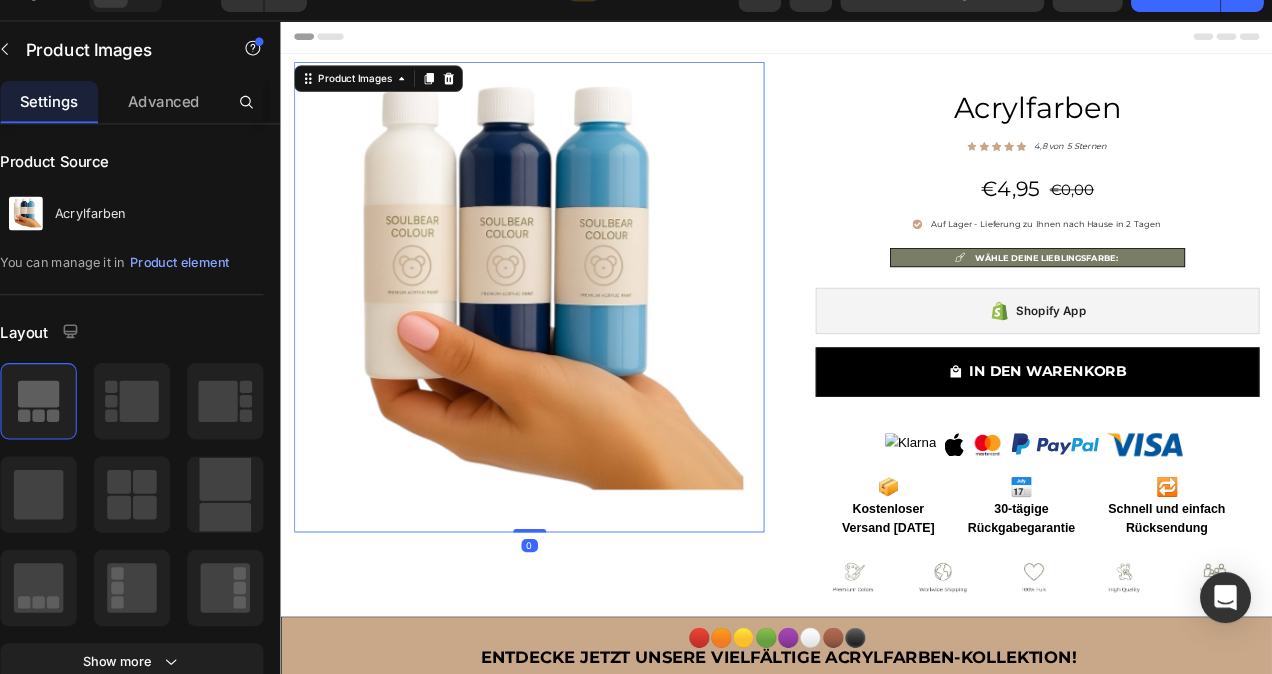 scroll, scrollTop: 0, scrollLeft: 0, axis: both 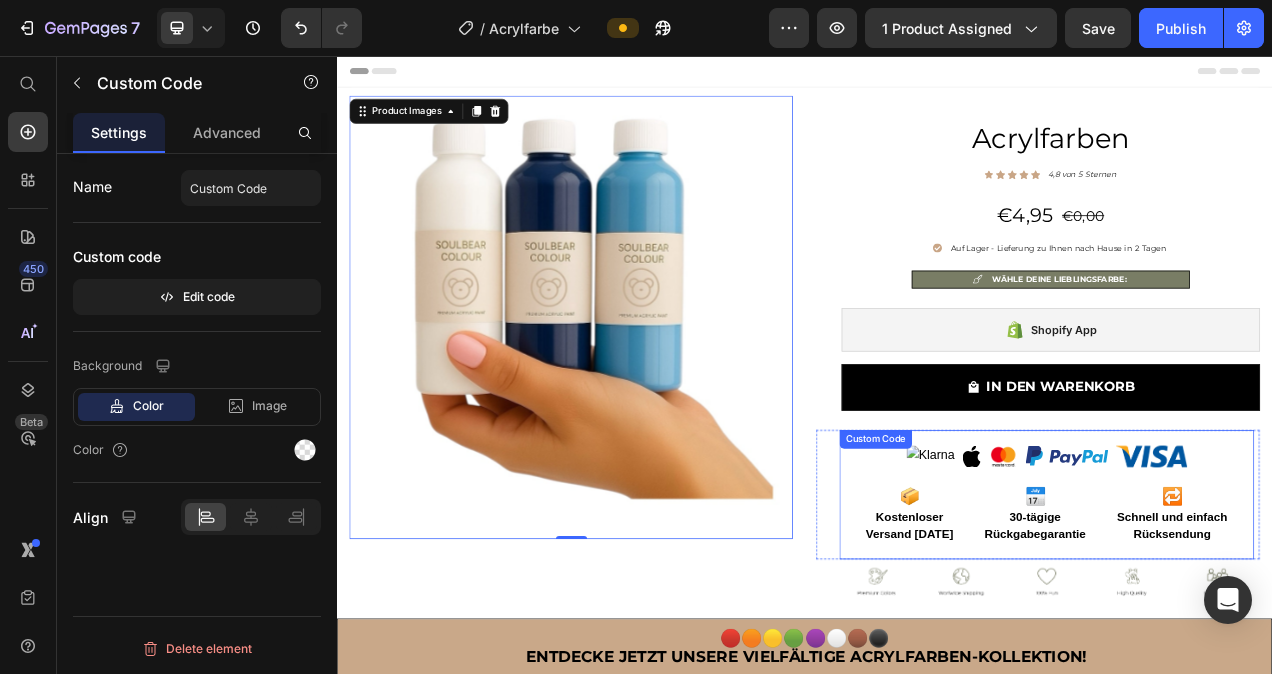 click on "📦
Kostenloser Versand heute
📅
30-tägige Rückgabegarantie
🔁
Schnell und einfach Rücksendung
Custom Code" at bounding box center (1248, 619) 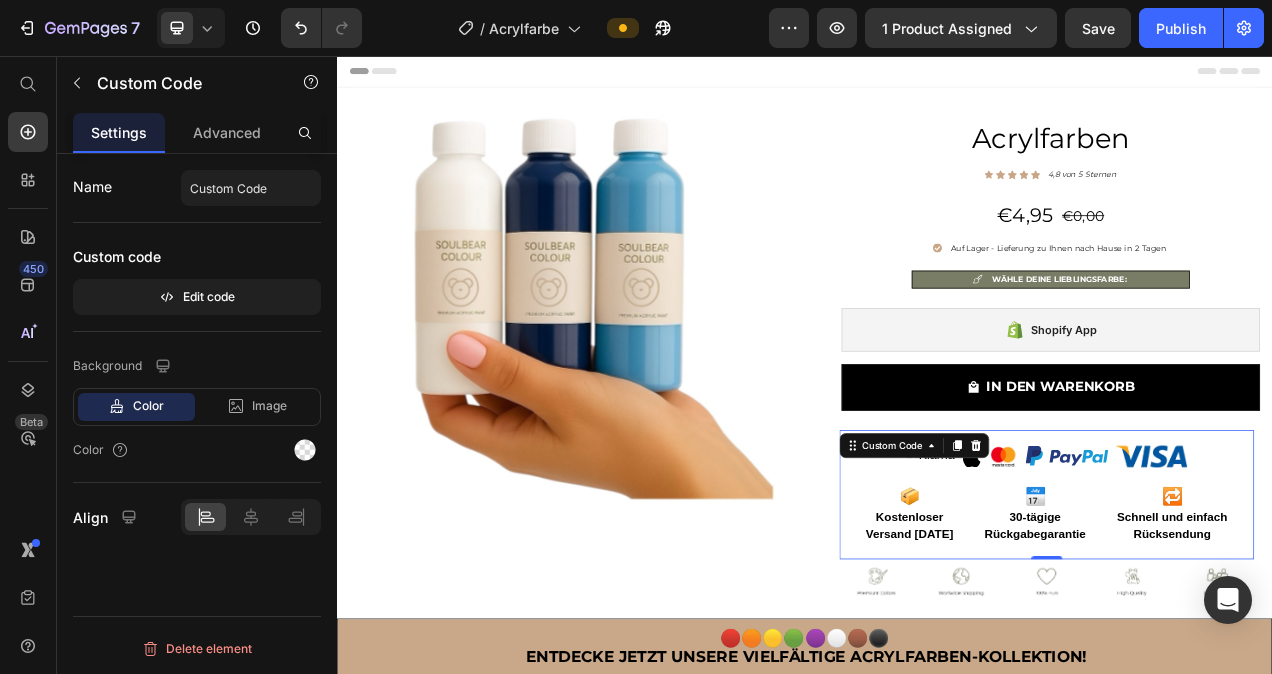 click on "📦
Kostenloser Versand heute
📅
30-tägige Rückgabegarantie
🔁
Schnell und einfach Rücksendung" at bounding box center (1248, 619) 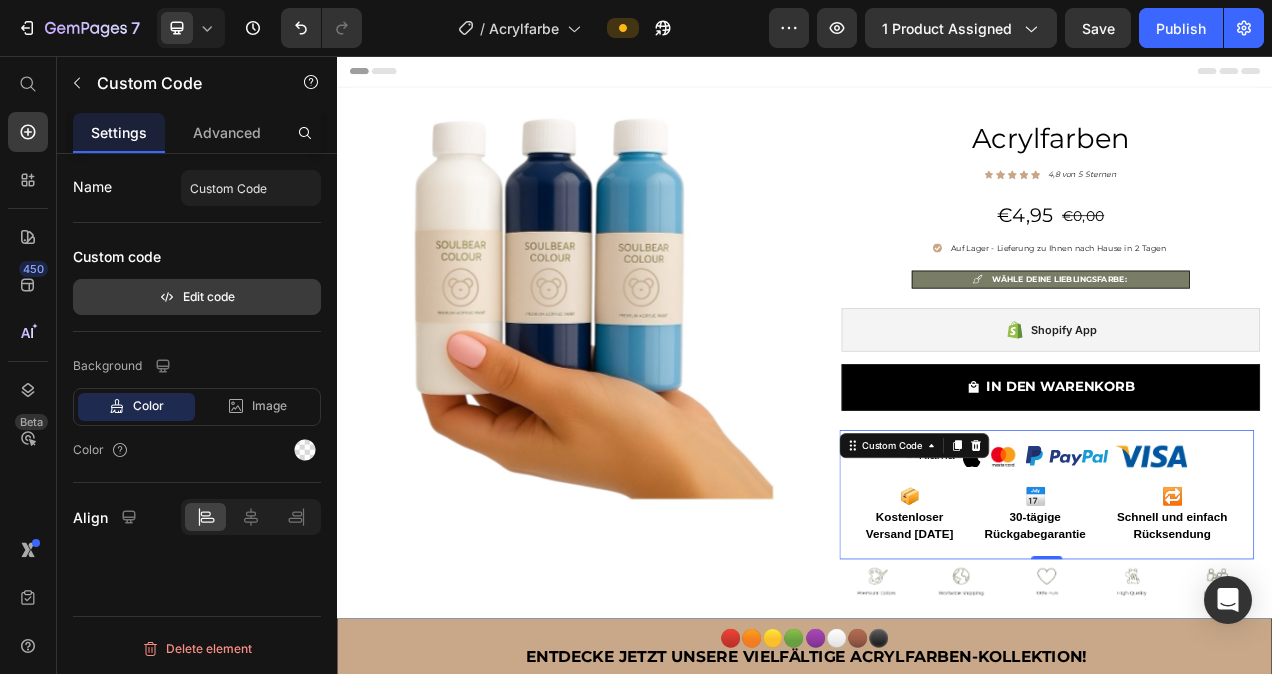click on "Edit code" at bounding box center [197, 297] 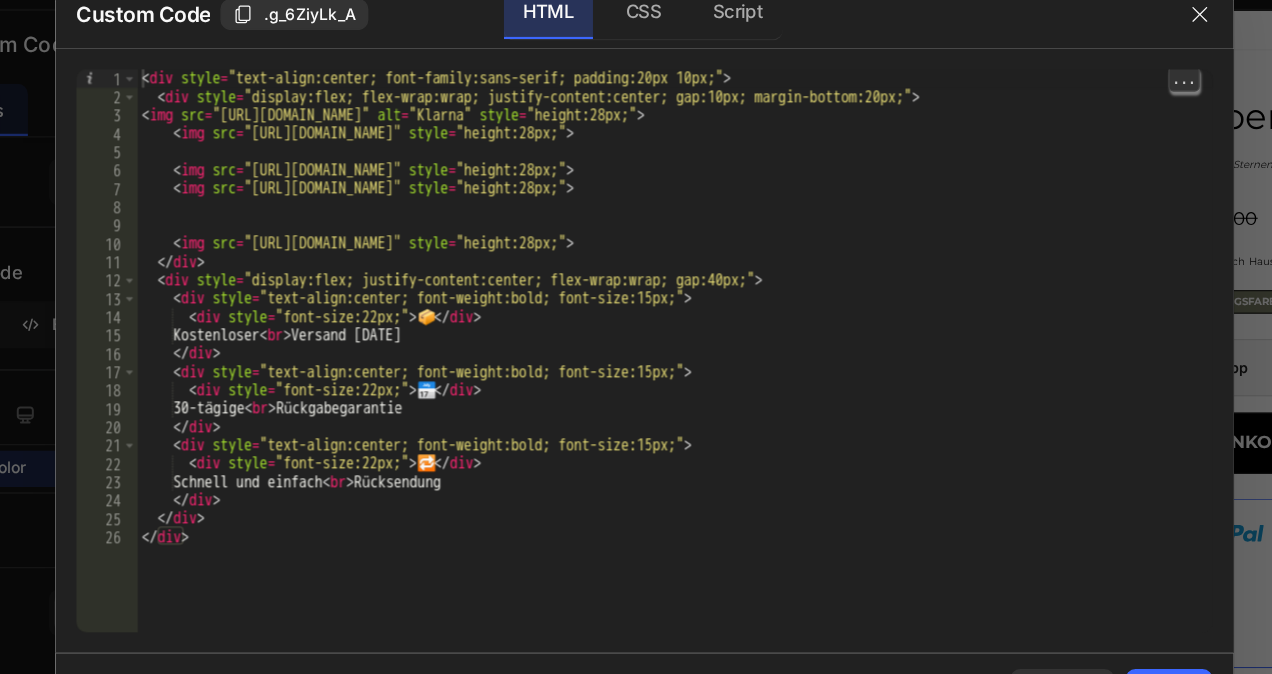 type on "<img src="https://cdn.shopify.com/s/files/1/0680/4150/7113/files/klarna.png" alt="Klarna" style="height:28px;">" 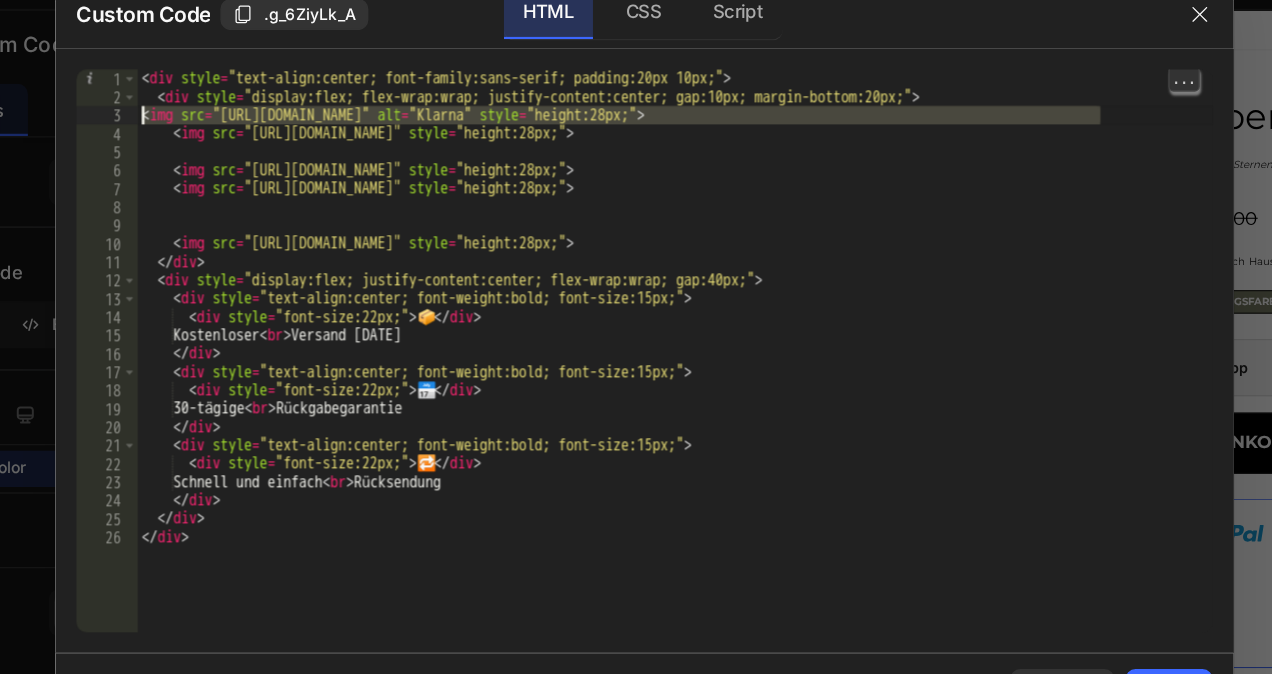 drag, startPoint x: 993, startPoint y: 134, endPoint x: 247, endPoint y: 143, distance: 746.05426 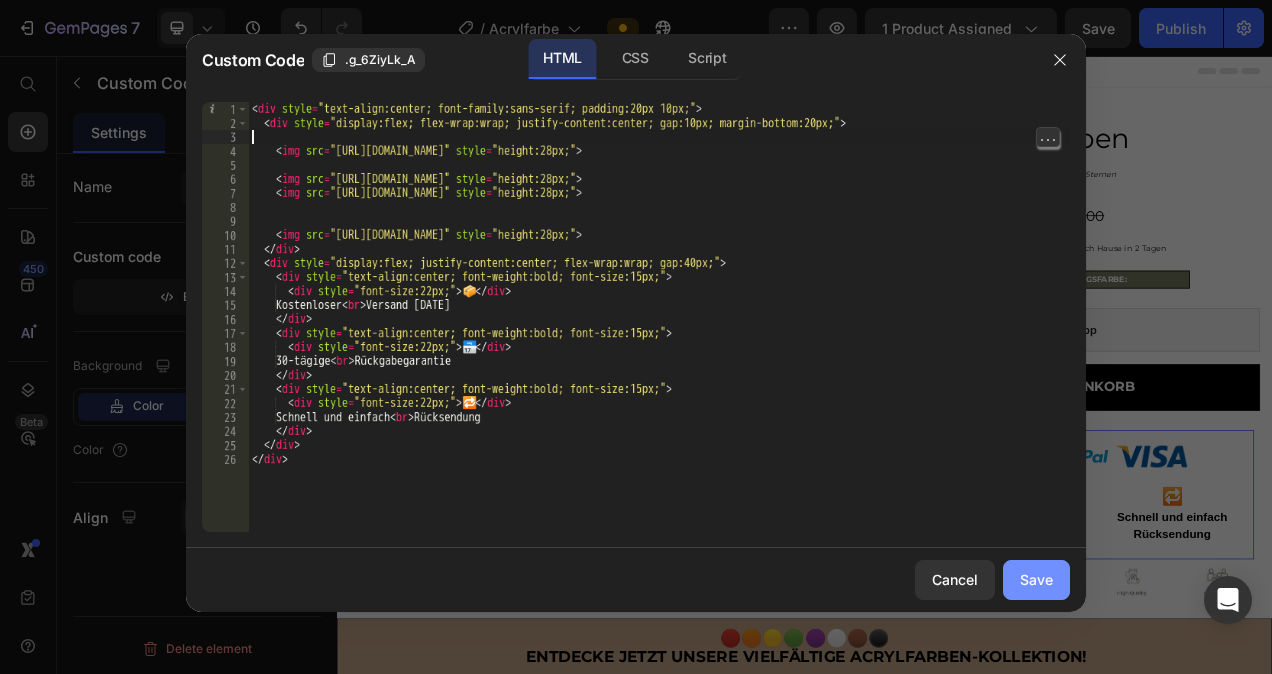 drag, startPoint x: 1033, startPoint y: 574, endPoint x: 884, endPoint y: 663, distance: 173.5569 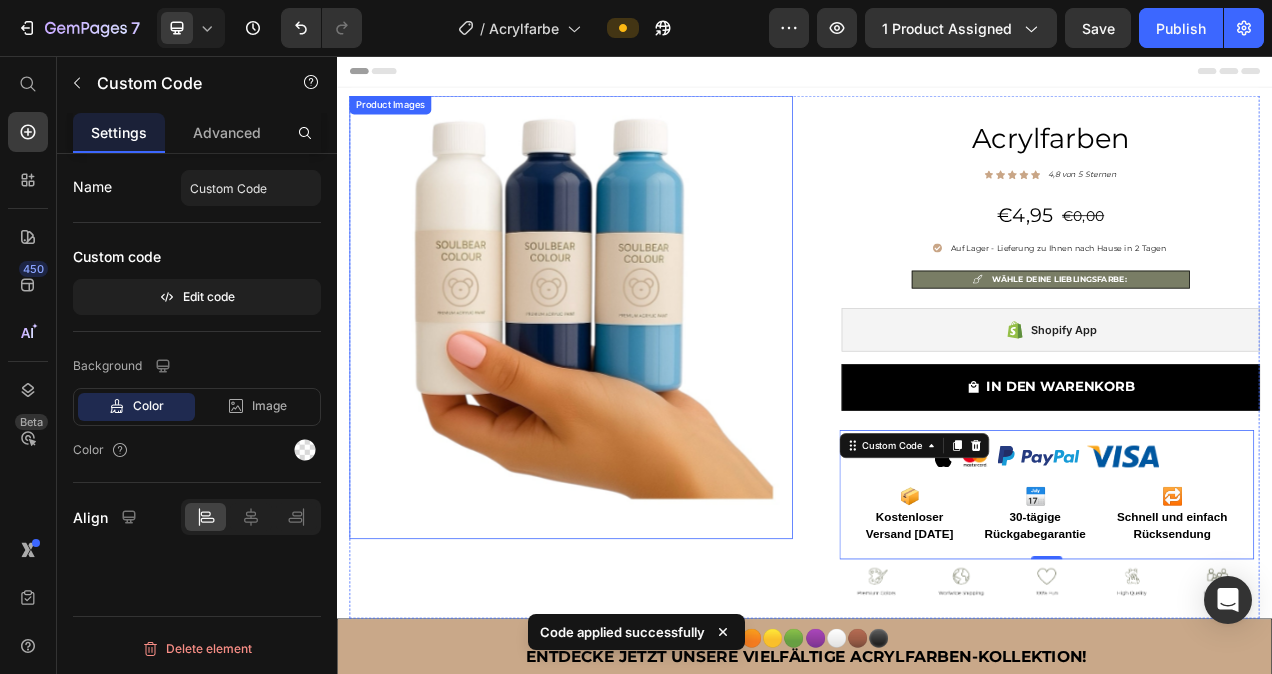 click at bounding box center [637, 391] 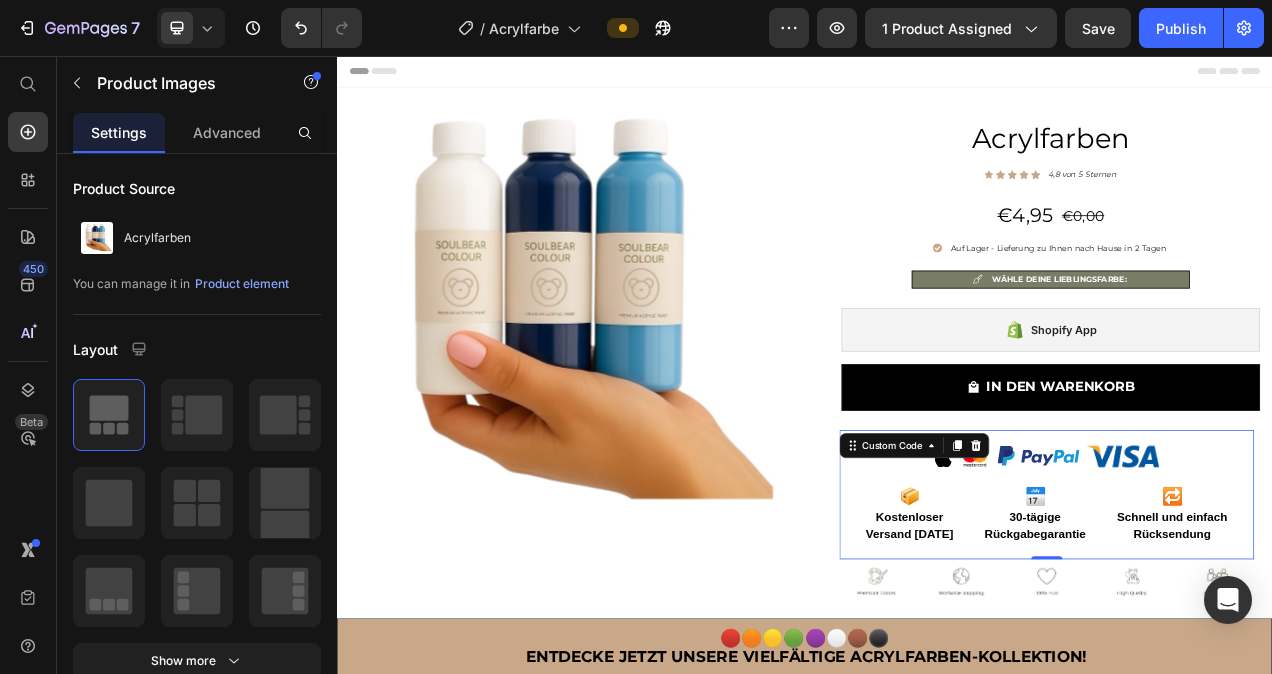 click at bounding box center [1237, 570] 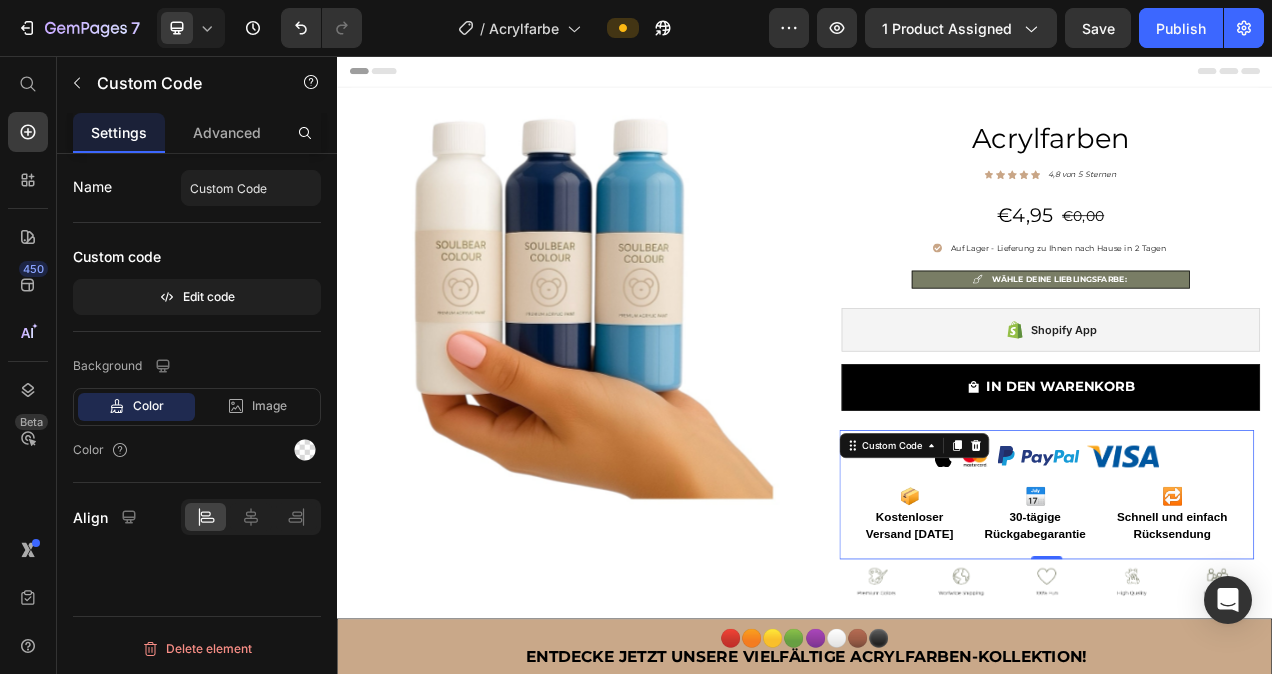 click on "📦
Kostenloser Versand heute
📅
30-tägige Rückgabegarantie
🔁
Schnell und einfach Rücksendung" at bounding box center [1248, 619] 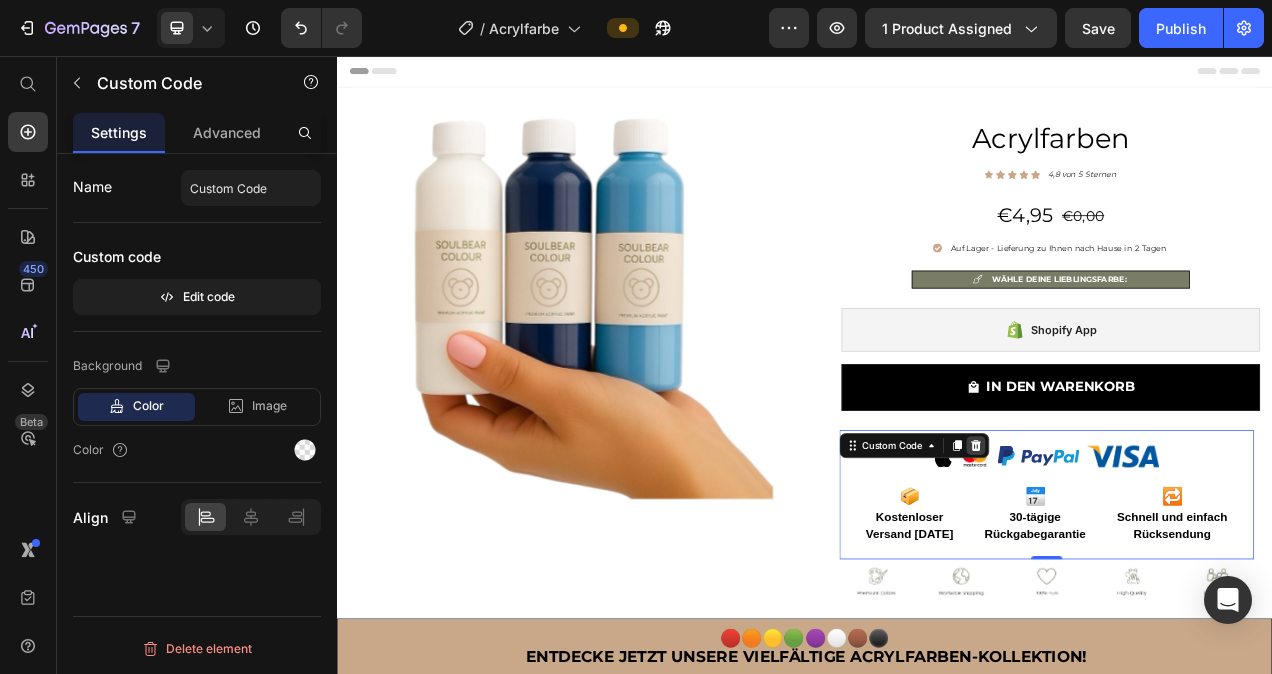 click 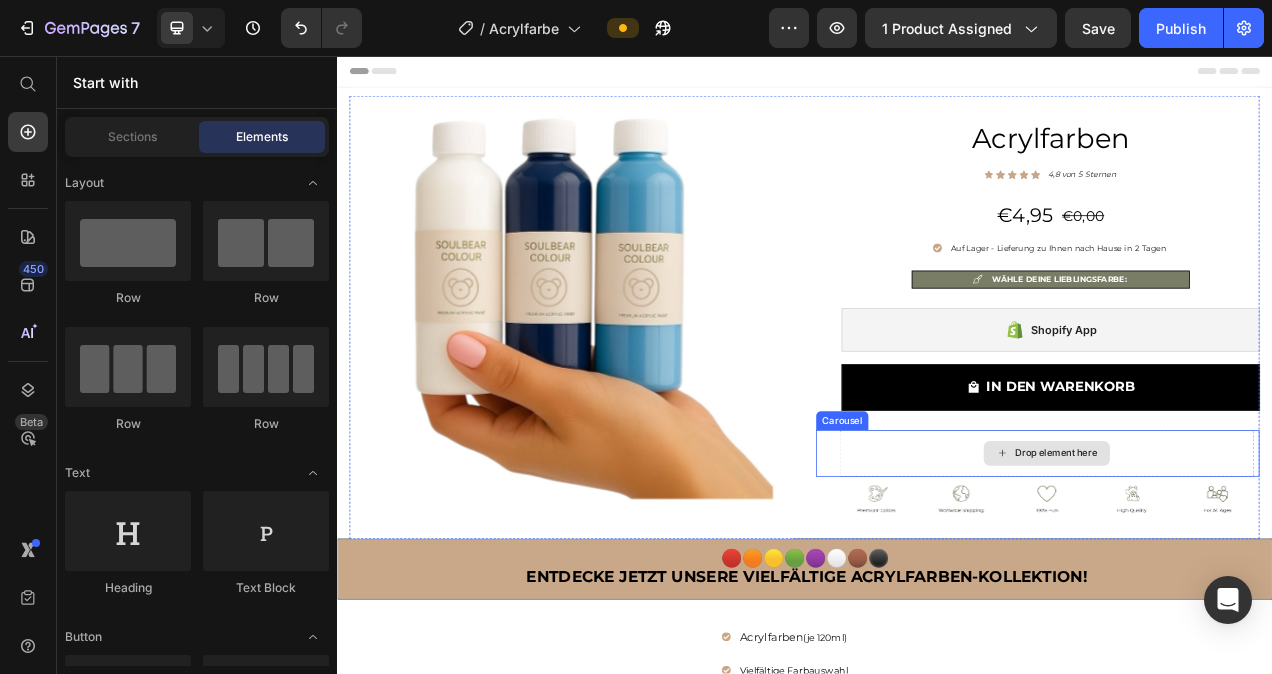click on "Drop element here" at bounding box center [1248, 566] 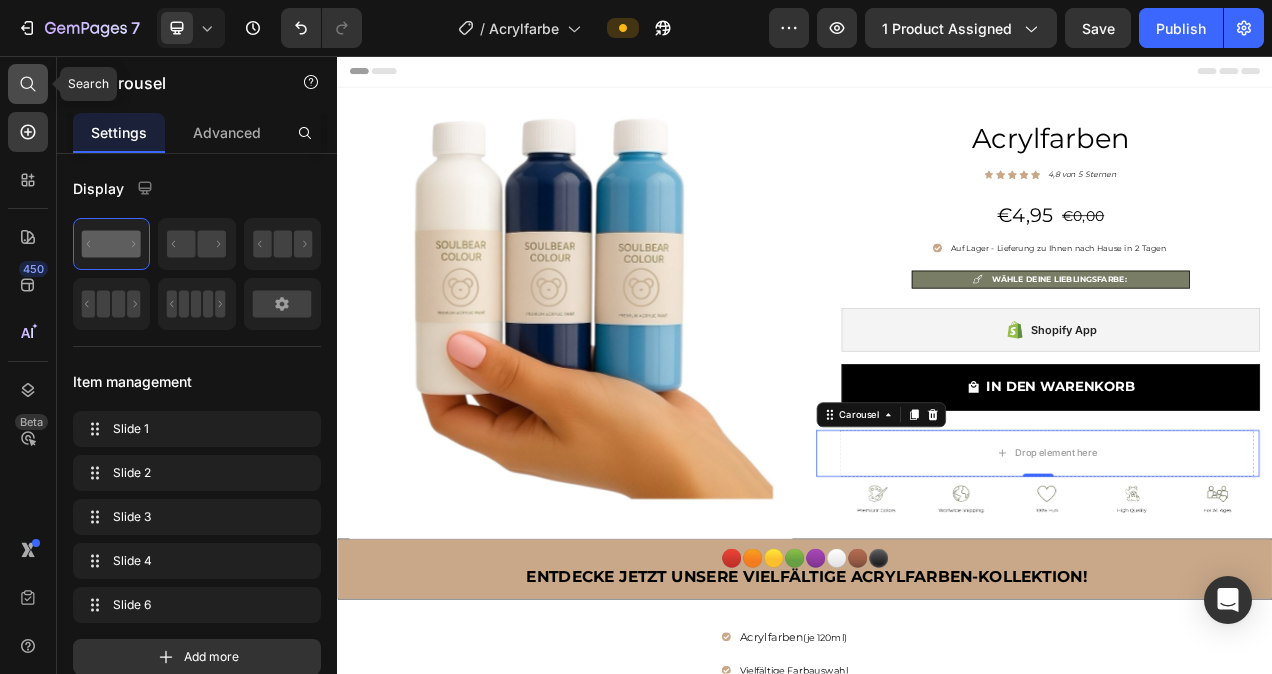 click 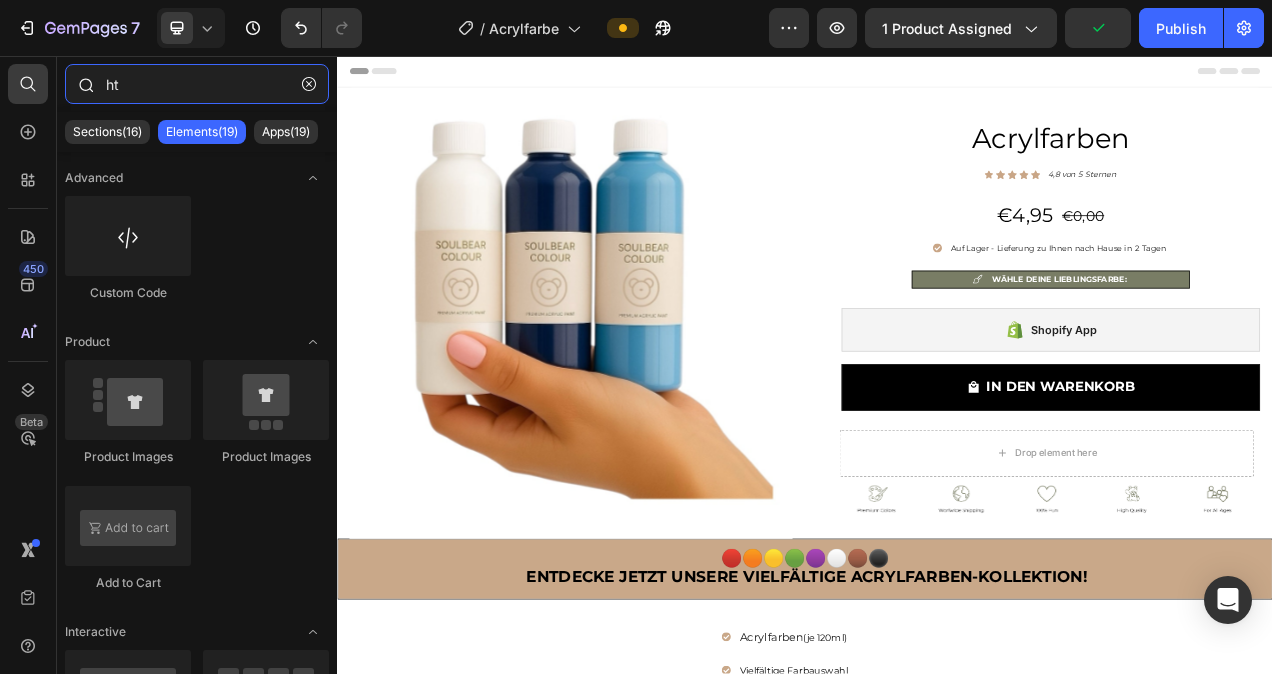 click on "ht" at bounding box center (197, 84) 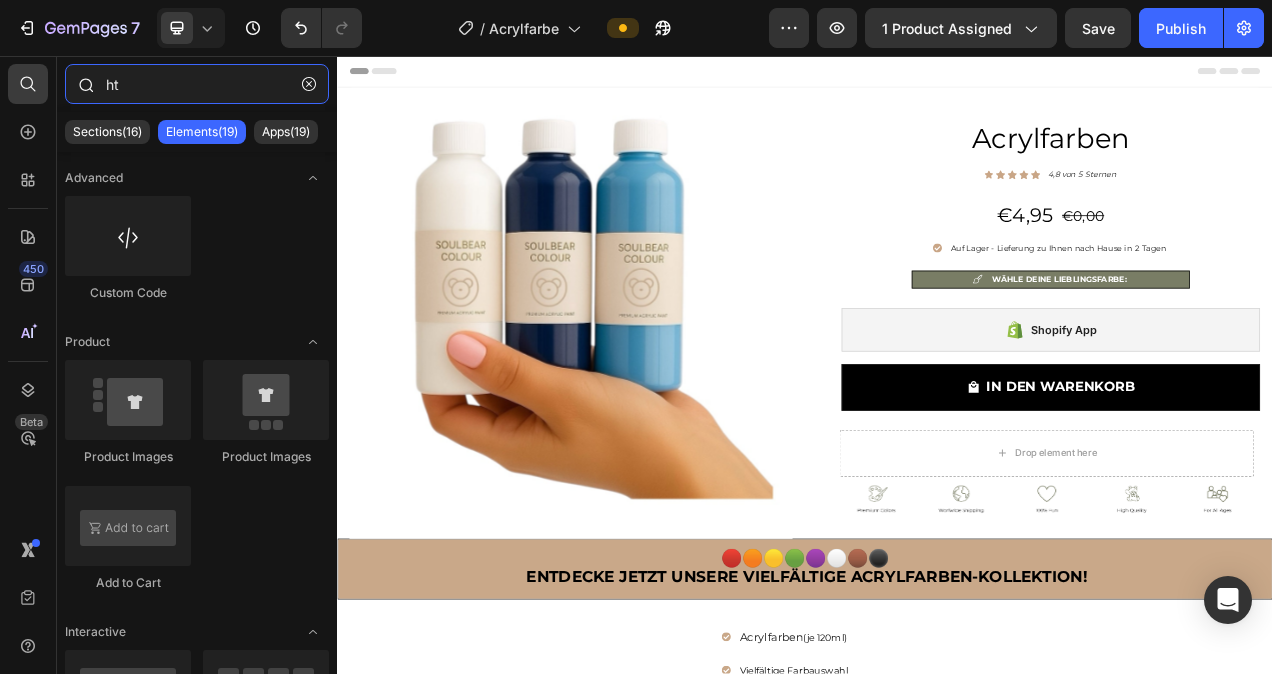 type on "h" 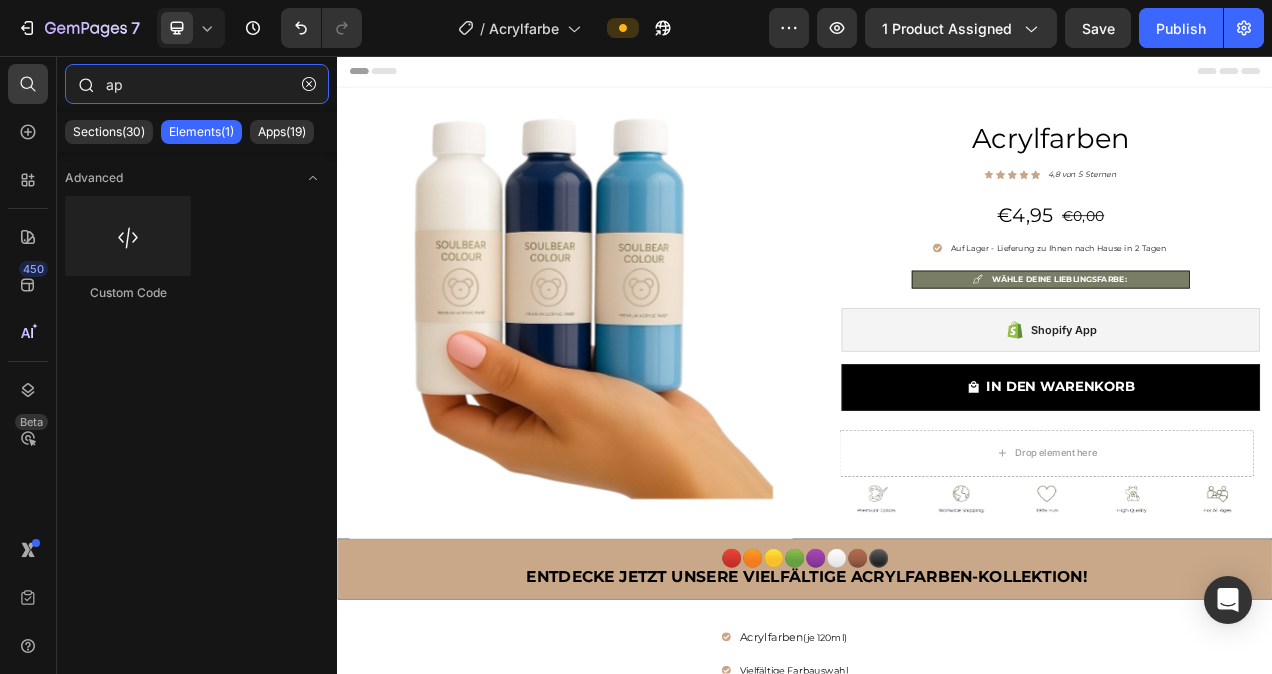 type on "a" 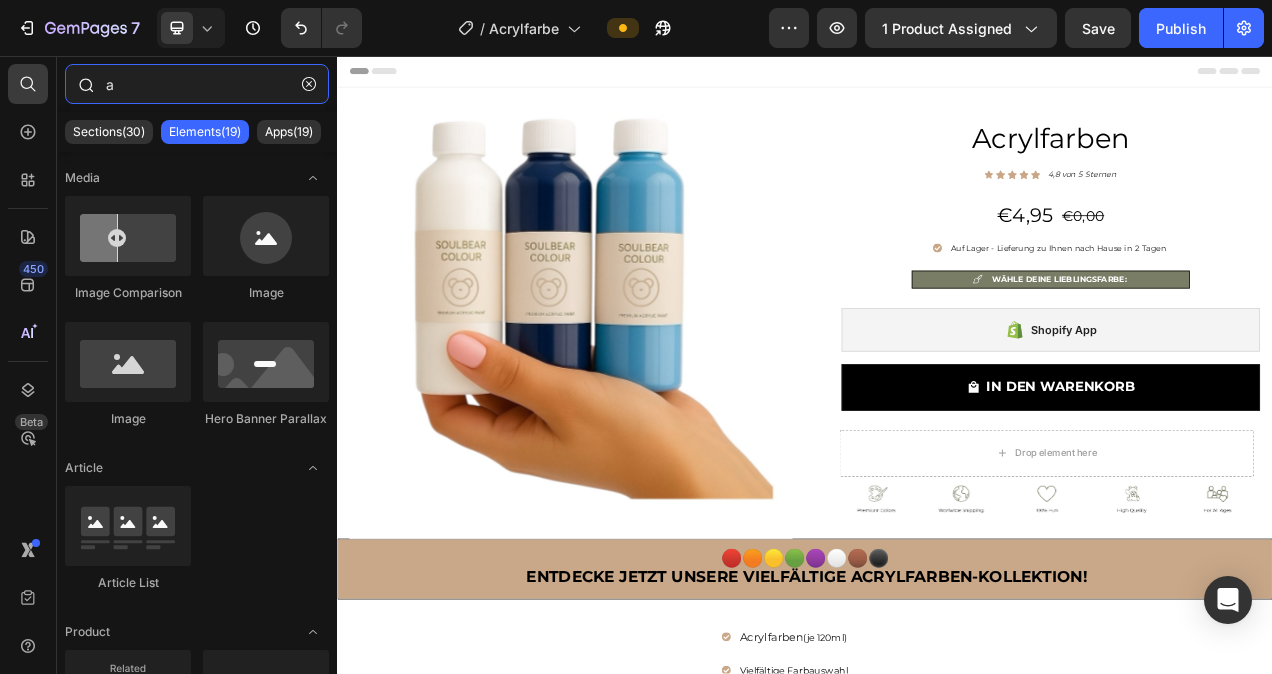type 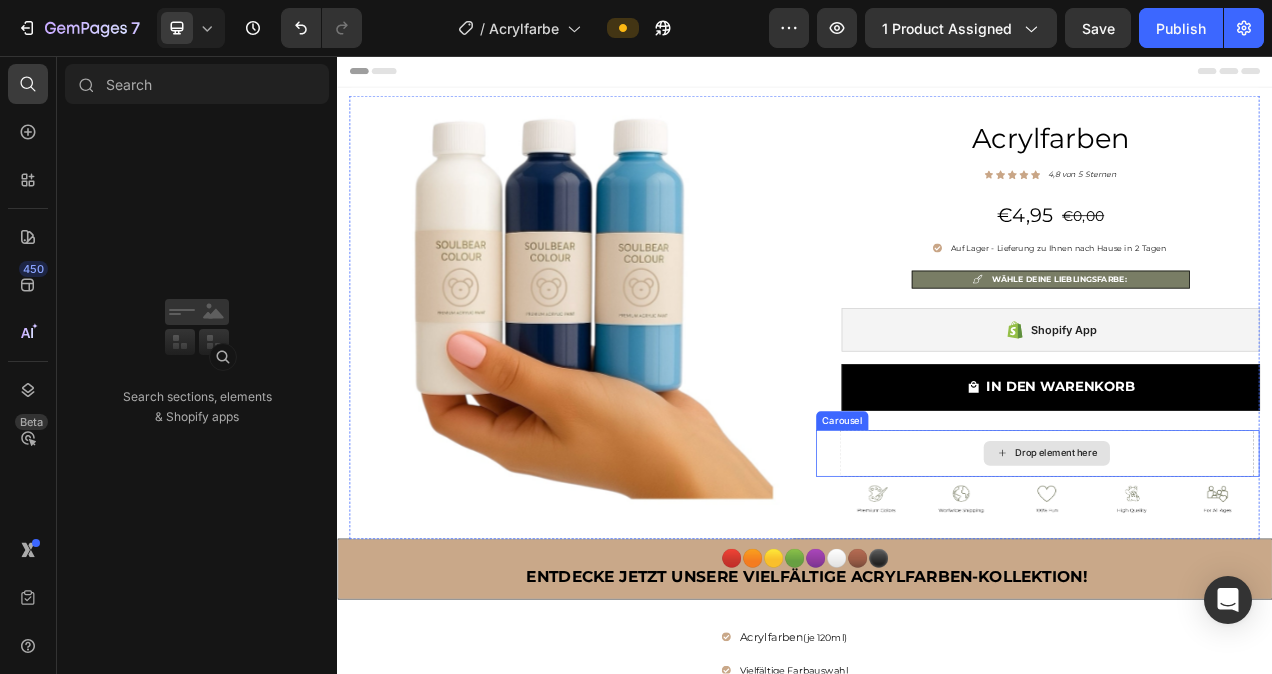 click on "Drop element here" at bounding box center (1248, 566) 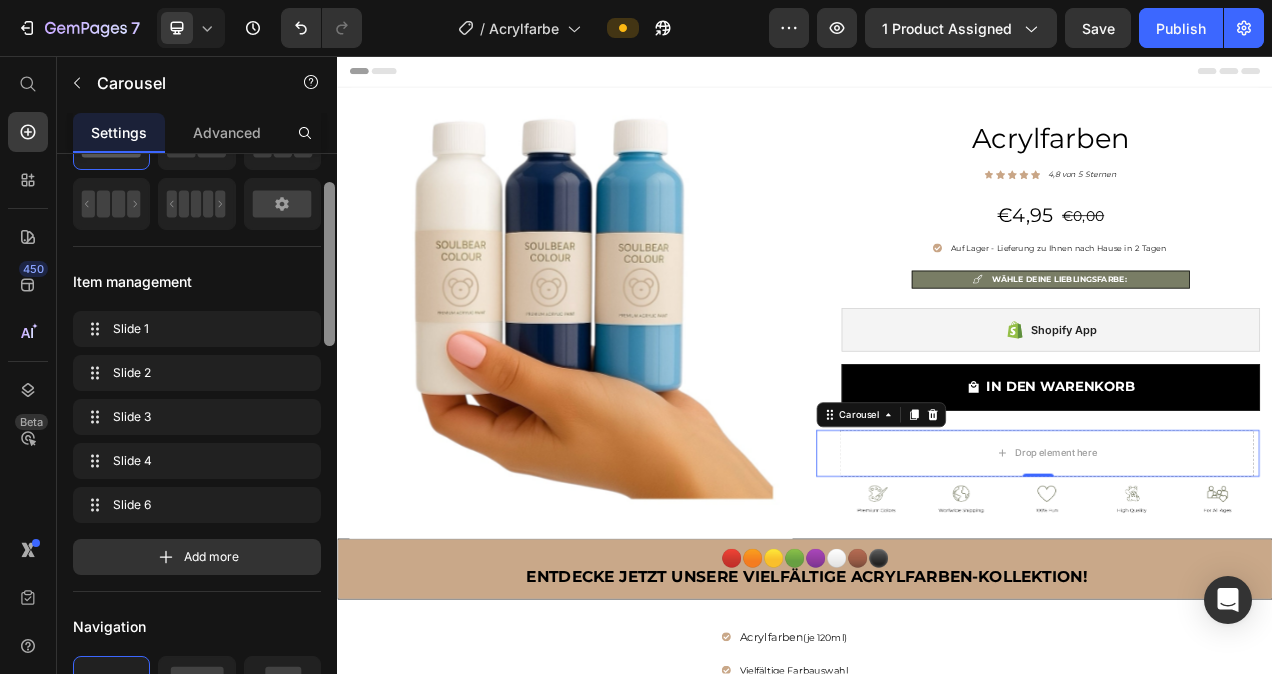 scroll, scrollTop: 100, scrollLeft: 0, axis: vertical 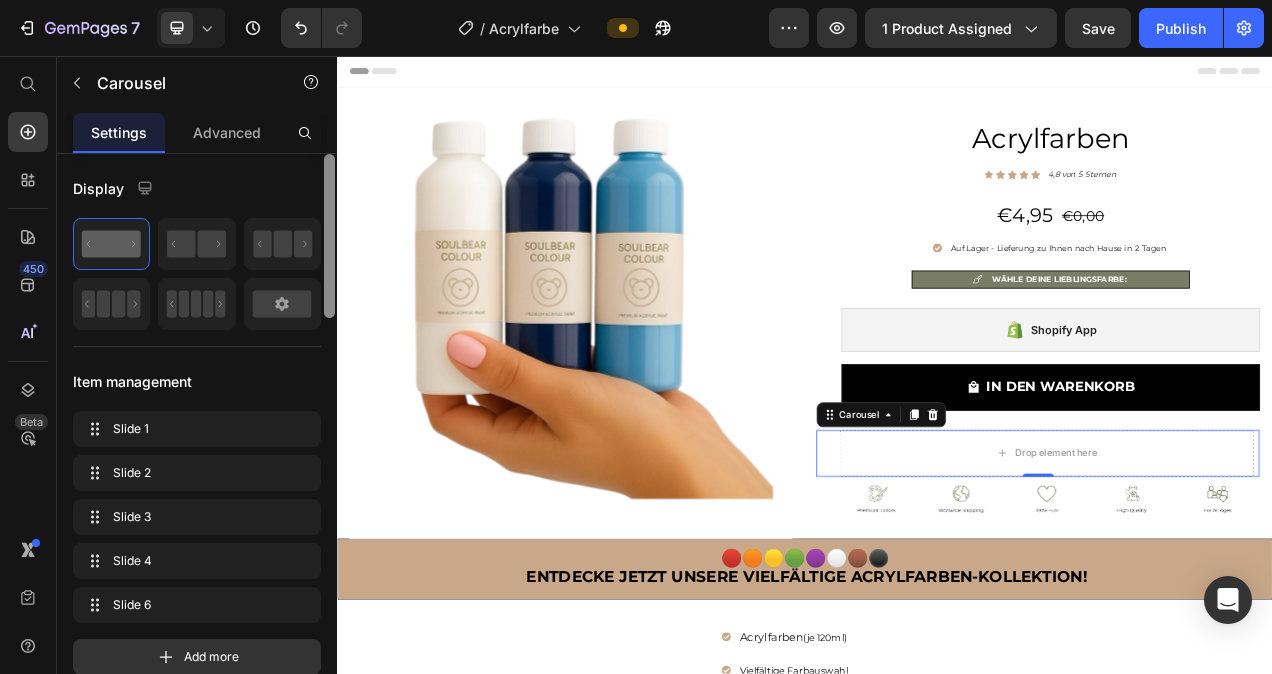 drag, startPoint x: 327, startPoint y: 232, endPoint x: 310, endPoint y: 199, distance: 37.12142 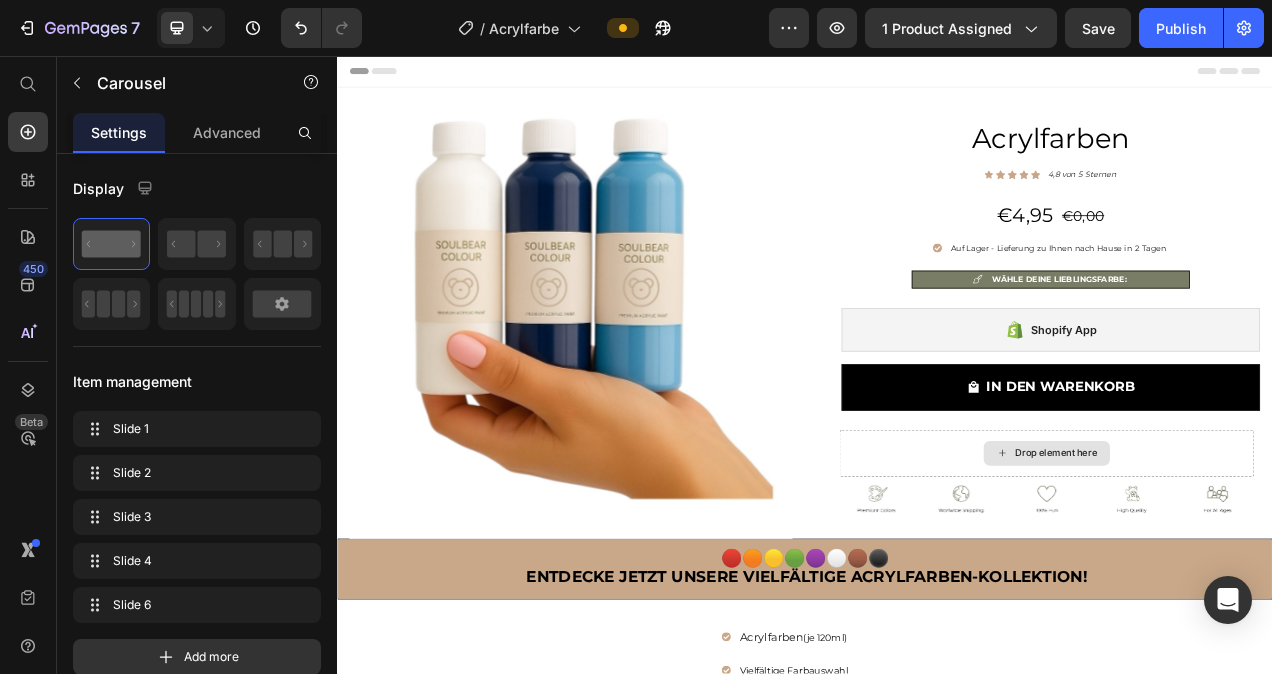click on "Drop element here" at bounding box center [1260, 566] 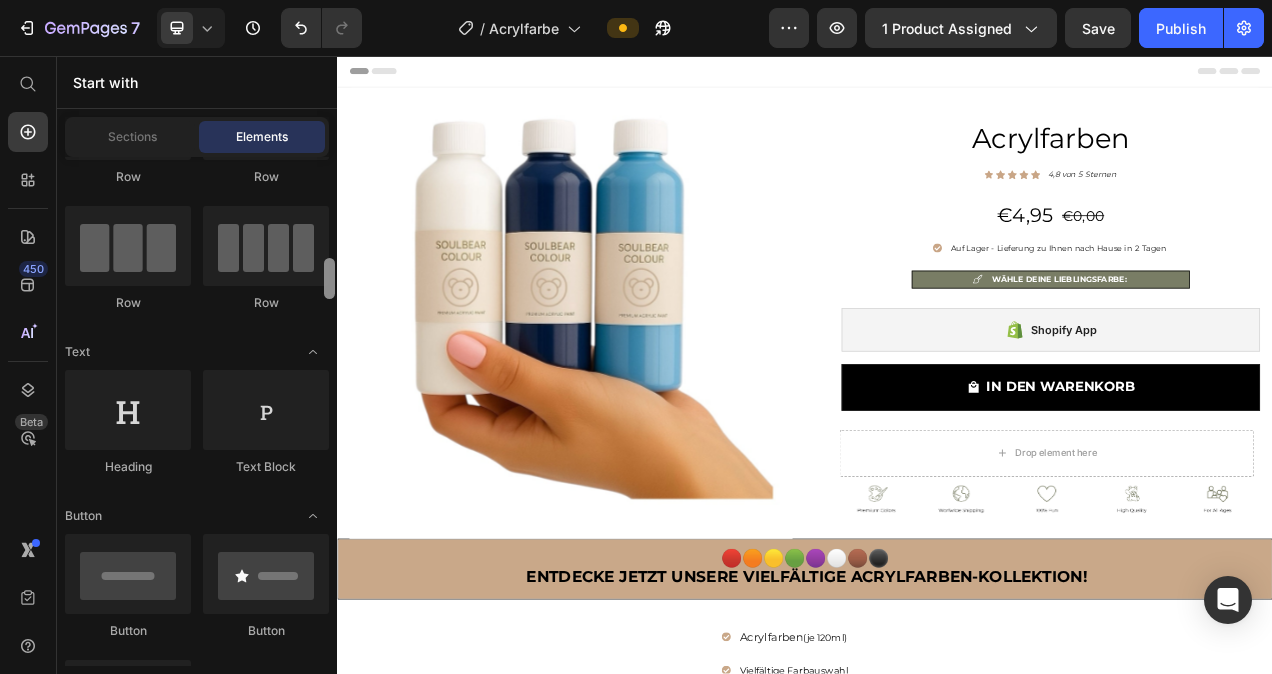 scroll, scrollTop: 400, scrollLeft: 0, axis: vertical 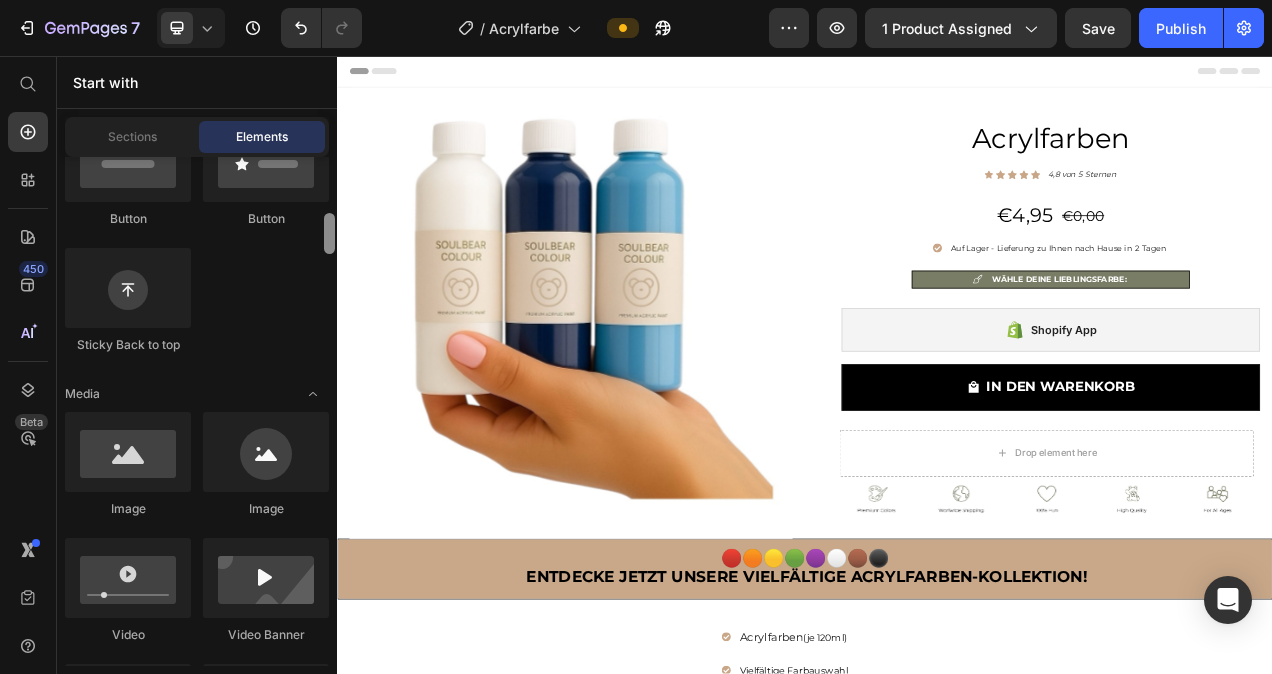 drag, startPoint x: 329, startPoint y: 182, endPoint x: 323, endPoint y: 227, distance: 45.39824 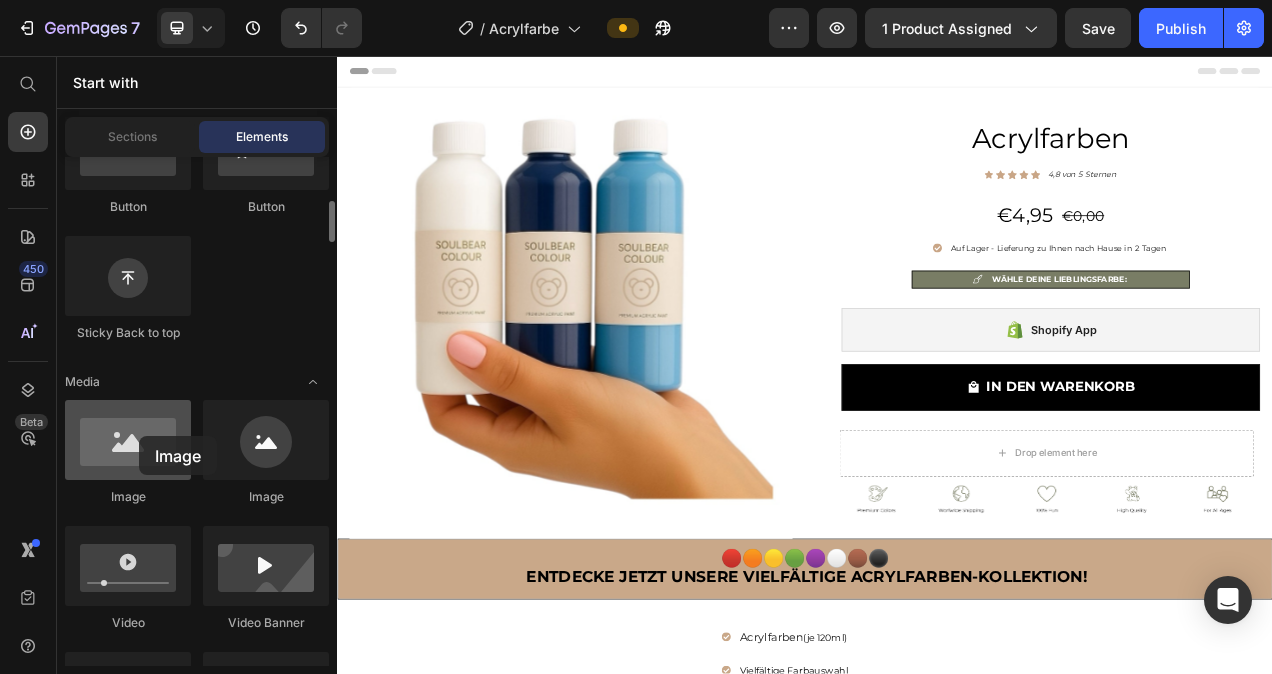 click at bounding box center (128, 440) 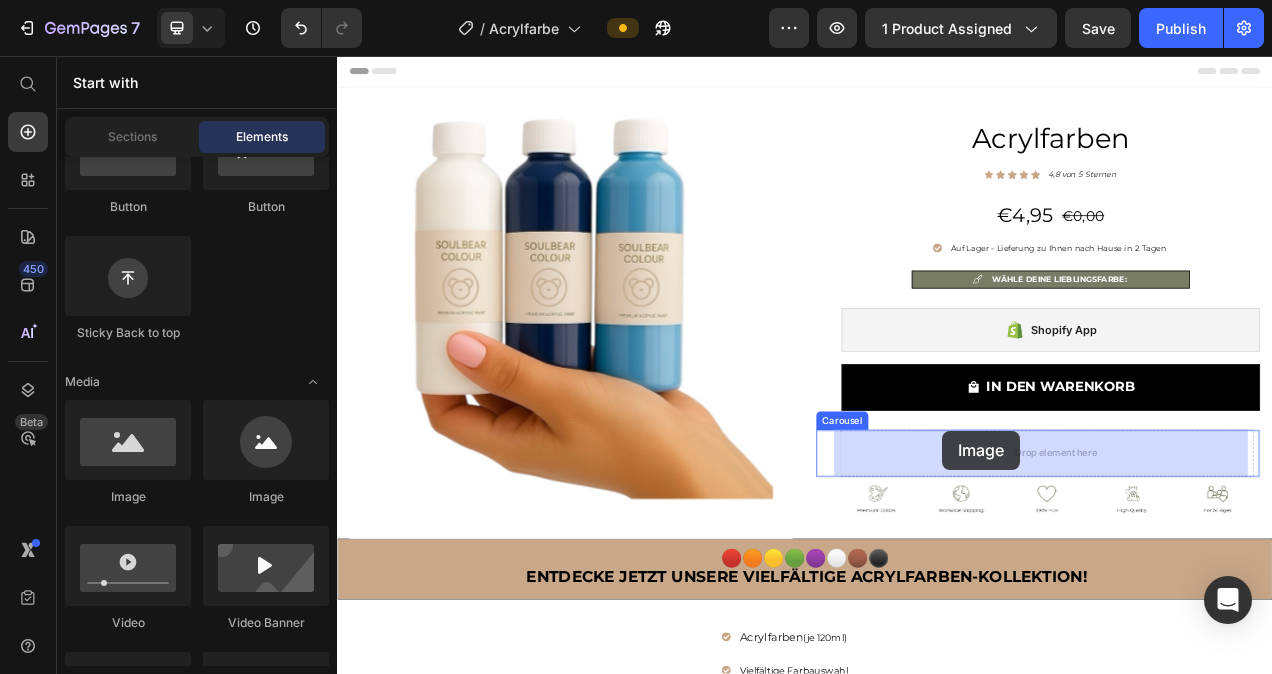 drag, startPoint x: 476, startPoint y: 492, endPoint x: 1113, endPoint y: 537, distance: 638.5875 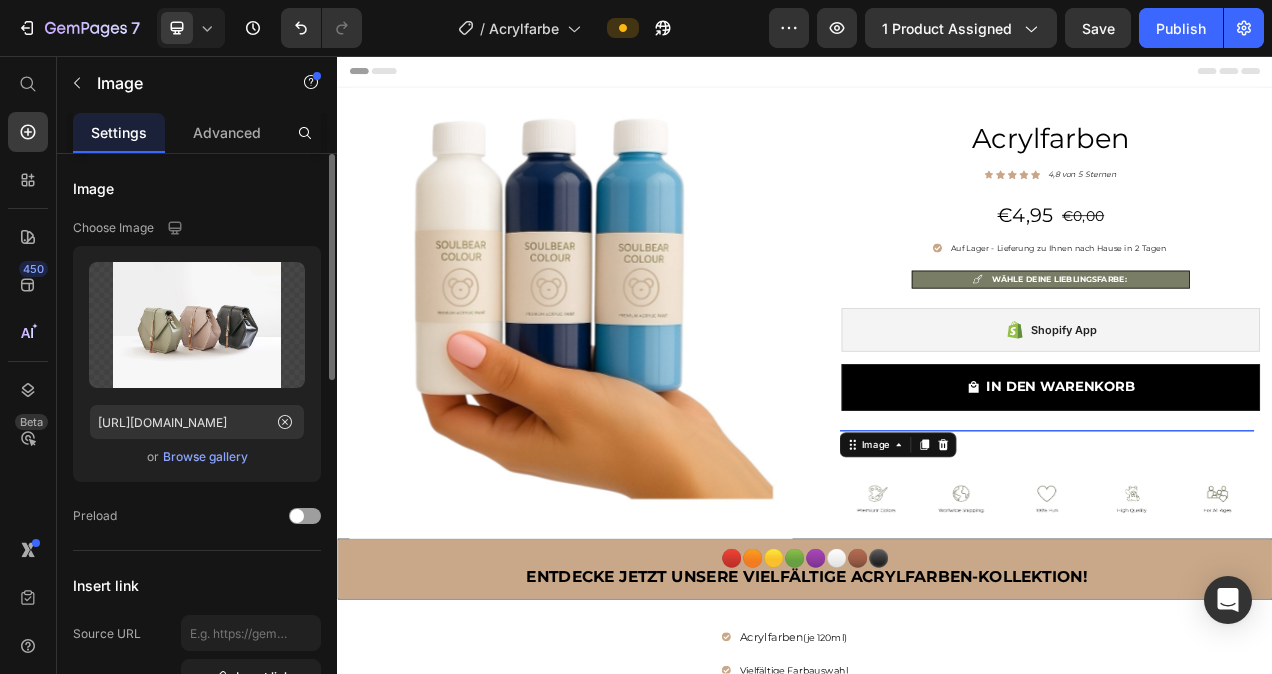 click on "Browse gallery" at bounding box center (205, 457) 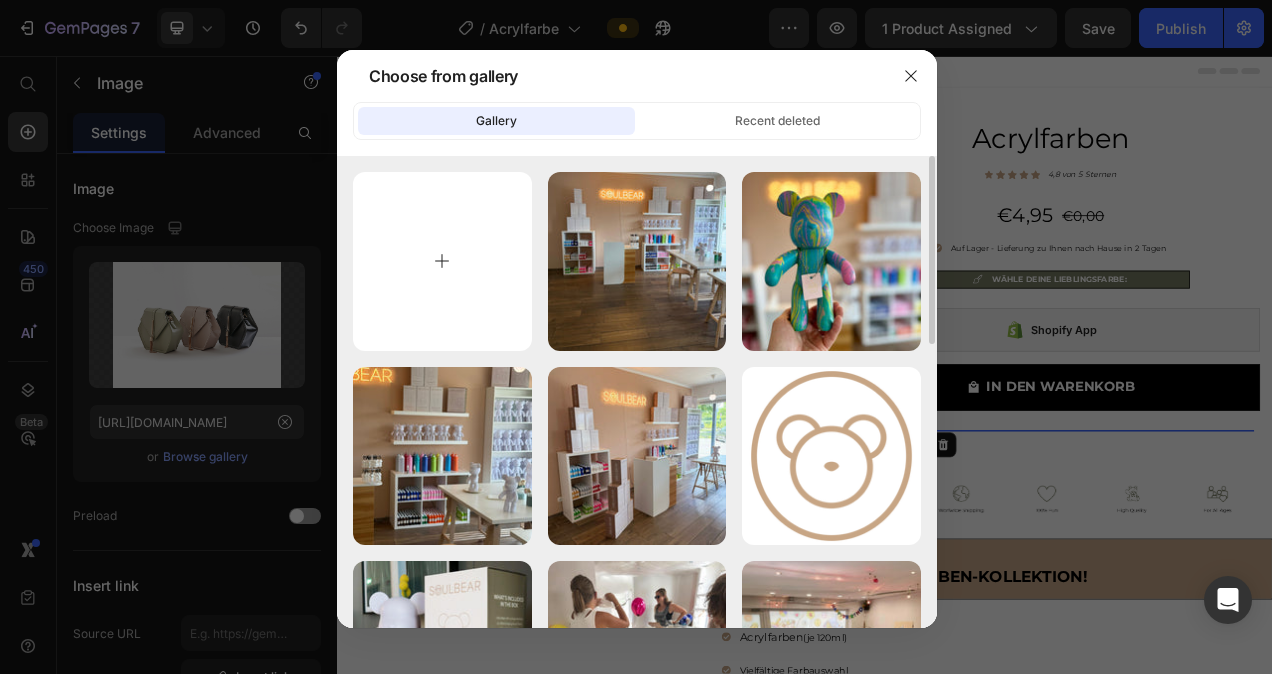 click at bounding box center [442, 261] 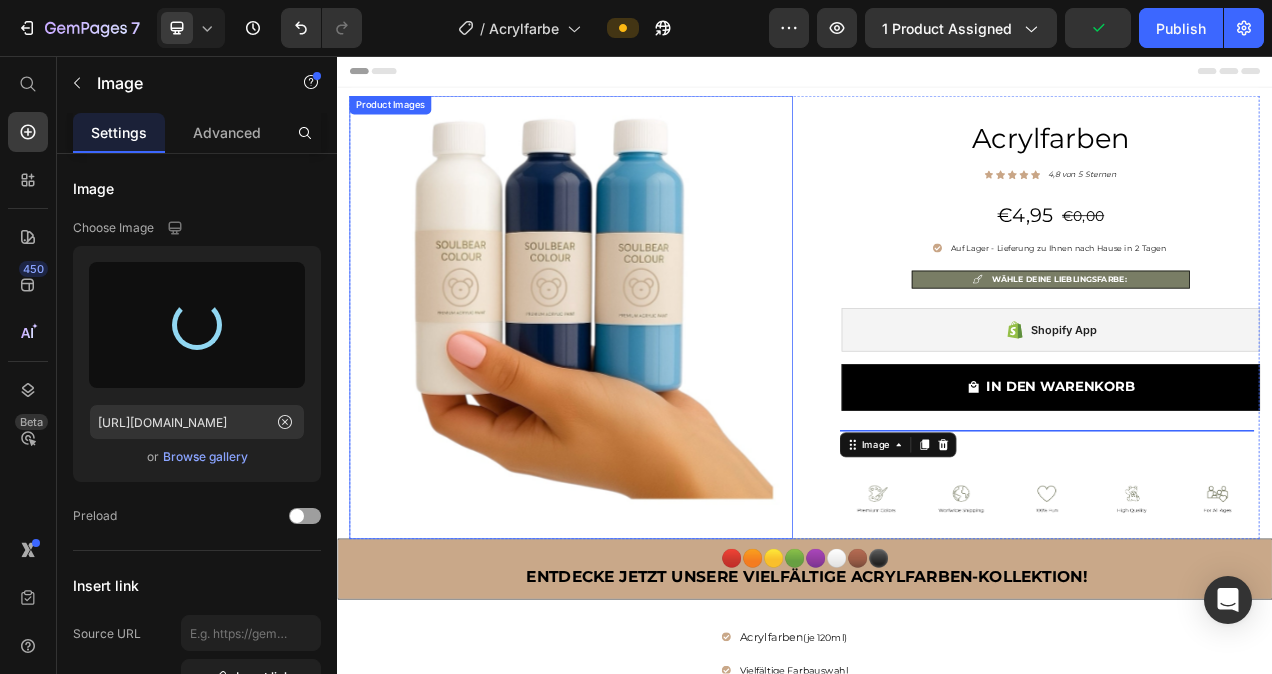 type on "https://cdn.shopify.com/s/files/1/0778/5129/6091/files/gempages_492460592905323398-5adba858-ec2f-4f4e-801c-01f7b75851ff.jpg" 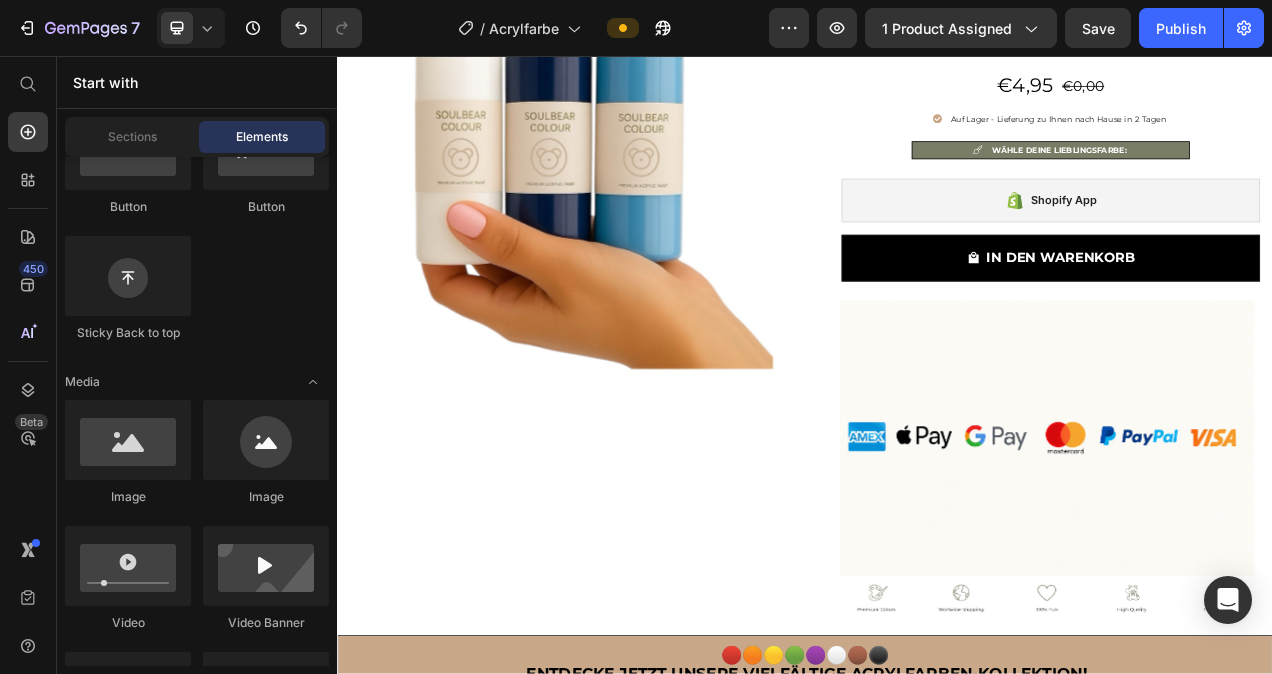 scroll, scrollTop: 134, scrollLeft: 0, axis: vertical 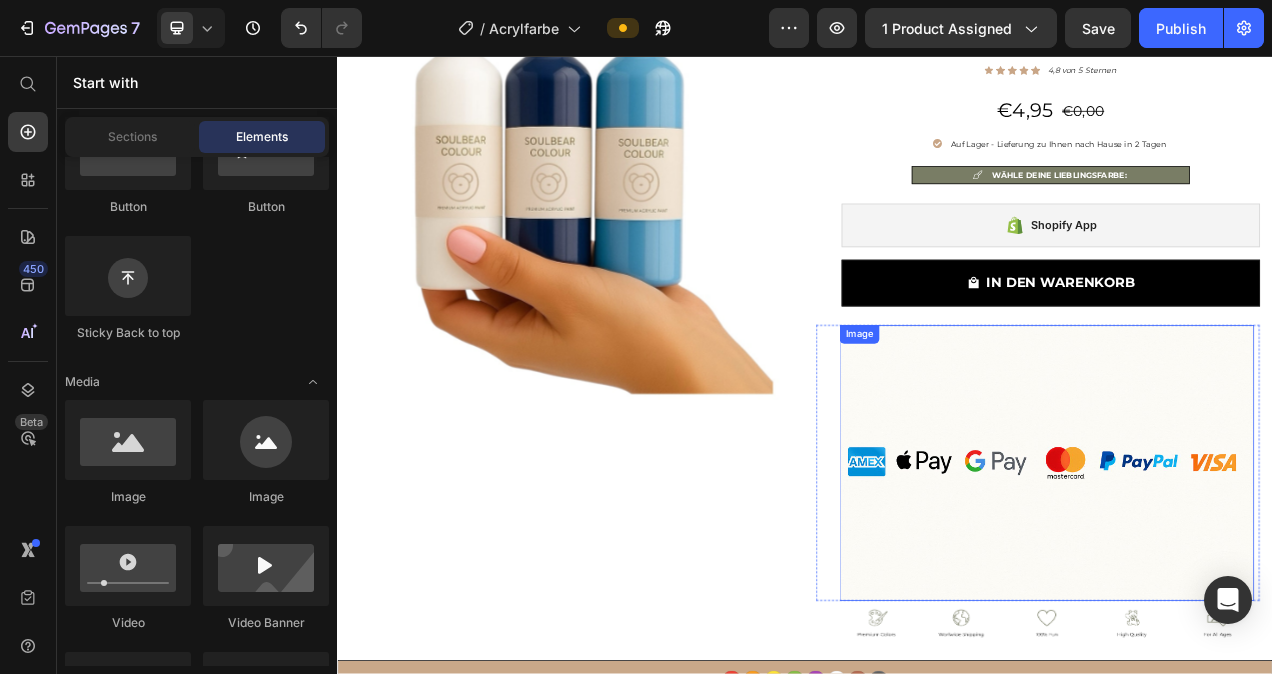 click at bounding box center [1248, 579] 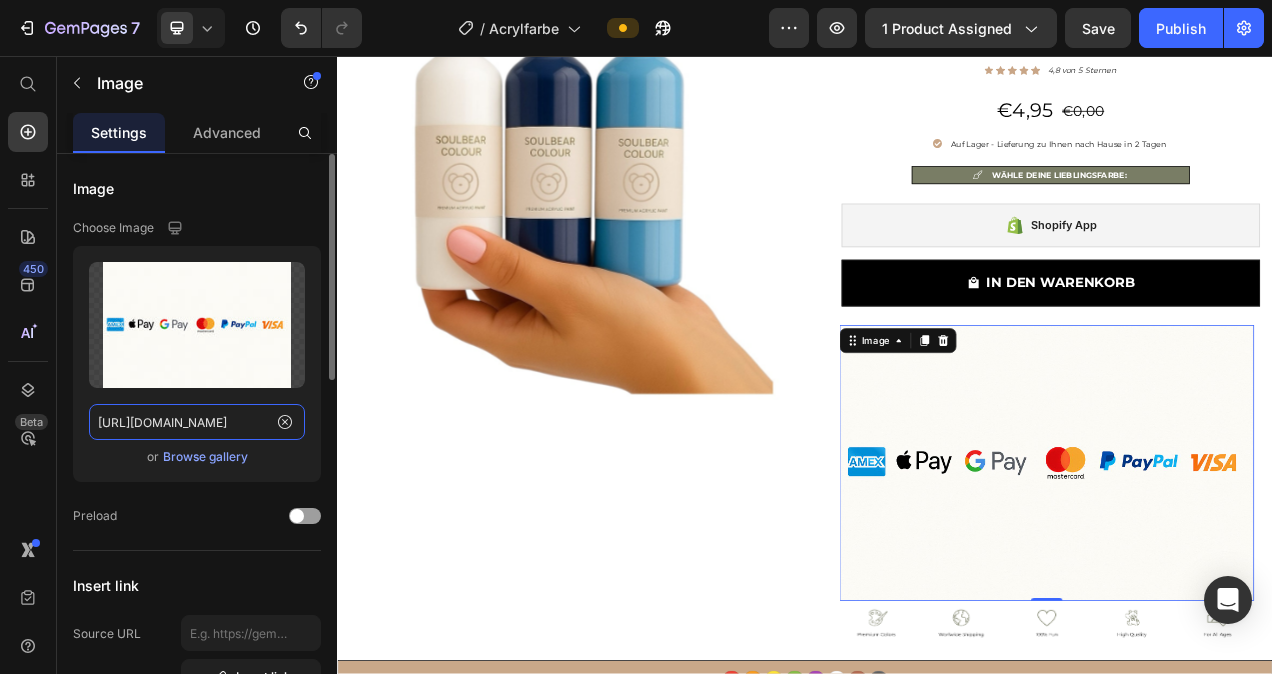 click on "https://cdn.shopify.com/s/files/1/0778/5129/6091/files/gempages_492460592905323398-5adba858-ec2f-4f4e-801c-01f7b75851ff.jpg" 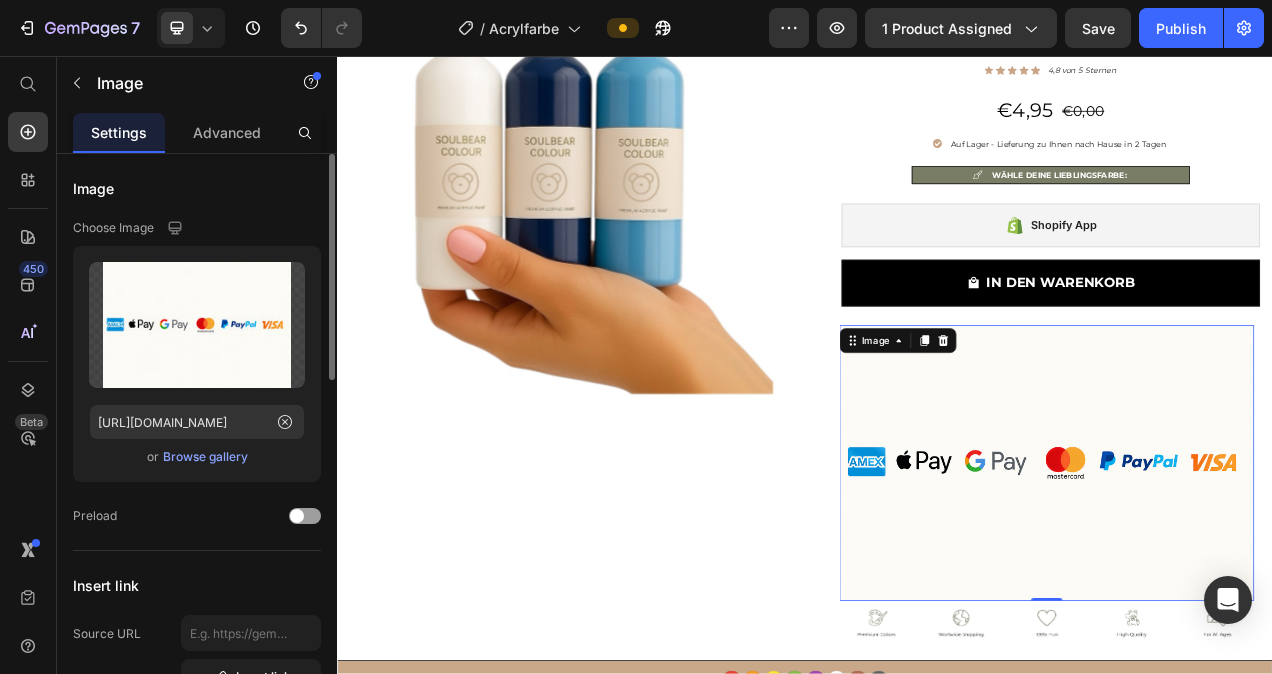 click on "Browse gallery" at bounding box center [205, 457] 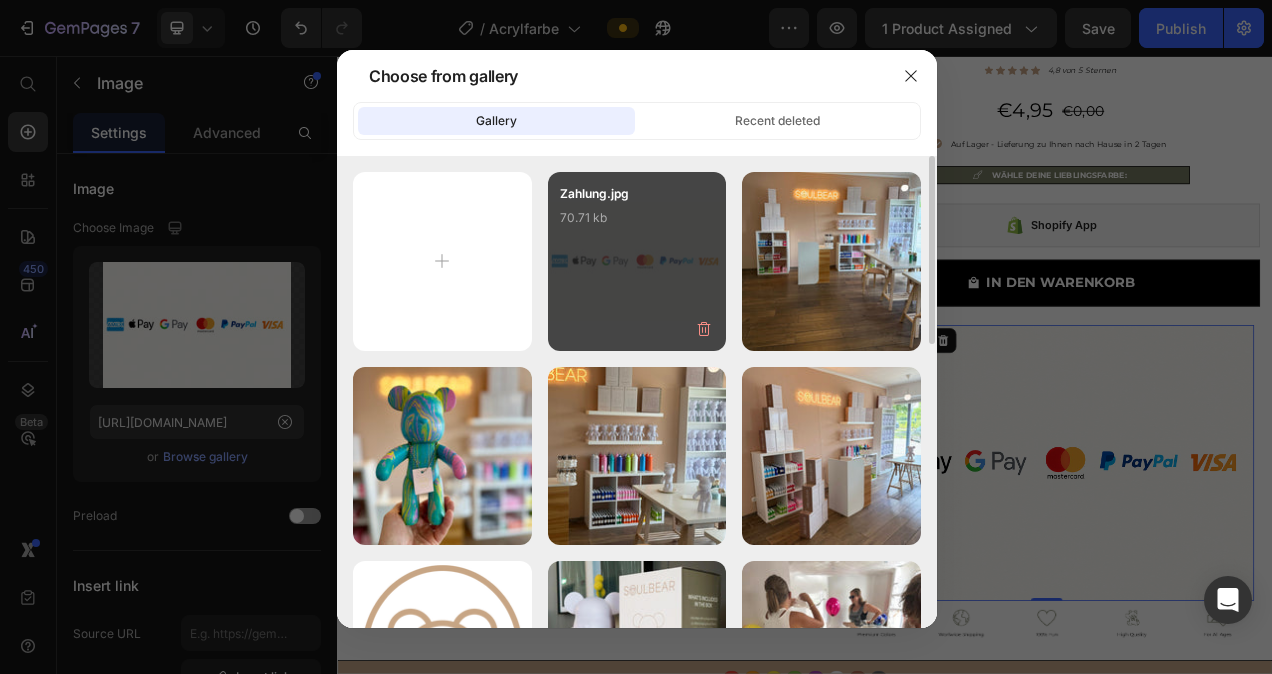click on "Zahlung.jpg 70.71 kb" at bounding box center [637, 261] 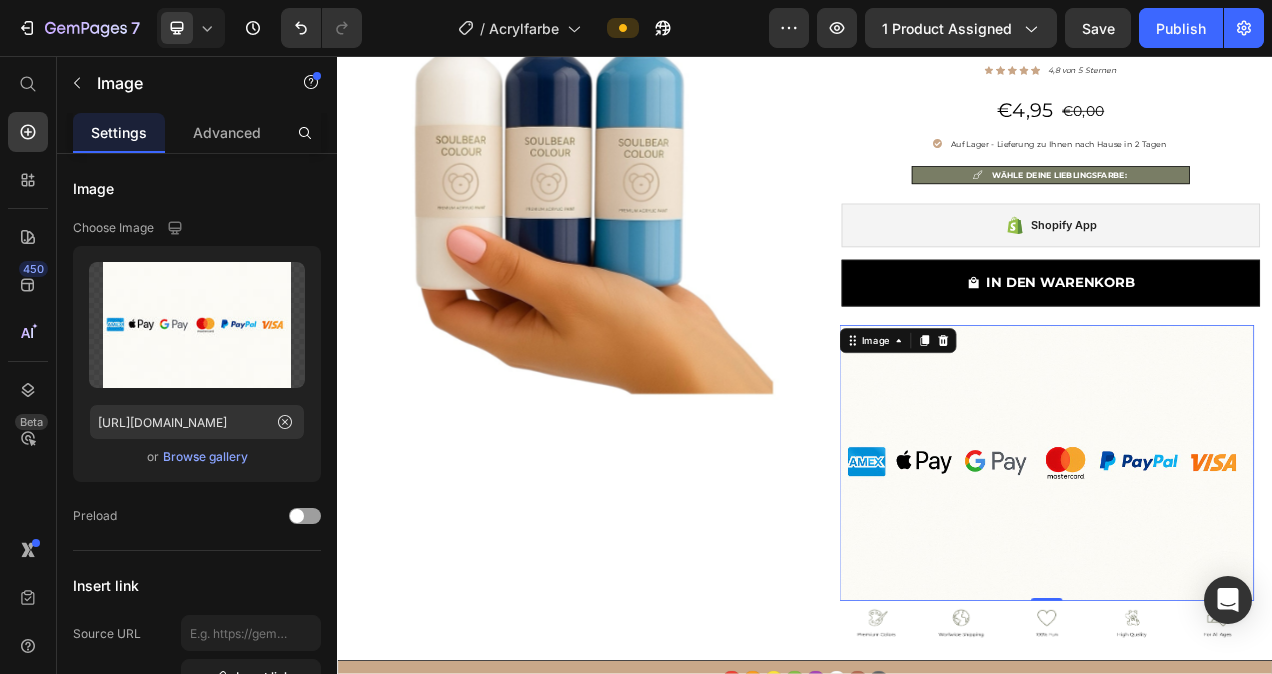 click at bounding box center [1248, 579] 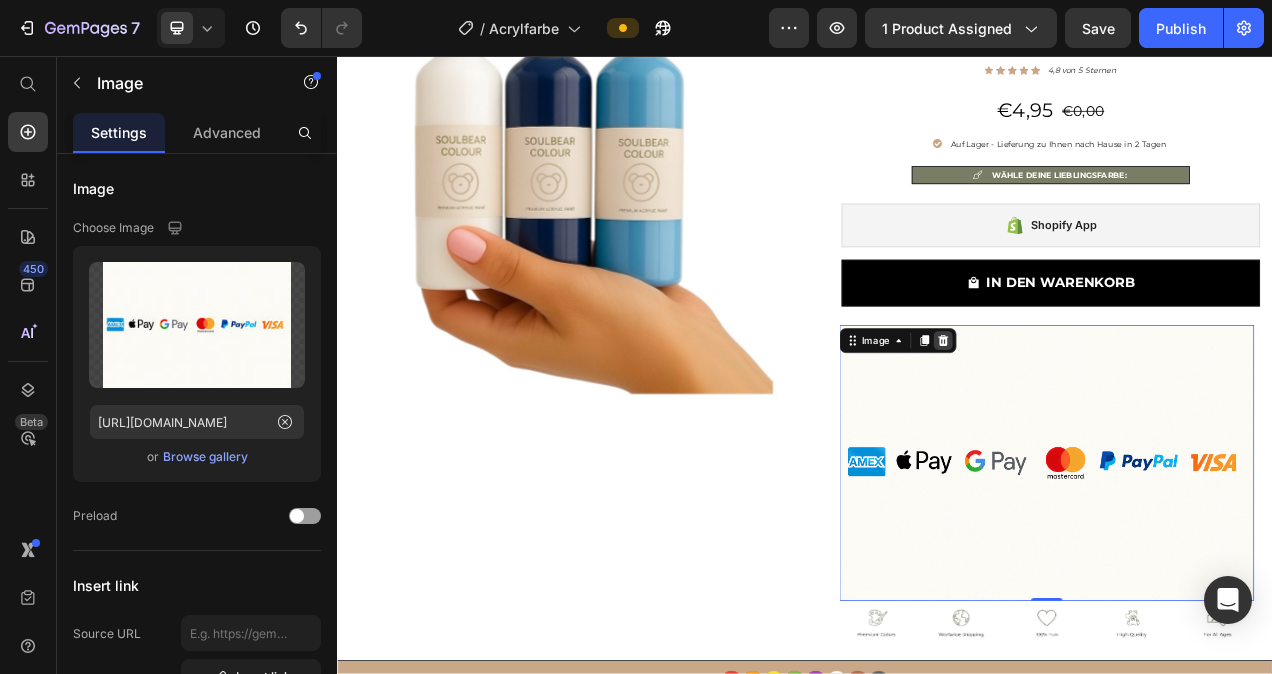 click 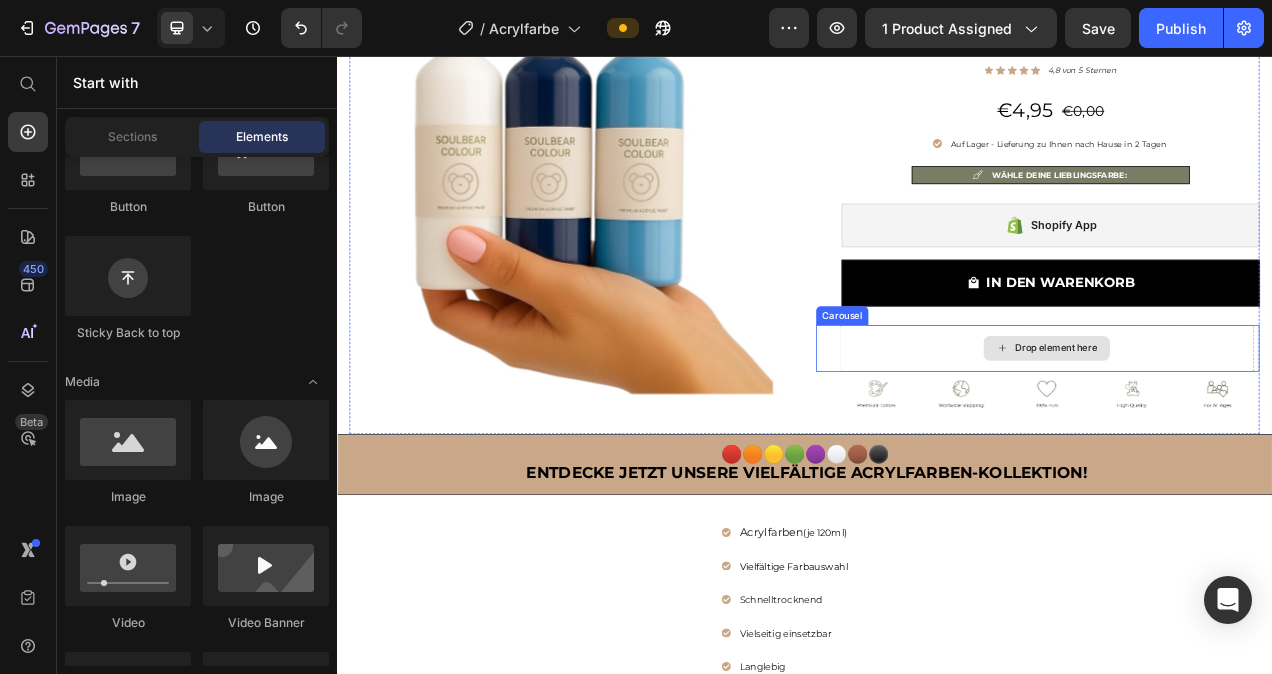 click on "Drop element here" at bounding box center (1248, 432) 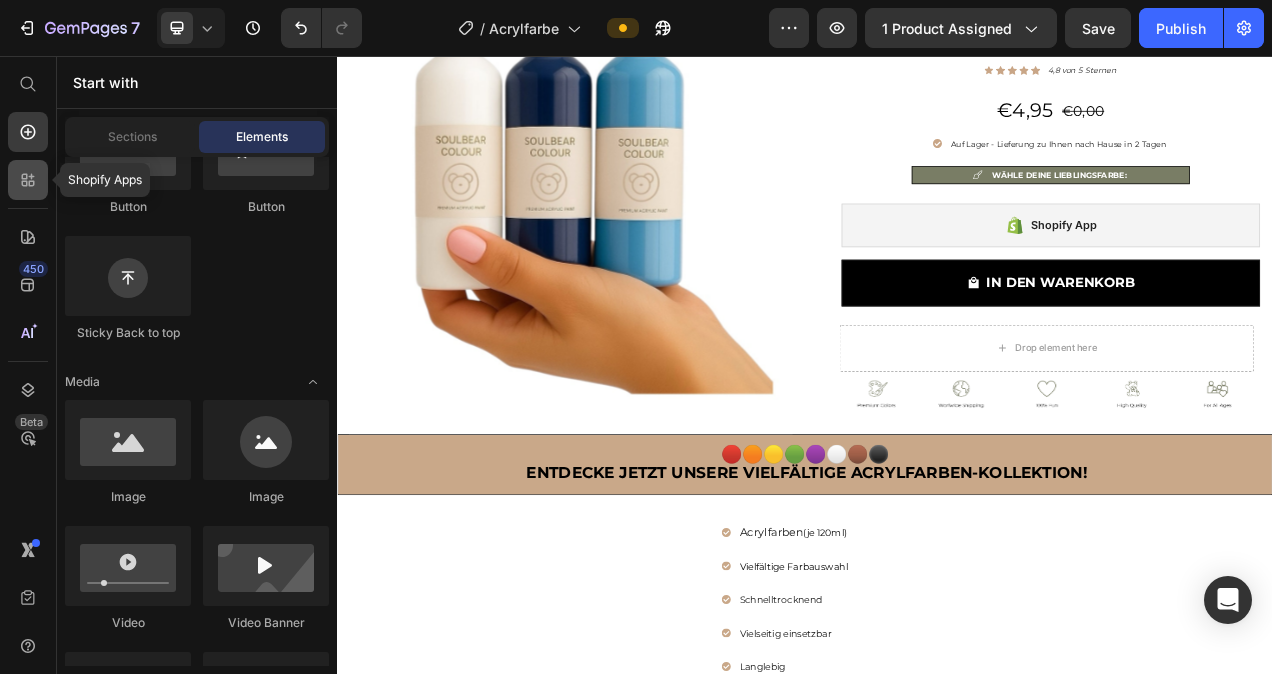 click 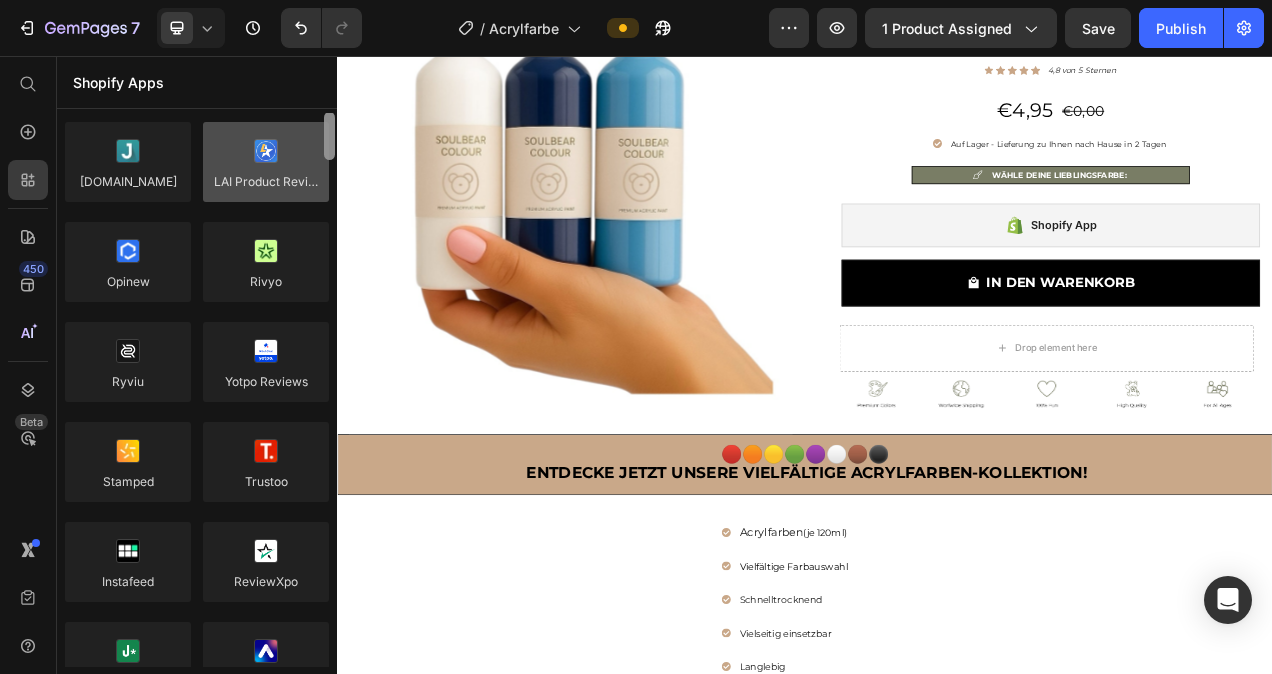 scroll, scrollTop: 124, scrollLeft: 0, axis: vertical 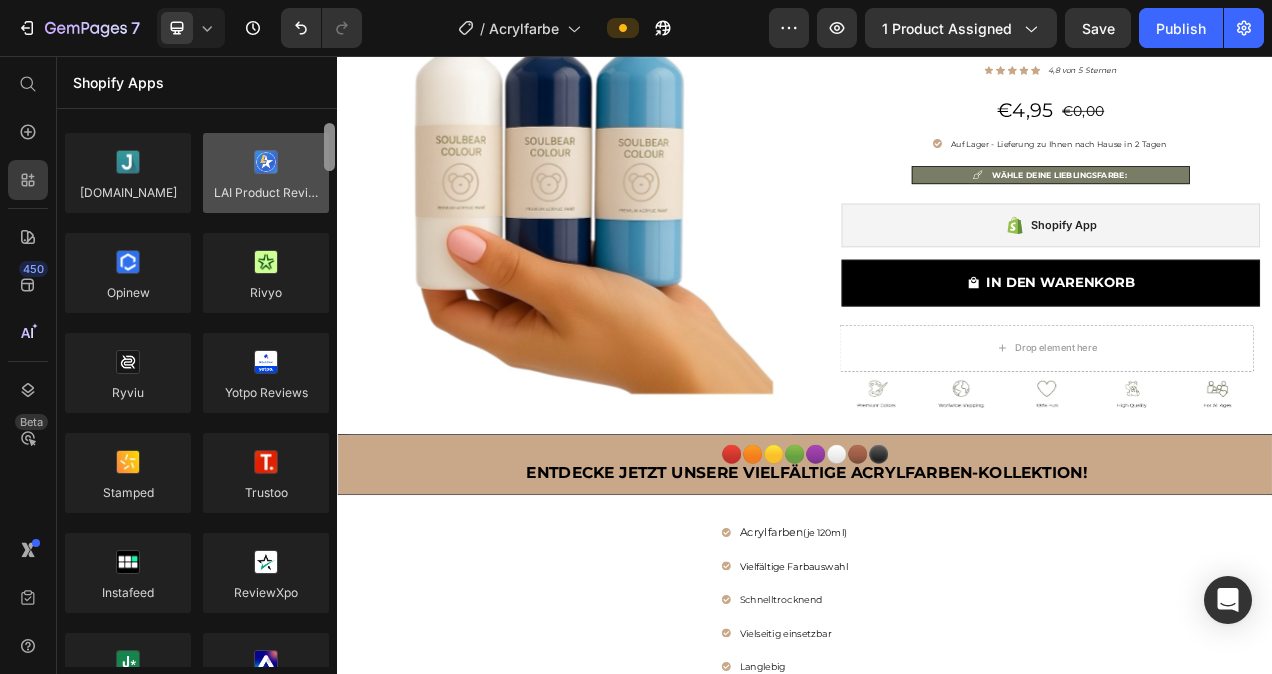 drag, startPoint x: 331, startPoint y: 189, endPoint x: 316, endPoint y: 152, distance: 39.92493 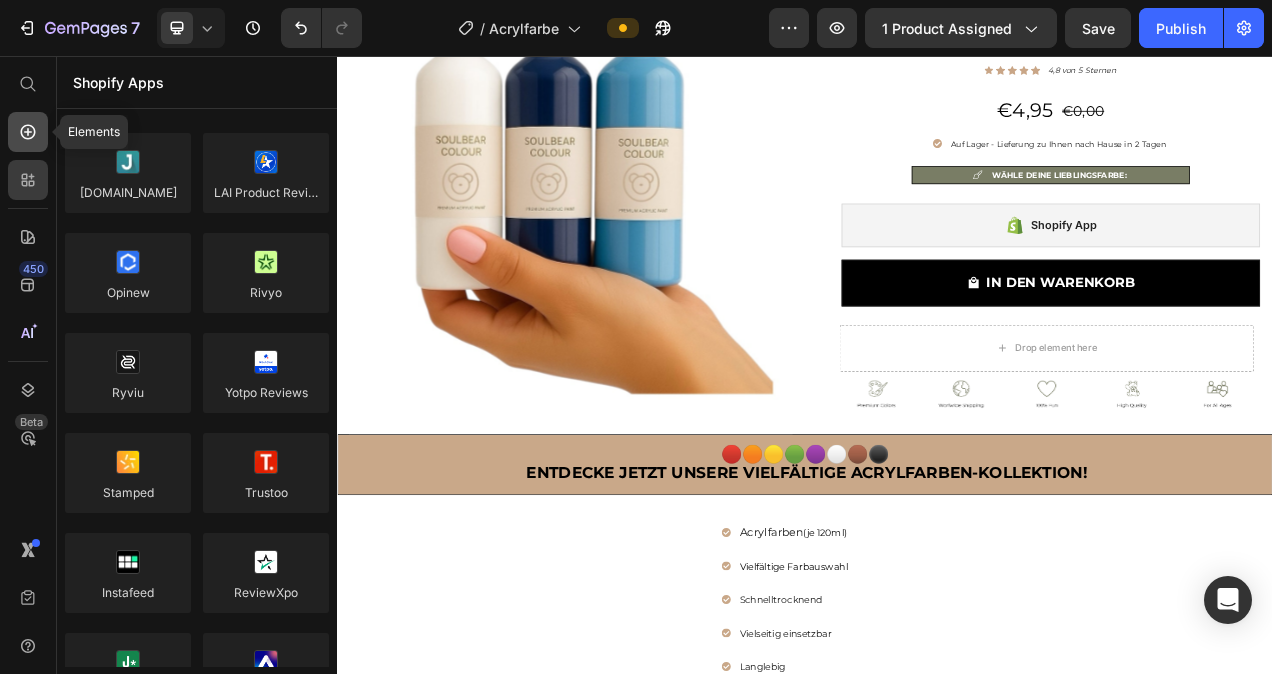 click 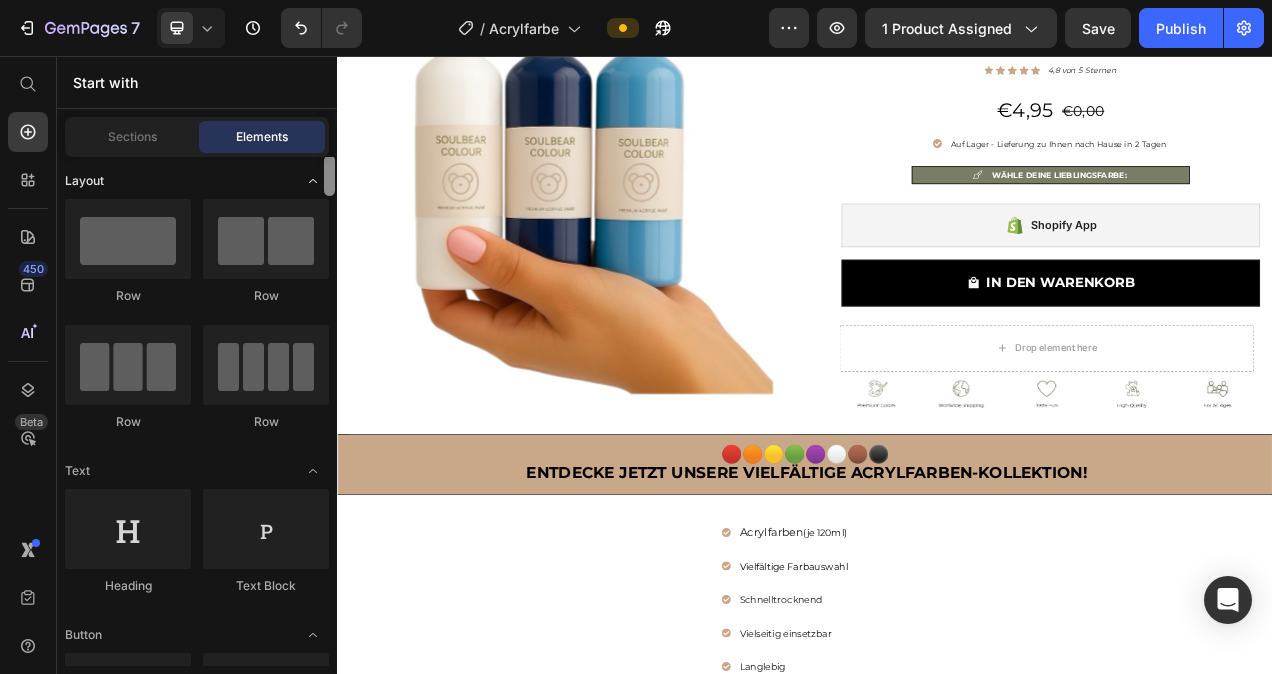 scroll, scrollTop: 0, scrollLeft: 0, axis: both 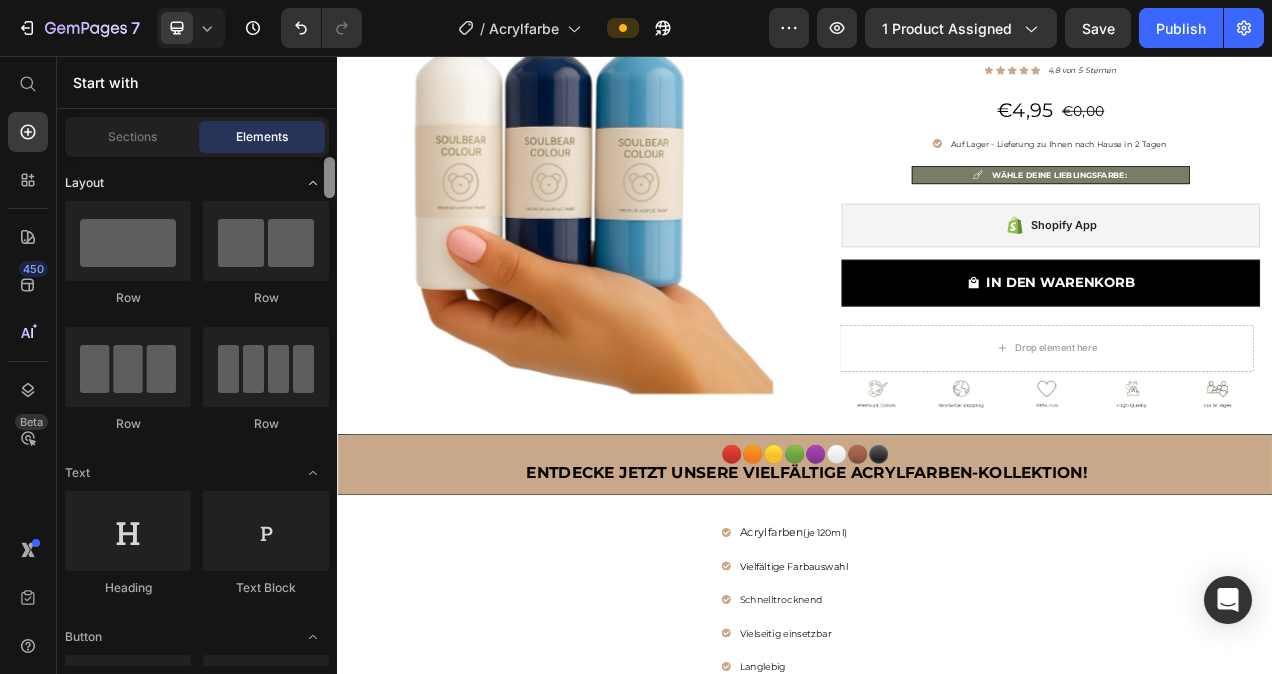 drag, startPoint x: 332, startPoint y: 192, endPoint x: 319, endPoint y: 181, distance: 17.029387 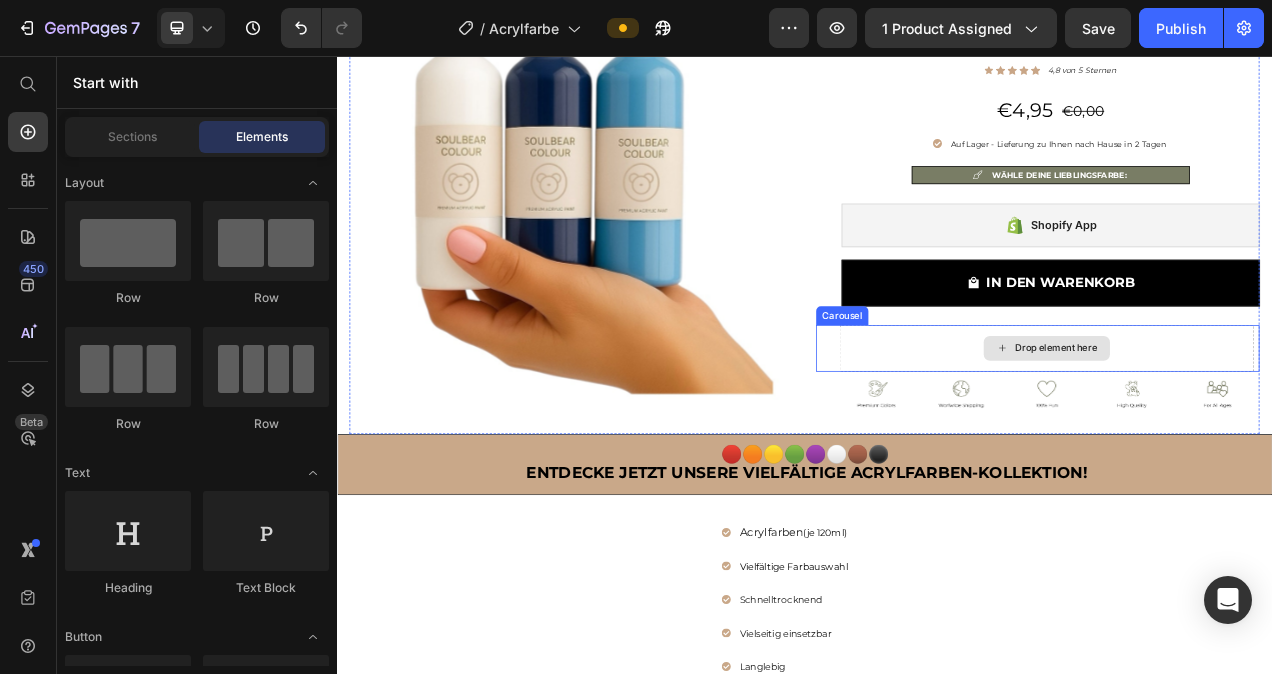 click on "Drop element here" at bounding box center (1260, 432) 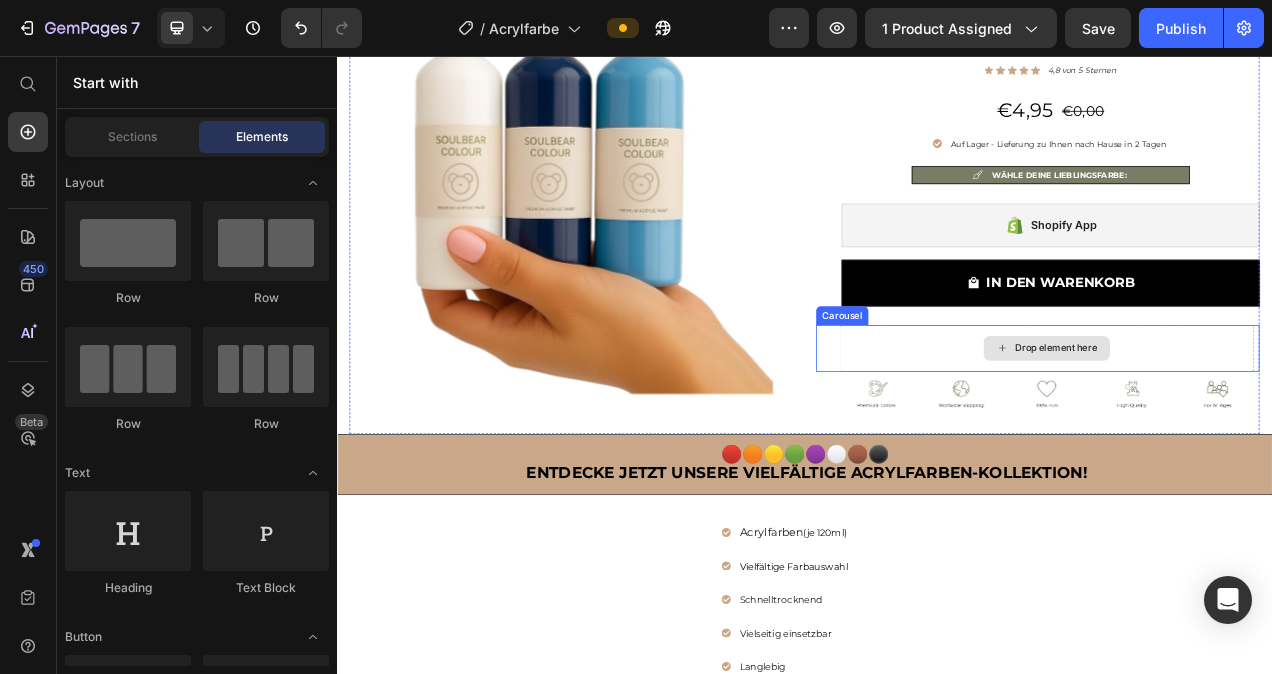 click 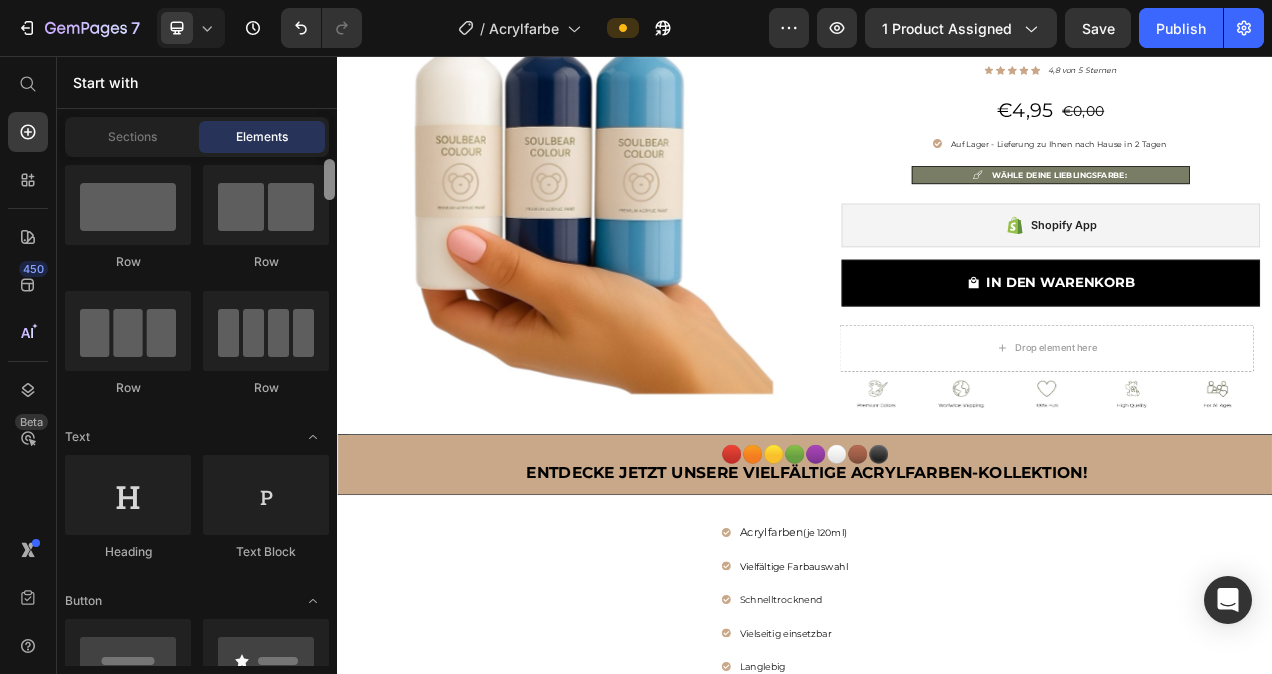 scroll, scrollTop: 0, scrollLeft: 0, axis: both 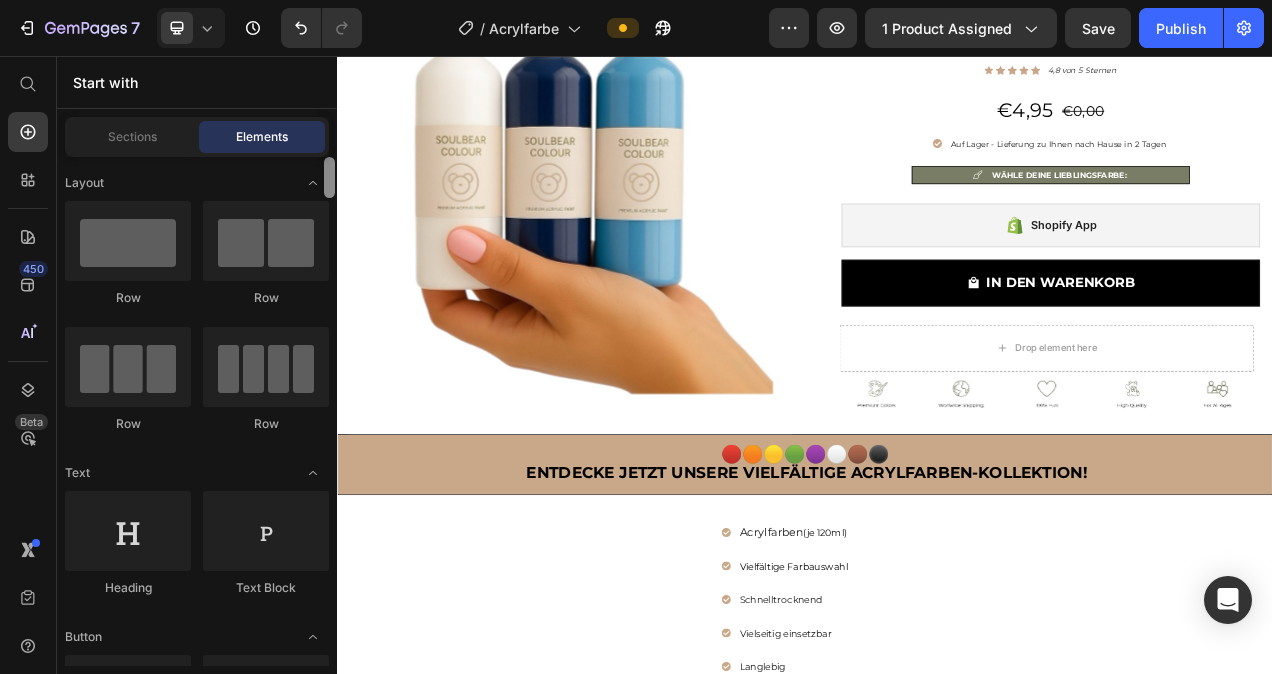drag, startPoint x: 328, startPoint y: 188, endPoint x: 328, endPoint y: 173, distance: 15 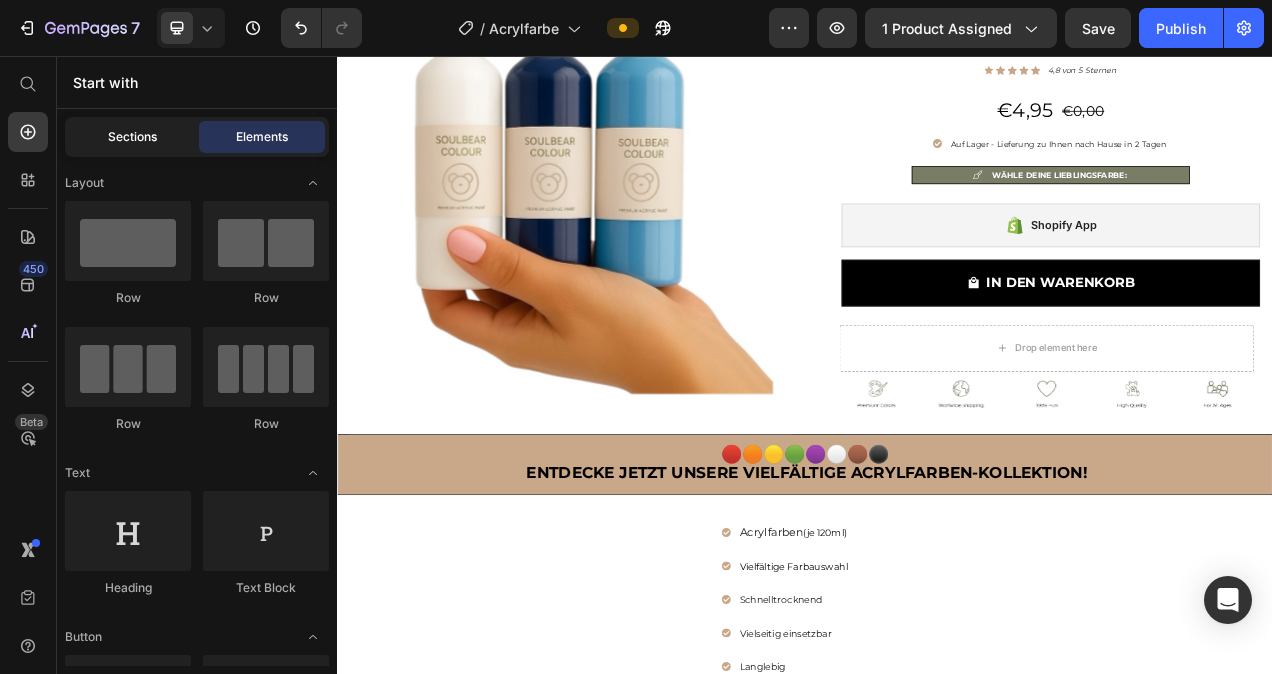 click on "Sections" at bounding box center [132, 137] 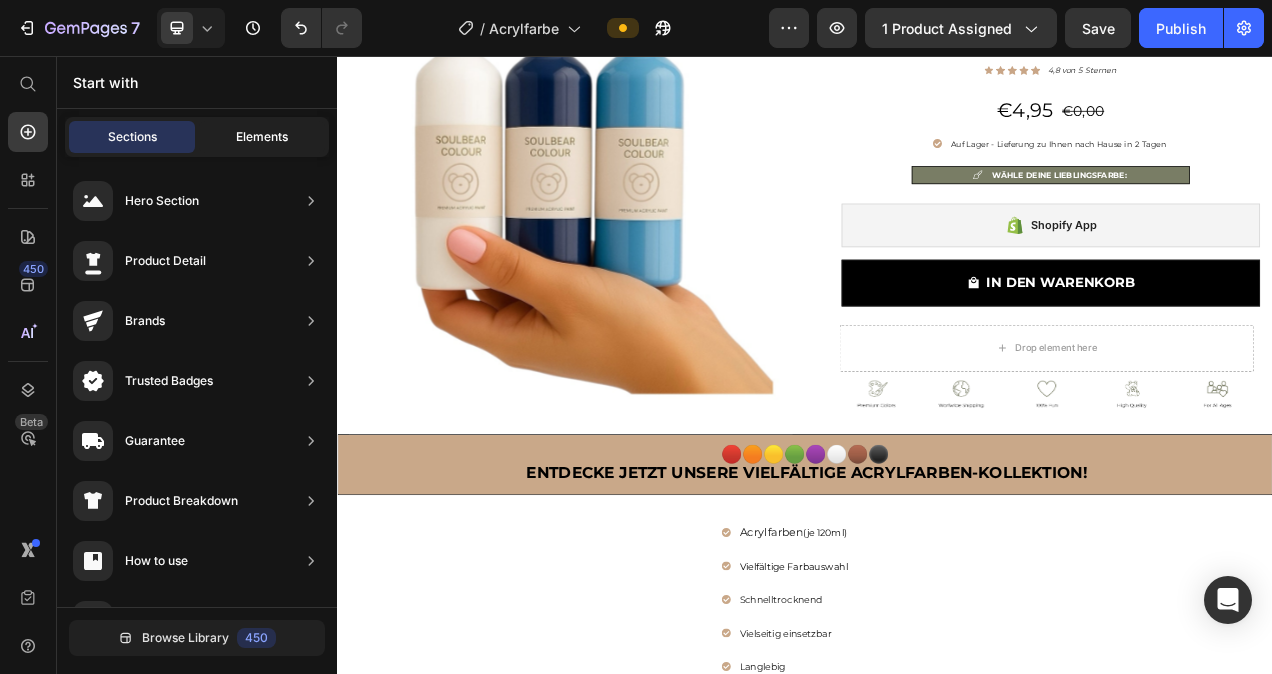 click on "Elements" at bounding box center (262, 137) 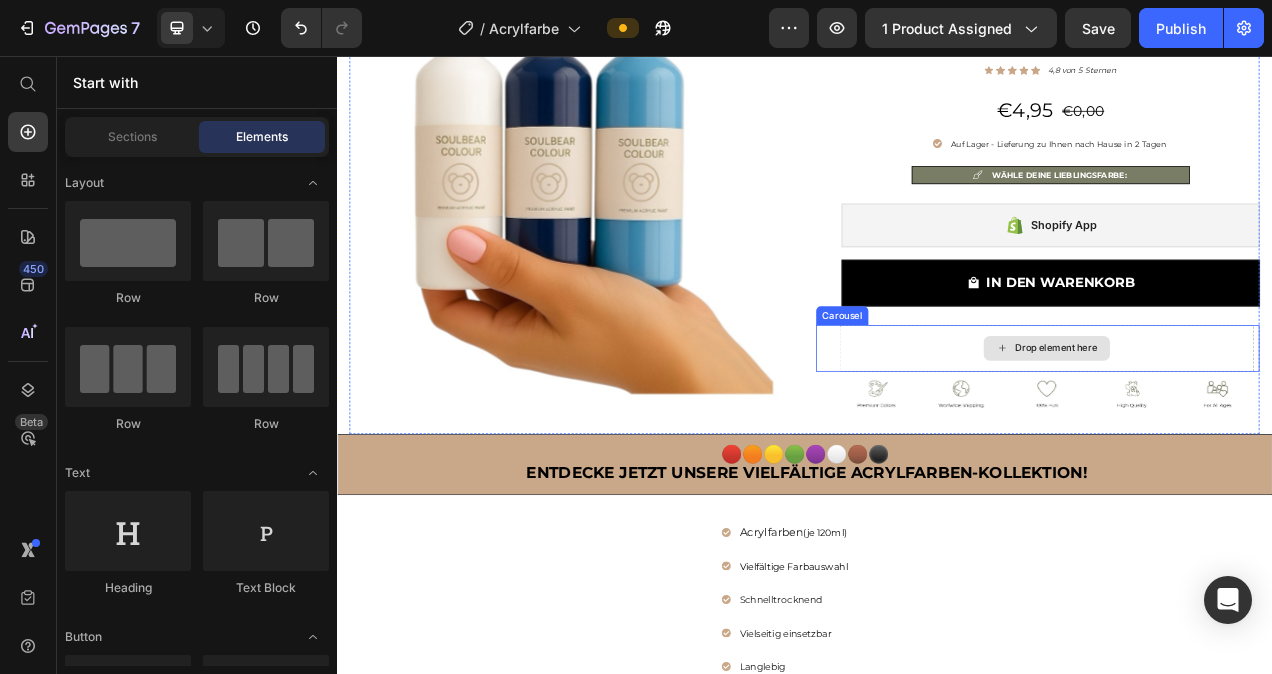 click 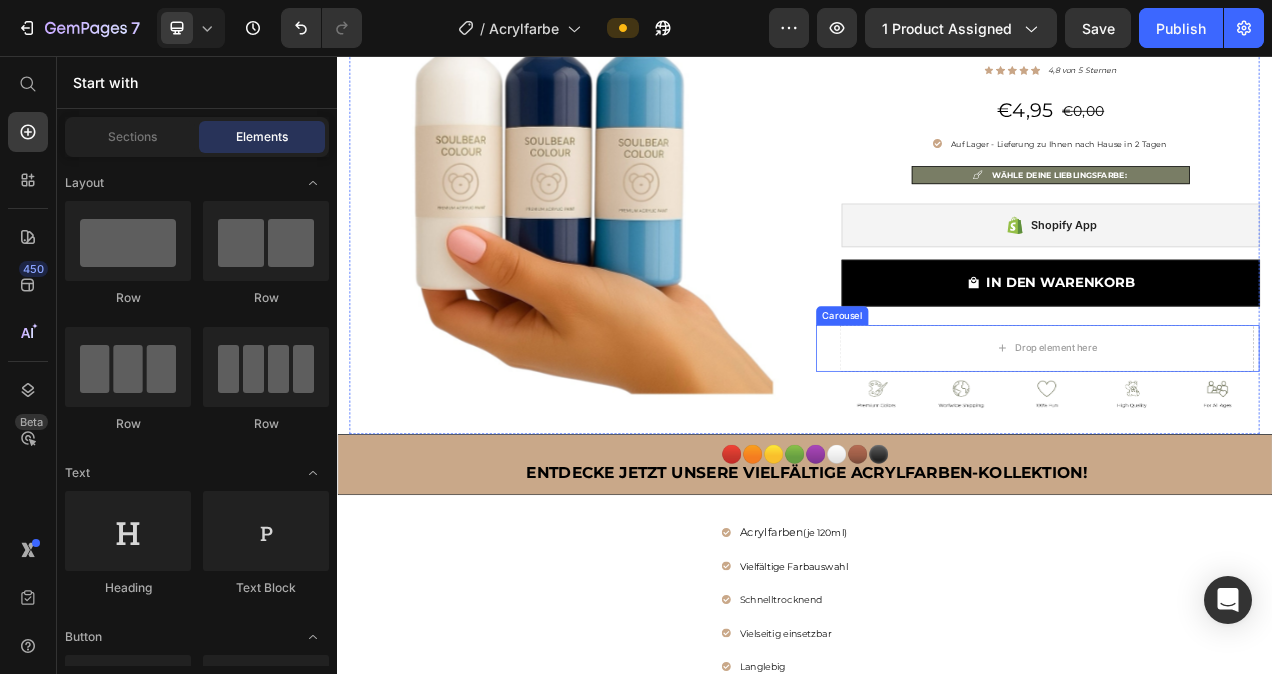 click on "Drop element here
Drop element here
Drop element here
Drop element here
Drop element here Carousel" at bounding box center [1236, 432] 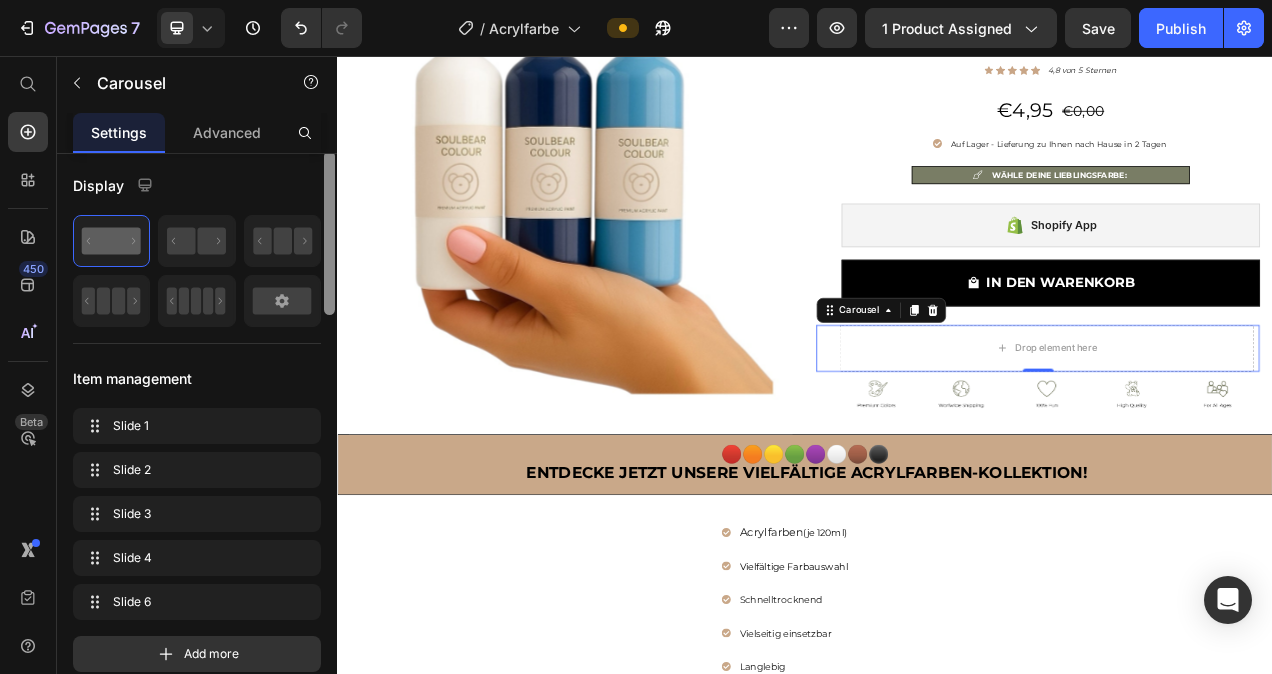 scroll, scrollTop: 0, scrollLeft: 0, axis: both 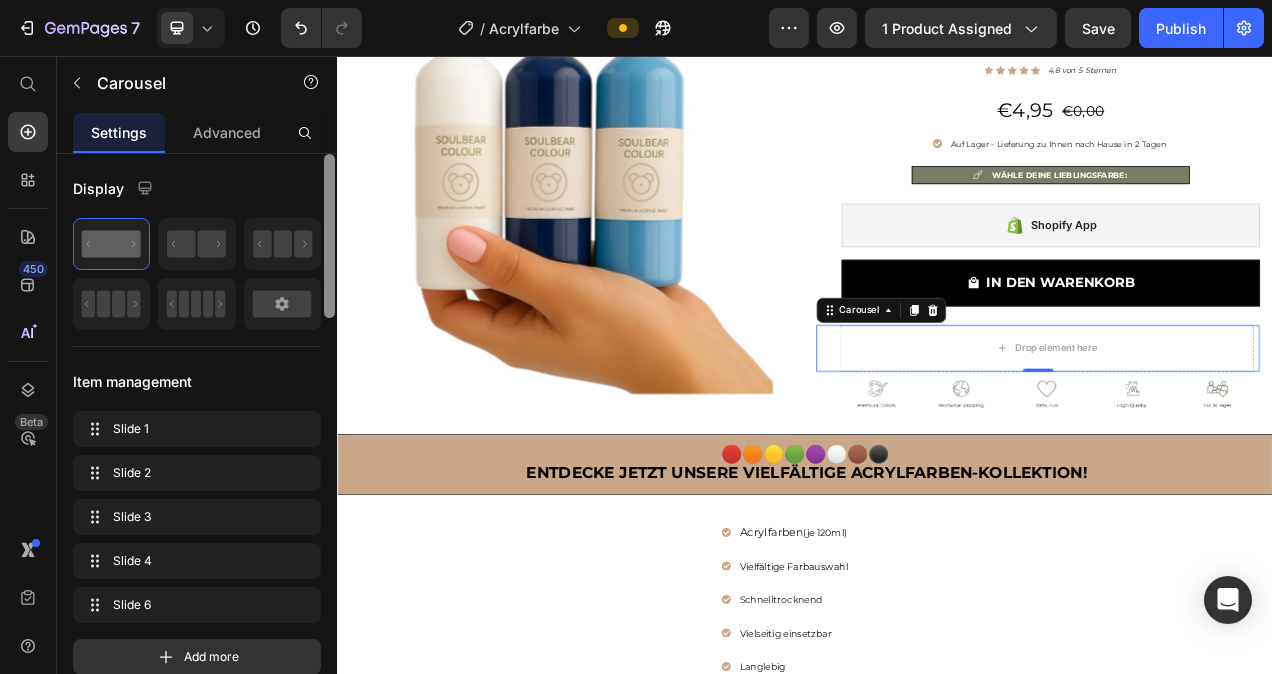 drag, startPoint x: 328, startPoint y: 227, endPoint x: 322, endPoint y: 203, distance: 24.738634 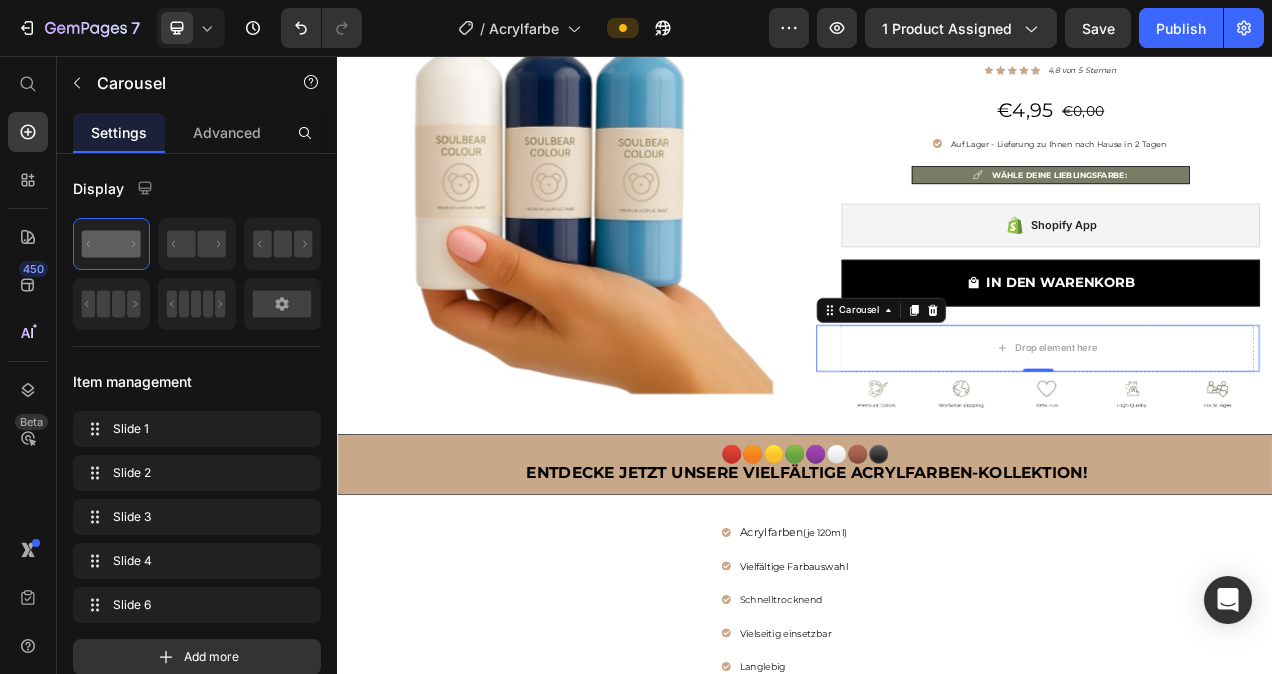 click on "Drop element here
Drop element here
Drop element here
Drop element here
Drop element here Carousel   0" at bounding box center [1236, 432] 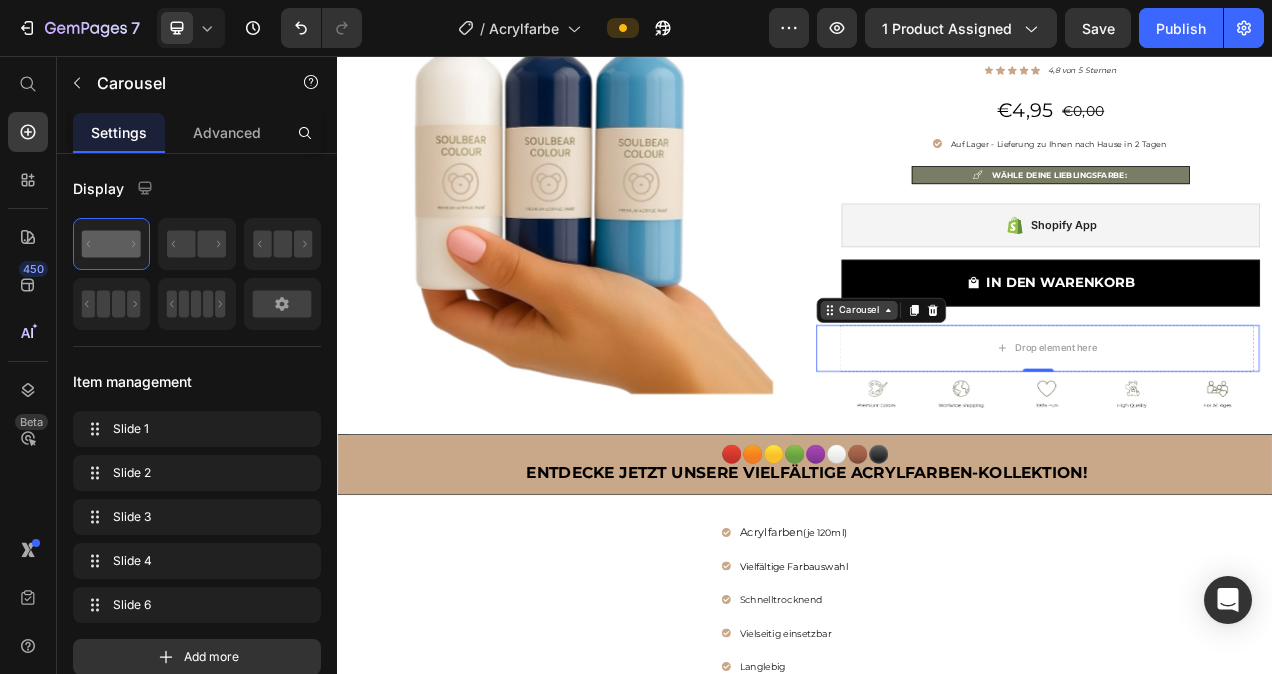 click on "Carousel" at bounding box center [1006, 383] 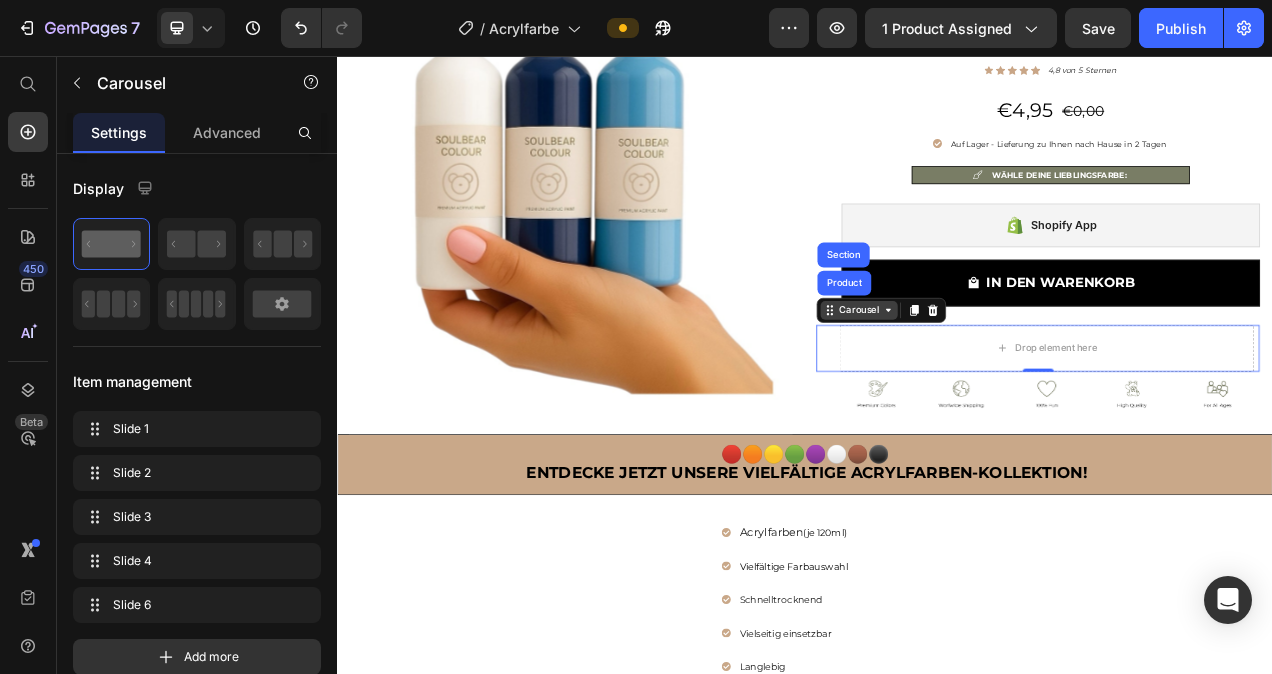 click on "Carousel" at bounding box center [1006, 383] 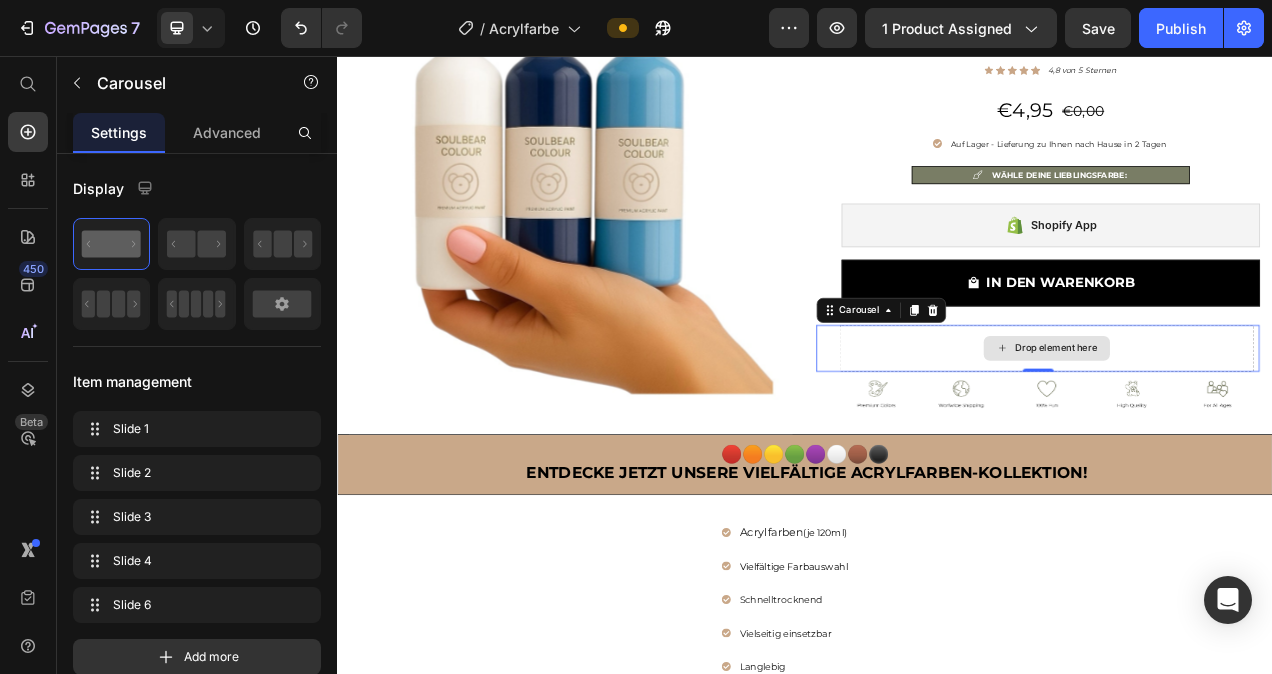 click on "Drop element here" at bounding box center (1248, 432) 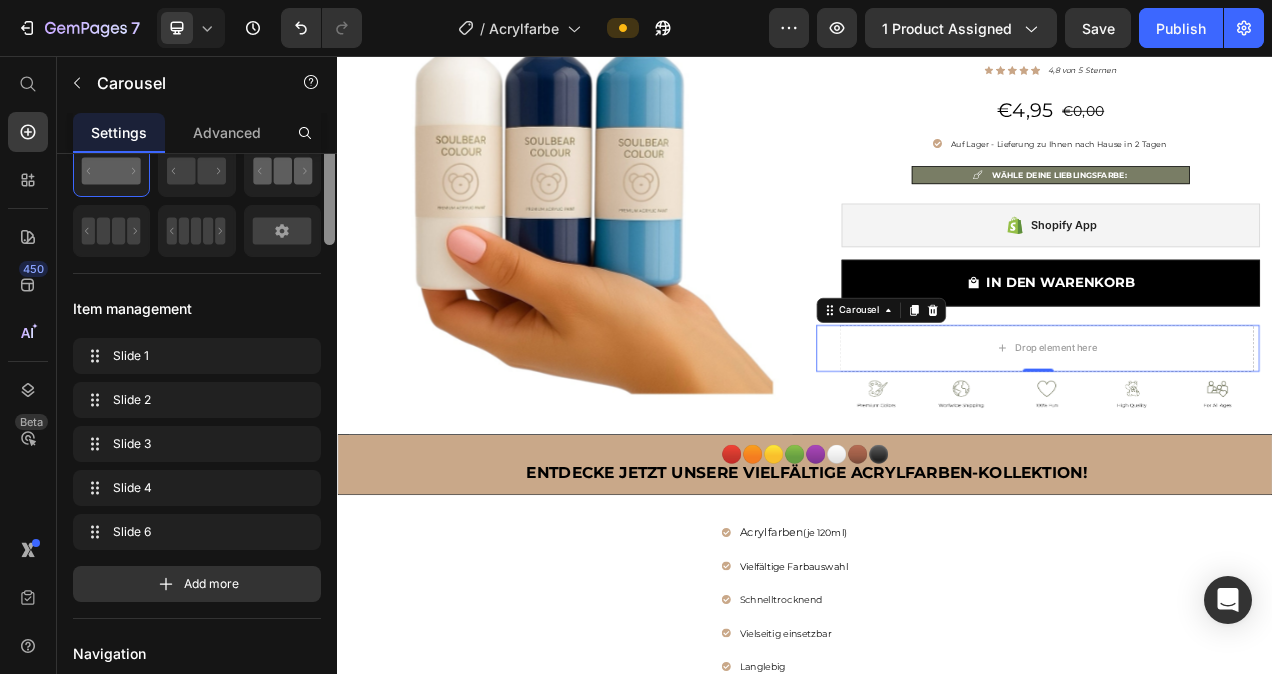 scroll, scrollTop: 0, scrollLeft: 0, axis: both 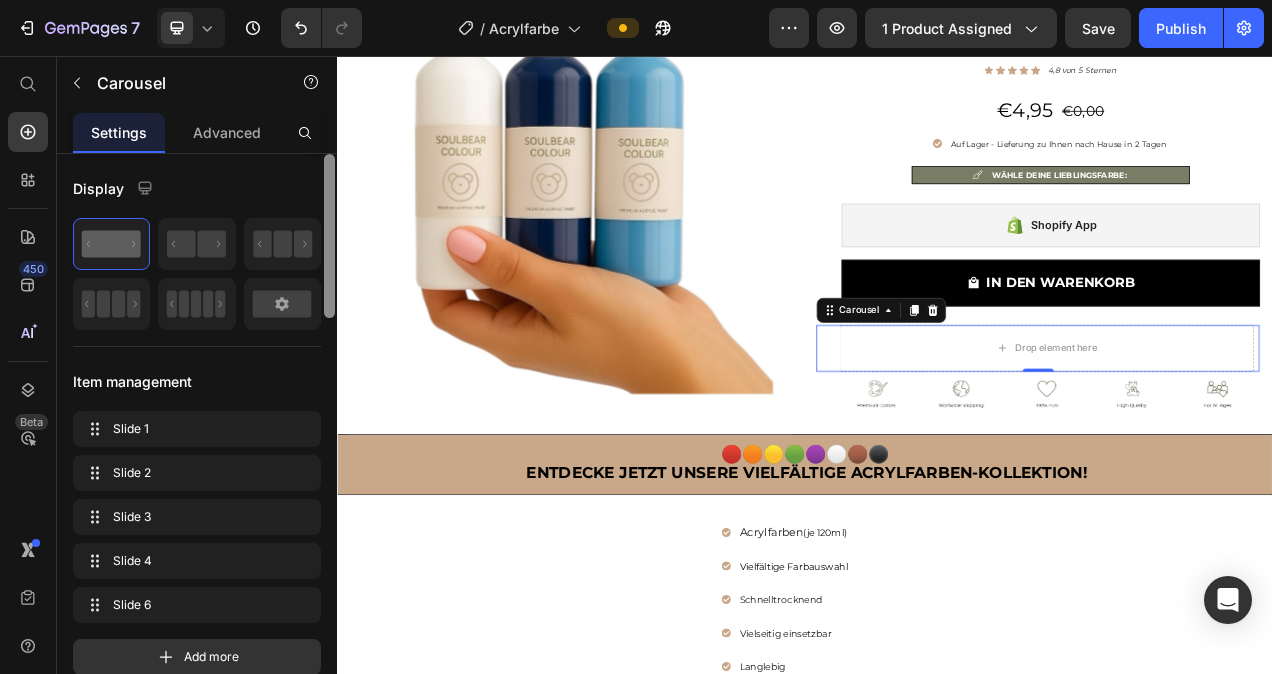 drag, startPoint x: 330, startPoint y: 253, endPoint x: 301, endPoint y: 213, distance: 49.40648 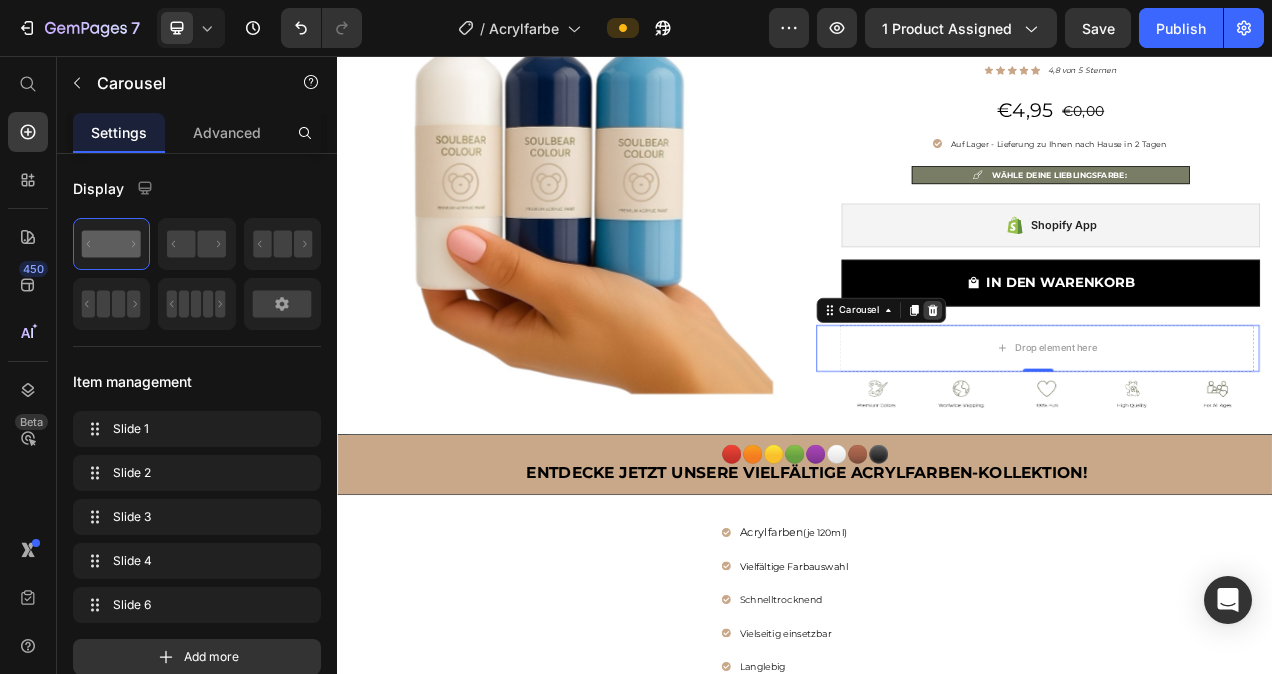 click 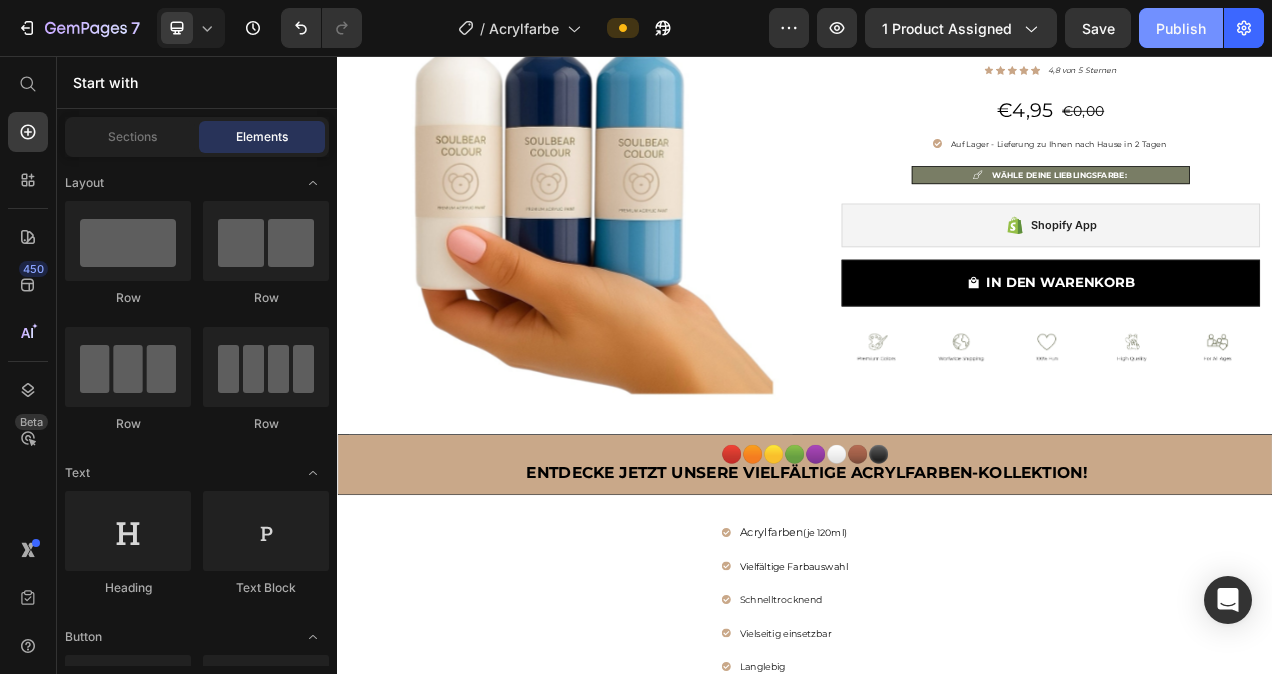 click on "Publish" at bounding box center (1181, 28) 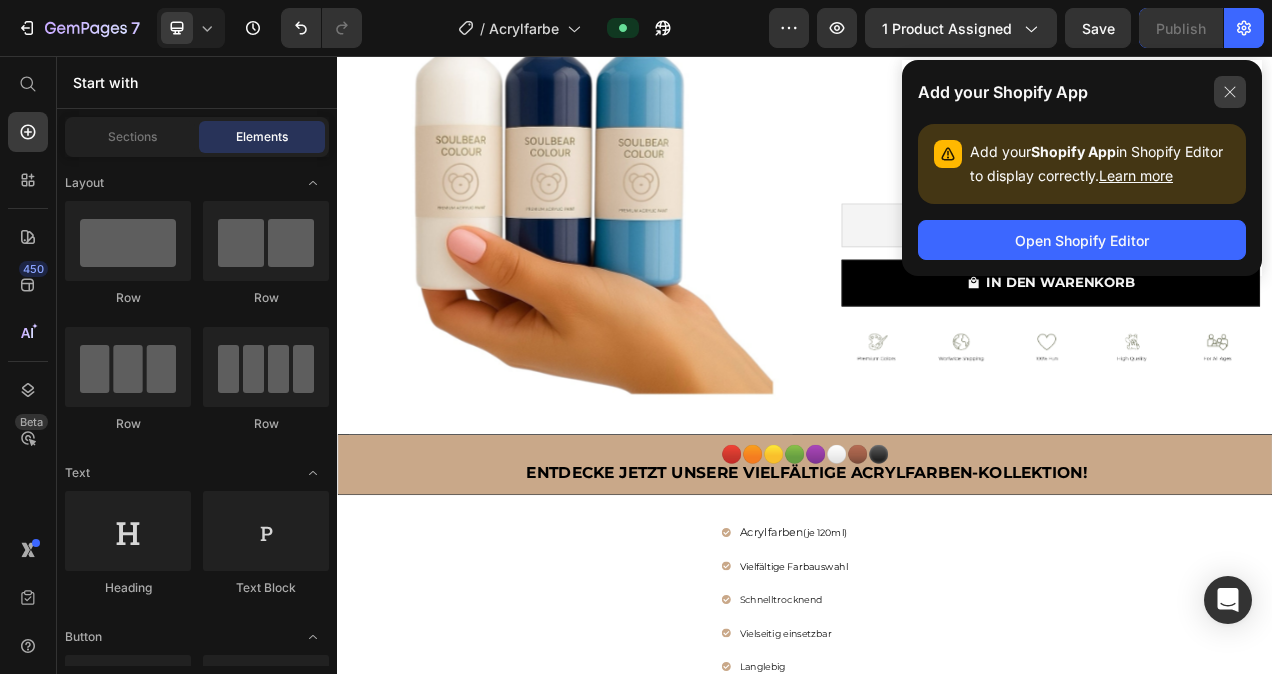 click 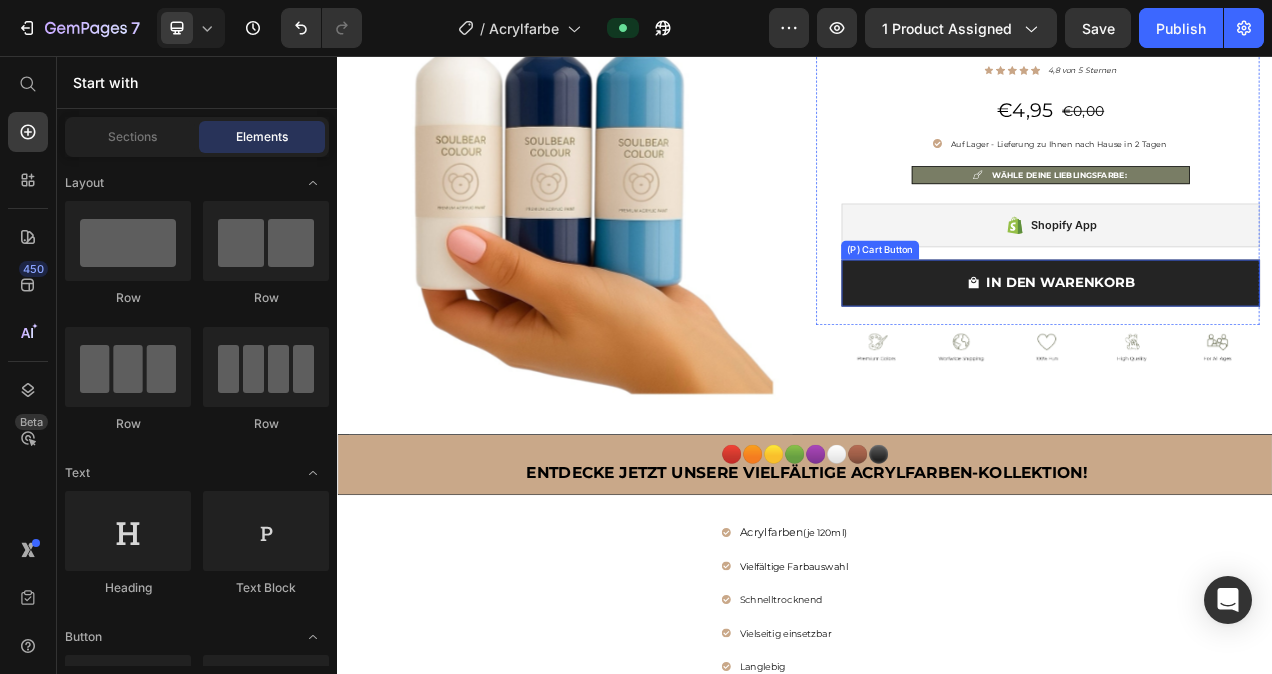 click on "IN DEN WARENKORB" at bounding box center (1252, 348) 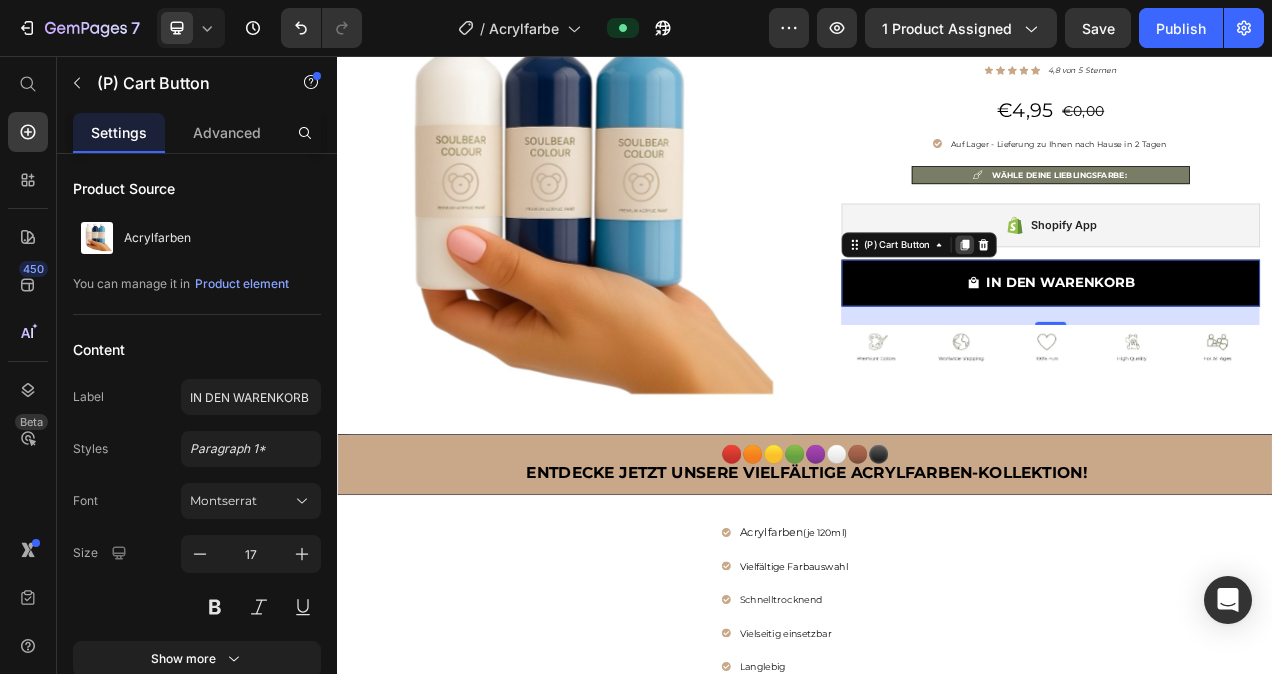 click 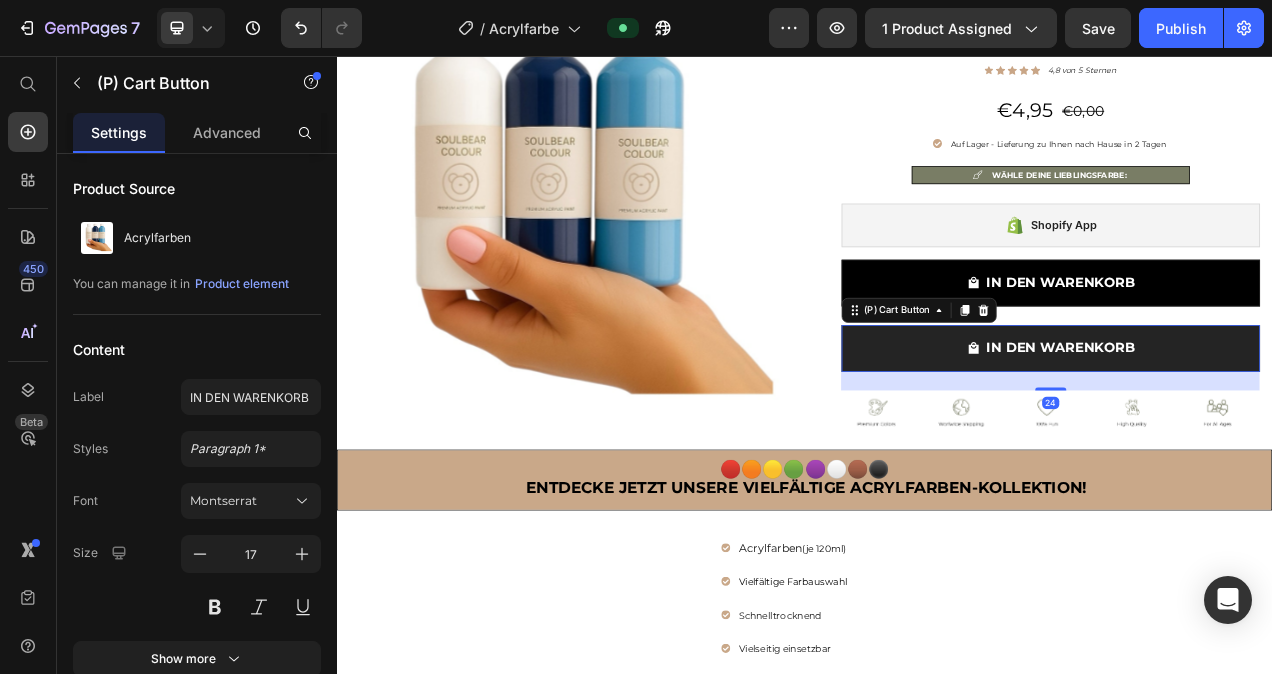 click on "IN DEN WARENKORB" at bounding box center [1252, 432] 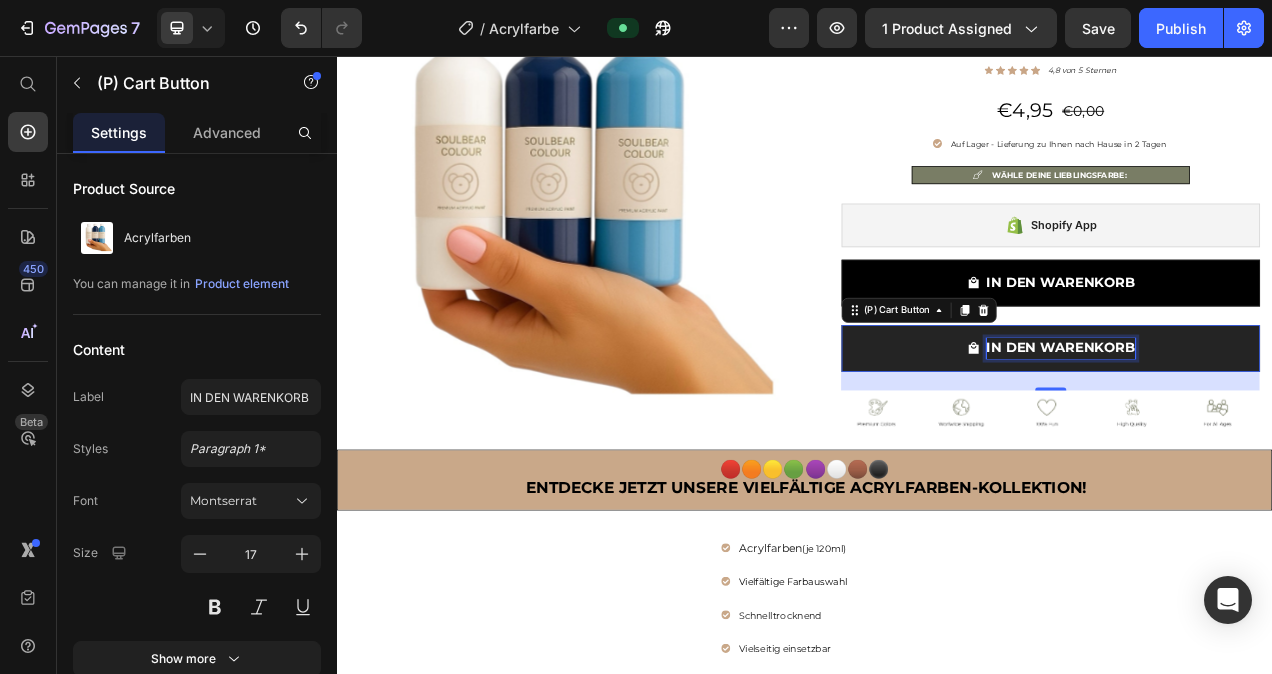 click on "IN DEN WARENKORB" at bounding box center [1265, 432] 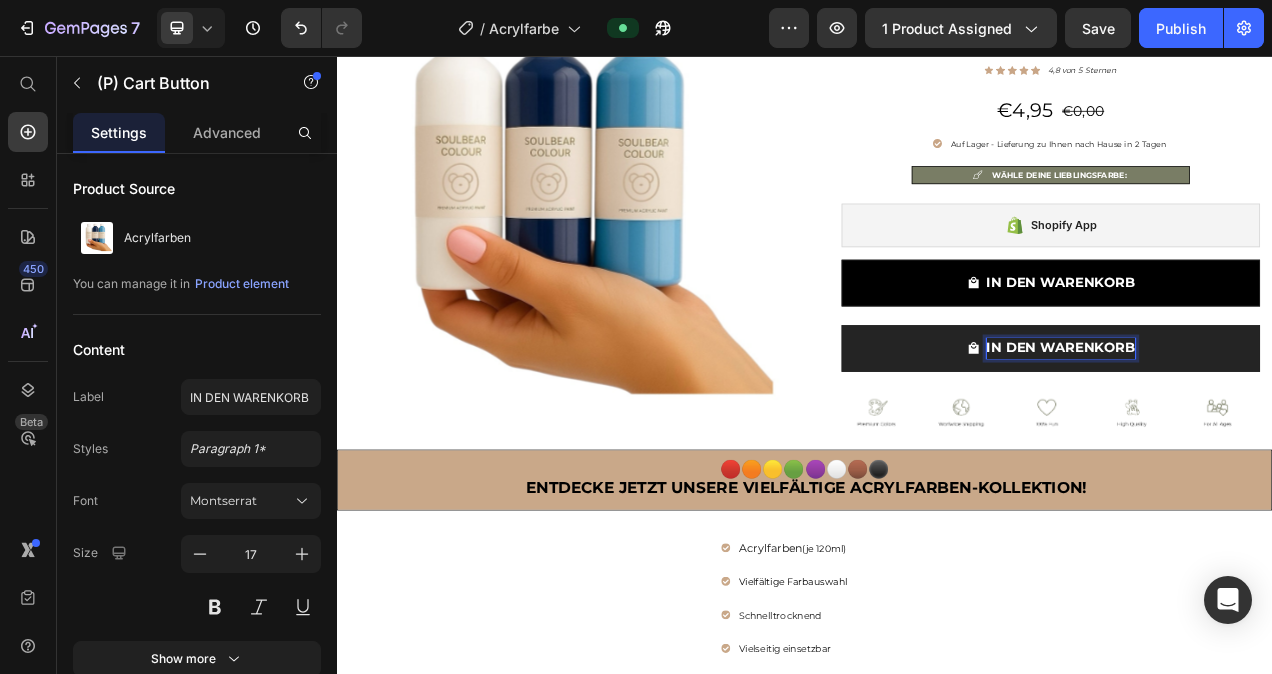 click on "IN DEN WARENKORB" at bounding box center [1252, 432] 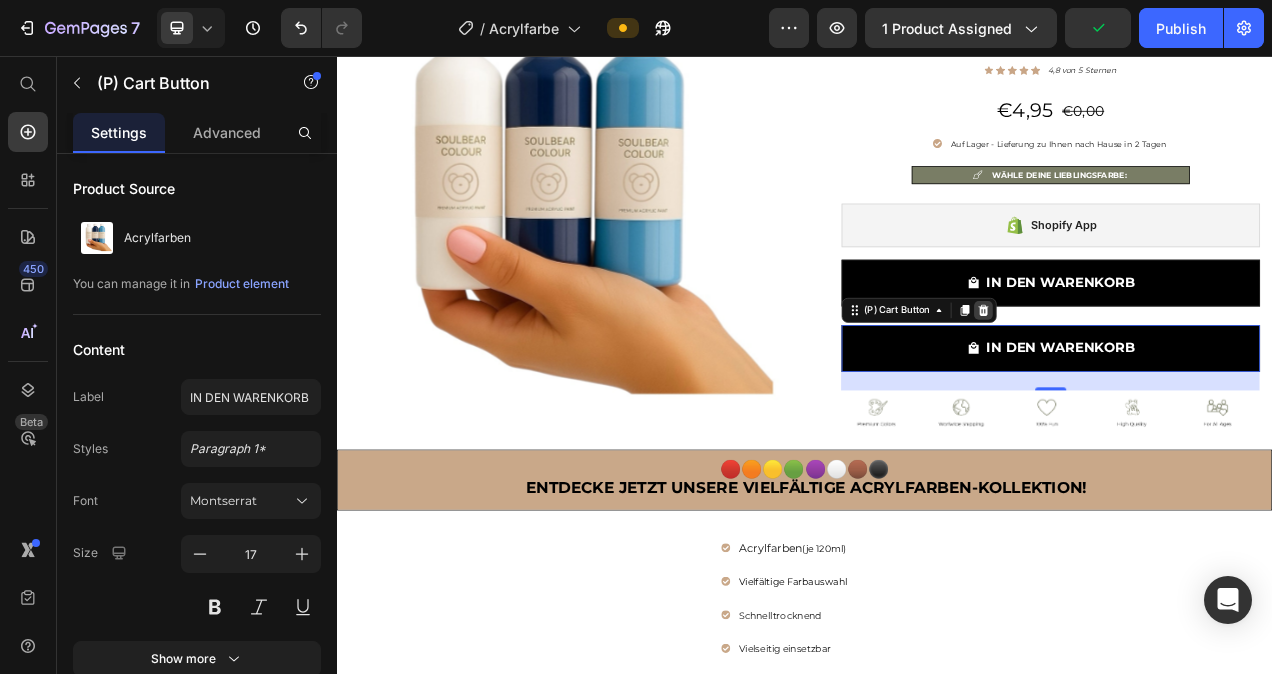 click 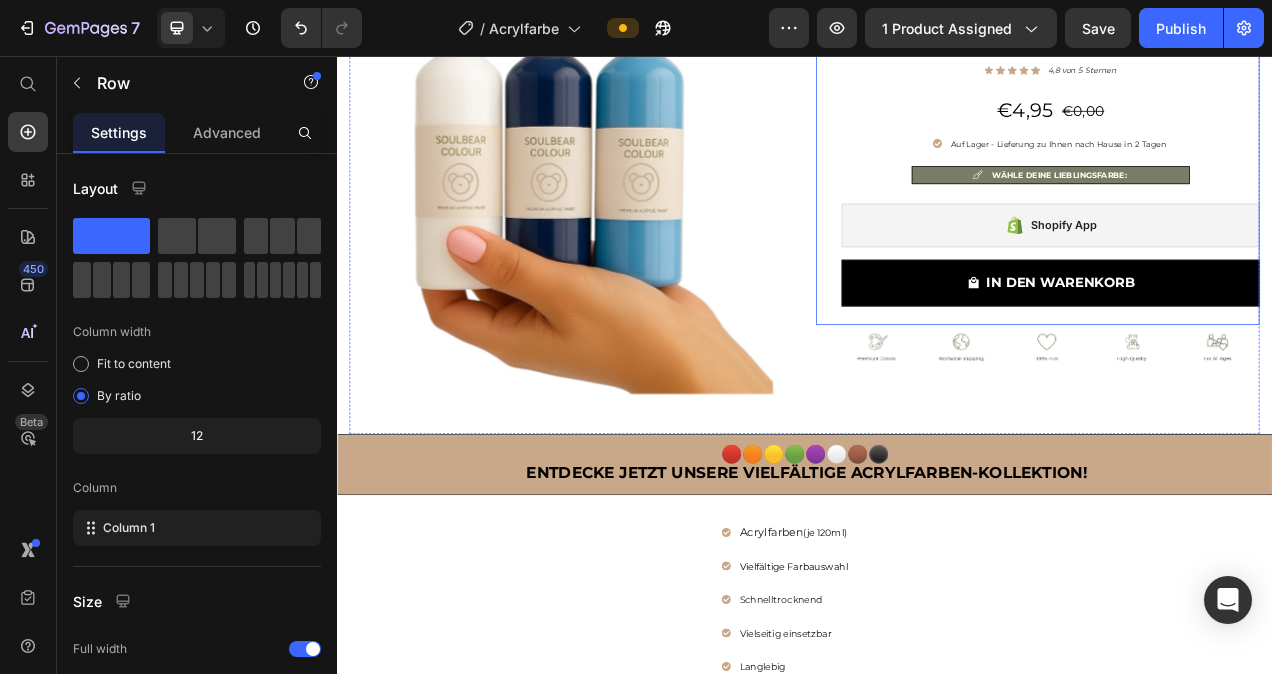 click on "Acrylfarben Heading
Icon
Icon
Icon
Icon
Icon Icon List Hoz 4,8 von 5 Sternen Text block Row €4,95 (P) Price €0,00 Price Row Auf Lager - Lieferung zu Ihnen nach Hause in 2 Tagen Item list
WÄHLE DEINE LIEBLINGSFARBE: Item list Shopify App Shopify App
IN DEN WARENKORB (P) Cart Button" at bounding box center [1252, 202] 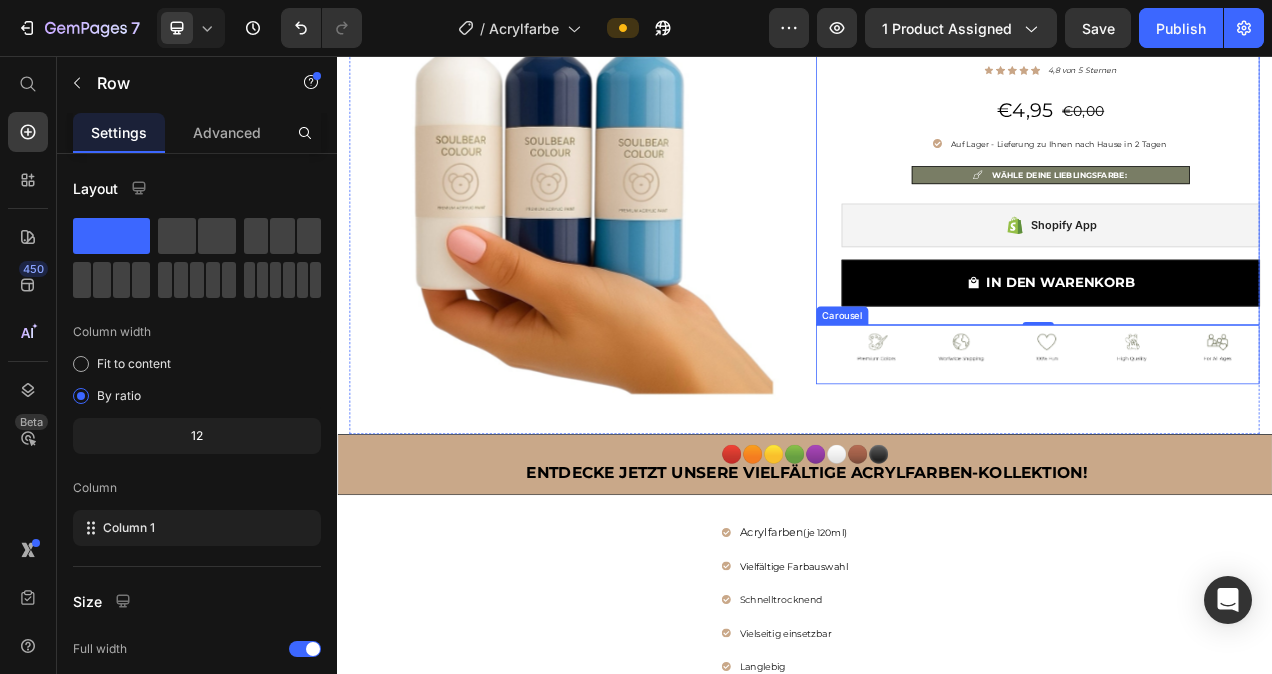 click on "Image Image Image Image Image Carousel" at bounding box center [1236, 440] 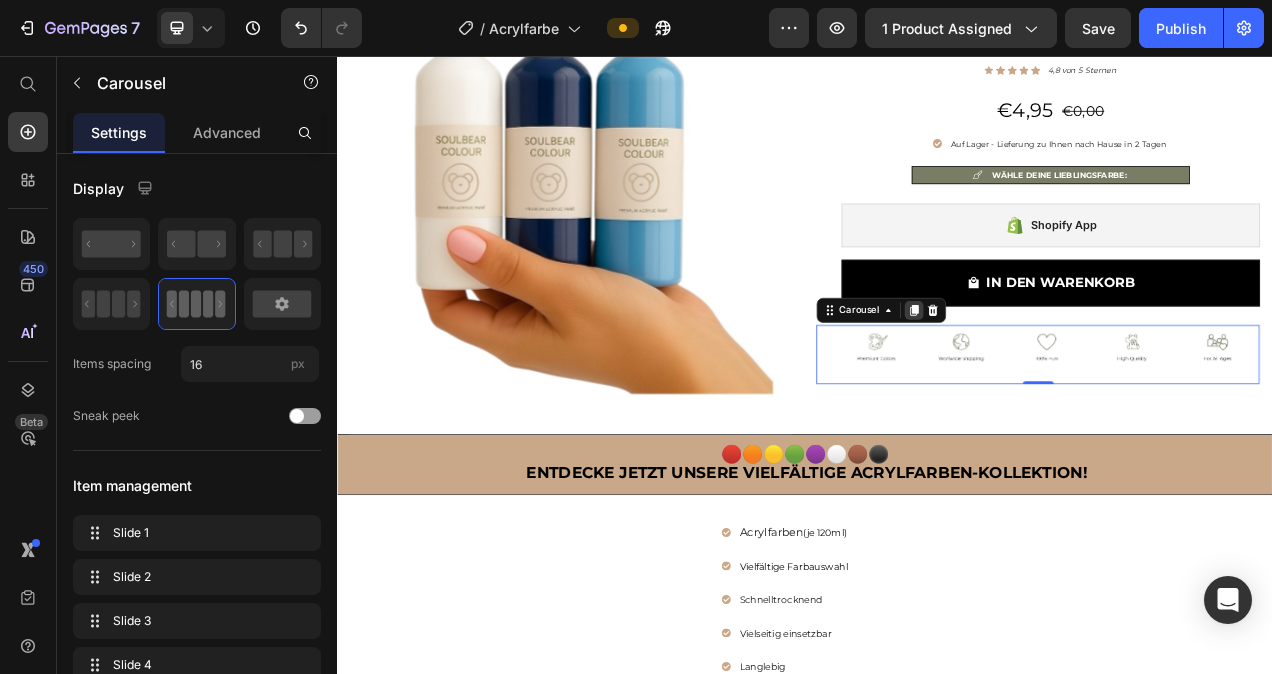click 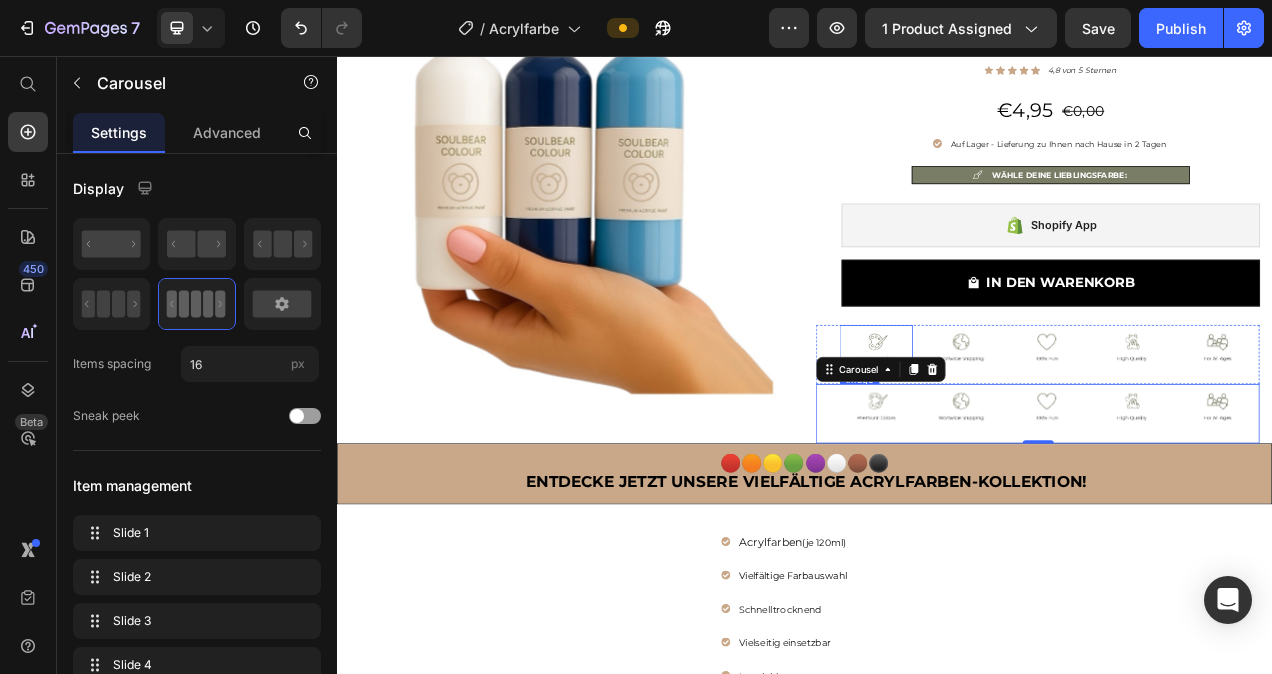 click at bounding box center [1029, 432] 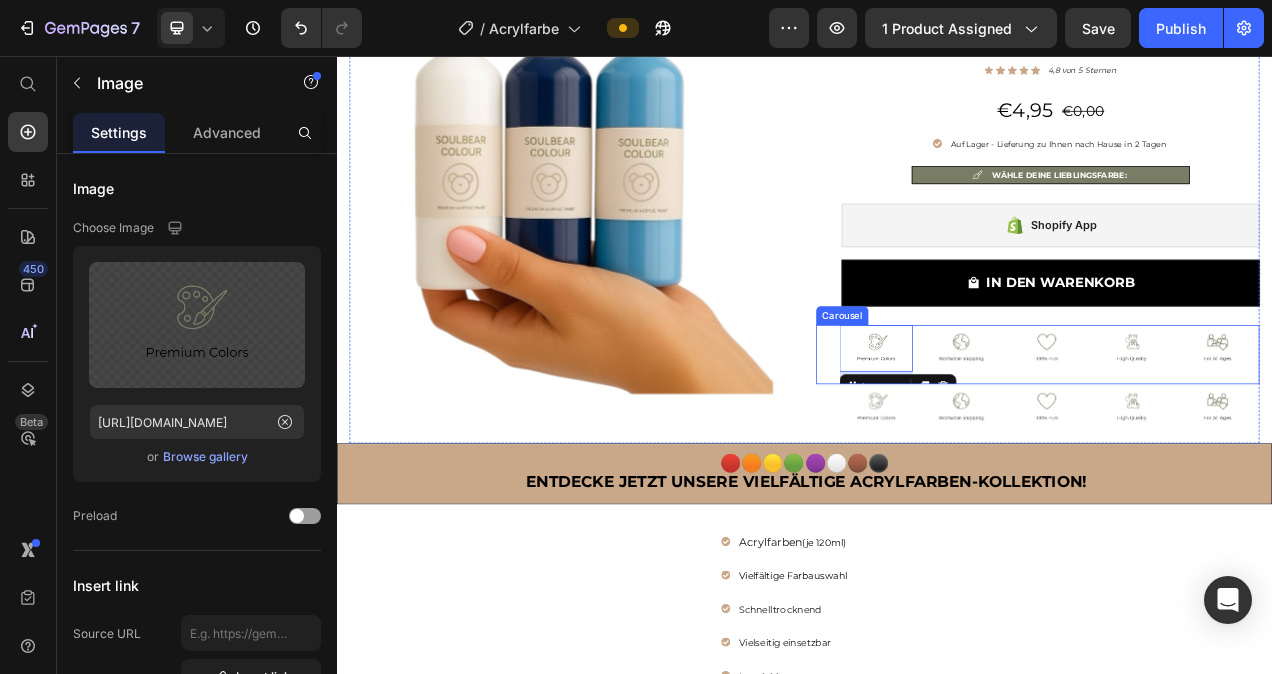 click on "Image   16 Image Image Image Image Carousel" at bounding box center (1236, 440) 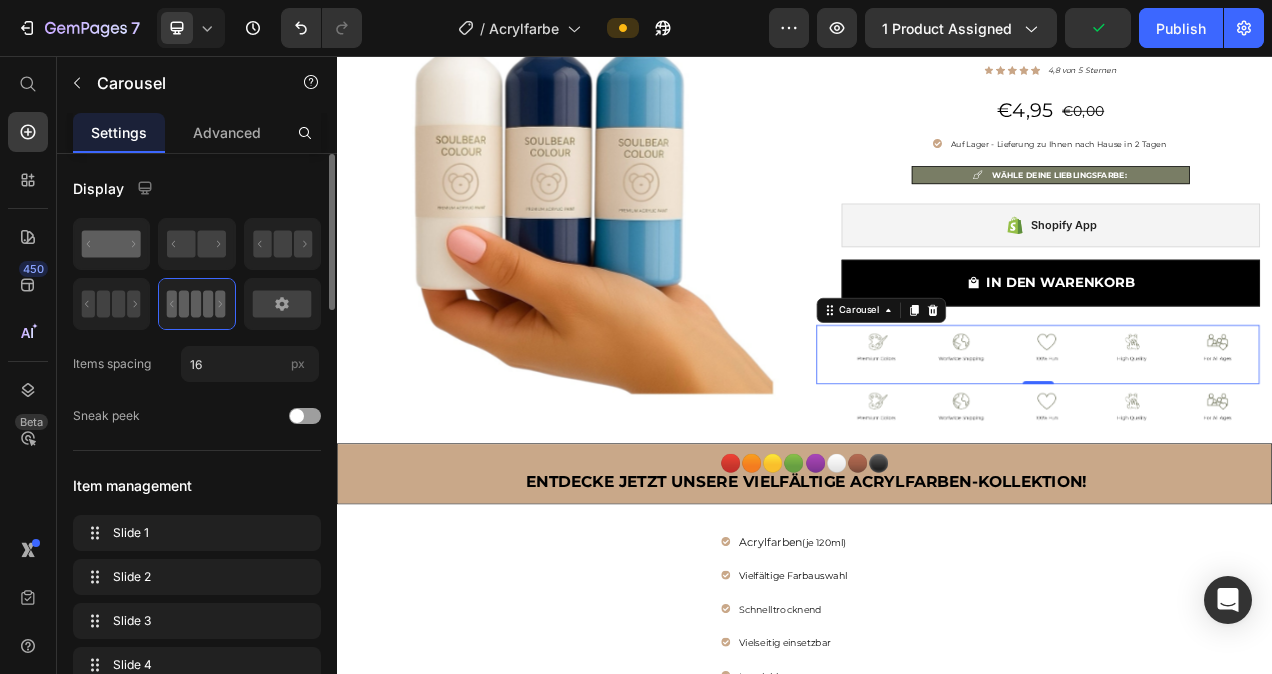 click 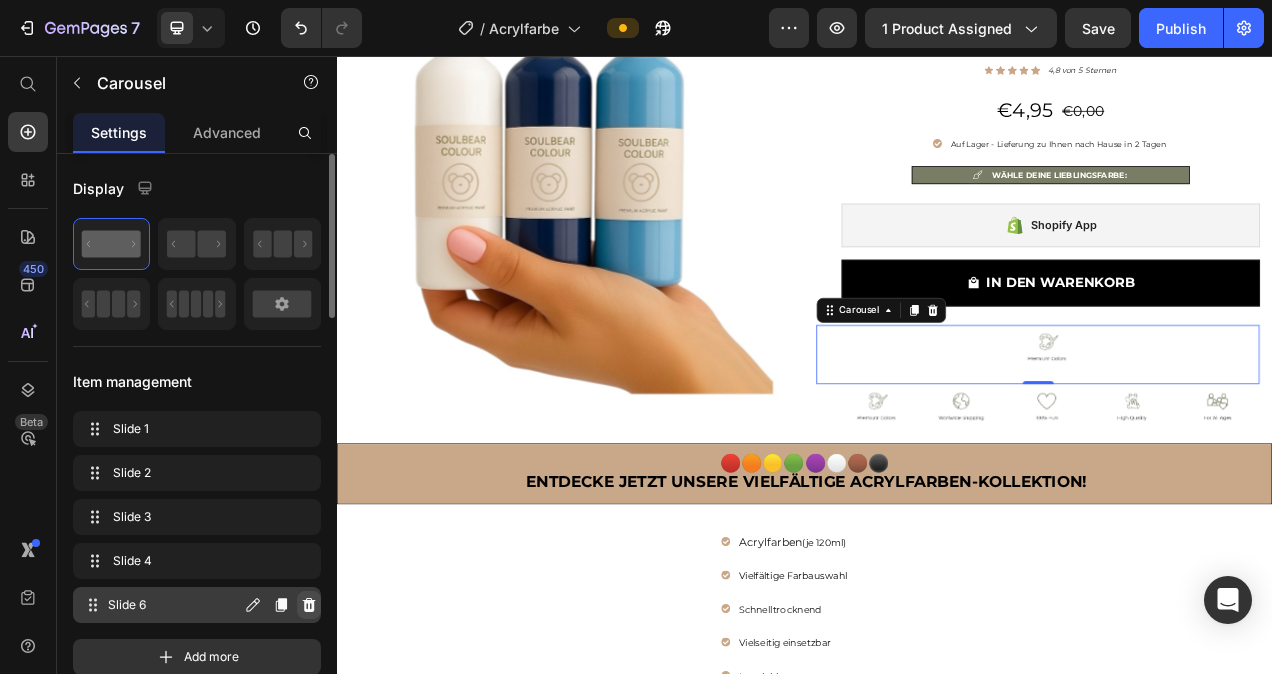 click 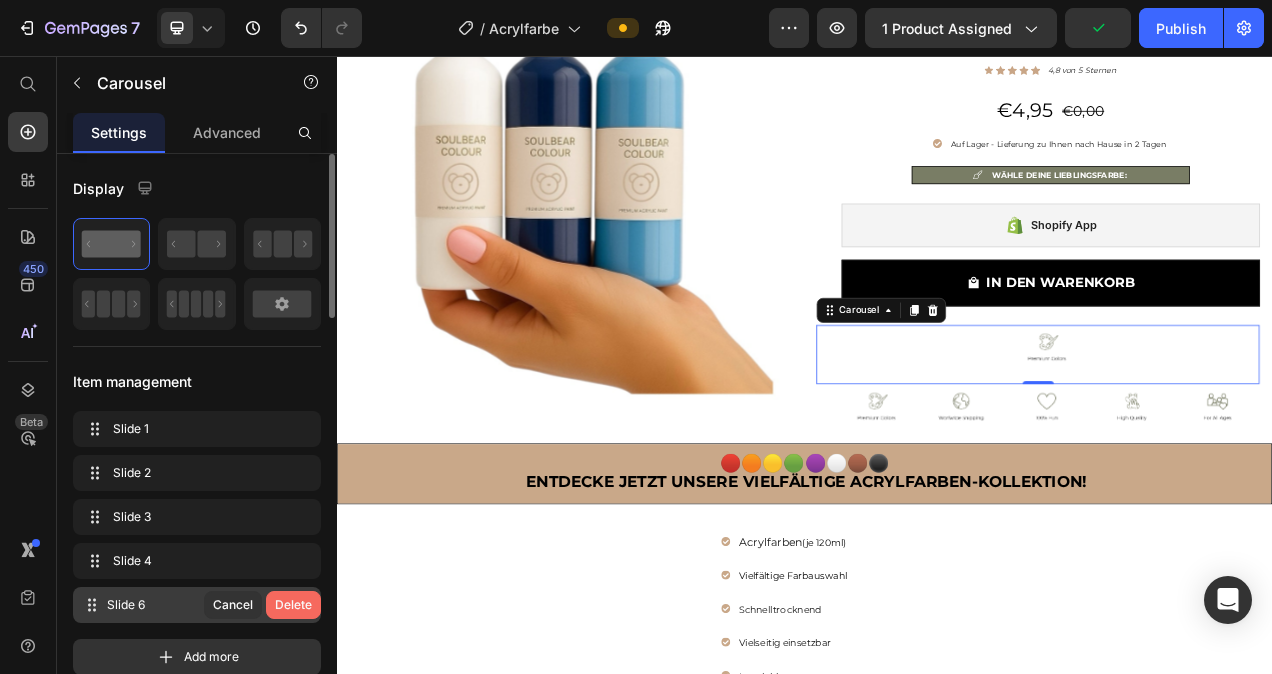 click on "Delete" at bounding box center (293, 605) 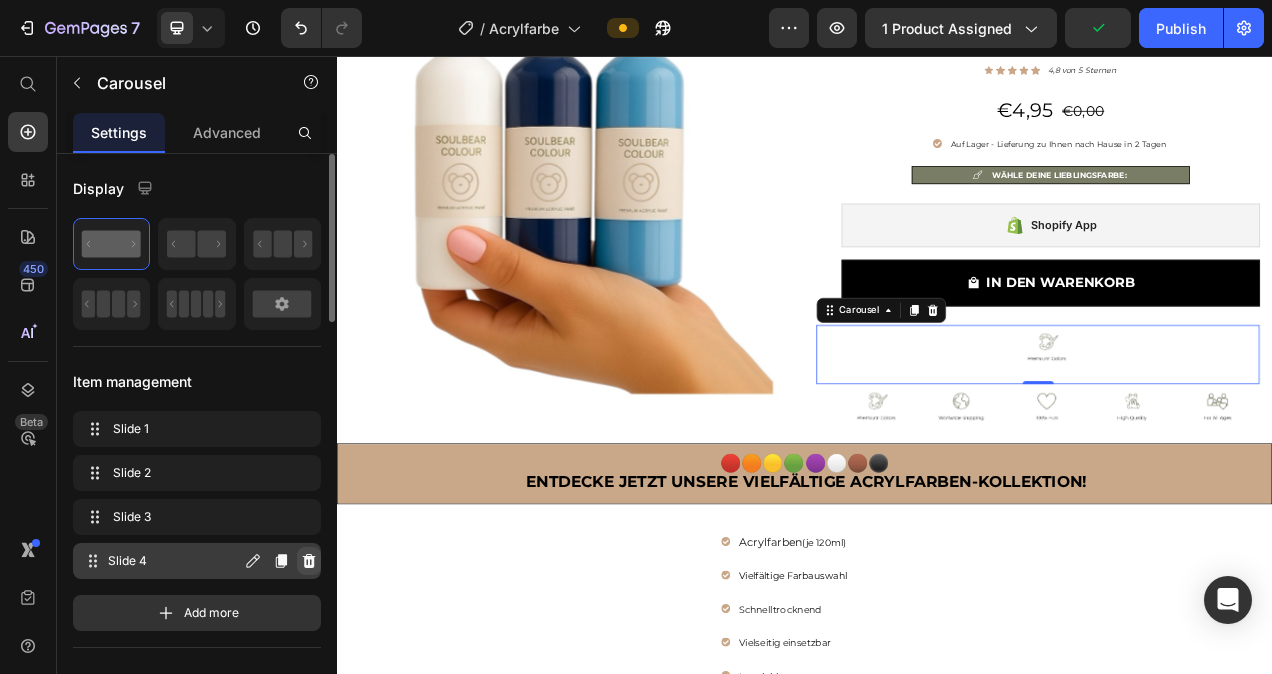 click 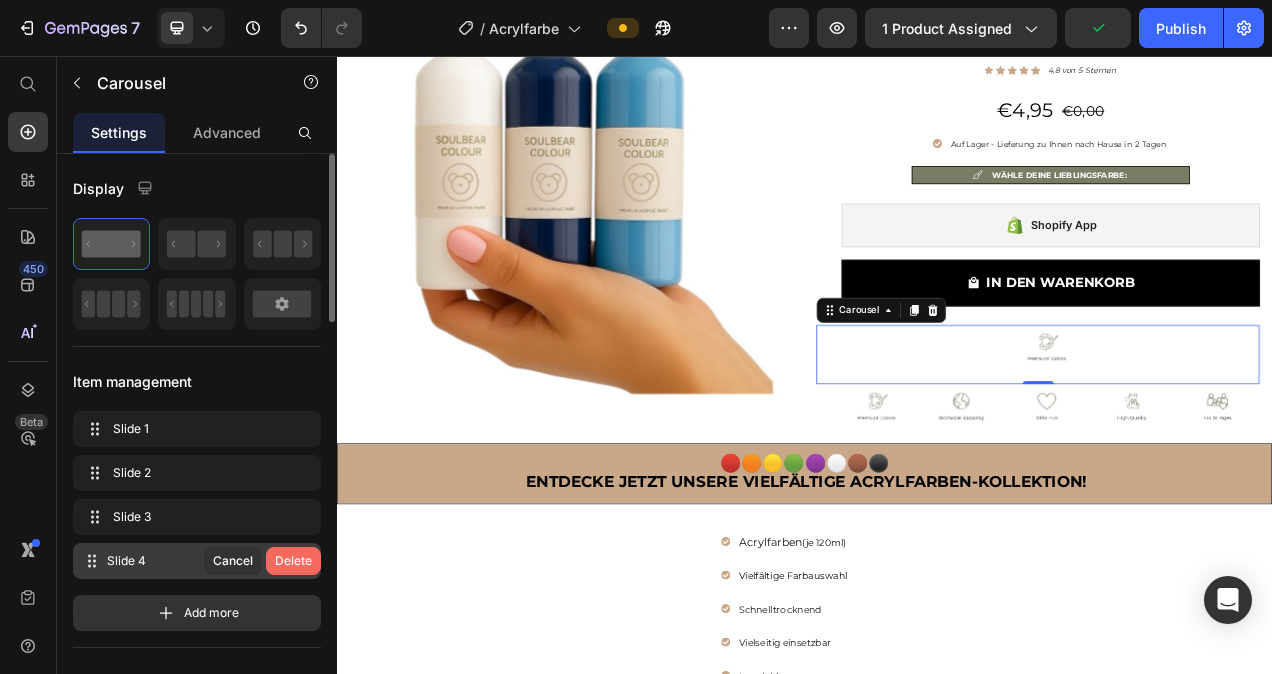 click on "Delete" at bounding box center (293, 561) 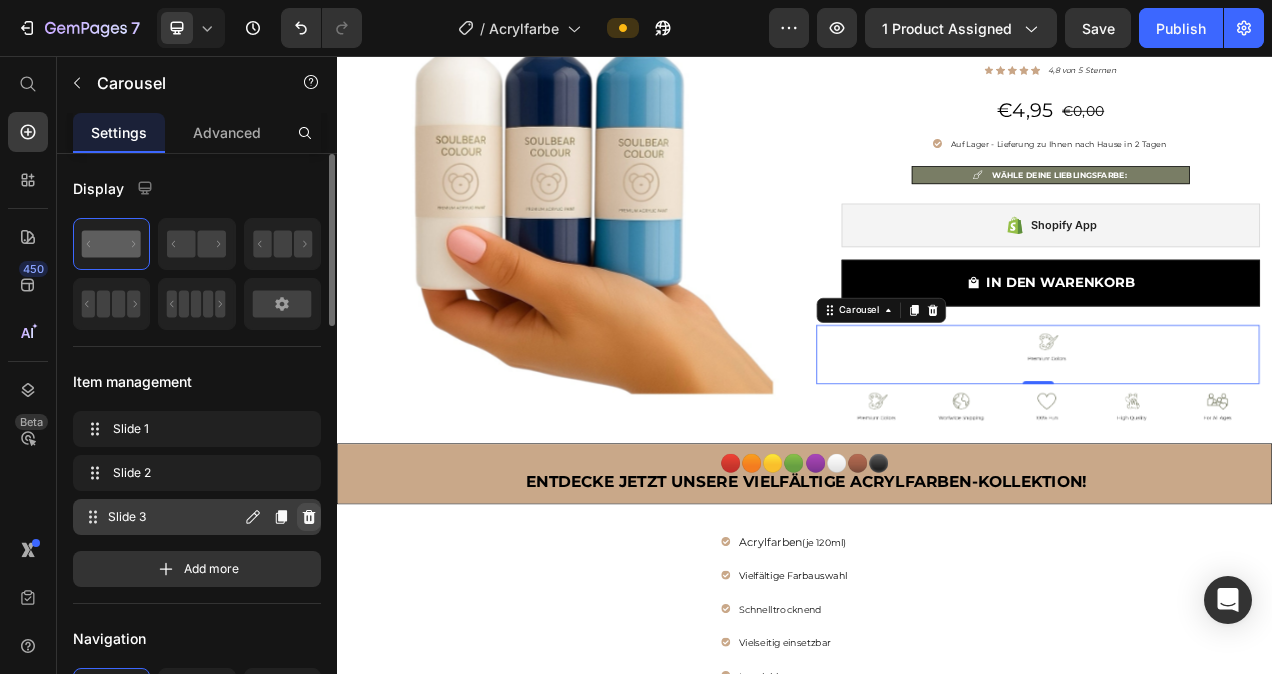 click 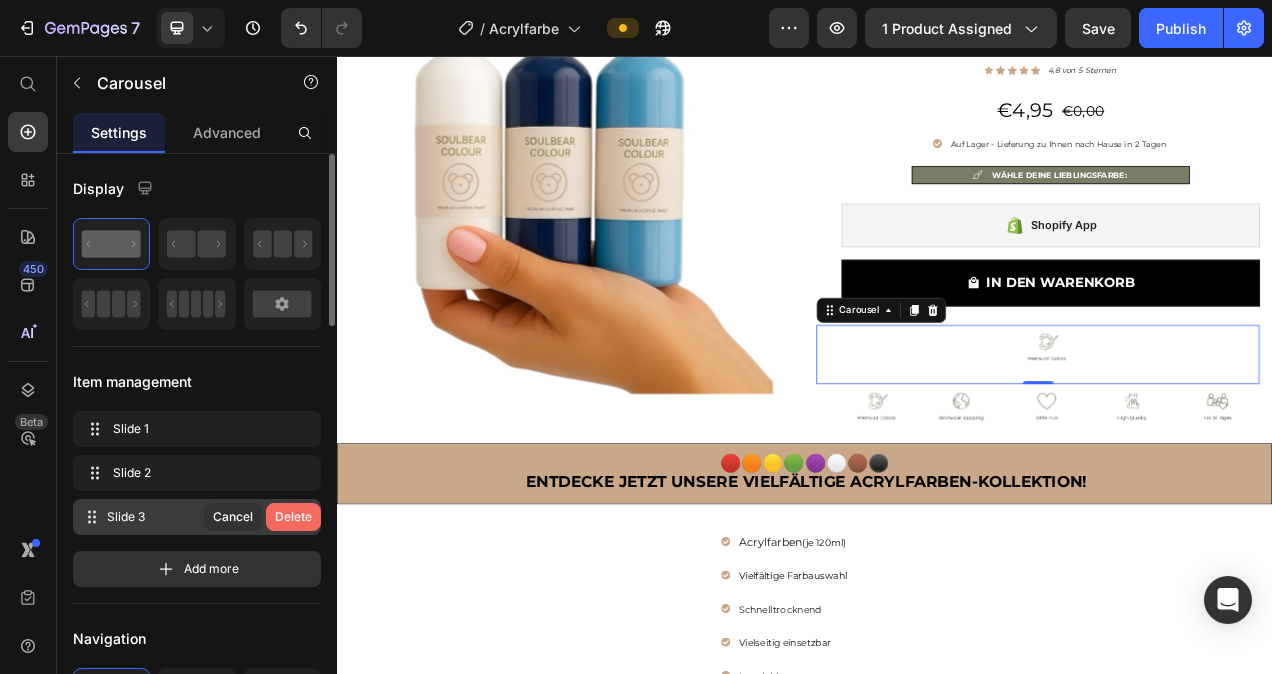 click on "Delete" at bounding box center [293, 517] 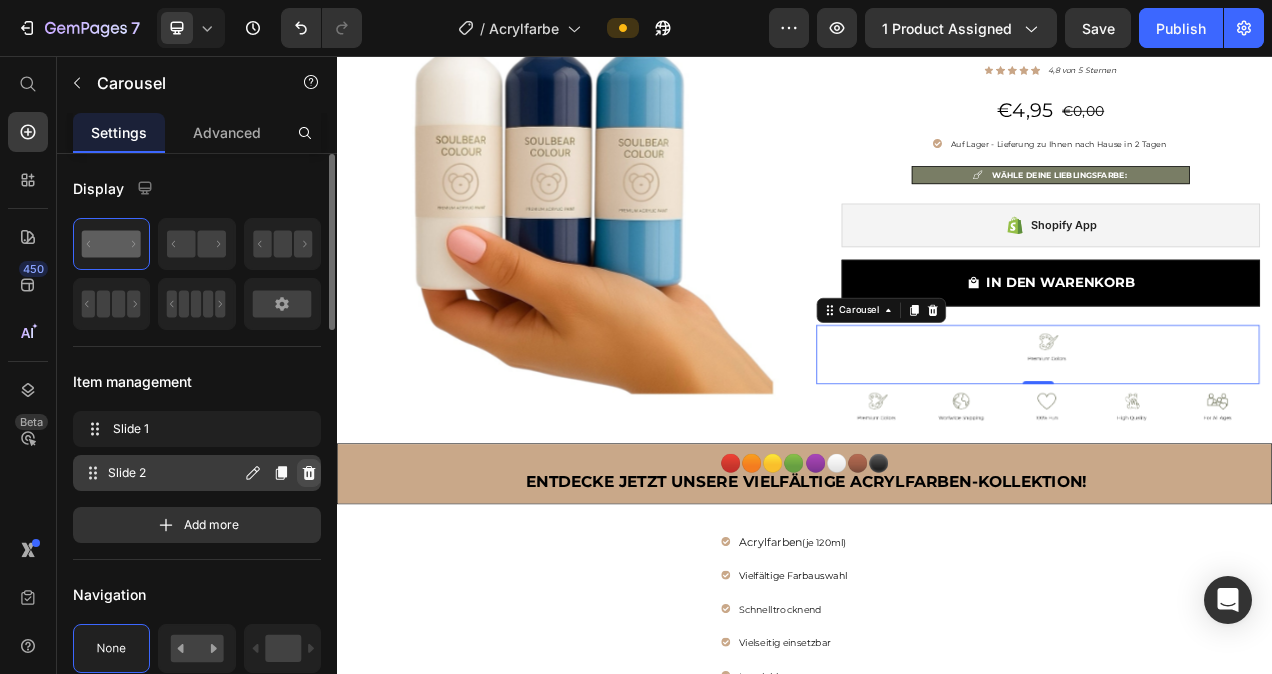 click 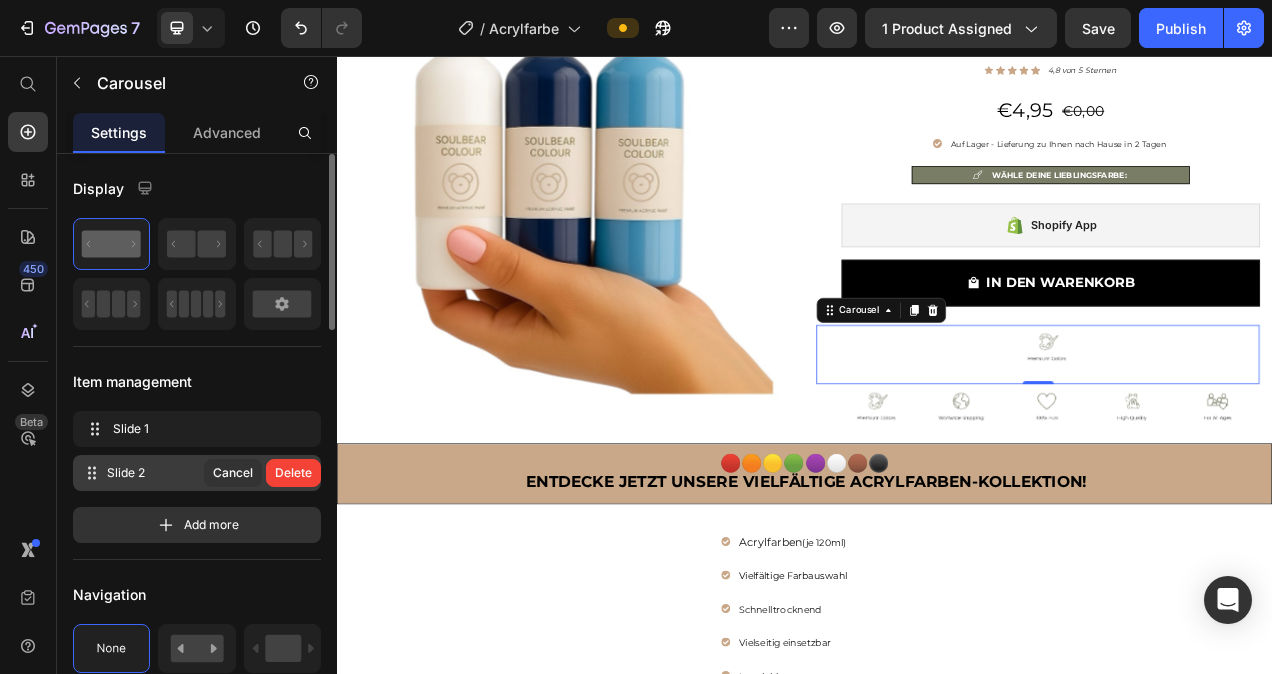 click on "Delete" at bounding box center (293, 473) 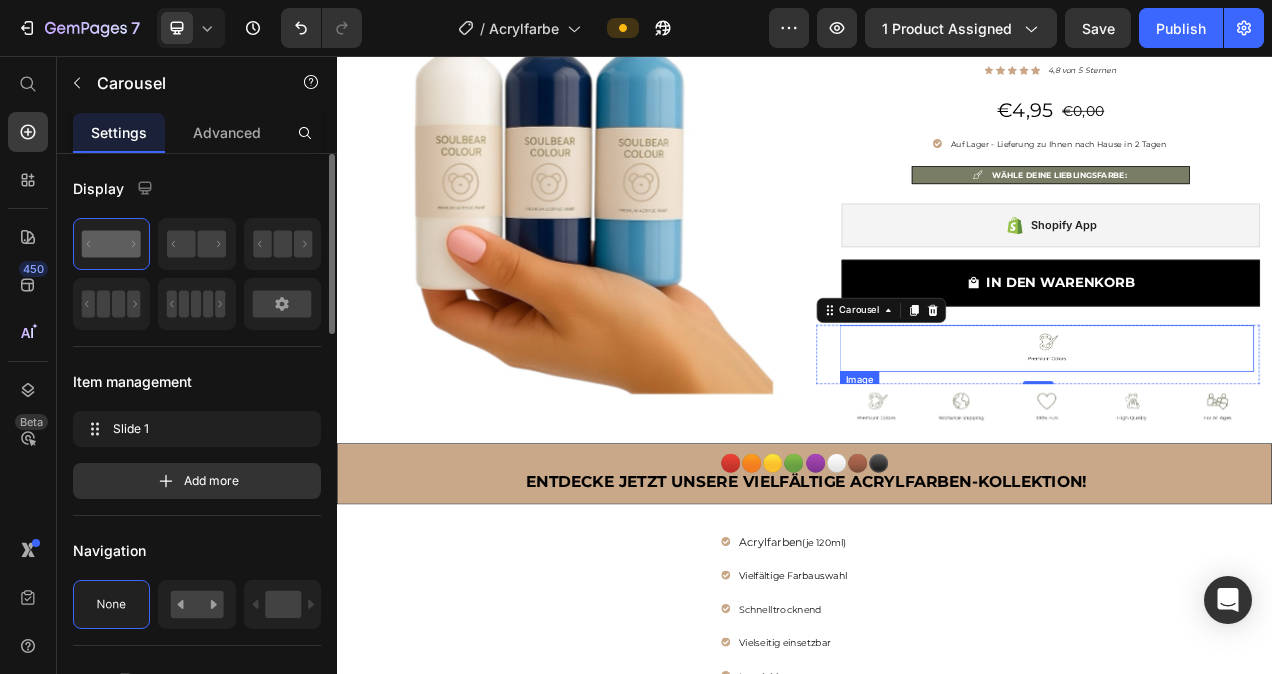 click at bounding box center (1248, 432) 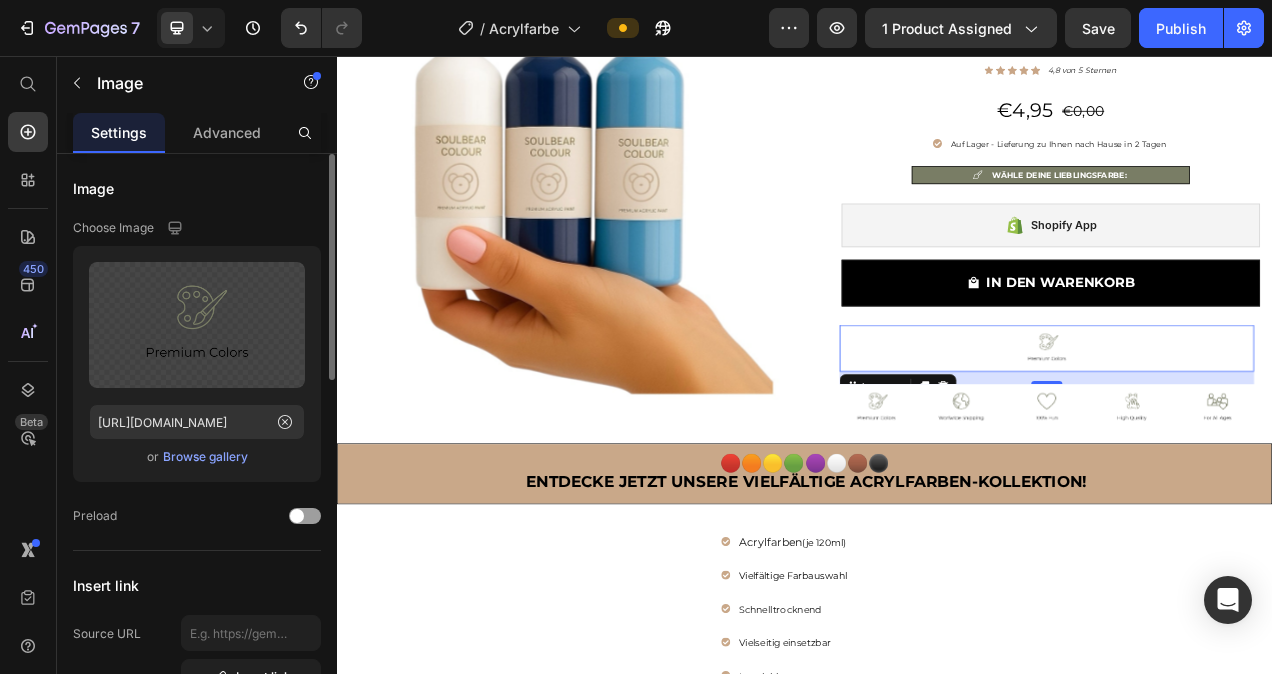 click on "Browse gallery" at bounding box center (205, 457) 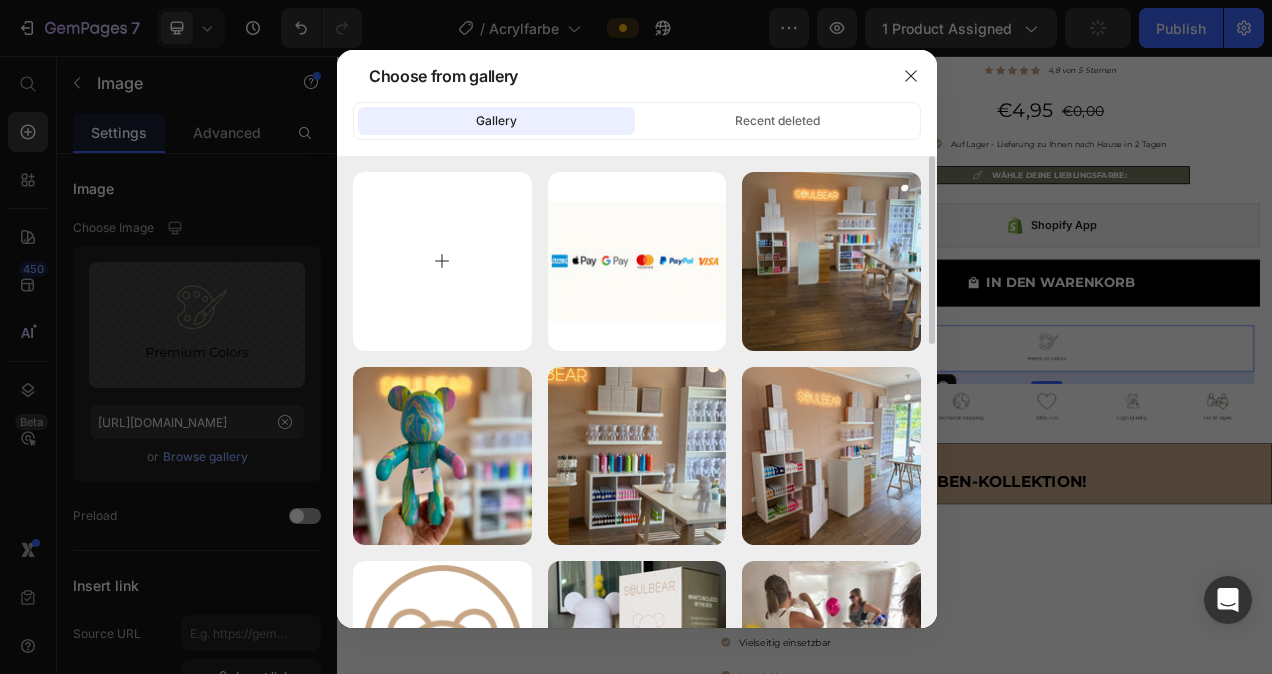 click at bounding box center [442, 261] 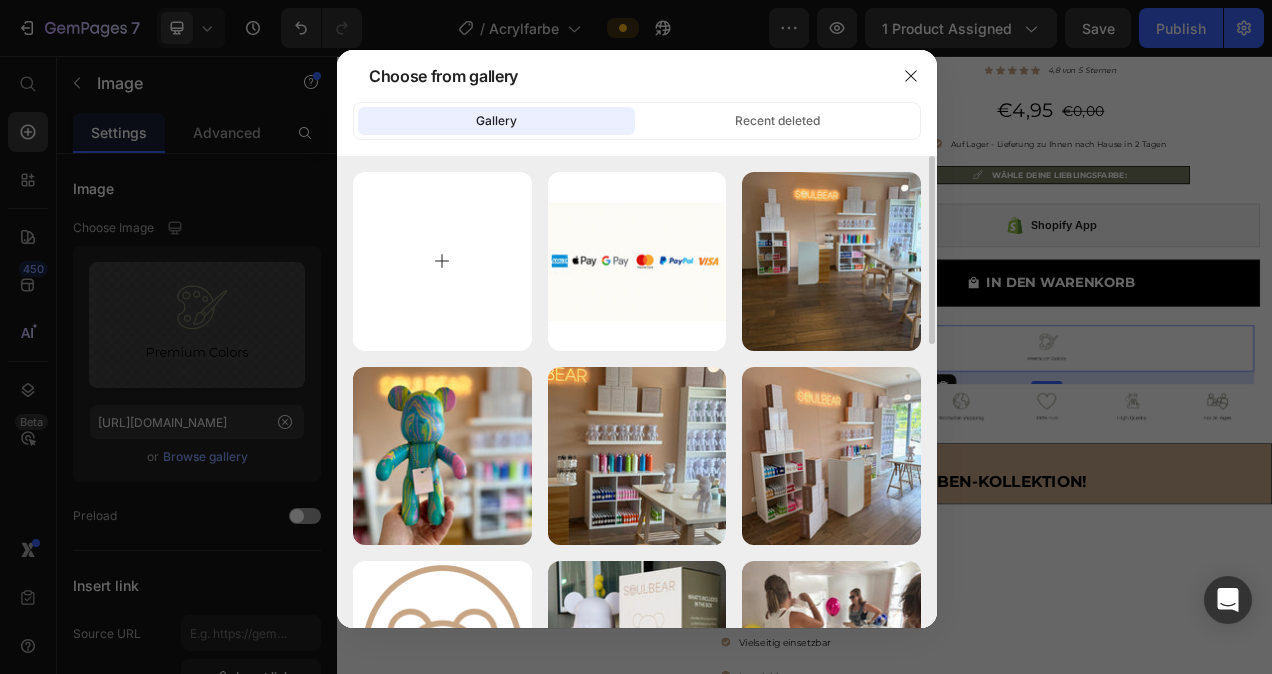 type on "C:\fakepath\2.jpg" 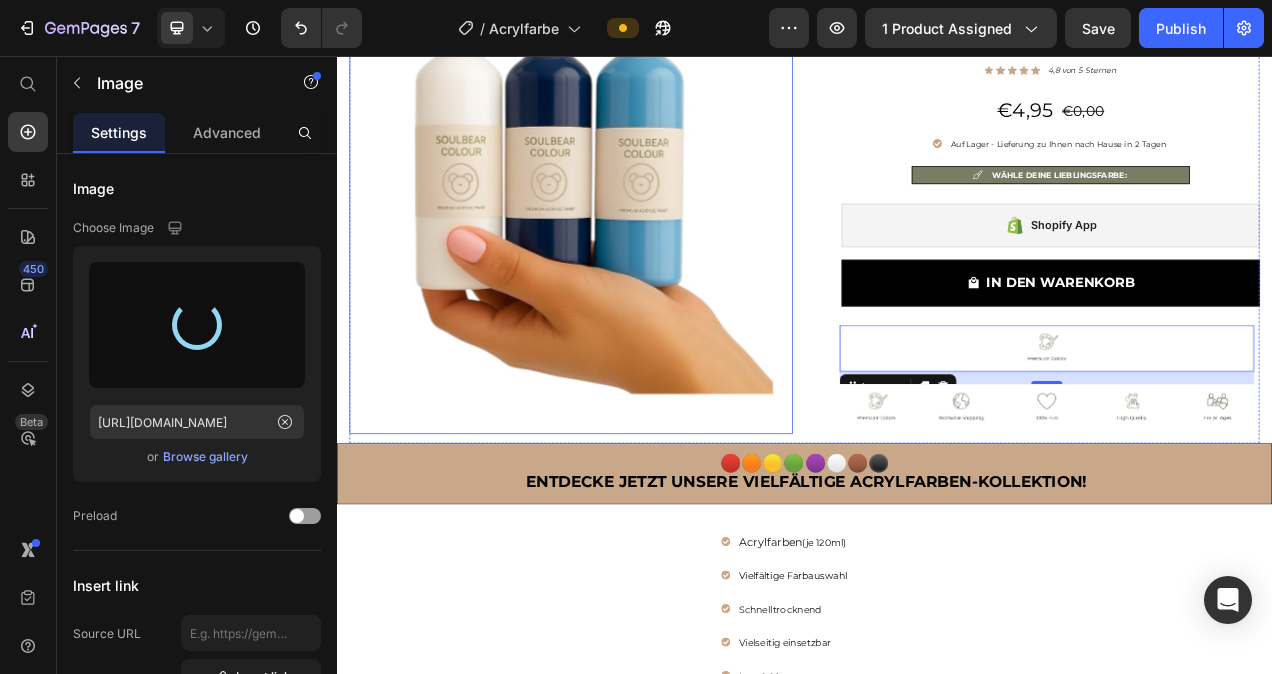 type on "https://cdn.shopify.com/s/files/1/0778/5129/6091/files/gempages_492460592905323398-9be0b672-3325-4772-bb12-a20c1031da88.jpg" 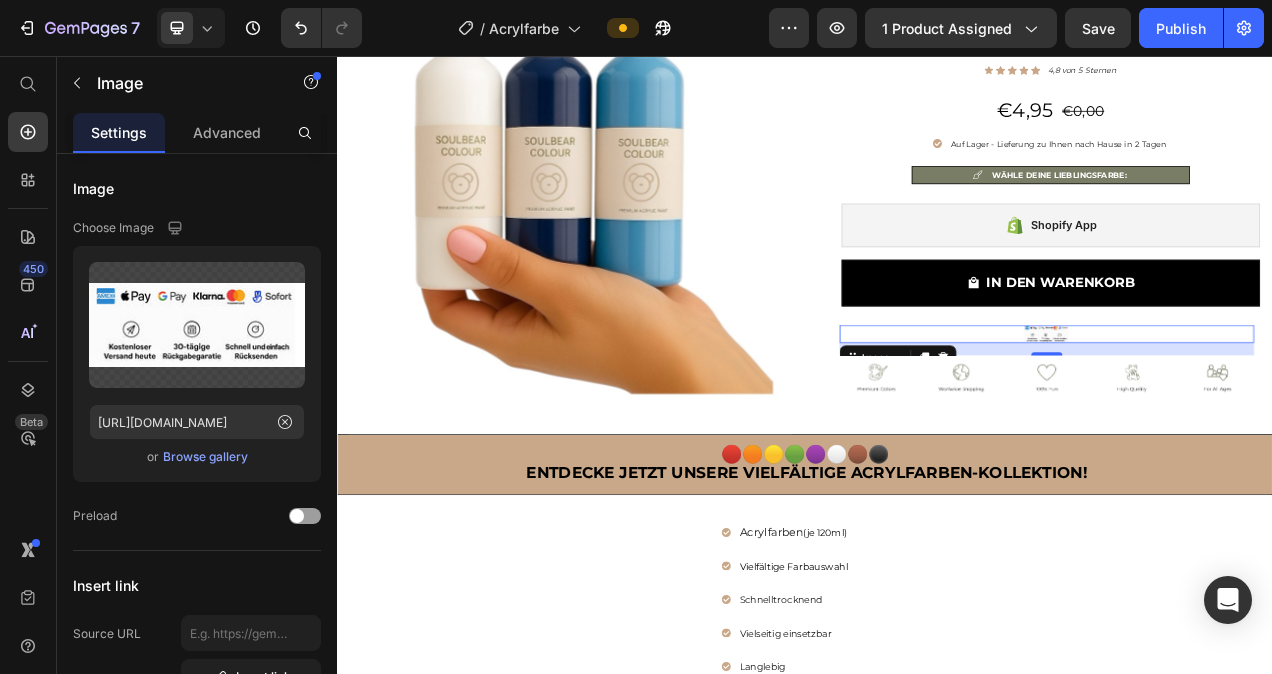 click at bounding box center (1248, 413) 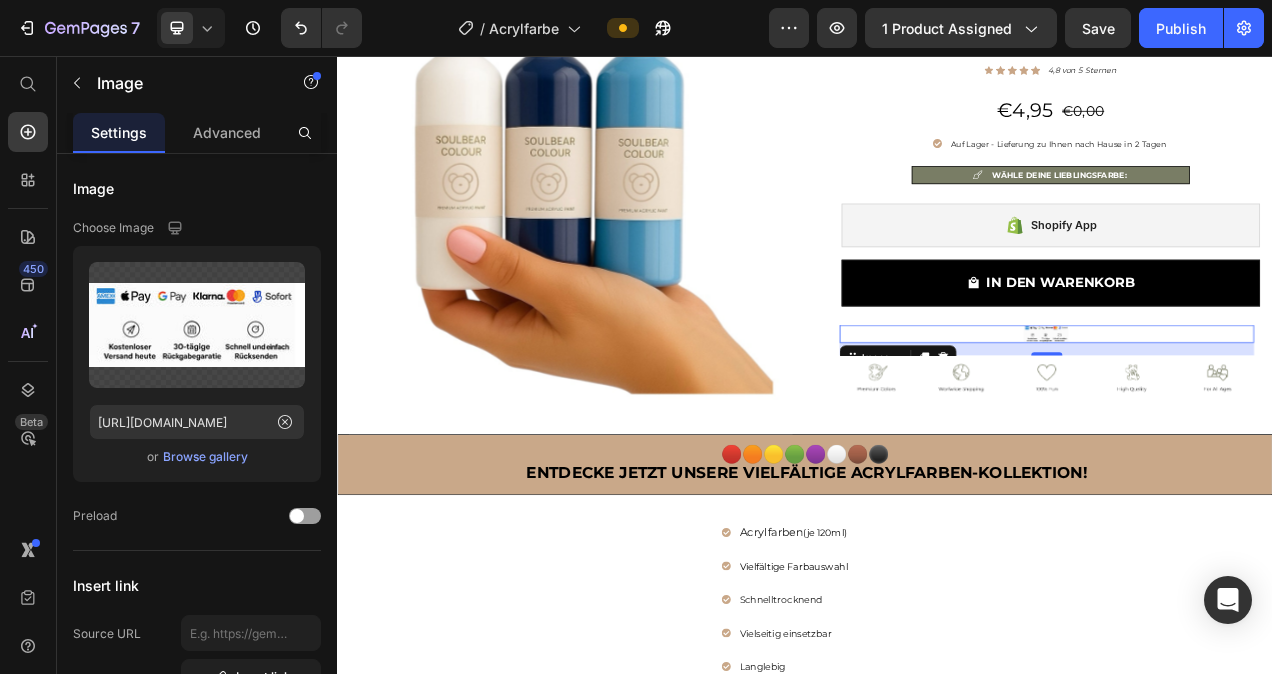 click on "16" at bounding box center (1248, 433) 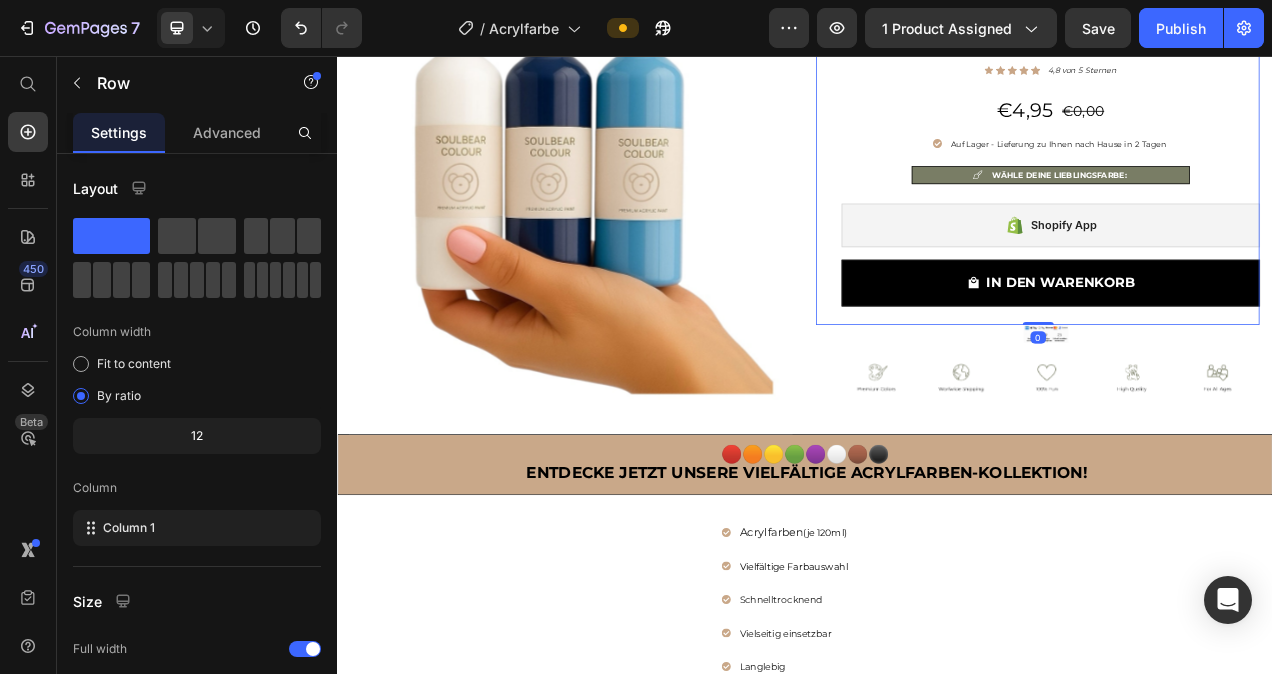 click on "Acrylfarben Heading
Icon
Icon
Icon
Icon
Icon Icon List Hoz 4,8 von 5 Sternen Text block Row €4,95 (P) Price €0,00 Price Row Auf Lager - Lieferung zu Ihnen nach Hause in 2 Tagen Item list
WÄHLE DEINE LIEBLINGSFARBE: Item list Shopify App Shopify App
IN DEN WARENKORB (P) Cart Button" at bounding box center [1252, 202] 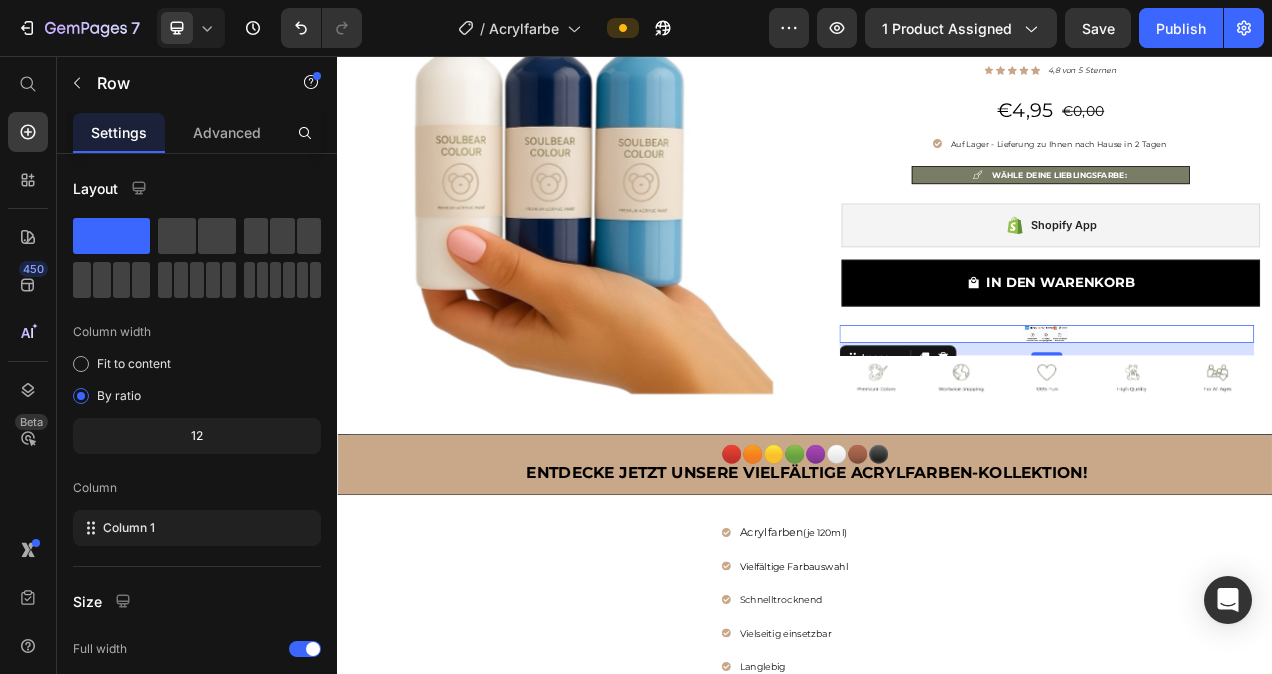 click at bounding box center [1248, 413] 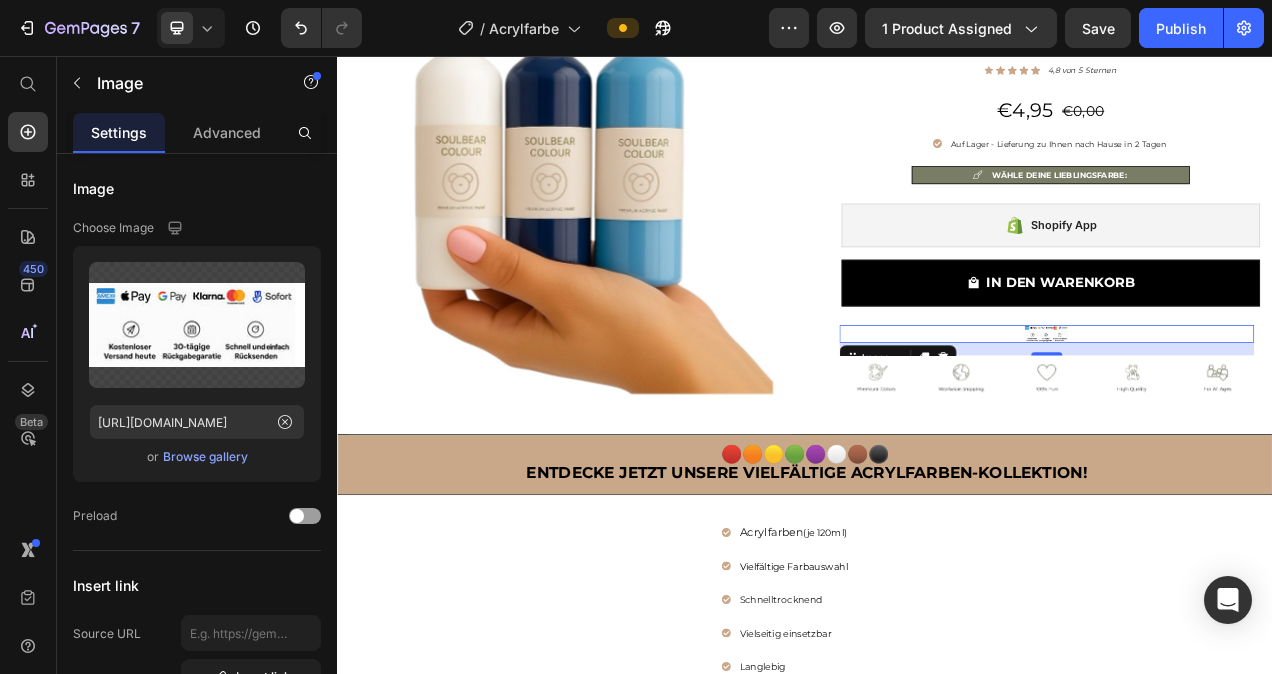 click at bounding box center [1248, 413] 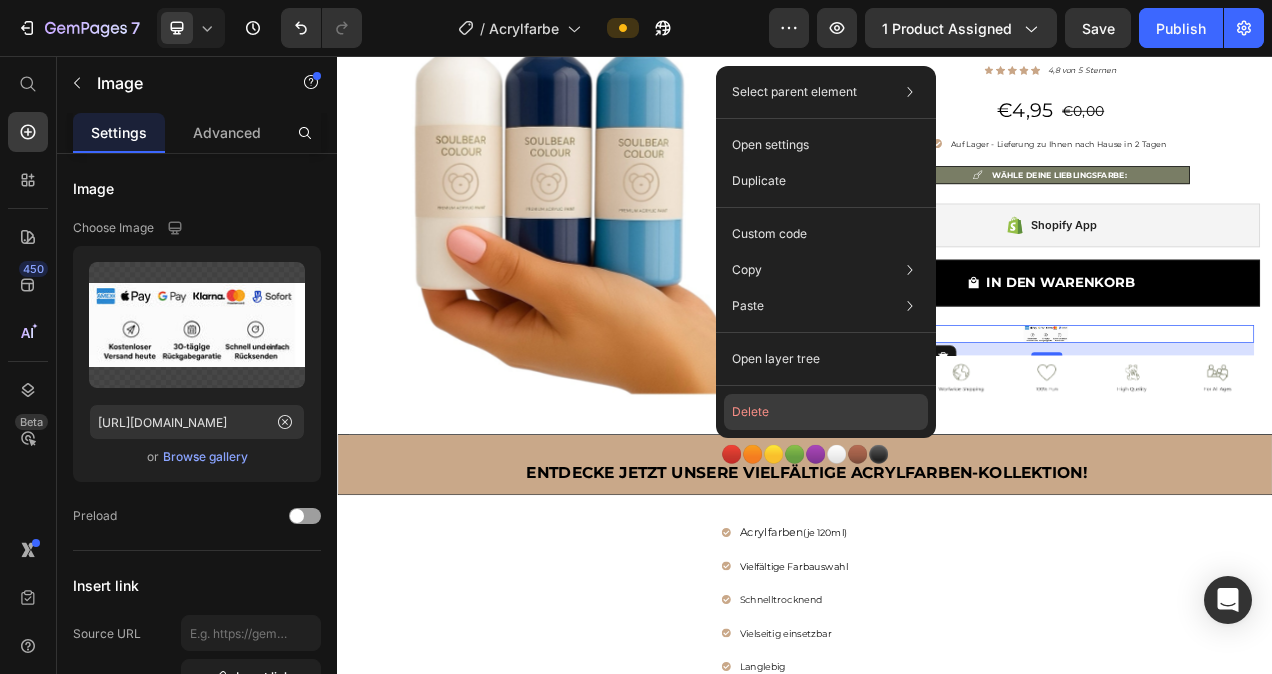 click on "Delete" 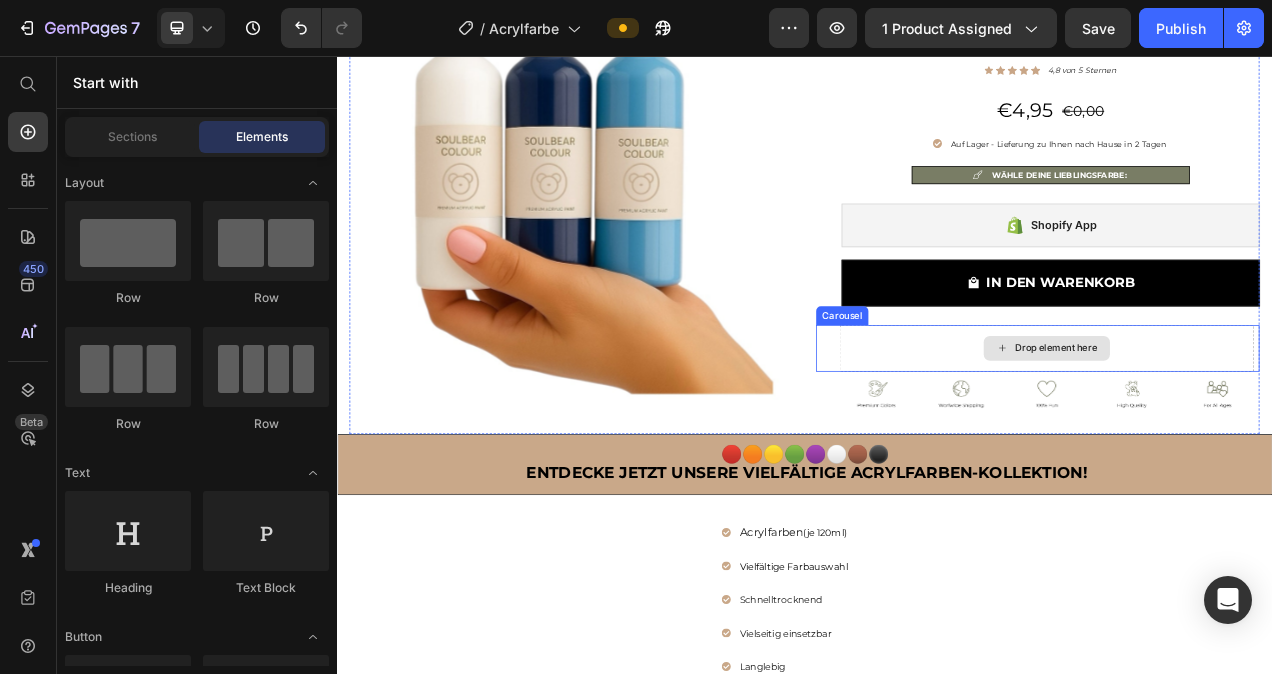 click on "Drop element here" at bounding box center (1260, 432) 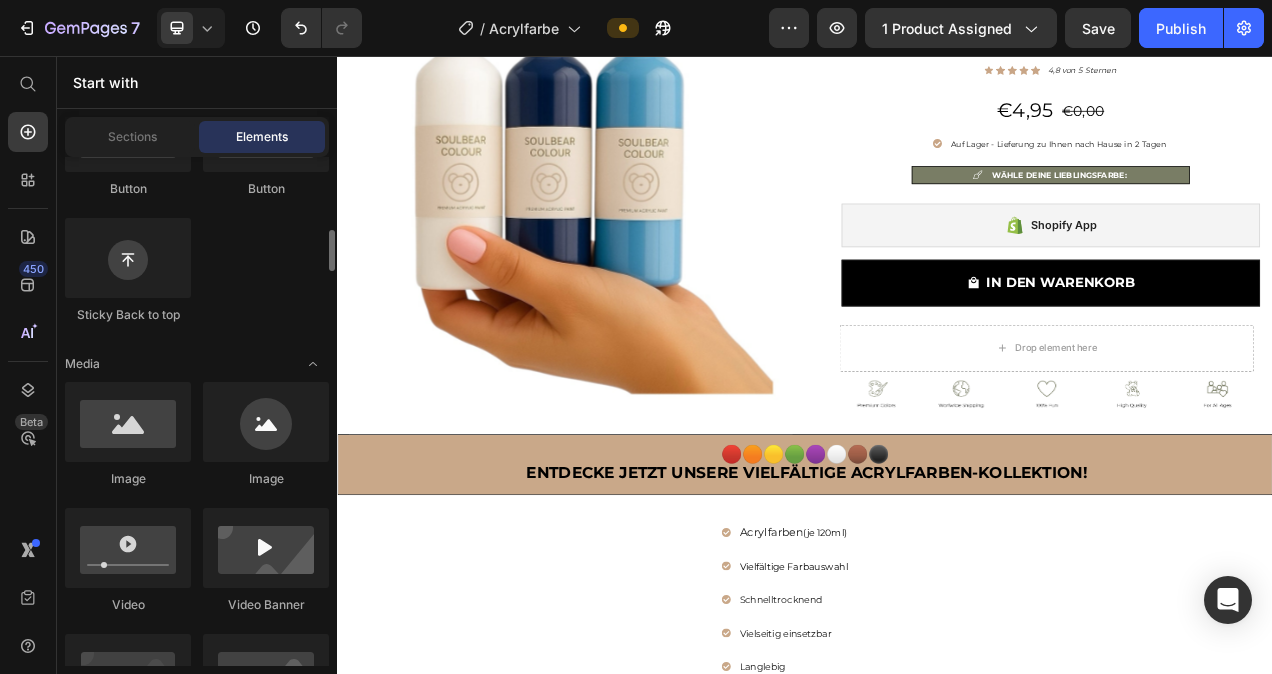 scroll, scrollTop: 603, scrollLeft: 0, axis: vertical 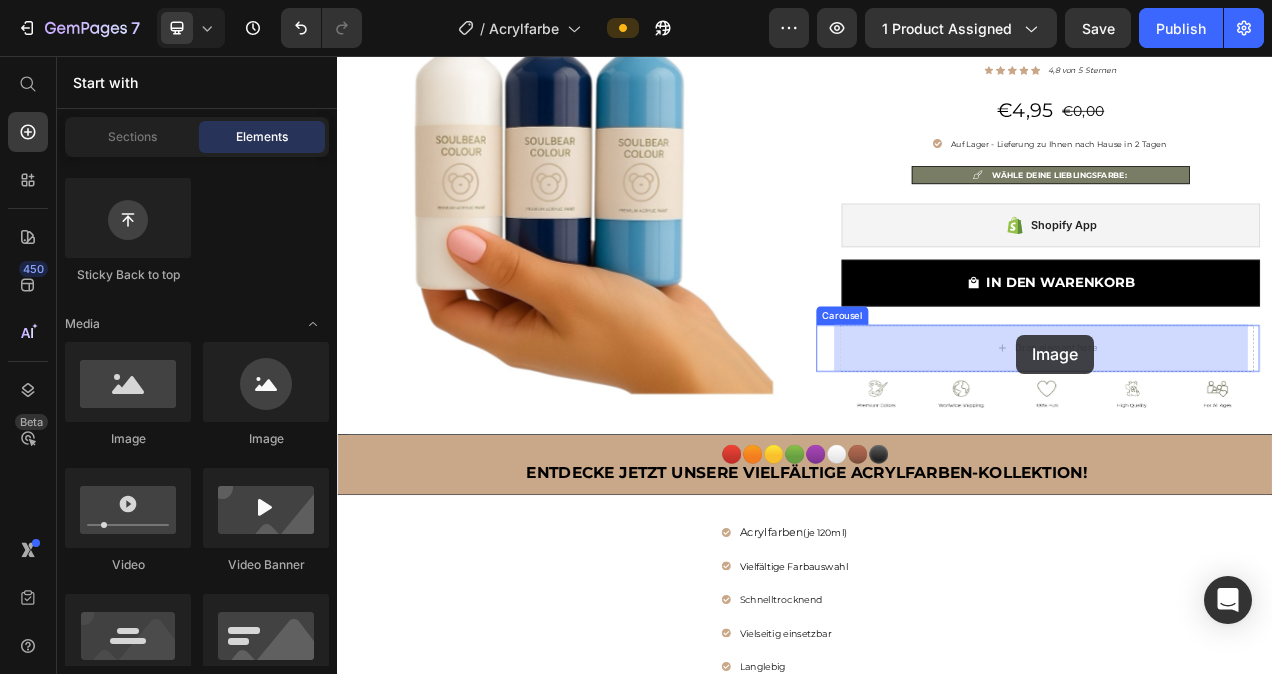 drag, startPoint x: 485, startPoint y: 449, endPoint x: 1208, endPoint y: 414, distance: 723.8467 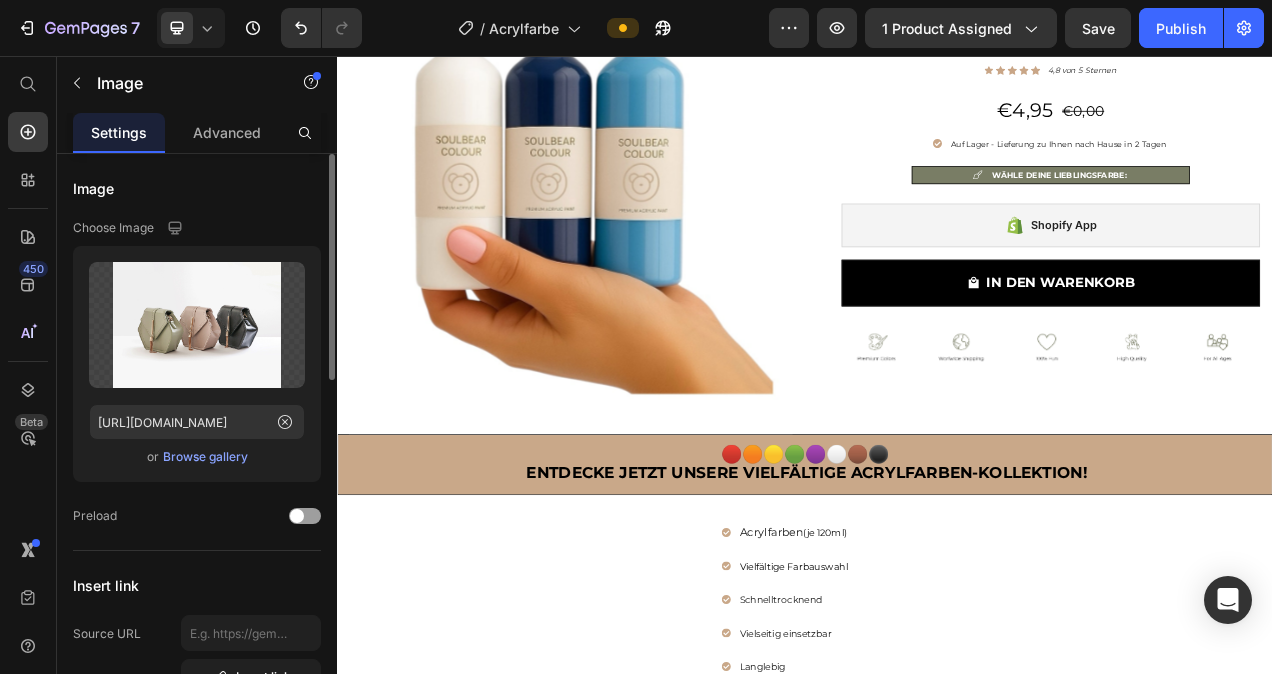 click on "Browse gallery" at bounding box center [205, 457] 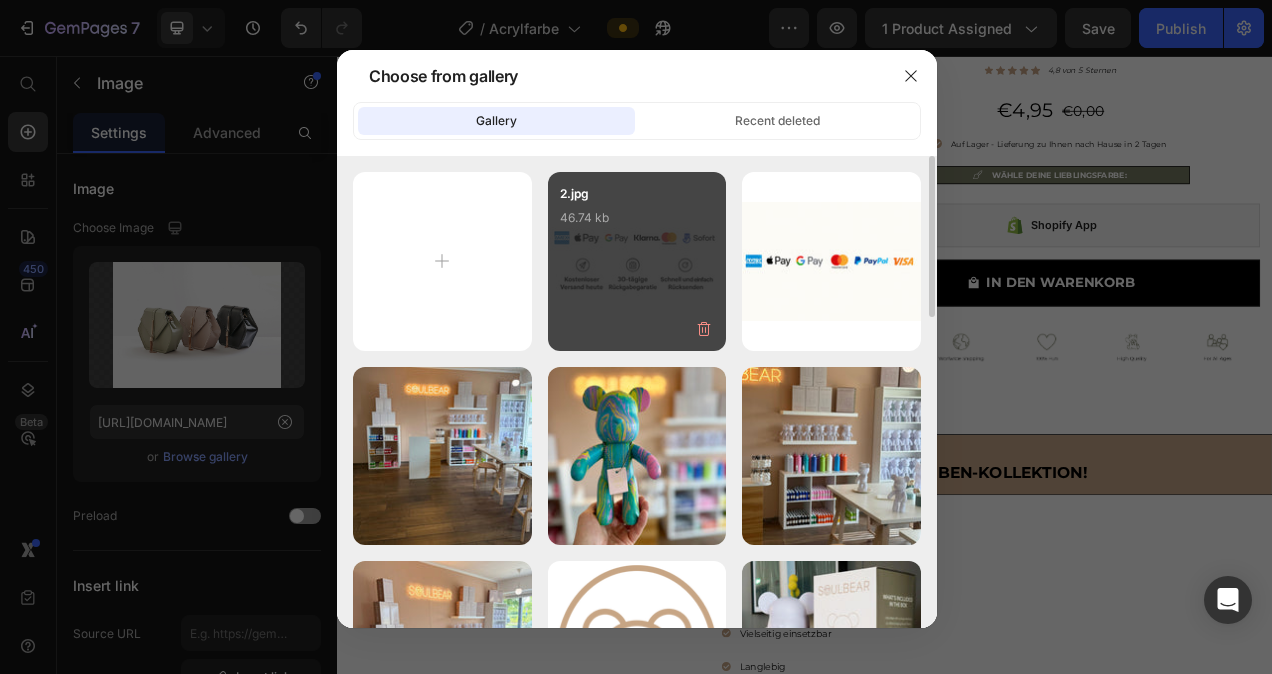 click on "2.jpg 46.74 kb" at bounding box center (637, 224) 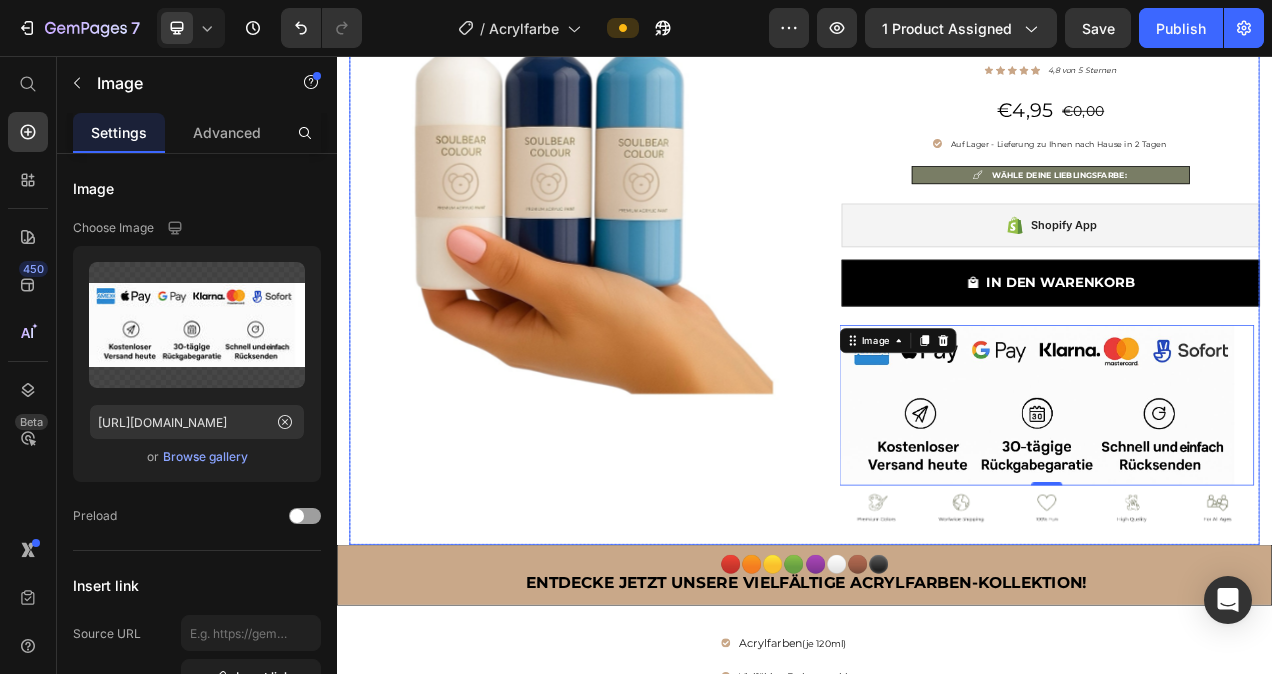 click on "Product Images" at bounding box center (637, 328) 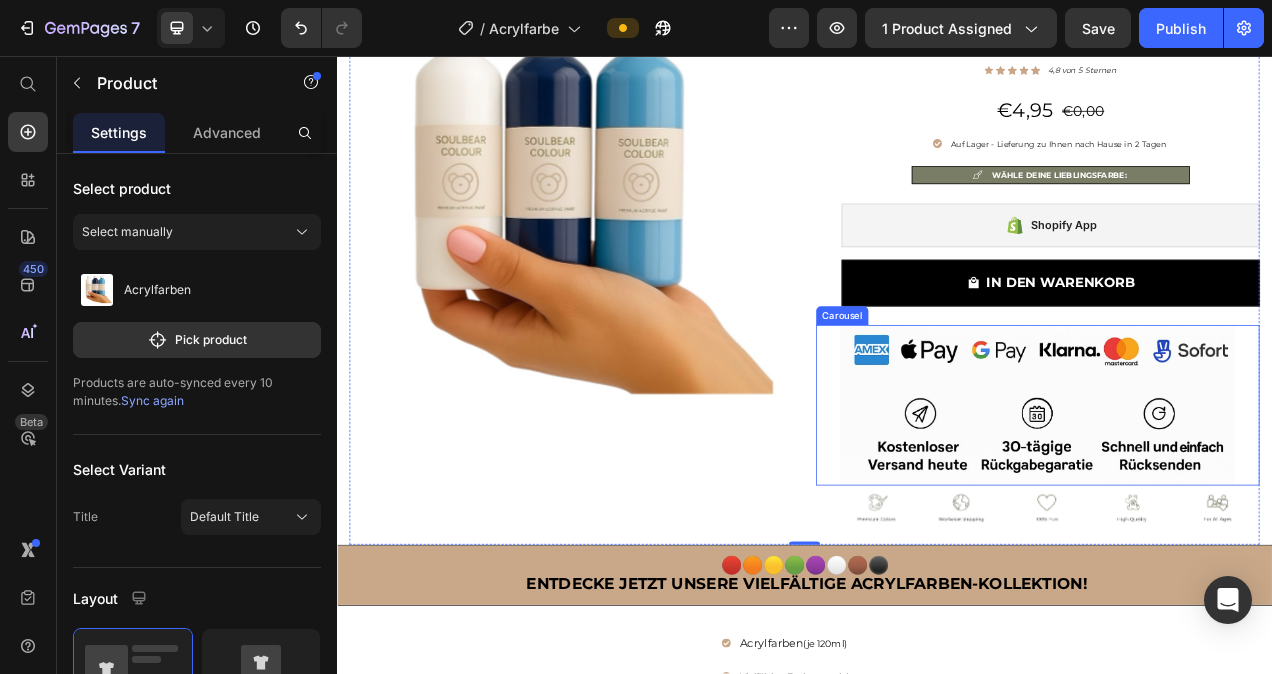 click on "Image Carousel" at bounding box center [1236, 505] 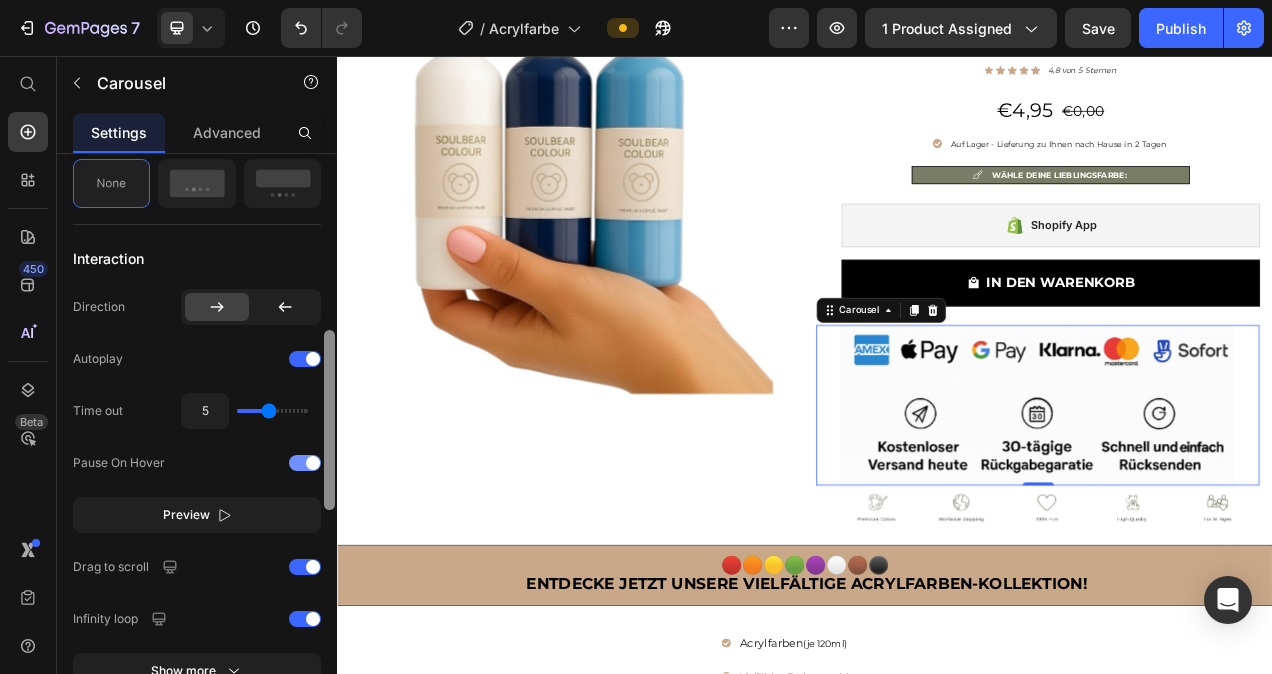 scroll, scrollTop: 554, scrollLeft: 0, axis: vertical 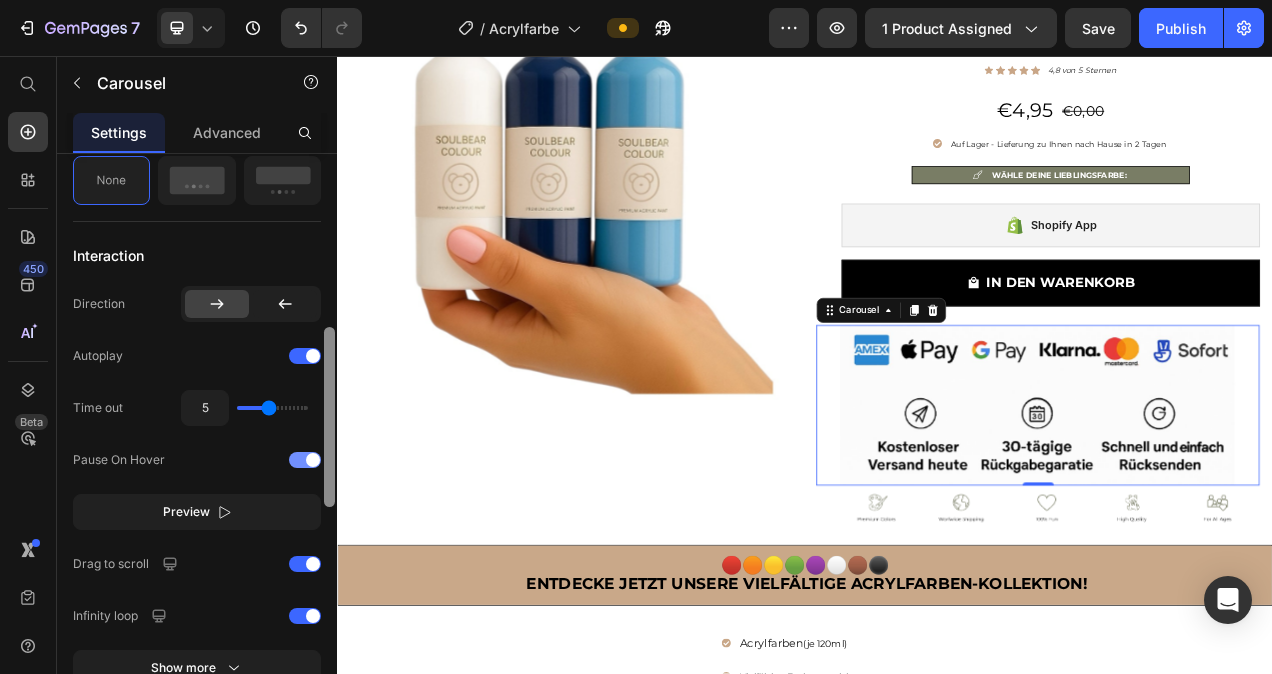 drag, startPoint x: 326, startPoint y: 274, endPoint x: 313, endPoint y: 447, distance: 173.48775 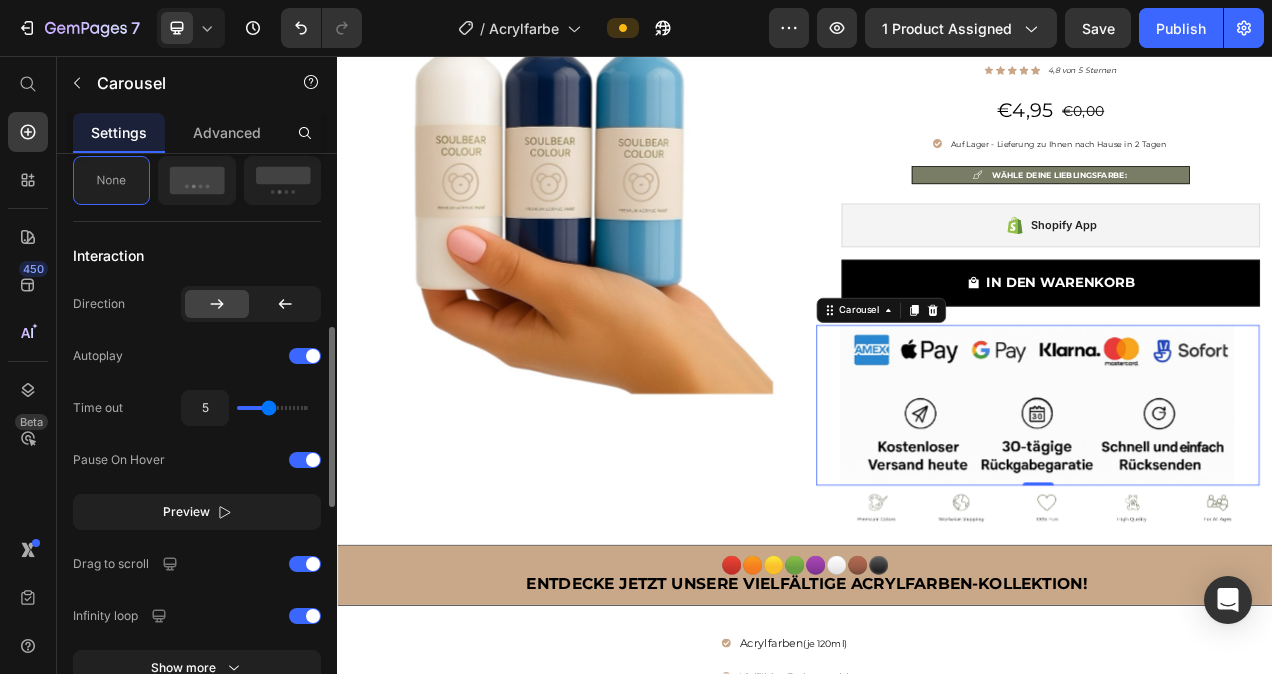 type on "5.3" 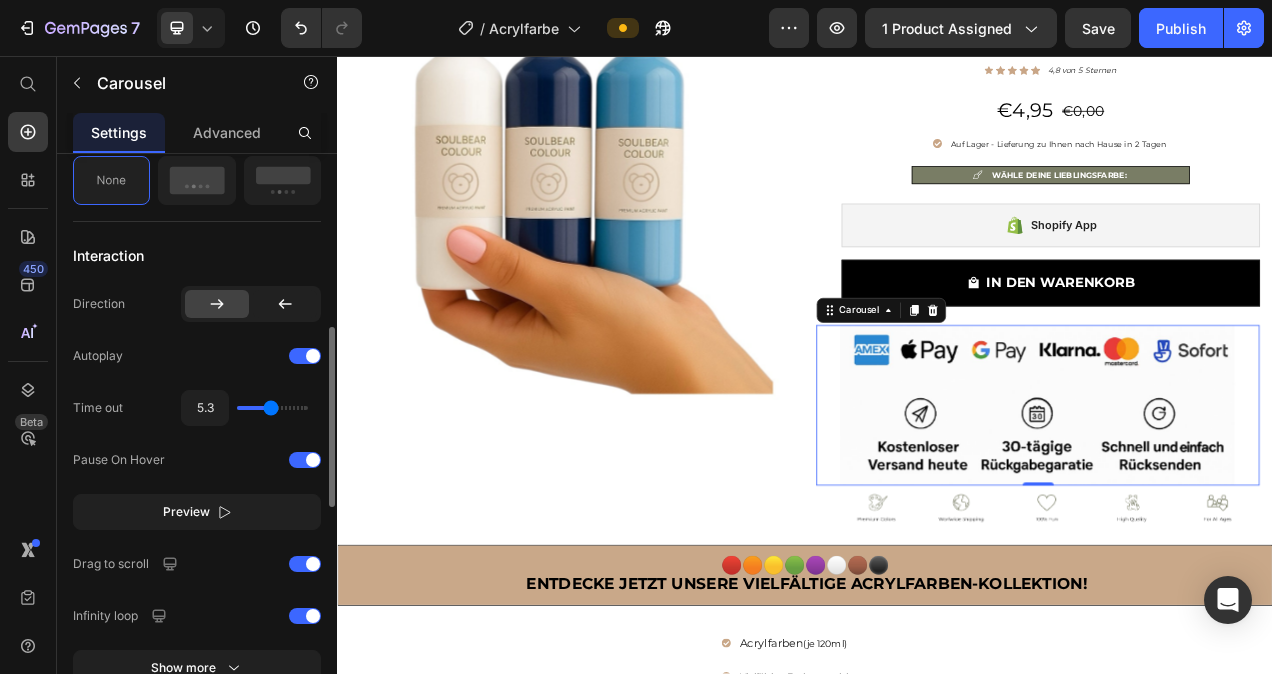 type on "4.9" 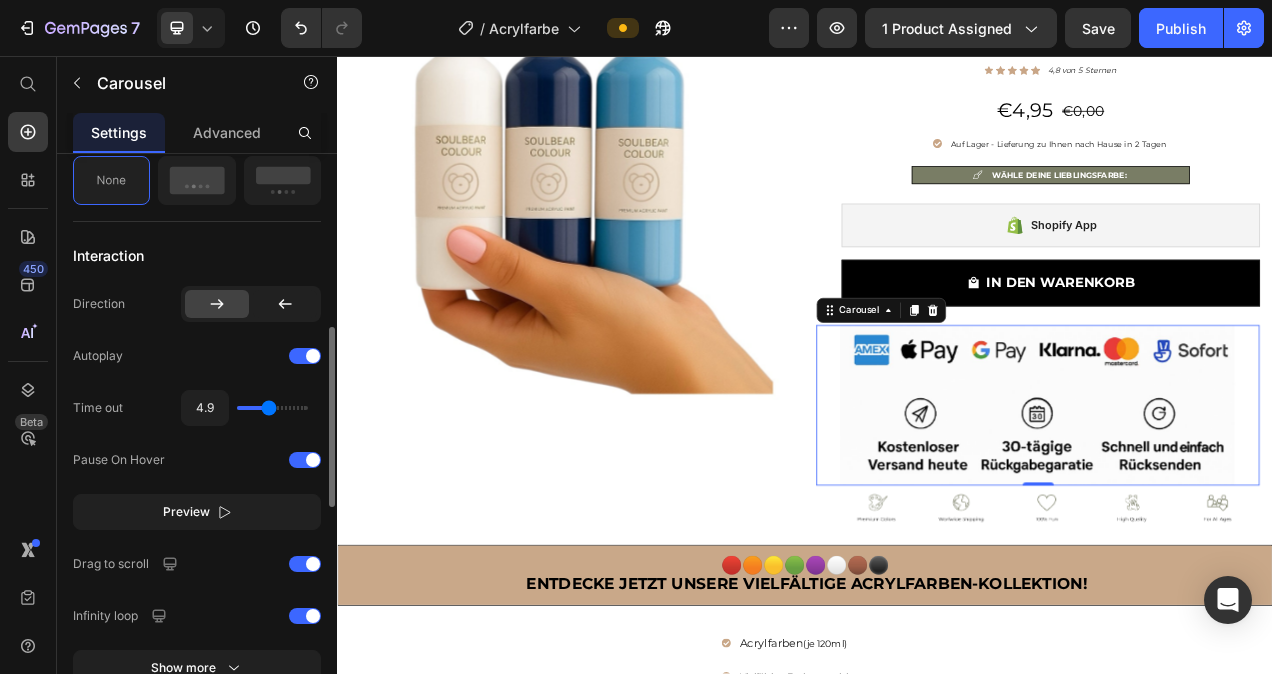 type on "4.3" 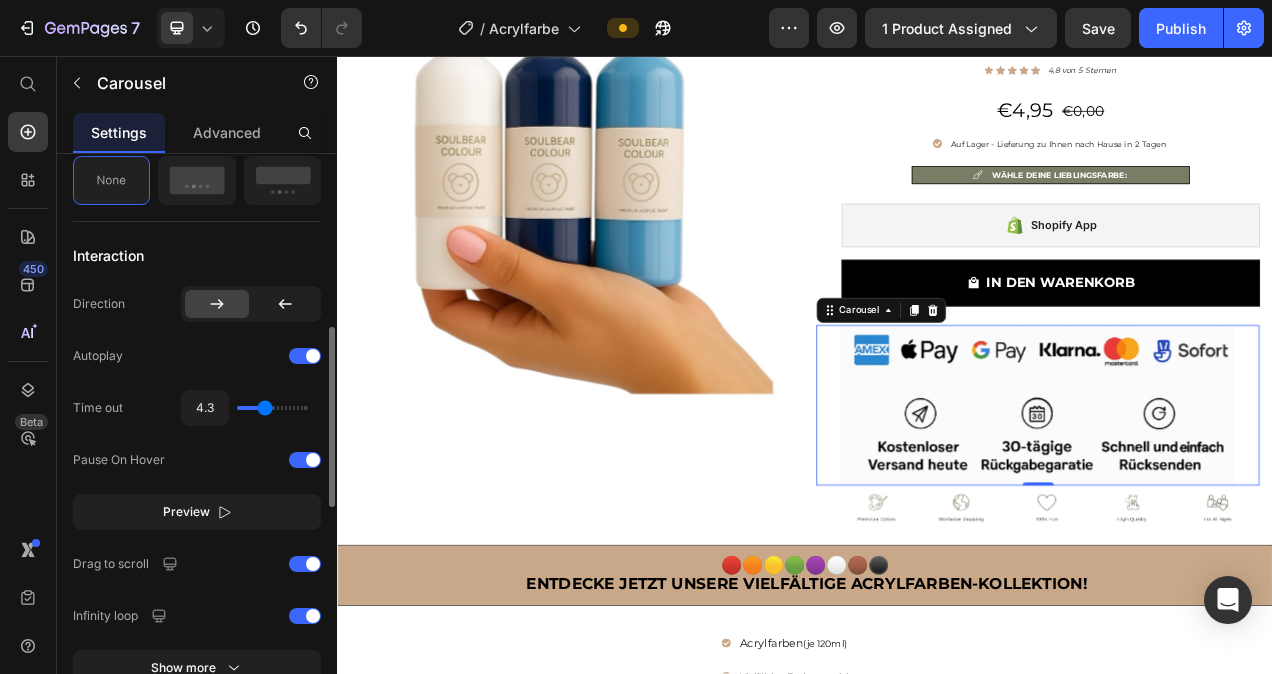 type on "3.7" 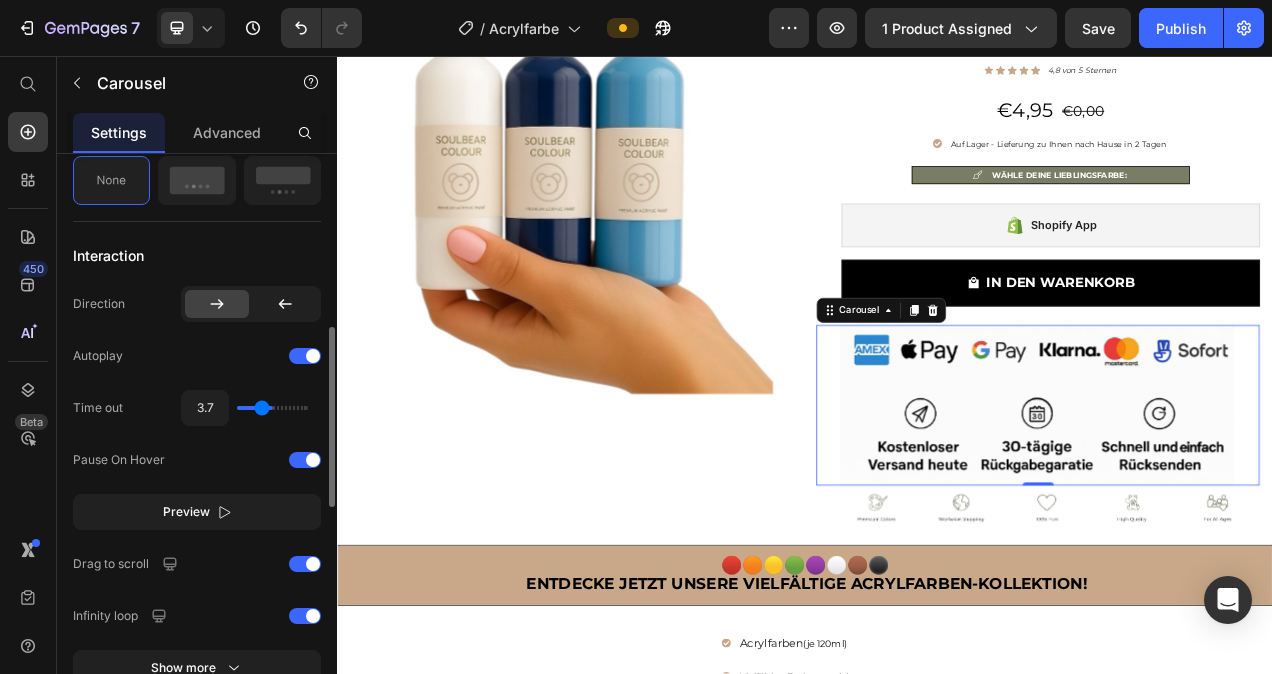 type on "2.9" 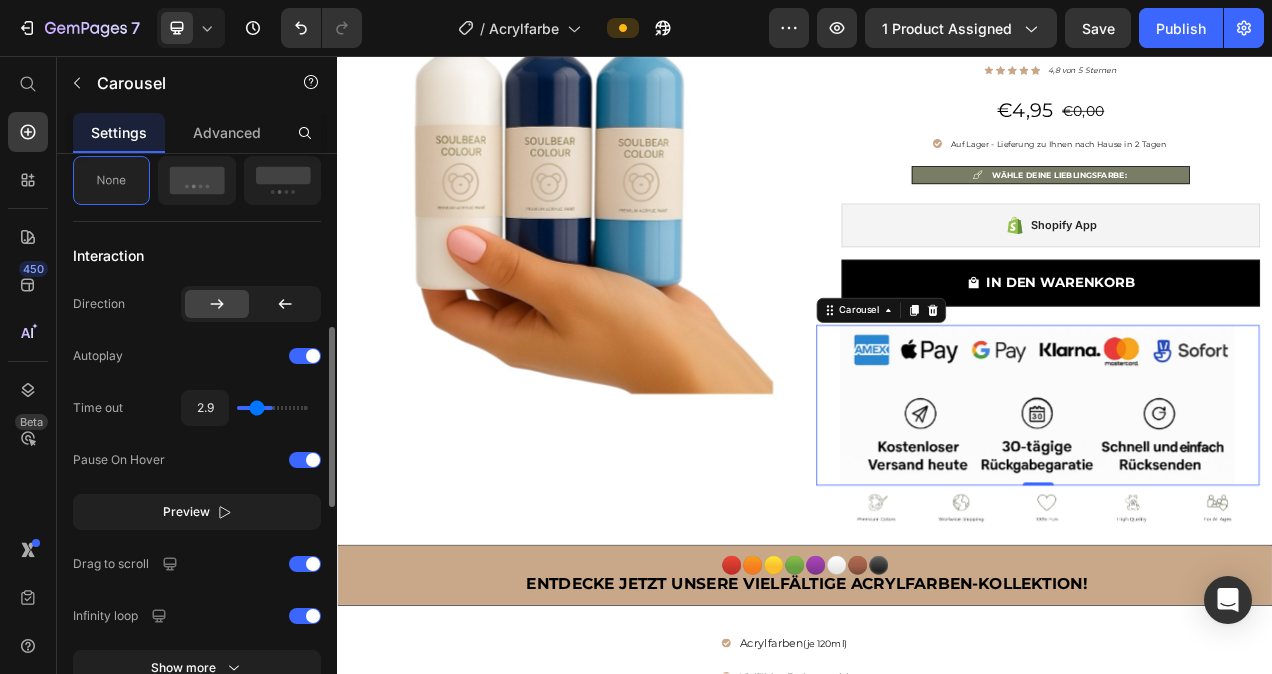 type on "2.2" 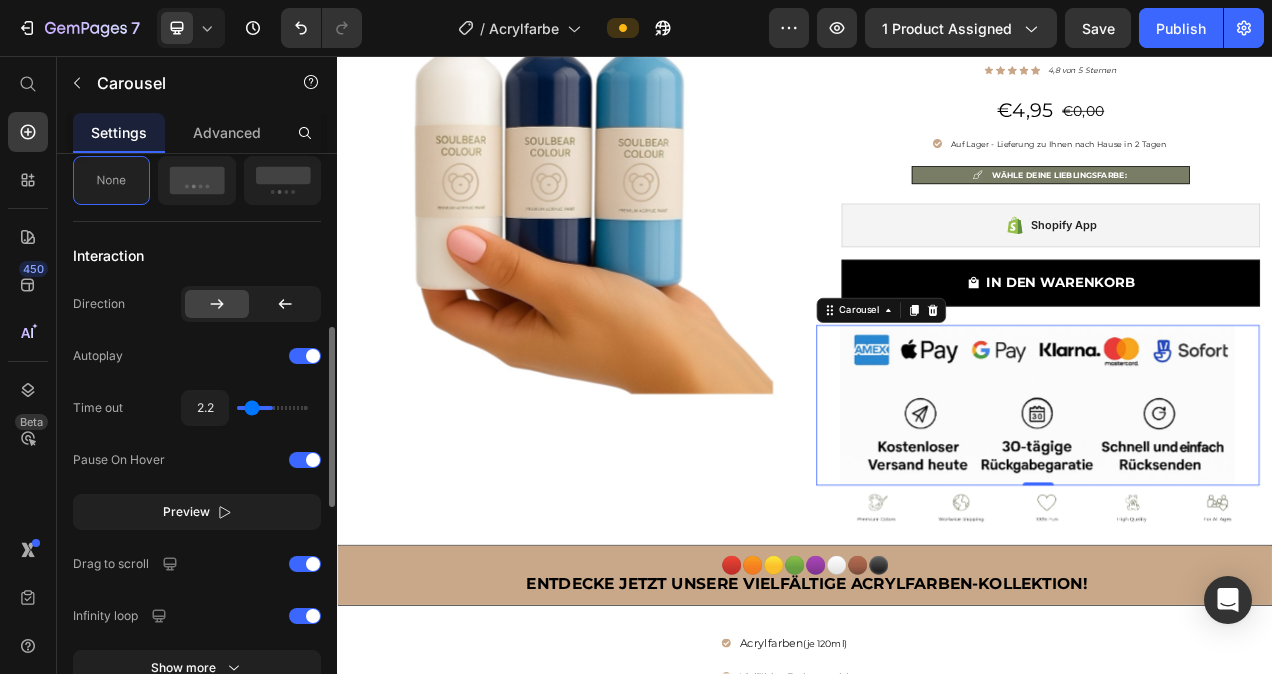 type on "1.3" 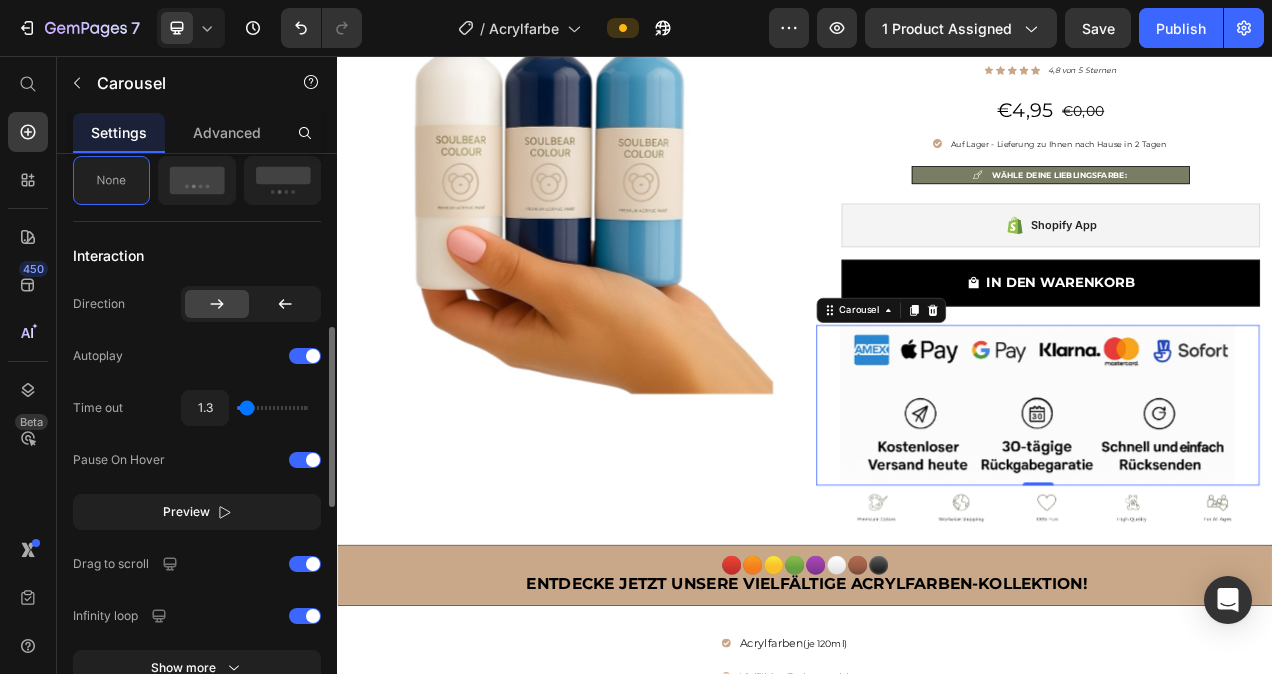 type on "1" 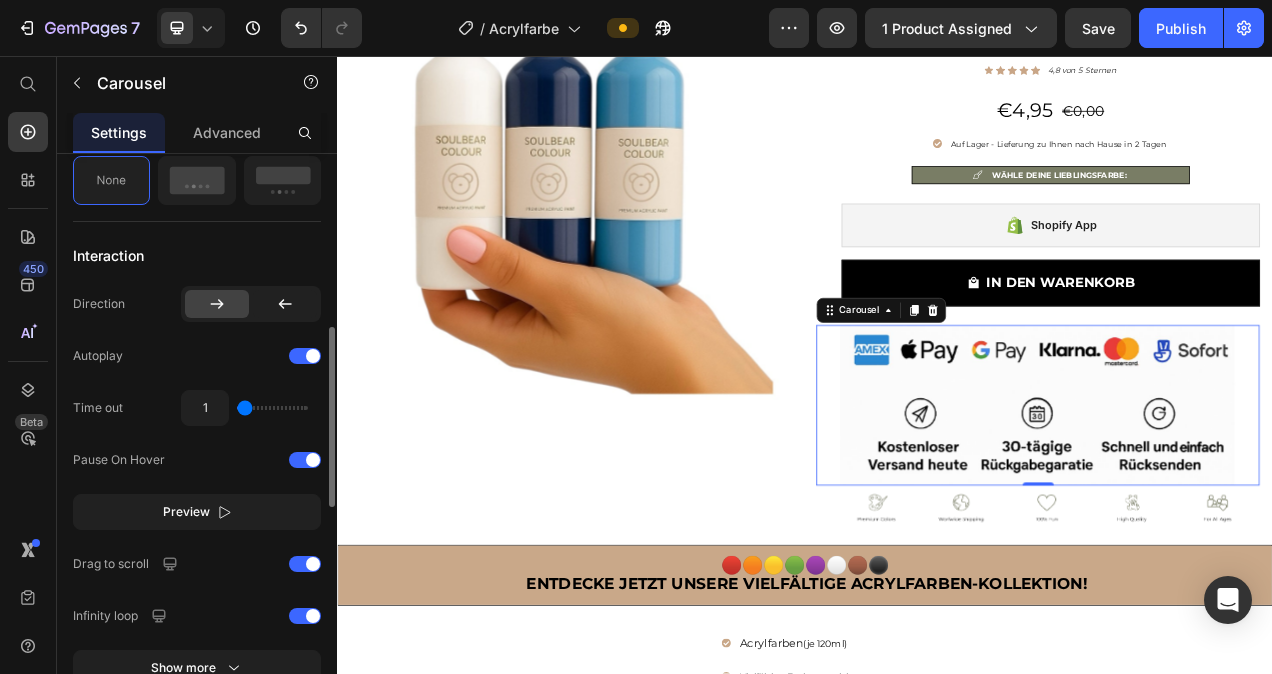drag, startPoint x: 247, startPoint y: 409, endPoint x: 219, endPoint y: 412, distance: 28.160255 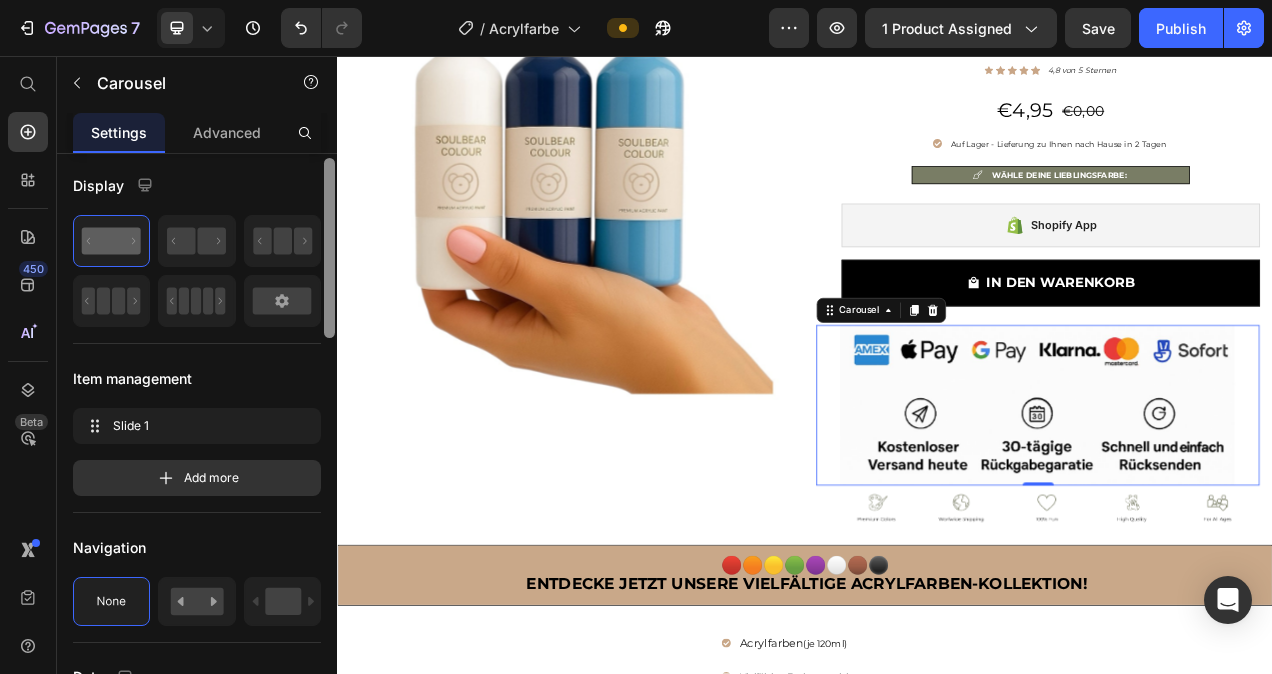 scroll, scrollTop: 0, scrollLeft: 0, axis: both 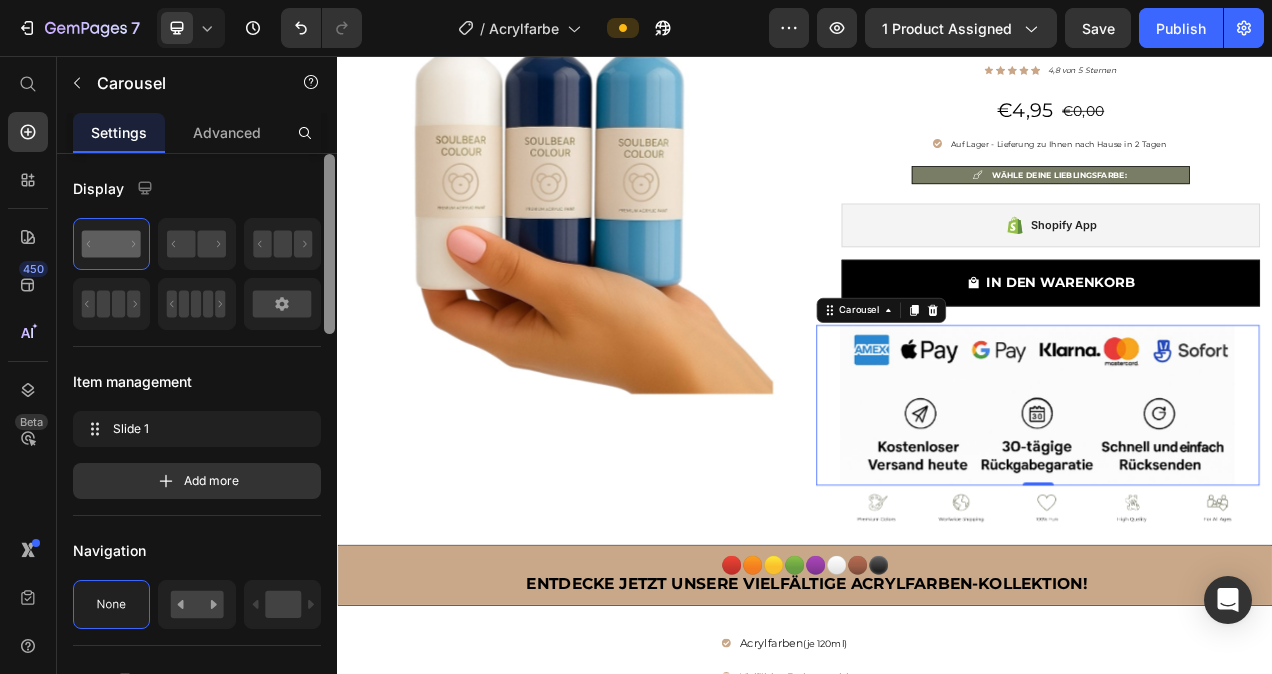 drag, startPoint x: 329, startPoint y: 415, endPoint x: 326, endPoint y: 235, distance: 180.025 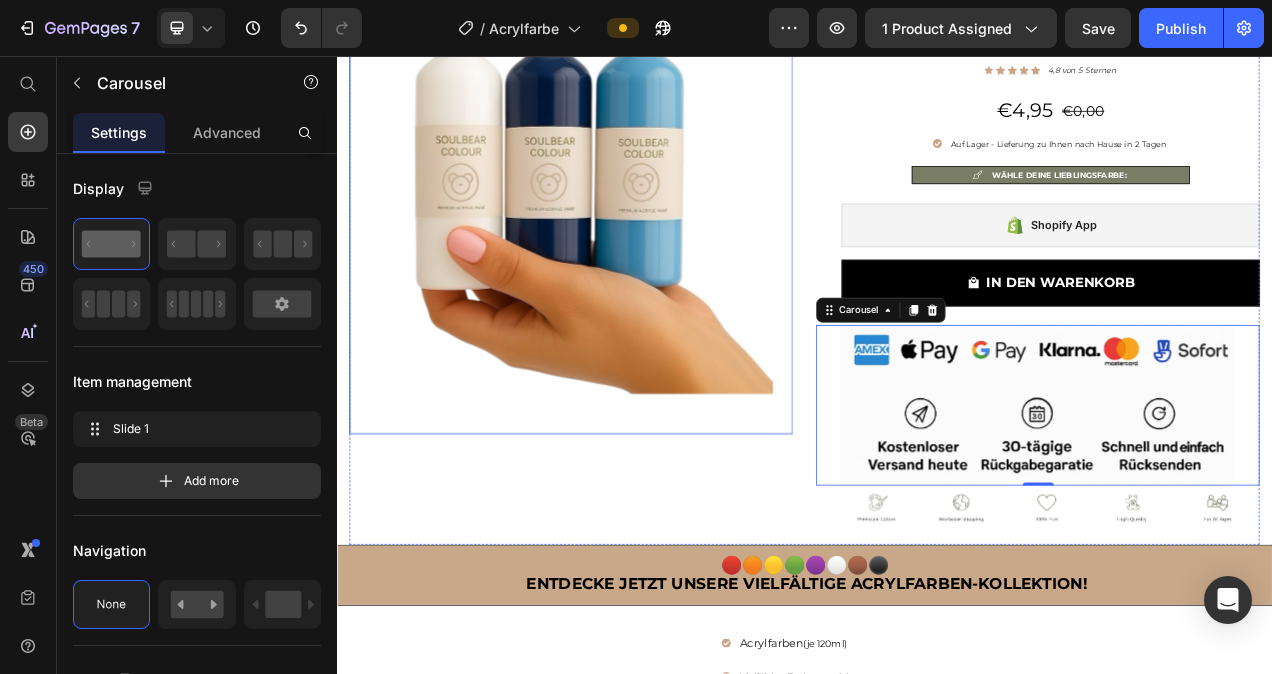 click at bounding box center [637, 257] 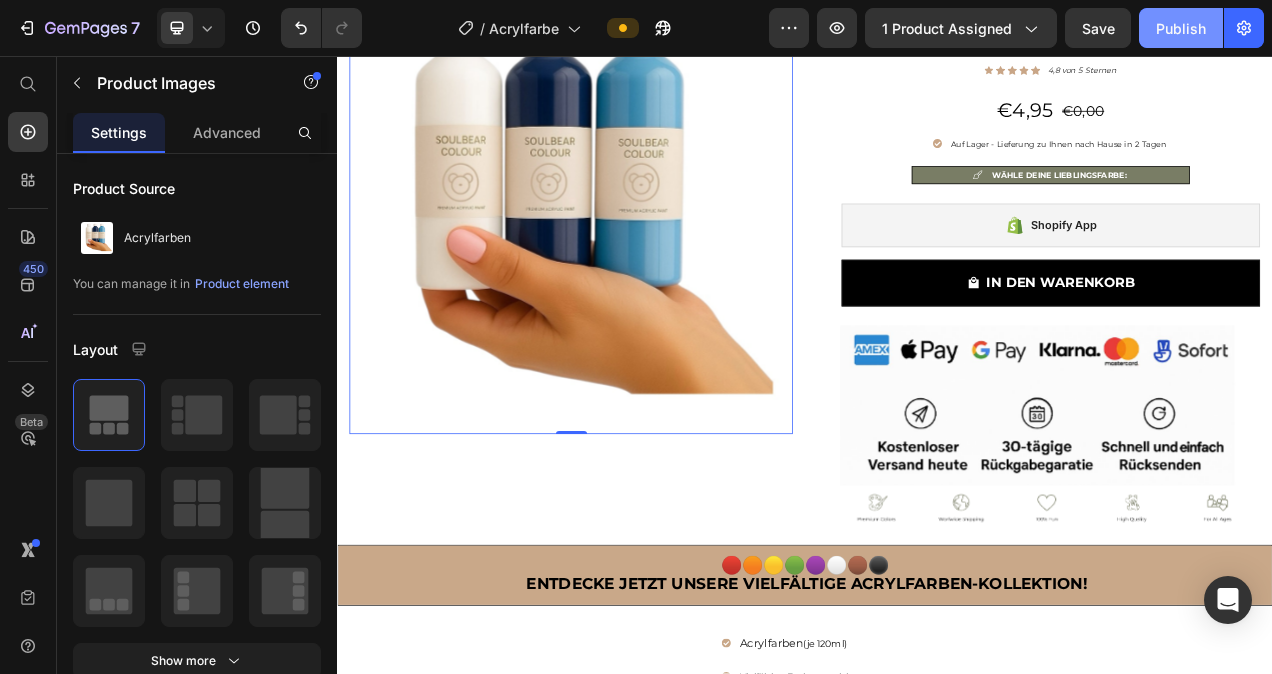 click on "Publish" at bounding box center (1181, 28) 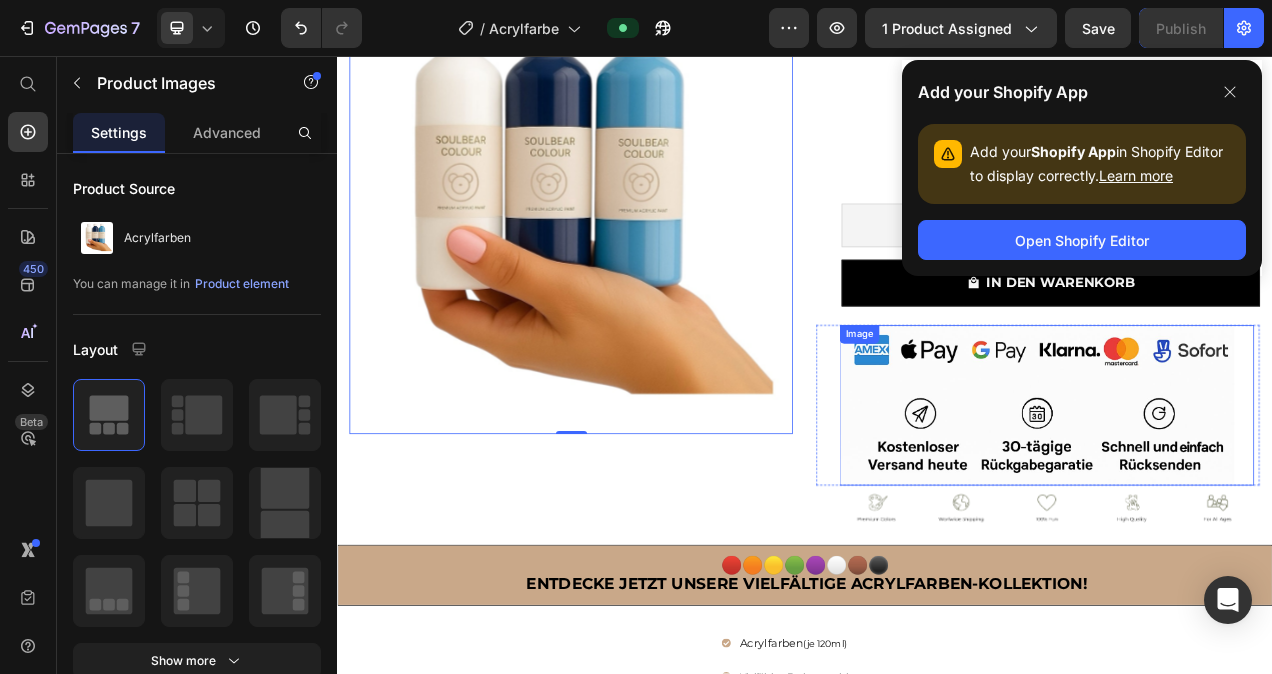 click at bounding box center (1248, 505) 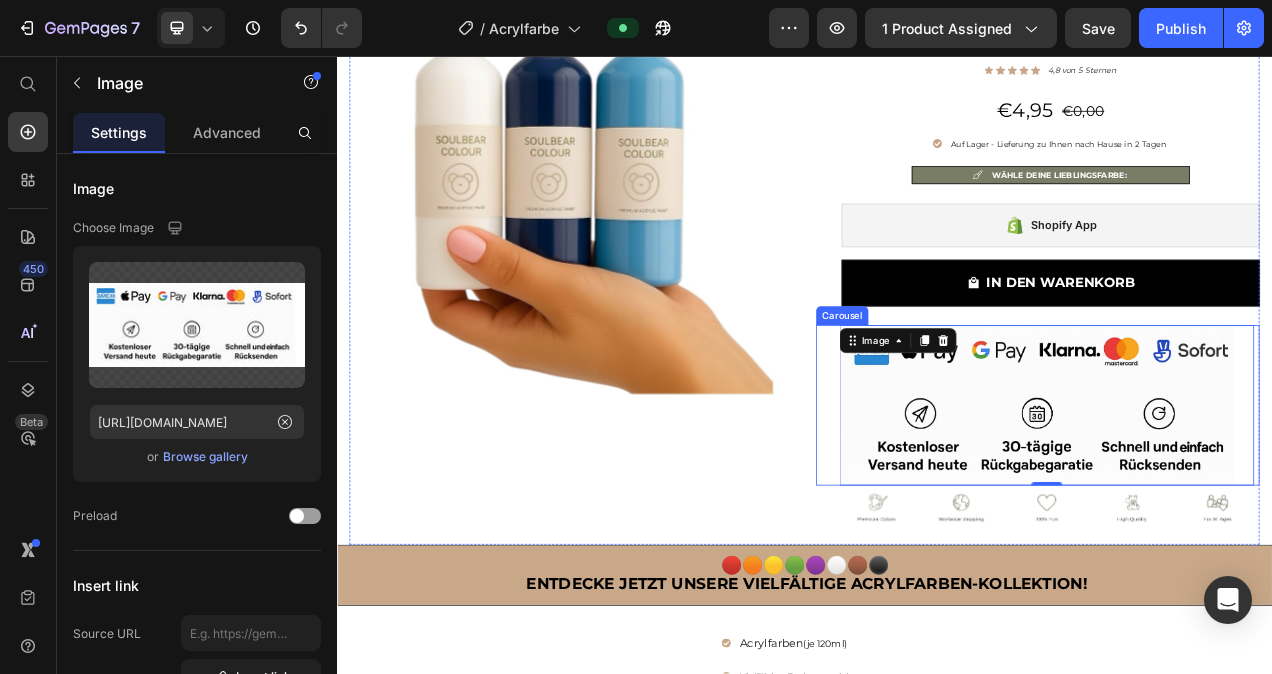 click on "Image   0 Carousel" at bounding box center [1236, 505] 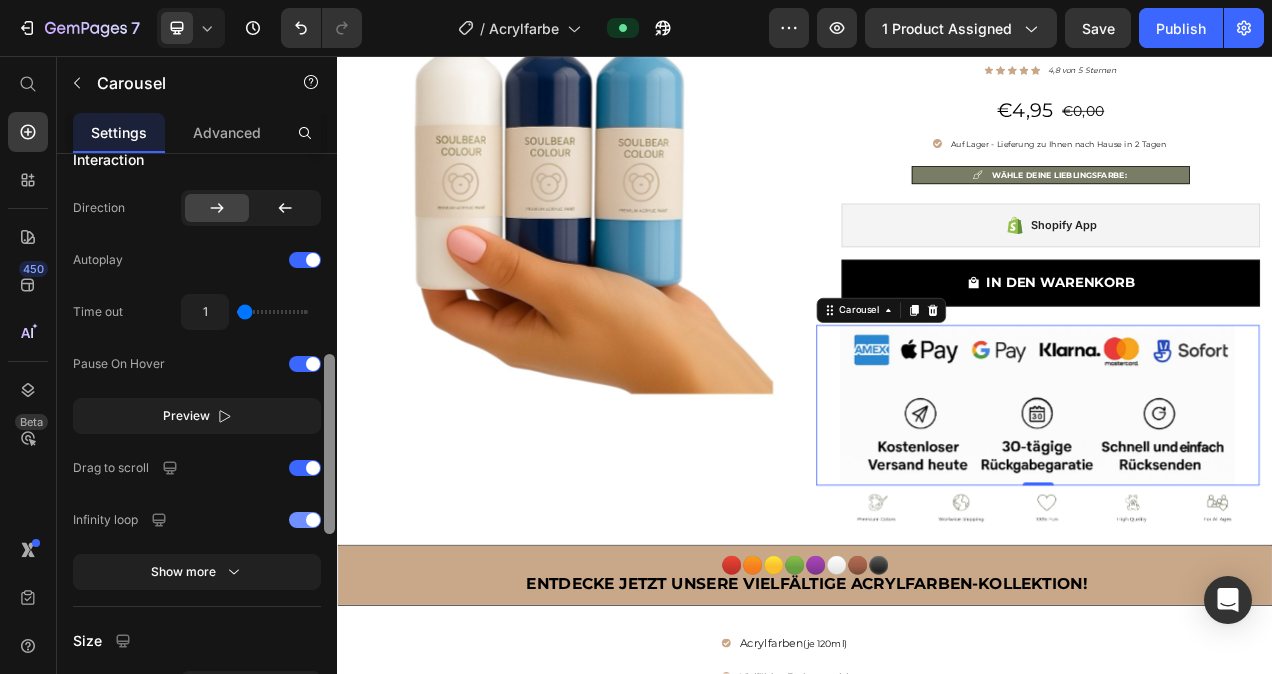 drag, startPoint x: 328, startPoint y: 304, endPoint x: 316, endPoint y: 505, distance: 201.3579 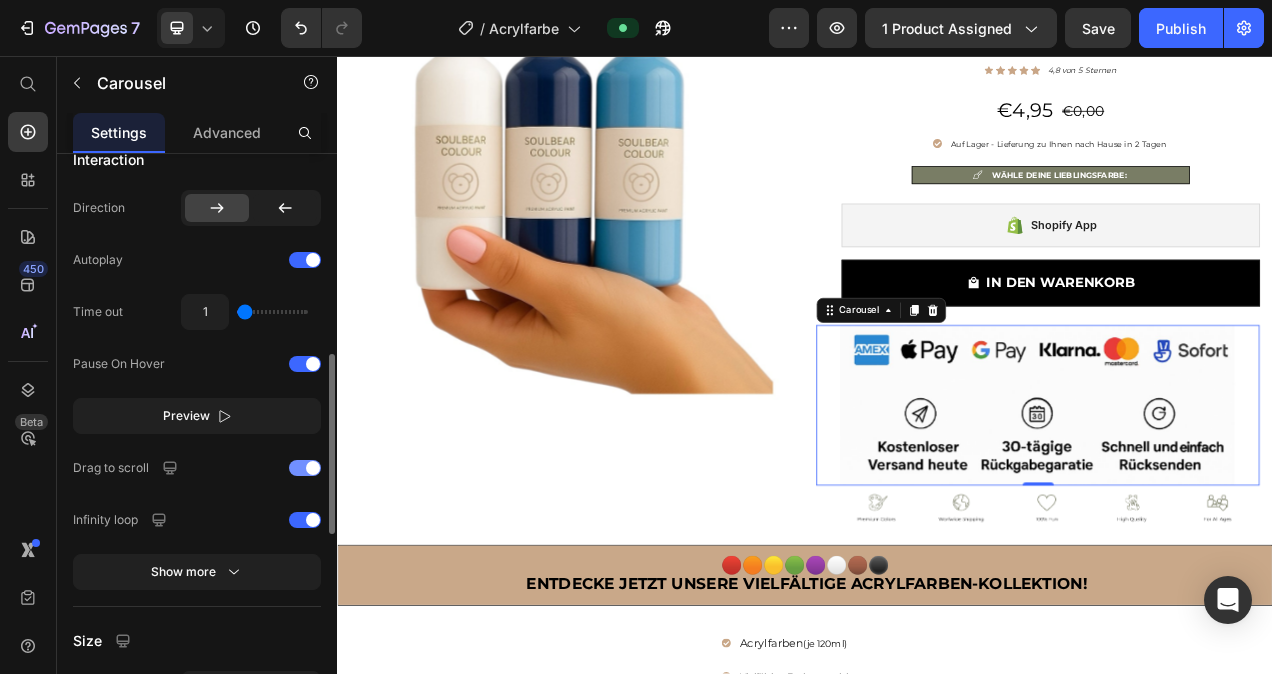 scroll, scrollTop: 647, scrollLeft: 0, axis: vertical 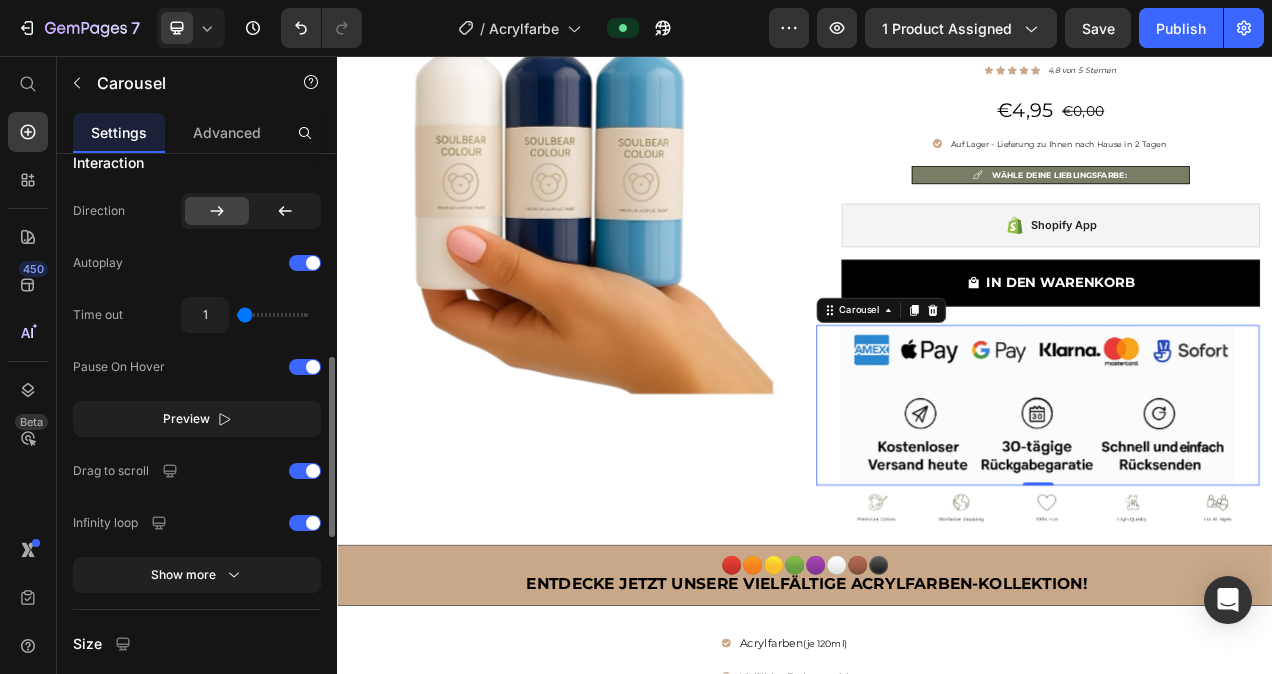 type on "1.1" 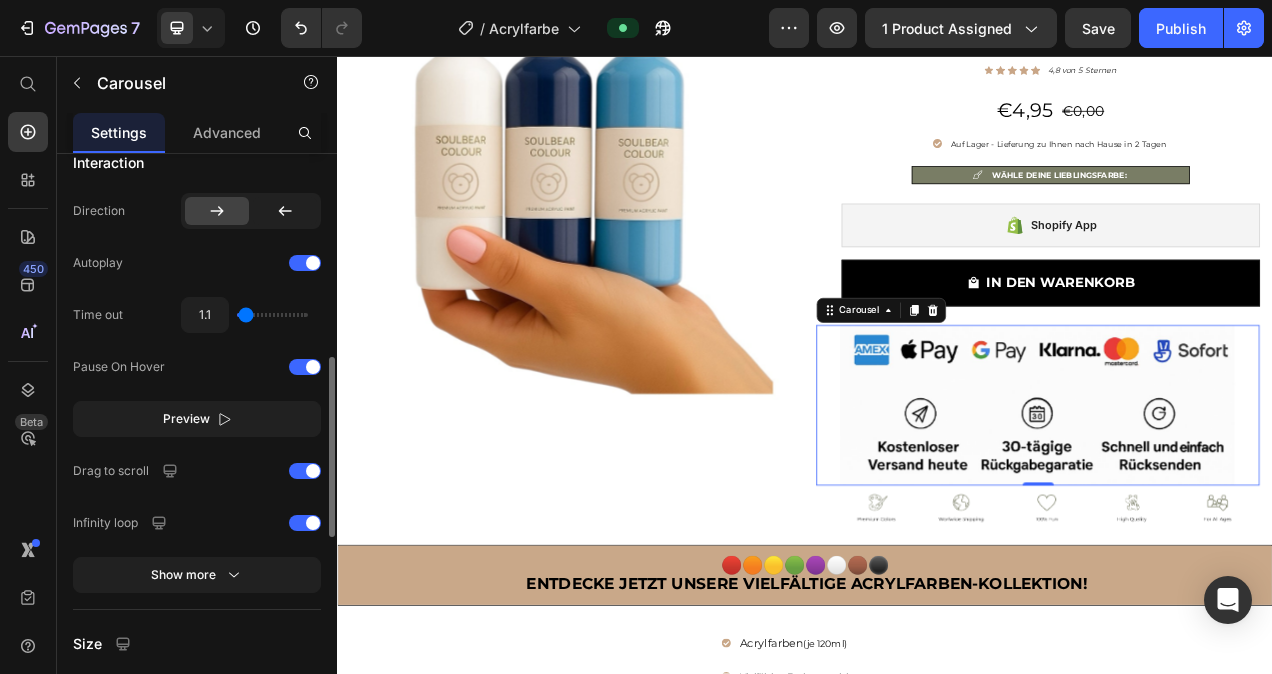 type on "1.4" 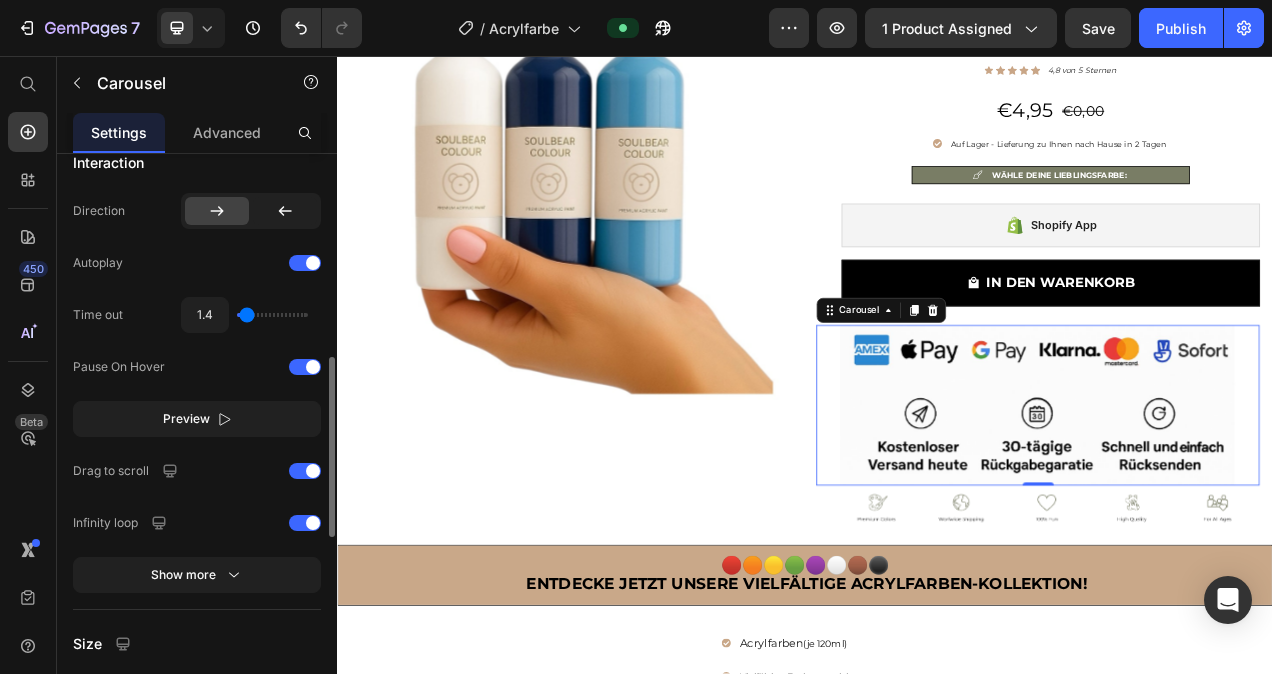 type on "2" 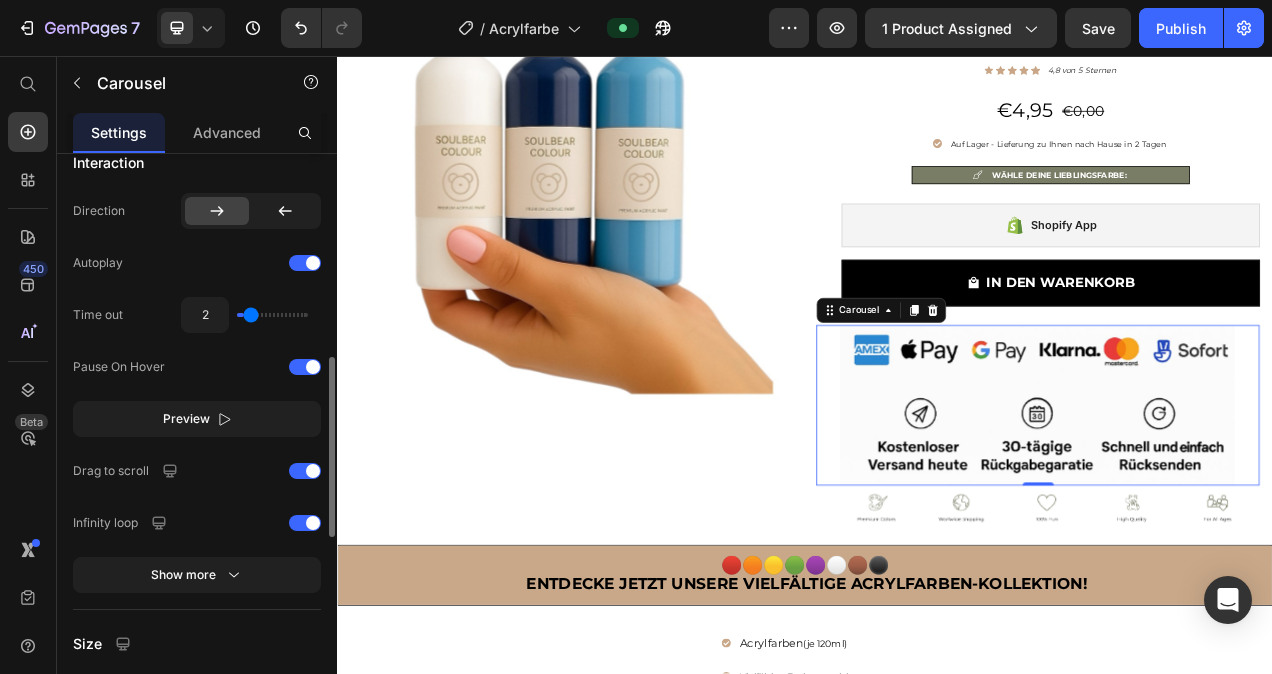 type on "2.5" 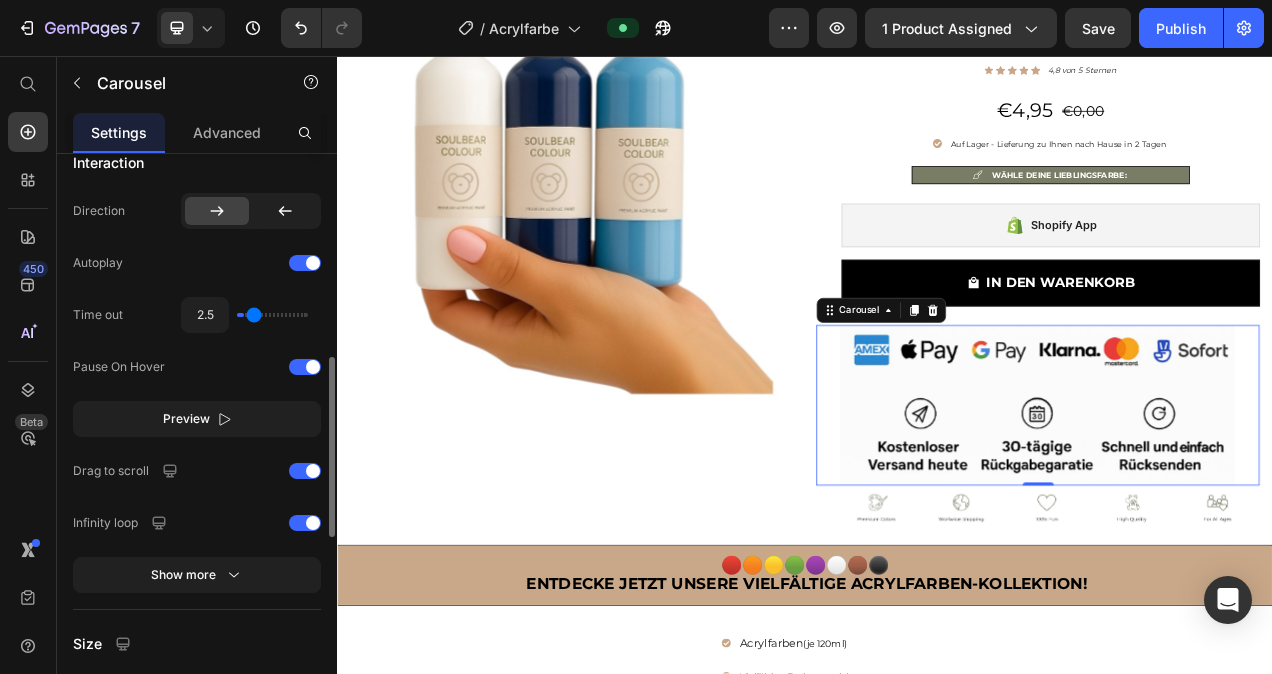 type on "3.2" 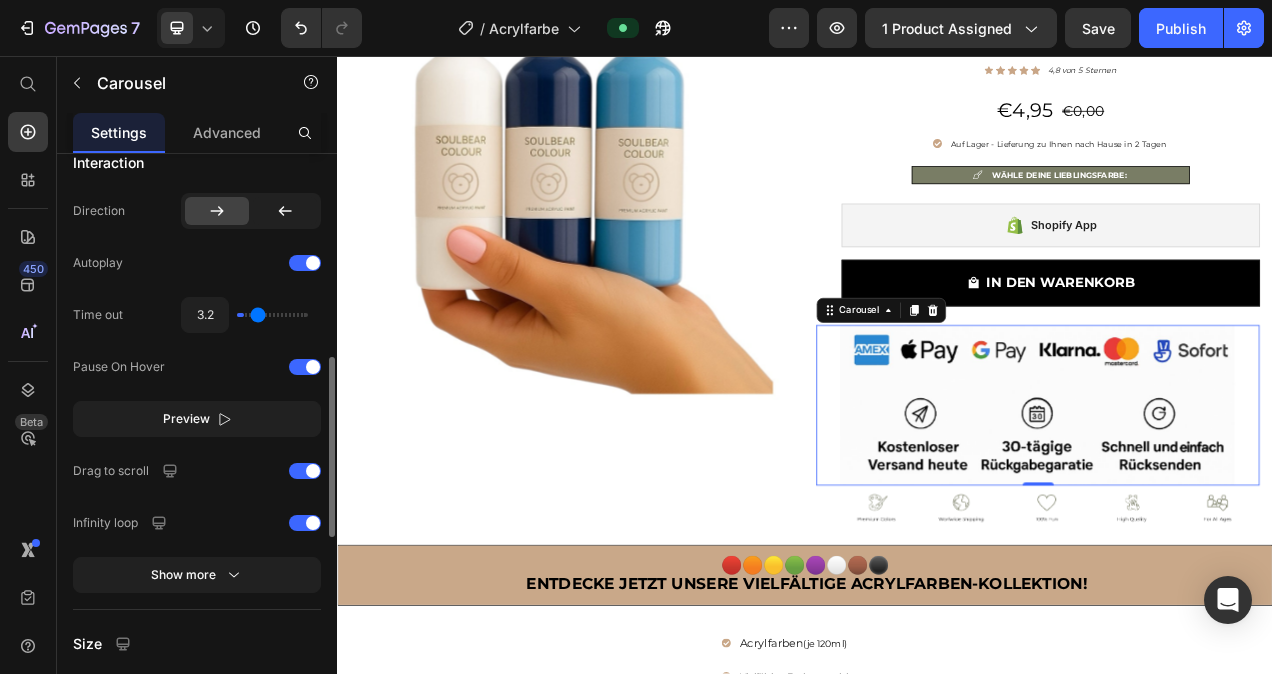 type on "4" 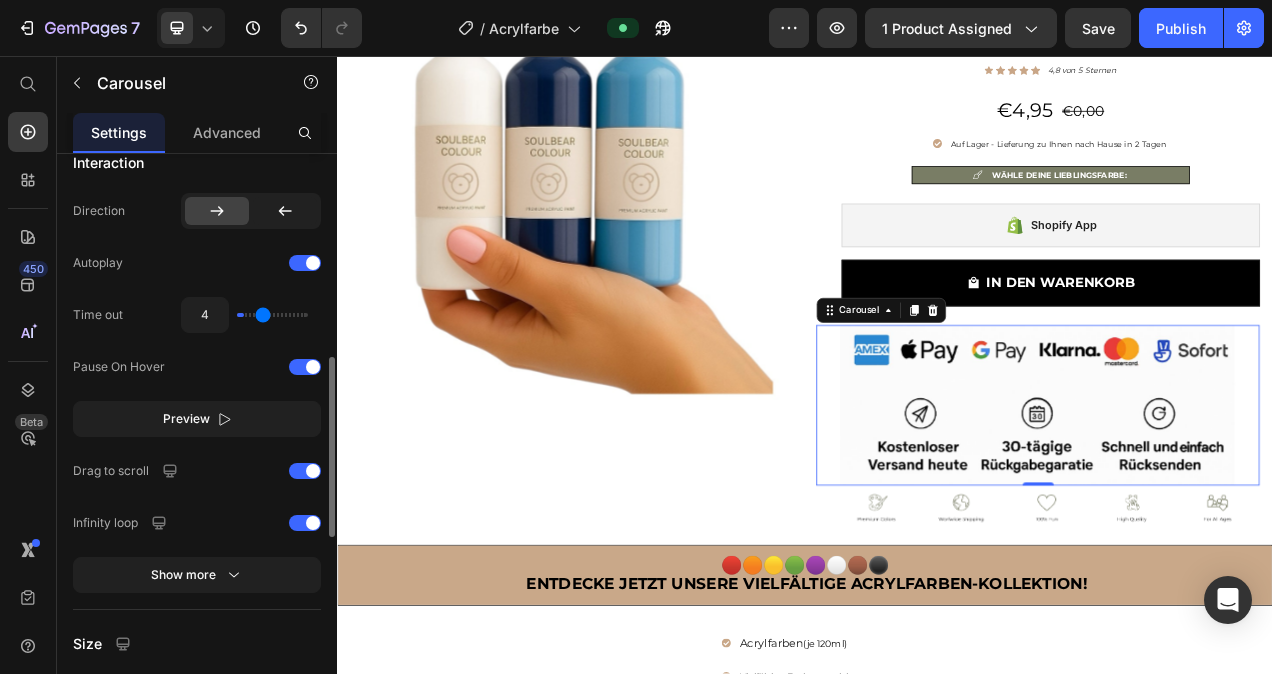type on "4.9" 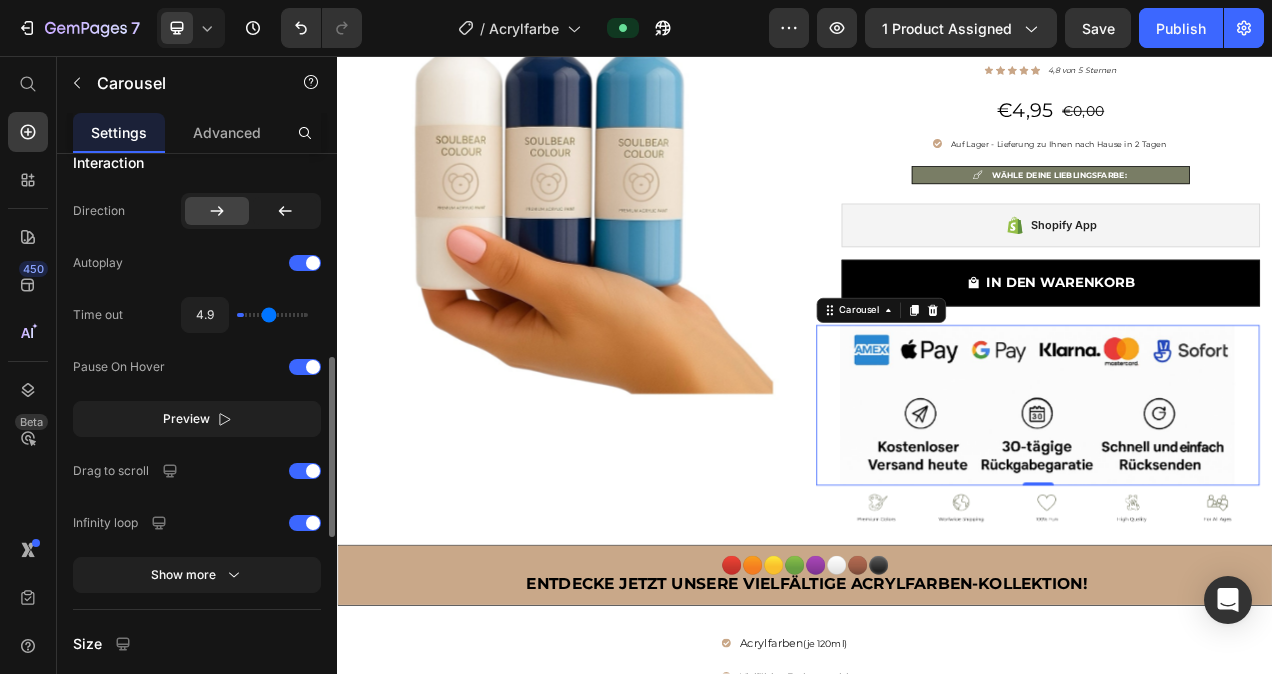 type on "5.9" 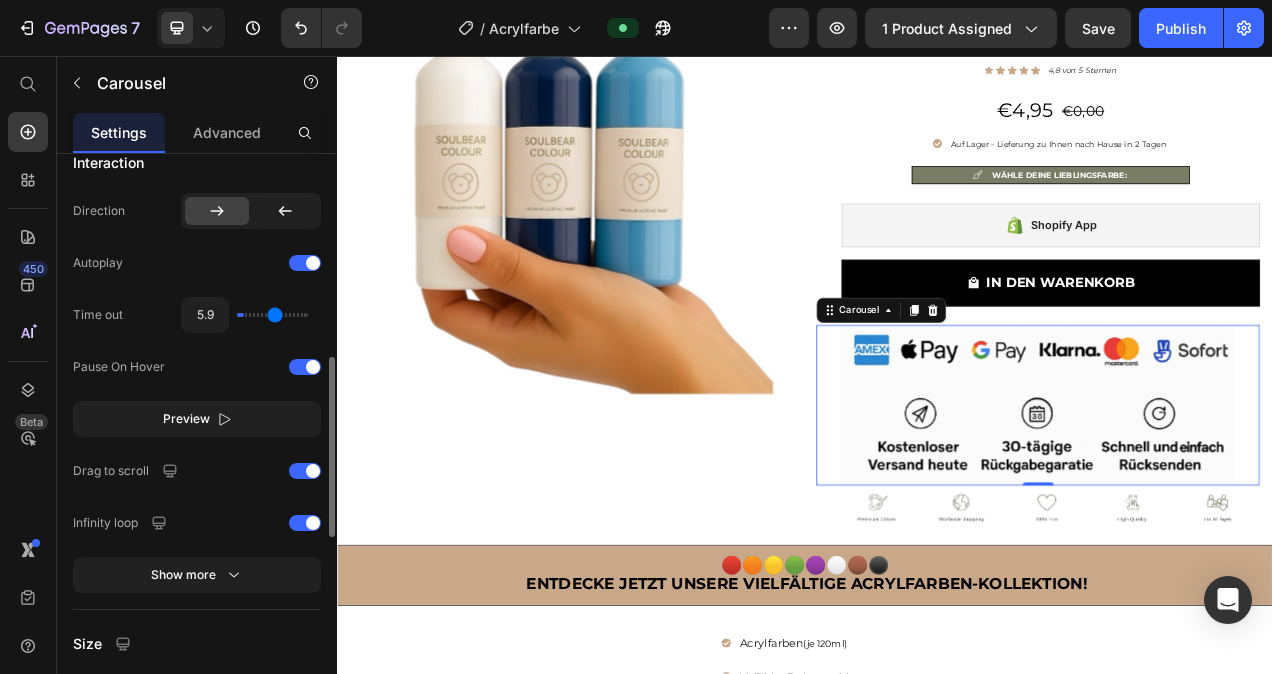 type on "6.8" 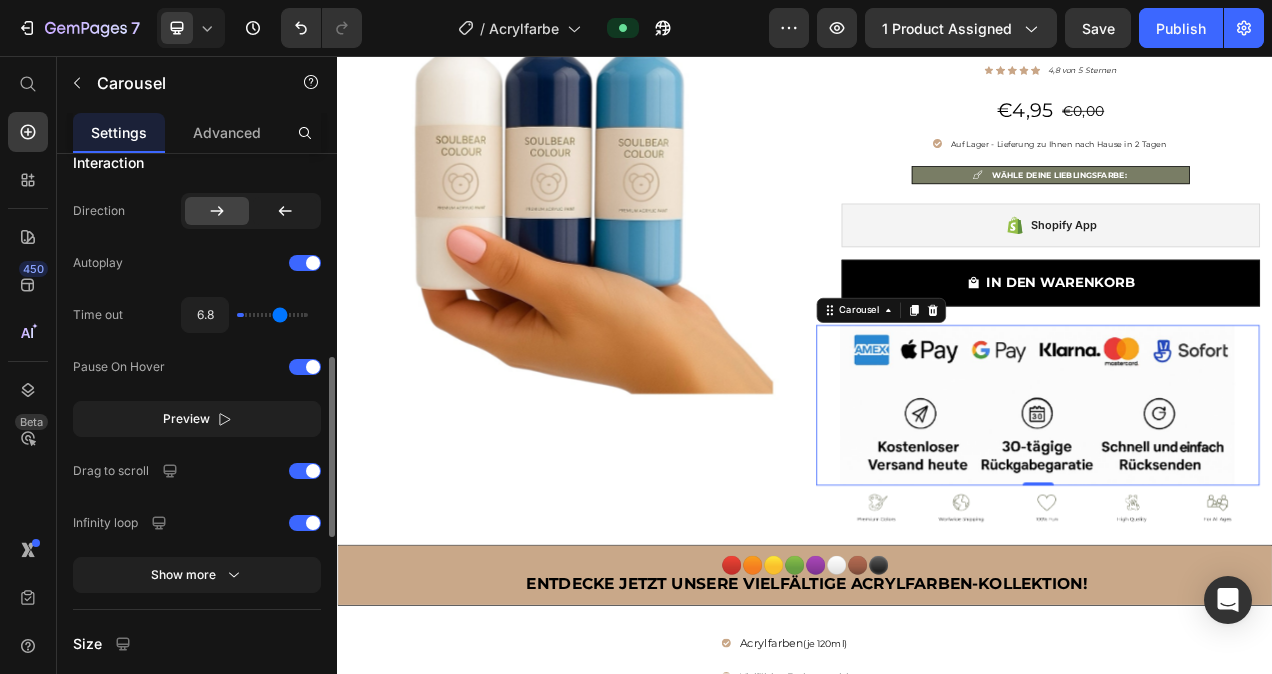 type on "7.4" 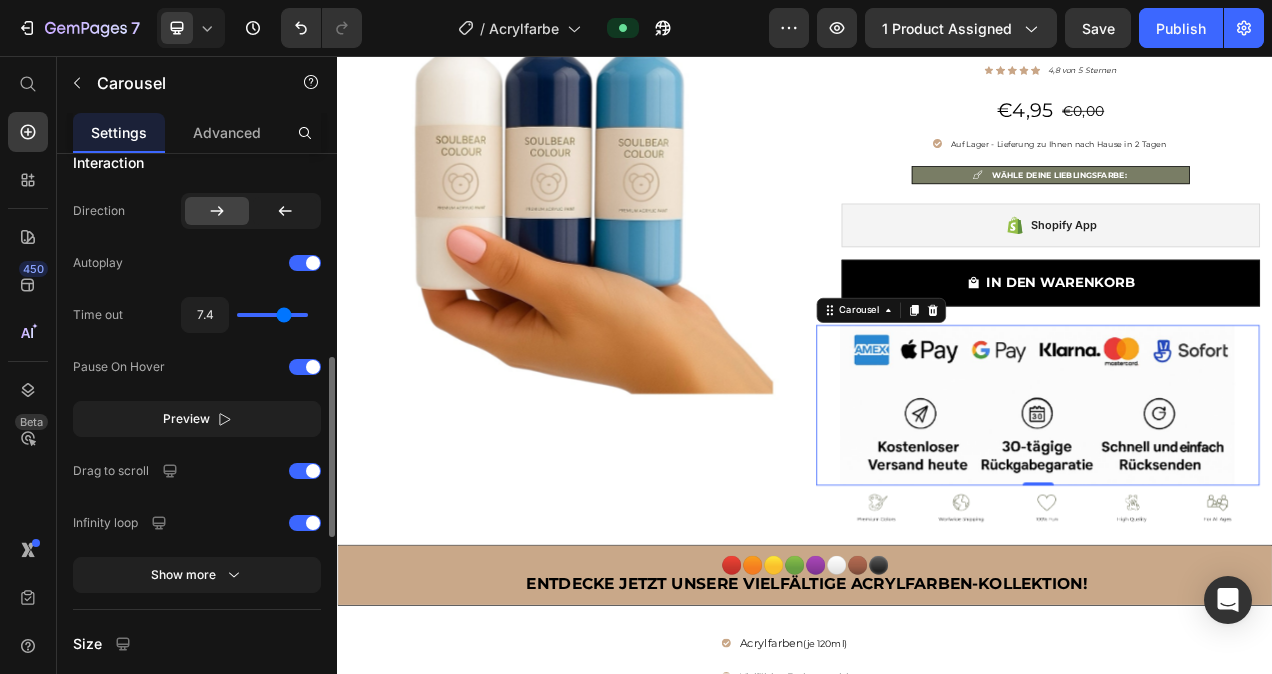type on "8.2" 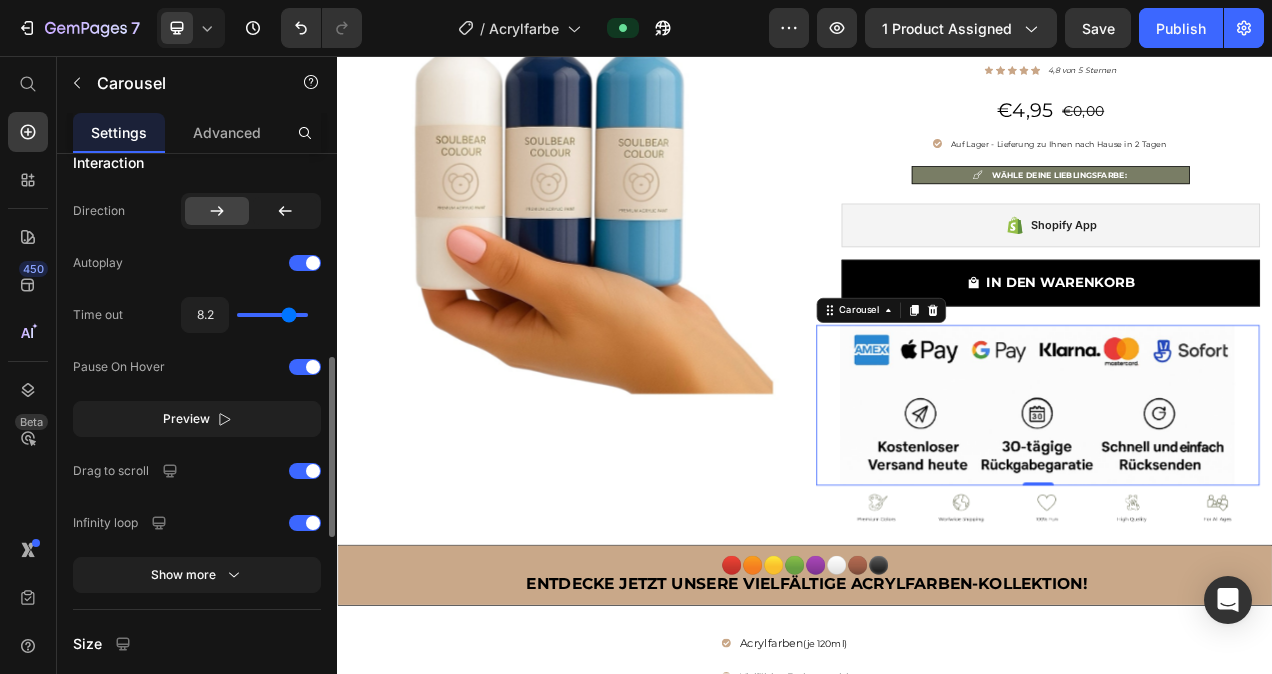 type on "8.7" 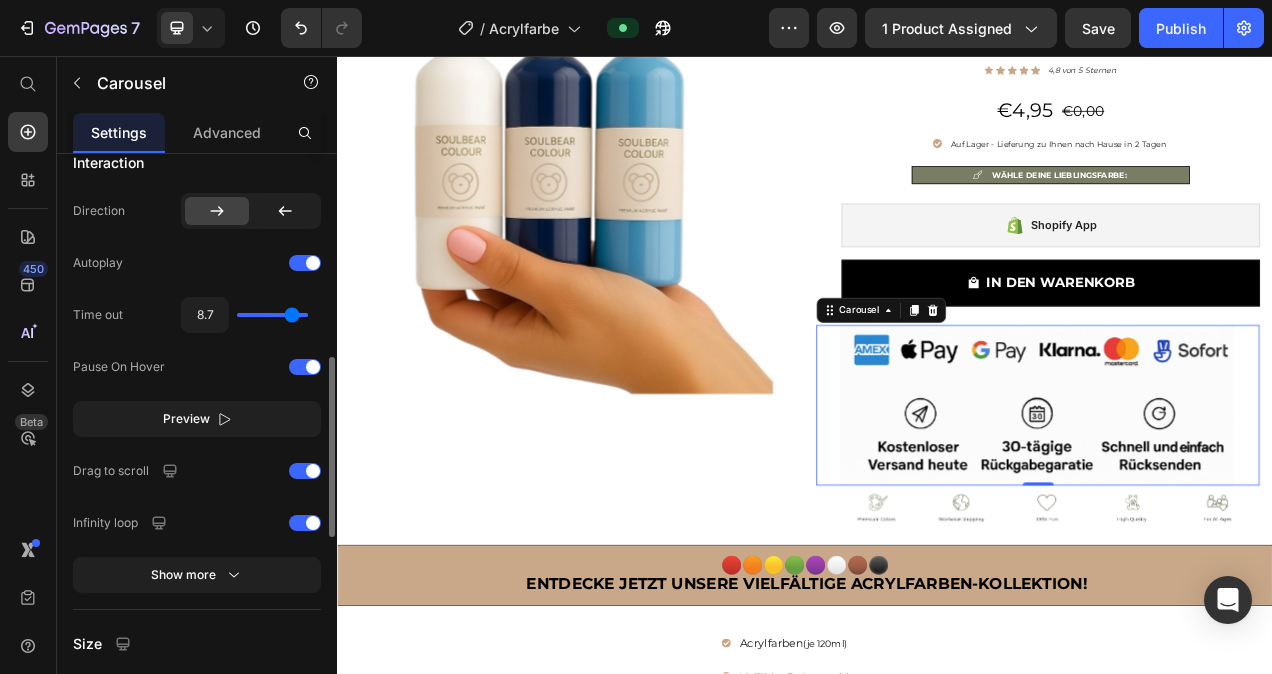 type on "9" 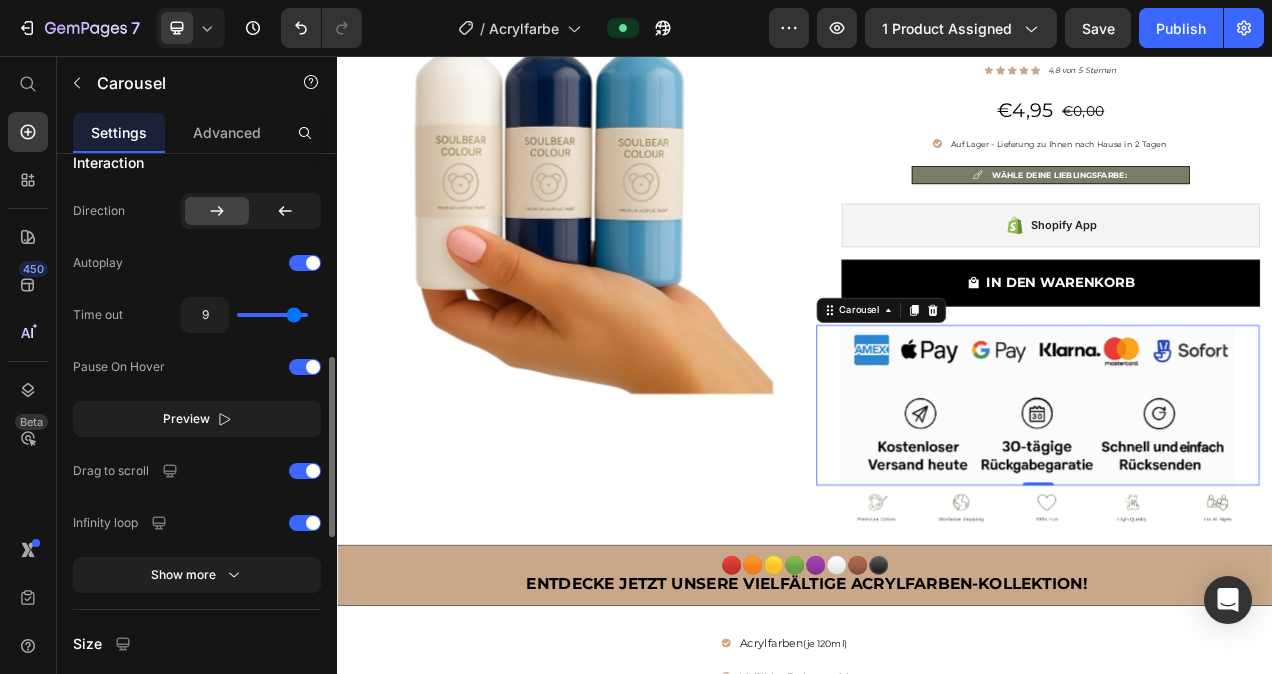 type on "9.2" 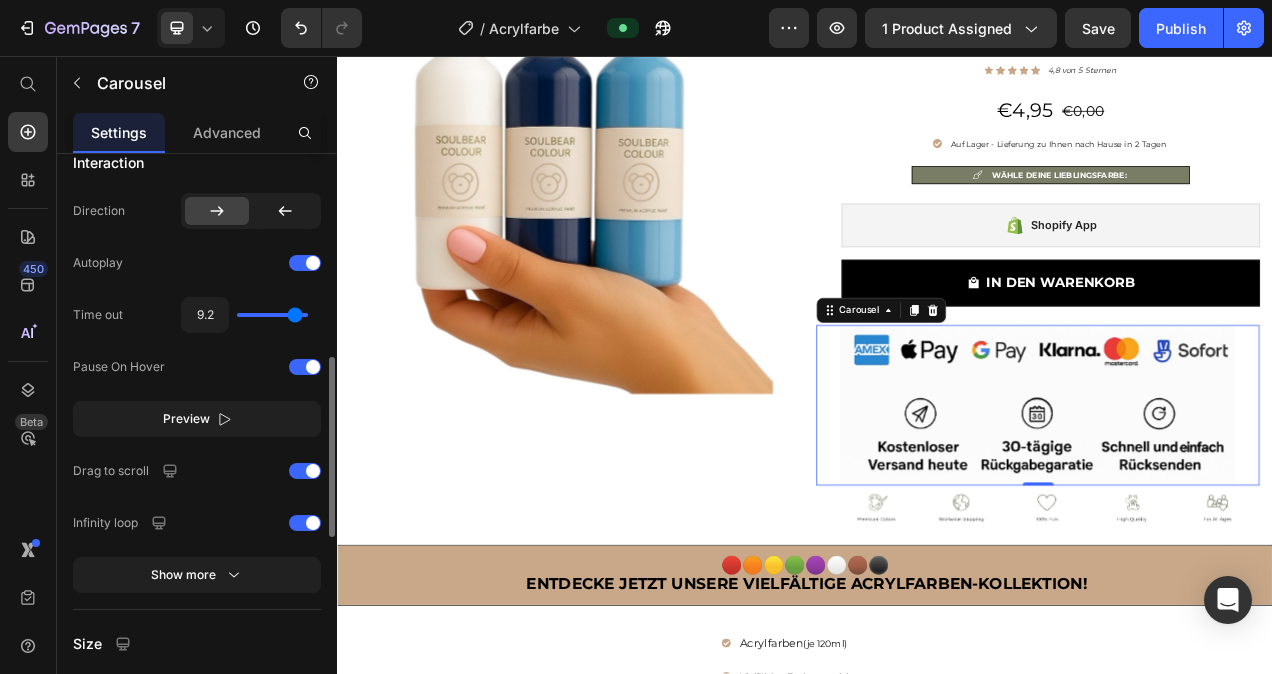 type on "9.3" 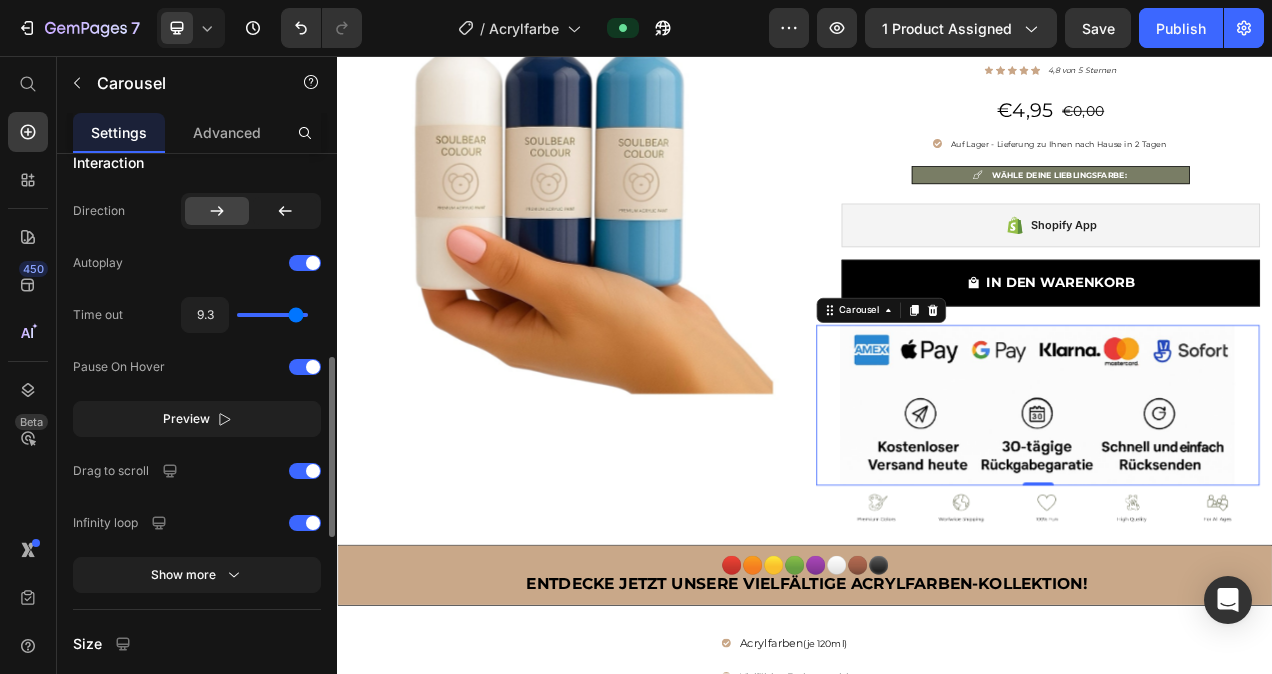 type on "9.4" 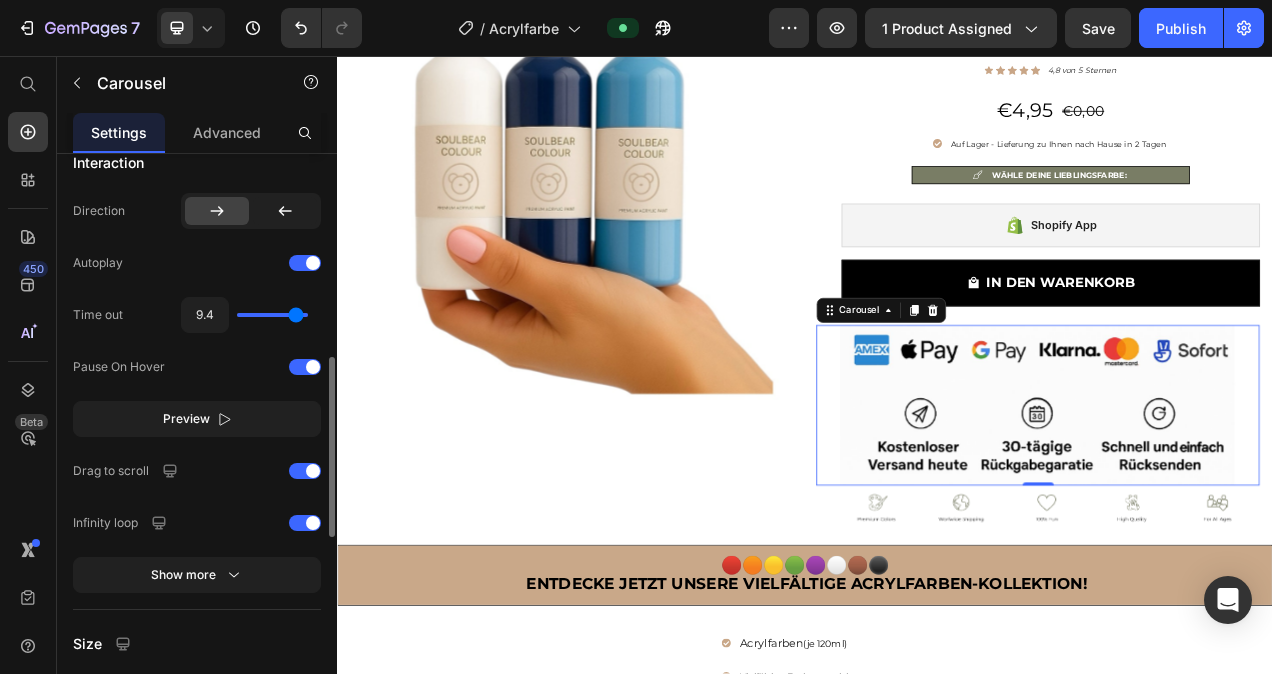 type on "9.5" 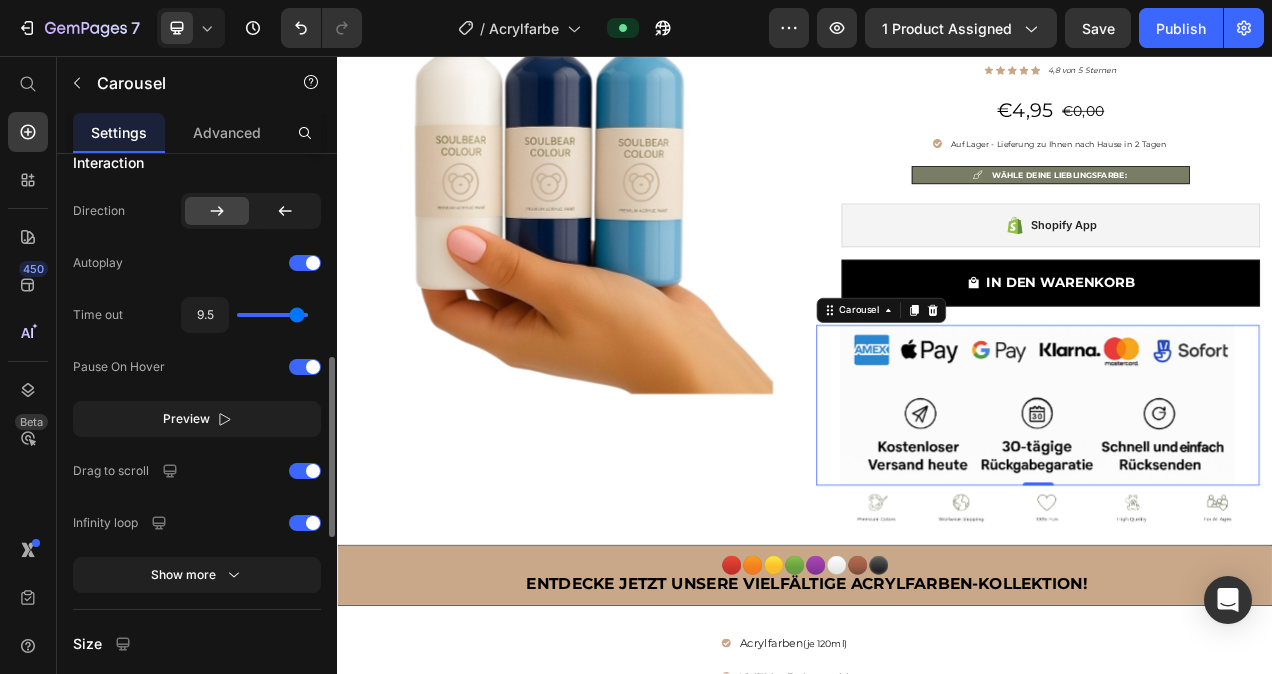 type on "9.7" 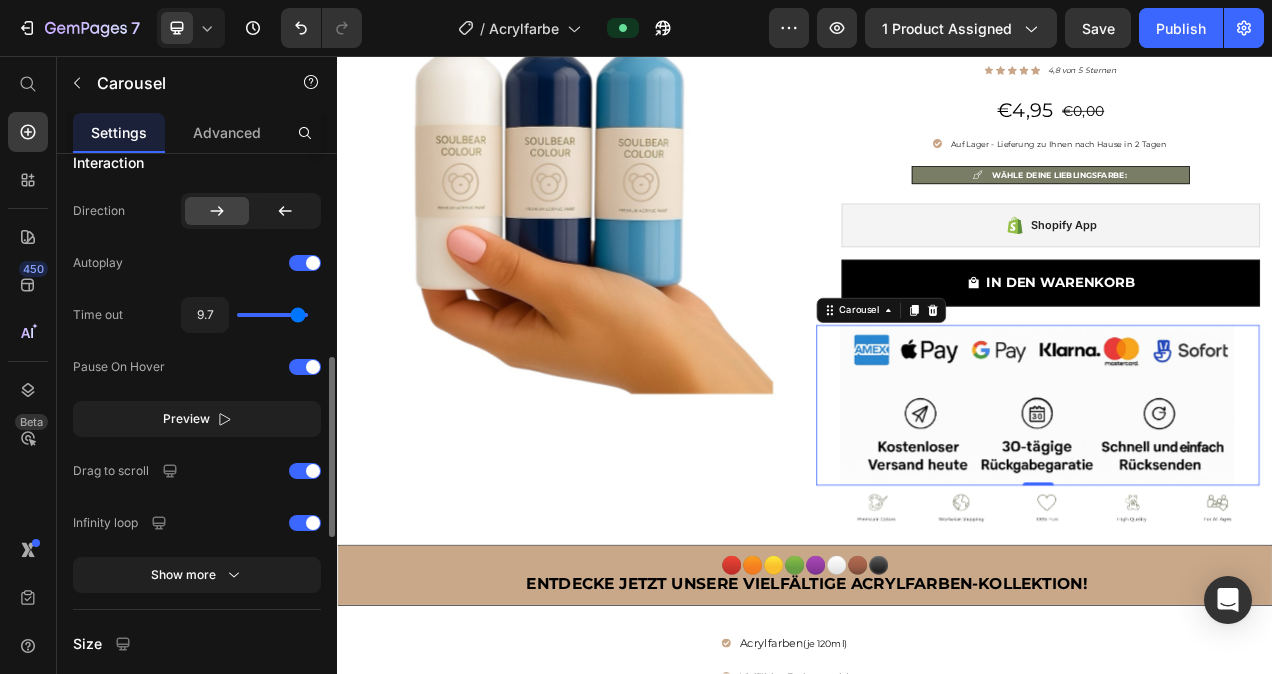 type on "9.9" 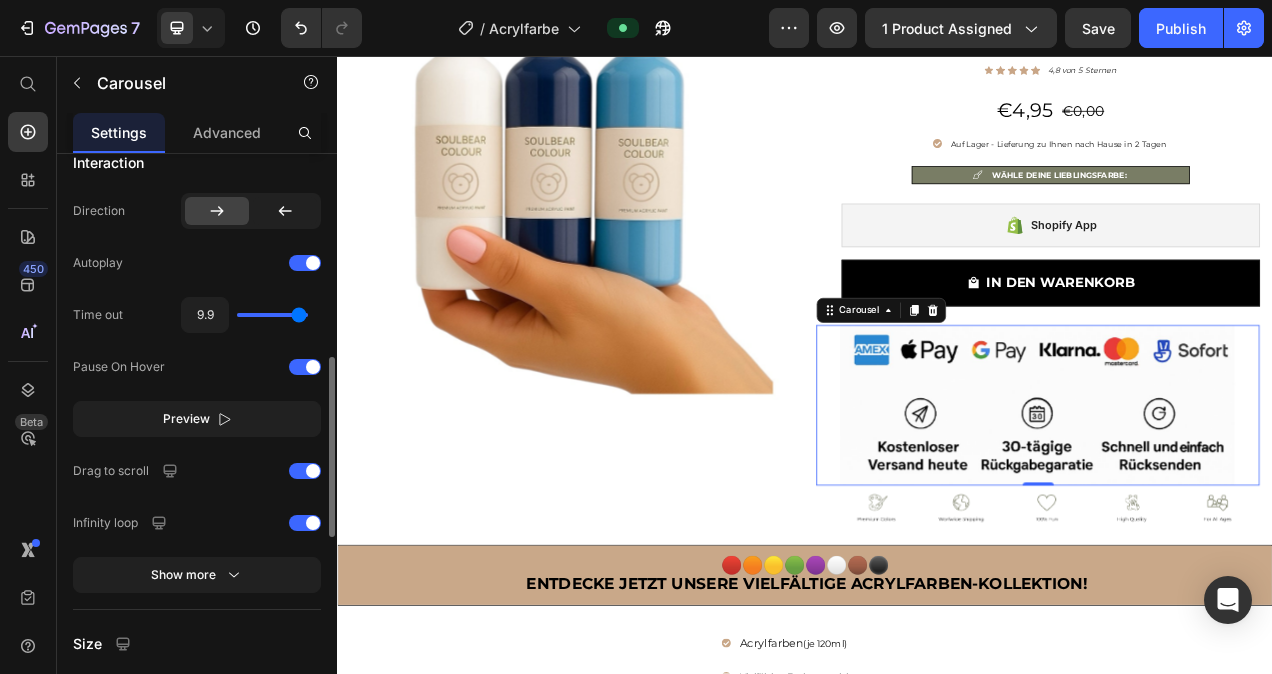 type on "10" 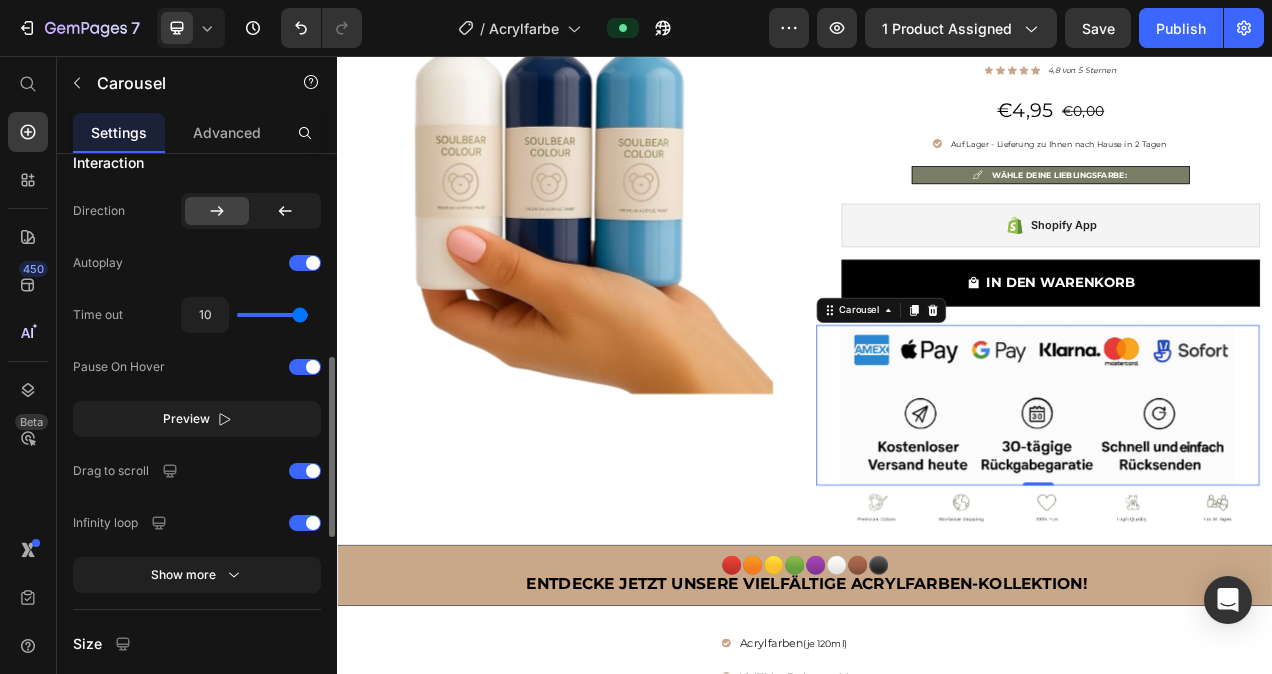 type on "9.5" 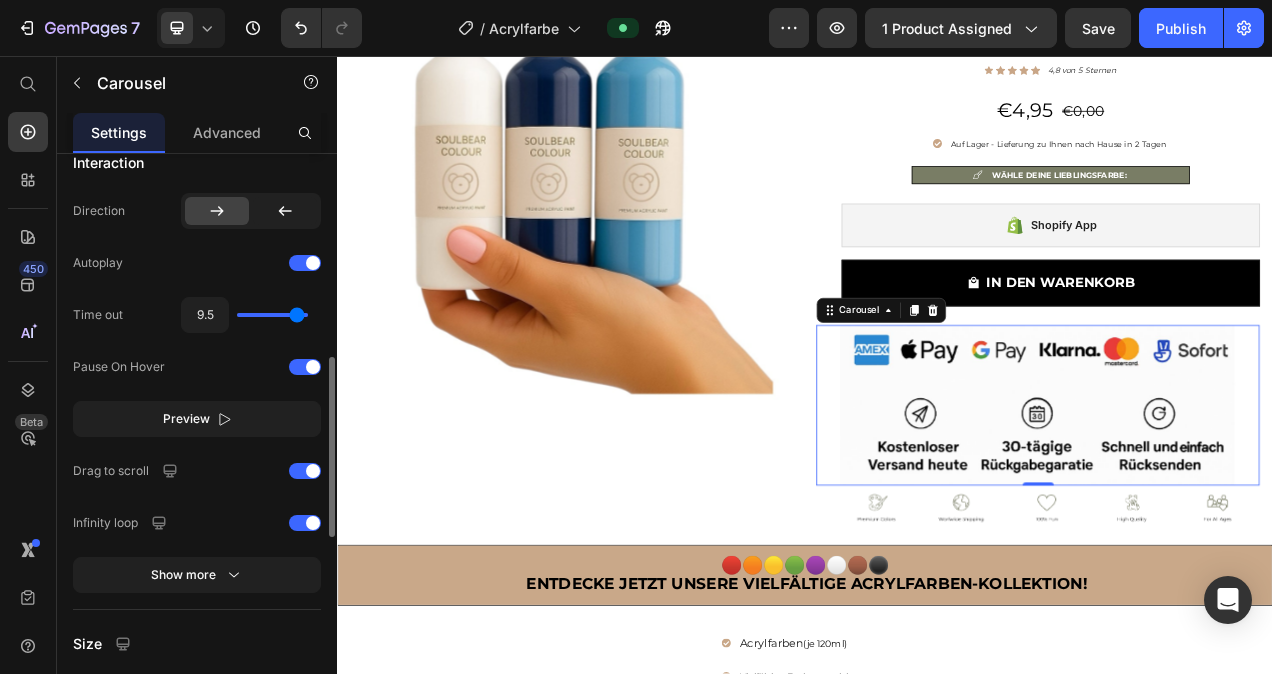 type on "8.1" 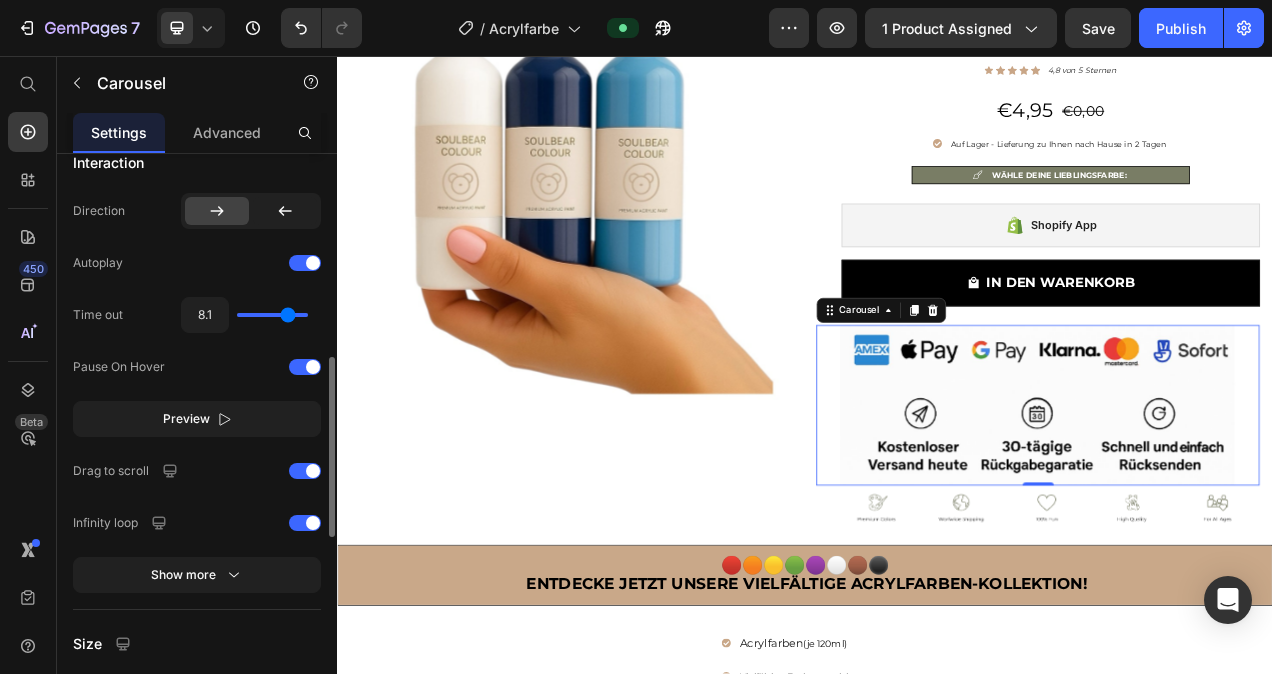 type on "7.1" 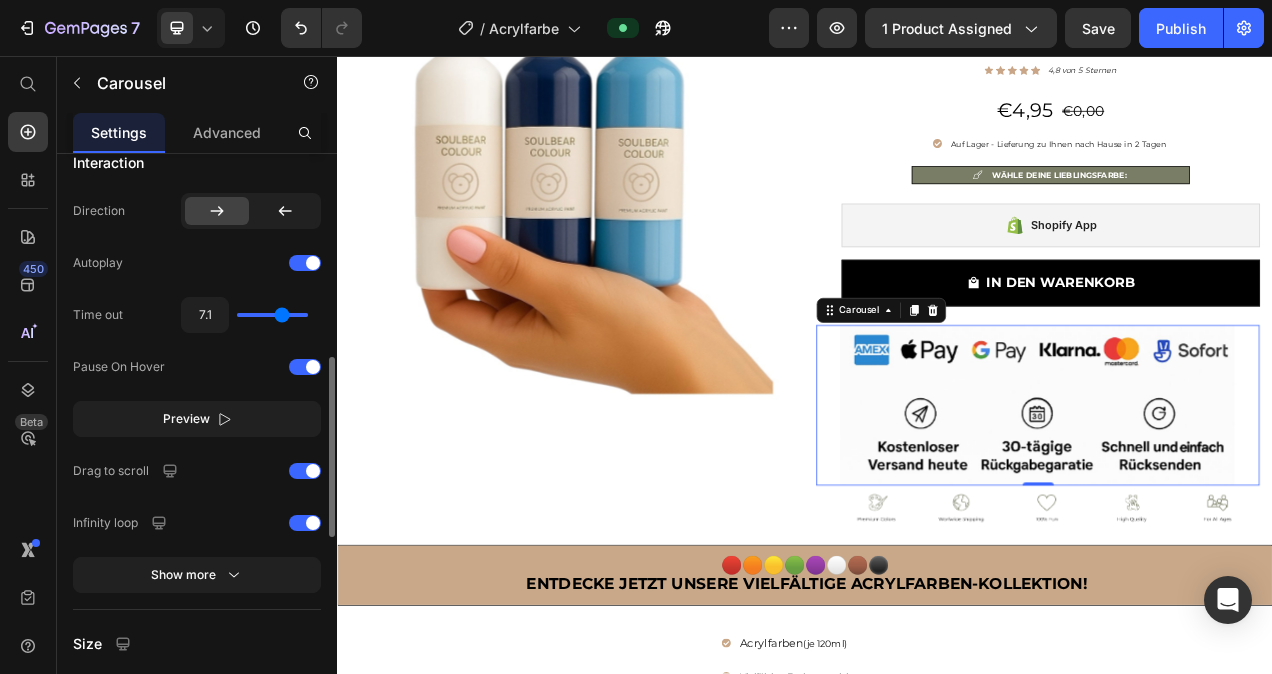 type on "5.9" 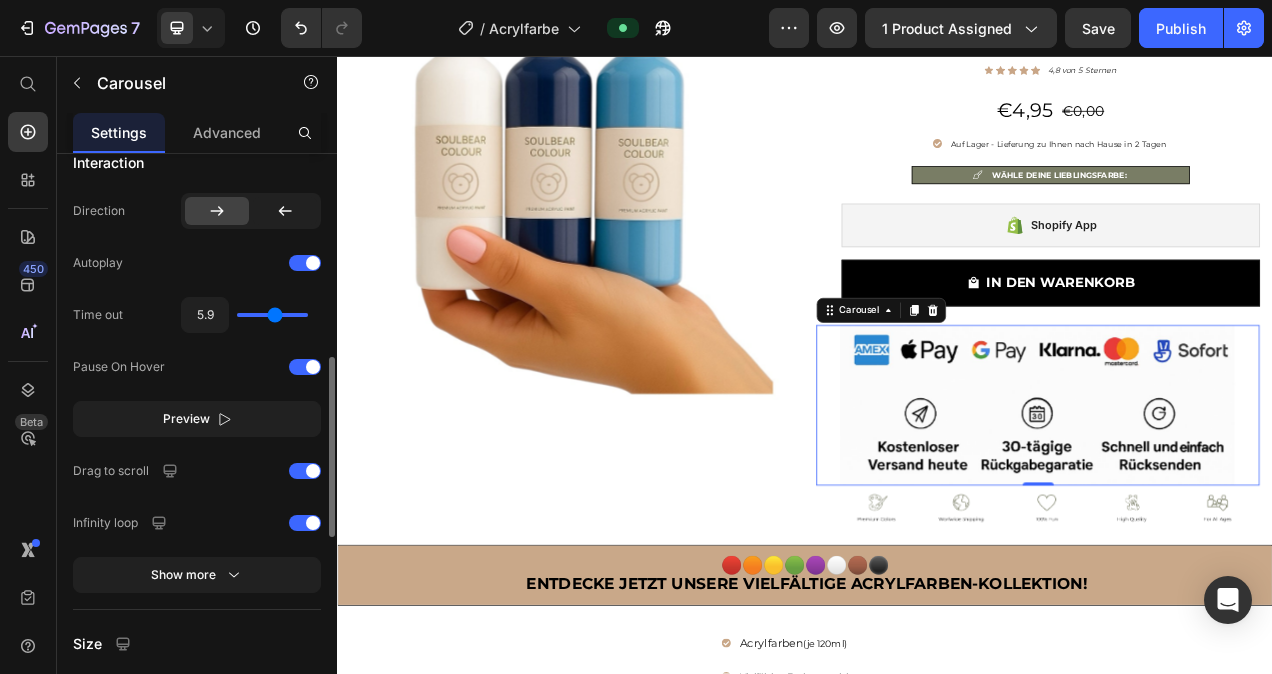 type on "4.7" 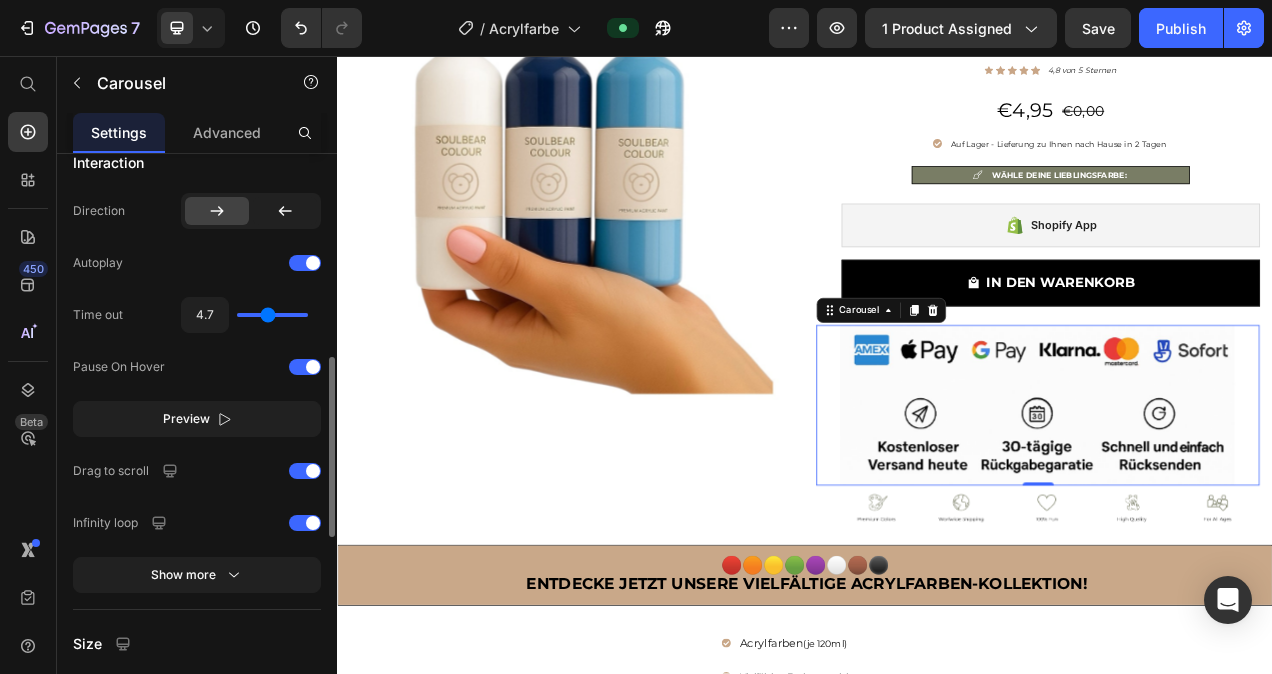 type on "3.8" 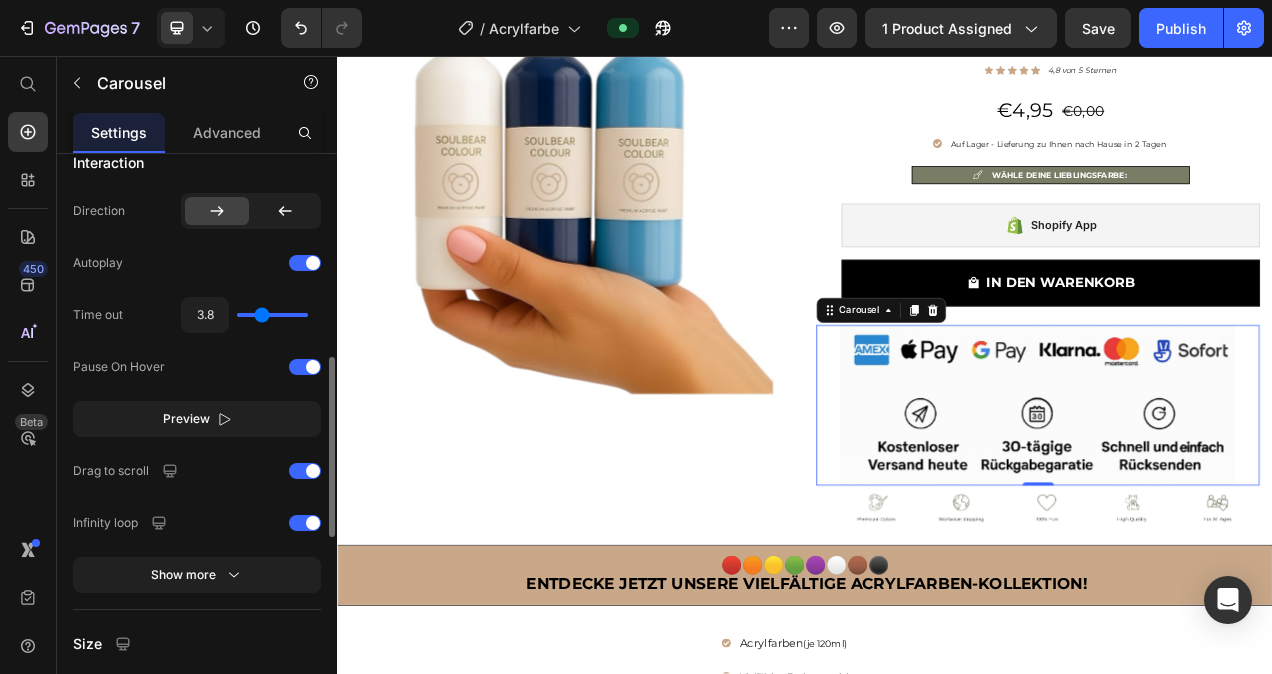 type on "3" 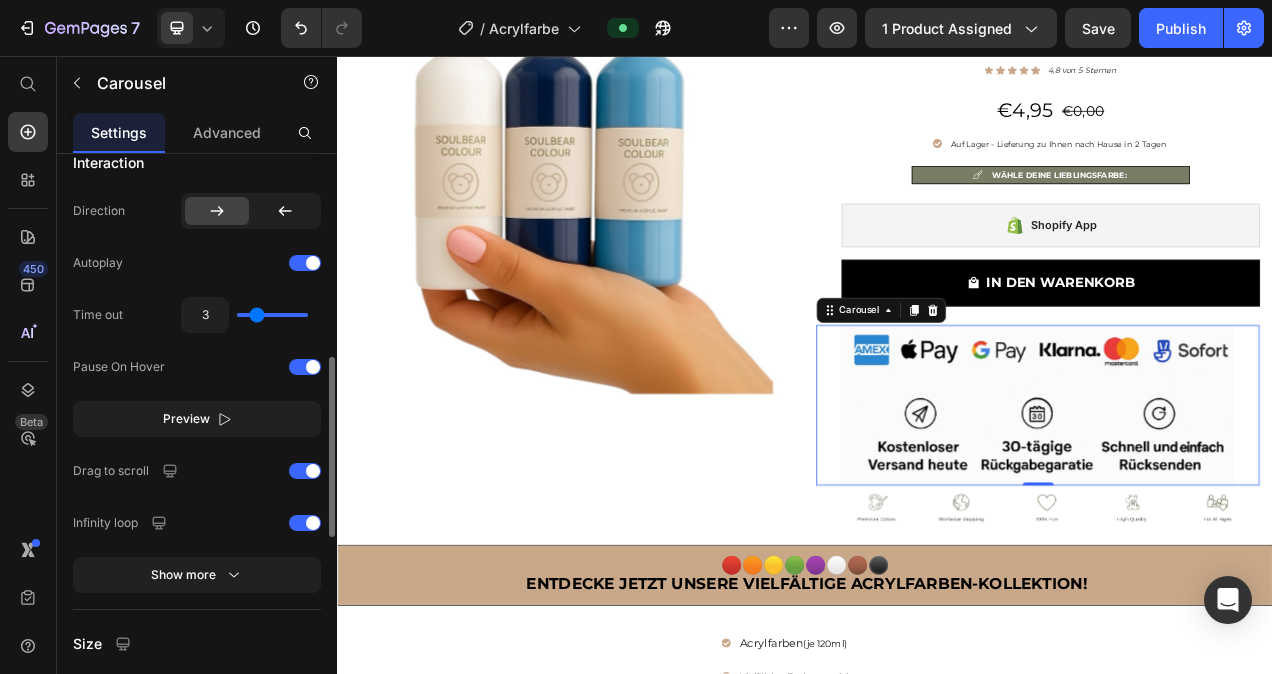 type on "2.2" 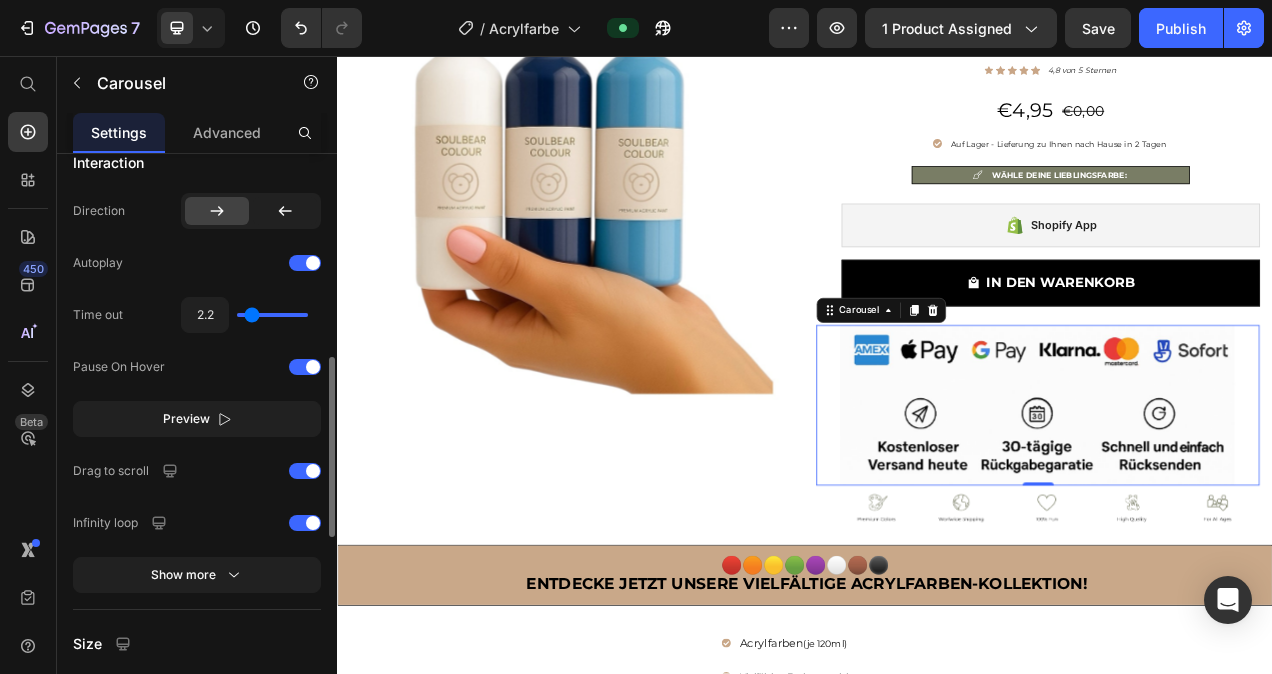 type on "1.4" 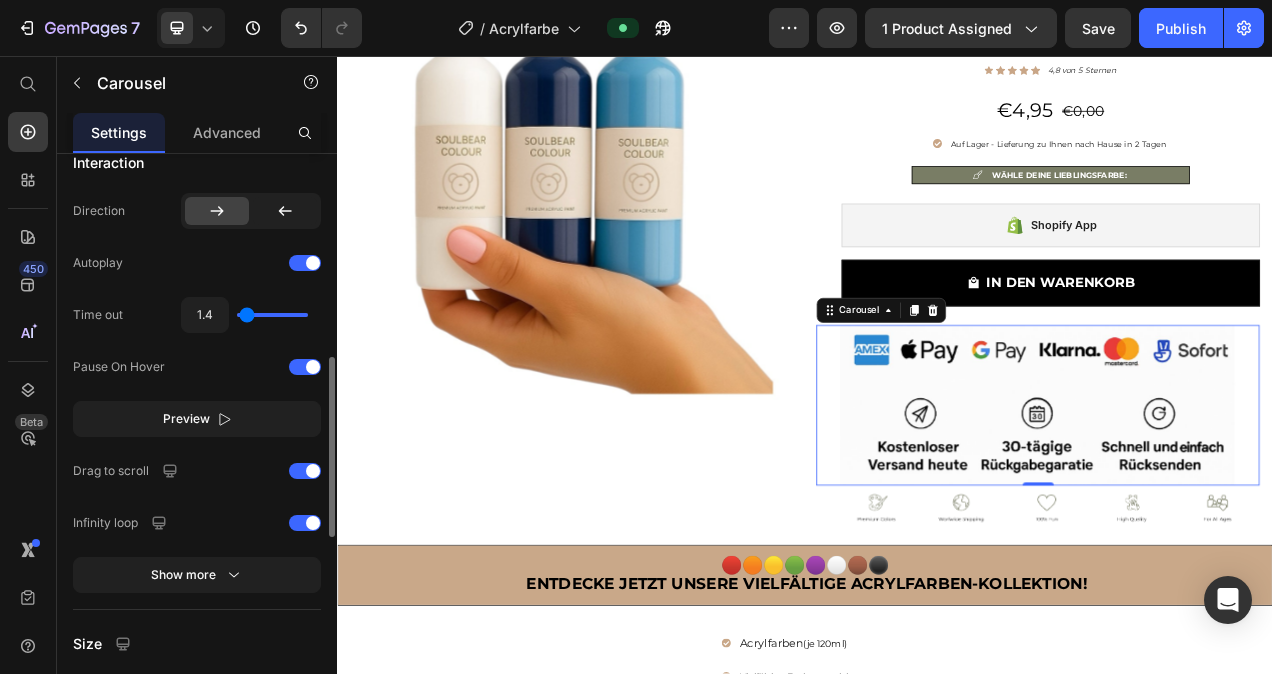 type on "1" 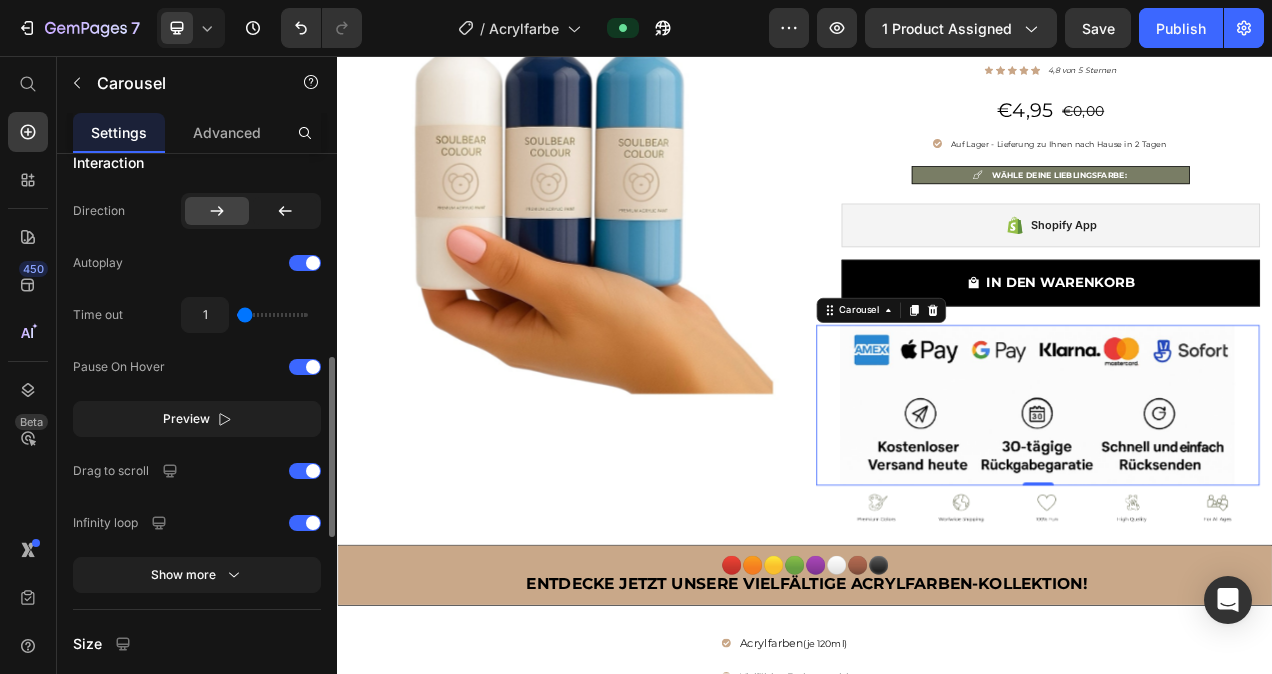 drag, startPoint x: 269, startPoint y: 319, endPoint x: 217, endPoint y: 308, distance: 53.15073 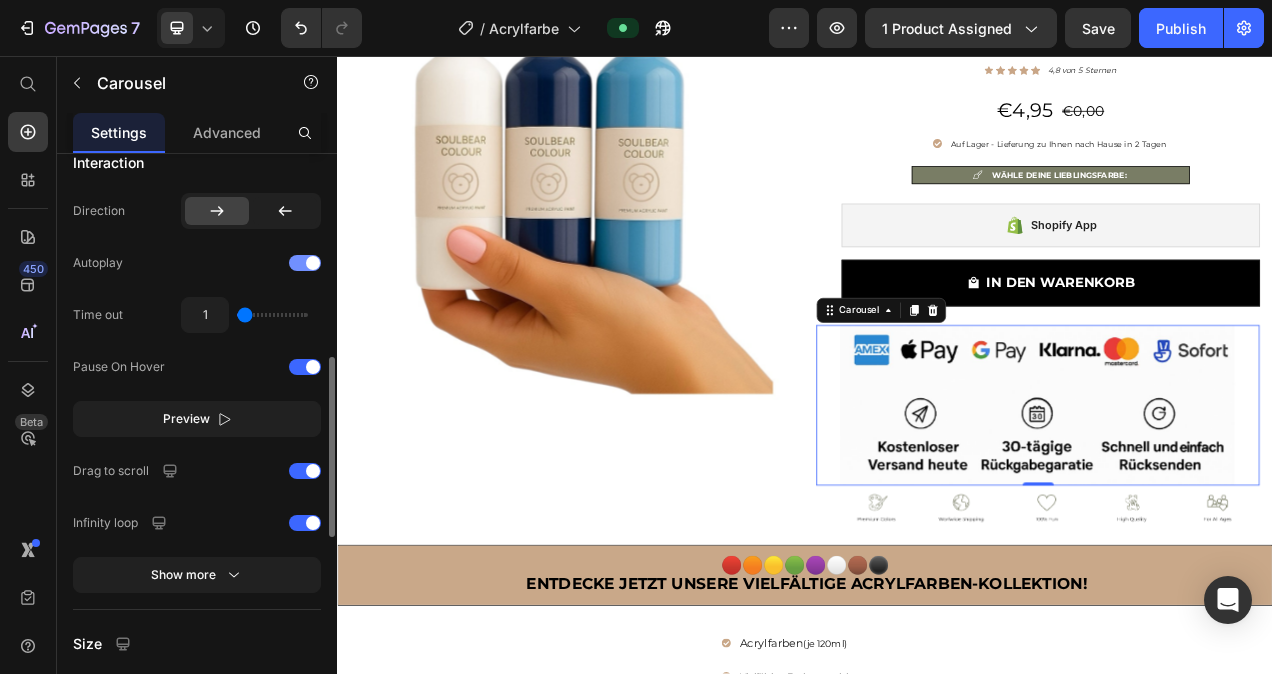 click at bounding box center (305, 263) 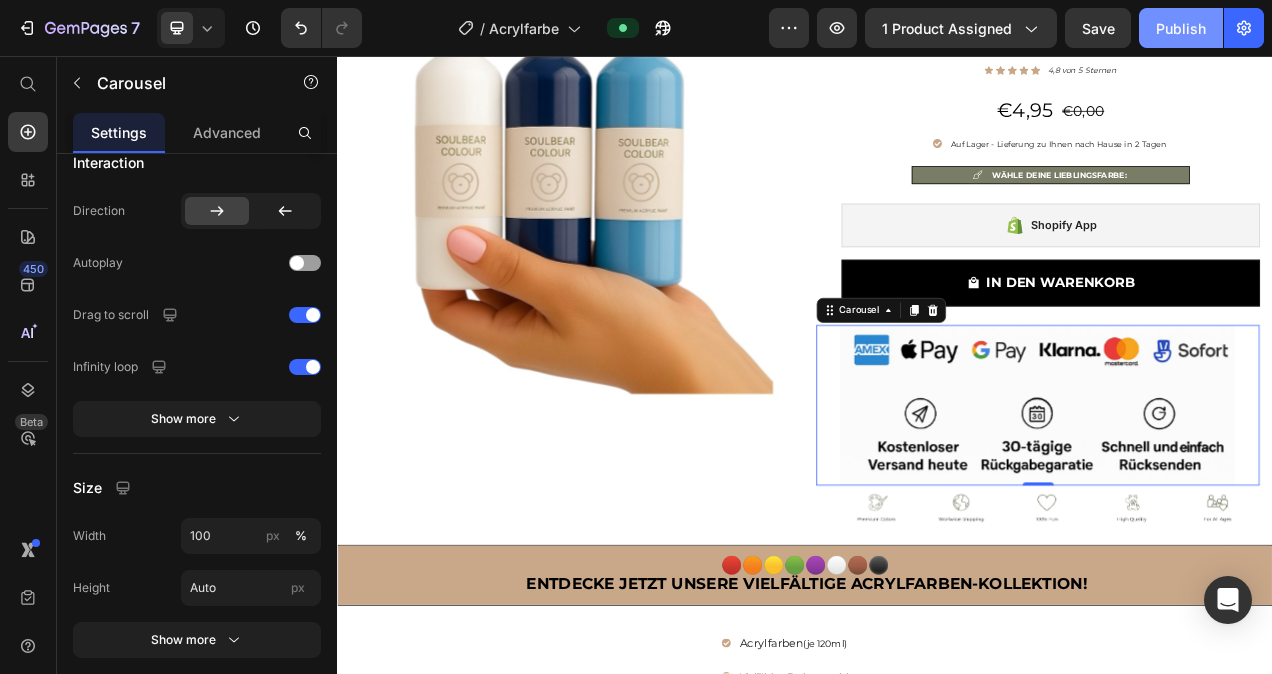 click on "Publish" at bounding box center [1181, 28] 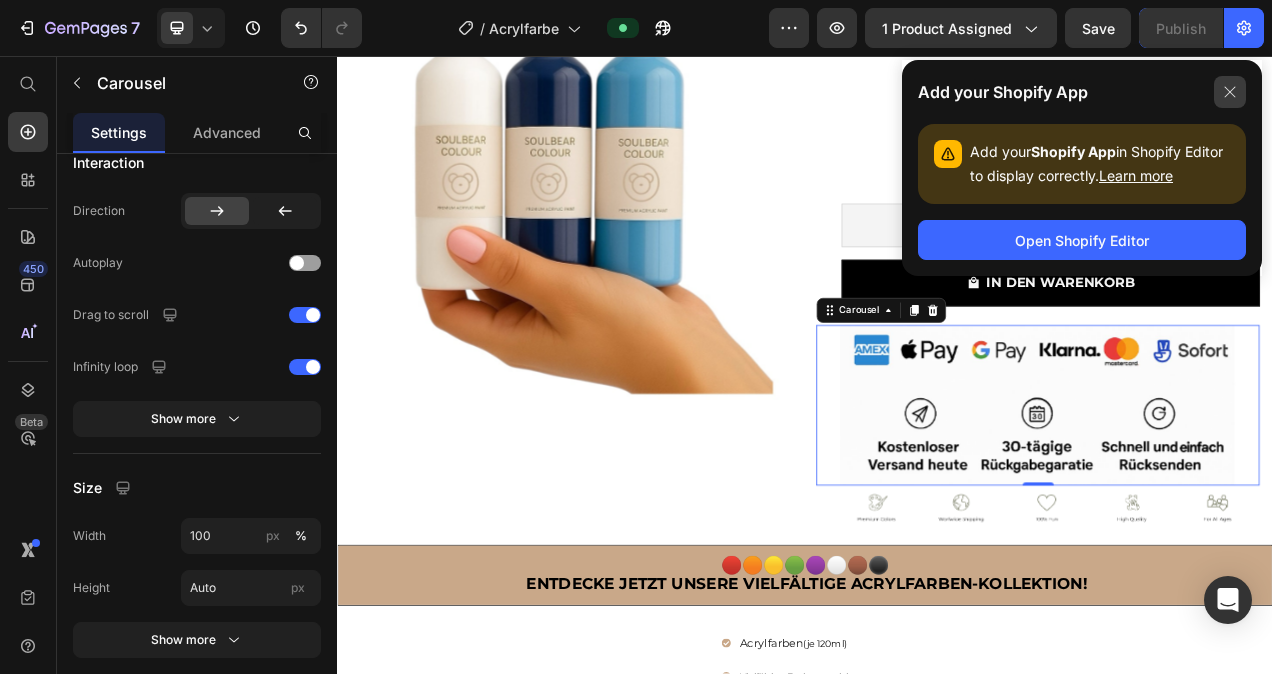 click 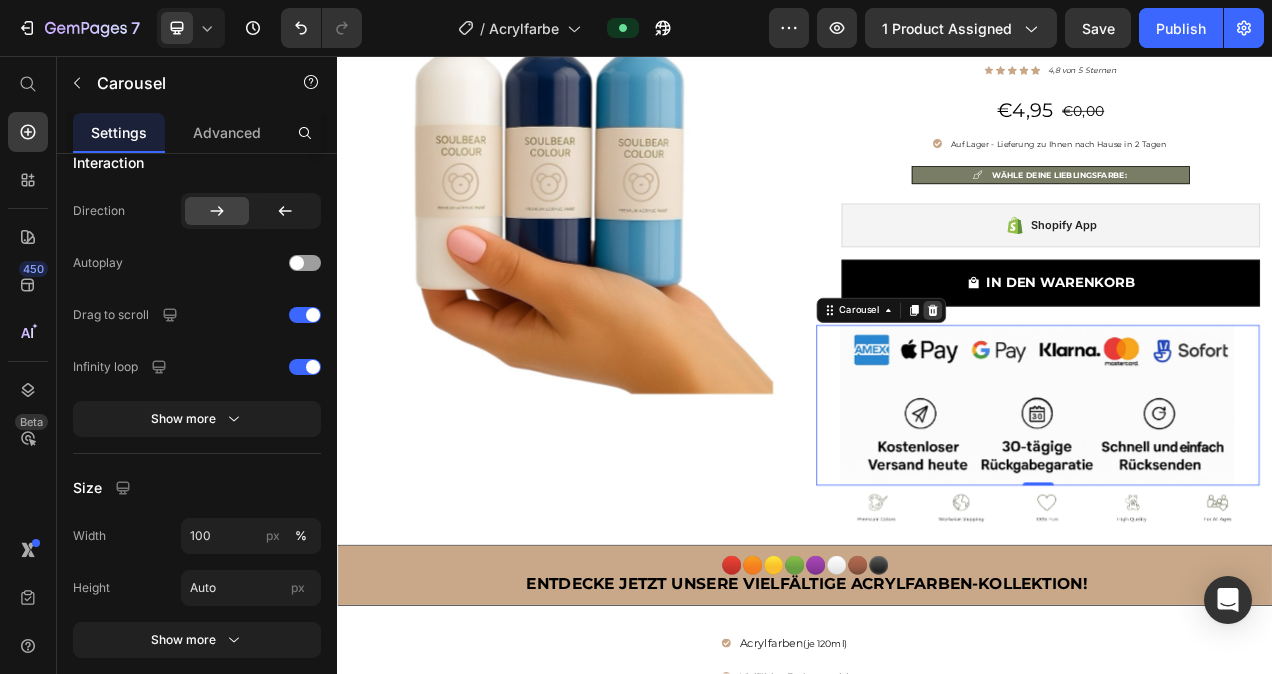 click 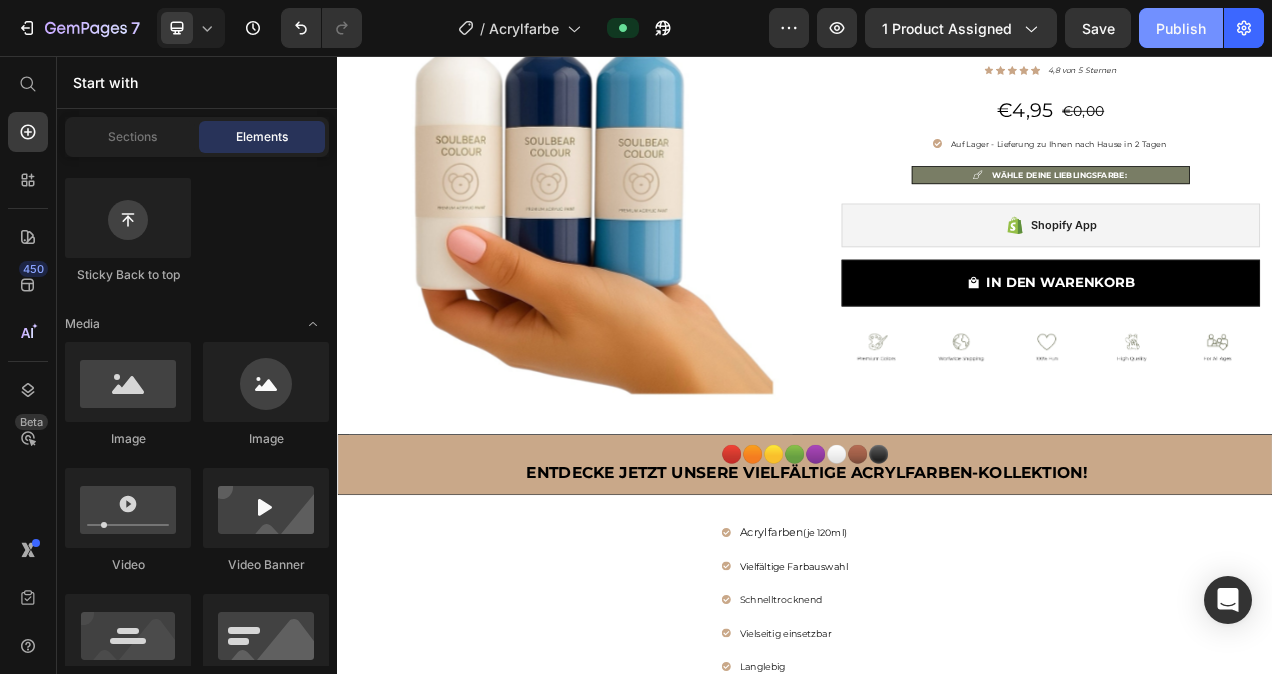 click on "Publish" at bounding box center (1181, 28) 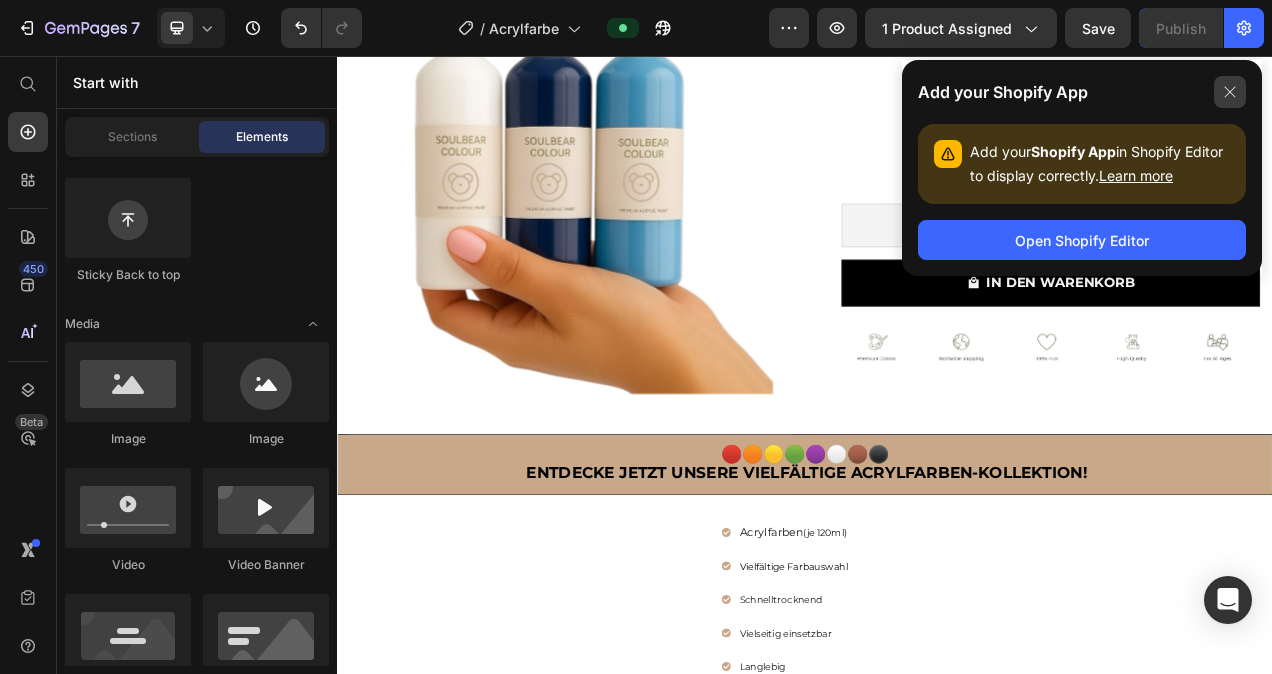 click 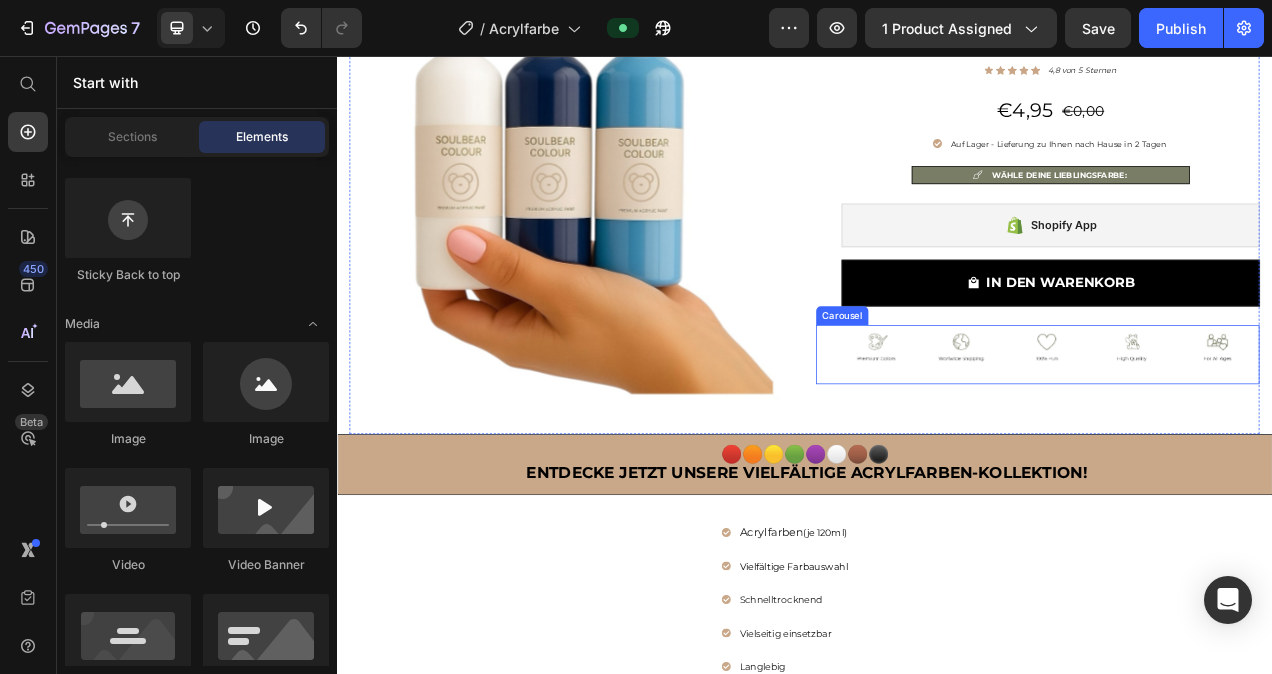 click on "Image Image Image Image Image Carousel" at bounding box center [1236, 440] 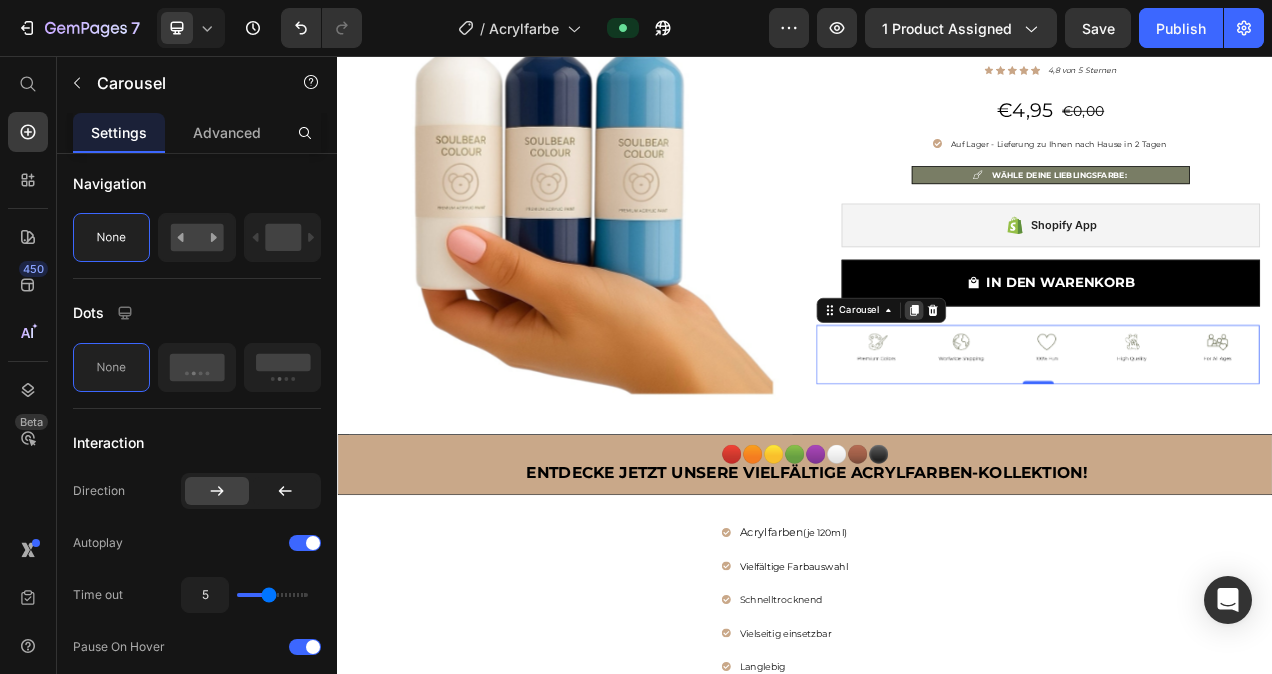 click 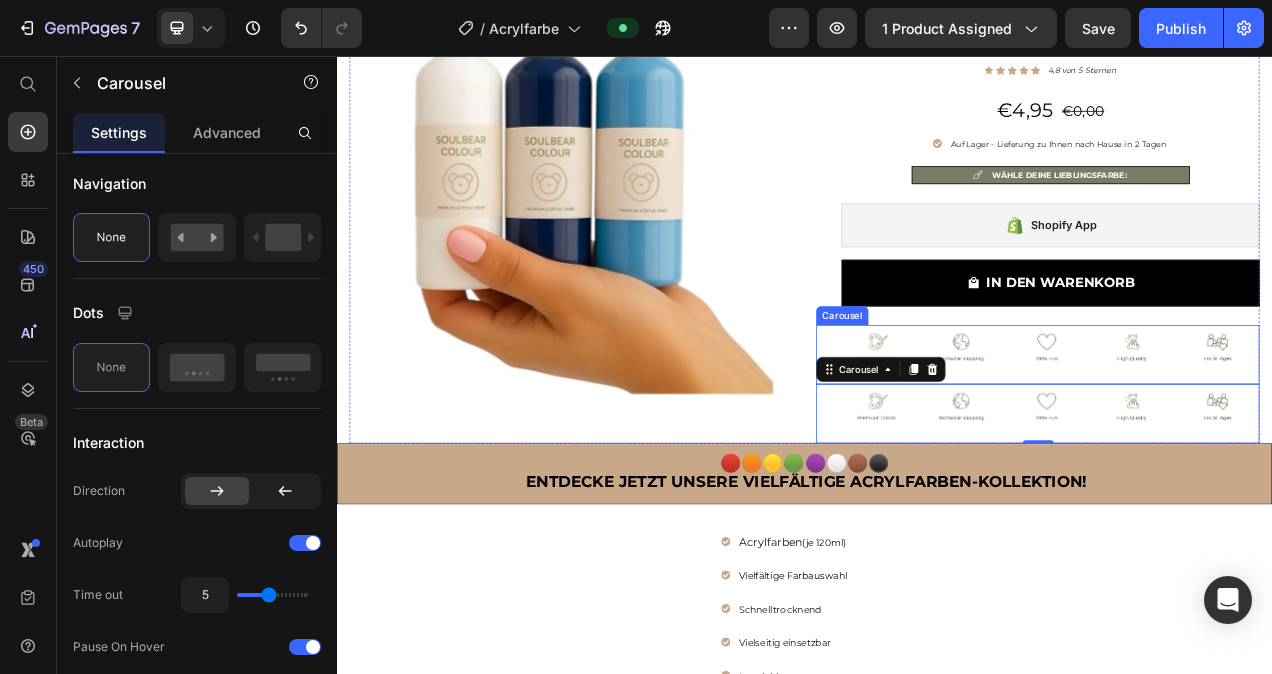 click on "Image Image Image Image Image Carousel" at bounding box center [1236, 440] 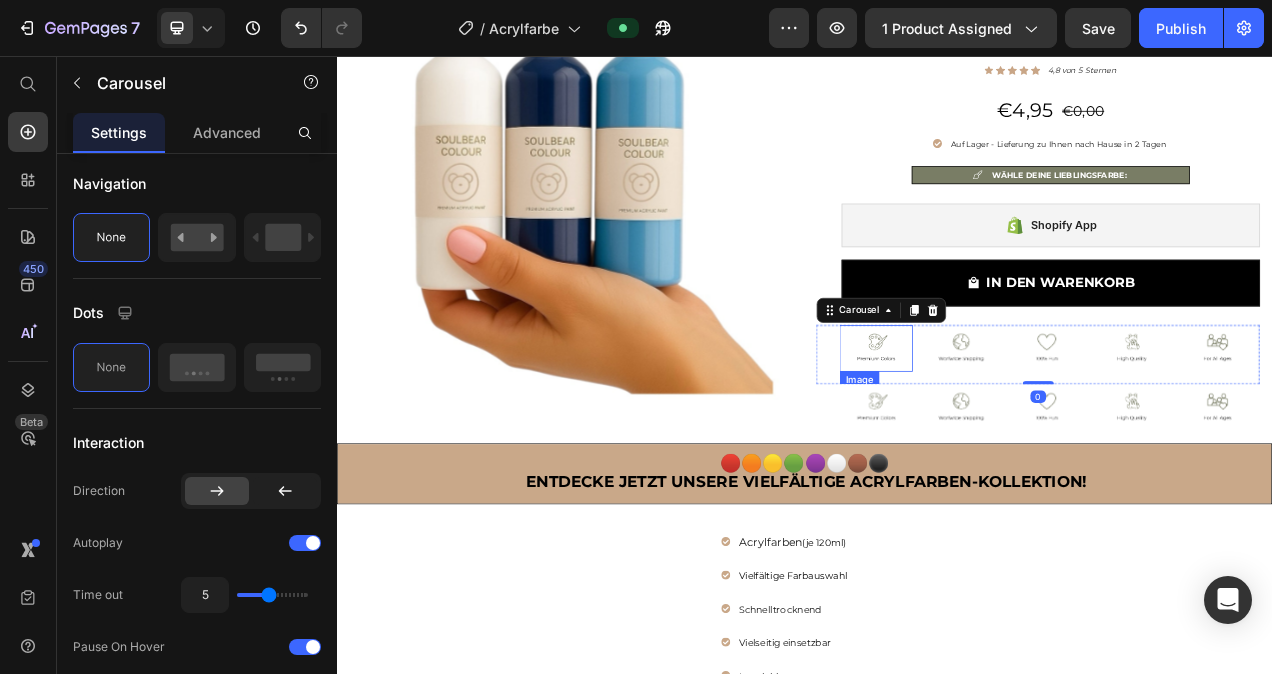click at bounding box center [1029, 432] 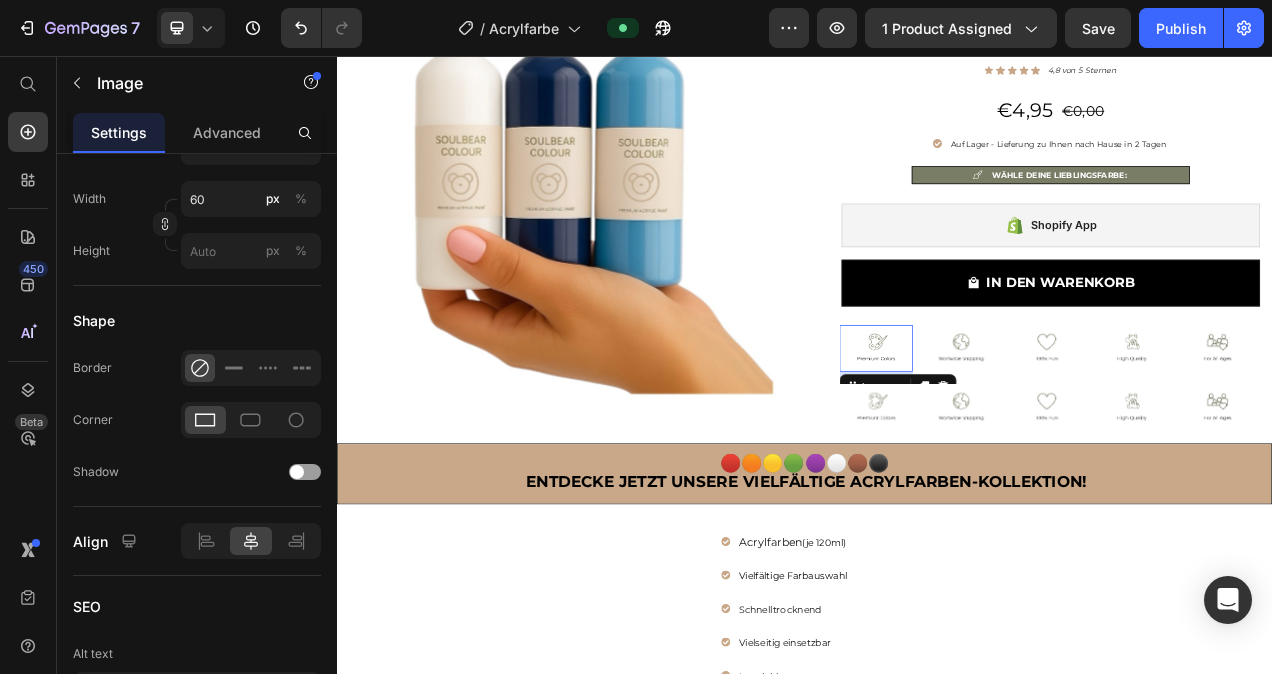 scroll, scrollTop: 0, scrollLeft: 0, axis: both 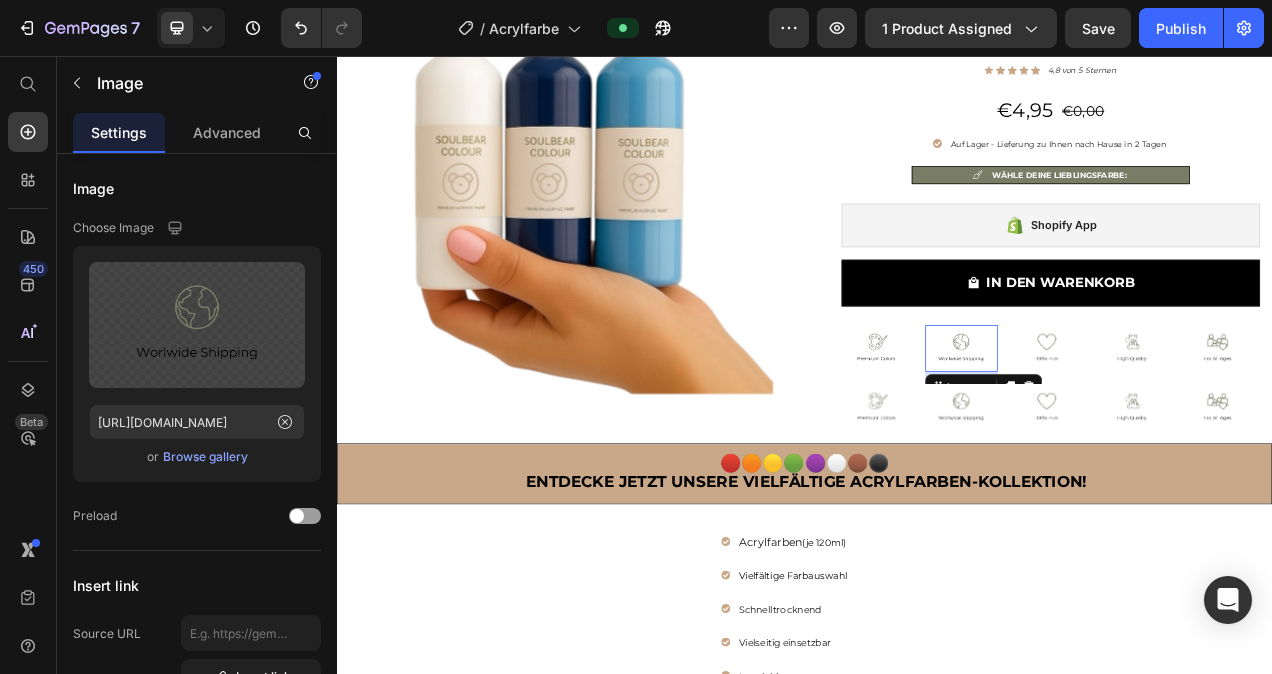 click at bounding box center (1139, 432) 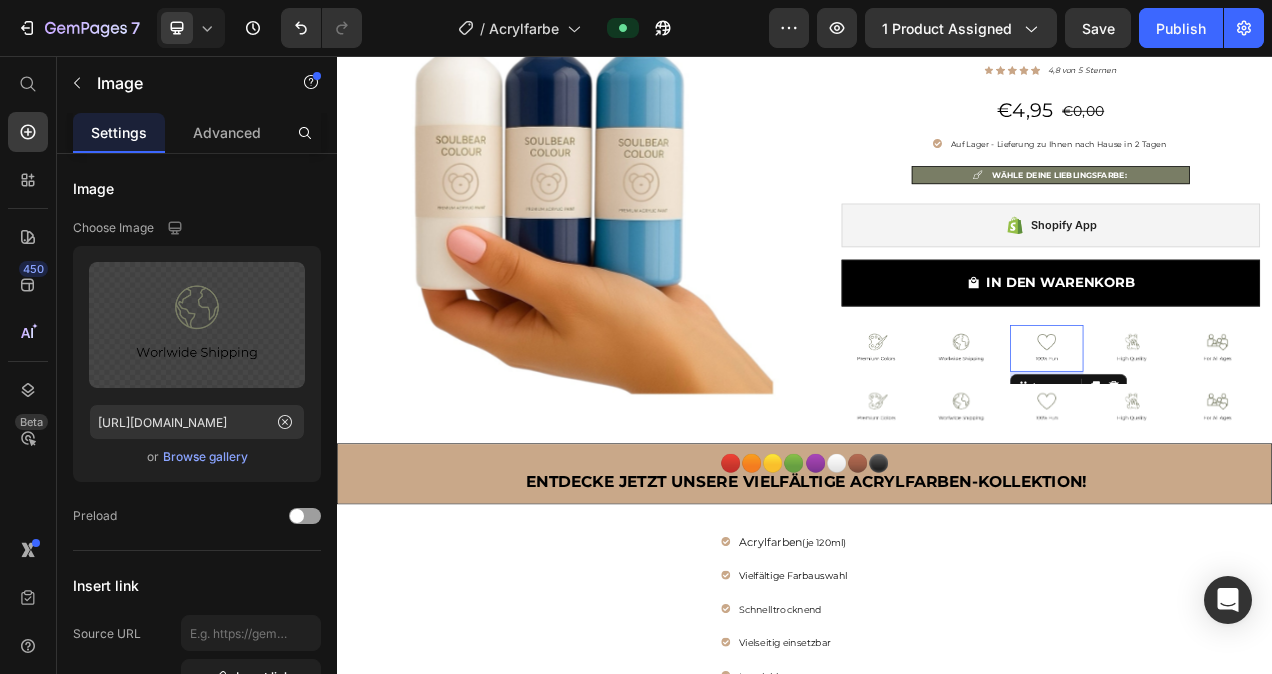 click at bounding box center (1248, 432) 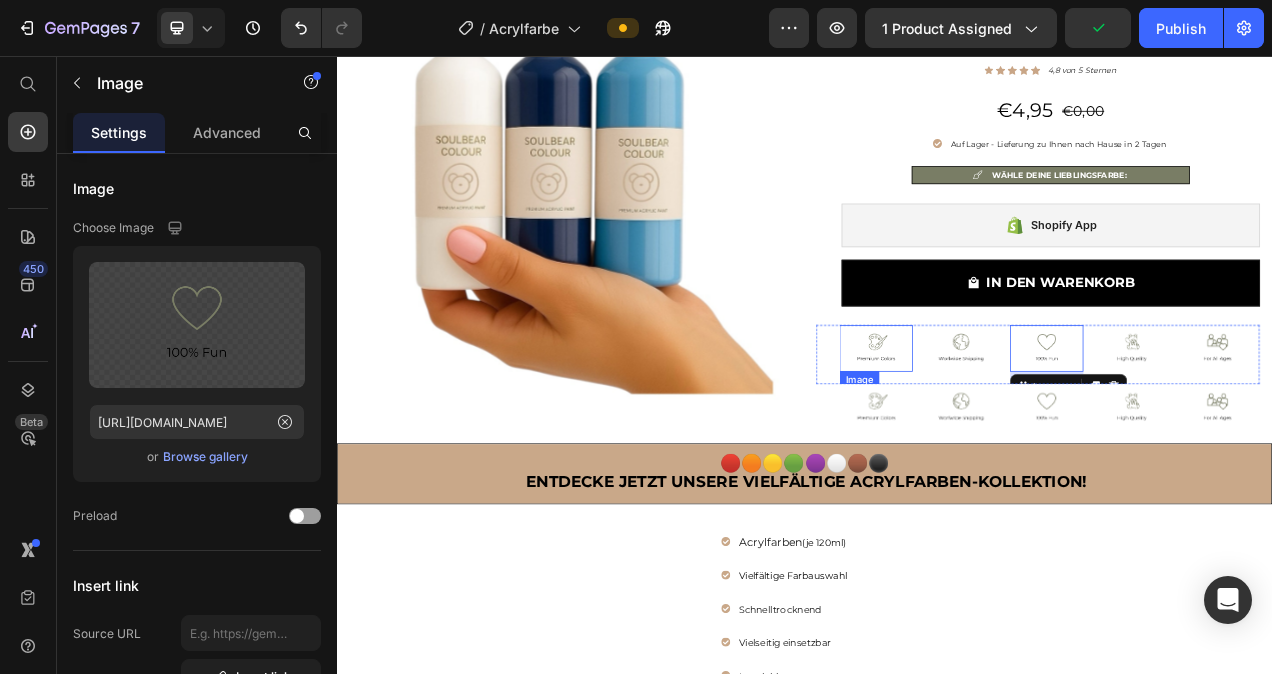 click at bounding box center [1029, 432] 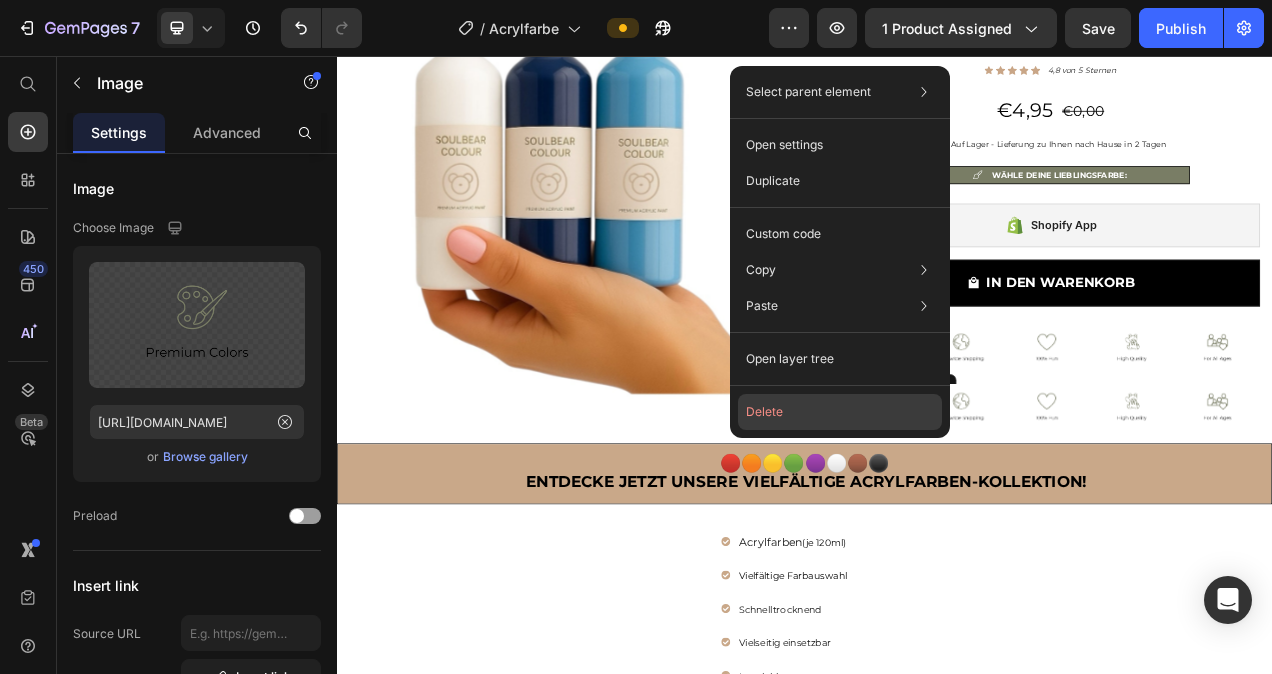 drag, startPoint x: 826, startPoint y: 404, endPoint x: 632, endPoint y: 444, distance: 198.0808 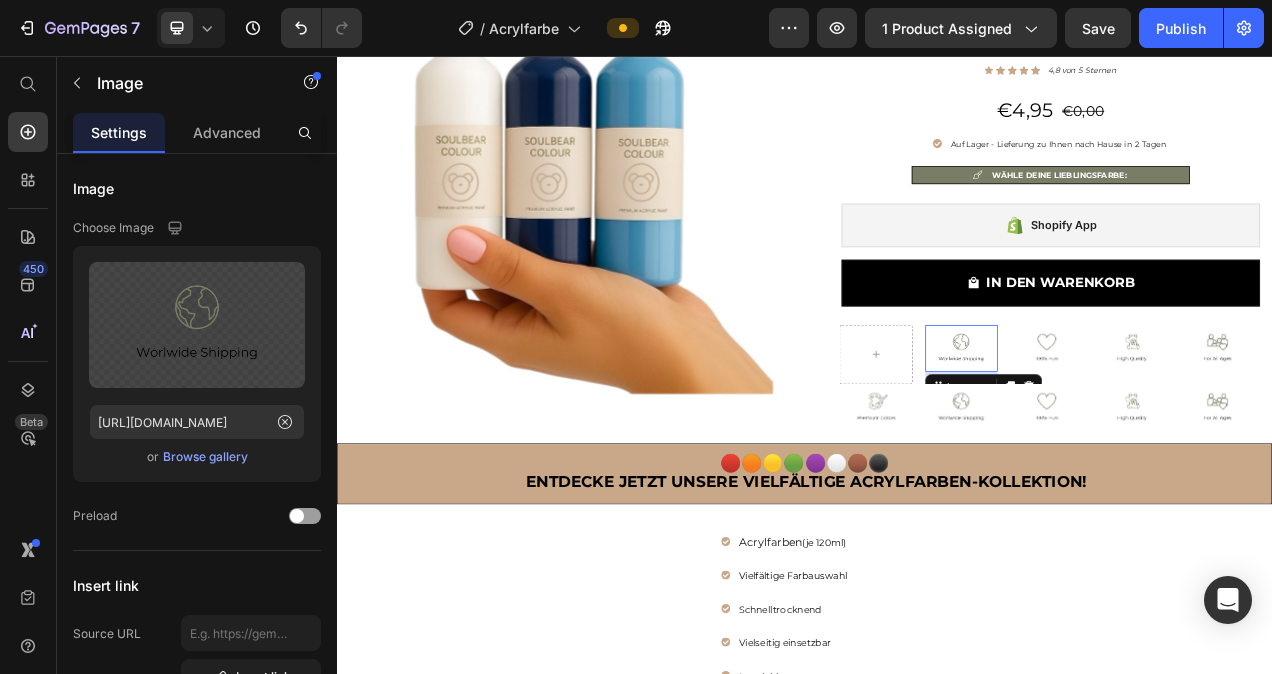 click at bounding box center [1139, 432] 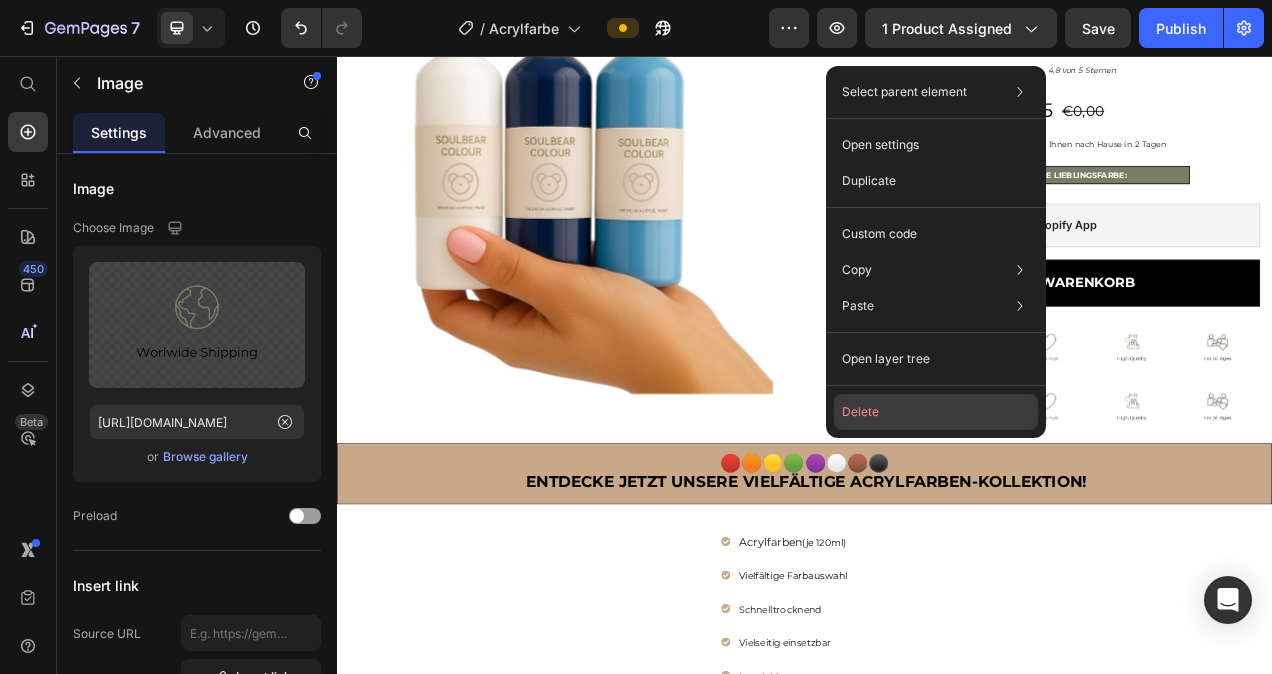 drag, startPoint x: 924, startPoint y: 405, endPoint x: 825, endPoint y: 407, distance: 99.0202 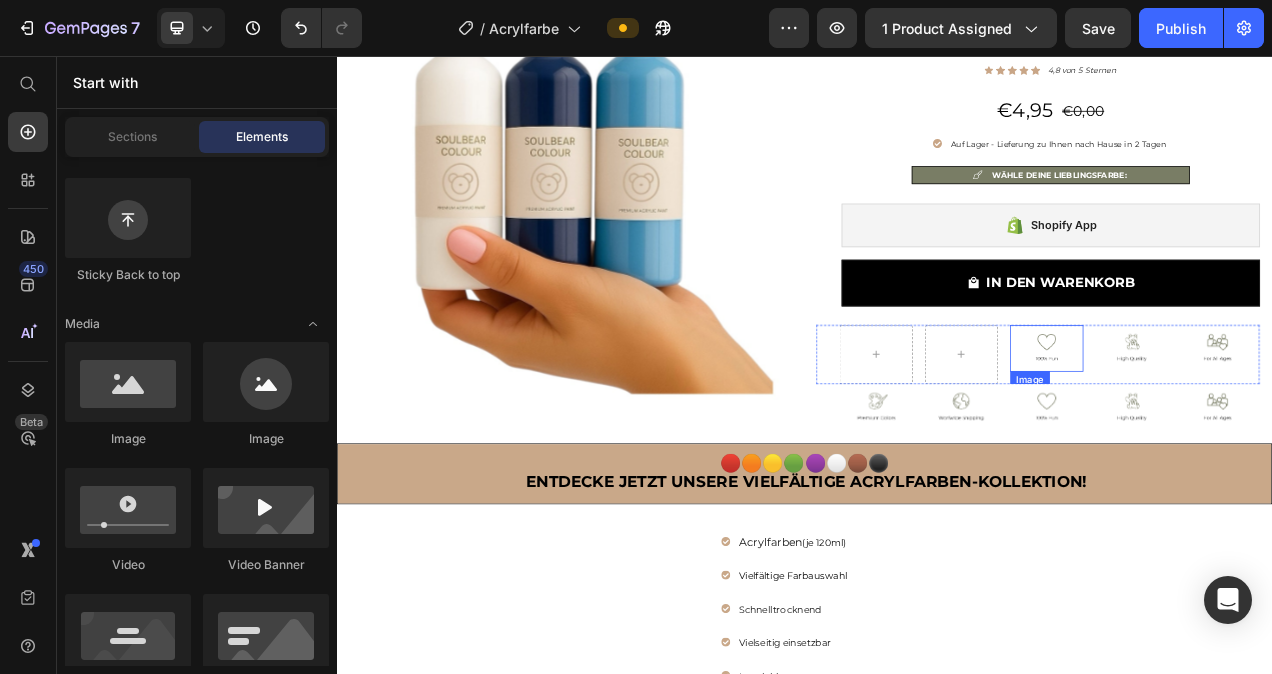 click at bounding box center [1248, 432] 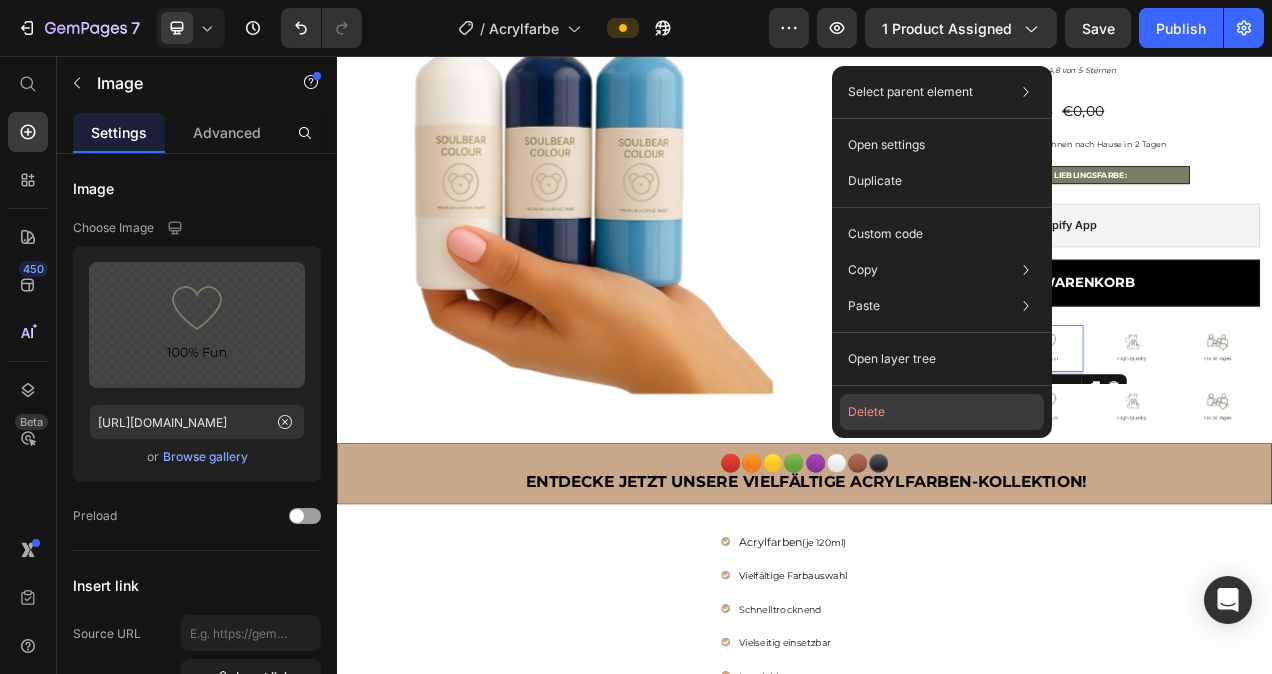 drag, startPoint x: 963, startPoint y: 409, endPoint x: 809, endPoint y: 449, distance: 159.11003 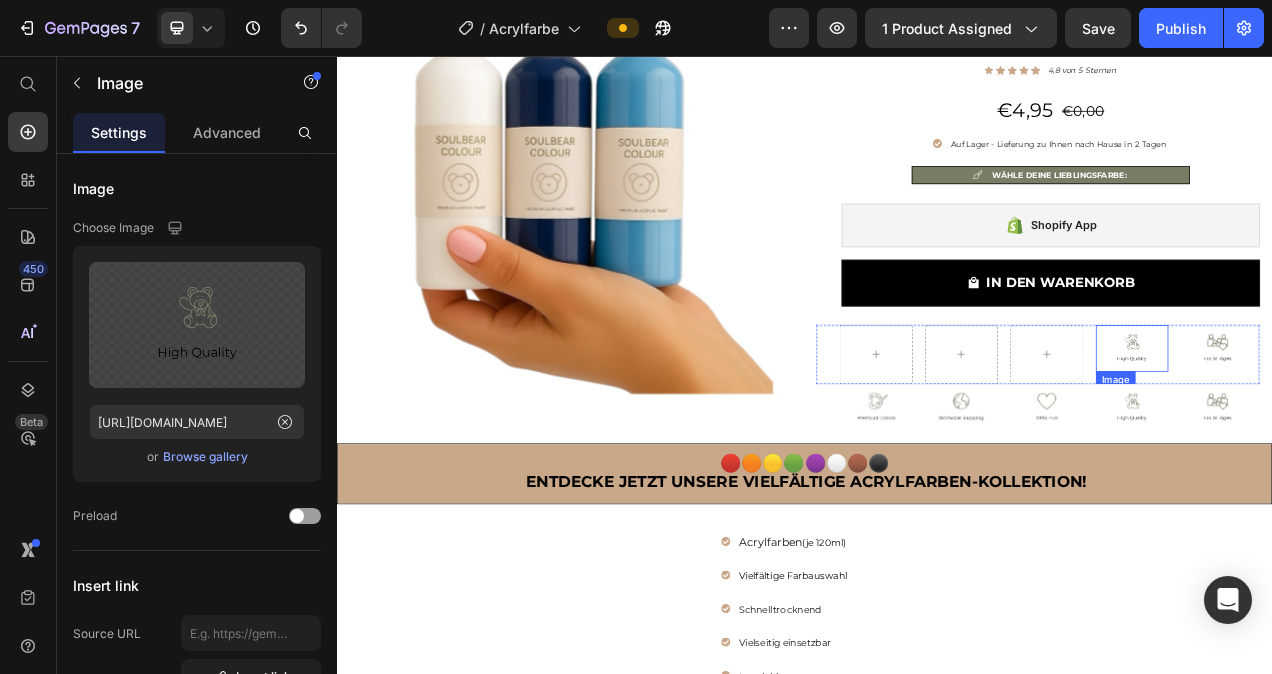 click at bounding box center [1358, 432] 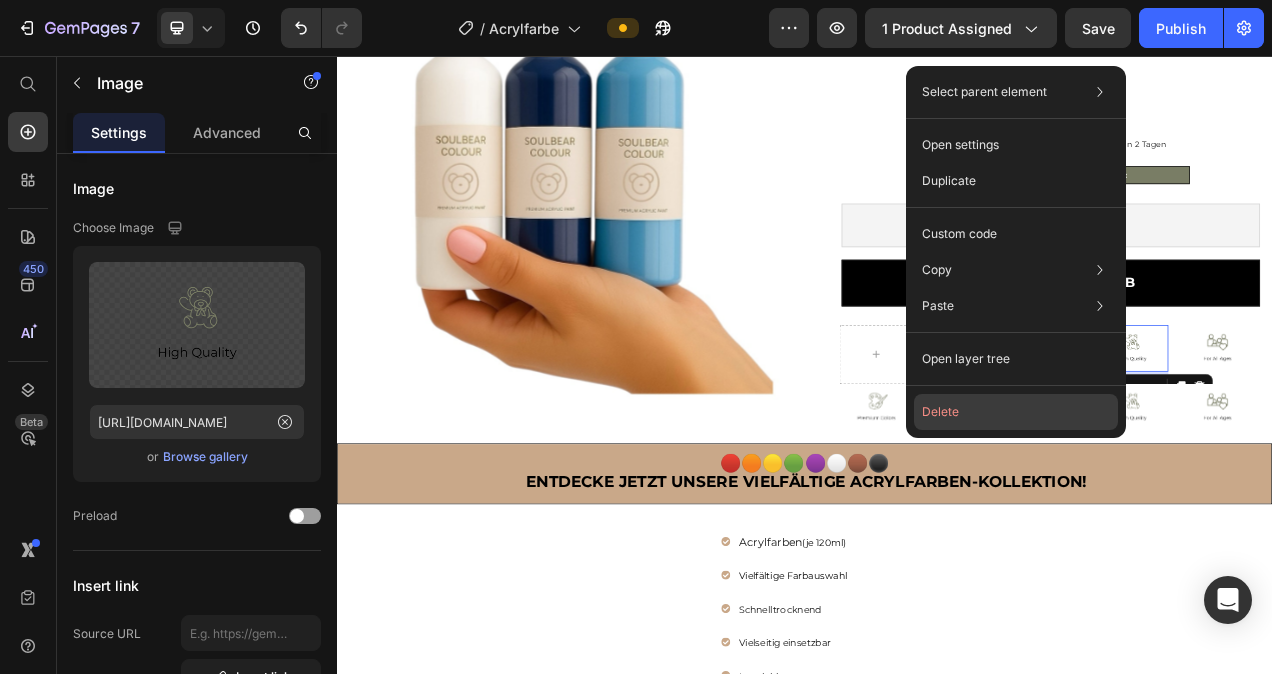 click on "Delete" 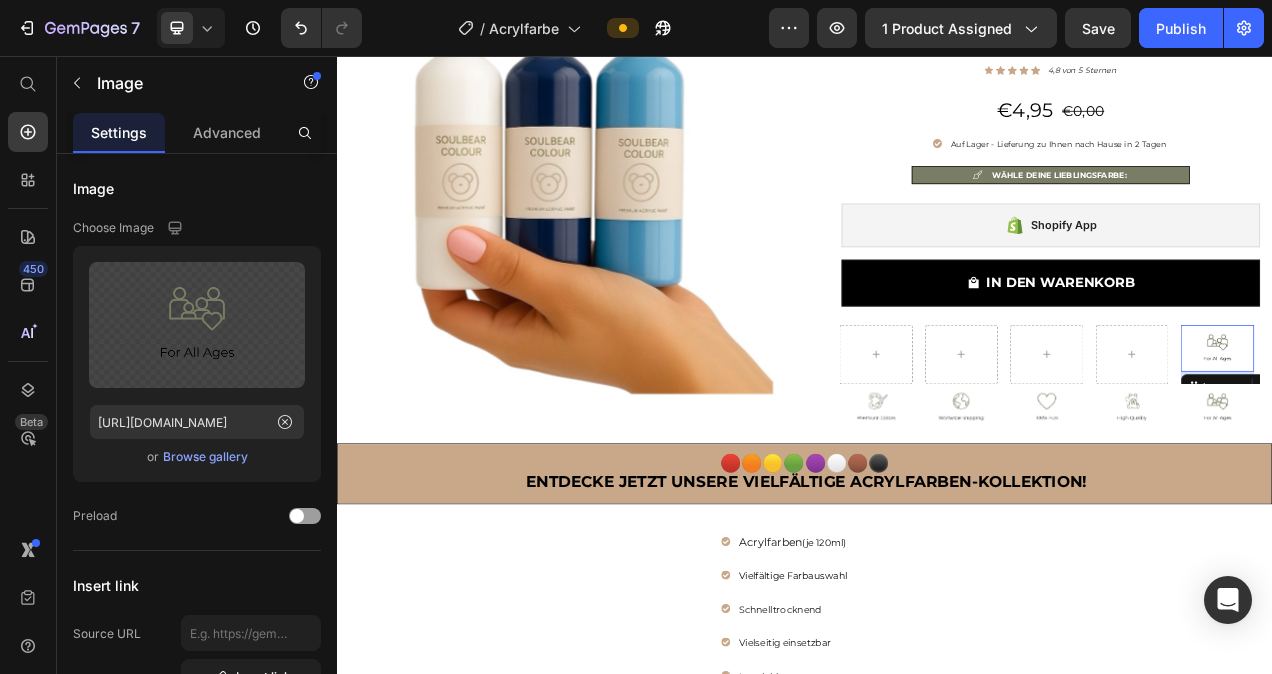 click at bounding box center [1467, 432] 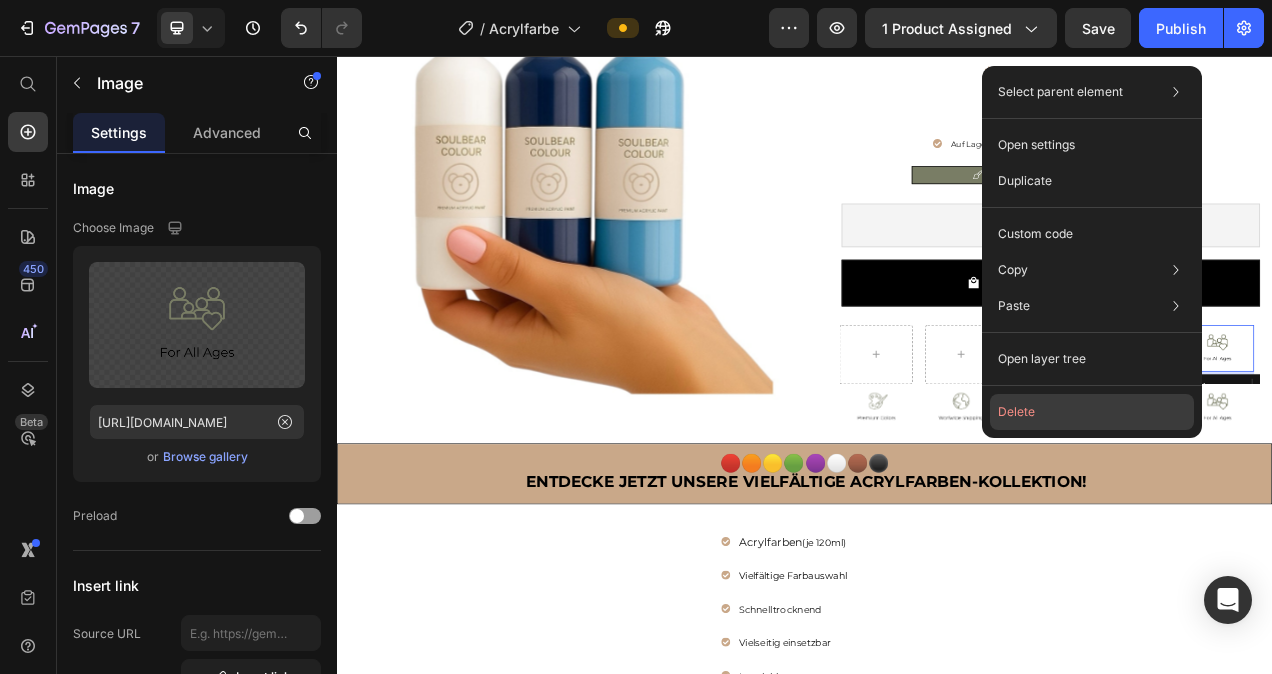 drag, startPoint x: 1104, startPoint y: 401, endPoint x: 982, endPoint y: 445, distance: 129.69194 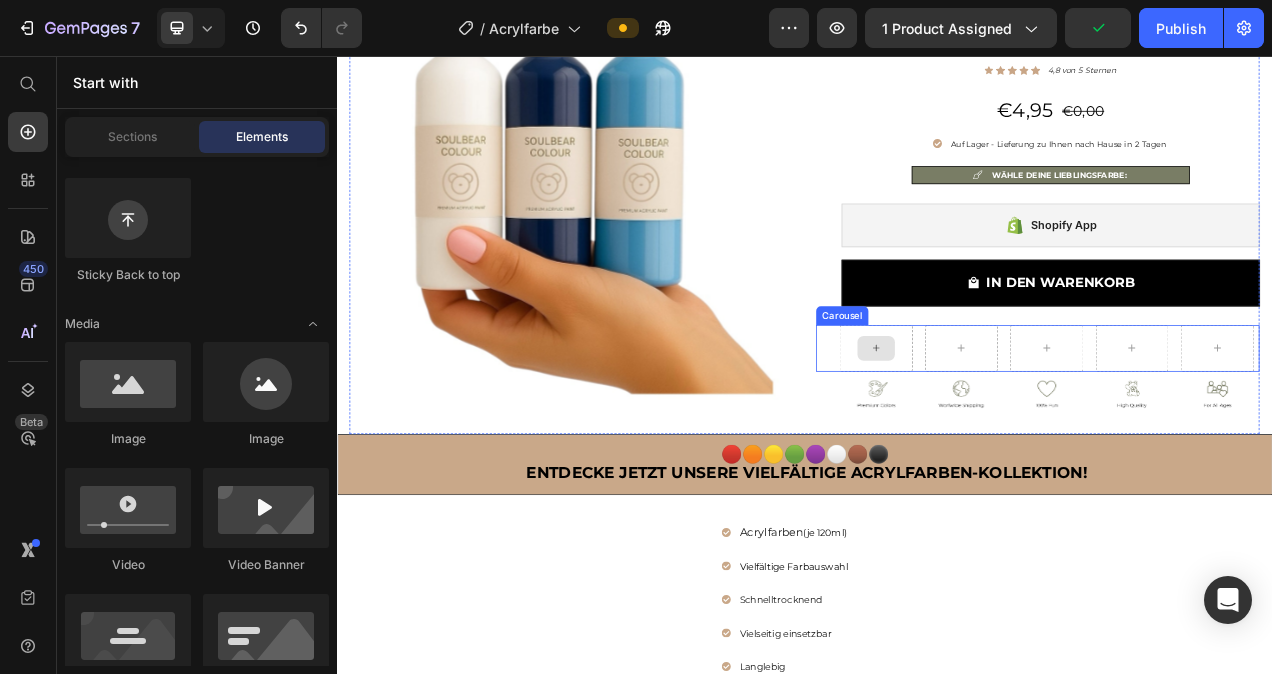 click at bounding box center [1029, 432] 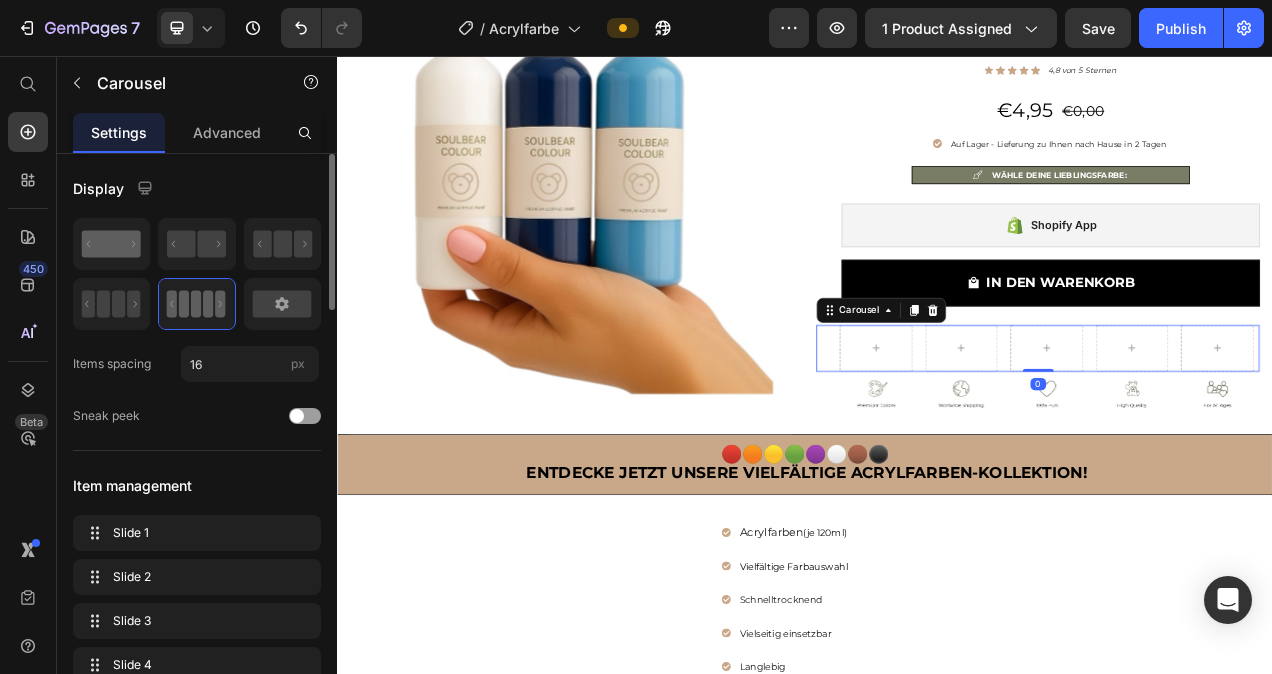 click 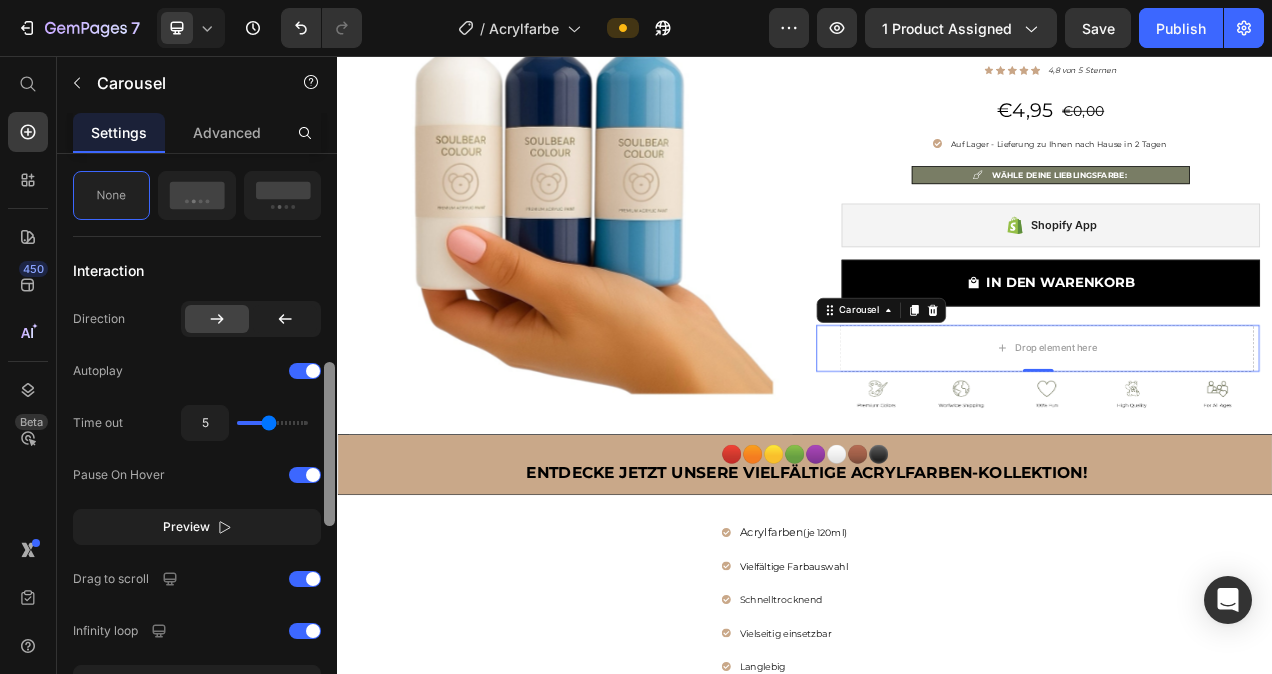 scroll, scrollTop: 729, scrollLeft: 0, axis: vertical 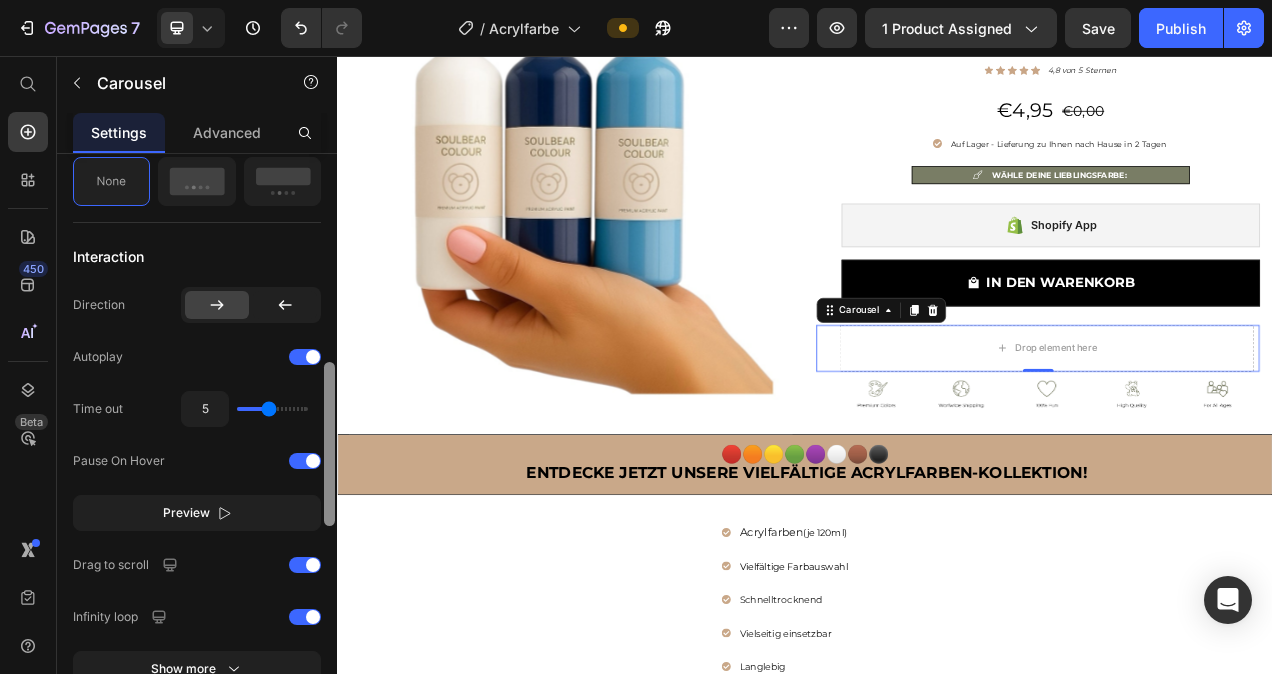drag, startPoint x: 327, startPoint y: 247, endPoint x: 325, endPoint y: 456, distance: 209.00957 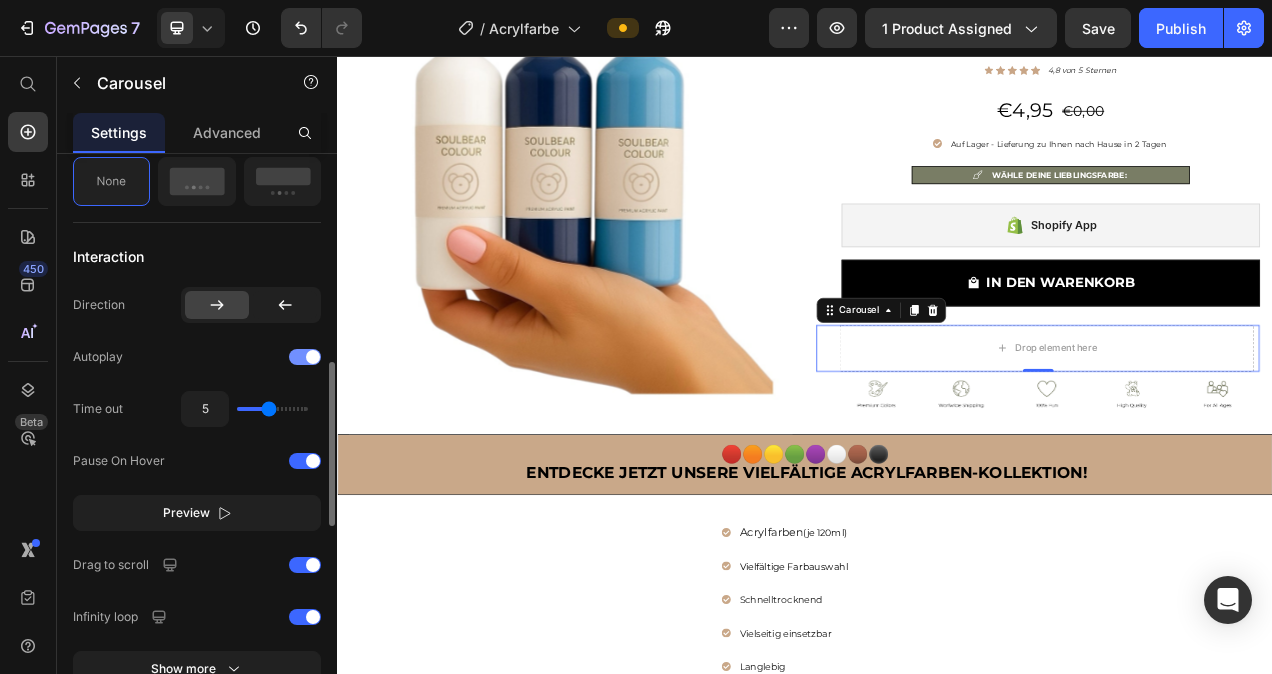 click at bounding box center (305, 357) 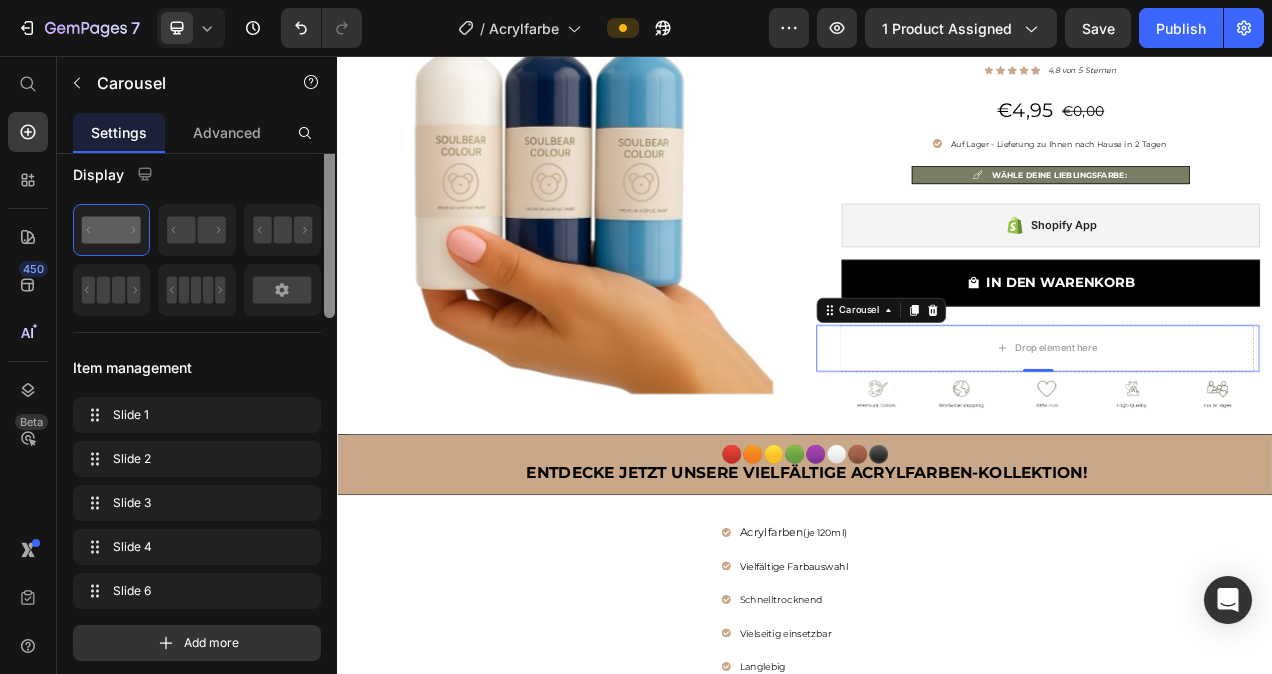 scroll, scrollTop: 0, scrollLeft: 0, axis: both 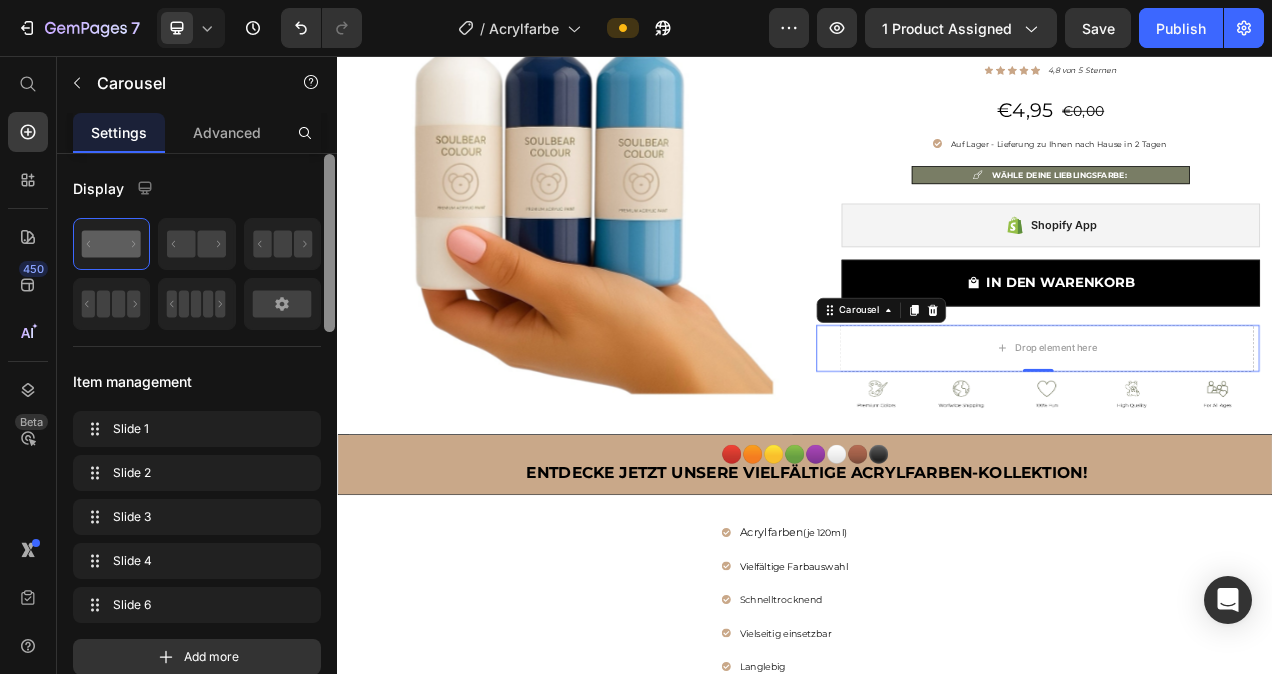 drag, startPoint x: 330, startPoint y: 403, endPoint x: 326, endPoint y: 157, distance: 246.03252 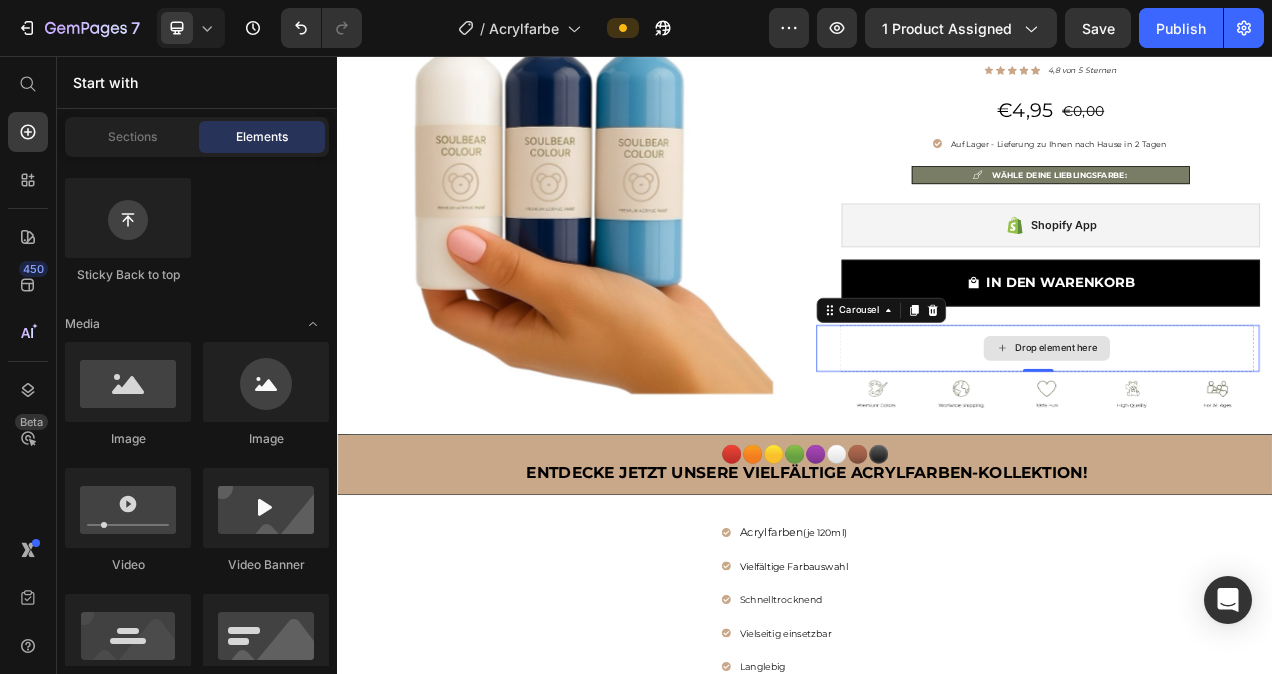 click on "Drop element here" at bounding box center [1248, 432] 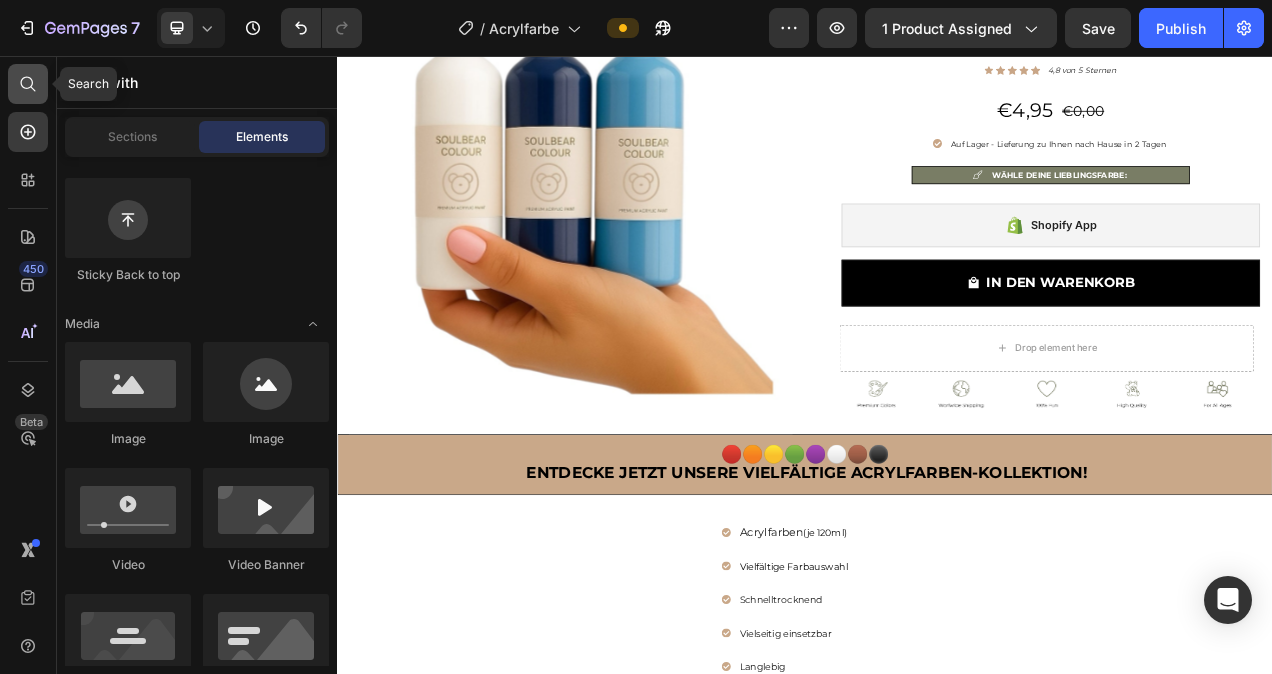 click 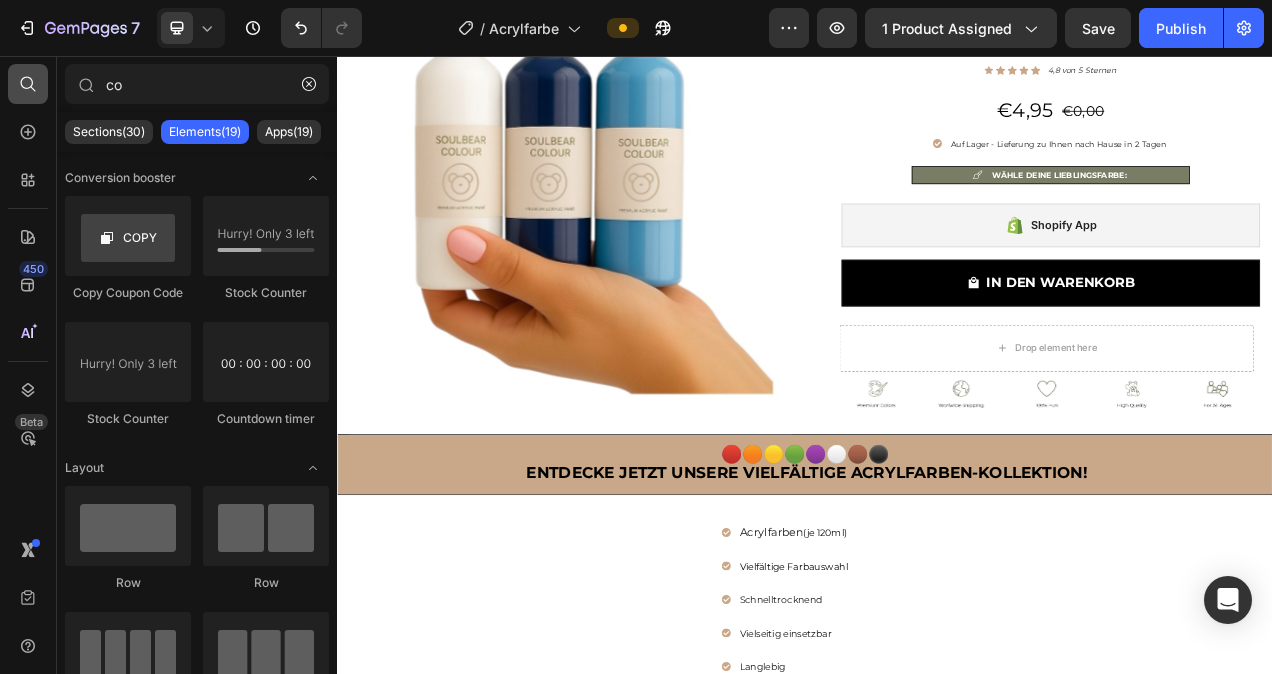 type on "c" 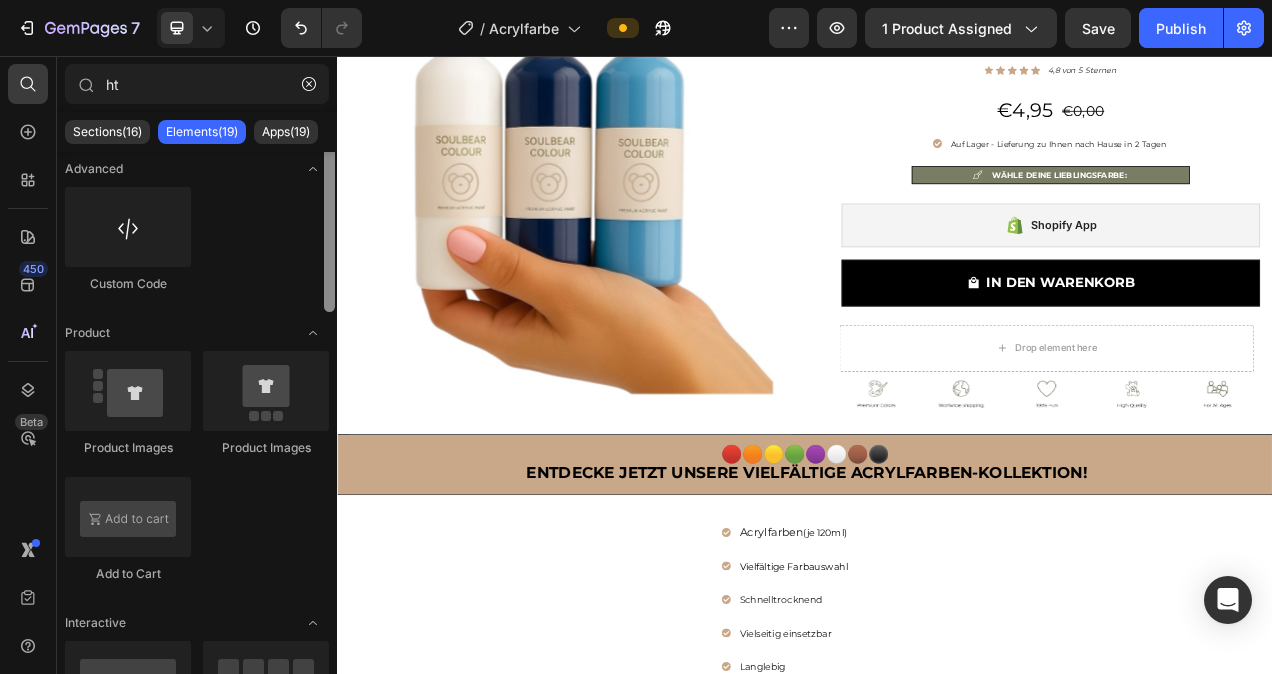 scroll, scrollTop: 0, scrollLeft: 0, axis: both 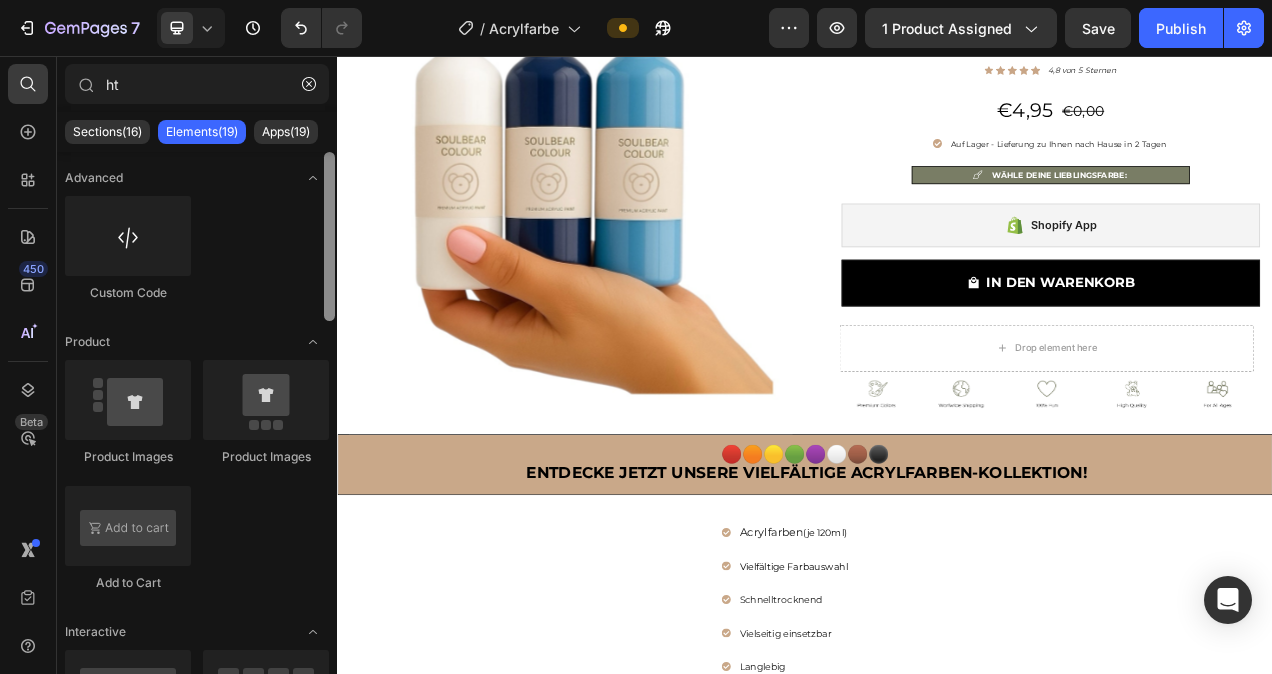 drag, startPoint x: 326, startPoint y: 213, endPoint x: 323, endPoint y: 189, distance: 24.186773 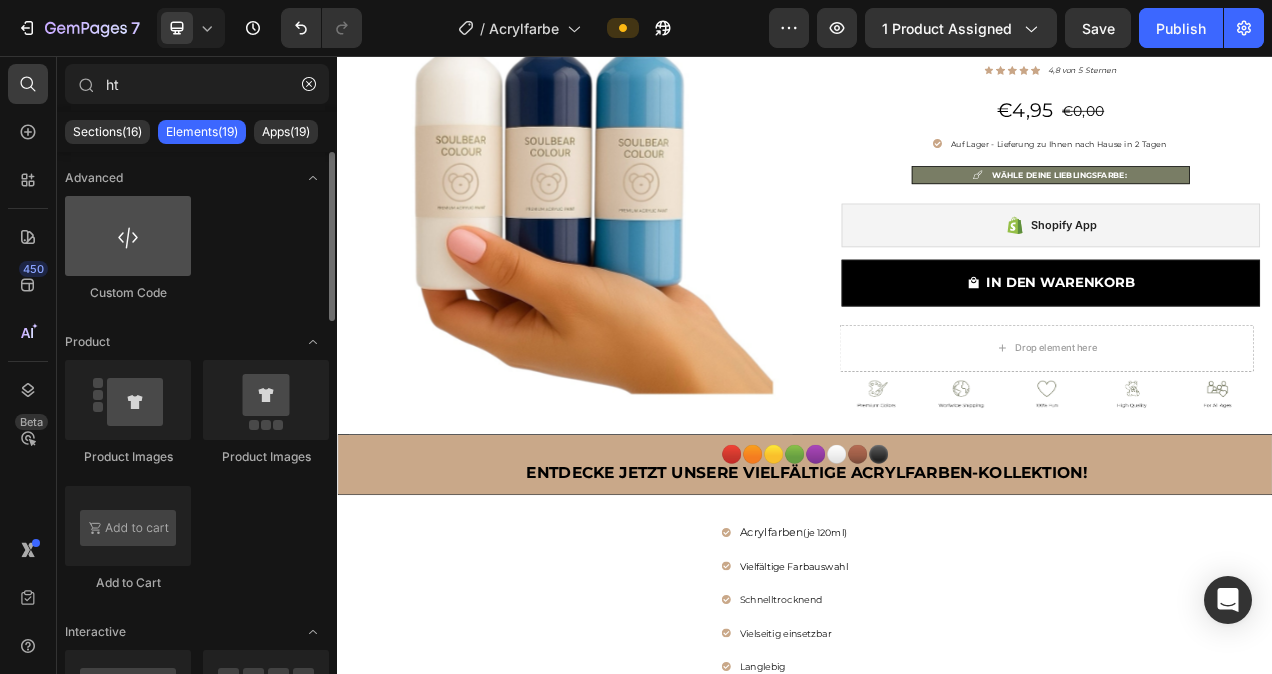 type on "ht" 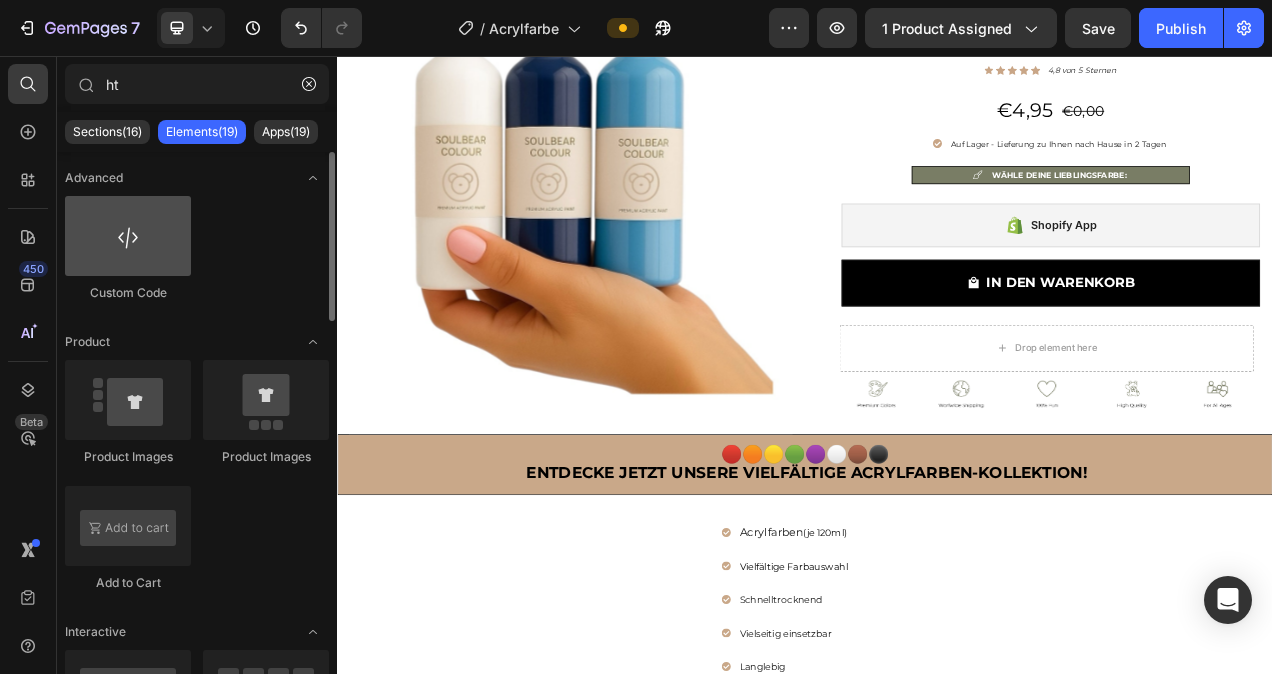 click at bounding box center [128, 236] 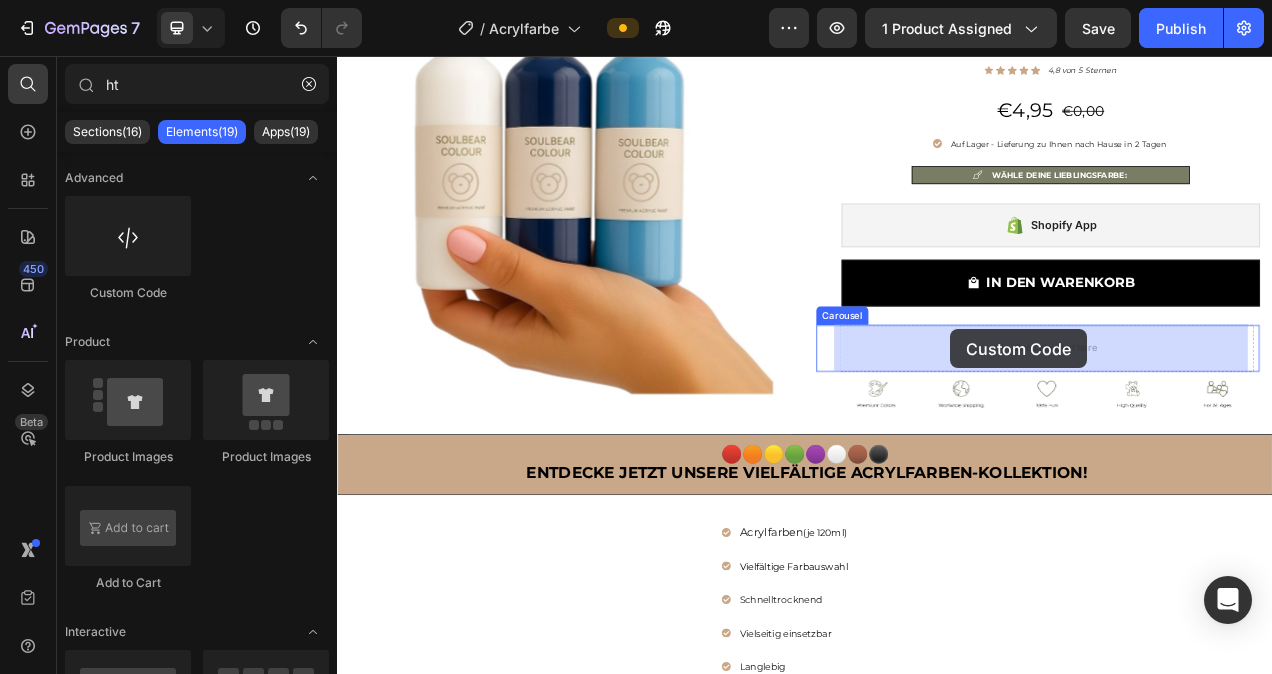 drag, startPoint x: 459, startPoint y: 292, endPoint x: 1124, endPoint y: 407, distance: 674.87036 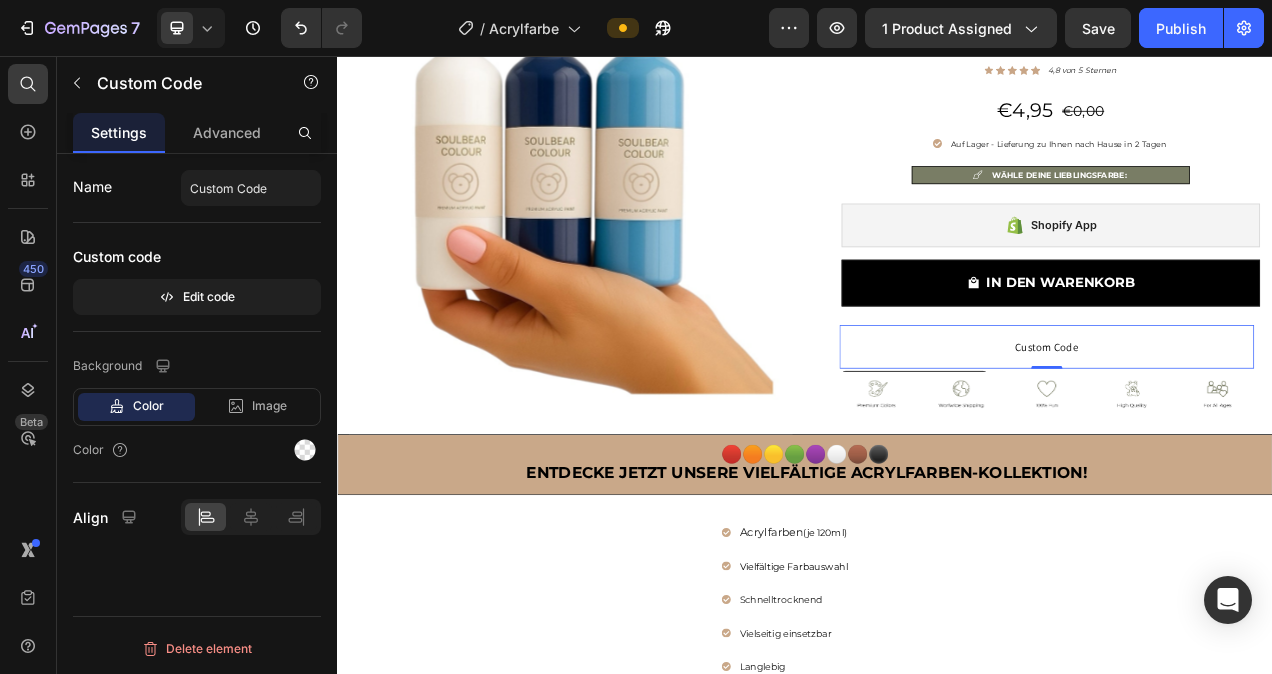 click on "Custom Code" at bounding box center (1248, 430) 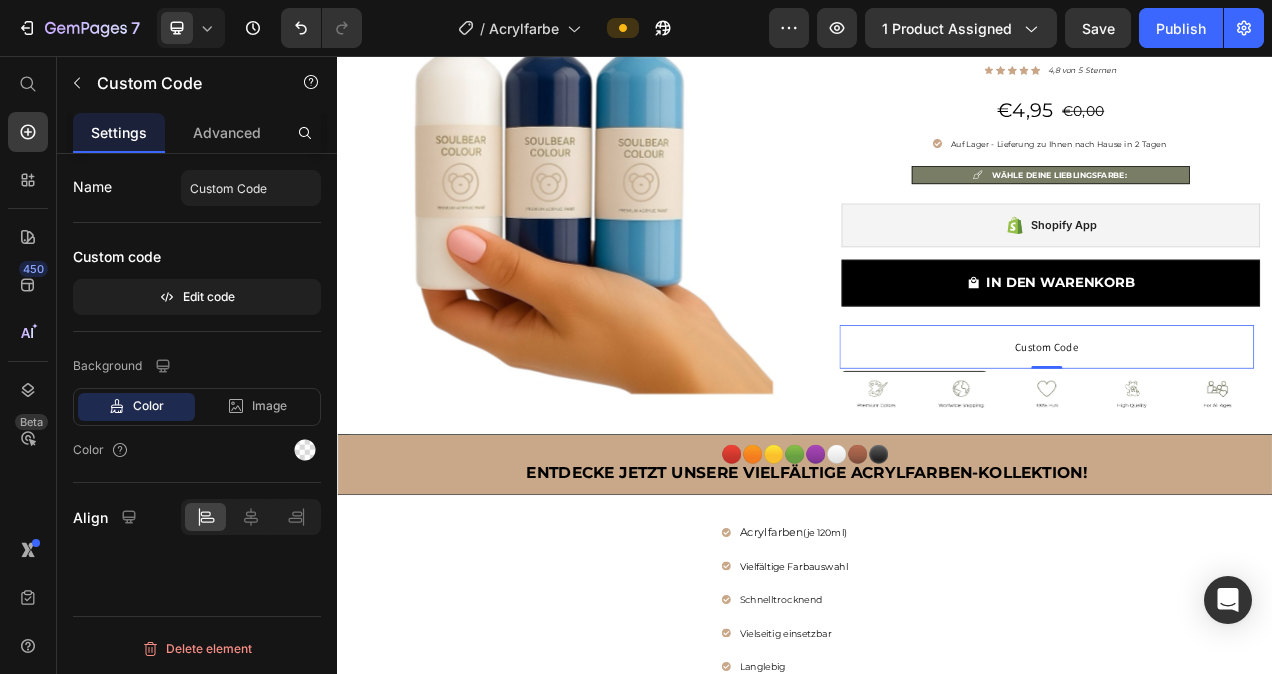 click on "Custom Code" at bounding box center [1248, 430] 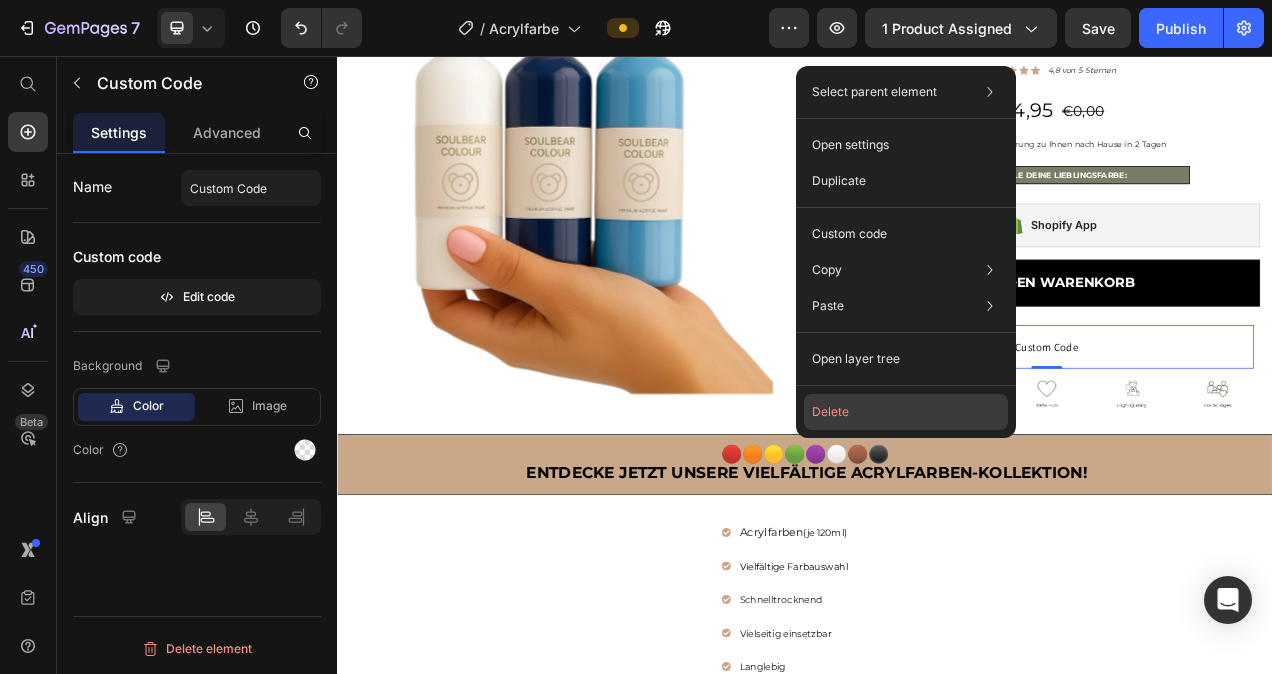 click on "Delete" 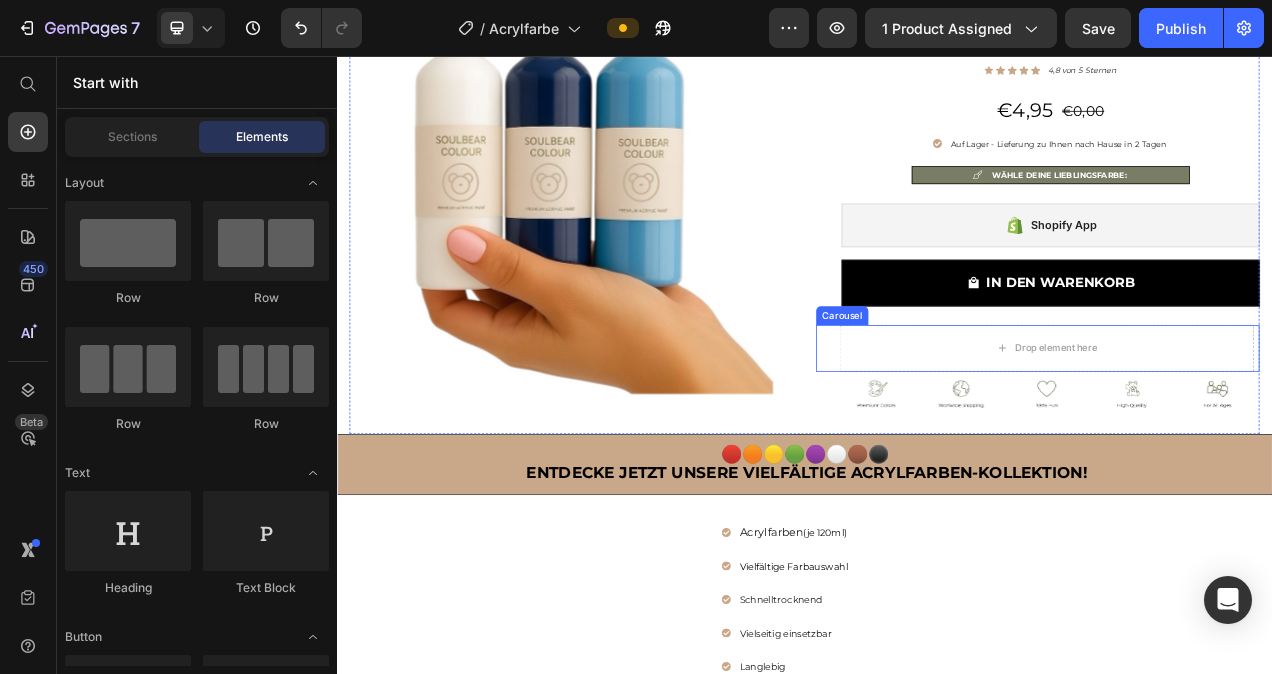 click on "Drop element here
Drop element here
Drop element here
Drop element here
Drop element here Carousel" at bounding box center [1236, 432] 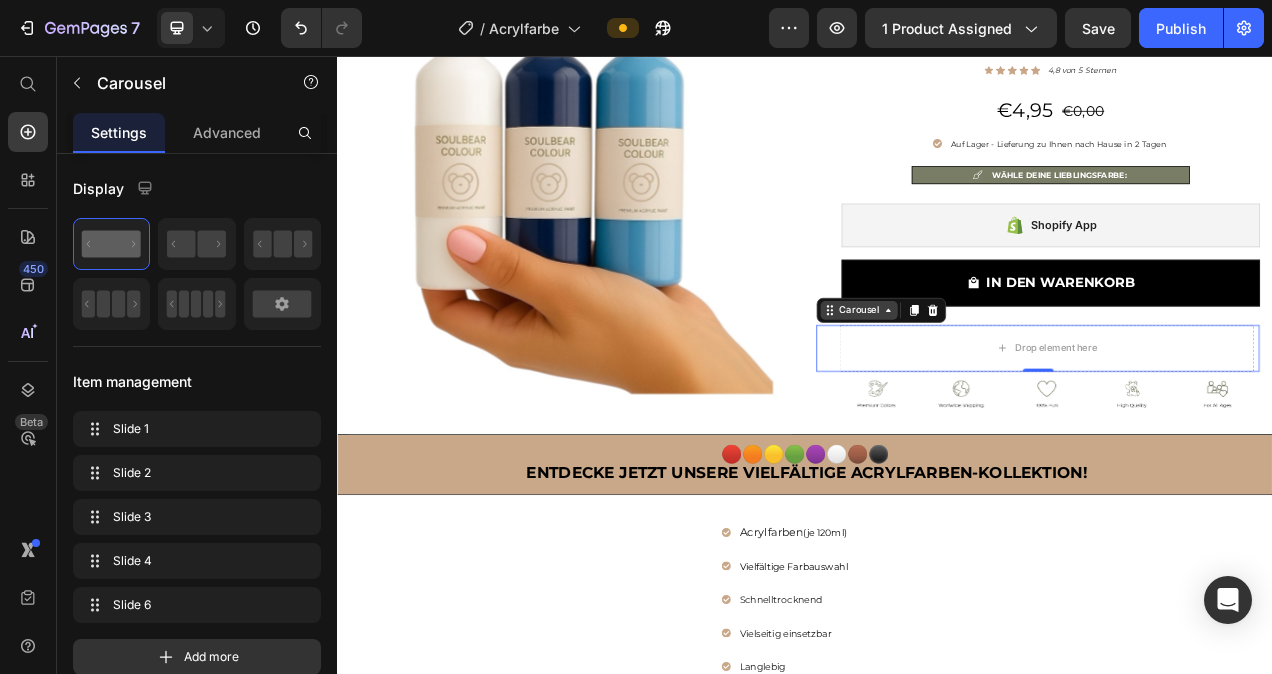 click on "Carousel" at bounding box center (1006, 383) 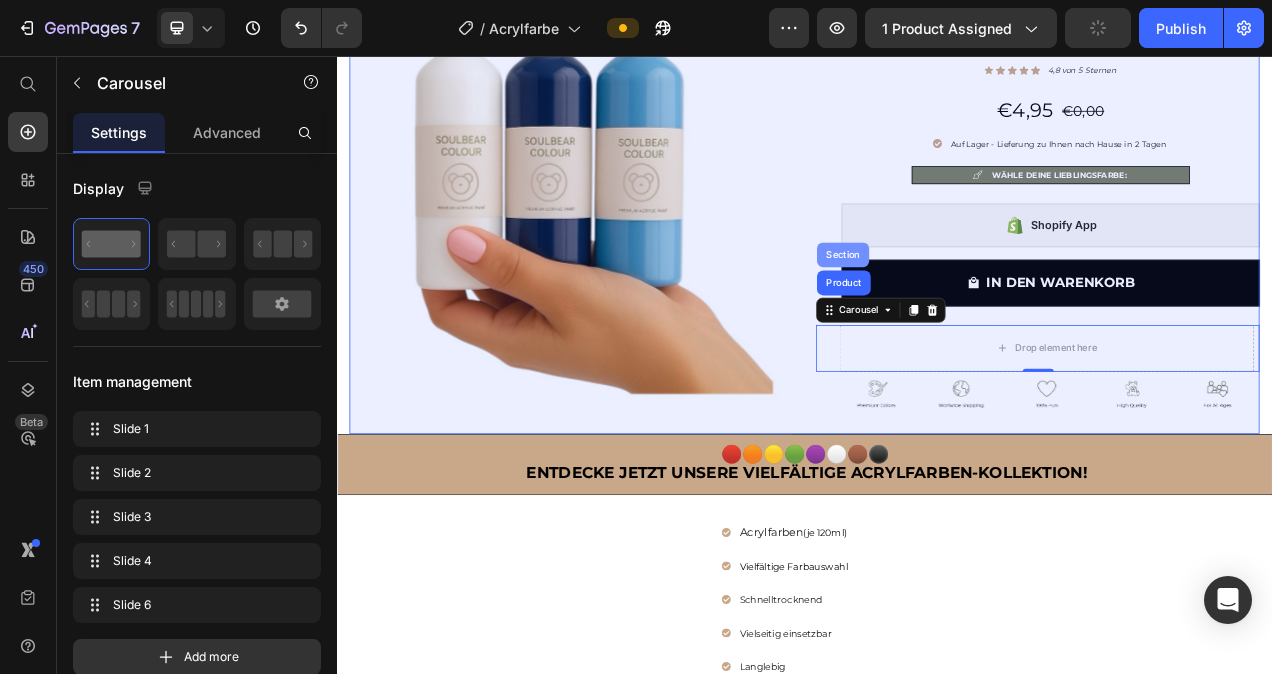 click on "Section" at bounding box center [986, 312] 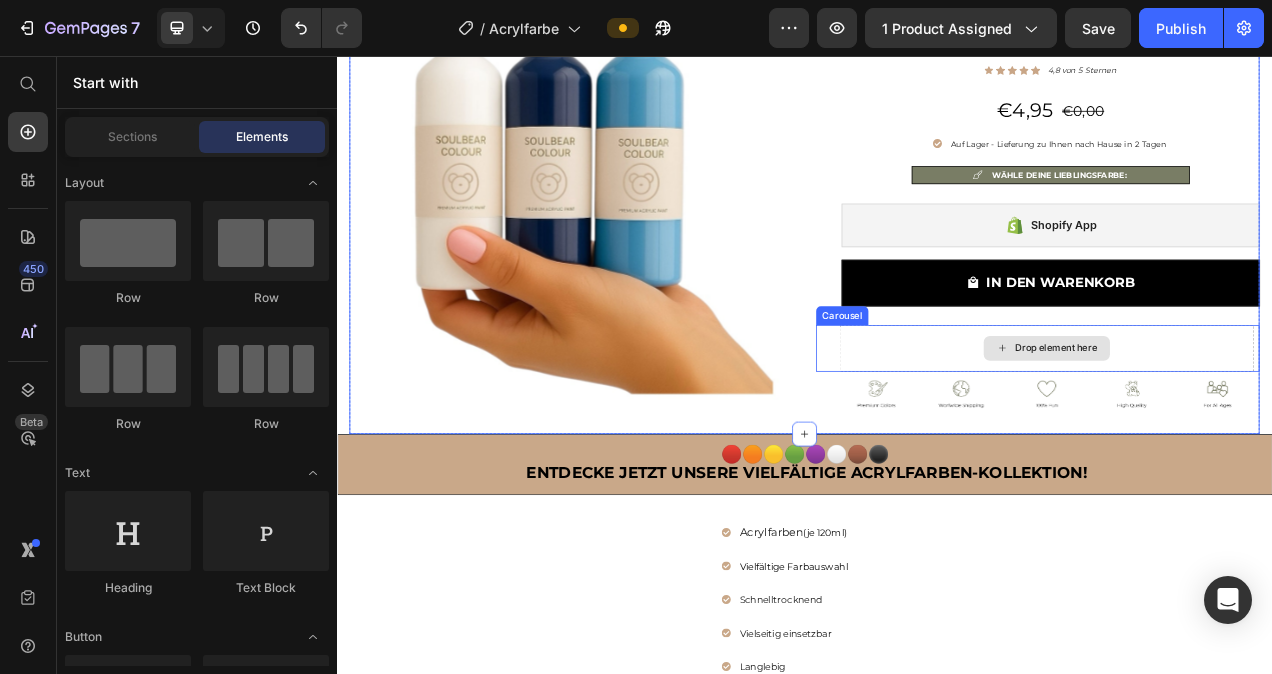 click on "Drop element here" at bounding box center (1248, 432) 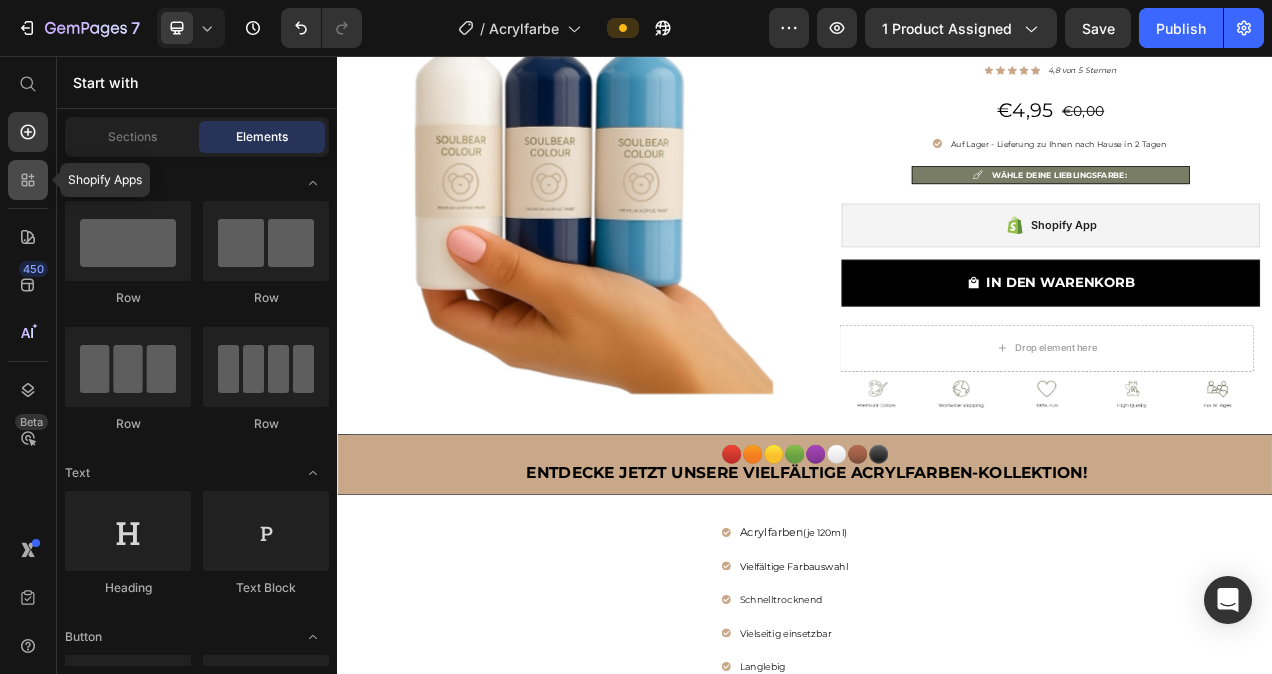 click 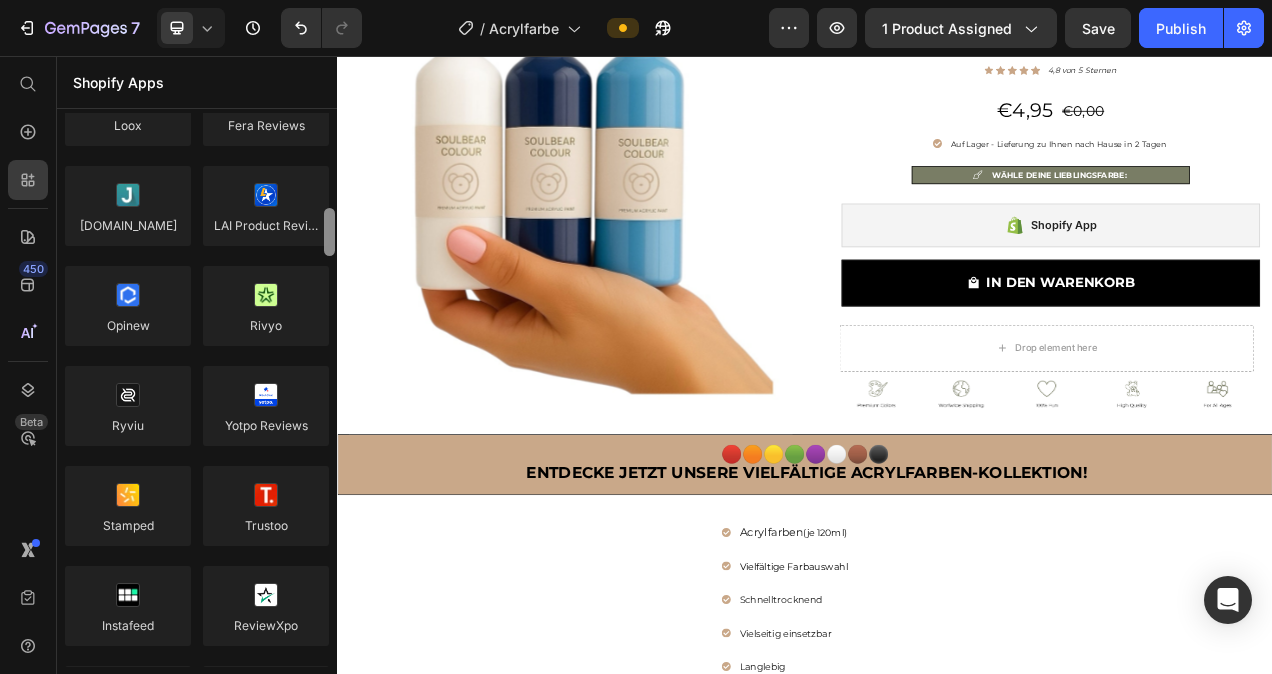 scroll, scrollTop: 0, scrollLeft: 0, axis: both 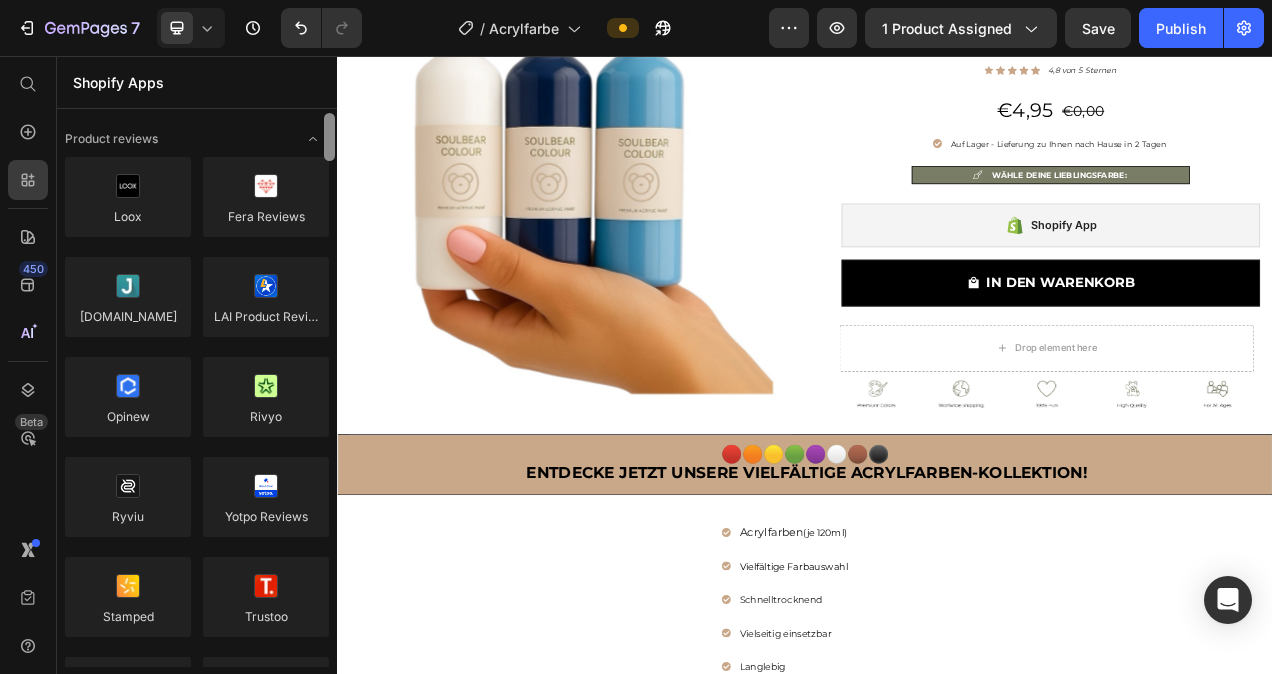 drag, startPoint x: 327, startPoint y: 148, endPoint x: 326, endPoint y: 114, distance: 34.0147 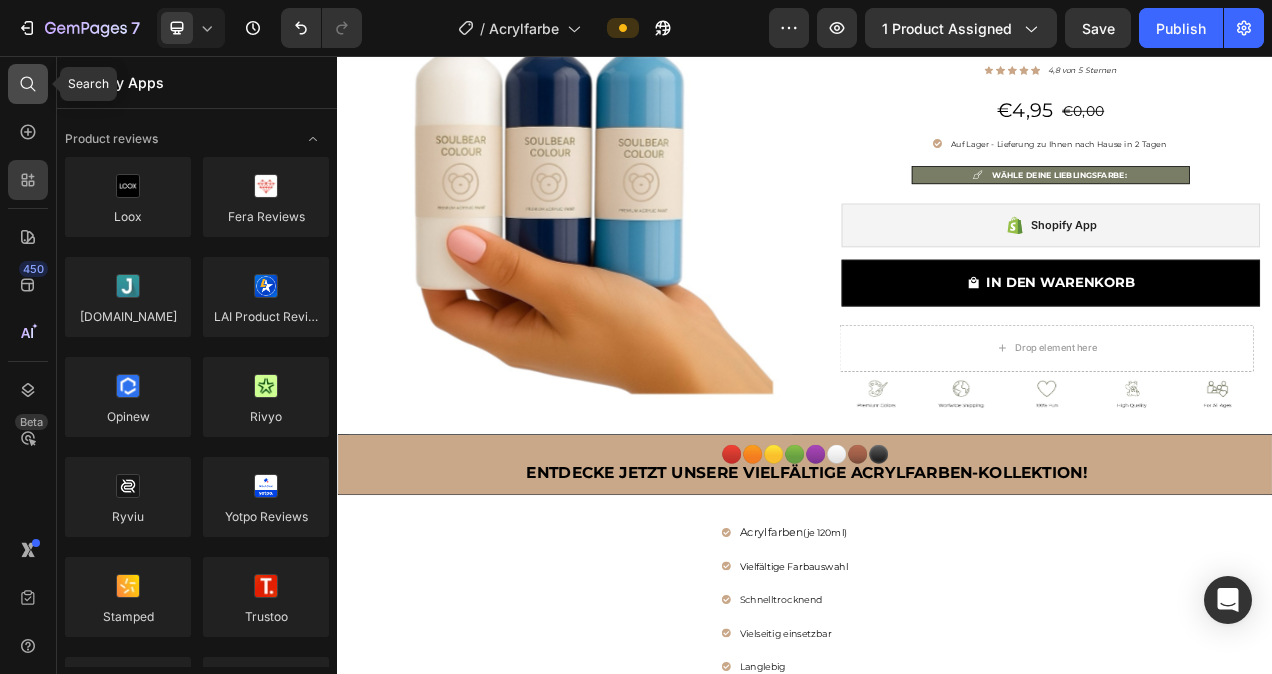 click 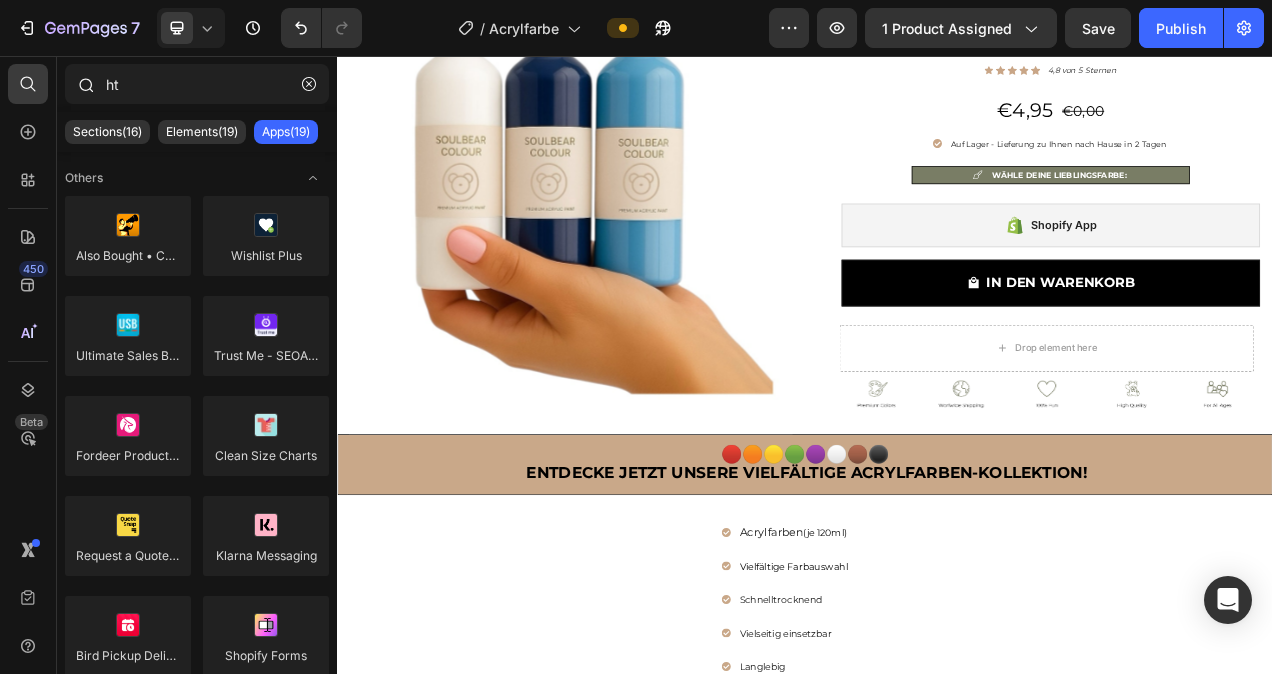 drag, startPoint x: 131, startPoint y: 89, endPoint x: 104, endPoint y: 85, distance: 27.294687 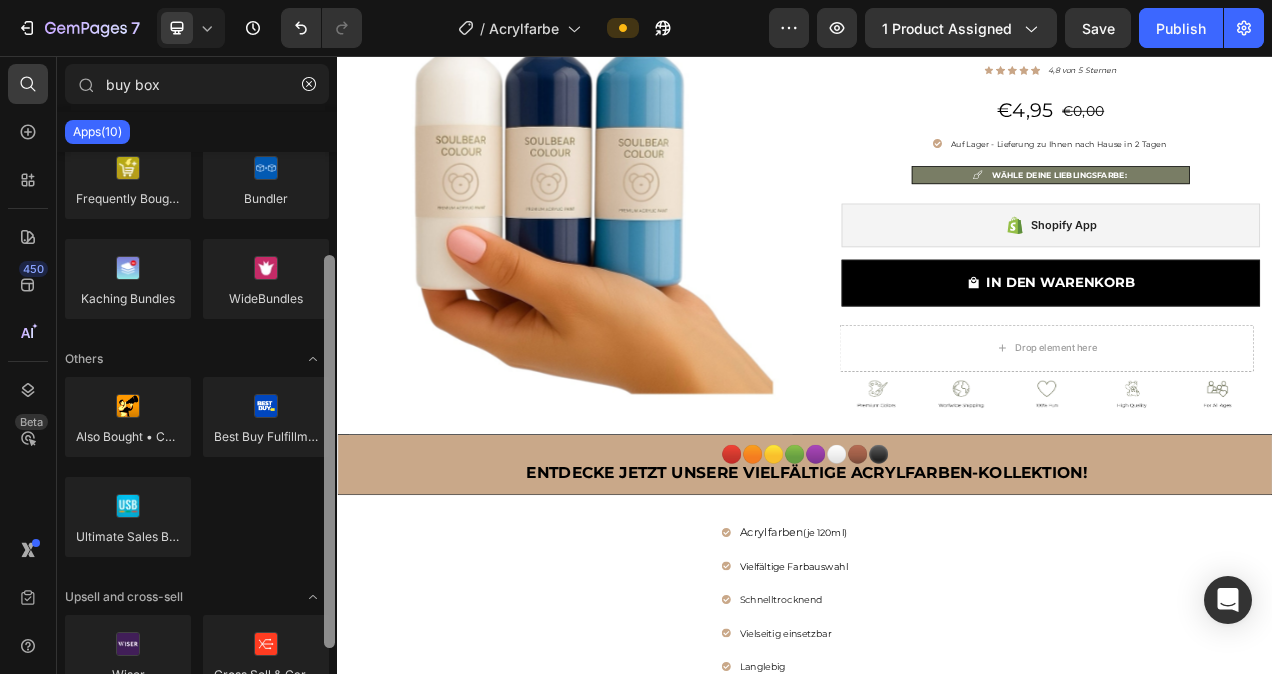 scroll, scrollTop: 35, scrollLeft: 0, axis: vertical 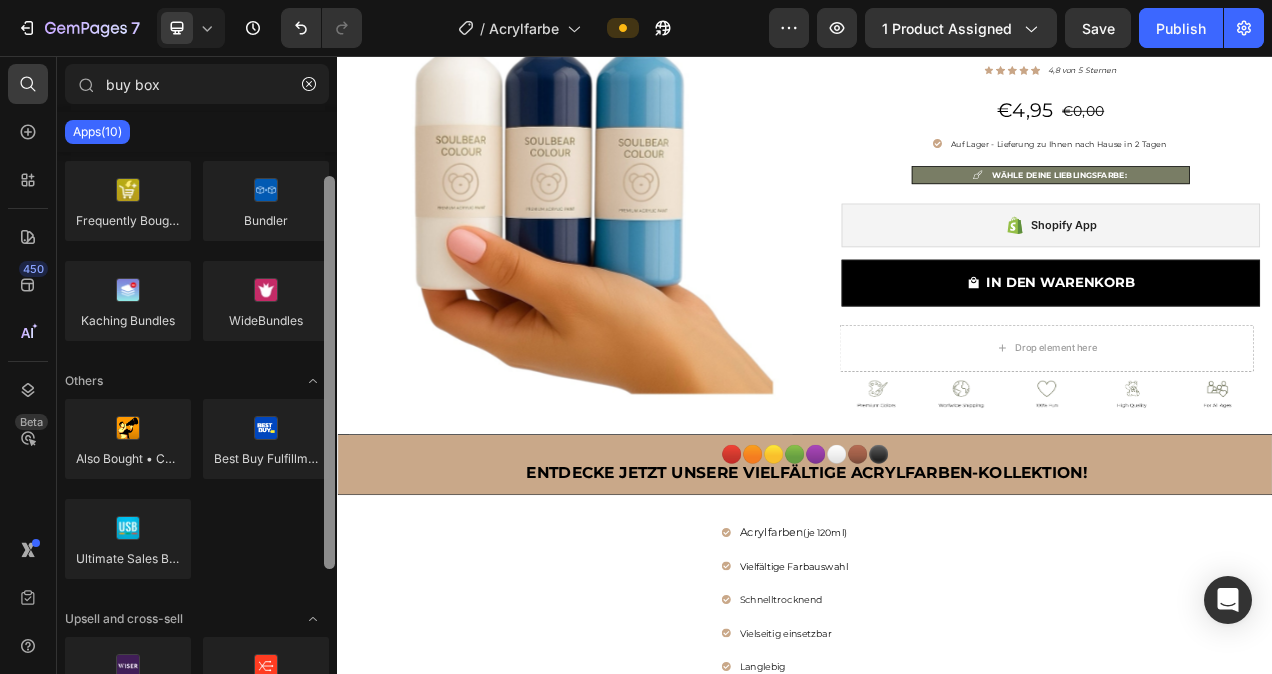 drag, startPoint x: 668, startPoint y: 363, endPoint x: 341, endPoint y: 348, distance: 327.34384 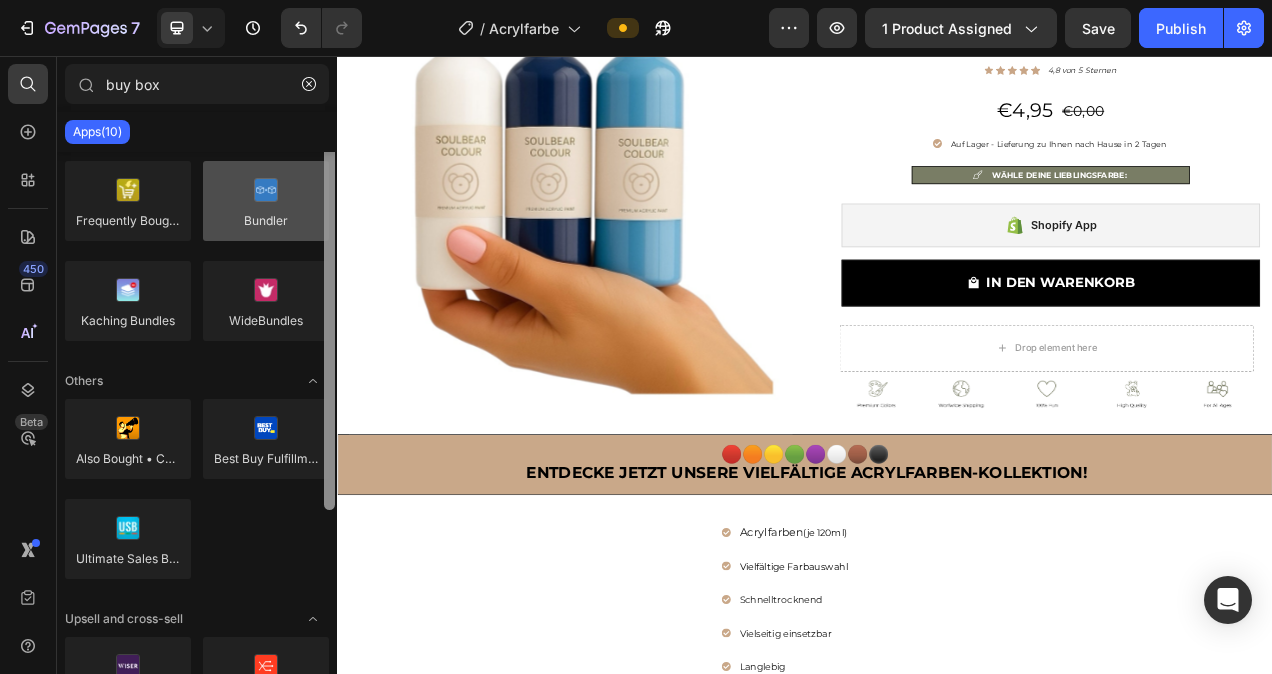 scroll, scrollTop: 0, scrollLeft: 0, axis: both 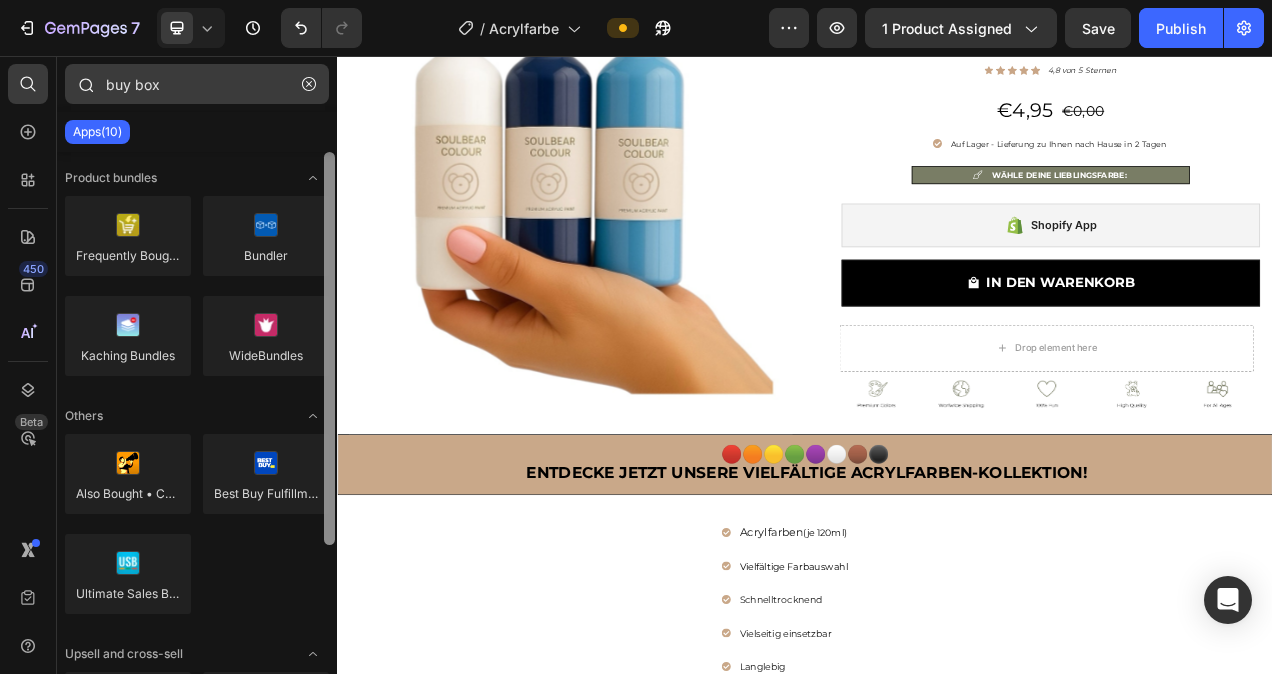 drag, startPoint x: 185, startPoint y: 82, endPoint x: 137, endPoint y: 89, distance: 48.507732 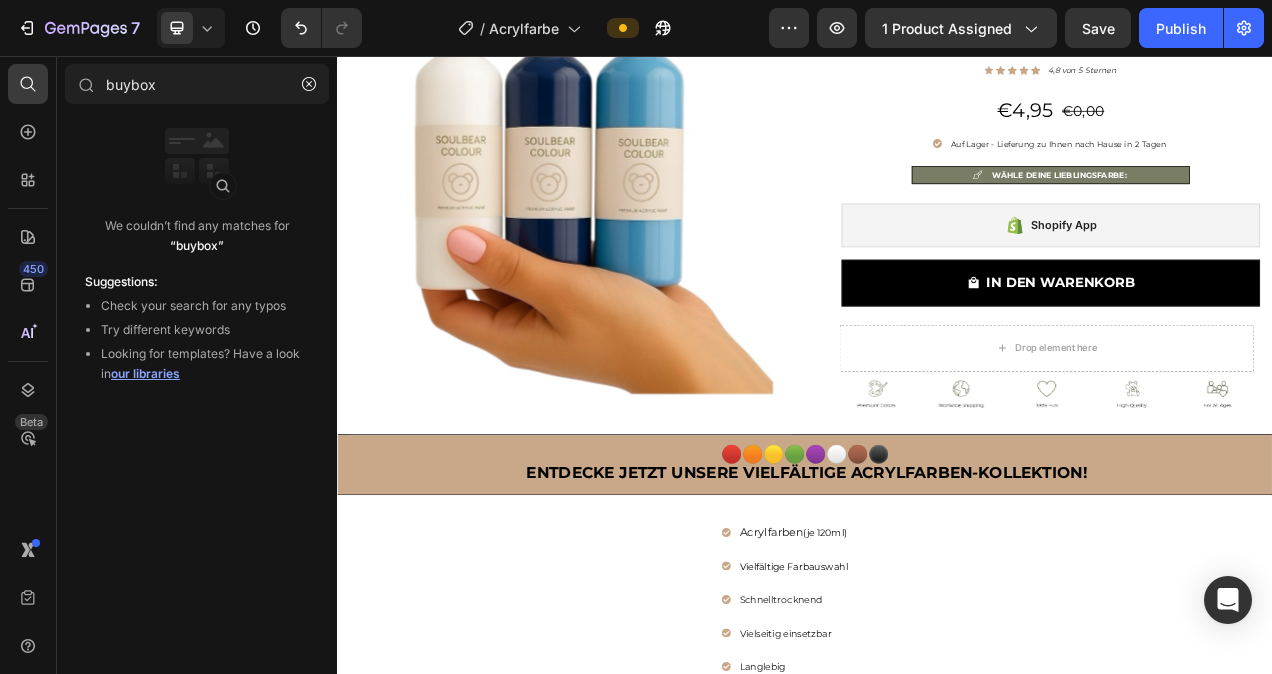 type on "buybox" 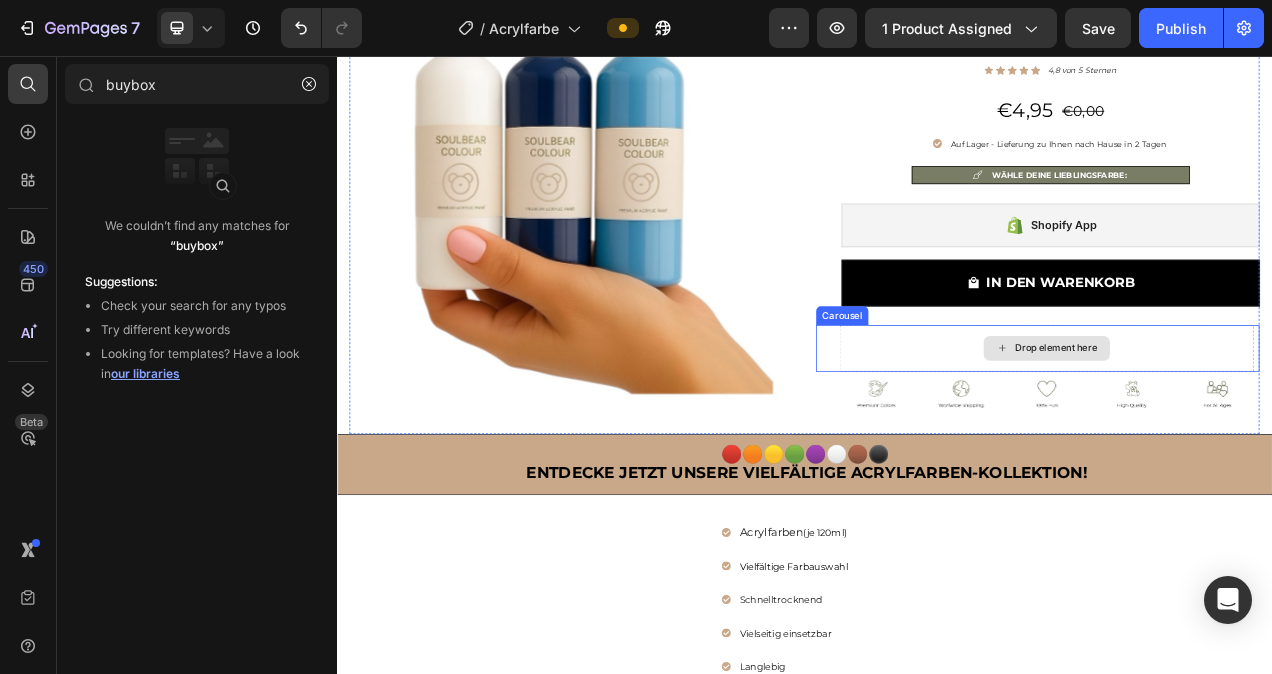 click on "Drop element here" at bounding box center (1248, 432) 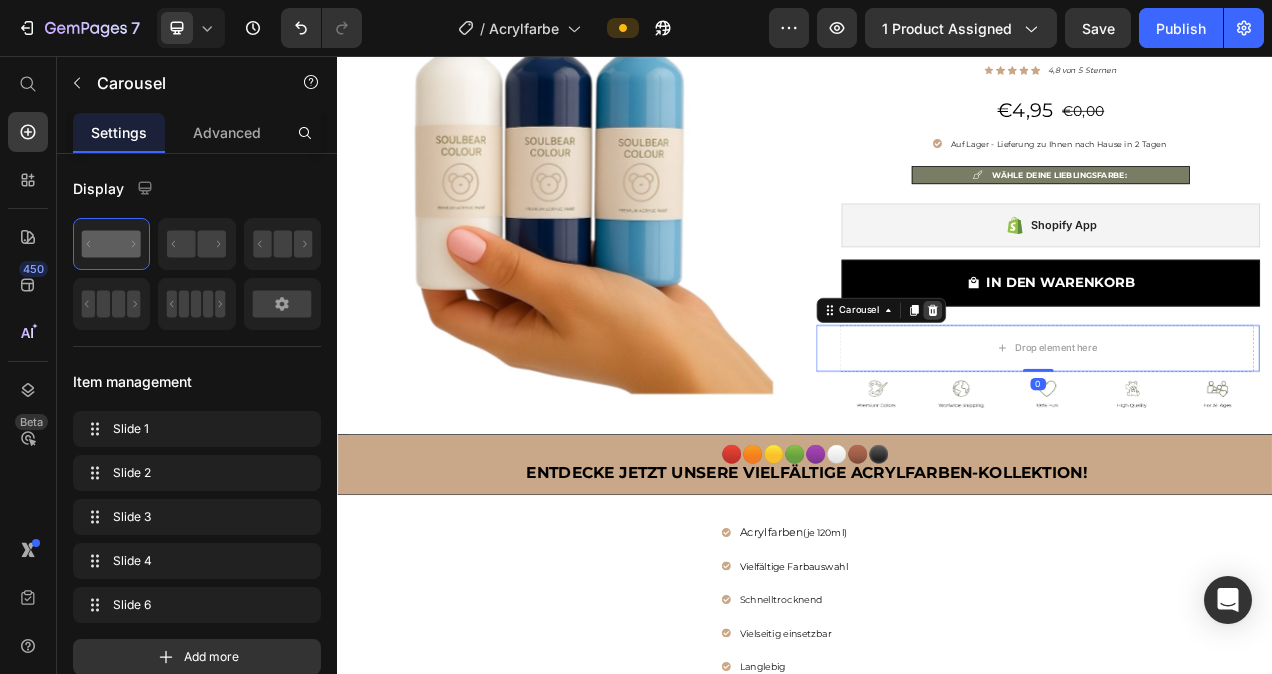 click 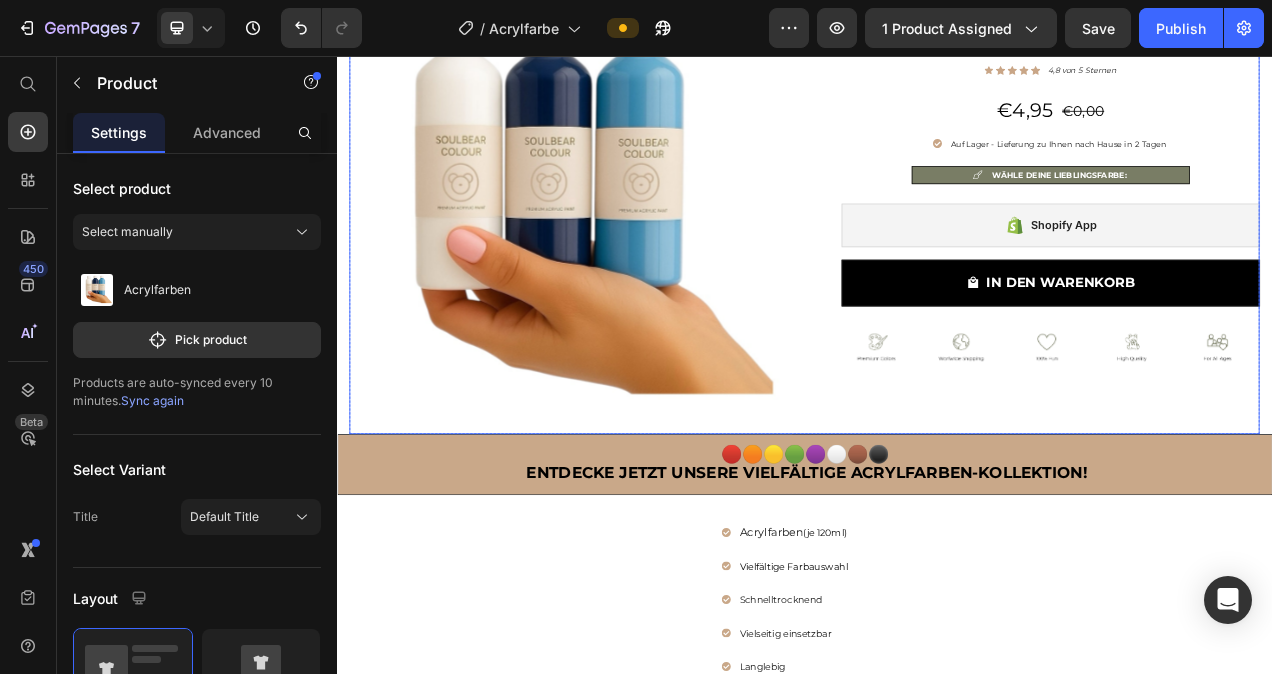 click on "Acrylfarben Heading
Icon
Icon
Icon
Icon
Icon Icon List Hoz 4,8 von 5 Sternen Text block Row €4,95 (P) Price €0,00 Price Row Auf Lager - Lieferung zu Ihnen nach Hause in 2 Tagen Item list
WÄHLE DEINE LIEBLINGSFARBE: Item list Shopify App Shopify App
IN DEN WARENKORB (P) Cart Button Row Image Image Image Image Image Carousel" at bounding box center (1236, 257) 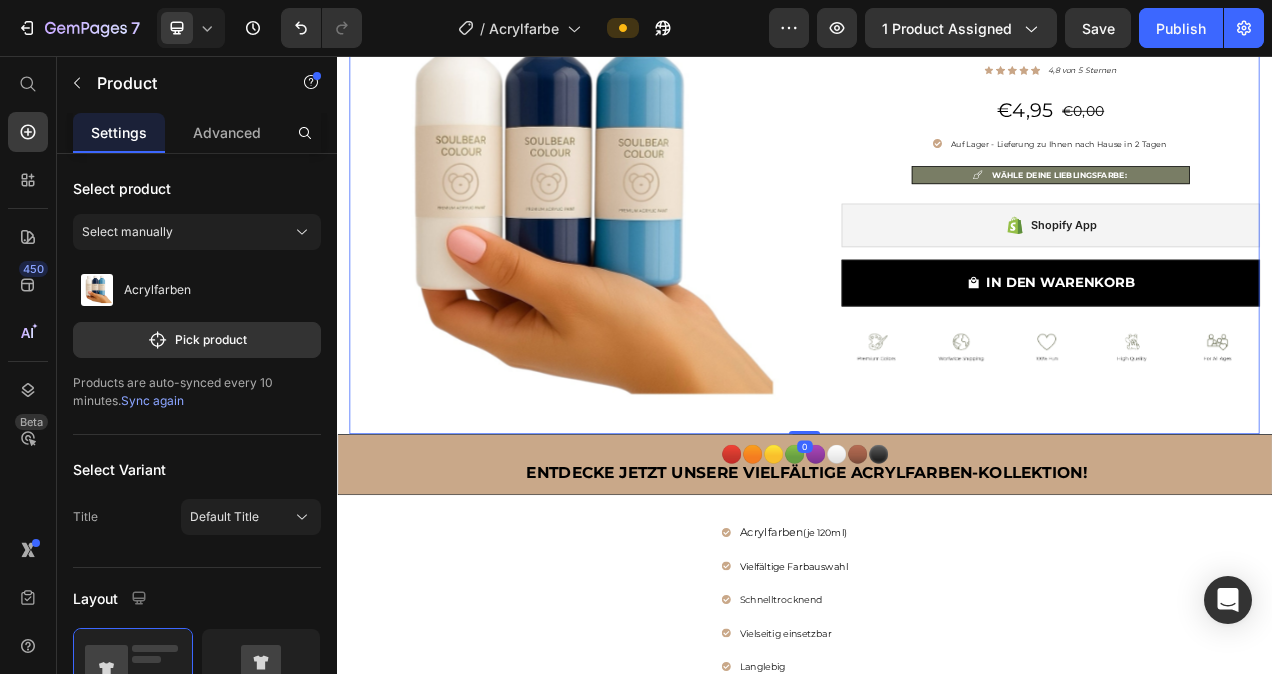 click on "Acrylfarben Heading
Icon
Icon
Icon
Icon
Icon Icon List Hoz 4,8 von 5 Sternen Text block Row €4,95 (P) Price €0,00 Price Row Auf Lager - Lieferung zu Ihnen nach Hause in 2 Tagen Item list
WÄHLE DEINE LIEBLINGSFARBE: Item list Shopify App Shopify App
IN DEN WARENKORB (P) Cart Button Row Image Image Image Image Image Carousel" at bounding box center [1236, 257] 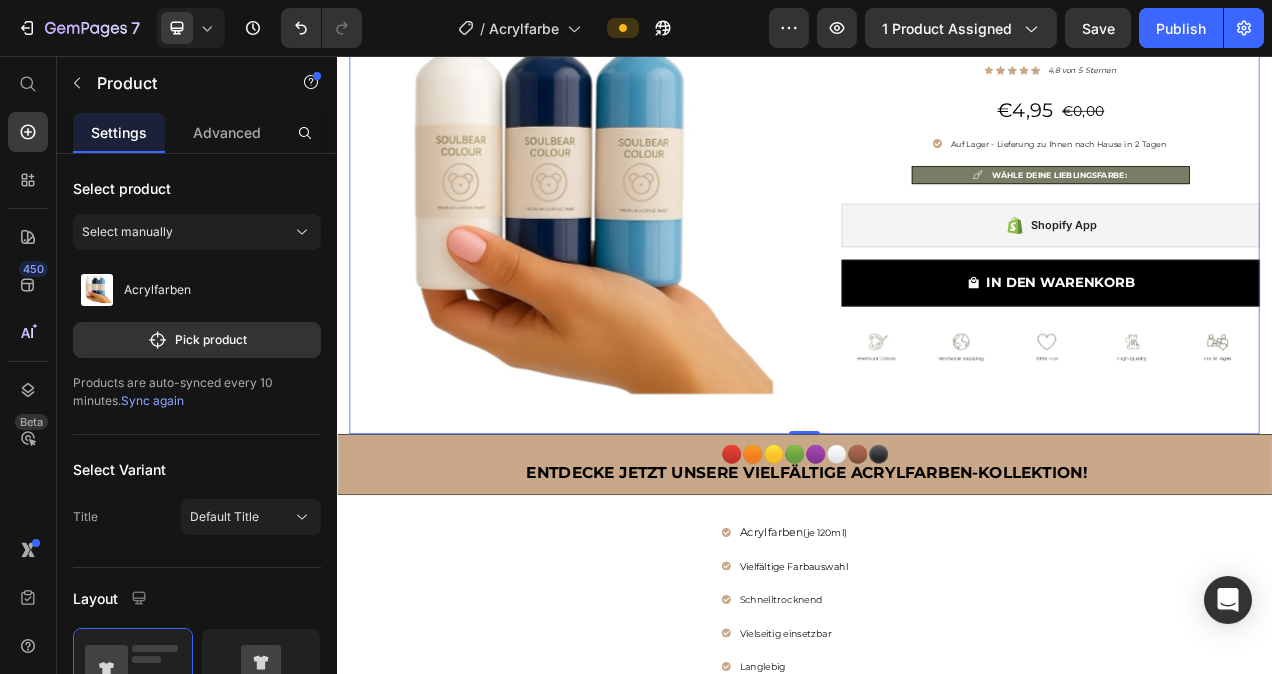 click on "Acrylfarben Heading
Icon
Icon
Icon
Icon
Icon Icon List Hoz 4,8 von 5 Sternen Text block Row €4,95 (P) Price €0,00 Price Row Auf Lager - Lieferung zu Ihnen nach Hause in 2 Tagen Item list
WÄHLE DEINE LIEBLINGSFARBE: Item list Shopify App Shopify App
IN DEN WARENKORB (P) Cart Button Row Image Image Image Image Image Carousel" at bounding box center (1236, 257) 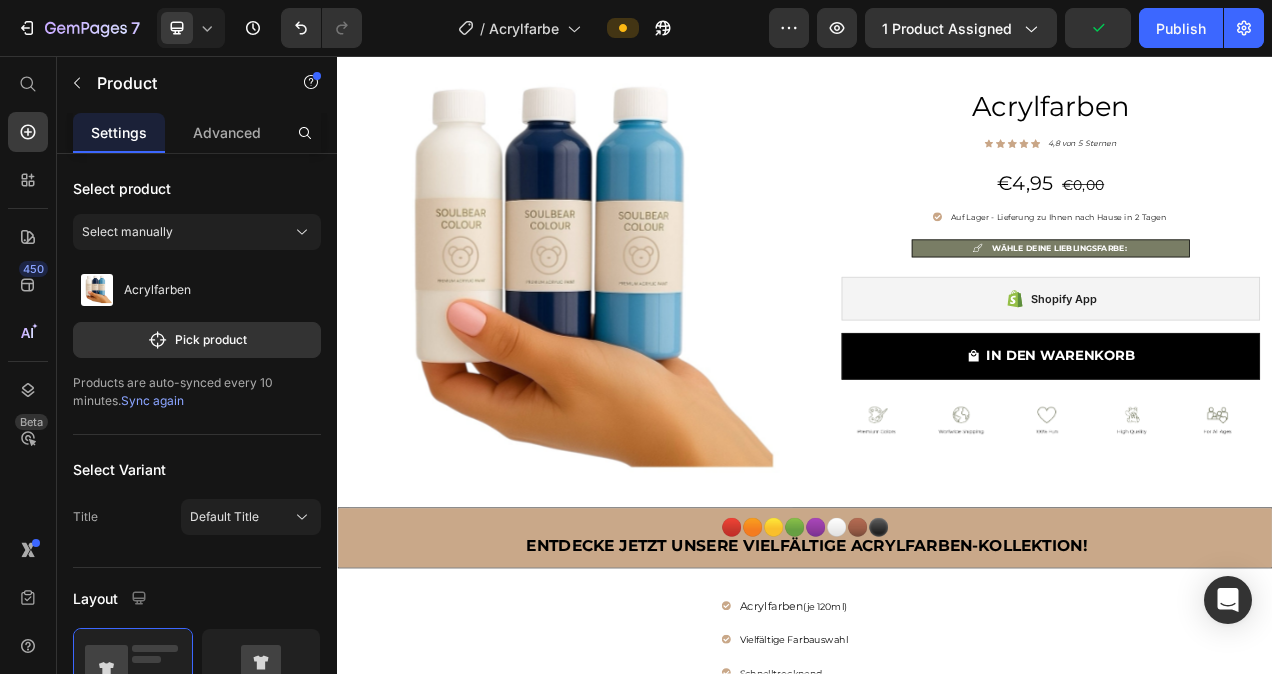 scroll, scrollTop: 0, scrollLeft: 0, axis: both 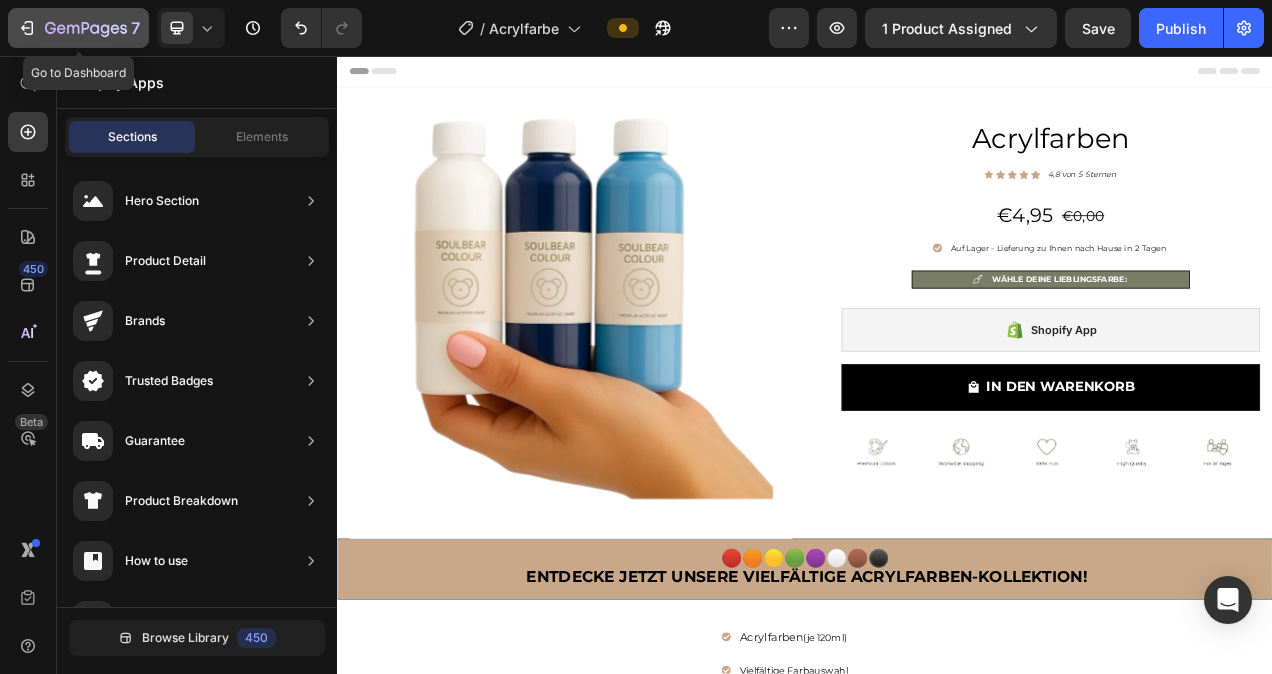 click 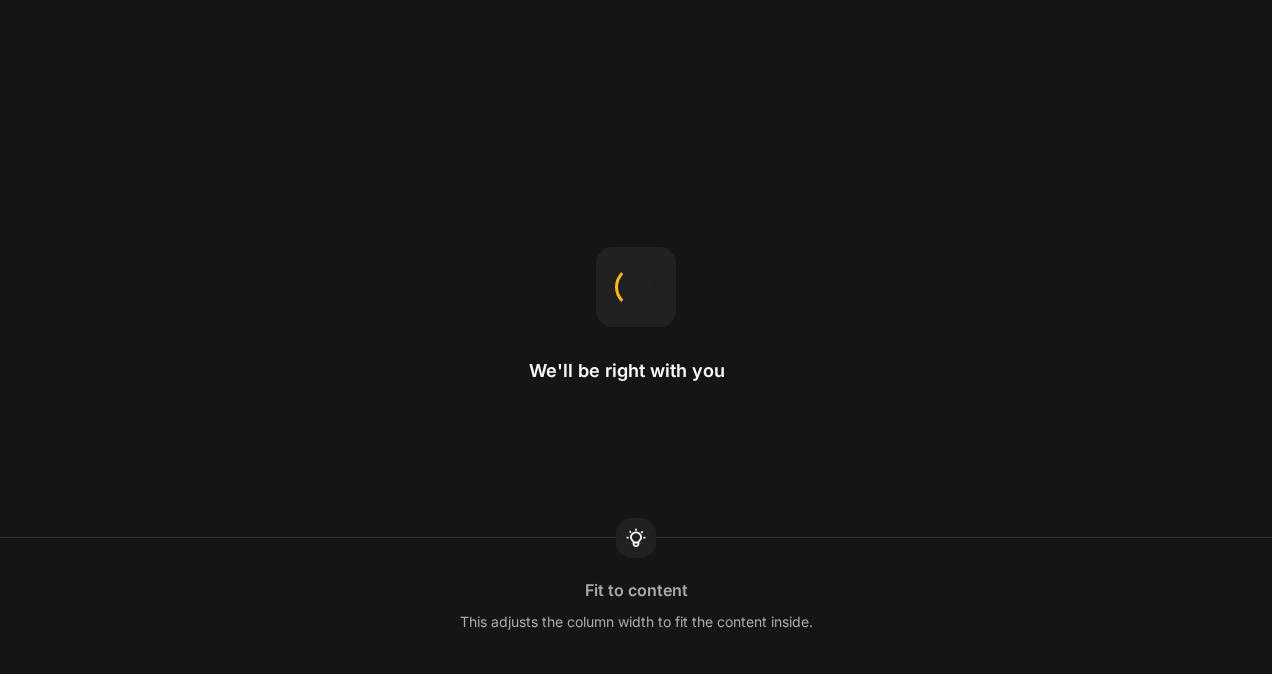 scroll, scrollTop: 0, scrollLeft: 0, axis: both 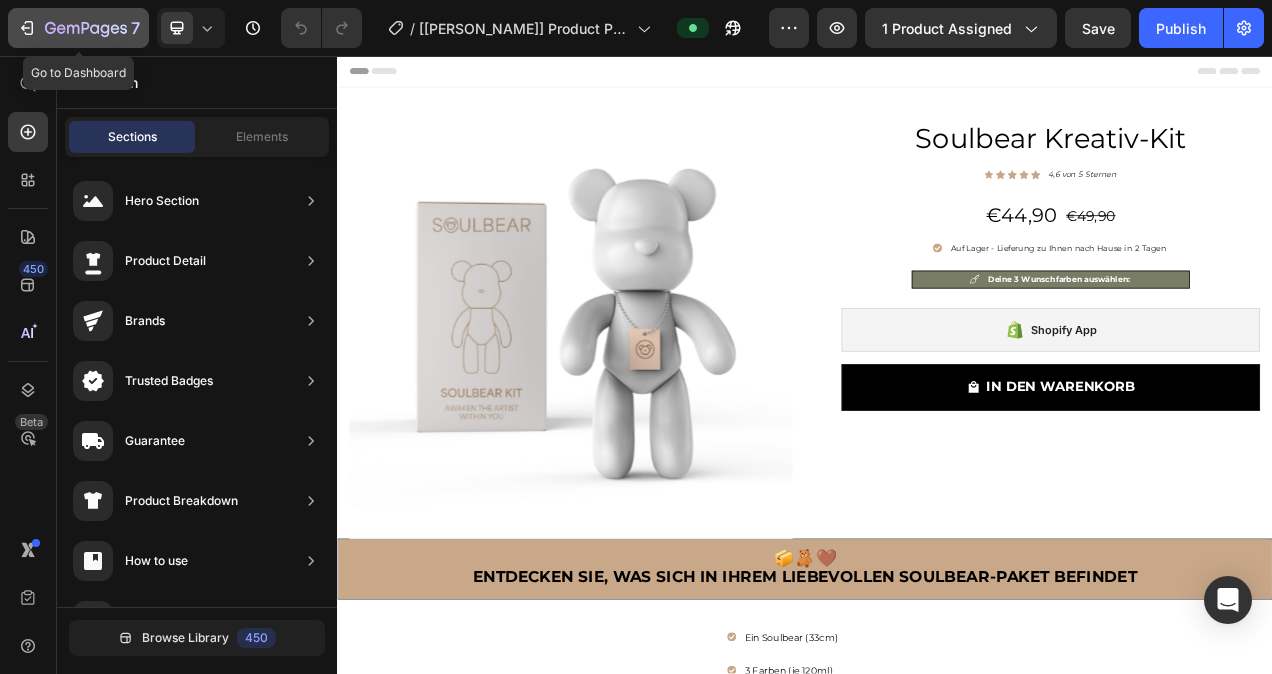 click 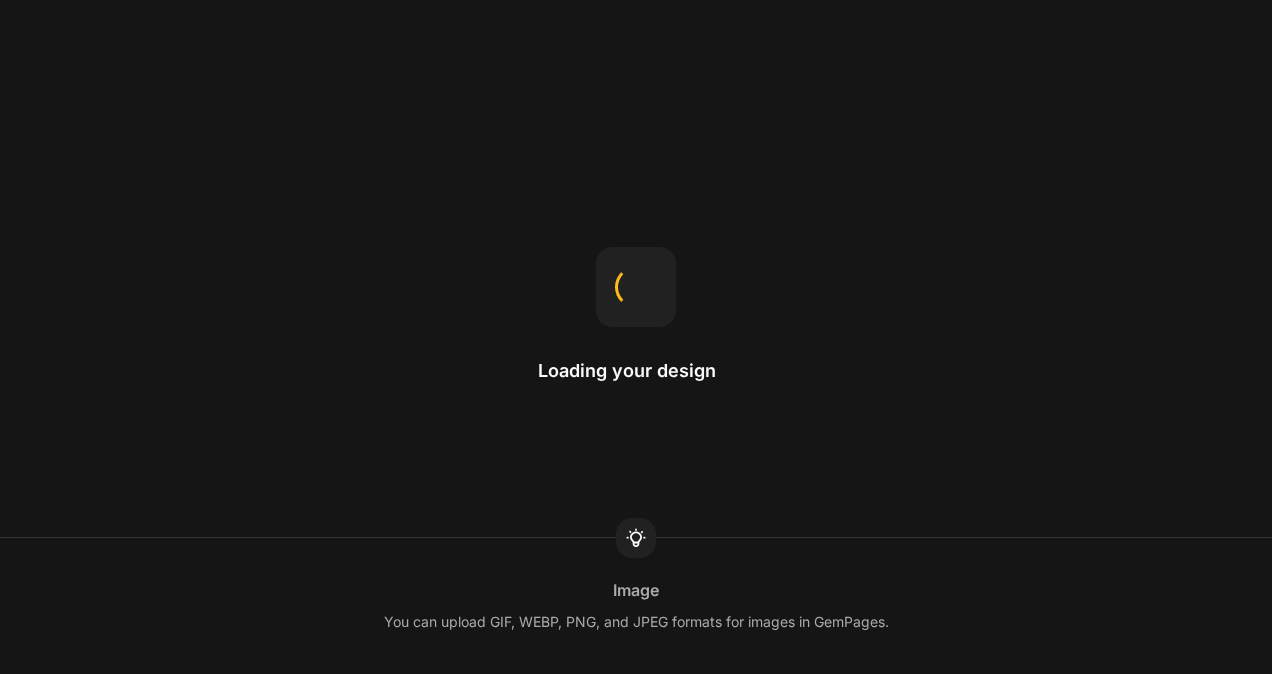 scroll, scrollTop: 0, scrollLeft: 0, axis: both 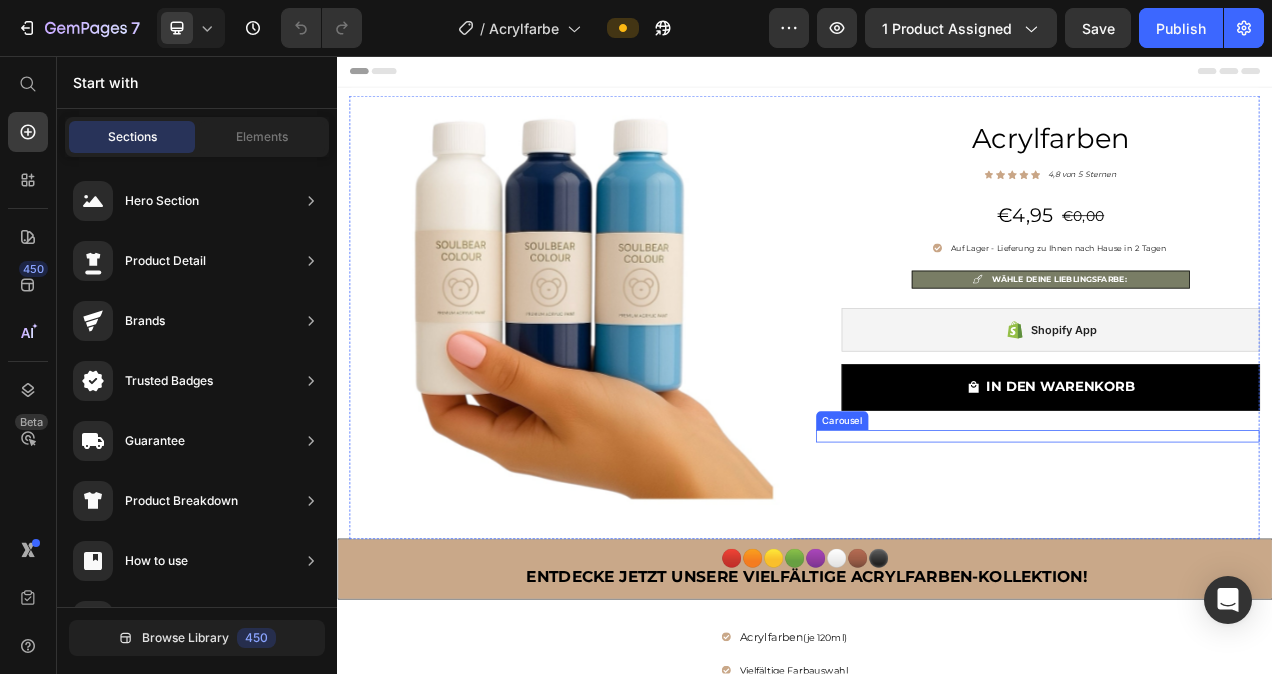 click on "Image Image Image Image Image Carousel" at bounding box center (1236, 544) 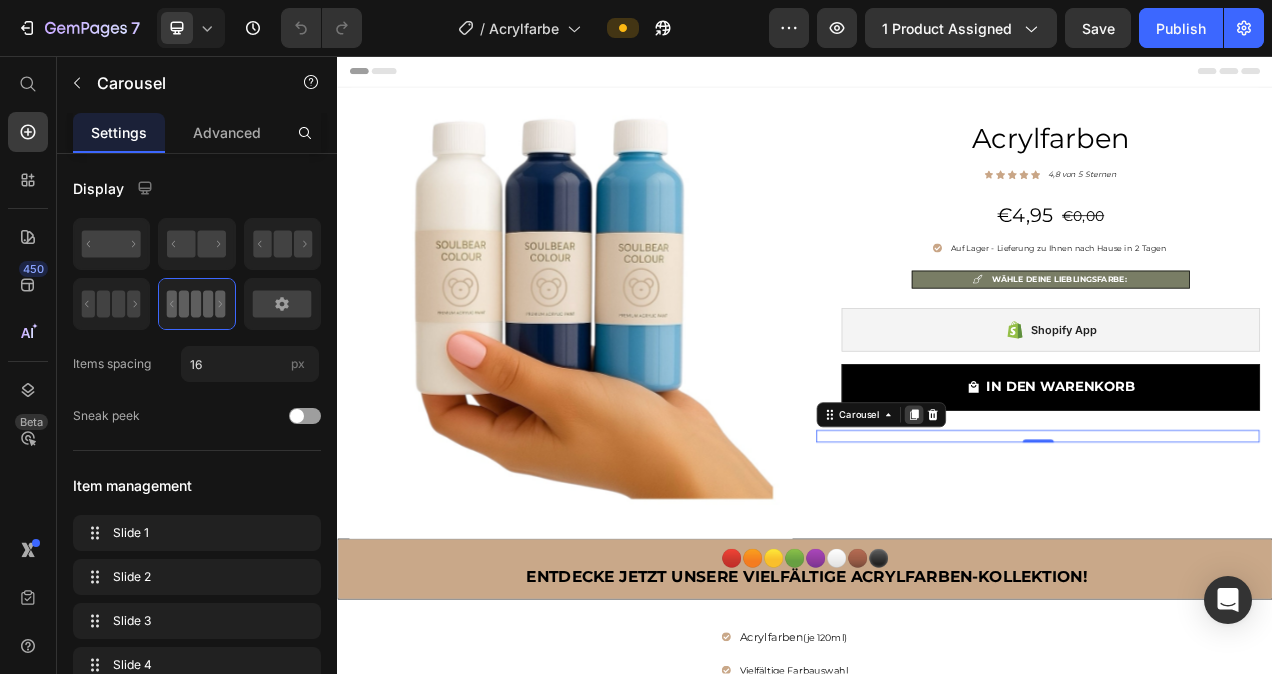 click 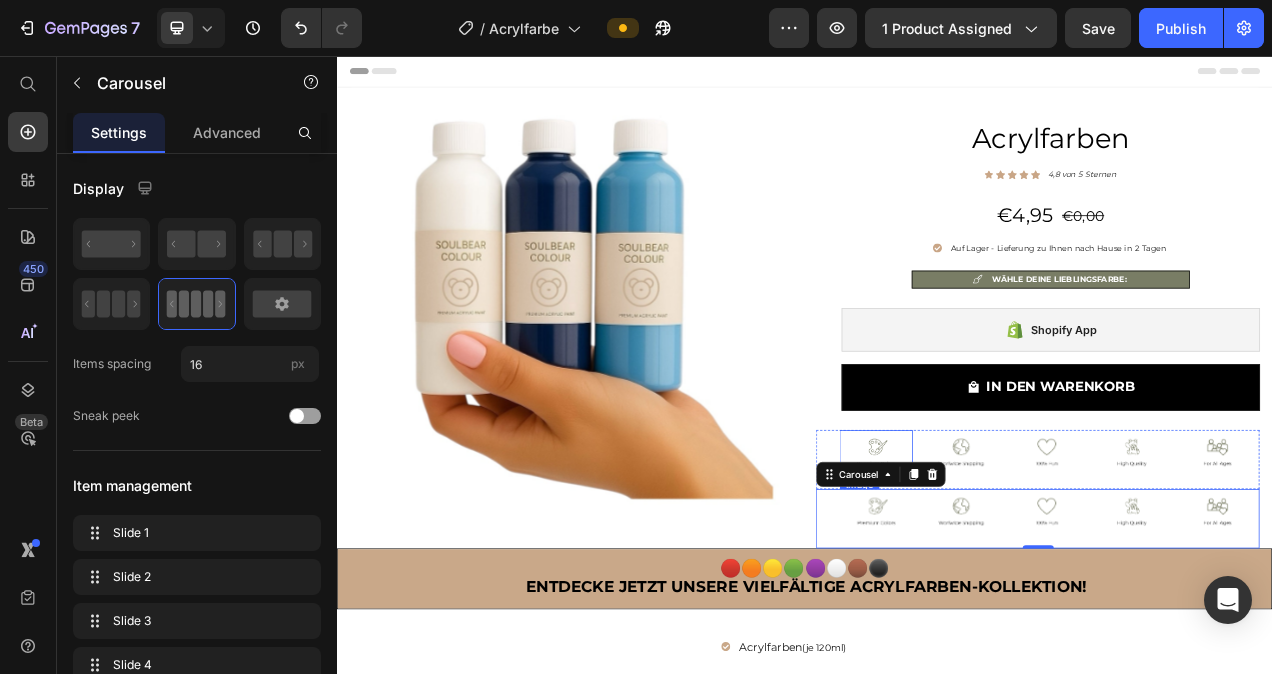 click at bounding box center [1029, 566] 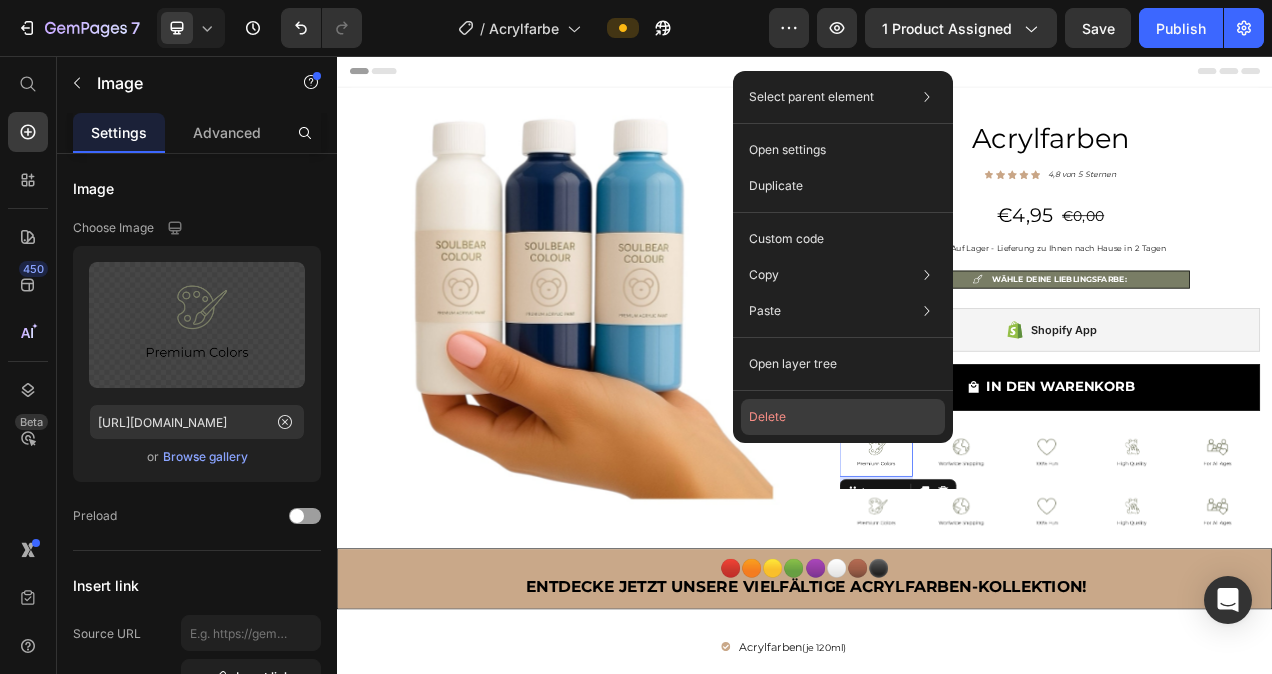 click on "Delete" 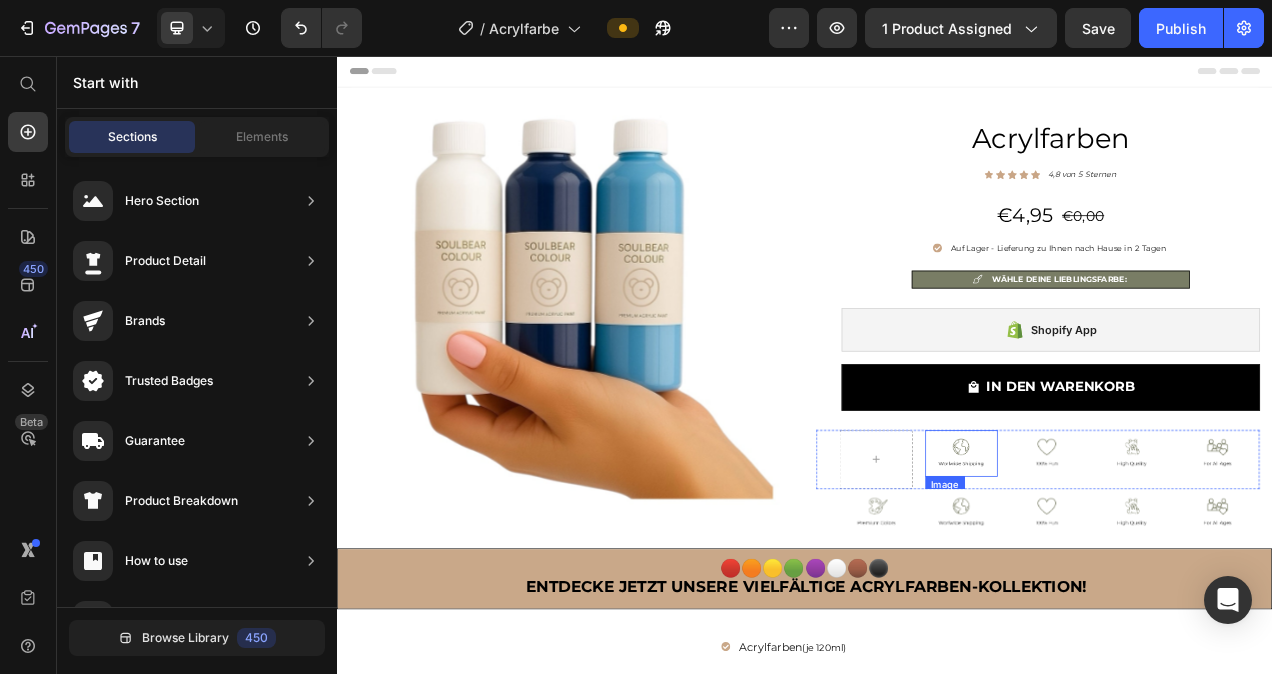 click at bounding box center (1139, 566) 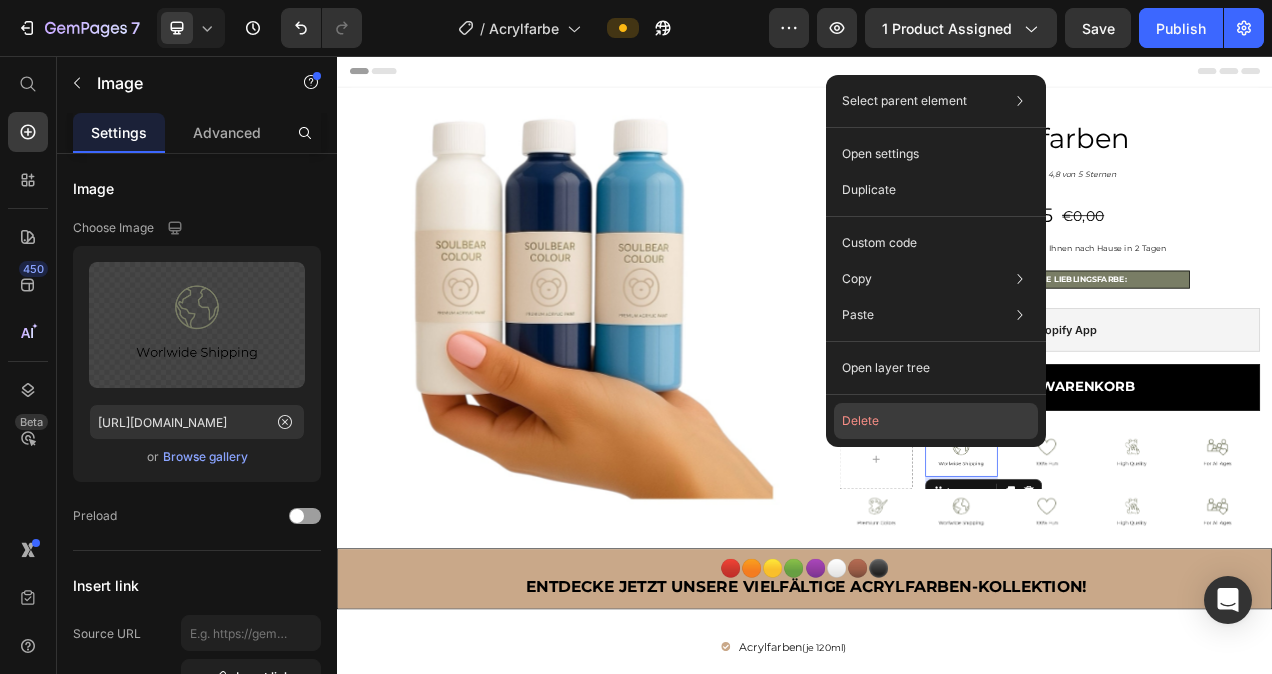 drag, startPoint x: 924, startPoint y: 427, endPoint x: 753, endPoint y: 476, distance: 177.88199 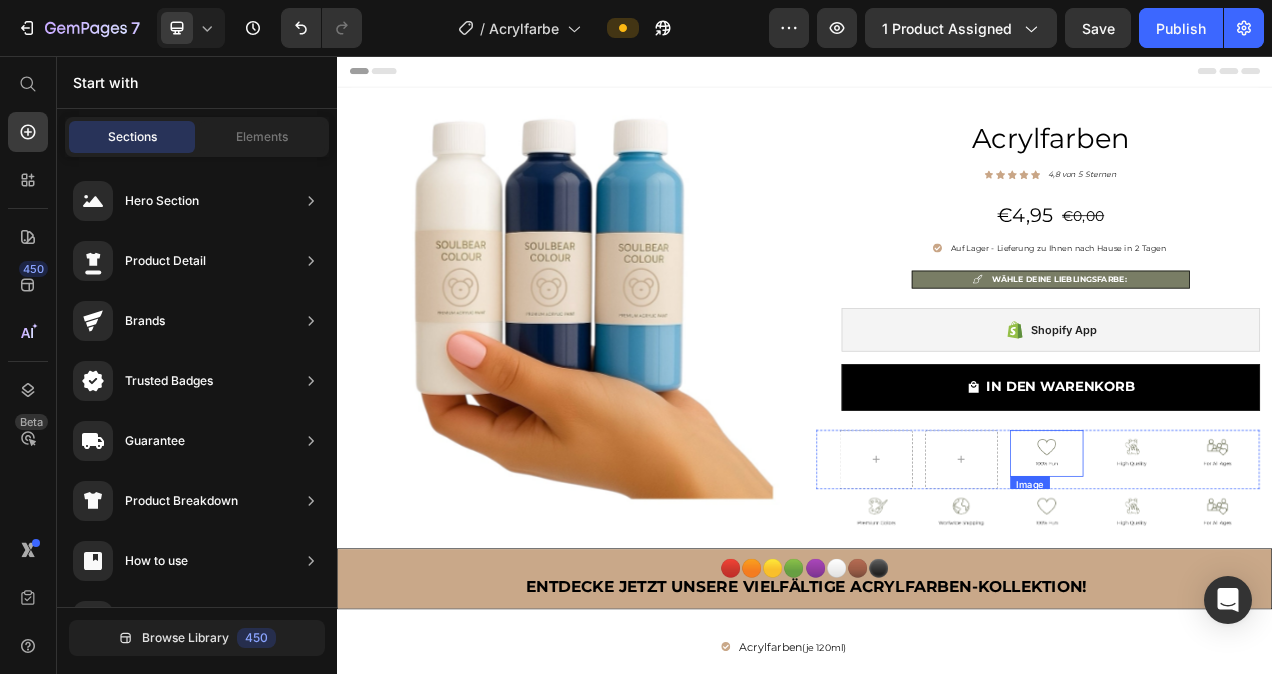 click at bounding box center (1248, 566) 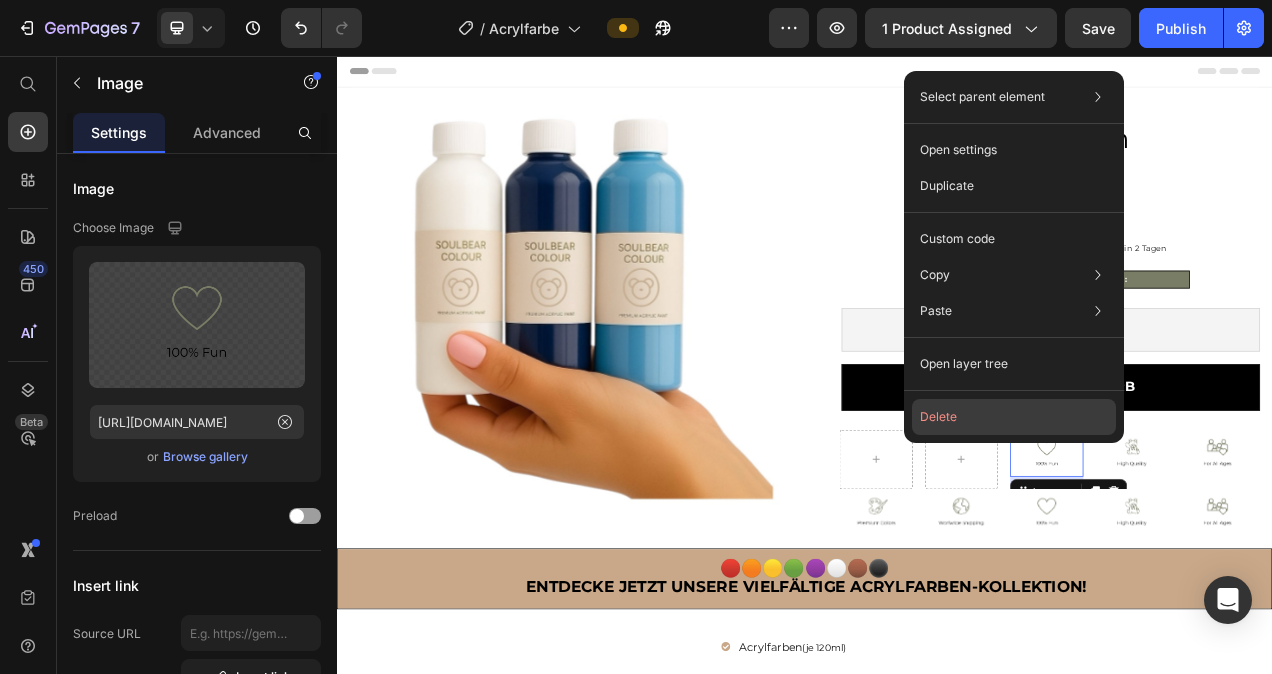 click on "Delete" 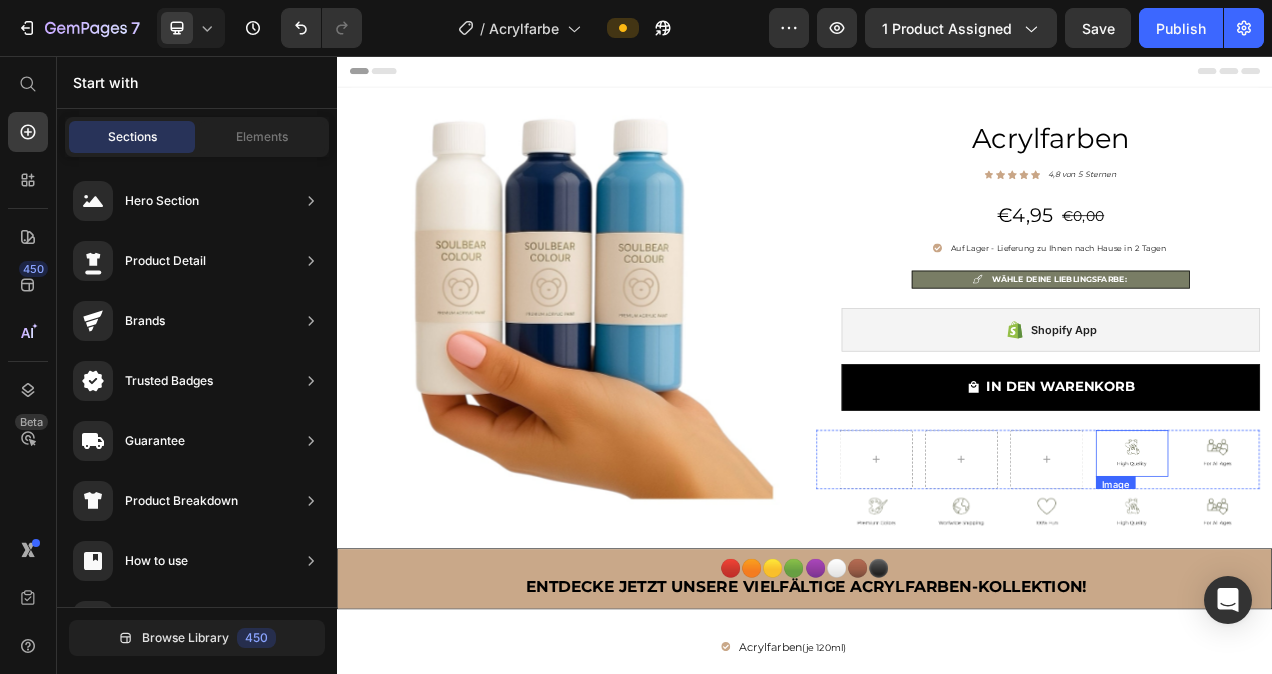 click at bounding box center (1358, 566) 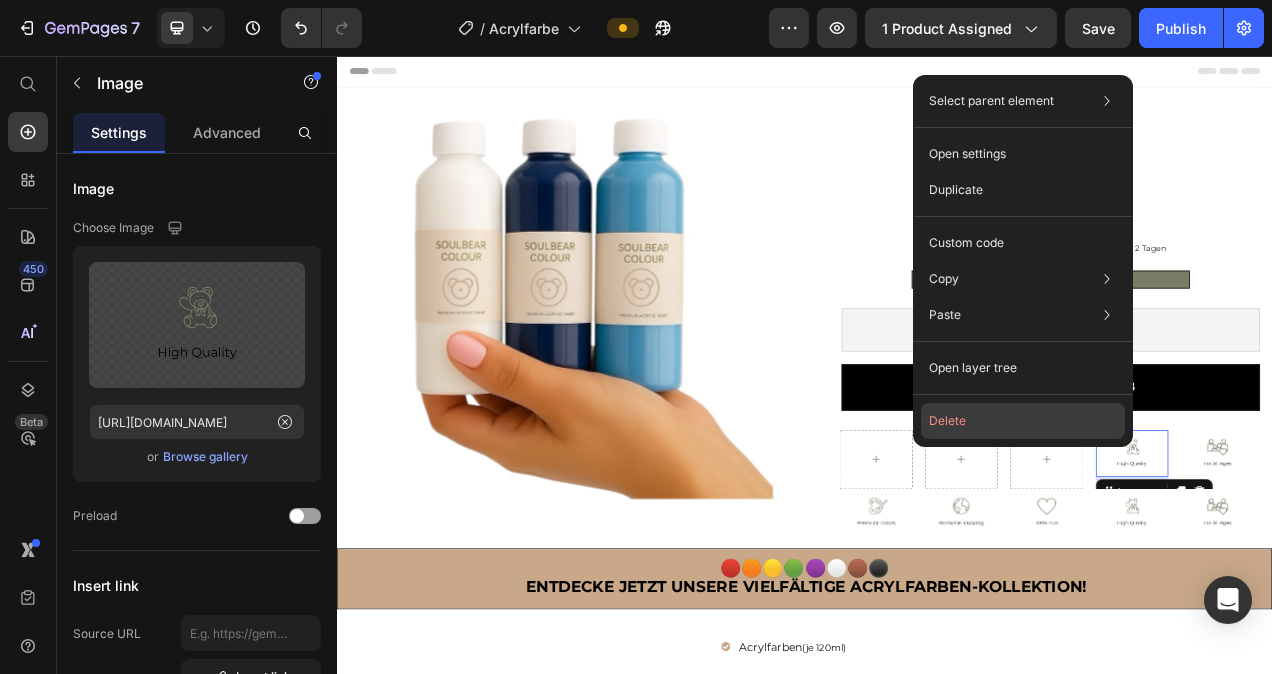 click on "Delete" 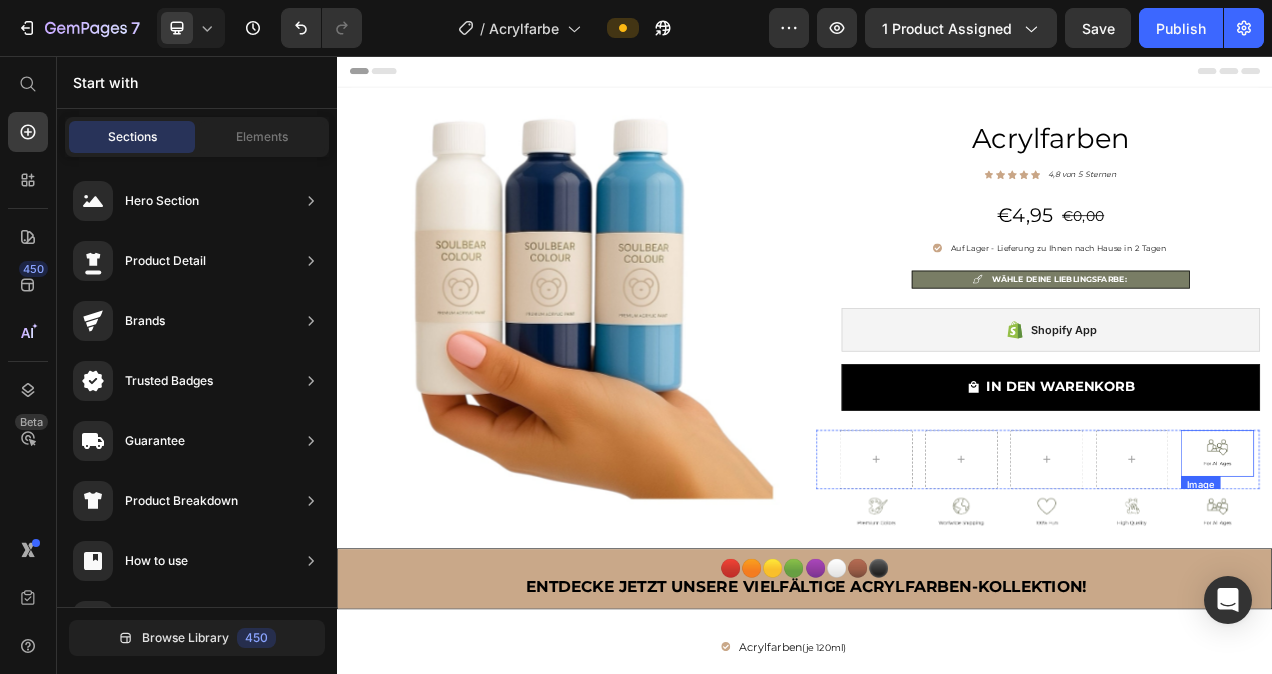 click at bounding box center [1467, 566] 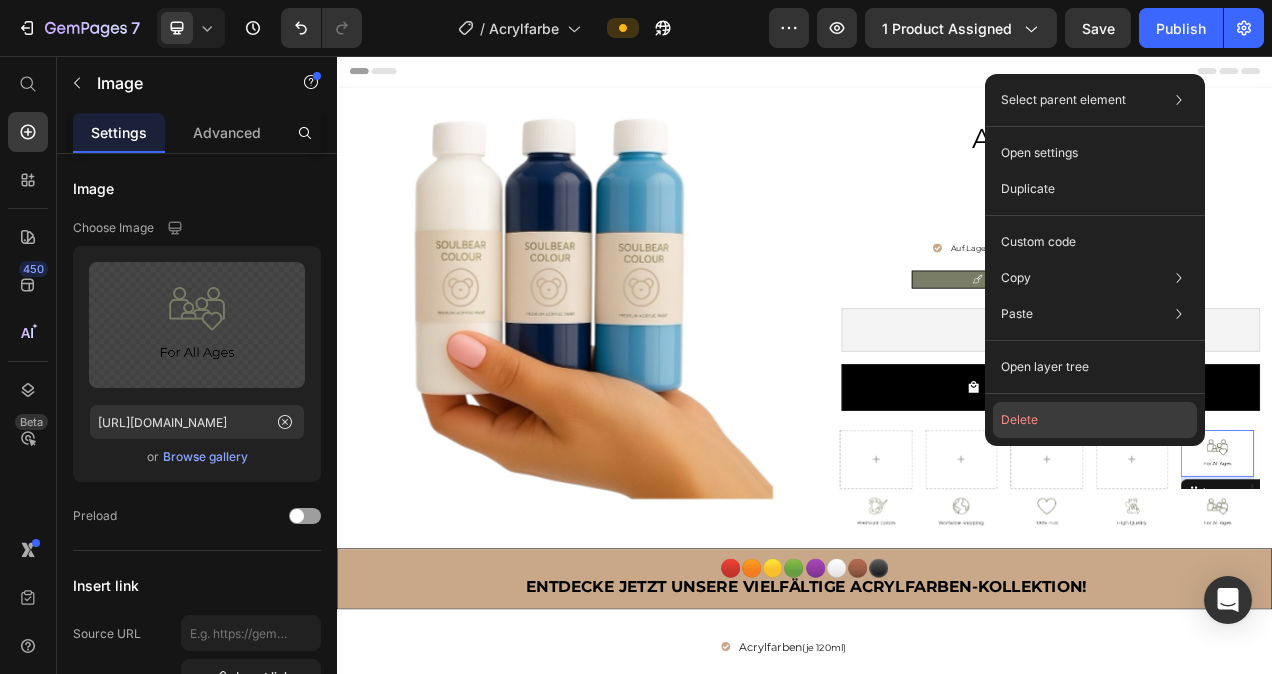 click on "Delete" 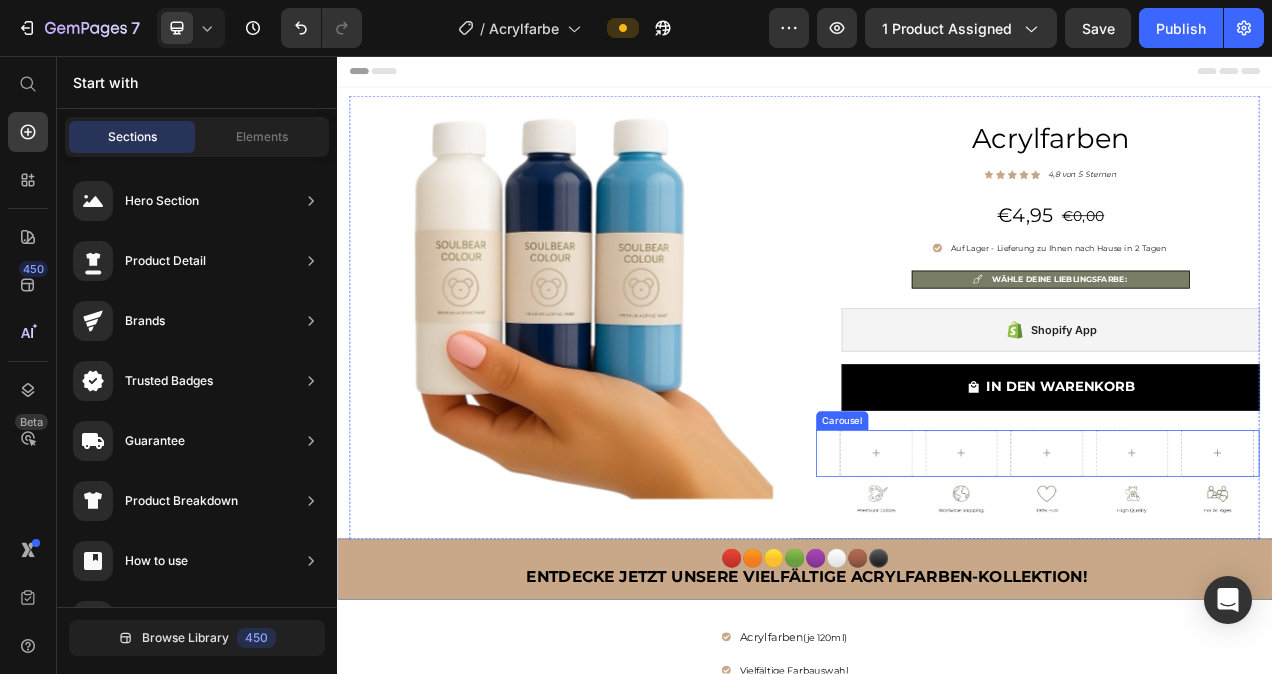 click on "Carousel" at bounding box center (1236, 566) 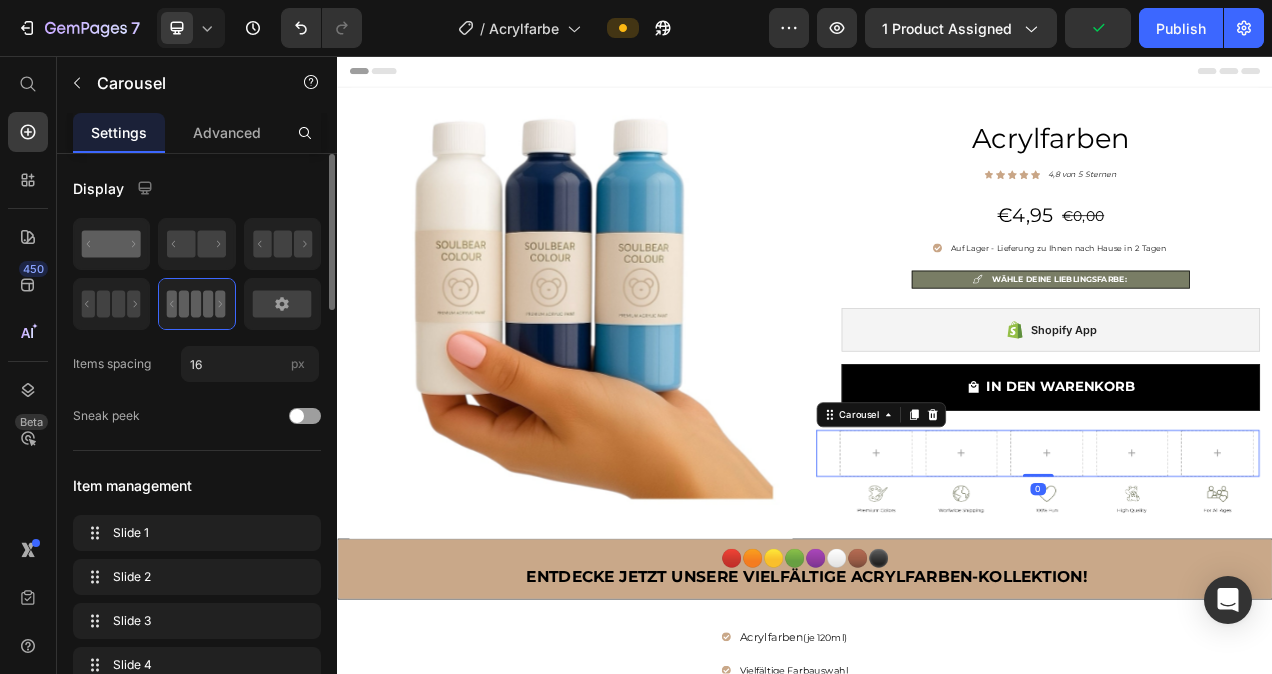 click 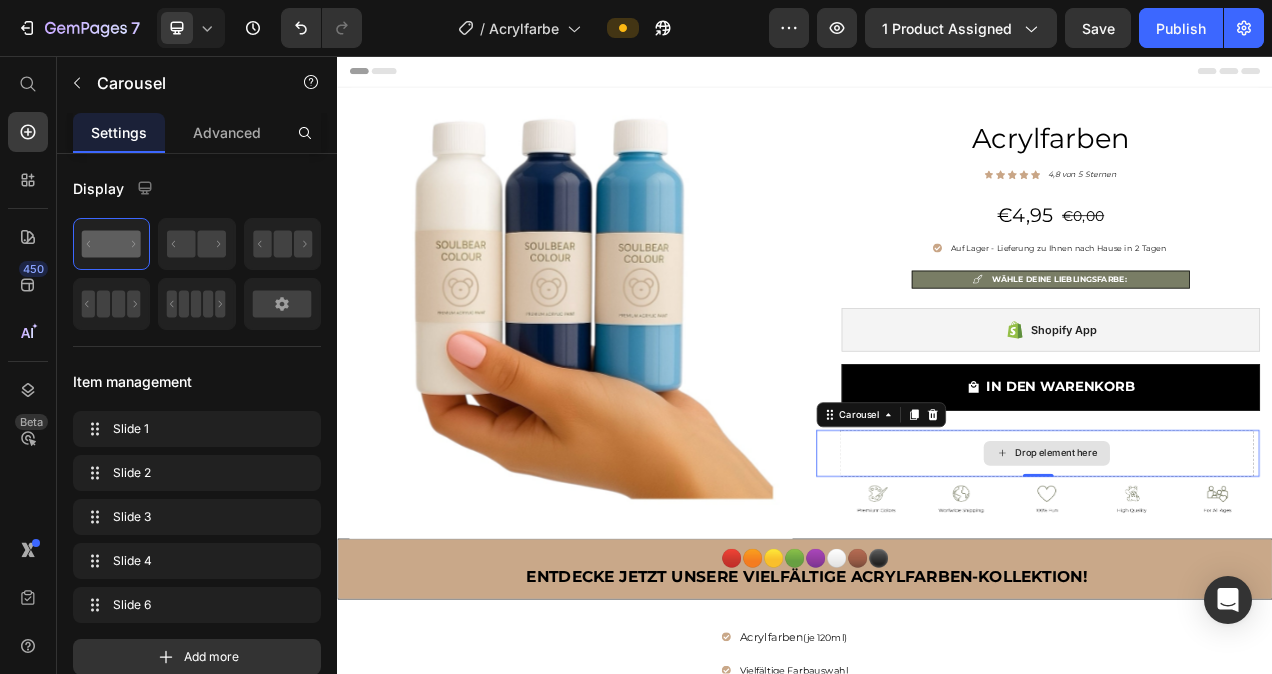 click on "Drop element here" at bounding box center (1260, 566) 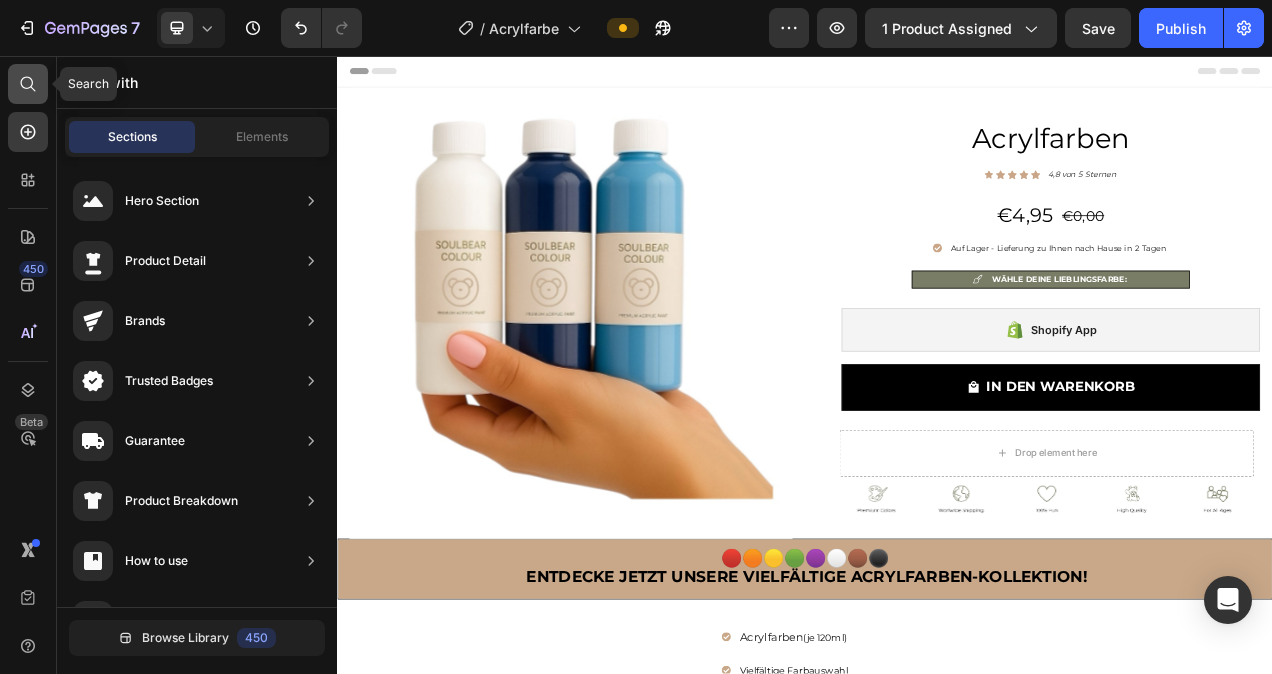 click 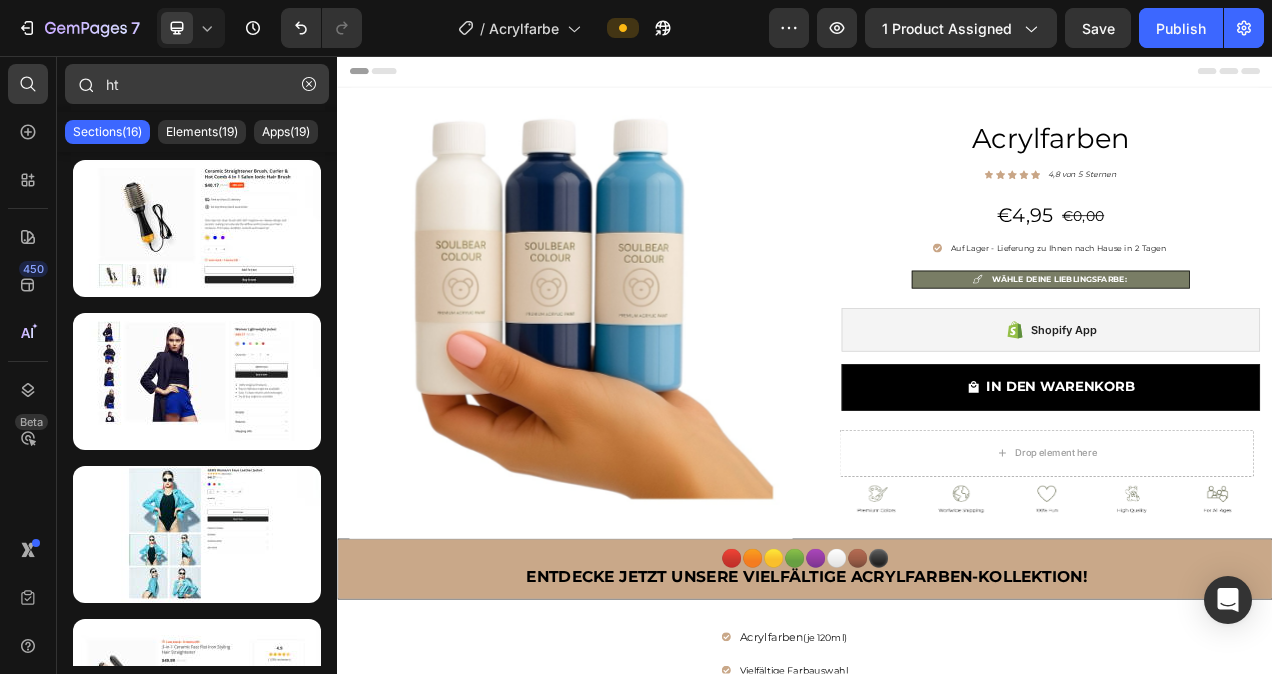 type on "h" 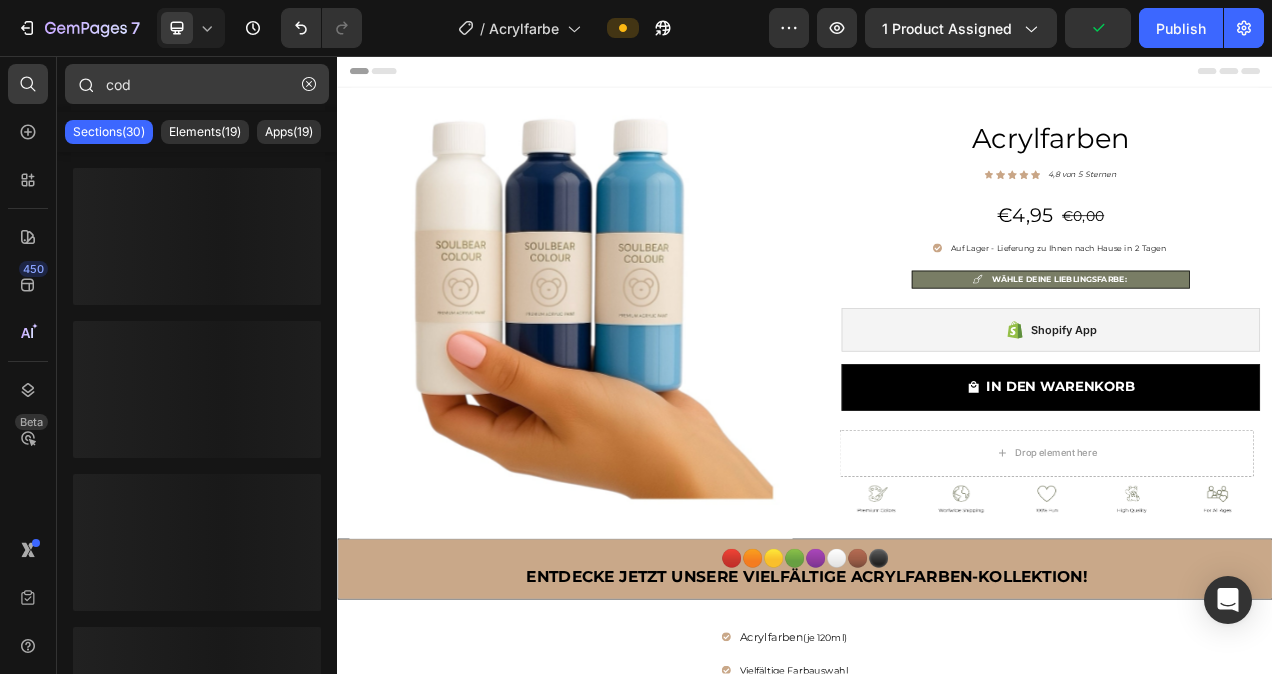 type on "code" 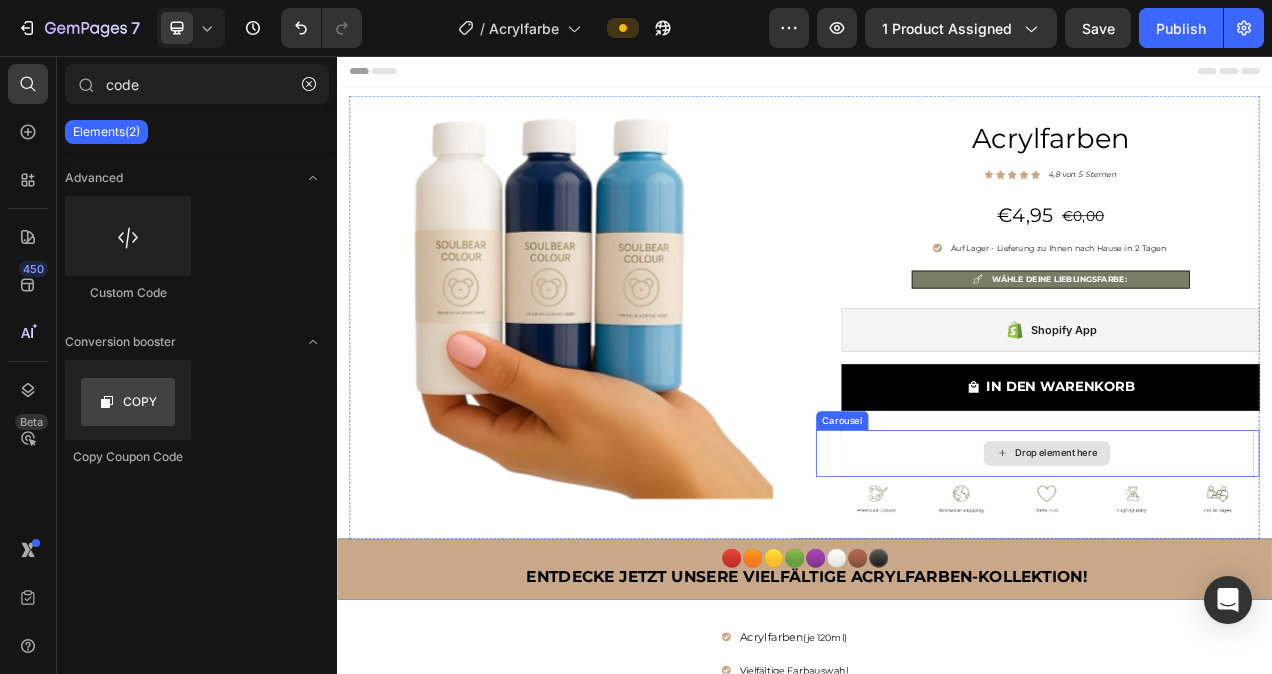 click 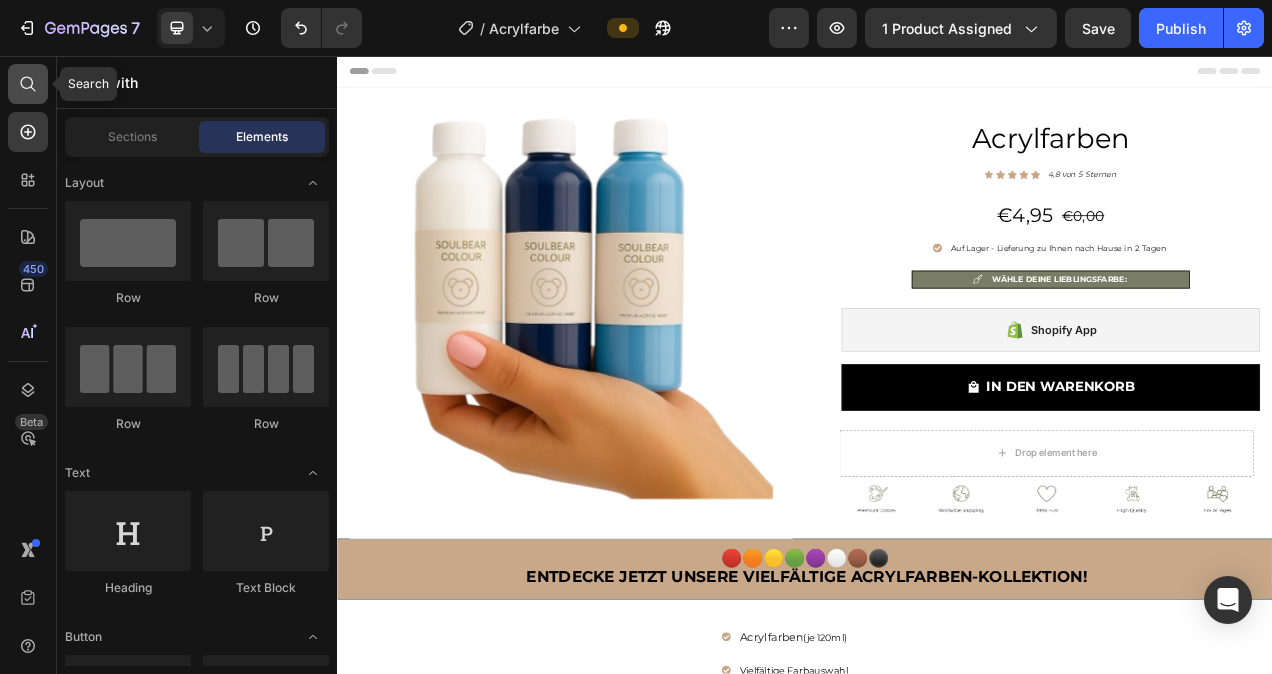 click 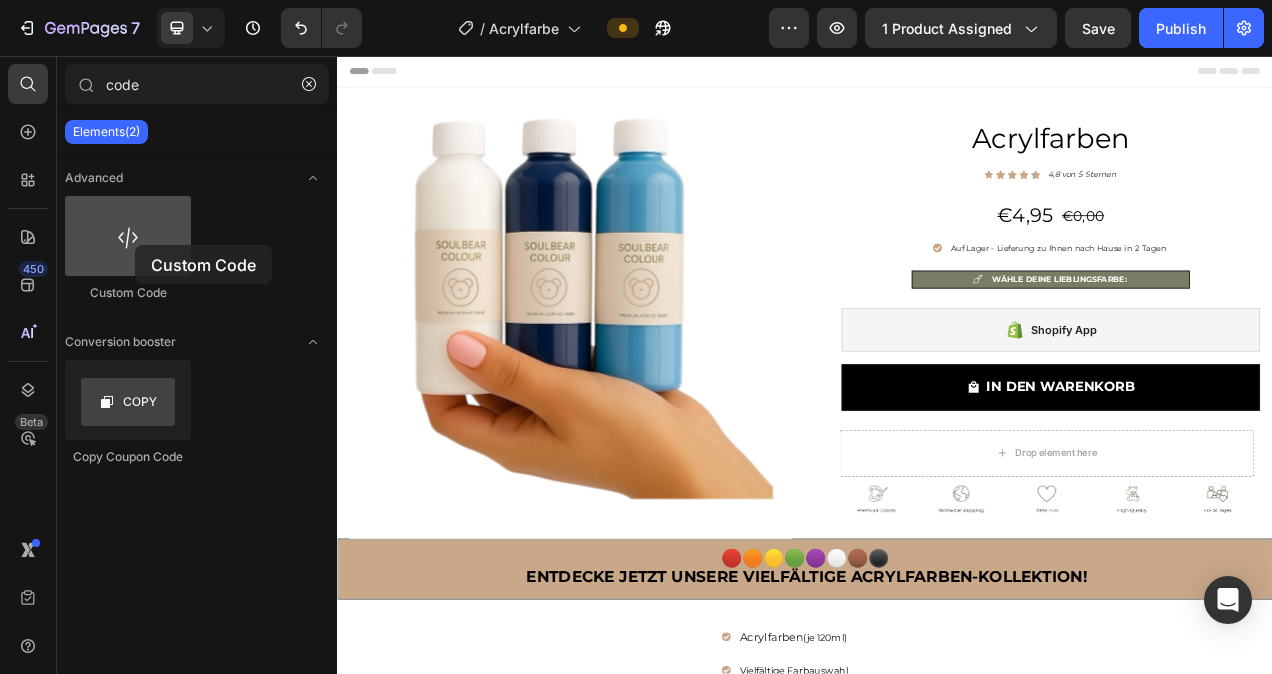 click at bounding box center (128, 236) 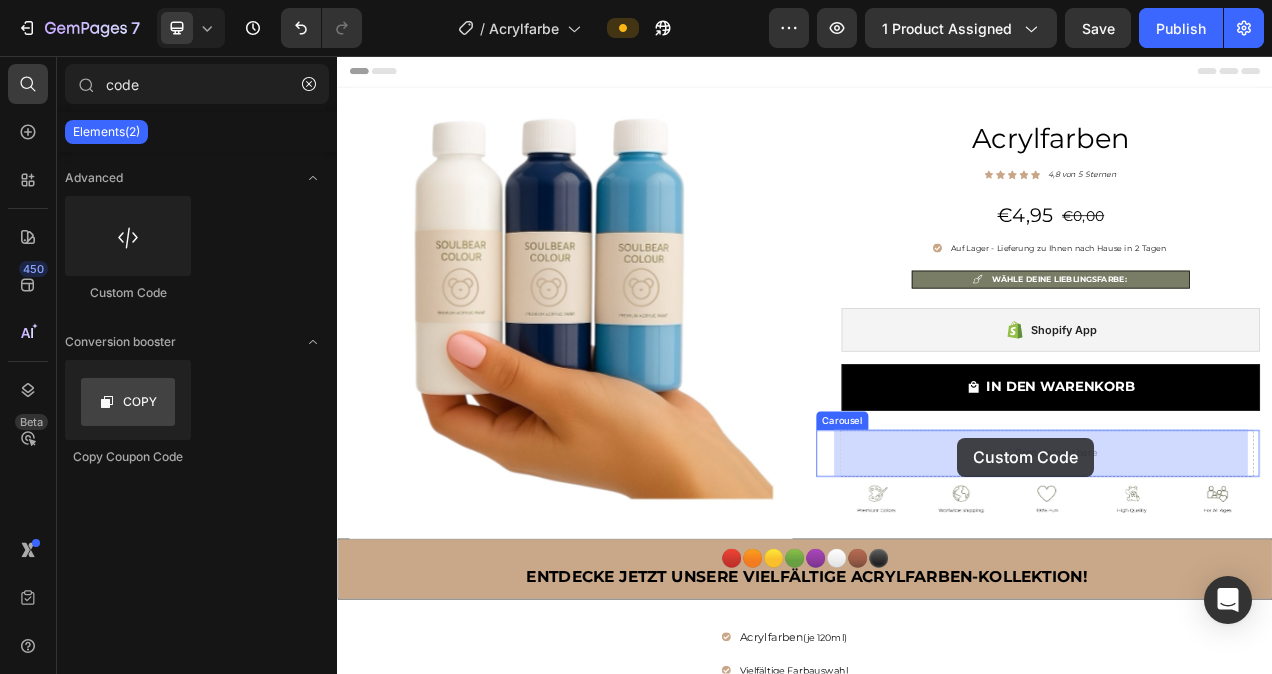 drag, startPoint x: 472, startPoint y: 301, endPoint x: 1133, endPoint y: 546, distance: 704.944 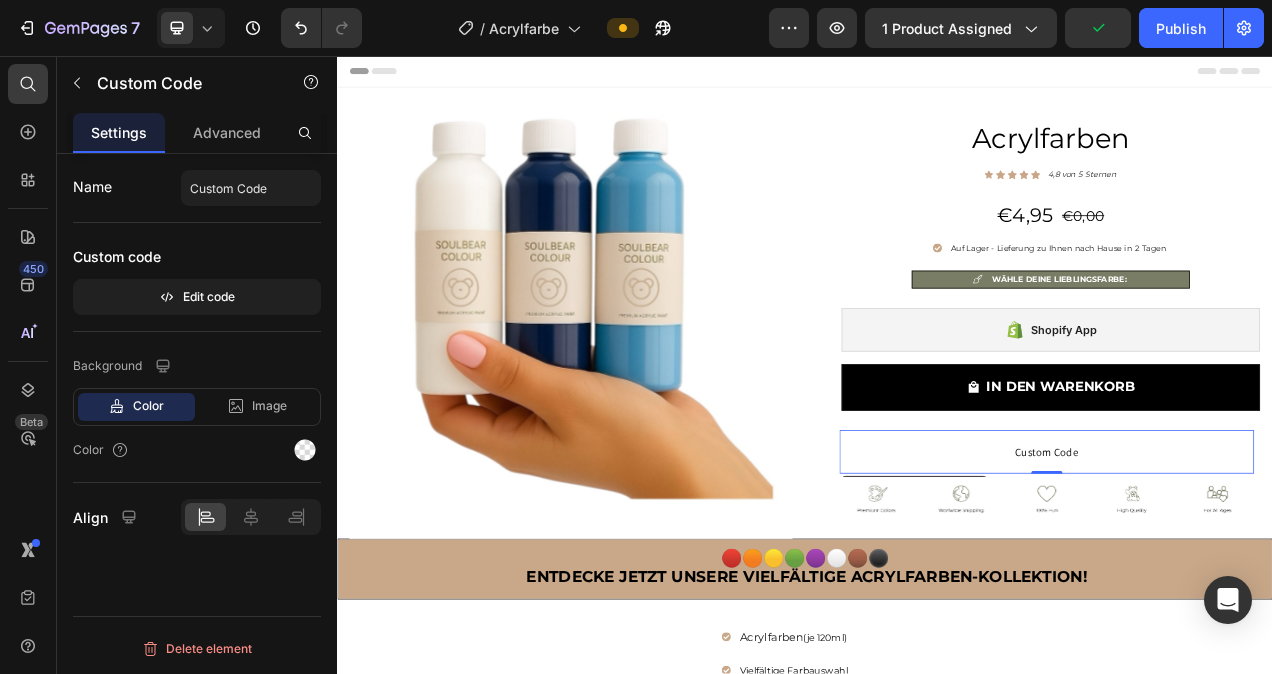 click on "Custom Code" at bounding box center (1248, 564) 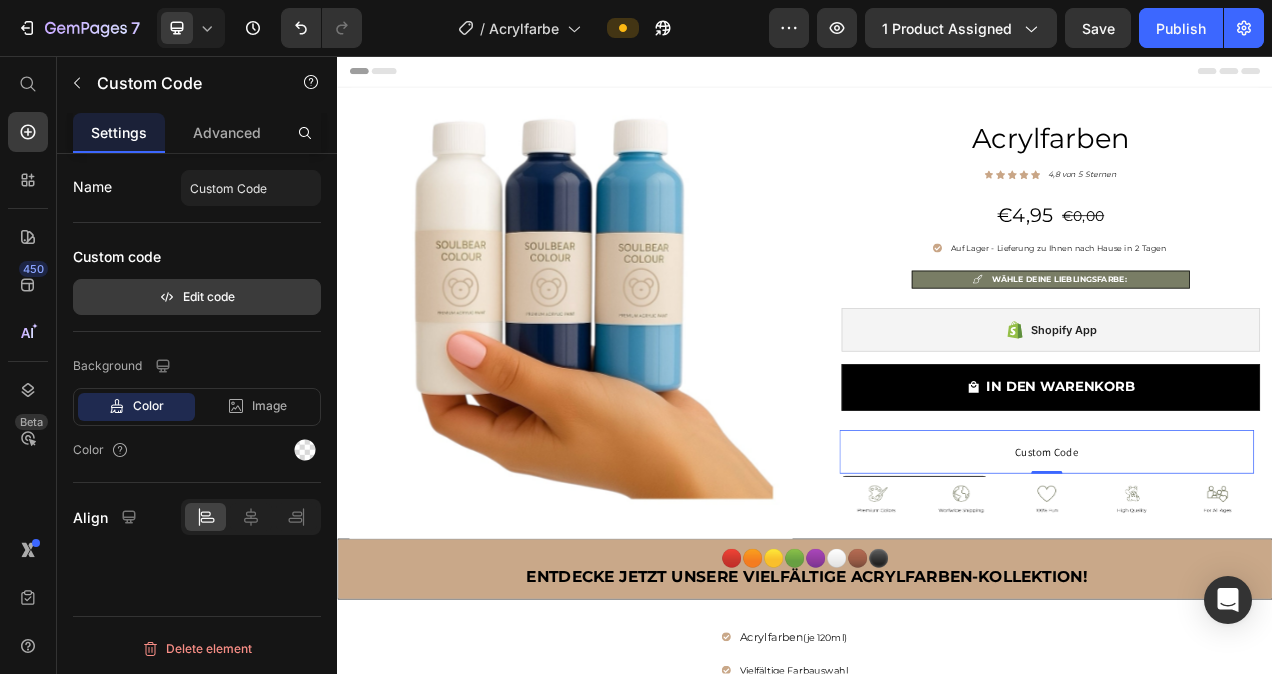 click on "Edit code" at bounding box center (197, 297) 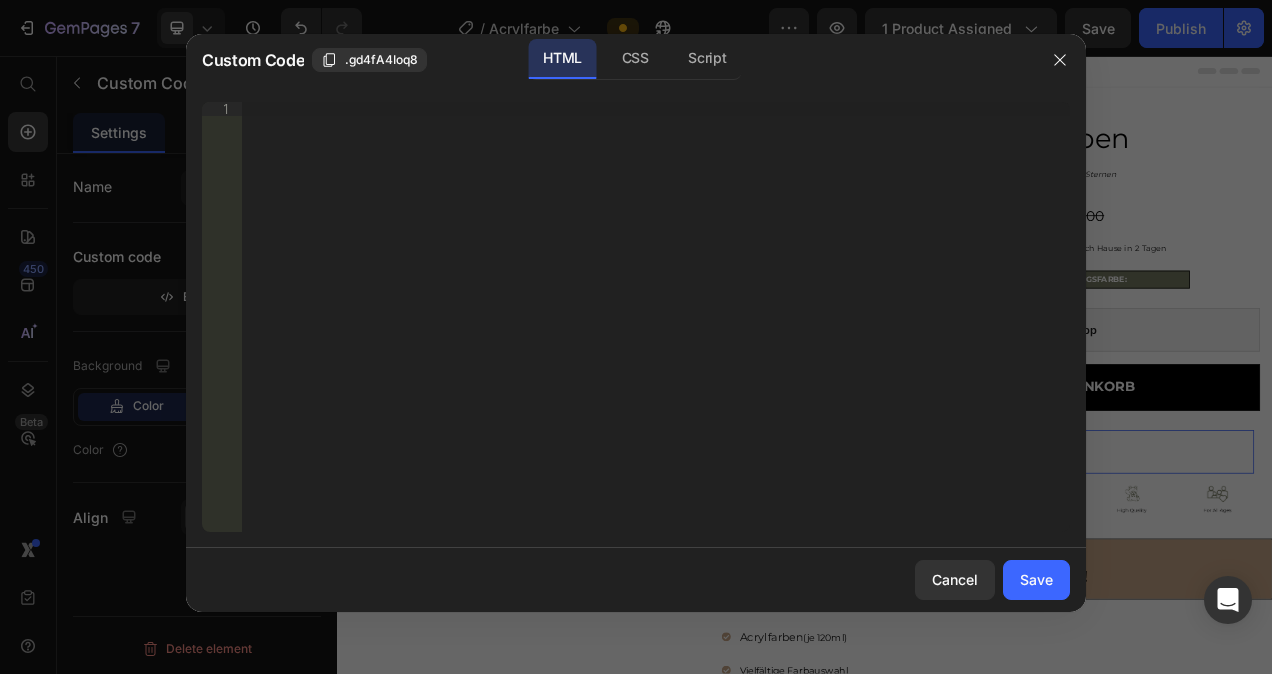 click on "Insert the 3rd-party installation code, HTML code, or Liquid code to display custom content." at bounding box center [656, 331] 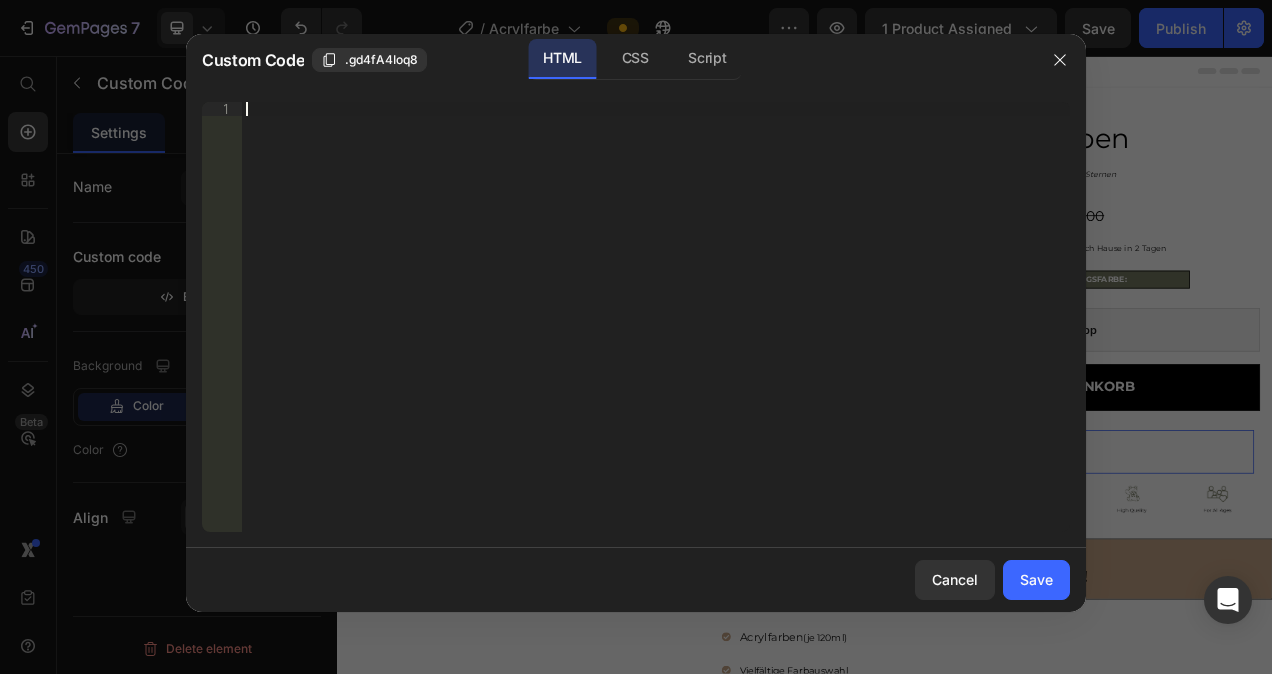 paste on "</div>" 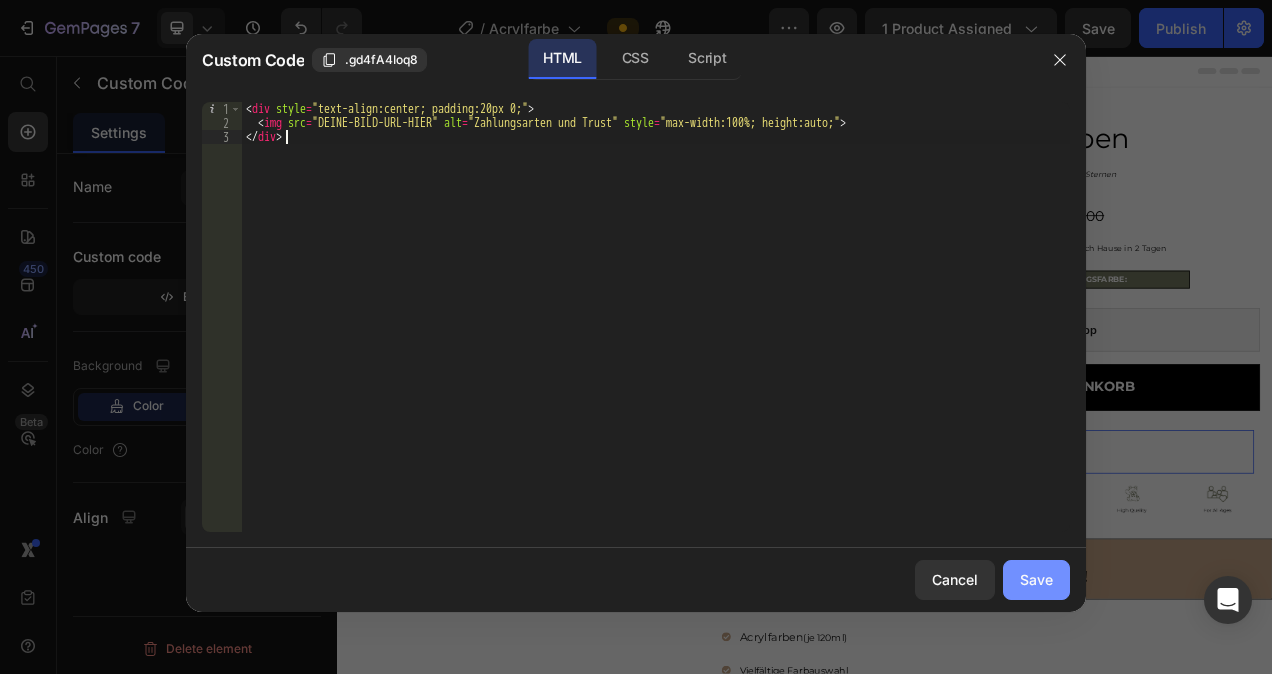 click on "Save" at bounding box center [1036, 579] 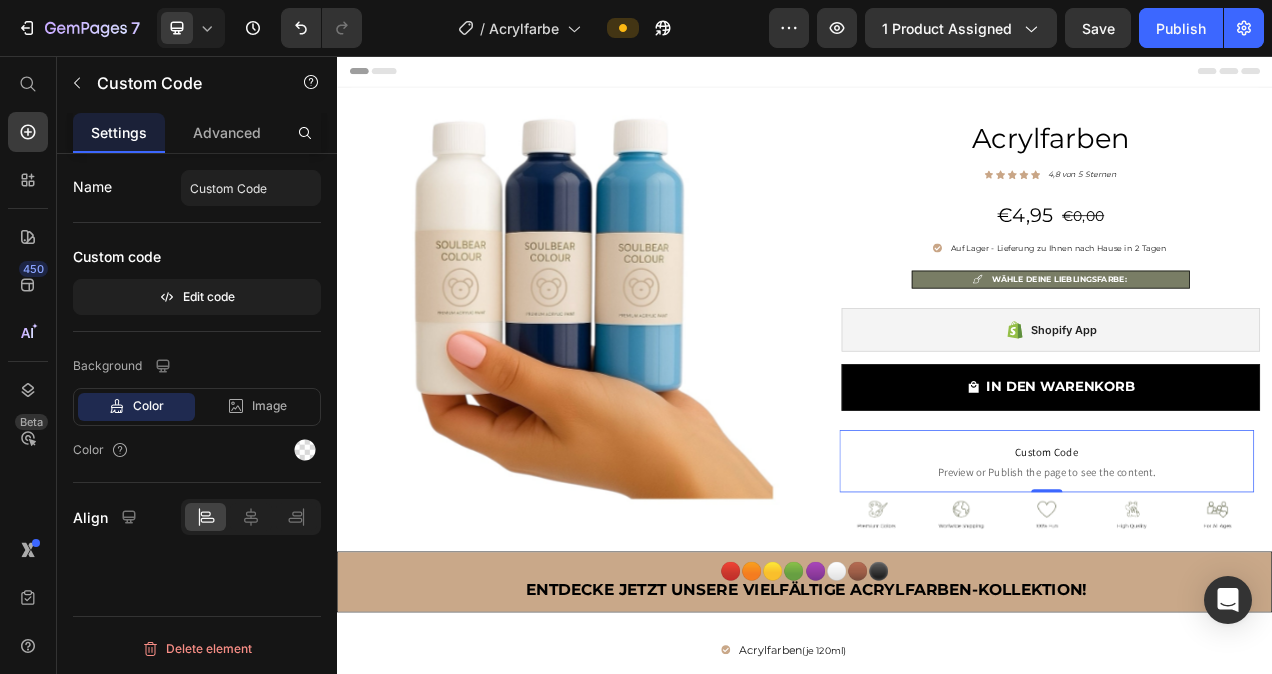 click on "Custom Code" at bounding box center [1248, 564] 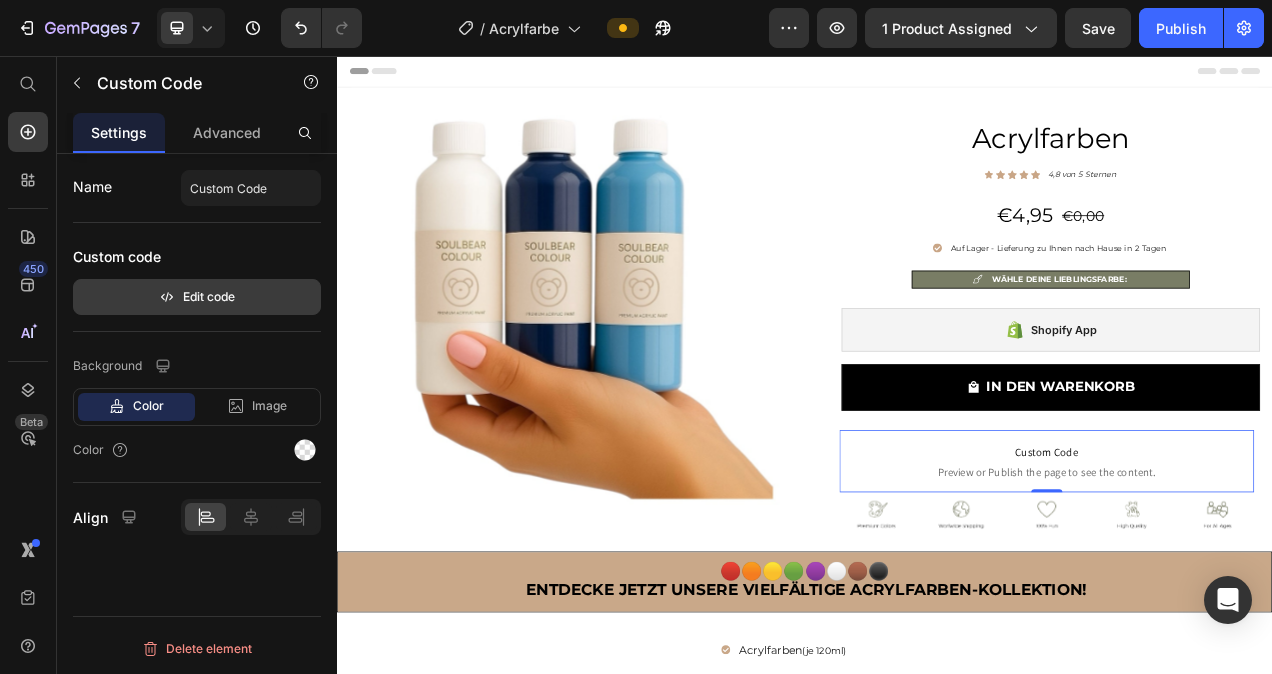 click on "Edit code" at bounding box center (197, 297) 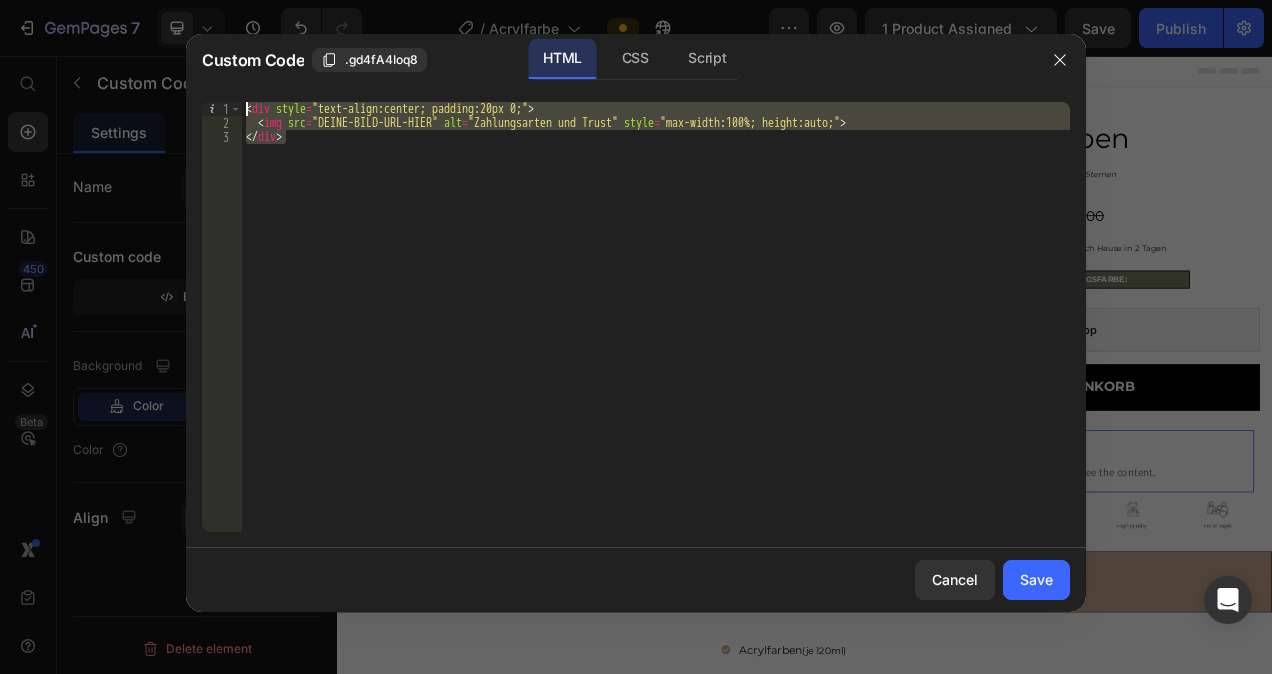 drag, startPoint x: 334, startPoint y: 137, endPoint x: 212, endPoint y: 108, distance: 125.39936 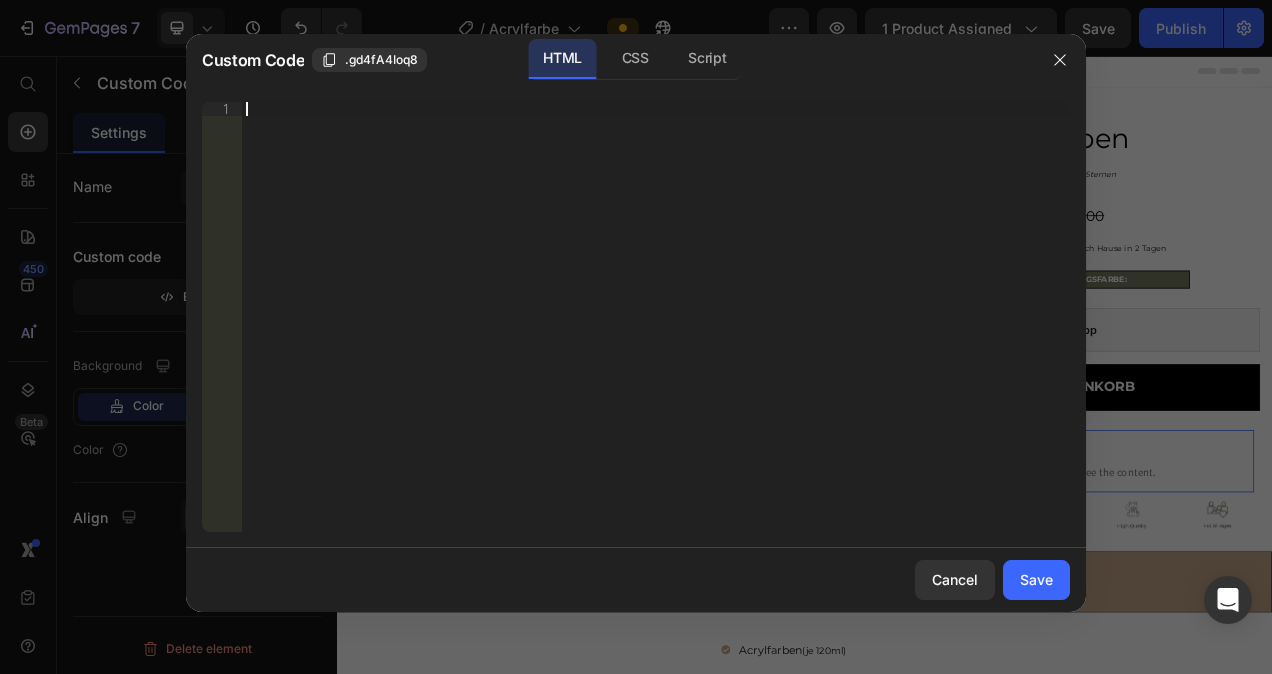 paste on "<div style="font-weight:bold; font-size:15px;">Schnell und einfach<br>Rücksend" 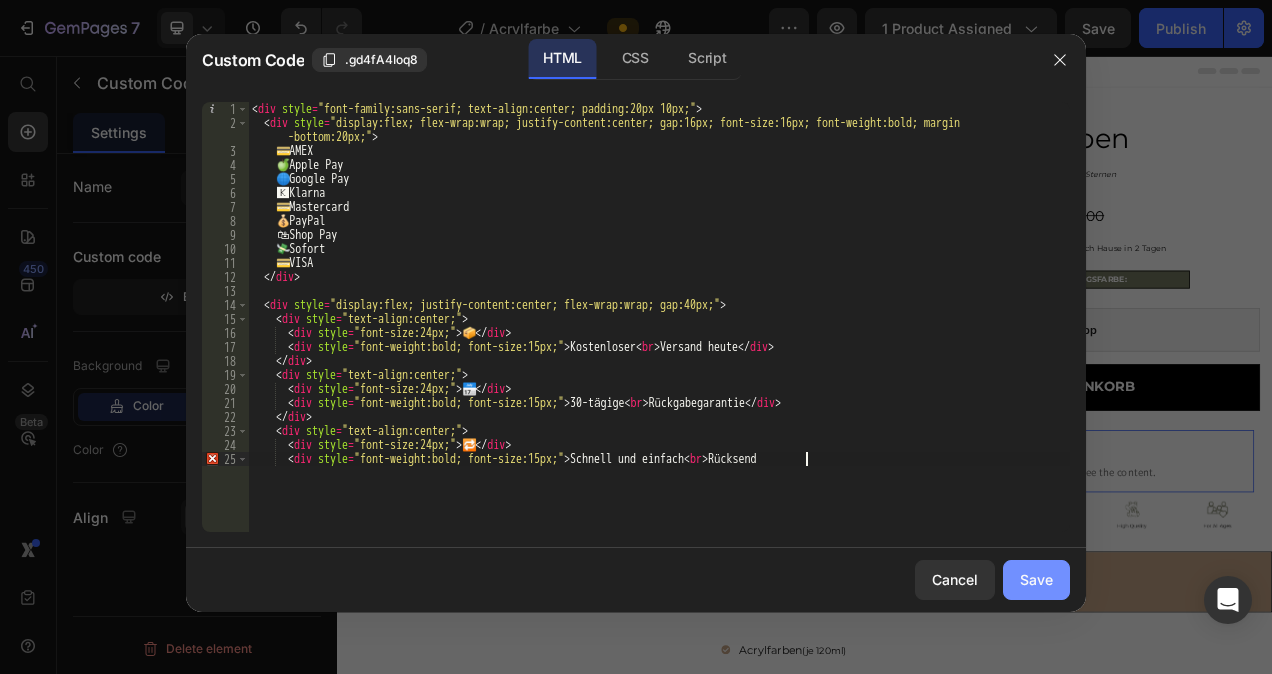 click on "Save" at bounding box center (1036, 579) 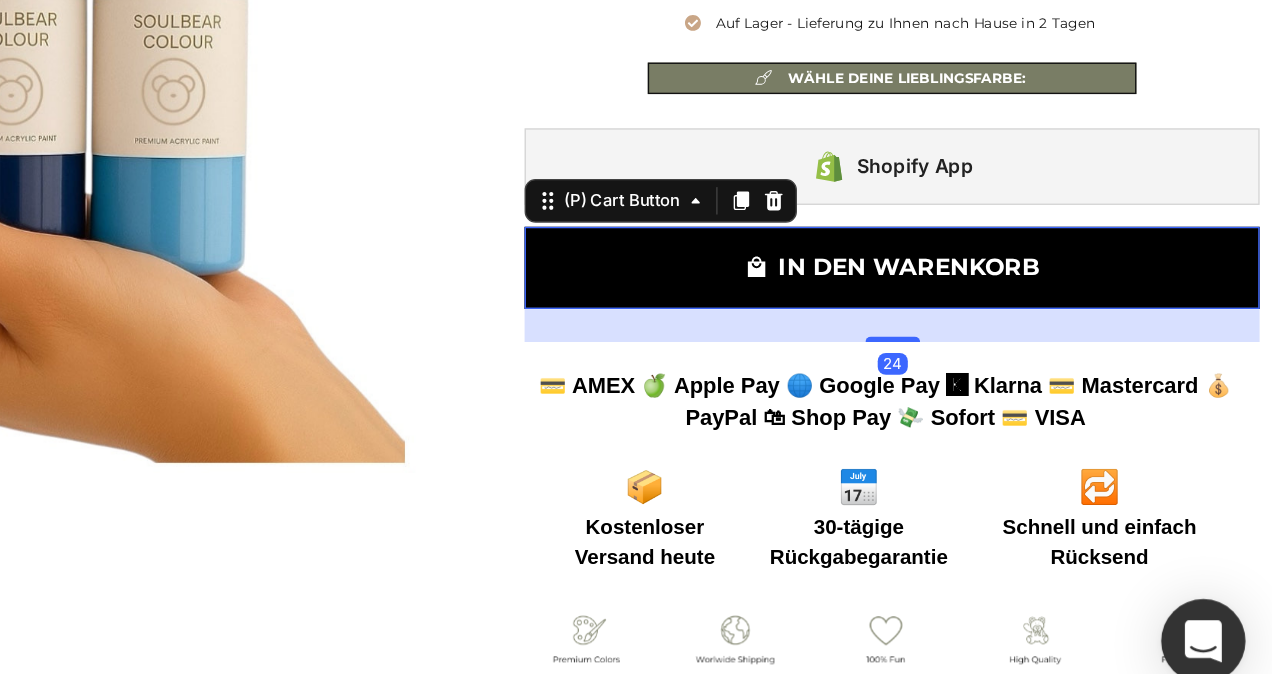 scroll, scrollTop: 0, scrollLeft: 0, axis: both 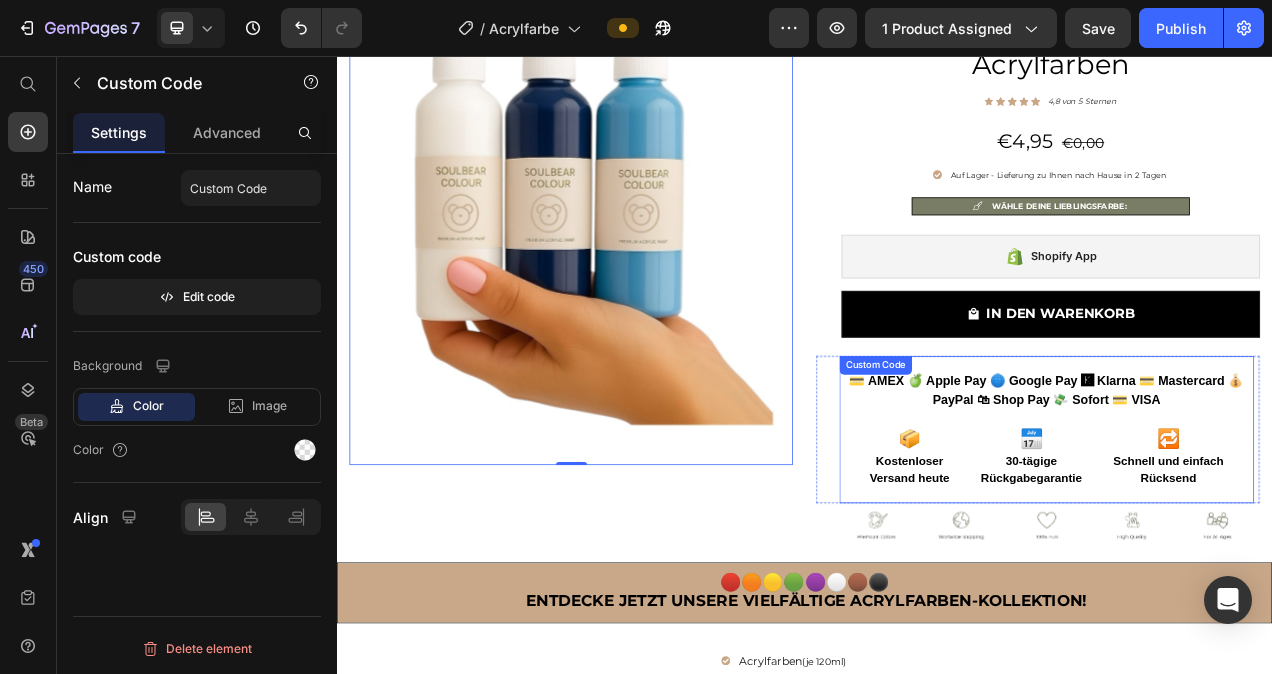 click on "💳 AMEX
🍏 Apple Pay
🌐 Google Pay
🅺 Klarna
💳 Mastercard
💰 PayPal
🛍 Shop Pay
💸 Sofort
💳 VISA" at bounding box center [1248, 486] 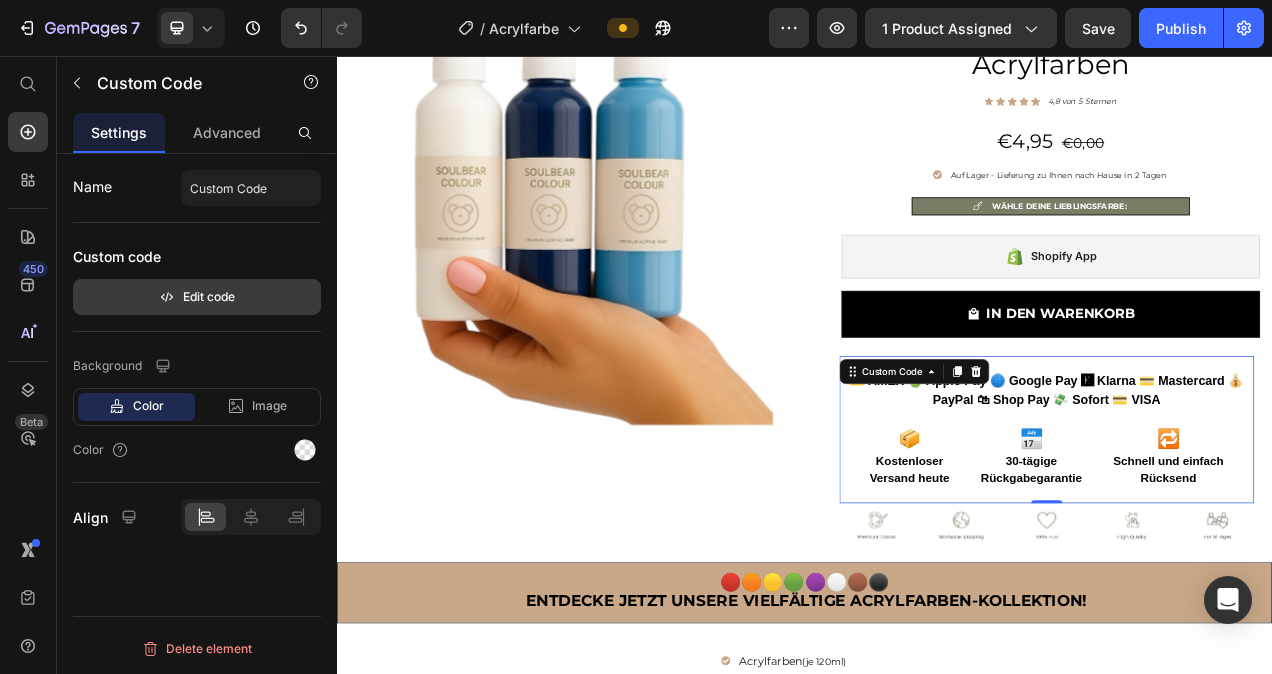 click on "Edit code" at bounding box center [197, 297] 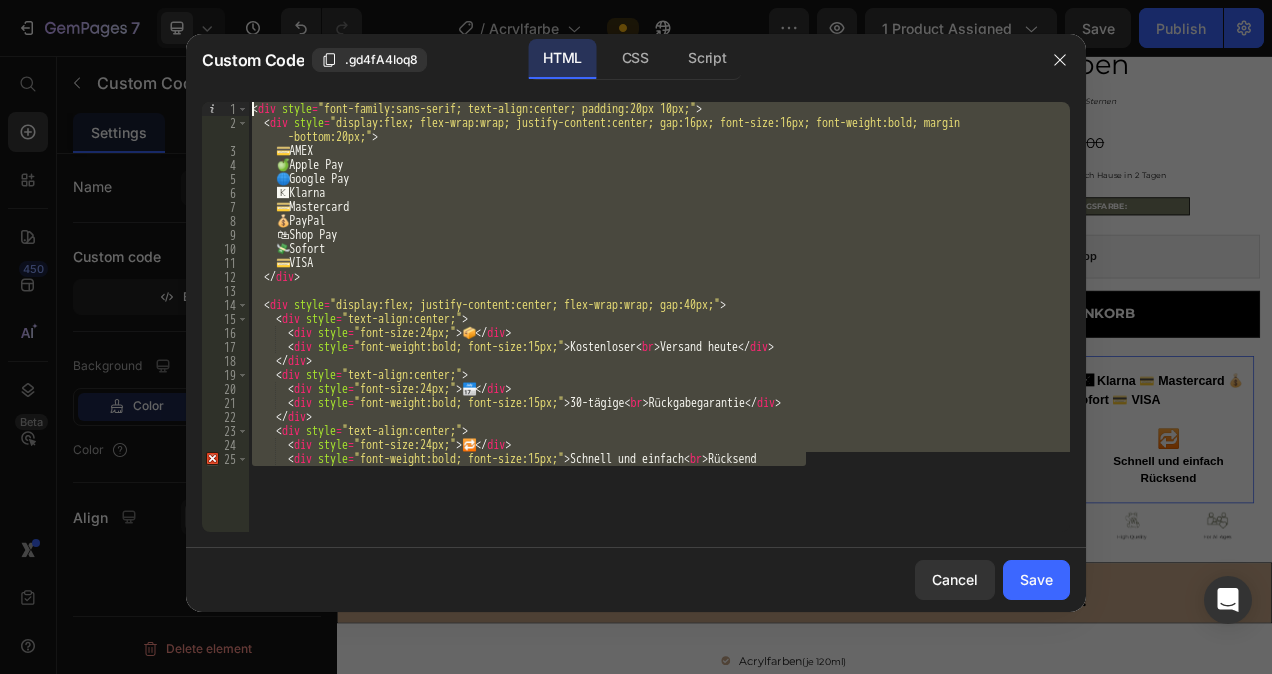 drag, startPoint x: 858, startPoint y: 457, endPoint x: 216, endPoint y: 111, distance: 729.301 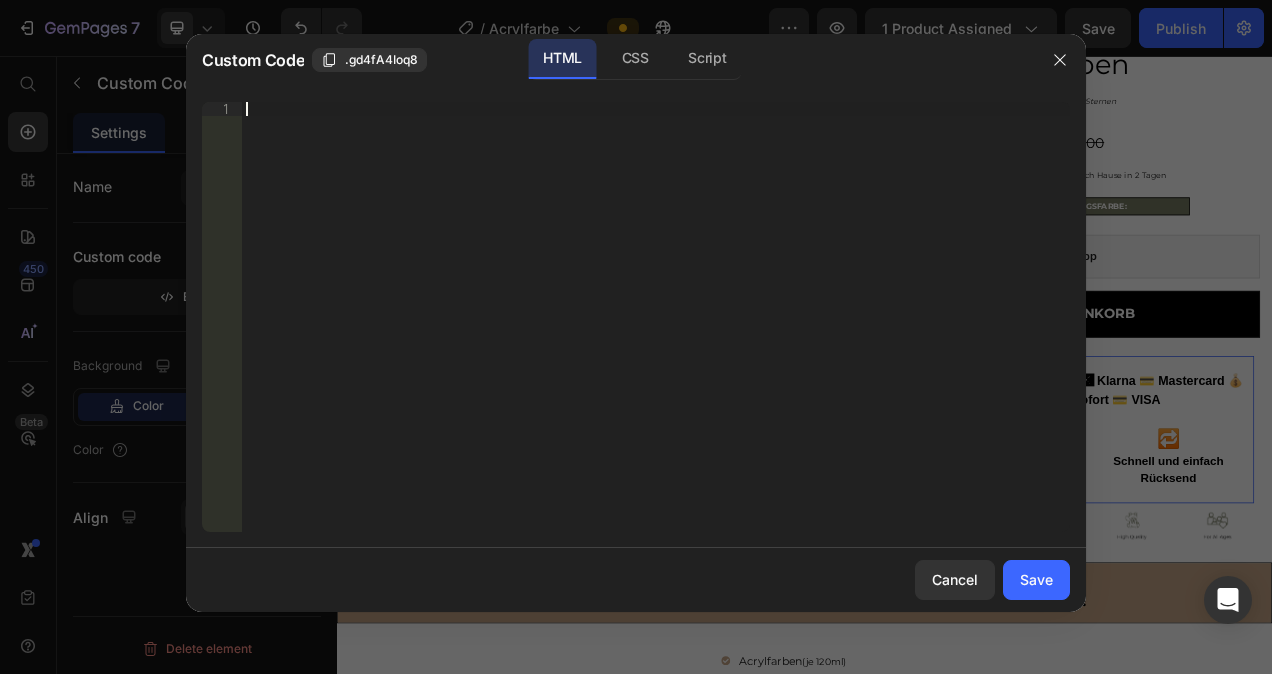 paste on "</div>" 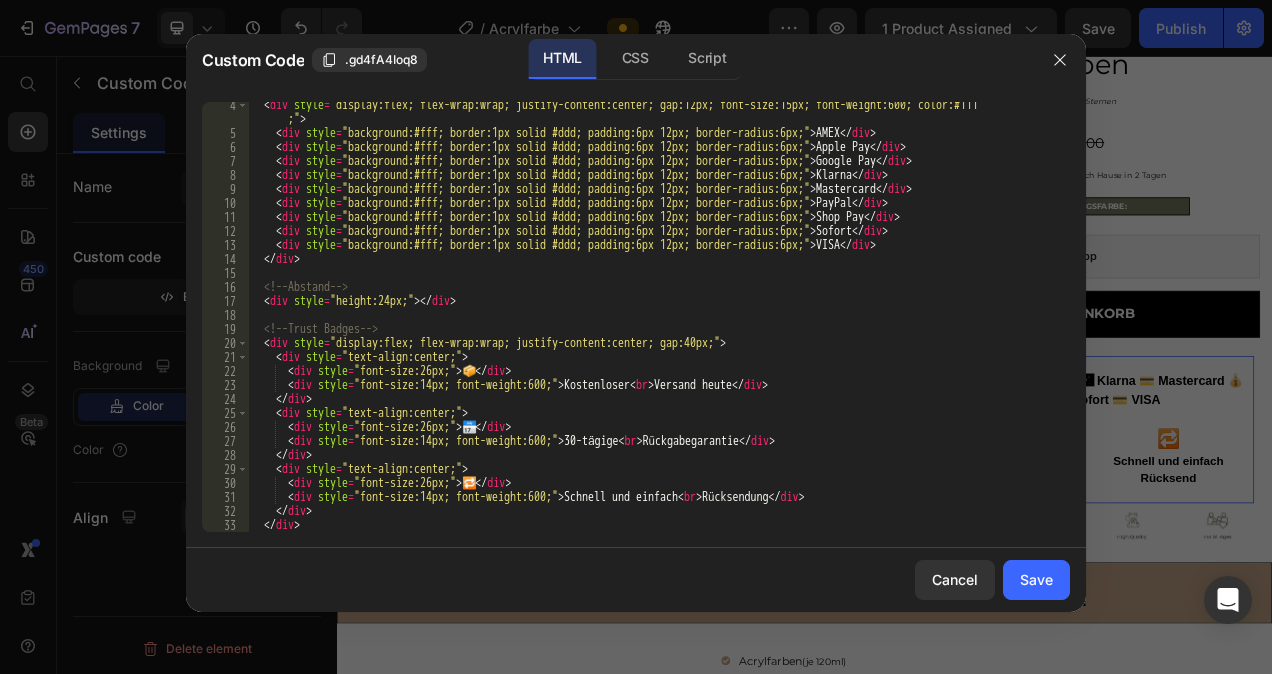 scroll, scrollTop: 46, scrollLeft: 0, axis: vertical 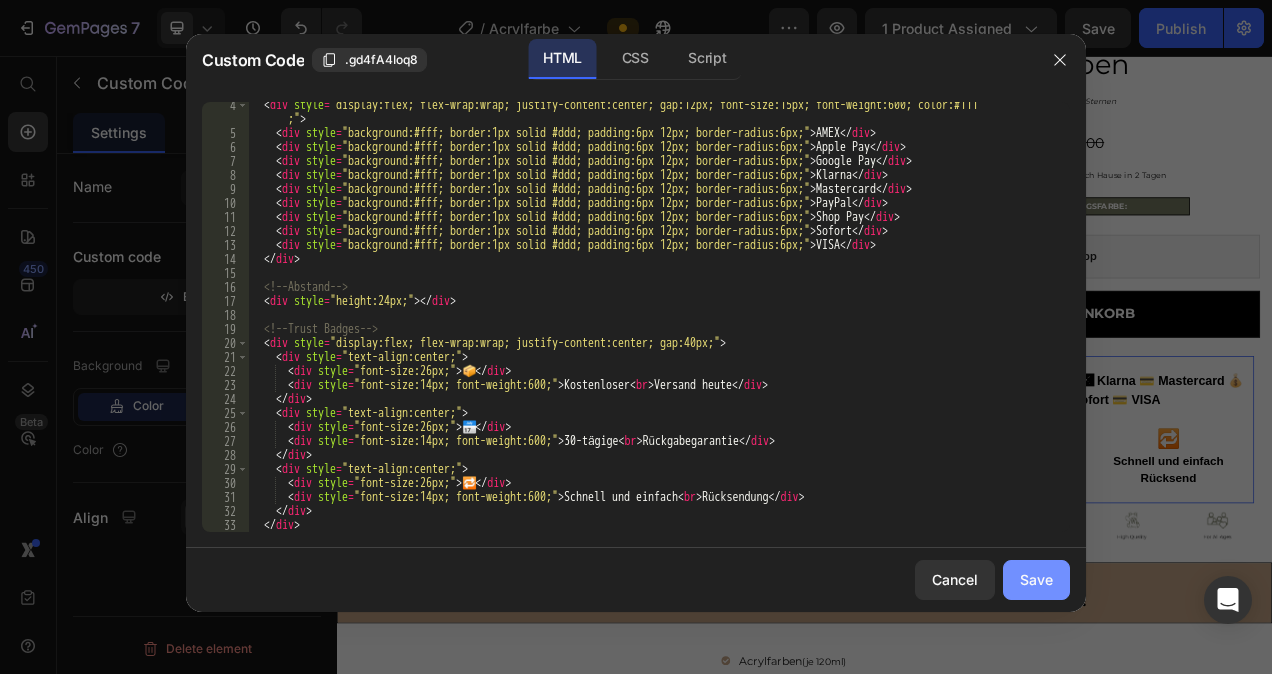 click on "Save" at bounding box center (1036, 579) 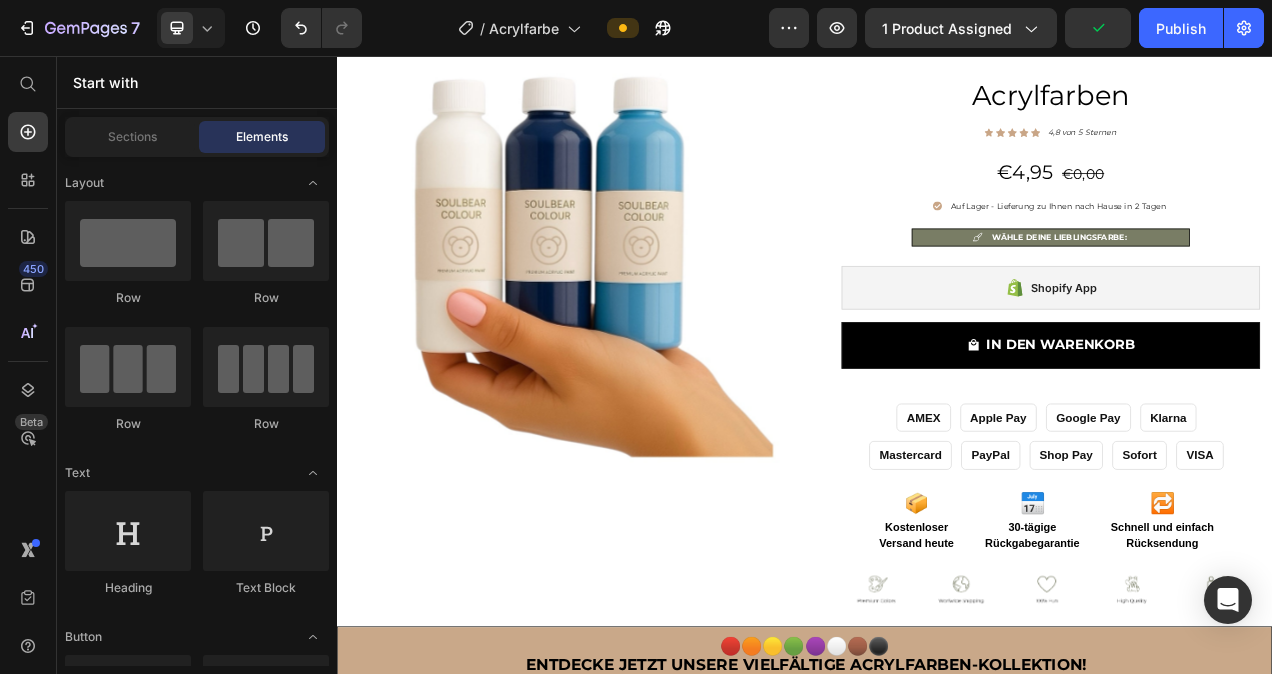 scroll, scrollTop: 5, scrollLeft: 0, axis: vertical 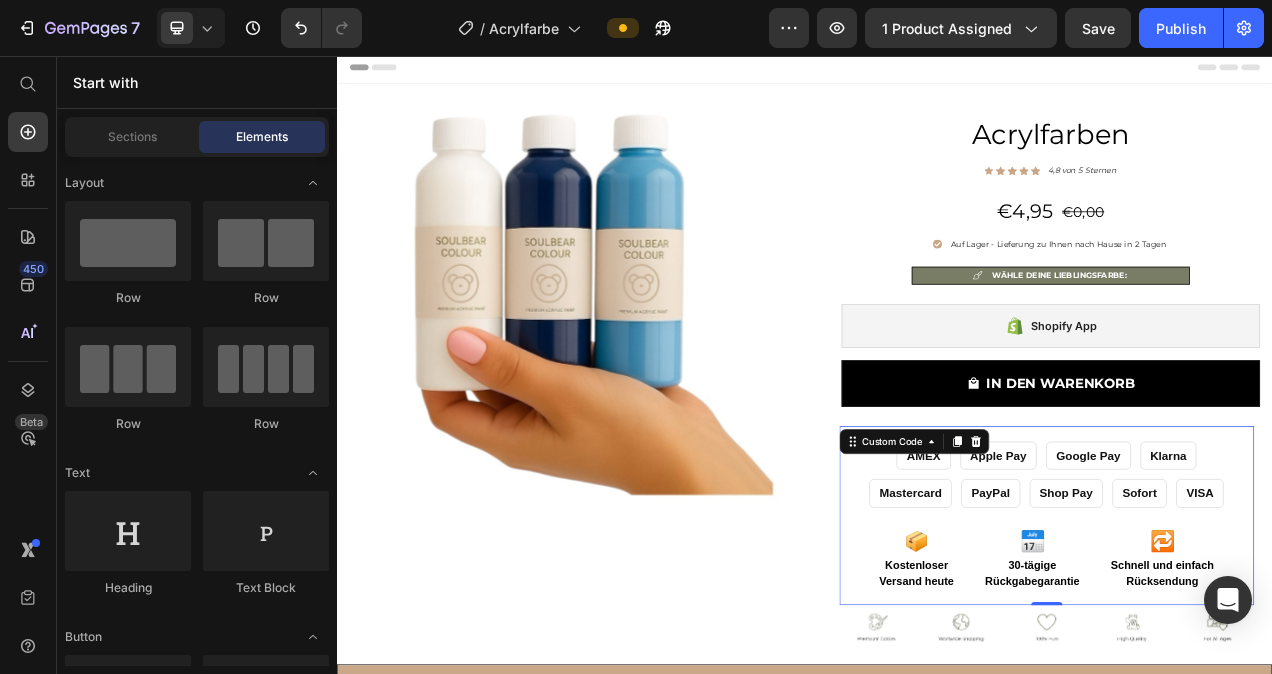 click on "AMEX
Apple Pay
Google Pay
Klarna
Mastercard
PayPal
Shop Pay
Sofort
VISA" at bounding box center (1248, 593) 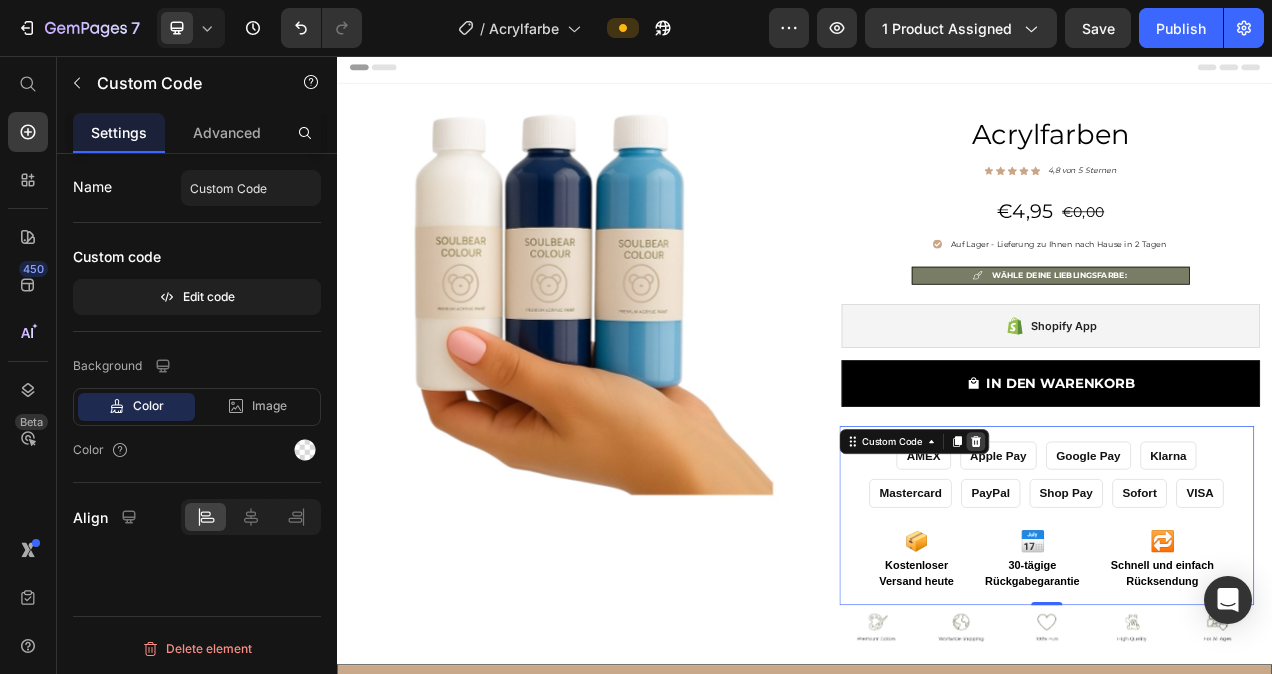click 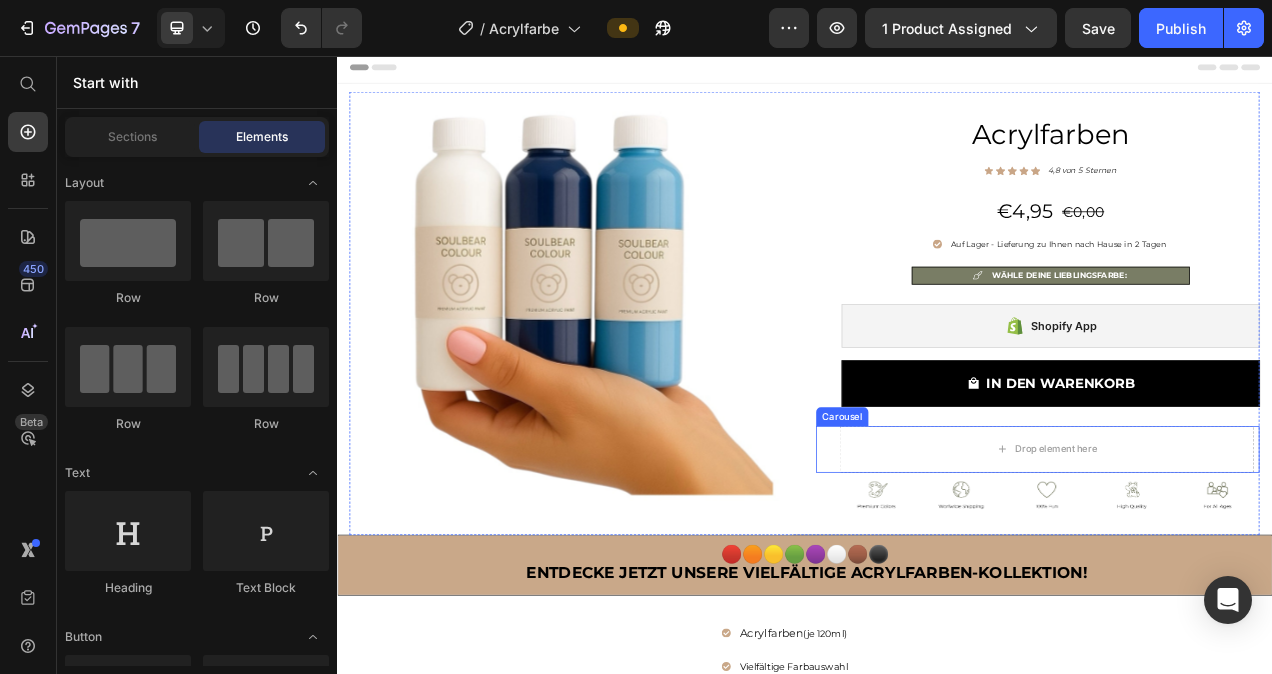 click on "Drop element here
Drop element here
Drop element here
Drop element here
Drop element here Carousel" at bounding box center [1236, 561] 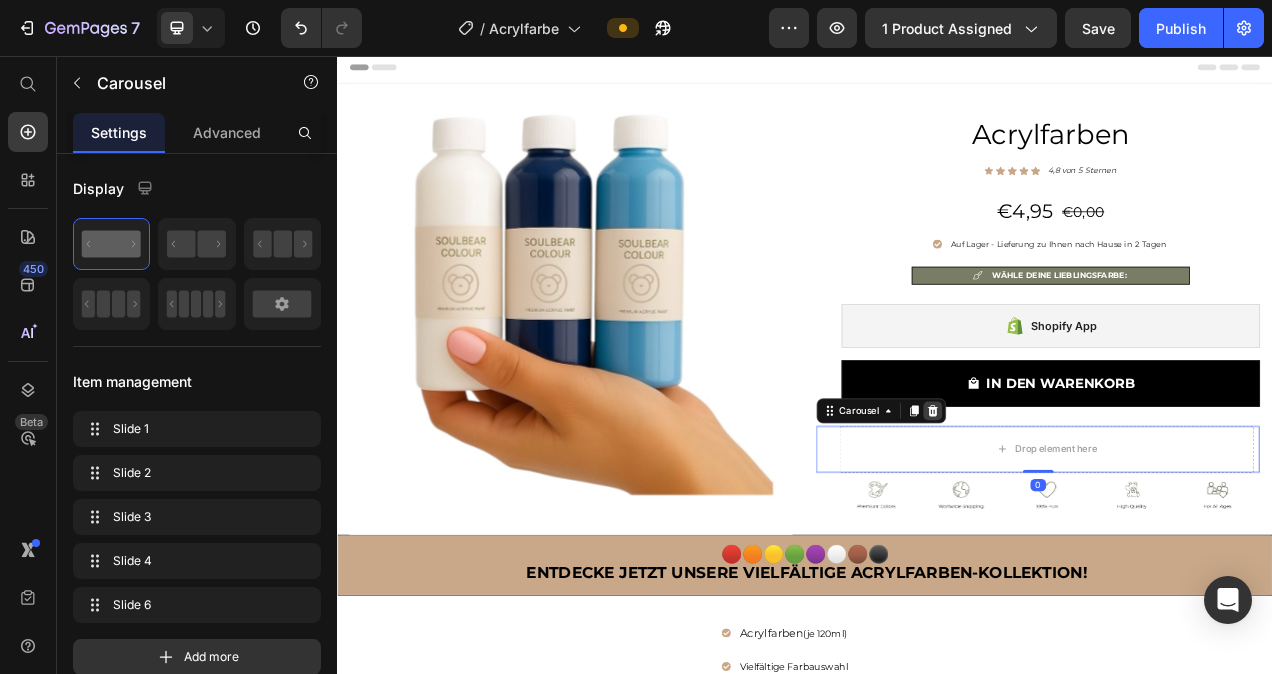 click 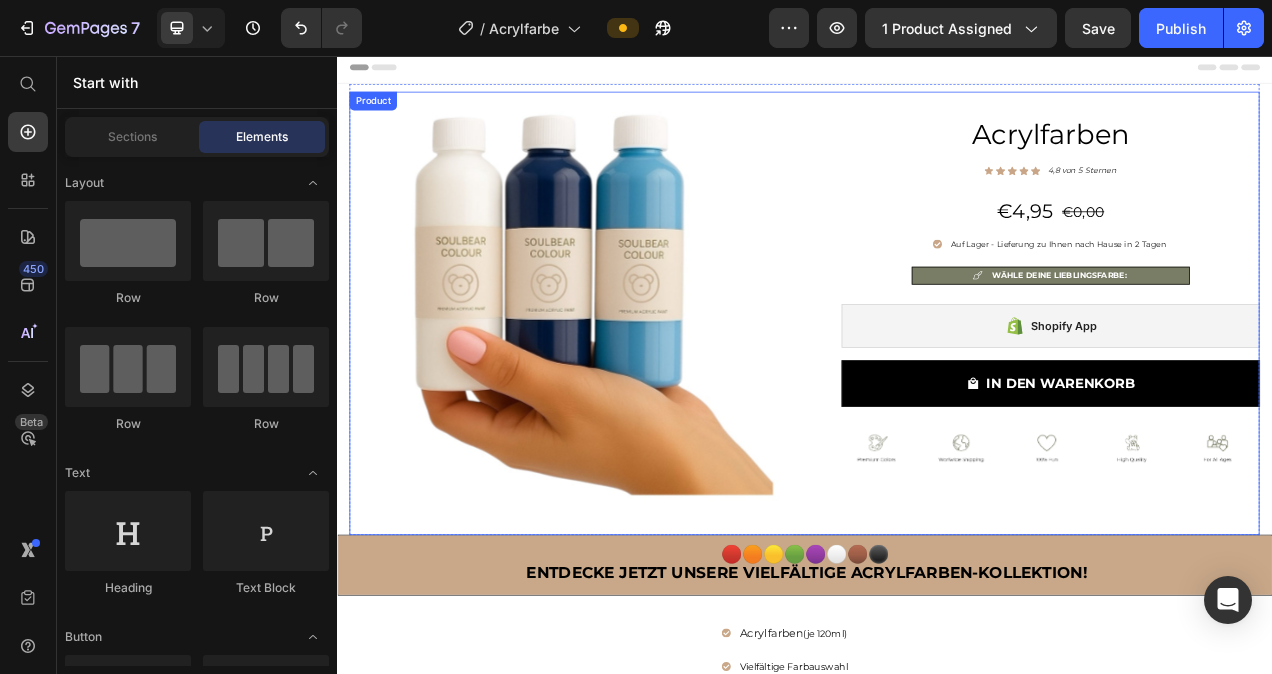 click on "Acrylfarben Heading
Icon
Icon
Icon
Icon
Icon Icon List Hoz 4,8 von 5 Sternen Text block Row €4,95 (P) Price €0,00 Price Row Auf Lager - Lieferung zu Ihnen nach Hause in 2 Tagen Item list
WÄHLE DEINE LIEBLINGSFARBE: Item list Shopify App Shopify App
IN DEN WARENKORB (P) Cart Button Row Image Image Image Image Image Carousel" at bounding box center [1236, 386] 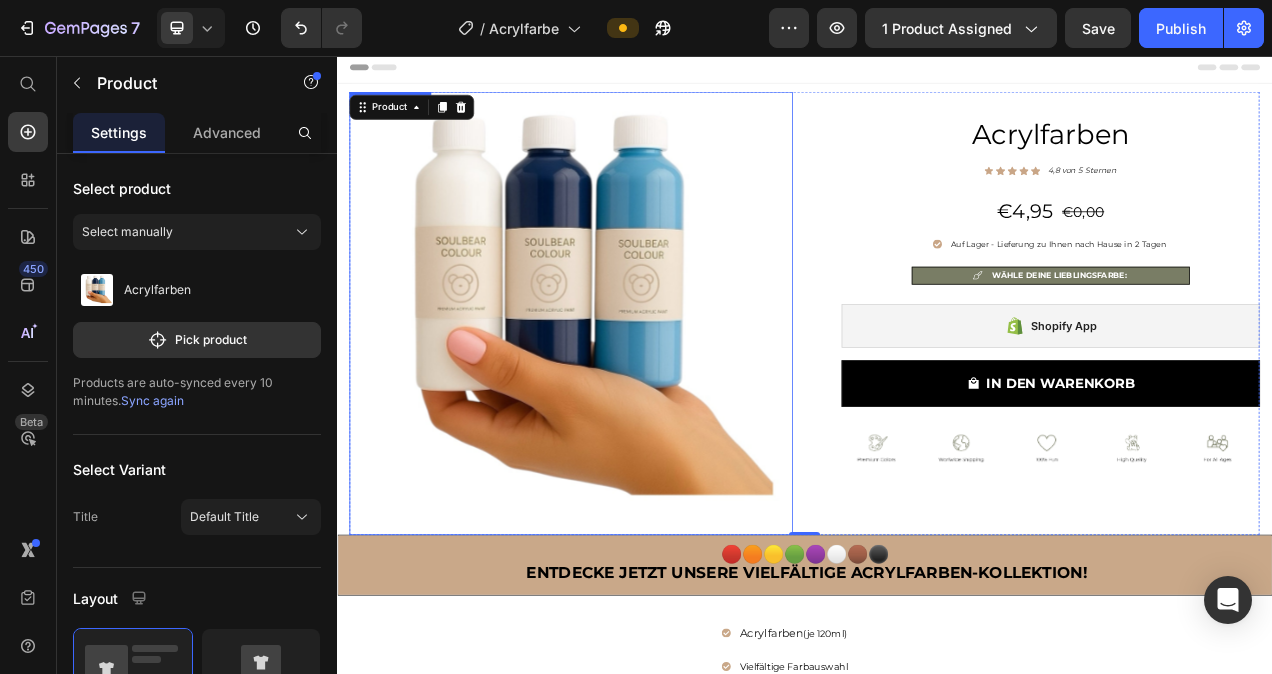 click at bounding box center [637, 386] 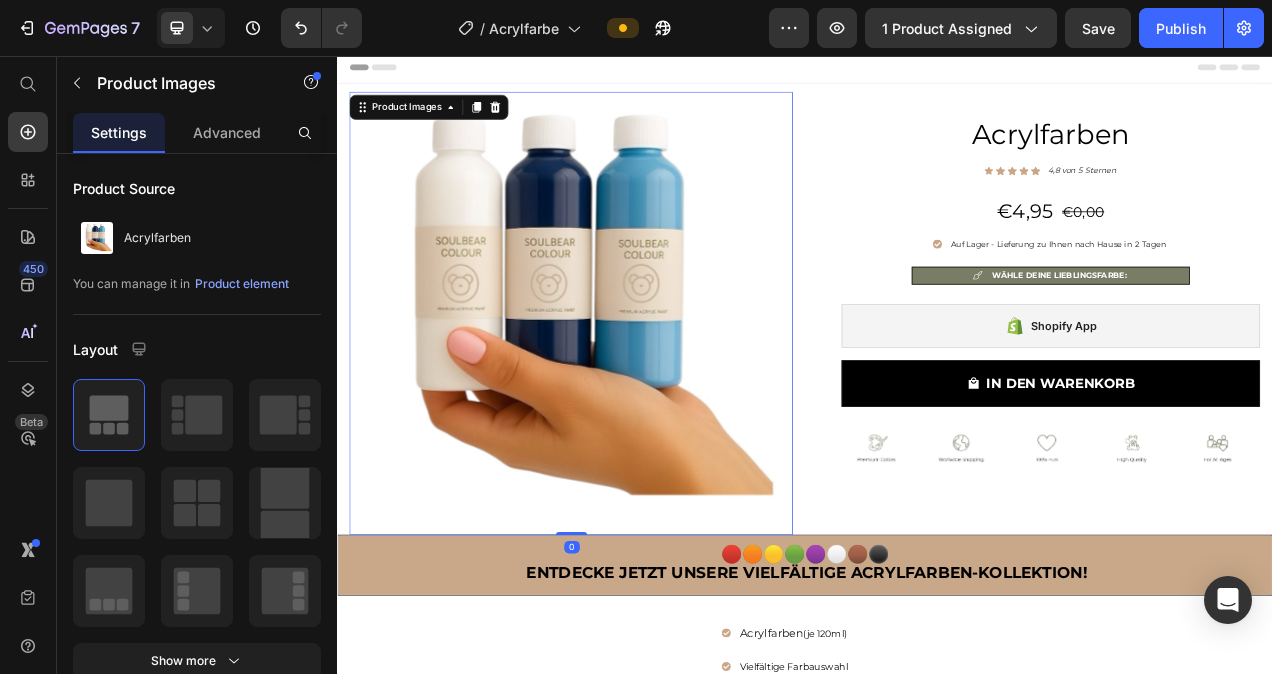 drag, startPoint x: 633, startPoint y: 662, endPoint x: 646, endPoint y: 606, distance: 57.48913 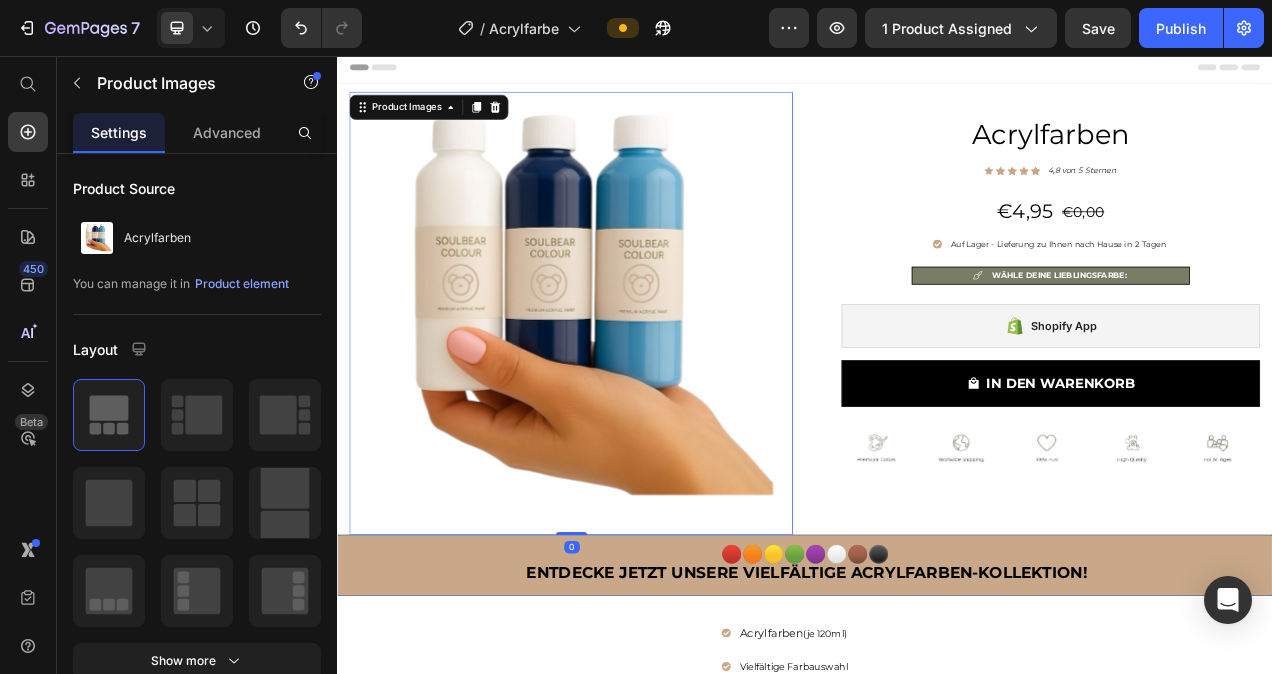 drag, startPoint x: 629, startPoint y: 658, endPoint x: 654, endPoint y: 633, distance: 35.35534 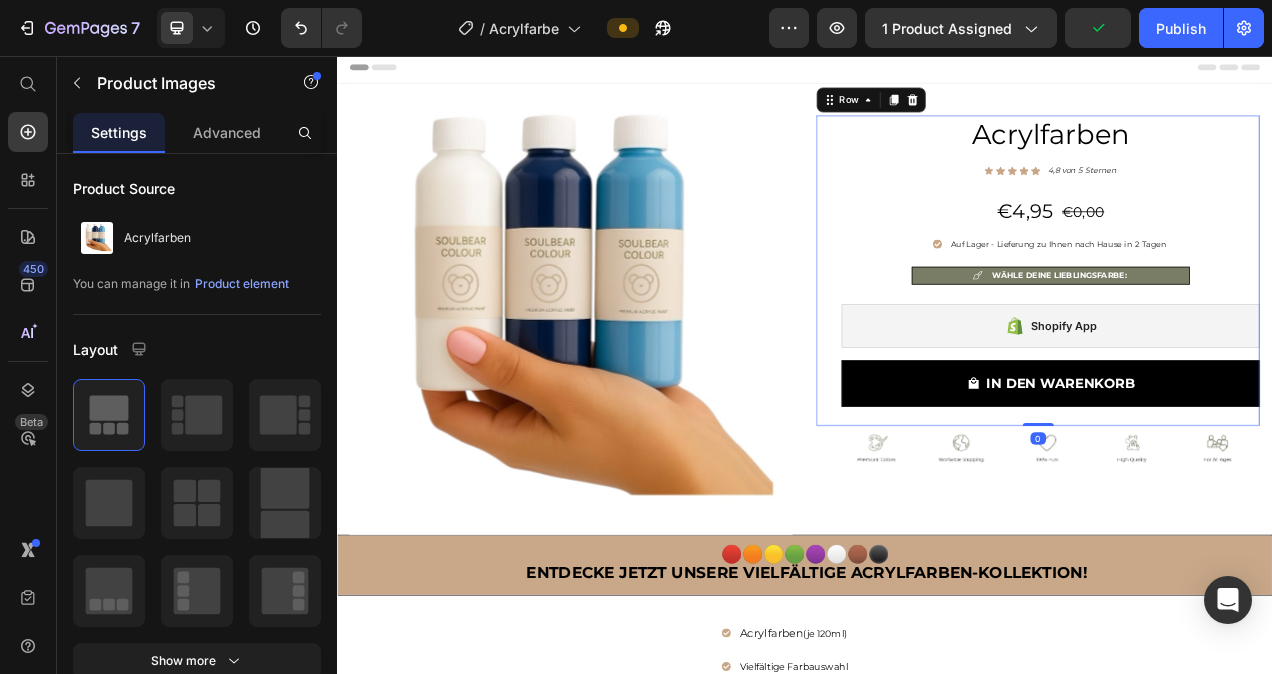 click on "Acrylfarben Heading
Icon
Icon
Icon
Icon
Icon Icon List Hoz 4,8 von 5 Sternen Text block Row €4,95 (P) Price €0,00 Price Row Auf Lager - Lieferung zu Ihnen nach Hause in 2 Tagen Item list
WÄHLE DEINE LIEBLINGSFARBE: Item list Shopify App Shopify App
IN DEN WARENKORB (P) Cart Button" at bounding box center [1252, 331] 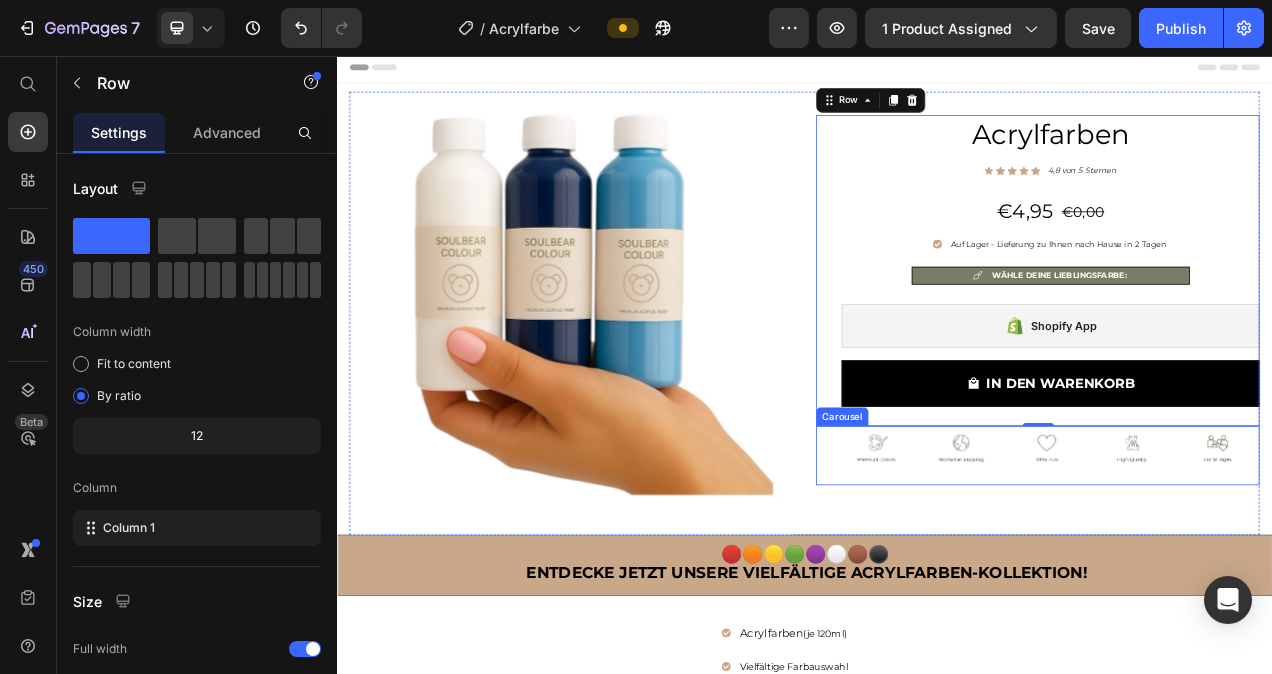 click on "Image" at bounding box center (1248, 569) 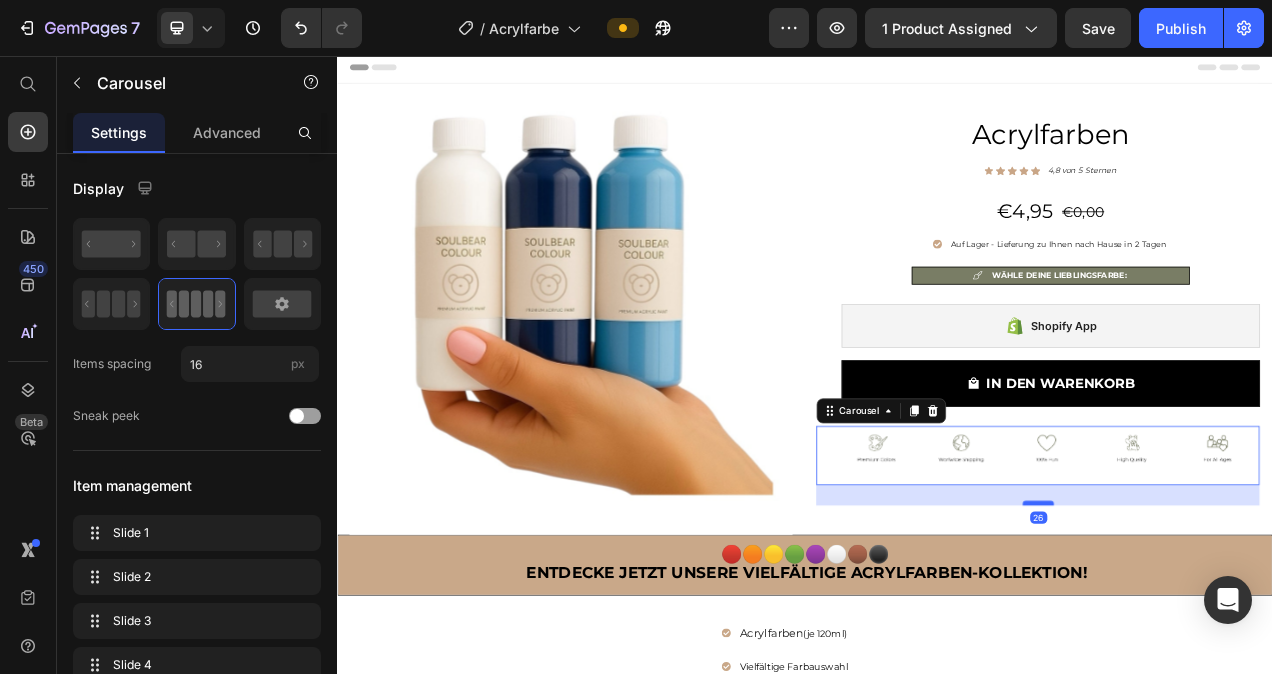 drag, startPoint x: 1223, startPoint y: 601, endPoint x: 1220, endPoint y: 631, distance: 30.149628 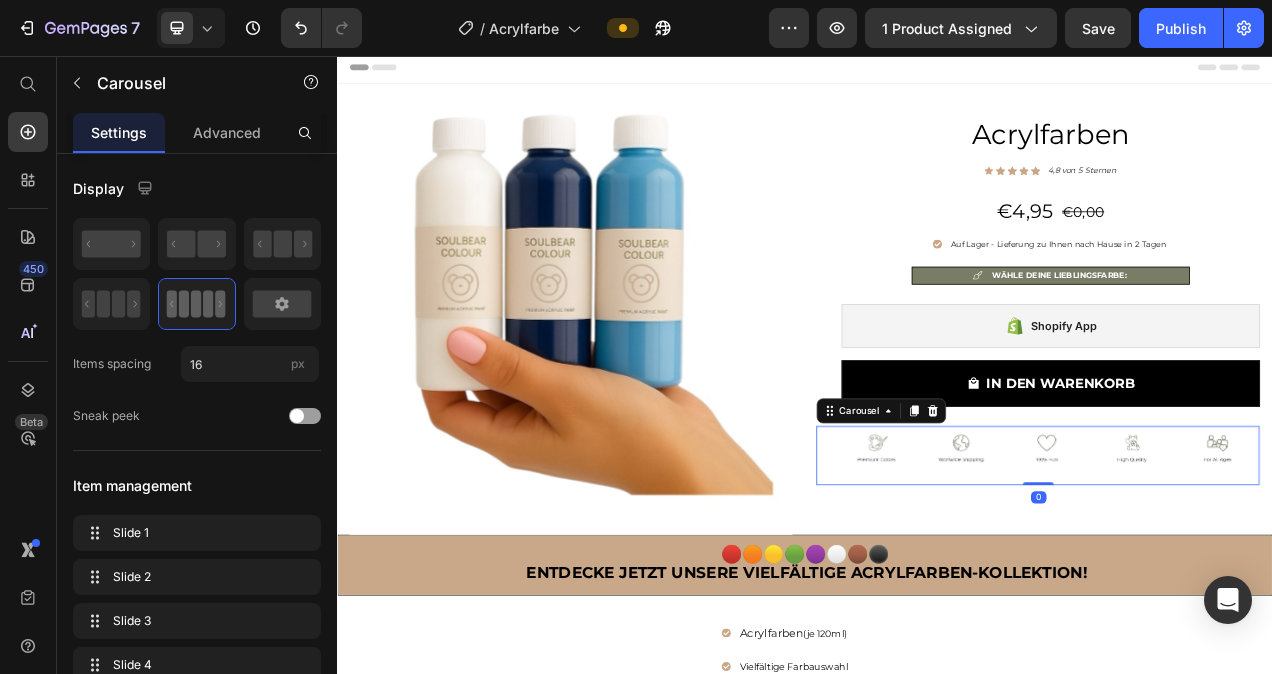 drag, startPoint x: 1231, startPoint y: 632, endPoint x: 1241, endPoint y: 593, distance: 40.261642 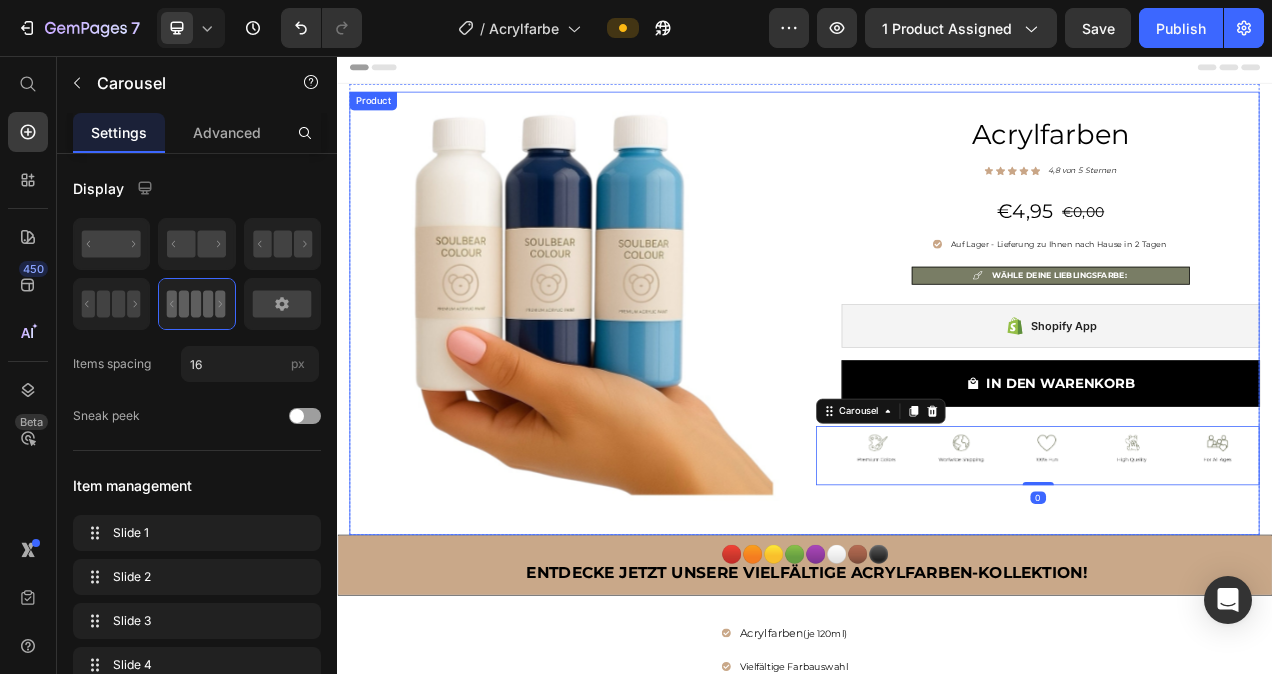 click on "Acrylfarben Heading
Icon
Icon
Icon
Icon
Icon Icon List Hoz 4,8 von 5 Sternen Text block Row €4,95 (P) Price €0,00 Price Row Auf Lager - Lieferung zu Ihnen nach Hause in 2 Tagen Item list
WÄHLE DEINE LIEBLINGSFARBE: Item list Shopify App Shopify App
IN DEN WARENKORB (P) Cart Button Row Image Image Image Image Image Carousel   0" at bounding box center [1236, 386] 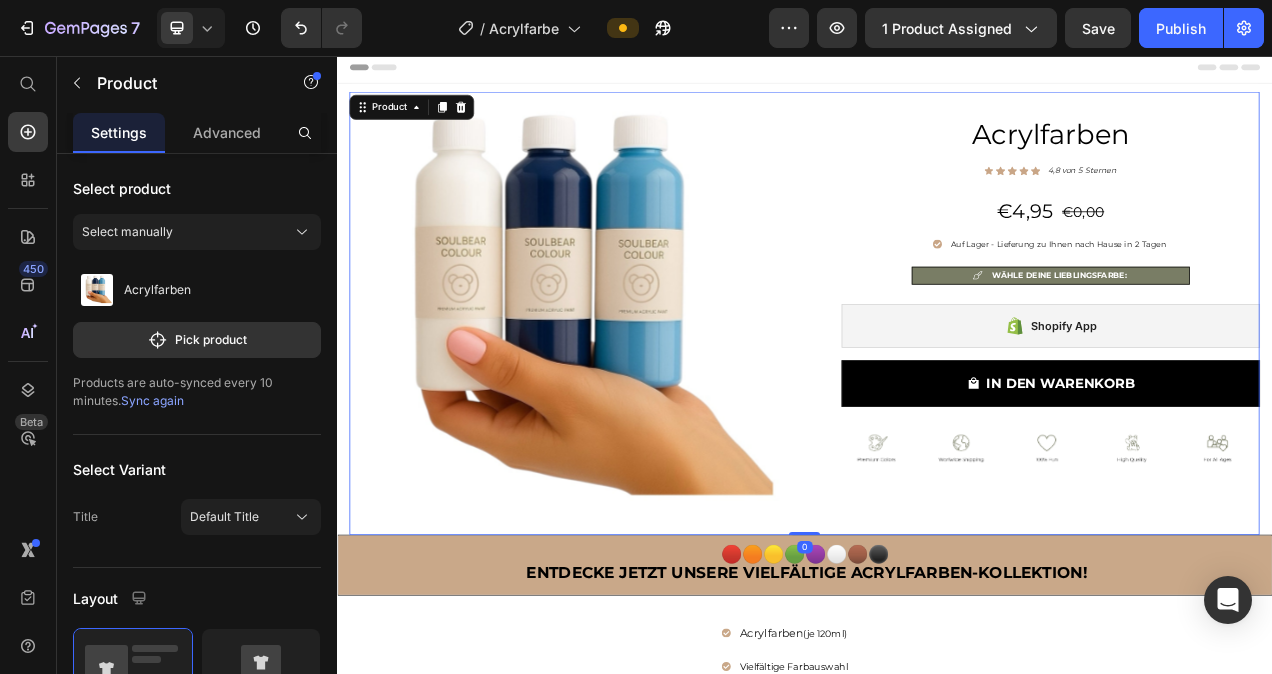 click on "Acrylfarben Heading
Icon
Icon
Icon
Icon
Icon Icon List Hoz 4,8 von 5 Sternen Text block Row €4,95 (P) Price €0,00 Price Row Auf Lager - Lieferung zu Ihnen nach Hause in 2 Tagen Item list
WÄHLE DEINE LIEBLINGSFARBE: Item list Shopify App Shopify App
IN DEN WARENKORB (P) Cart Button Row Image Image Image Image Image Carousel" at bounding box center (1236, 386) 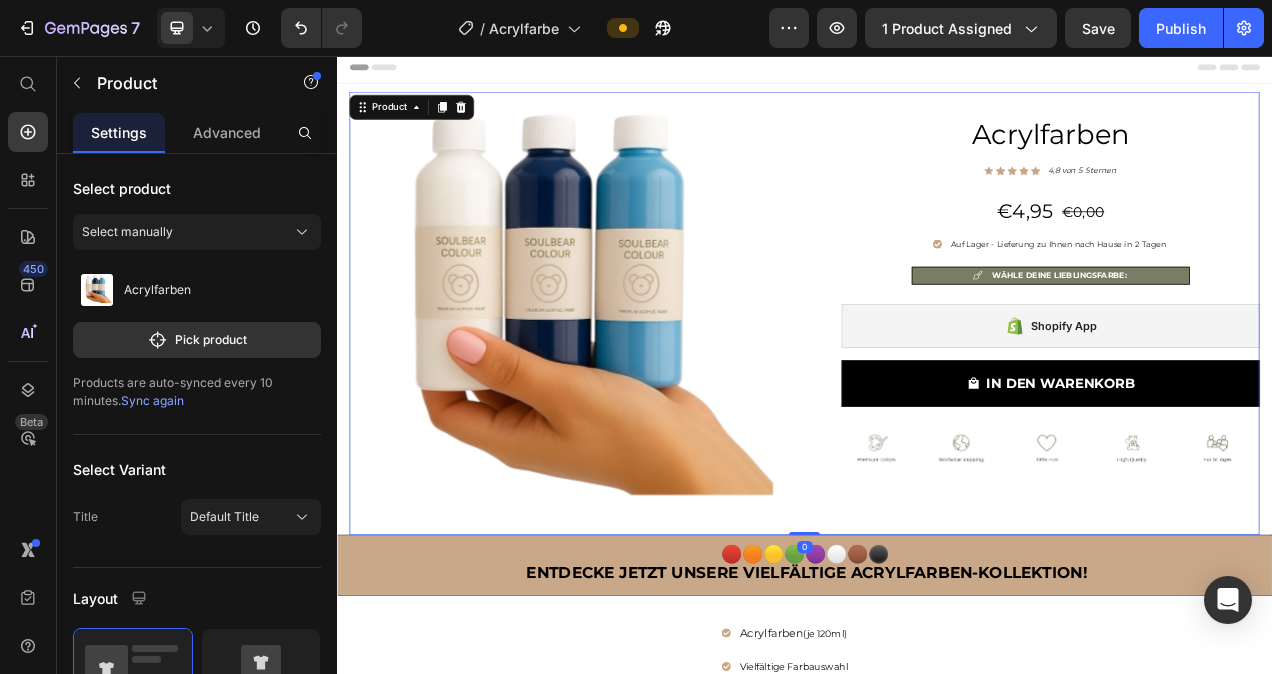 drag, startPoint x: 933, startPoint y: 660, endPoint x: 956, endPoint y: 650, distance: 25.079872 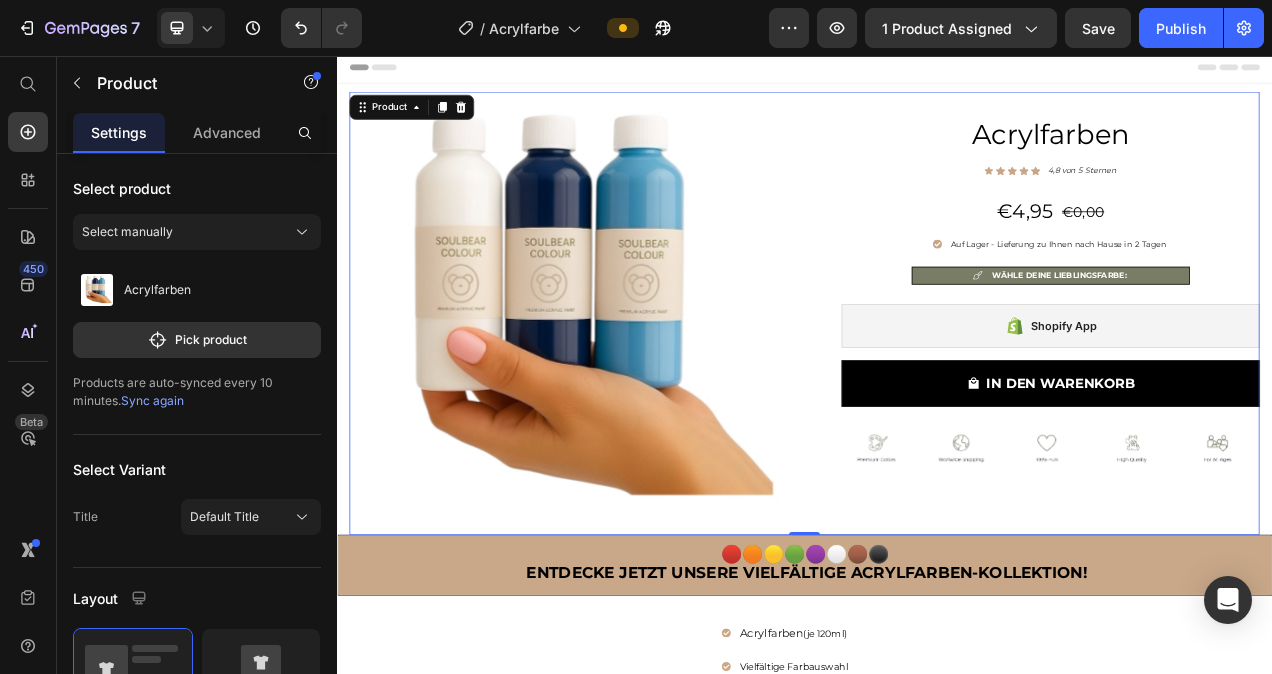 click on "Acrylfarben Heading
Icon
Icon
Icon
Icon
Icon Icon List Hoz 4,8 von 5 Sternen Text block Row €4,95 (P) Price €0,00 Price Row Auf Lager - Lieferung zu Ihnen nach Hause in 2 Tagen Item list
WÄHLE DEINE LIEBLINGSFARBE: Item list Shopify App Shopify App
IN DEN WARENKORB (P) Cart Button Row Image Image Image Image Image Carousel" at bounding box center (1236, 386) 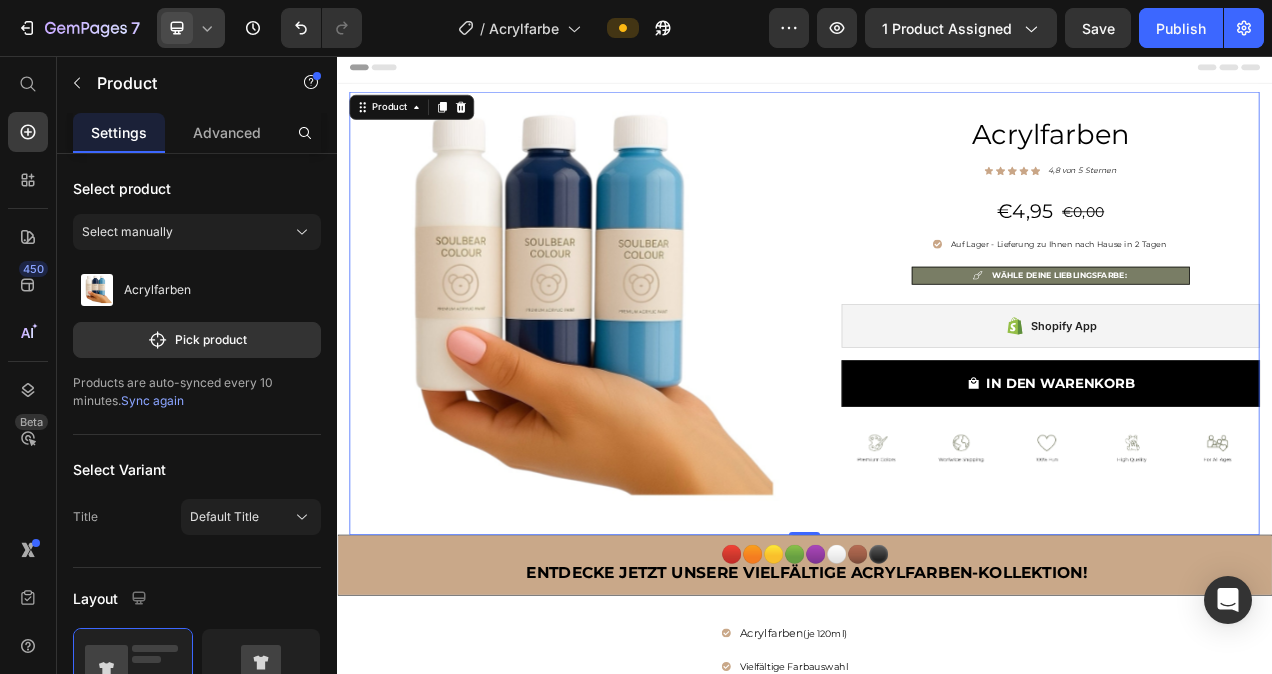 click 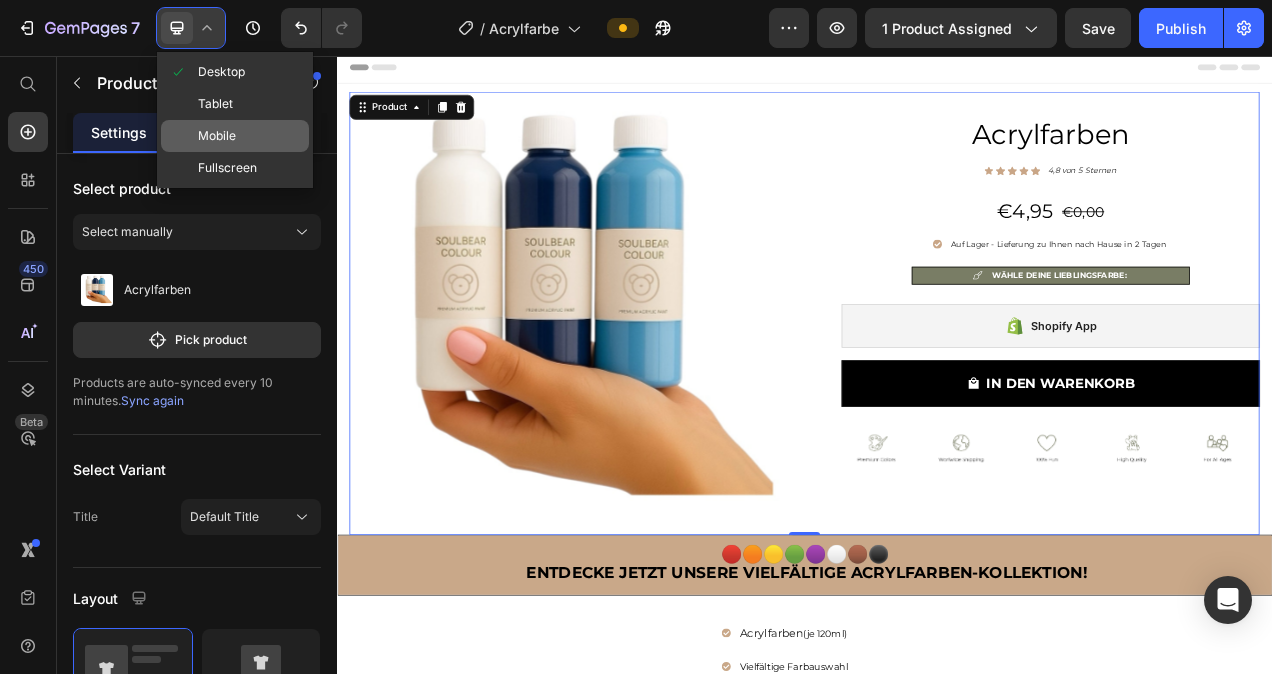 click on "Mobile" at bounding box center [217, 136] 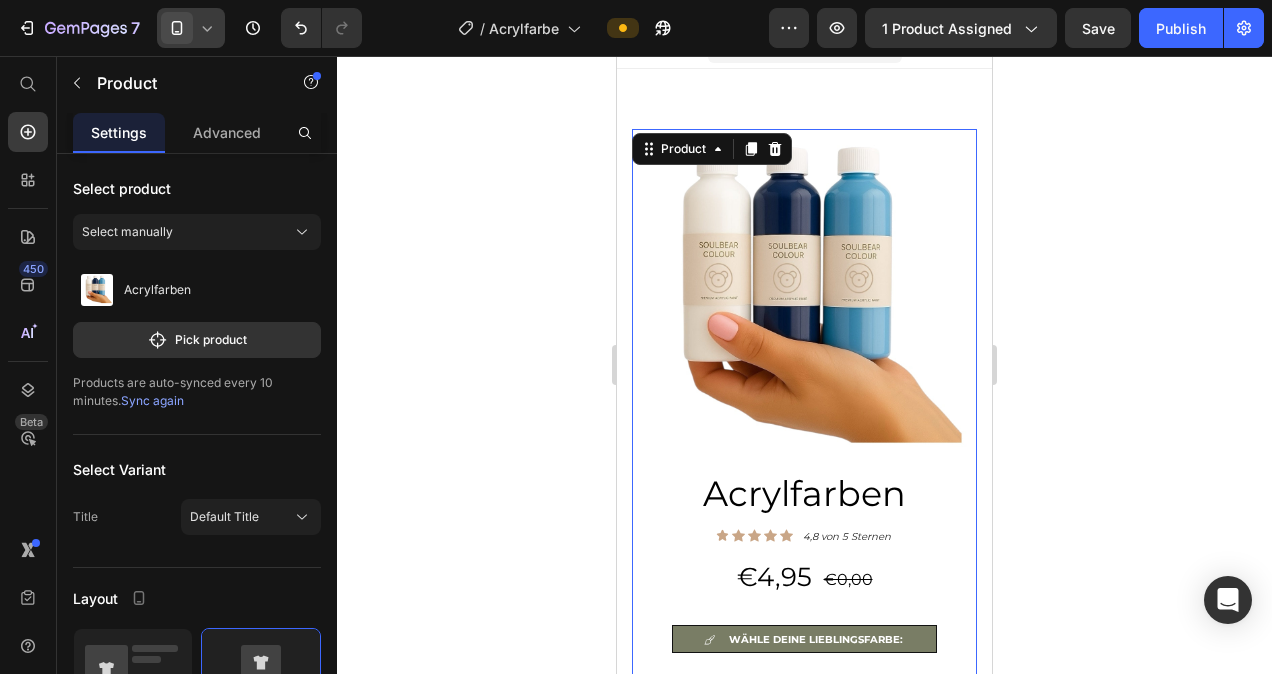 scroll, scrollTop: 31, scrollLeft: 0, axis: vertical 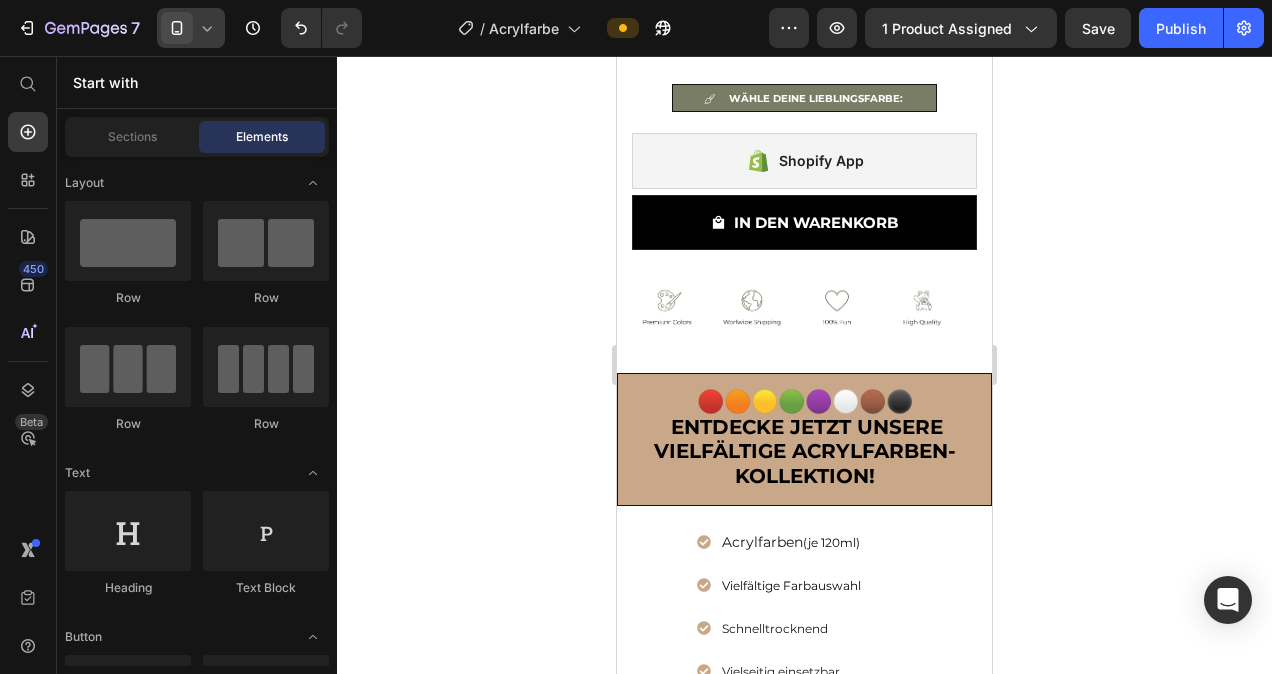 click 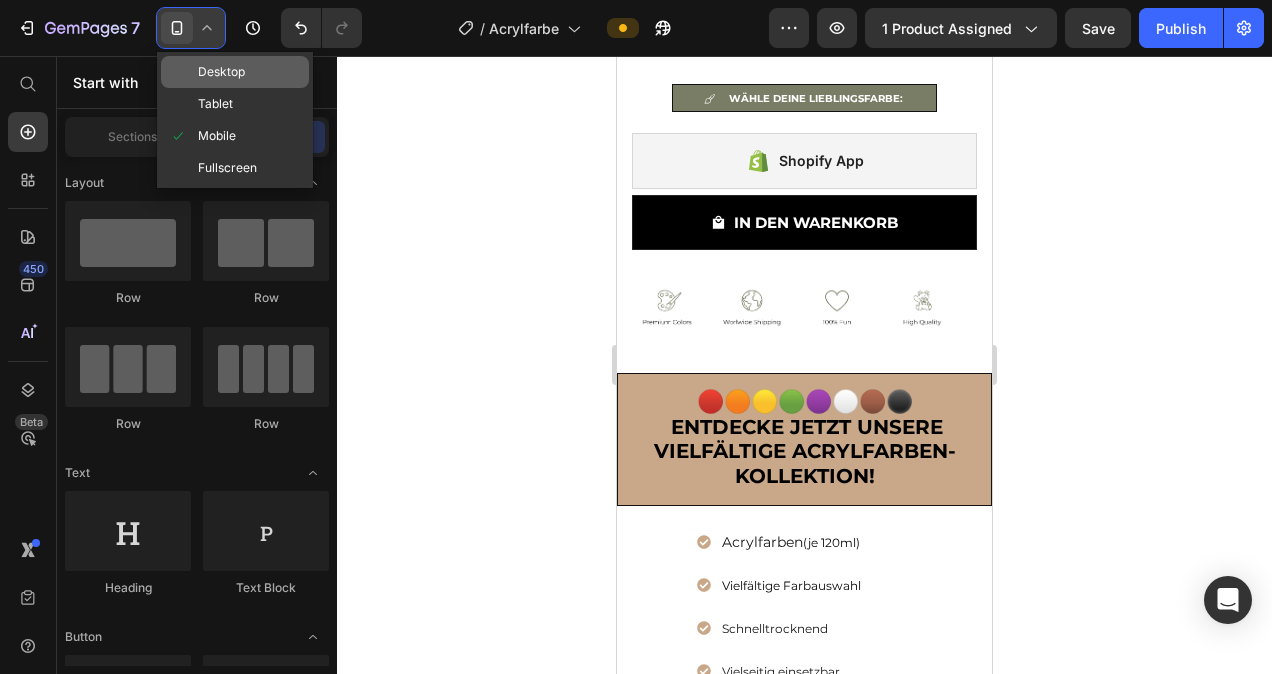 click on "Desktop" at bounding box center (221, 72) 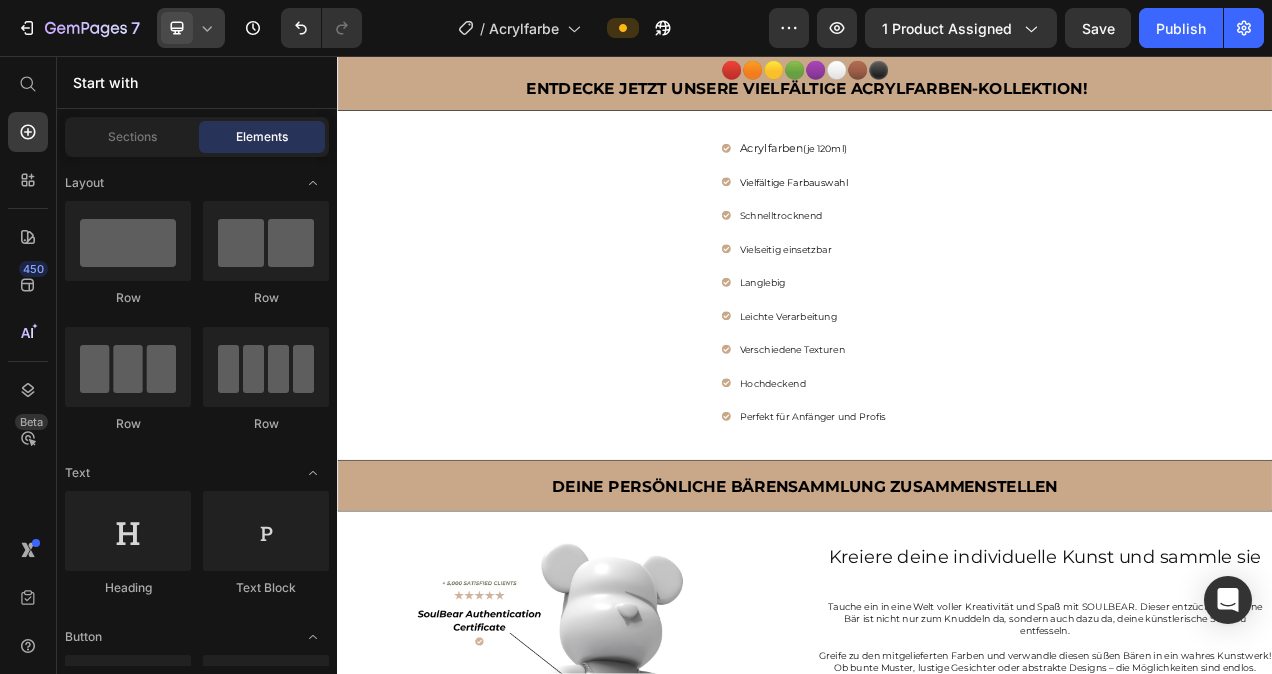 scroll, scrollTop: 685, scrollLeft: 0, axis: vertical 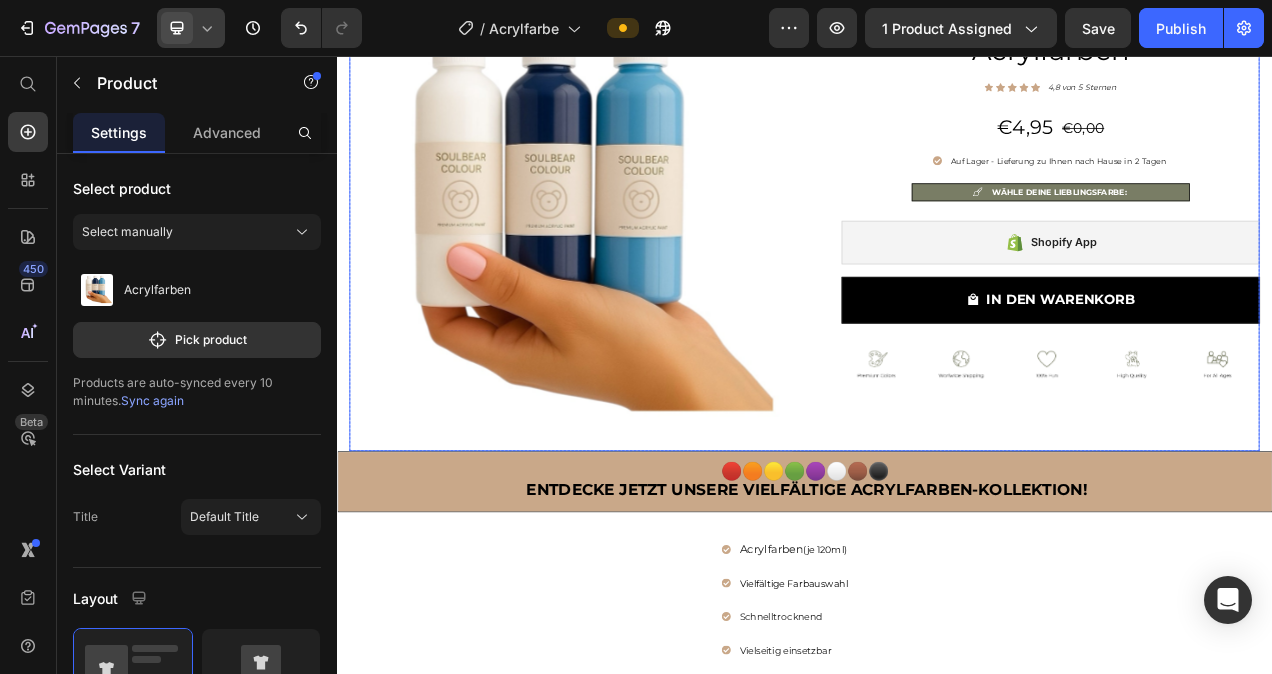 click on "Acrylfarben Heading
Icon
Icon
Icon
Icon
Icon Icon List Hoz 4,8 von 5 Sternen Text block Row €4,95 (P) Price €0,00 Price Row Auf Lager - Lieferung zu Ihnen nach Hause in 2 Tagen Item list
WÄHLE DEINE LIEBLINGSFARBE: Item list Shopify App Shopify App
IN DEN WARENKORB (P) Cart Button Row Image Image Image Image Image Carousel" at bounding box center [1236, 279] 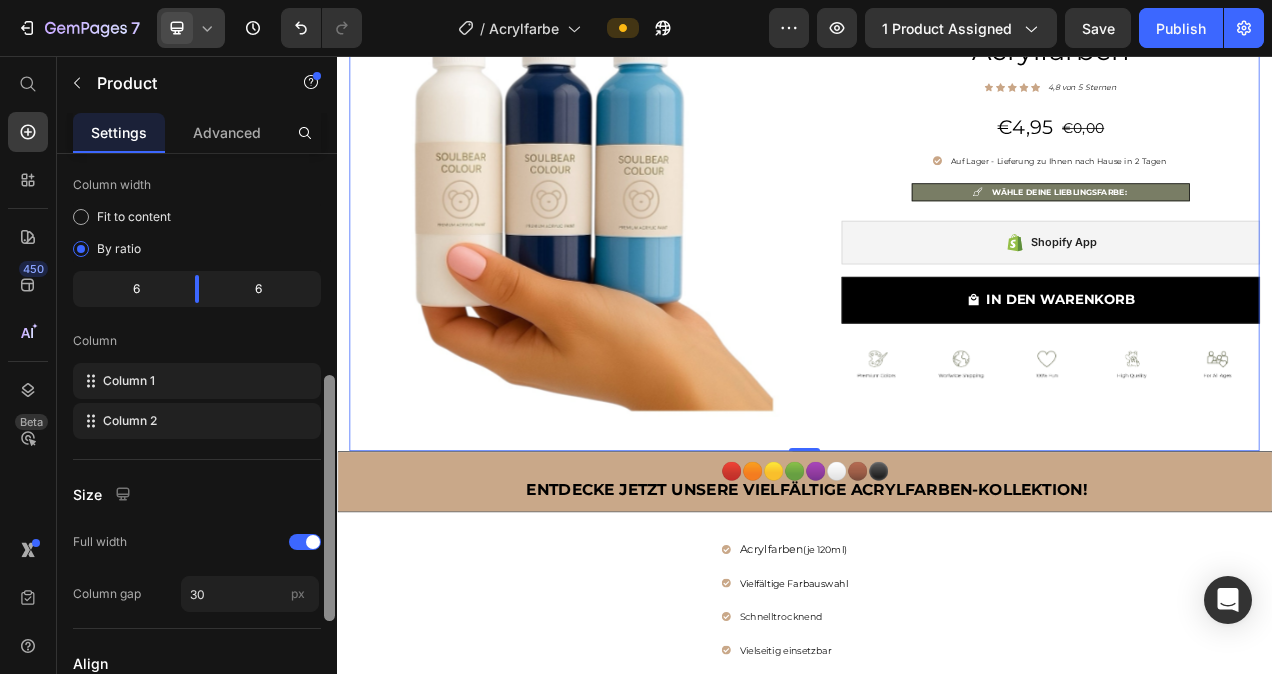 scroll, scrollTop: 566, scrollLeft: 0, axis: vertical 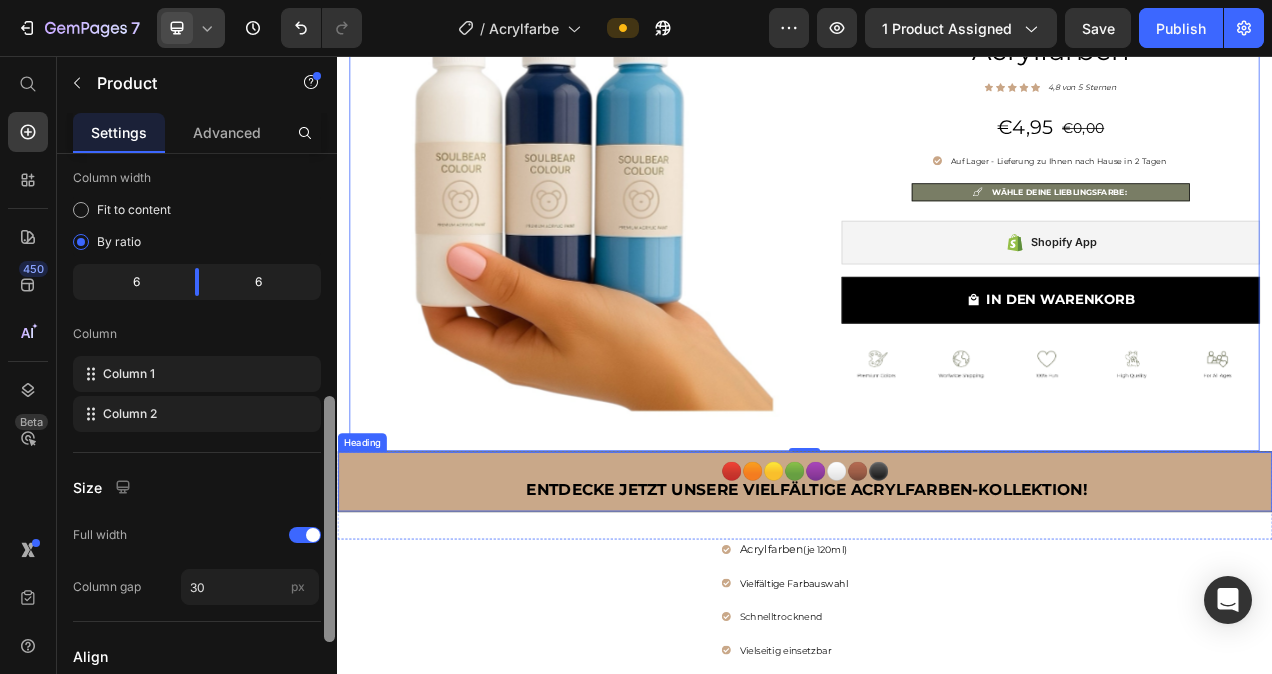 drag, startPoint x: 662, startPoint y: 257, endPoint x: 348, endPoint y: 584, distance: 453.34866 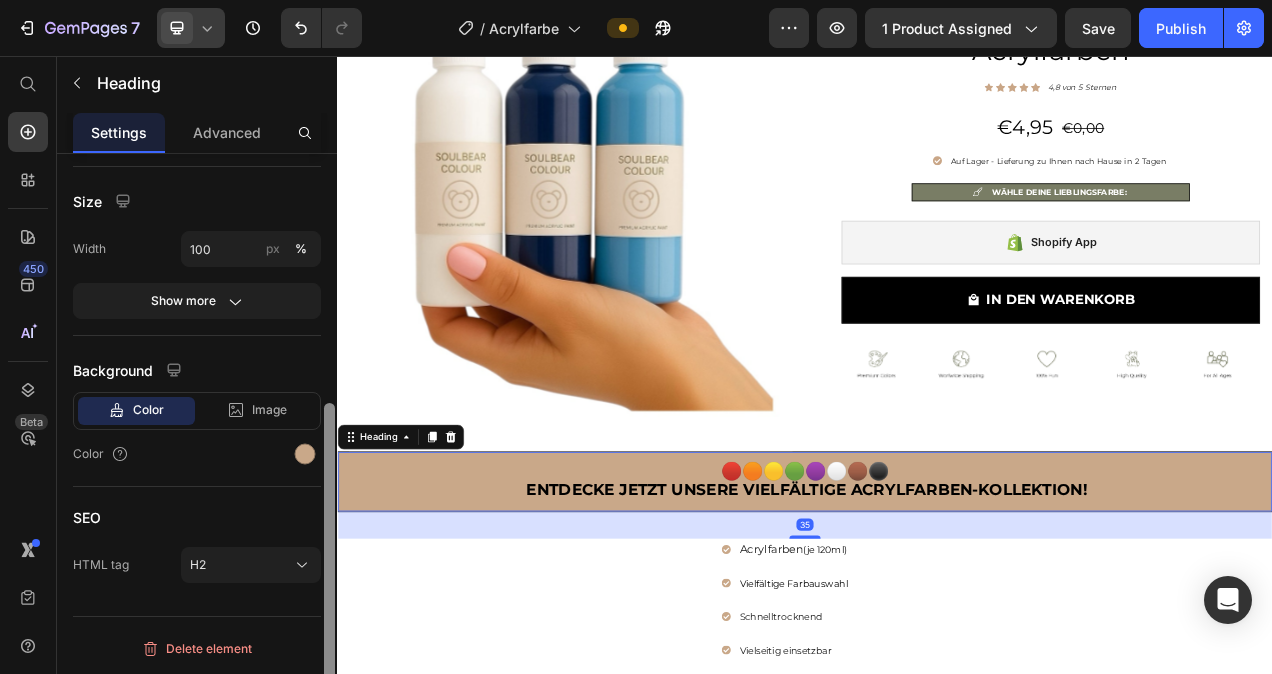 scroll, scrollTop: 432, scrollLeft: 0, axis: vertical 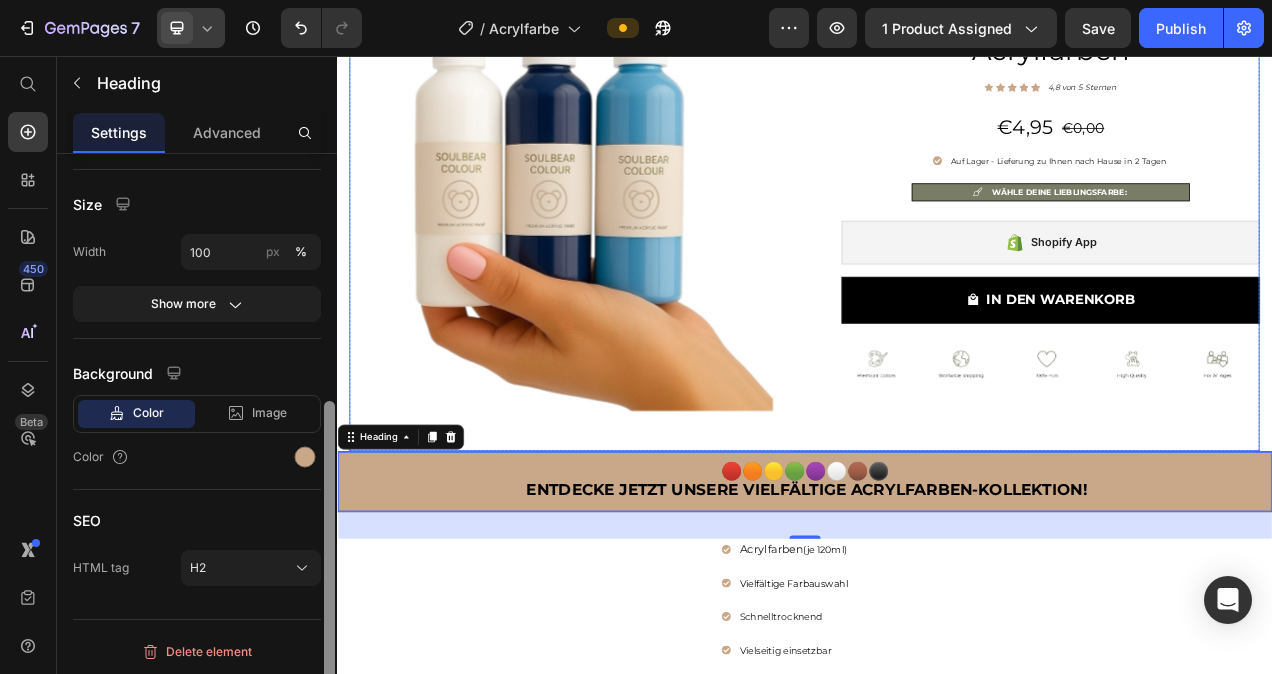 click on "Acrylfarben Heading
Icon
Icon
Icon
Icon
Icon Icon List Hoz 4,8 von 5 Sternen Text block Row €4,95 (P) Price €0,00 Price Row Auf Lager - Lieferung zu Ihnen nach Hause in 2 Tagen Item list
WÄHLE DEINE LIEBLINGSFARBE: Item list Shopify App Shopify App
IN DEN WARENKORB (P) Cart Button Row Image Image Image Image Image Carousel" at bounding box center (1236, 279) 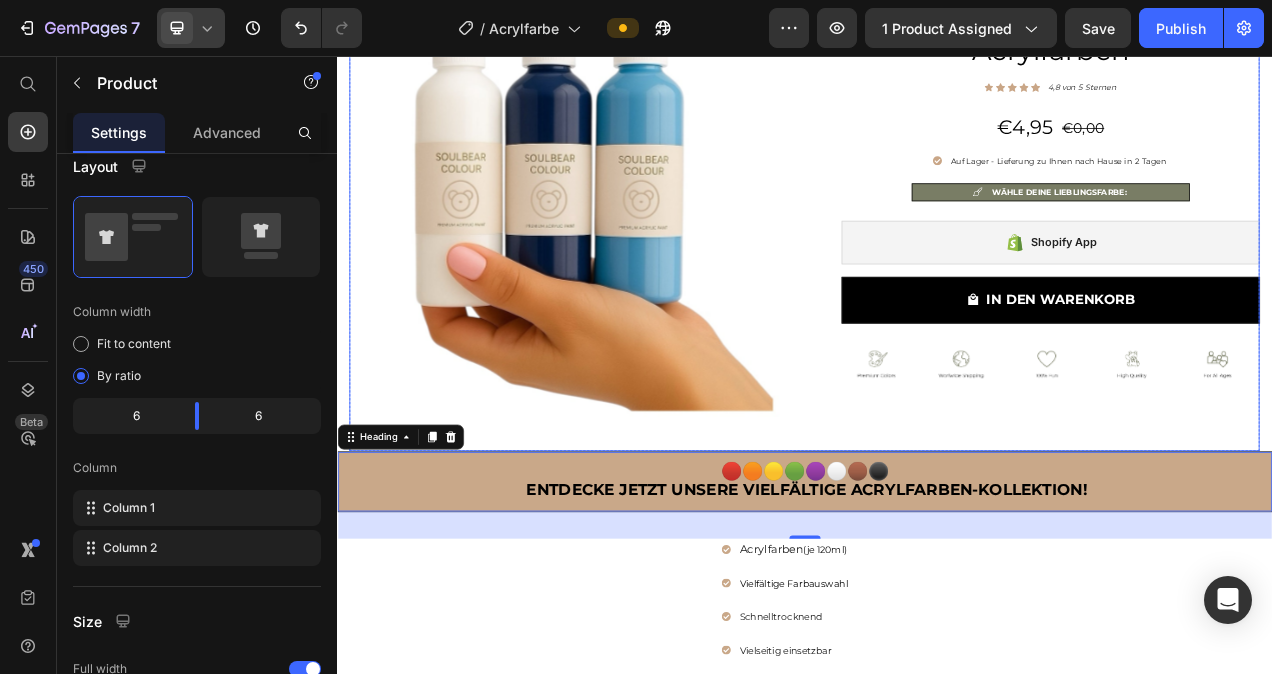 scroll, scrollTop: 0, scrollLeft: 0, axis: both 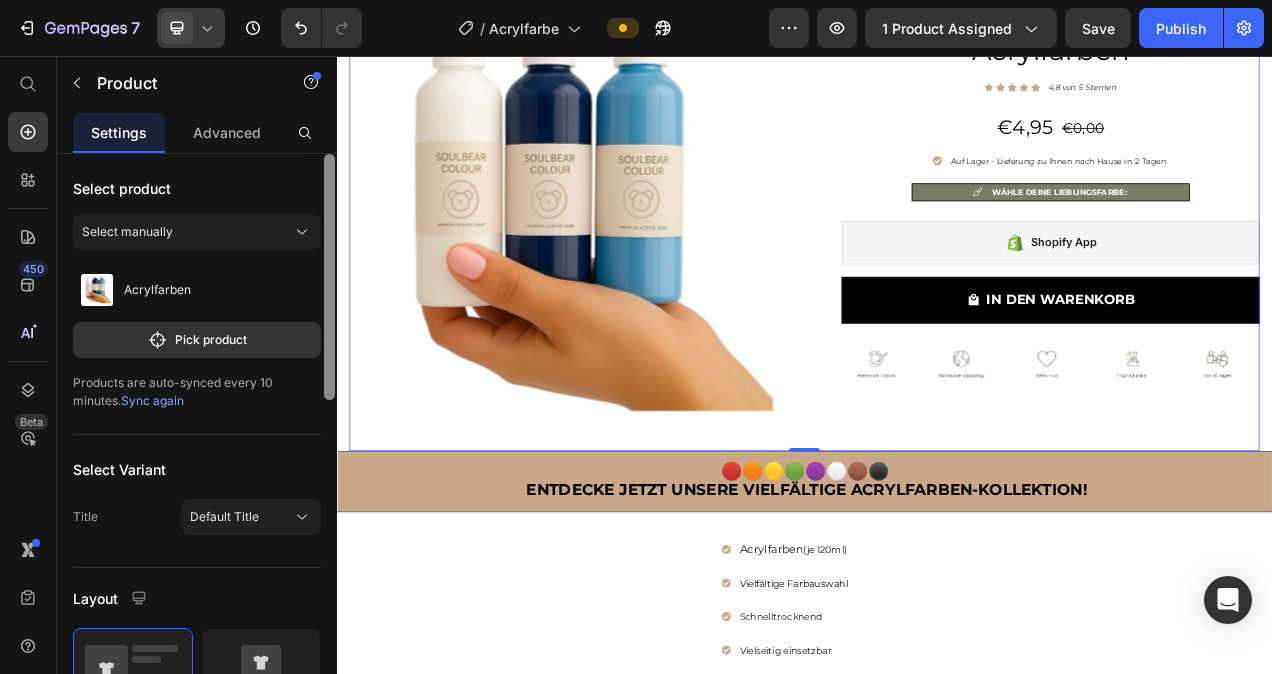 click on "Acrylfarben Heading
Icon
Icon
Icon
Icon
Icon Icon List Hoz 4,8 von 5 Sternen Text block Row €4,95 (P) Price €0,00 Price Row Auf Lager - Lieferung zu Ihnen nach Hause in 2 Tagen Item list
WÄHLE DEINE LIEBLINGSFARBE: Item list Shopify App Shopify App
IN DEN WARENKORB (P) Cart Button Row Image Image Image Image Image Carousel" at bounding box center [1236, 279] 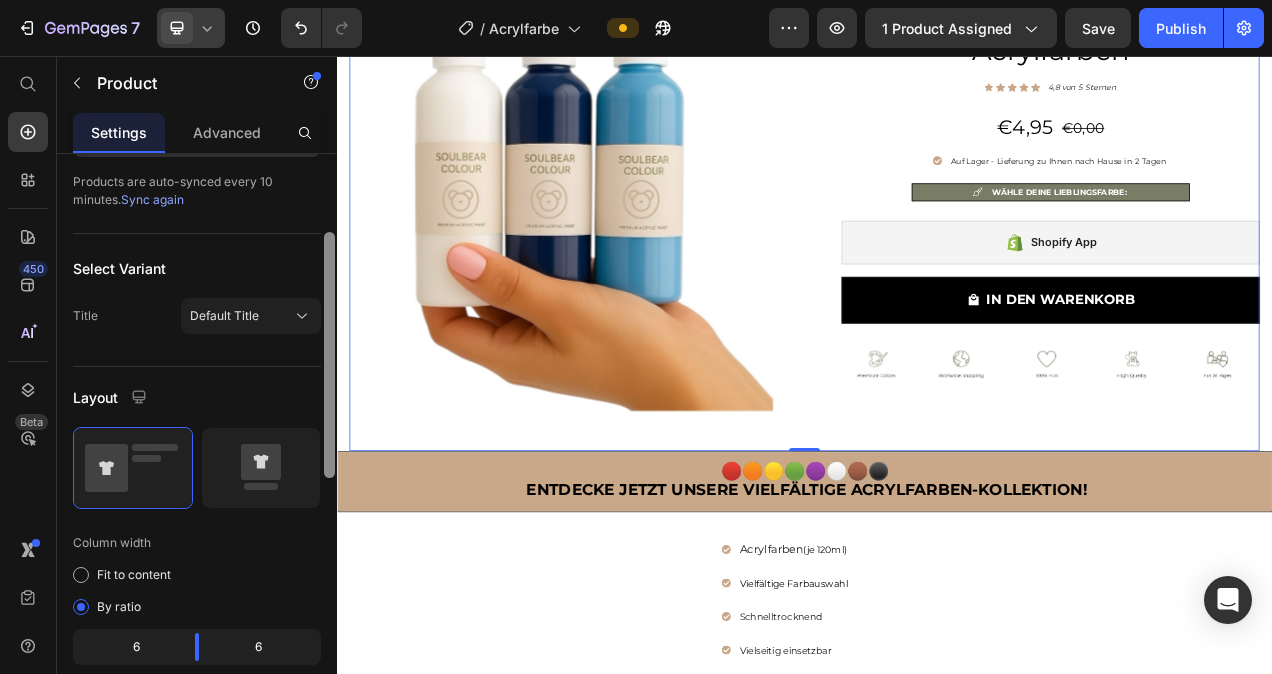 scroll, scrollTop: 196, scrollLeft: 0, axis: vertical 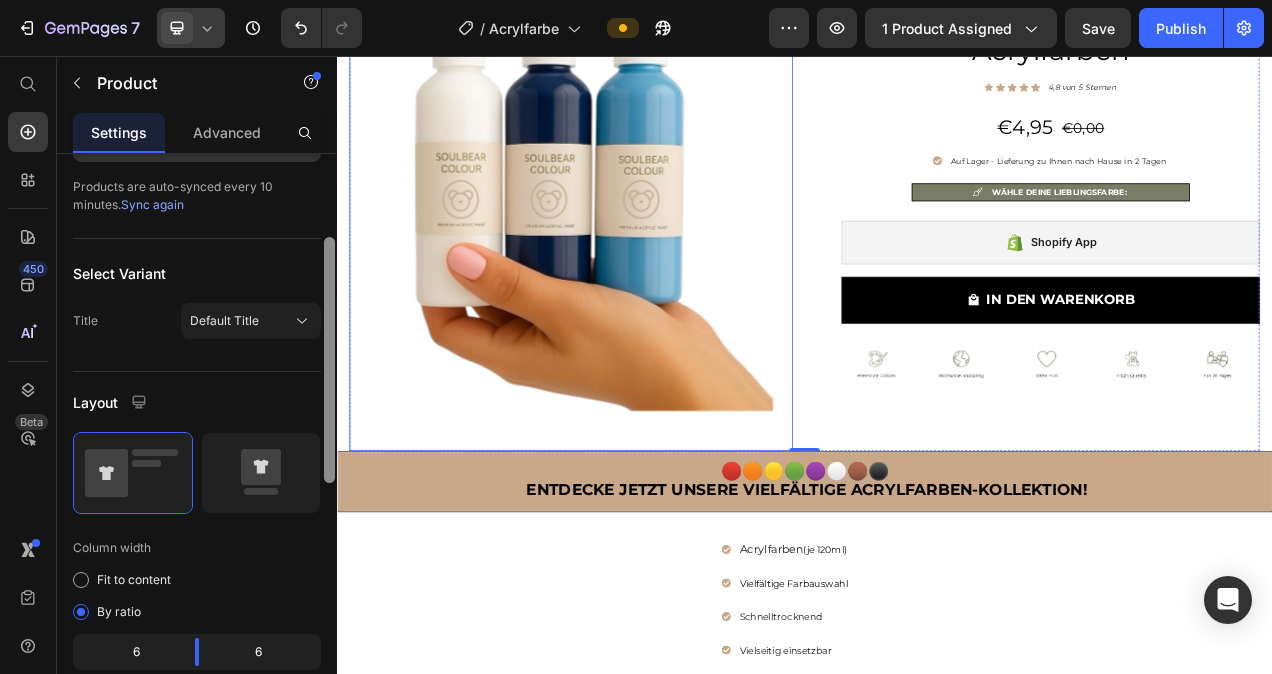 click at bounding box center (637, 279) 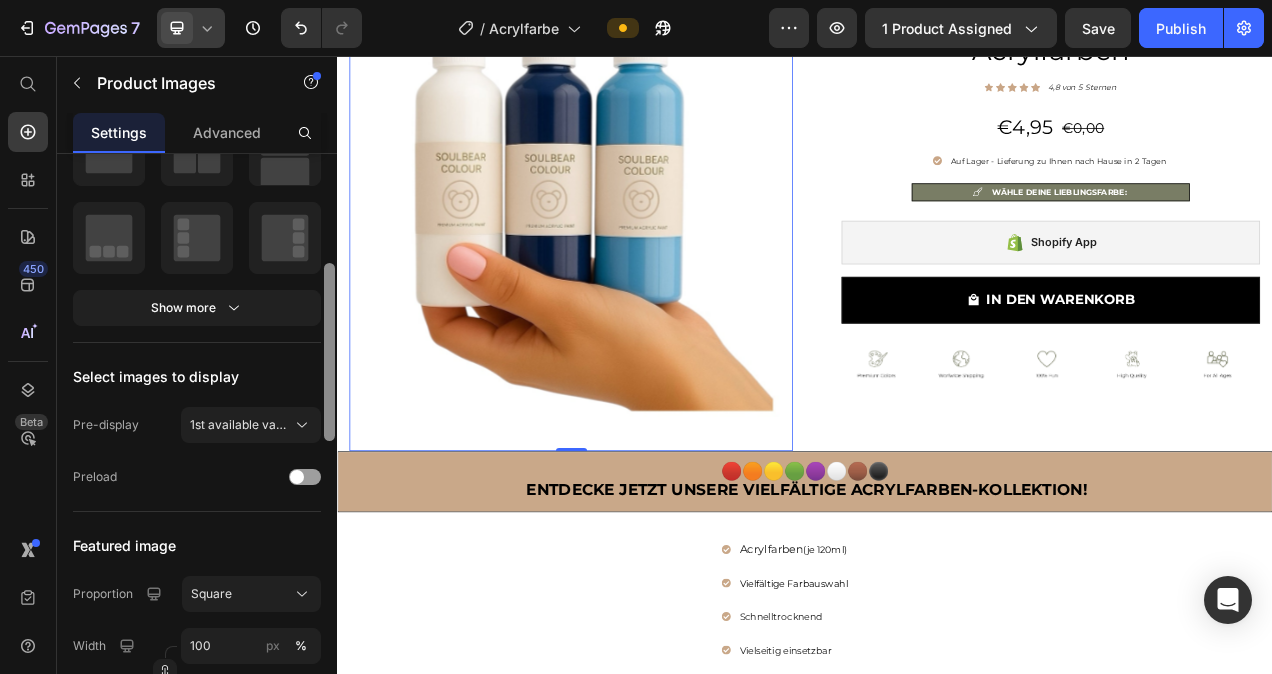 scroll, scrollTop: 348, scrollLeft: 0, axis: vertical 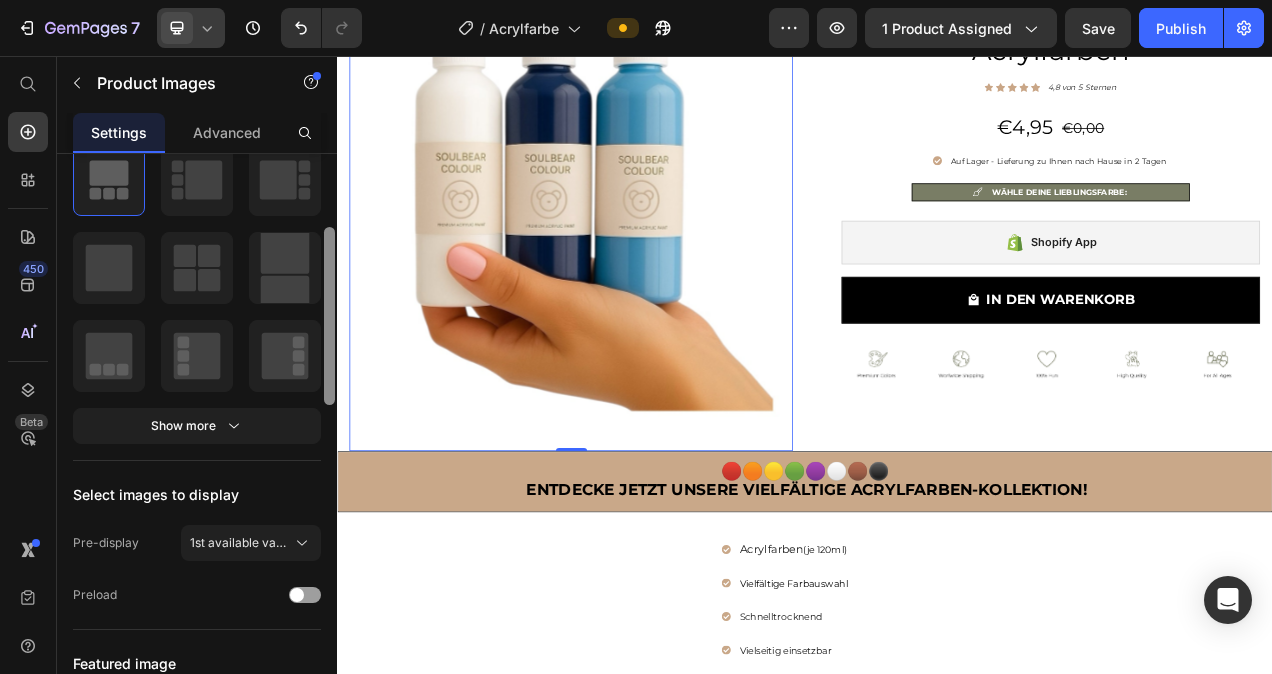 drag, startPoint x: 328, startPoint y: 350, endPoint x: 330, endPoint y: 315, distance: 35.057095 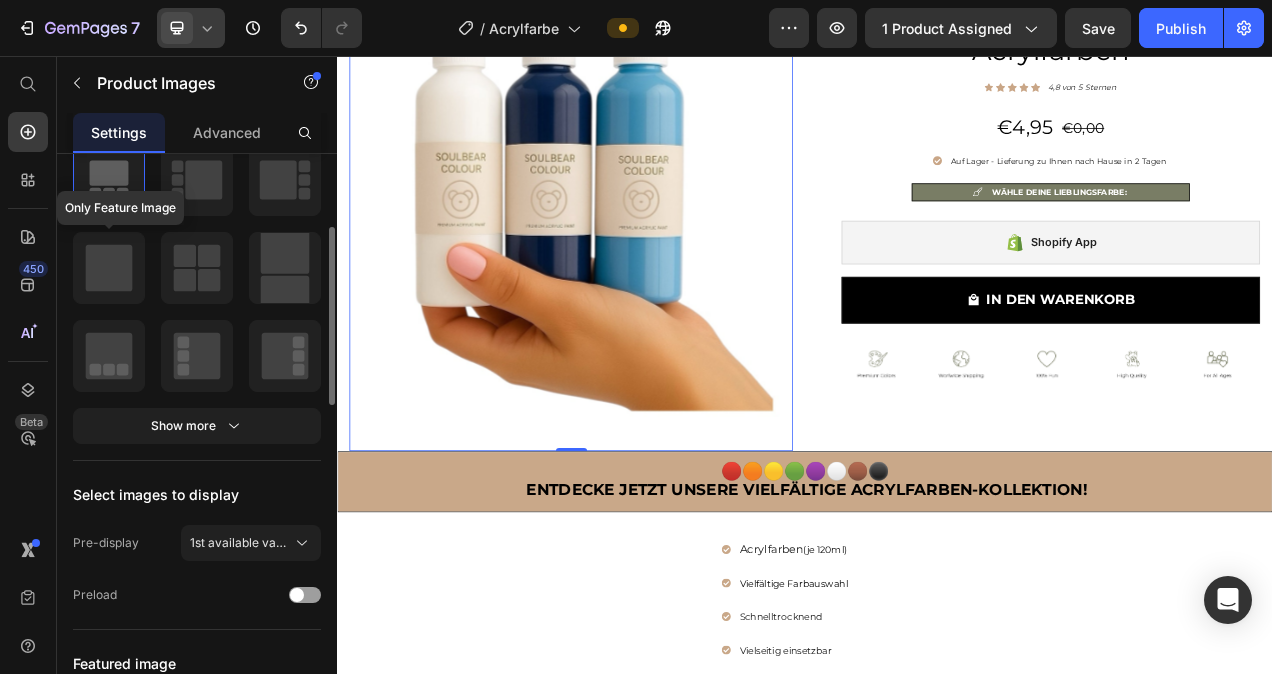 click 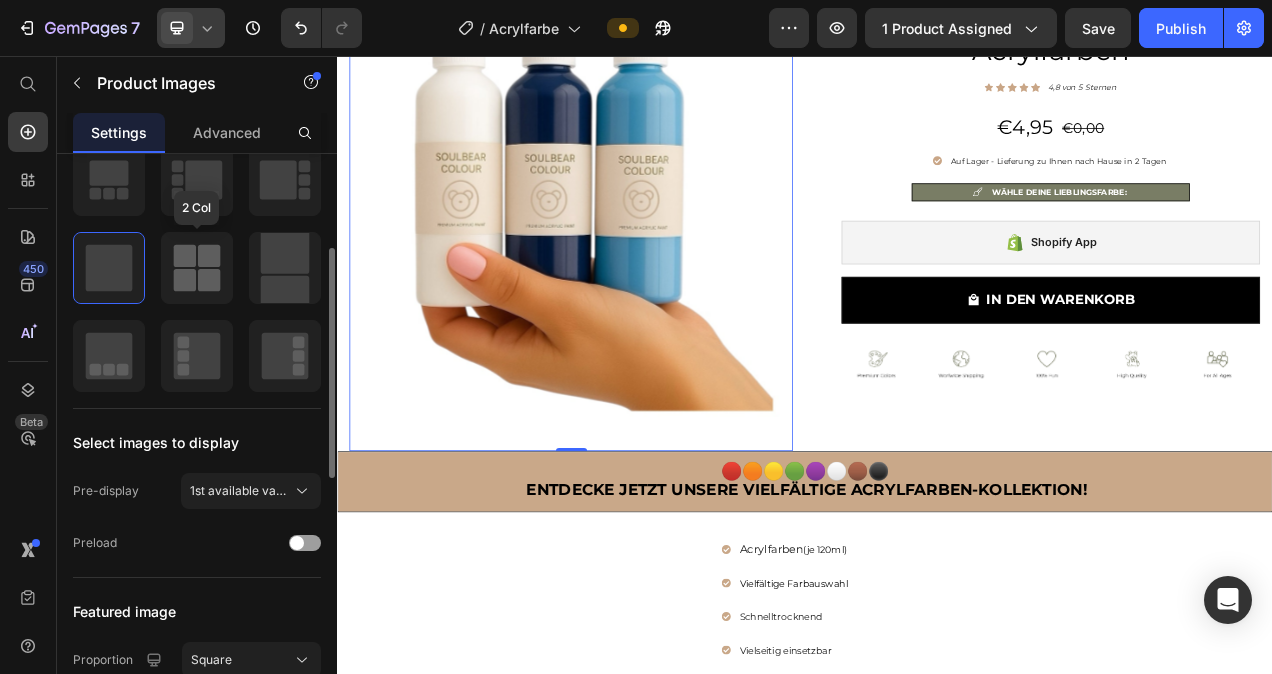 click 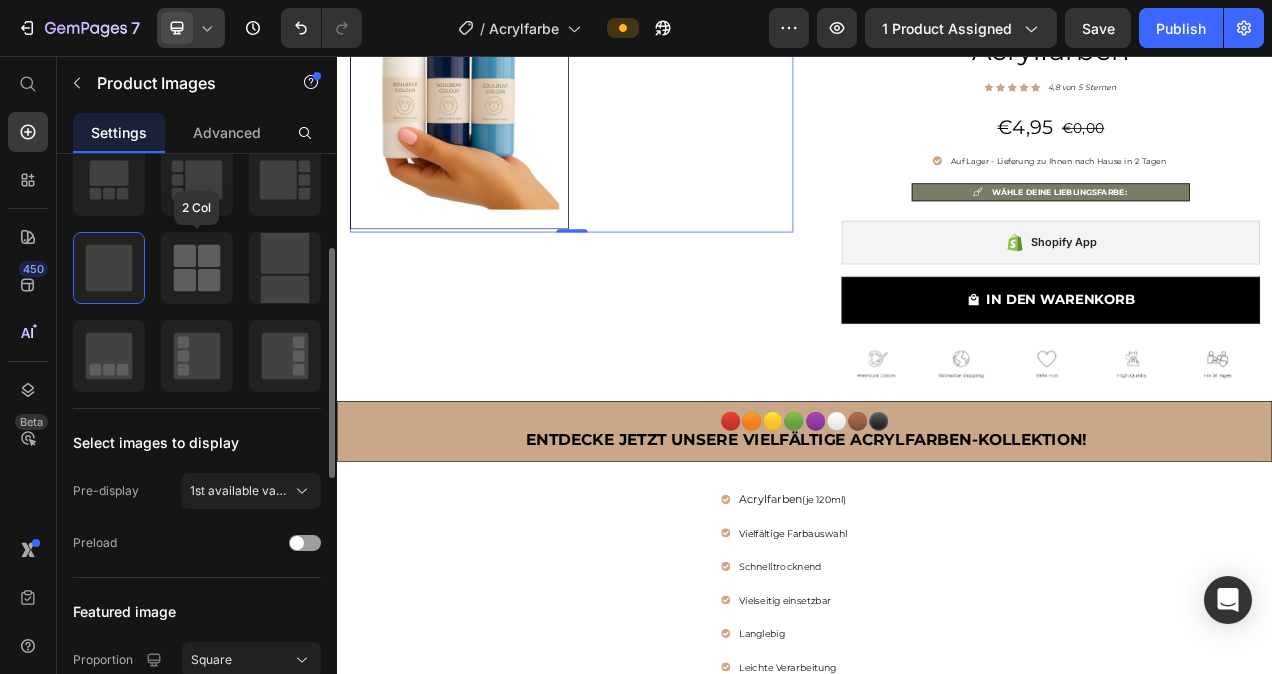 scroll, scrollTop: 235, scrollLeft: 0, axis: vertical 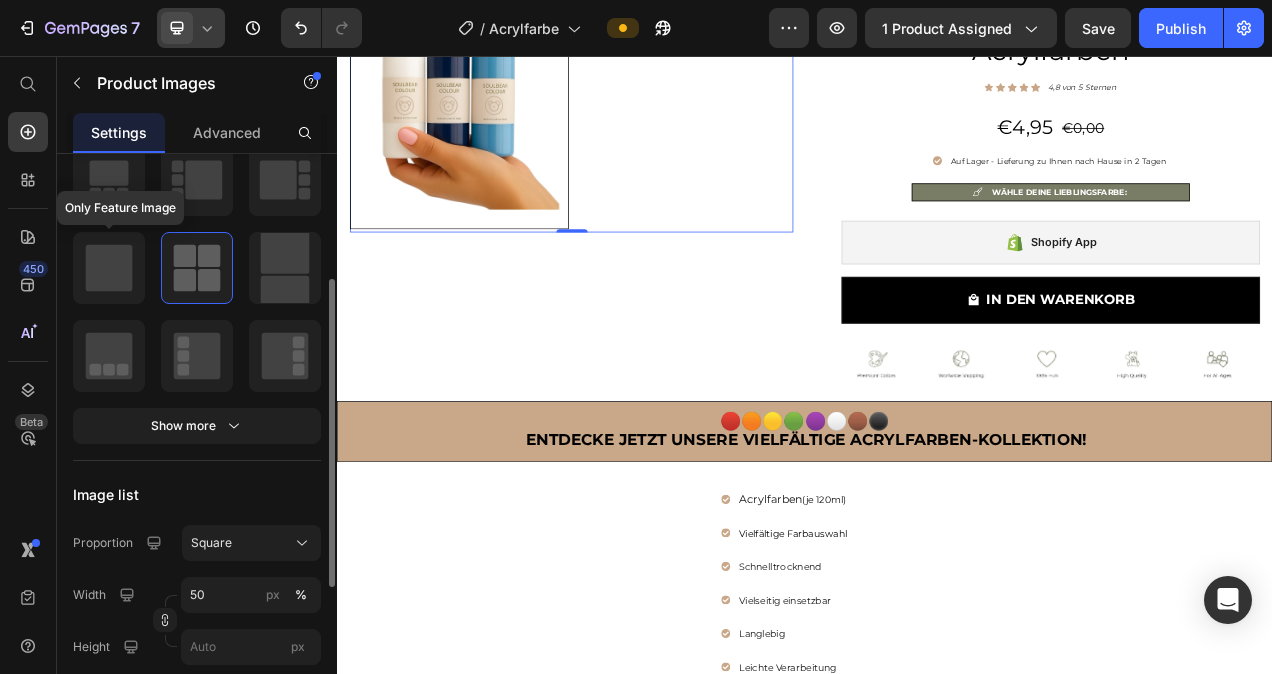 click 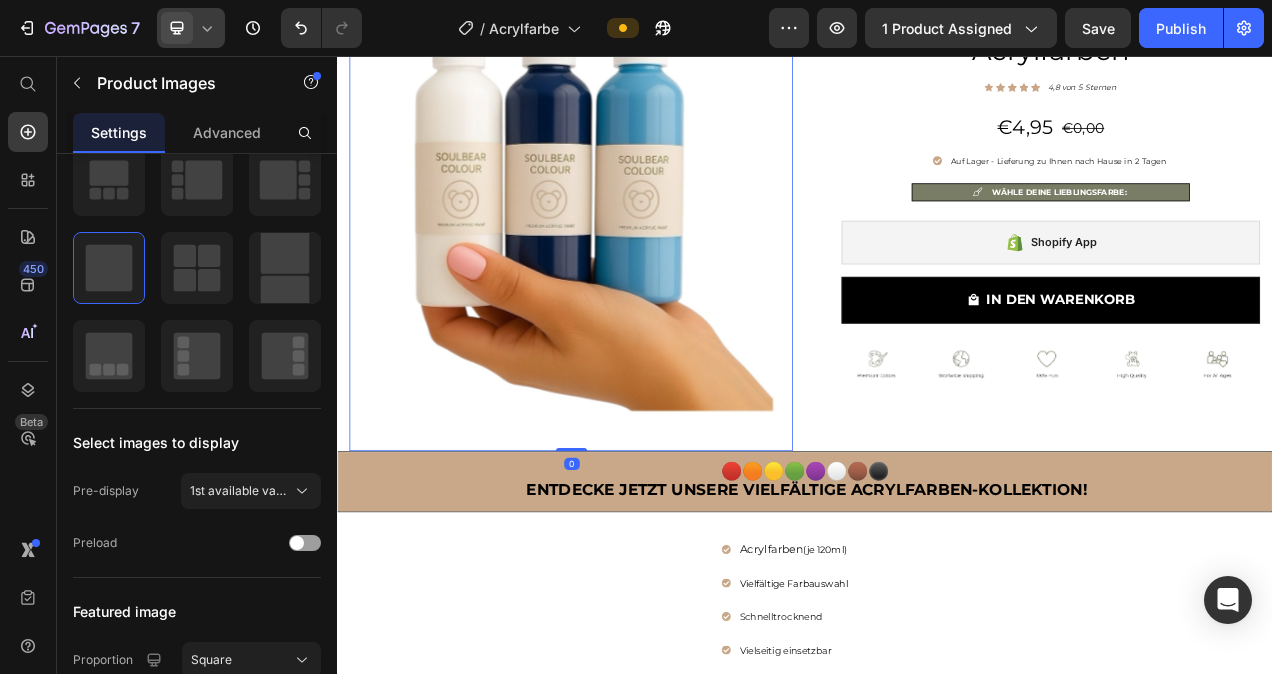 drag, startPoint x: 633, startPoint y: 550, endPoint x: 650, endPoint y: 488, distance: 64.288414 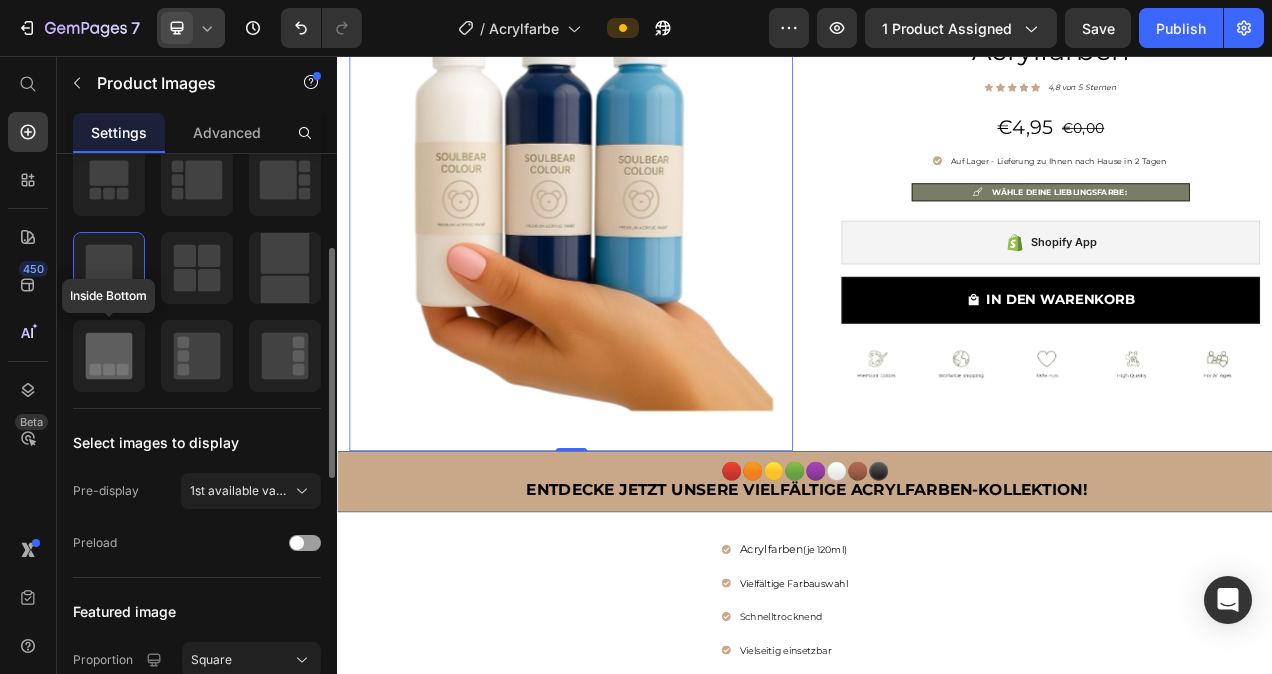click 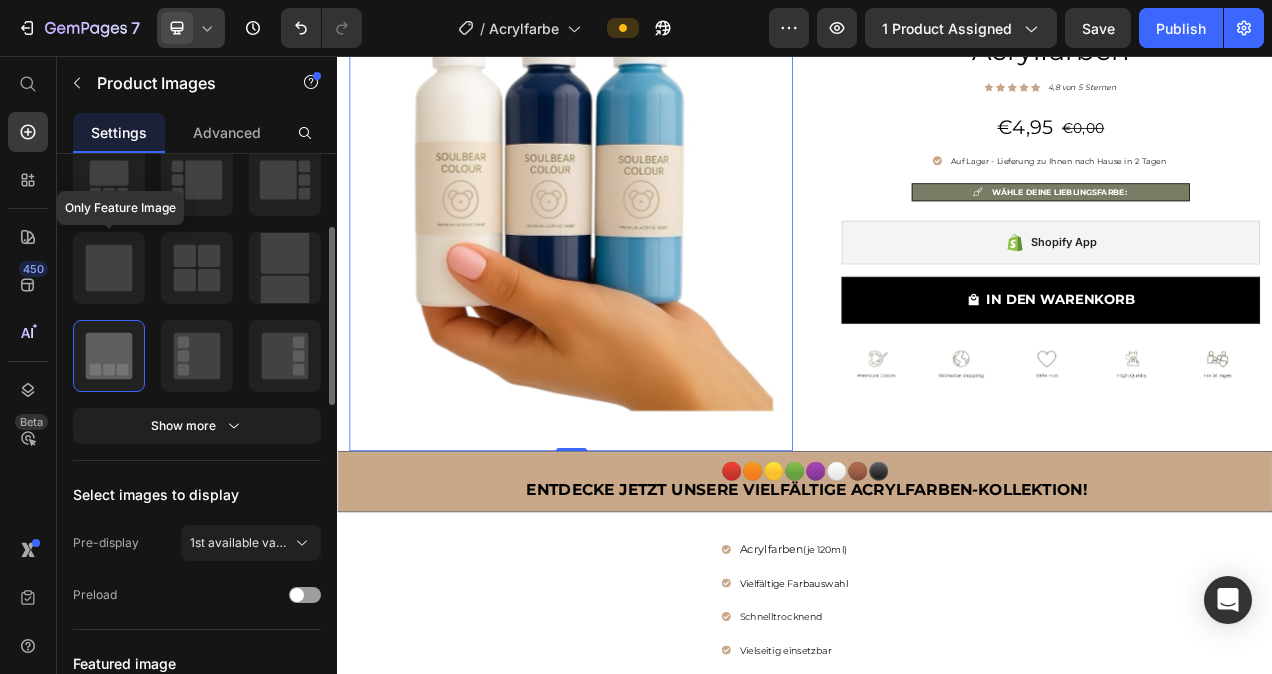 click 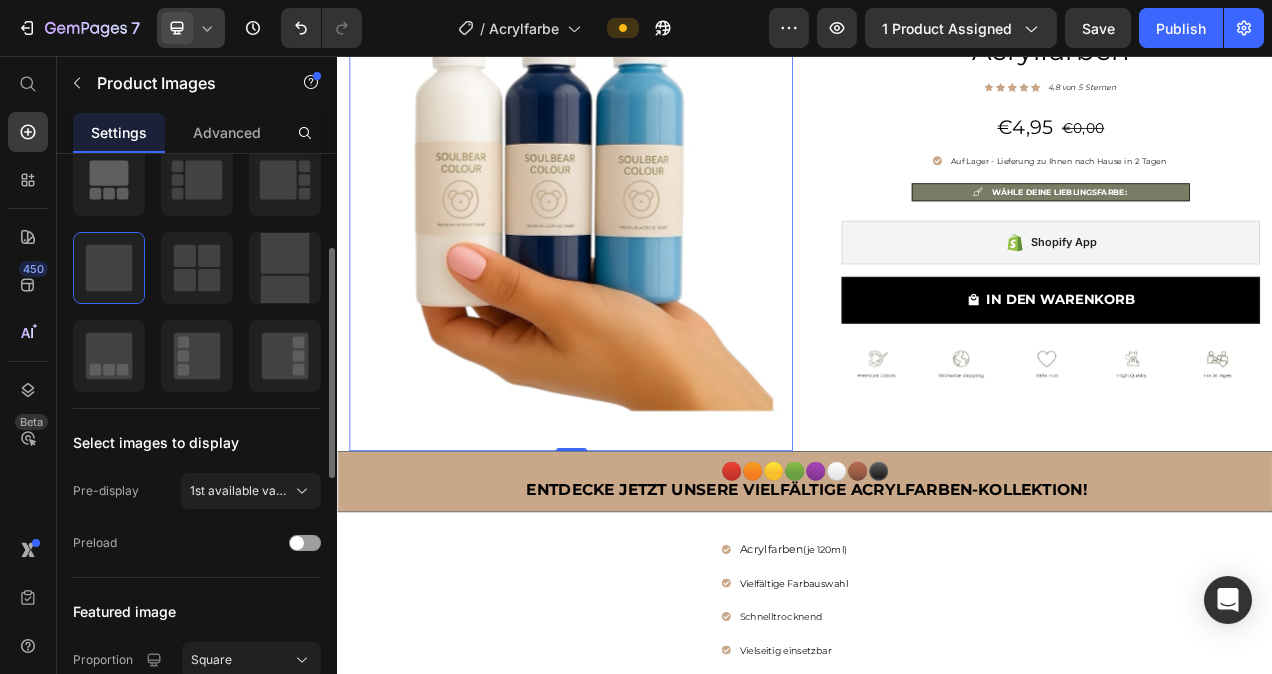 click 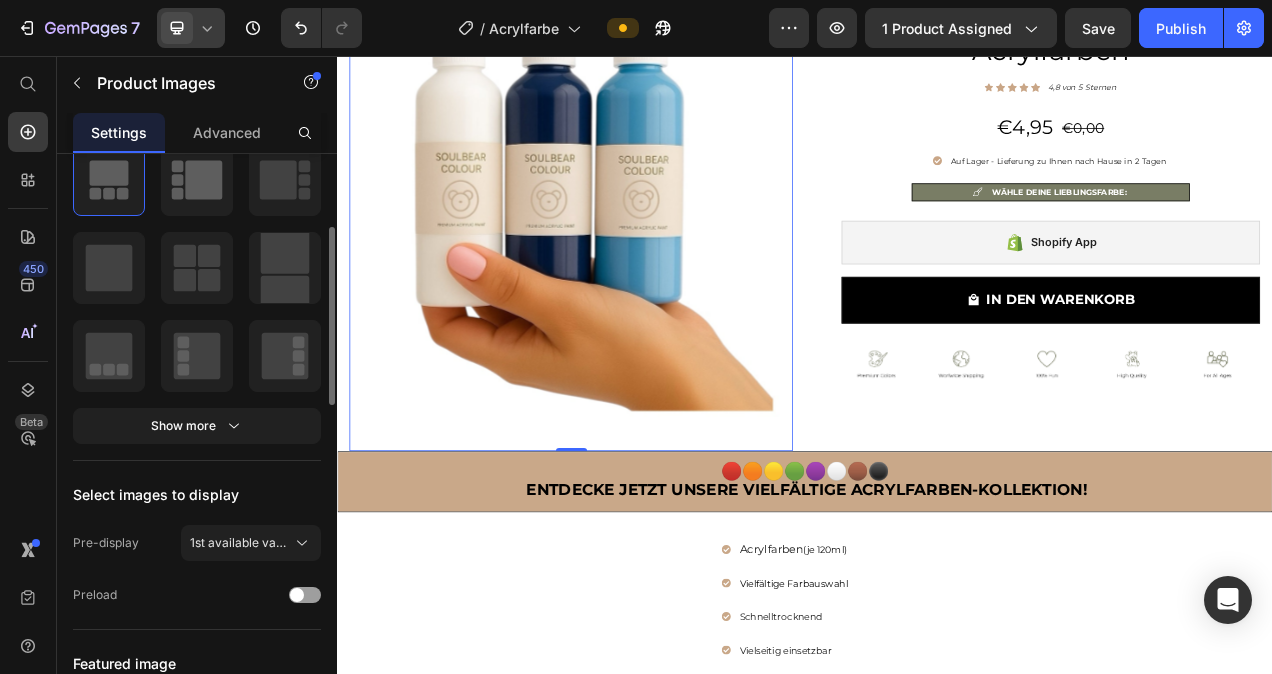 click 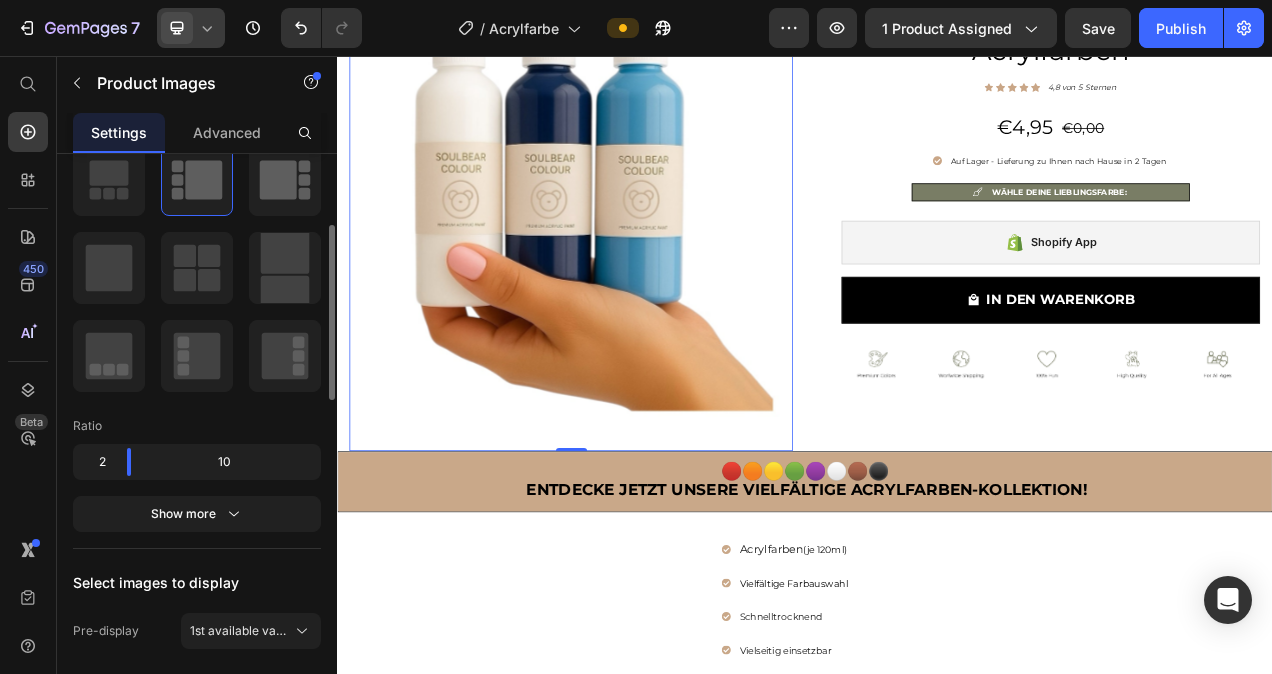 click 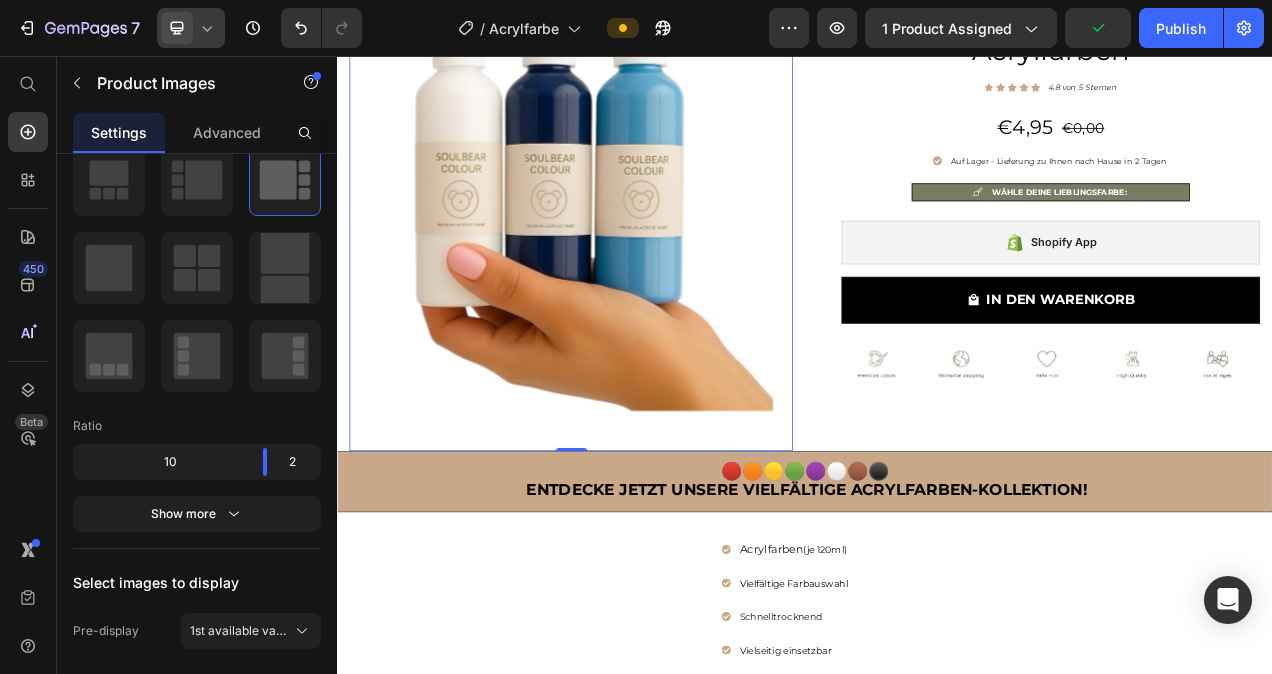 click at bounding box center [637, 279] 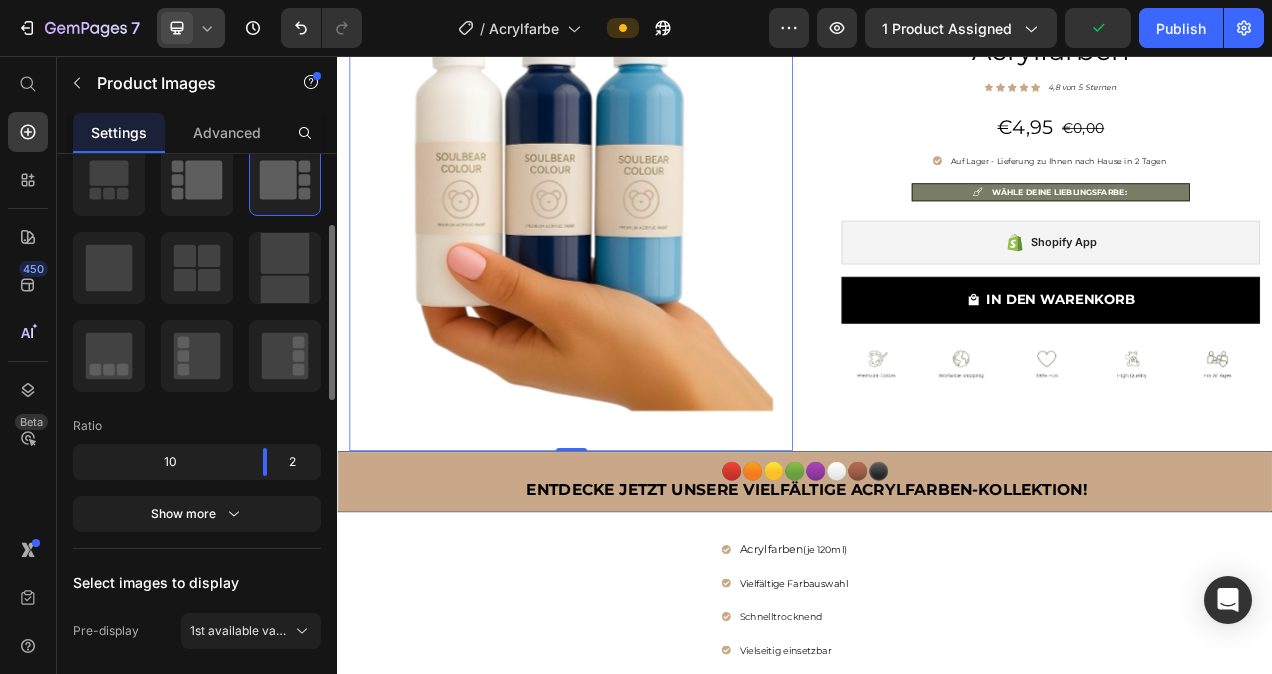 click 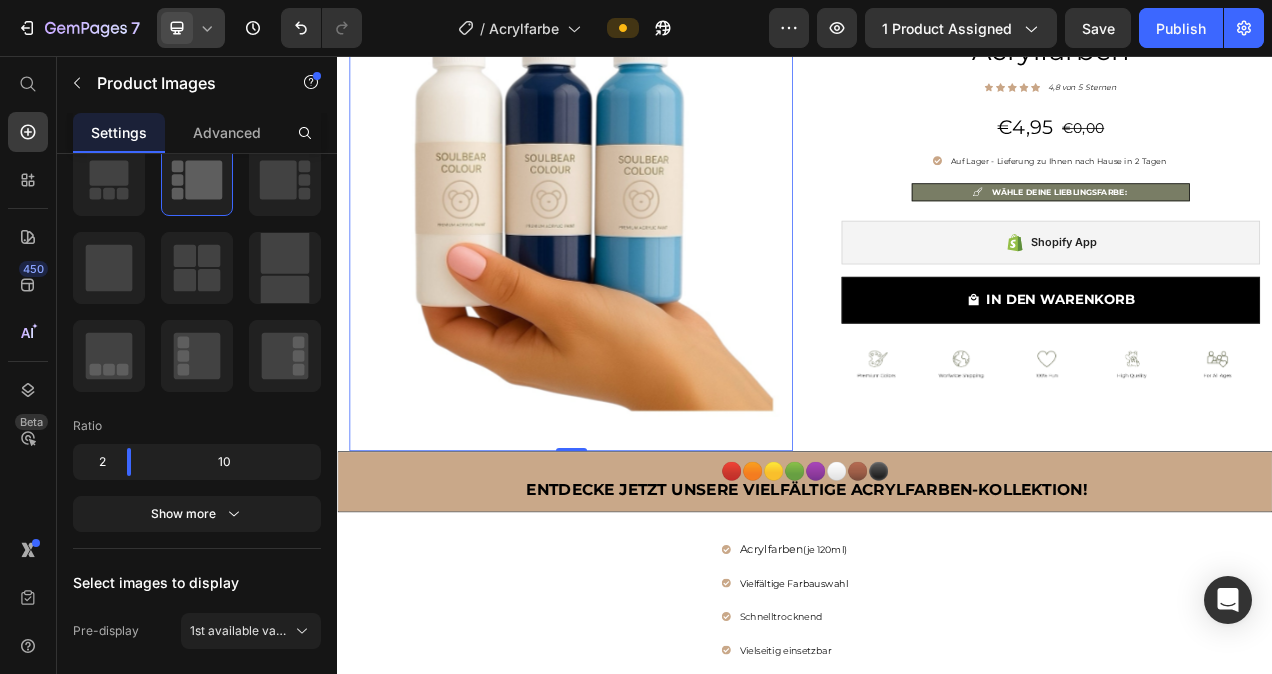 click at bounding box center [637, 279] 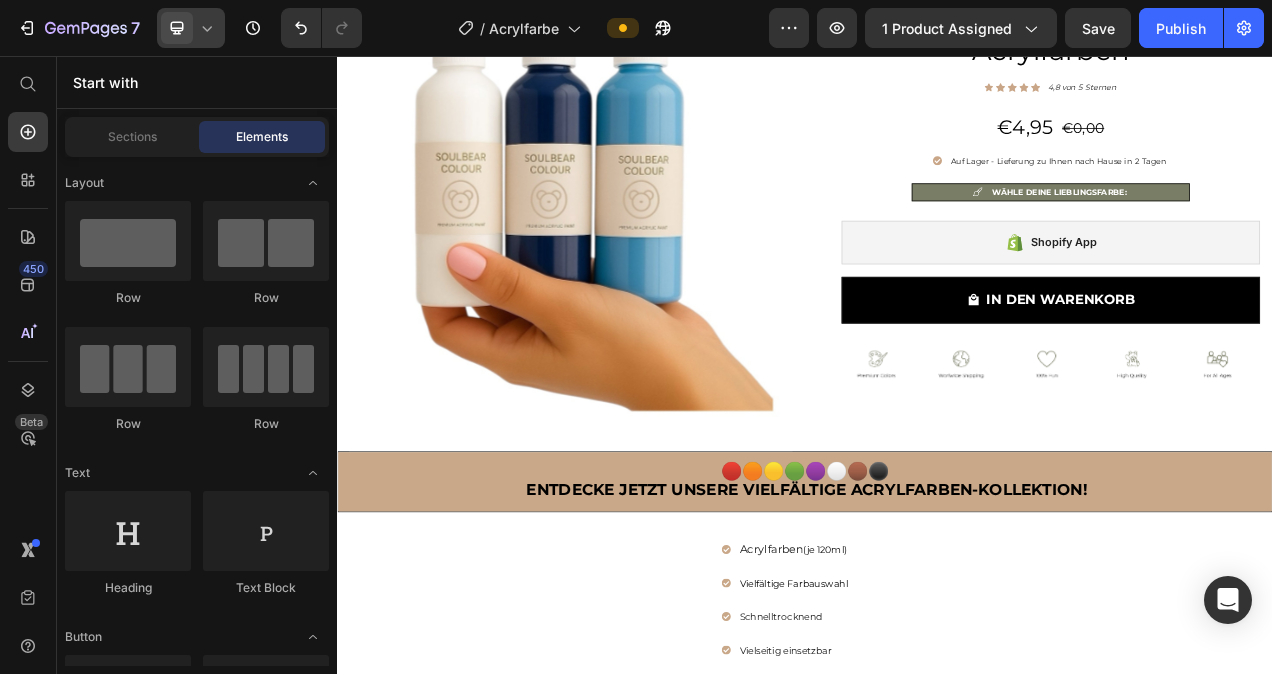 scroll, scrollTop: 0, scrollLeft: 0, axis: both 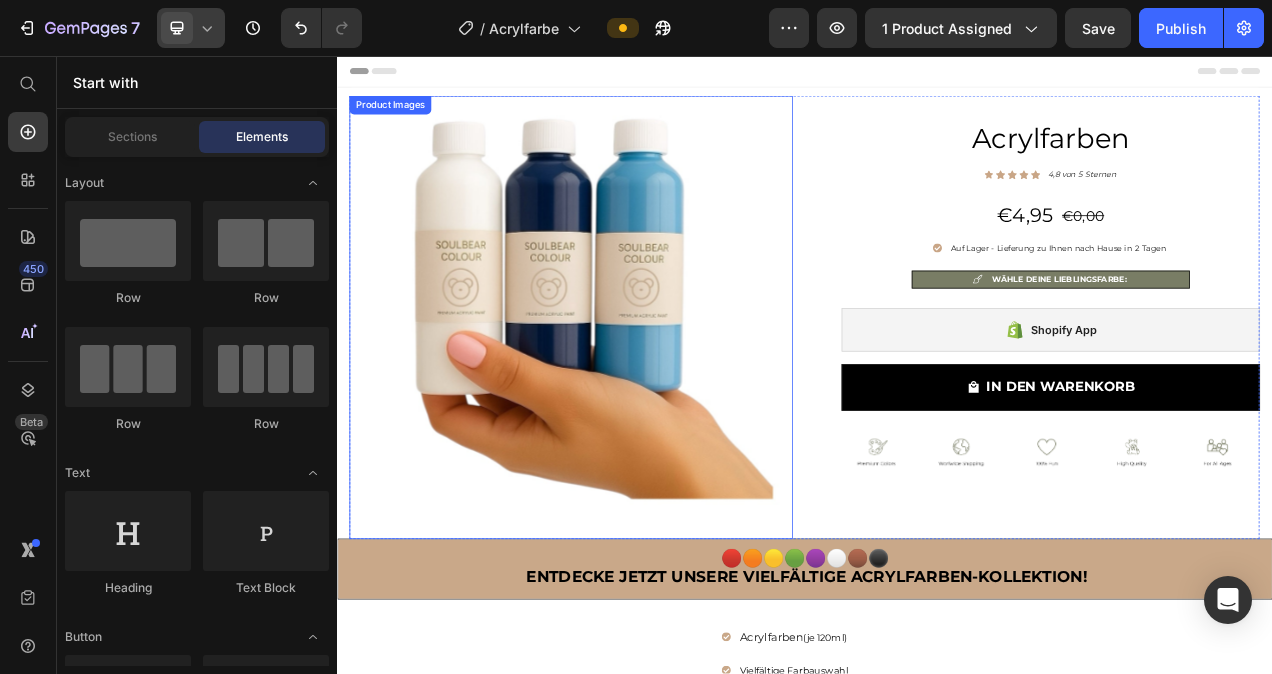 click at bounding box center (637, 391) 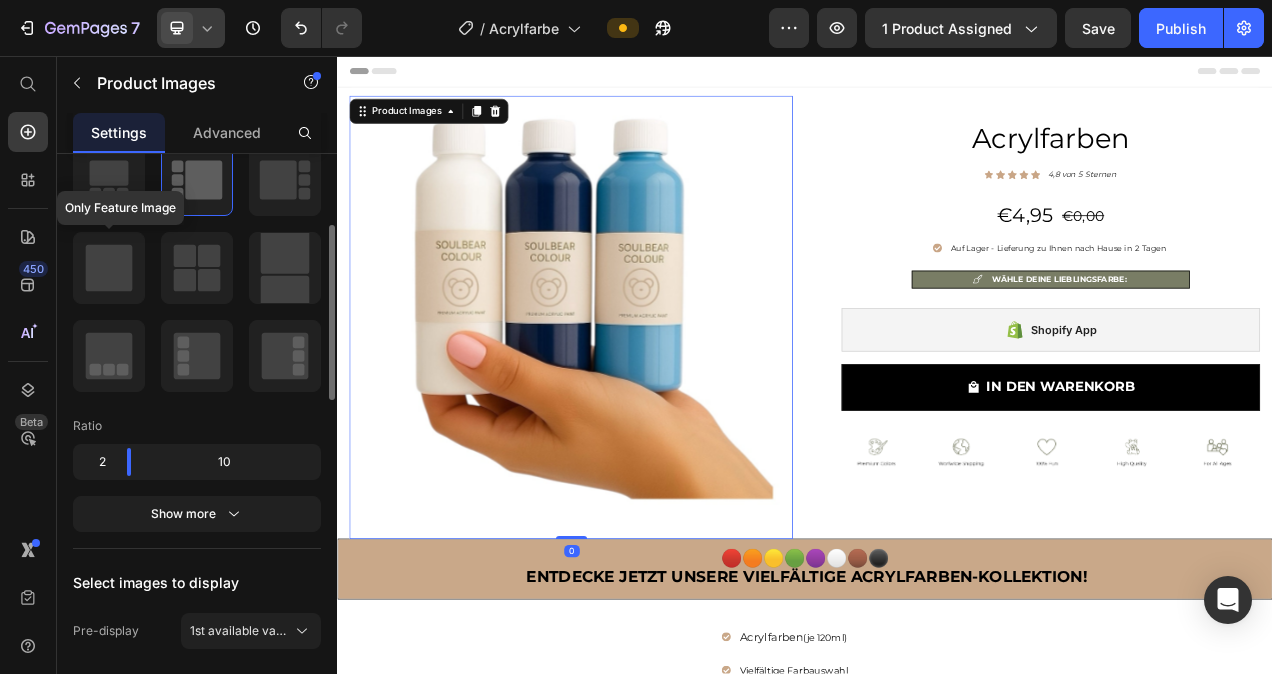 click 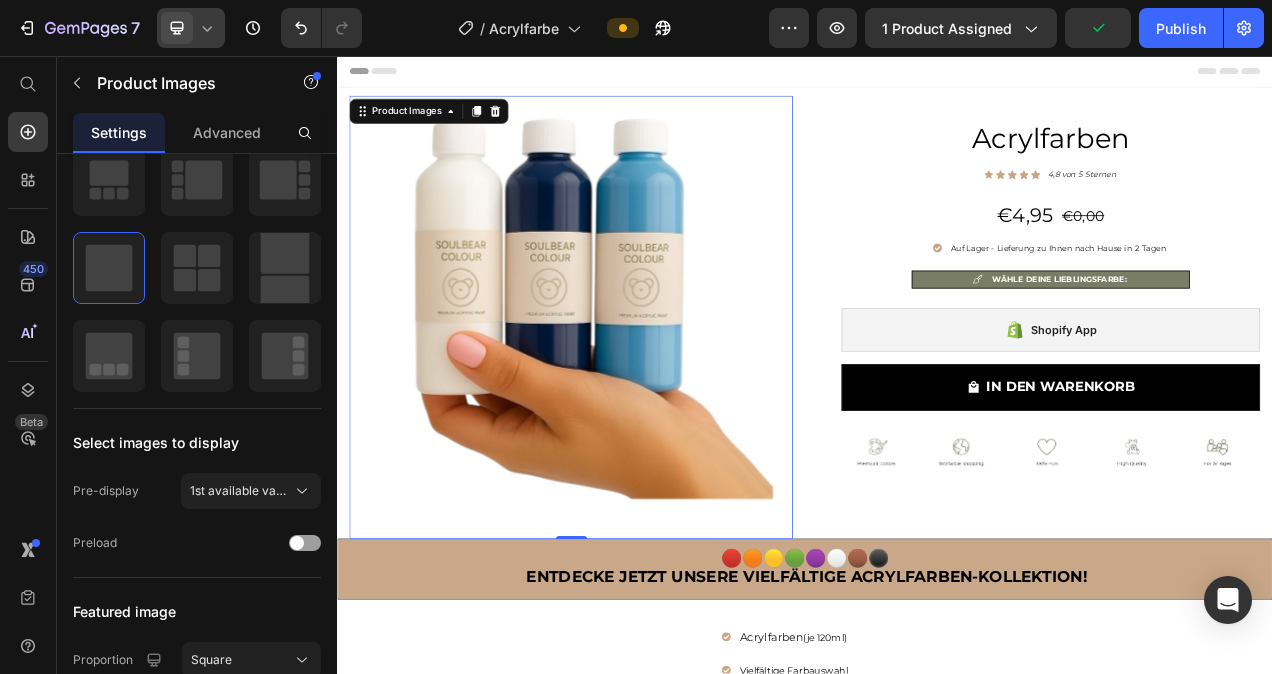 click at bounding box center [637, 391] 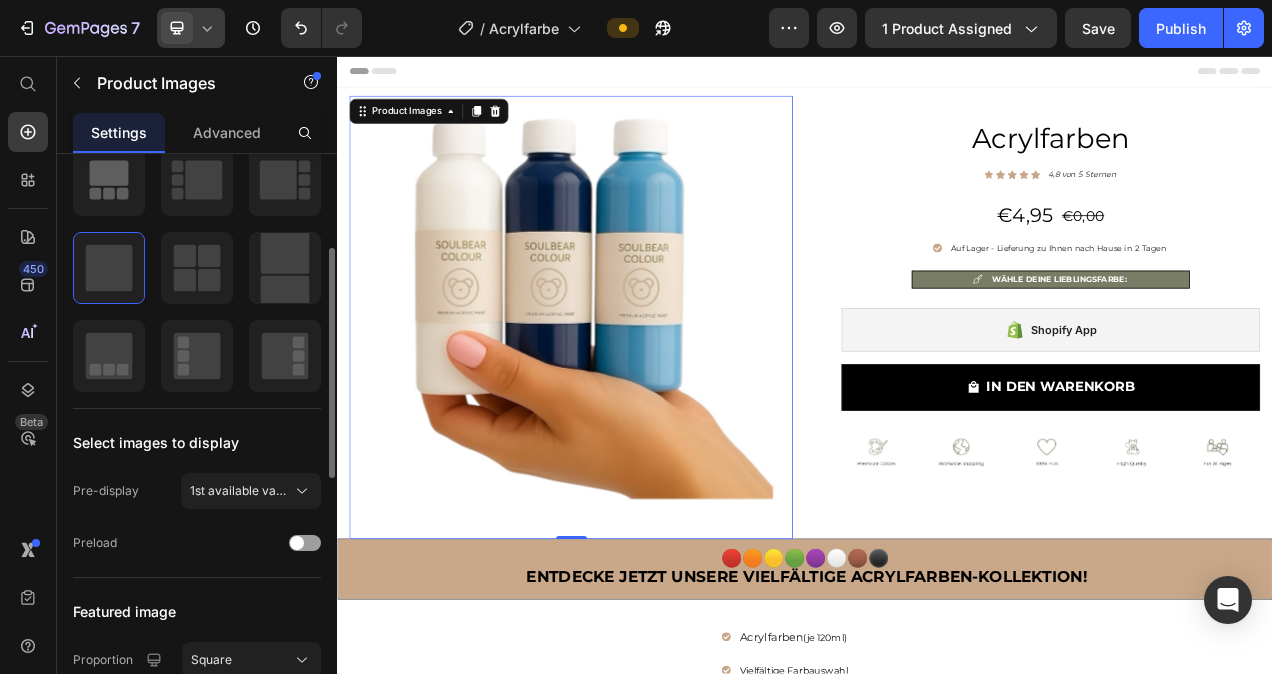 click 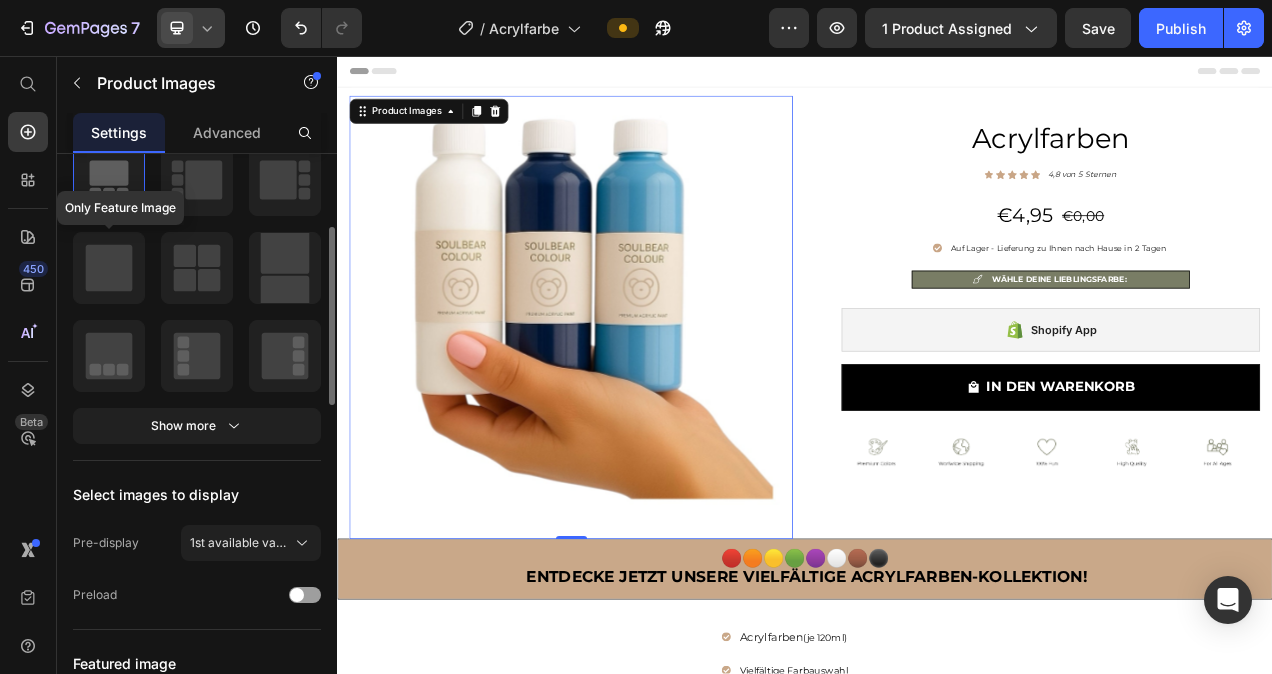 click 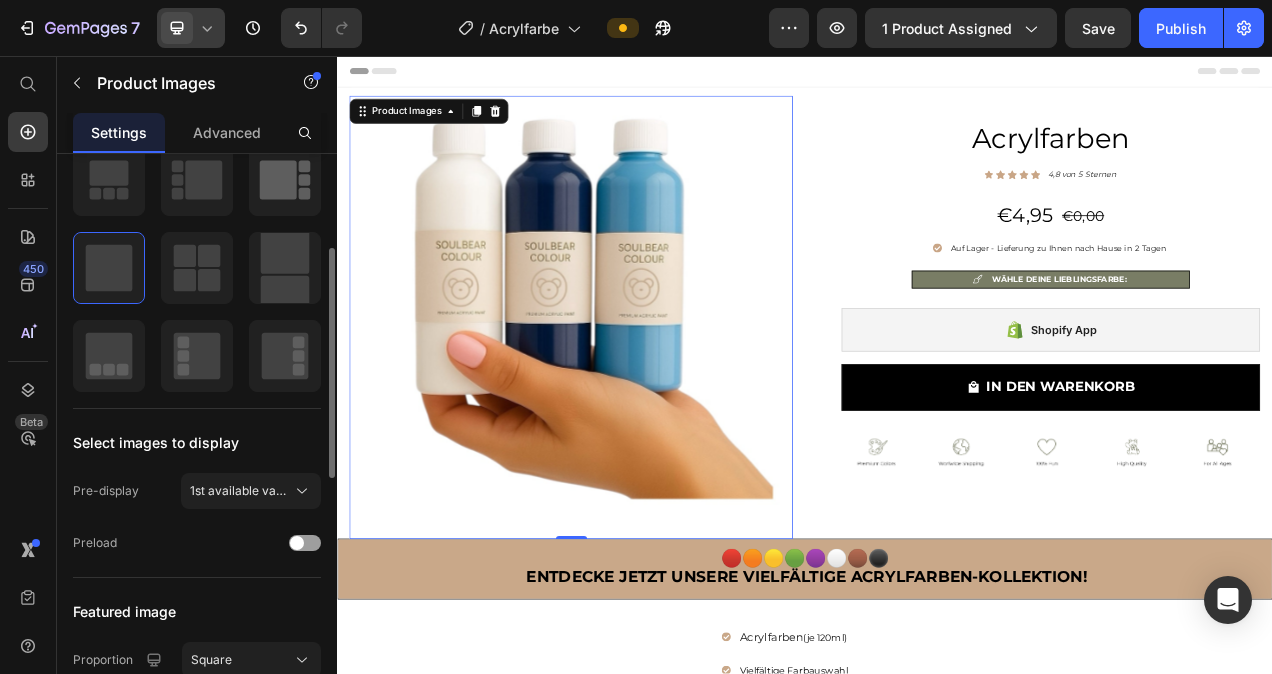click 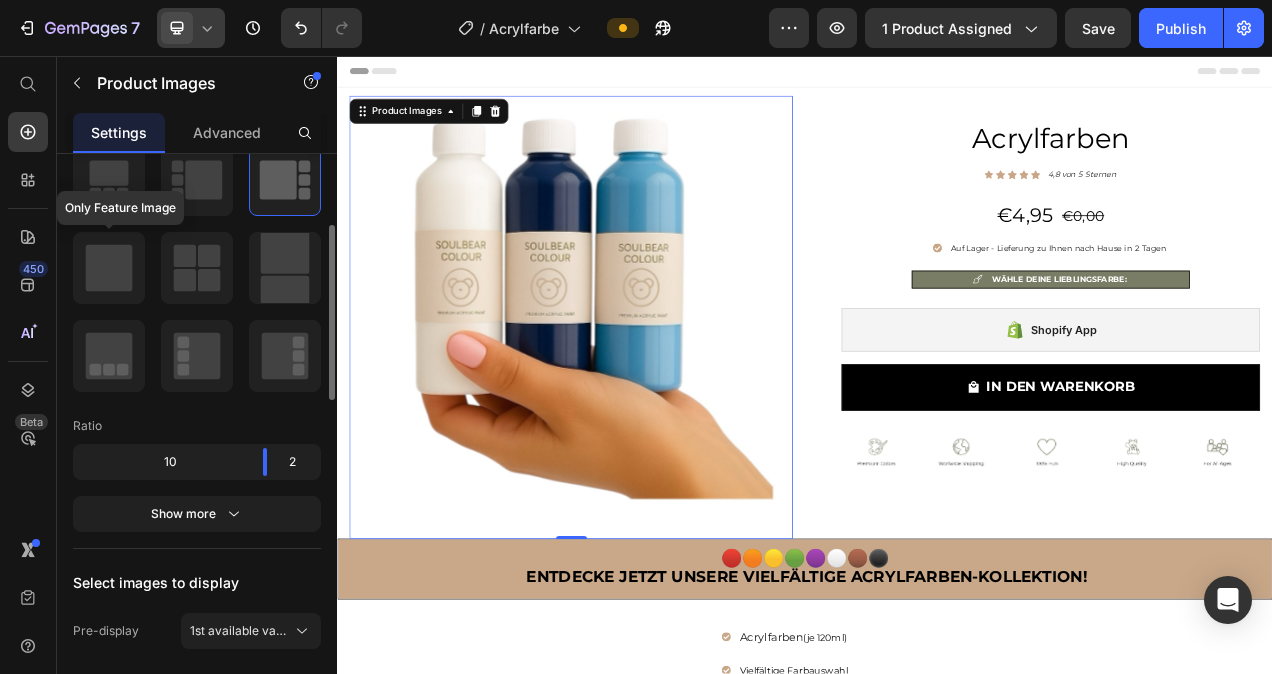 click 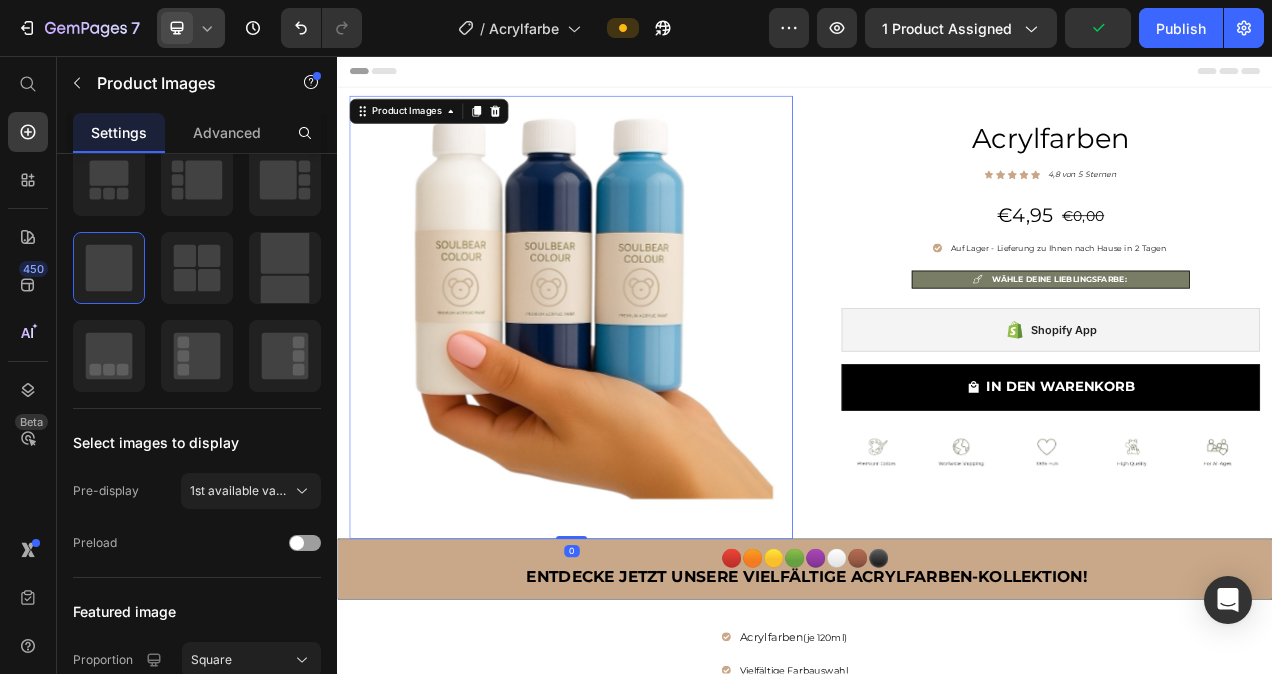 drag, startPoint x: 638, startPoint y: 665, endPoint x: 646, endPoint y: 615, distance: 50.635956 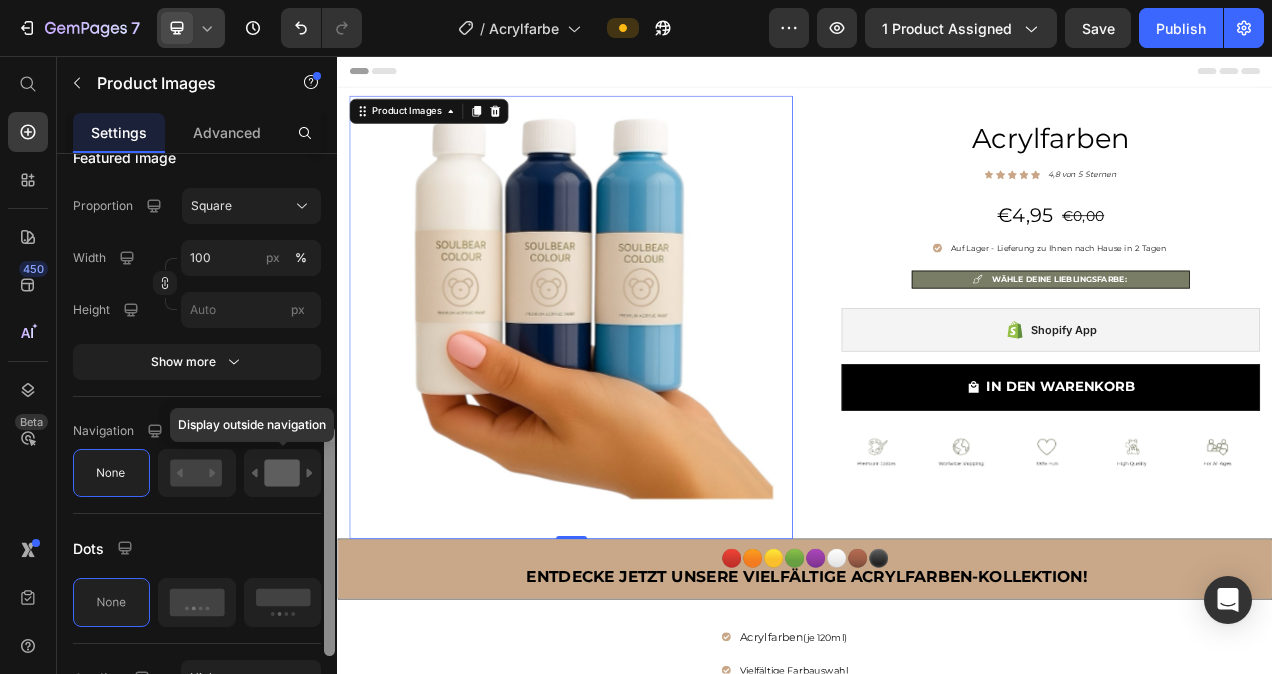 scroll, scrollTop: 702, scrollLeft: 0, axis: vertical 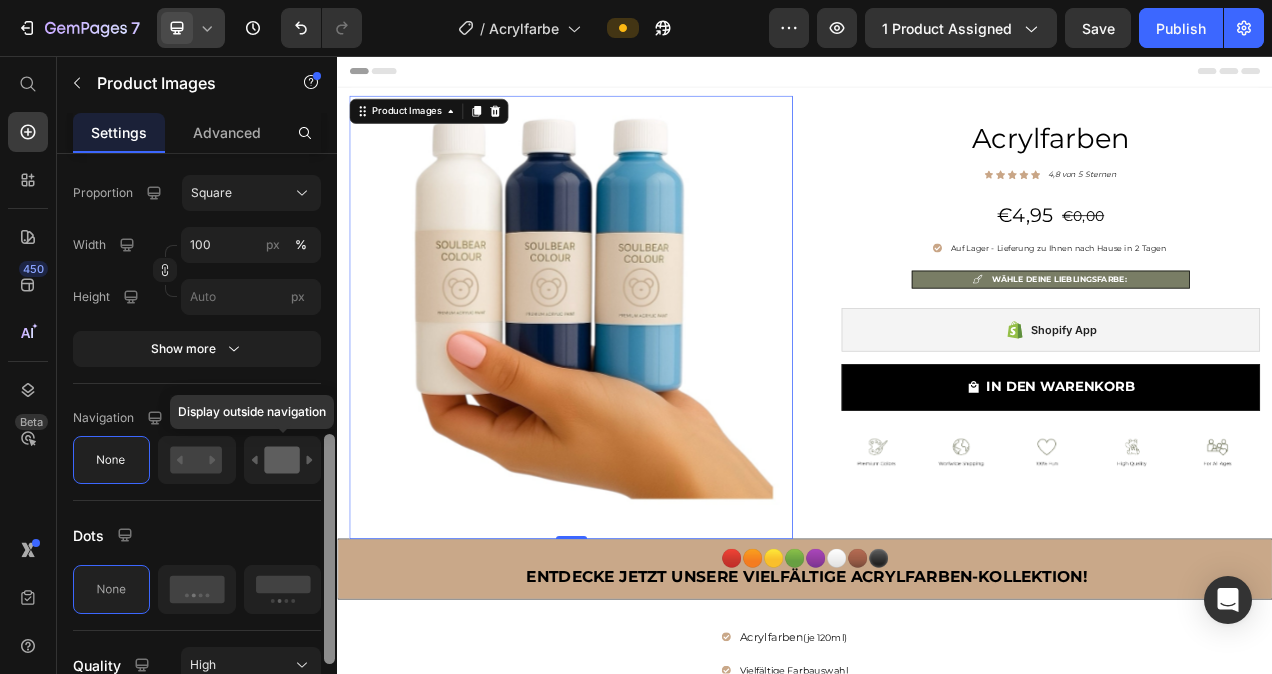 drag, startPoint x: 329, startPoint y: 286, endPoint x: 303, endPoint y: 473, distance: 188.79883 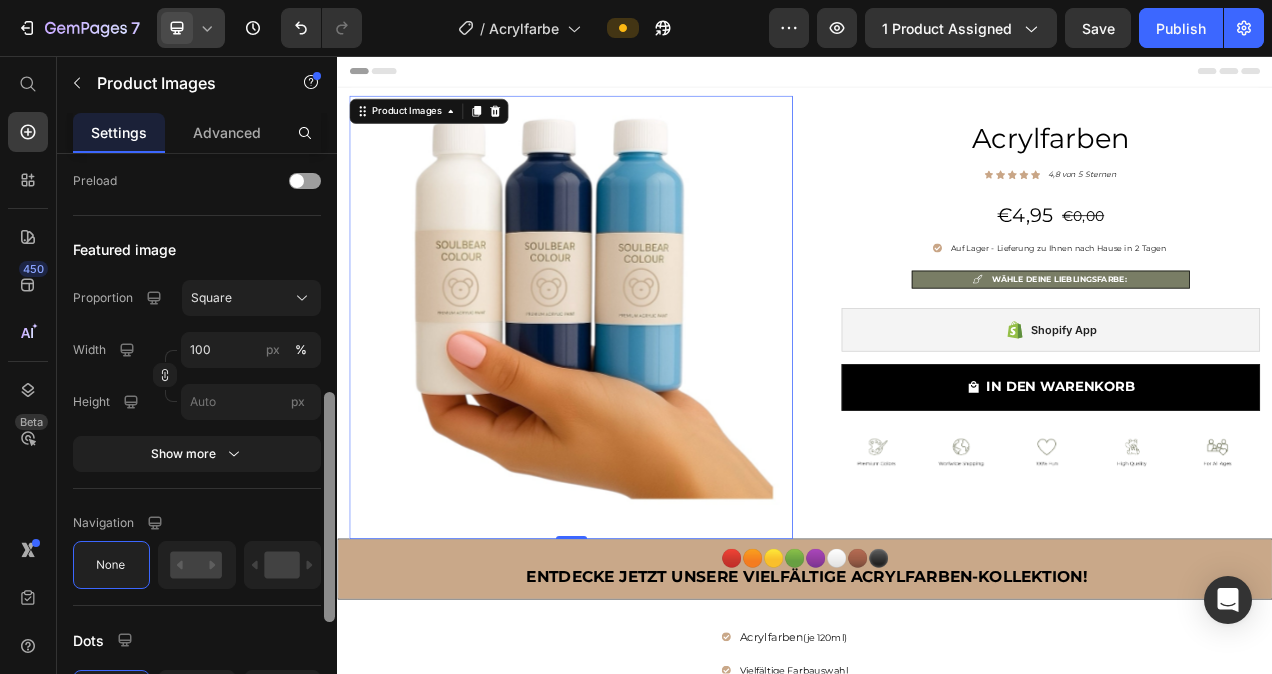 scroll, scrollTop: 595, scrollLeft: 0, axis: vertical 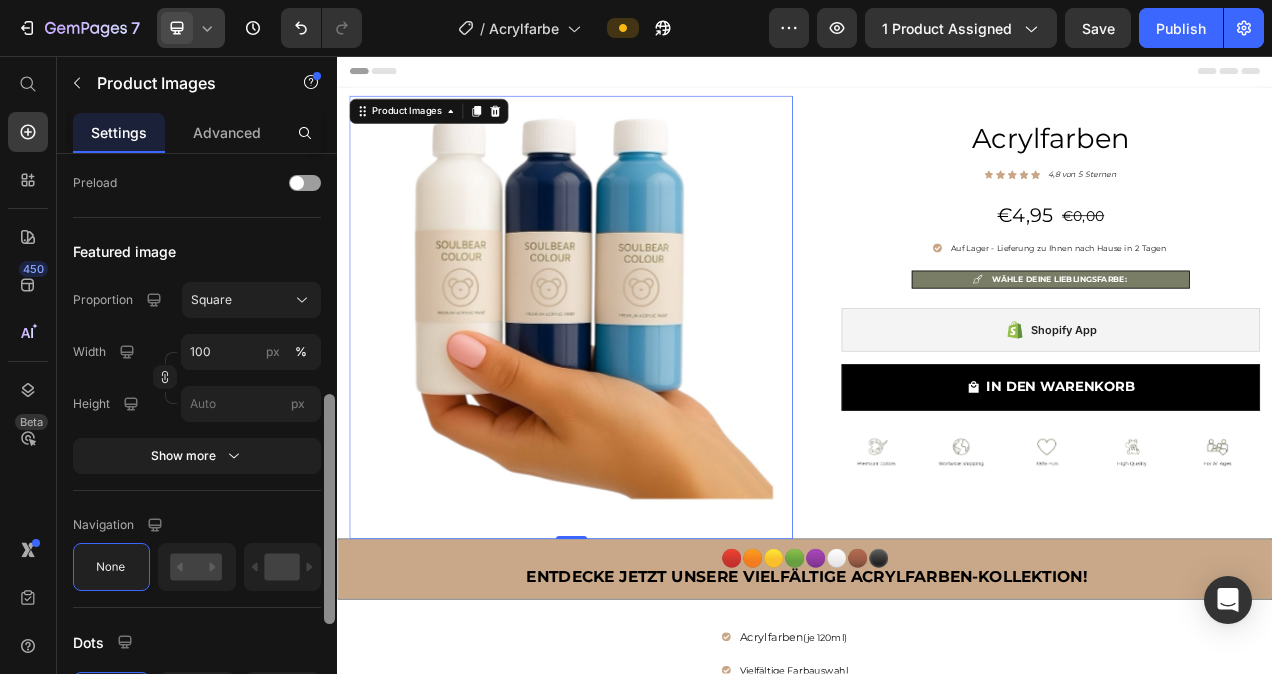 drag, startPoint x: 330, startPoint y: 457, endPoint x: 328, endPoint y: 414, distance: 43.046486 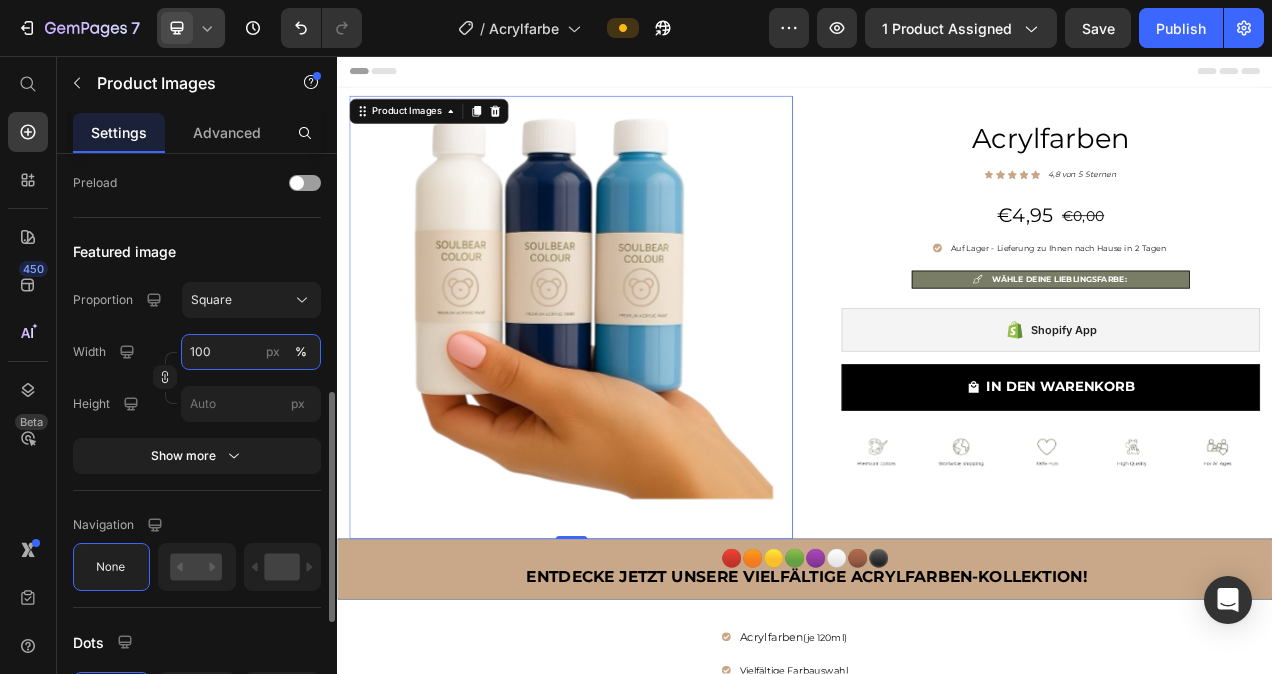 click on "100" at bounding box center (251, 352) 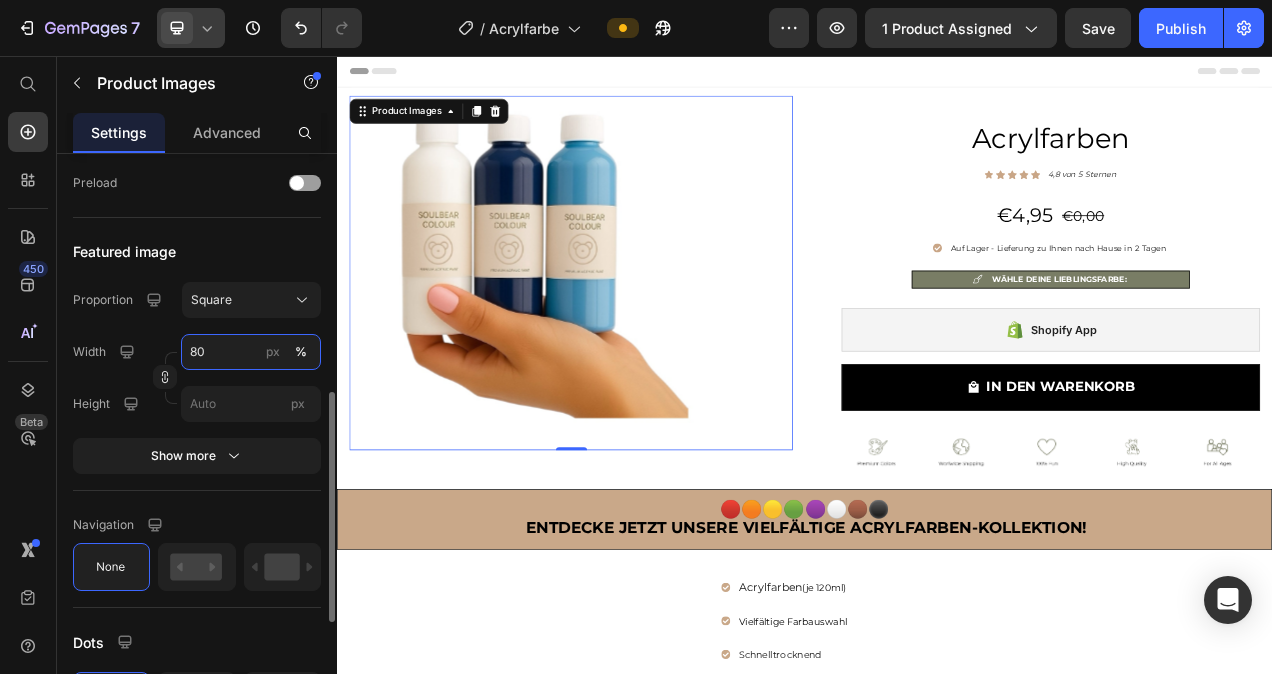 drag, startPoint x: 229, startPoint y: 351, endPoint x: 191, endPoint y: 354, distance: 38.118237 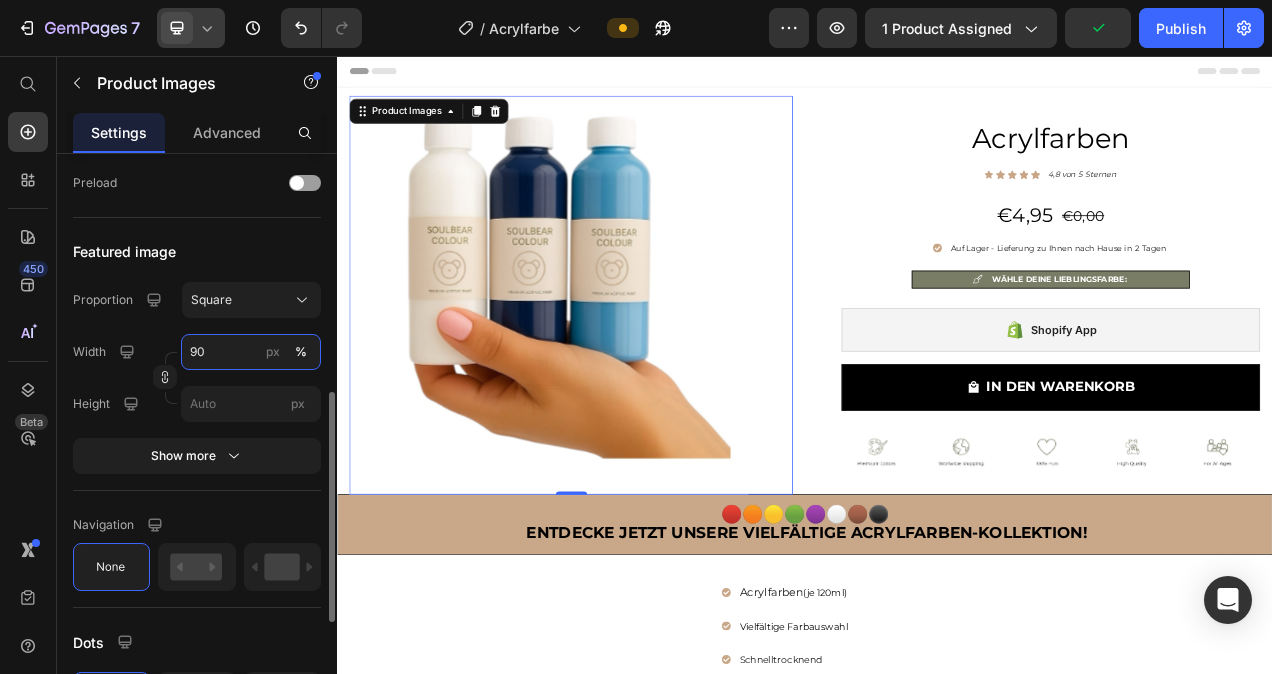 type on "90" 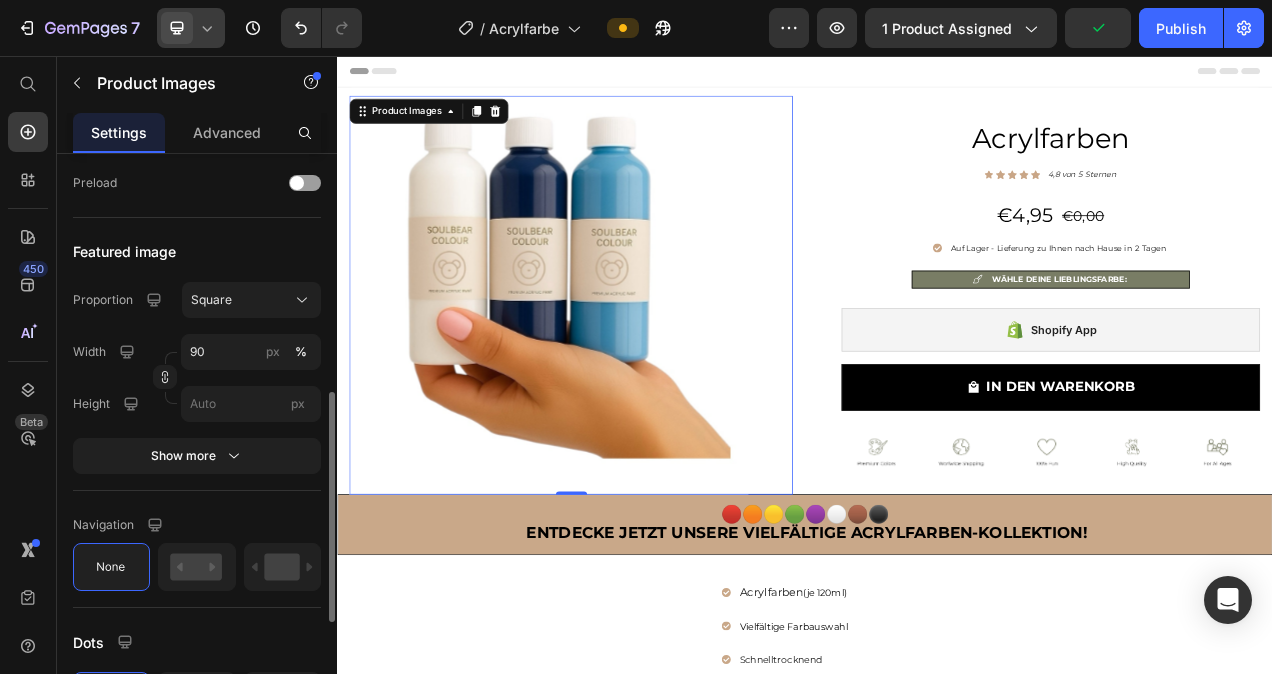 click on "Proportion Square Width 90 px % Height px" at bounding box center [197, 352] 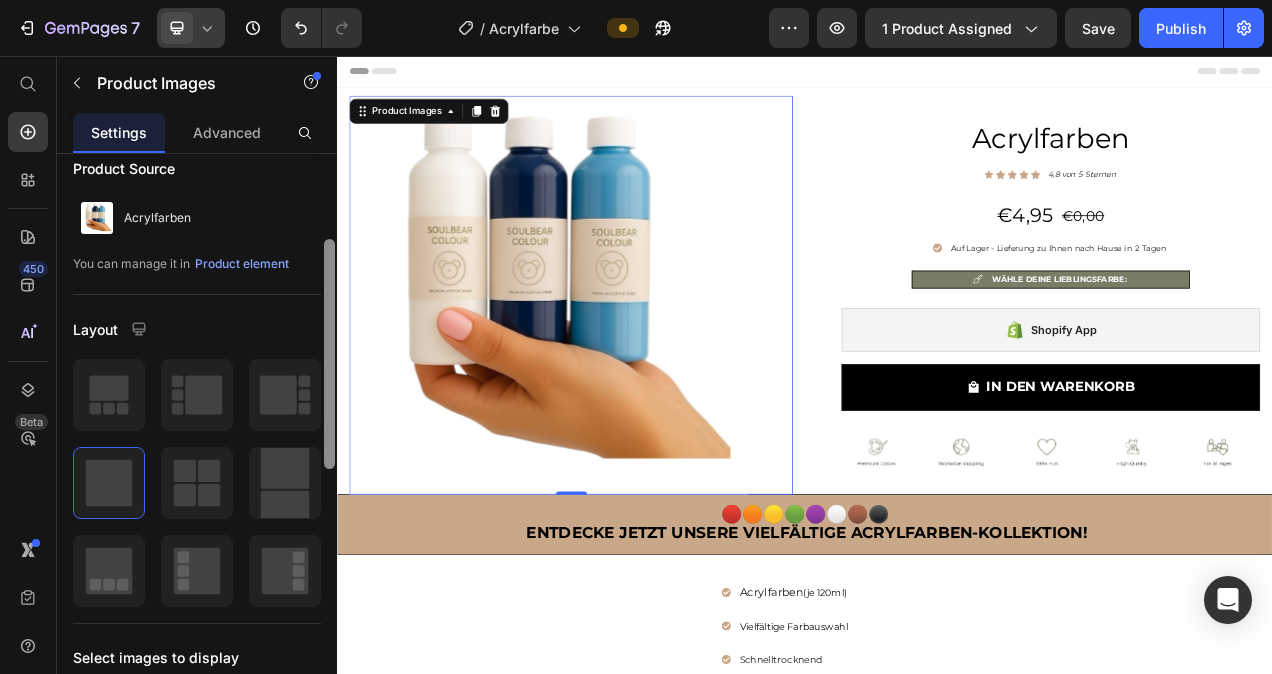 scroll, scrollTop: 0, scrollLeft: 0, axis: both 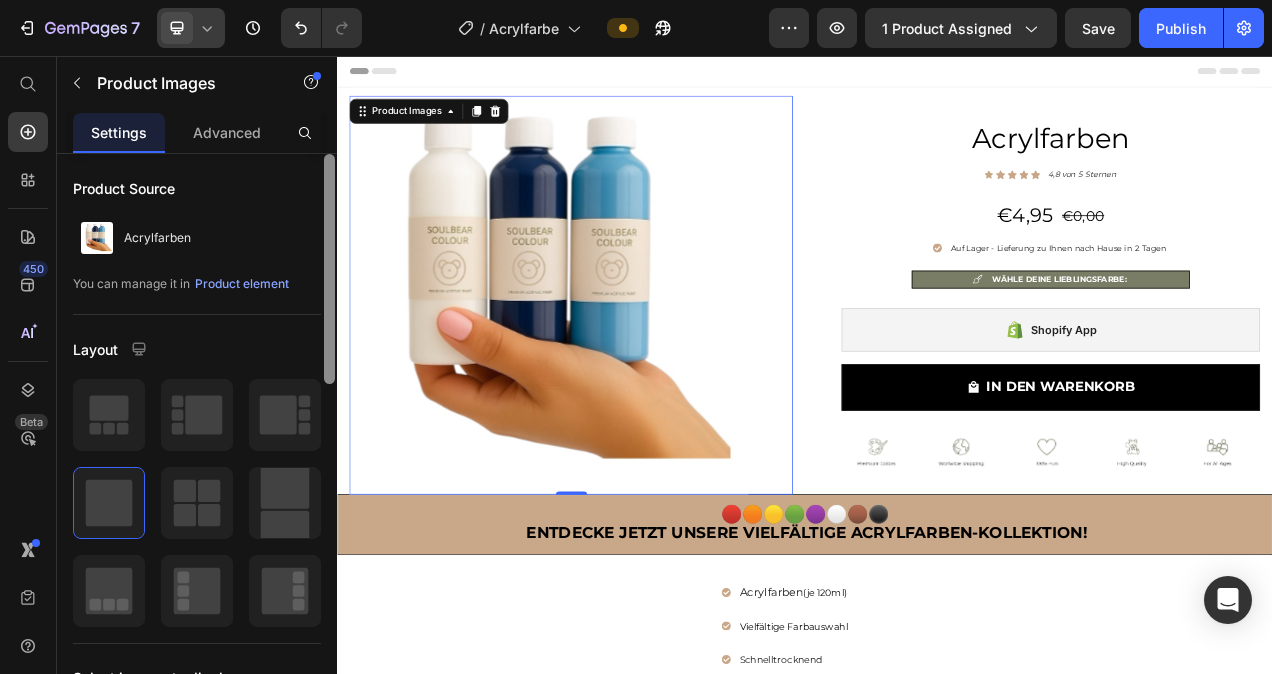 drag, startPoint x: 327, startPoint y: 413, endPoint x: 336, endPoint y: 169, distance: 244.16592 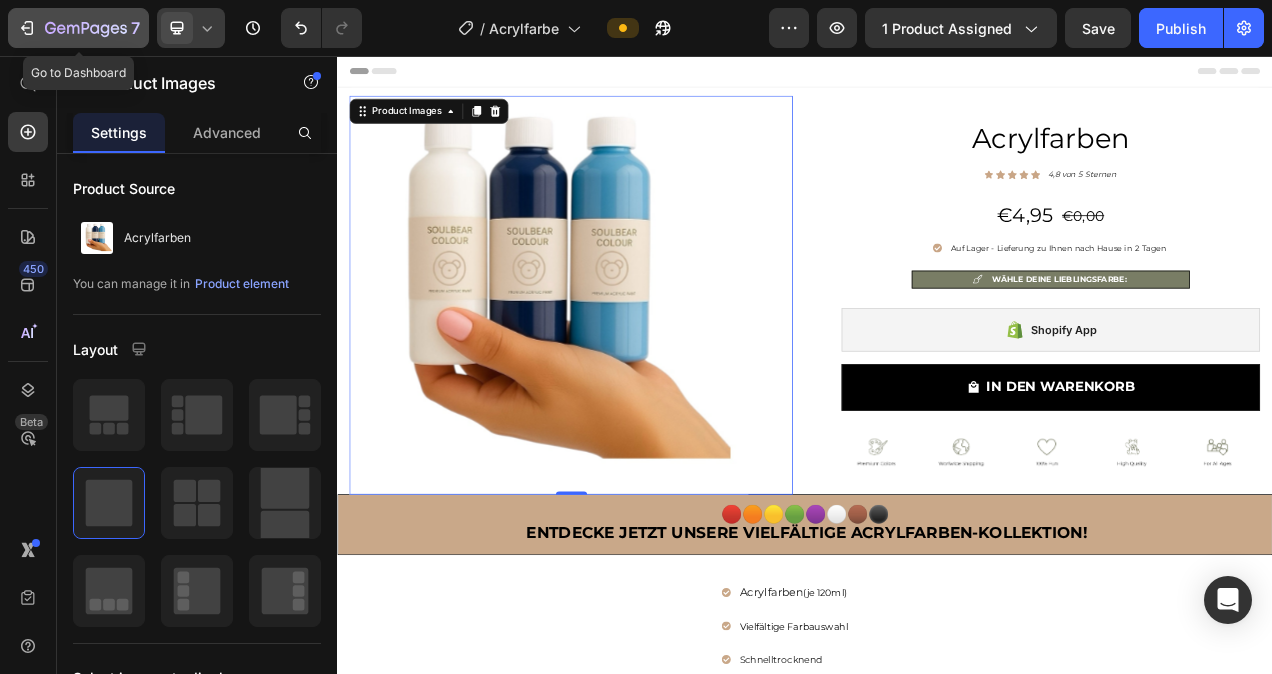 click 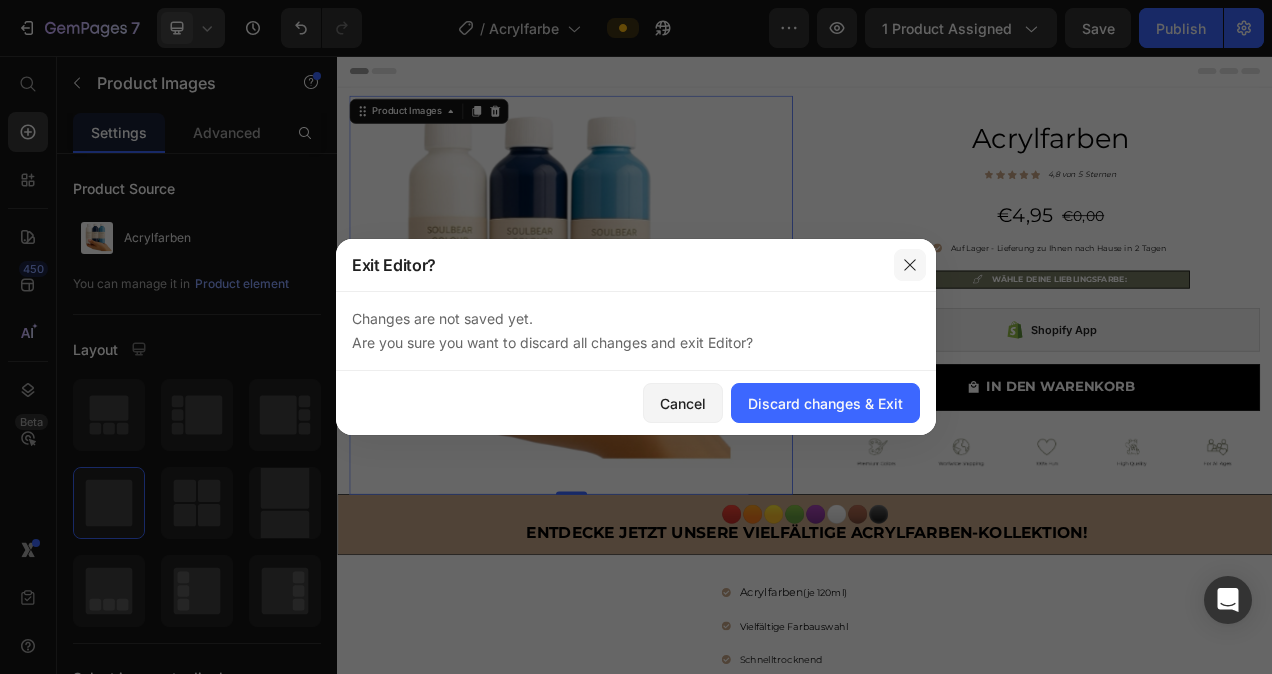 click at bounding box center (910, 265) 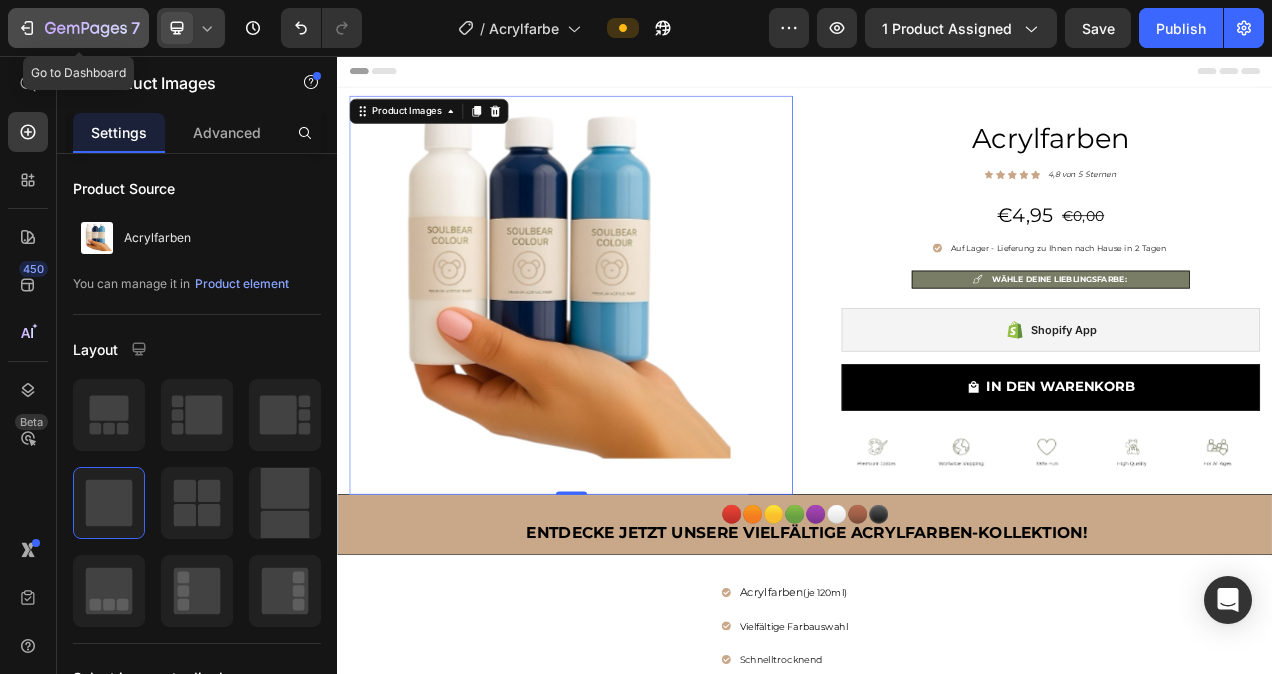 click on "7" at bounding box center (78, 28) 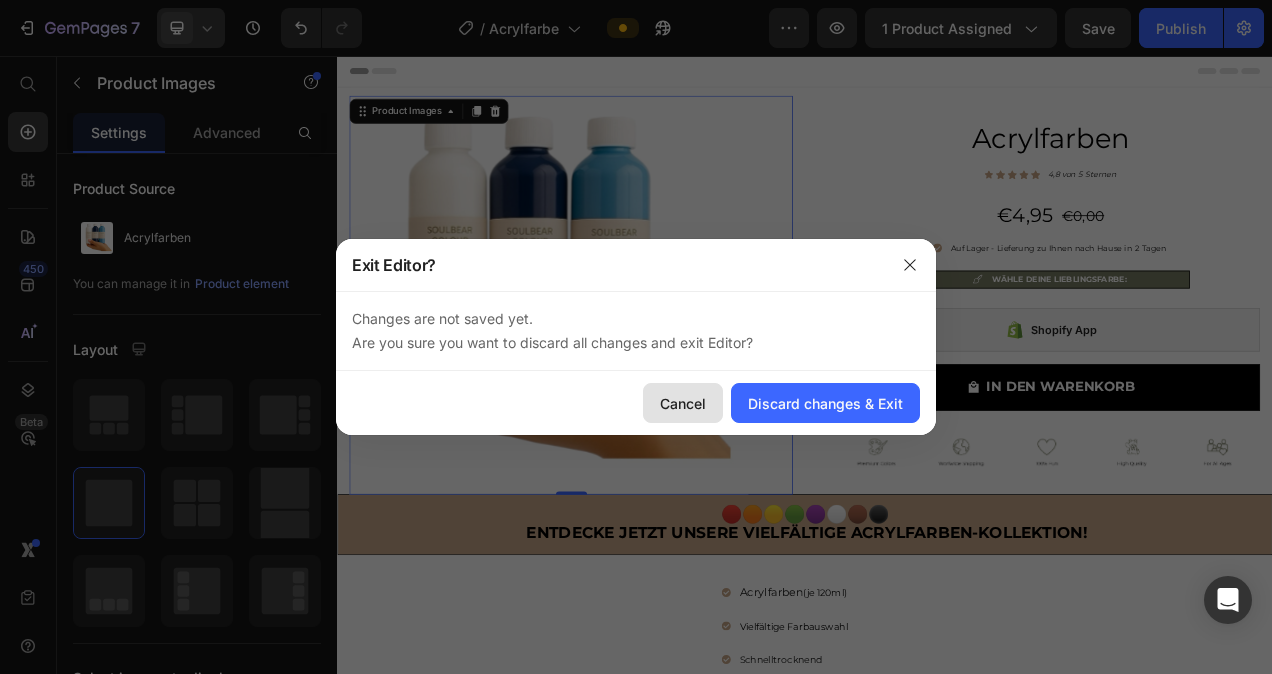 click on "Cancel" at bounding box center (683, 403) 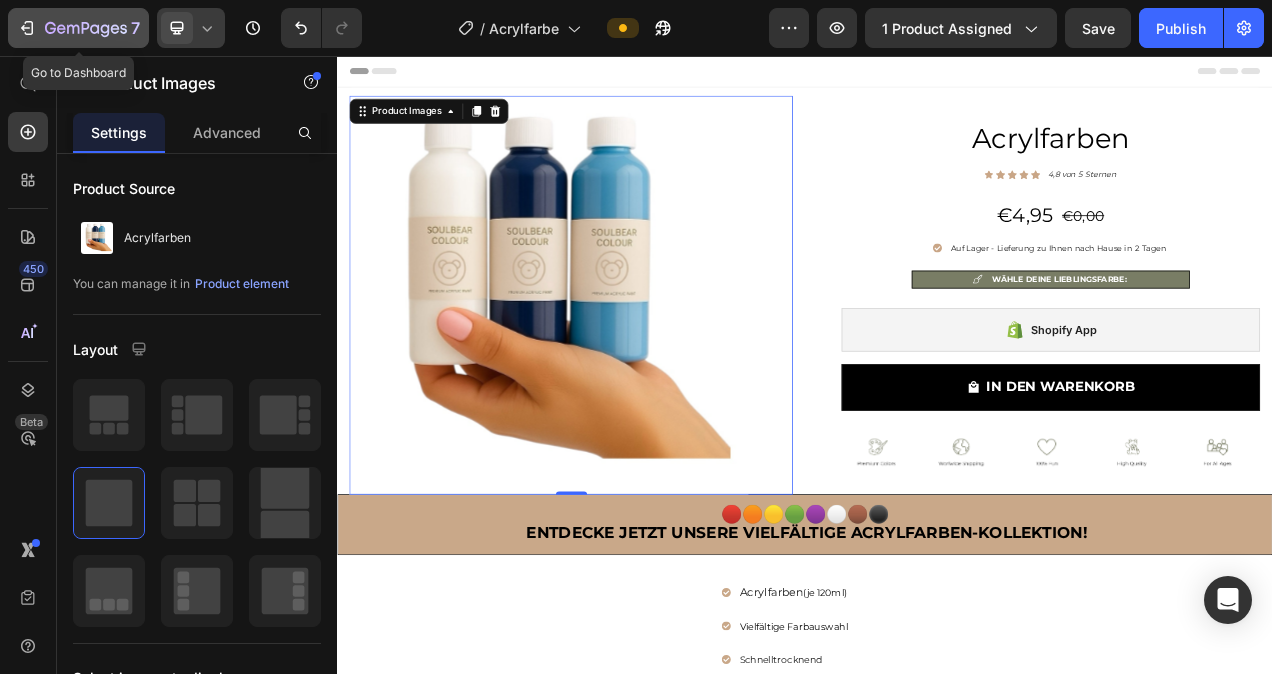 click 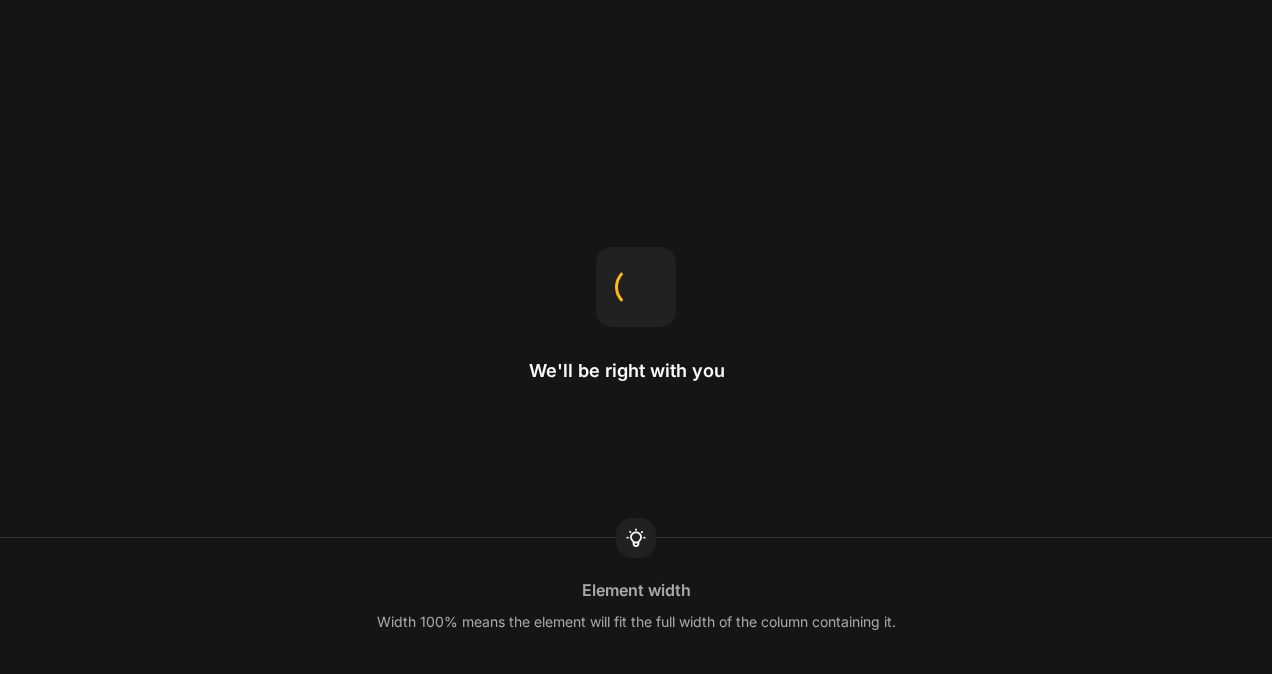 scroll, scrollTop: 0, scrollLeft: 0, axis: both 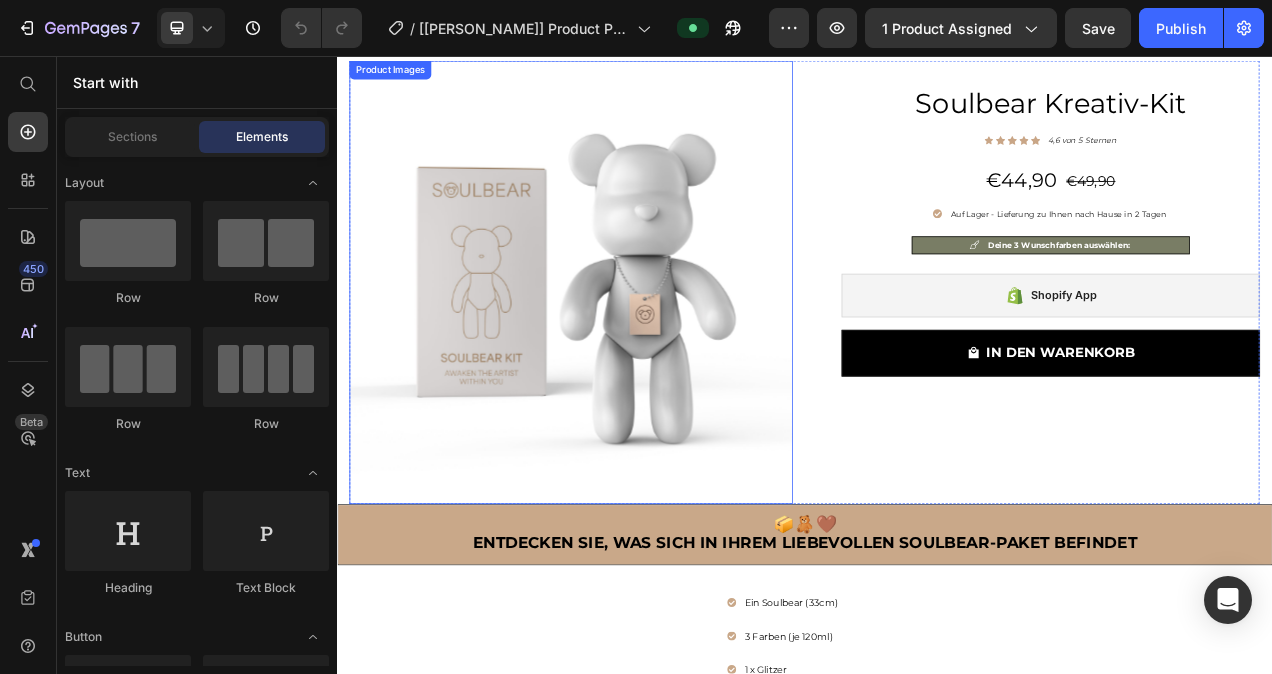 click at bounding box center (637, 347) 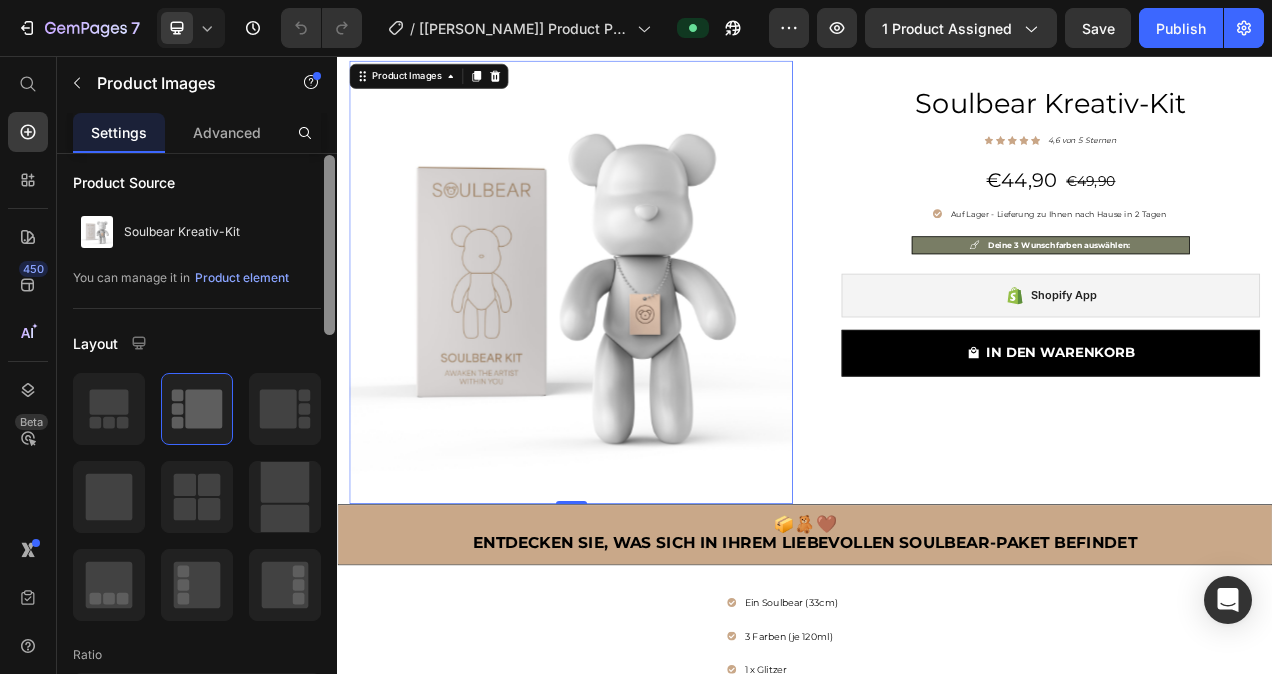 scroll, scrollTop: 0, scrollLeft: 0, axis: both 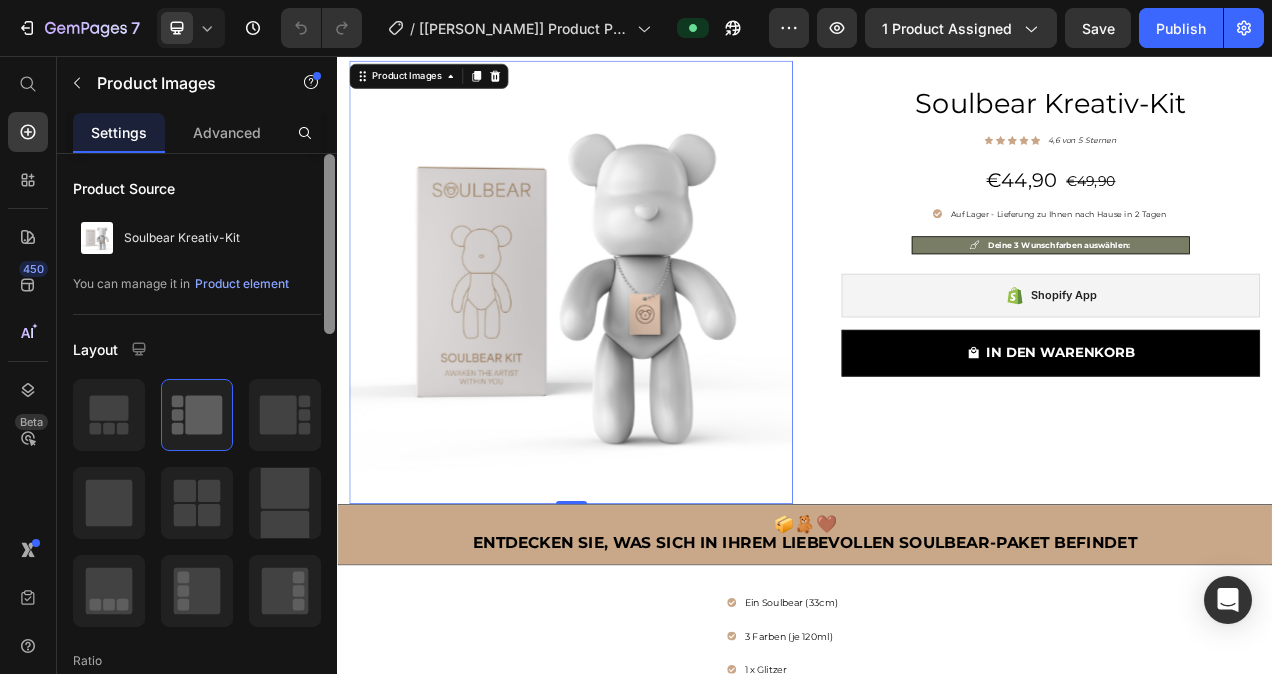 drag, startPoint x: 325, startPoint y: 256, endPoint x: 334, endPoint y: 241, distance: 17.492855 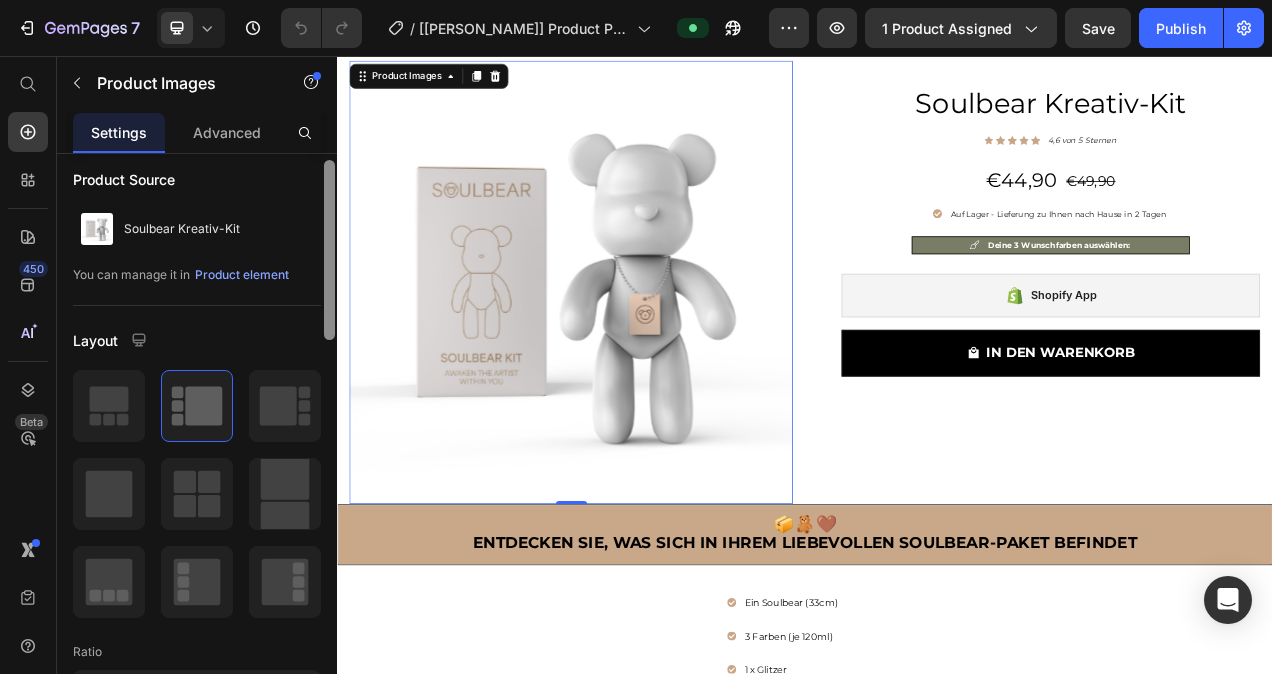 scroll, scrollTop: 0, scrollLeft: 0, axis: both 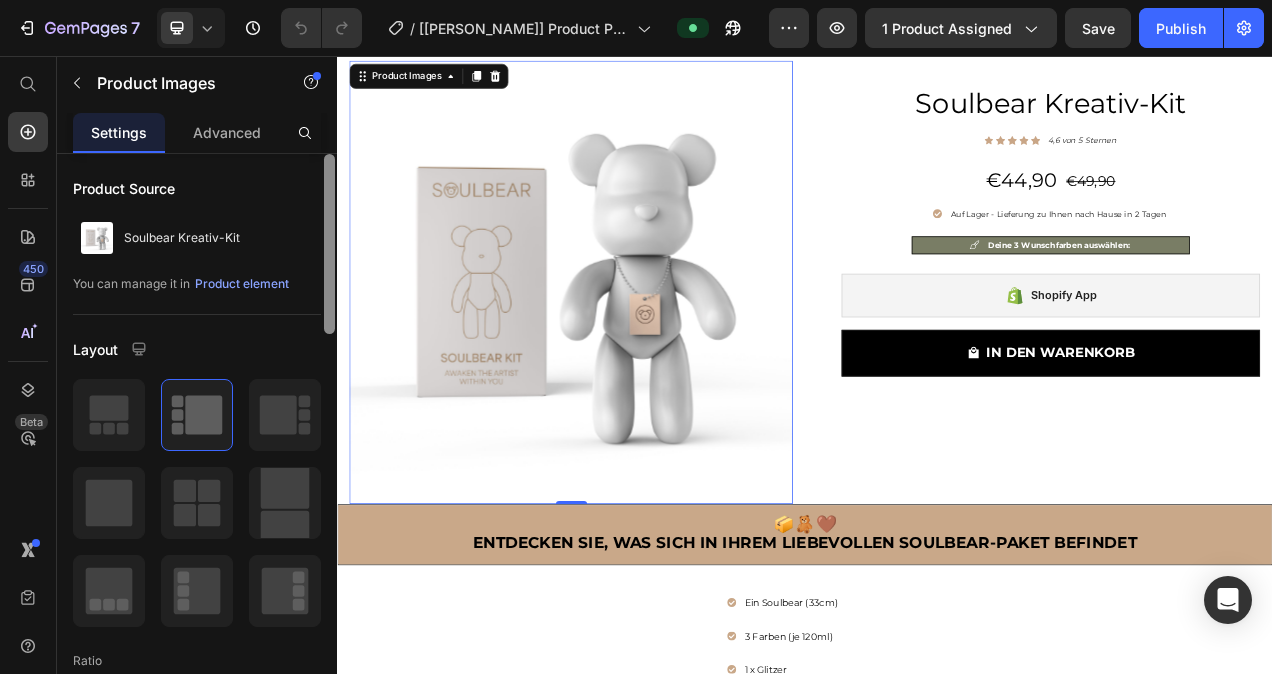 drag, startPoint x: 328, startPoint y: 248, endPoint x: 327, endPoint y: 234, distance: 14.035668 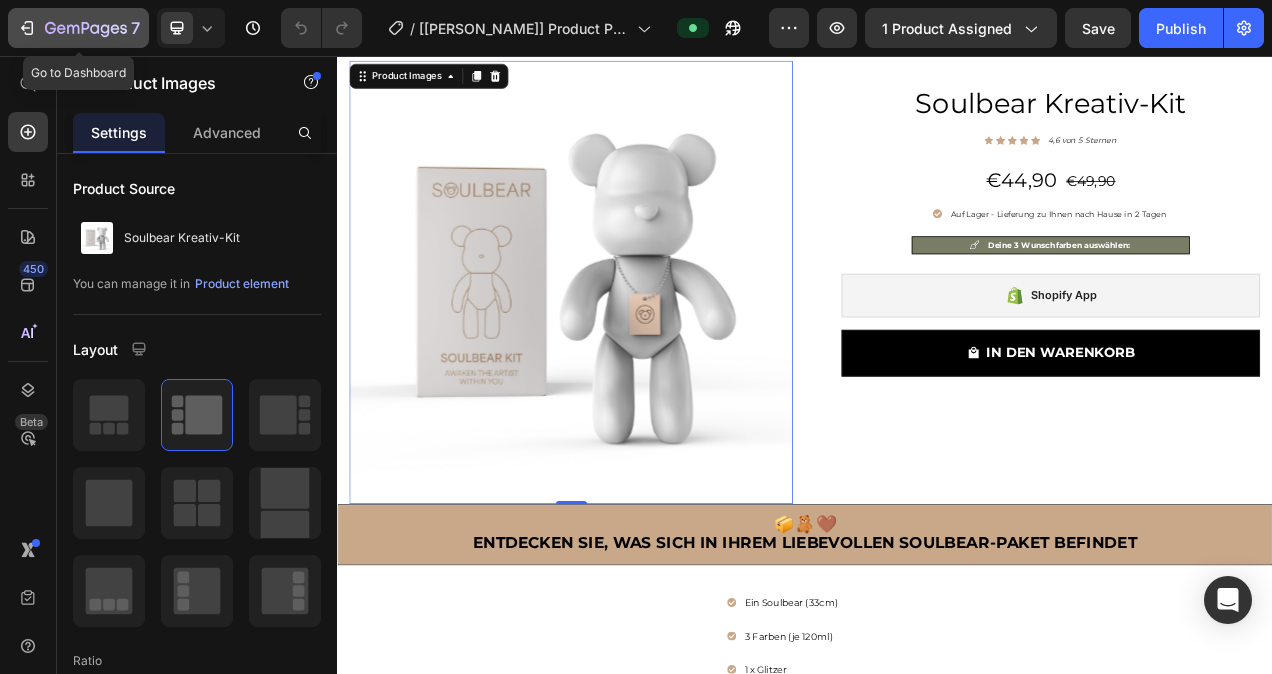 click 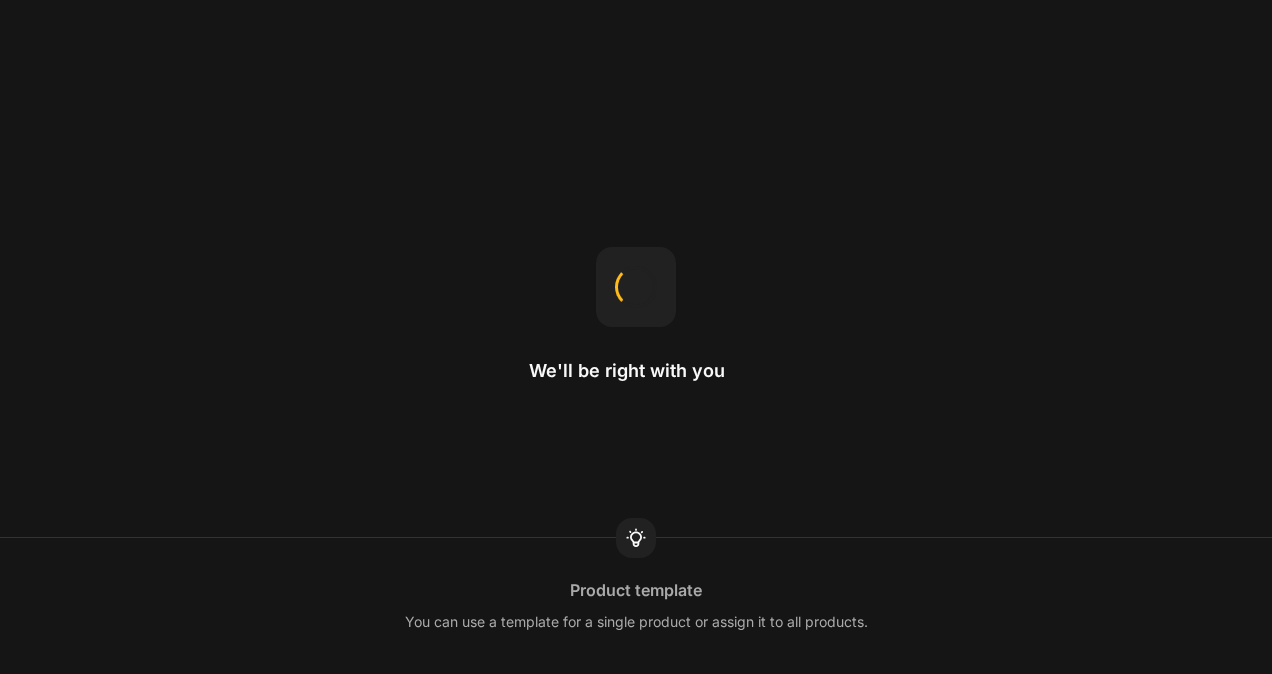 scroll, scrollTop: 0, scrollLeft: 0, axis: both 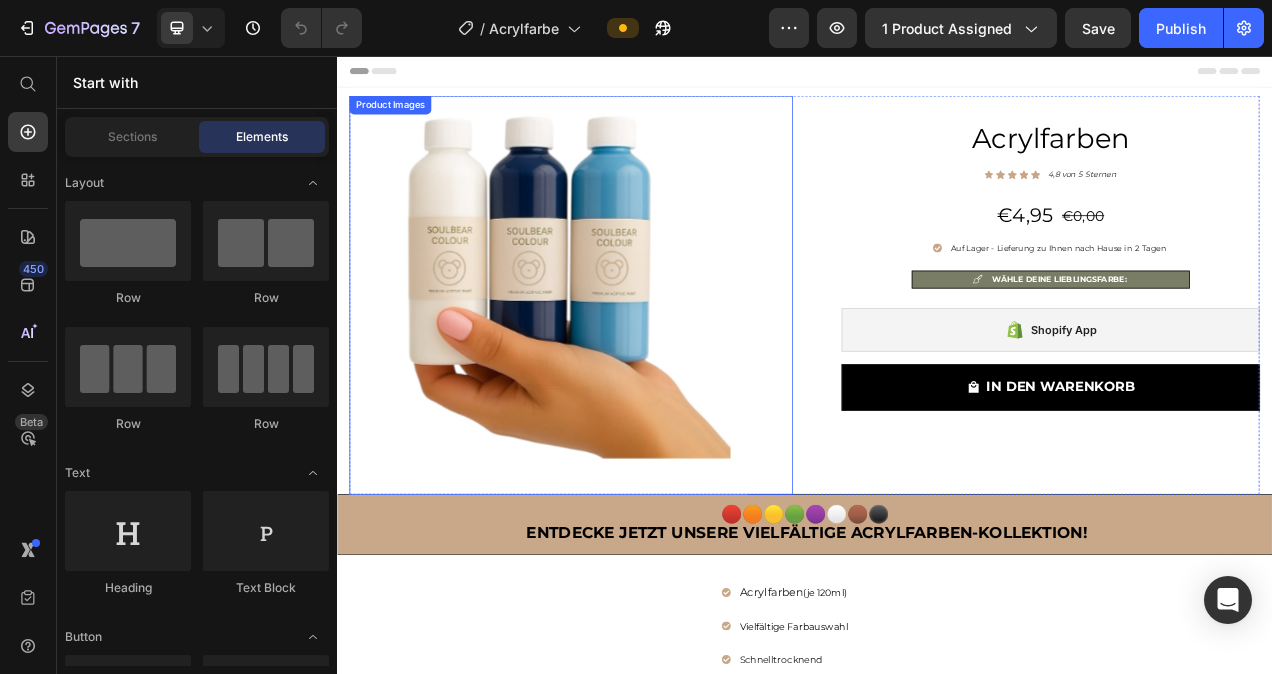 click at bounding box center (637, 363) 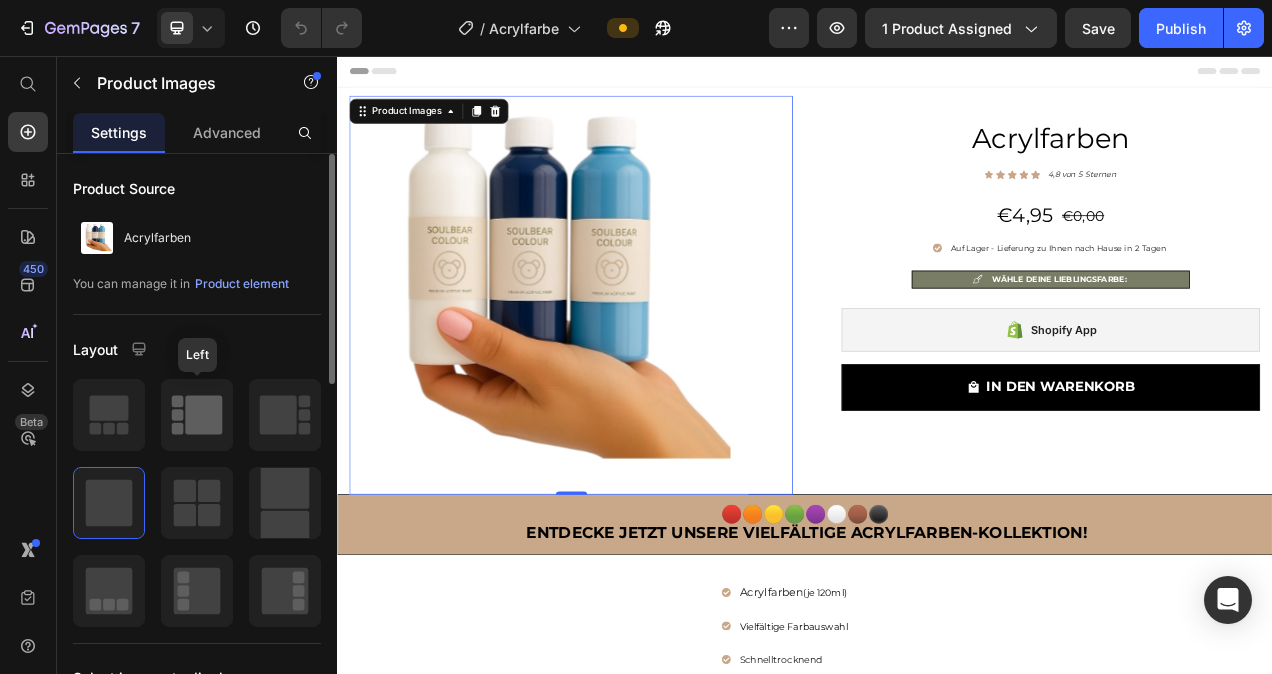 click 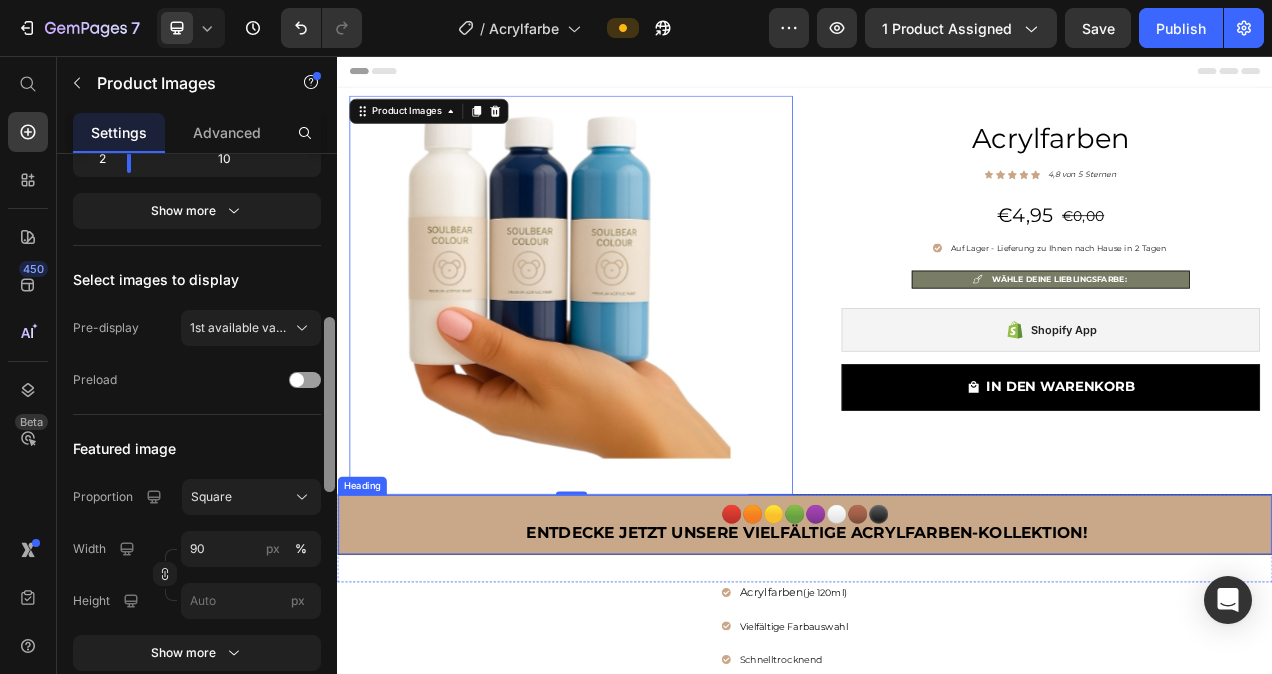 drag, startPoint x: 669, startPoint y: 371, endPoint x: 346, endPoint y: 618, distance: 406.61777 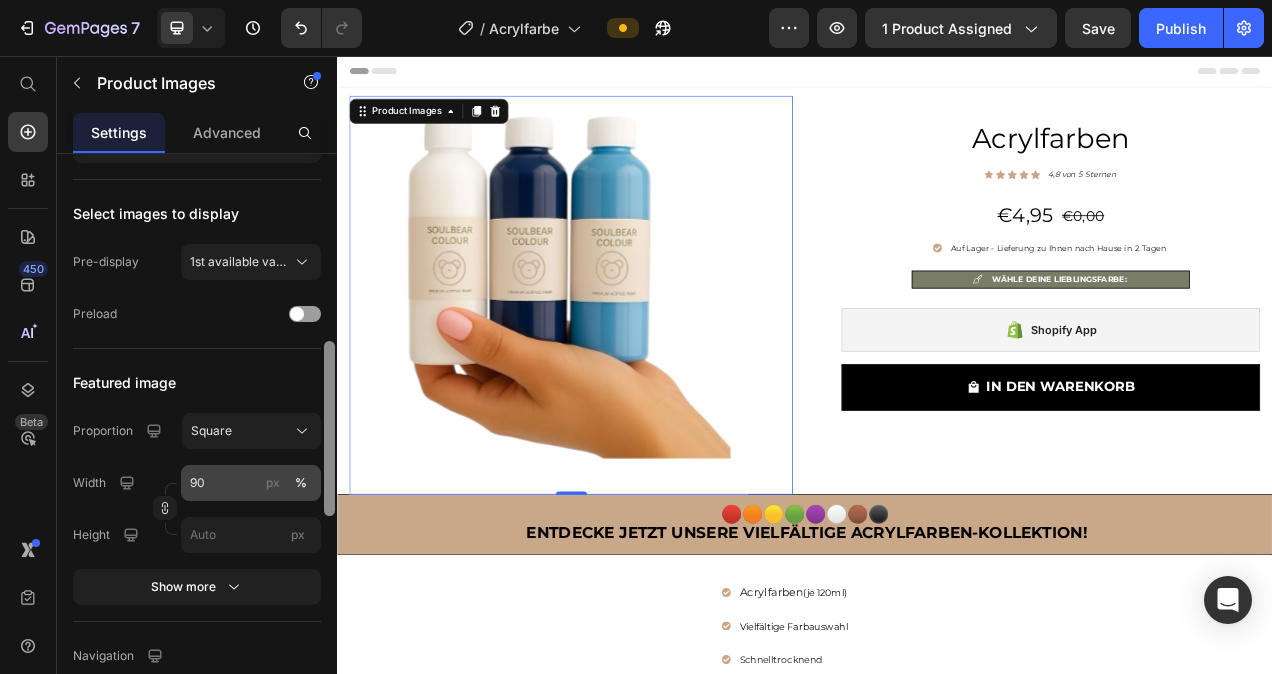 scroll, scrollTop: 594, scrollLeft: 0, axis: vertical 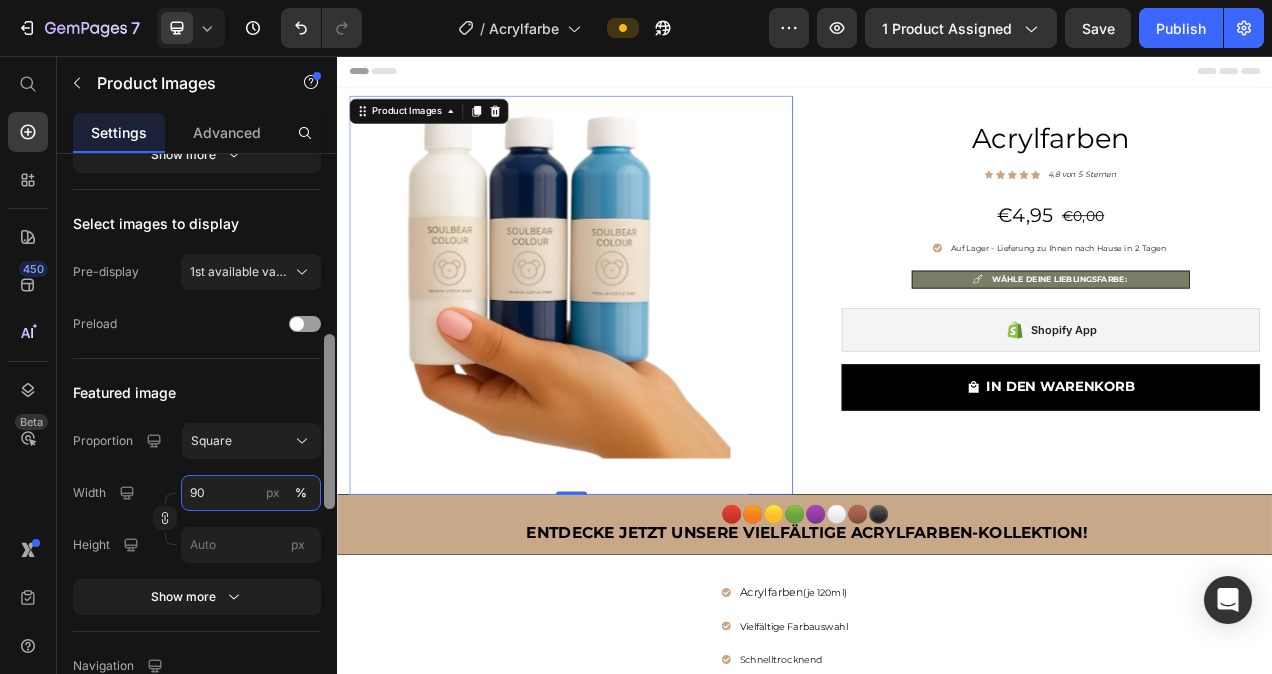 click on "90" at bounding box center (251, 493) 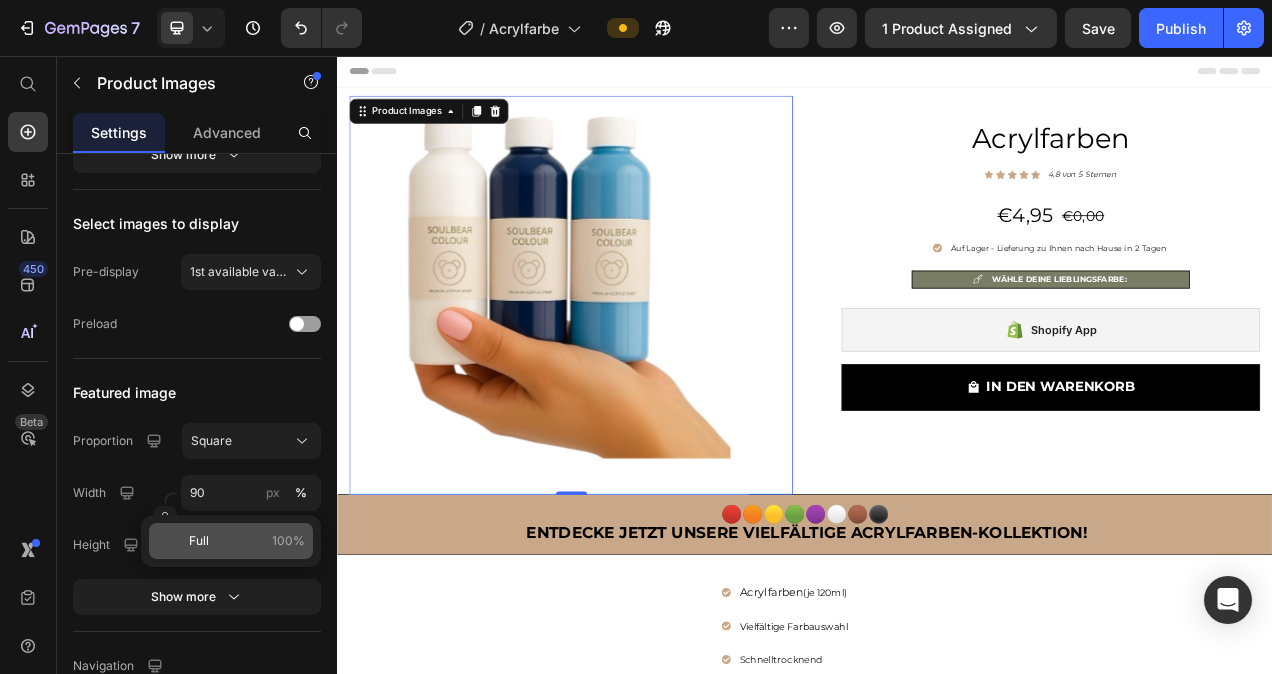 click on "100%" at bounding box center (288, 541) 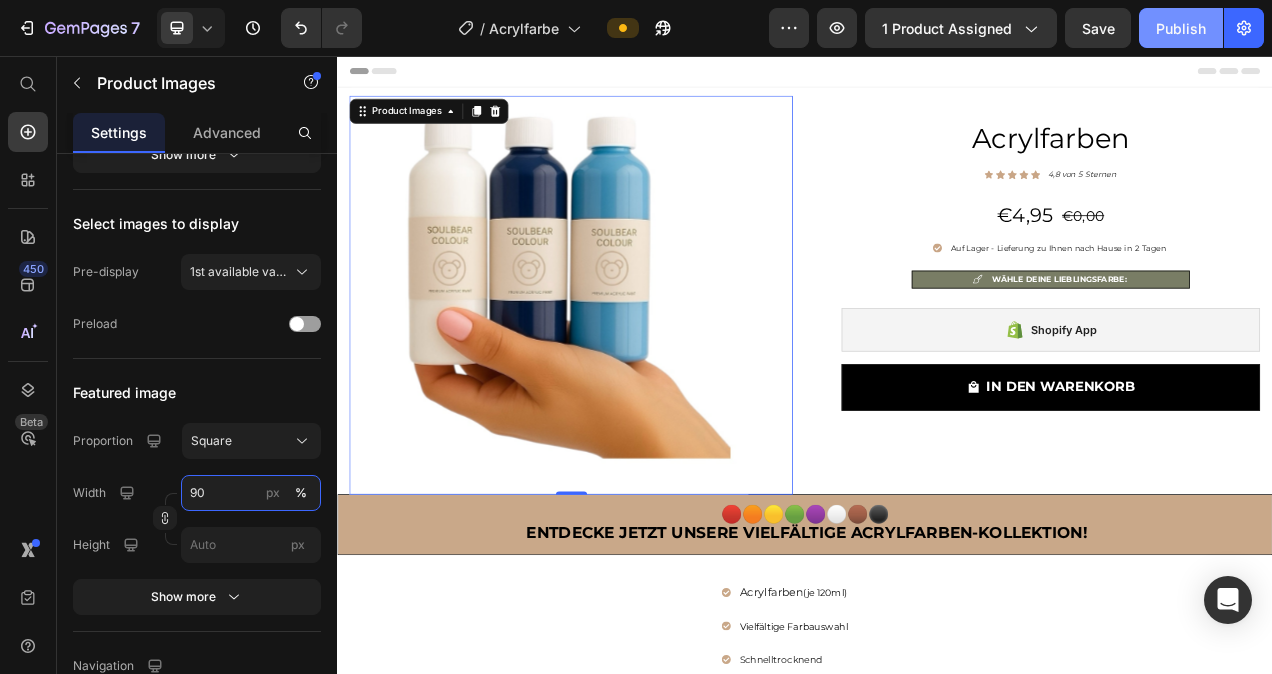 type on "90" 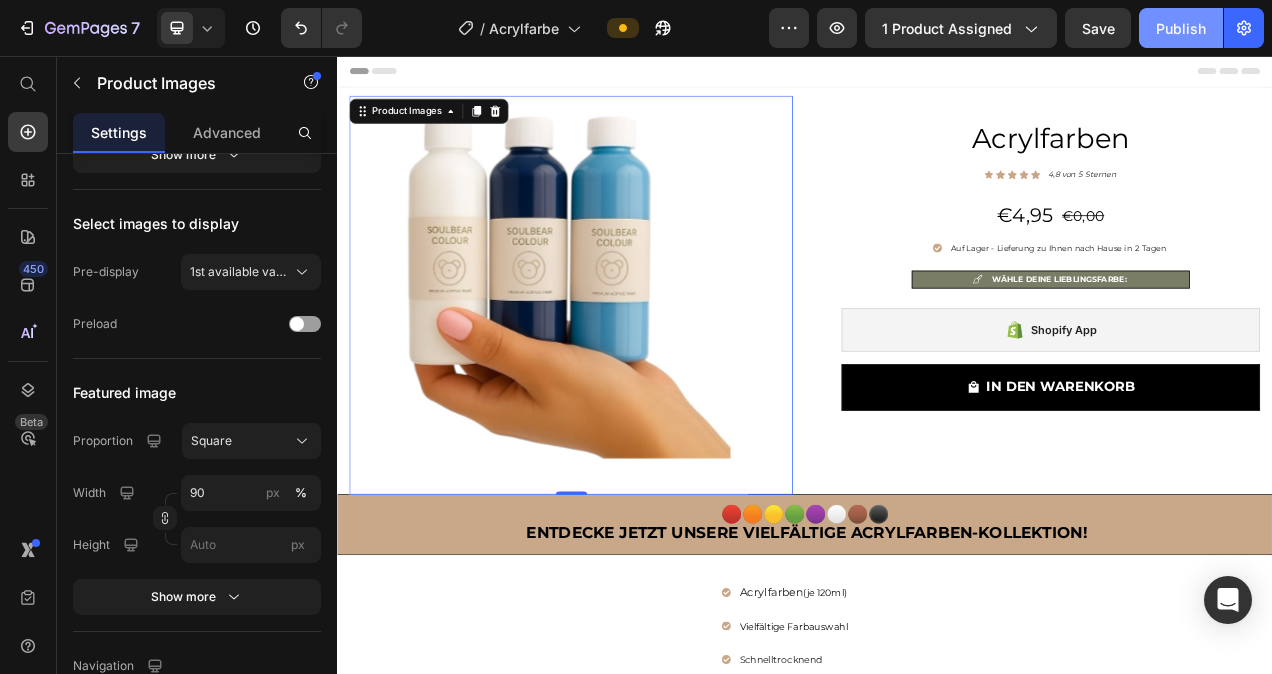 click on "Publish" at bounding box center [1181, 28] 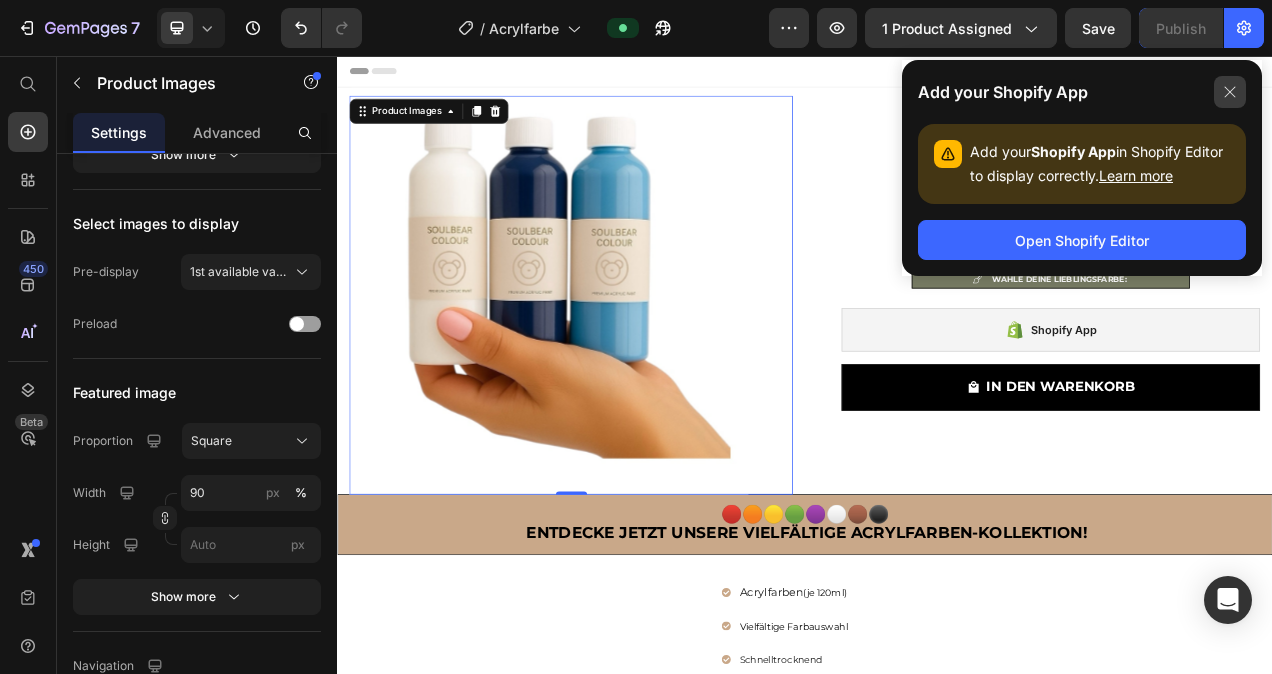 click 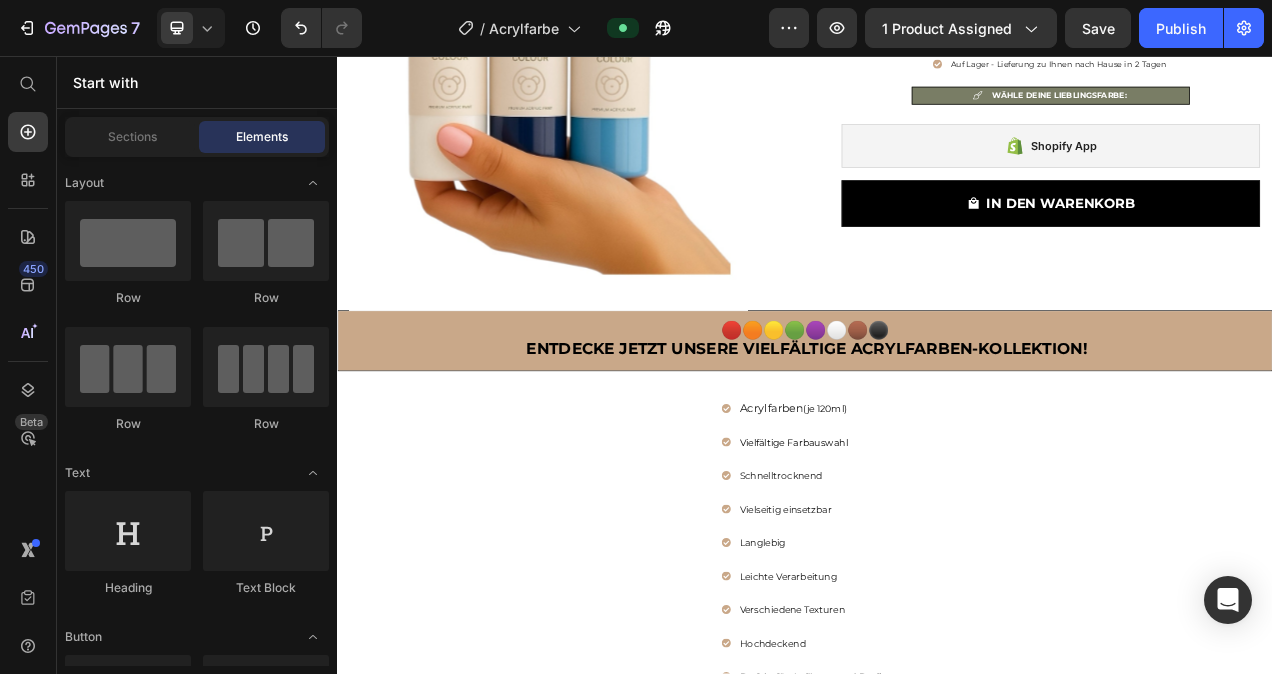 scroll, scrollTop: 309, scrollLeft: 0, axis: vertical 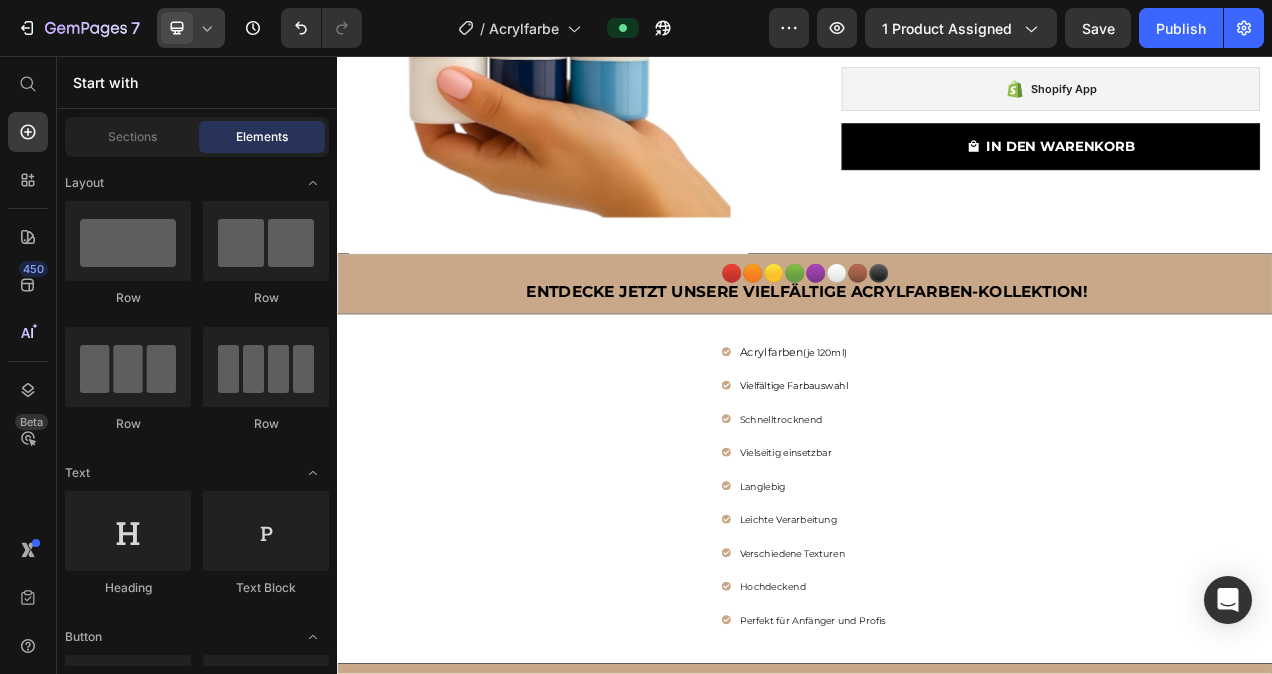 click 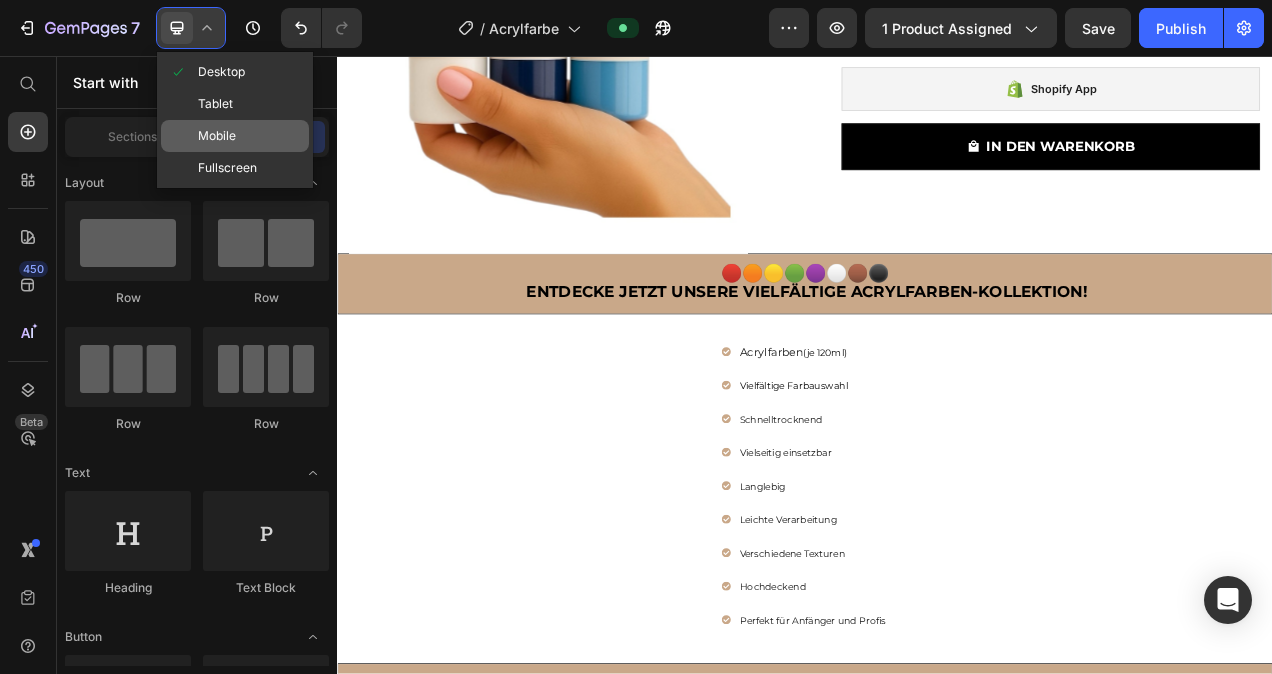 click on "Mobile" at bounding box center [217, 136] 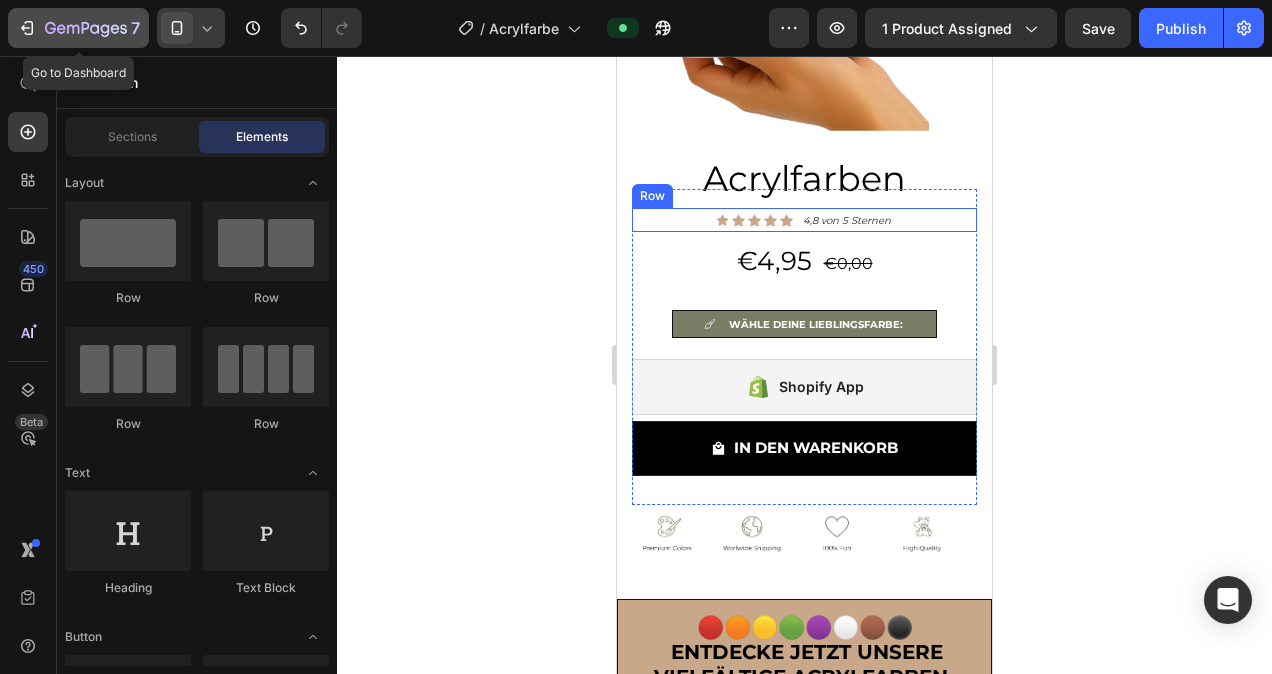 click 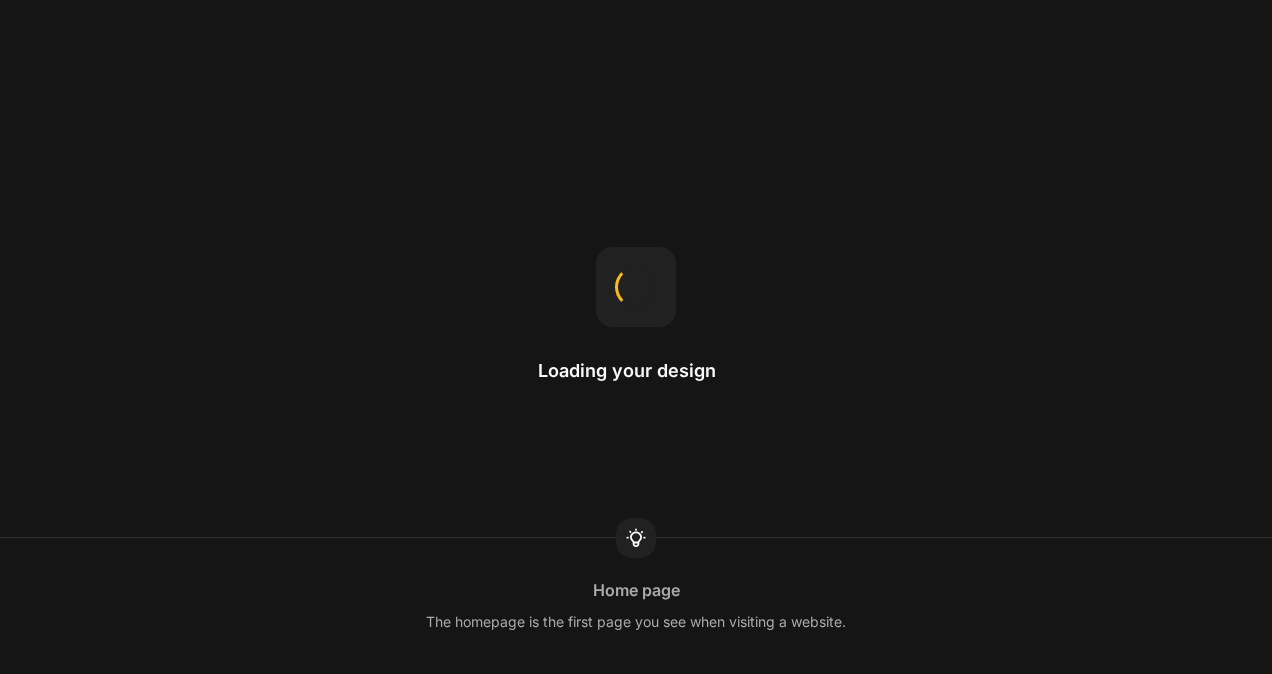 scroll, scrollTop: 0, scrollLeft: 0, axis: both 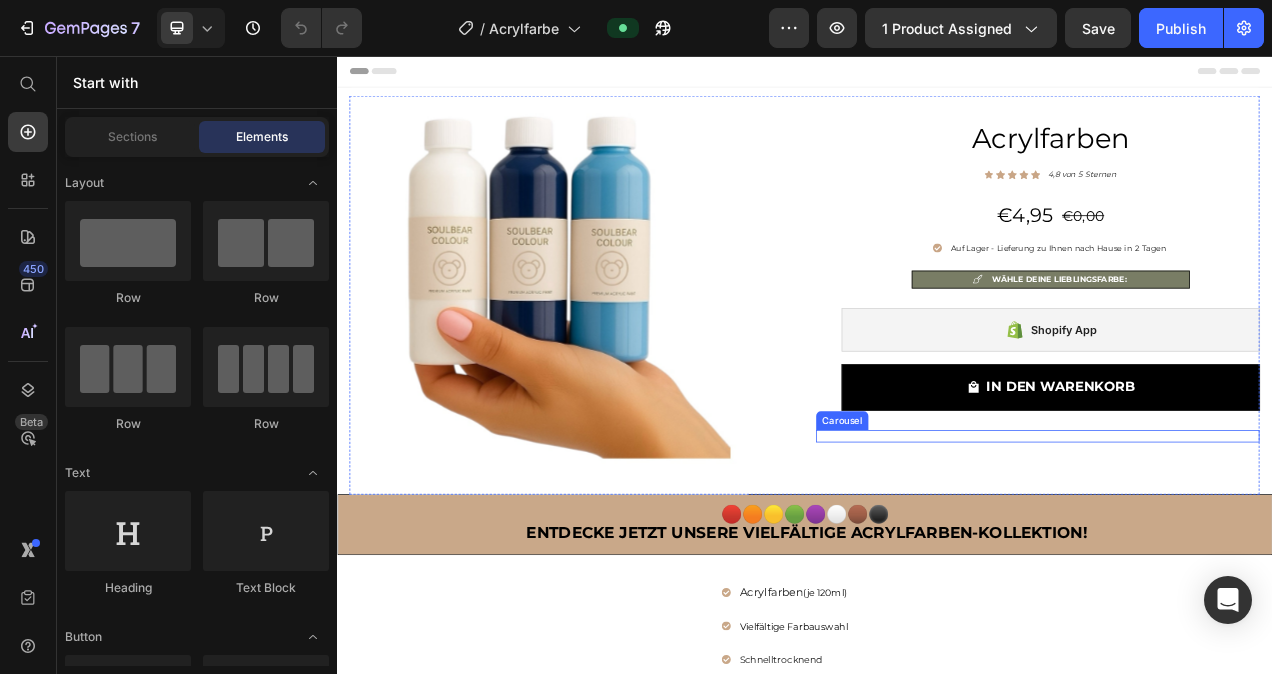 click on "Image Image Image Image Image Carousel" at bounding box center [1236, 544] 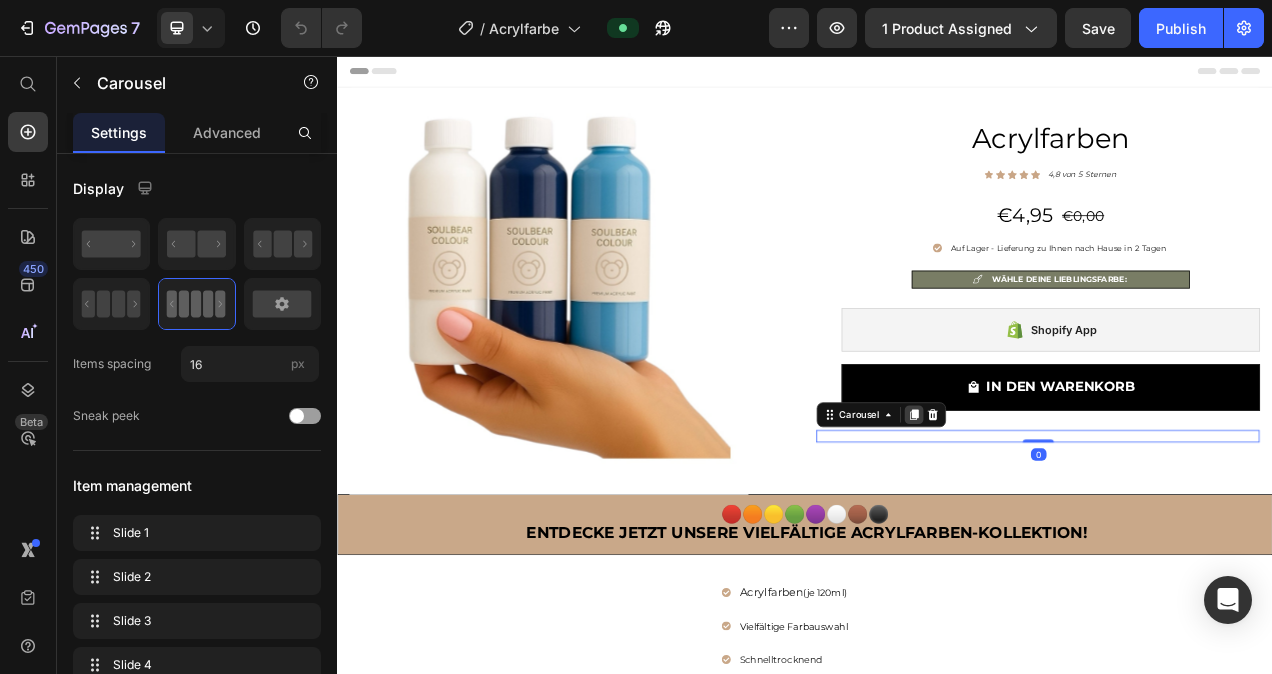 click 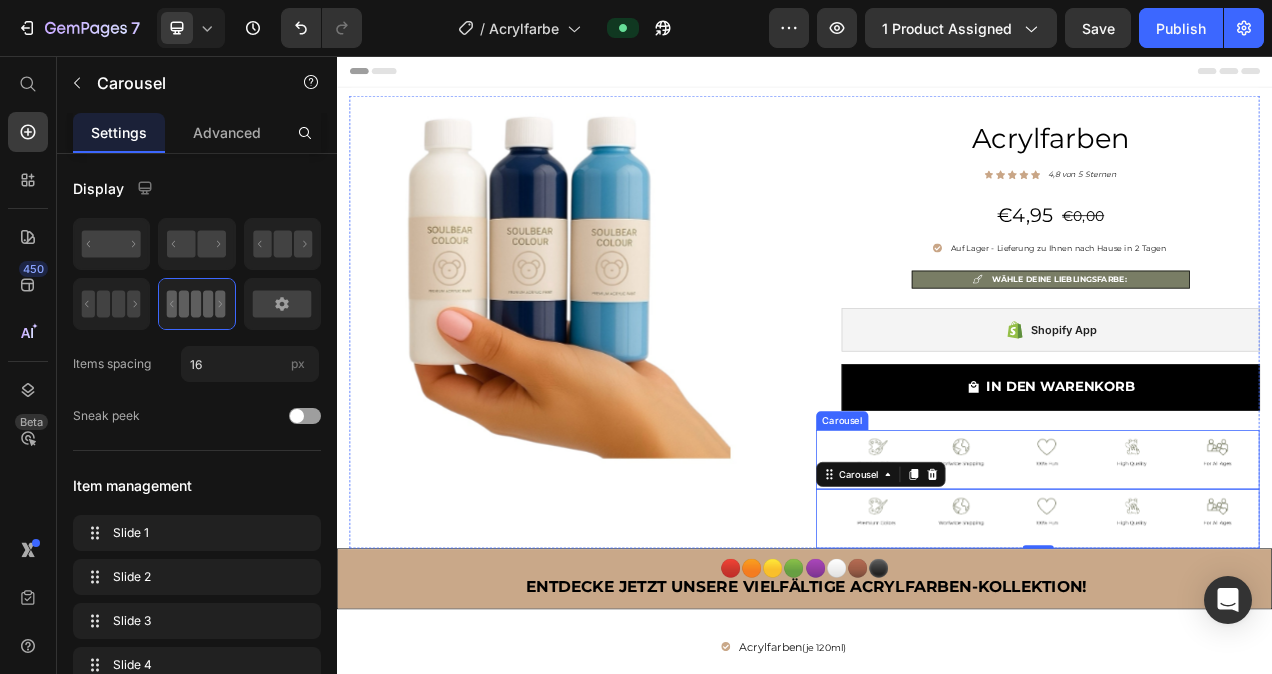 click on "Image Image Image Image Image Carousel" at bounding box center (1236, 574) 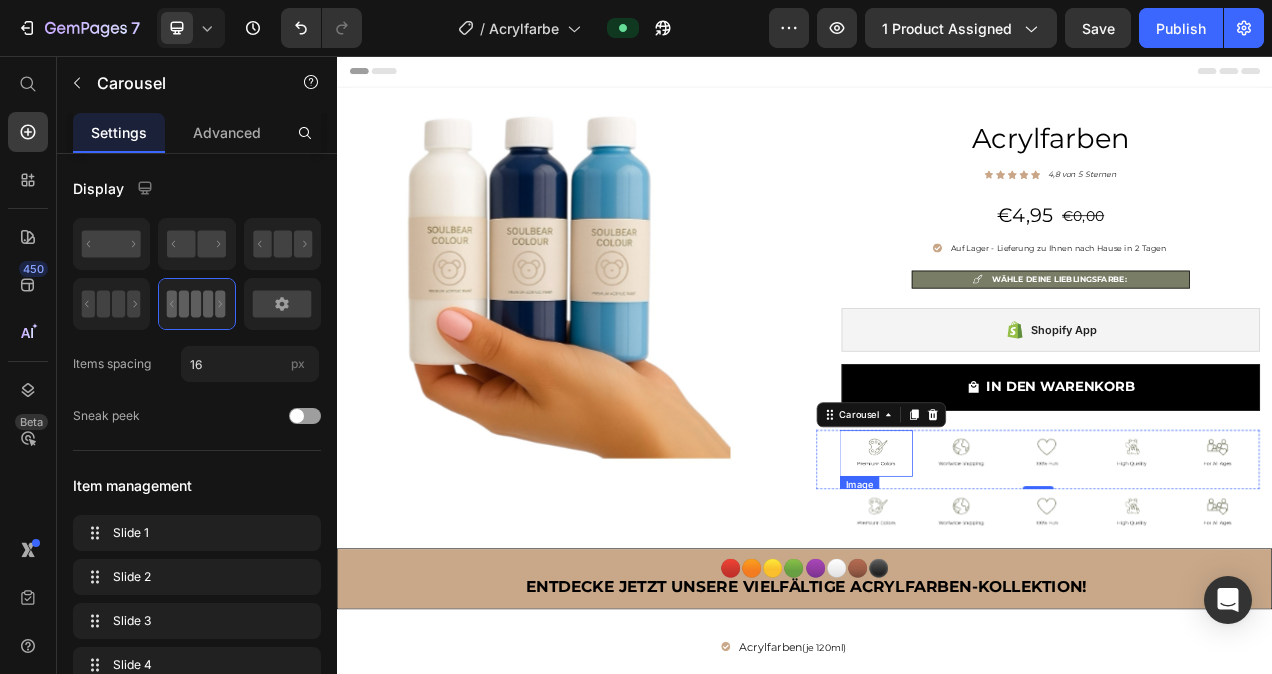 click at bounding box center (1029, 566) 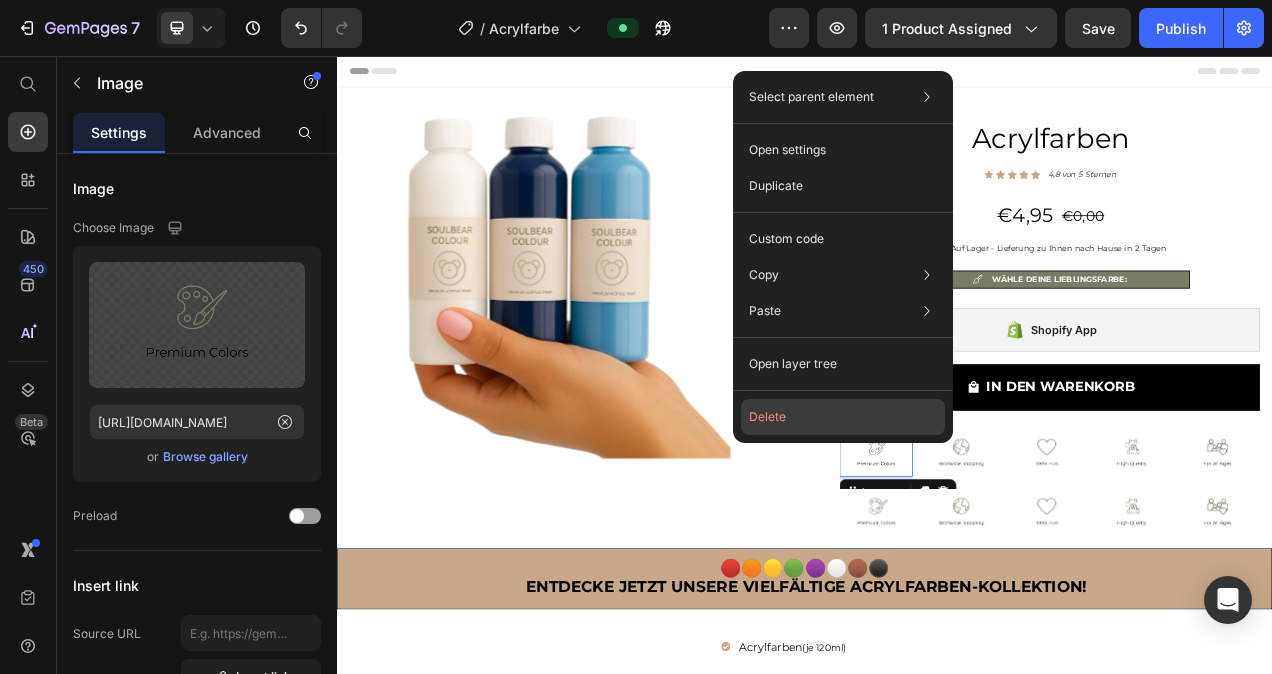 click on "Delete" 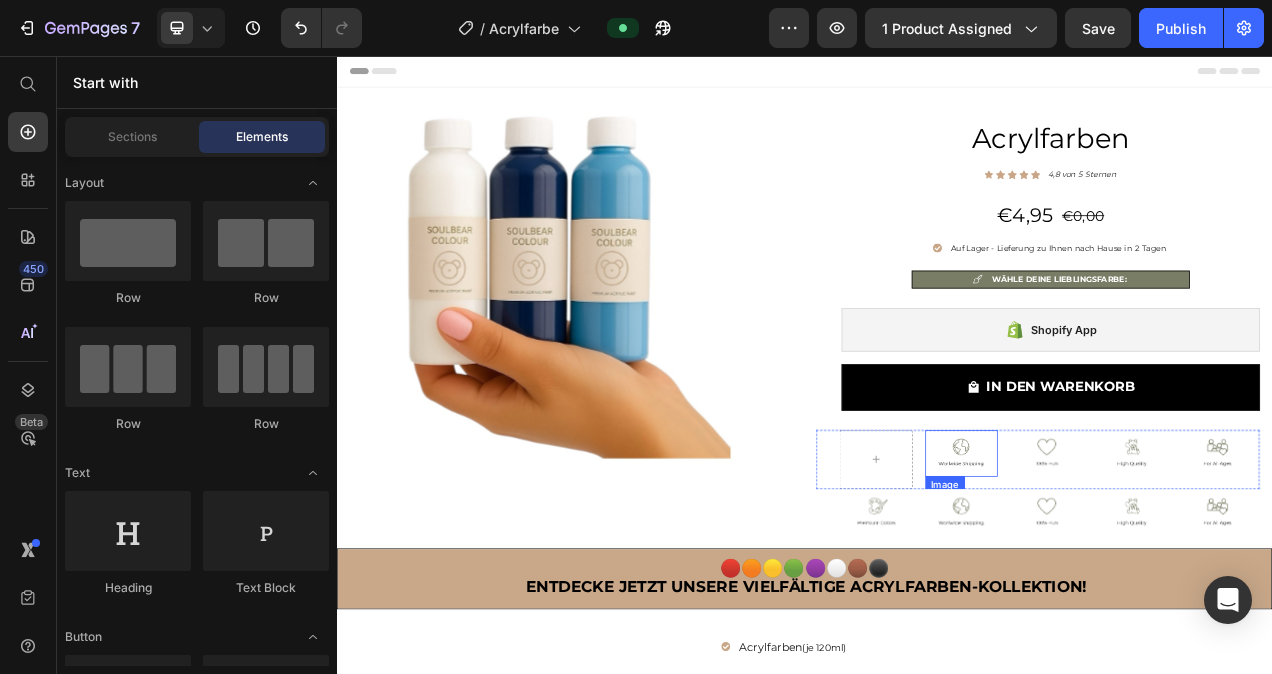 click at bounding box center [1139, 566] 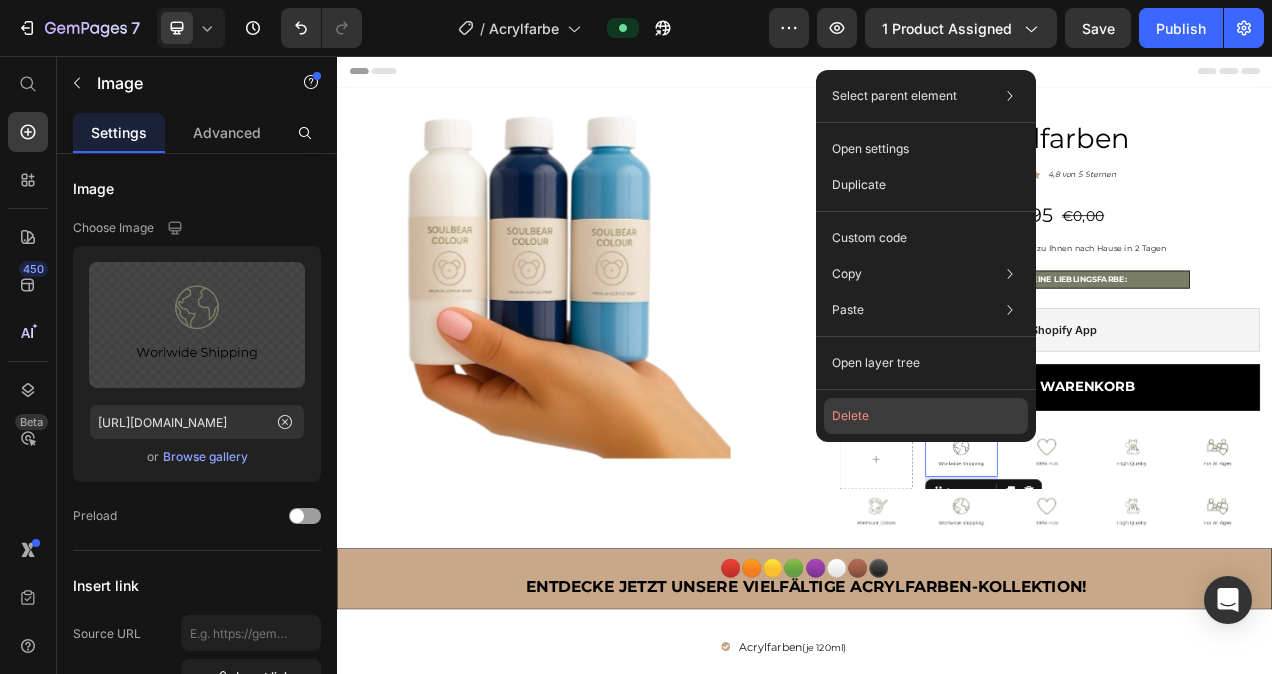 click on "Delete" 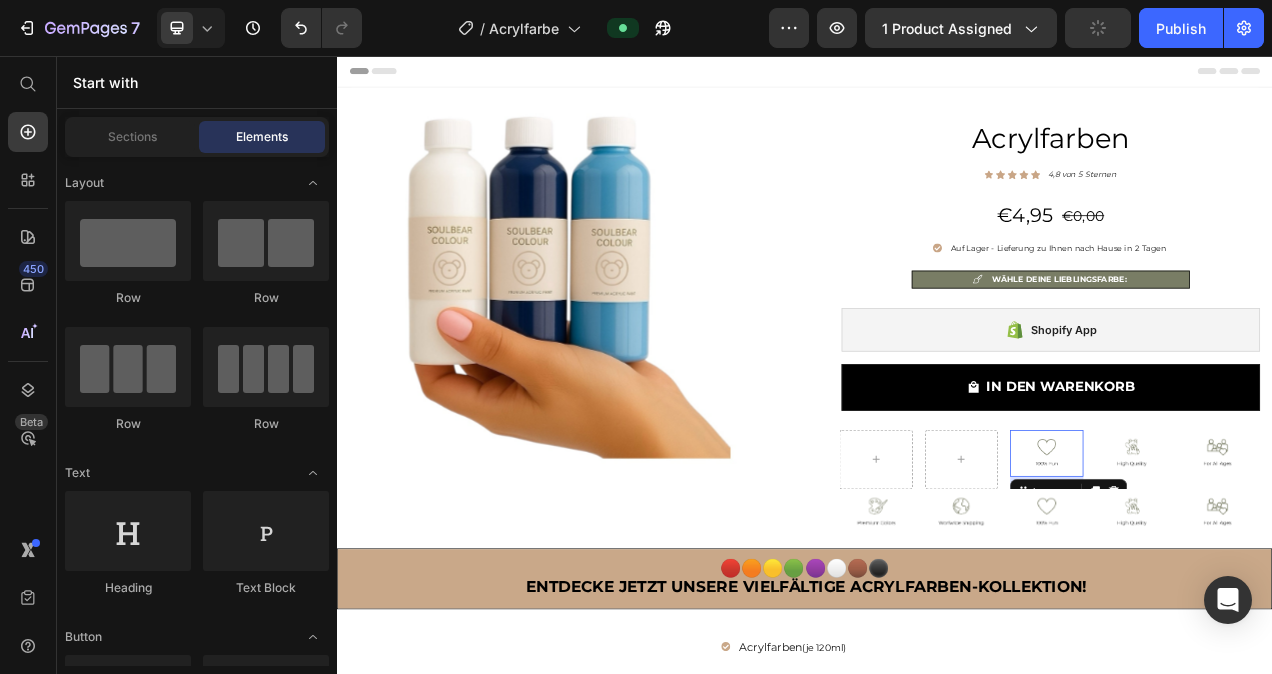 click at bounding box center (1248, 566) 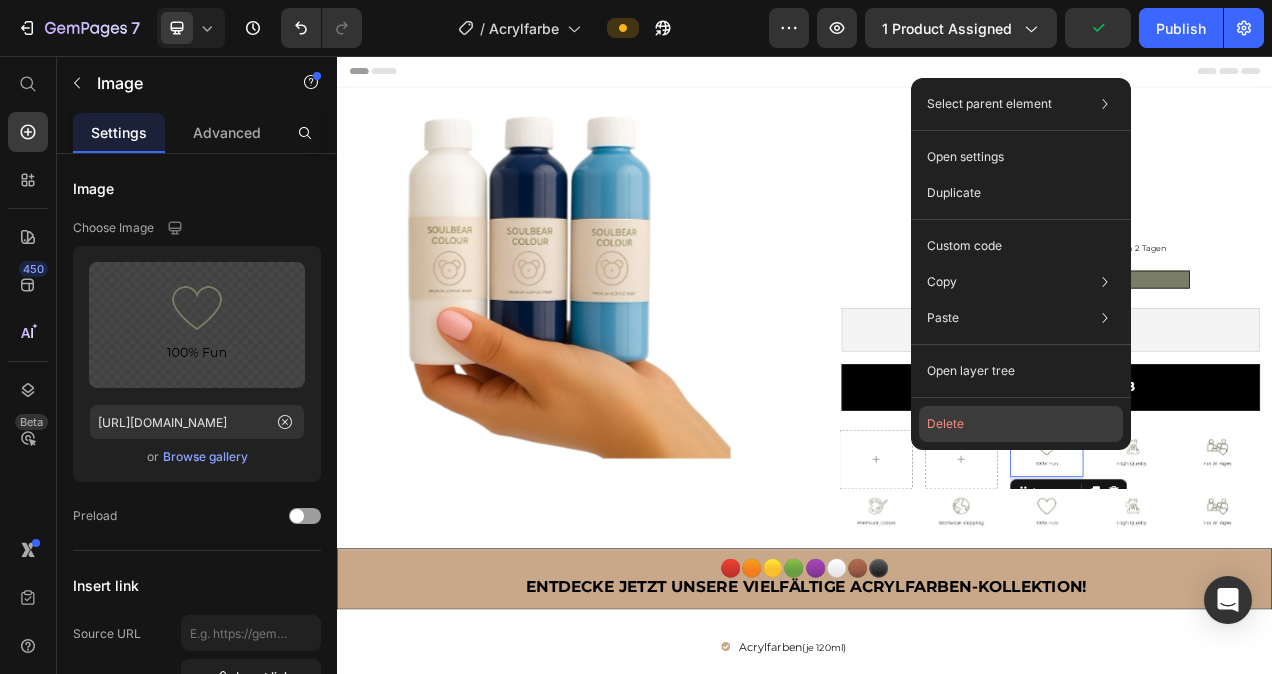 click on "Delete" 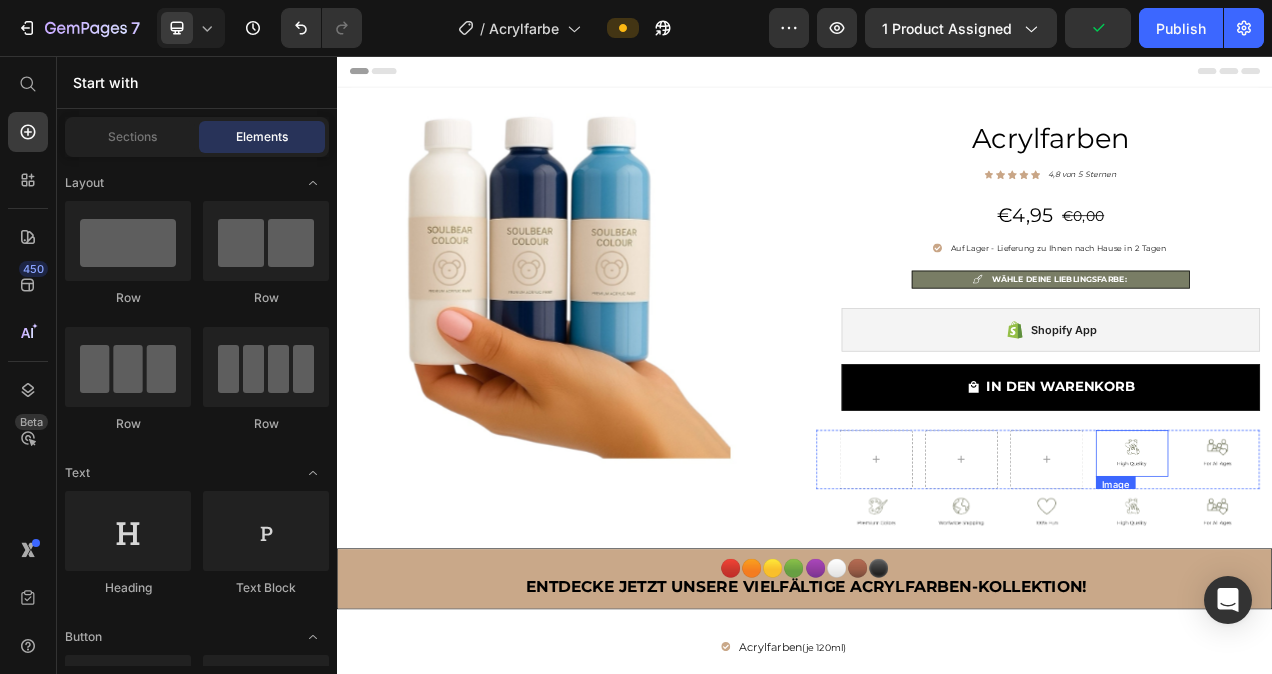 click at bounding box center [1358, 566] 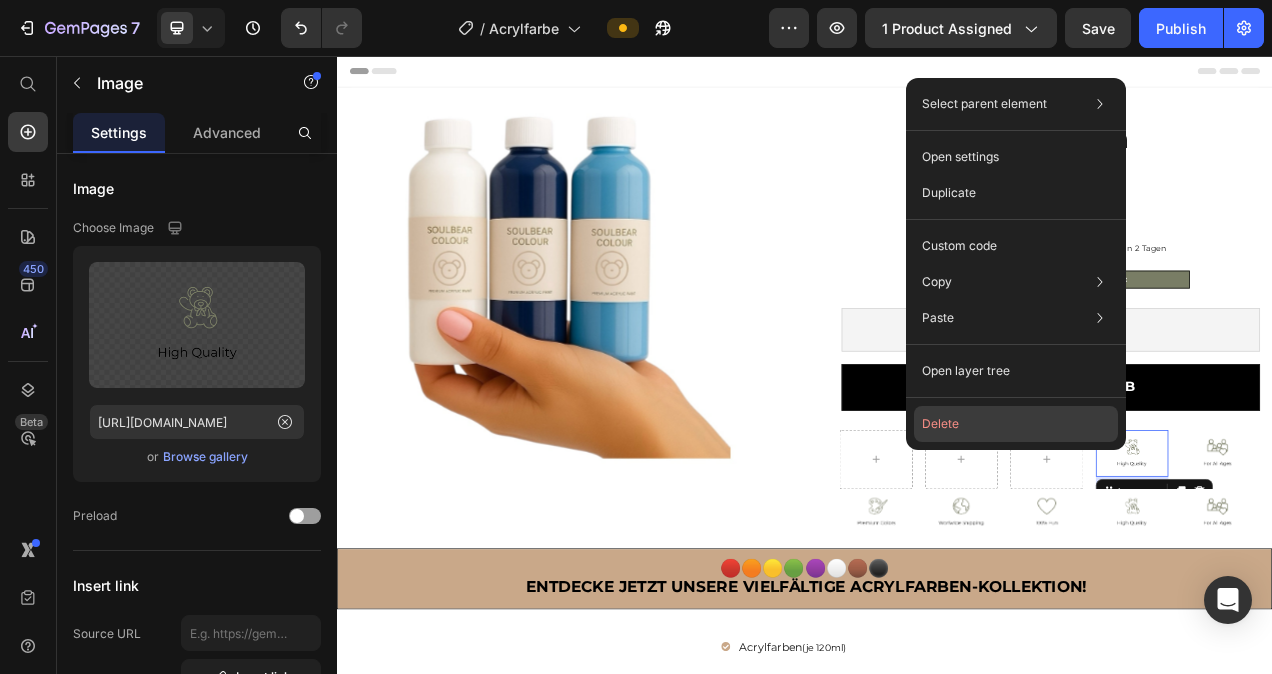 click on "Delete" 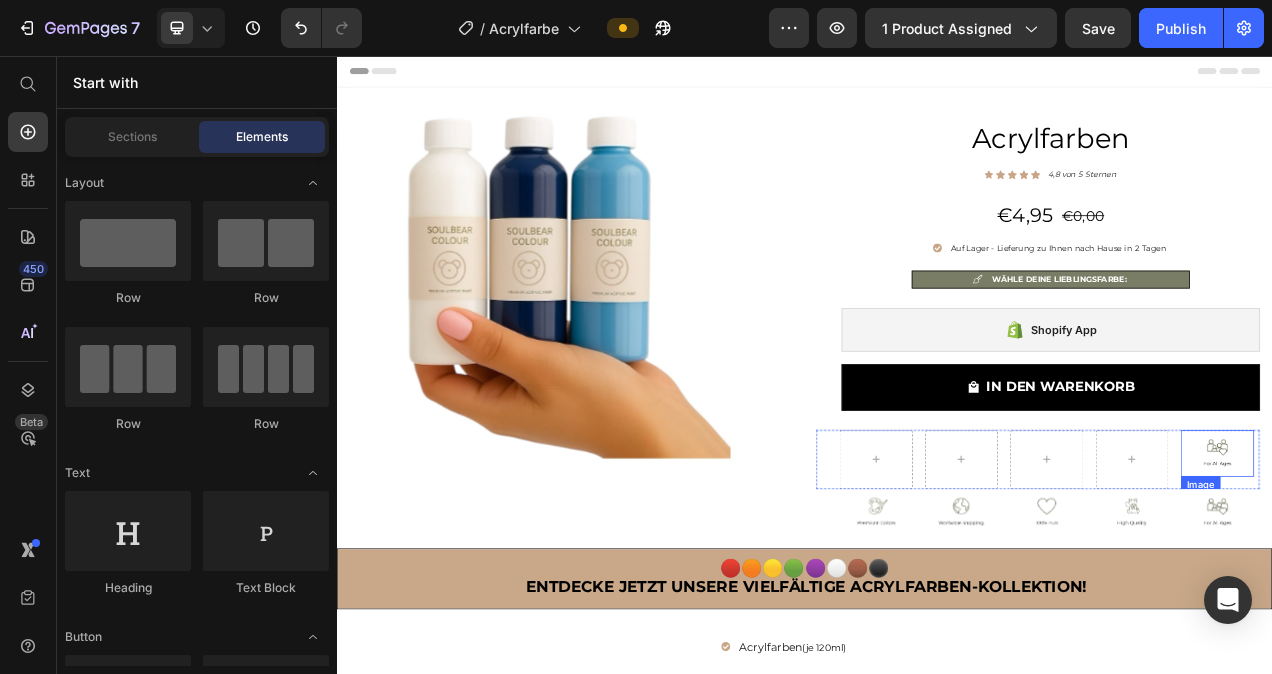click at bounding box center [1467, 566] 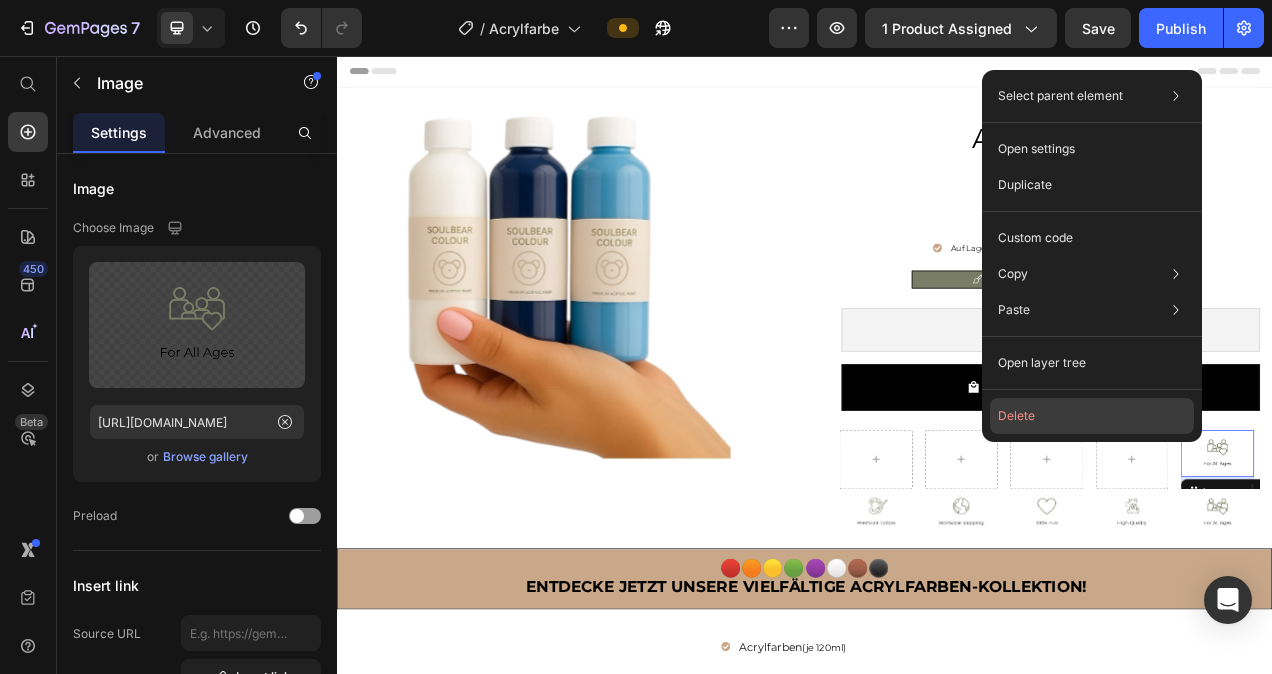 click on "Delete" 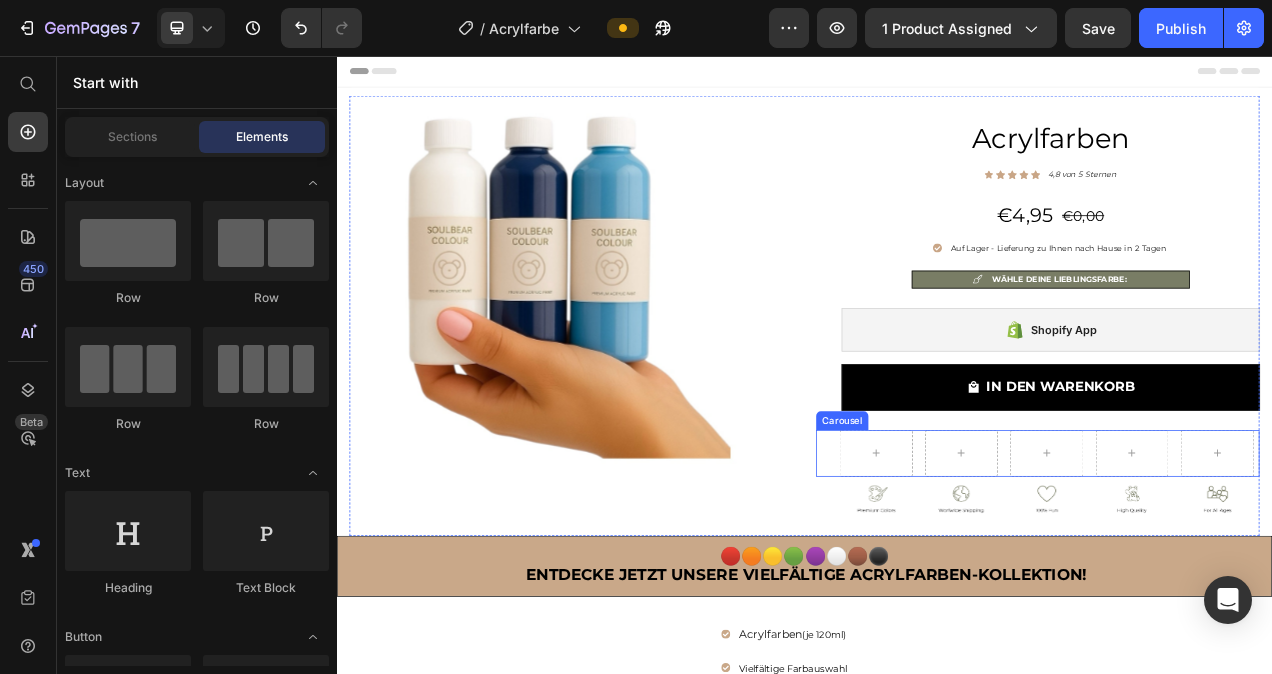 click on "Carousel" at bounding box center [1236, 566] 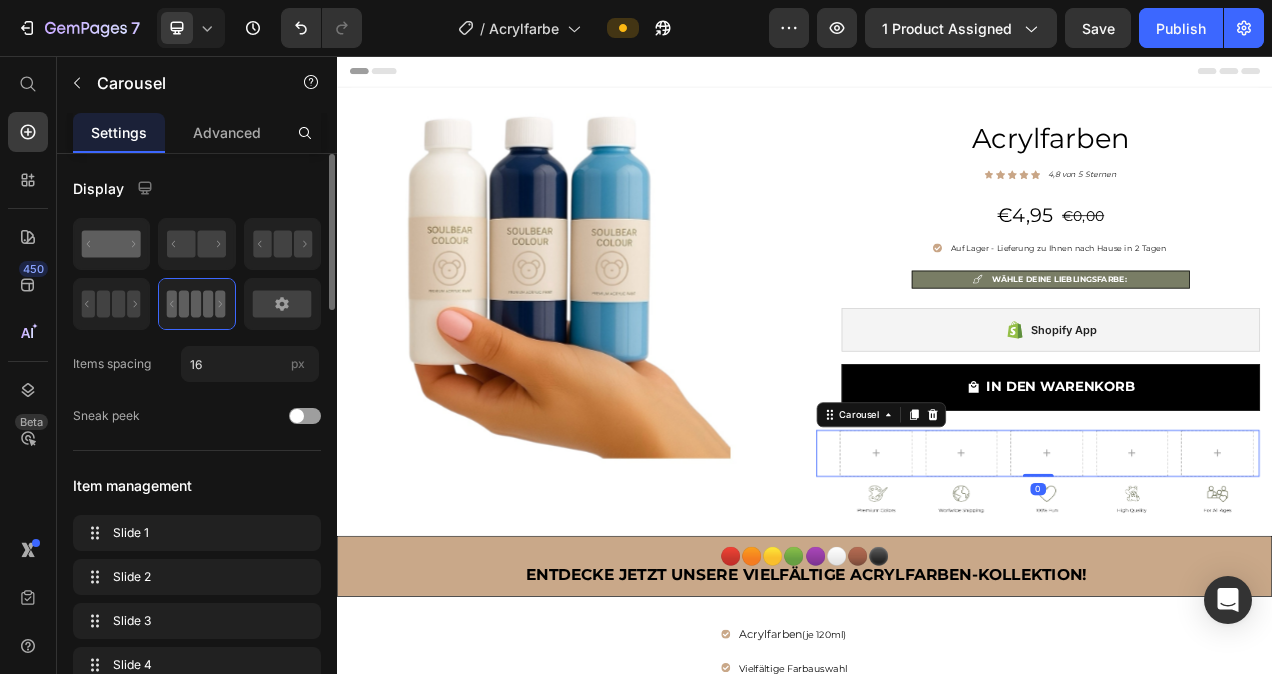 click 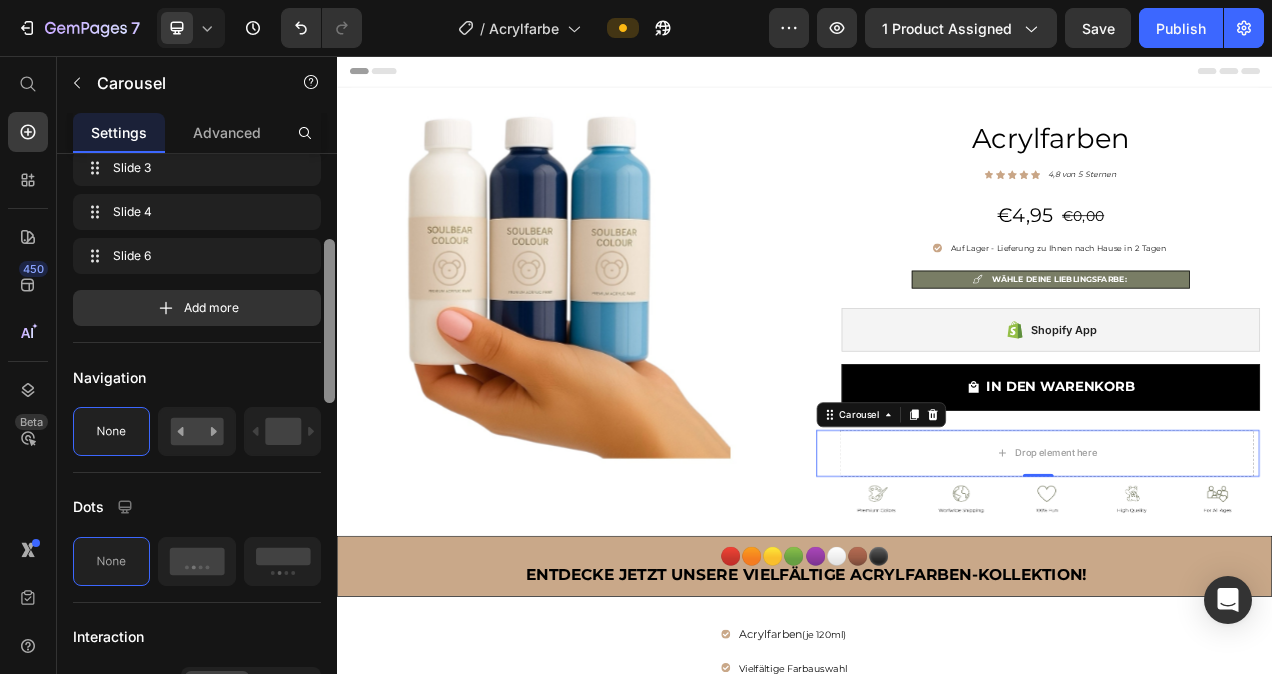scroll, scrollTop: 359, scrollLeft: 0, axis: vertical 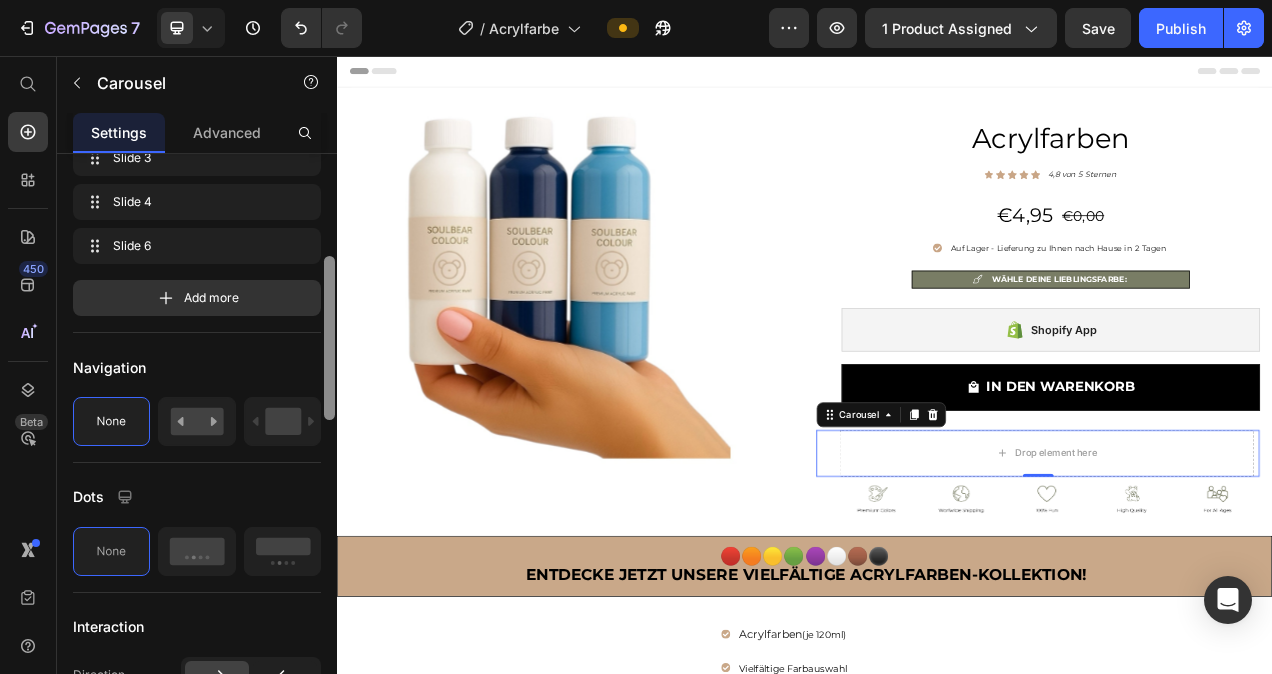 drag, startPoint x: 328, startPoint y: 289, endPoint x: 334, endPoint y: 392, distance: 103.17461 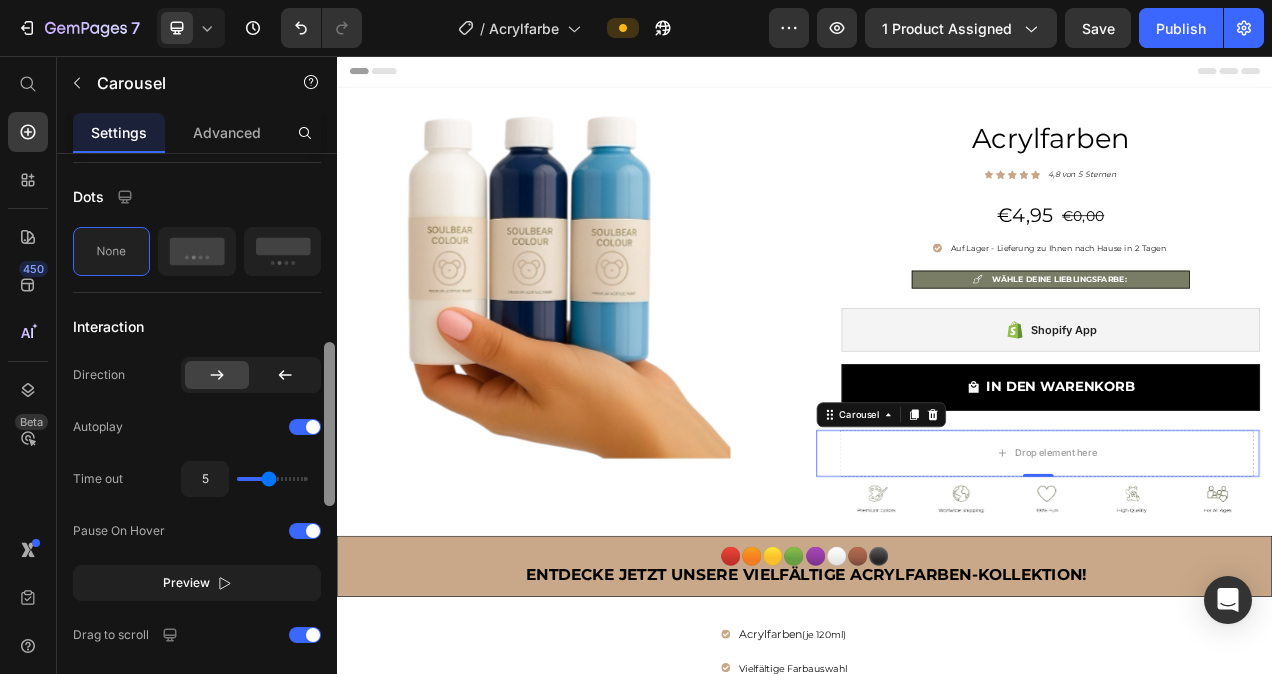 drag, startPoint x: 665, startPoint y: 422, endPoint x: 338, endPoint y: 575, distance: 361.02356 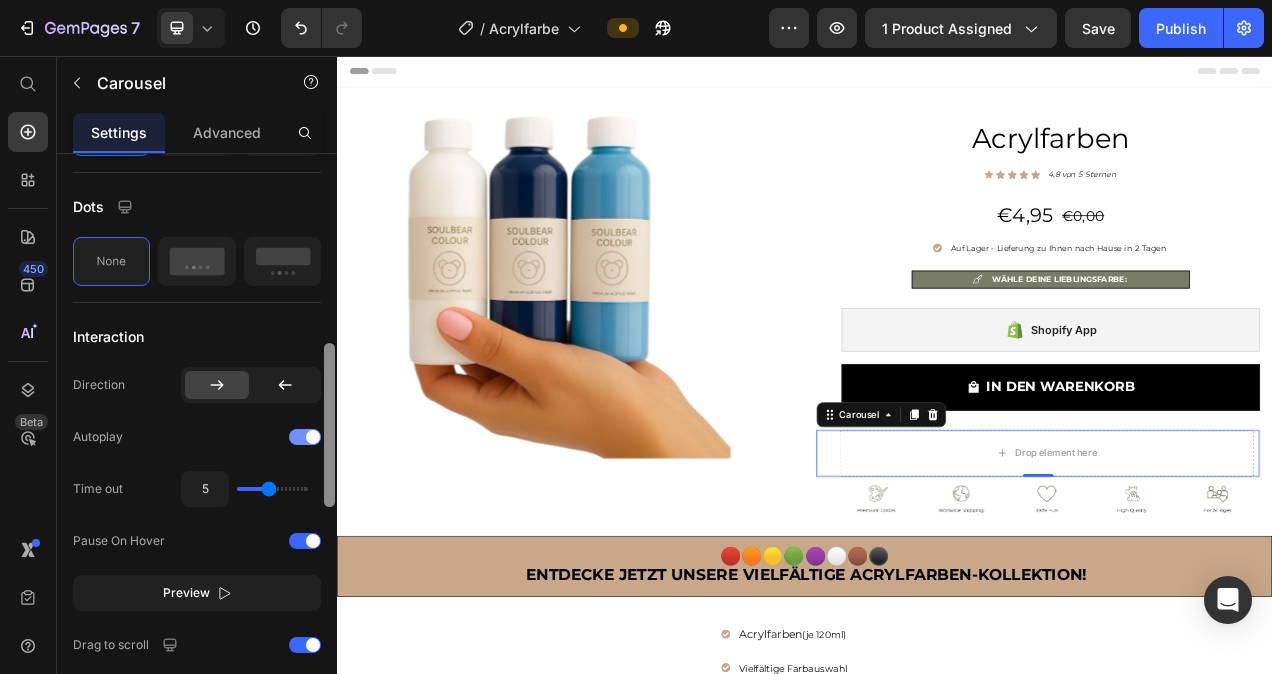 scroll, scrollTop: 635, scrollLeft: 0, axis: vertical 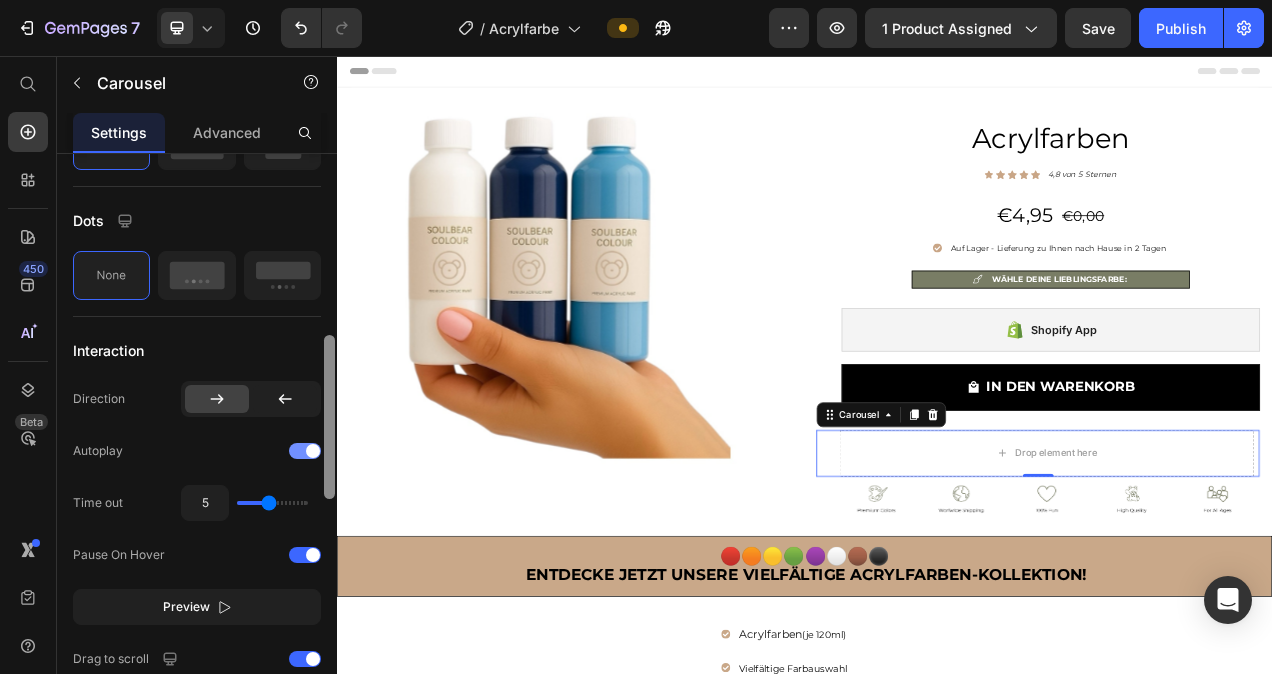click at bounding box center [305, 451] 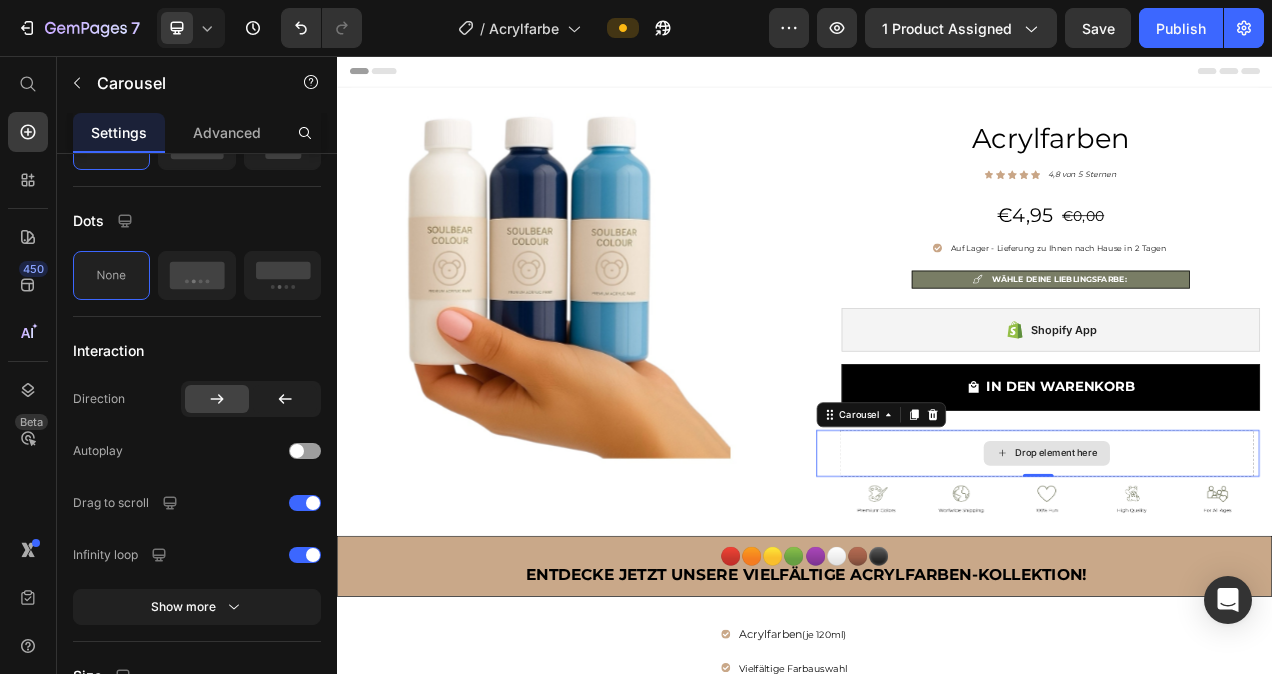 click on "Drop element here" at bounding box center (1248, 566) 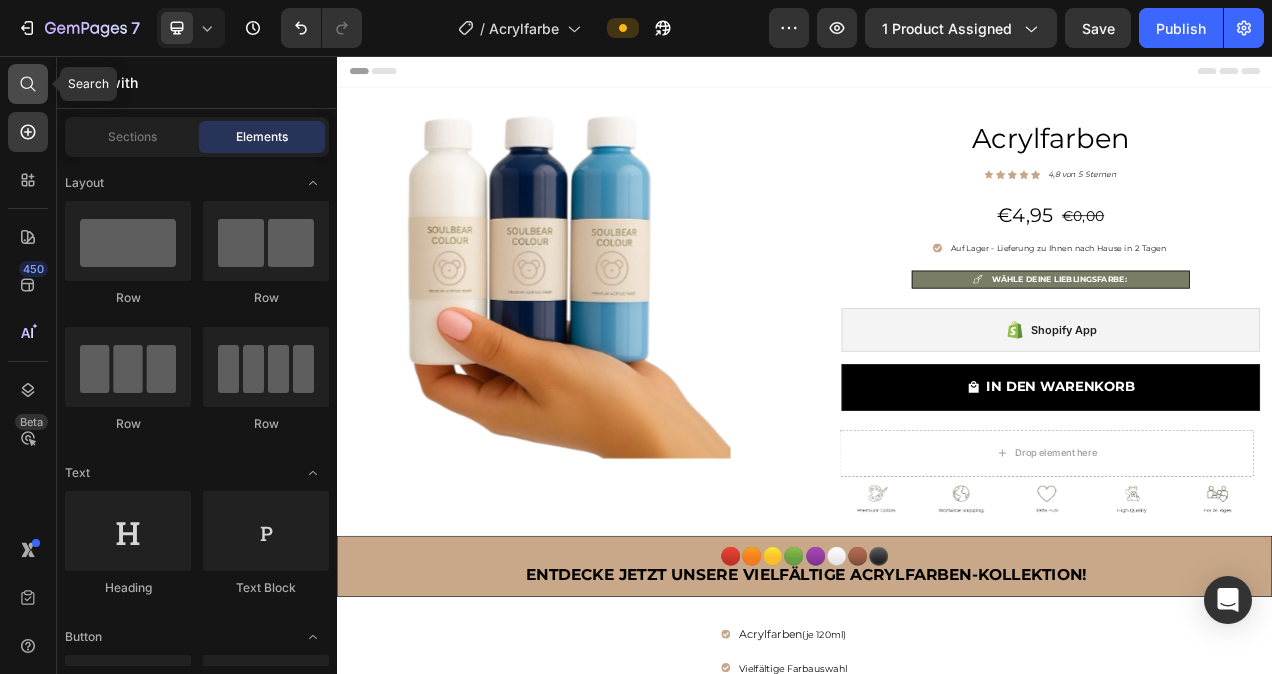 click 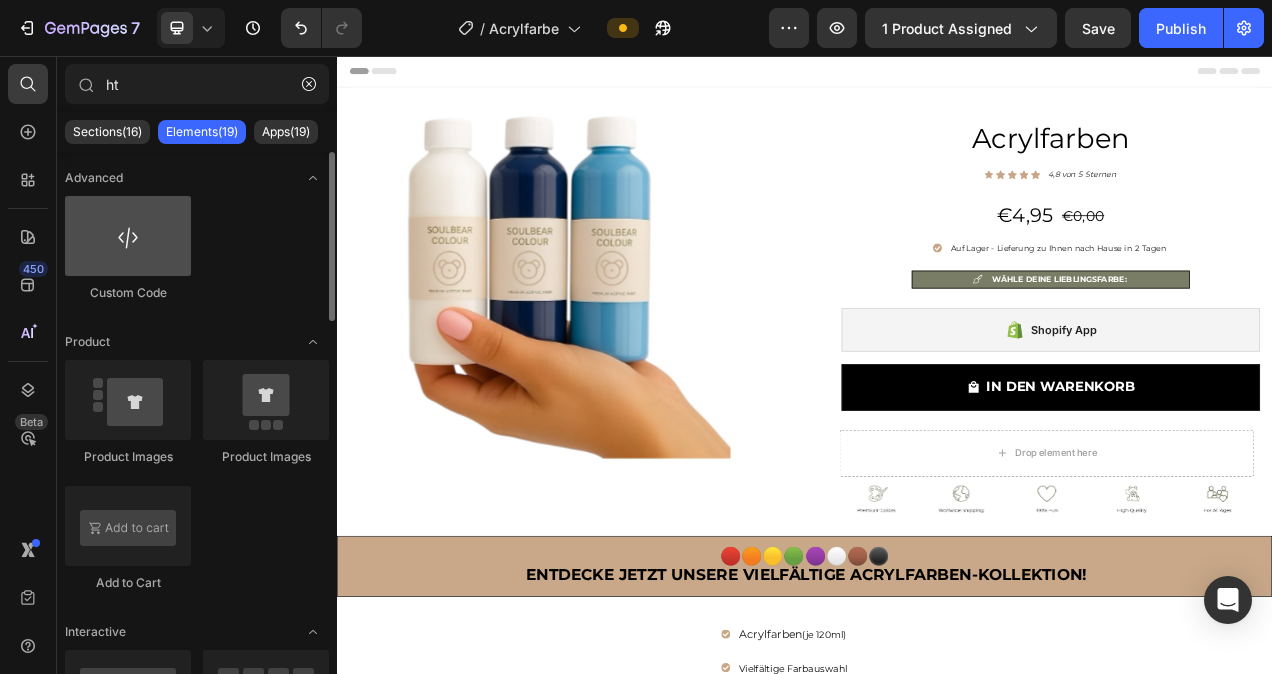 type on "ht" 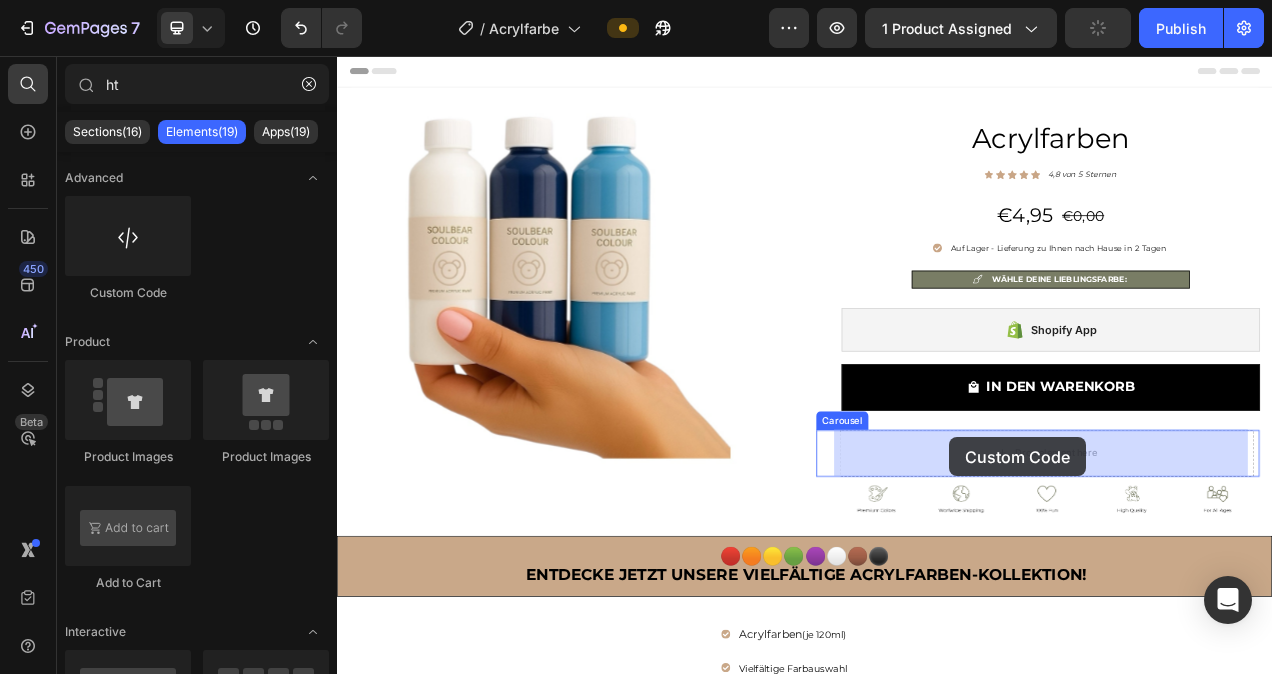 drag, startPoint x: 468, startPoint y: 299, endPoint x: 1123, endPoint y: 545, distance: 699.67206 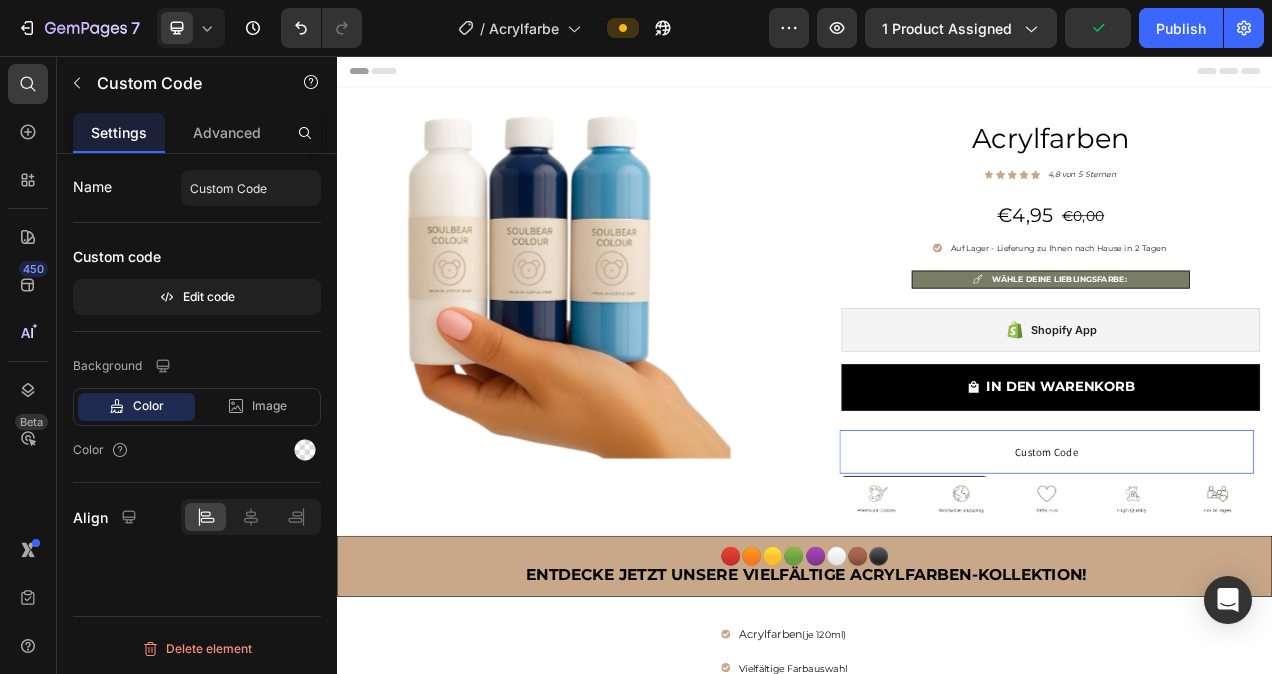 scroll, scrollTop: 0, scrollLeft: 0, axis: both 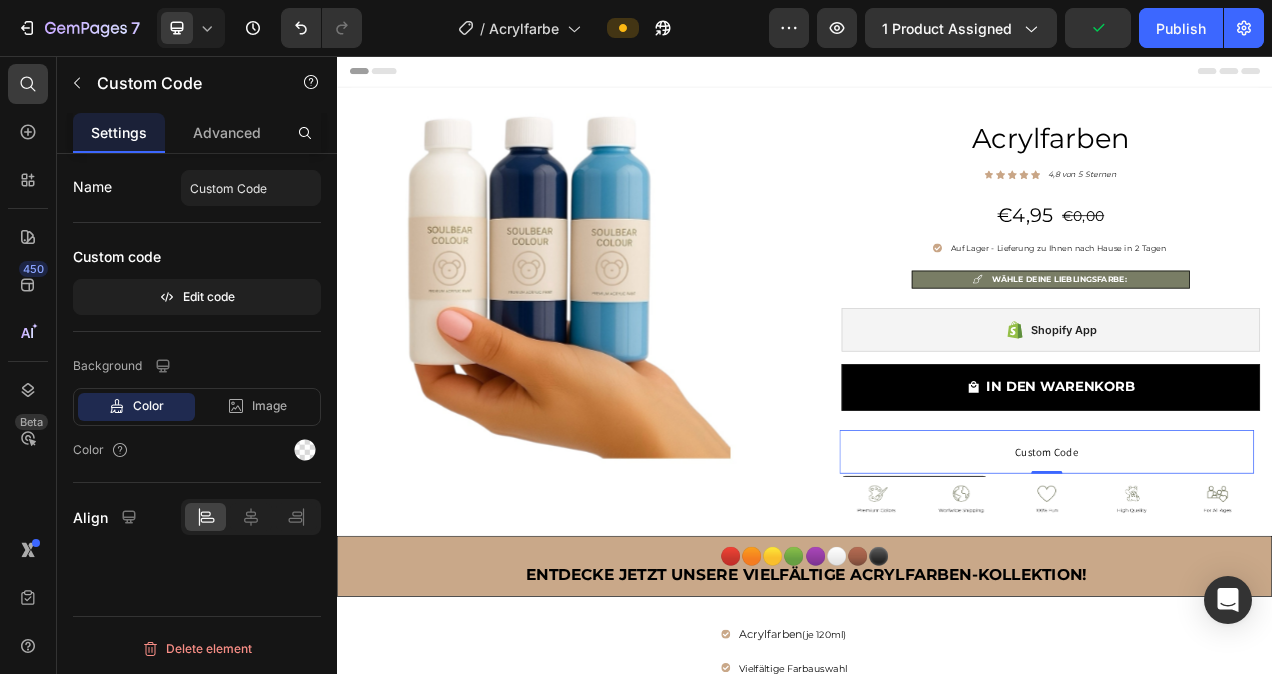 click on "Custom Code" at bounding box center (1248, 564) 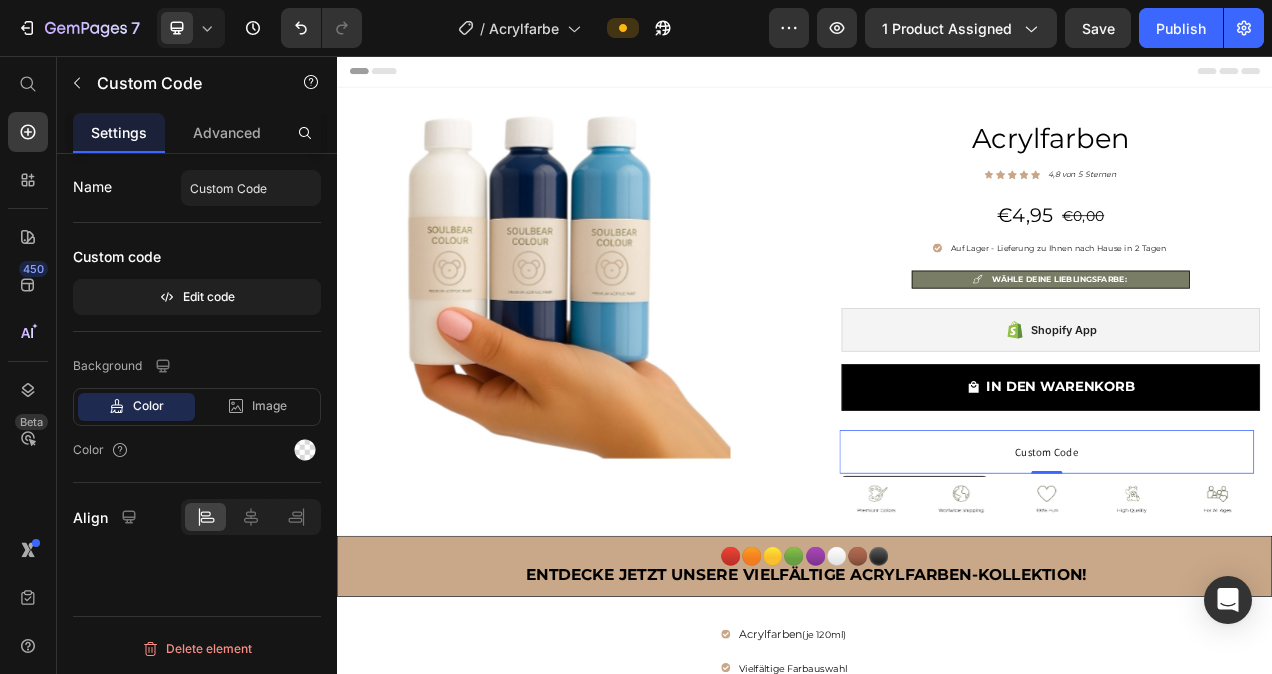 click on "Header" at bounding box center (937, 76) 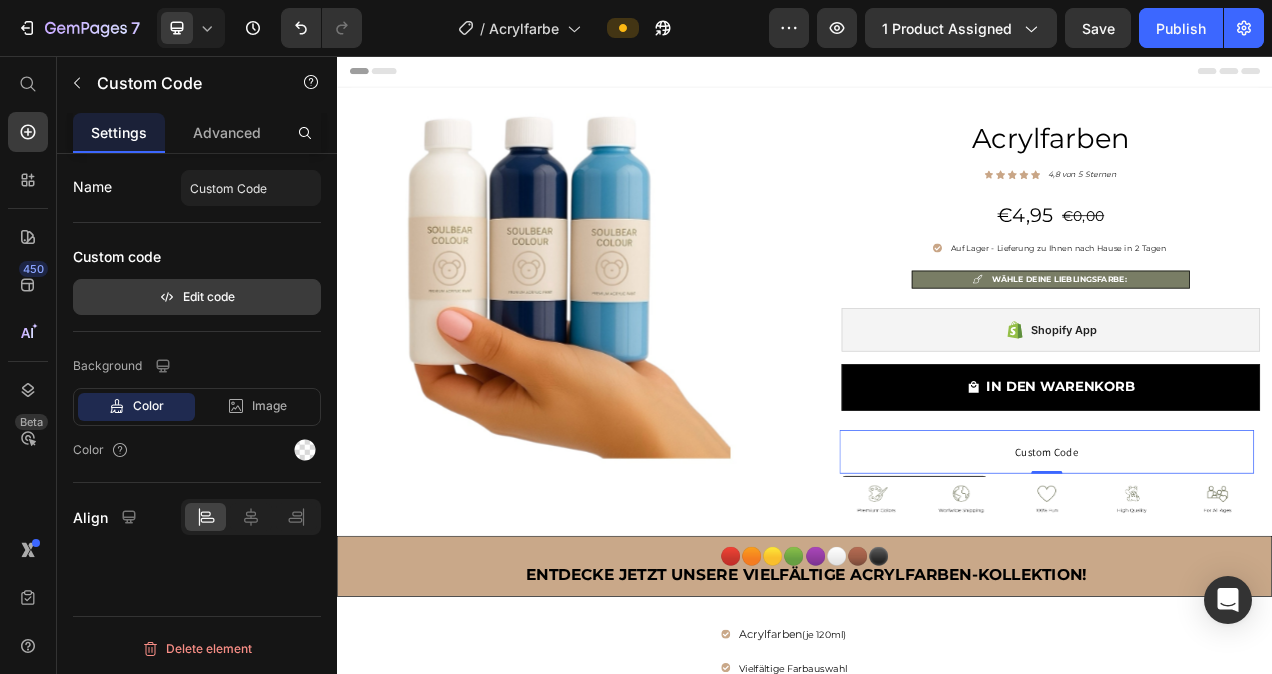 click on "Edit code" at bounding box center (197, 297) 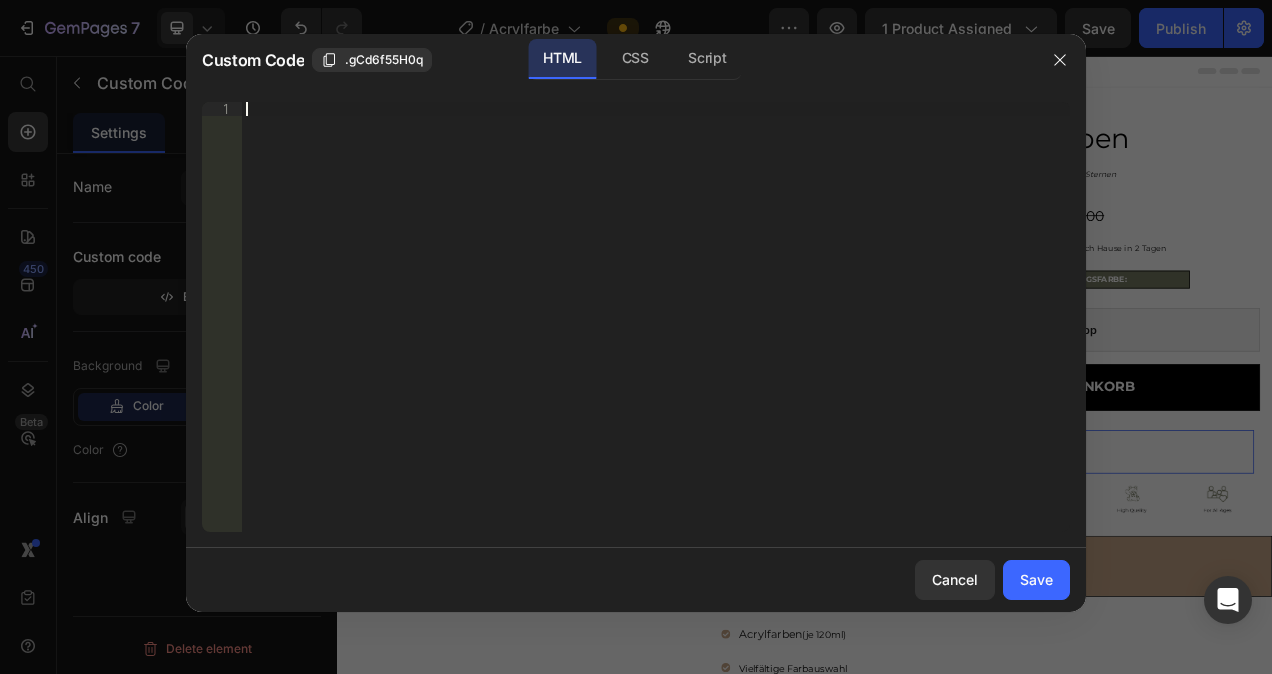 click on "1 Insert the 3rd-party installation code, HTML code, or Liquid code to display custom content.     הההההההההההההההההההההההההההההההההההההההההההההההההההההההההההההההההההההההההההההההההההההההההההההההההההההההההההההההההההההההההההההההההההההההההההההההההההההההההההההההההההההההההההההההההההההההההההההההההההההההההההההההההההההההההההההההההההההההההההההההההההההההההההההההה XXXXXXXXXXXXXXXXXXXXXXXXXXXXXXXXXXXXXXXXXXXXXXXXXXXXXXXXXXXXXXXXXXXXXXXXXXXXXXXXXXXXXXXXXXXXXXXXXXXXXXXXXXXXXXXXXXXXXXXXXXXXXXXXXXXXXXXXXXXXXXXXXXXXXXXXXXXXXXXXXXXXXXXXXXXXXXXXXXXXXXXXXXXXXXXXXXXXXXXXXXXXXXXXXXXXXXXXXXXXXXXXXXXXXXXXXXXXXXXXXXXXXXXXXXXXXXXX" at bounding box center (636, 317) 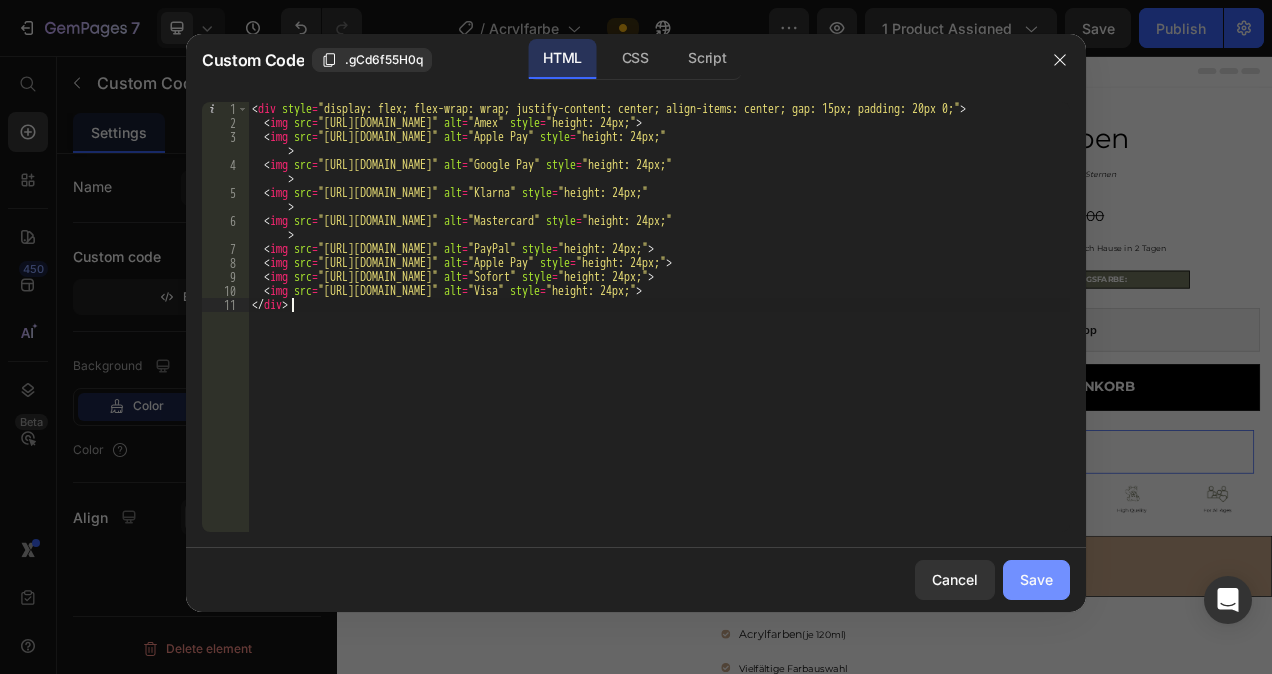 click on "Save" at bounding box center [1036, 579] 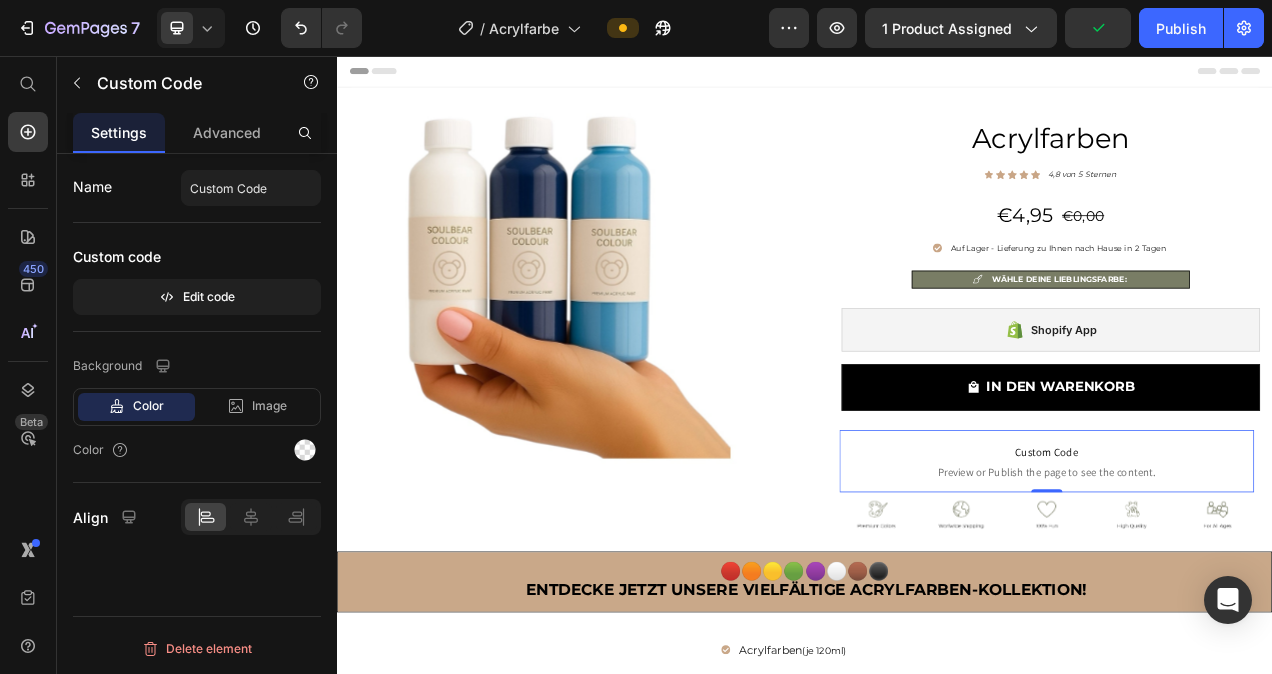 click on "Custom Code" at bounding box center [1248, 564] 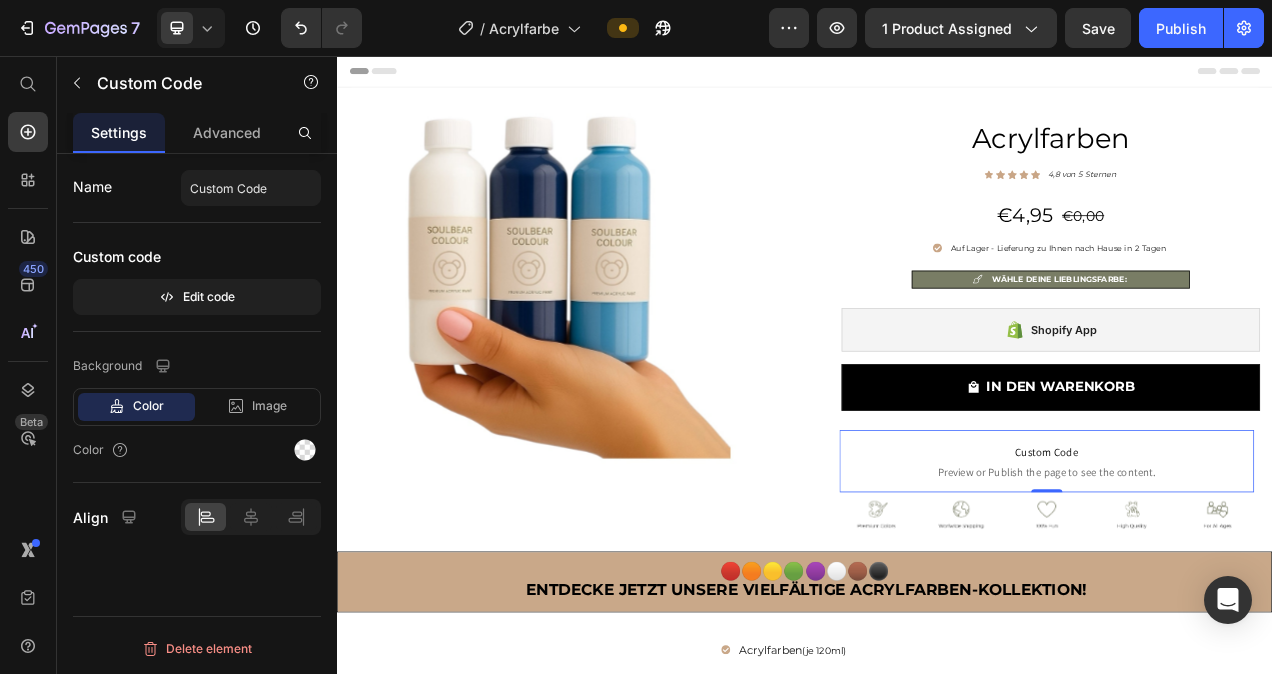 click on "Custom Code" at bounding box center [1248, 564] 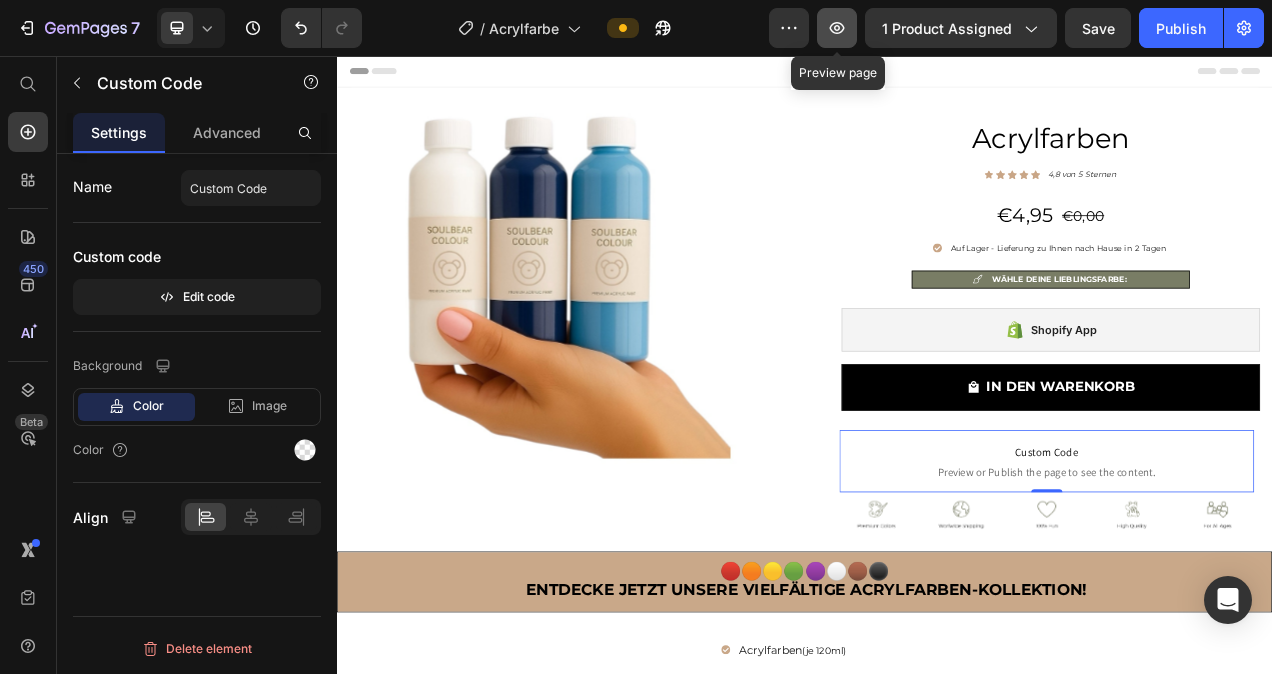 click 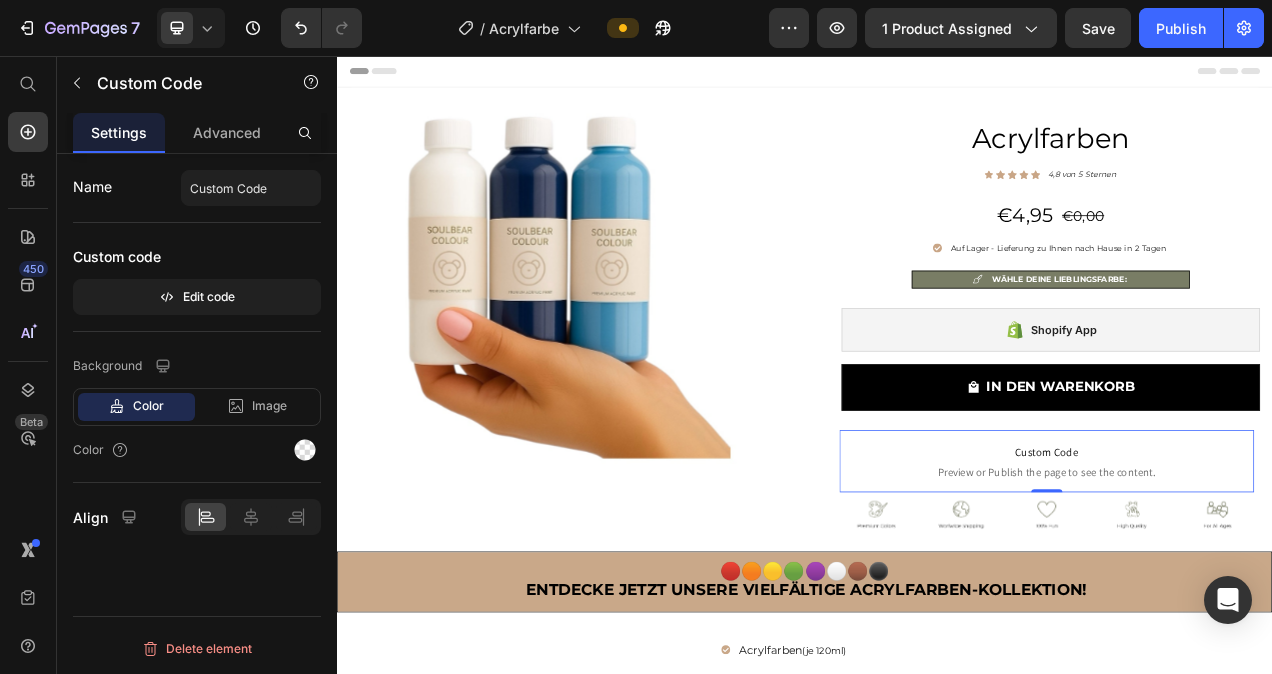 click on "Custom Code" at bounding box center [1248, 564] 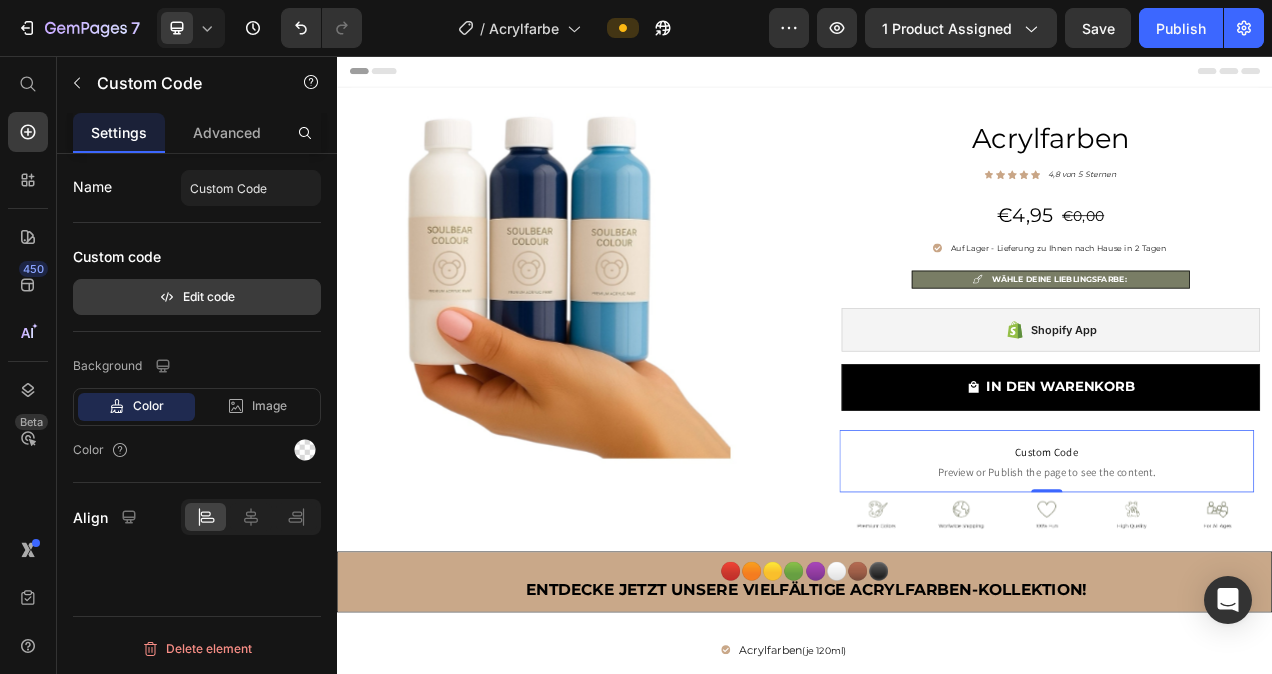 click on "Edit code" at bounding box center (197, 297) 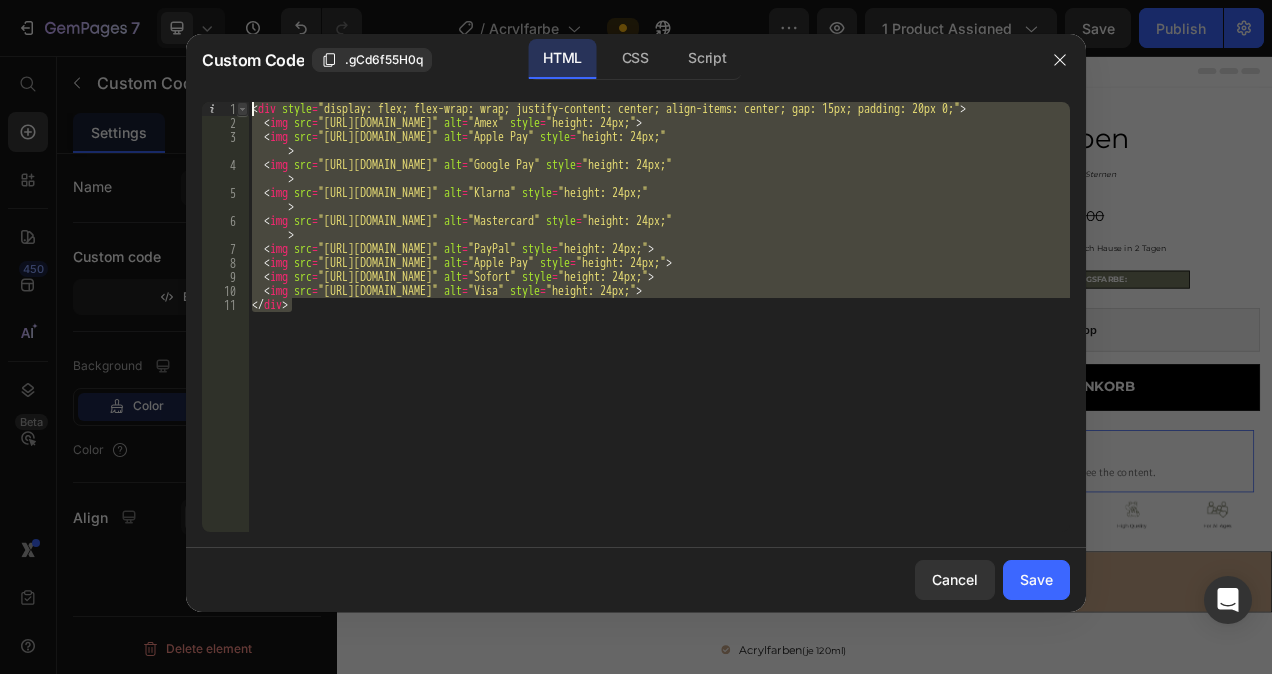 drag, startPoint x: 605, startPoint y: 314, endPoint x: 242, endPoint y: 110, distance: 416.39523 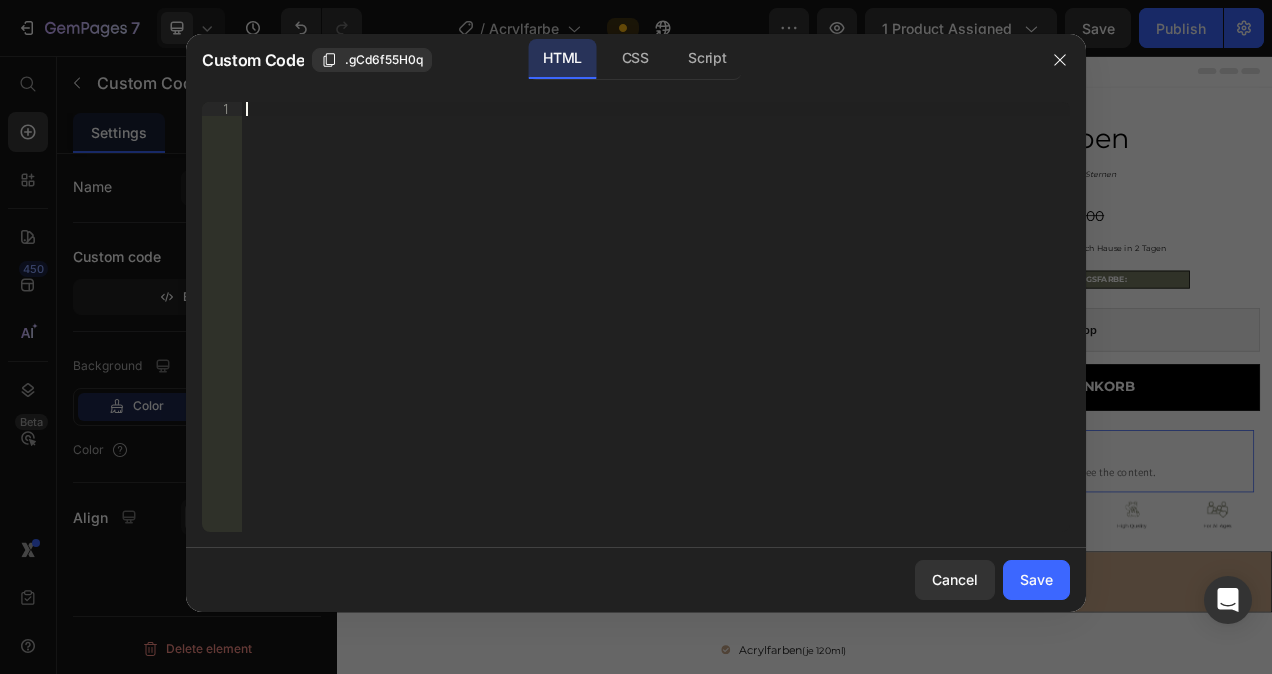 paste on "</div>" 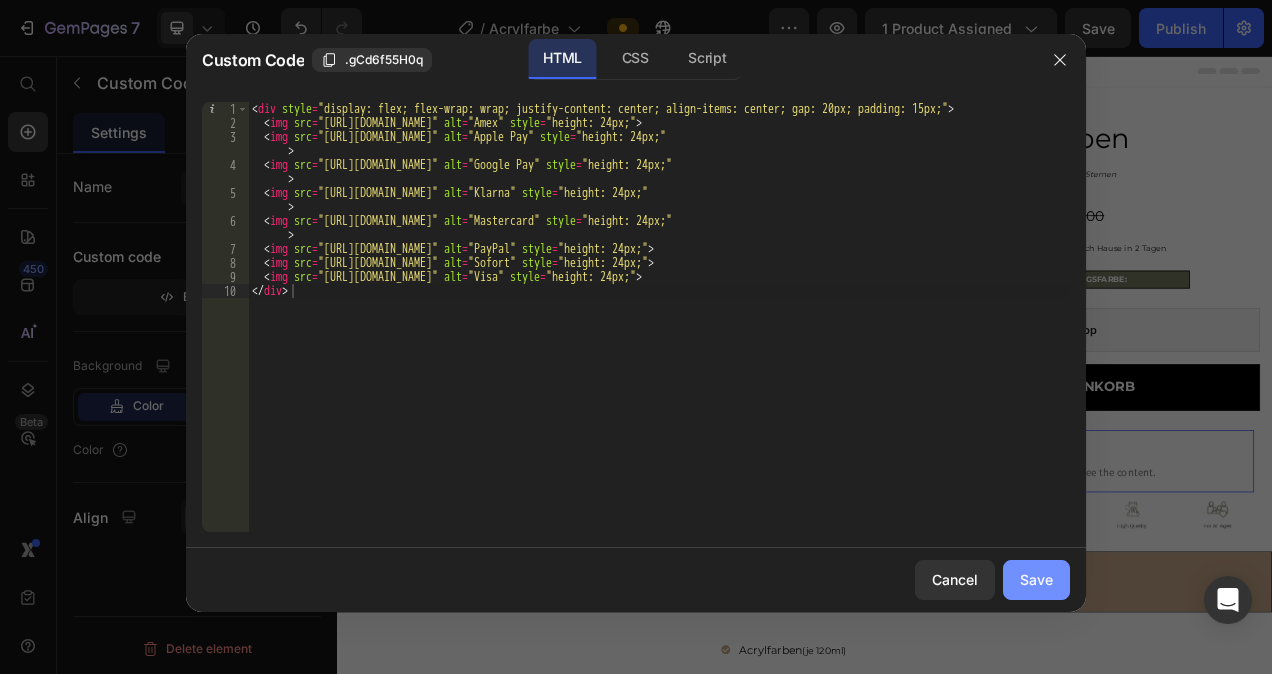 click on "Save" at bounding box center [1036, 579] 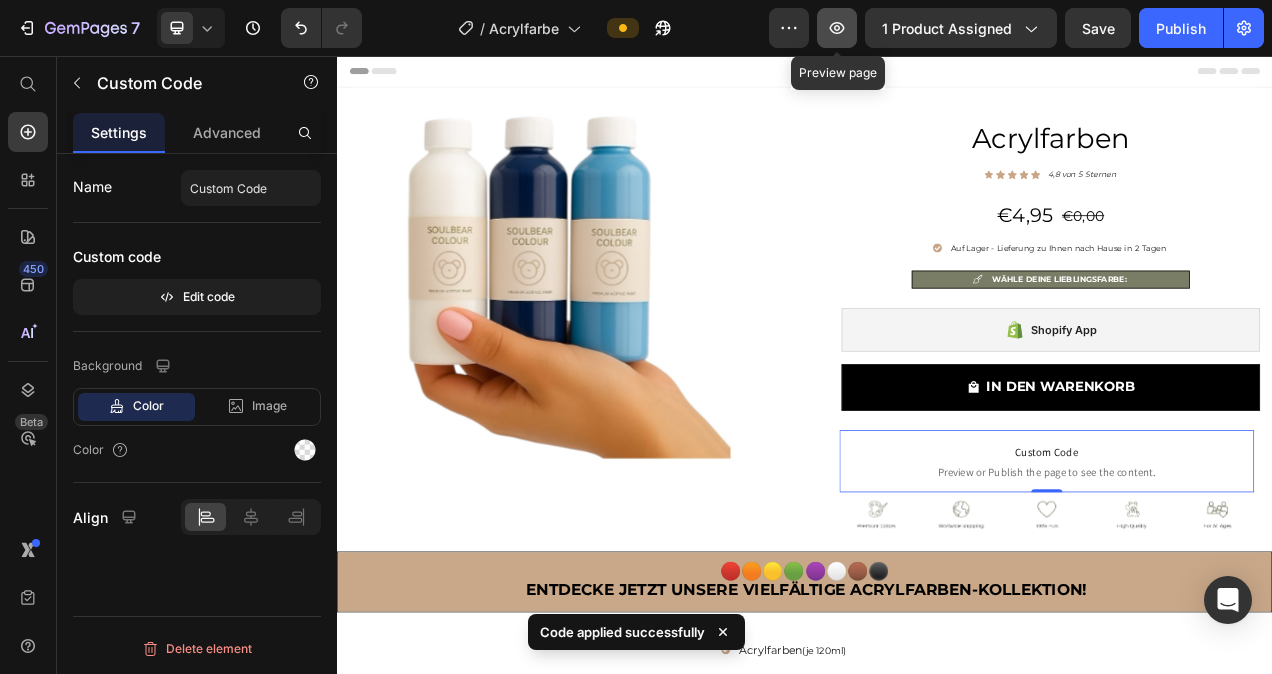 click 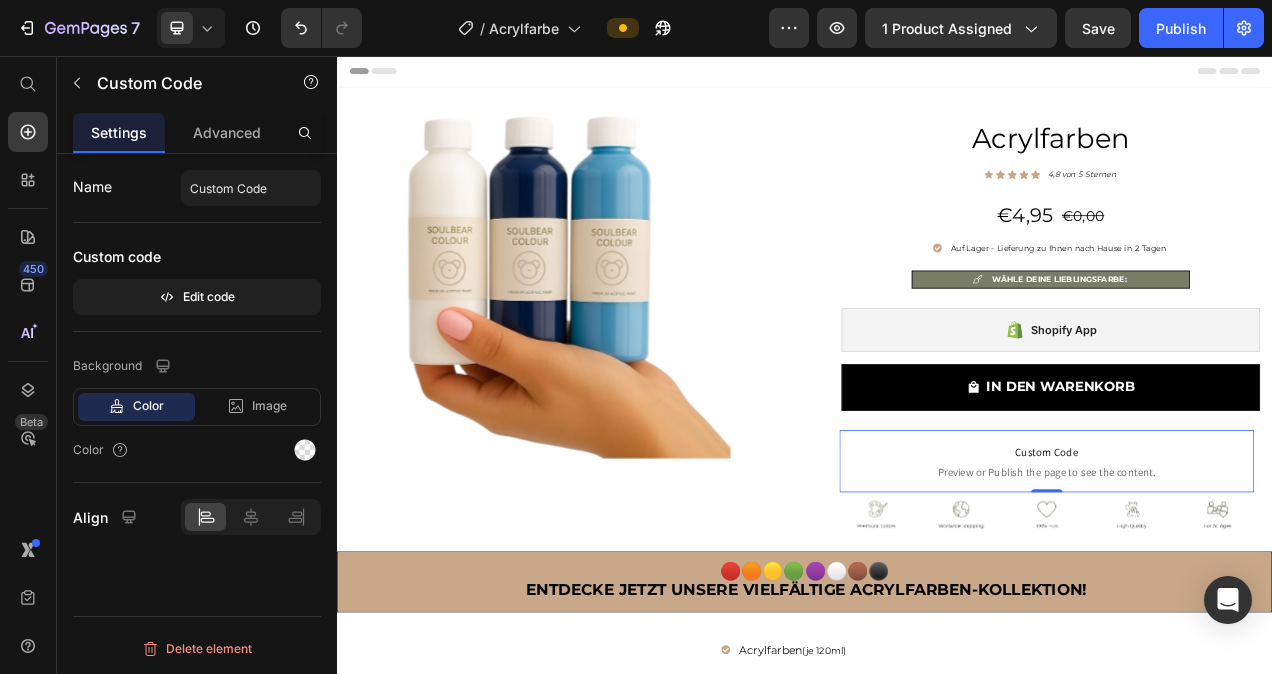 click on "Custom Code" at bounding box center (1248, 564) 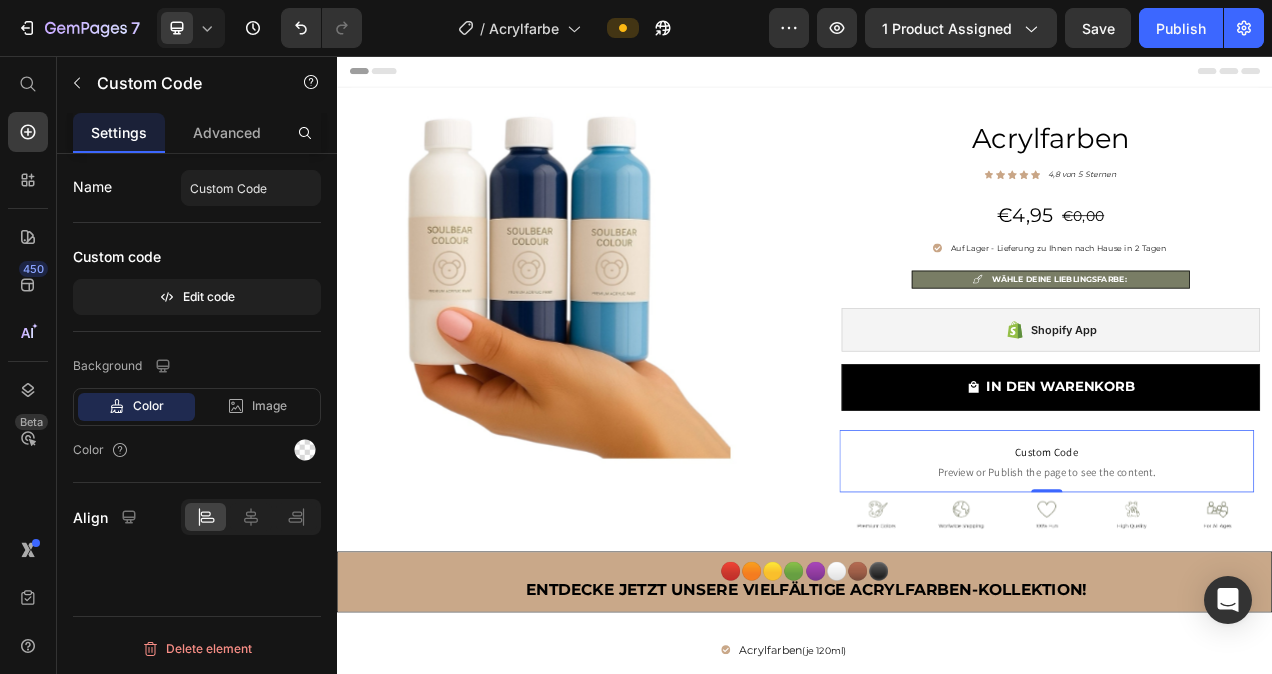 click on "Custom Code" at bounding box center [1248, 564] 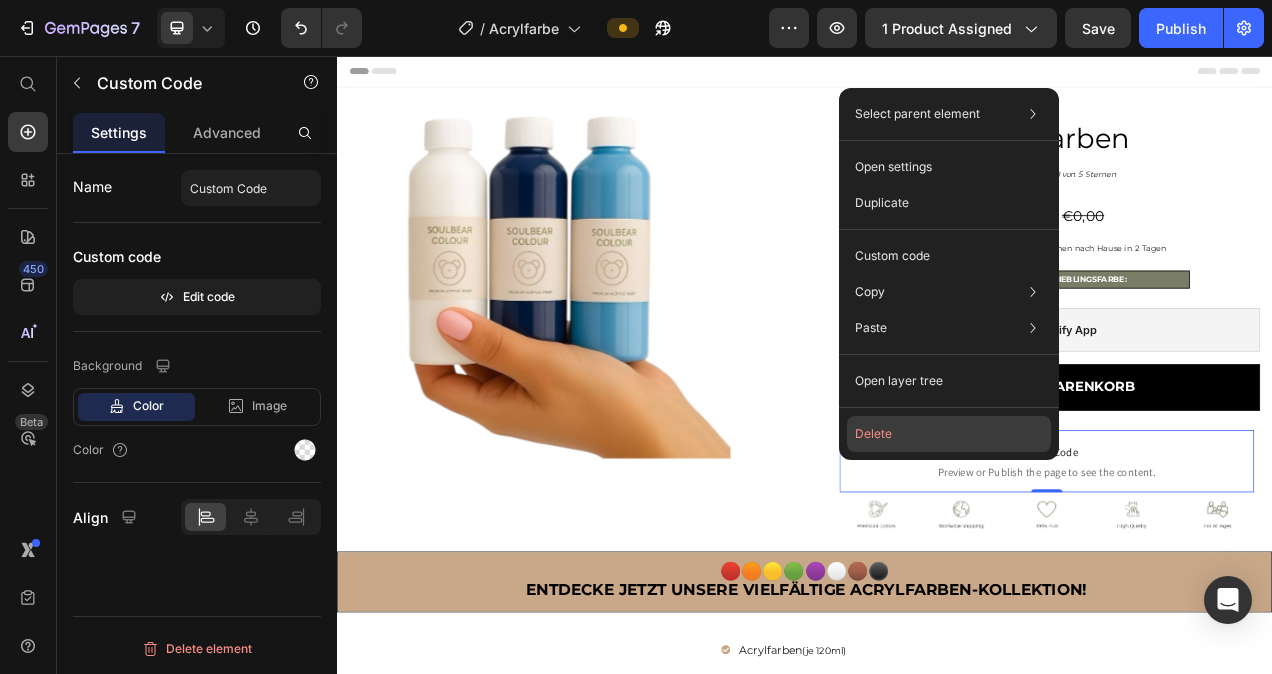 click on "Delete" 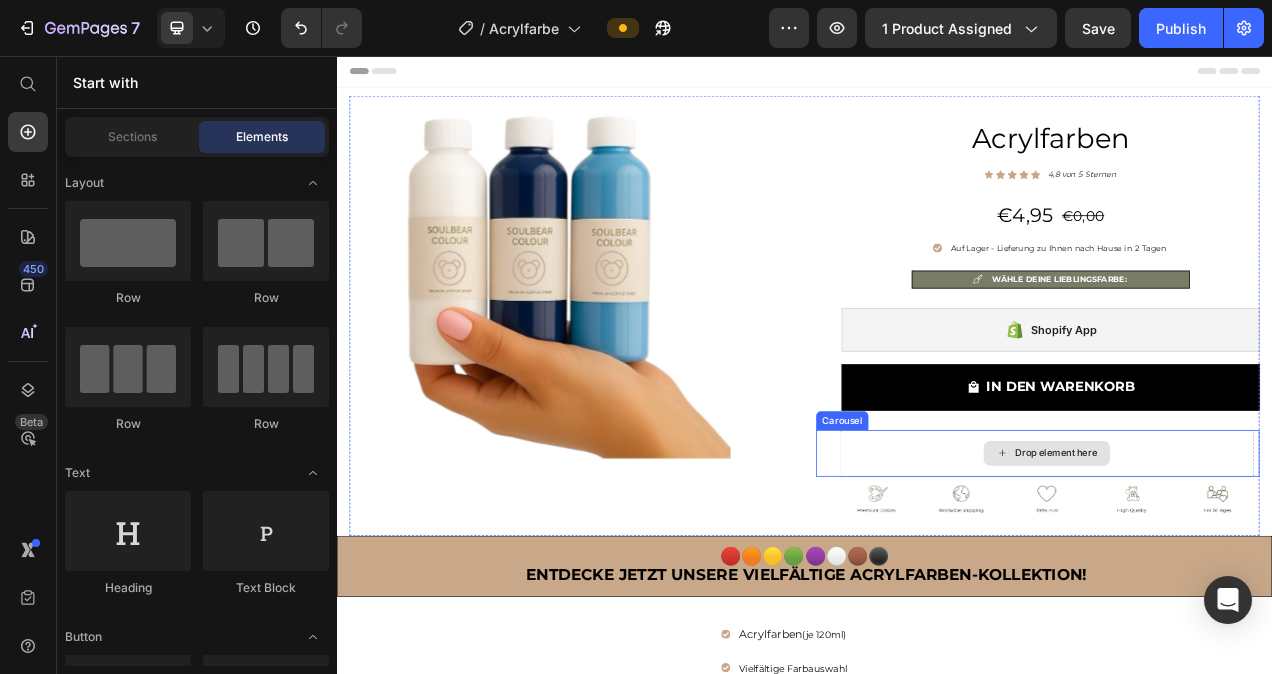 click on "Drop element here" at bounding box center (1248, 566) 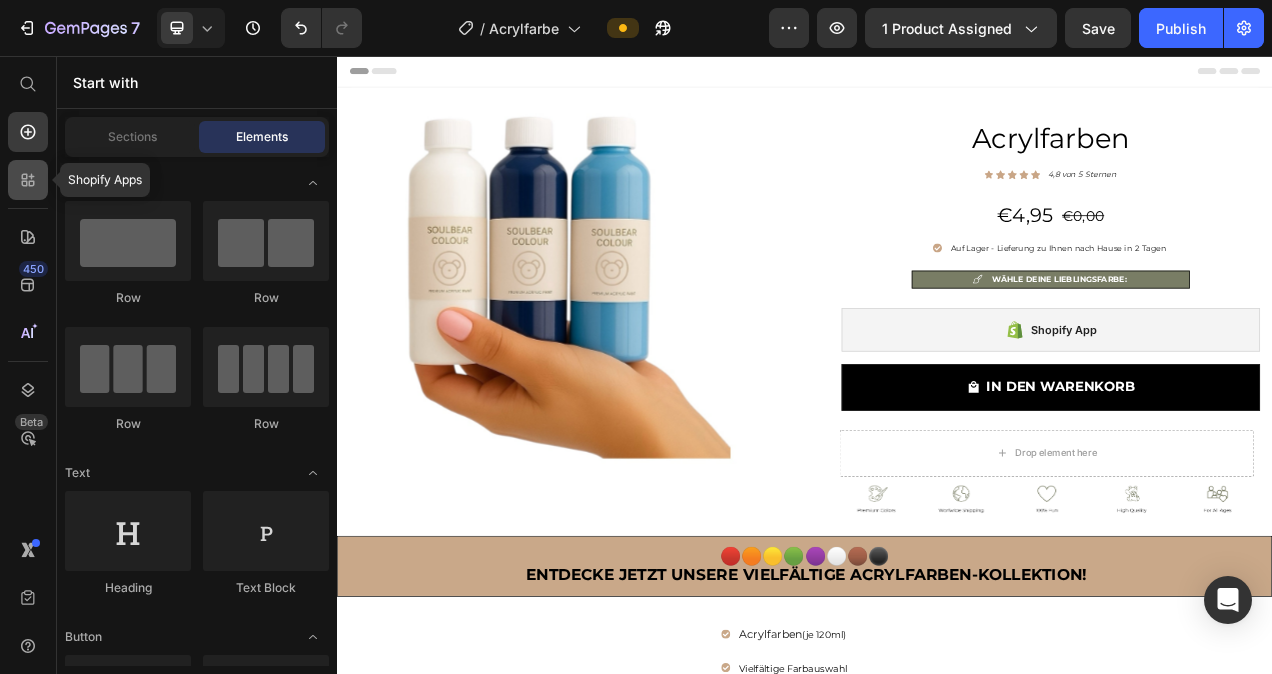 click 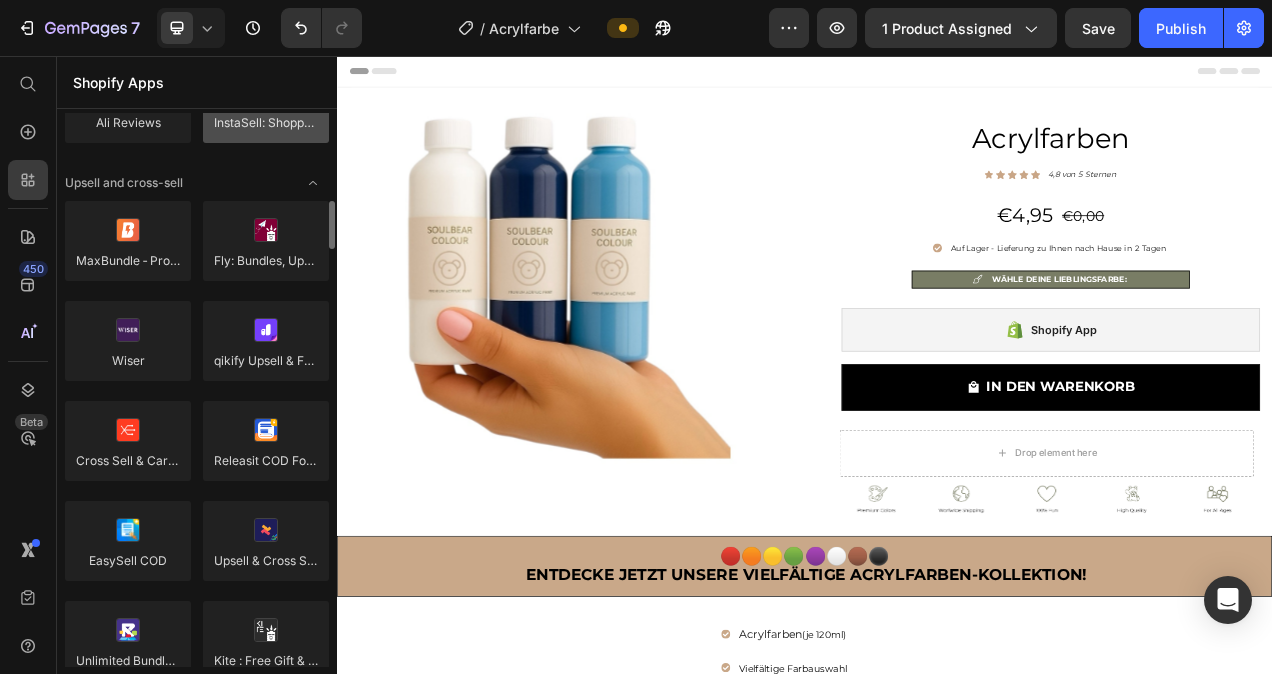 scroll, scrollTop: 811, scrollLeft: 0, axis: vertical 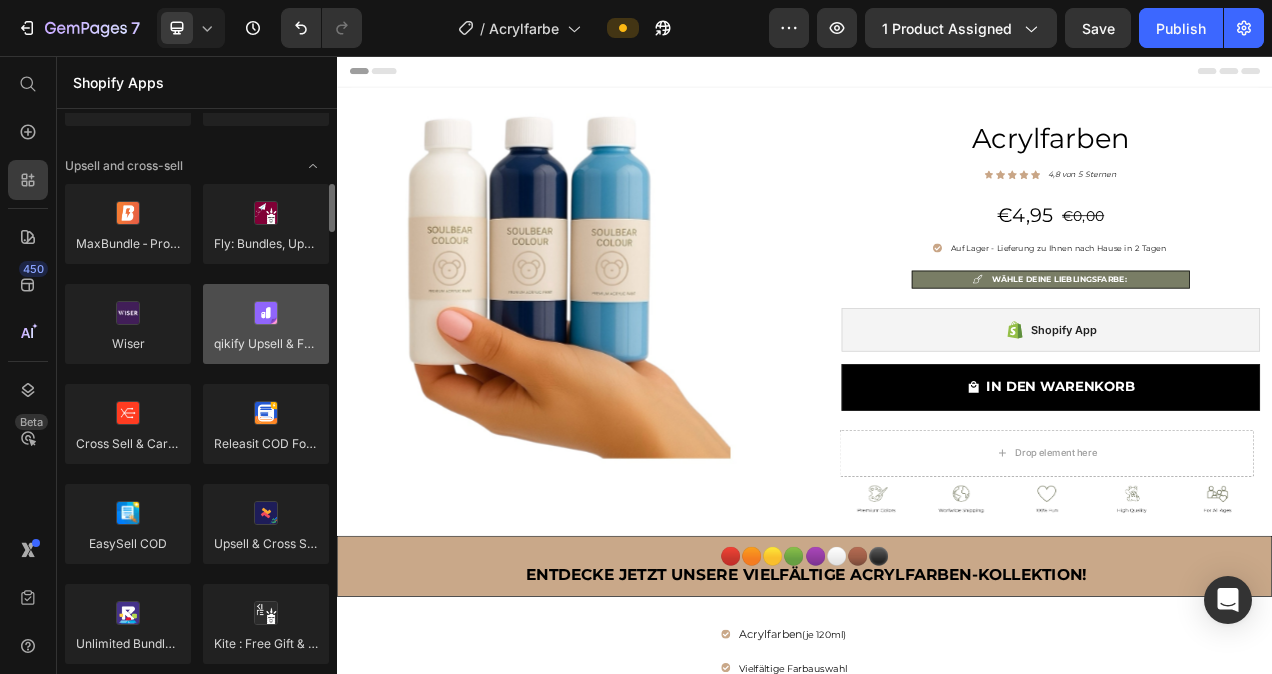 click at bounding box center (266, 324) 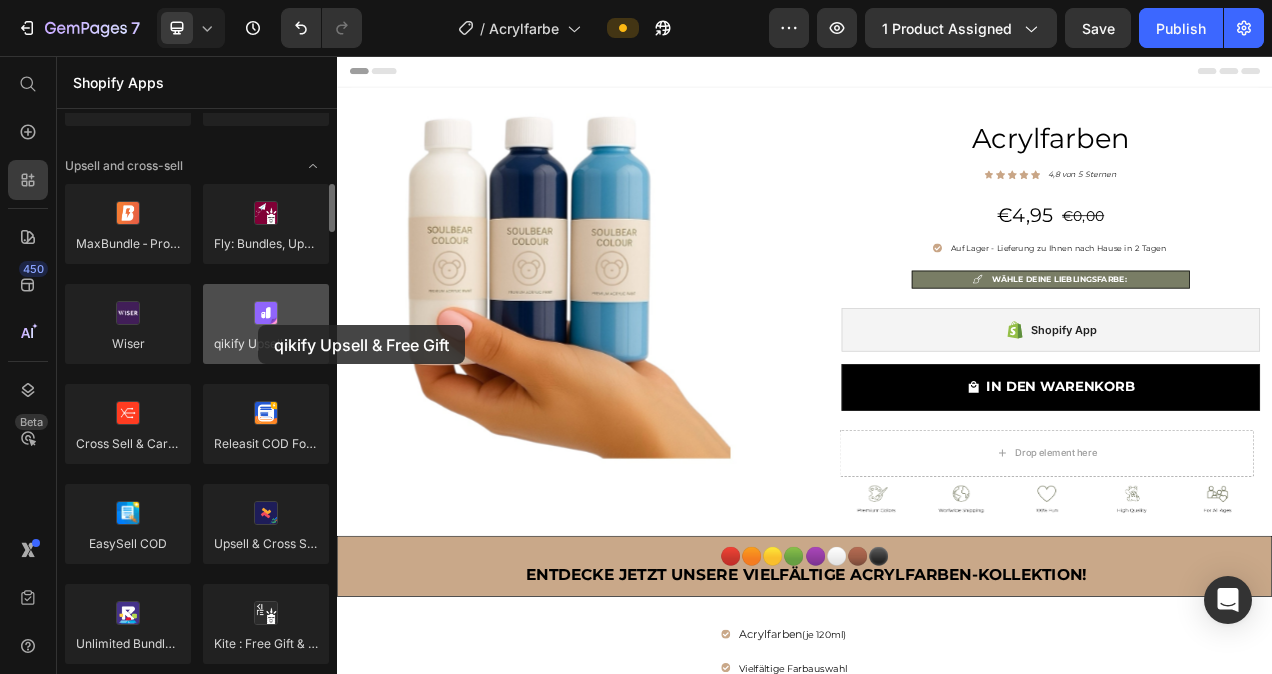 click at bounding box center (266, 324) 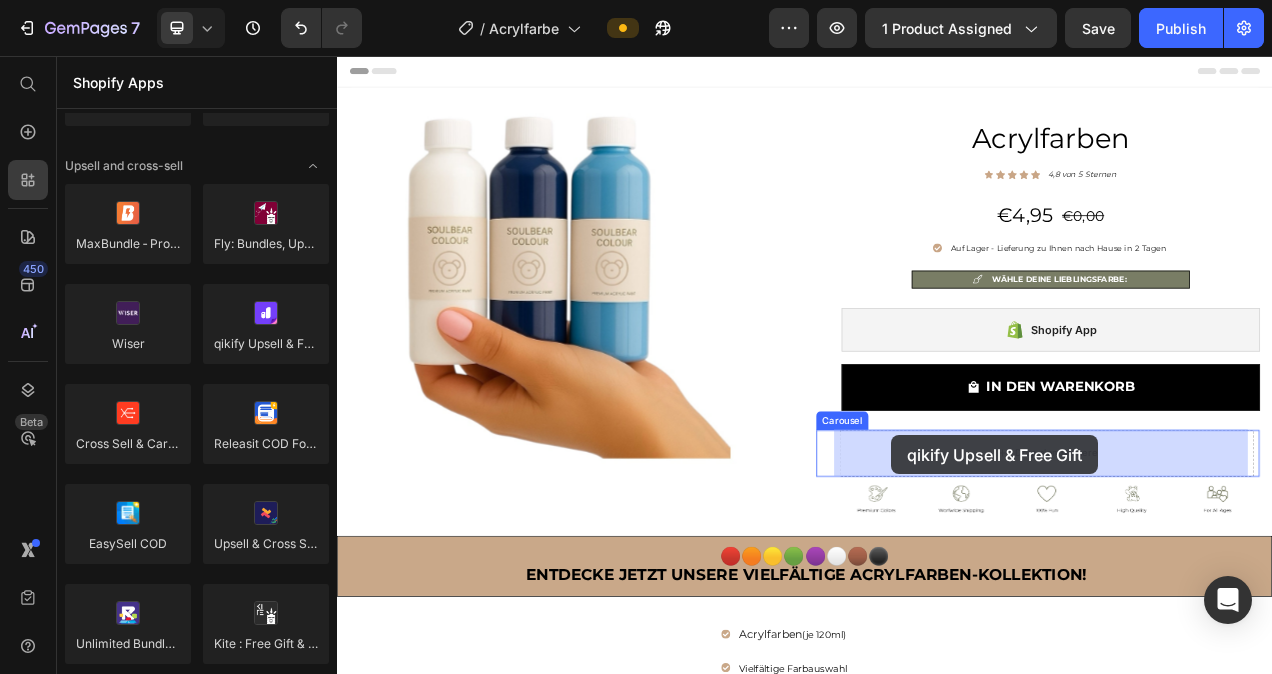 drag, startPoint x: 595, startPoint y: 381, endPoint x: 1048, endPoint y: 543, distance: 481.0956 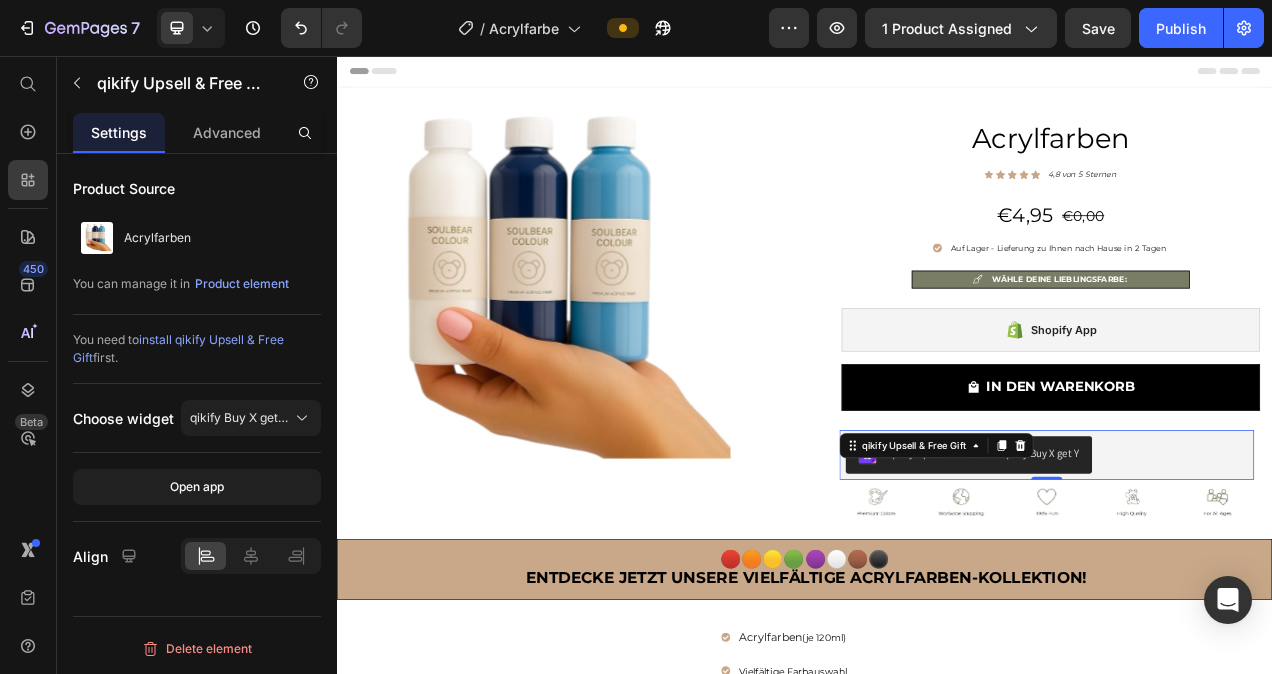 click on "qikify Upsell & Free Gift - qikify Buy X get Y" at bounding box center [1248, 568] 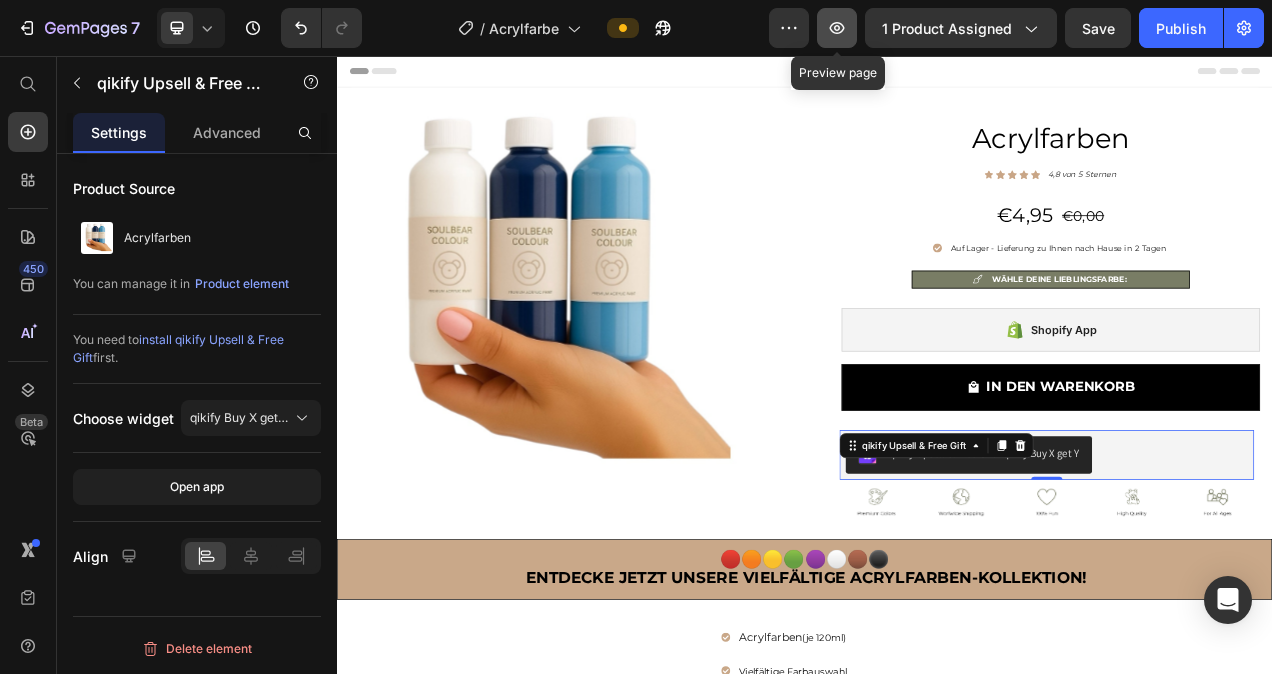 click 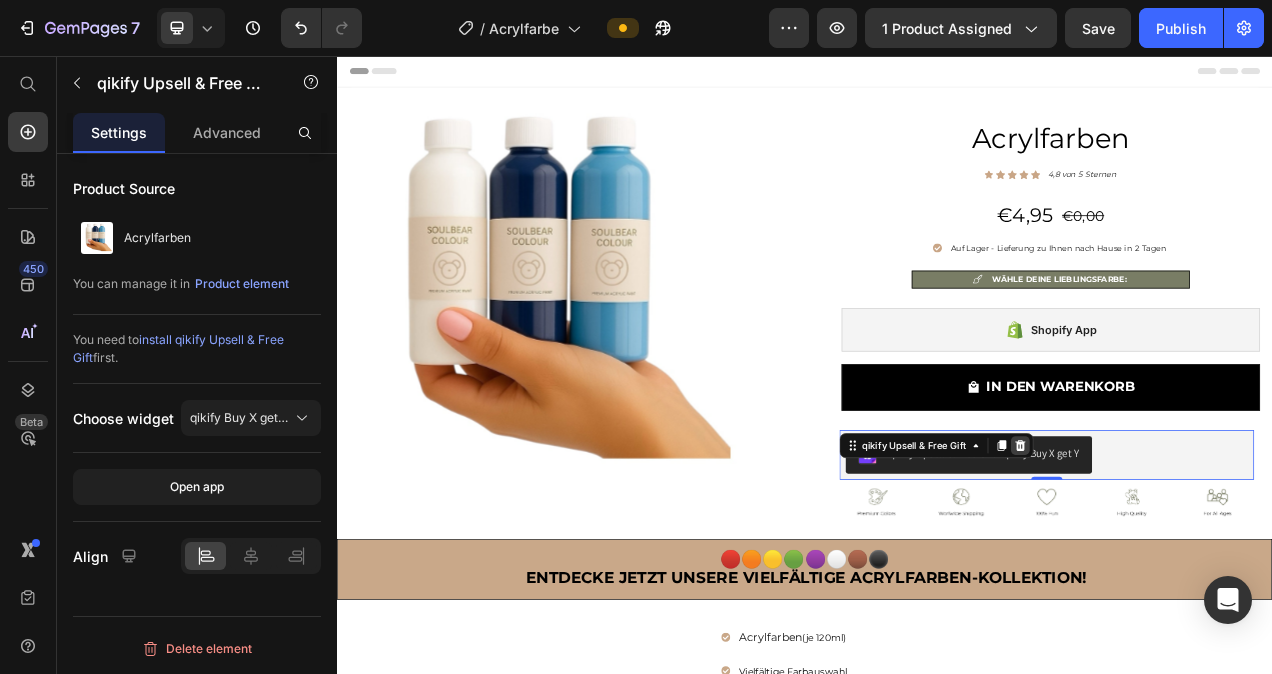 click 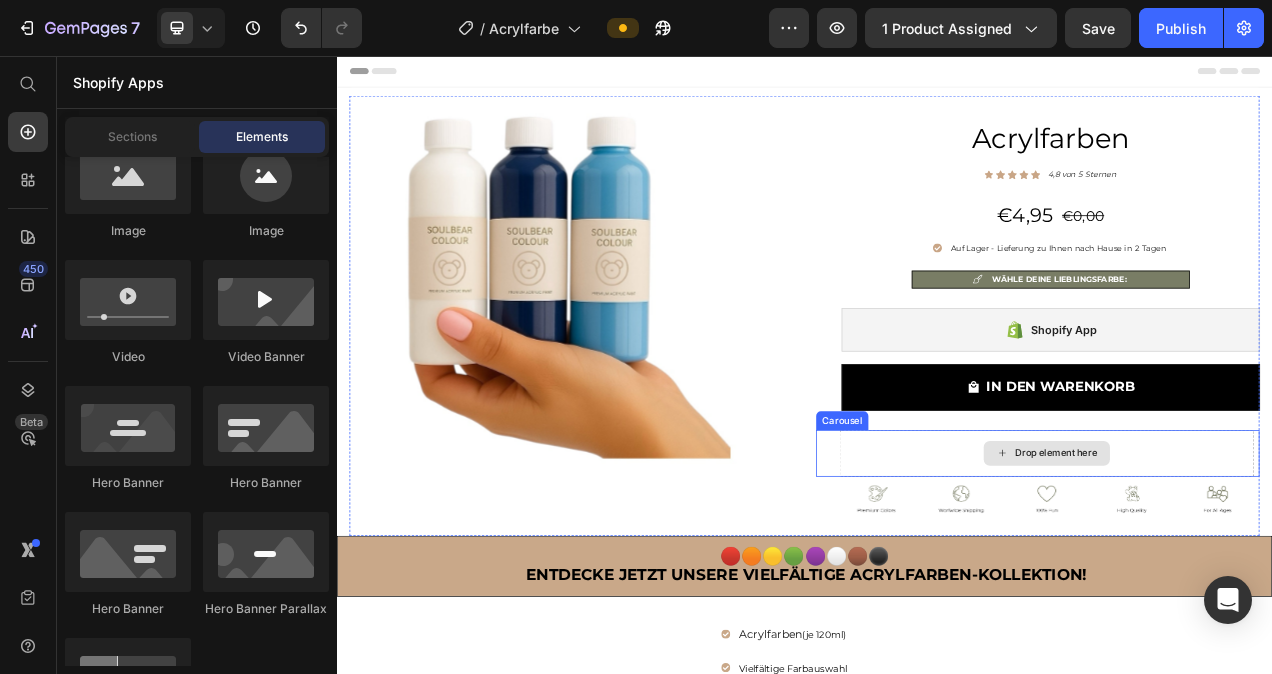 click on "Drop element here" at bounding box center [1260, 566] 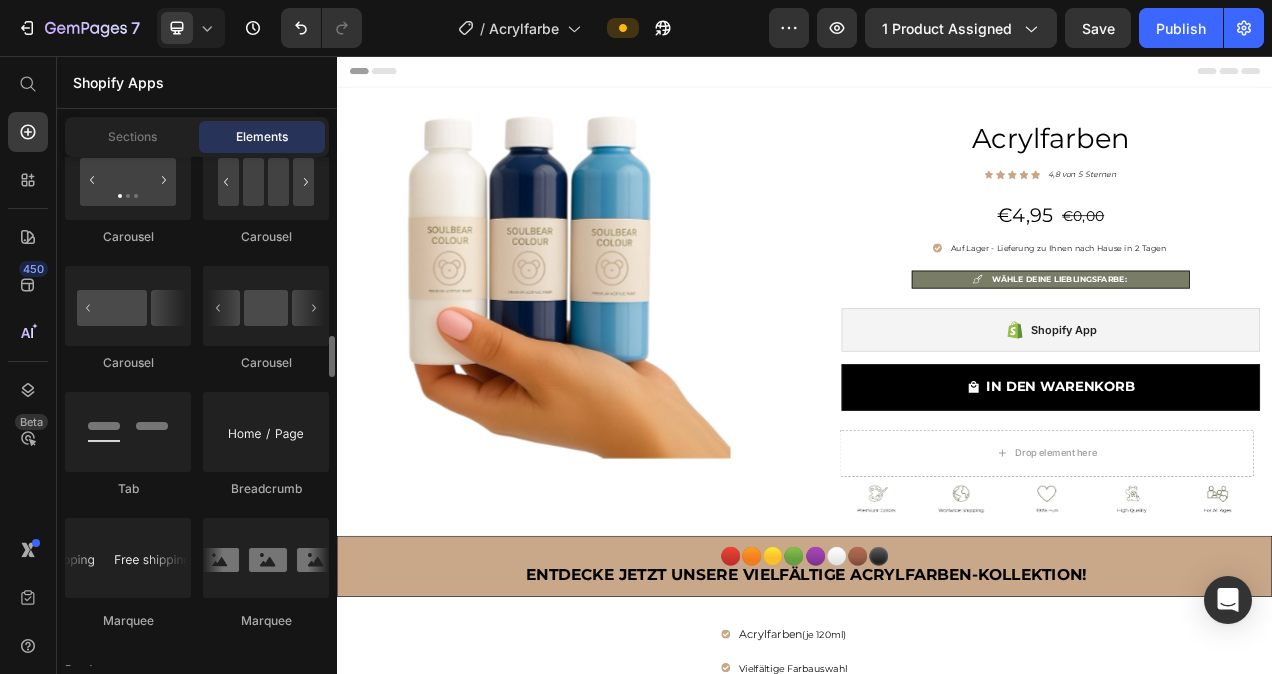 scroll, scrollTop: 2184, scrollLeft: 0, axis: vertical 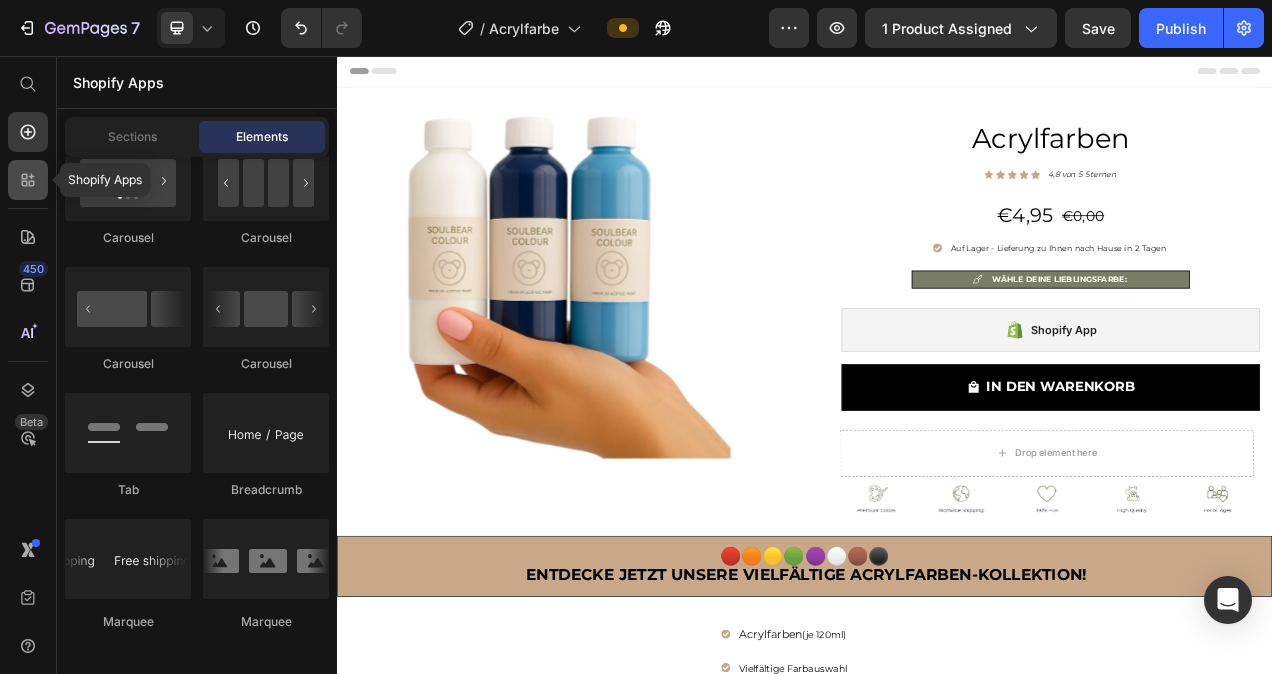 click 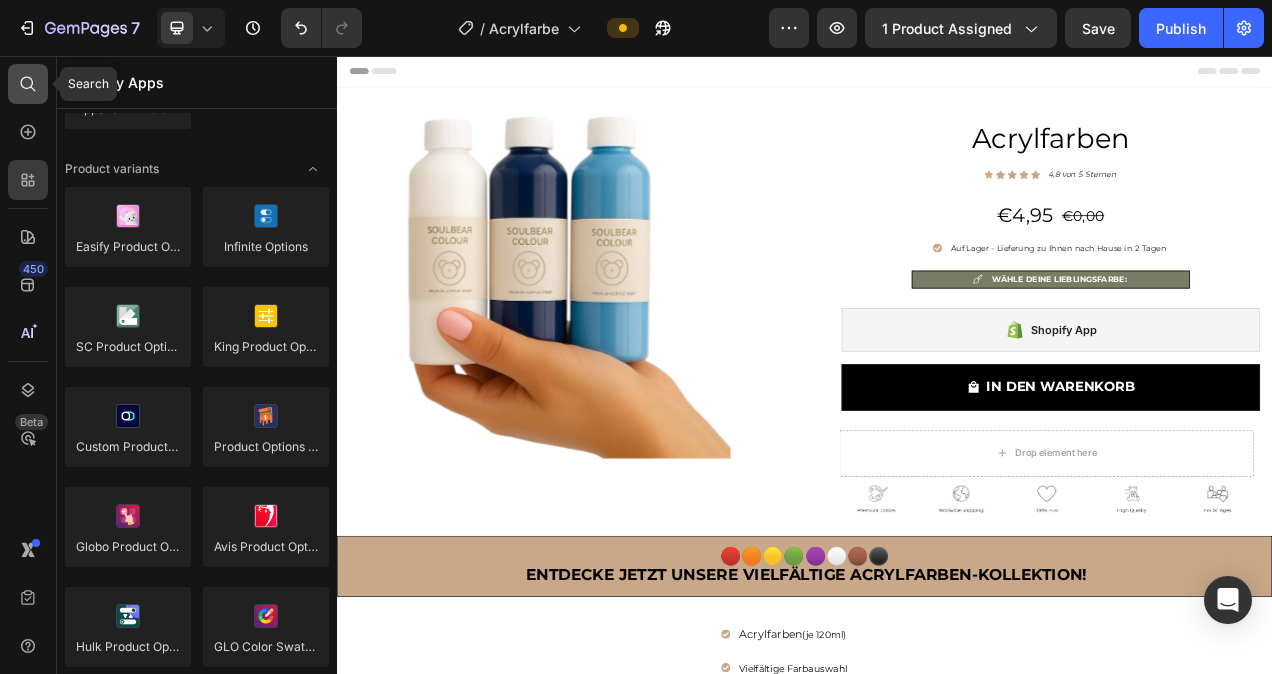 click 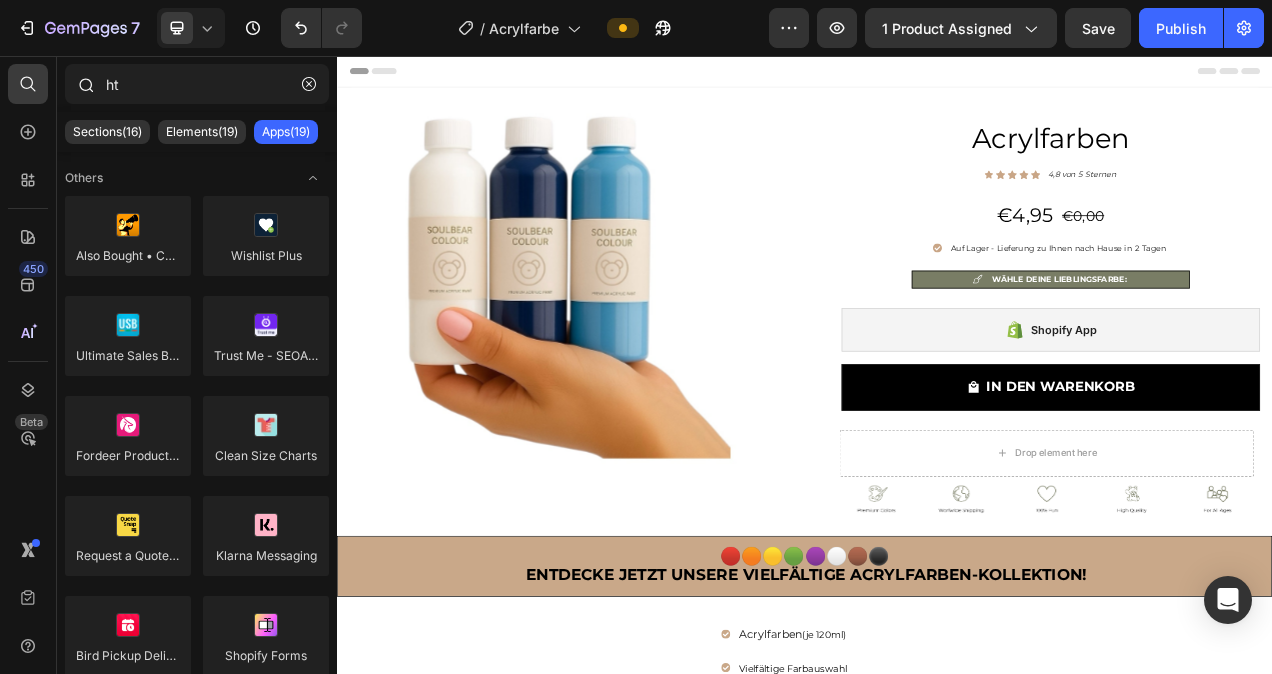type on "h" 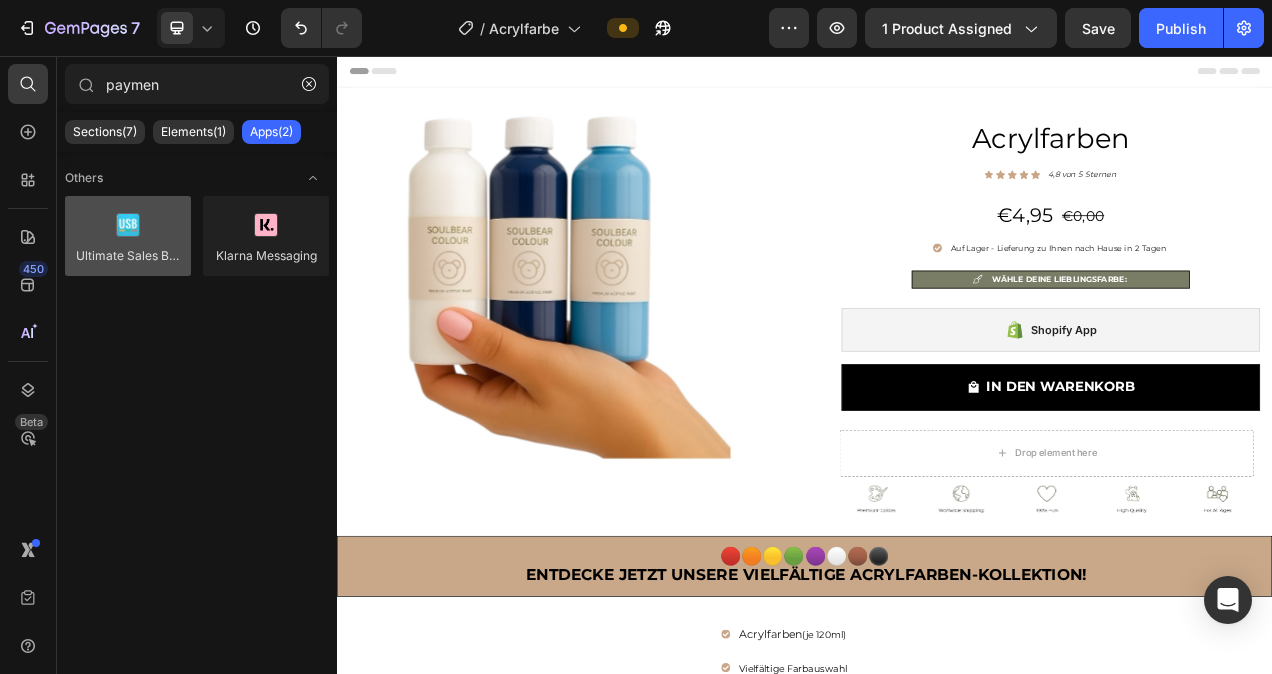 type on "paymen" 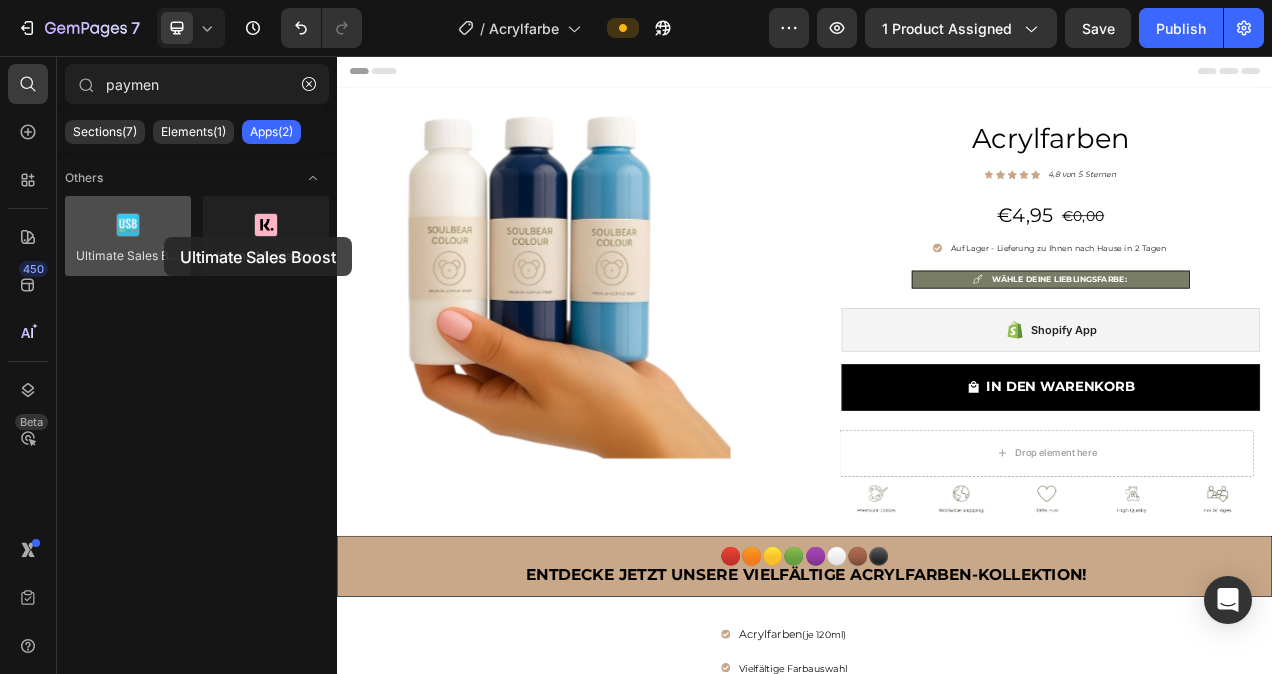 click at bounding box center (128, 236) 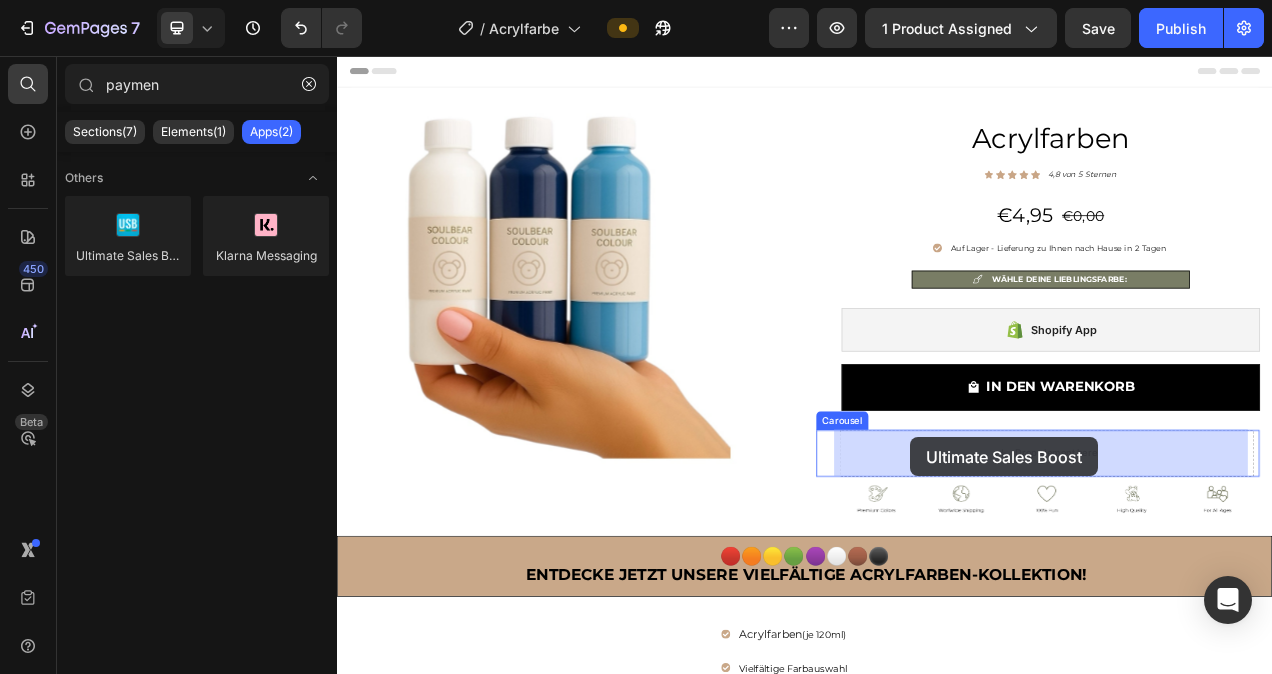 drag, startPoint x: 478, startPoint y: 289, endPoint x: 1073, endPoint y: 545, distance: 647.7353 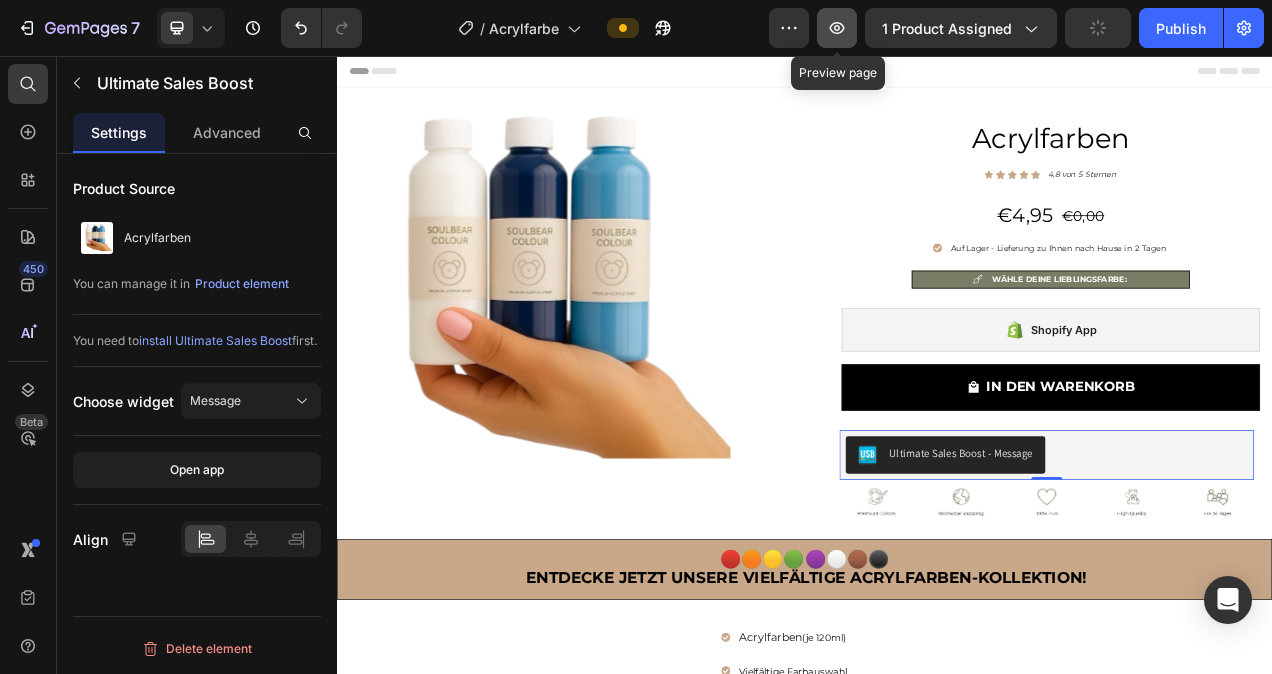 click 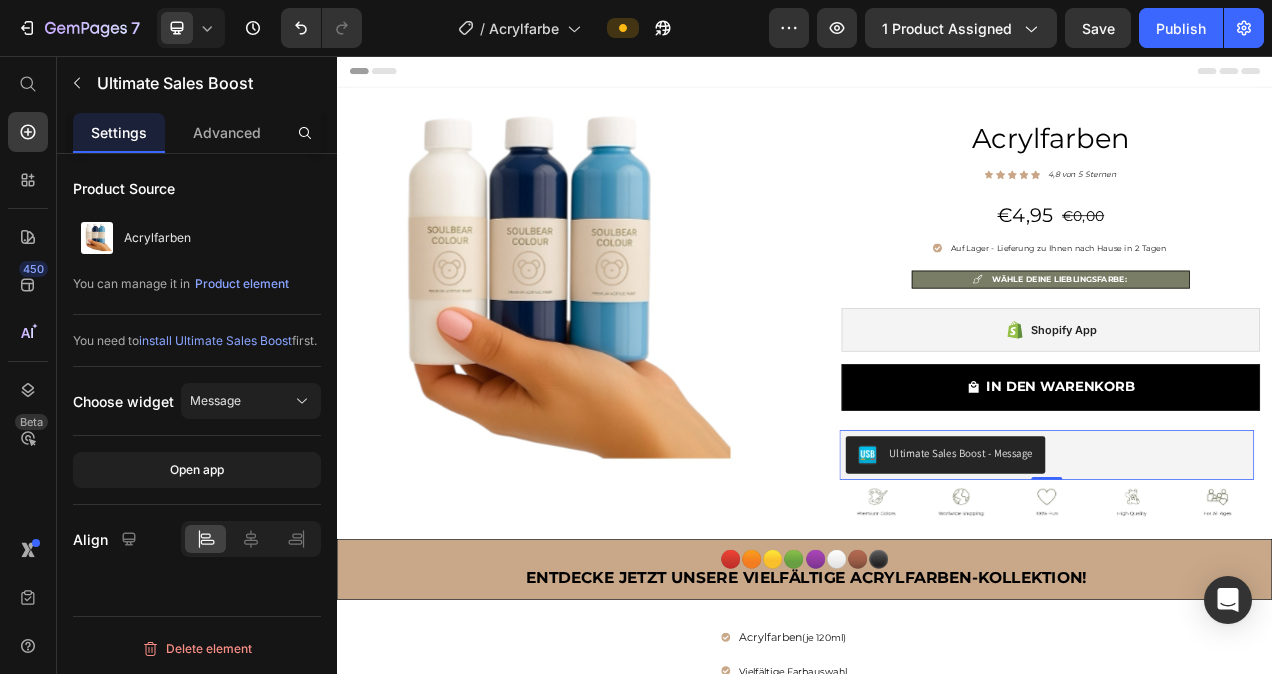 click on "Ultimate Sales Boost - Message Ultimate Sales Boost   0" at bounding box center (1248, 568) 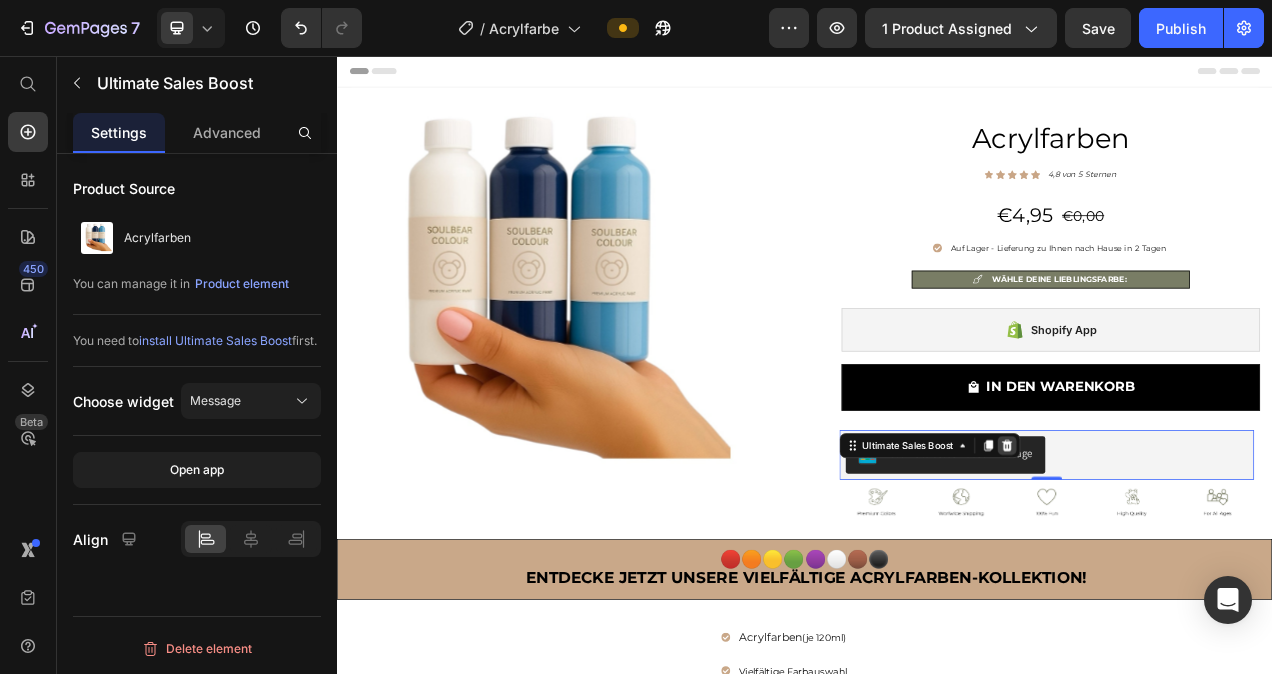 click 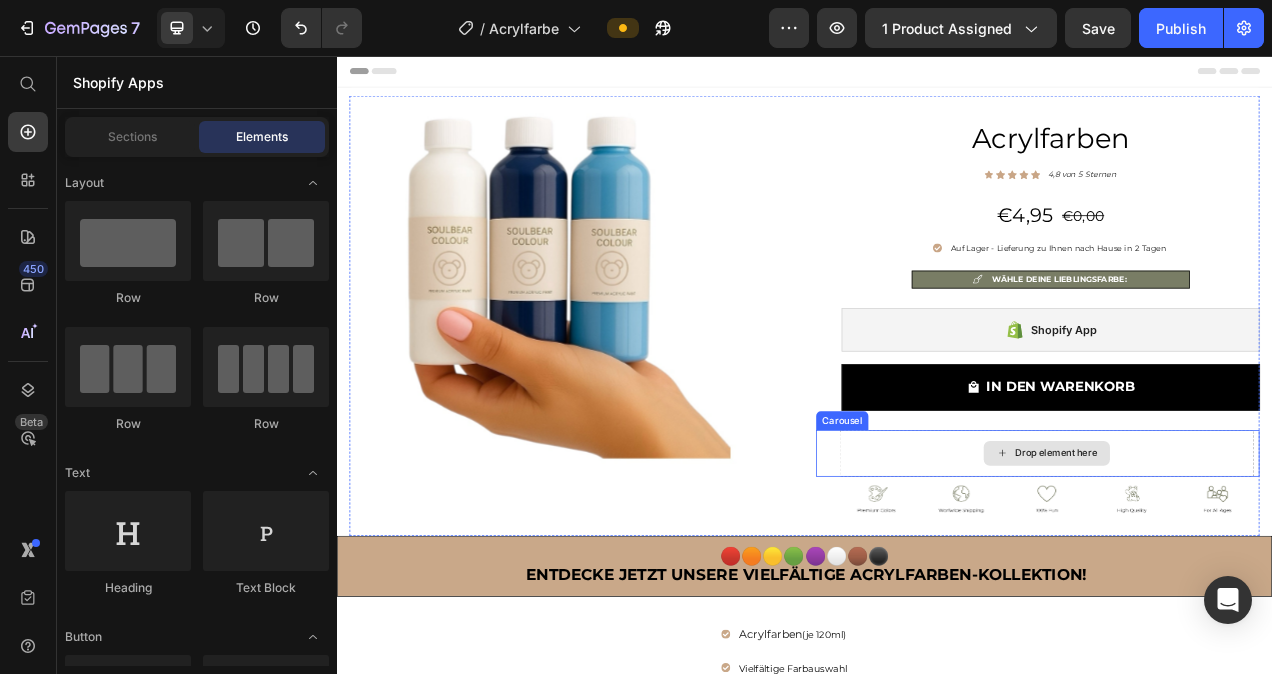 click on "Drop element here" at bounding box center [1260, 566] 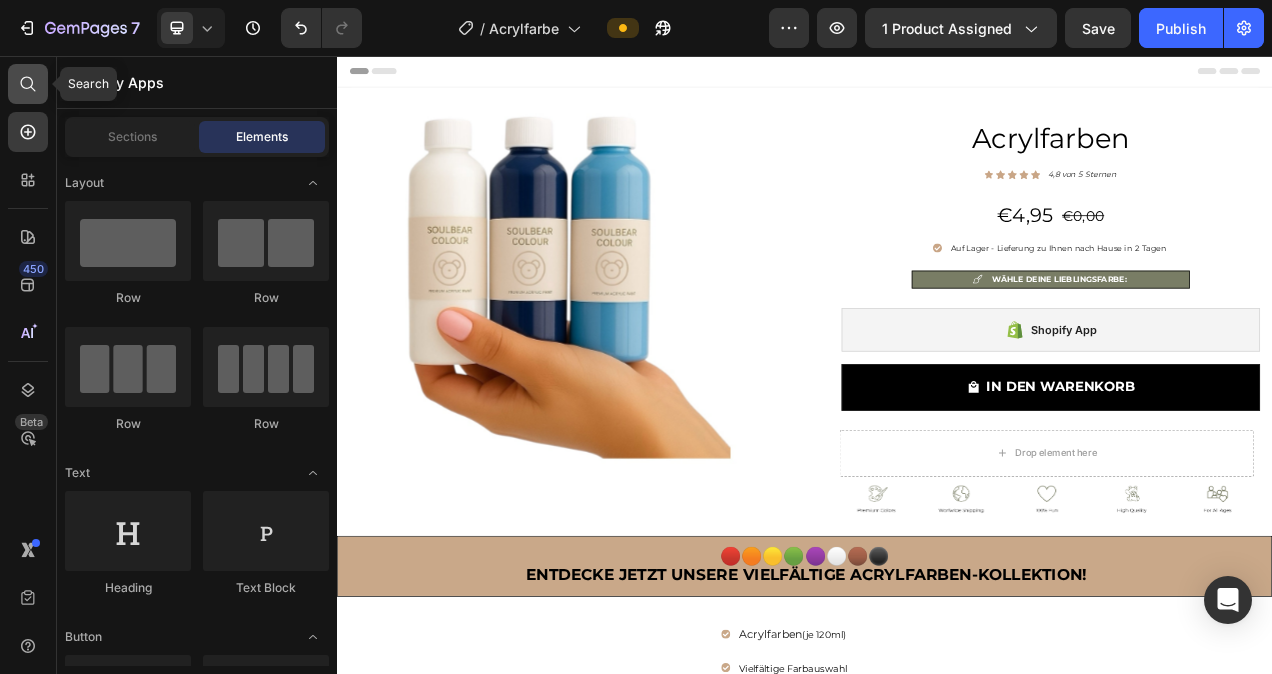 click 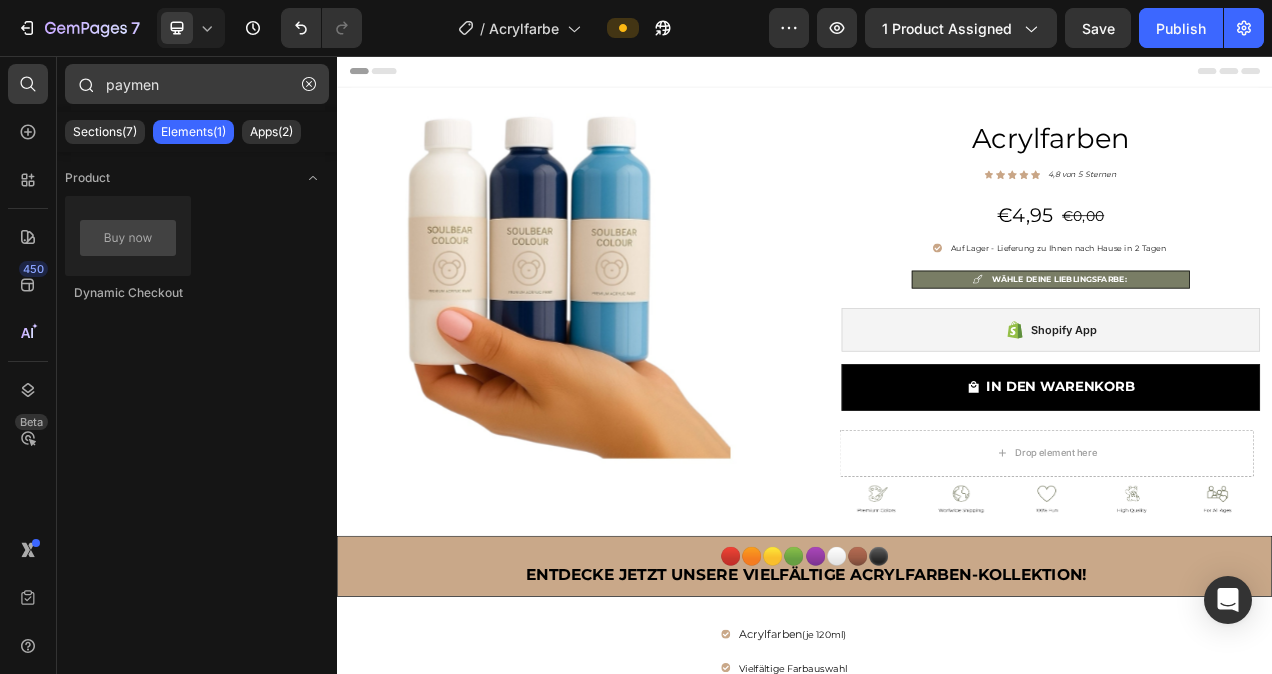 drag, startPoint x: 187, startPoint y: 85, endPoint x: 108, endPoint y: 88, distance: 79.05694 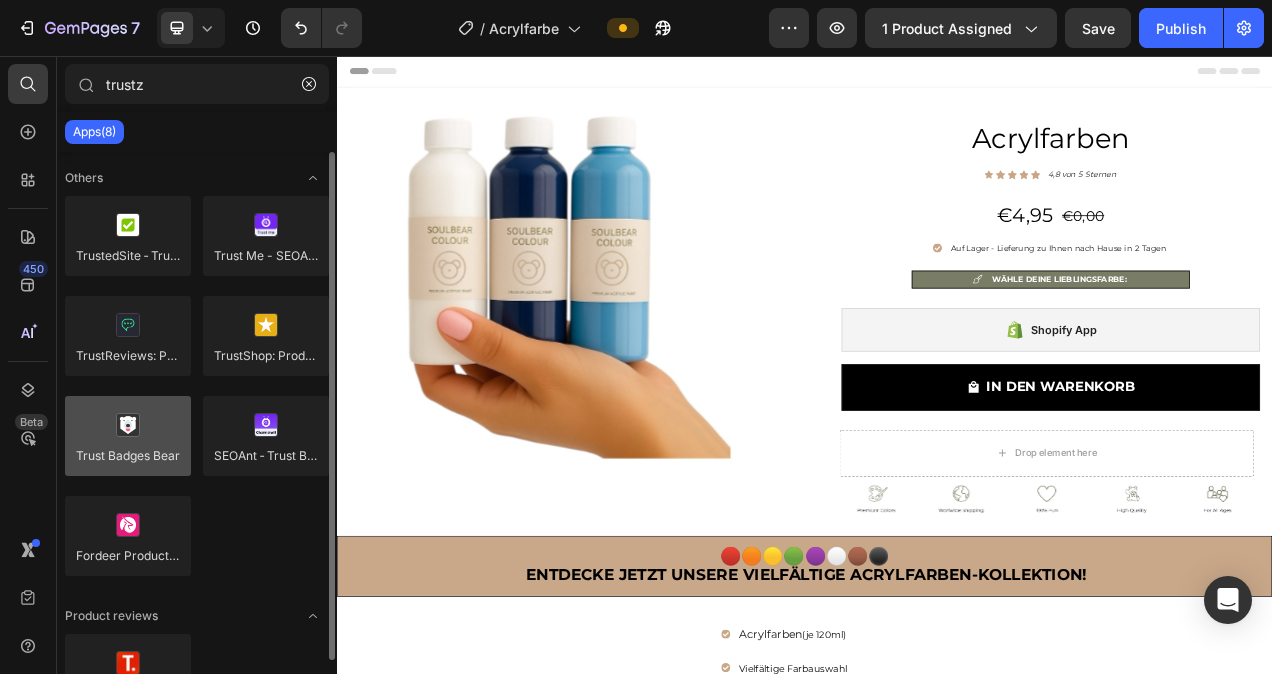 type on "trustz" 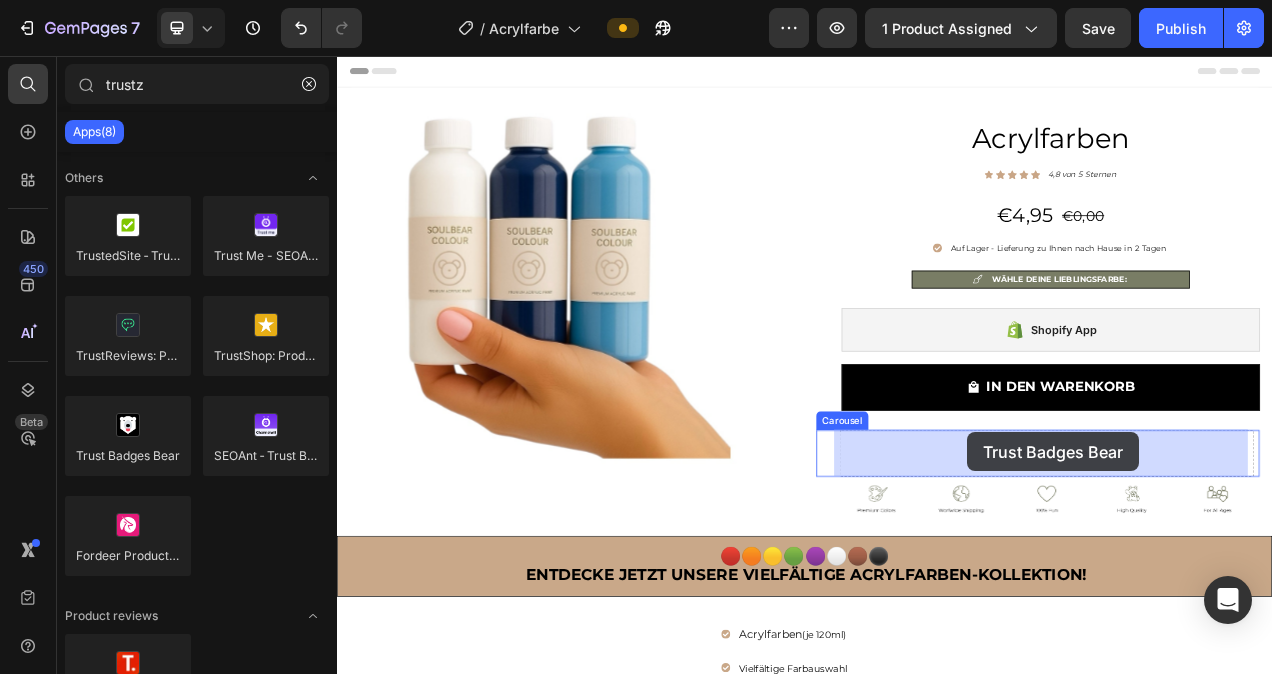 drag, startPoint x: 463, startPoint y: 489, endPoint x: 1145, endPoint y: 539, distance: 683.8304 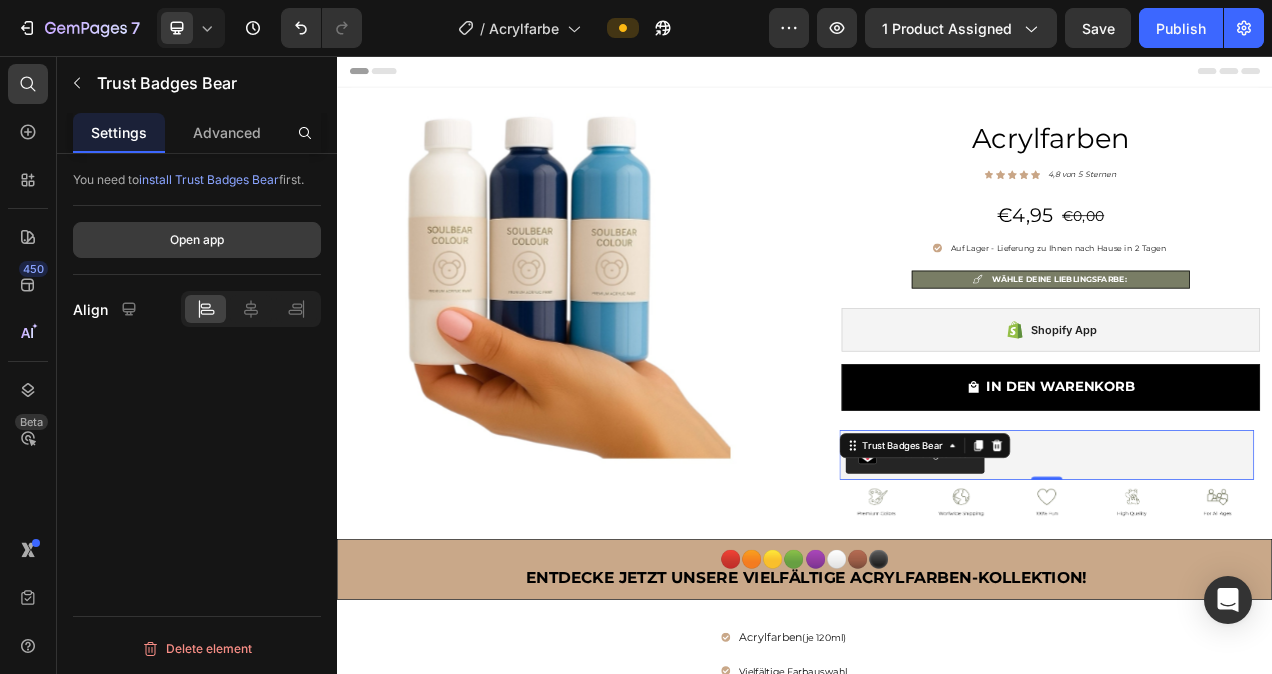 click on "Open app" at bounding box center [197, 240] 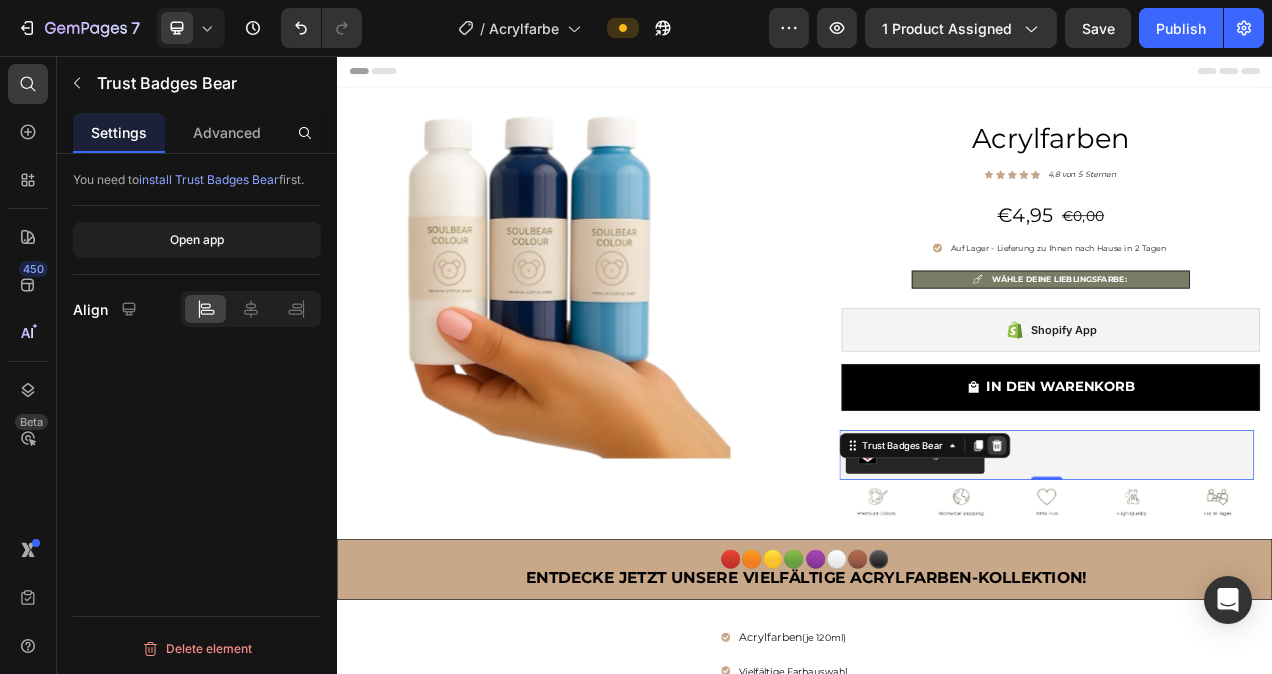 click 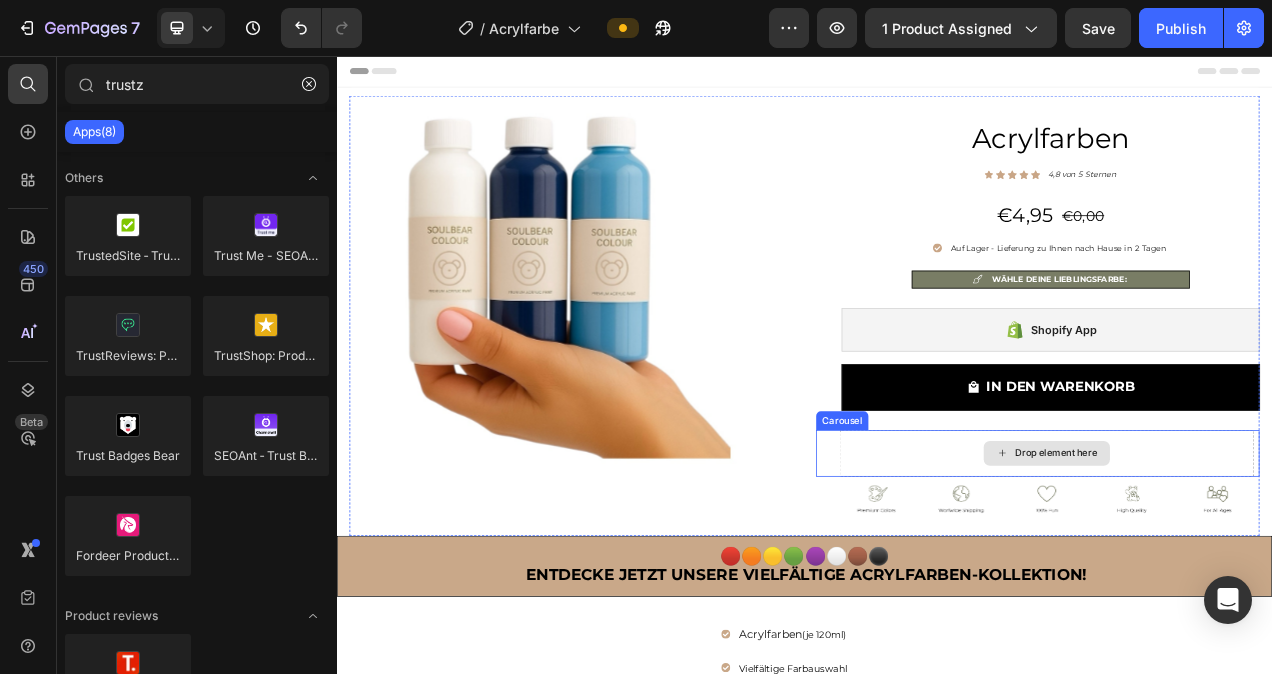 click on "Drop element here" at bounding box center (1248, 566) 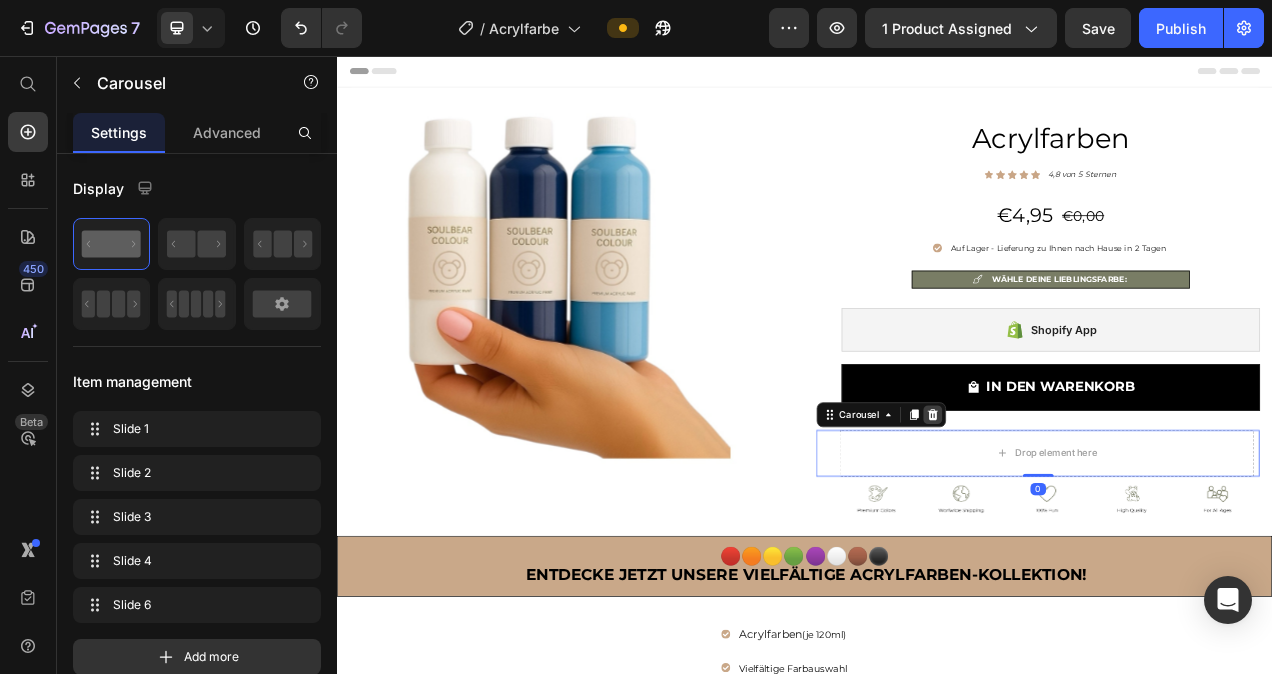 click 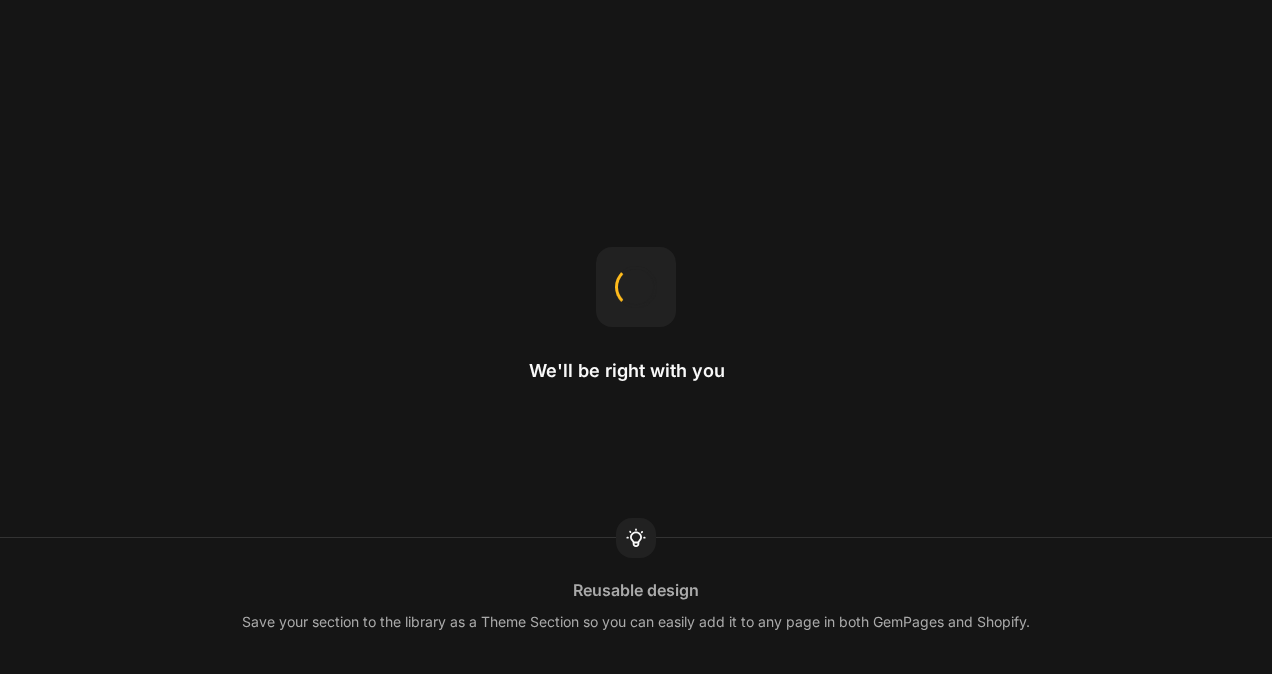scroll, scrollTop: 0, scrollLeft: 0, axis: both 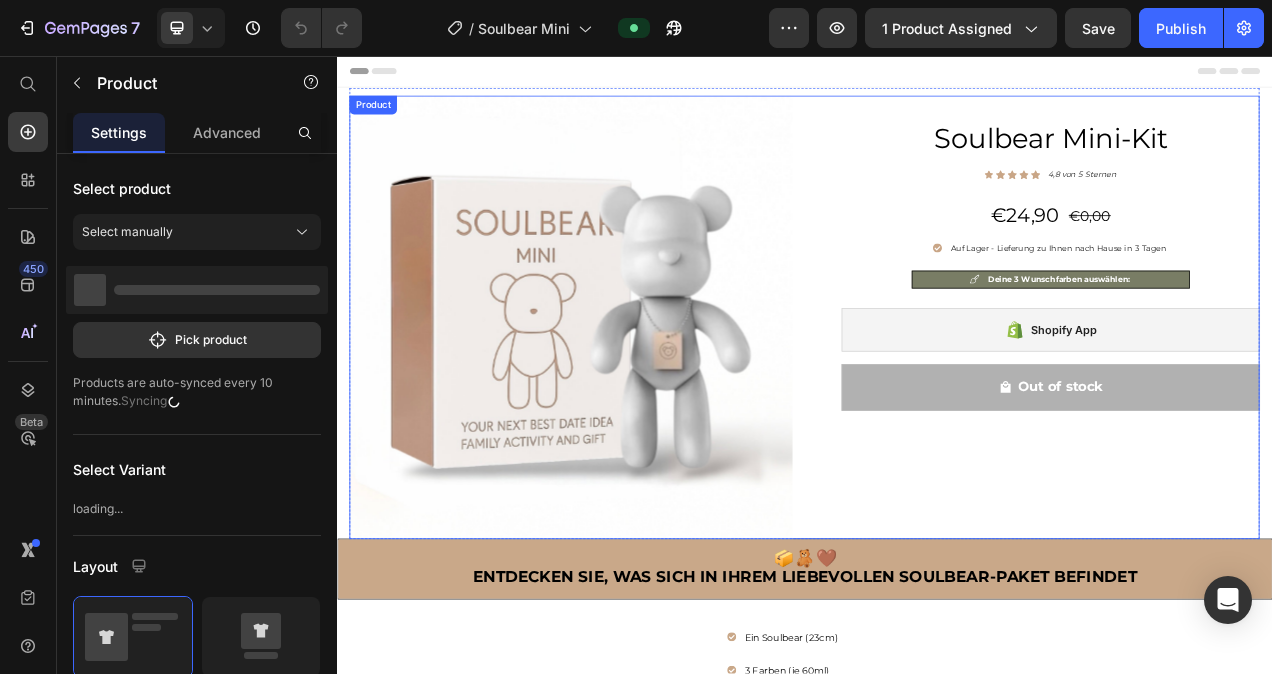 click on "Soulbear Mini-Kit Heading
Icon
Icon
Icon
Icon
Icon Icon List Hoz 4,8 von 5 Sternen Text block Row €24,90 (P) Price €0,00 Price Row Auf Lager - Lieferung zu Ihnen nach Hause in 3 Tagen Item list
Deine 3 Wunschfarben auswählen: Item list Shopify App Shopify App
Out of stock (P) Cart Button Row Image Image Image Image Image Carousel" at bounding box center (1236, 391) 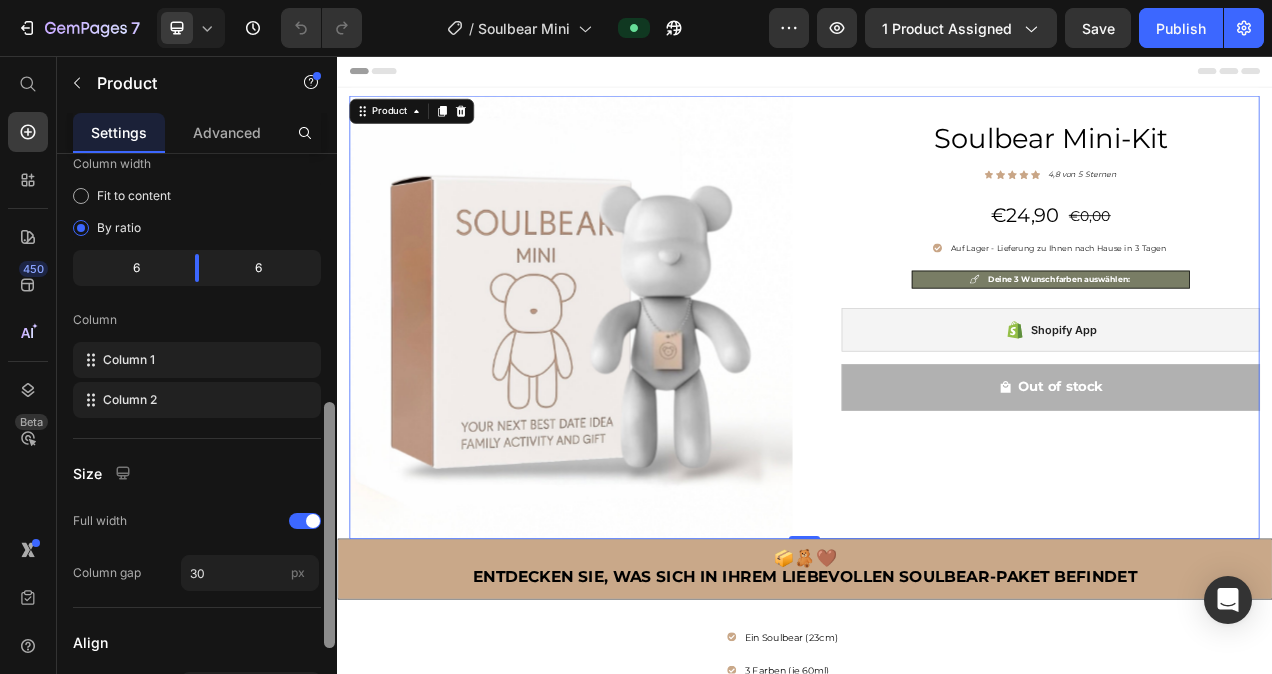 scroll, scrollTop: 541, scrollLeft: 0, axis: vertical 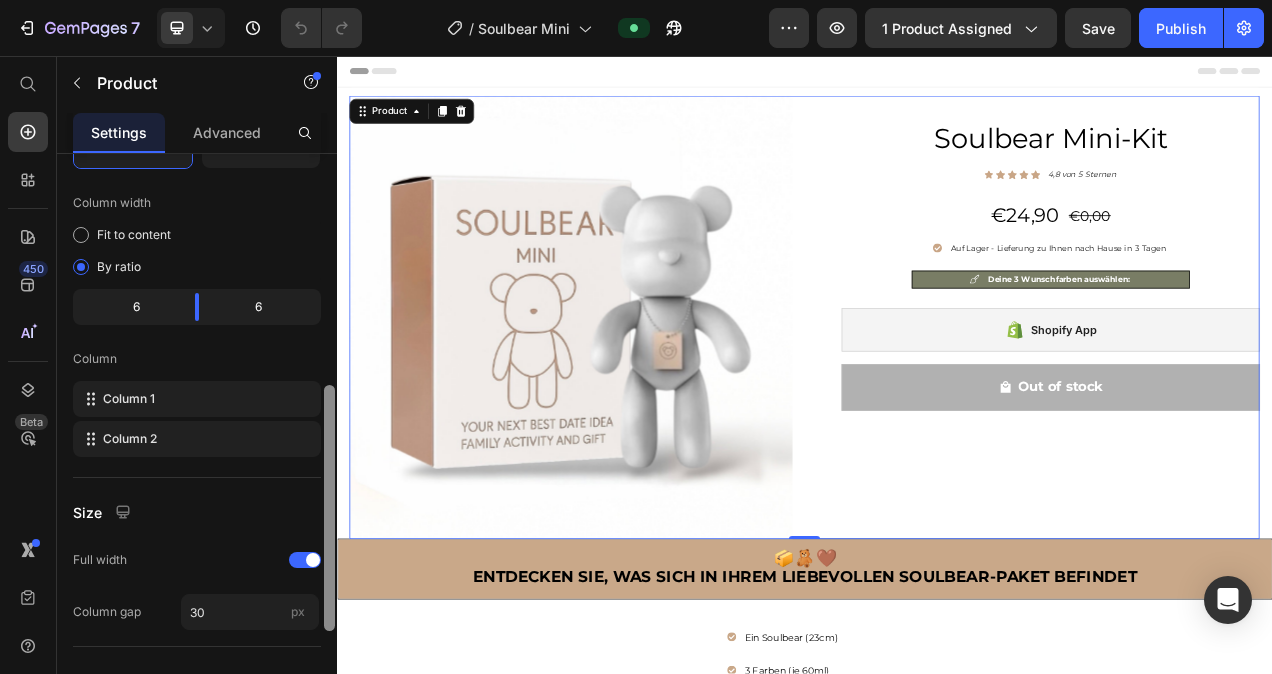 drag, startPoint x: 326, startPoint y: 192, endPoint x: 329, endPoint y: 429, distance: 237.01898 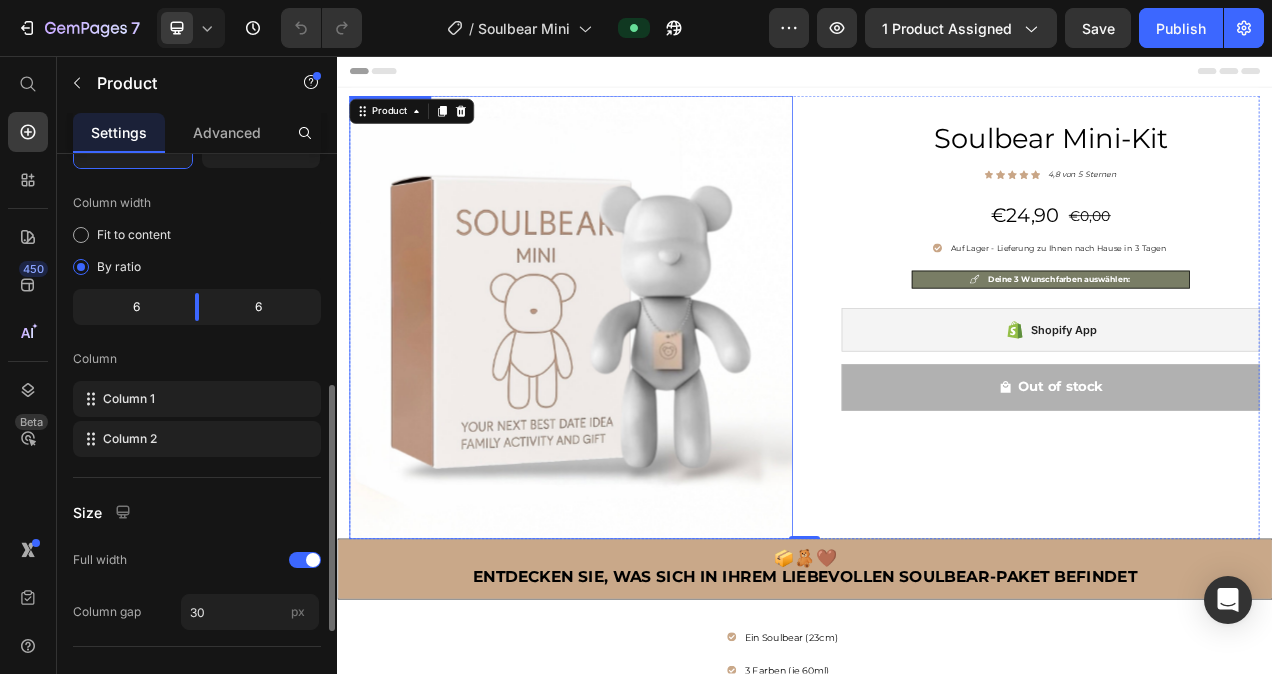 click at bounding box center [637, 391] 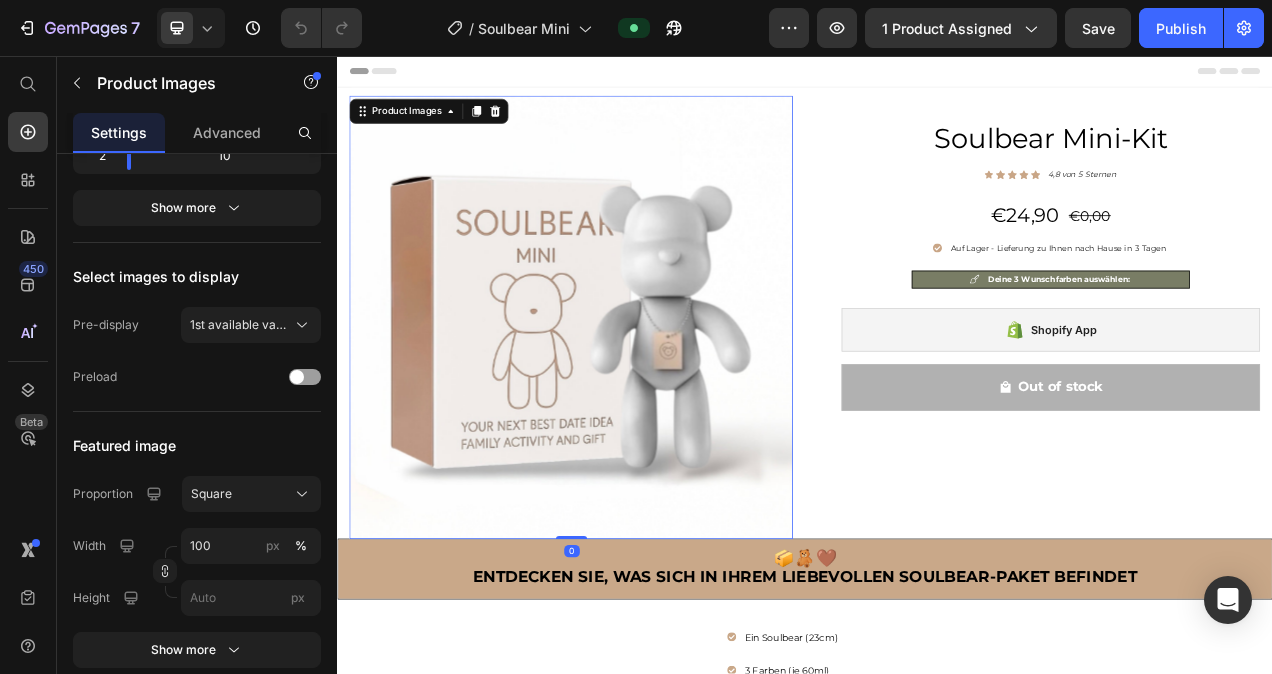 scroll, scrollTop: 0, scrollLeft: 0, axis: both 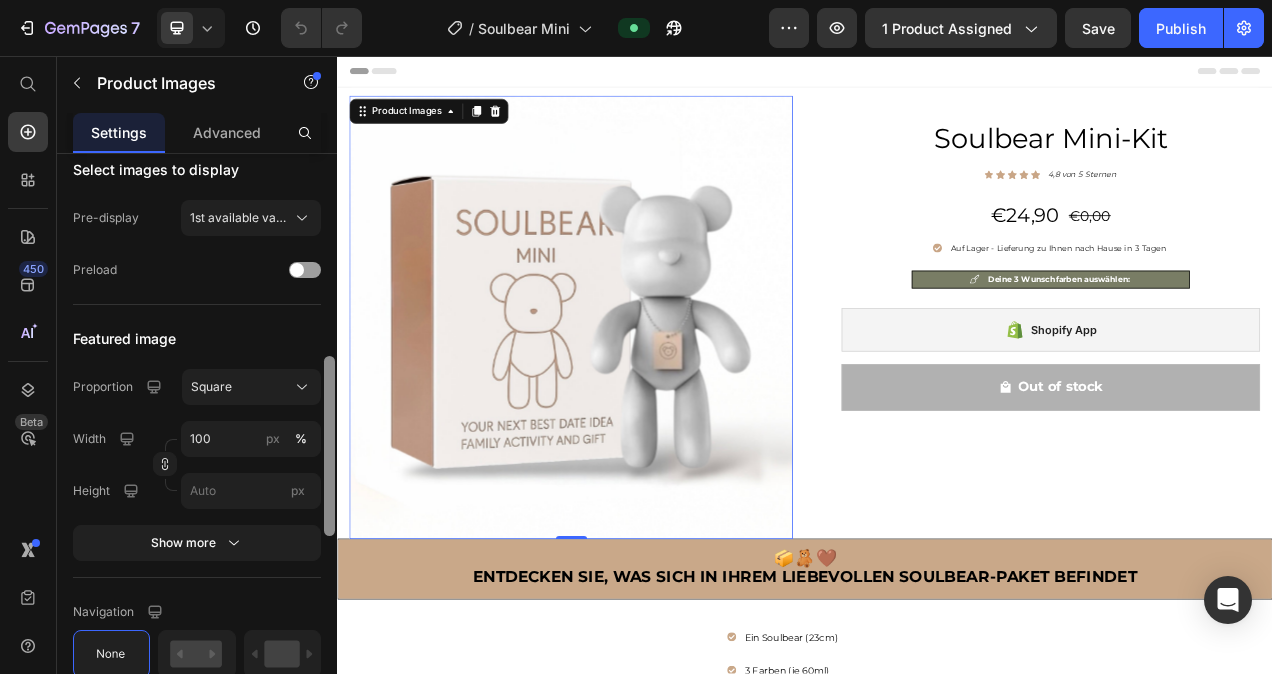 drag, startPoint x: 329, startPoint y: 291, endPoint x: 331, endPoint y: 494, distance: 203.00986 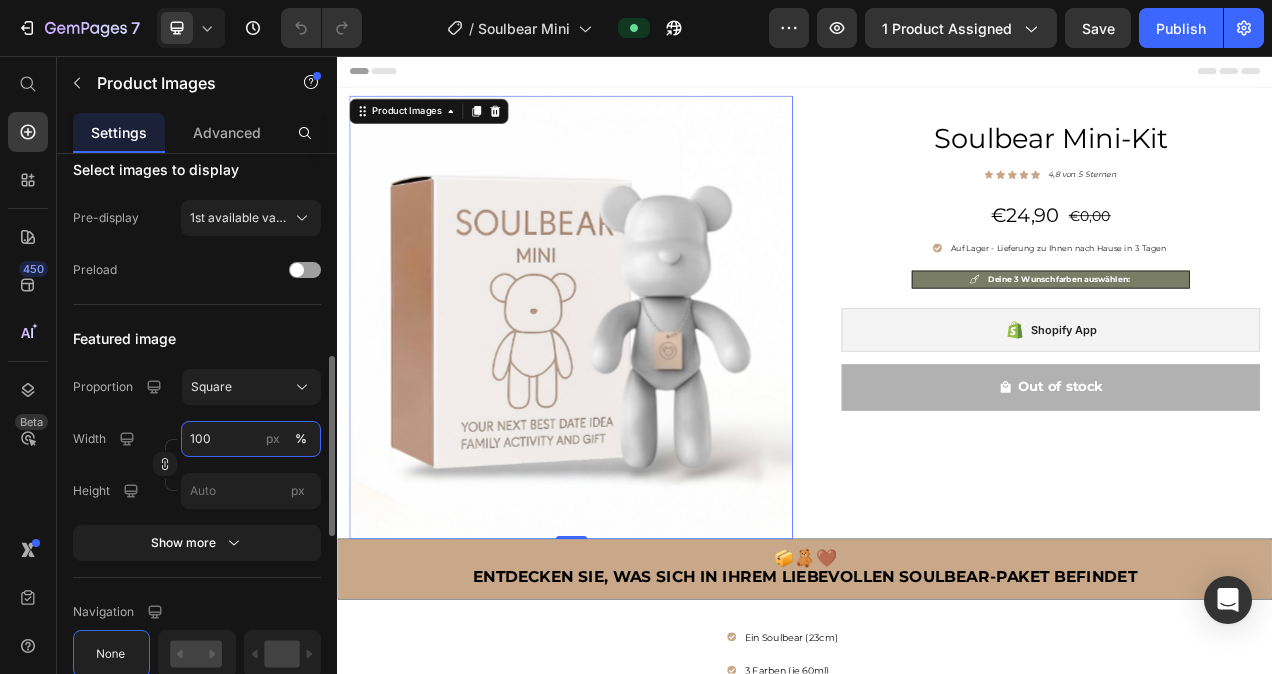 click on "100" at bounding box center [251, 439] 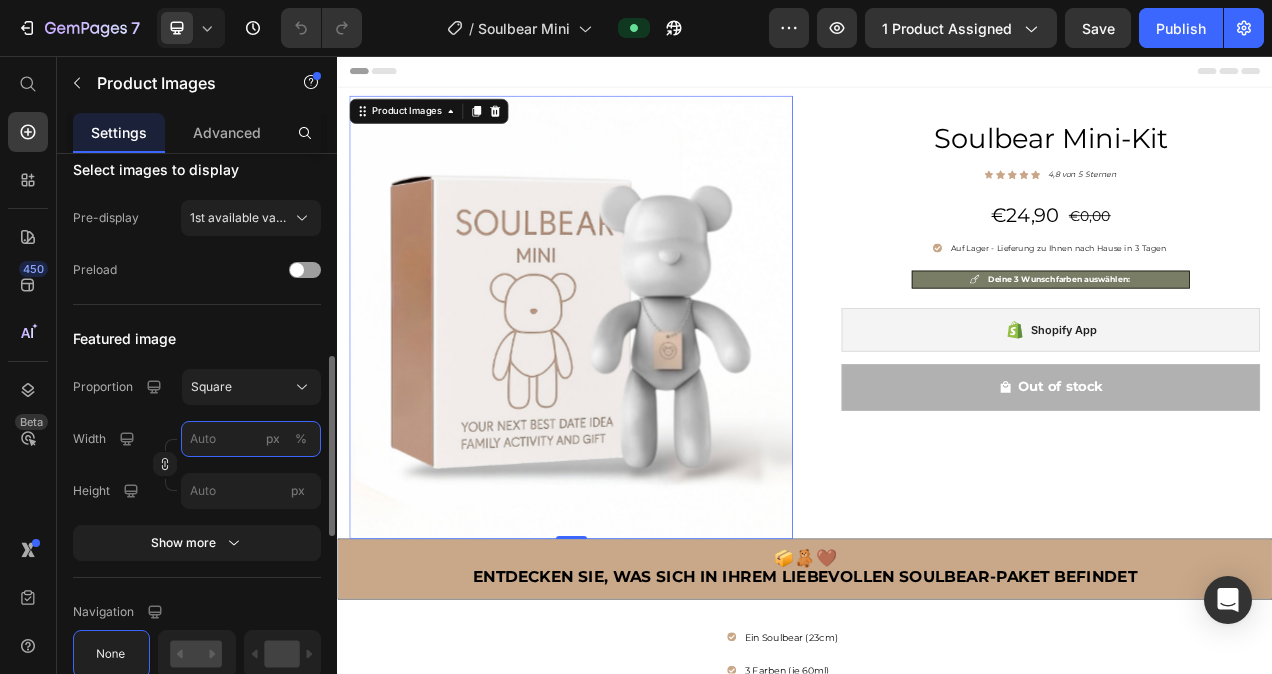 type on "9" 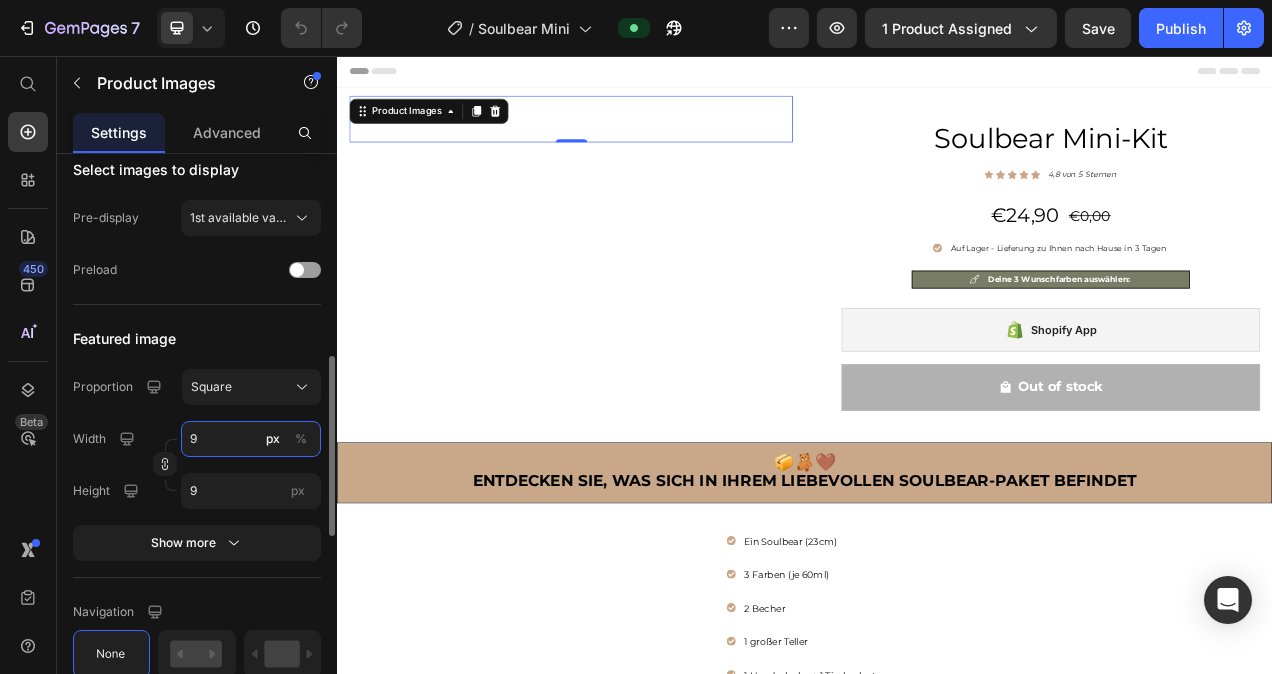 type on "90" 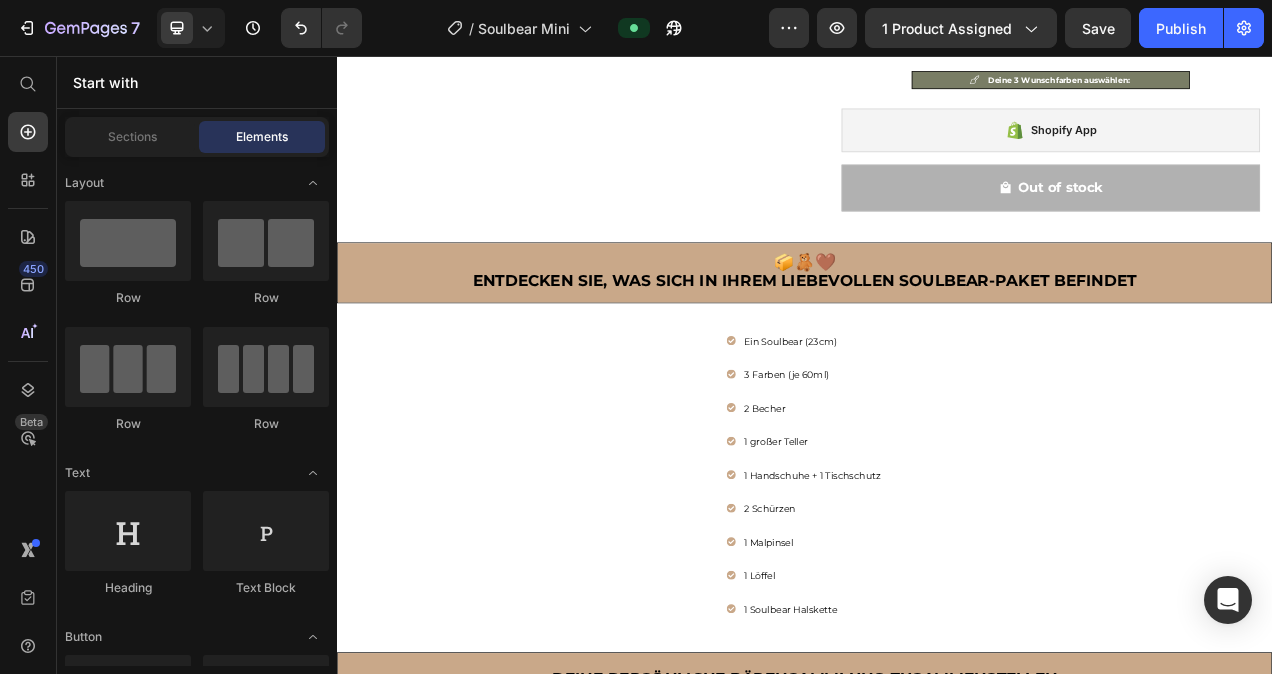scroll, scrollTop: 0, scrollLeft: 0, axis: both 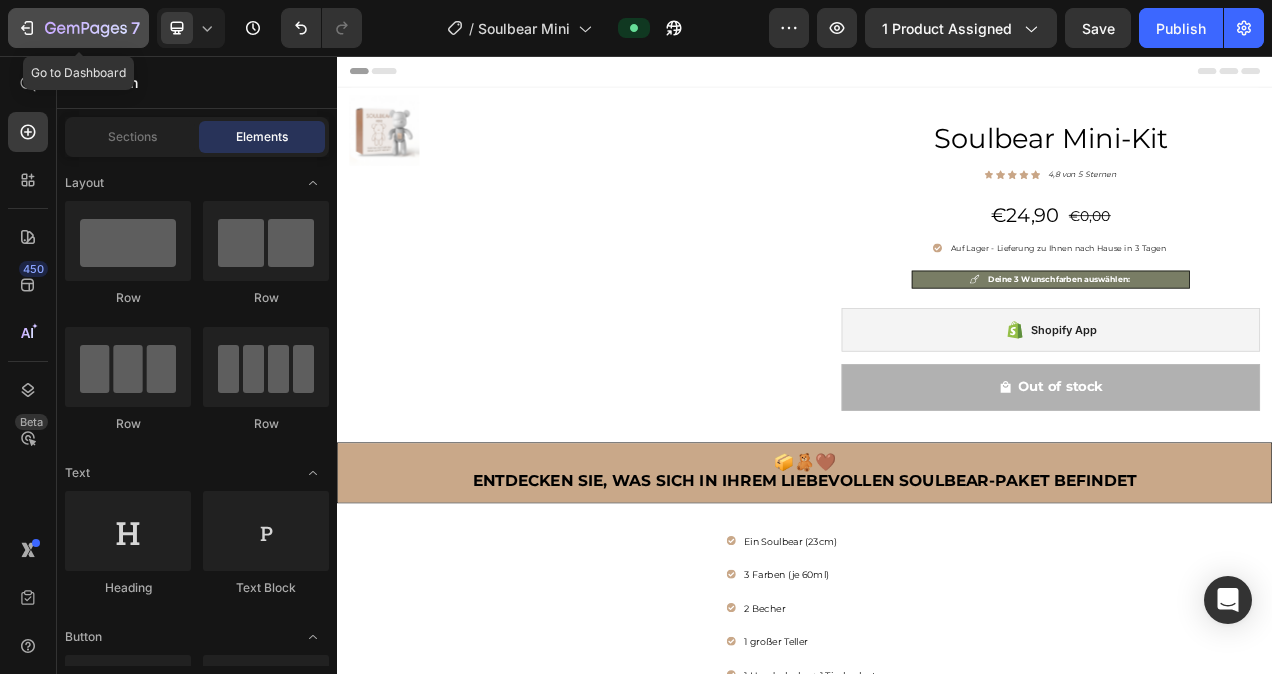 click 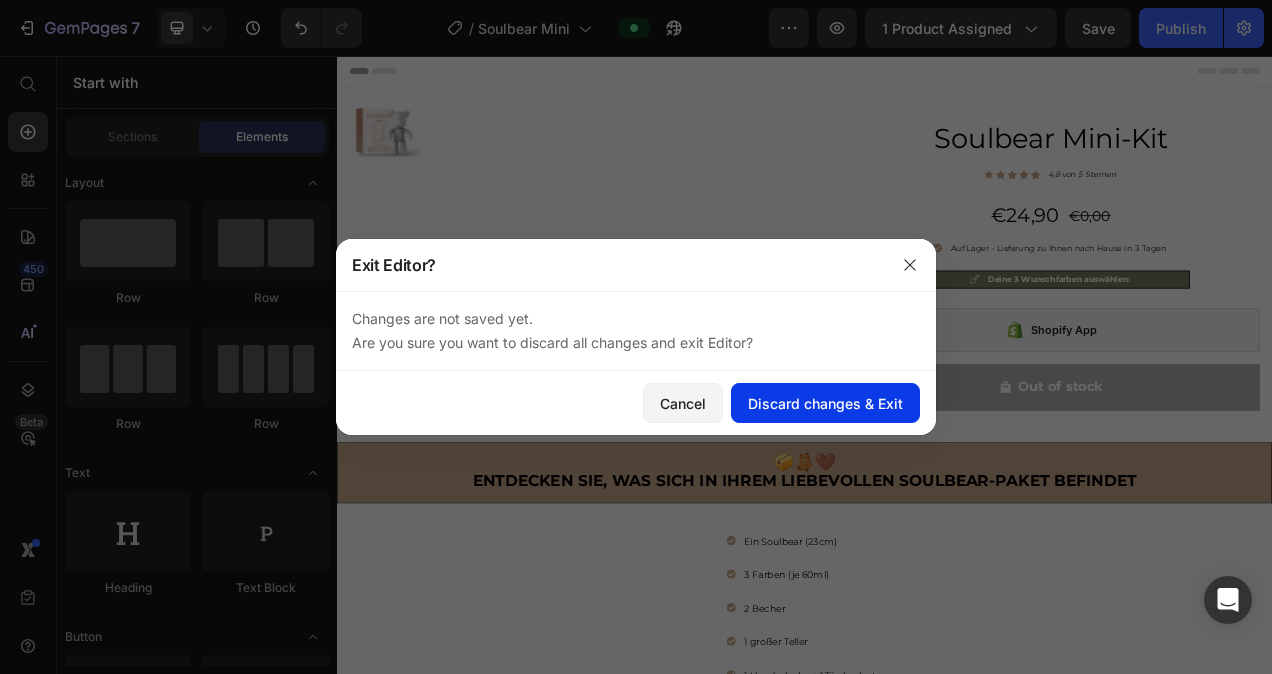 click on "Discard changes & Exit" at bounding box center (825, 403) 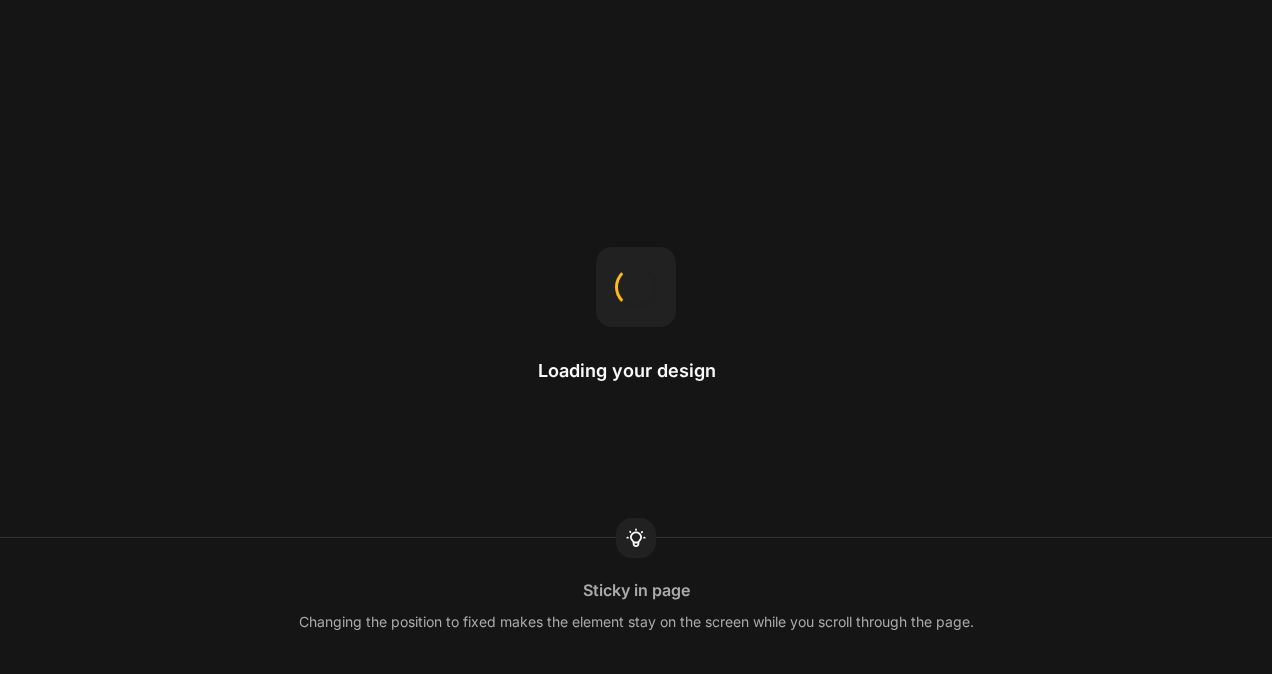 scroll, scrollTop: 0, scrollLeft: 0, axis: both 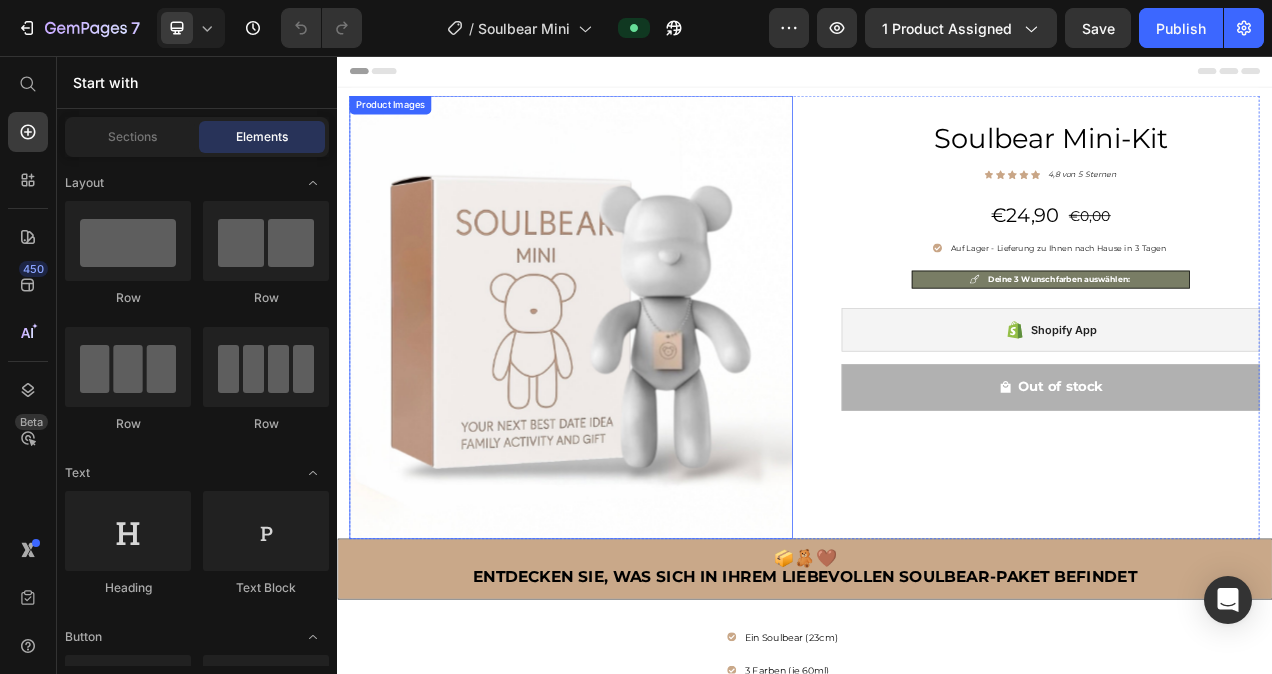 click at bounding box center [637, 391] 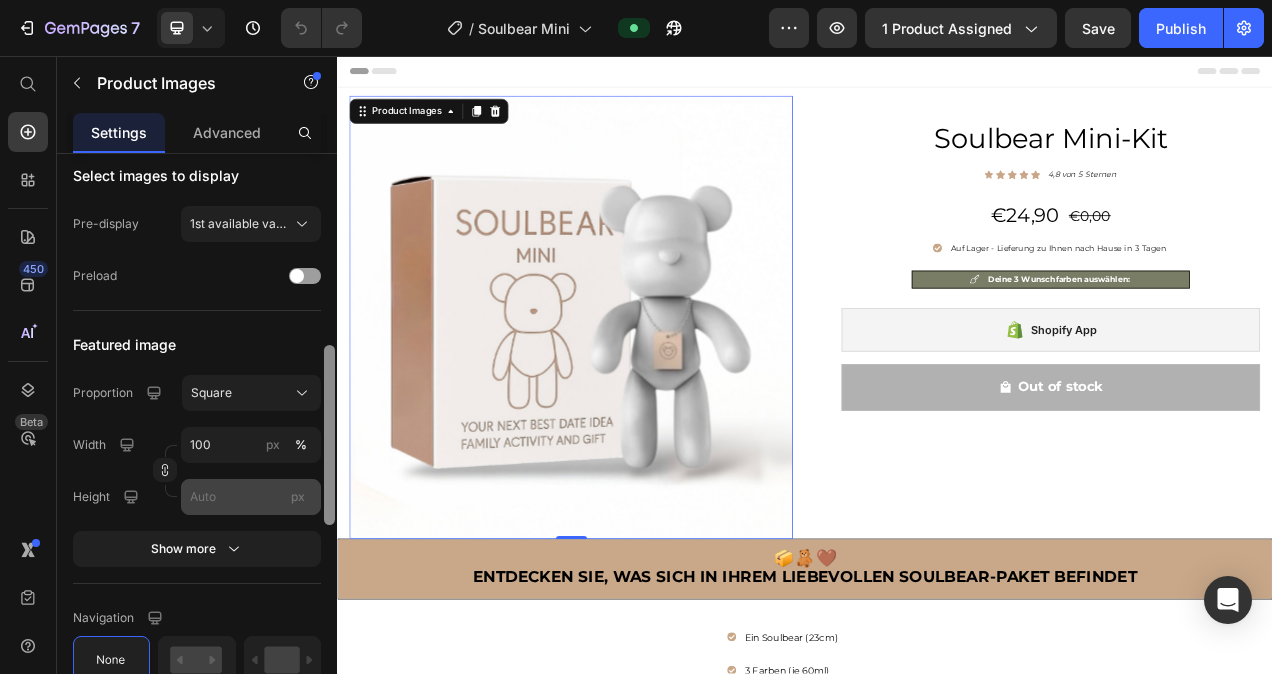 scroll, scrollTop: 664, scrollLeft: 0, axis: vertical 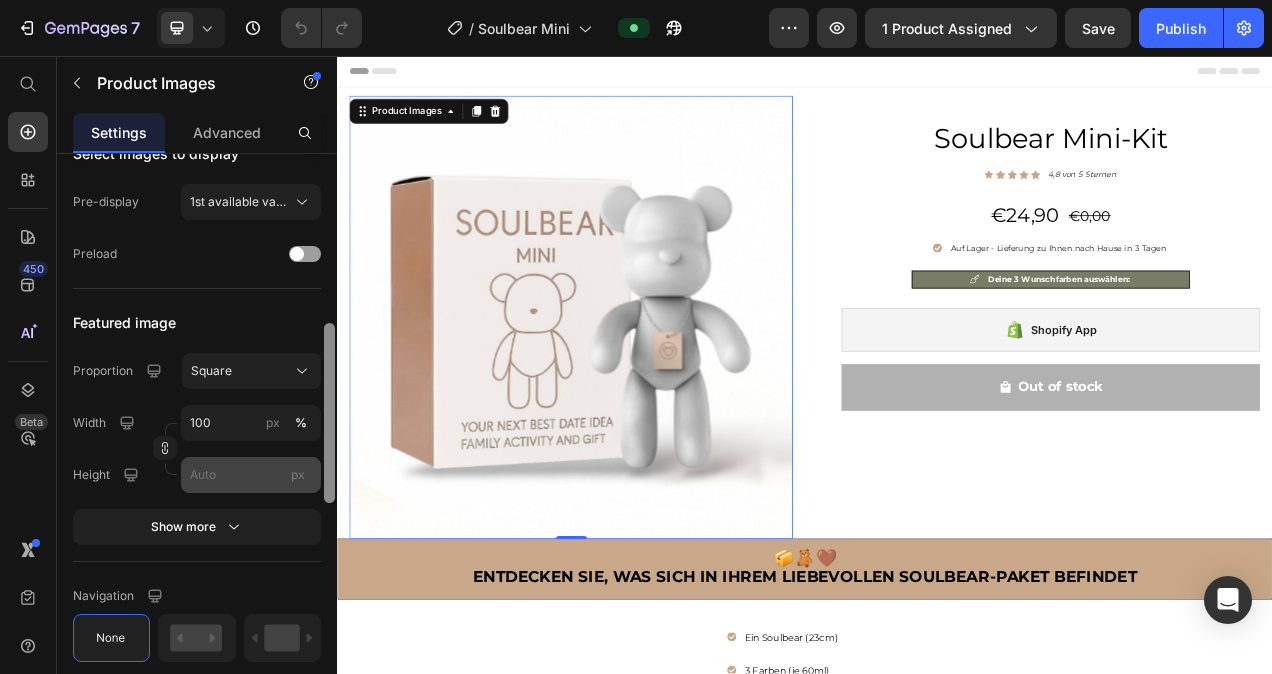 drag, startPoint x: 326, startPoint y: 282, endPoint x: 294, endPoint y: 479, distance: 199.58206 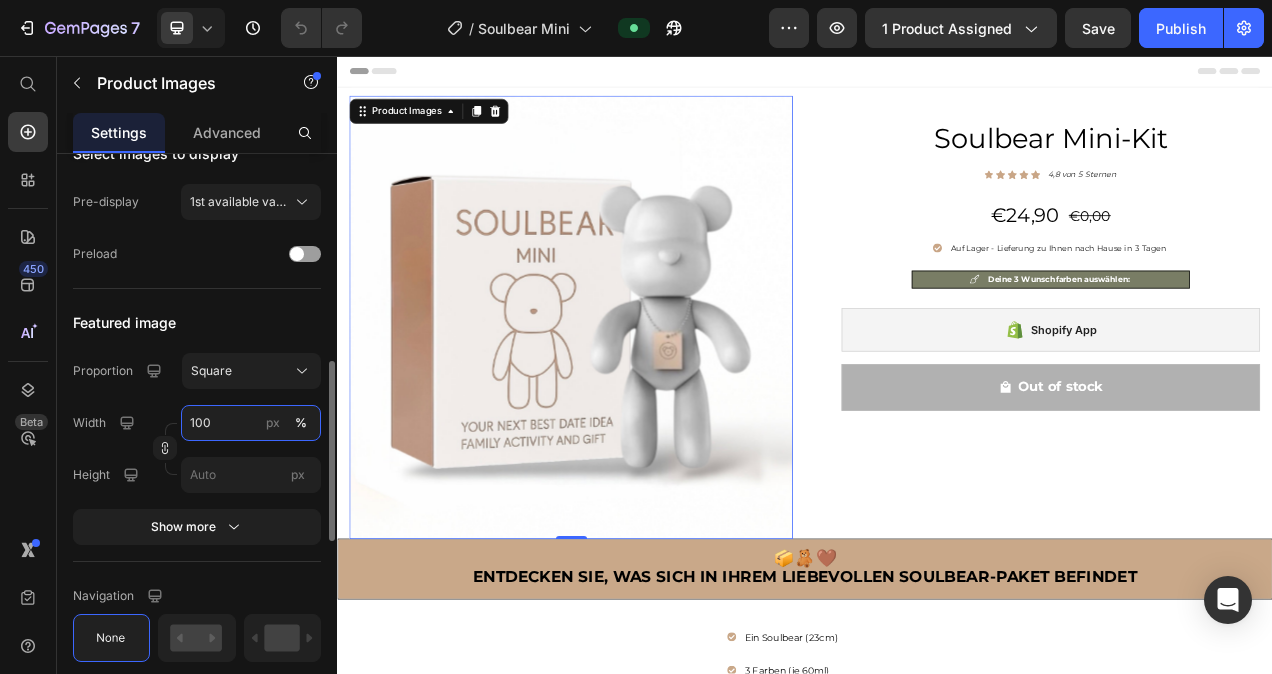 click on "100" at bounding box center (251, 423) 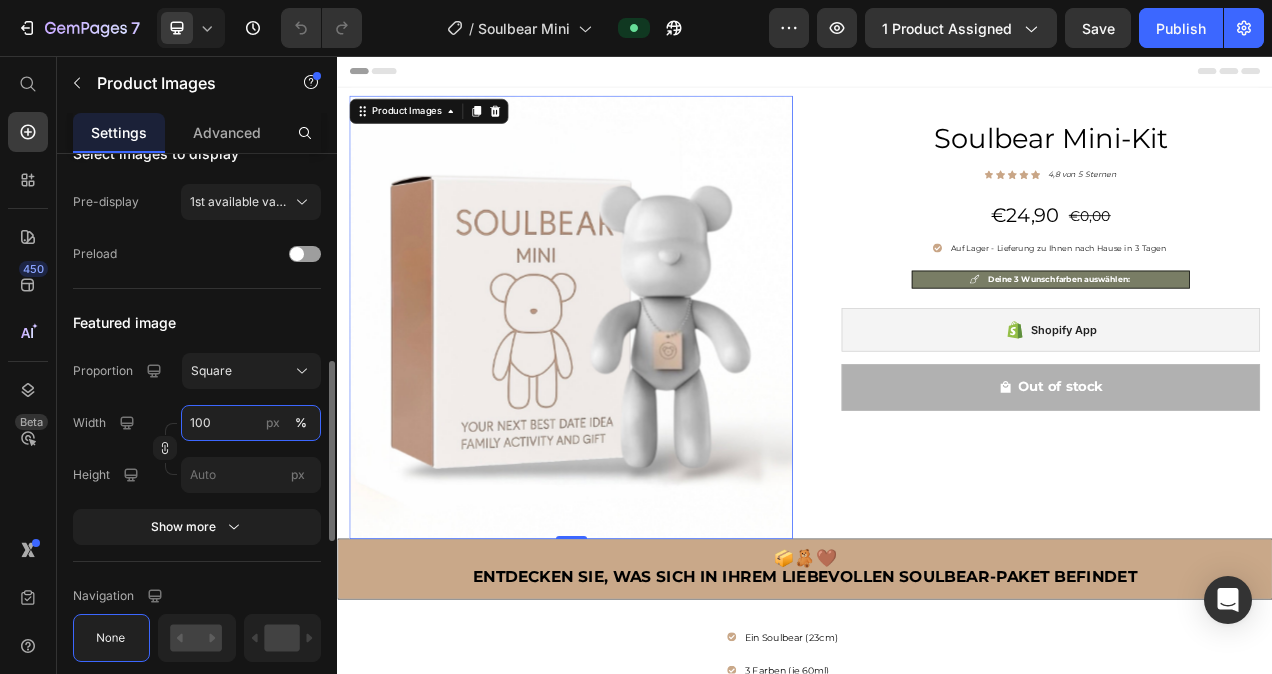 click on "100" at bounding box center (251, 423) 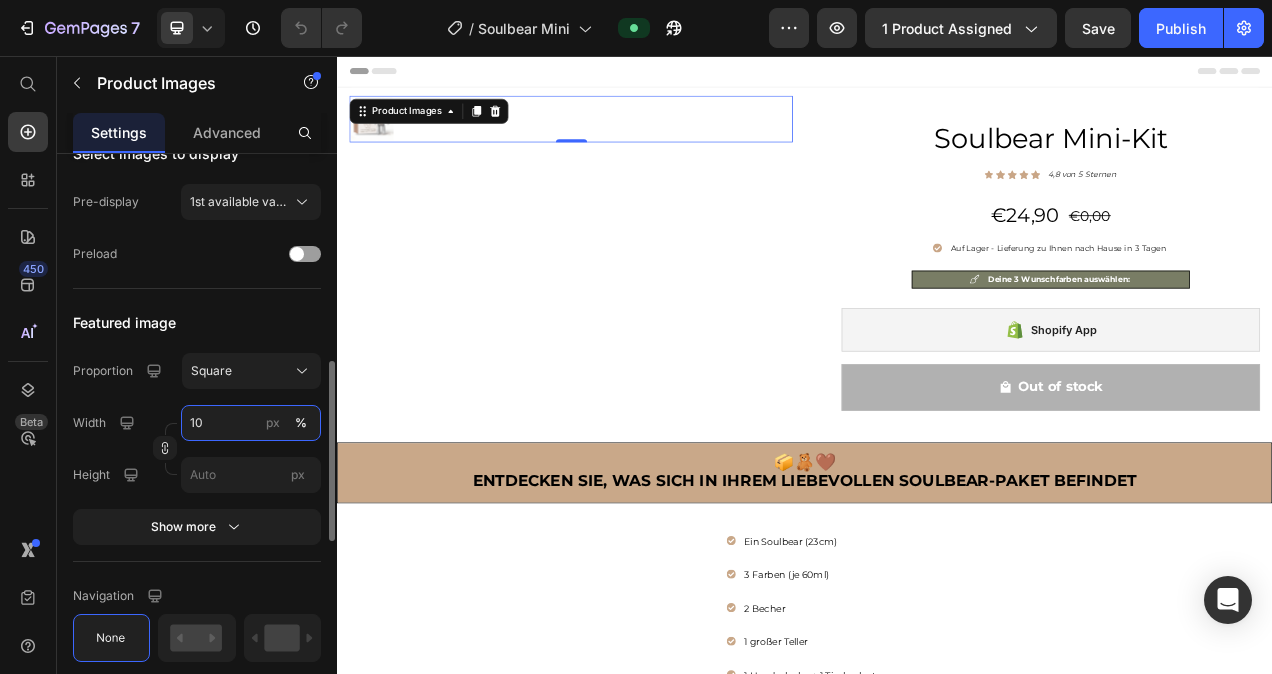 type on "1" 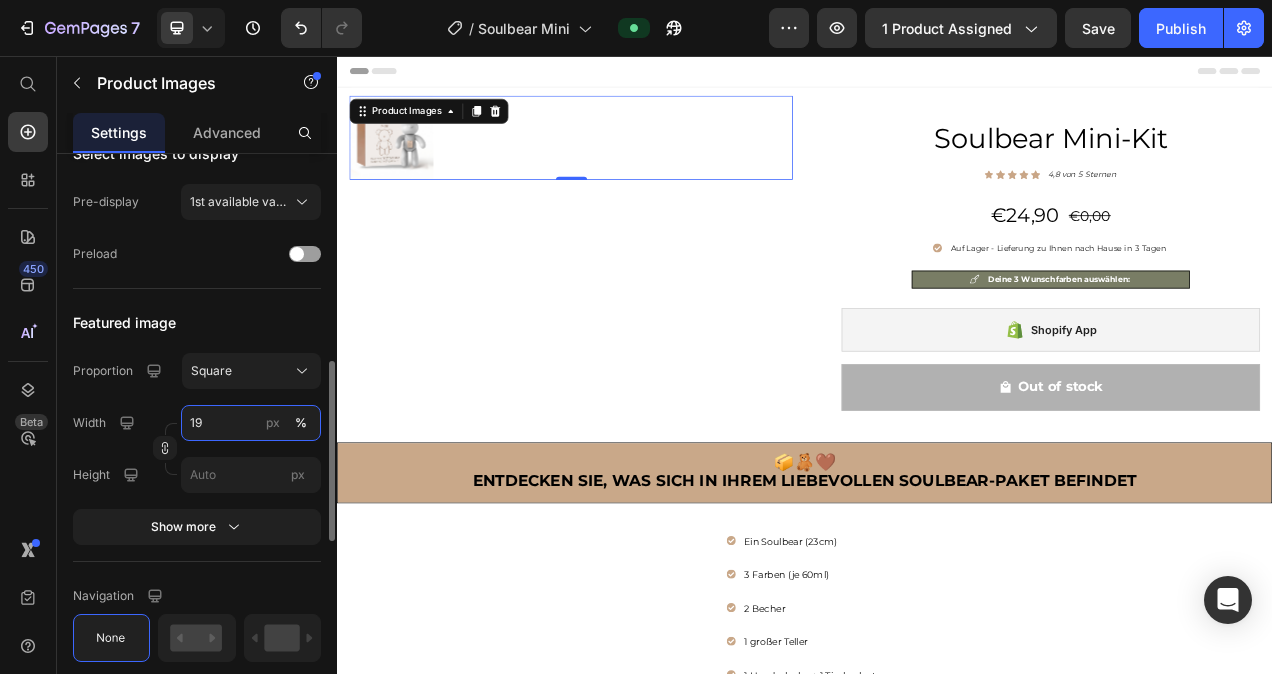 type on "1" 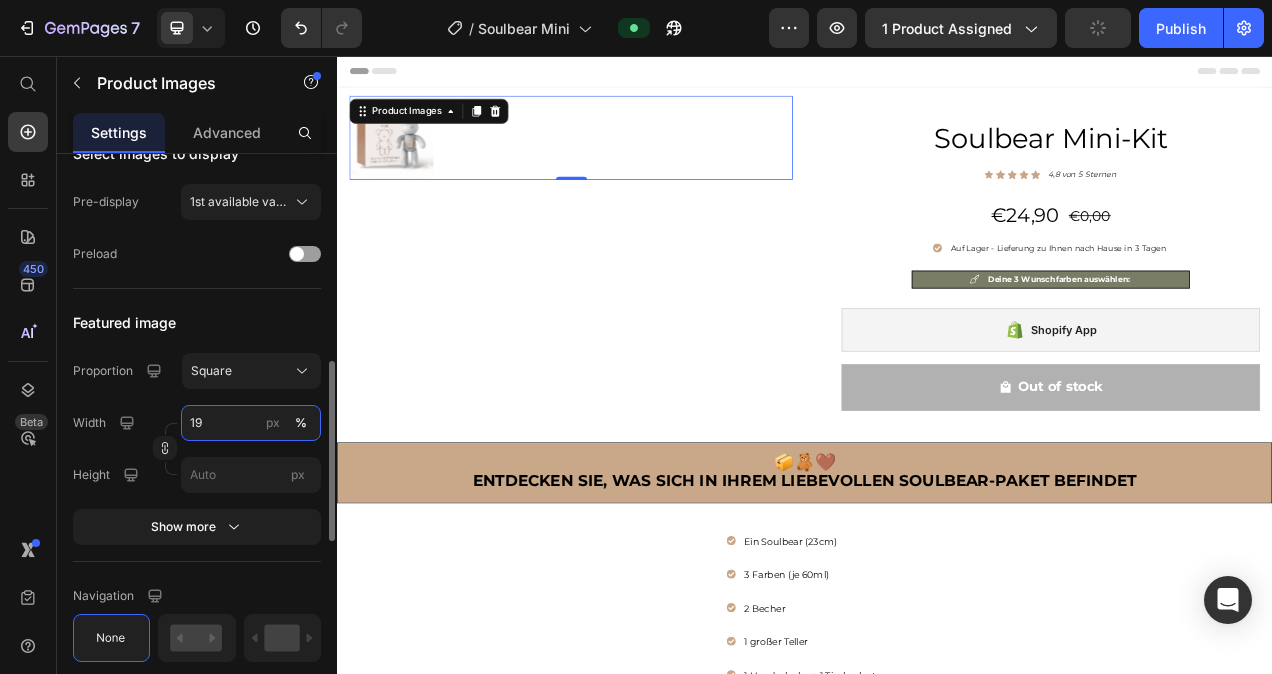 type on "1" 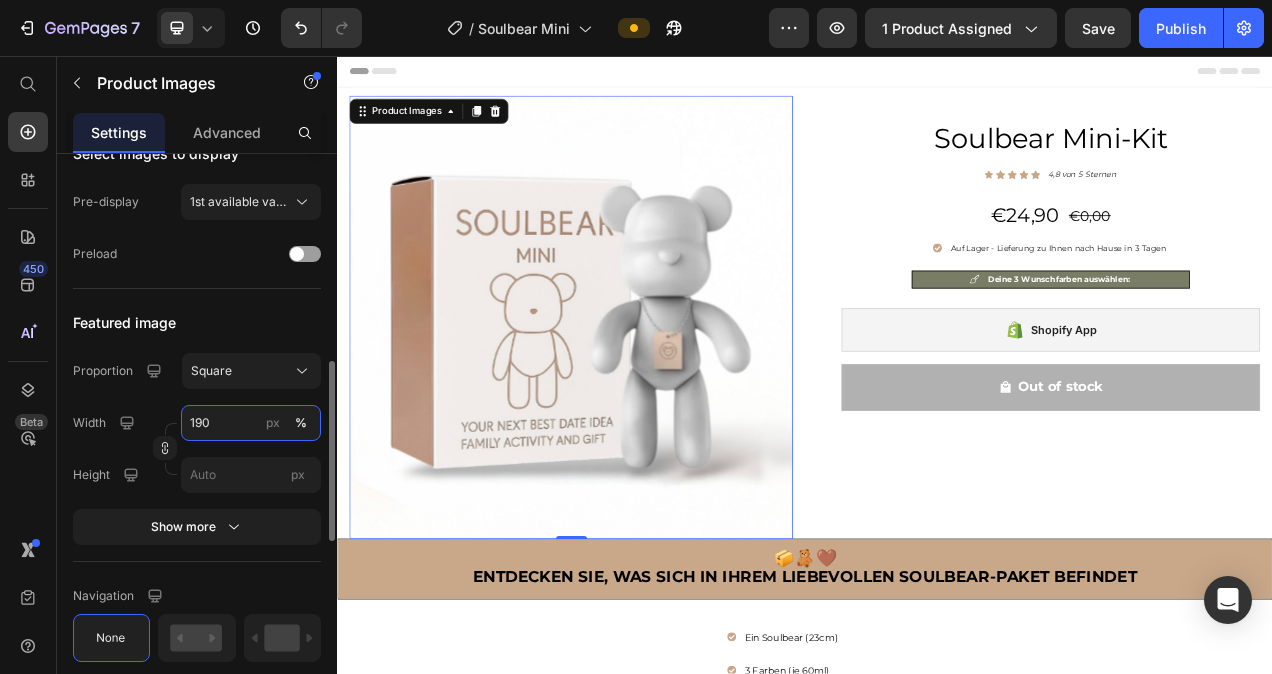 click on "190" at bounding box center [251, 423] 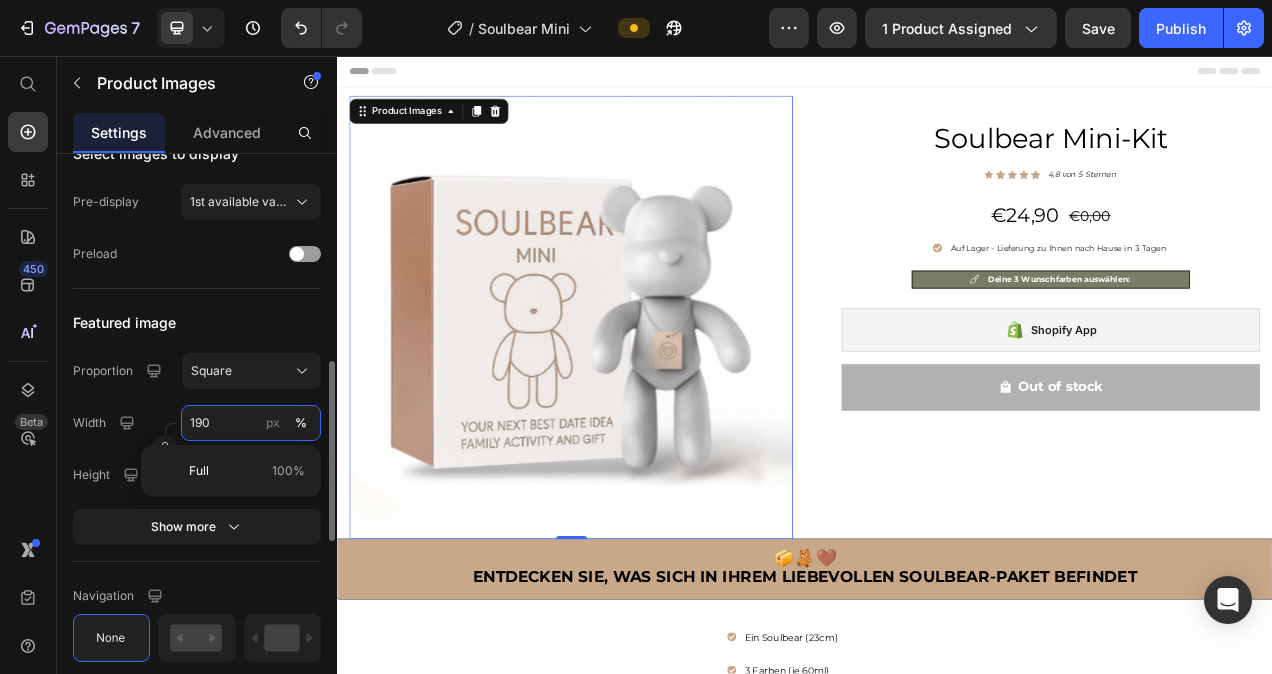type on "90" 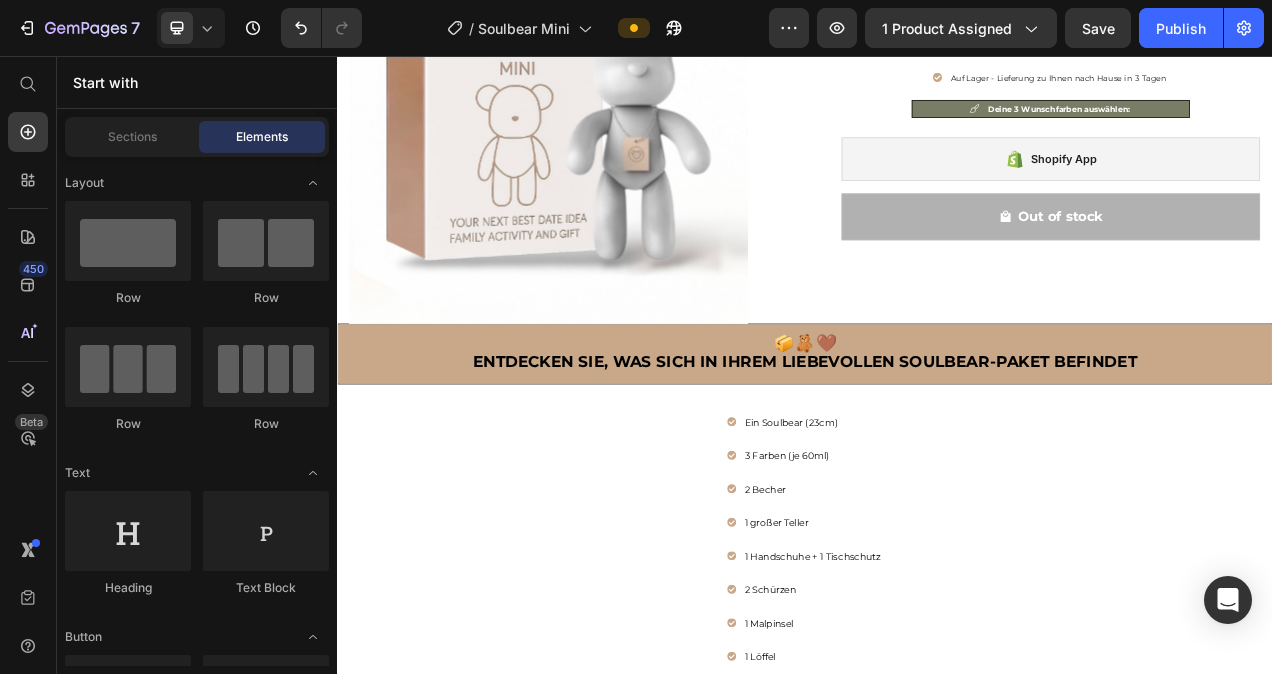 scroll, scrollTop: 0, scrollLeft: 0, axis: both 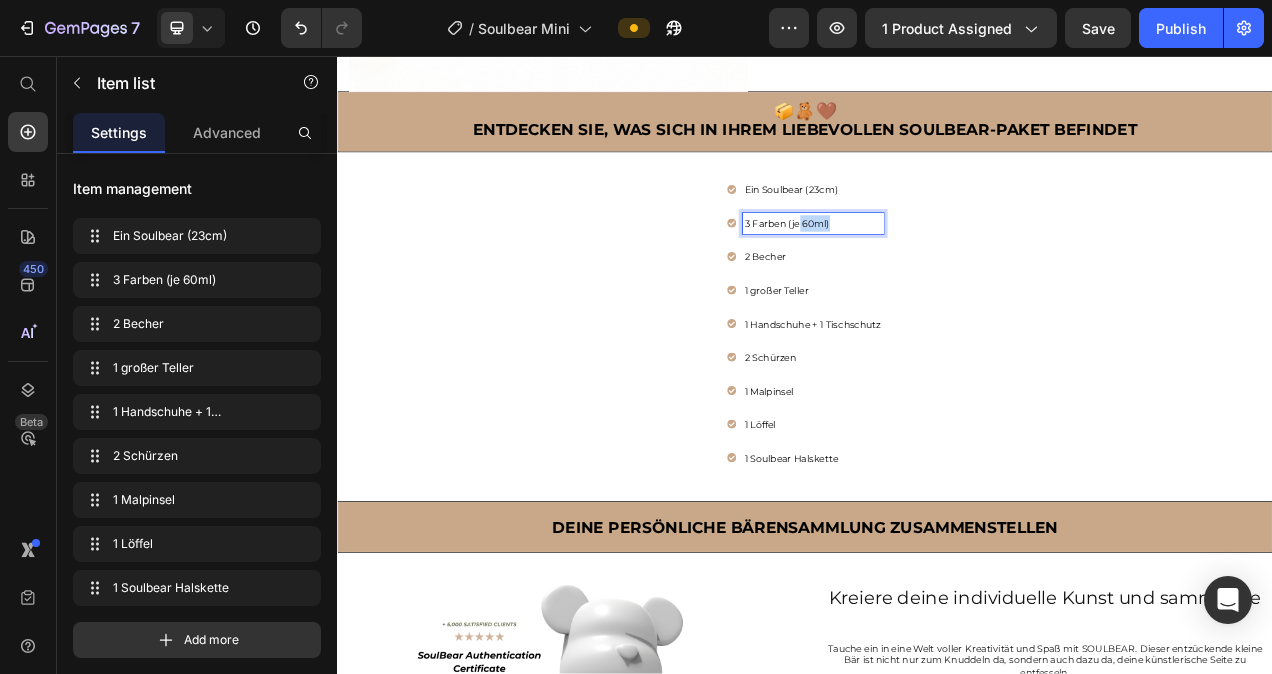 drag, startPoint x: 990, startPoint y: 257, endPoint x: 920, endPoint y: 263, distance: 70.256676 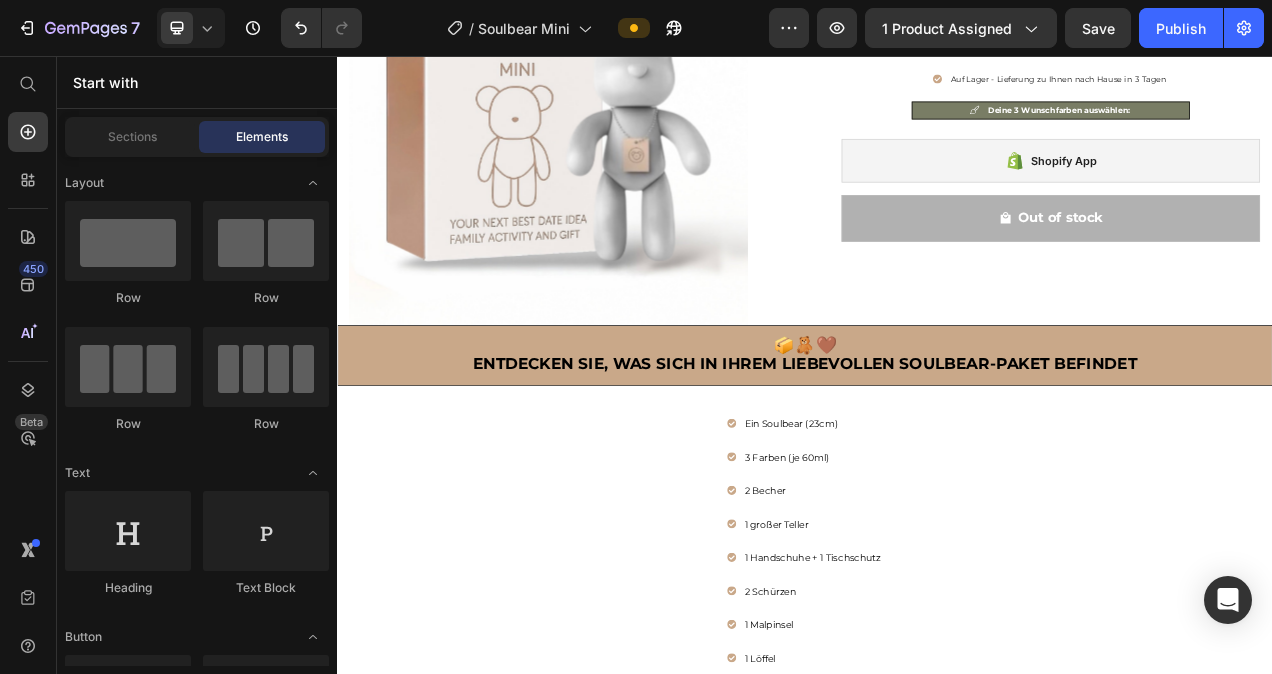 scroll, scrollTop: 0, scrollLeft: 0, axis: both 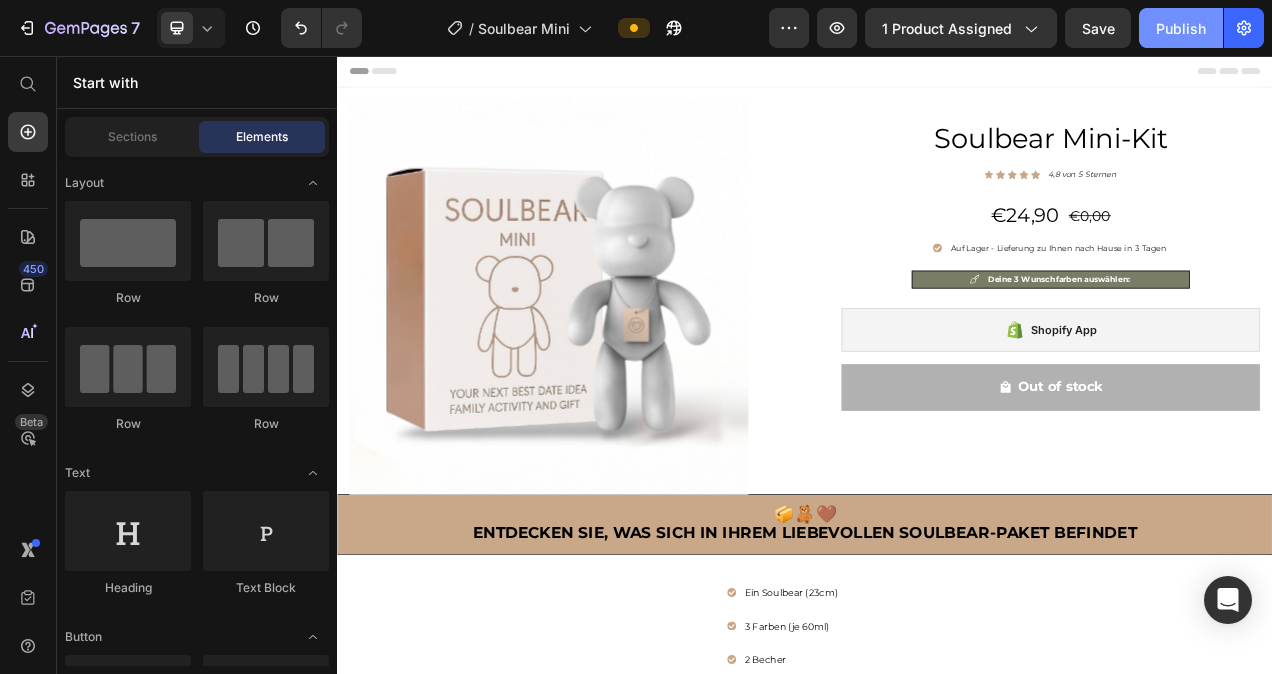 click on "Publish" at bounding box center (1181, 28) 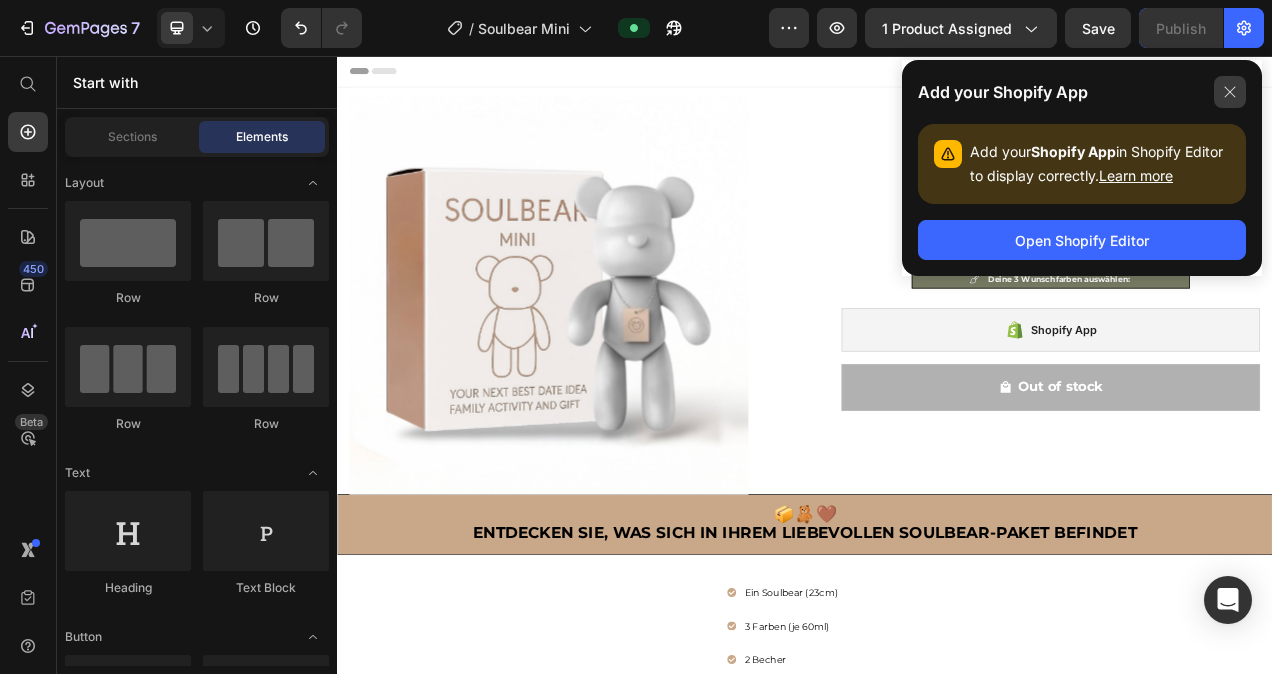 click 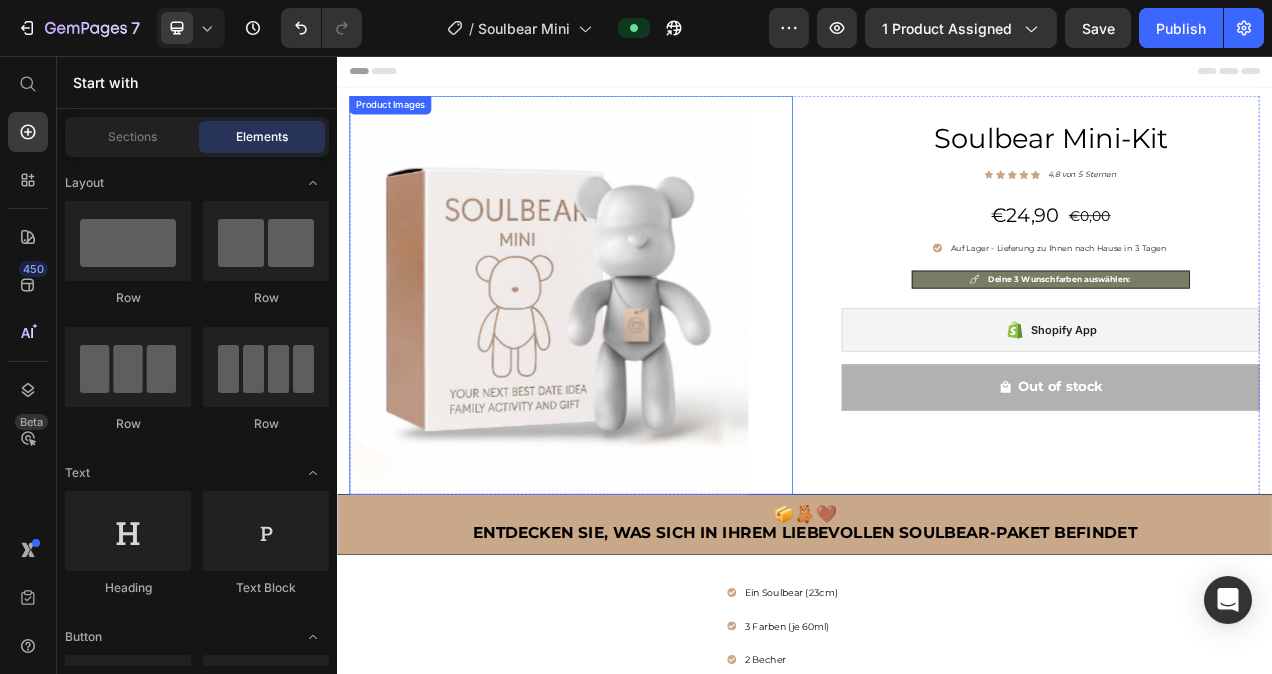 click at bounding box center (609, 363) 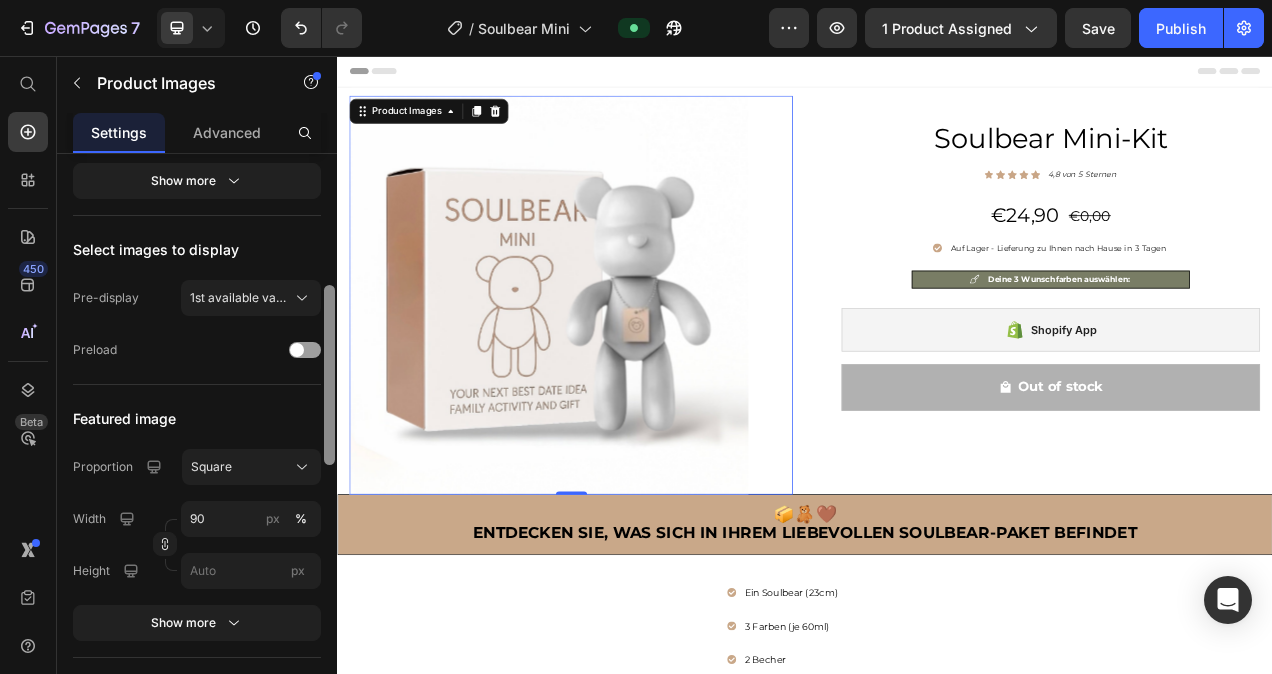 scroll, scrollTop: 584, scrollLeft: 0, axis: vertical 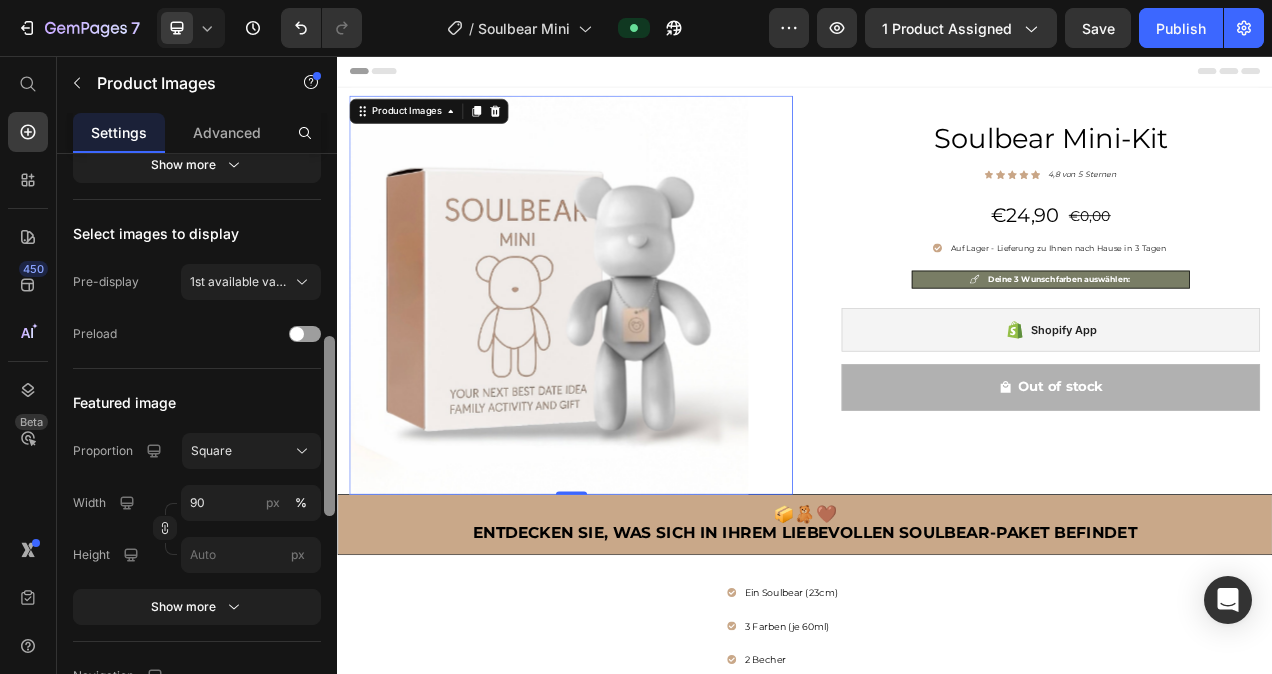 drag, startPoint x: 325, startPoint y: 257, endPoint x: 331, endPoint y: 440, distance: 183.09833 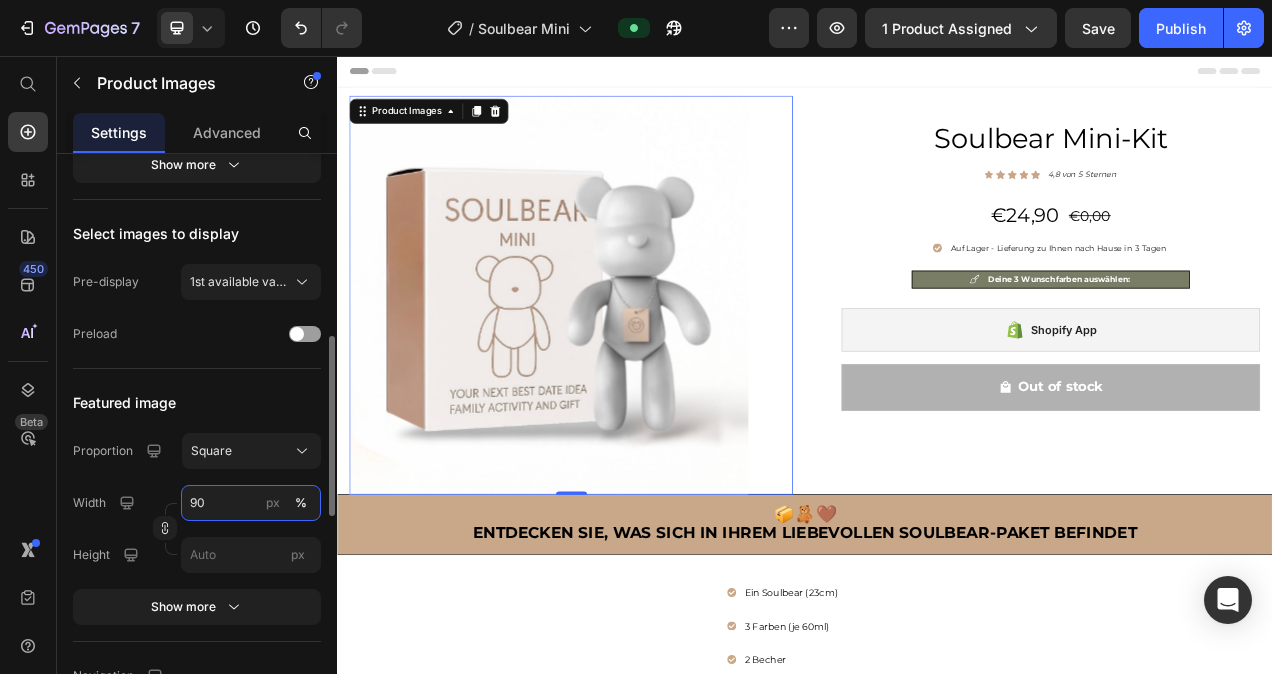 click on "90" at bounding box center [251, 503] 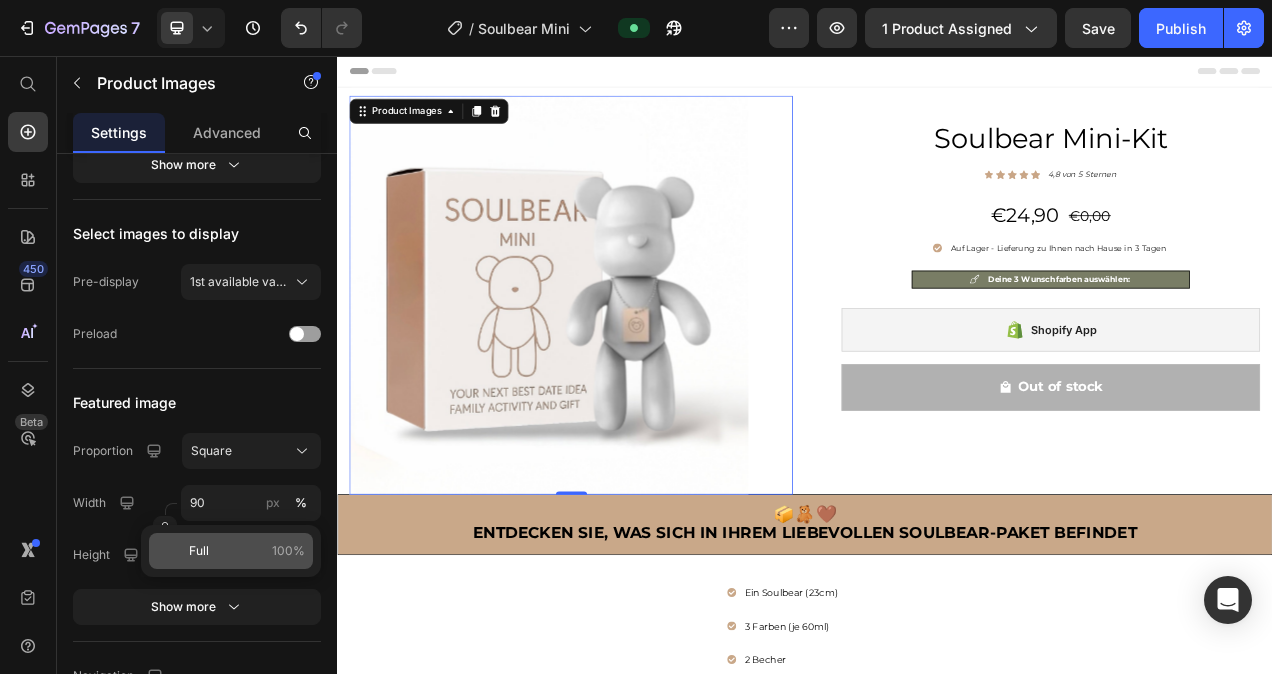 click on "Full 100%" at bounding box center [247, 551] 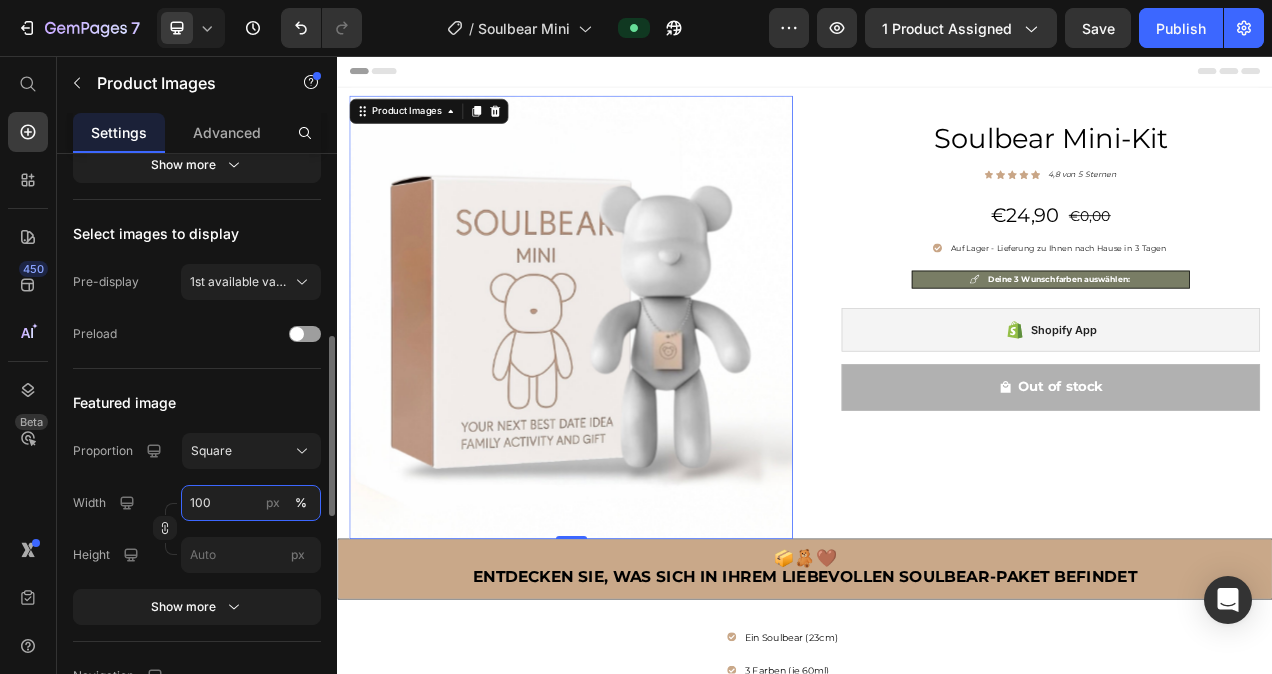 click on "100" at bounding box center [251, 503] 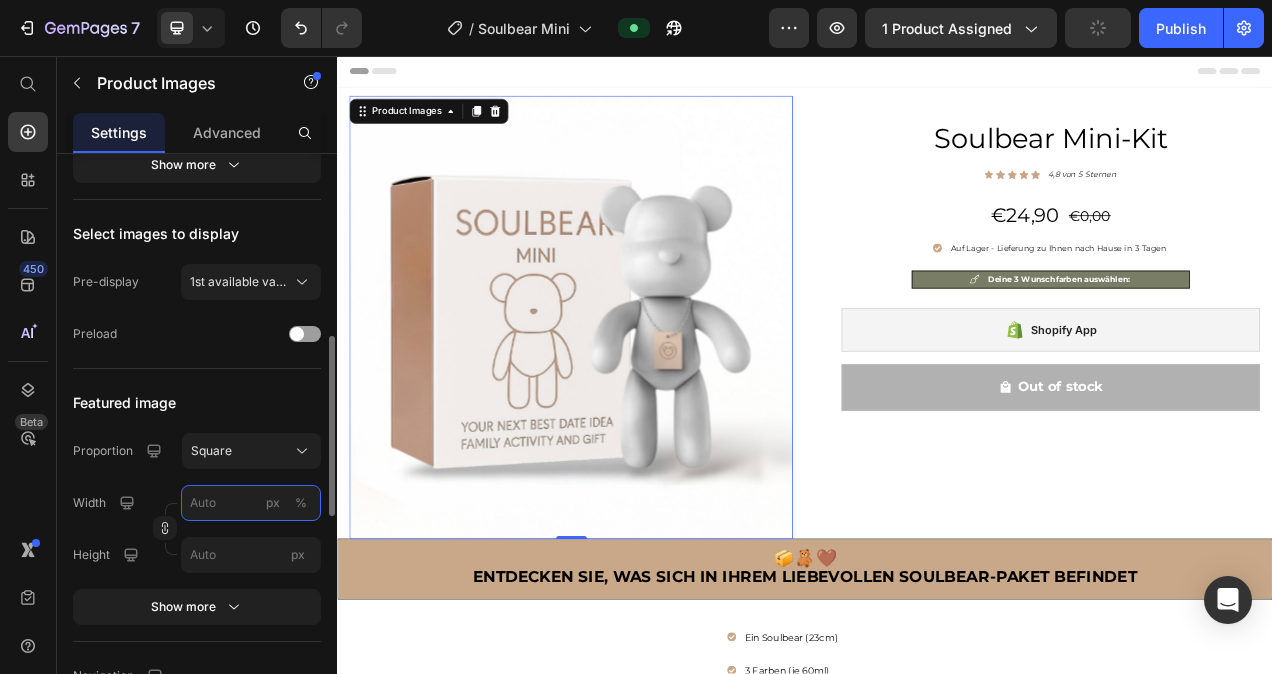 type on "9" 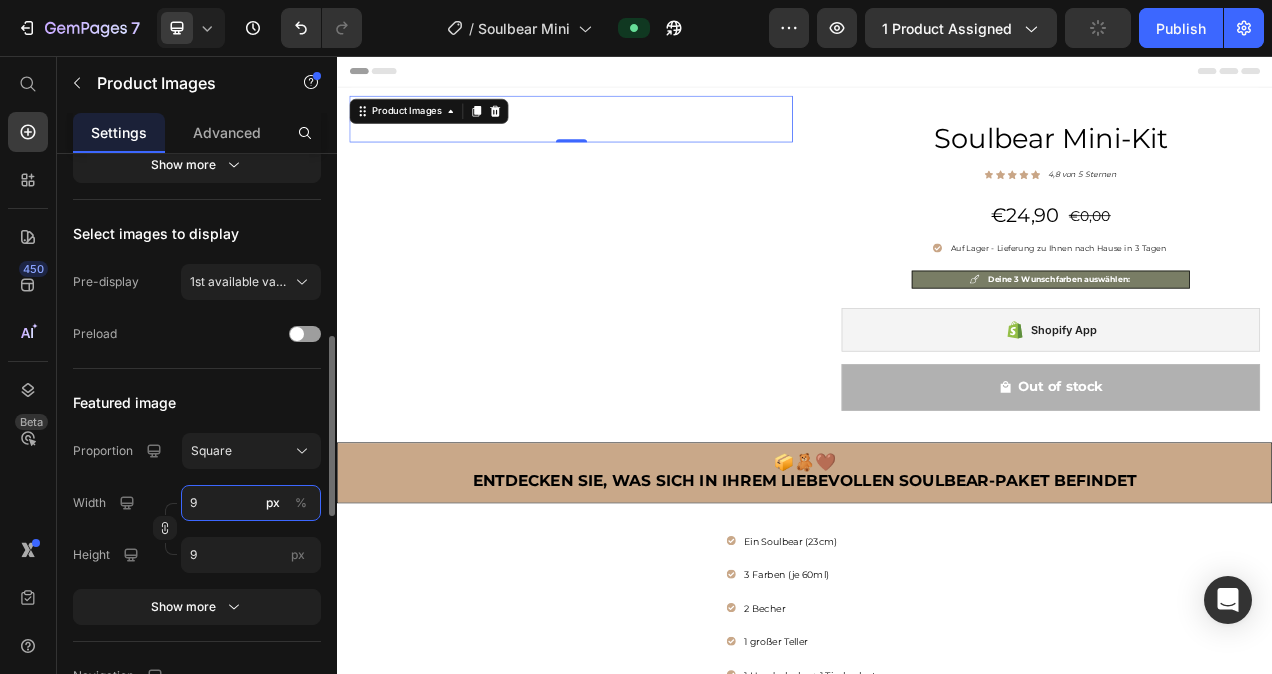 type on "100" 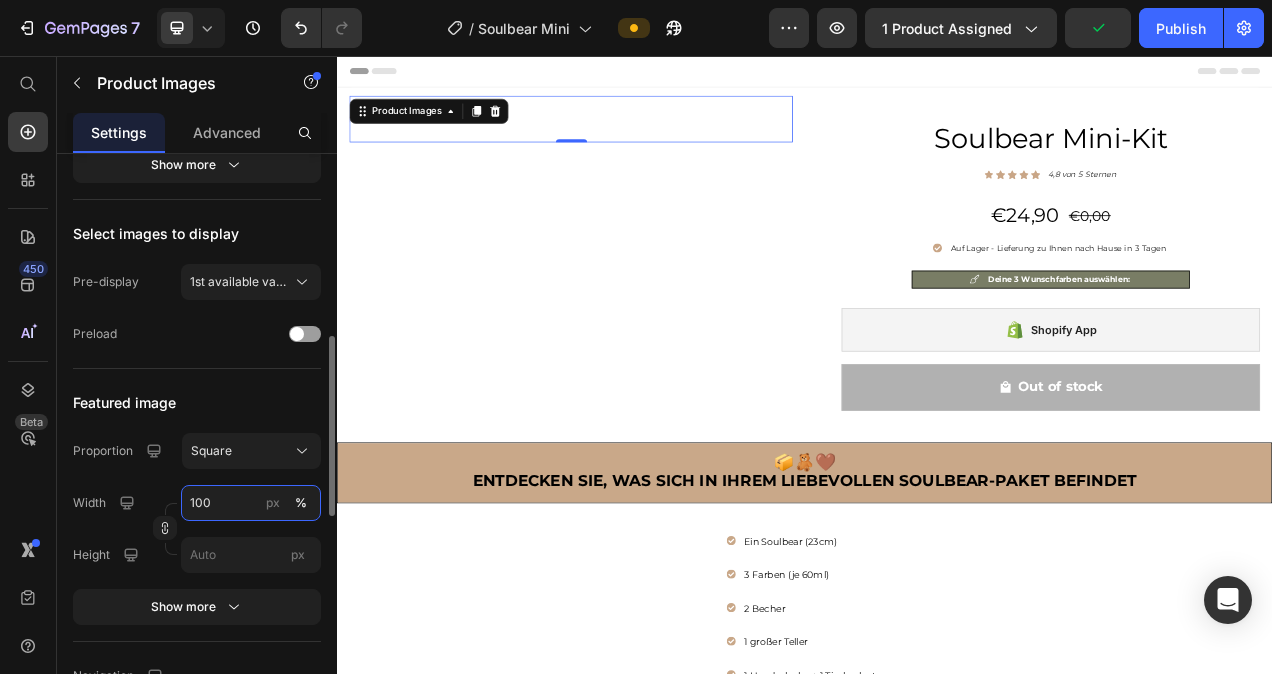 type on "9" 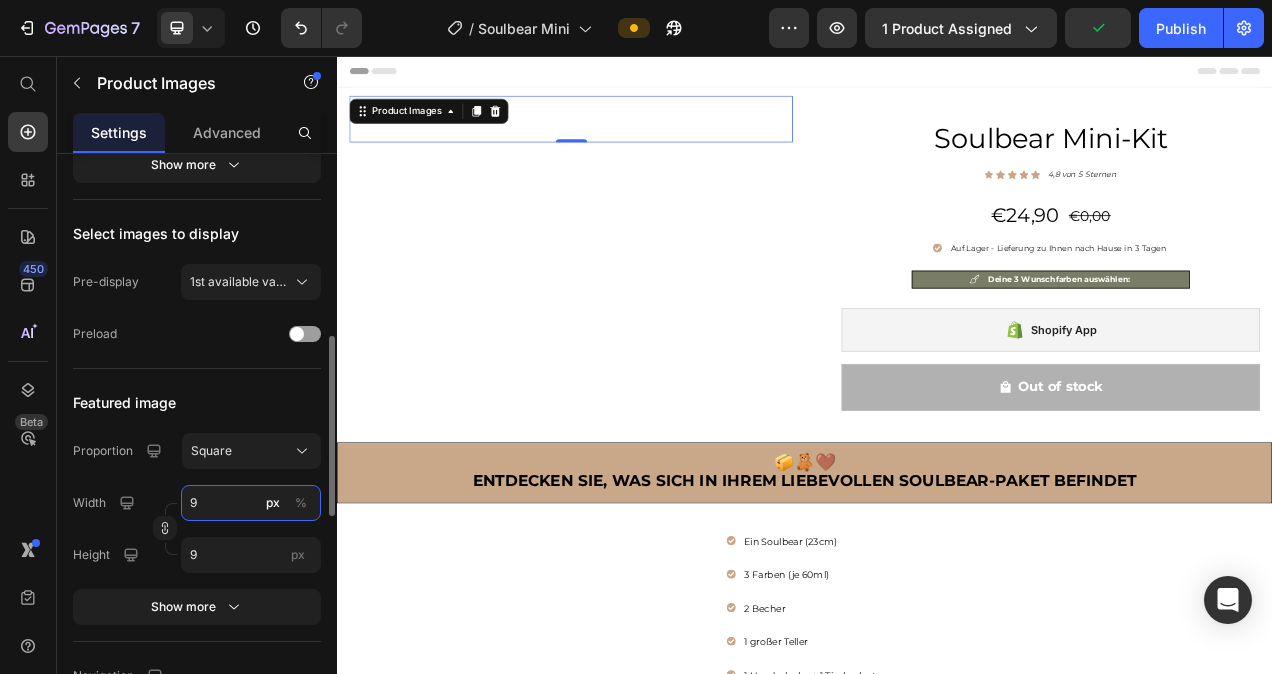type 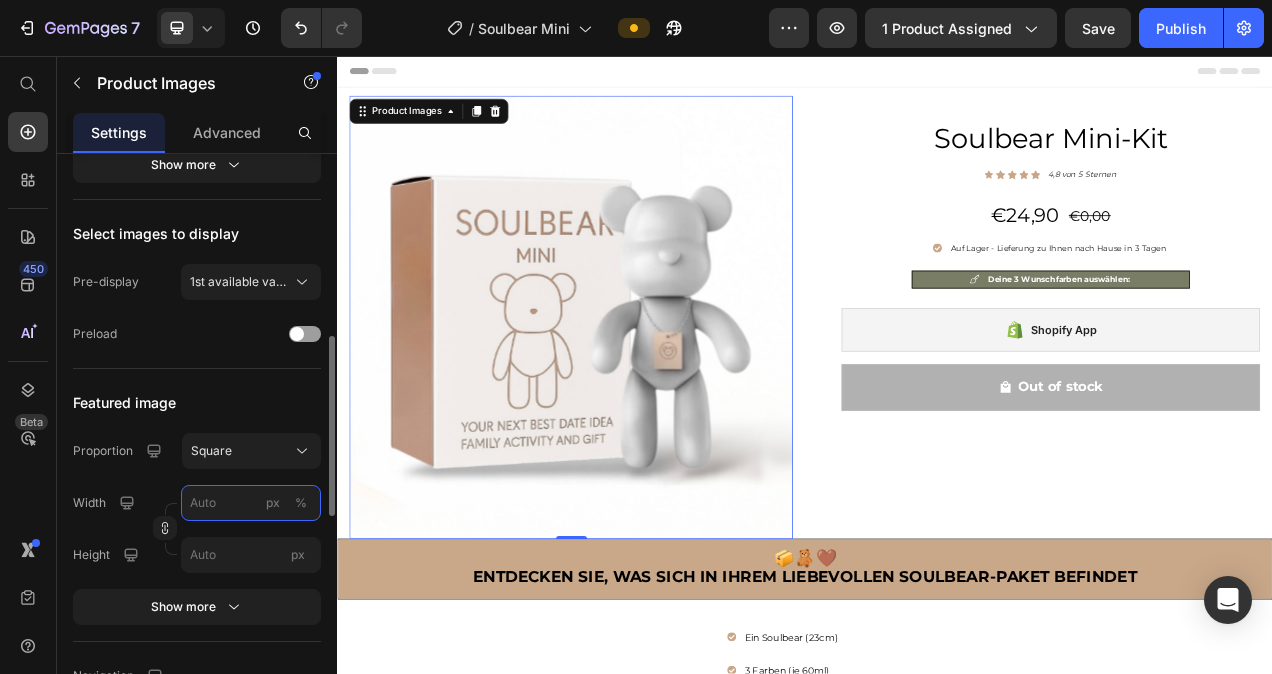 type on "9" 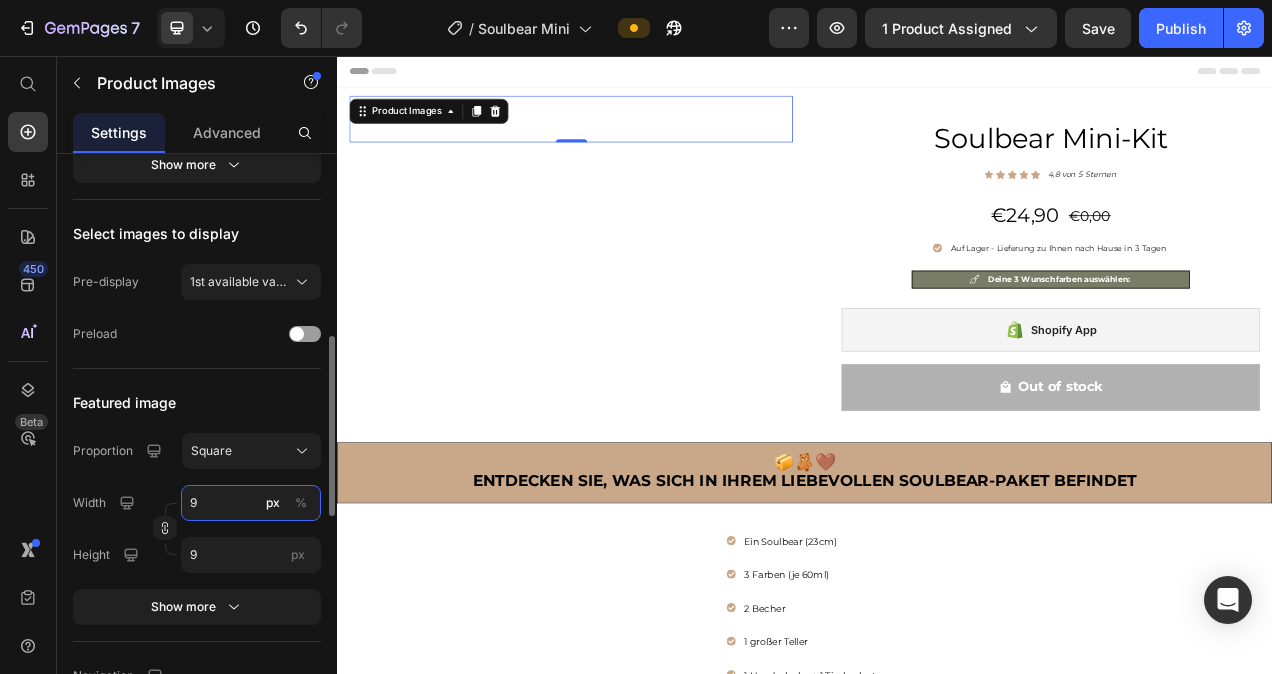 type on "90" 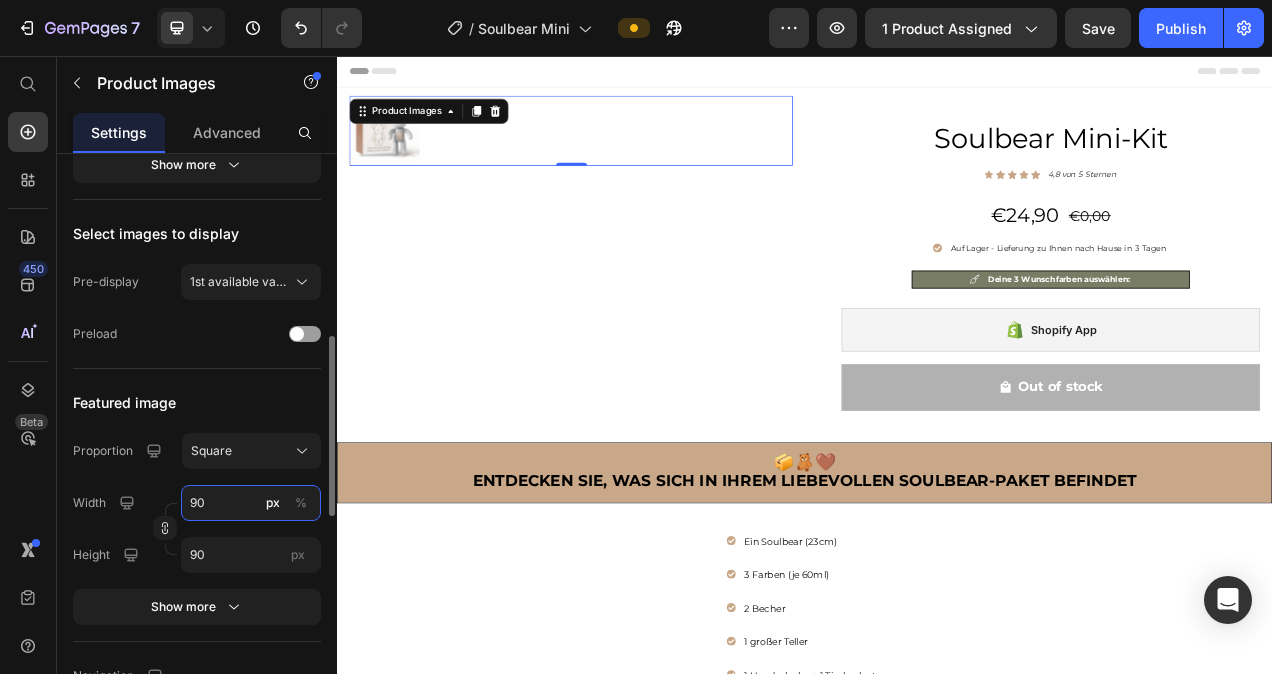 click on "90" at bounding box center (251, 503) 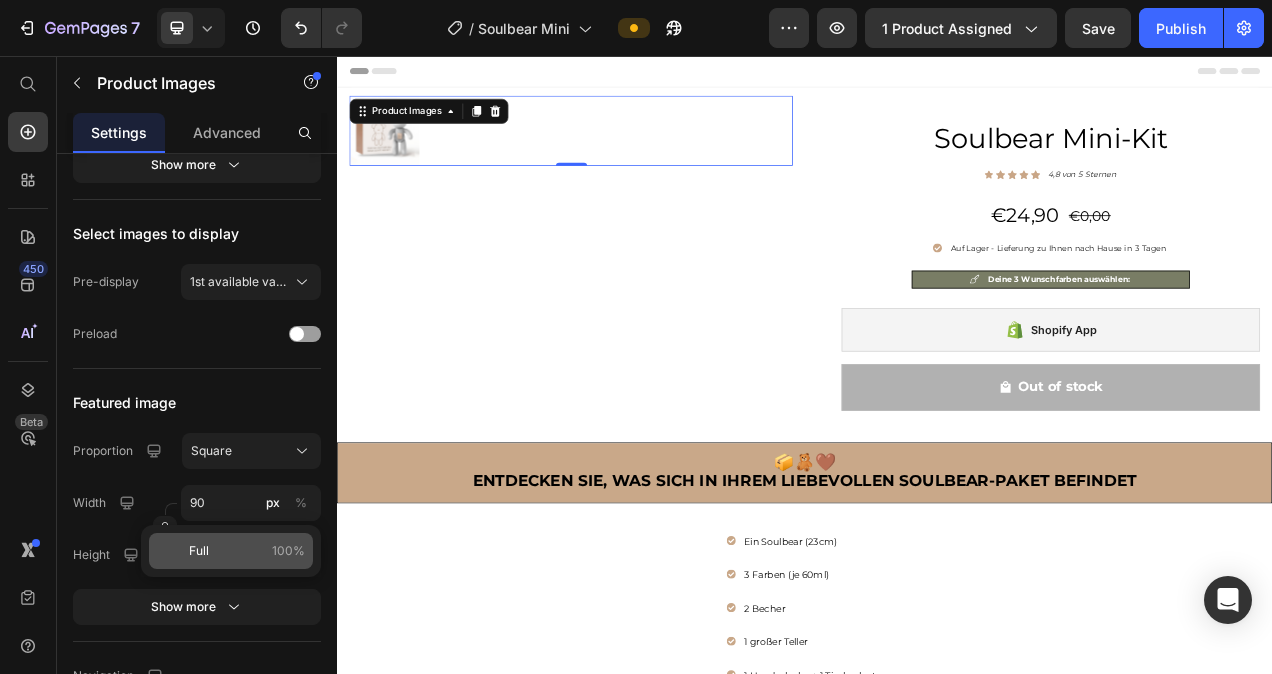 click on "Full 100%" at bounding box center (247, 551) 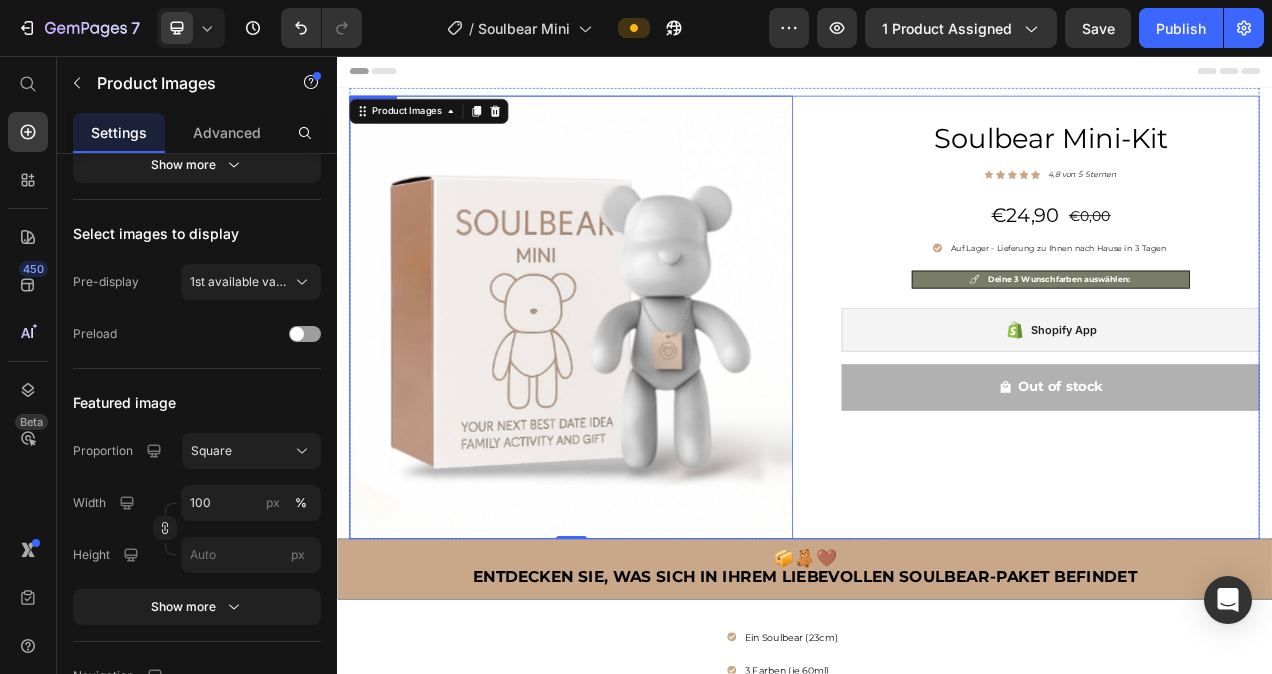 click on "Soulbear Mini-Kit Heading
Icon
Icon
Icon
Icon
Icon Icon List Hoz 4,8 von 5 Sternen Text block Row €24,90 (P) Price €0,00 Price Row Auf Lager - Lieferung zu Ihnen nach Hause in 3 Tagen Item list
Deine 3 Wunschfarben auswählen: Item list Shopify App Shopify App
Out of stock (P) Cart Button Row Image Image Image Image Image Carousel" at bounding box center [1236, 391] 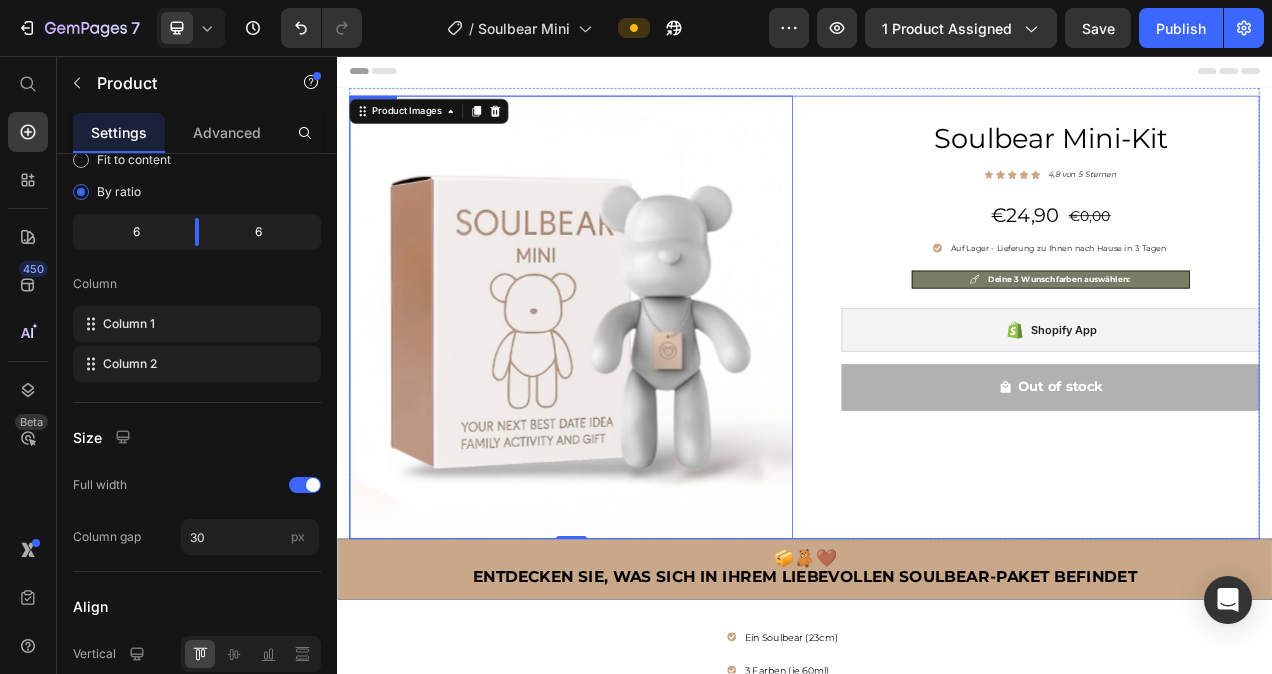 scroll, scrollTop: 0, scrollLeft: 0, axis: both 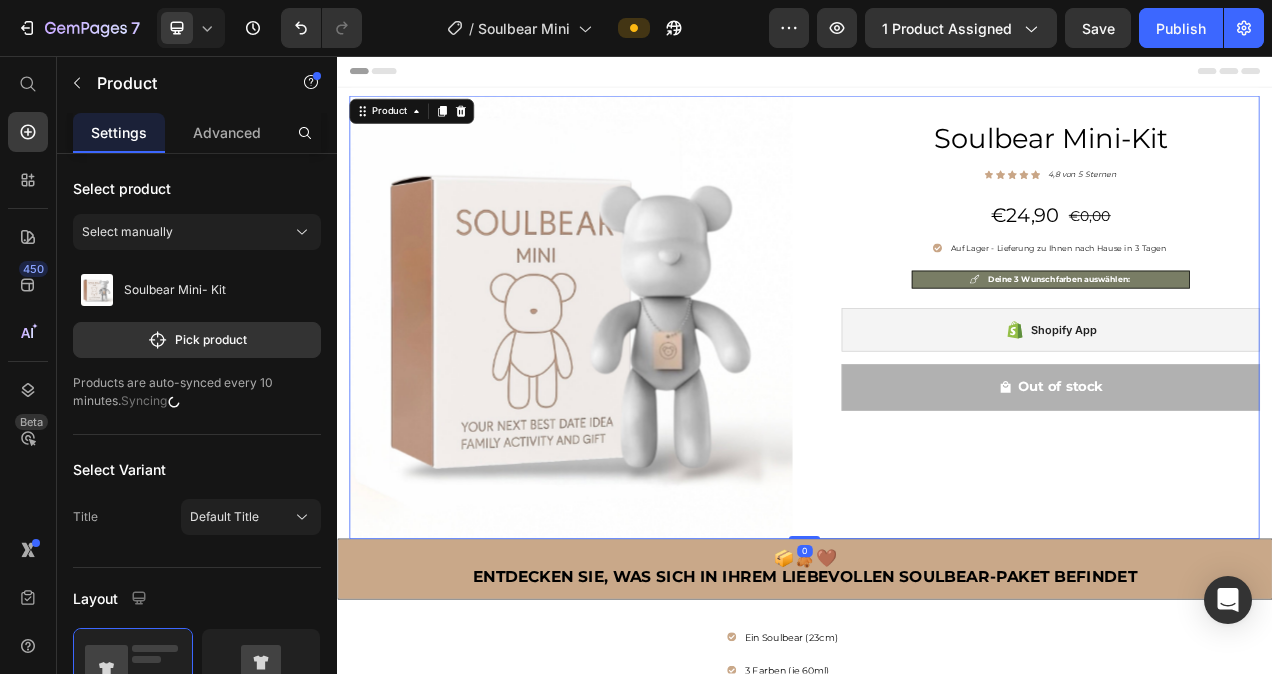click on "Soulbear Mini-Kit Heading
Icon
Icon
Icon
Icon
Icon Icon List Hoz 4,8 von 5 Sternen Text block Row €24,90 (P) Price €0,00 Price Row Auf Lager - Lieferung zu Ihnen nach Hause in 3 Tagen Item list
Deine 3 Wunschfarben auswählen: Item list Shopify App Shopify App
Out of stock (P) Cart Button Row Image Image Image Image Image Carousel" at bounding box center [1236, 391] 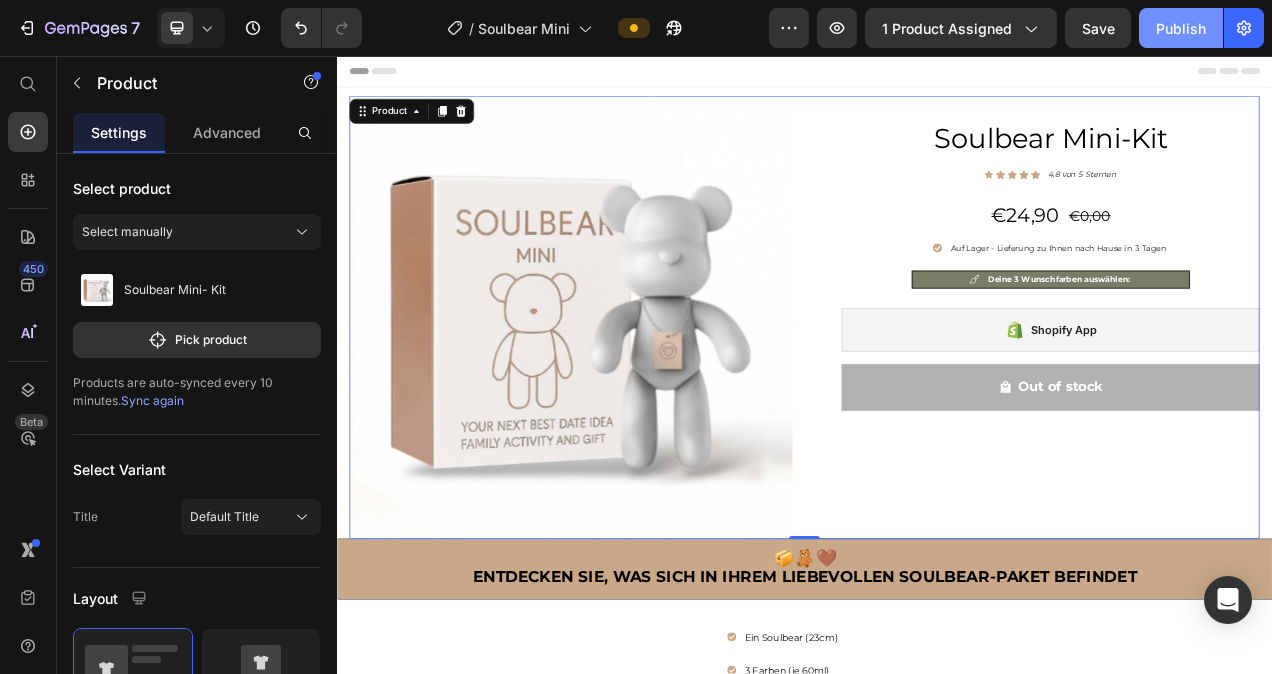 click on "Publish" at bounding box center [1181, 28] 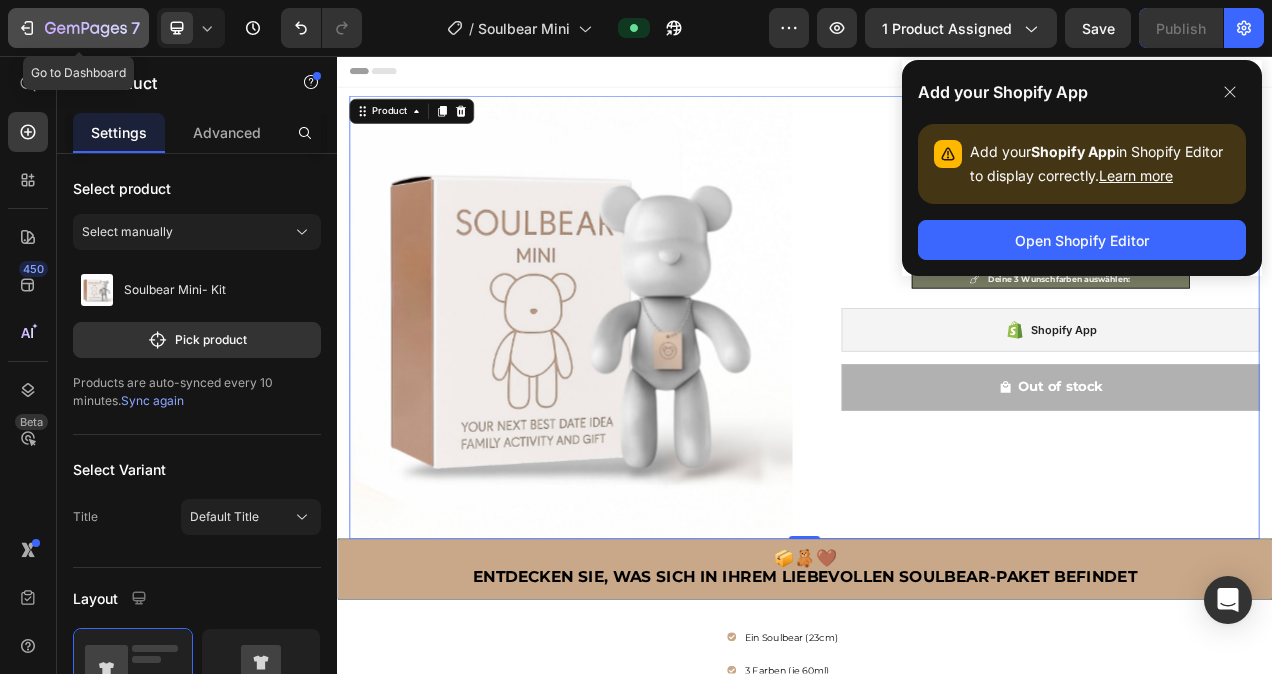 click on "7" at bounding box center (78, 28) 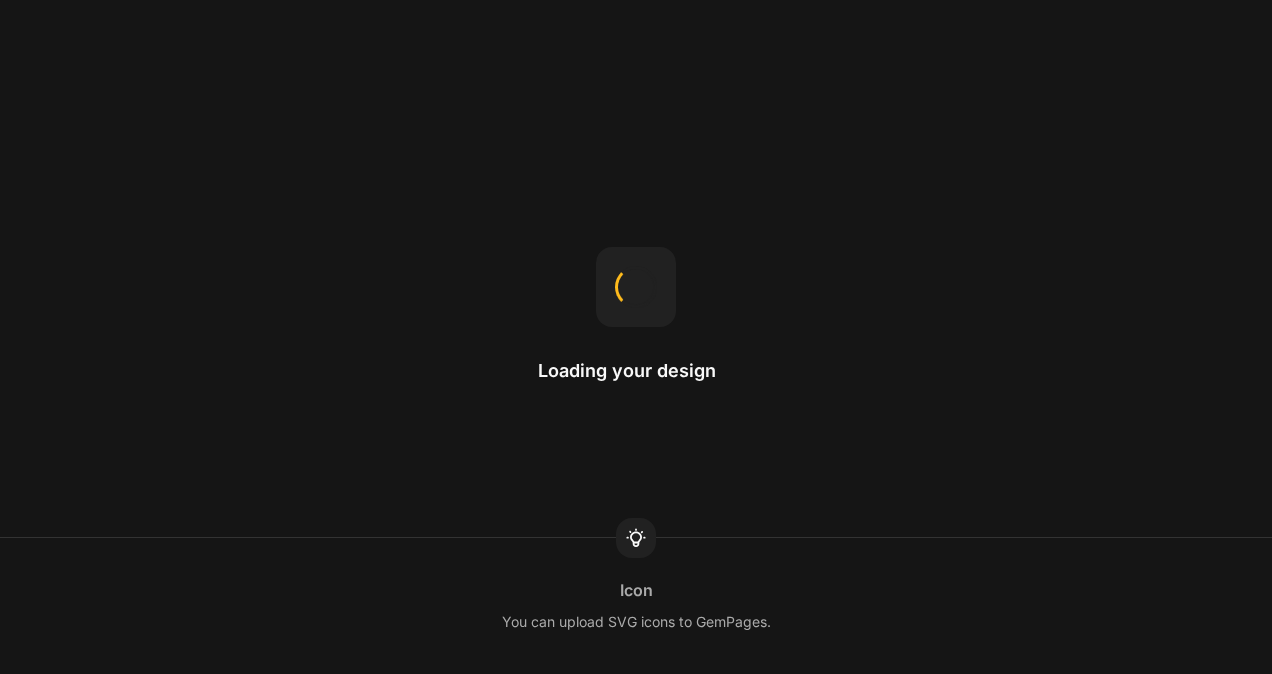 scroll, scrollTop: 0, scrollLeft: 0, axis: both 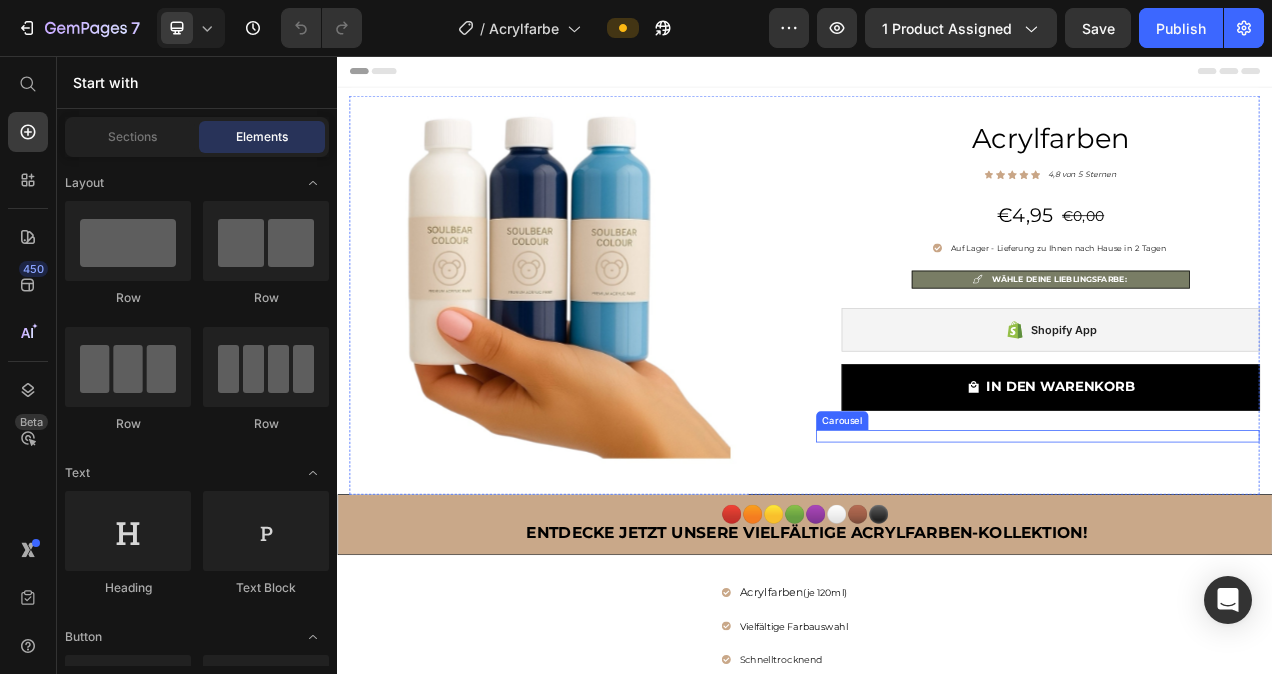 click on "Image Image Image Image Image Carousel" at bounding box center [1236, 544] 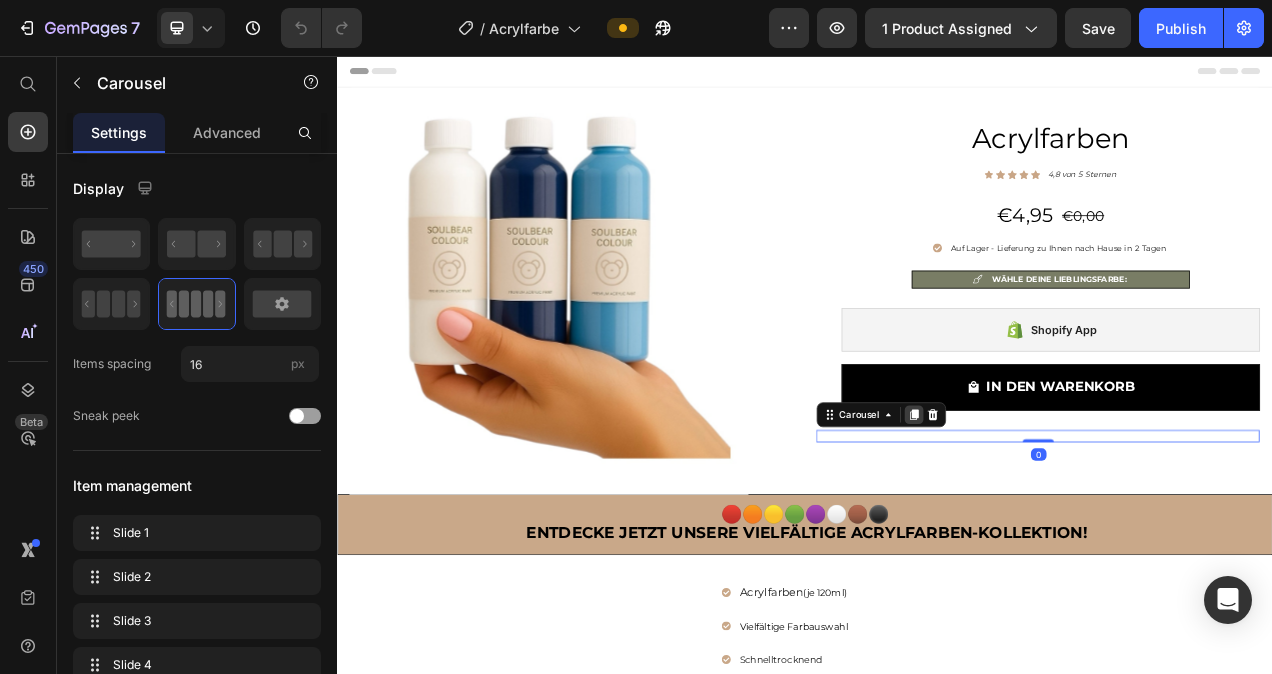 click 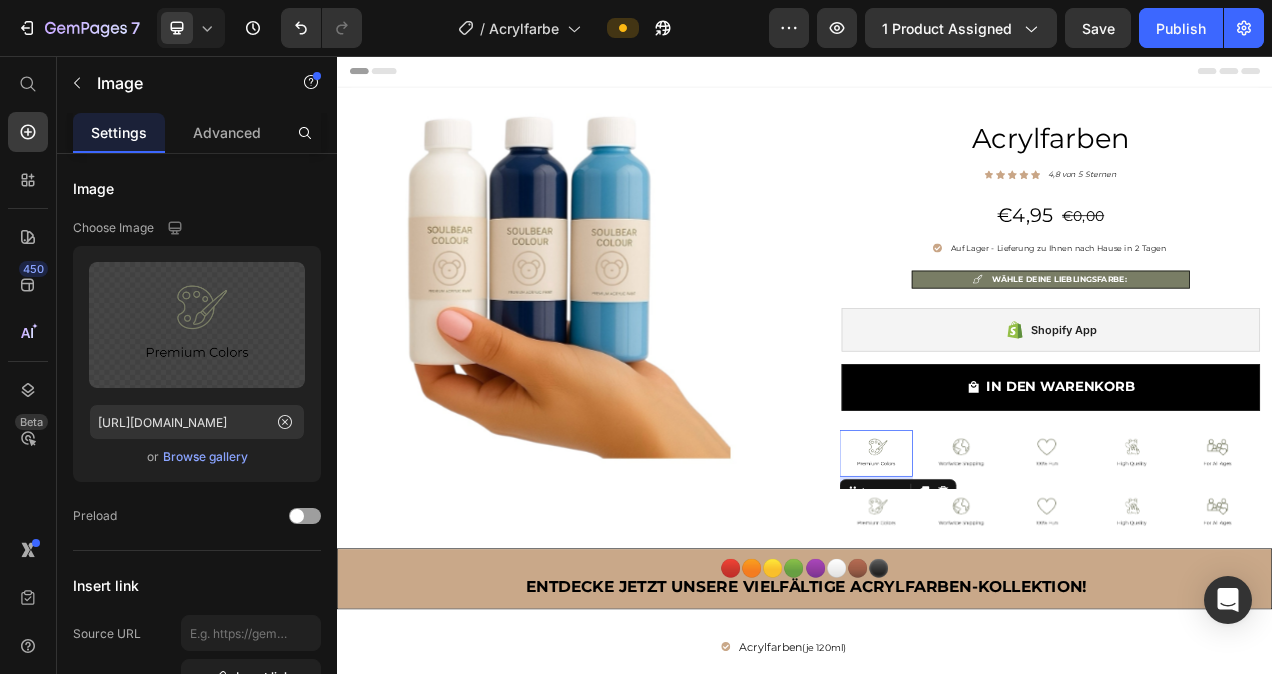 click at bounding box center [1029, 566] 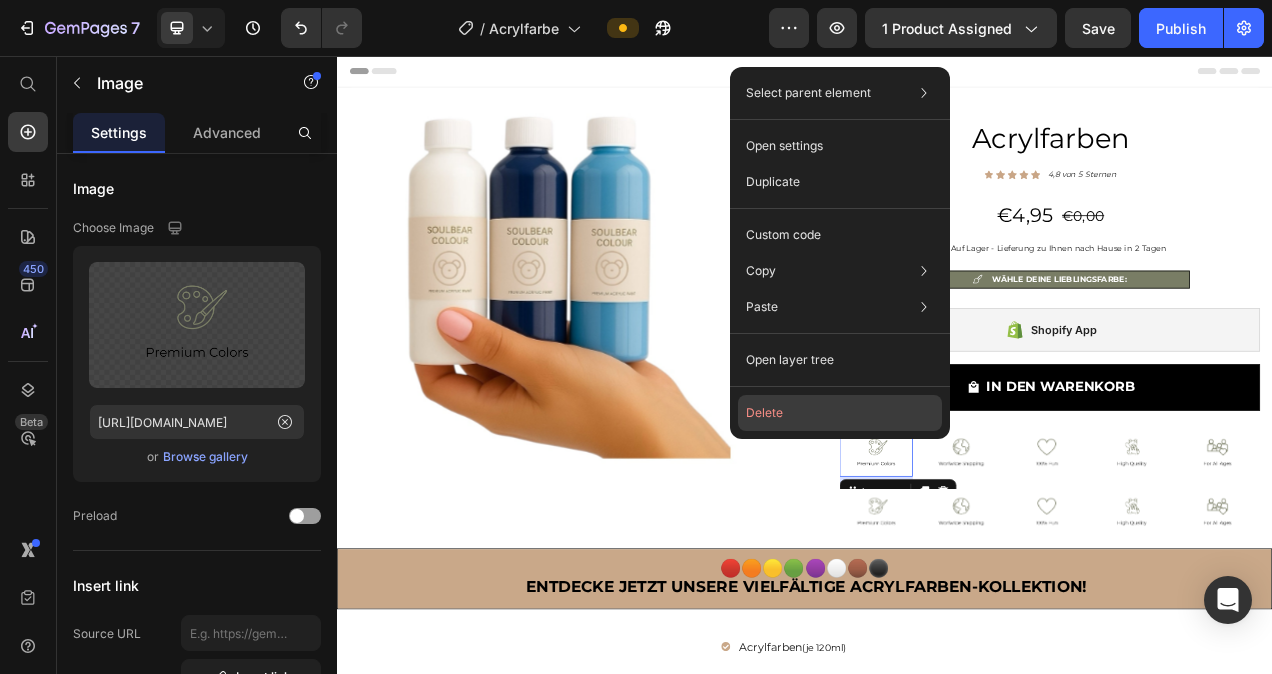 click on "Delete" 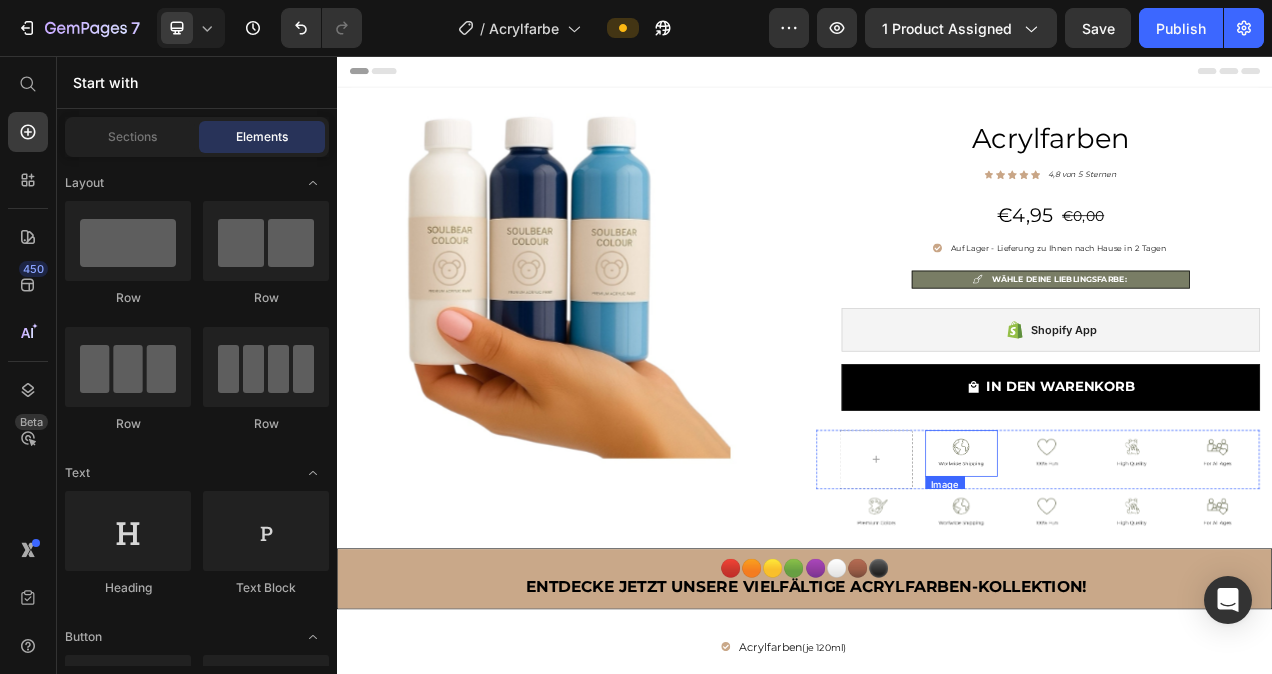 click at bounding box center (1139, 566) 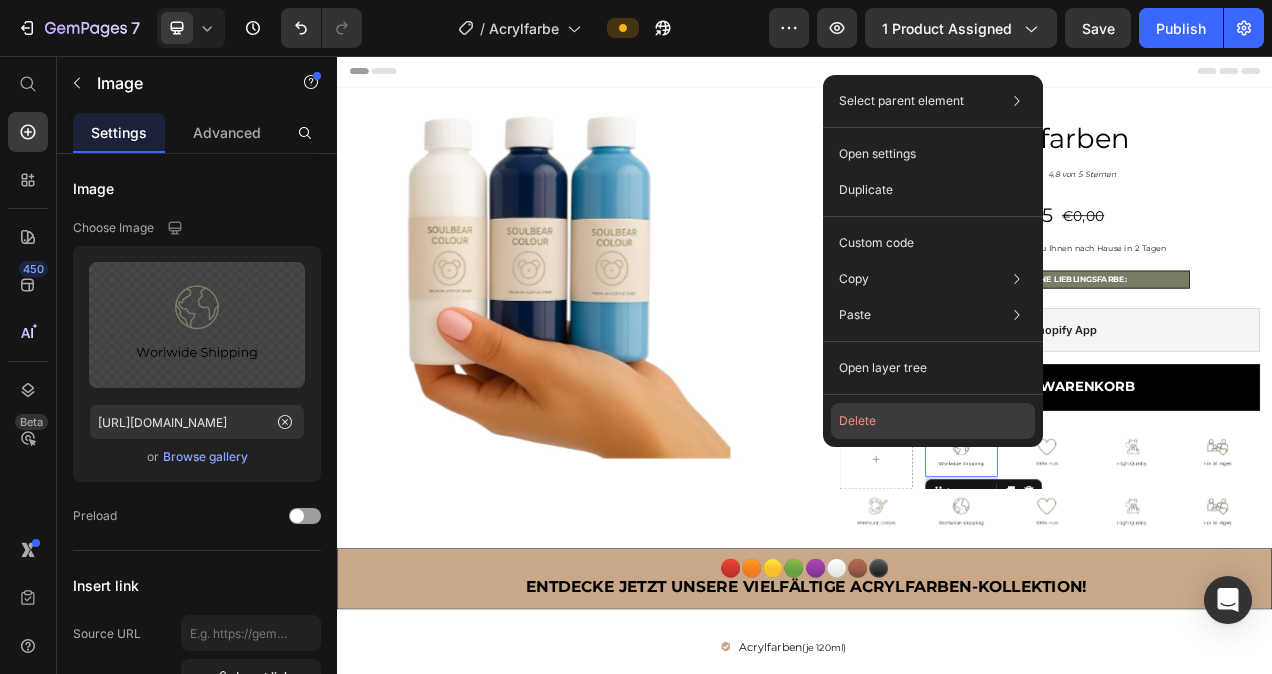 drag, startPoint x: 941, startPoint y: 420, endPoint x: 776, endPoint y: 468, distance: 171.84004 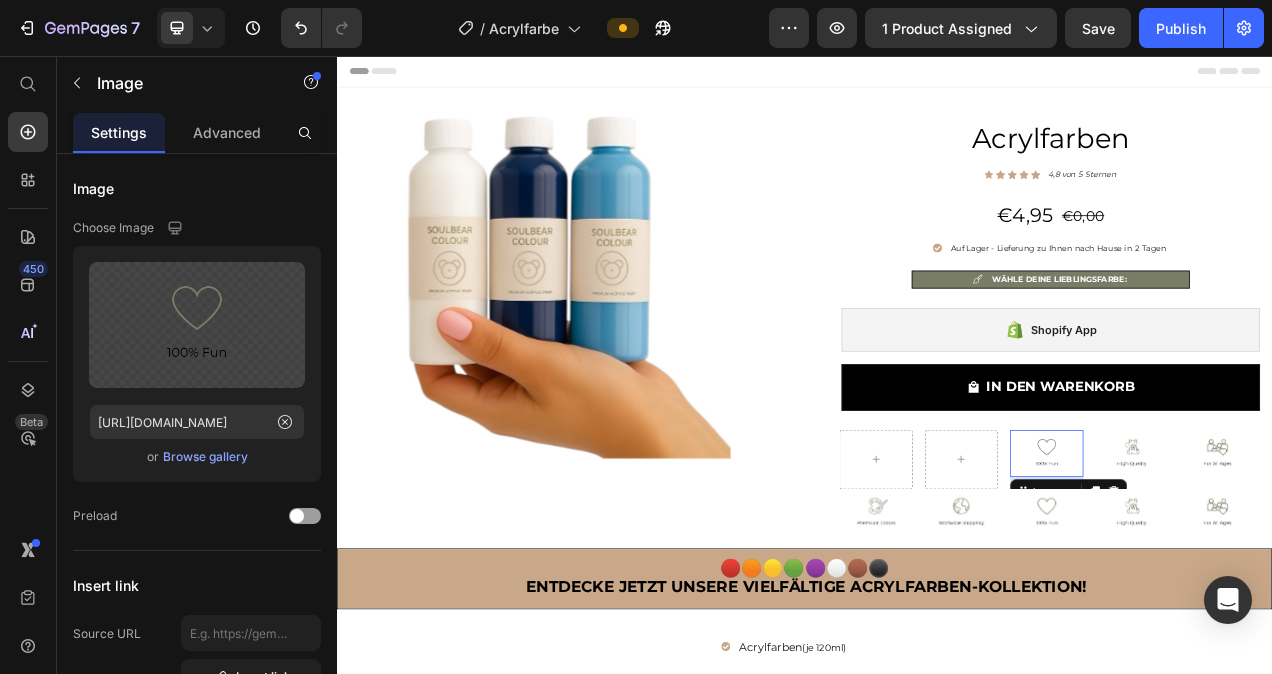 click at bounding box center (1248, 566) 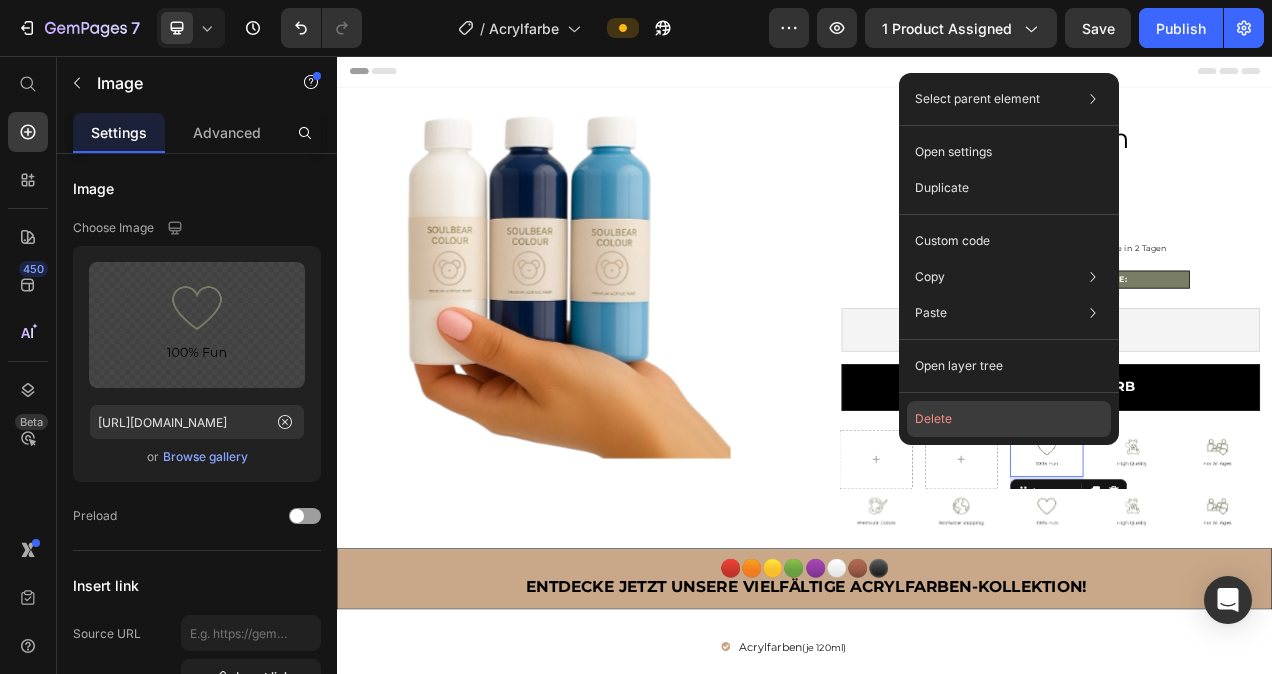 click on "Delete" 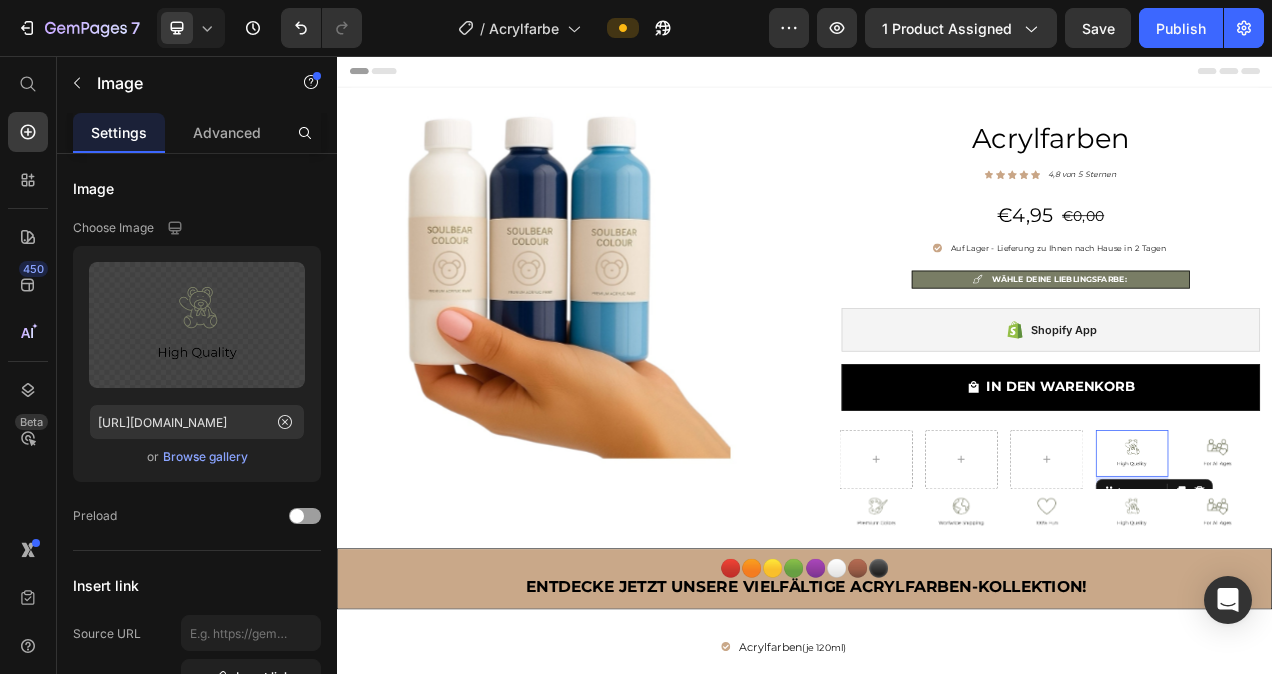 click at bounding box center [1358, 566] 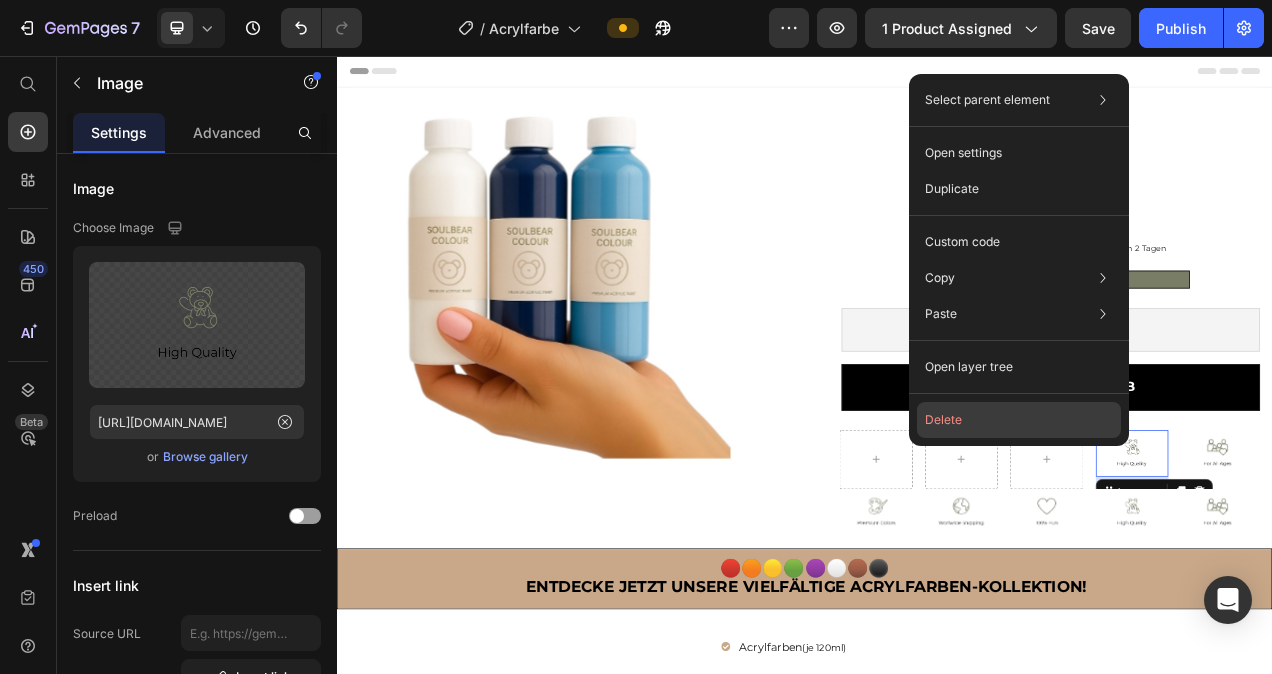click on "Delete" 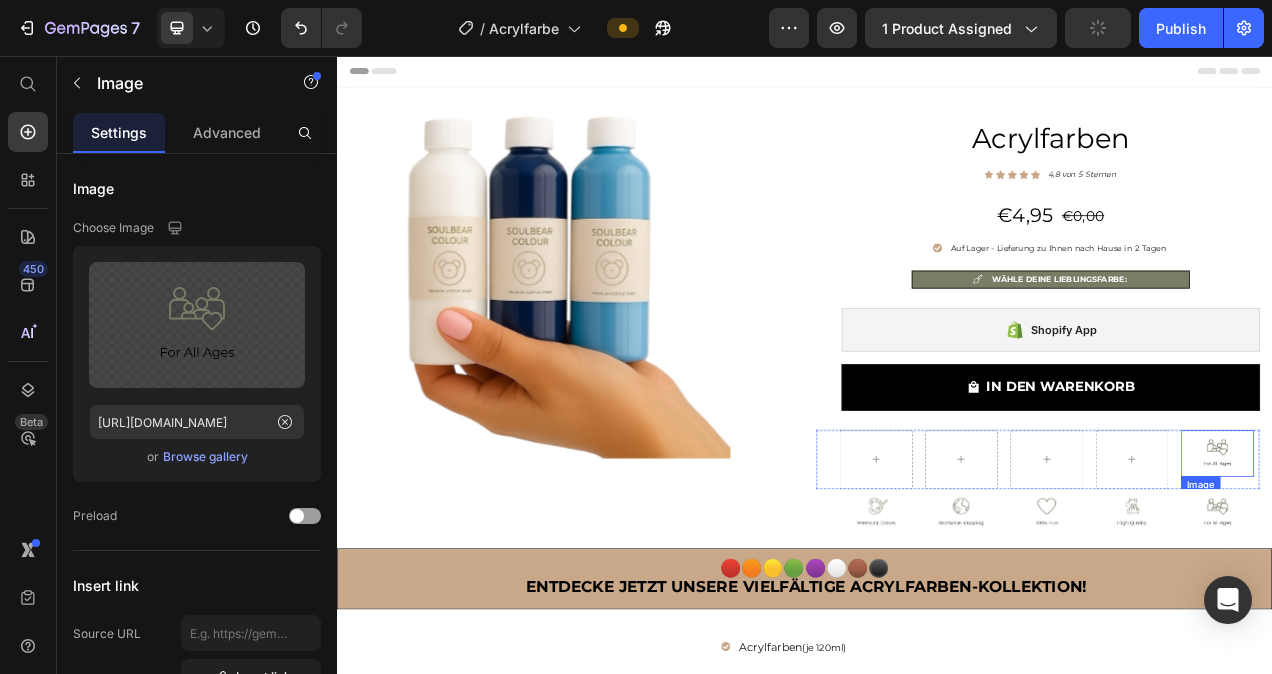 click at bounding box center [1467, 566] 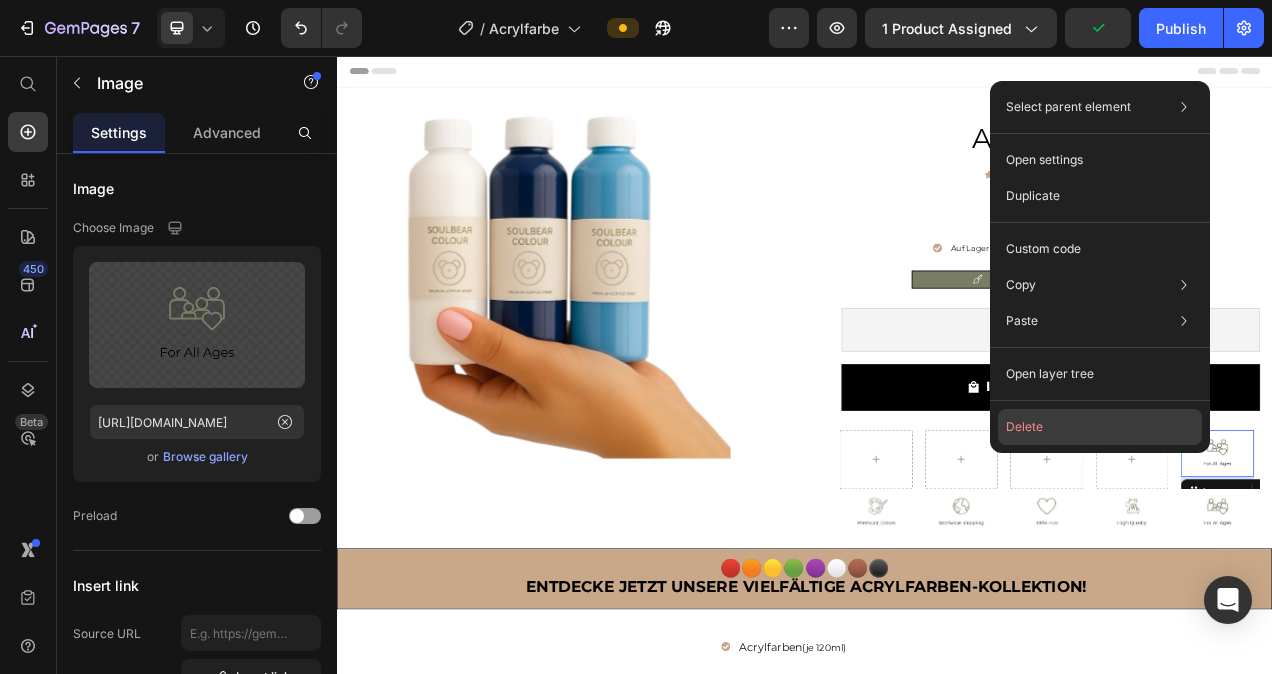 drag, startPoint x: 1127, startPoint y: 436, endPoint x: 925, endPoint y: 505, distance: 213.4596 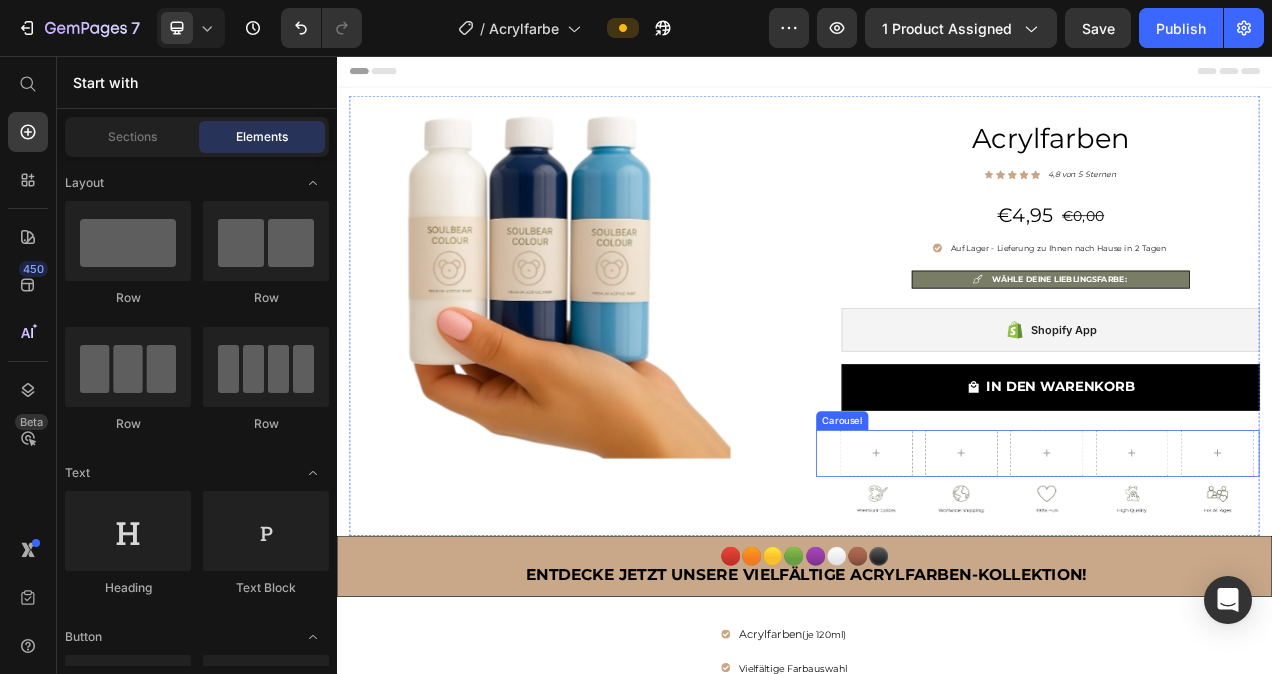 click on "Carousel" at bounding box center [1236, 566] 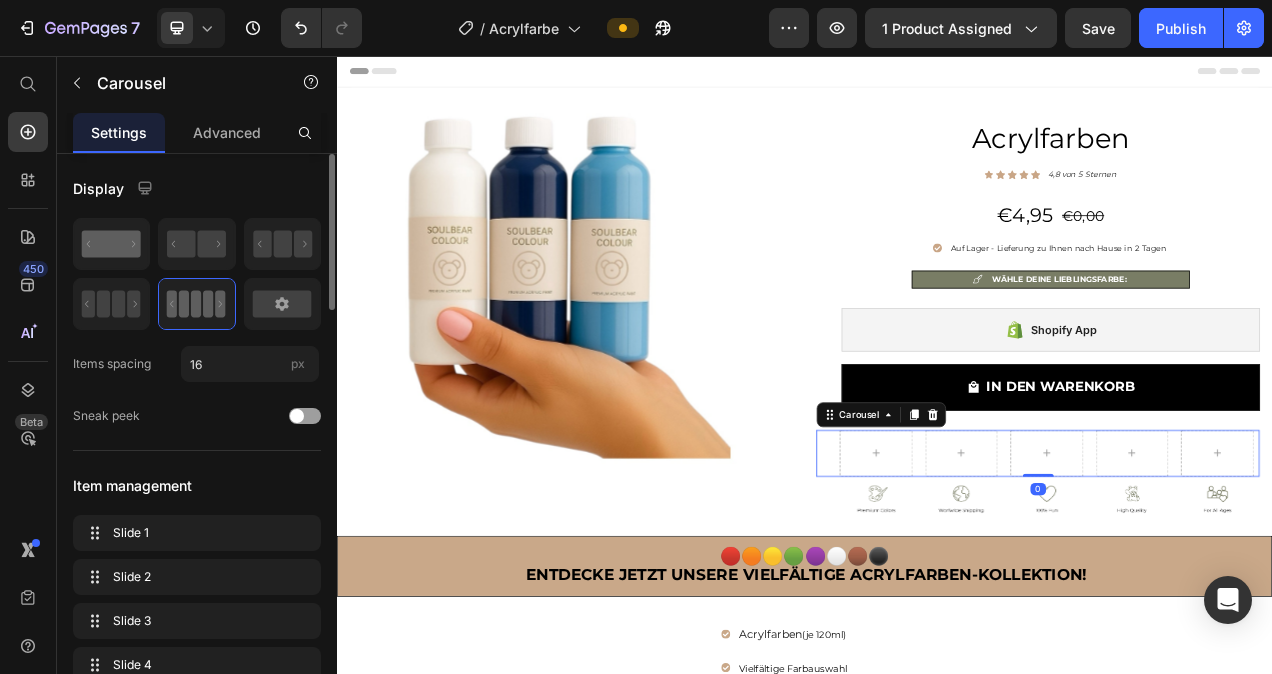 click 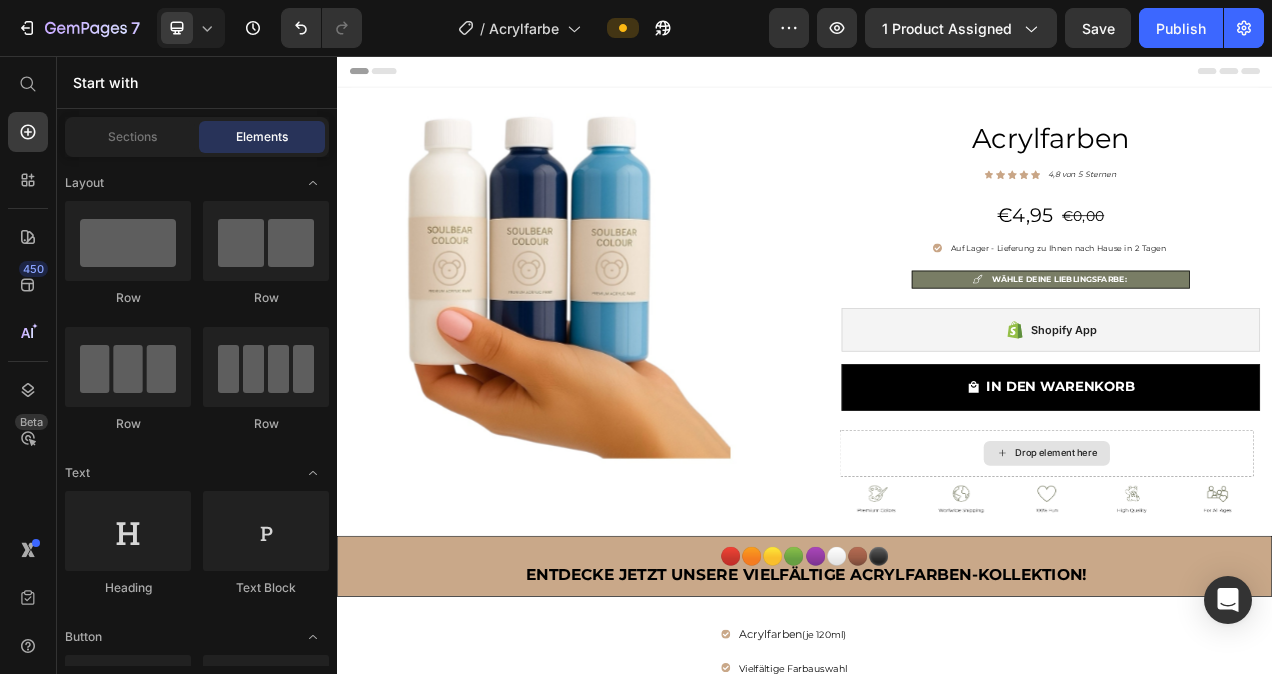 click on "Drop element here" at bounding box center [1248, 566] 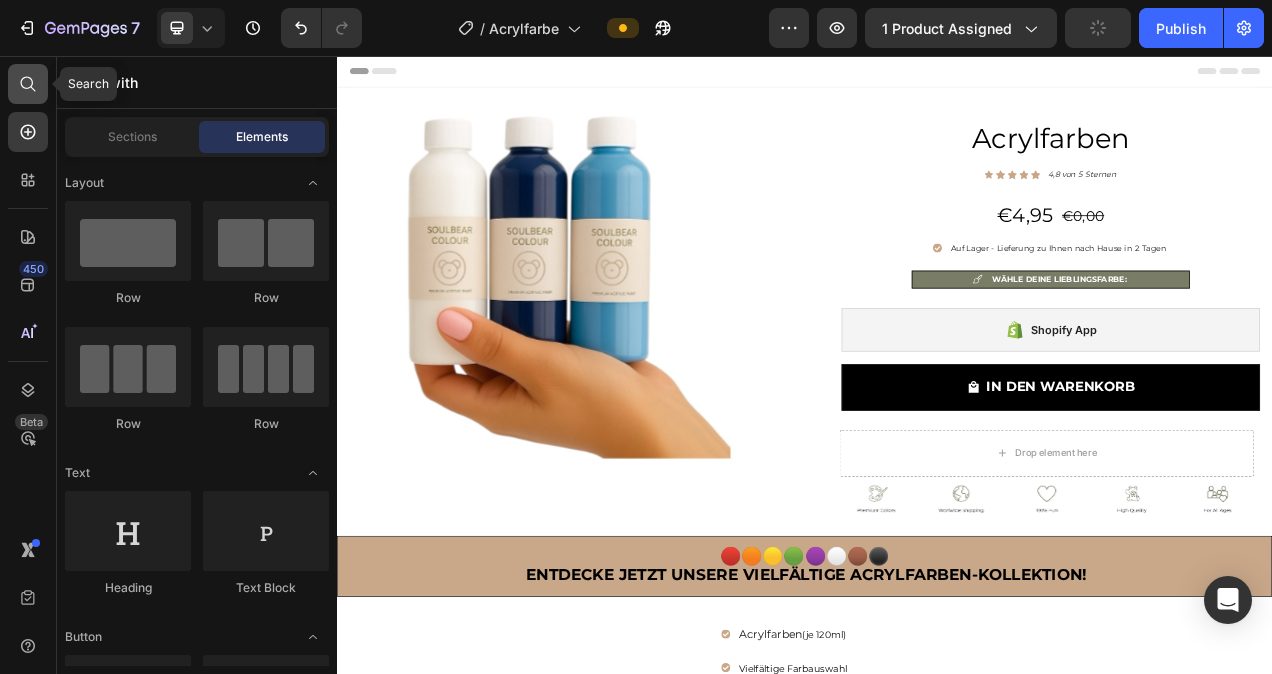 click 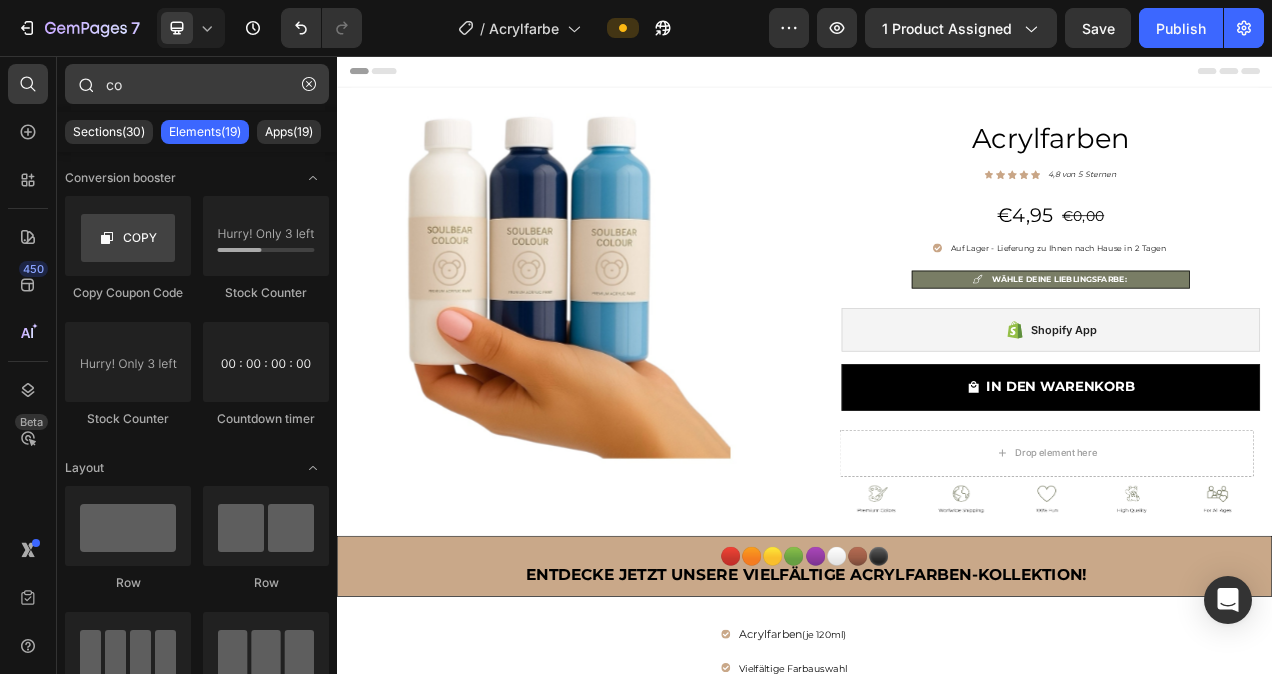 type on "c" 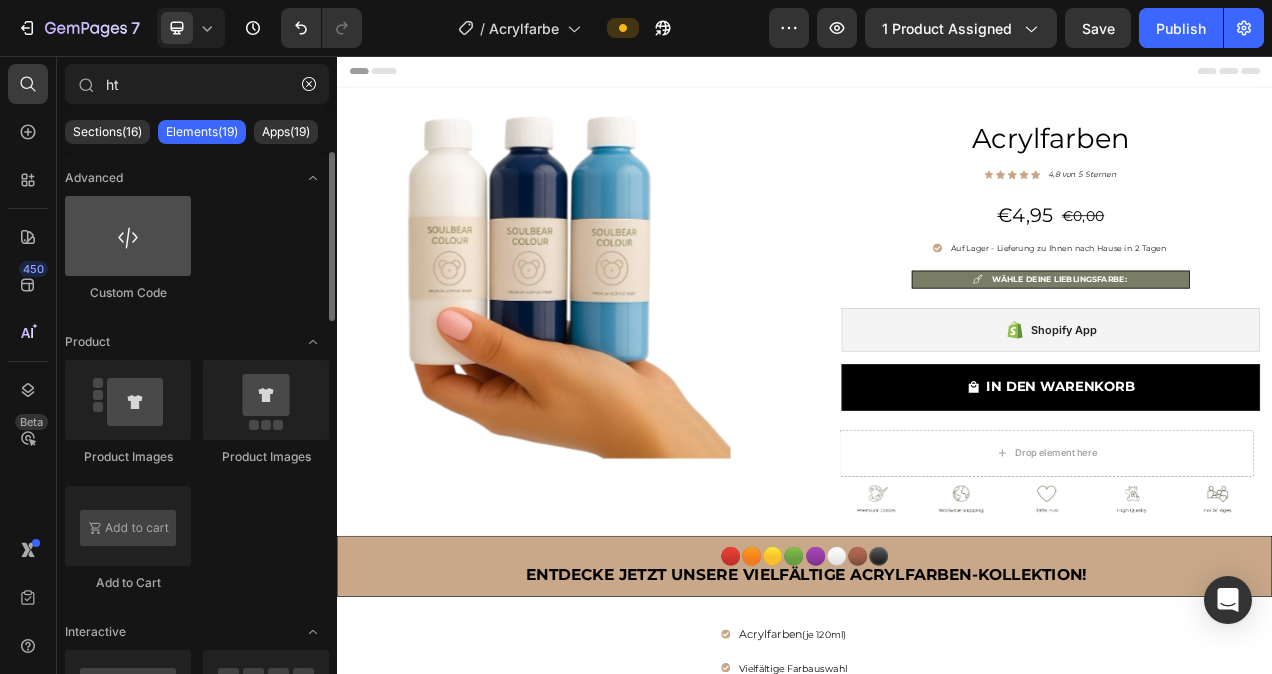 type on "ht" 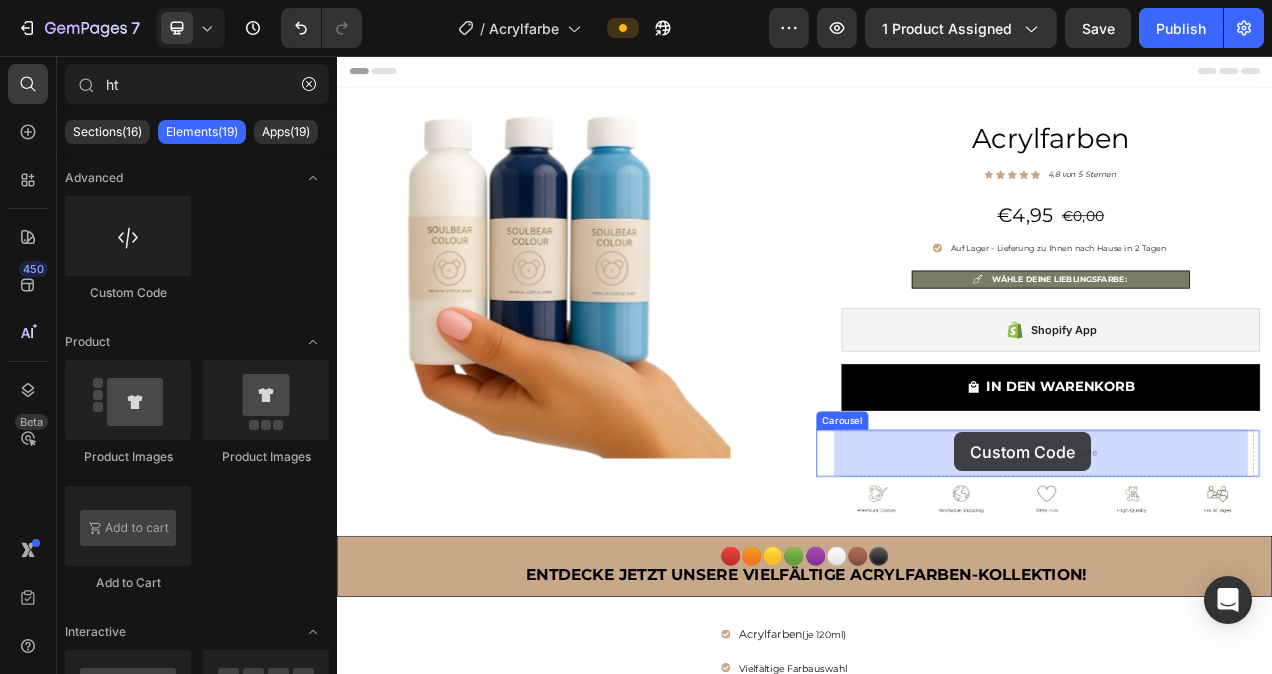 drag, startPoint x: 469, startPoint y: 301, endPoint x: 1129, endPoint y: 541, distance: 702.282 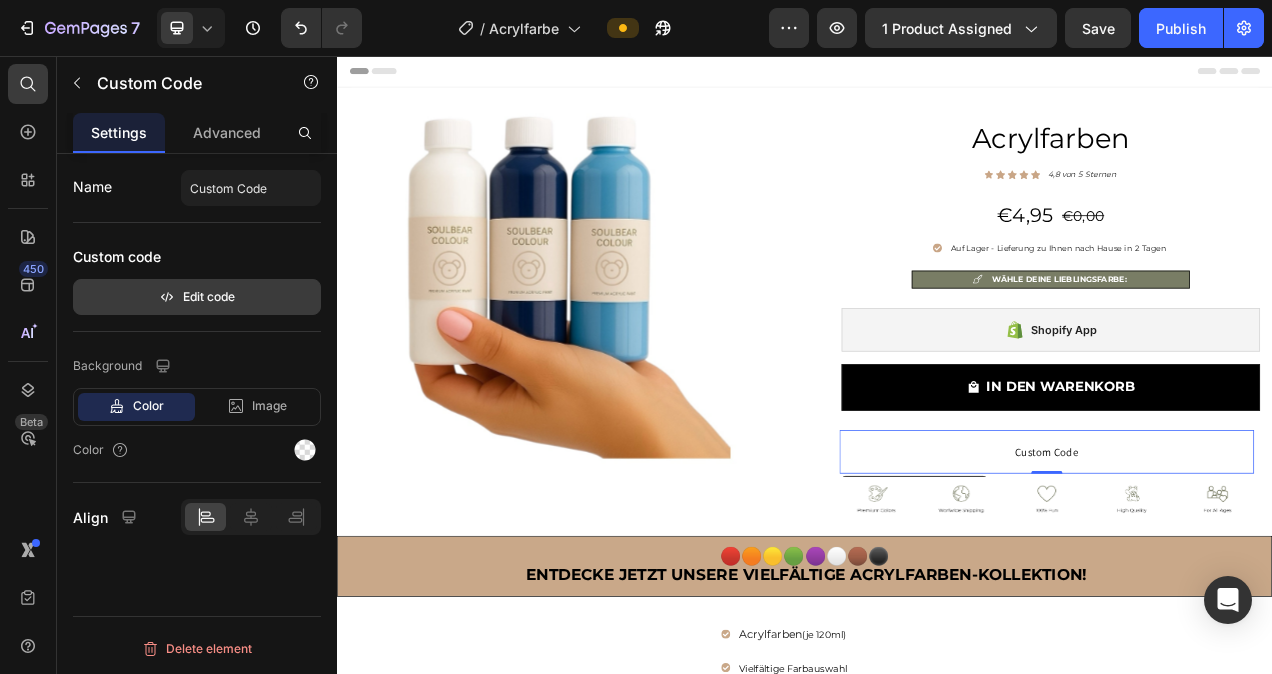 click on "Edit code" at bounding box center (197, 297) 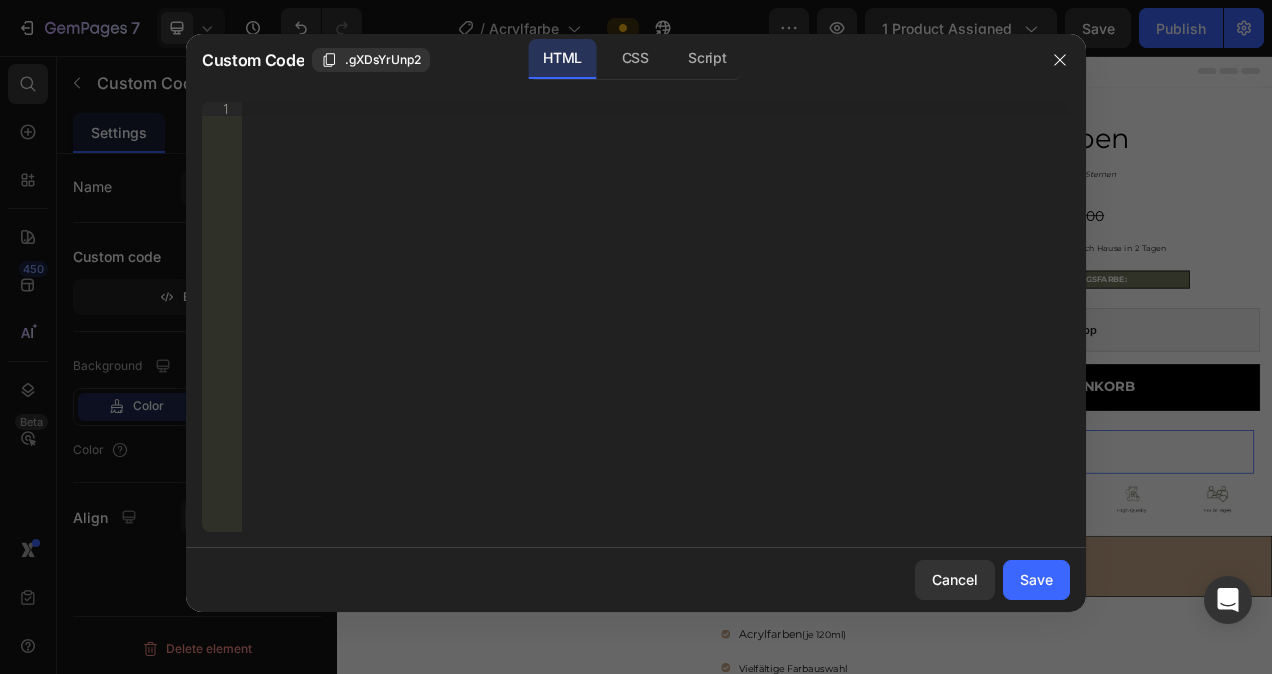 click on "Insert the 3rd-party installation code, HTML code, or Liquid code to display custom content." at bounding box center (656, 331) 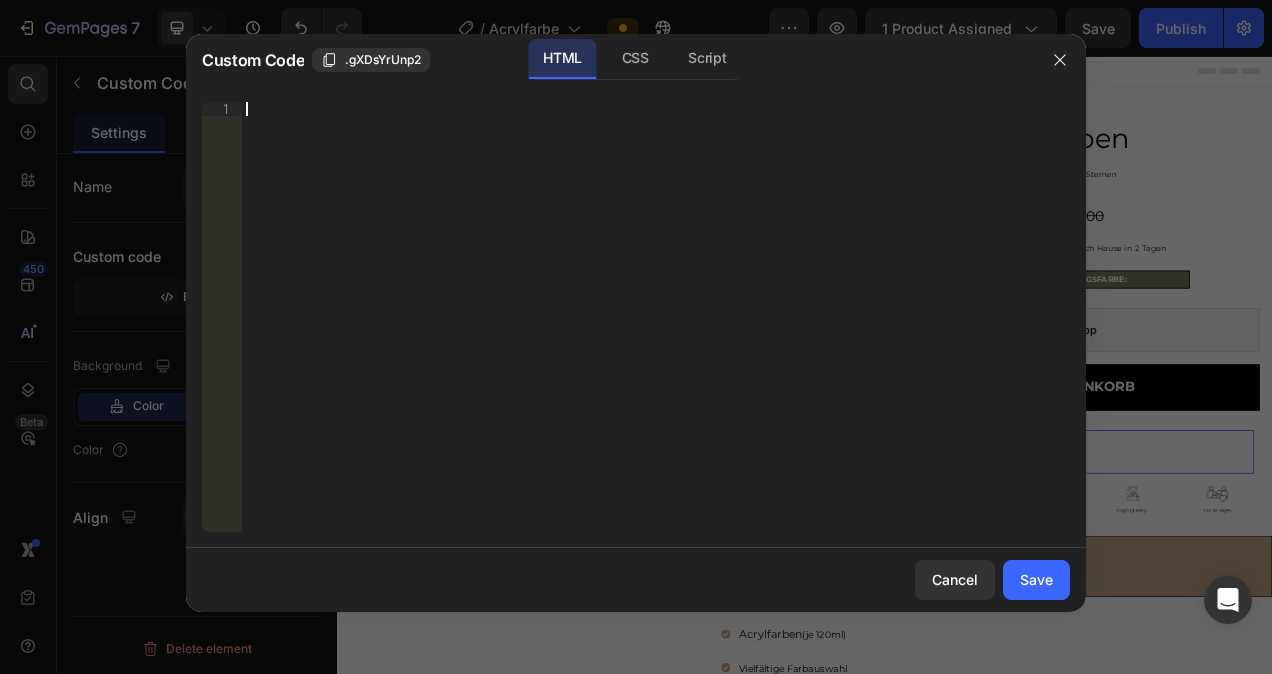 paste on "</style>" 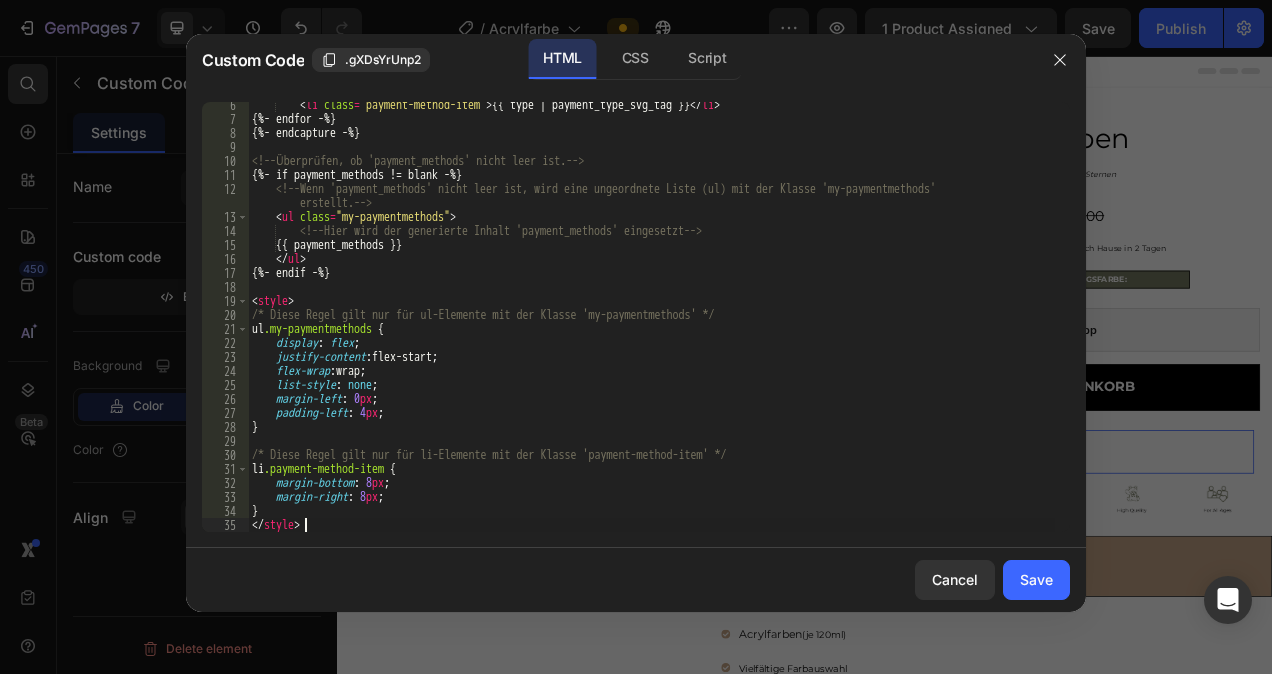 scroll, scrollTop: 74, scrollLeft: 0, axis: vertical 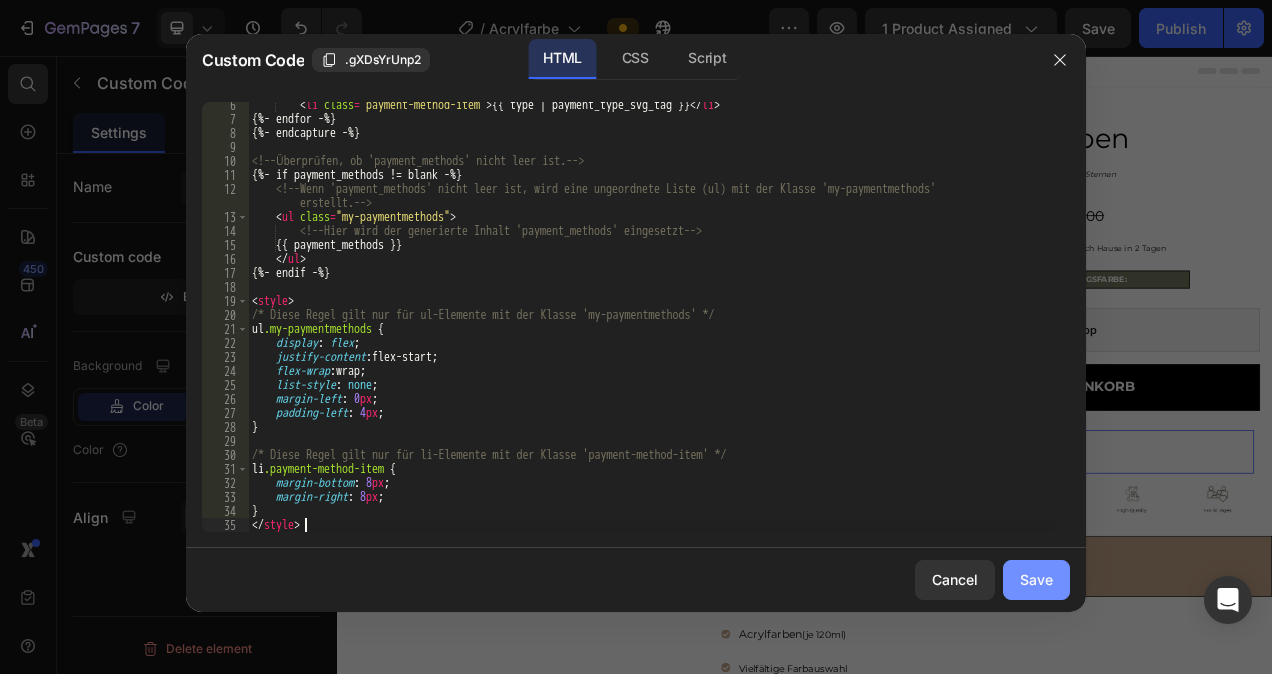 click on "Save" at bounding box center [1036, 579] 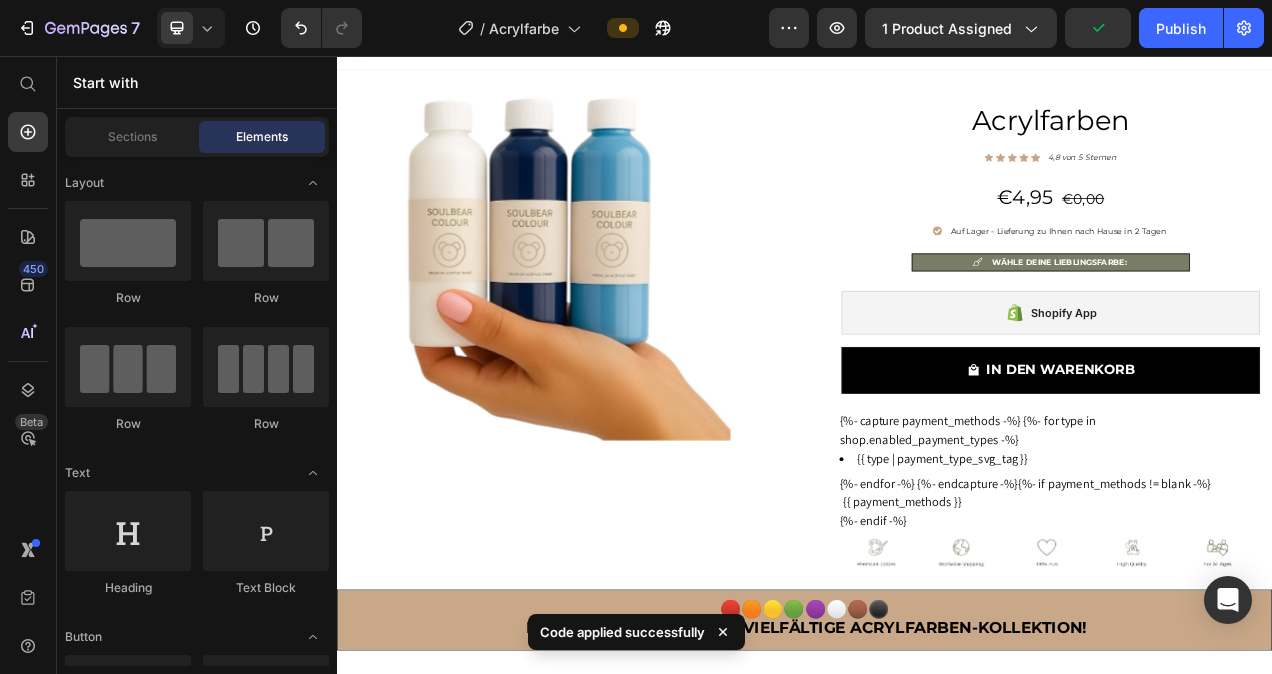 scroll, scrollTop: 0, scrollLeft: 0, axis: both 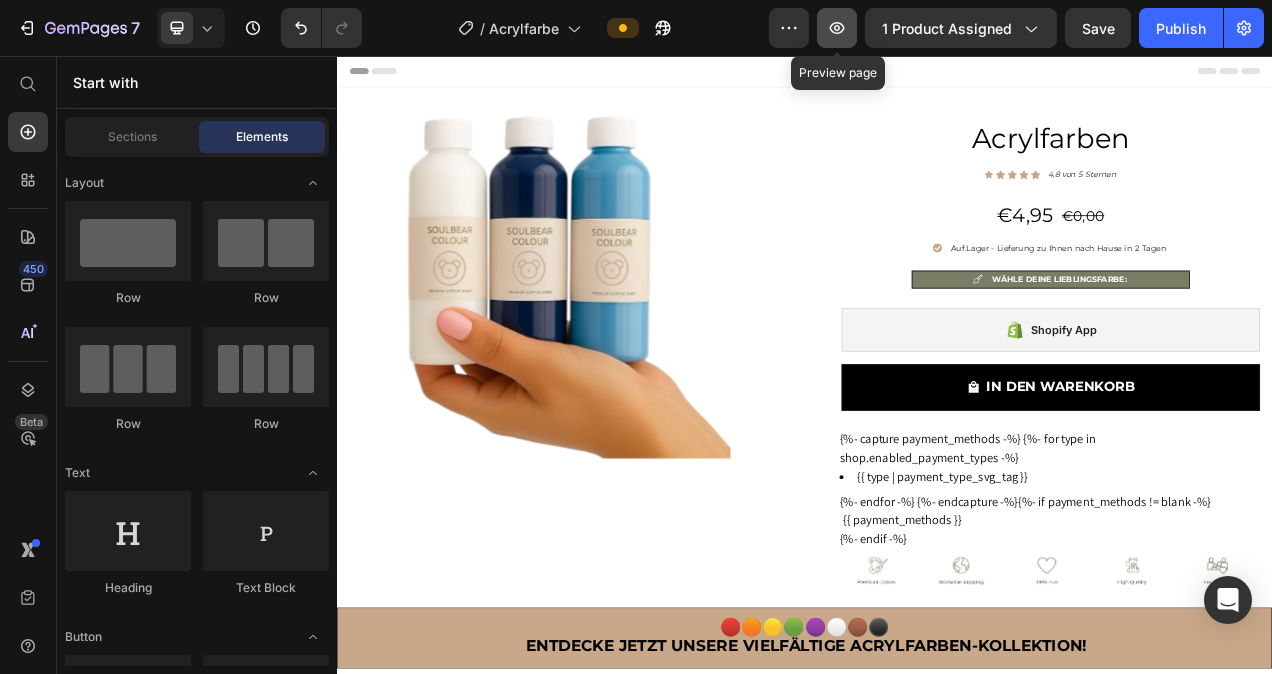 click 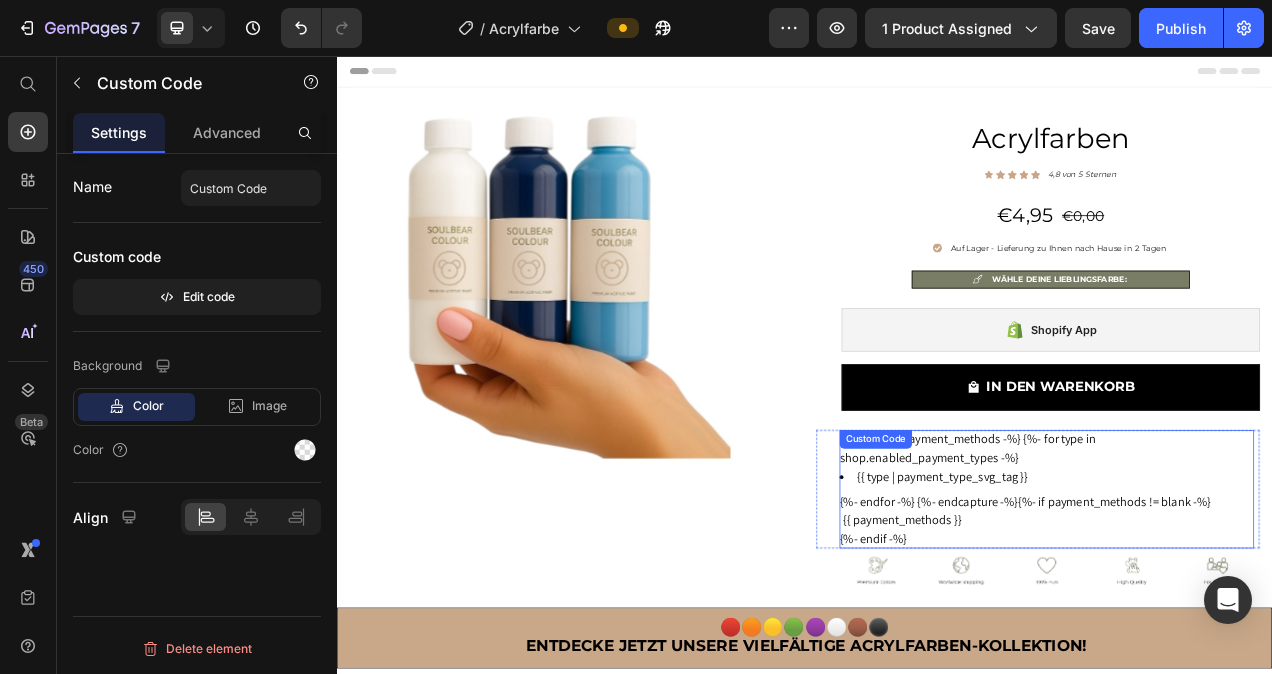 click on "{{ type | payment_type_svg_tag }}" at bounding box center [1244, 596] 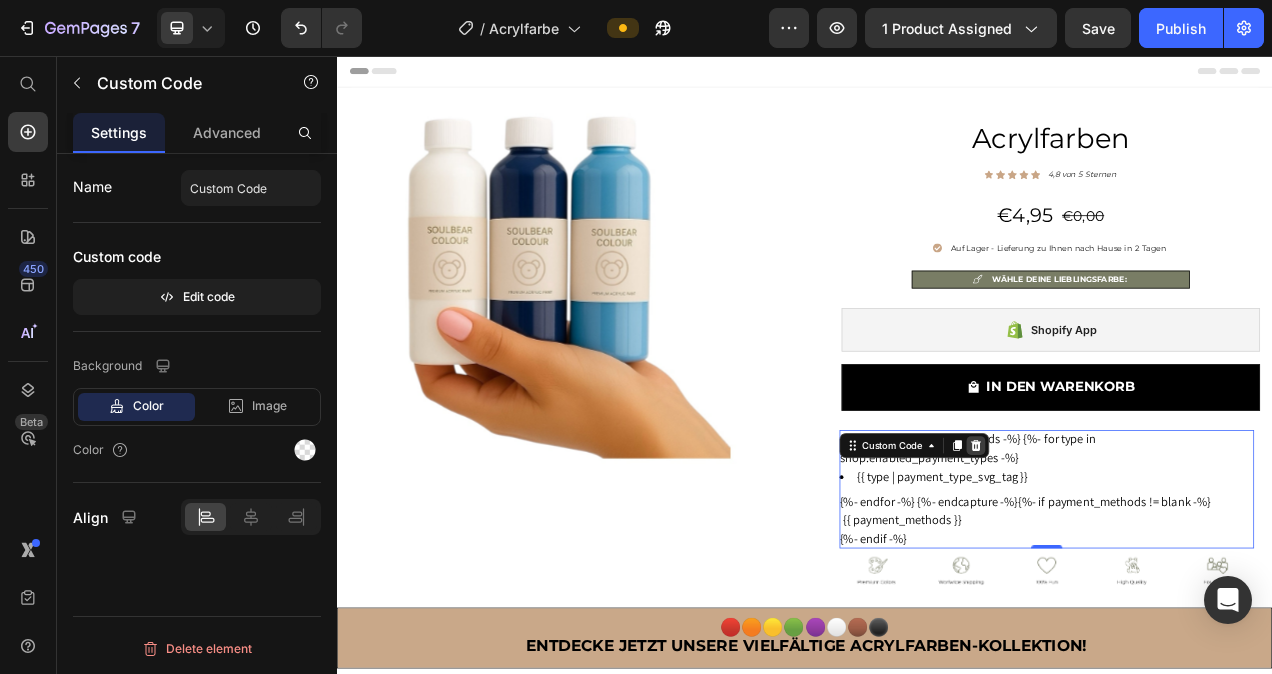click 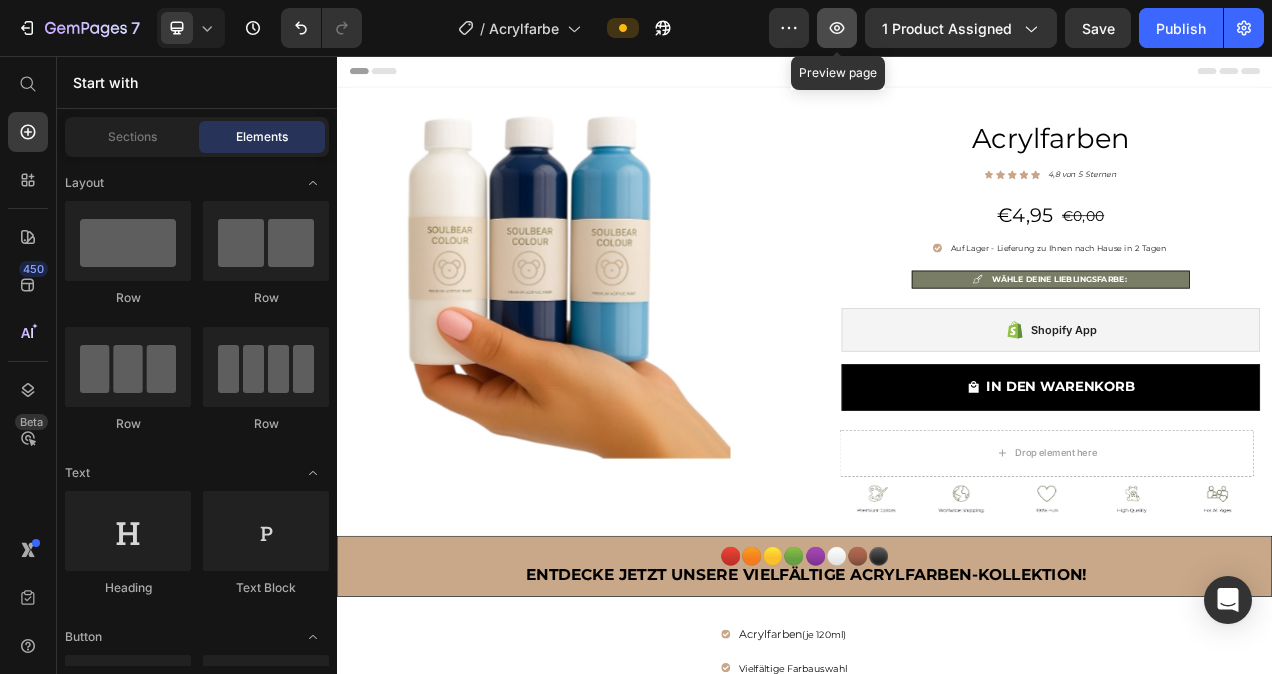 click 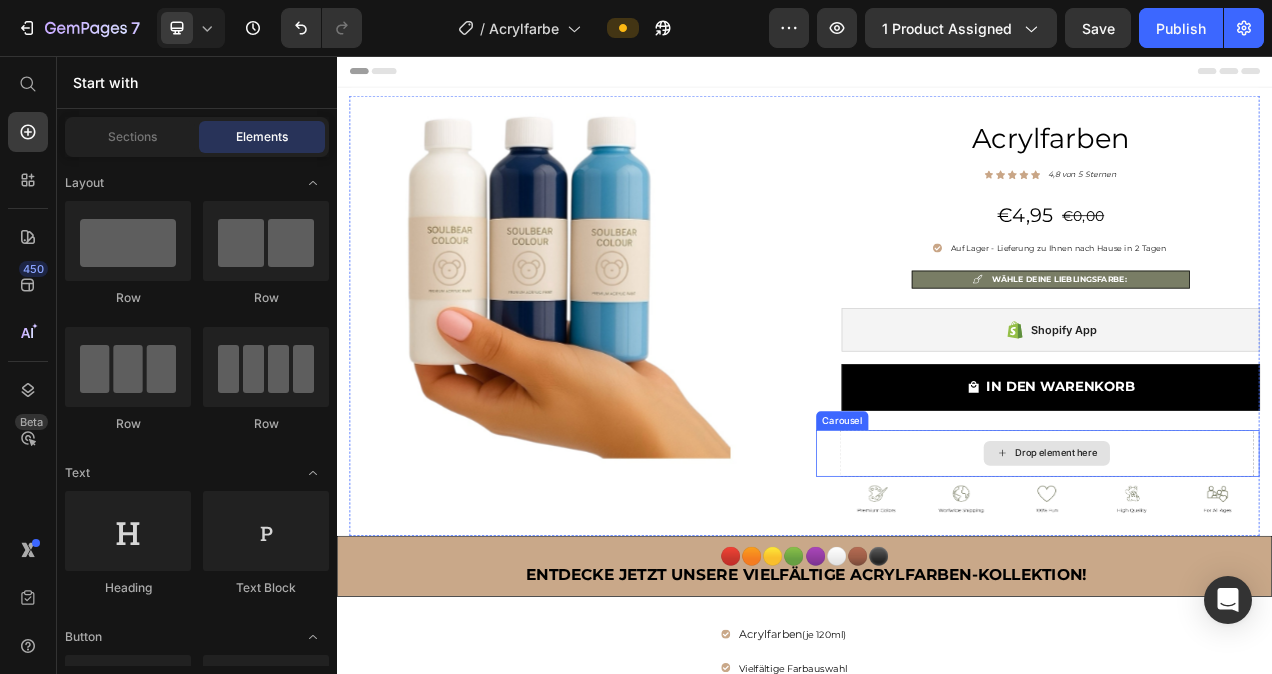 click on "Drop element here" at bounding box center (1260, 566) 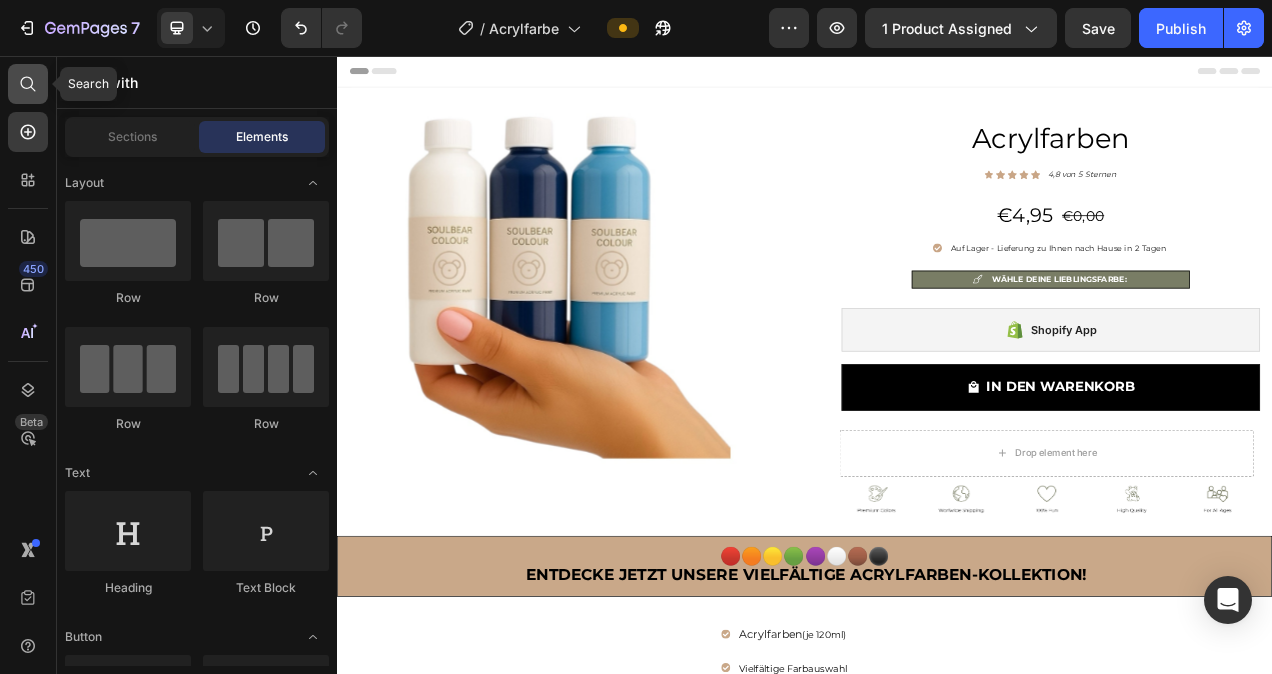 click 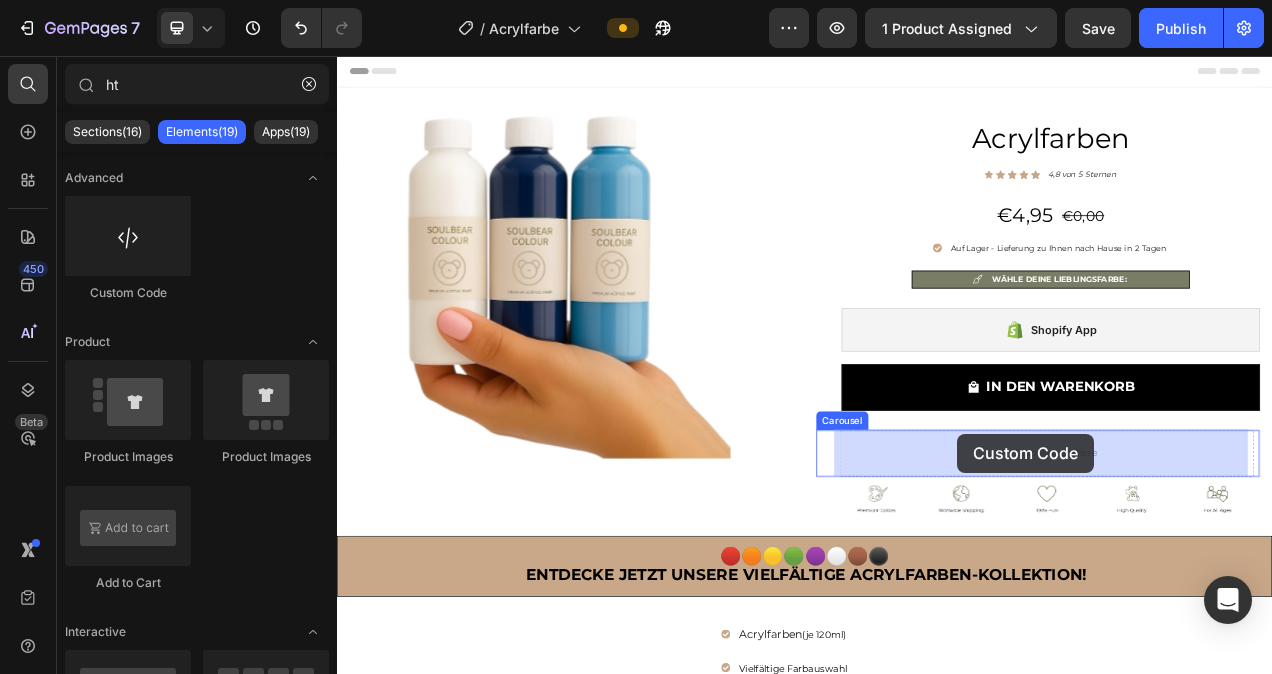 drag, startPoint x: 460, startPoint y: 302, endPoint x: 1133, endPoint y: 541, distance: 714.17786 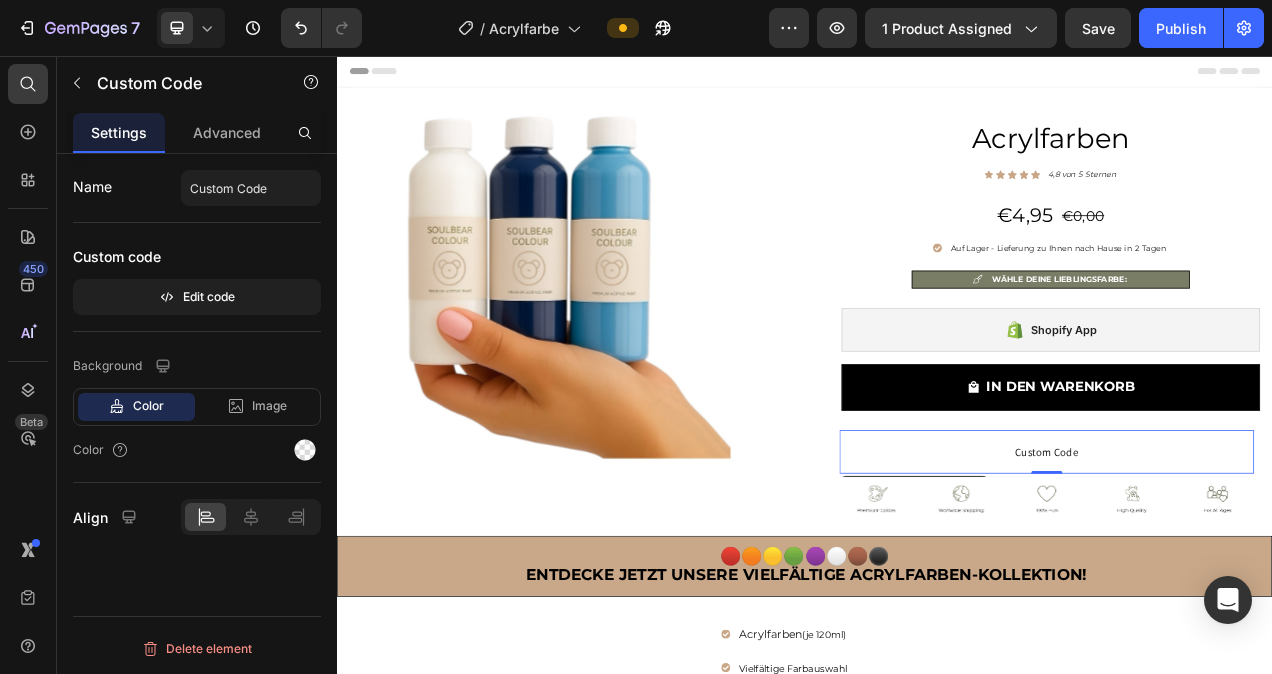 click on "Custom Code" at bounding box center (1248, 564) 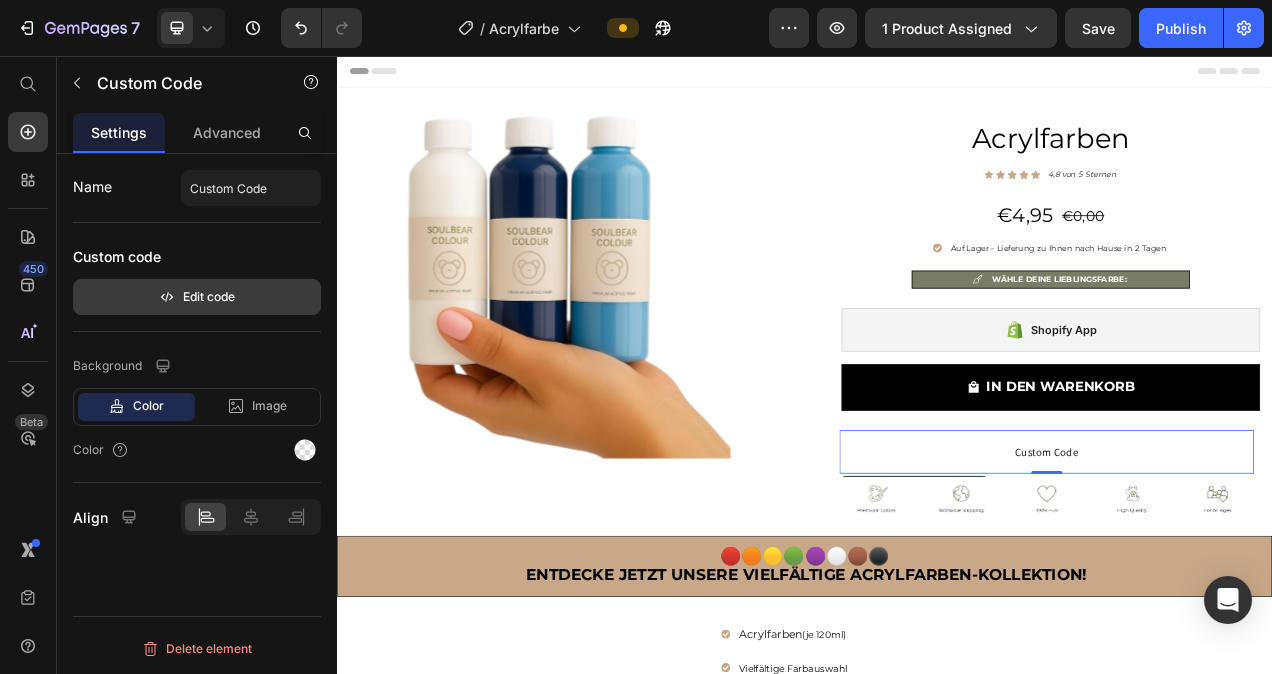click on "Edit code" at bounding box center (197, 297) 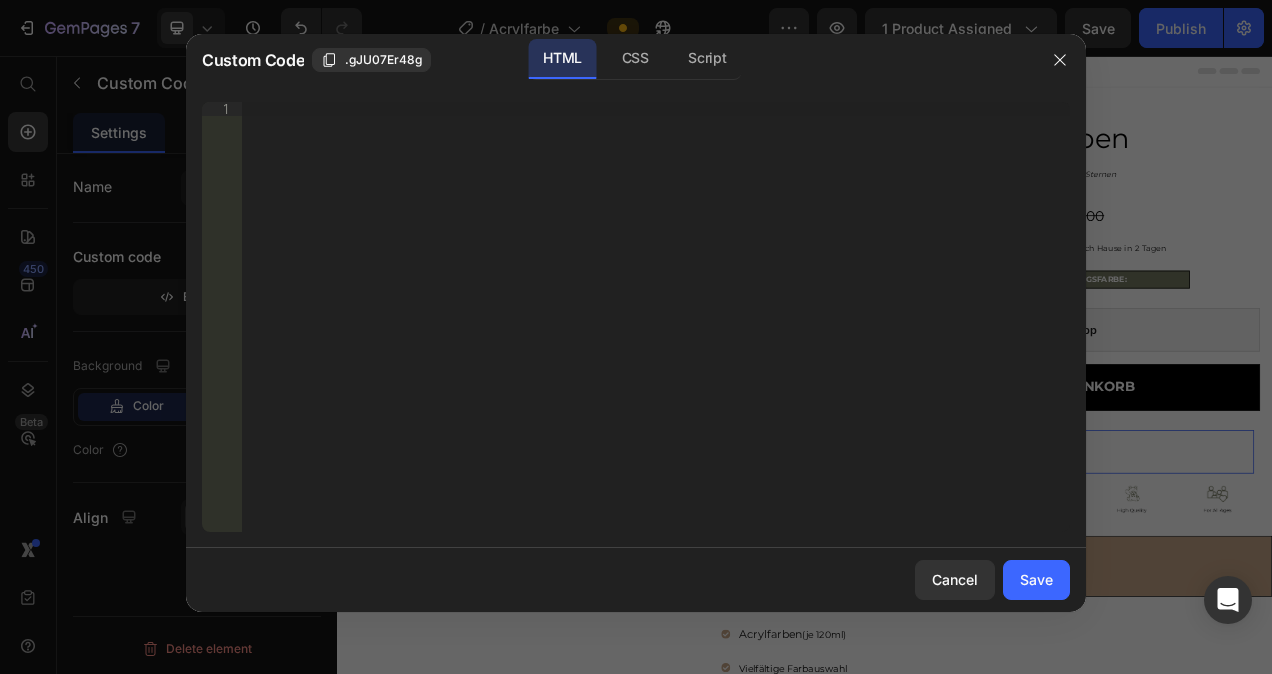 click on "Insert the 3rd-party installation code, HTML code, or Liquid code to display custom content." at bounding box center (656, 331) 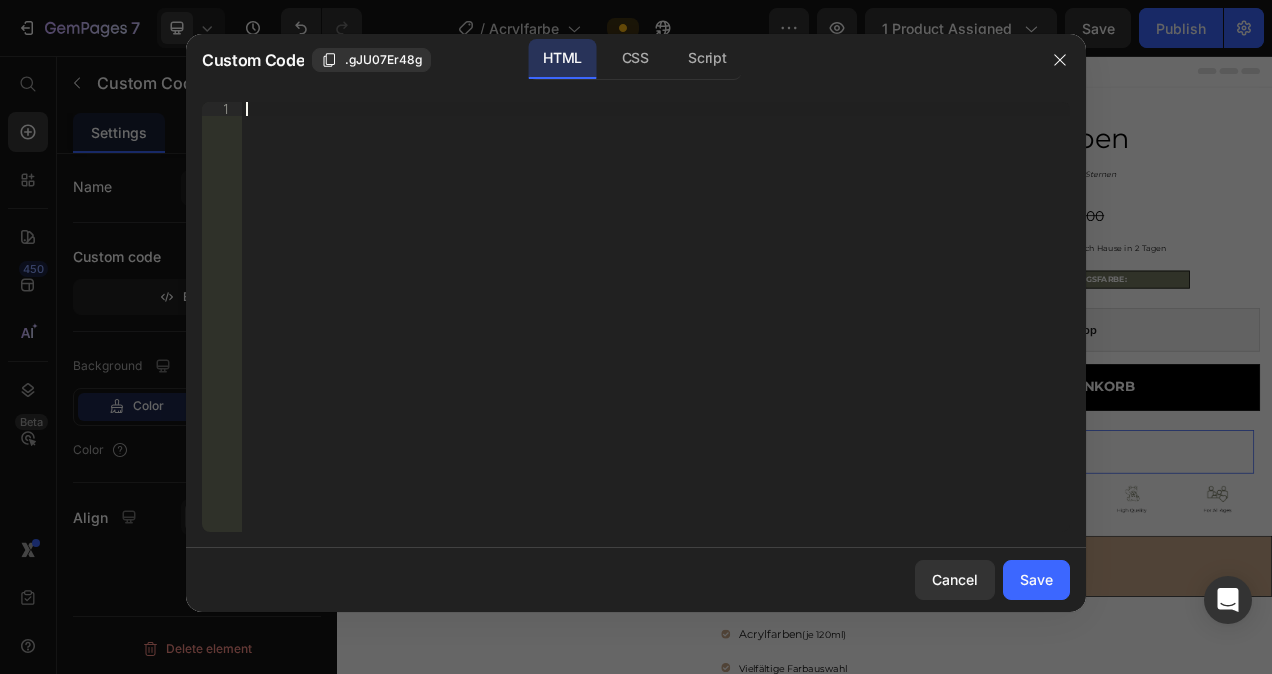 paste on "</span>" 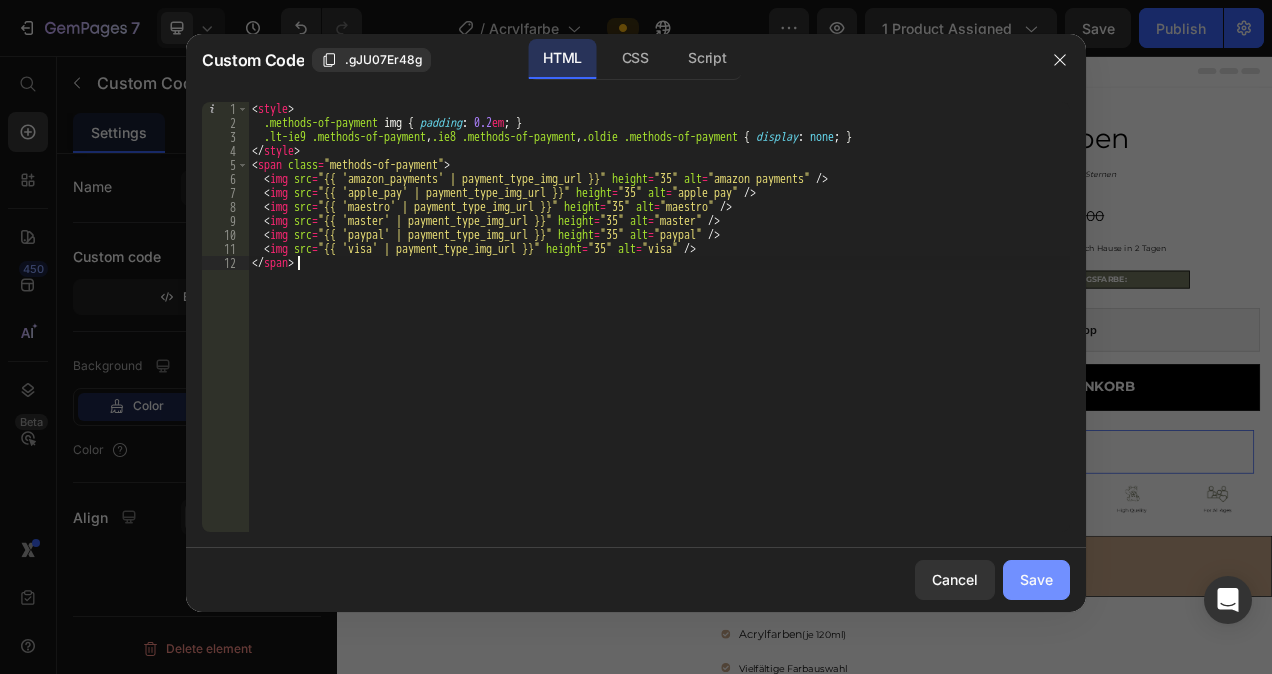 click on "Save" at bounding box center (1036, 579) 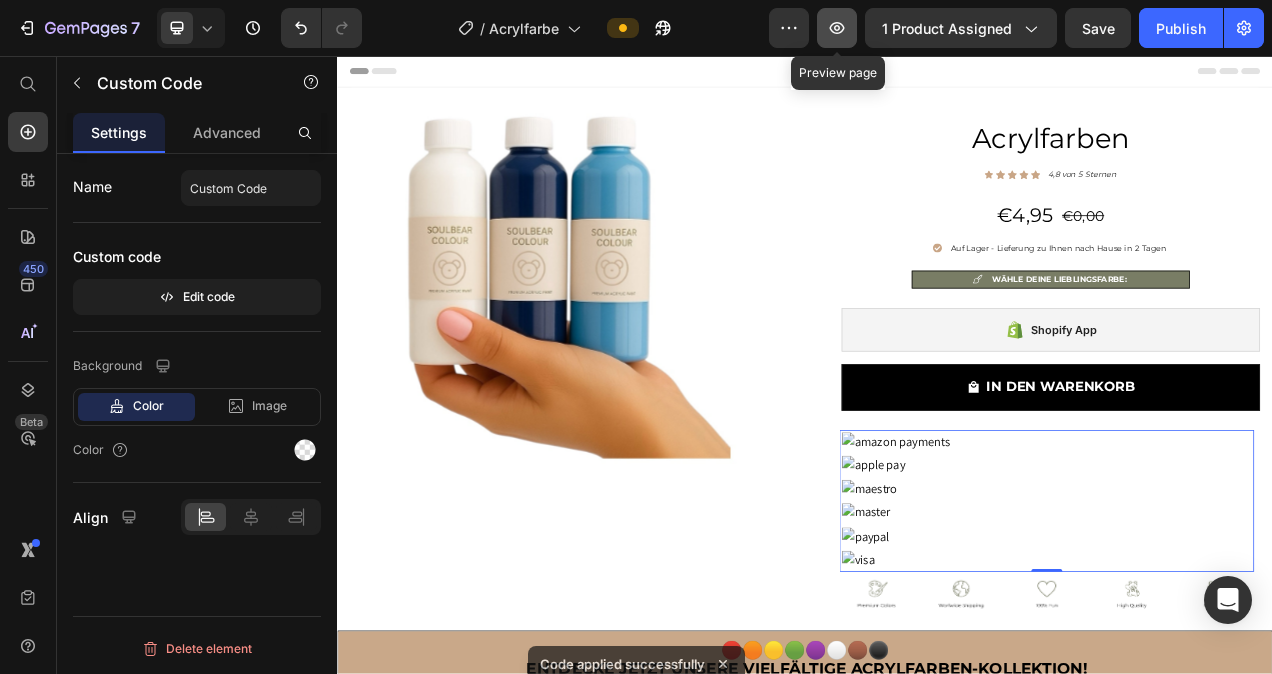 click 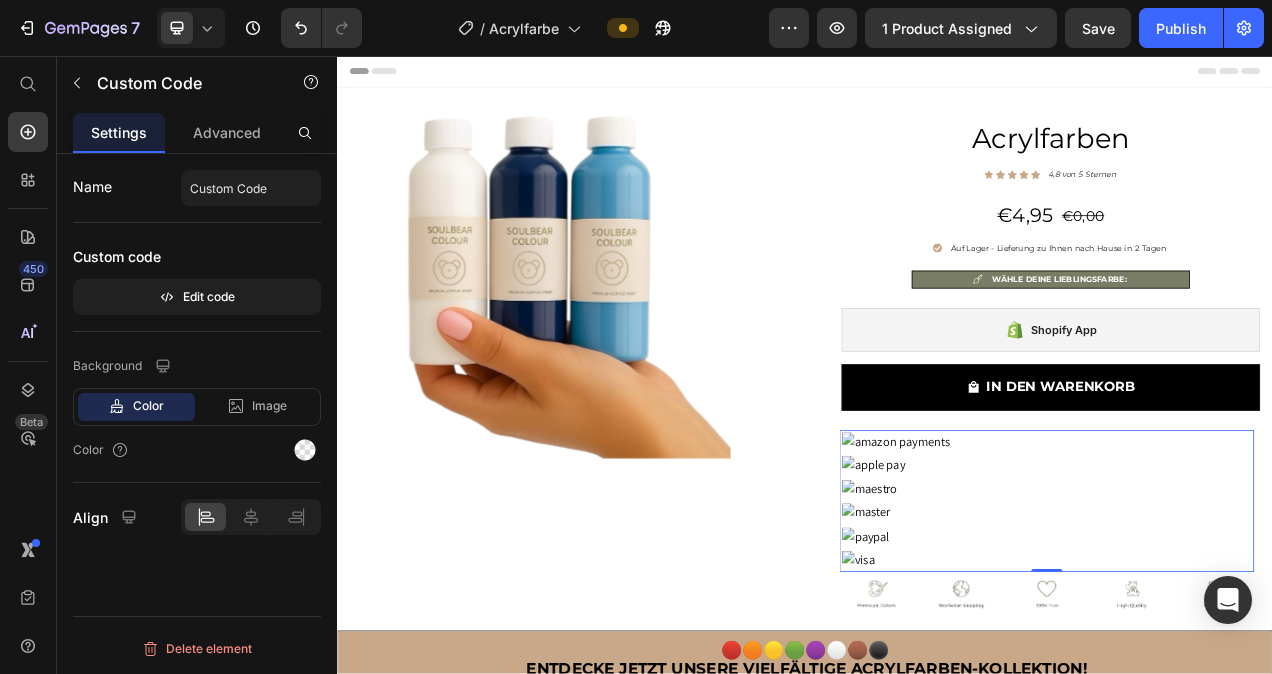 click at bounding box center [1248, 612] 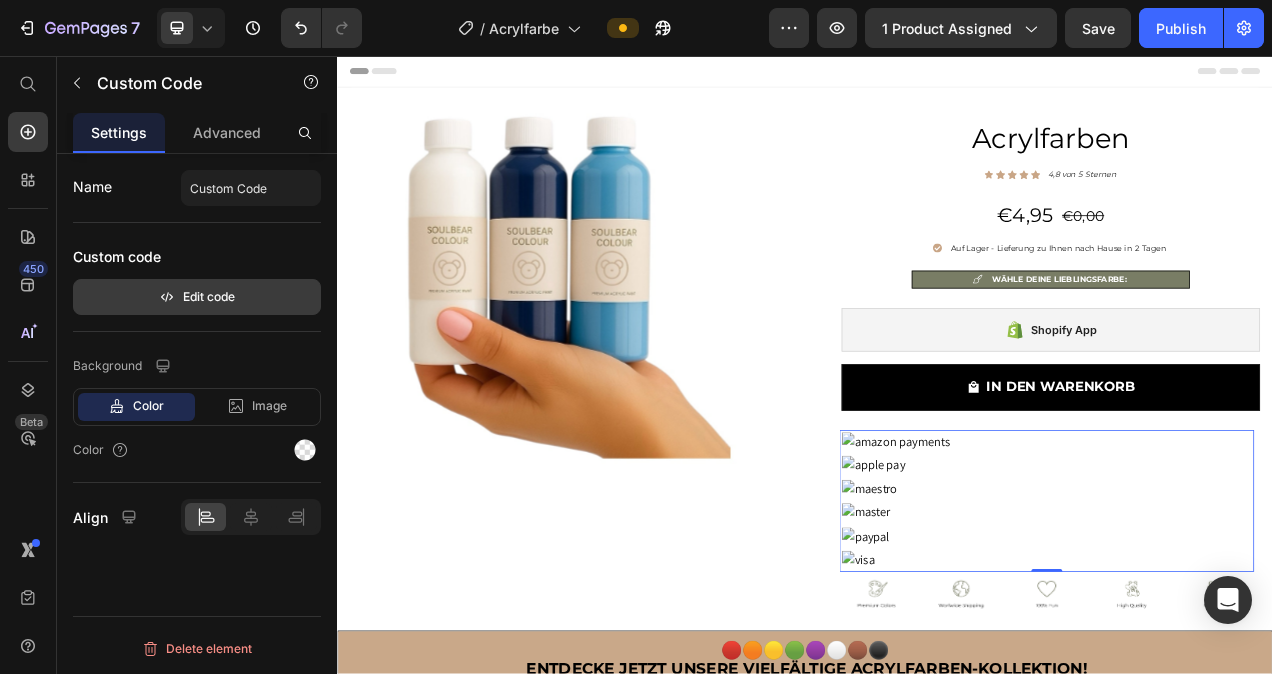 click on "Edit code" at bounding box center [197, 297] 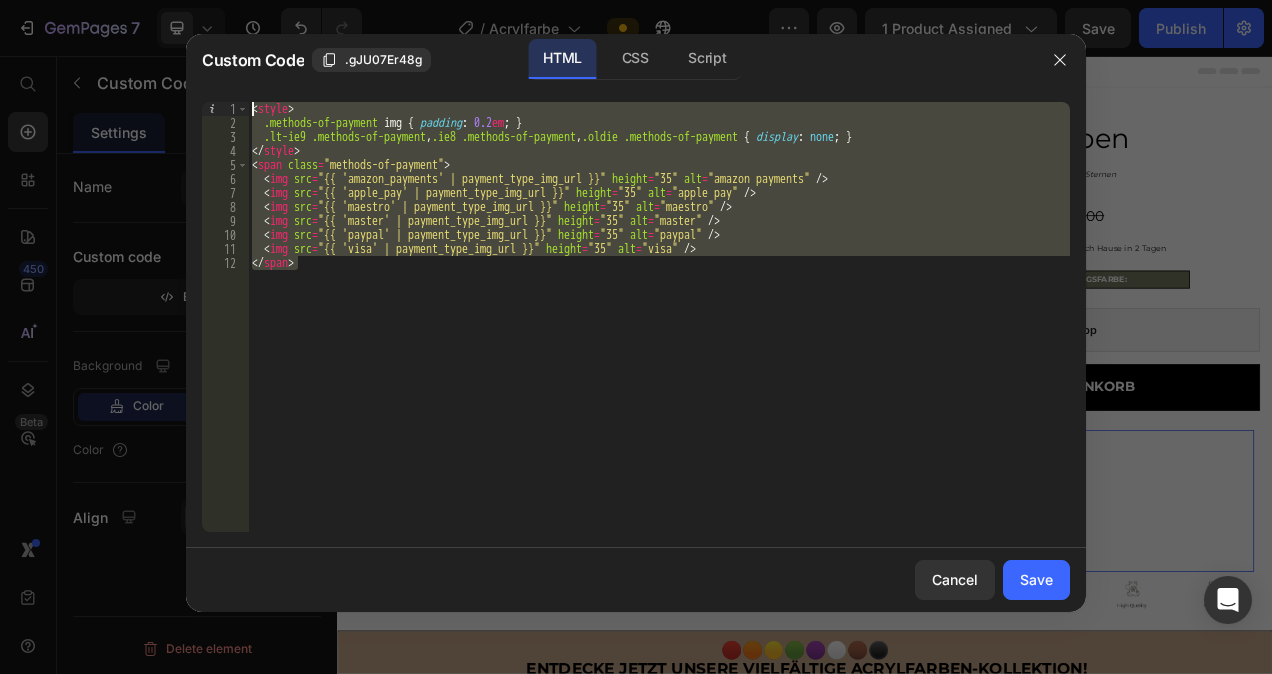 drag, startPoint x: 496, startPoint y: 264, endPoint x: 252, endPoint y: 111, distance: 288.00174 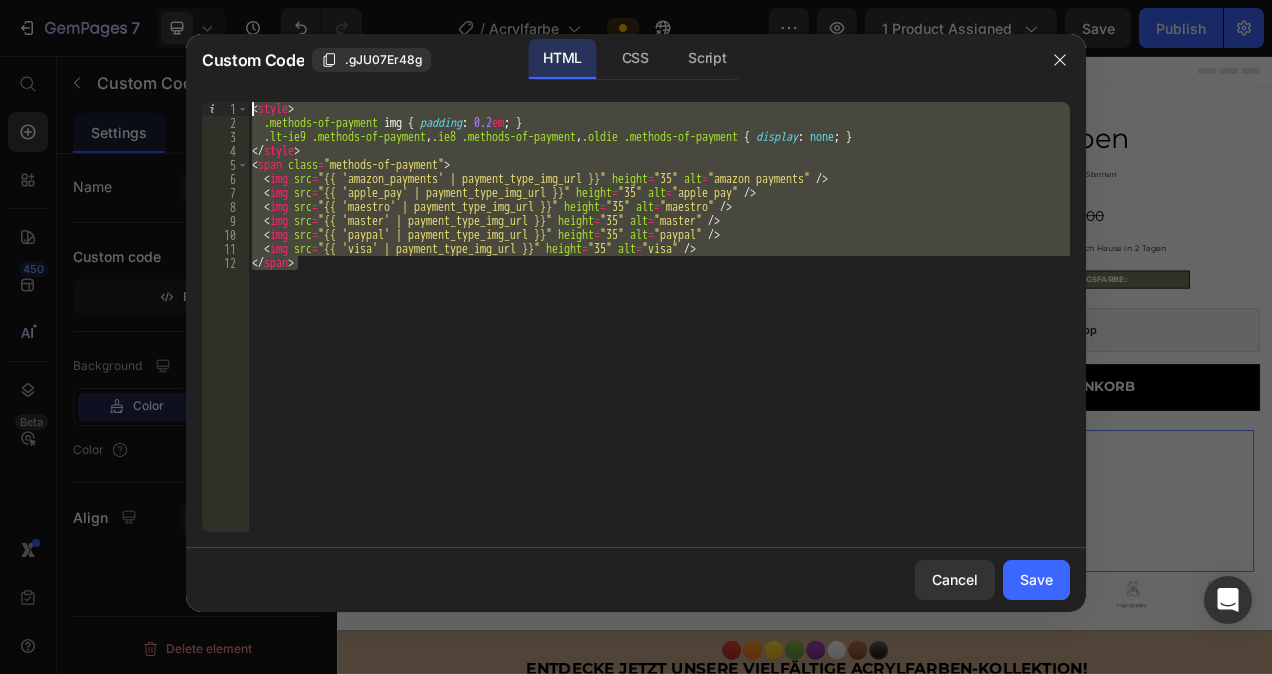 paste on "/span>" 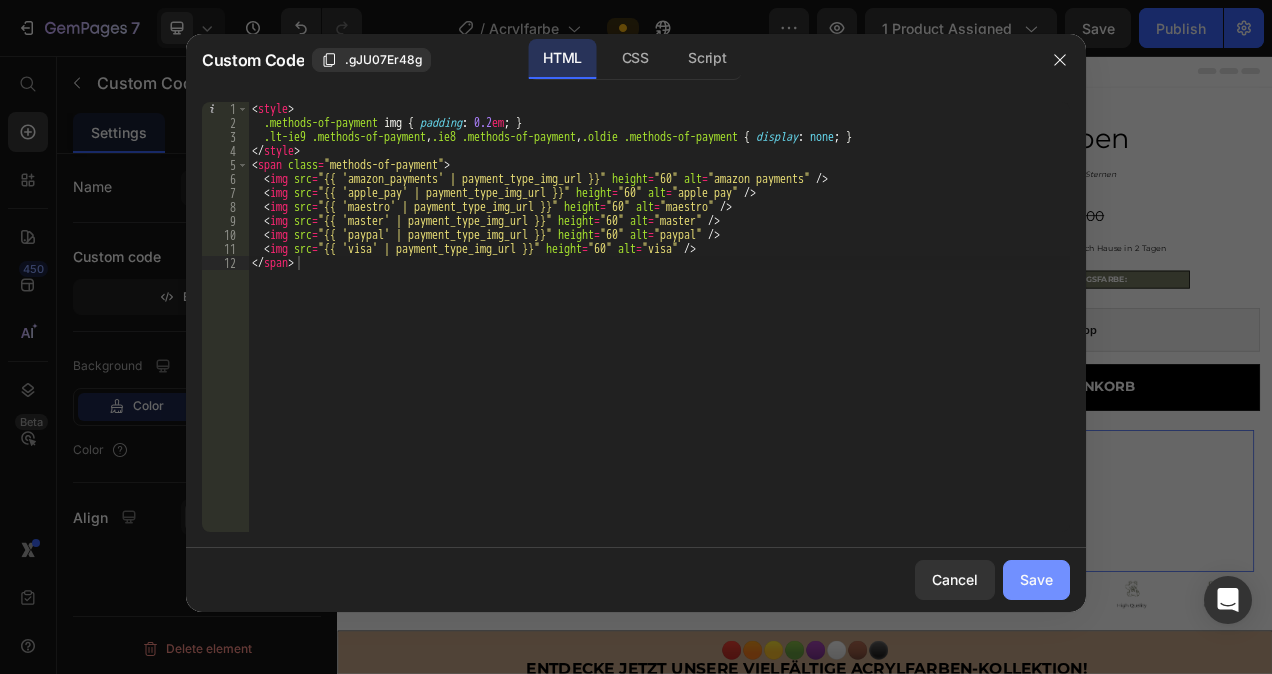 drag, startPoint x: 1038, startPoint y: 572, endPoint x: 898, endPoint y: 663, distance: 166.97604 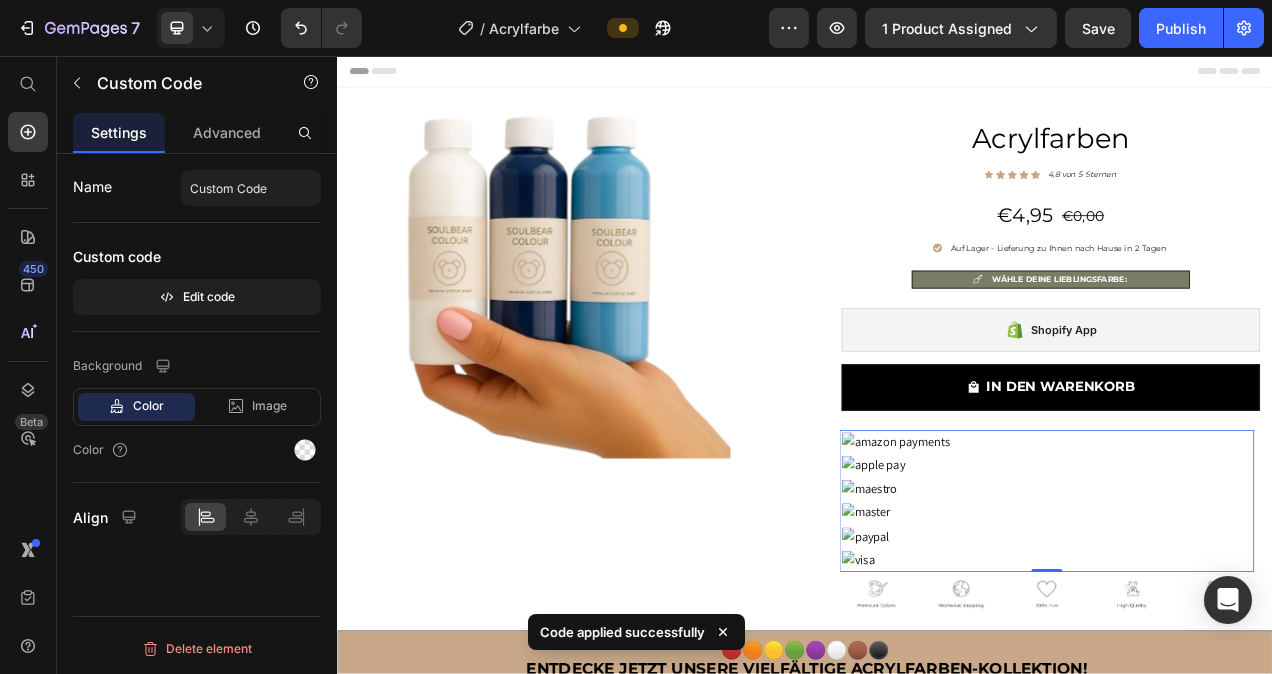click at bounding box center [1248, 551] 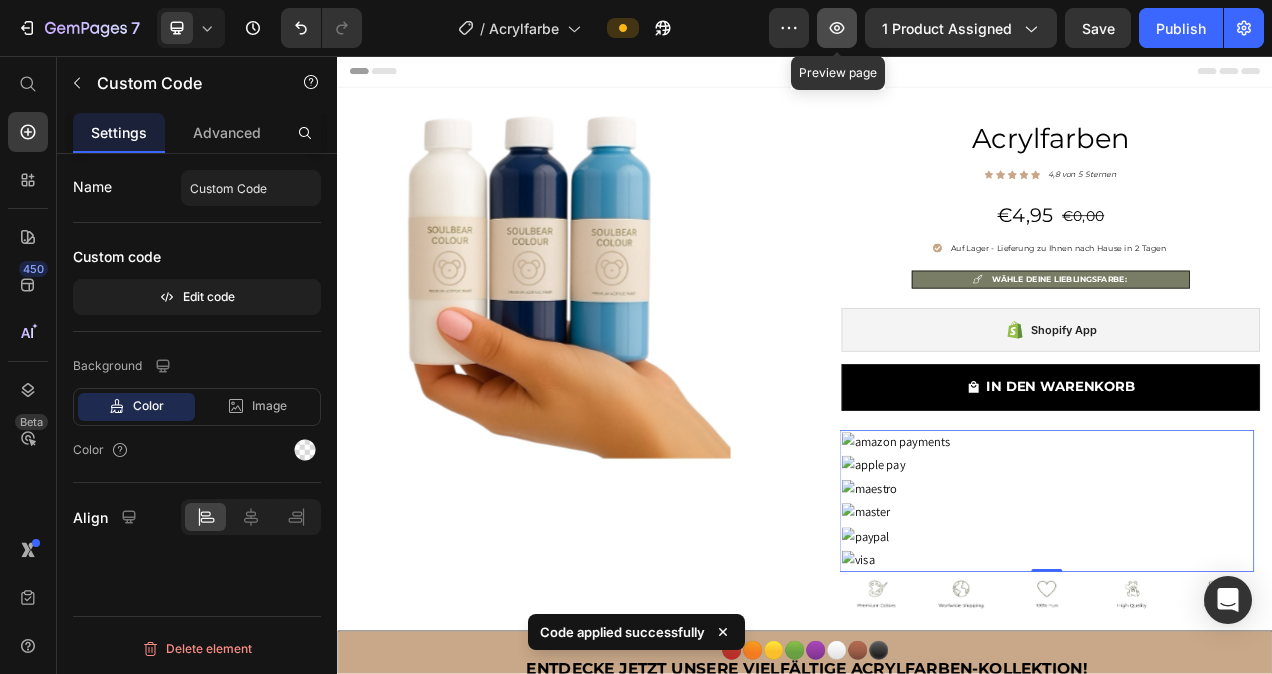 click 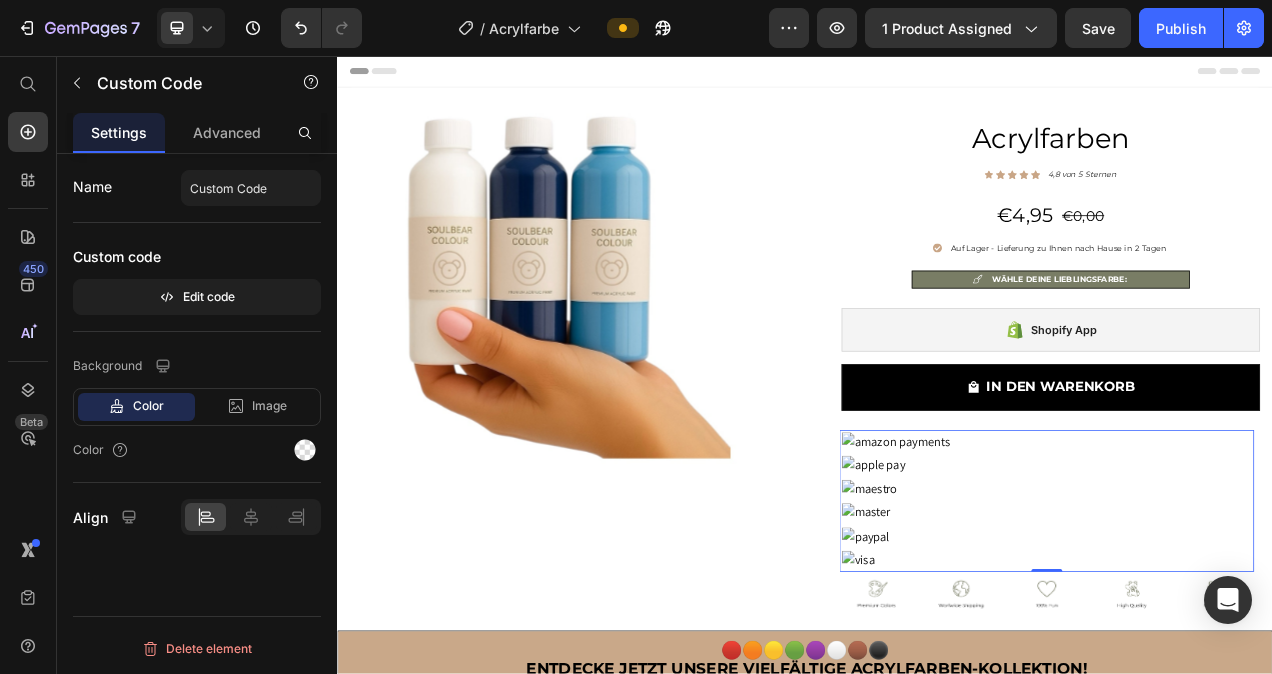 click at bounding box center (1248, 581) 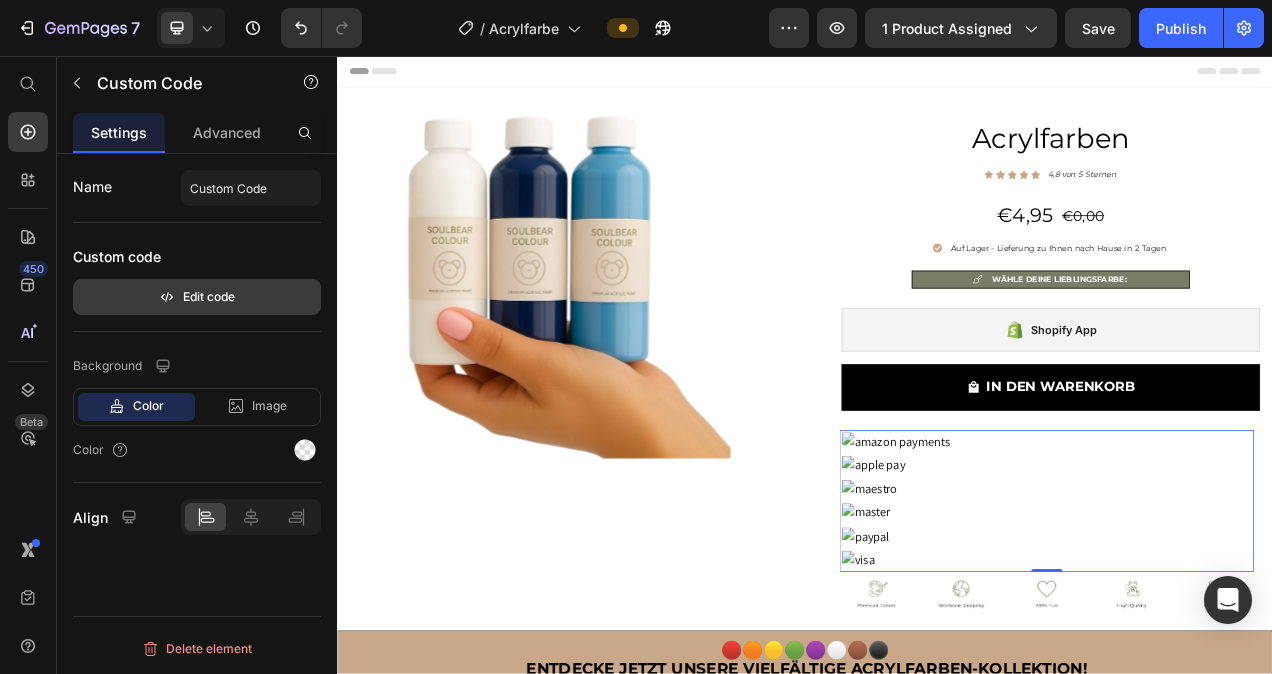 click on "Edit code" at bounding box center [197, 297] 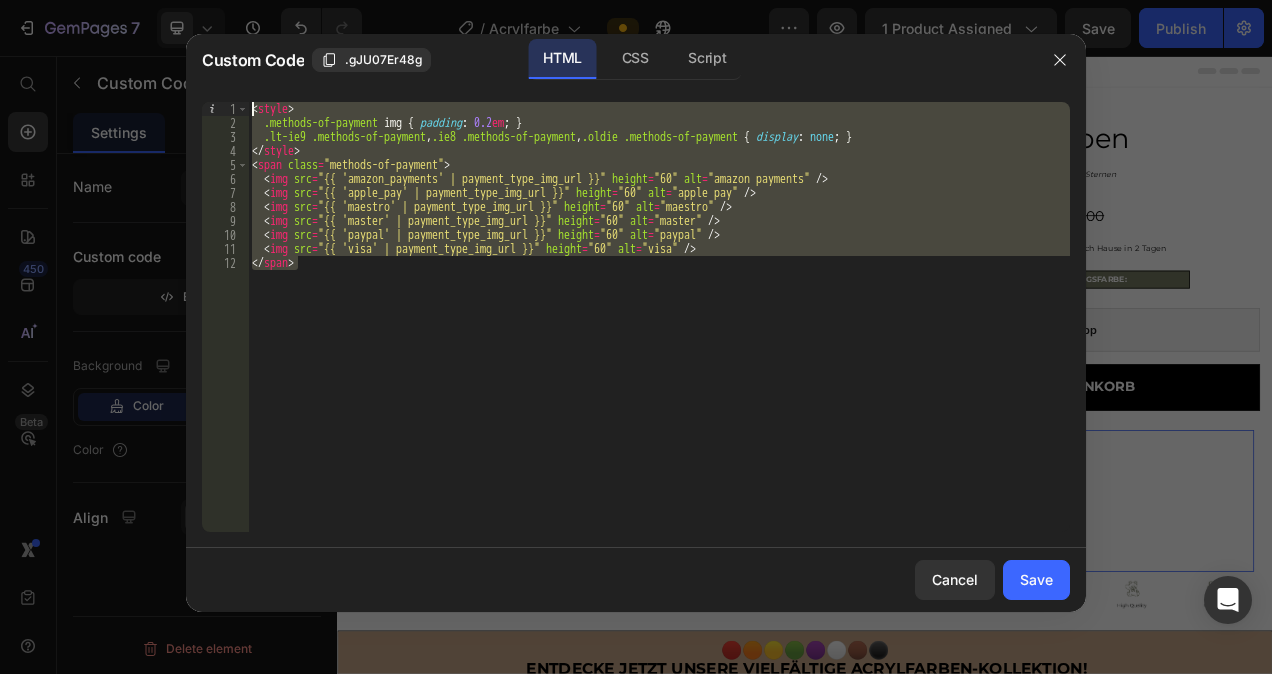 drag, startPoint x: 478, startPoint y: 276, endPoint x: 248, endPoint y: 108, distance: 284.82275 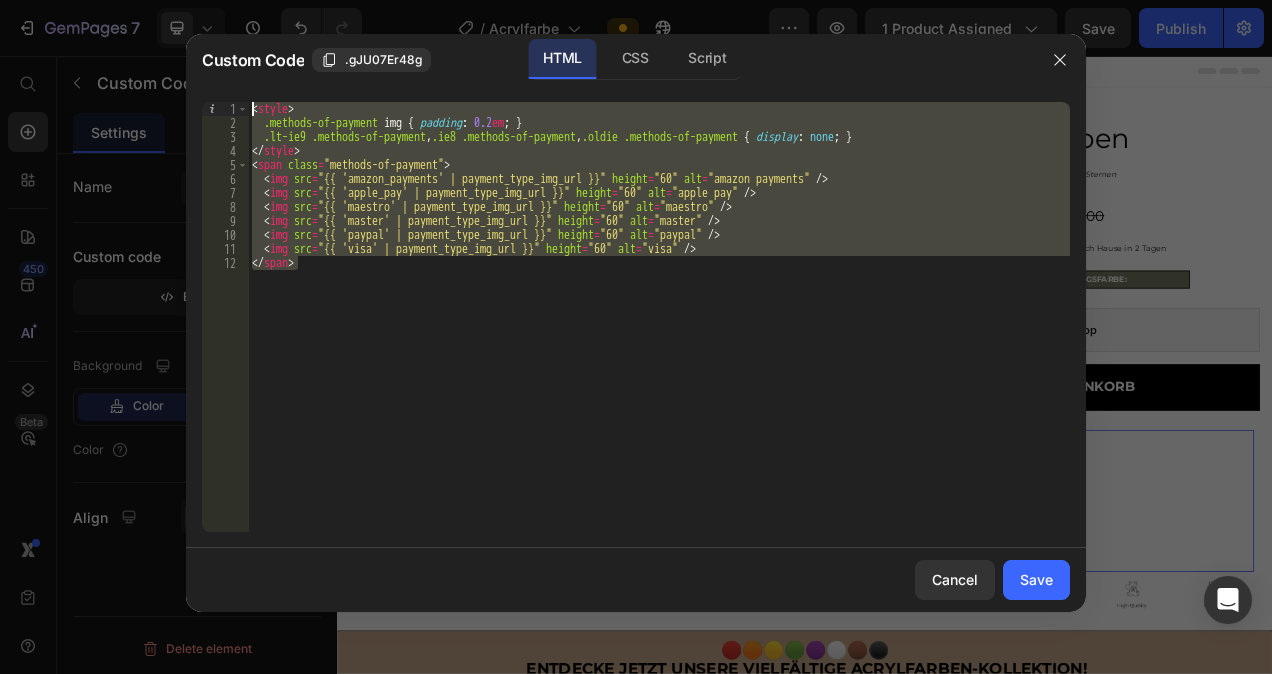 paste on "/div>" 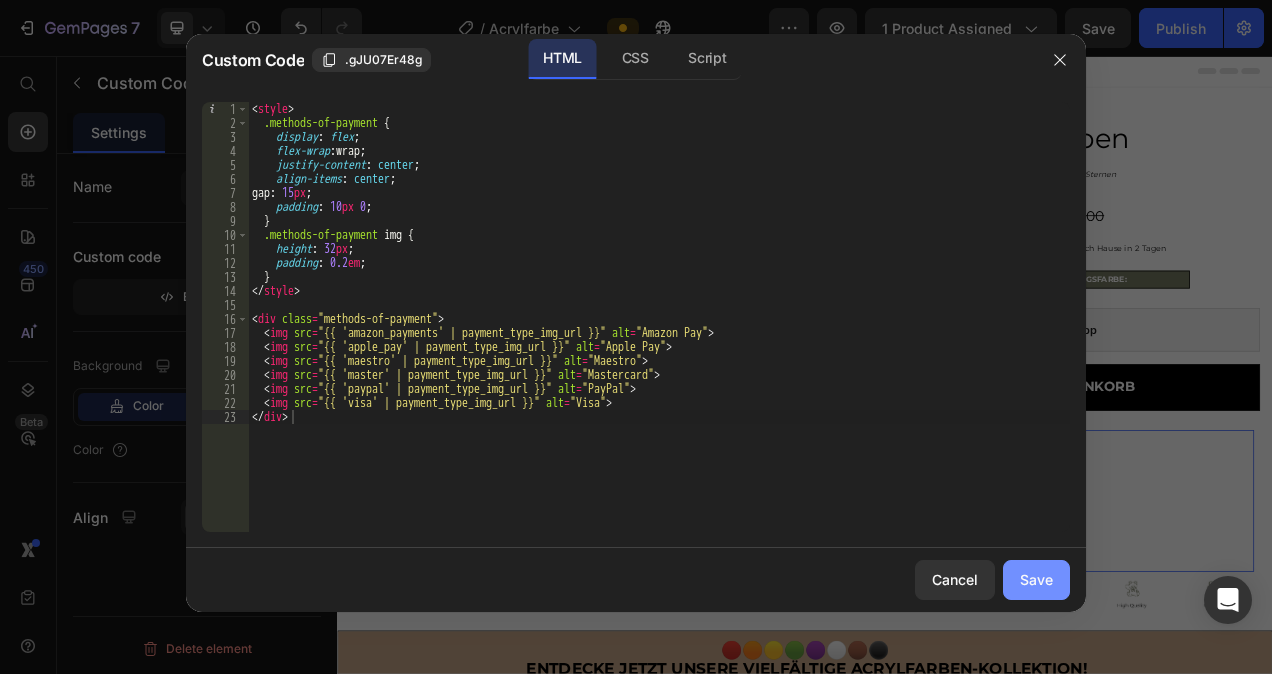 drag, startPoint x: 1034, startPoint y: 576, endPoint x: 888, endPoint y: 665, distance: 170.9883 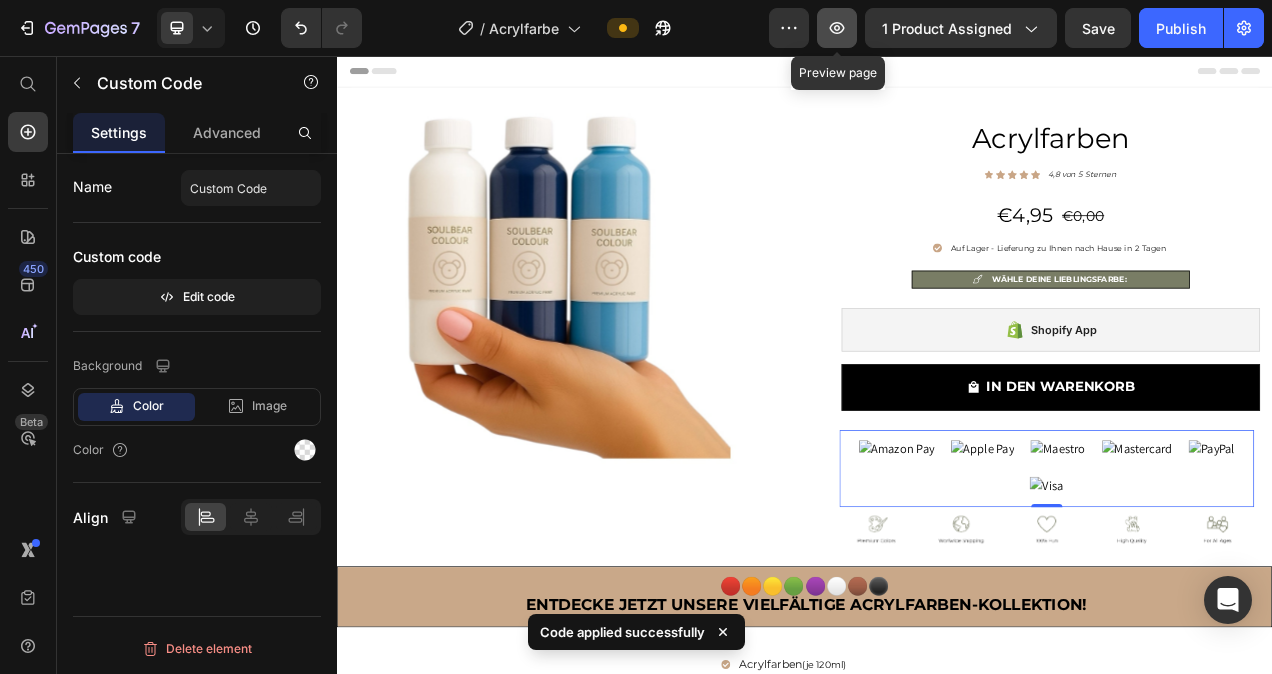click 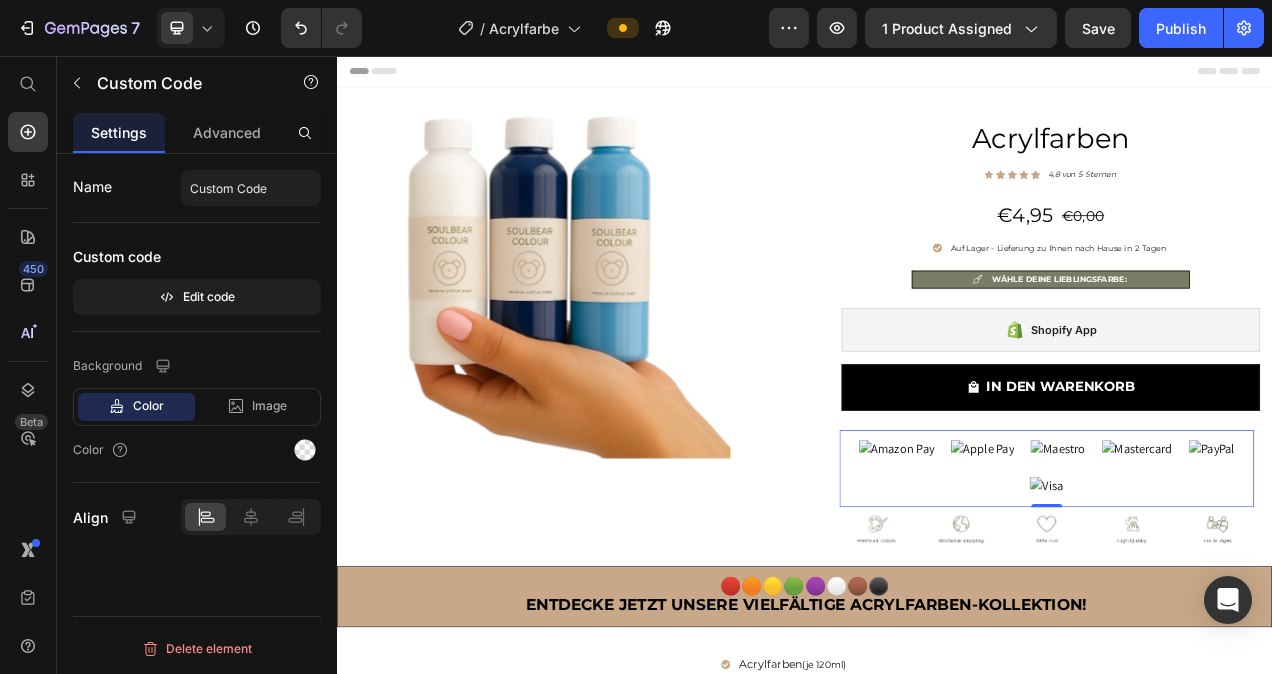 click at bounding box center [1248, 585] 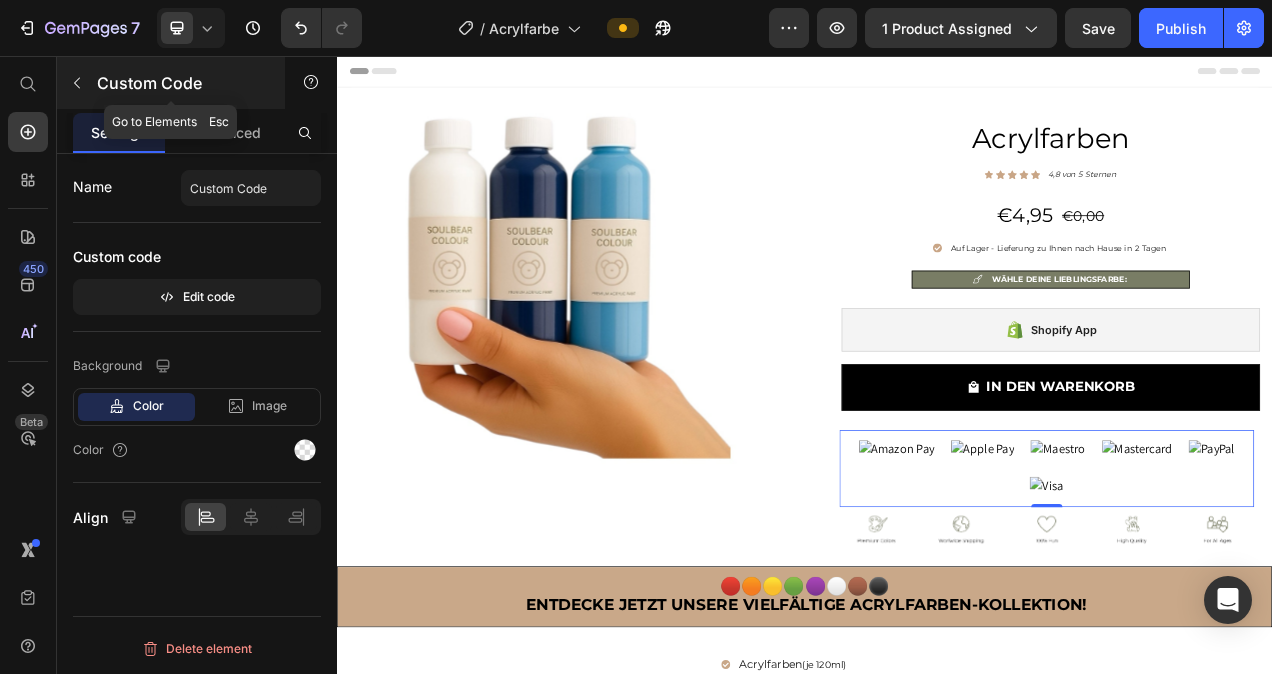 click 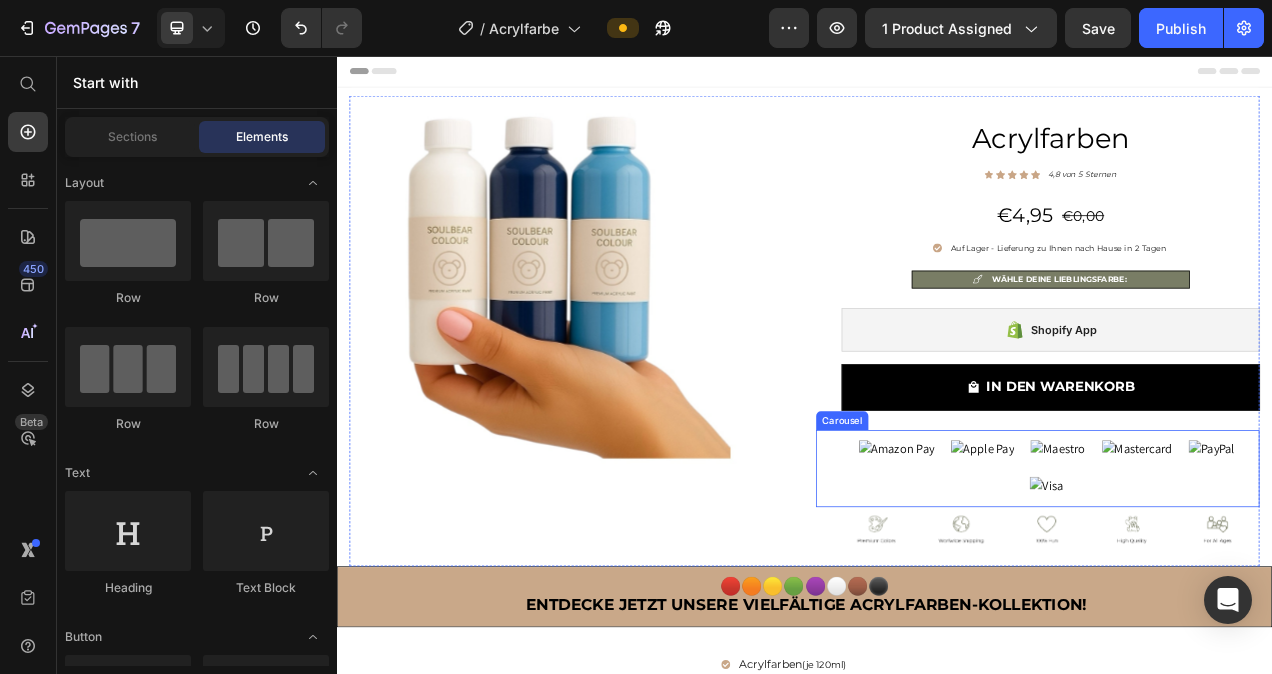 click on "Custom Code
Drop element here
Drop element here
Drop element here
Drop element here Carousel" at bounding box center (1236, 585) 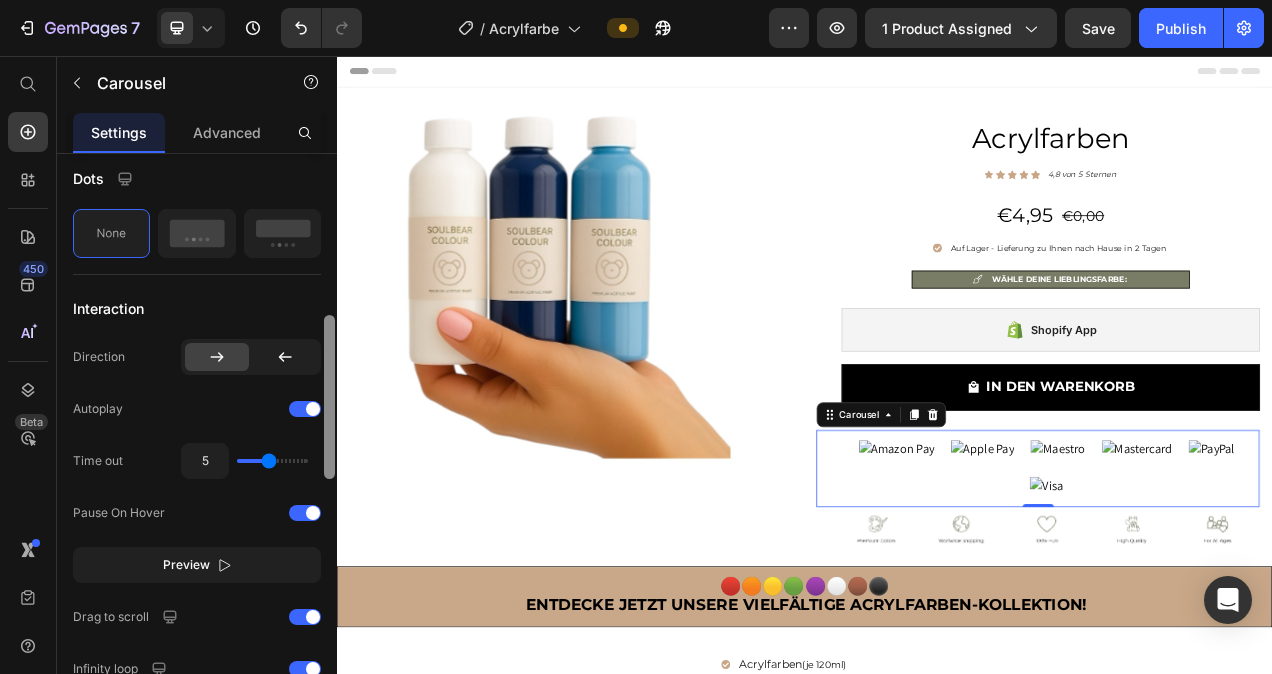 scroll, scrollTop: 684, scrollLeft: 0, axis: vertical 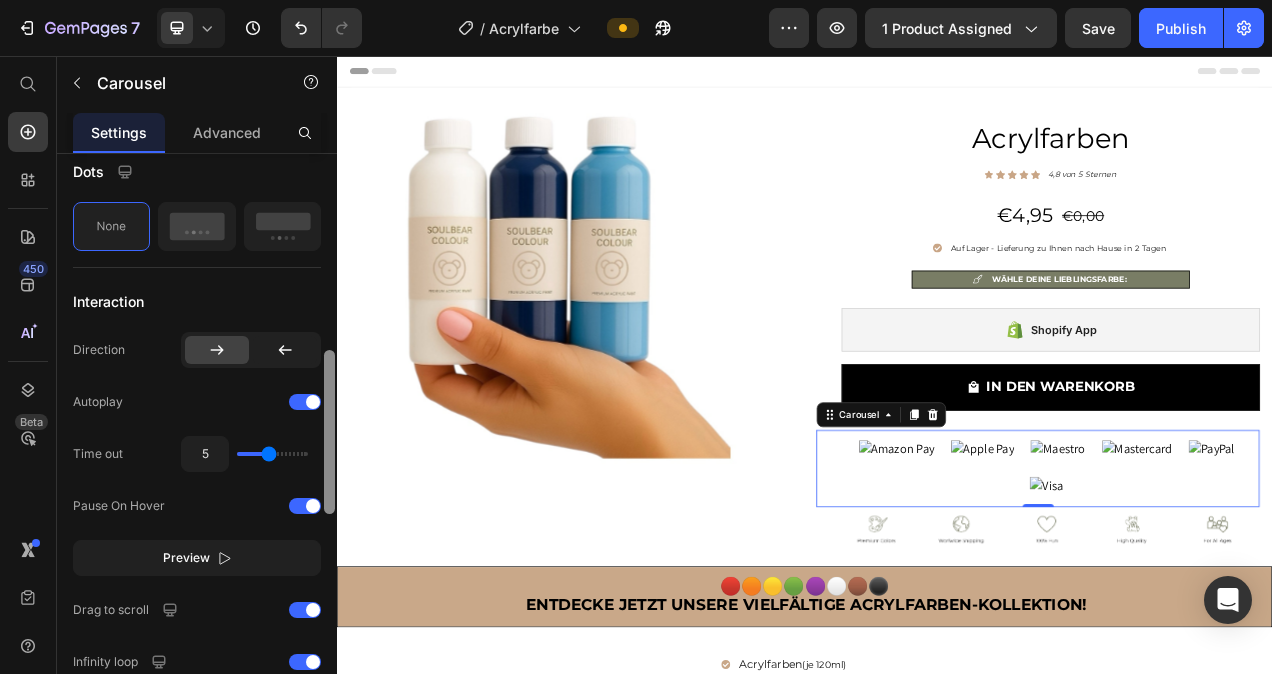 drag, startPoint x: 327, startPoint y: 199, endPoint x: 324, endPoint y: 395, distance: 196.02296 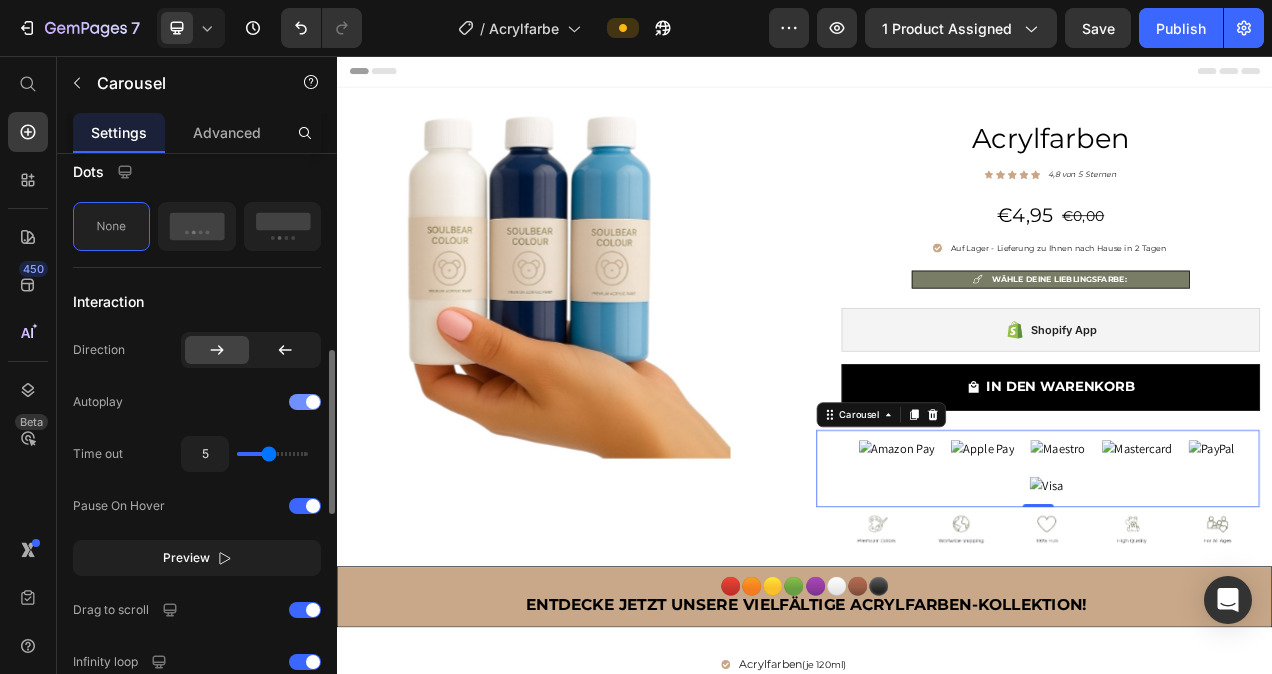 click at bounding box center (305, 402) 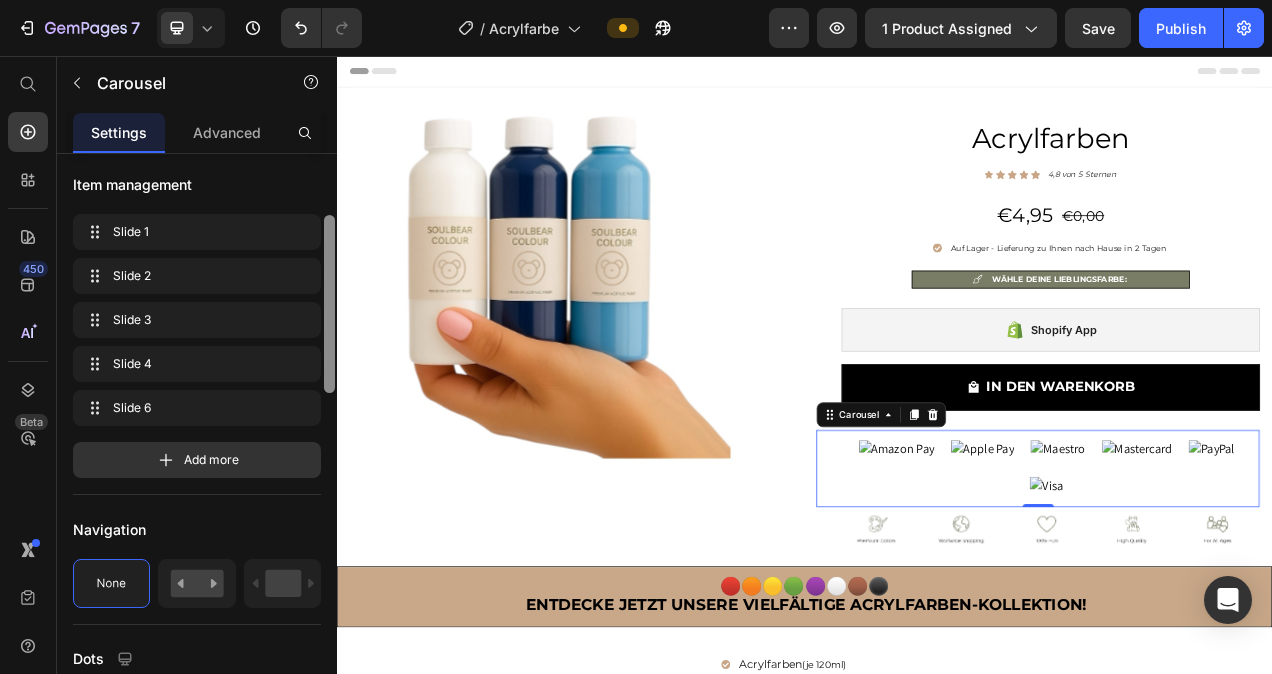 drag, startPoint x: 667, startPoint y: 471, endPoint x: 341, endPoint y: 294, distance: 370.95148 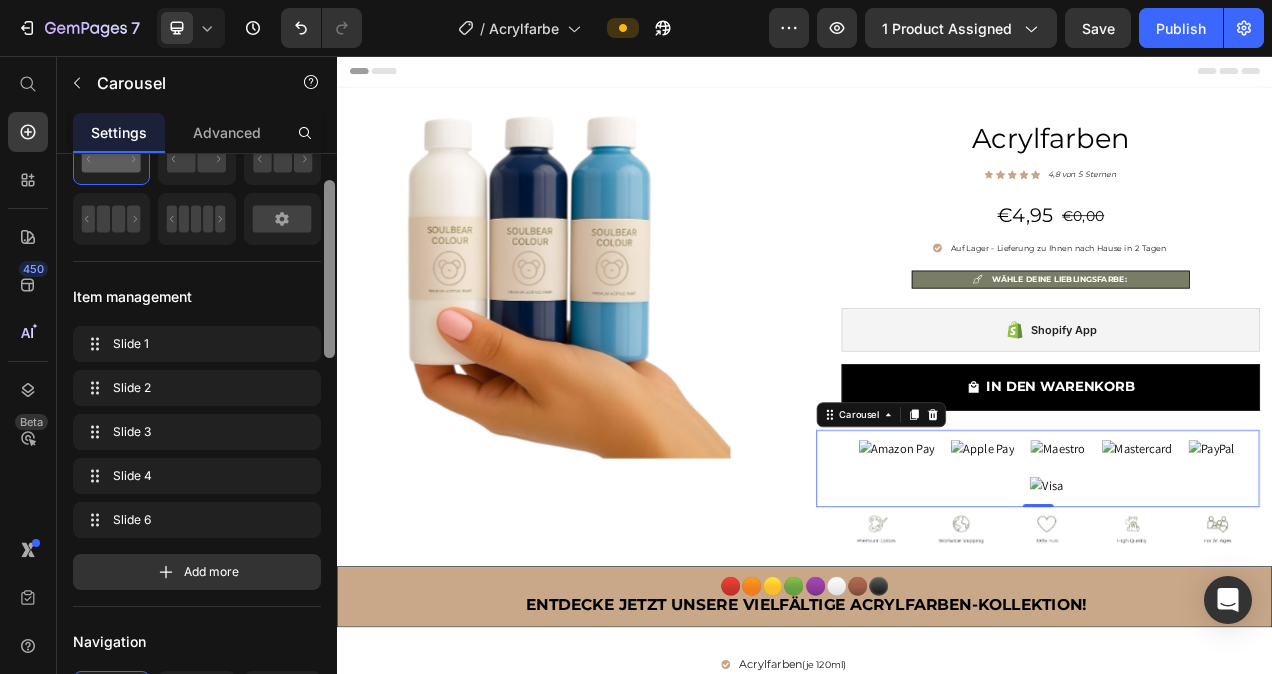 scroll, scrollTop: 117, scrollLeft: 0, axis: vertical 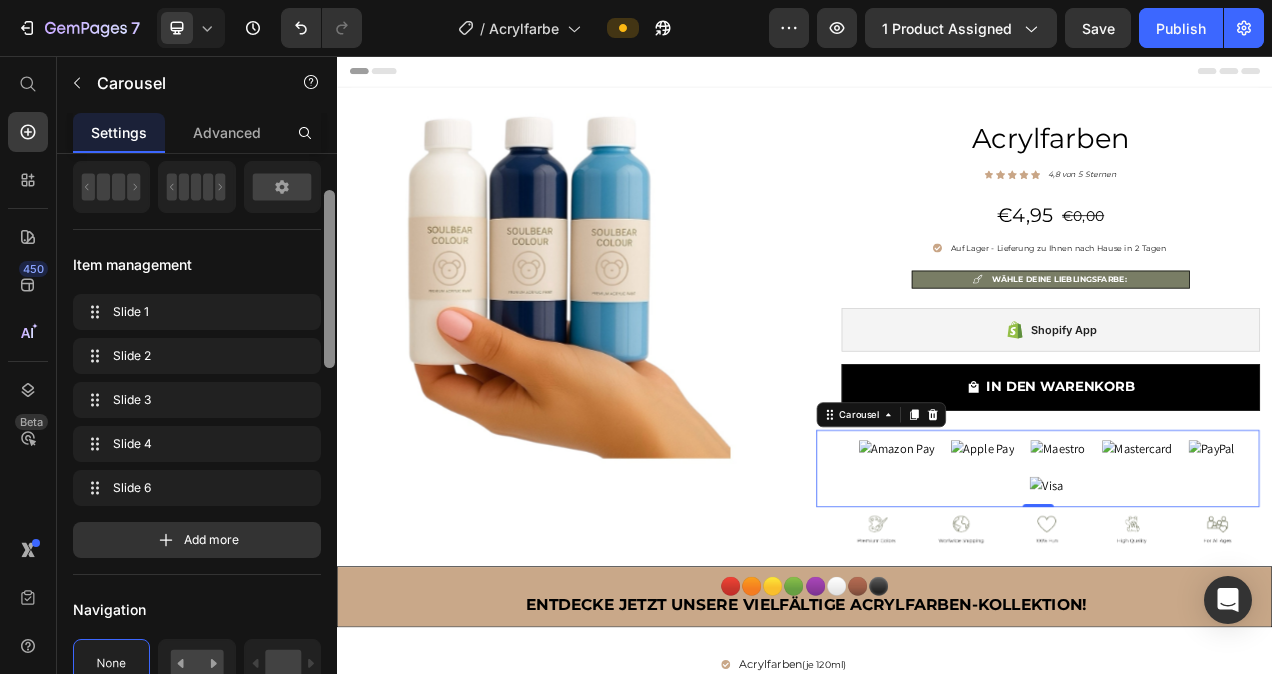 click on "Display Item management Slide 1 Slide 1 Slide 2 Slide 2 Slide 3 Slide 3 Slide 4 Slide 4 Slide 6 Slide 6 Add more Navigation Dots Interaction Direction
Autoplay Drag to scroll Infinity loop Show more Size Width 100 px % Height Auto px Show more Shape Border Corner Shadow Background  Color  Align" at bounding box center (197, 918) 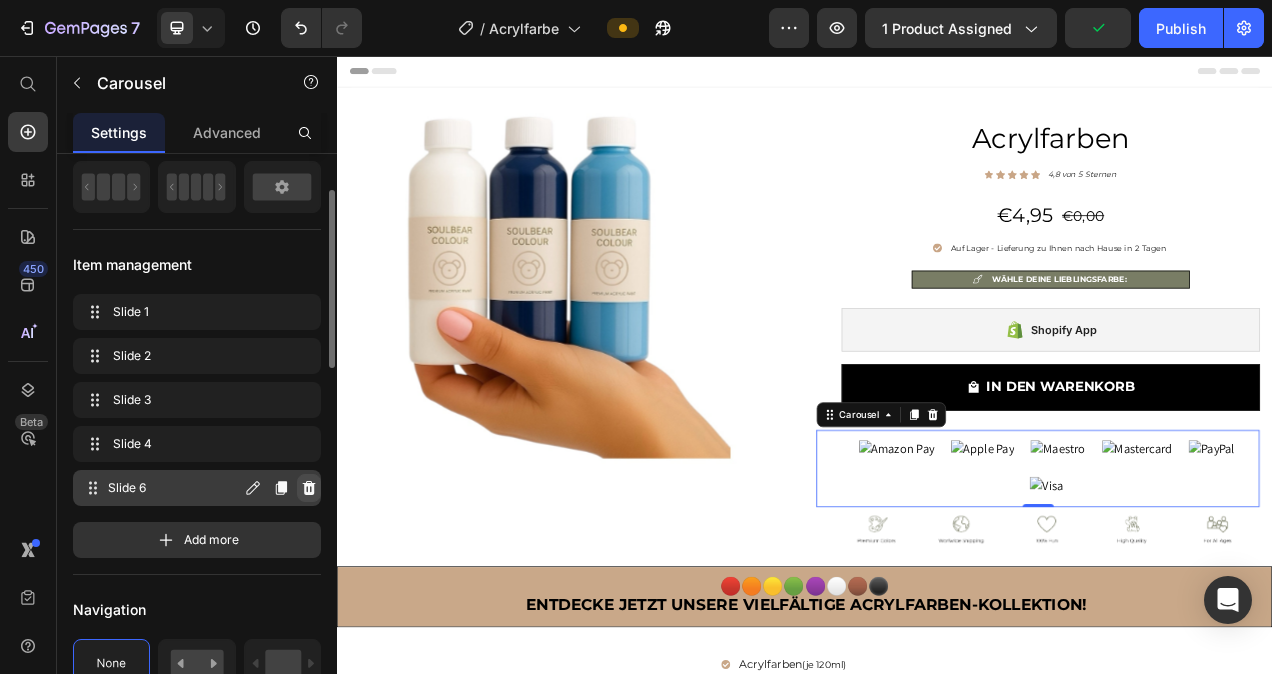 click 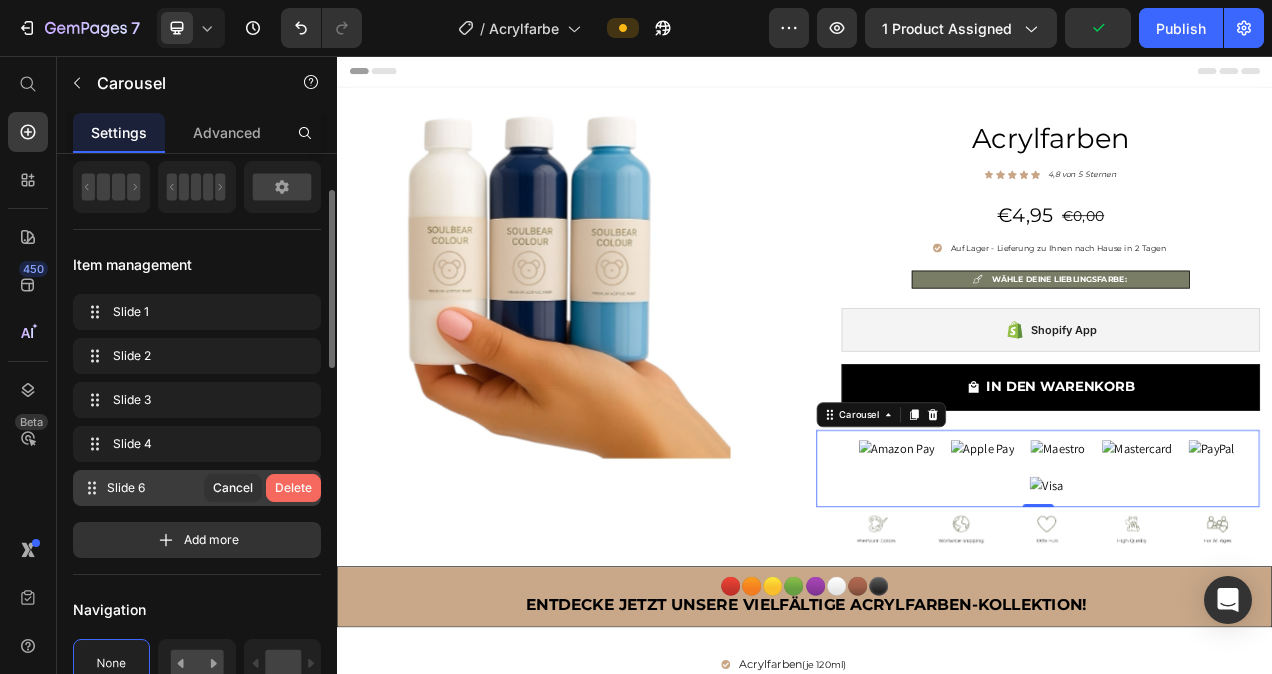 click on "Delete" at bounding box center (293, 488) 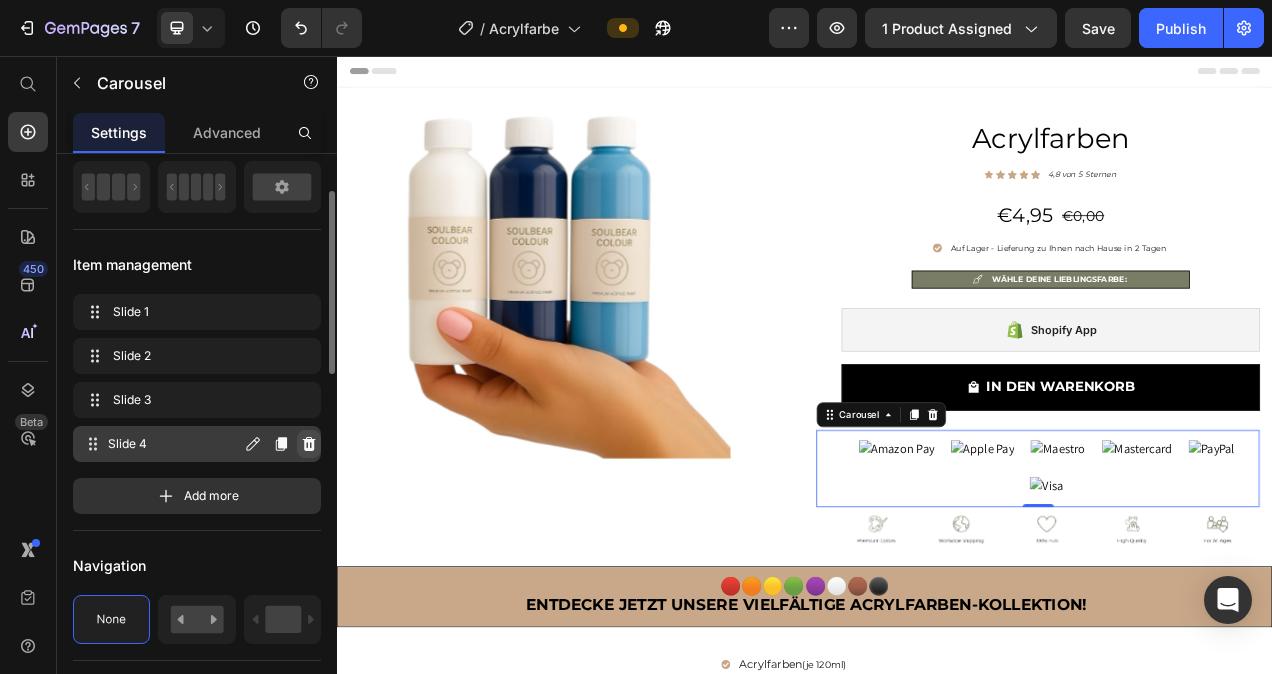 click 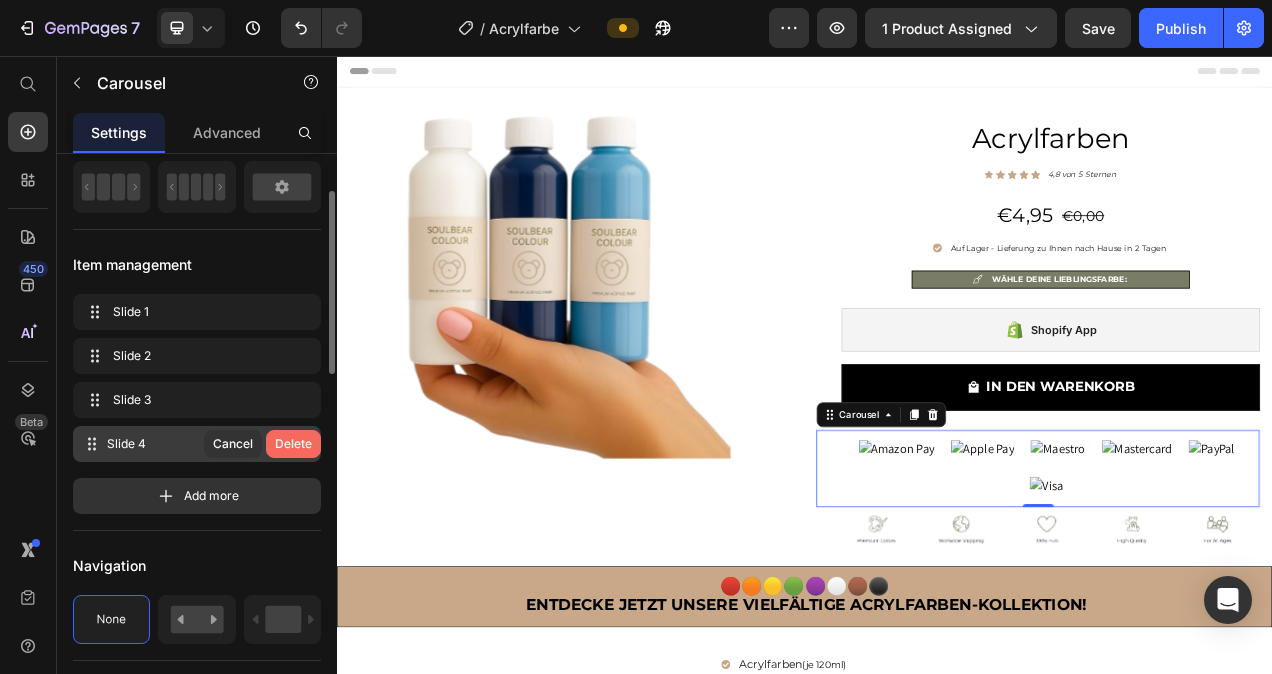 click on "Delete" at bounding box center (293, 444) 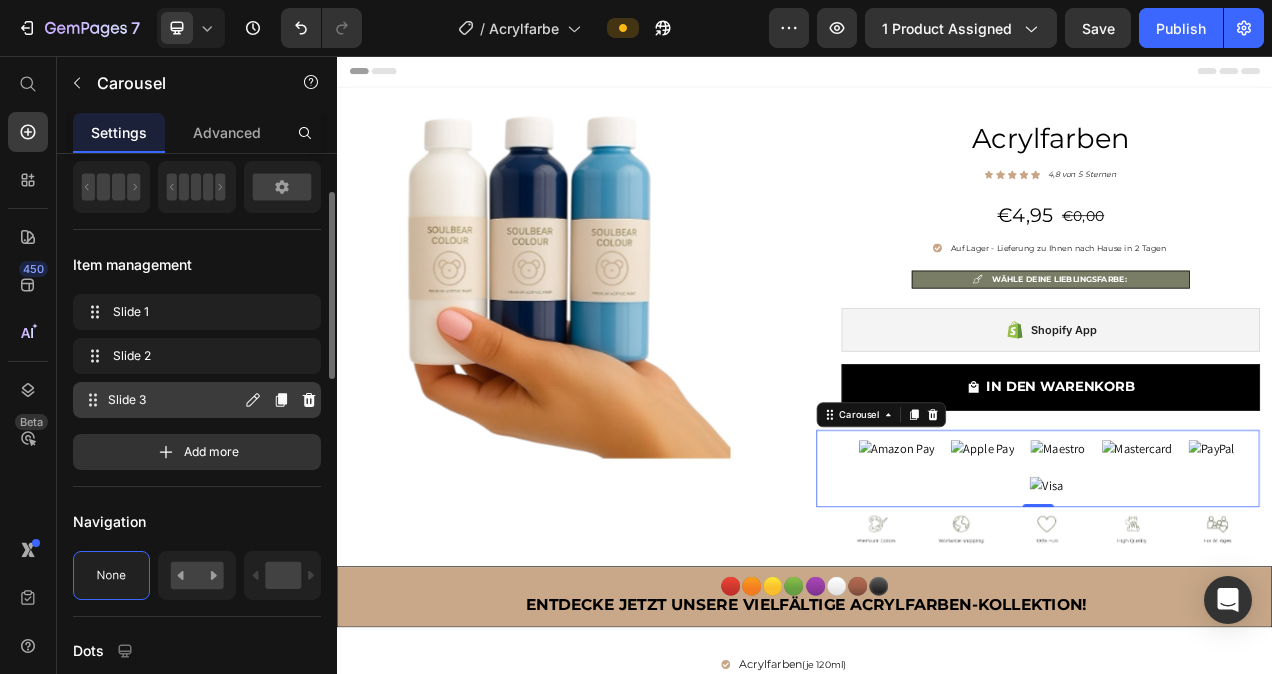 click 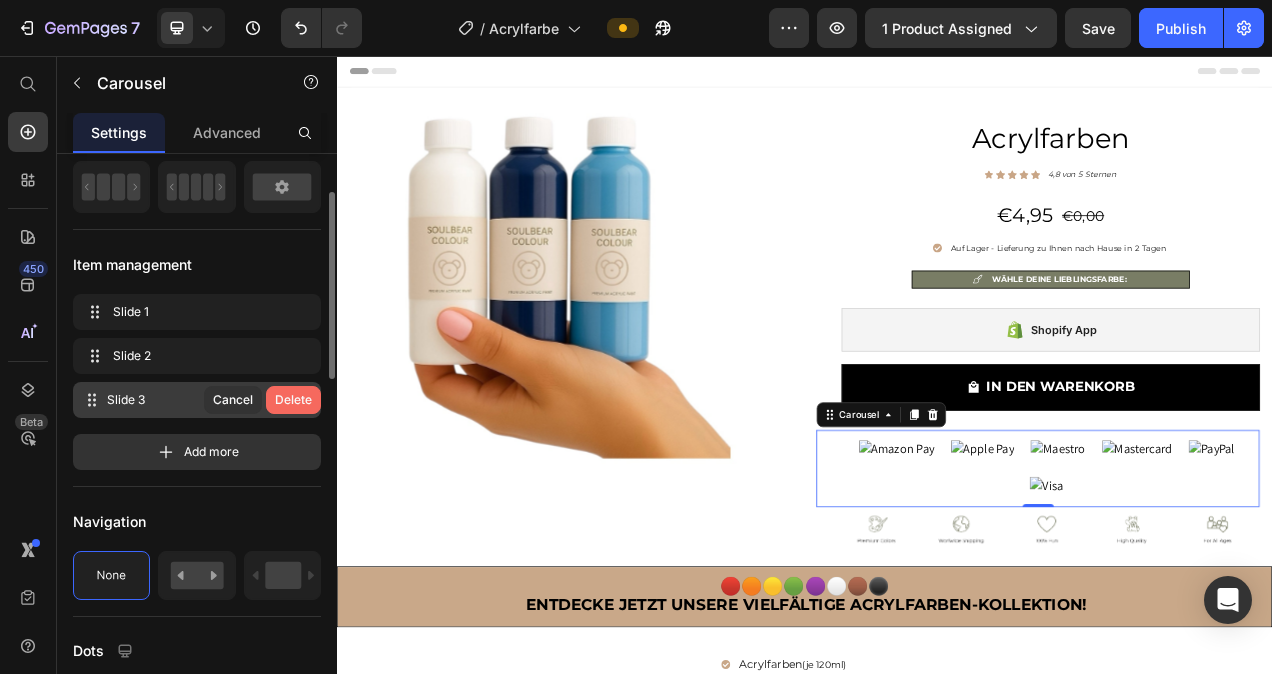 click on "Delete" at bounding box center [293, 400] 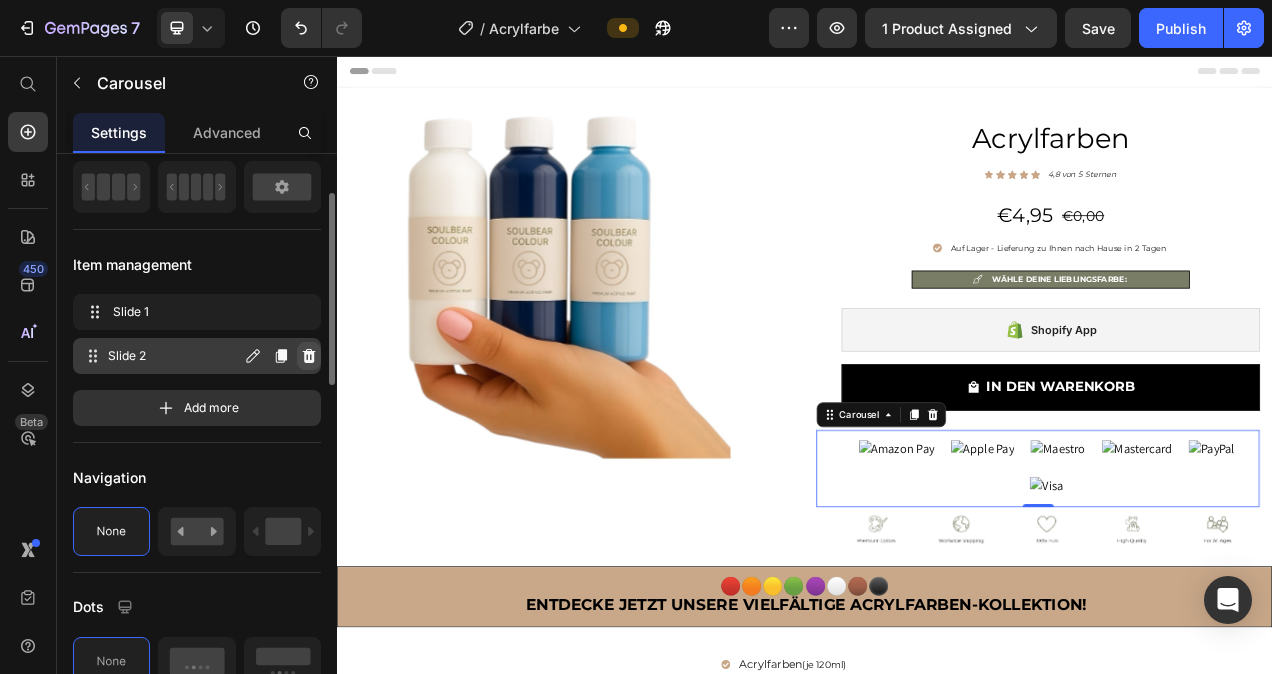 click 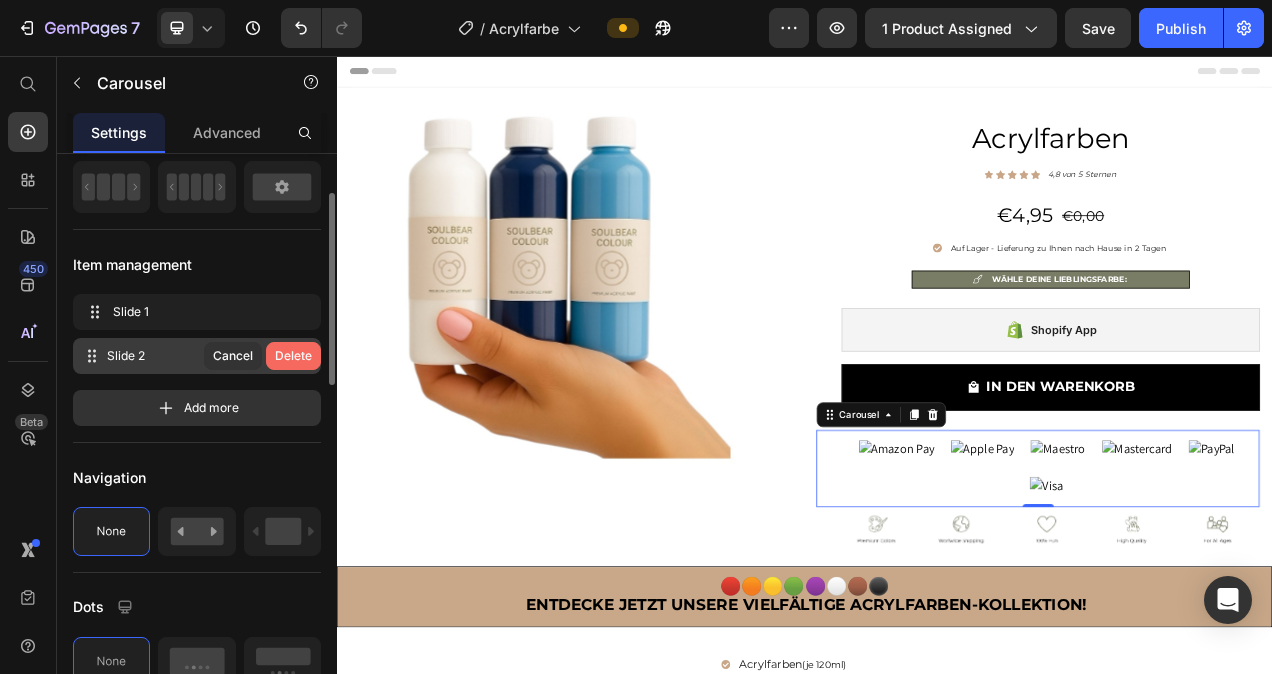 click on "Delete" at bounding box center [293, 356] 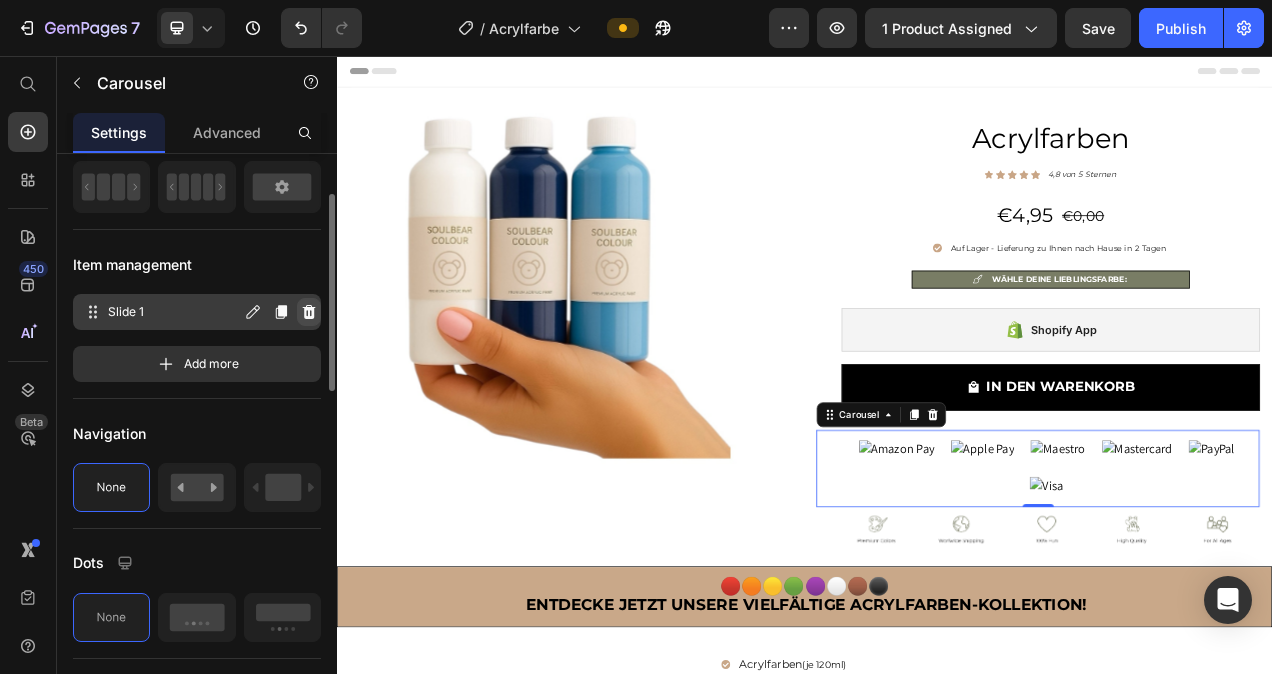 click 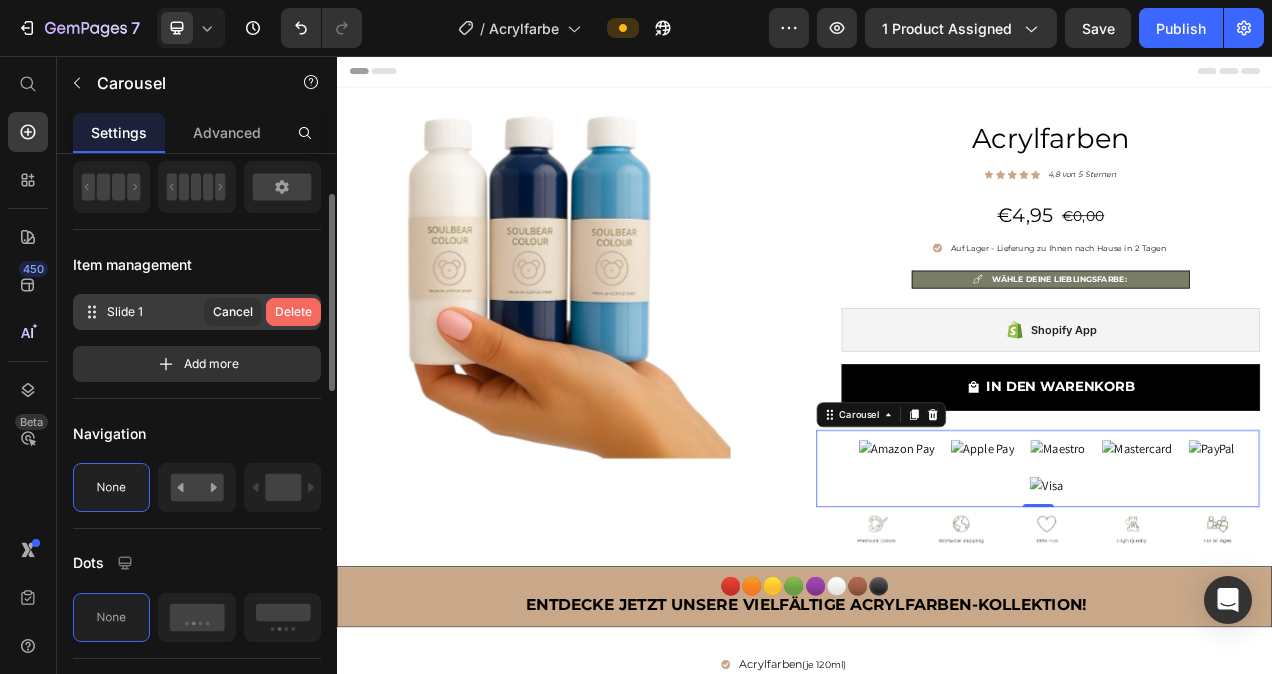 click on "Delete" at bounding box center (293, 312) 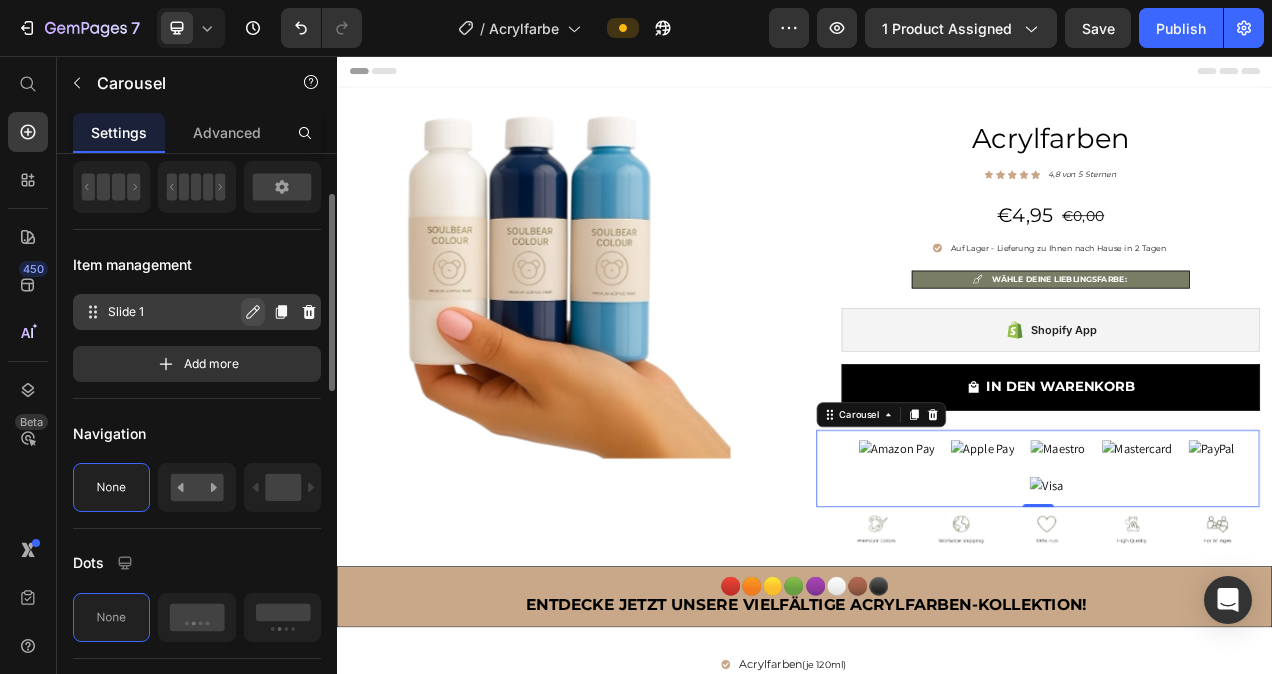 click 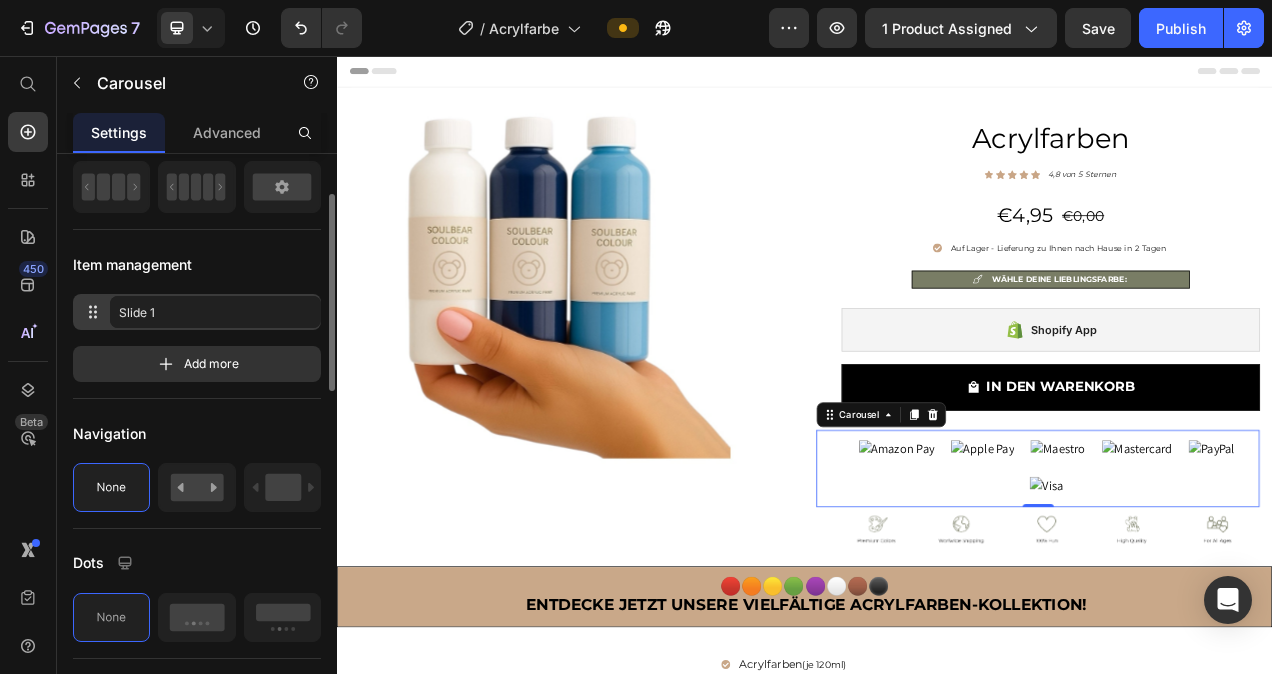 click on "Item management" at bounding box center (197, 264) 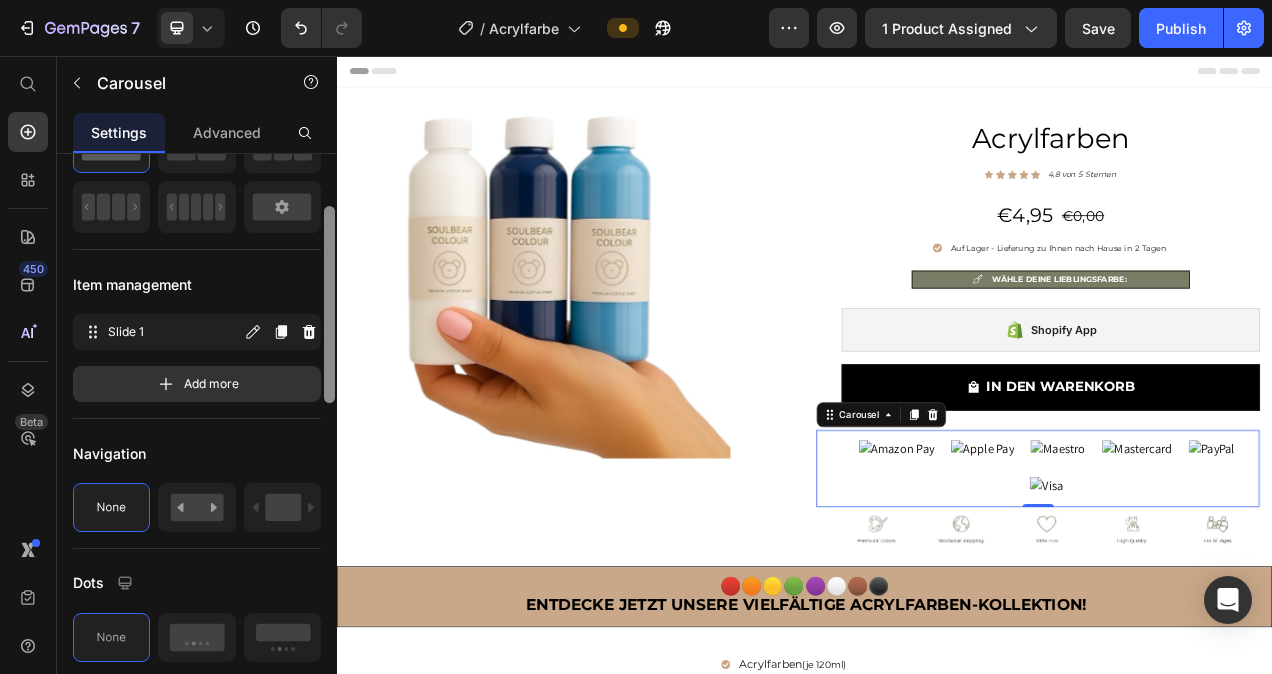 scroll, scrollTop: 0, scrollLeft: 0, axis: both 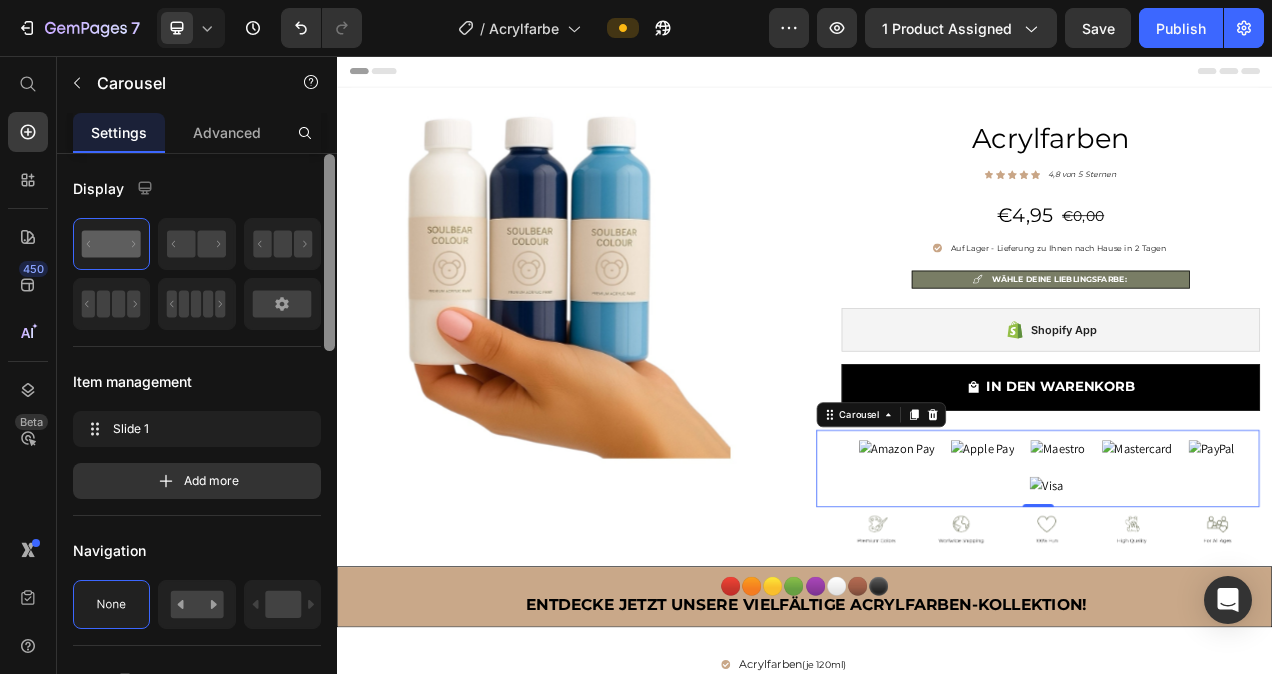 drag, startPoint x: 327, startPoint y: 331, endPoint x: 323, endPoint y: 250, distance: 81.09871 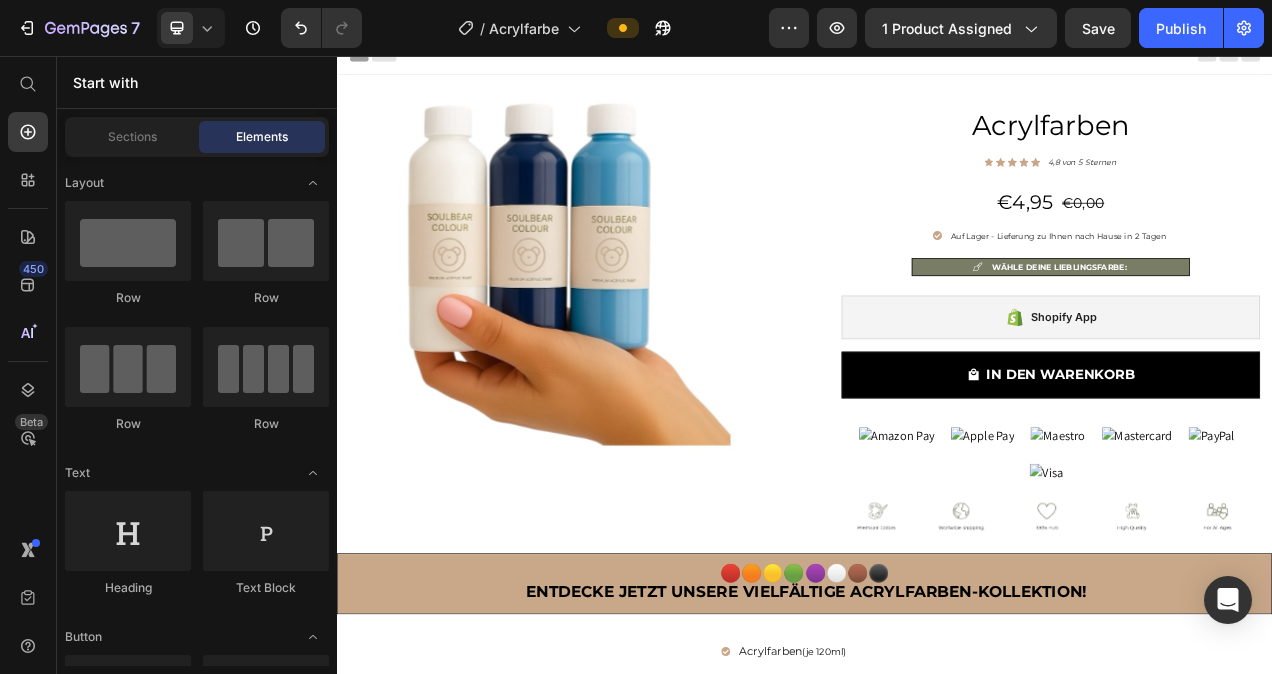 scroll, scrollTop: 0, scrollLeft: 0, axis: both 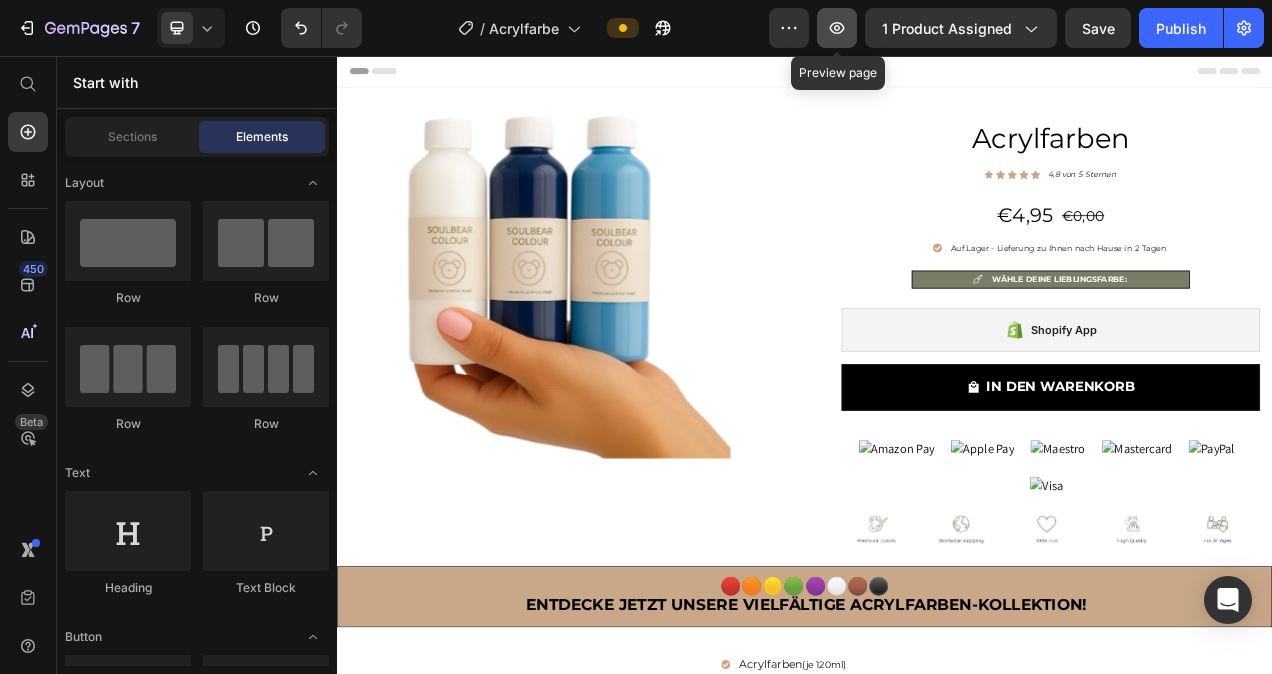 click 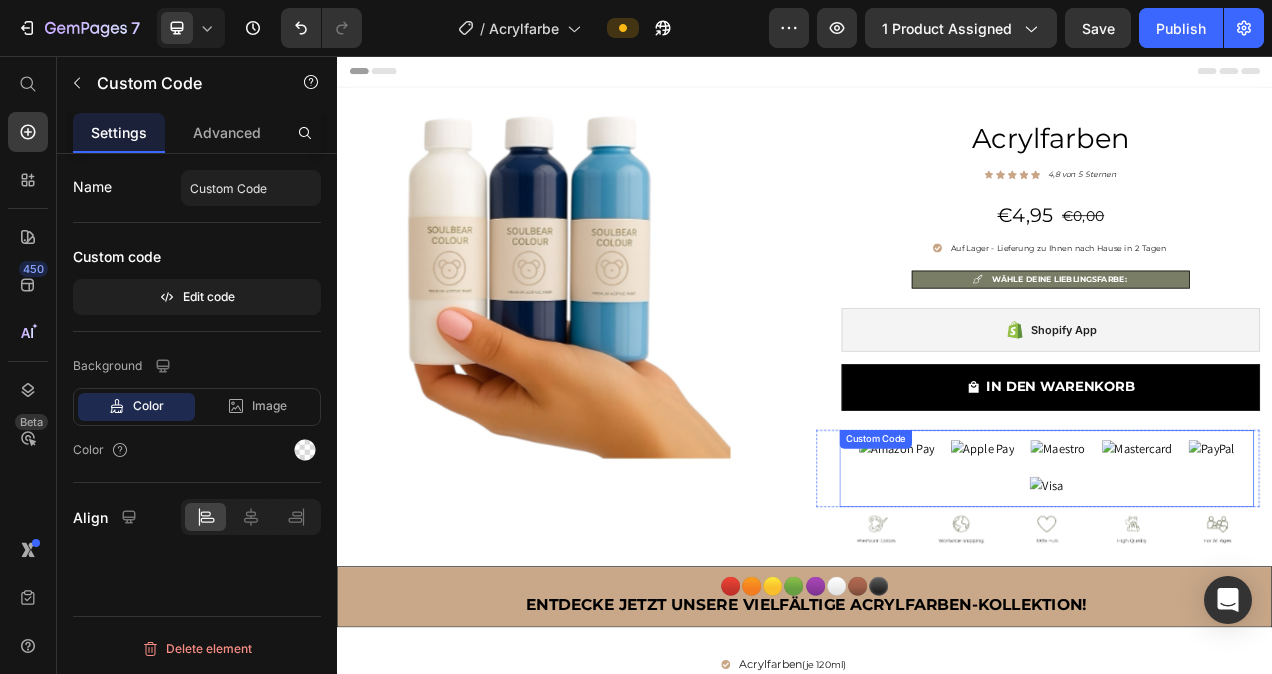 click at bounding box center (1165, 562) 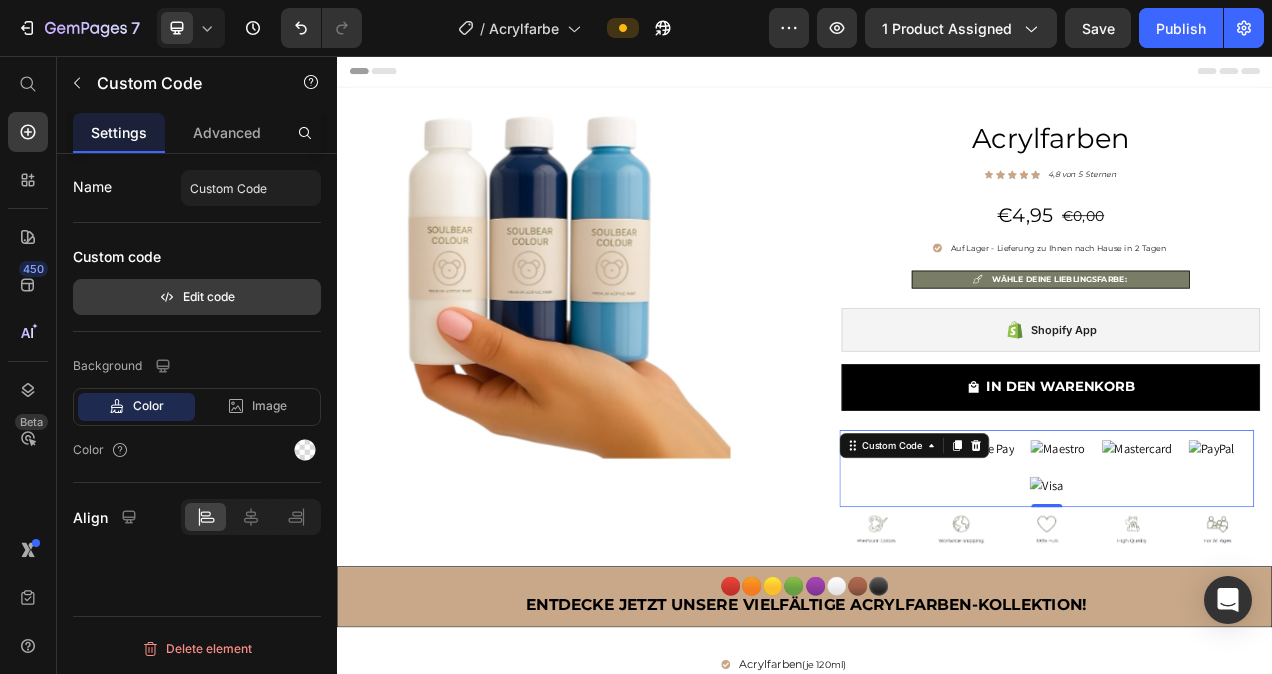 click on "Edit code" at bounding box center (197, 297) 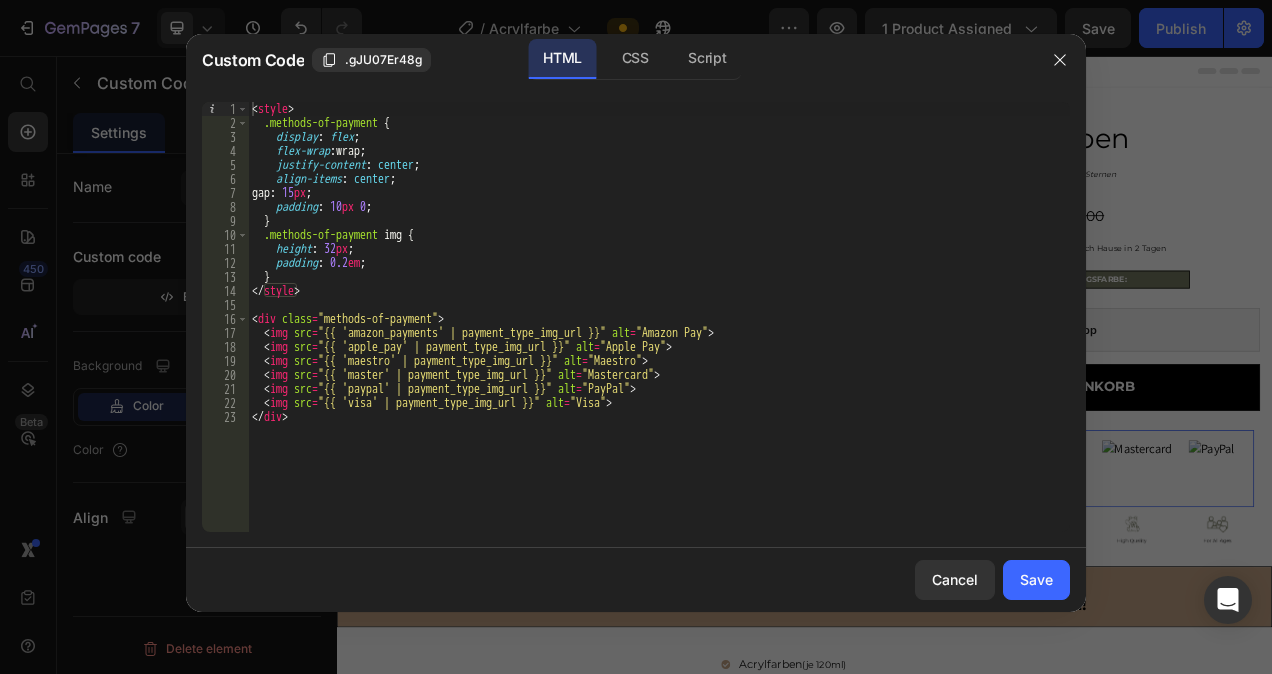 type on "</div>" 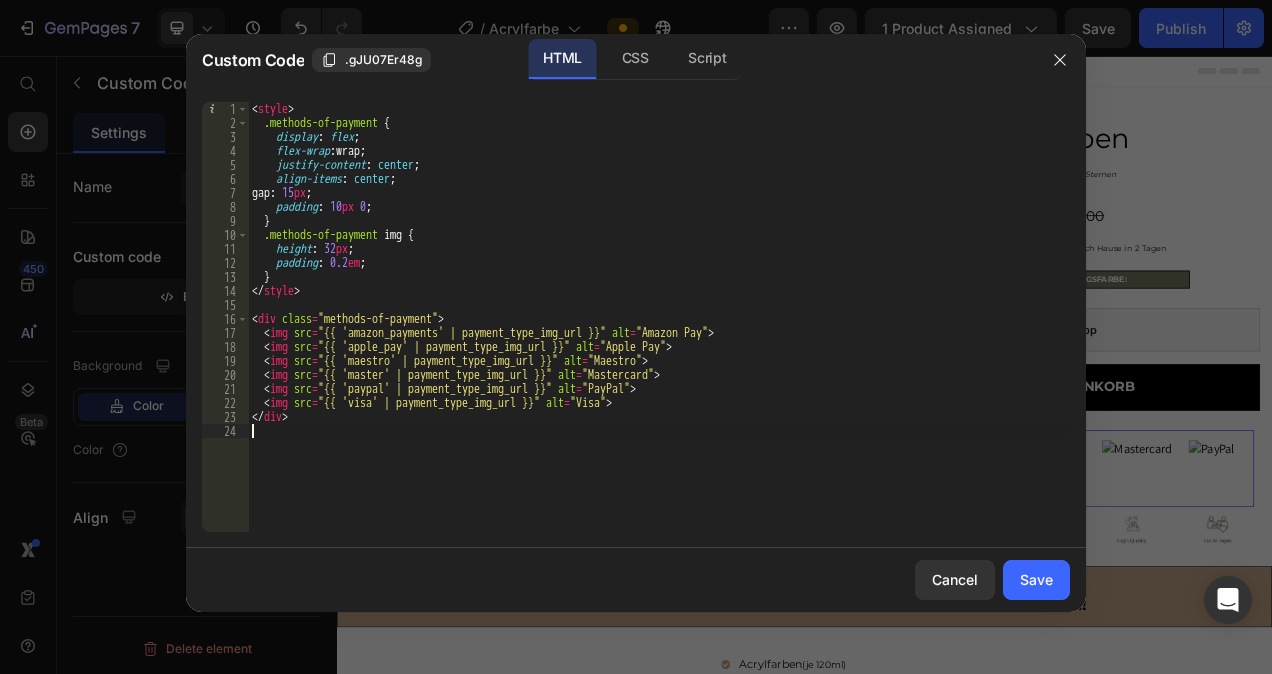 paste on "</style>" 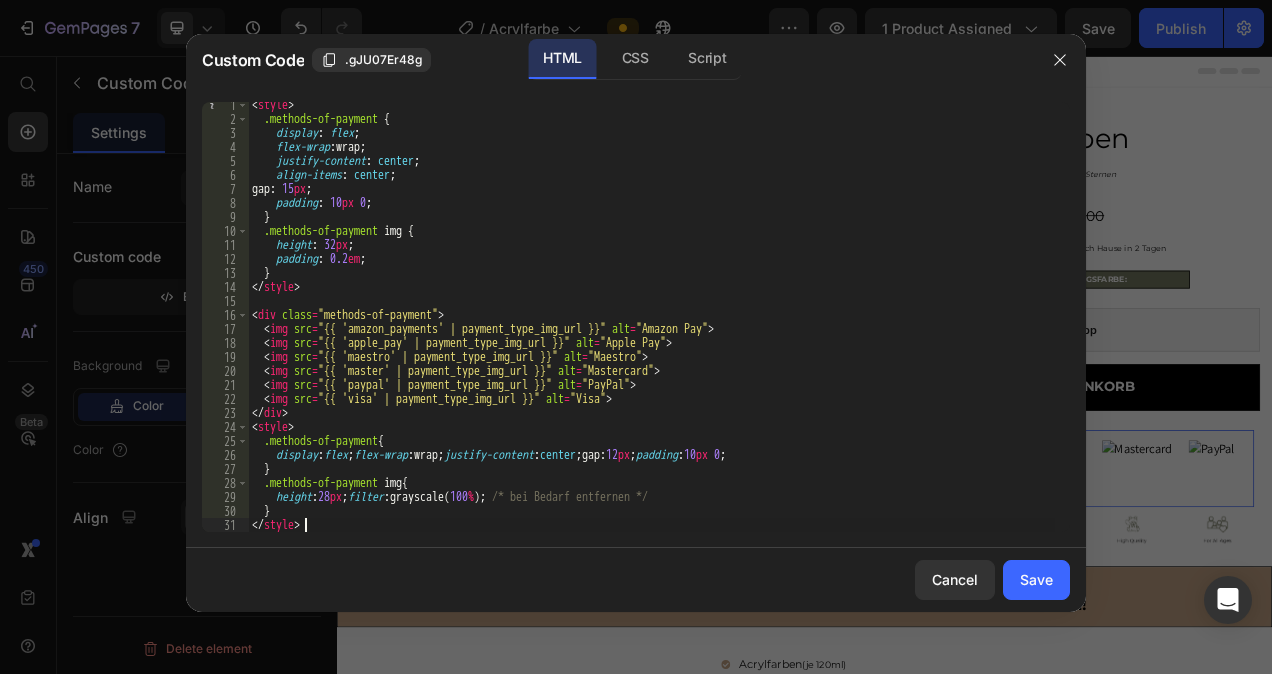 scroll, scrollTop: 4, scrollLeft: 0, axis: vertical 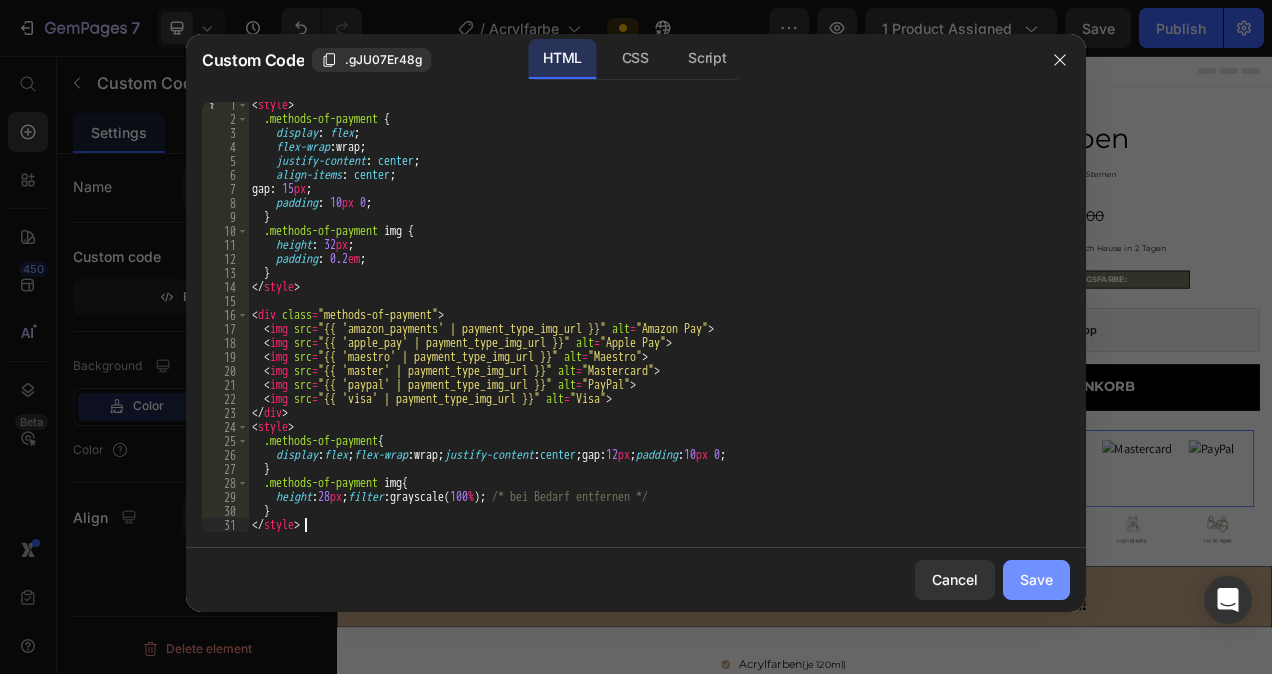 type on "</style>" 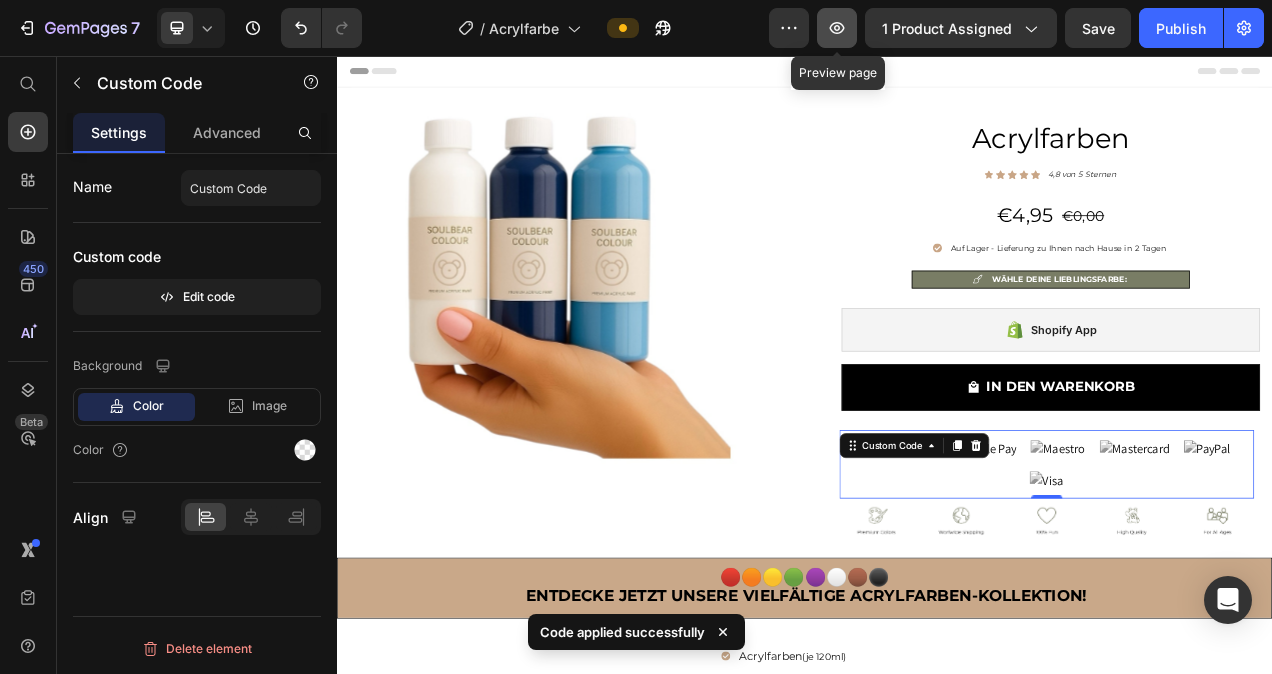 click 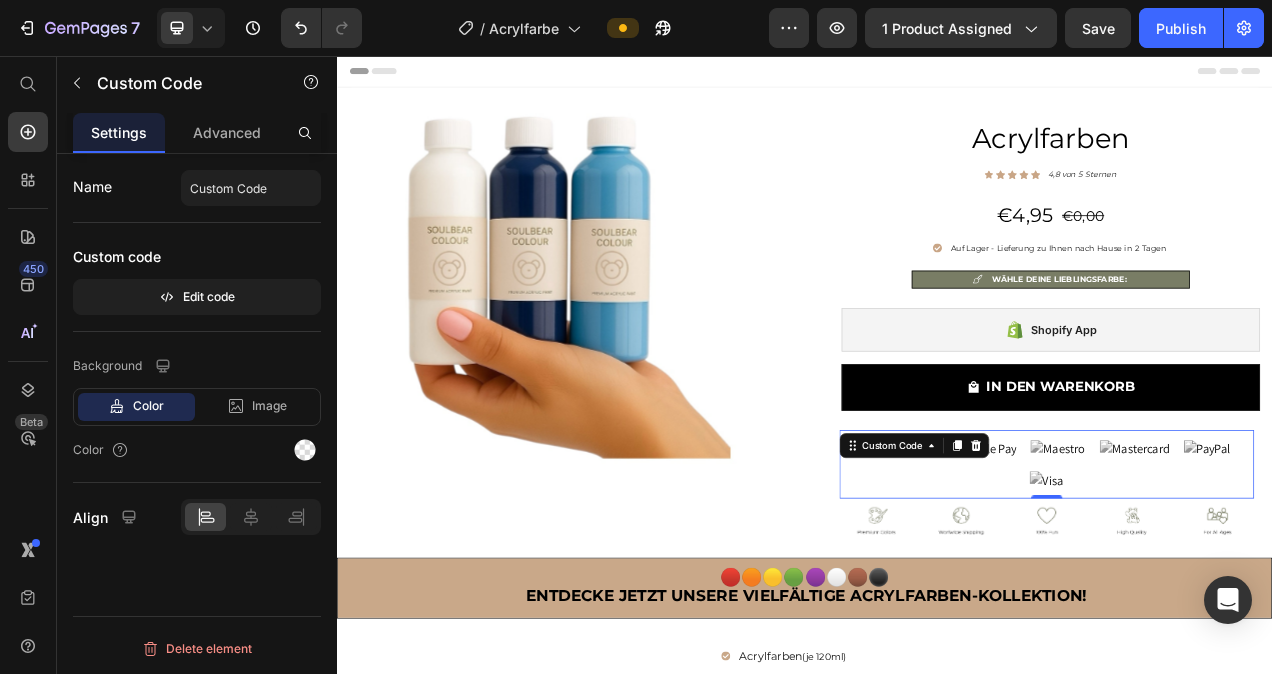 click at bounding box center (1262, 560) 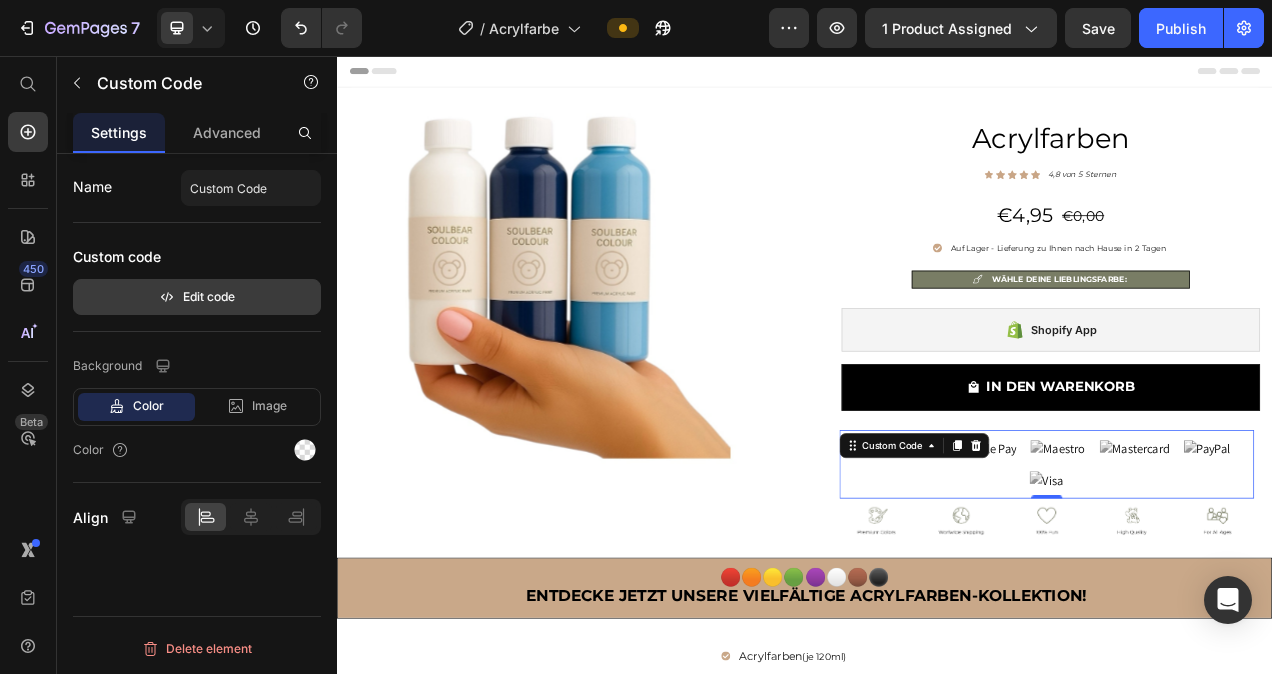click on "Edit code" at bounding box center (197, 297) 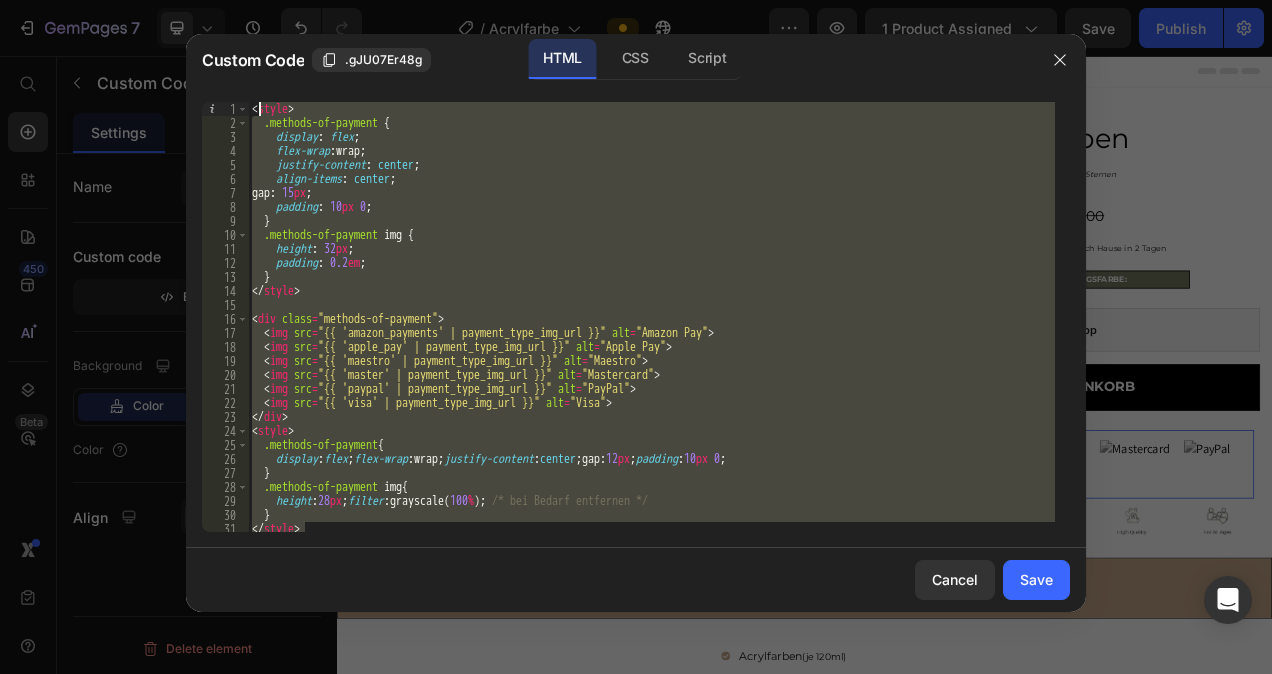 scroll, scrollTop: 0, scrollLeft: 0, axis: both 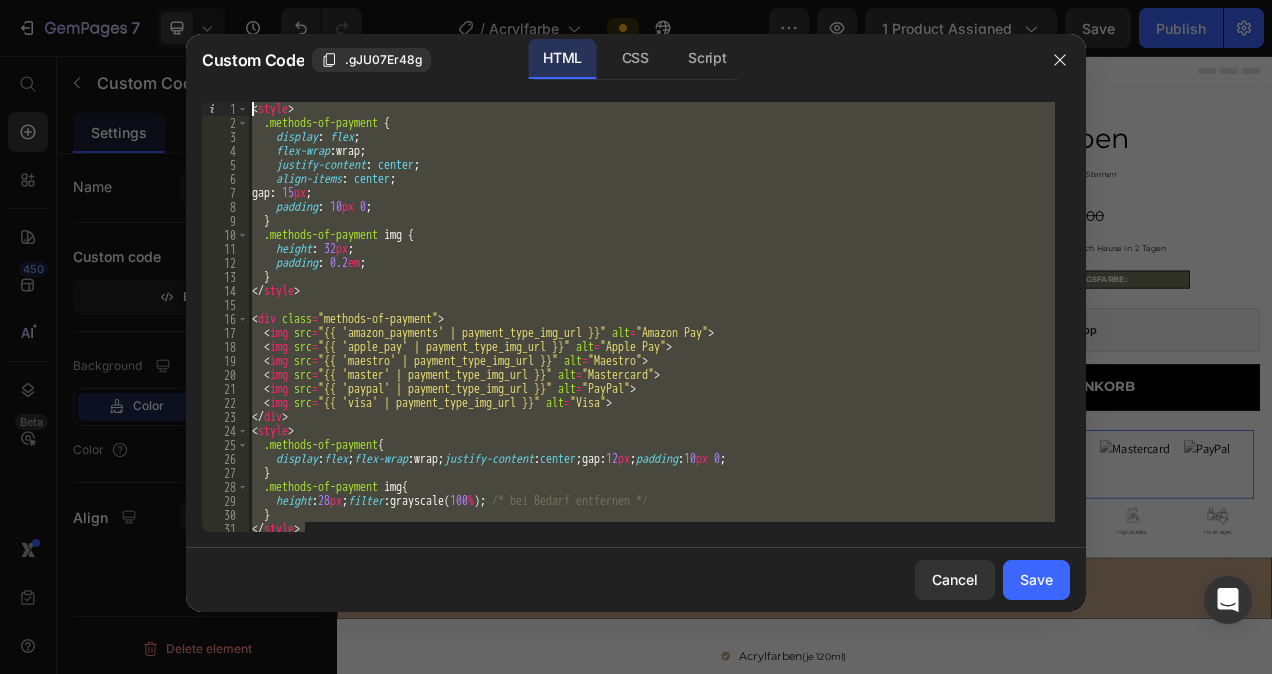 drag, startPoint x: 354, startPoint y: 526, endPoint x: 261, endPoint y: 86, distance: 449.72104 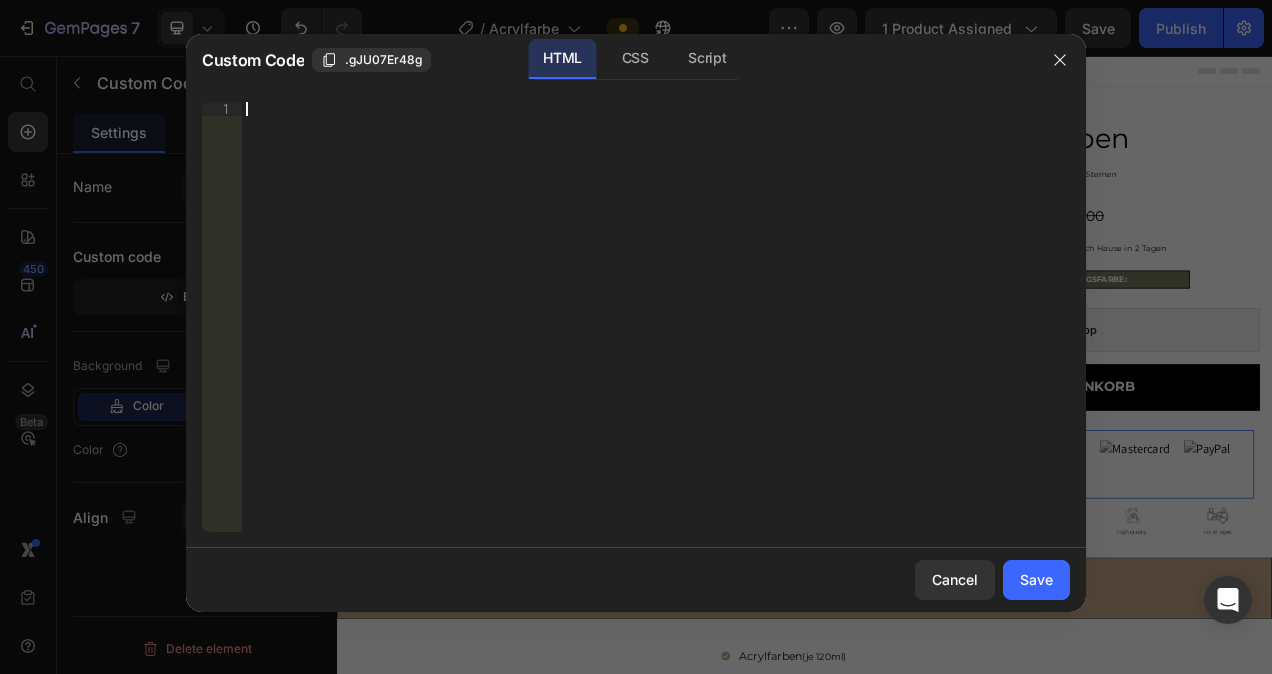 paste on "</div>" 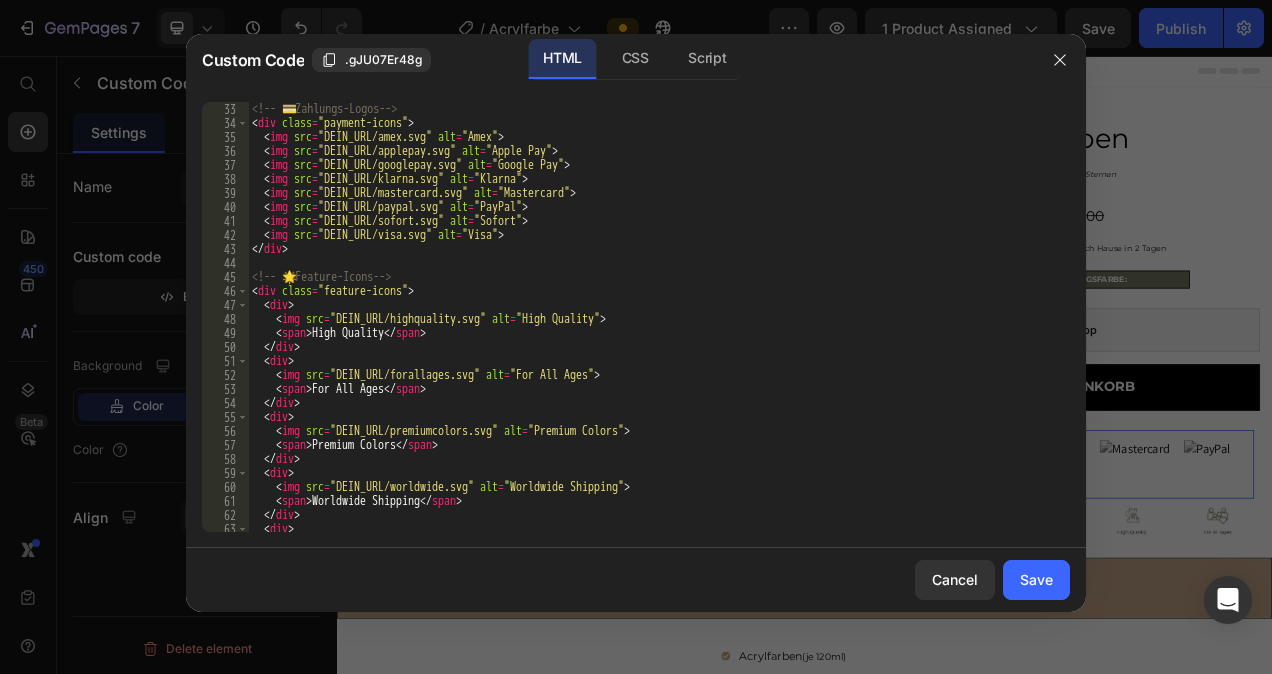 scroll, scrollTop: 448, scrollLeft: 0, axis: vertical 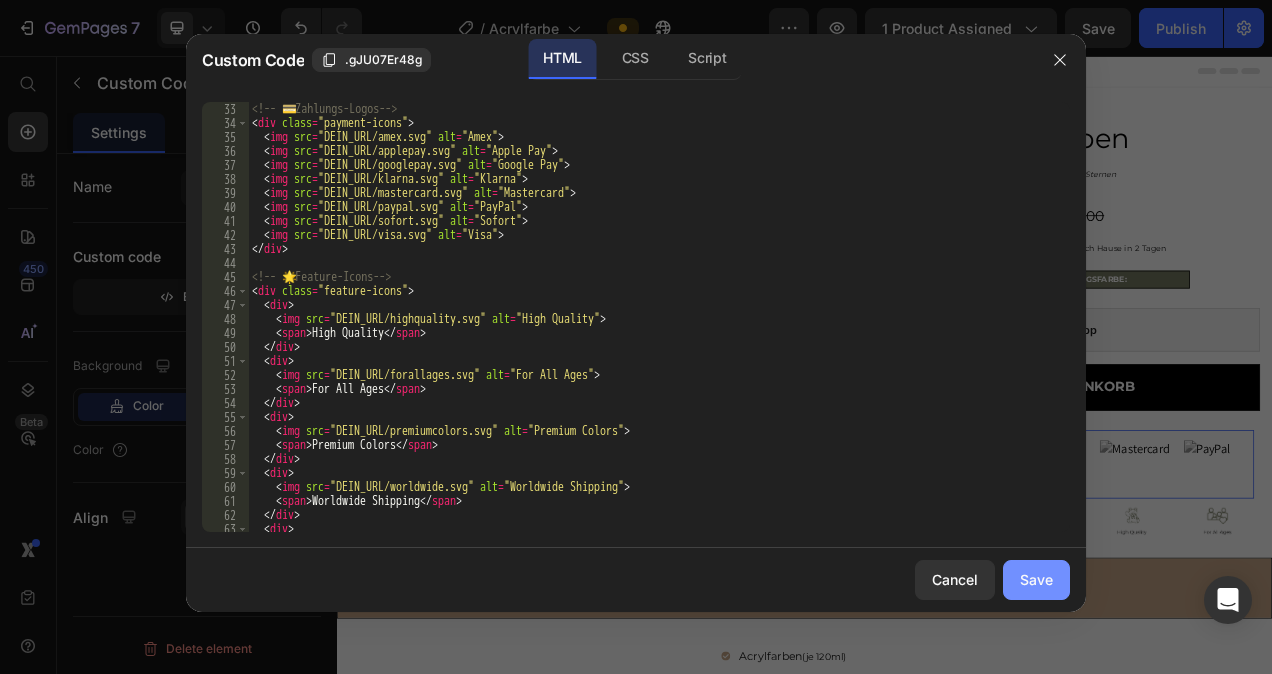 click on "Save" 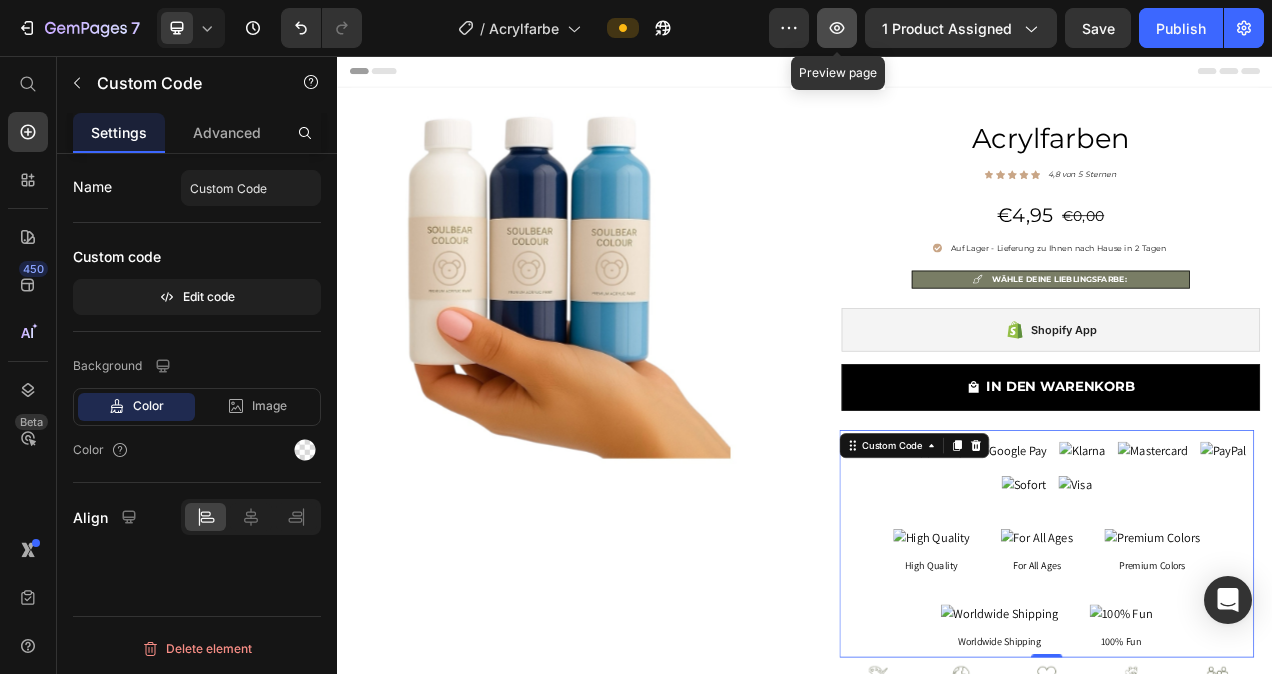 click 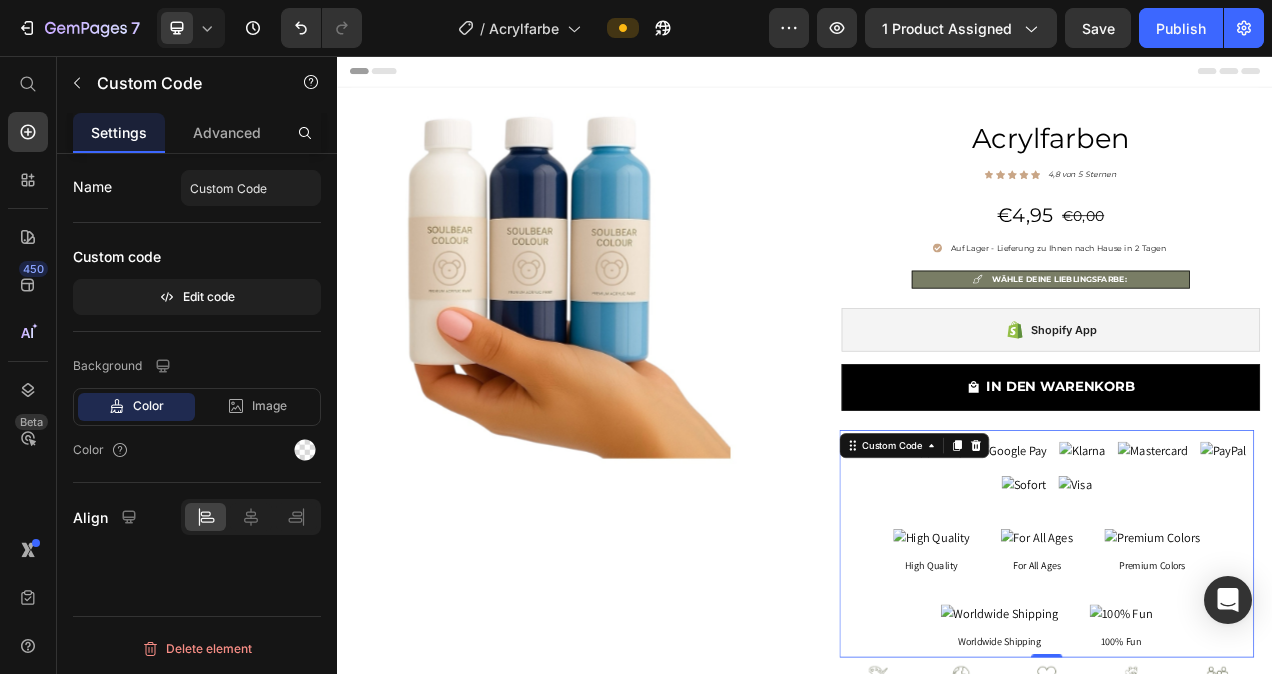click at bounding box center [1218, 609] 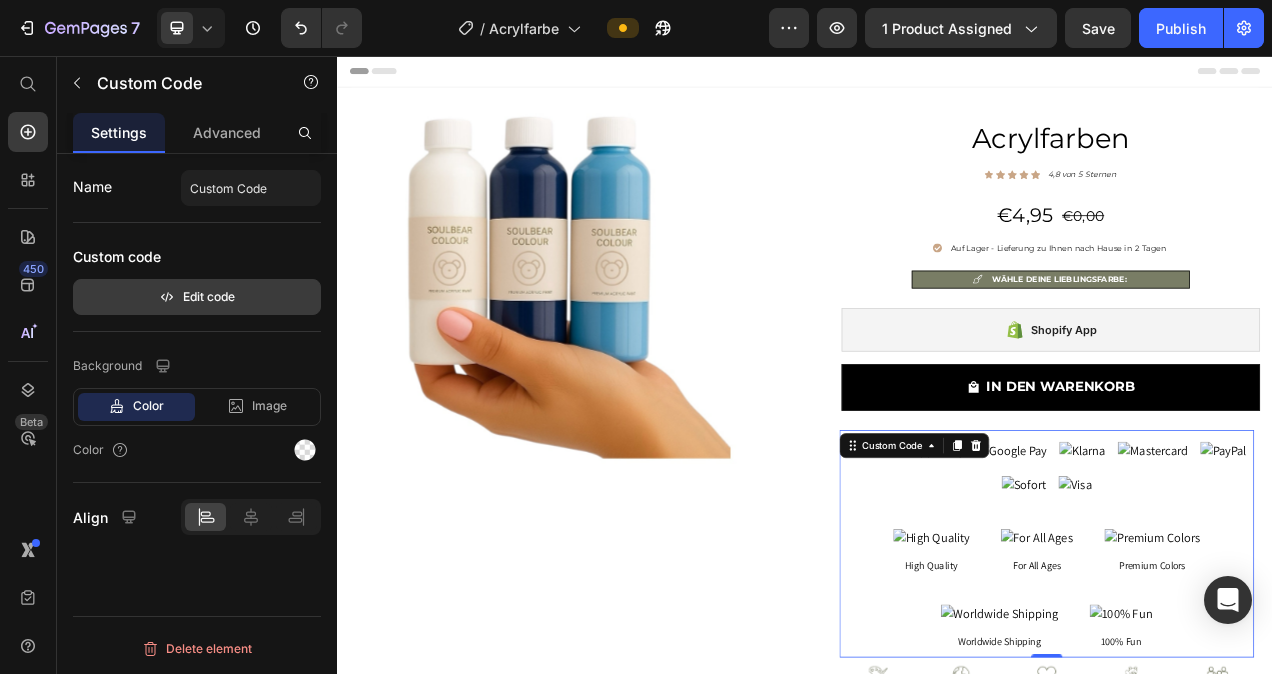 click on "Edit code" at bounding box center [197, 297] 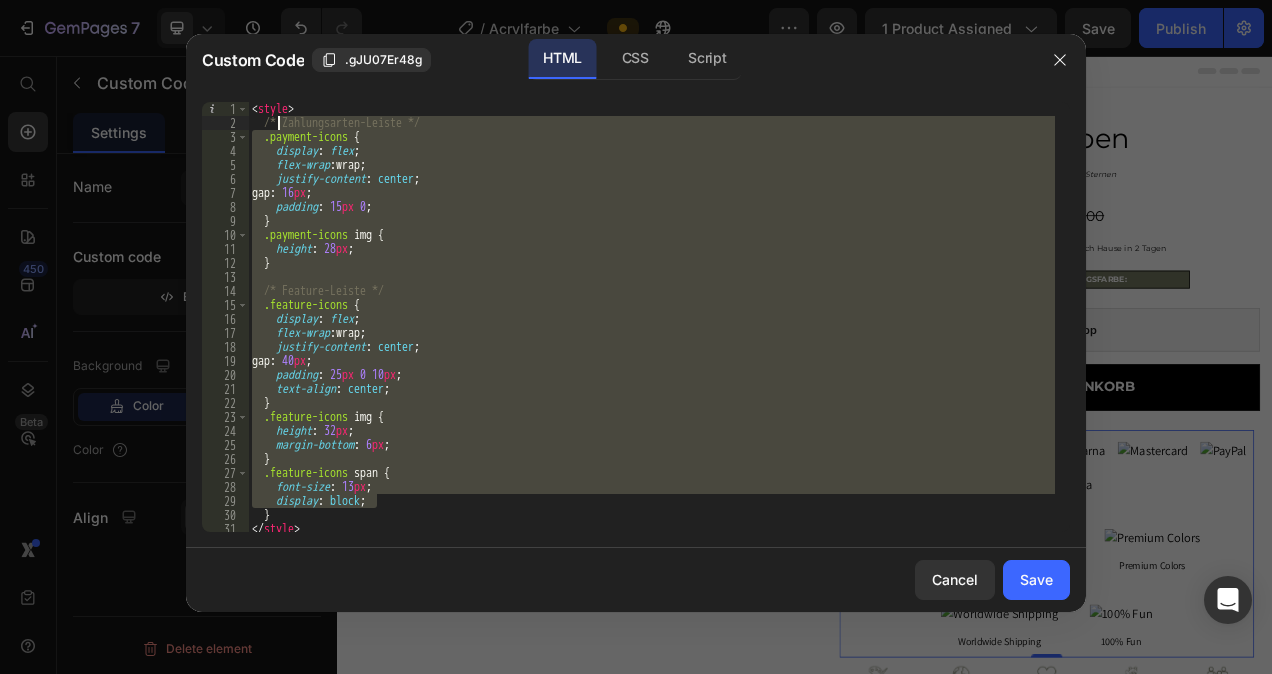 drag, startPoint x: 443, startPoint y: 472, endPoint x: 259, endPoint y: 105, distance: 410.54233 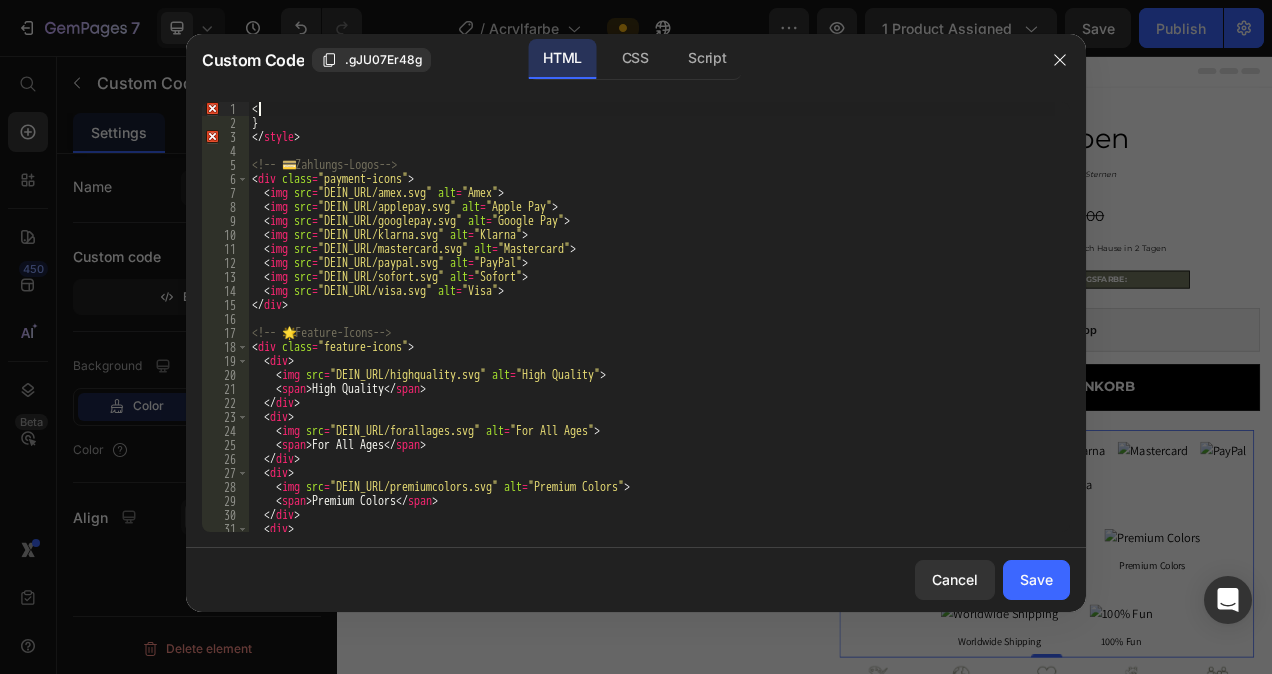 scroll, scrollTop: 4, scrollLeft: 0, axis: vertical 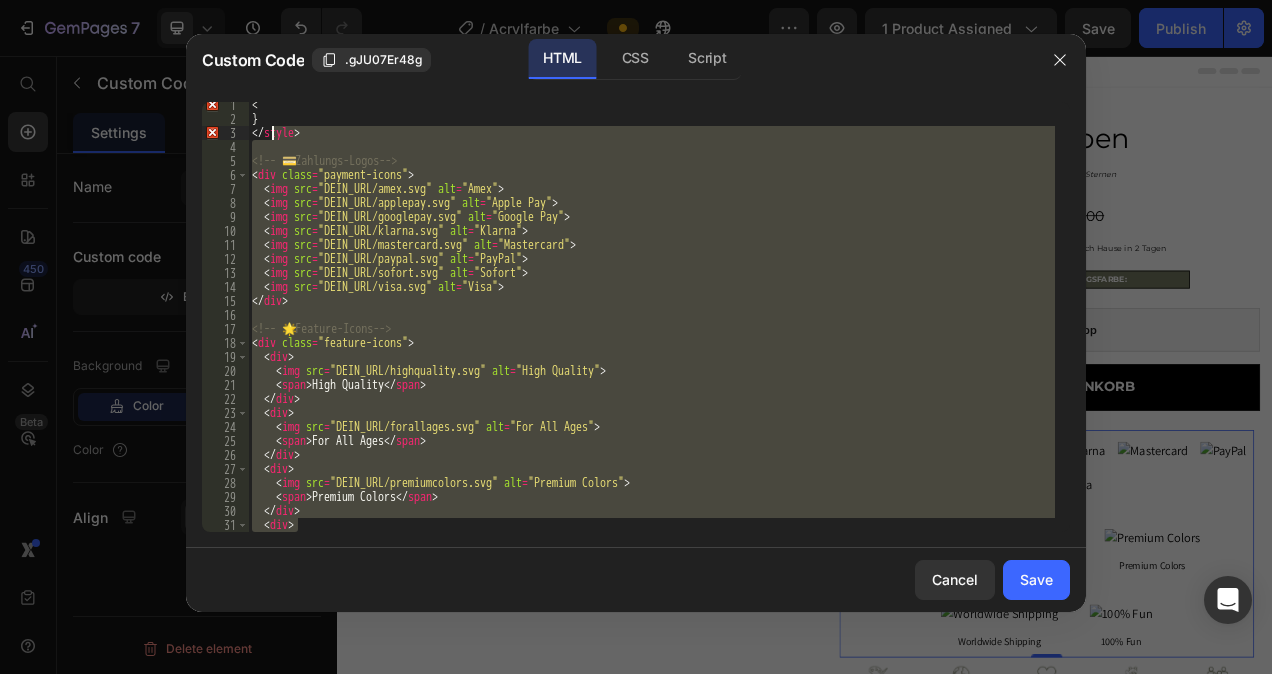 drag, startPoint x: 513, startPoint y: 511, endPoint x: 270, endPoint y: 120, distance: 460.35855 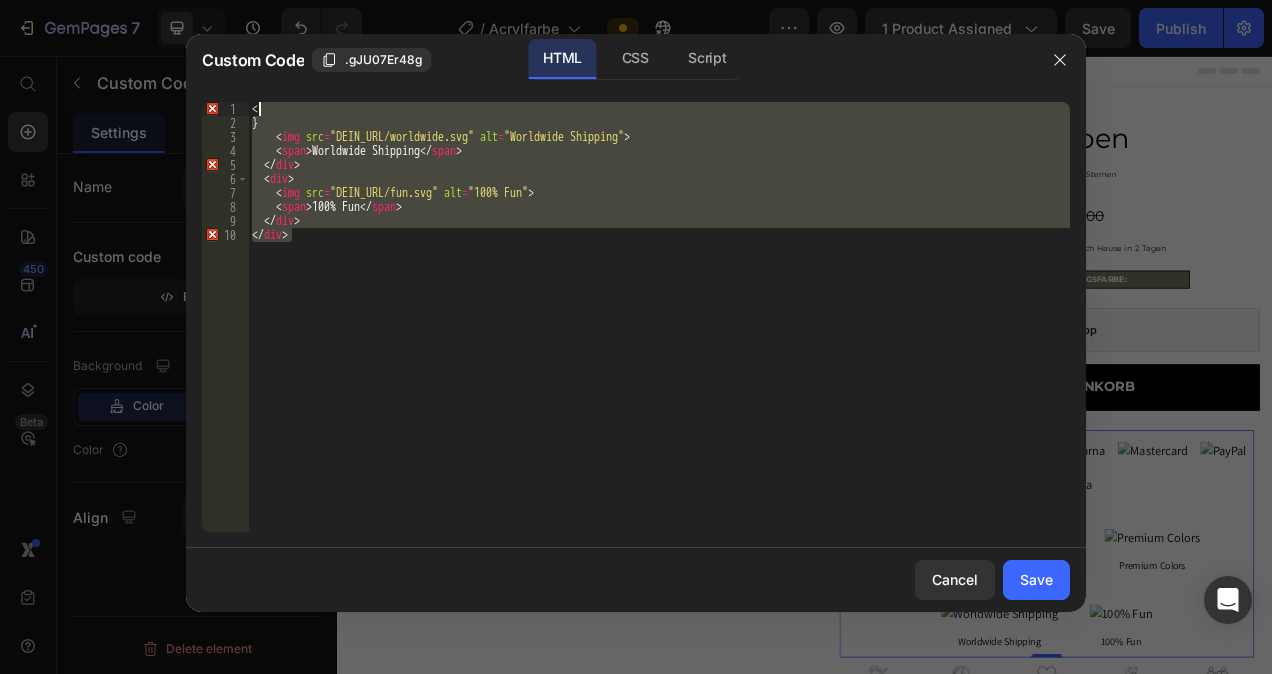 drag, startPoint x: 362, startPoint y: 214, endPoint x: 261, endPoint y: 110, distance: 144.97241 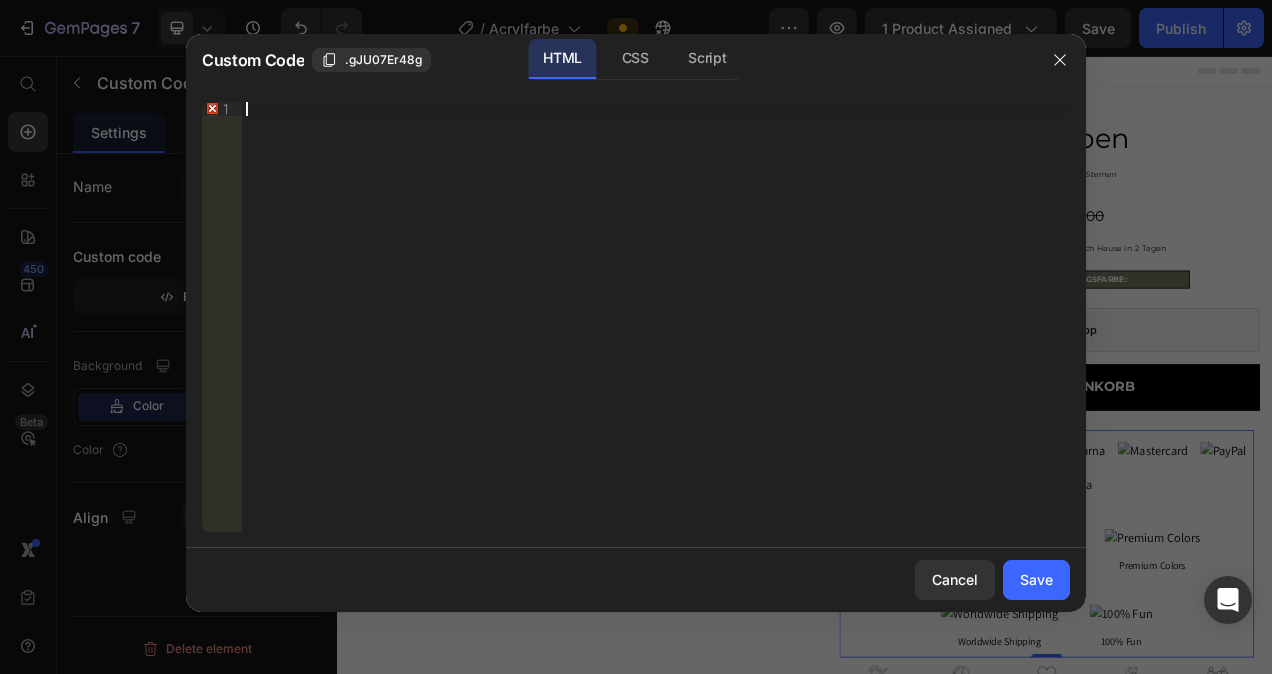 paste on "</div>" 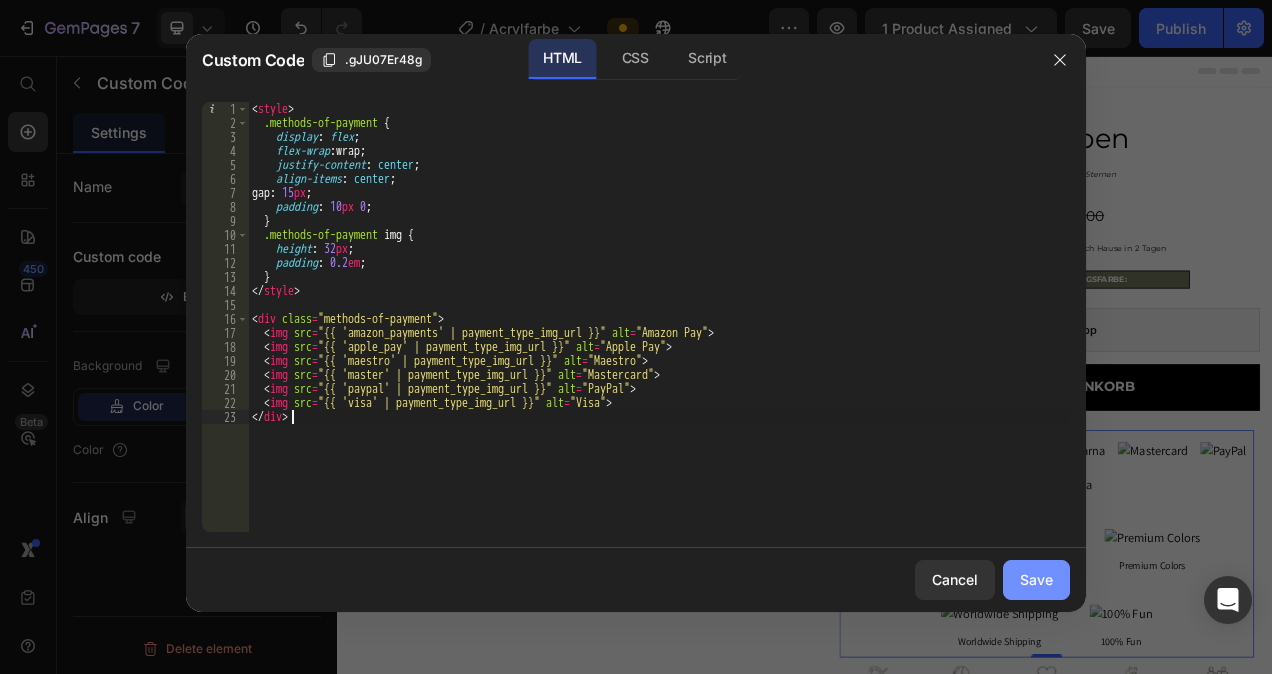 click on "Save" at bounding box center (1036, 579) 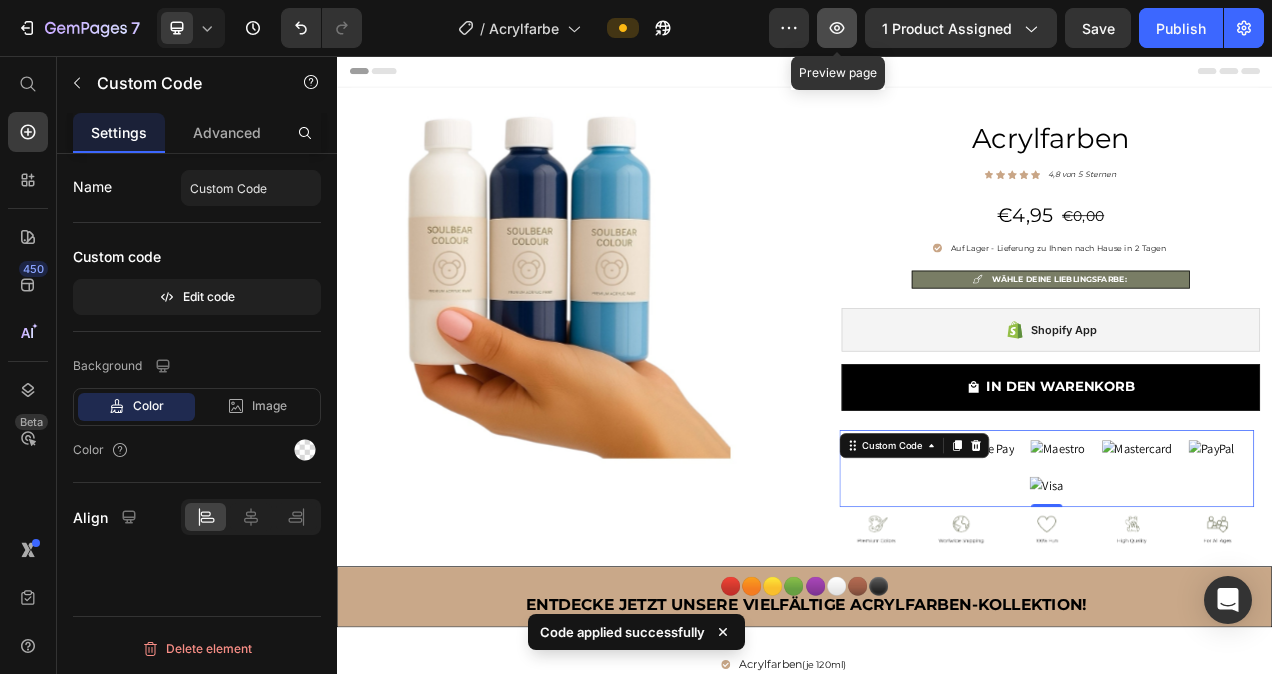 click 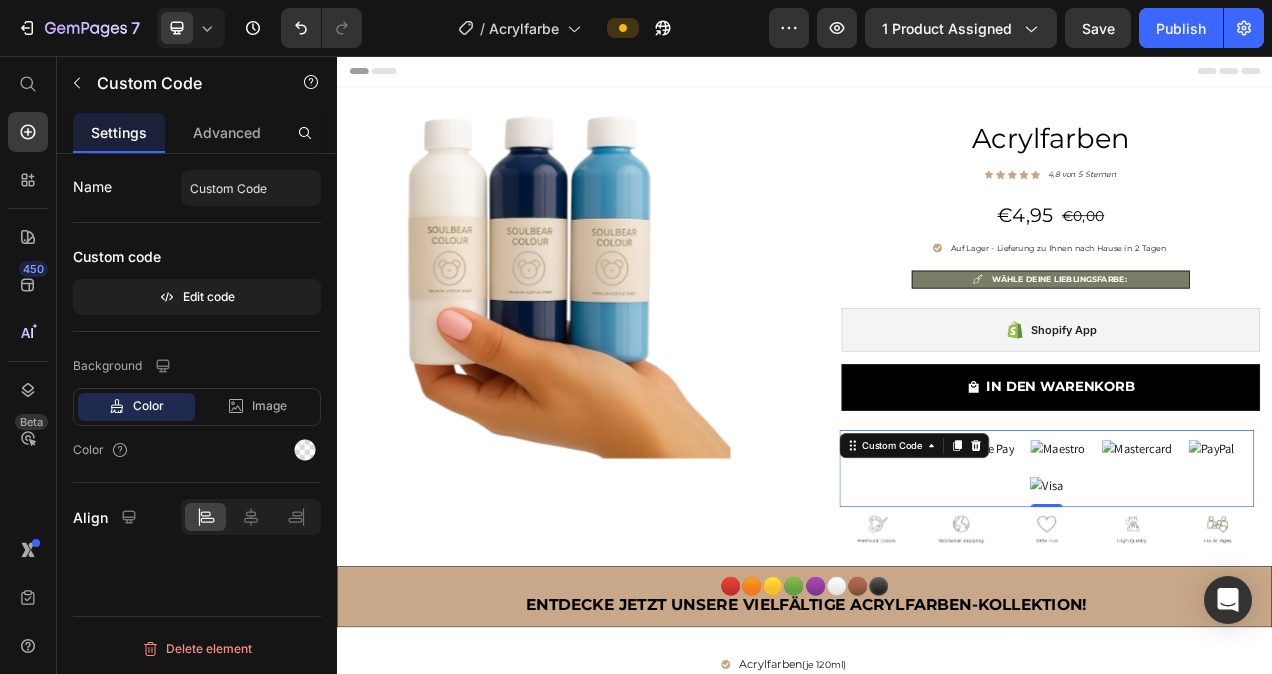 click at bounding box center (1248, 585) 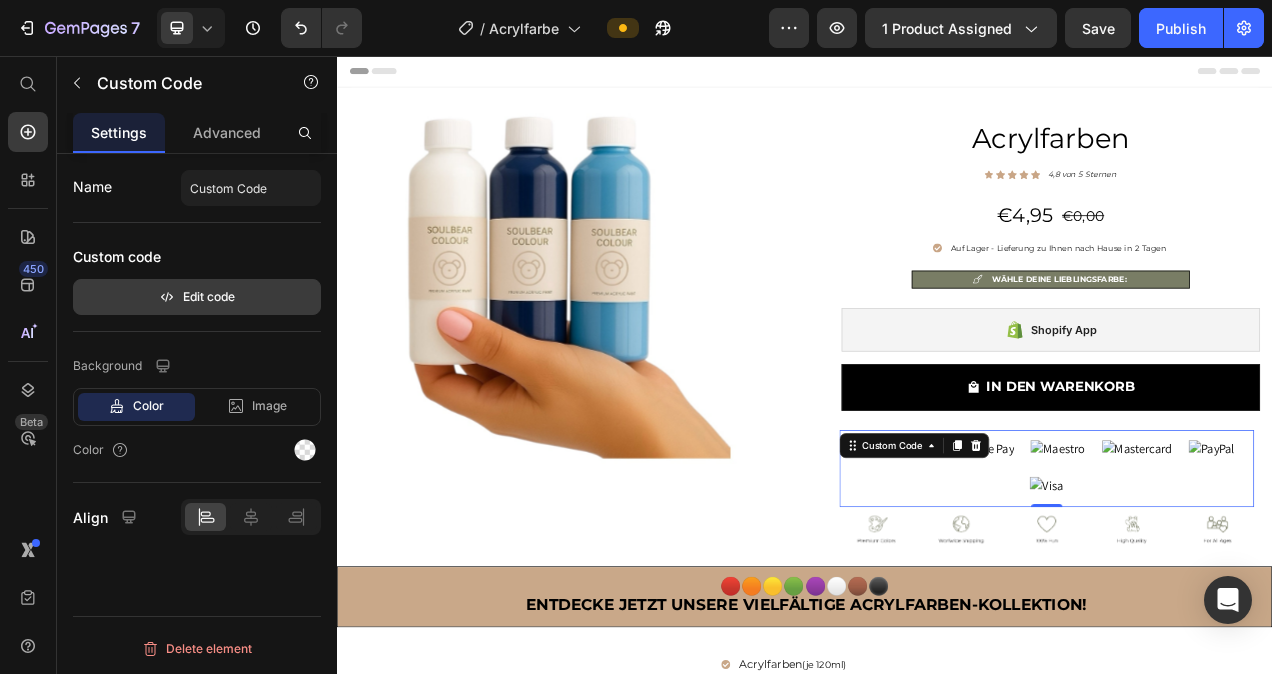 click on "Edit code" at bounding box center (197, 297) 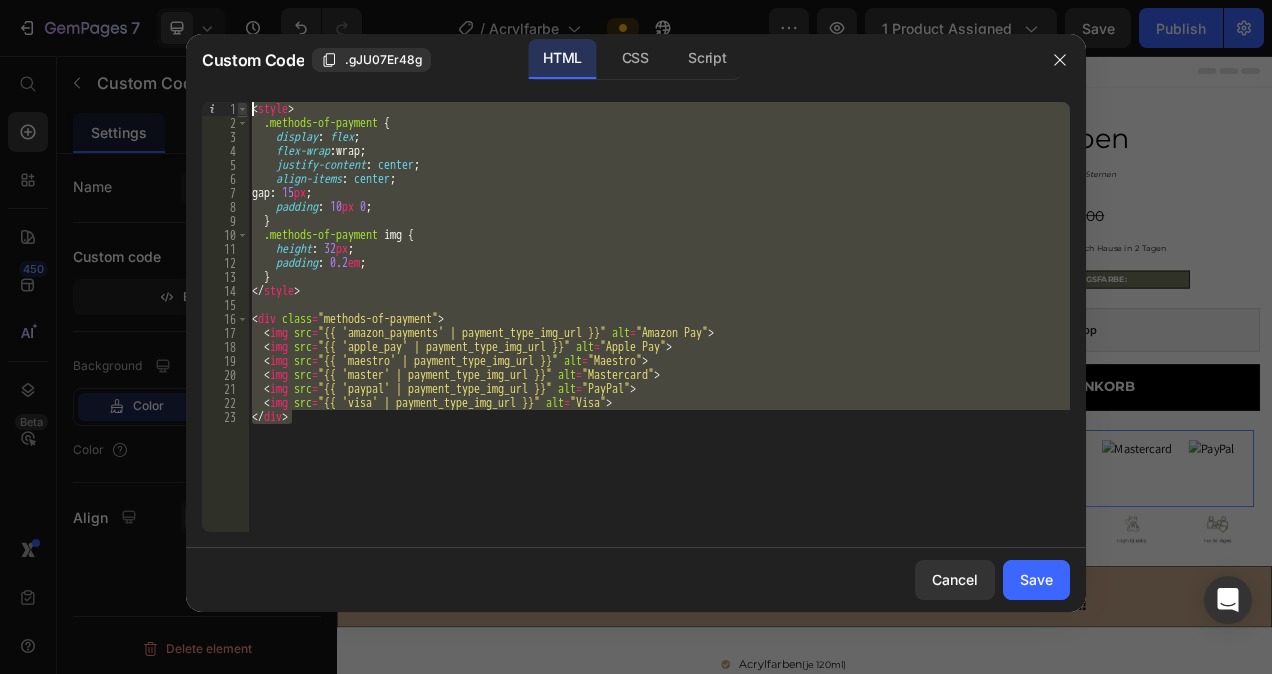 drag, startPoint x: 382, startPoint y: 420, endPoint x: 245, endPoint y: 109, distance: 339.8382 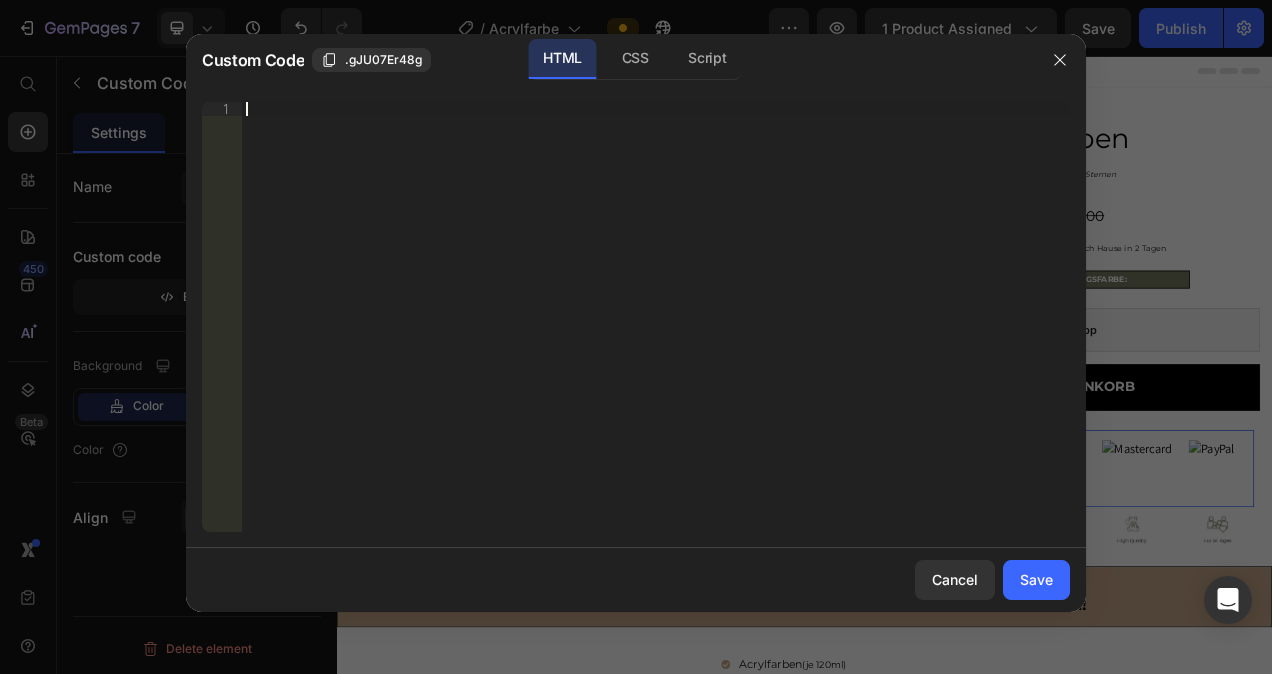 paste on "</div>" 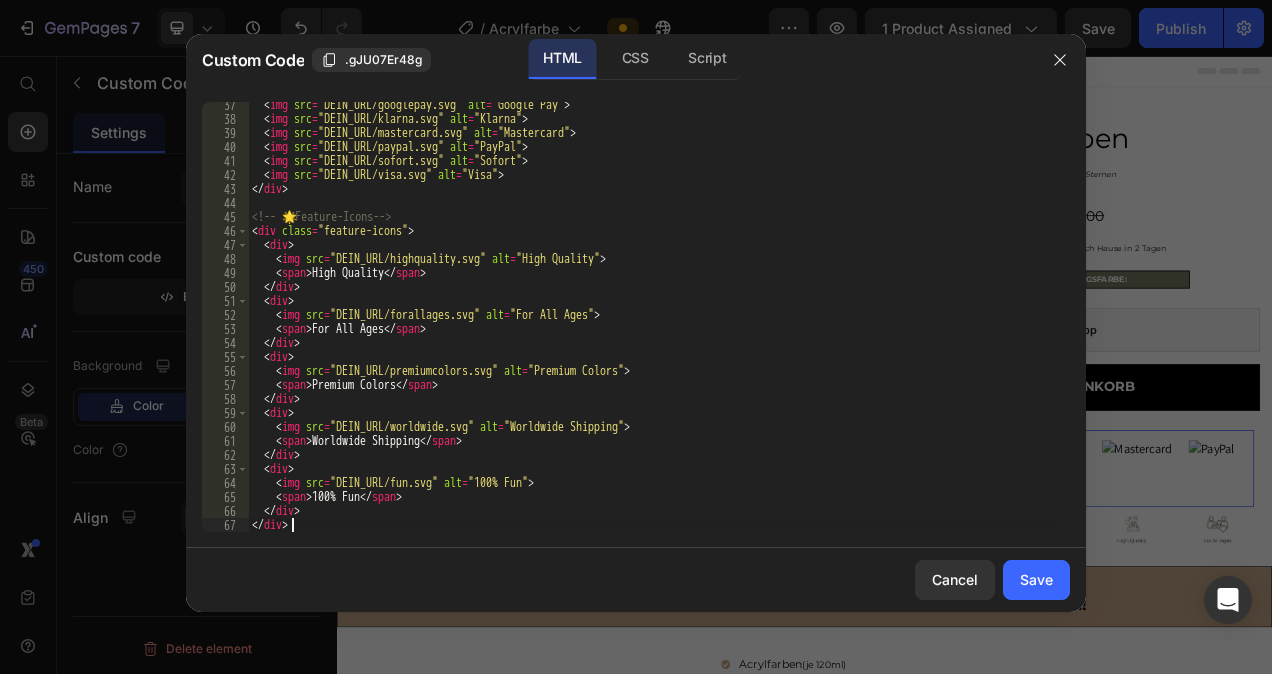 scroll, scrollTop: 508, scrollLeft: 0, axis: vertical 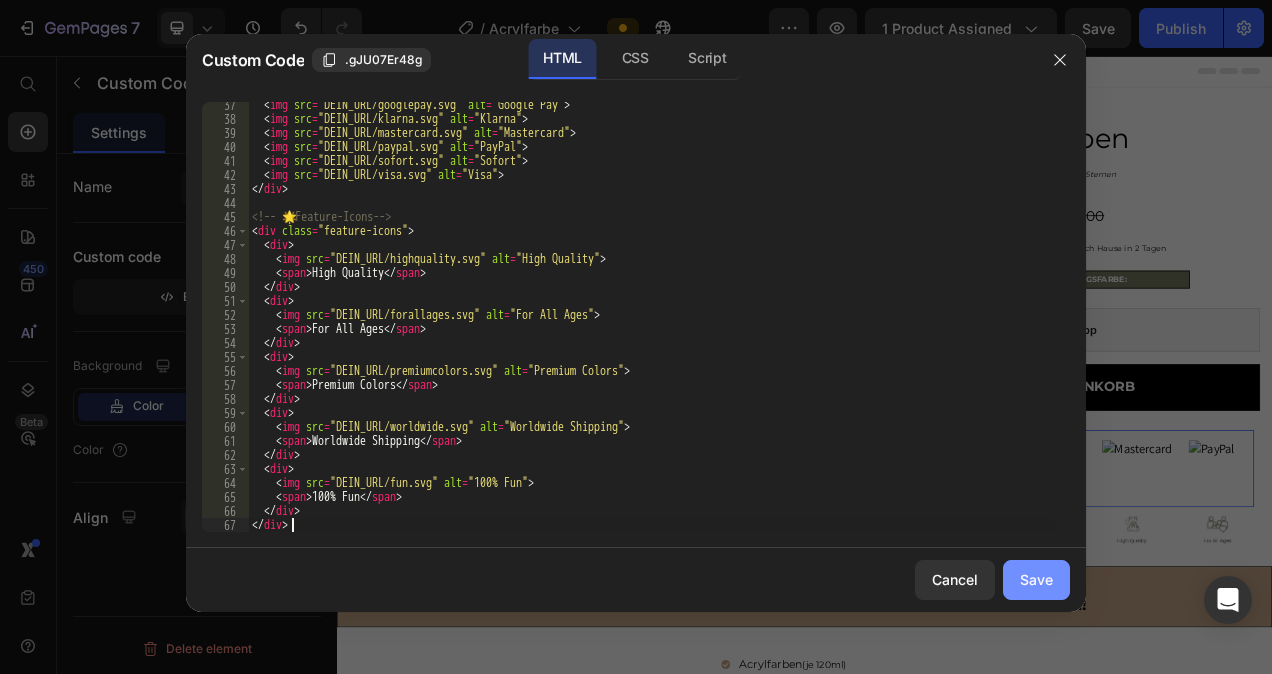 click on "Save" 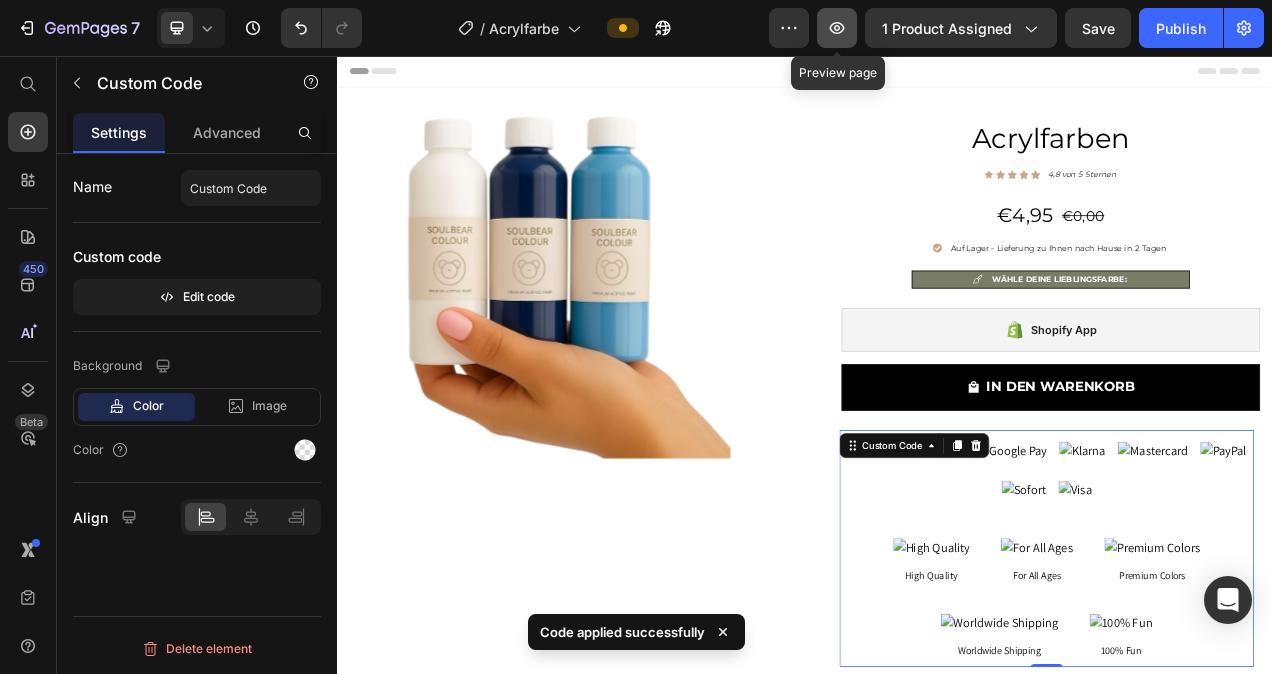 click 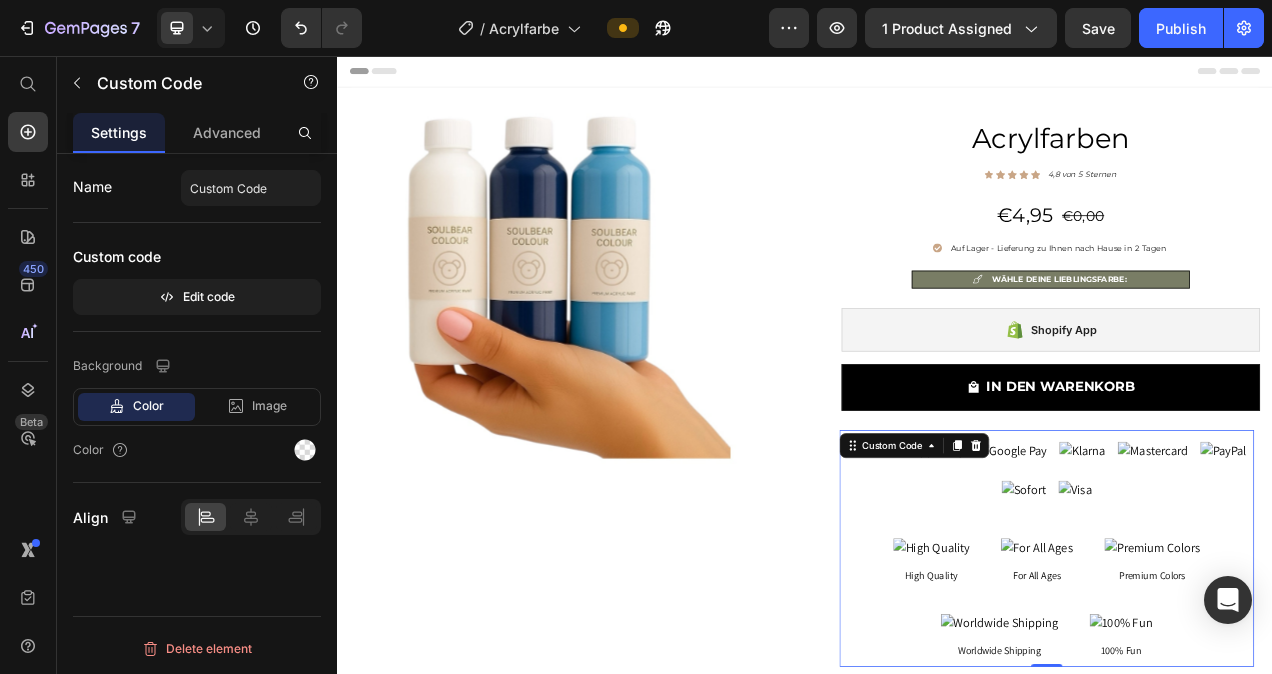 click on "High Quality
For All Ages
Premium Colors
Worldwide Shipping
100% Fun" at bounding box center (1248, 745) 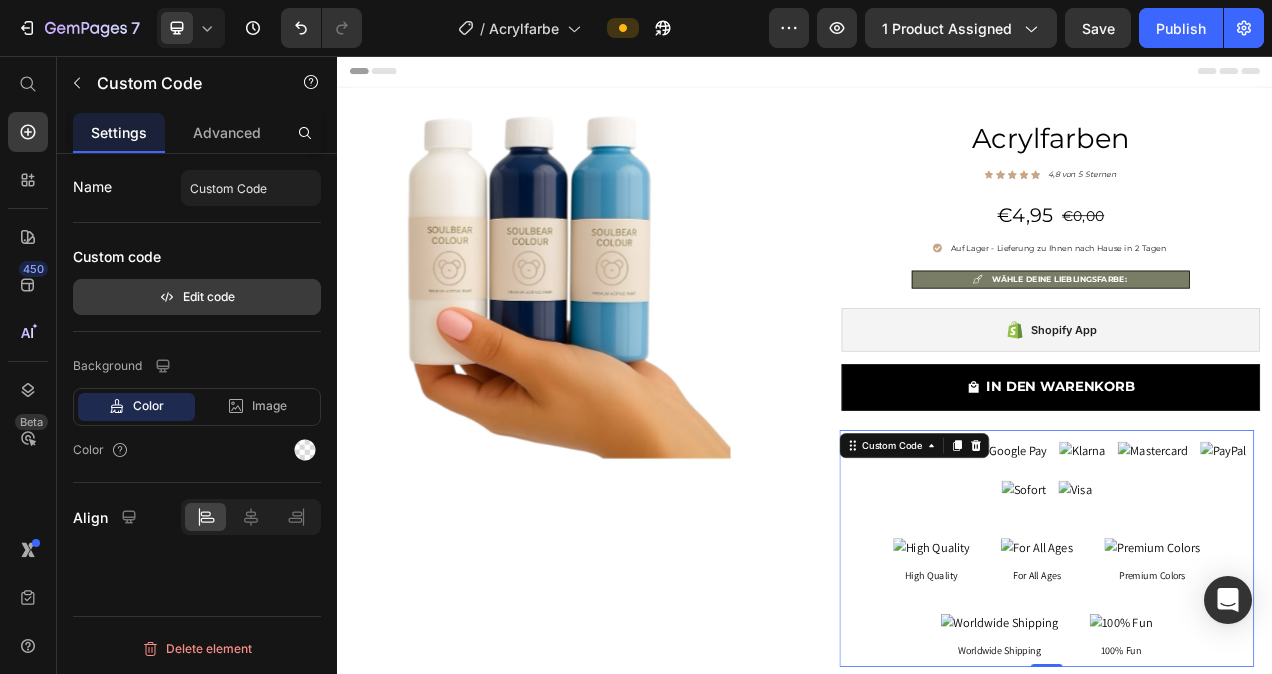 click on "Edit code" at bounding box center (197, 297) 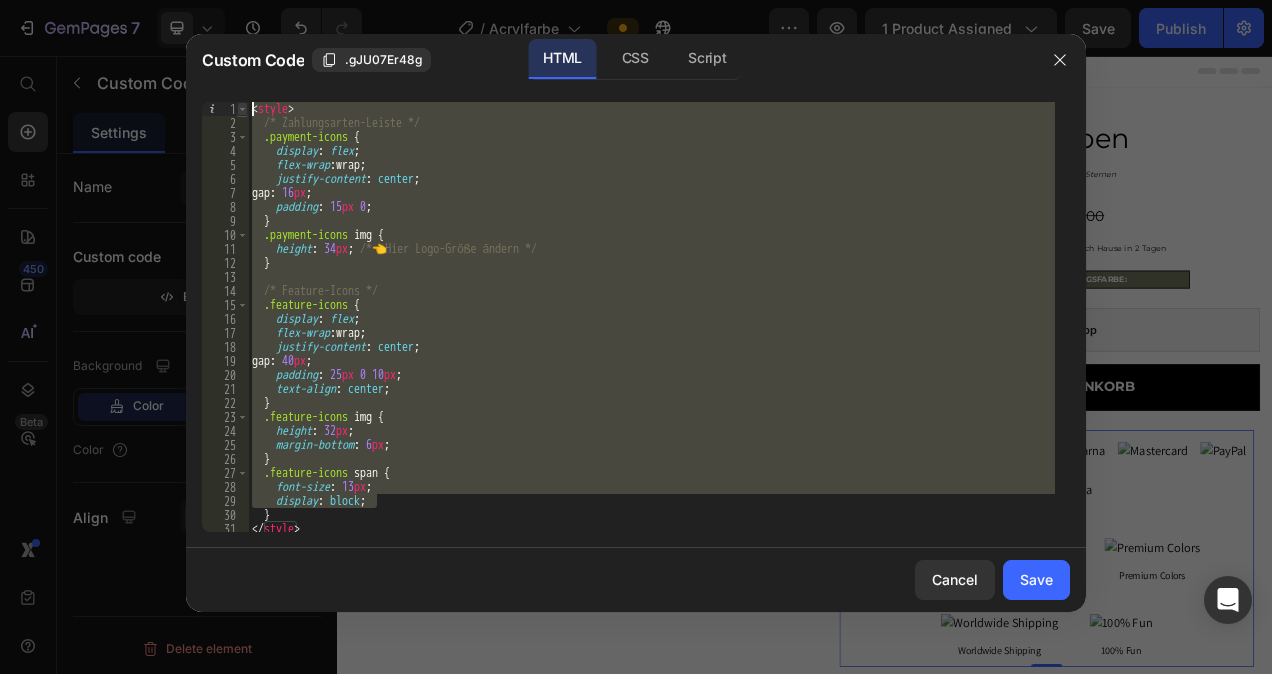 drag, startPoint x: 484, startPoint y: 507, endPoint x: 244, endPoint y: 113, distance: 461.34152 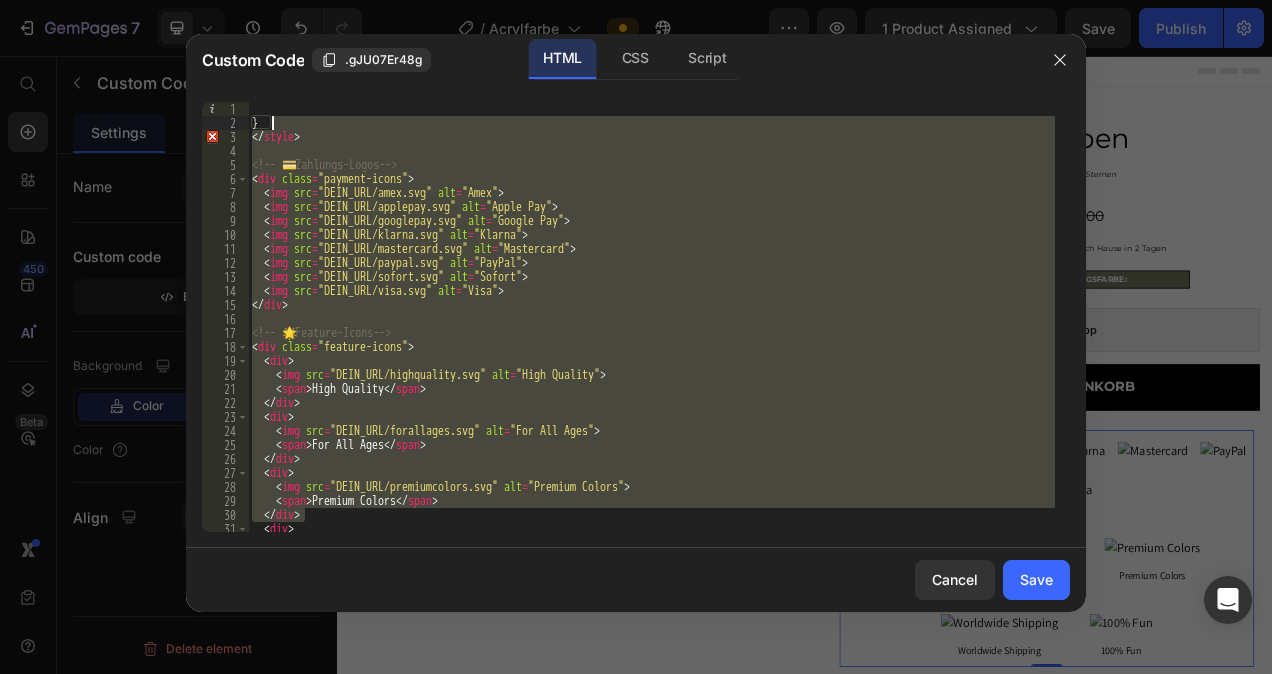 drag, startPoint x: 508, startPoint y: 519, endPoint x: 274, endPoint y: 127, distance: 456.5304 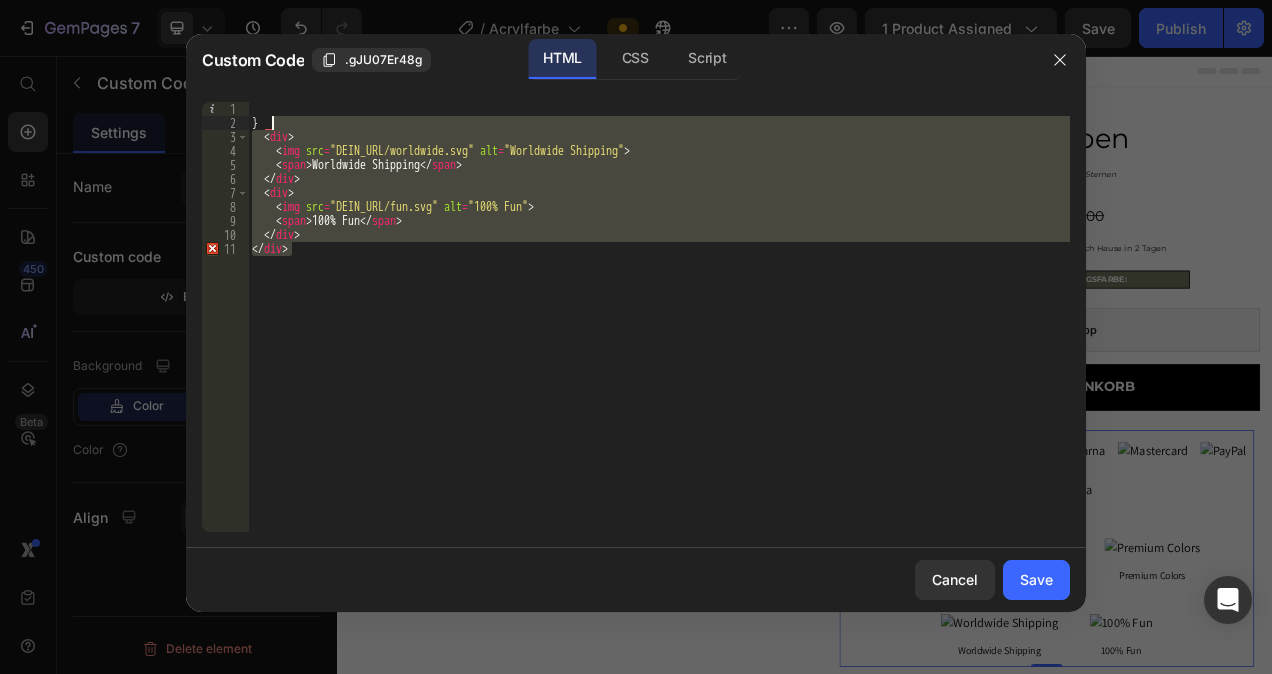 drag, startPoint x: 433, startPoint y: 296, endPoint x: 269, endPoint y: 119, distance: 241.29857 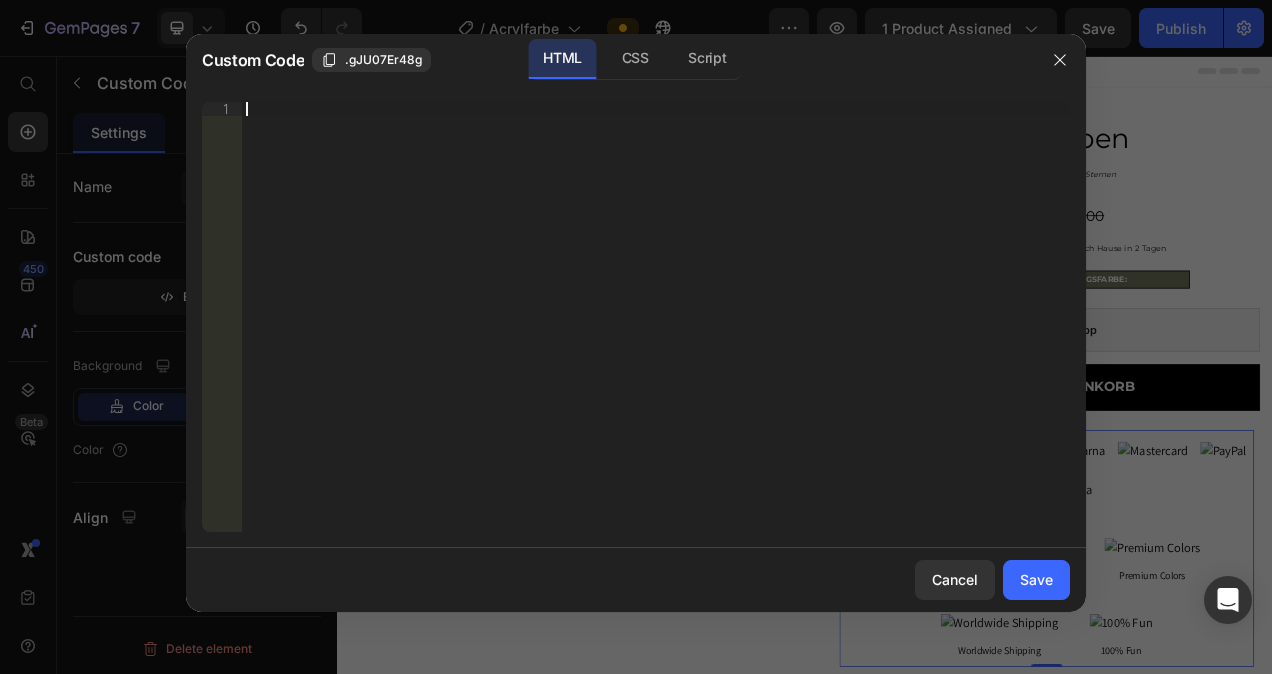 paste on "</div>" 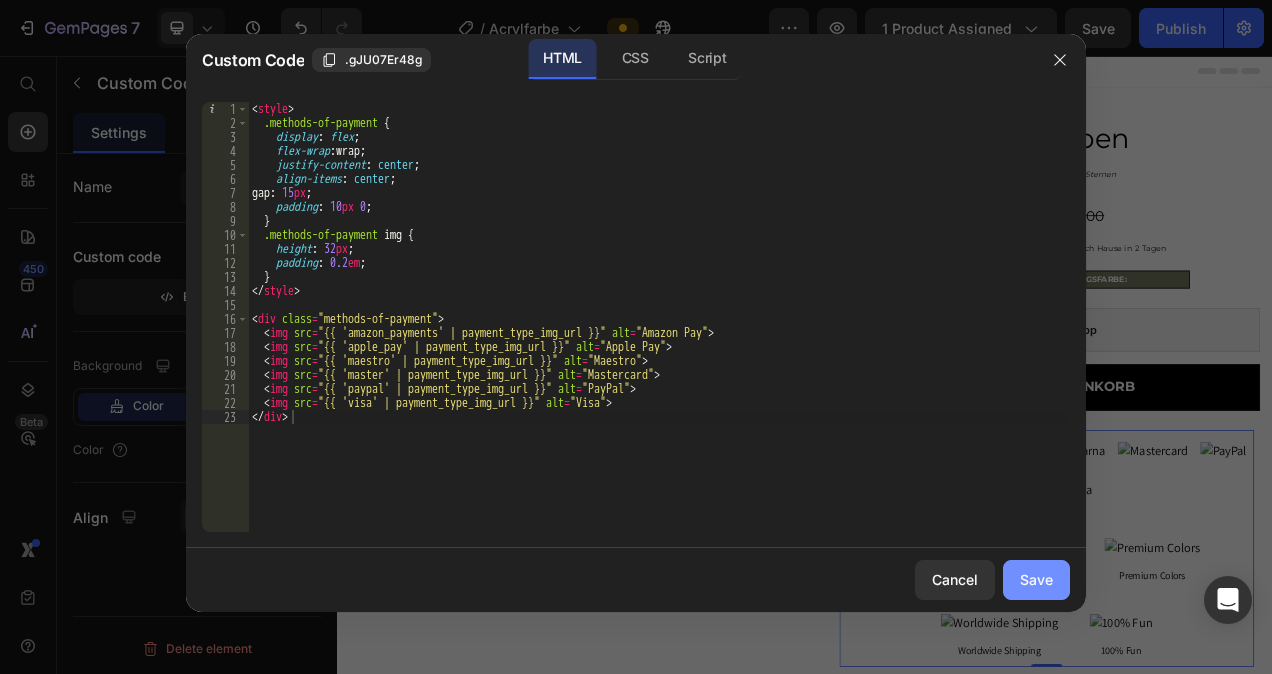 click on "Save" at bounding box center [1036, 579] 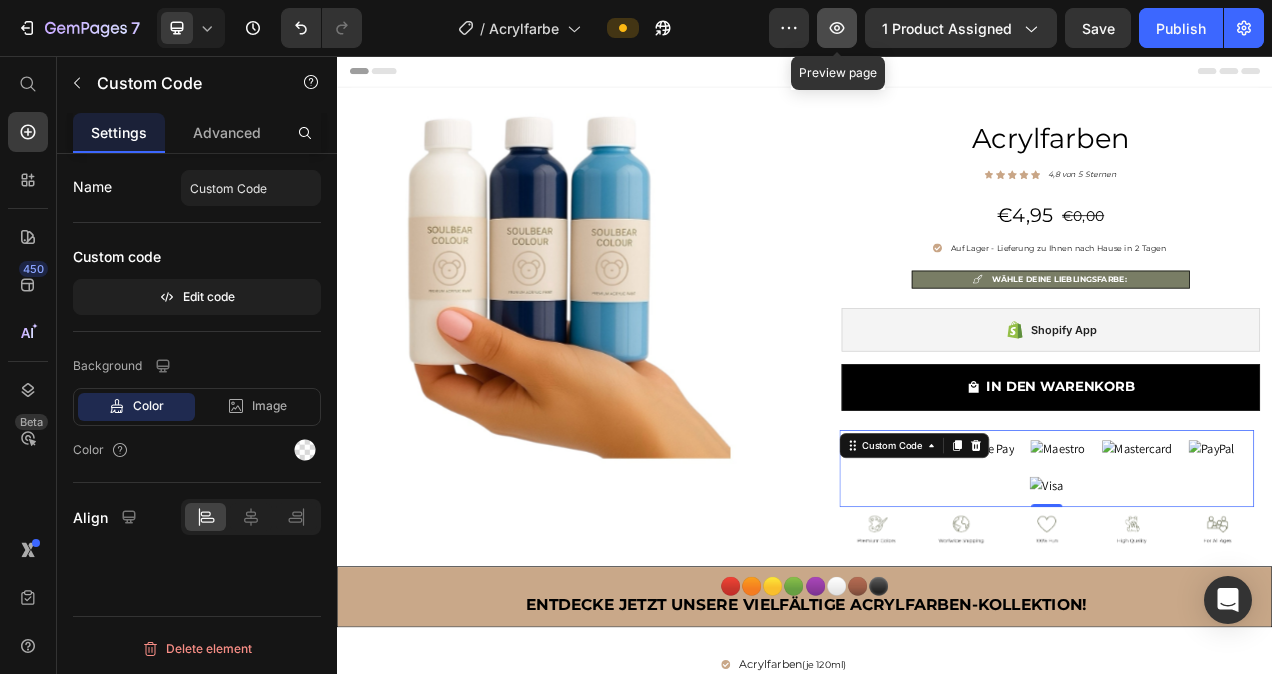click 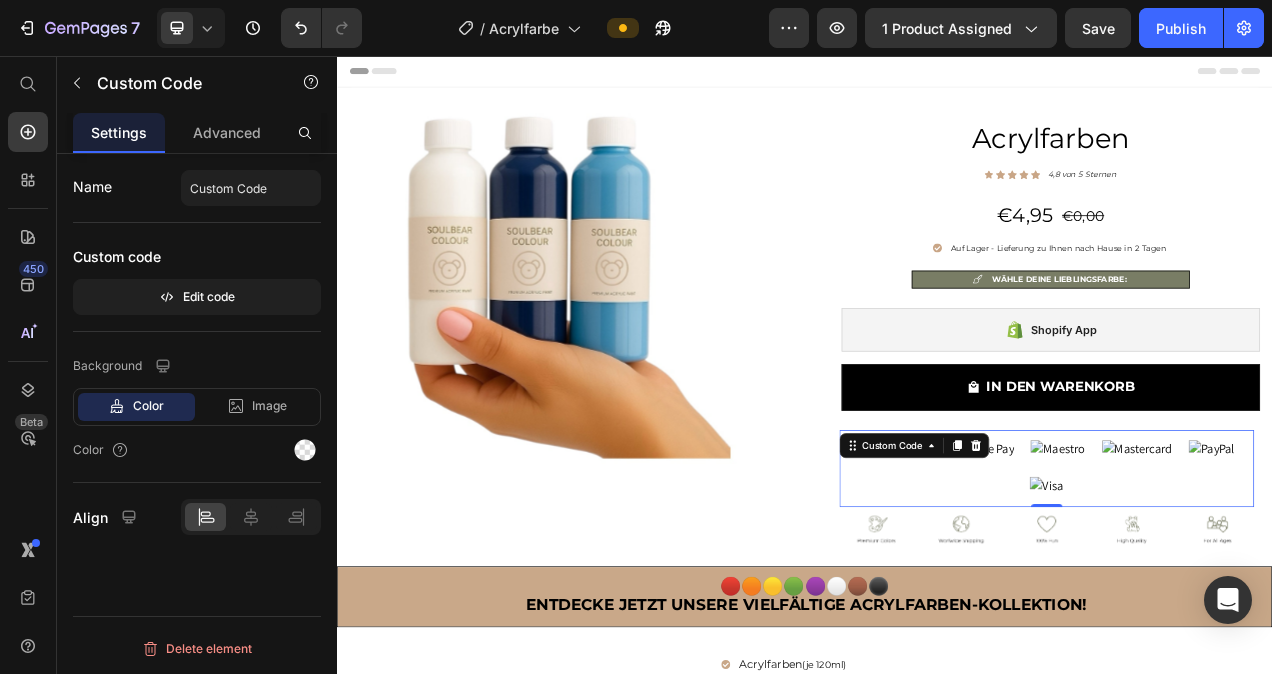 click at bounding box center [1248, 585] 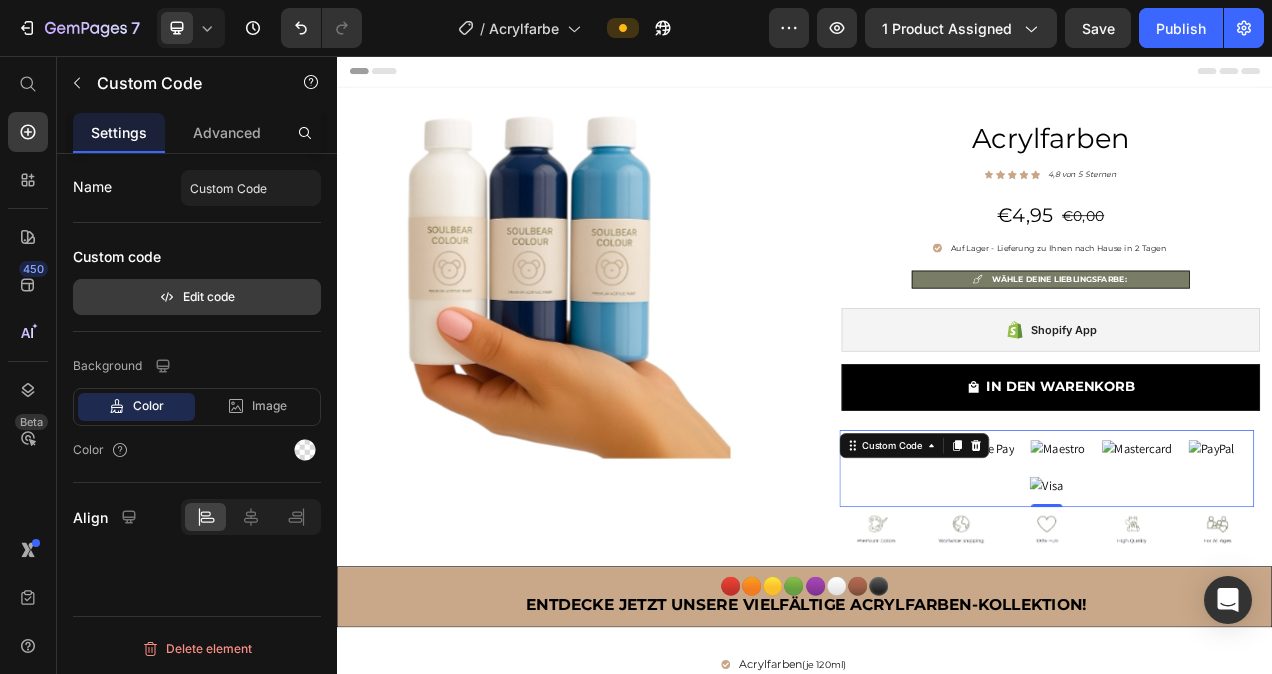 click on "Edit code" at bounding box center (197, 297) 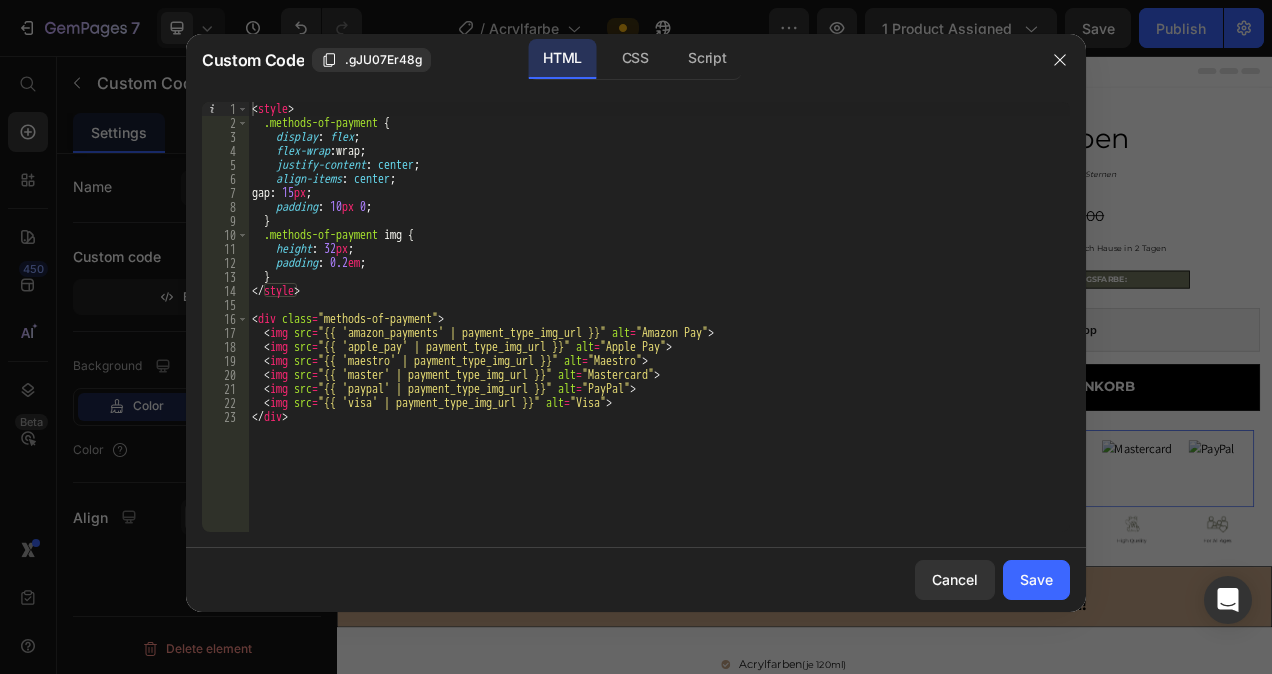 type on "</div>" 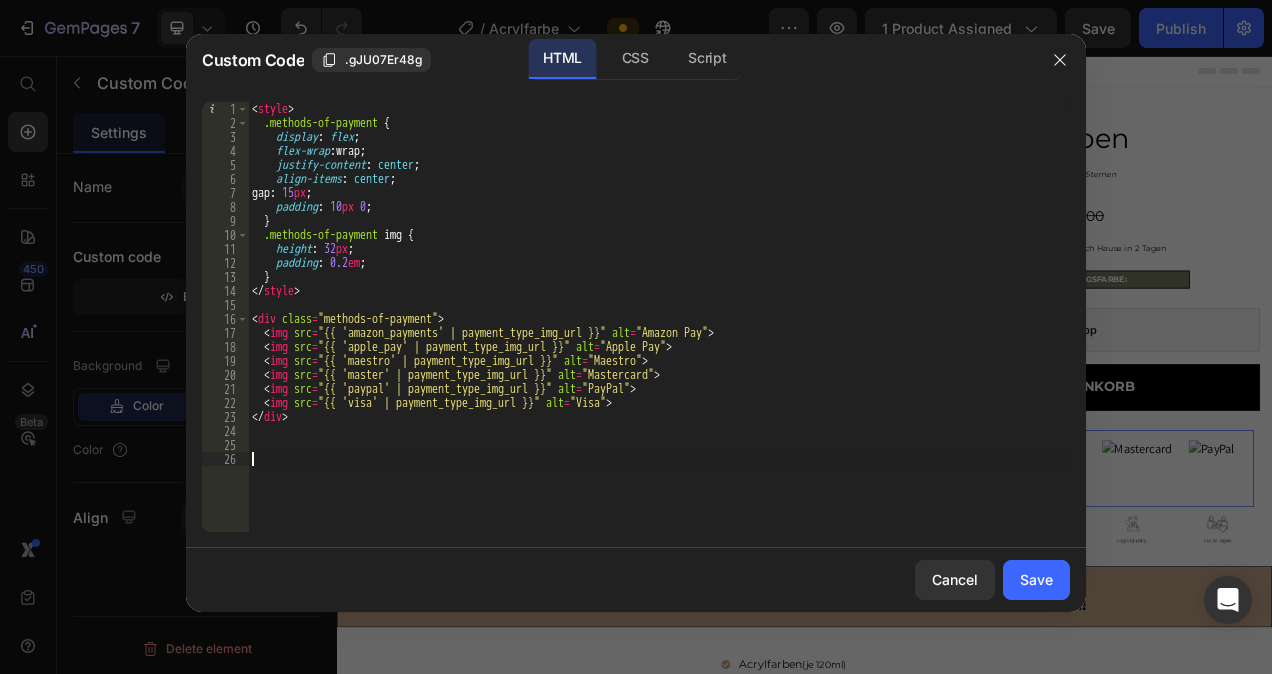 paste on "</div>" 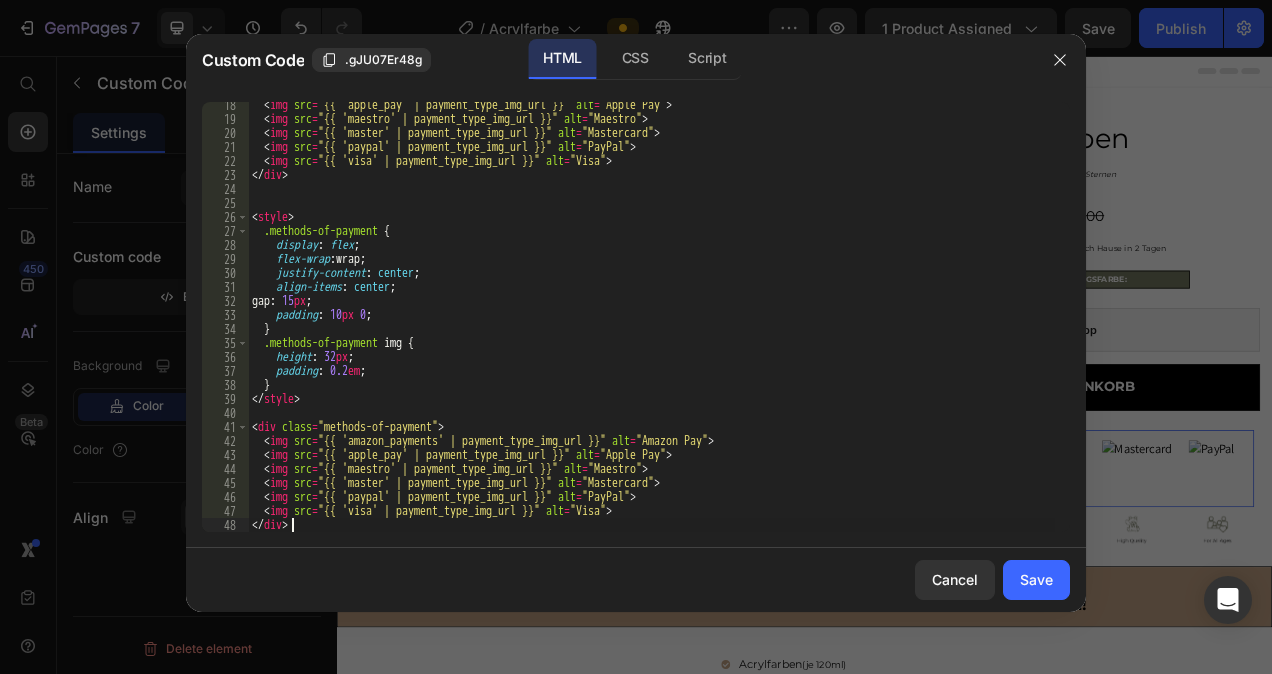 scroll, scrollTop: 242, scrollLeft: 0, axis: vertical 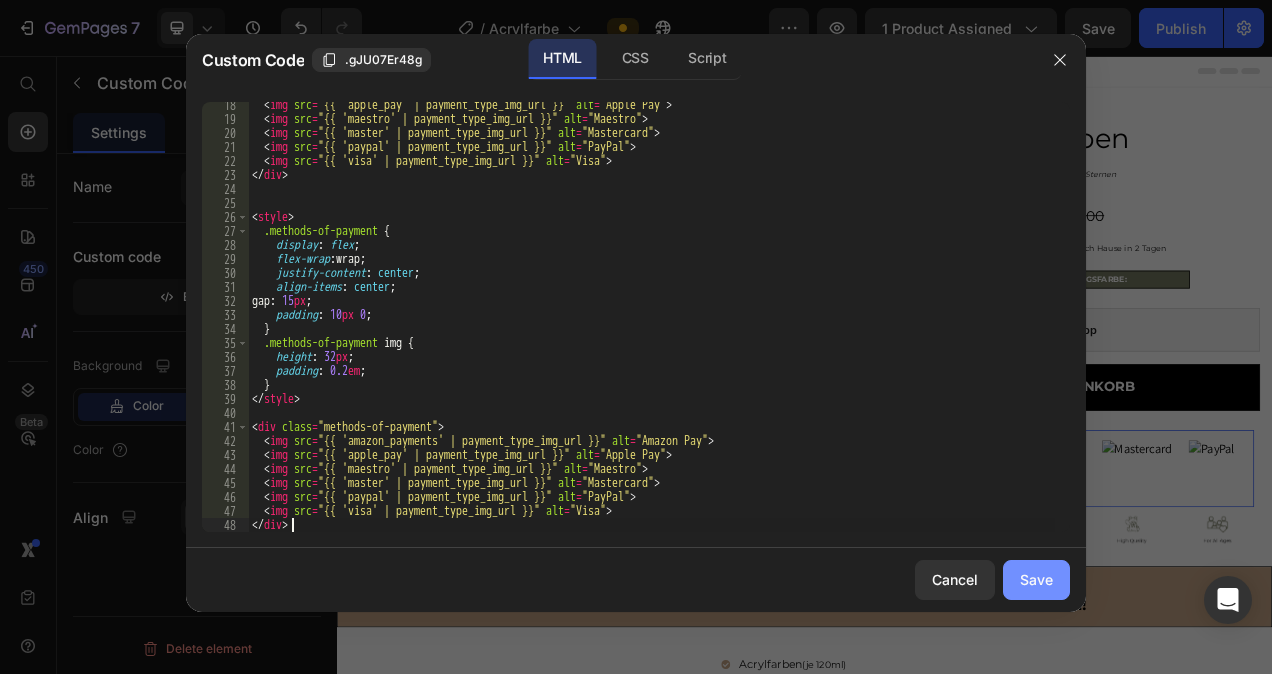 click on "Save" at bounding box center [1036, 579] 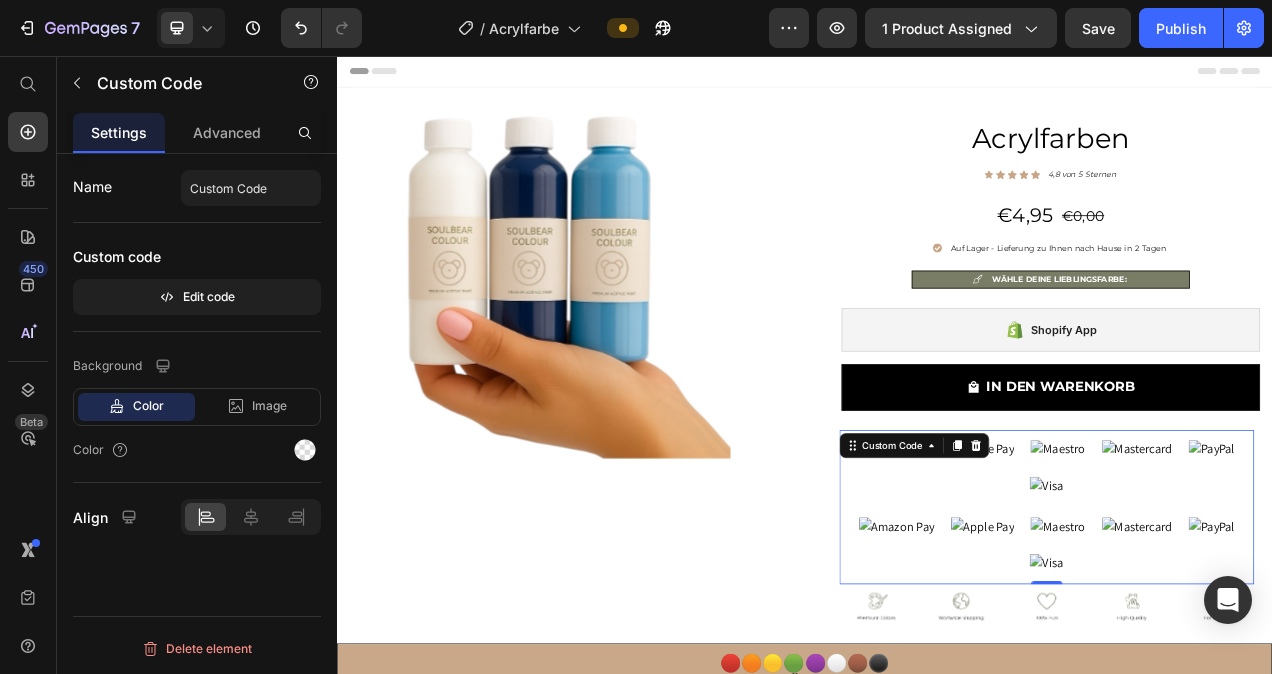 click at bounding box center [1248, 585] 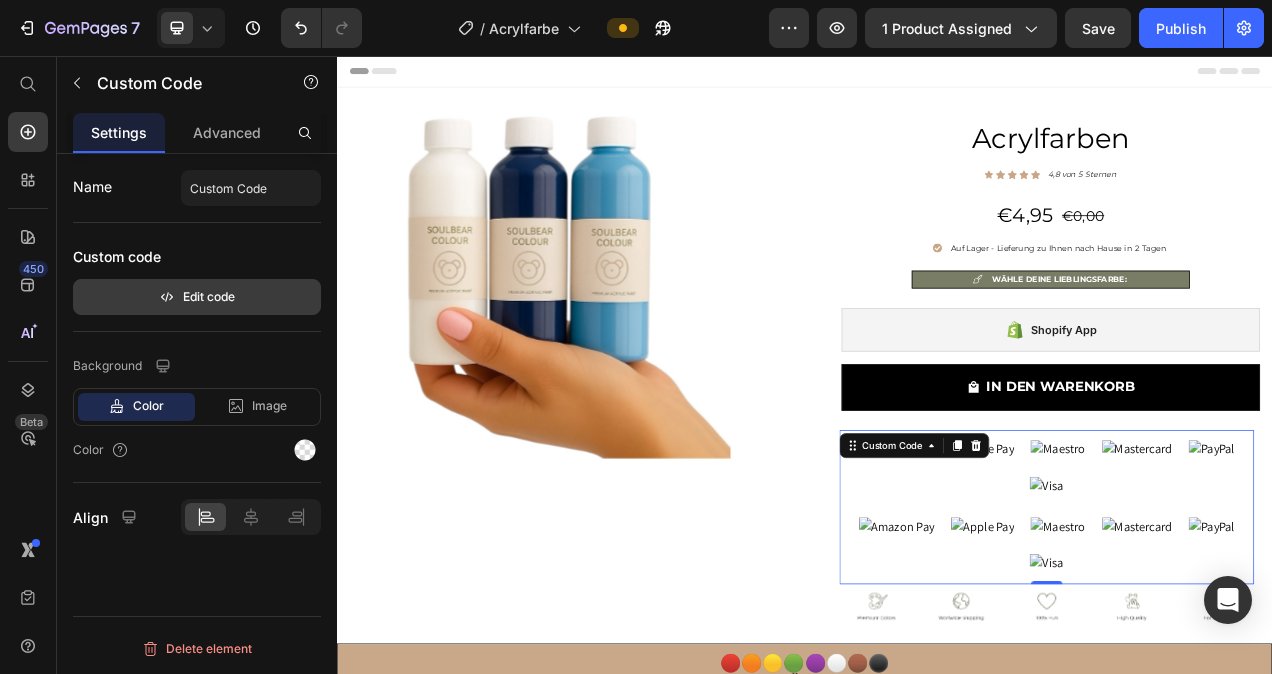 click on "Edit code" at bounding box center (197, 297) 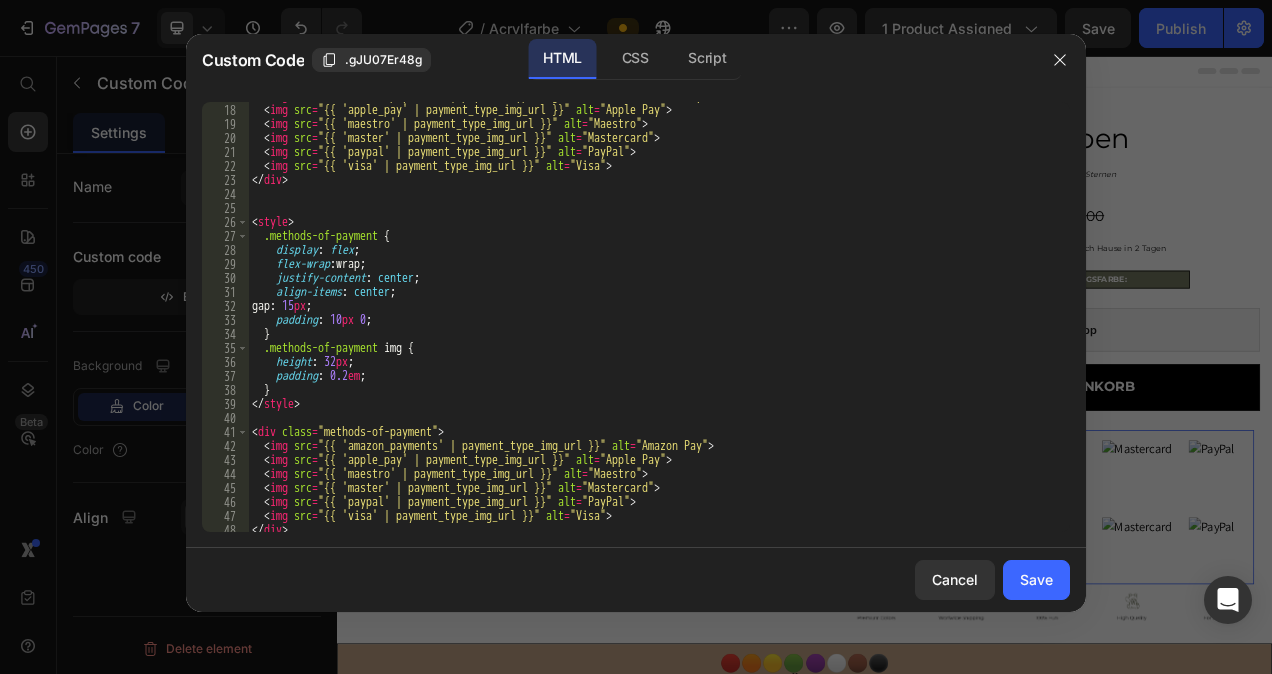 scroll, scrollTop: 237, scrollLeft: 0, axis: vertical 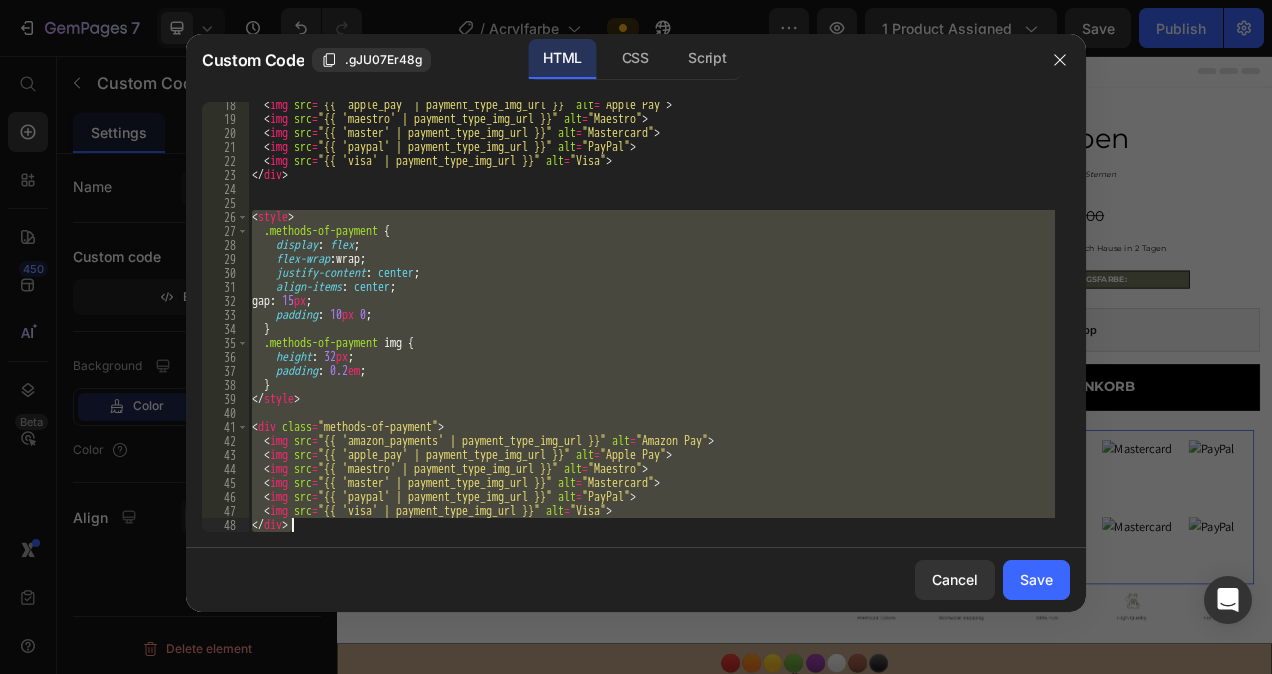 drag, startPoint x: 250, startPoint y: 225, endPoint x: 625, endPoint y: 554, distance: 498.86472 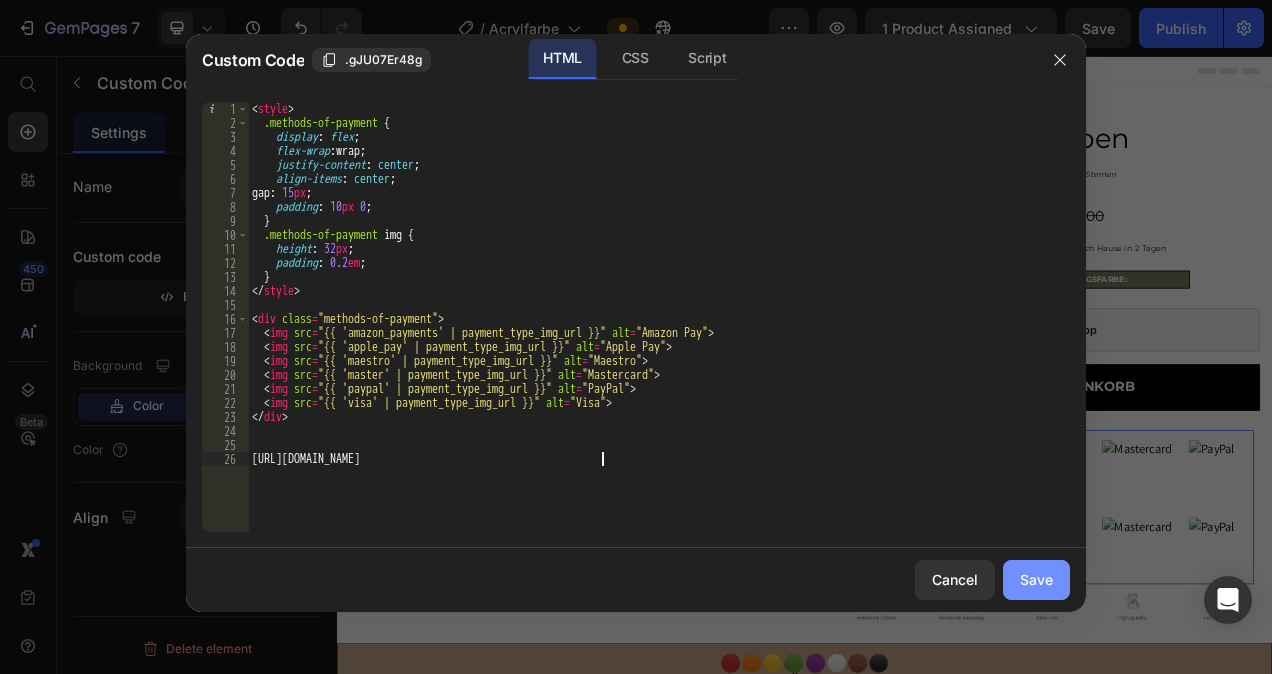 click on "Save" at bounding box center [1036, 579] 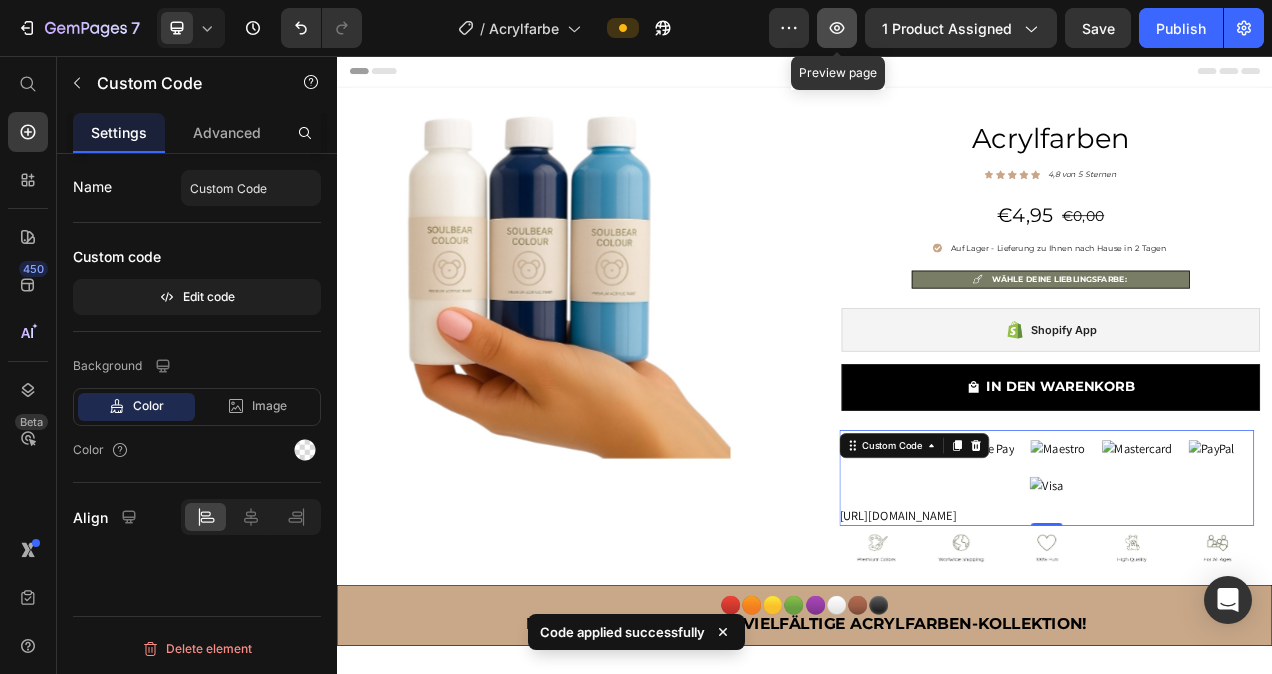 click 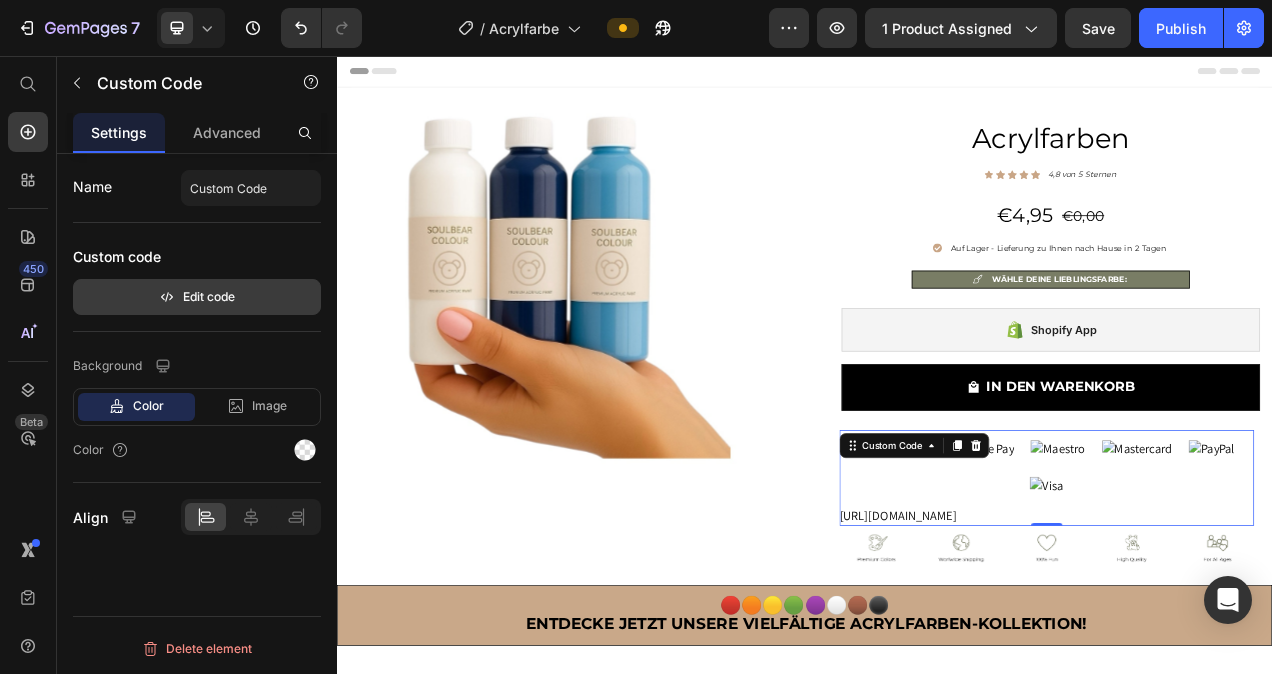 click on "Edit code" at bounding box center [197, 297] 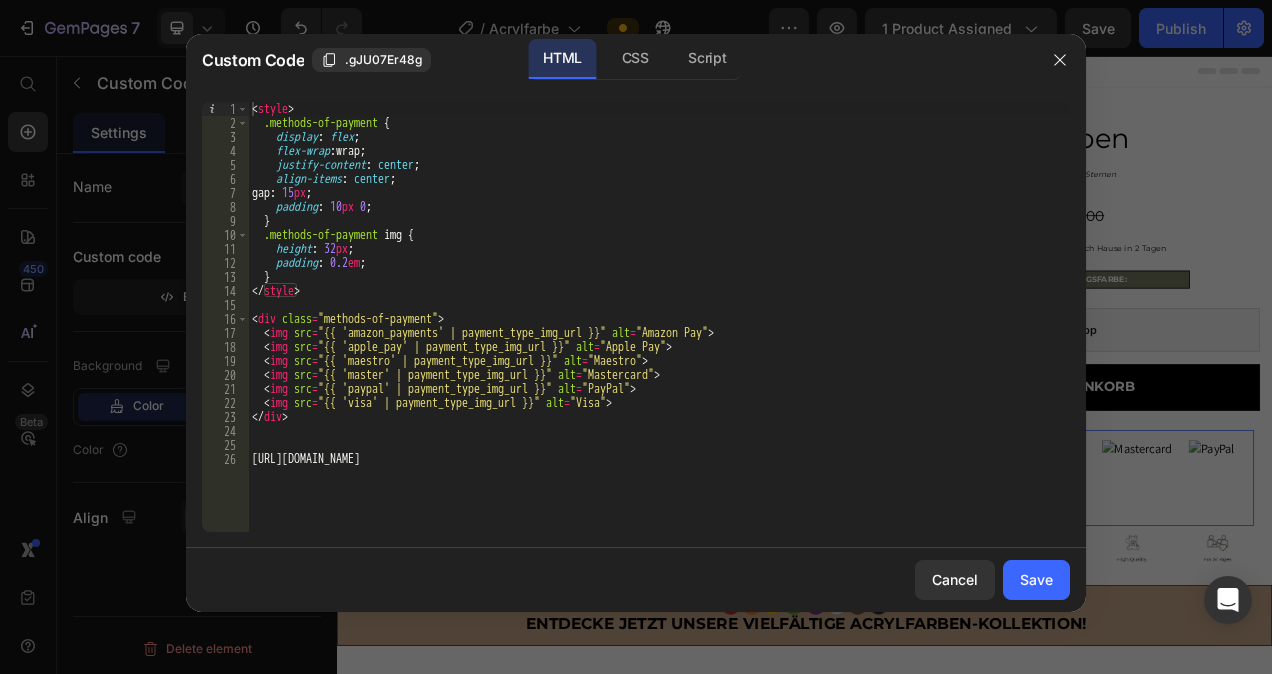 type on "https://cdn-icons-png.flaticon.com/512/189/189792.png" 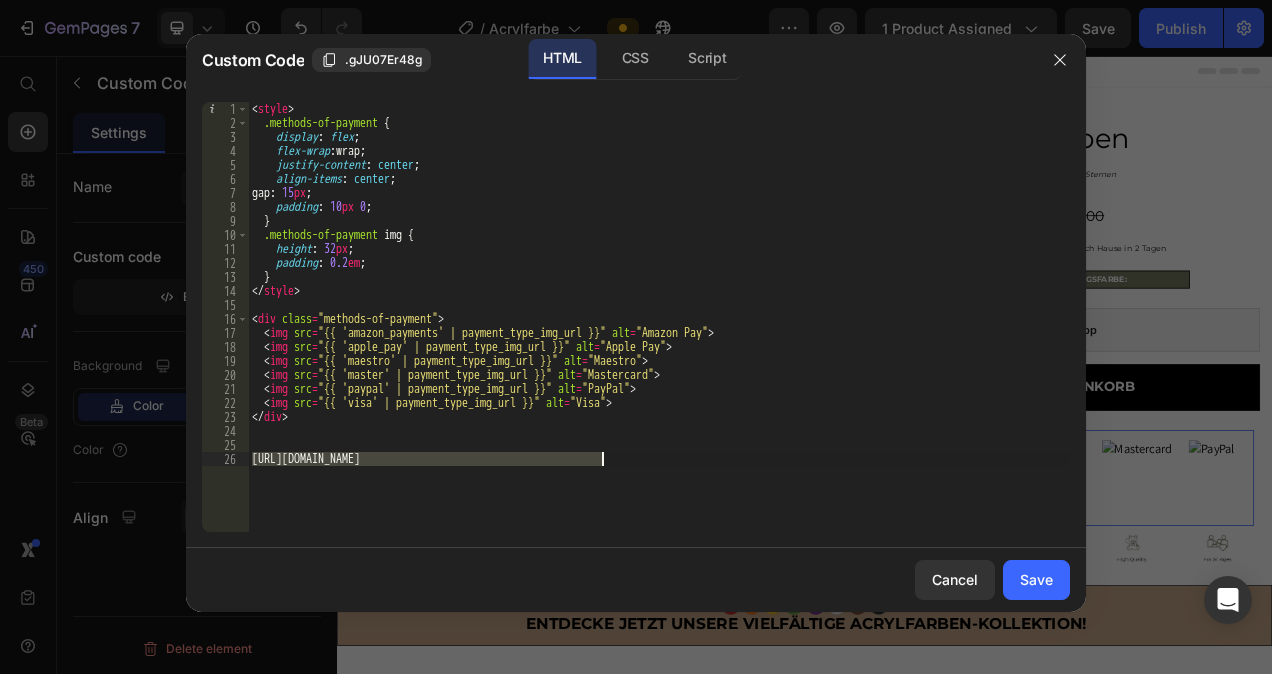 drag, startPoint x: 274, startPoint y: 462, endPoint x: 751, endPoint y: 519, distance: 480.3936 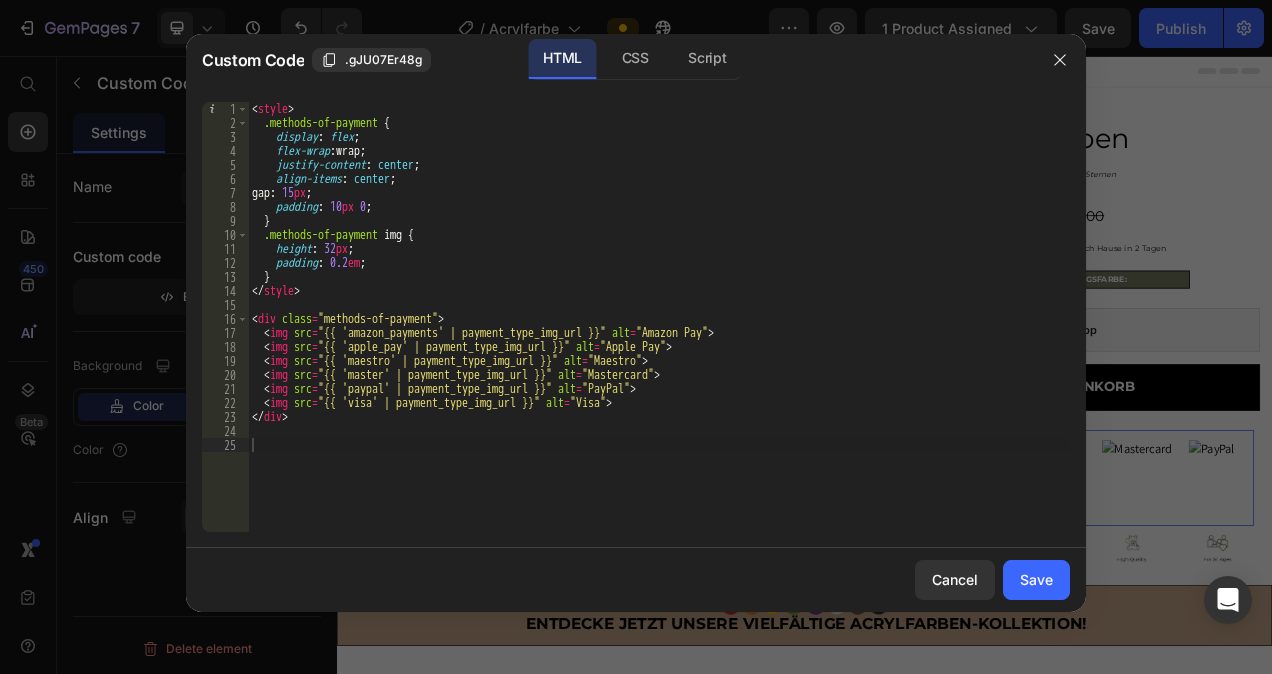 click on "< style >    .methods-of-payment   {      display :   flex ;      flex-wrap :  wrap ;      justify-content :   center ;      align-items :   center ;     gap :   15 px ;      padding :   10 px   0 ;    }    .methods-of-payment   img   {      height :   32 px ;      padding :   0.2 em ;    } </ style > < div   class = "methods-of-payment" >    < img   src = "{{ 'amazon_payments' | payment_type_img_url }}"   alt = "Amazon Pay" >    < img   src = "{{ 'apple_pay' | payment_type_img_url }}"   alt = "Apple Pay" >    < img   src = "{{ 'maestro' | payment_type_img_url }}"   alt = "Maestro" >    < img   src = "{{ 'master' | payment_type_img_url }}"   alt = "Mastercard" >    < img   src = "{{ 'paypal' | payment_type_img_url }}"   alt = "PayPal" >    < img   src = "{{ 'visa' | payment_type_img_url }}"   alt = "Visa" > </ div >" at bounding box center (659, 331) 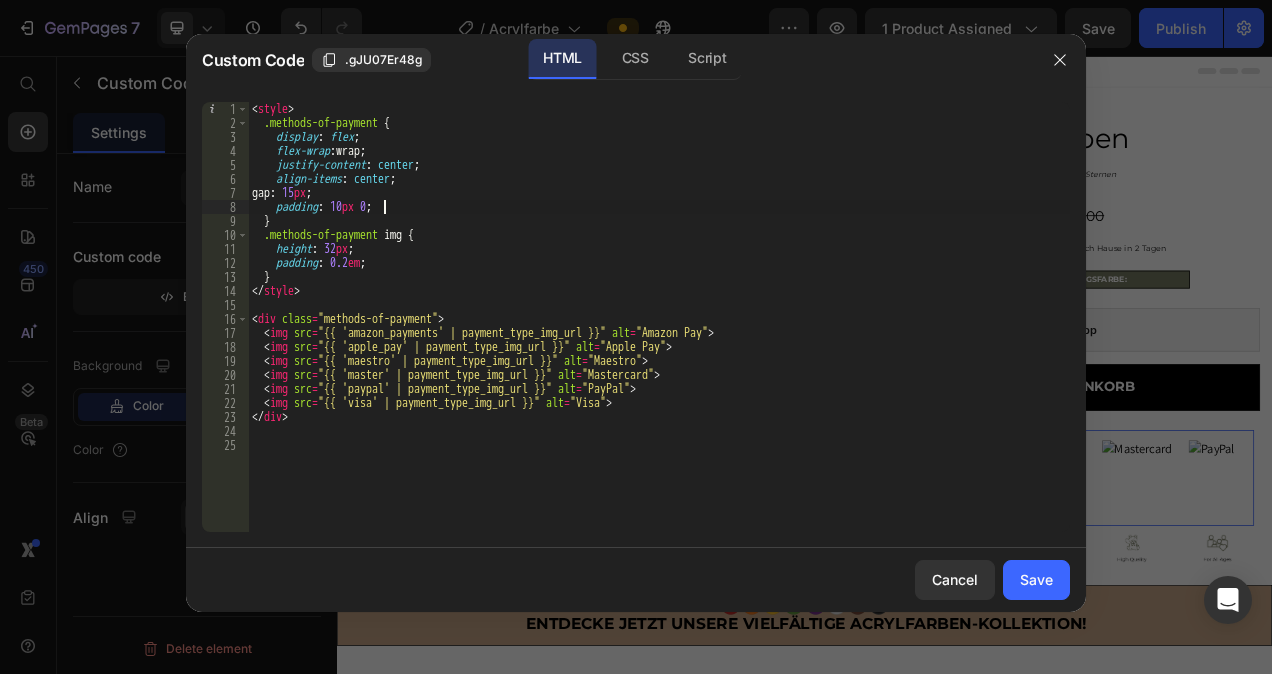 click on "< style >    .methods-of-payment   {      display :   flex ;      flex-wrap :  wrap ;      justify-content :   center ;      align-items :   center ;     gap :   15 px ;      padding :   10 px   0 ;    }    .methods-of-payment   img   {      height :   32 px ;      padding :   0.2 em ;    } </ style > < div   class = "methods-of-payment" >    < img   src = "{{ 'amazon_payments' | payment_type_img_url }}"   alt = "Amazon Pay" >    < img   src = "{{ 'apple_pay' | payment_type_img_url }}"   alt = "Apple Pay" >    < img   src = "{{ 'maestro' | payment_type_img_url }}"   alt = "Maestro" >    < img   src = "{{ 'master' | payment_type_img_url }}"   alt = "Mastercard" >    < img   src = "{{ 'paypal' | payment_type_img_url }}"   alt = "PayPal" >    < img   src = "{{ 'visa' | payment_type_img_url }}"   alt = "Visa" > </ div >" at bounding box center [659, 331] 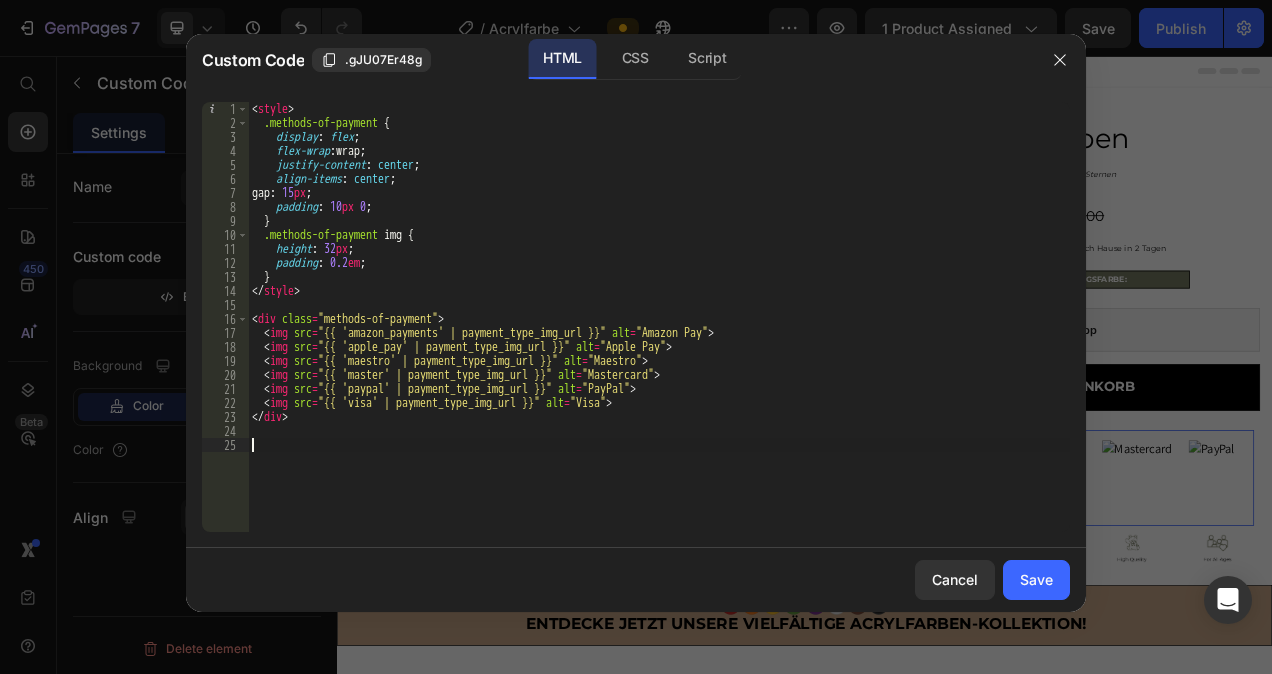 paste on "</div>" 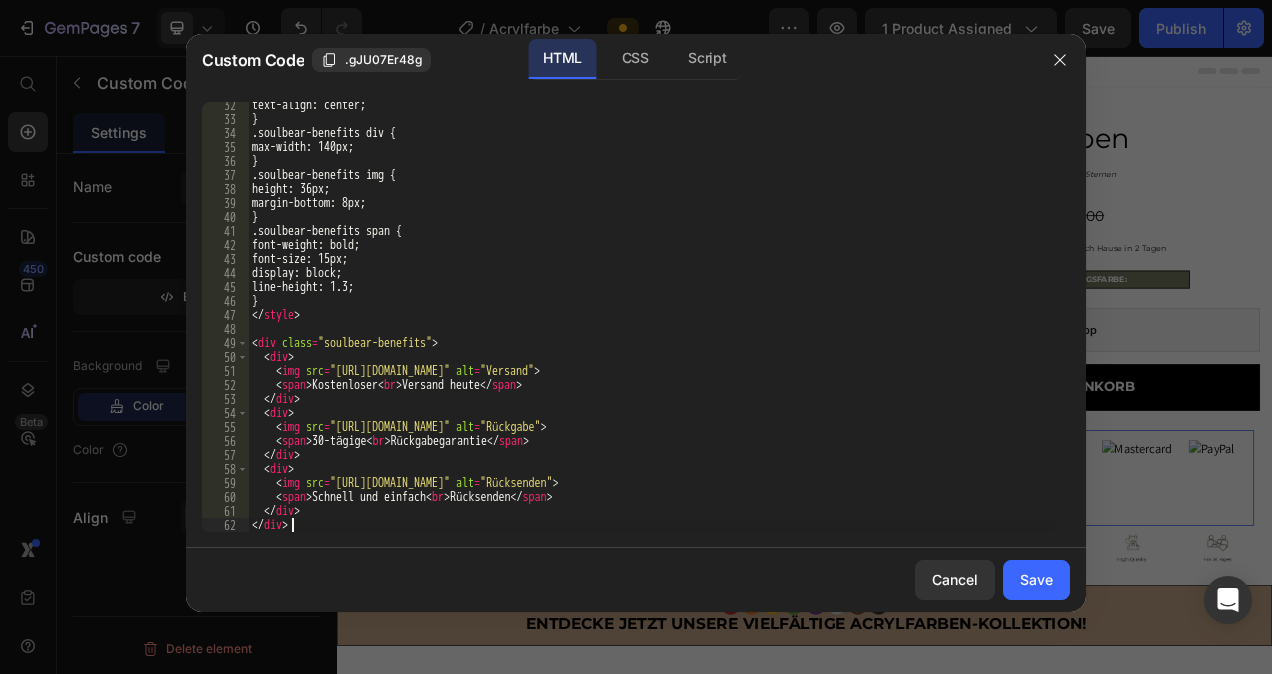 scroll, scrollTop: 438, scrollLeft: 0, axis: vertical 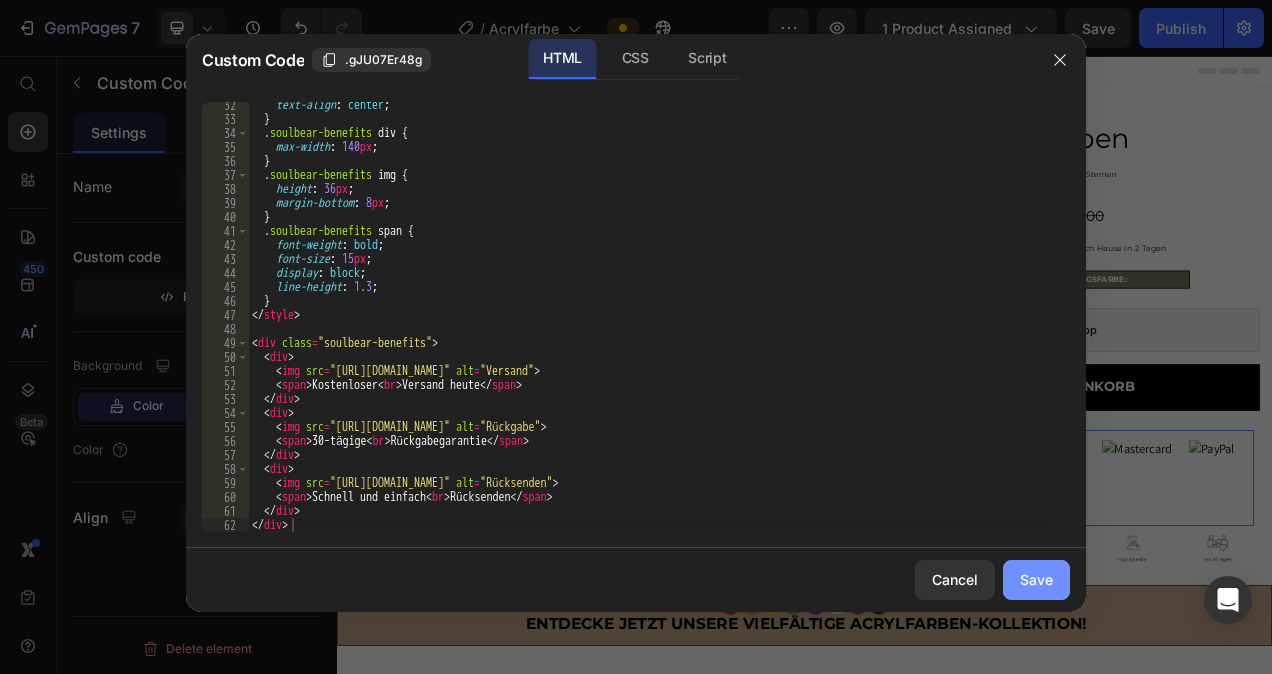 drag, startPoint x: 1029, startPoint y: 580, endPoint x: 871, endPoint y: 661, distance: 177.55281 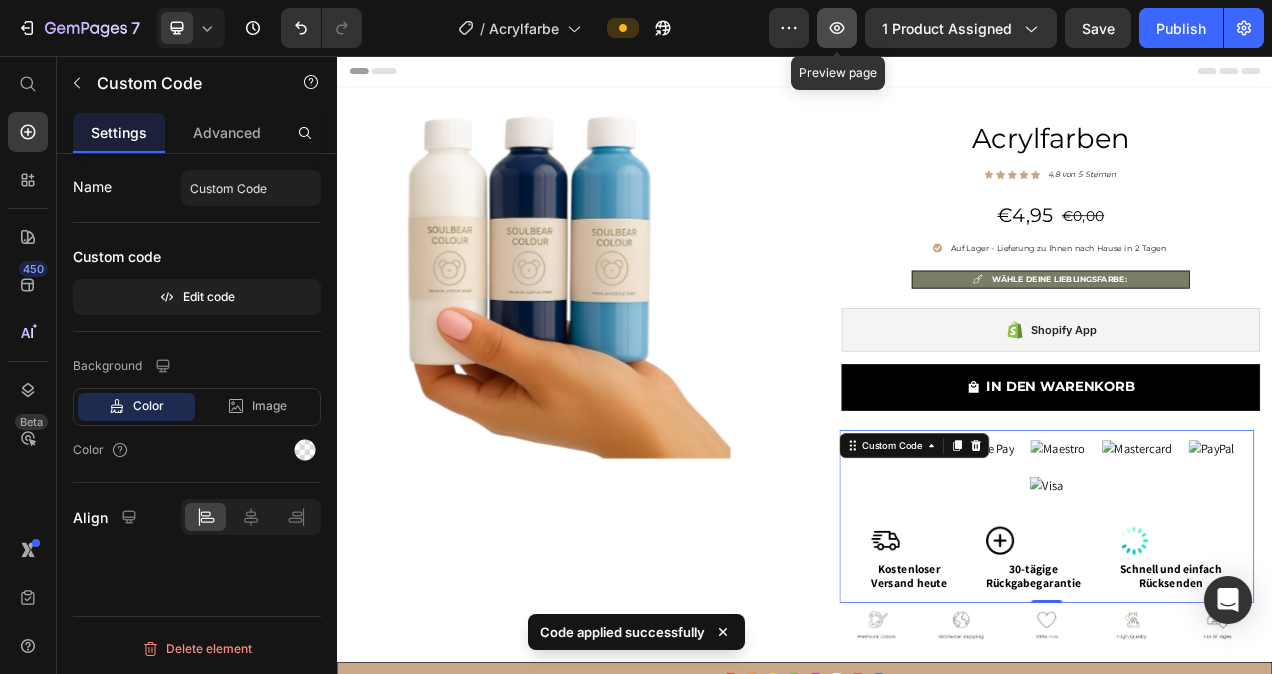 click 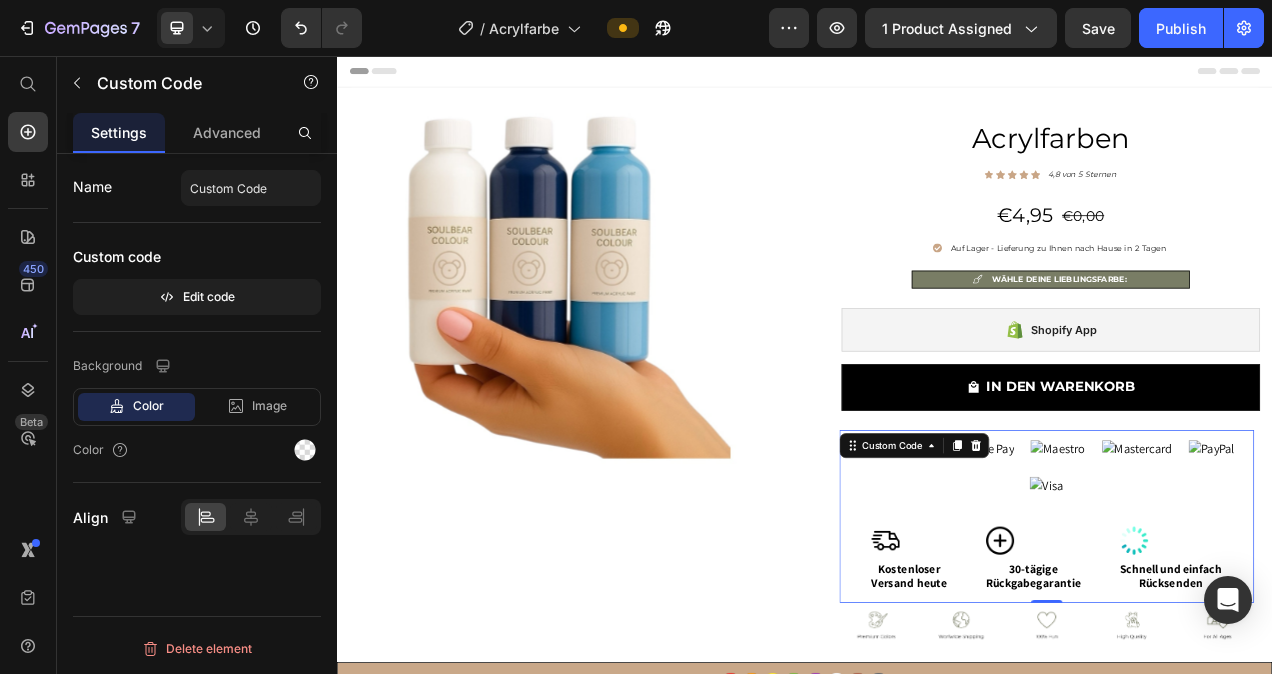 click at bounding box center (1248, 585) 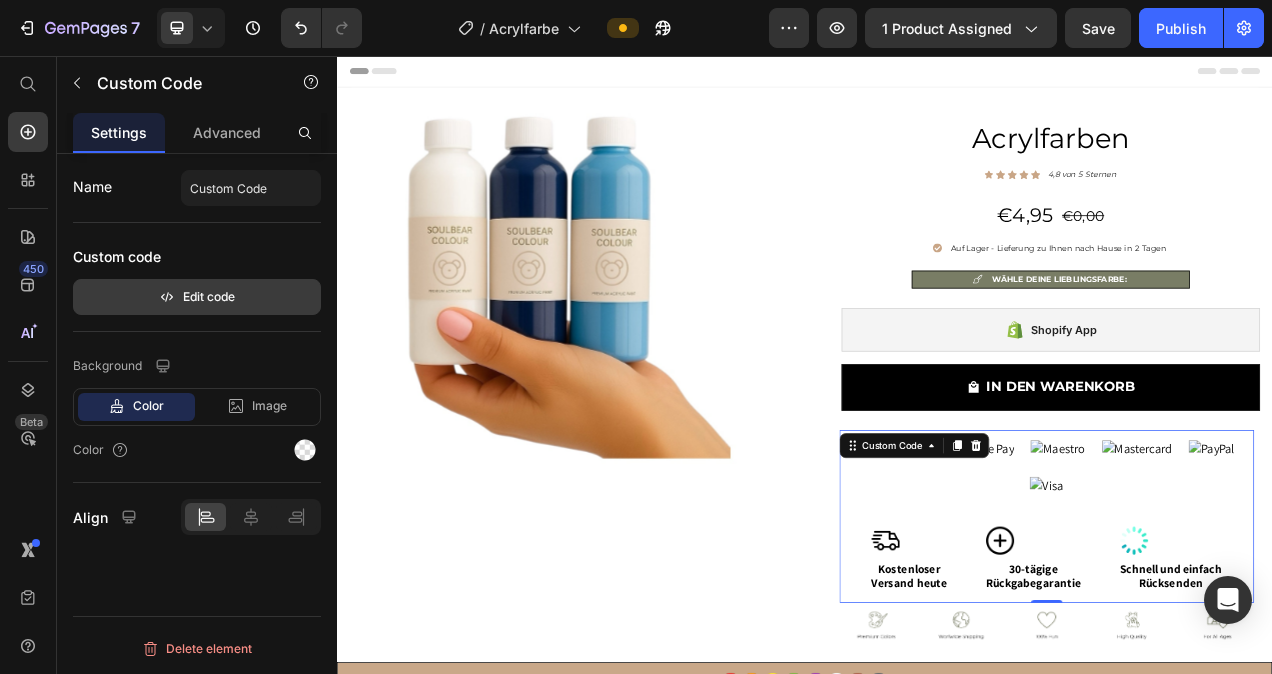 click on "Edit code" at bounding box center [197, 297] 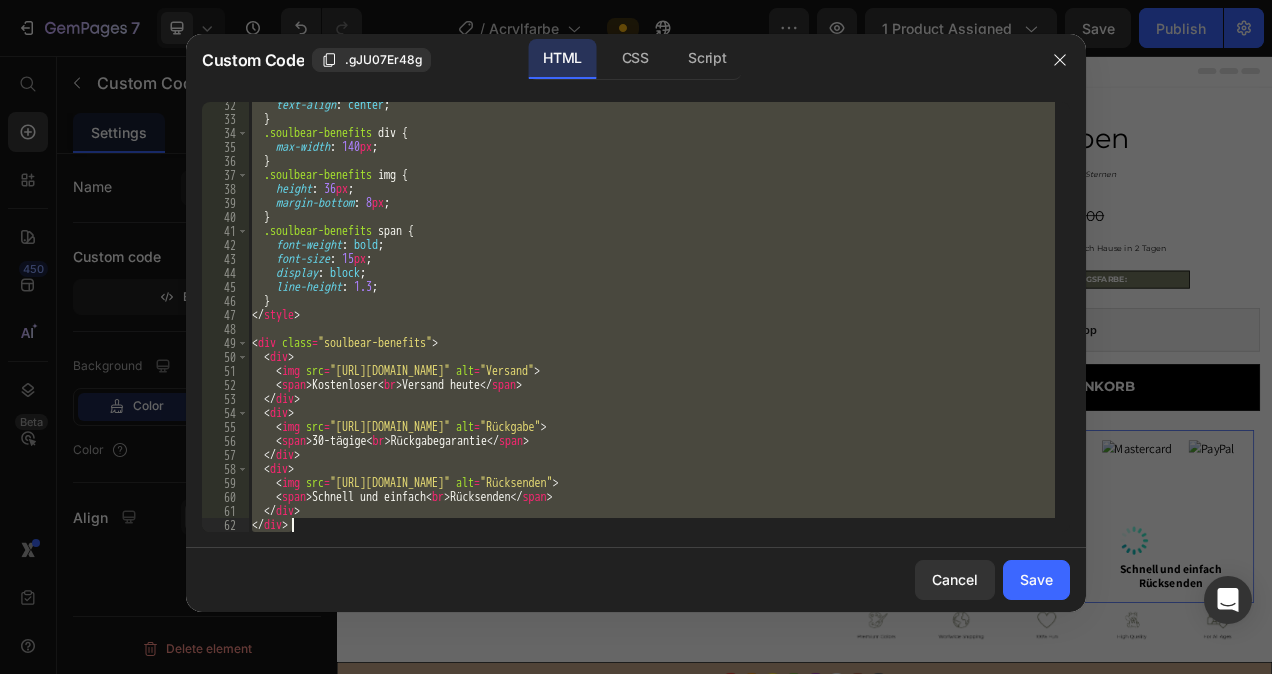 scroll, scrollTop: 438, scrollLeft: 0, axis: vertical 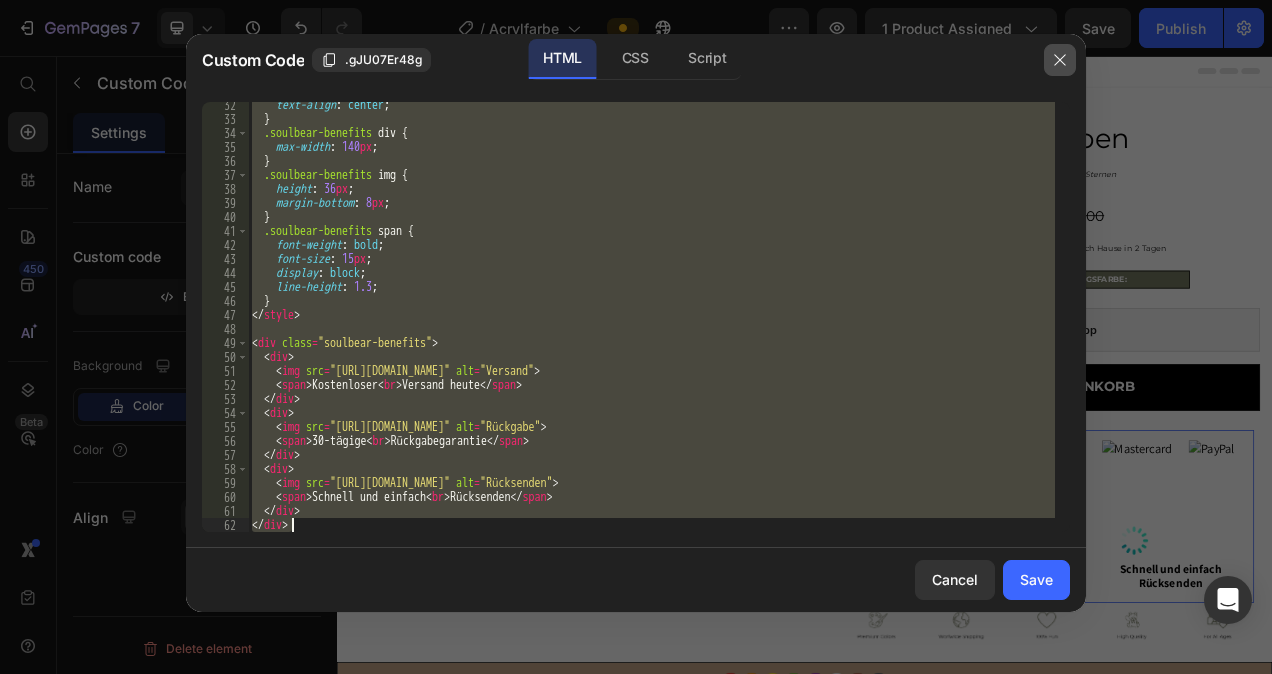 click 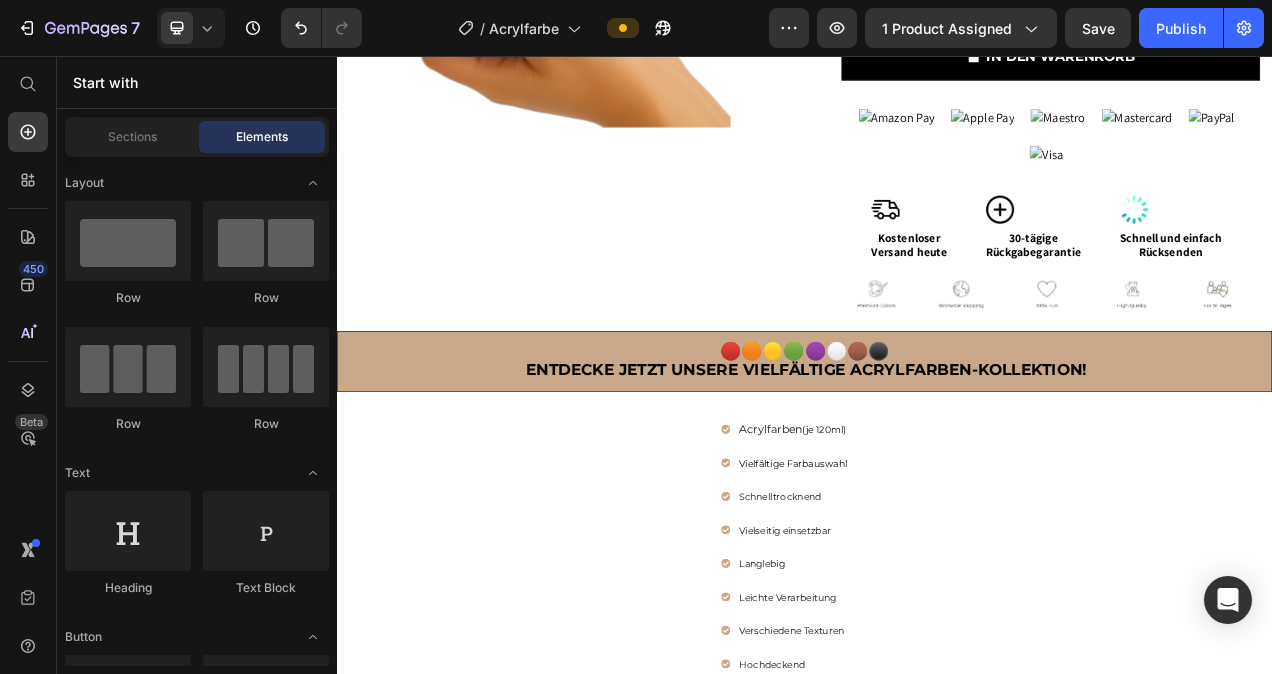 scroll, scrollTop: 459, scrollLeft: 0, axis: vertical 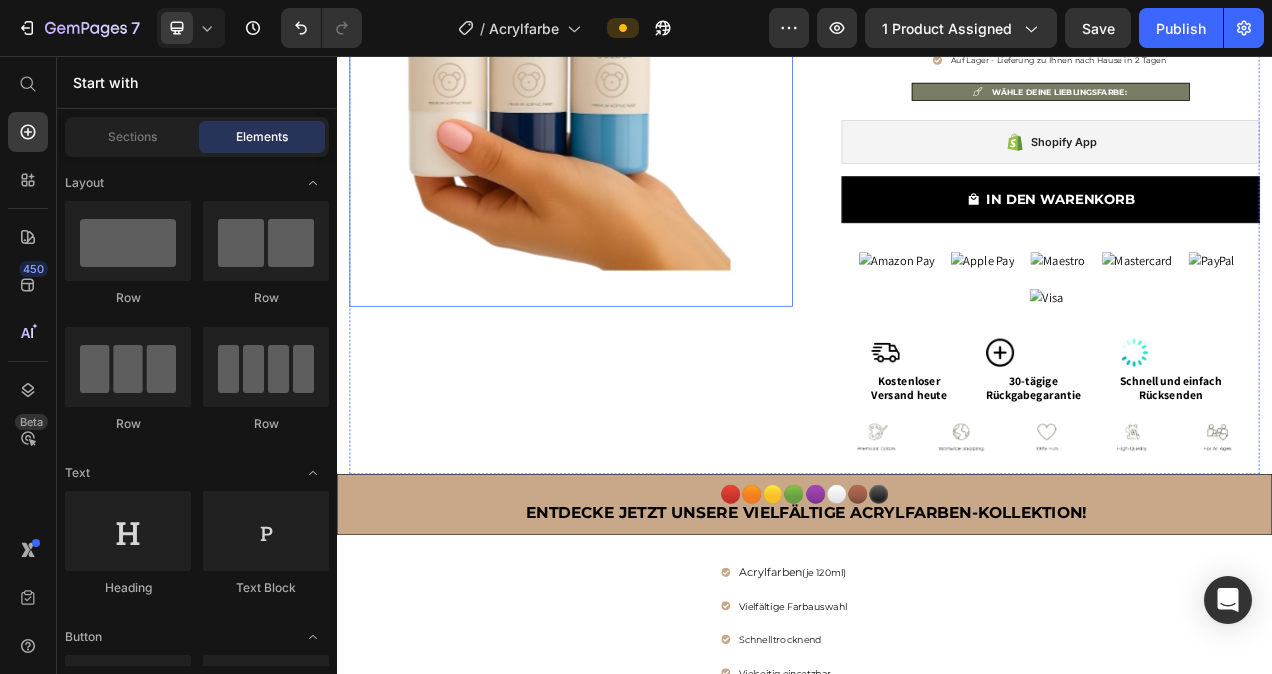 click at bounding box center (609, 122) 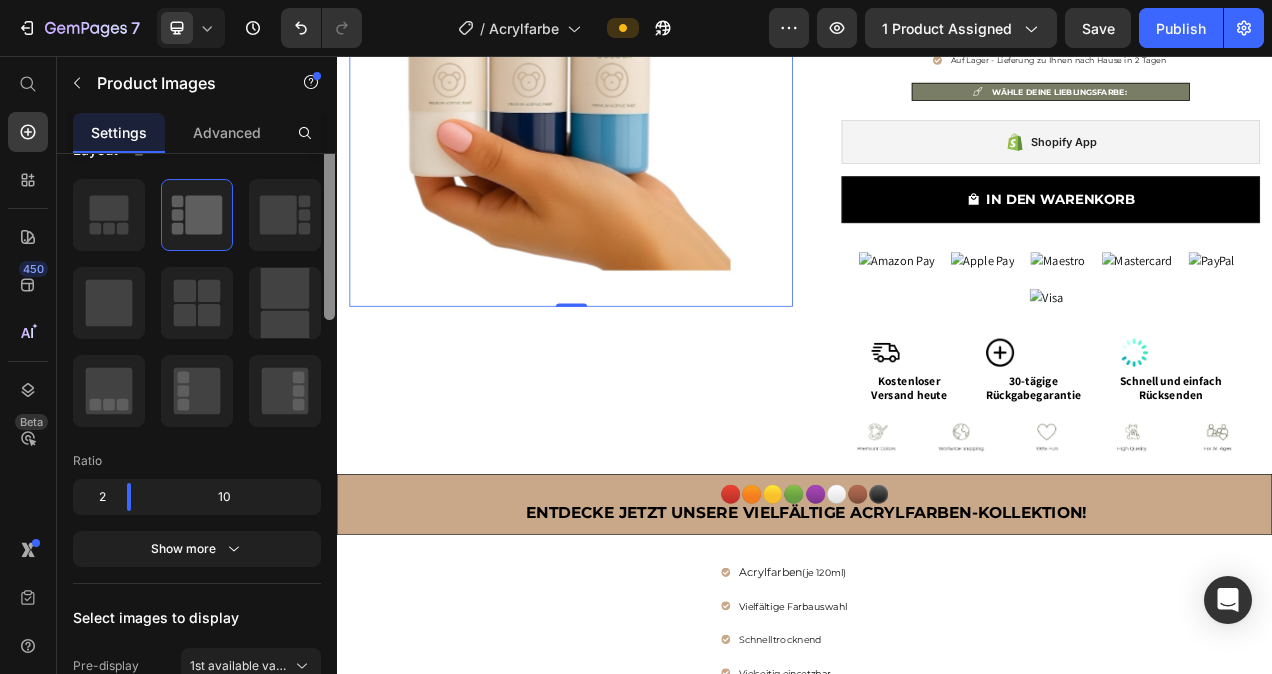scroll, scrollTop: 236, scrollLeft: 0, axis: vertical 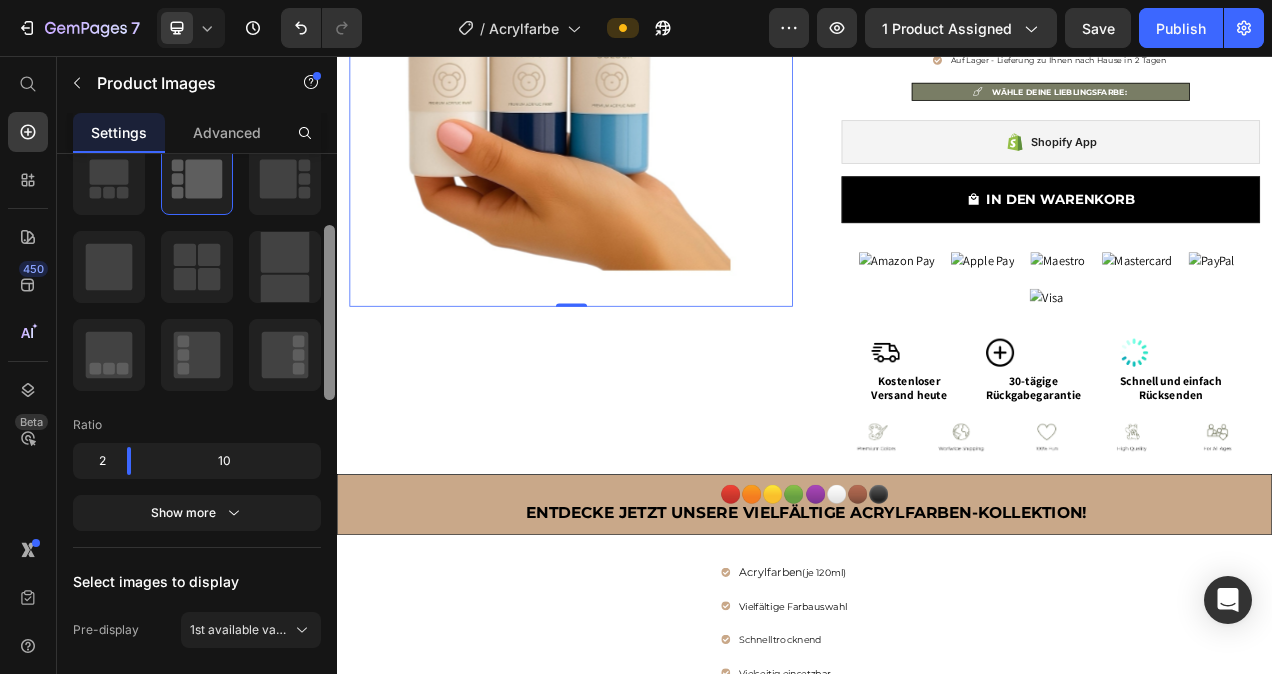 drag, startPoint x: 664, startPoint y: 361, endPoint x: 346, endPoint y: 509, distance: 350.75348 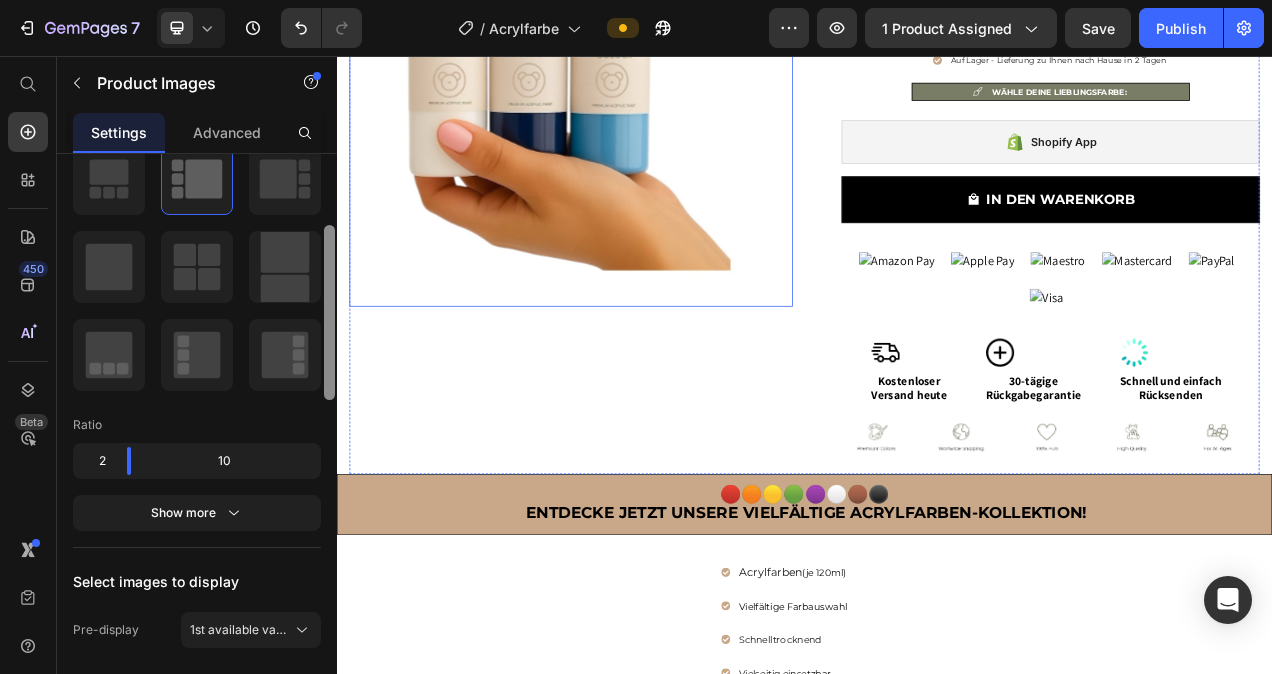 click at bounding box center [609, 122] 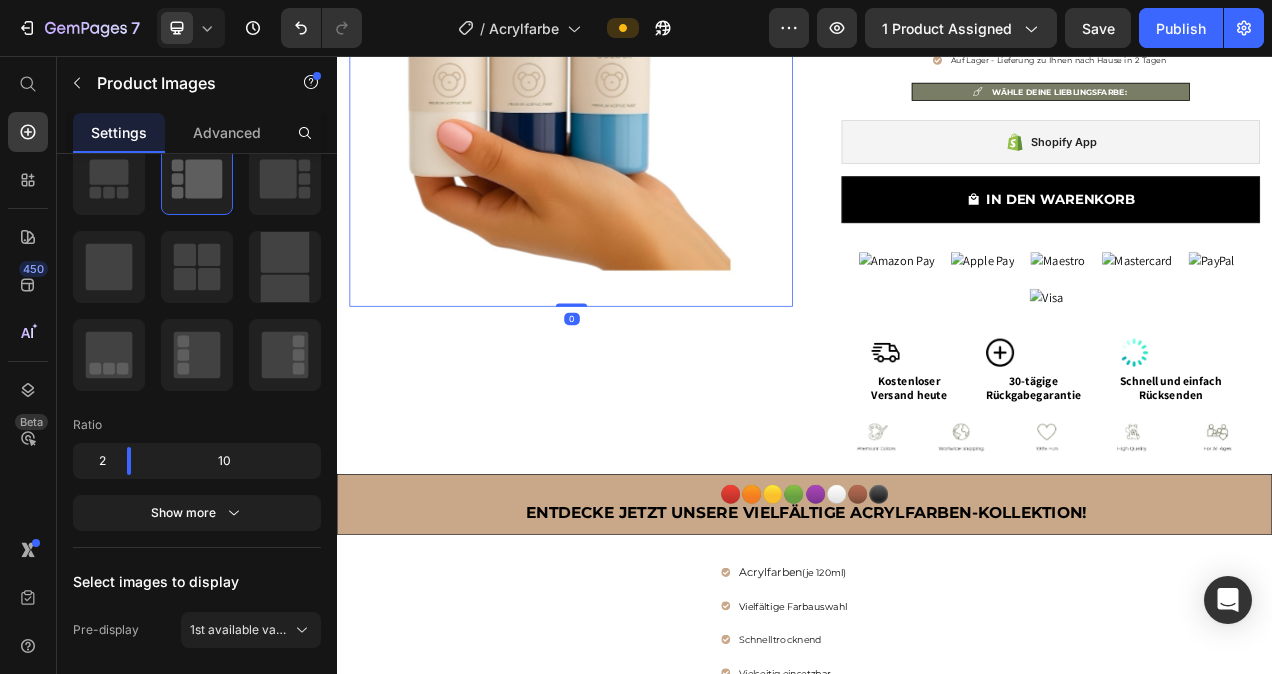 scroll, scrollTop: 0, scrollLeft: 0, axis: both 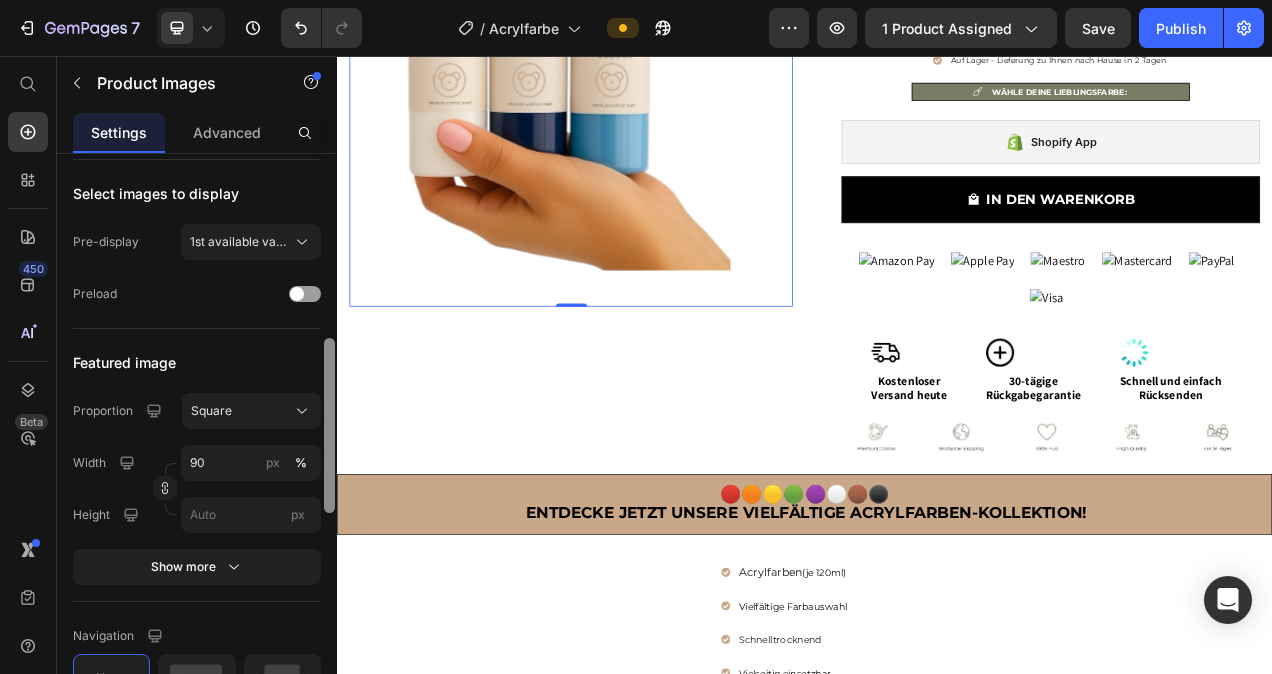 drag, startPoint x: 329, startPoint y: 266, endPoint x: 330, endPoint y: 451, distance: 185.0027 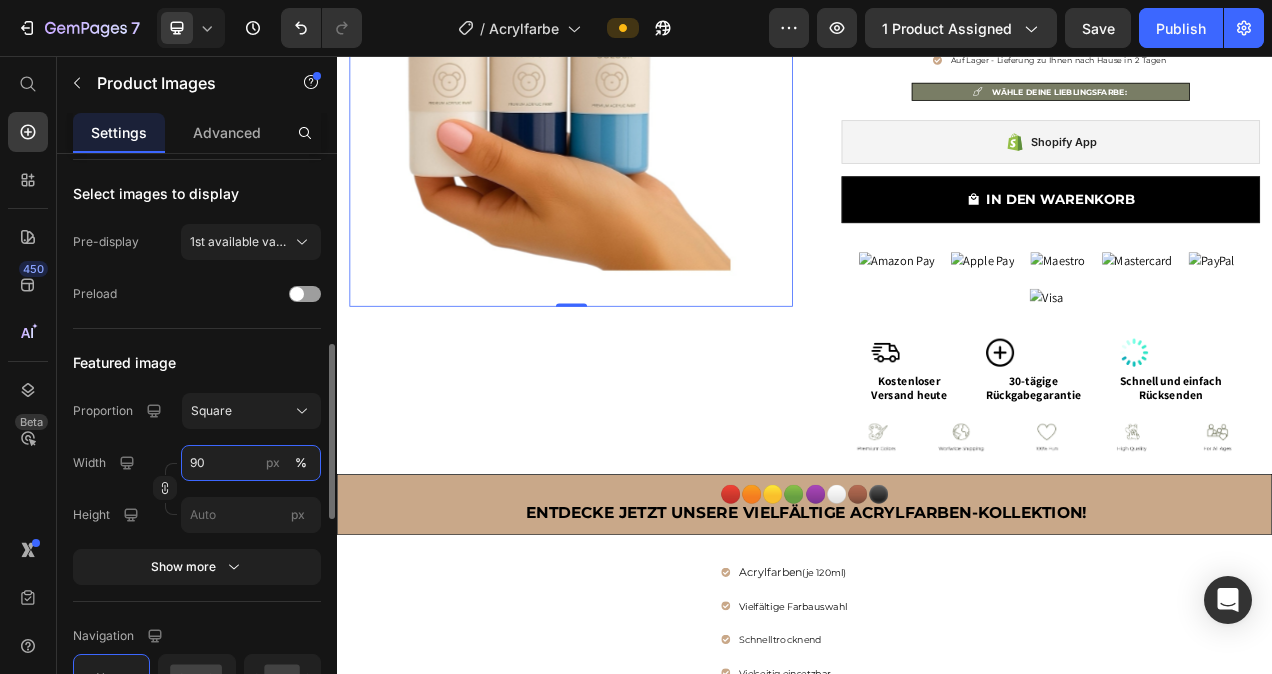 click on "90" at bounding box center [251, 463] 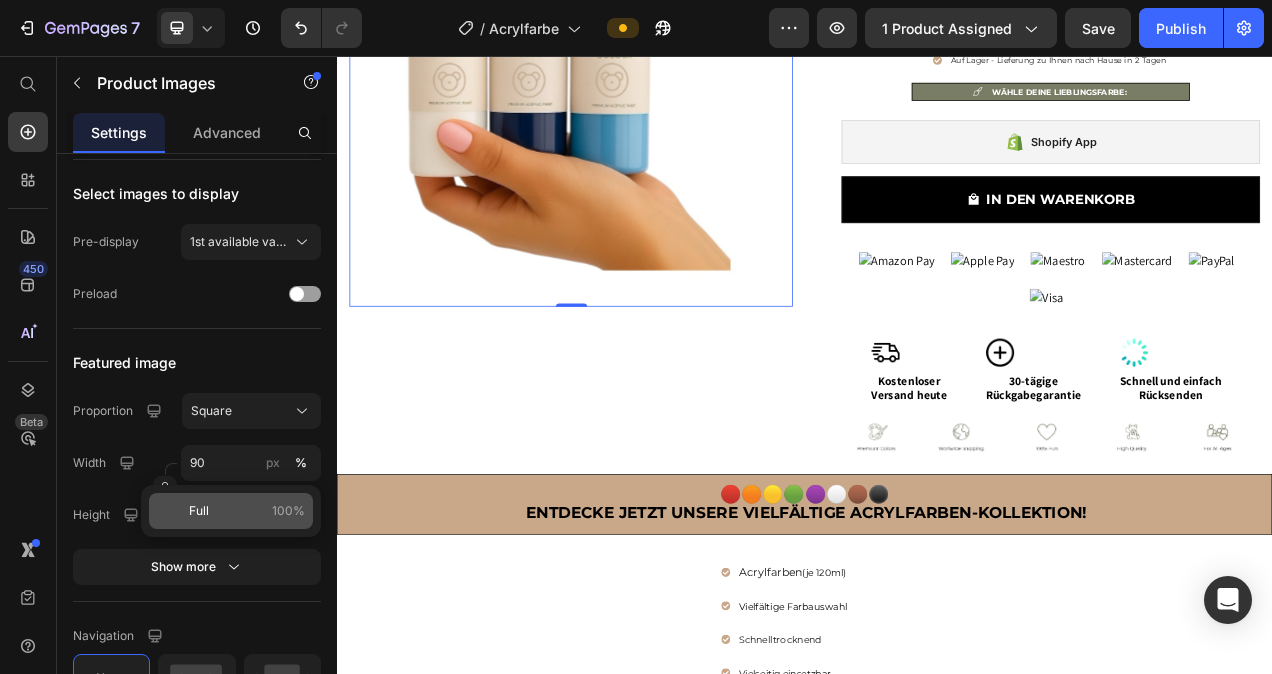 click on "Full 100%" at bounding box center (247, 511) 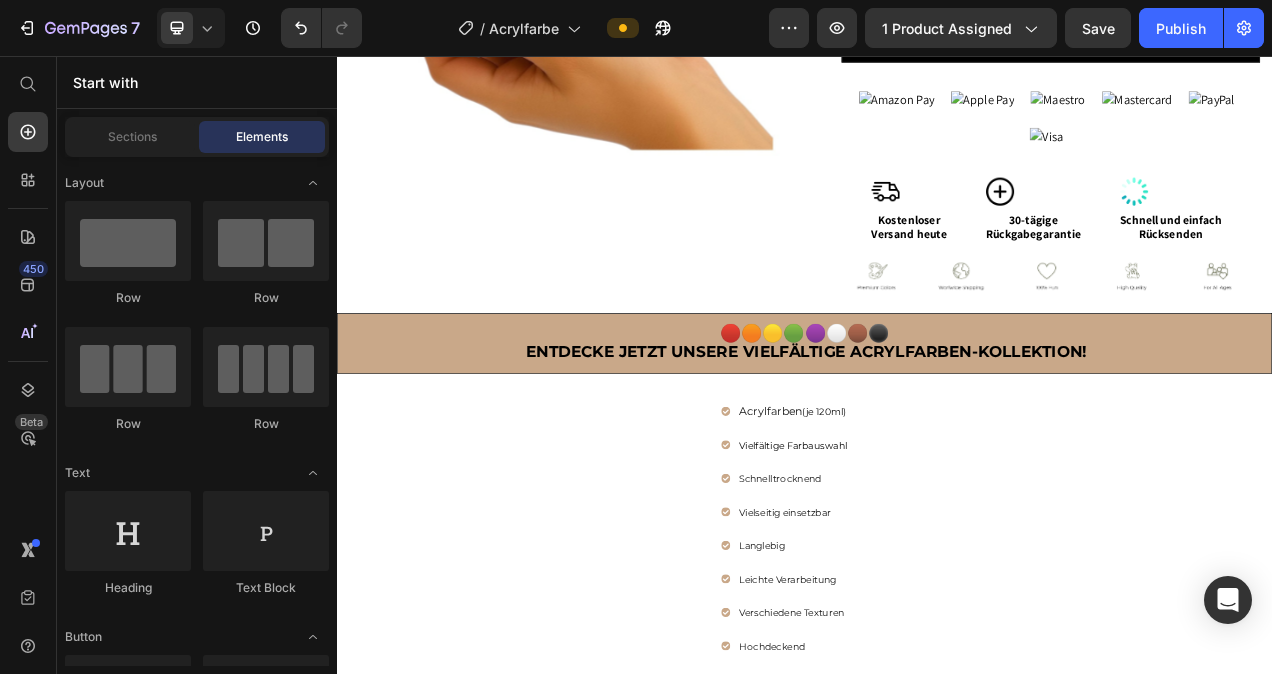 scroll, scrollTop: 0, scrollLeft: 0, axis: both 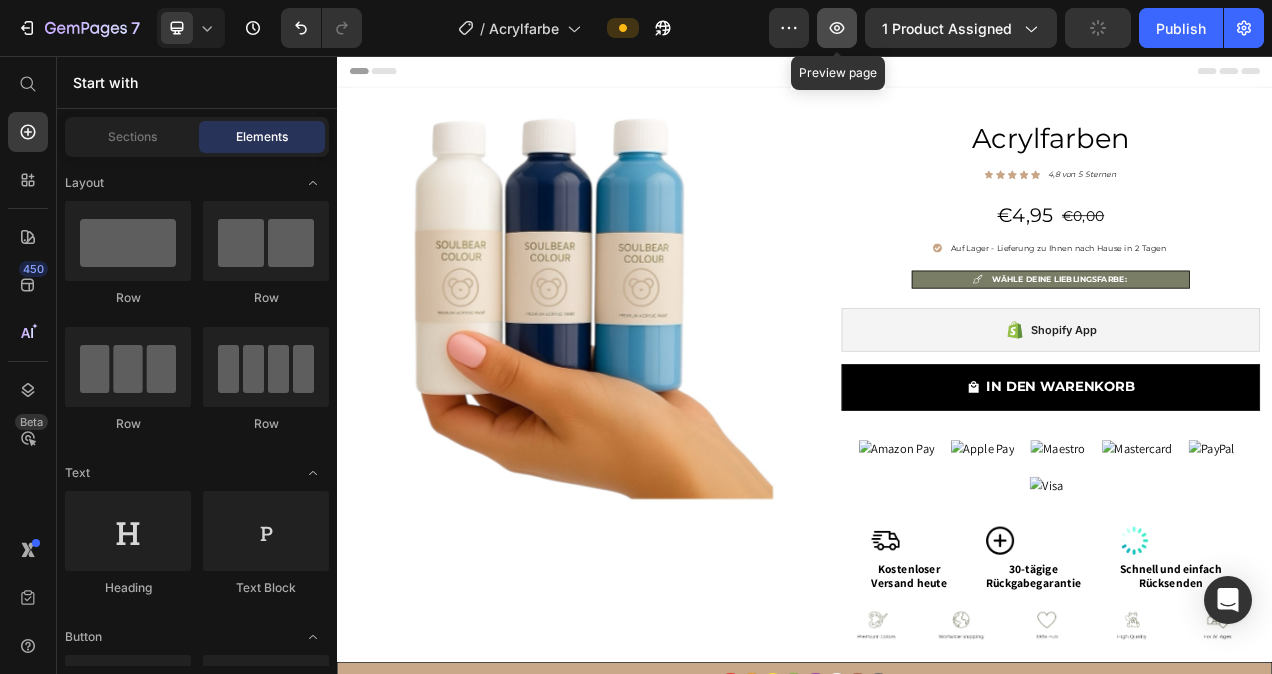 click 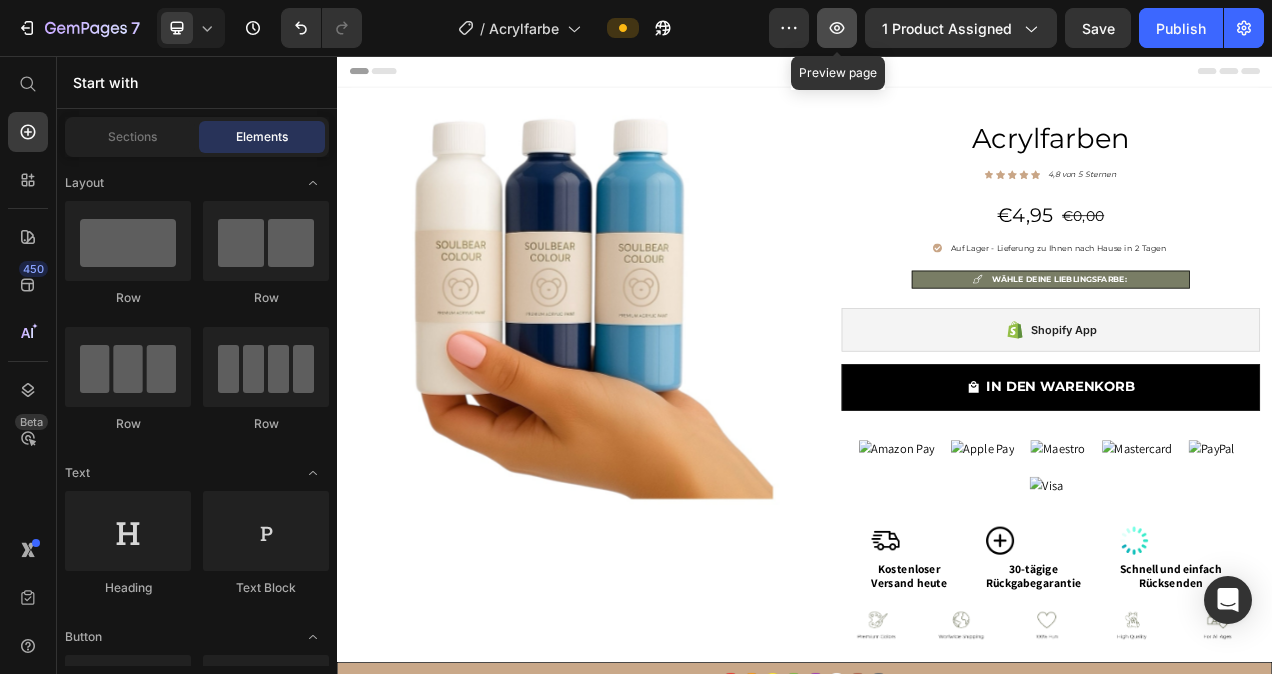 click 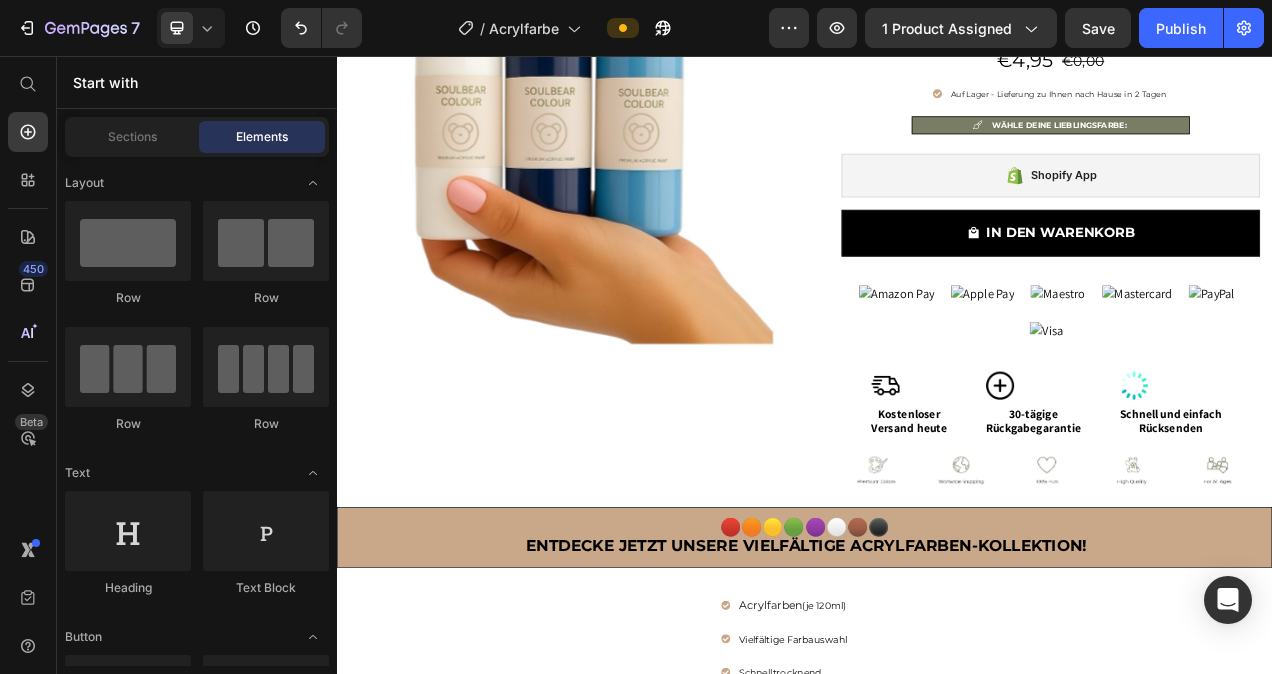scroll, scrollTop: 0, scrollLeft: 0, axis: both 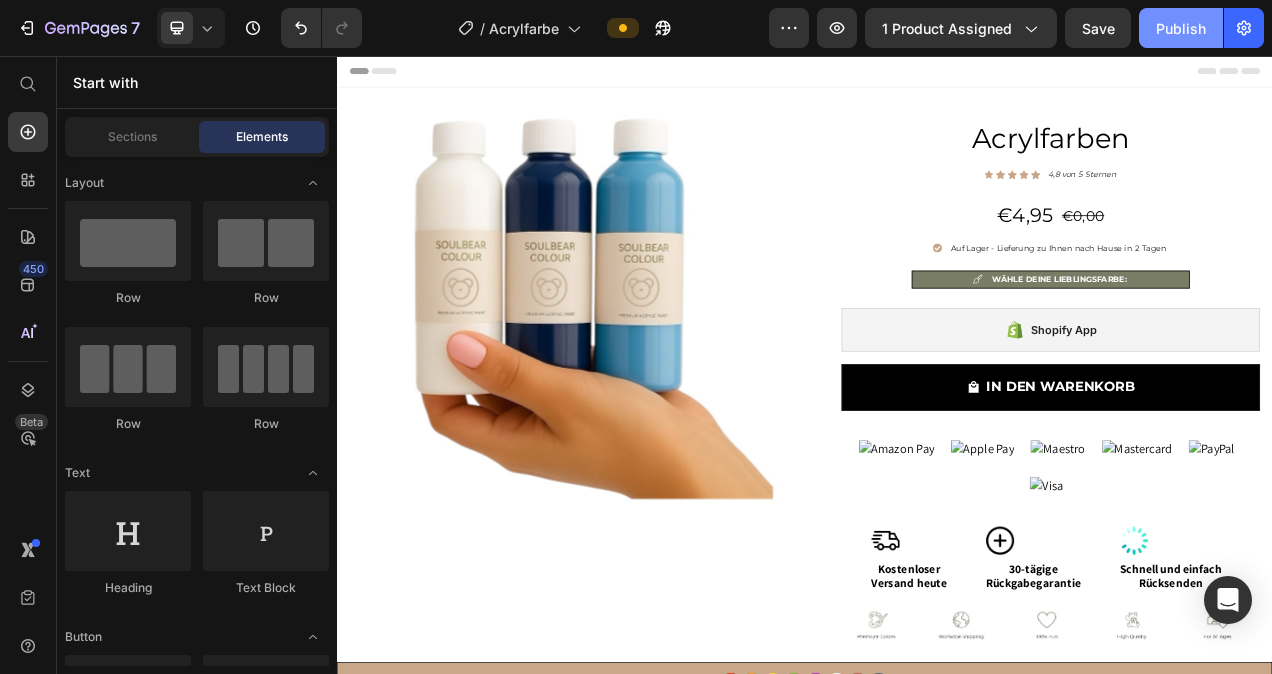 click on "Publish" at bounding box center [1181, 28] 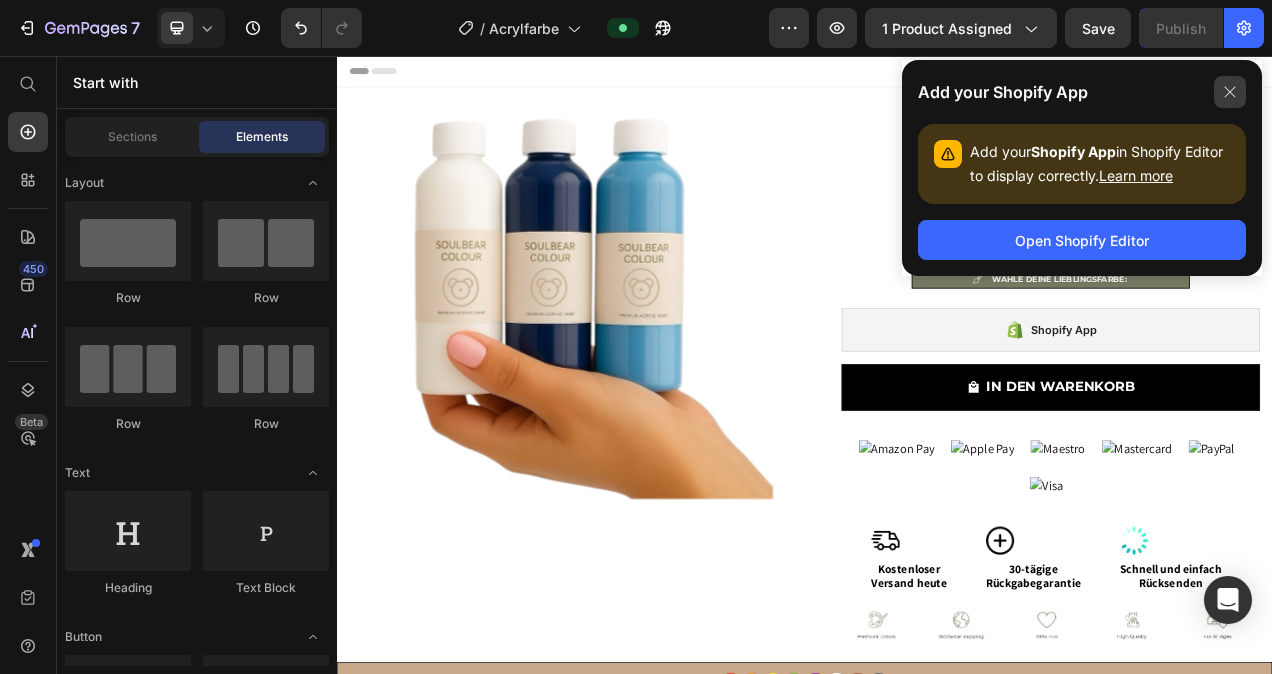 click 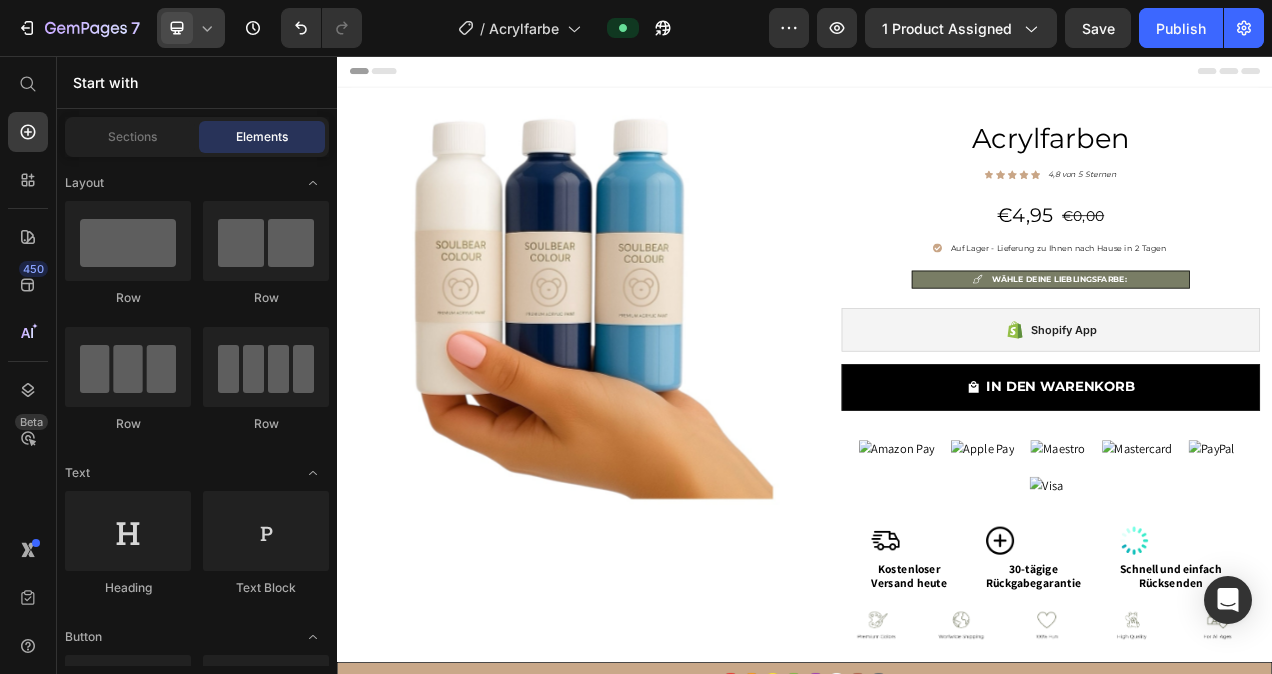 click 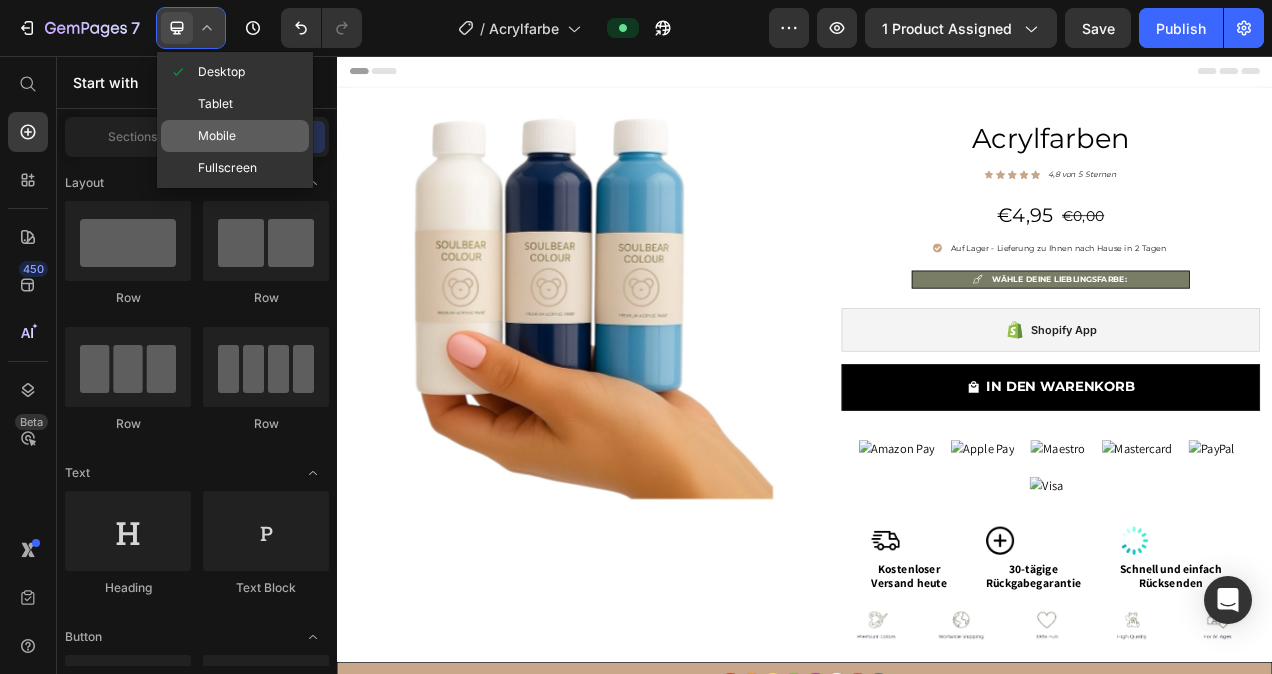 click on "Mobile" 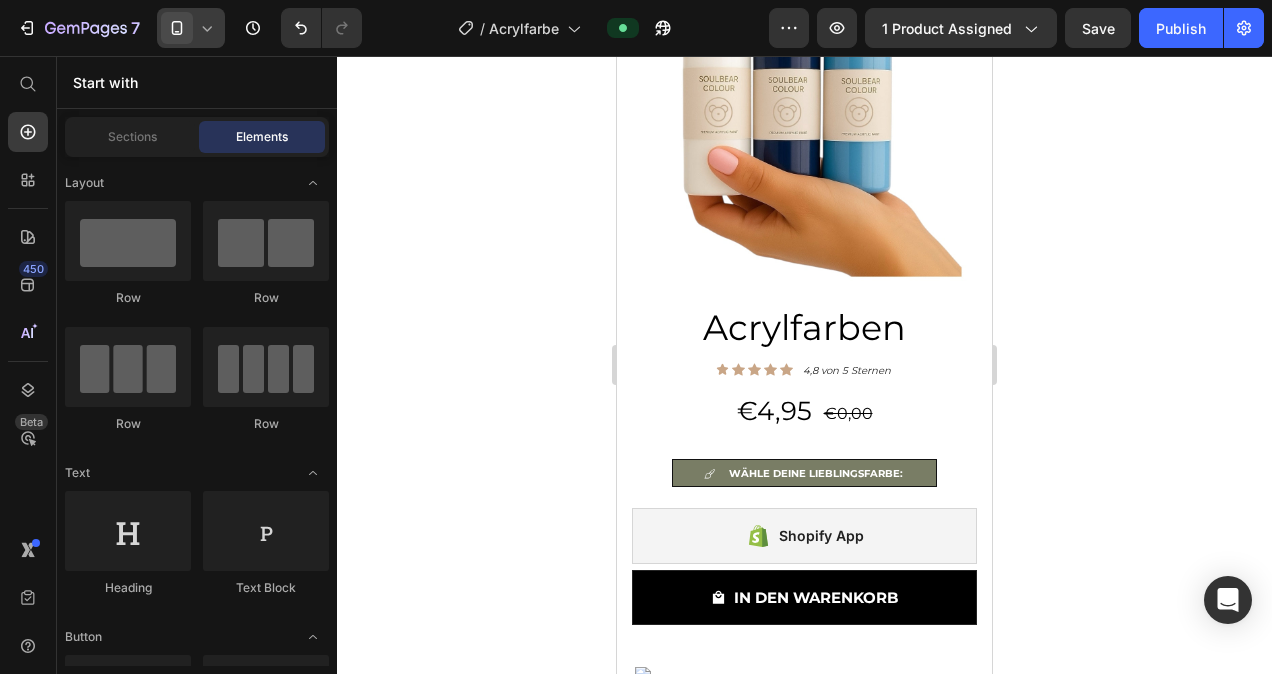 scroll, scrollTop: 204, scrollLeft: 0, axis: vertical 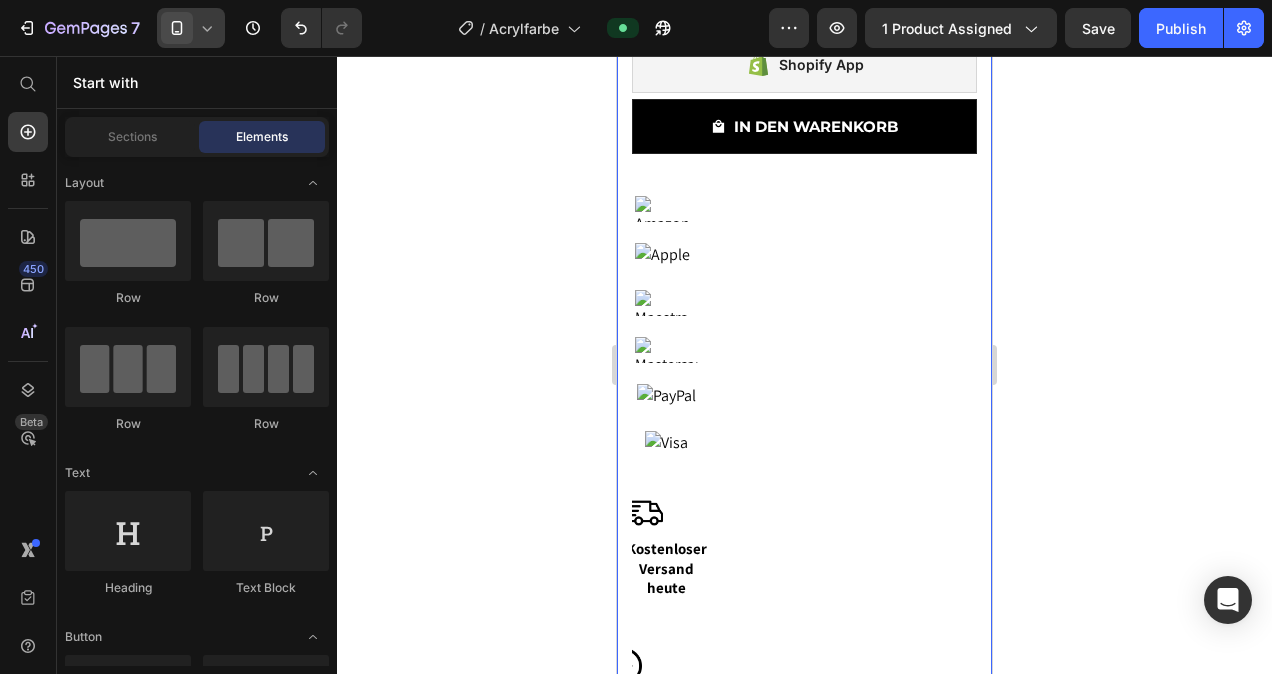 click 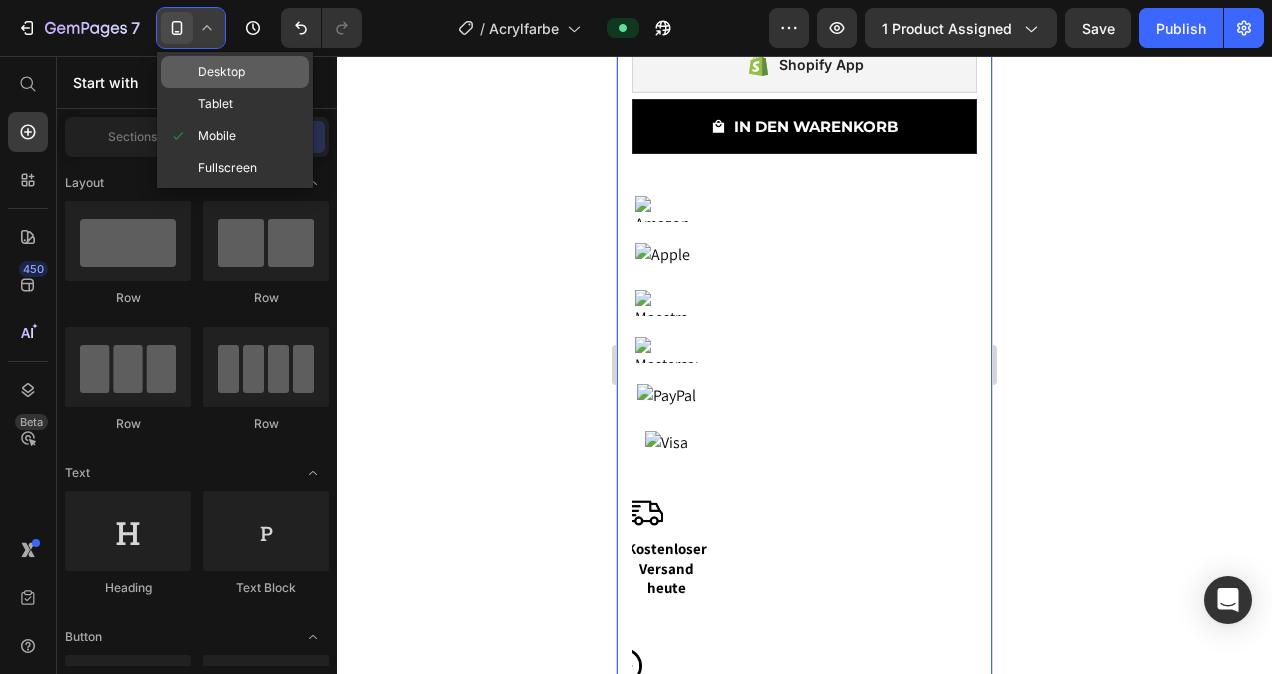 click on "Desktop" at bounding box center (221, 72) 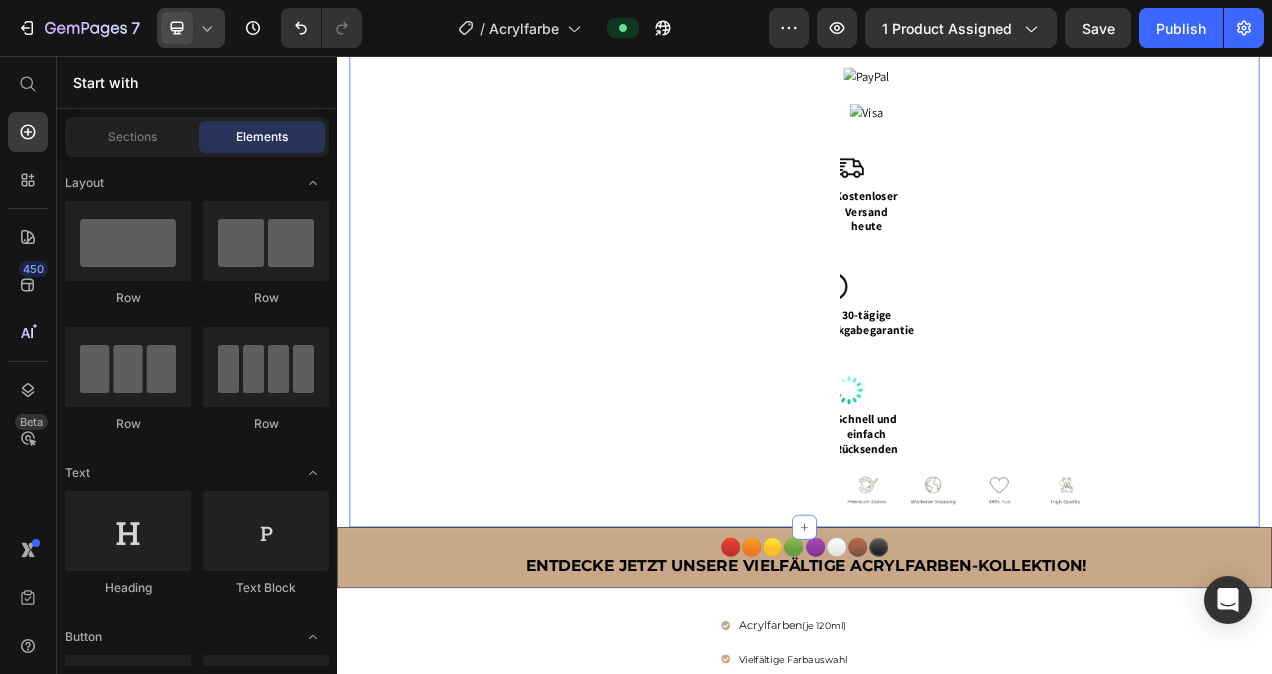 scroll, scrollTop: 999, scrollLeft: 0, axis: vertical 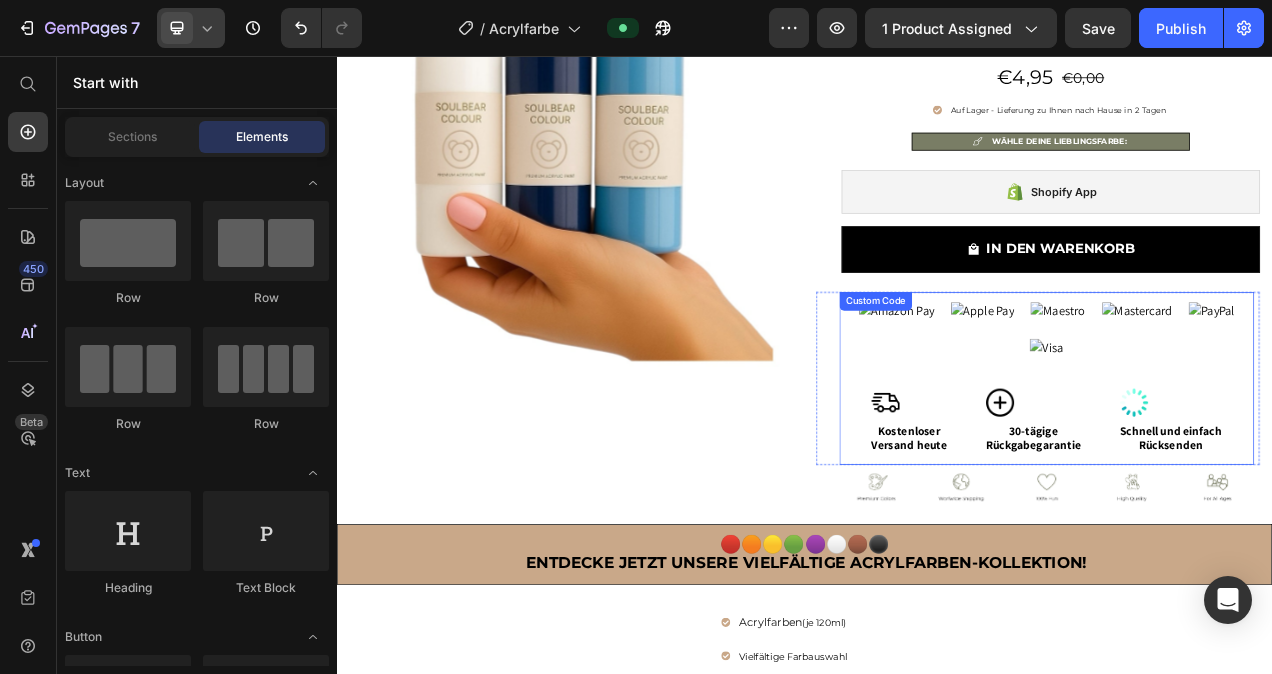 click on "Kostenloser Versand heute" at bounding box center (1071, 524) 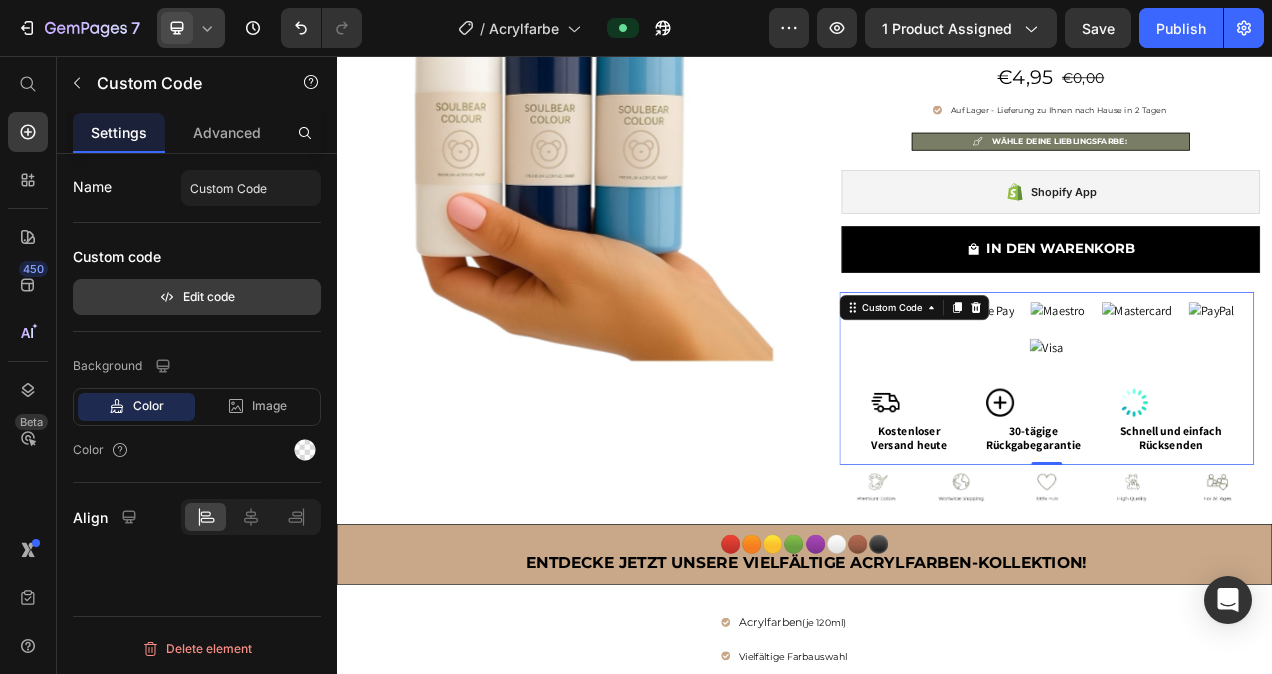 click on "Edit code" at bounding box center (197, 297) 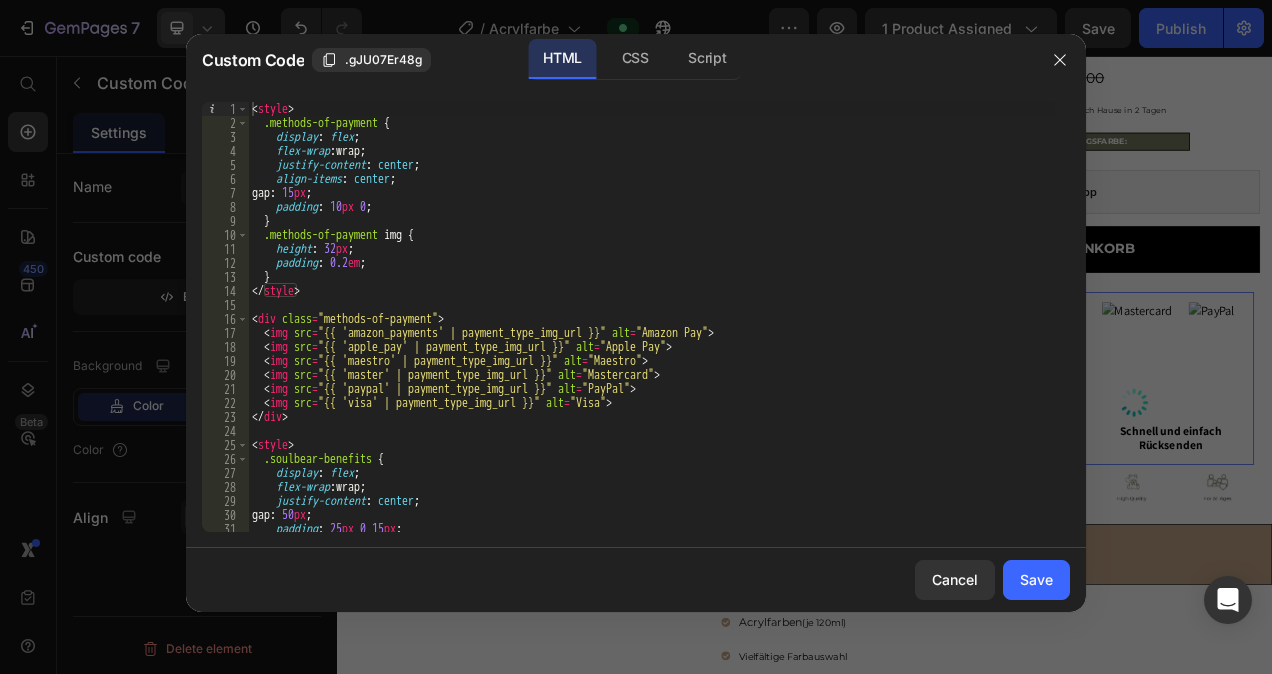 click on "< style >    .methods-of-payment   {      display :   flex ;      flex-wrap :  wrap ;      justify-content :   center ;      align-items :   center ;     gap :   15 px ;      padding :   10 px   0 ;    }    .methods-of-payment   img   {      height :   32 px ;      padding :   0.2 em ;    } </ style > < div   class = "methods-of-payment" >    < img   src = "{{ 'amazon_payments' | payment_type_img_url }}"   alt = "Amazon Pay" >    < img   src = "{{ 'apple_pay' | payment_type_img_url }}"   alt = "Apple Pay" >    < img   src = "{{ 'maestro' | payment_type_img_url }}"   alt = "Maestro" >    < img   src = "{{ 'master' | payment_type_img_url }}"   alt = "Mastercard" >    < img   src = "{{ 'paypal' | payment_type_img_url }}"   alt = "PayPal" >    < img   src = "{{ 'visa' | payment_type_img_url }}"   alt = "Visa" > </ div > < style >    .soulbear-benefits   {      display :   flex ;      flex-wrap :  wrap ;      justify-content :   center ;     gap :   50 px ;      padding :   25 px   0   15 px ;      text-align :" at bounding box center [651, 331] 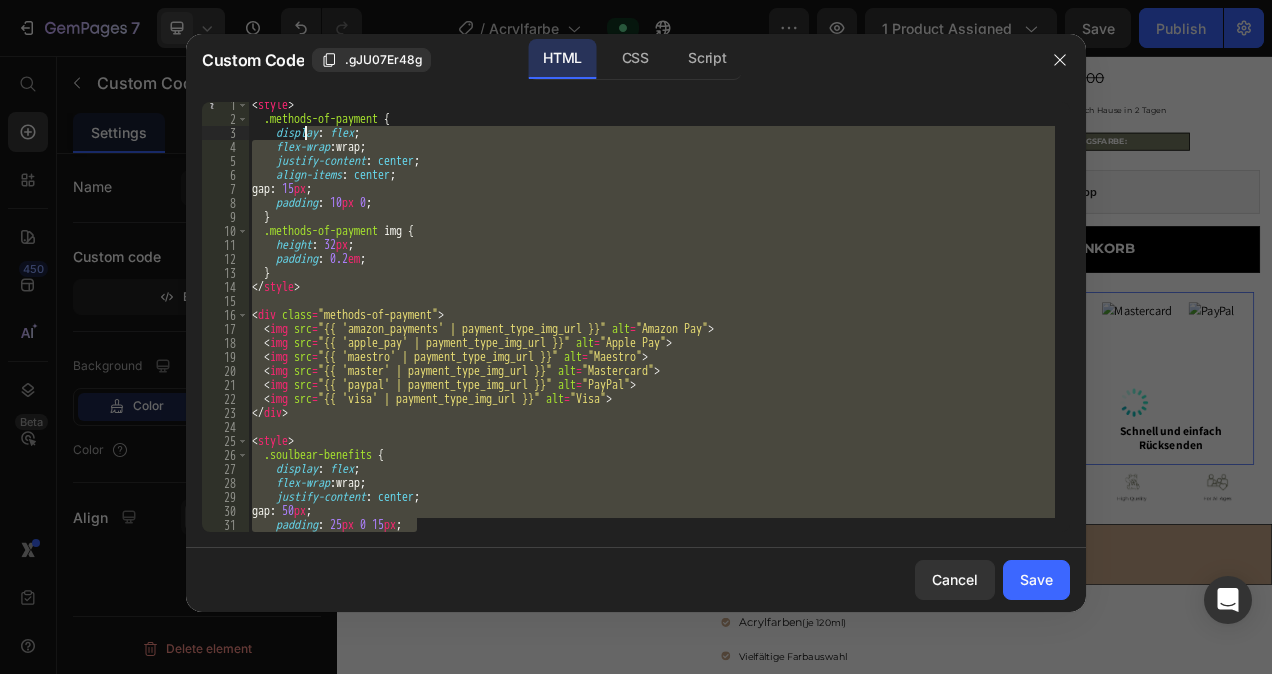 scroll, scrollTop: 0, scrollLeft: 0, axis: both 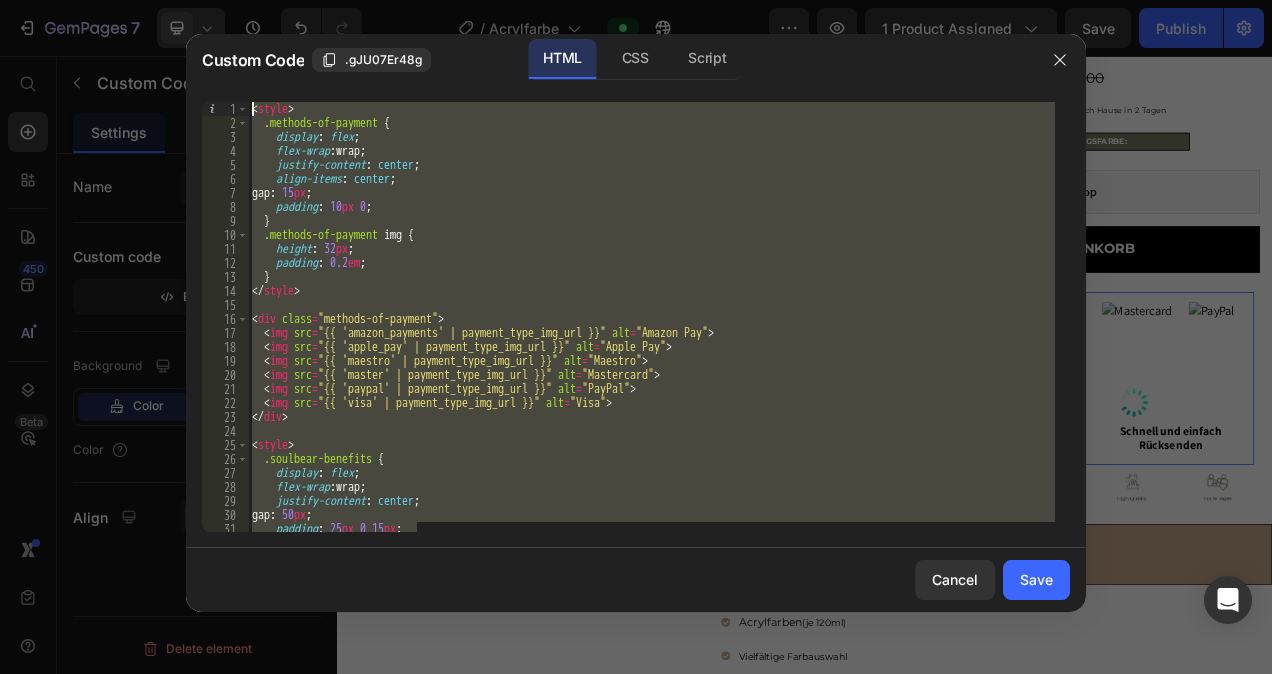 drag, startPoint x: 462, startPoint y: 525, endPoint x: 290, endPoint y: 100, distance: 458.48557 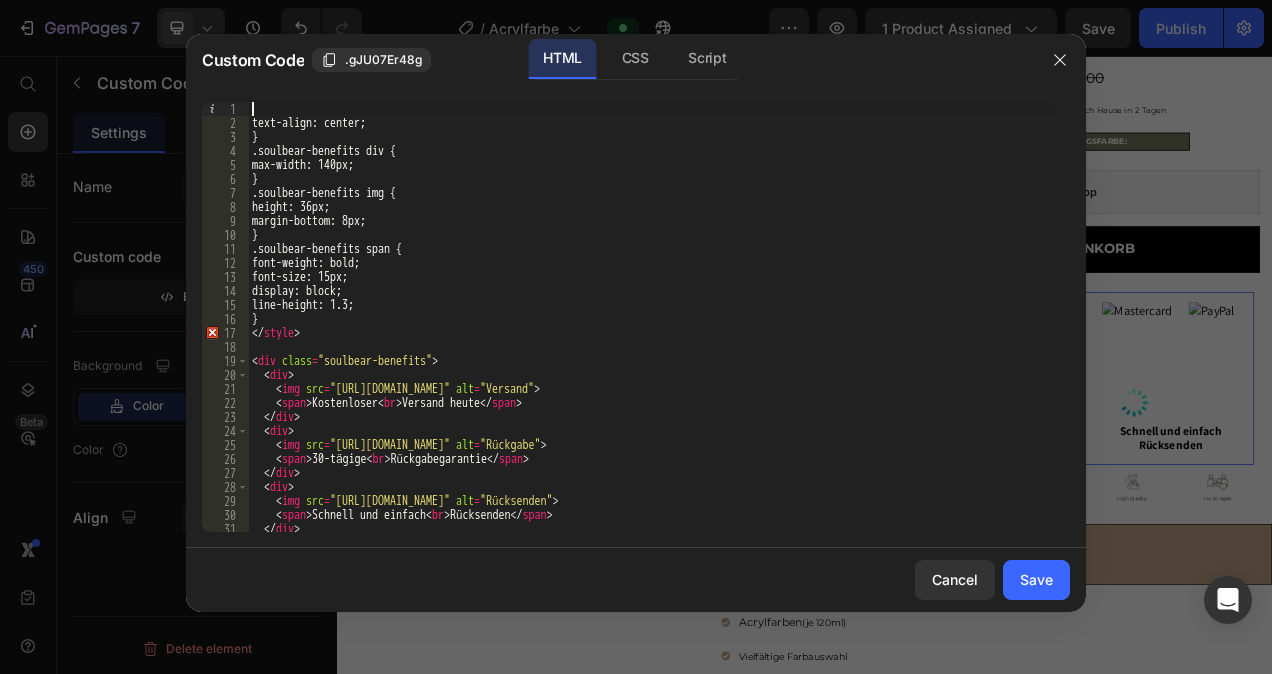 scroll, scrollTop: 4, scrollLeft: 0, axis: vertical 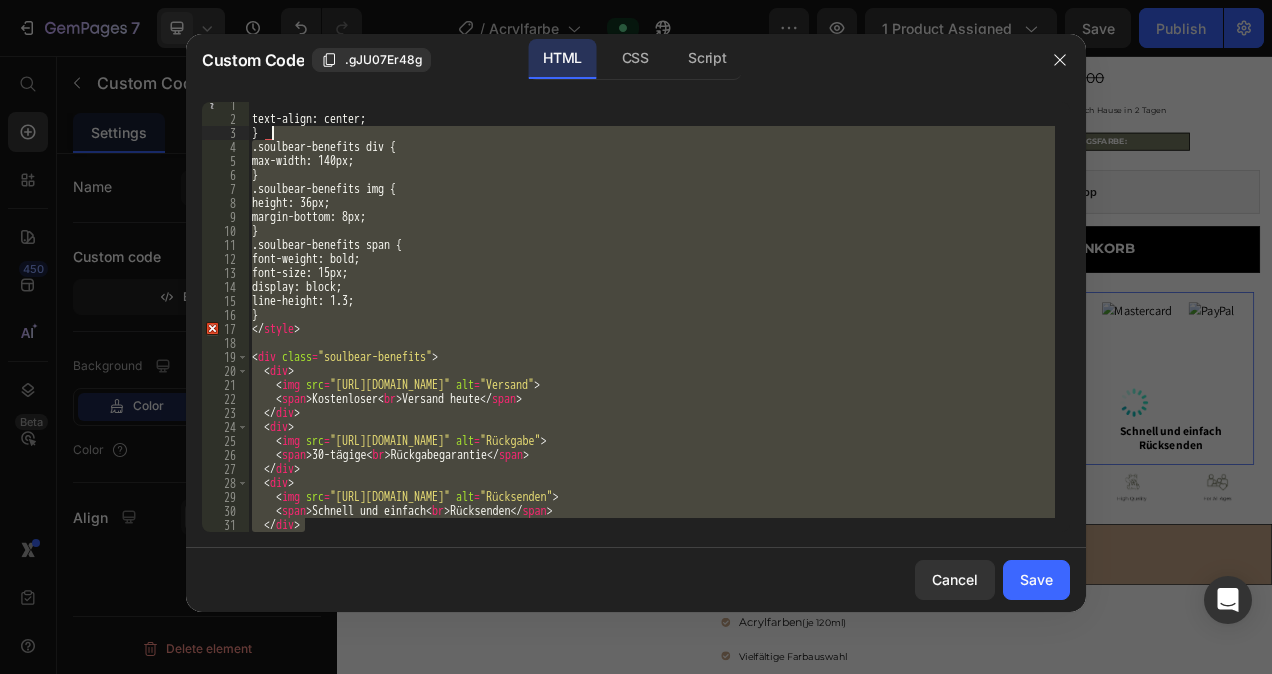 drag, startPoint x: 624, startPoint y: 525, endPoint x: 287, endPoint y: 122, distance: 525.33606 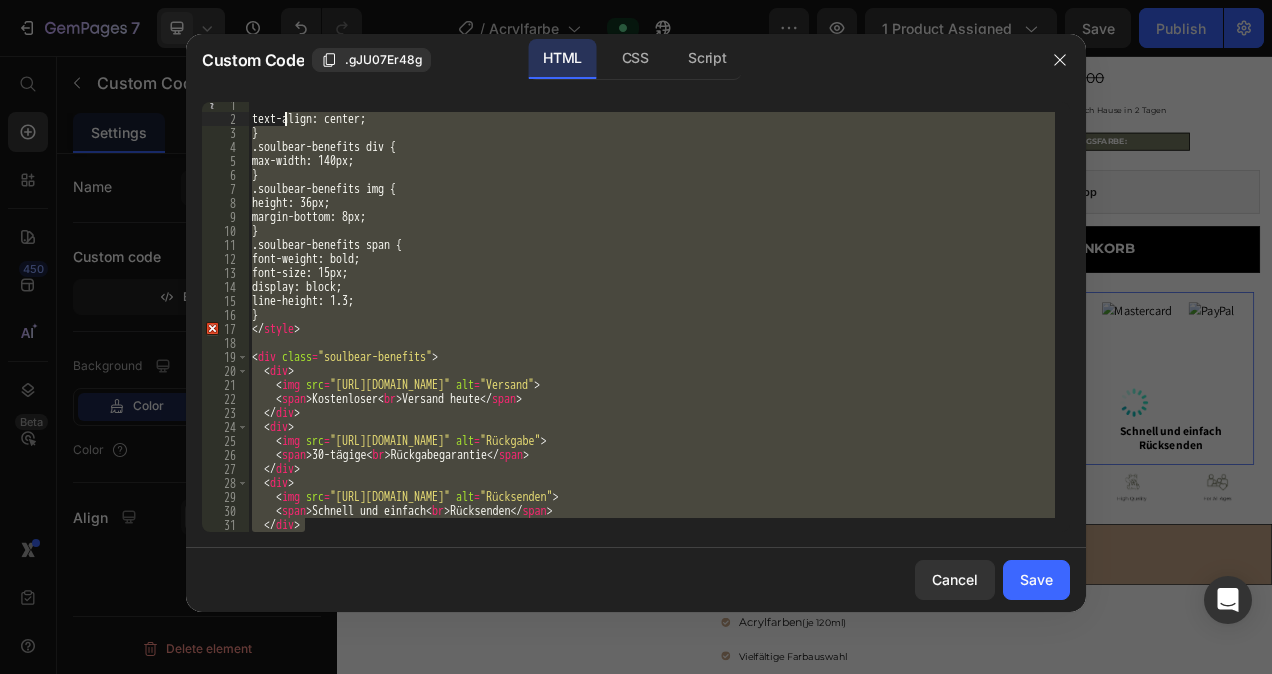 type on "t" 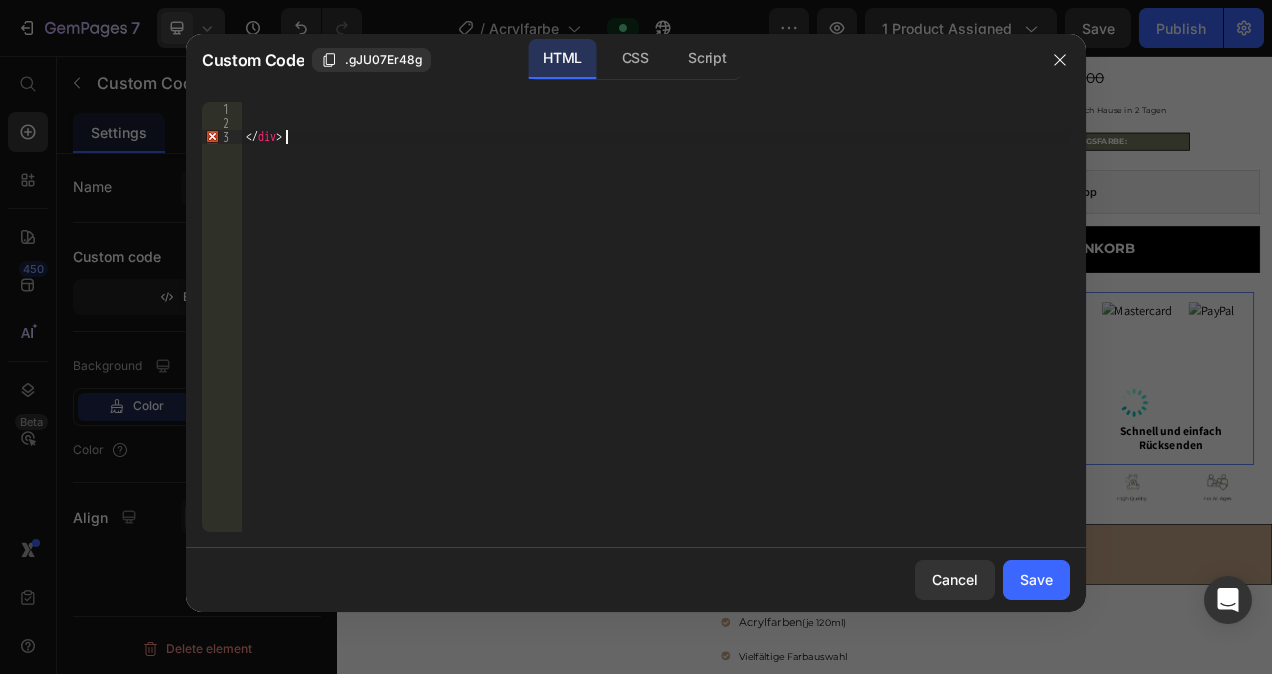 click on "</ div >" at bounding box center (656, 331) 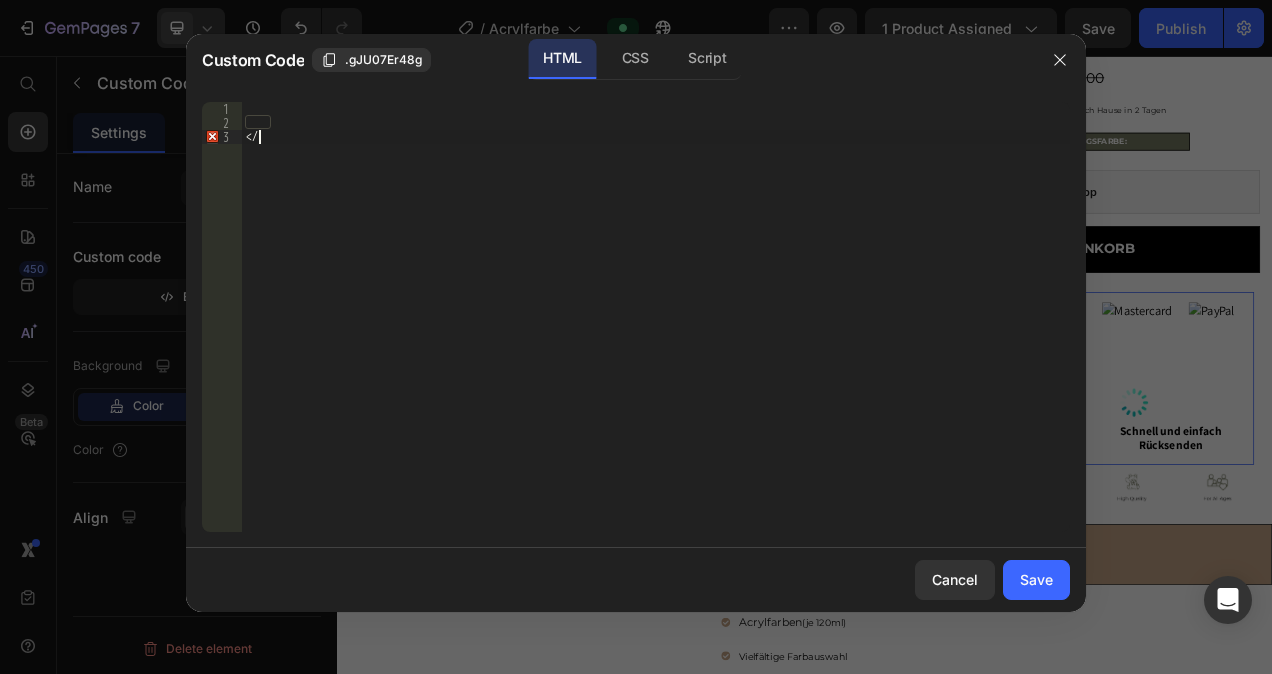 type on "<" 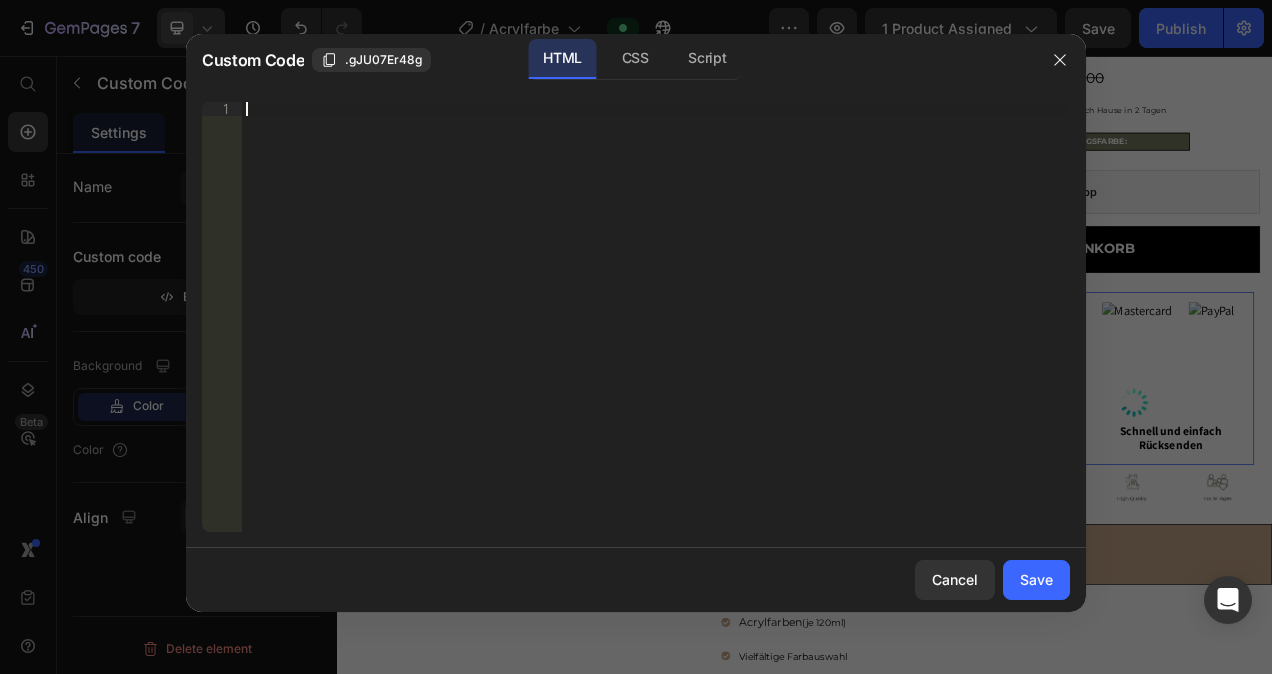 paste on "</div>" 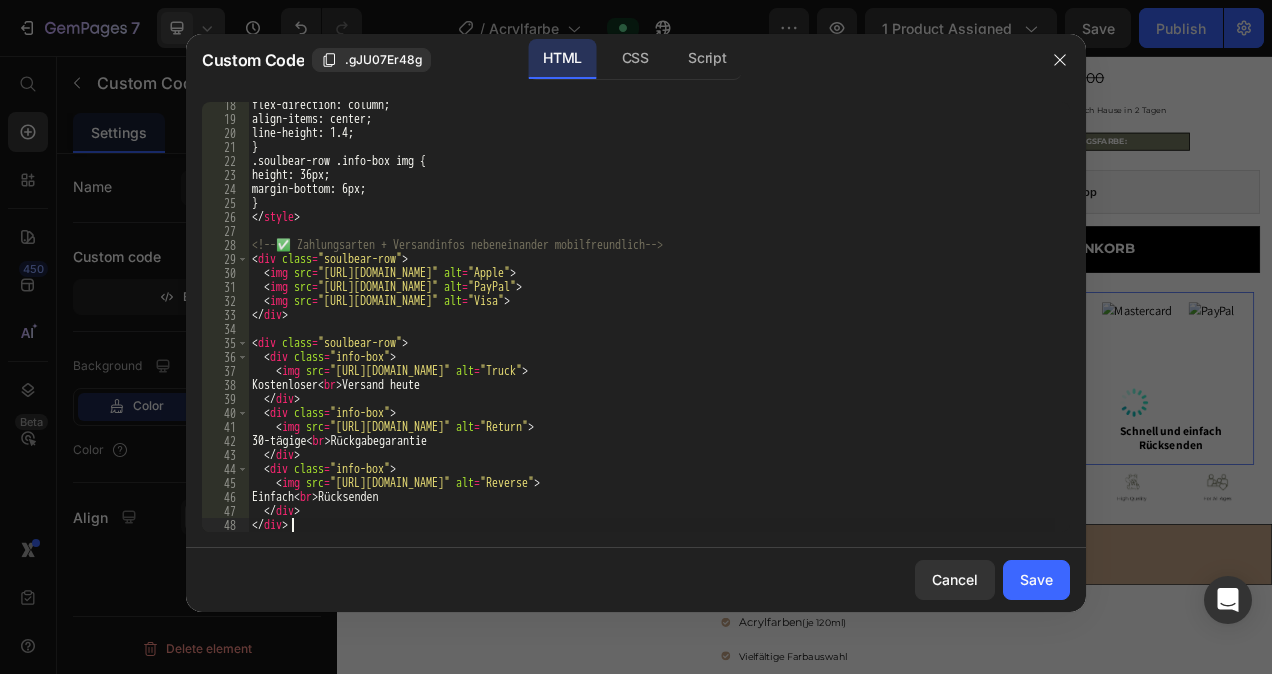 scroll, scrollTop: 242, scrollLeft: 0, axis: vertical 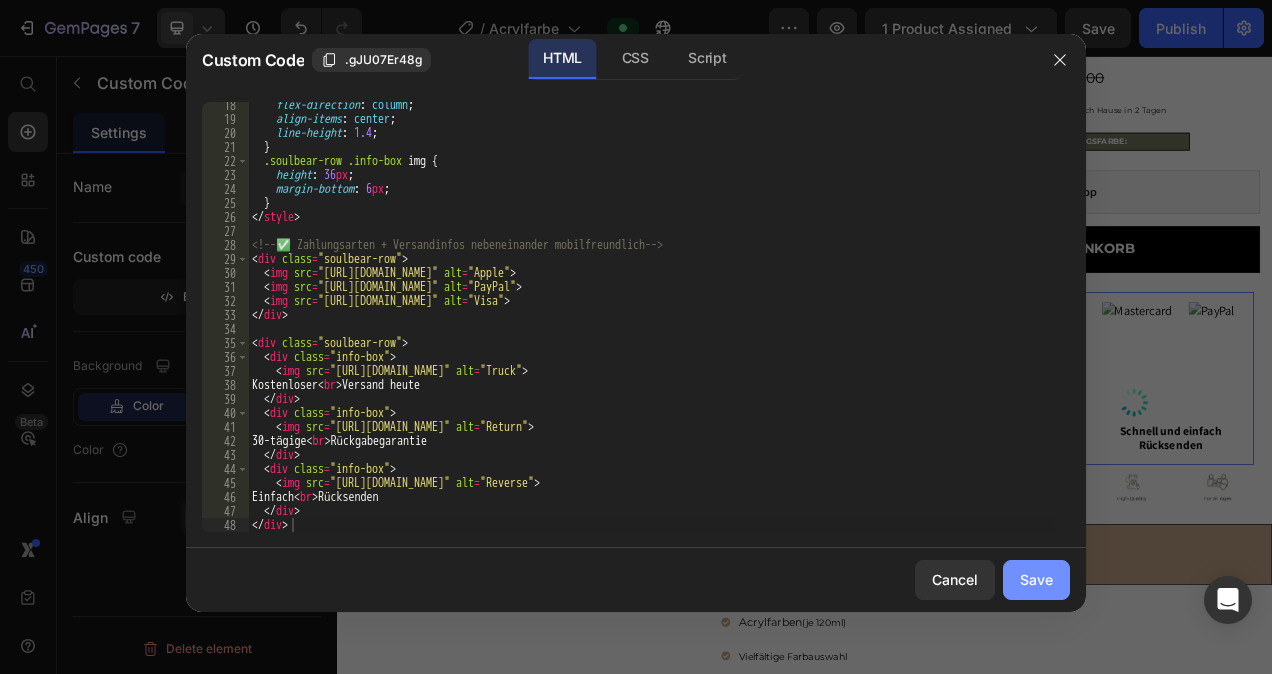 drag, startPoint x: 1022, startPoint y: 583, endPoint x: 865, endPoint y: 662, distance: 175.75551 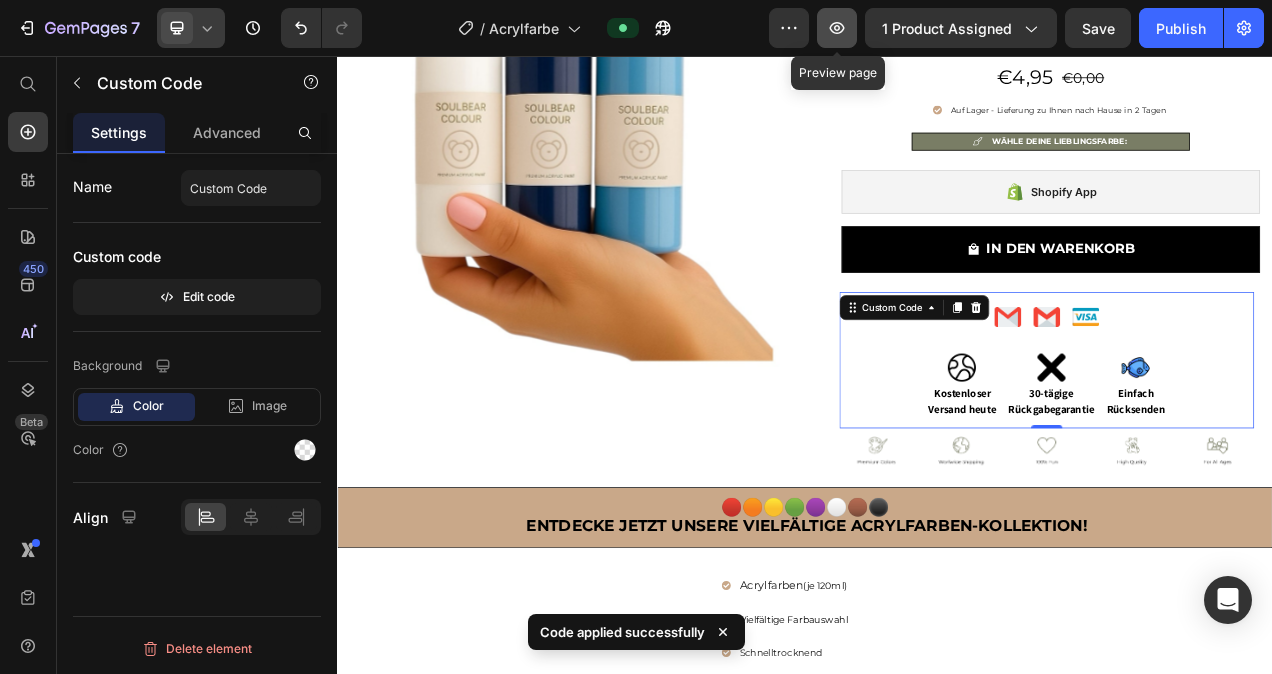 click 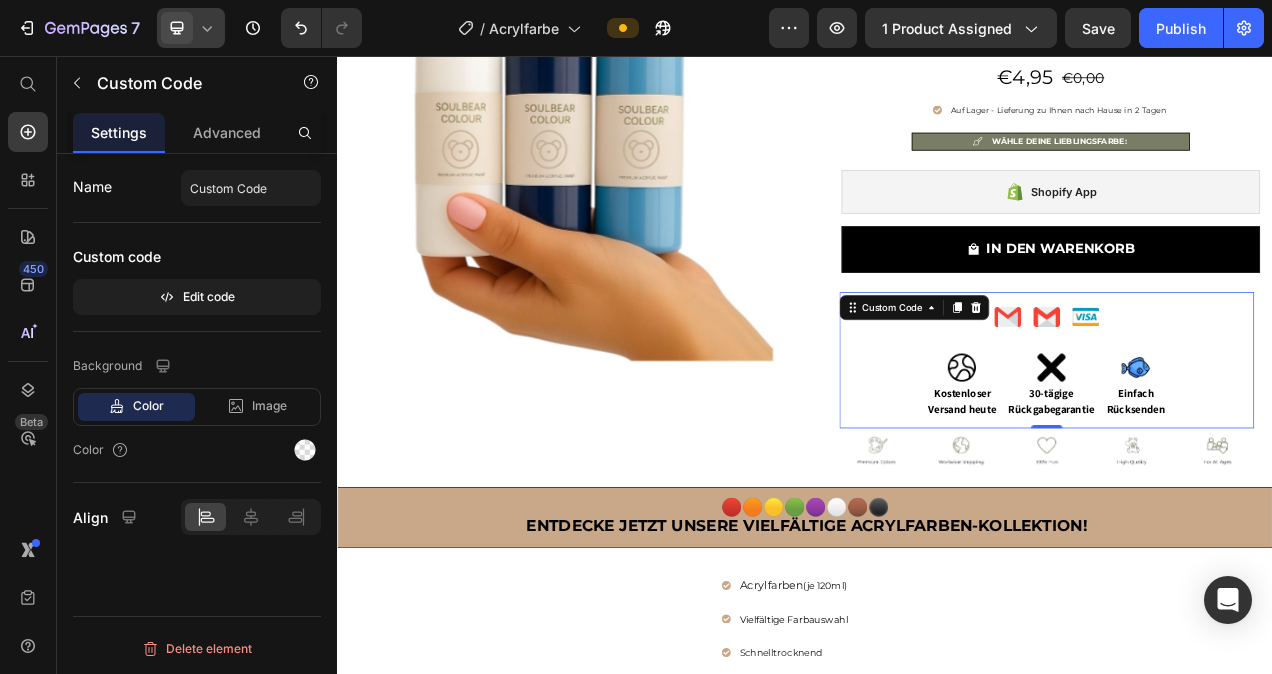 click on "Kostenloser Versand heute" at bounding box center [1139, 478] 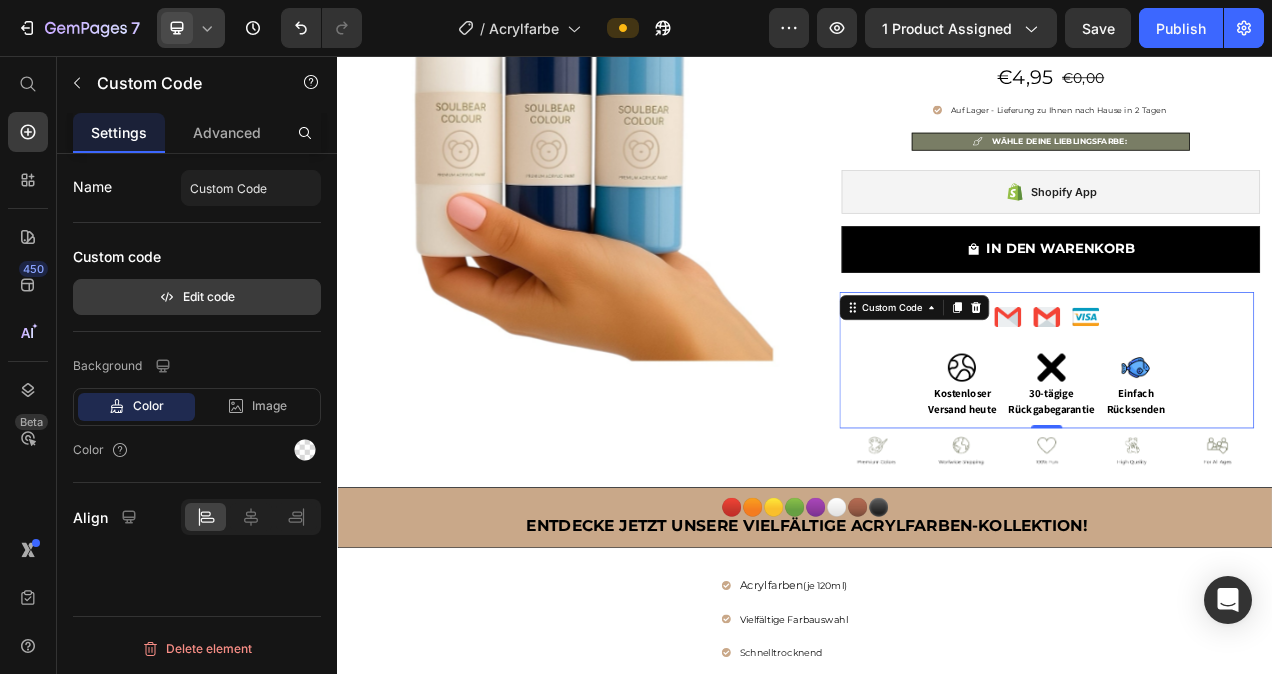 click on "Edit code" at bounding box center [197, 297] 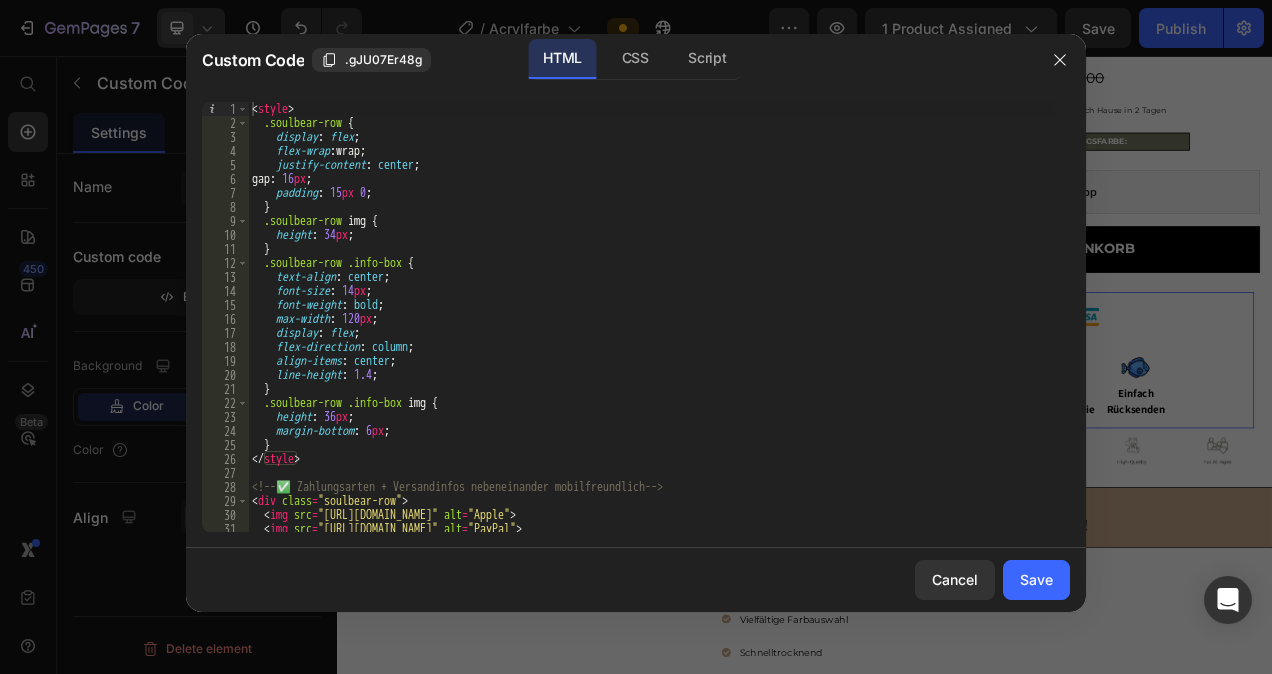 scroll, scrollTop: 4, scrollLeft: 0, axis: vertical 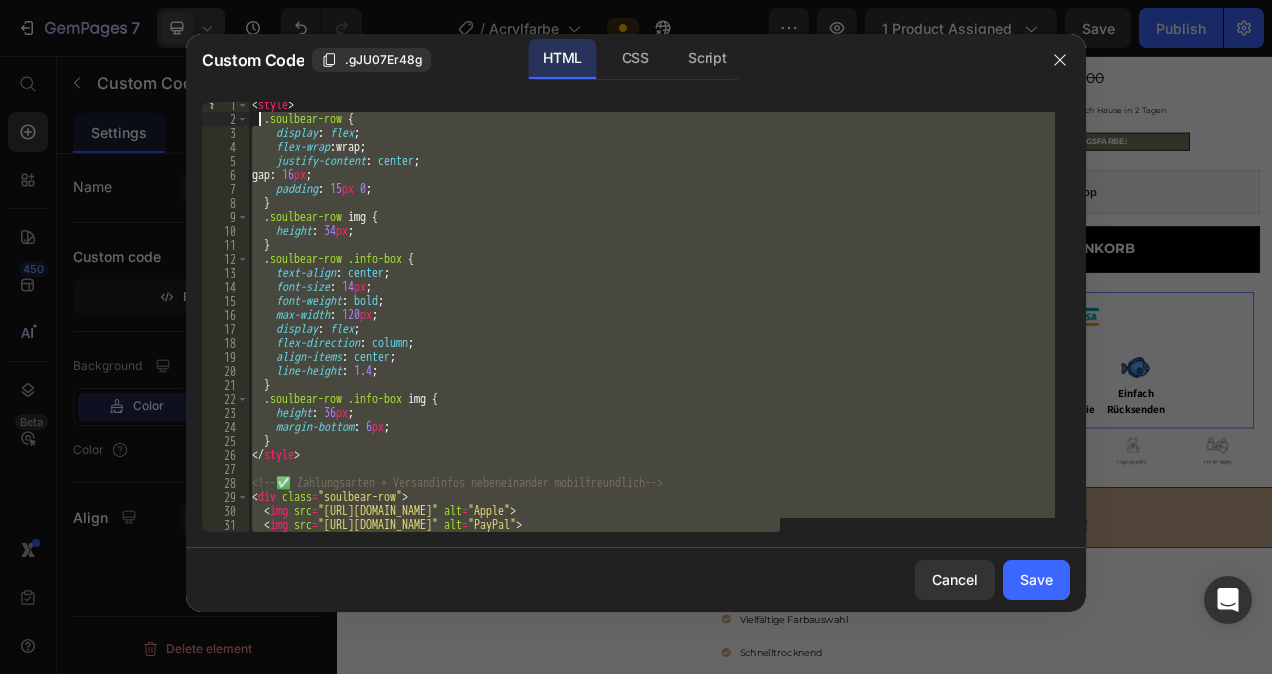 drag, startPoint x: 796, startPoint y: 529, endPoint x: 255, endPoint y: 116, distance: 680.6247 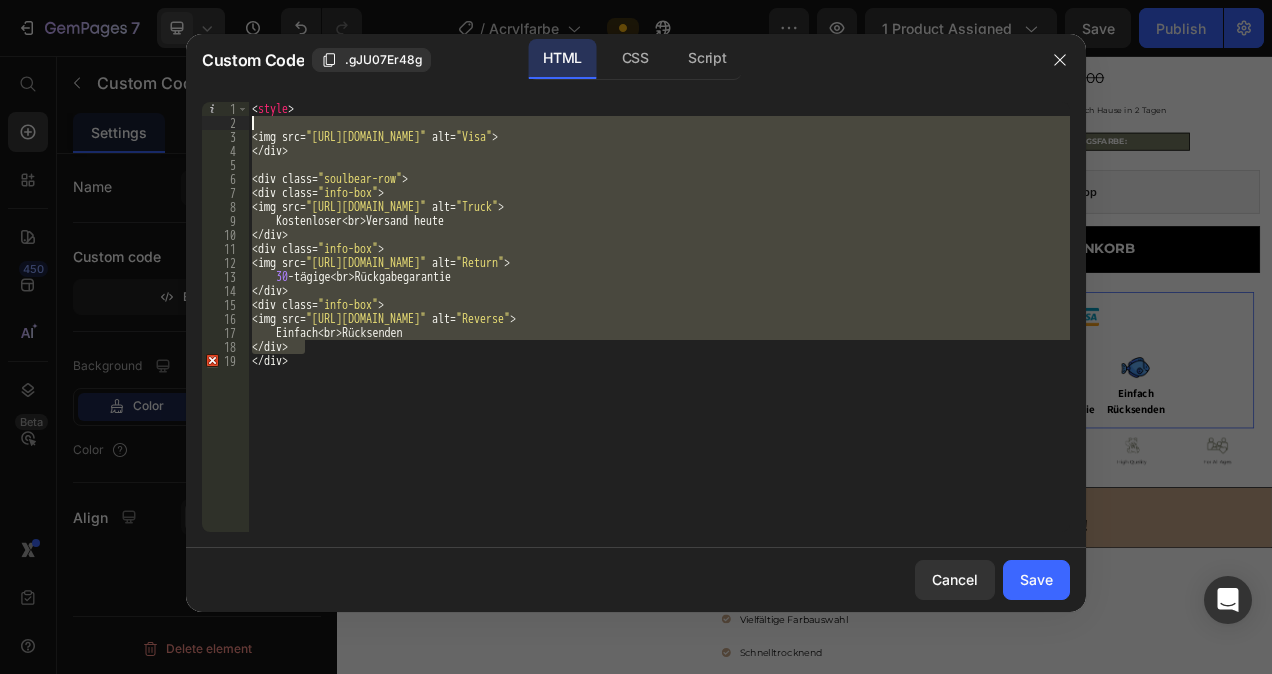 drag, startPoint x: 536, startPoint y: 344, endPoint x: 270, endPoint y: 121, distance: 347.1095 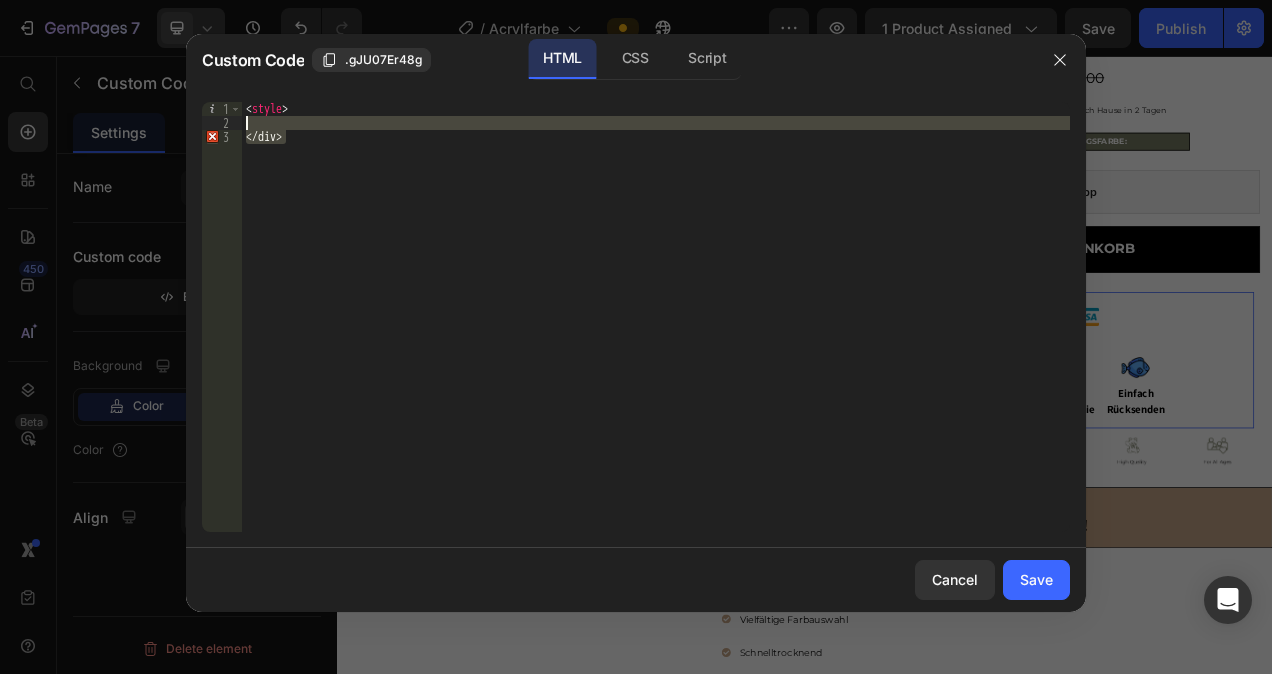 drag, startPoint x: 338, startPoint y: 165, endPoint x: 250, endPoint y: 114, distance: 101.71037 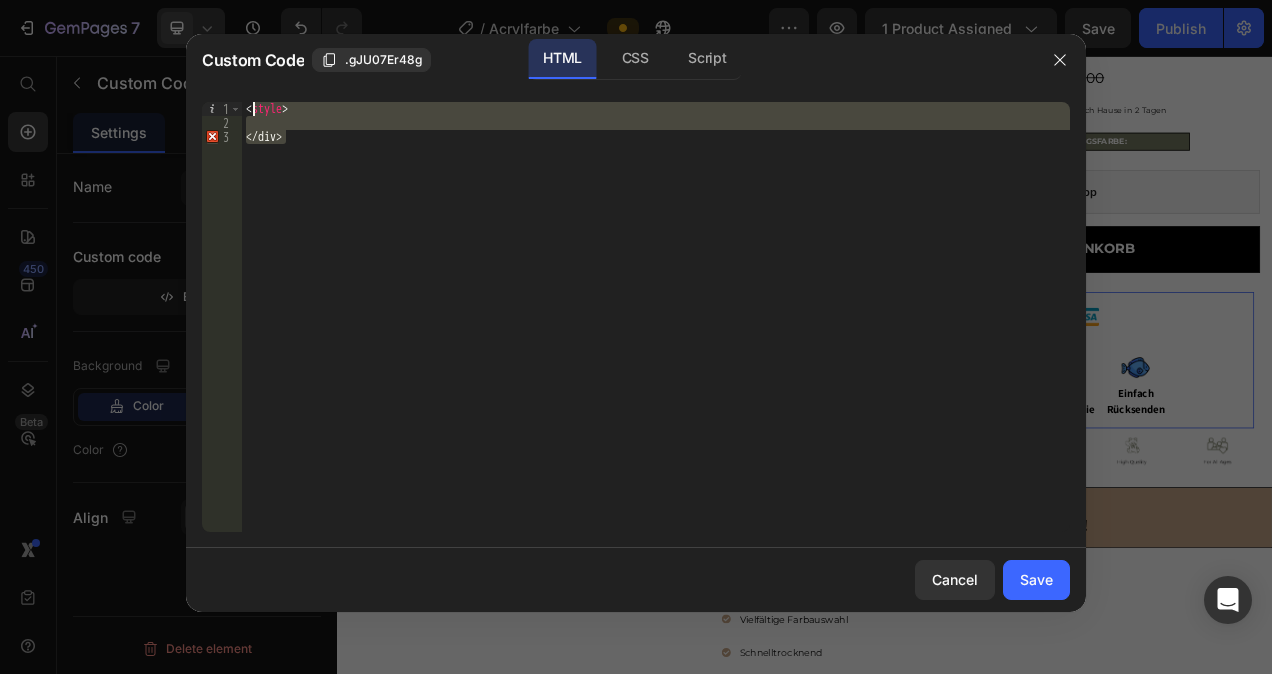 type on "<" 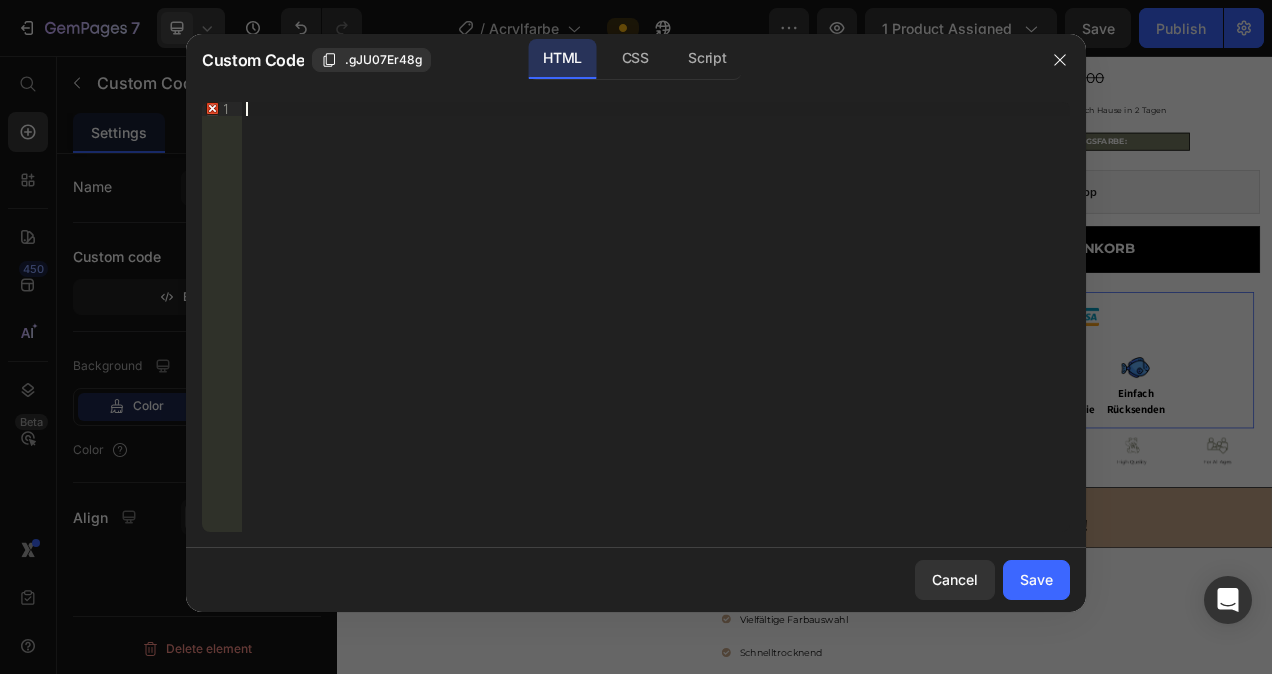 paste on "</div>" 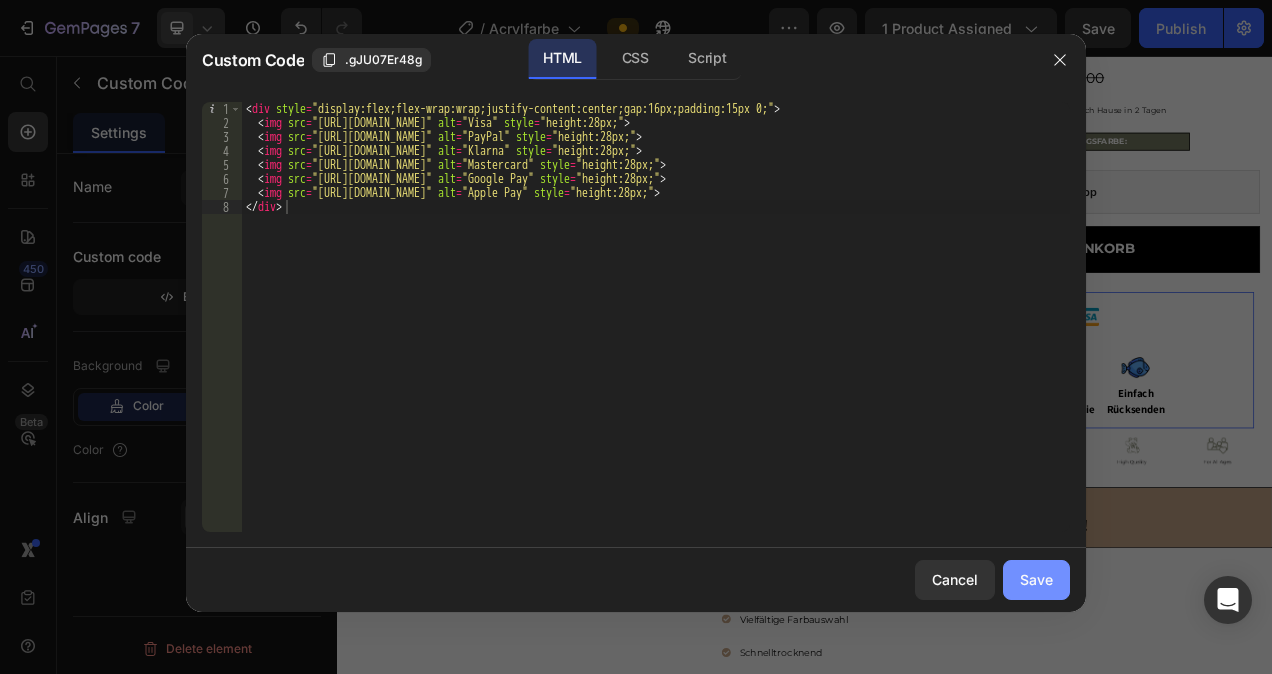 click on "Save" at bounding box center [1036, 579] 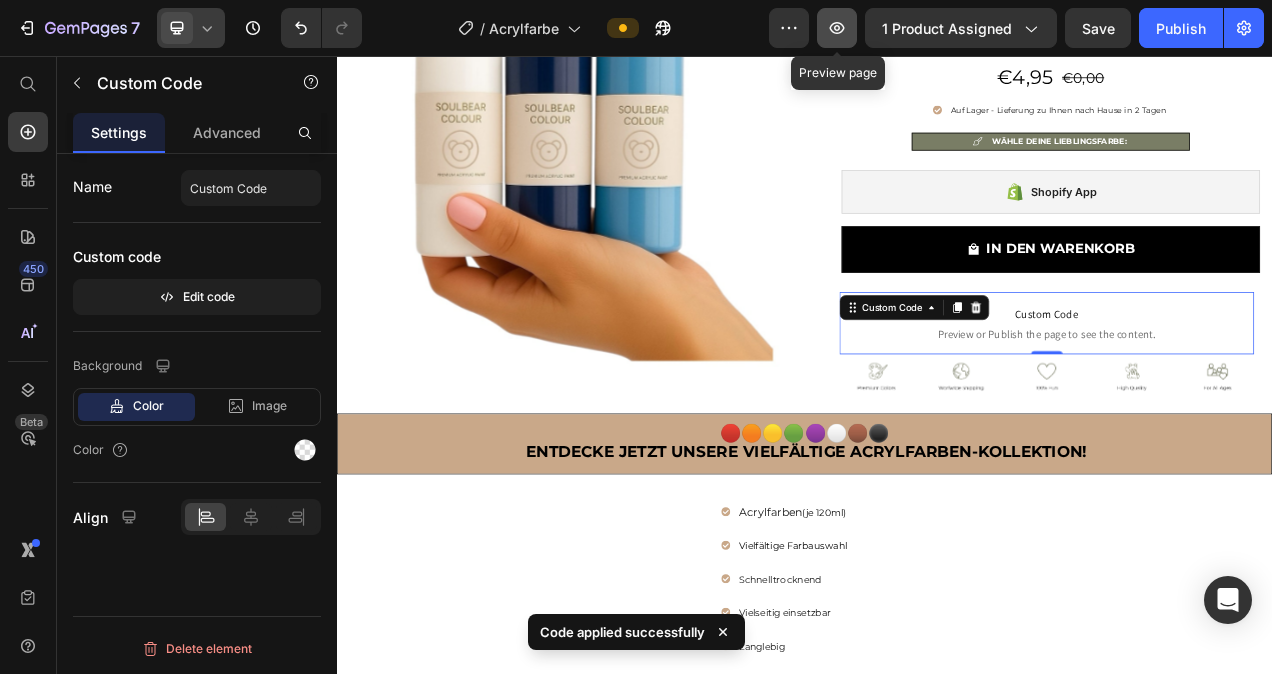 click 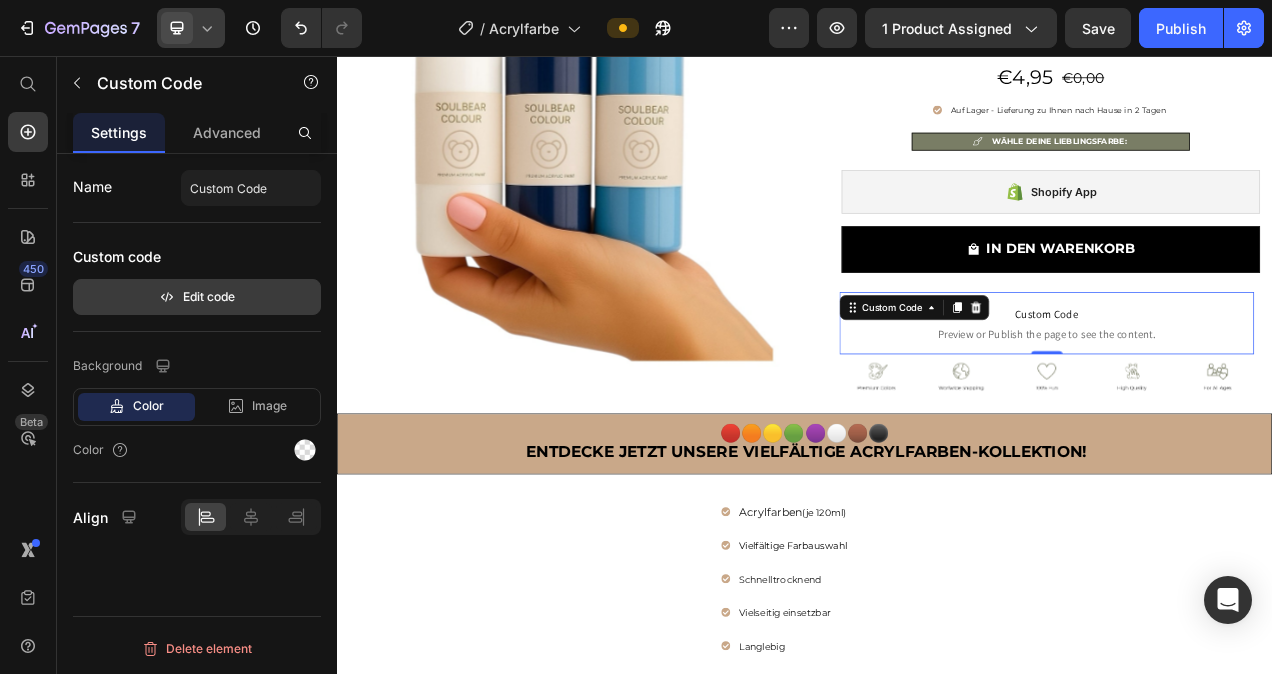 click on "Edit code" at bounding box center [197, 297] 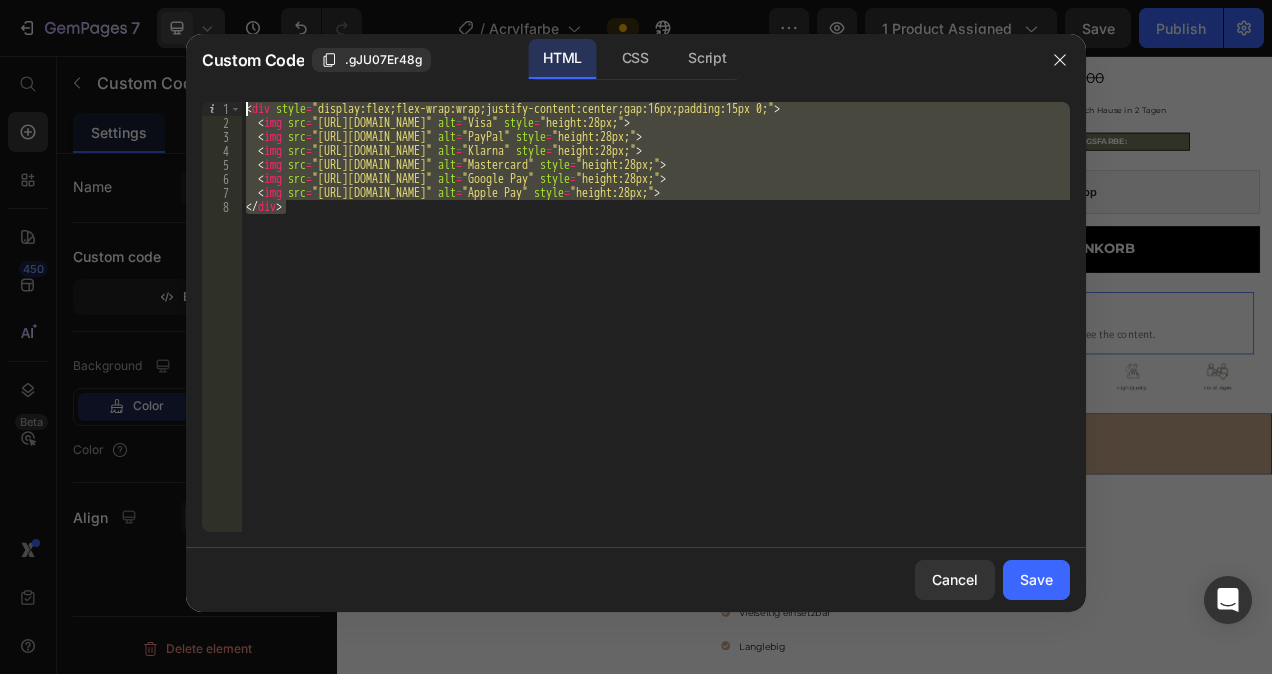 drag, startPoint x: 543, startPoint y: 225, endPoint x: 243, endPoint y: 114, distance: 319.87653 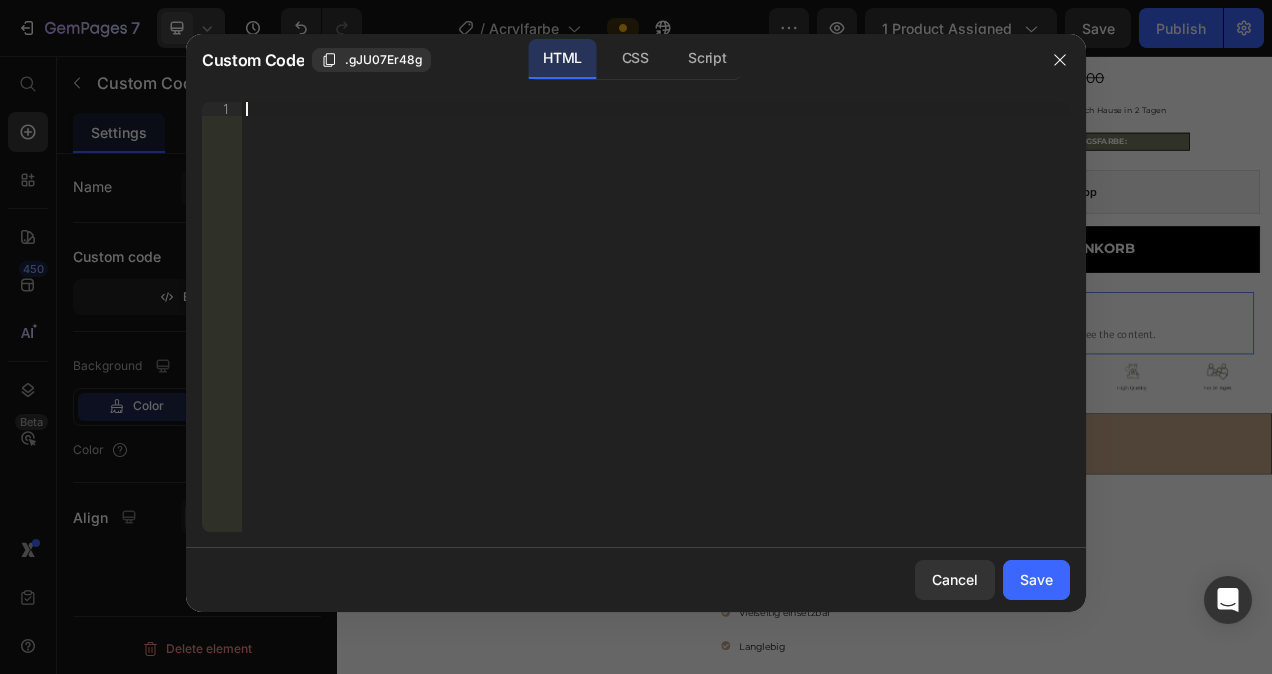 paste on "</div>" 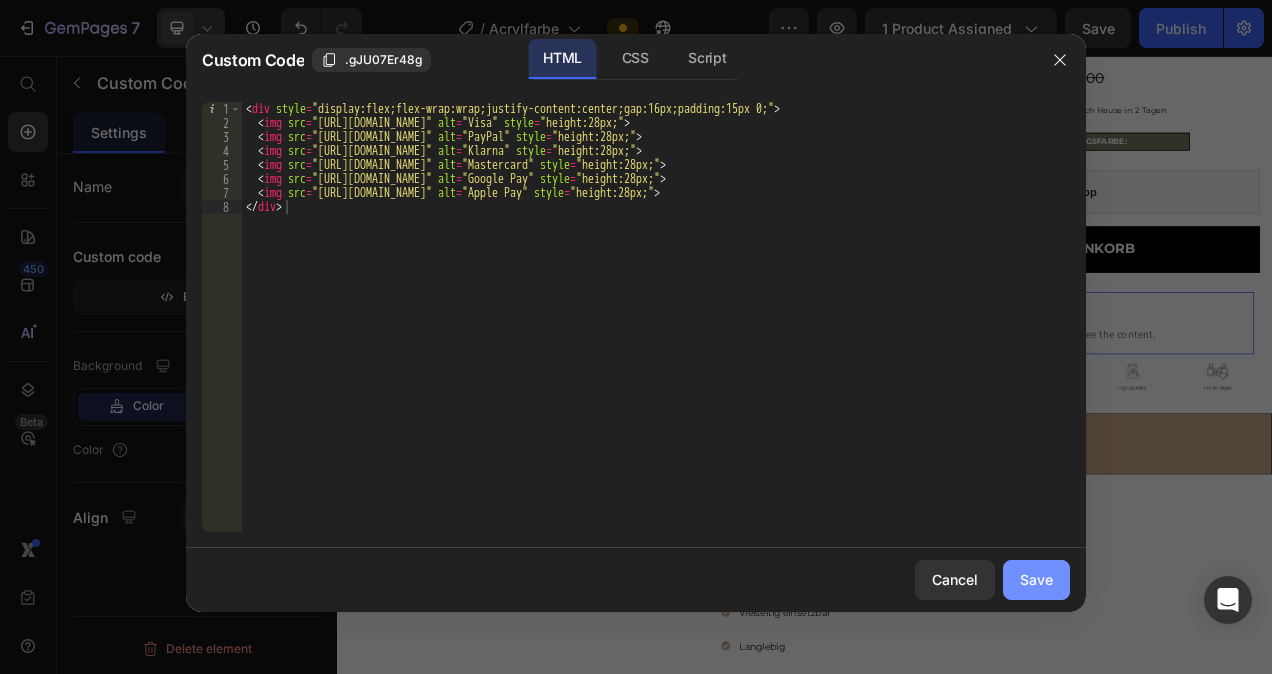 click on "Save" at bounding box center [1036, 579] 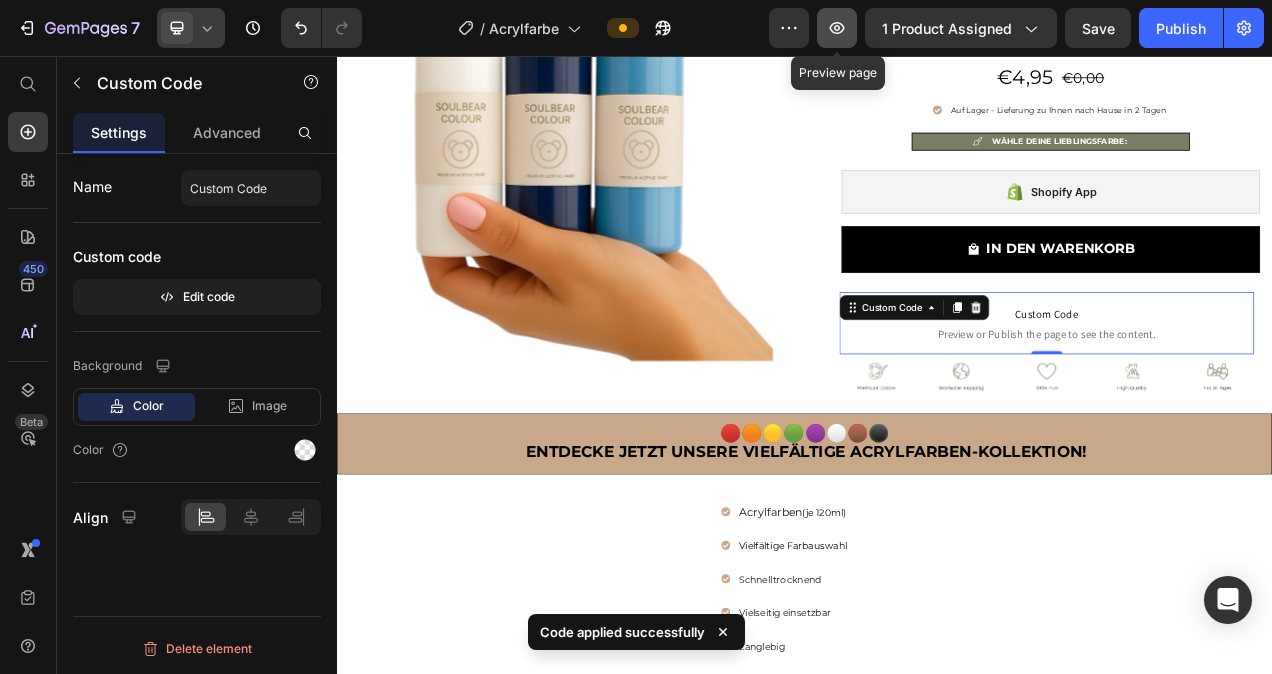 click 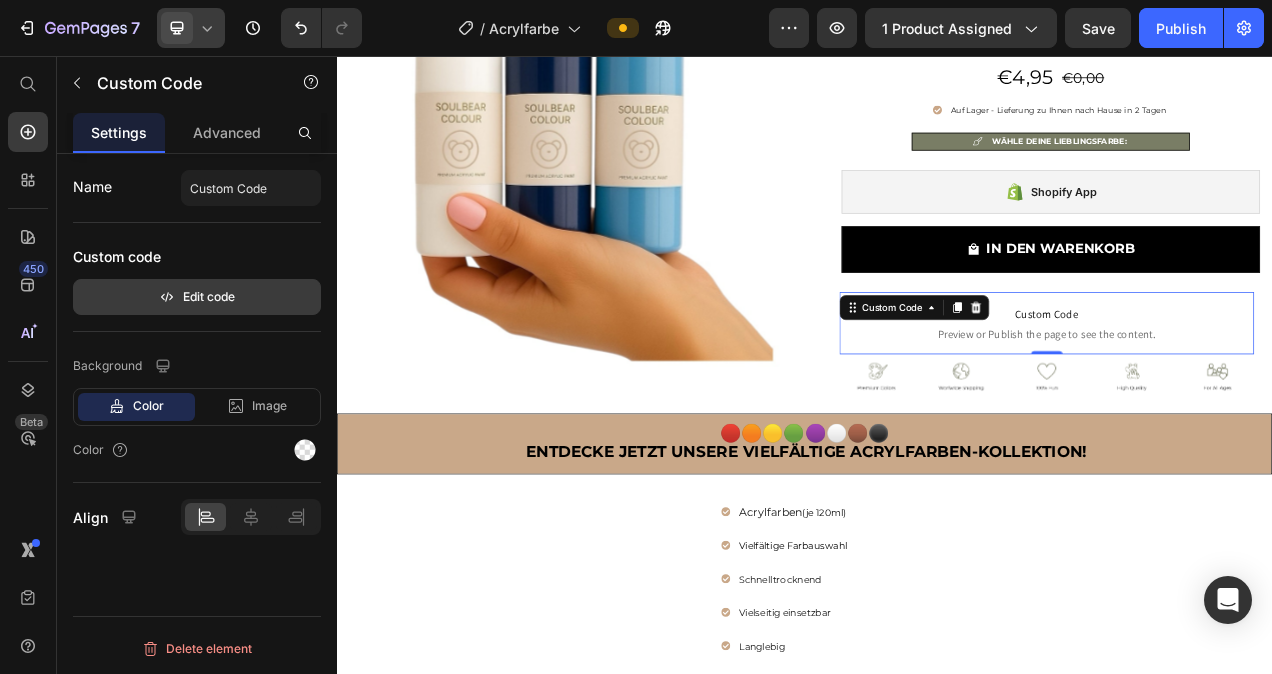click on "Edit code" at bounding box center [197, 297] 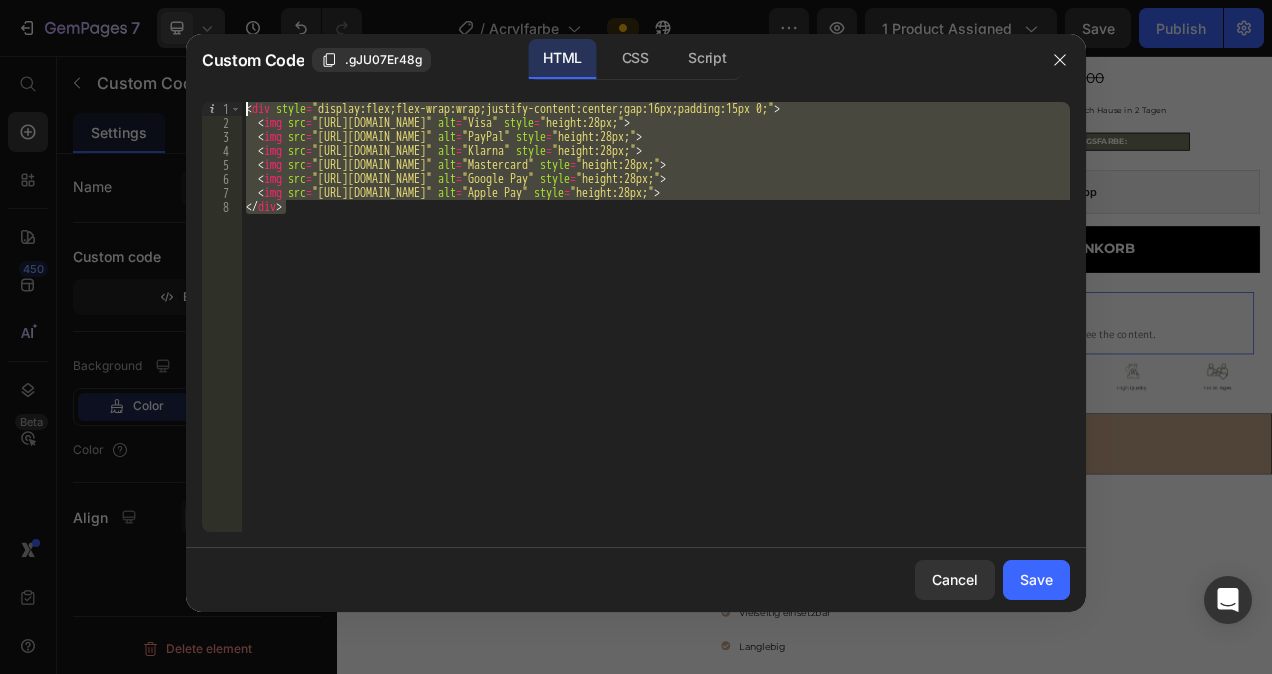 drag, startPoint x: 440, startPoint y: 227, endPoint x: 248, endPoint y: 107, distance: 226.41554 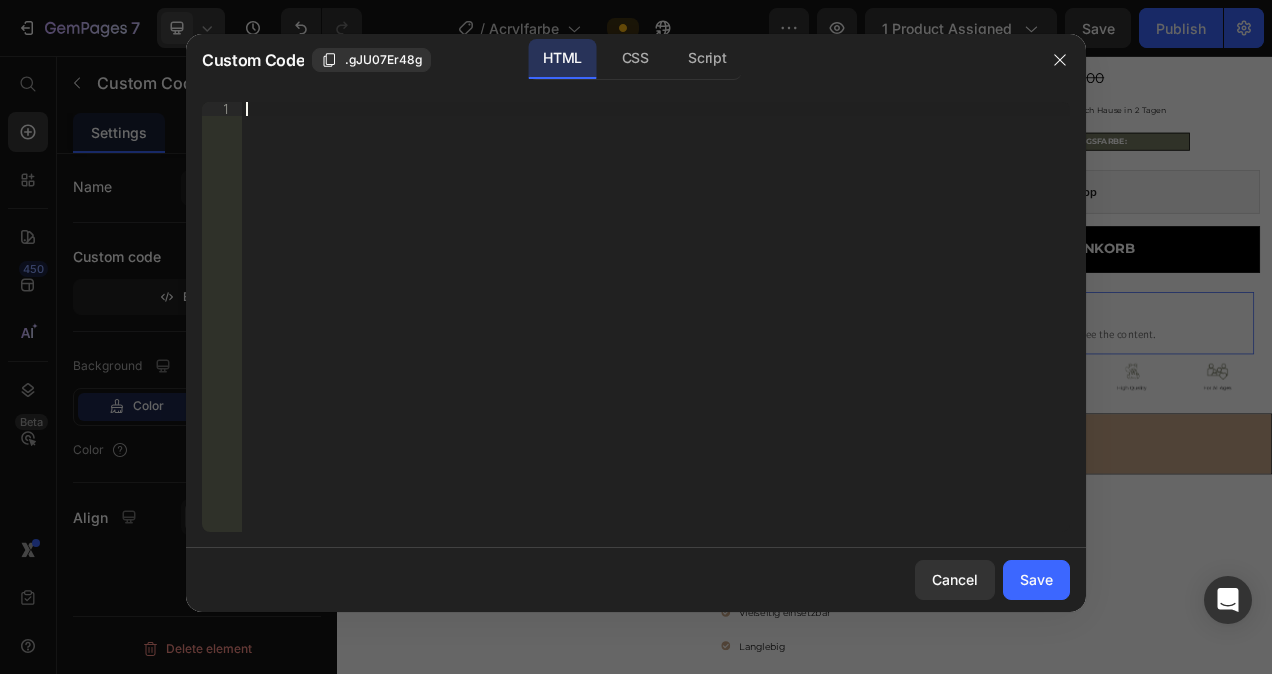 paste on "</div>" 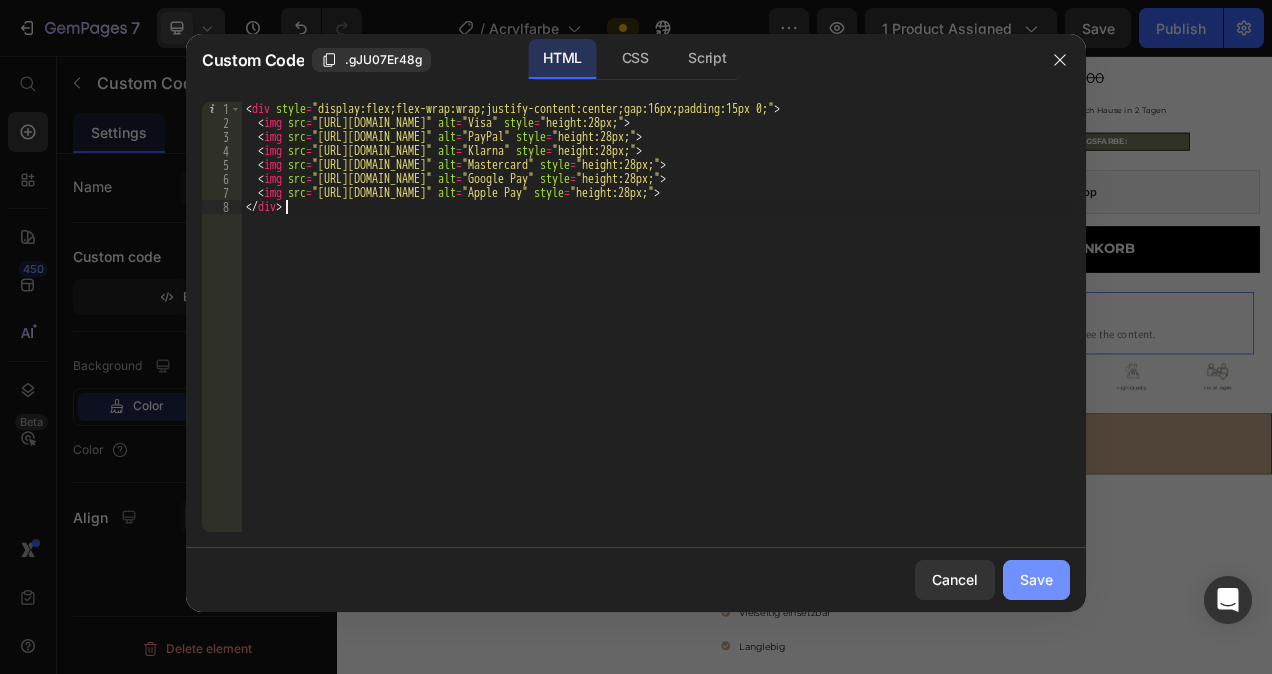 click on "Save" at bounding box center (1036, 579) 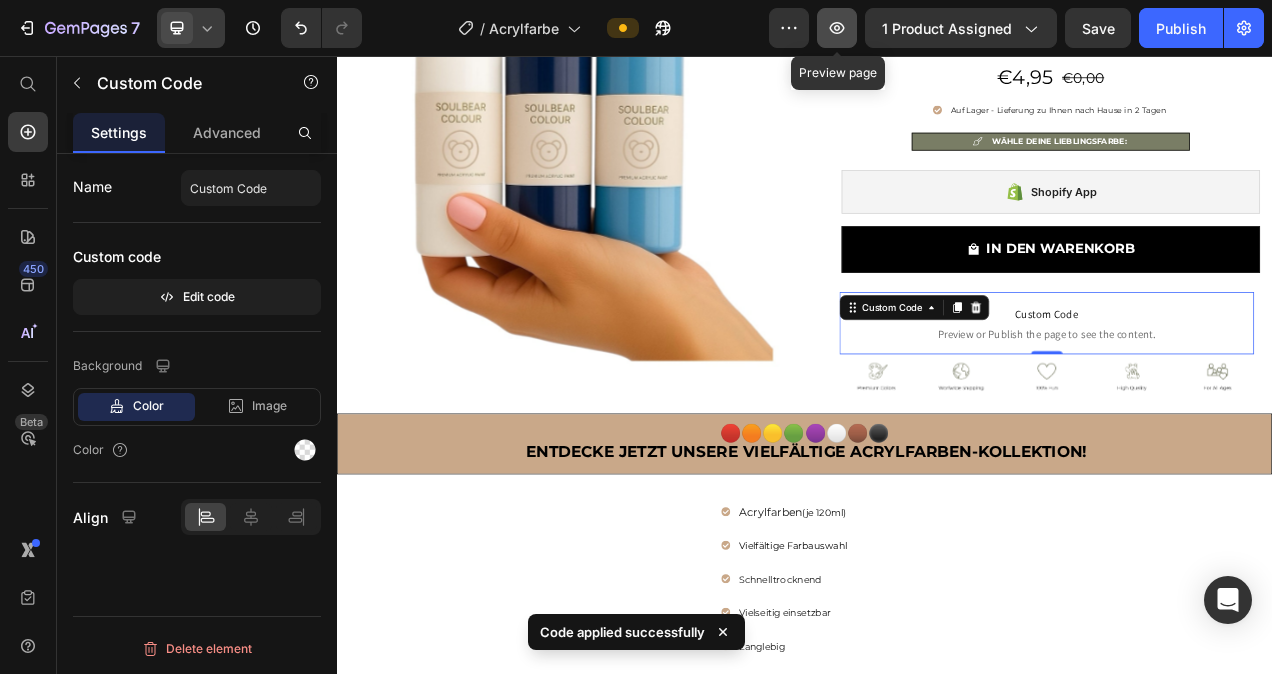 click 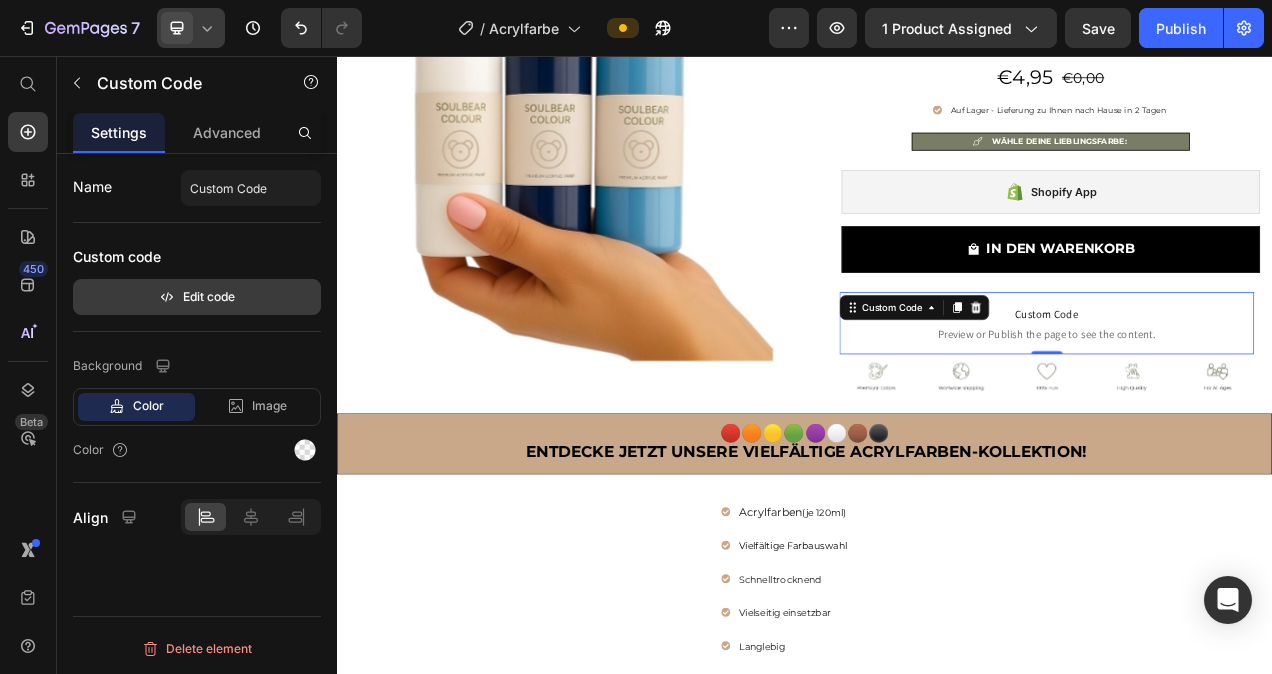 click on "Edit code" at bounding box center (197, 297) 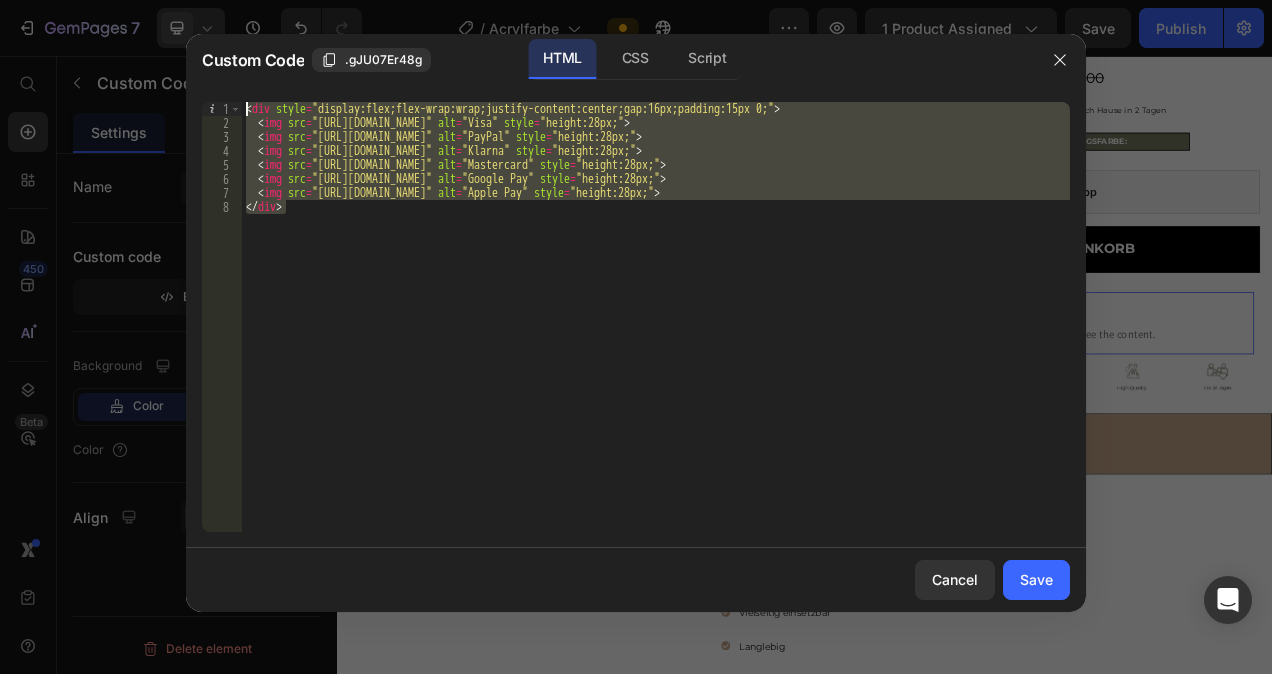 drag, startPoint x: 473, startPoint y: 211, endPoint x: 235, endPoint y: 100, distance: 262.61188 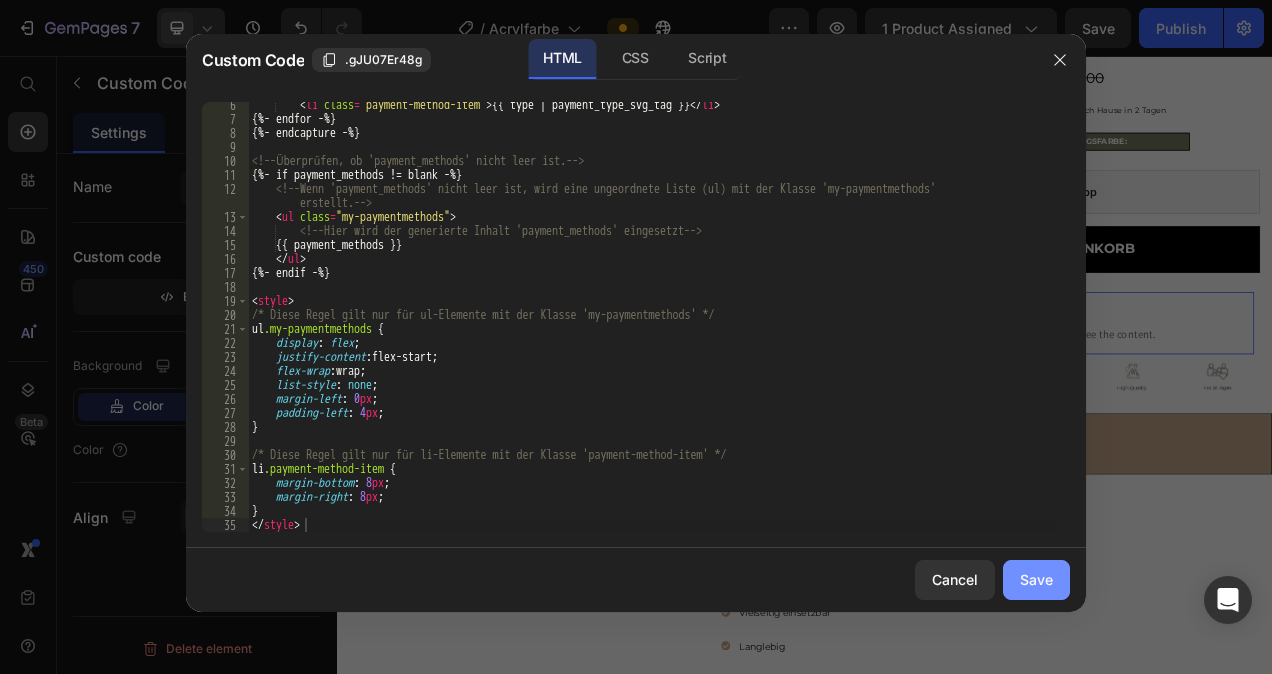 drag, startPoint x: 1025, startPoint y: 575, endPoint x: 873, endPoint y: 658, distance: 173.18488 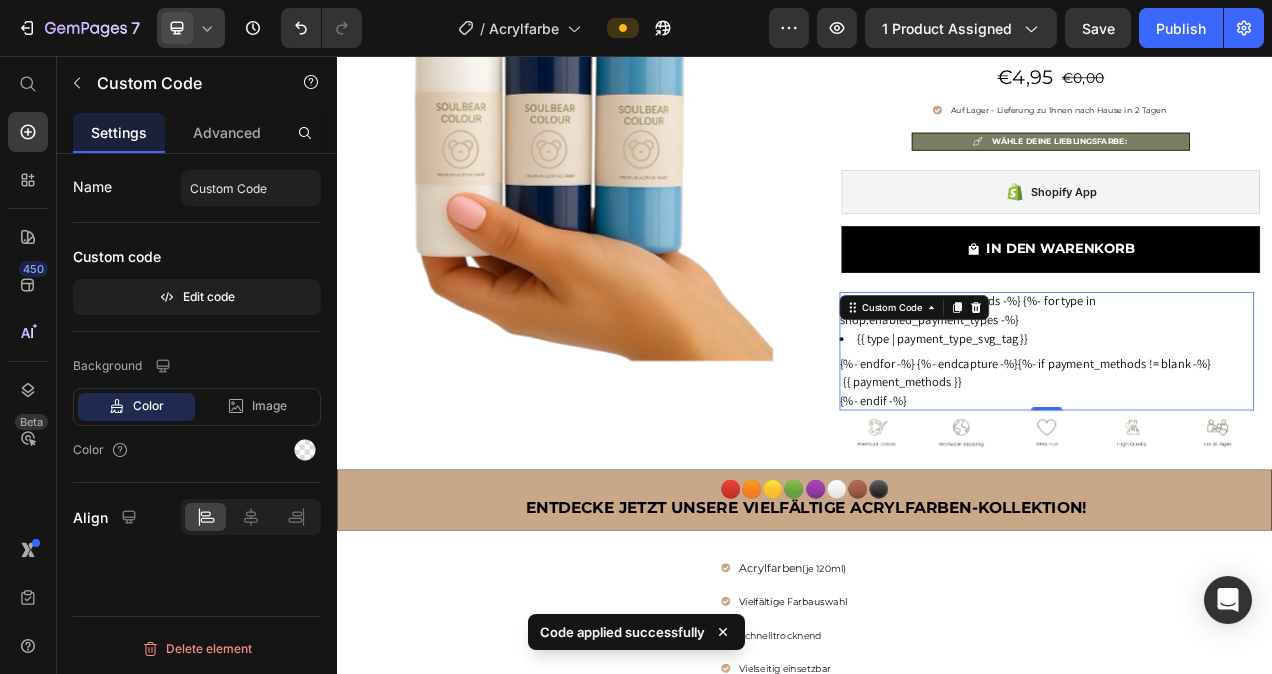 click on "{{ type | payment_type_svg_tag }}" at bounding box center (1244, 419) 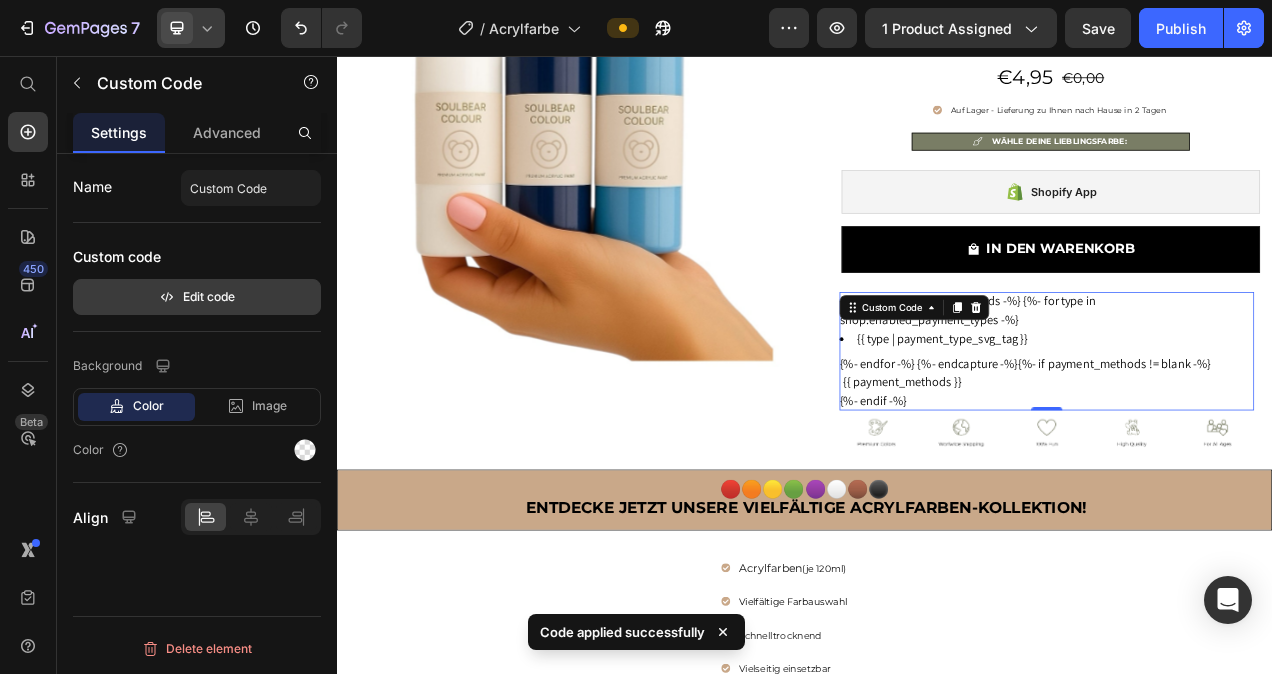 click on "Edit code" at bounding box center [197, 297] 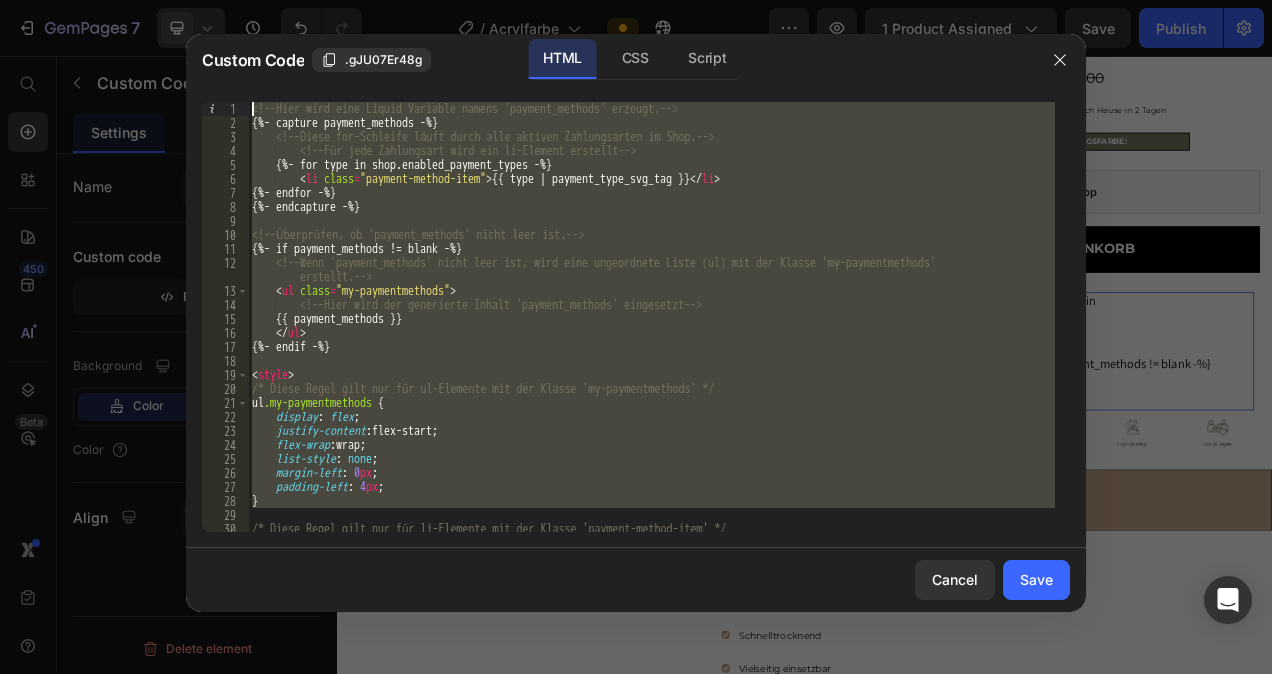 drag, startPoint x: 784, startPoint y: 520, endPoint x: 312, endPoint y: 101, distance: 631.1458 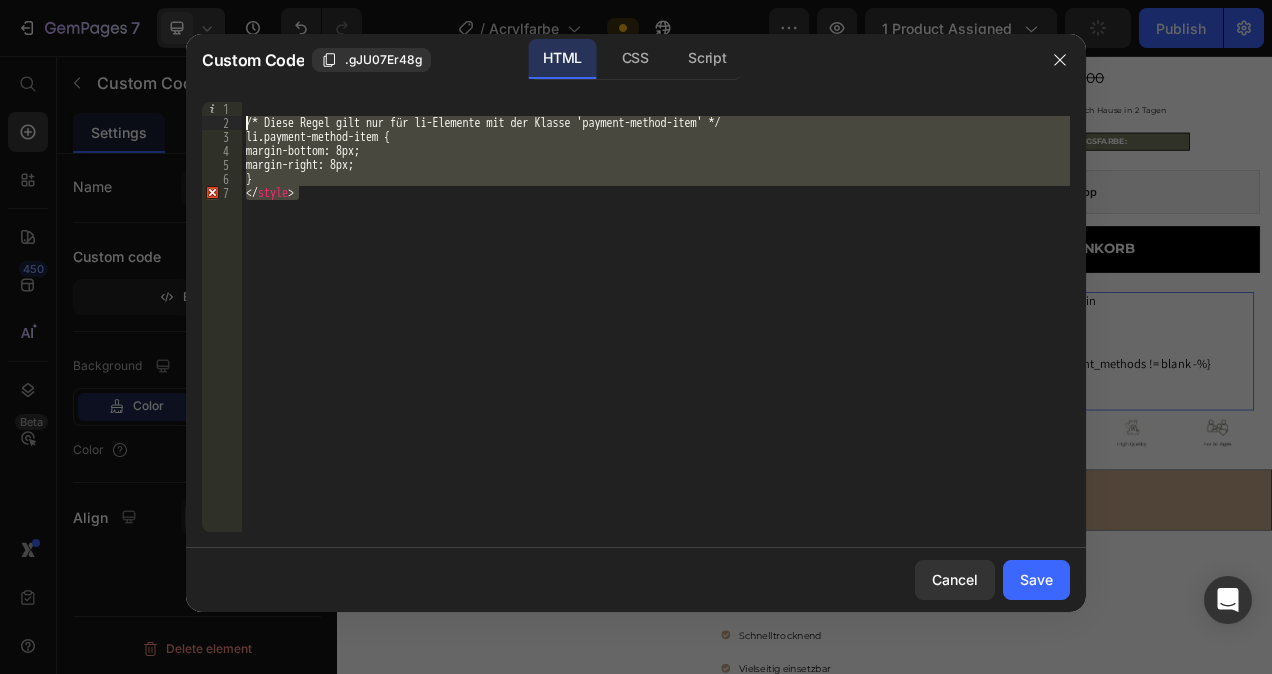 drag, startPoint x: 335, startPoint y: 195, endPoint x: 242, endPoint y: 122, distance: 118.22859 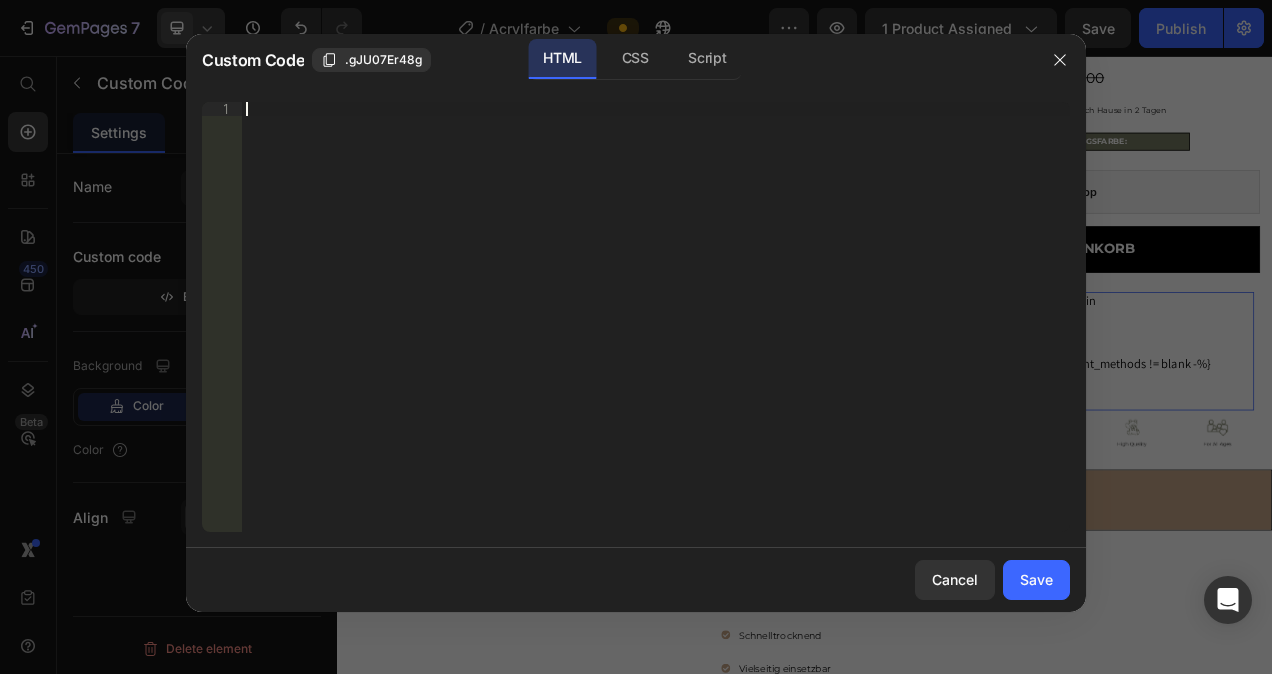 drag, startPoint x: 325, startPoint y: 99, endPoint x: 290, endPoint y: 122, distance: 41.880783 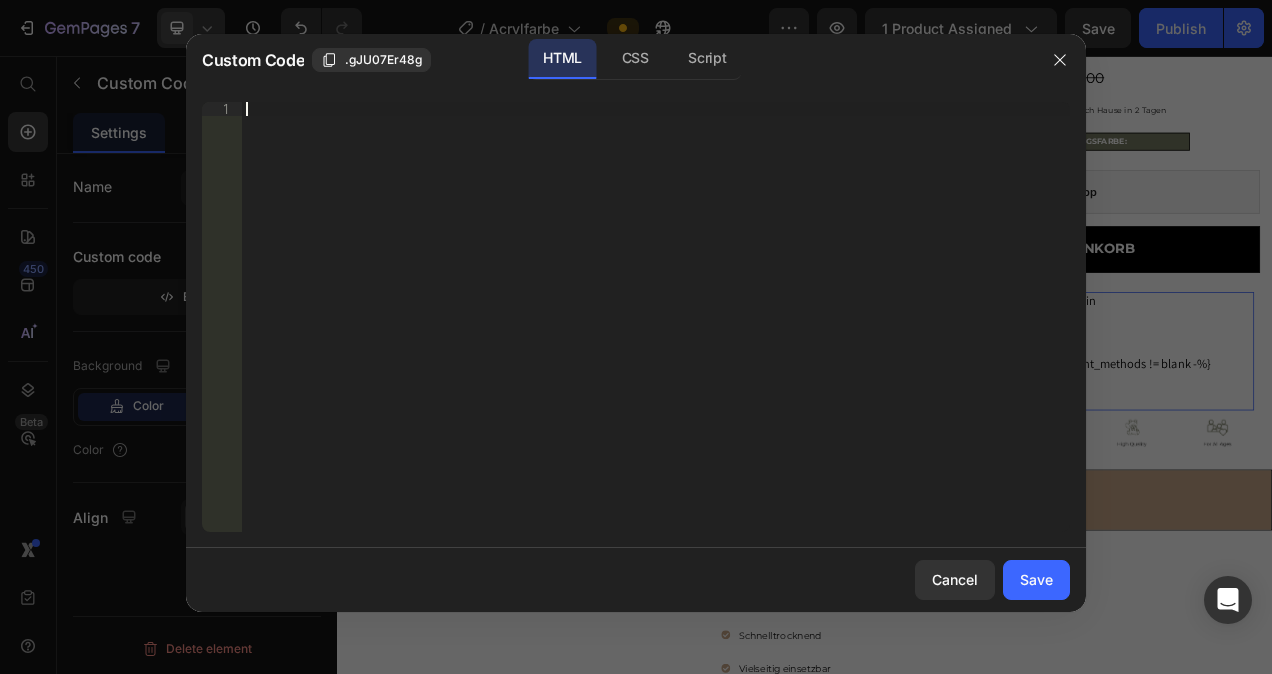 paste on "</span>" 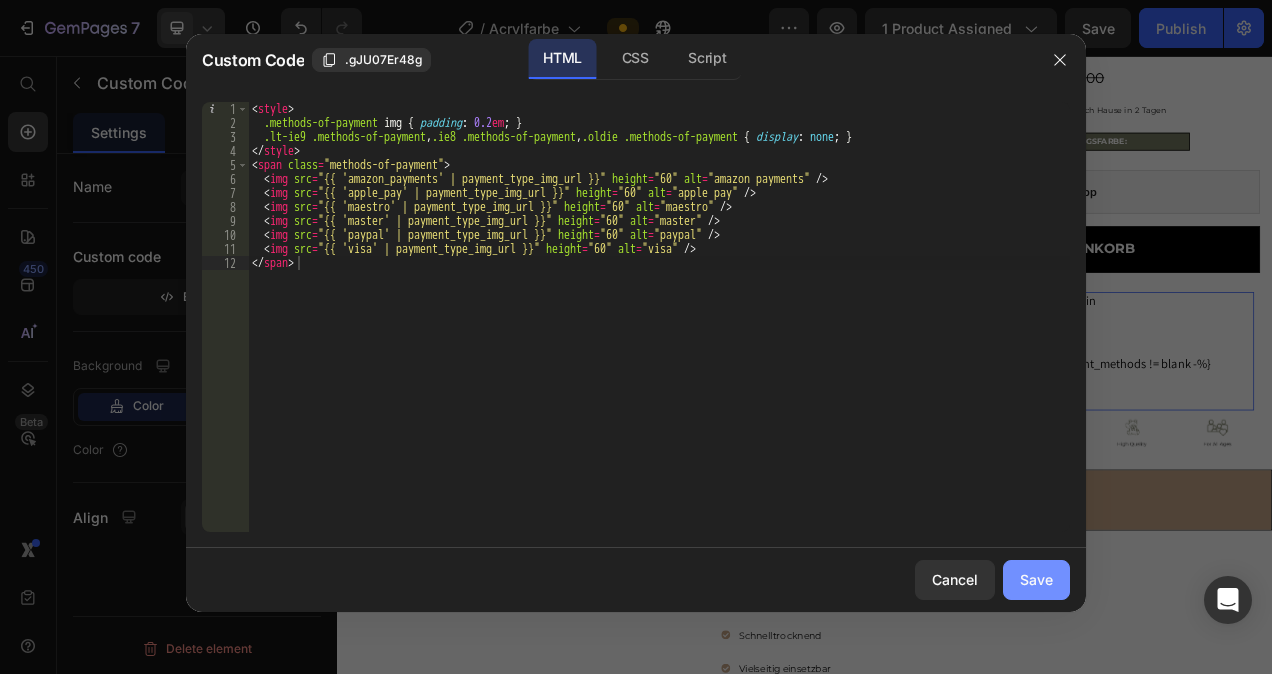 drag, startPoint x: 1045, startPoint y: 579, endPoint x: 897, endPoint y: 656, distance: 166.83224 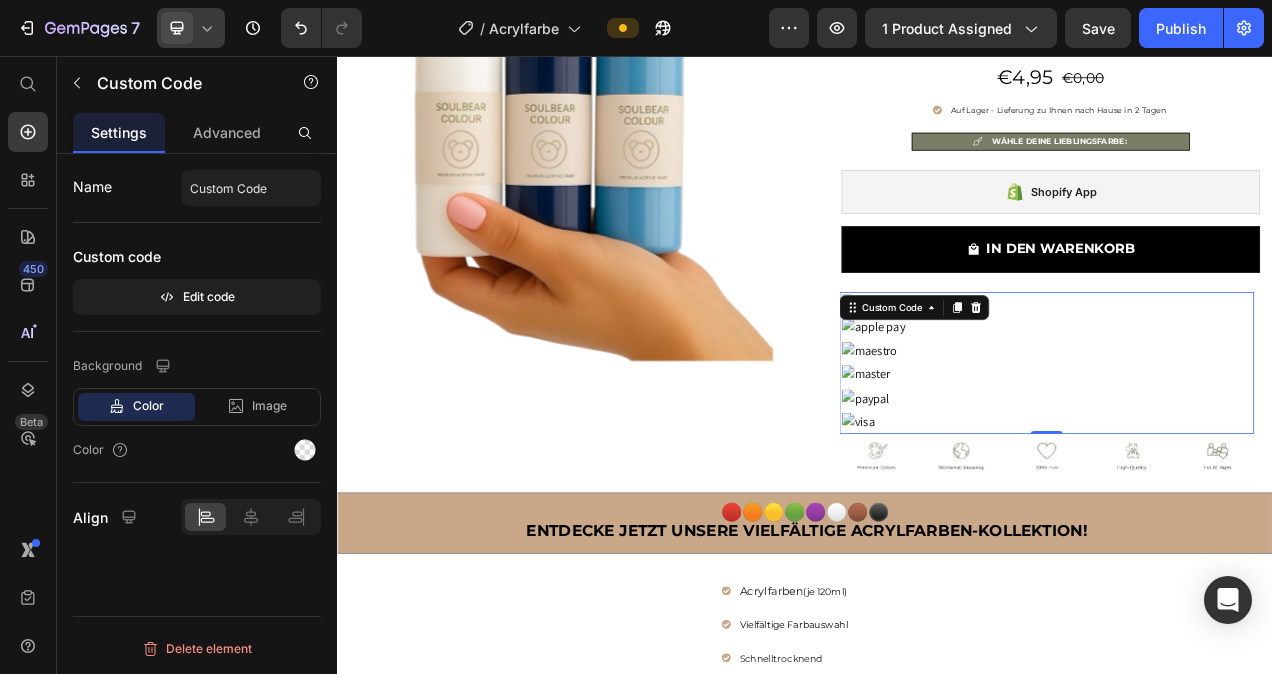 click at bounding box center (1248, 435) 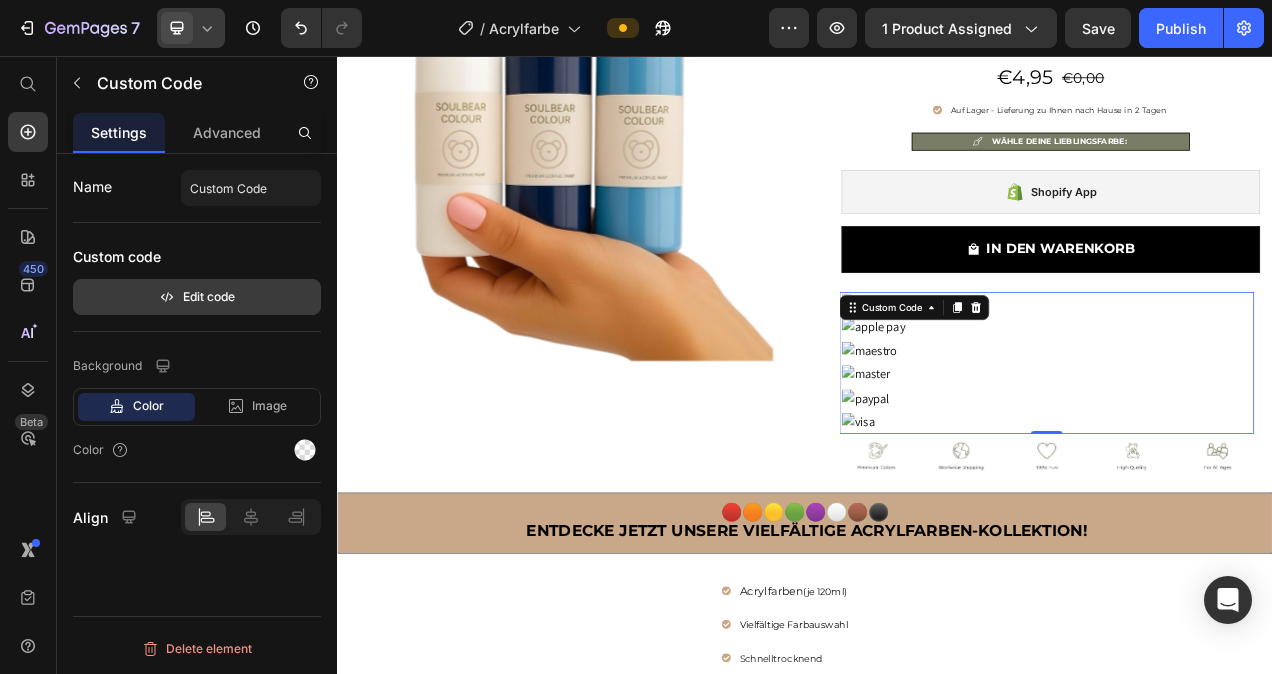 click on "Edit code" at bounding box center (197, 297) 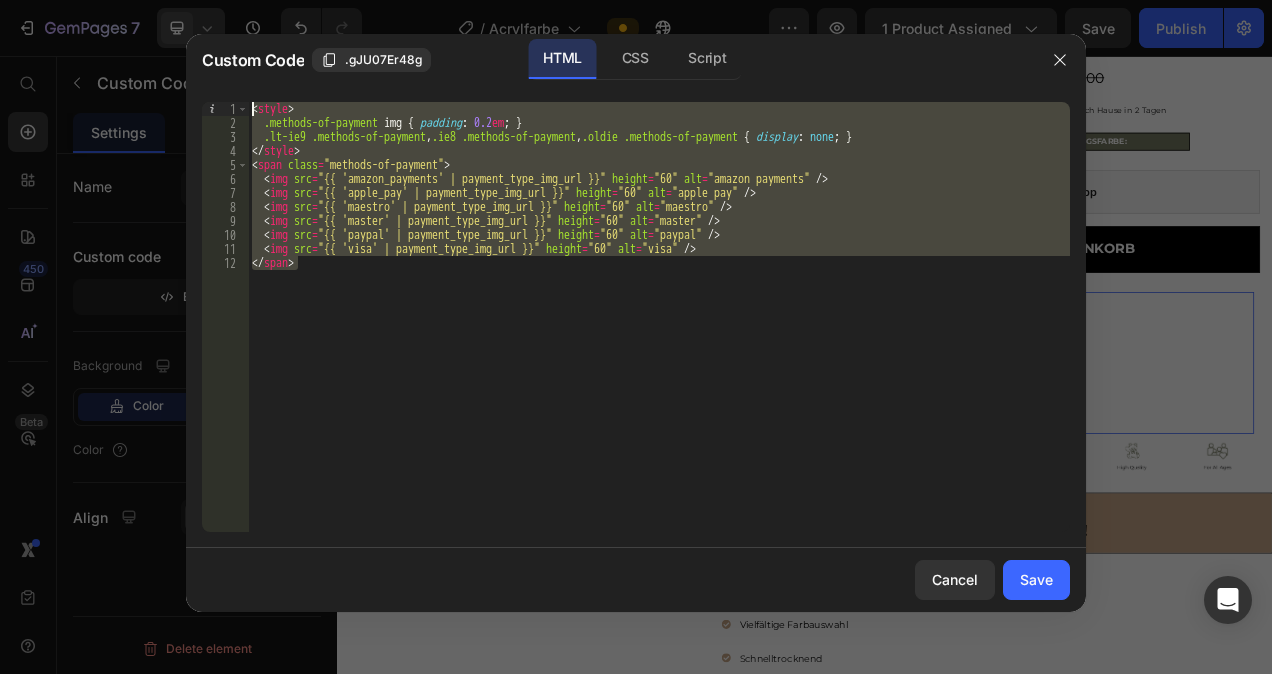 drag, startPoint x: 797, startPoint y: 257, endPoint x: 250, endPoint y: 107, distance: 567.194 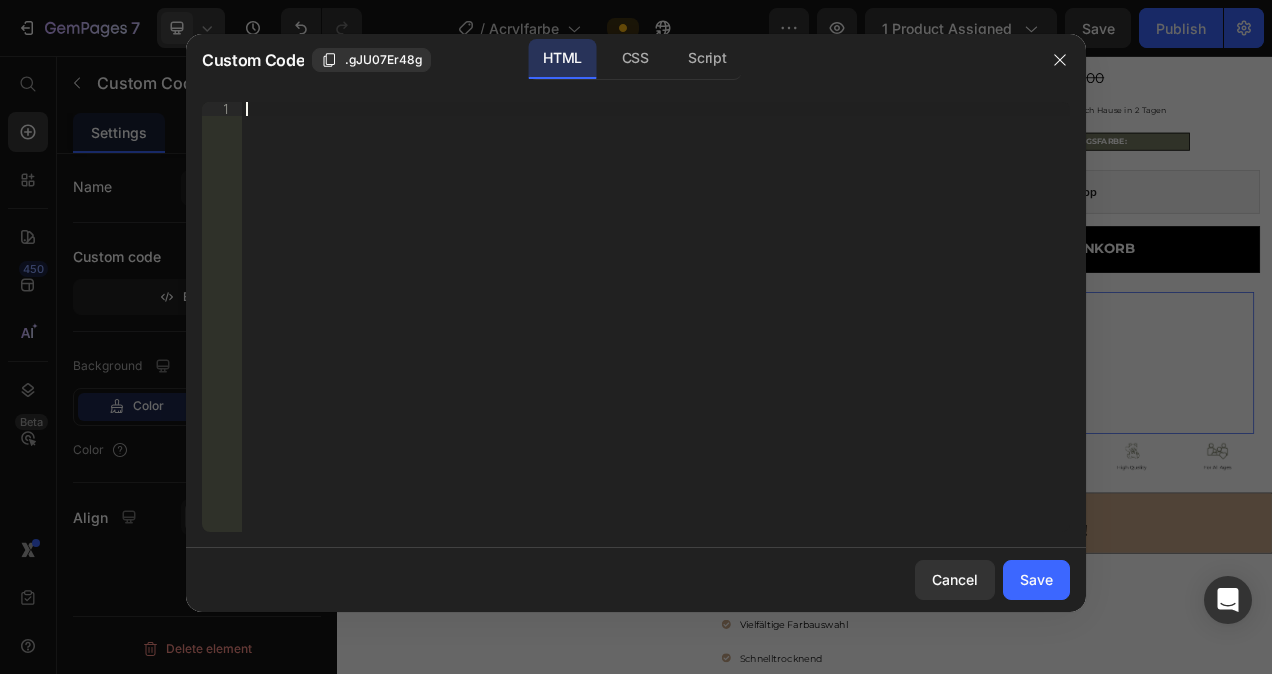 paste on "</div>" 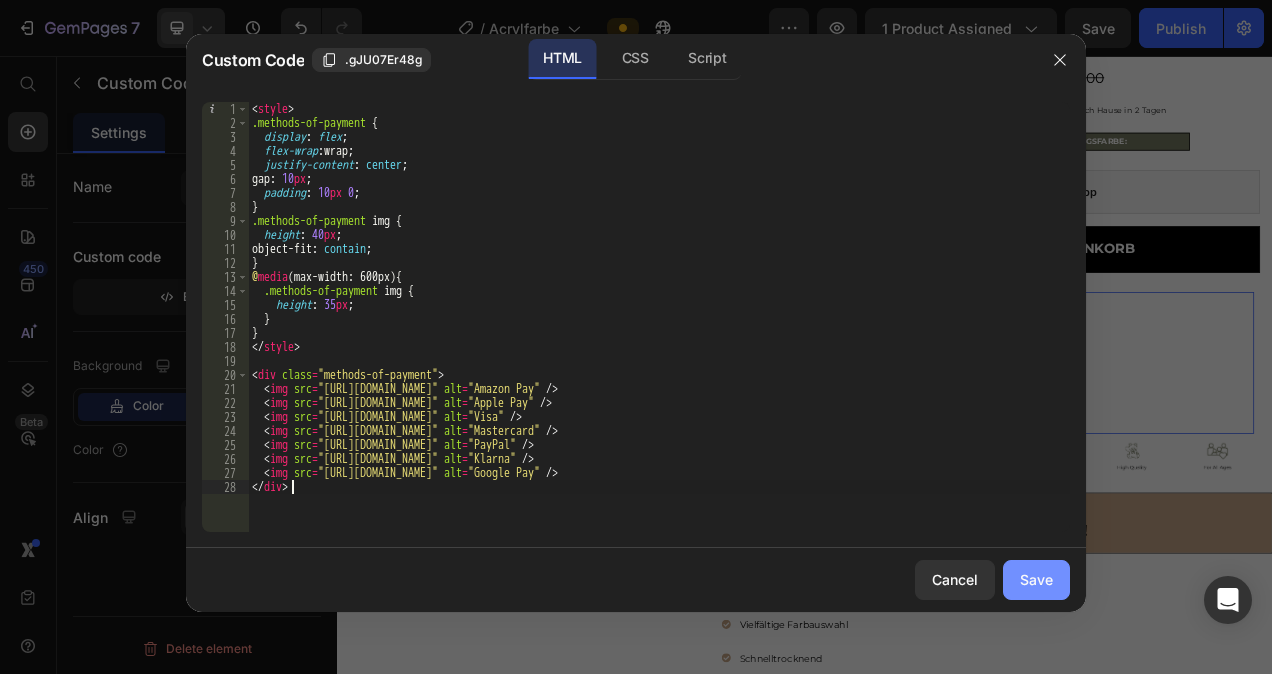 click on "Save" at bounding box center (1036, 579) 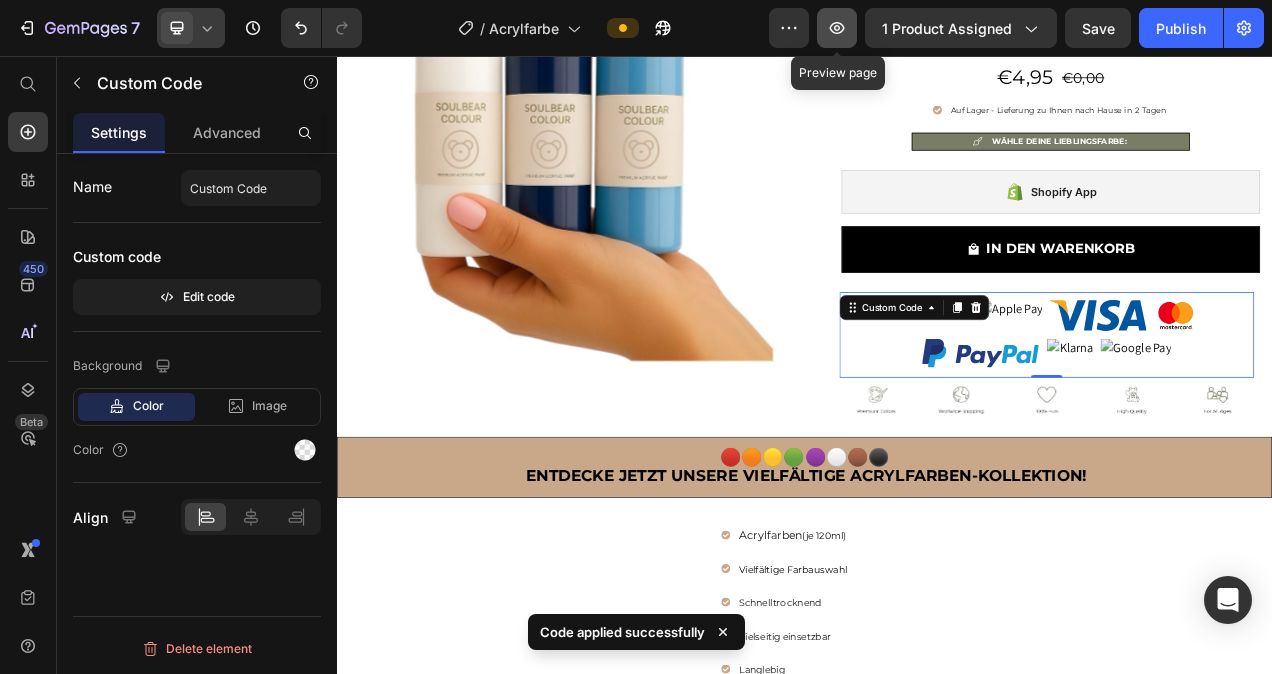 click 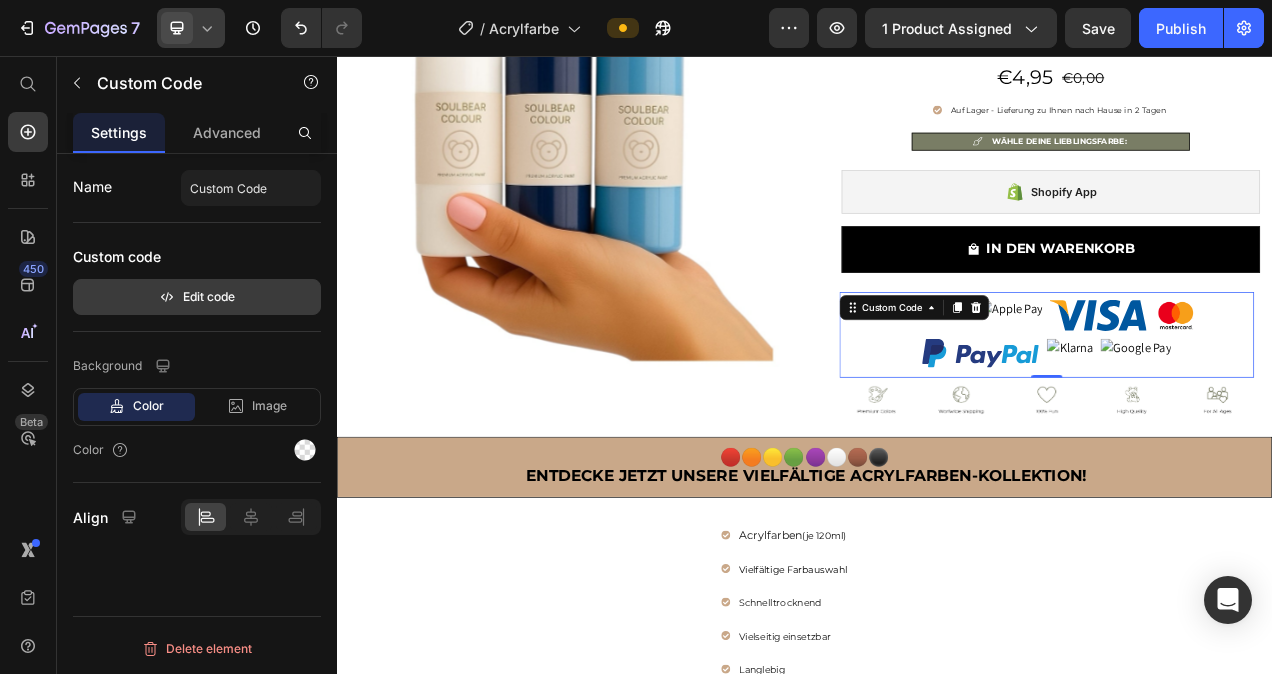 click on "Edit code" at bounding box center [197, 297] 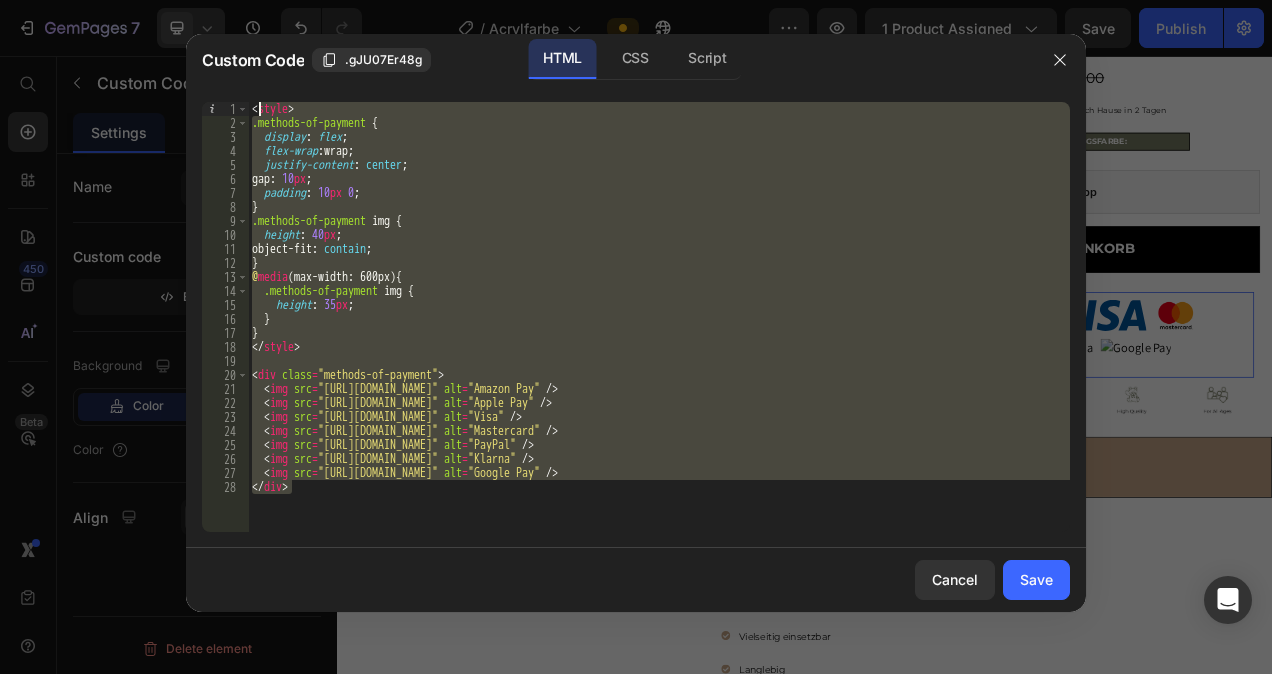 drag, startPoint x: 467, startPoint y: 498, endPoint x: 256, endPoint y: 113, distance: 439.02847 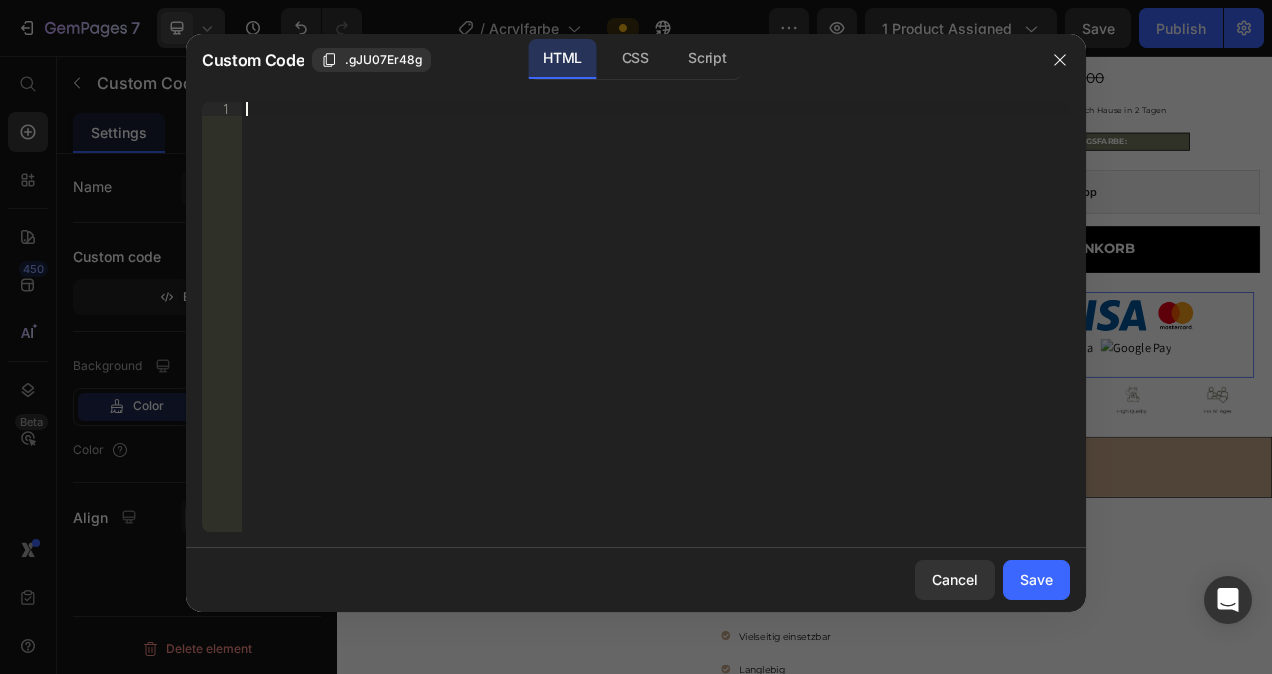 paste on "</span>" 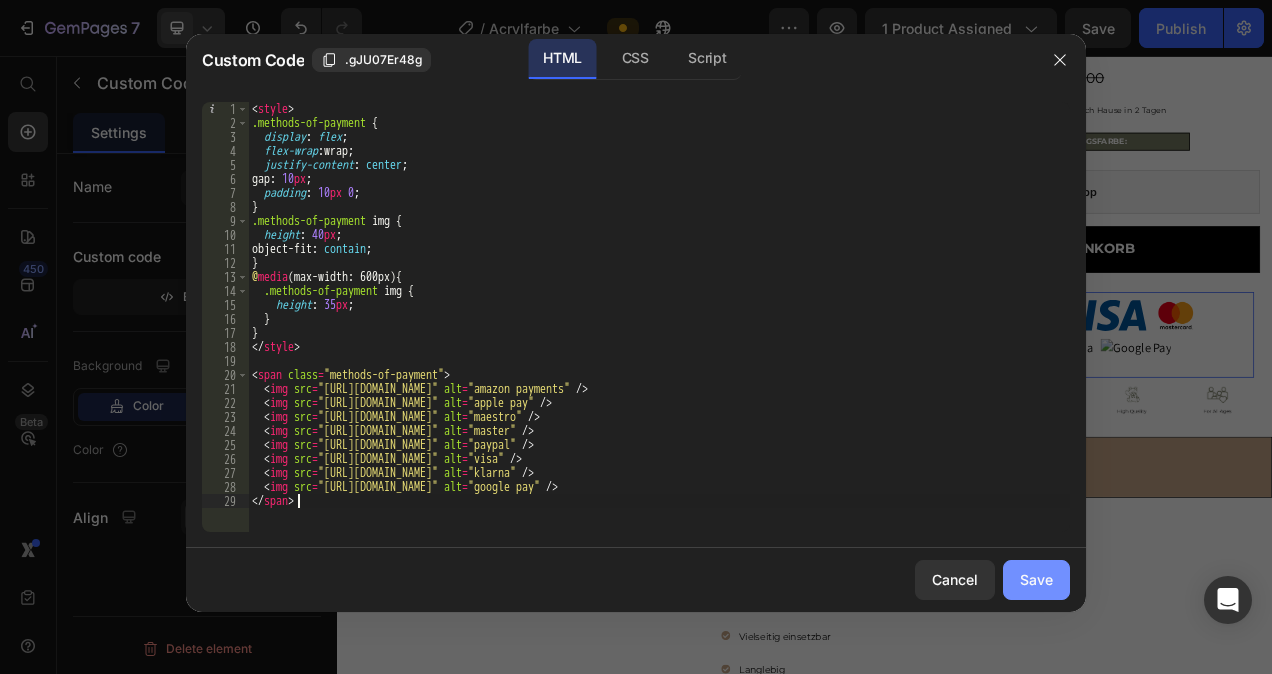 drag, startPoint x: 1032, startPoint y: 587, endPoint x: 891, endPoint y: 679, distance: 168.35974 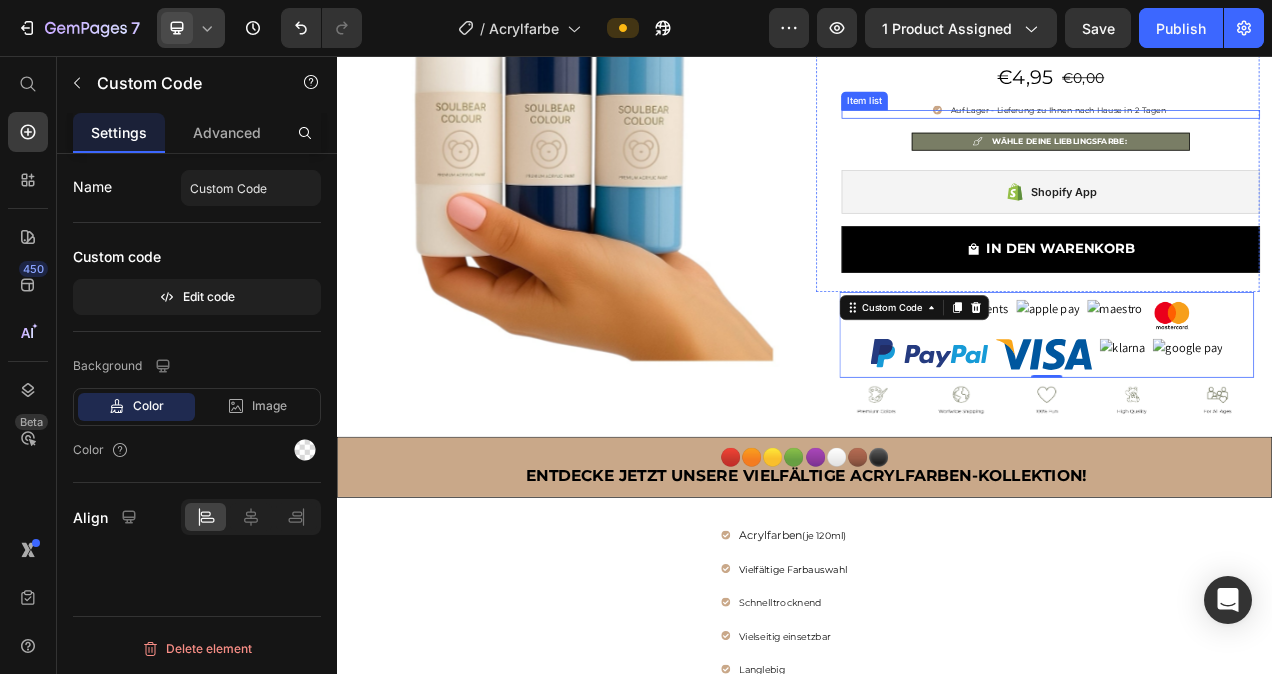 click on "Auf Lager - Lieferung zu Ihnen nach Hause in 2 Tagen" at bounding box center [1252, 126] 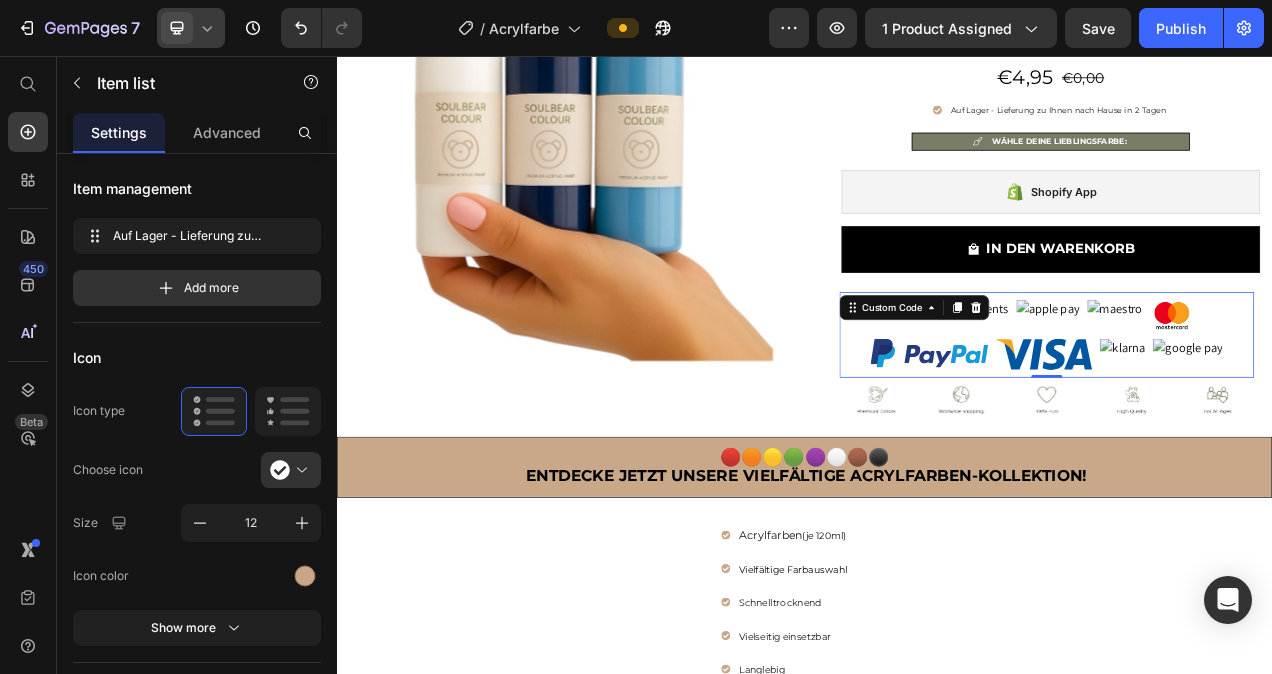 click at bounding box center [1248, 414] 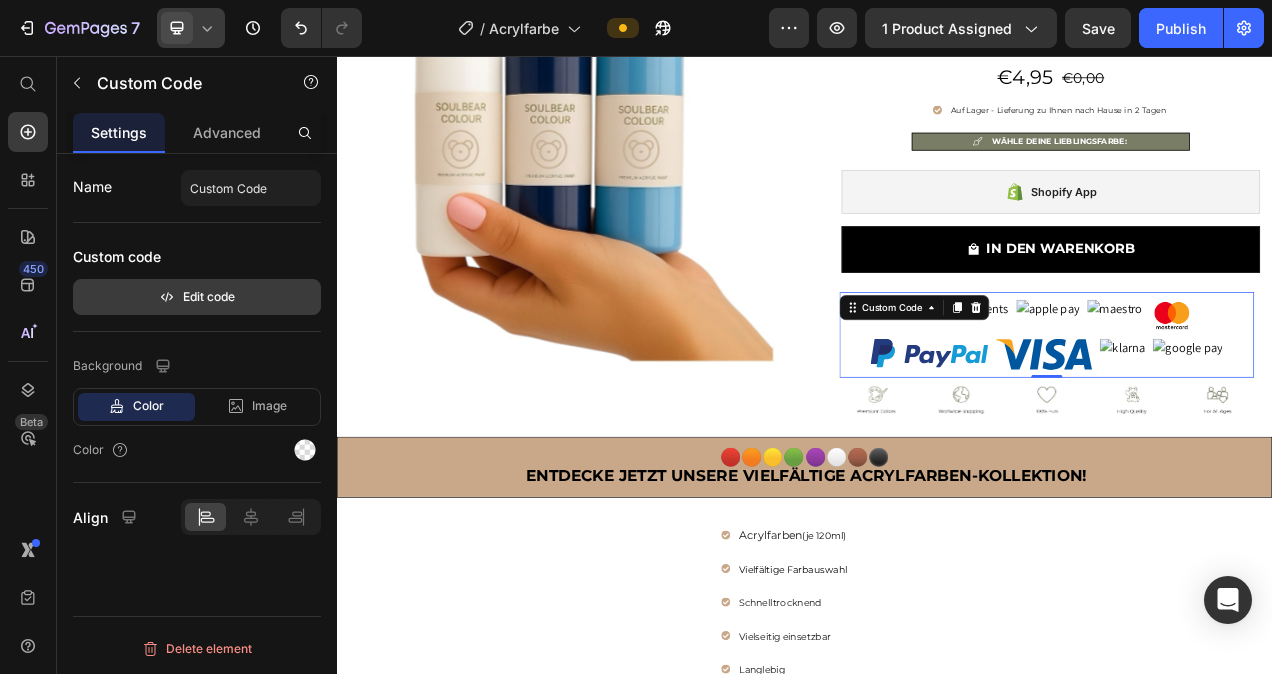 click on "Edit code" at bounding box center (197, 297) 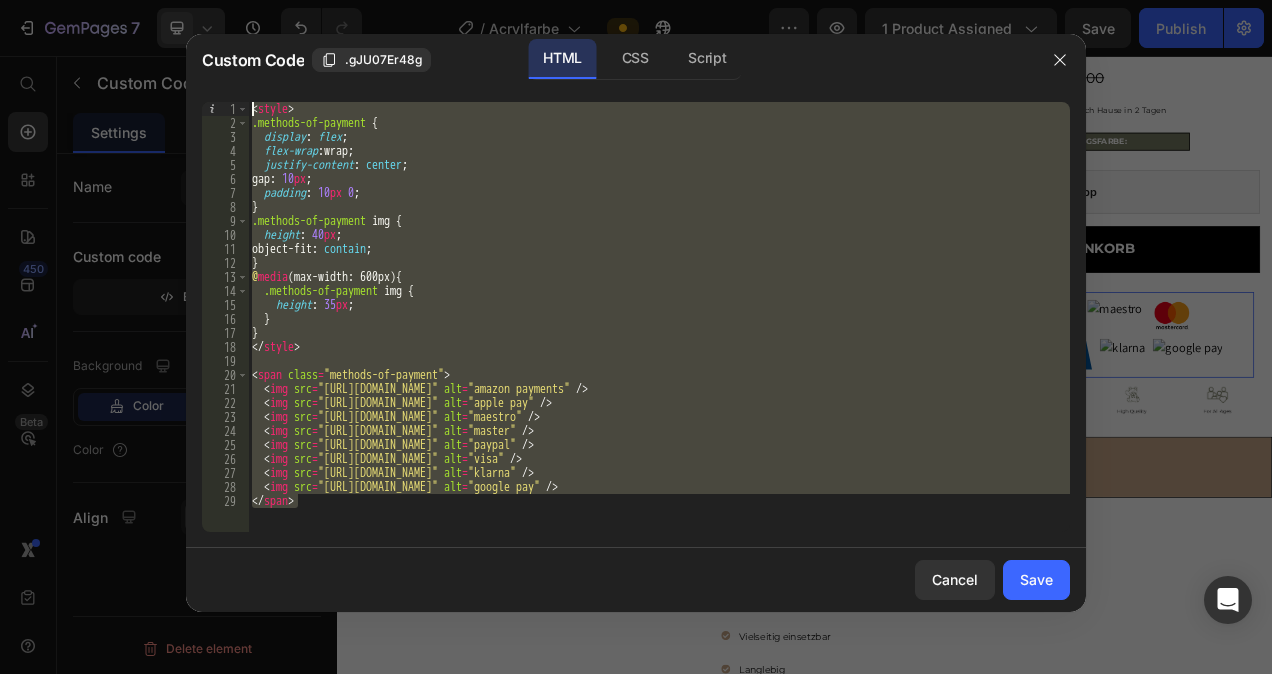 drag, startPoint x: 316, startPoint y: 435, endPoint x: 235, endPoint y: 98, distance: 346.59775 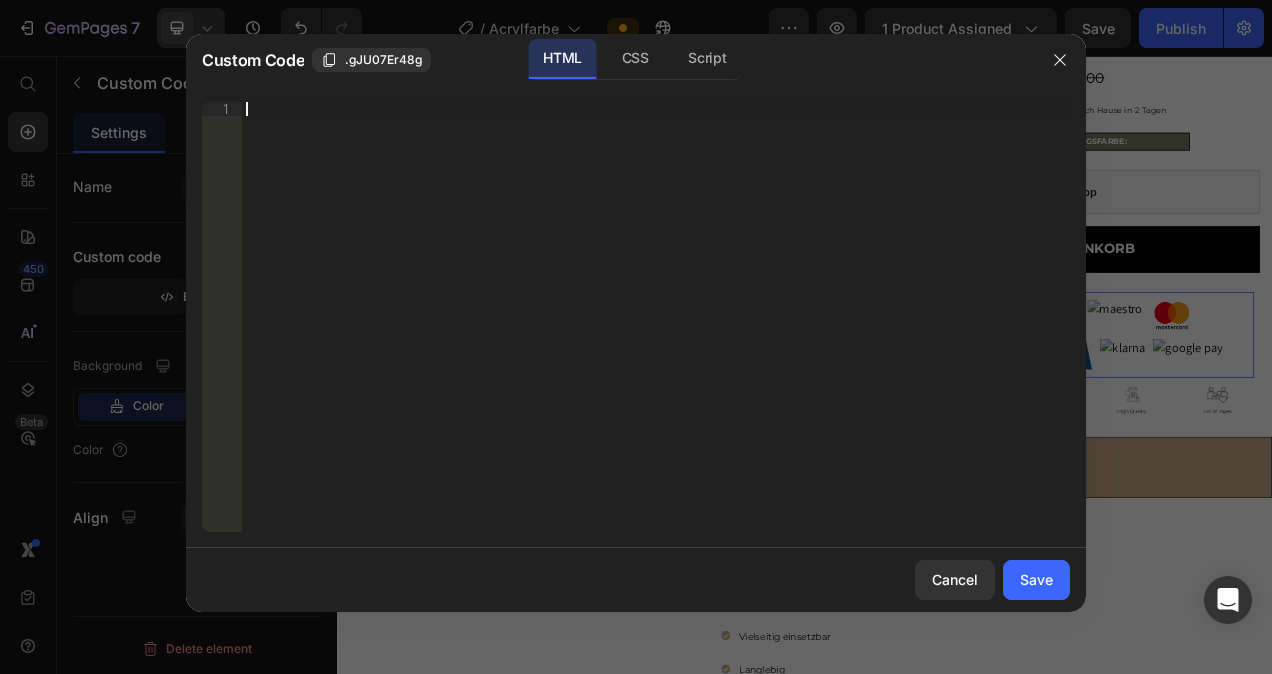 paste on "</div>" 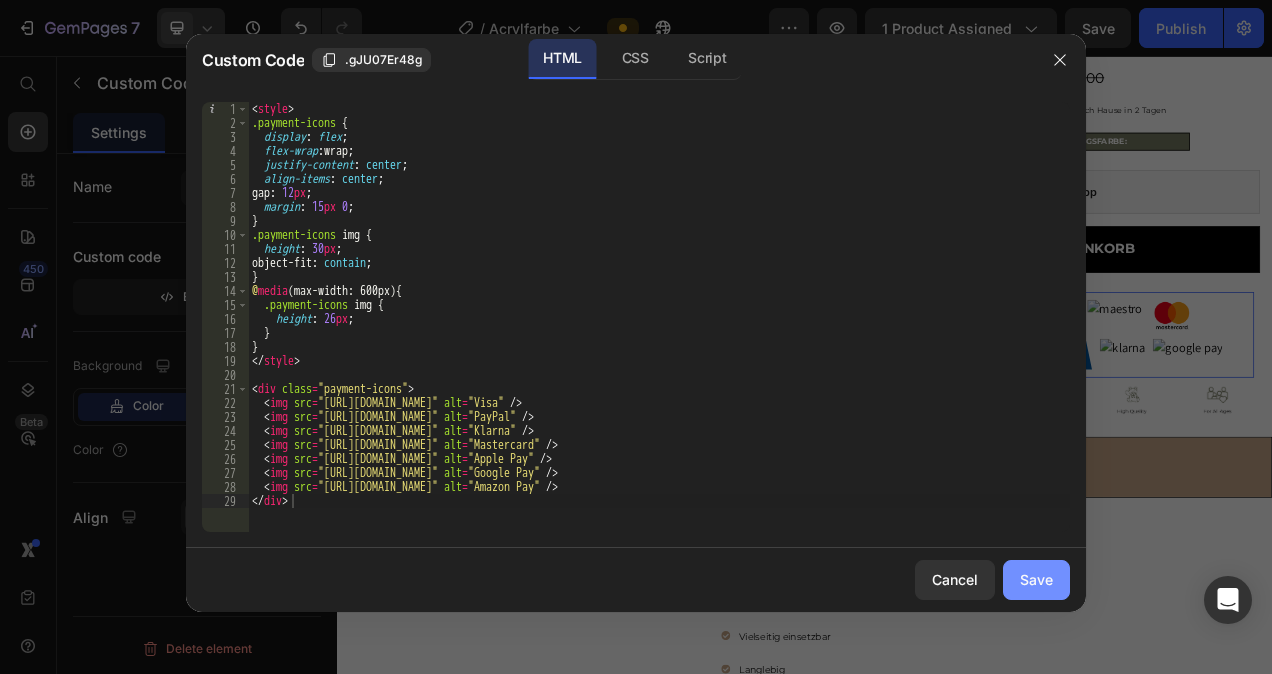 drag, startPoint x: 1042, startPoint y: 575, endPoint x: 903, endPoint y: 661, distance: 163.45335 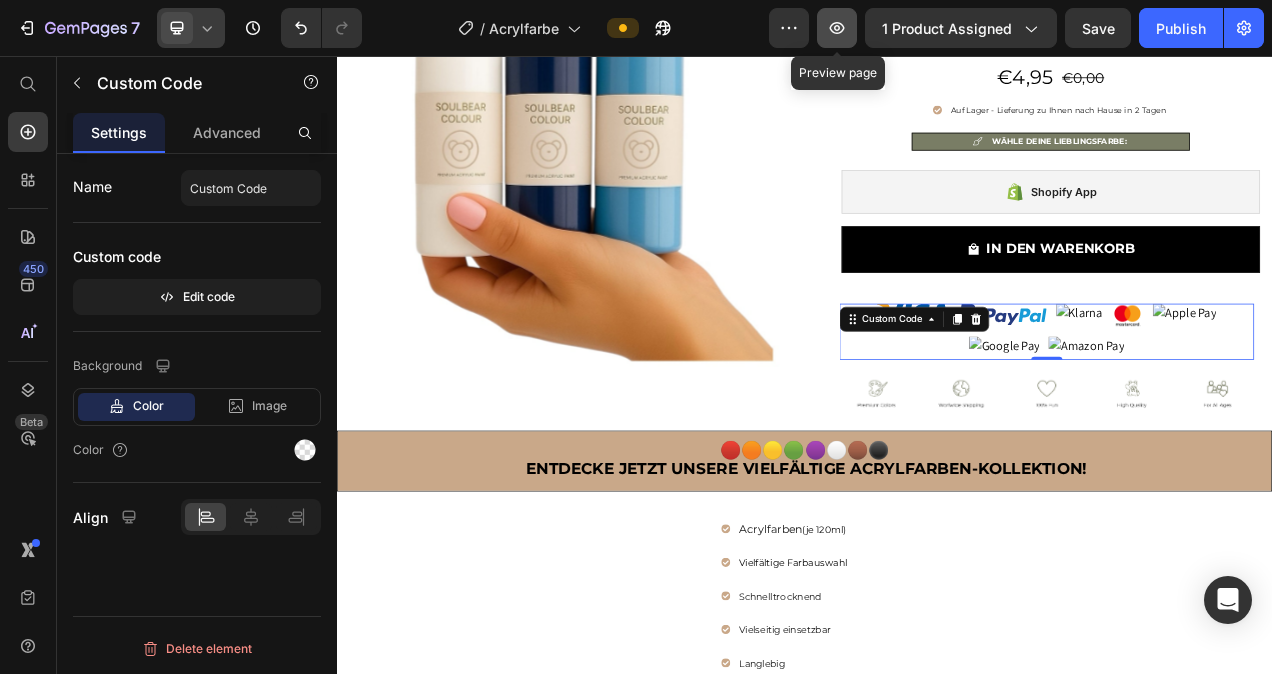click 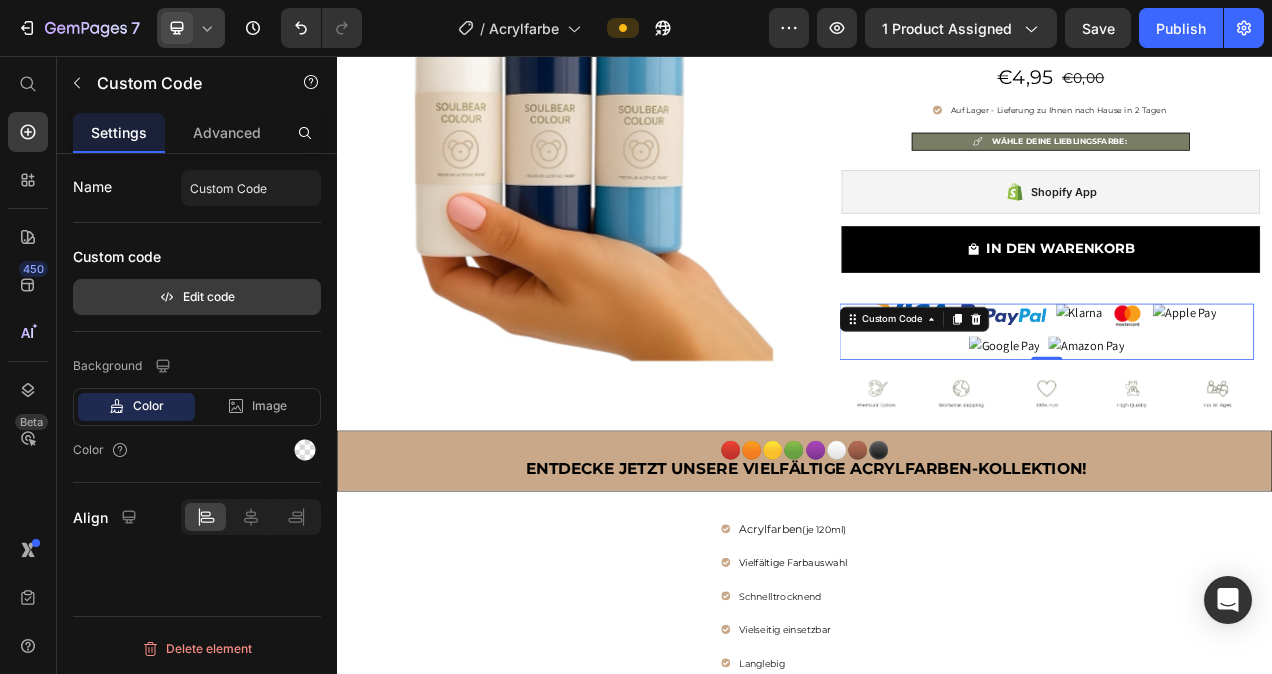 click on "Edit code" at bounding box center (197, 297) 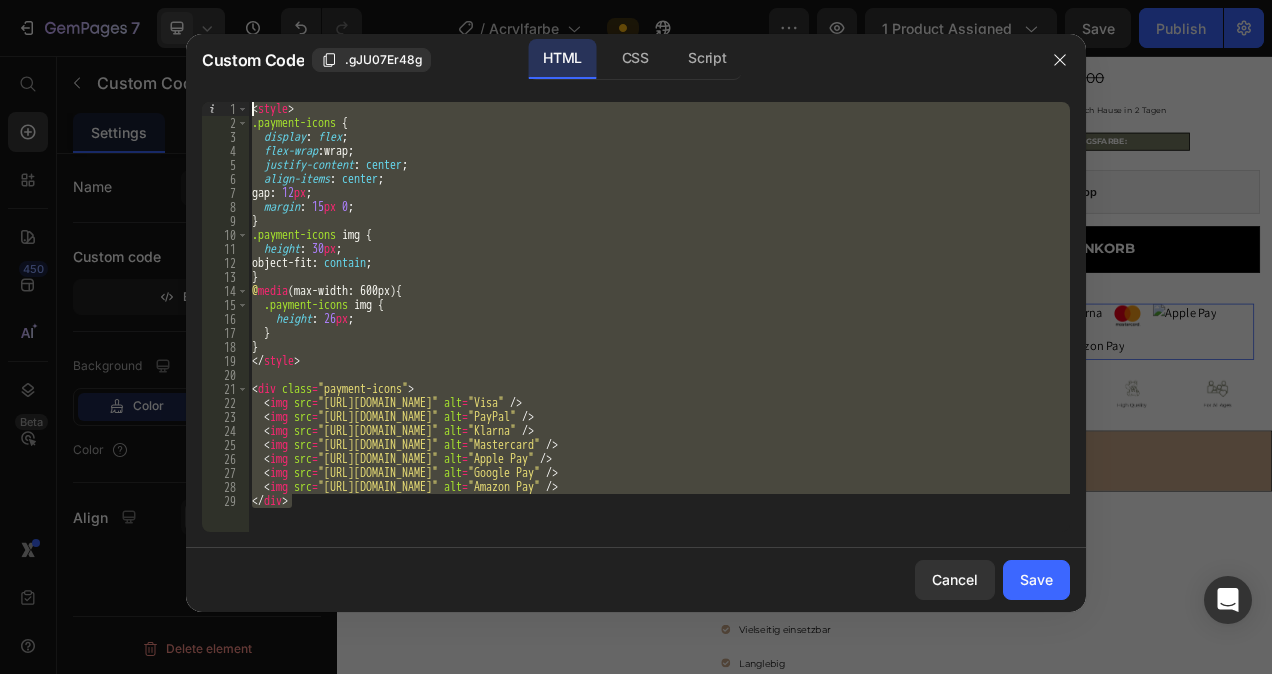 drag, startPoint x: 458, startPoint y: 506, endPoint x: 252, endPoint y: 113, distance: 443.71725 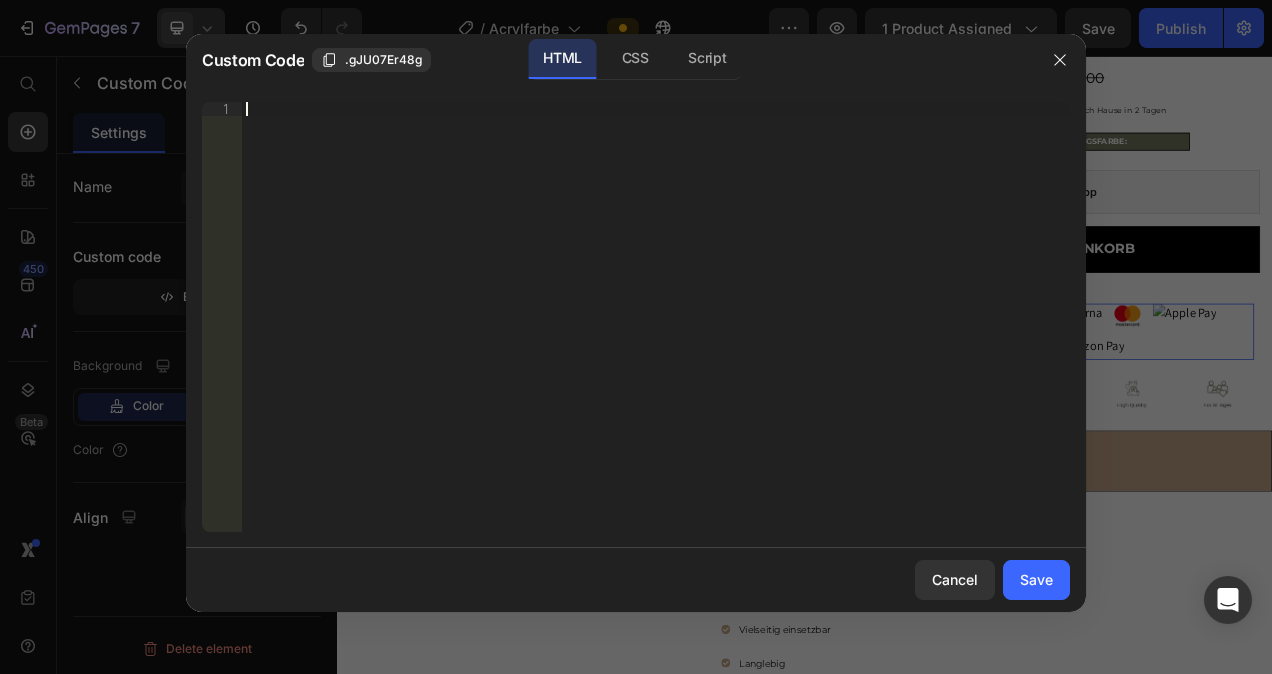 paste on "</div>" 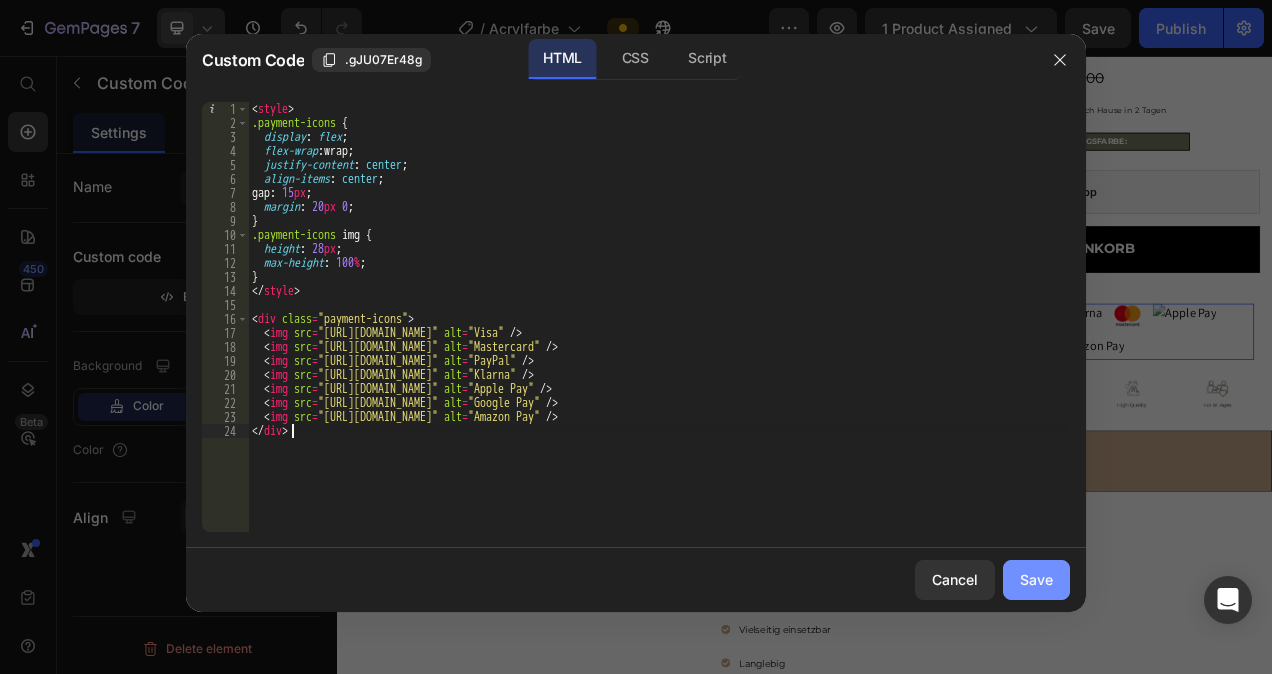 click on "Save" at bounding box center (1036, 579) 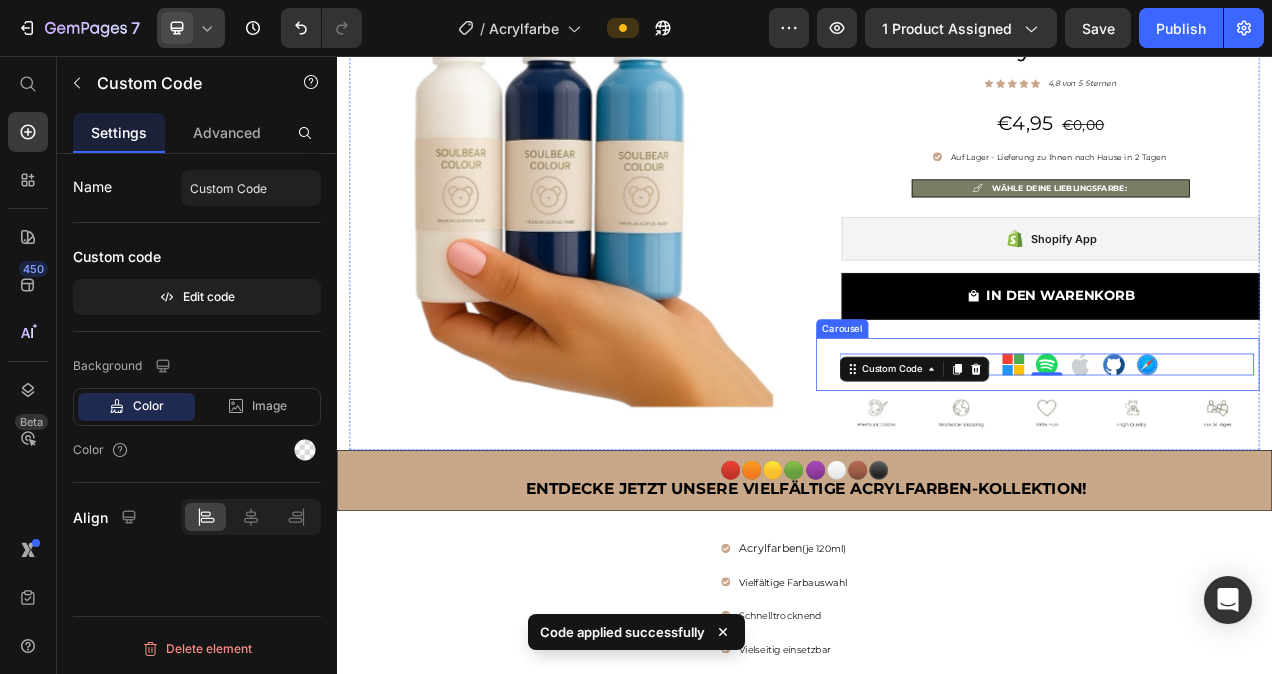 scroll, scrollTop: 77, scrollLeft: 0, axis: vertical 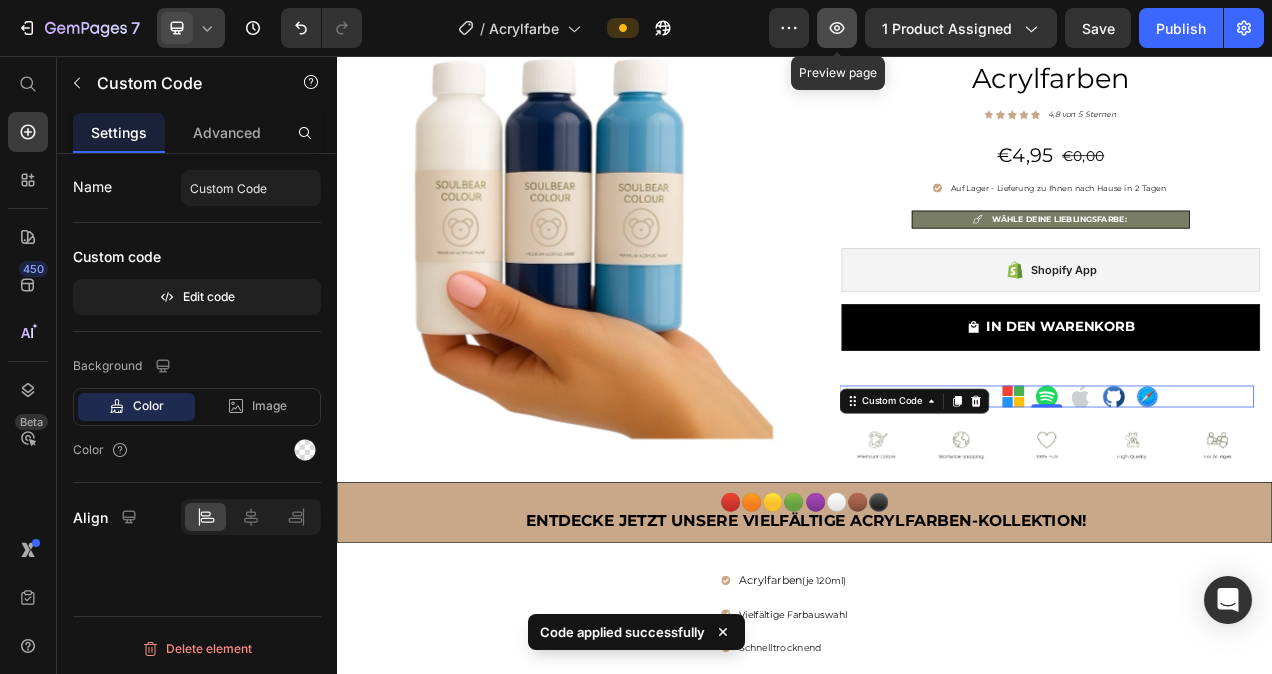 click 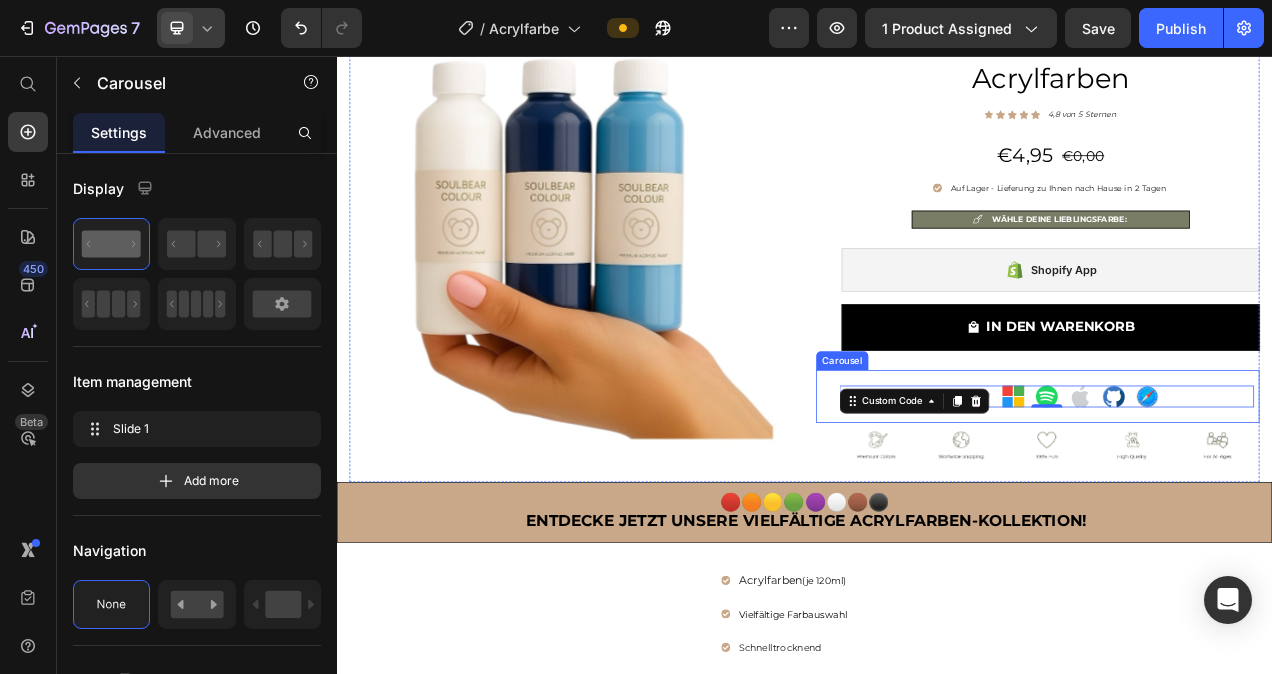 click on "Custom Code   0 Carousel" at bounding box center (1236, 493) 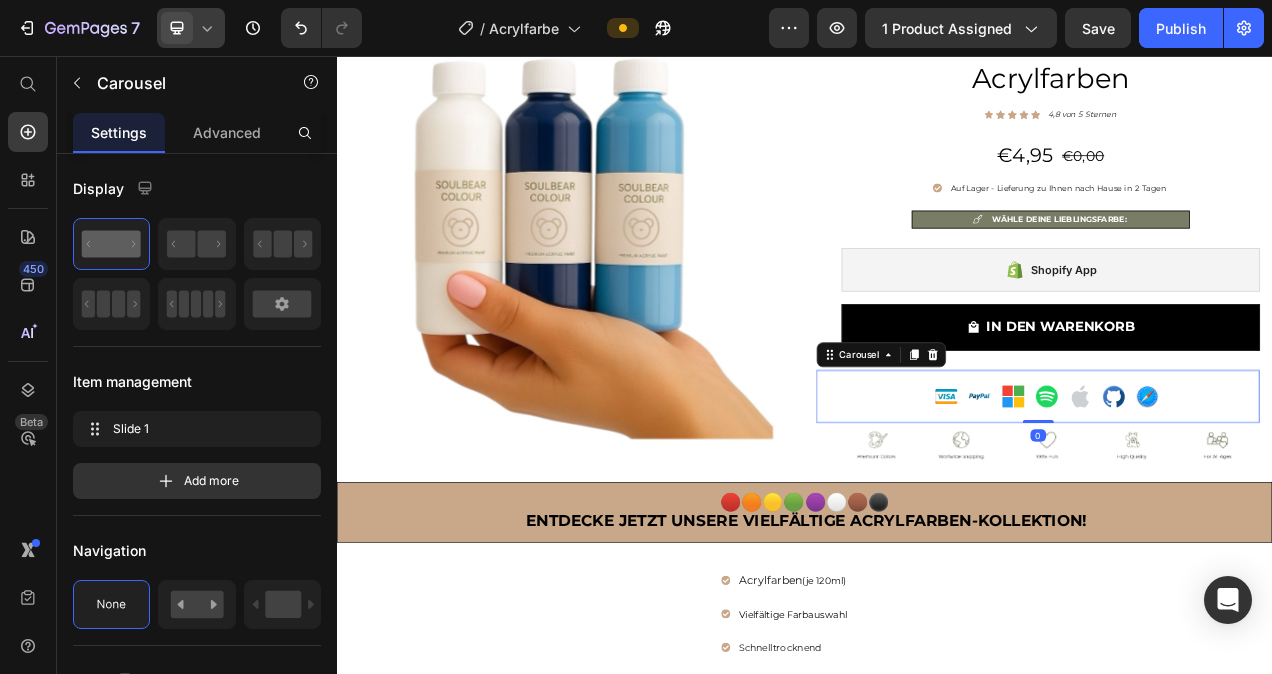 click 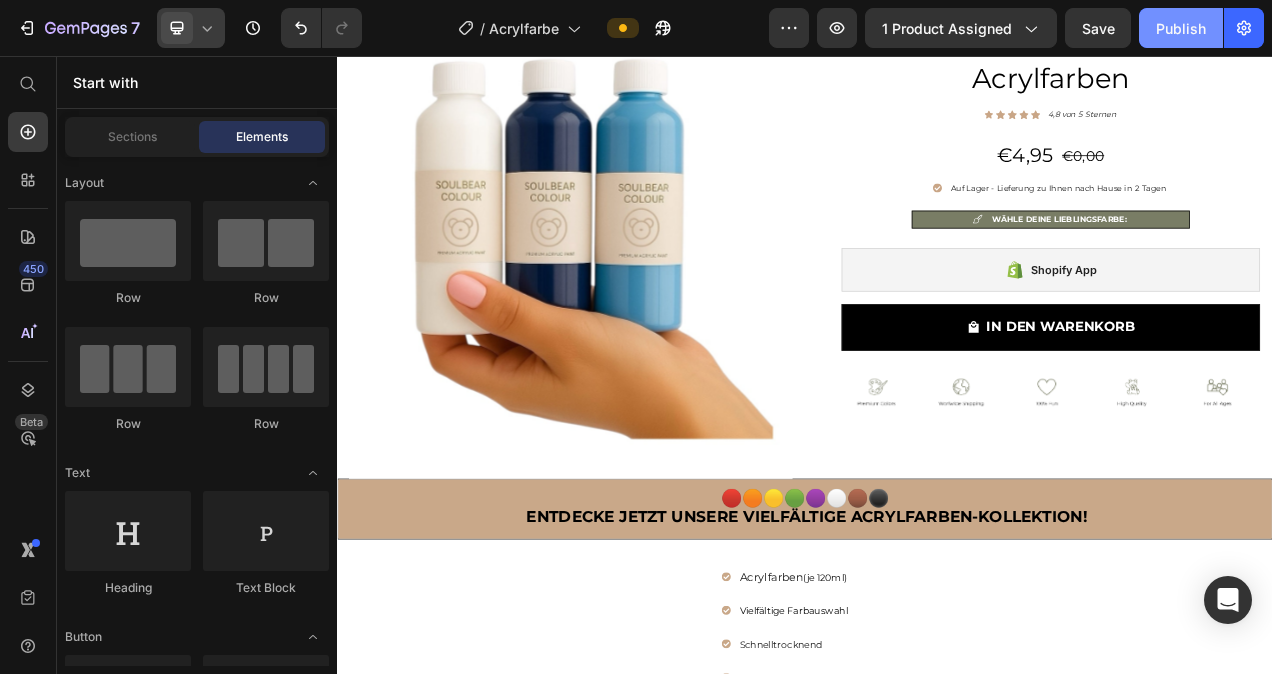 click on "Publish" at bounding box center [1181, 28] 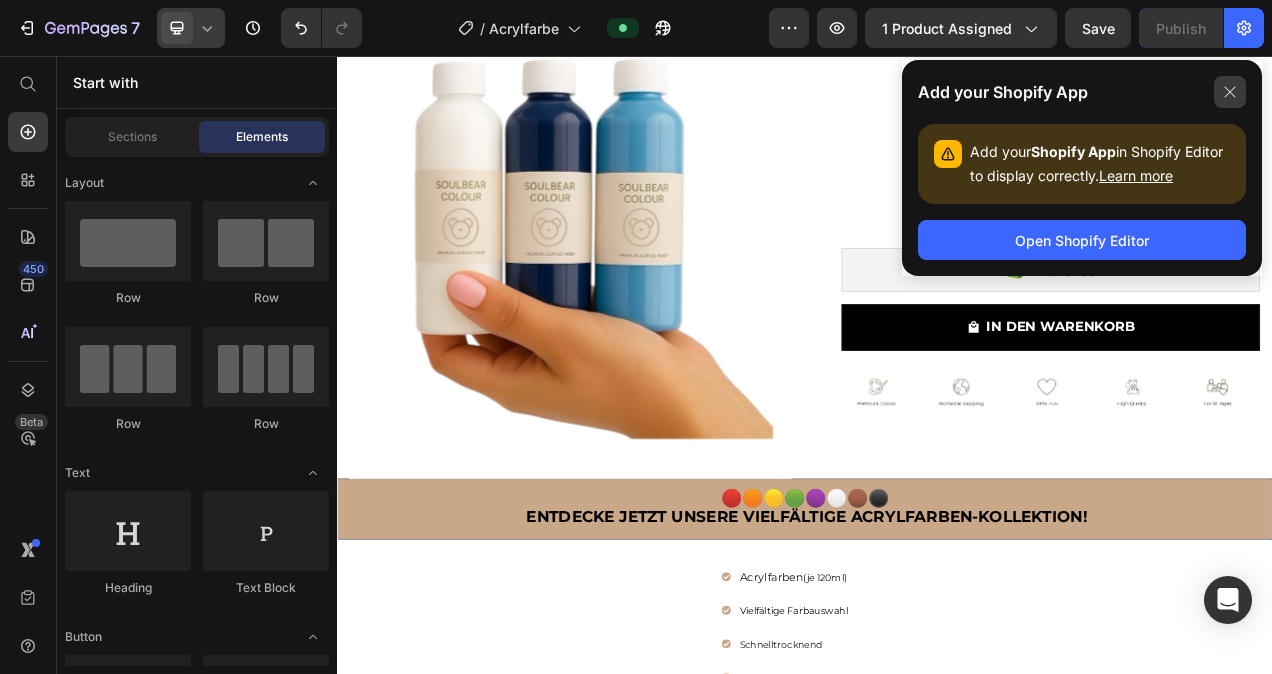 click 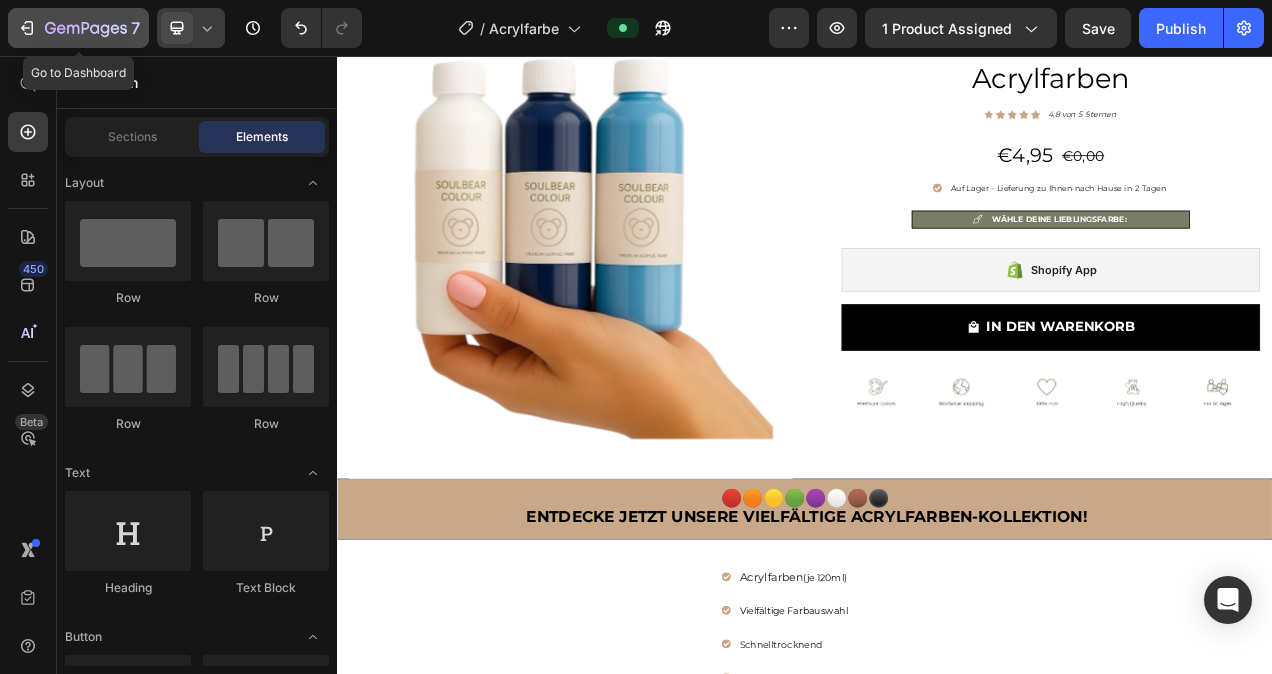 click 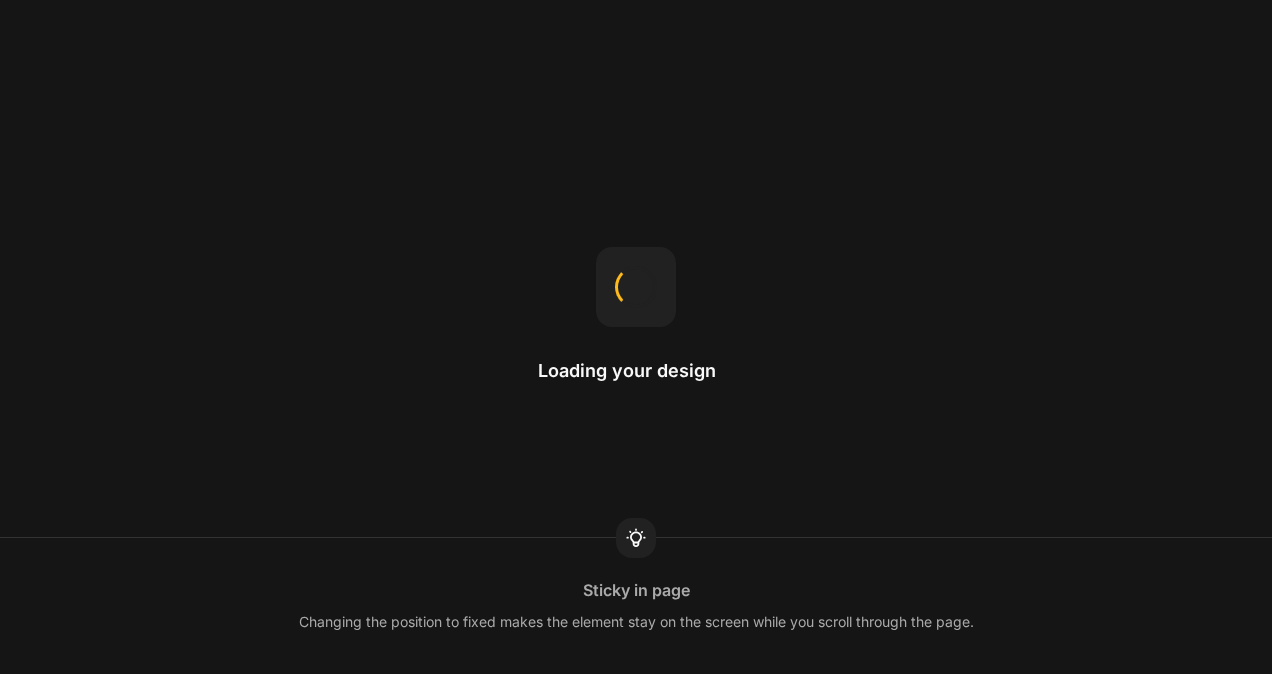 scroll, scrollTop: 0, scrollLeft: 0, axis: both 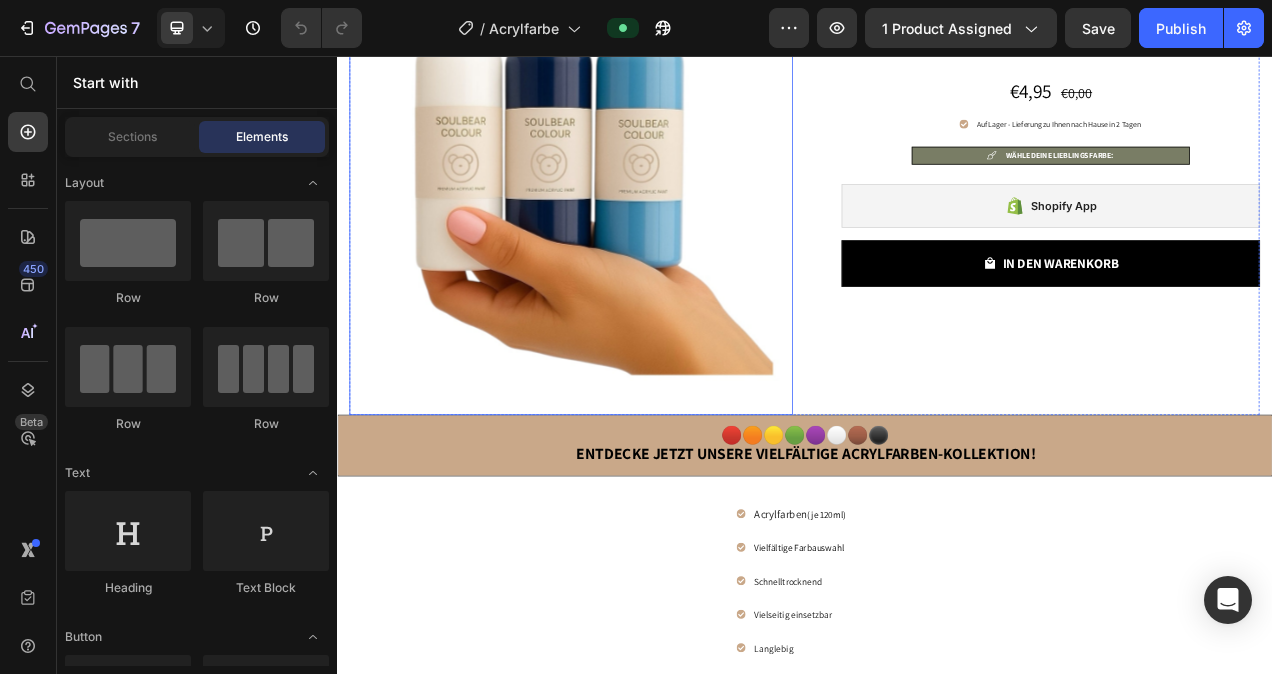 click at bounding box center (637, 232) 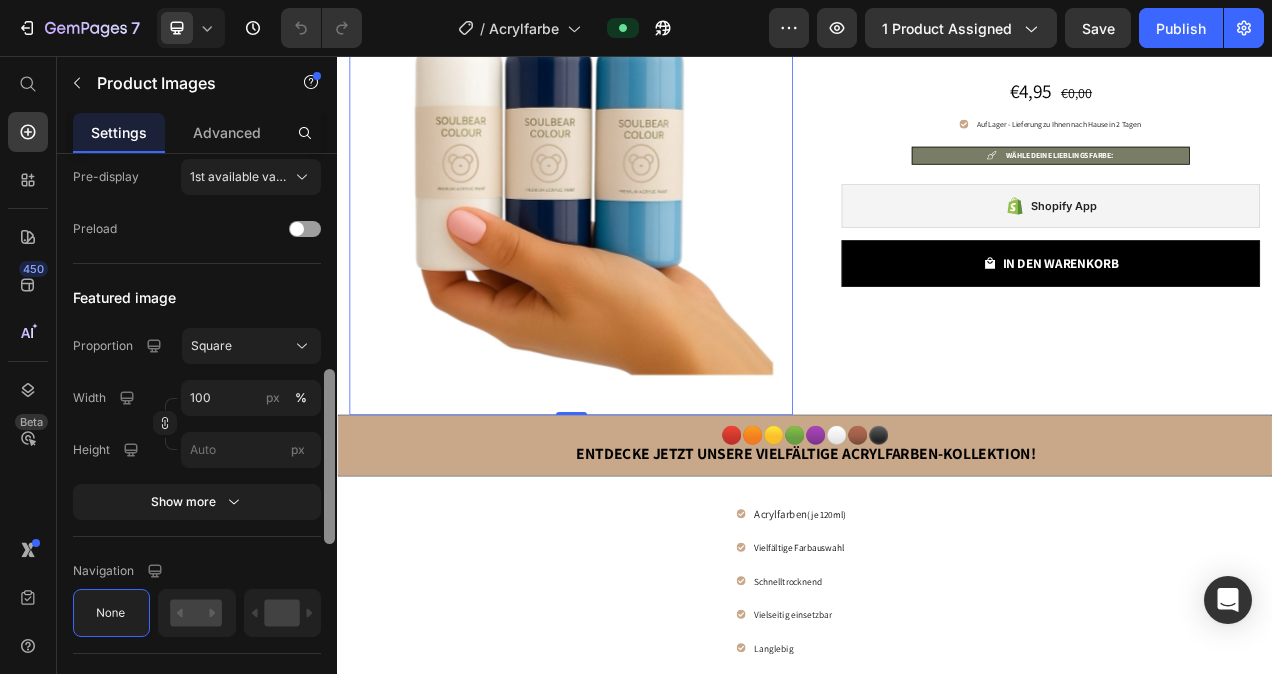 scroll, scrollTop: 693, scrollLeft: 0, axis: vertical 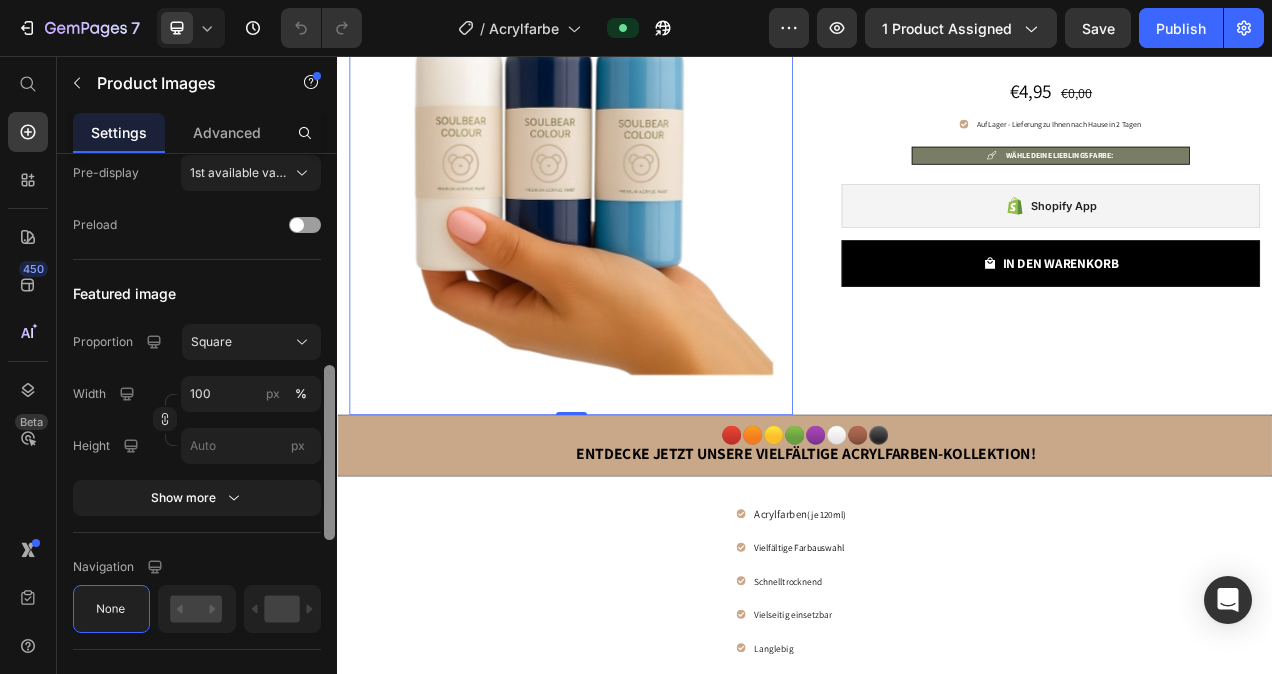 drag, startPoint x: 327, startPoint y: 257, endPoint x: 320, endPoint y: 468, distance: 211.11609 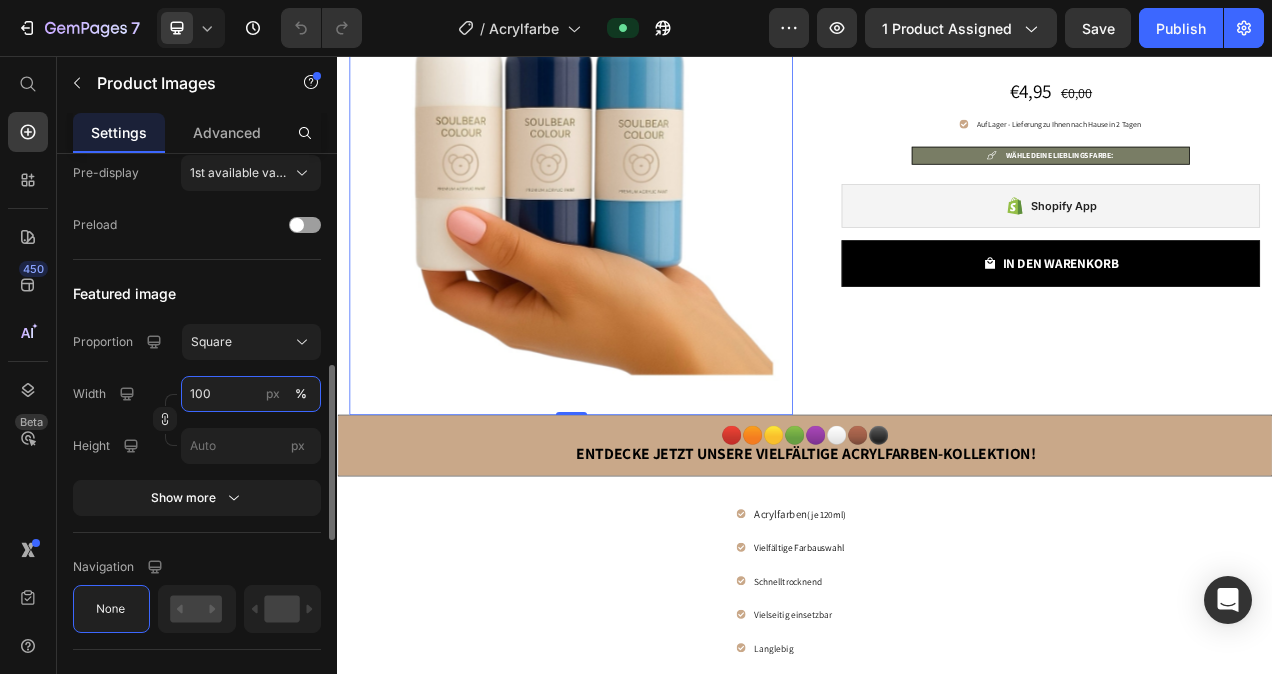 click on "100" at bounding box center (251, 394) 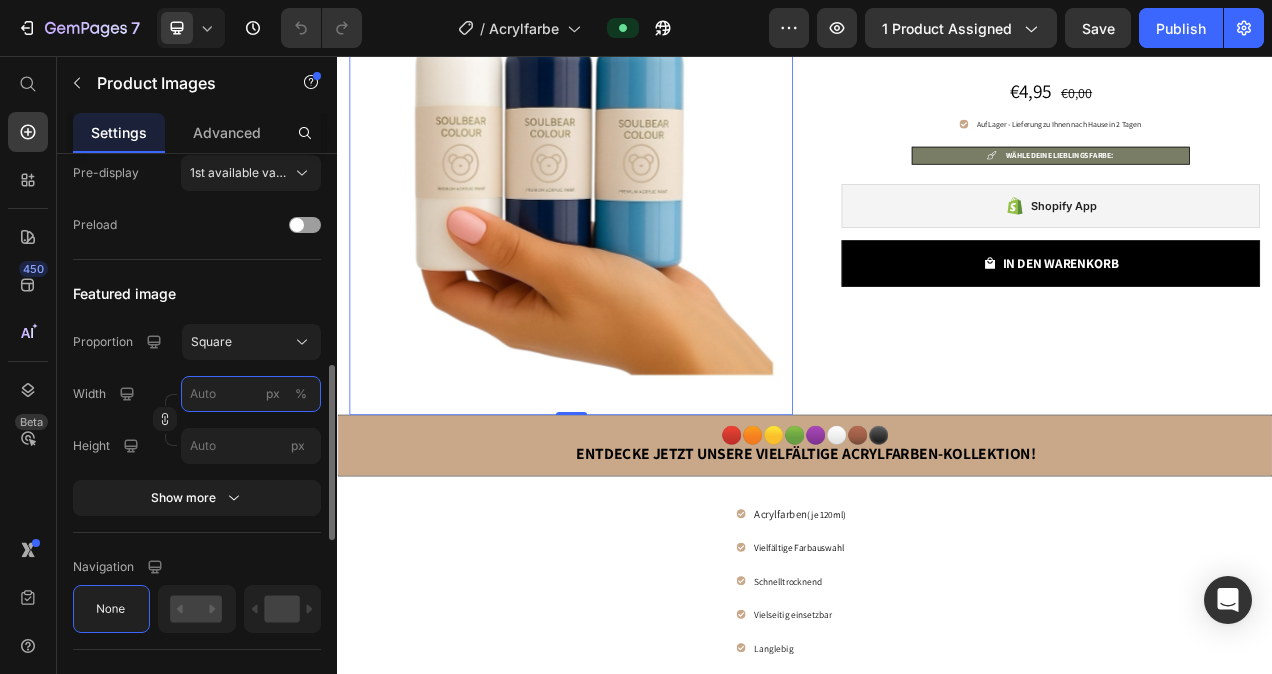type on "9" 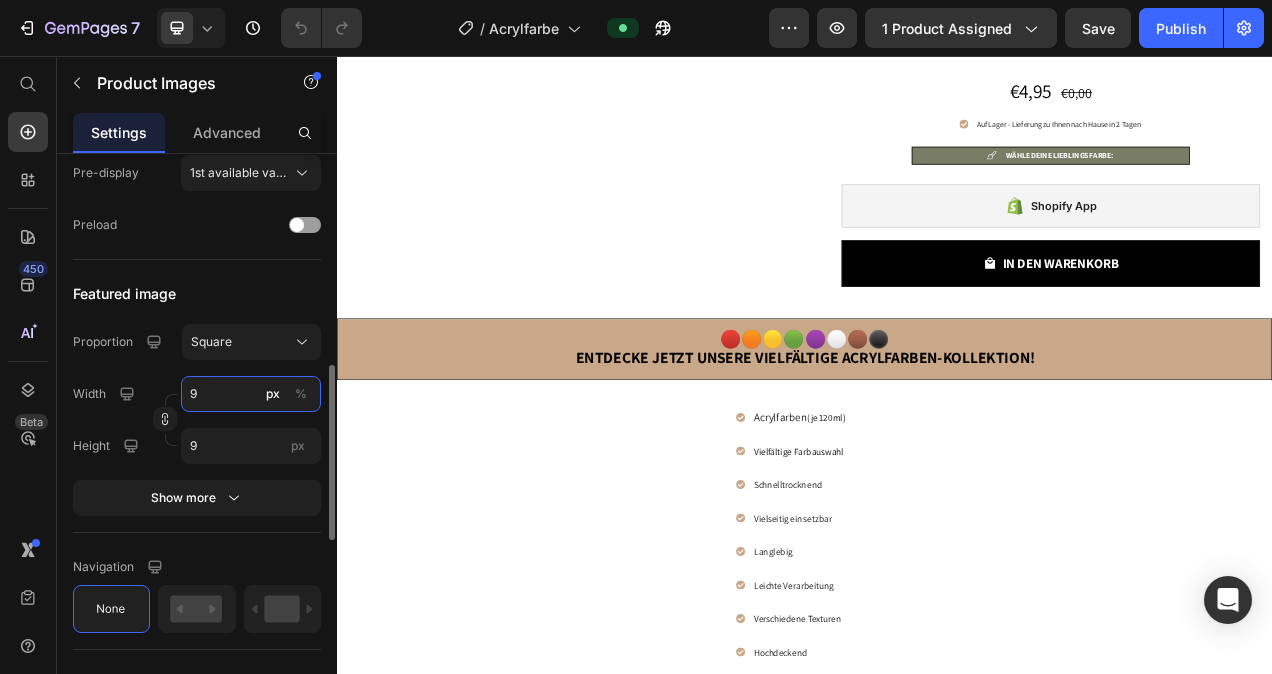 type on "90" 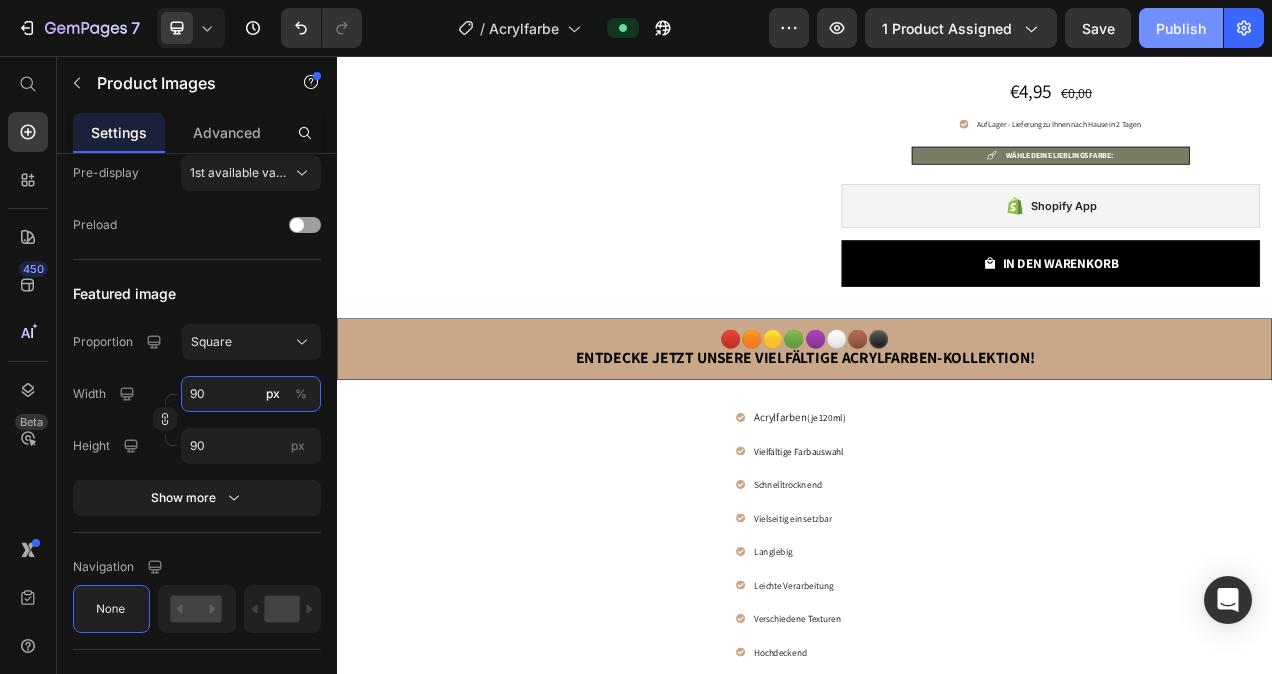 type on "90" 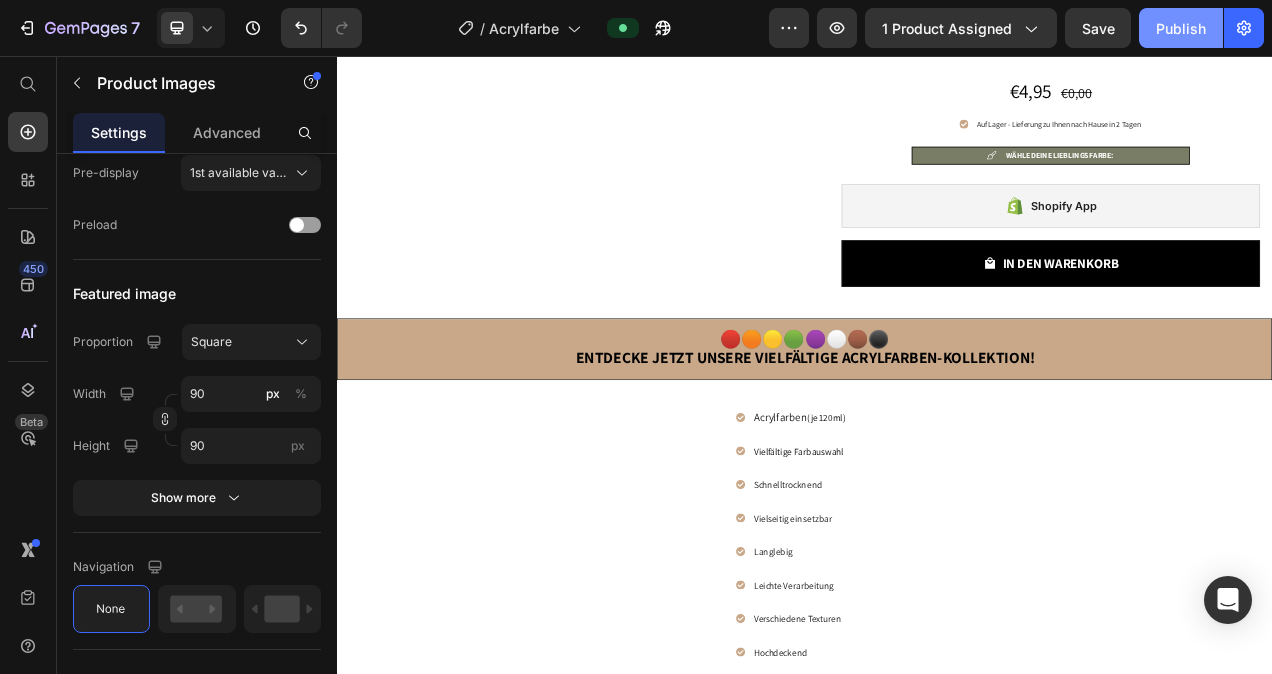 click on "Publish" at bounding box center (1181, 28) 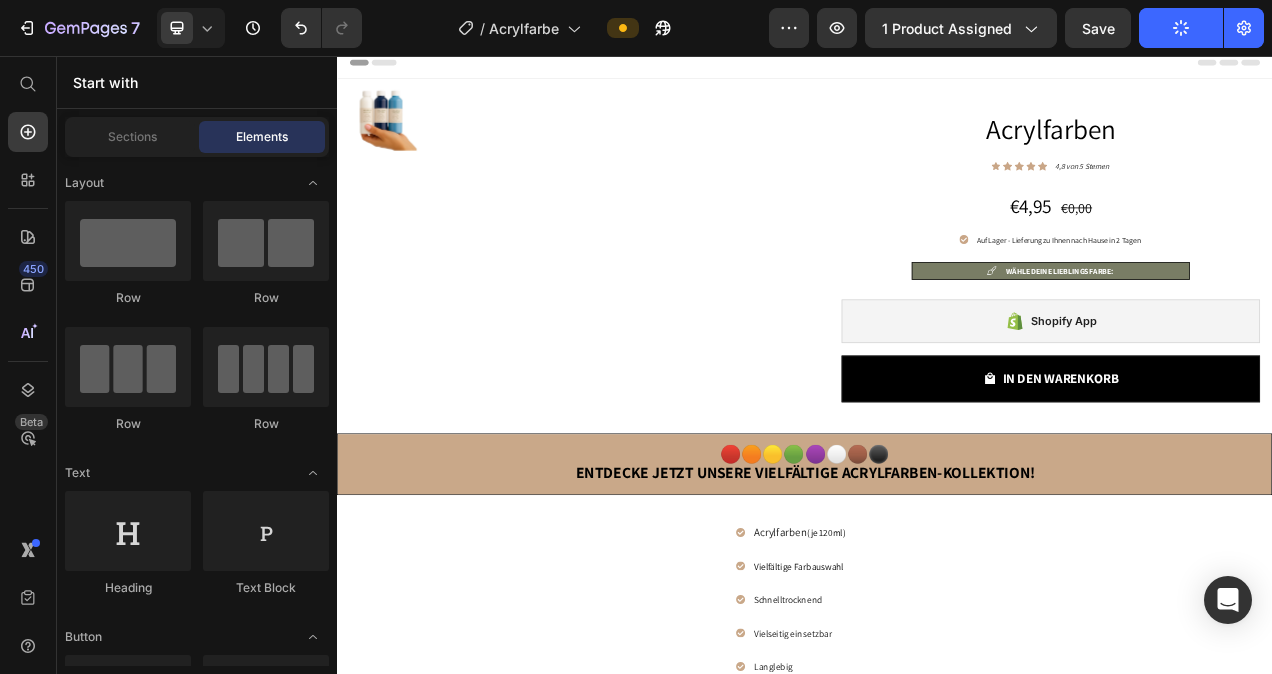 scroll, scrollTop: 0, scrollLeft: 0, axis: both 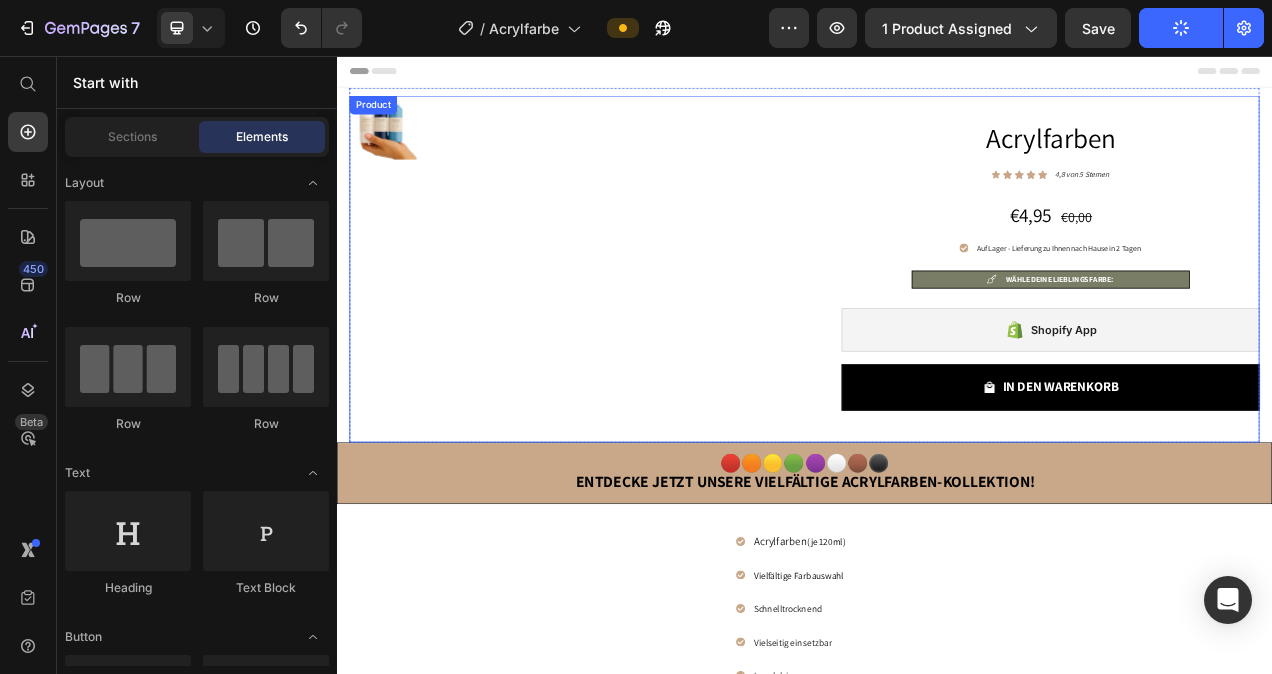 click on "Product Images" at bounding box center (637, 329) 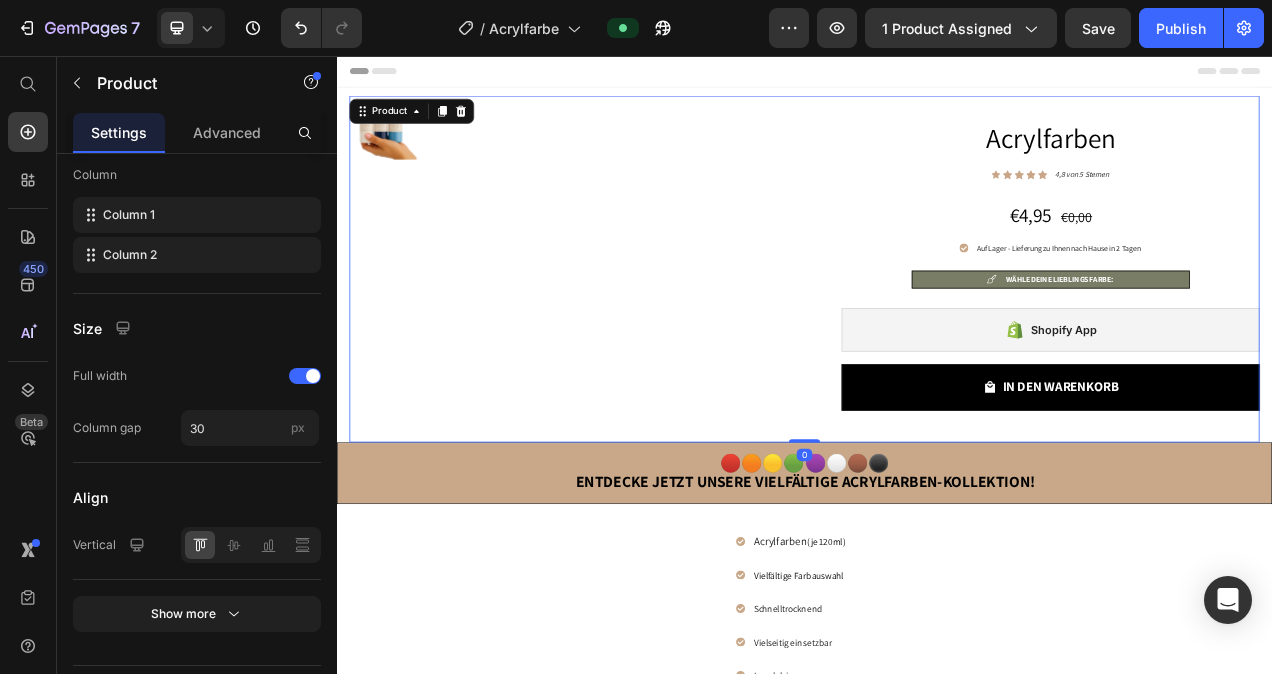 scroll, scrollTop: 0, scrollLeft: 0, axis: both 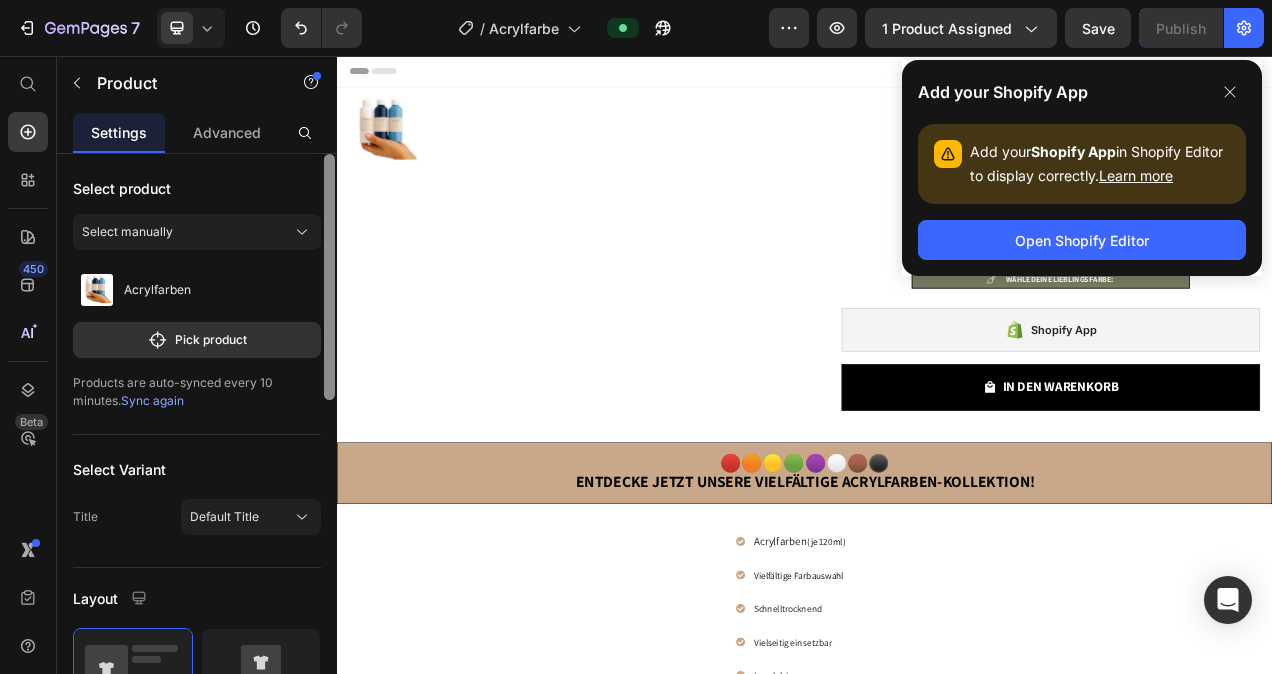 drag, startPoint x: 668, startPoint y: 286, endPoint x: 337, endPoint y: 267, distance: 331.54486 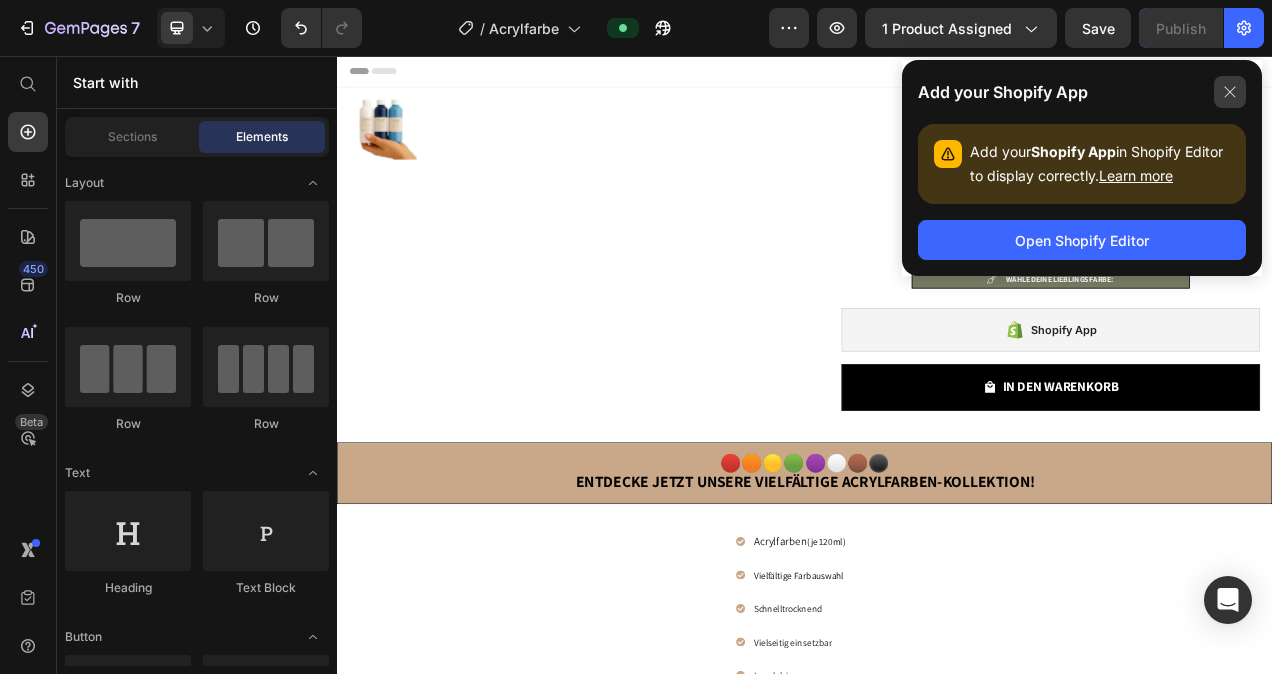 click 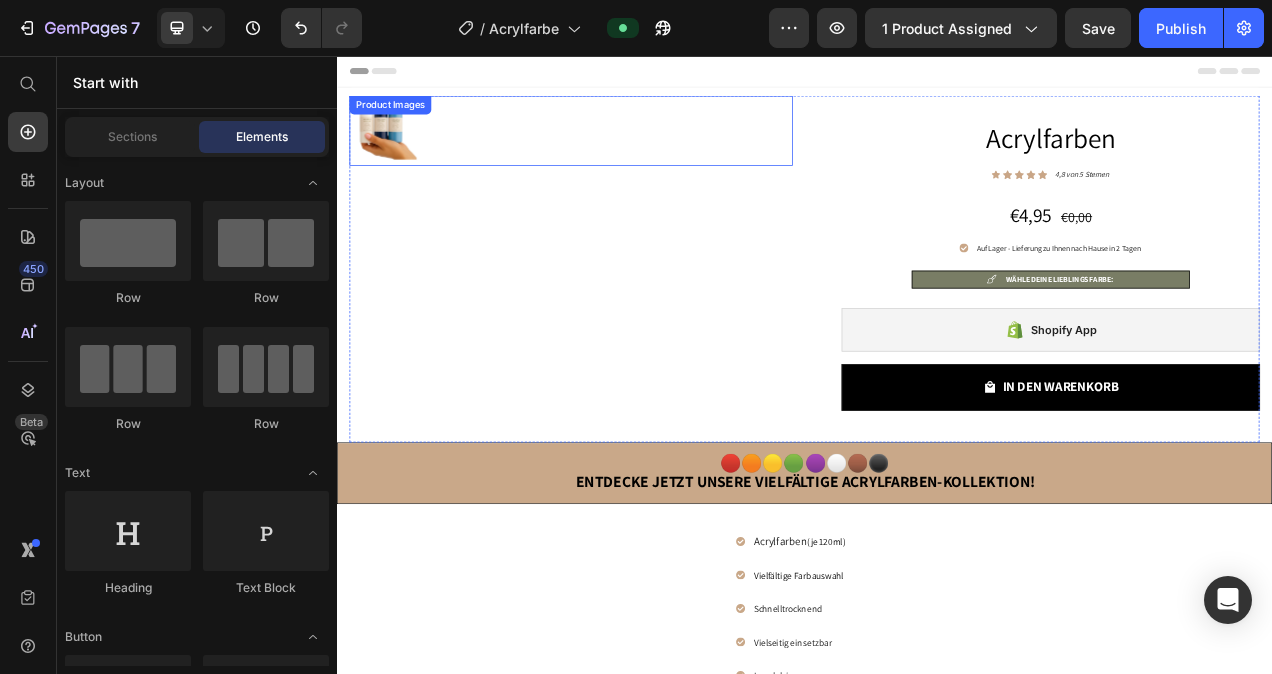 click at bounding box center (637, 152) 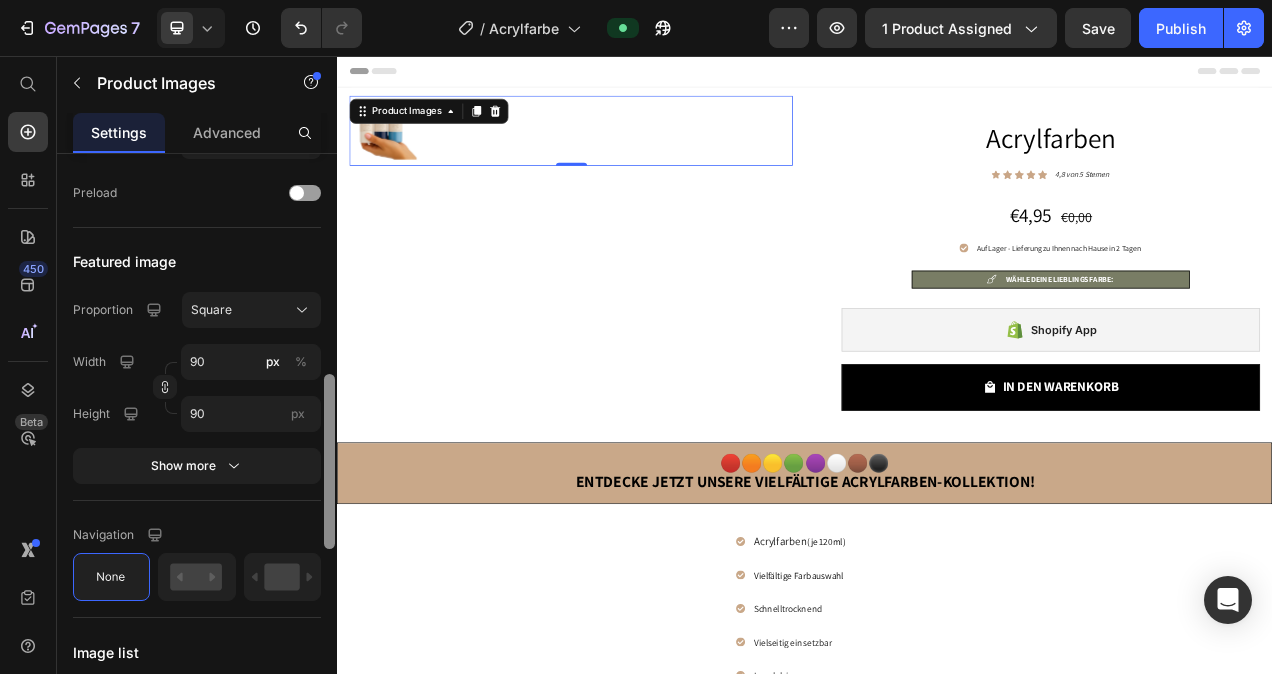 scroll, scrollTop: 735, scrollLeft: 0, axis: vertical 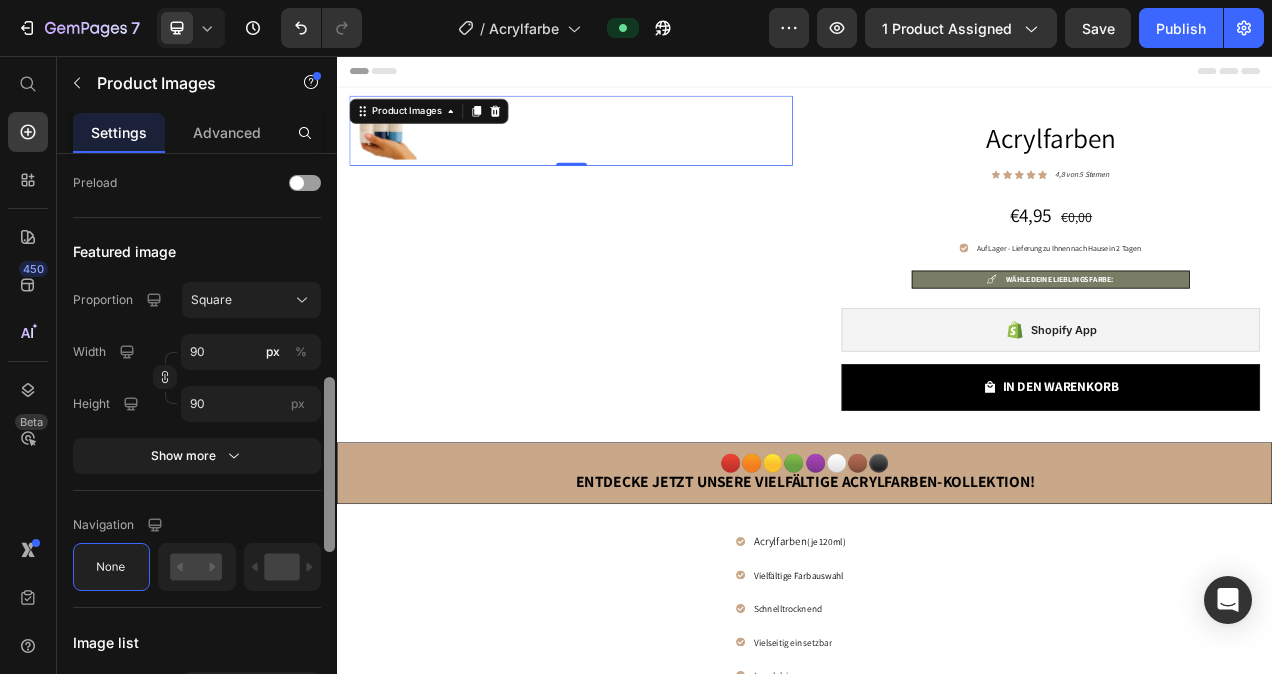 drag, startPoint x: 326, startPoint y: 202, endPoint x: 313, endPoint y: 422, distance: 220.38376 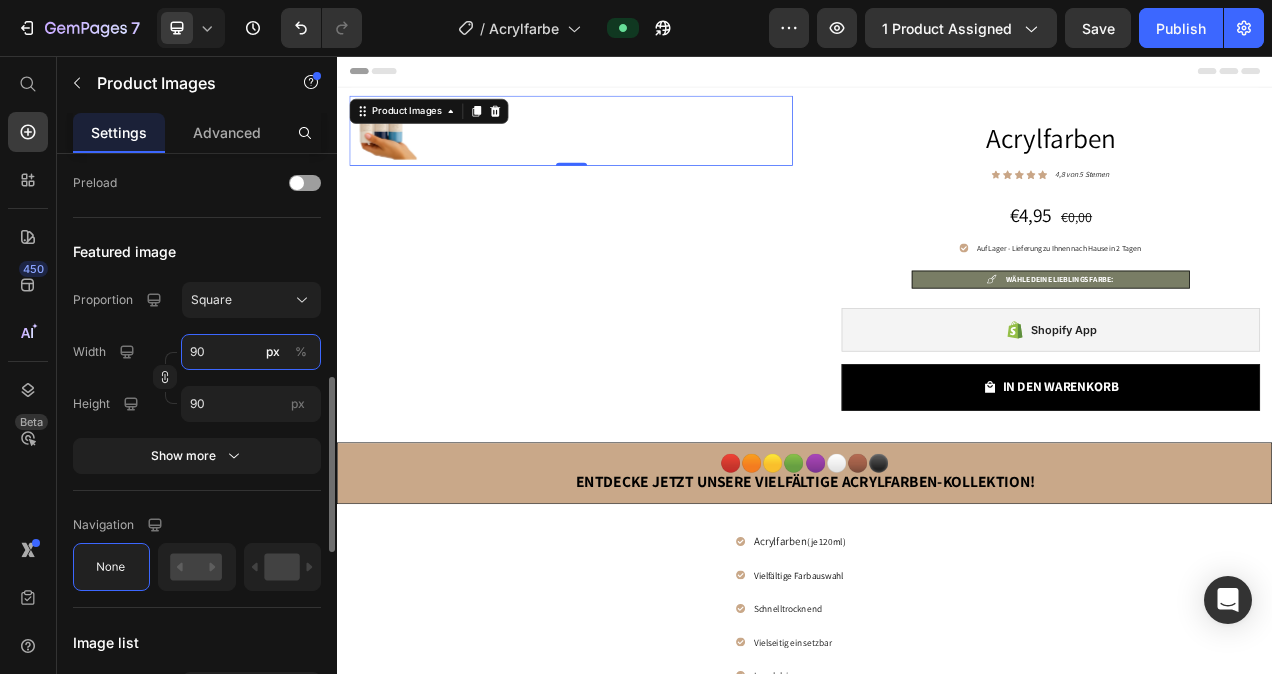 click on "90" at bounding box center [251, 352] 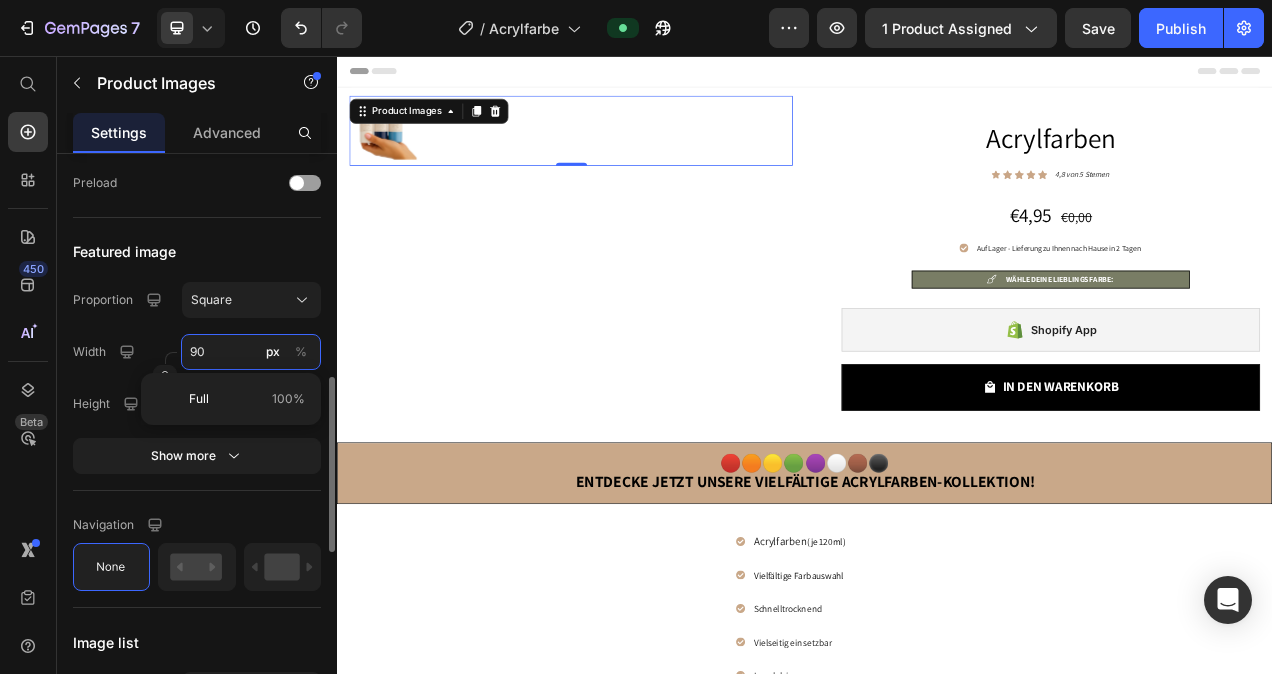 type 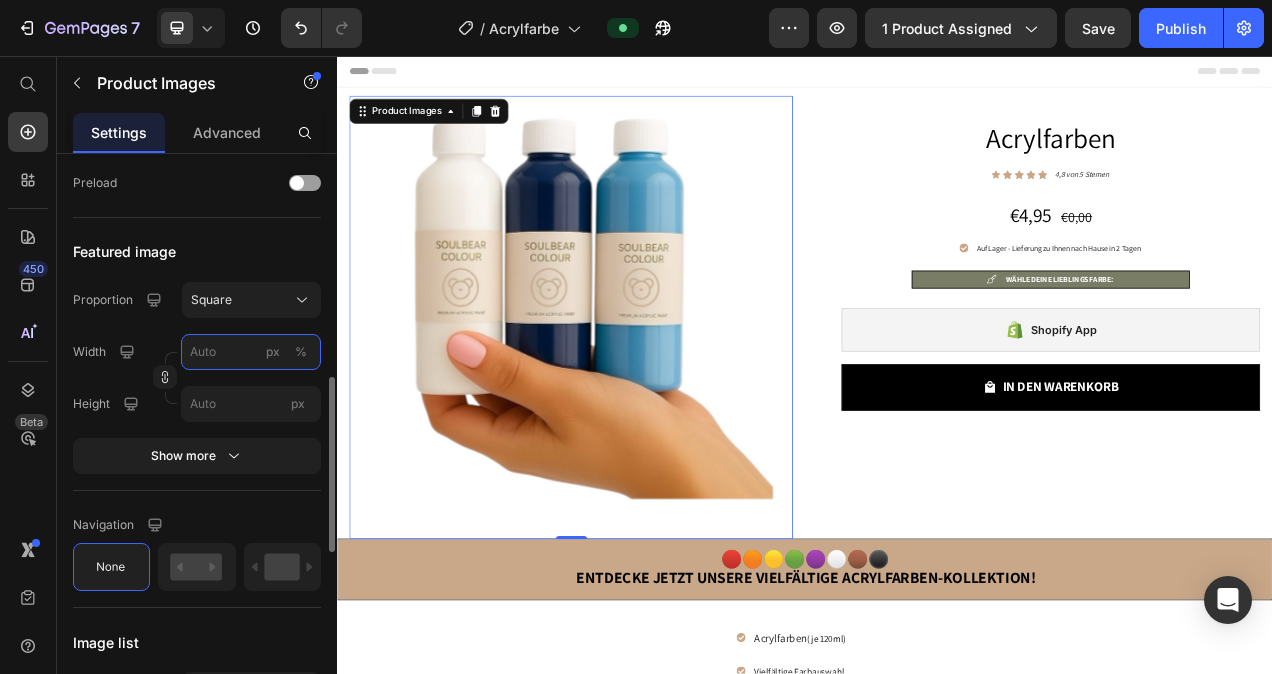 type on "1" 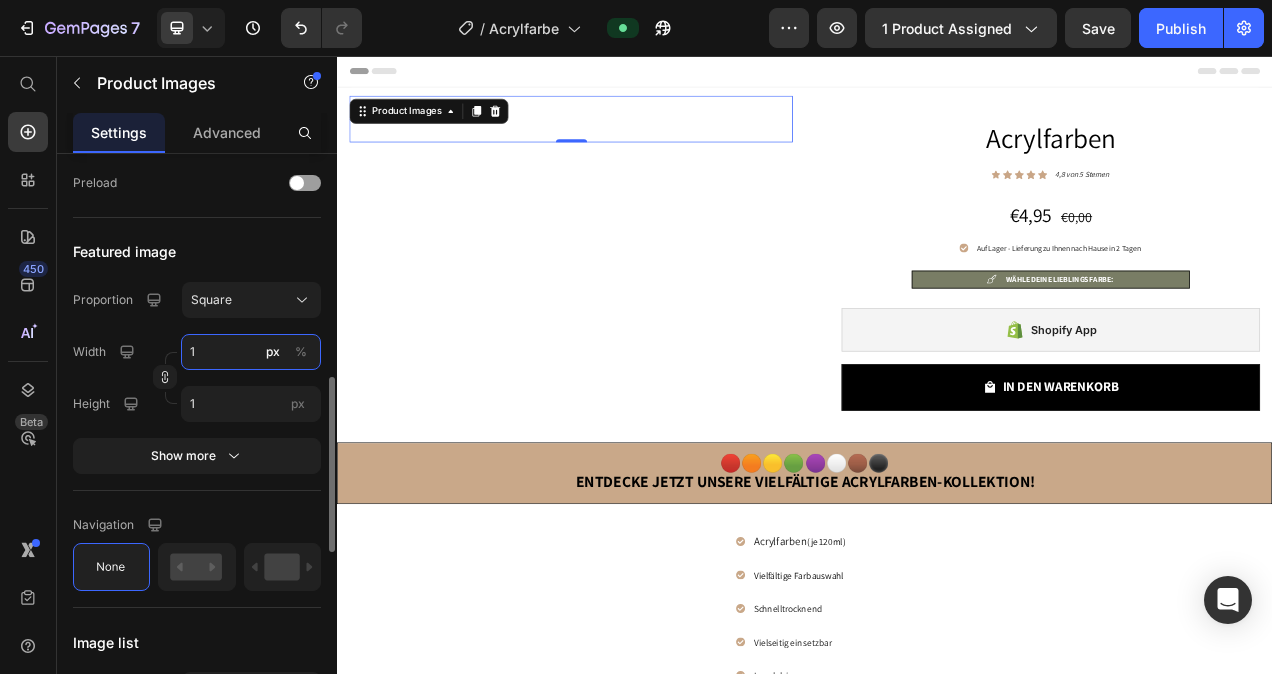 type on "10" 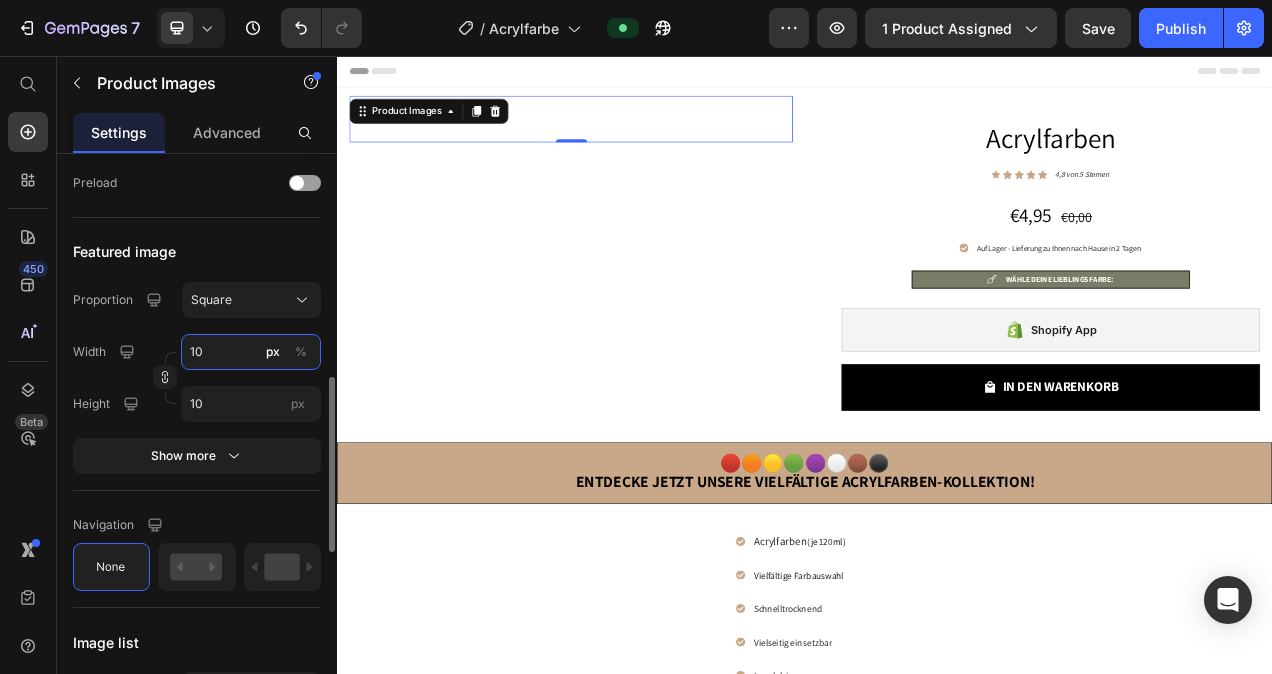 type on "100" 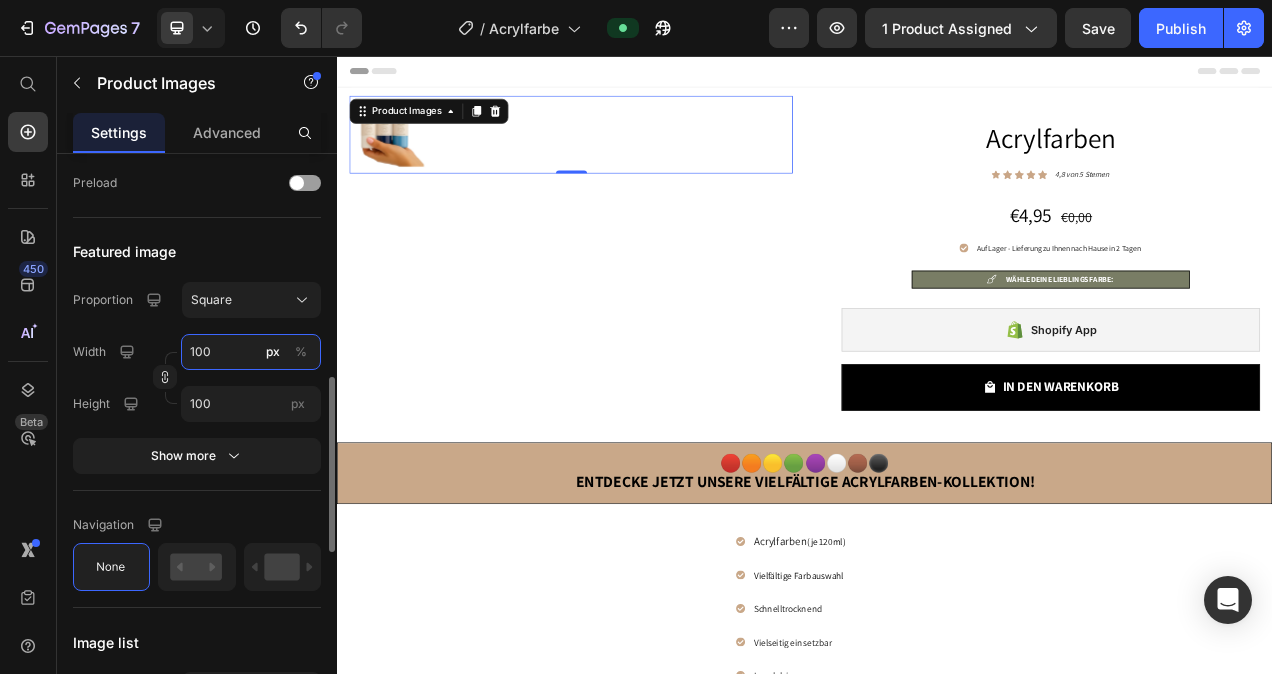 type on "100" 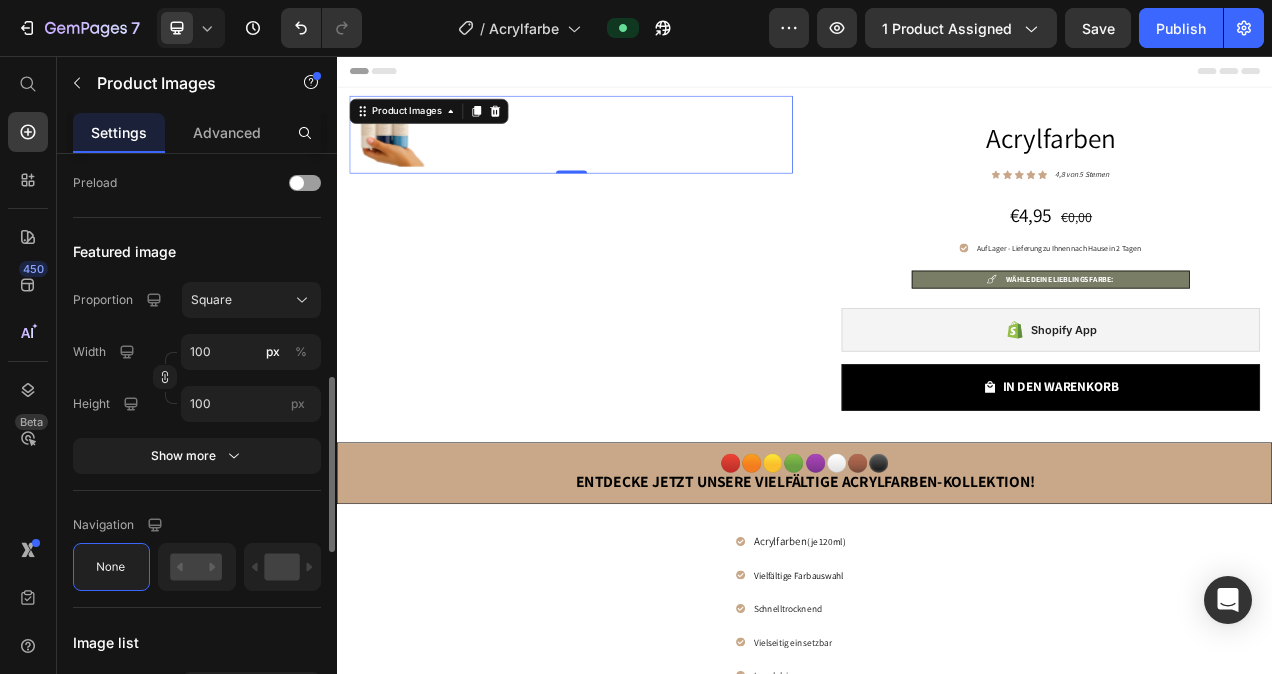 click on "Featured image" at bounding box center [197, 252] 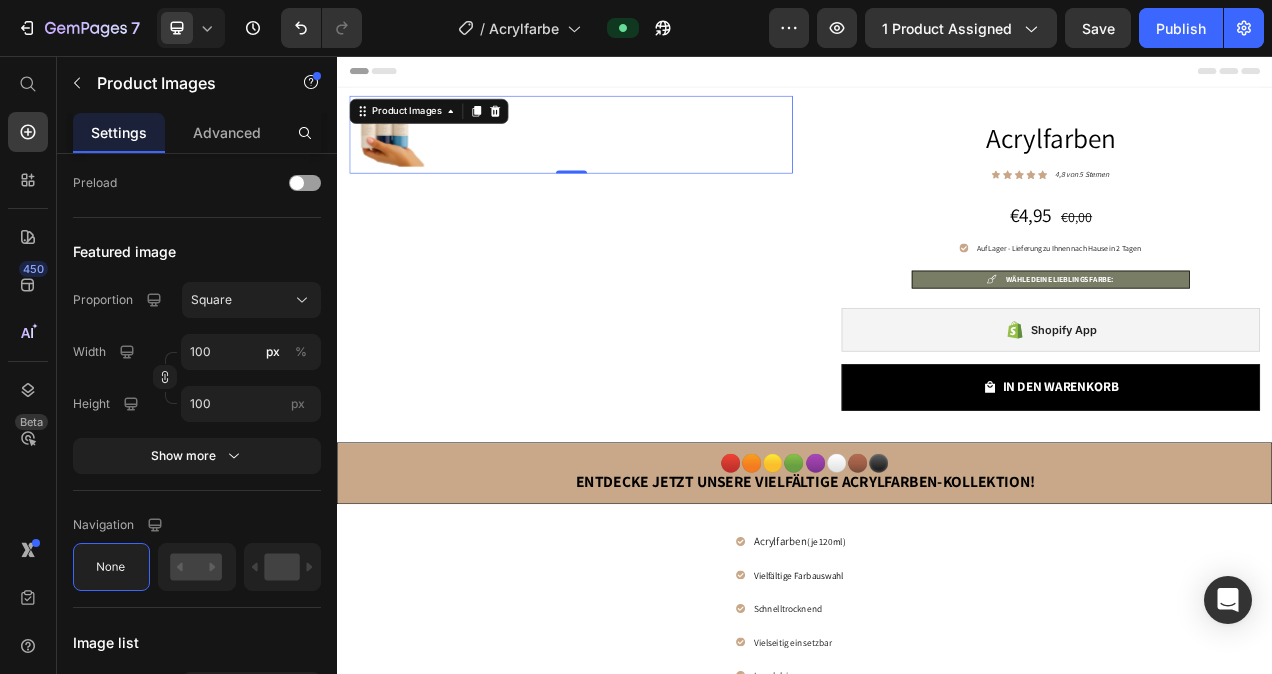 click at bounding box center [637, 157] 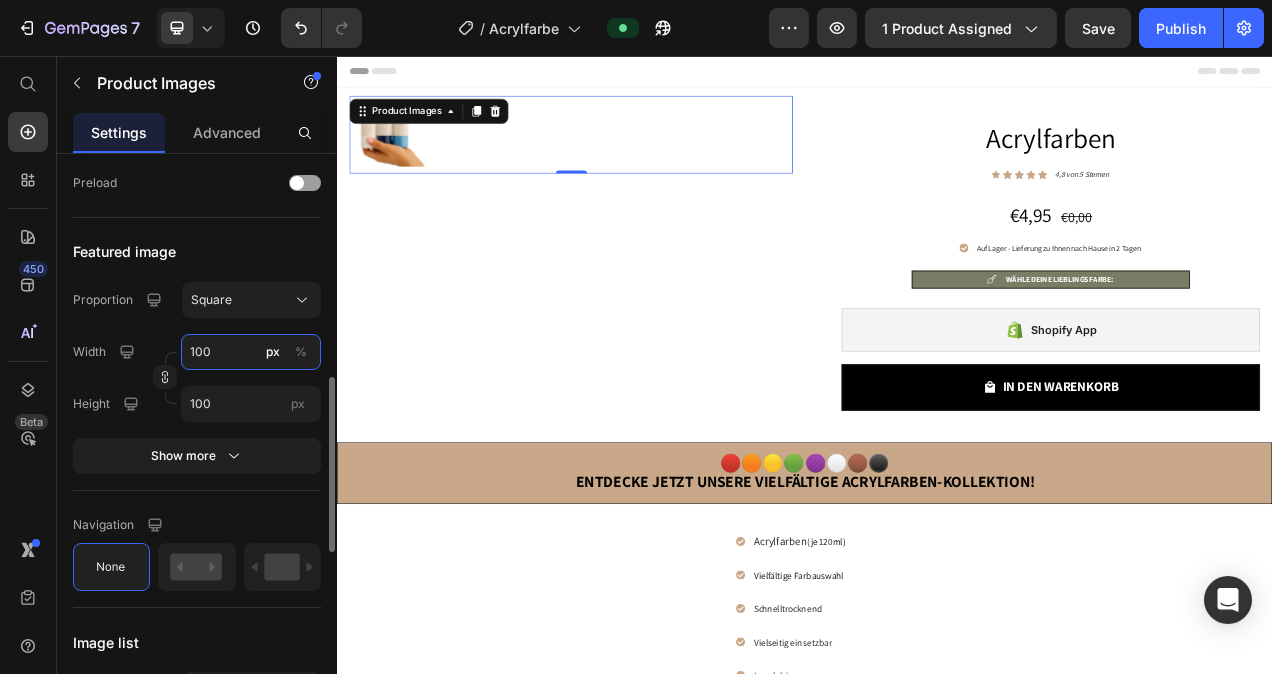 click on "100" at bounding box center (251, 352) 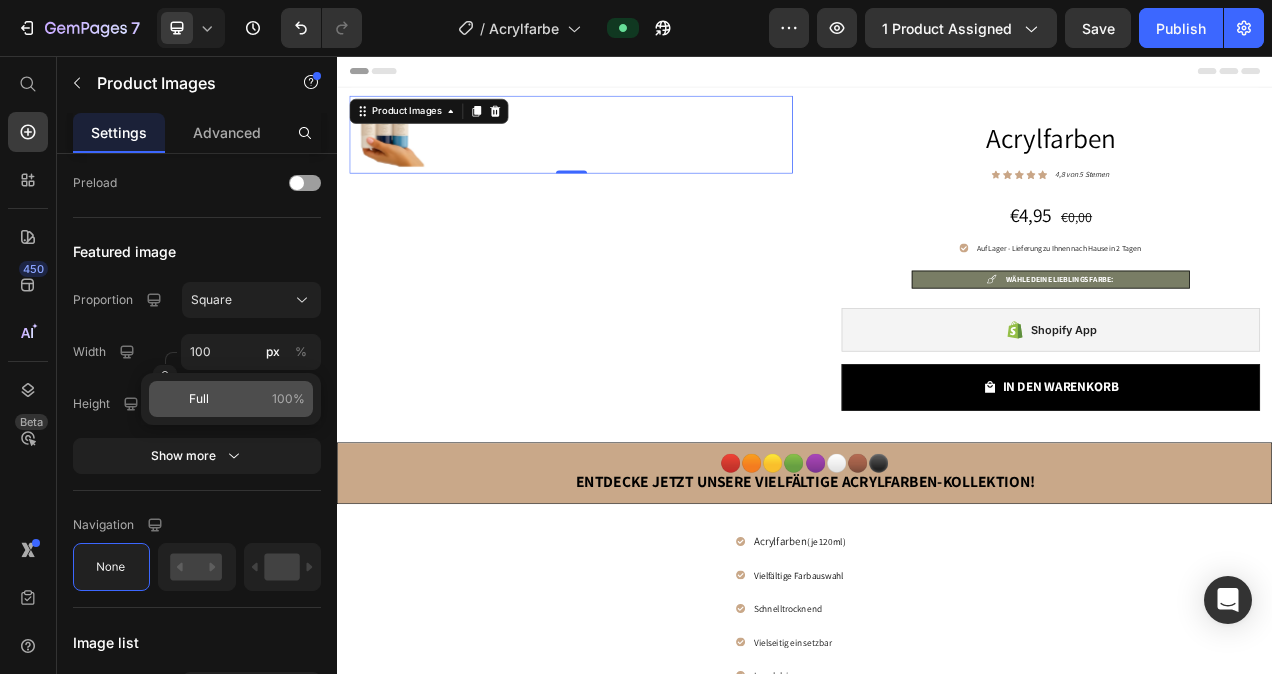 click on "Full 100%" at bounding box center (247, 399) 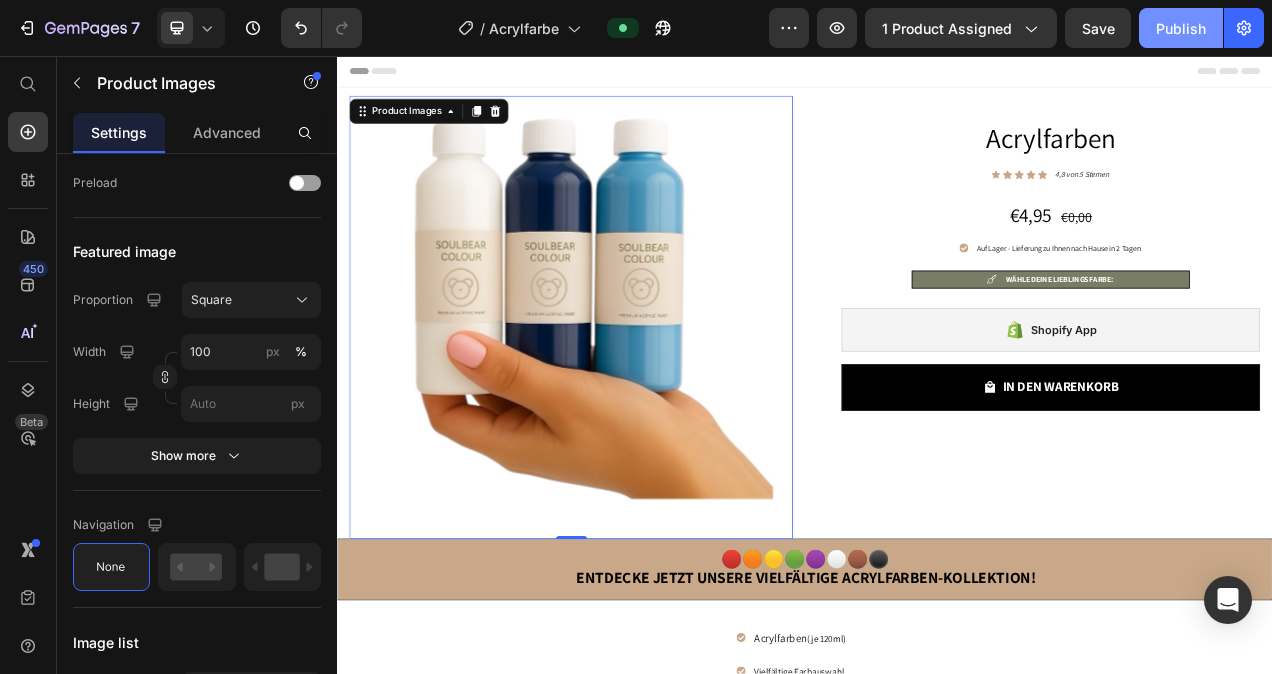 click on "Publish" at bounding box center (1181, 28) 